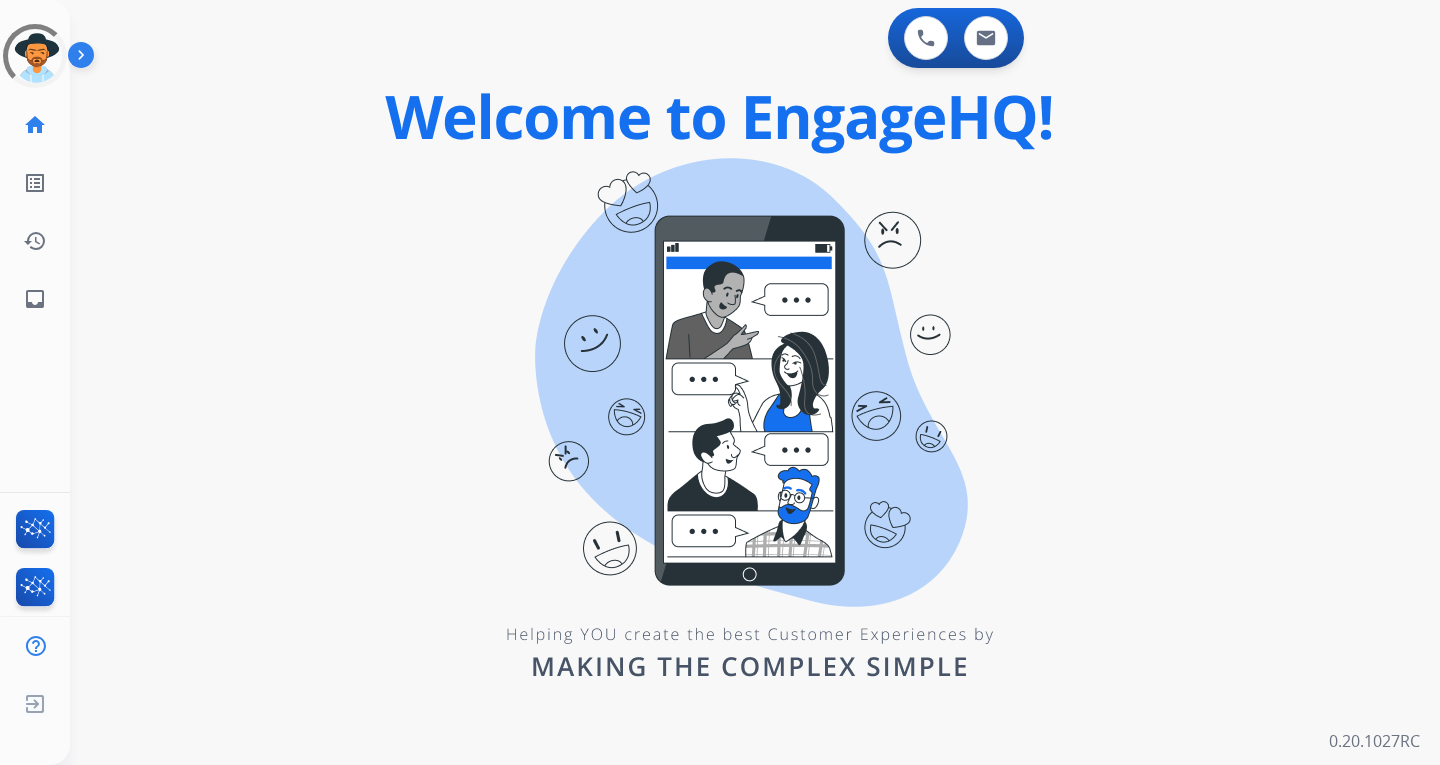 scroll, scrollTop: 0, scrollLeft: 0, axis: both 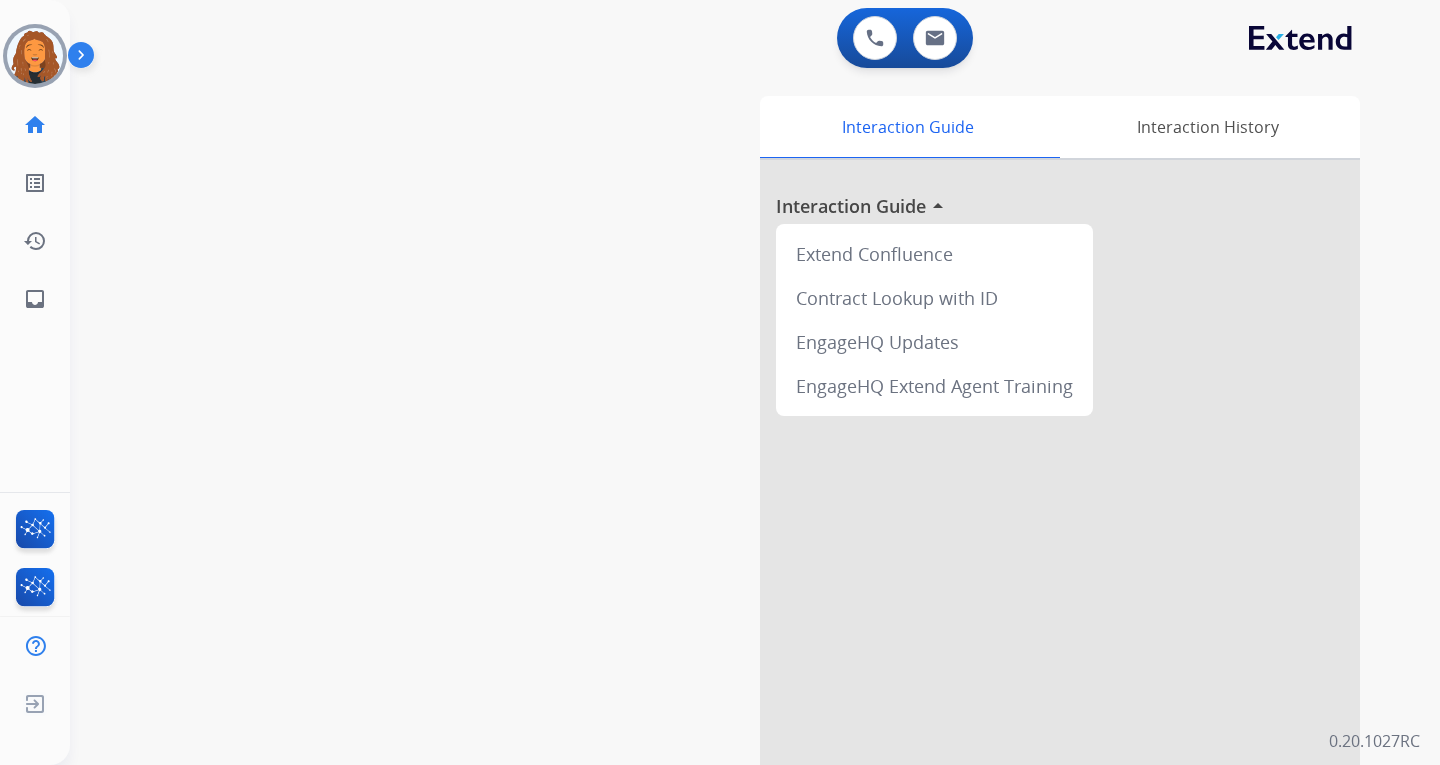 drag, startPoint x: 45, startPoint y: 52, endPoint x: 70, endPoint y: 56, distance: 25.317978 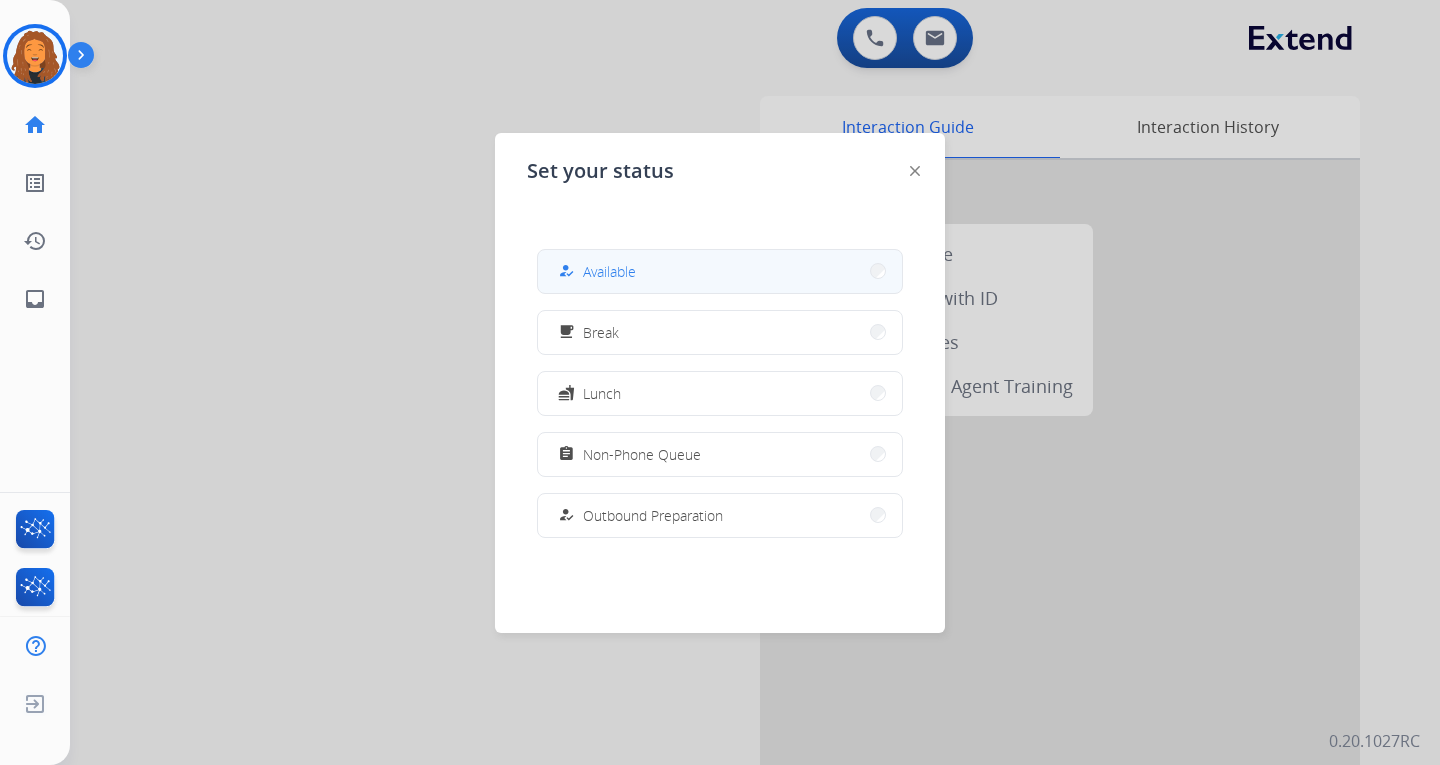 click on "Available" at bounding box center (609, 271) 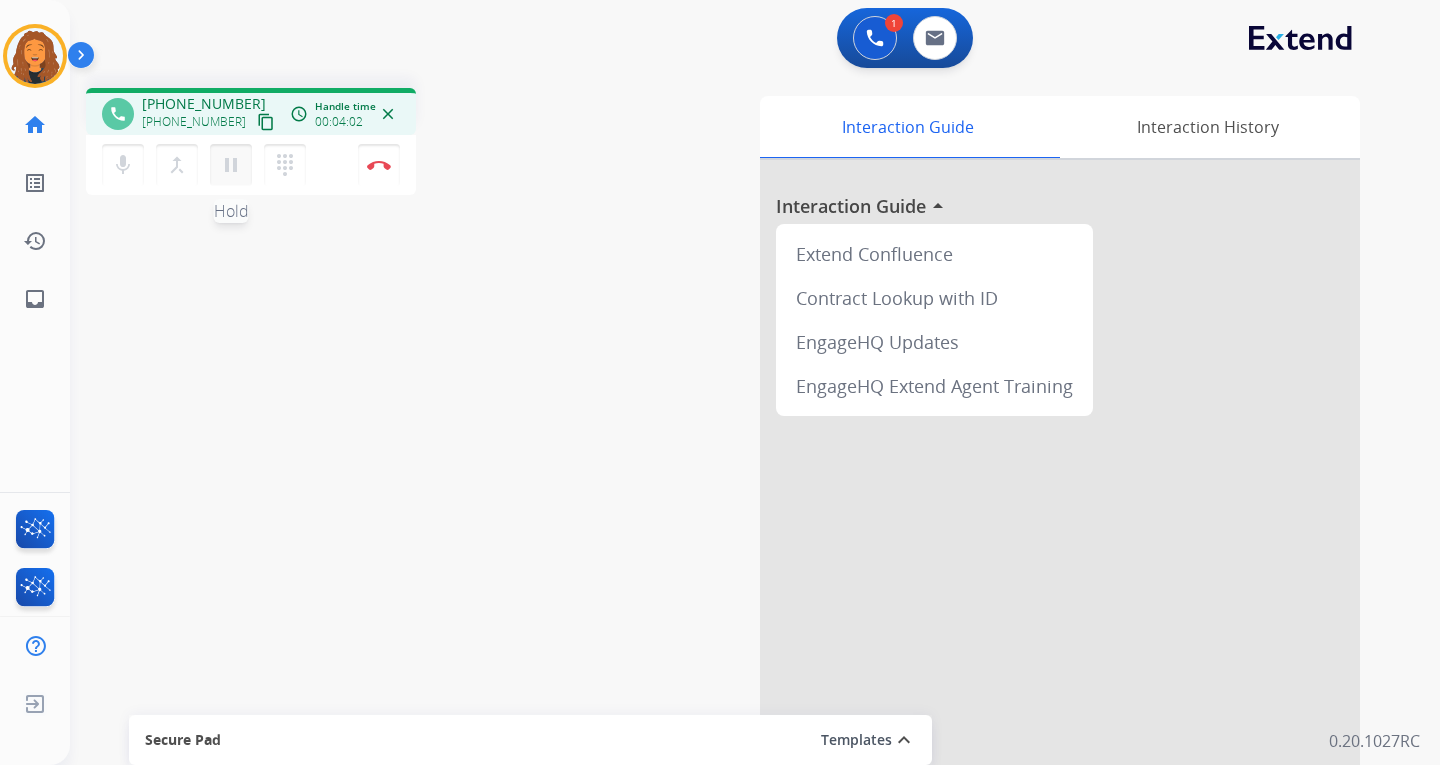 click on "pause" at bounding box center [231, 165] 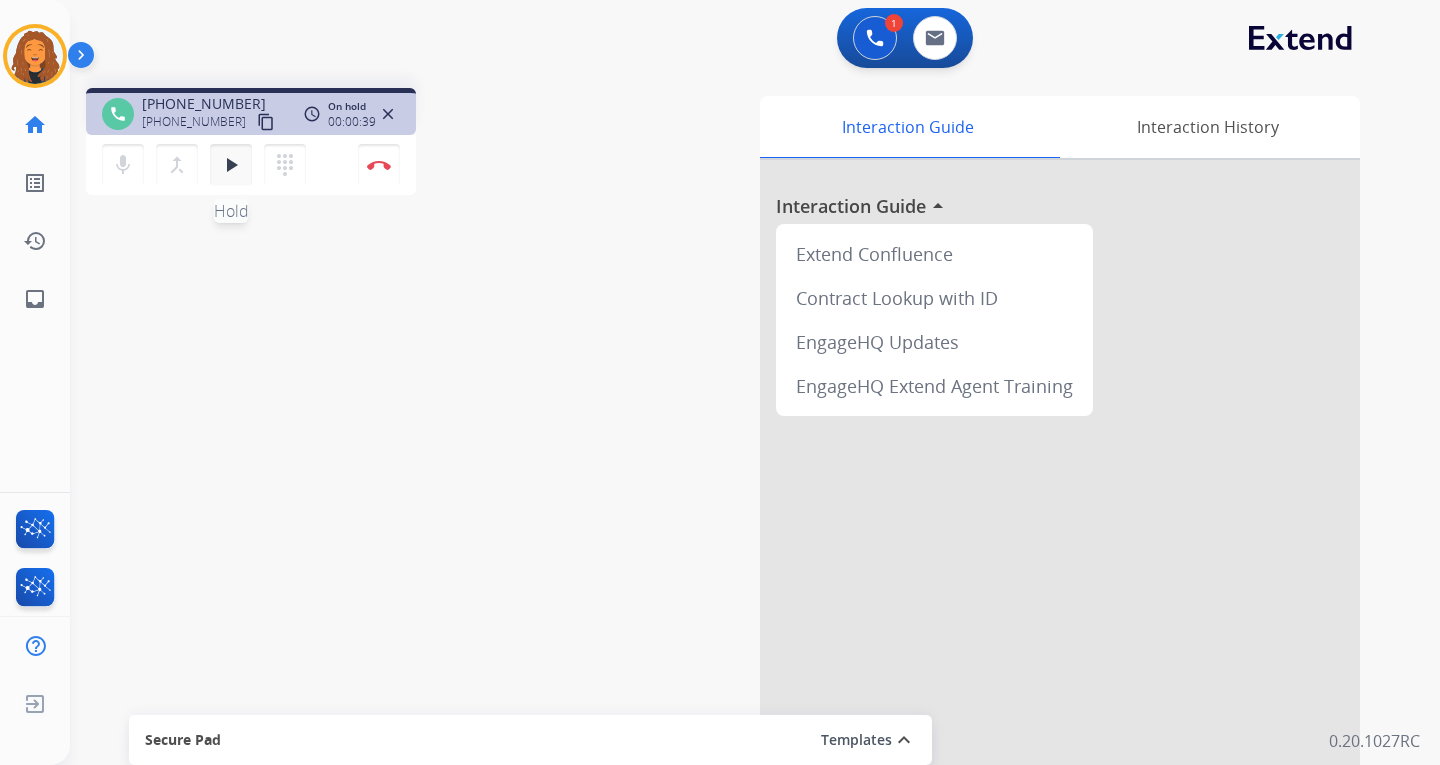 click on "play_arrow" at bounding box center [231, 165] 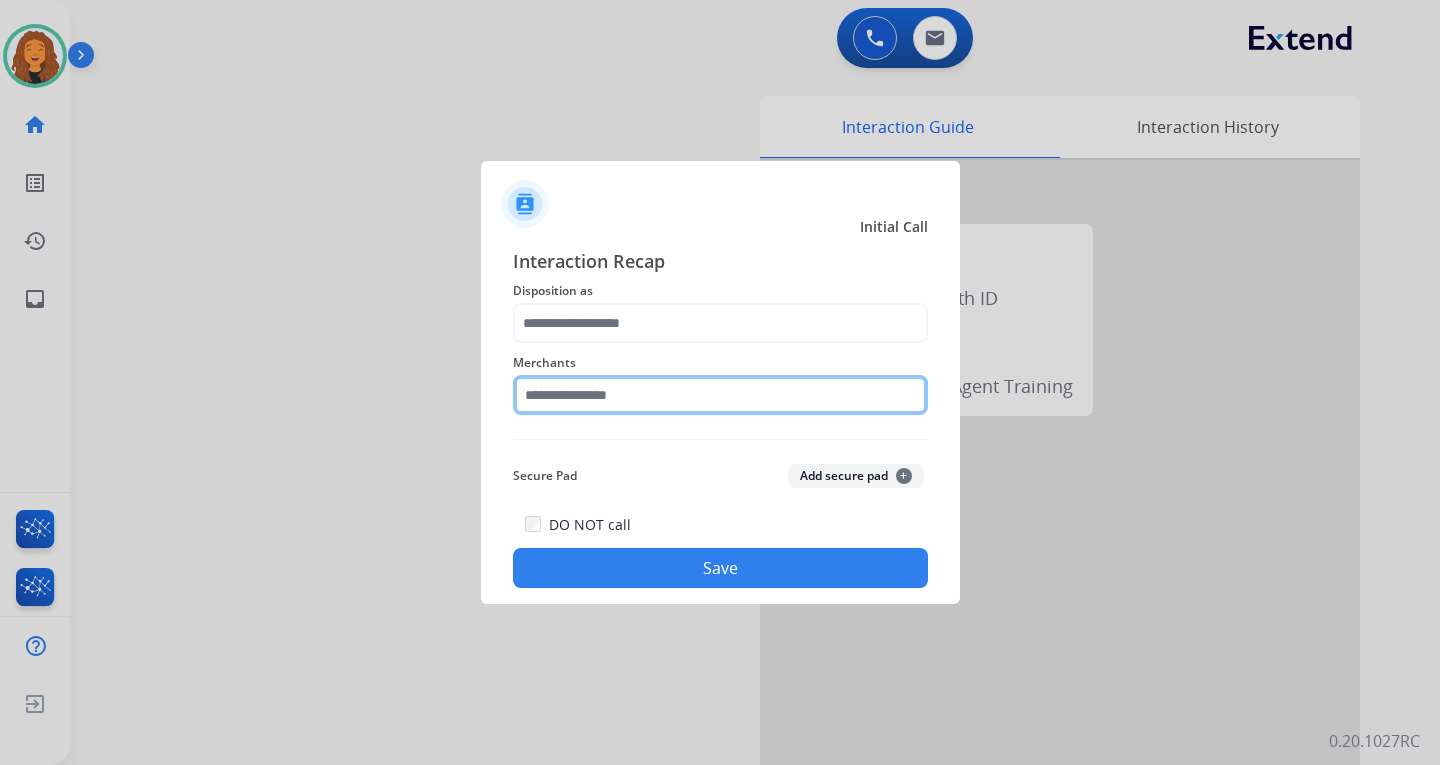 click 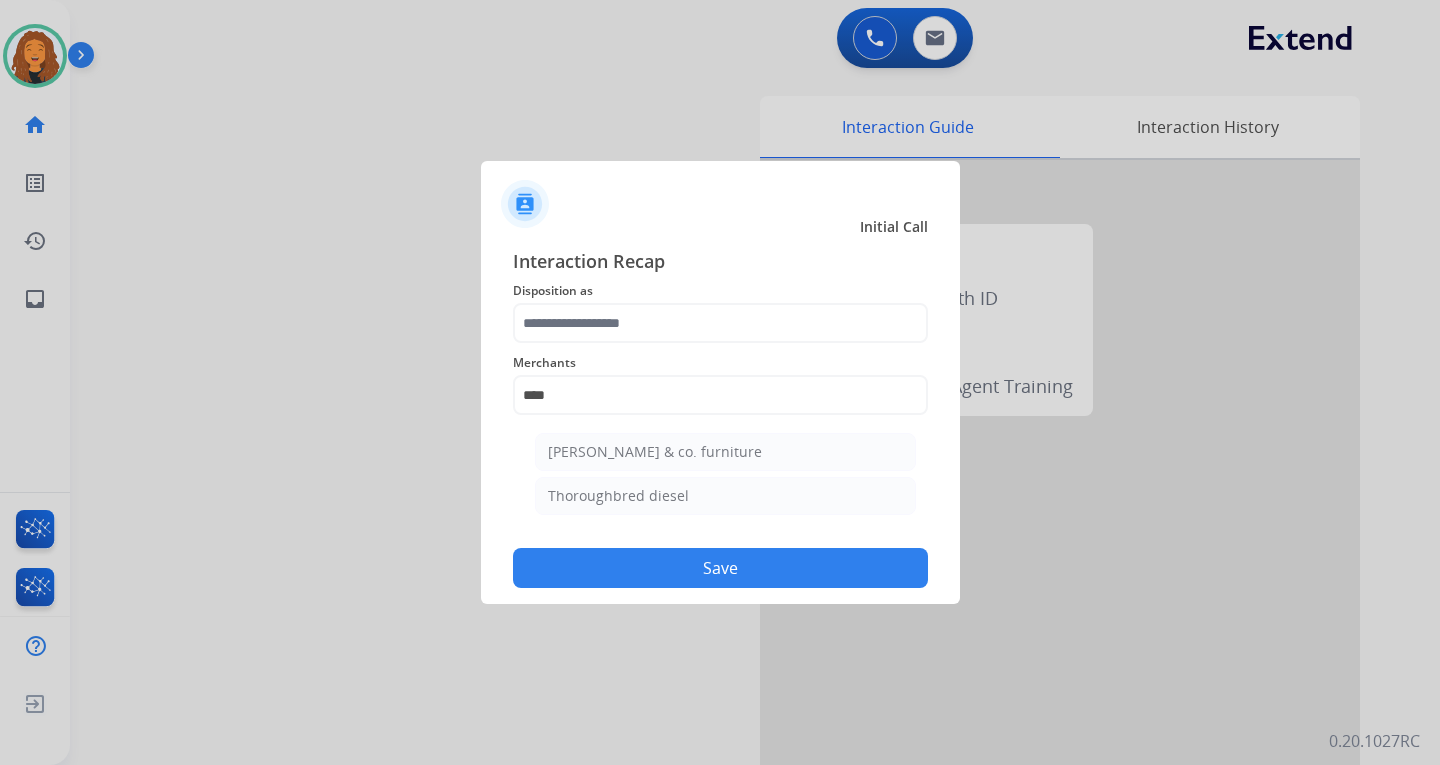 drag, startPoint x: 563, startPoint y: 493, endPoint x: 562, endPoint y: 465, distance: 28.01785 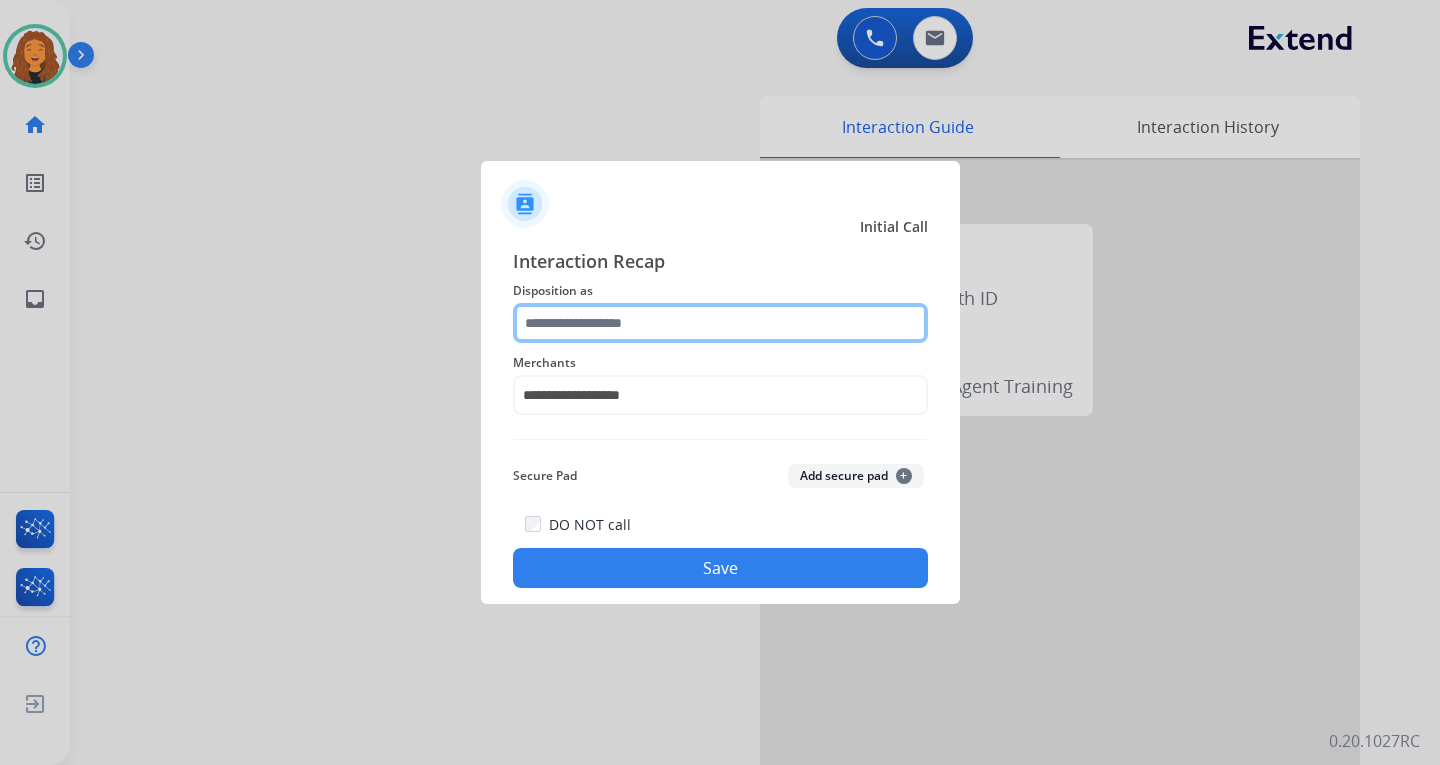 click 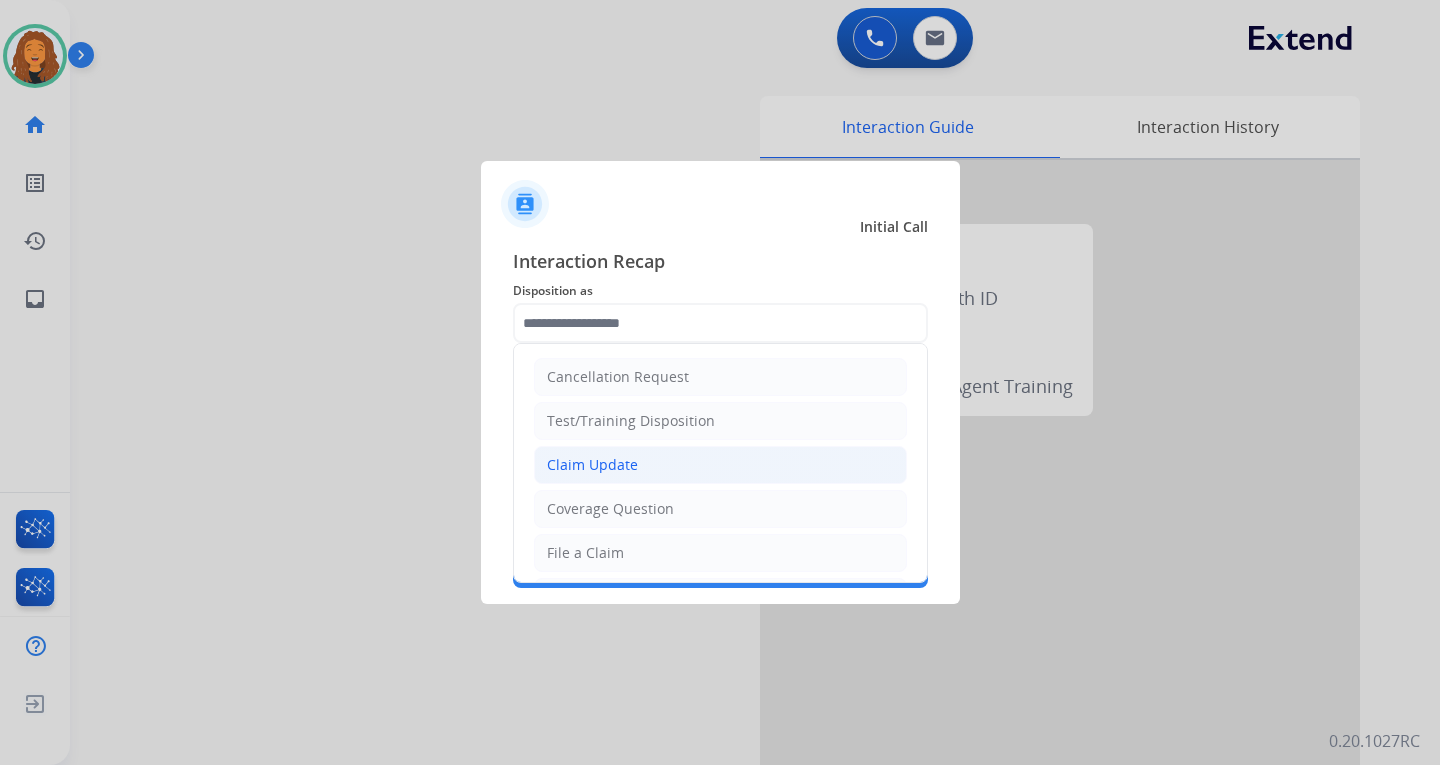click on "Claim Update" 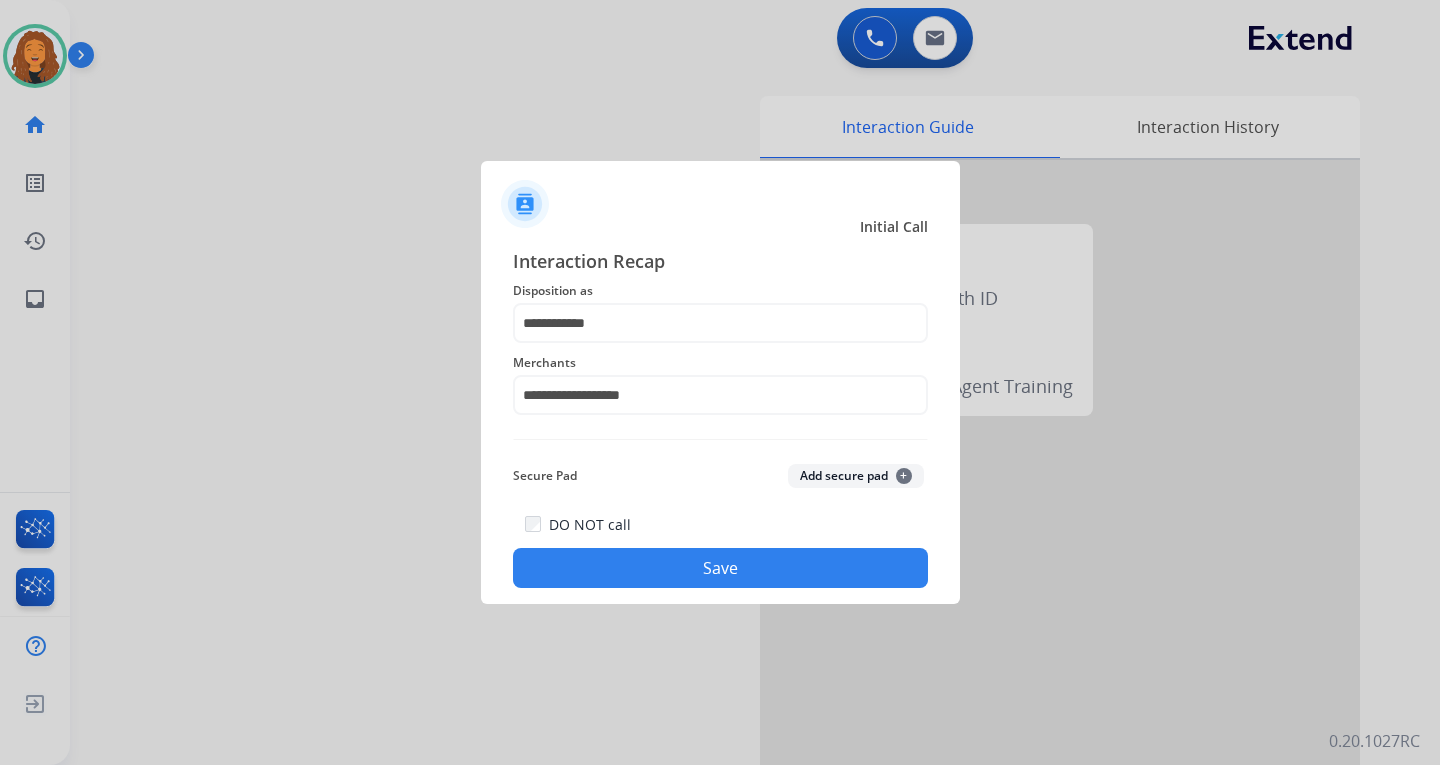 click on "Save" 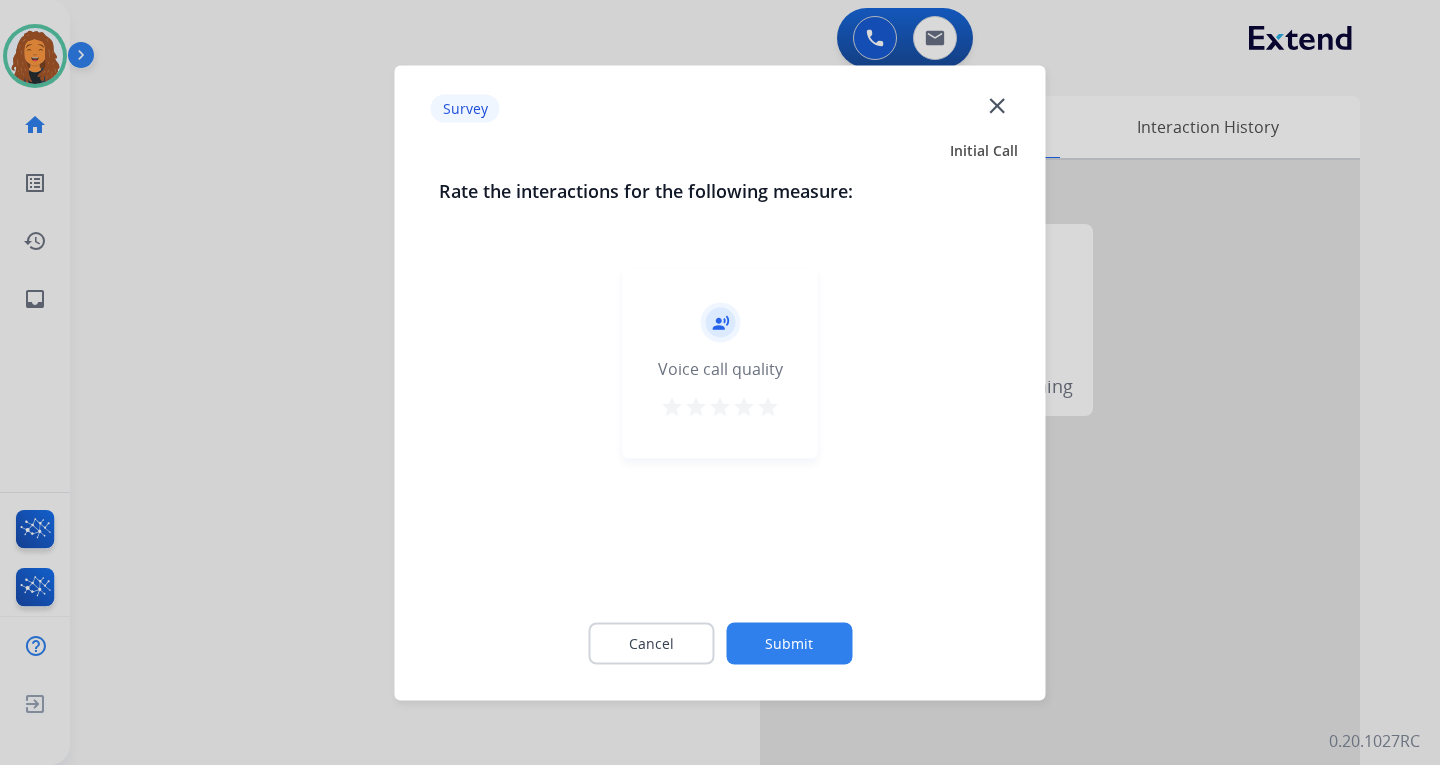 click on "Submit" 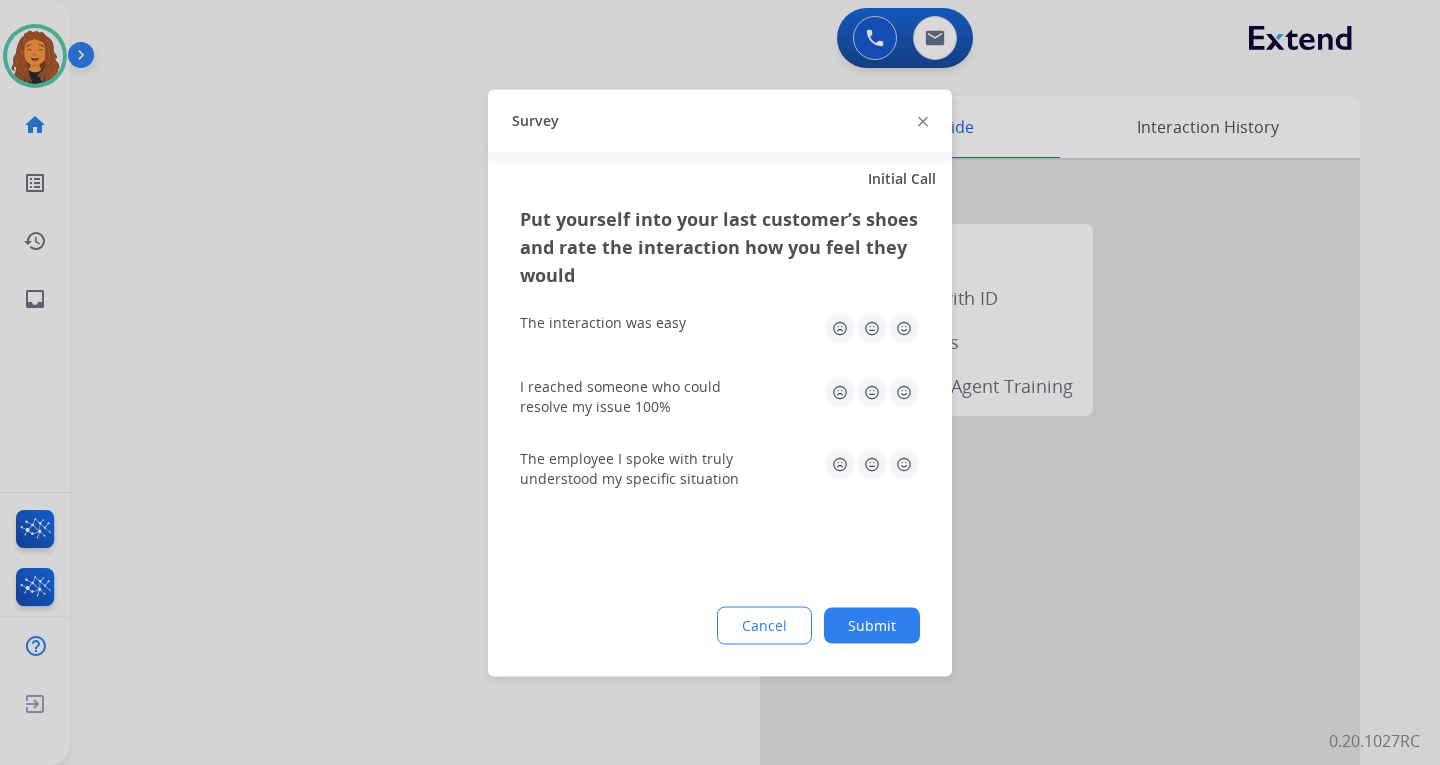 click on "Submit" 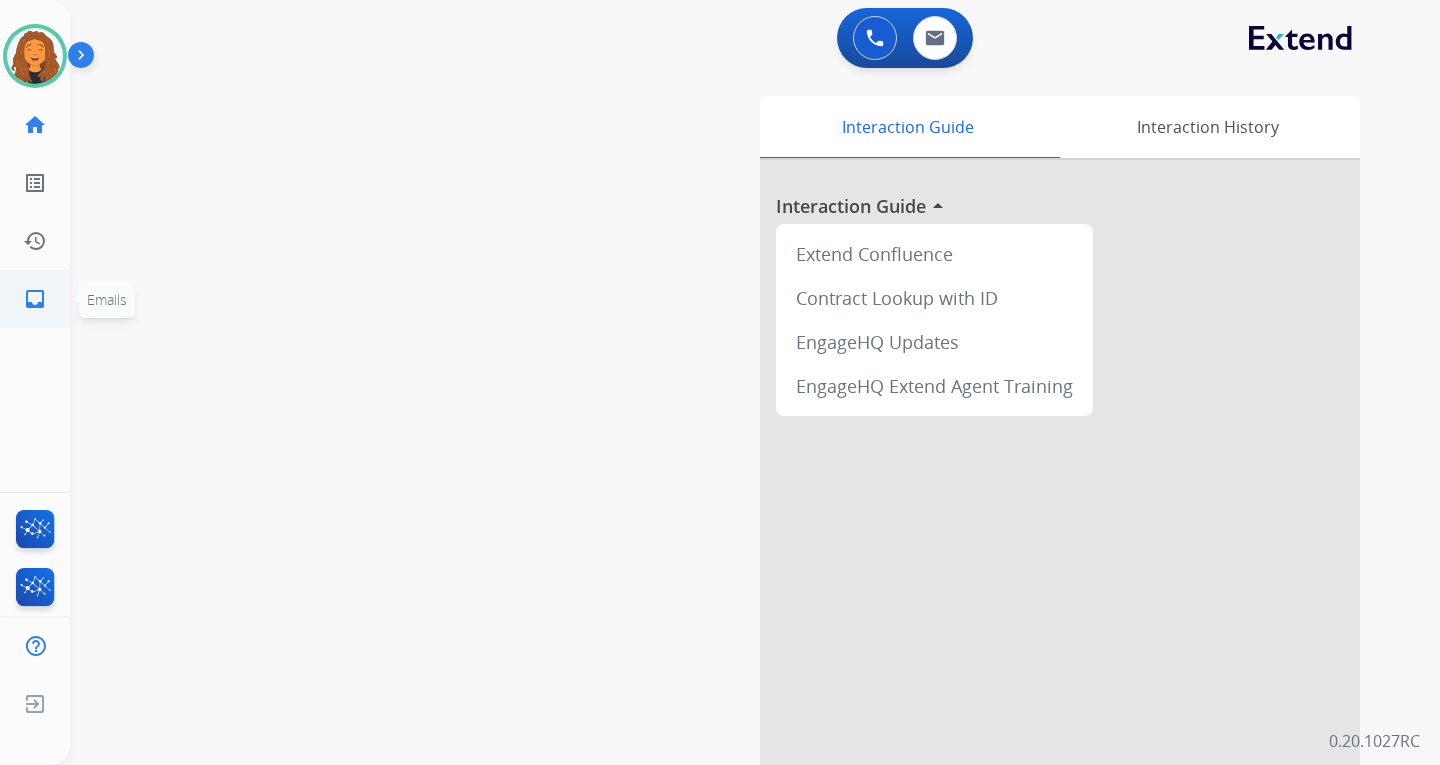 click on "inbox  Emails" 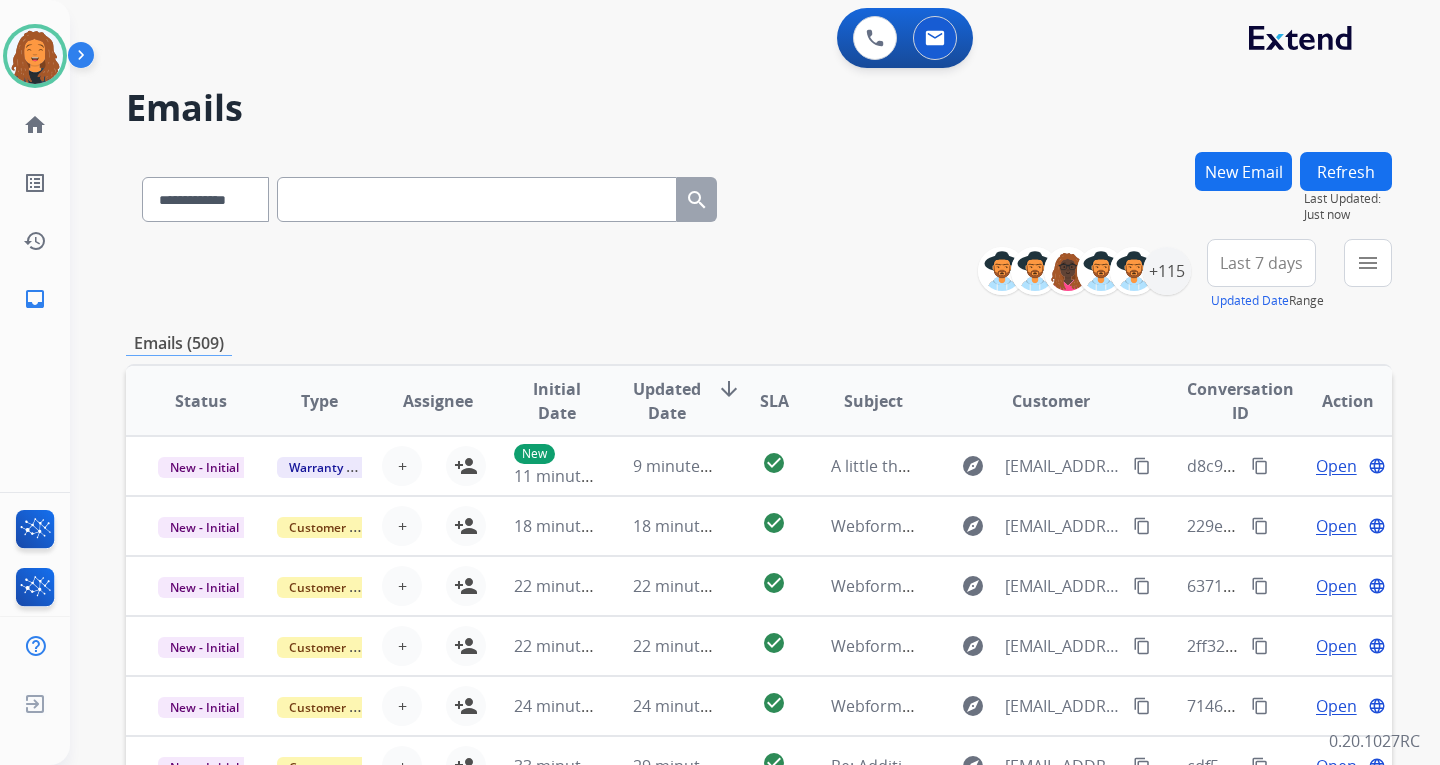 click at bounding box center [477, 199] 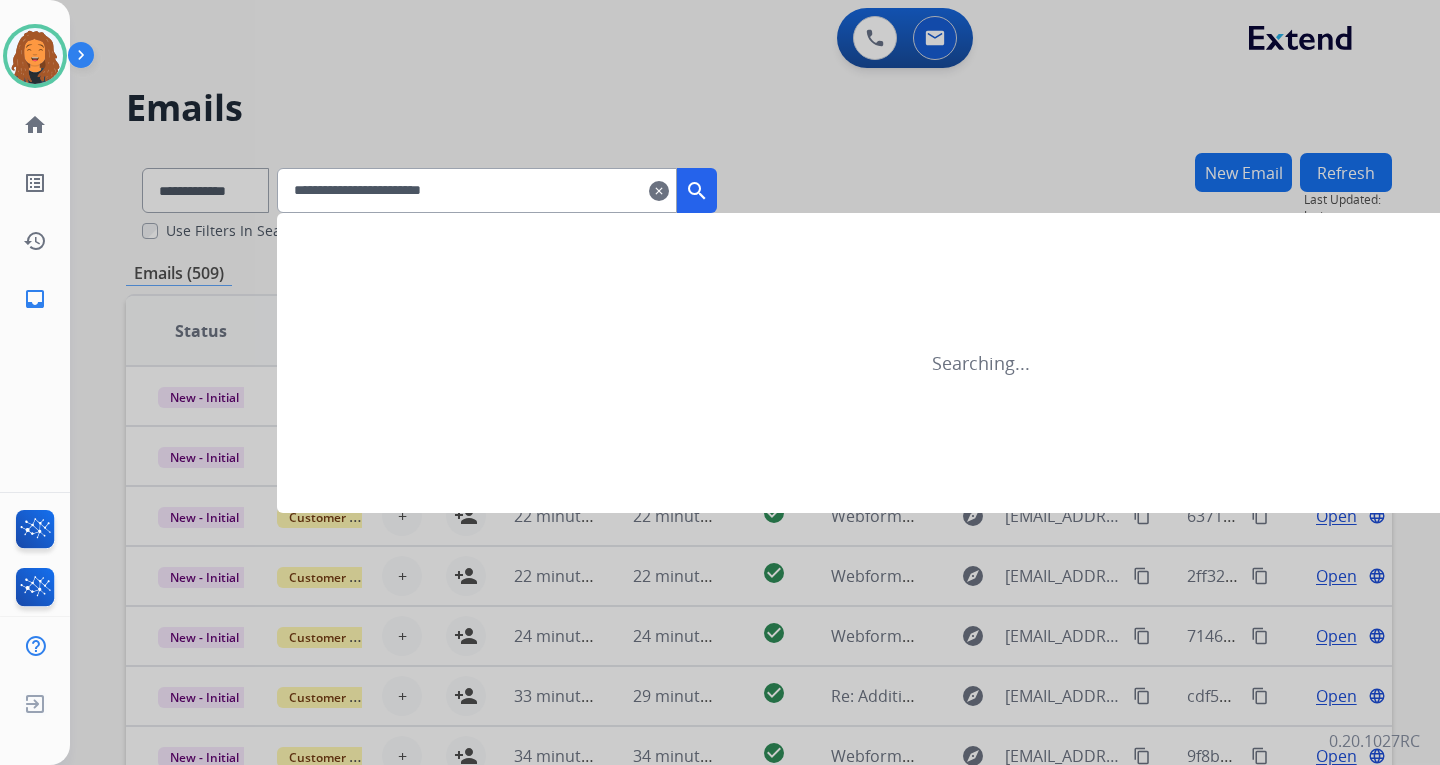 type on "**********" 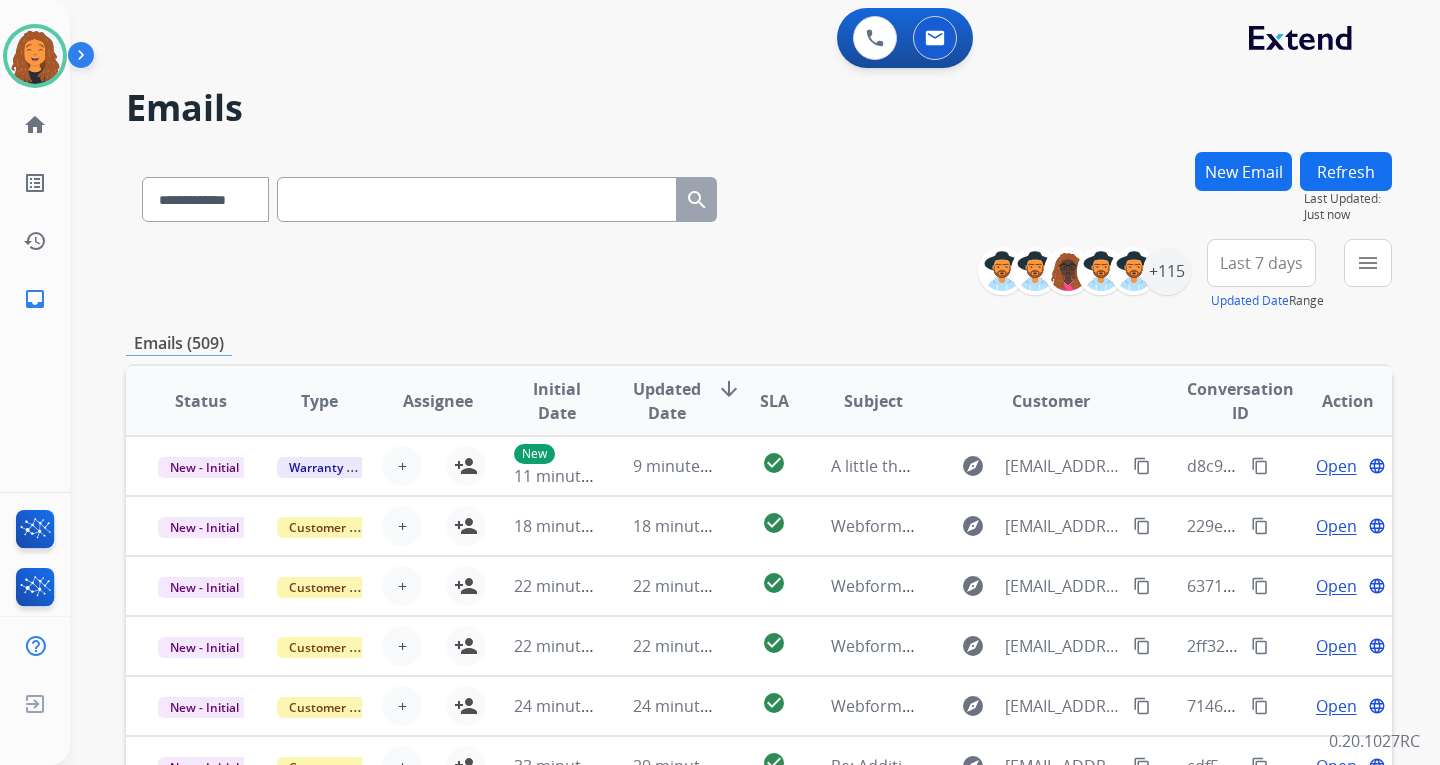 click on "New Email" at bounding box center (1243, 171) 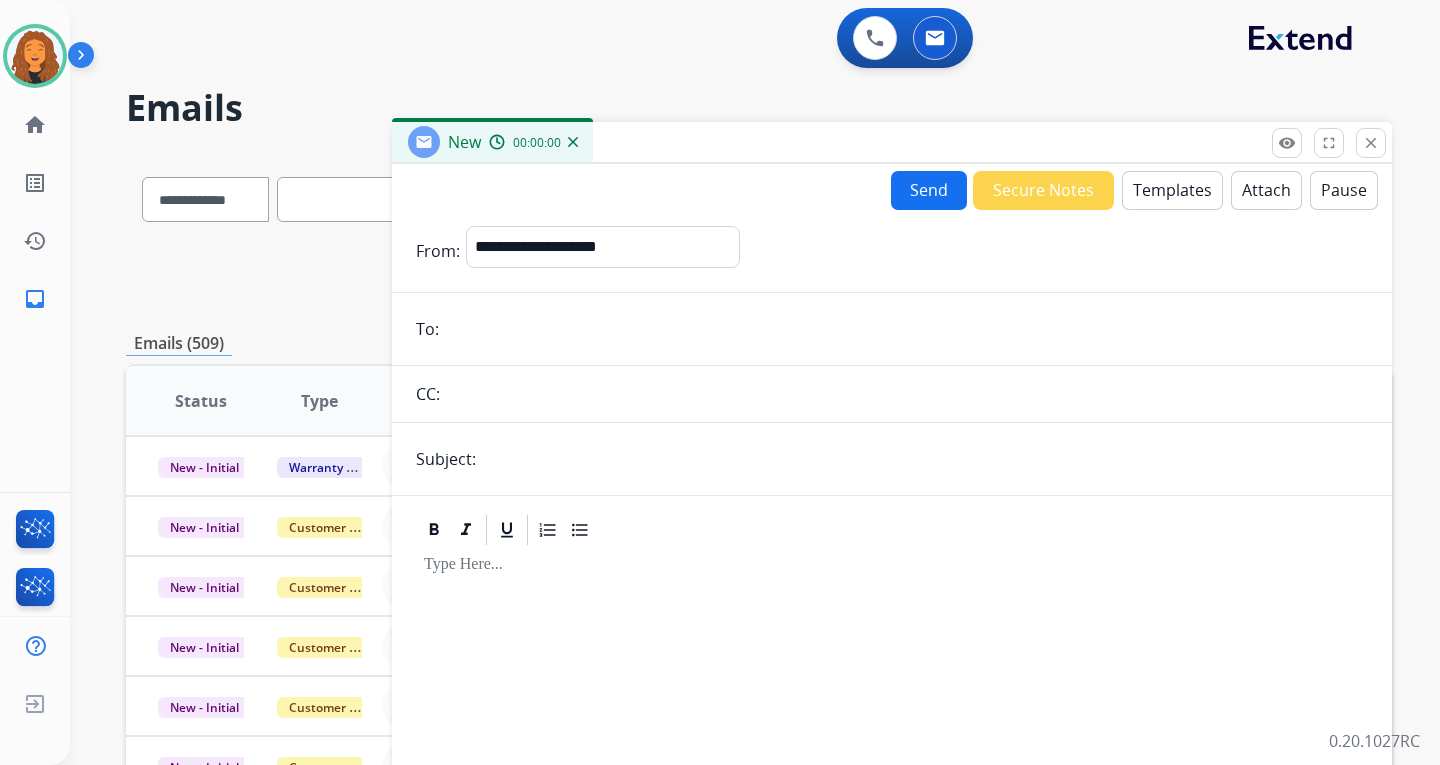 drag, startPoint x: 534, startPoint y: 323, endPoint x: 538, endPoint y: 369, distance: 46.173584 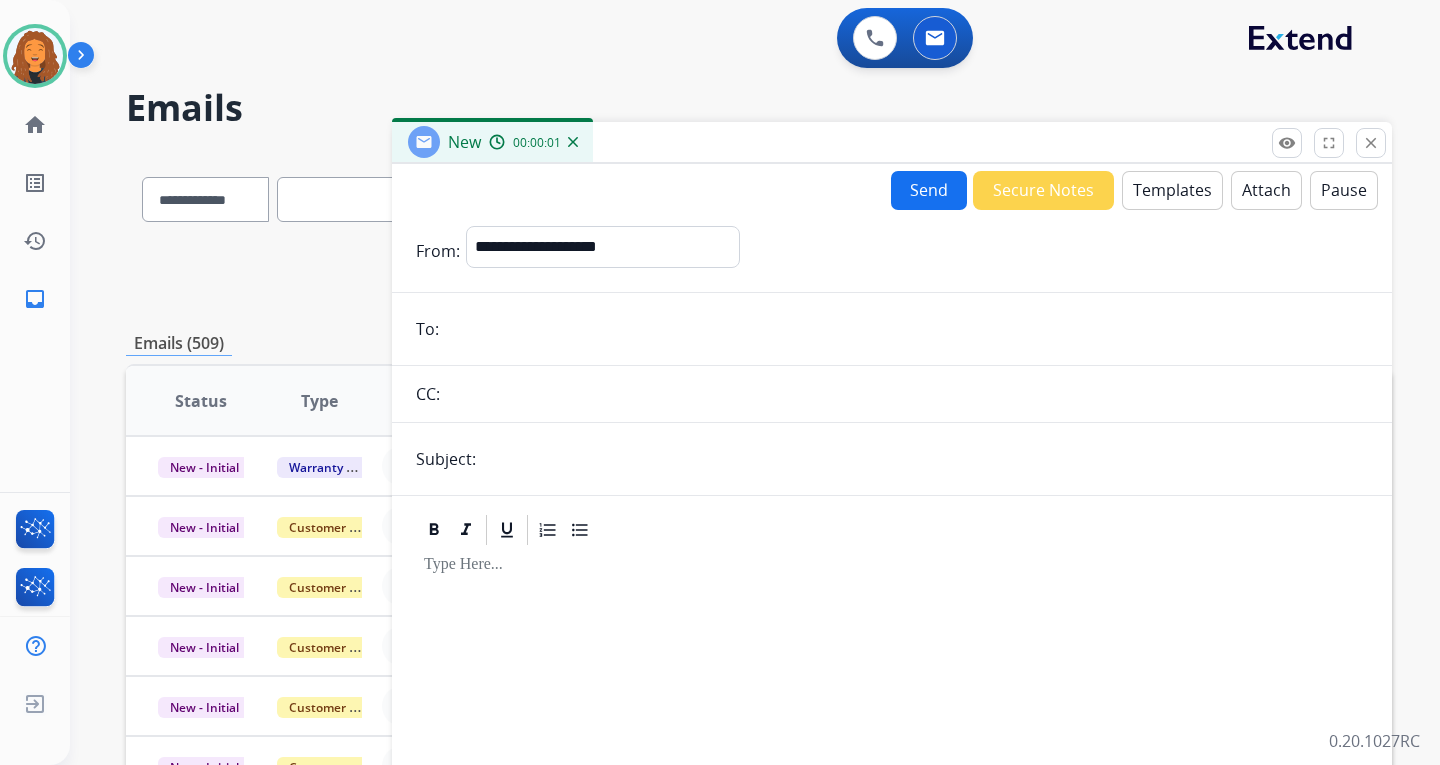 paste on "**********" 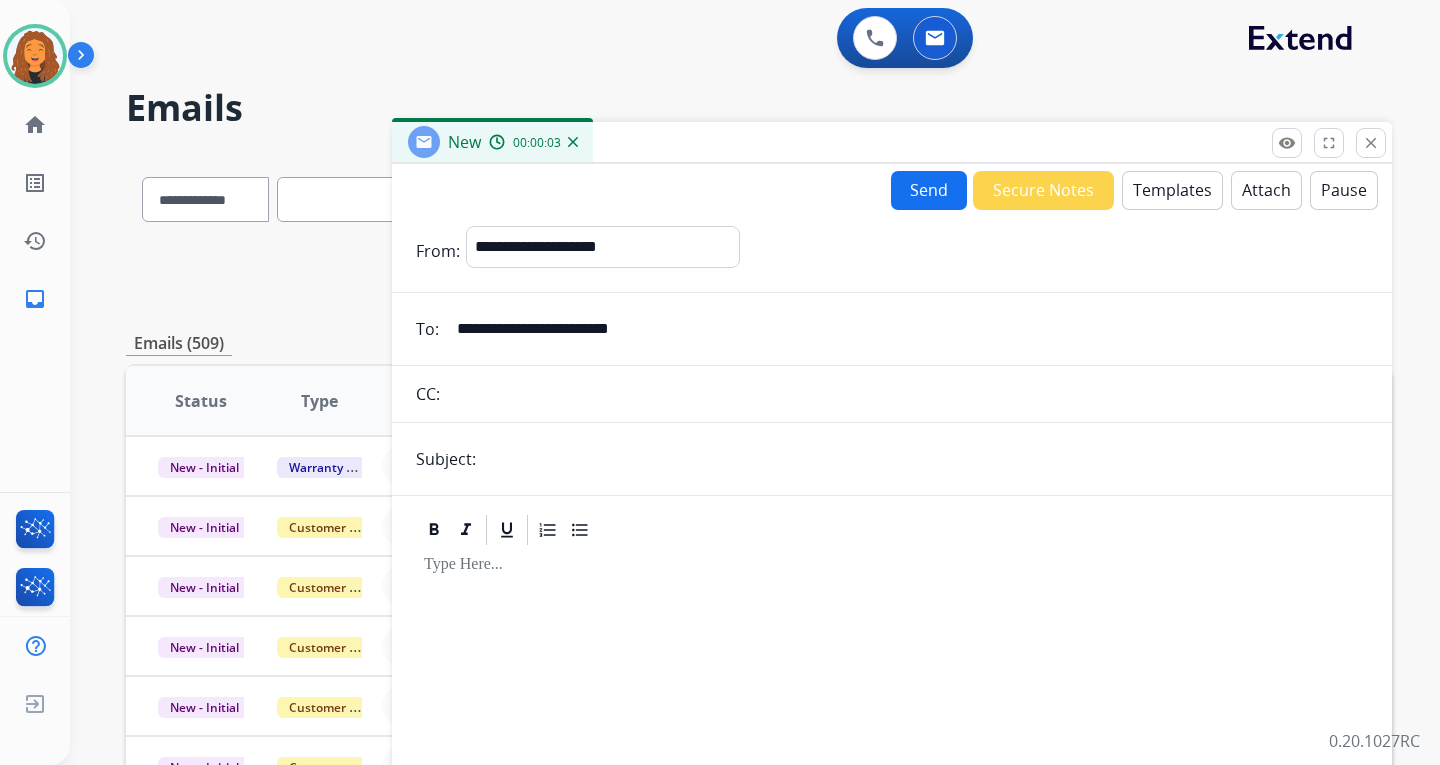 type on "**********" 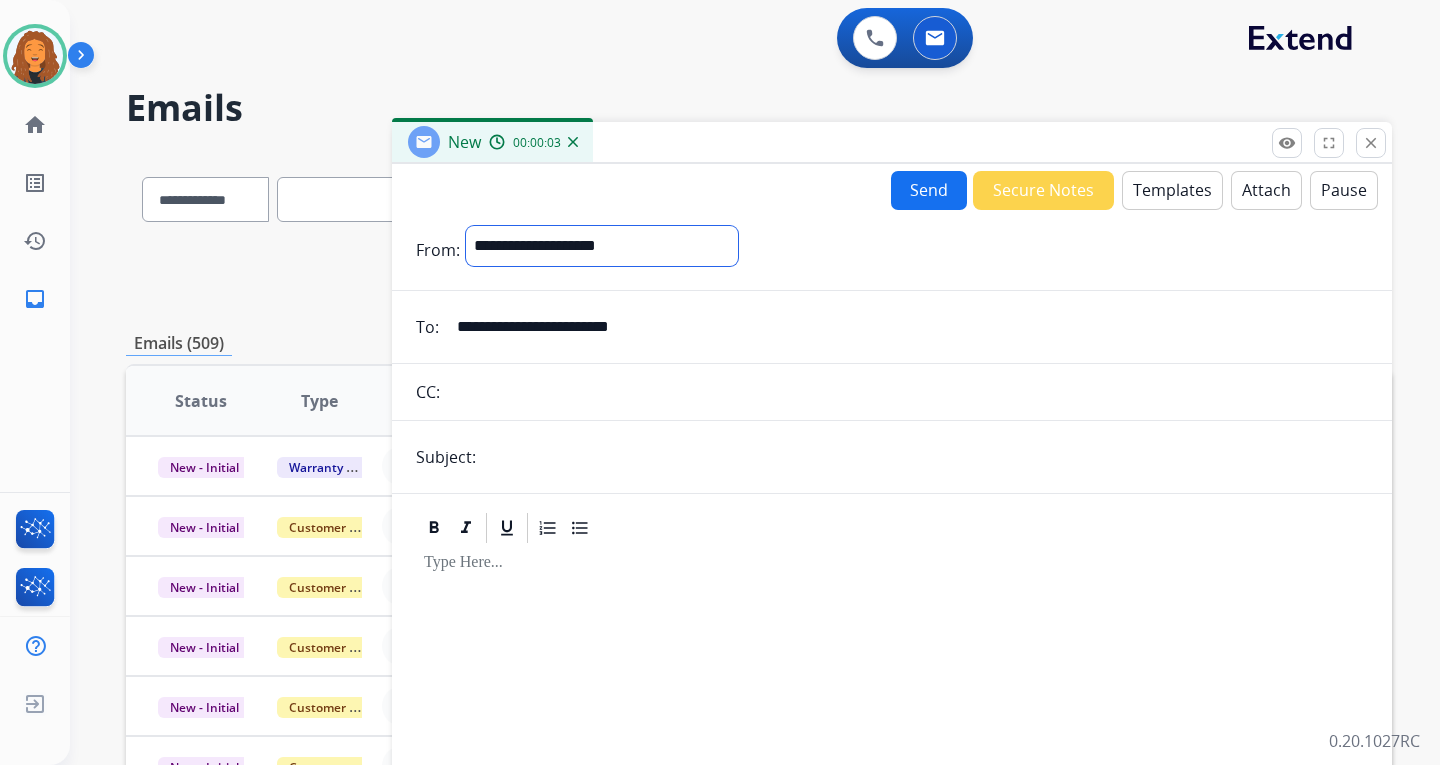 click on "**********" at bounding box center (602, 246) 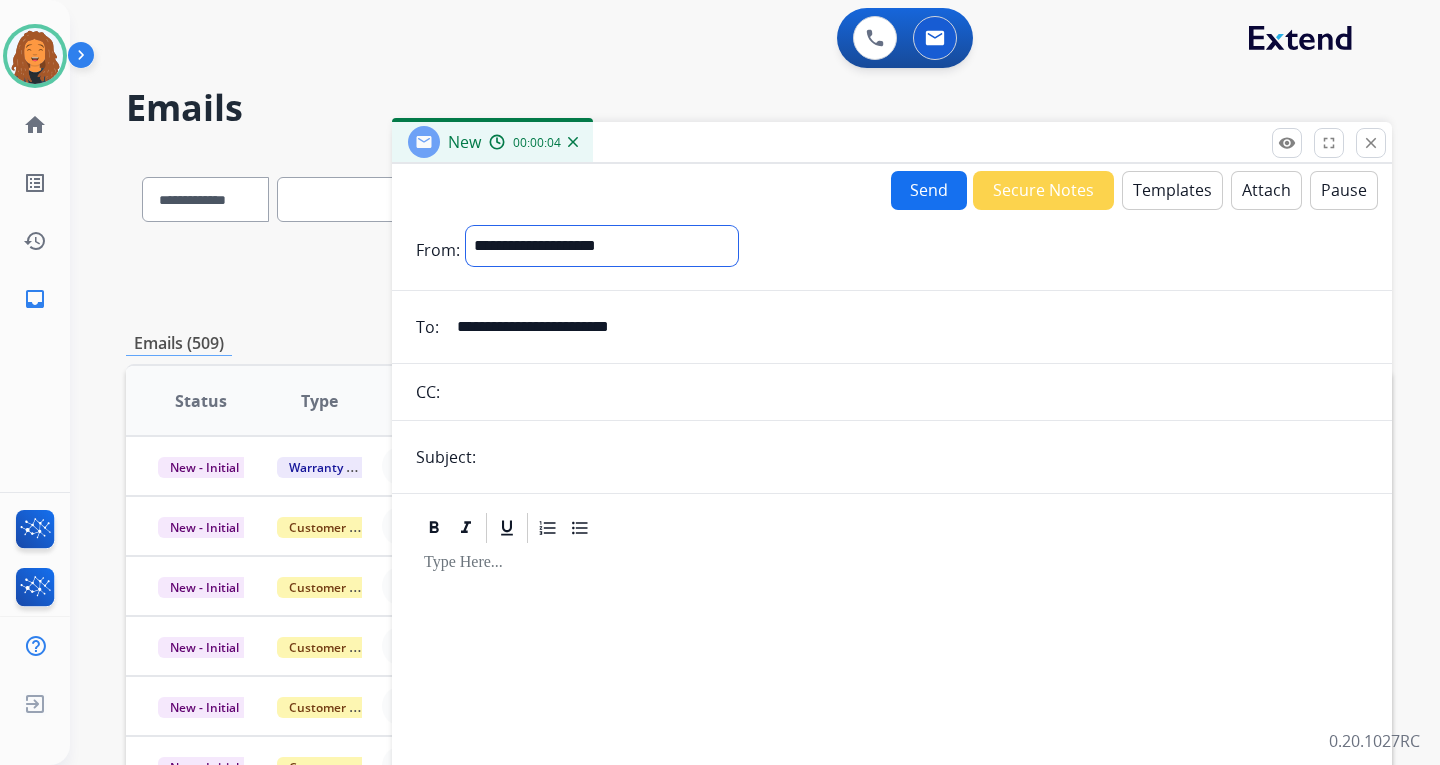 select on "**********" 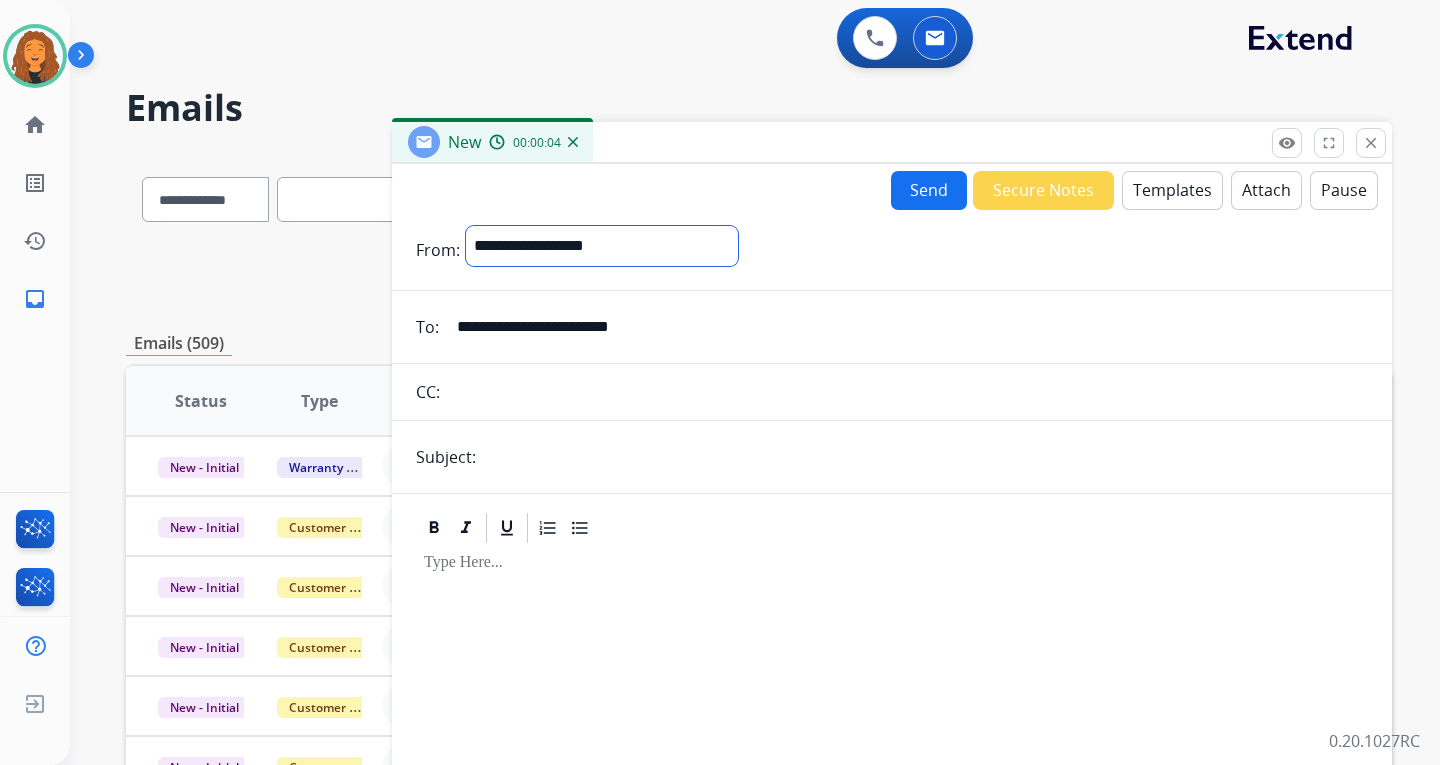 click on "**********" at bounding box center (602, 246) 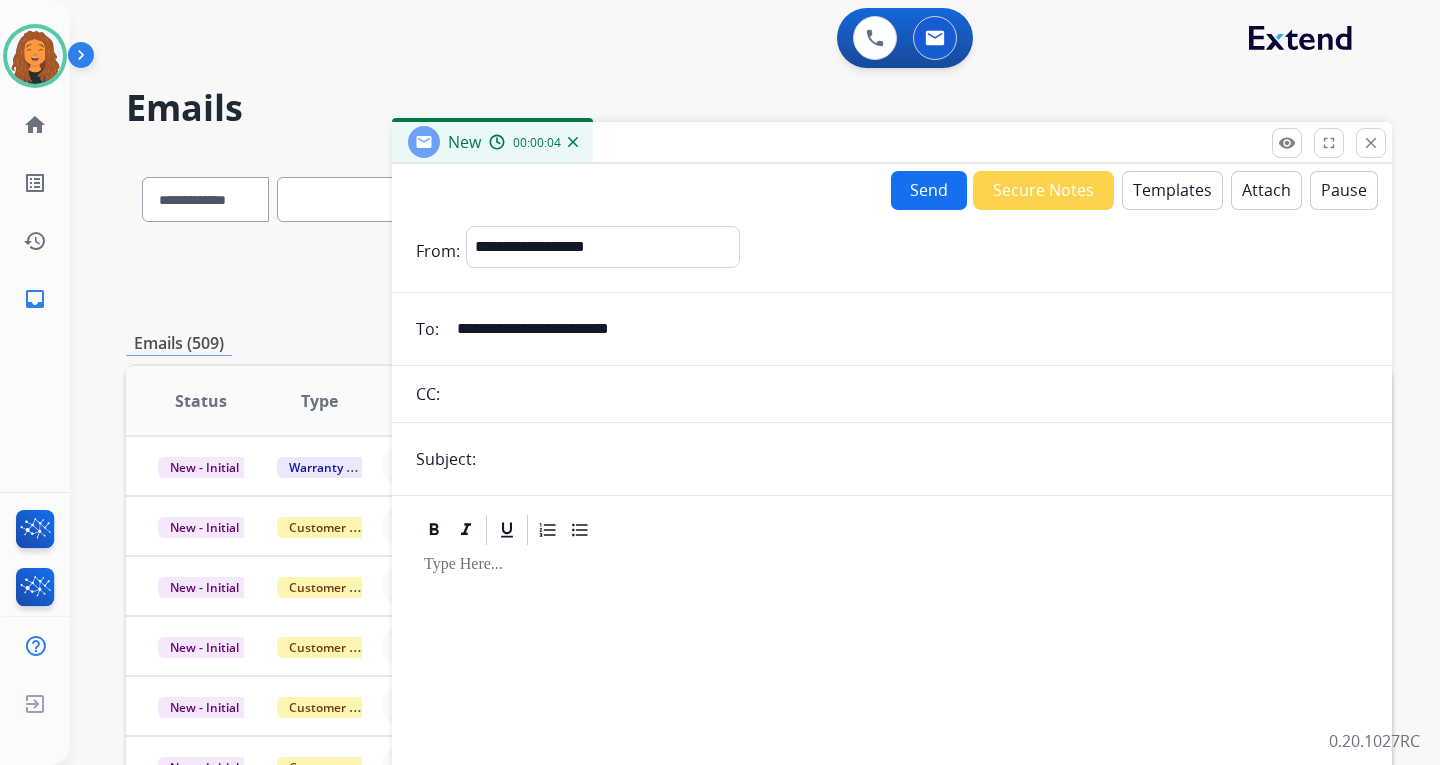 click at bounding box center [925, 459] 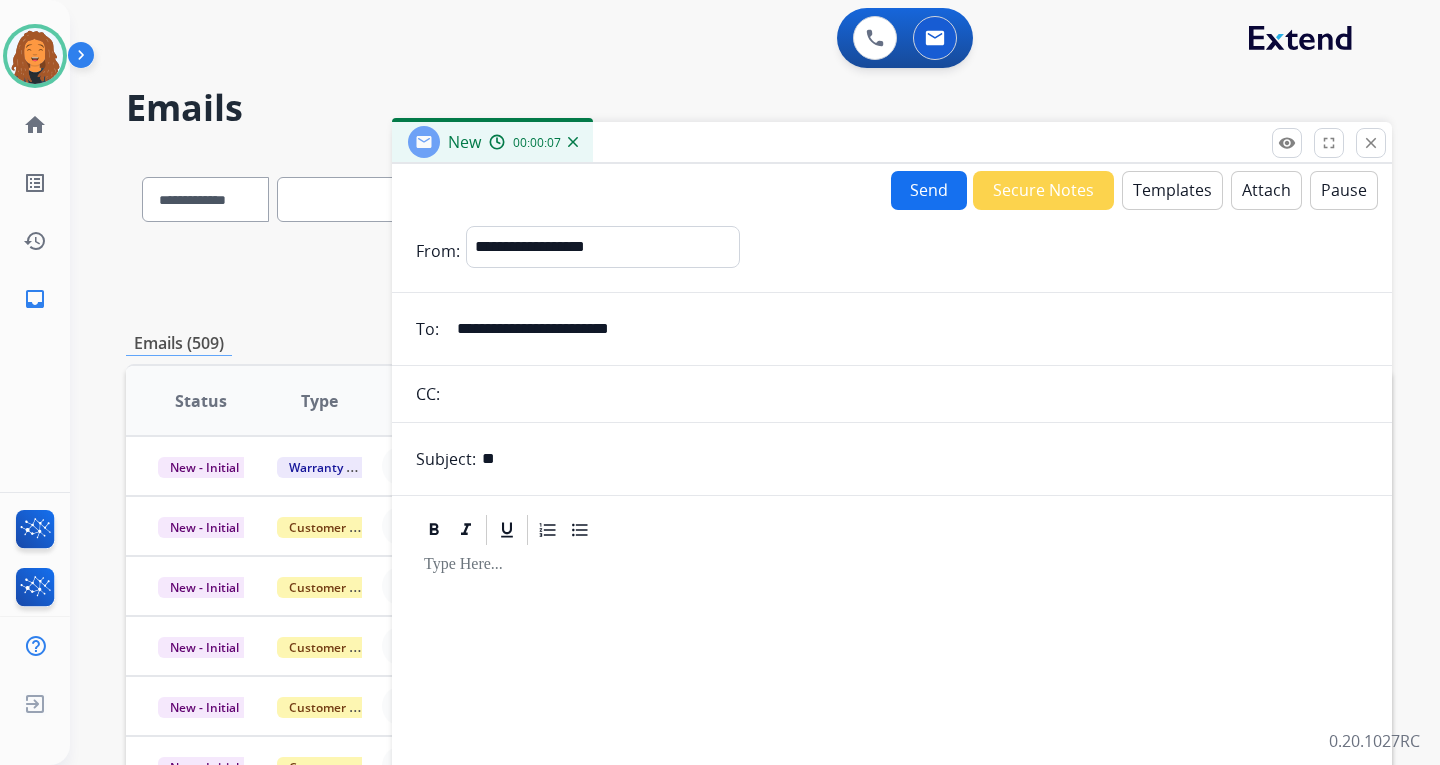 type on "*" 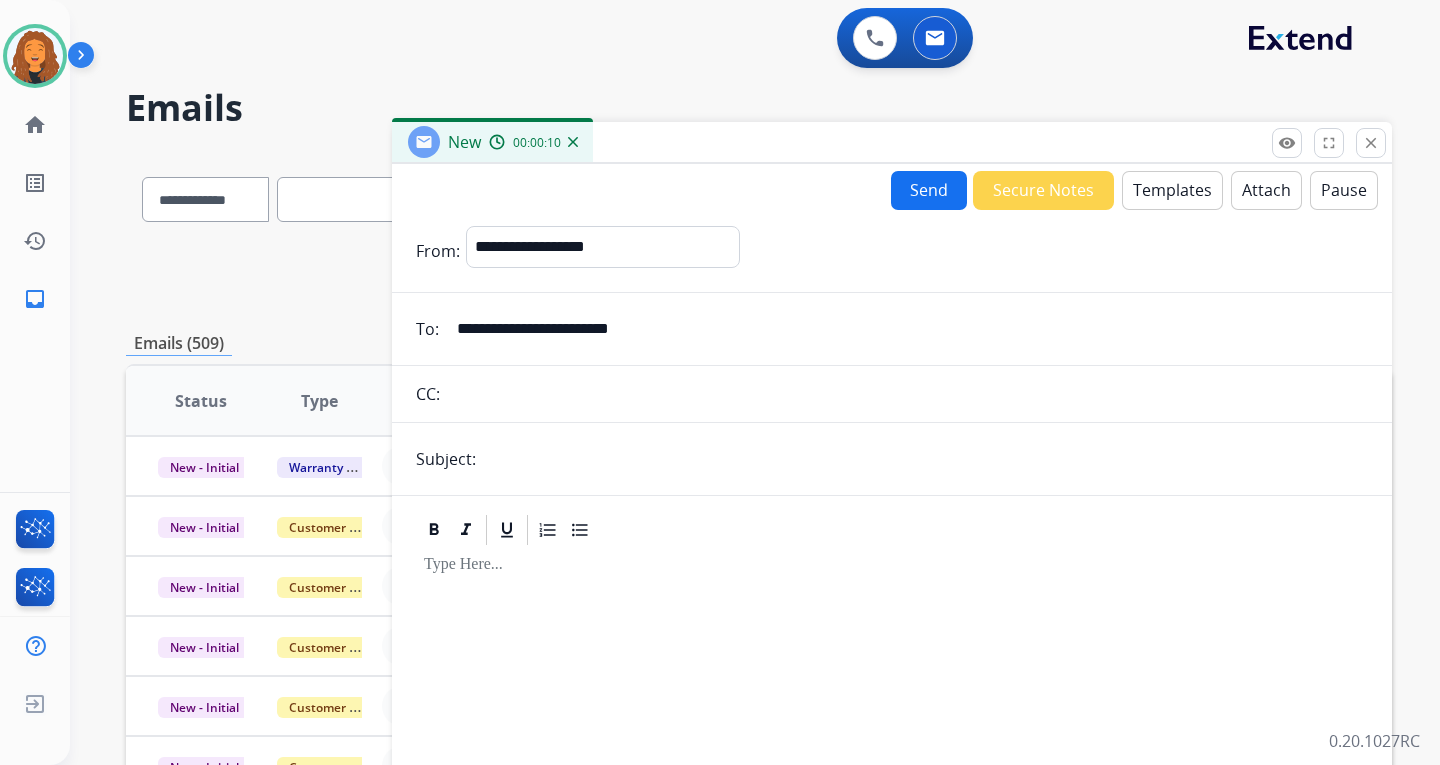 click on "**********" at bounding box center (892, 556) 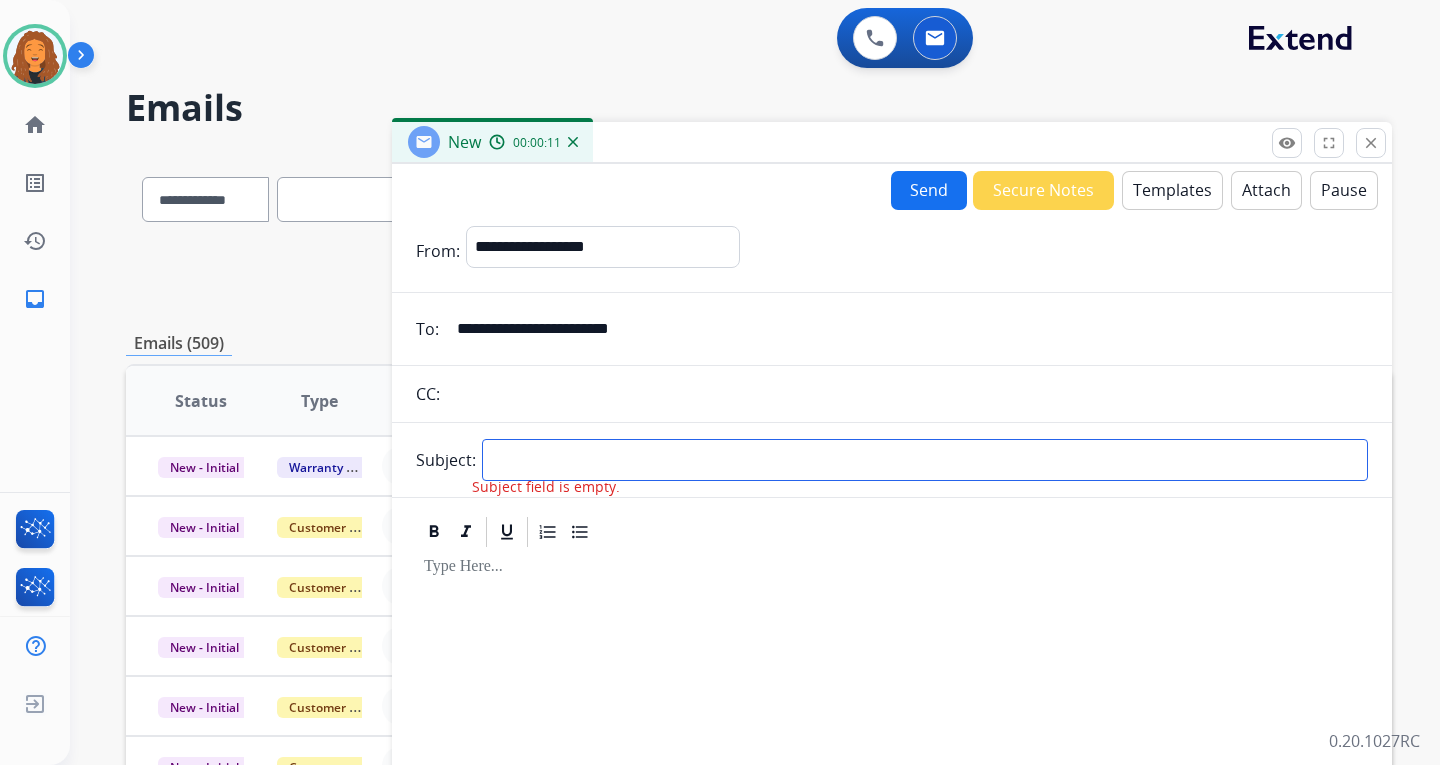 click at bounding box center [925, 460] 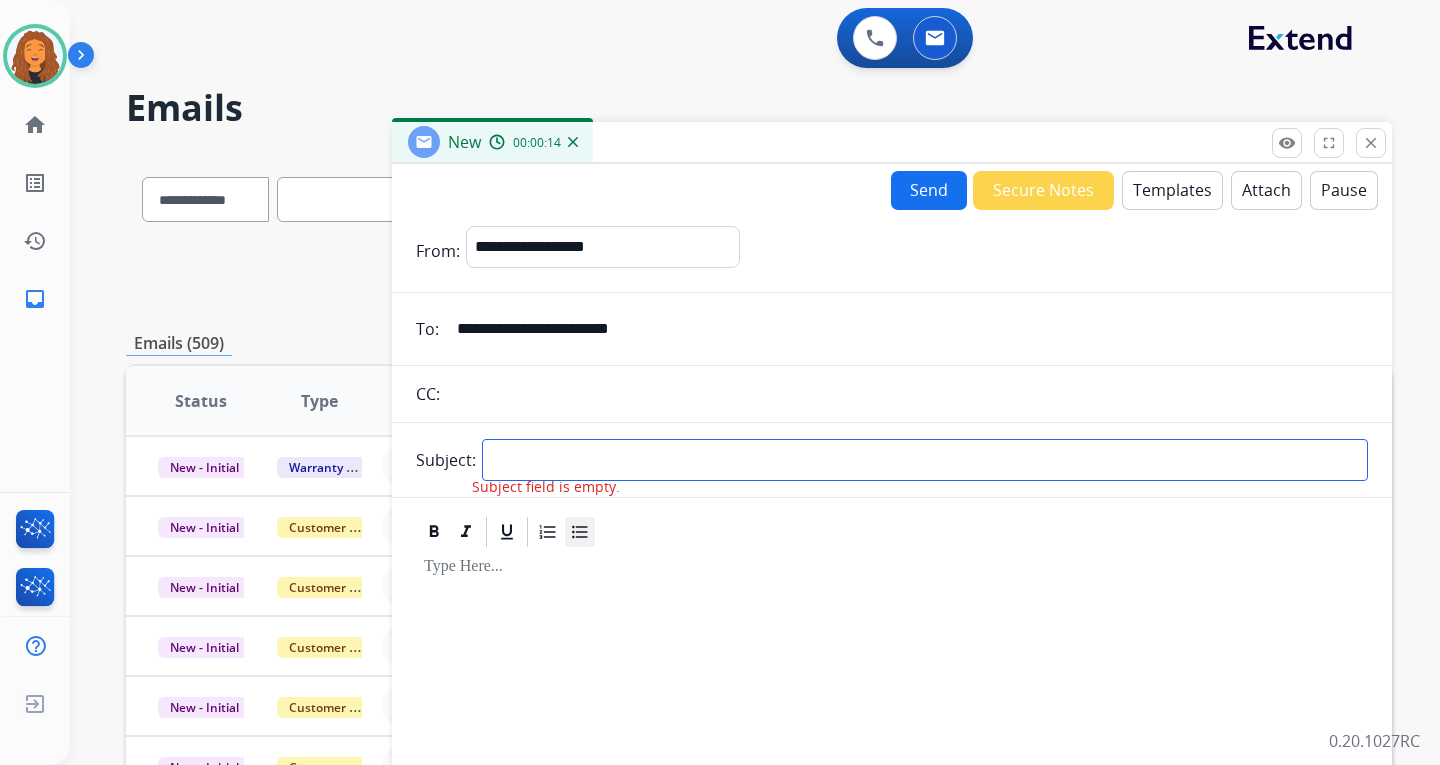 type on "**********" 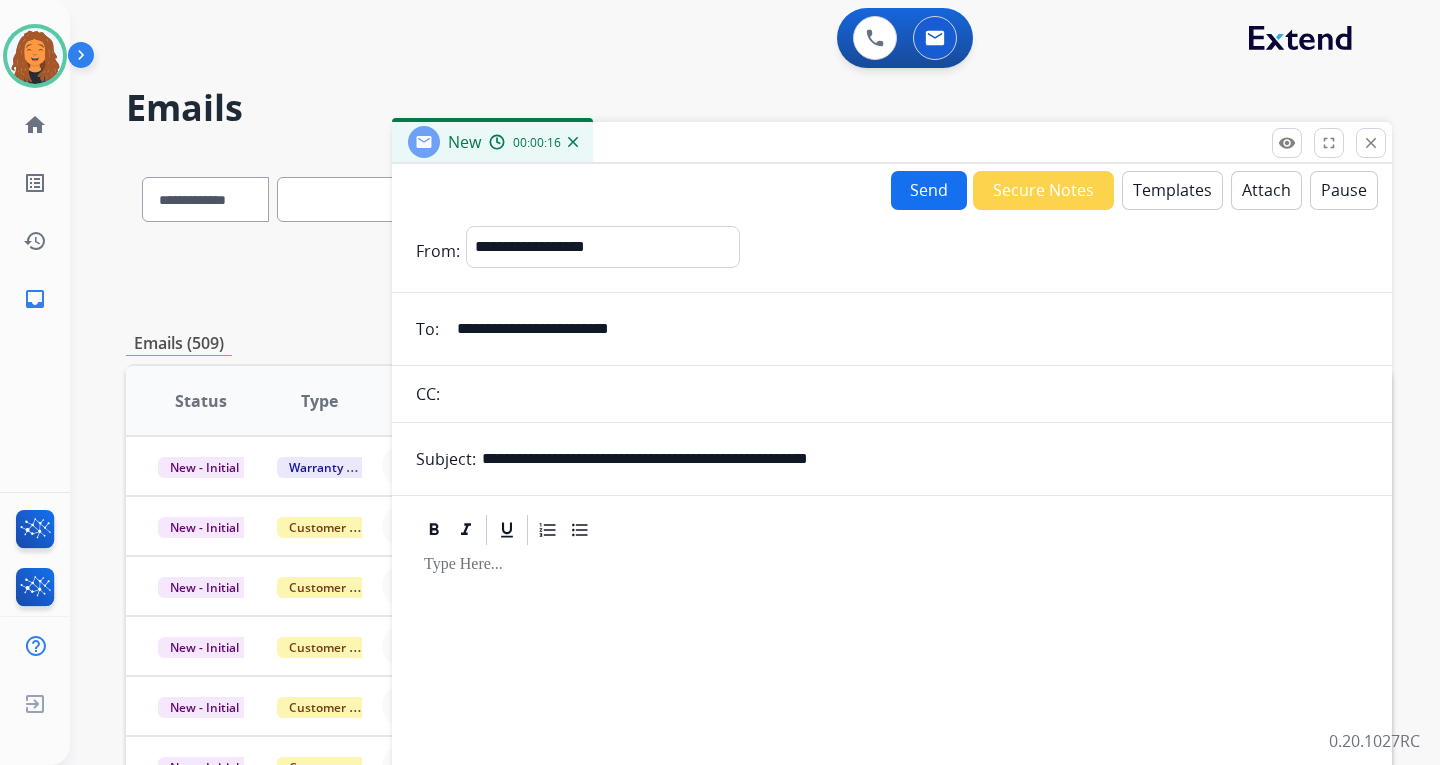 click on "Templates" at bounding box center (1172, 190) 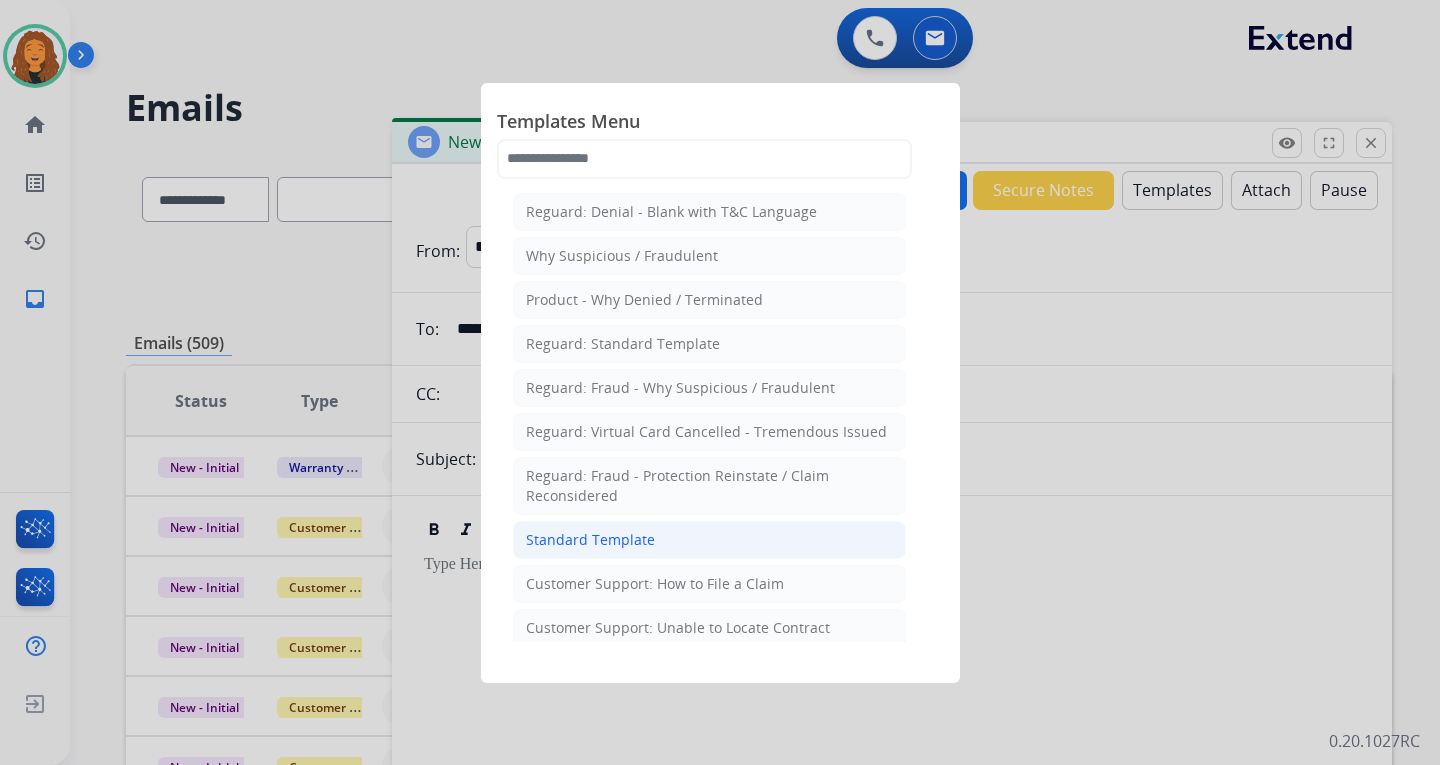 click on "Standard Template" 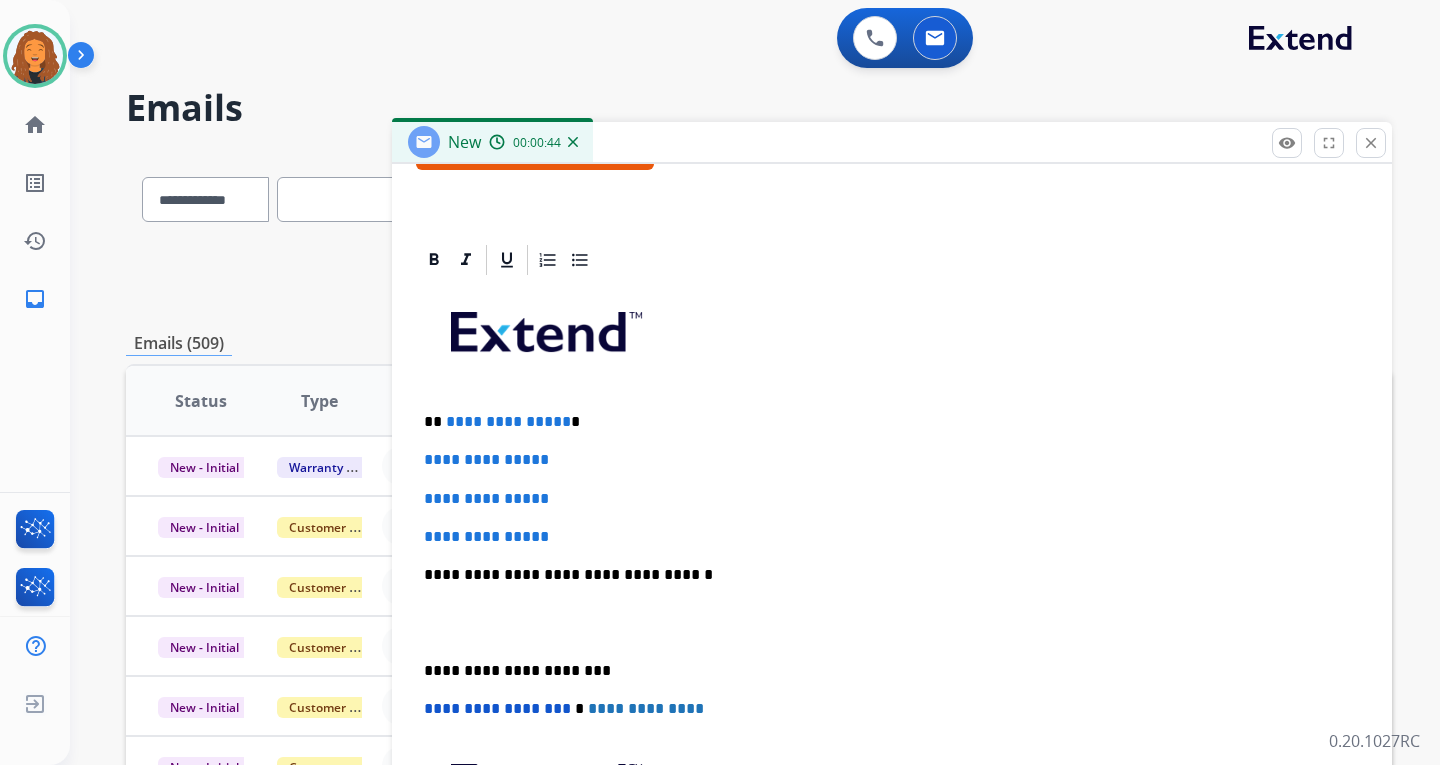 scroll, scrollTop: 400, scrollLeft: 0, axis: vertical 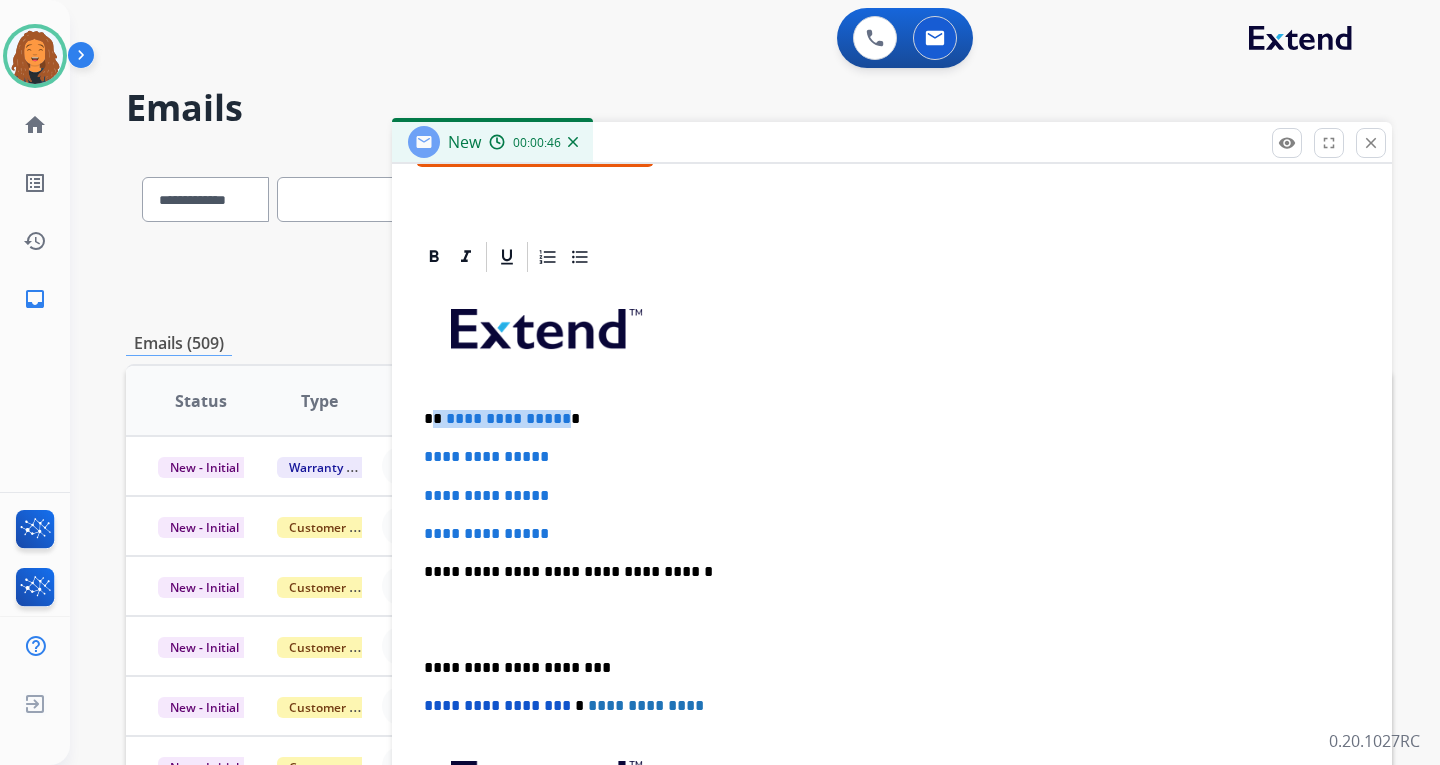 drag, startPoint x: 557, startPoint y: 415, endPoint x: 433, endPoint y: 422, distance: 124.197426 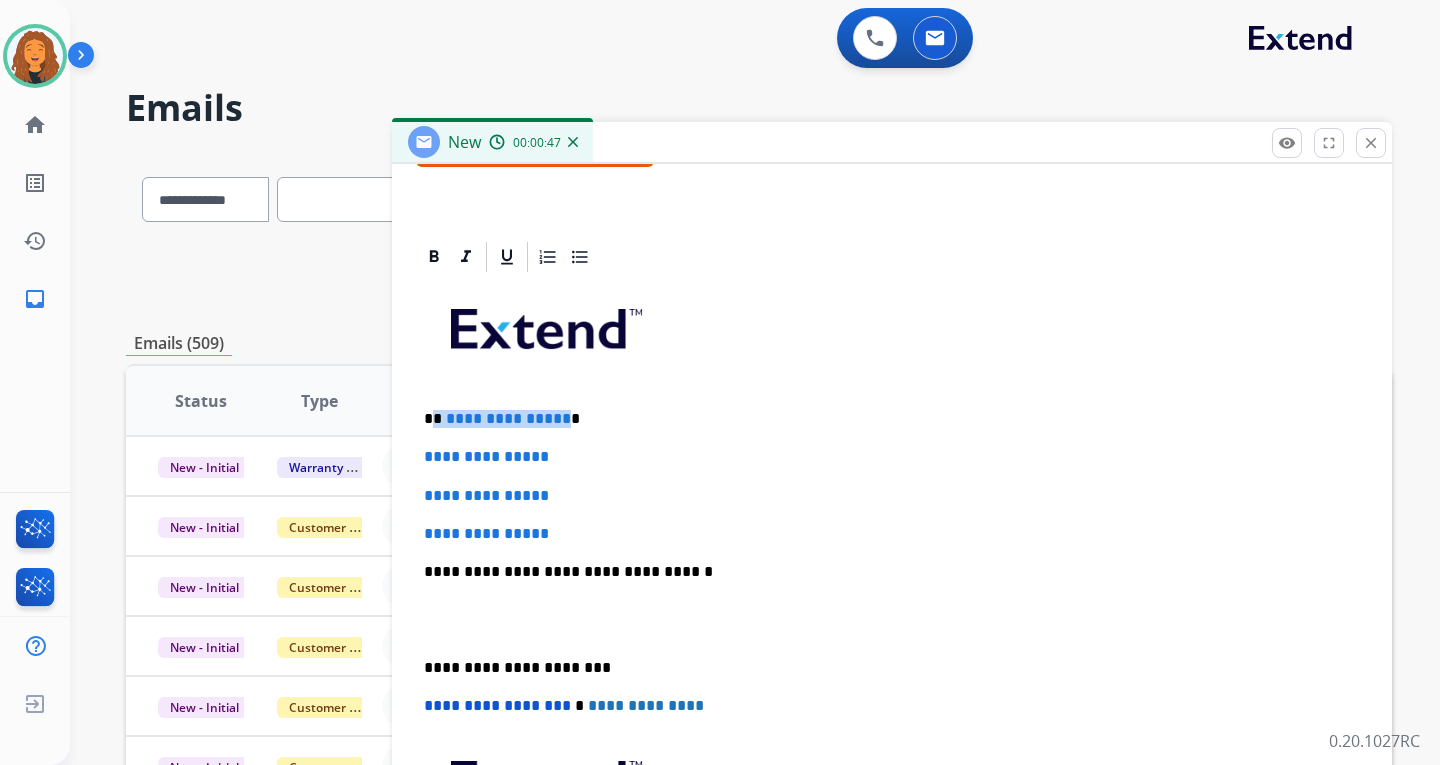 type 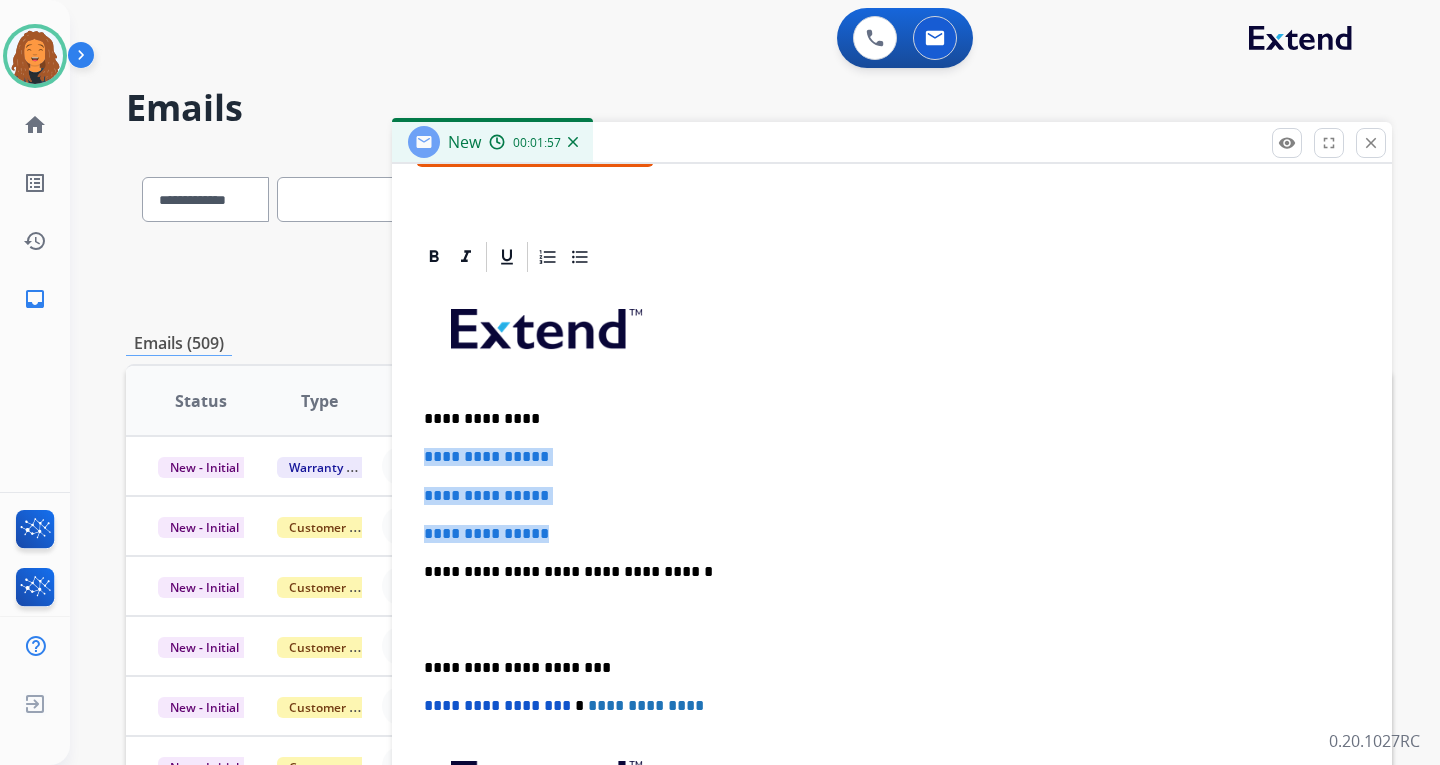 drag, startPoint x: 578, startPoint y: 525, endPoint x: 409, endPoint y: 451, distance: 184.4912 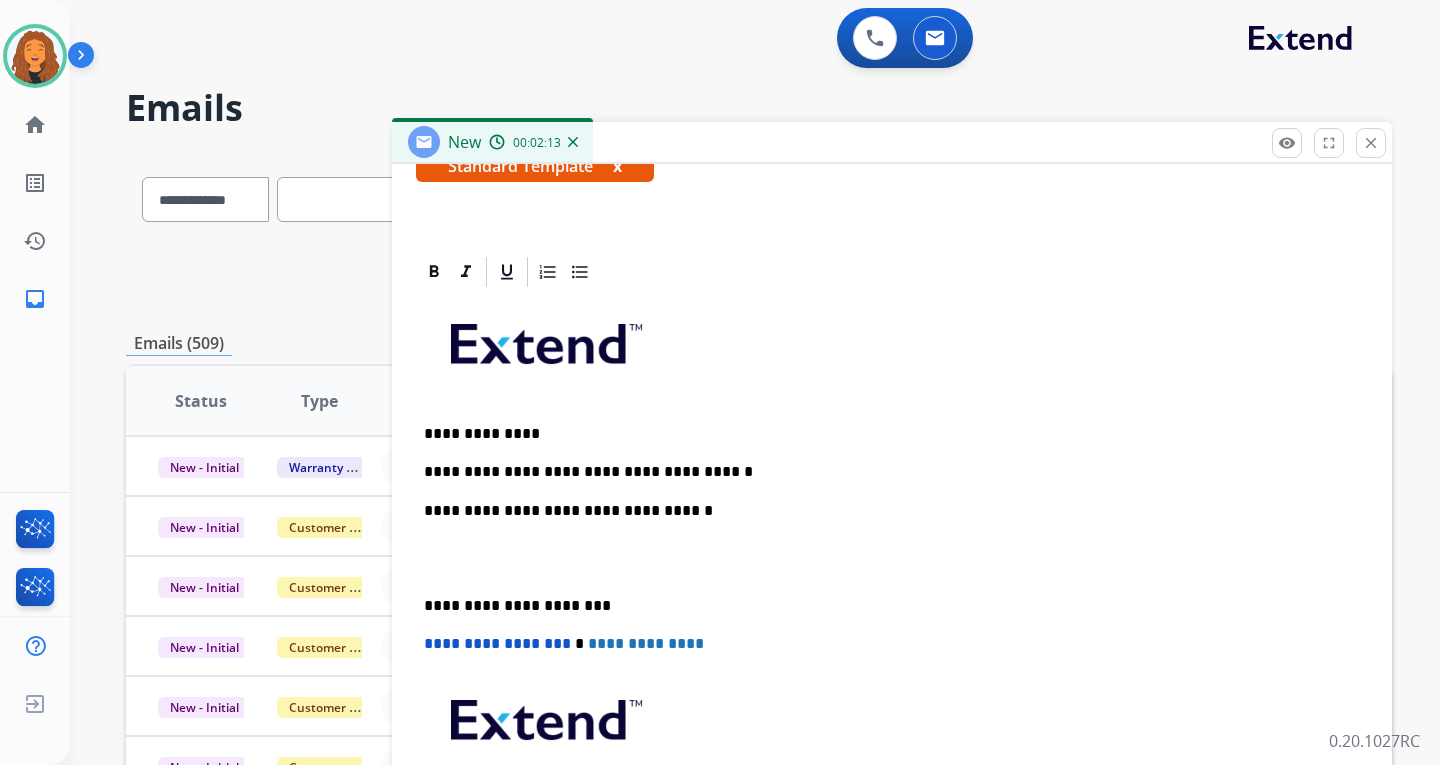 scroll, scrollTop: 400, scrollLeft: 0, axis: vertical 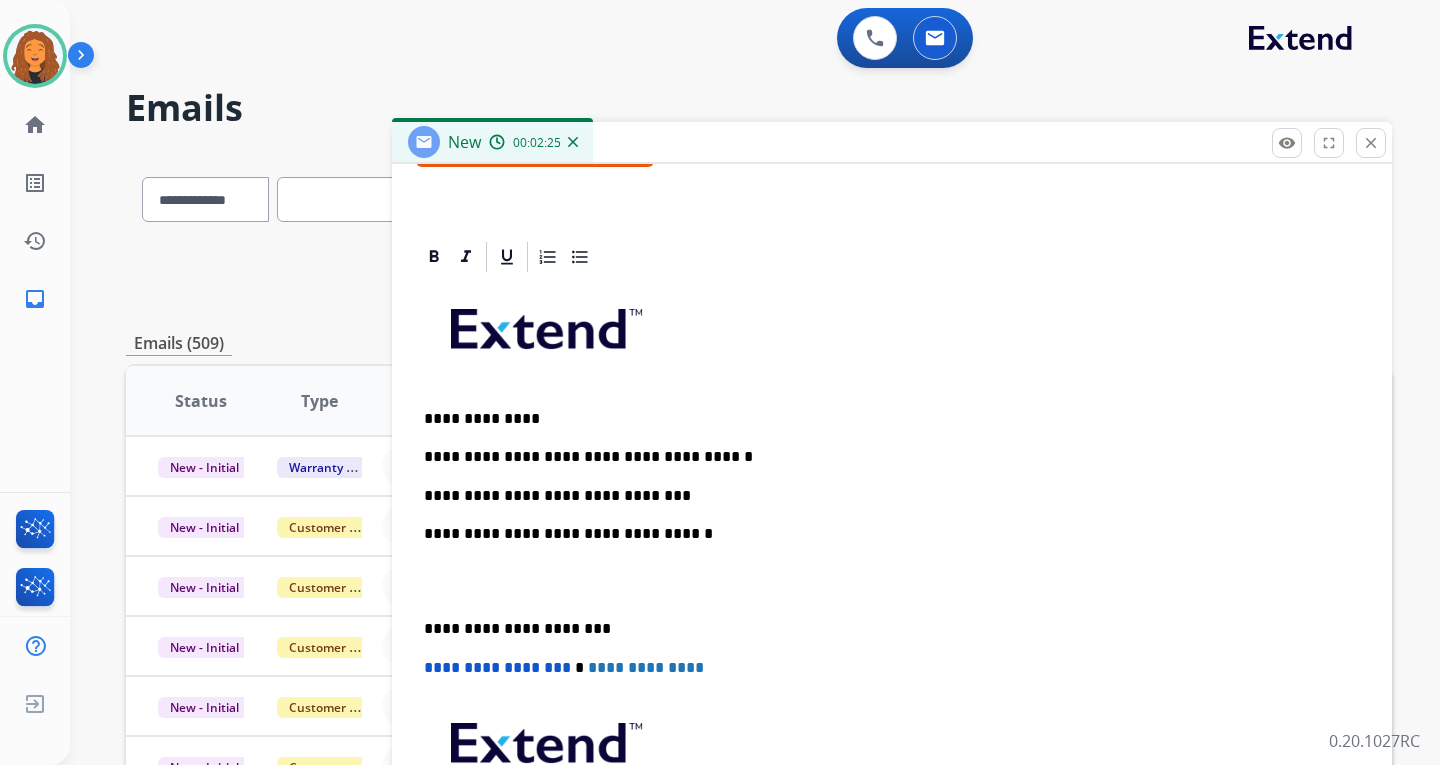 click on "**********" at bounding box center [884, 496] 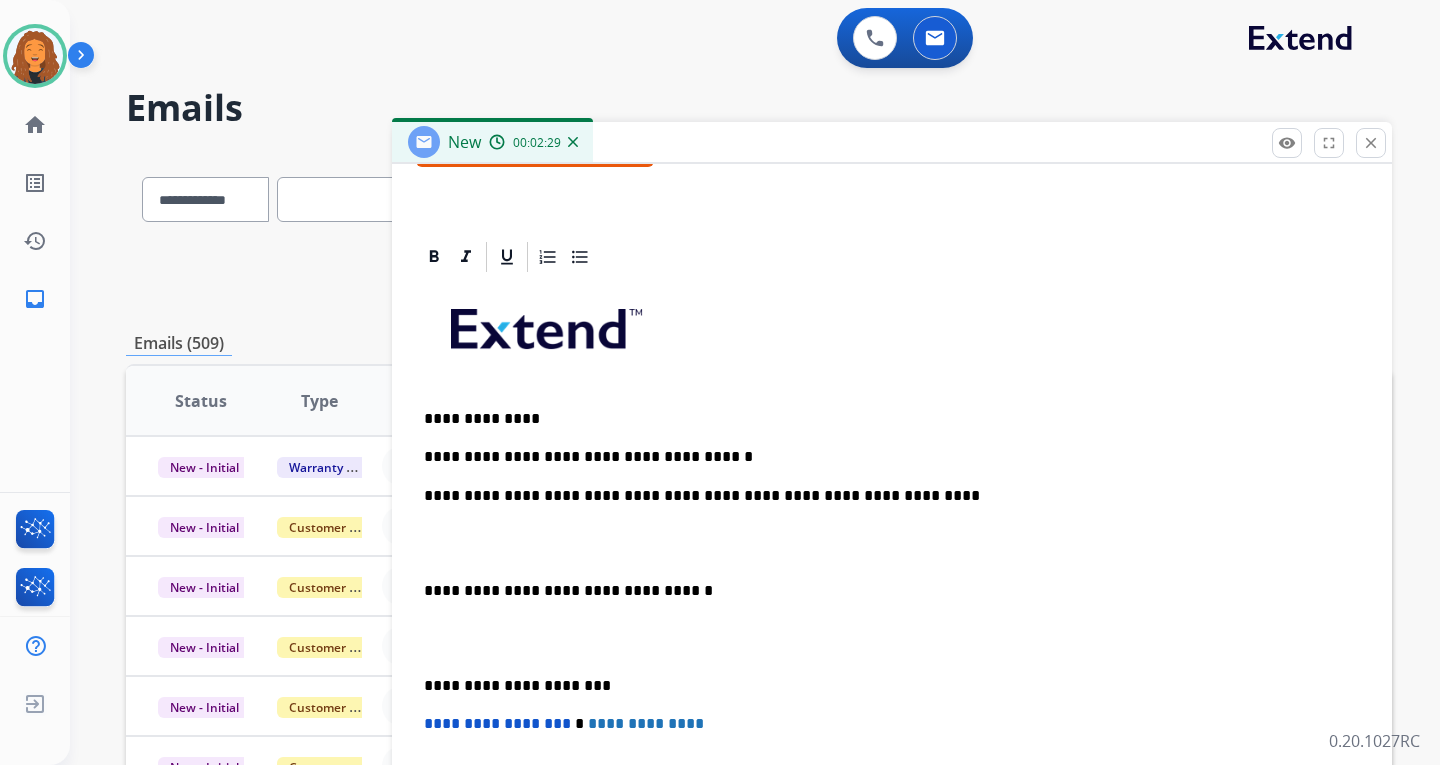 click on "**********" at bounding box center (884, 496) 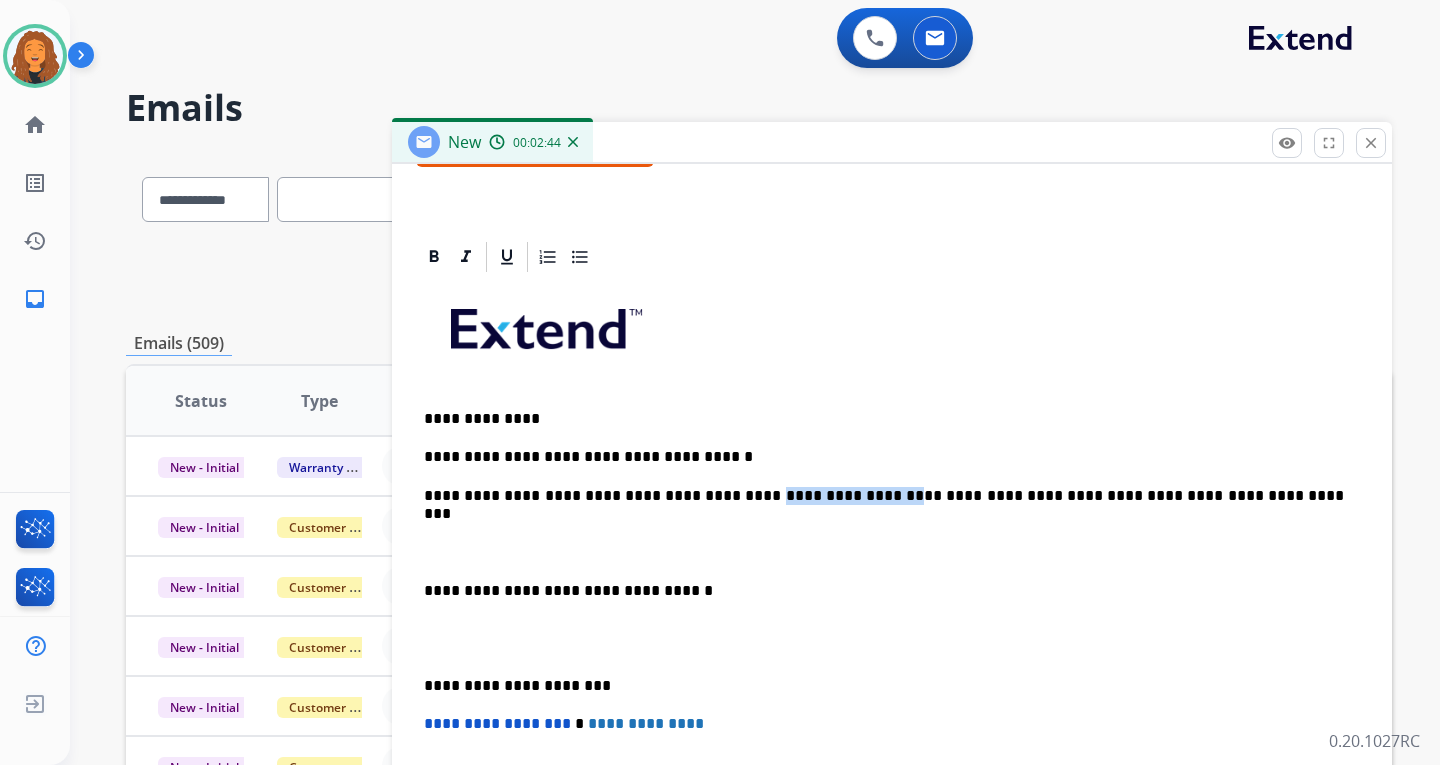 drag, startPoint x: 812, startPoint y: 498, endPoint x: 700, endPoint y: 503, distance: 112.11155 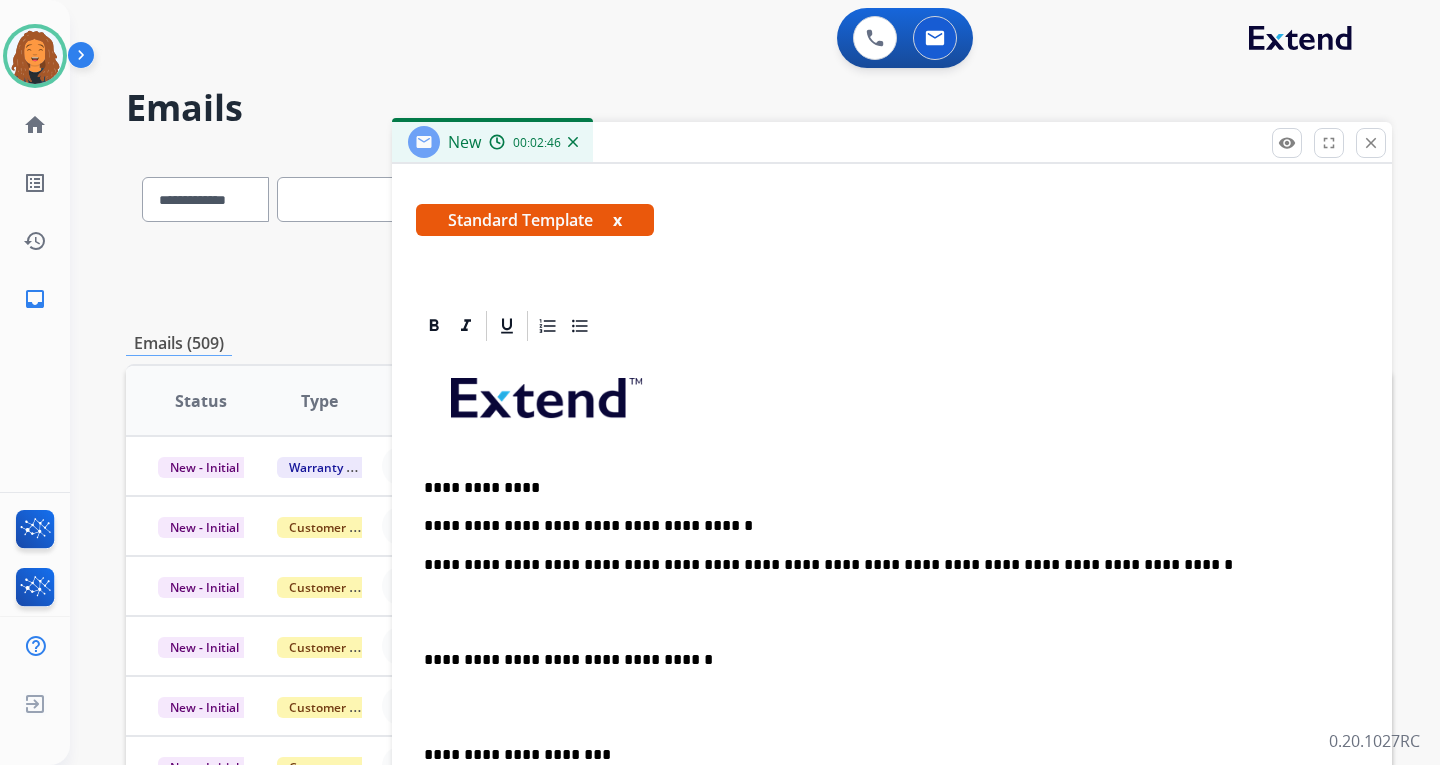 scroll, scrollTop: 300, scrollLeft: 0, axis: vertical 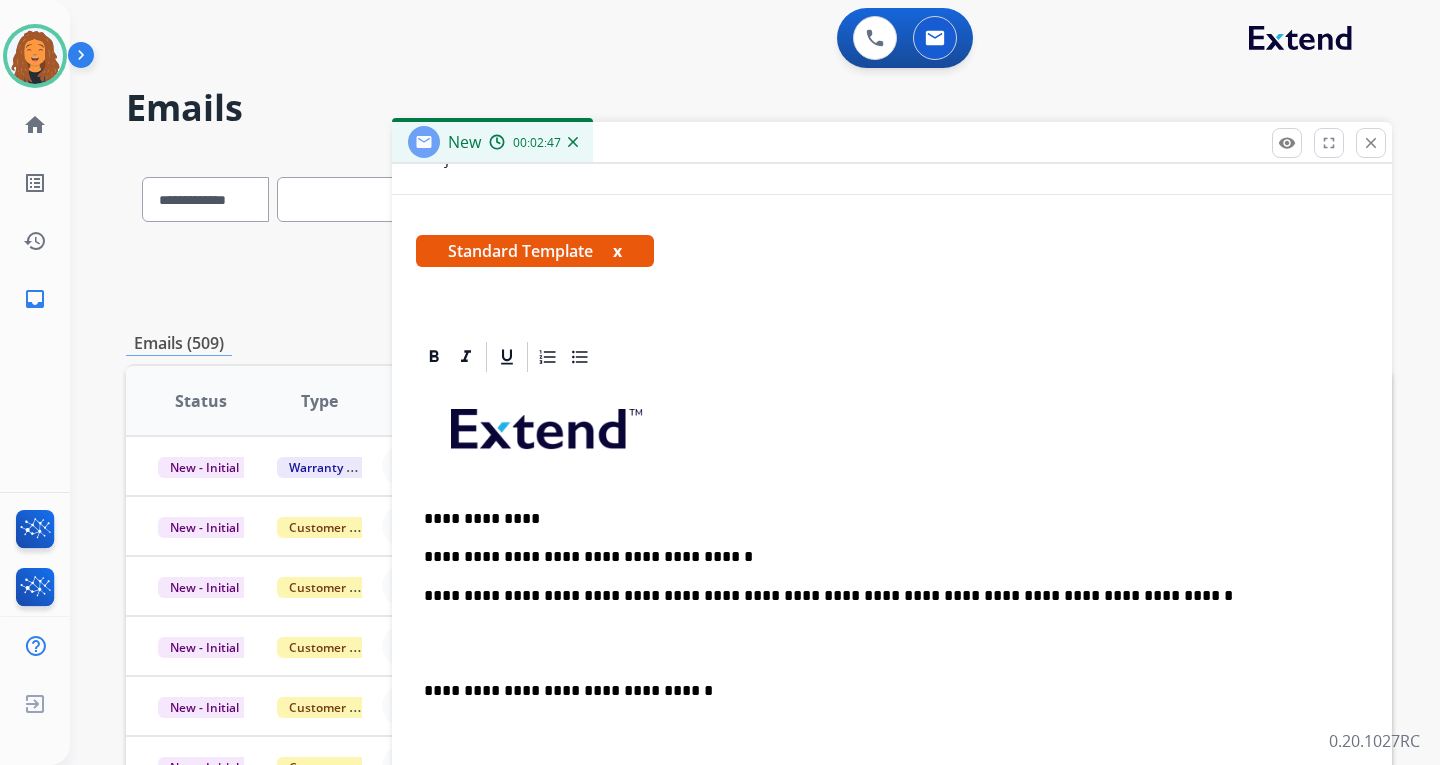 click on "**********" at bounding box center (884, 596) 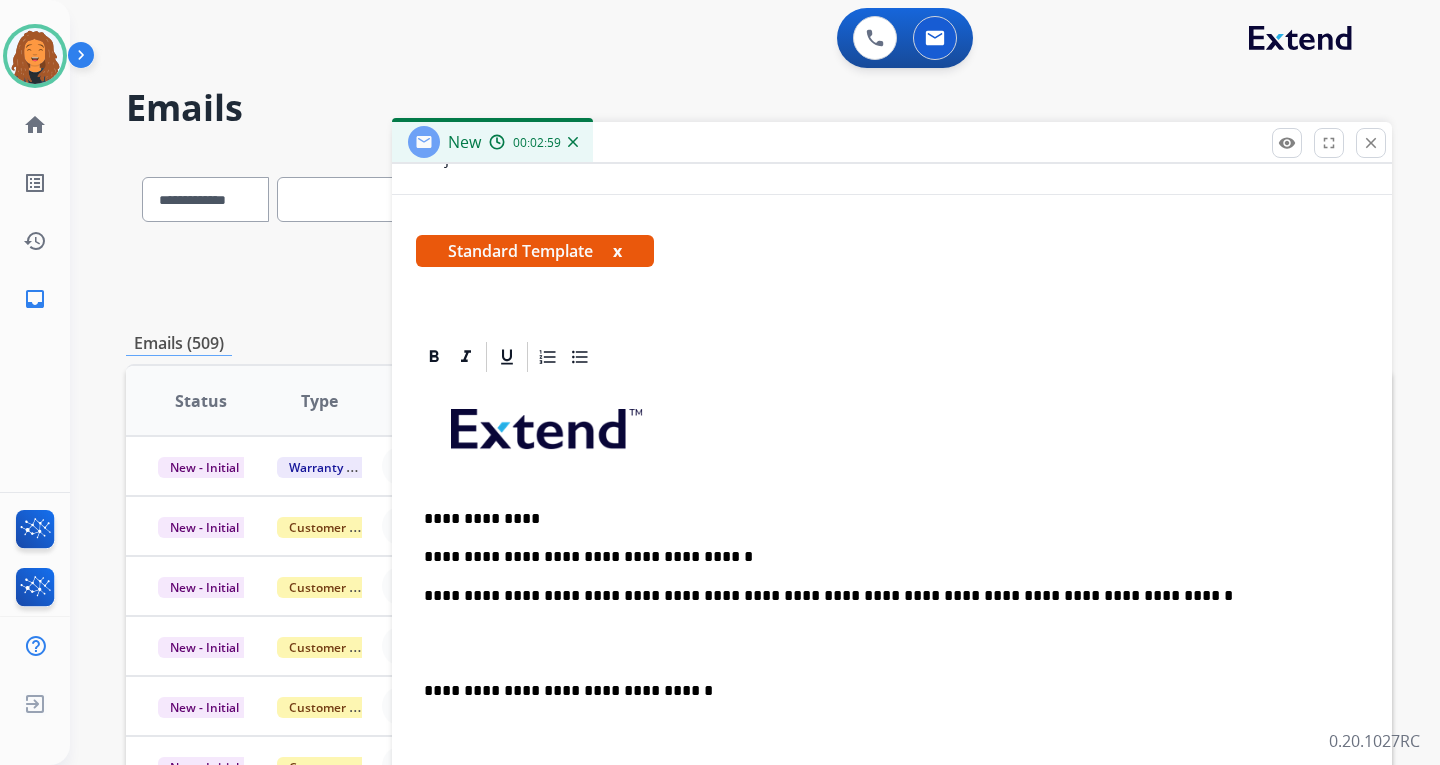 click on "**********" at bounding box center (892, 728) 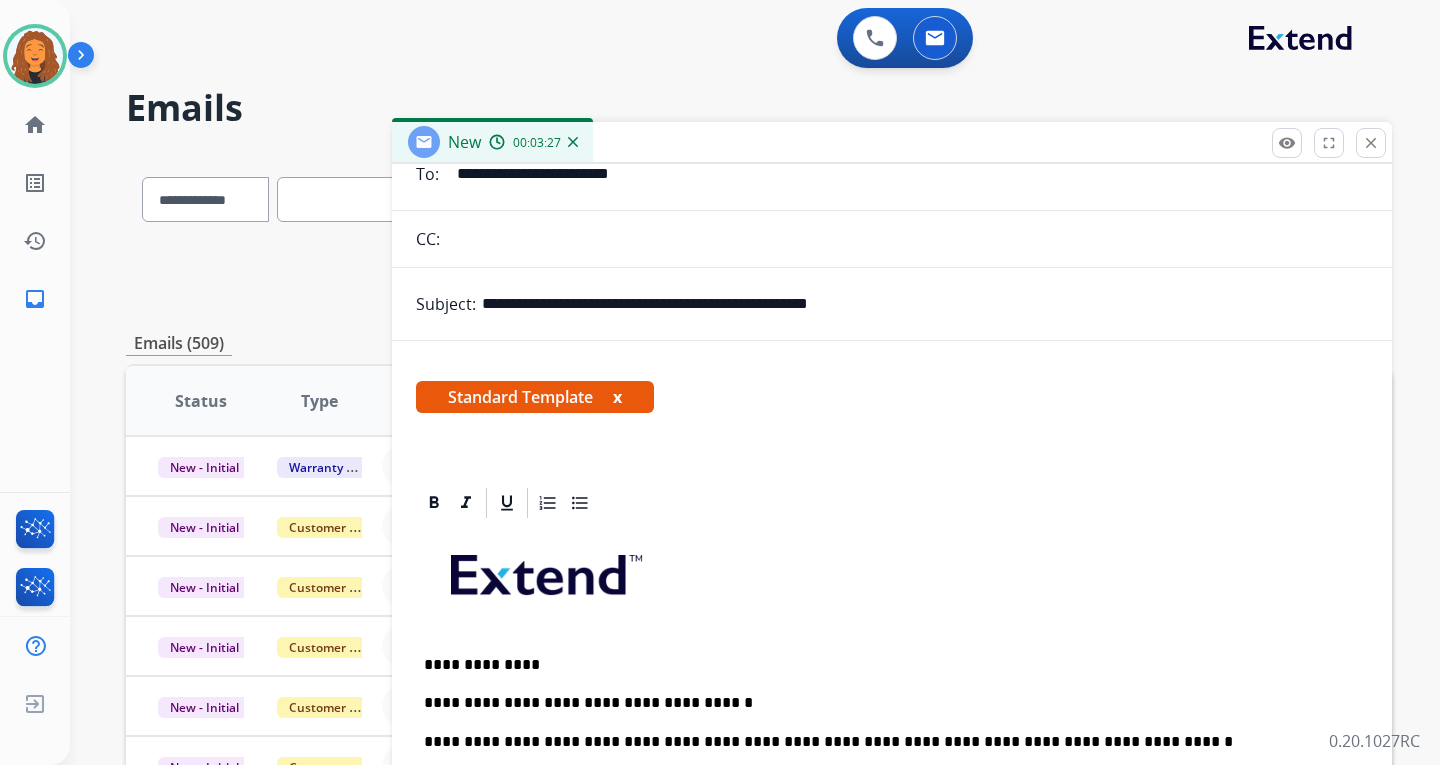 scroll, scrollTop: 0, scrollLeft: 0, axis: both 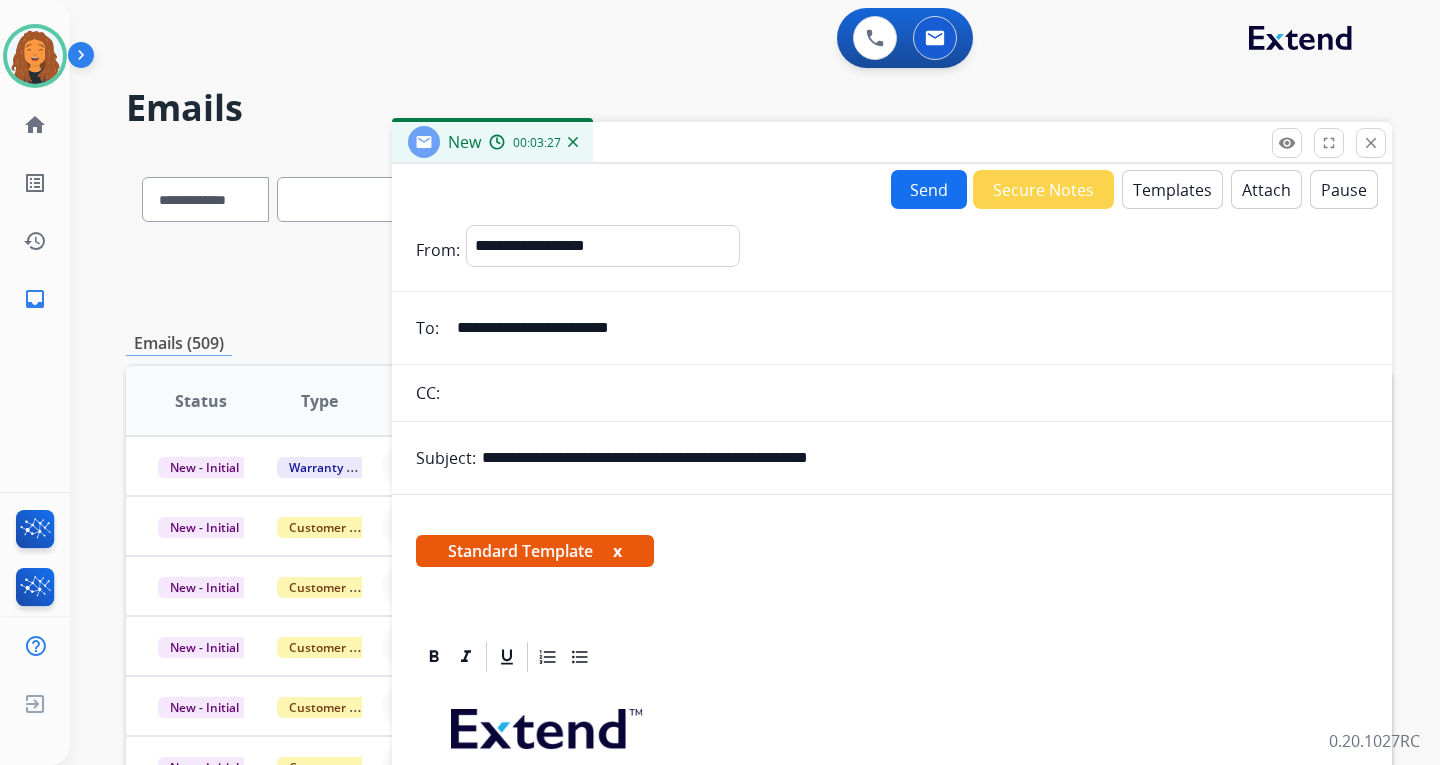 click on "Send" at bounding box center [929, 189] 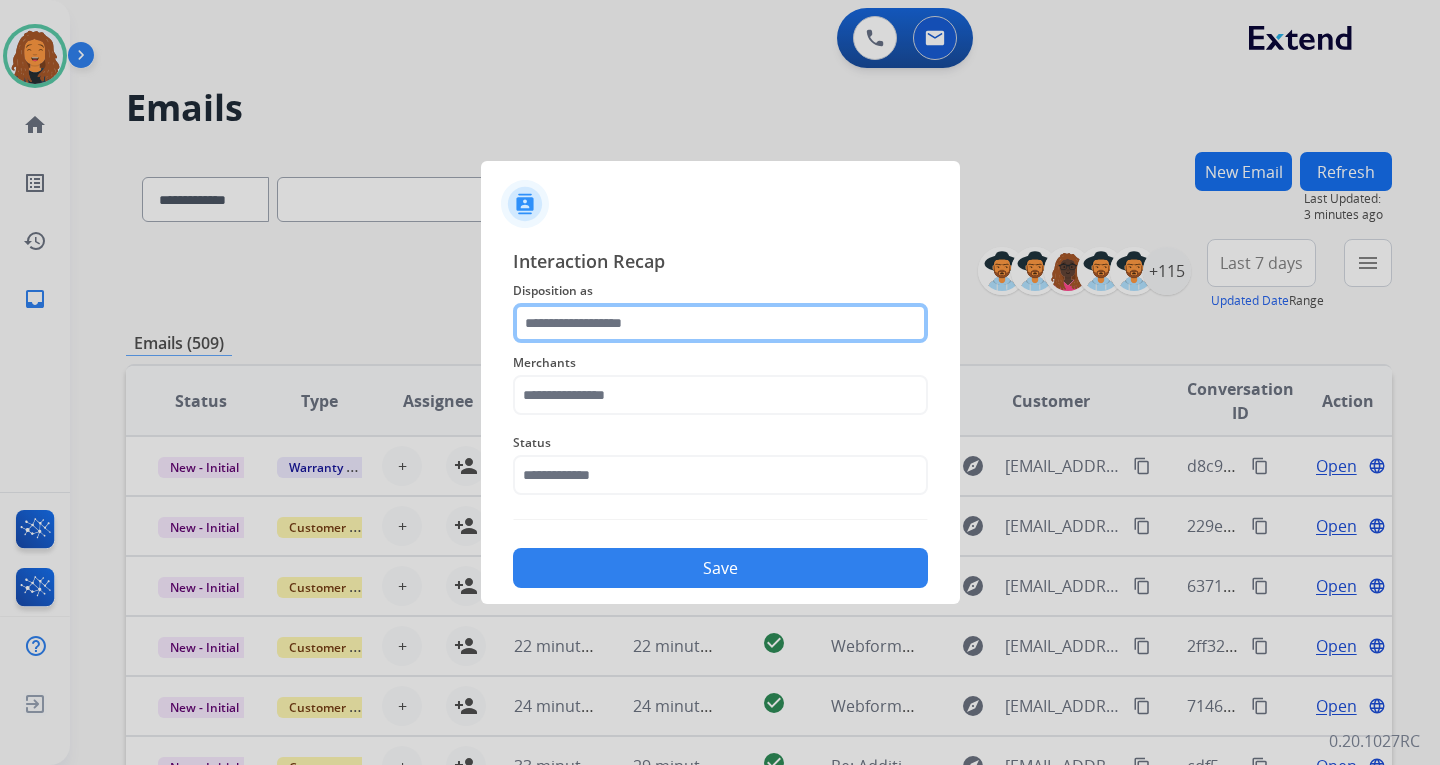 click 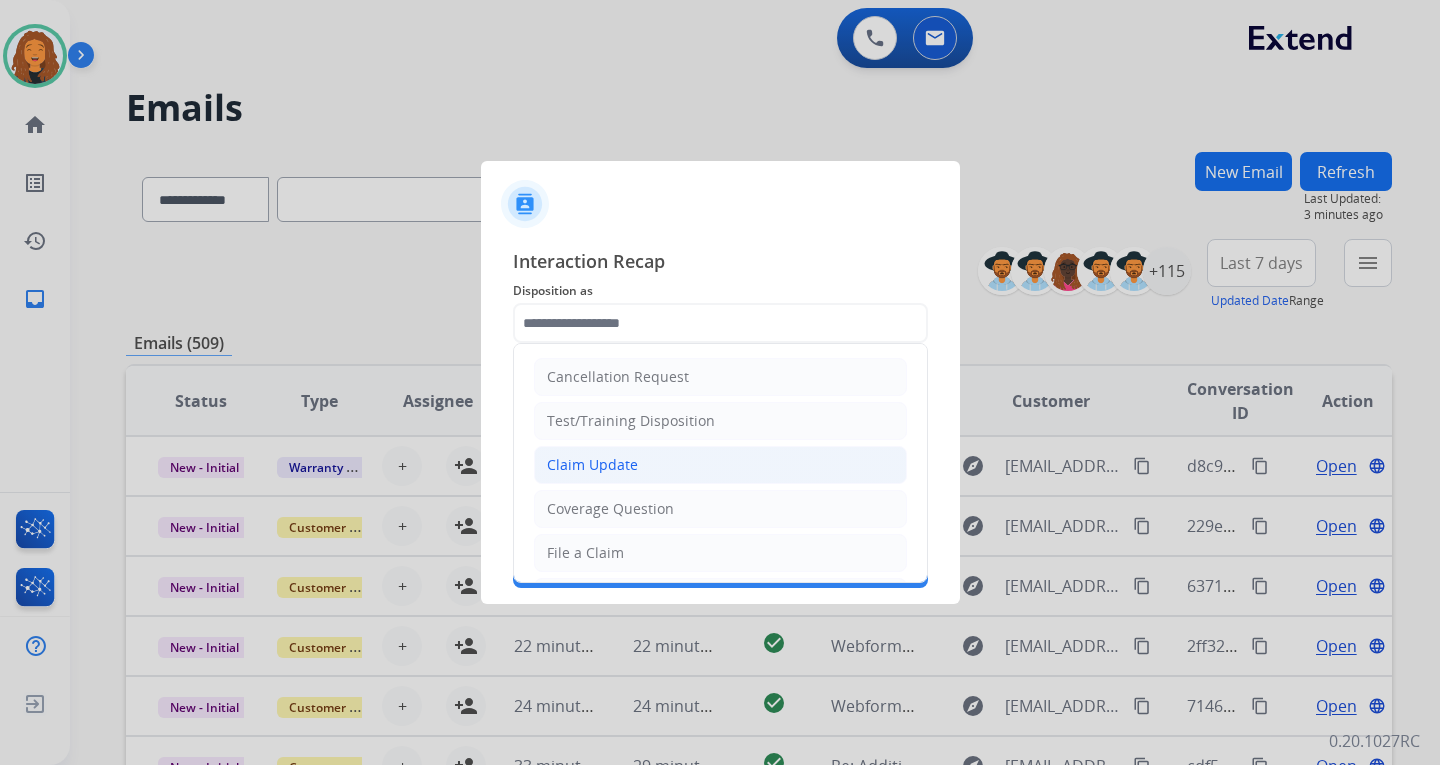 click on "Claim Update" 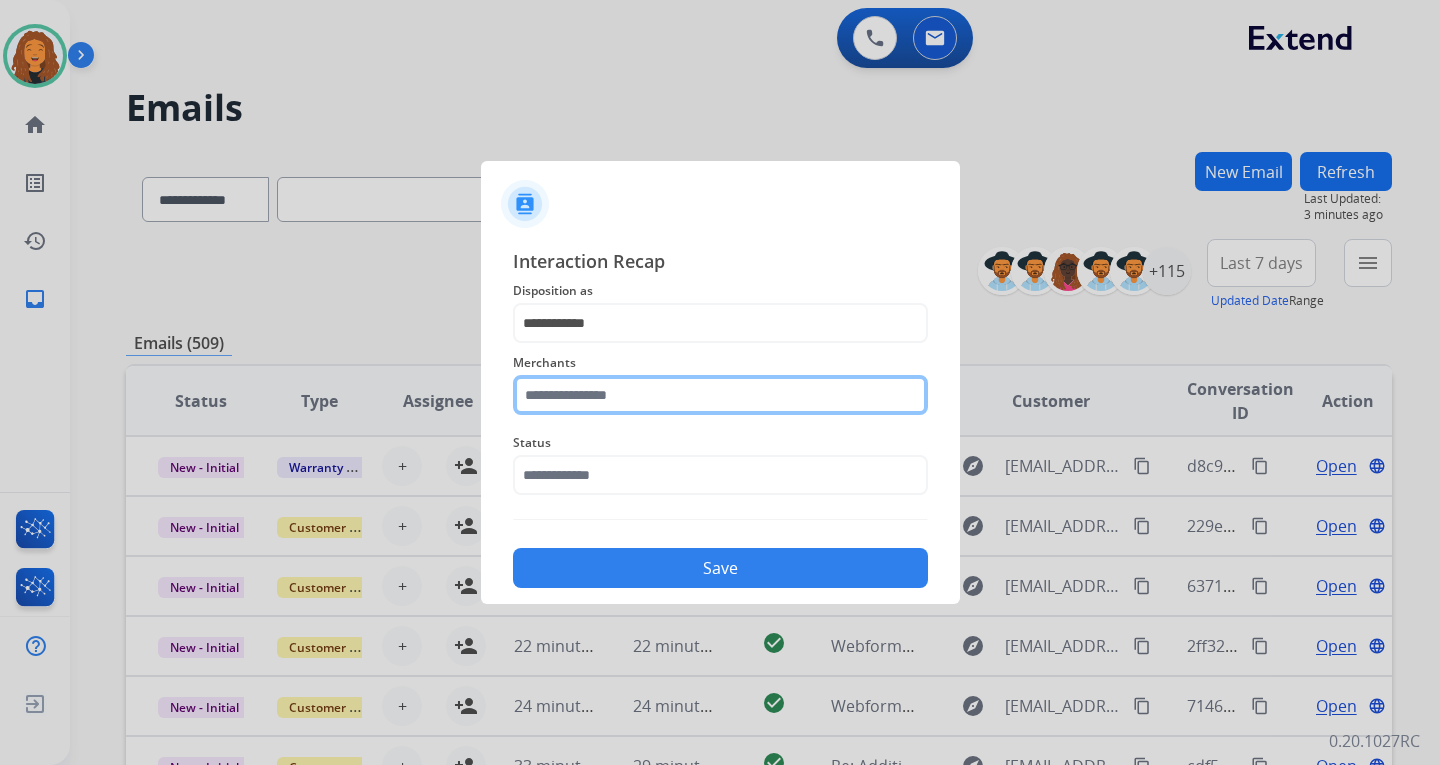 click 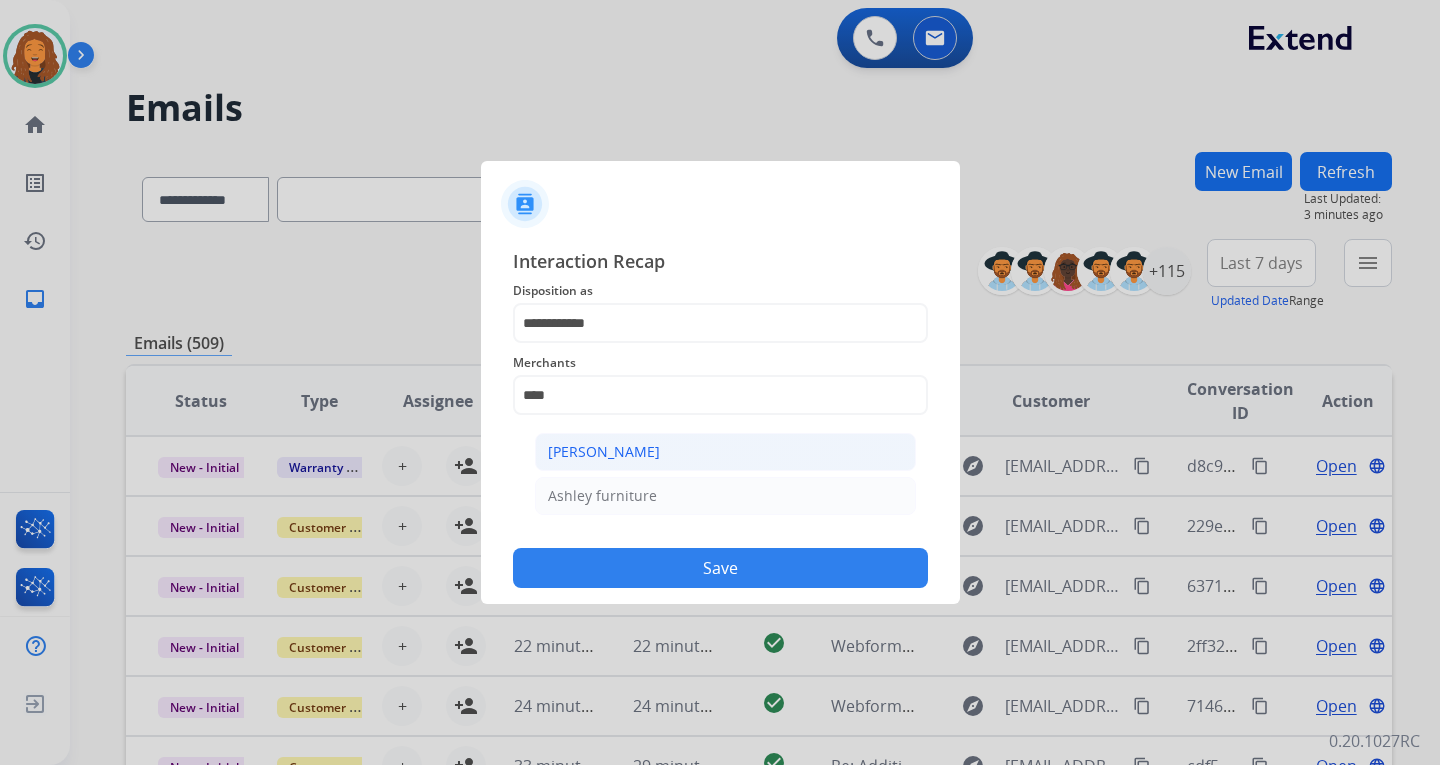 click on "[PERSON_NAME]" 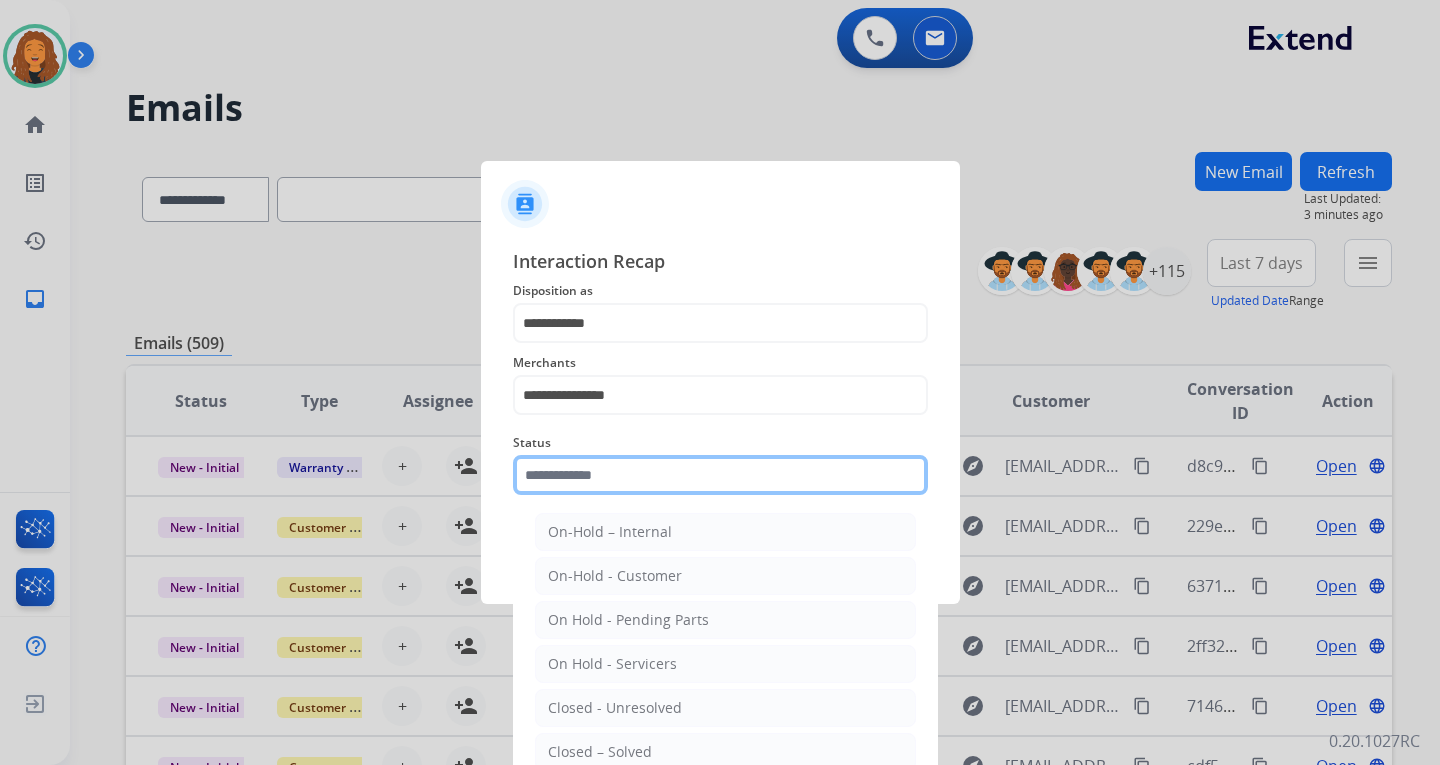 click 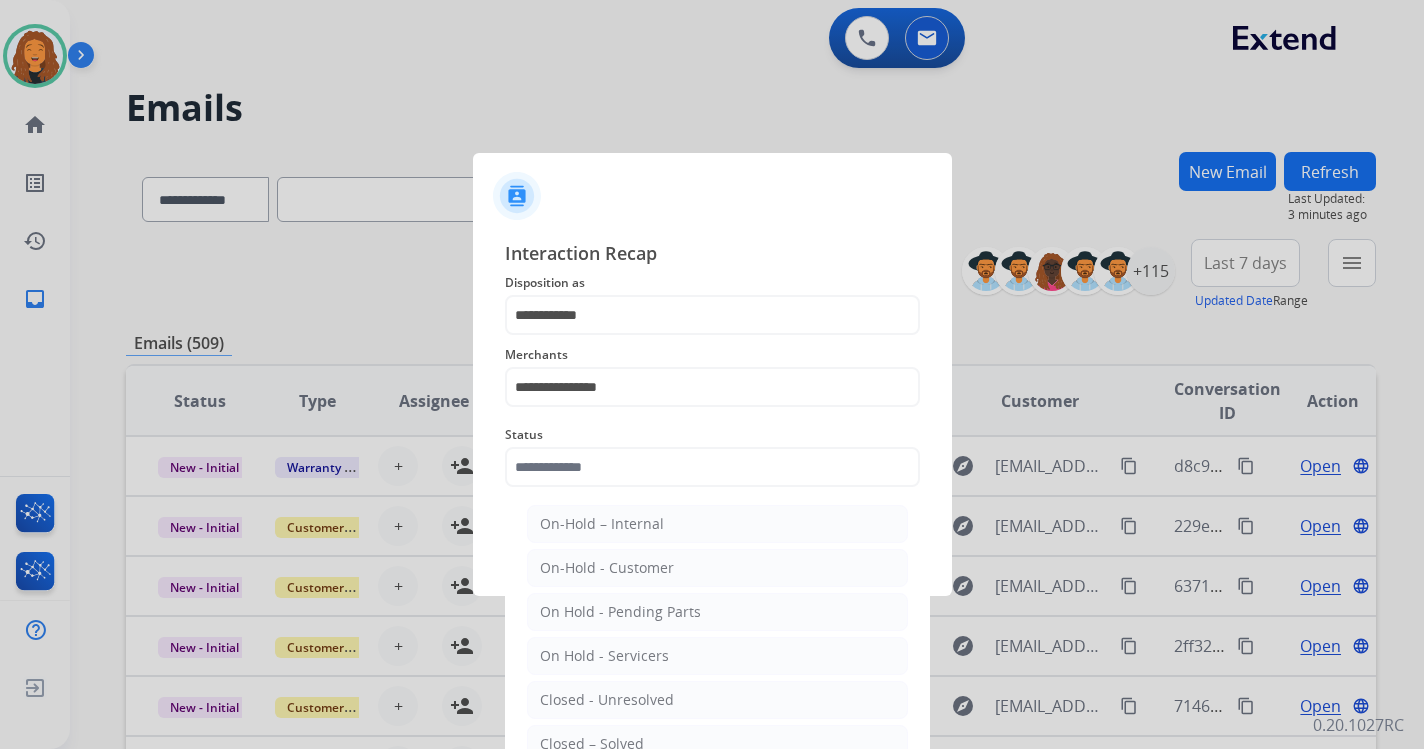 click on "Closed – Solved" 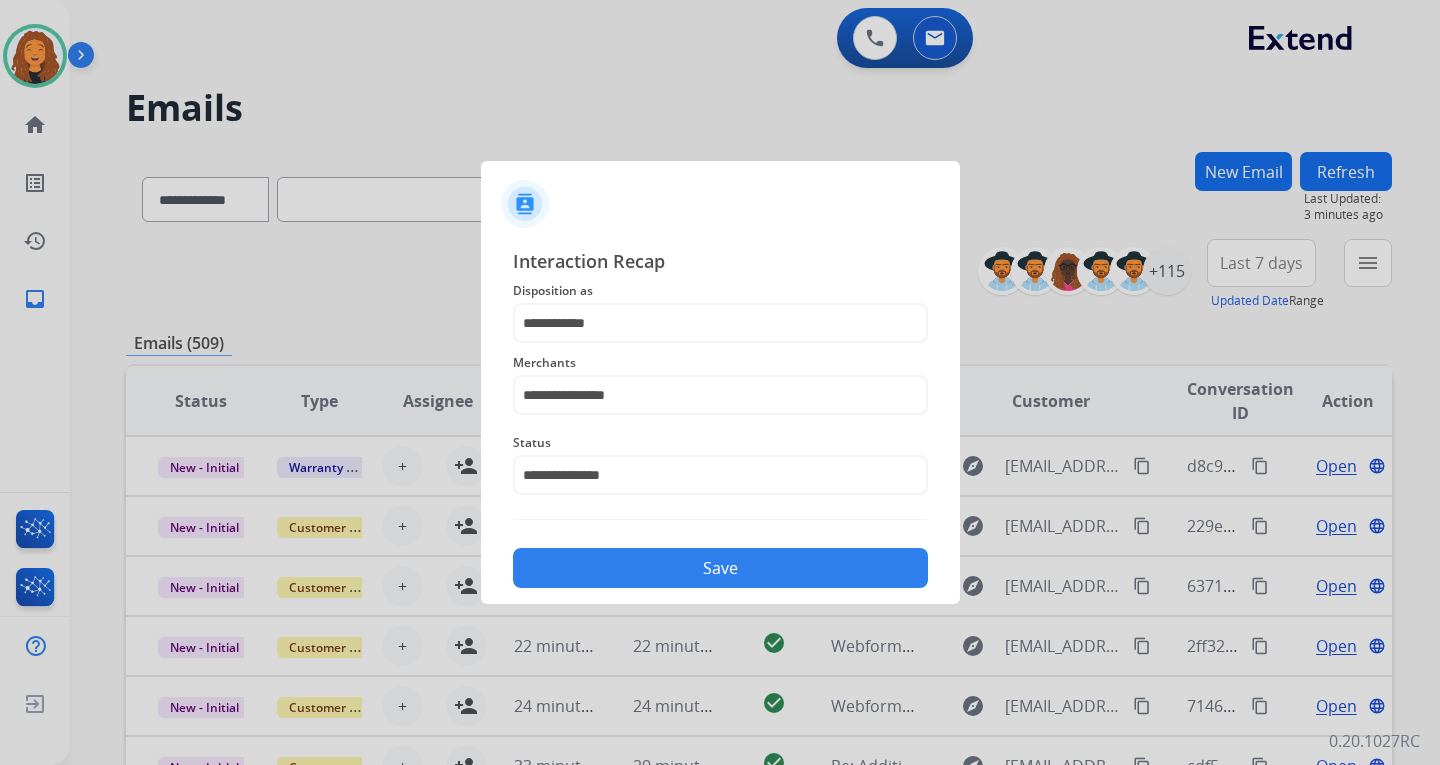 drag, startPoint x: 600, startPoint y: 567, endPoint x: 522, endPoint y: 476, distance: 119.85408 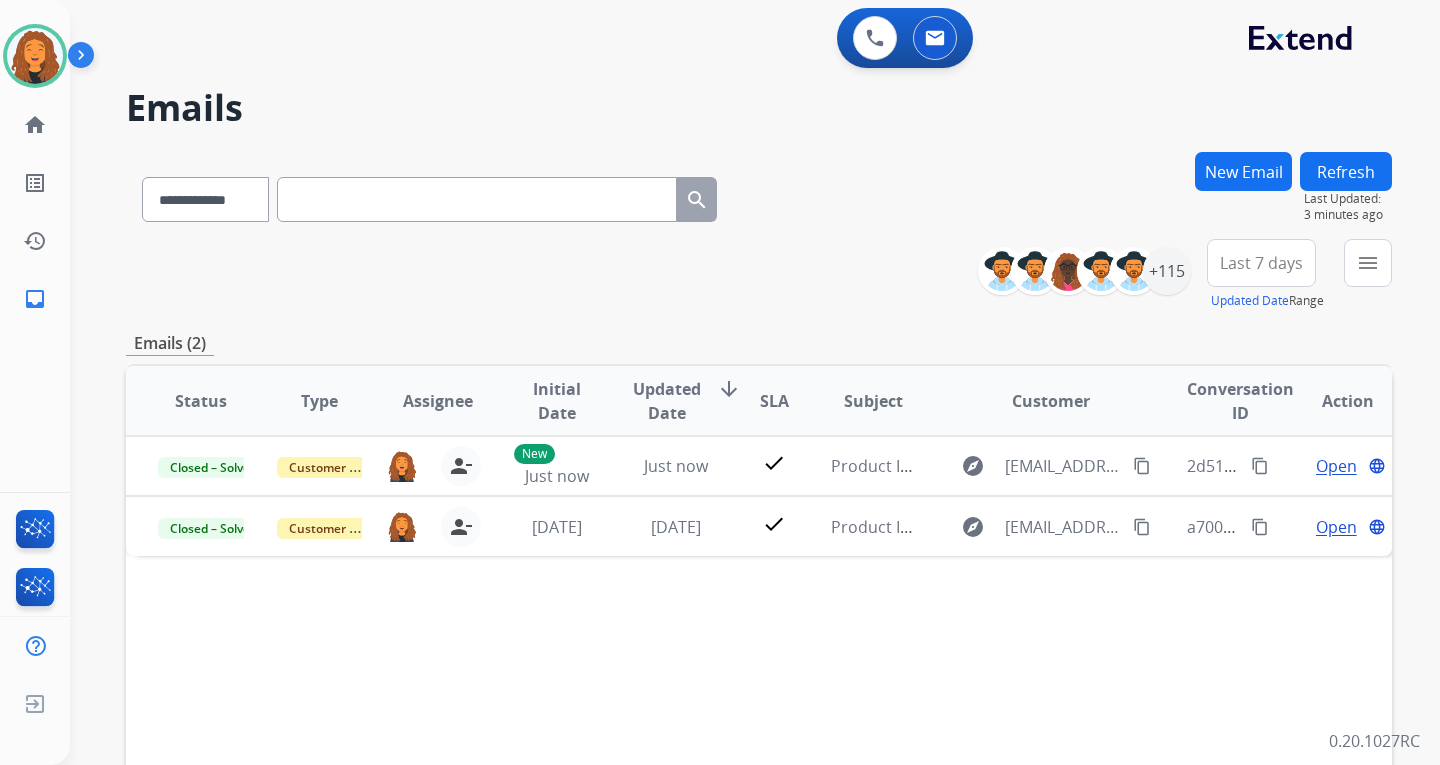 click on "Status Type Assignee Initial Date Updated Date arrow_downward SLA Subject Customer Conversation ID Action Closed – Solved Customer Support [PERSON_NAME][EMAIL_ADDRESS][PERSON_NAME][DOMAIN_NAME] person_remove Unassign to Me New Just now Just now check  Product Information Claim: Need Additional Information  explore [EMAIL_ADDRESS][PERSON_NAME][DOMAIN_NAME] content_copy  2d51929f-6ea8-4c95-82cc-09be44e7d38f  content_copy Open language Closed – Solved Customer Support [PERSON_NAME][EMAIL_ADDRESS][PERSON_NAME][DOMAIN_NAME] person_remove Unassign to Me [DATE] [DATE] check  Product Information Claim: Need Additional Information  explore [EMAIL_ADDRESS][PERSON_NAME][DOMAIN_NAME] content_copy  a7000170-1adb-41f0-a9c8-80aa10054850  content_copy Open language" at bounding box center [759, 699] 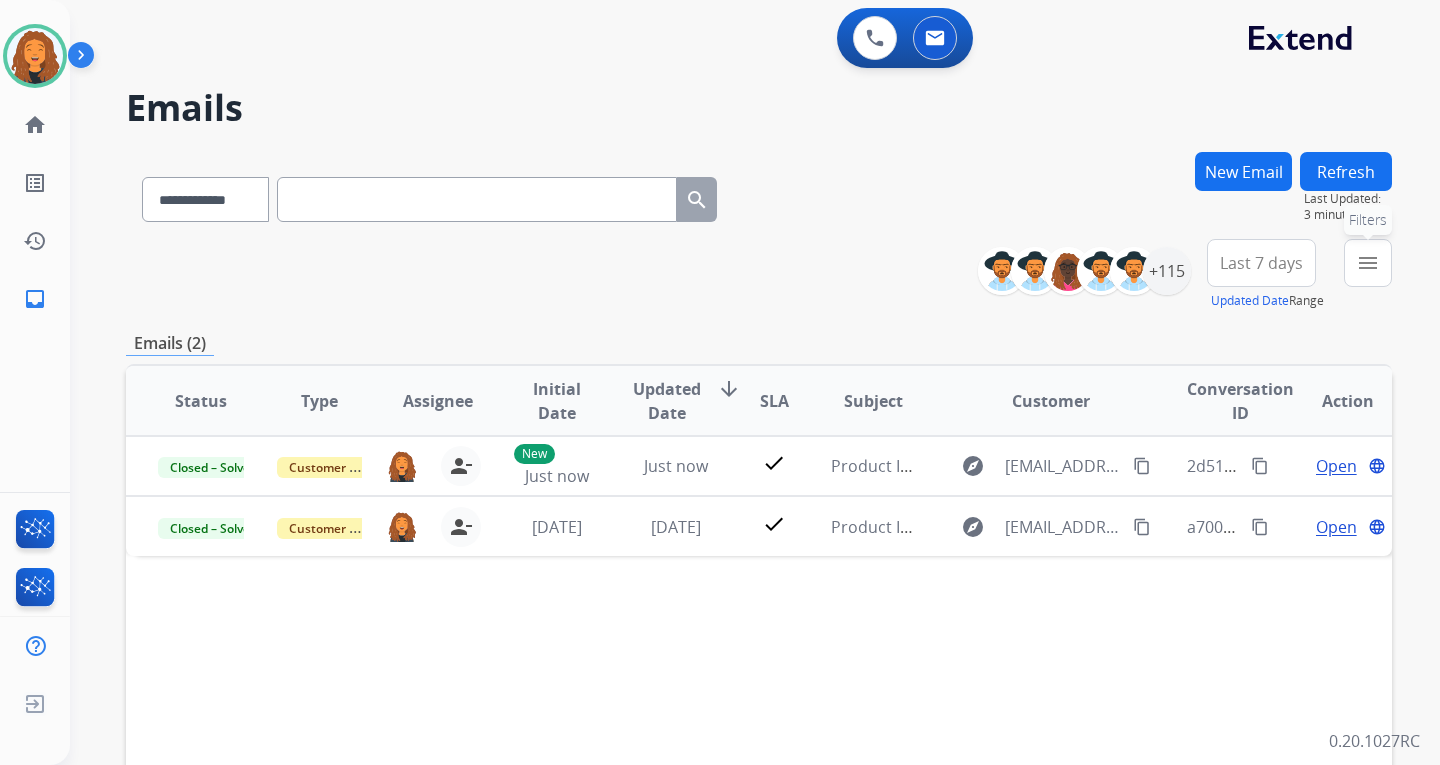 click on "menu" at bounding box center (1368, 263) 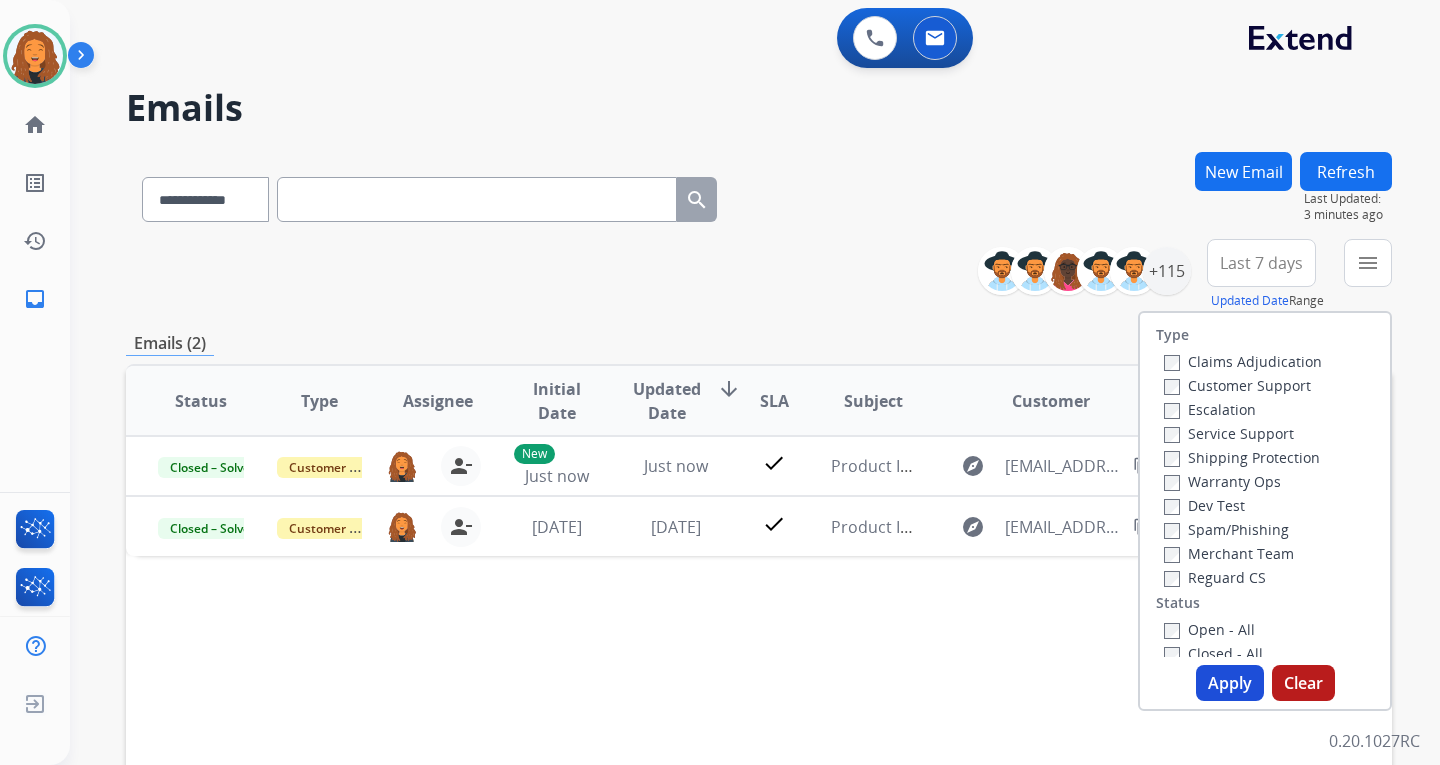 click on "Customer Support" at bounding box center [1237, 385] 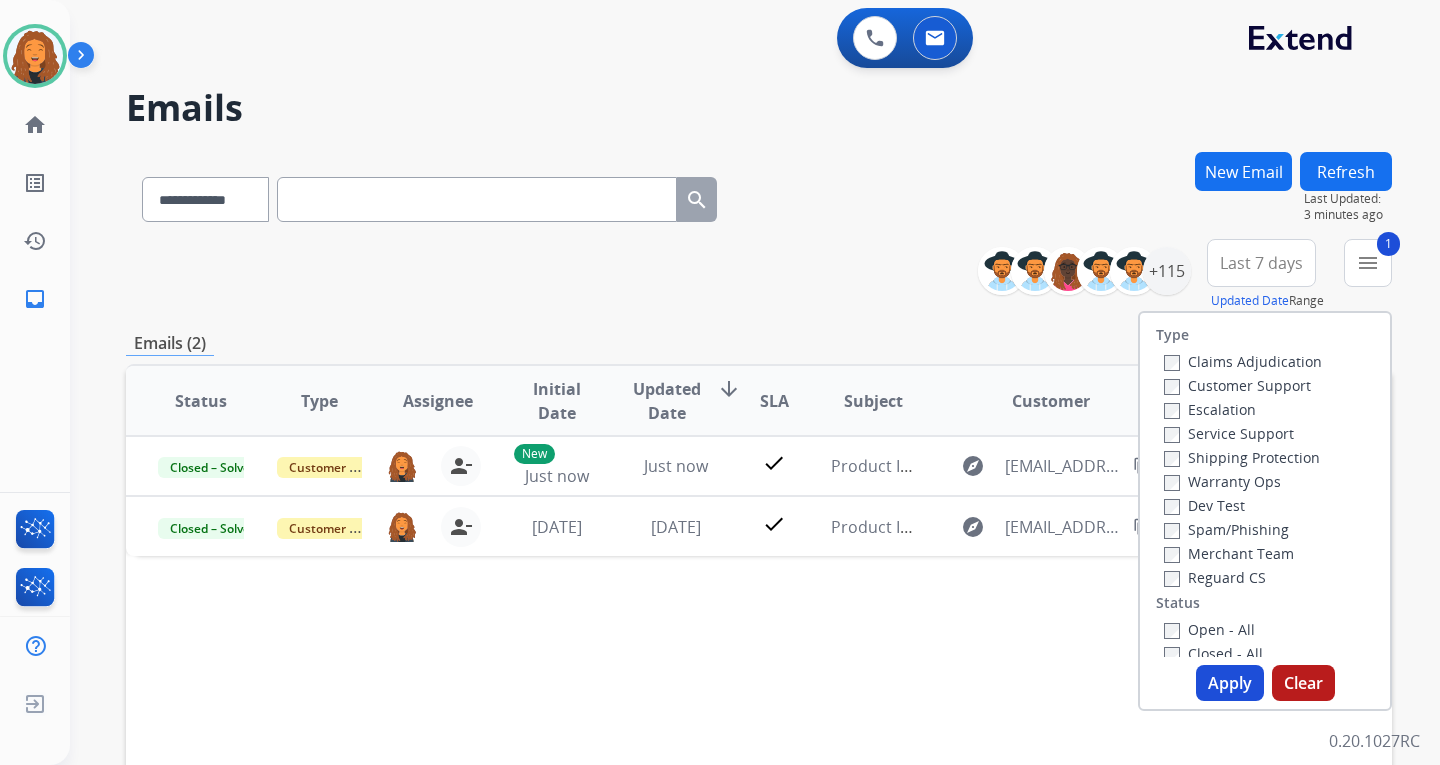 click on "Shipping Protection" at bounding box center (1242, 457) 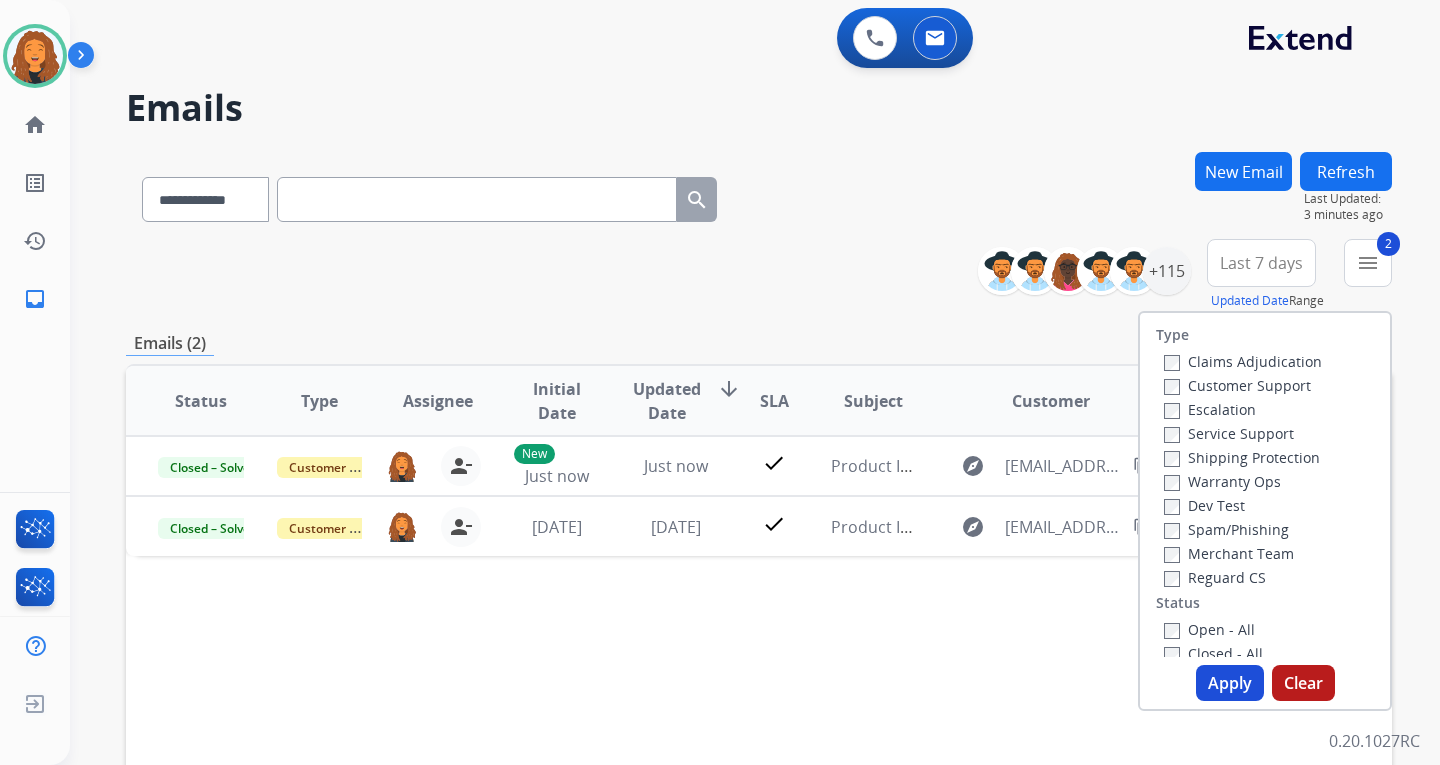 click on "Reguard CS" at bounding box center [1215, 577] 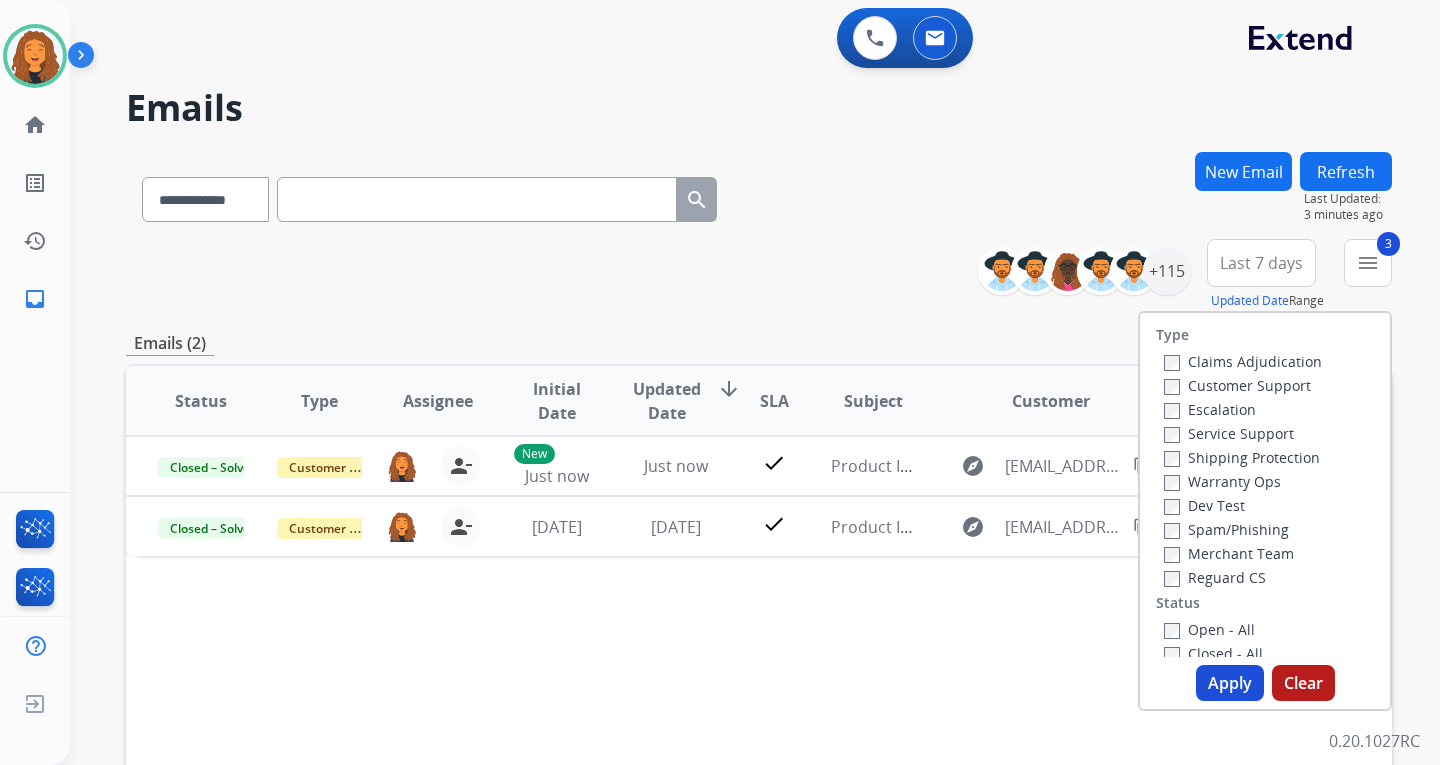 click on "Open - All" at bounding box center [1209, 629] 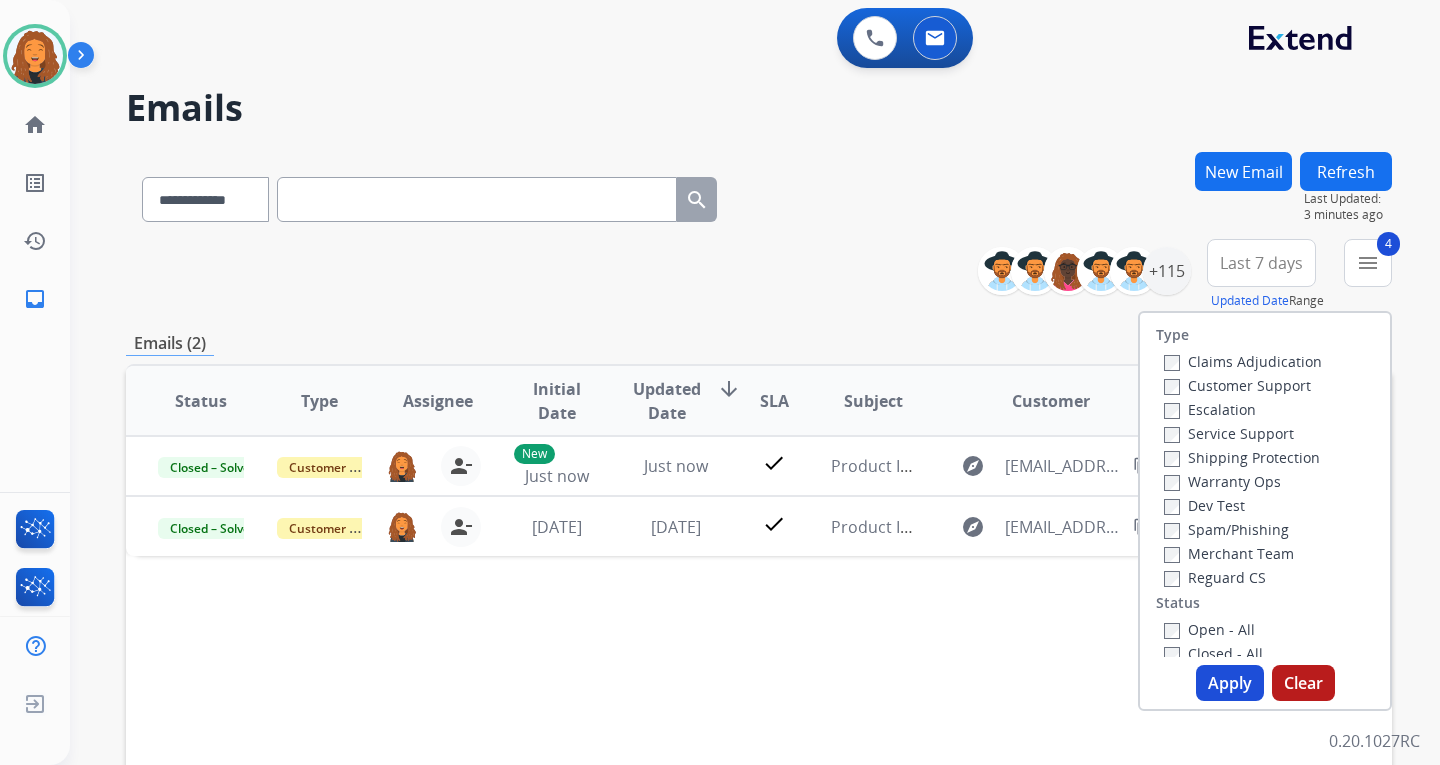 click on "Apply" at bounding box center [1230, 683] 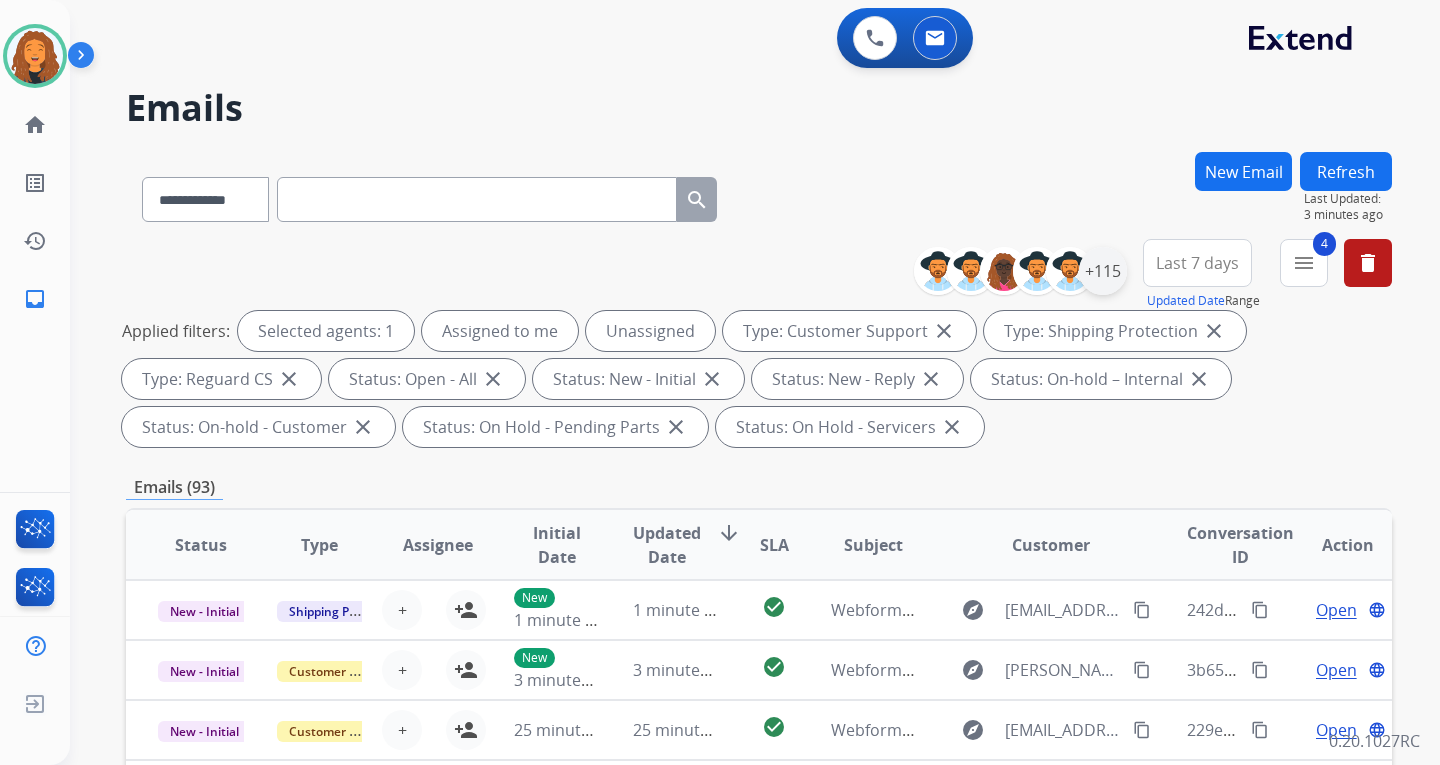 click on "+115" at bounding box center [1103, 271] 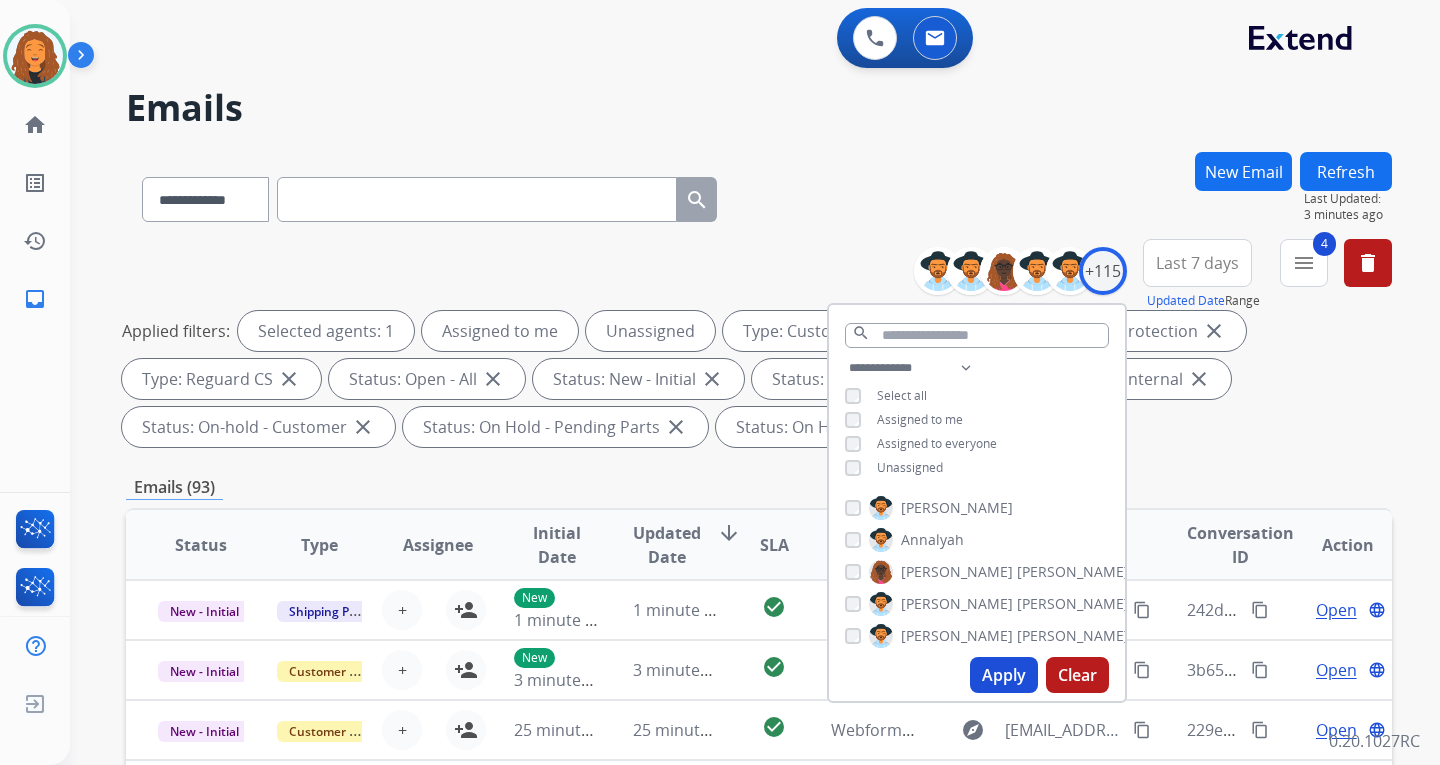 drag, startPoint x: 933, startPoint y: 466, endPoint x: 937, endPoint y: 520, distance: 54.147945 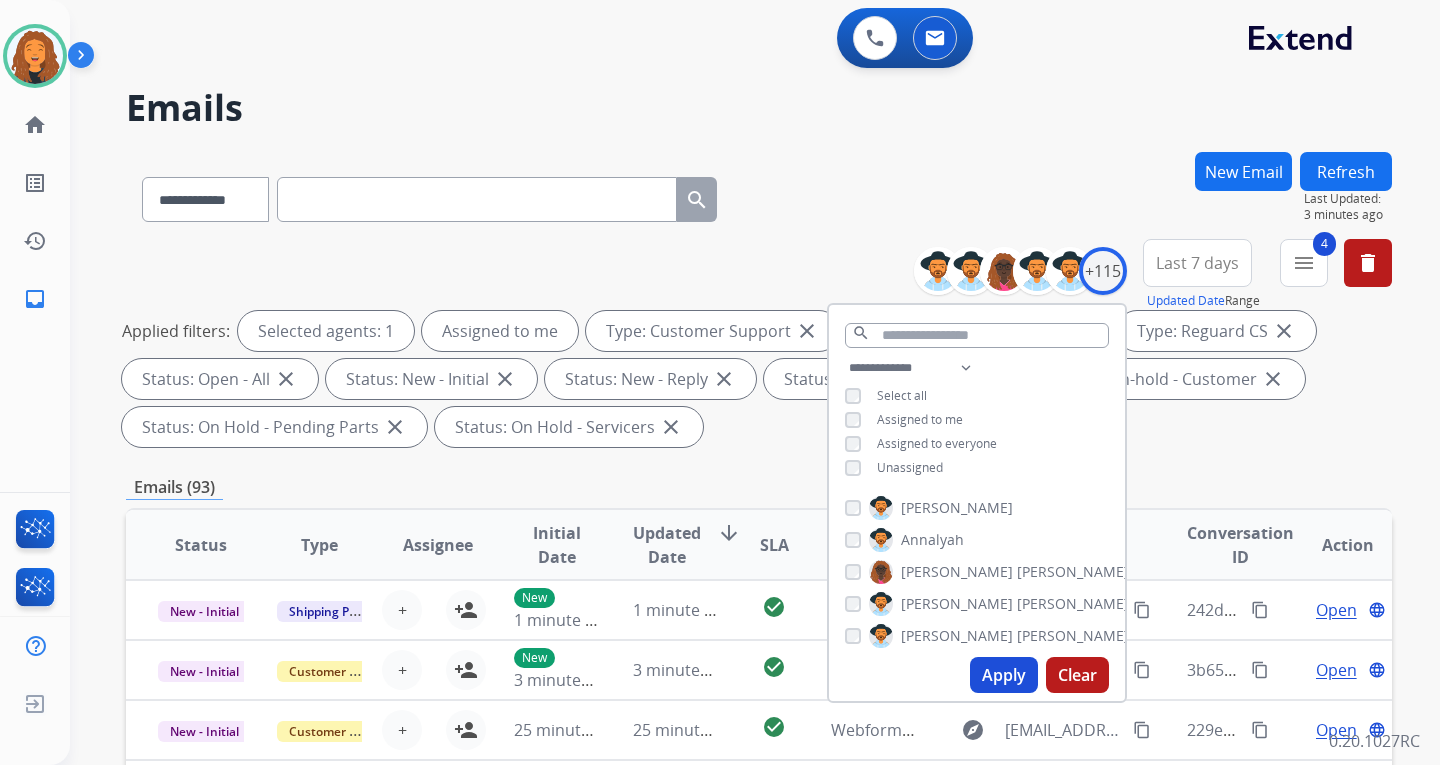 click on "Apply" at bounding box center (1004, 675) 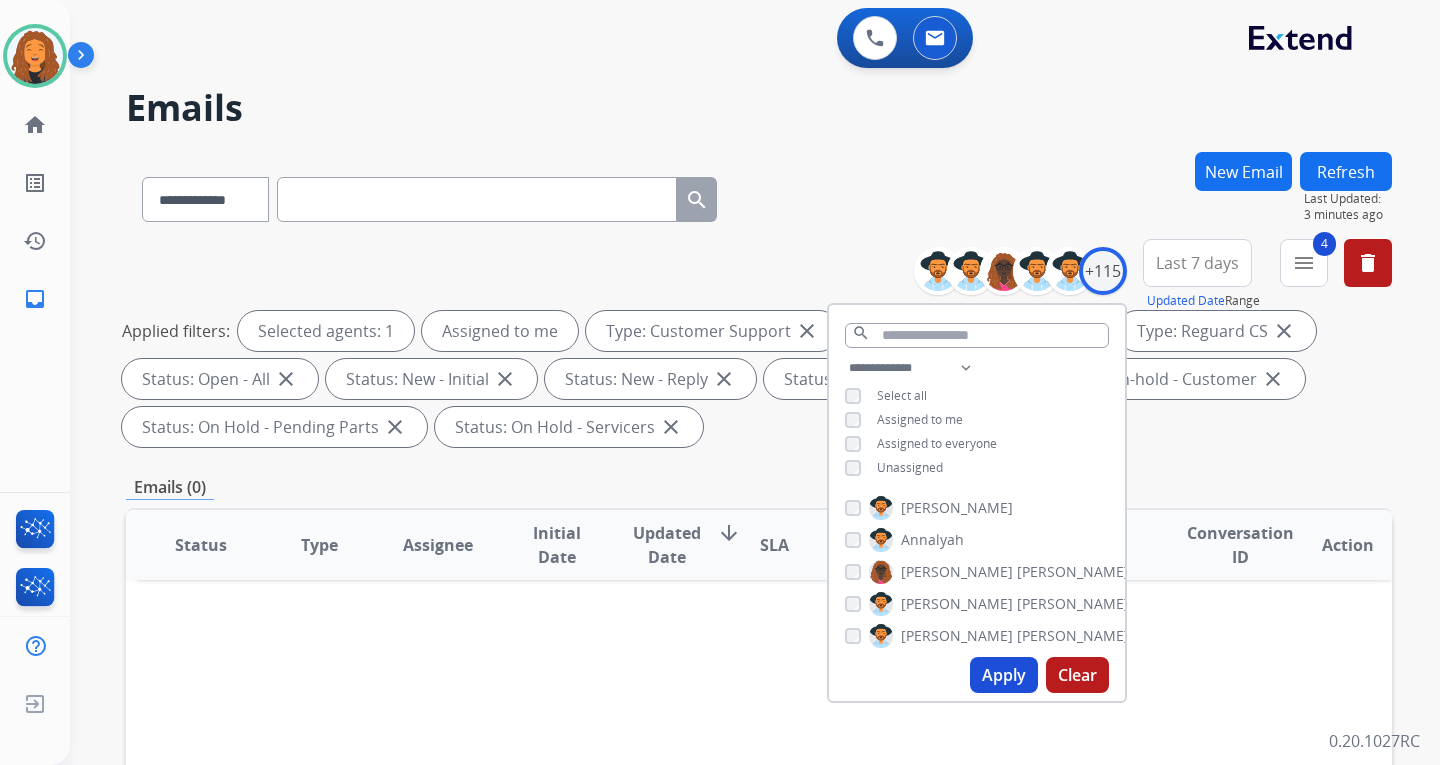 click on "Apply" at bounding box center (1004, 675) 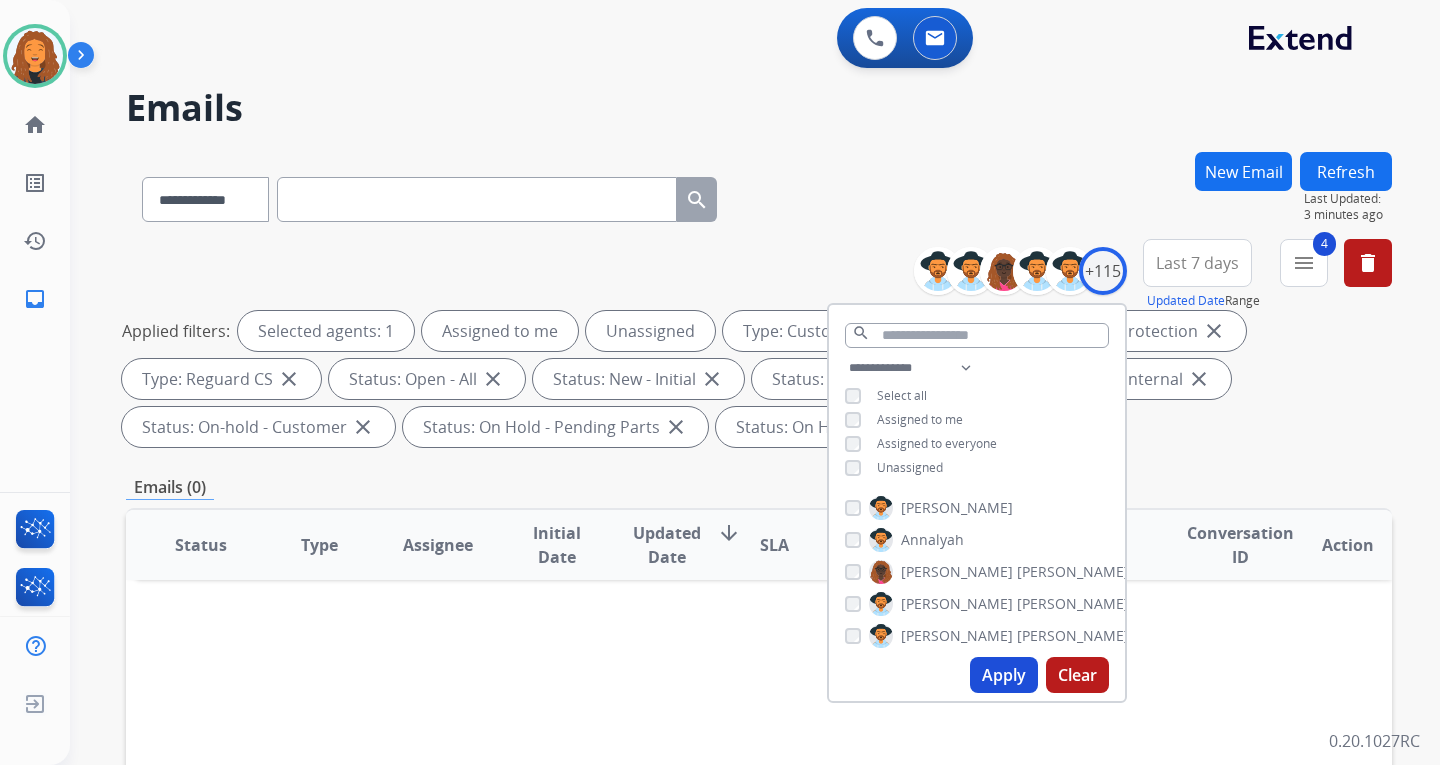 click on "Apply" at bounding box center [1004, 675] 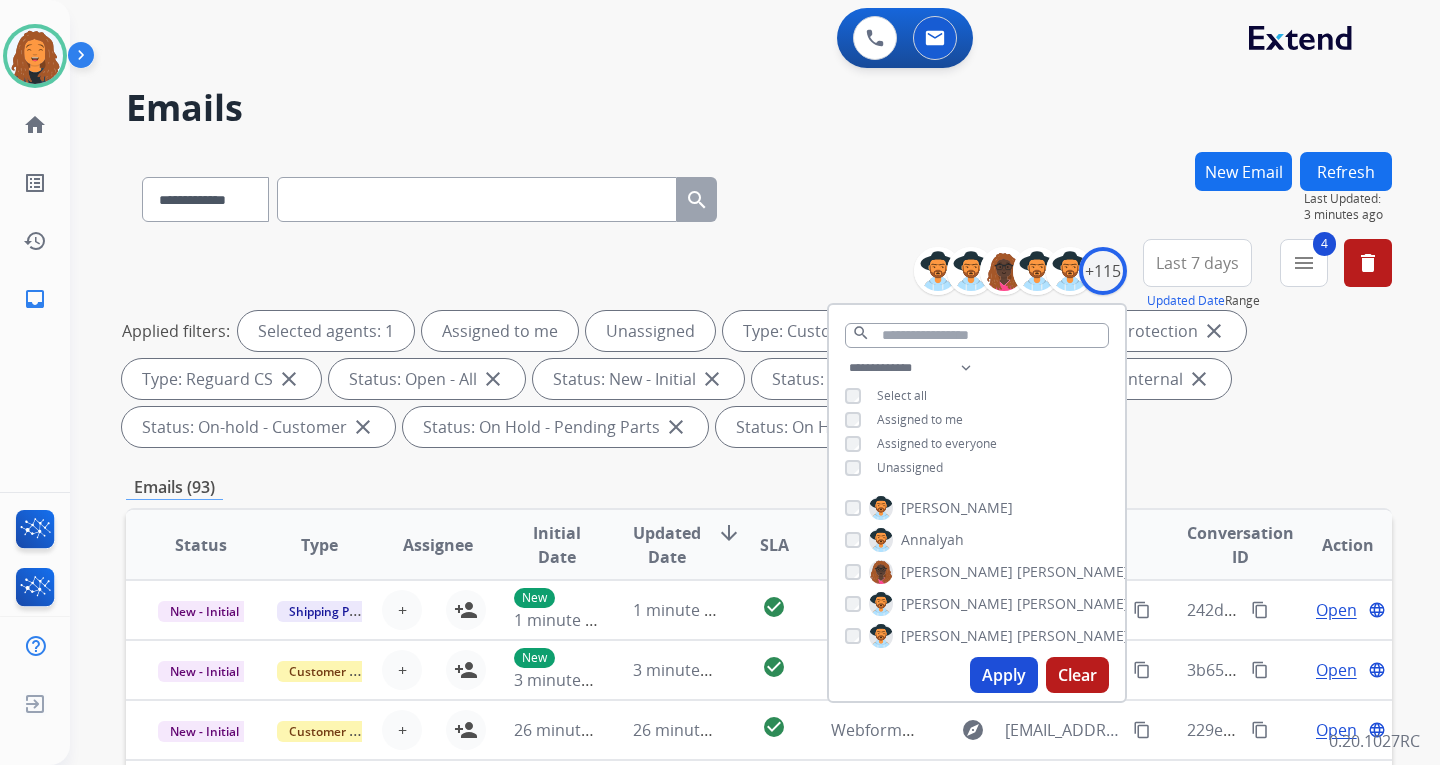 click on "**********" at bounding box center (759, 195) 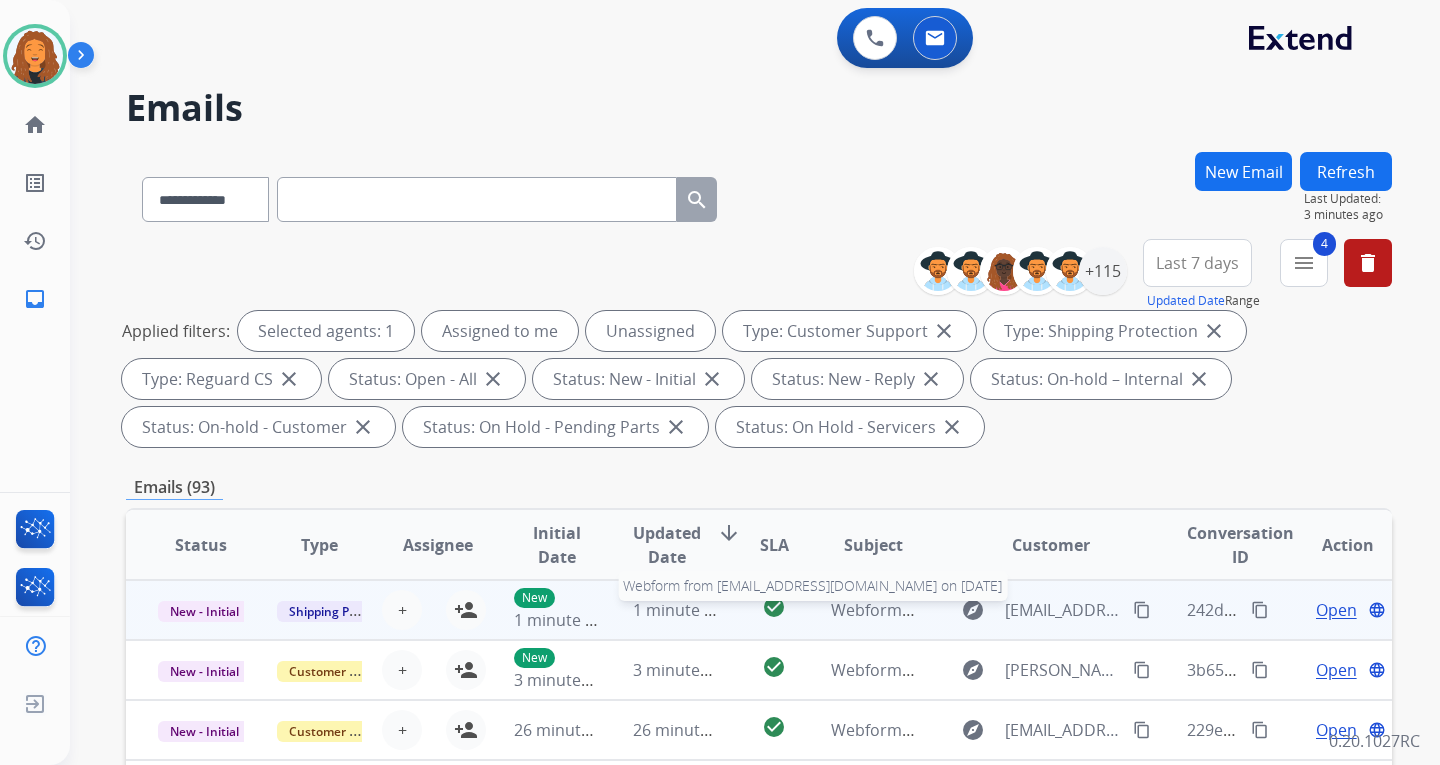 scroll, scrollTop: 2, scrollLeft: 0, axis: vertical 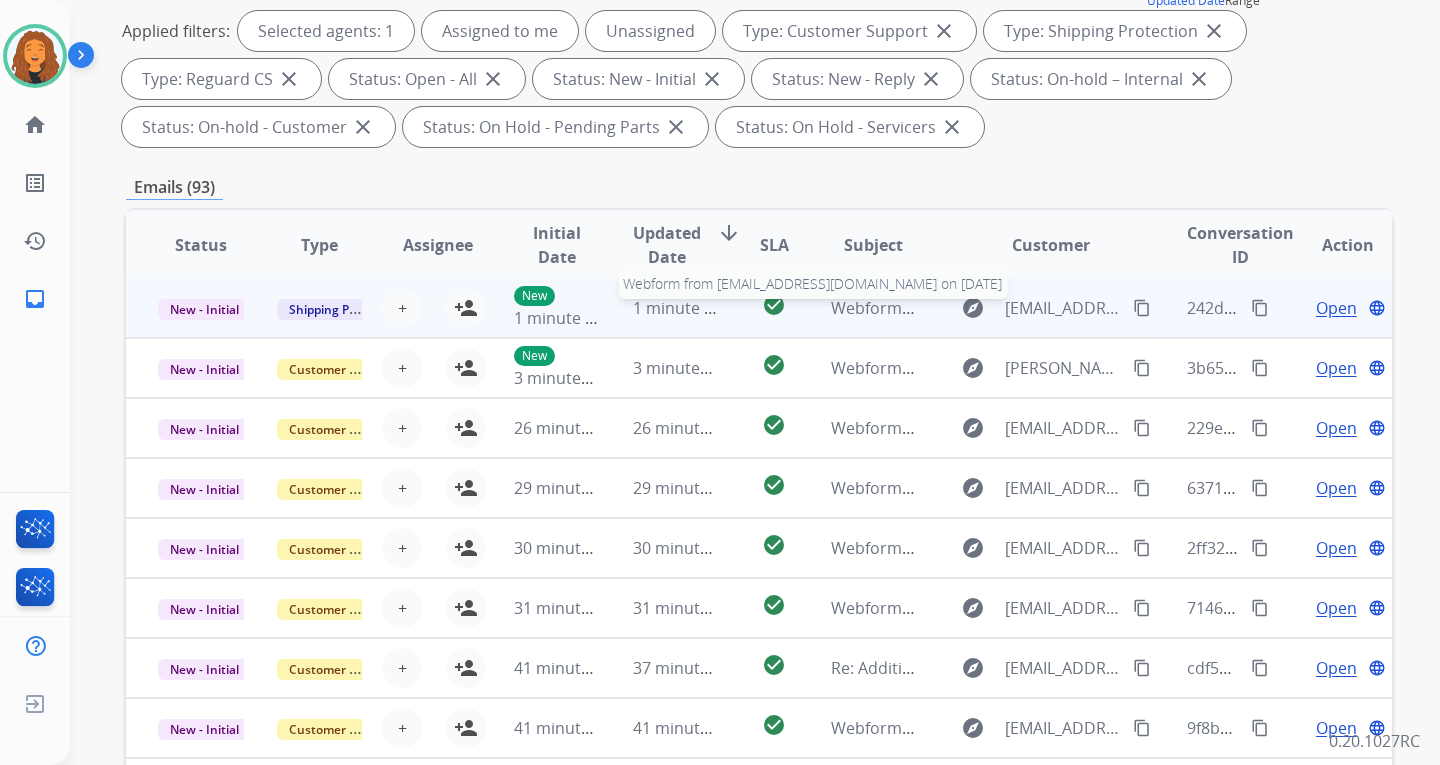 click on "Webform from [EMAIL_ADDRESS][DOMAIN_NAME] on [DATE]" at bounding box center (1057, 308) 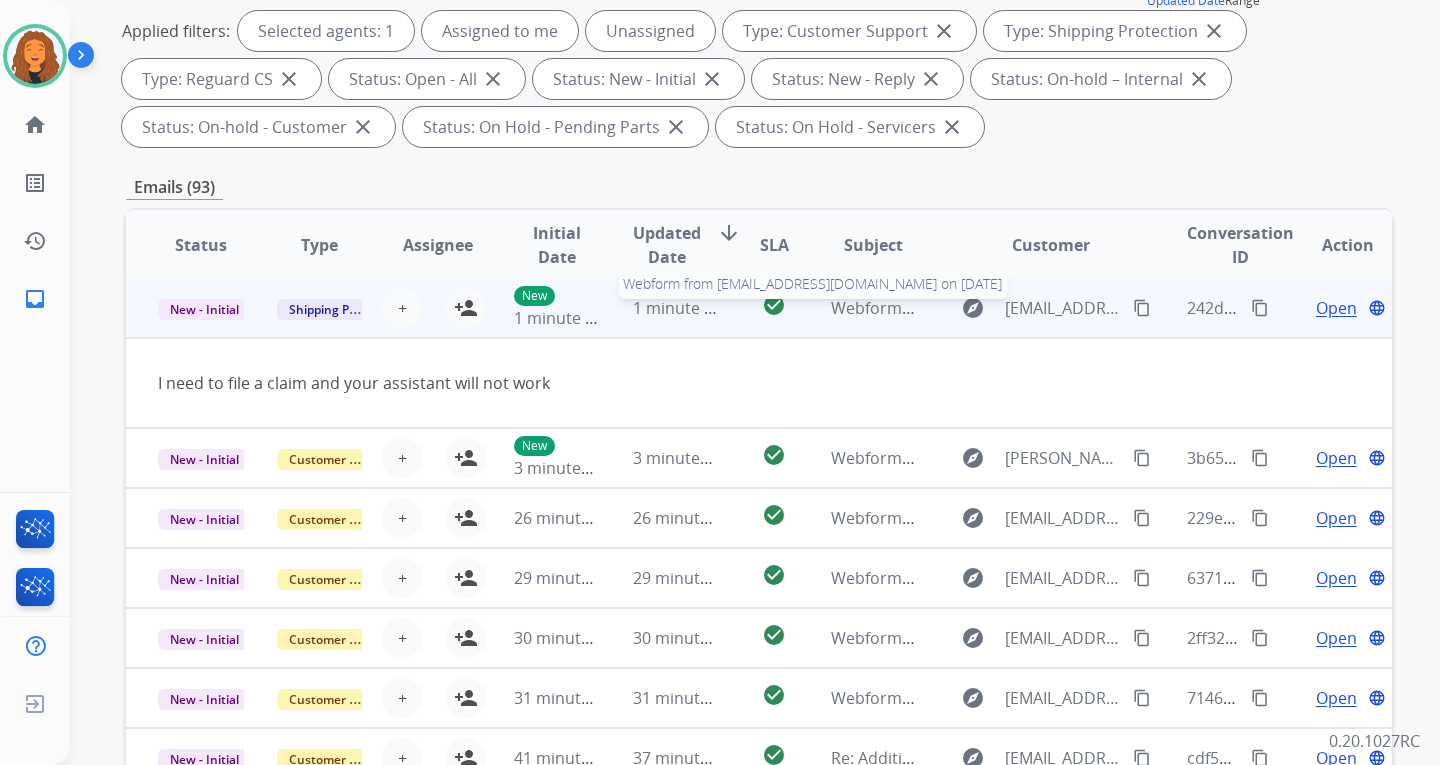 scroll, scrollTop: 0, scrollLeft: 0, axis: both 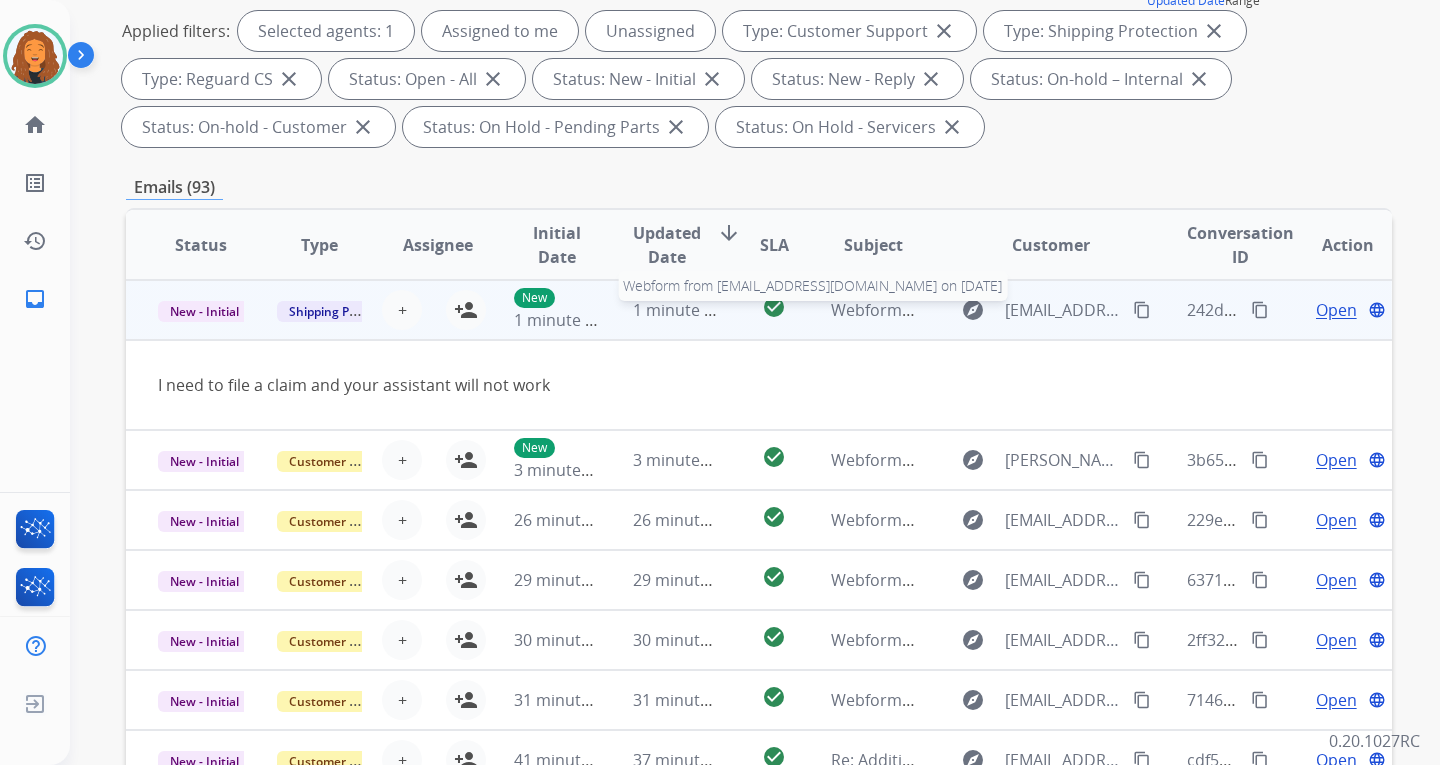 click on "Webform from [EMAIL_ADDRESS][DOMAIN_NAME] on [DATE]" at bounding box center (1057, 310) 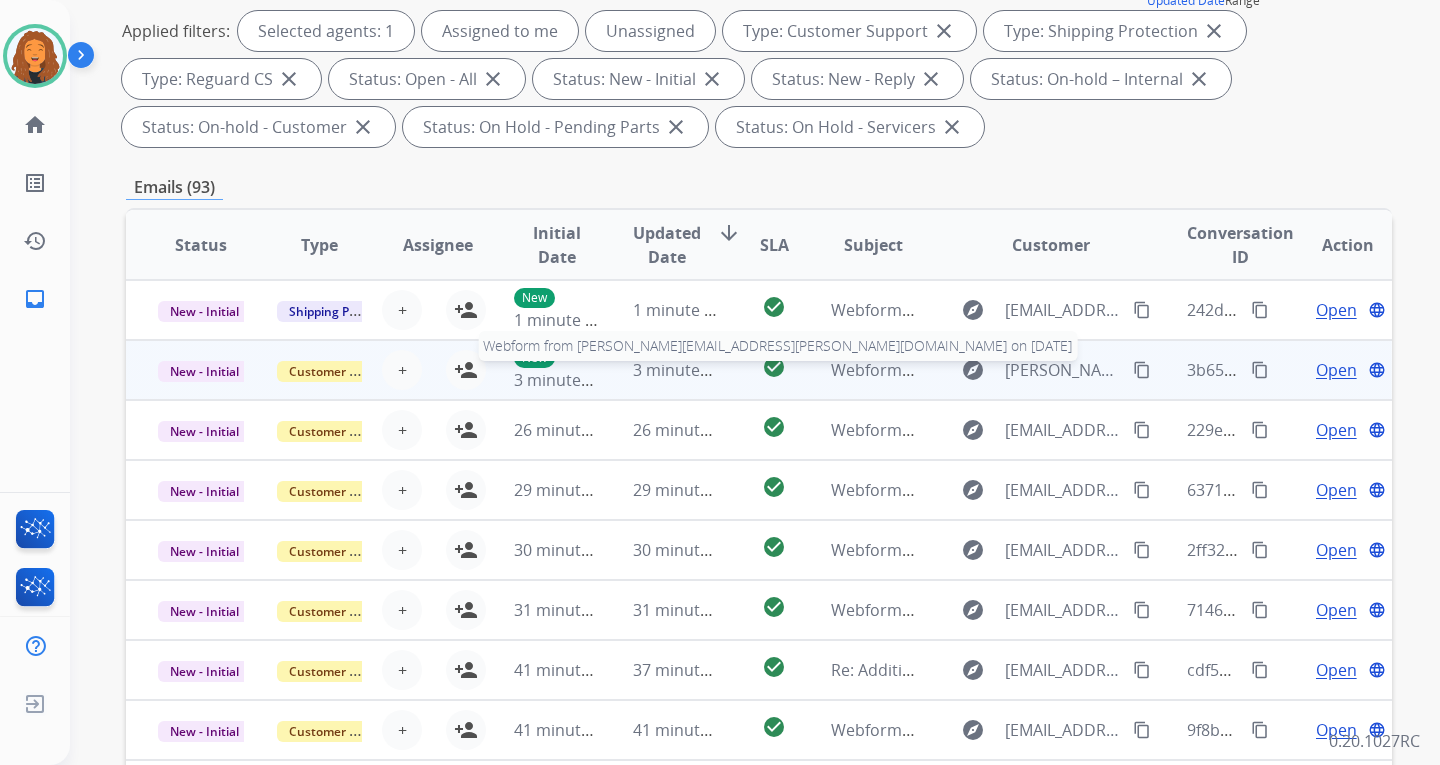 click on "Webform from [PERSON_NAME][EMAIL_ADDRESS][PERSON_NAME][DOMAIN_NAME] on [DATE]" at bounding box center (1181, 370) 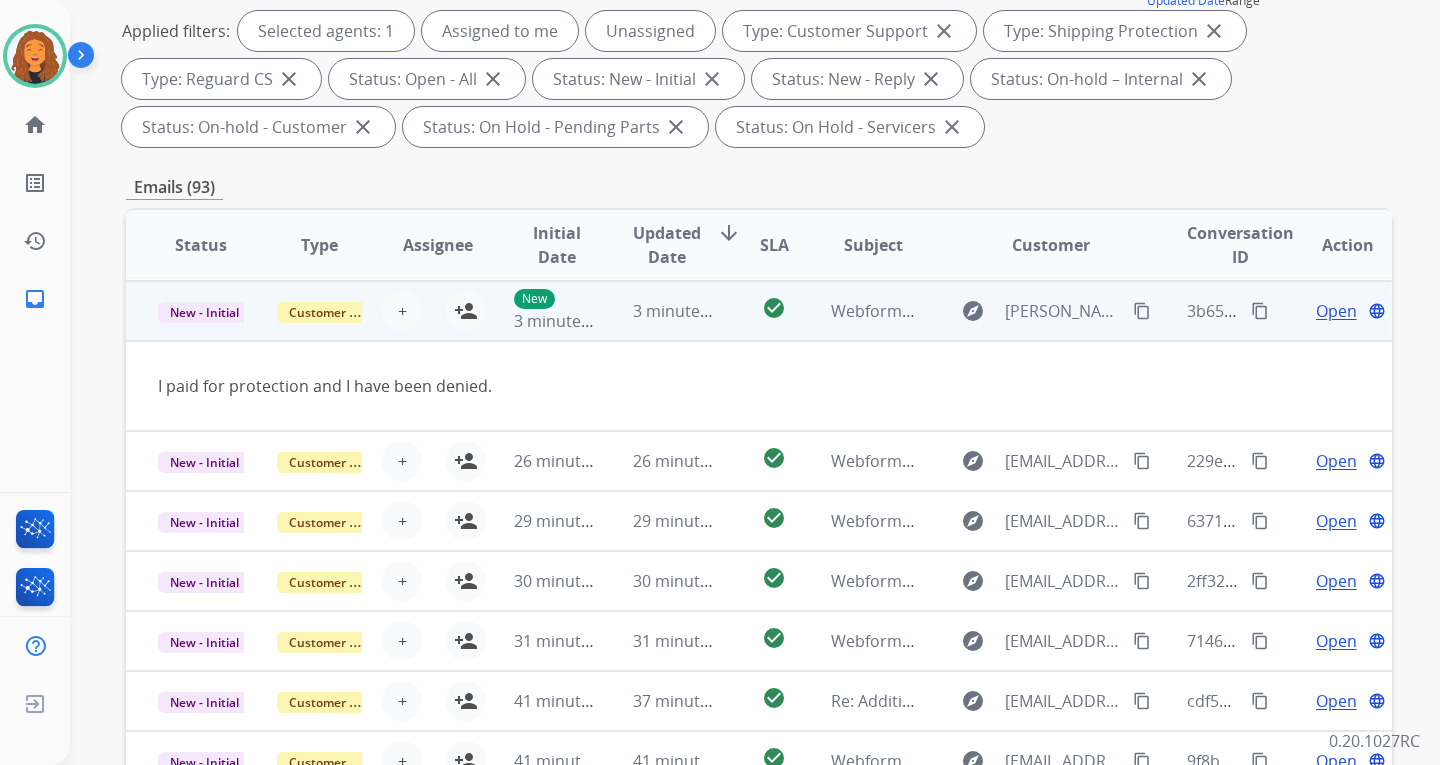 scroll, scrollTop: 60, scrollLeft: 0, axis: vertical 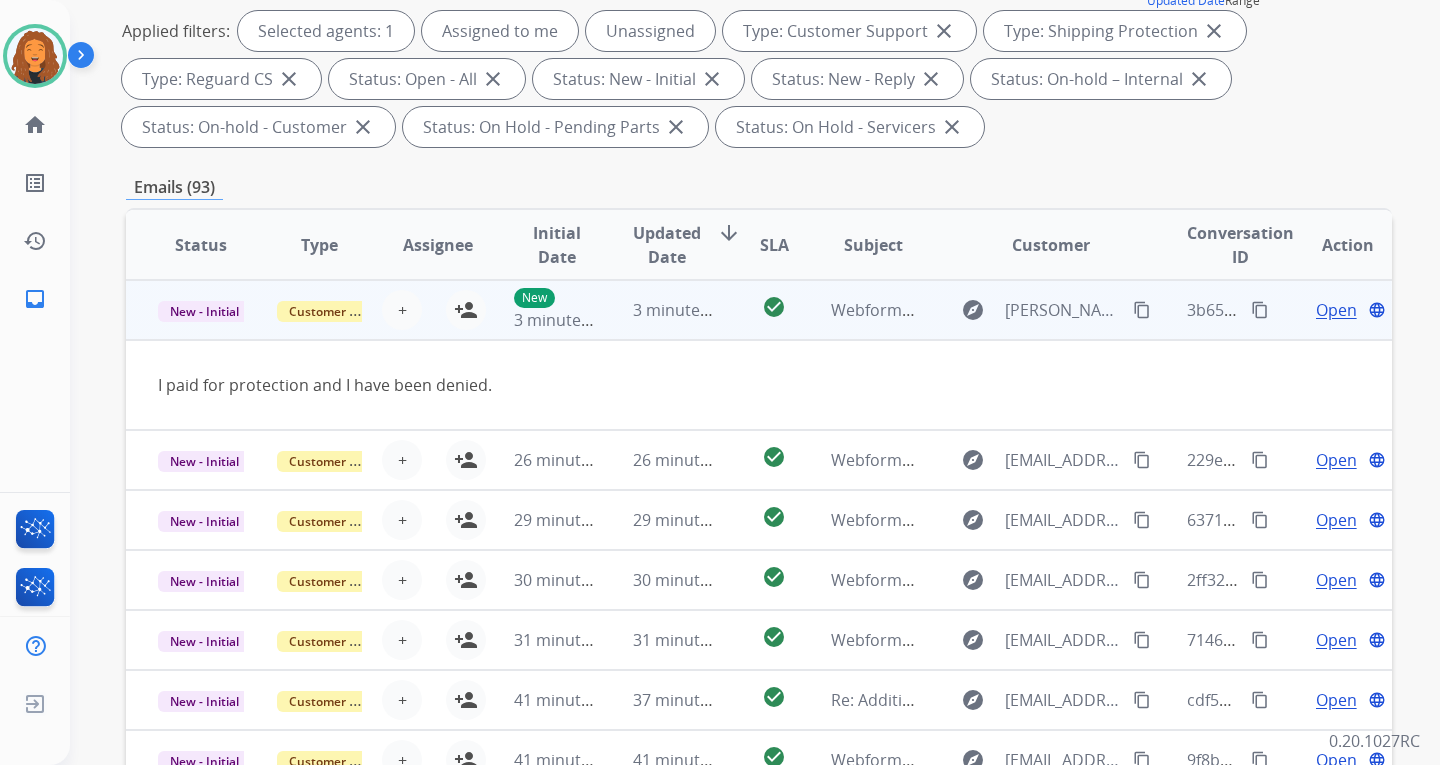 click on "I paid for protection and I have been denied." at bounding box center (640, 385) 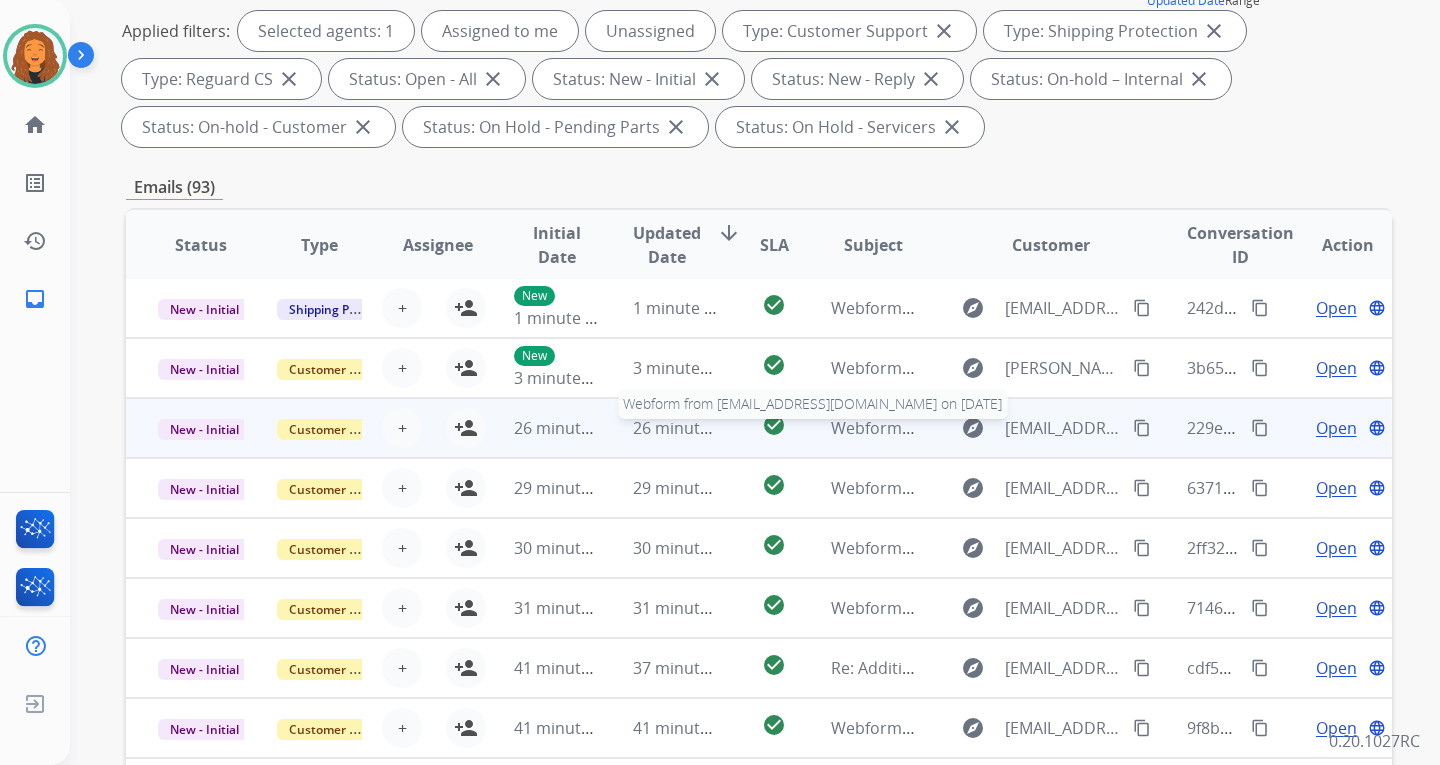 click on "Webform from [EMAIL_ADDRESS][DOMAIN_NAME] on [DATE]" at bounding box center (1057, 428) 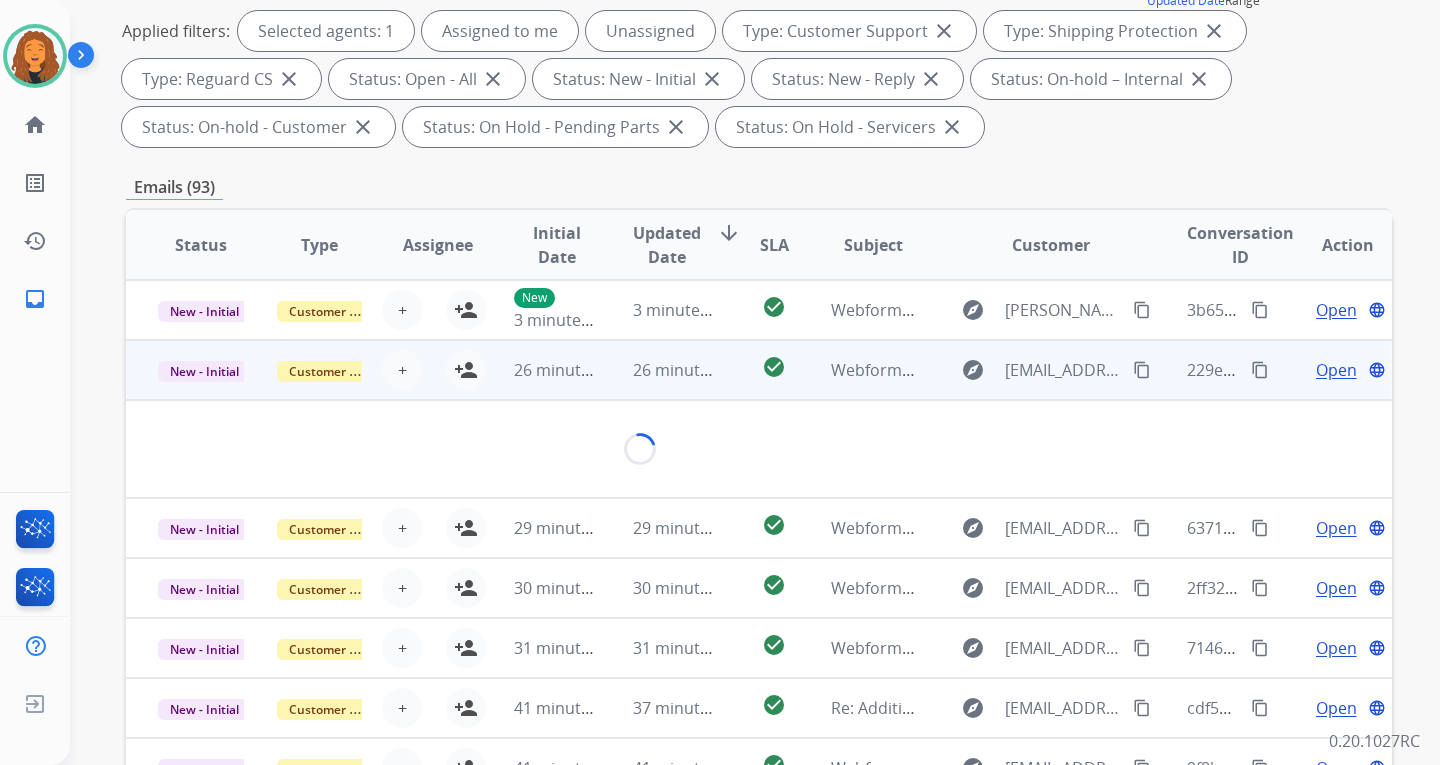 scroll, scrollTop: 92, scrollLeft: 0, axis: vertical 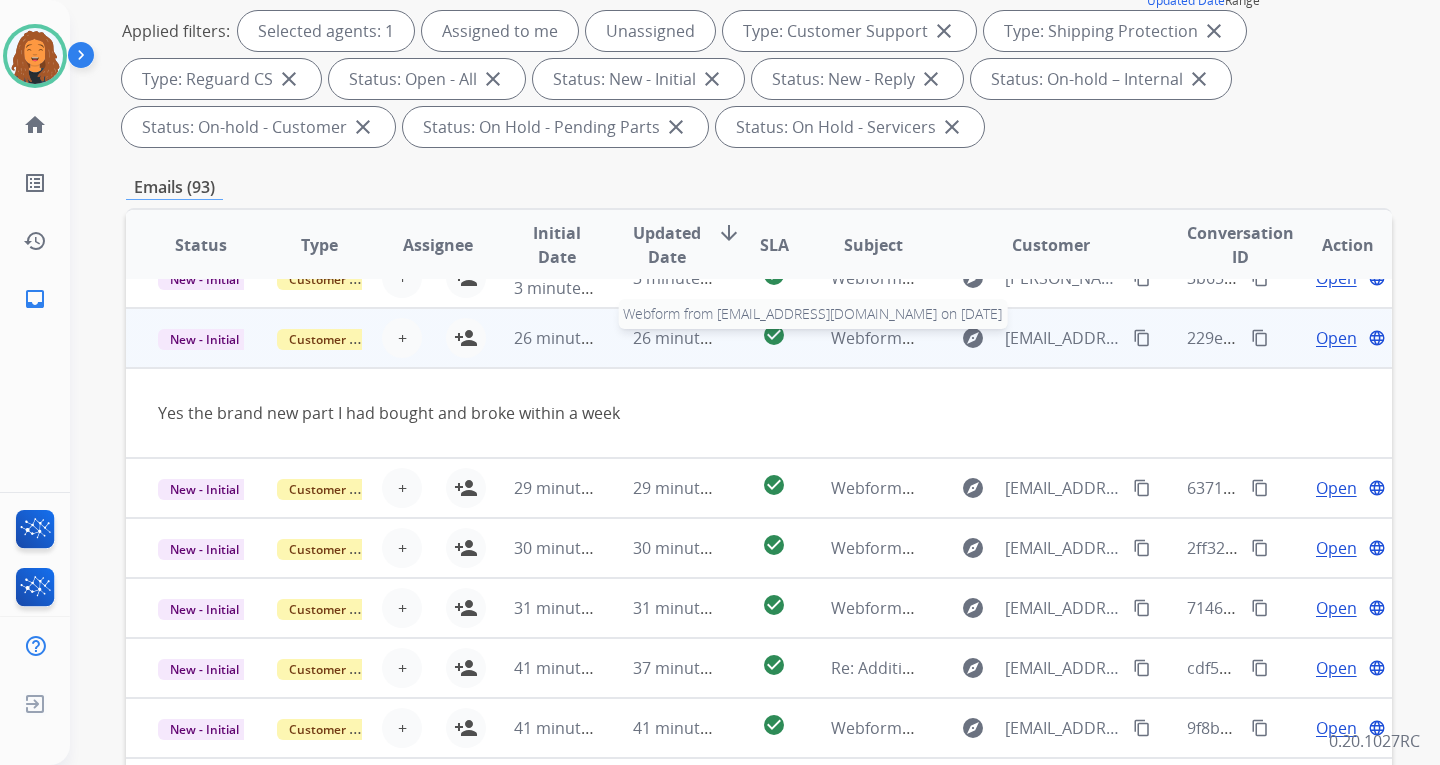 click on "Webform from [EMAIL_ADDRESS][DOMAIN_NAME] on [DATE]" at bounding box center (1057, 338) 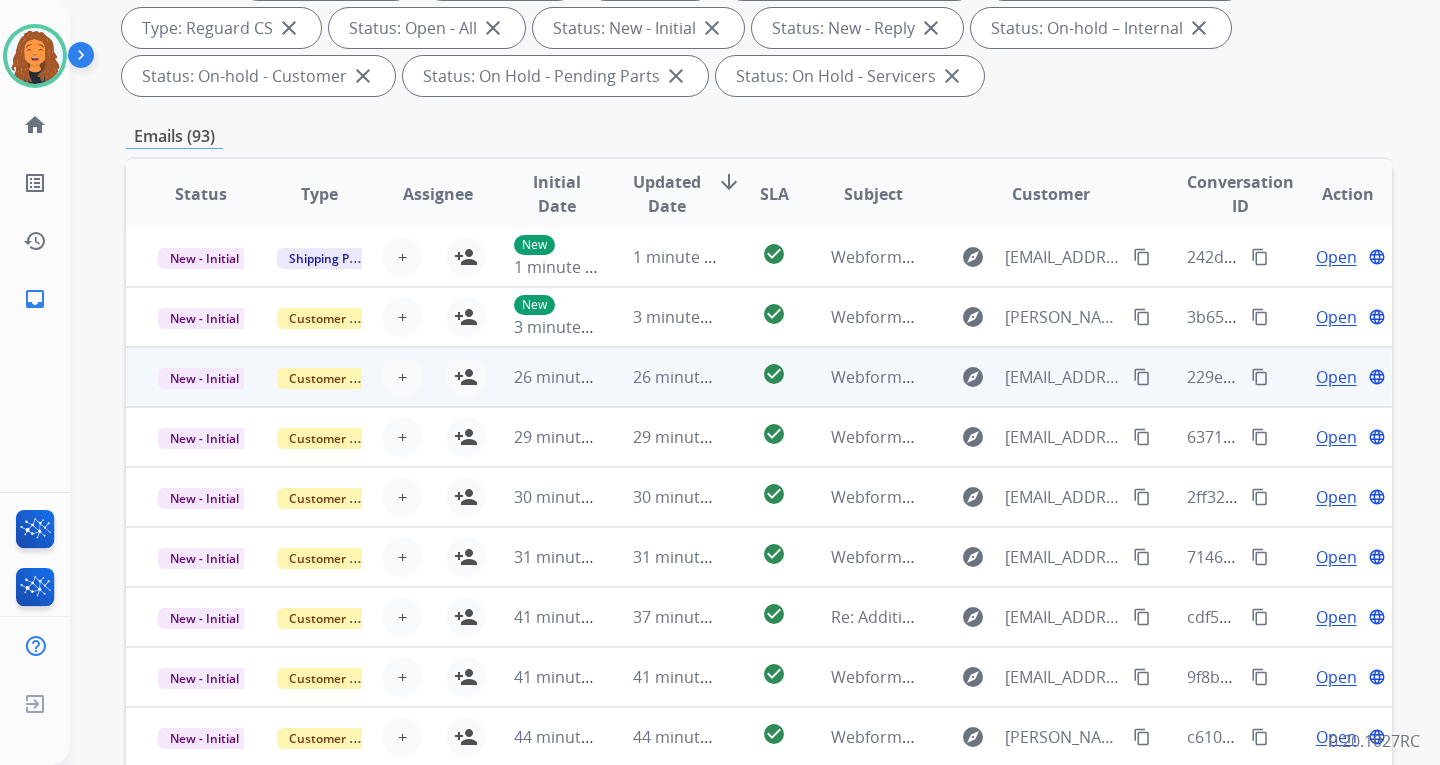 scroll, scrollTop: 400, scrollLeft: 0, axis: vertical 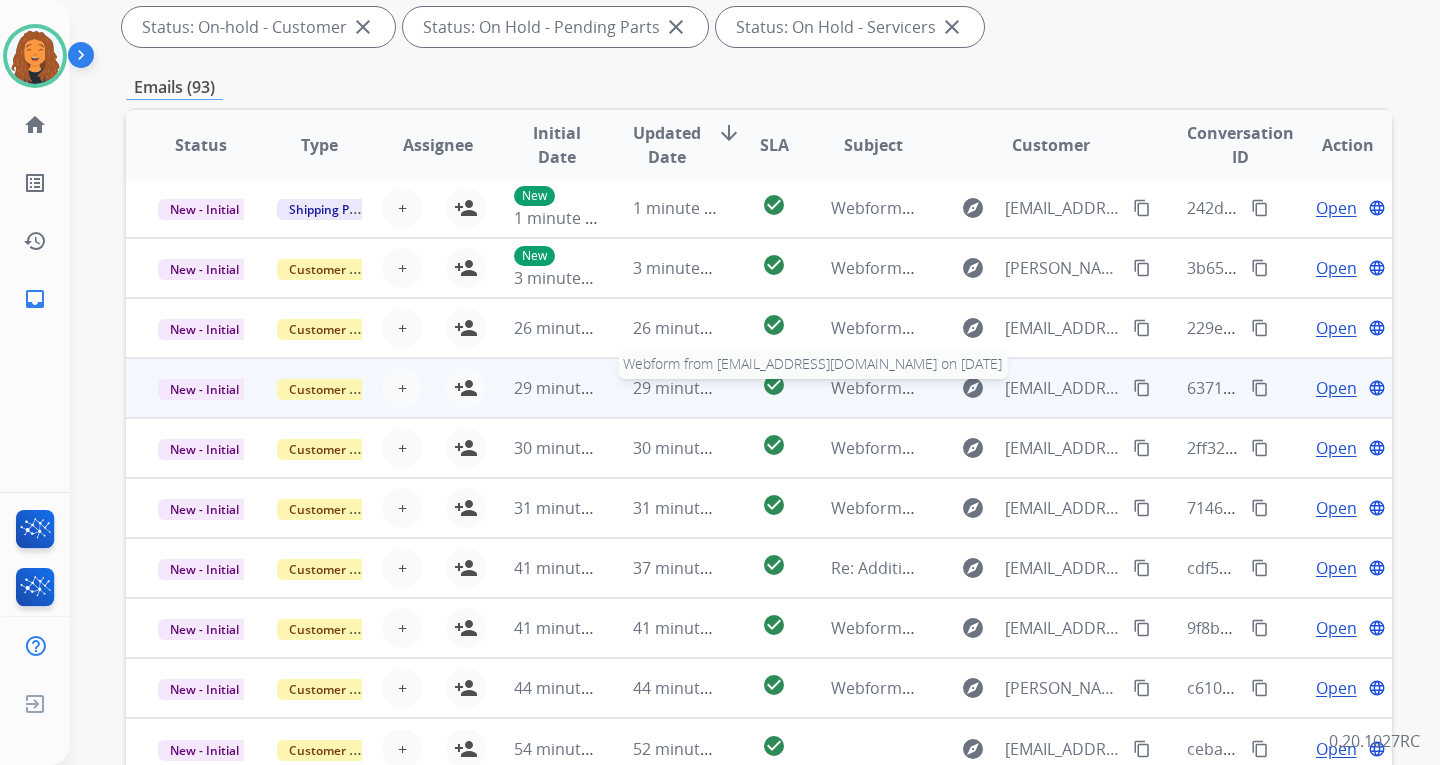 click on "Webform from [EMAIL_ADDRESS][DOMAIN_NAME] on [DATE]" at bounding box center [1057, 388] 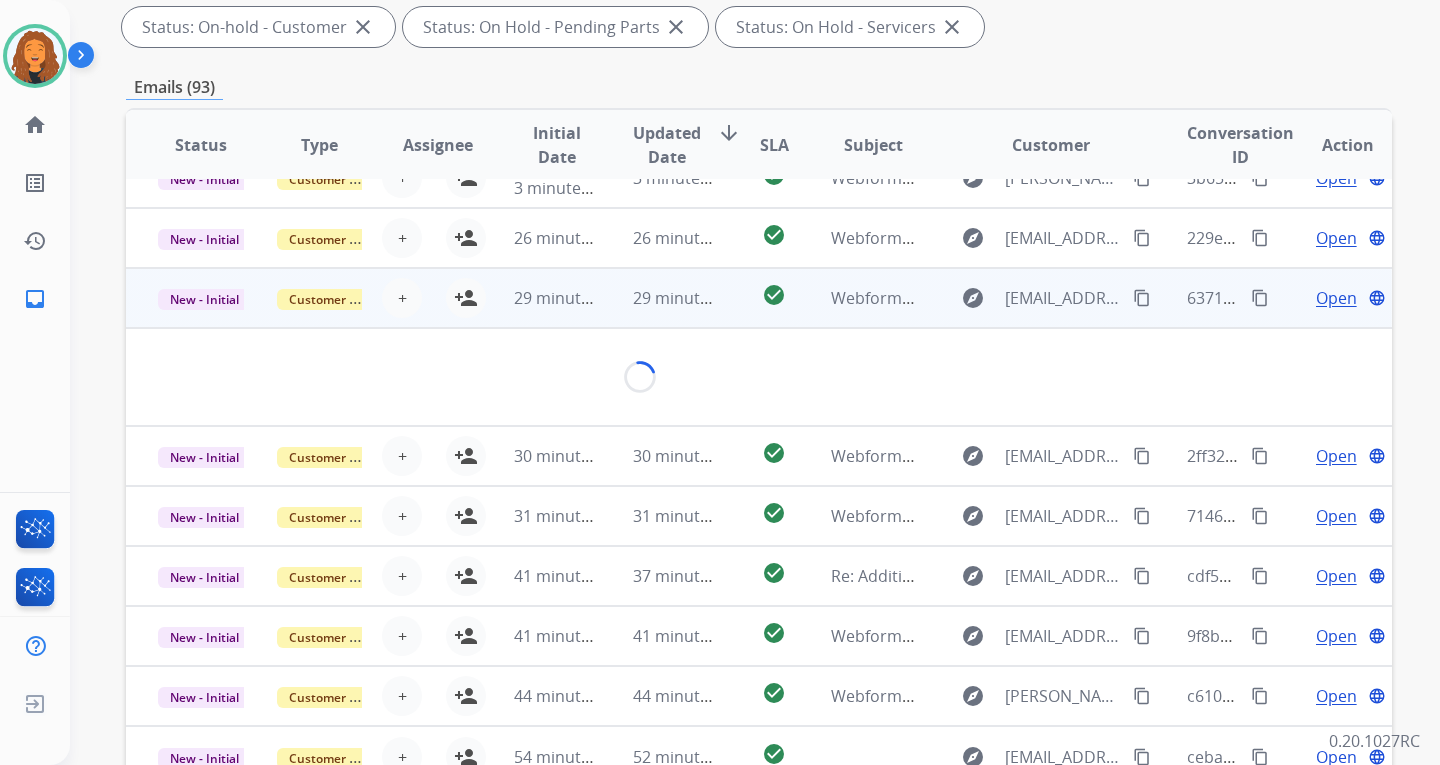 scroll, scrollTop: 116, scrollLeft: 0, axis: vertical 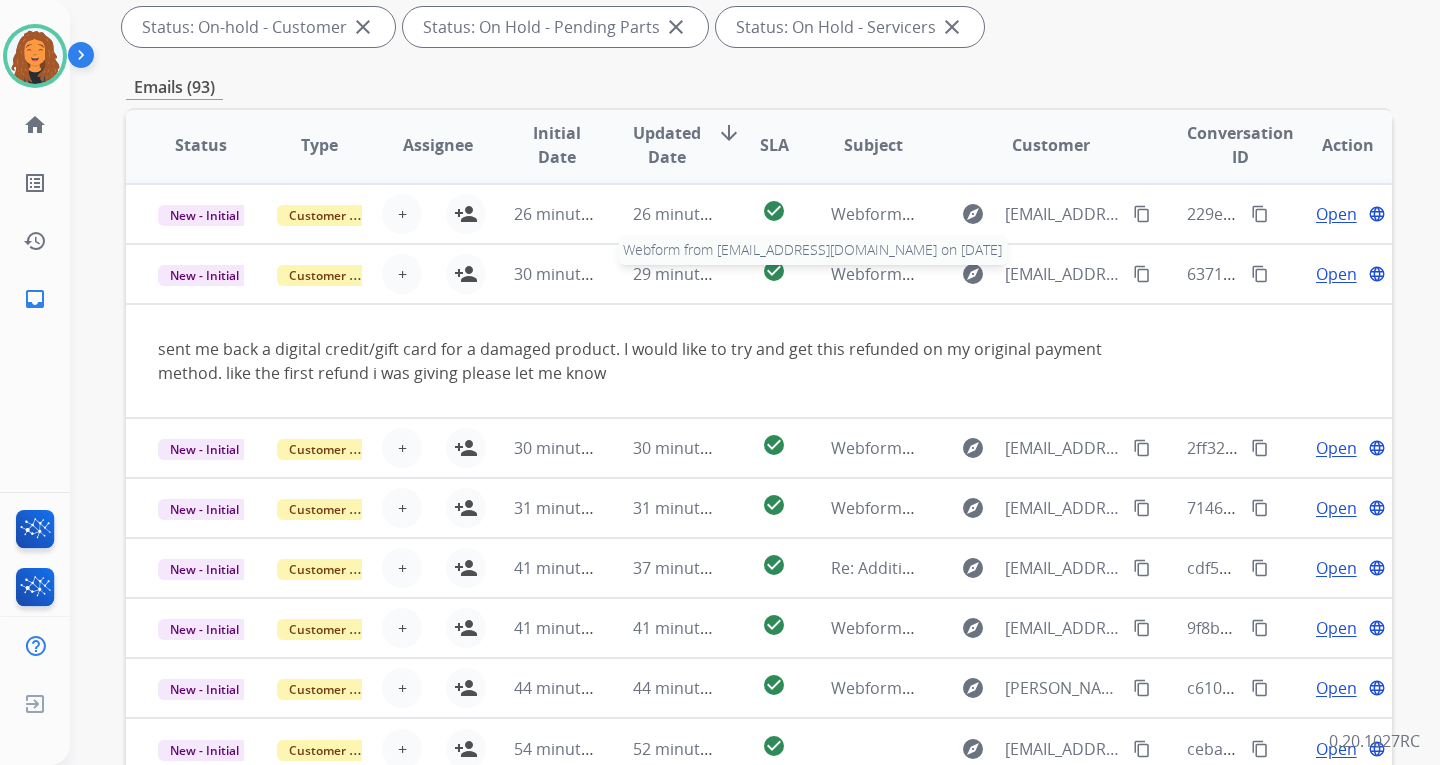 click on "Webform from [EMAIL_ADDRESS][DOMAIN_NAME] on [DATE]  Webform from [EMAIL_ADDRESS][DOMAIN_NAME] on [DATE]" at bounding box center [858, 274] 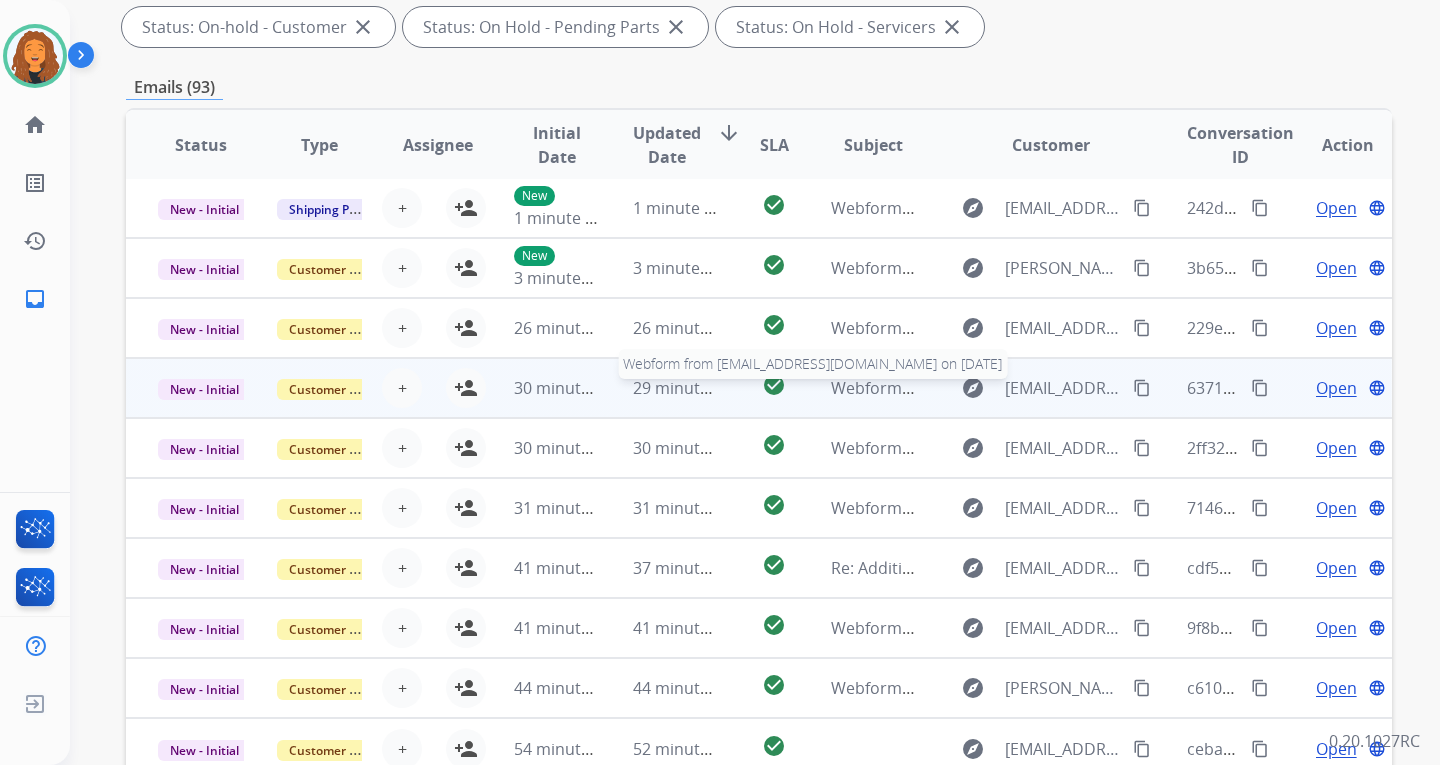 click on "Webform from [EMAIL_ADDRESS][DOMAIN_NAME] on [DATE]" at bounding box center (1057, 388) 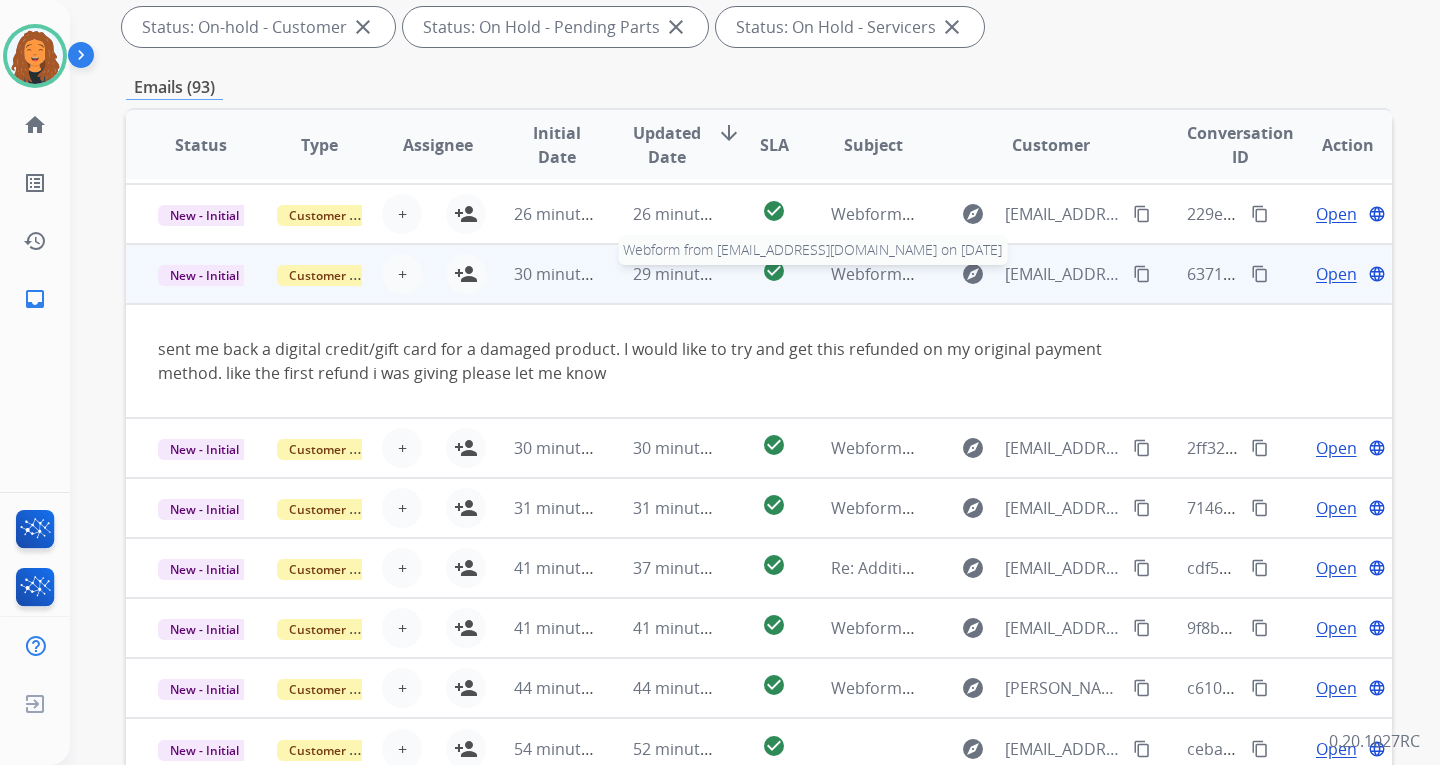 click on "Webform from [EMAIL_ADDRESS][DOMAIN_NAME] on [DATE]" at bounding box center (1057, 274) 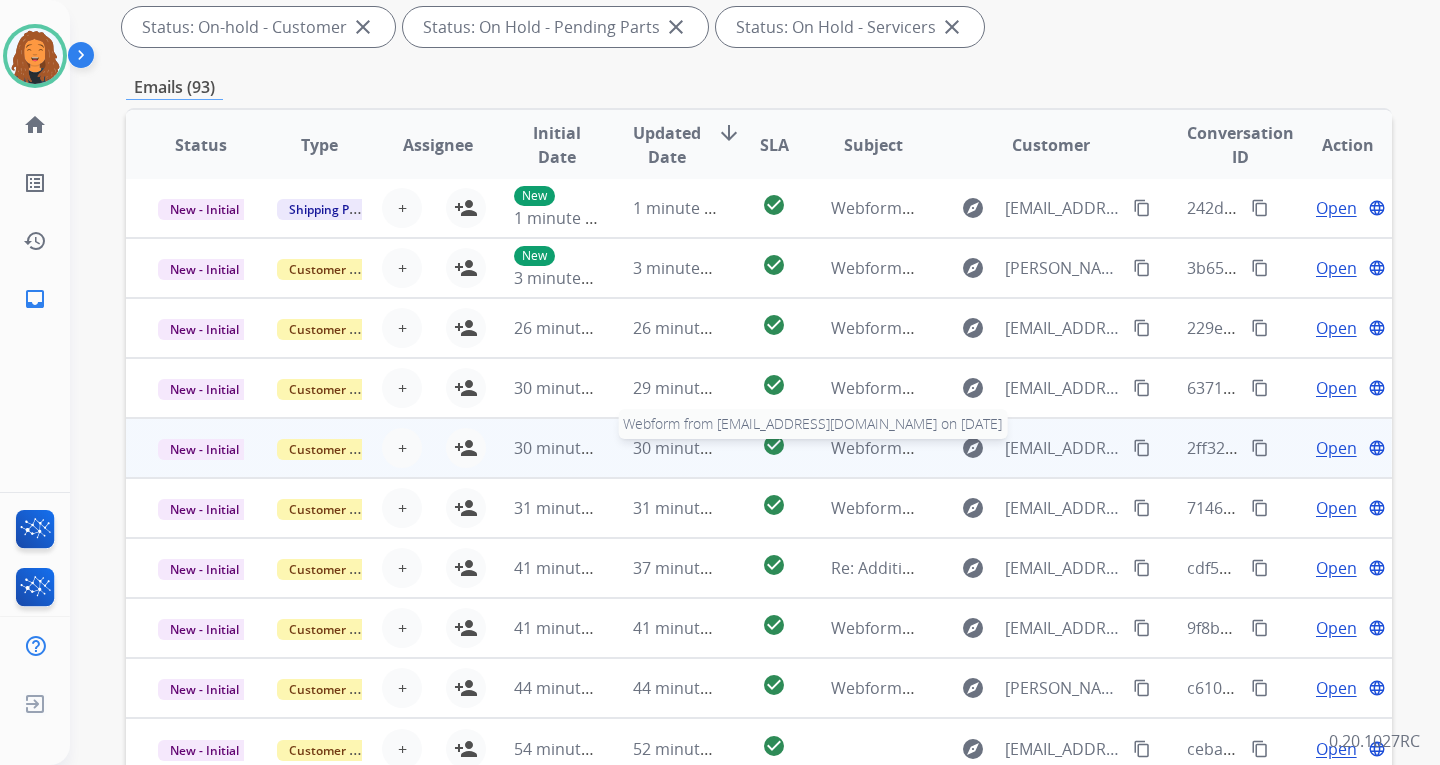 click on "Webform from [EMAIL_ADDRESS][DOMAIN_NAME] on [DATE]" at bounding box center (1057, 448) 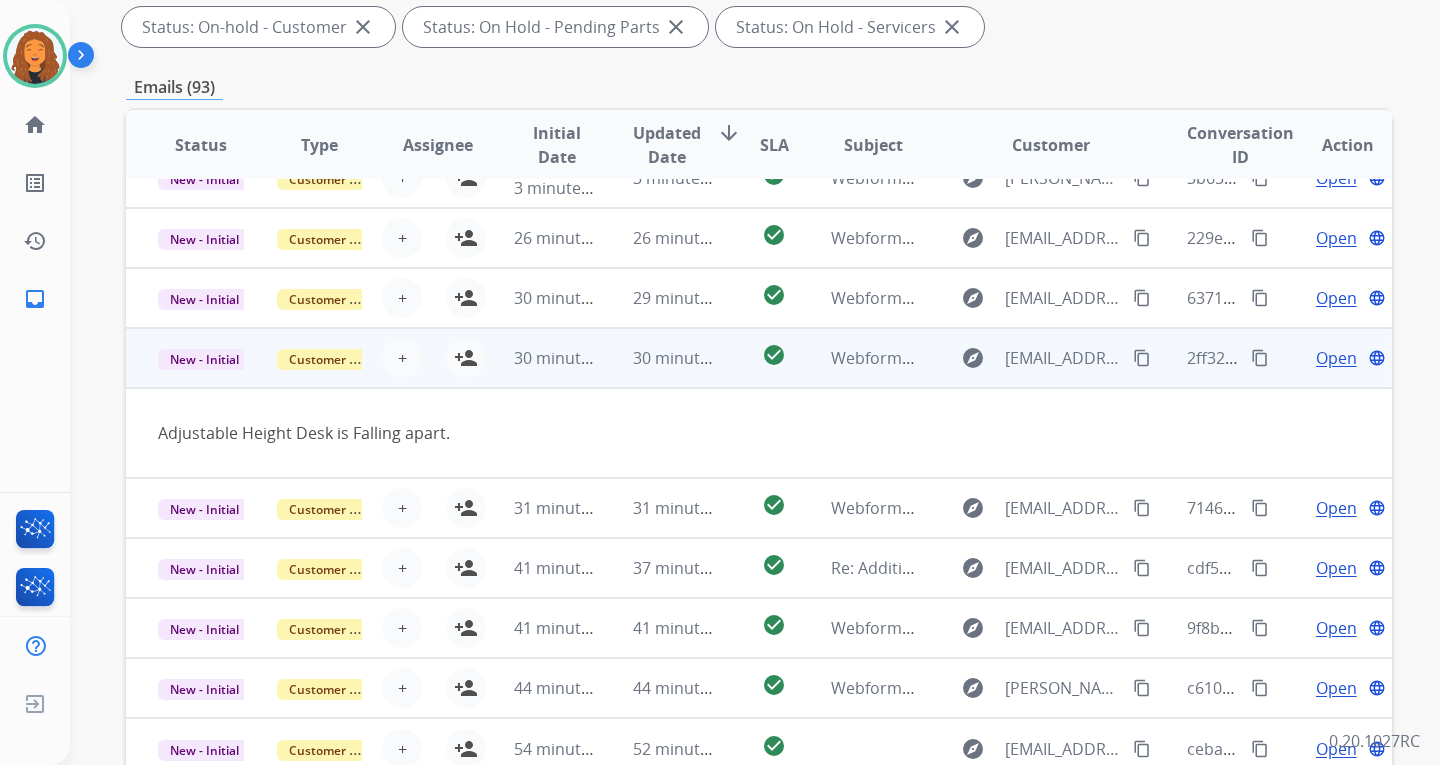 scroll, scrollTop: 92, scrollLeft: 0, axis: vertical 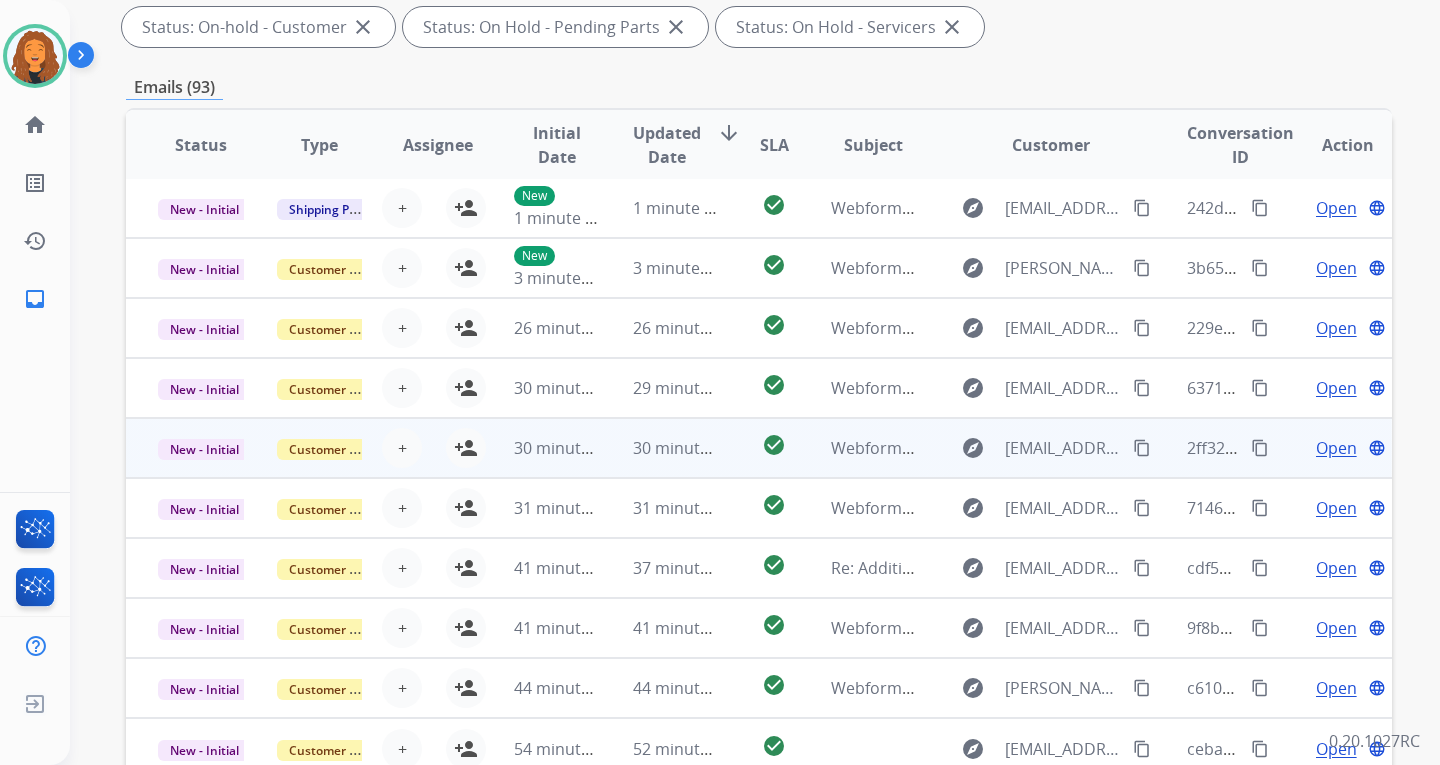 click on "content_copy" at bounding box center [1142, 448] 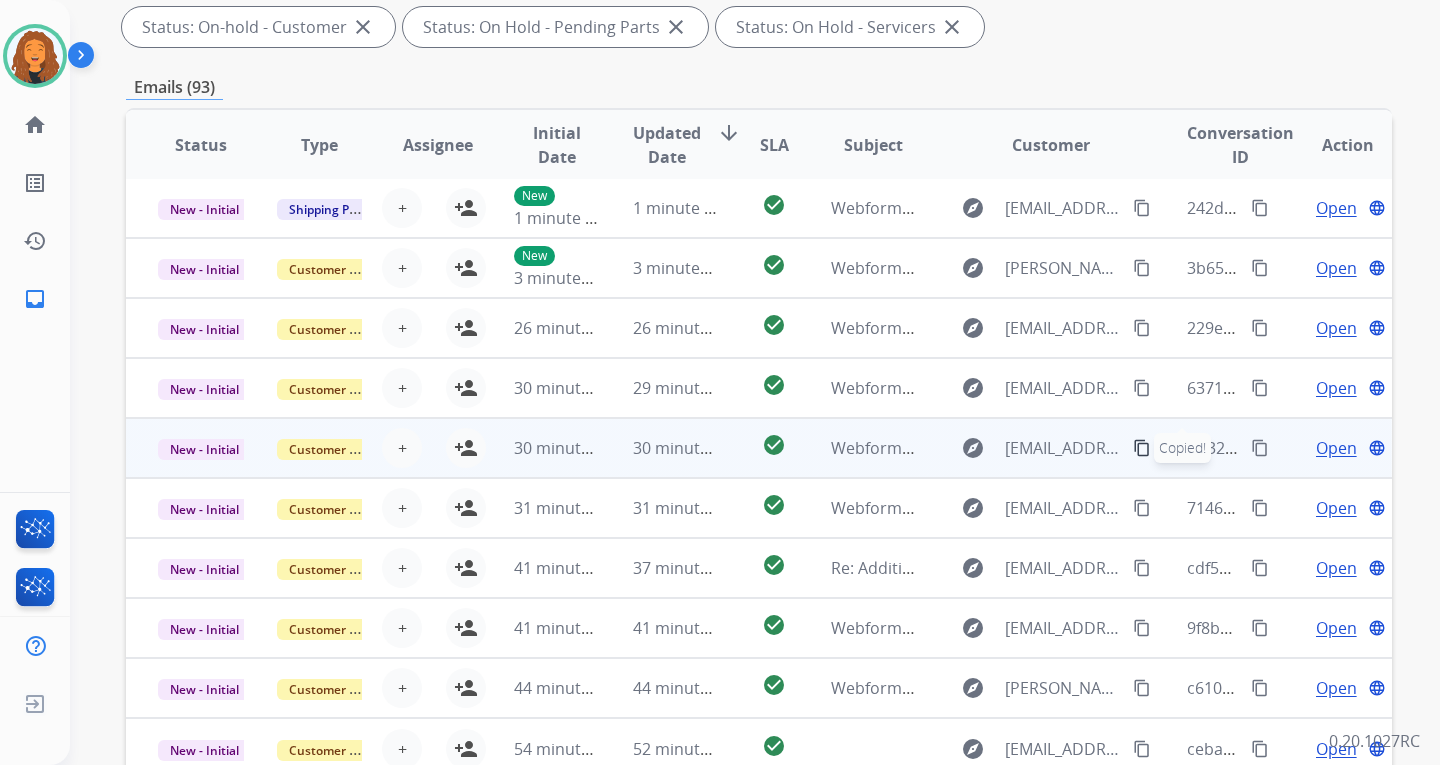 click on "Open" at bounding box center (1336, 448) 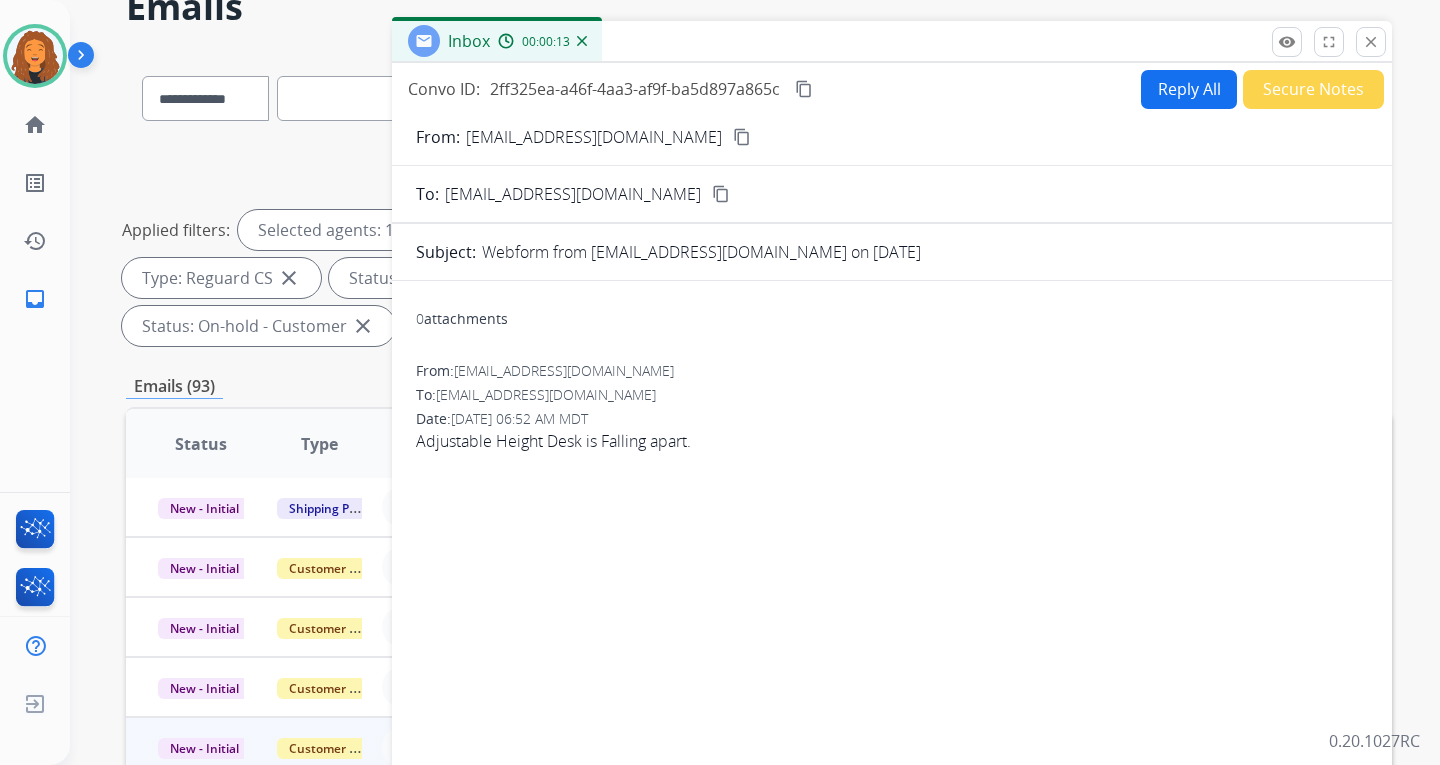 scroll, scrollTop: 100, scrollLeft: 0, axis: vertical 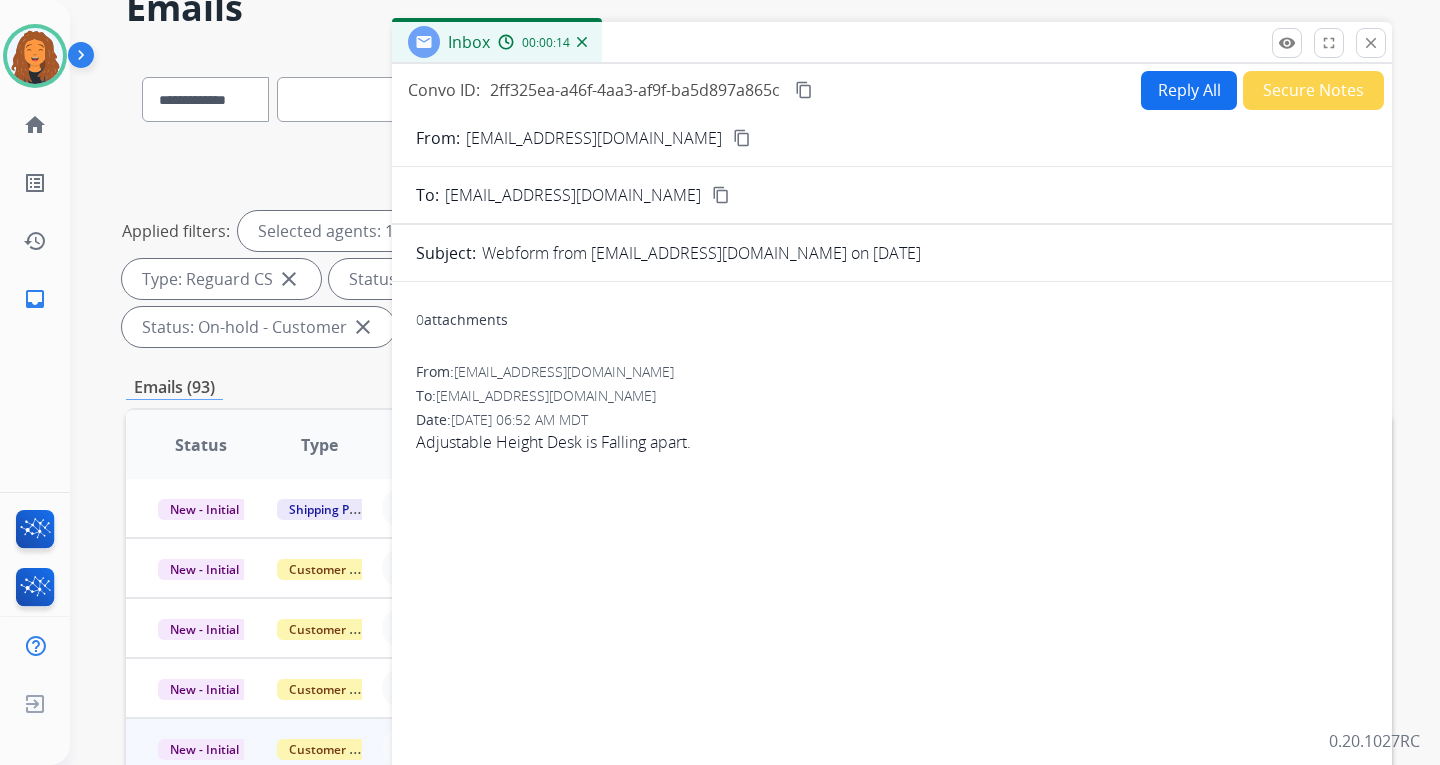 click on "Reply All" at bounding box center (1189, 90) 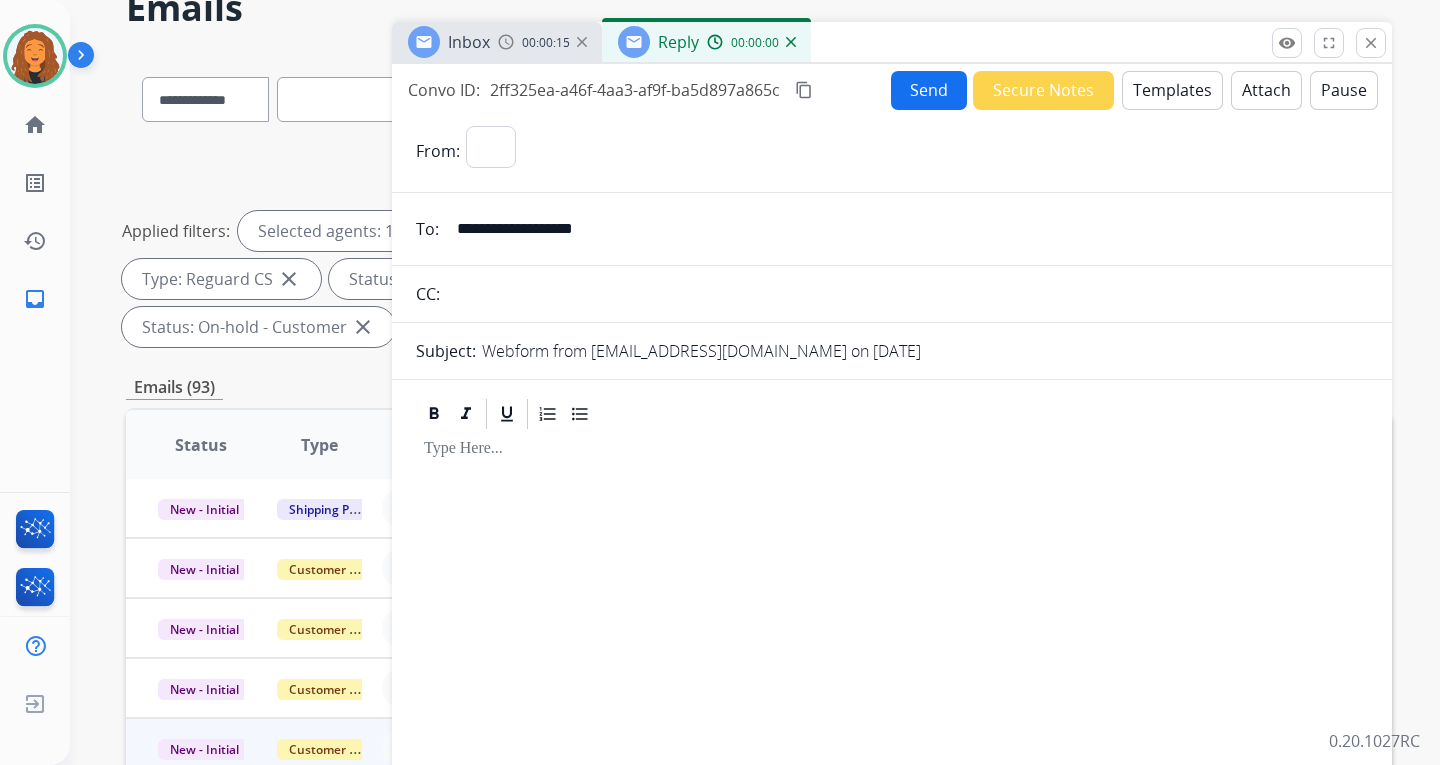 select on "**********" 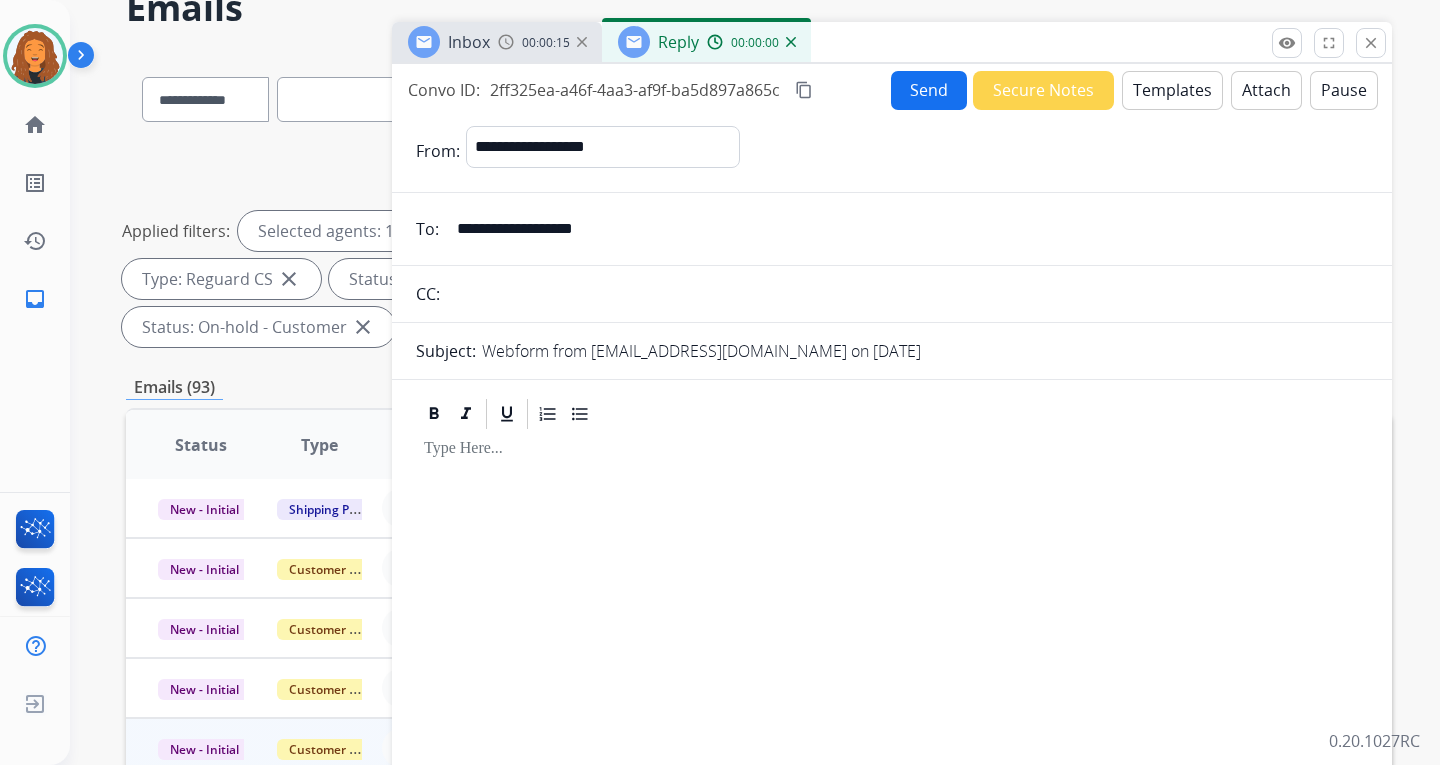 click on "Templates" at bounding box center (1172, 90) 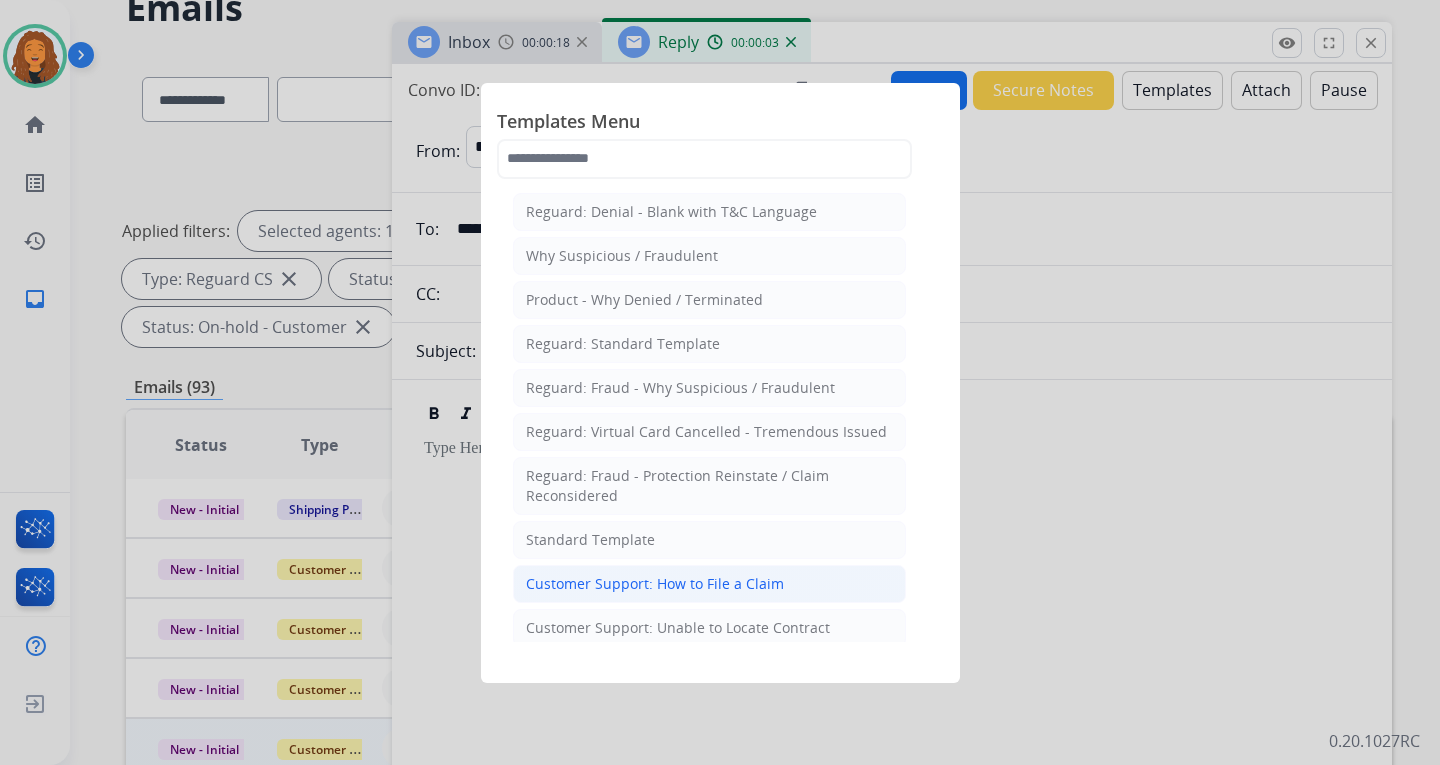 click on "Customer Support: How to File a Claim" 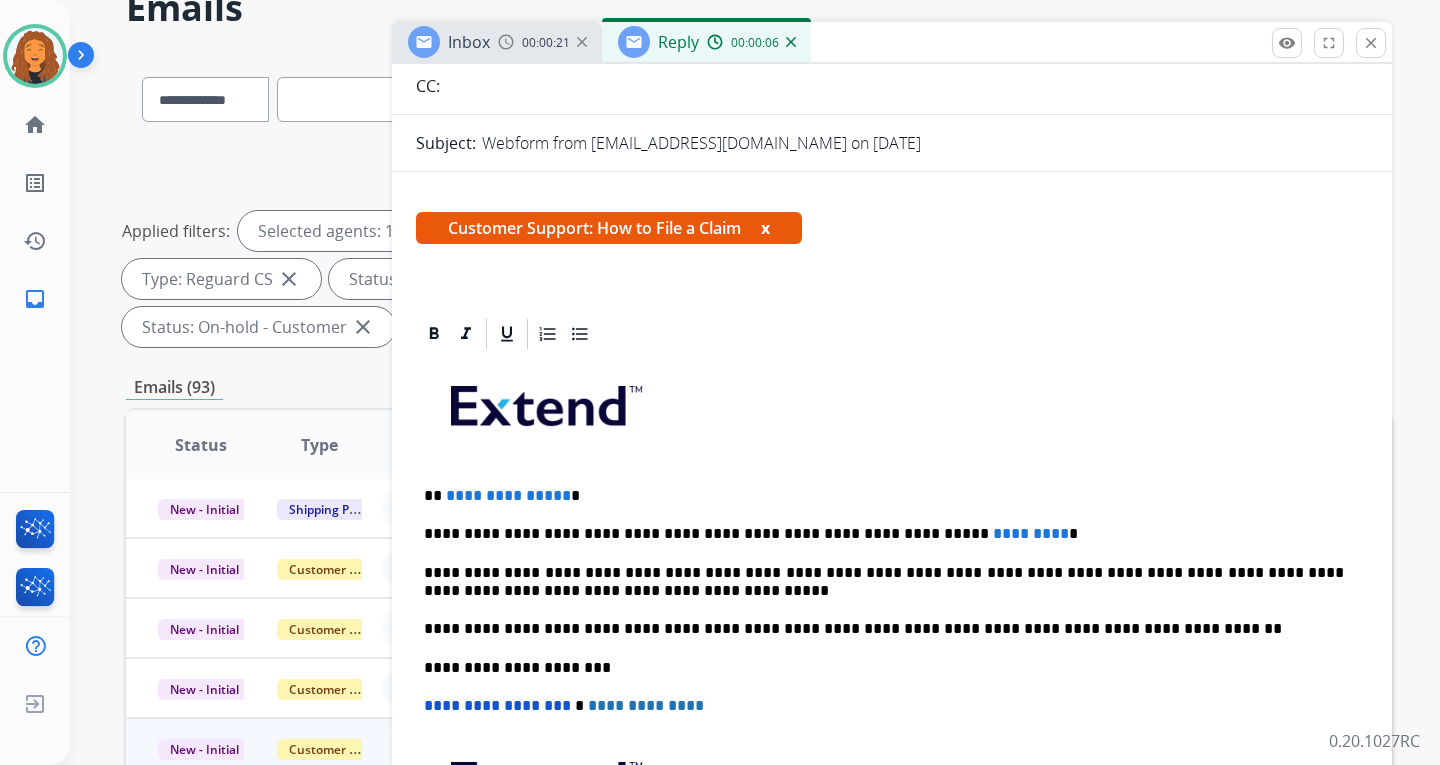 scroll, scrollTop: 362, scrollLeft: 0, axis: vertical 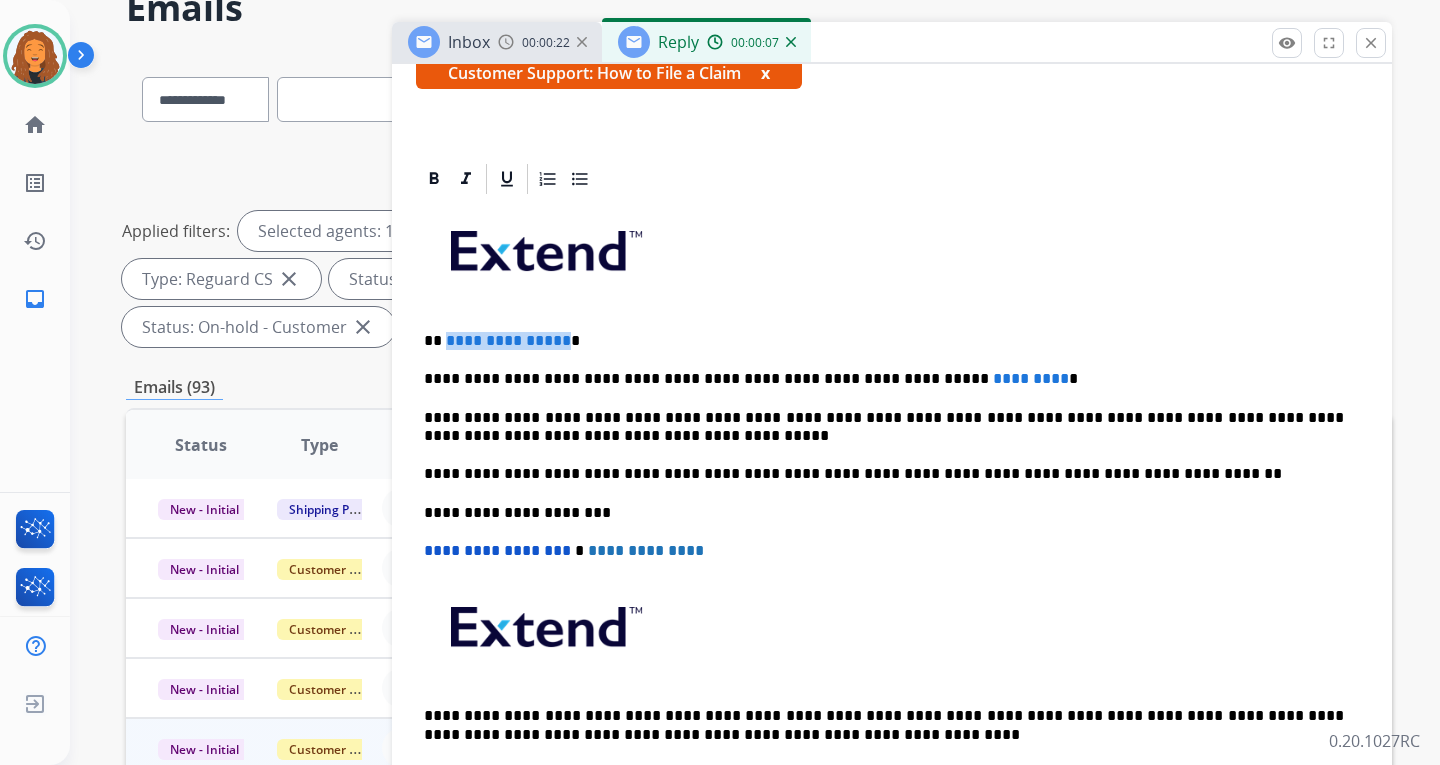 drag, startPoint x: 557, startPoint y: 337, endPoint x: 443, endPoint y: 336, distance: 114.00439 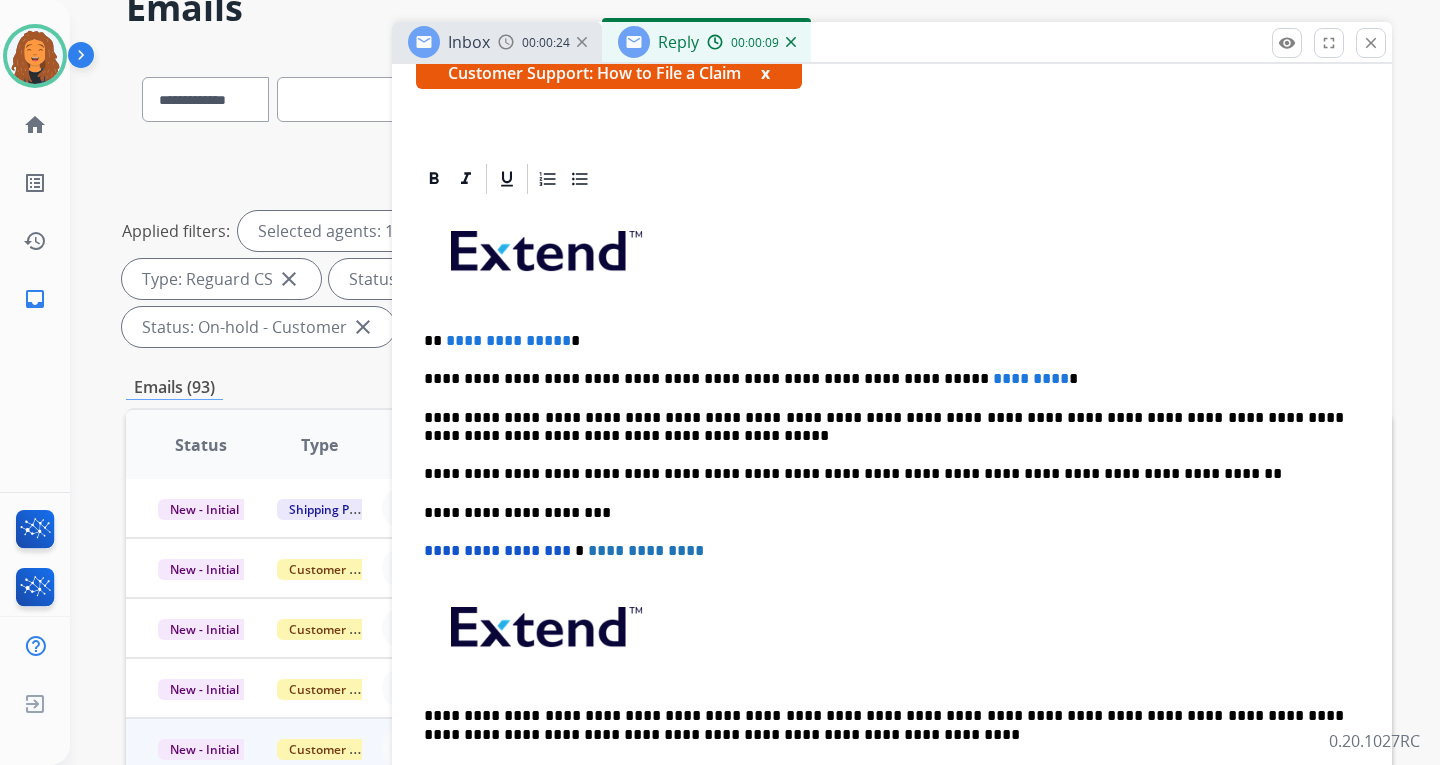 type 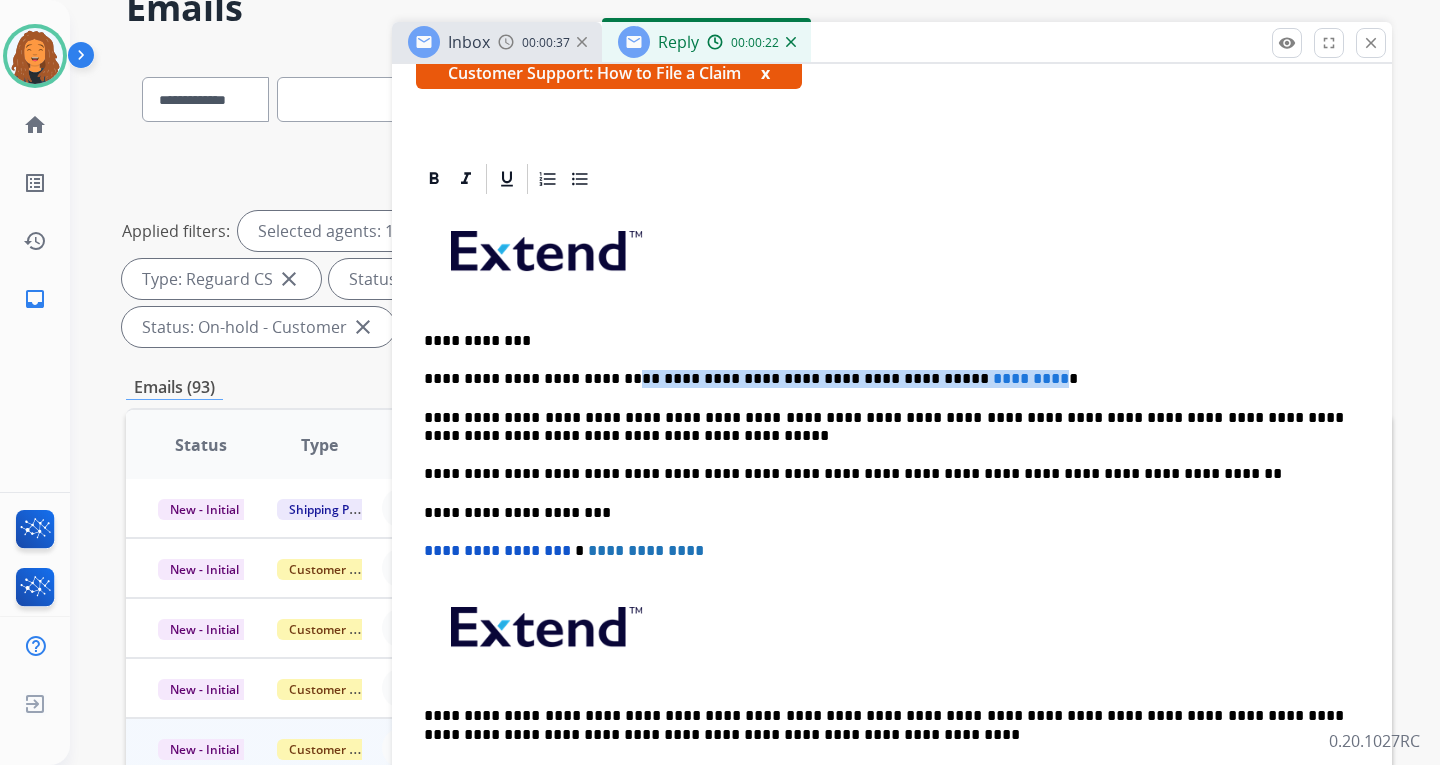 drag, startPoint x: 968, startPoint y: 376, endPoint x: 596, endPoint y: 376, distance: 372 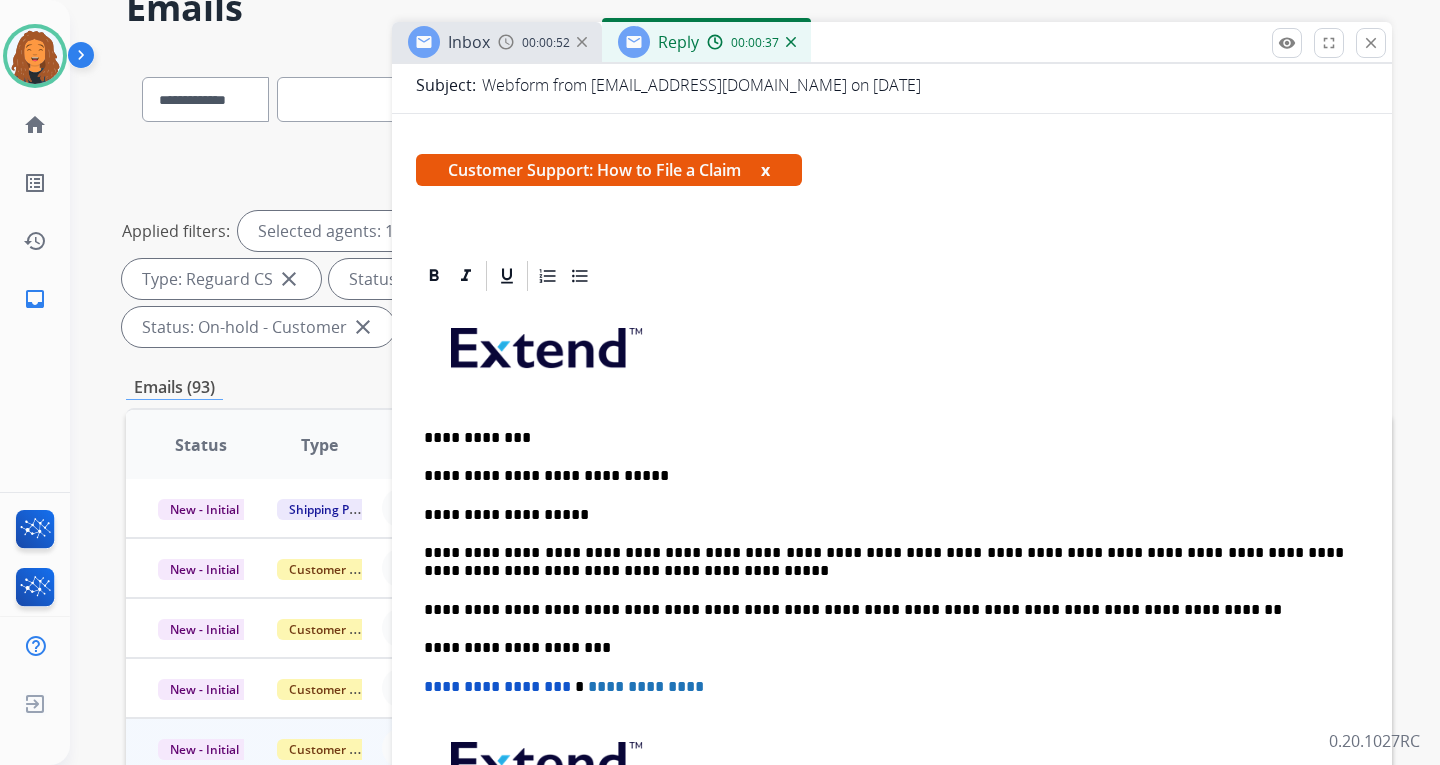 scroll, scrollTop: 301, scrollLeft: 0, axis: vertical 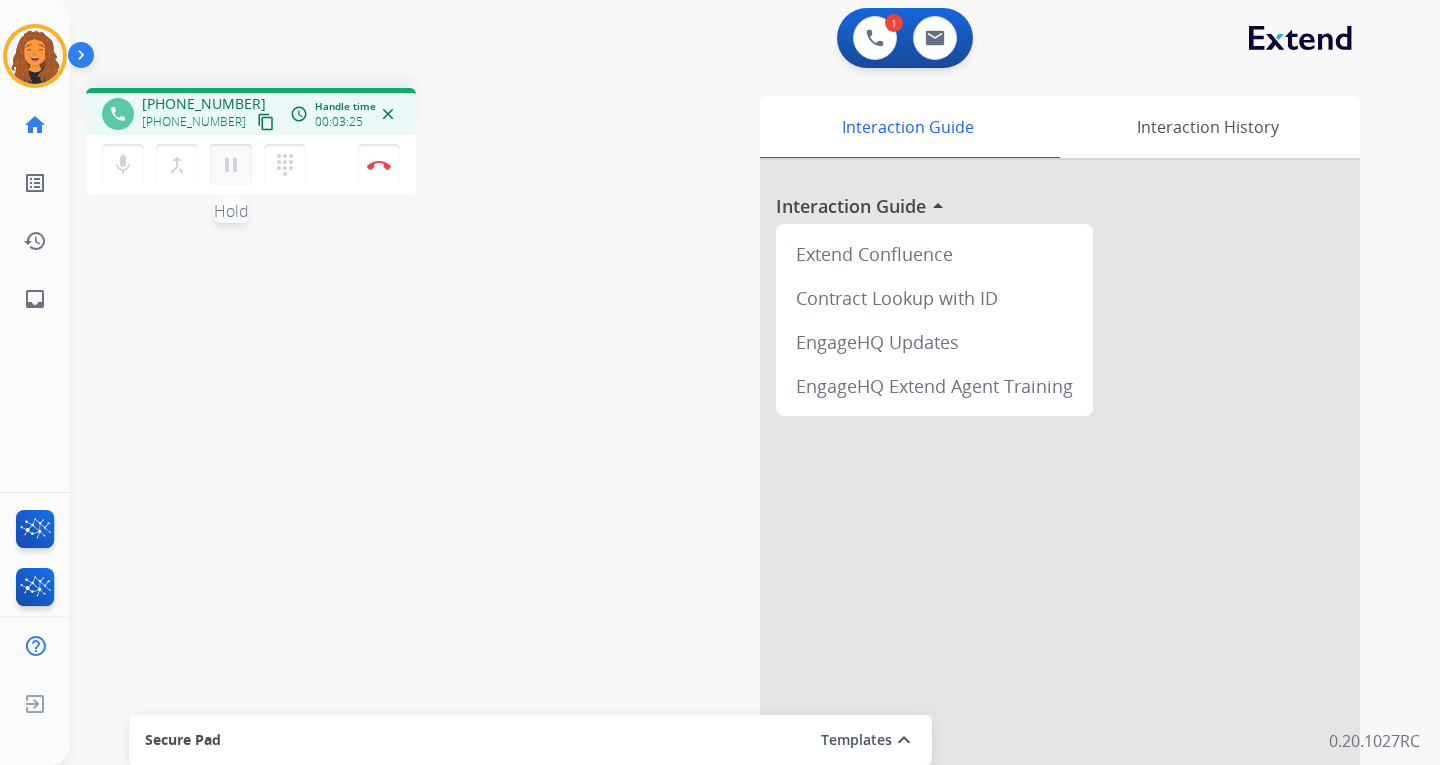 click on "pause" at bounding box center [231, 165] 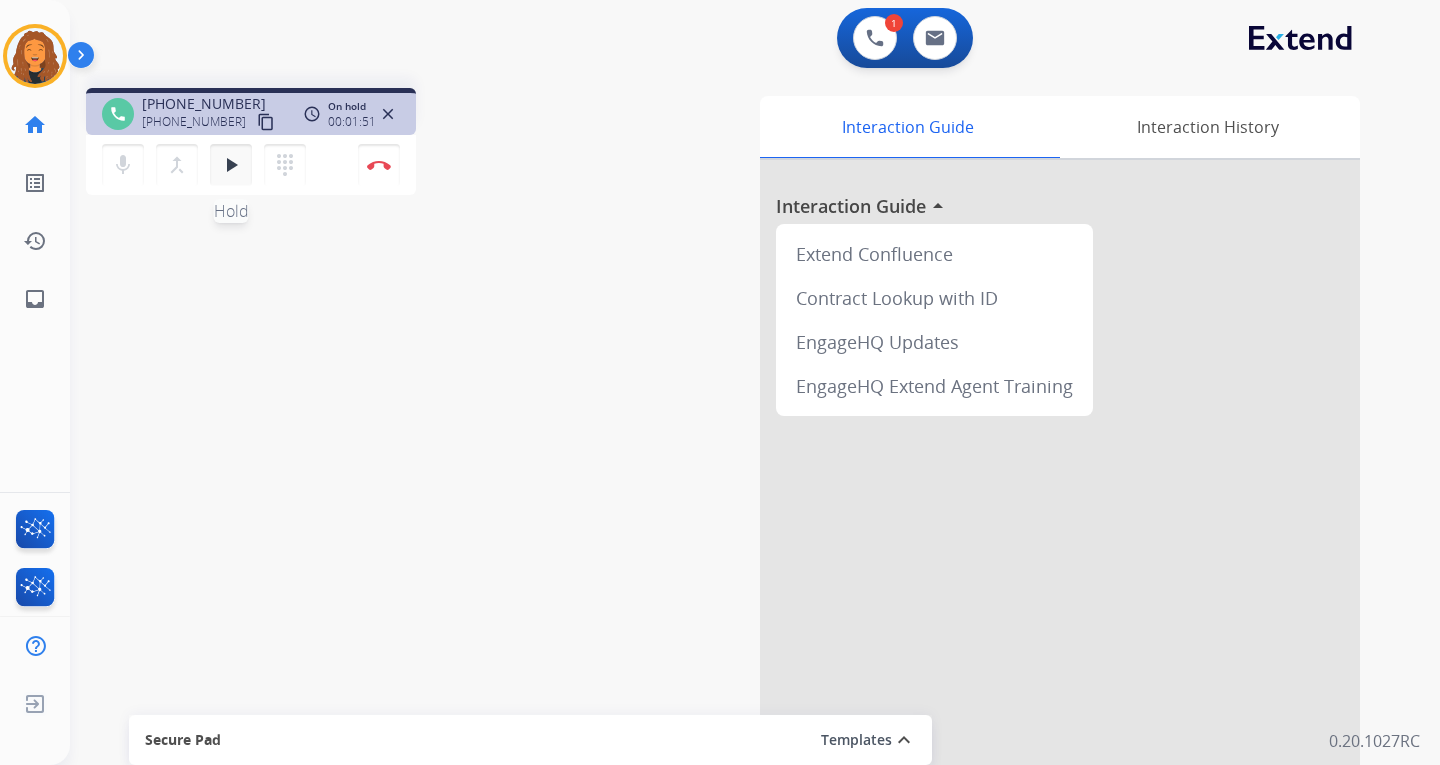 click on "play_arrow" at bounding box center [231, 165] 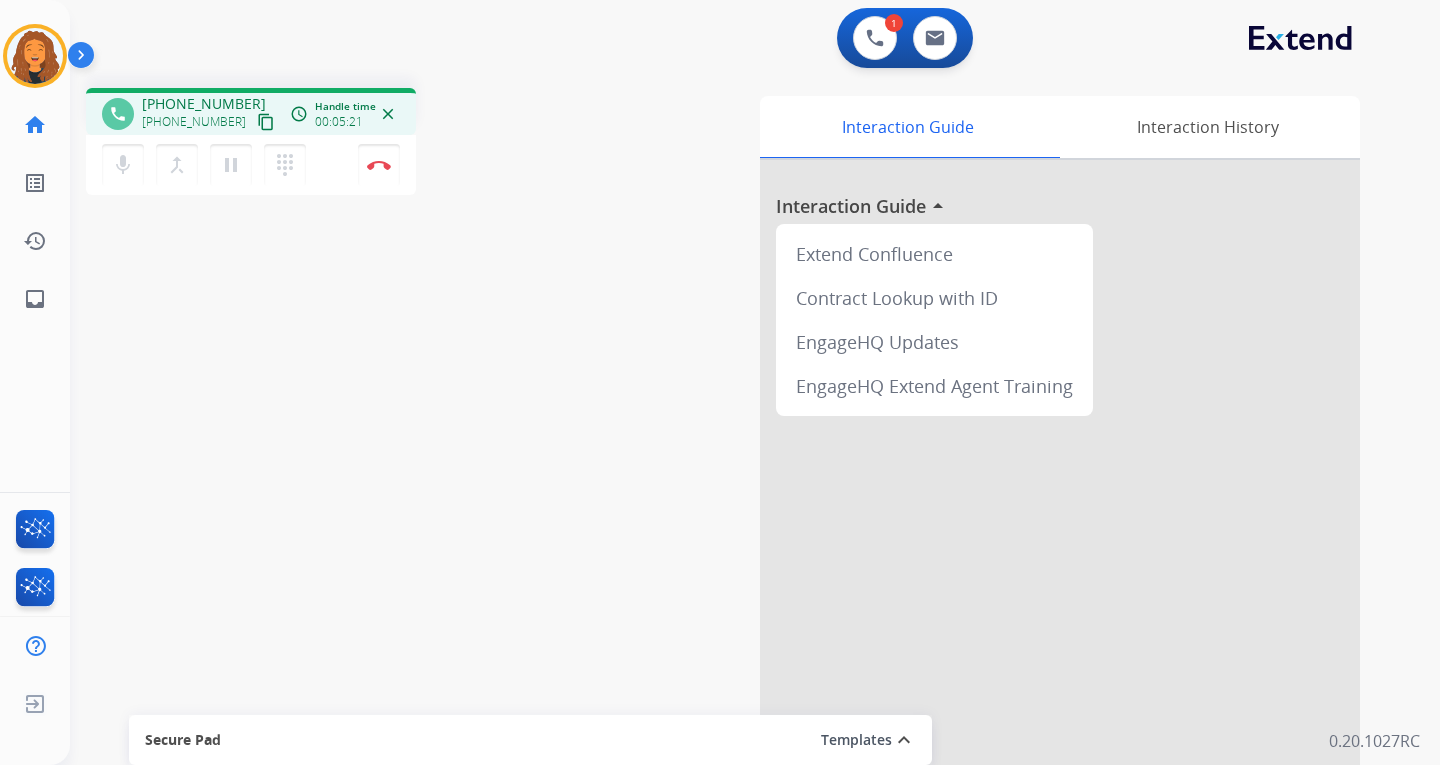 click on "Interaction Guide   Interaction History  Interaction Guide arrow_drop_up  Extend Confluence   Contract Lookup with ID   EngageHQ Updates   EngageHQ Extend Agent Training" at bounding box center [980, 501] 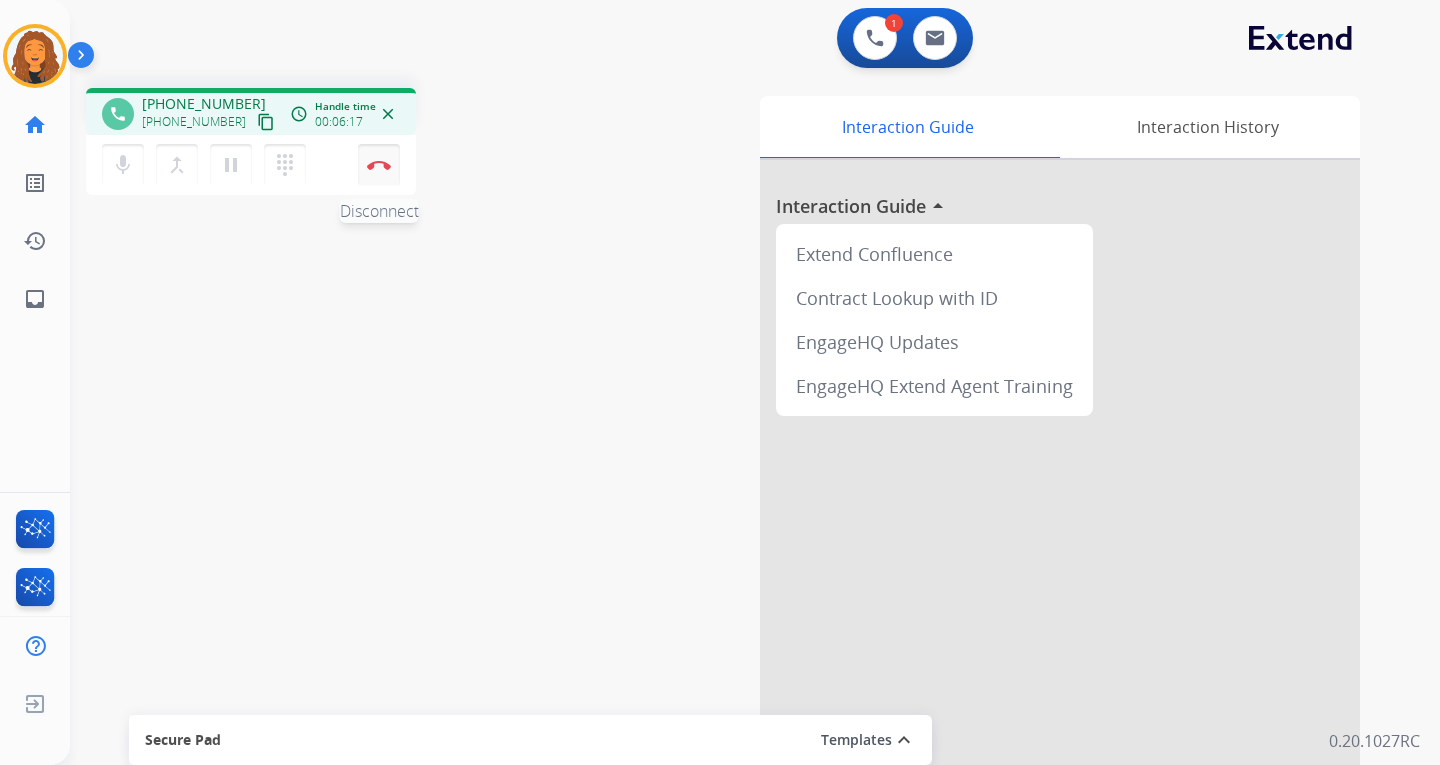 click on "Disconnect" at bounding box center [379, 165] 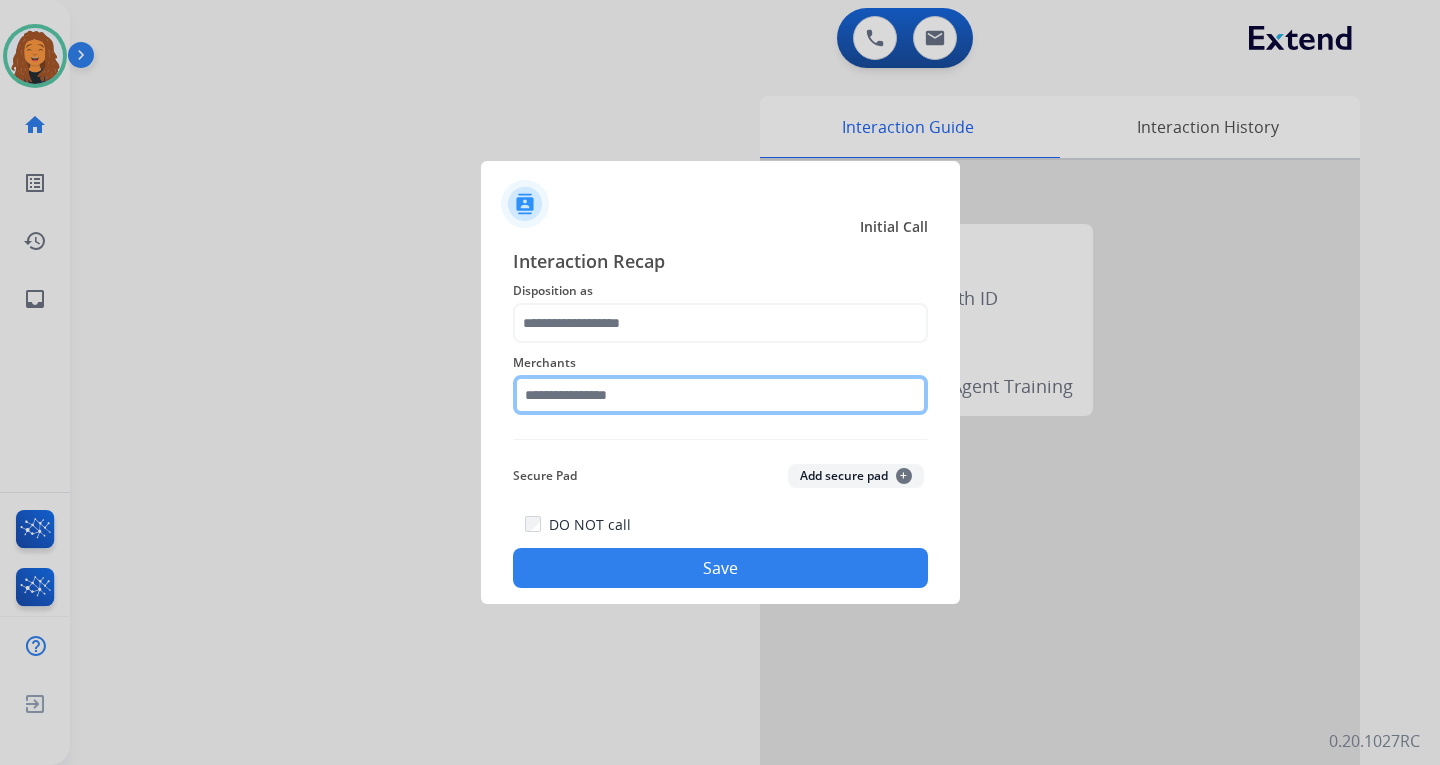 click 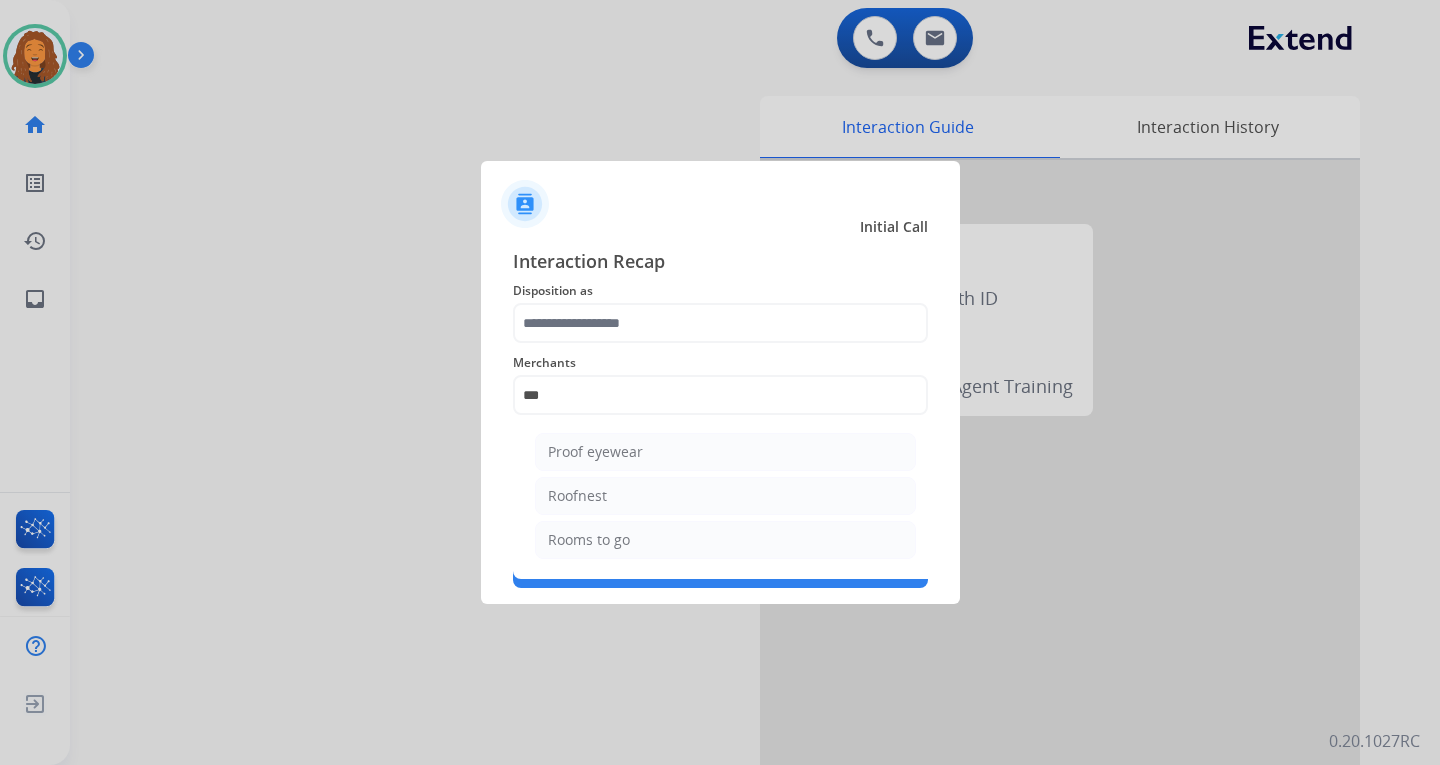 drag, startPoint x: 579, startPoint y: 535, endPoint x: 583, endPoint y: 498, distance: 37.215588 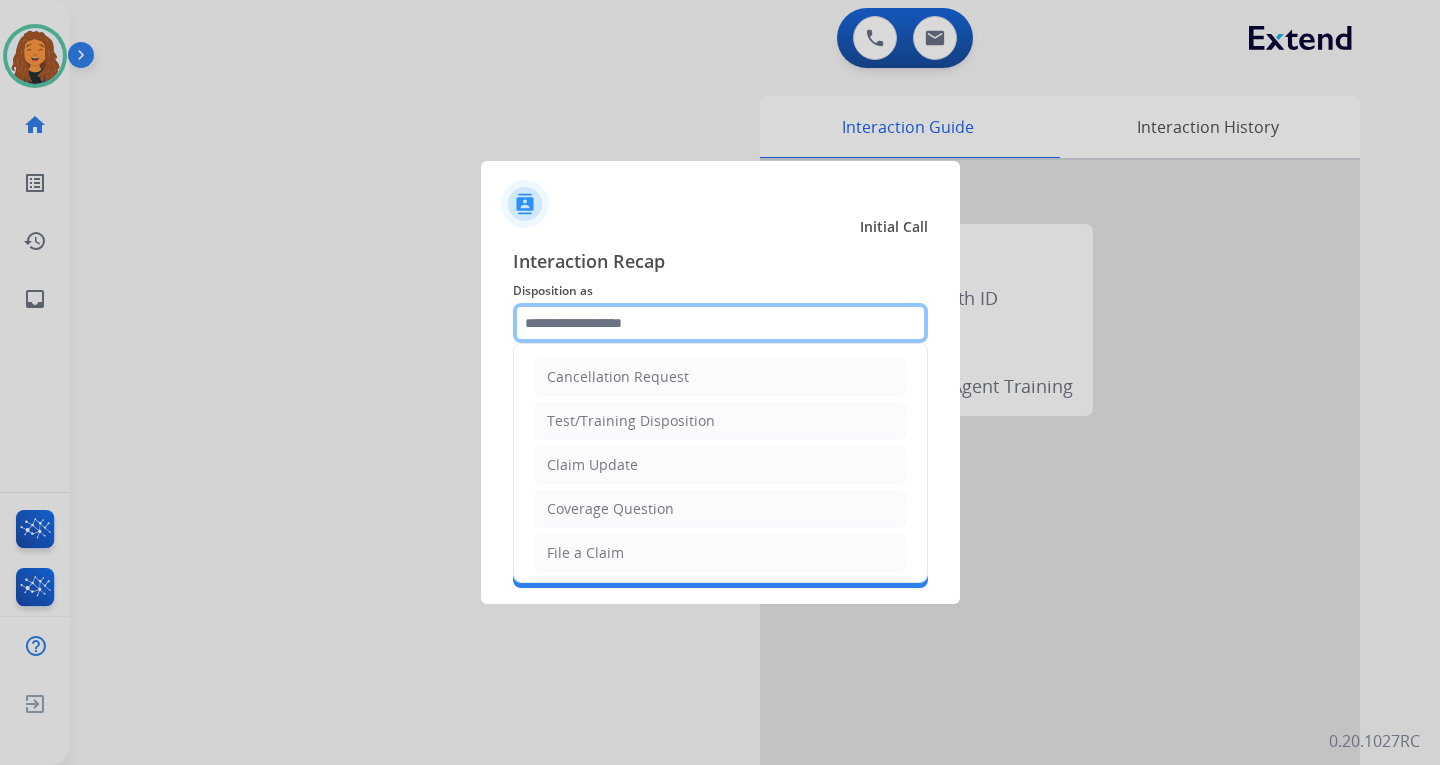 click 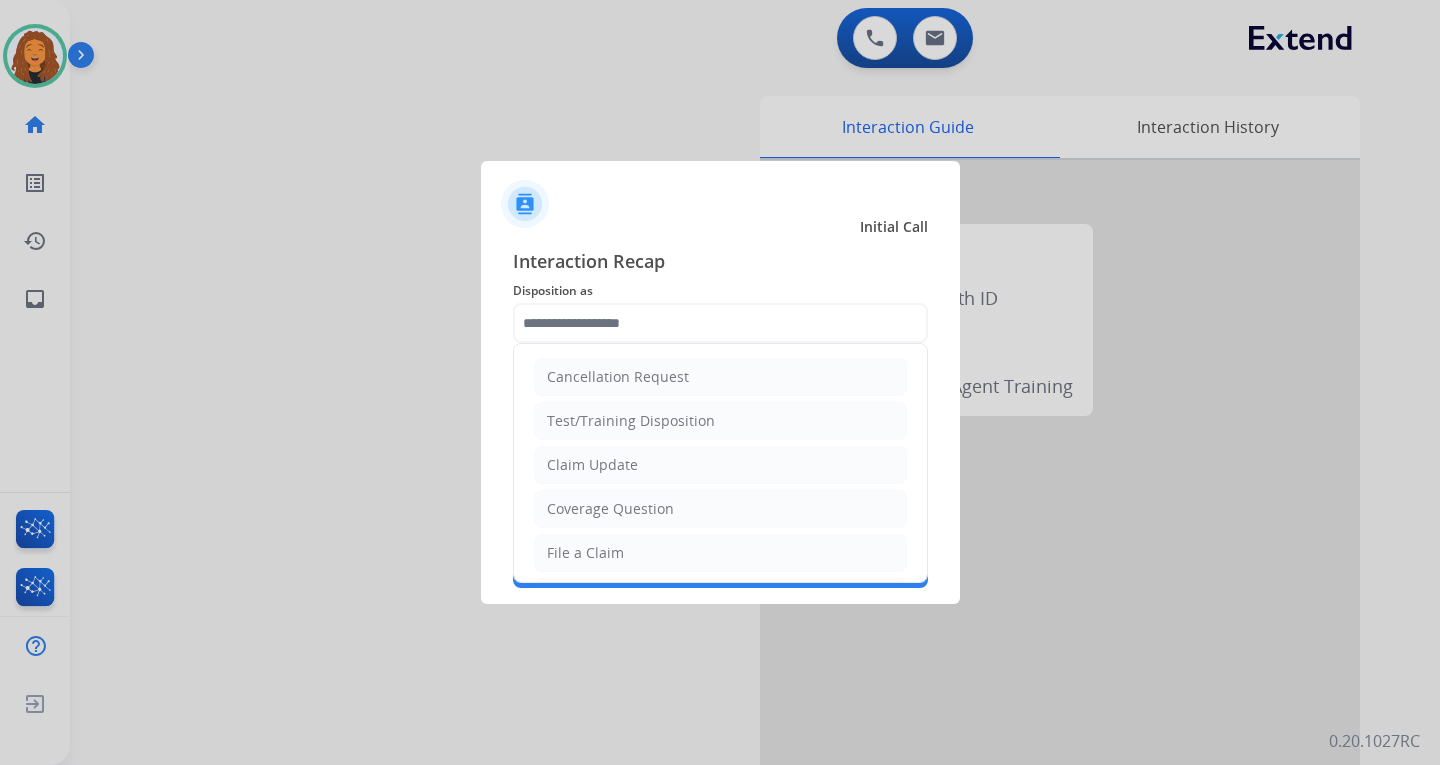 drag, startPoint x: 595, startPoint y: 548, endPoint x: 589, endPoint y: 475, distance: 73.24616 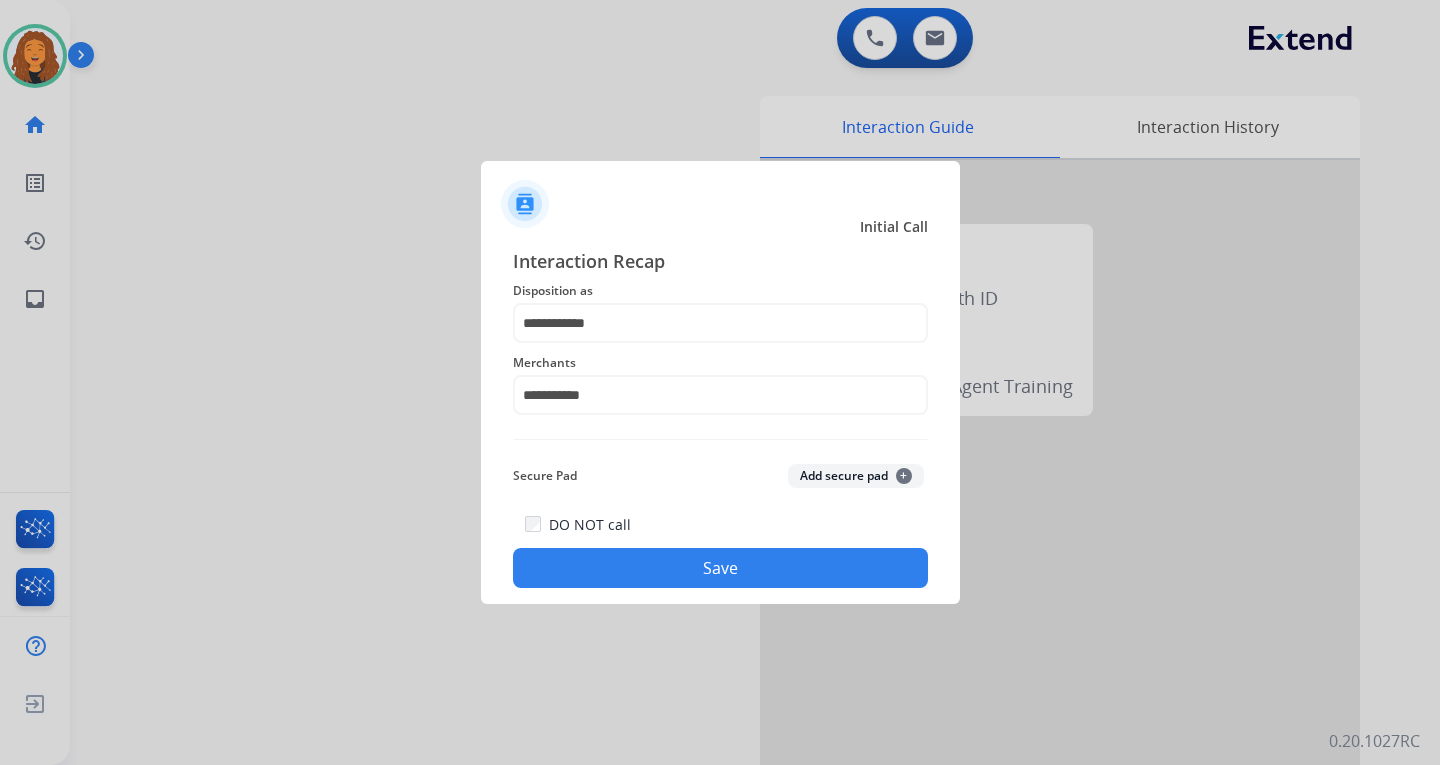 click on "Save" 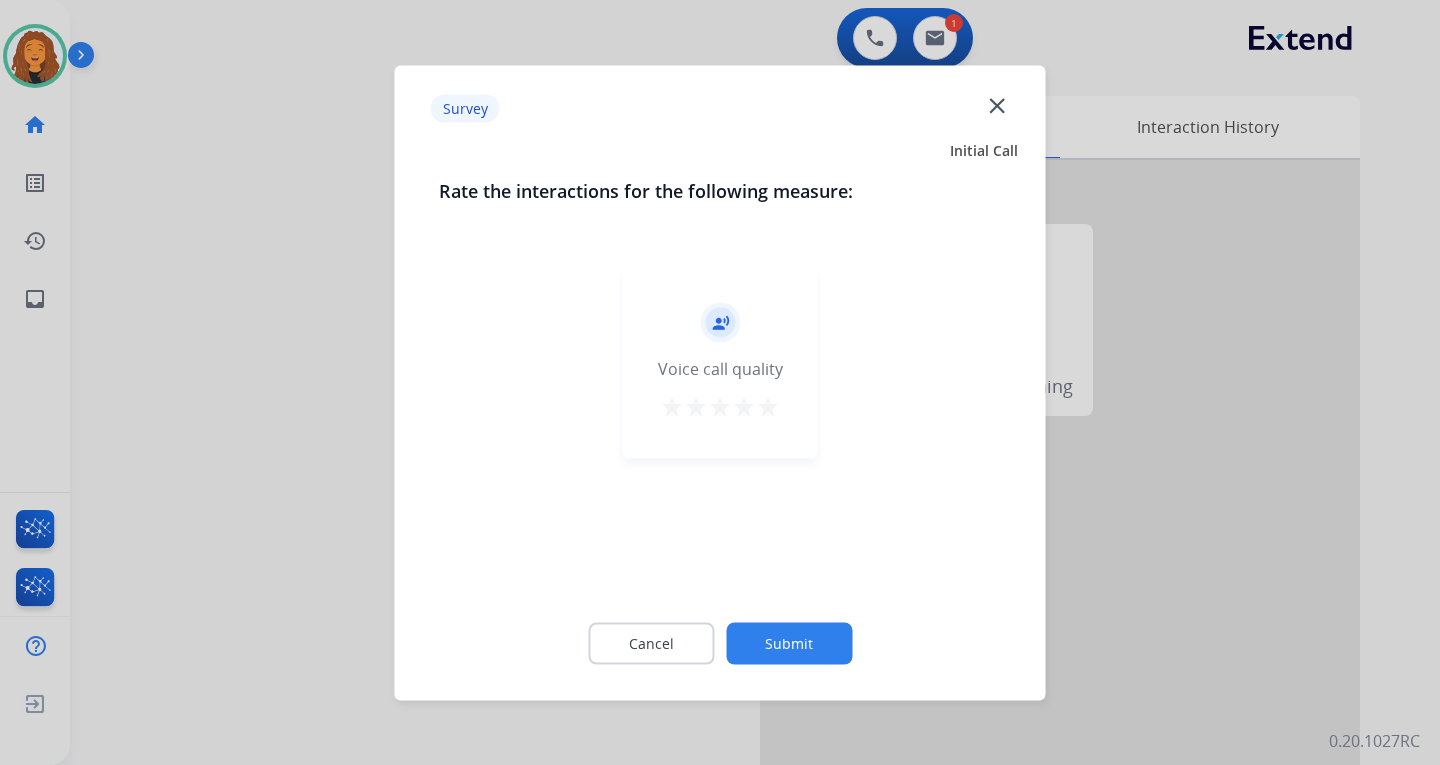 click on "Submit" 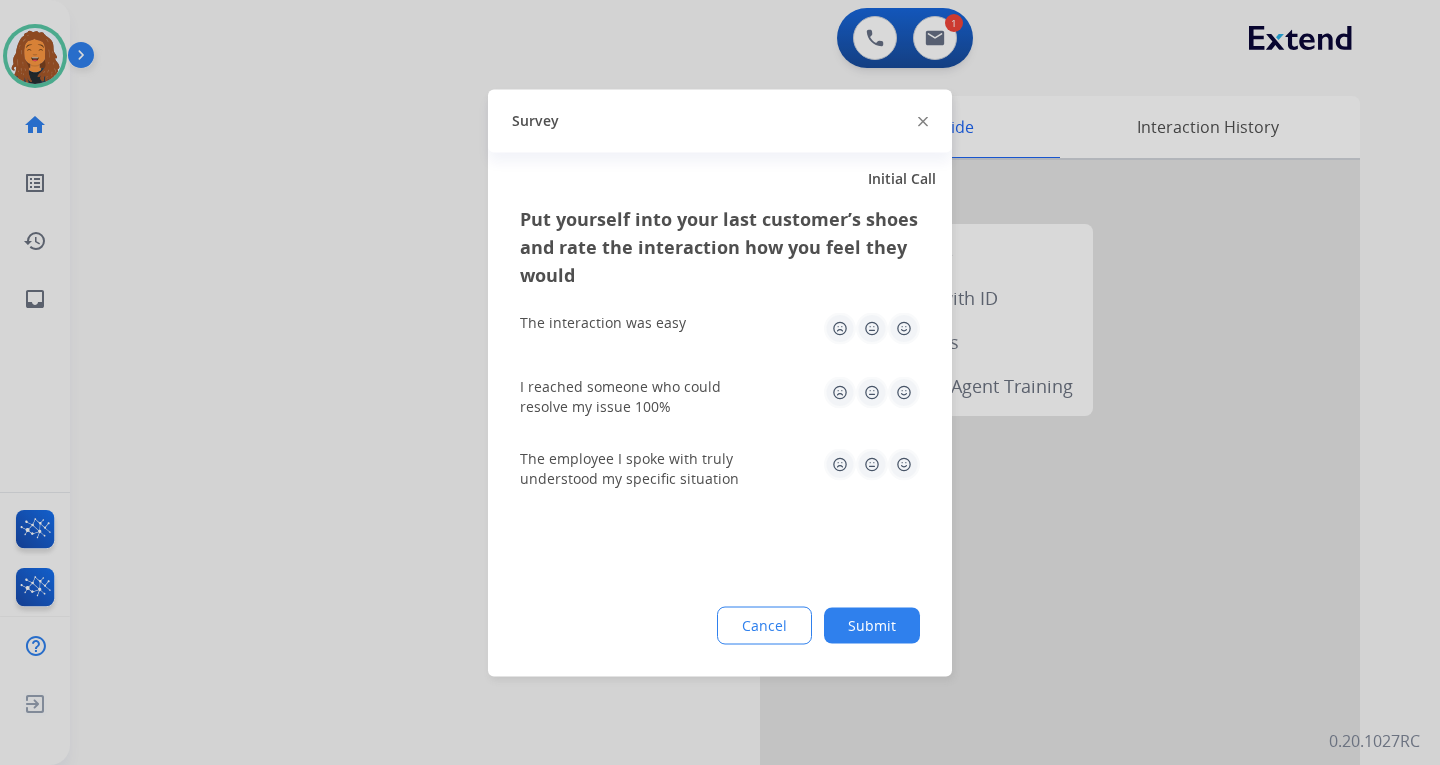 click on "Submit" 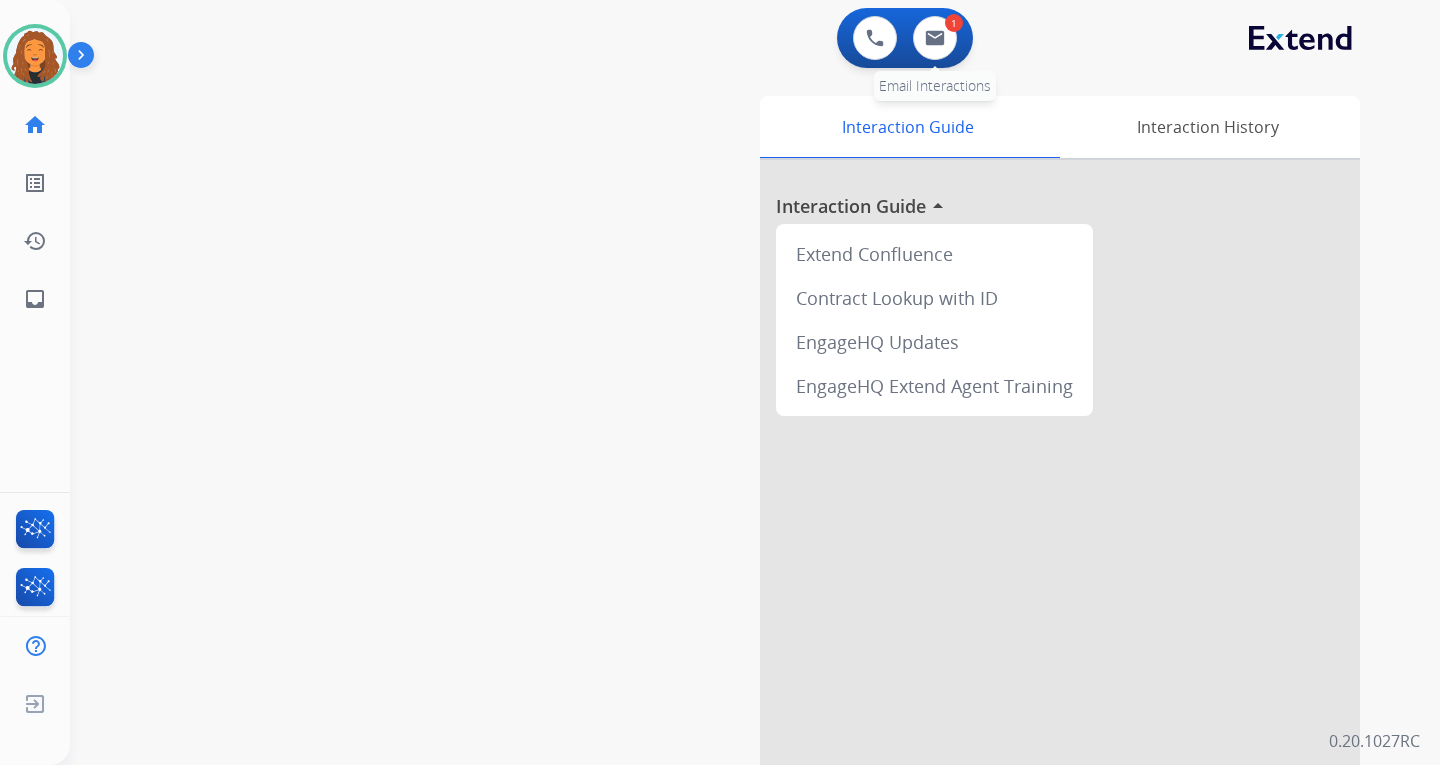 click on "1 Email Interactions" at bounding box center [935, 38] 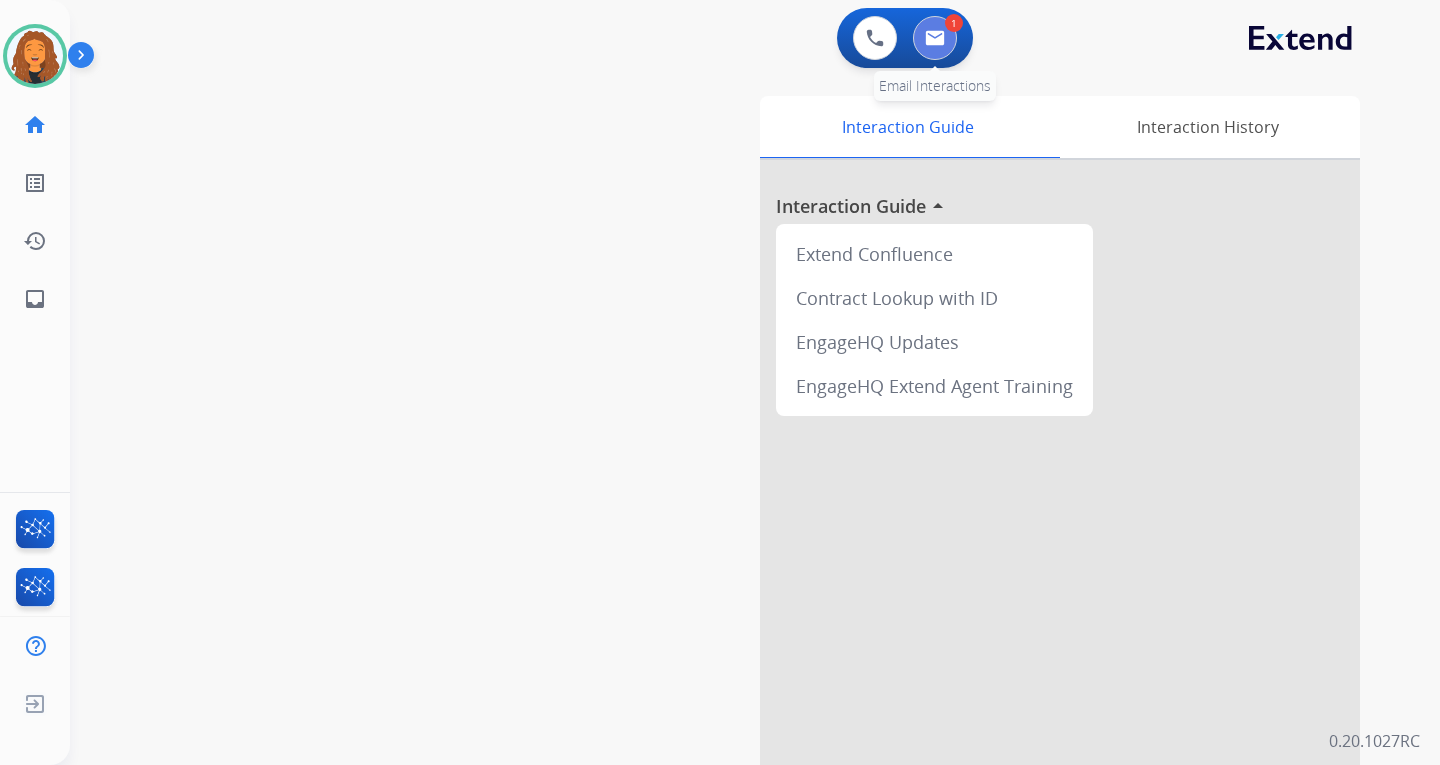 click at bounding box center [935, 38] 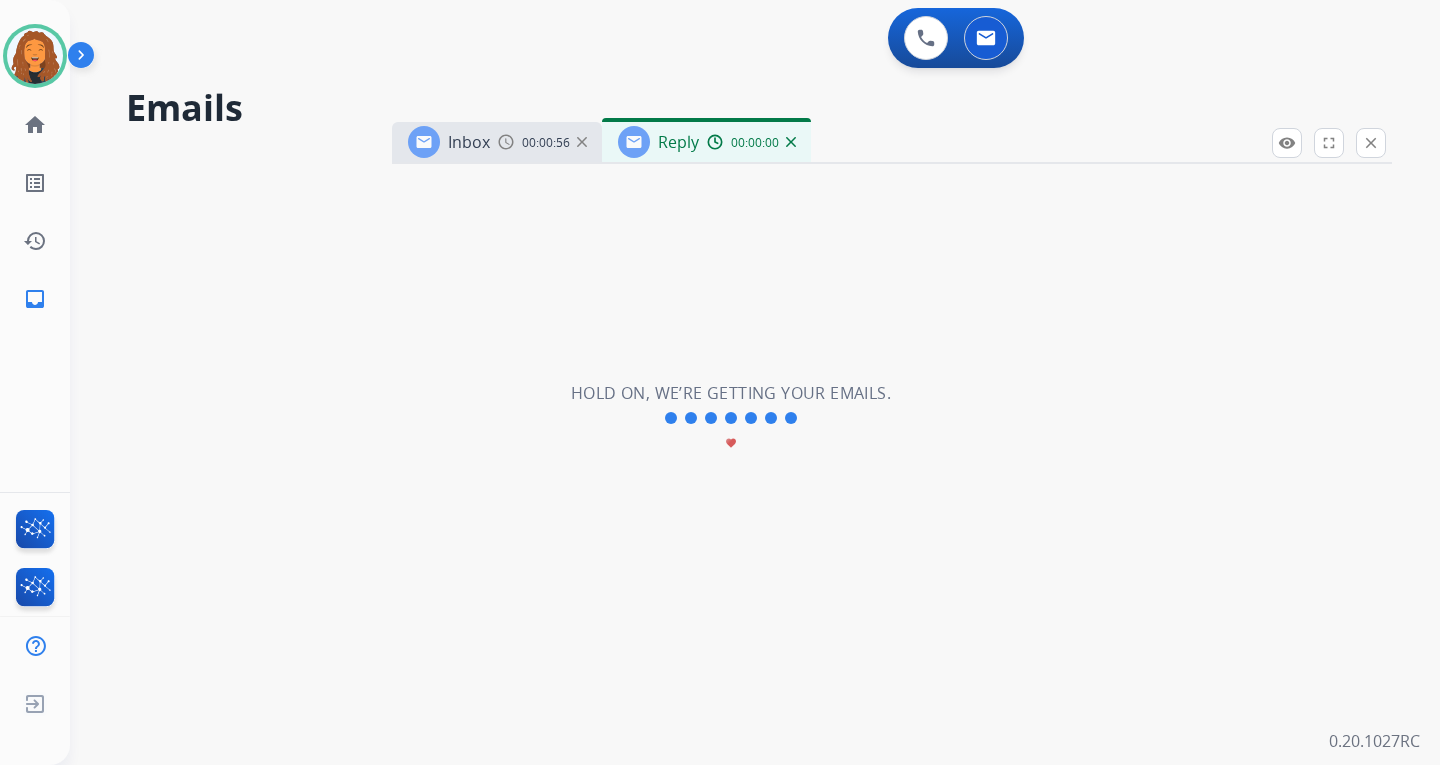 select on "**********" 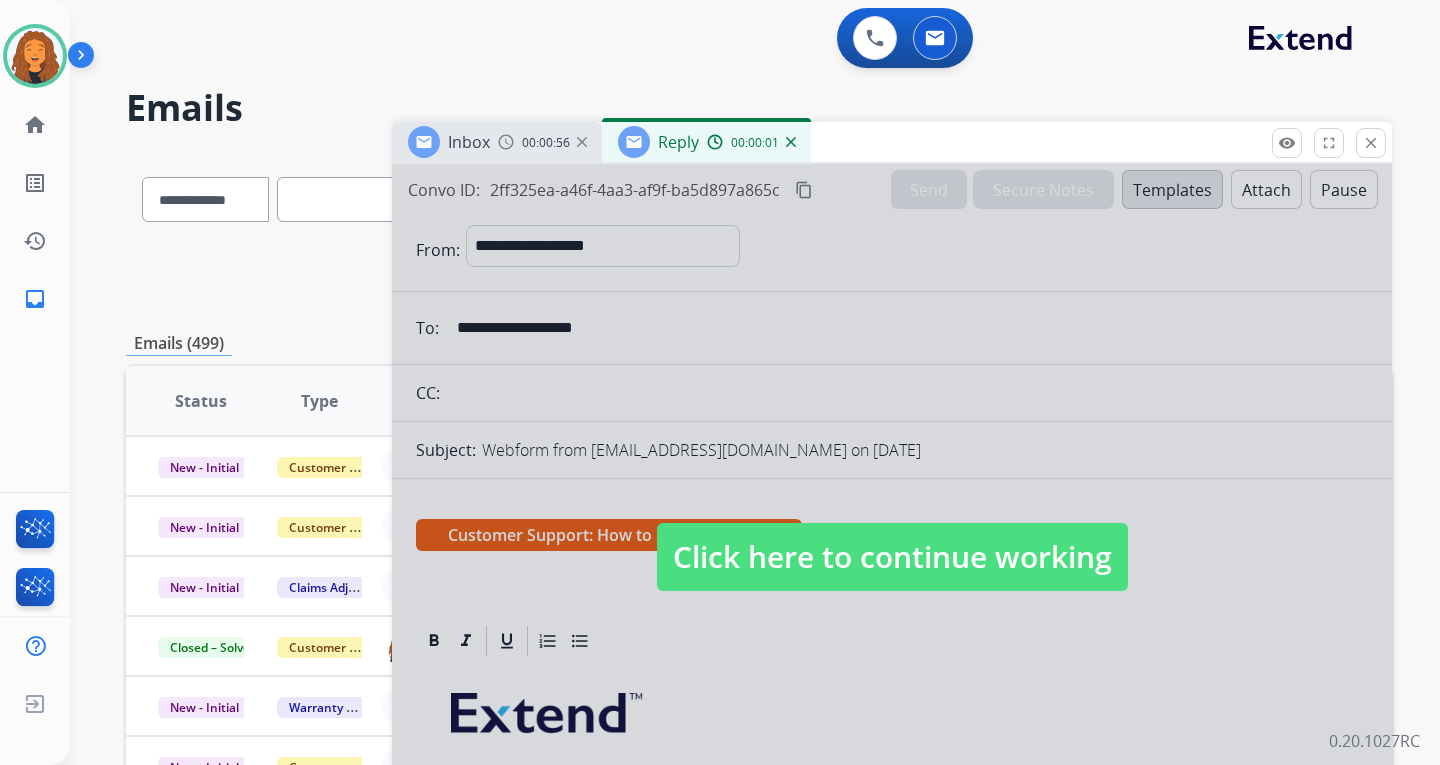 click on "Click here to continue working" at bounding box center [892, 557] 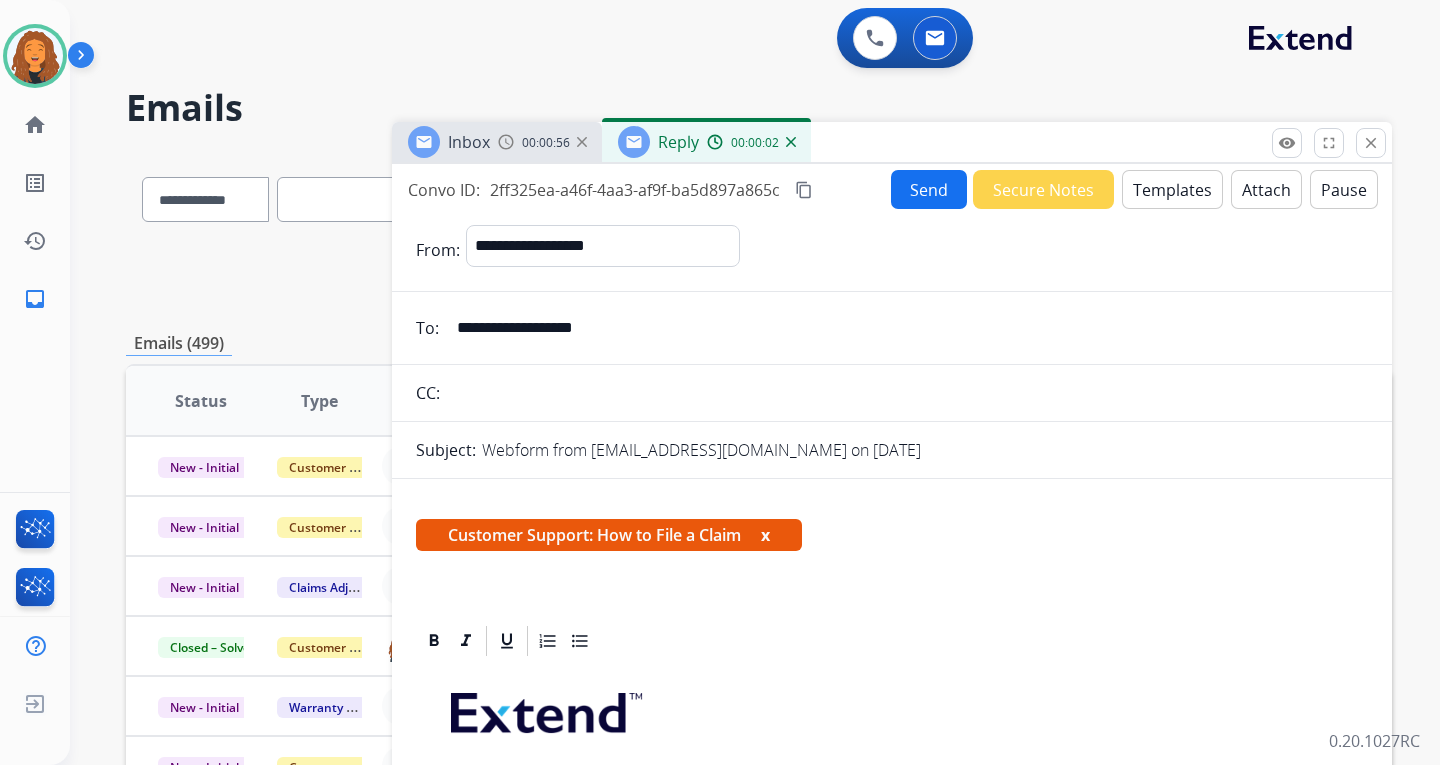 click on "Inbox" at bounding box center (469, 142) 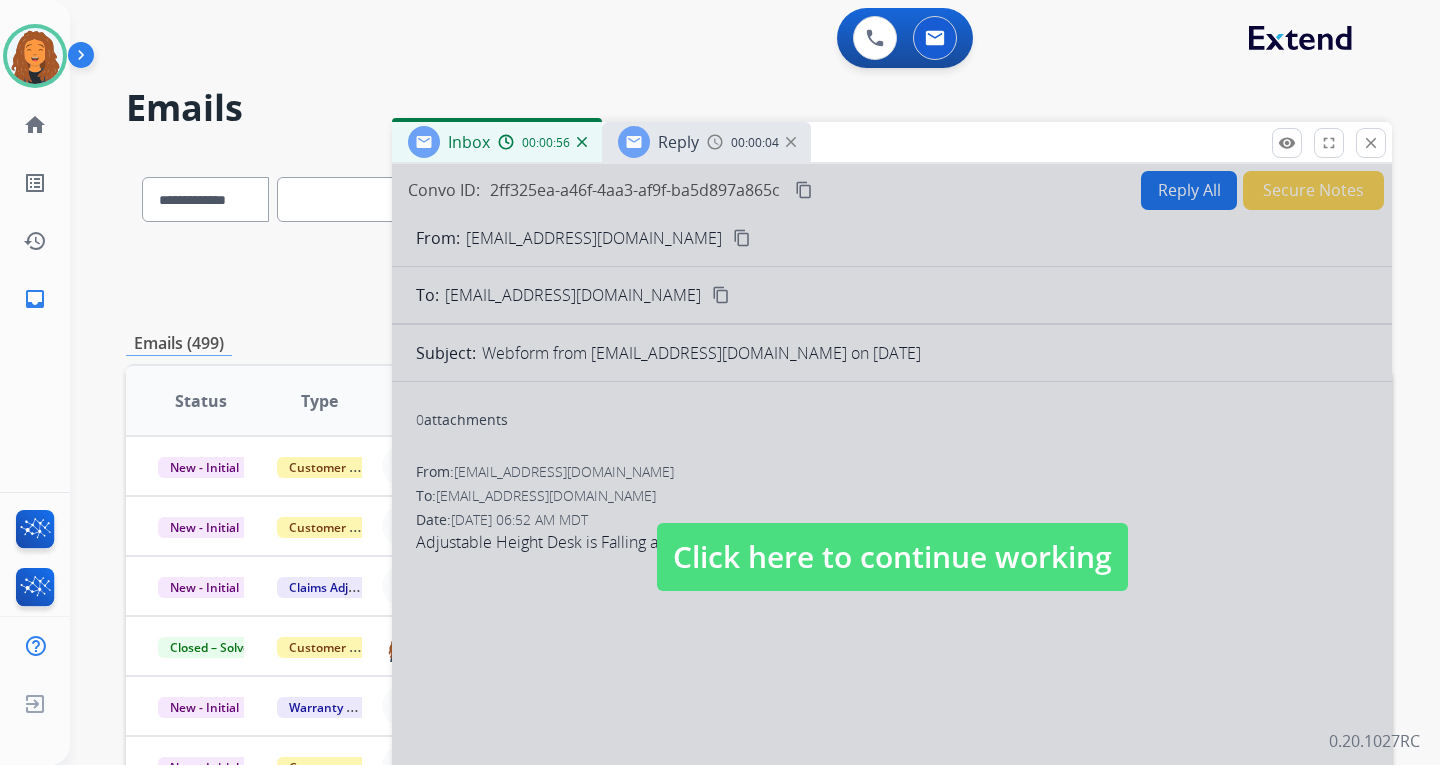 click on "Click here to continue working" at bounding box center [892, 557] 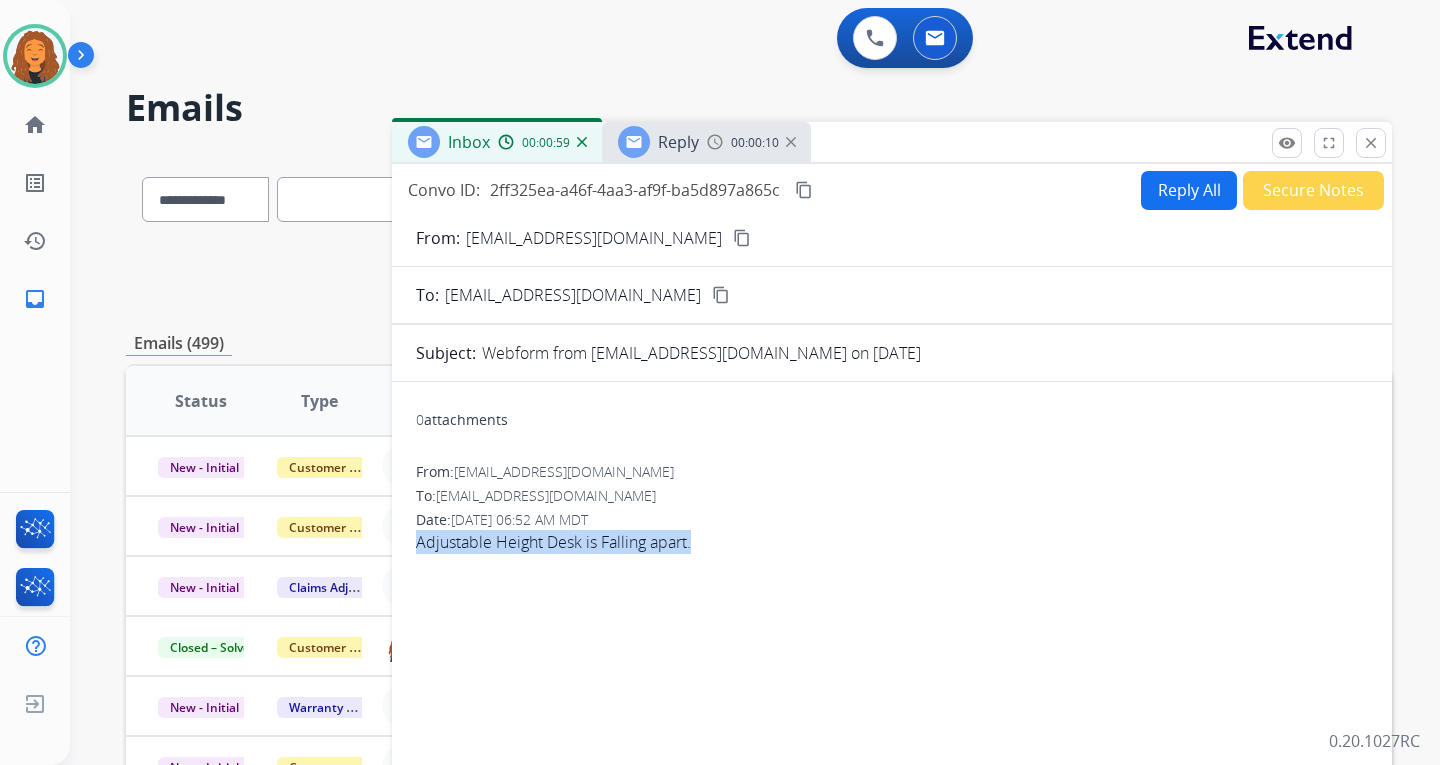 drag, startPoint x: 695, startPoint y: 541, endPoint x: 420, endPoint y: 543, distance: 275.00726 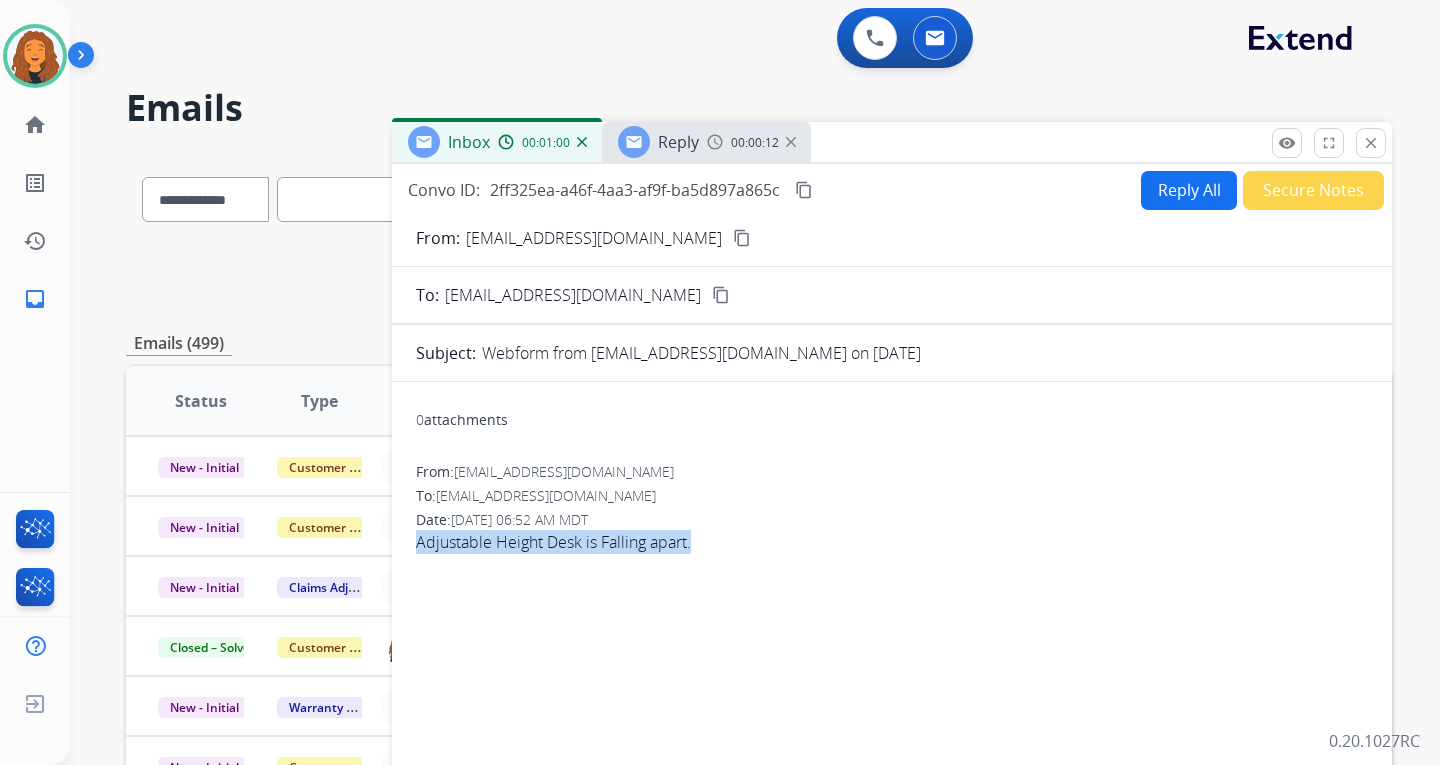 copy on "Adjustable Height Desk is Falling apart." 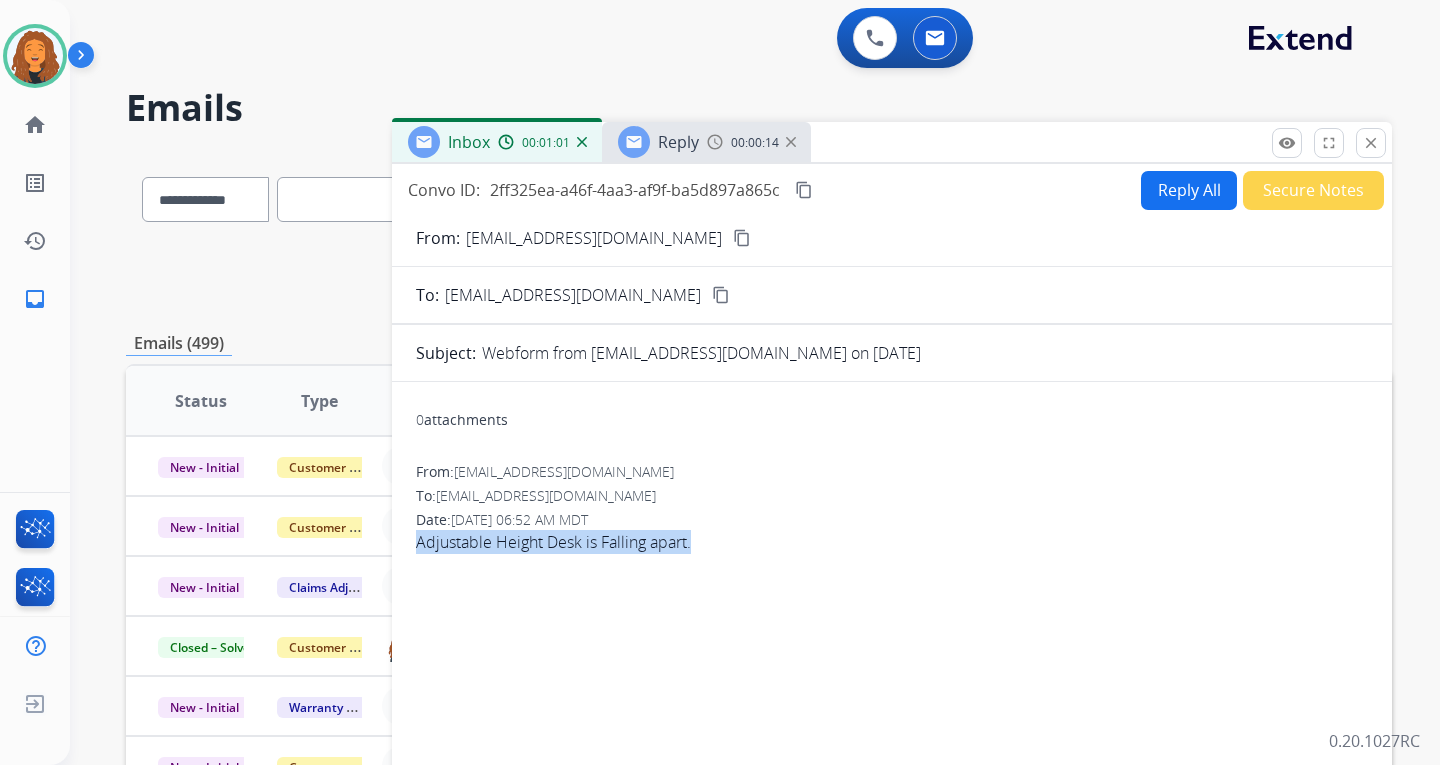 click on "Reply" at bounding box center [678, 142] 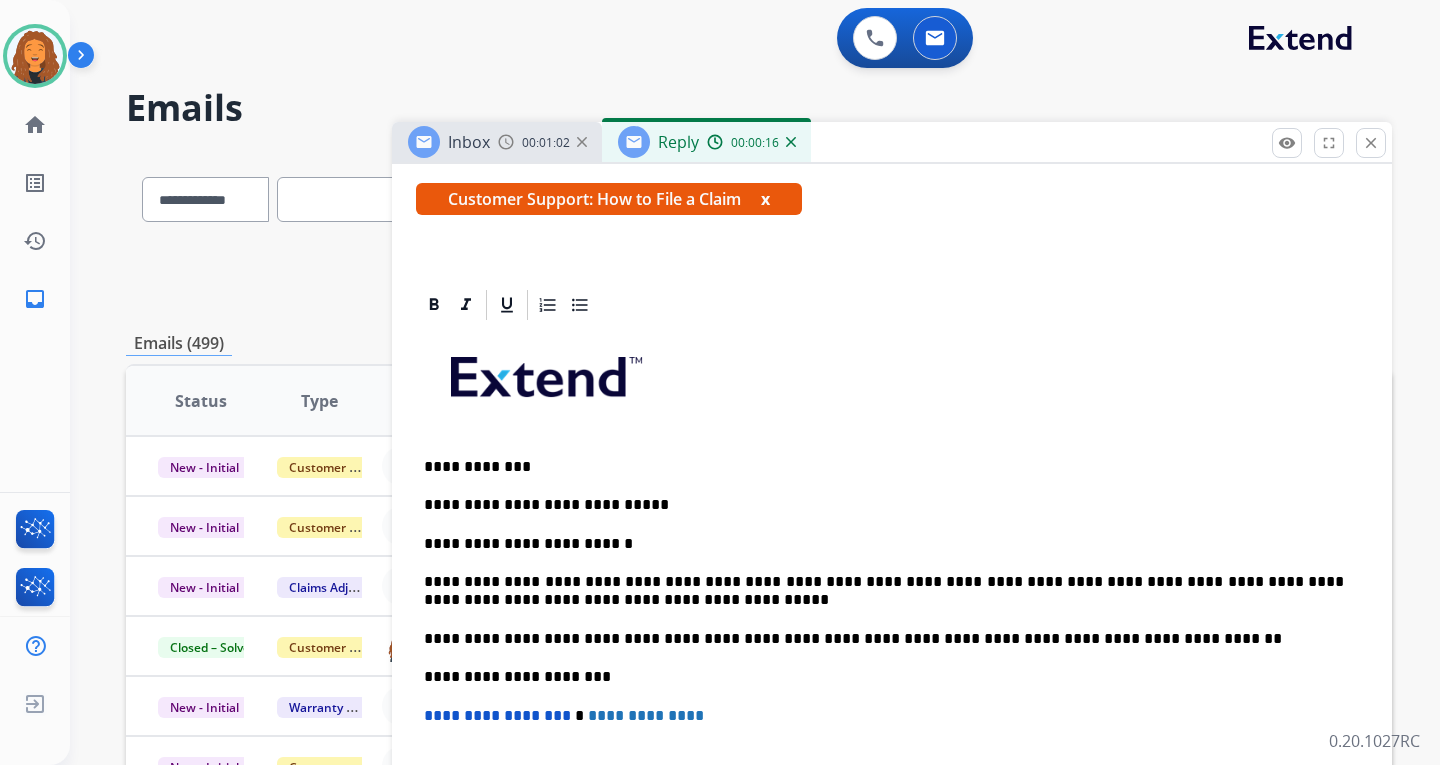scroll, scrollTop: 400, scrollLeft: 0, axis: vertical 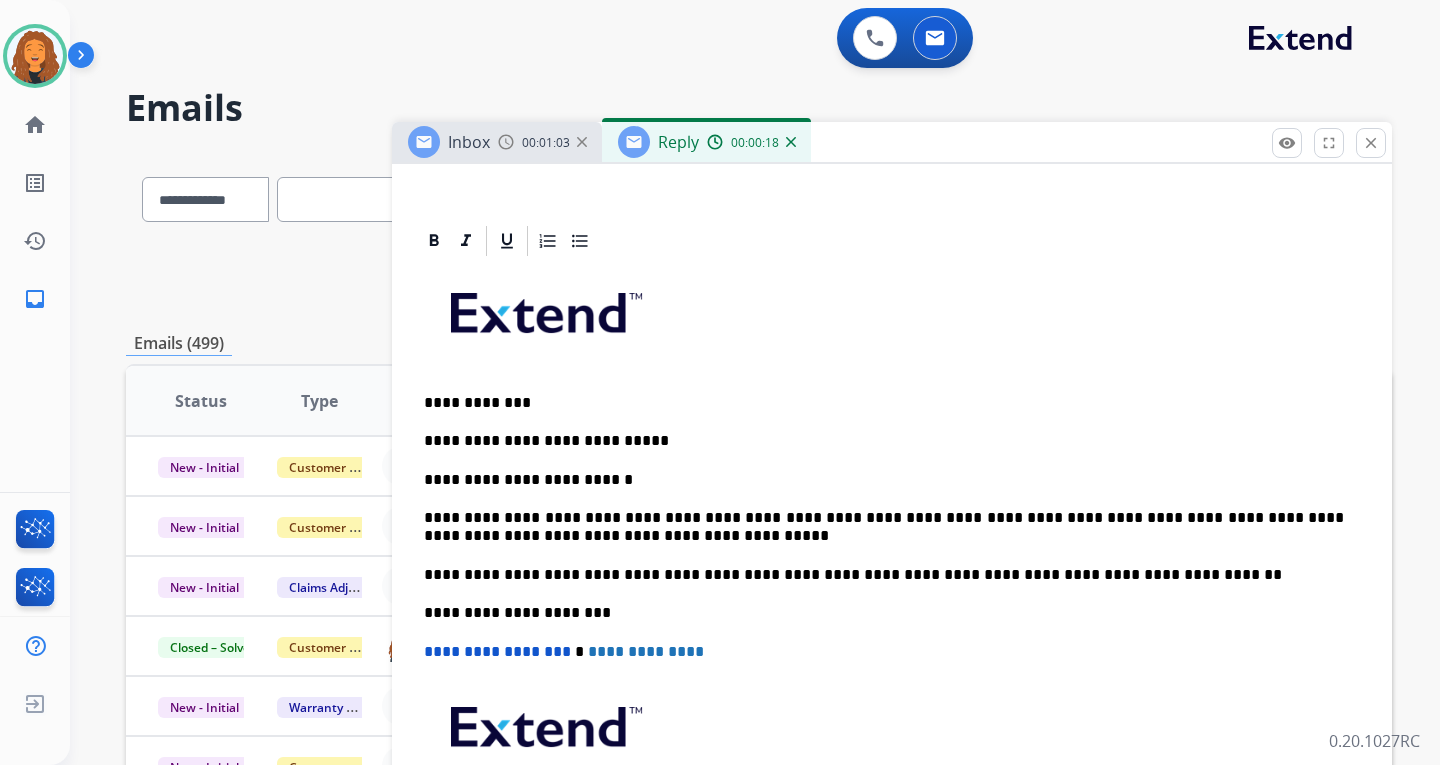 click on "**********" at bounding box center (884, 480) 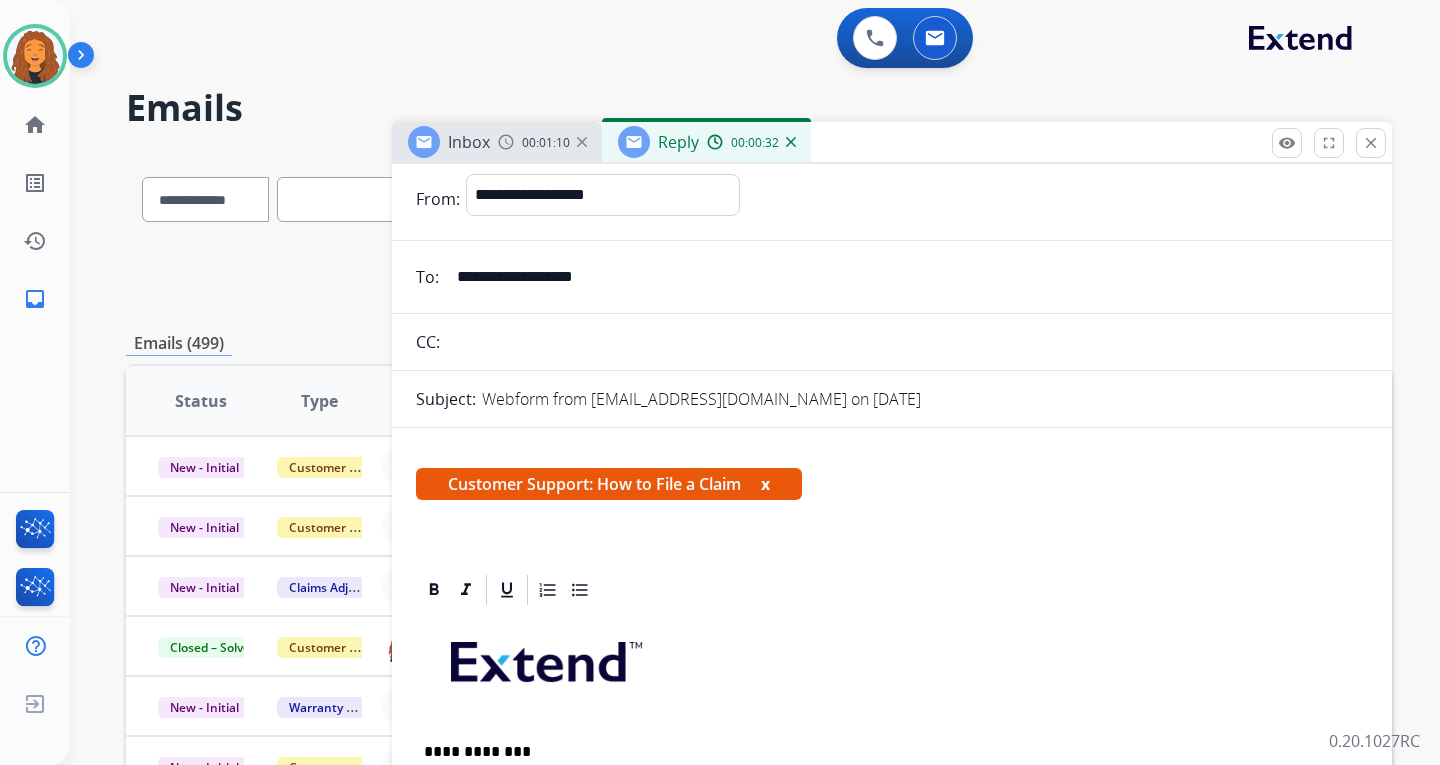 scroll, scrollTop: 0, scrollLeft: 0, axis: both 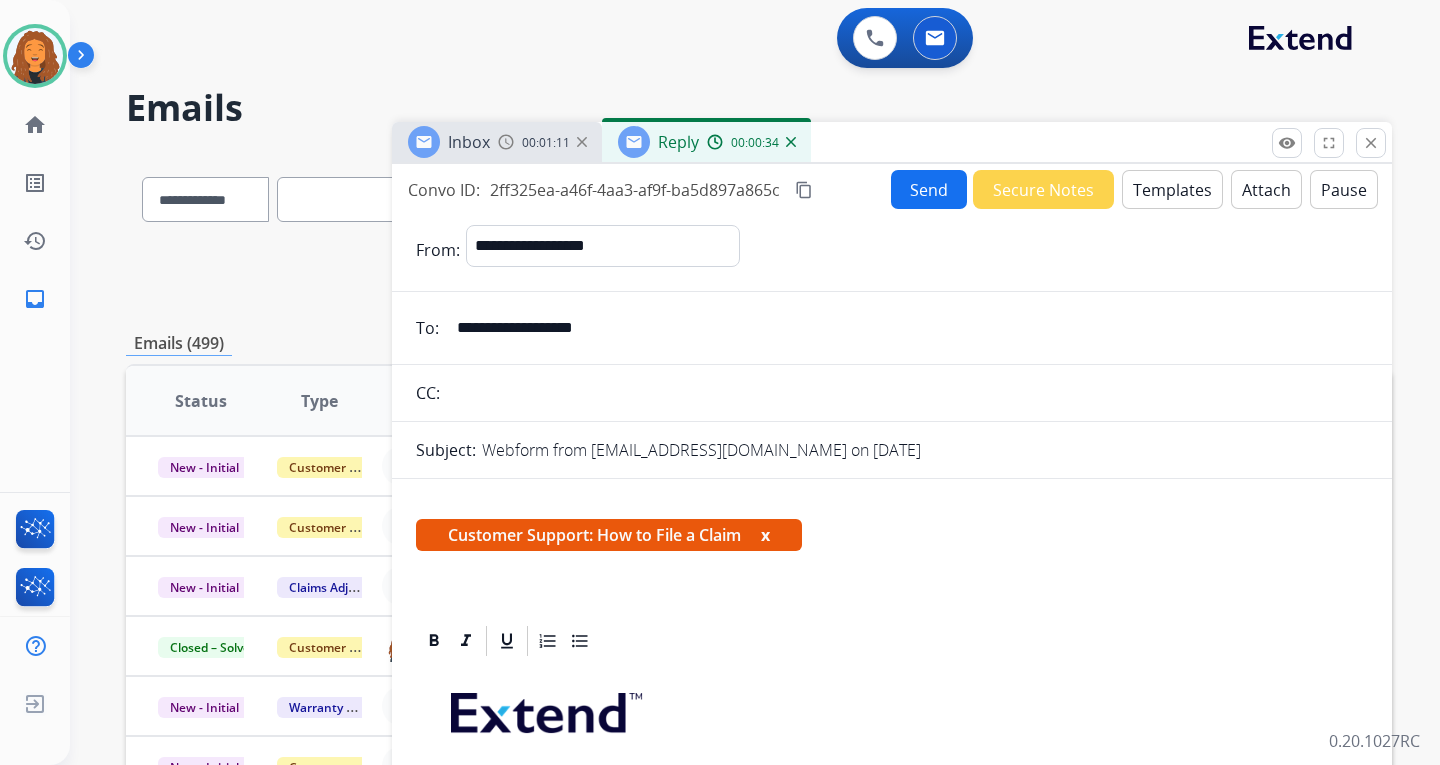 click on "Send" at bounding box center (929, 189) 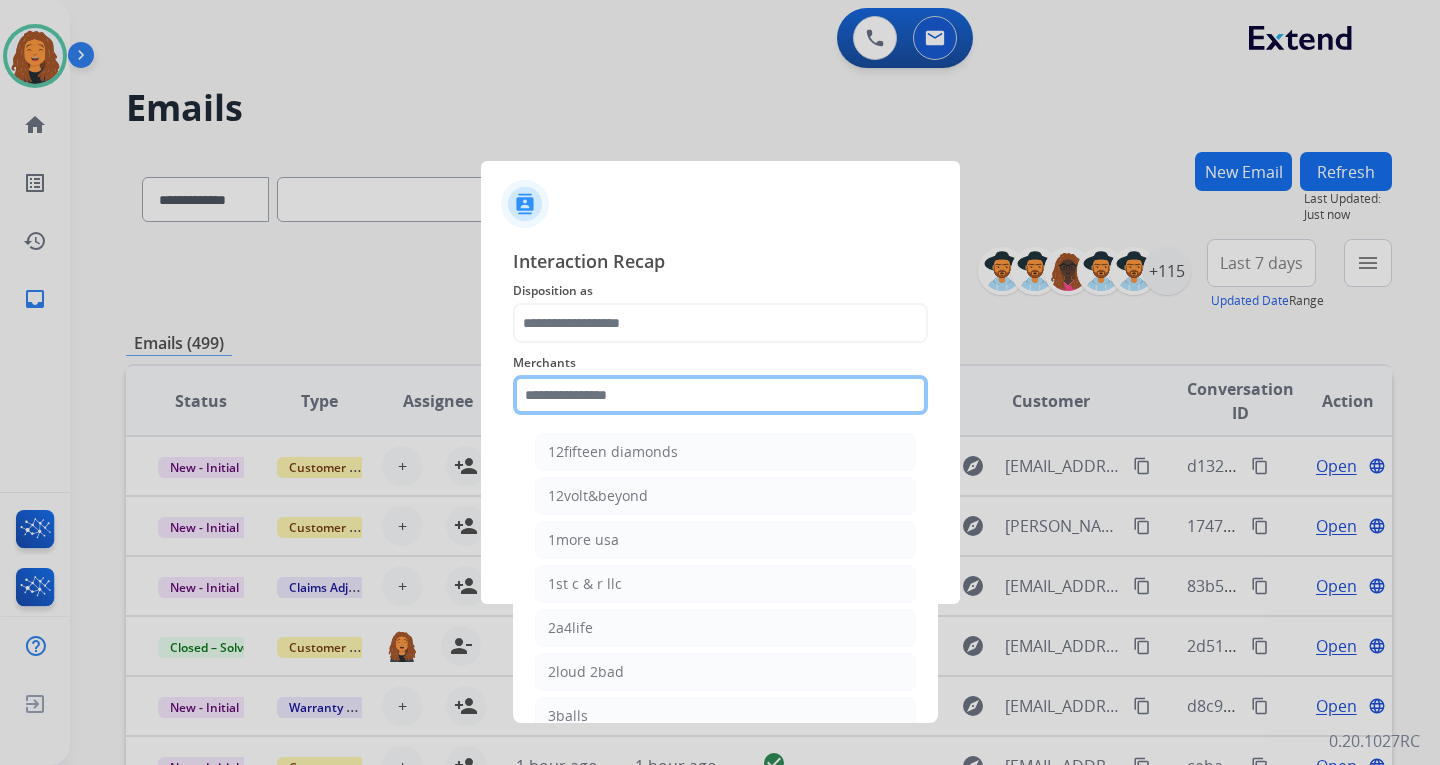click 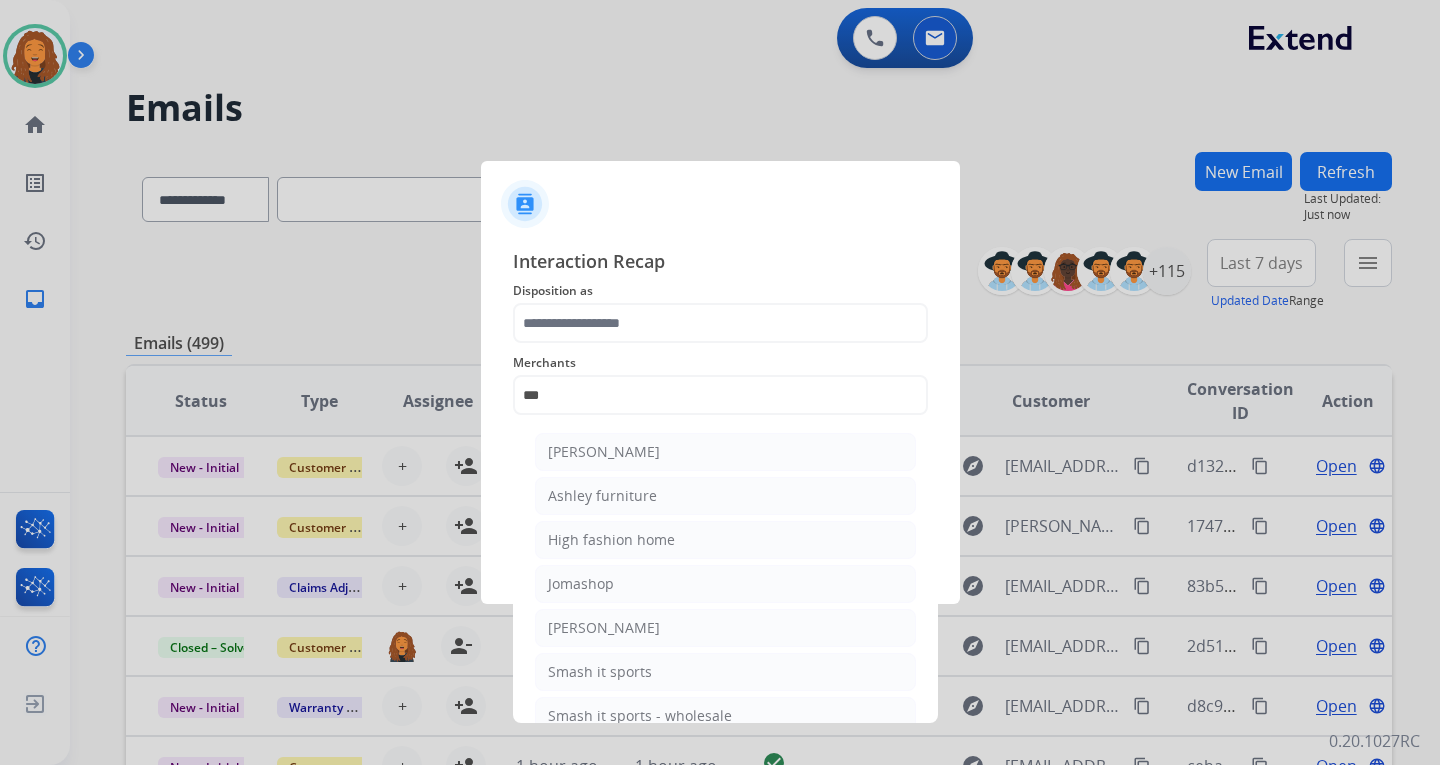 click on "[PERSON_NAME]" 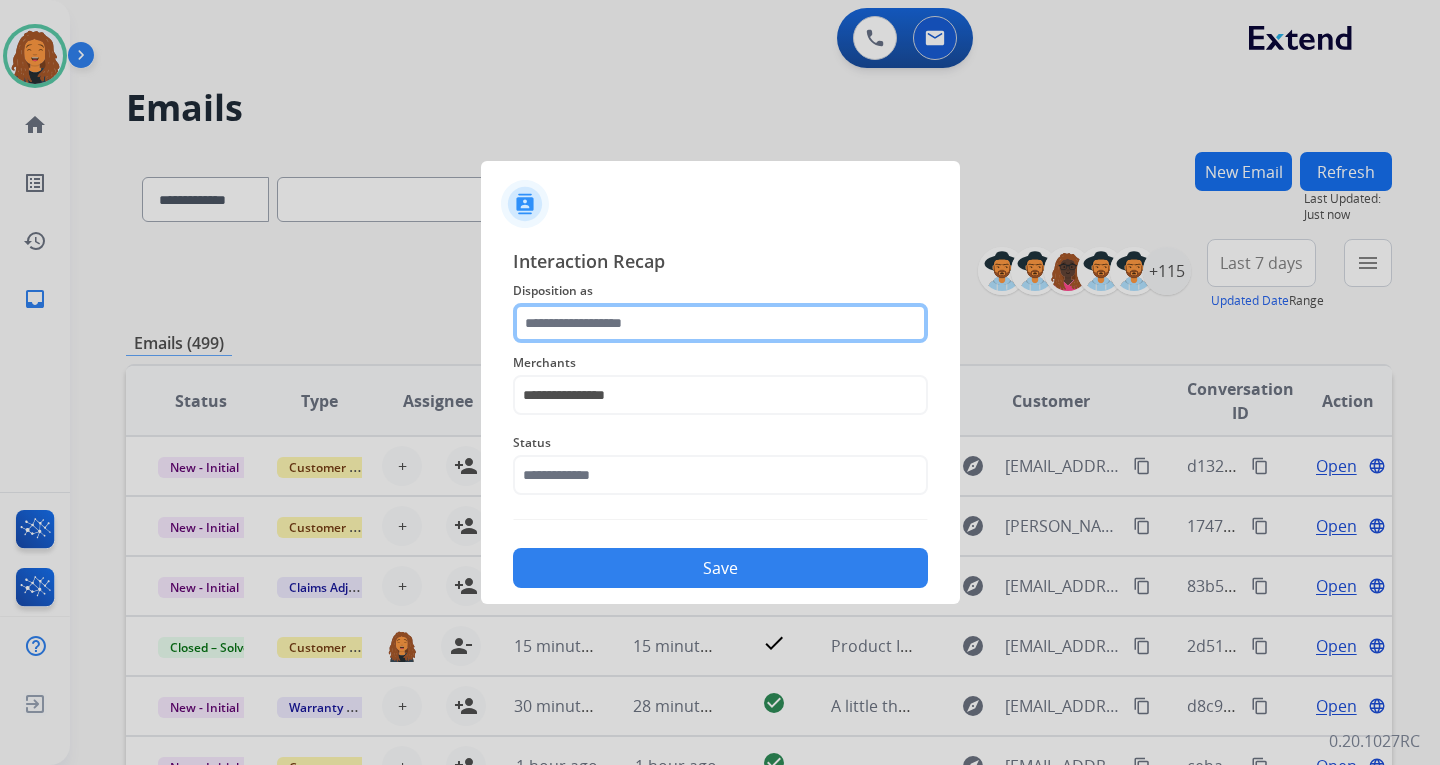 click 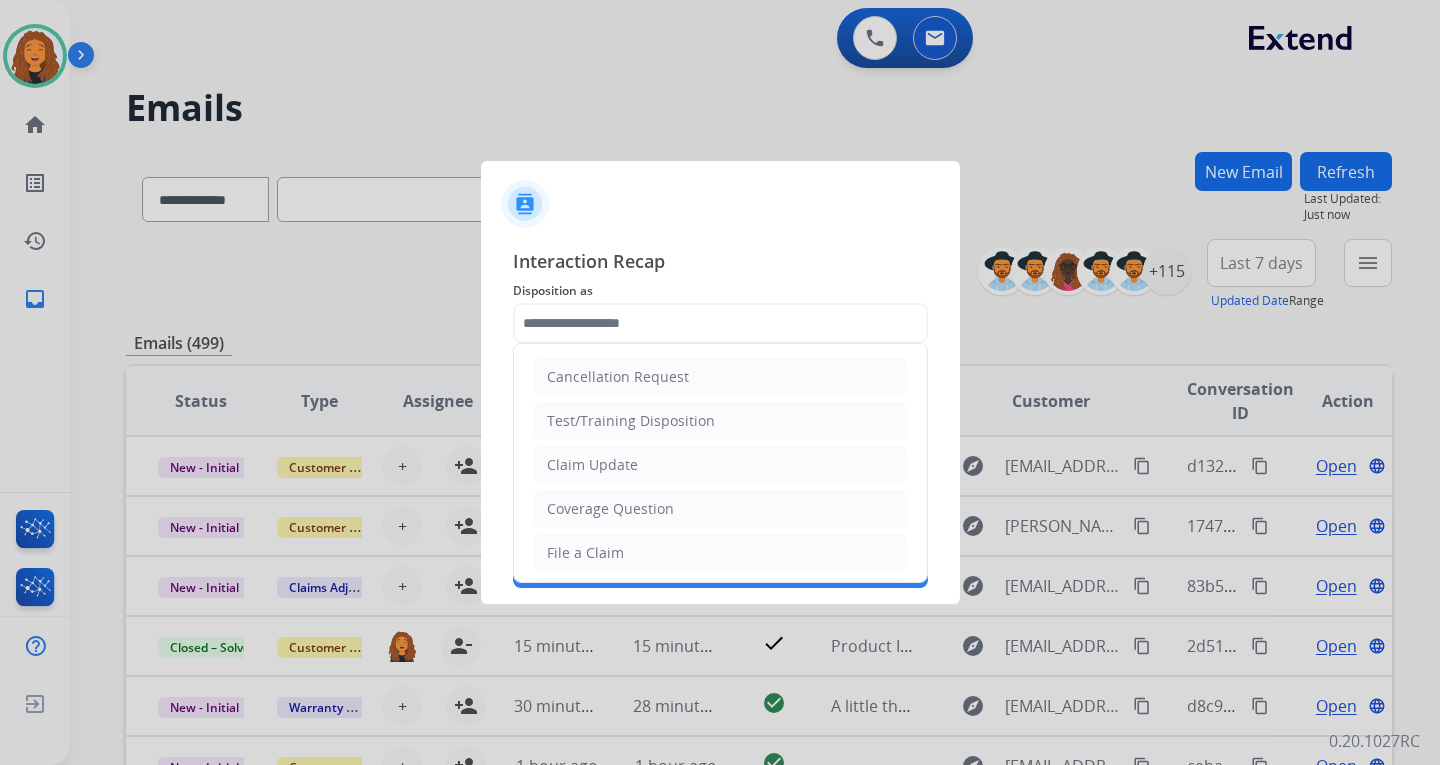 click on "File a Claim" 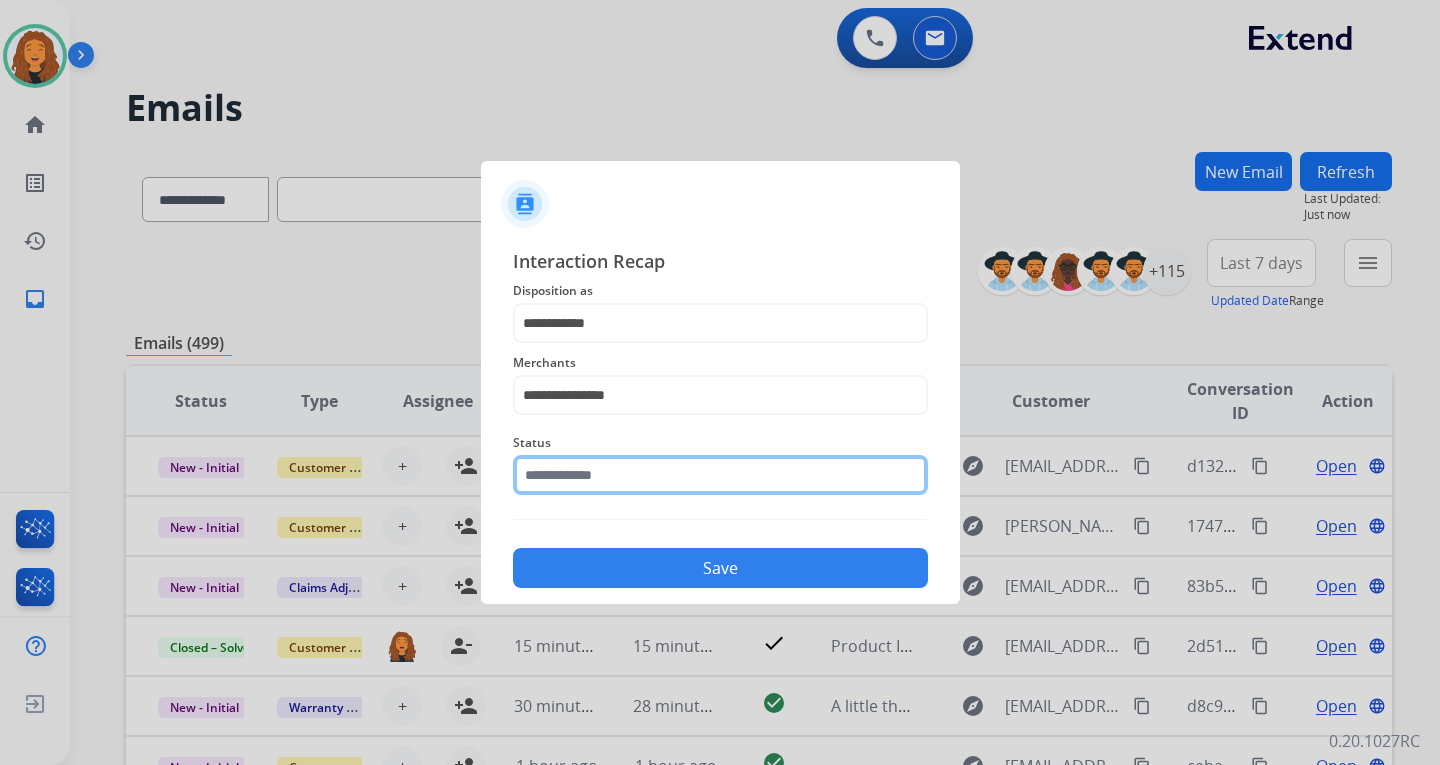 click 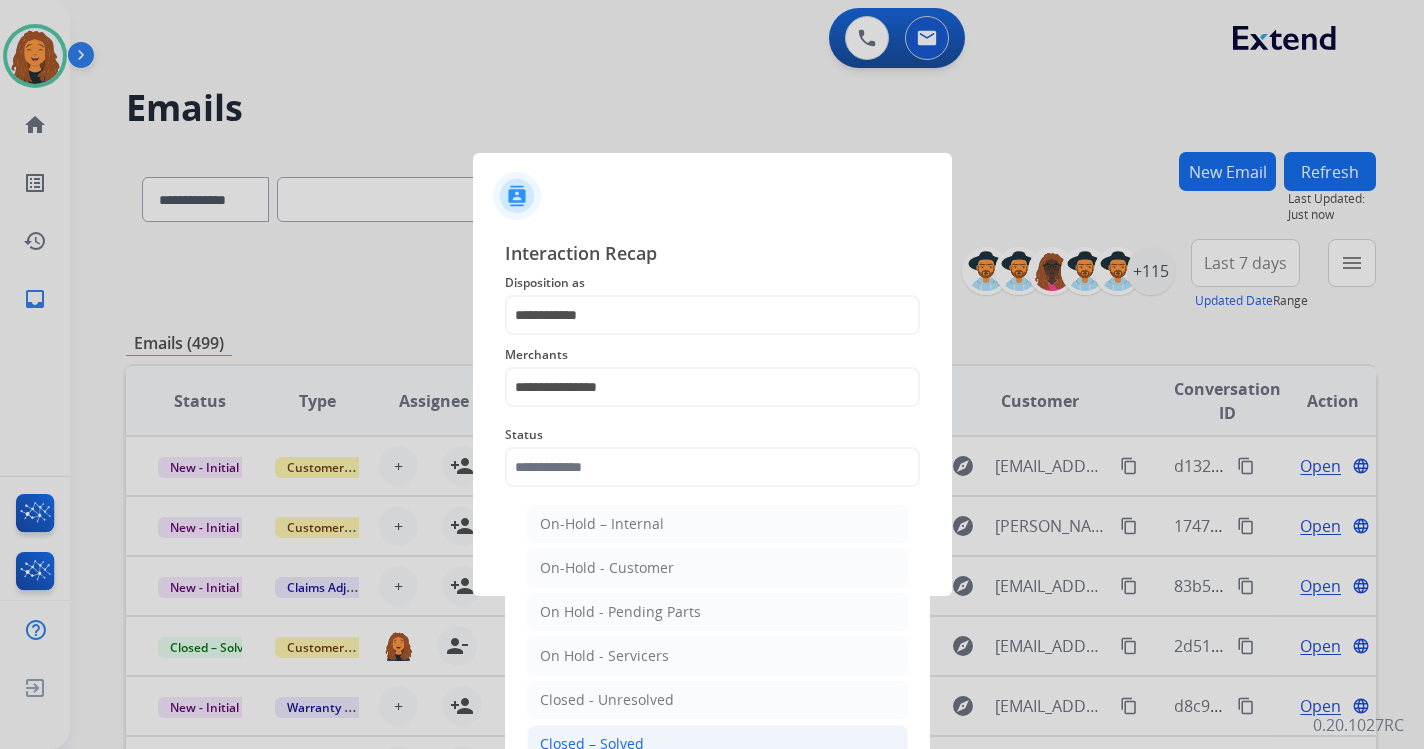 click on "Closed – Solved" 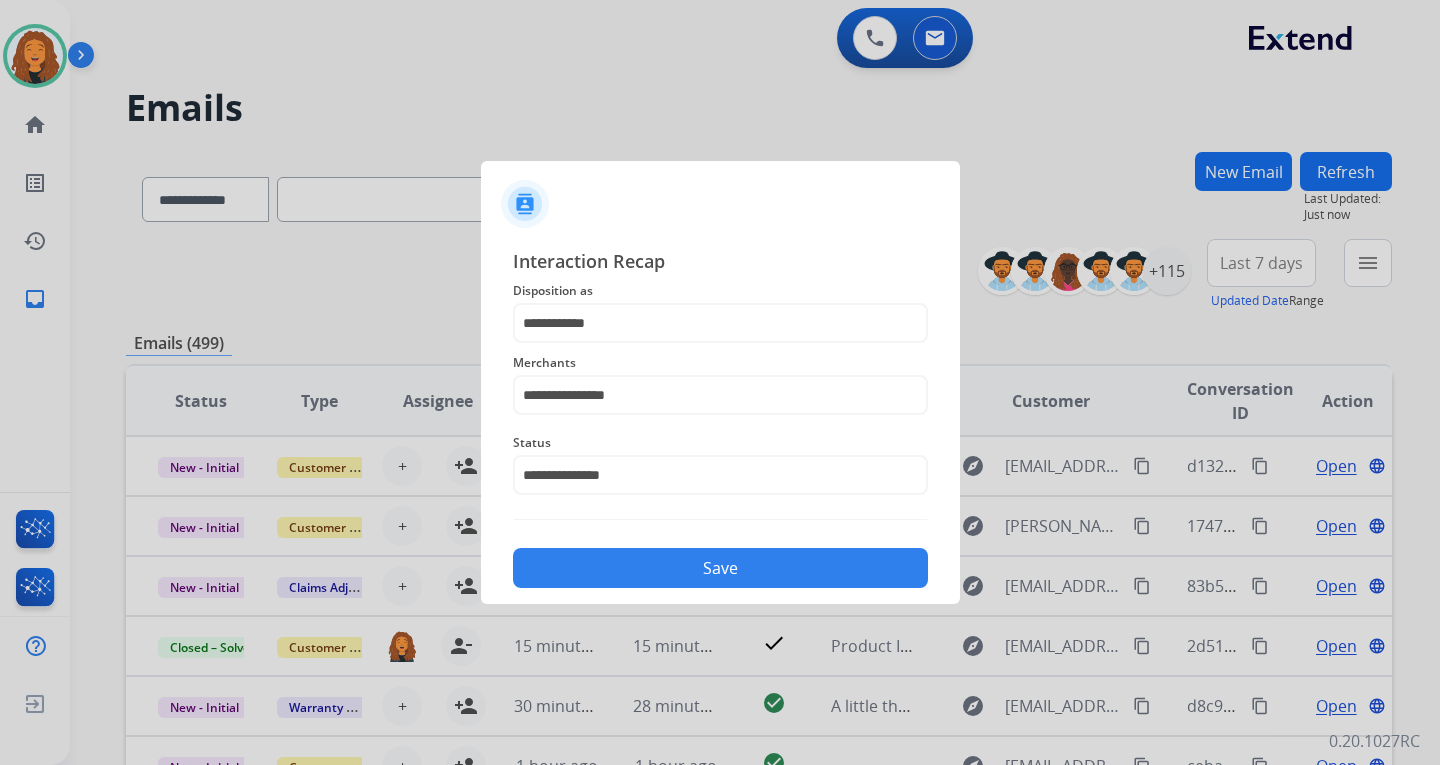 click on "Save" 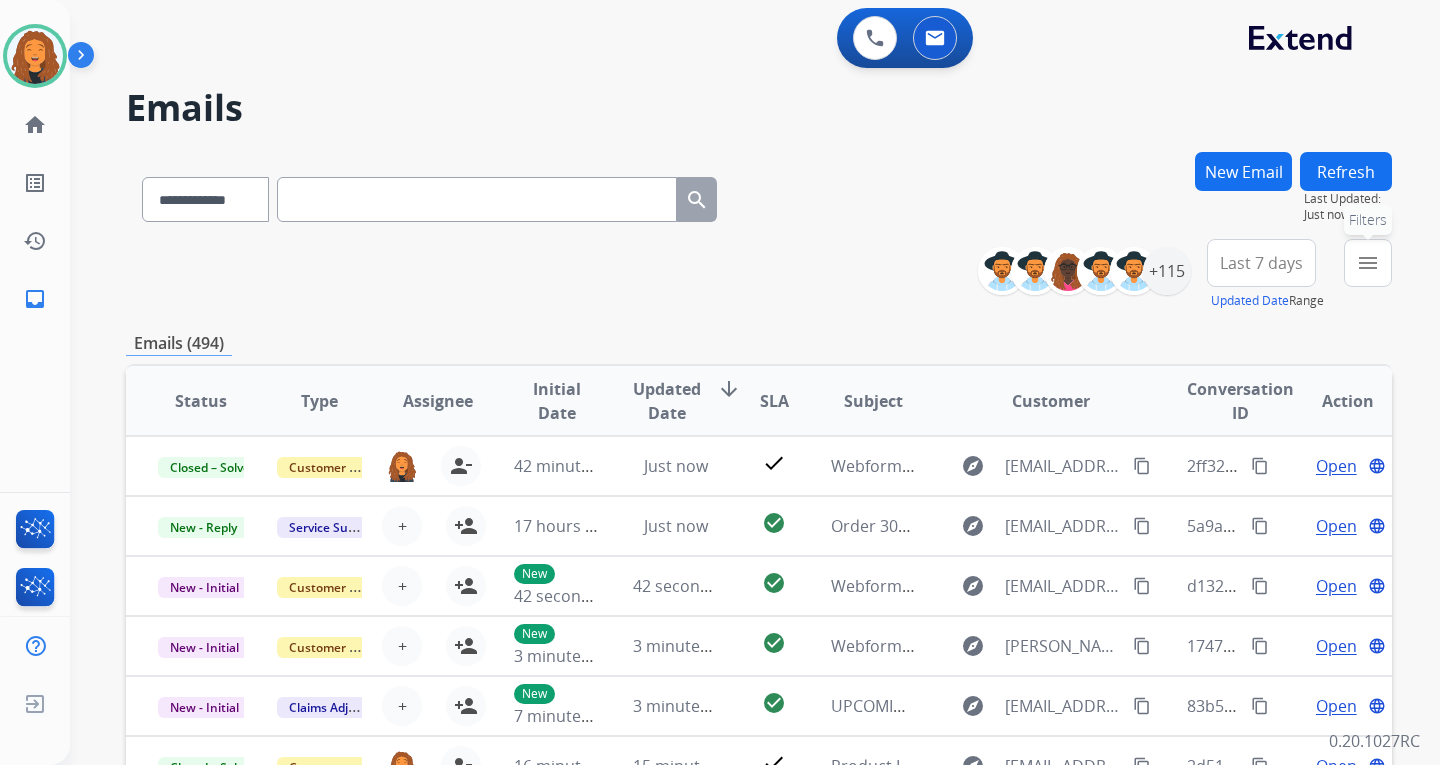 click on "menu" at bounding box center [1368, 263] 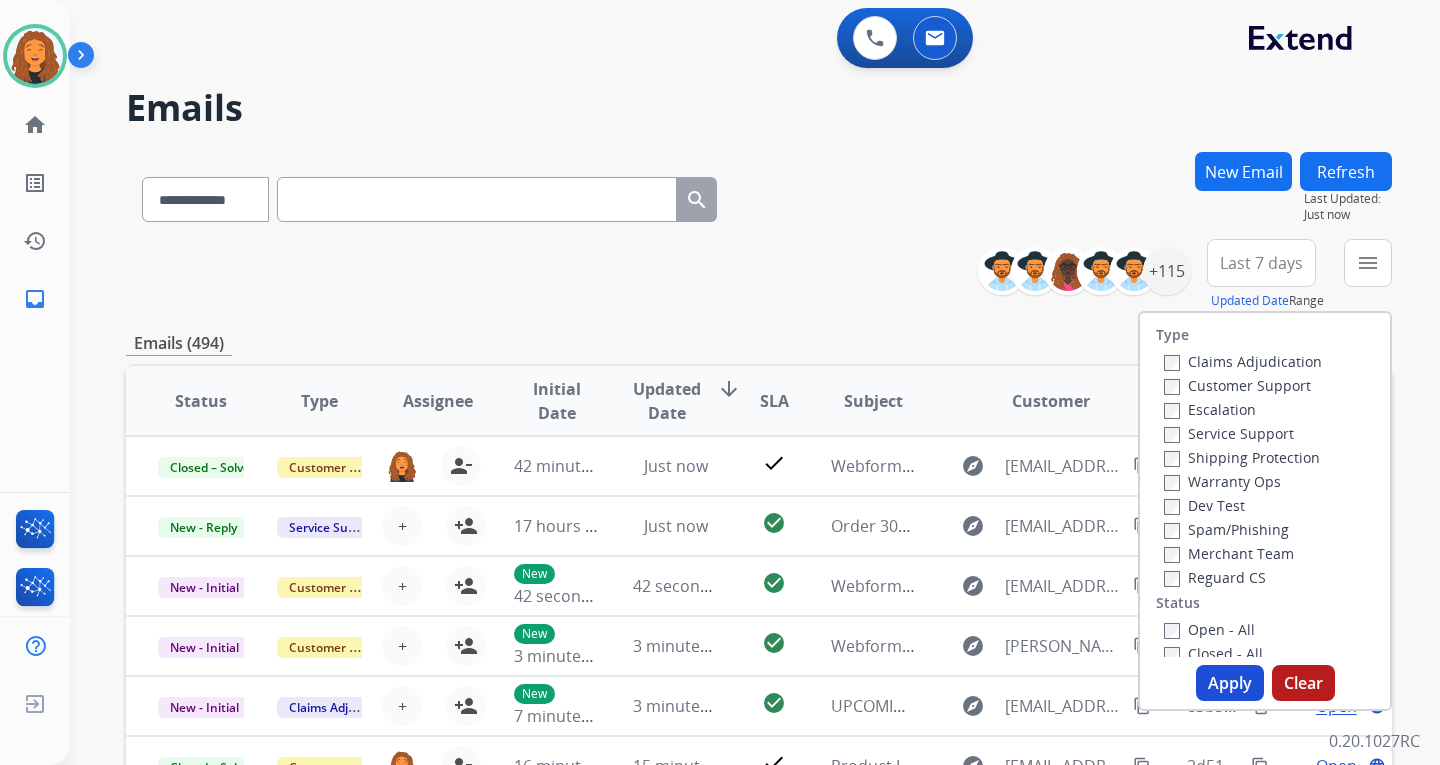 click on "Customer Support" at bounding box center (1237, 385) 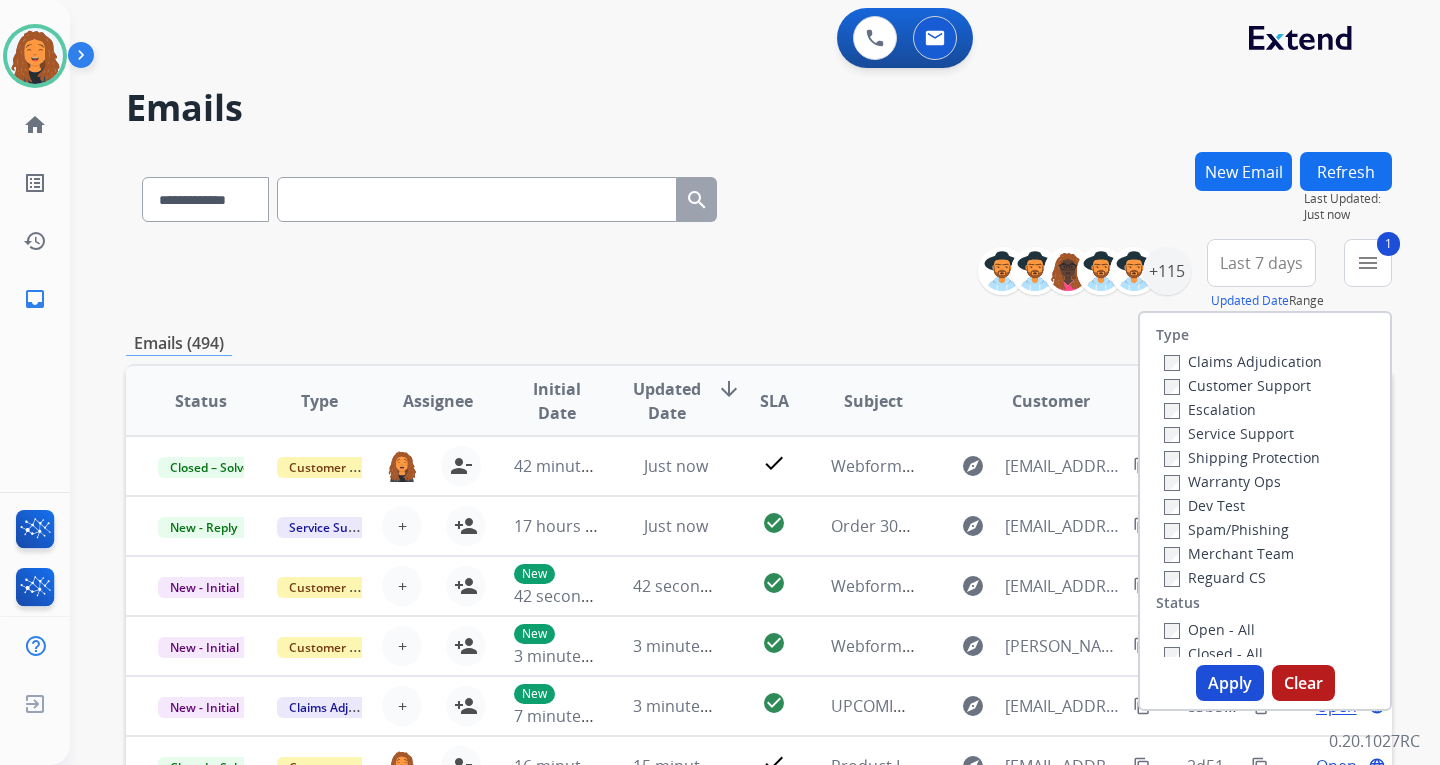click on "Shipping Protection" at bounding box center [1242, 457] 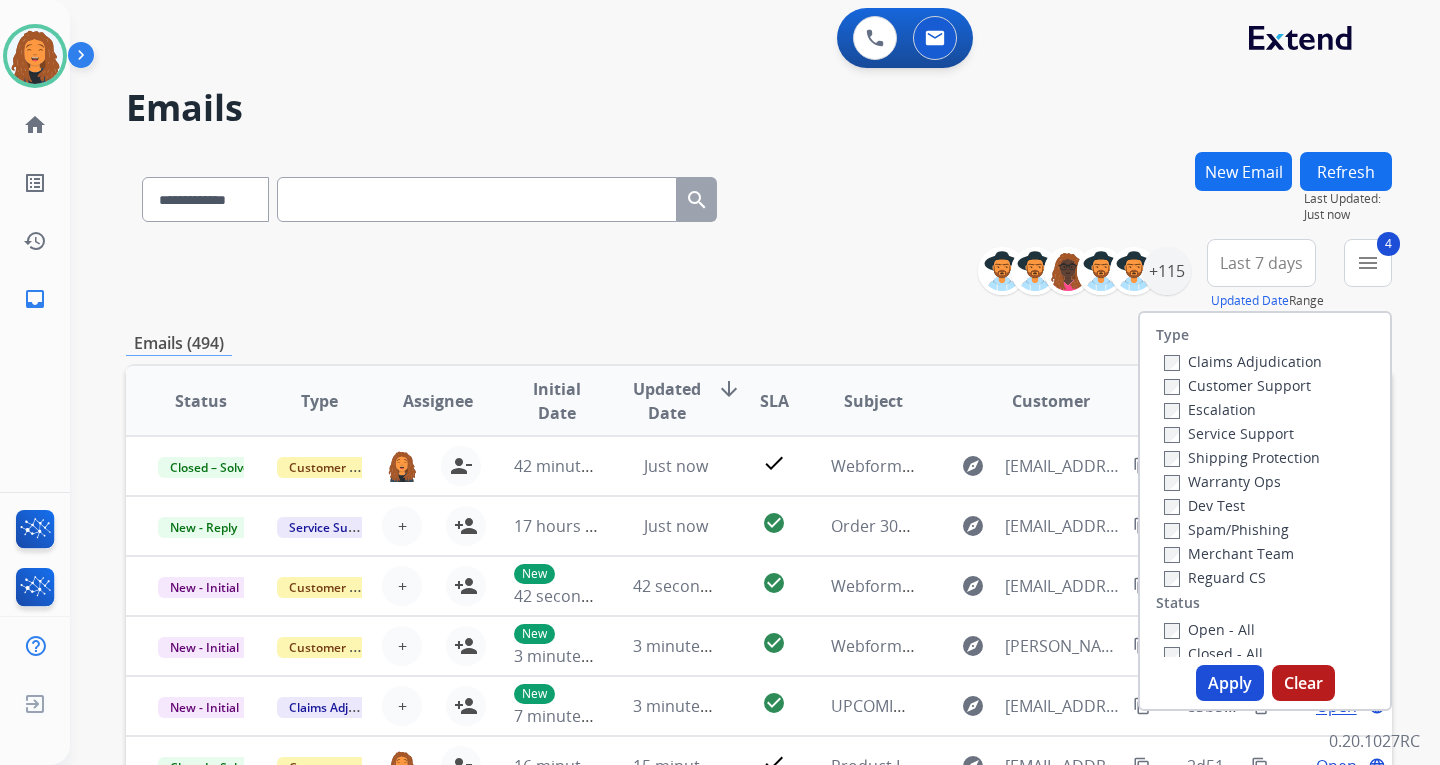 click on "Apply" at bounding box center (1230, 683) 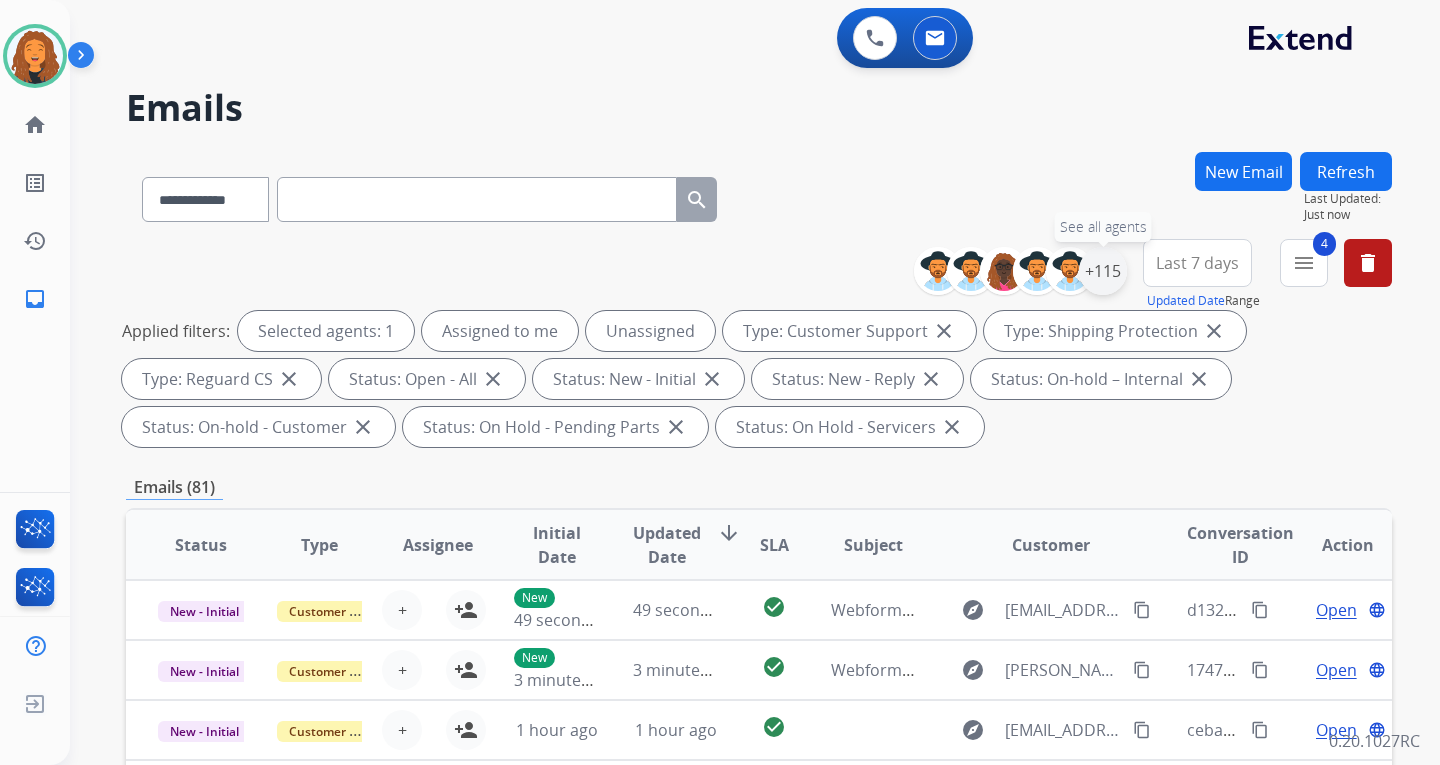 drag, startPoint x: 1115, startPoint y: 257, endPoint x: 1092, endPoint y: 272, distance: 27.45906 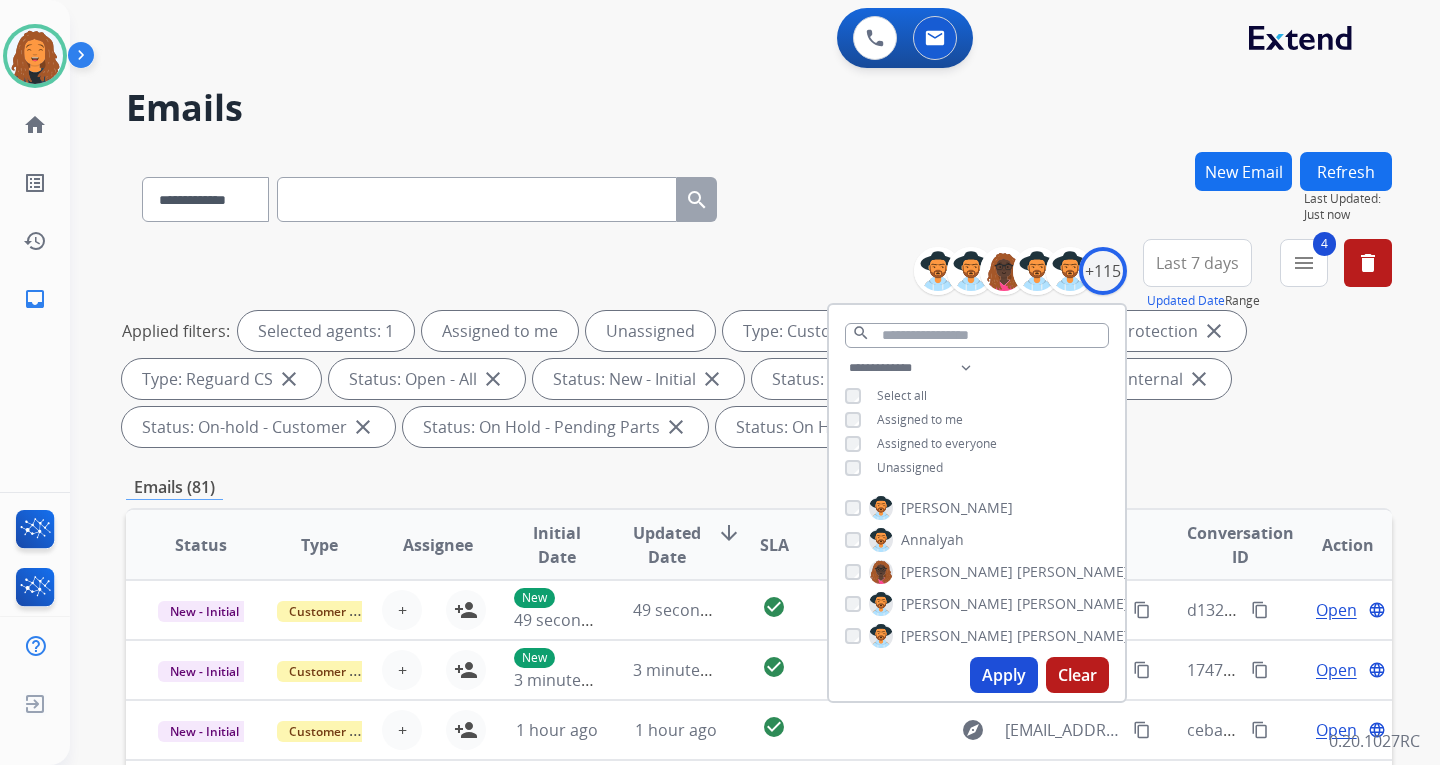 click on "Apply" at bounding box center [1004, 675] 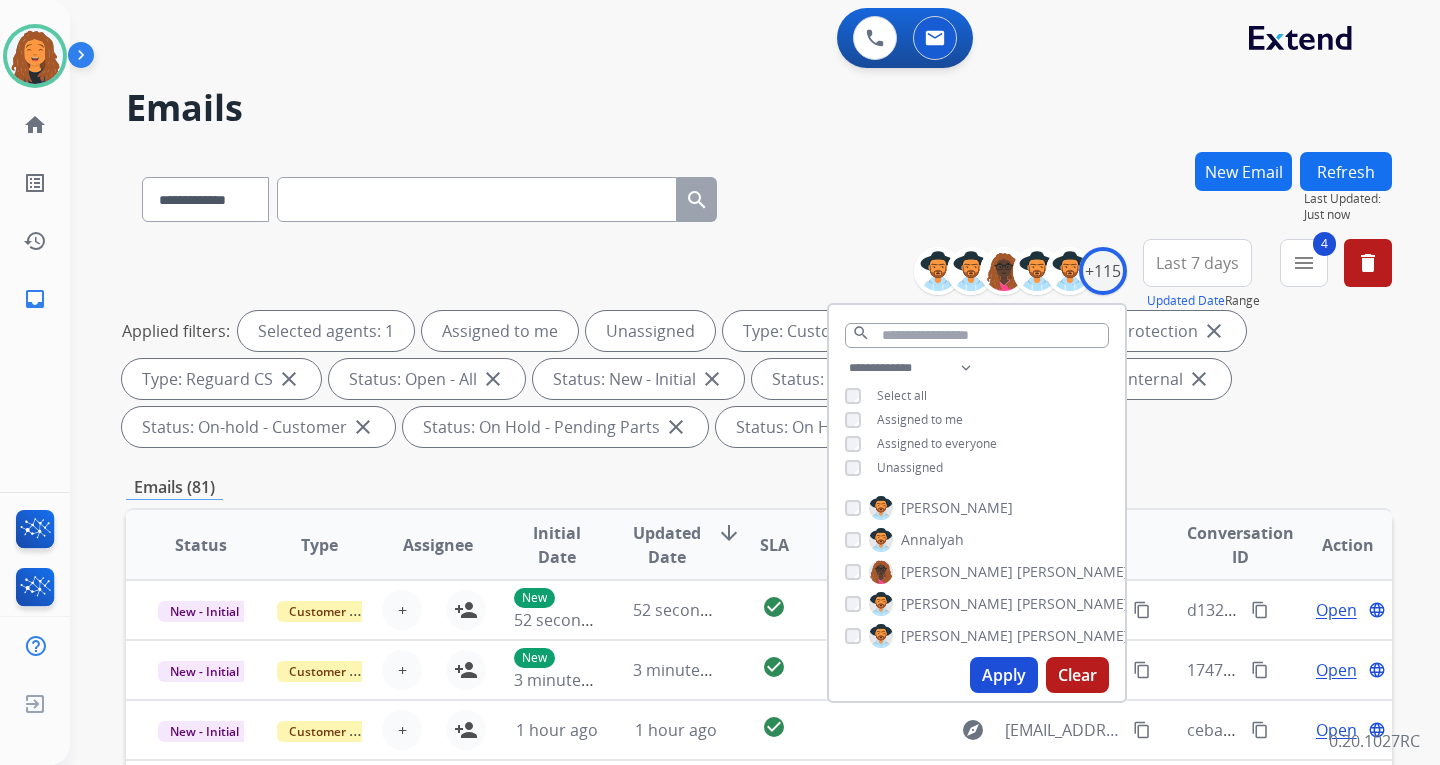 click on "**********" at bounding box center (759, 347) 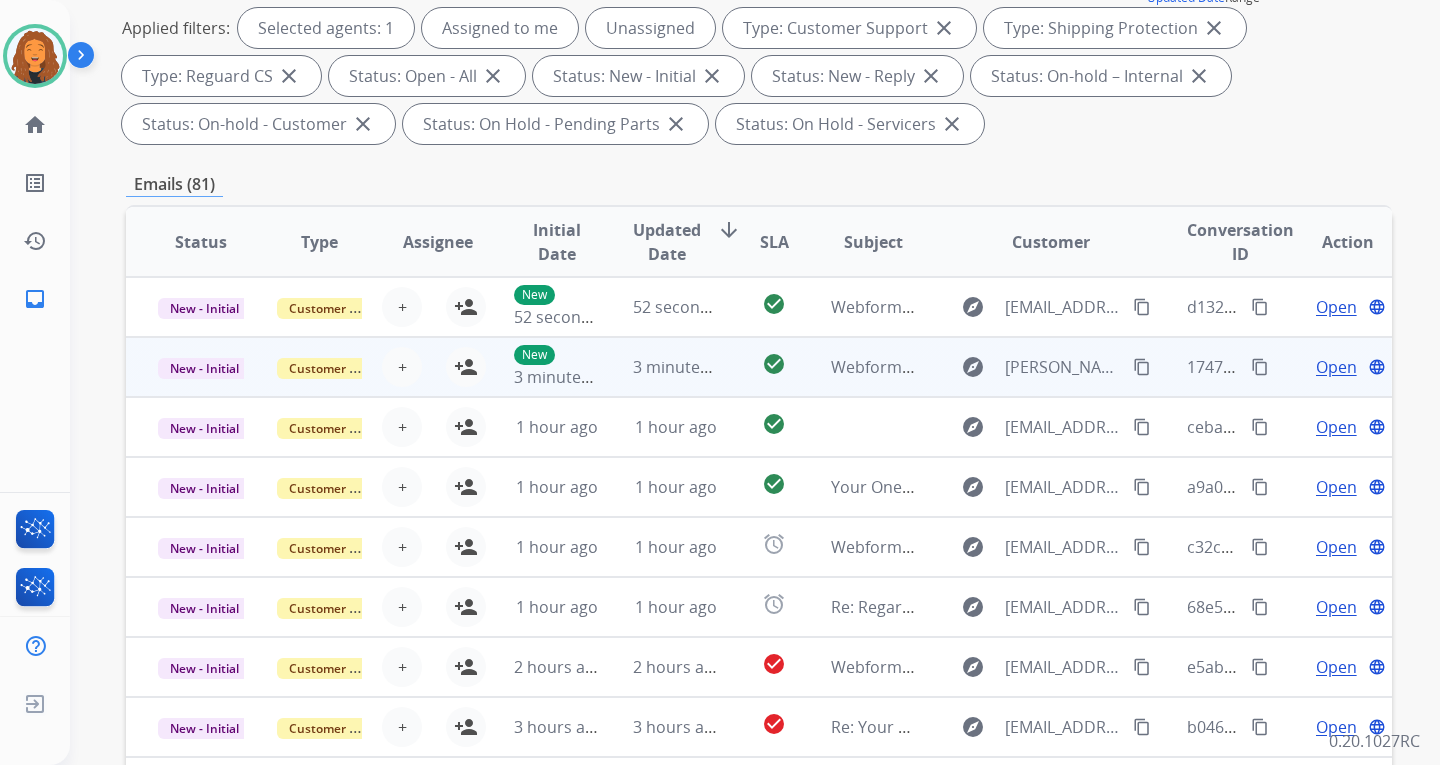 scroll, scrollTop: 400, scrollLeft: 0, axis: vertical 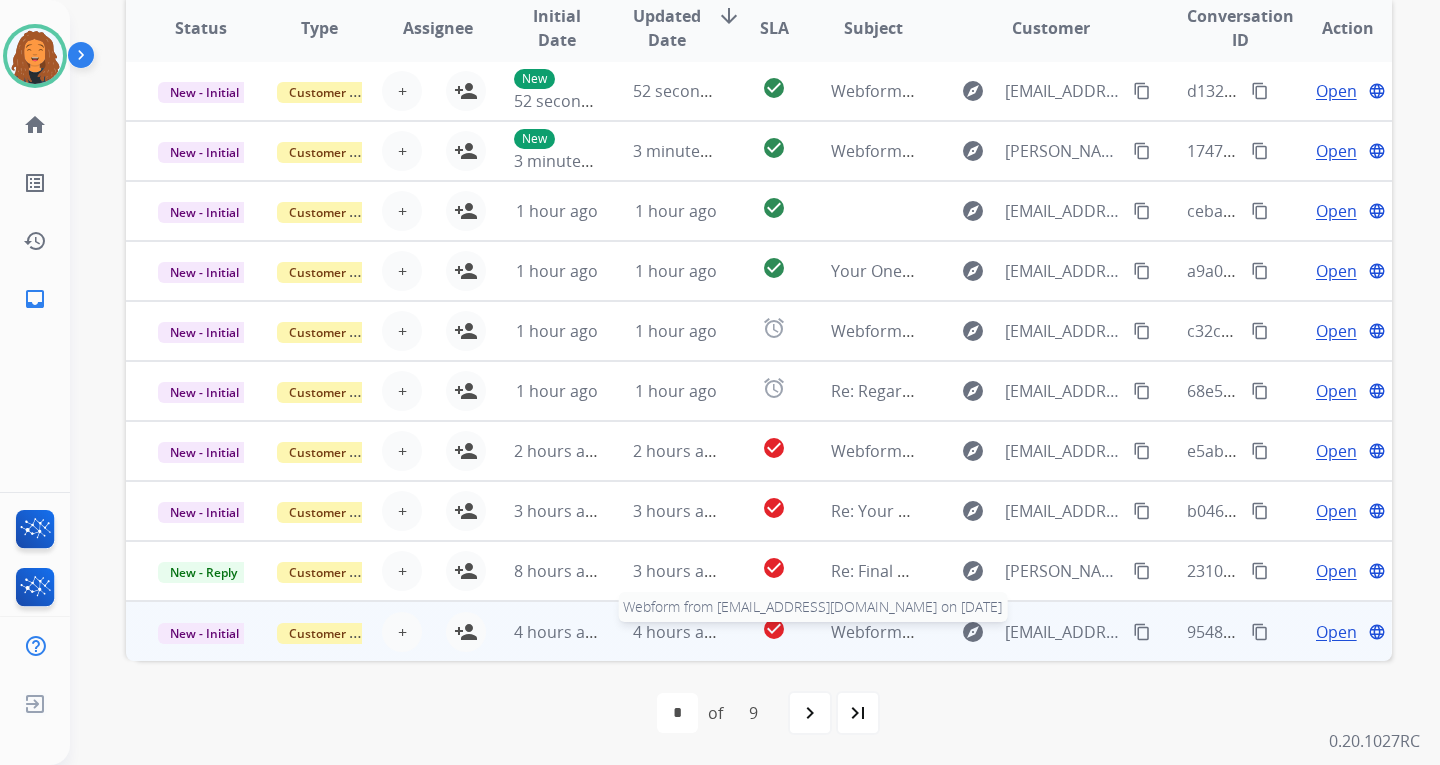 click on "Webform from [EMAIL_ADDRESS][DOMAIN_NAME] on [DATE]" at bounding box center [1057, 632] 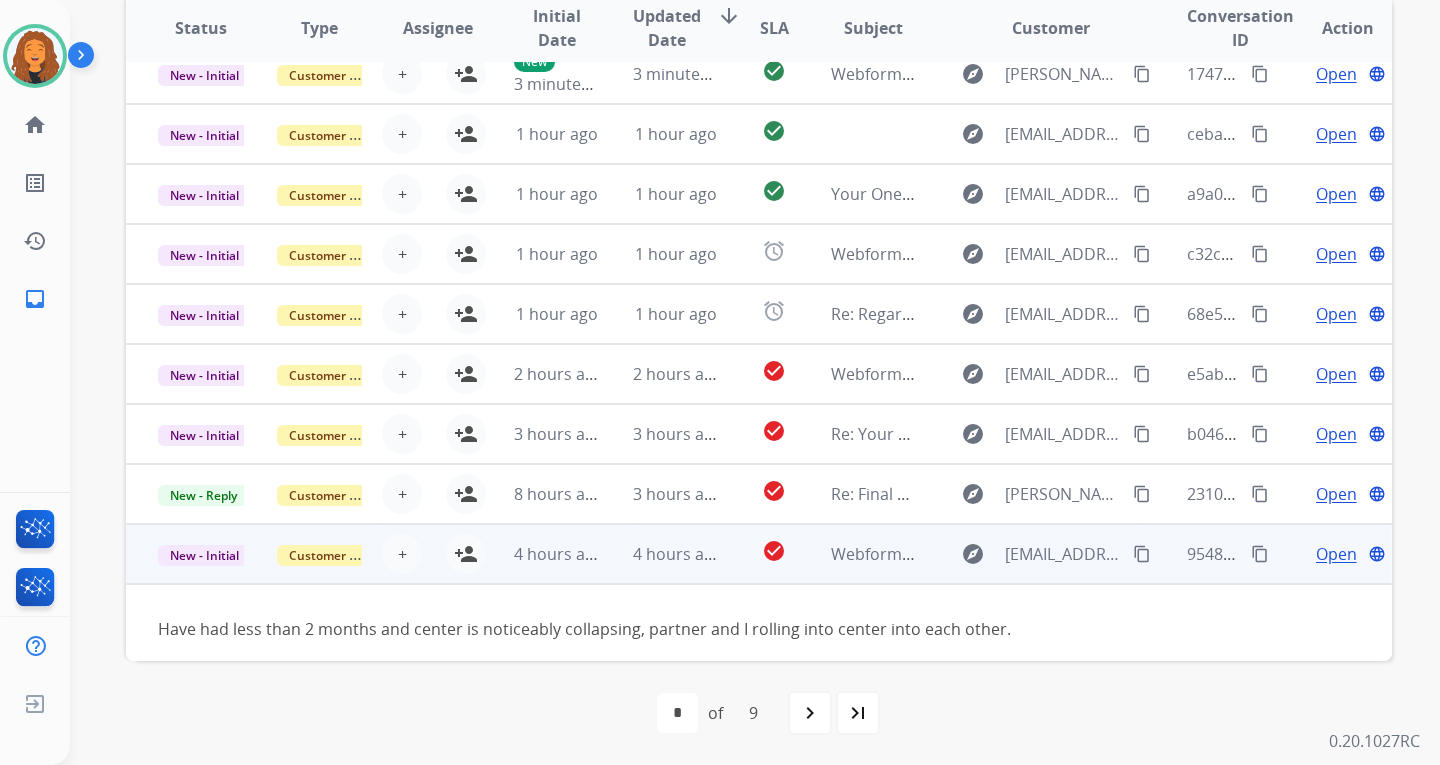 scroll, scrollTop: 91, scrollLeft: 0, axis: vertical 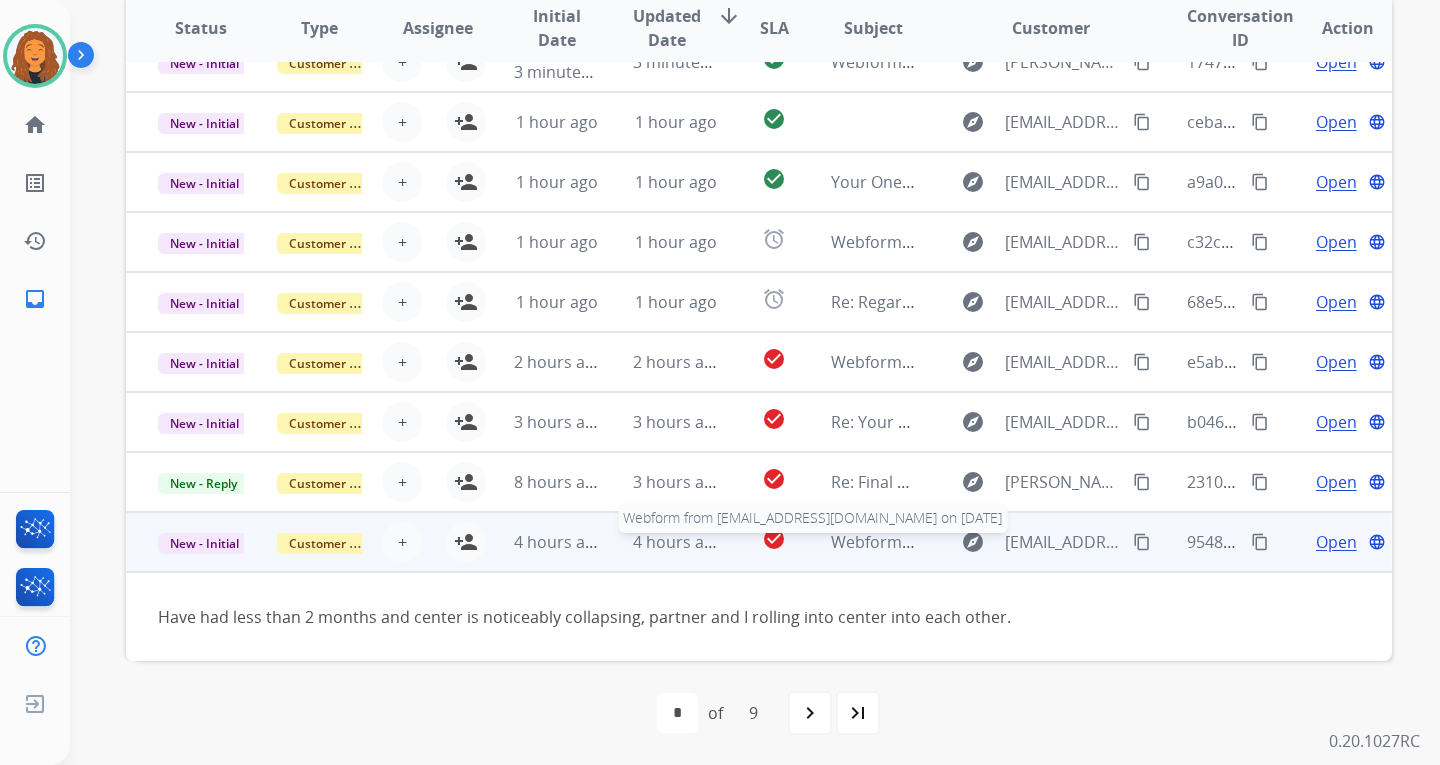 click on "Webform from [EMAIL_ADDRESS][DOMAIN_NAME] on [DATE]" at bounding box center (1057, 542) 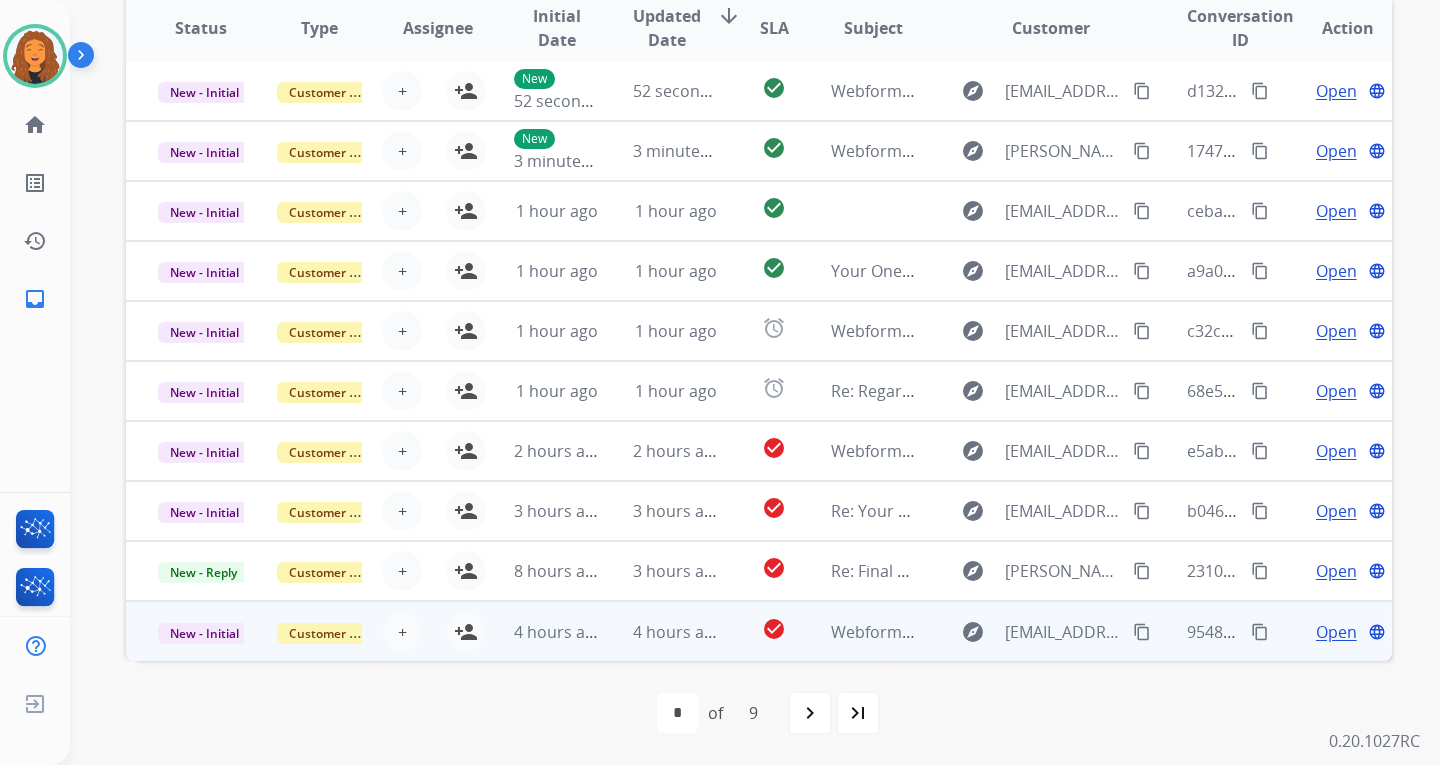 click on "content_copy" at bounding box center (1142, 632) 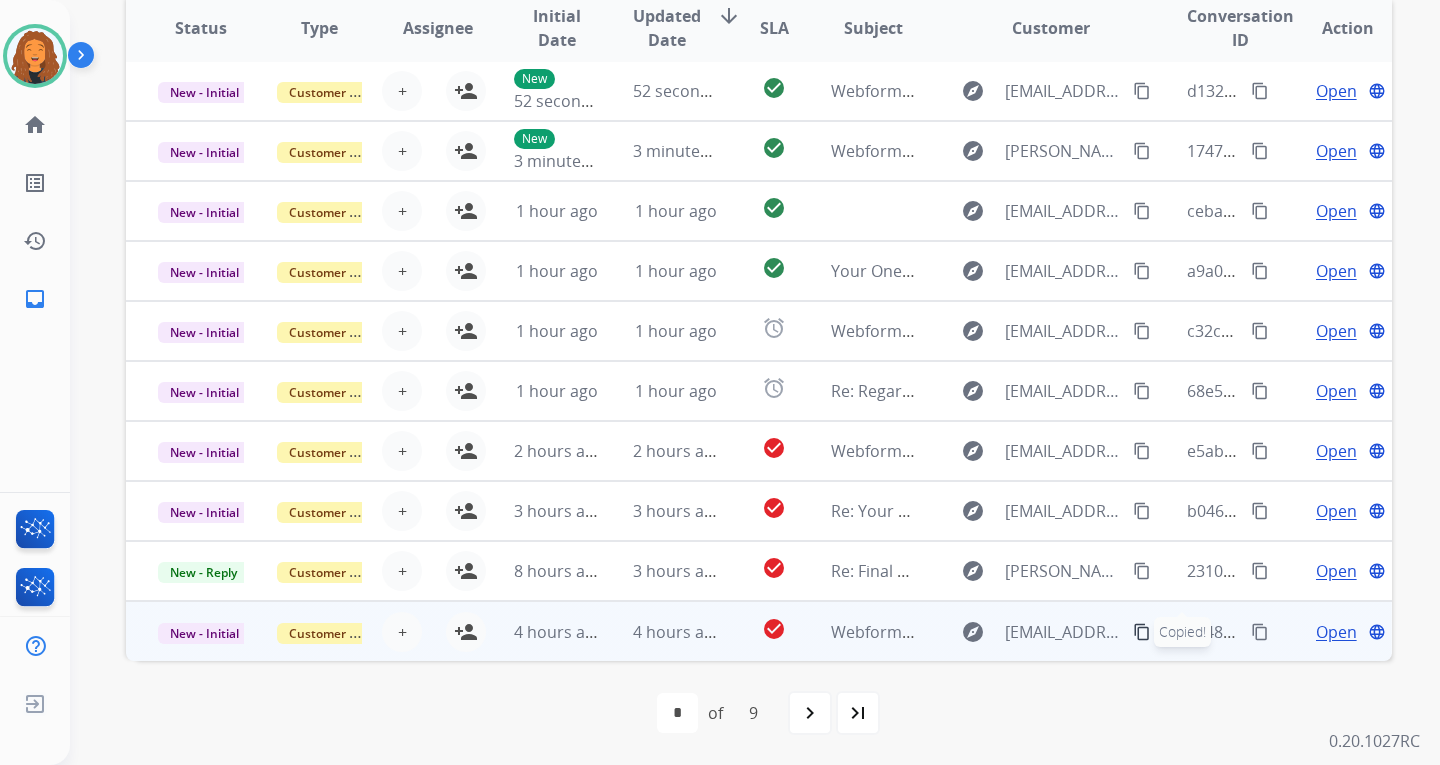 drag, startPoint x: 1309, startPoint y: 638, endPoint x: 1298, endPoint y: 644, distance: 12.529964 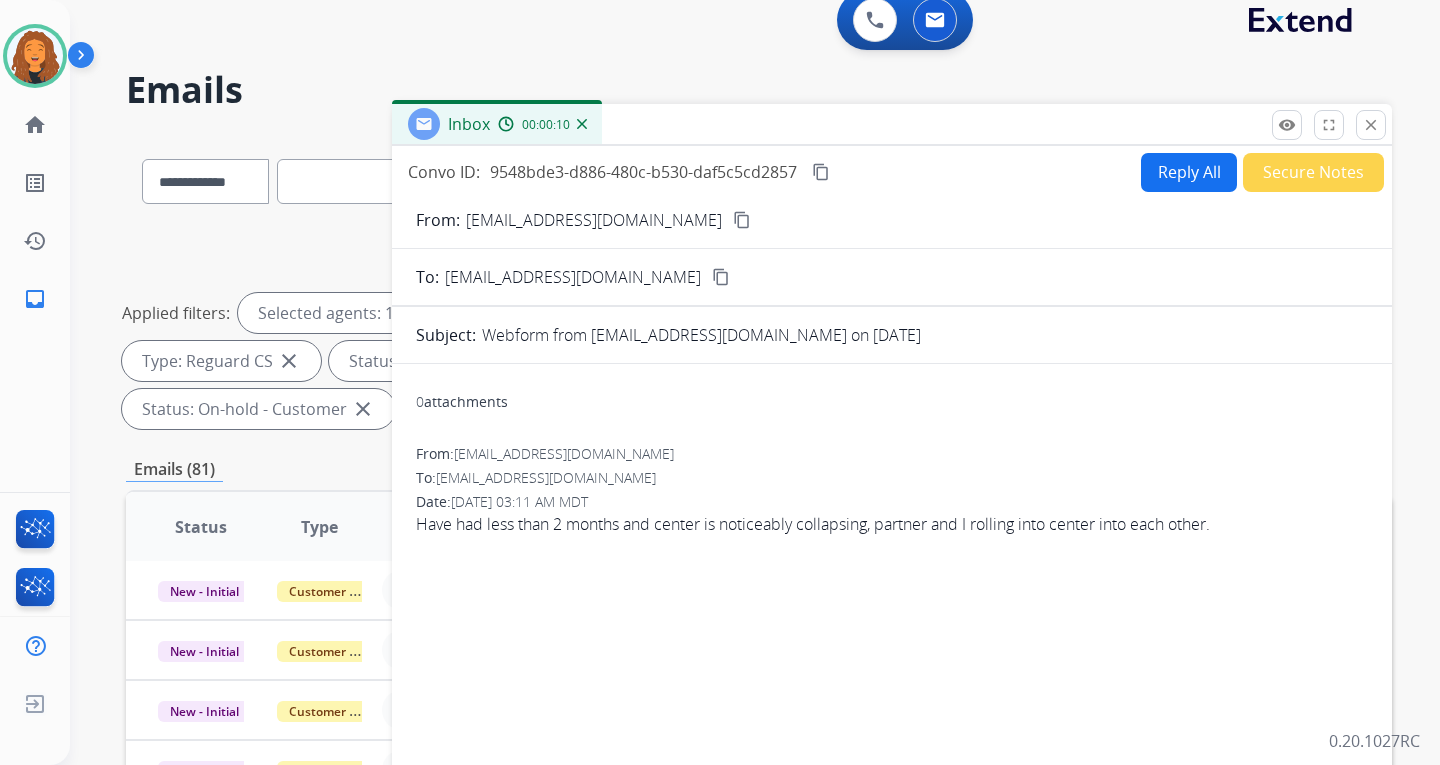 scroll, scrollTop: 17, scrollLeft: 0, axis: vertical 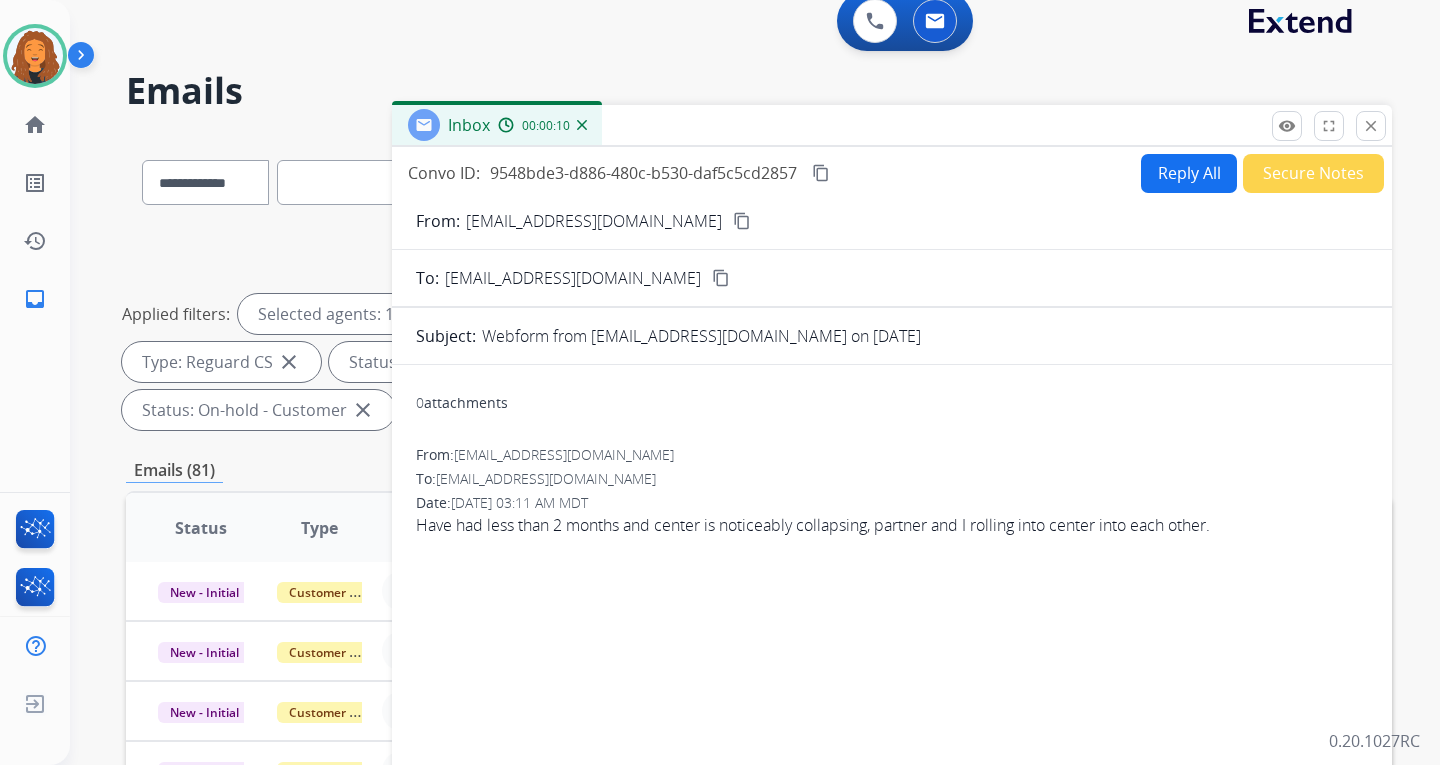 click on "Reply All" at bounding box center [1189, 173] 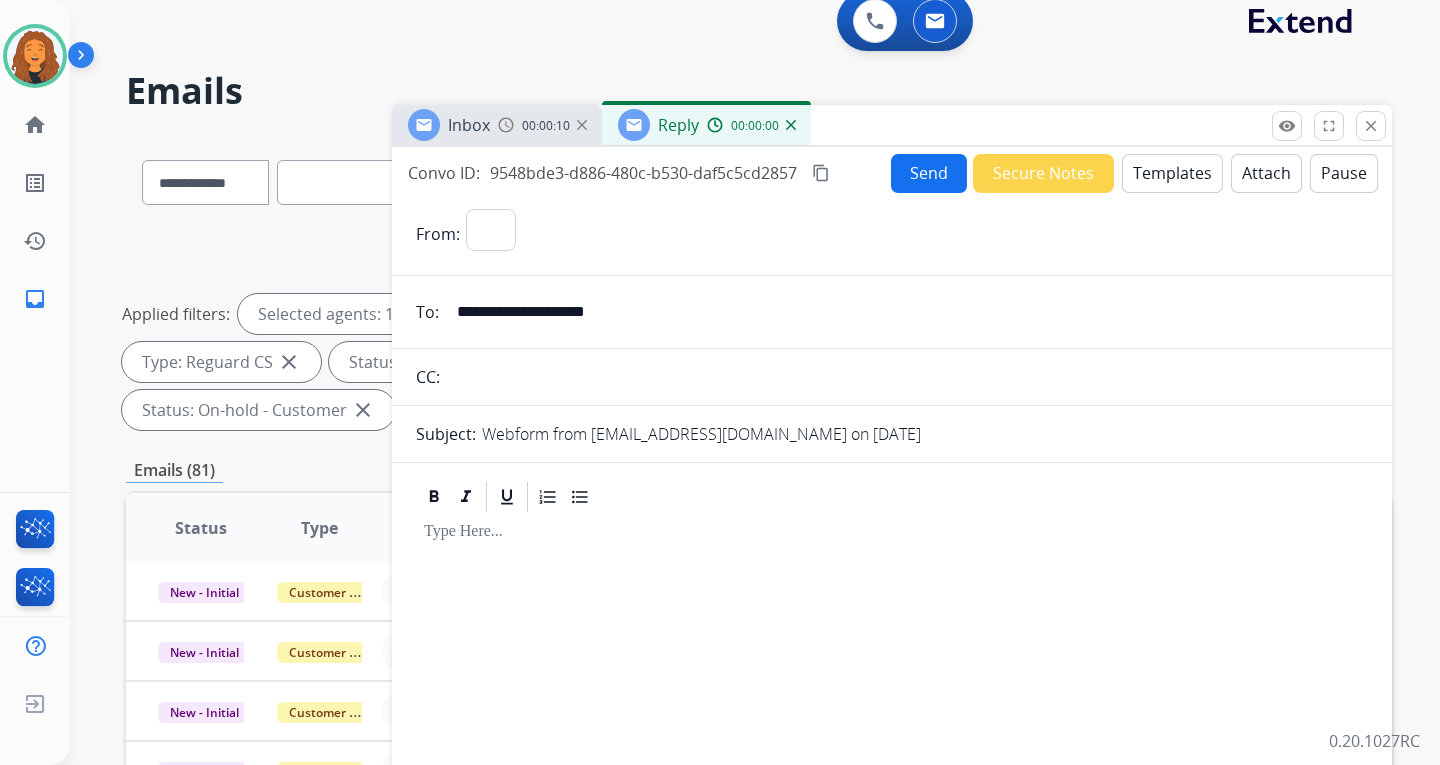 select on "**********" 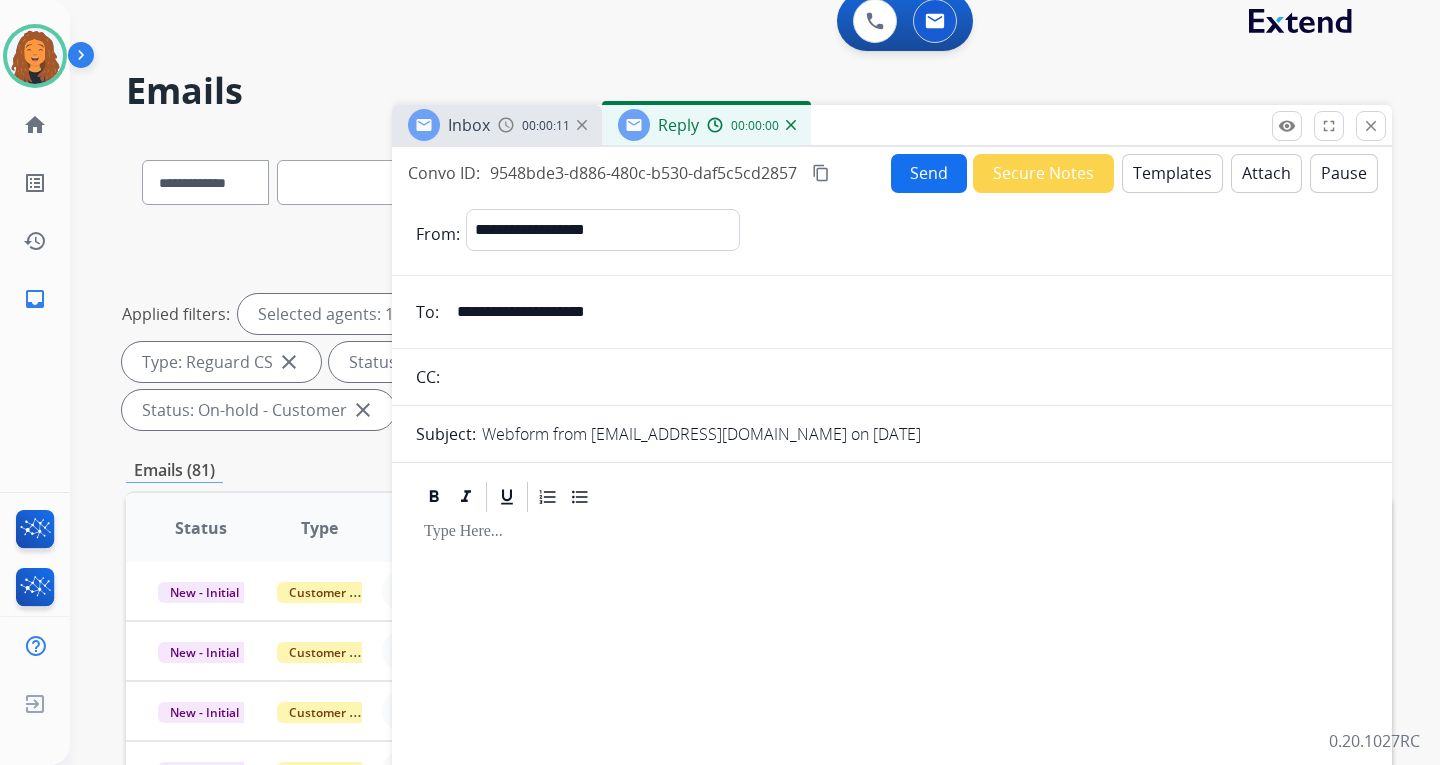 click on "Templates" at bounding box center [1172, 173] 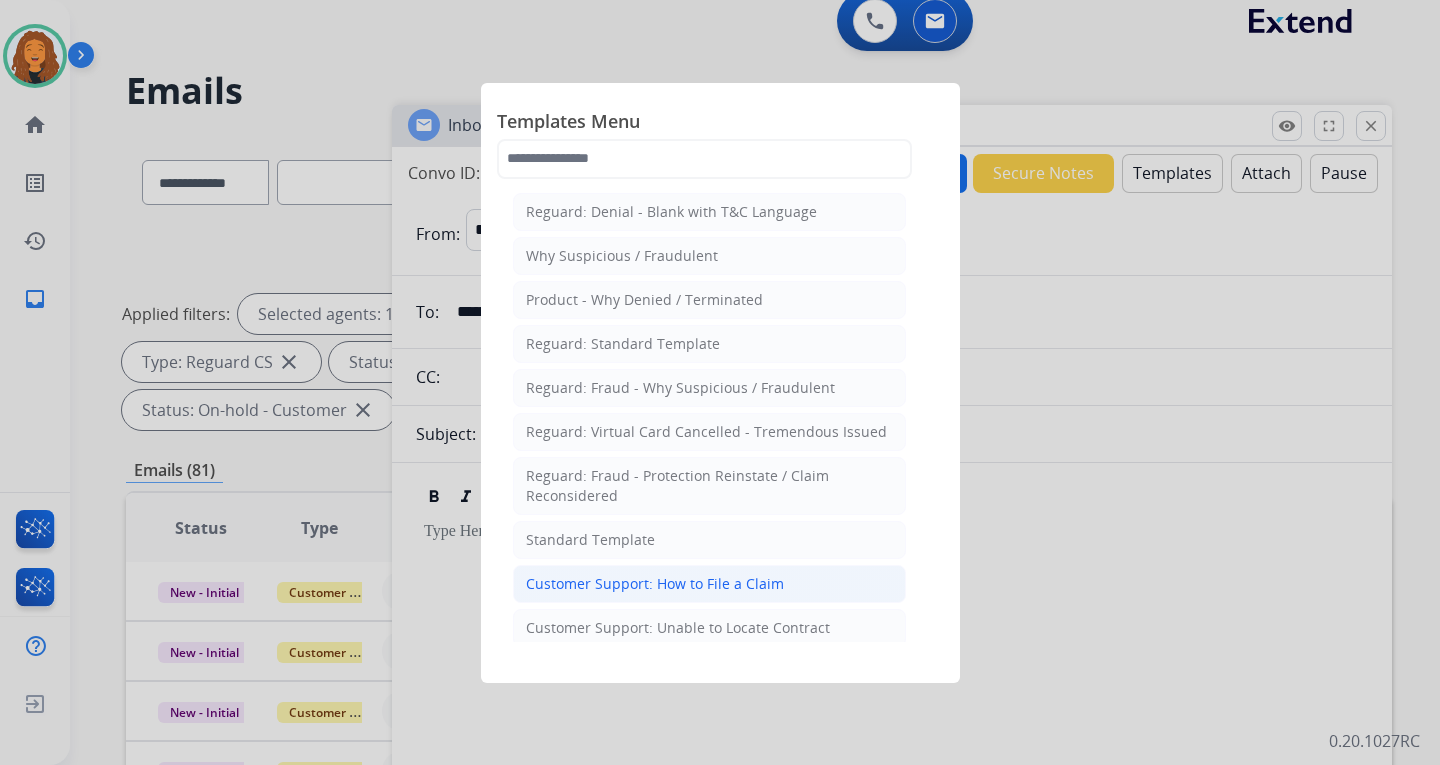 click on "Customer Support: How to File a Claim" 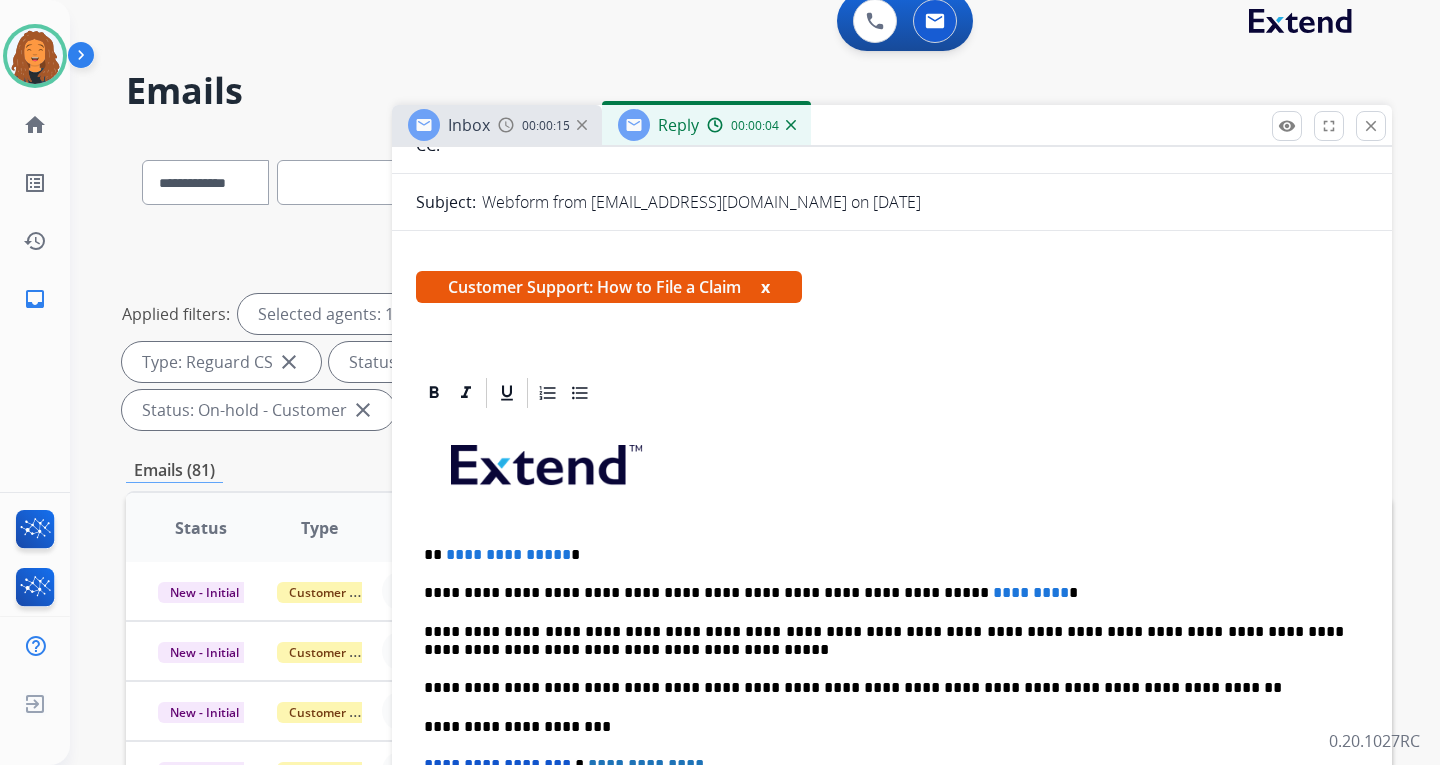 scroll, scrollTop: 62, scrollLeft: 0, axis: vertical 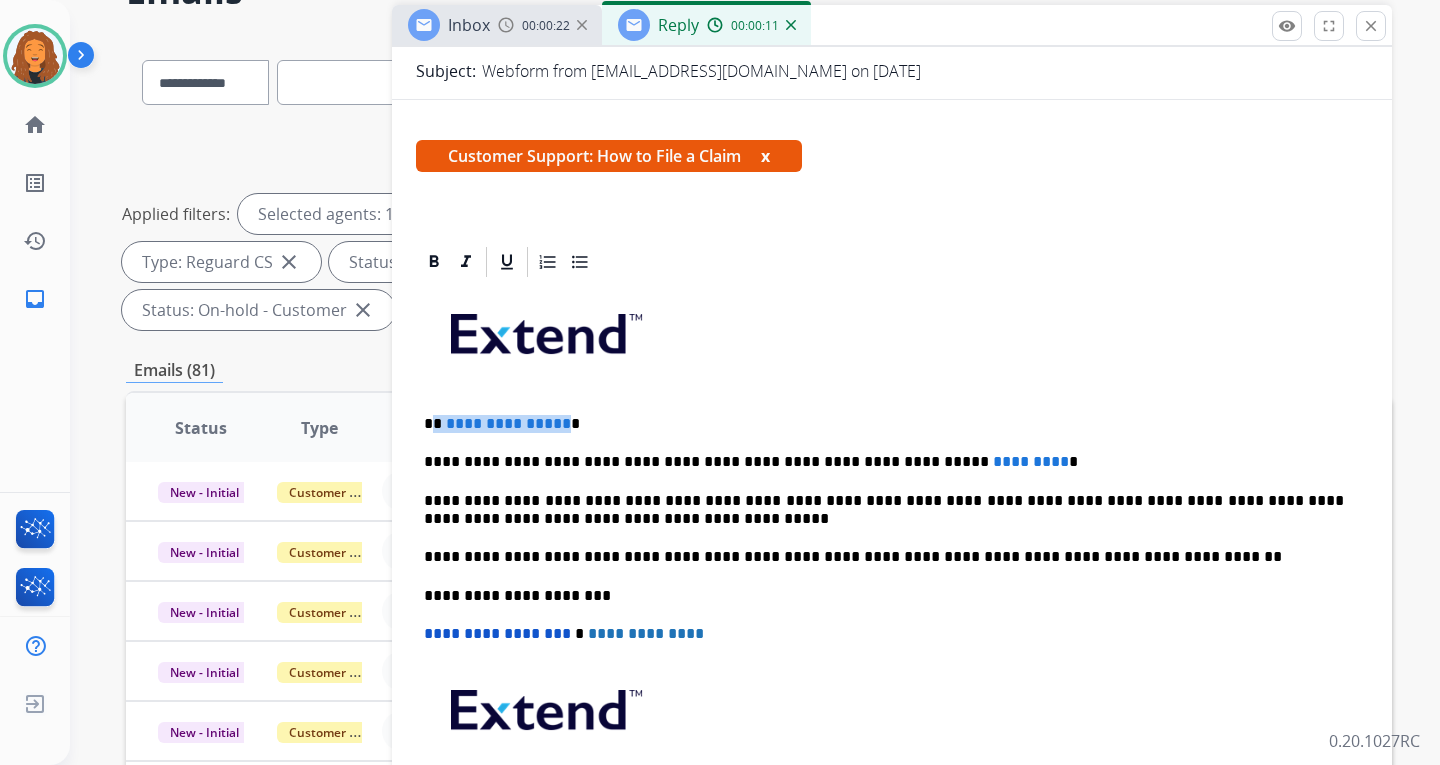 drag, startPoint x: 558, startPoint y: 420, endPoint x: 439, endPoint y: 418, distance: 119.01681 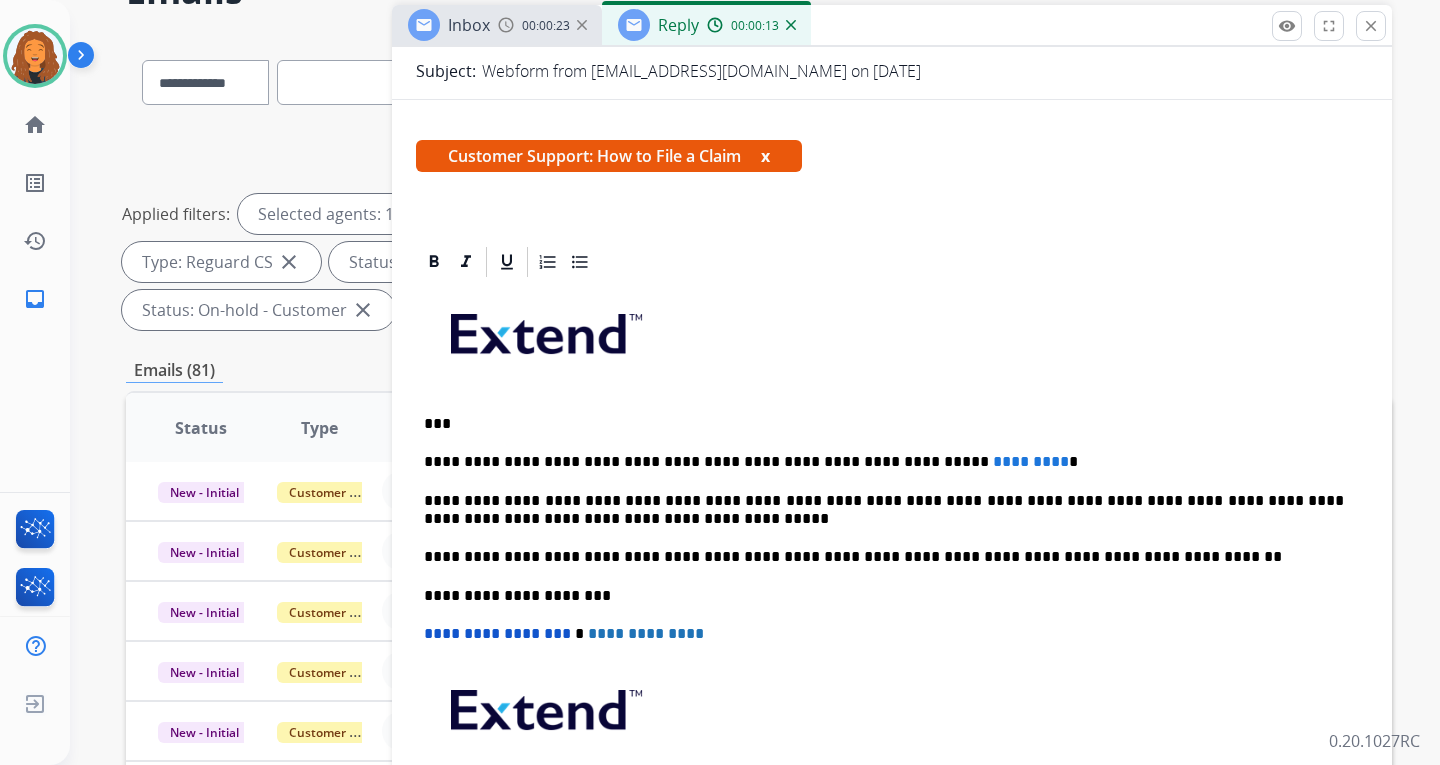 type 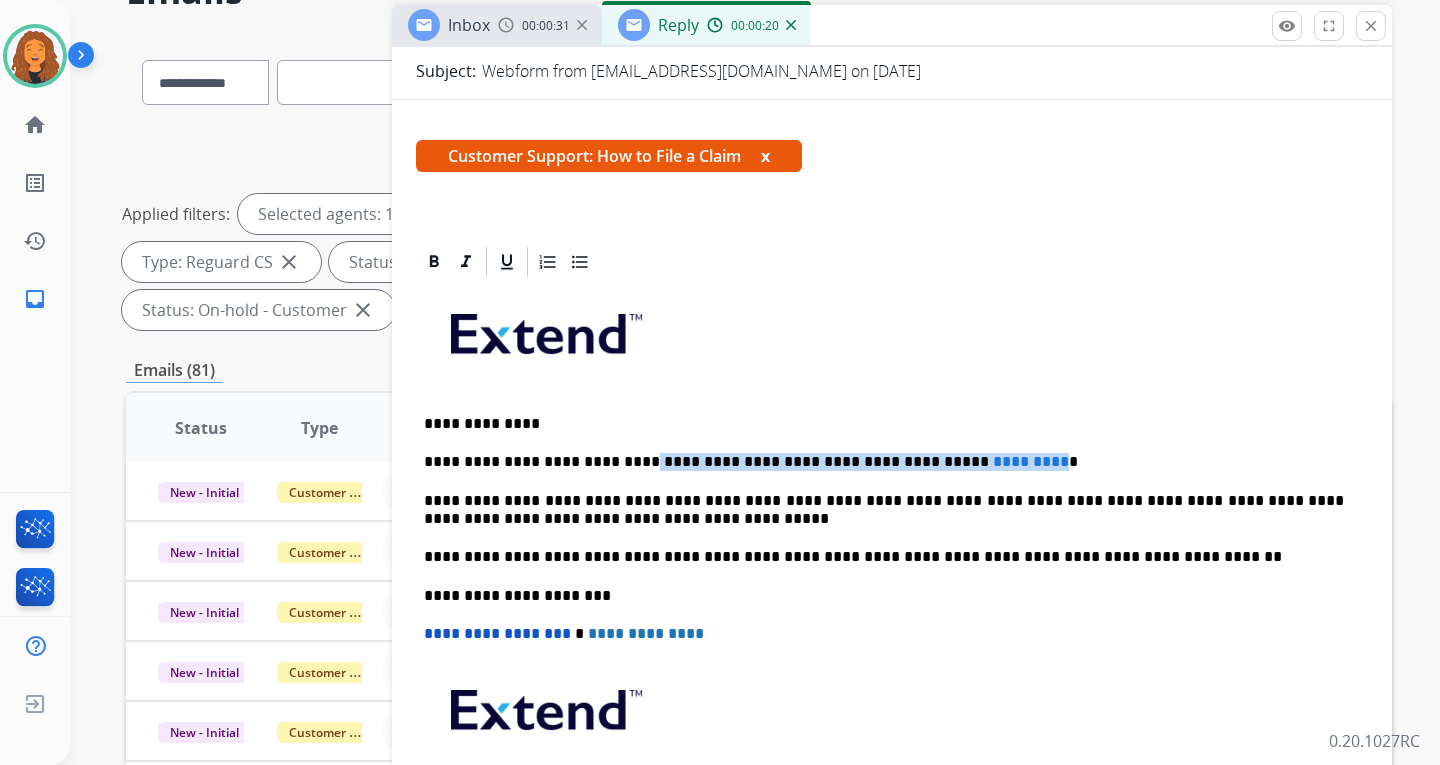 drag, startPoint x: 970, startPoint y: 456, endPoint x: 613, endPoint y: 461, distance: 357.035 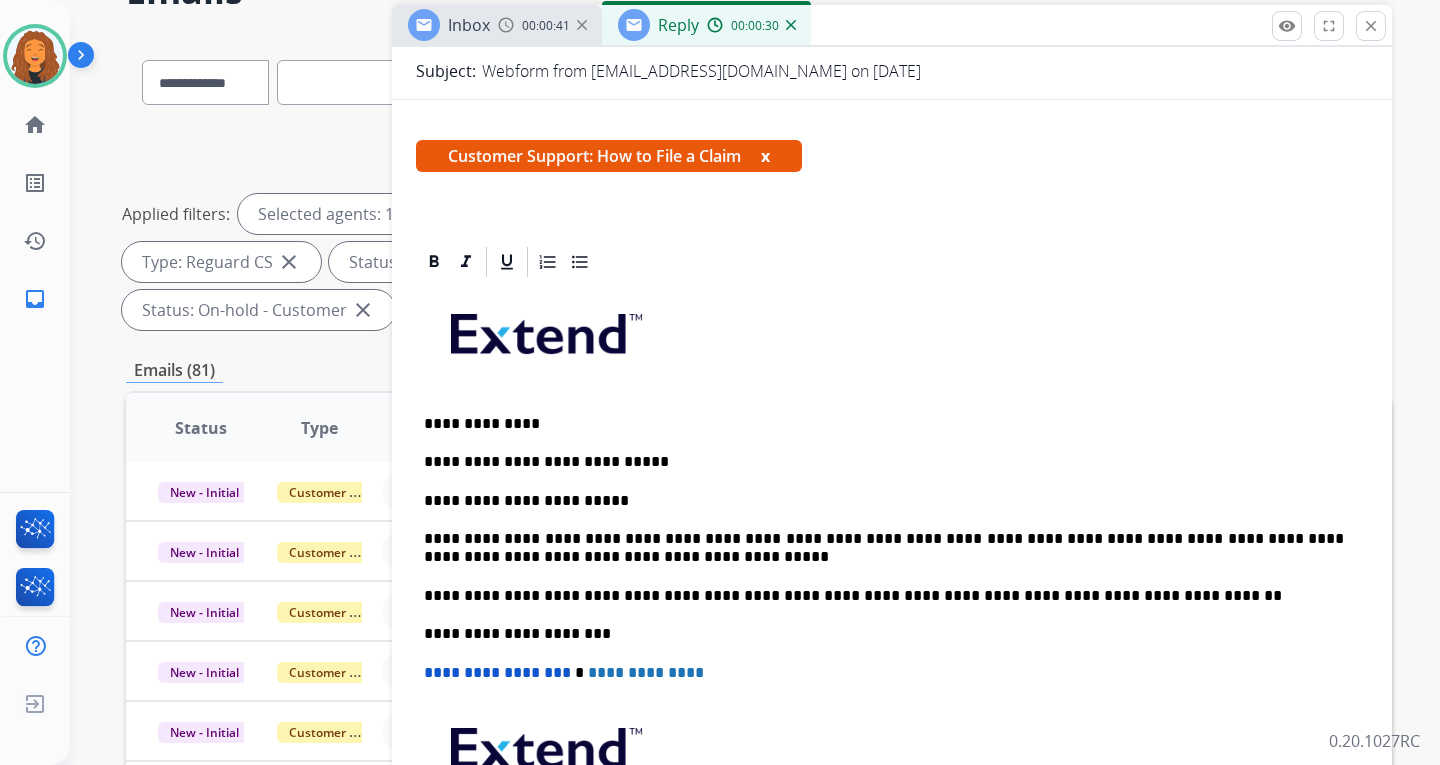 click on "Inbox" at bounding box center (469, 25) 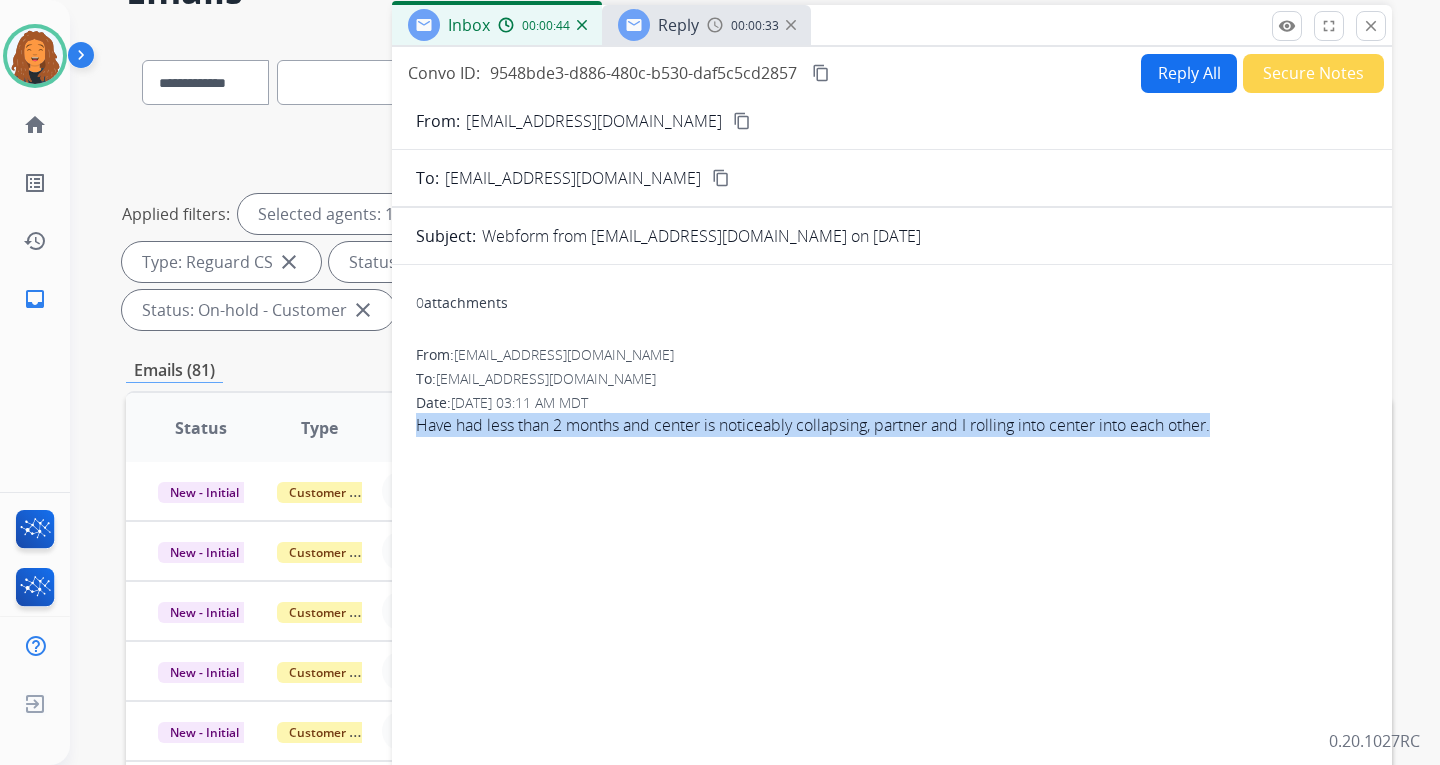 drag, startPoint x: 1239, startPoint y: 425, endPoint x: 420, endPoint y: 435, distance: 819.06104 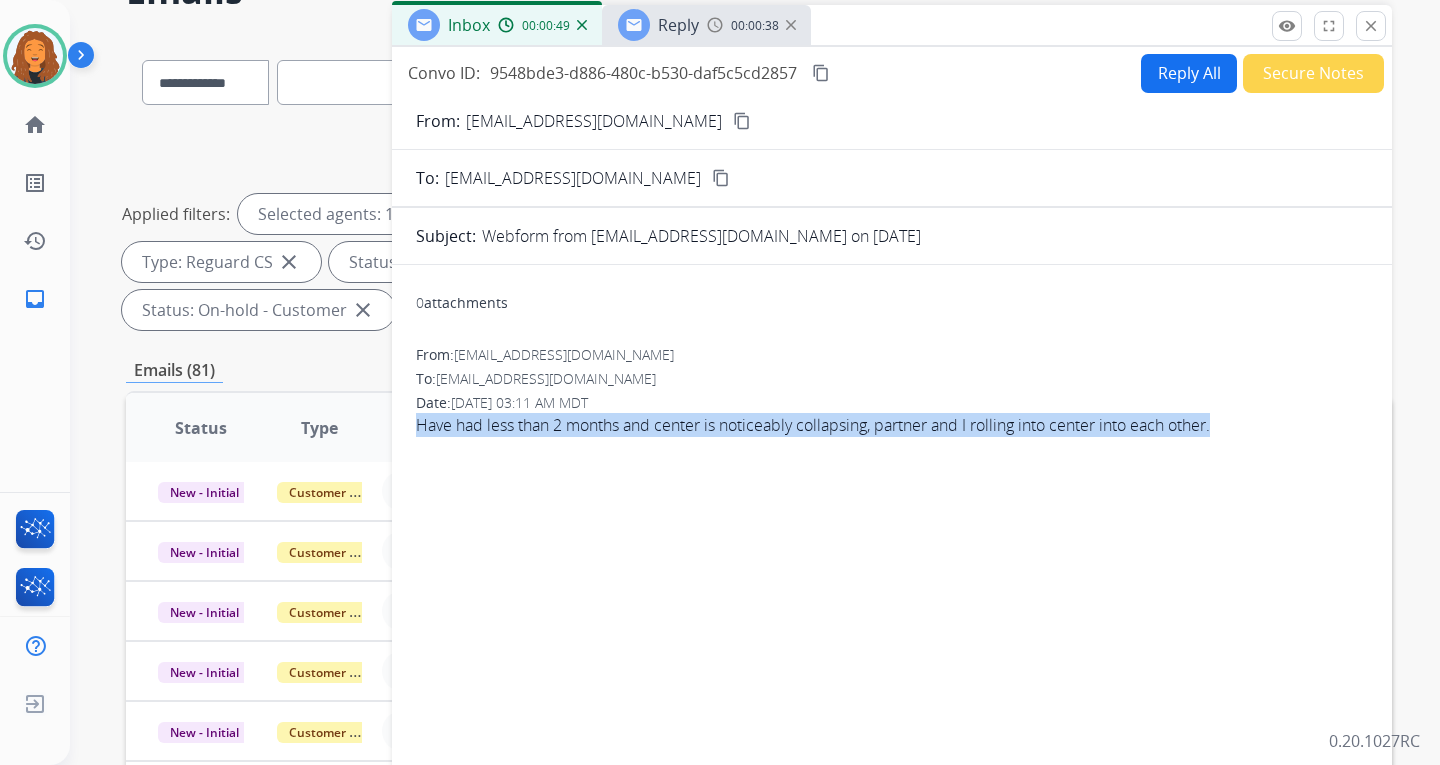 copy on "Have had less than 2 months and center is noticeably collapsing, partner and I rolling into center into each other." 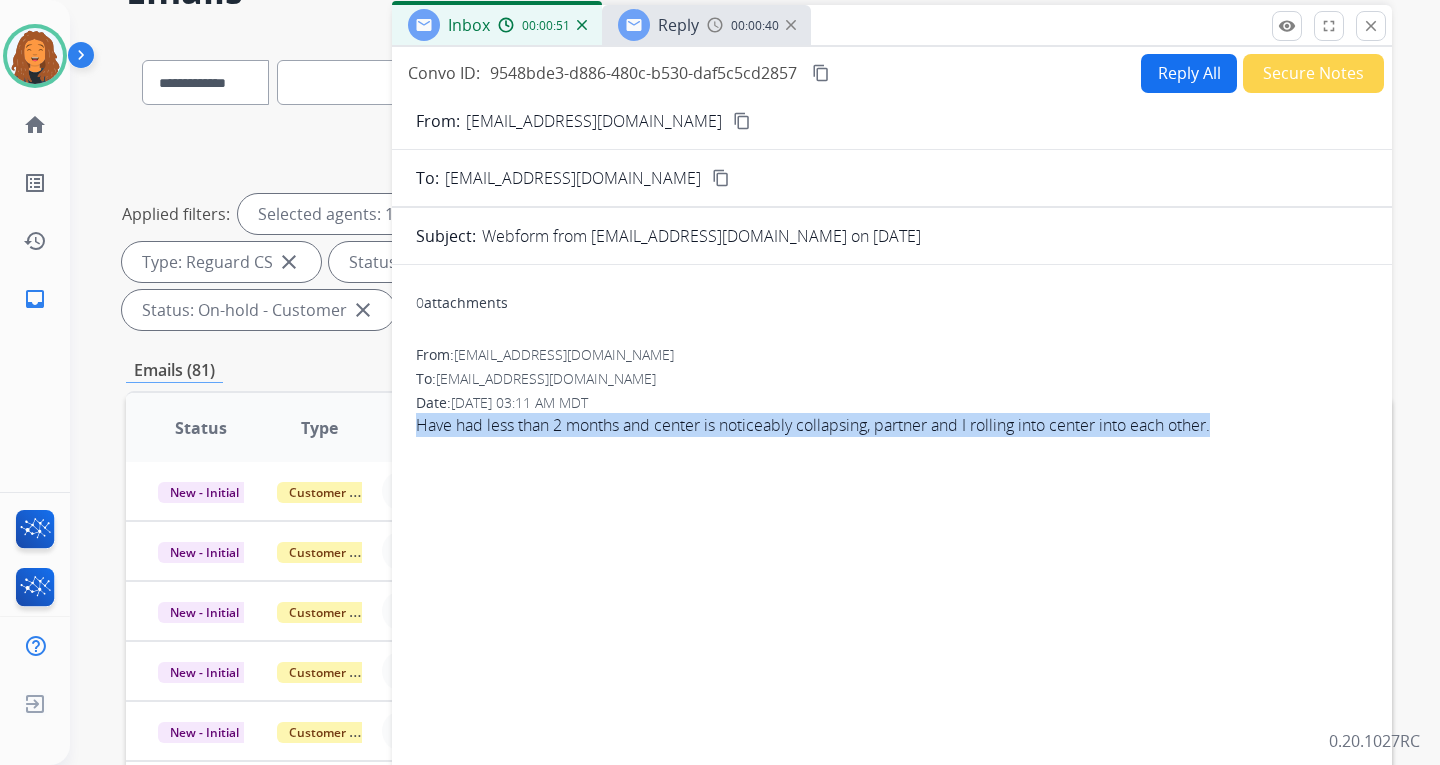 click on "Reply" at bounding box center [678, 25] 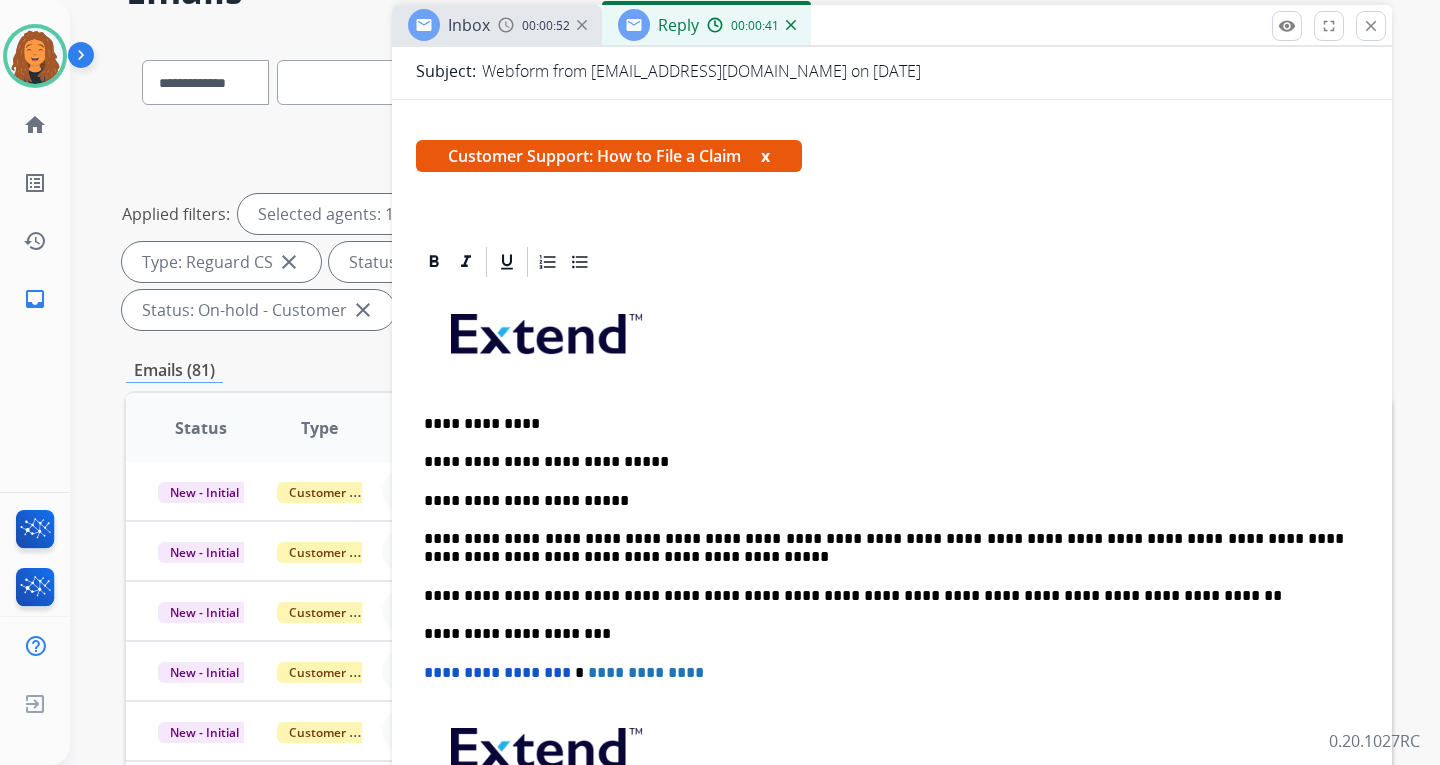 click on "**********" at bounding box center (884, 501) 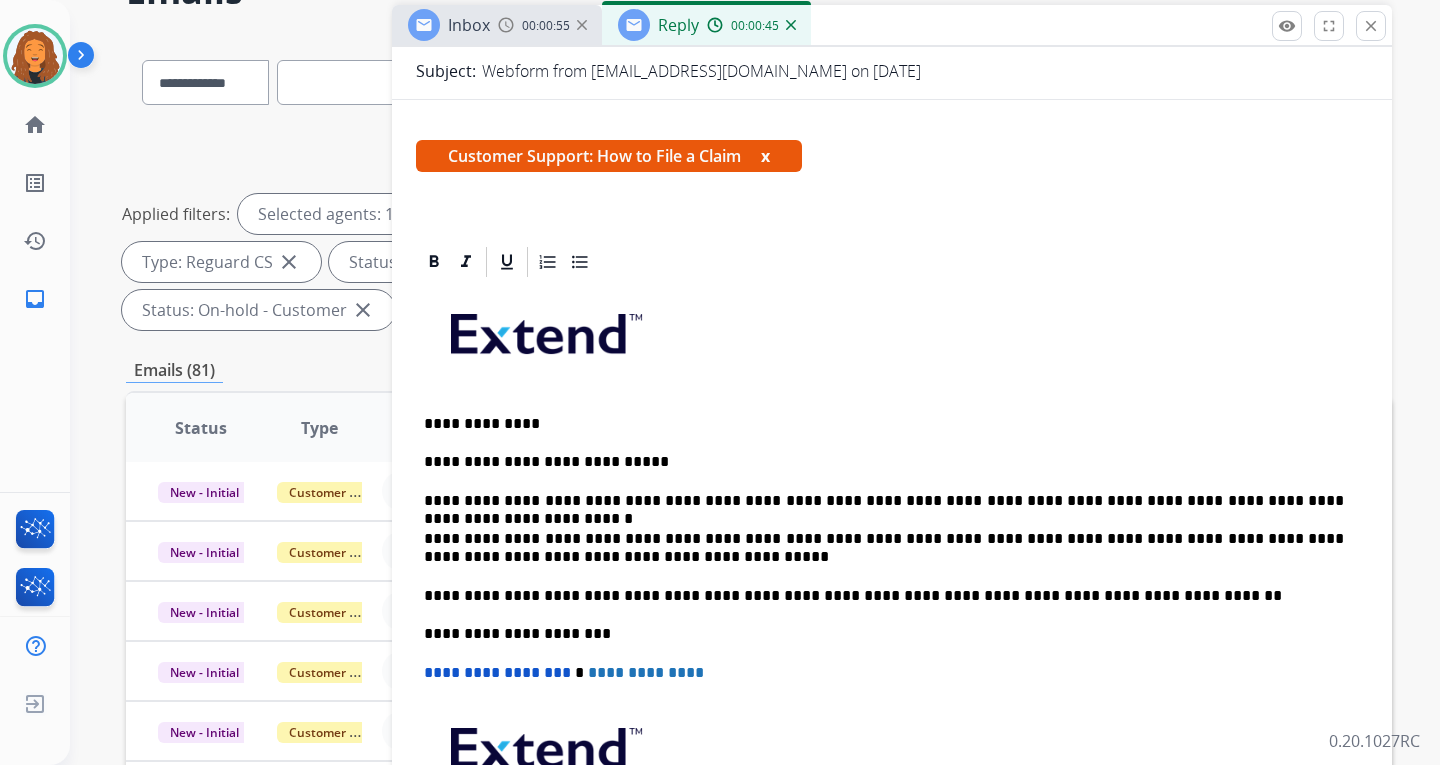 click on "**********" at bounding box center (884, 501) 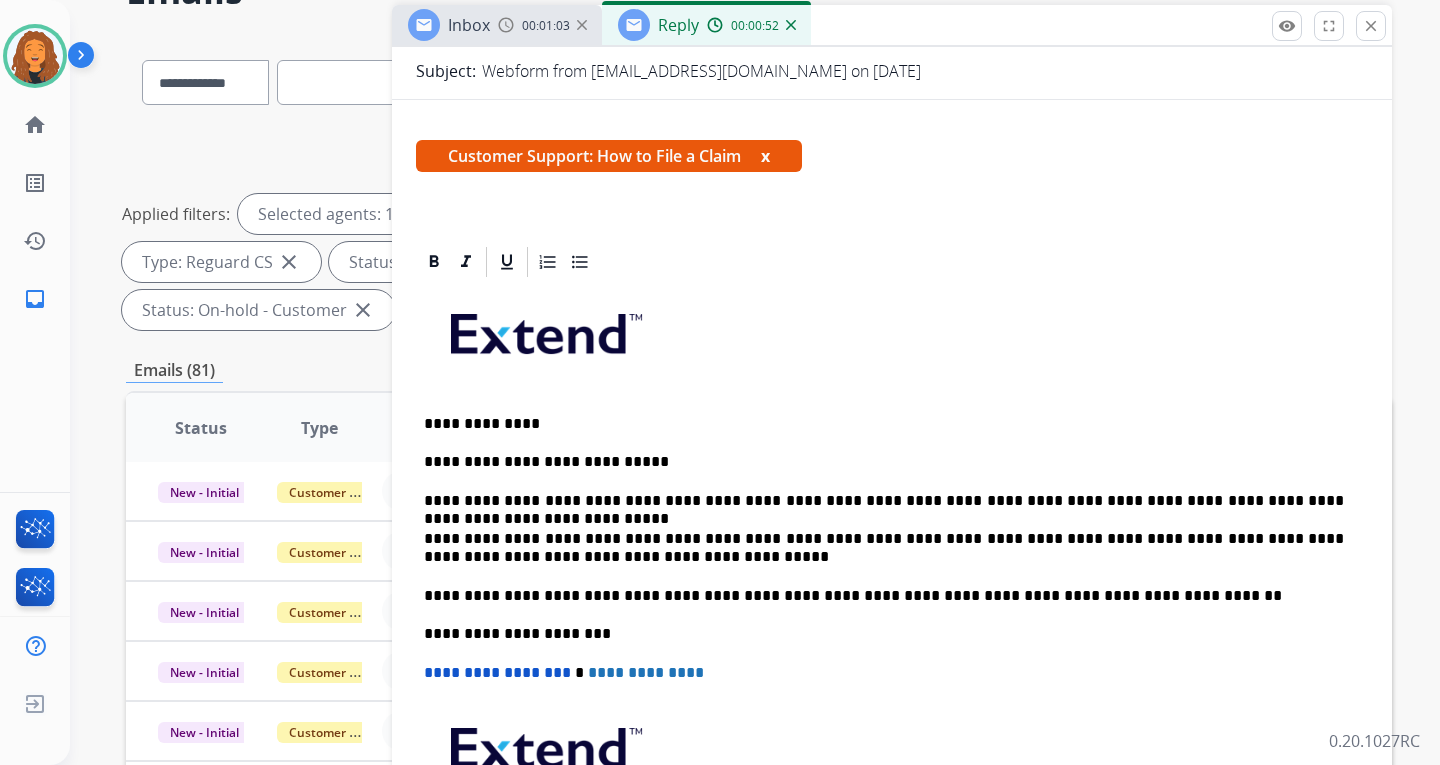 click on "**********" at bounding box center [884, 501] 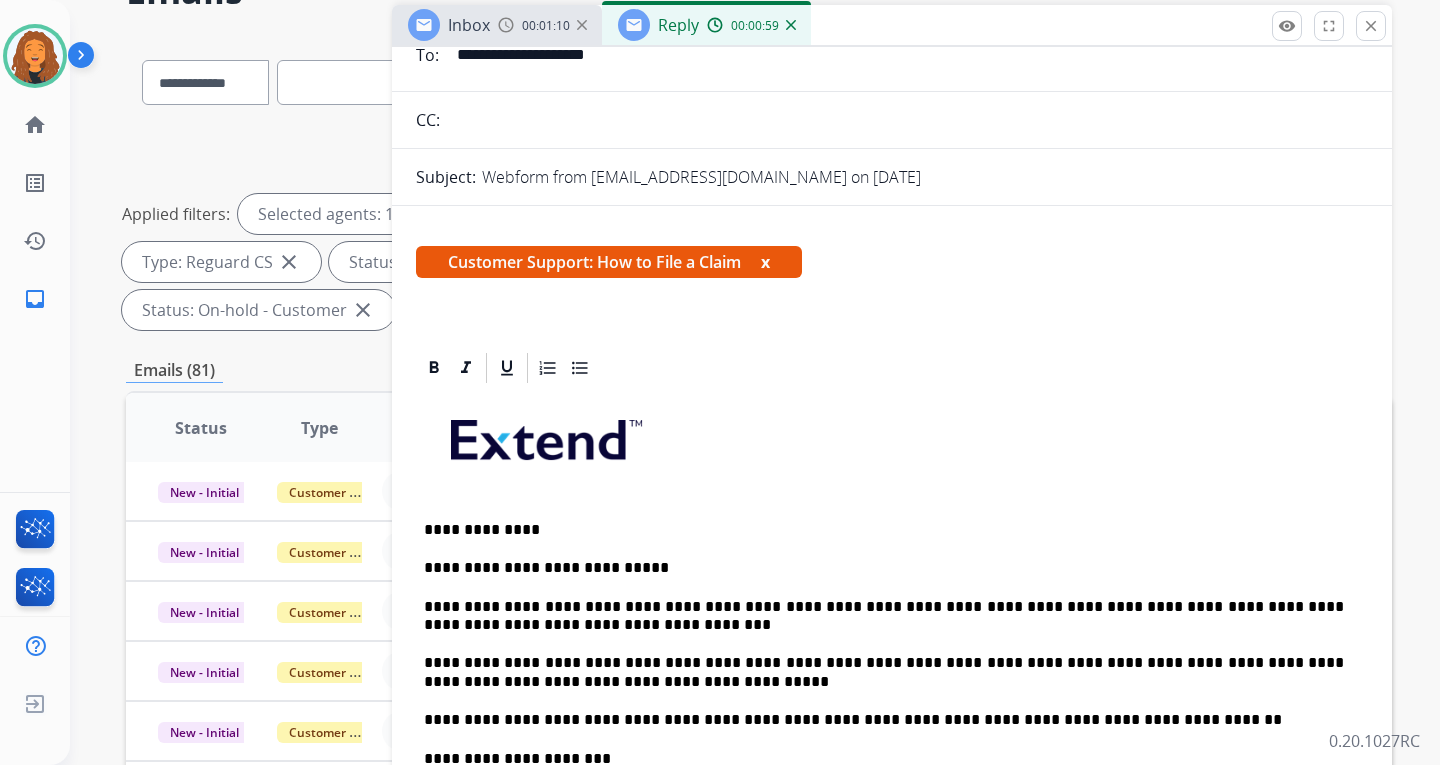 scroll, scrollTop: 0, scrollLeft: 0, axis: both 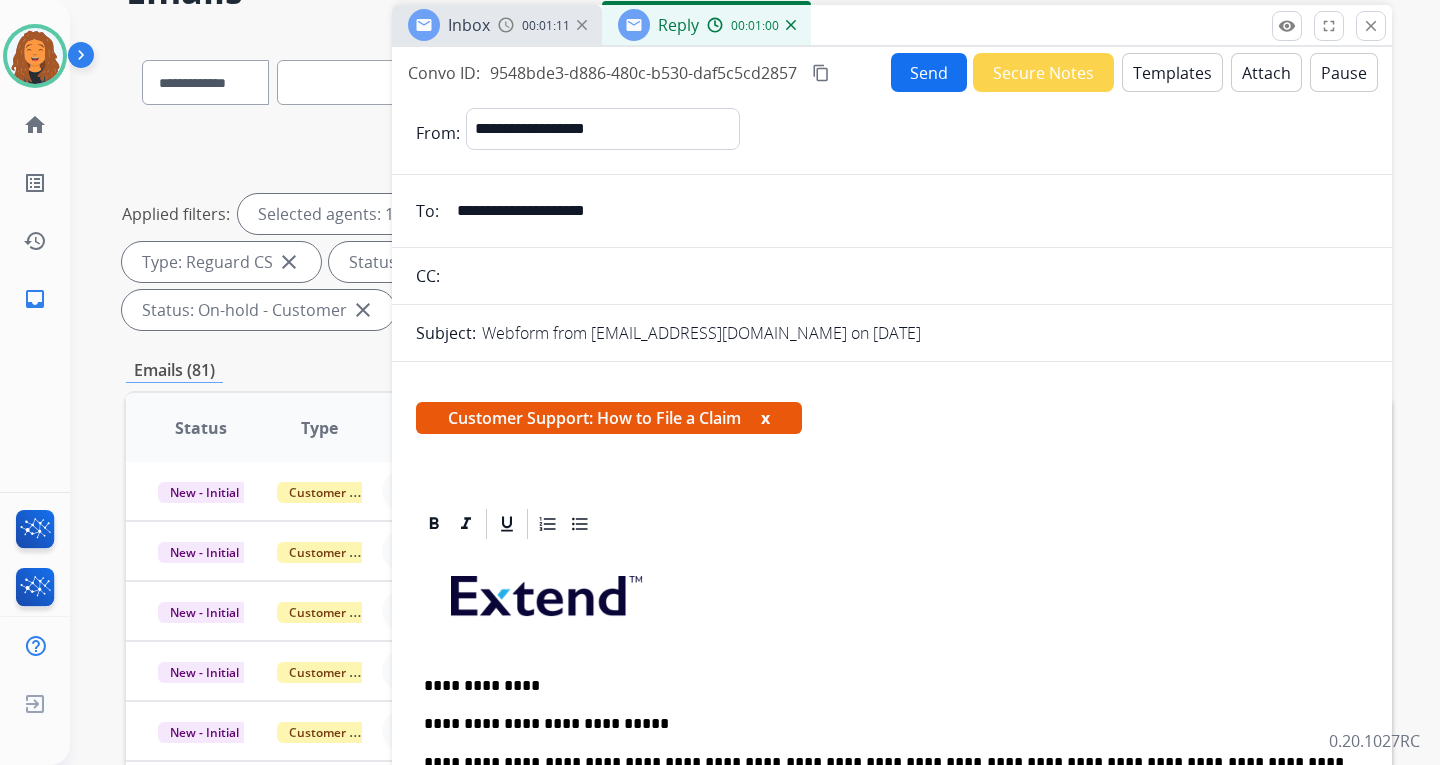 click on "Send" at bounding box center (929, 72) 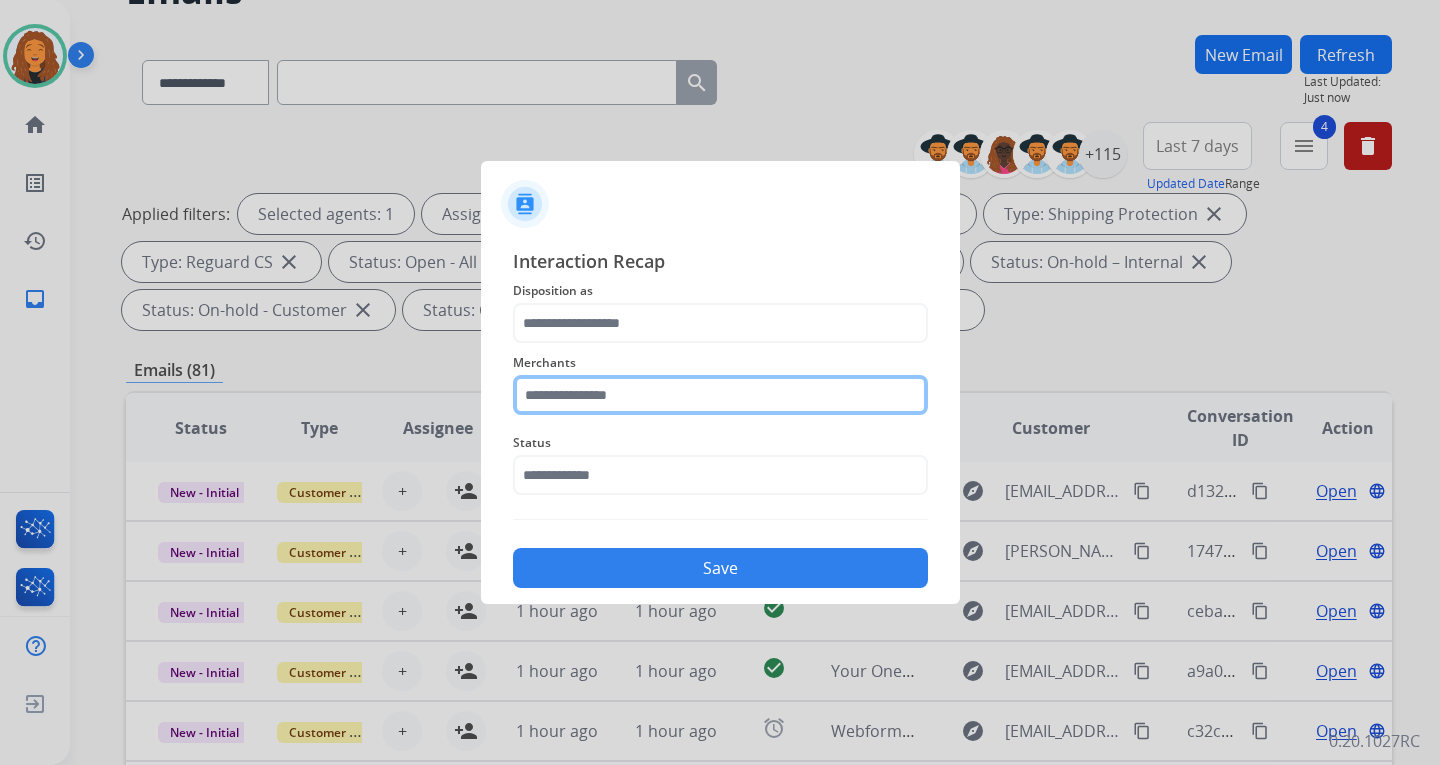 click 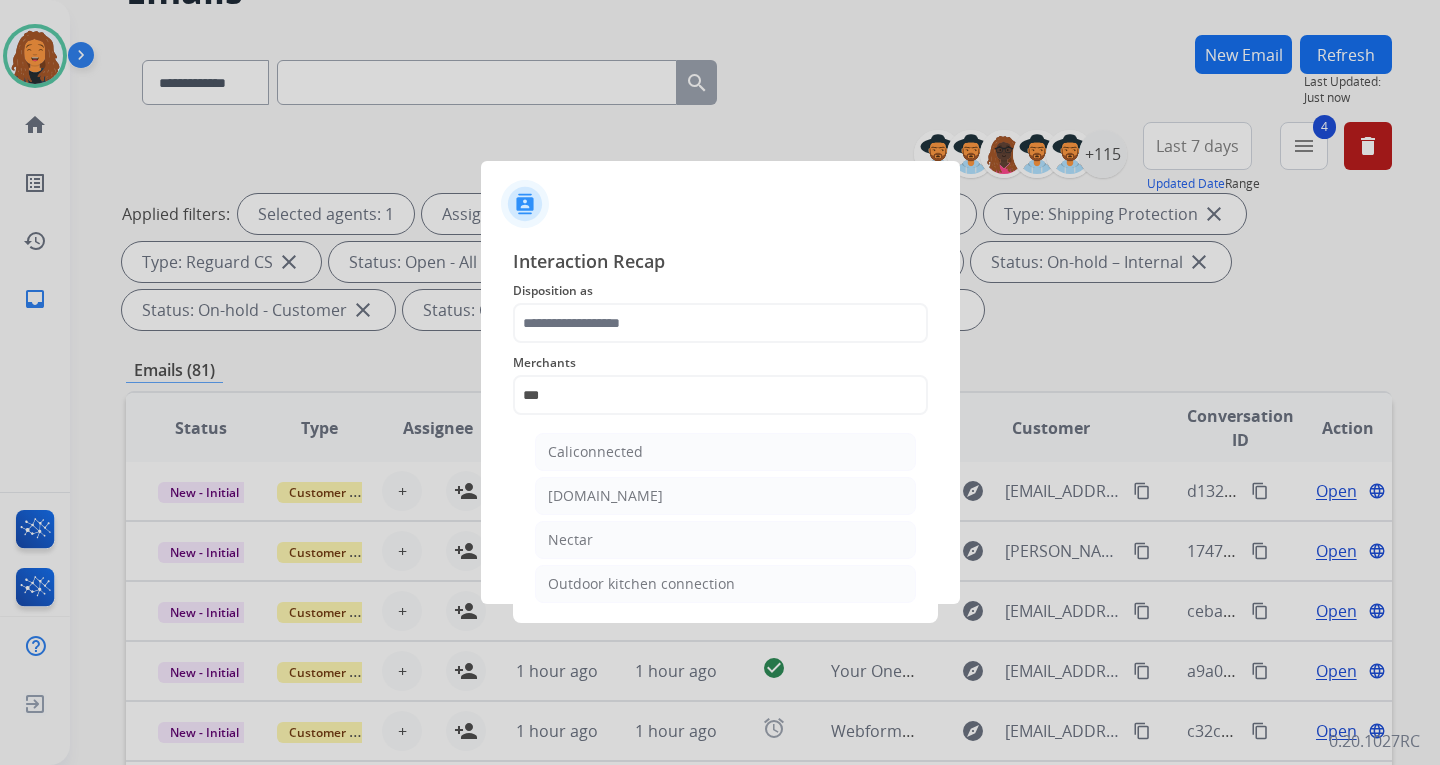 click on "Nectar" 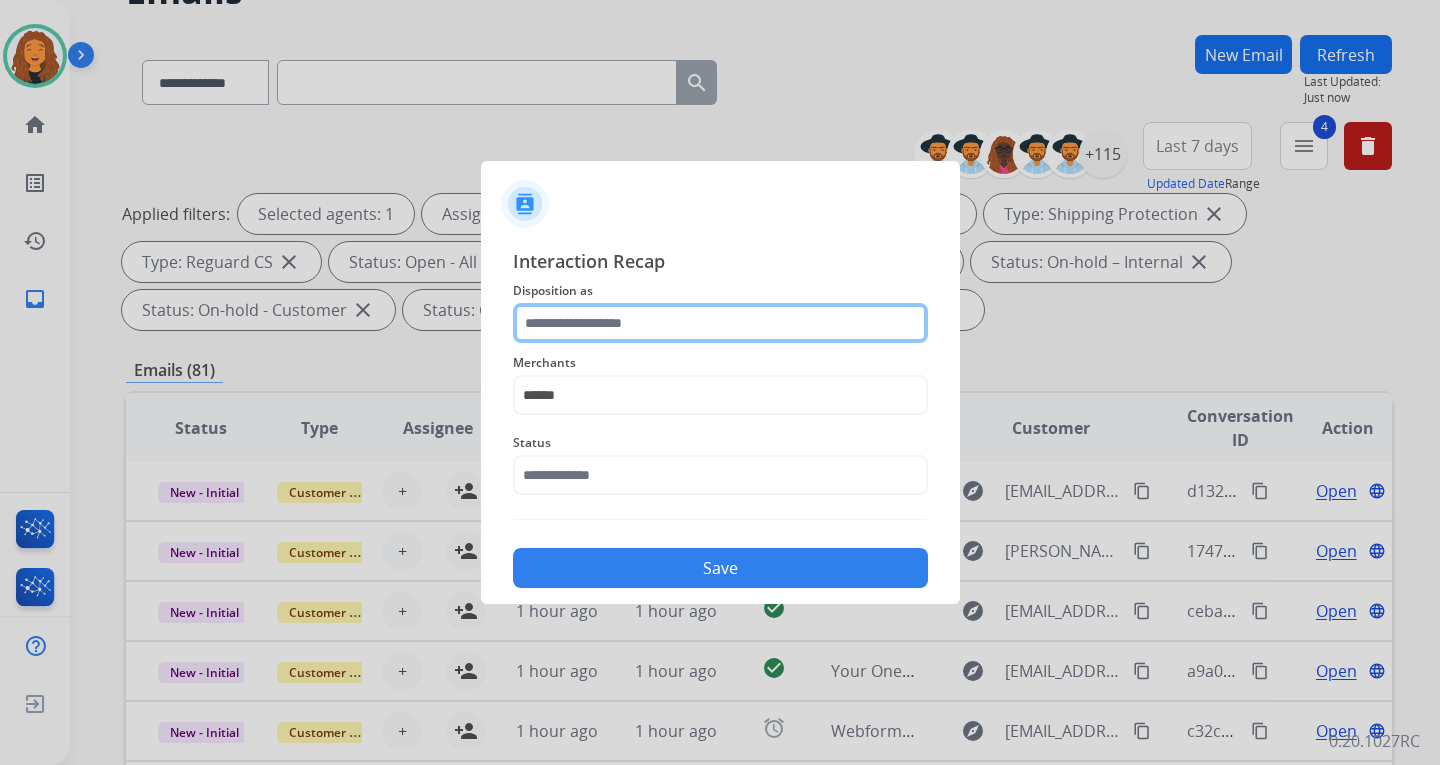 click 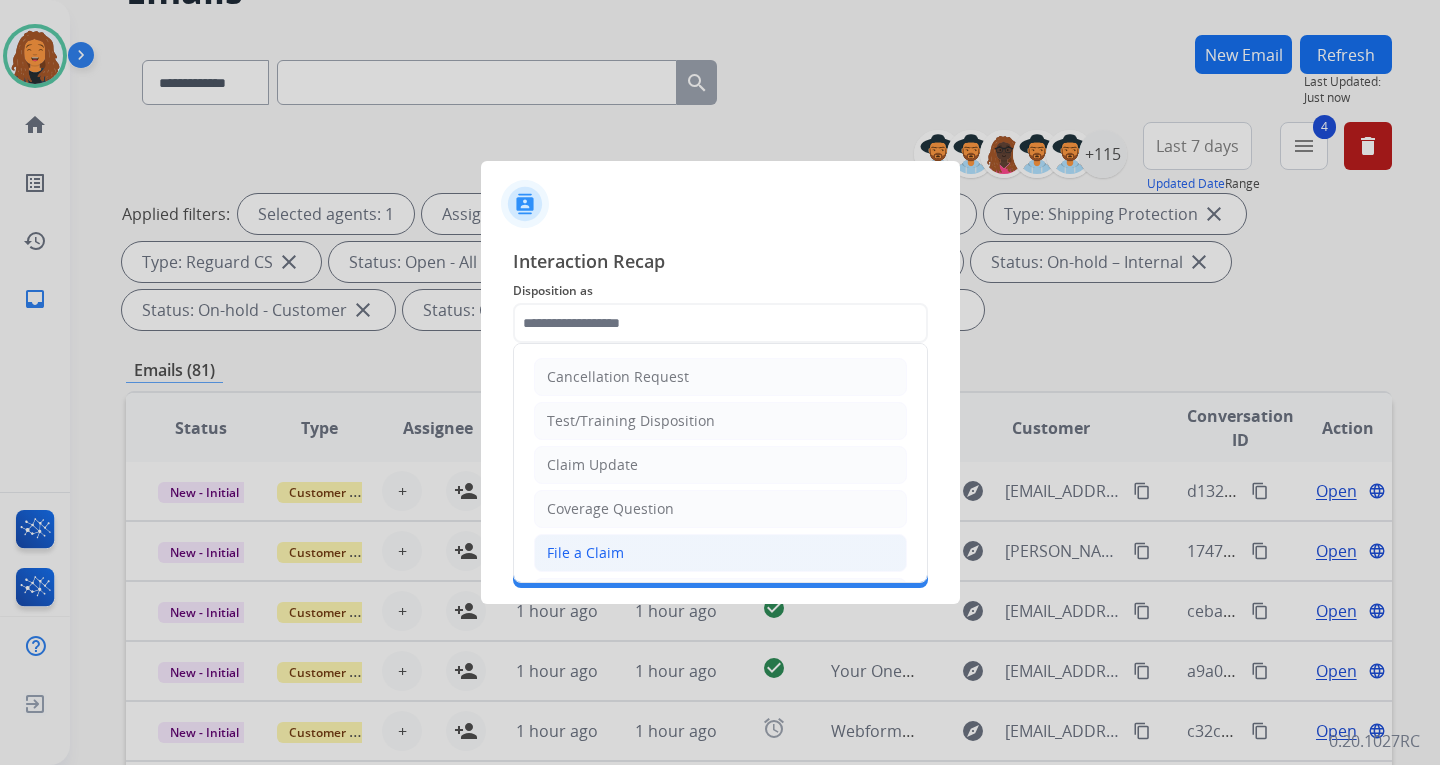 click on "File a Claim" 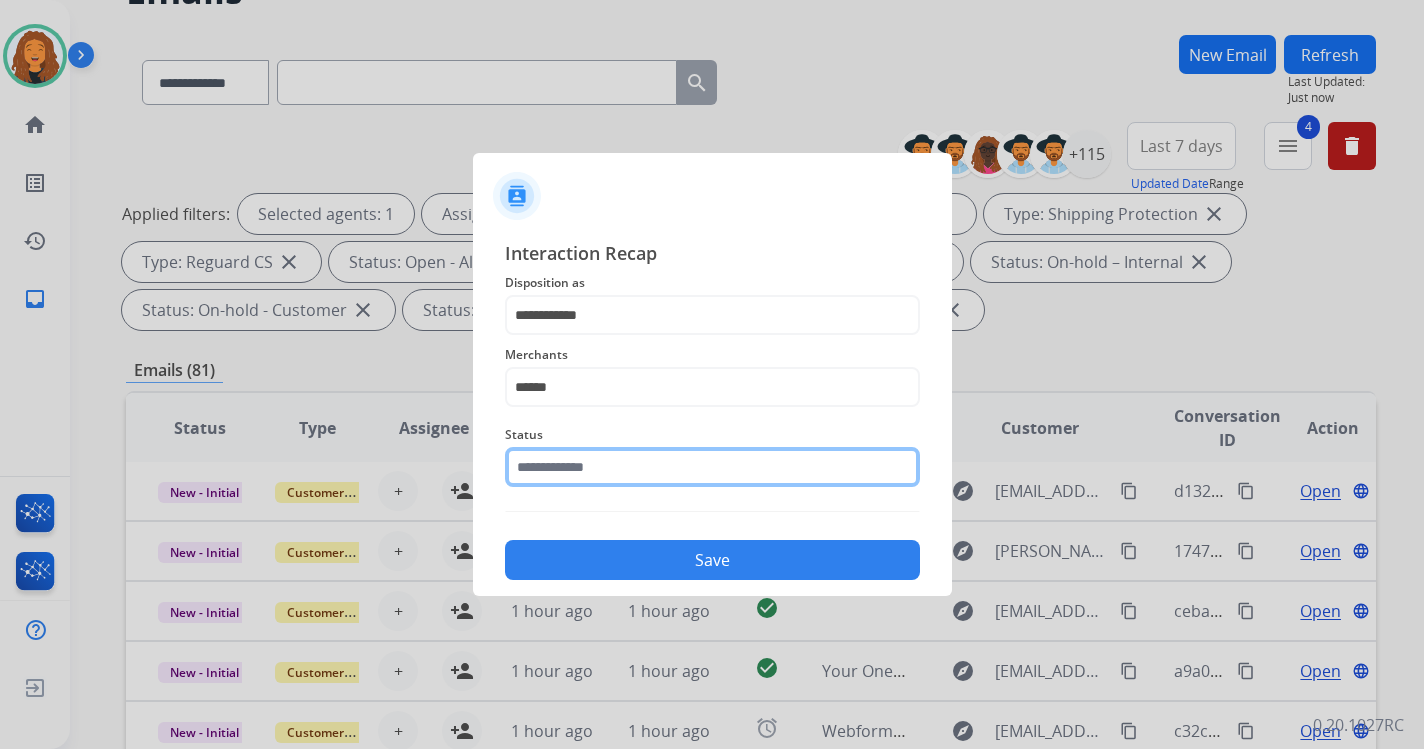 click 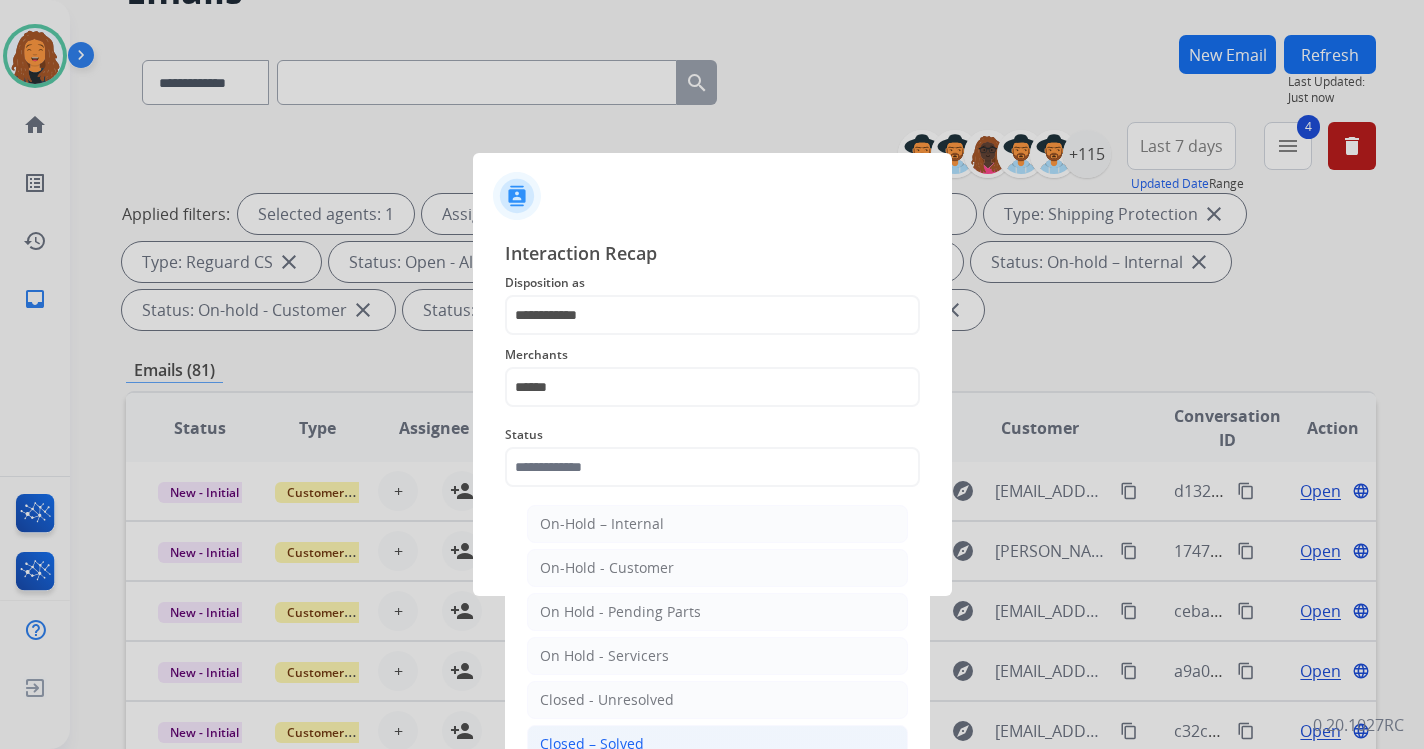 click on "Closed – Solved" 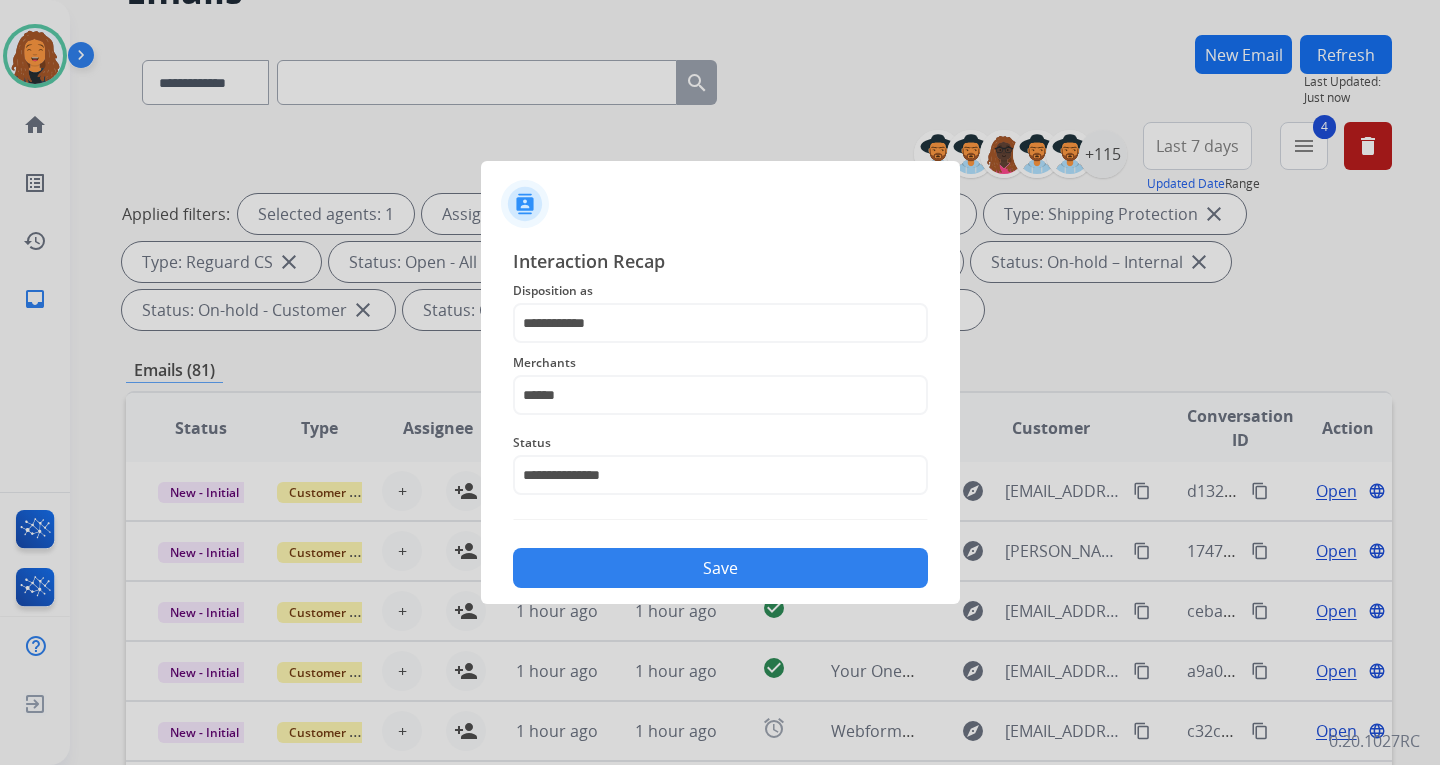 click on "Save" 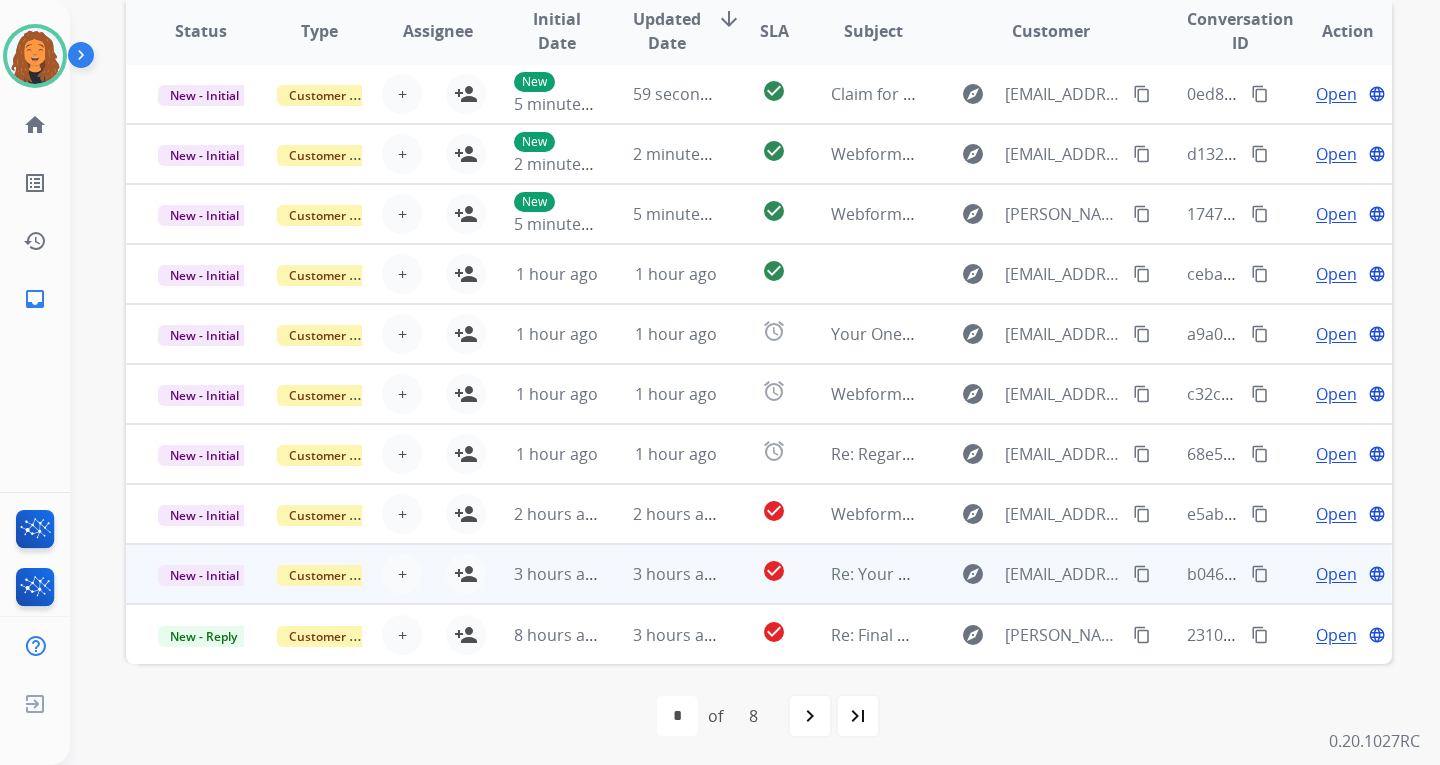 scroll, scrollTop: 517, scrollLeft: 0, axis: vertical 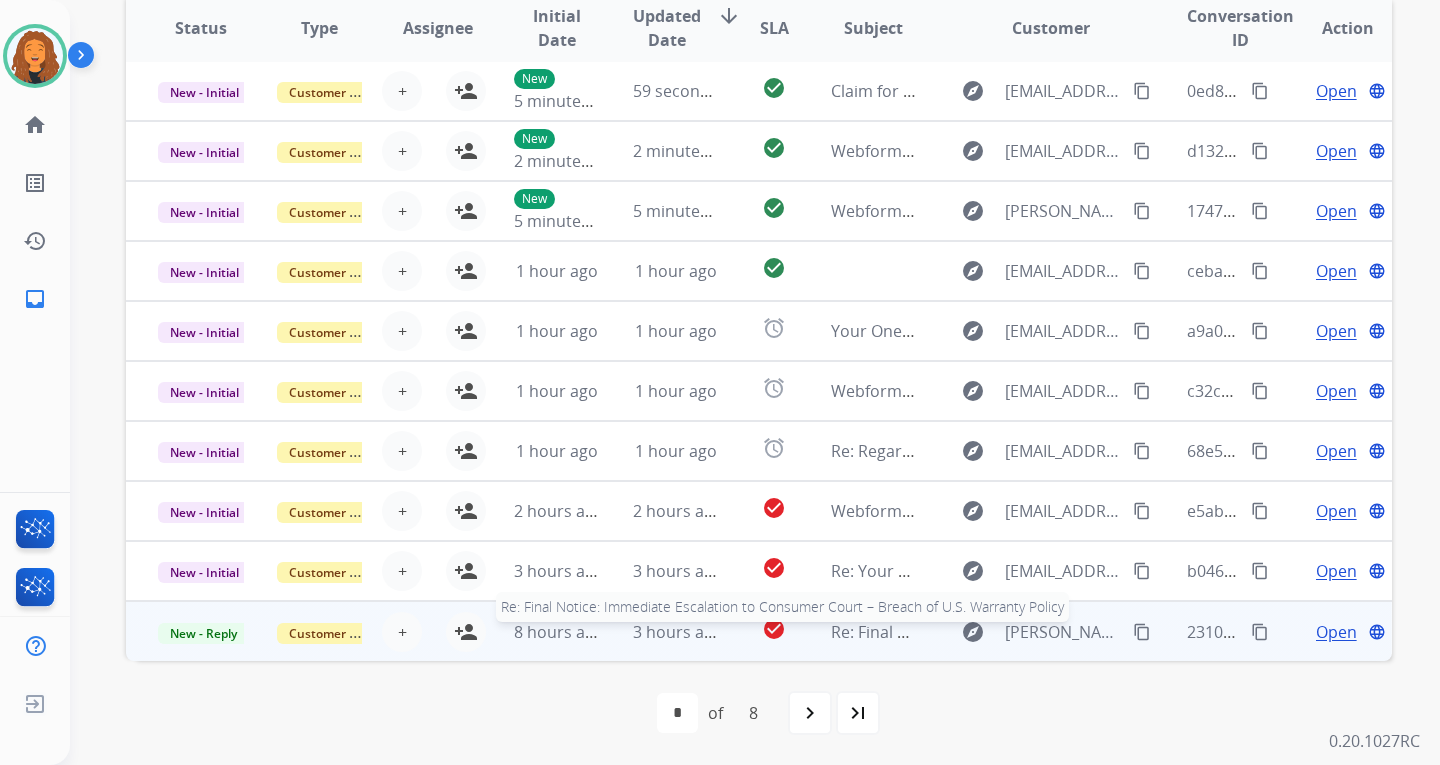 click on "Re: Final Notice: Immediate Escalation to Consumer Court – Breach of U.S. Warranty Policy" at bounding box center (1170, 632) 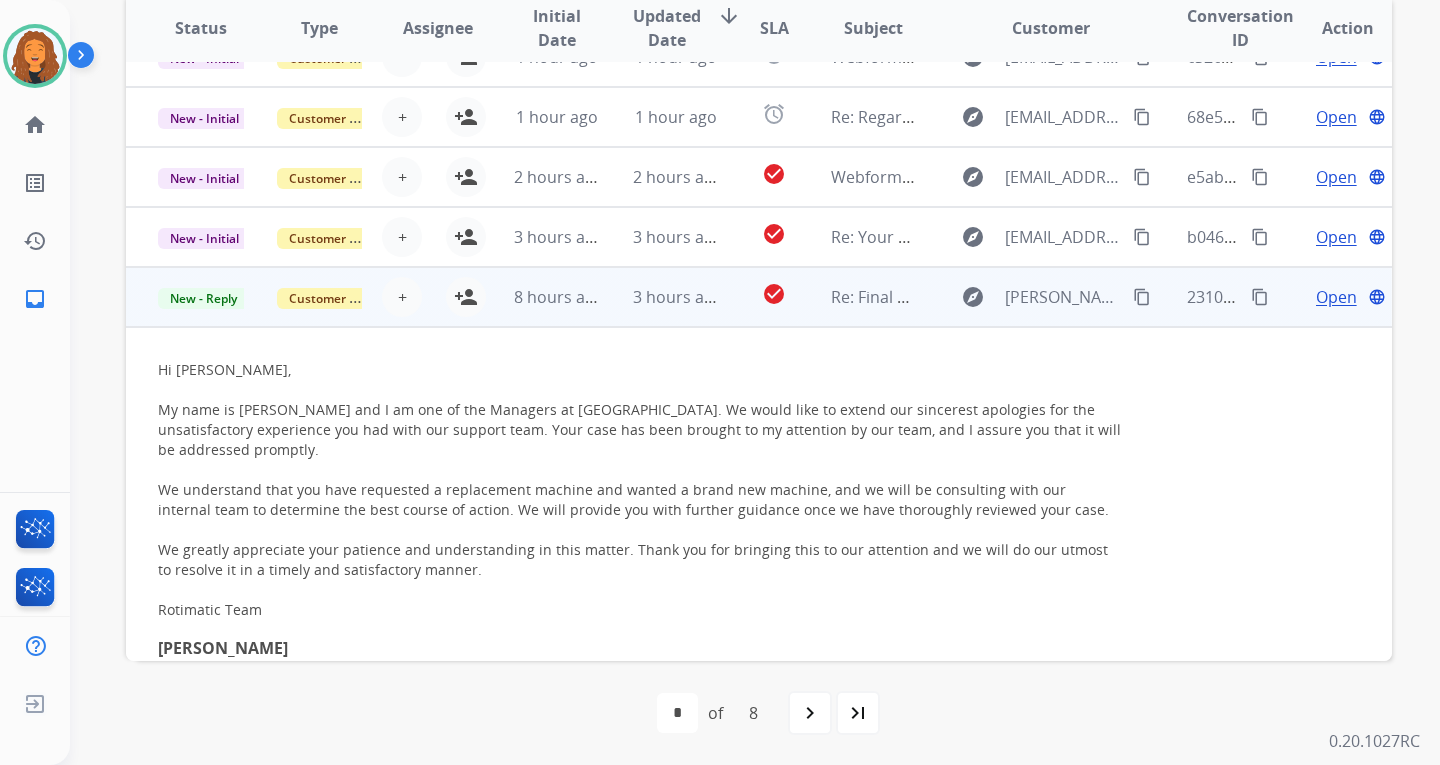 scroll, scrollTop: 427, scrollLeft: 0, axis: vertical 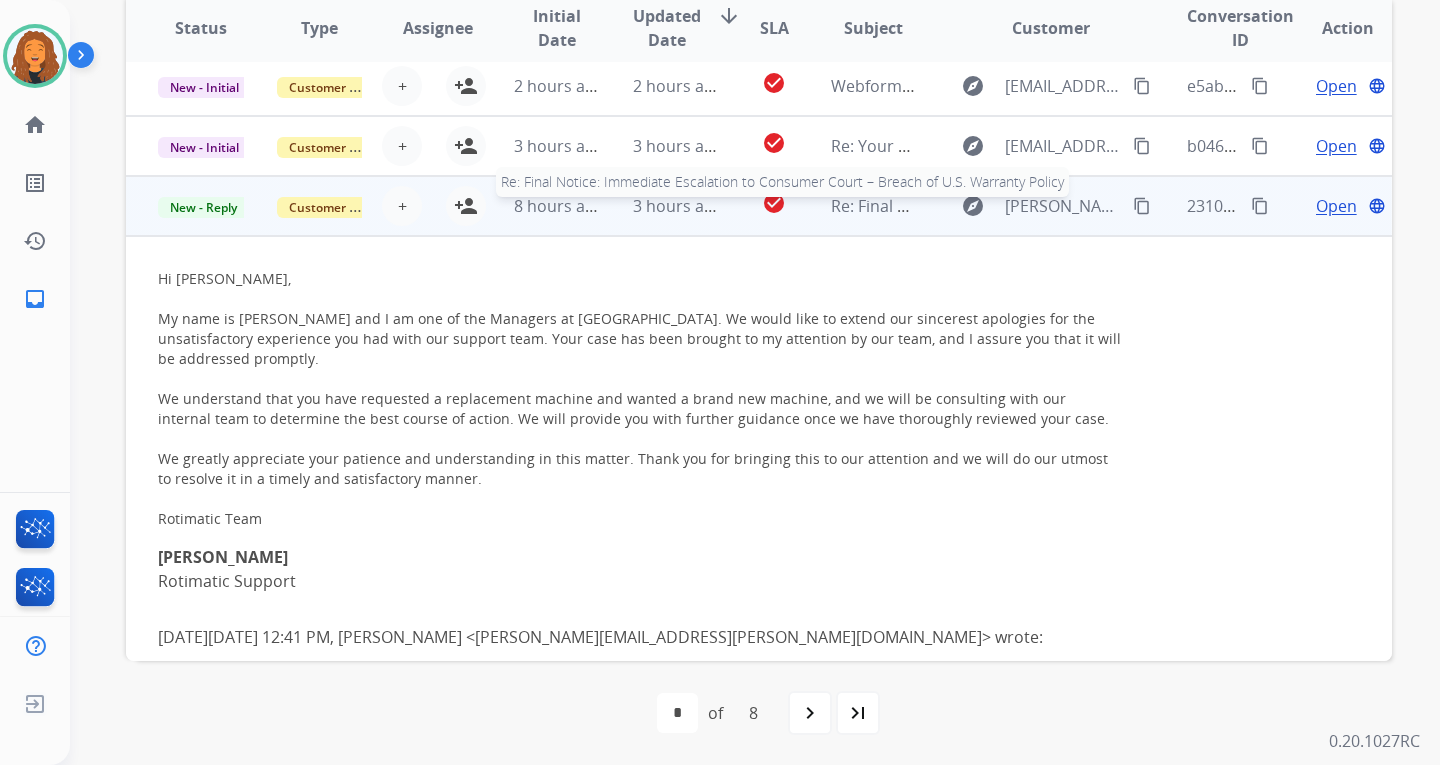 click on "Re: Final Notice: Immediate Escalation to Consumer Court – Breach of U.S. Warranty Policy" at bounding box center (1170, 206) 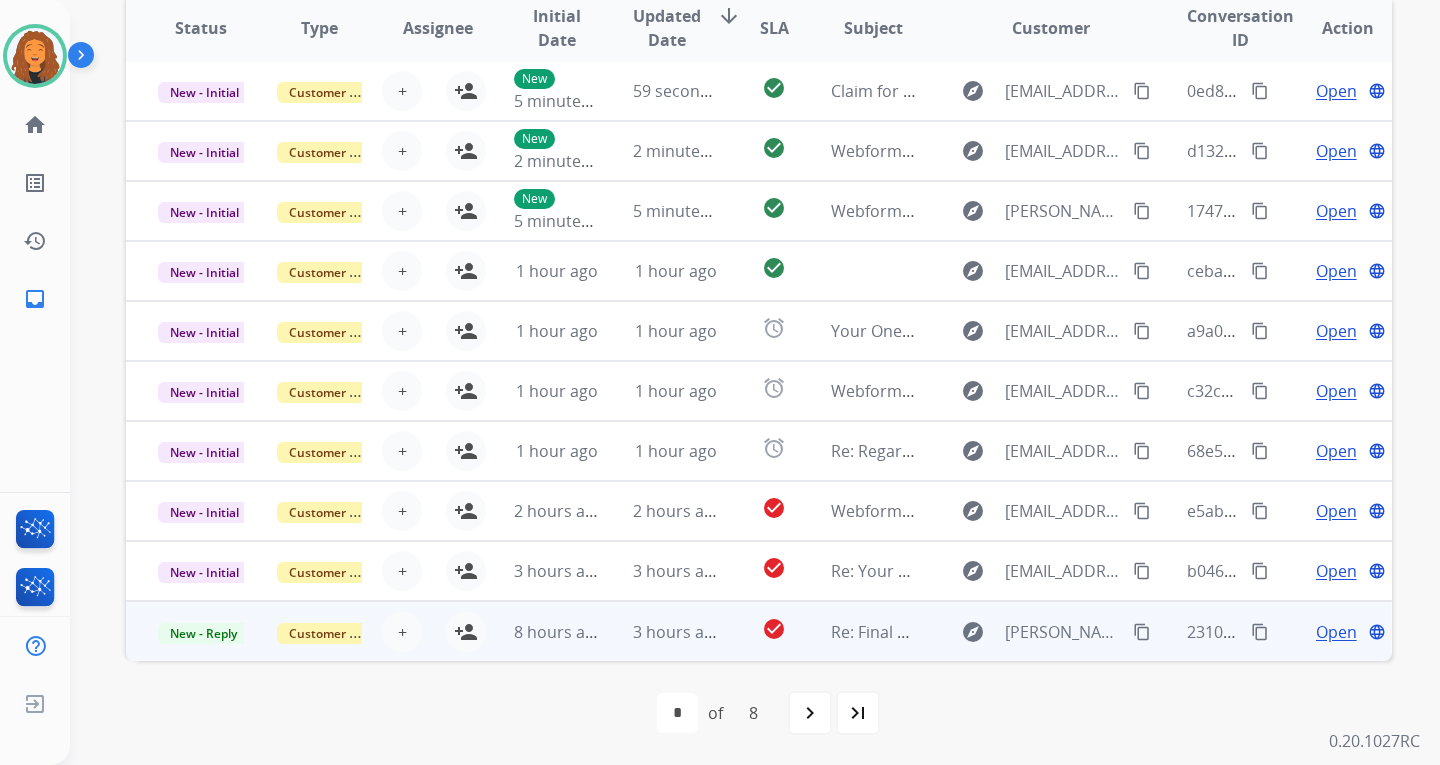 scroll, scrollTop: 2, scrollLeft: 0, axis: vertical 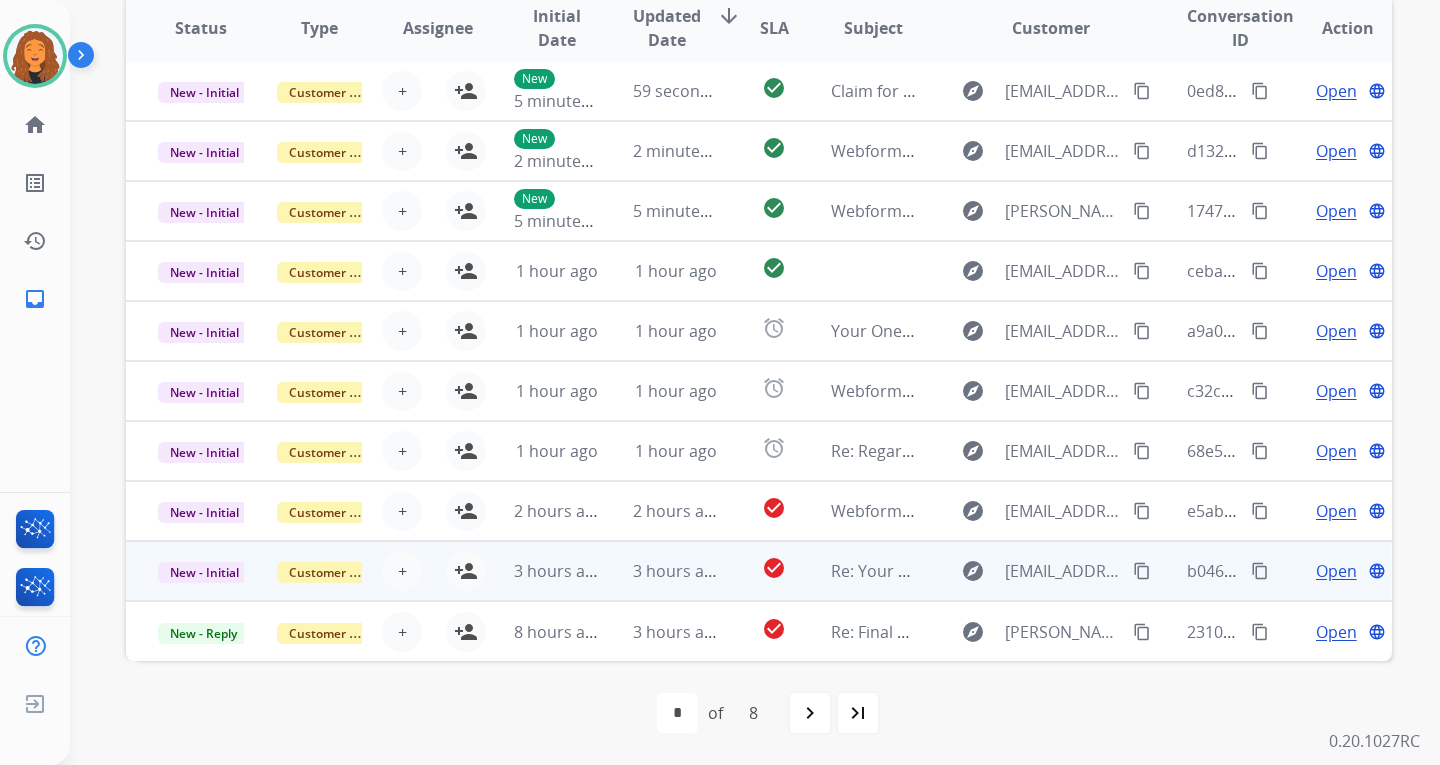 click on "Re: Your DSG gift card is on its way" at bounding box center (961, 571) 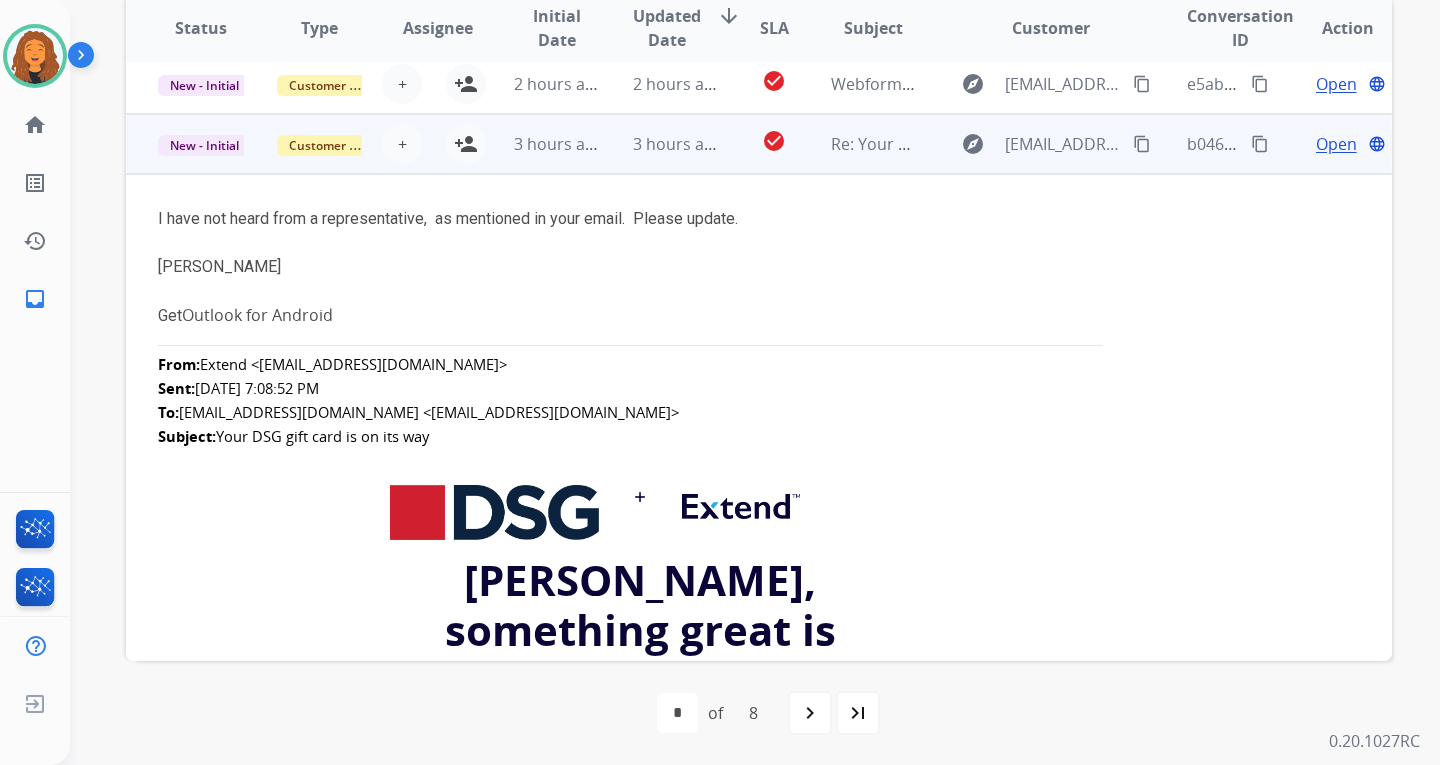 scroll, scrollTop: 480, scrollLeft: 0, axis: vertical 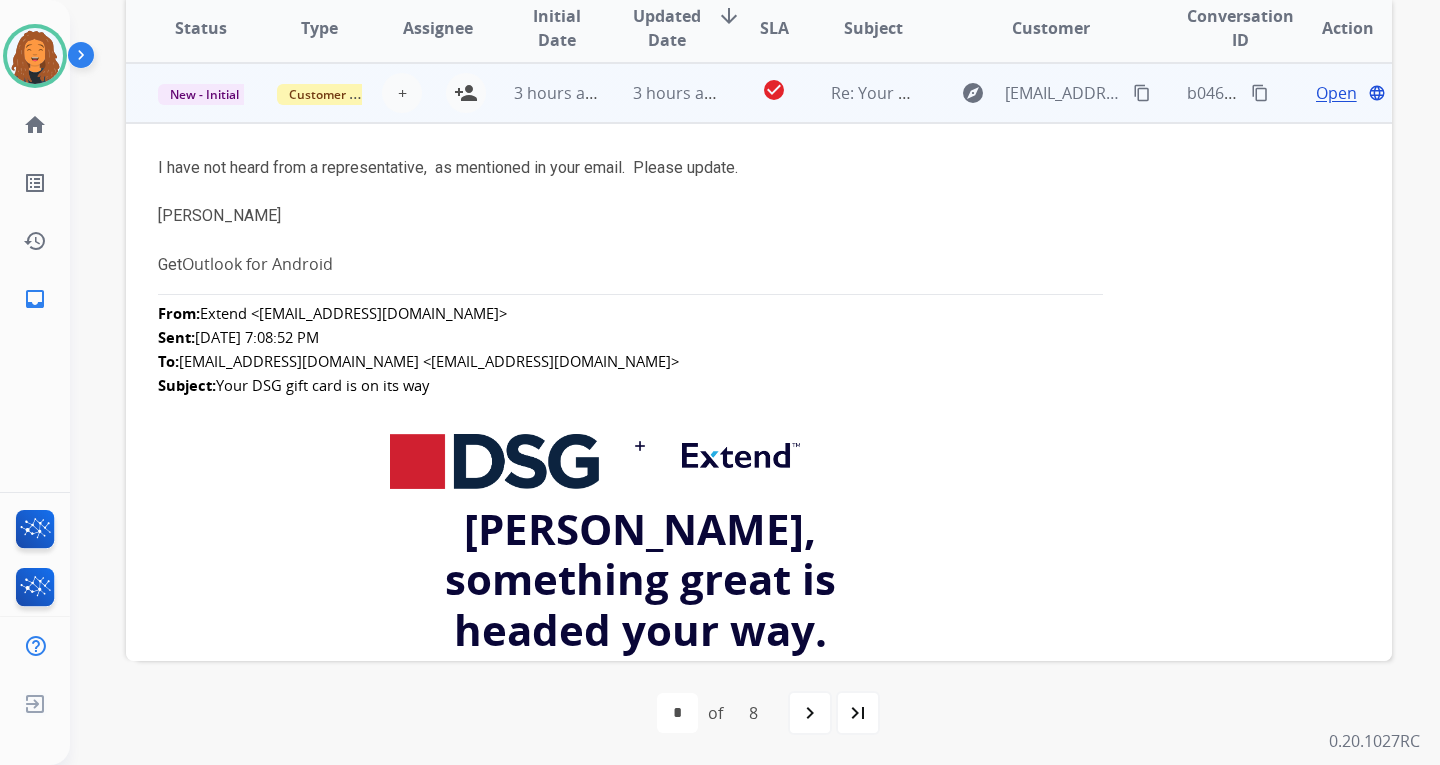 click on "Re: Your DSG gift card is on its way" at bounding box center [858, 93] 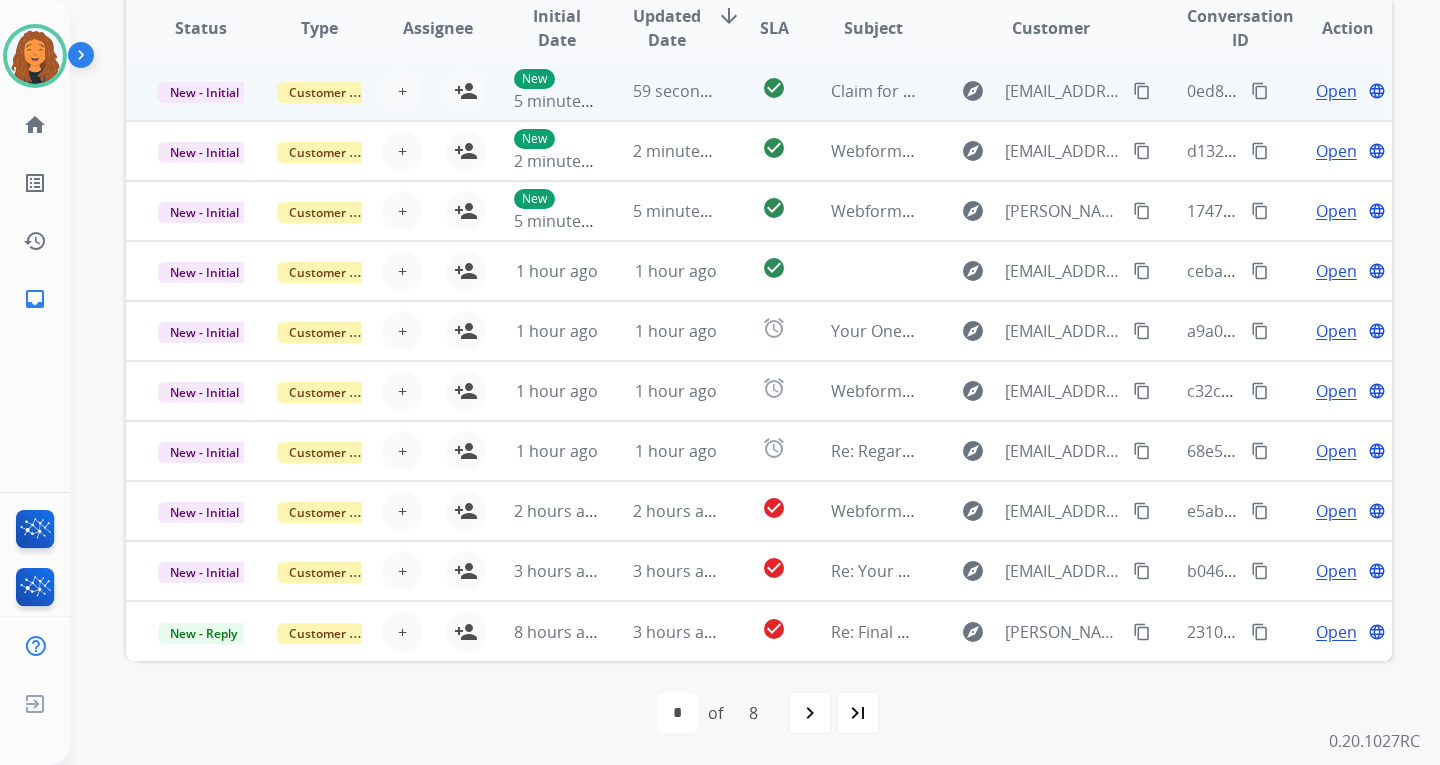 scroll, scrollTop: 2, scrollLeft: 0, axis: vertical 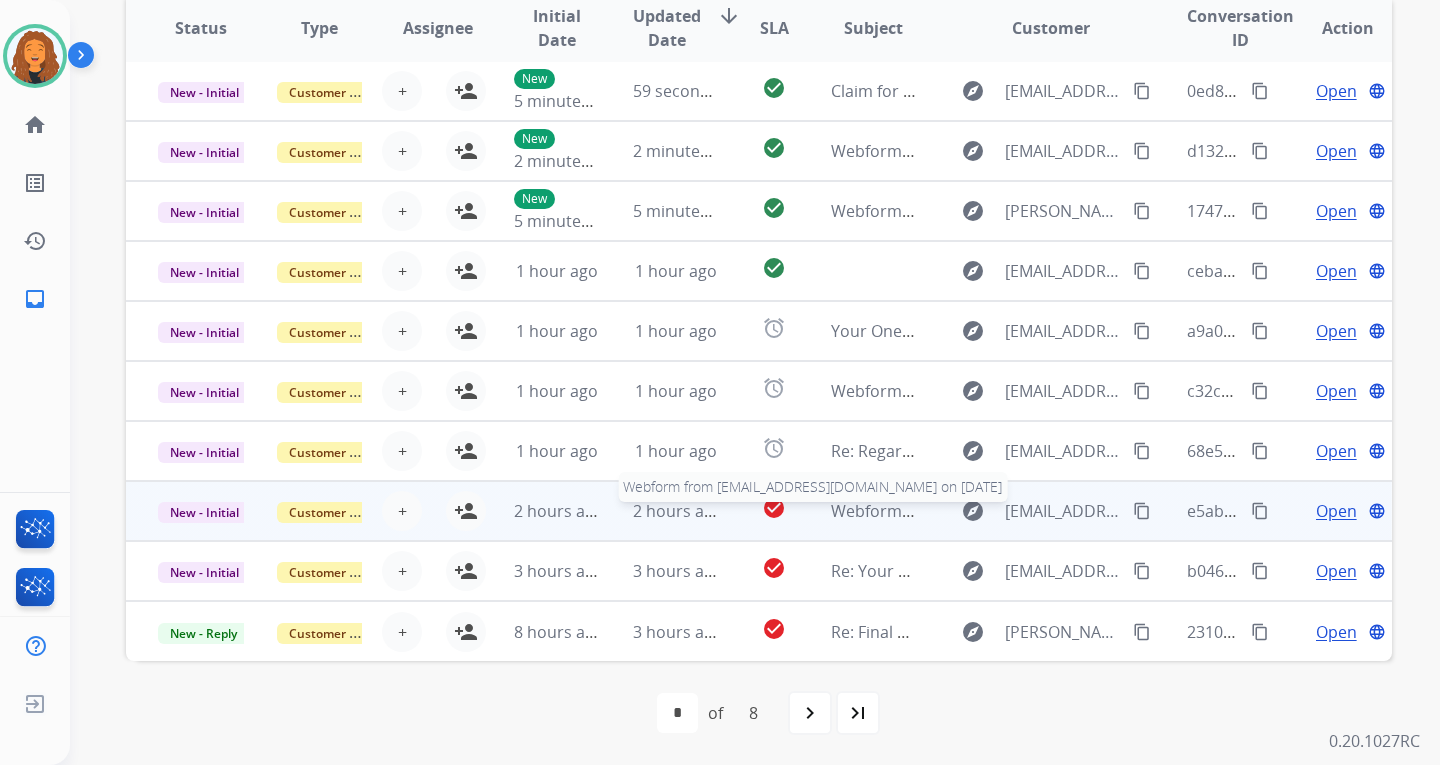 click on "Webform from [EMAIL_ADDRESS][DOMAIN_NAME] on [DATE]" at bounding box center (1057, 511) 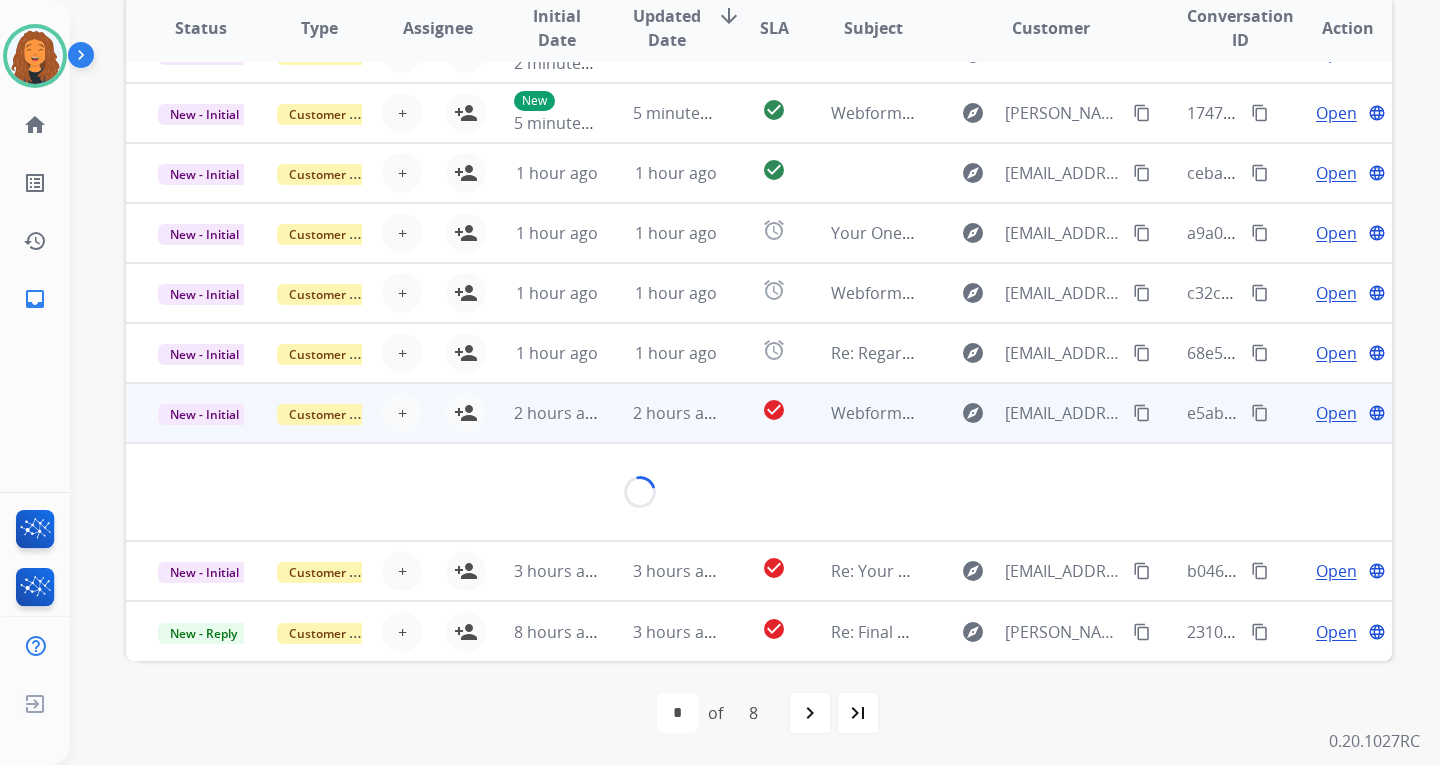 scroll, scrollTop: 116, scrollLeft: 0, axis: vertical 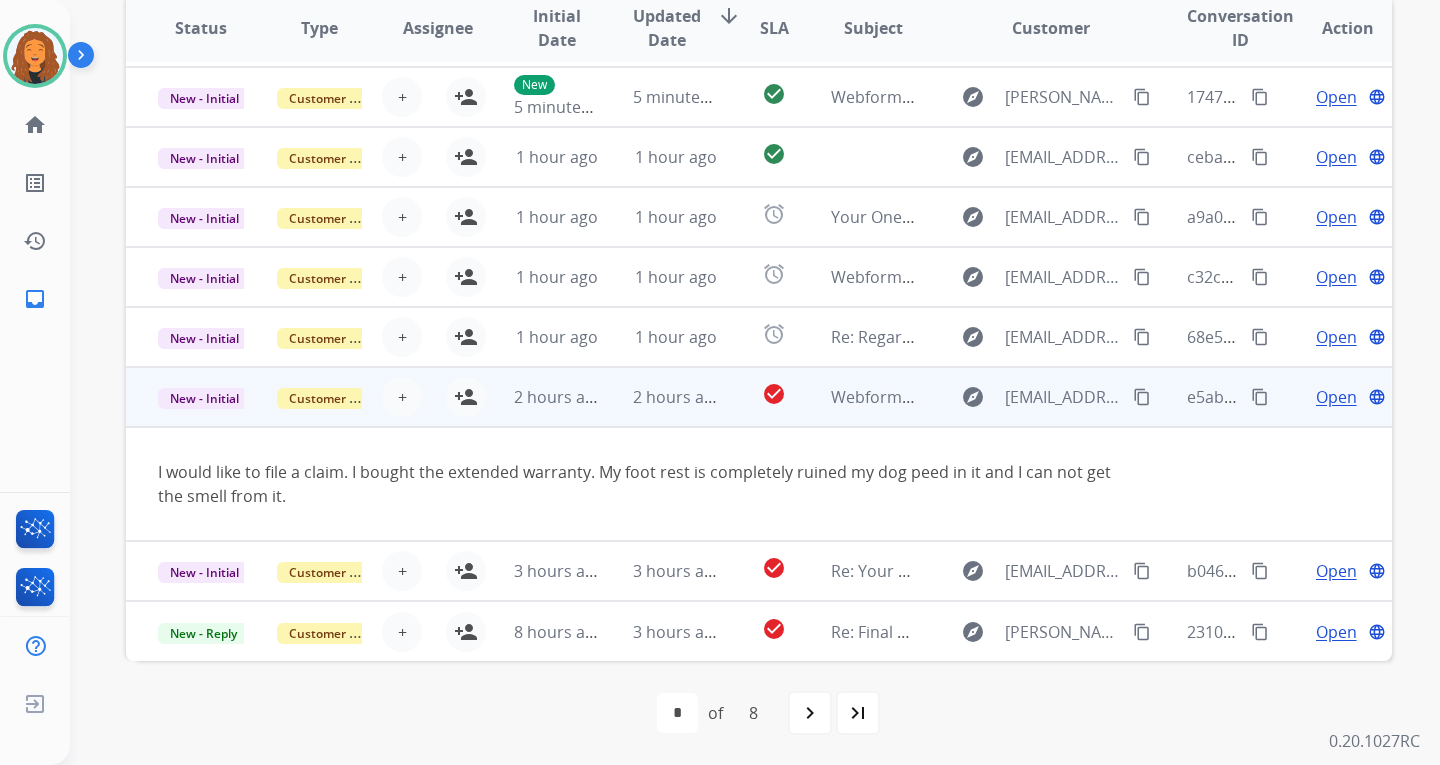 click on "content_copy" at bounding box center (1142, 397) 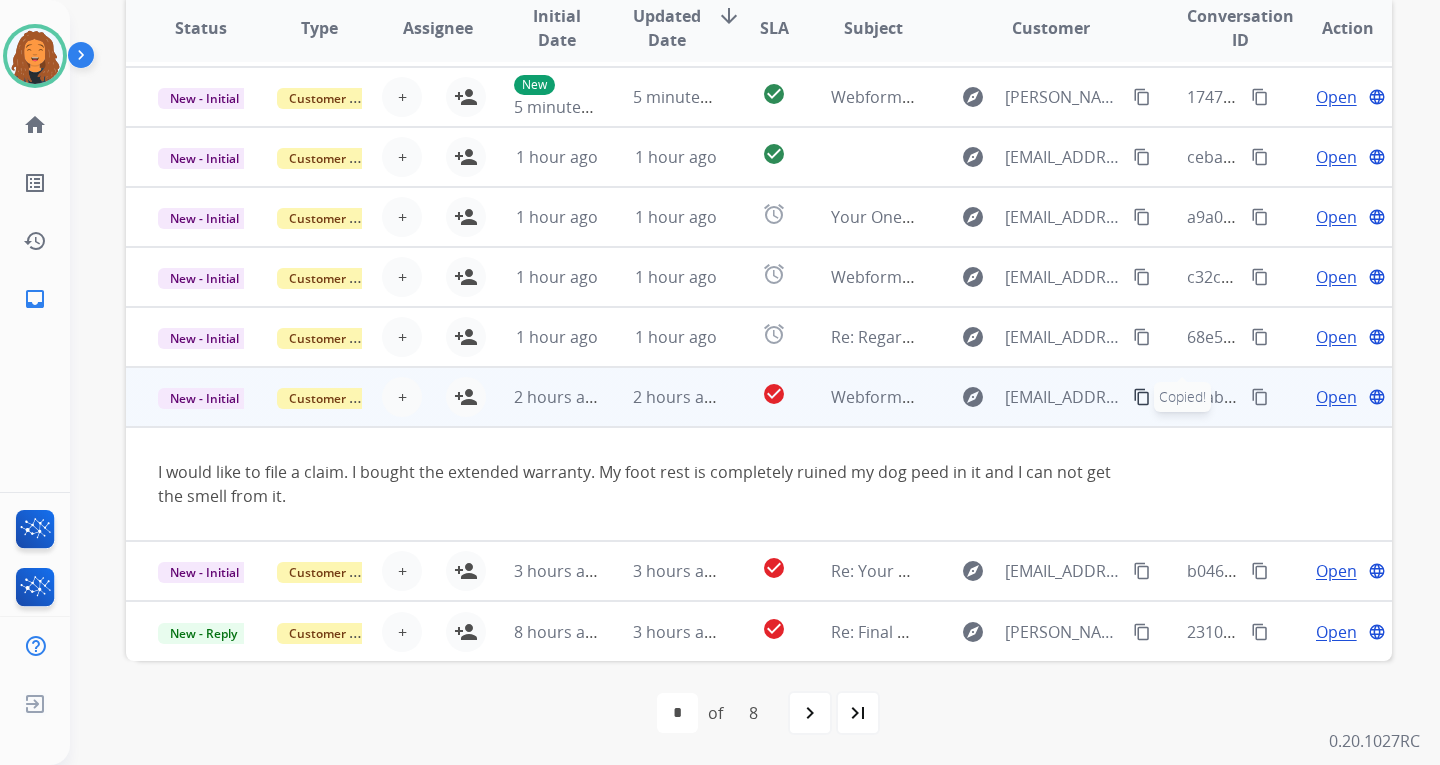 click on "Webform from [EMAIL_ADDRESS][DOMAIN_NAME] on [DATE]" at bounding box center [1057, 397] 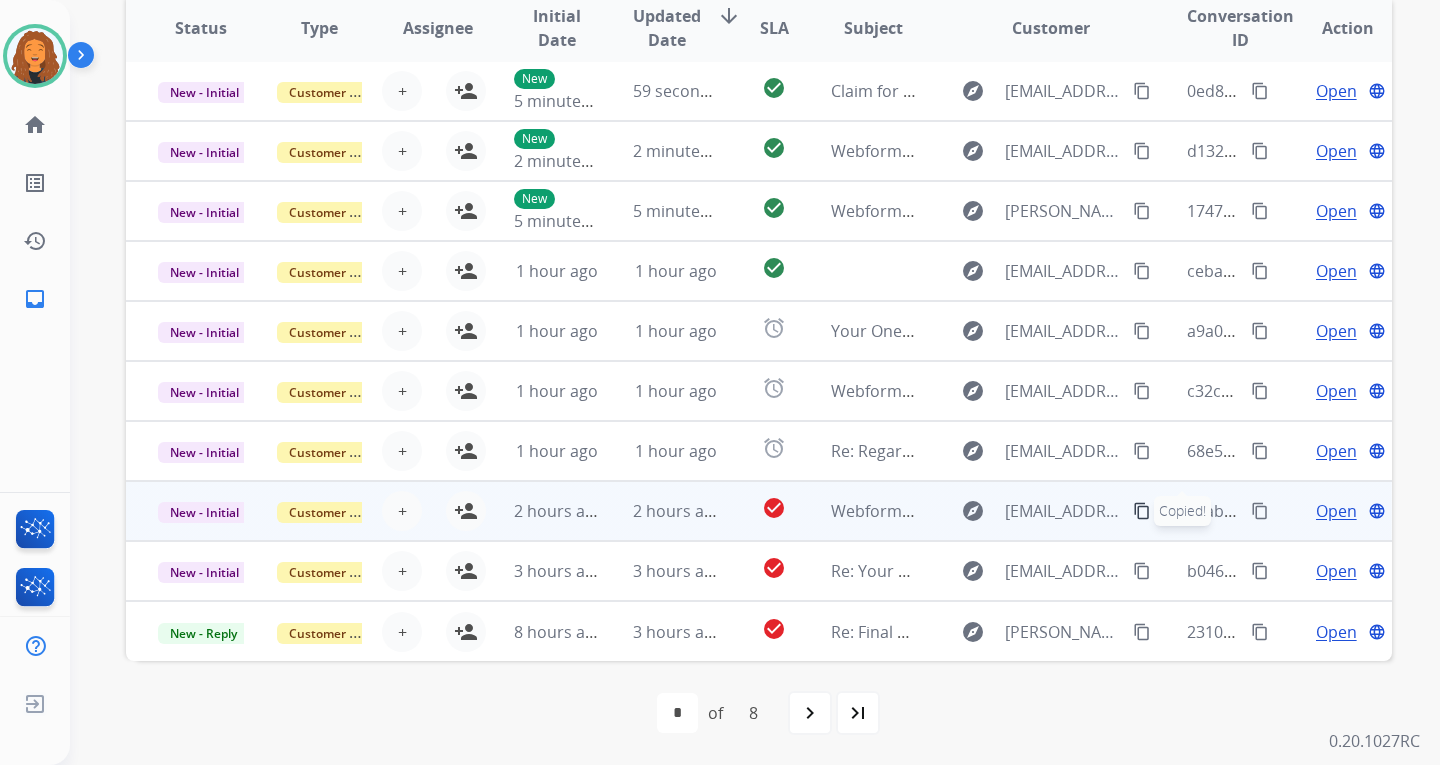 scroll, scrollTop: 2, scrollLeft: 0, axis: vertical 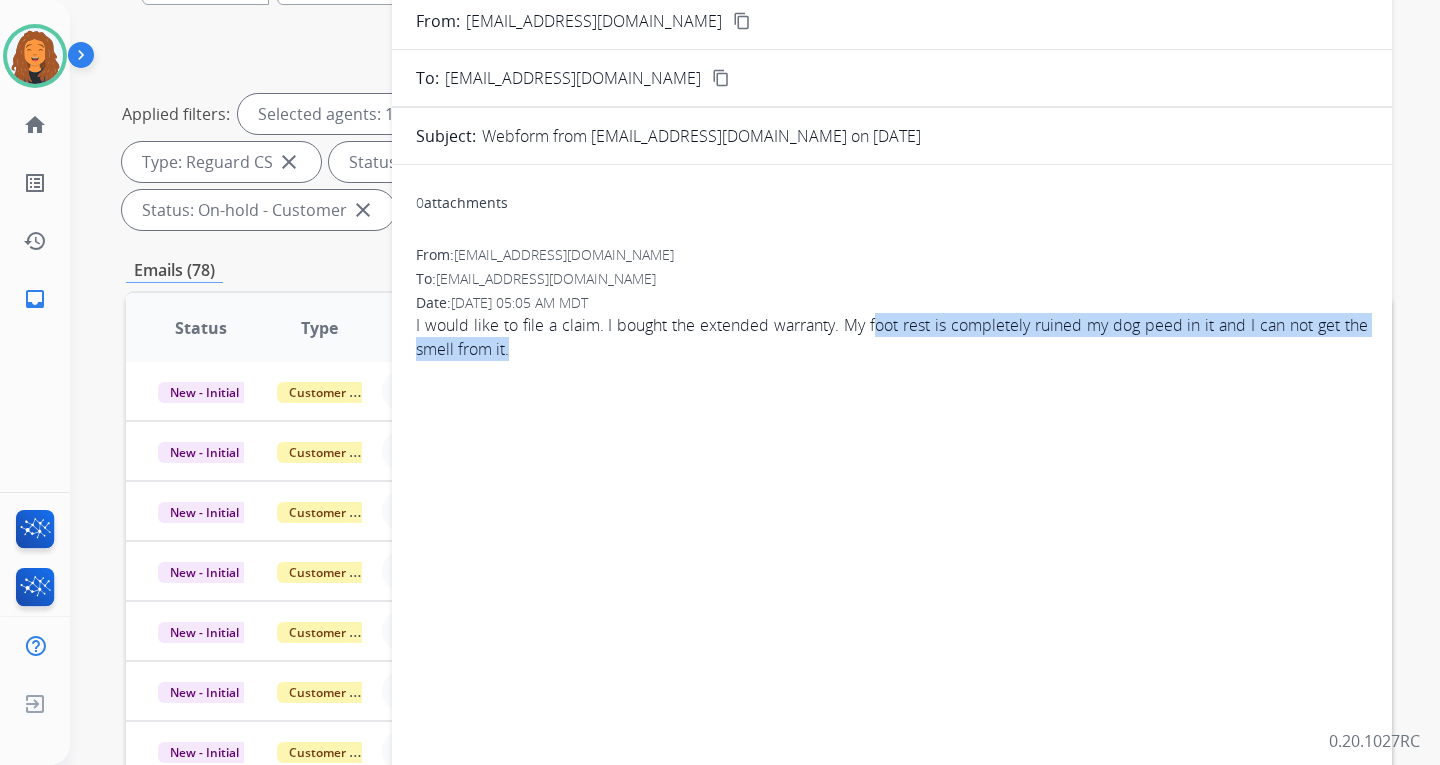 drag, startPoint x: 867, startPoint y: 320, endPoint x: 924, endPoint y: 341, distance: 60.74537 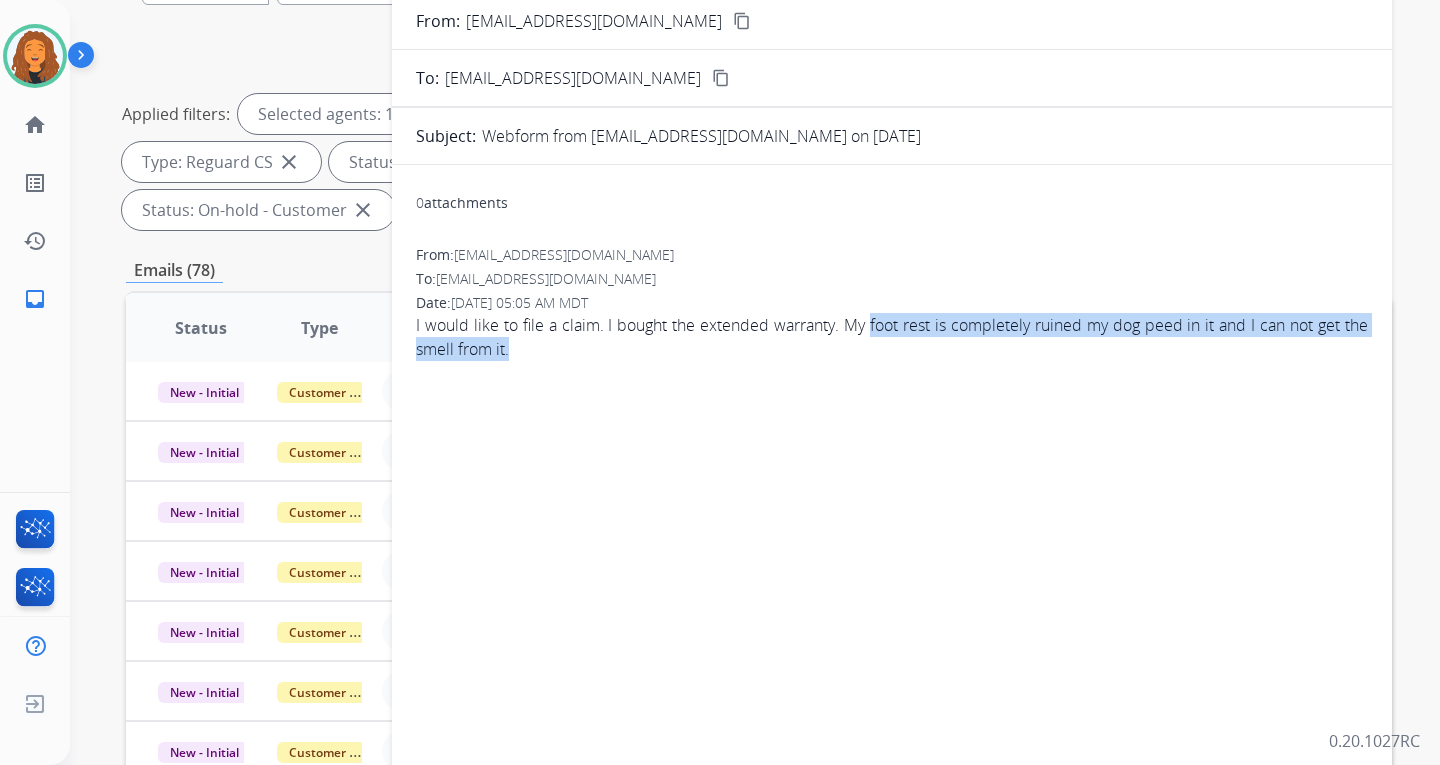 drag, startPoint x: 861, startPoint y: 321, endPoint x: 873, endPoint y: 335, distance: 18.439089 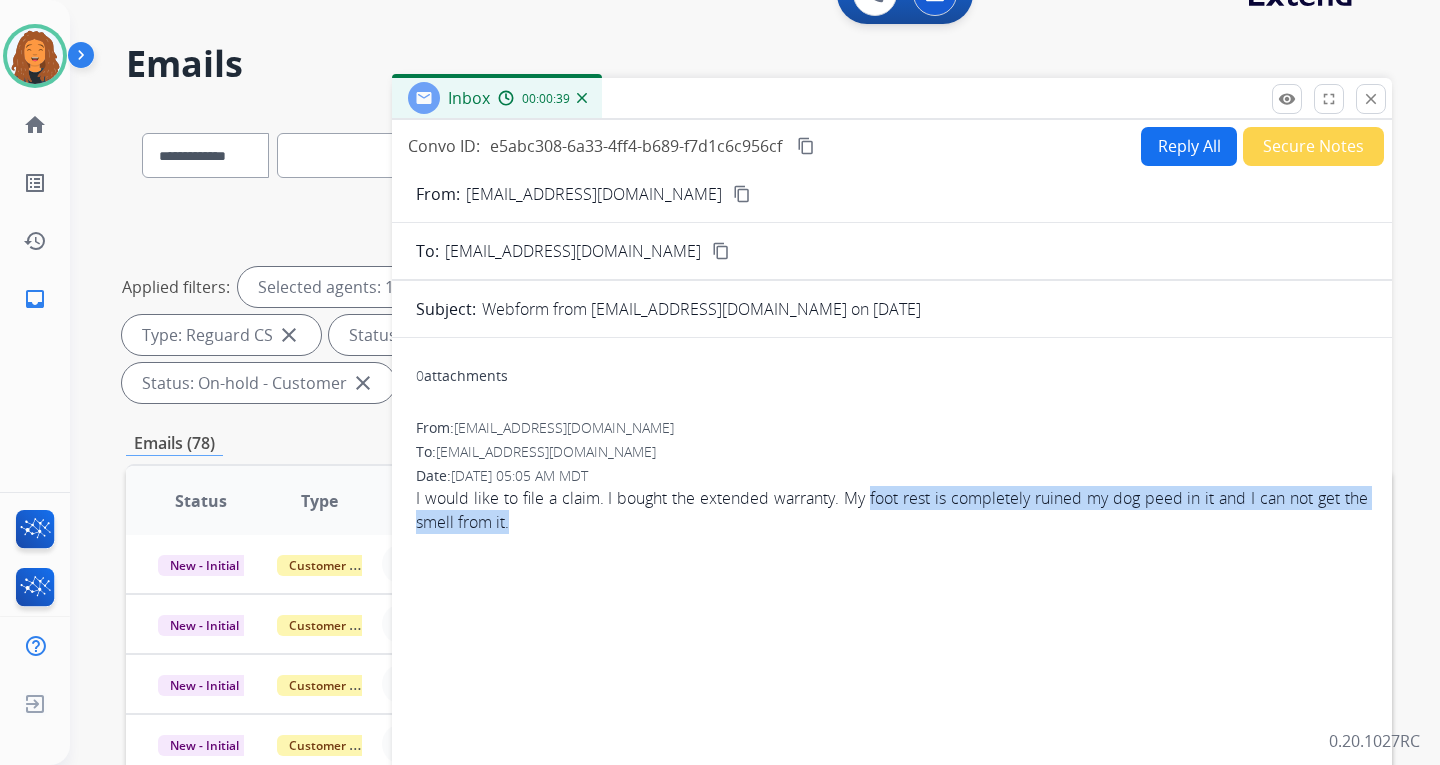 scroll, scrollTop: 17, scrollLeft: 0, axis: vertical 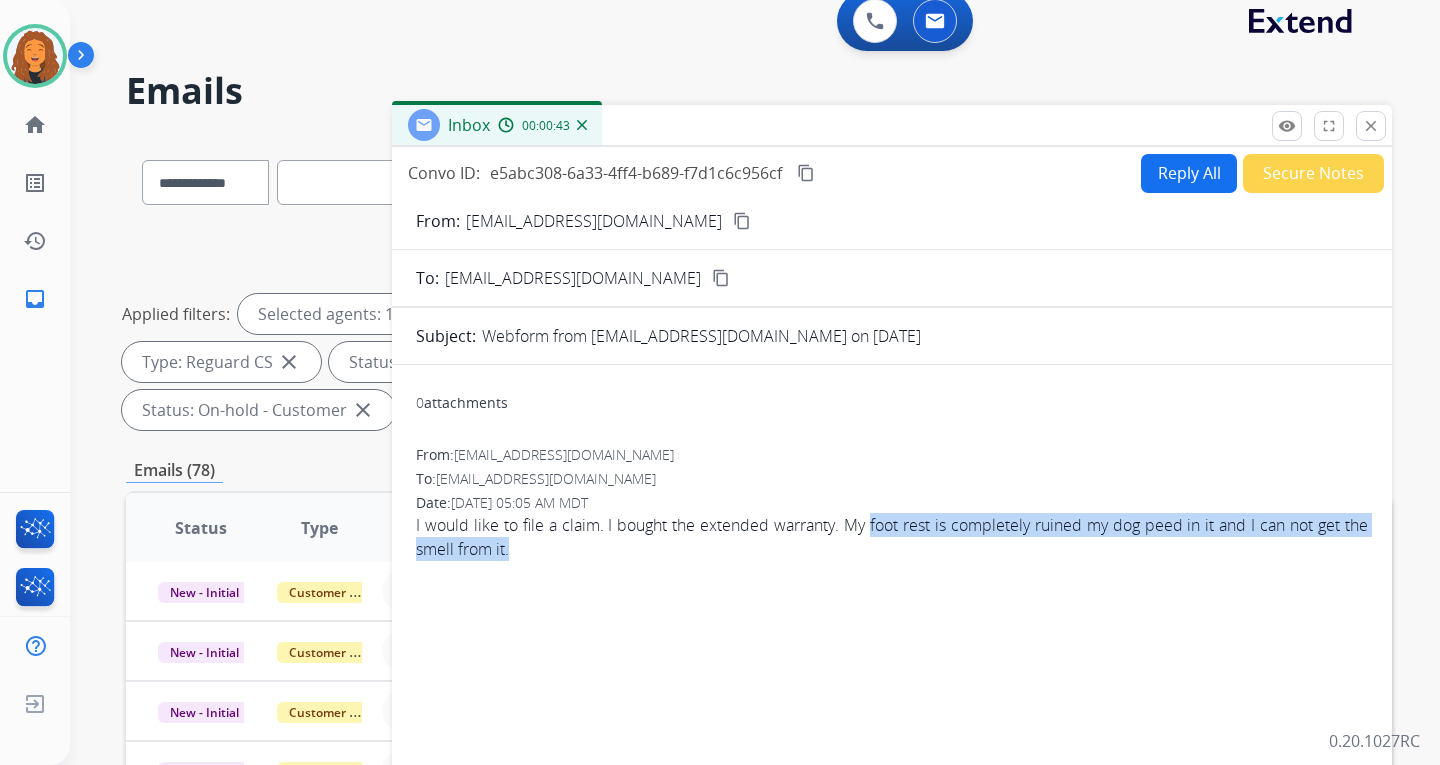 click on "Reply All" at bounding box center (1189, 173) 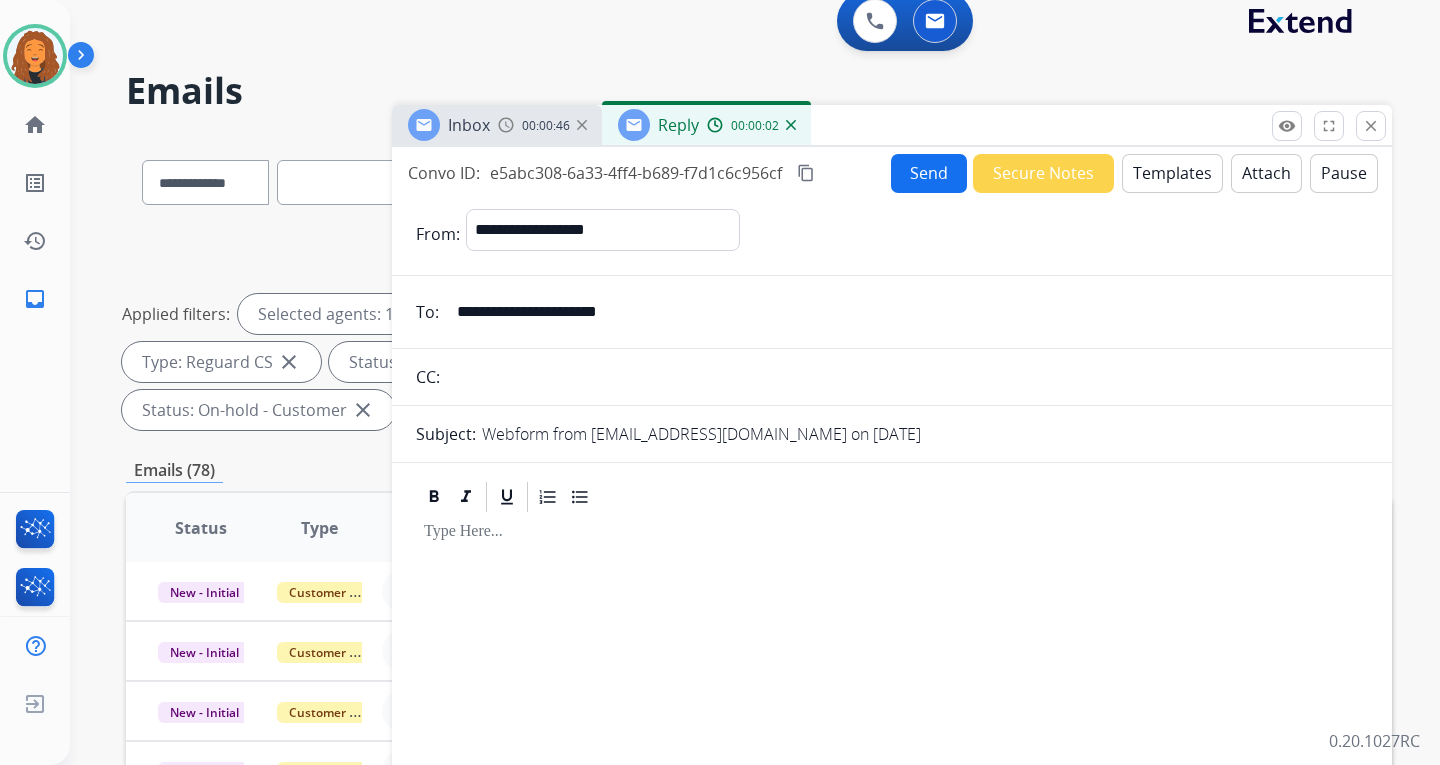 click on "Templates" at bounding box center (1172, 173) 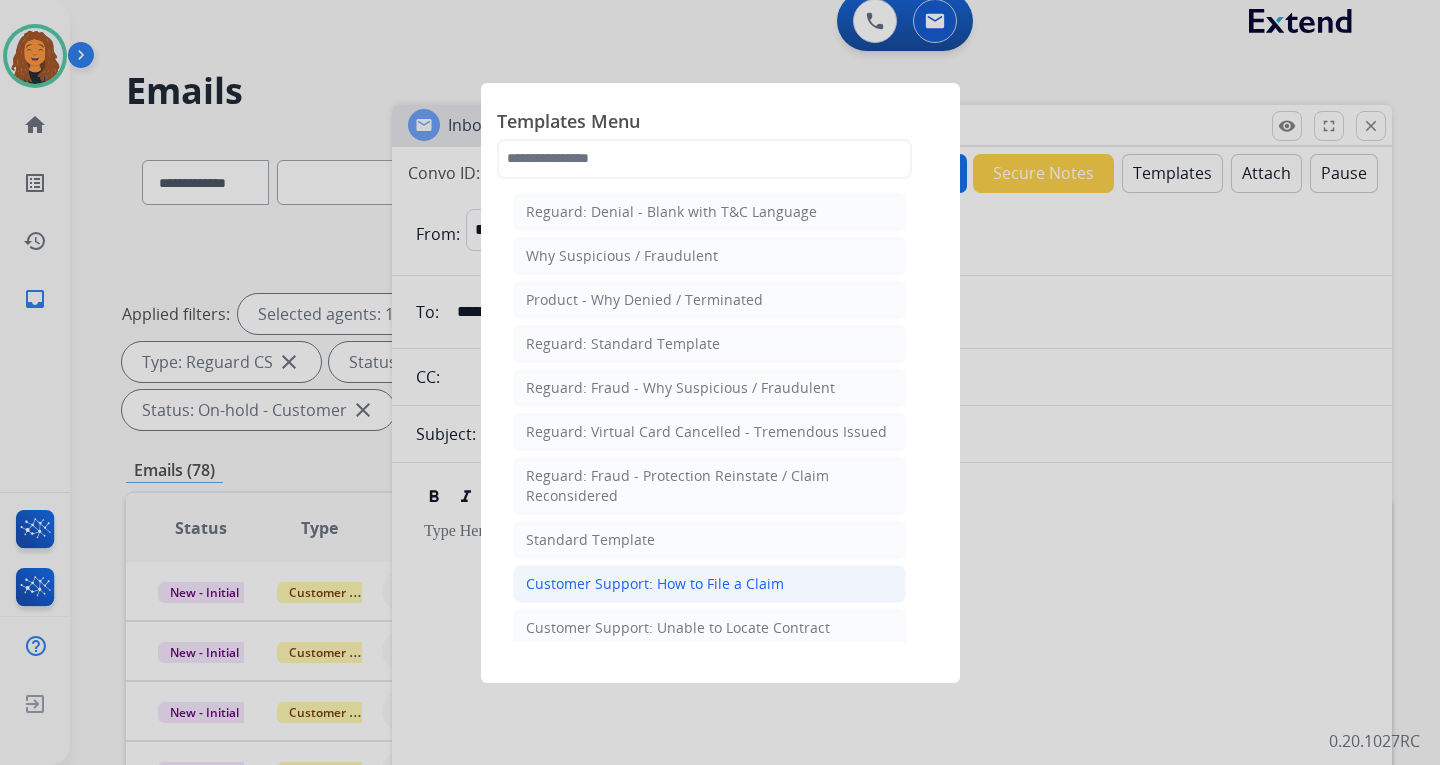 click on "Customer Support: How to File a Claim" 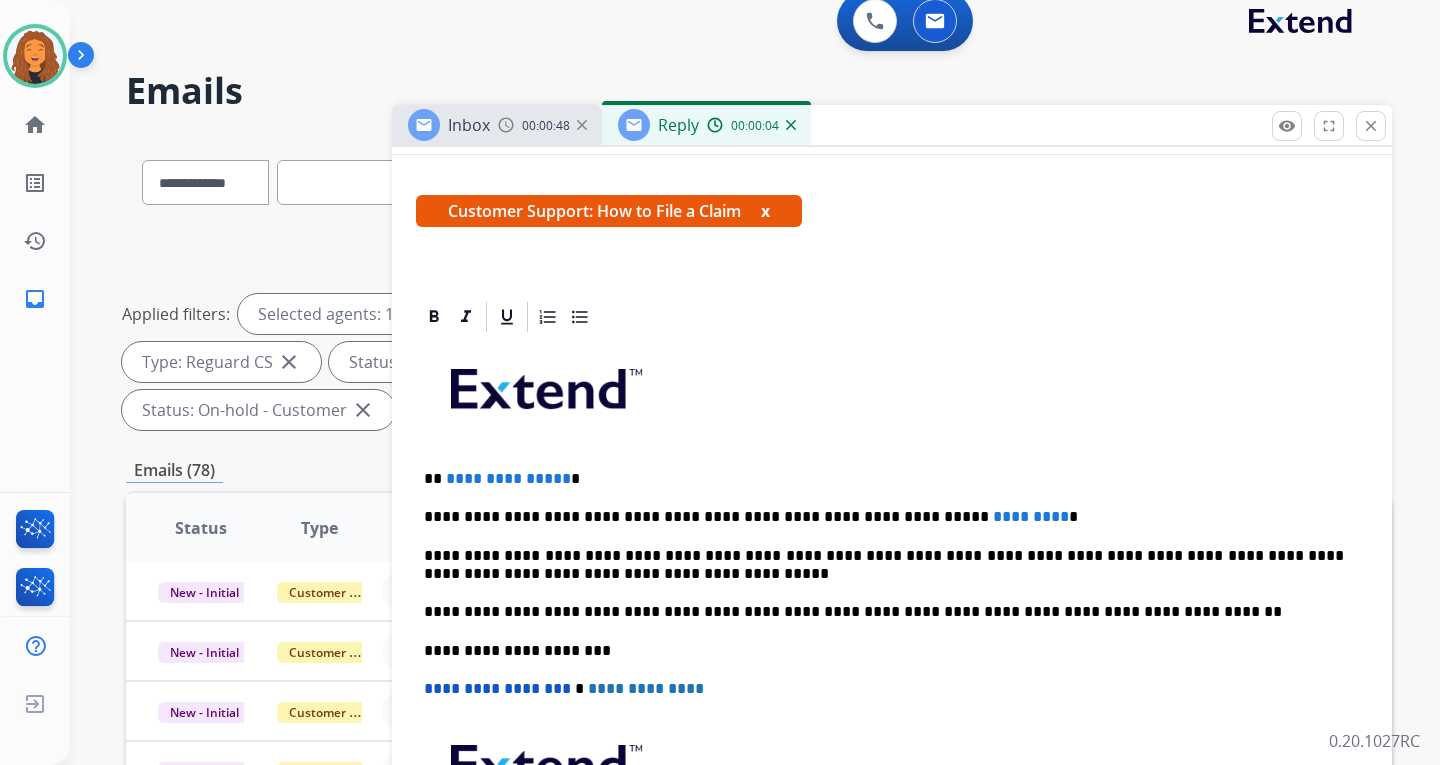 scroll, scrollTop: 386, scrollLeft: 0, axis: vertical 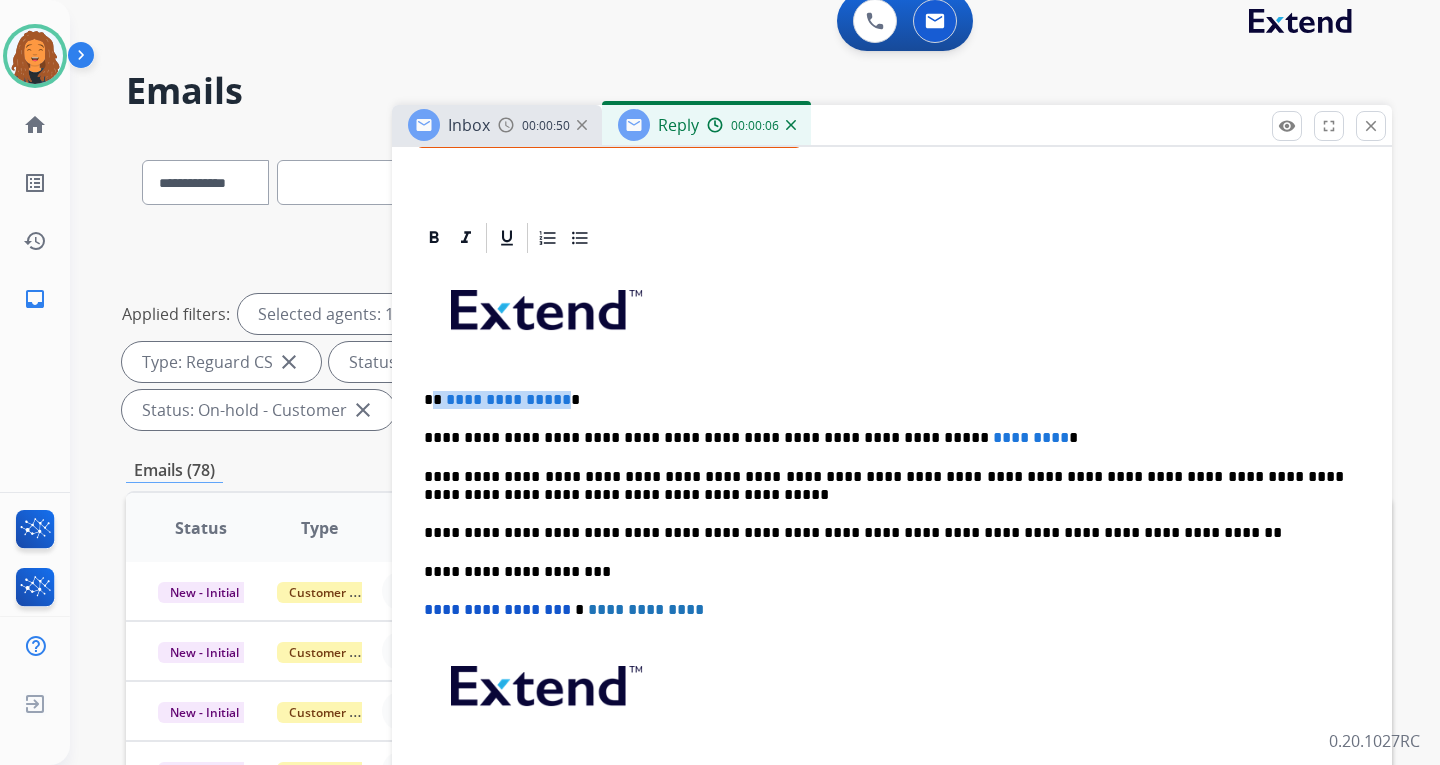 drag, startPoint x: 558, startPoint y: 398, endPoint x: 437, endPoint y: 405, distance: 121.20231 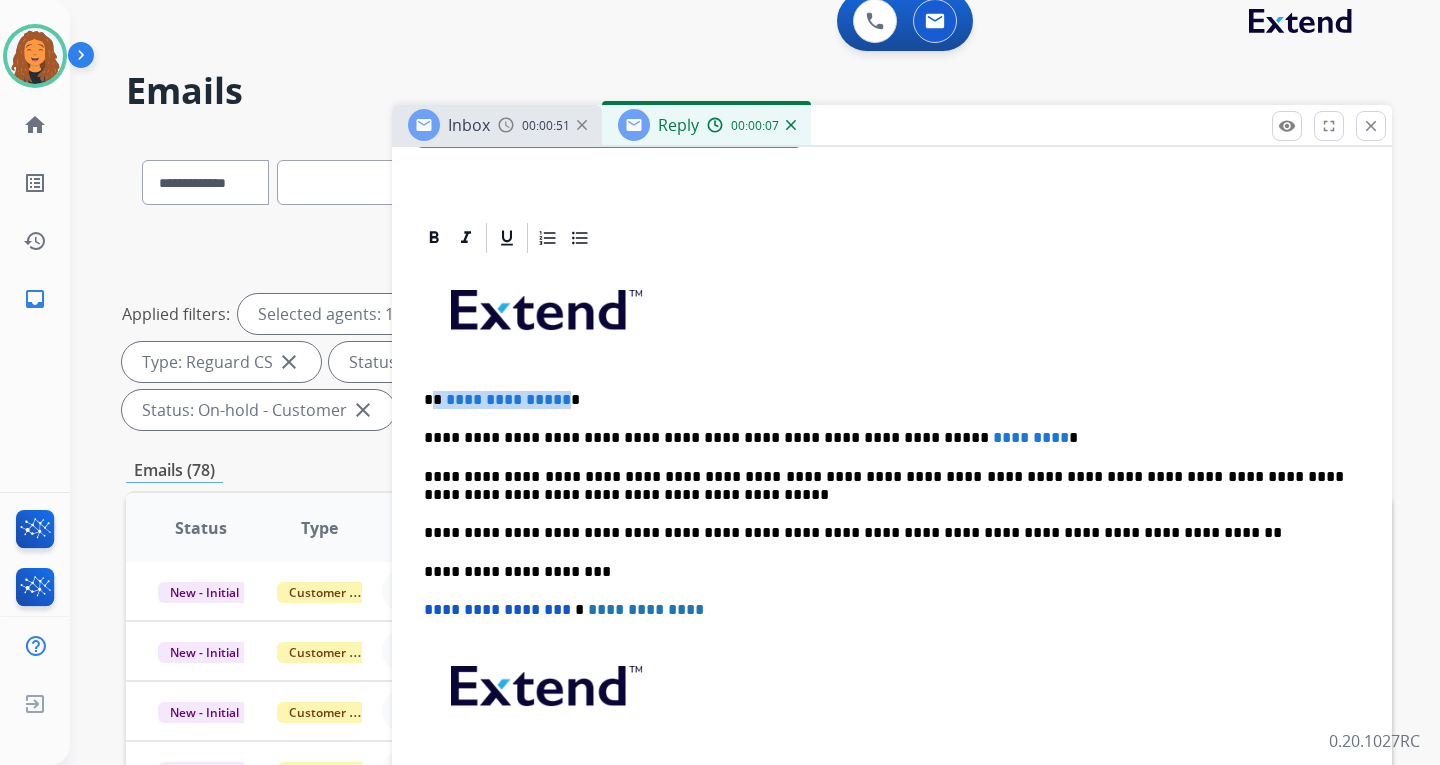 type 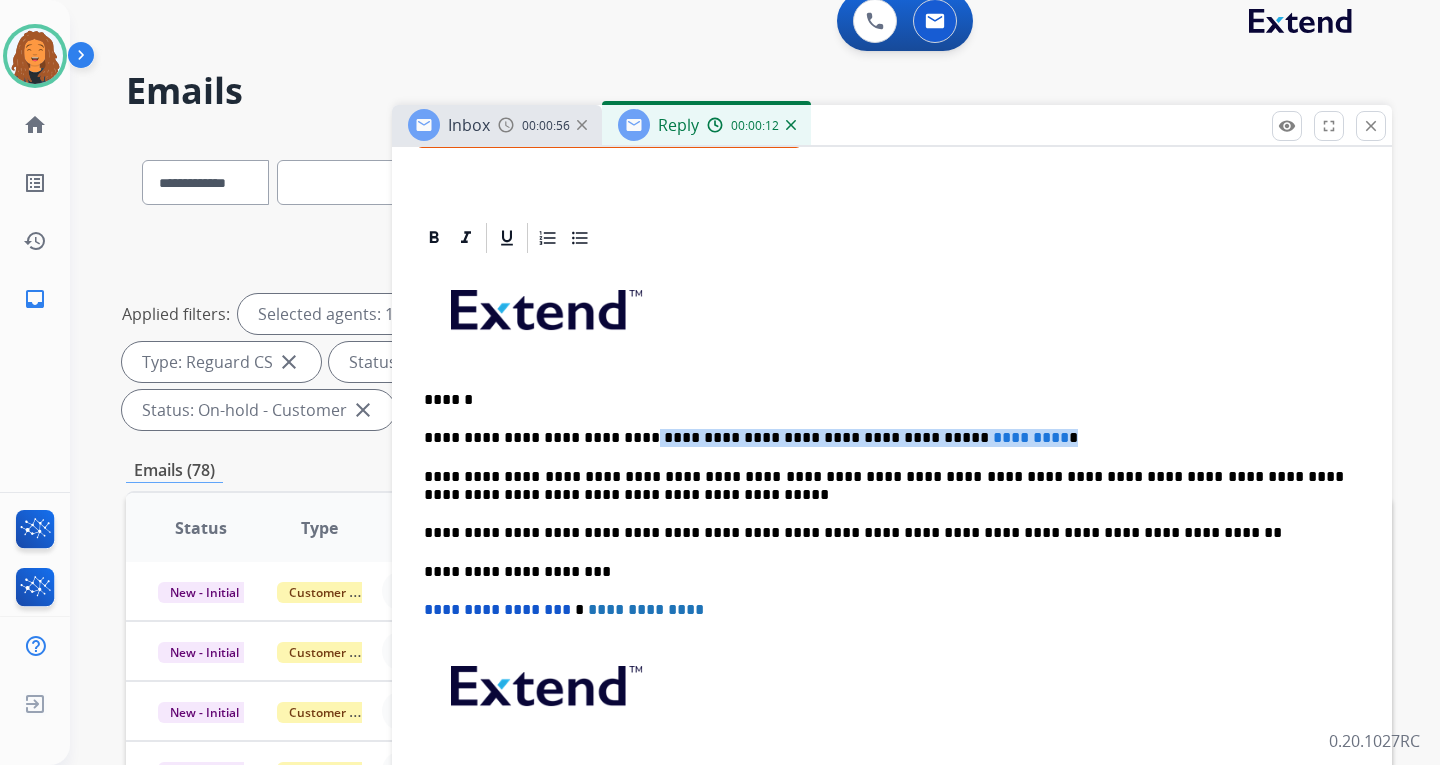 drag, startPoint x: 971, startPoint y: 439, endPoint x: 610, endPoint y: 439, distance: 361 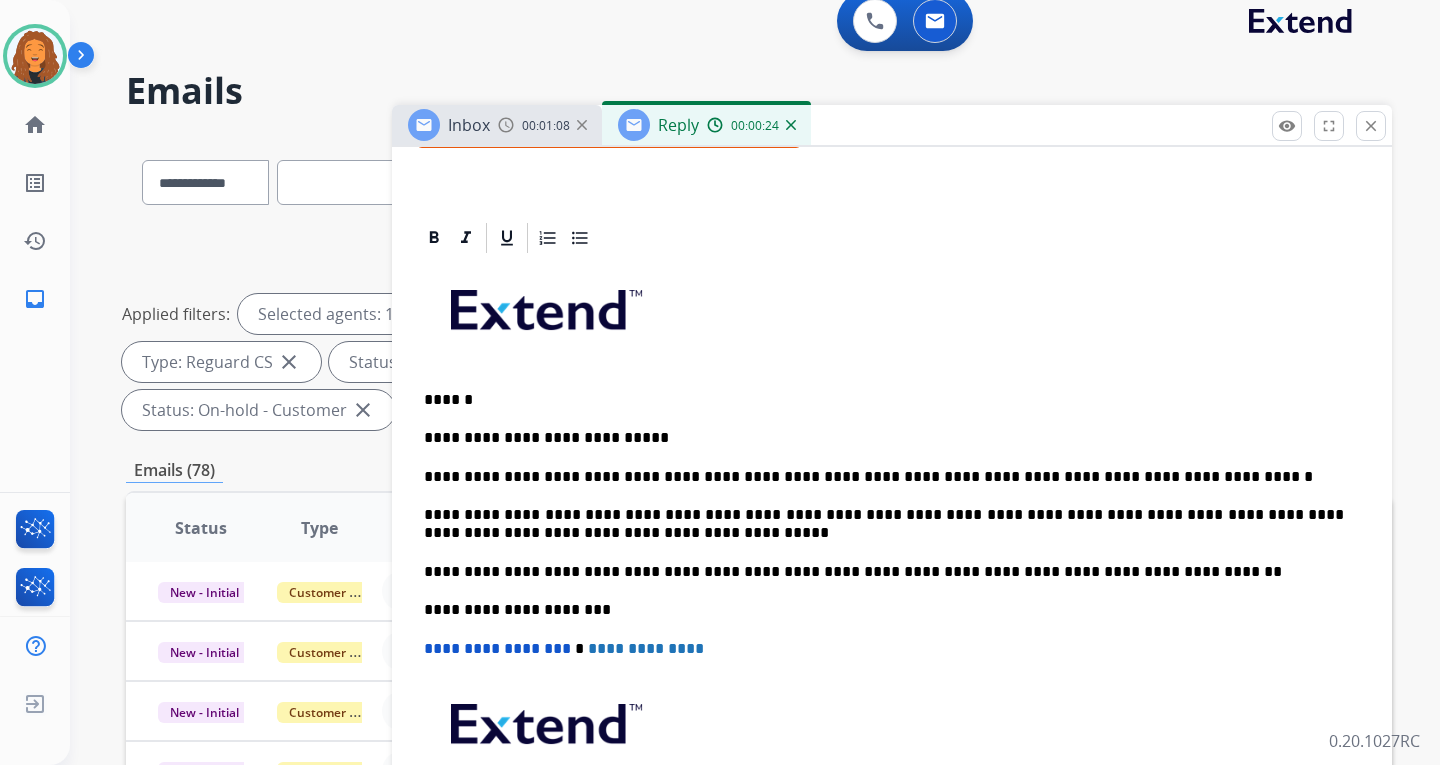 click on "**********" at bounding box center (884, 477) 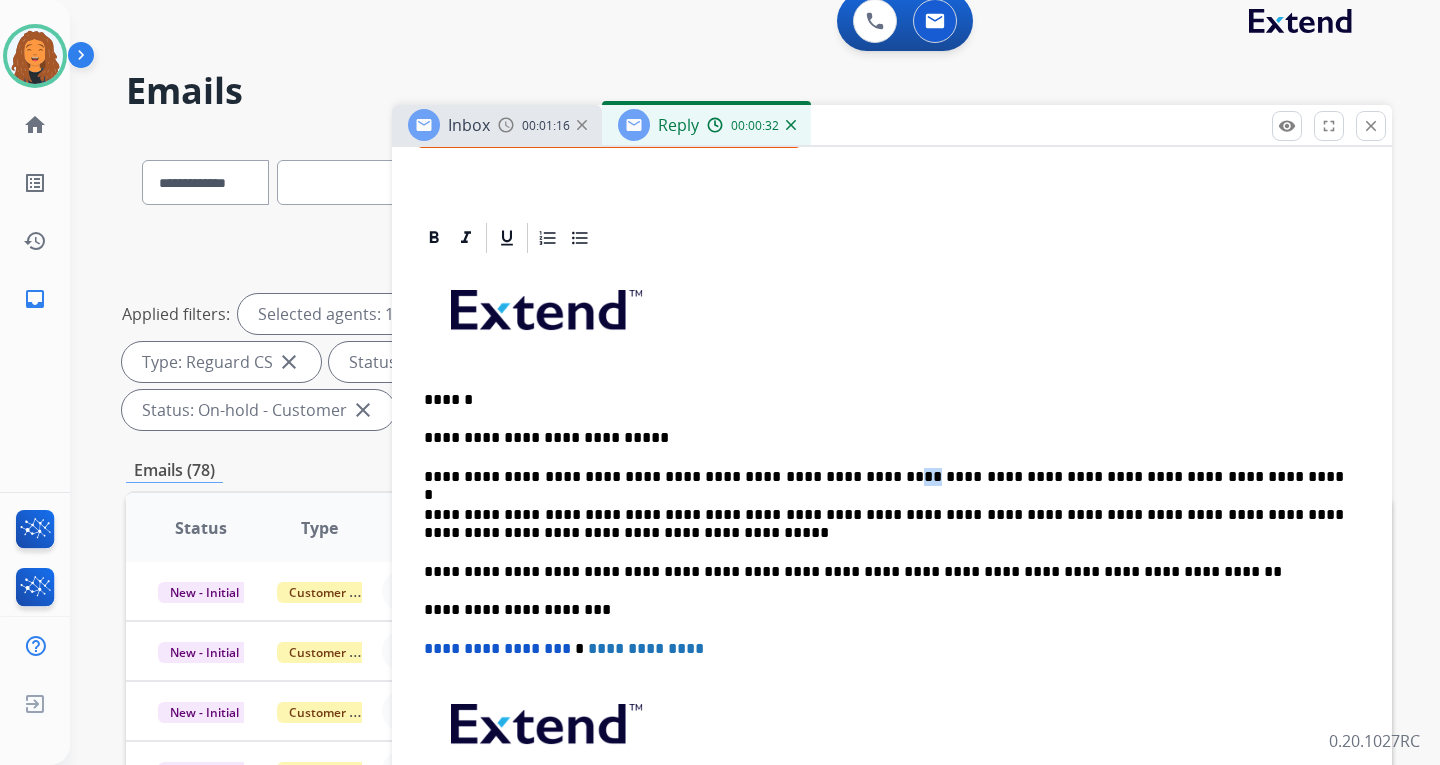 drag, startPoint x: 828, startPoint y: 476, endPoint x: 813, endPoint y: 473, distance: 15.297058 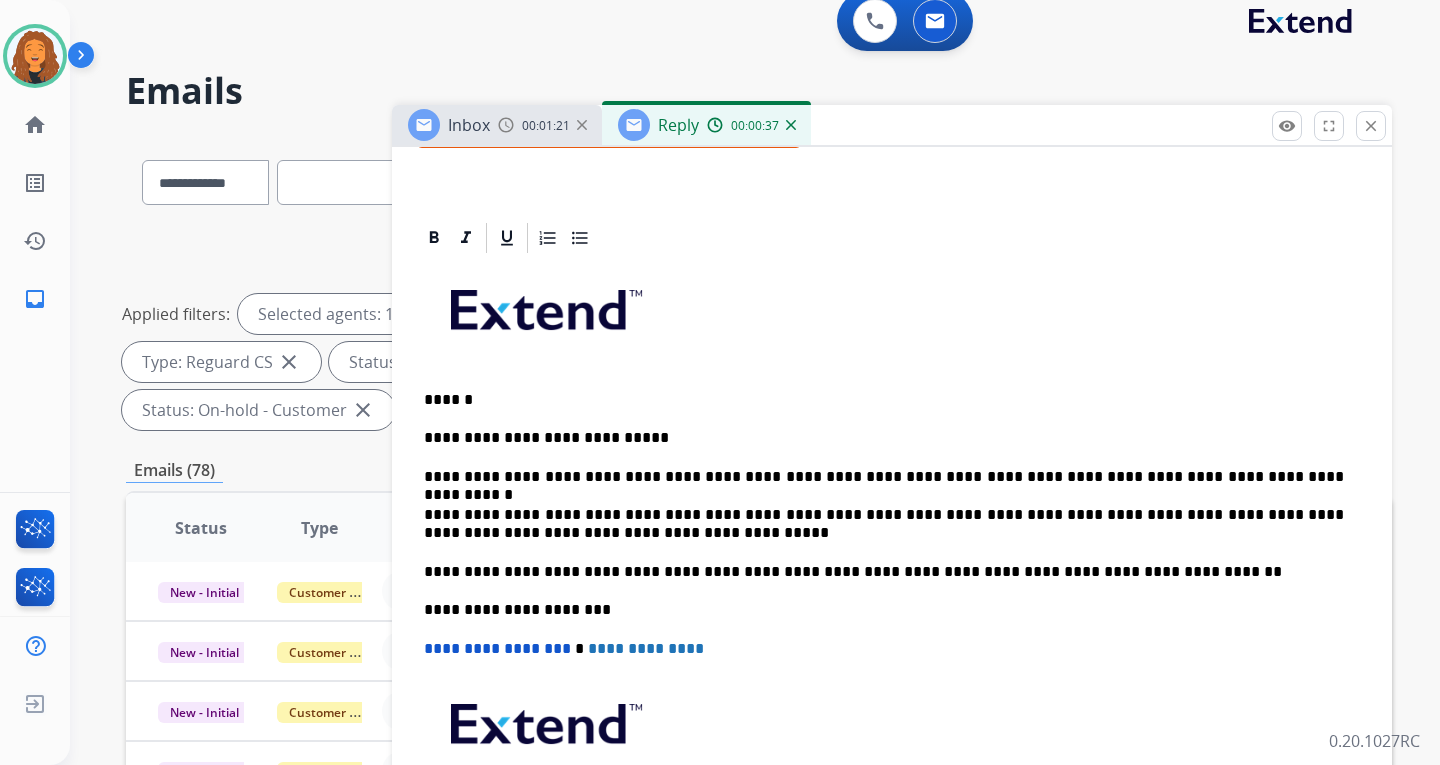 click on "**********" at bounding box center (884, 477) 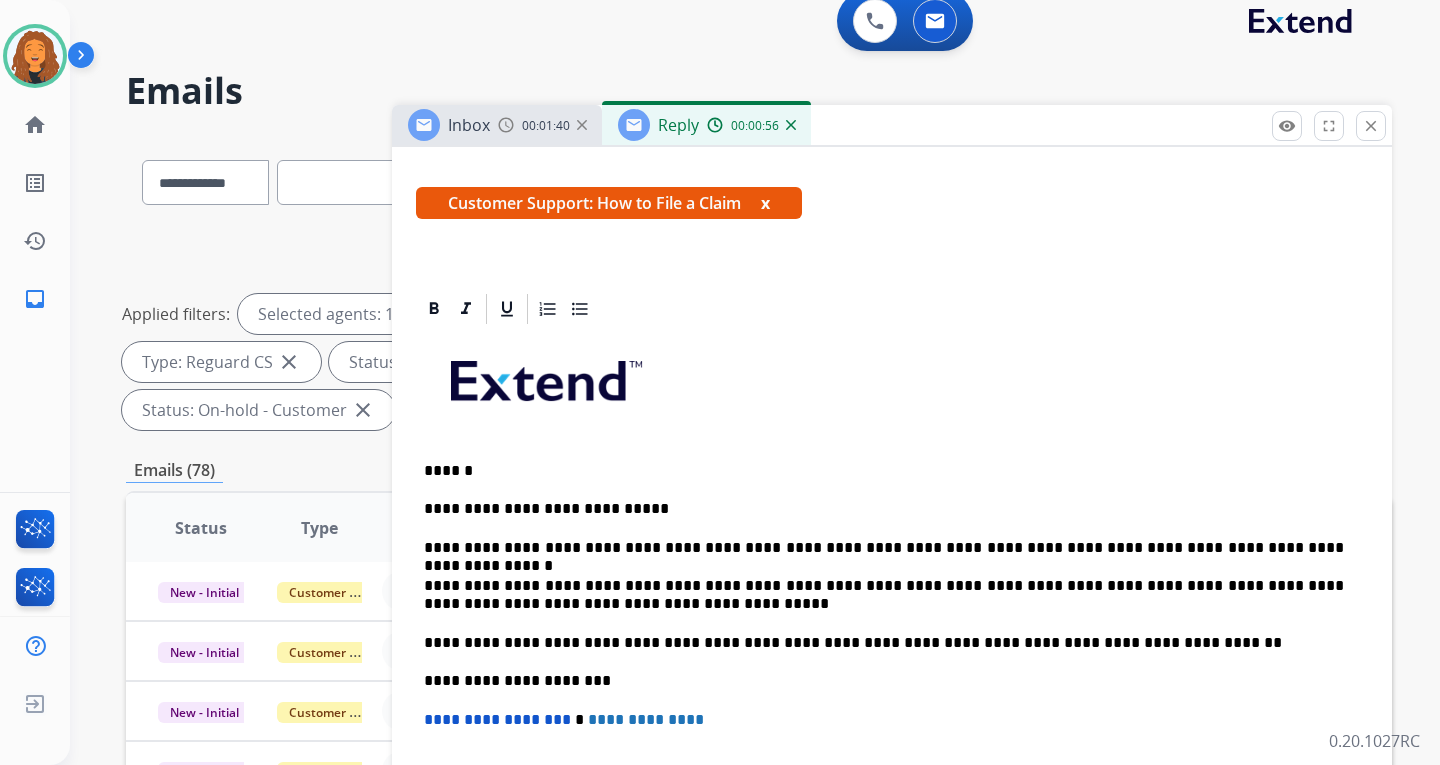 scroll, scrollTop: 0, scrollLeft: 0, axis: both 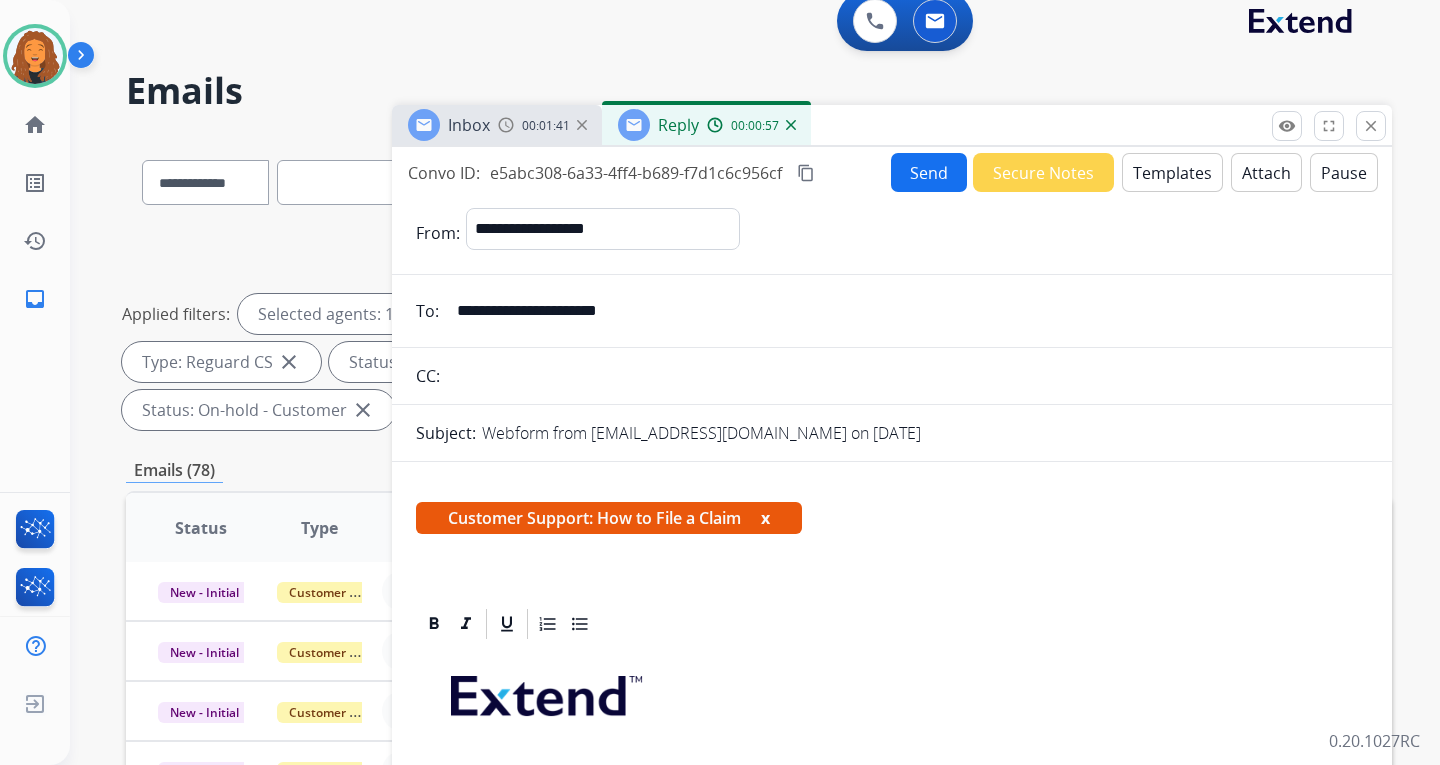 click on "Send" at bounding box center [929, 172] 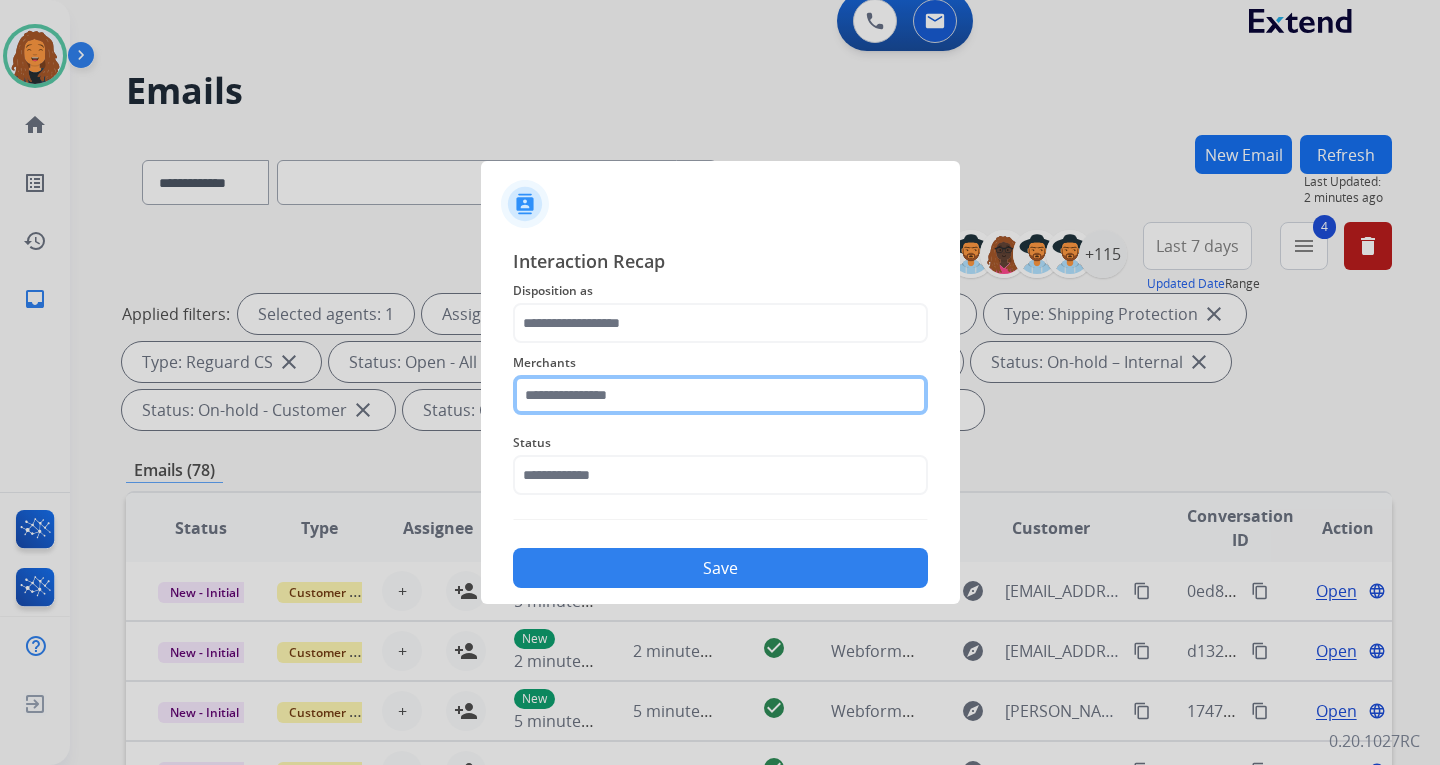 click 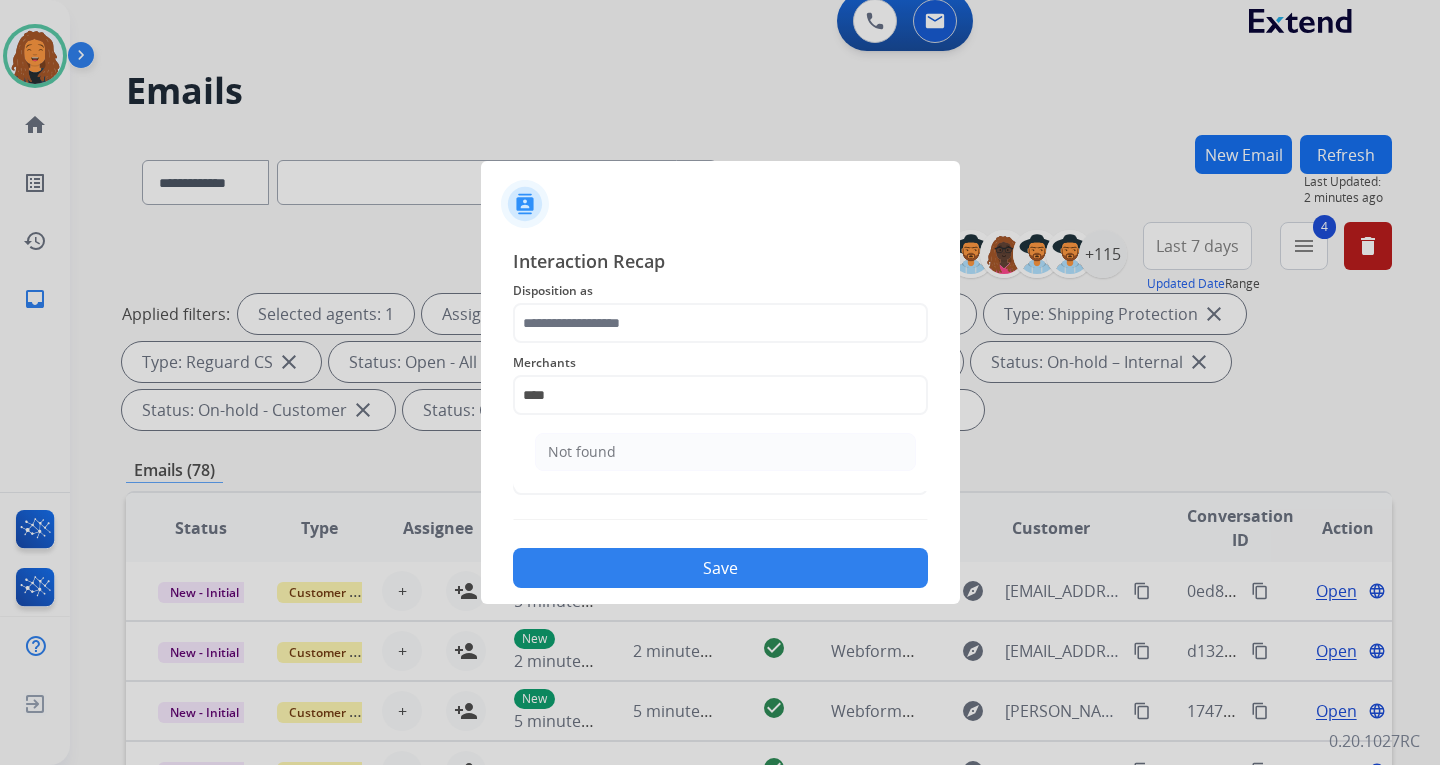 drag, startPoint x: 610, startPoint y: 447, endPoint x: 609, endPoint y: 409, distance: 38.013157 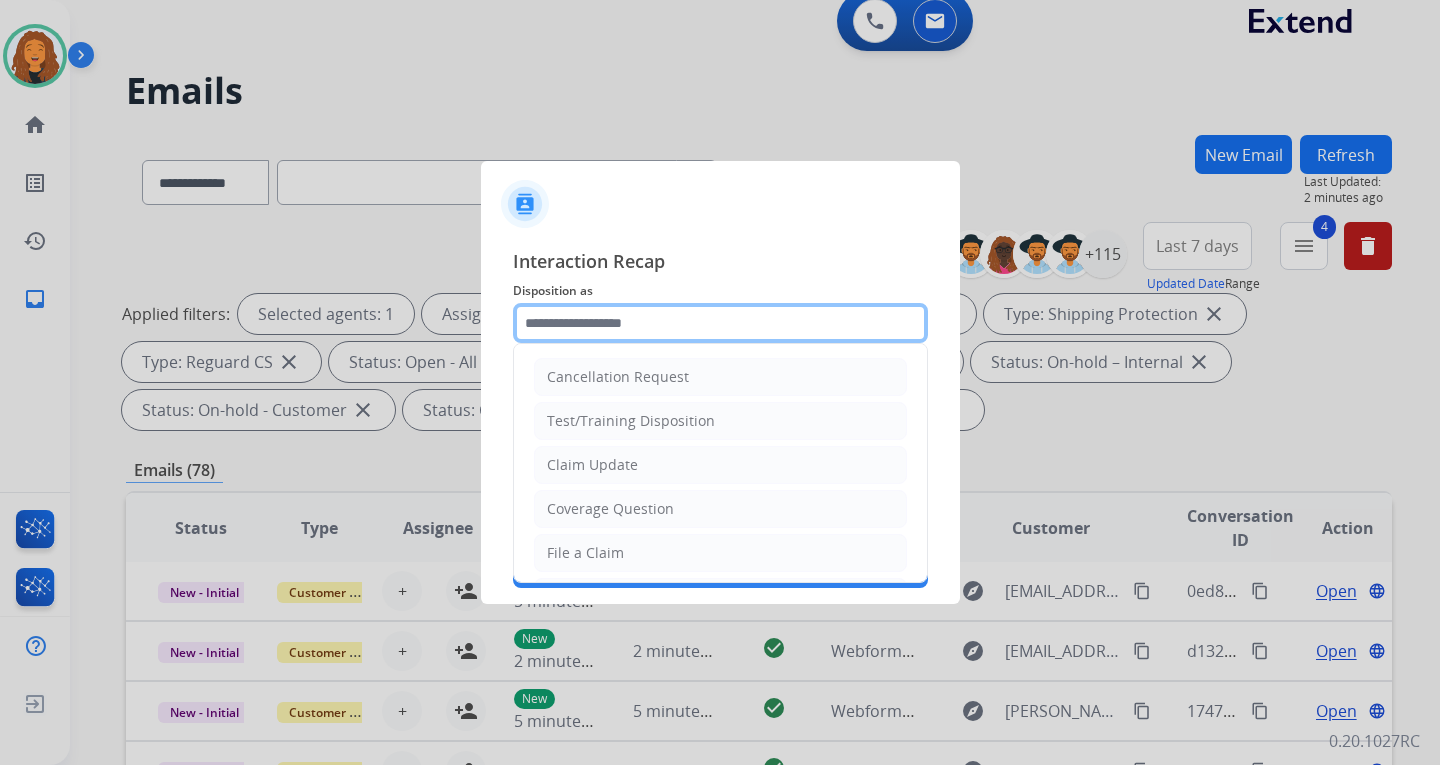 click 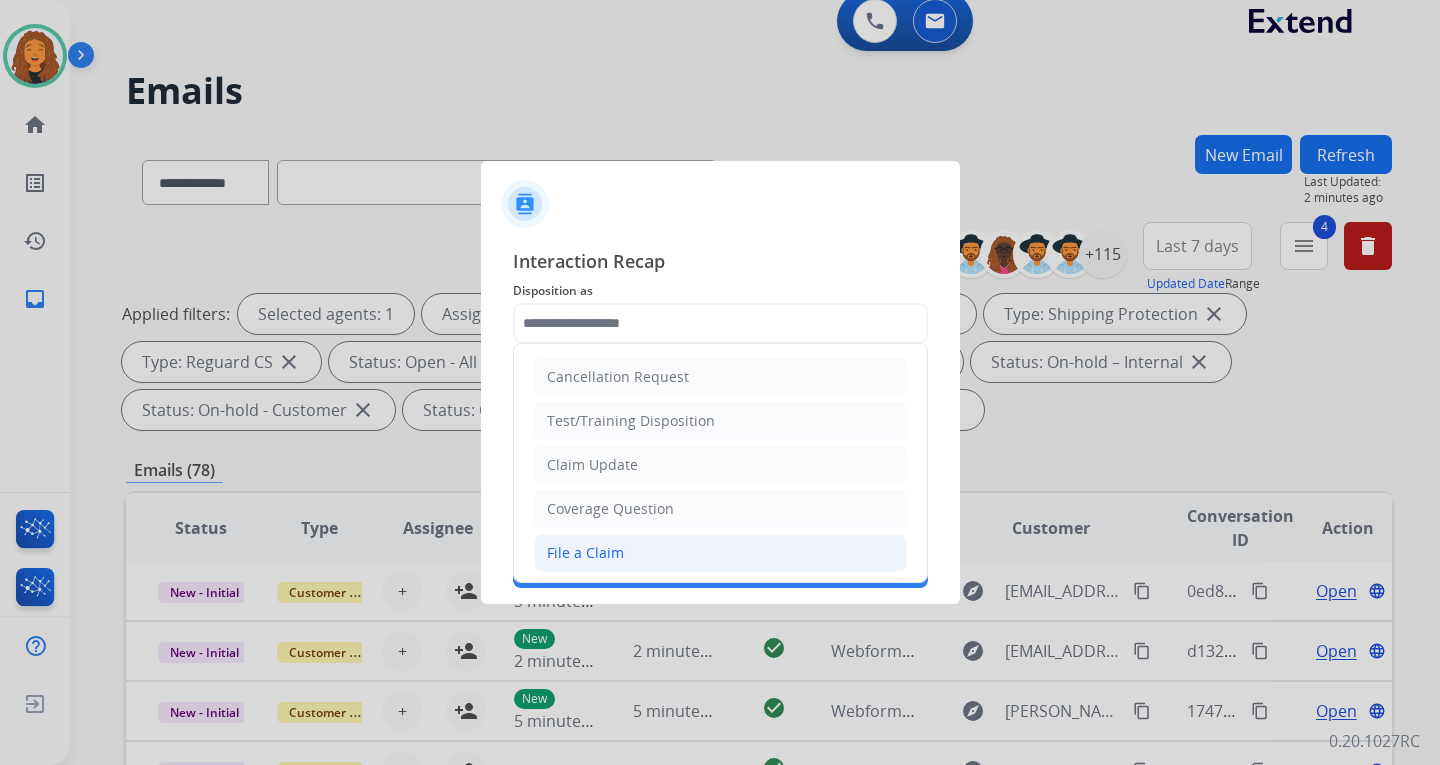 click on "File a Claim" 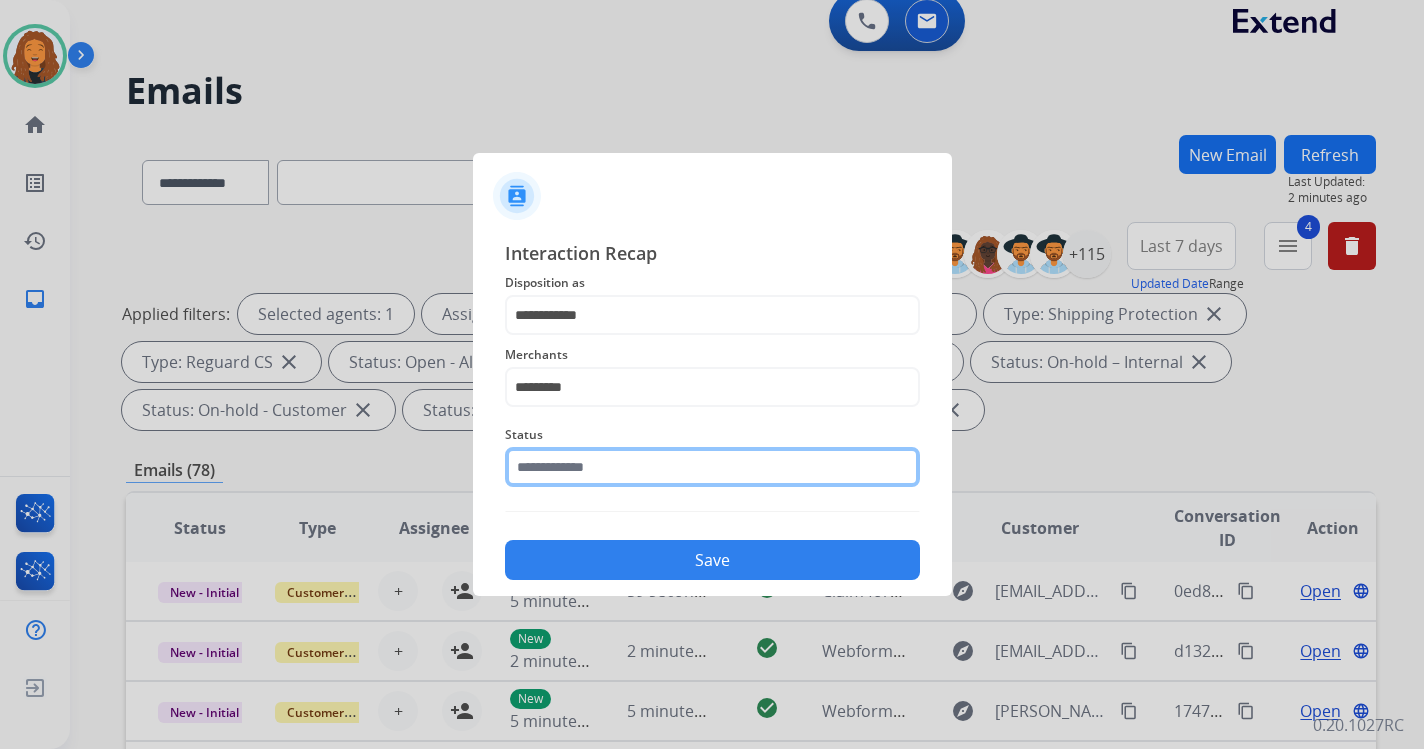 click 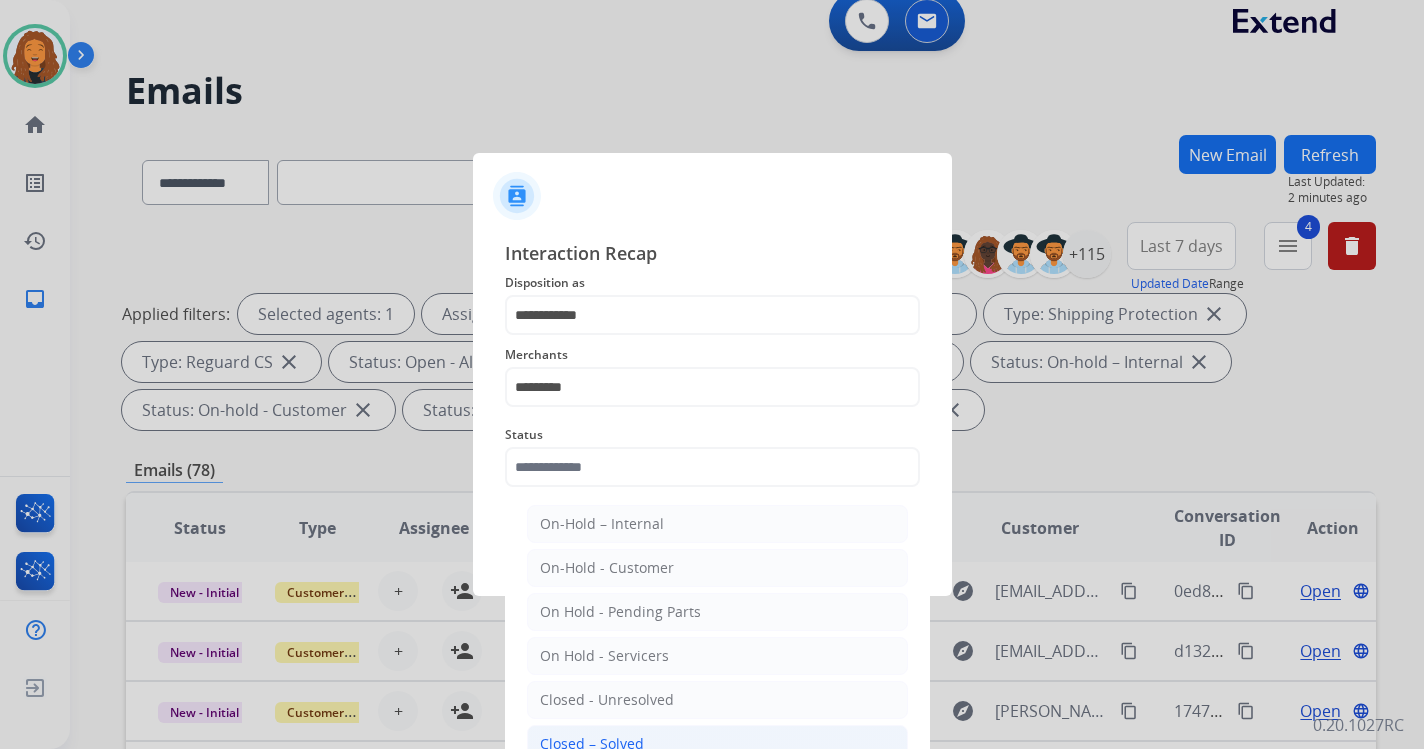 click on "Closed – Solved" 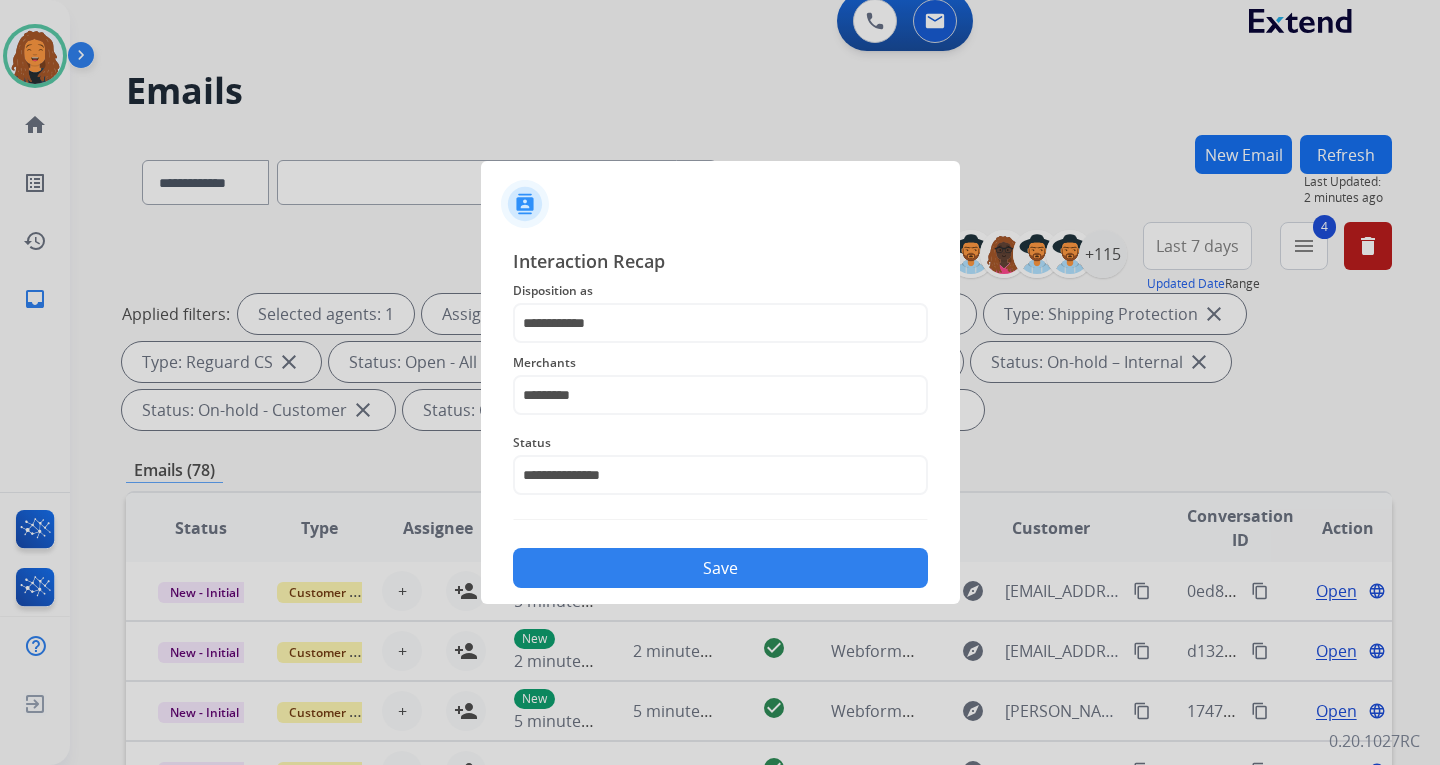 click on "Save" 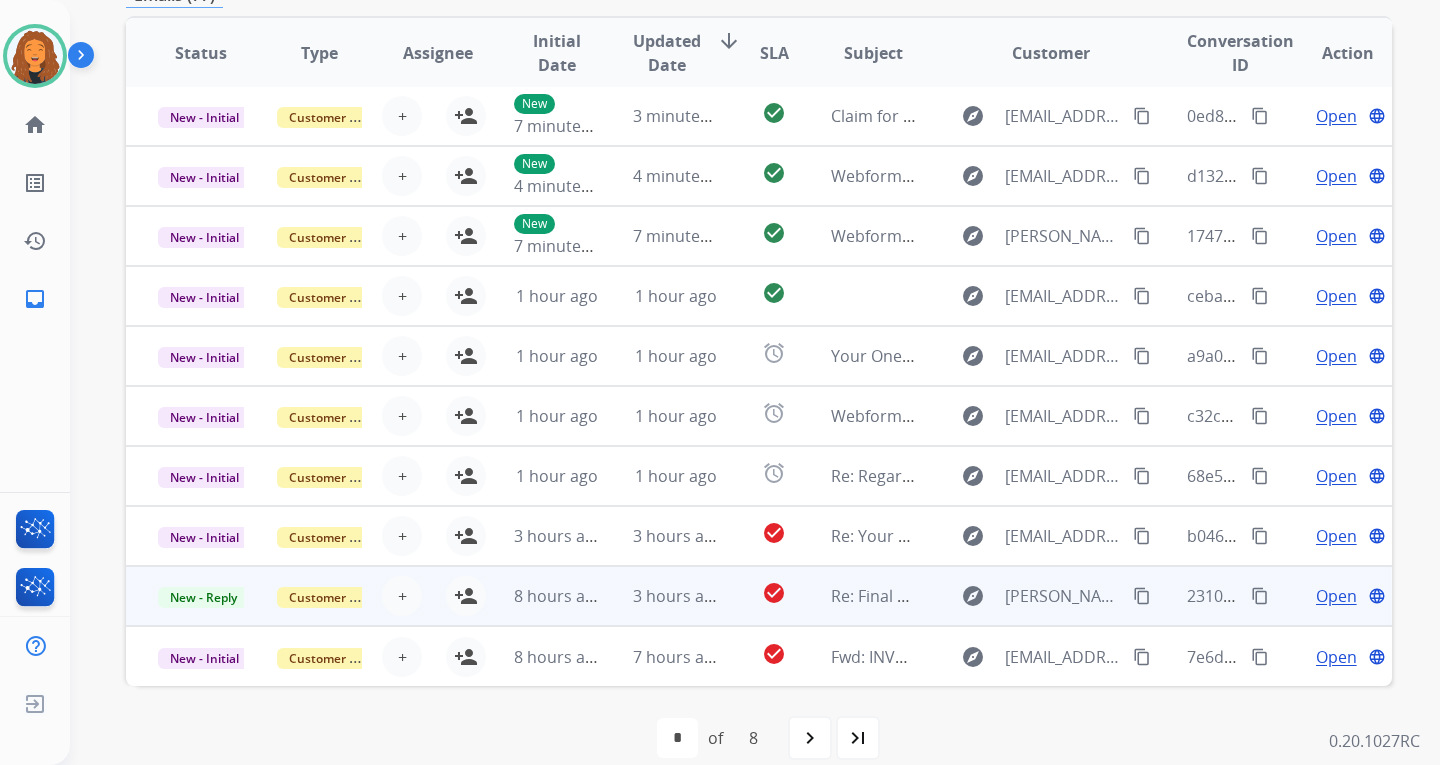 scroll, scrollTop: 500, scrollLeft: 0, axis: vertical 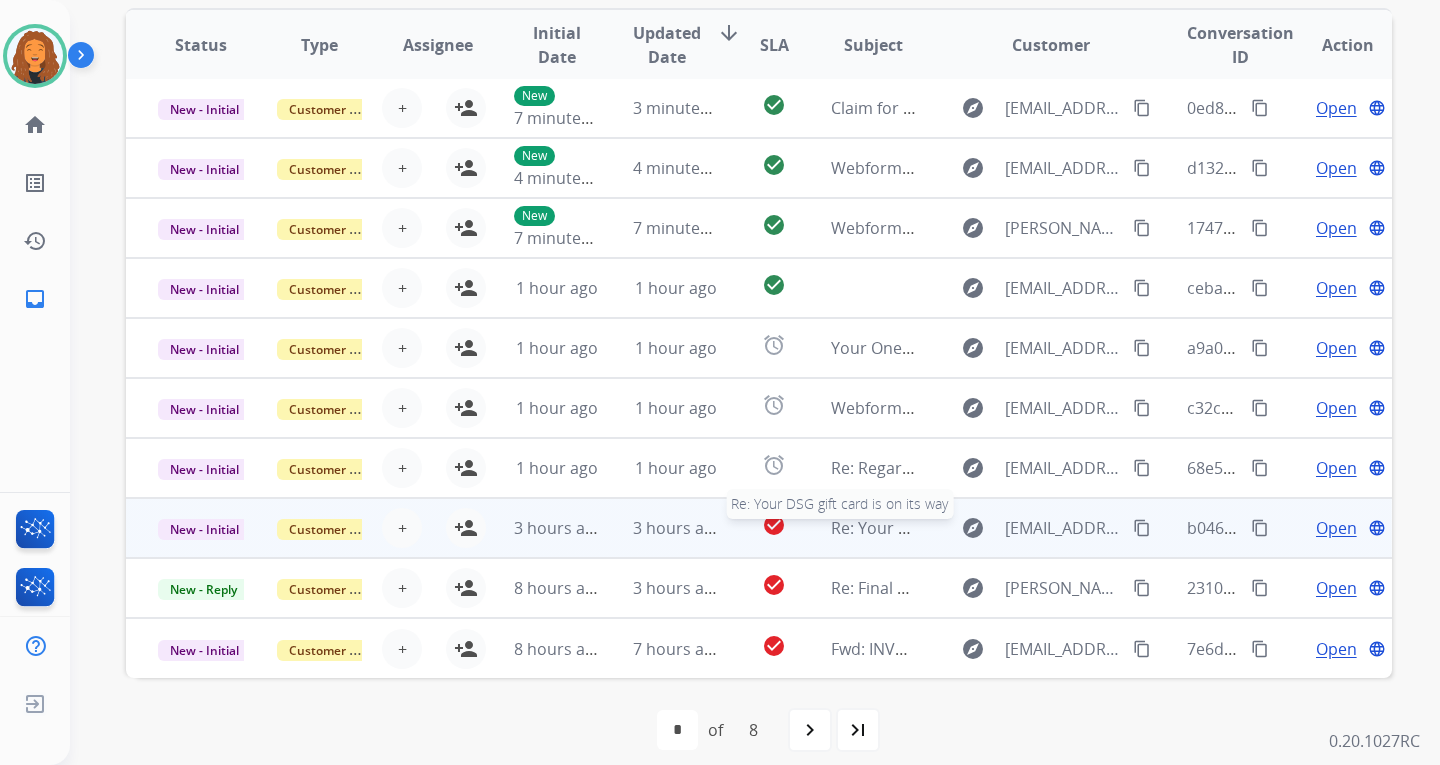 click on "Re: Your DSG gift card is on its way" at bounding box center [961, 528] 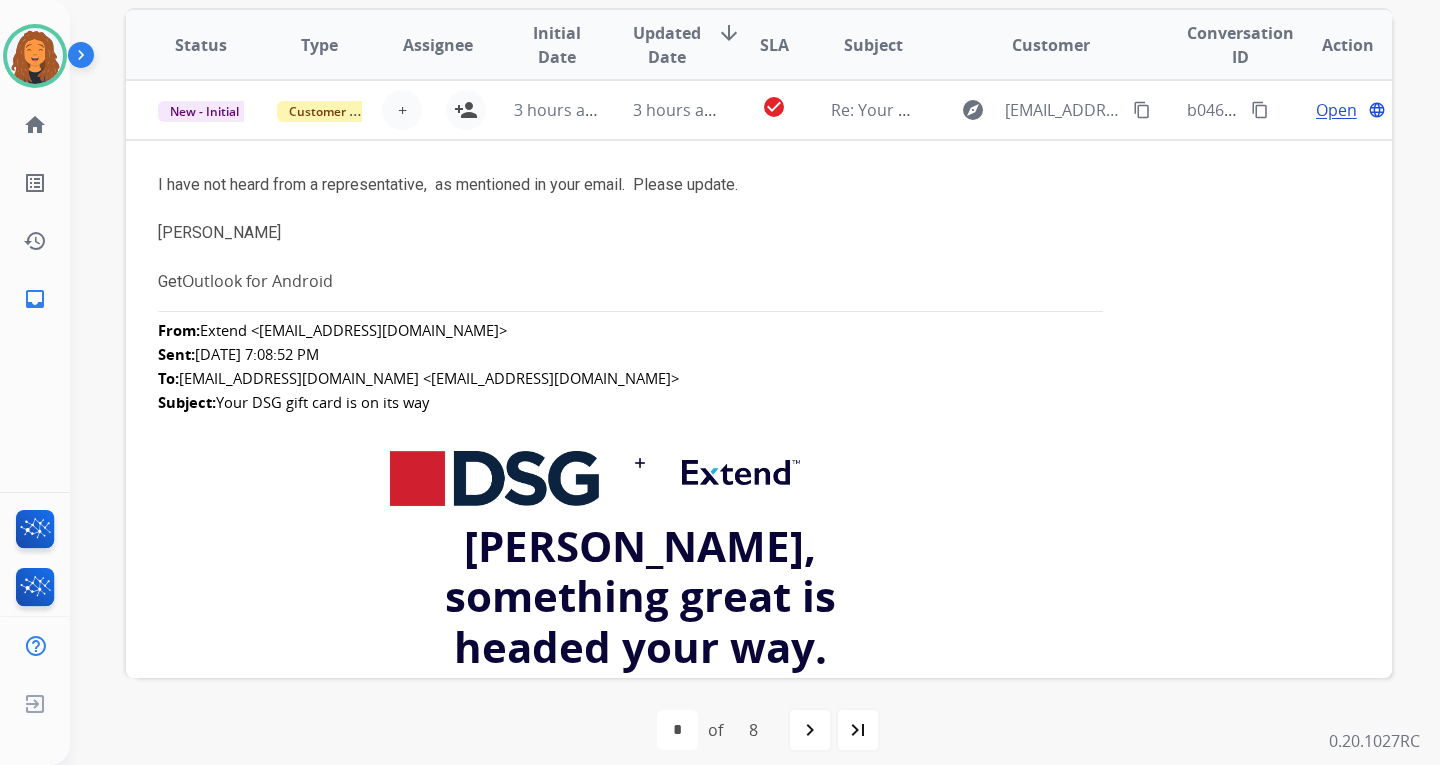click on "Re: Your DSG gift card is on its way" at bounding box center [961, 110] 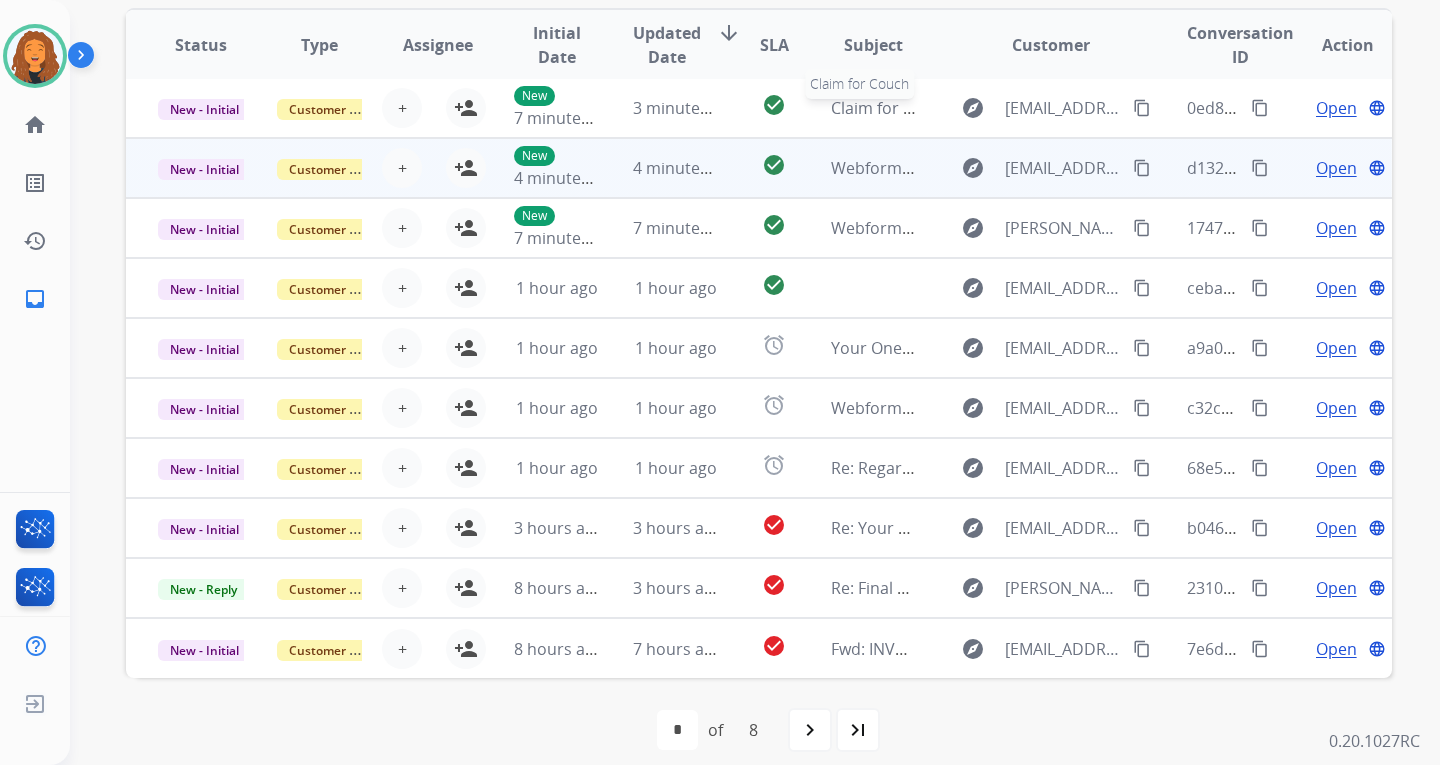 scroll, scrollTop: 2, scrollLeft: 0, axis: vertical 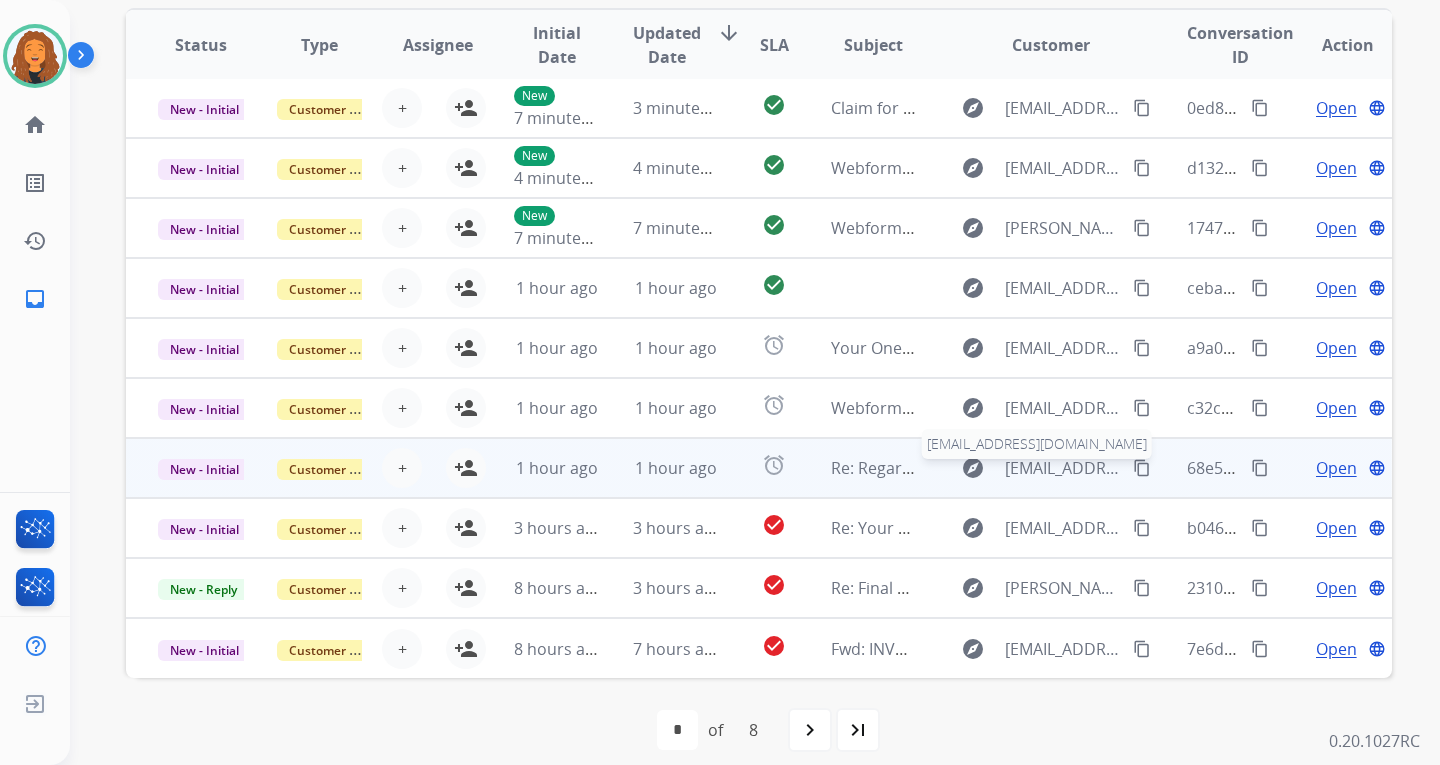 click on "[EMAIL_ADDRESS][DOMAIN_NAME]" at bounding box center (1063, 468) 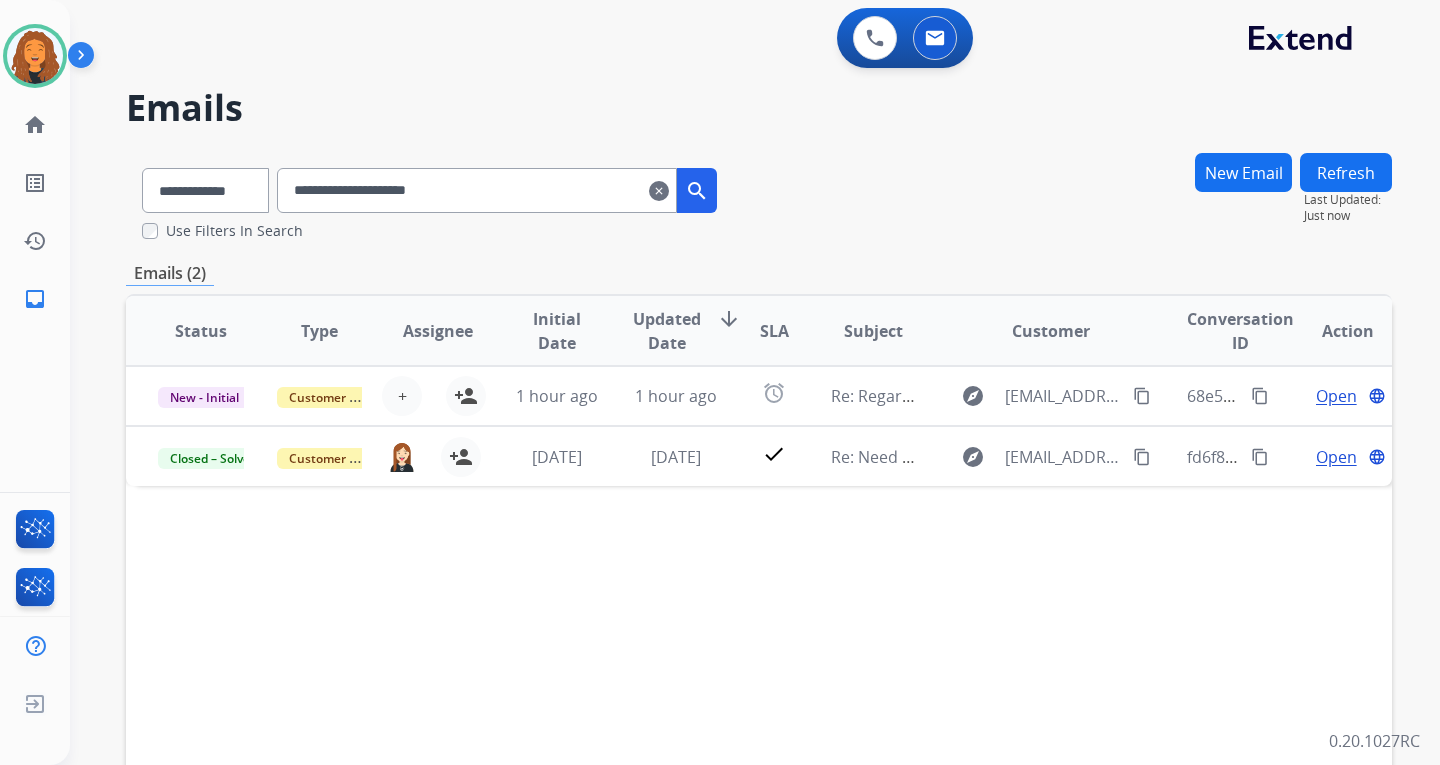 scroll, scrollTop: 0, scrollLeft: 0, axis: both 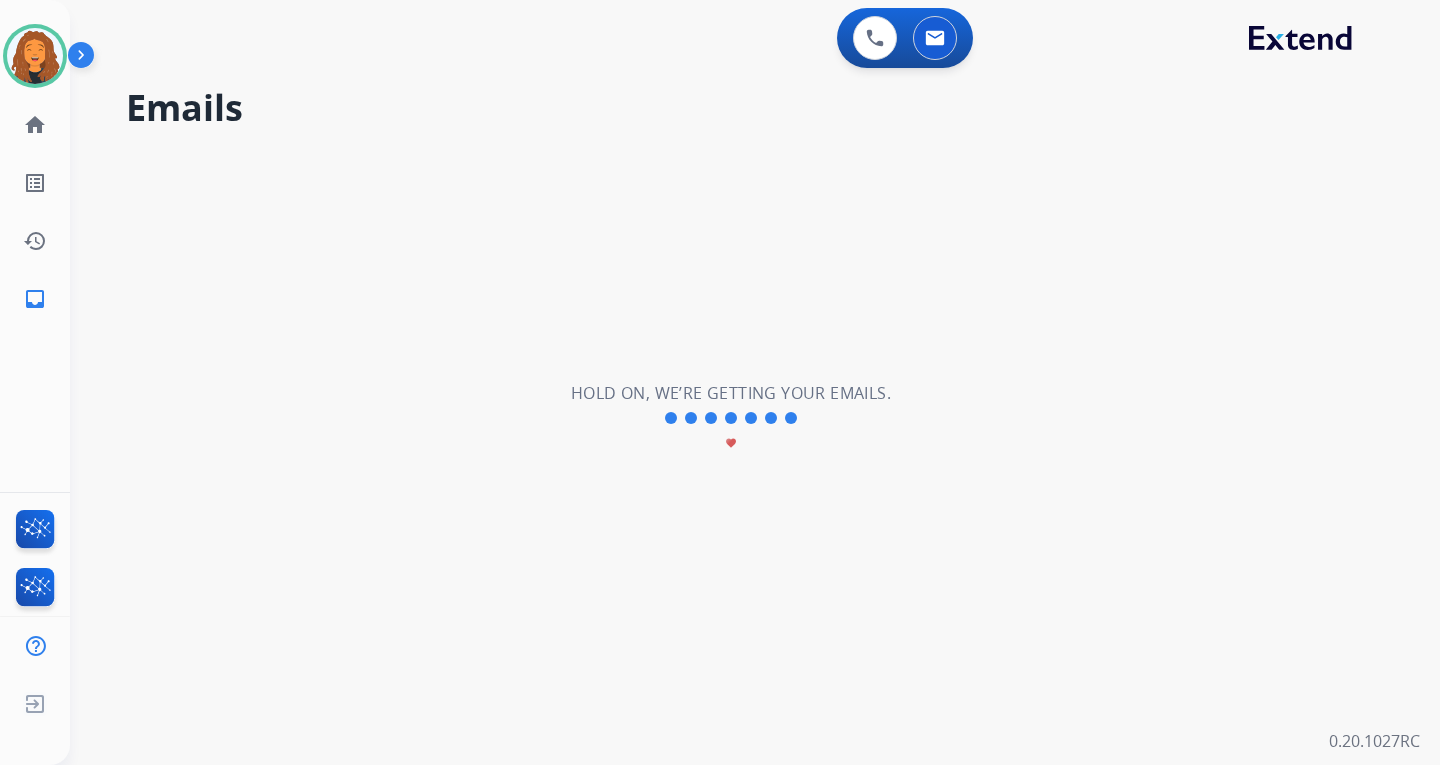 type 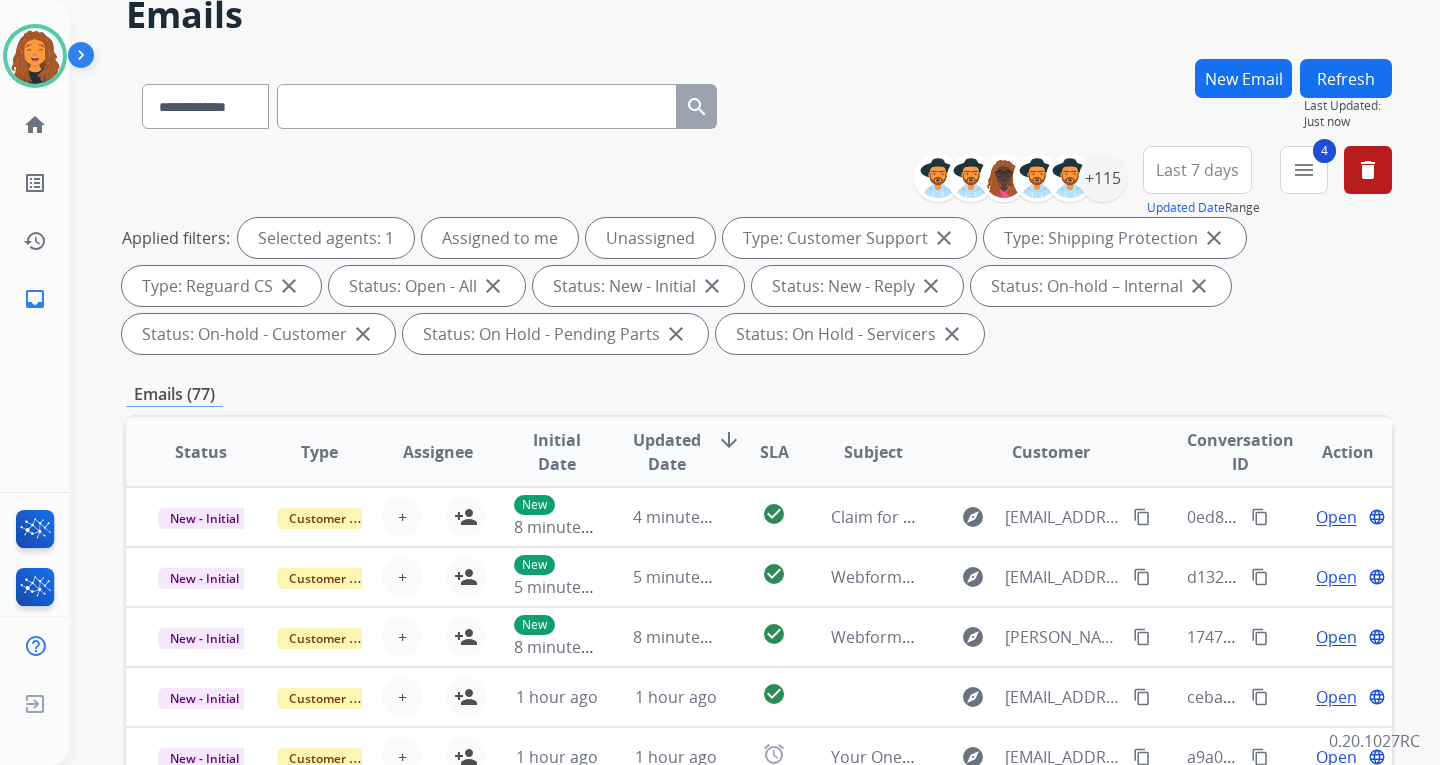 scroll, scrollTop: 200, scrollLeft: 0, axis: vertical 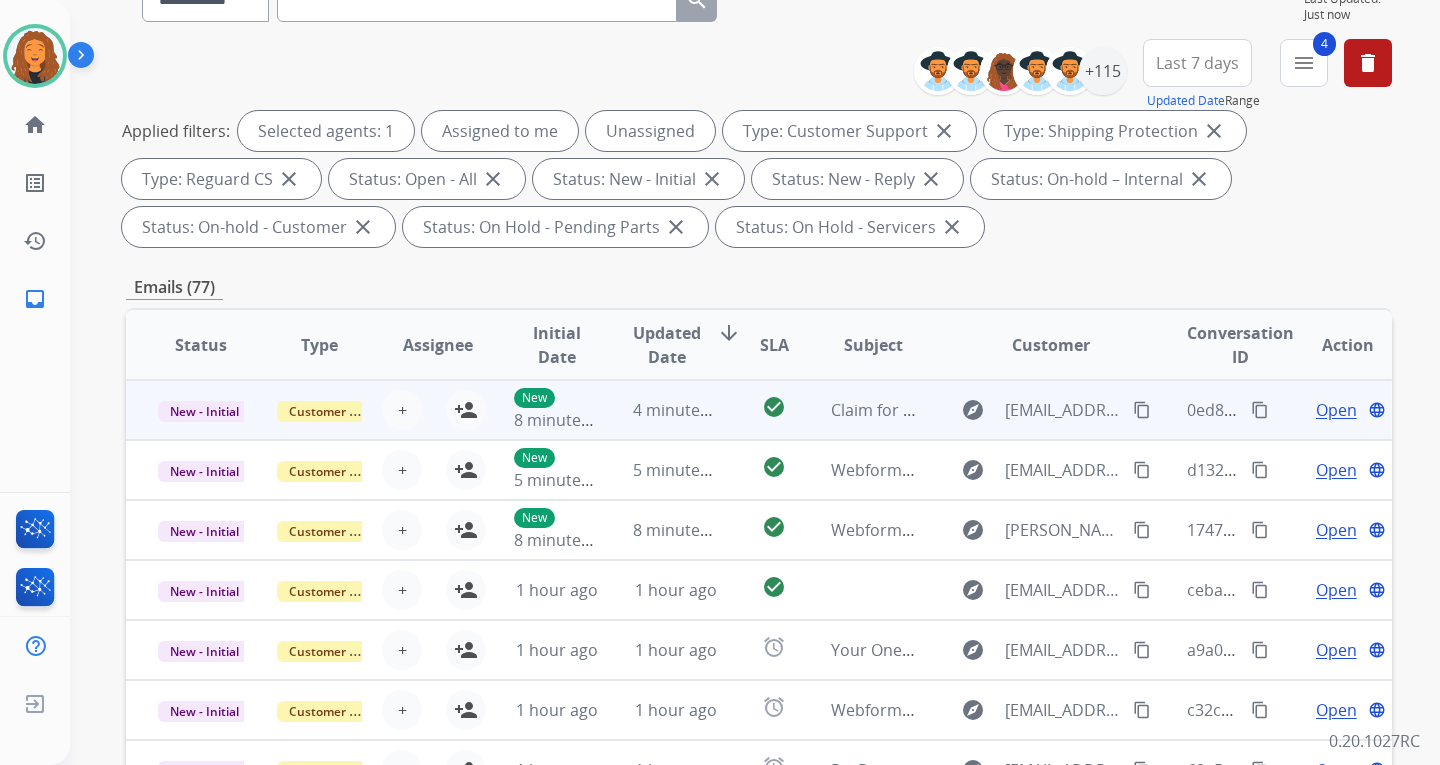 click on "Claim for Couch" at bounding box center (858, 410) 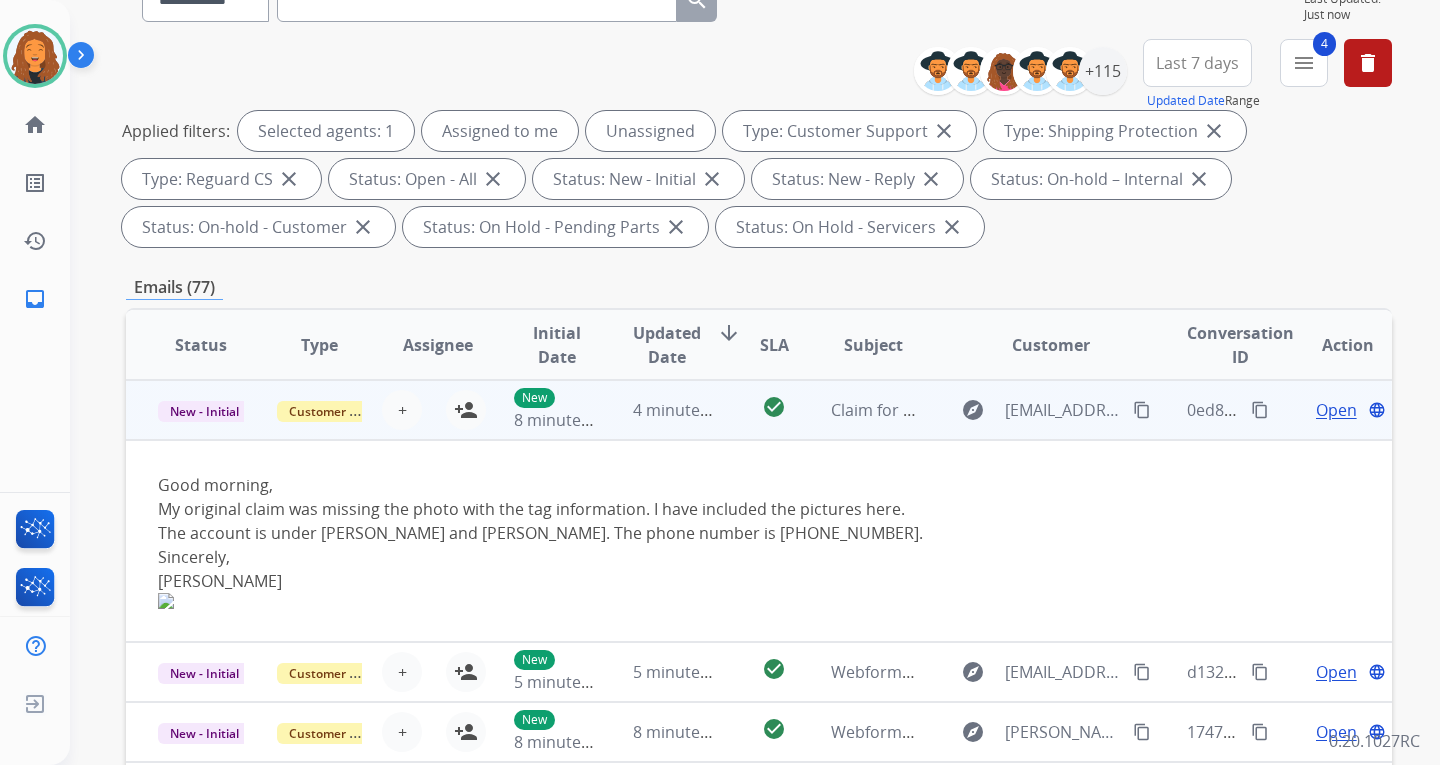 click on "Claim for Couch" at bounding box center [858, 410] 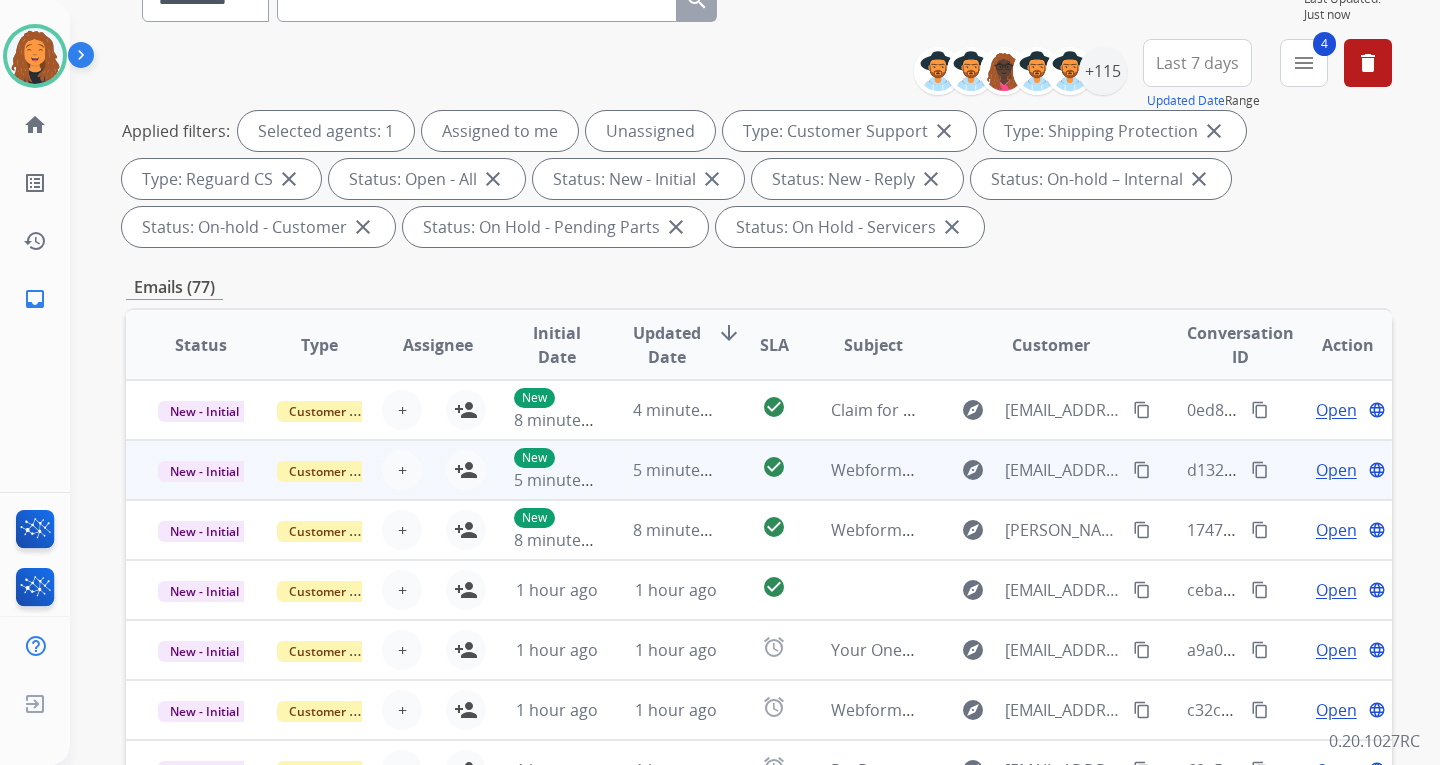 click on "Webform from [EMAIL_ADDRESS][DOMAIN_NAME] on [DATE]" at bounding box center [858, 470] 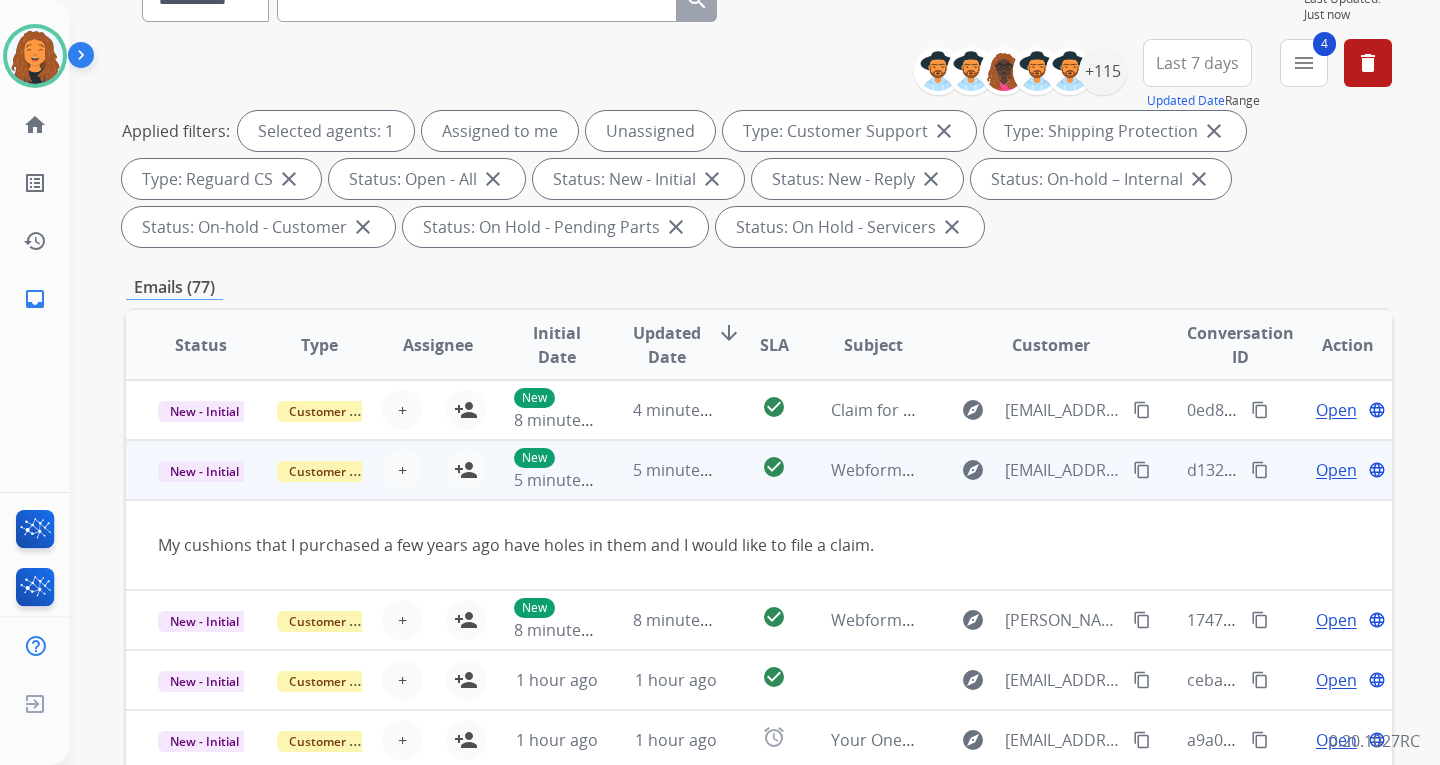 scroll, scrollTop: 60, scrollLeft: 0, axis: vertical 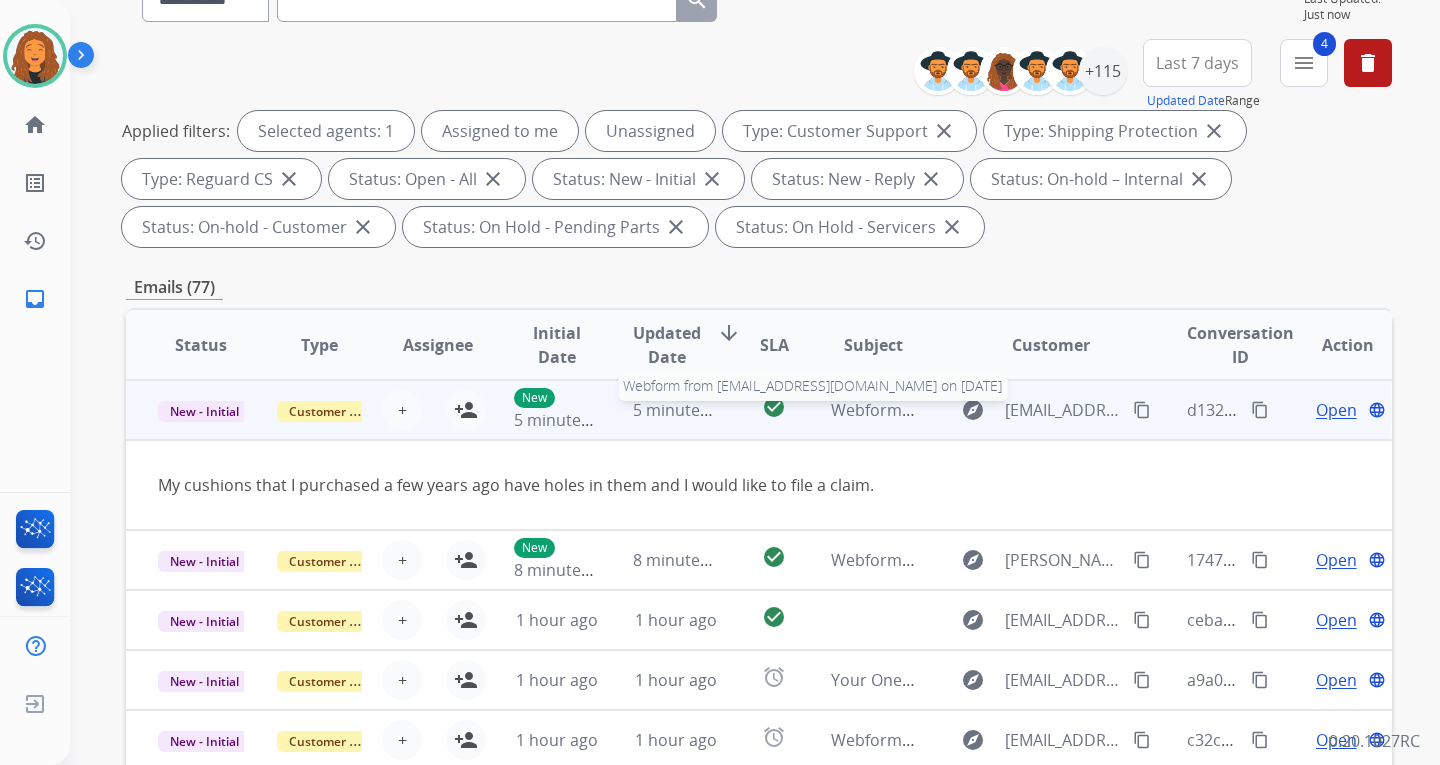 click on "Webform from [EMAIL_ADDRESS][DOMAIN_NAME] on [DATE]" at bounding box center [1057, 410] 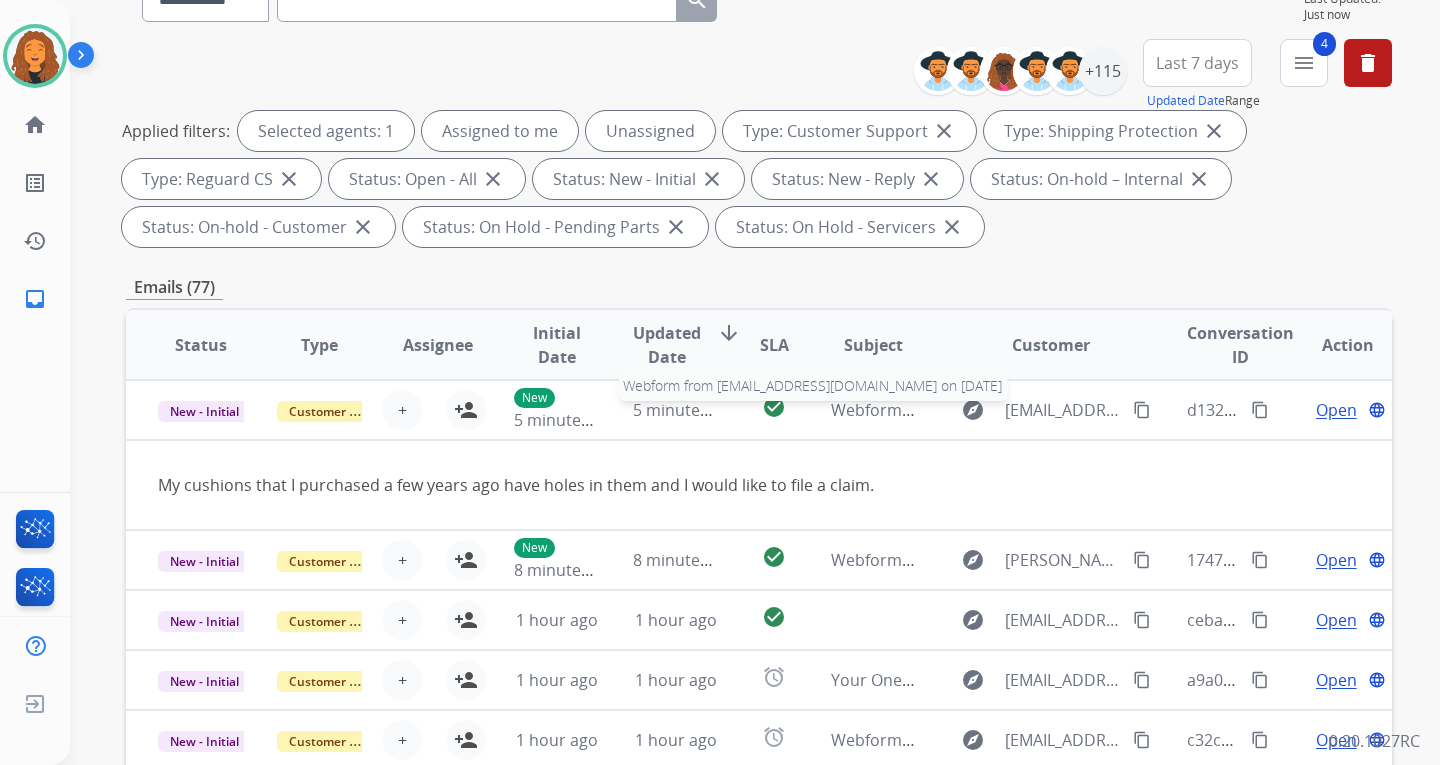 scroll, scrollTop: 2, scrollLeft: 0, axis: vertical 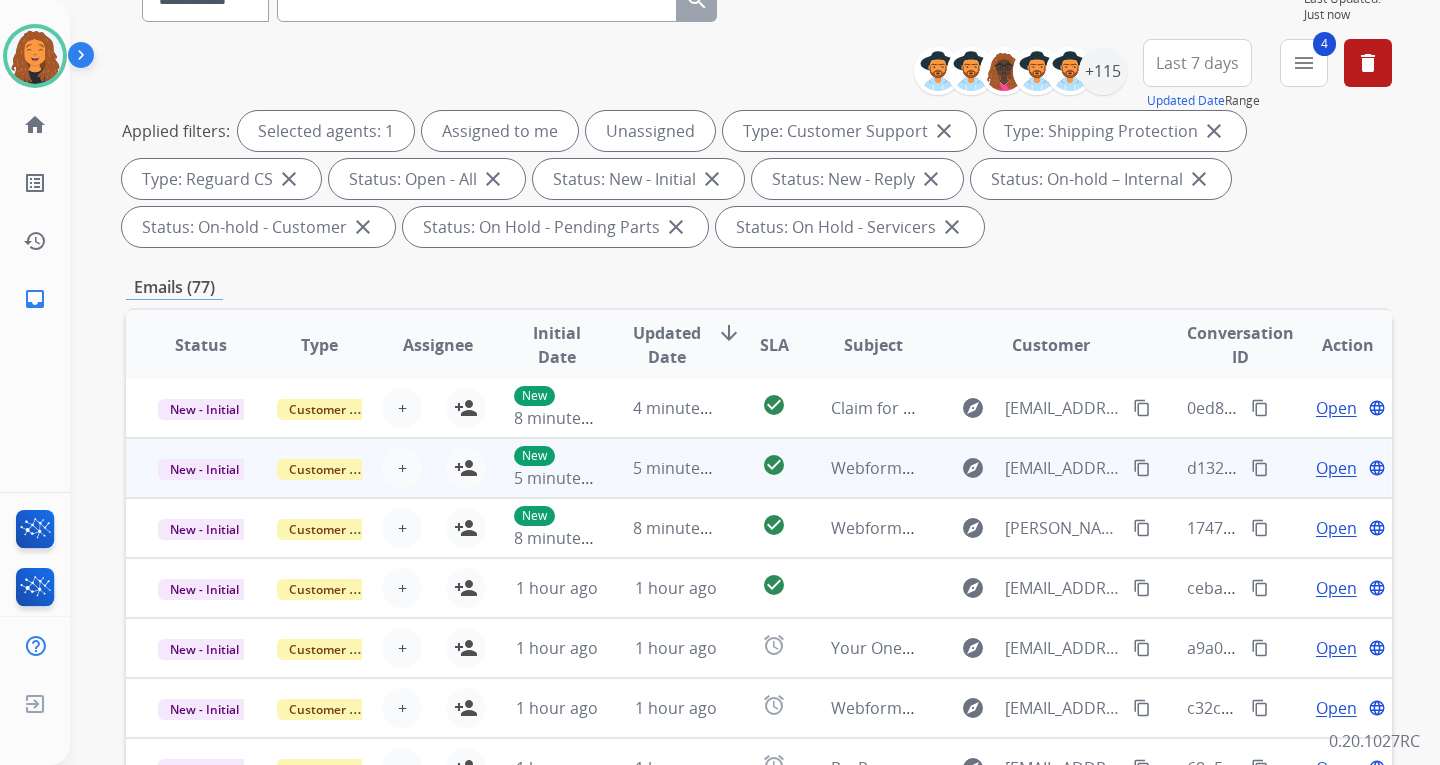 click on "content_copy" at bounding box center [1142, 468] 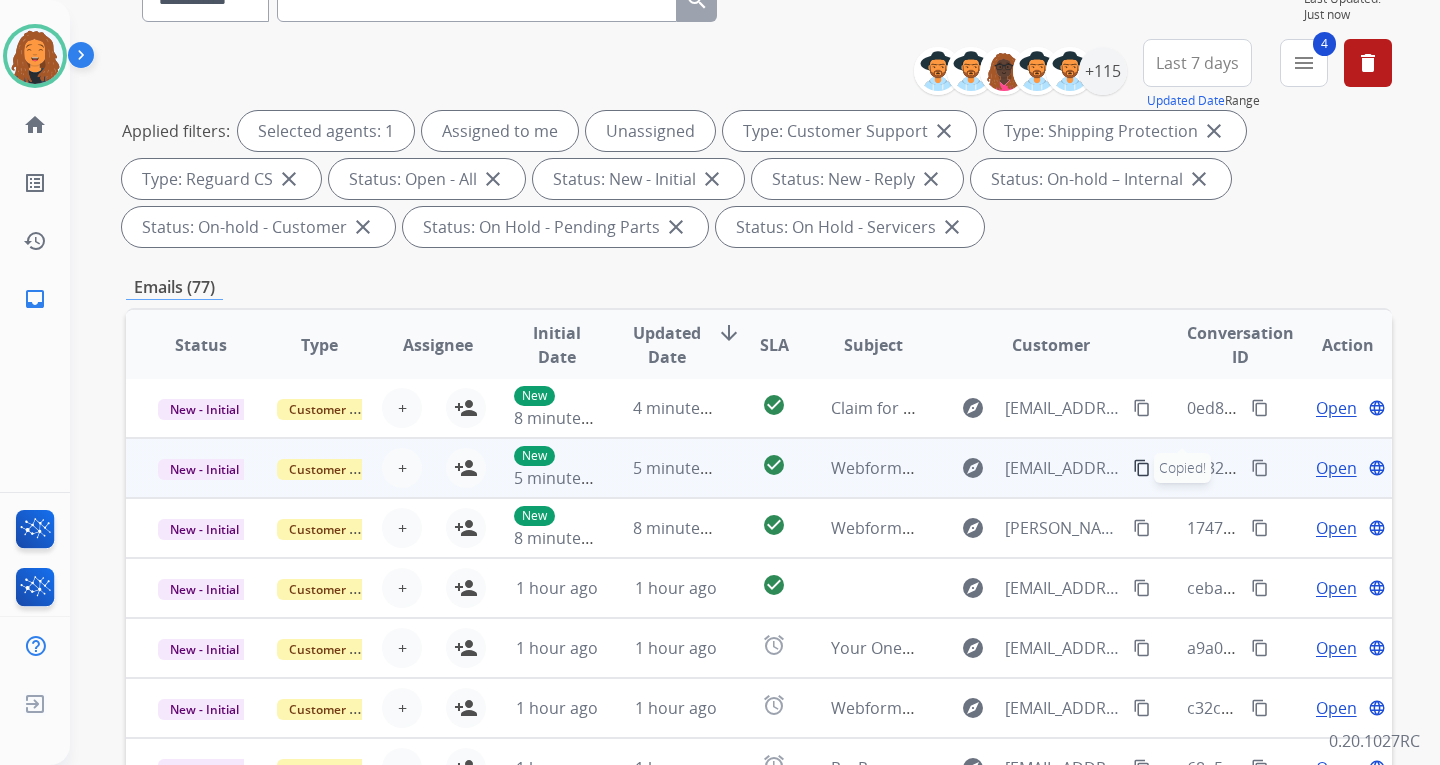 click on "Open" at bounding box center (1336, 468) 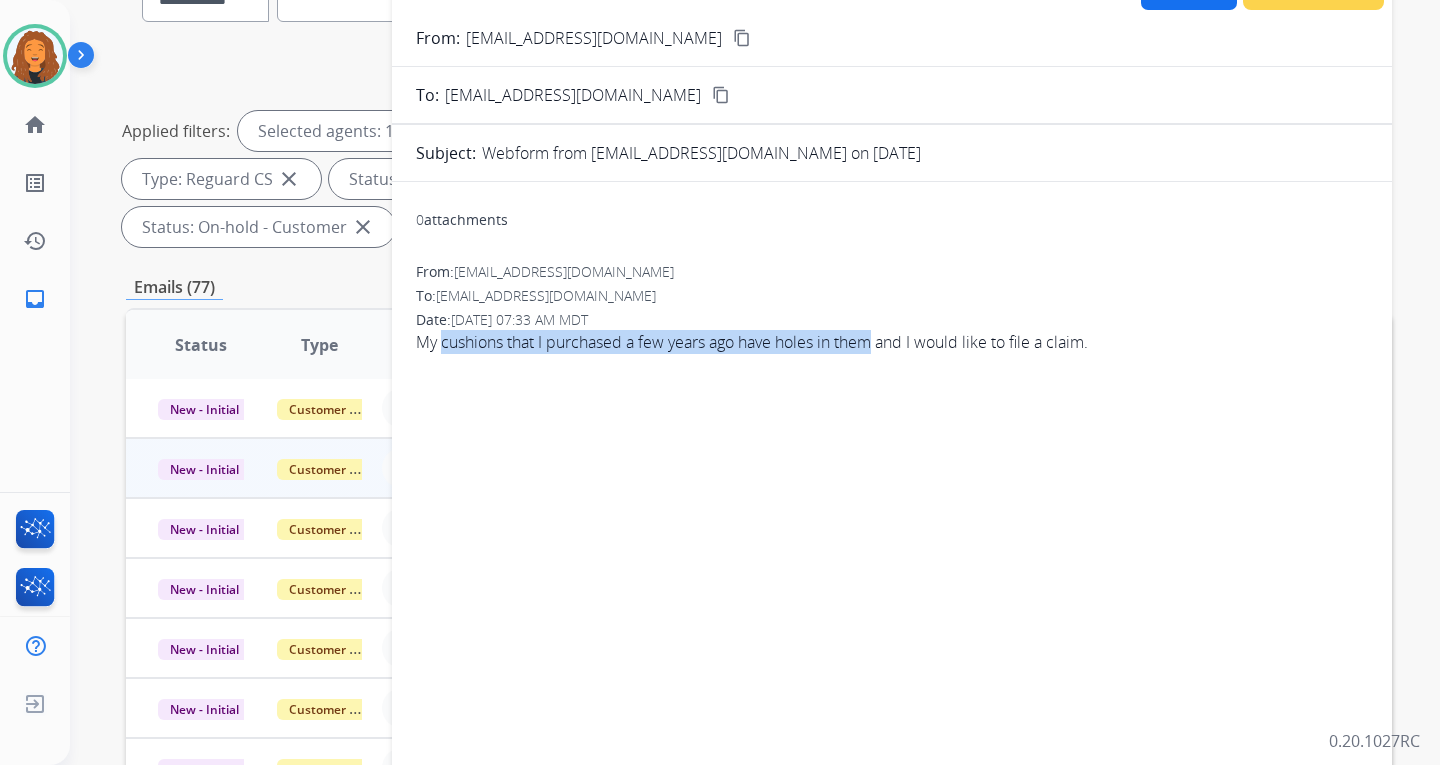 drag, startPoint x: 441, startPoint y: 342, endPoint x: 846, endPoint y: 346, distance: 405.01974 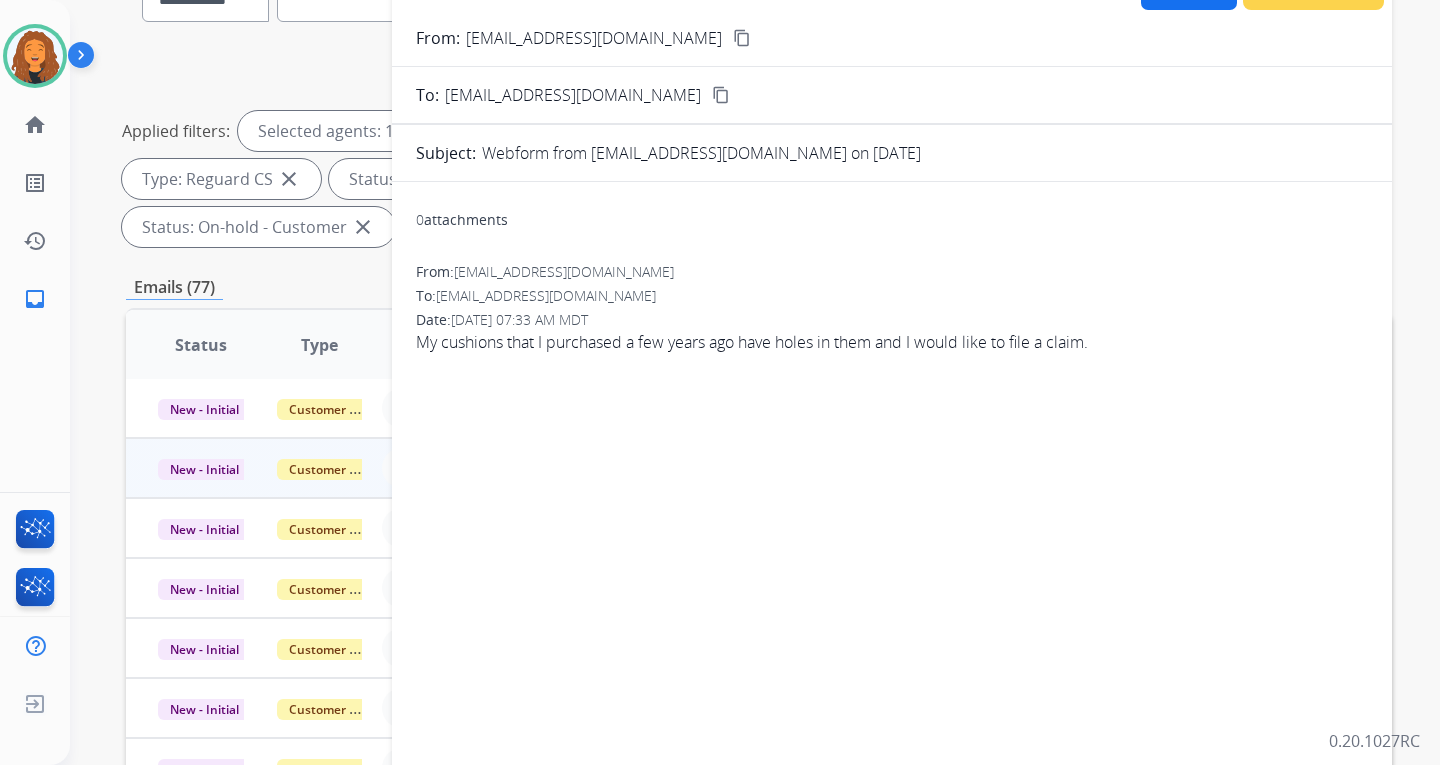 click on "From:  [PERSON_NAME][EMAIL_ADDRESS][PERSON_NAME][DOMAIN_NAME]   To:  [EMAIL_ADDRESS][DOMAIN_NAME]  Date:  [DATE] 07:33 AM MDT My cushions that I purchased a few years ago have holes in them and I would like to file a claim." at bounding box center [892, 308] 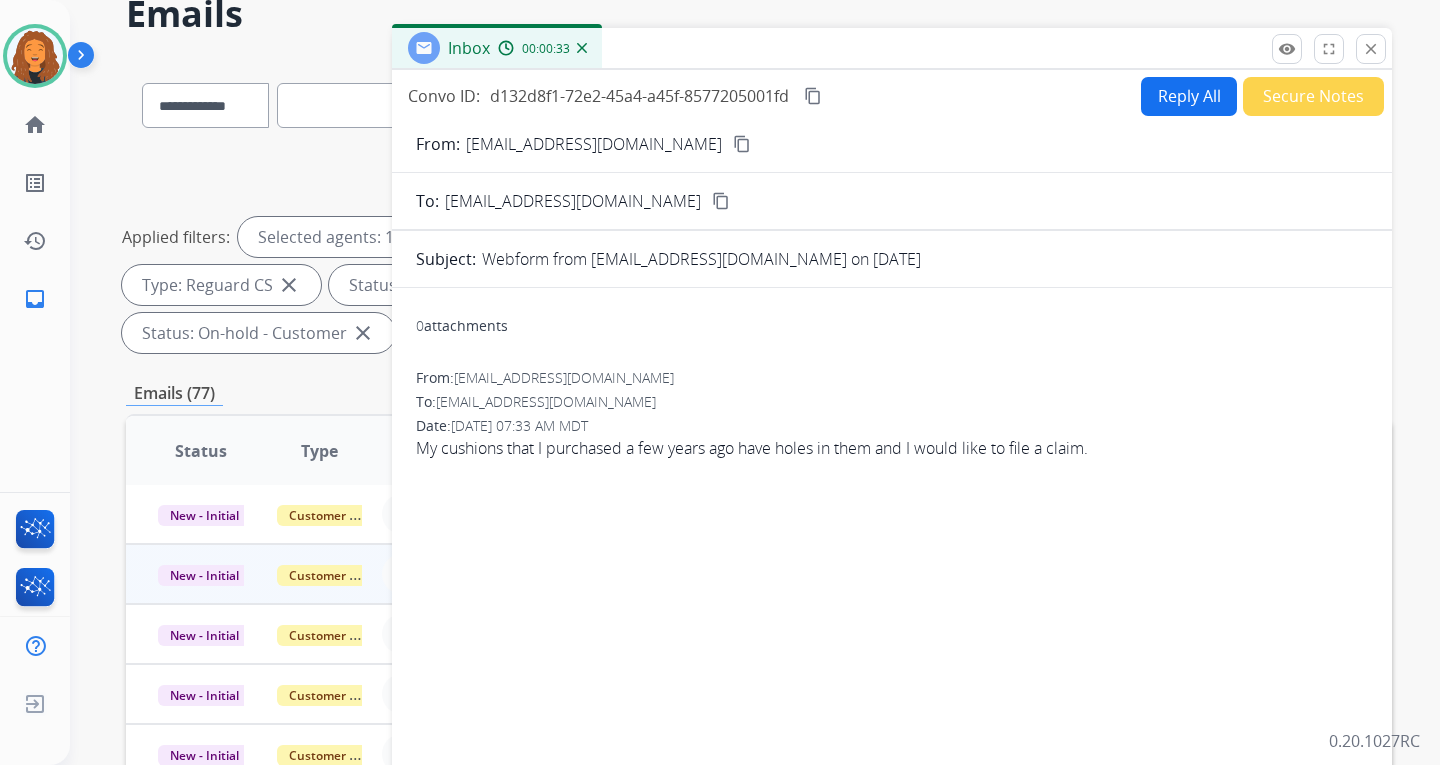 scroll, scrollTop: 0, scrollLeft: 0, axis: both 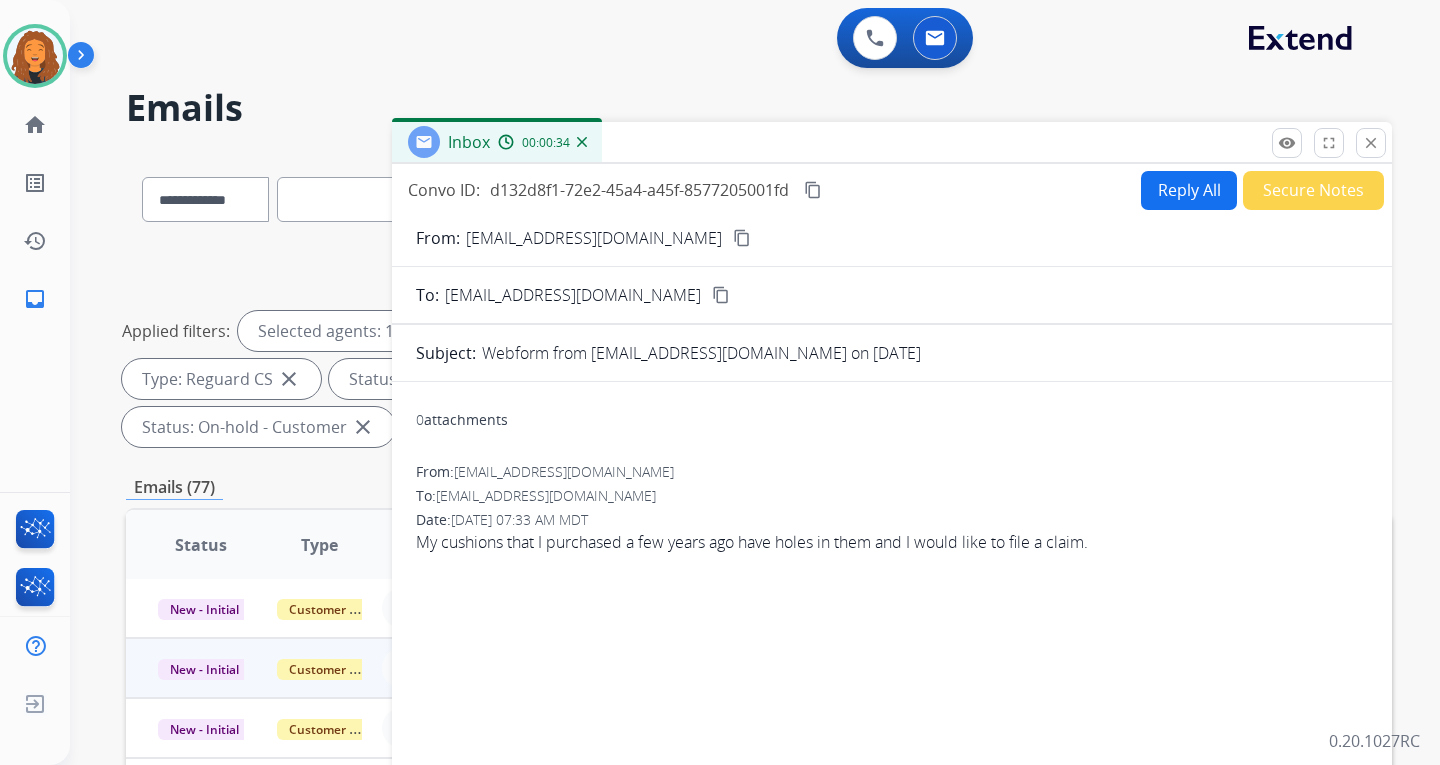 click on "Reply All" at bounding box center (1189, 190) 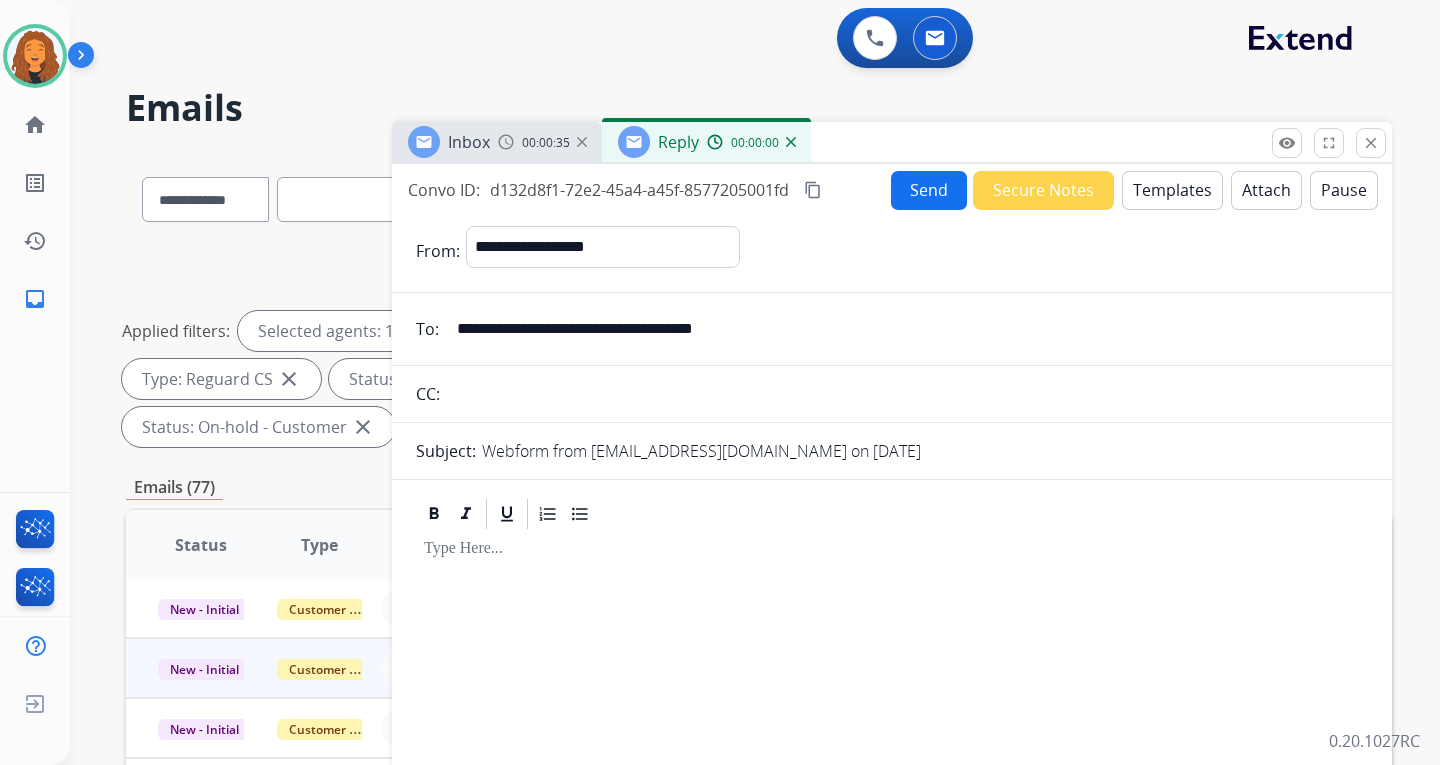 click on "Templates" at bounding box center (1172, 190) 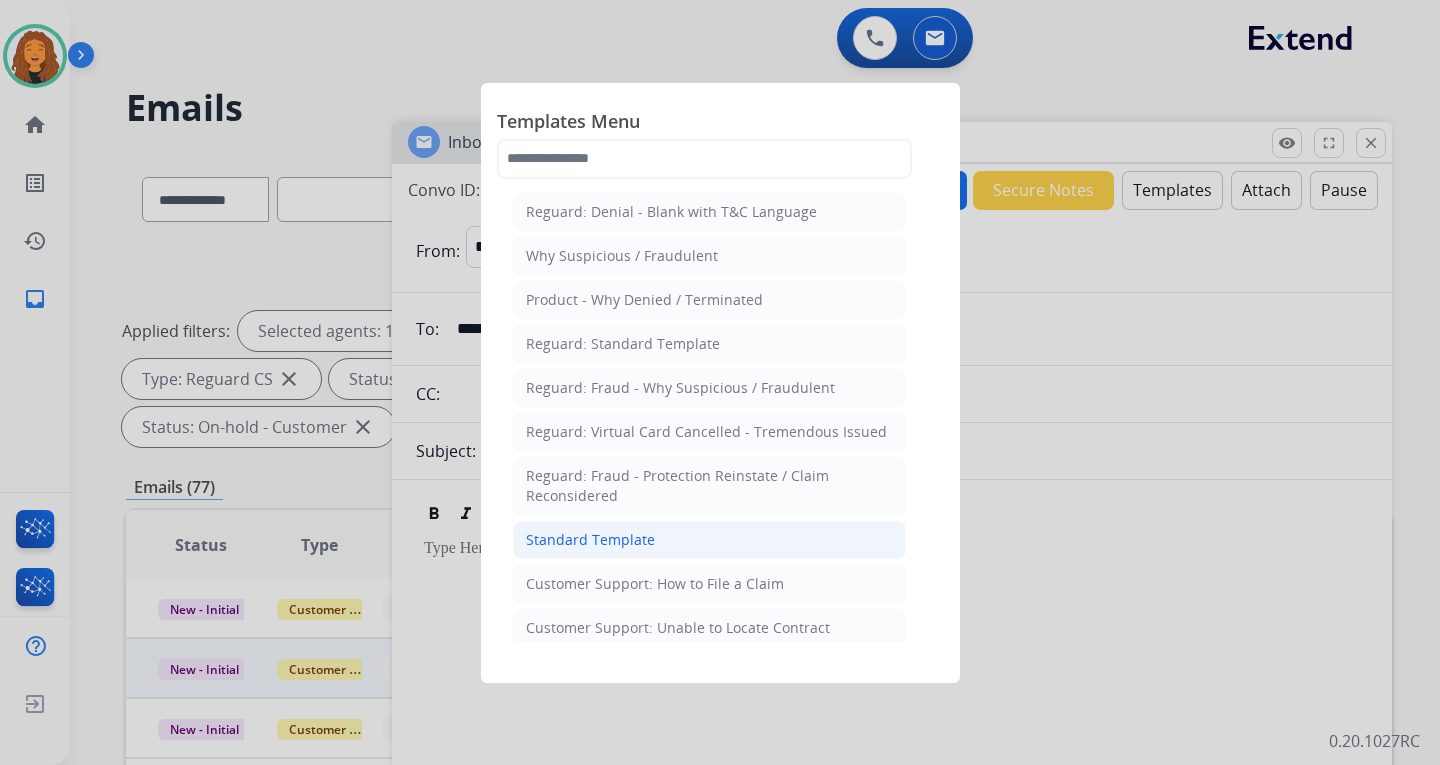 click on "Standard Template" 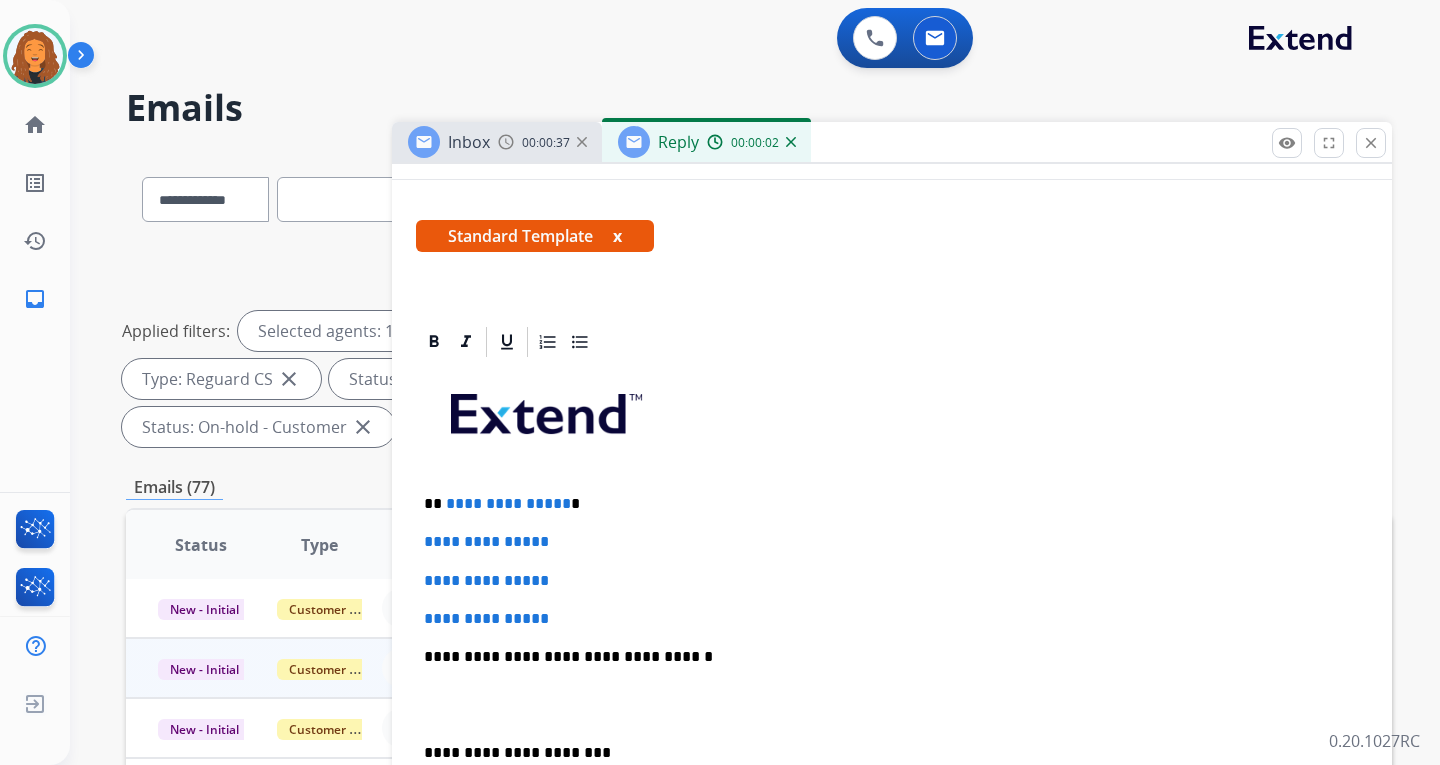 scroll, scrollTop: 300, scrollLeft: 0, axis: vertical 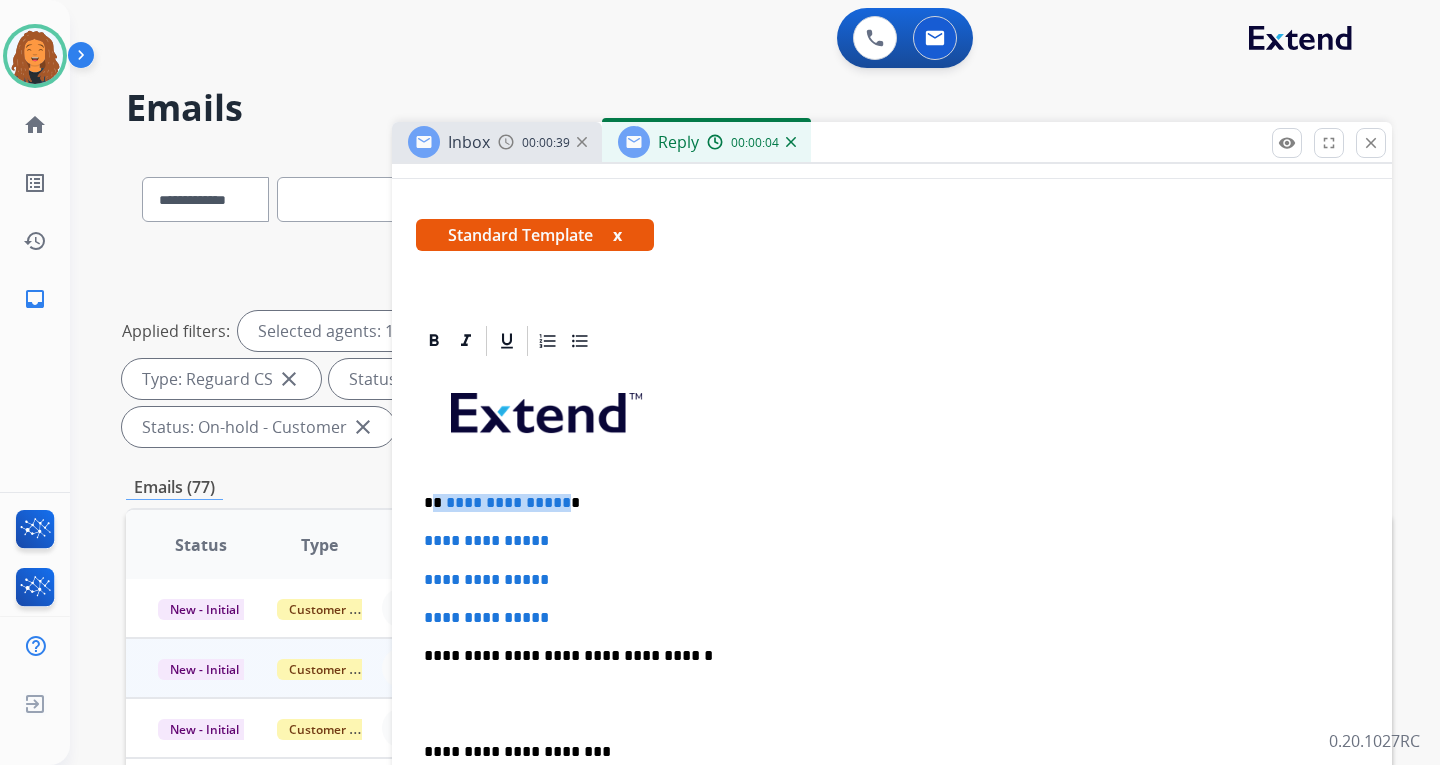 drag, startPoint x: 559, startPoint y: 504, endPoint x: 435, endPoint y: 498, distance: 124.14507 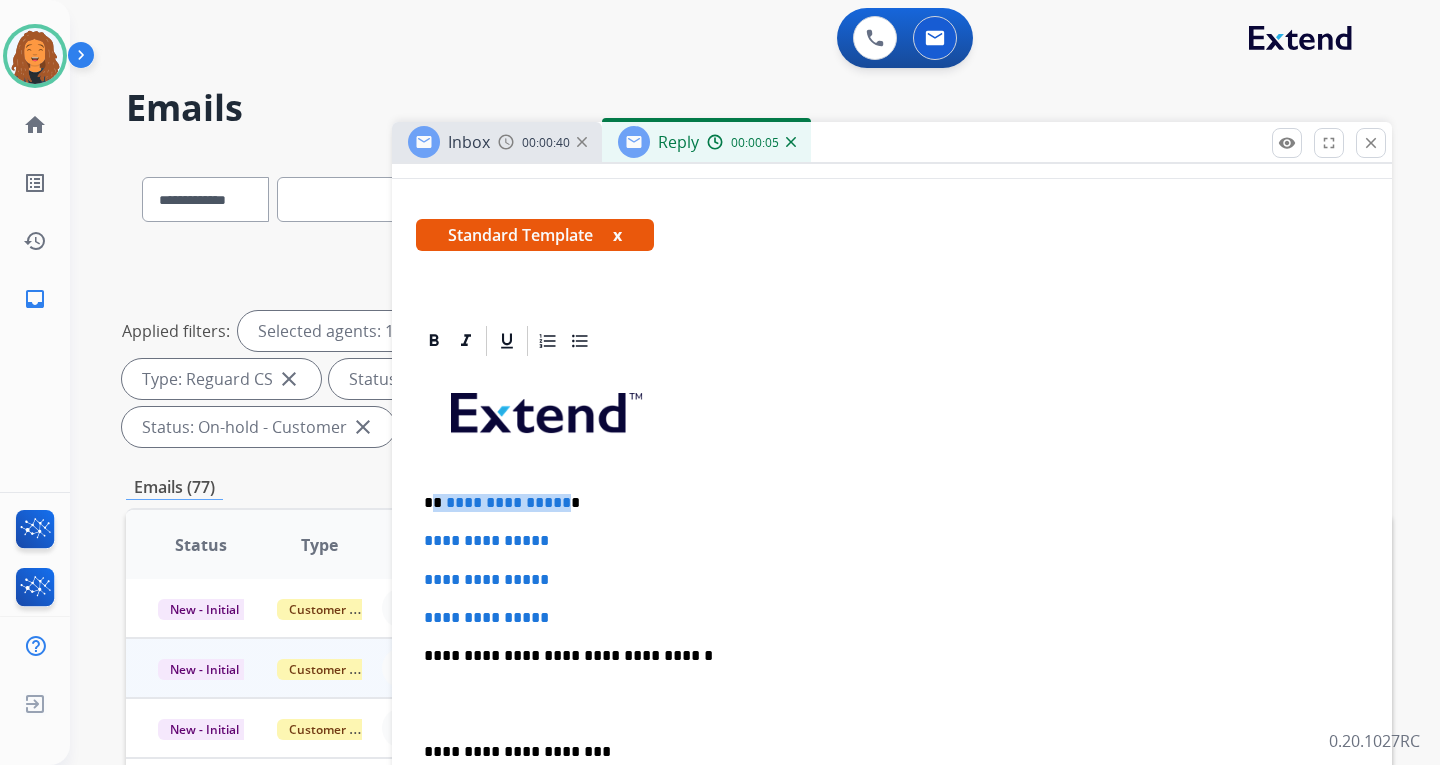 type 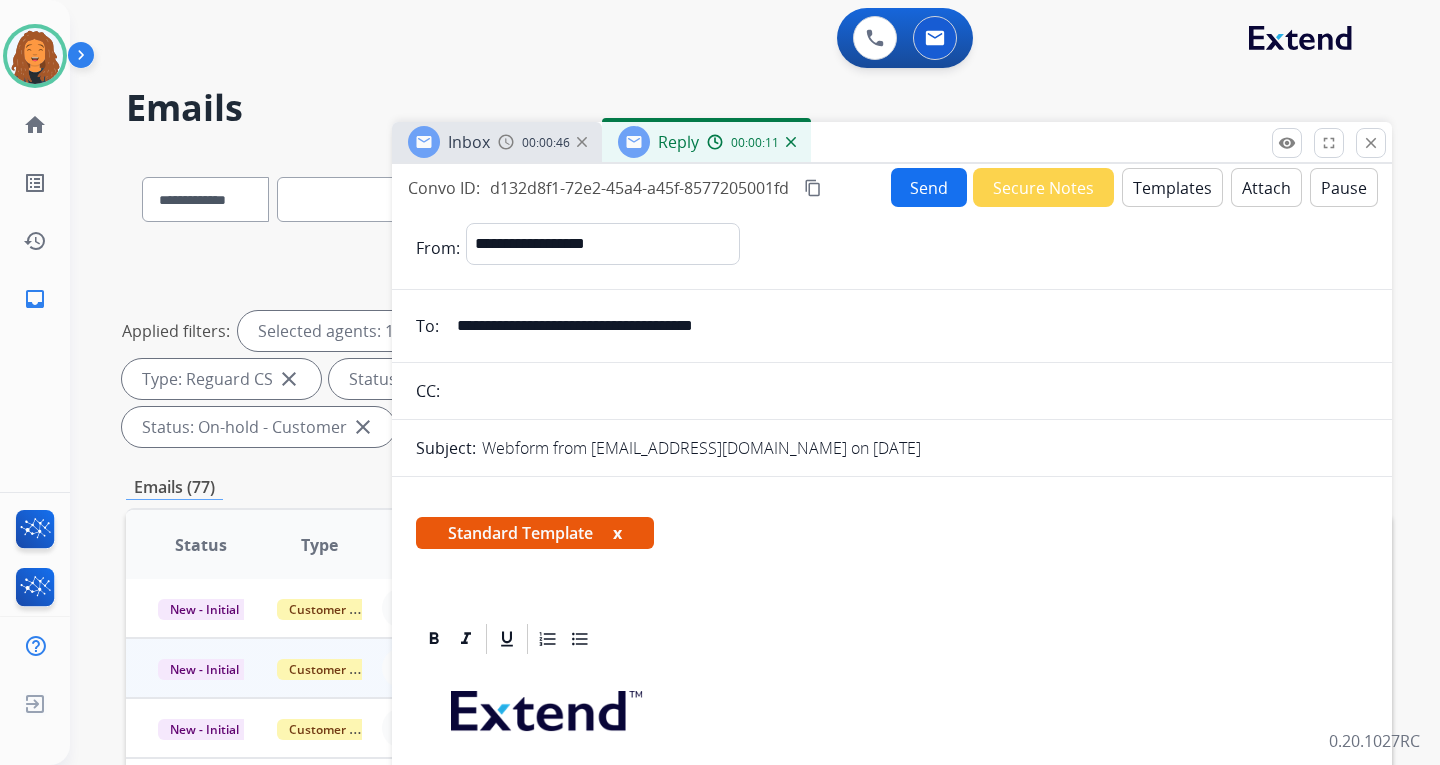 scroll, scrollTop: 0, scrollLeft: 0, axis: both 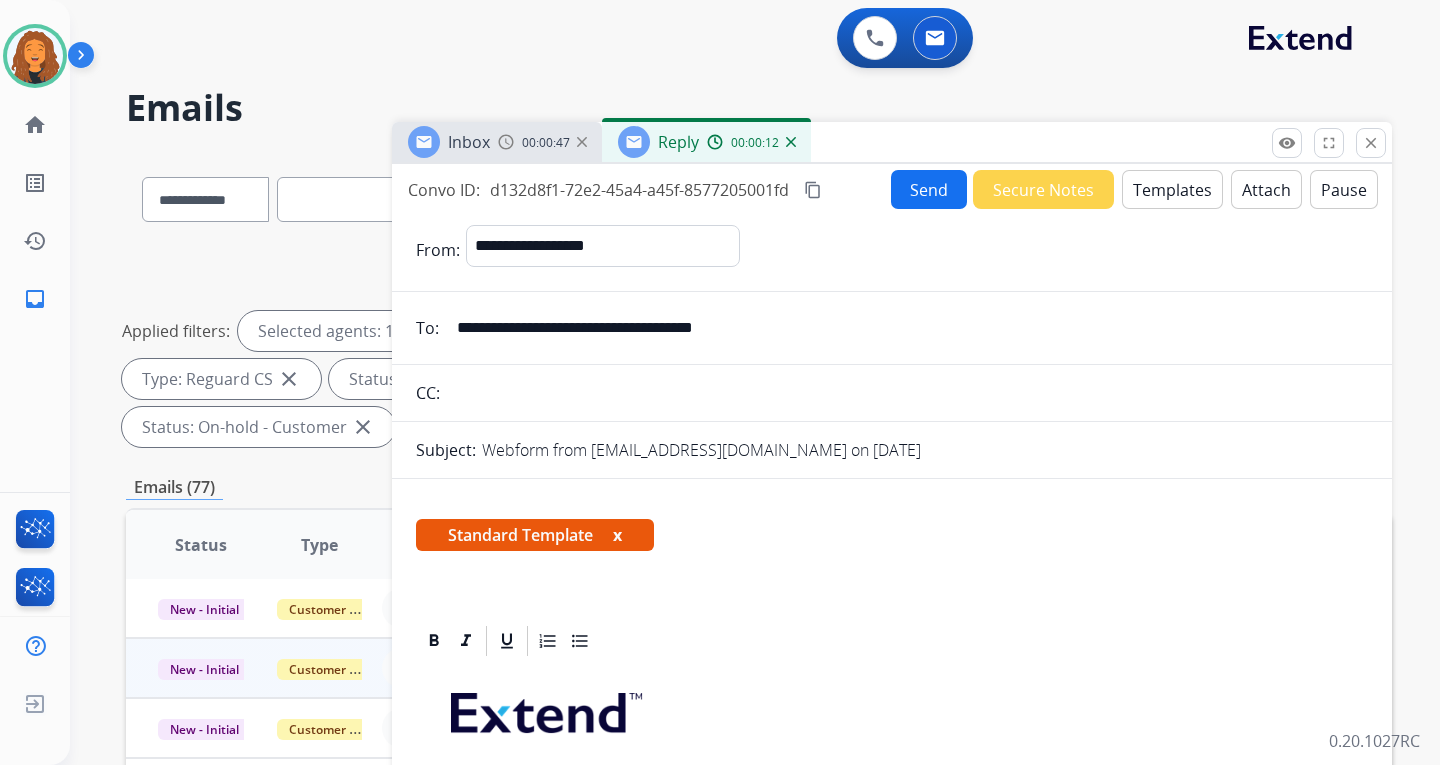 click on "00:00:12" at bounding box center (751, 142) 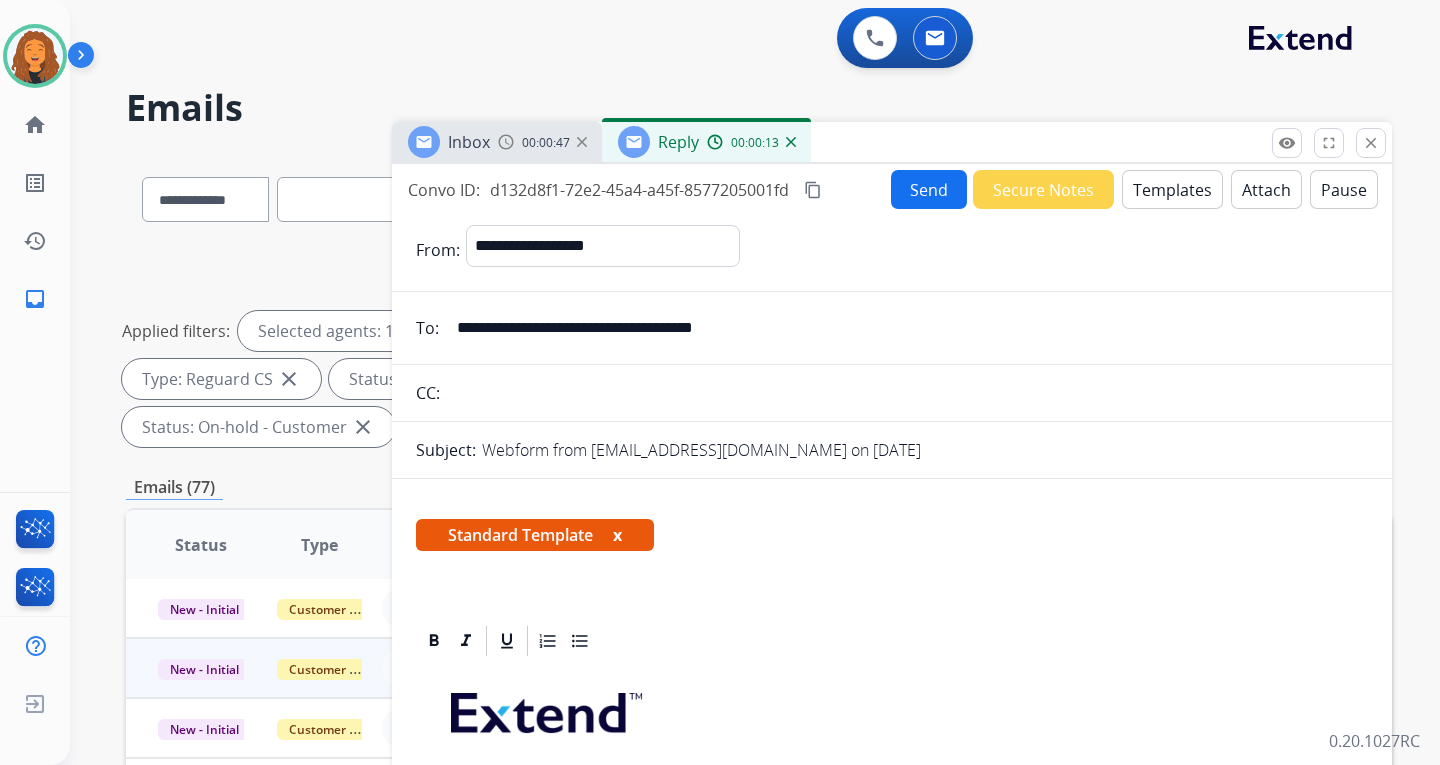 click at bounding box center (791, 142) 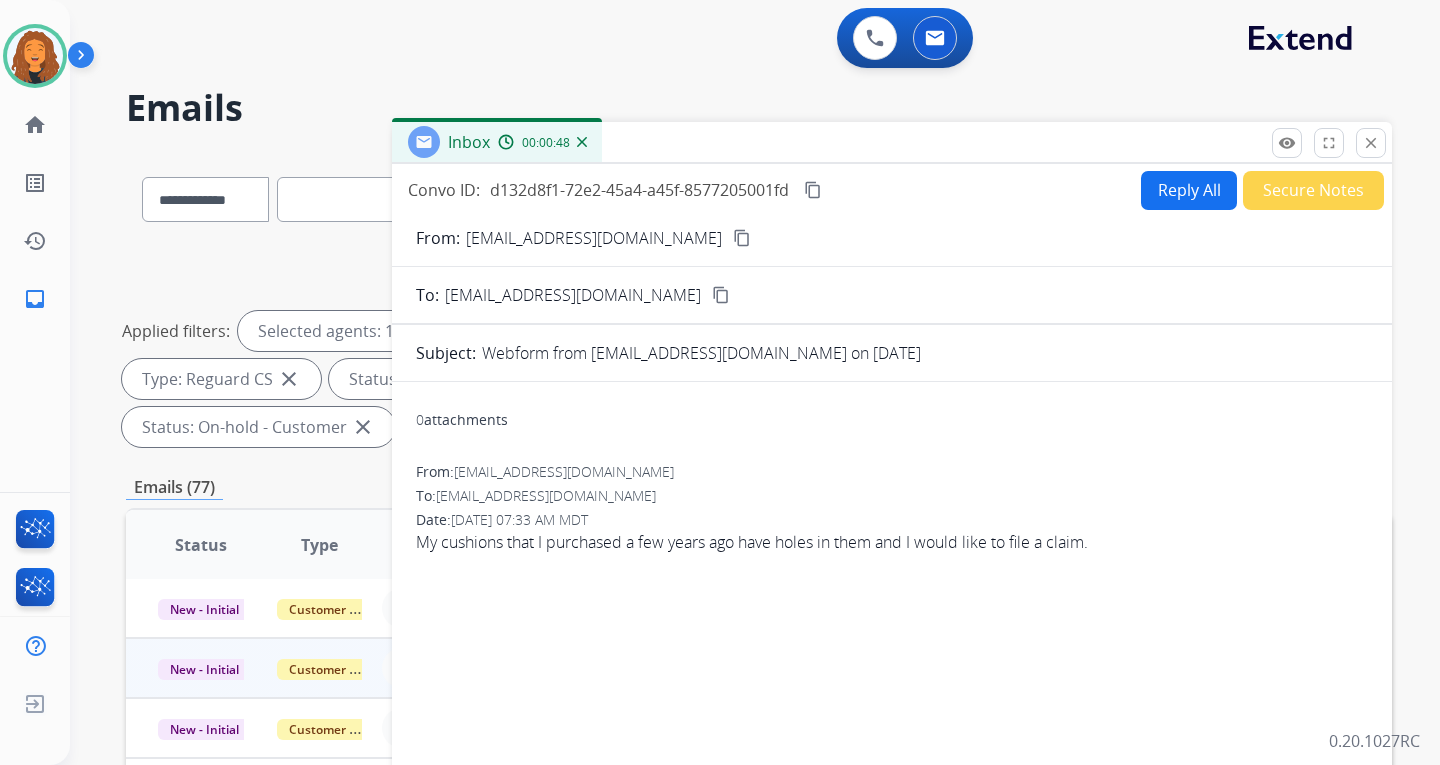 click on "Reply All" at bounding box center (1189, 190) 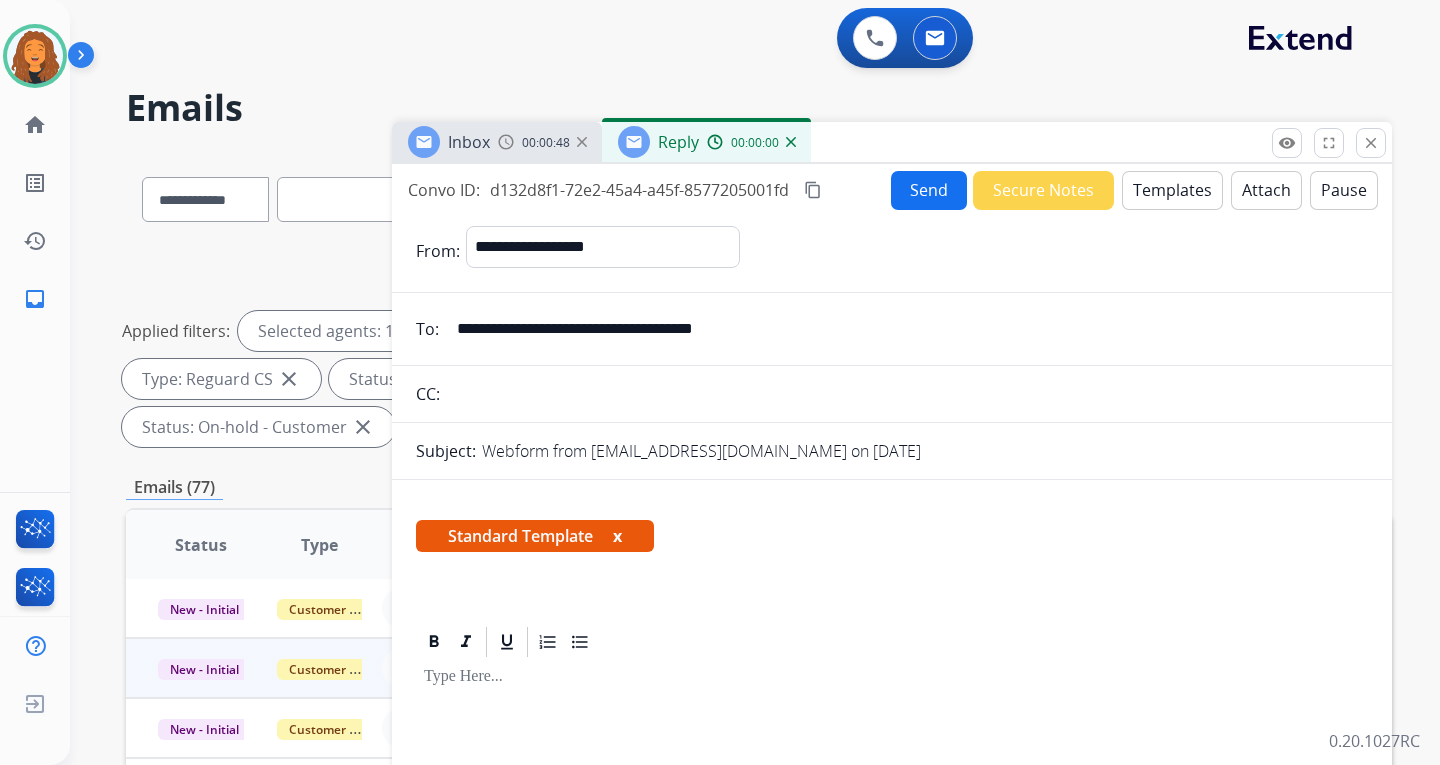 click on "Templates" at bounding box center (1172, 190) 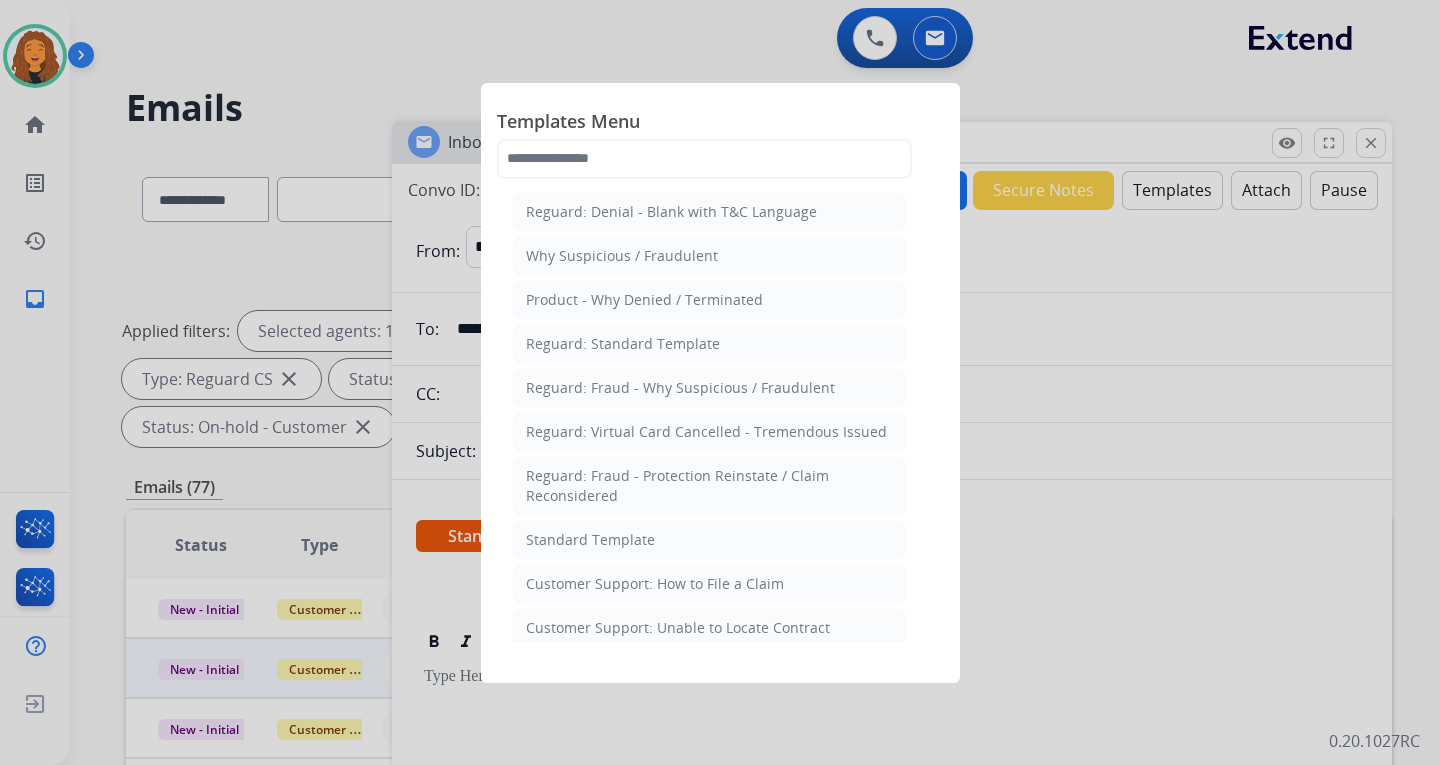 drag, startPoint x: 750, startPoint y: 586, endPoint x: 731, endPoint y: 577, distance: 21.023796 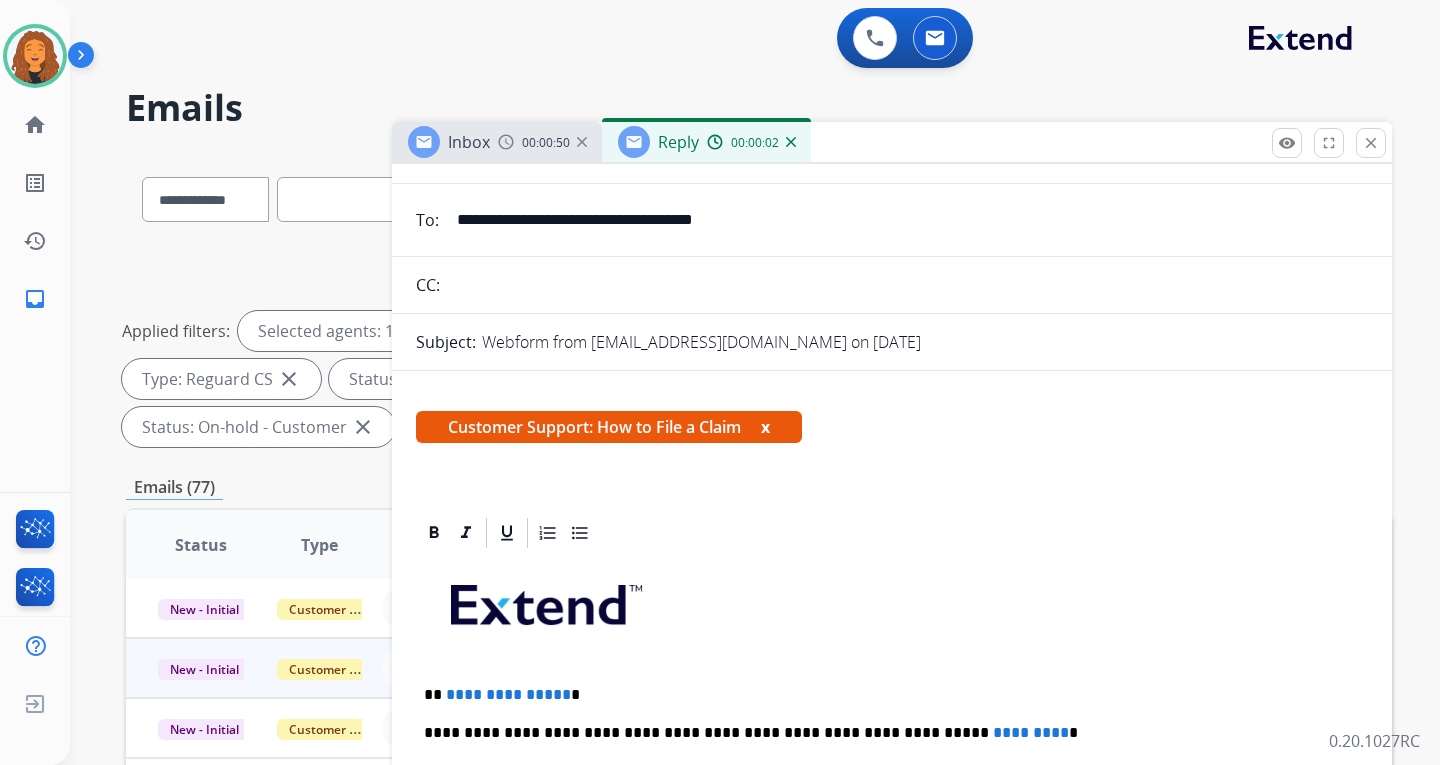 scroll, scrollTop: 300, scrollLeft: 0, axis: vertical 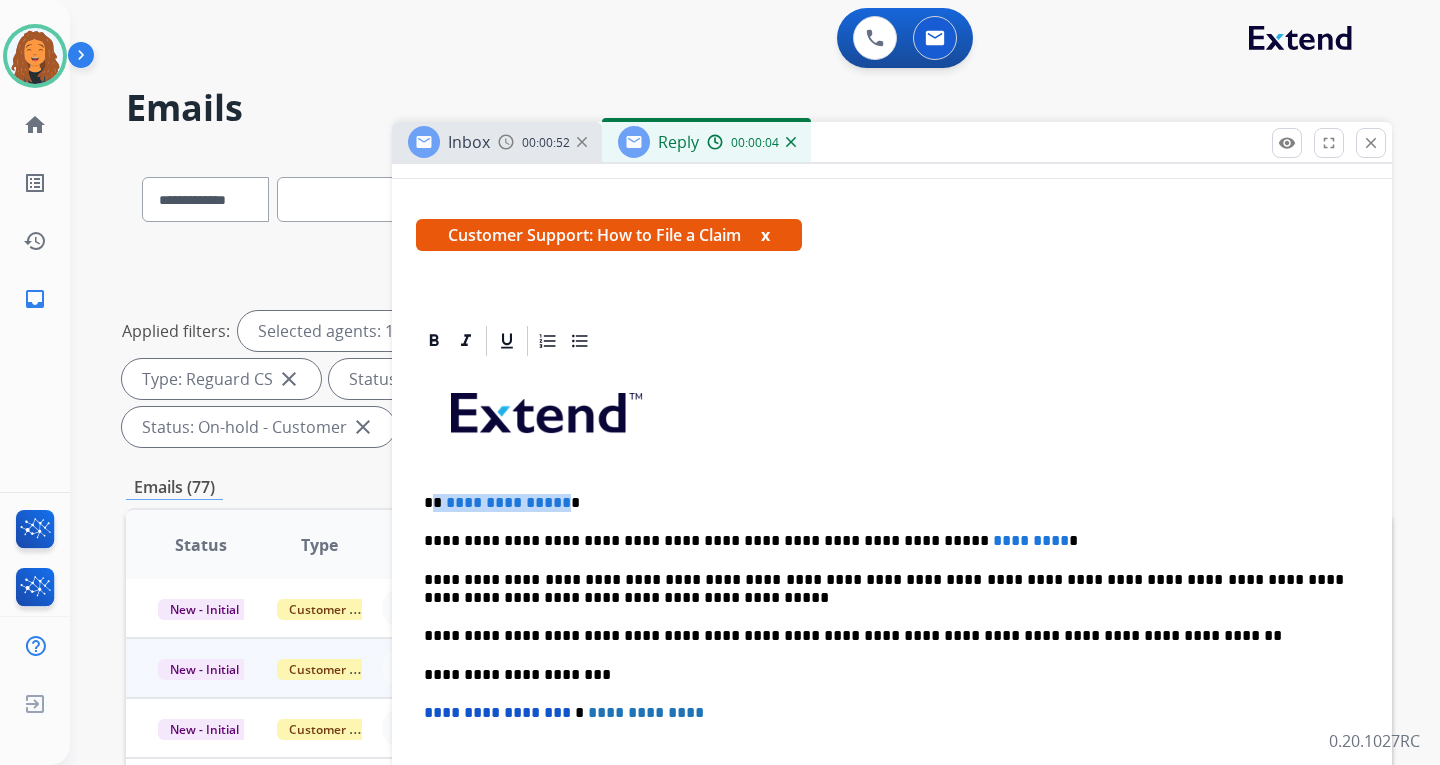 drag, startPoint x: 558, startPoint y: 500, endPoint x: 444, endPoint y: 513, distance: 114.73883 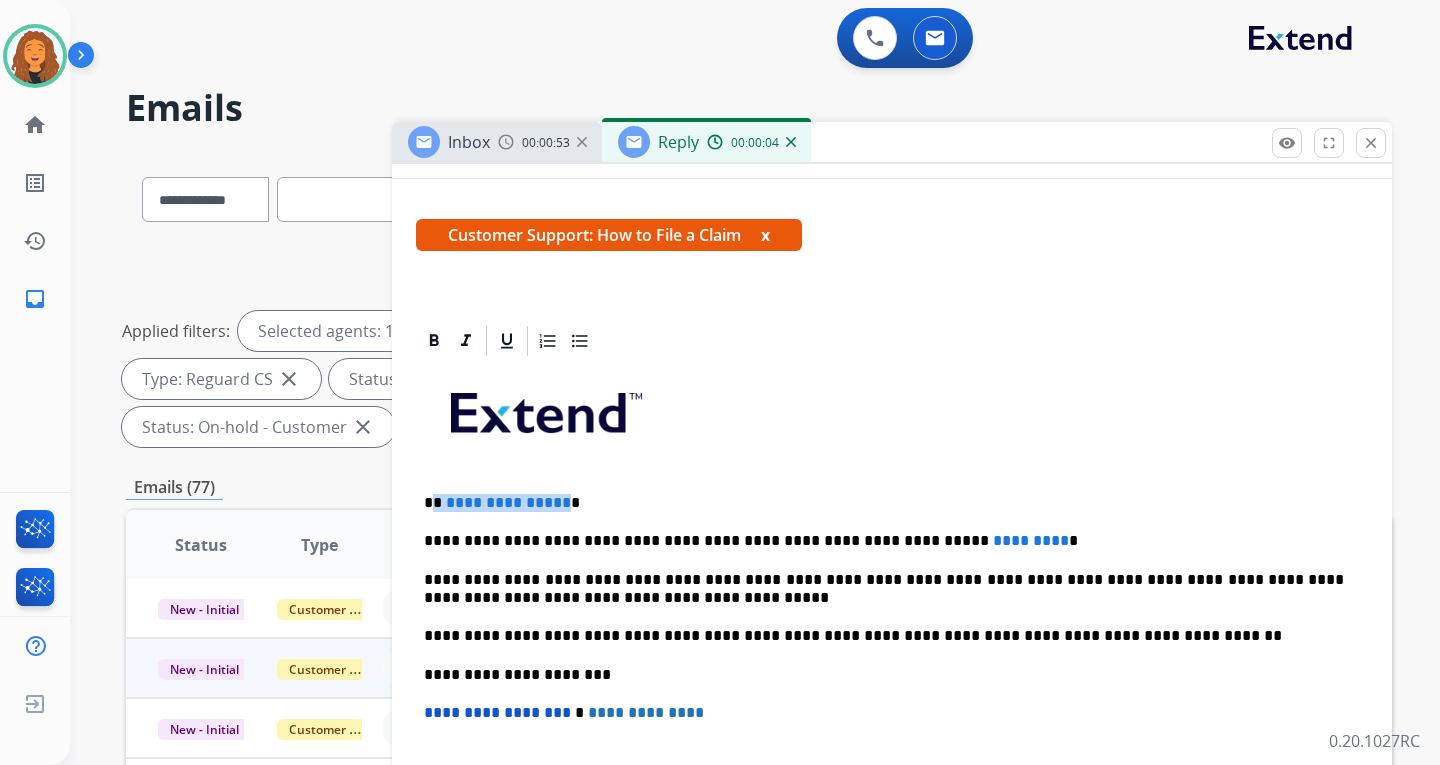 type 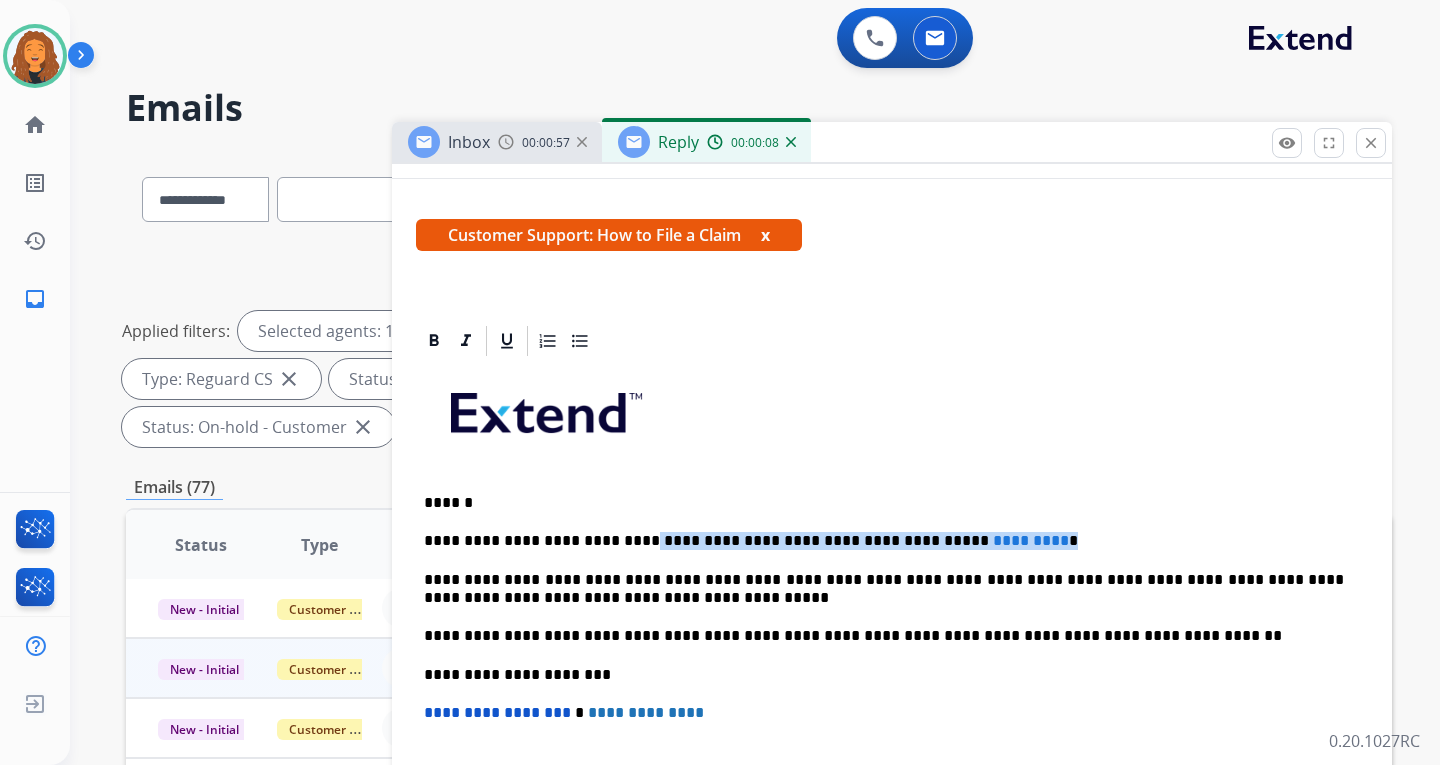 drag, startPoint x: 910, startPoint y: 542, endPoint x: 609, endPoint y: 528, distance: 301.3254 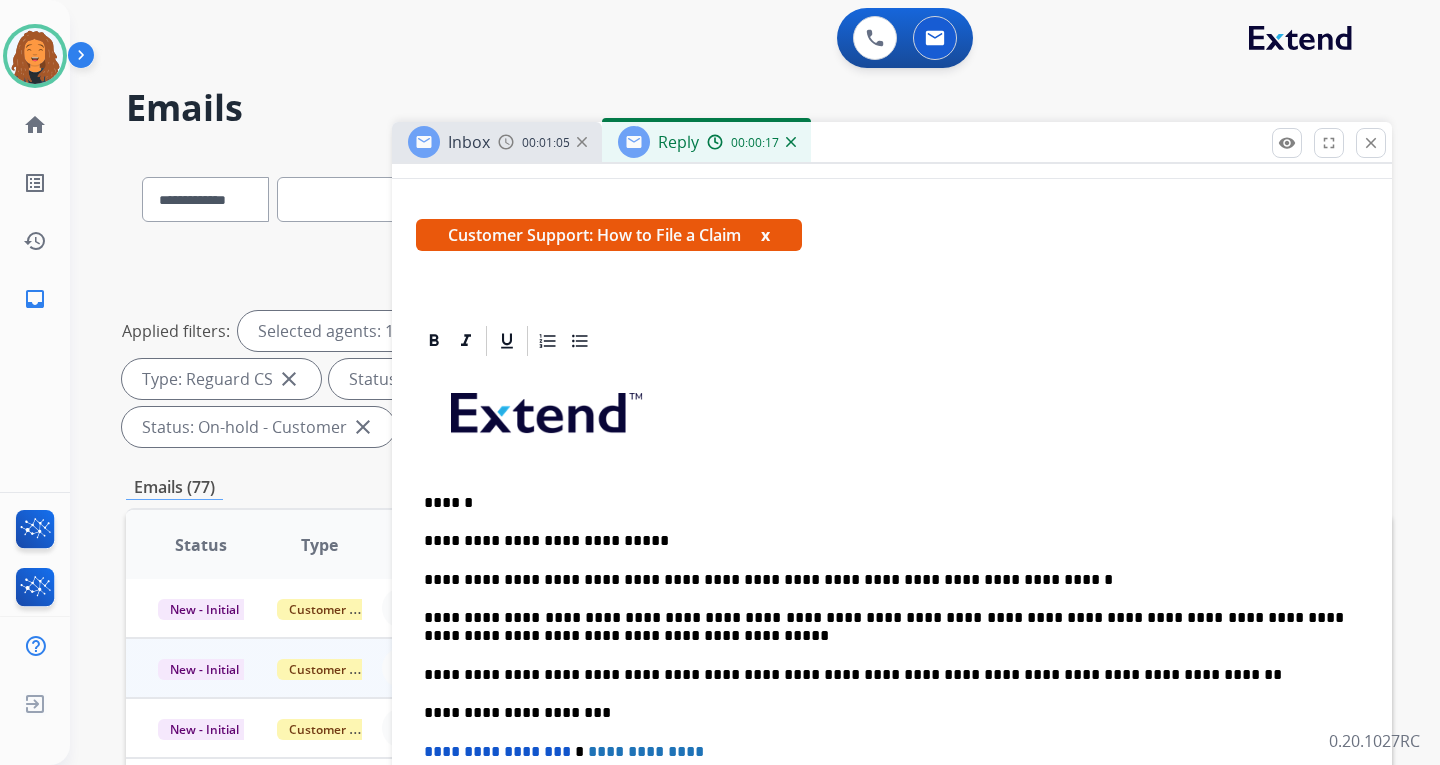 click on "**********" at bounding box center [884, 580] 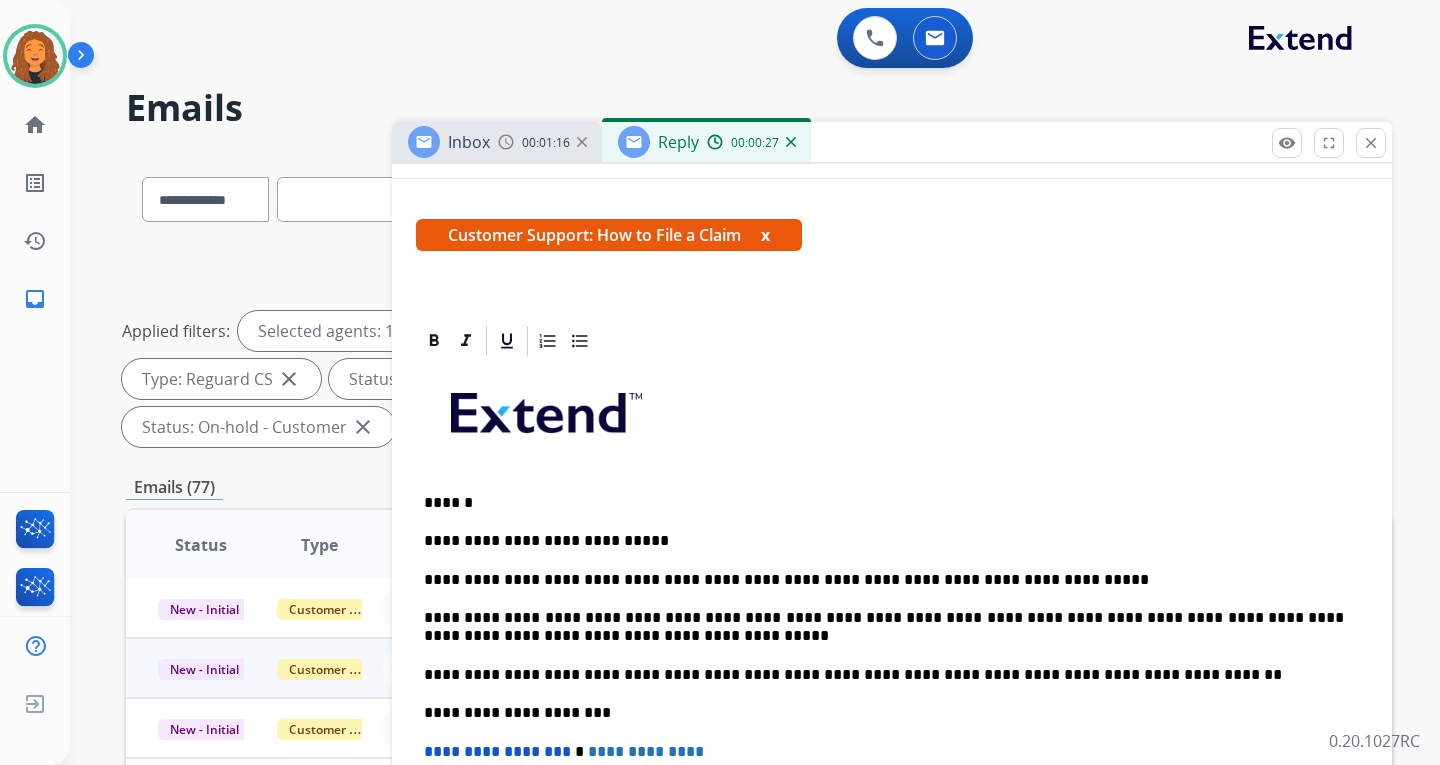 click on "**********" at bounding box center [884, 580] 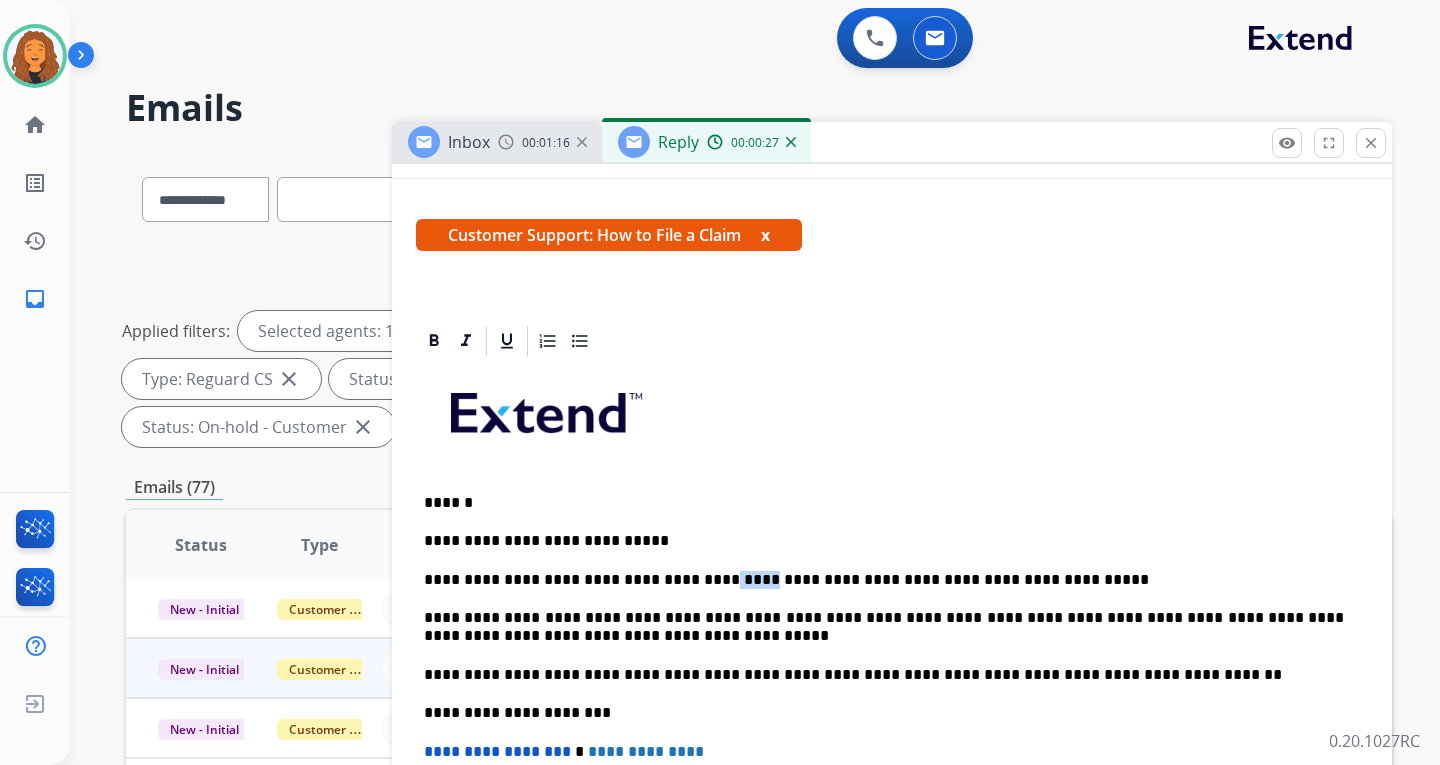 click on "**********" at bounding box center (884, 580) 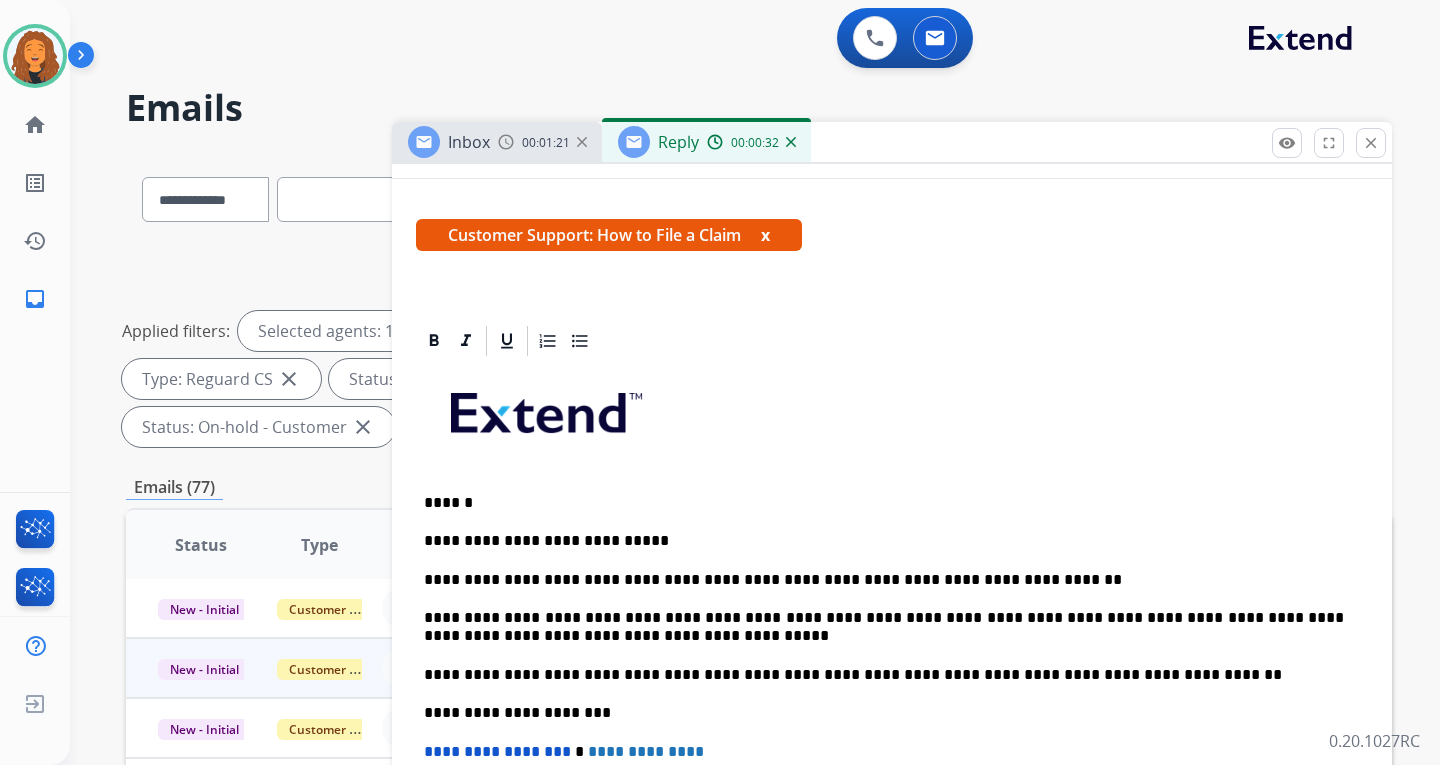 click on "**********" at bounding box center [884, 580] 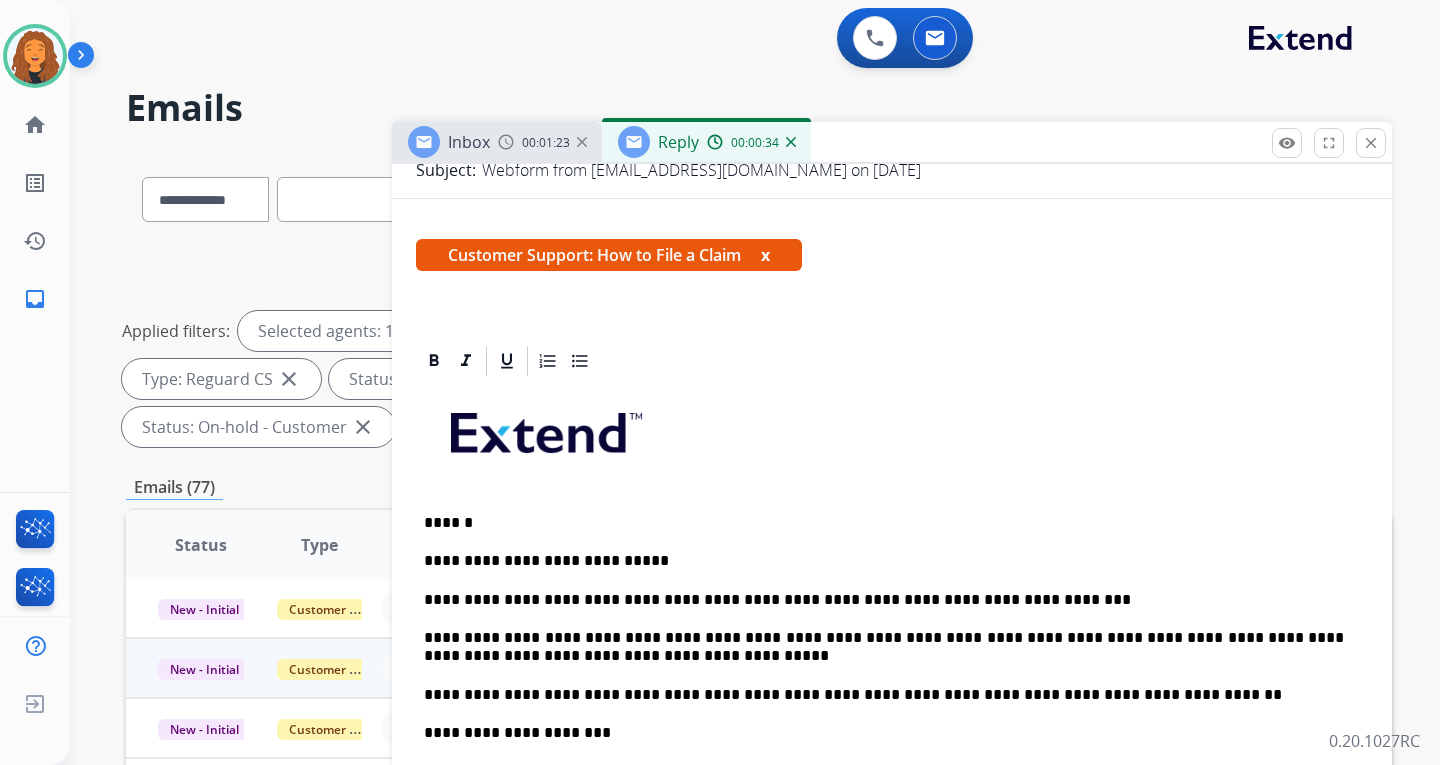 scroll, scrollTop: 1, scrollLeft: 0, axis: vertical 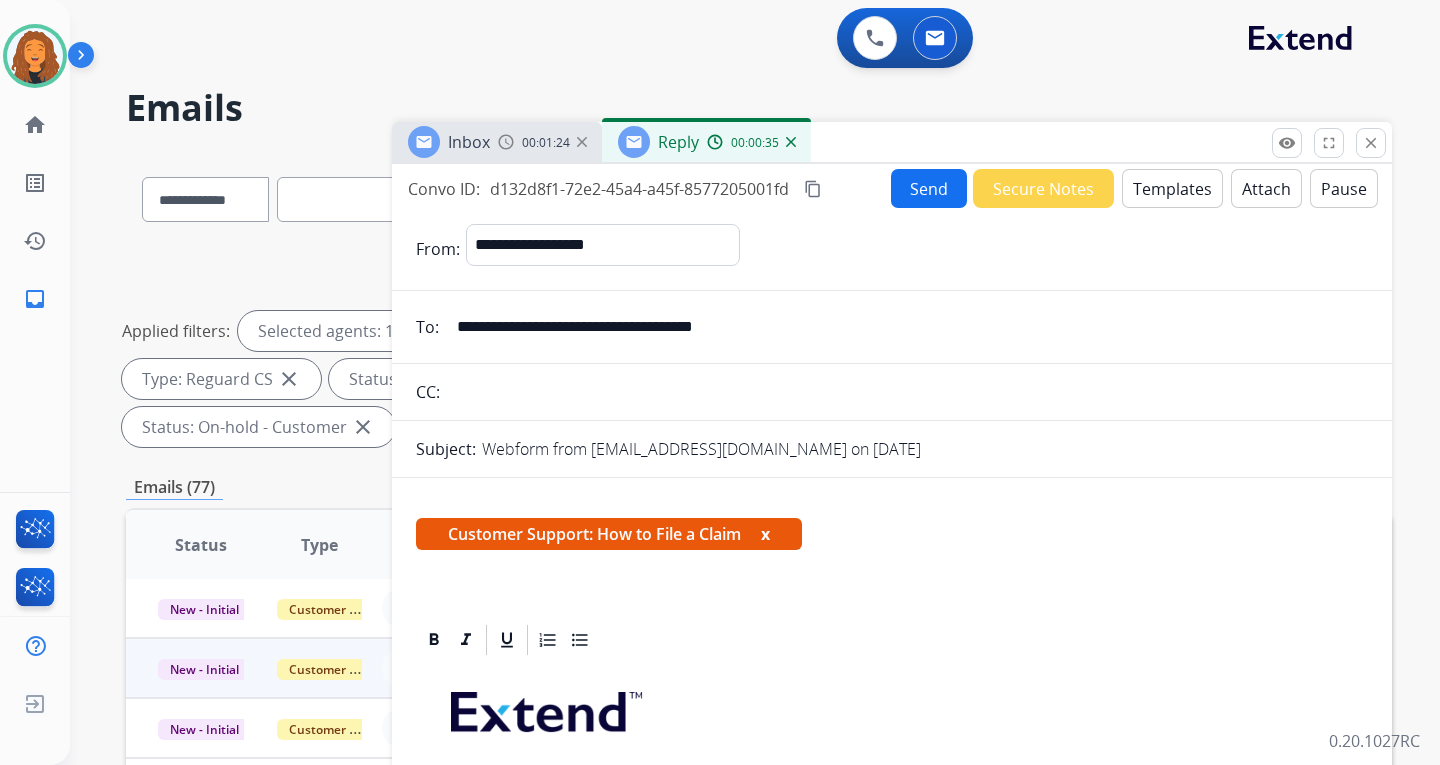 click on "Send" at bounding box center [929, 188] 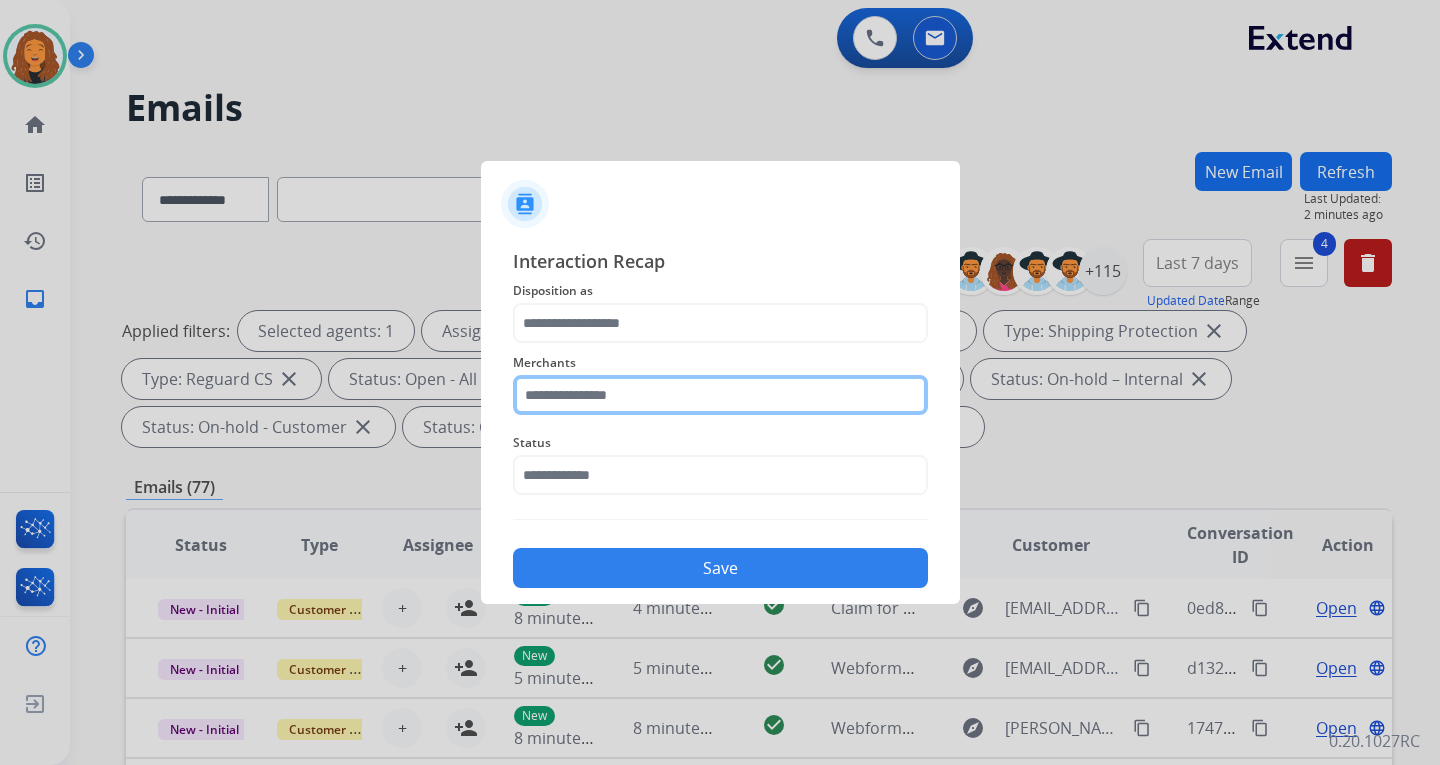 click 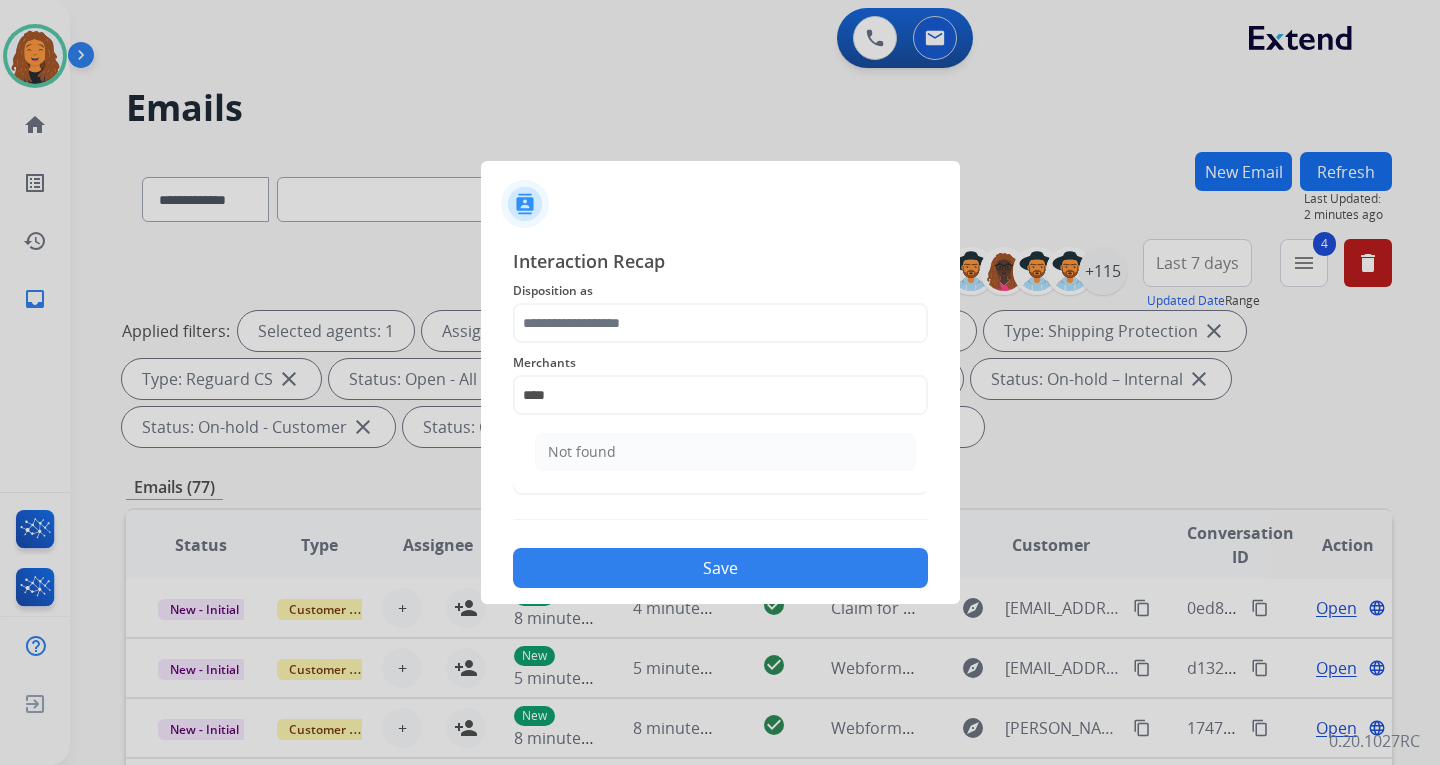 drag, startPoint x: 615, startPoint y: 456, endPoint x: 580, endPoint y: 379, distance: 84.58132 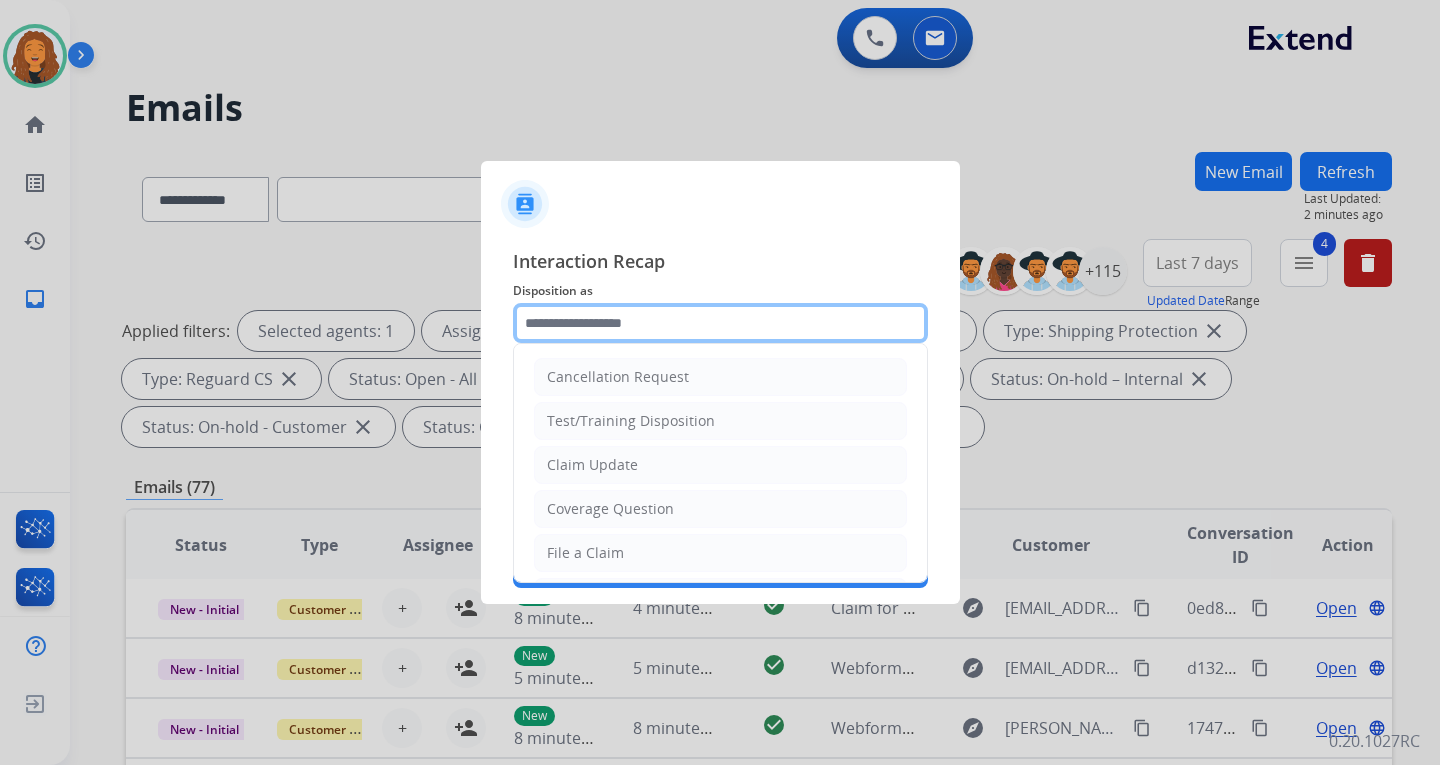 click 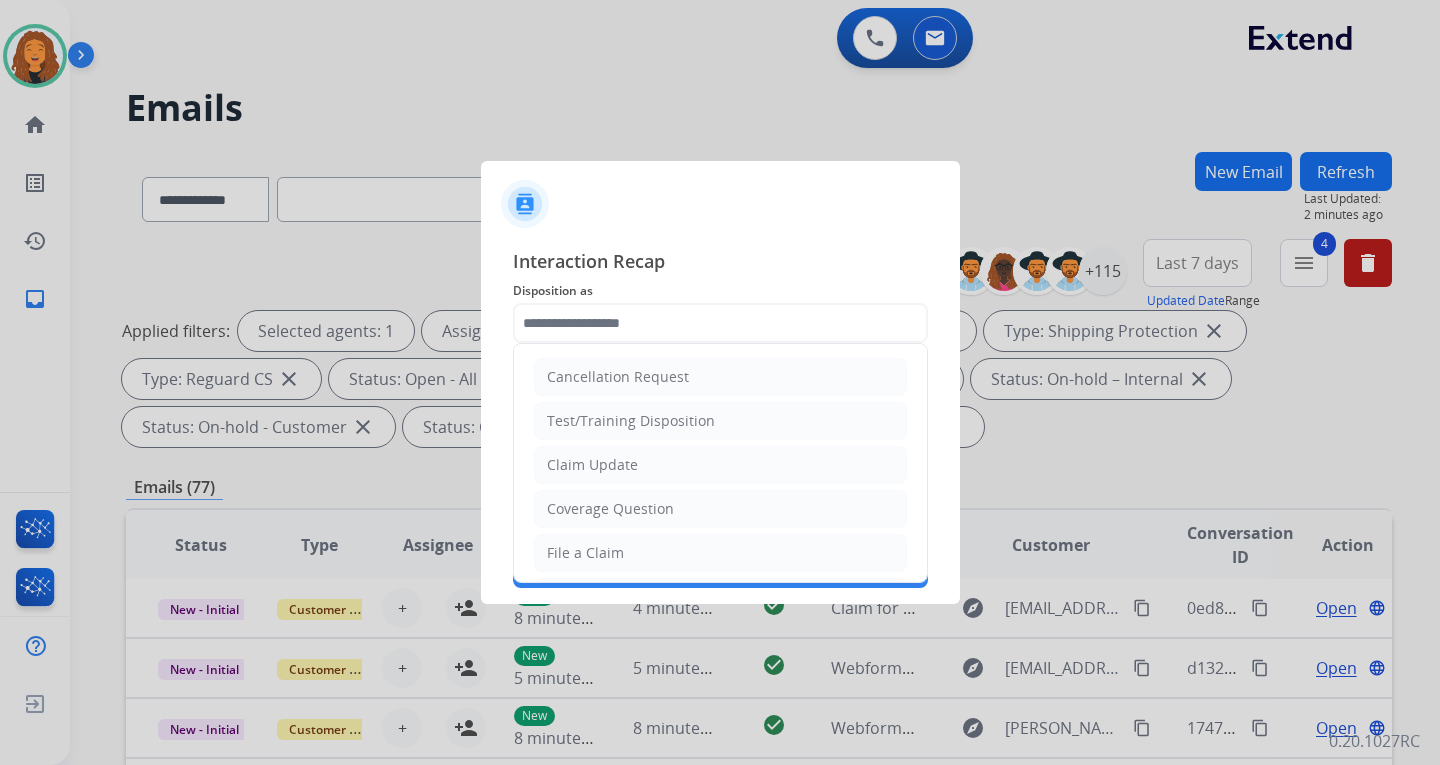 click on "File a Claim" 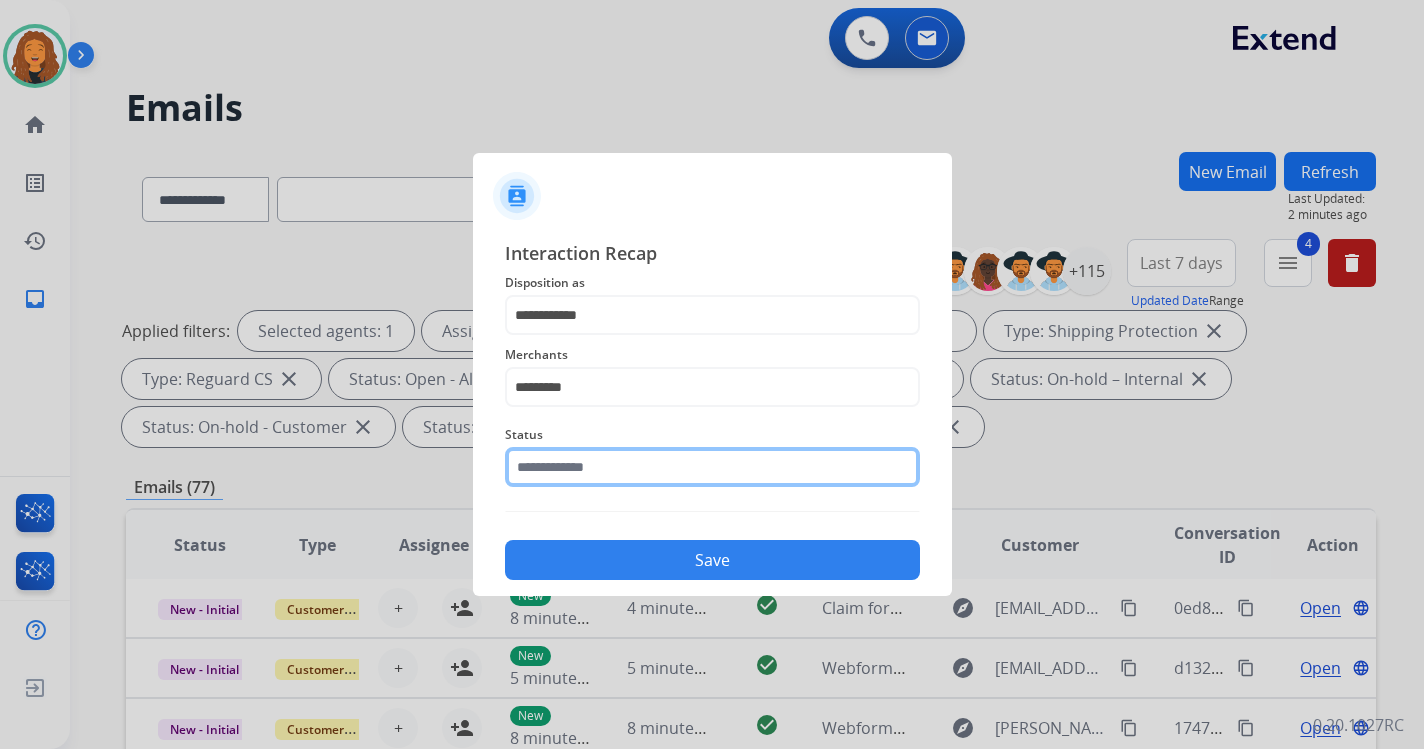 click 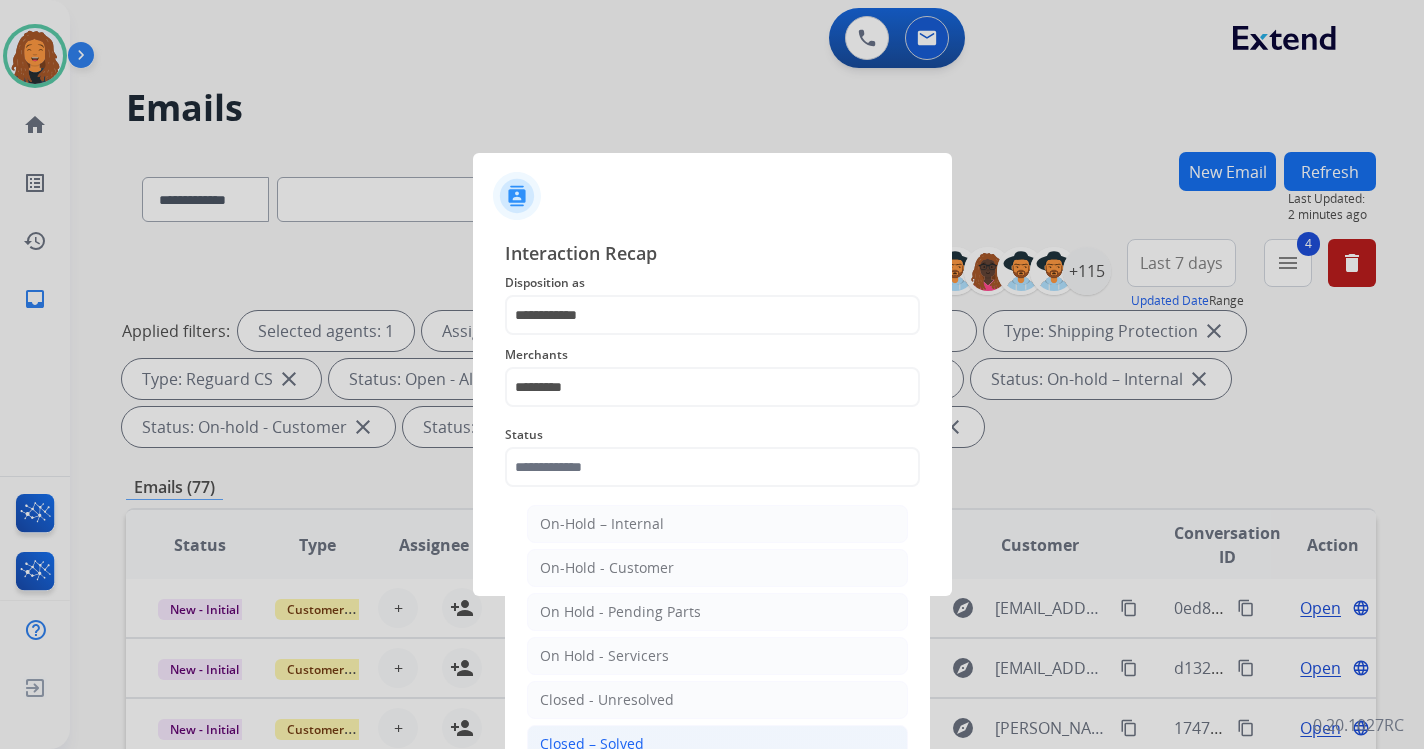 click on "Closed – Solved" 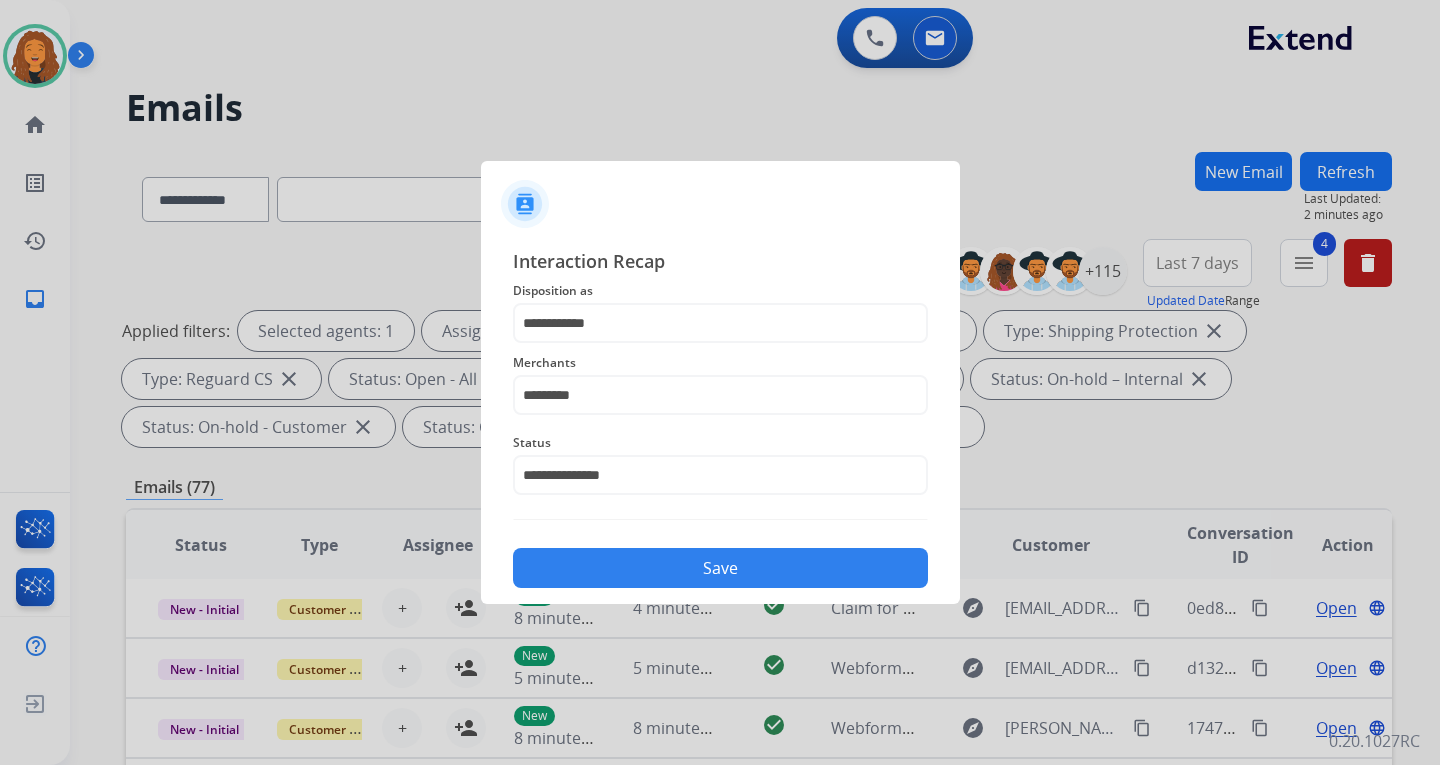 click on "Save" 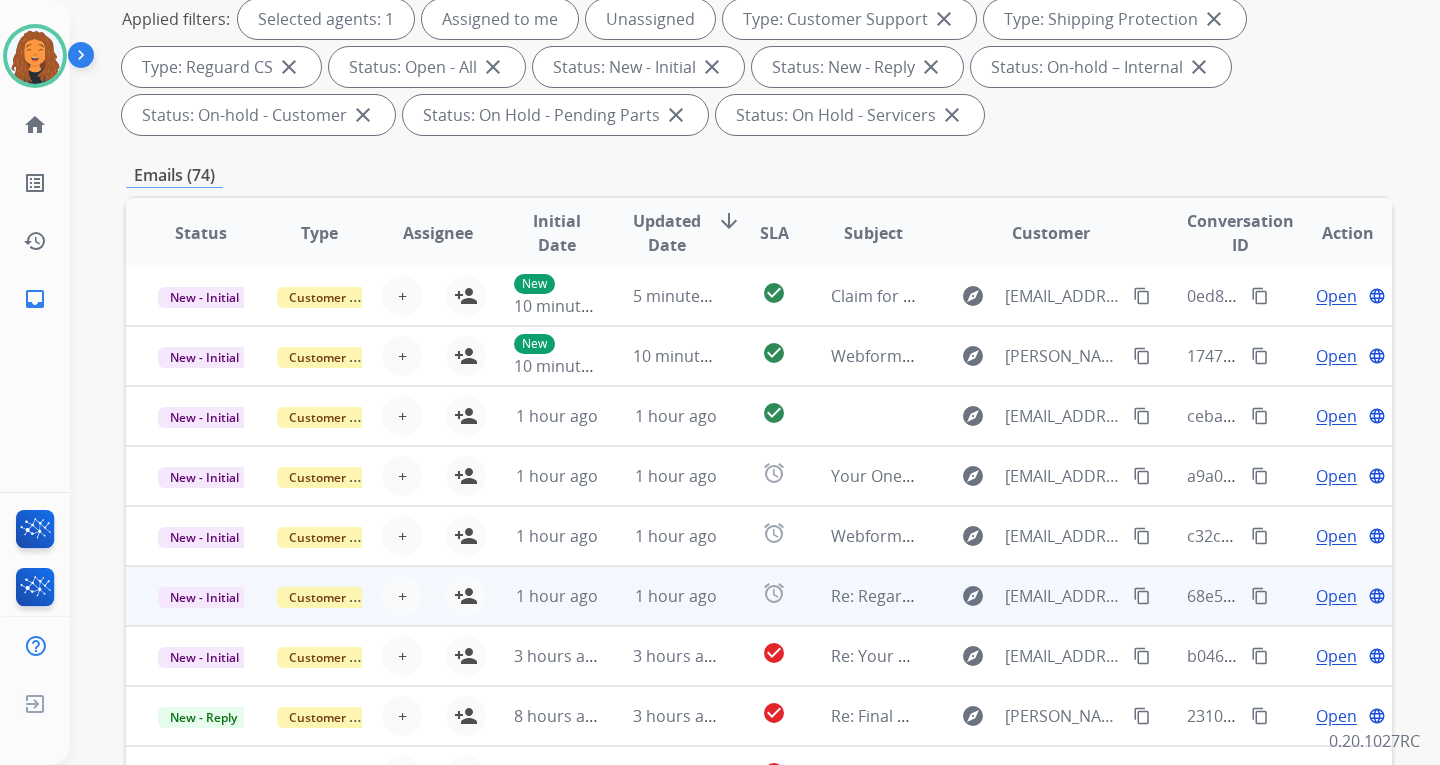 scroll, scrollTop: 400, scrollLeft: 0, axis: vertical 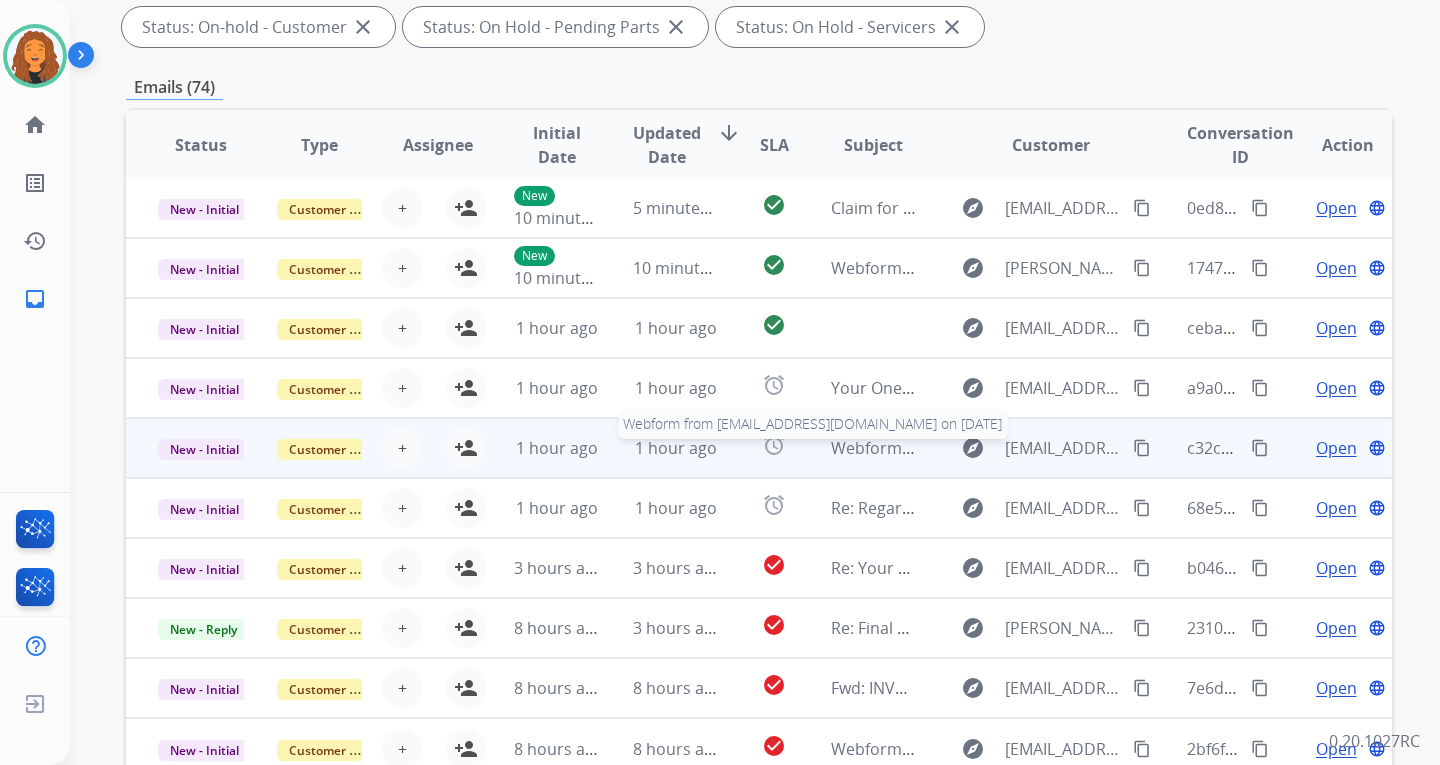 click on "Webform from [EMAIL_ADDRESS][DOMAIN_NAME] on [DATE]" at bounding box center (1057, 448) 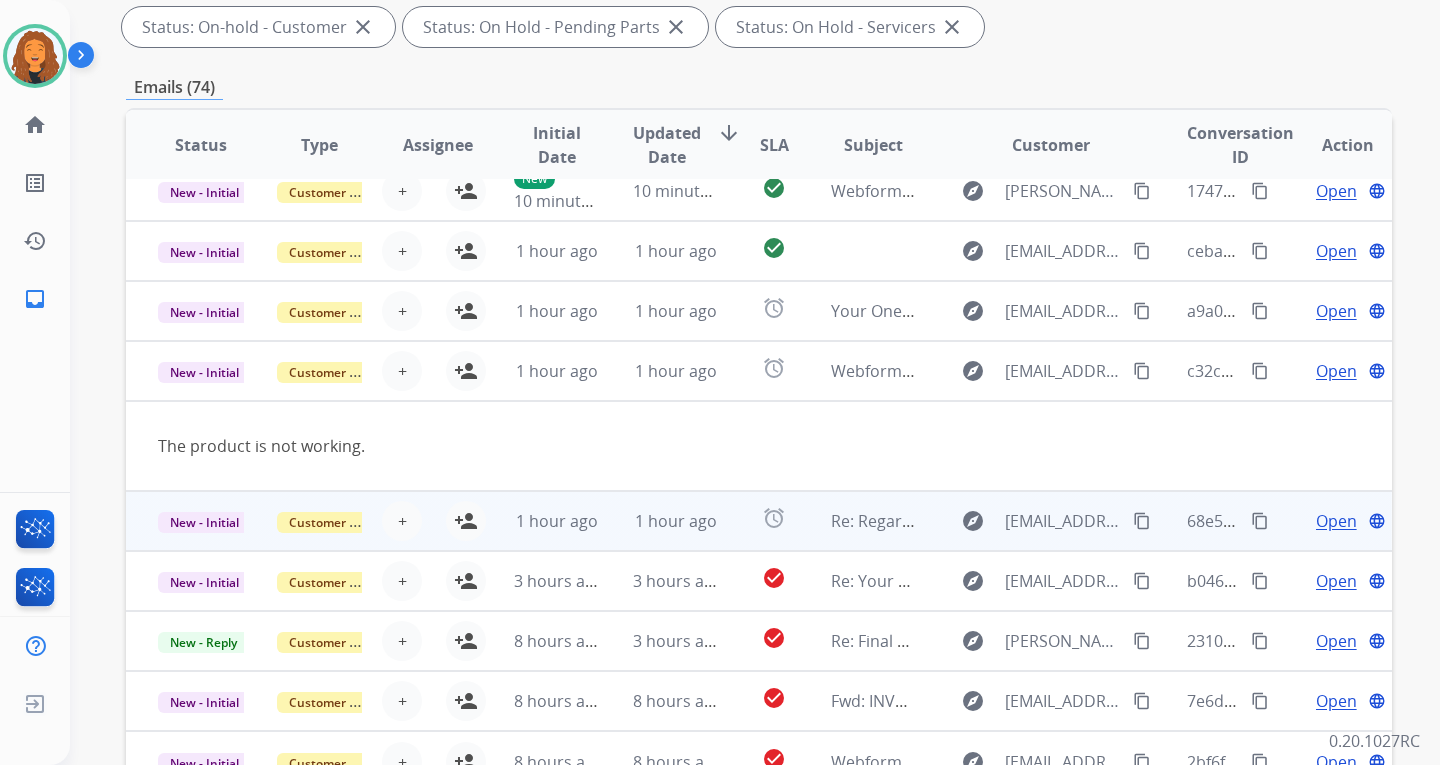 scroll, scrollTop: 92, scrollLeft: 0, axis: vertical 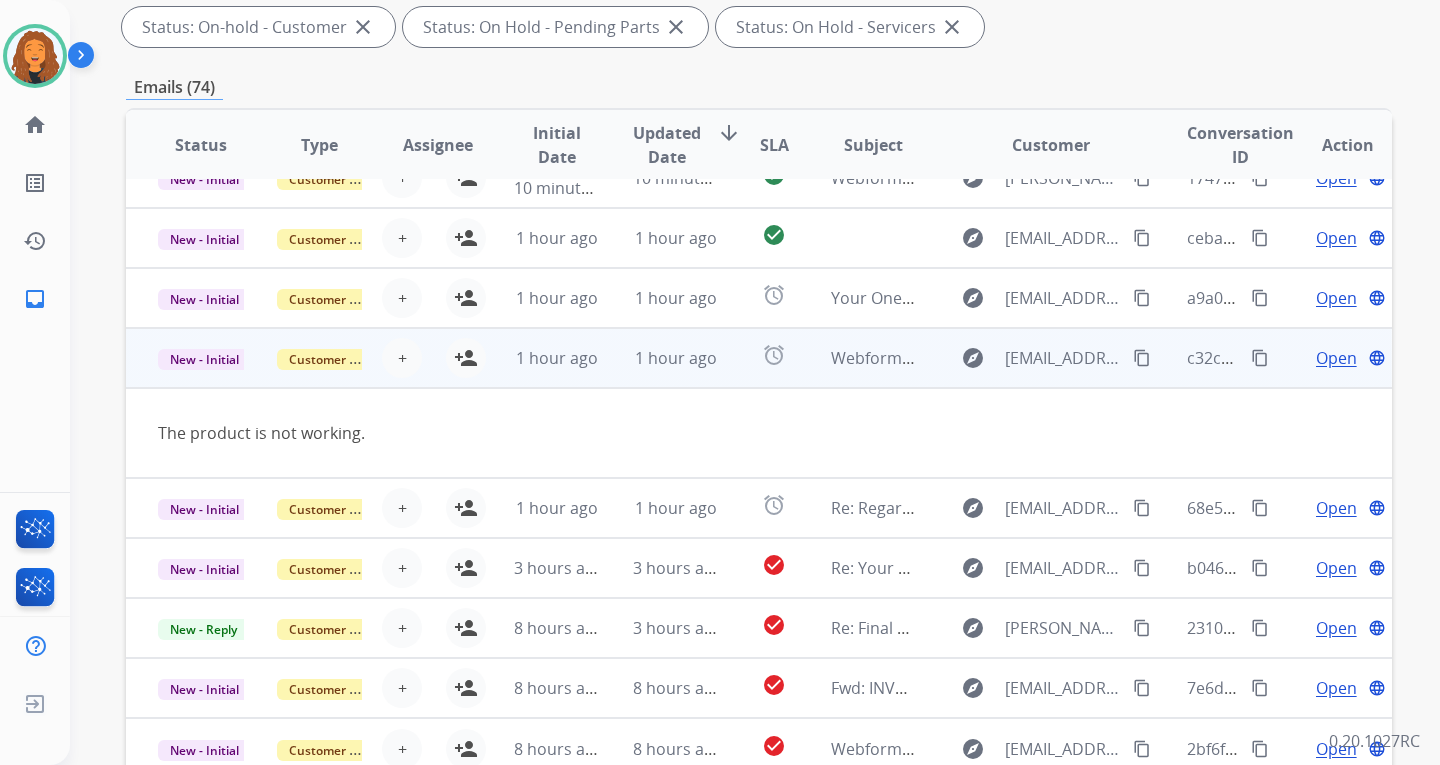 click on "Webform from [EMAIL_ADDRESS][DOMAIN_NAME] on [DATE]" at bounding box center (1057, 358) 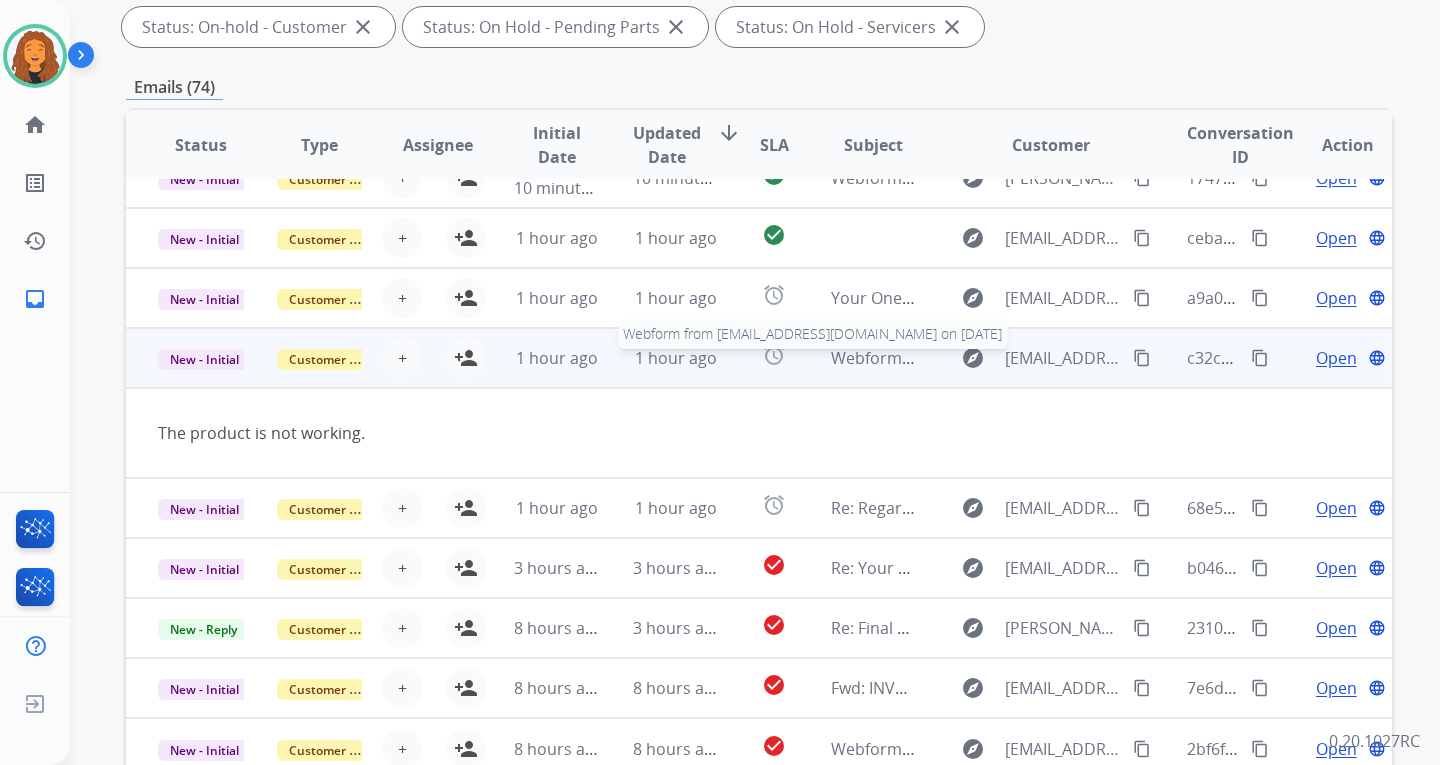 scroll, scrollTop: 2, scrollLeft: 0, axis: vertical 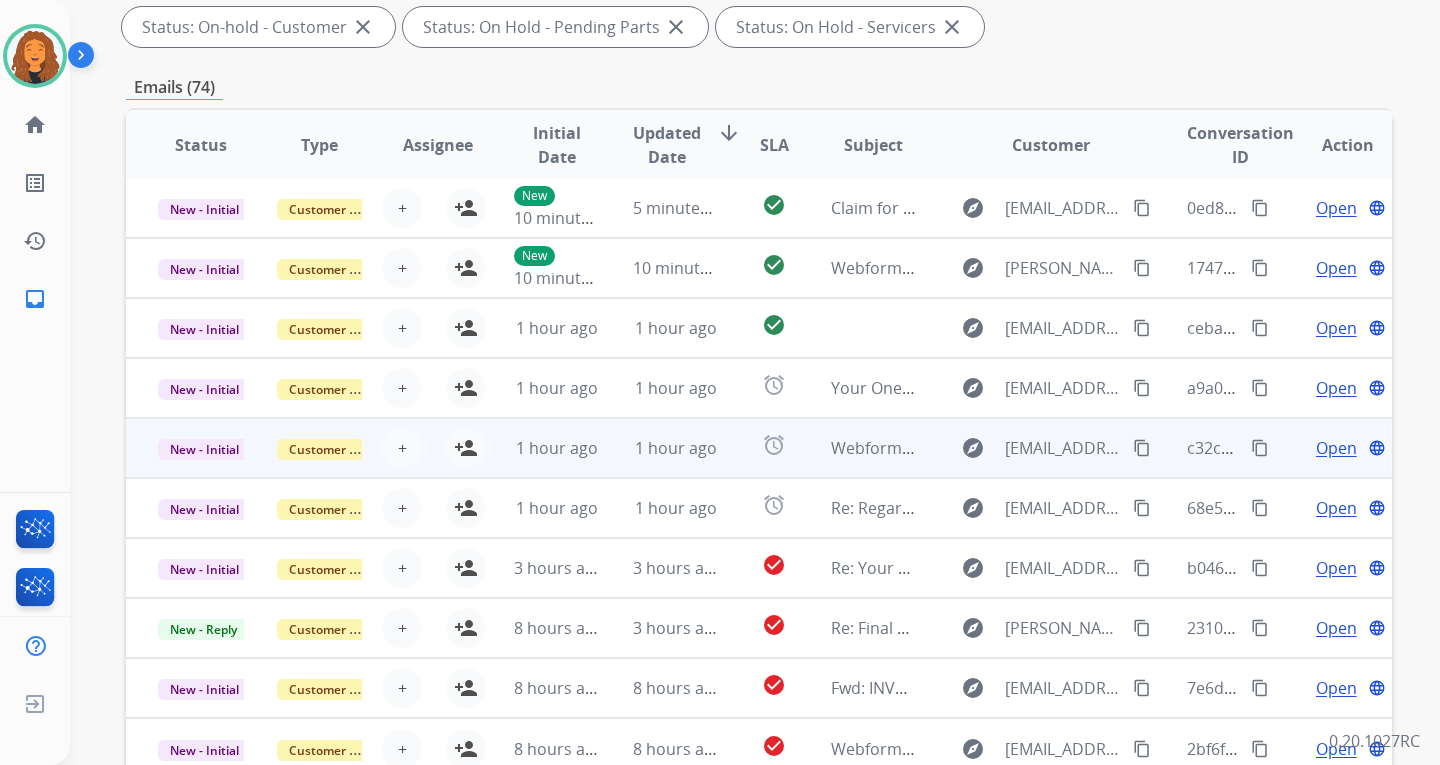 click on "content_copy" at bounding box center [1142, 448] 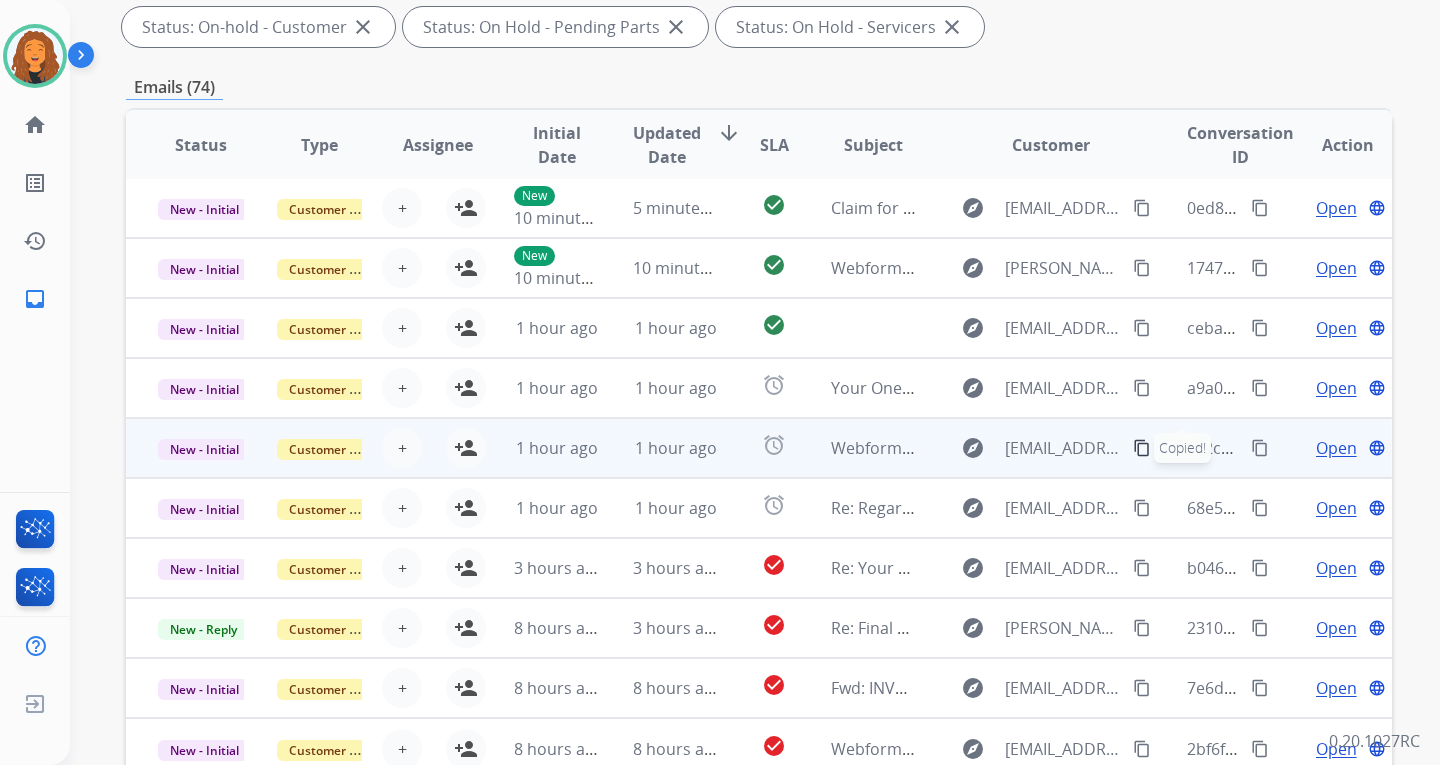 drag, startPoint x: 1313, startPoint y: 448, endPoint x: 1302, endPoint y: 445, distance: 11.401754 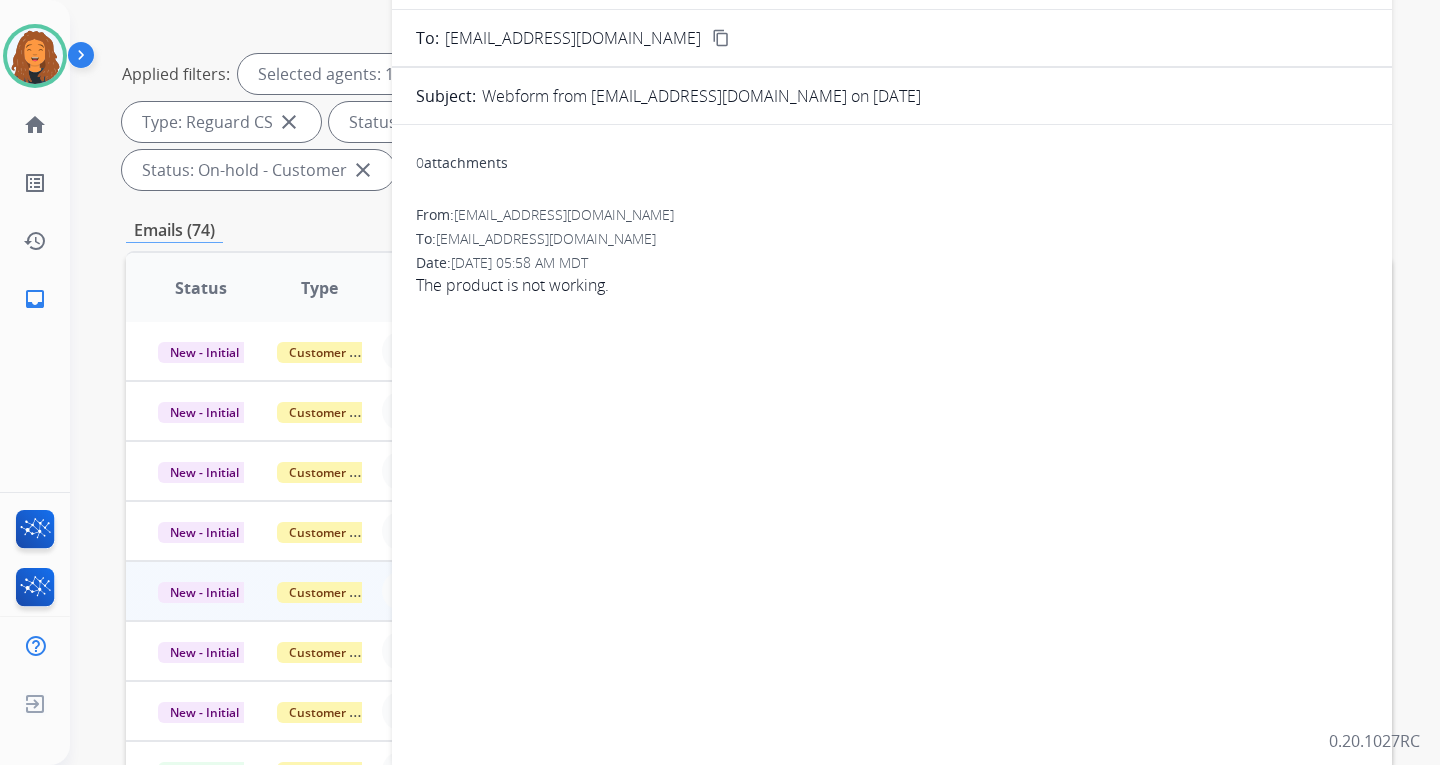 scroll, scrollTop: 100, scrollLeft: 0, axis: vertical 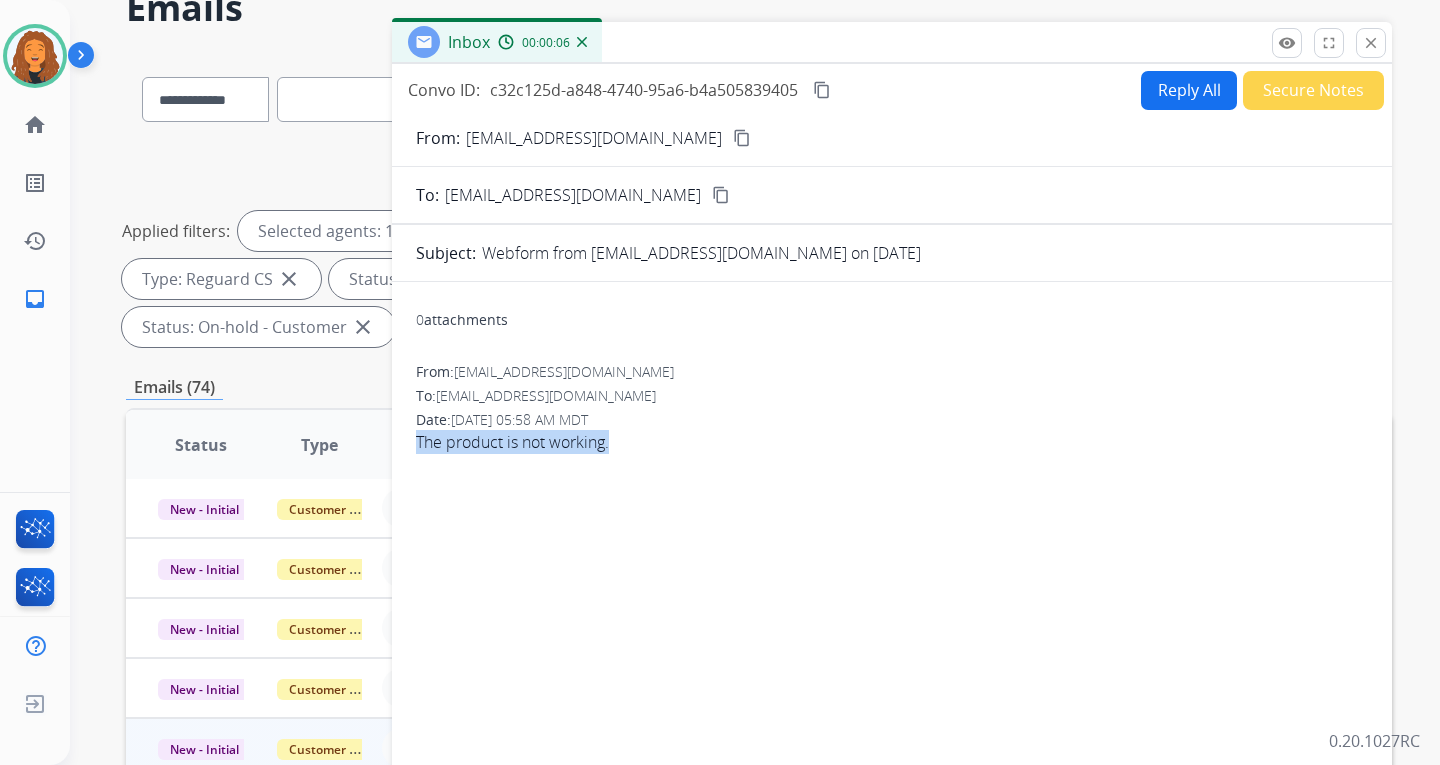 drag, startPoint x: 634, startPoint y: 449, endPoint x: 411, endPoint y: 451, distance: 223.00897 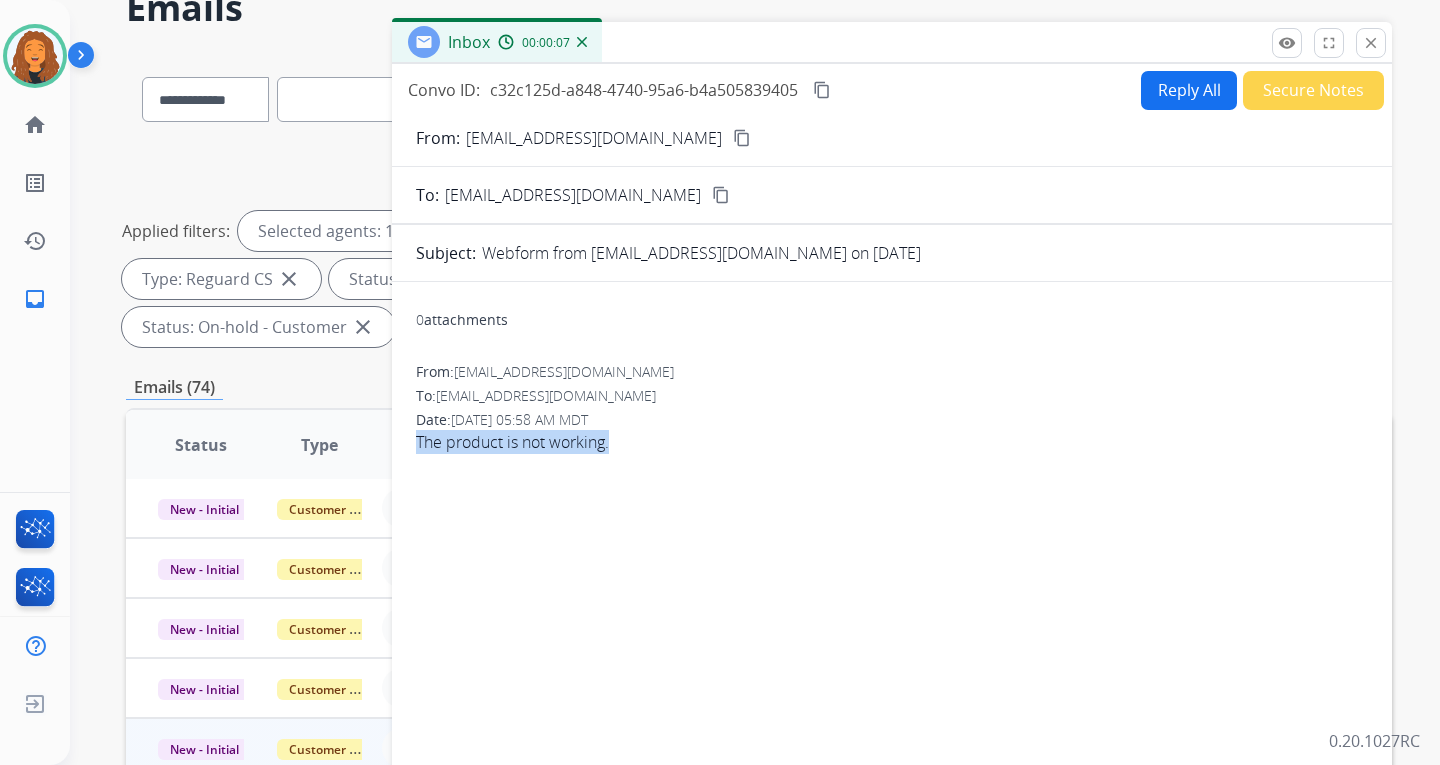 copy on "The product is not working." 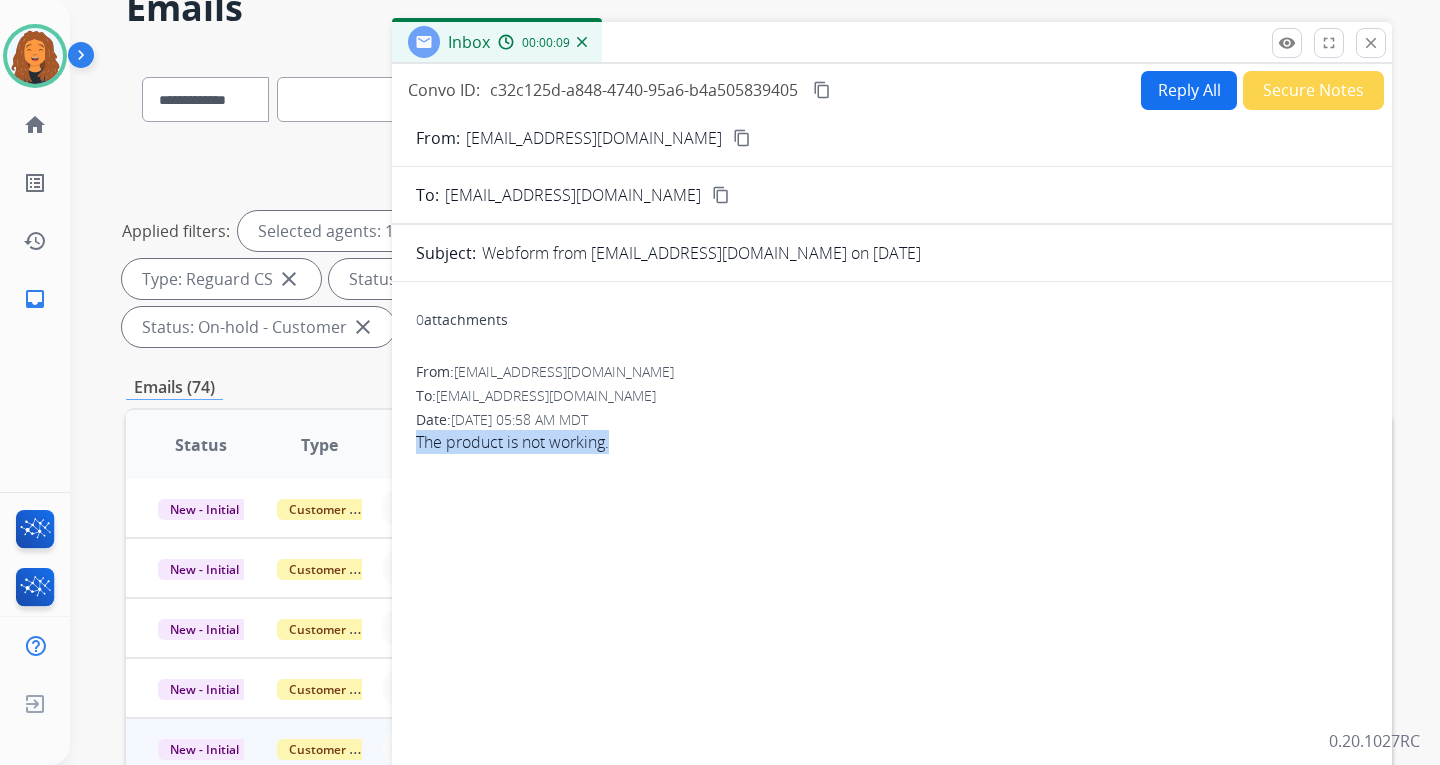 click on "Reply All" at bounding box center [1189, 90] 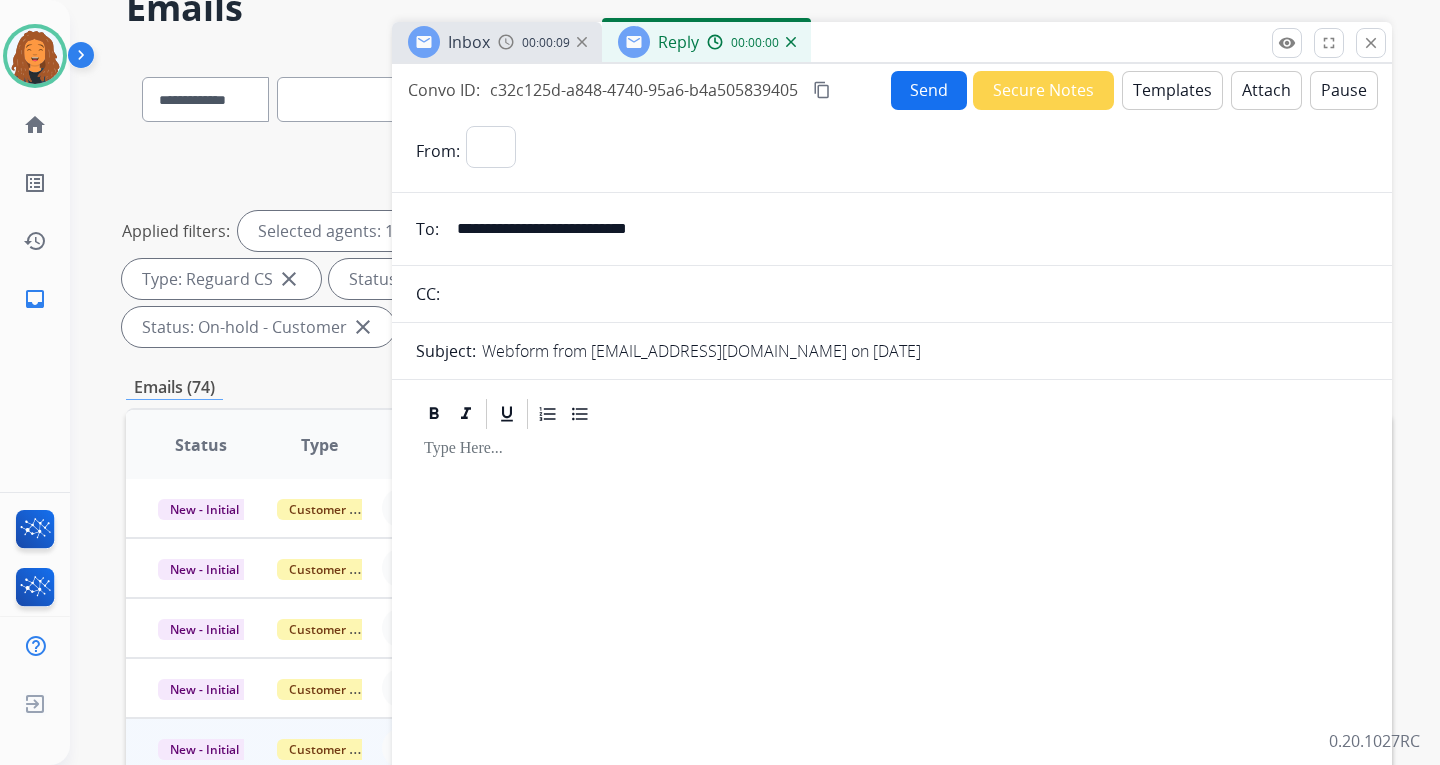 select on "**********" 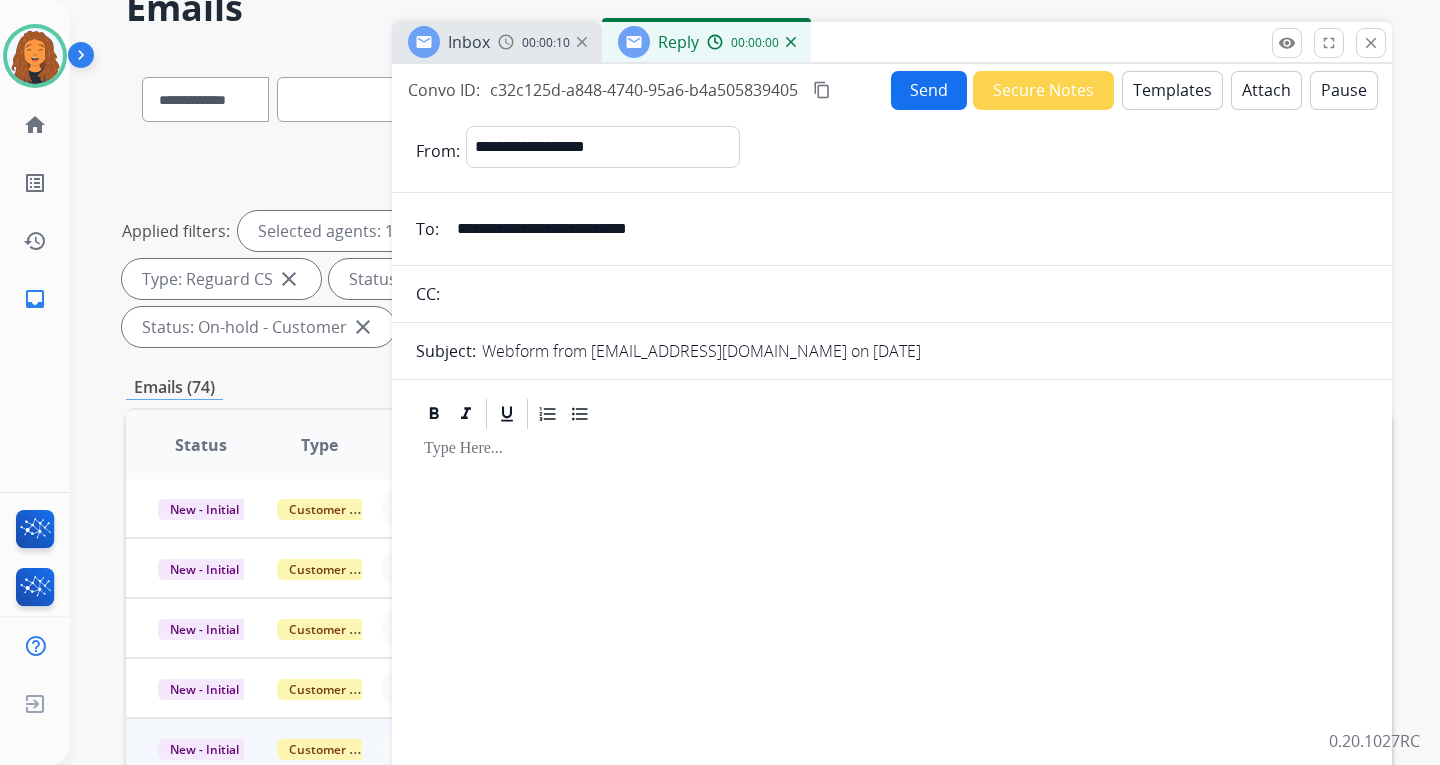 click on "Templates" at bounding box center (1172, 90) 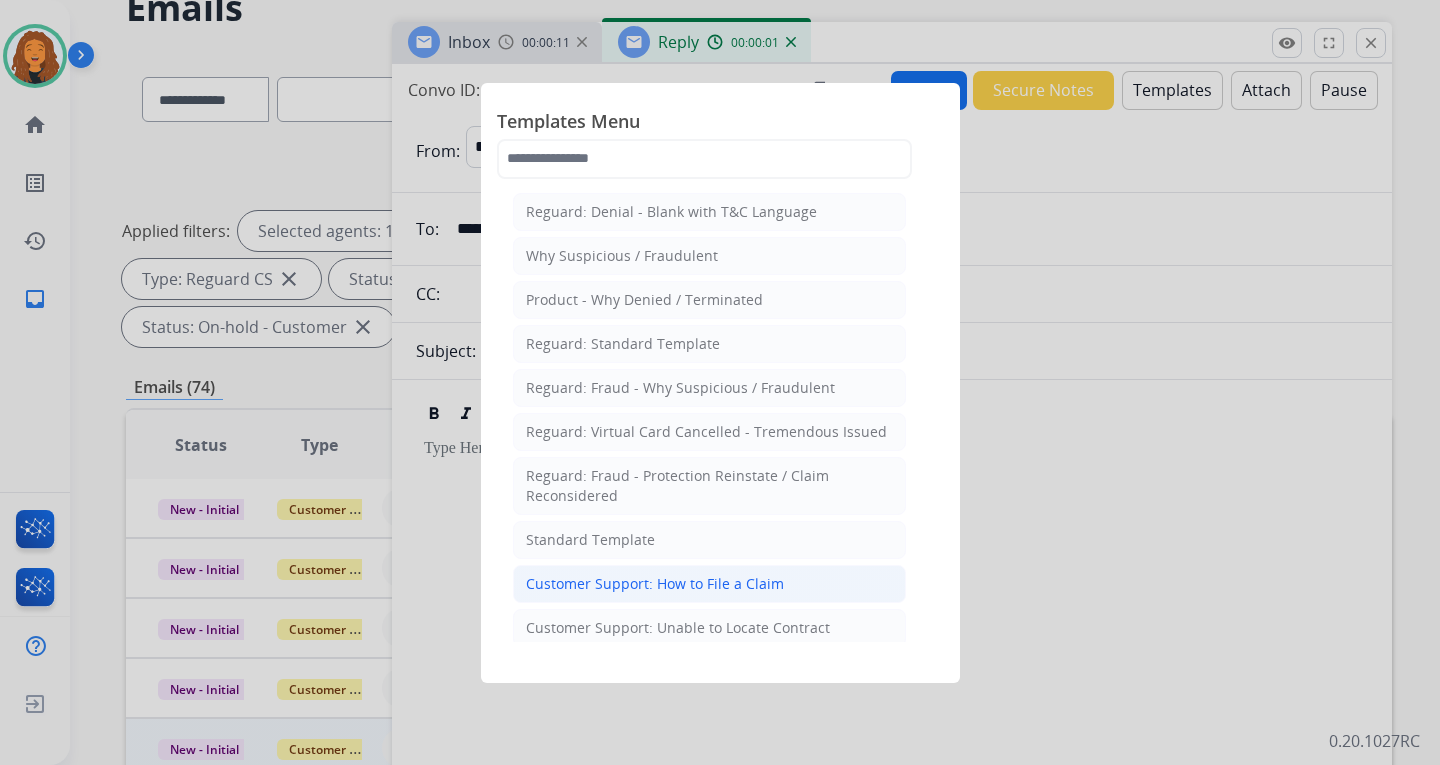 click on "Customer Support: How to File a Claim" 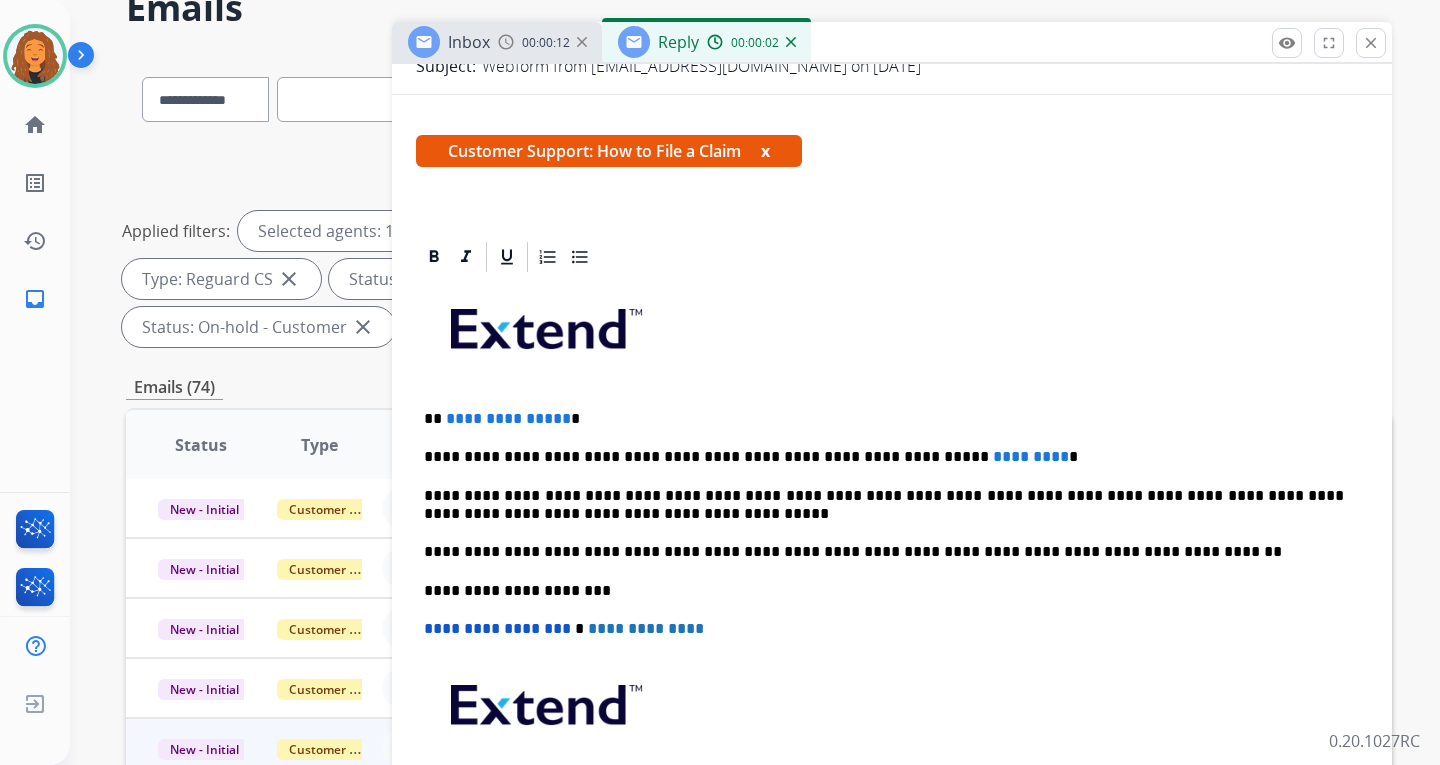 scroll, scrollTop: 300, scrollLeft: 0, axis: vertical 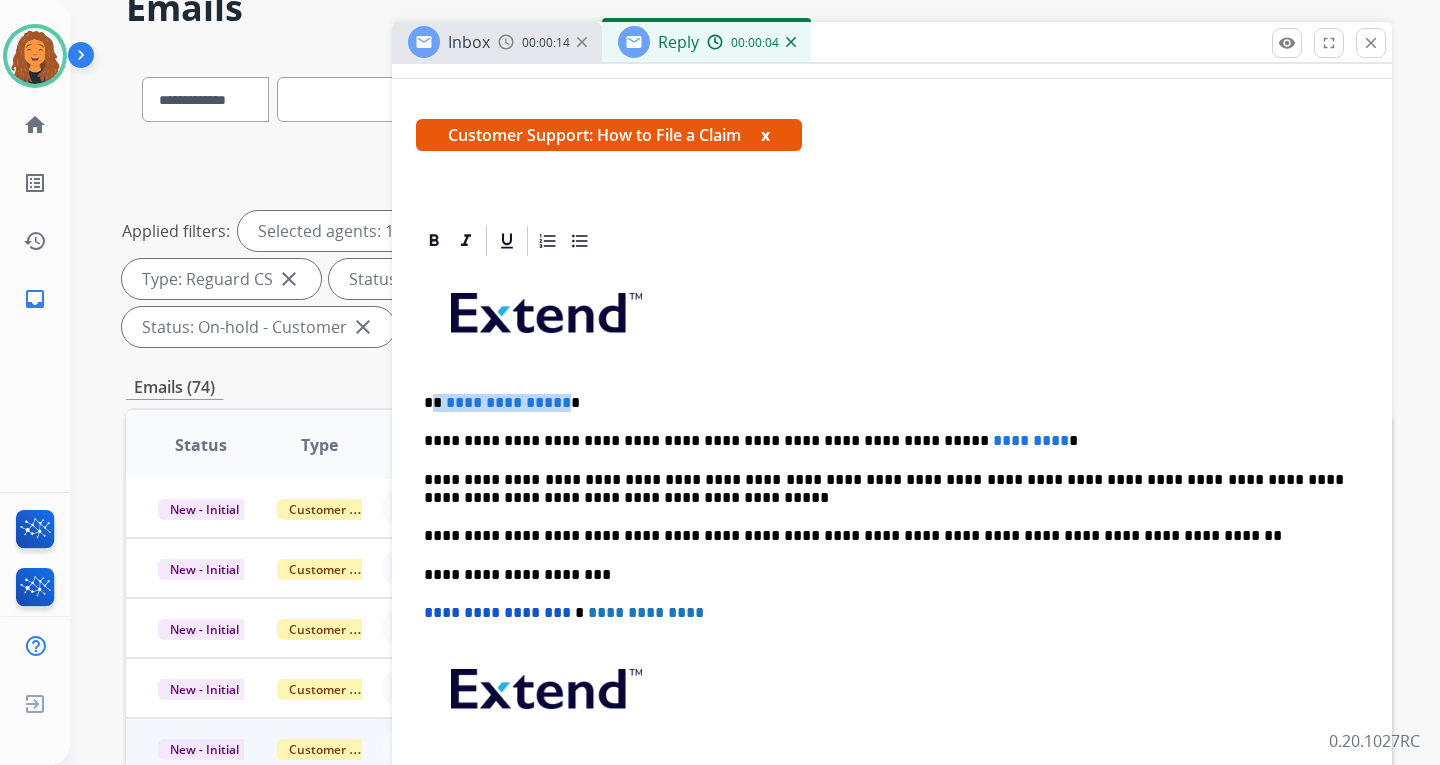 drag, startPoint x: 559, startPoint y: 401, endPoint x: 433, endPoint y: 409, distance: 126.253716 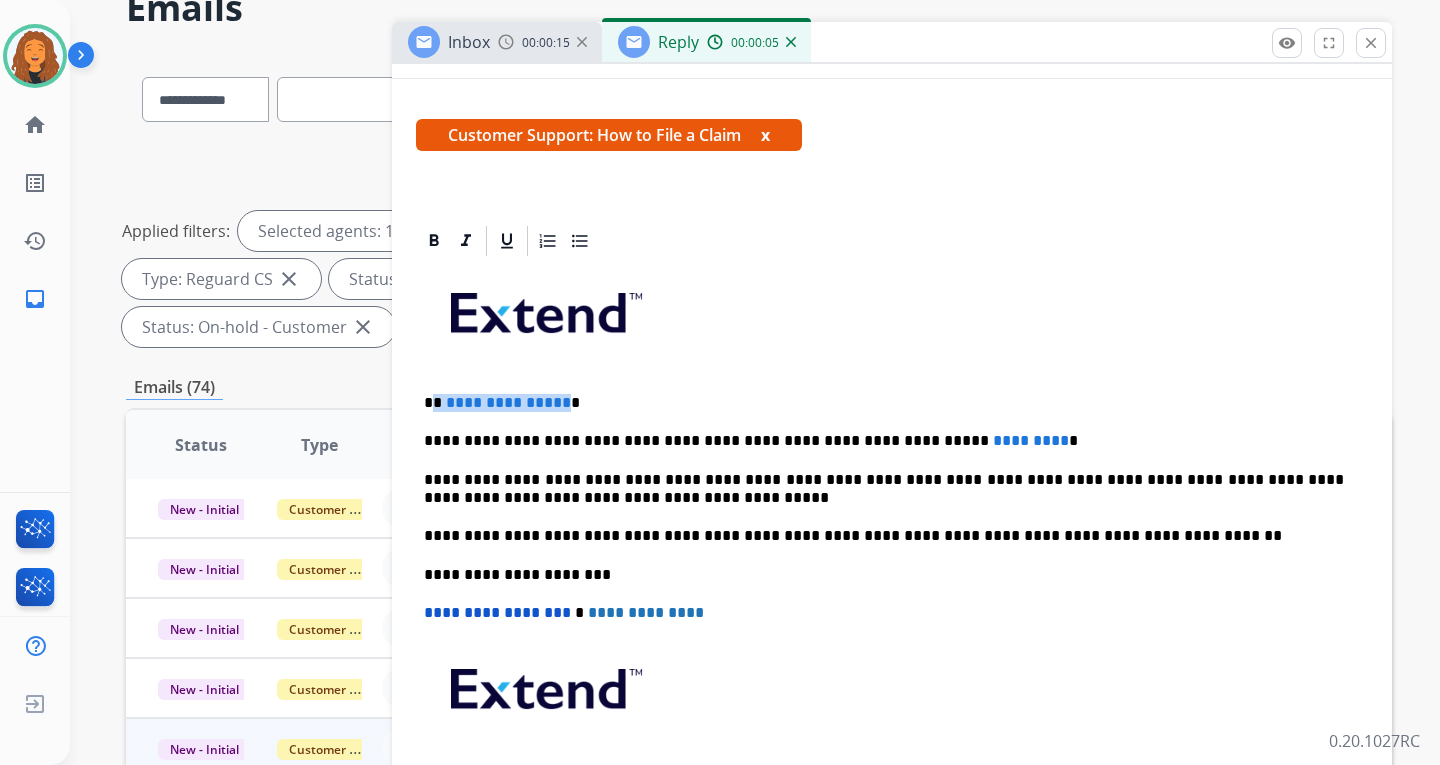 type 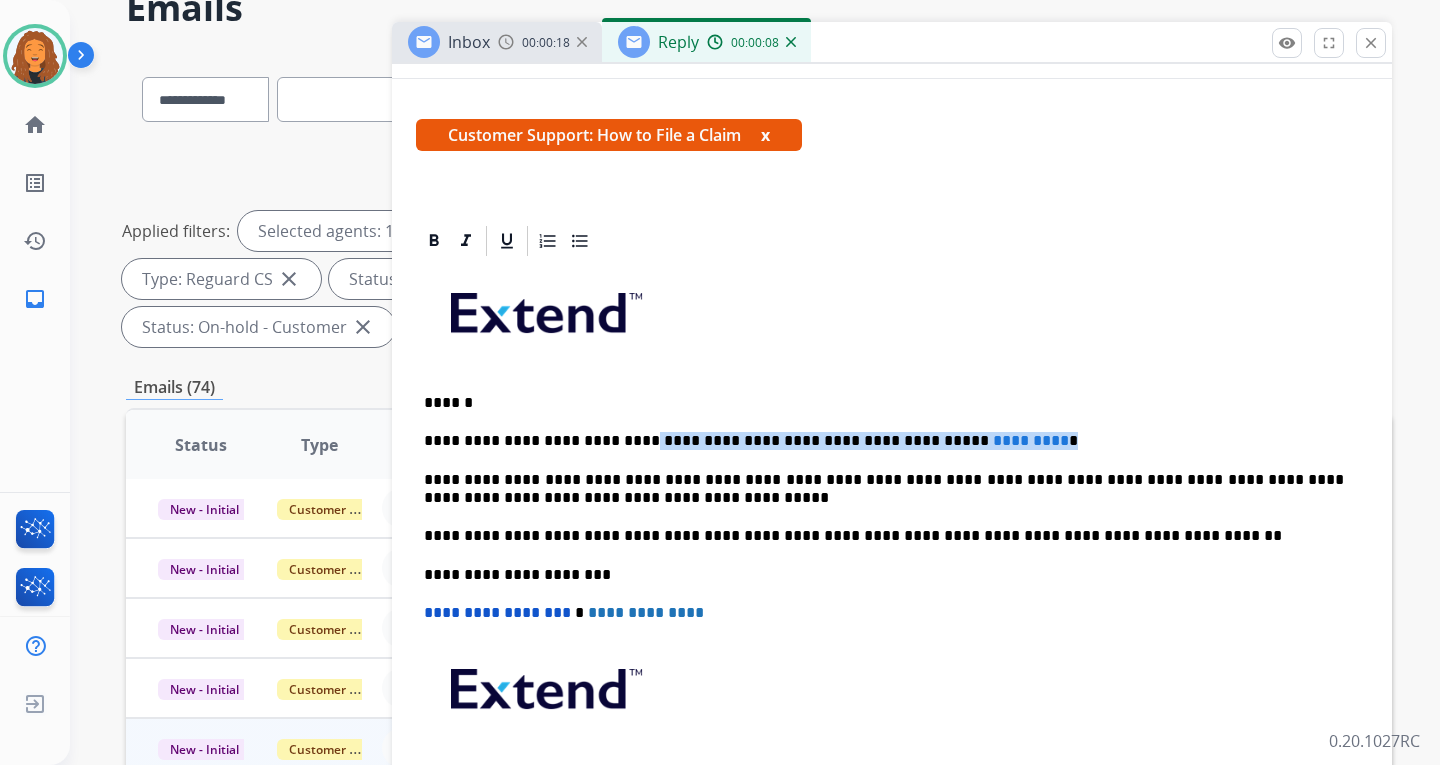drag, startPoint x: 1012, startPoint y: 439, endPoint x: 609, endPoint y: 434, distance: 403.031 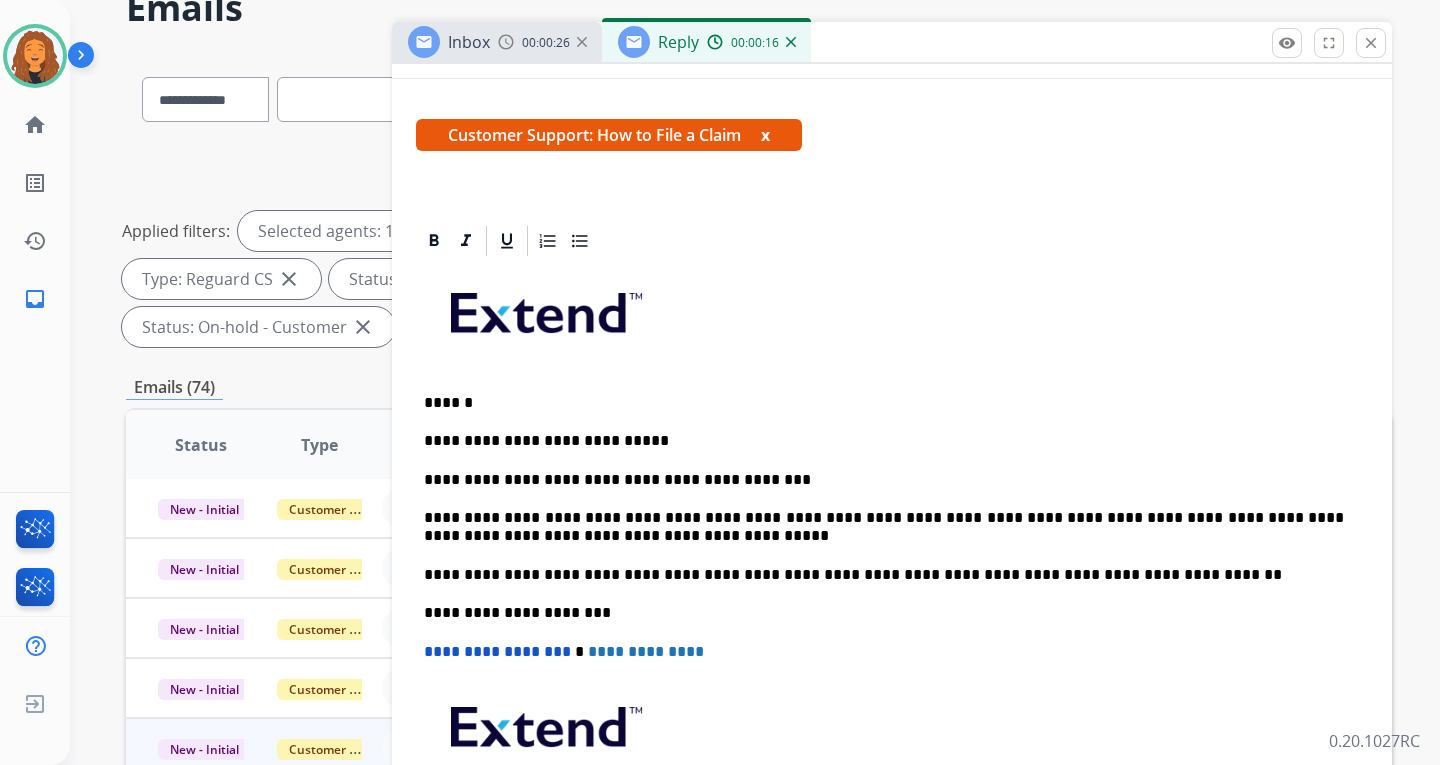 click on "**********" at bounding box center [884, 480] 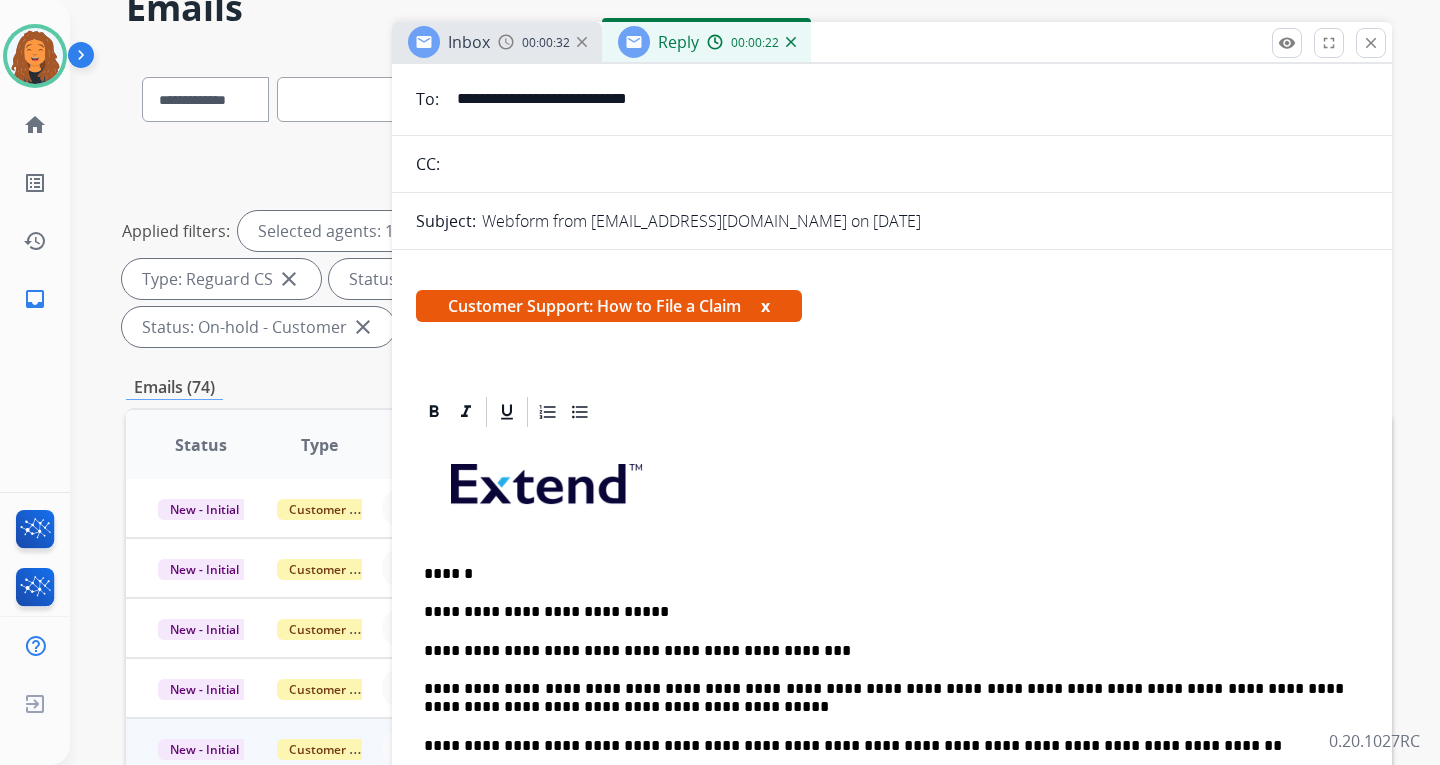 scroll, scrollTop: 0, scrollLeft: 0, axis: both 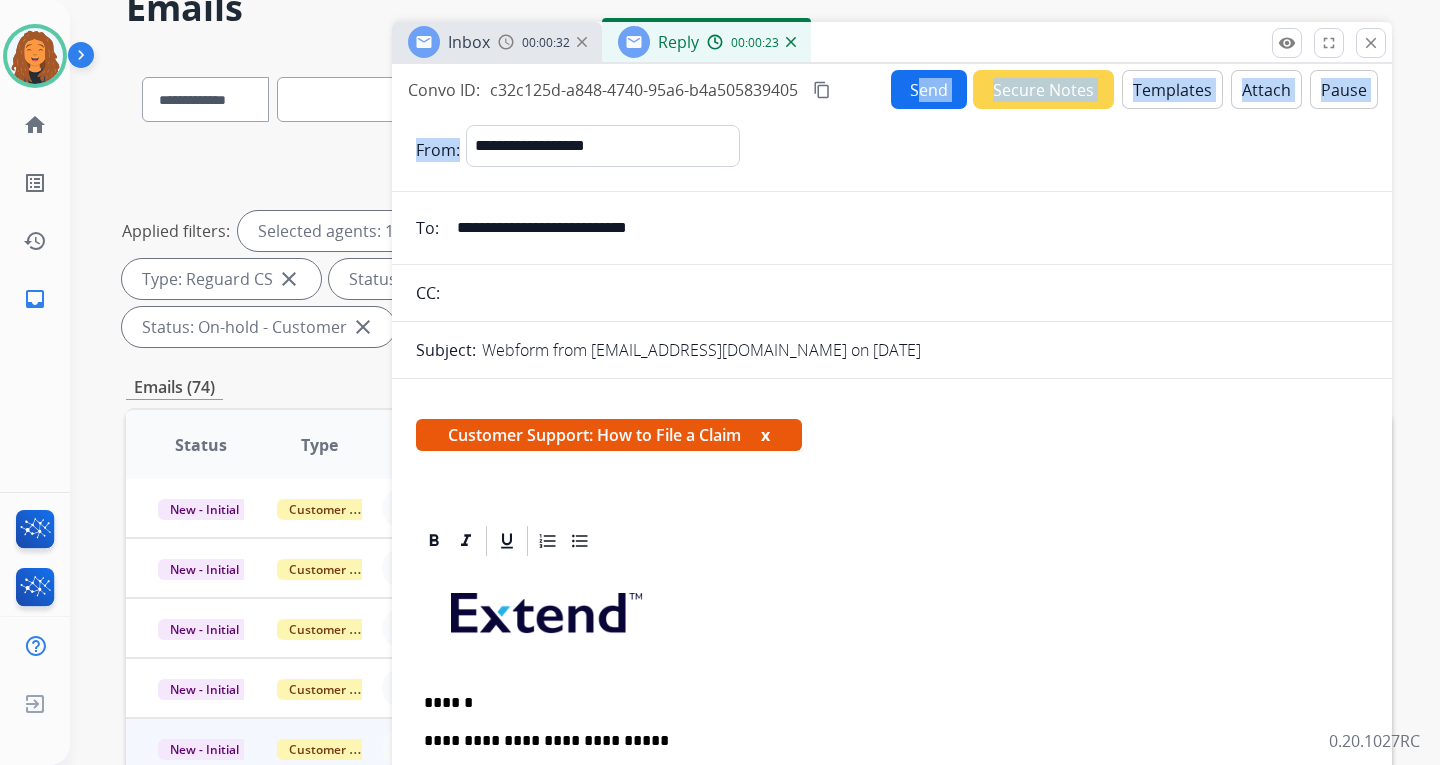 click on "**********" at bounding box center (892, 491) 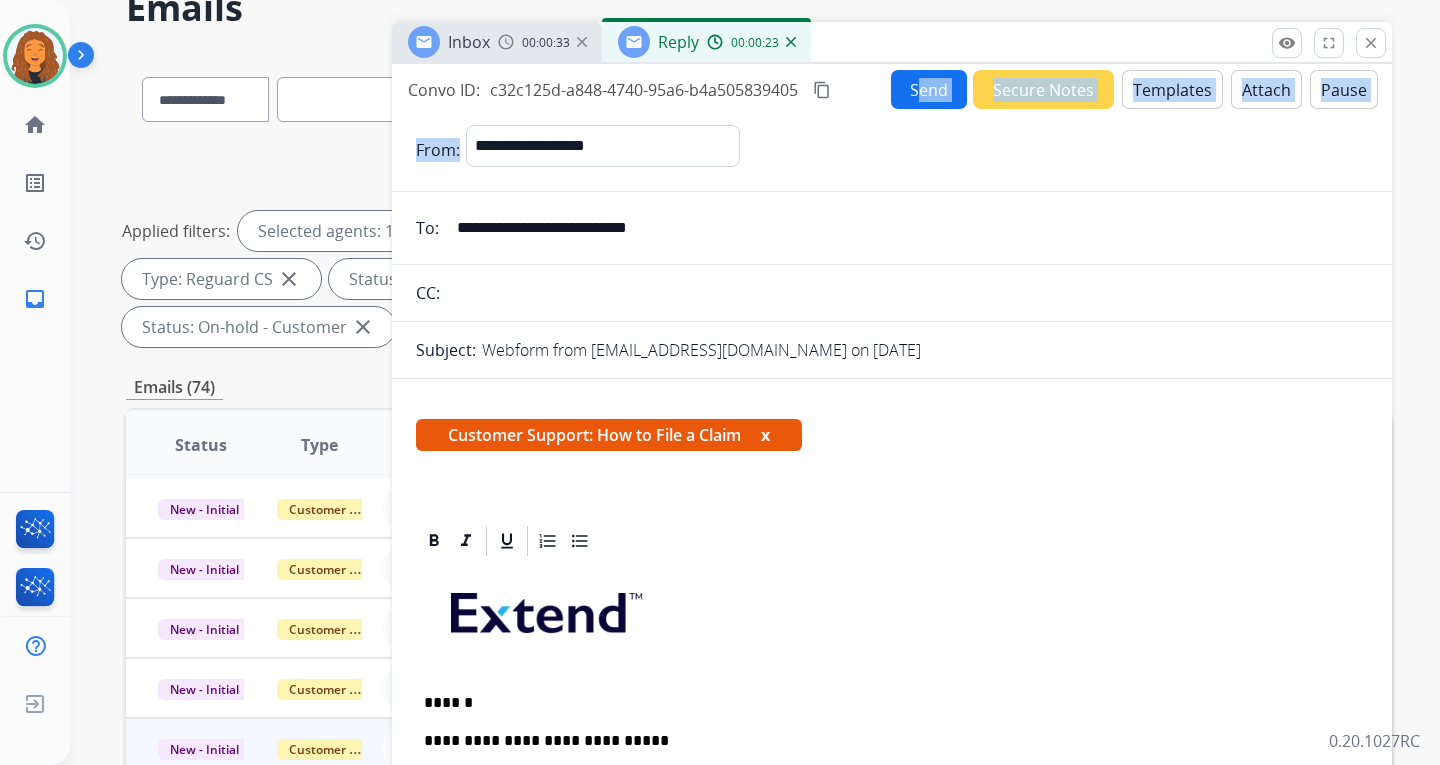 click on "Send" at bounding box center (929, 89) 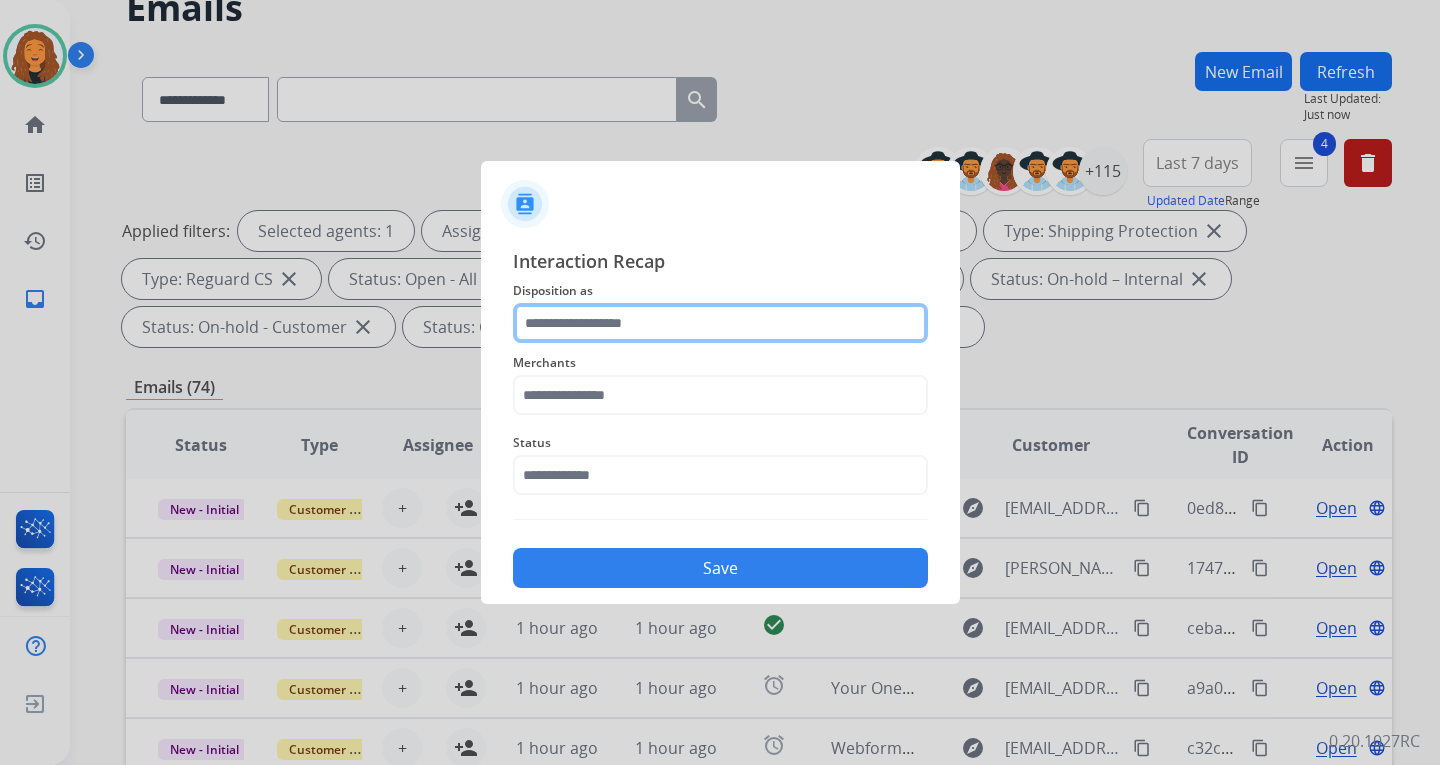 click 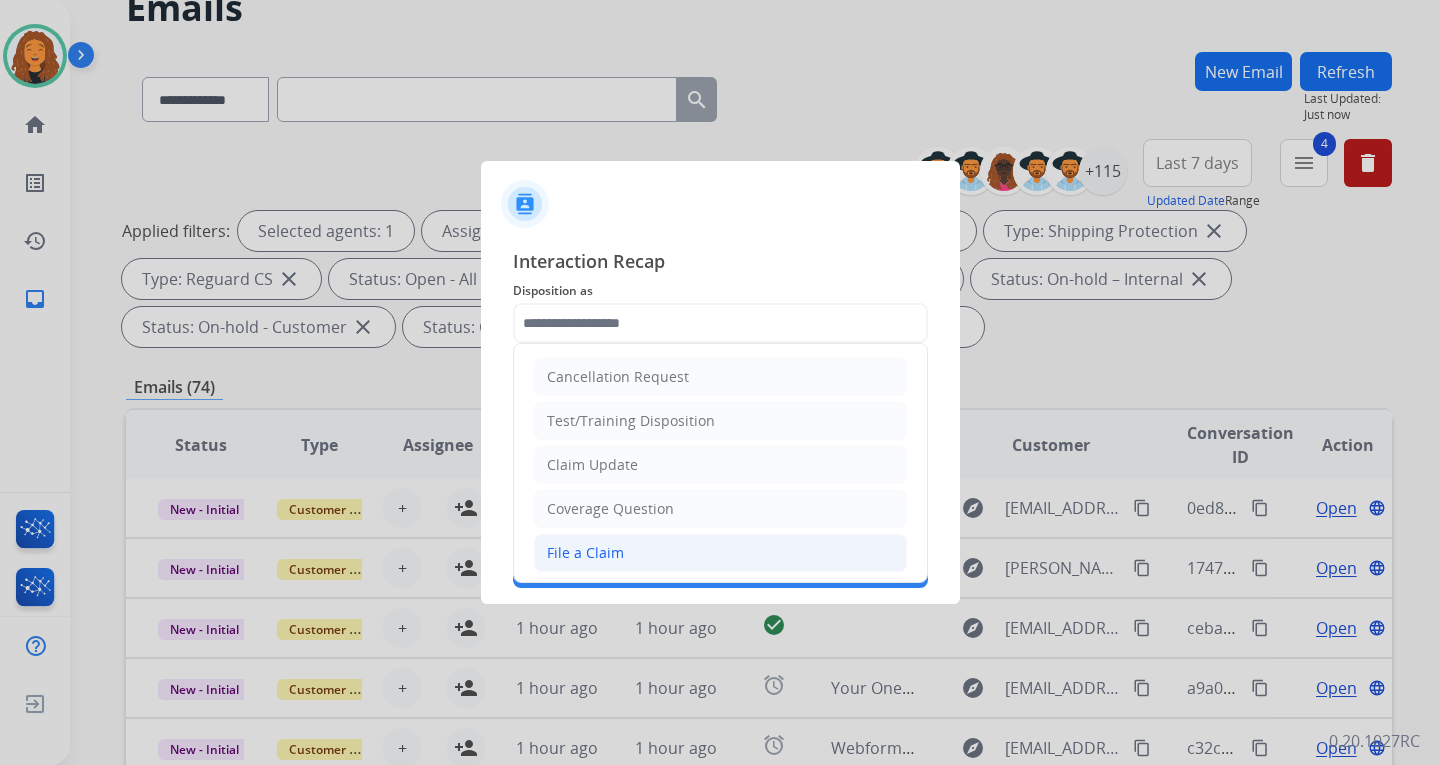 drag, startPoint x: 582, startPoint y: 556, endPoint x: 579, endPoint y: 472, distance: 84.05355 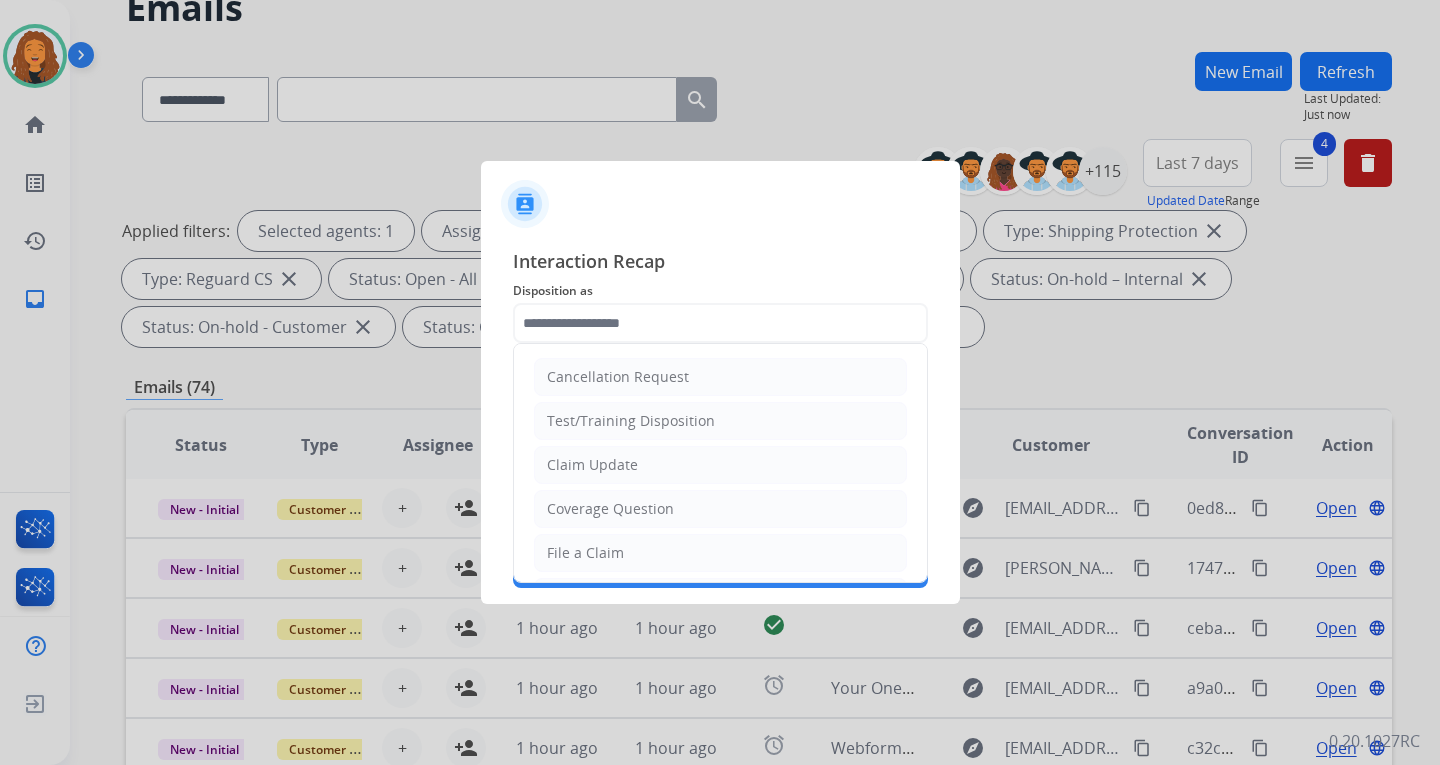 type on "**********" 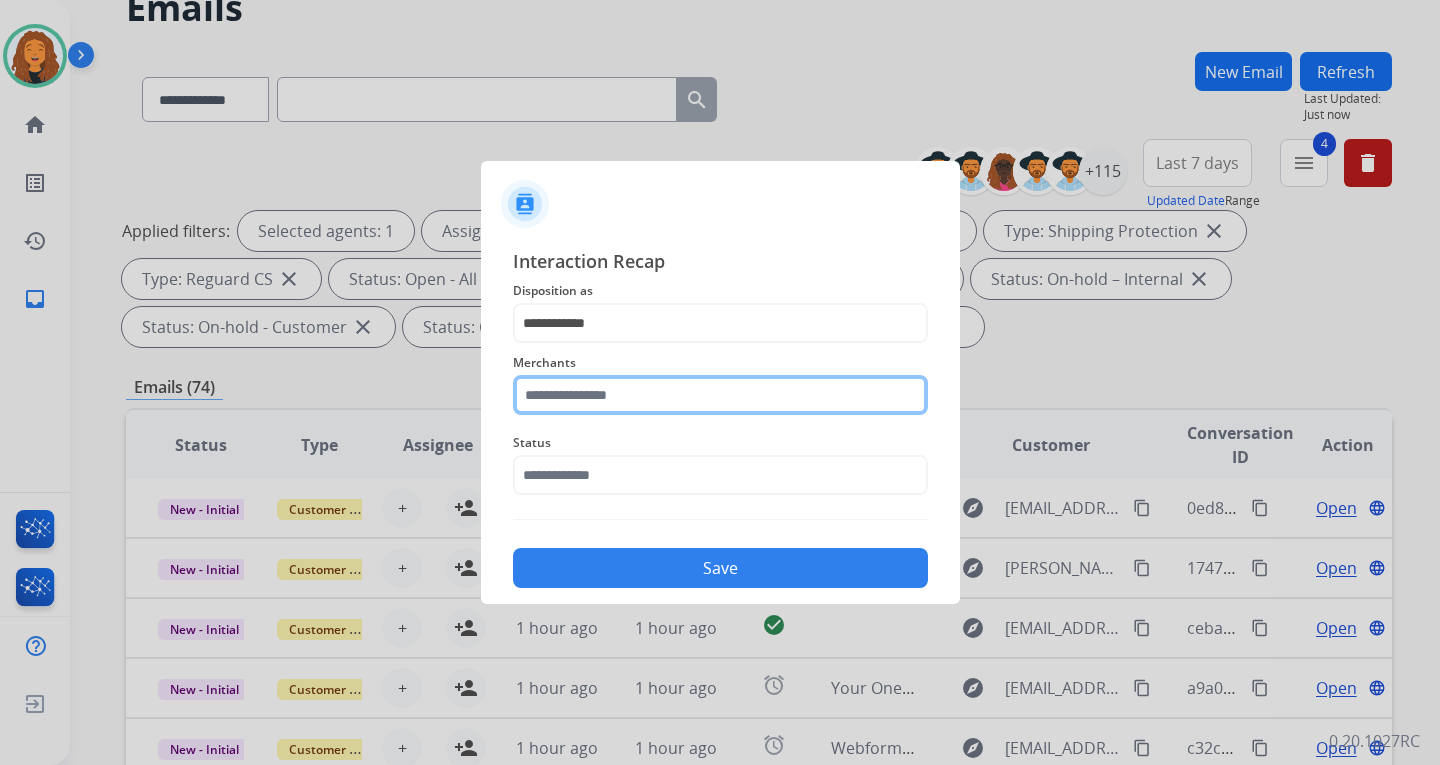 click 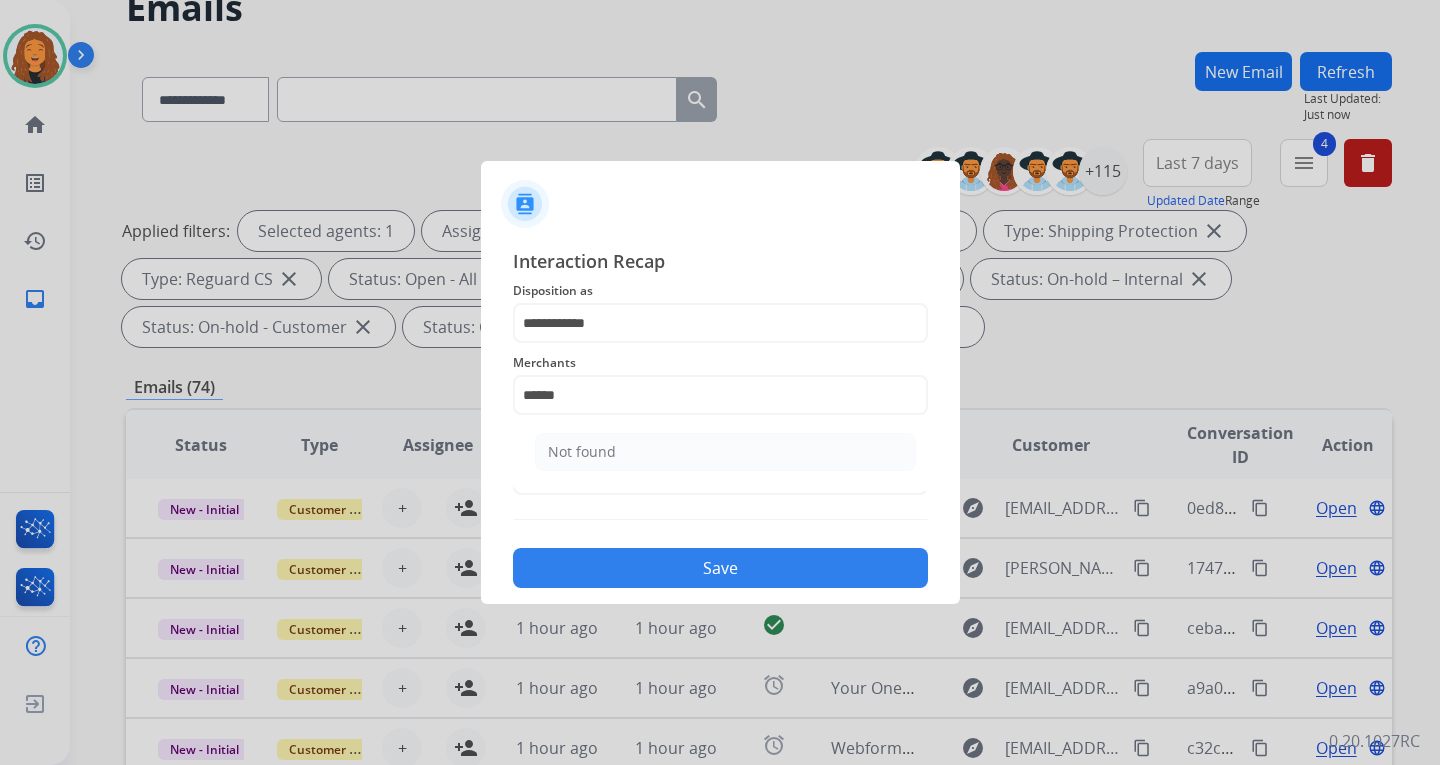 click on "Not found" 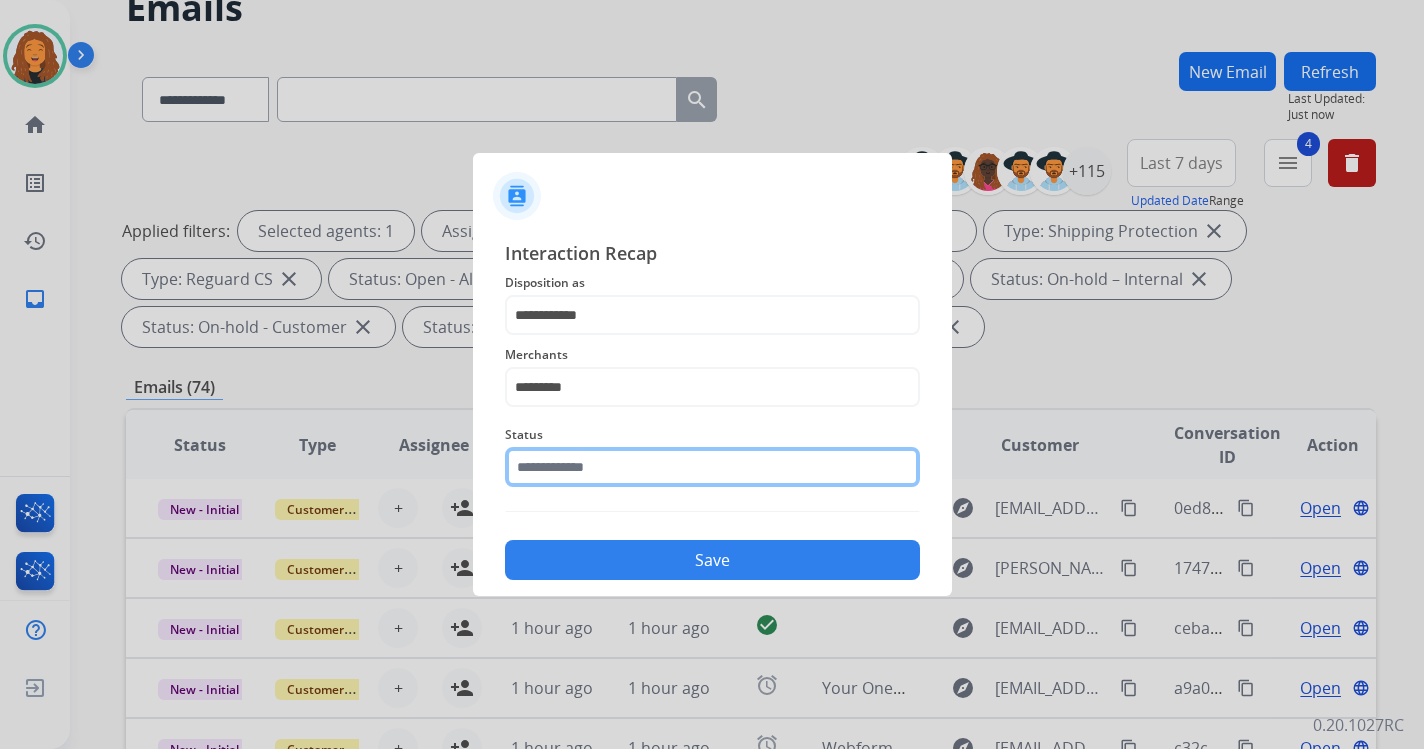 click 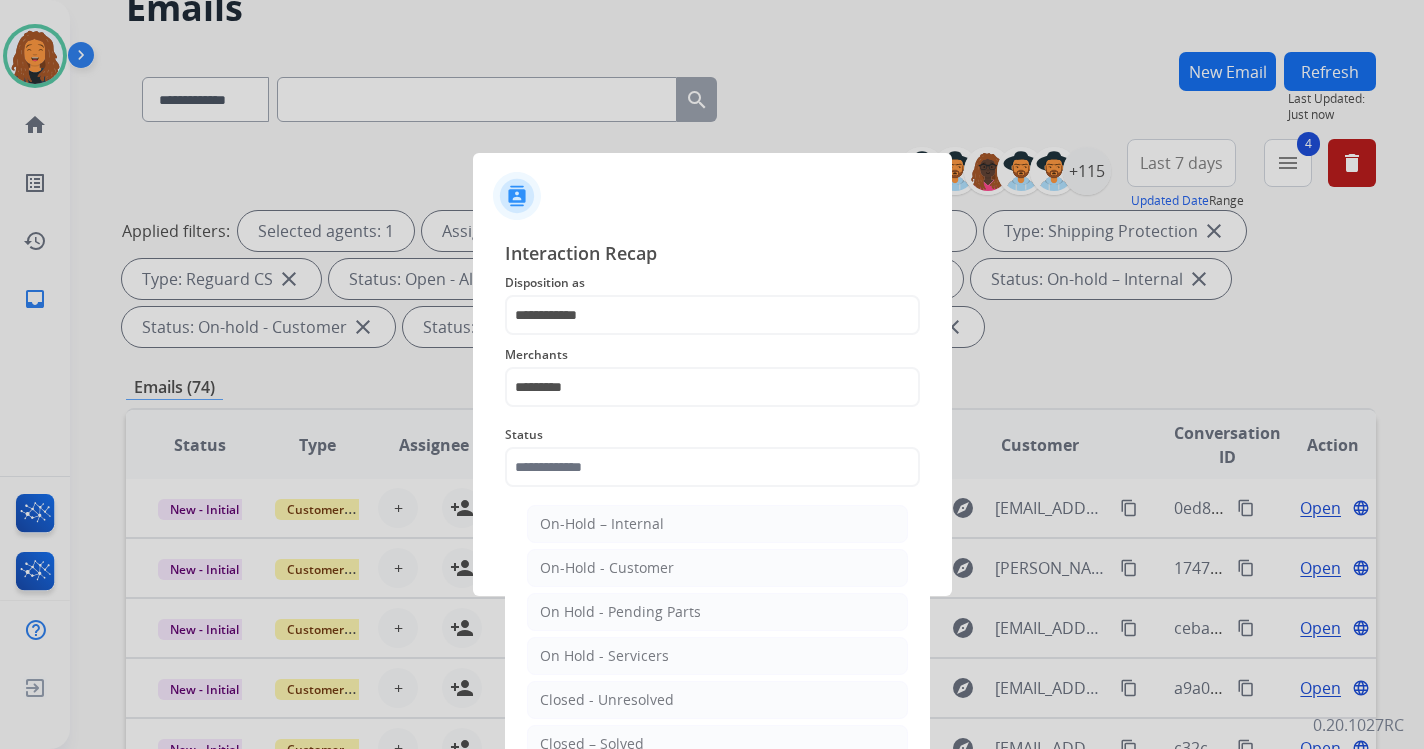 drag, startPoint x: 600, startPoint y: 743, endPoint x: 614, endPoint y: 722, distance: 25.23886 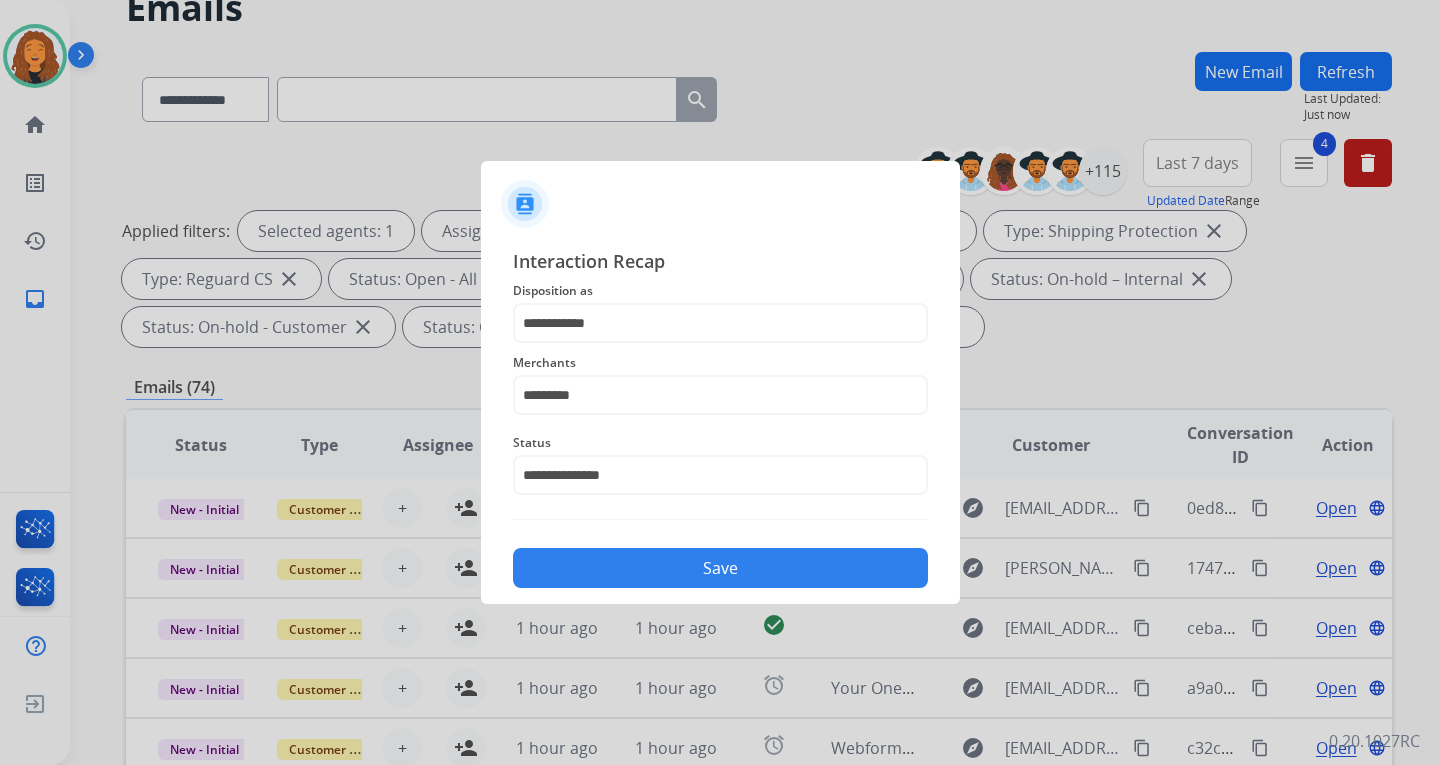 click on "Save" 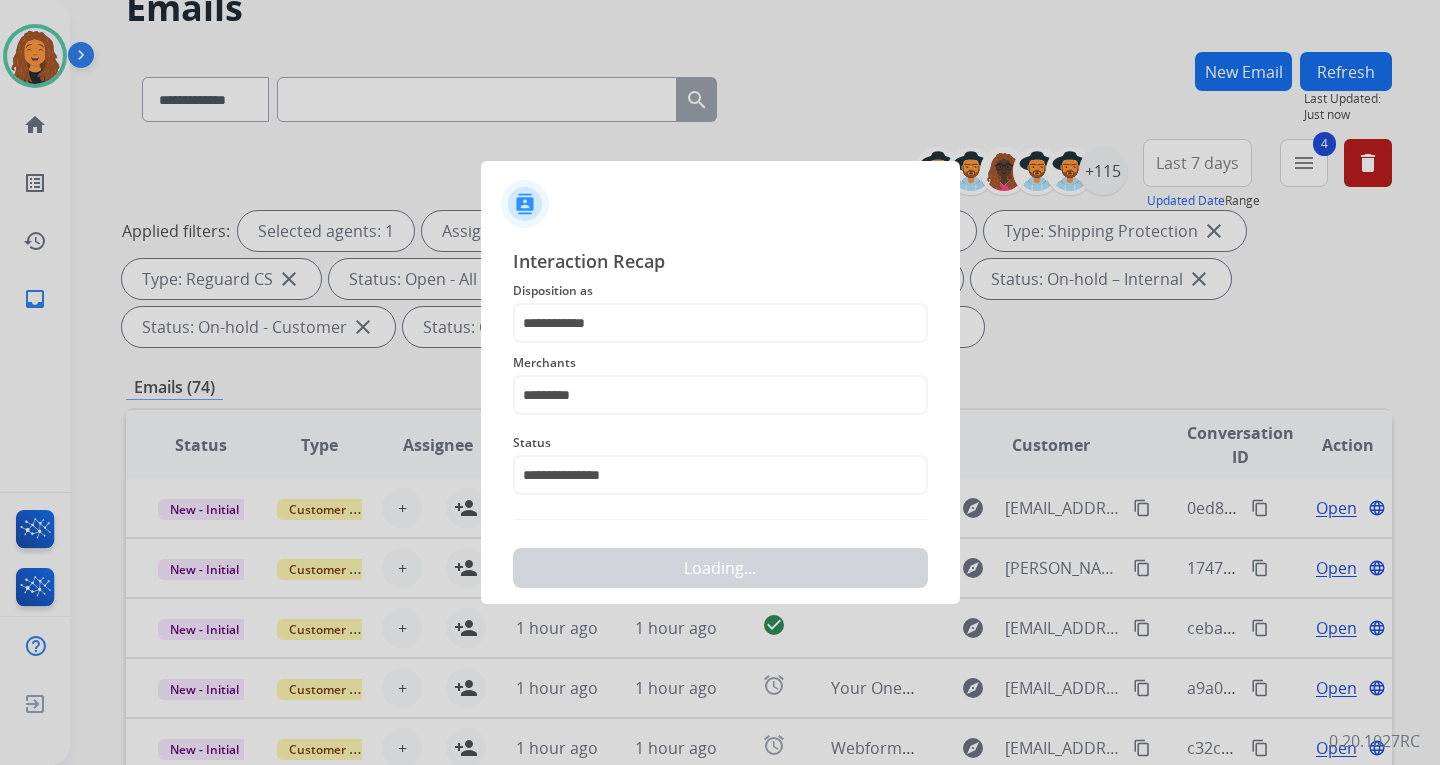 scroll, scrollTop: 0, scrollLeft: 0, axis: both 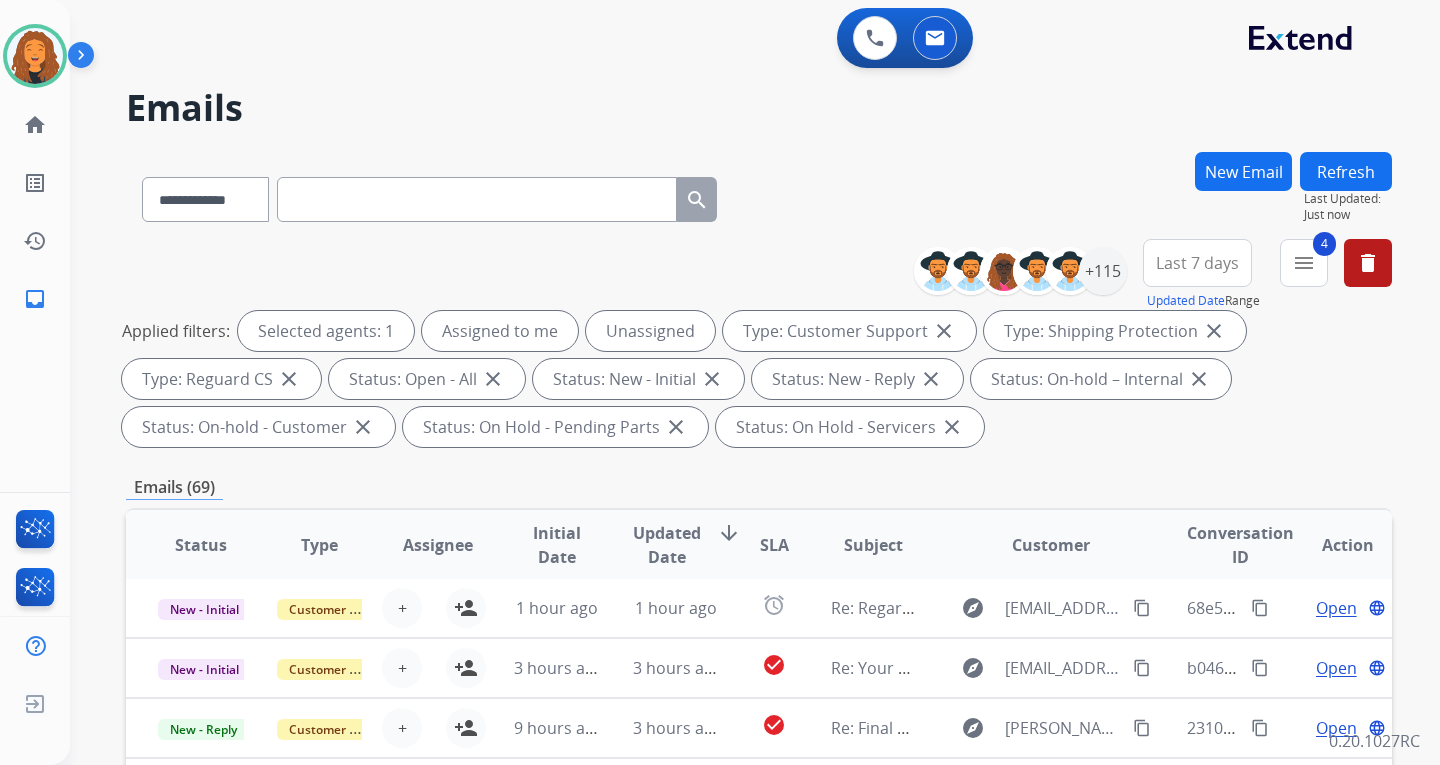 click on "**********" at bounding box center [759, 347] 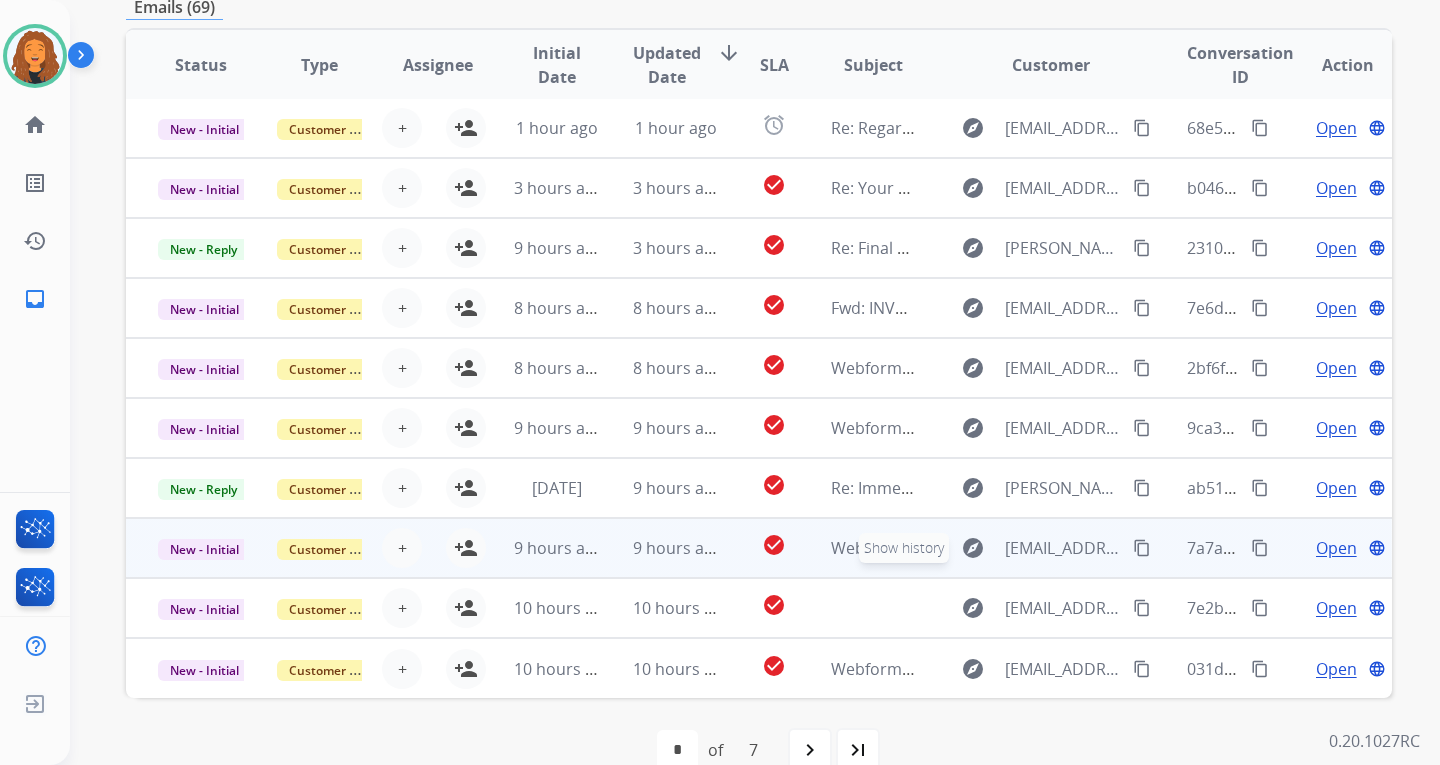 scroll, scrollTop: 500, scrollLeft: 0, axis: vertical 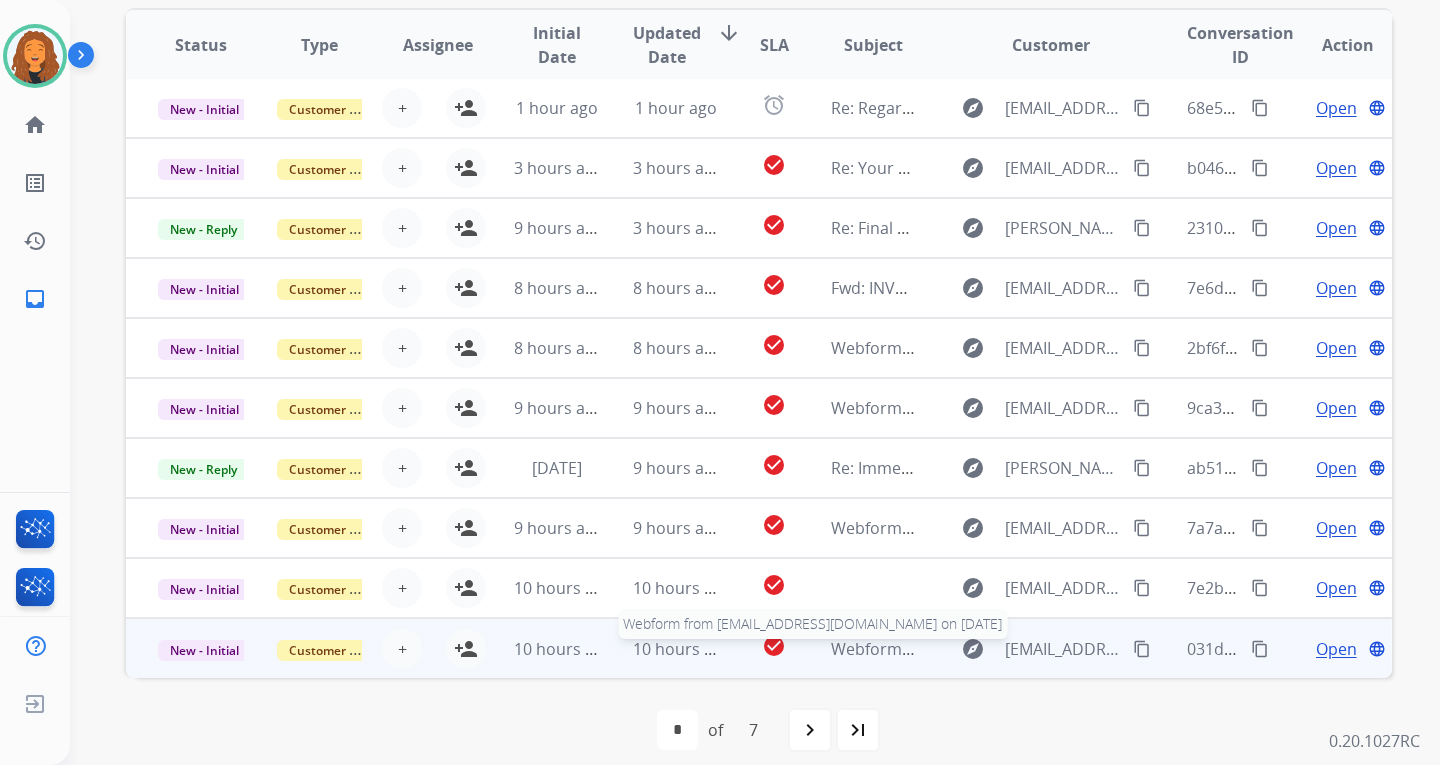 click on "Webform from [EMAIL_ADDRESS][DOMAIN_NAME] on [DATE]" at bounding box center (1057, 649) 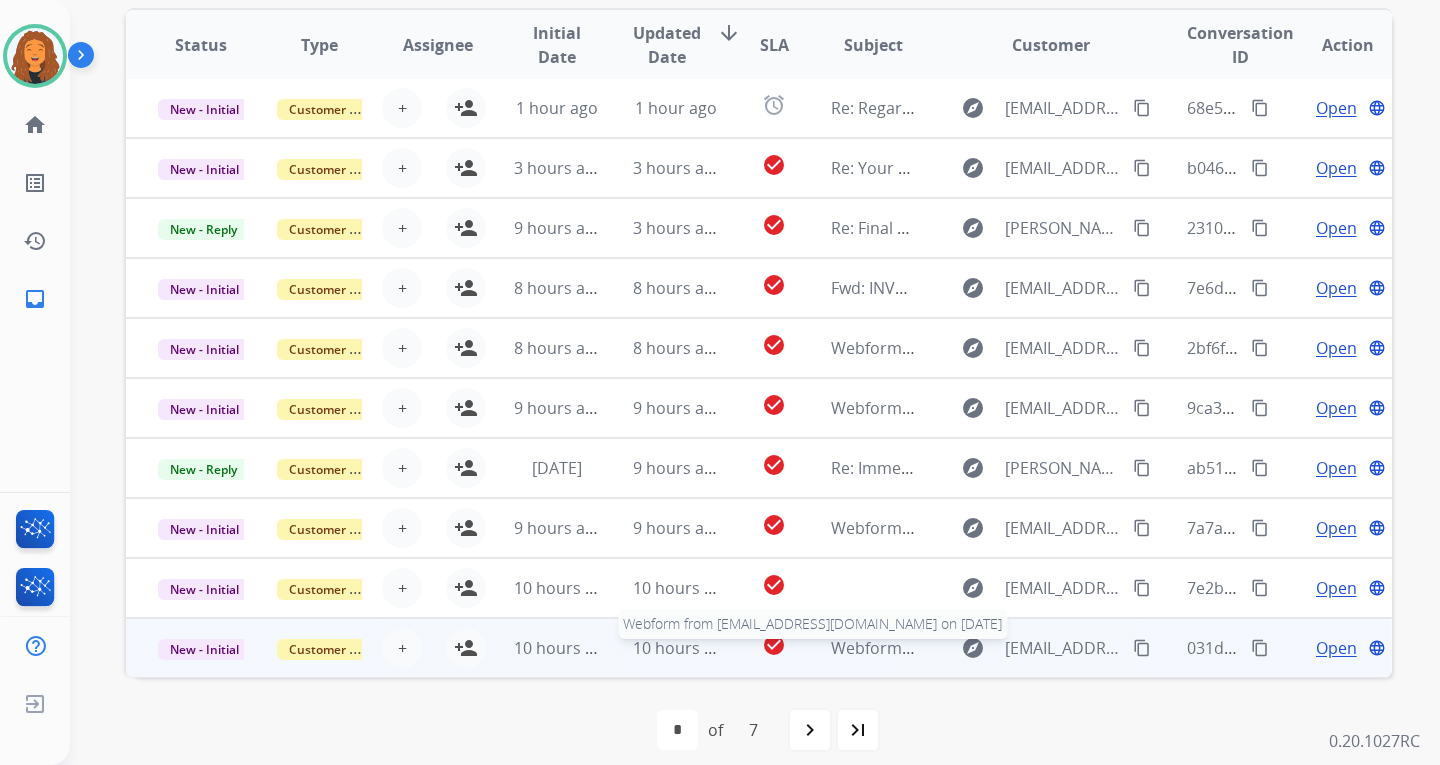 scroll, scrollTop: 91, scrollLeft: 0, axis: vertical 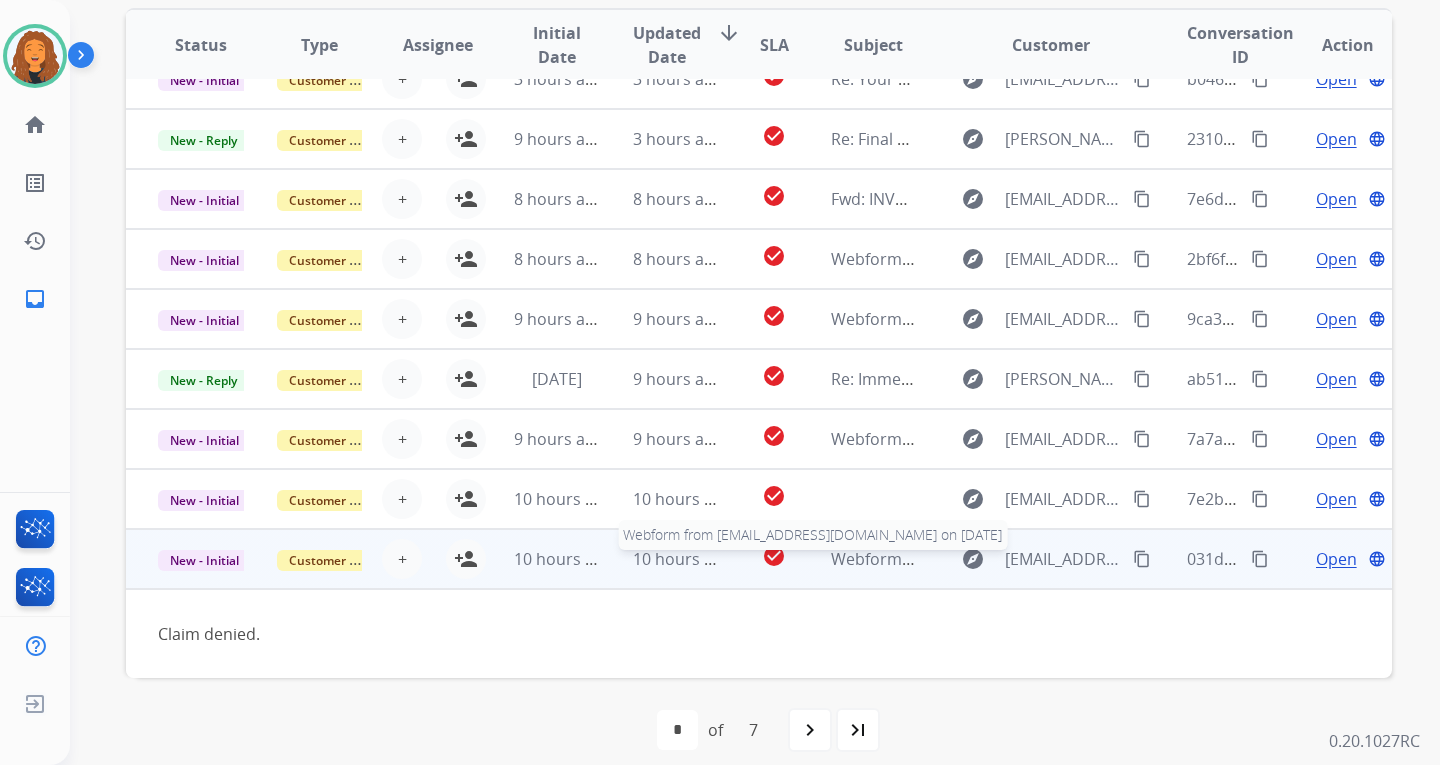 click on "Webform from [EMAIL_ADDRESS][DOMAIN_NAME] on [DATE]" at bounding box center [1057, 559] 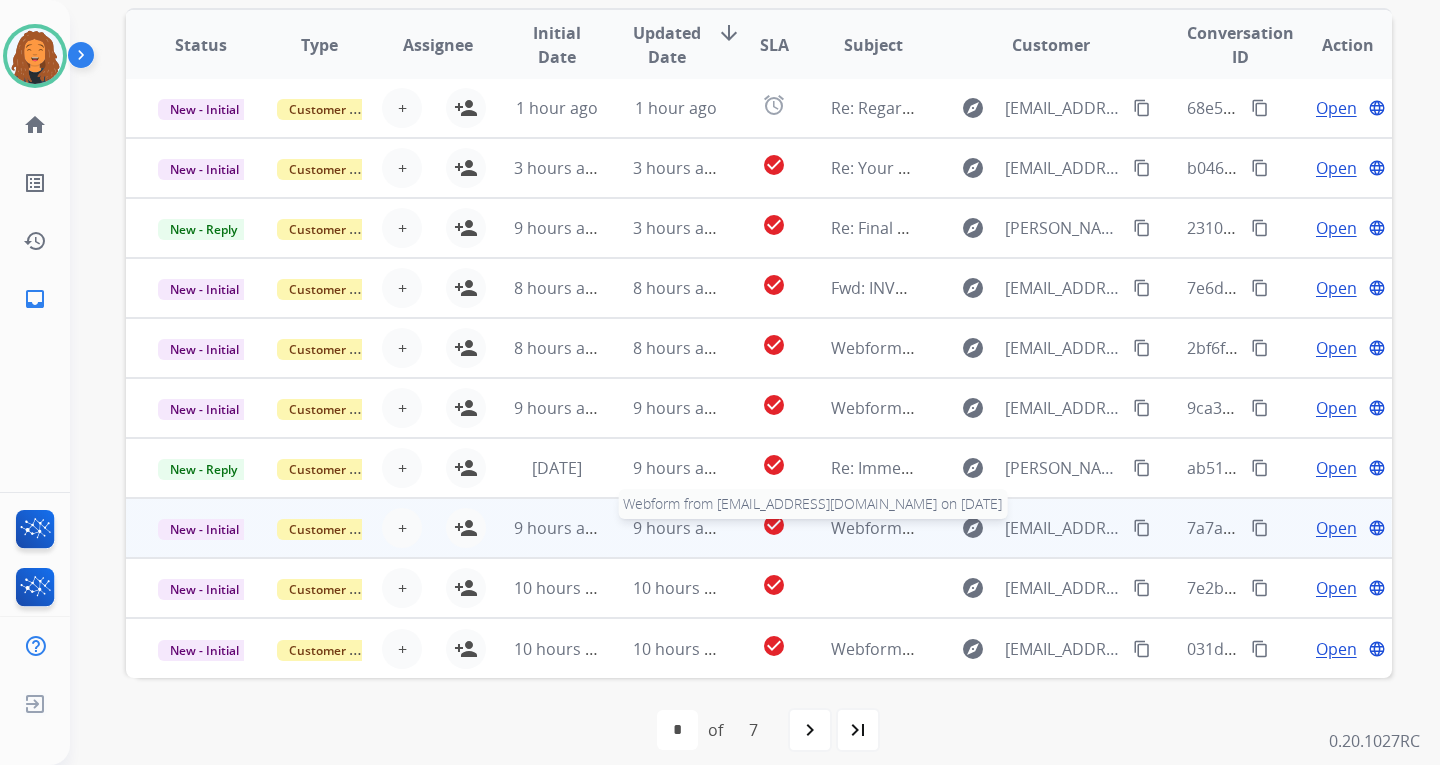 click on "Webform from [EMAIL_ADDRESS][DOMAIN_NAME] on [DATE]" at bounding box center (1057, 528) 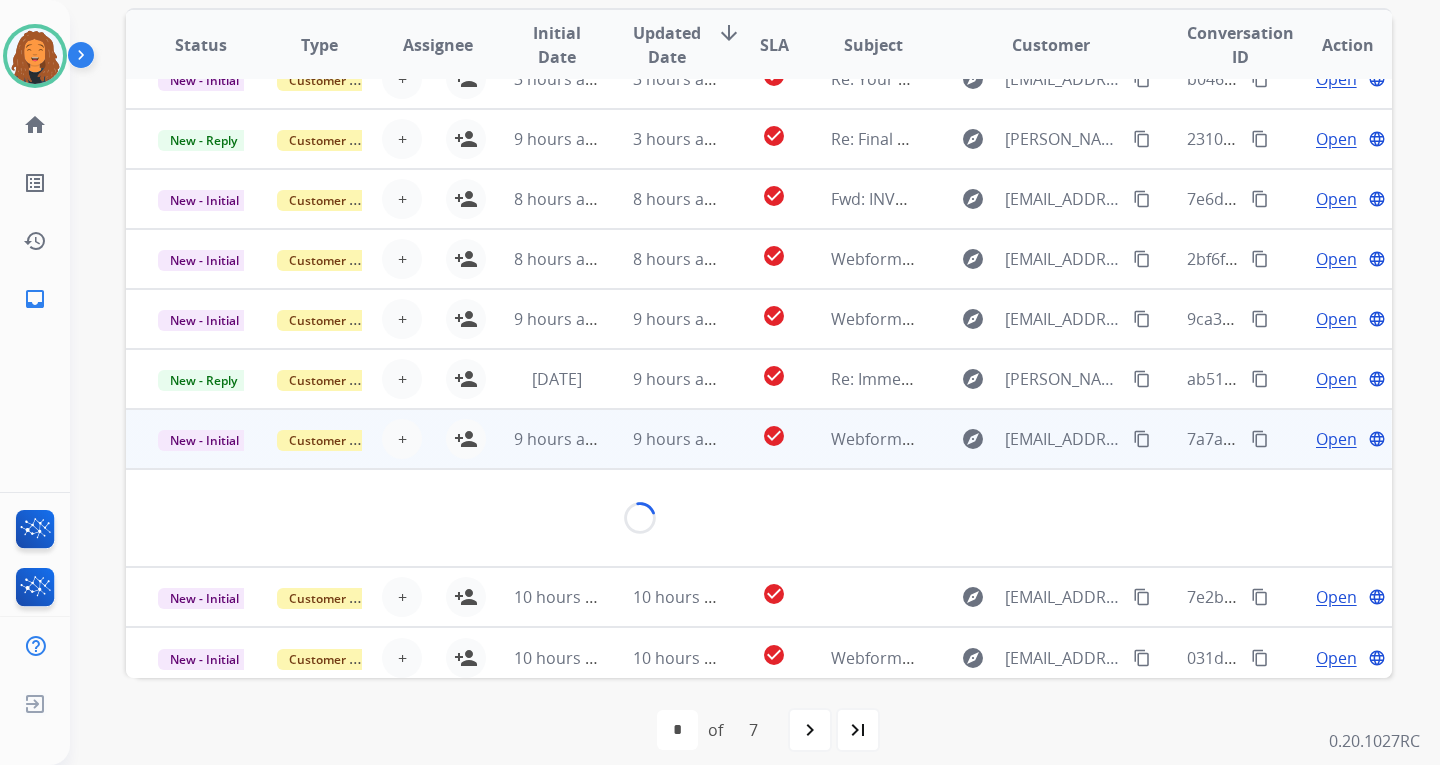 scroll, scrollTop: 92, scrollLeft: 0, axis: vertical 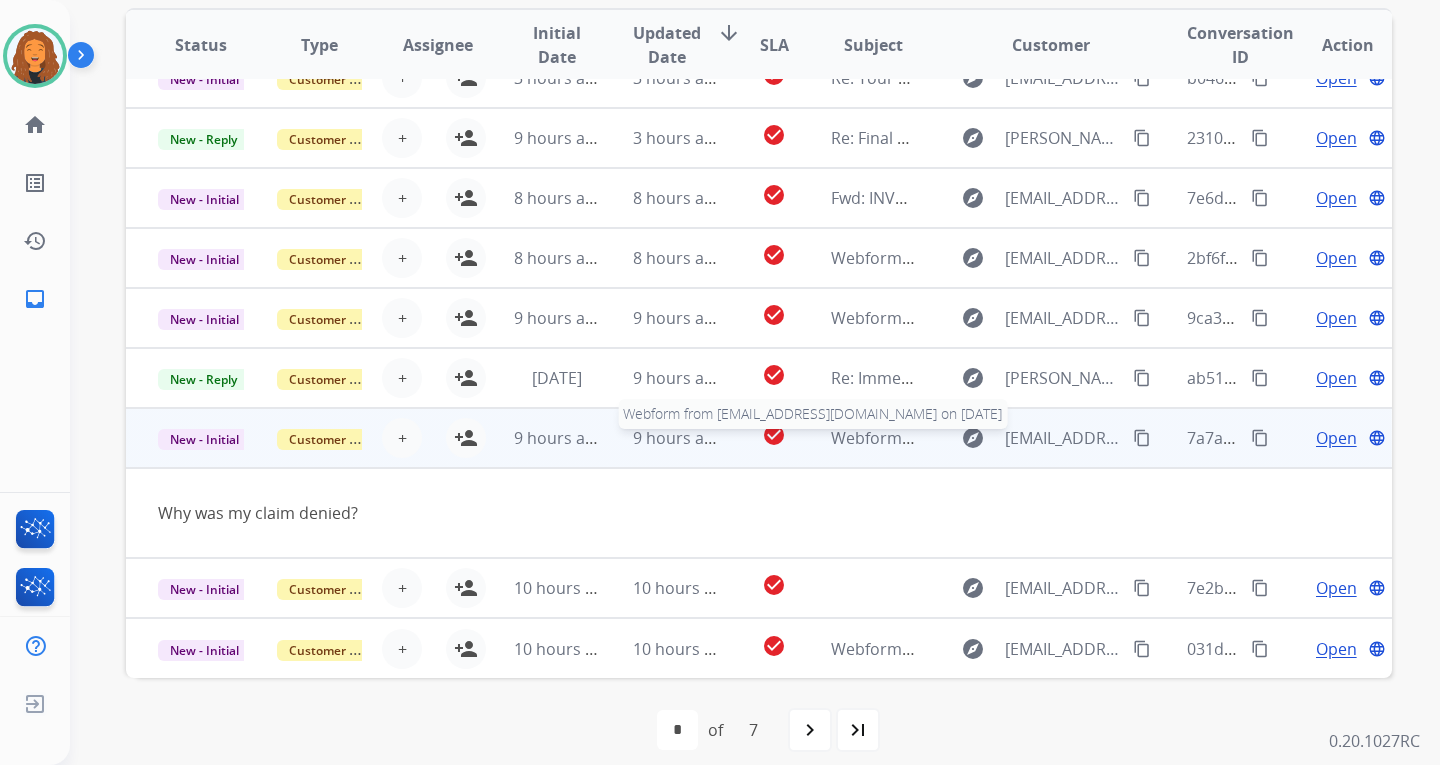 click on "Webform from [EMAIL_ADDRESS][DOMAIN_NAME] on [DATE]" at bounding box center (1057, 438) 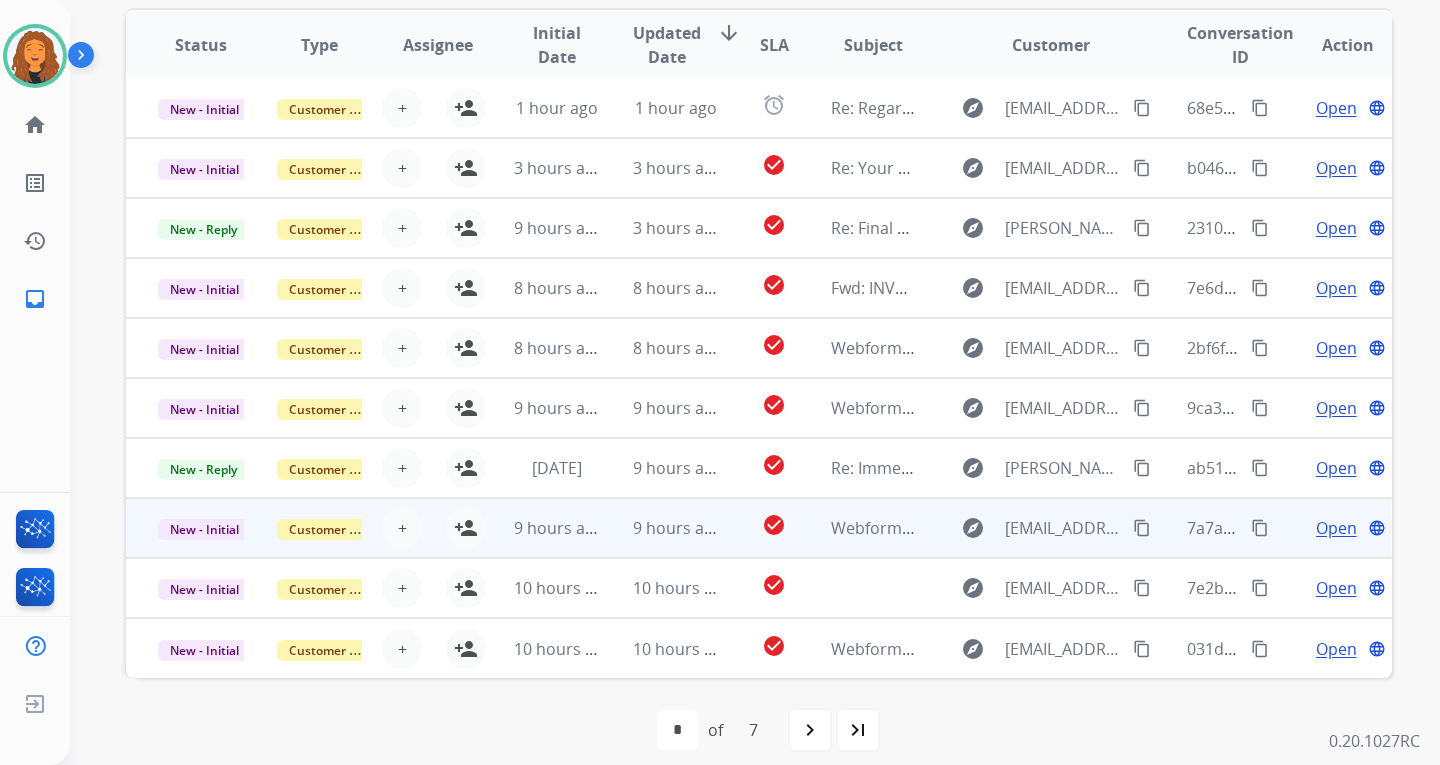 scroll, scrollTop: 2, scrollLeft: 0, axis: vertical 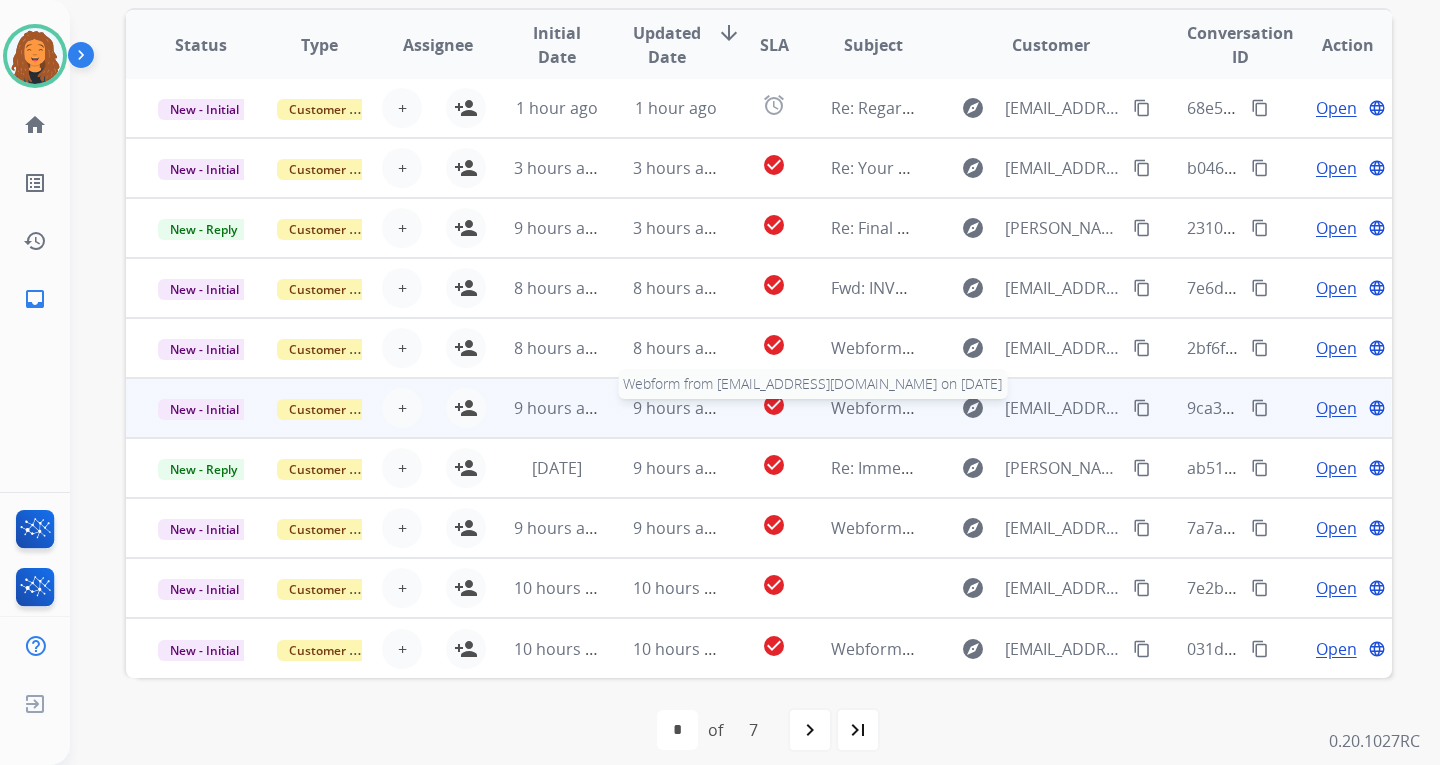 click on "Webform from [EMAIL_ADDRESS][DOMAIN_NAME] on [DATE]" at bounding box center [1057, 408] 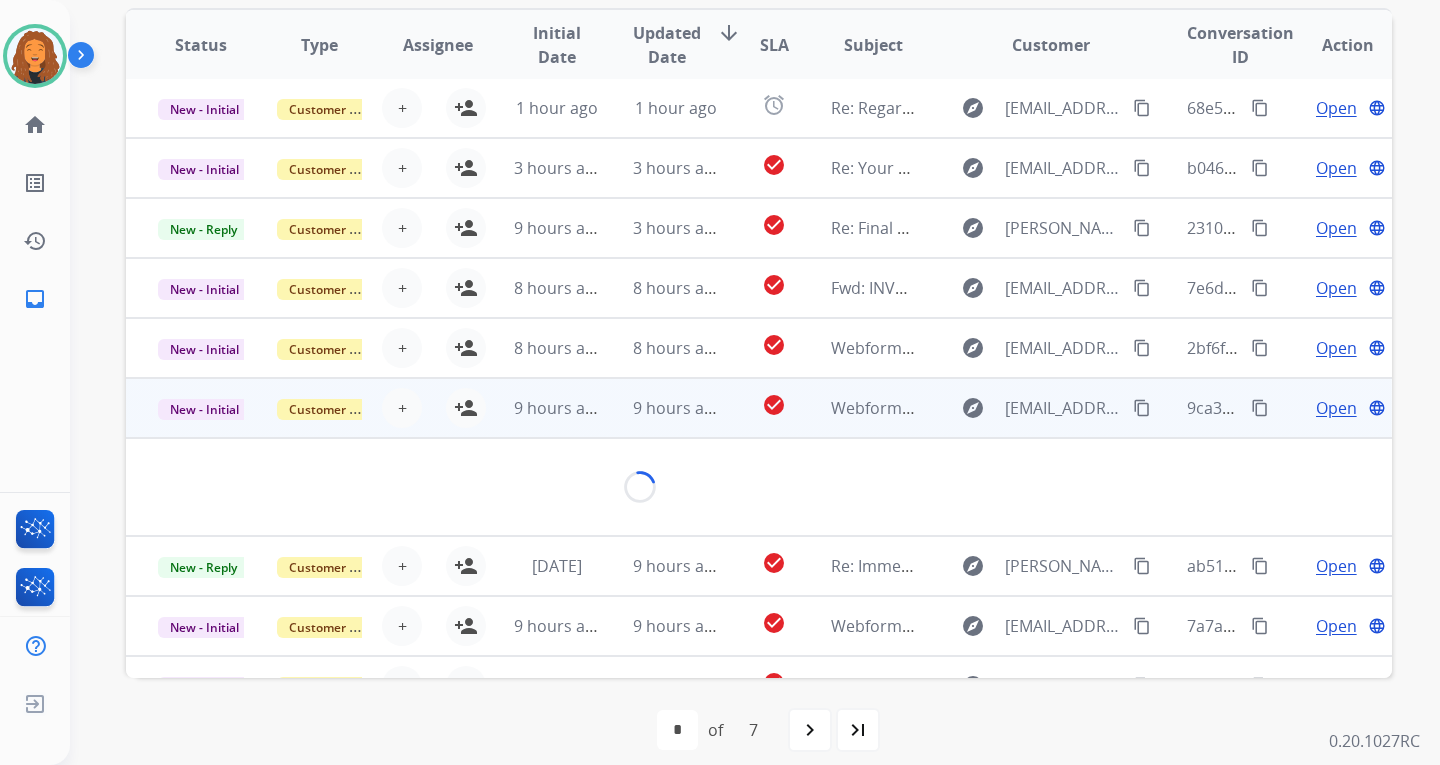 scroll, scrollTop: 92, scrollLeft: 0, axis: vertical 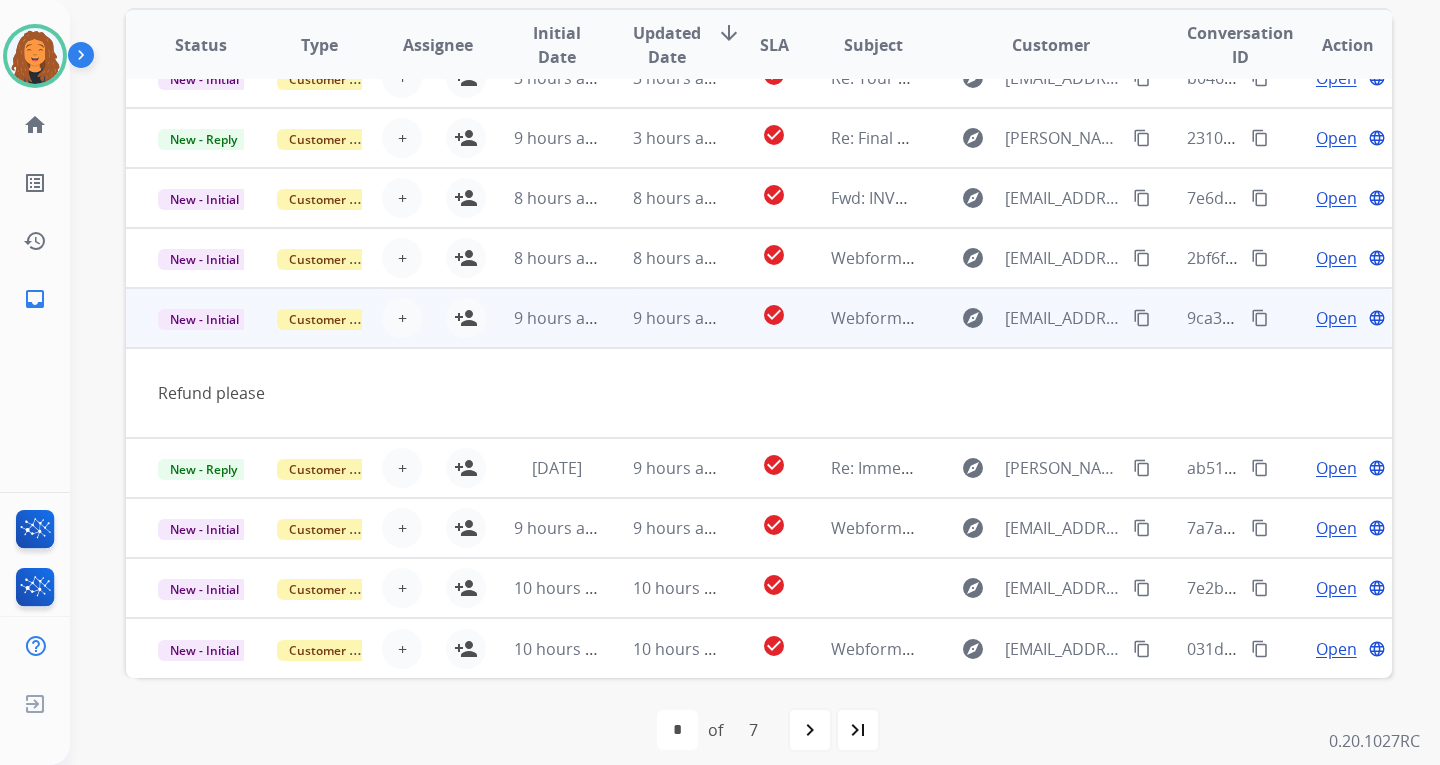click on "Webform from [EMAIL_ADDRESS][DOMAIN_NAME] on [DATE]" at bounding box center [1057, 318] 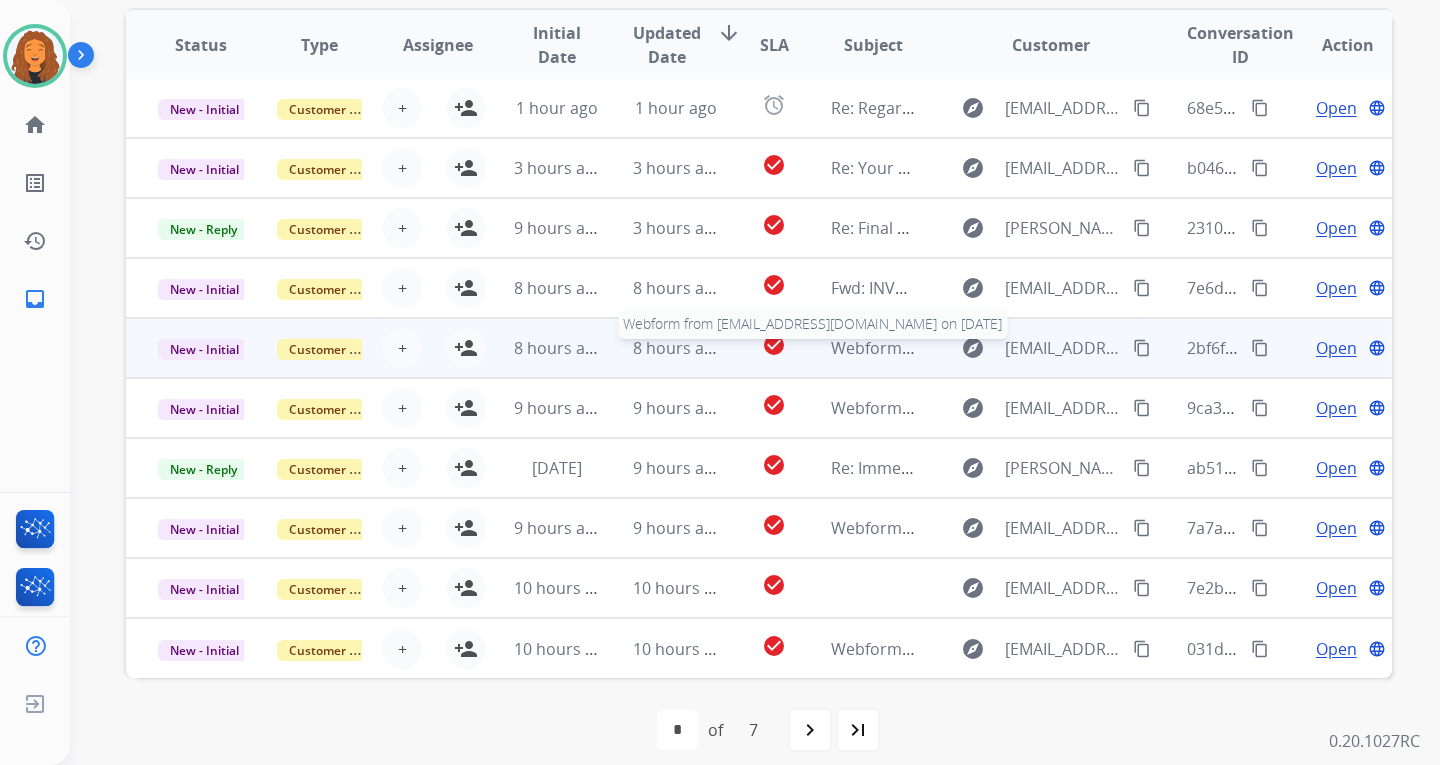 click on "Webform from [EMAIL_ADDRESS][DOMAIN_NAME] on [DATE]" at bounding box center (1057, 348) 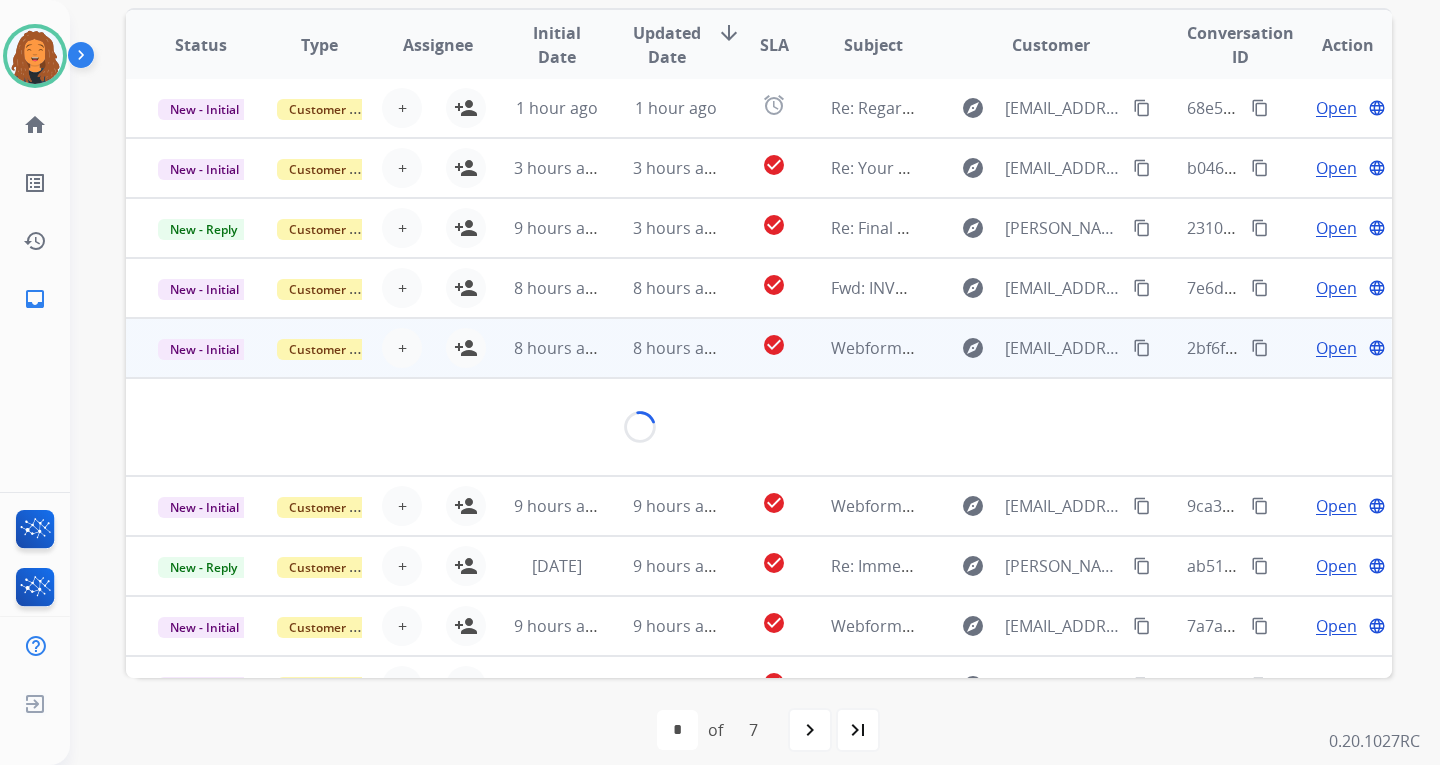scroll, scrollTop: 92, scrollLeft: 0, axis: vertical 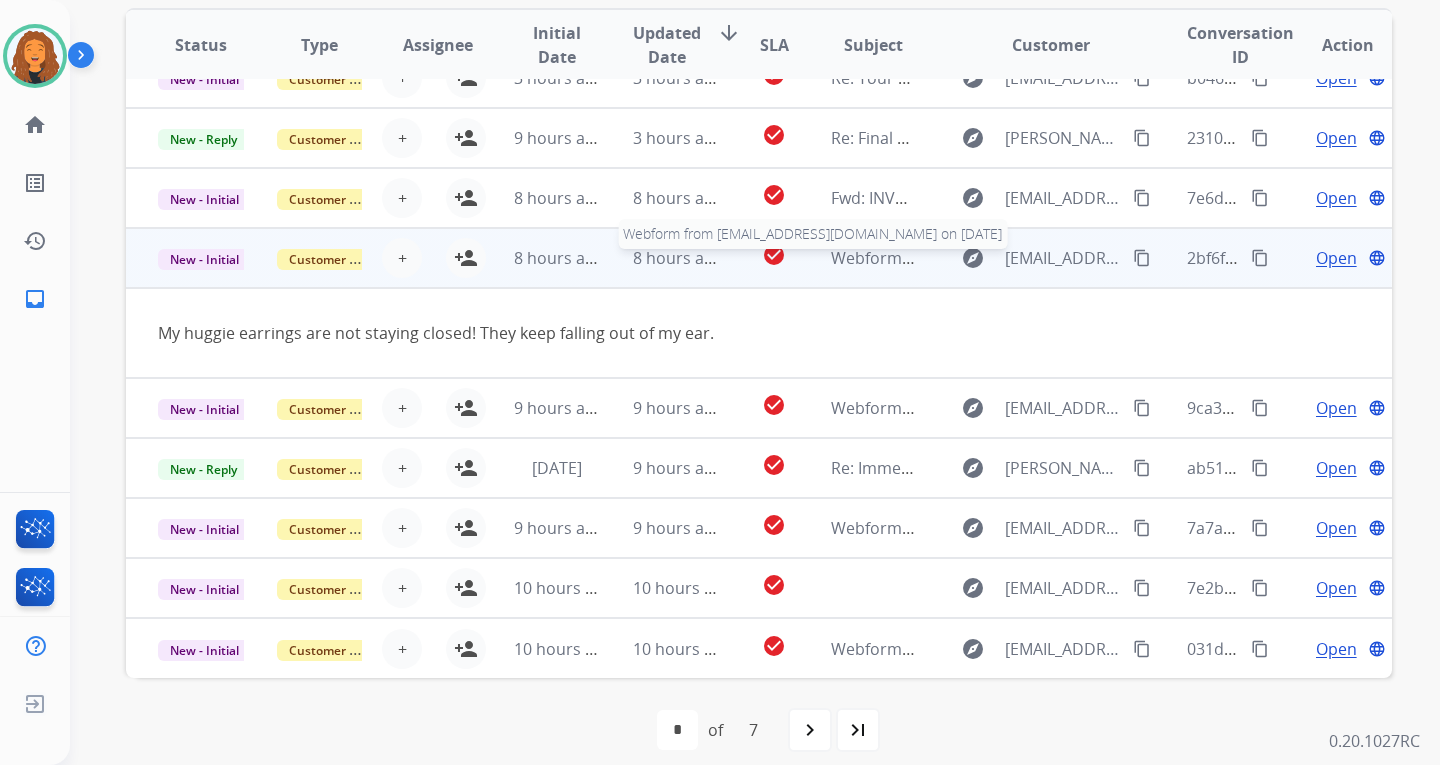 click on "Webform from [EMAIL_ADDRESS][DOMAIN_NAME] on [DATE]" at bounding box center (1057, 258) 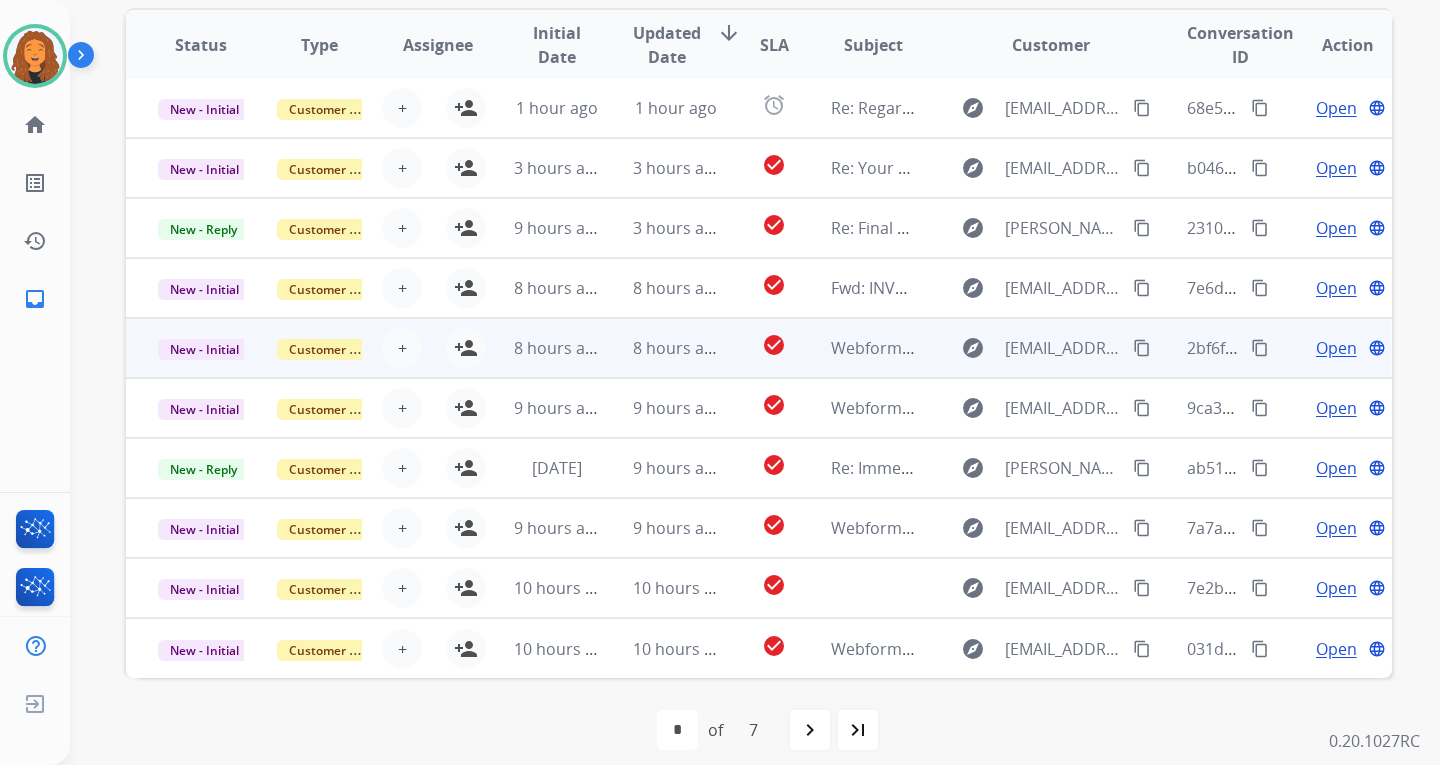 scroll, scrollTop: 2, scrollLeft: 0, axis: vertical 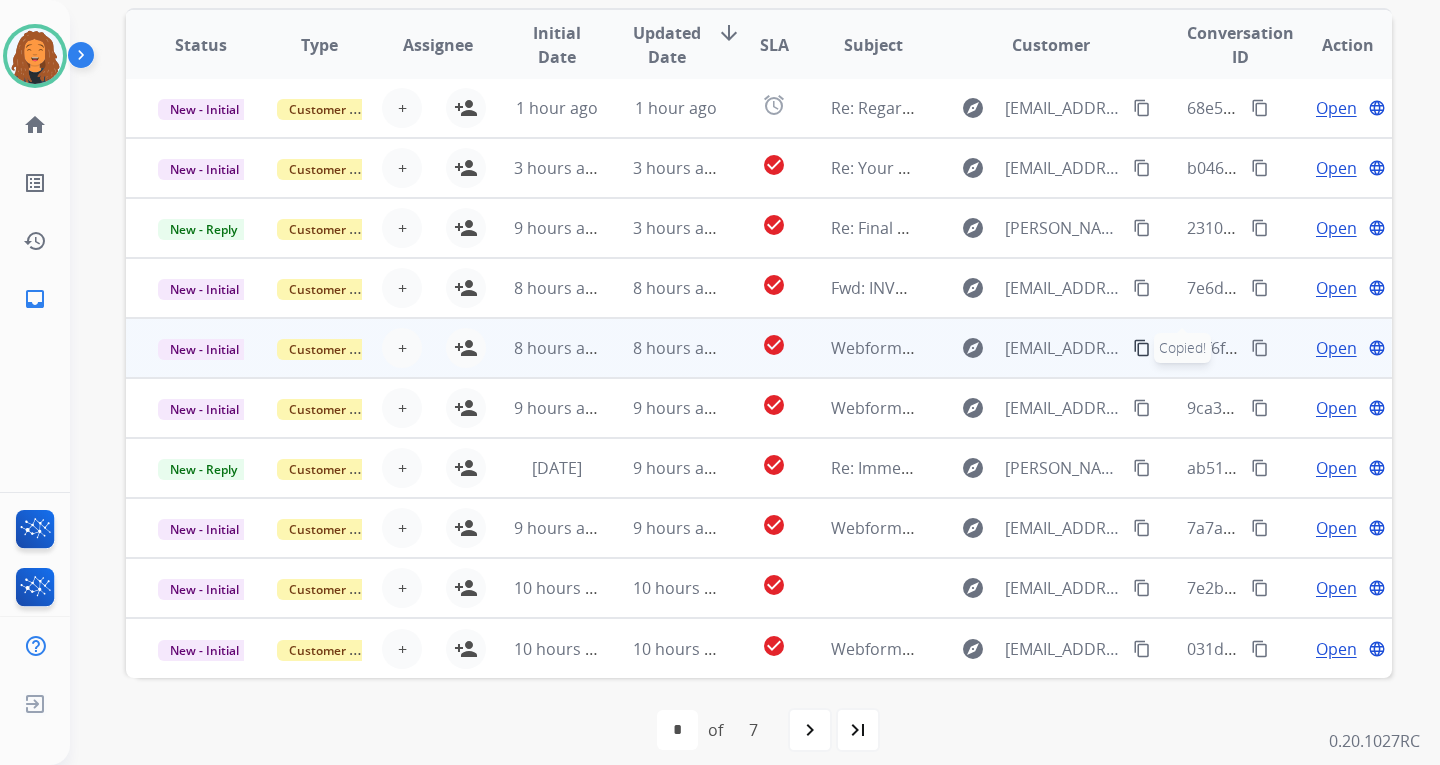 click on "Open" at bounding box center [1336, 348] 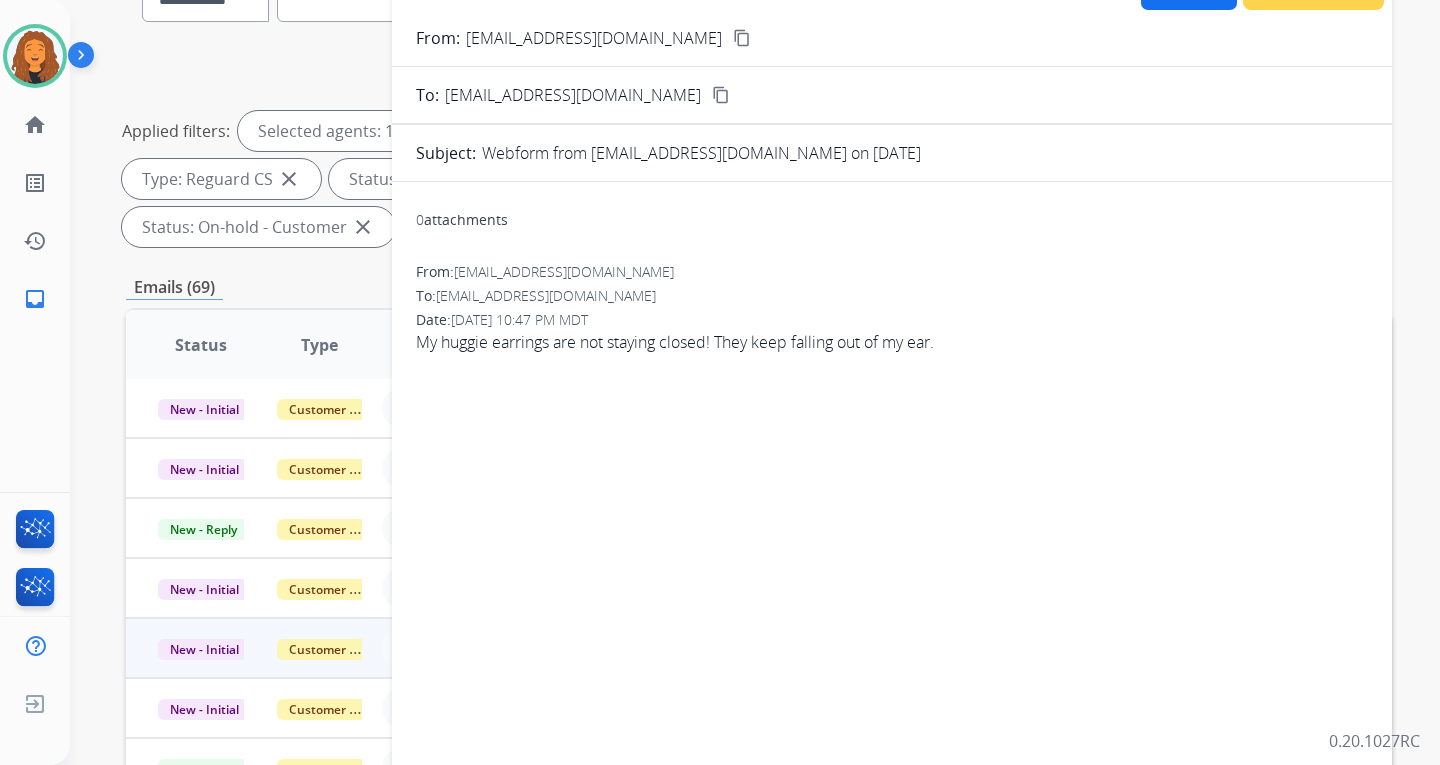 scroll, scrollTop: 100, scrollLeft: 0, axis: vertical 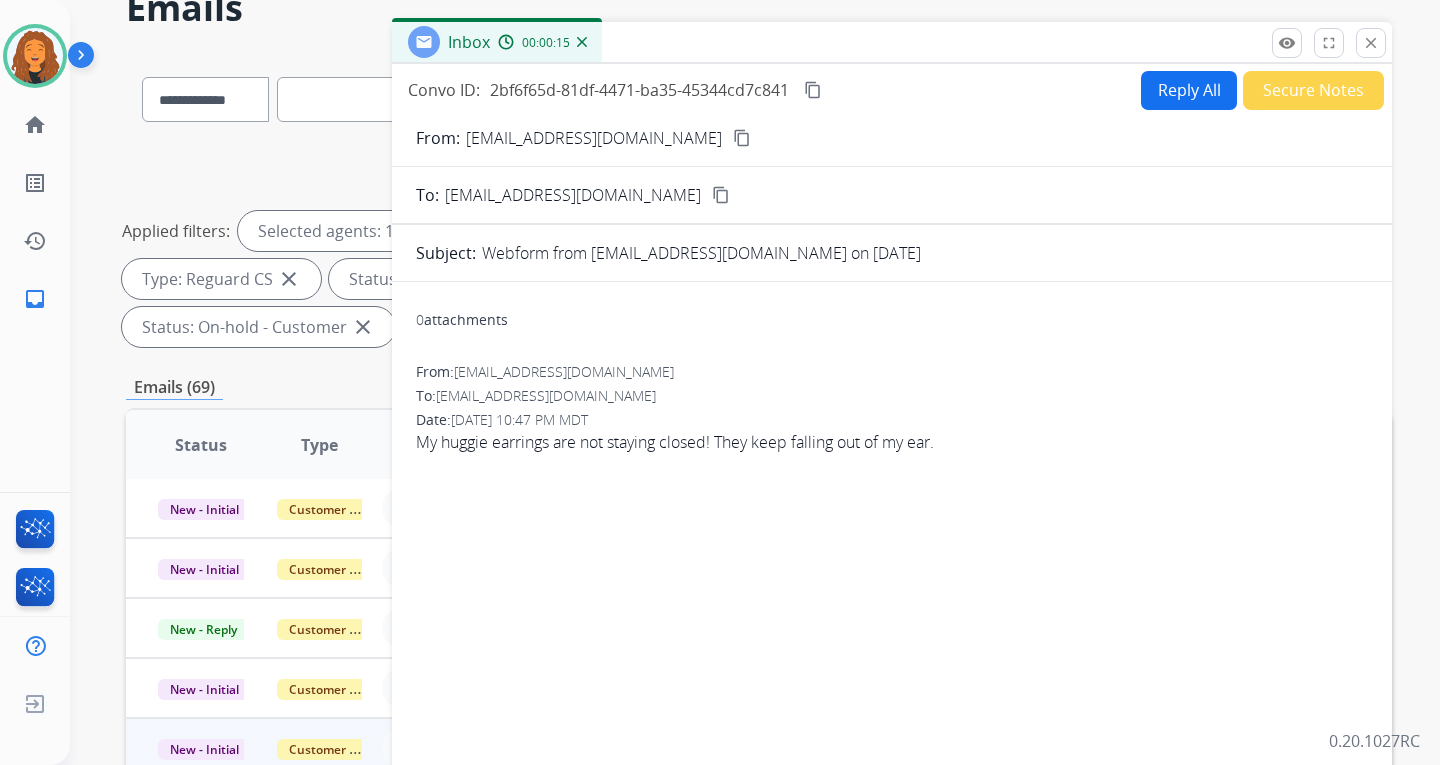 click on "Reply All" at bounding box center (1189, 90) 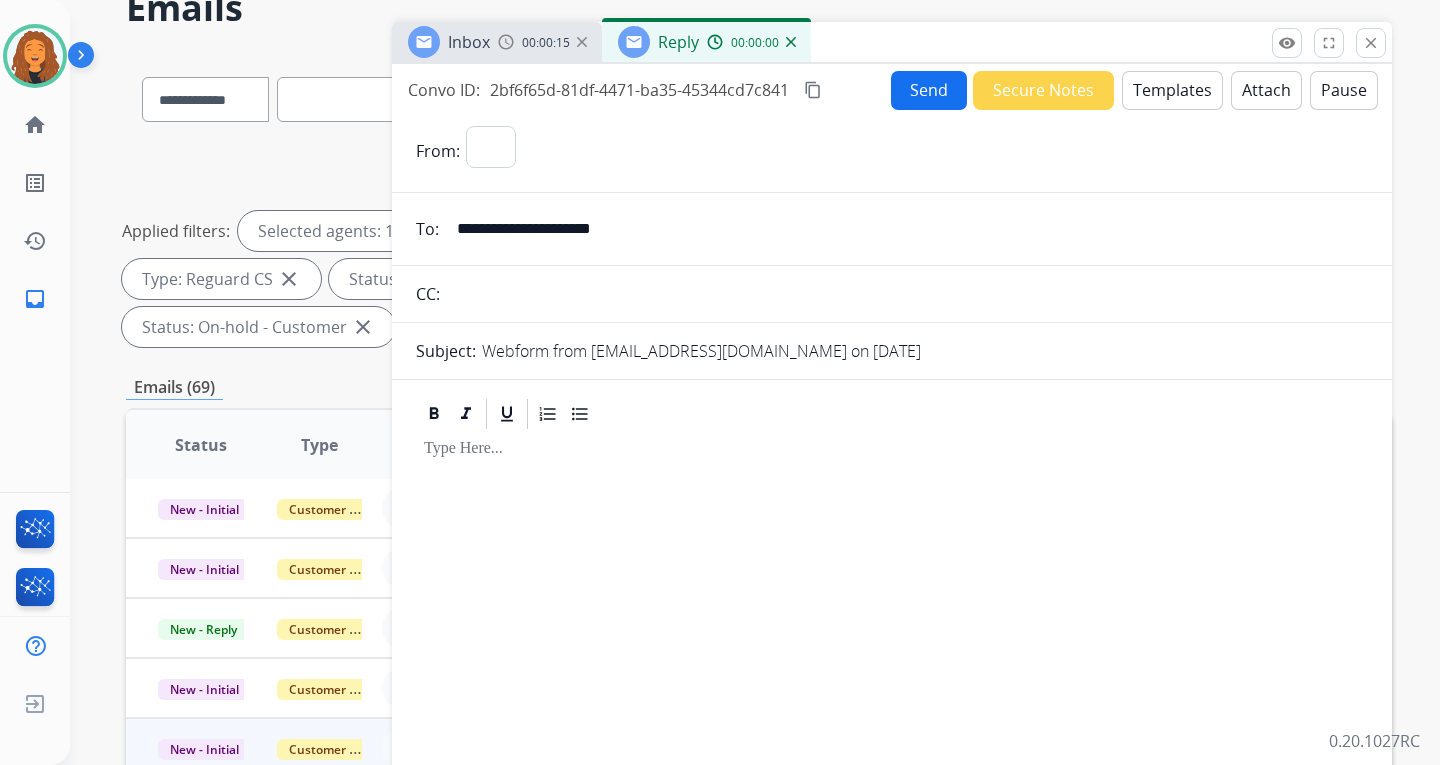 select on "**********" 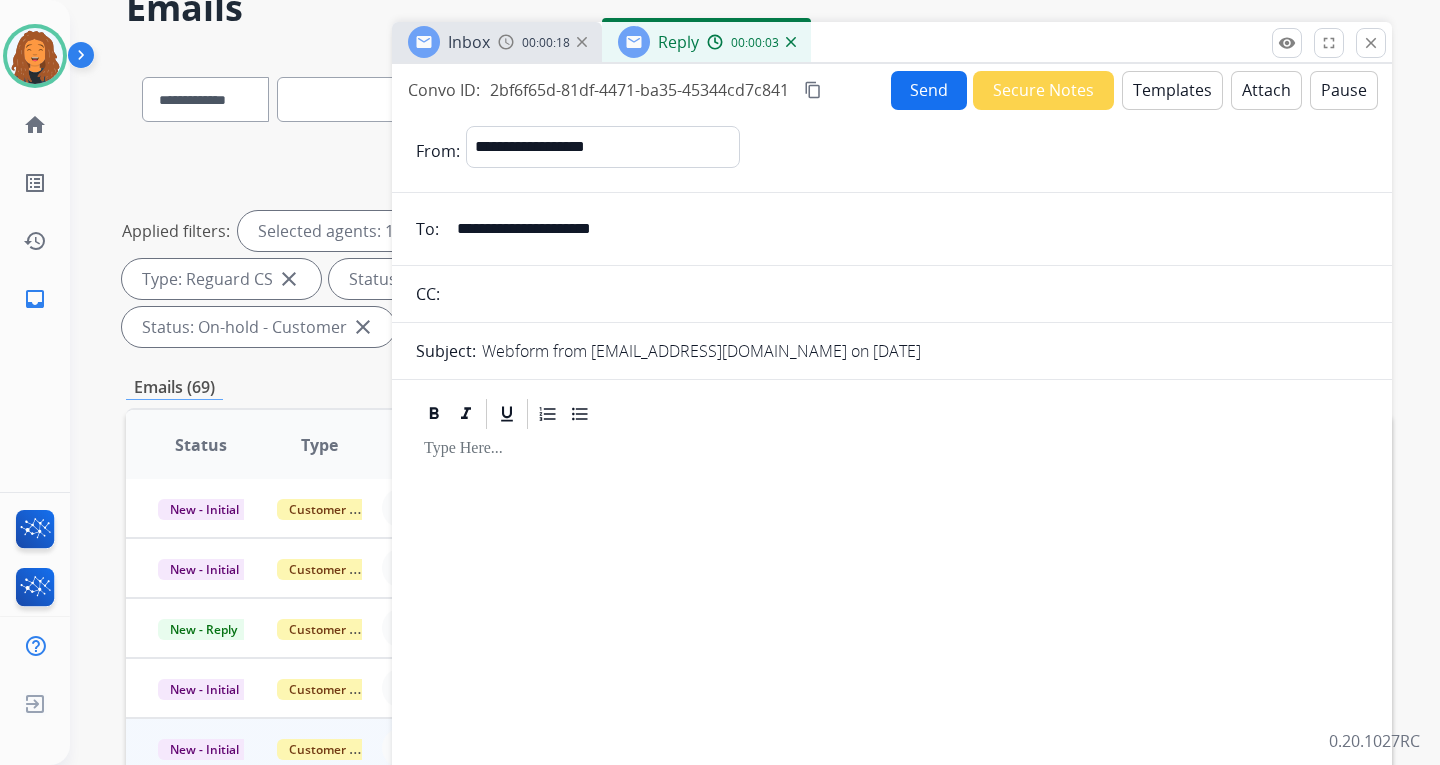 click on "Templates" at bounding box center (1172, 90) 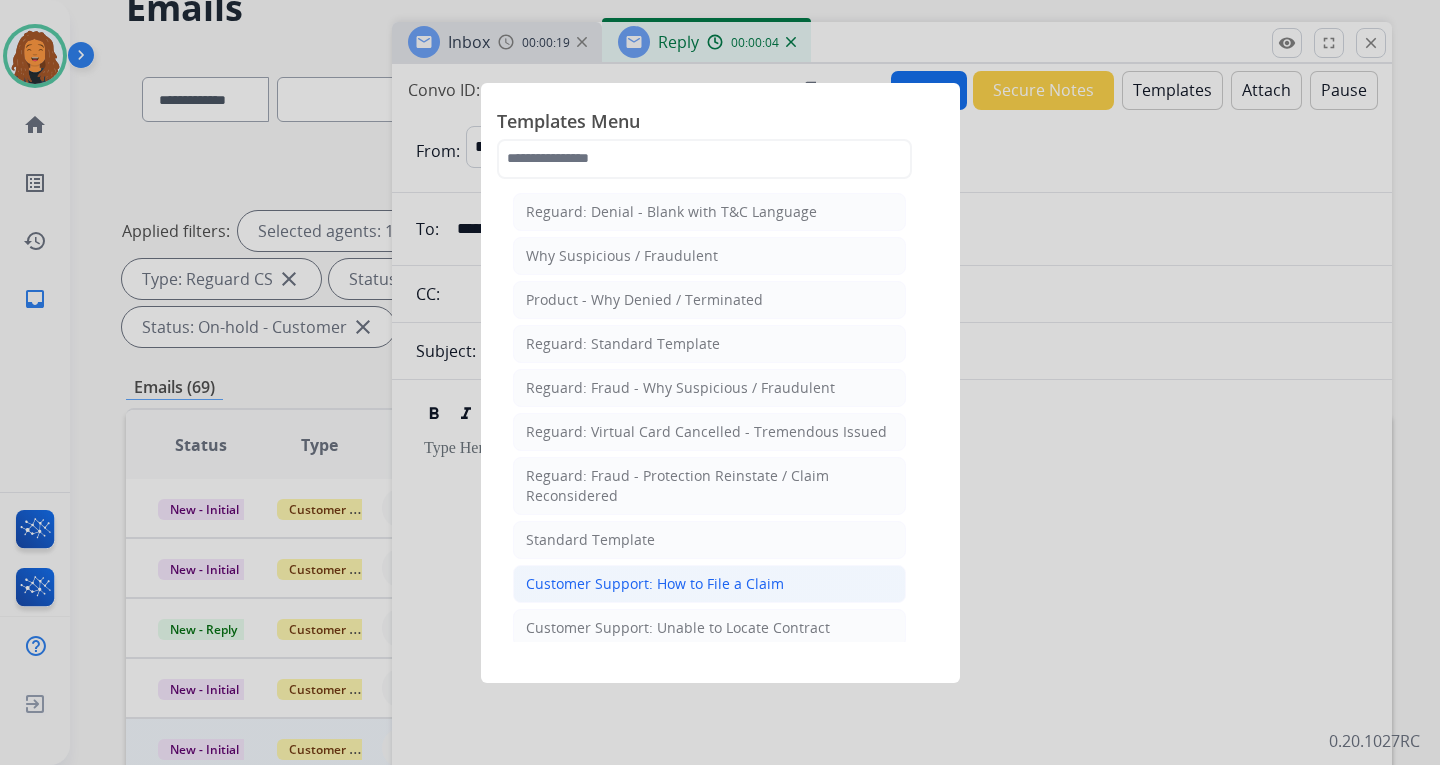 click on "Customer Support: How to File a Claim" 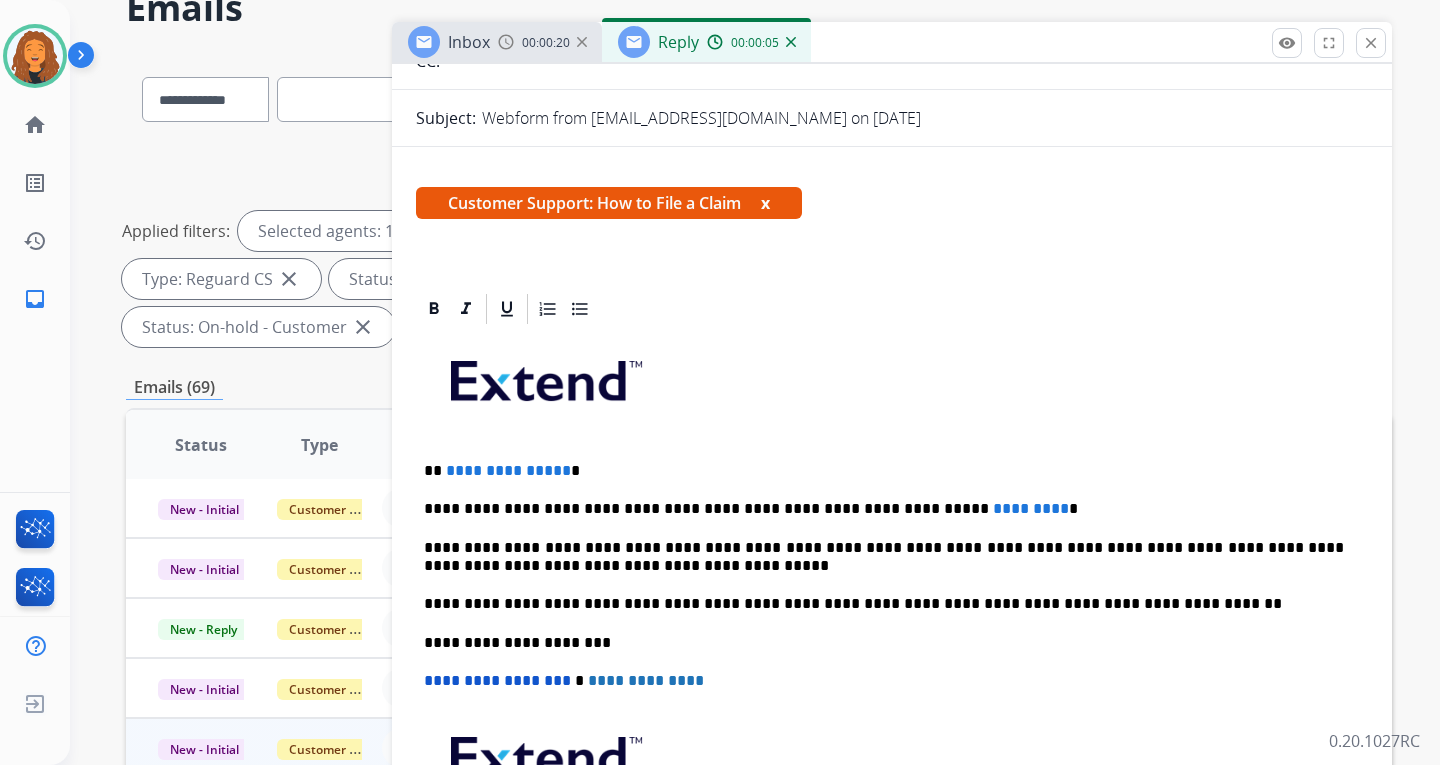 scroll, scrollTop: 300, scrollLeft: 0, axis: vertical 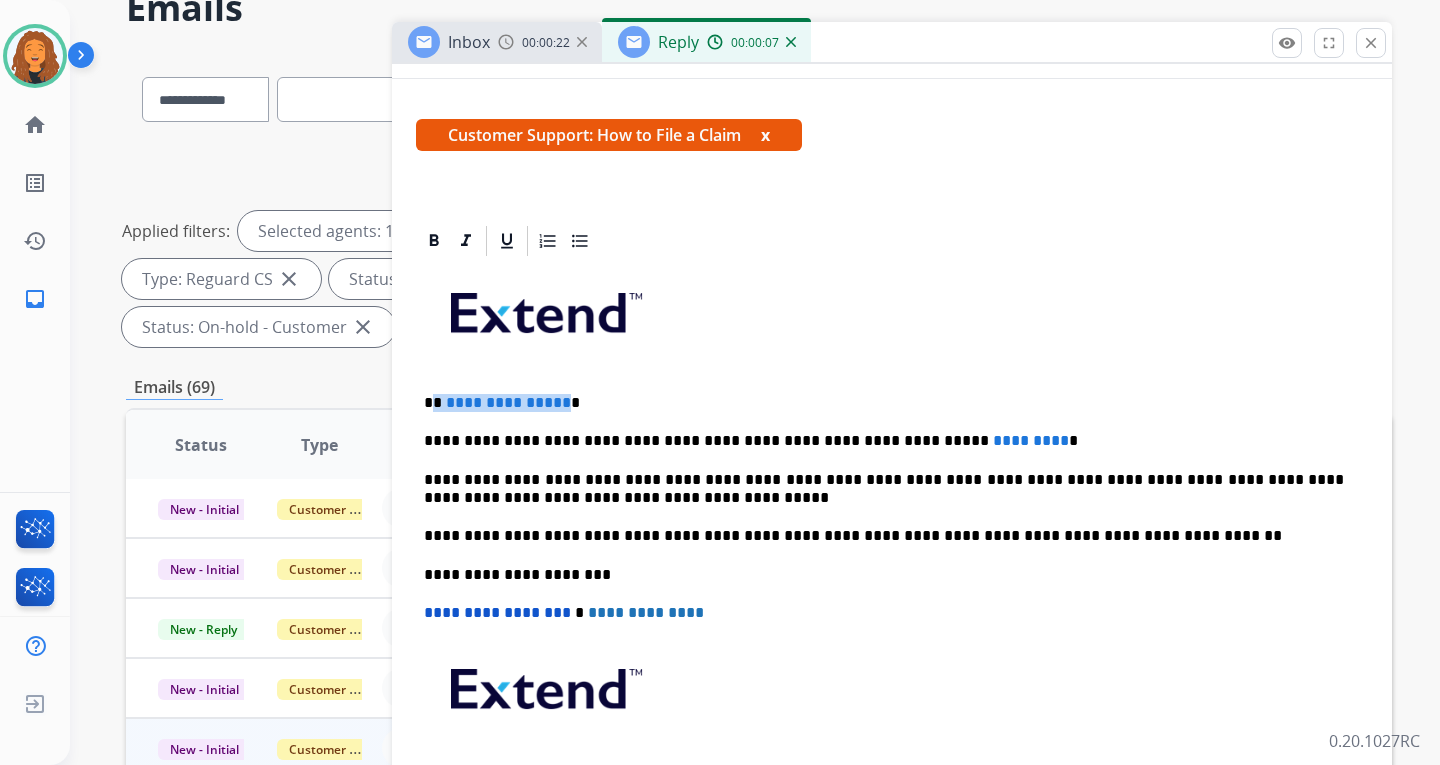 drag, startPoint x: 557, startPoint y: 402, endPoint x: 434, endPoint y: 404, distance: 123.01626 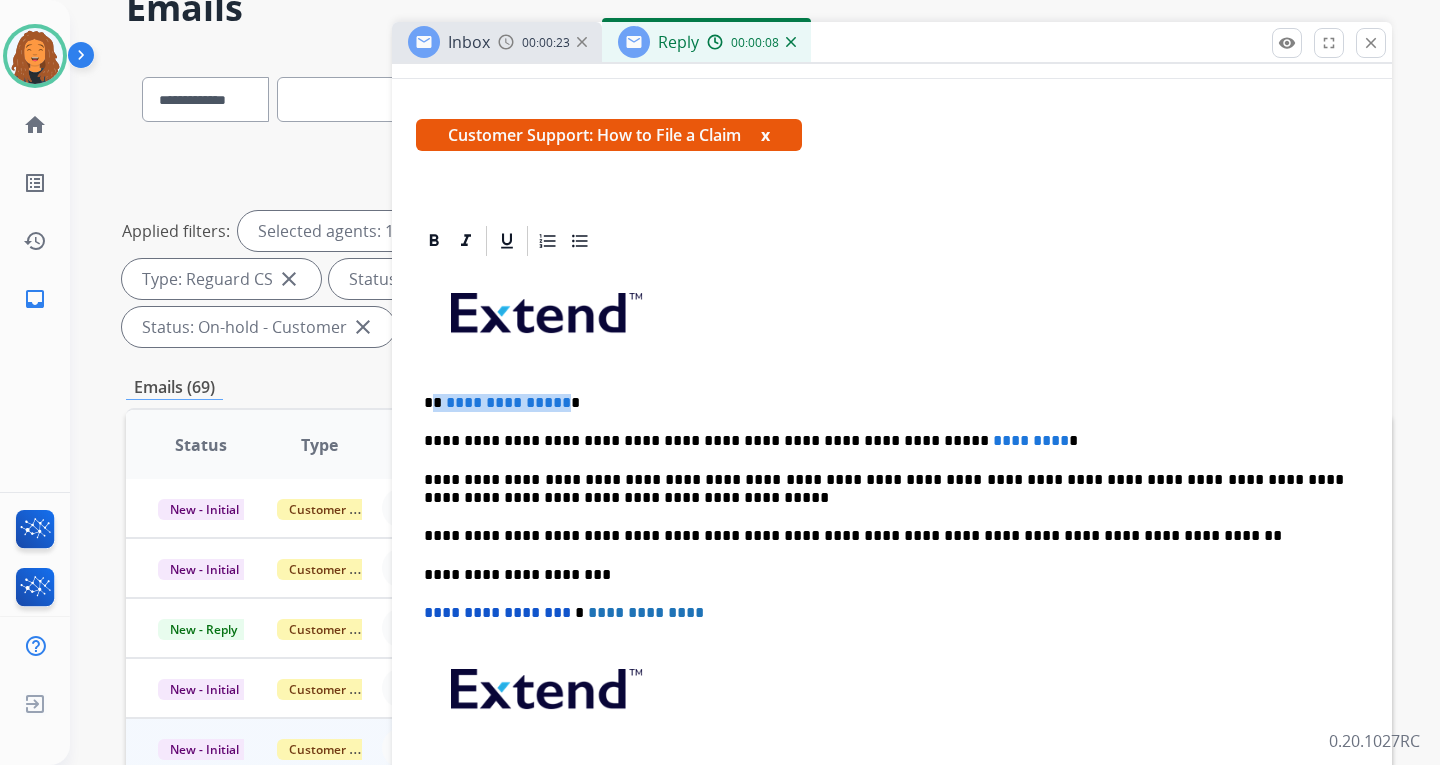 type 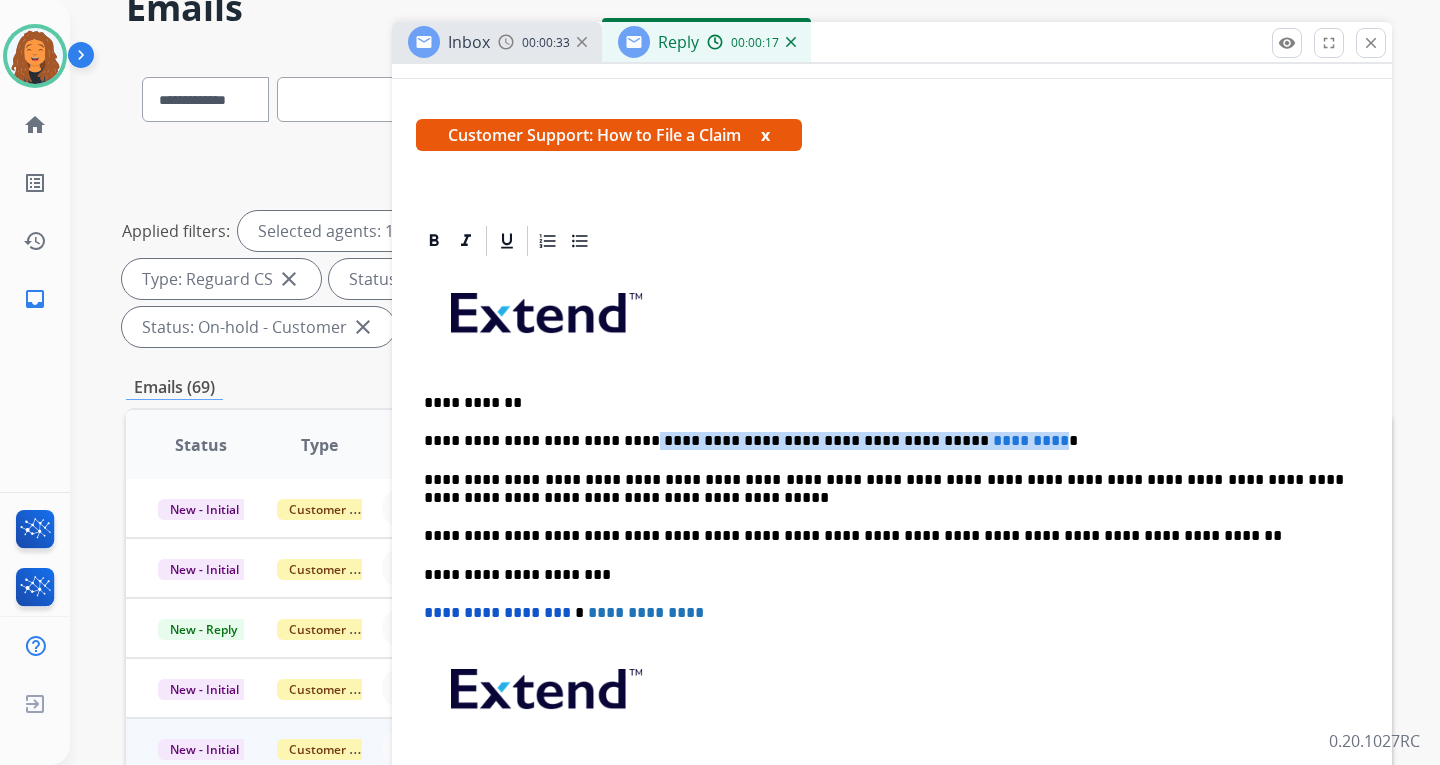 drag, startPoint x: 970, startPoint y: 439, endPoint x: 610, endPoint y: 434, distance: 360.03473 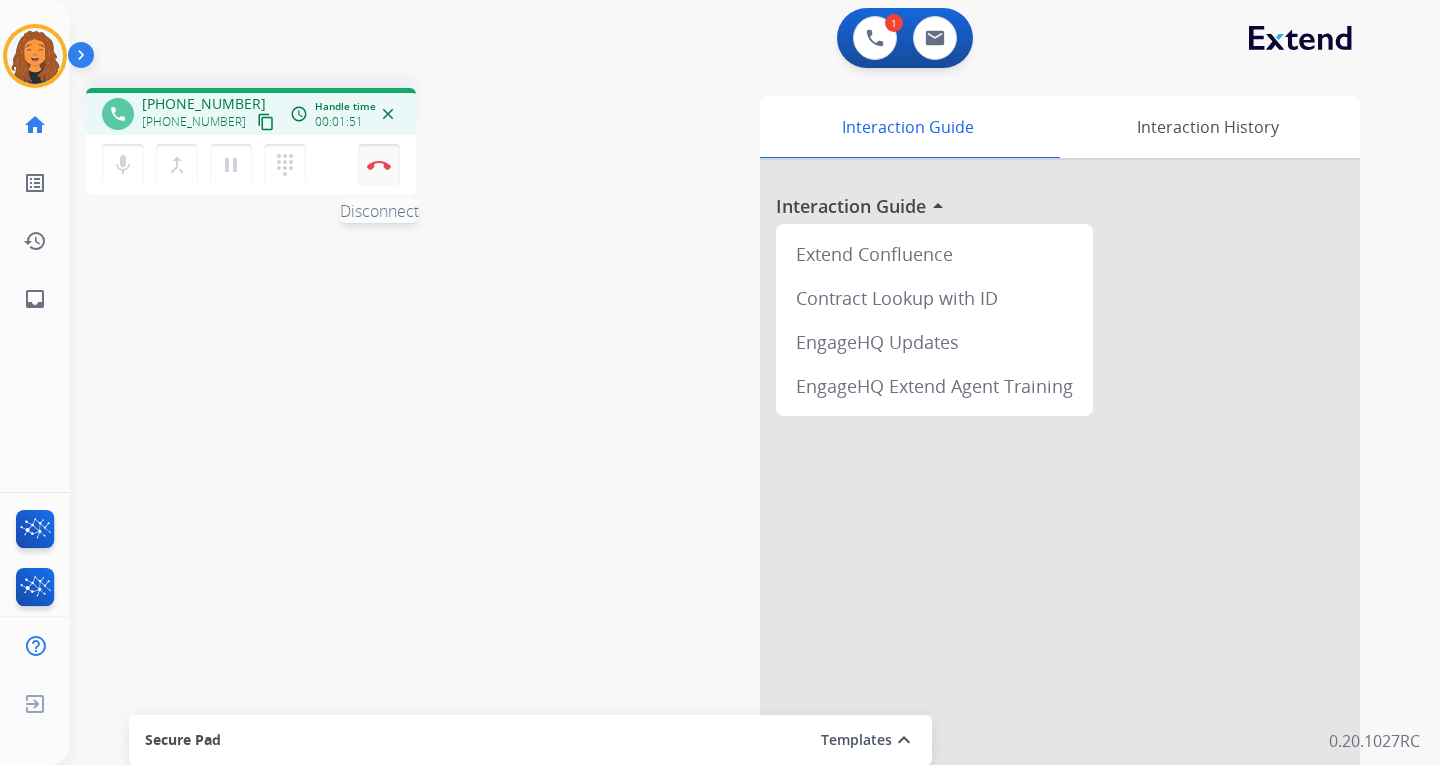 click on "Disconnect" at bounding box center (379, 165) 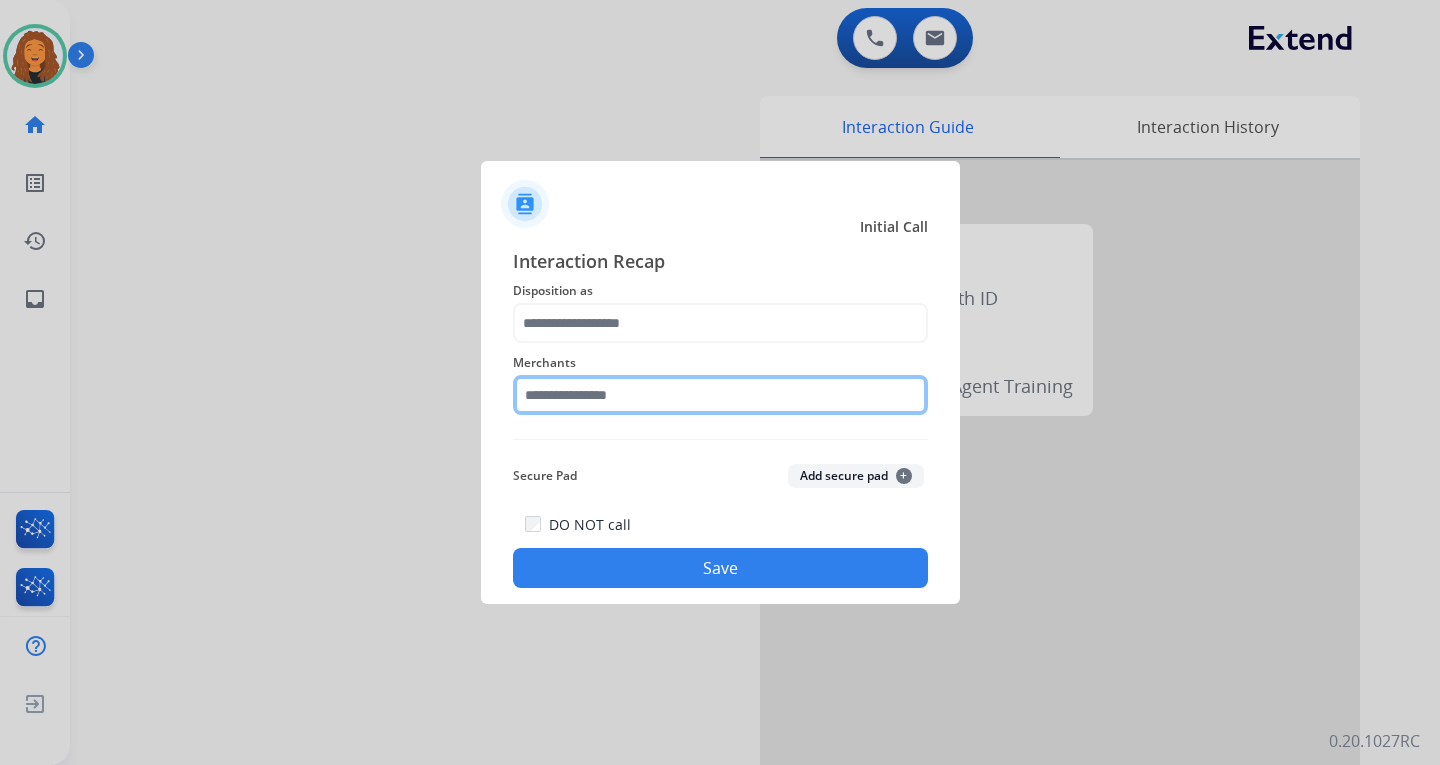 click 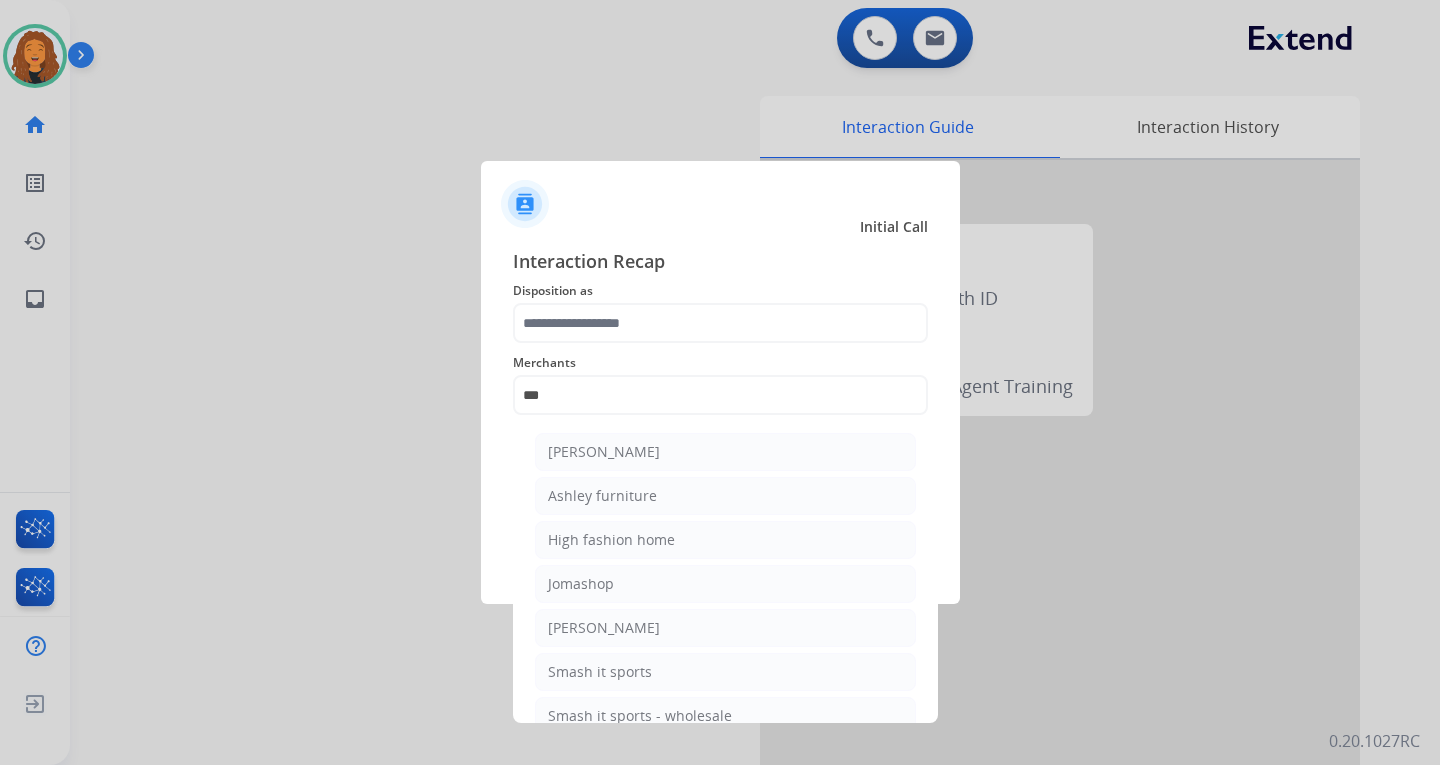 drag, startPoint x: 591, startPoint y: 491, endPoint x: 569, endPoint y: 431, distance: 63.90618 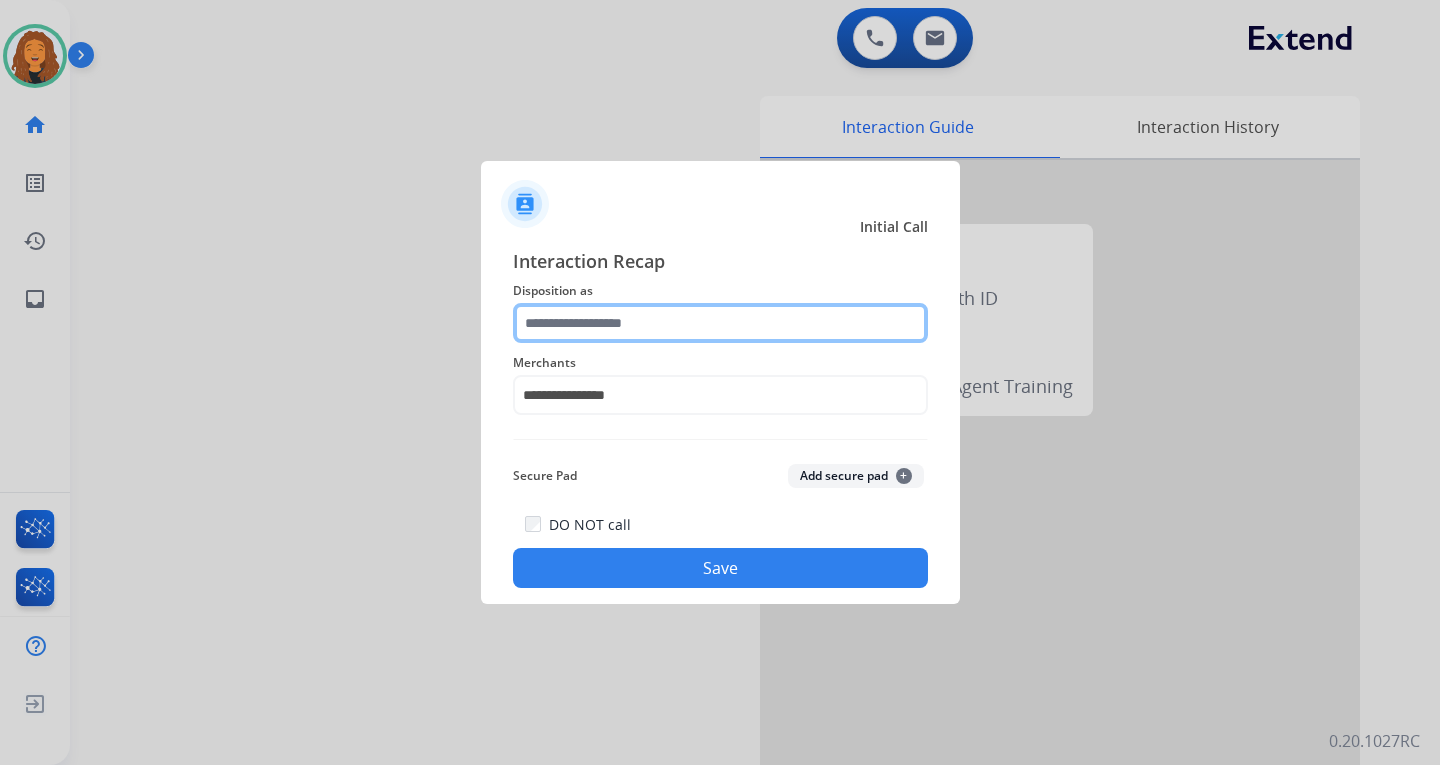 click 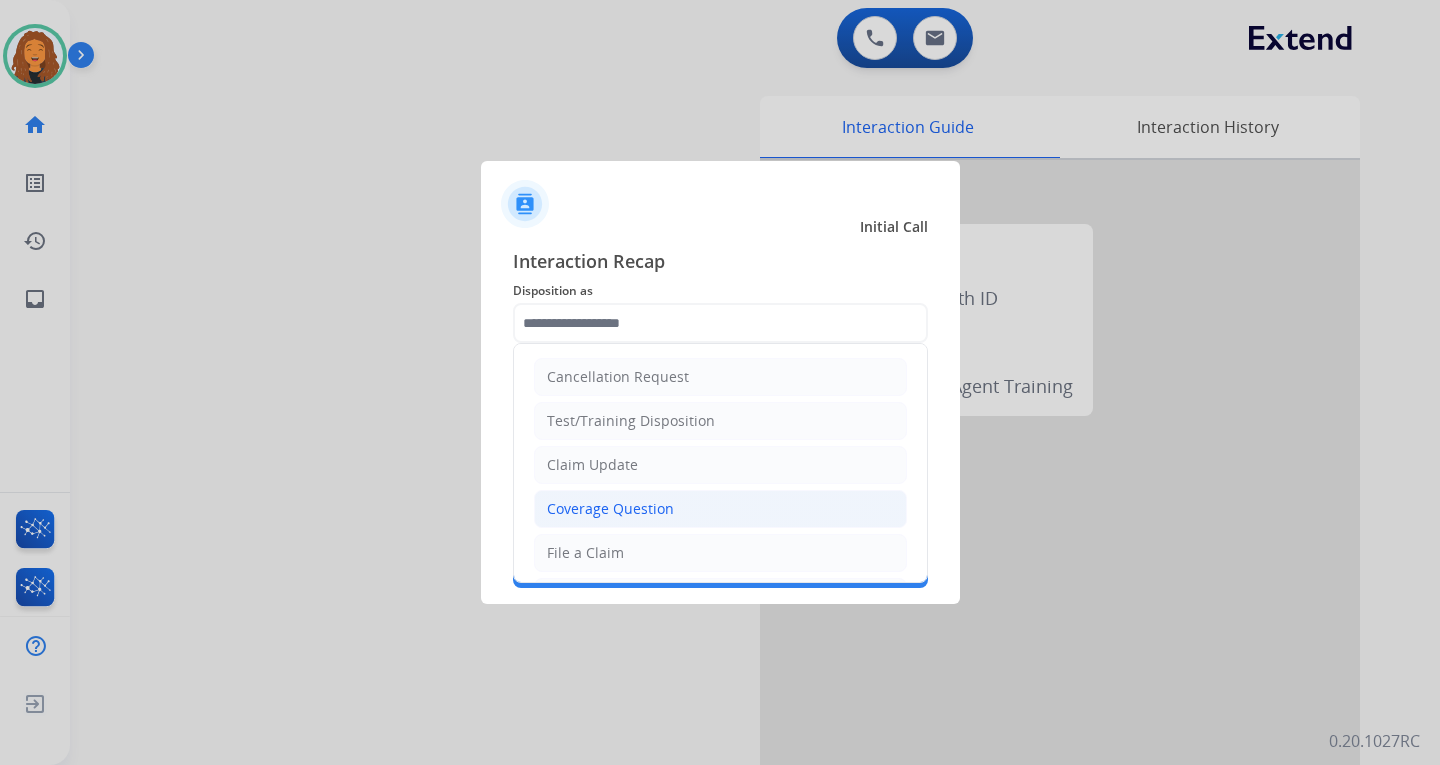 click on "Coverage Question" 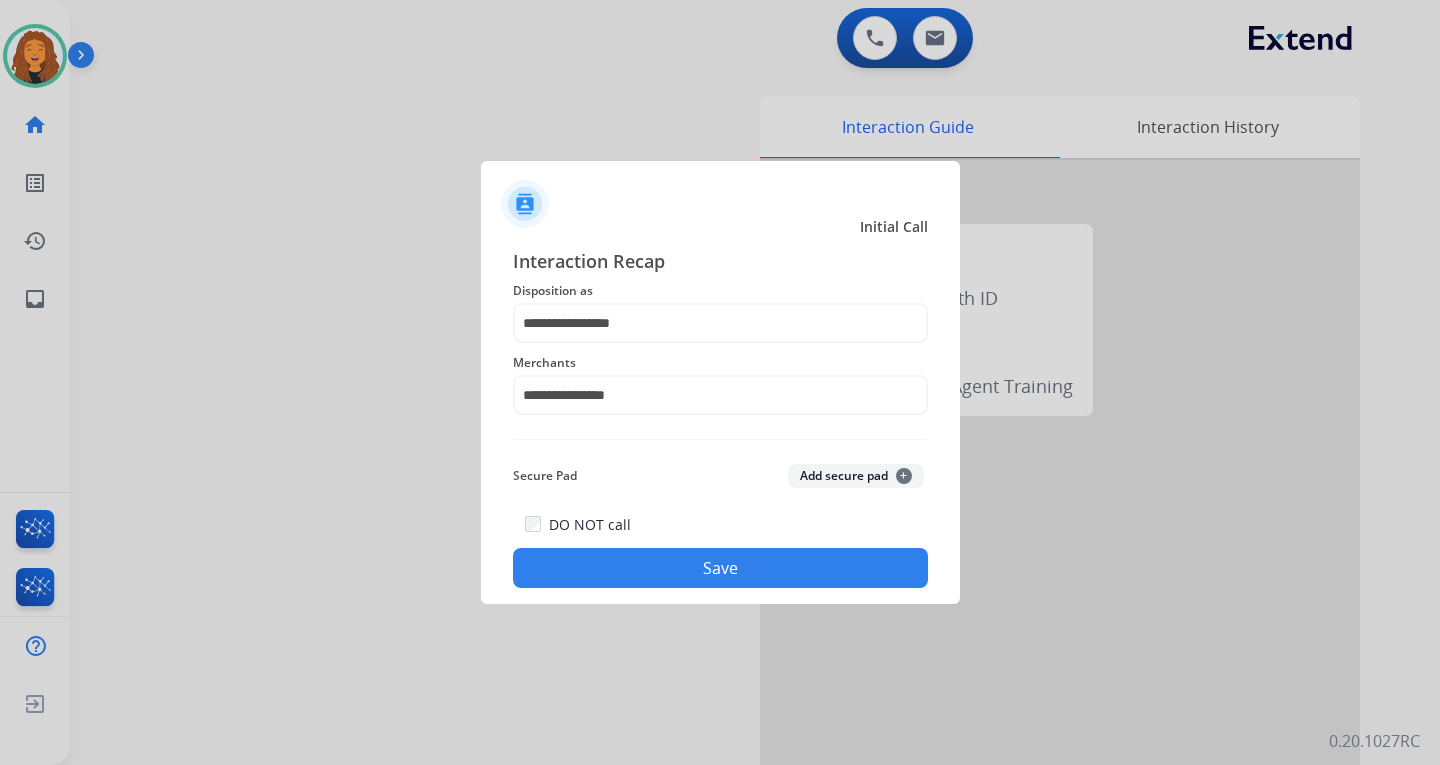 click on "Save" 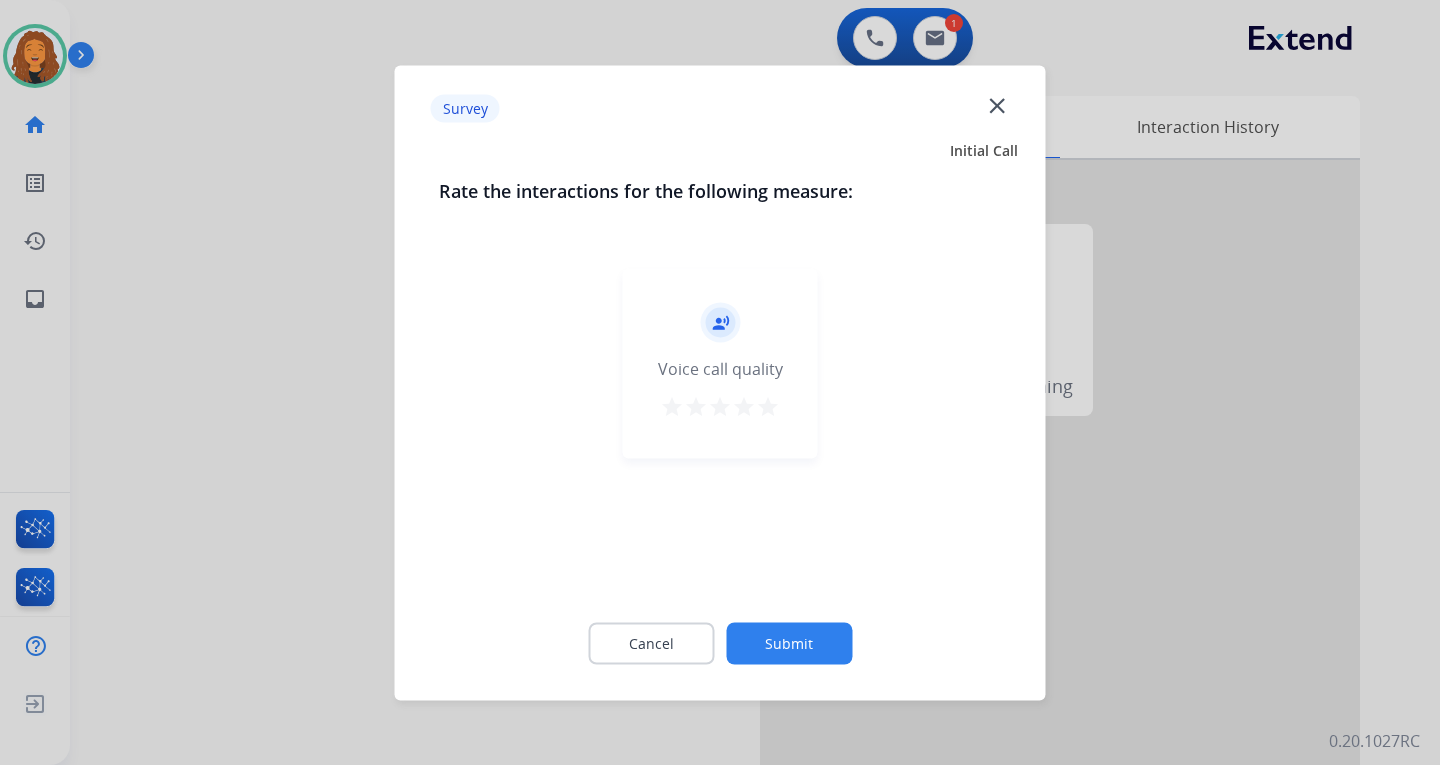 click on "Submit" 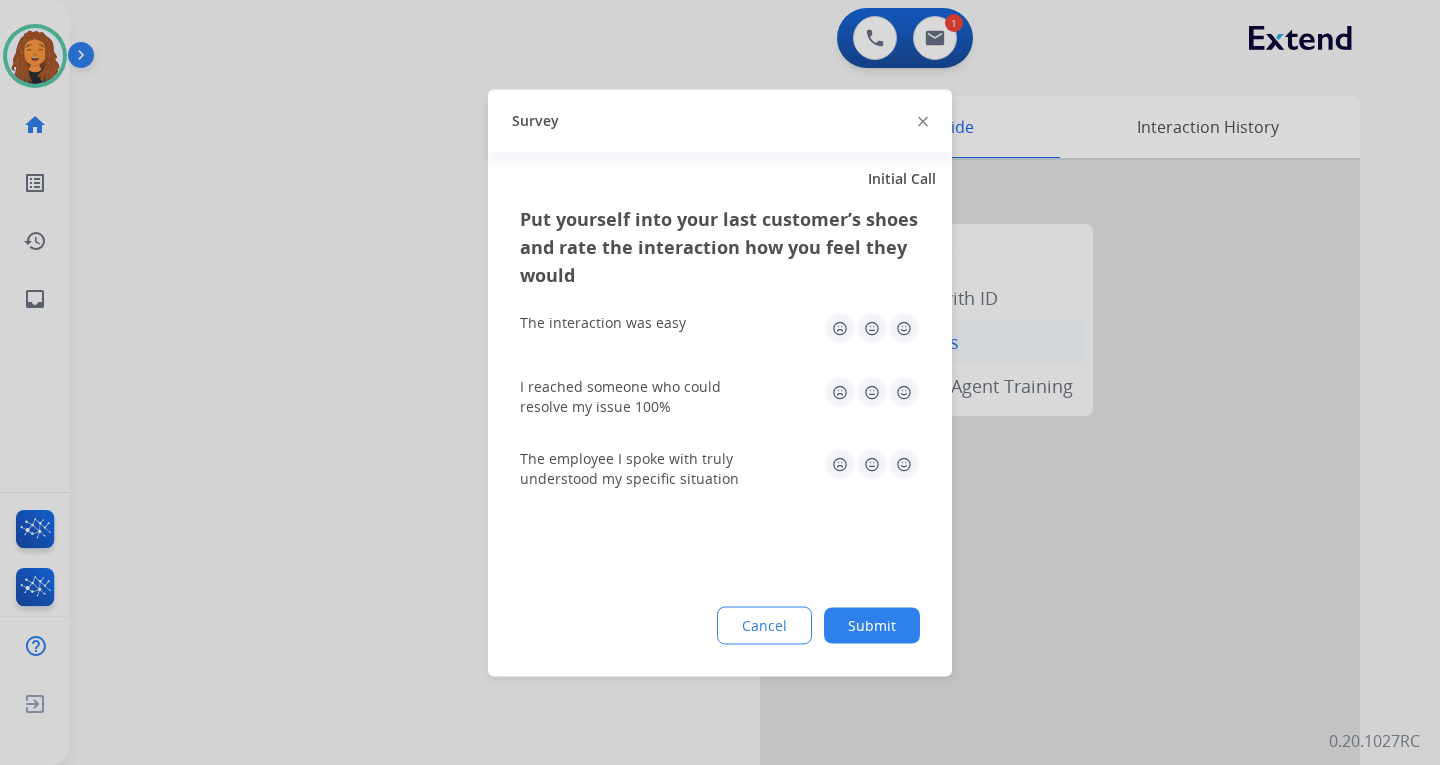 drag, startPoint x: 880, startPoint y: 619, endPoint x: 889, endPoint y: 324, distance: 295.13727 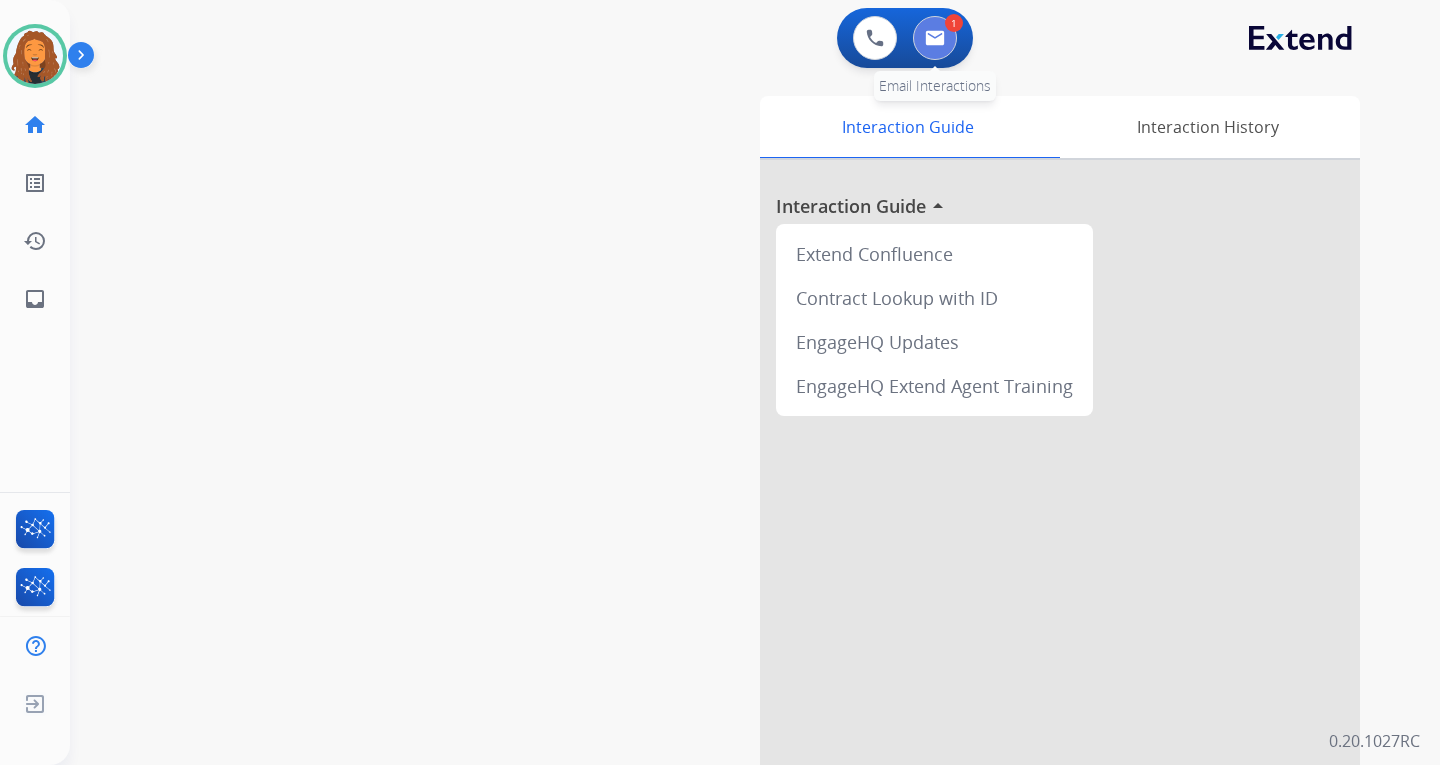 click at bounding box center (935, 38) 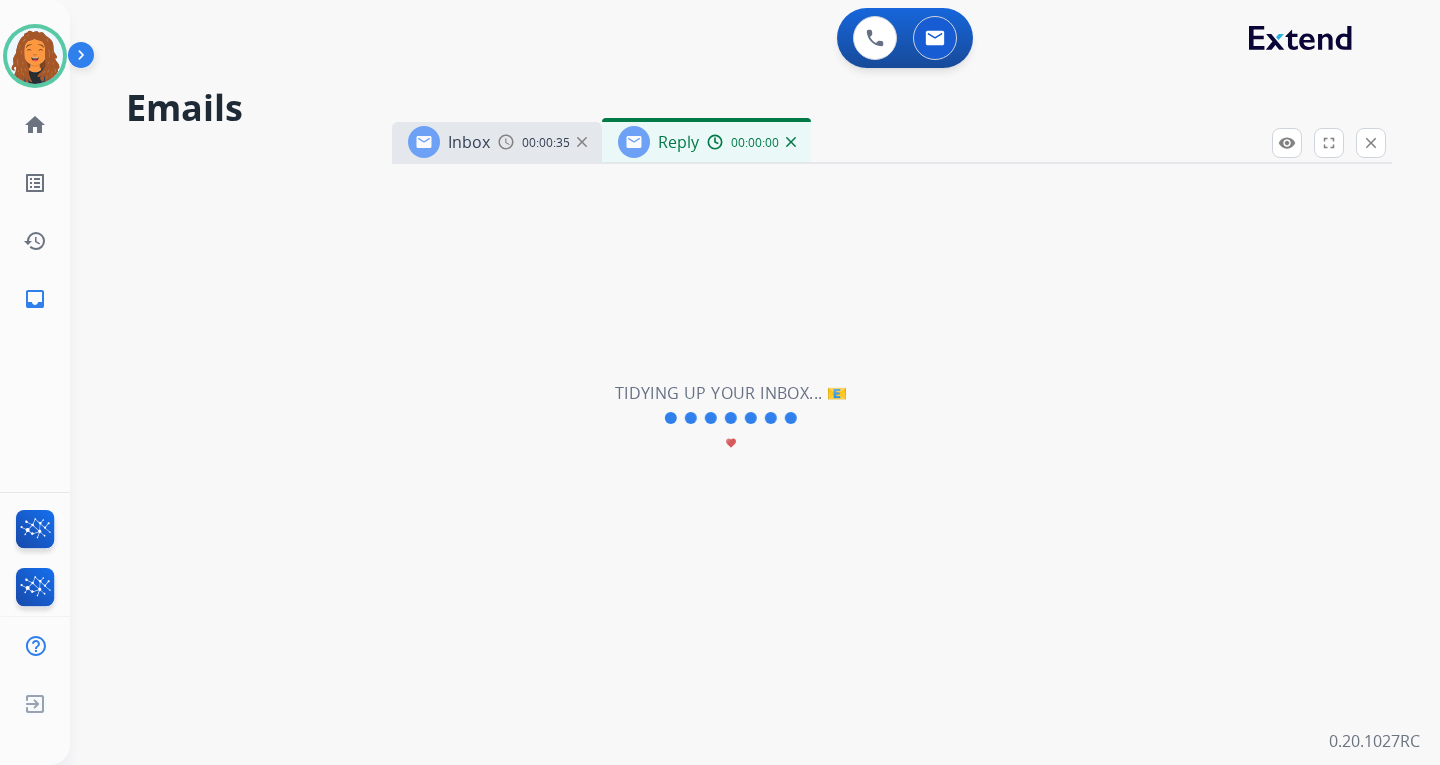 select on "**********" 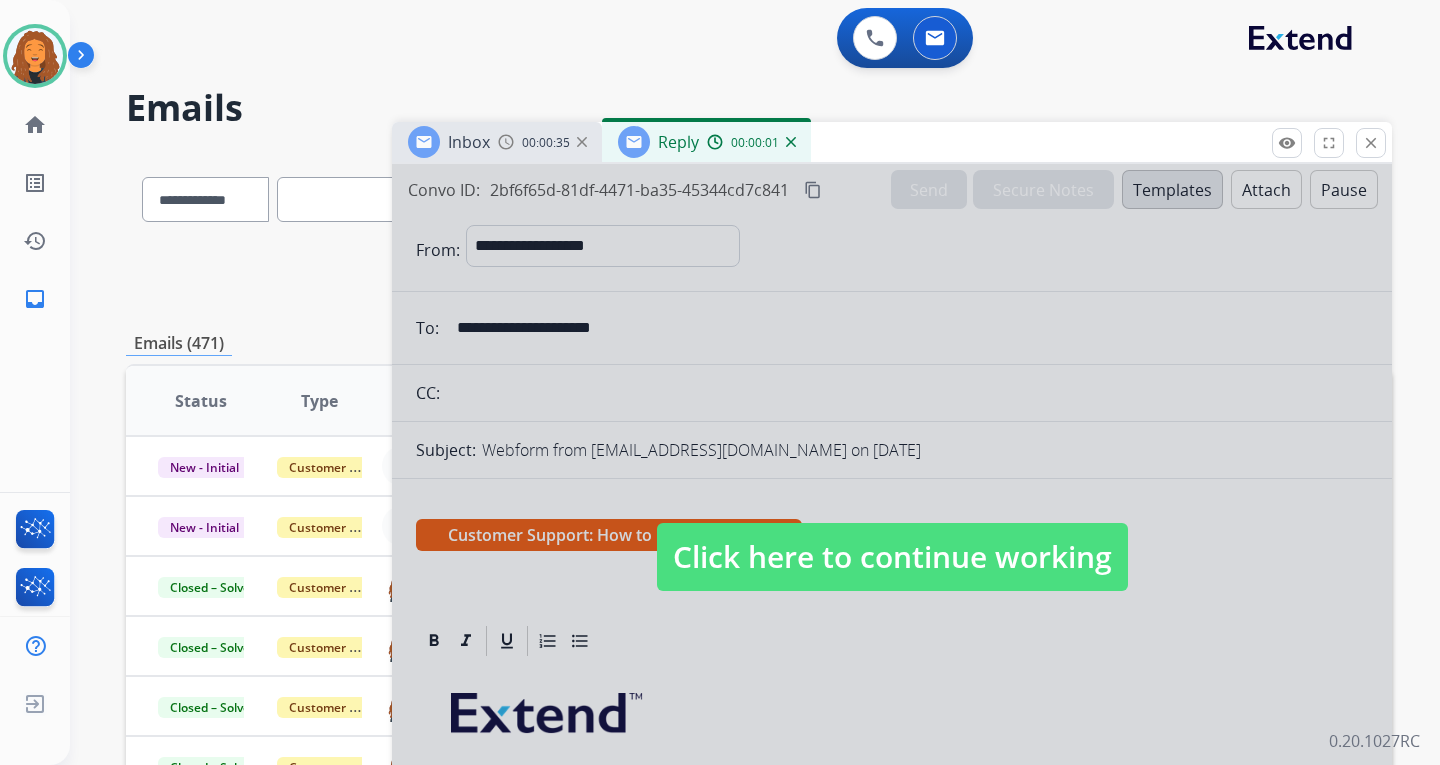 click on "Click here to continue working" at bounding box center (892, 557) 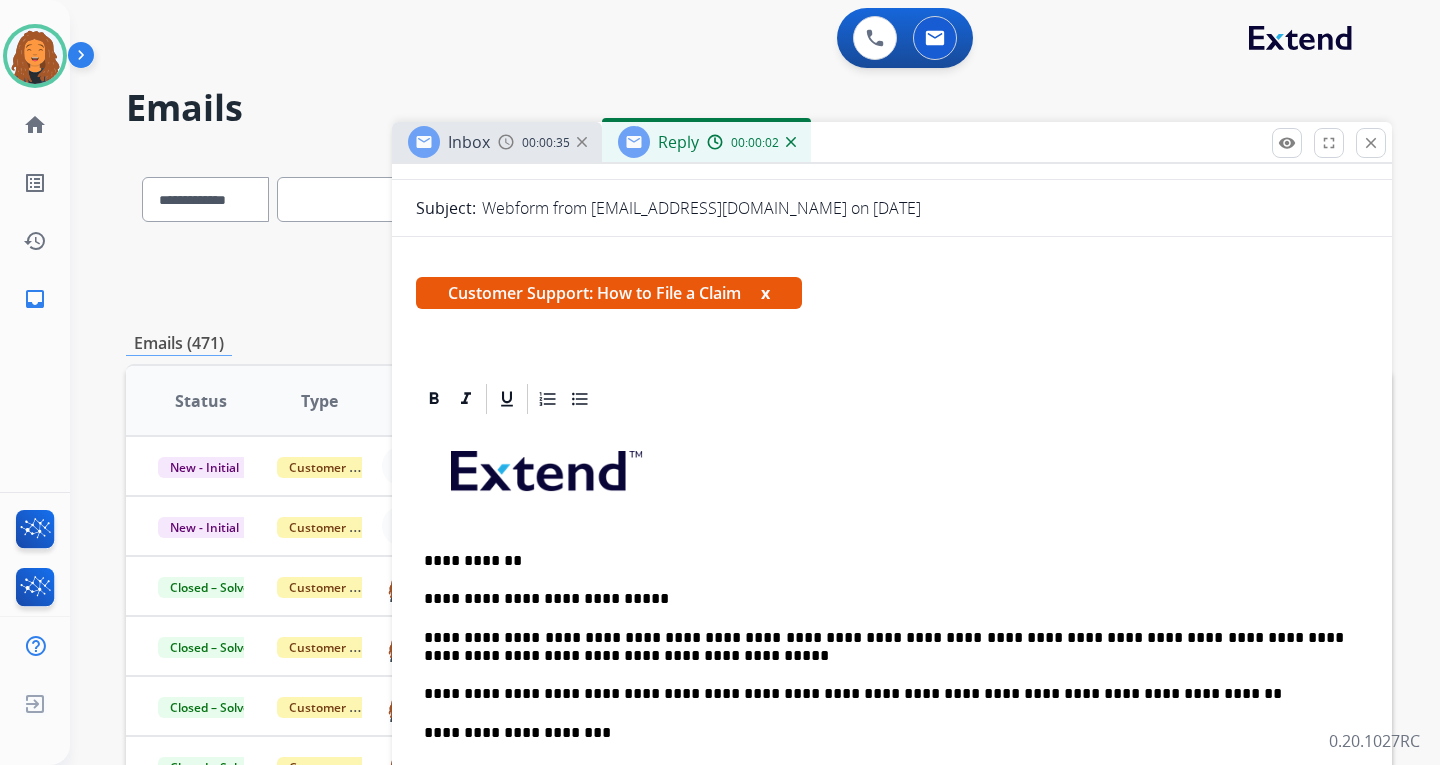 scroll, scrollTop: 400, scrollLeft: 0, axis: vertical 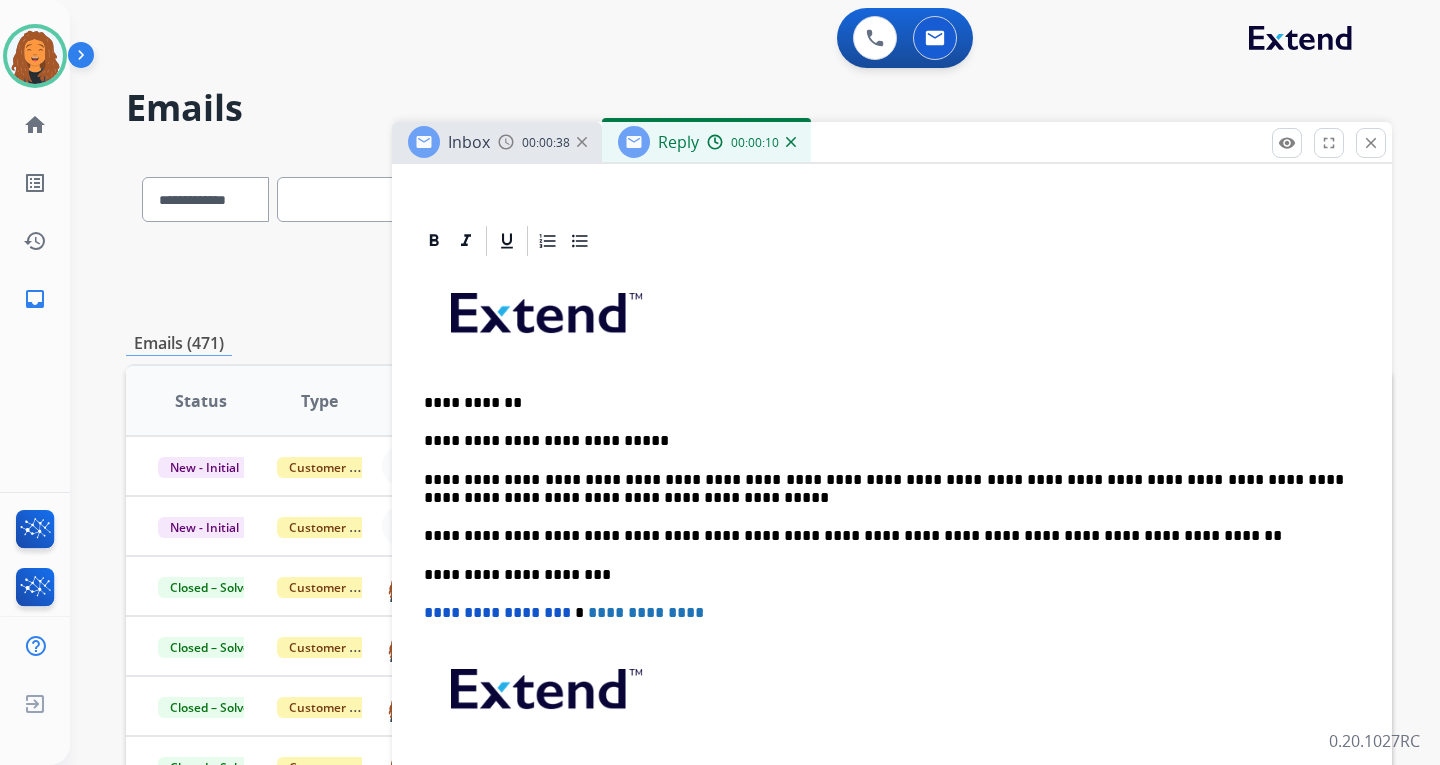 click on "**********" at bounding box center [884, 441] 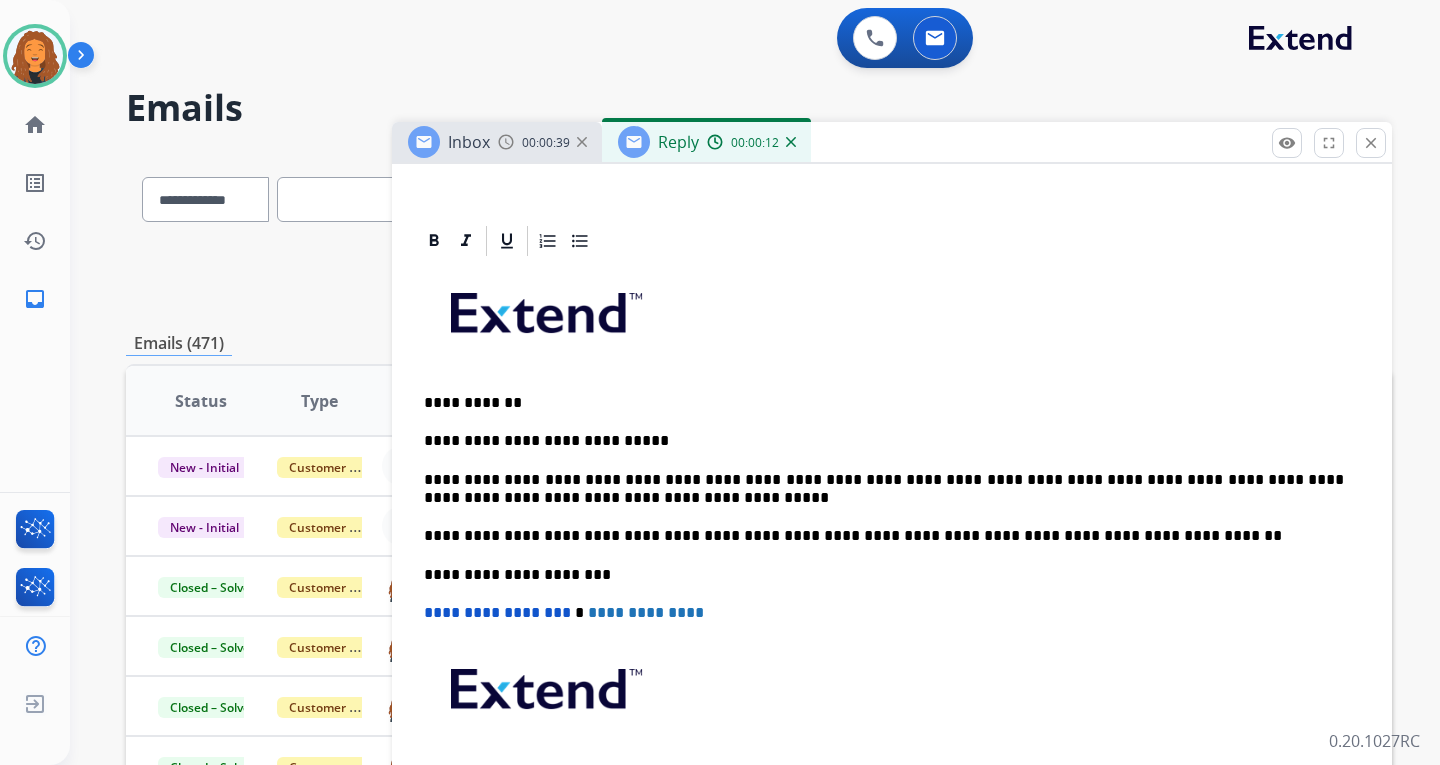 click on "Inbox" at bounding box center [469, 142] 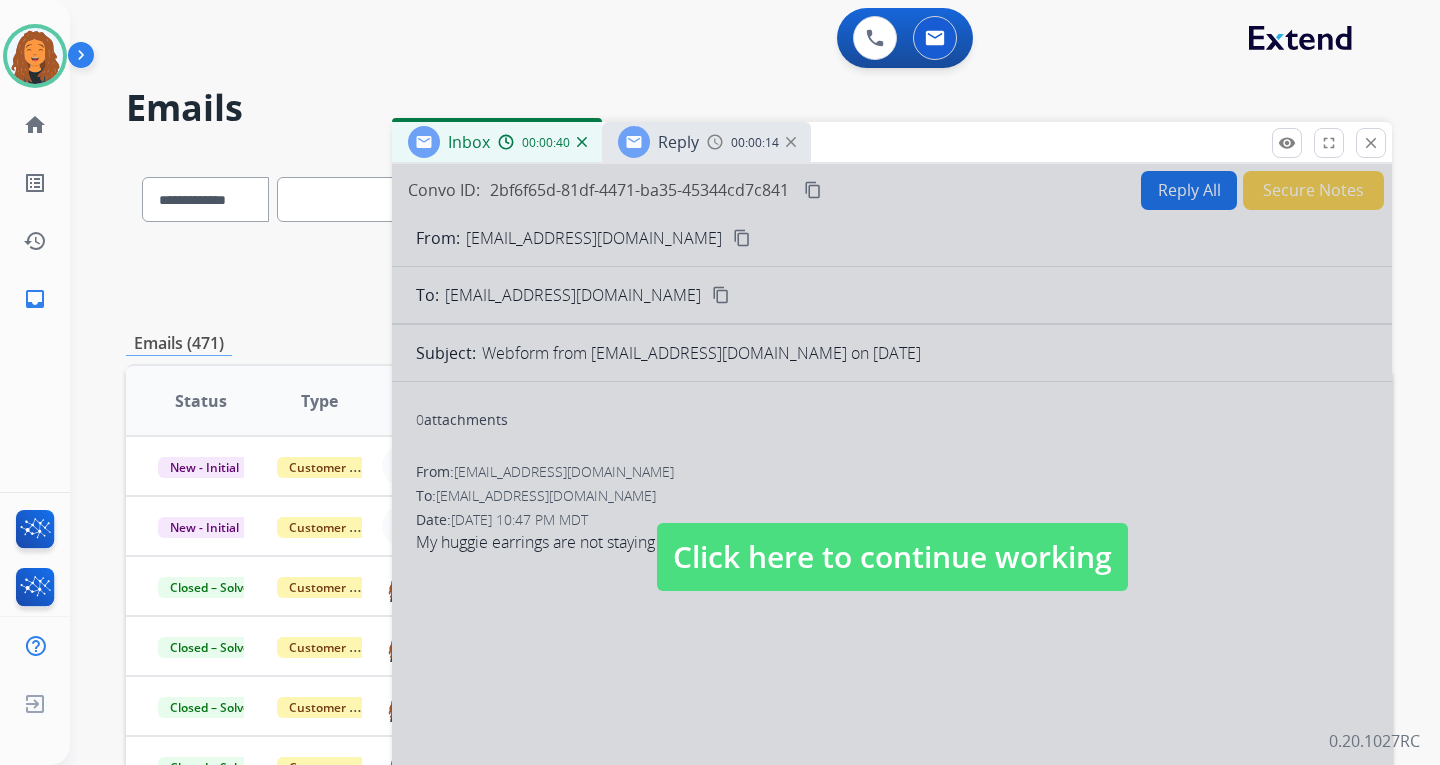 click on "Click here to continue working" at bounding box center (892, 557) 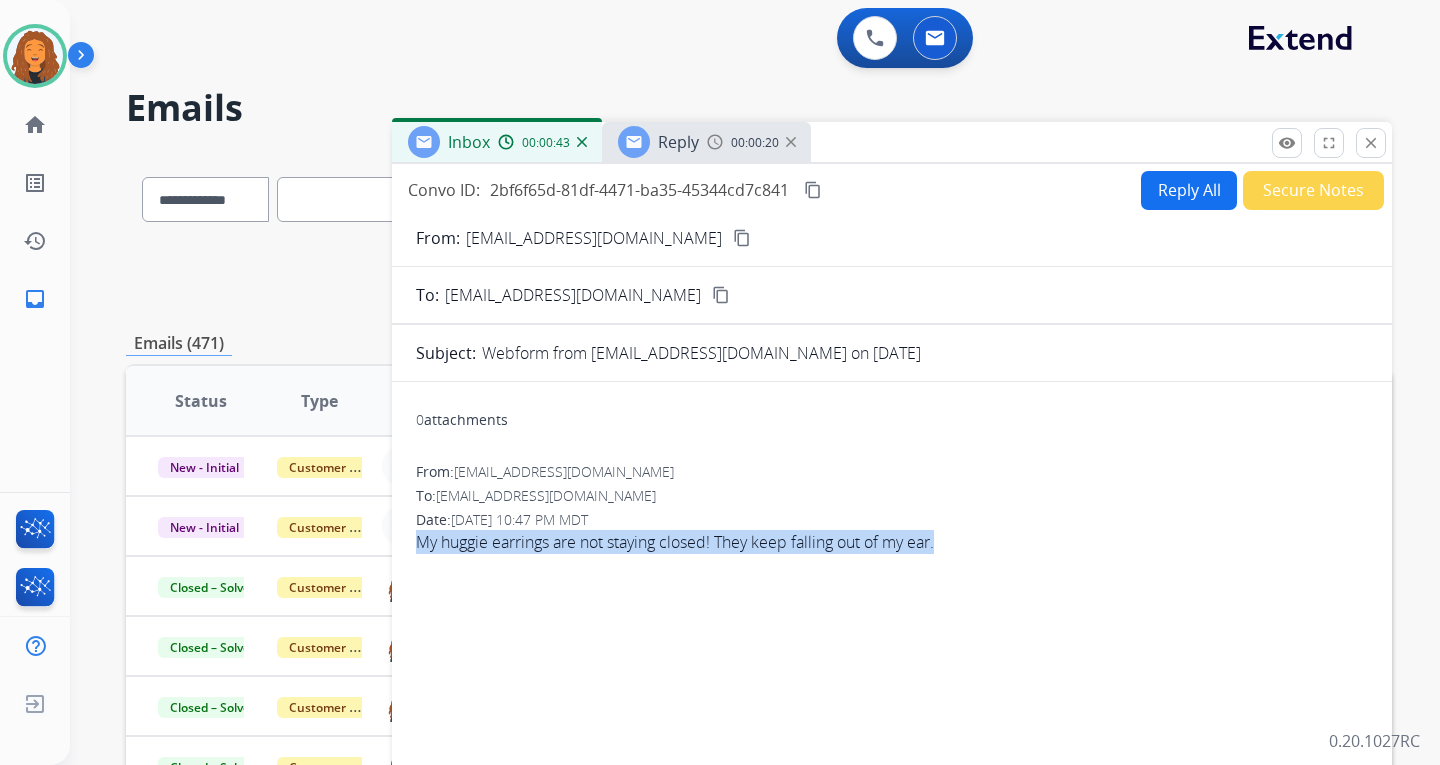drag, startPoint x: 946, startPoint y: 548, endPoint x: 416, endPoint y: 561, distance: 530.1594 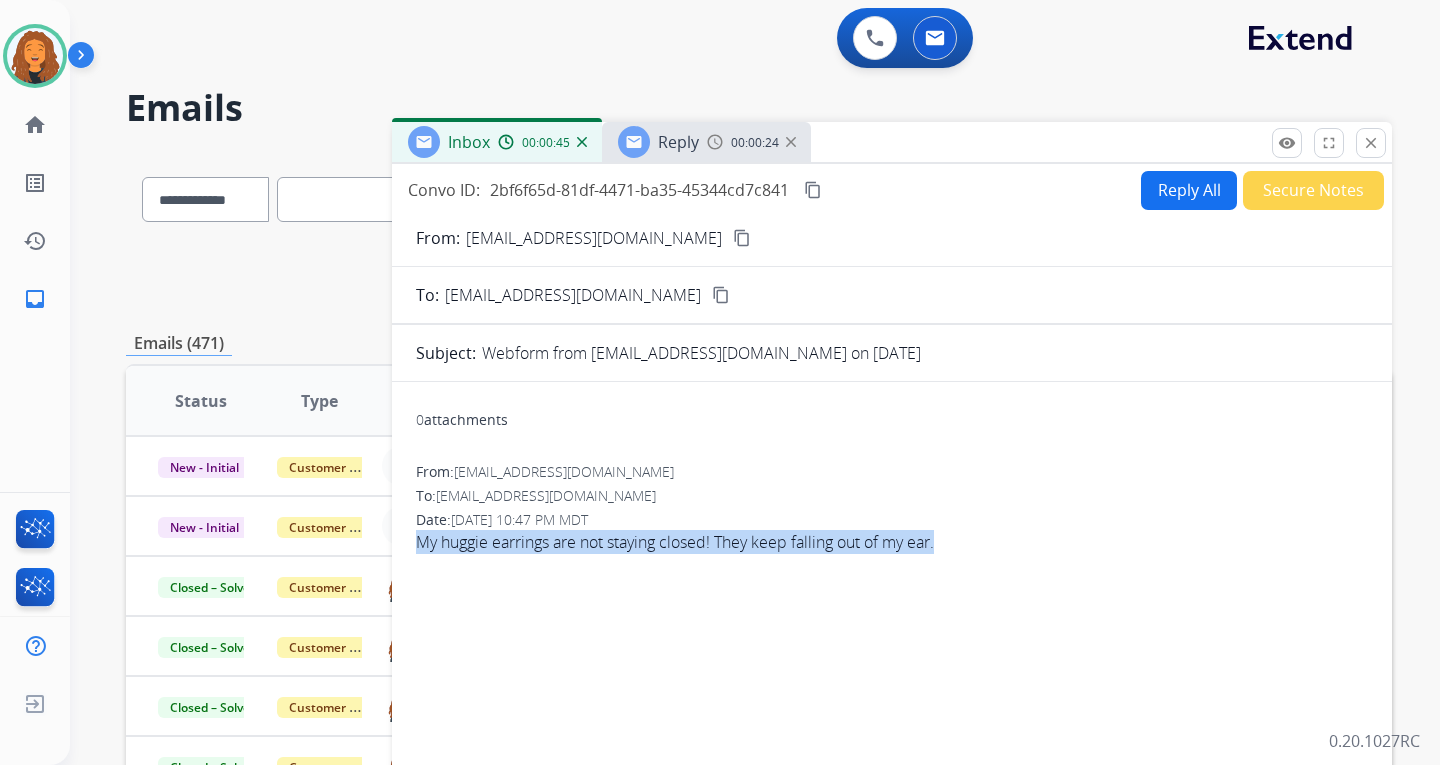 copy on "My huggie earrings are not staying closed! They keep falling out of my ear." 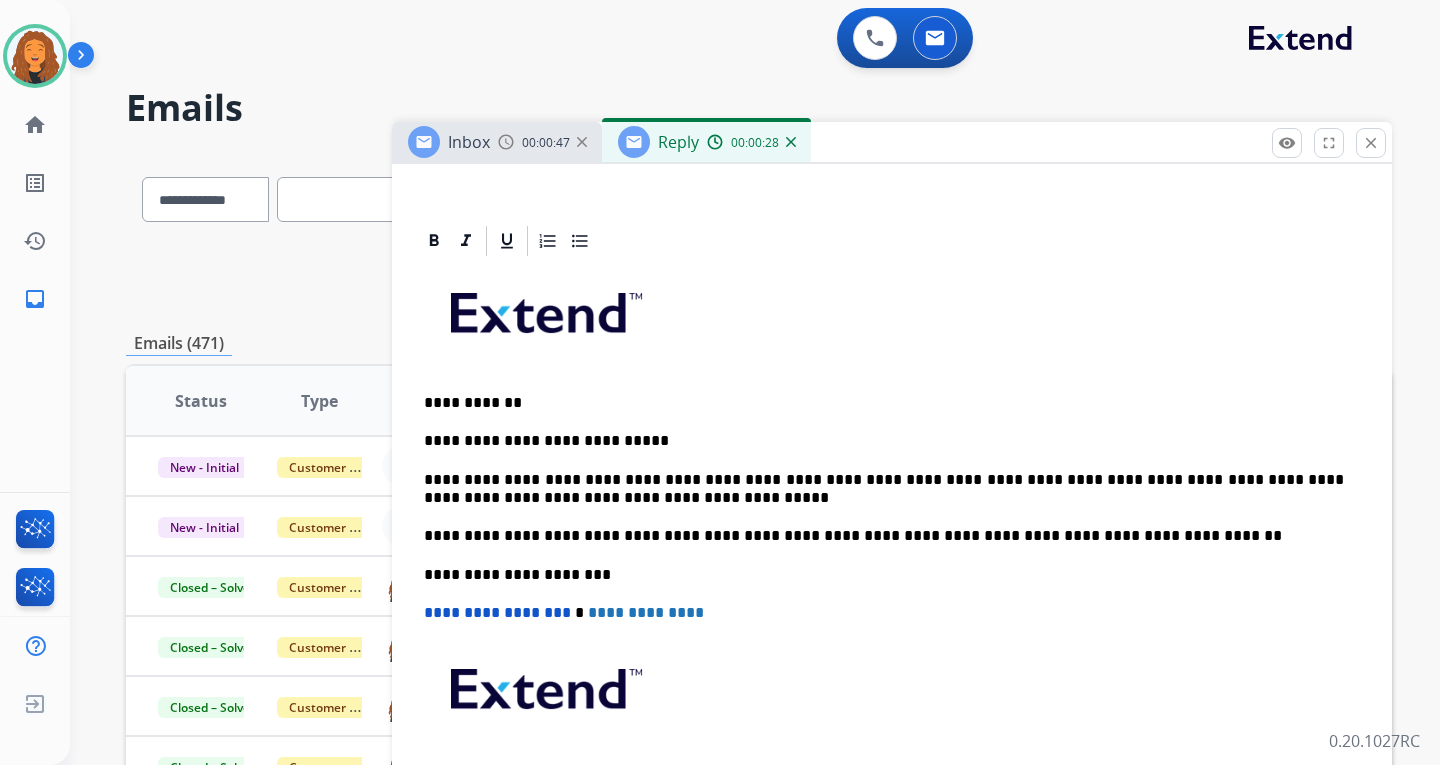 click on "**********" at bounding box center [884, 441] 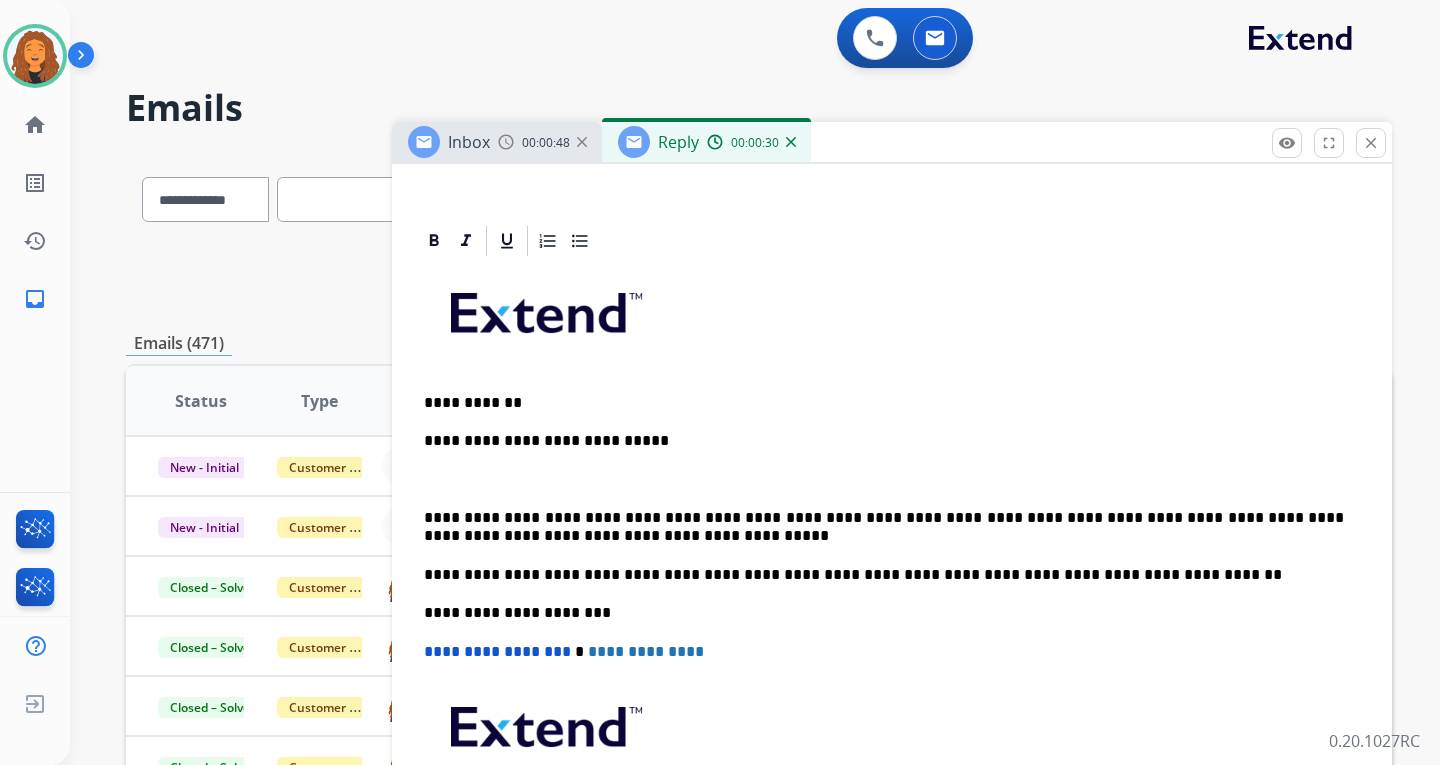 type 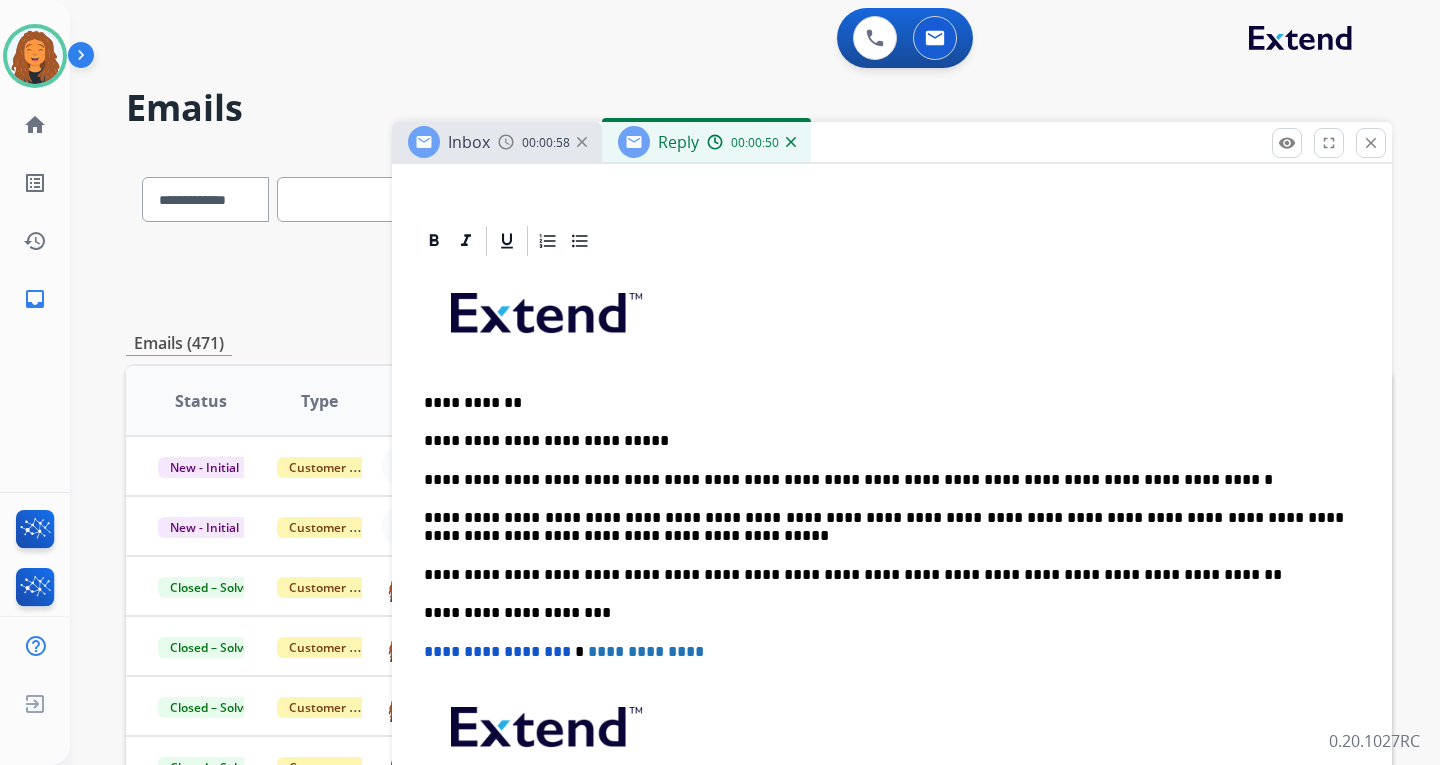 click on "**********" at bounding box center (884, 480) 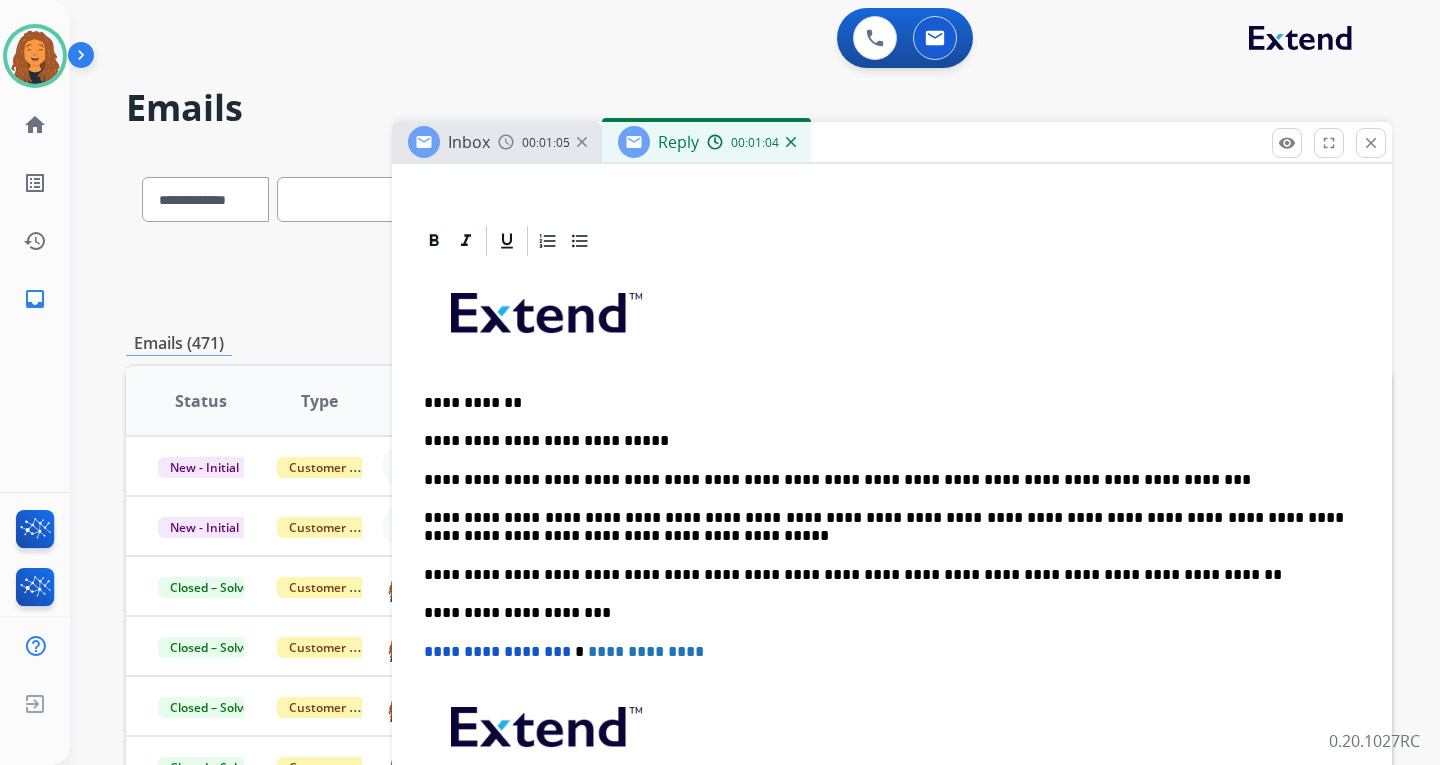 drag, startPoint x: 636, startPoint y: 485, endPoint x: 966, endPoint y: 366, distance: 350.8005 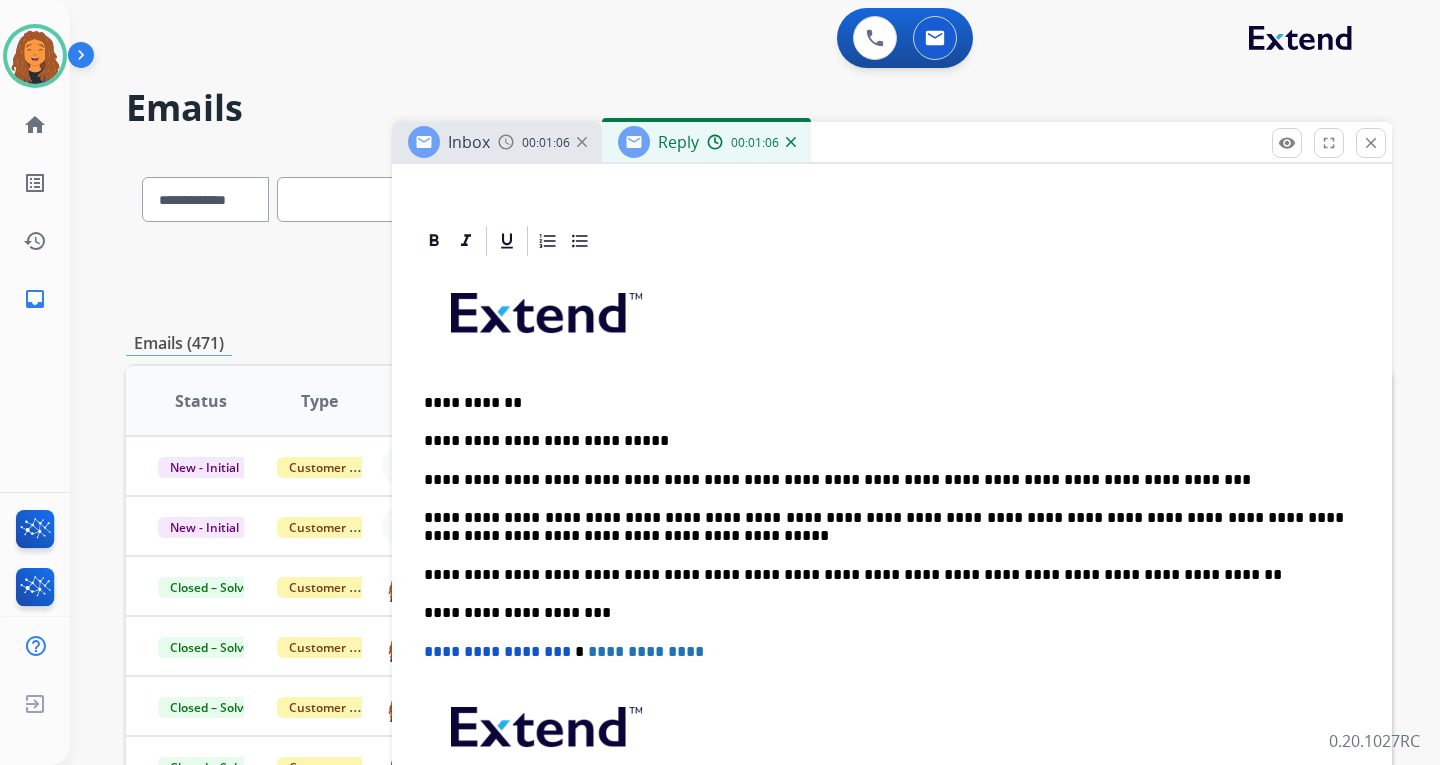 click on "**********" at bounding box center (884, 480) 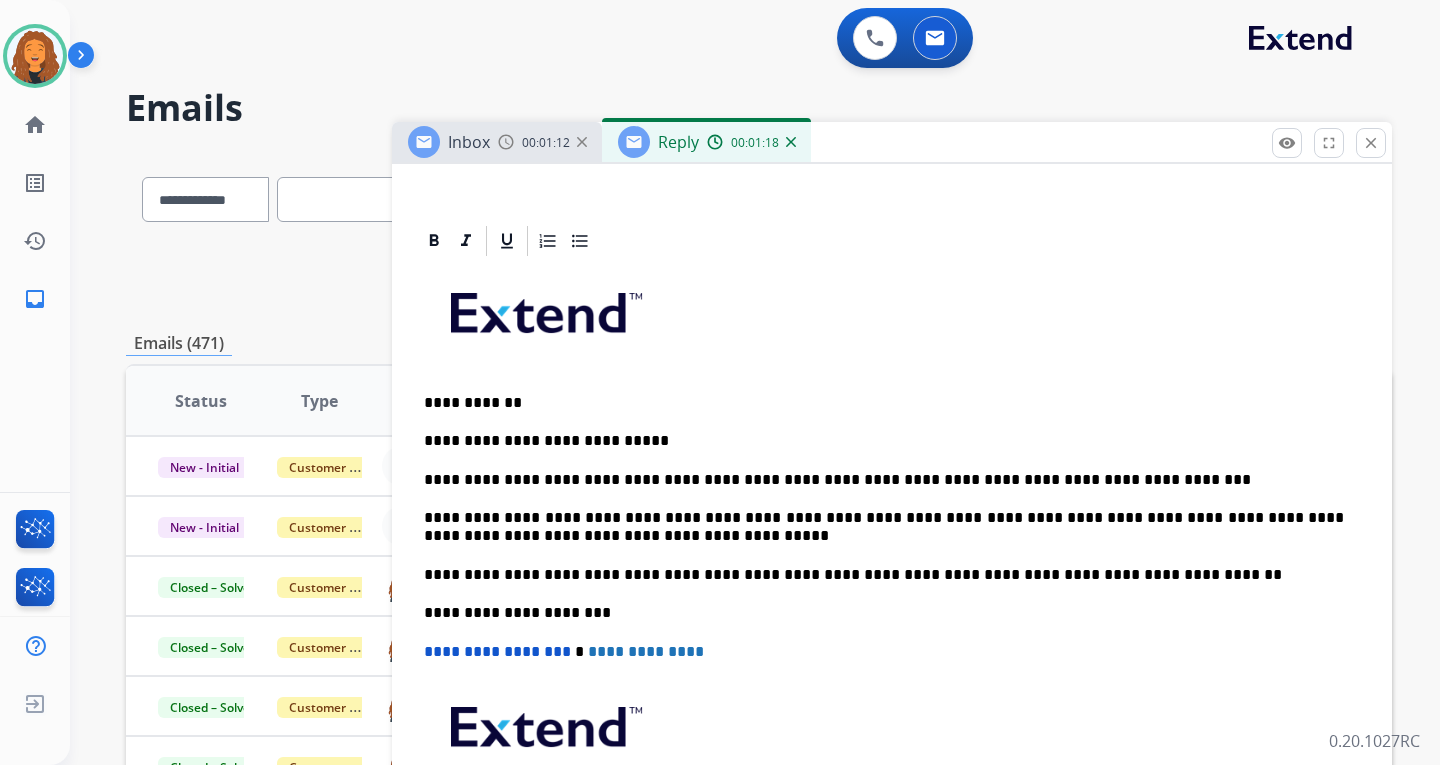 click on "**********" at bounding box center [884, 480] 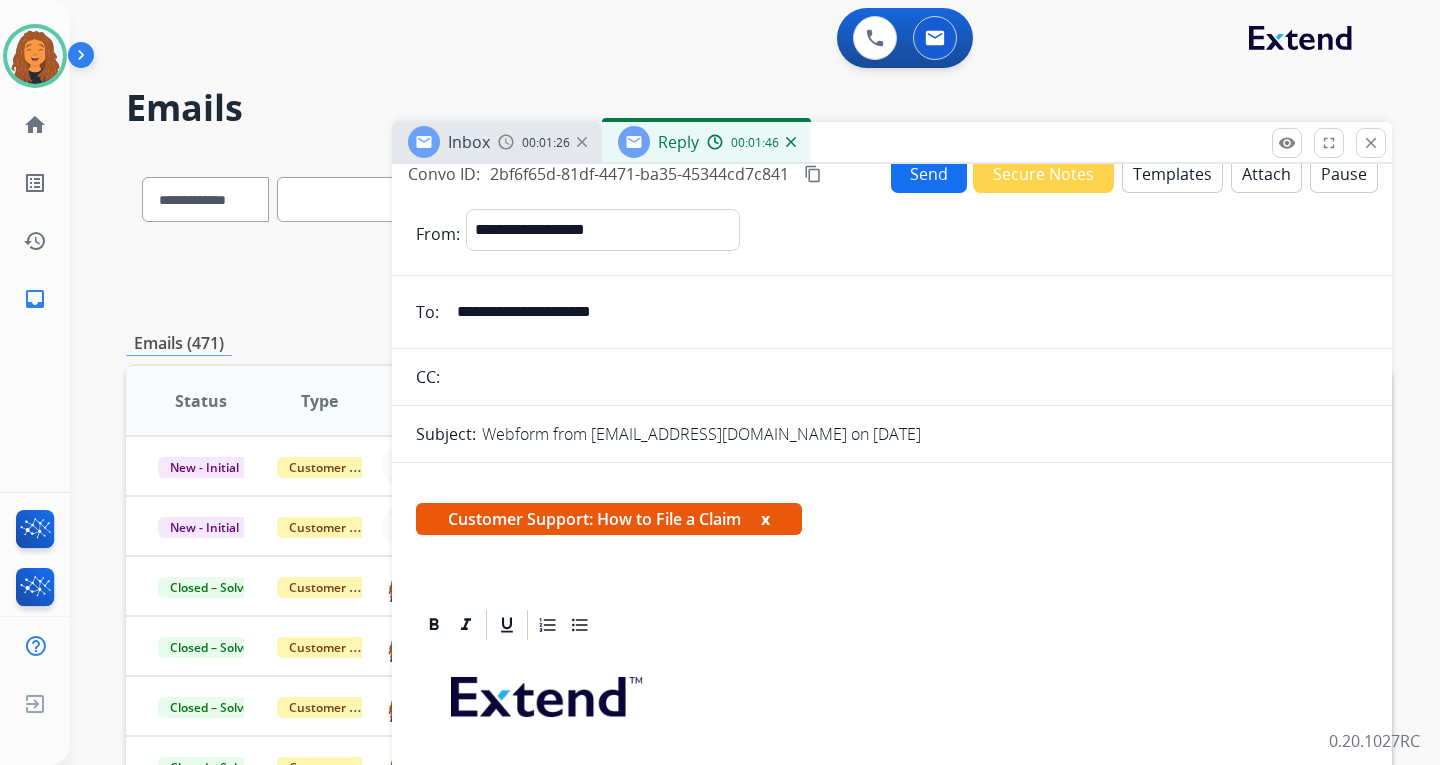 scroll, scrollTop: 0, scrollLeft: 0, axis: both 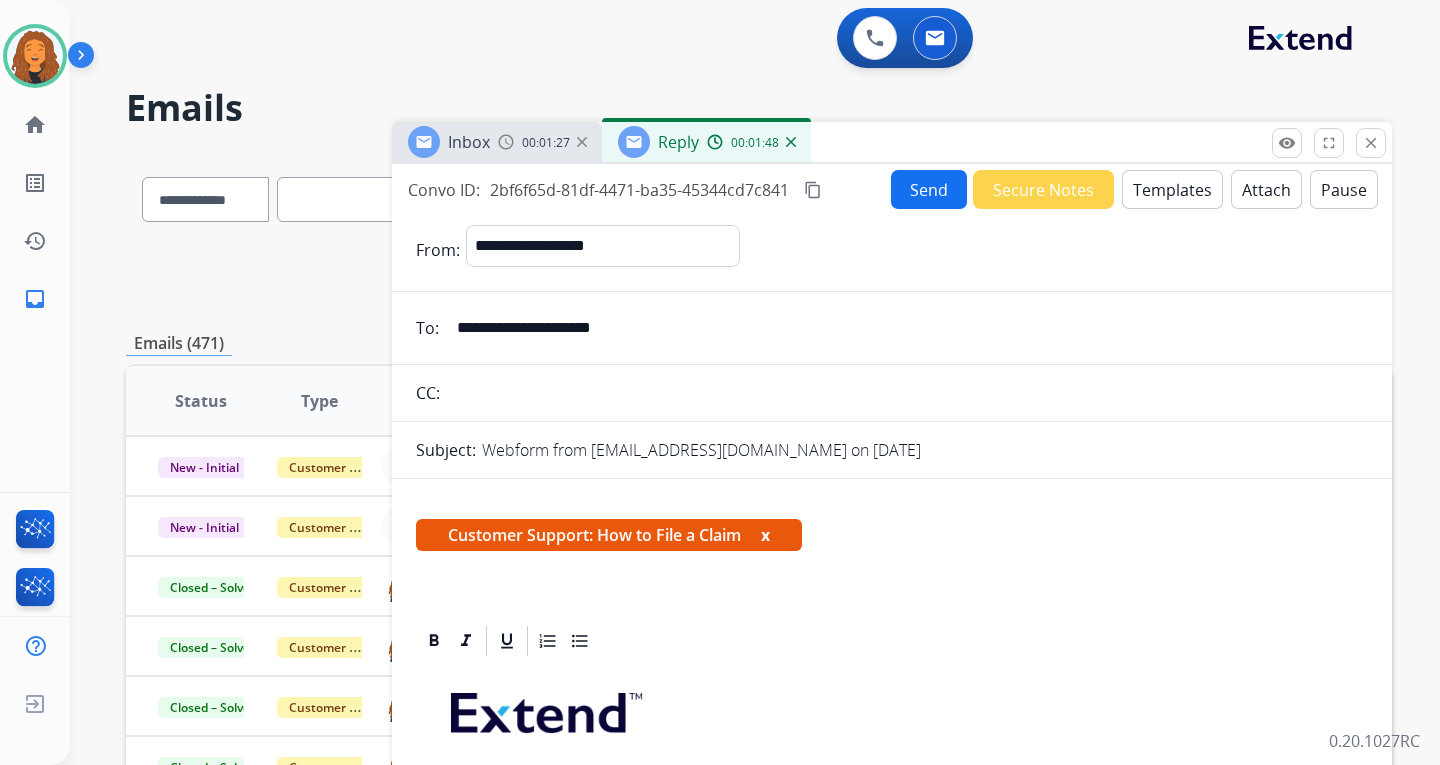 click on "Send" at bounding box center (929, 189) 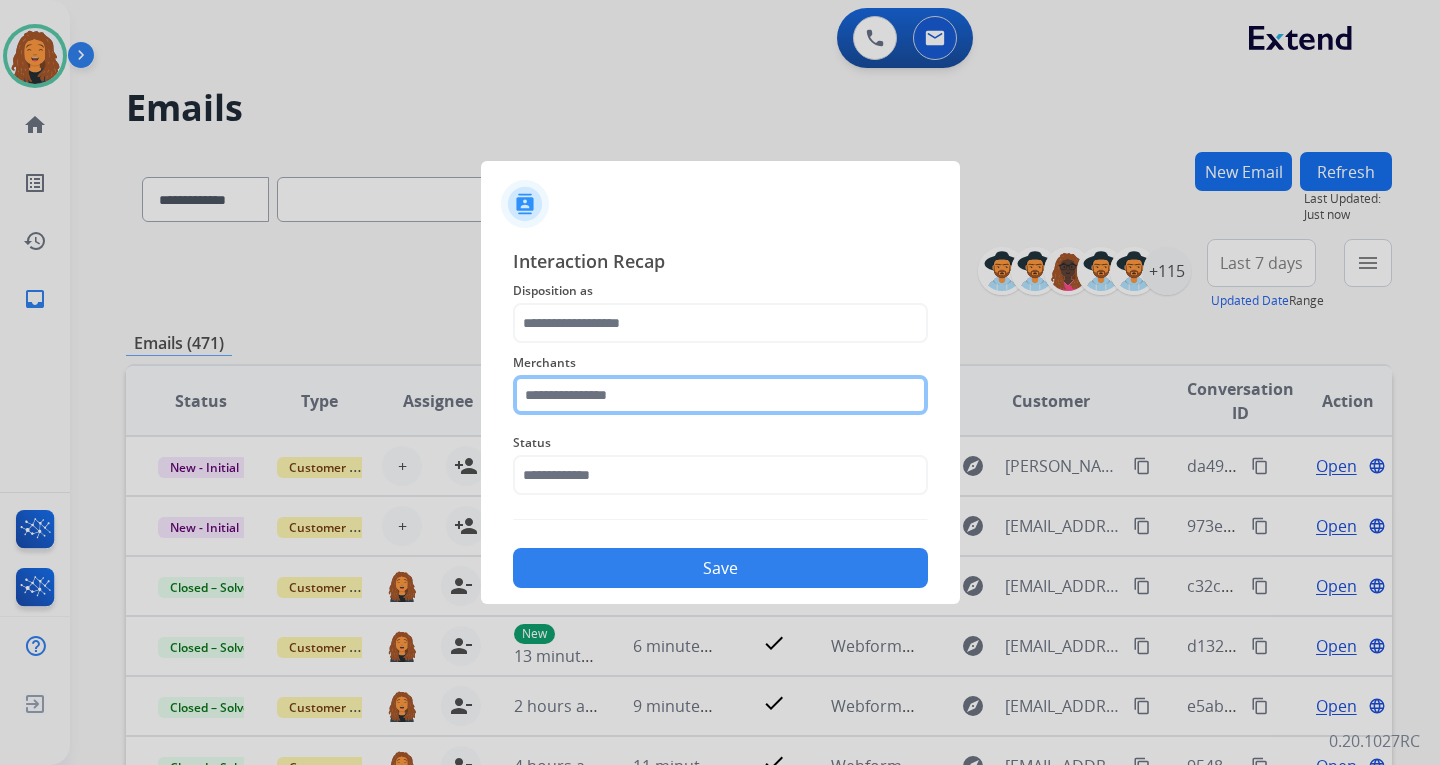 click 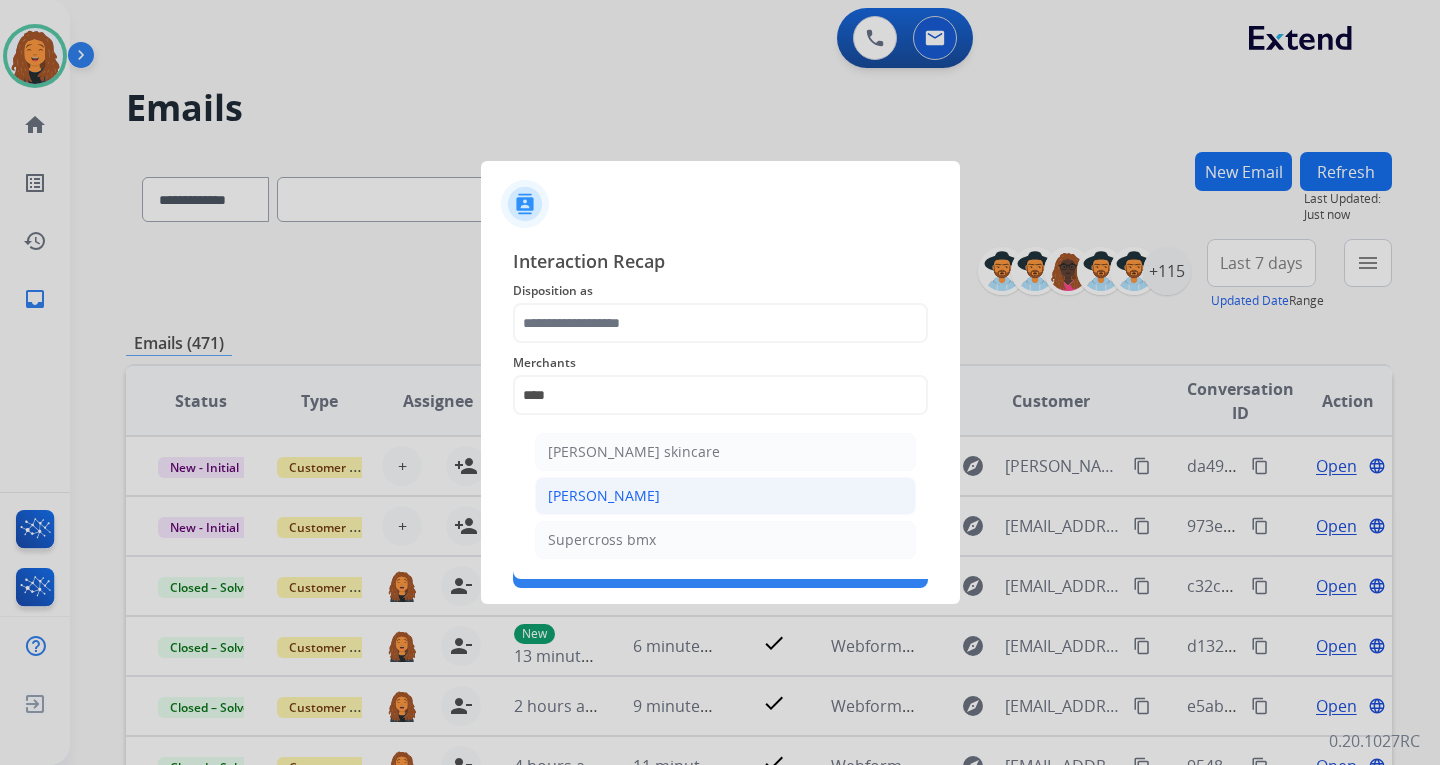click on "[PERSON_NAME]" 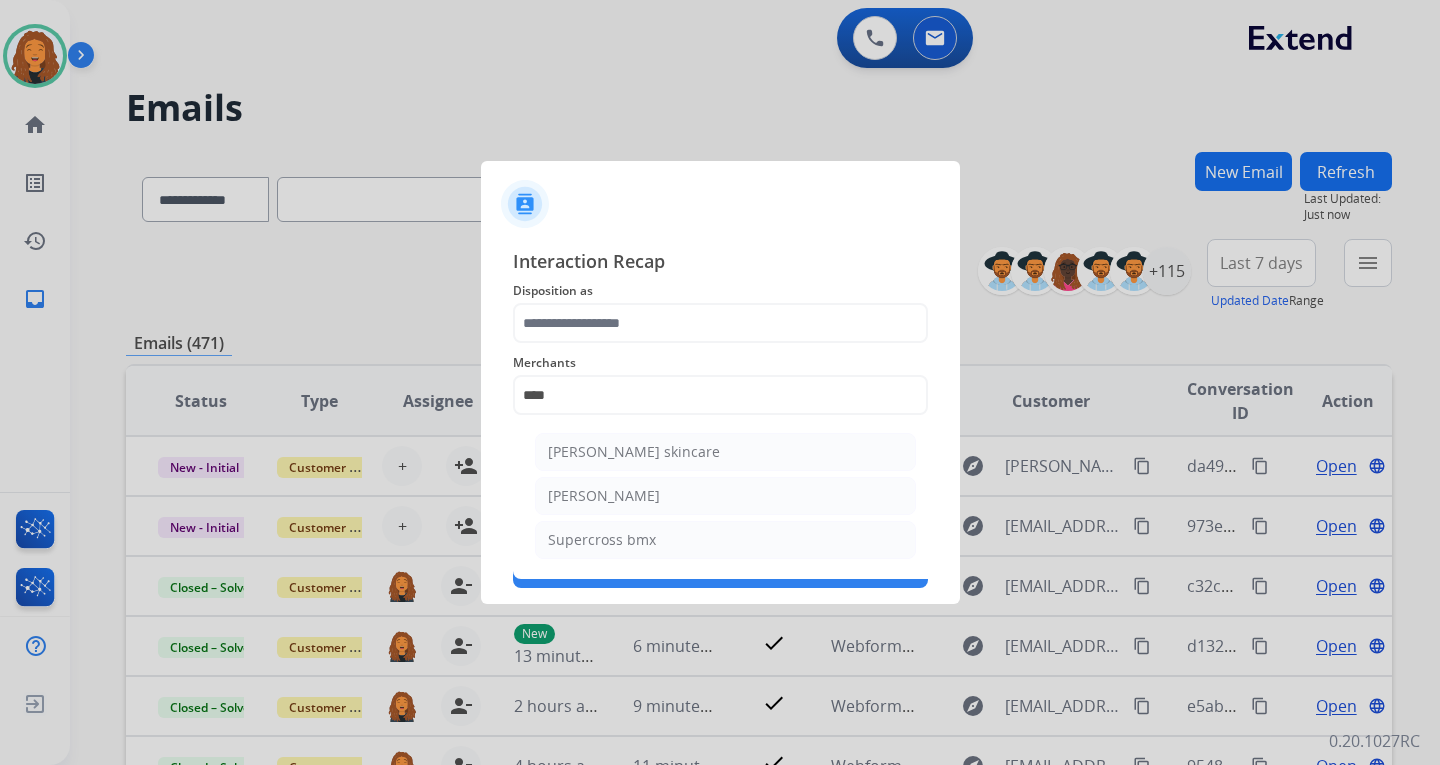 type on "**********" 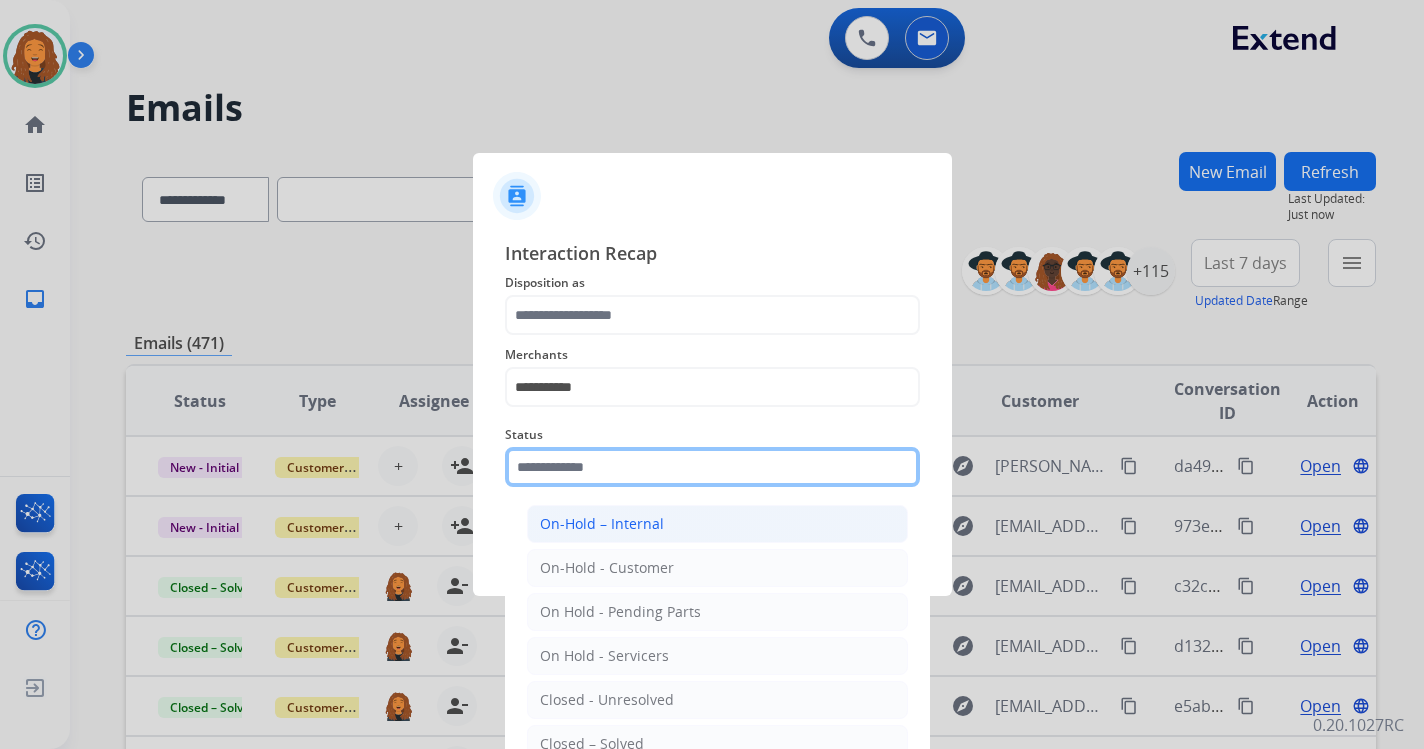 drag, startPoint x: 577, startPoint y: 469, endPoint x: 561, endPoint y: 512, distance: 45.88028 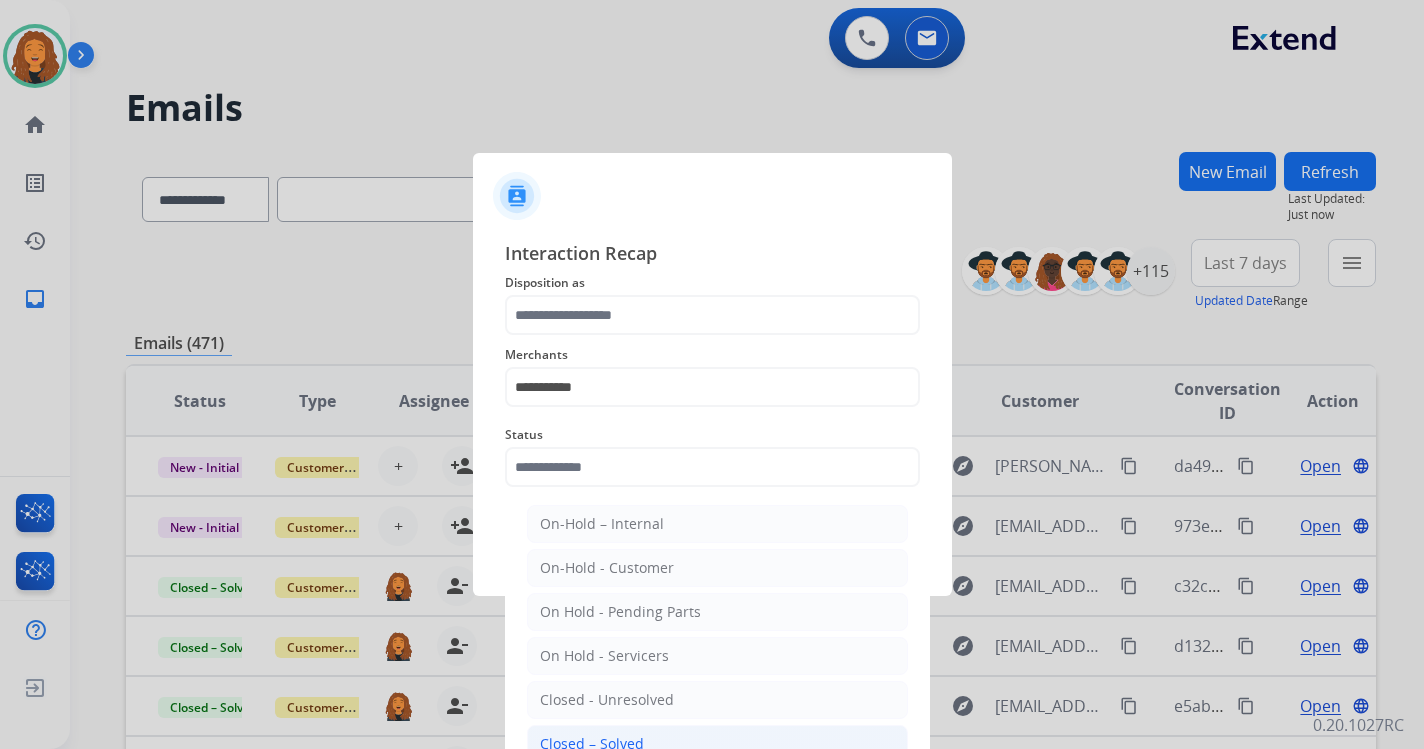 click on "Closed – Solved" 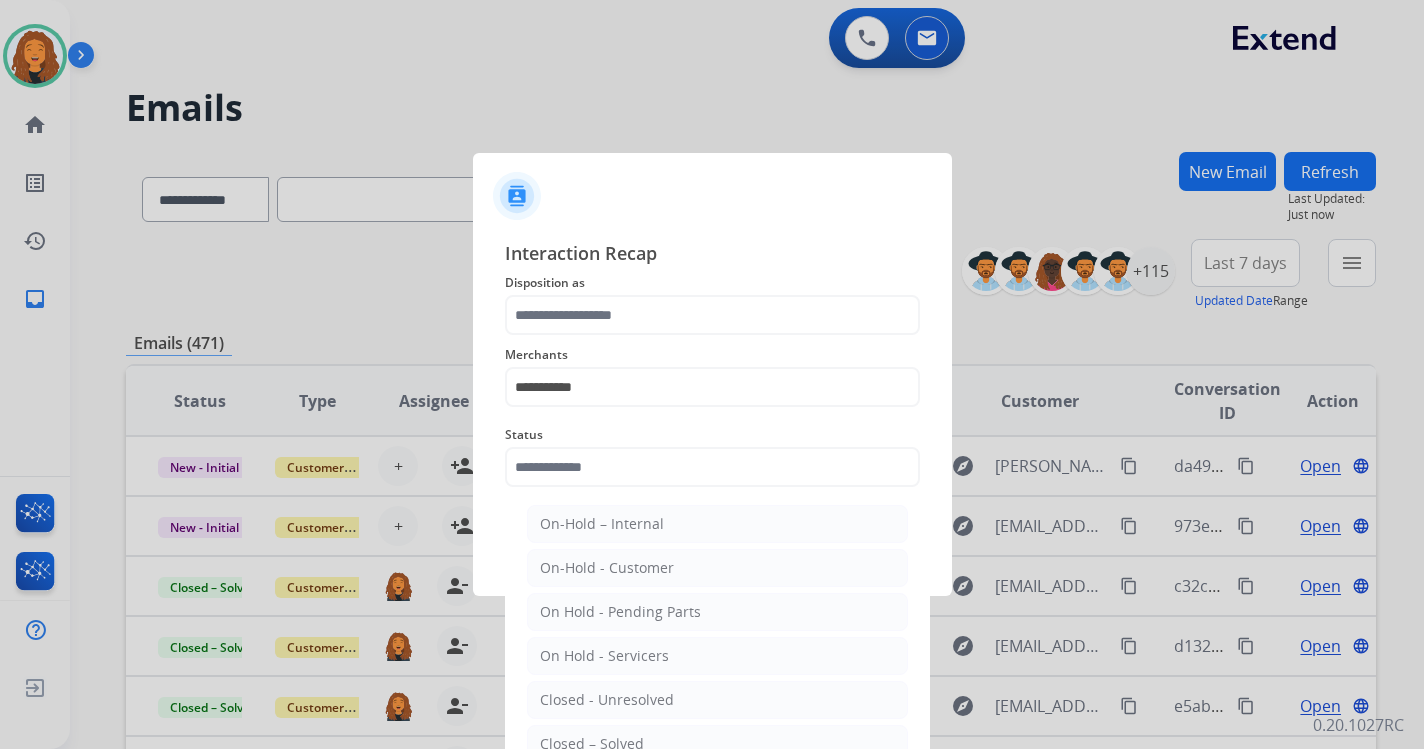 type on "**********" 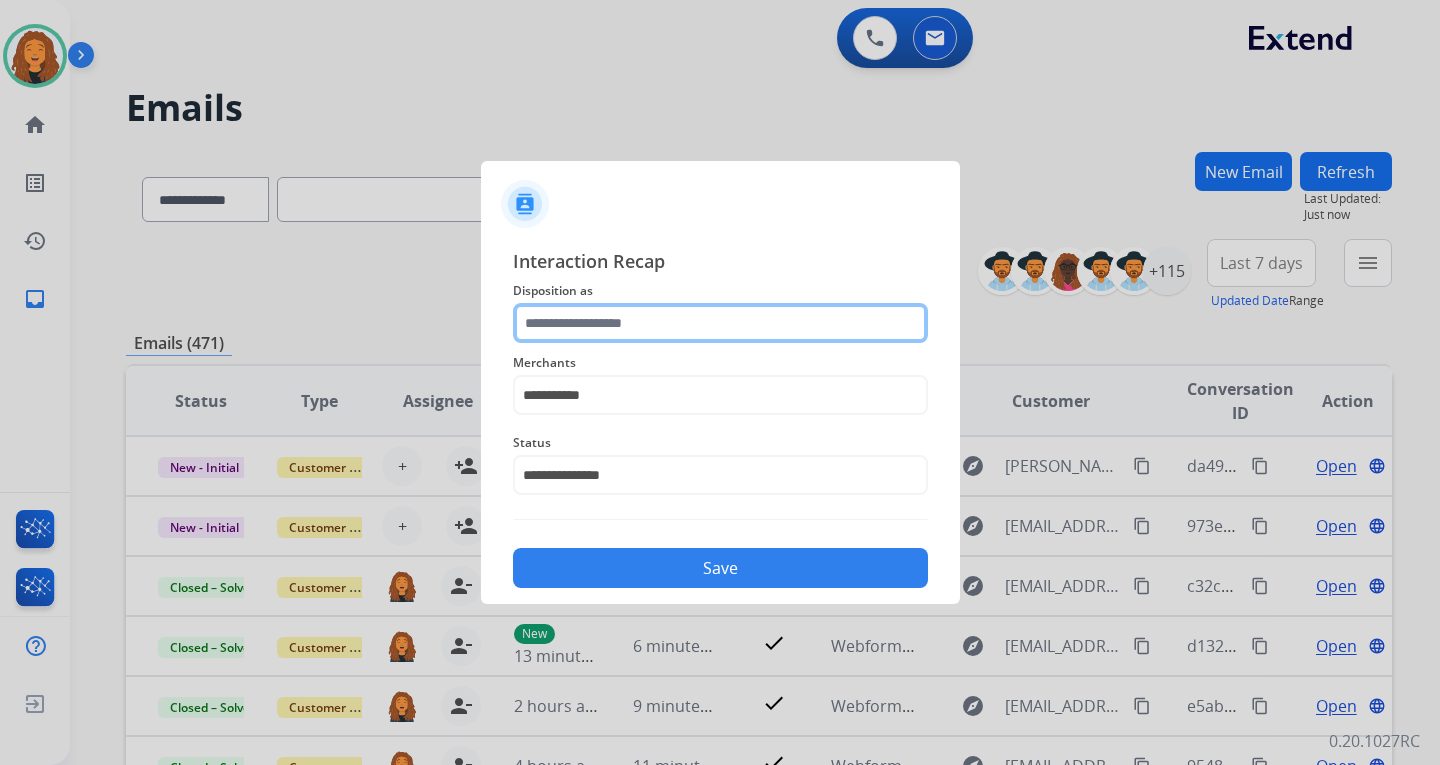 click 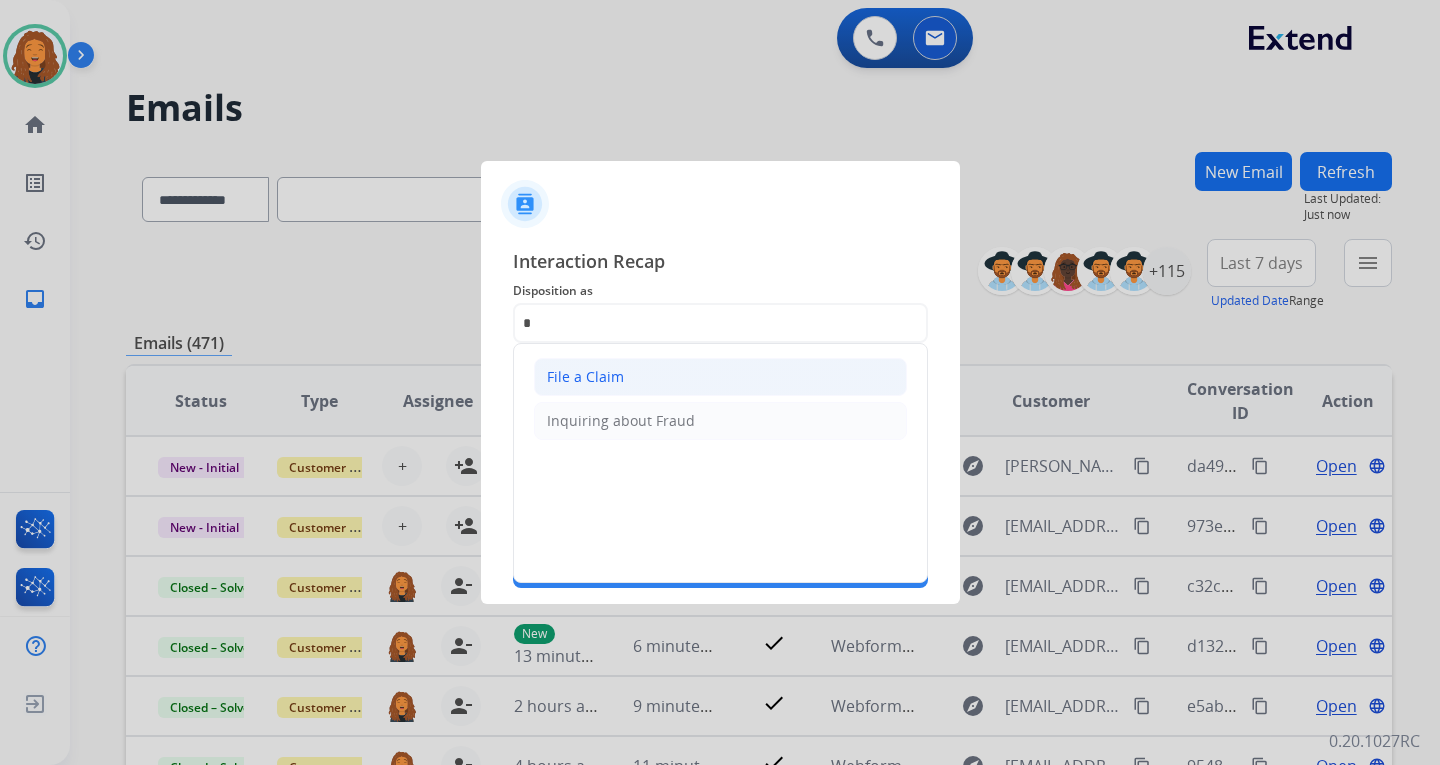 click on "File a Claim" 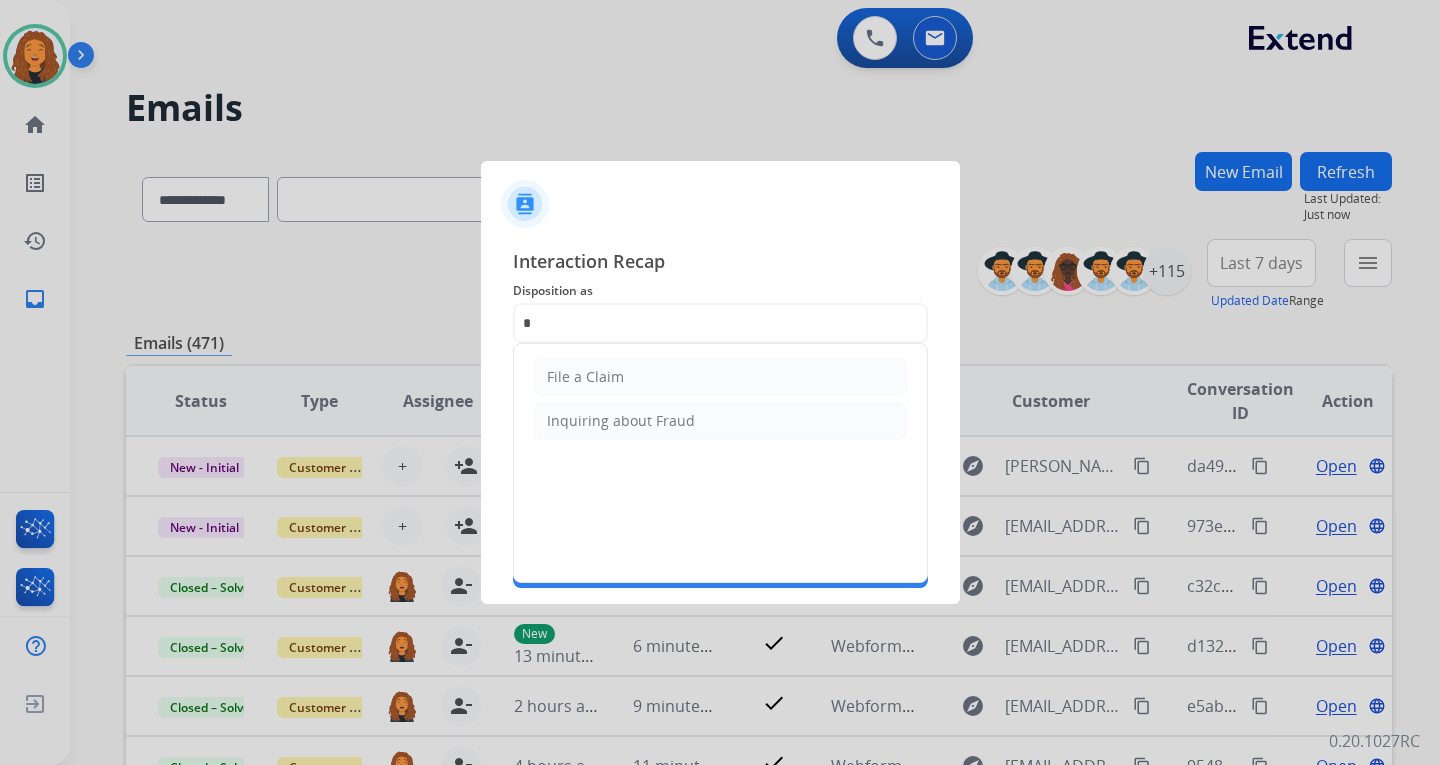 type on "**********" 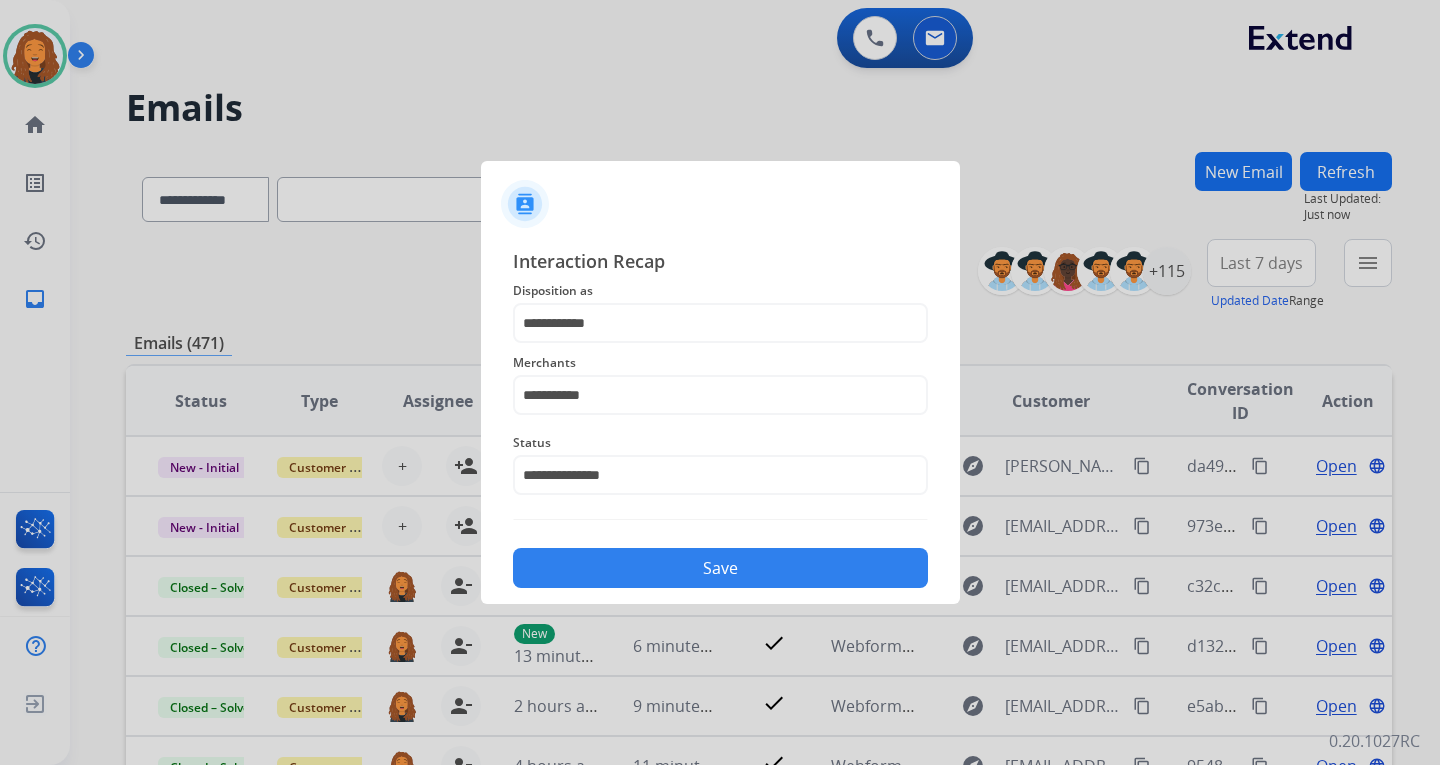click on "Save" 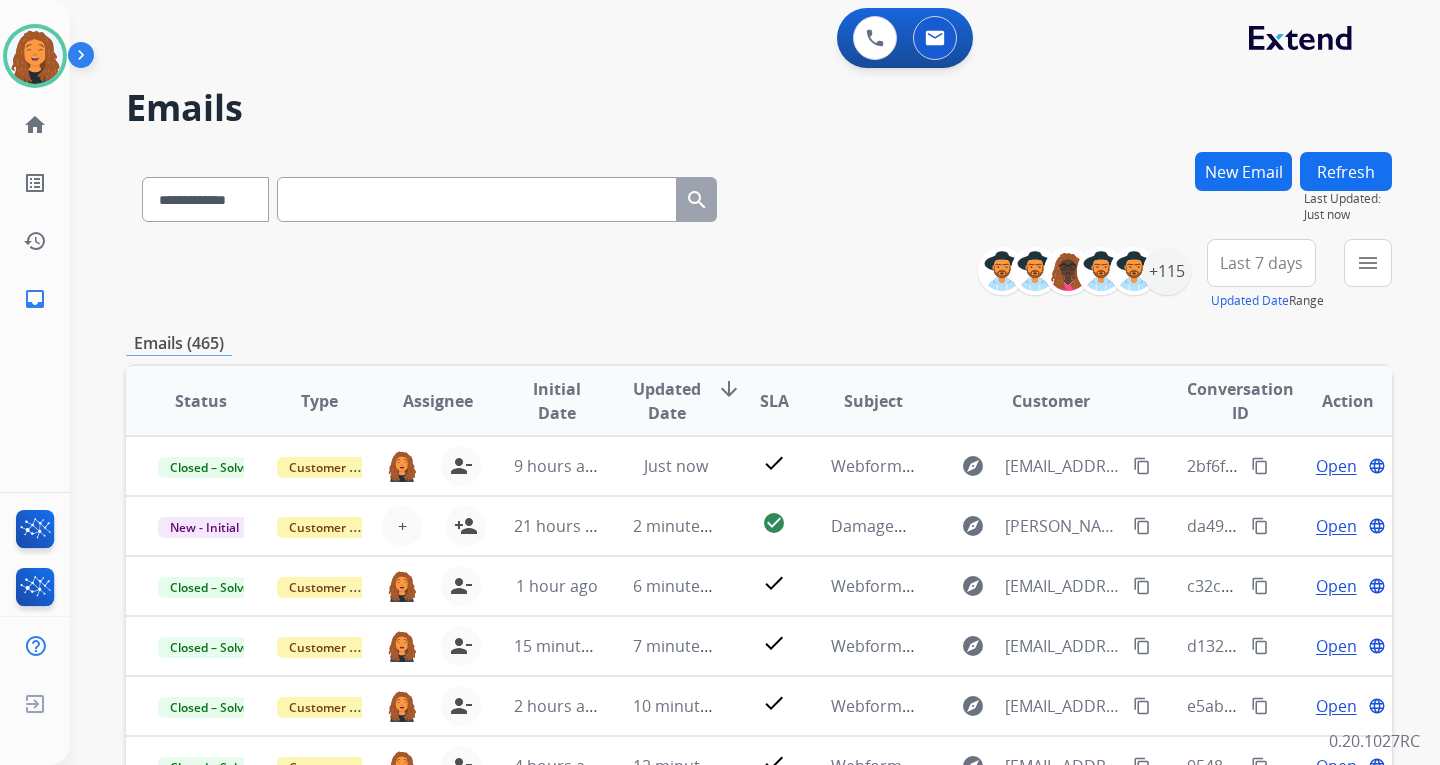 scroll, scrollTop: 2, scrollLeft: 0, axis: vertical 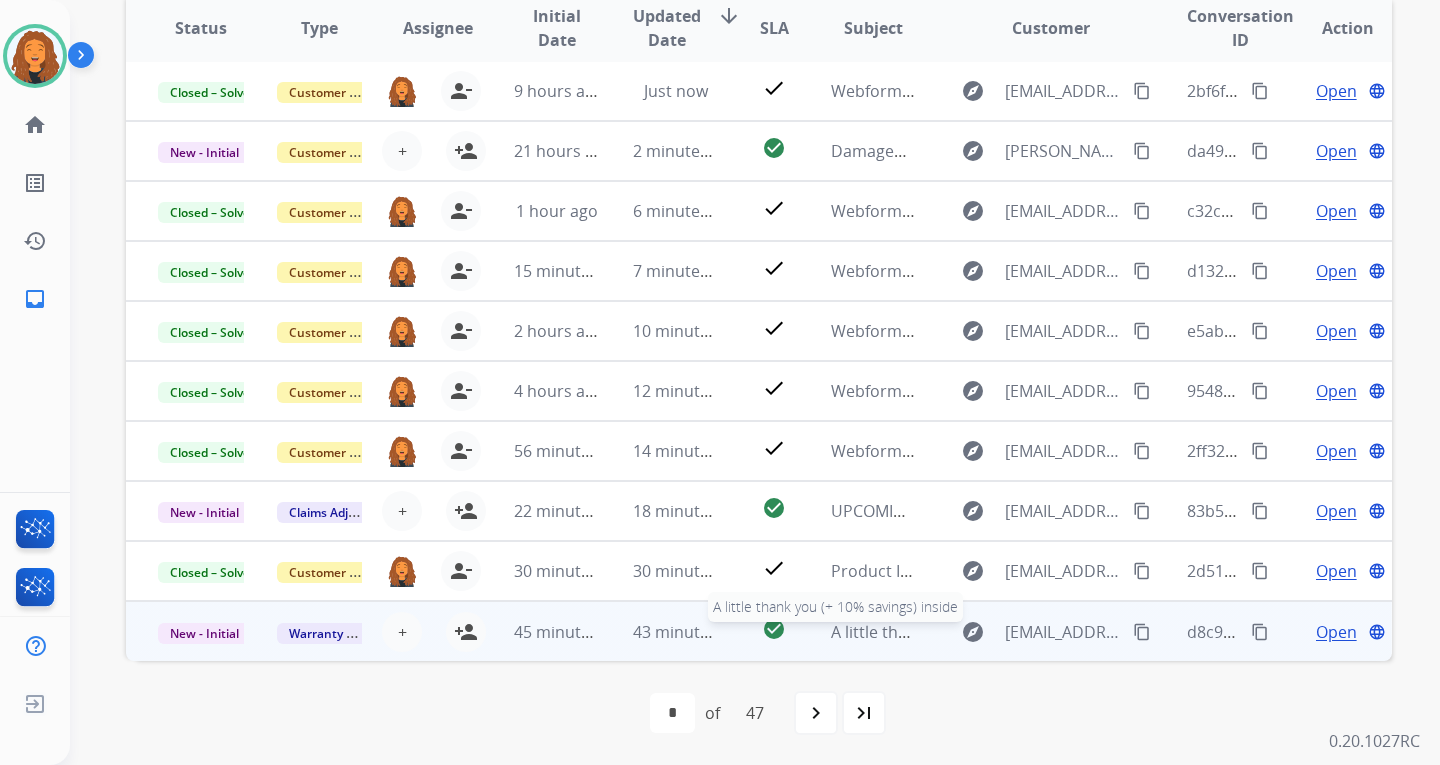 click on "A little thank you (+ 10% savings) inside" at bounding box center [977, 632] 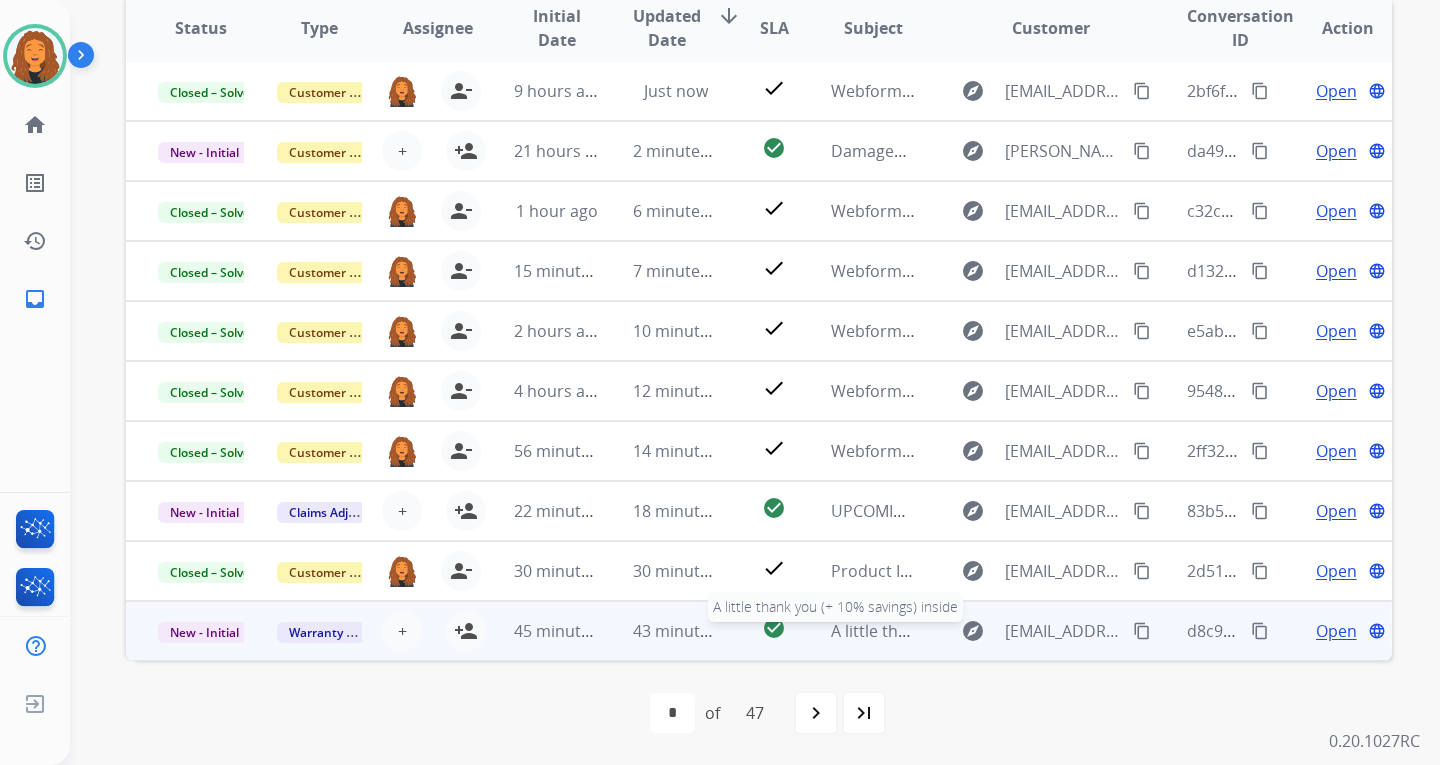 scroll, scrollTop: 384, scrollLeft: 0, axis: vertical 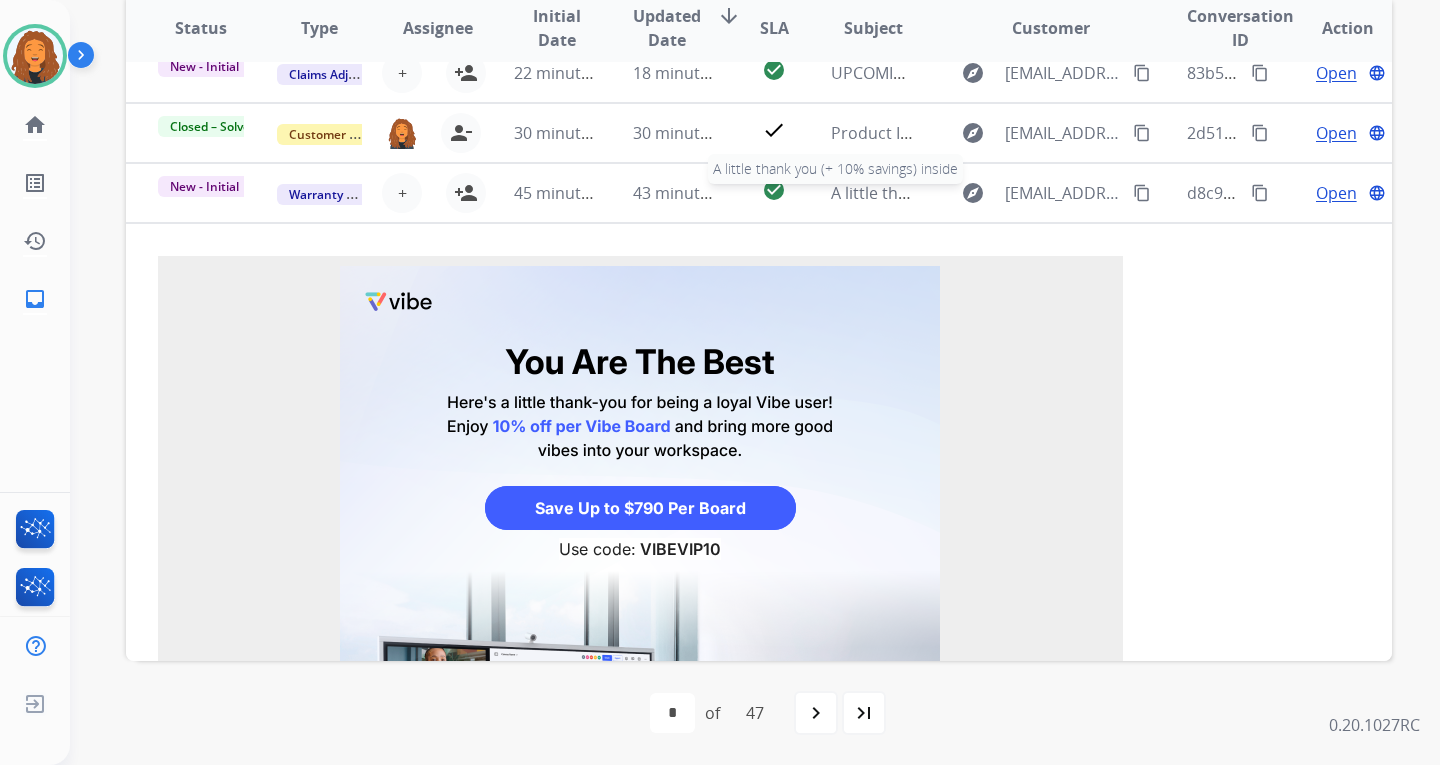 click on "A little thank you (+ 10% savings) inside" at bounding box center [977, 193] 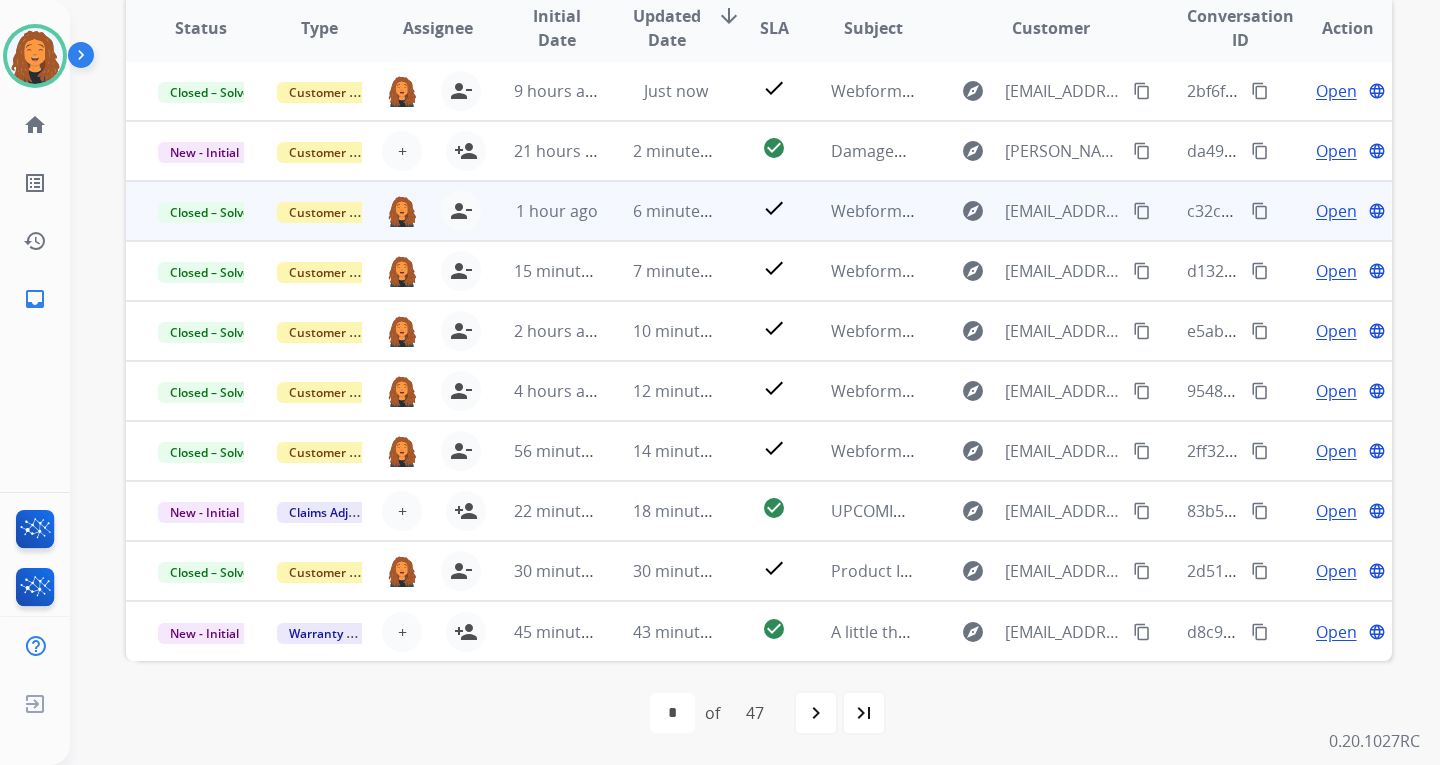 scroll, scrollTop: 2, scrollLeft: 0, axis: vertical 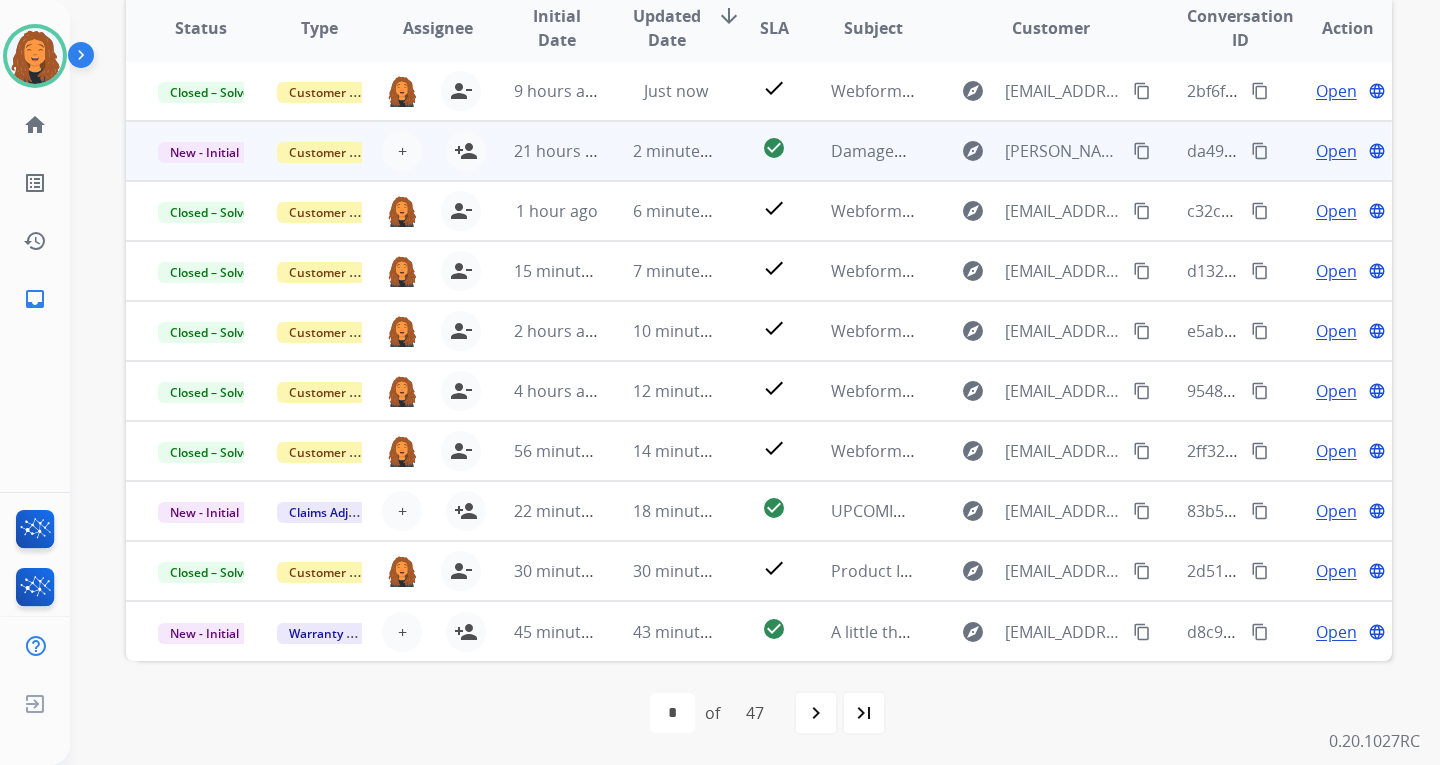click on "Damaged Order A2025061109520929751" at bounding box center [858, 151] 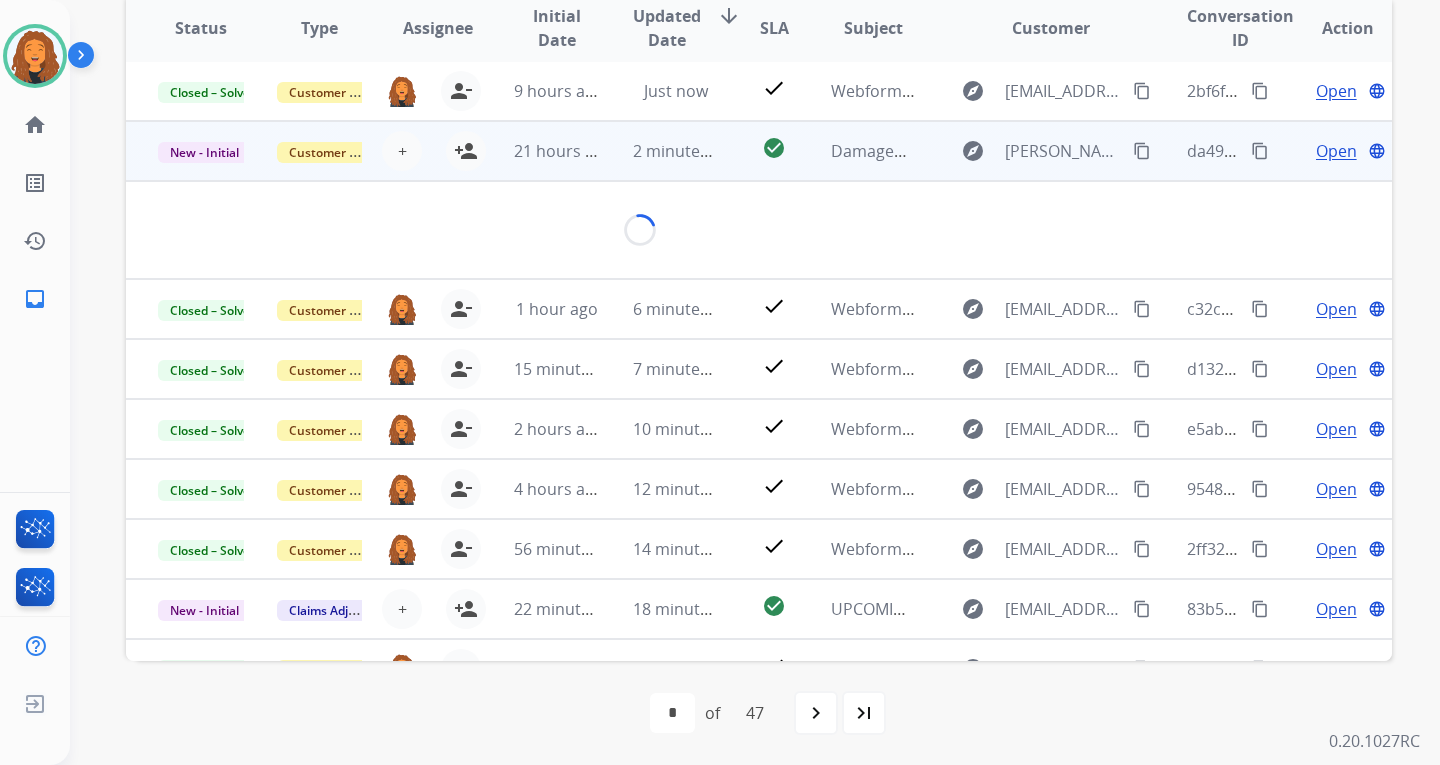 scroll, scrollTop: 100, scrollLeft: 0, axis: vertical 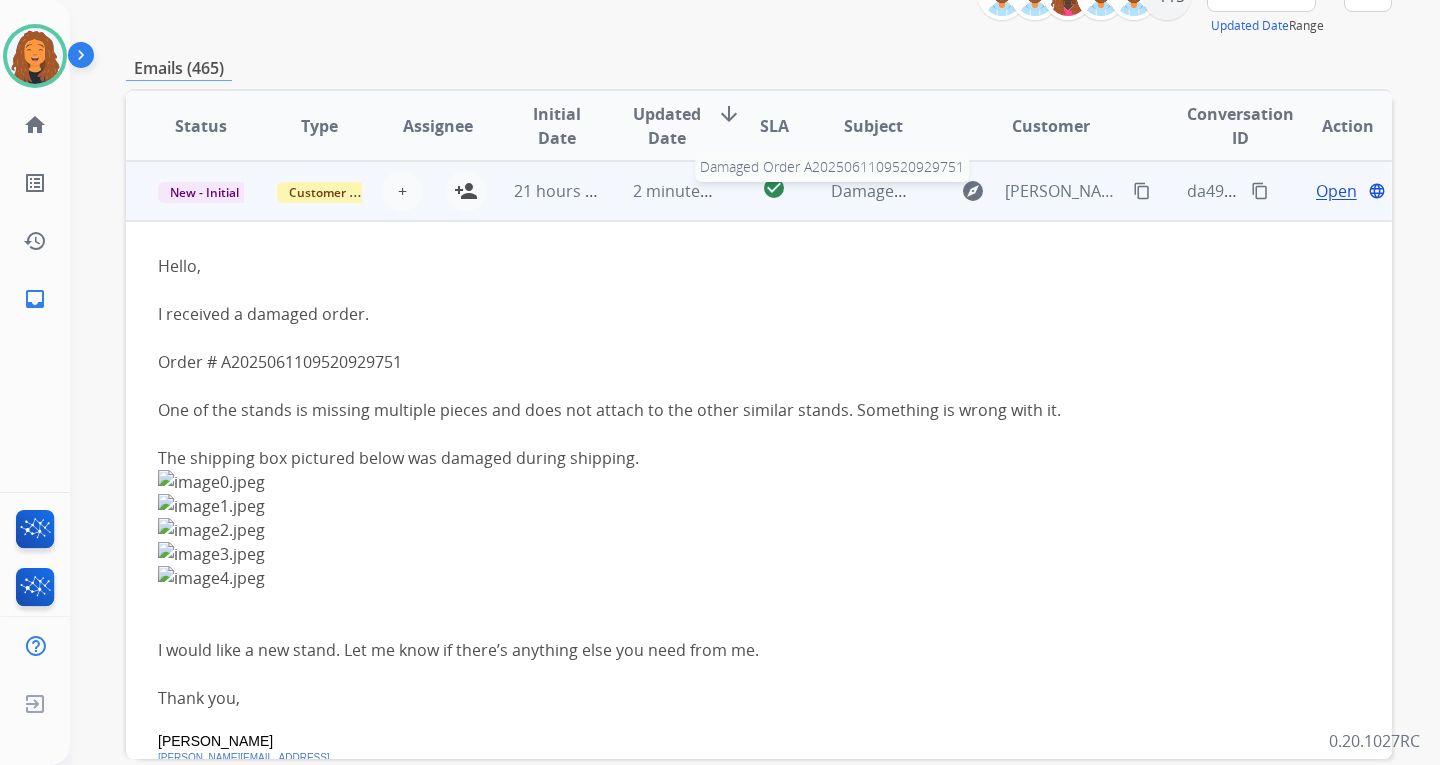 click on "Damaged Order A2025061109520929751" at bounding box center (984, 191) 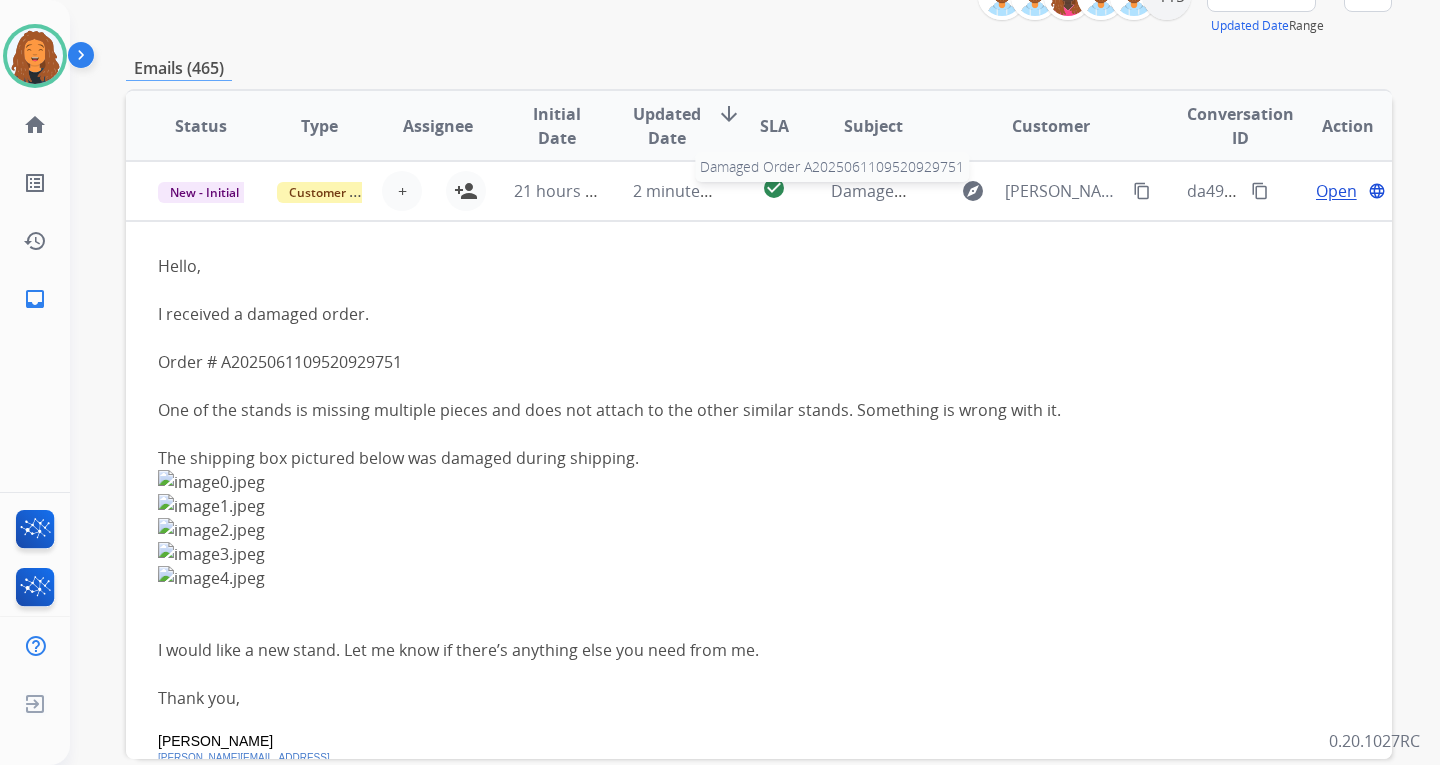 scroll, scrollTop: 2, scrollLeft: 0, axis: vertical 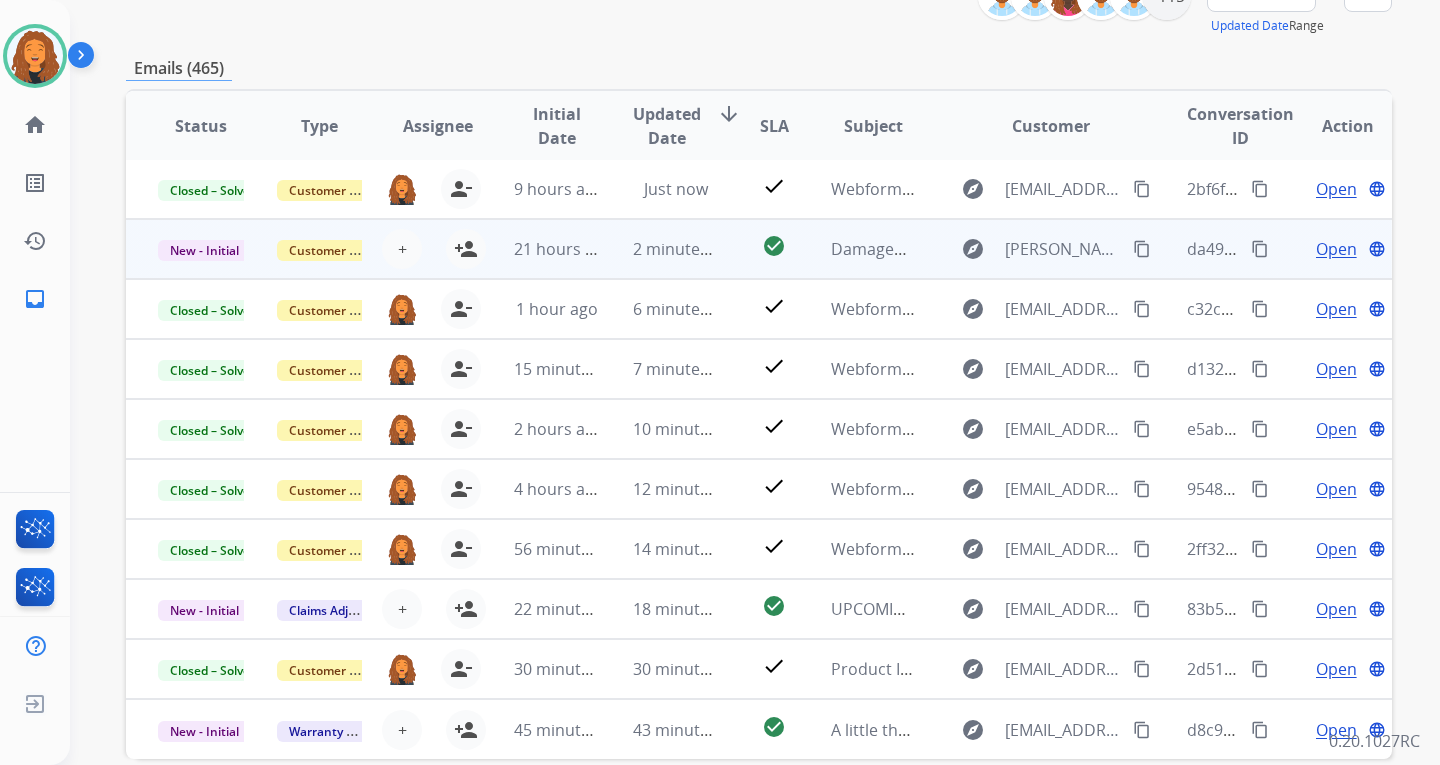 click on "content_copy" at bounding box center (1142, 249) 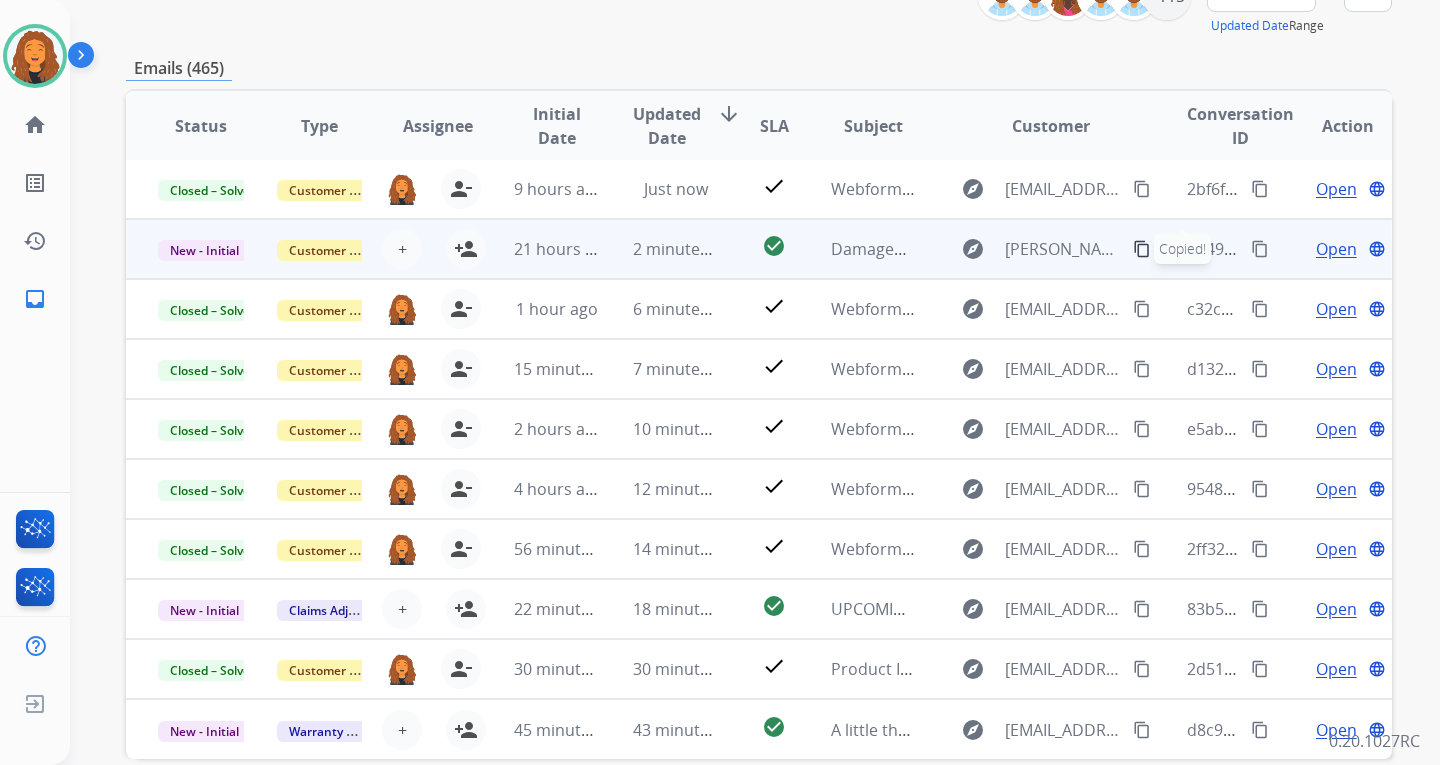 click on "Open" at bounding box center [1336, 249] 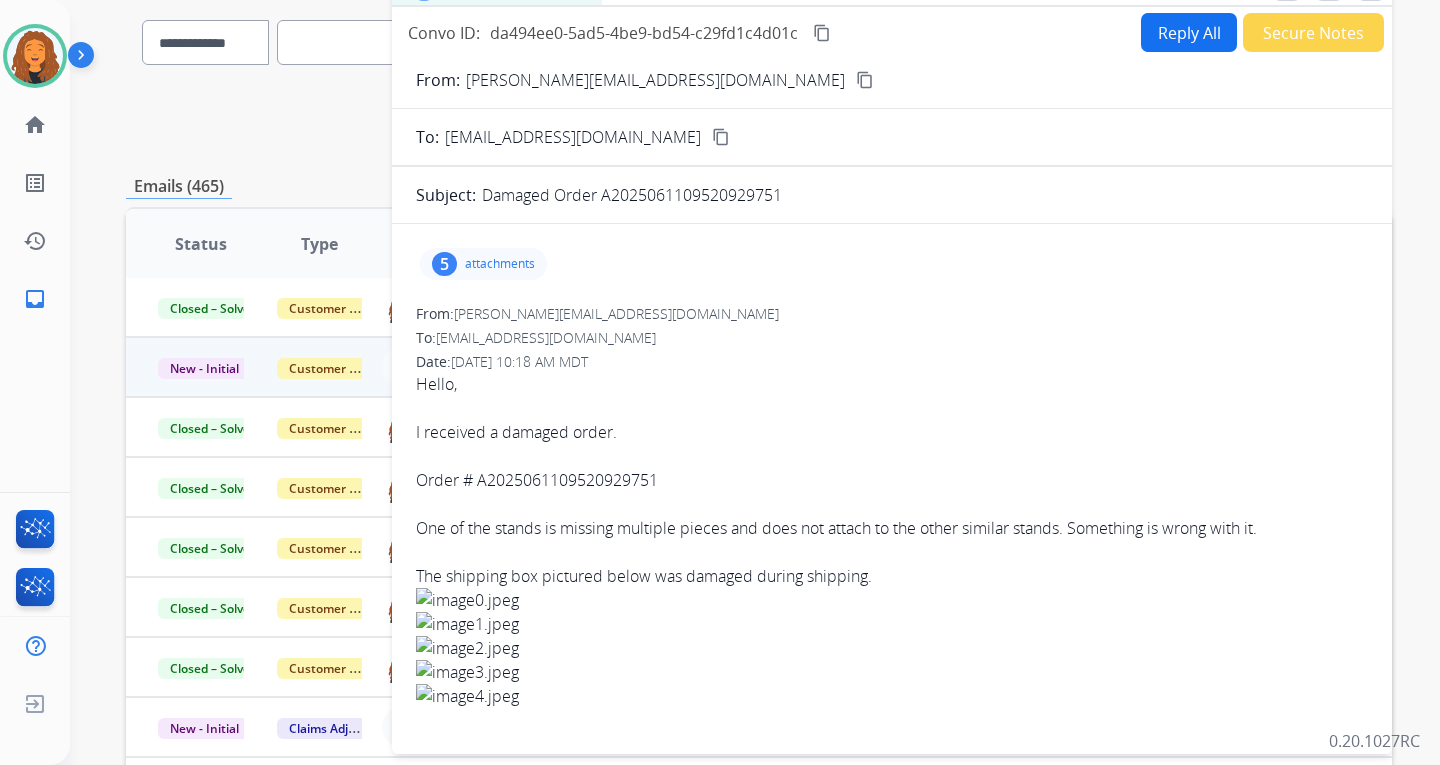 scroll, scrollTop: 0, scrollLeft: 0, axis: both 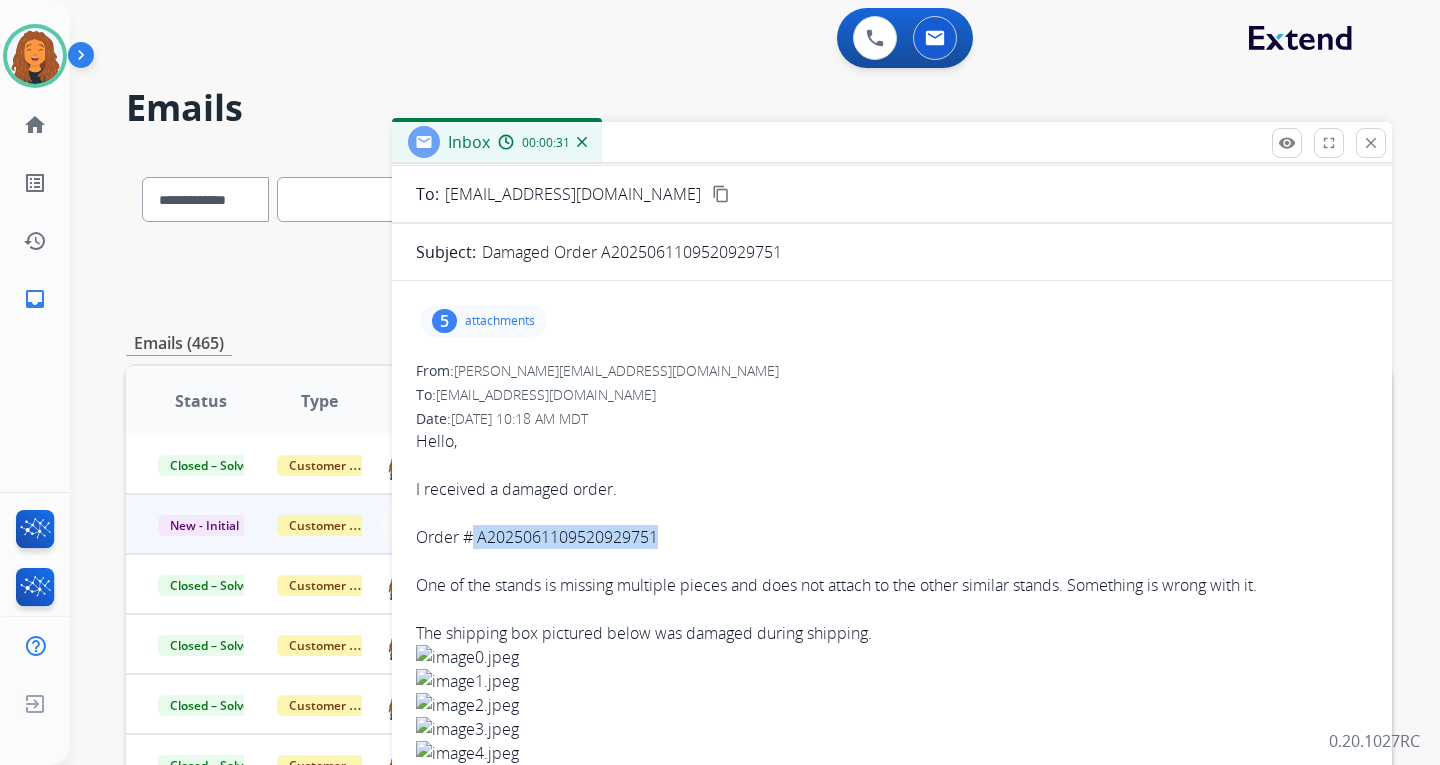 drag, startPoint x: 631, startPoint y: 531, endPoint x: 474, endPoint y: 532, distance: 157.00319 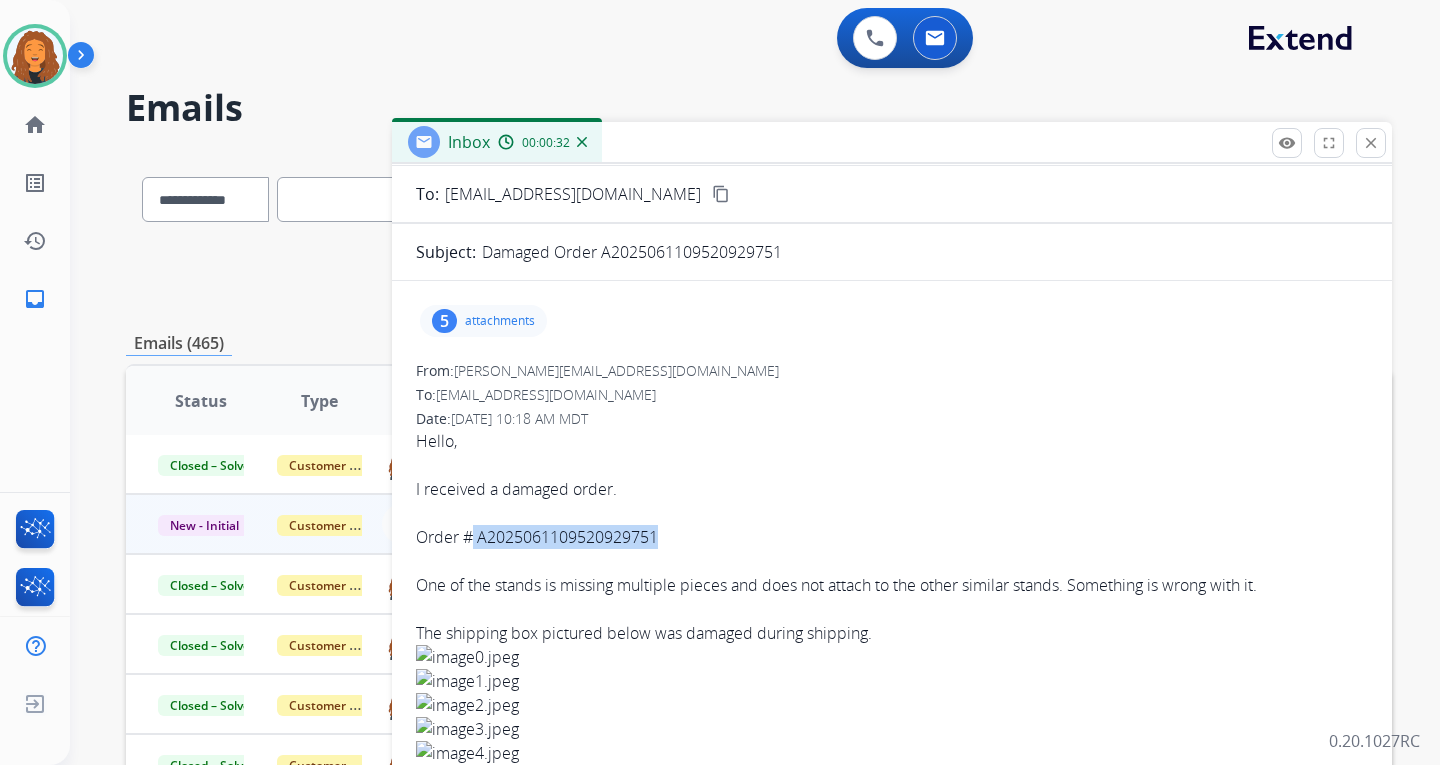copy on "A2025061109520929751" 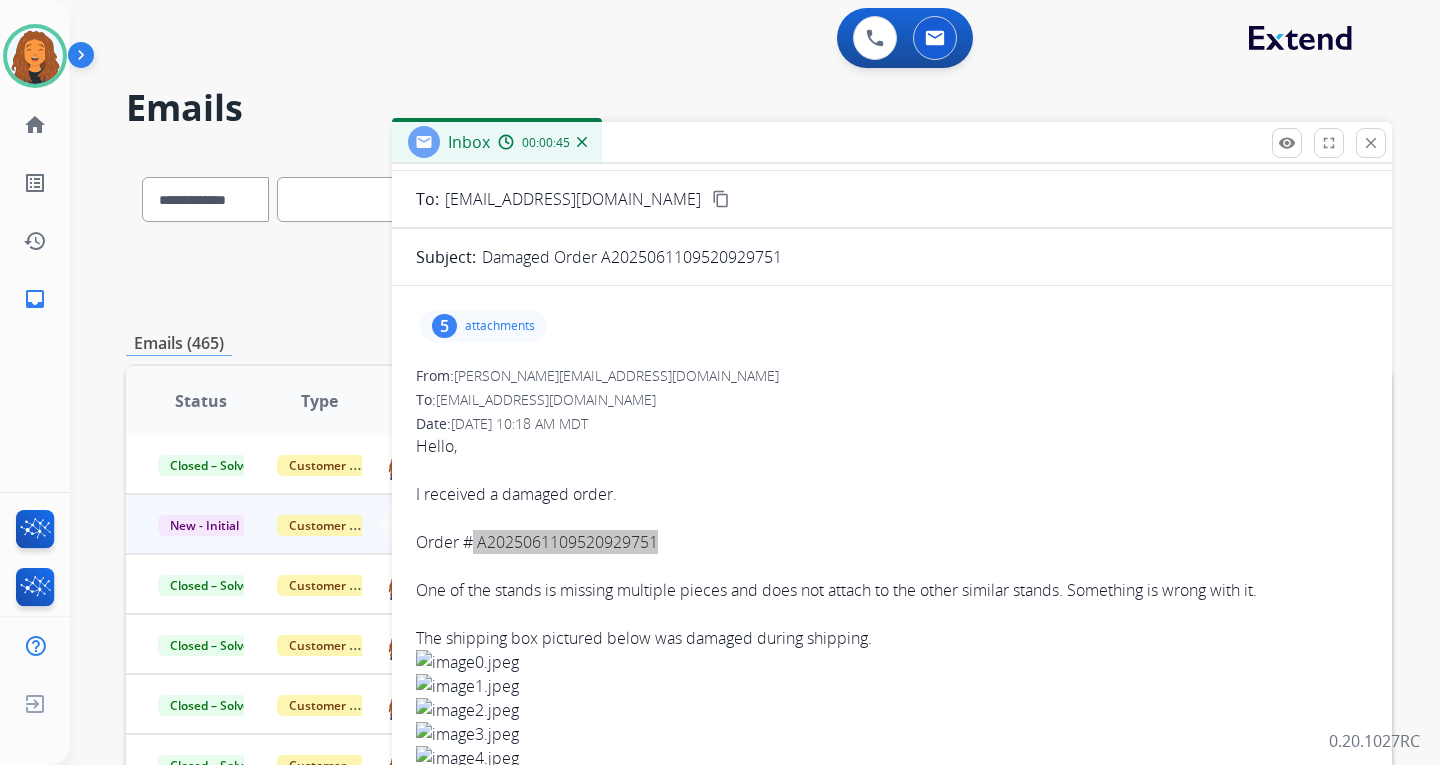 scroll, scrollTop: 204, scrollLeft: 0, axis: vertical 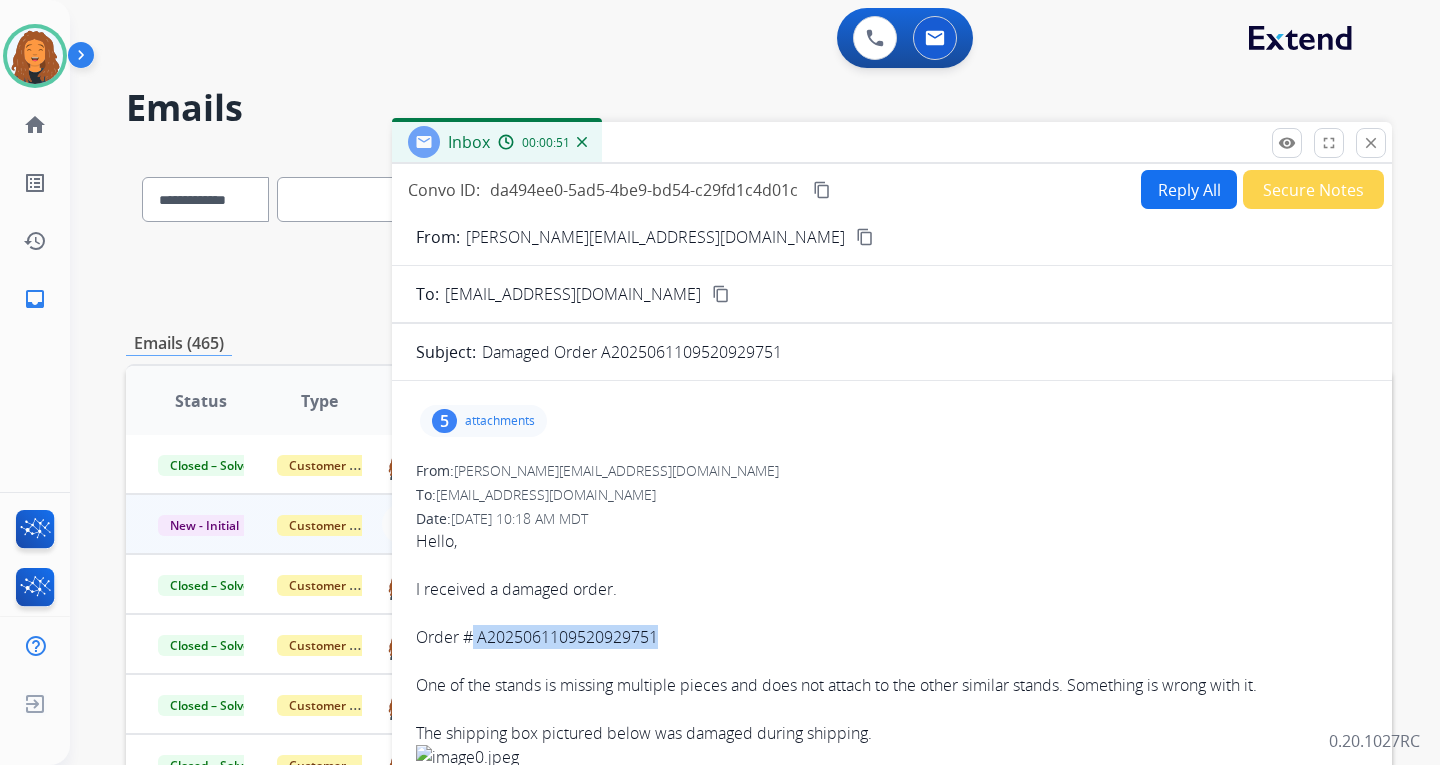 click on "Reply All" at bounding box center [1189, 189] 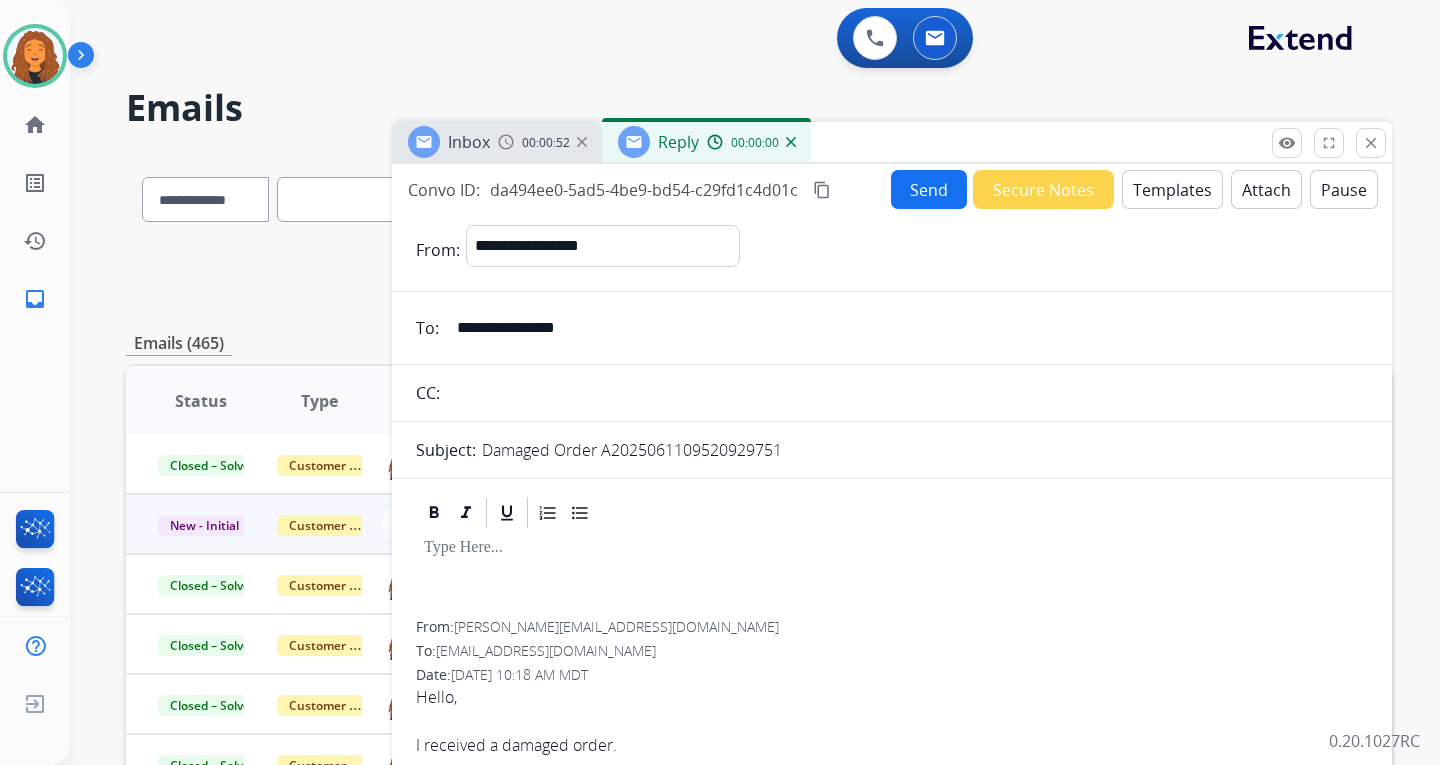 click on "Templates" at bounding box center [1172, 189] 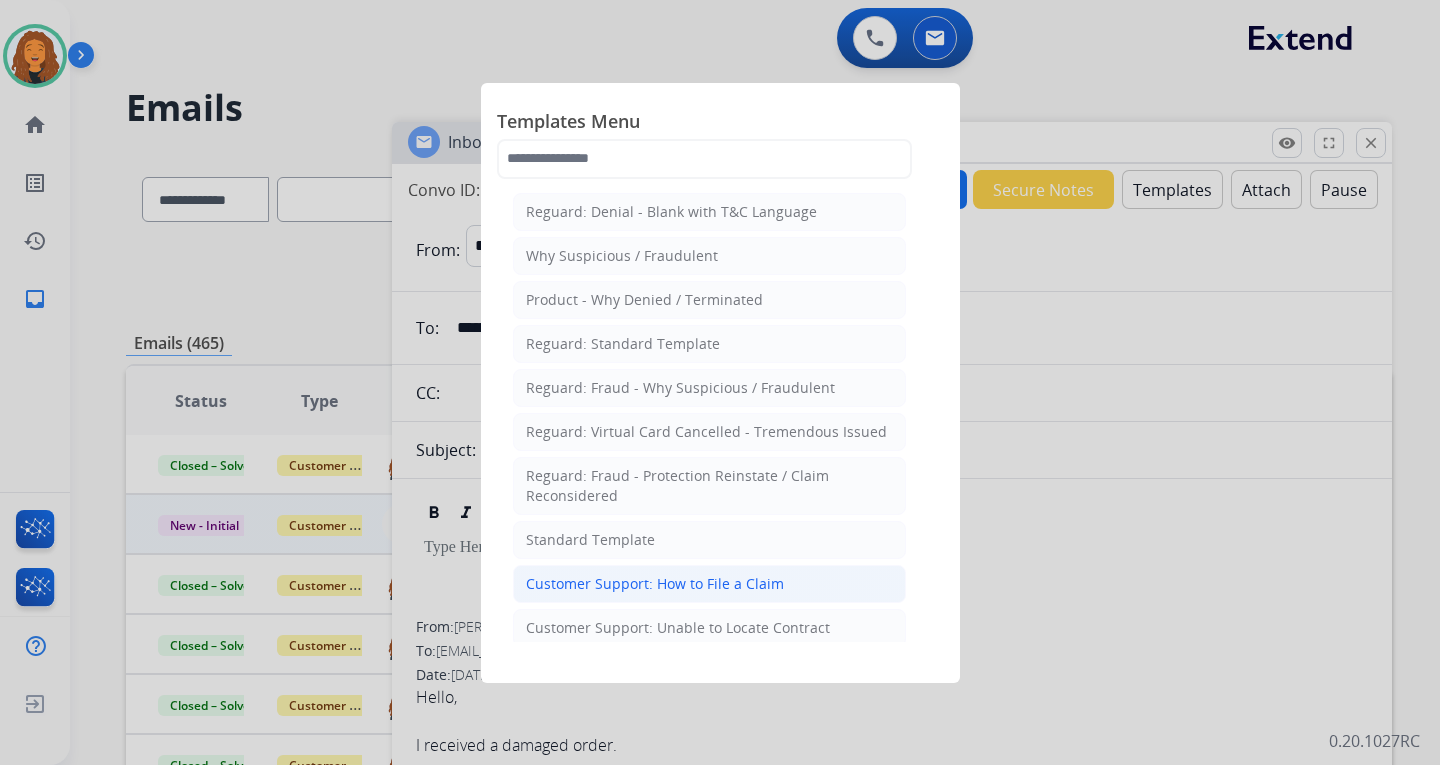 click on "Customer Support: How to File a Claim" 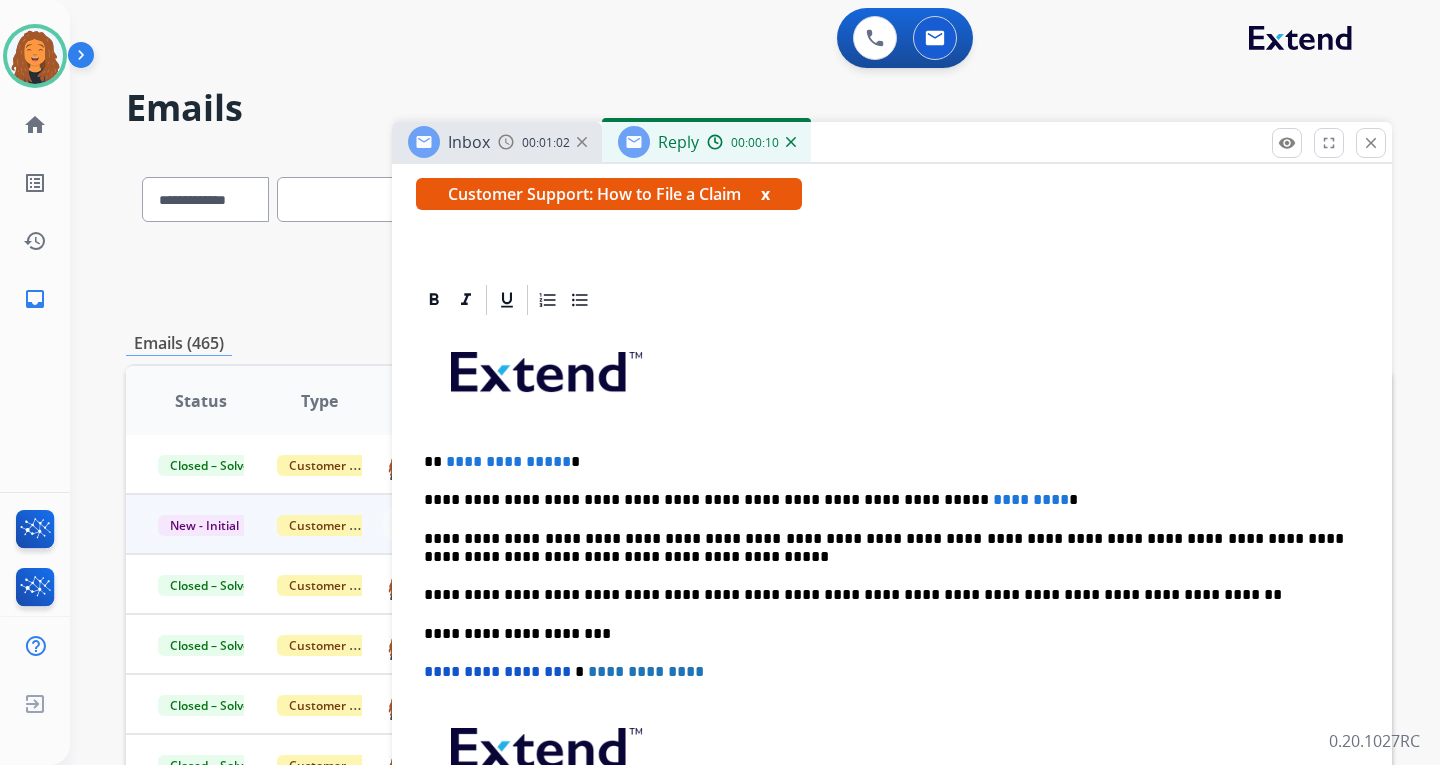 scroll, scrollTop: 400, scrollLeft: 0, axis: vertical 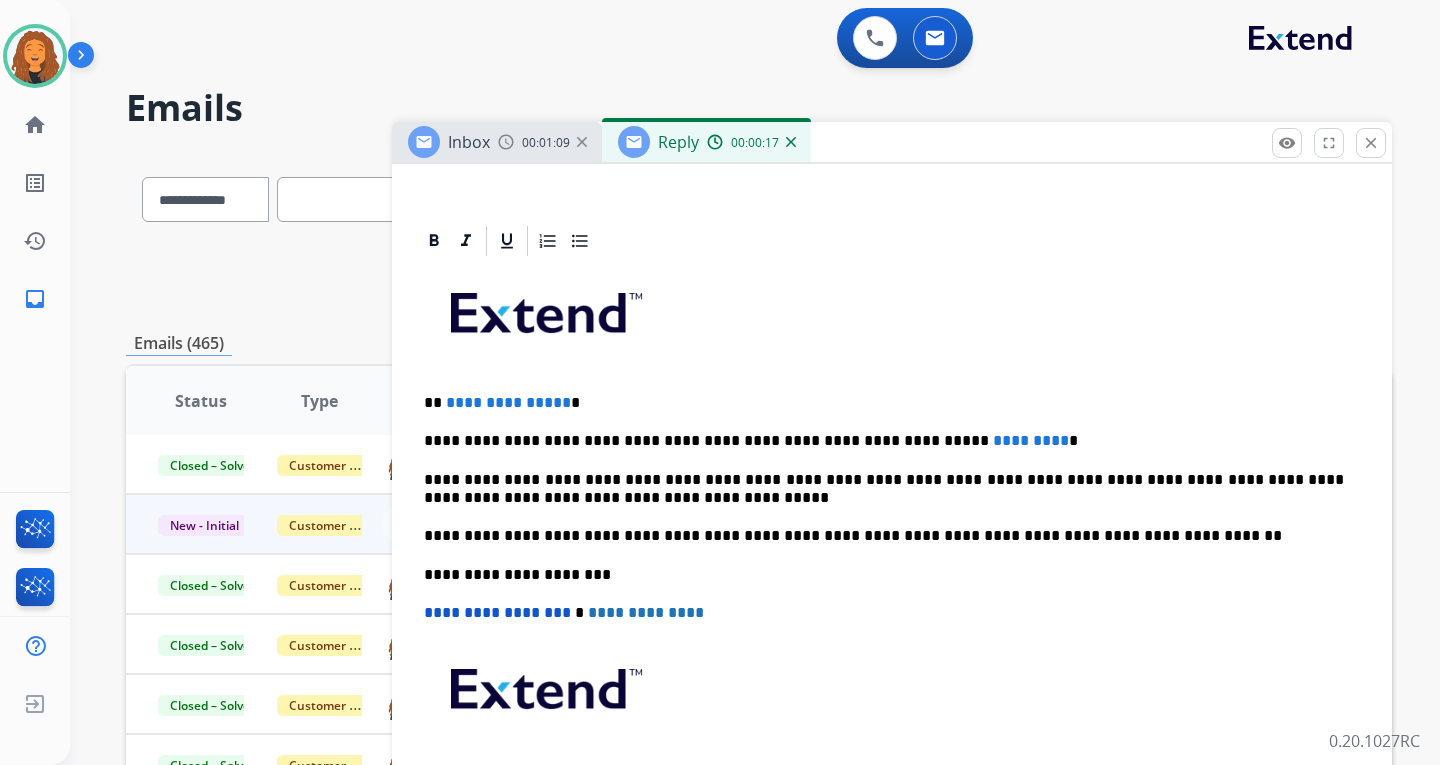 click on "Inbox" at bounding box center (469, 142) 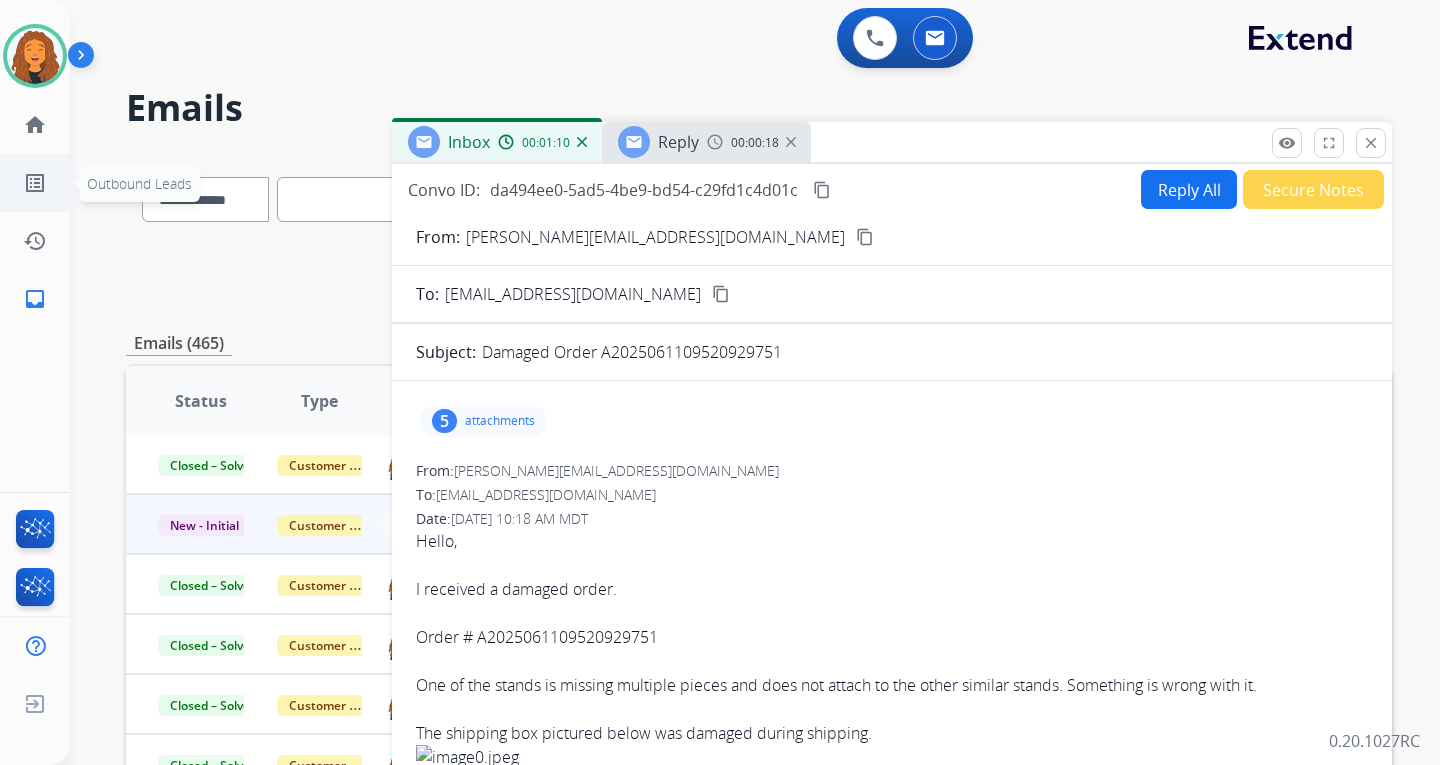 drag, startPoint x: 615, startPoint y: 236, endPoint x: 9, endPoint y: 170, distance: 609.58344 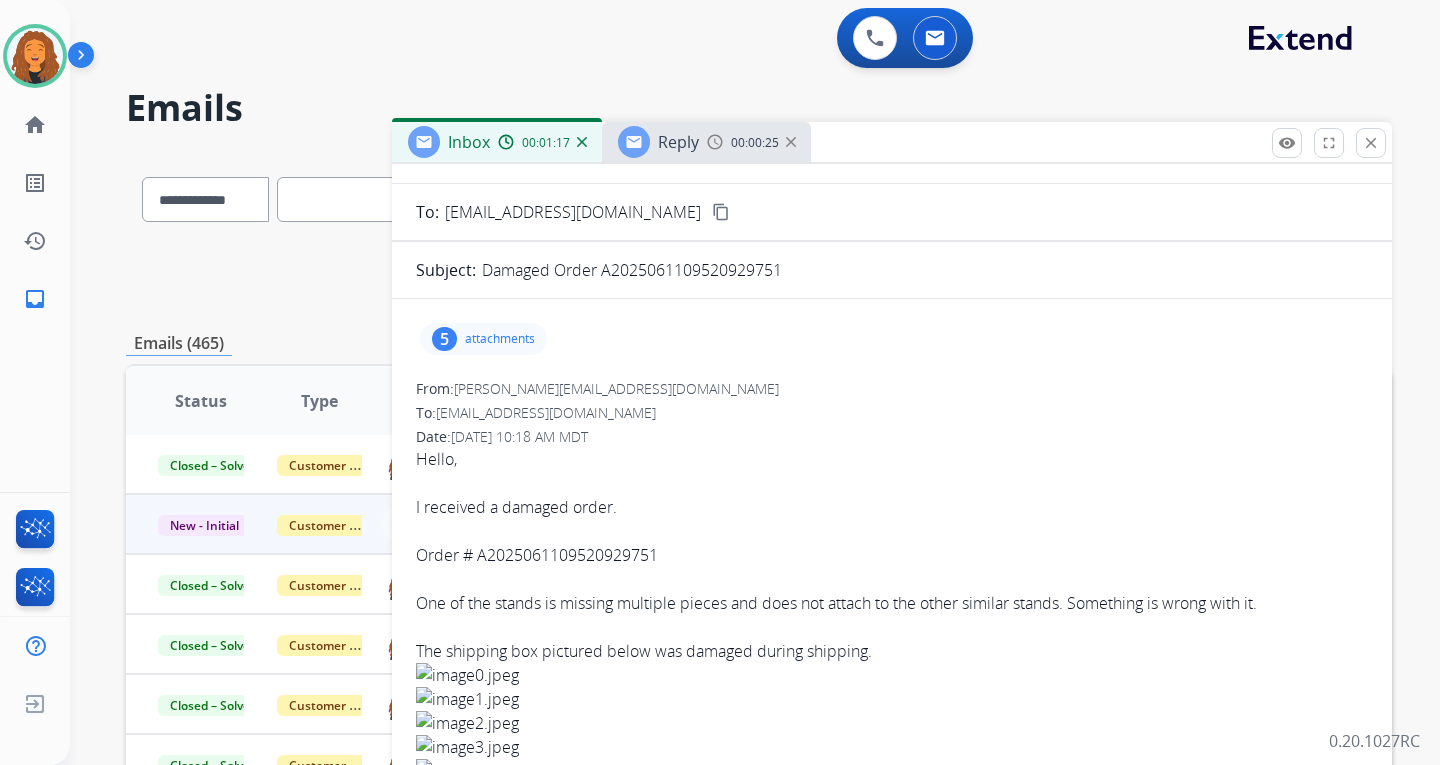 scroll, scrollTop: 0, scrollLeft: 0, axis: both 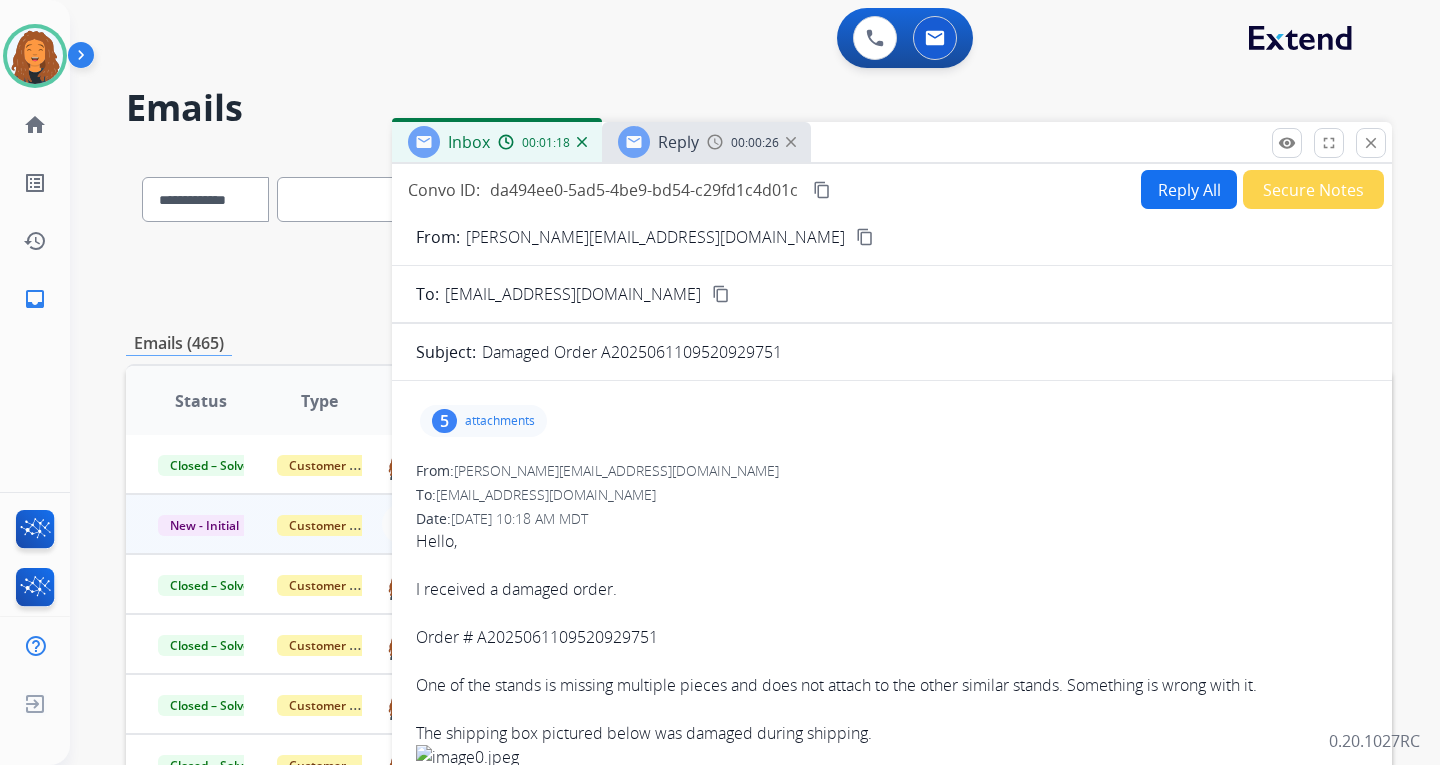 click on "Reply" at bounding box center (678, 142) 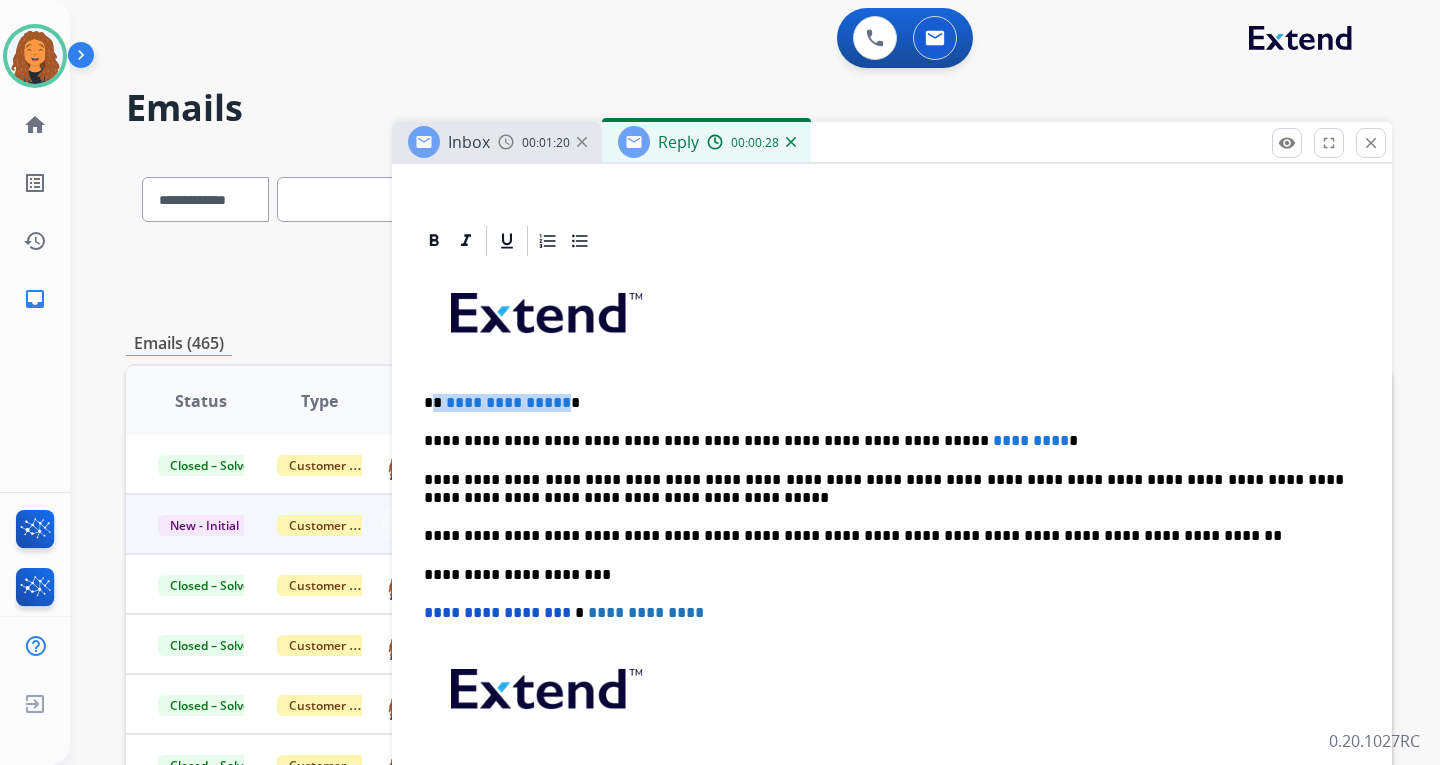 drag, startPoint x: 558, startPoint y: 403, endPoint x: 436, endPoint y: 398, distance: 122.10242 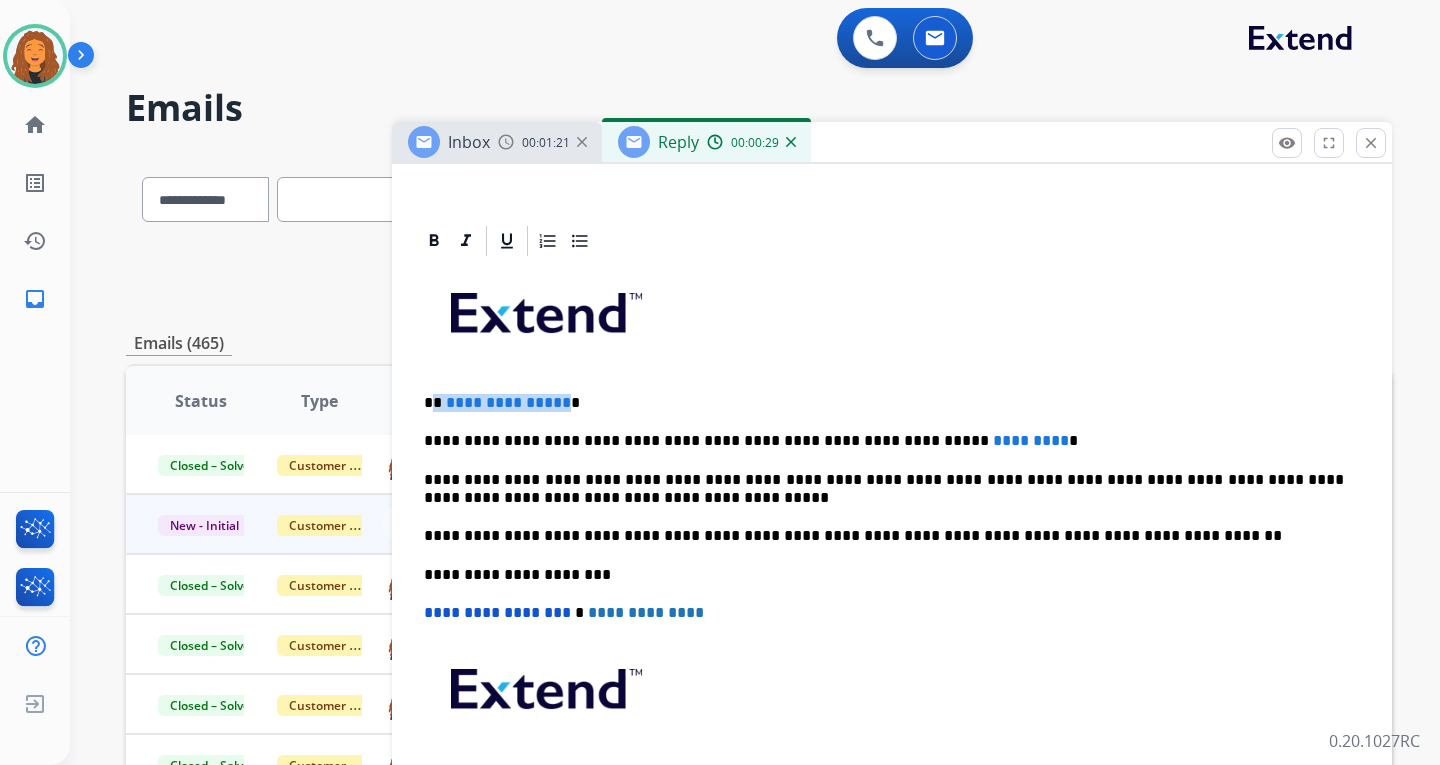 type 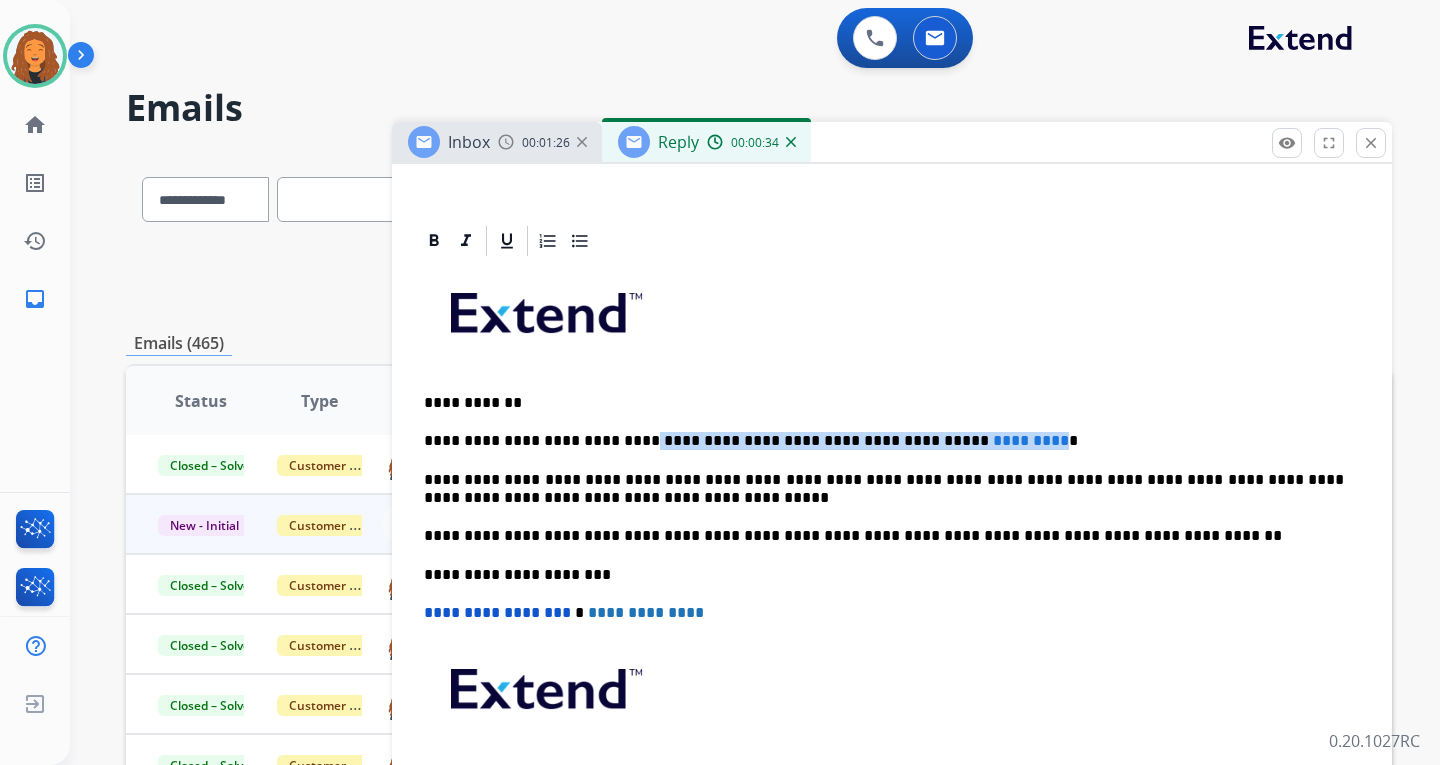 drag, startPoint x: 969, startPoint y: 442, endPoint x: 610, endPoint y: 435, distance: 359.06824 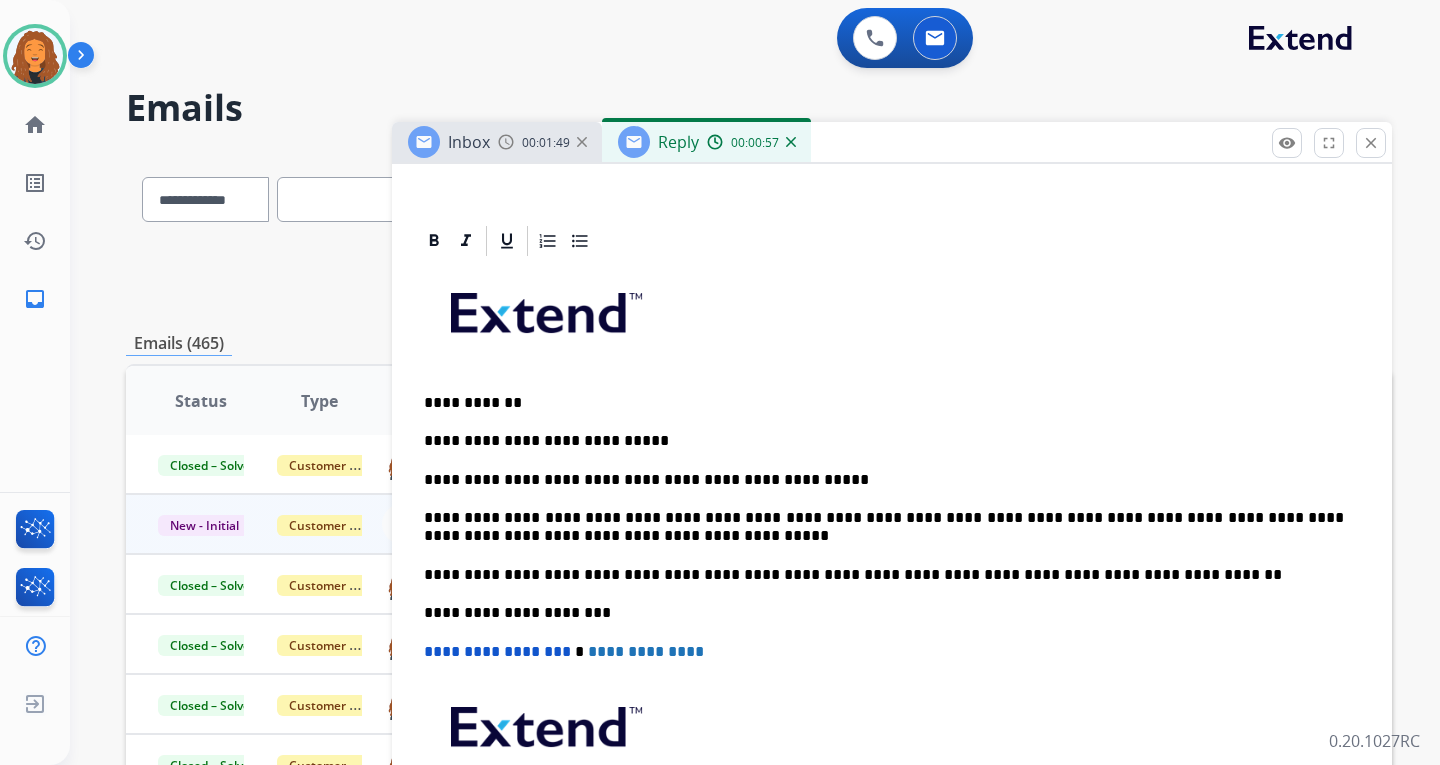 click on "**********" at bounding box center [884, 480] 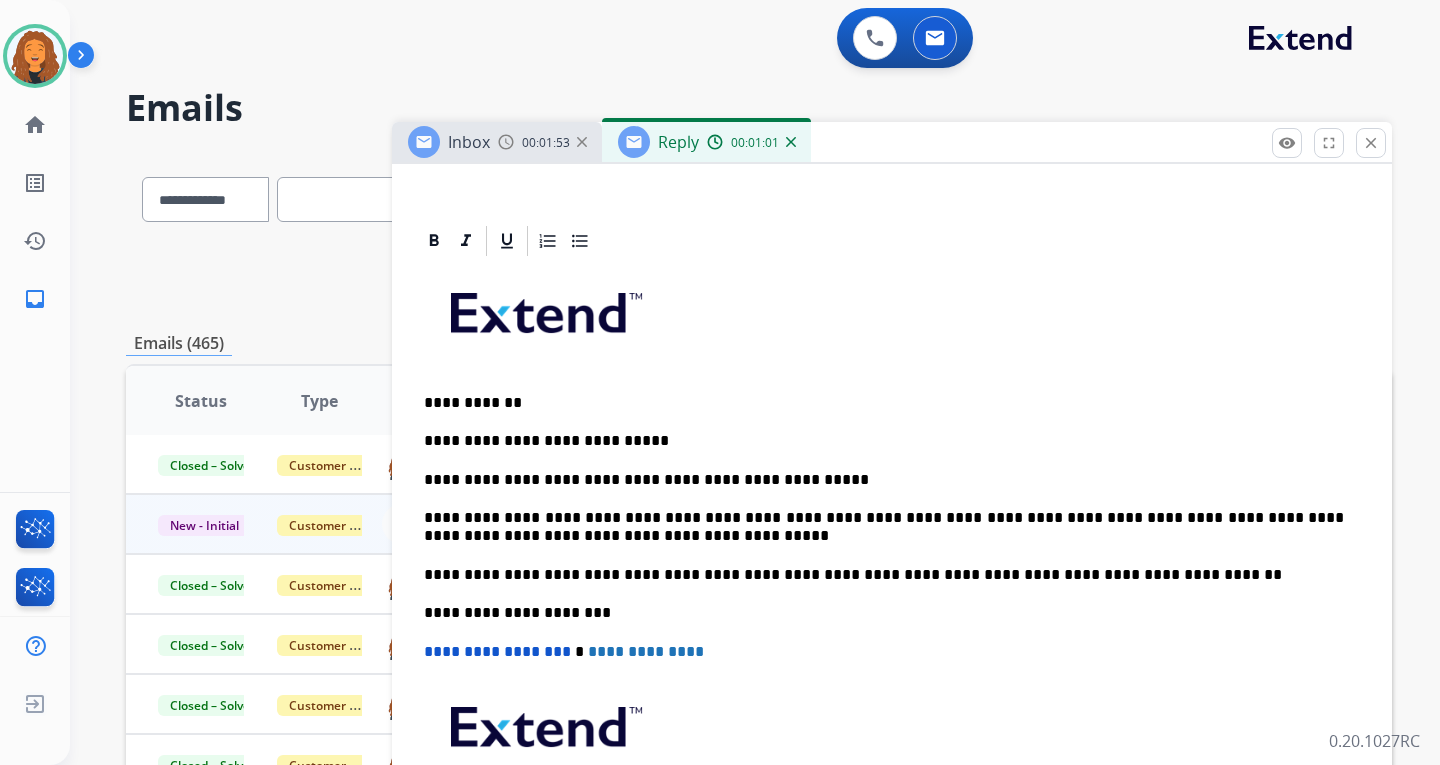 click on "Inbox  00:01:53" at bounding box center [497, 142] 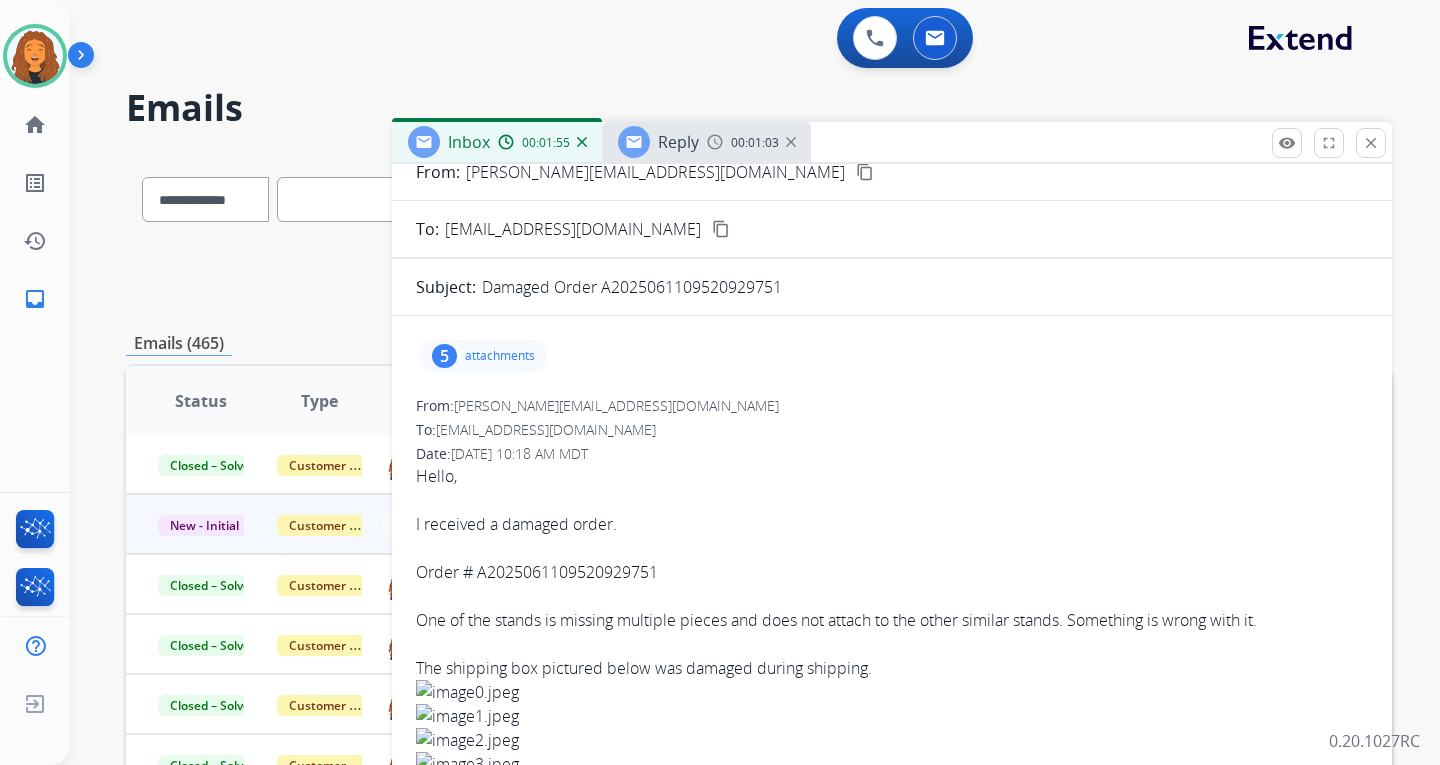 scroll, scrollTop: 100, scrollLeft: 0, axis: vertical 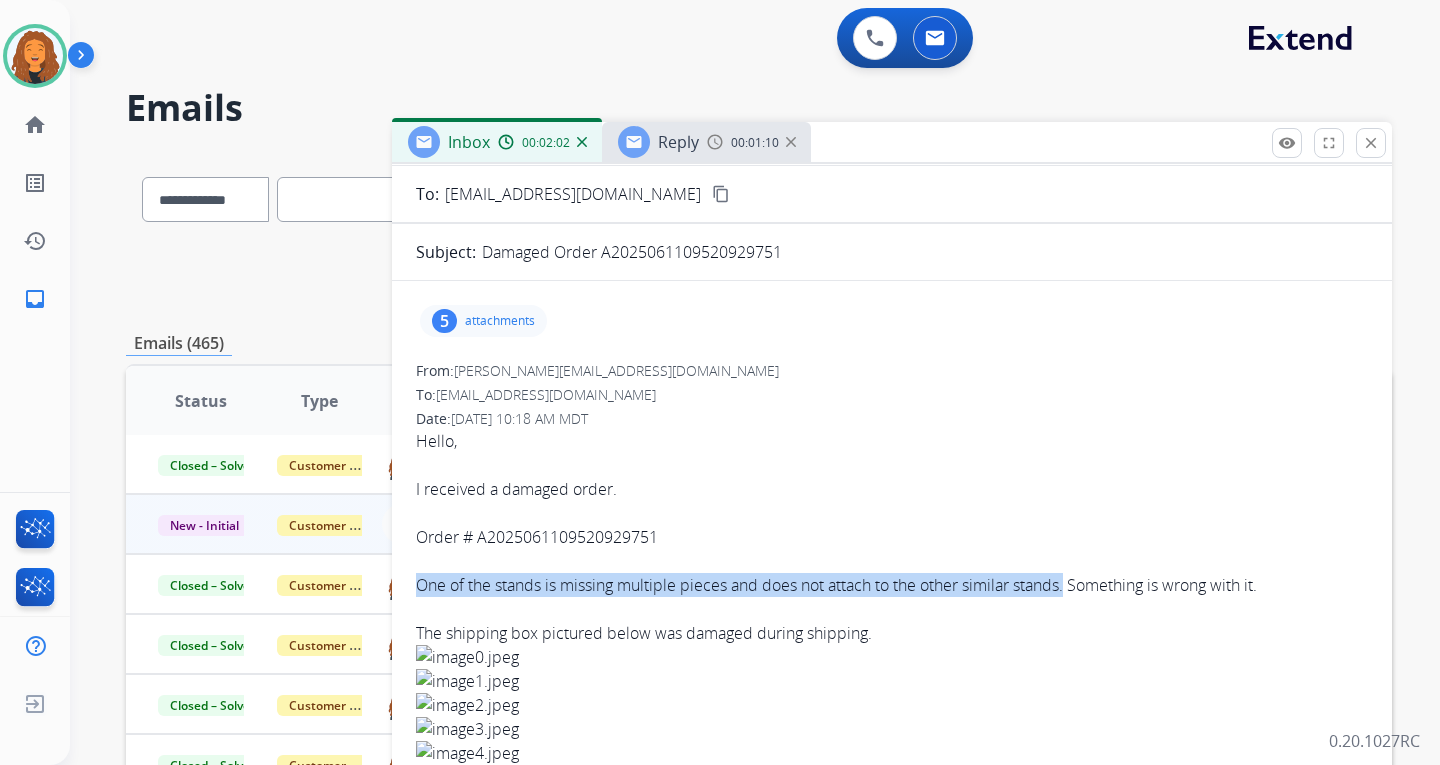 drag, startPoint x: 413, startPoint y: 585, endPoint x: 1075, endPoint y: 587, distance: 662.003 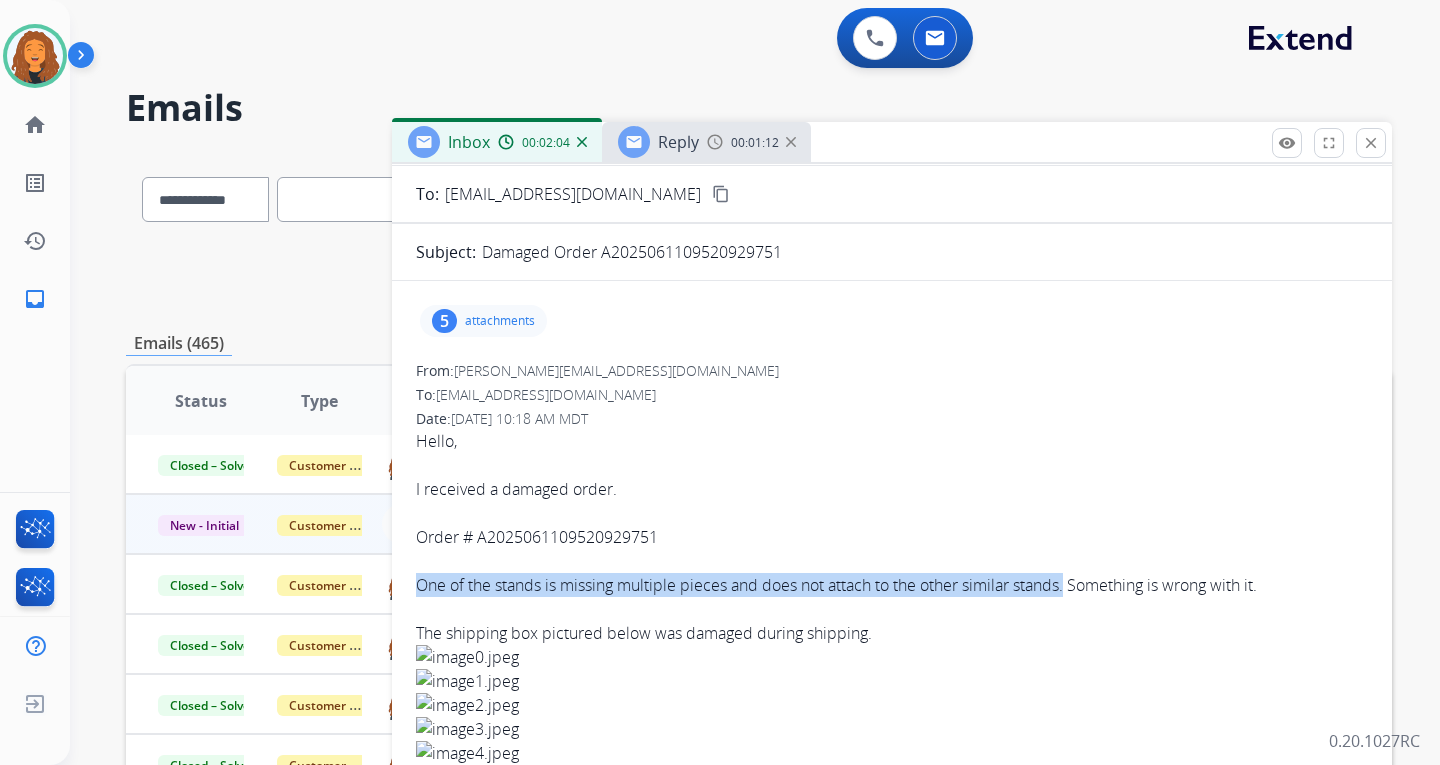 copy on "One of the stands is missing multiple pieces and does not attach to the other similar stands." 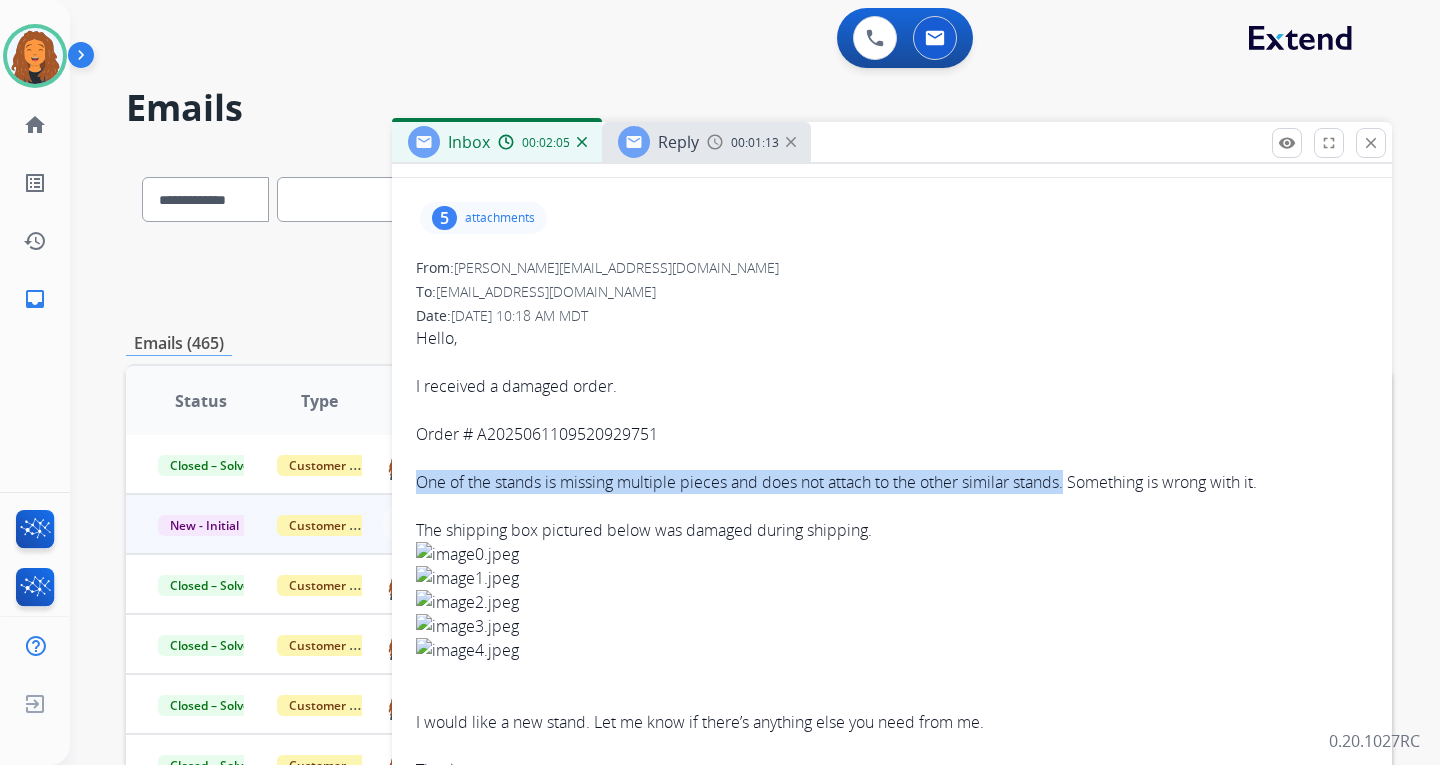 scroll, scrollTop: 204, scrollLeft: 0, axis: vertical 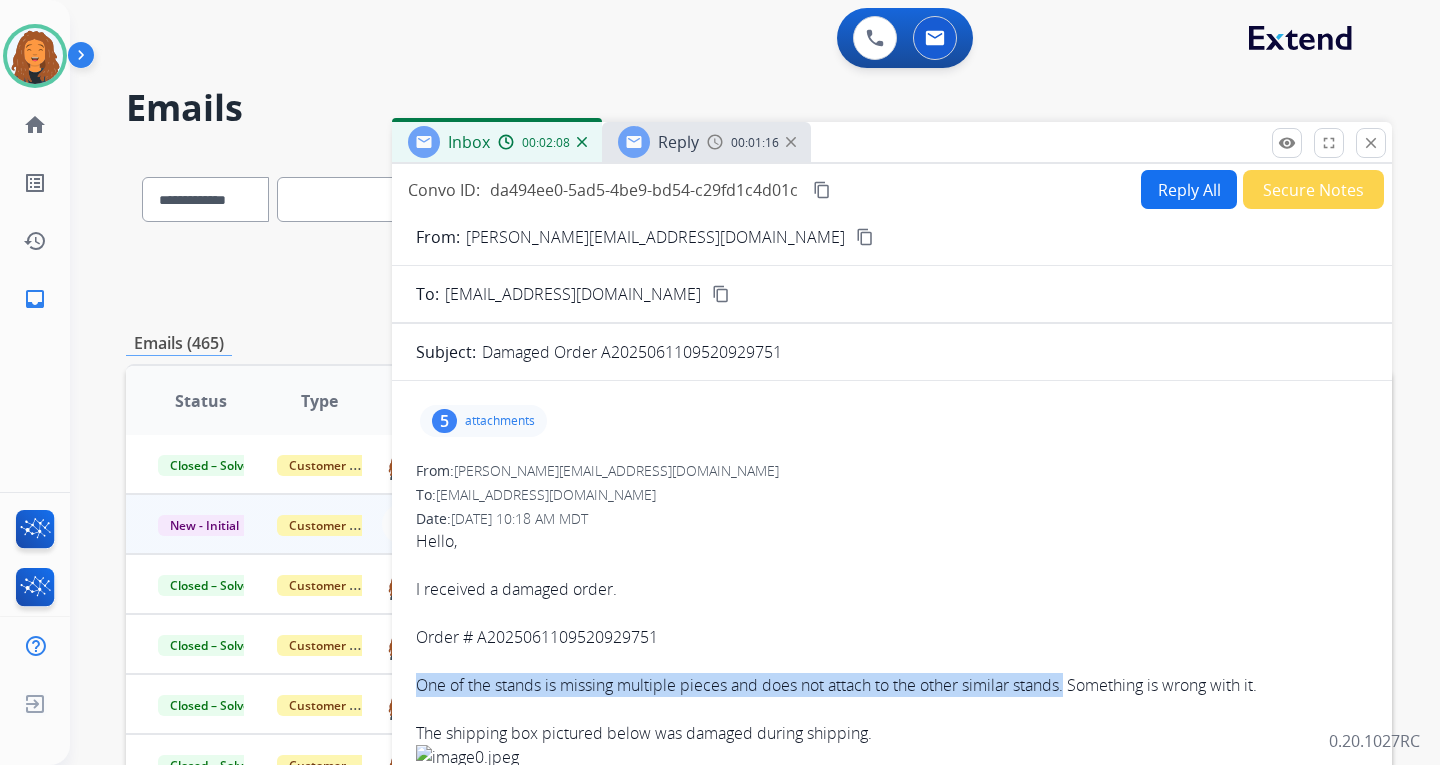 click on "Reply" at bounding box center [678, 142] 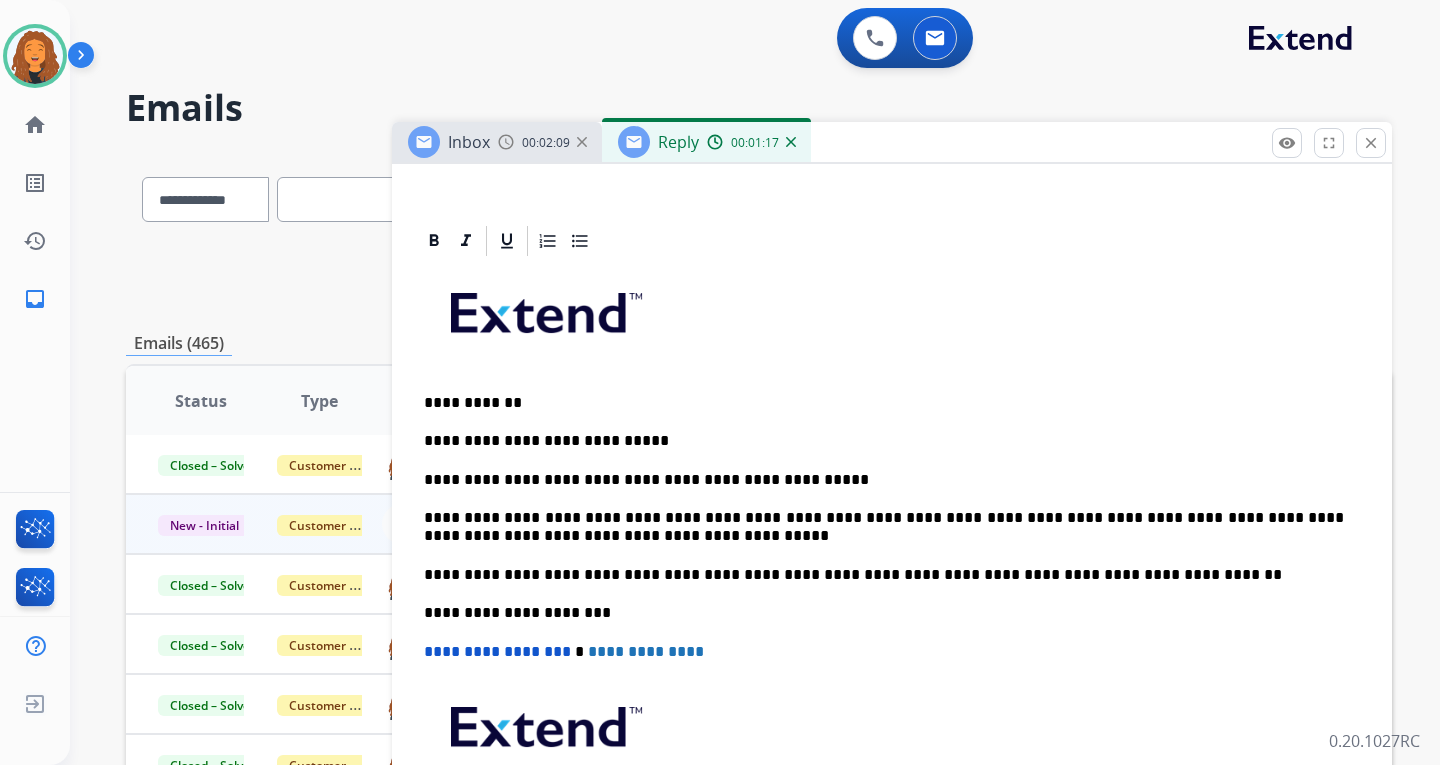 click on "**********" at bounding box center (884, 480) 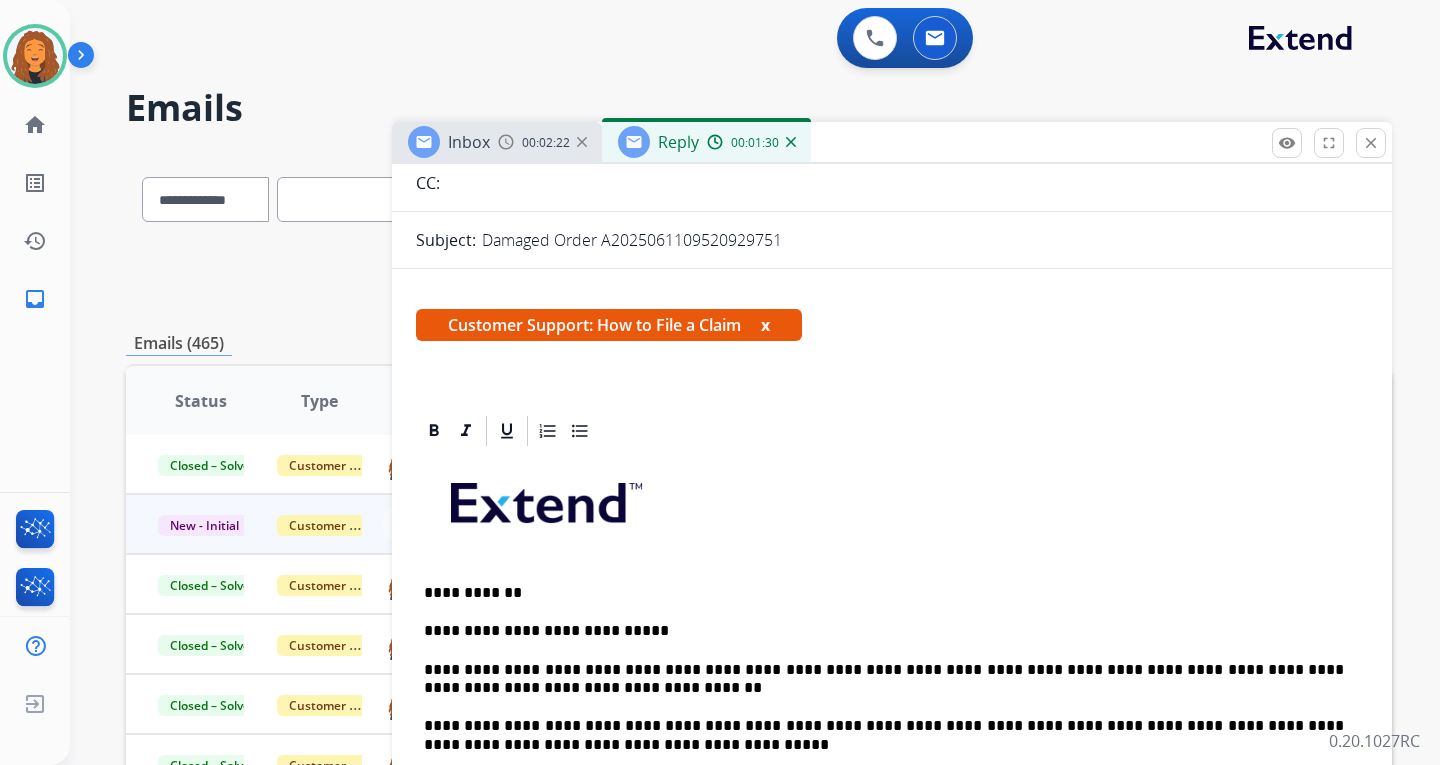 scroll, scrollTop: 0, scrollLeft: 0, axis: both 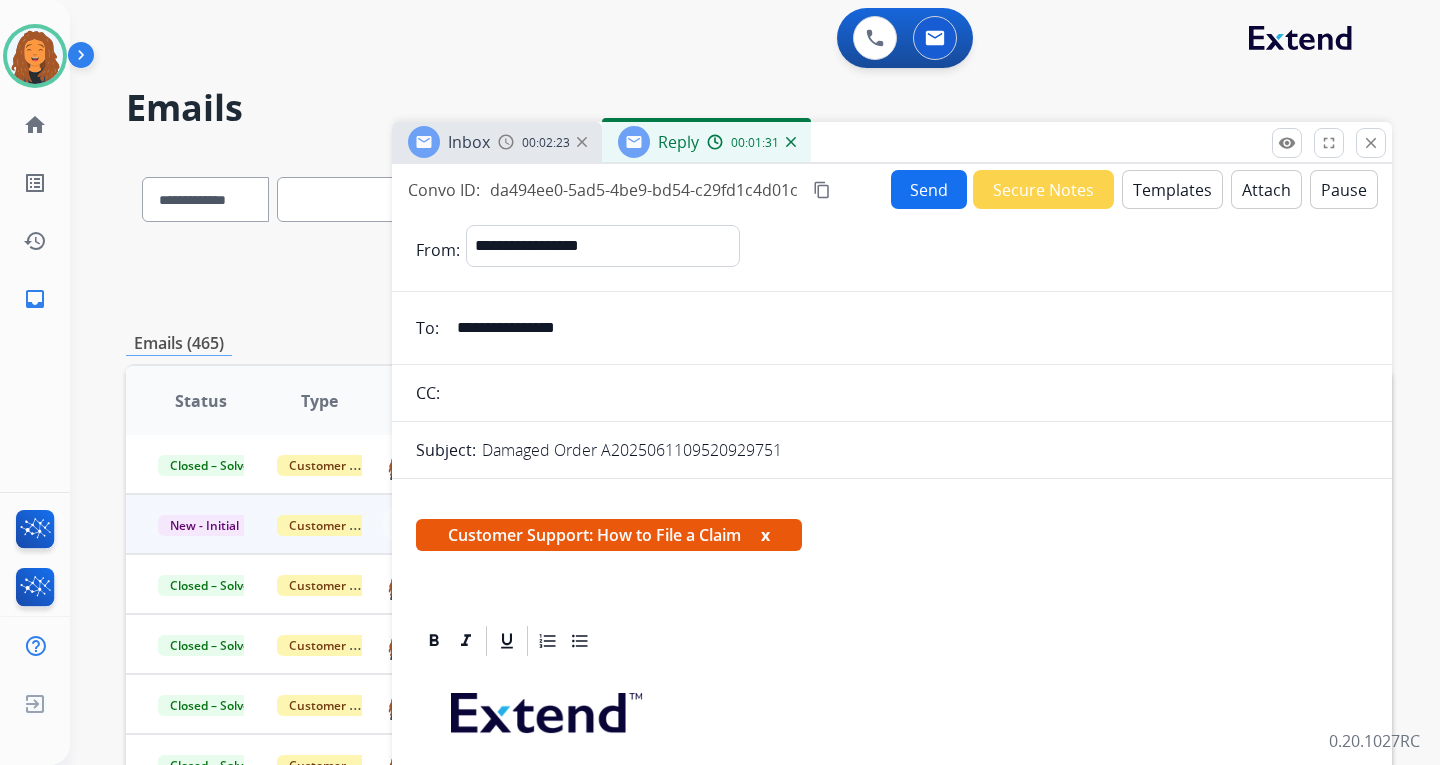 click on "Send" at bounding box center (929, 189) 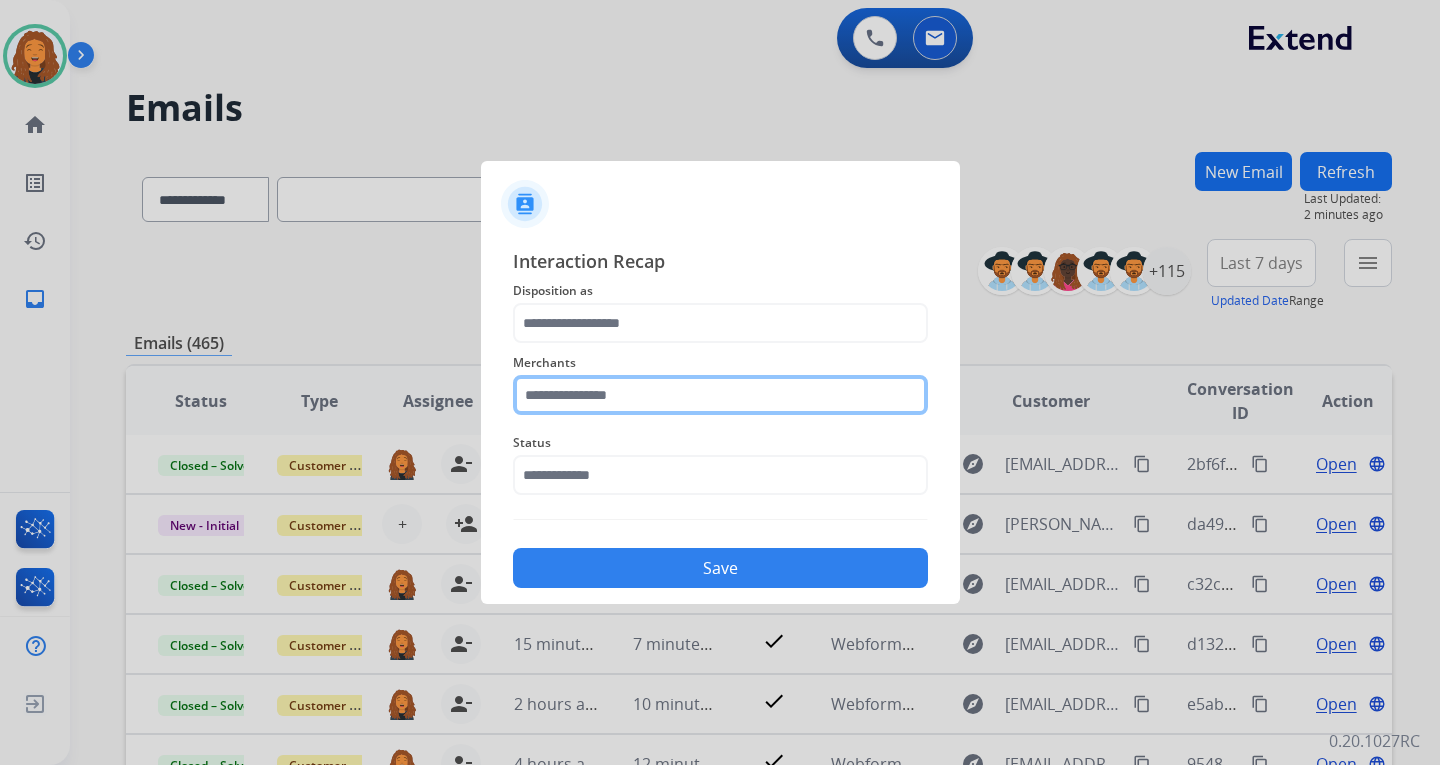 click 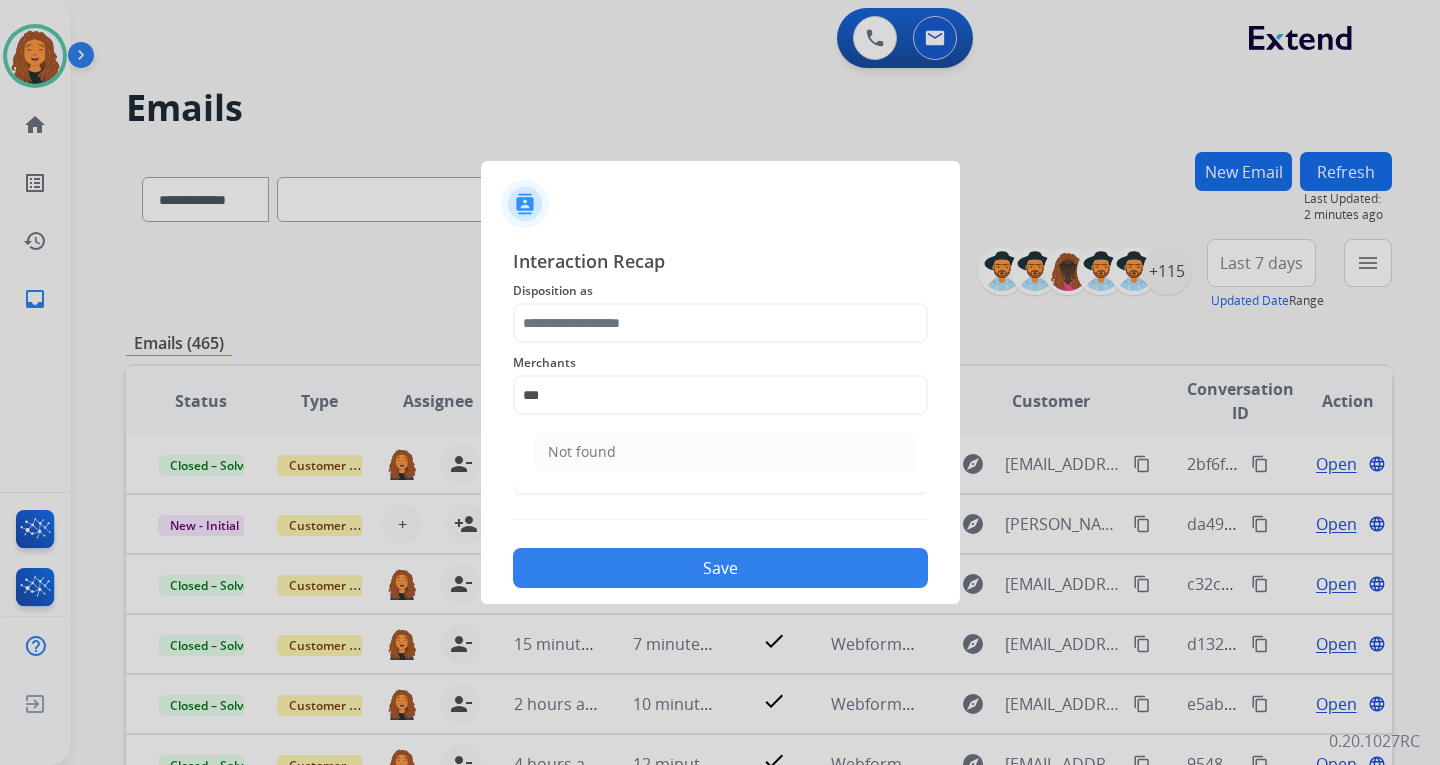 drag, startPoint x: 594, startPoint y: 448, endPoint x: 600, endPoint y: 435, distance: 14.3178215 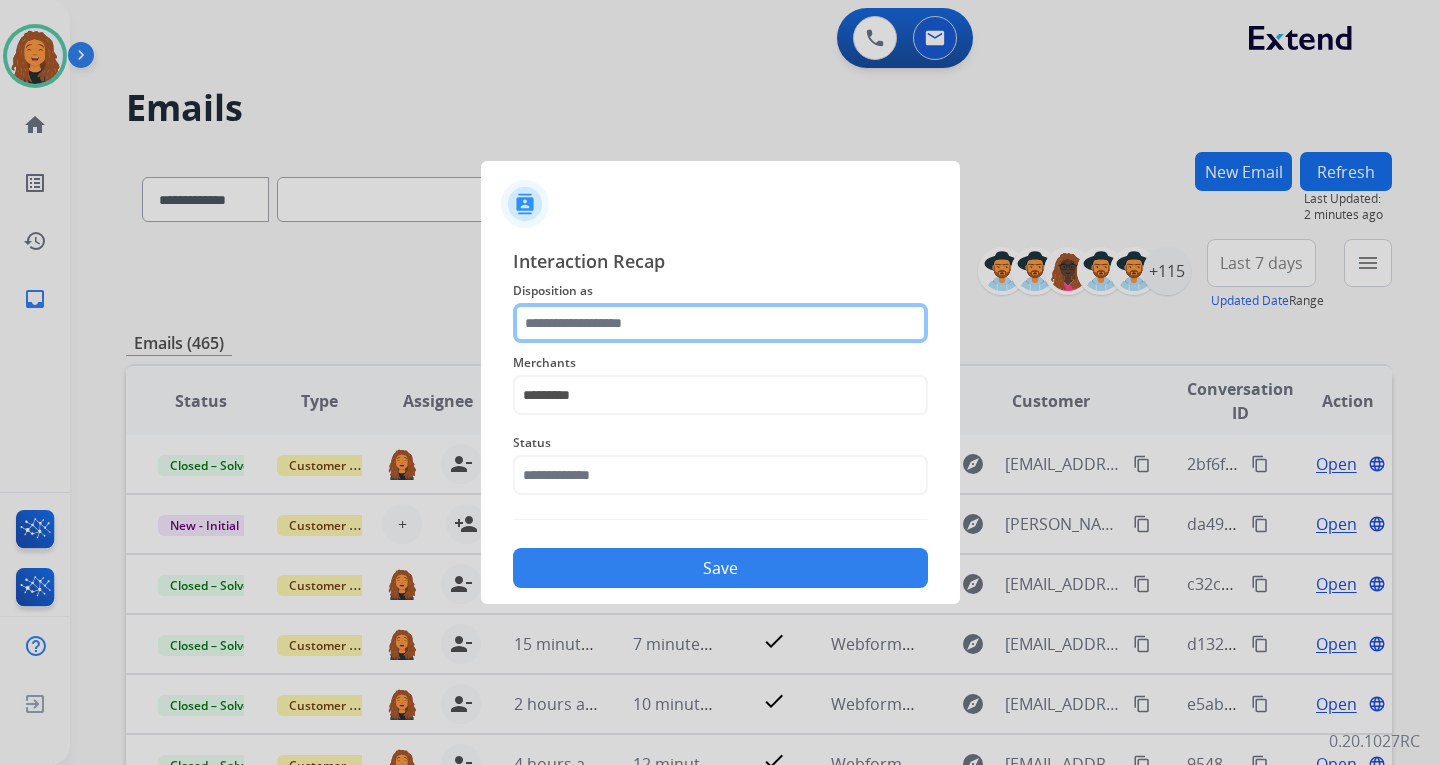 click 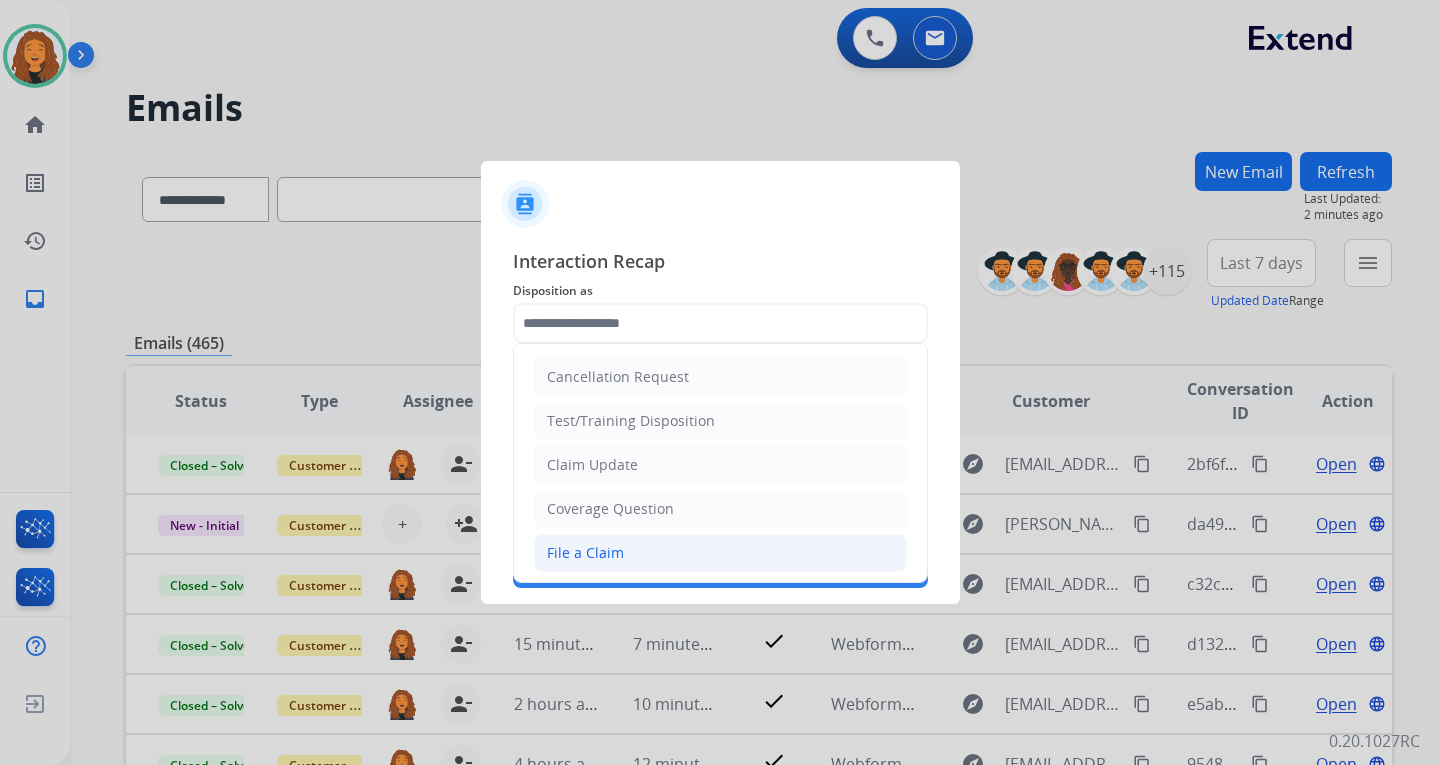 click on "File a Claim" 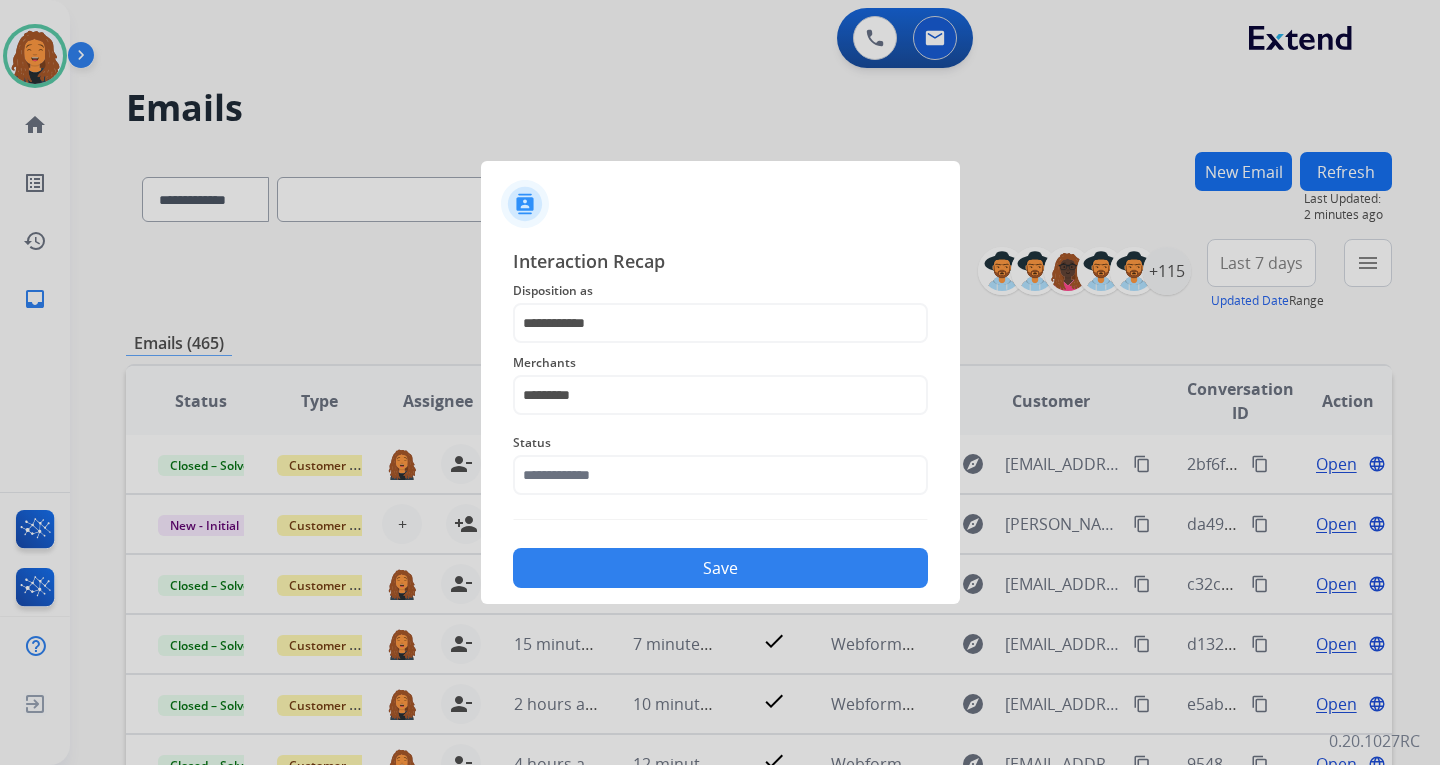 click on "Status" 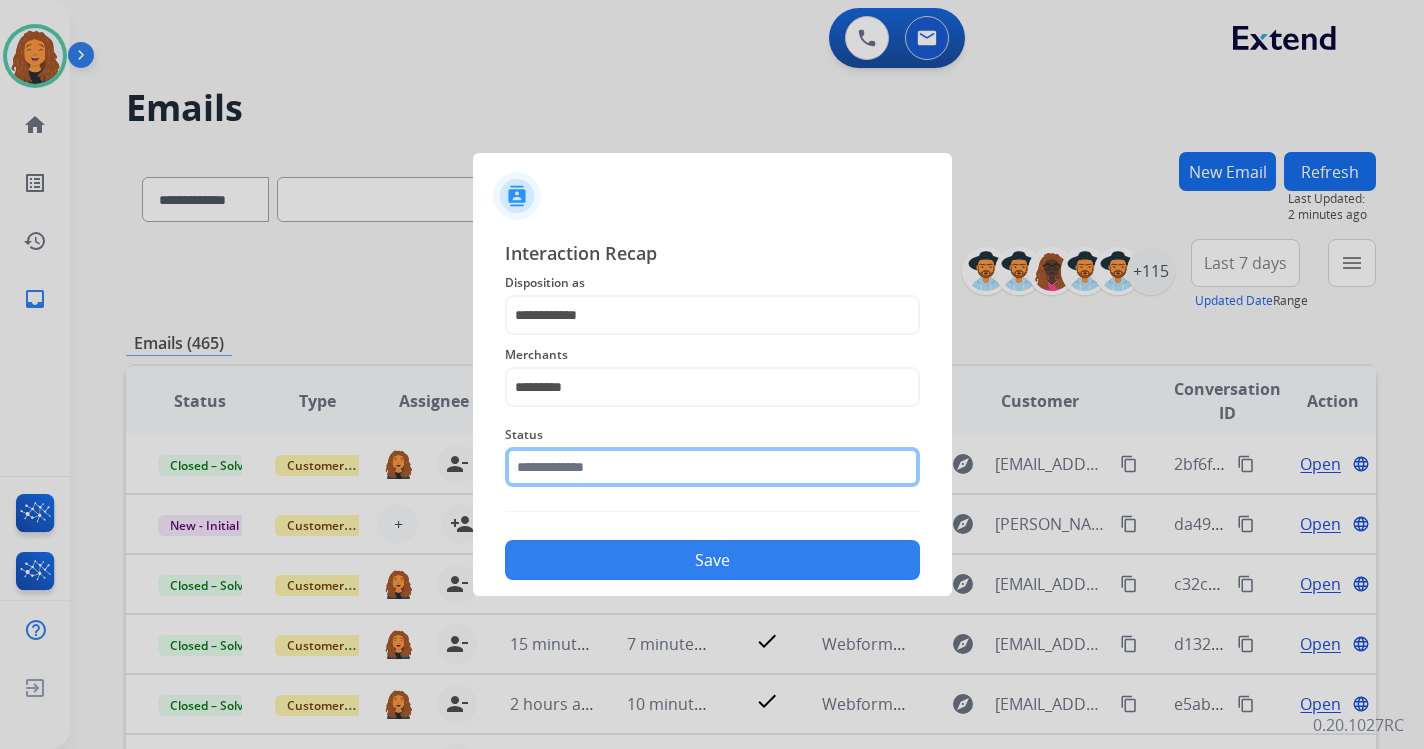 click 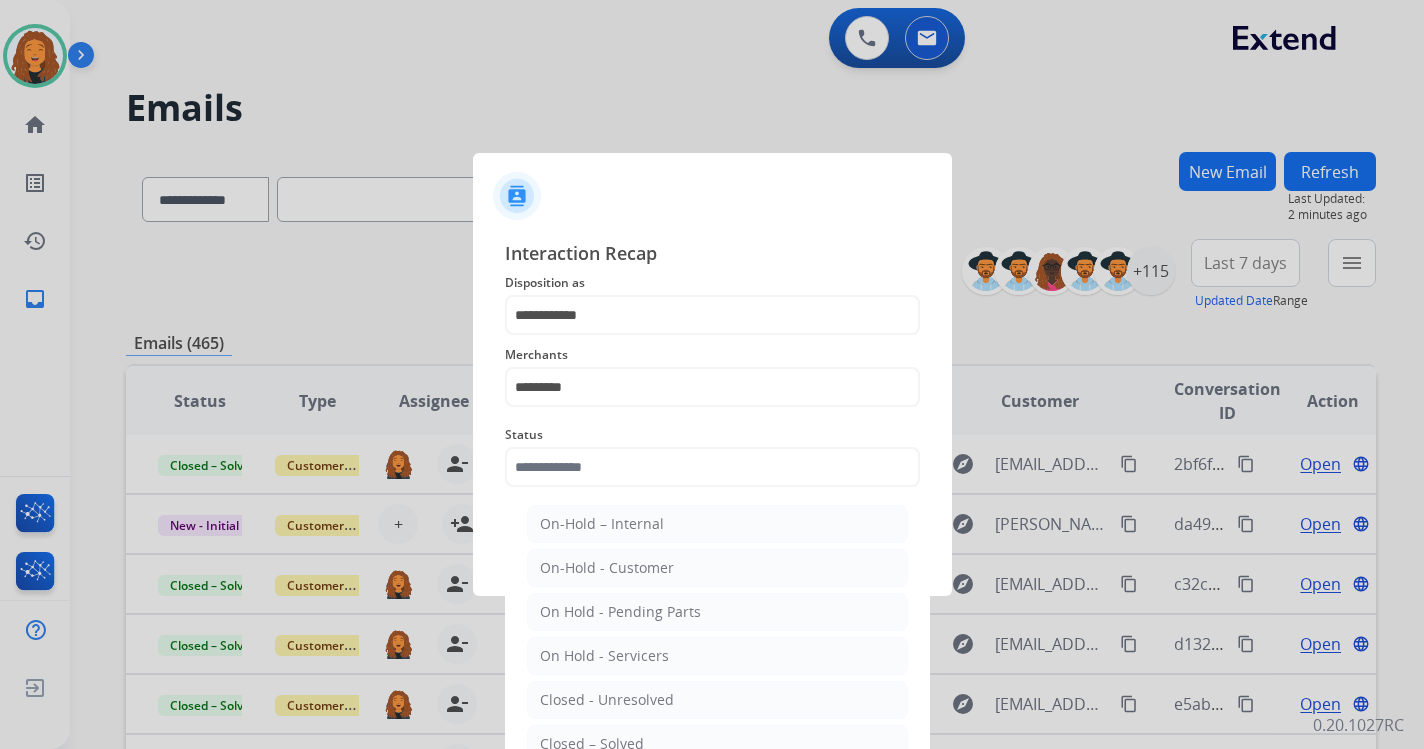 click on "Closed – Solved" 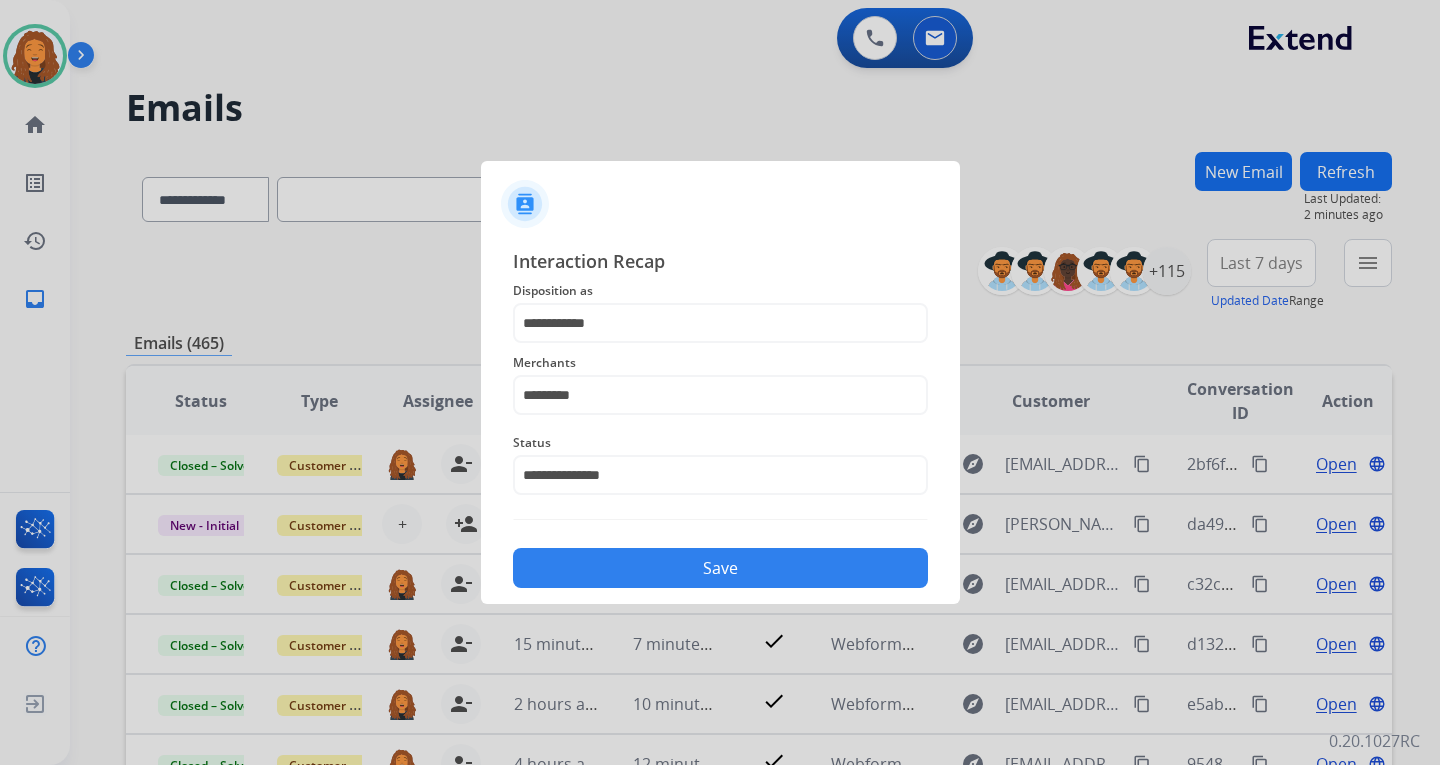 click on "Save" 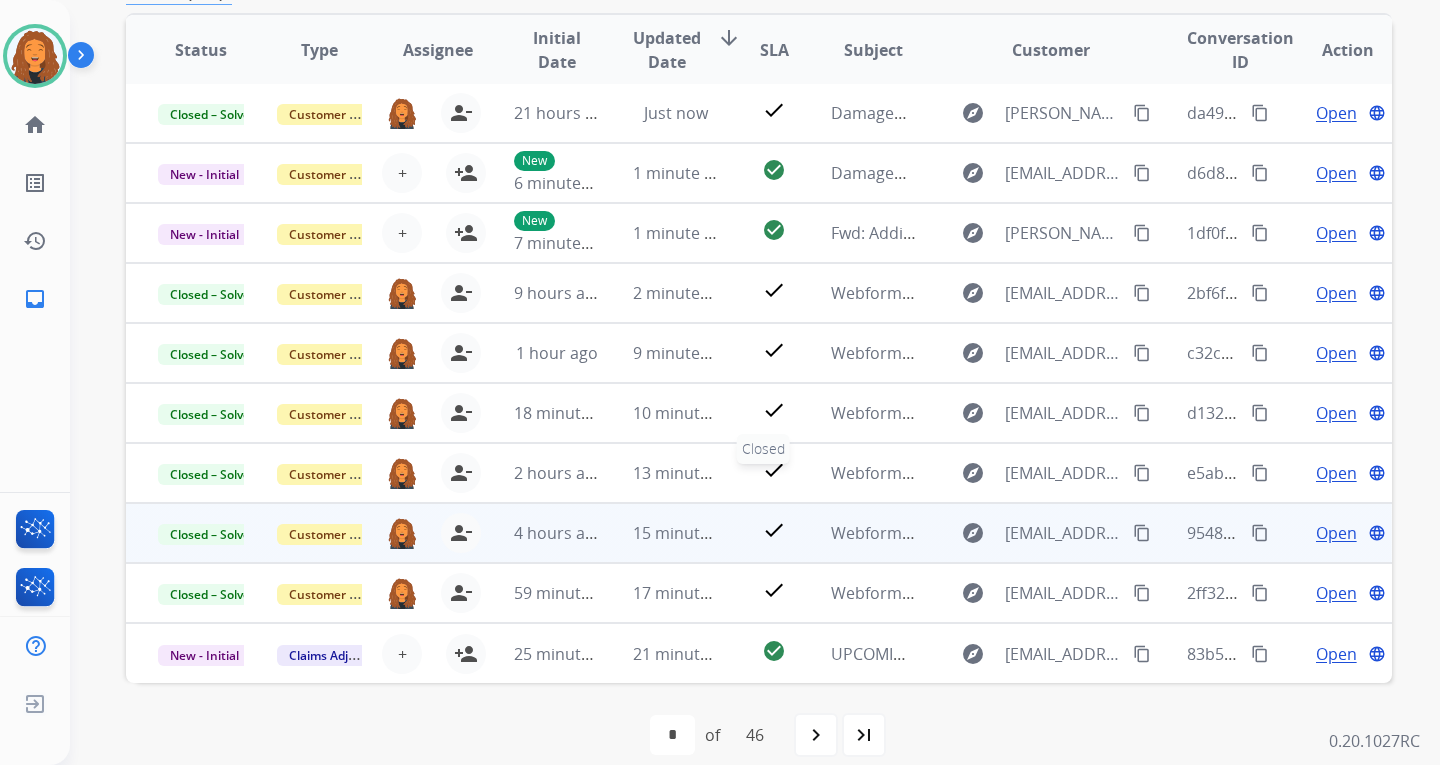scroll, scrollTop: 373, scrollLeft: 0, axis: vertical 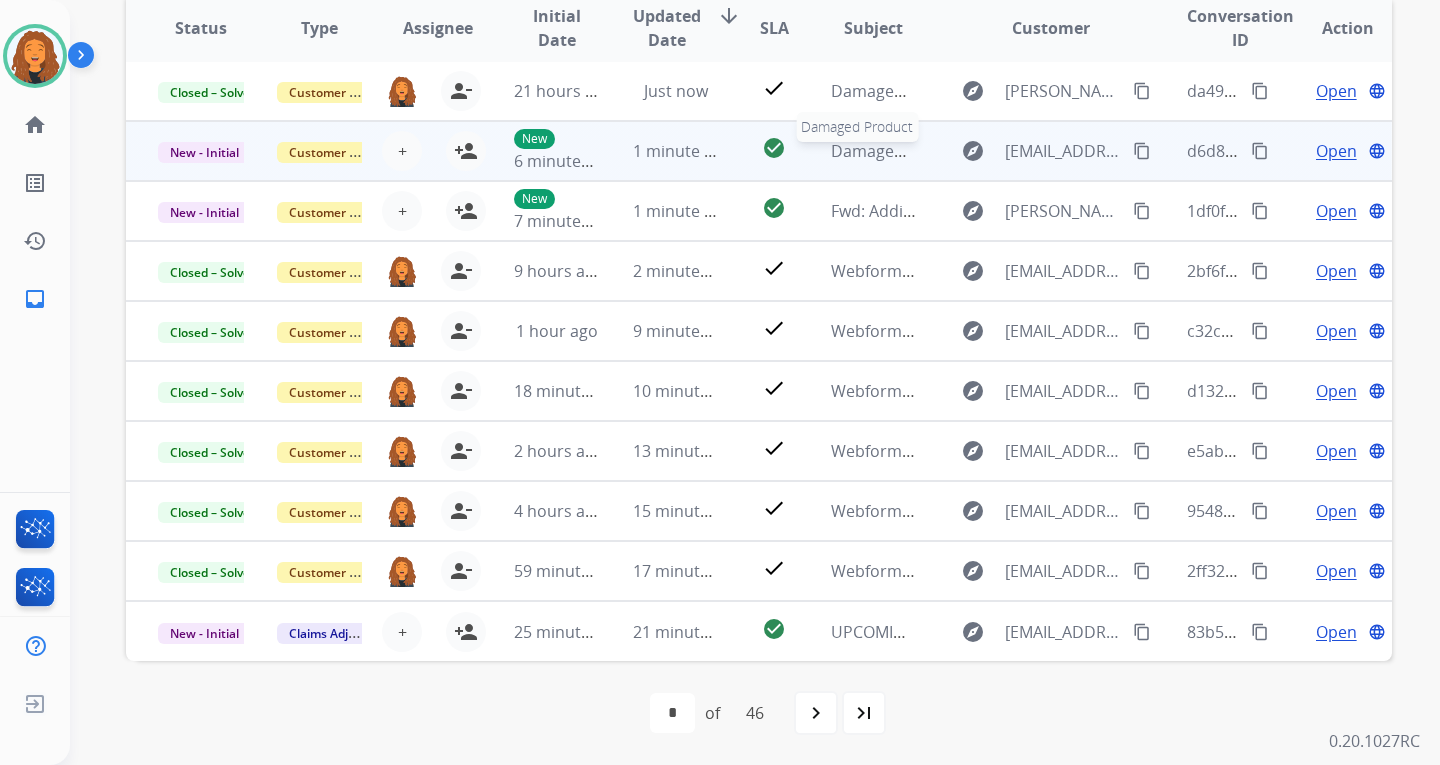 click on "Damaged Product" at bounding box center (900, 151) 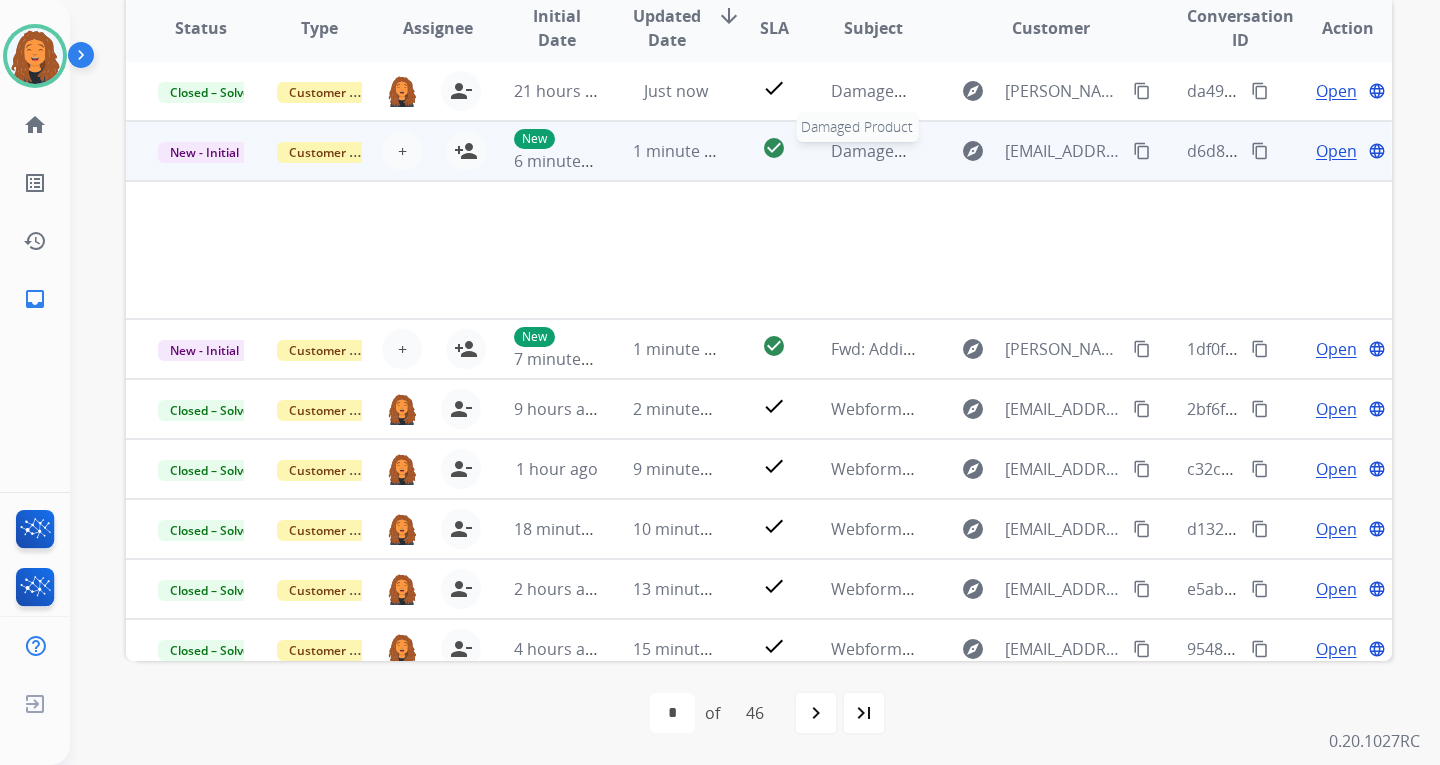 scroll, scrollTop: 60, scrollLeft: 0, axis: vertical 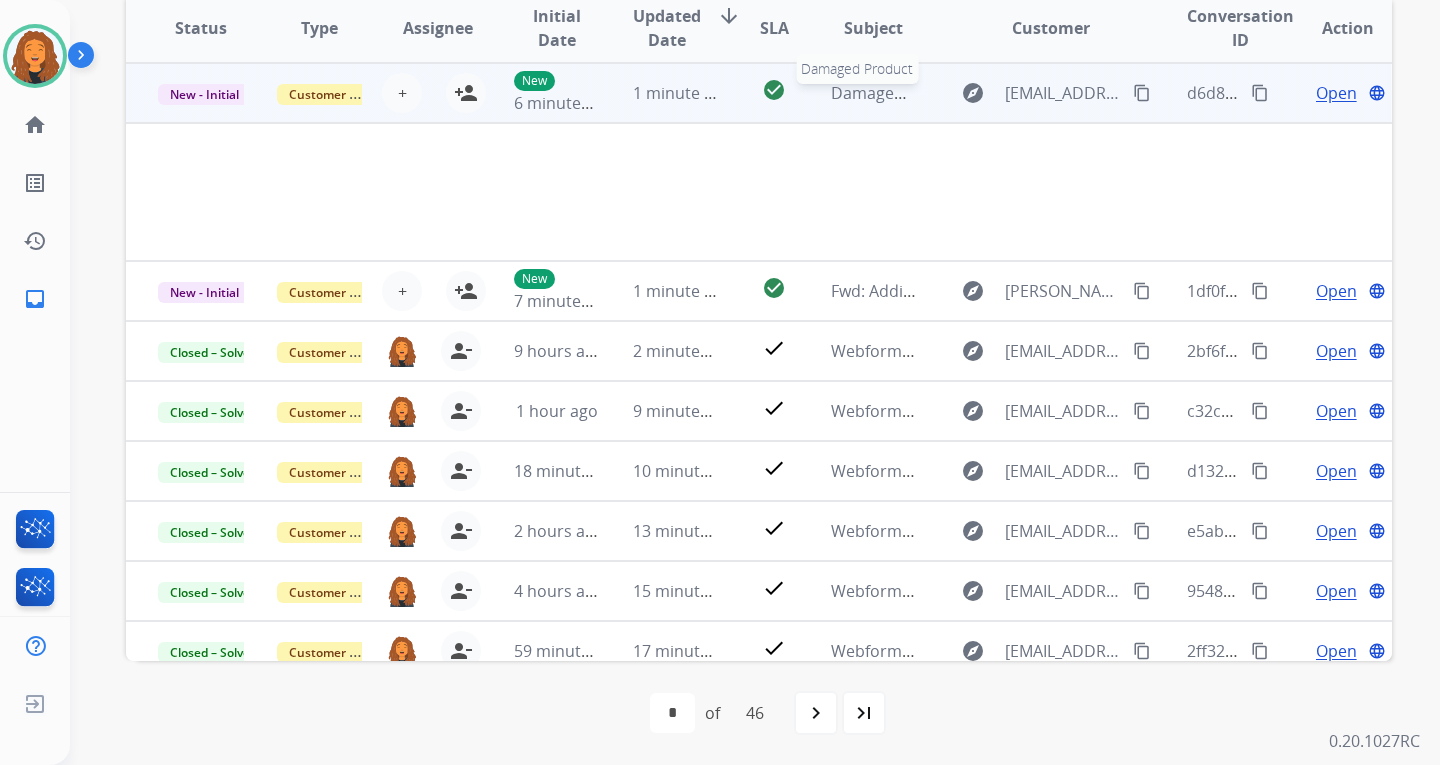 click on "Damaged Product" at bounding box center (900, 93) 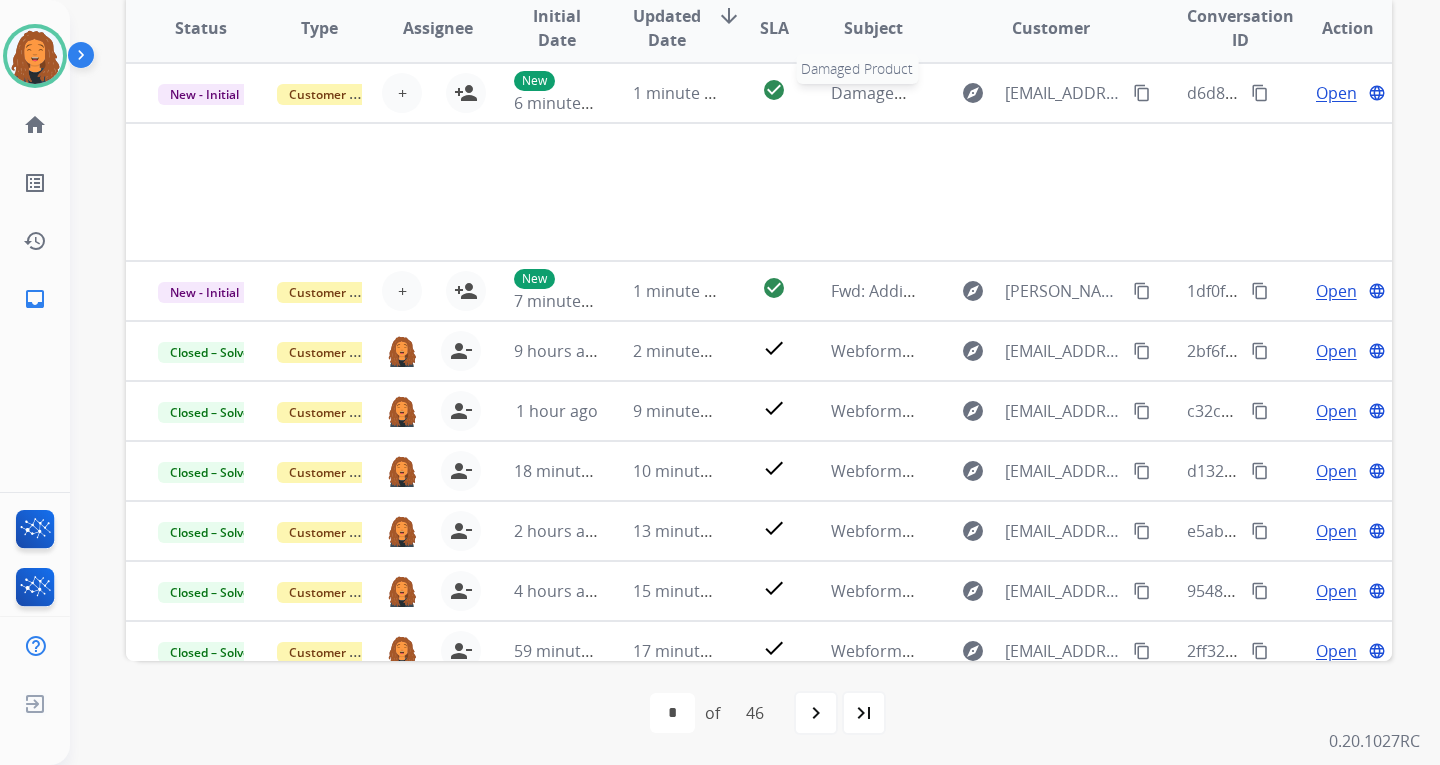 scroll, scrollTop: 2, scrollLeft: 0, axis: vertical 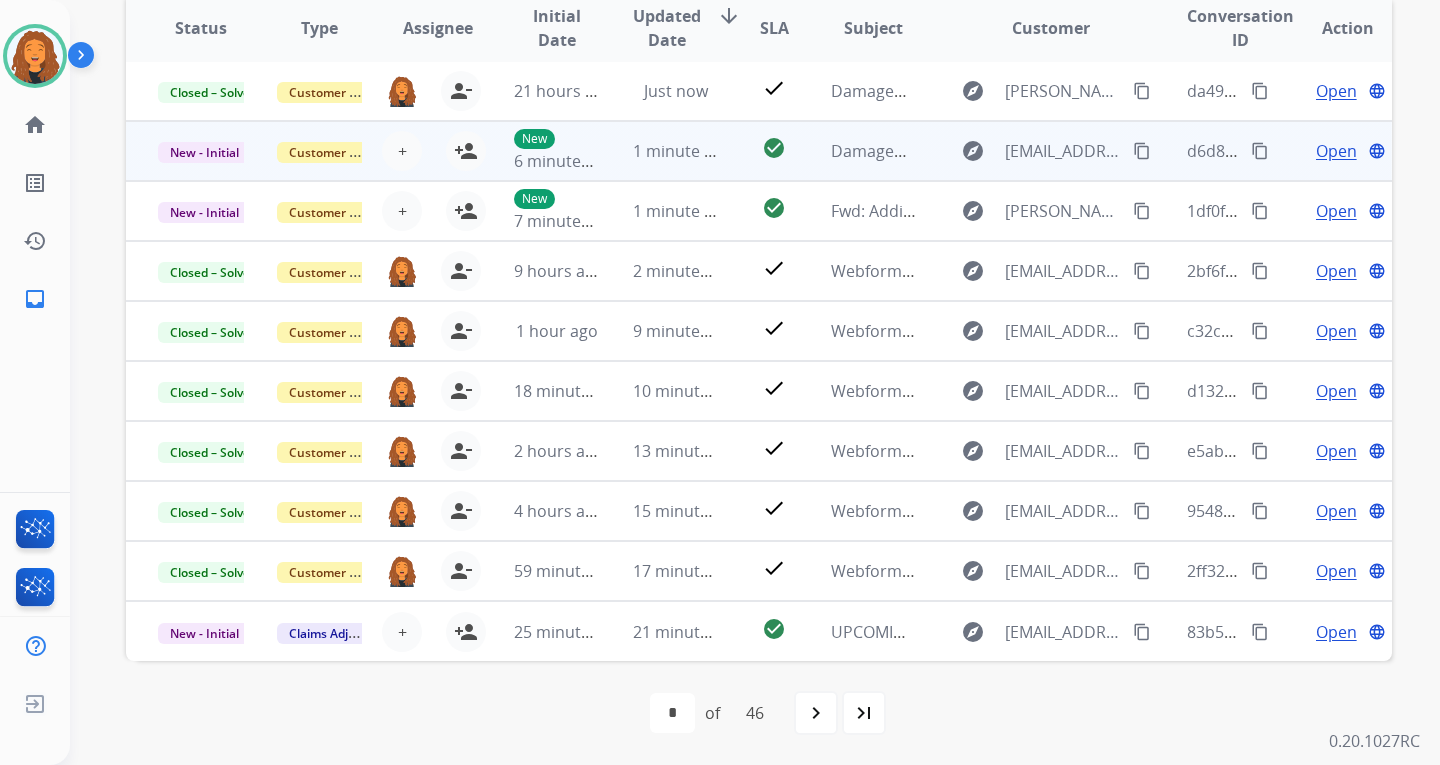 click on "Open" at bounding box center [1336, 151] 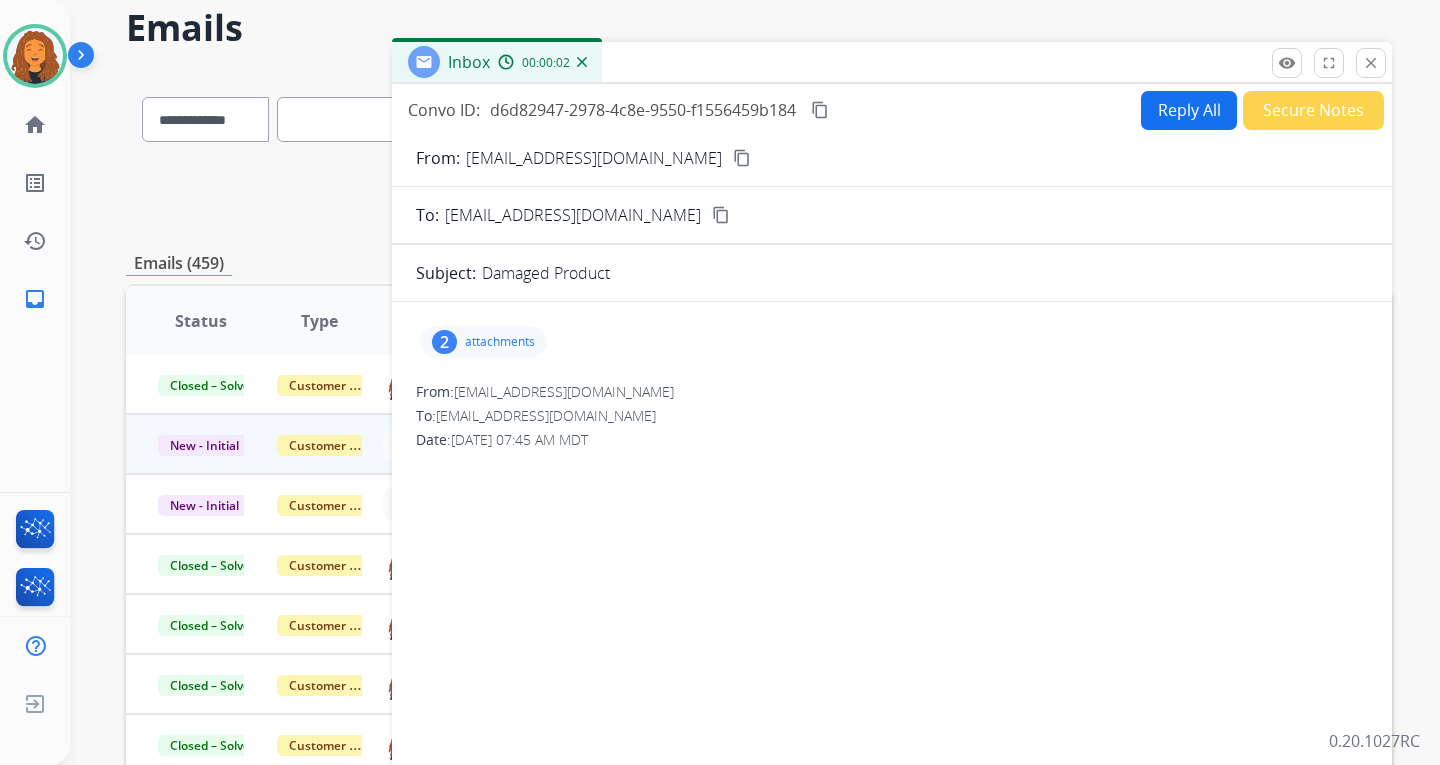 scroll, scrollTop: 0, scrollLeft: 0, axis: both 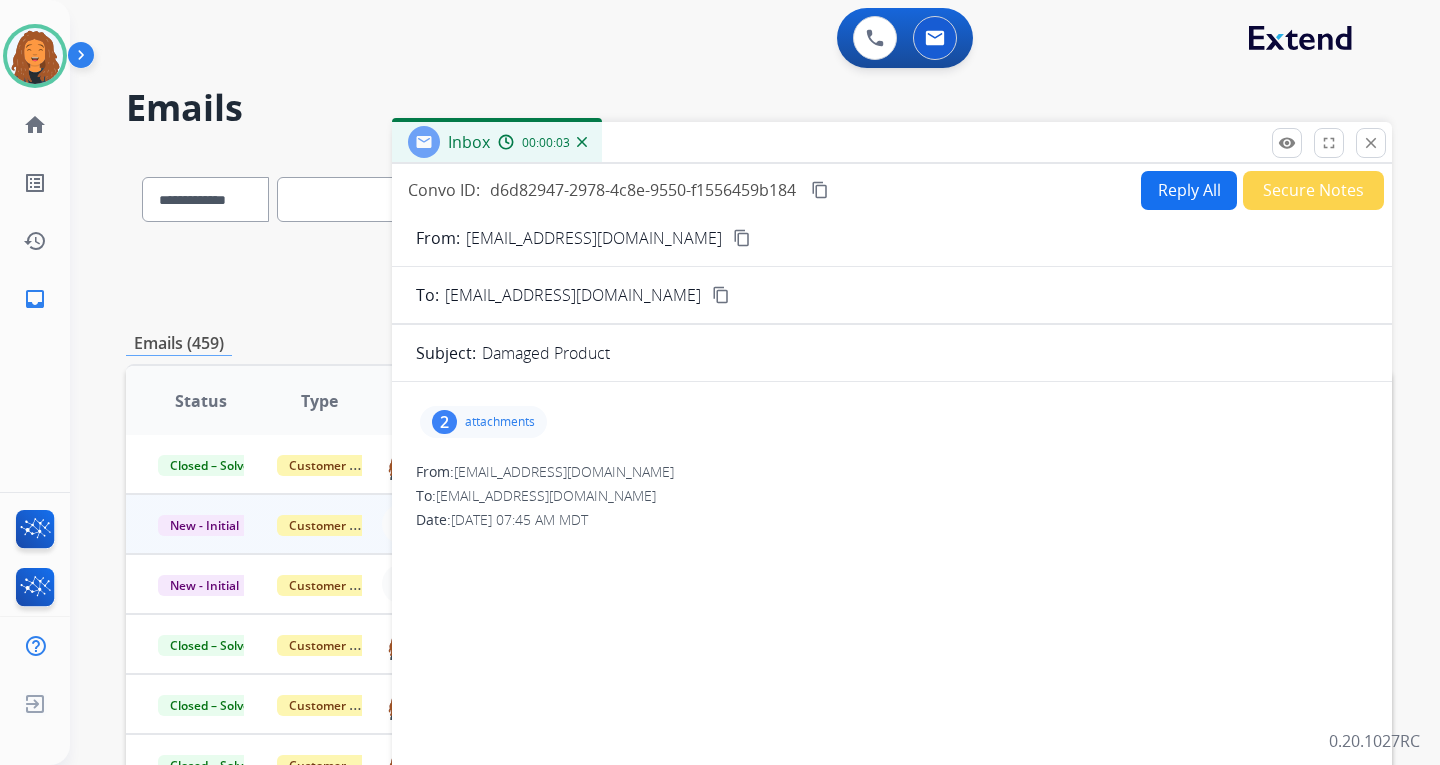 click on "Inbox  00:00:03" at bounding box center [497, 142] 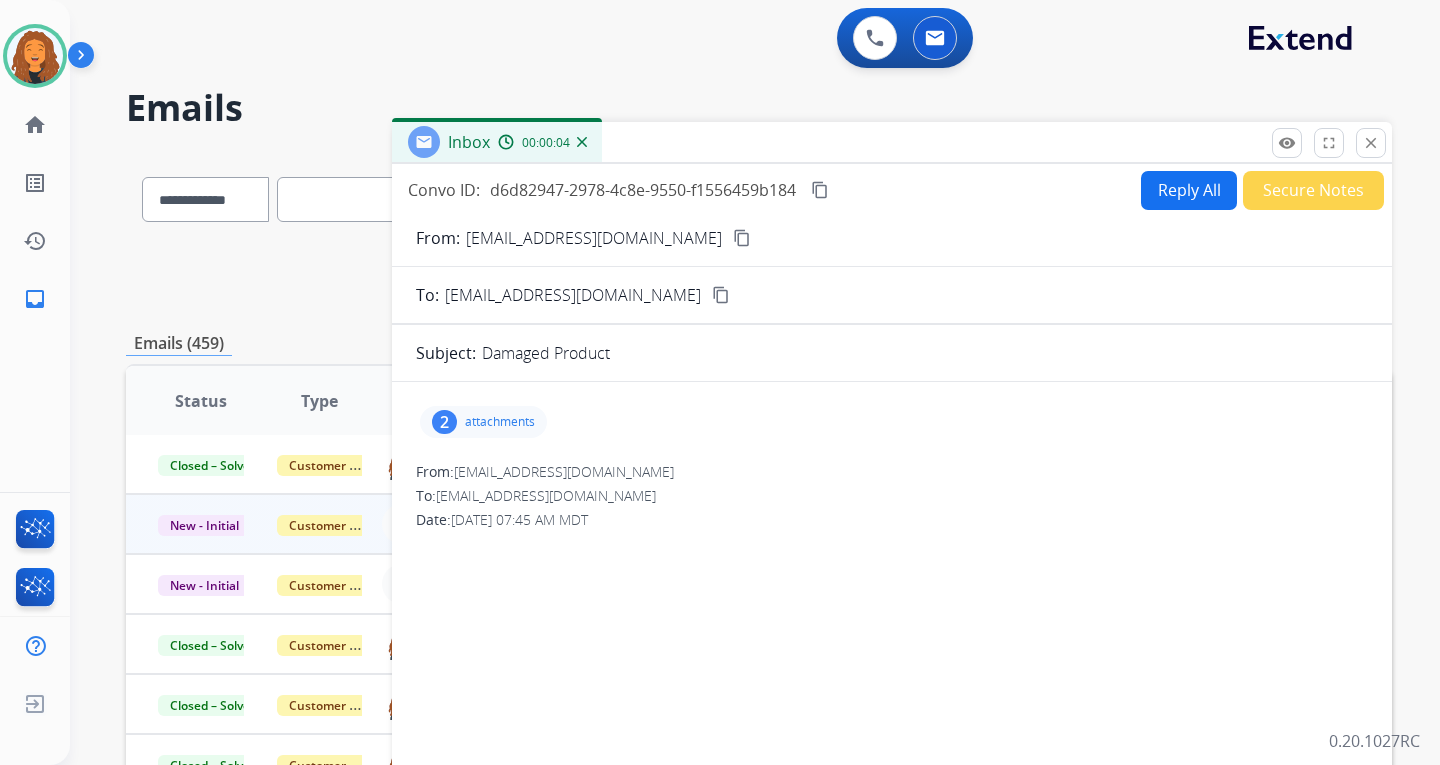 click at bounding box center (582, 142) 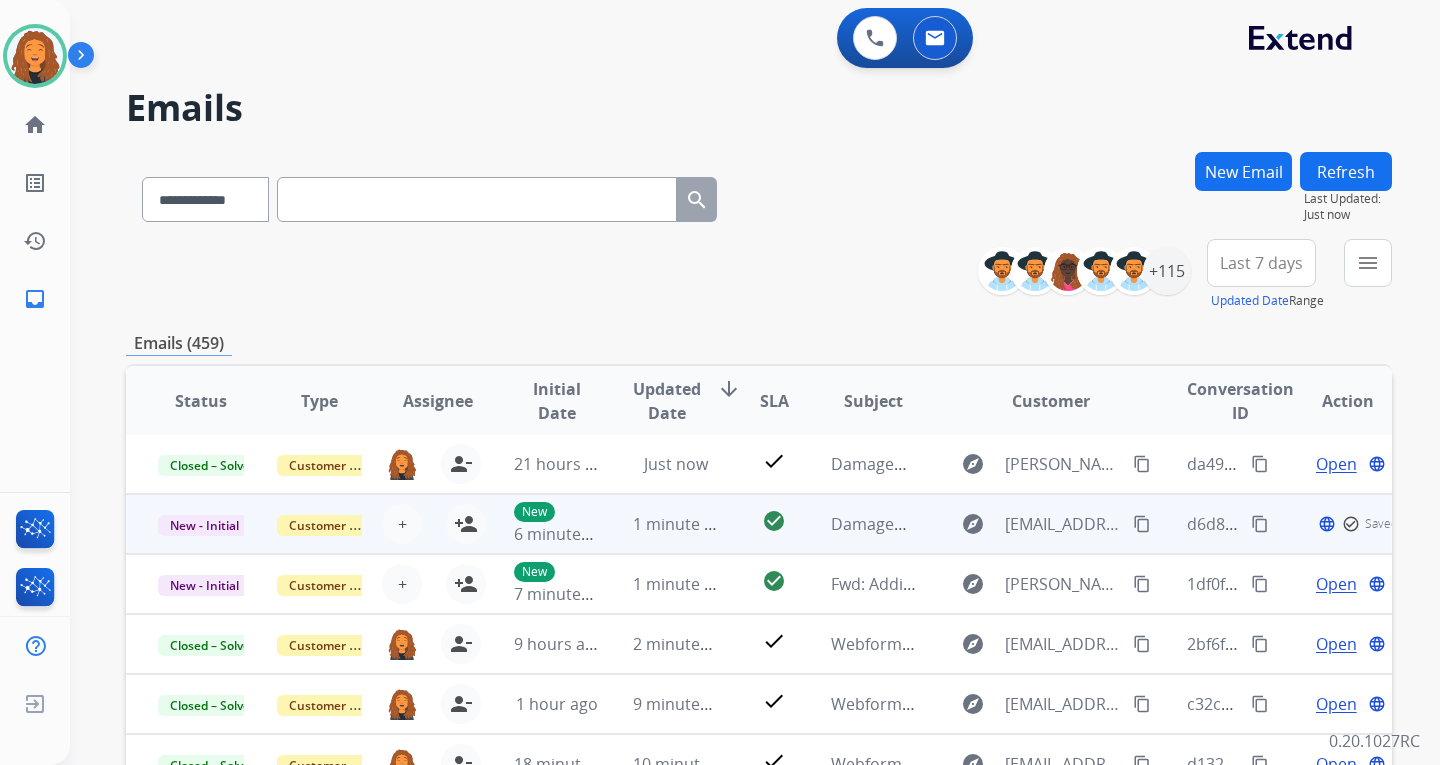 scroll, scrollTop: 18, scrollLeft: 0, axis: vertical 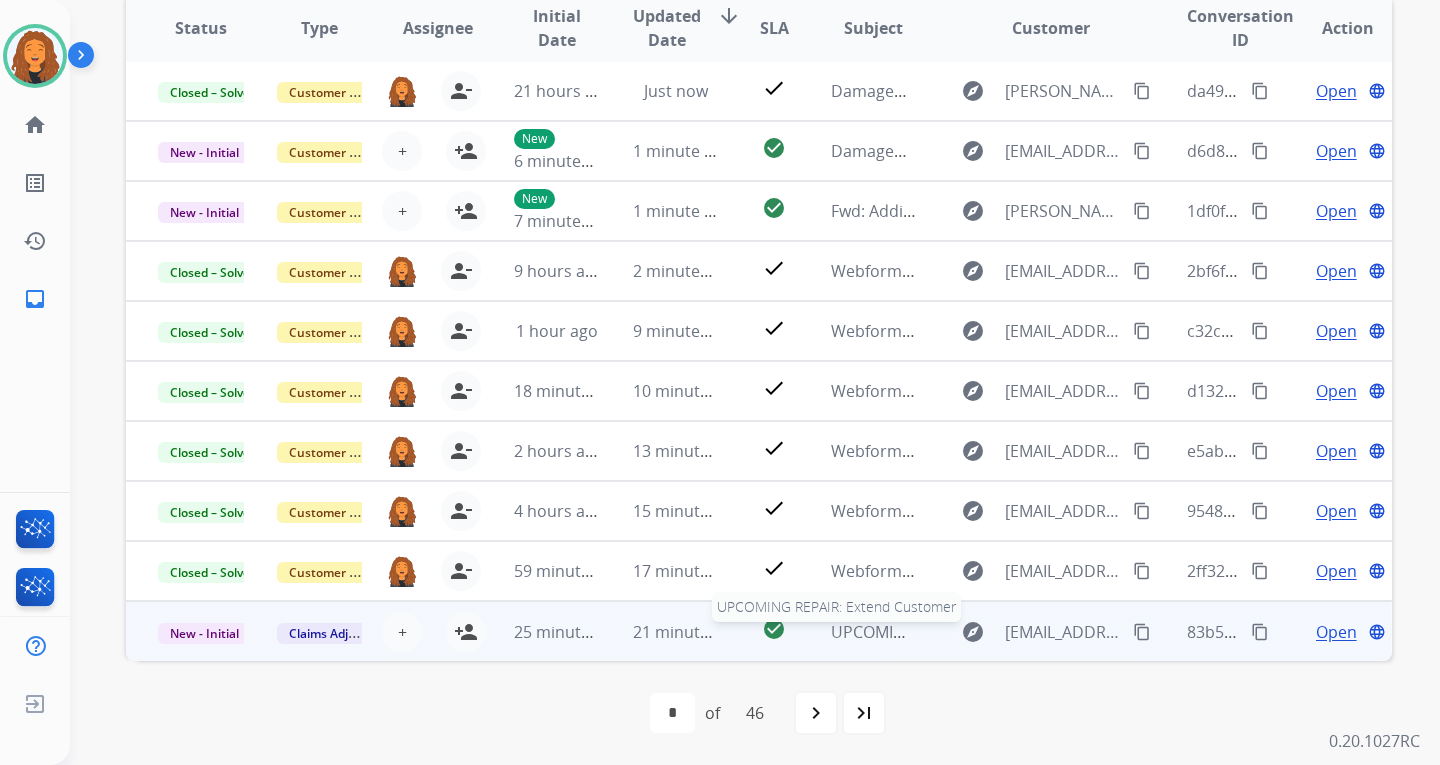 click on "UPCOMING REPAIR: Extend Customer" at bounding box center (972, 632) 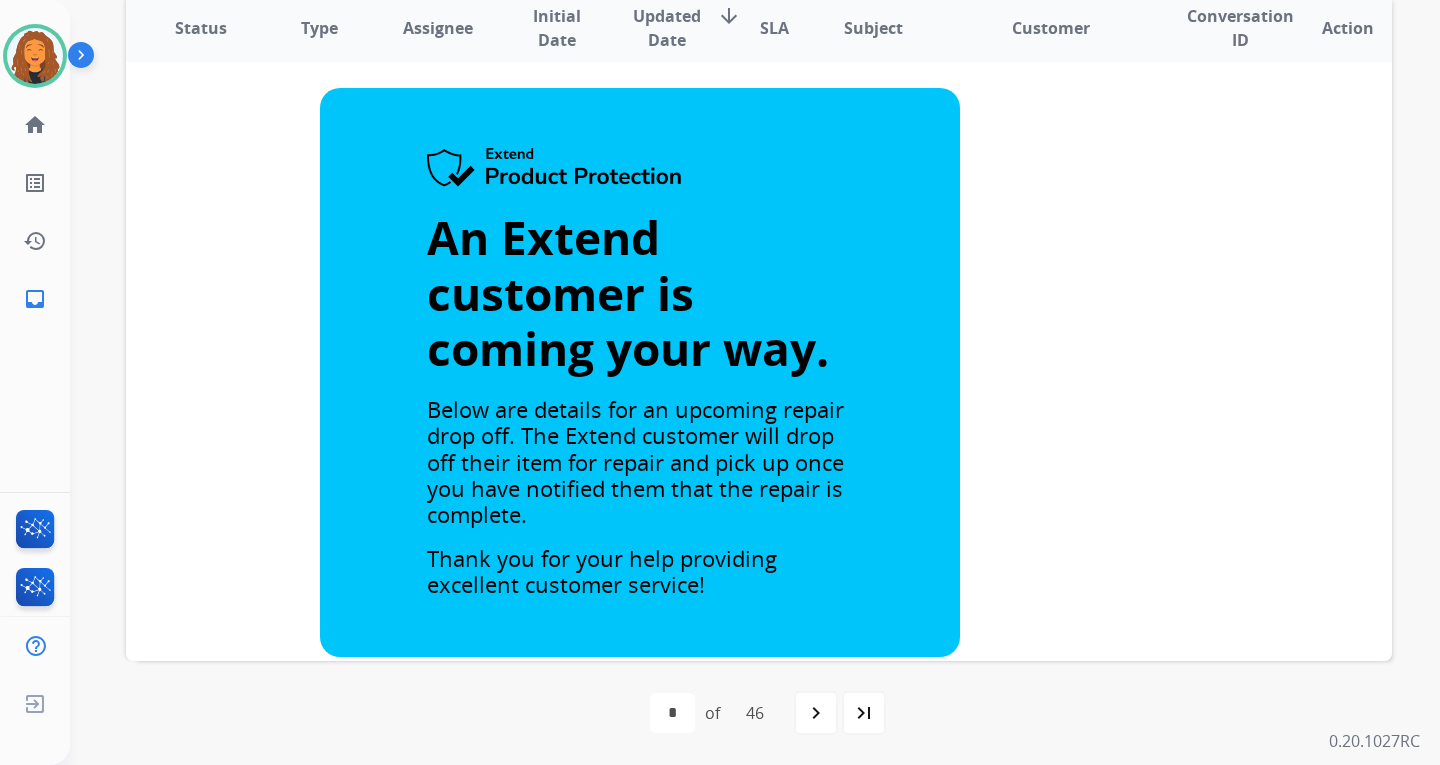 scroll, scrollTop: 740, scrollLeft: 0, axis: vertical 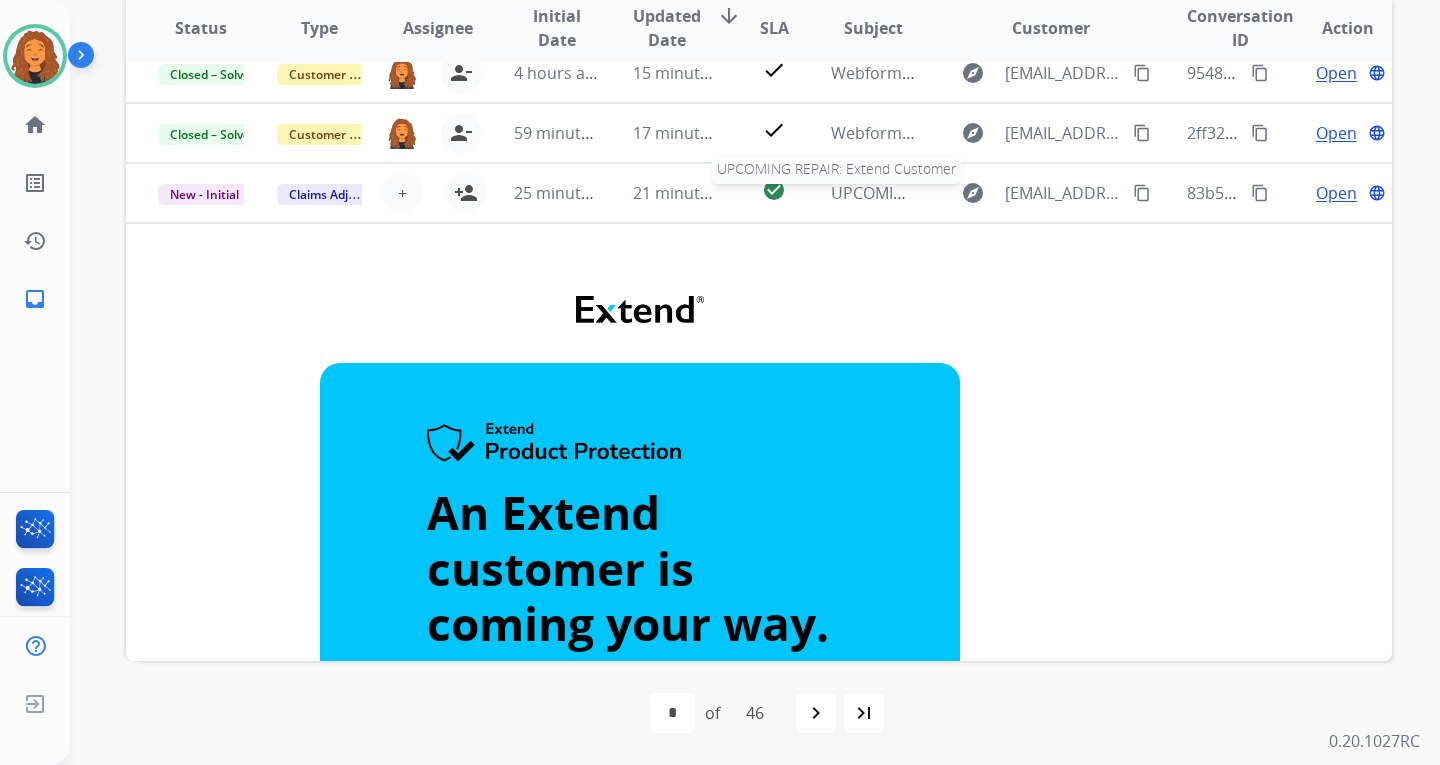 drag, startPoint x: 824, startPoint y: 194, endPoint x: 828, endPoint y: 207, distance: 13.601471 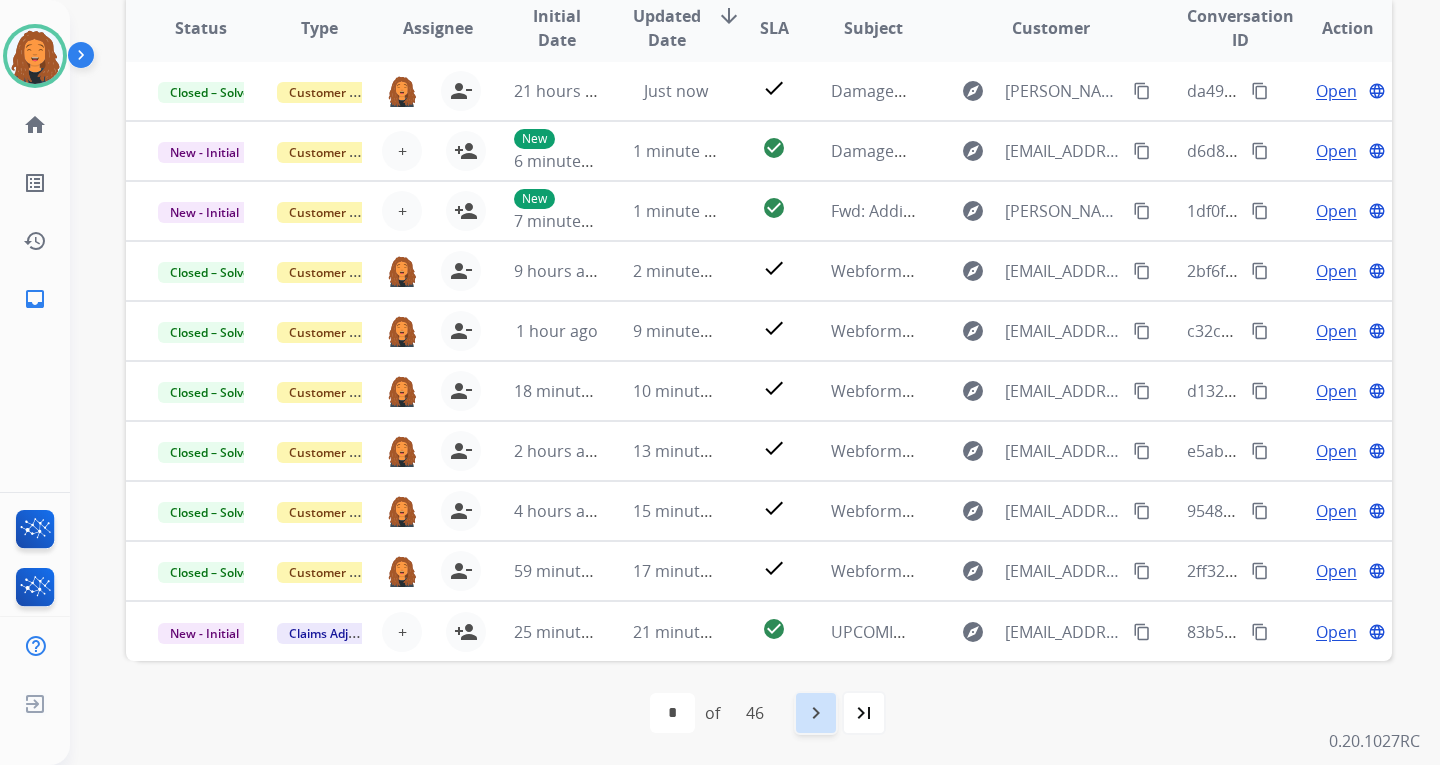 click on "navigate_next" at bounding box center (816, 713) 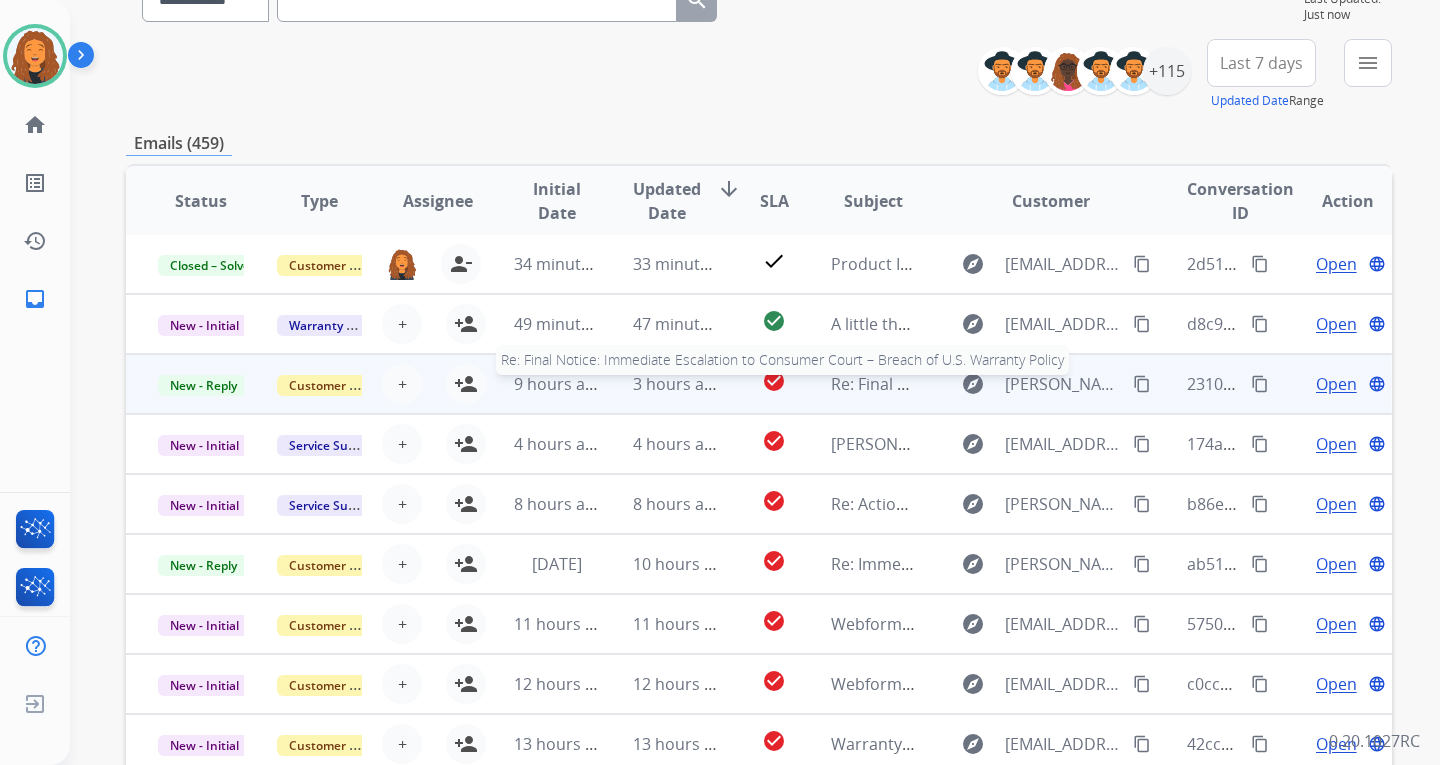 scroll, scrollTop: 373, scrollLeft: 0, axis: vertical 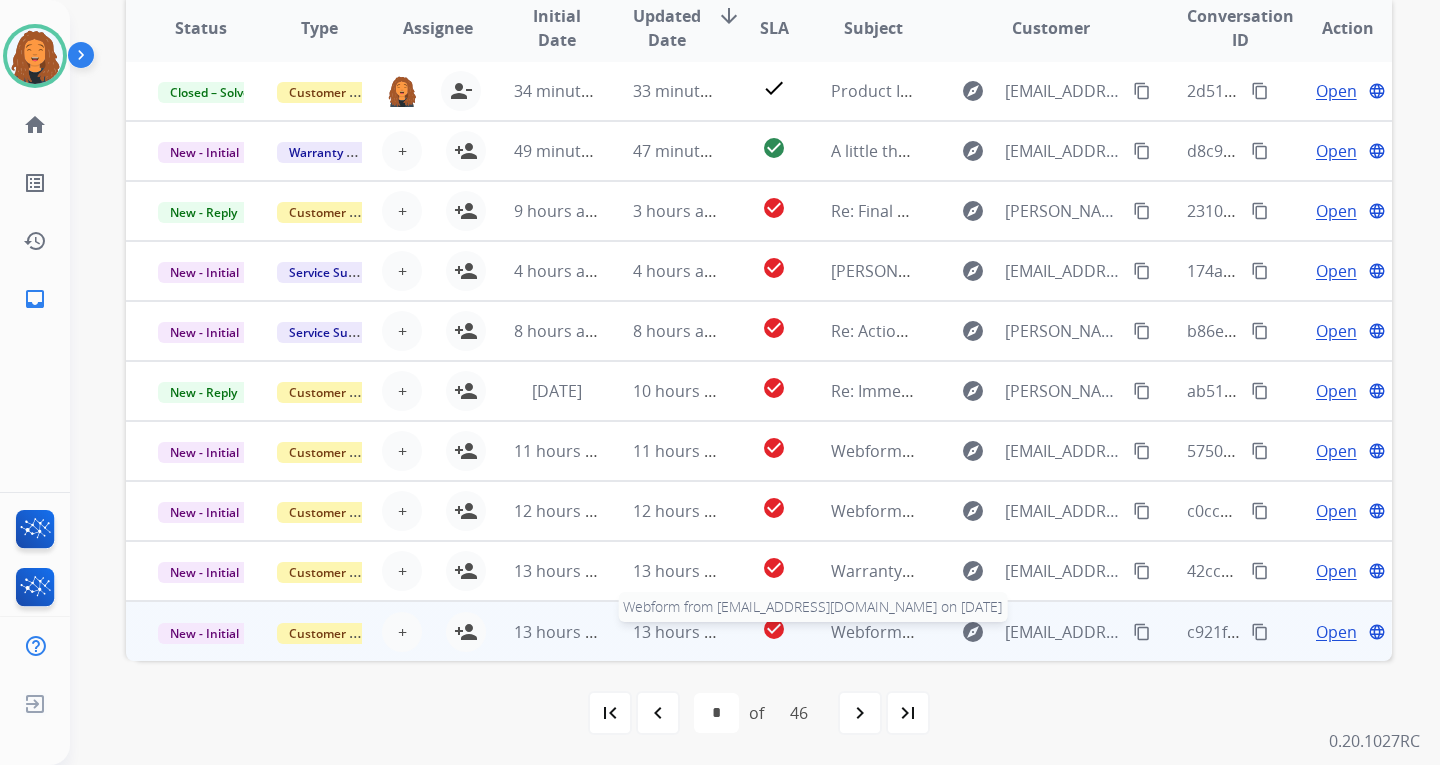 click on "Webform from [EMAIL_ADDRESS][DOMAIN_NAME] on [DATE]" at bounding box center [1057, 632] 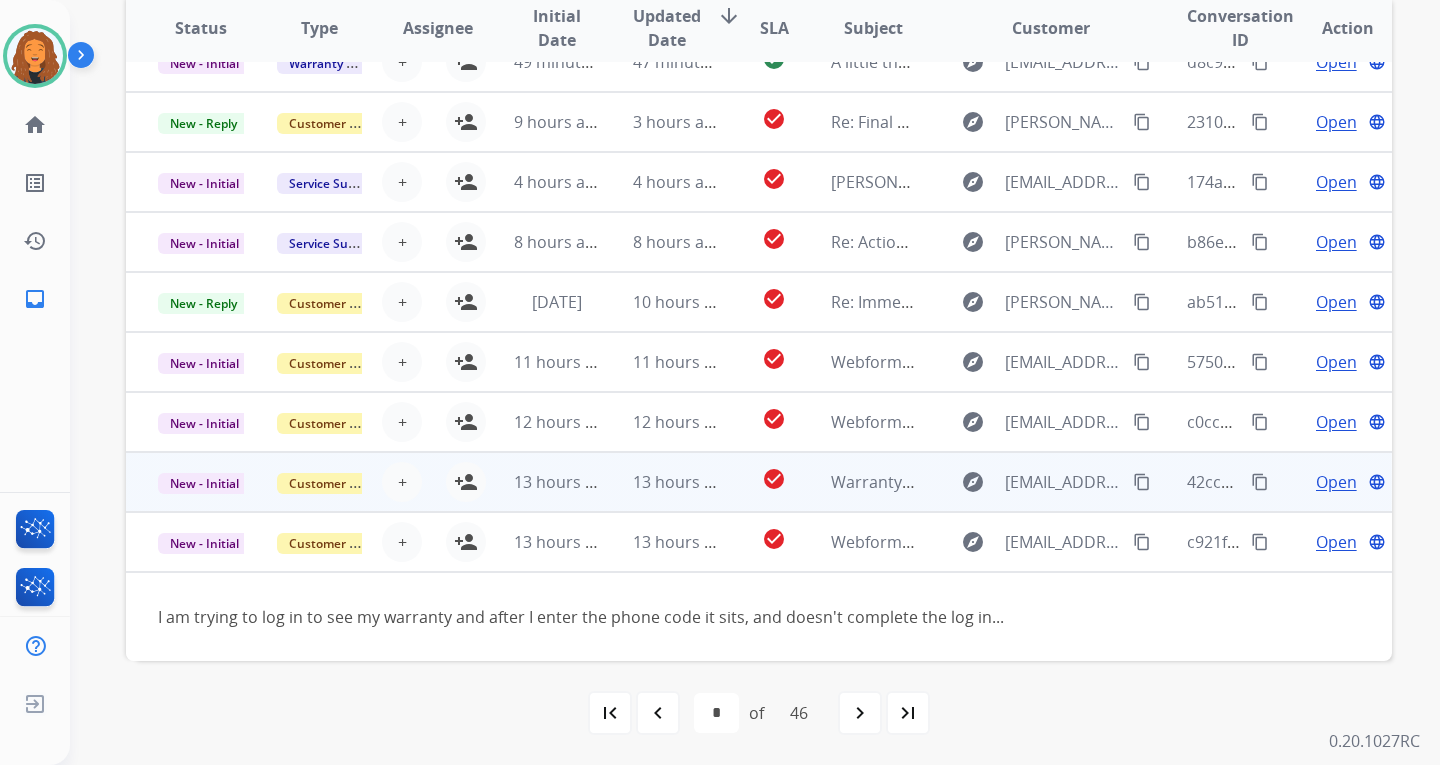 scroll, scrollTop: 91, scrollLeft: 0, axis: vertical 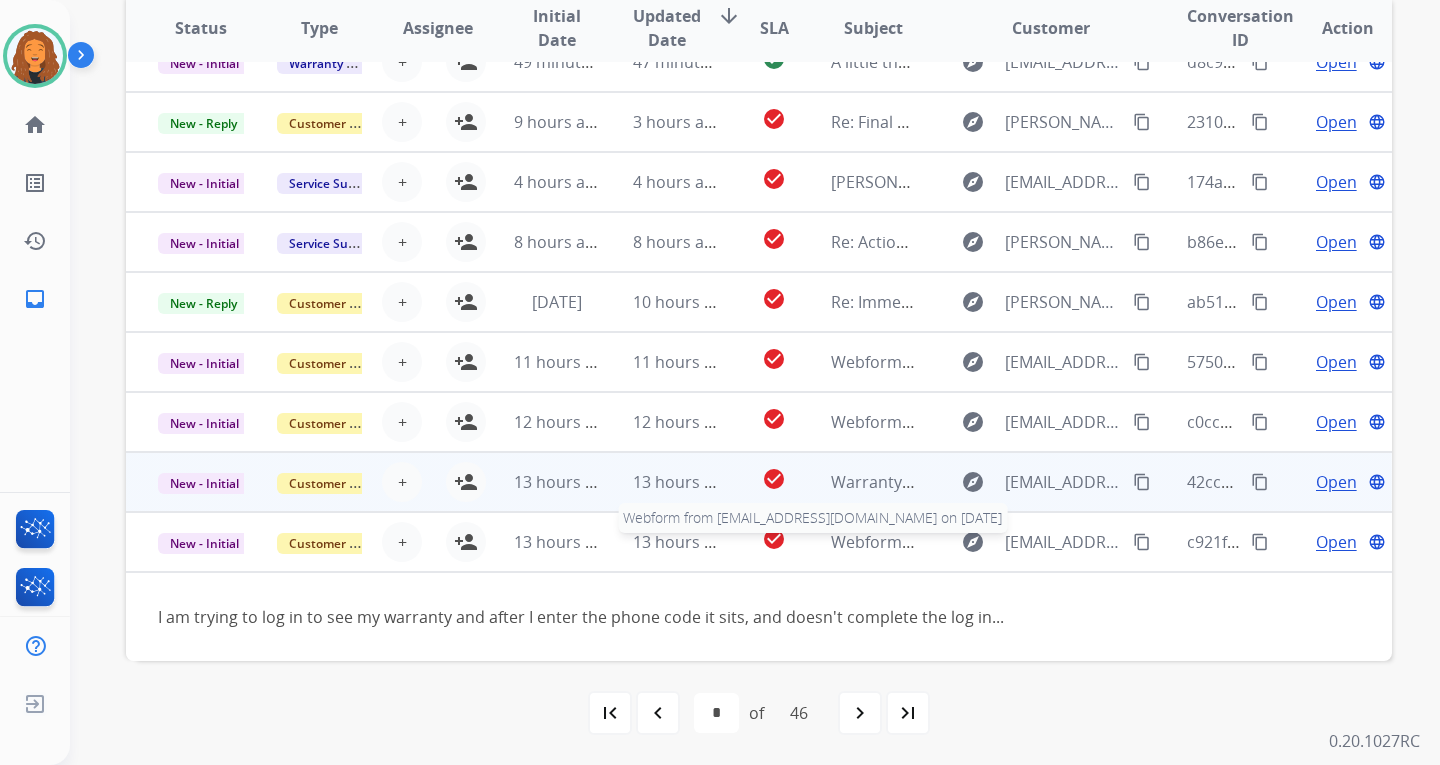 click on "Webform from [EMAIL_ADDRESS][DOMAIN_NAME] on [DATE]" at bounding box center (1057, 542) 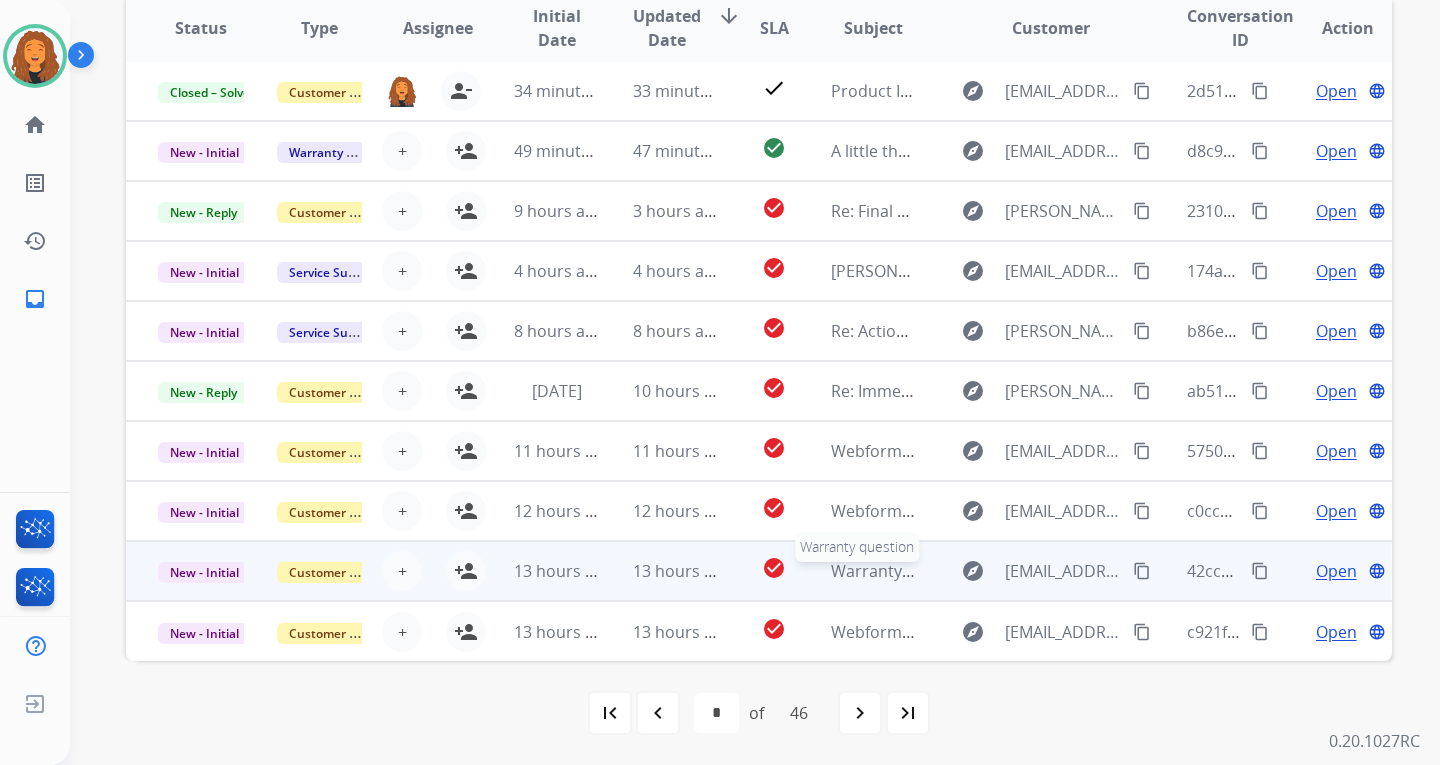click on "Warranty question" at bounding box center (902, 571) 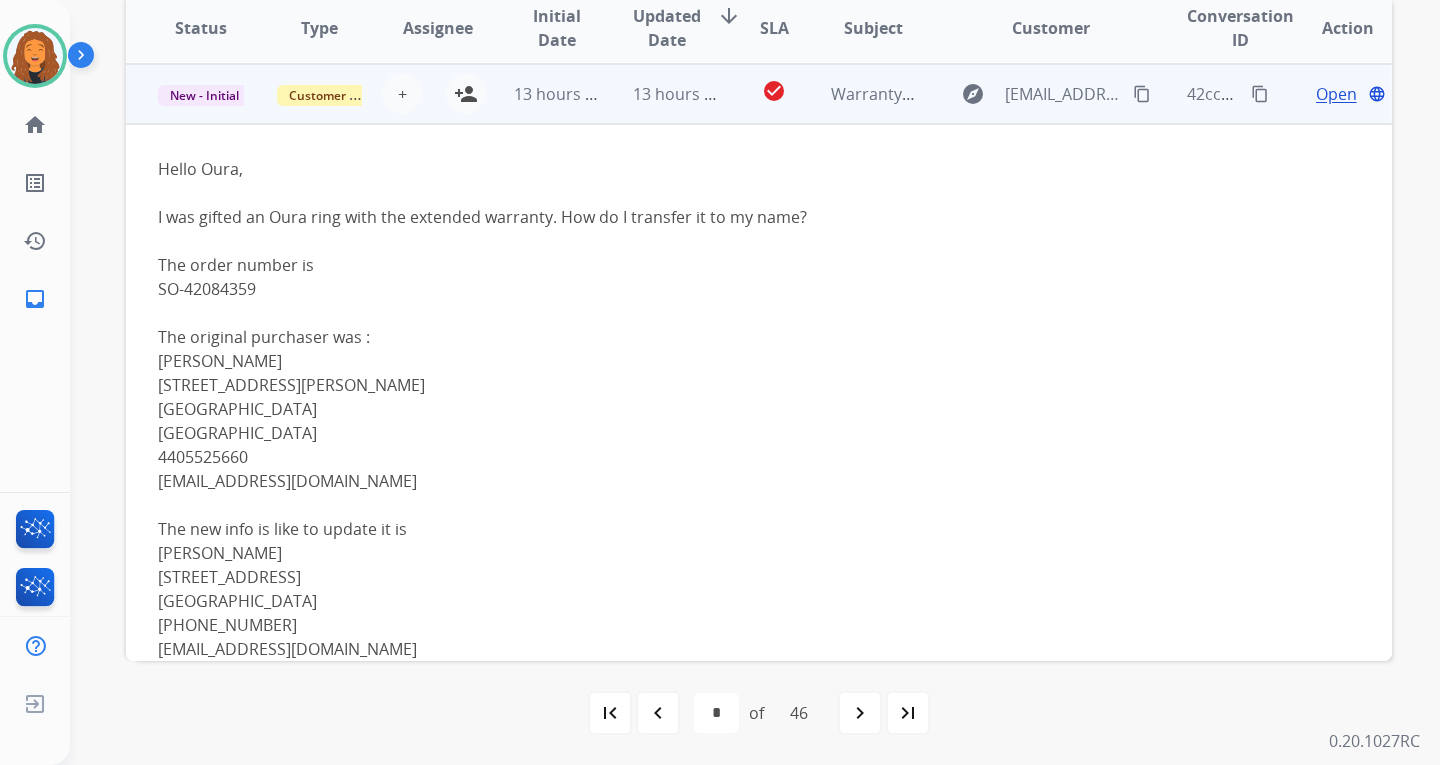 scroll, scrollTop: 480, scrollLeft: 0, axis: vertical 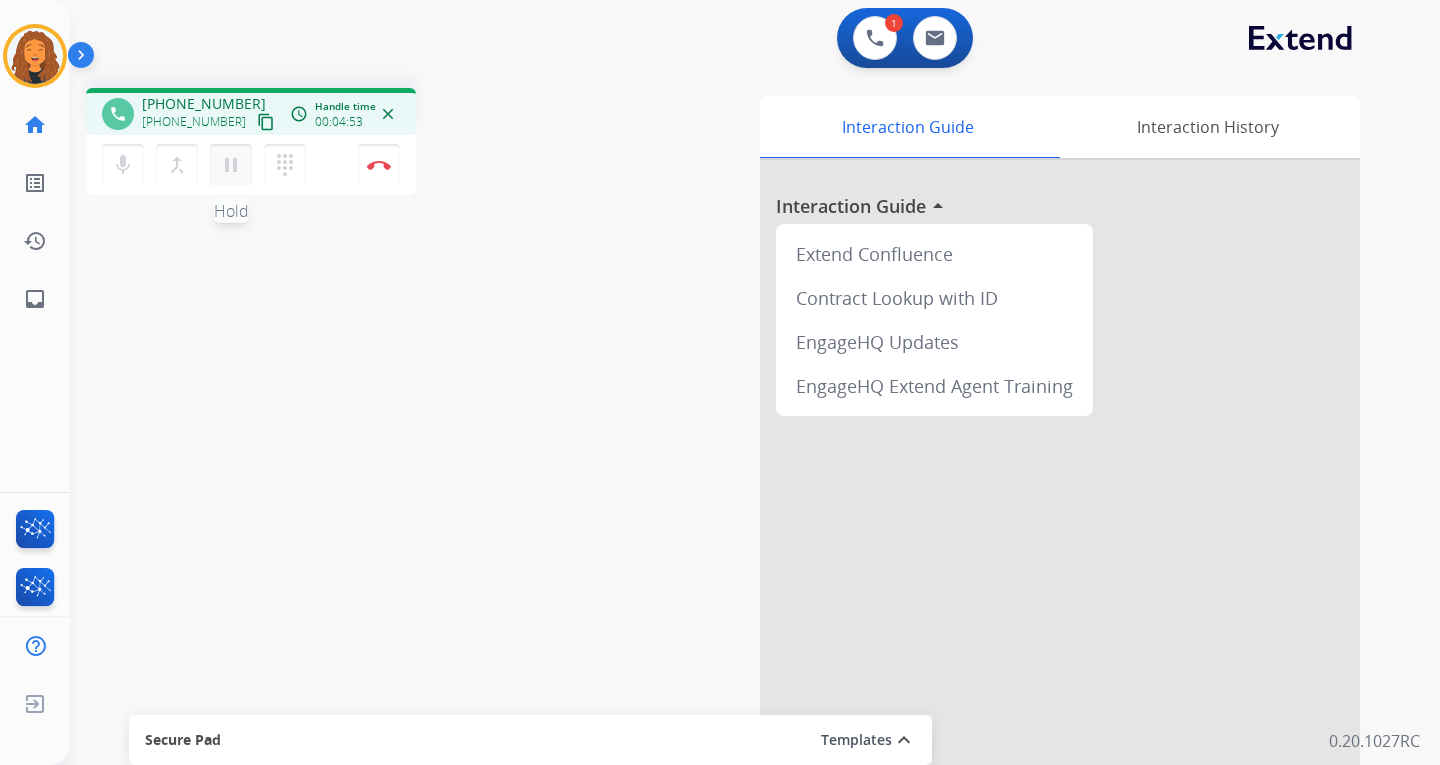 click on "pause" at bounding box center (231, 165) 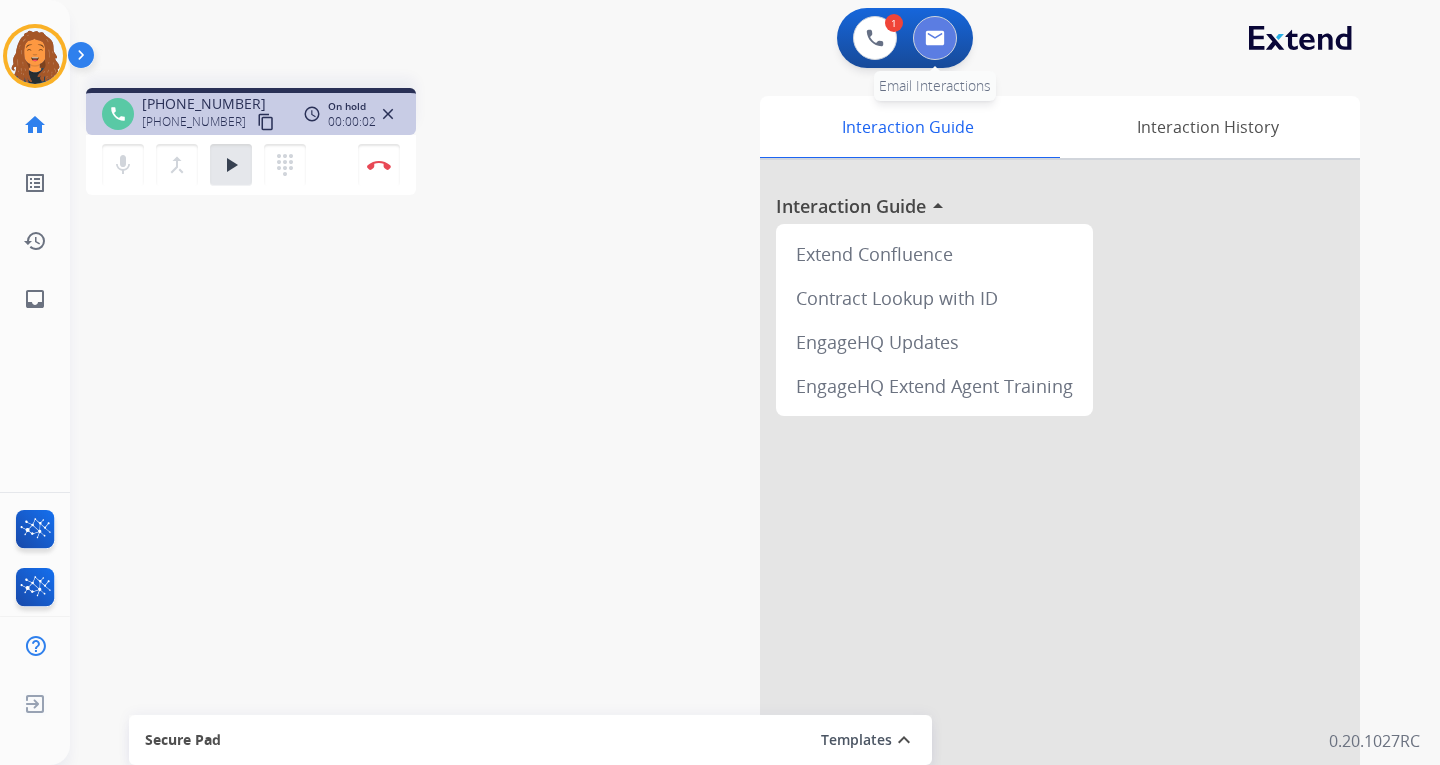click at bounding box center [935, 38] 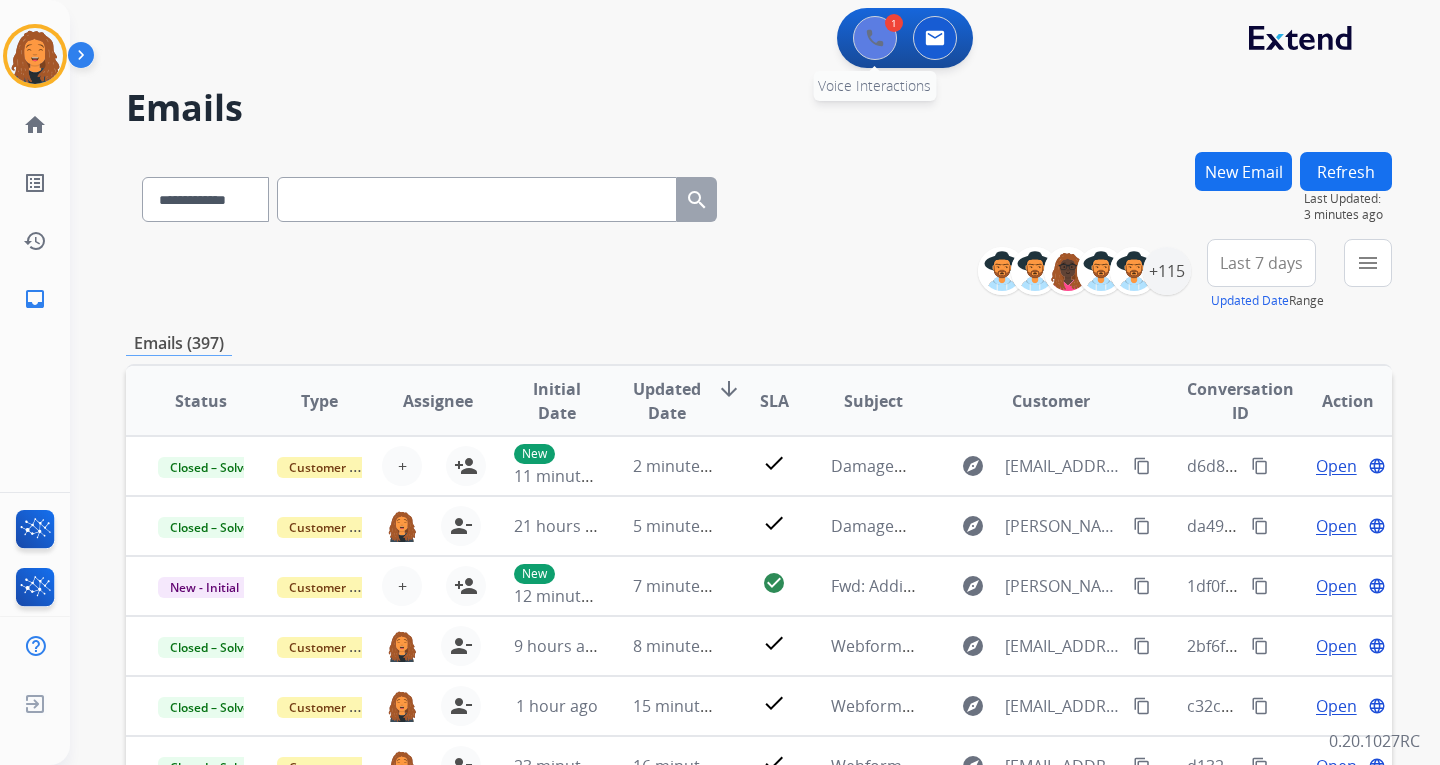 click at bounding box center (875, 38) 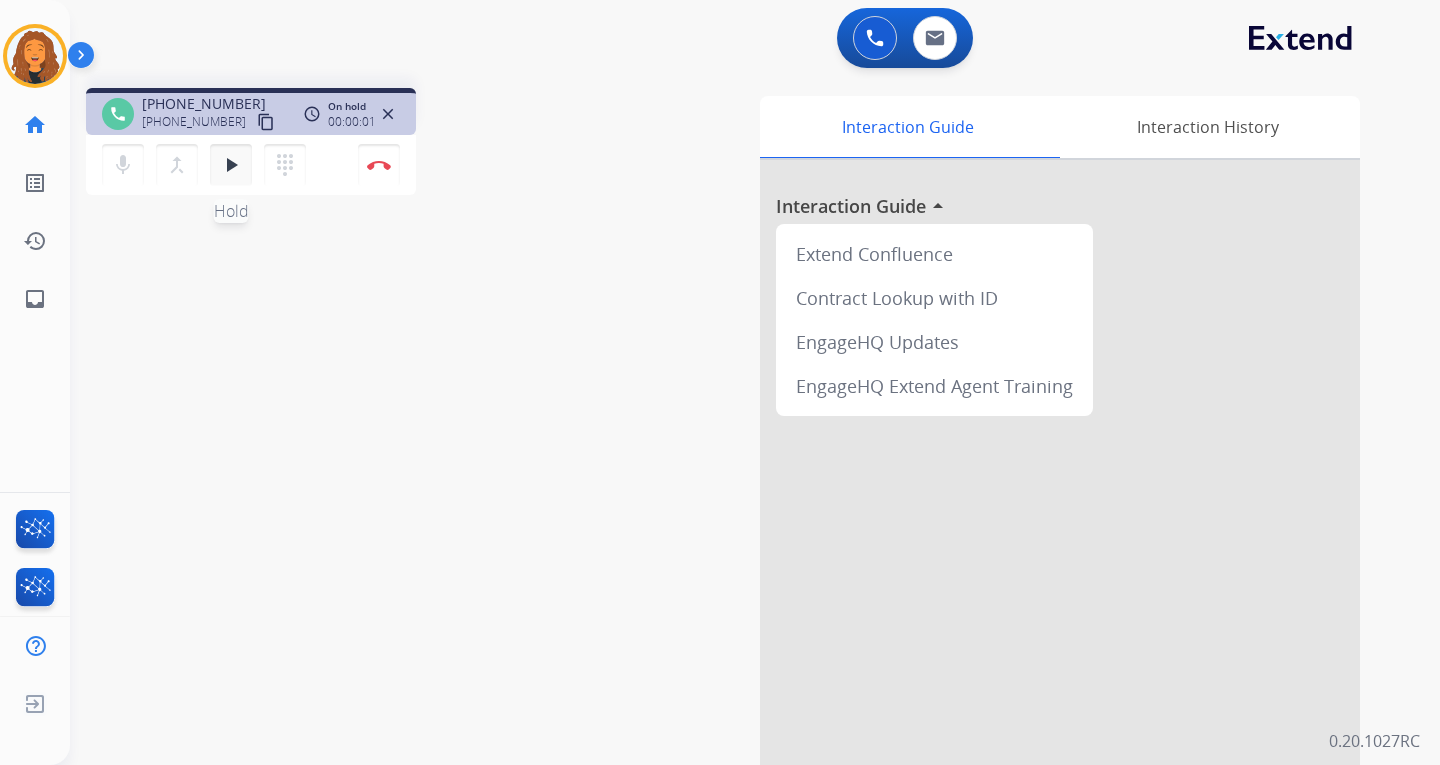 click on "play_arrow" at bounding box center [231, 165] 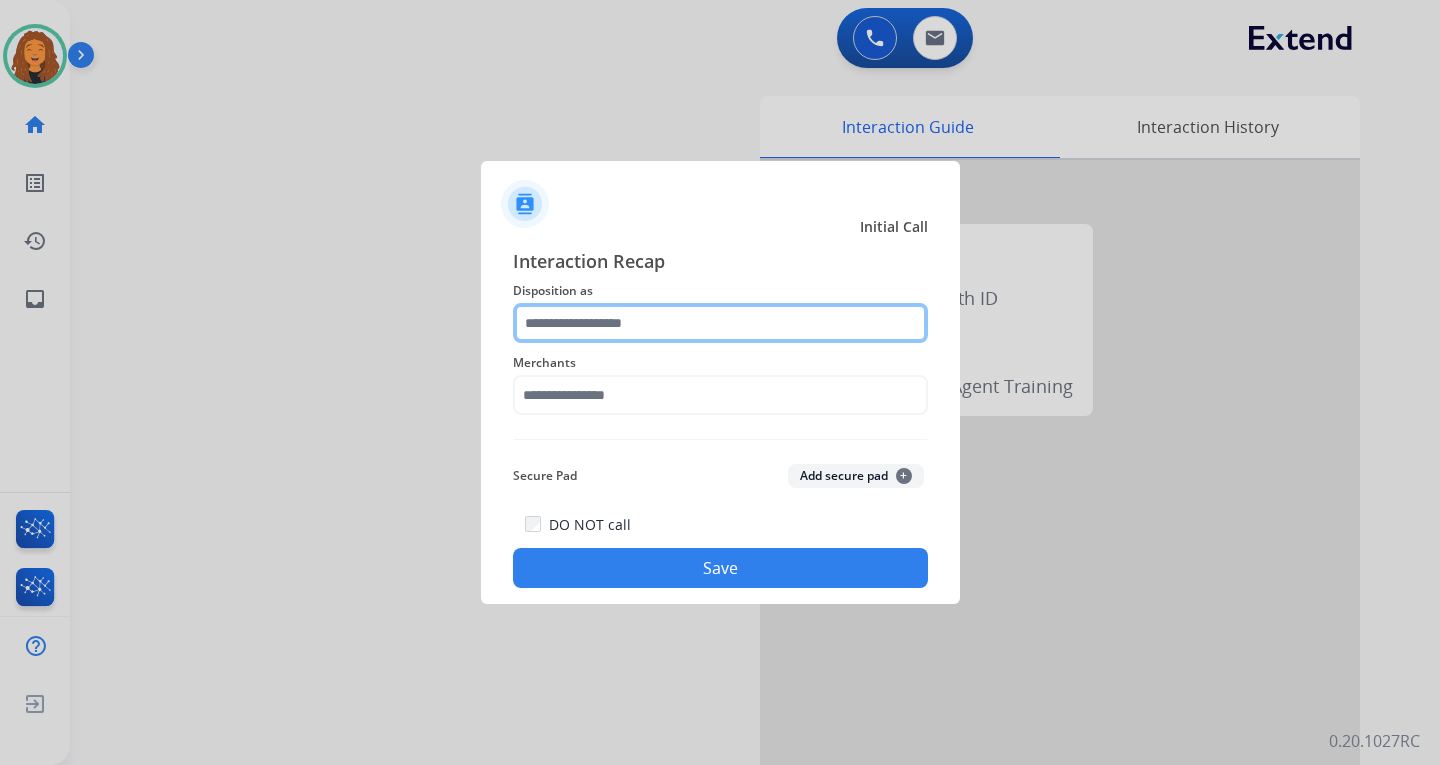 click 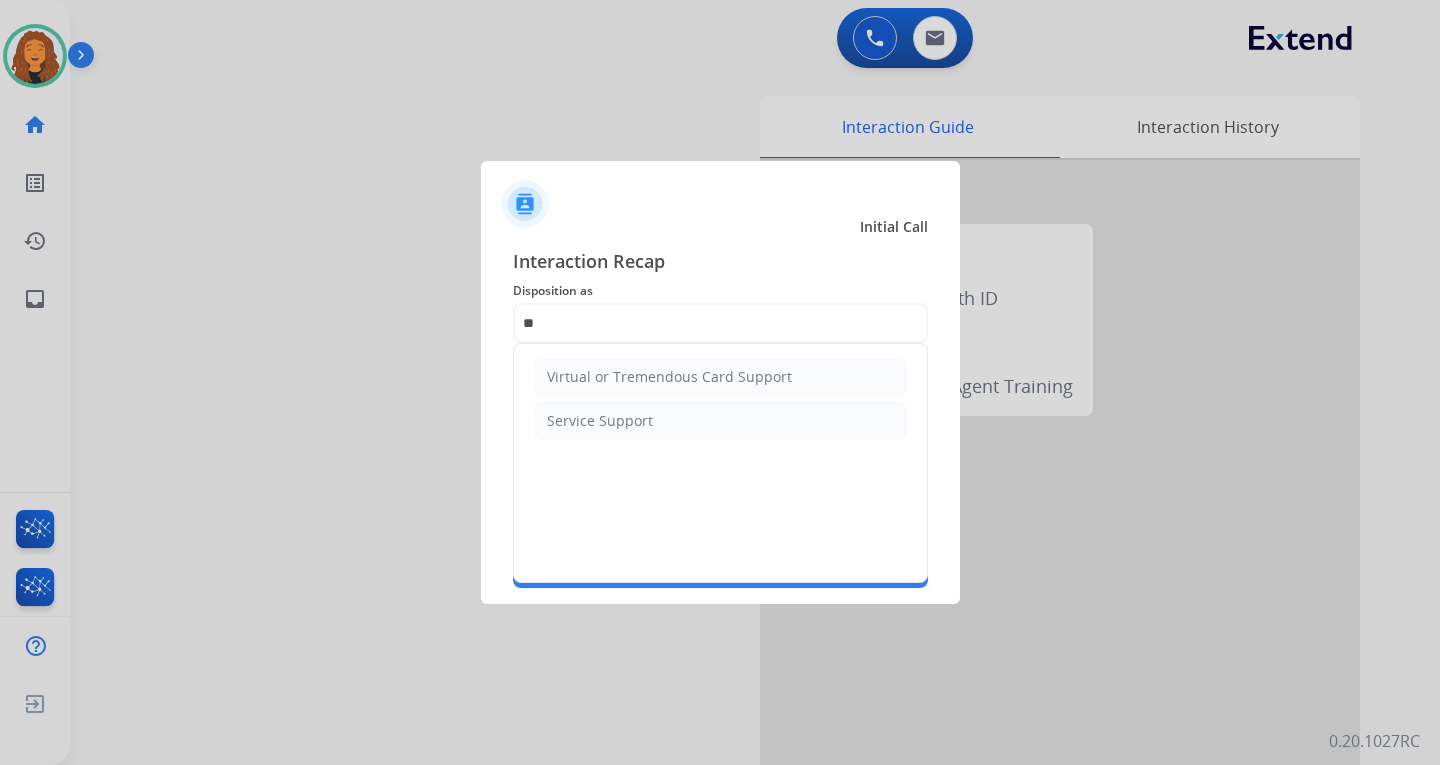 click on "Virtual or Tremendous Card Support" 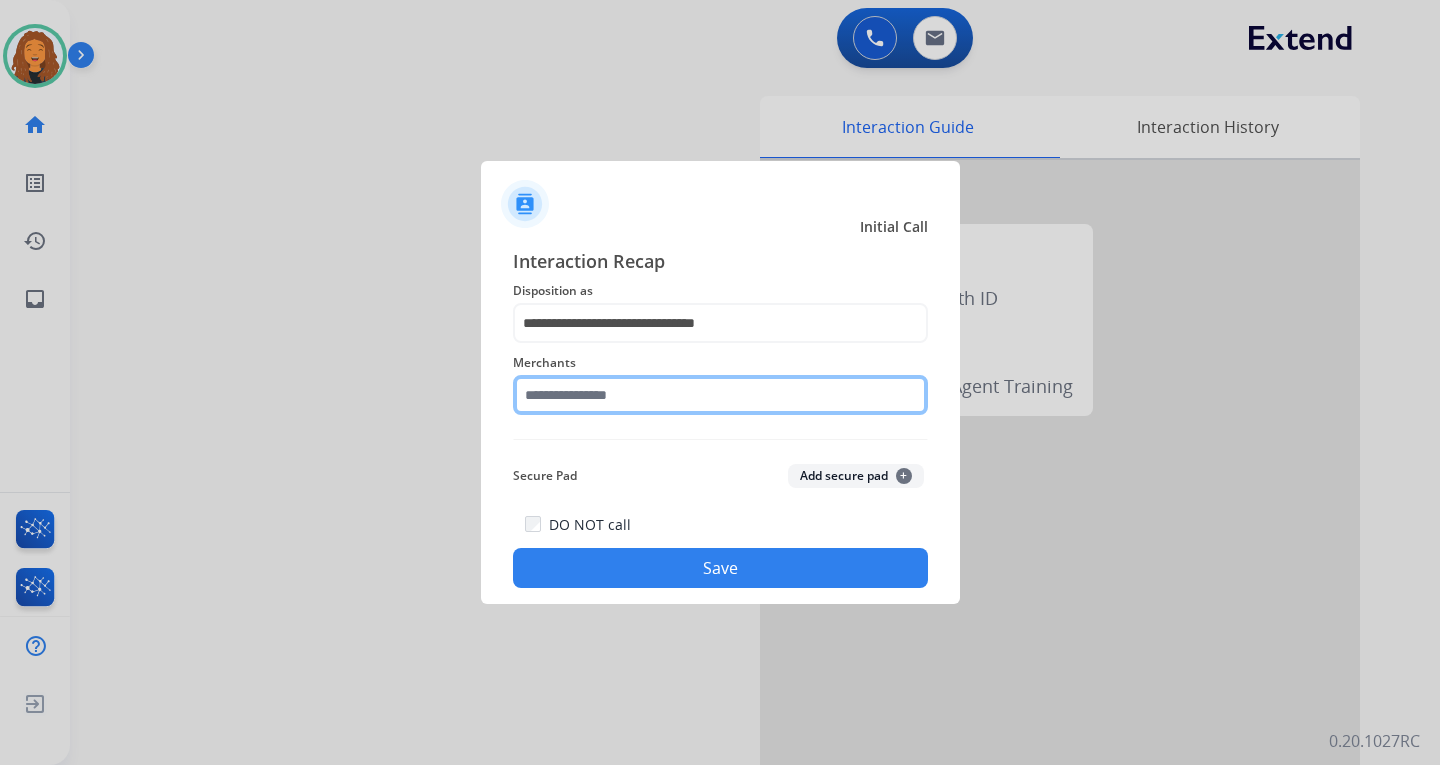 click 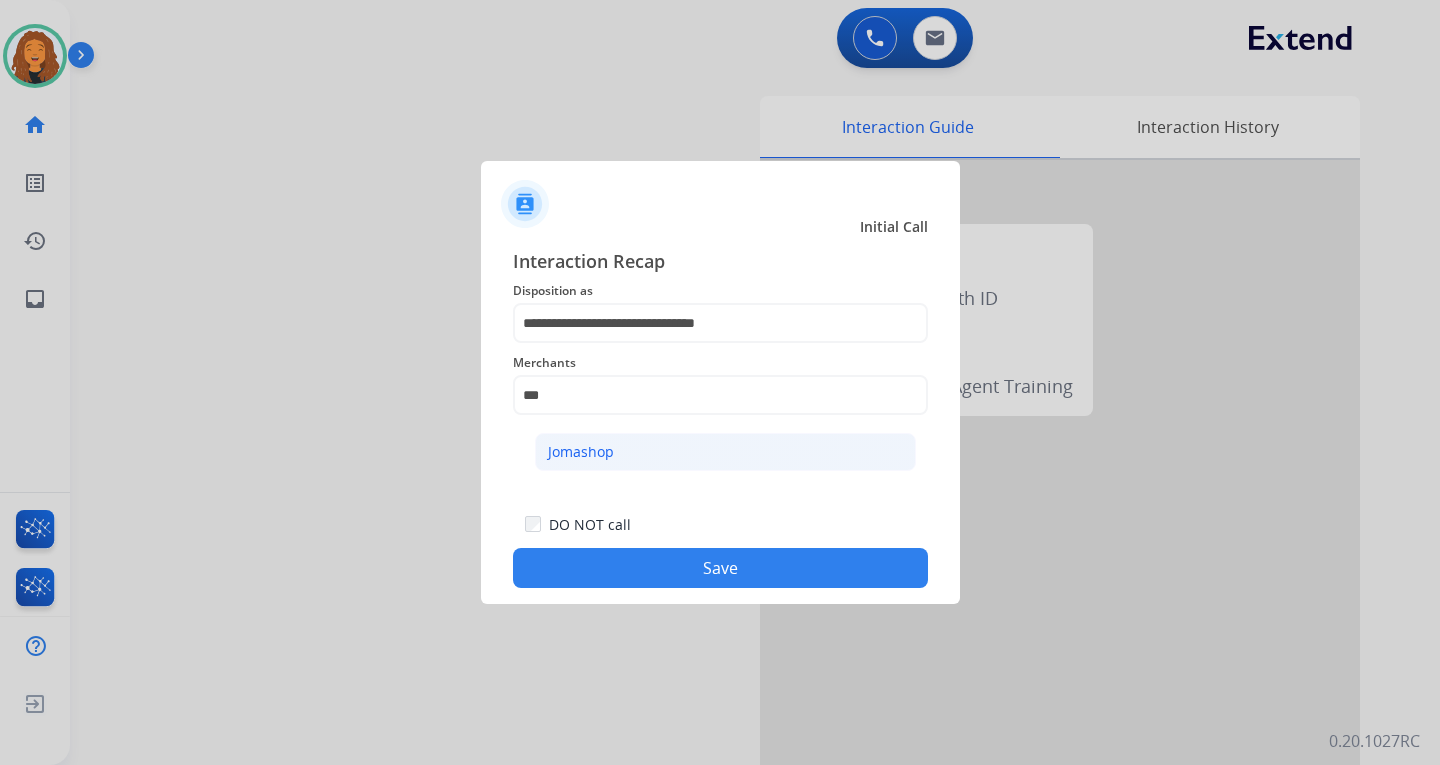 click on "Jomashop" 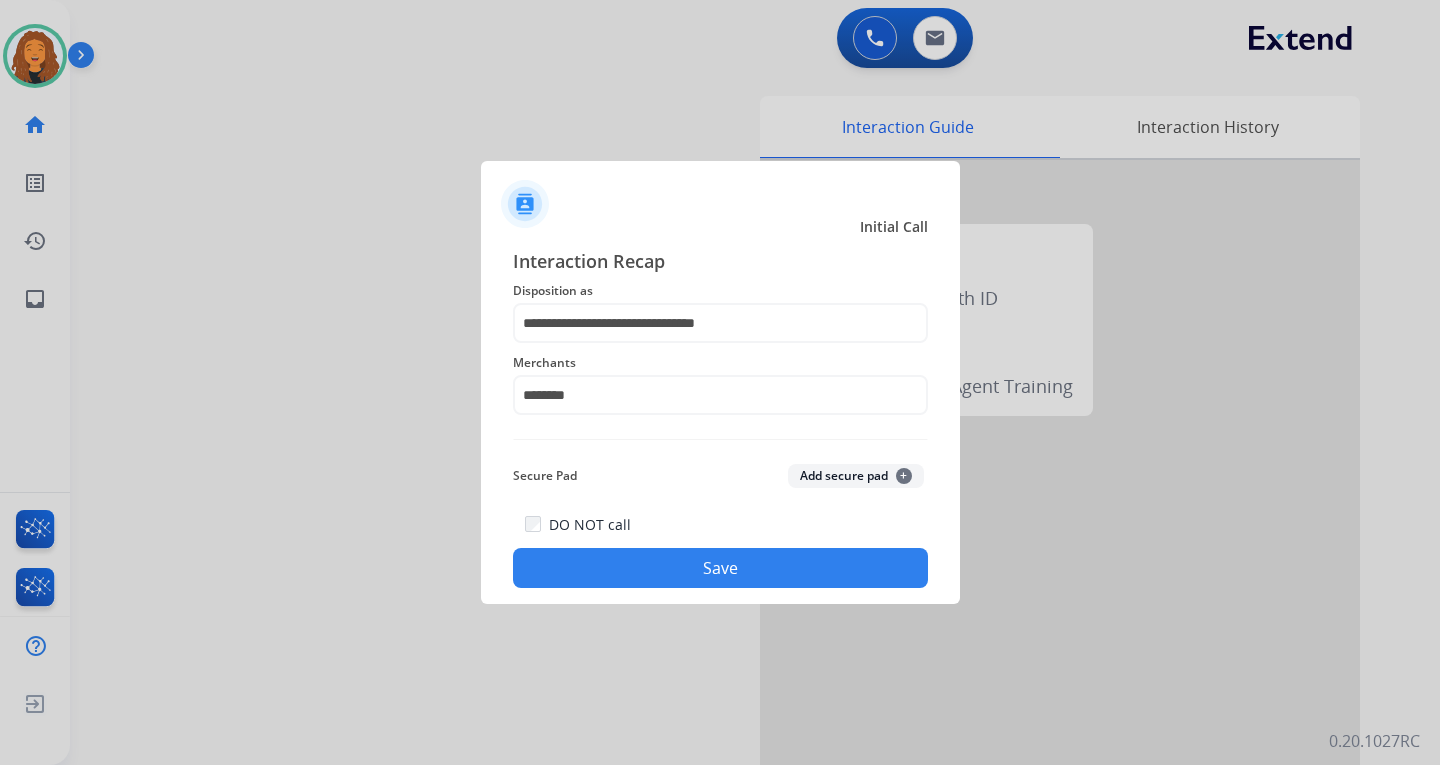click on "Save" 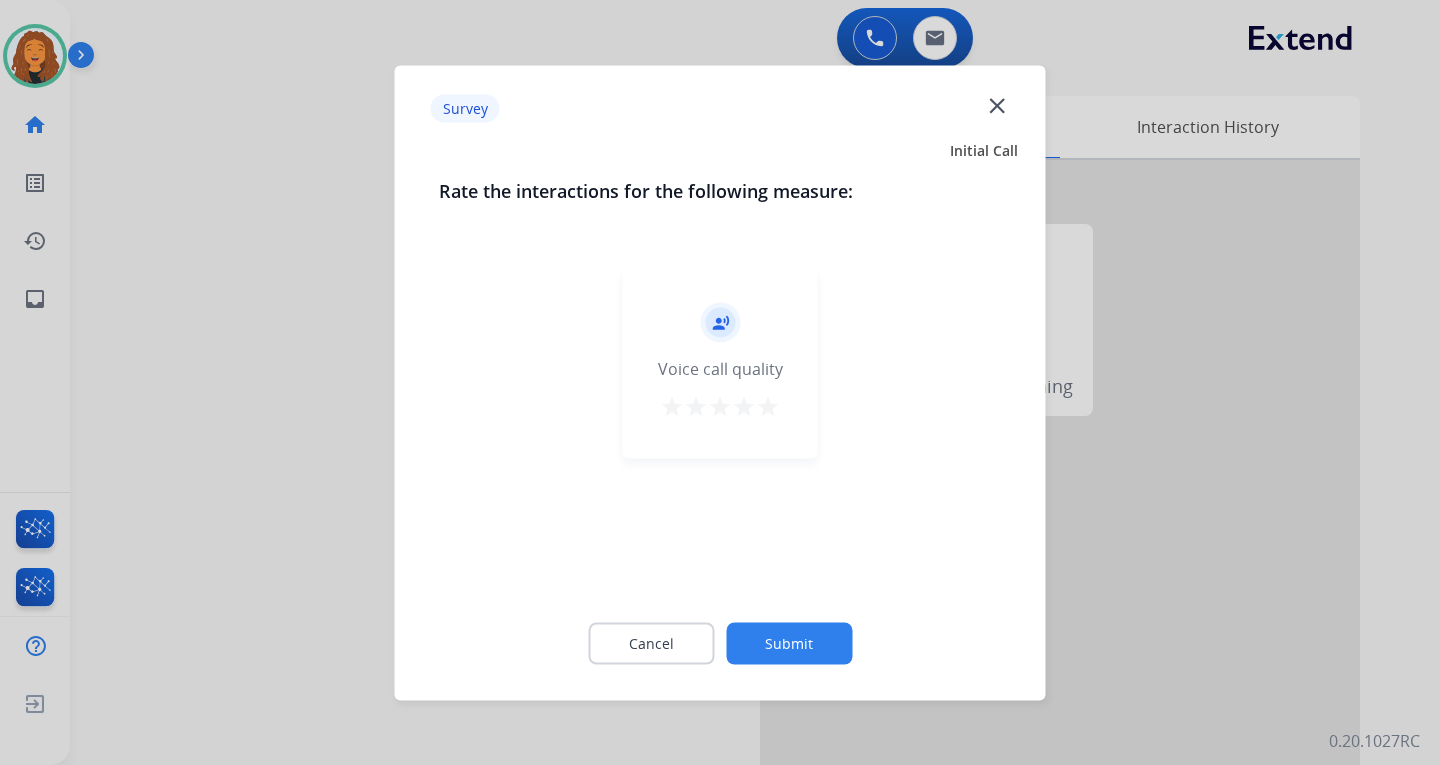 click on "Submit" 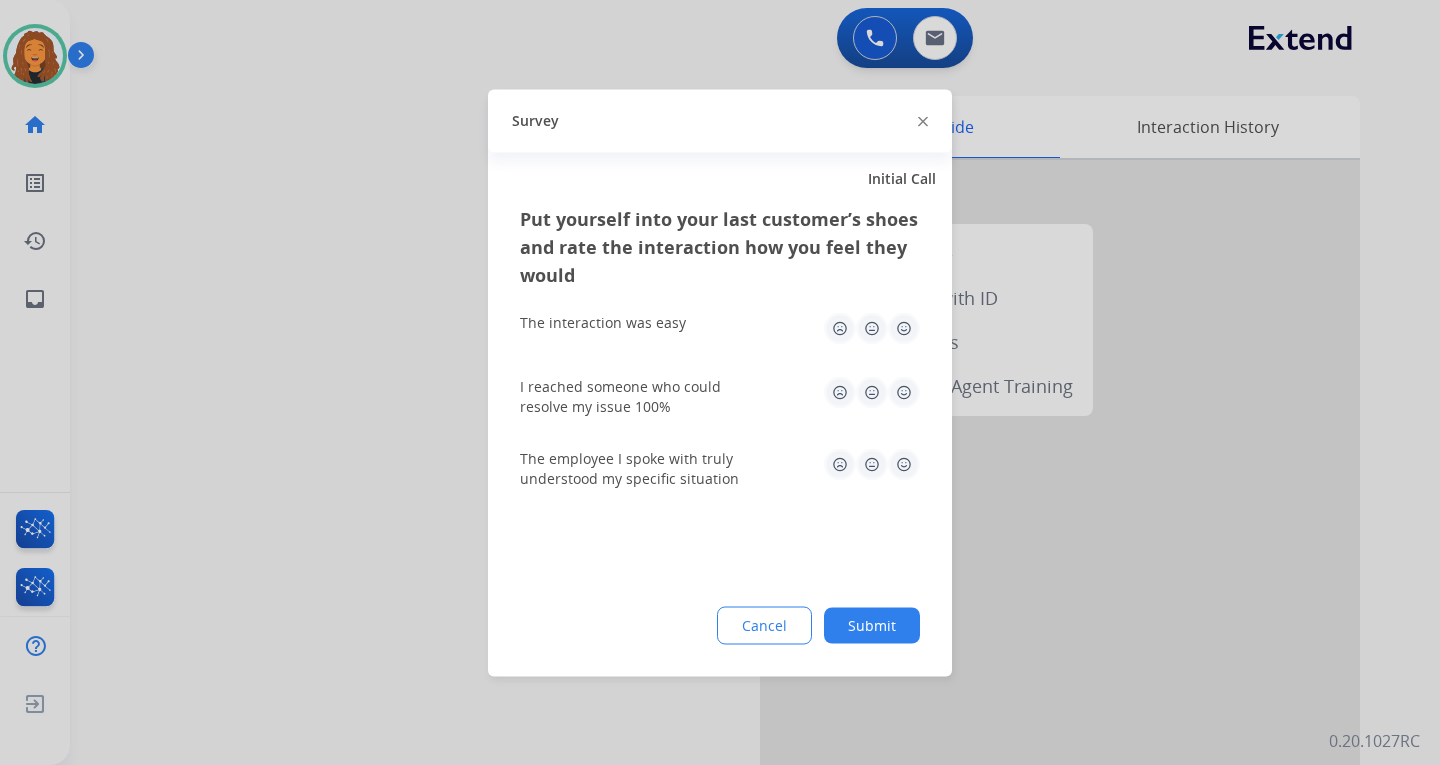 click on "Submit" 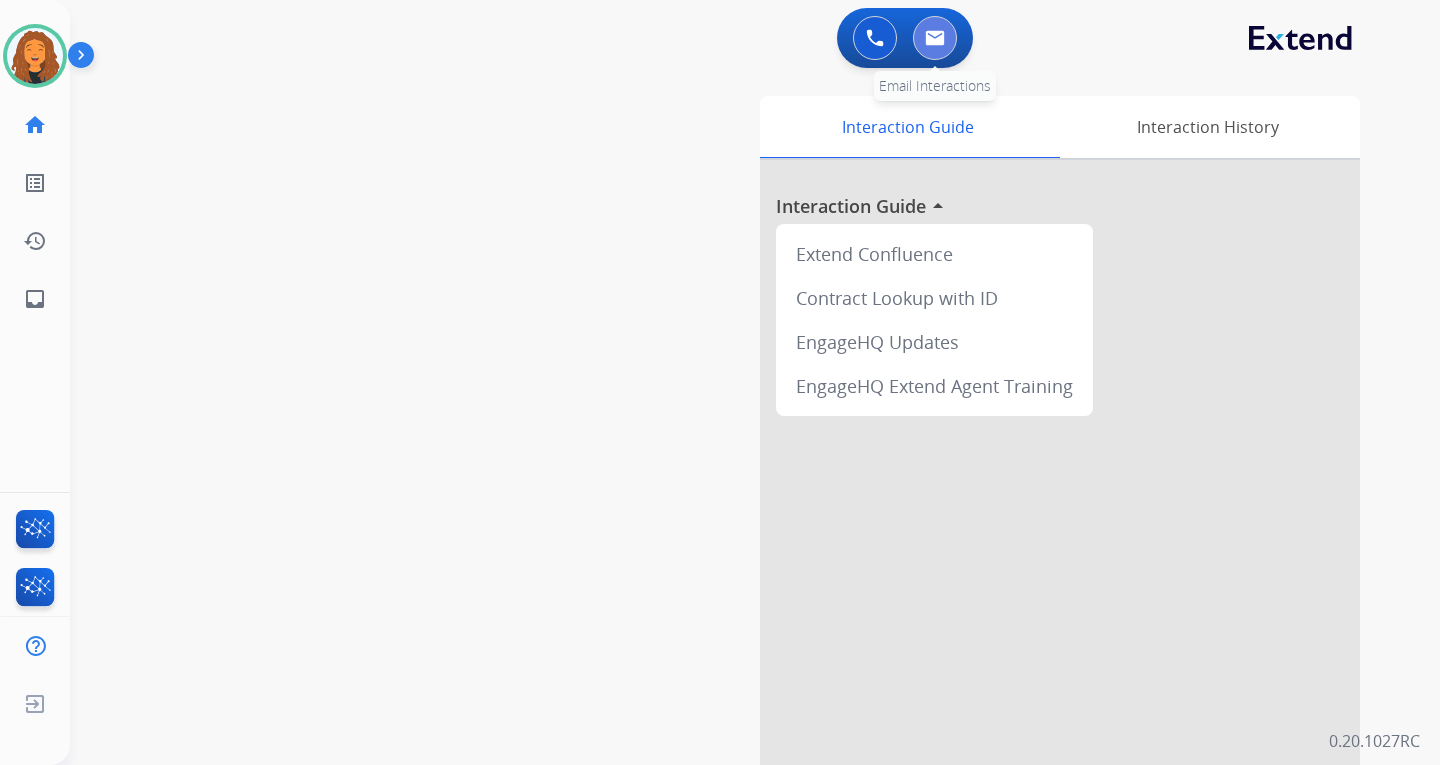 click at bounding box center (935, 38) 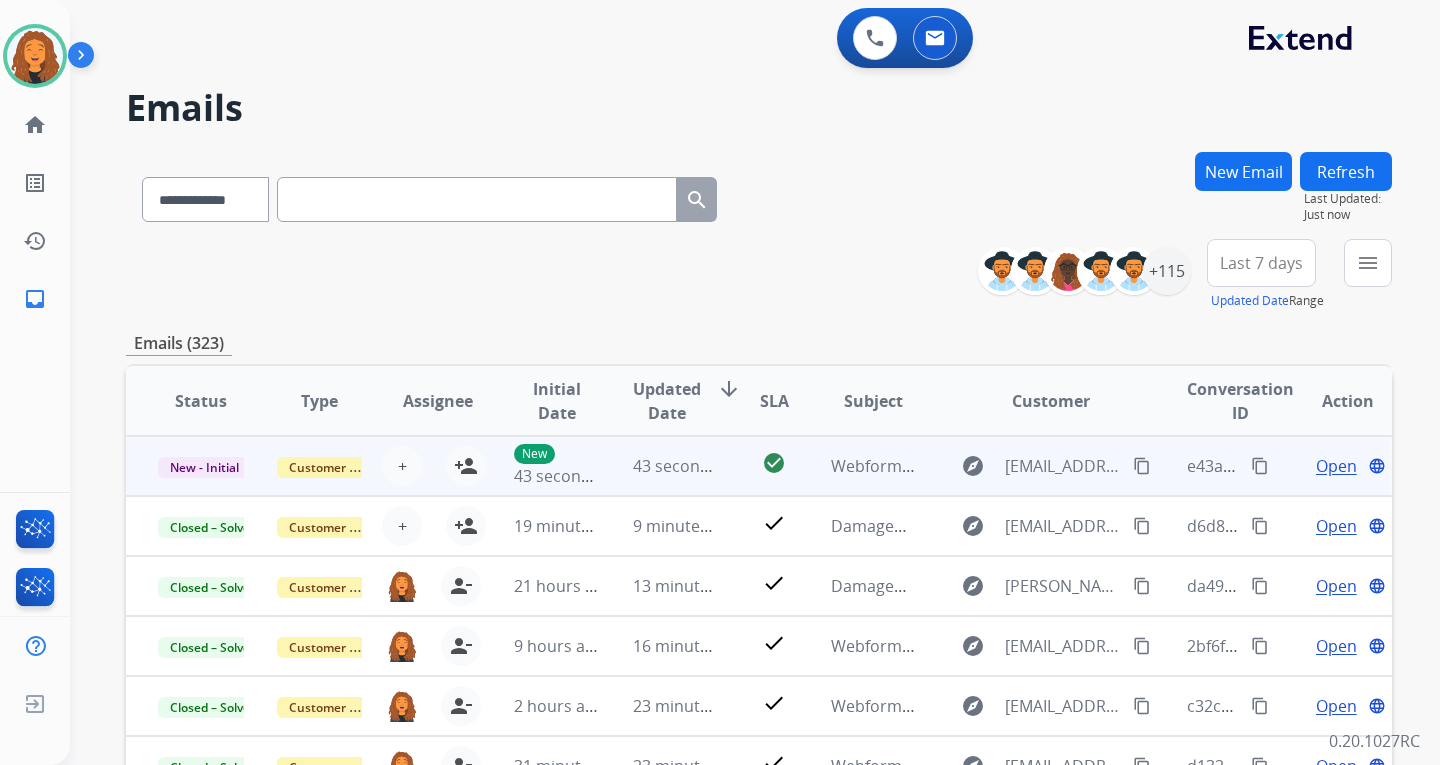 scroll, scrollTop: 2, scrollLeft: 0, axis: vertical 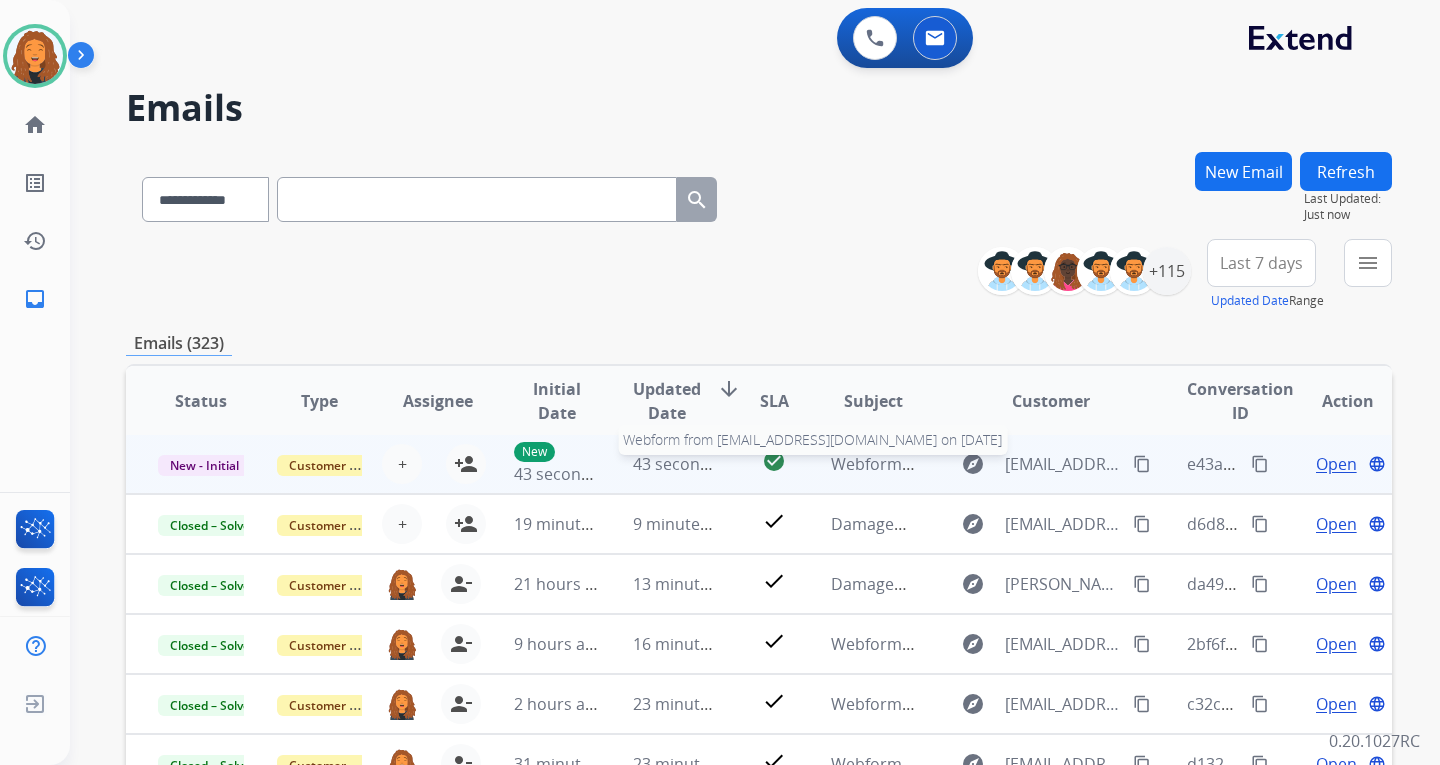 click on "Webform from [EMAIL_ADDRESS][DOMAIN_NAME] on [DATE]" at bounding box center [1057, 464] 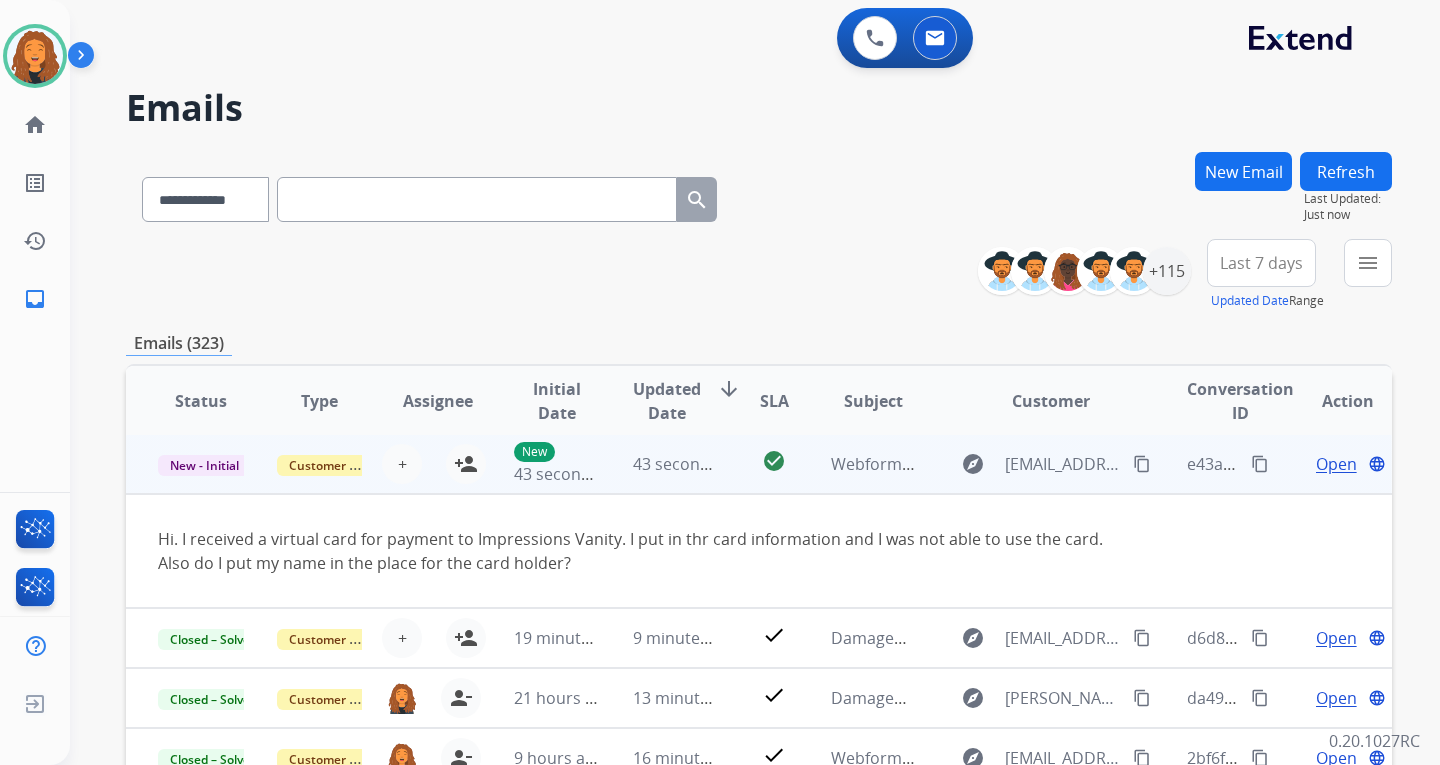 scroll, scrollTop: 0, scrollLeft: 0, axis: both 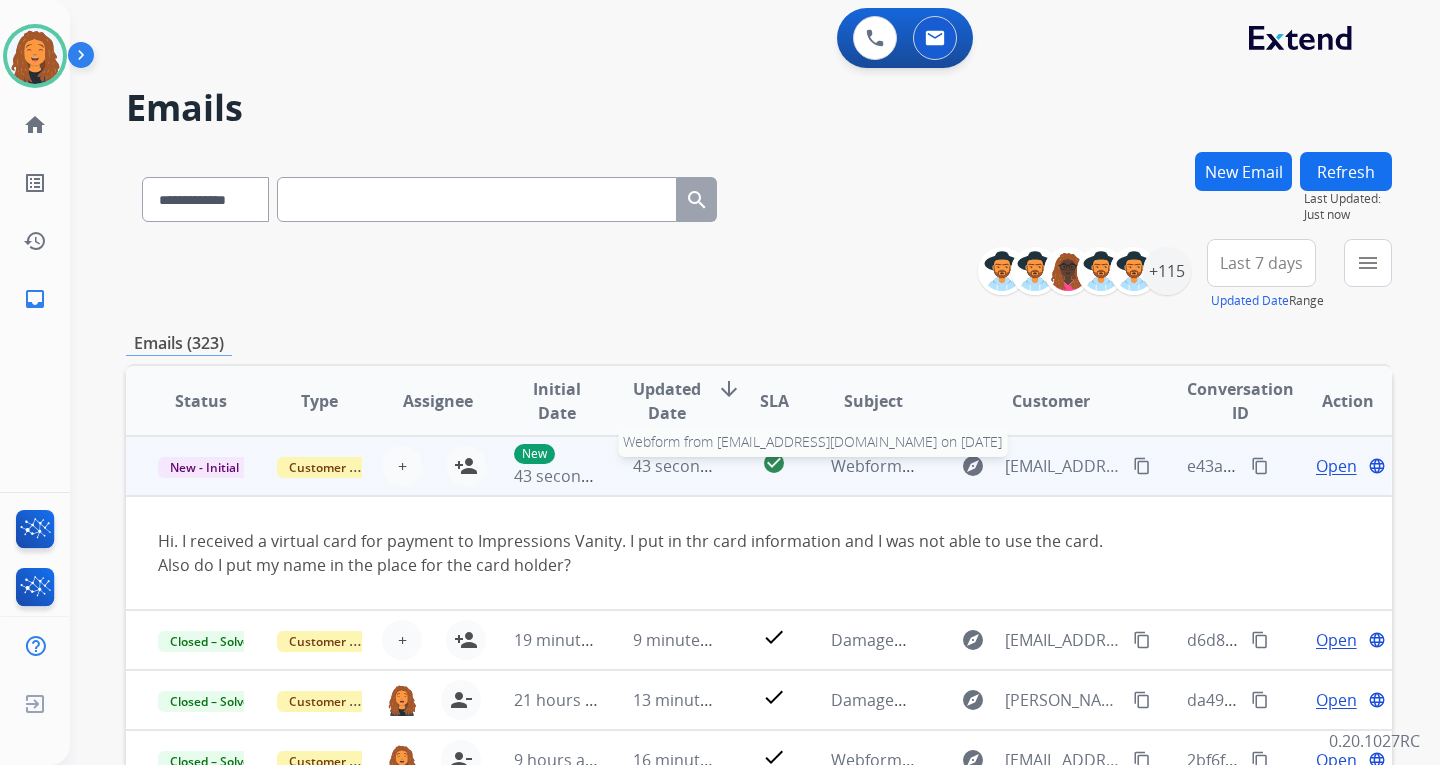 click on "Webform from [EMAIL_ADDRESS][DOMAIN_NAME] on [DATE]" at bounding box center (1057, 466) 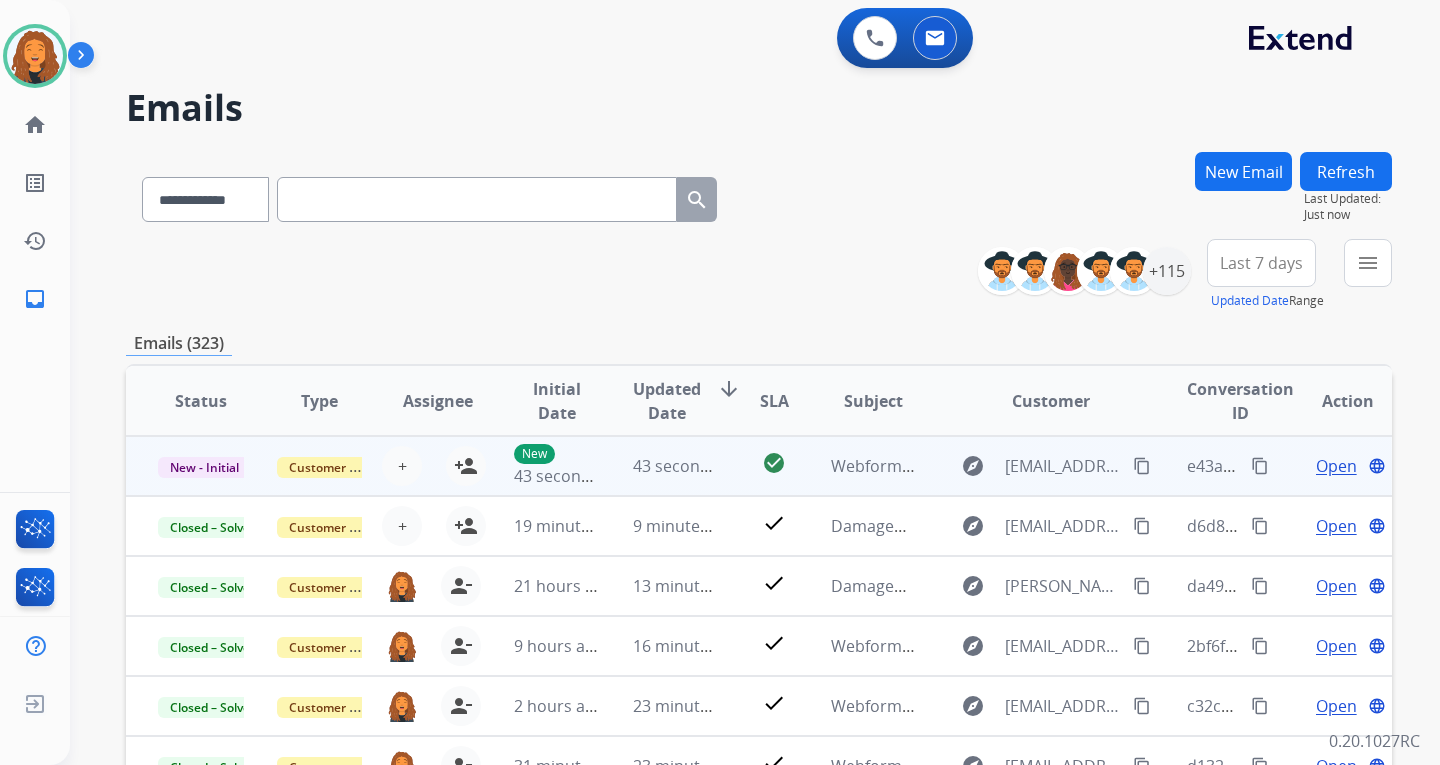 click on "content_copy" at bounding box center (1142, 466) 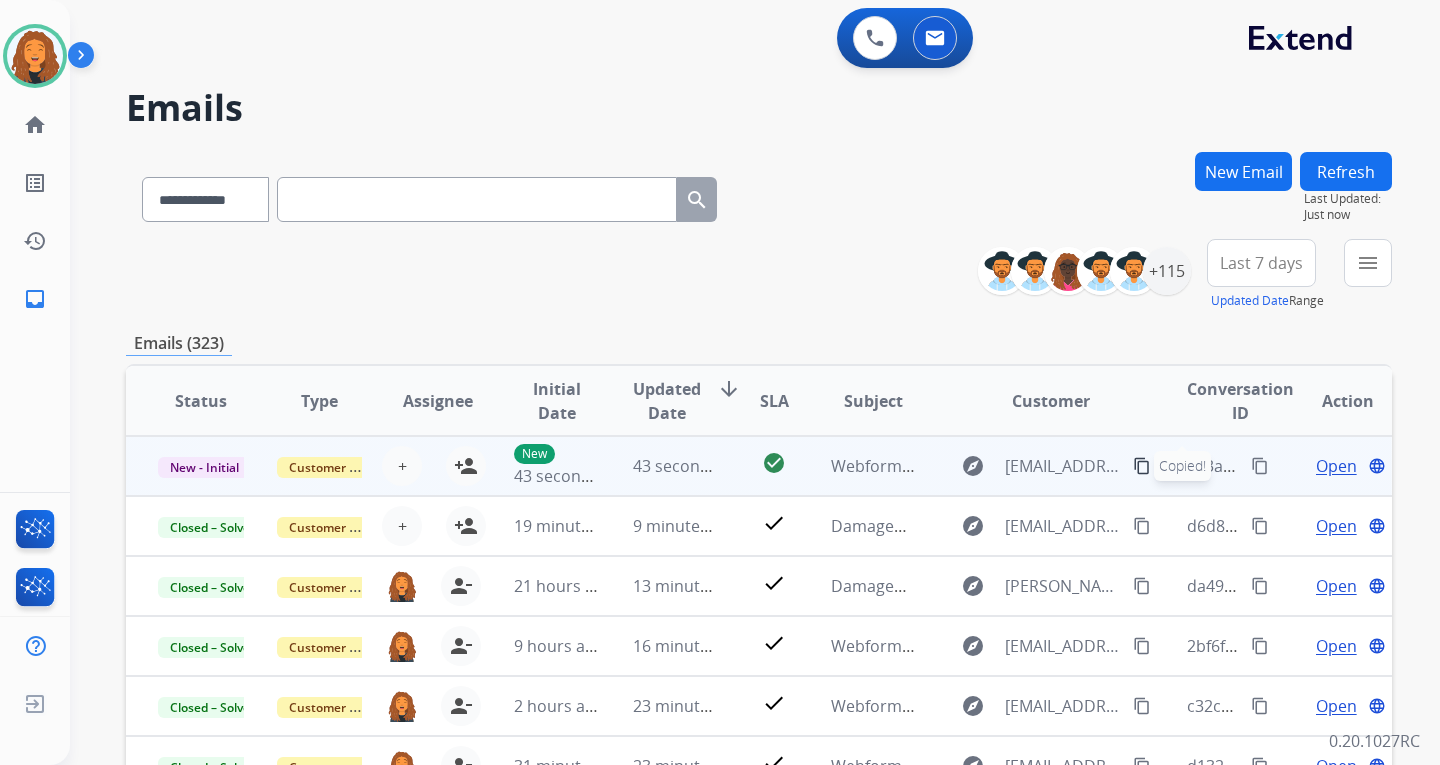 click on "Open" at bounding box center [1336, 466] 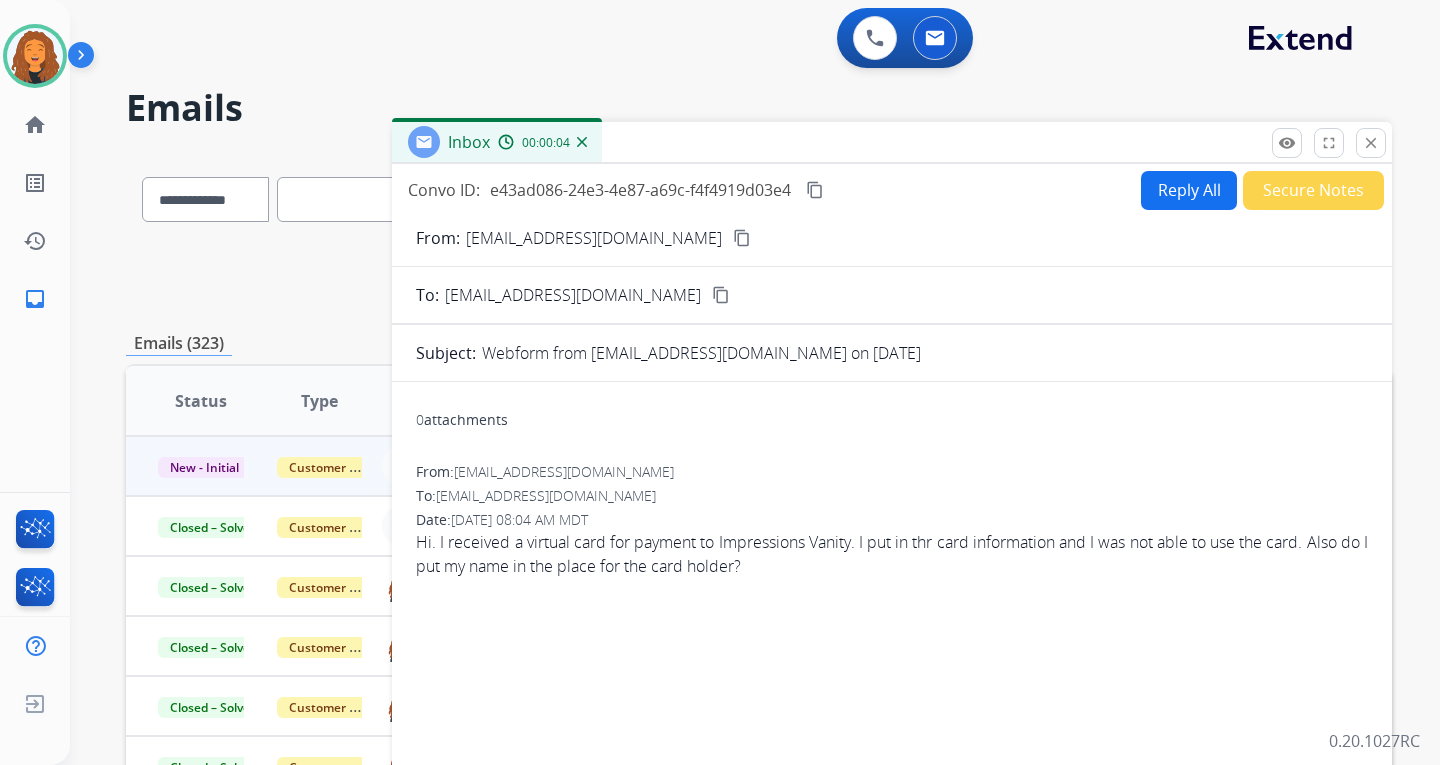 click on "Reply All" at bounding box center [1189, 190] 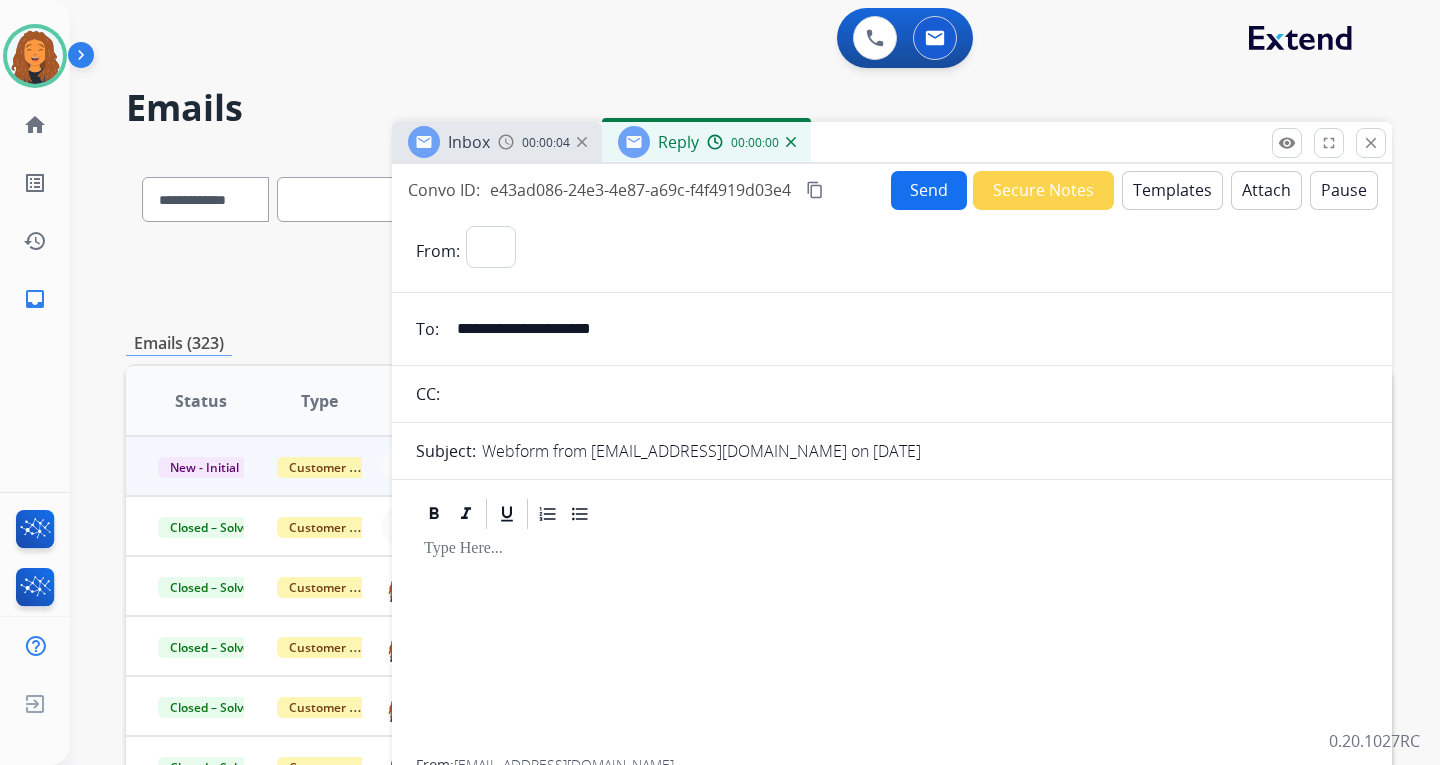select on "**********" 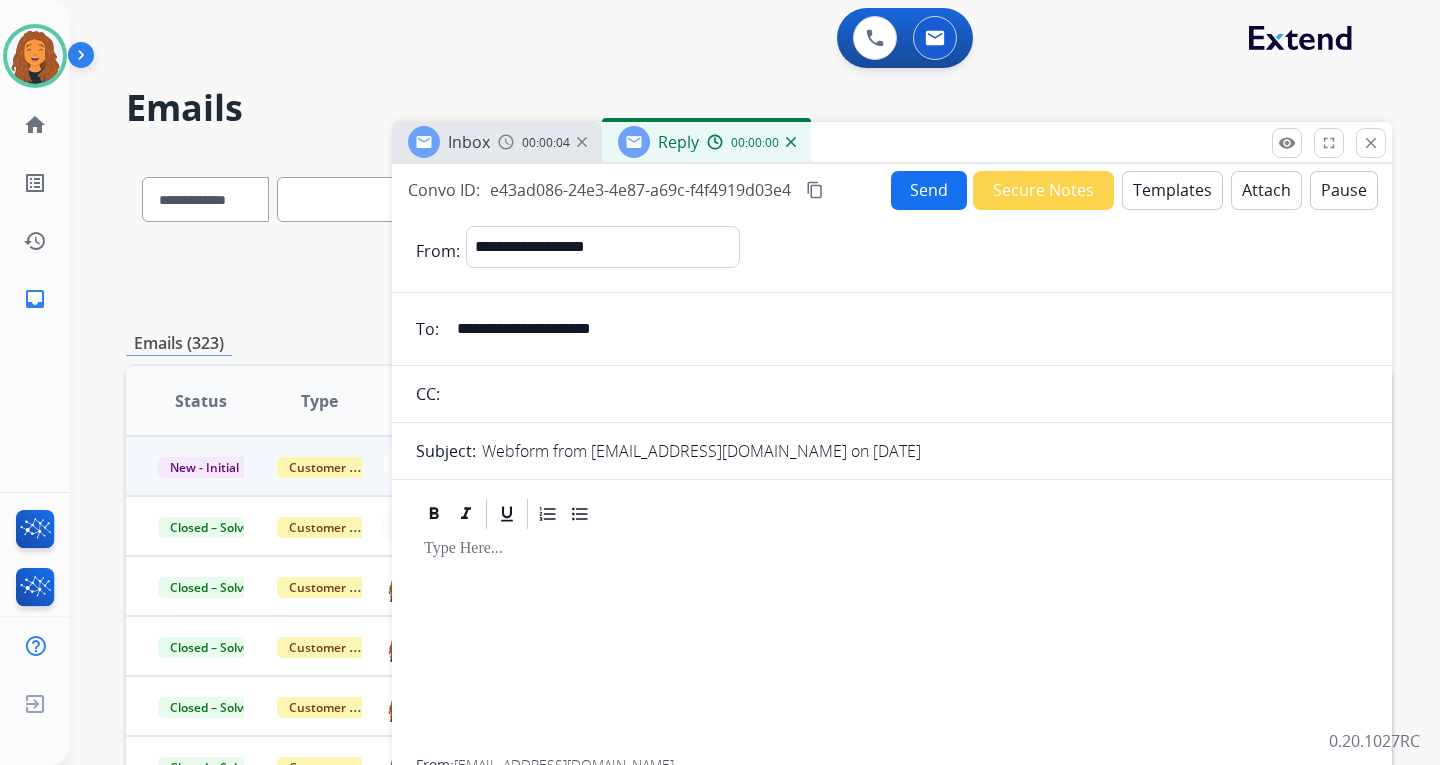 click on "Templates" at bounding box center [1172, 190] 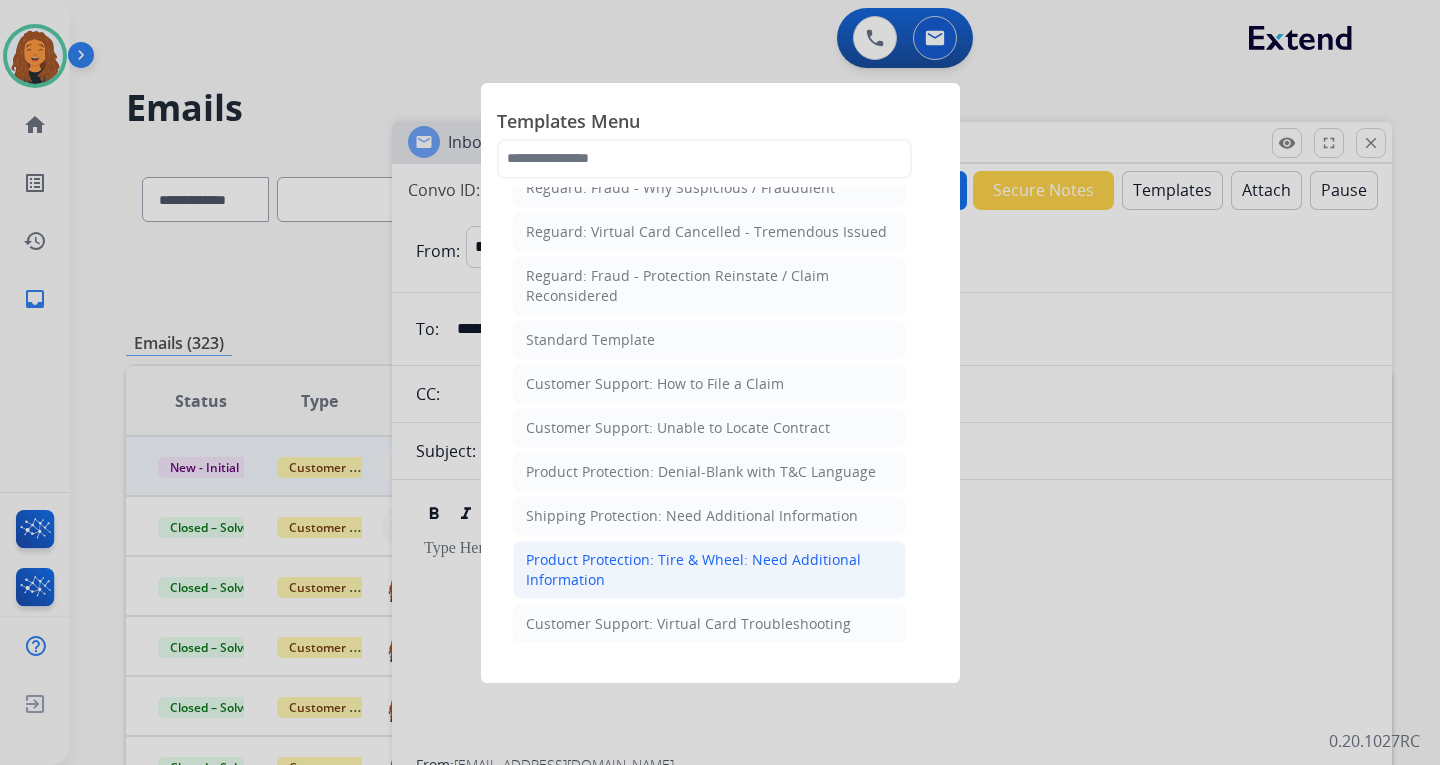 scroll, scrollTop: 300, scrollLeft: 0, axis: vertical 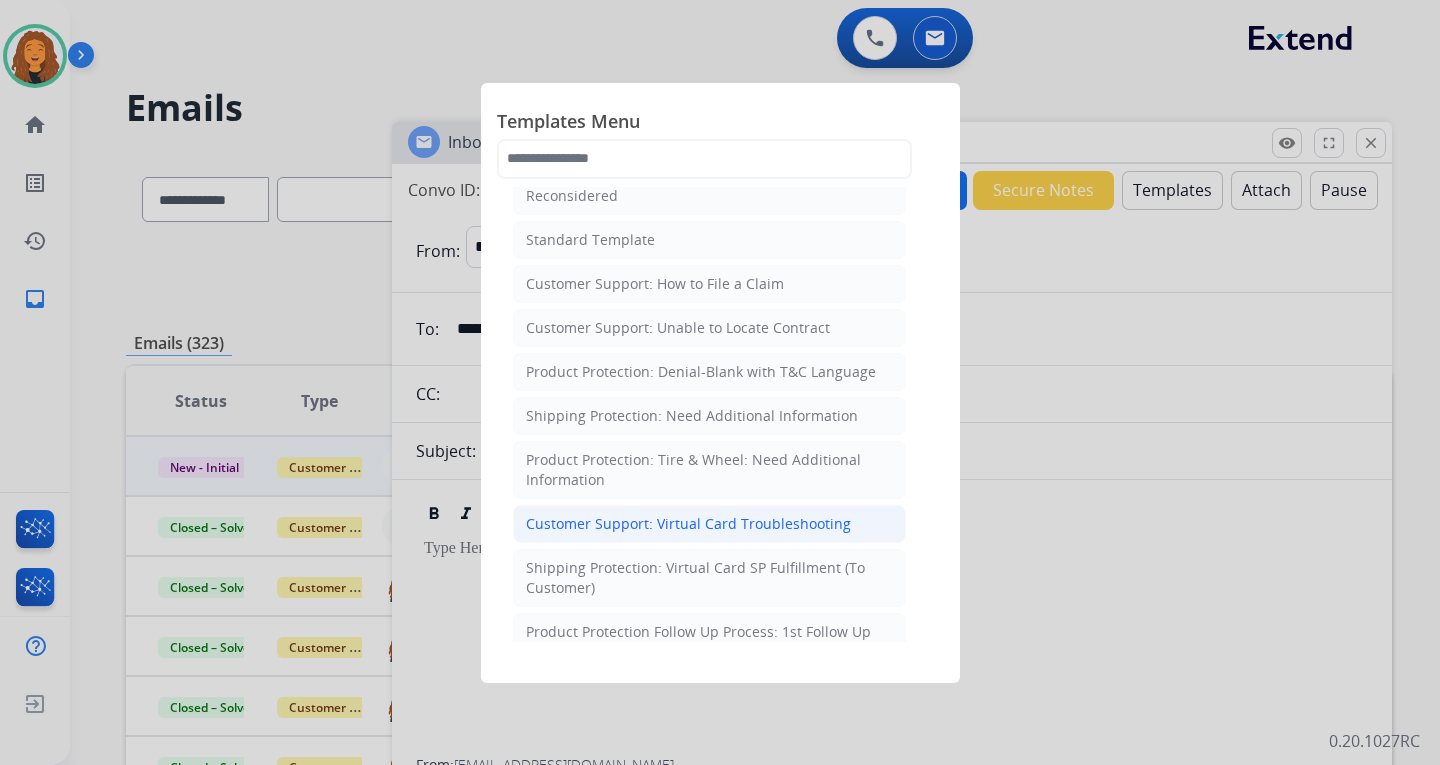 click on "Customer Support: Virtual Card Troubleshooting" 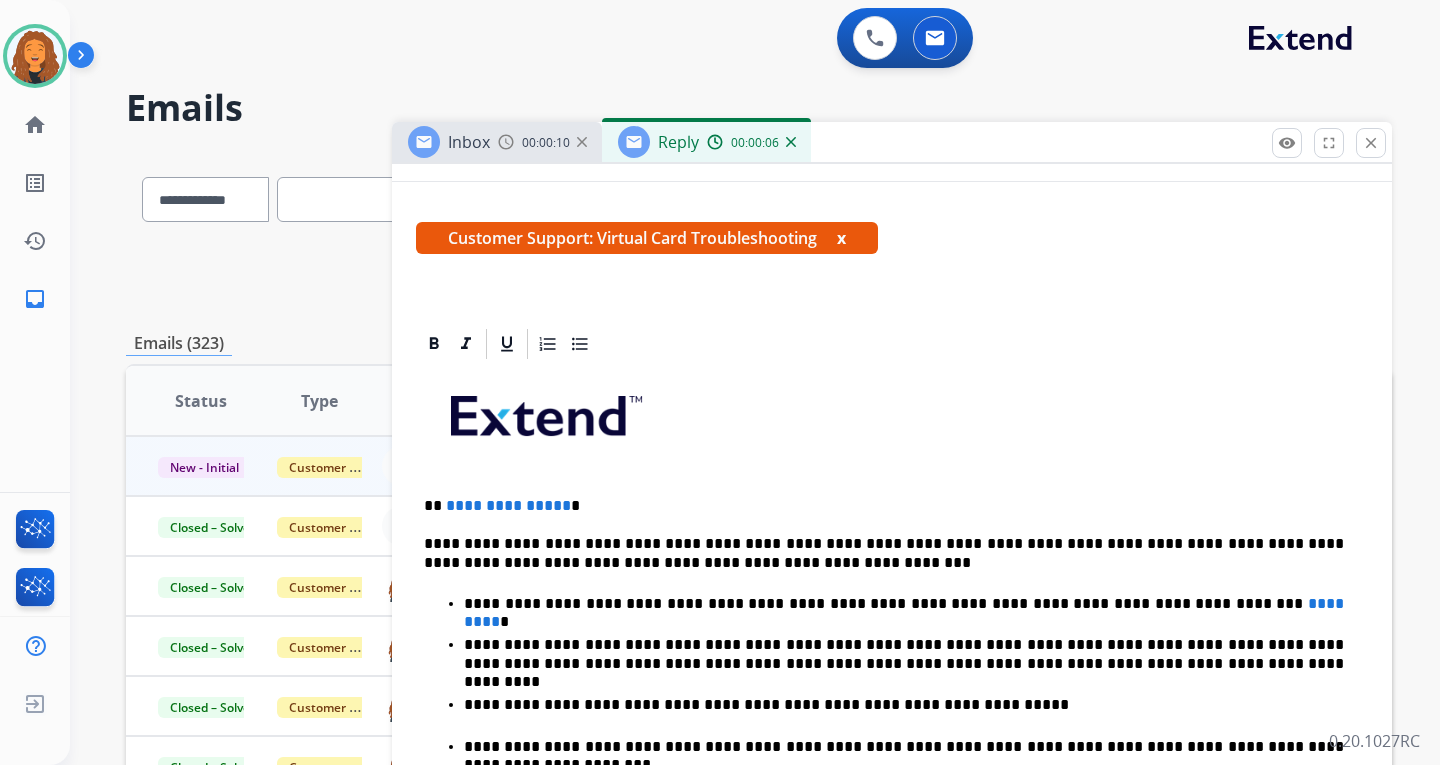 scroll, scrollTop: 300, scrollLeft: 0, axis: vertical 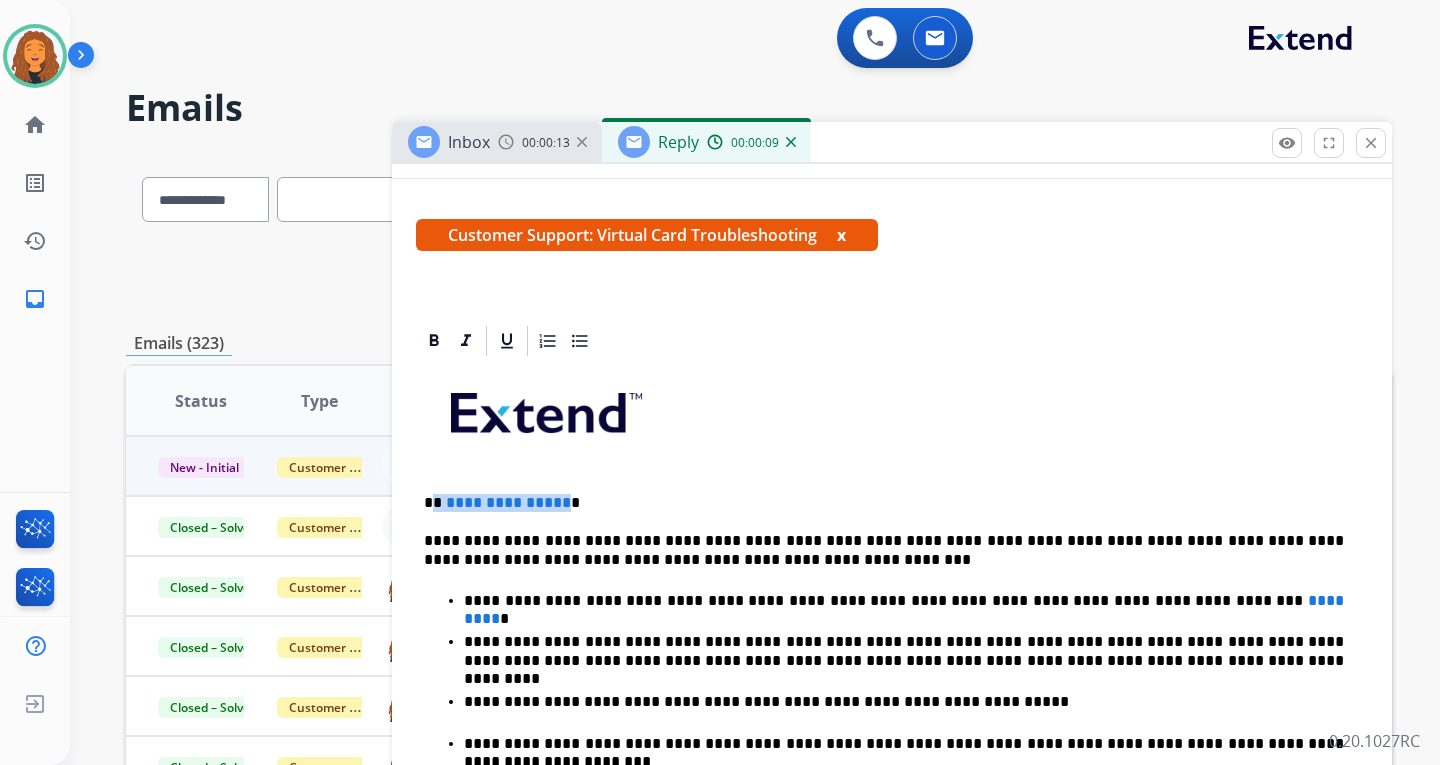 drag, startPoint x: 558, startPoint y: 505, endPoint x: 436, endPoint y: 496, distance: 122.33152 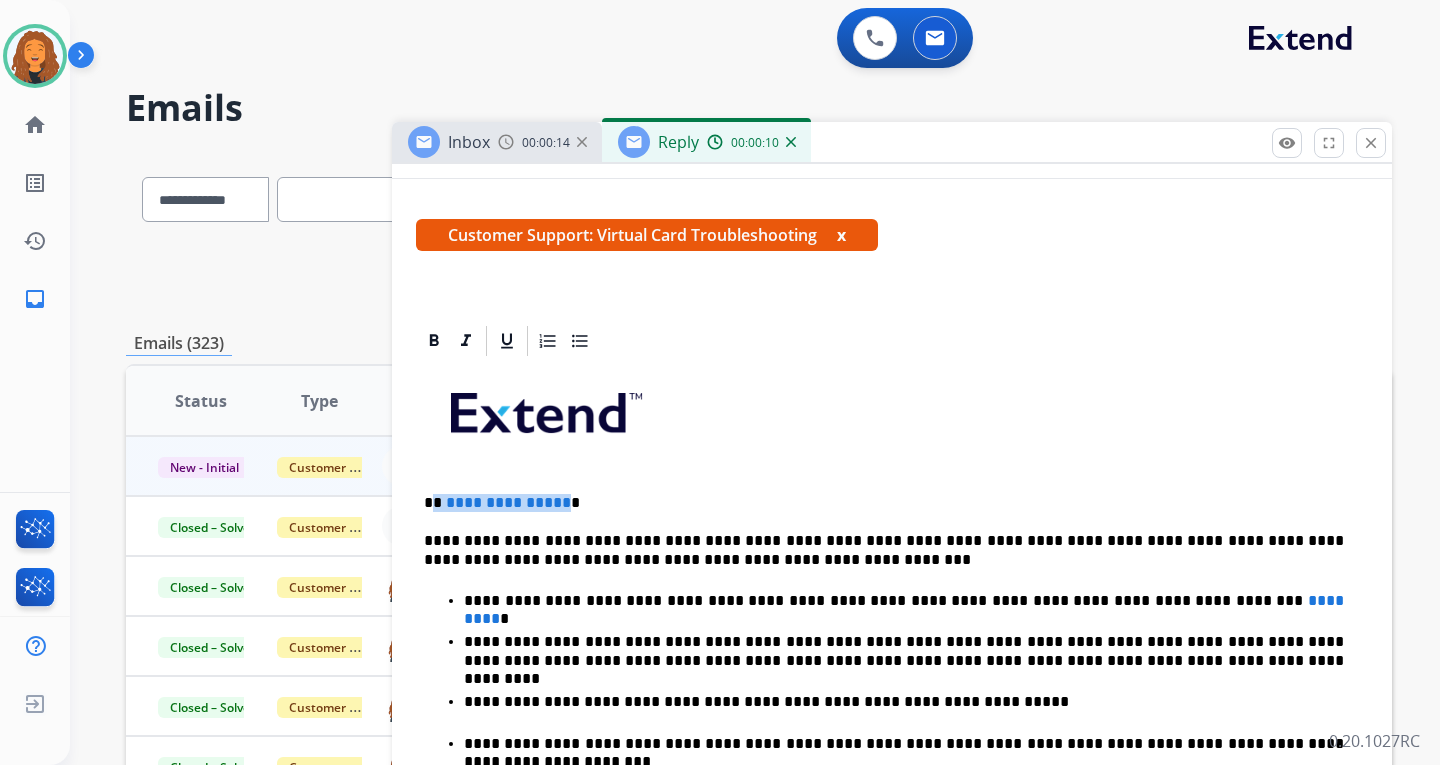 type 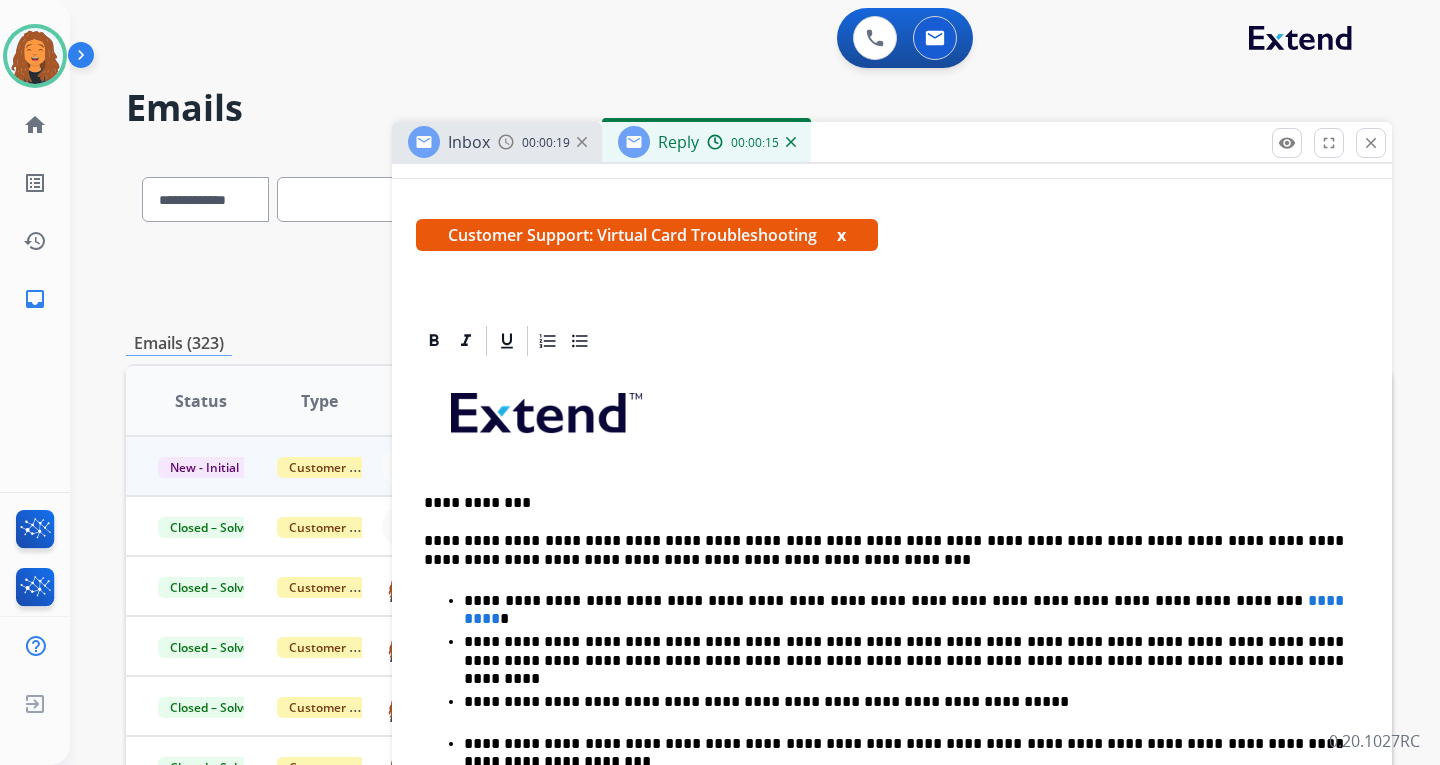 click on "**********" at bounding box center (884, 503) 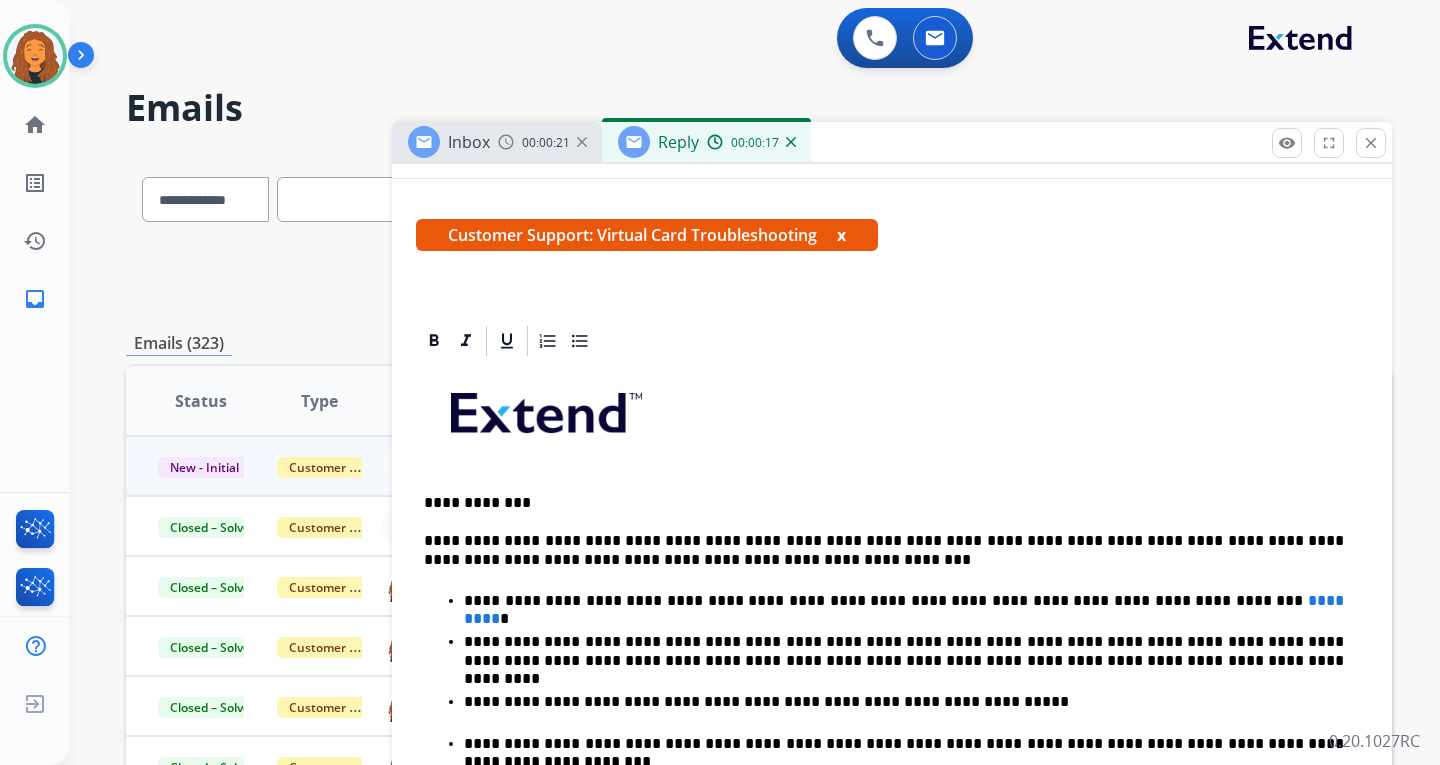 click on "**********" at bounding box center [892, 746] 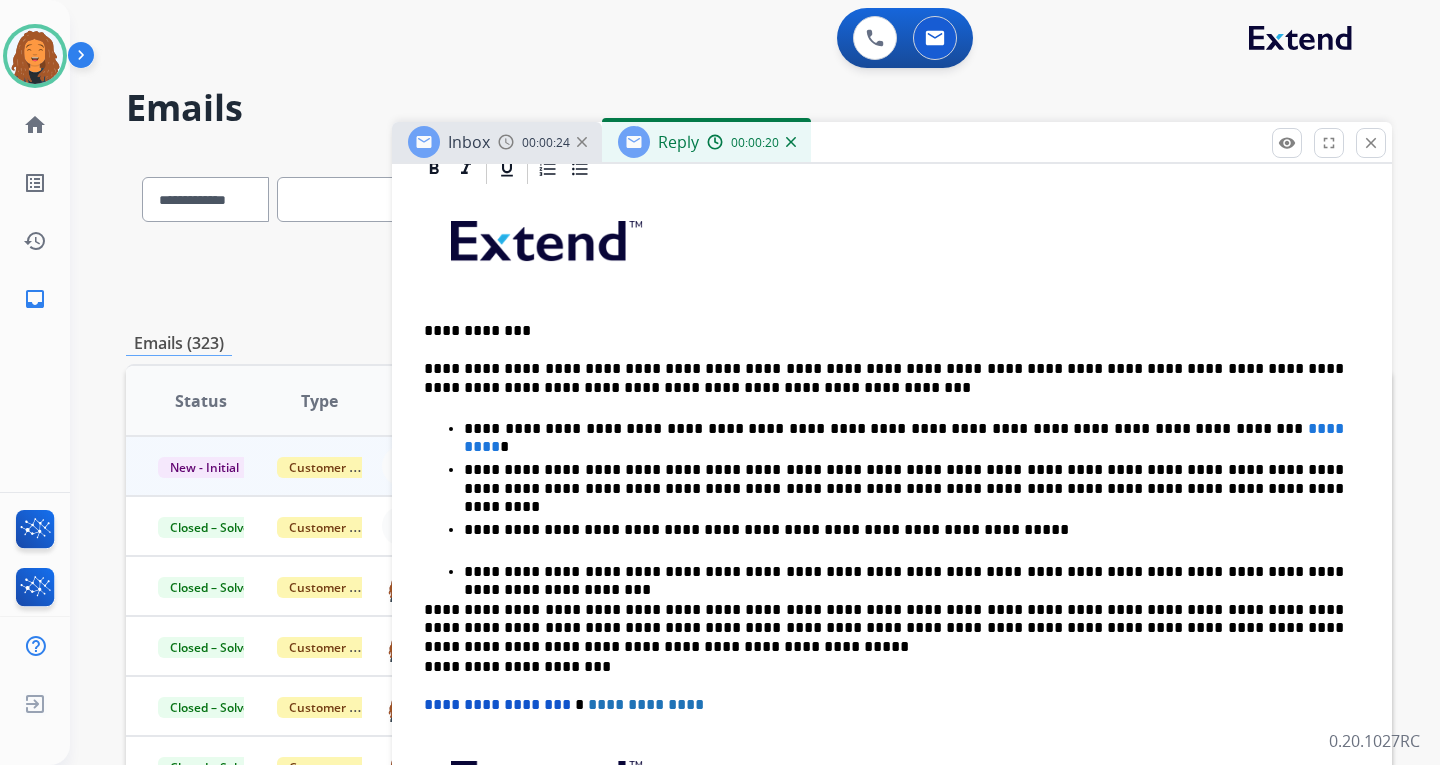 scroll, scrollTop: 465, scrollLeft: 0, axis: vertical 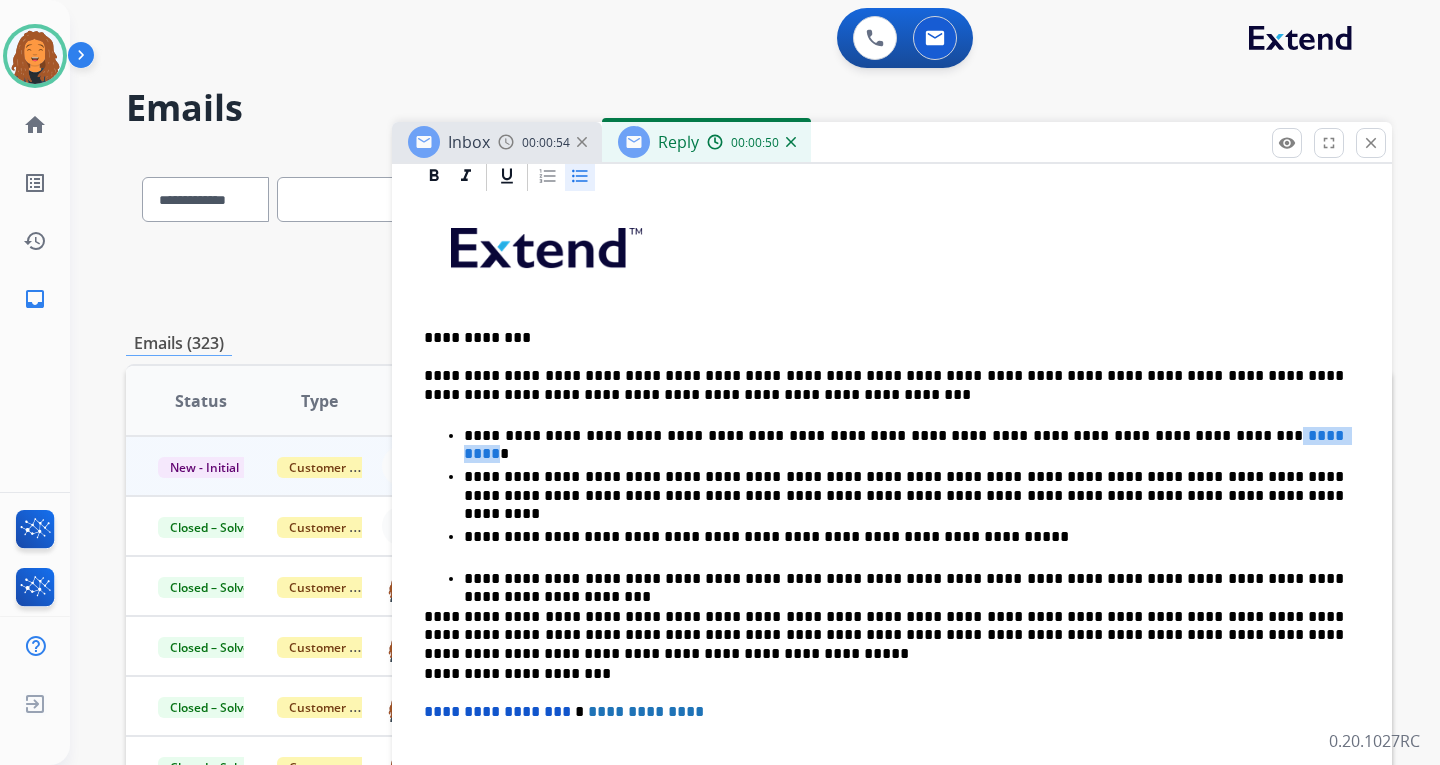 drag, startPoint x: 1183, startPoint y: 432, endPoint x: 1110, endPoint y: 431, distance: 73.00685 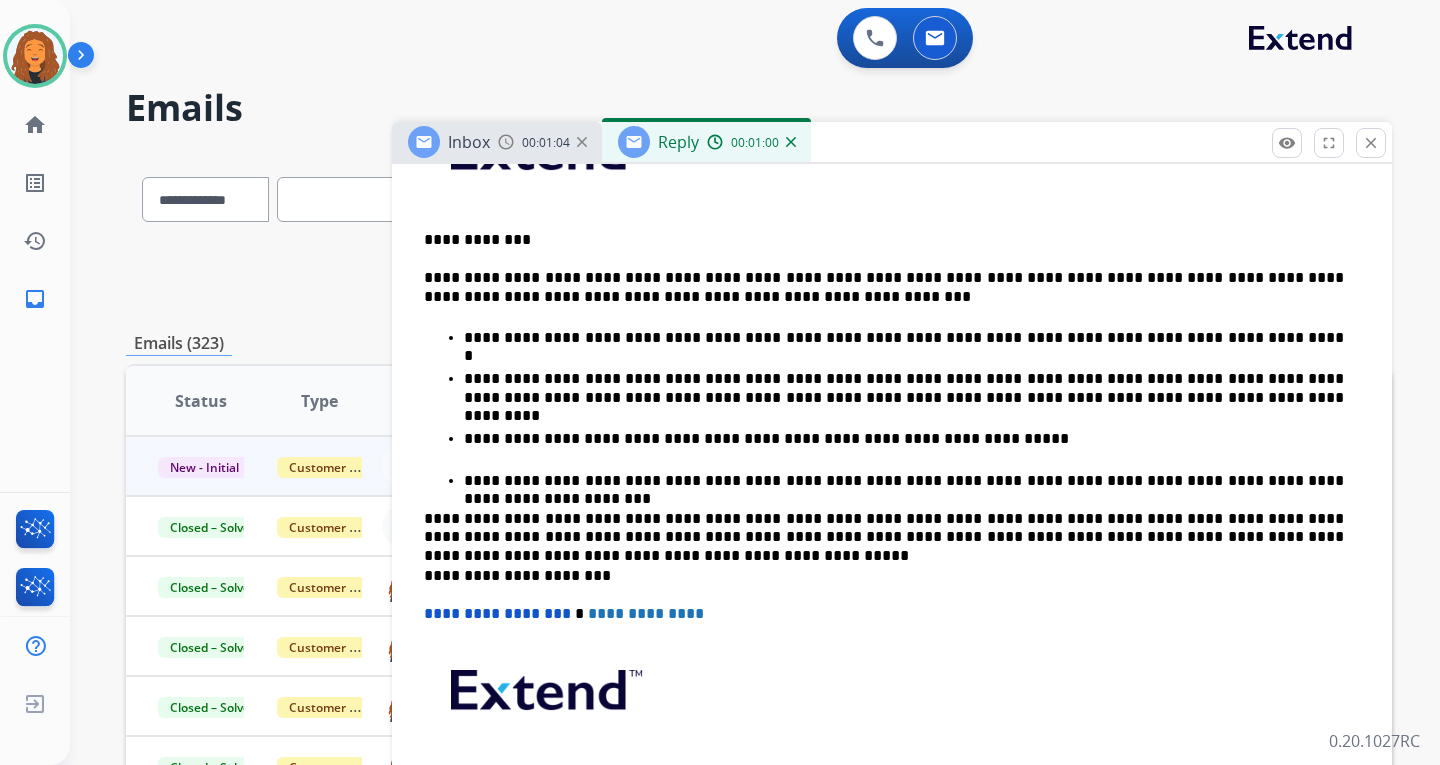 scroll, scrollTop: 565, scrollLeft: 0, axis: vertical 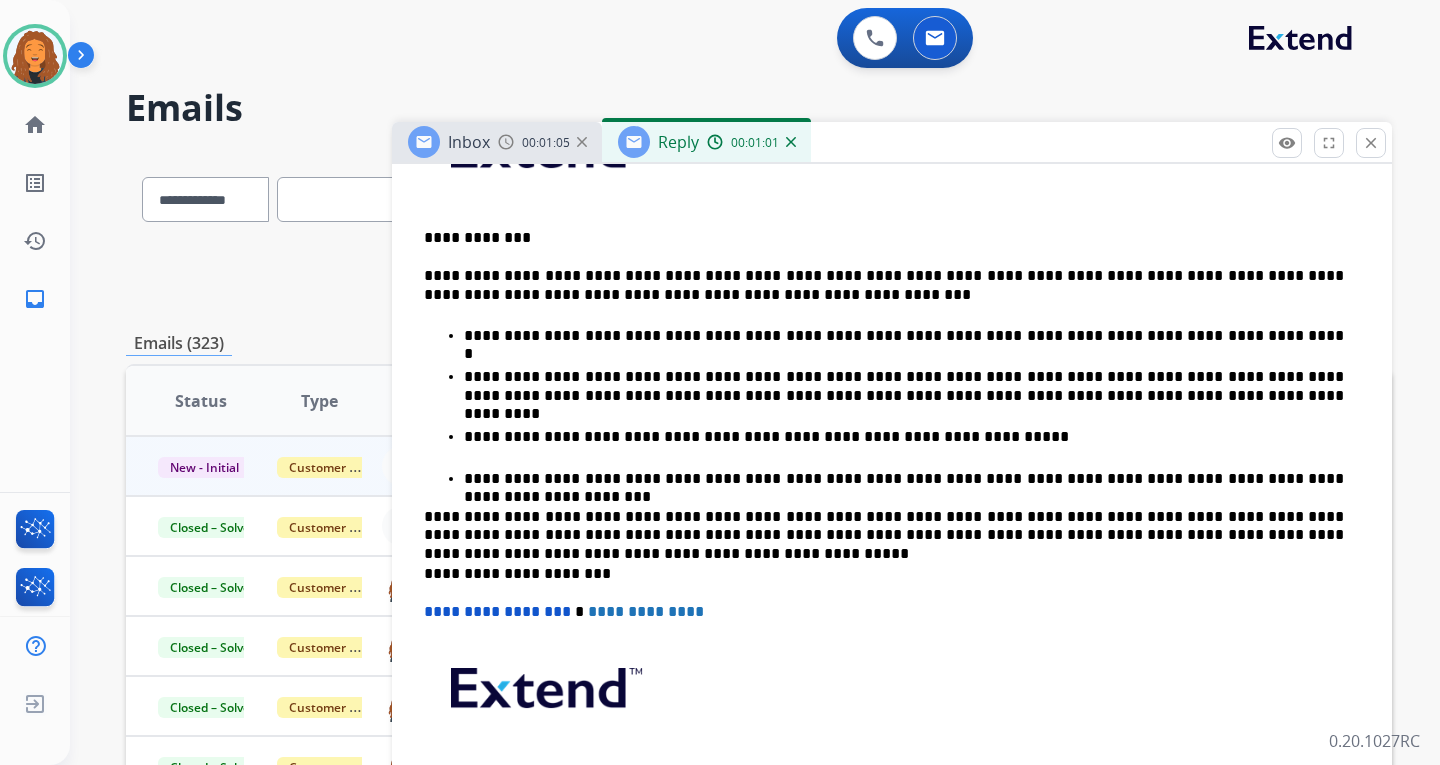 click on "**********" at bounding box center (904, 386) 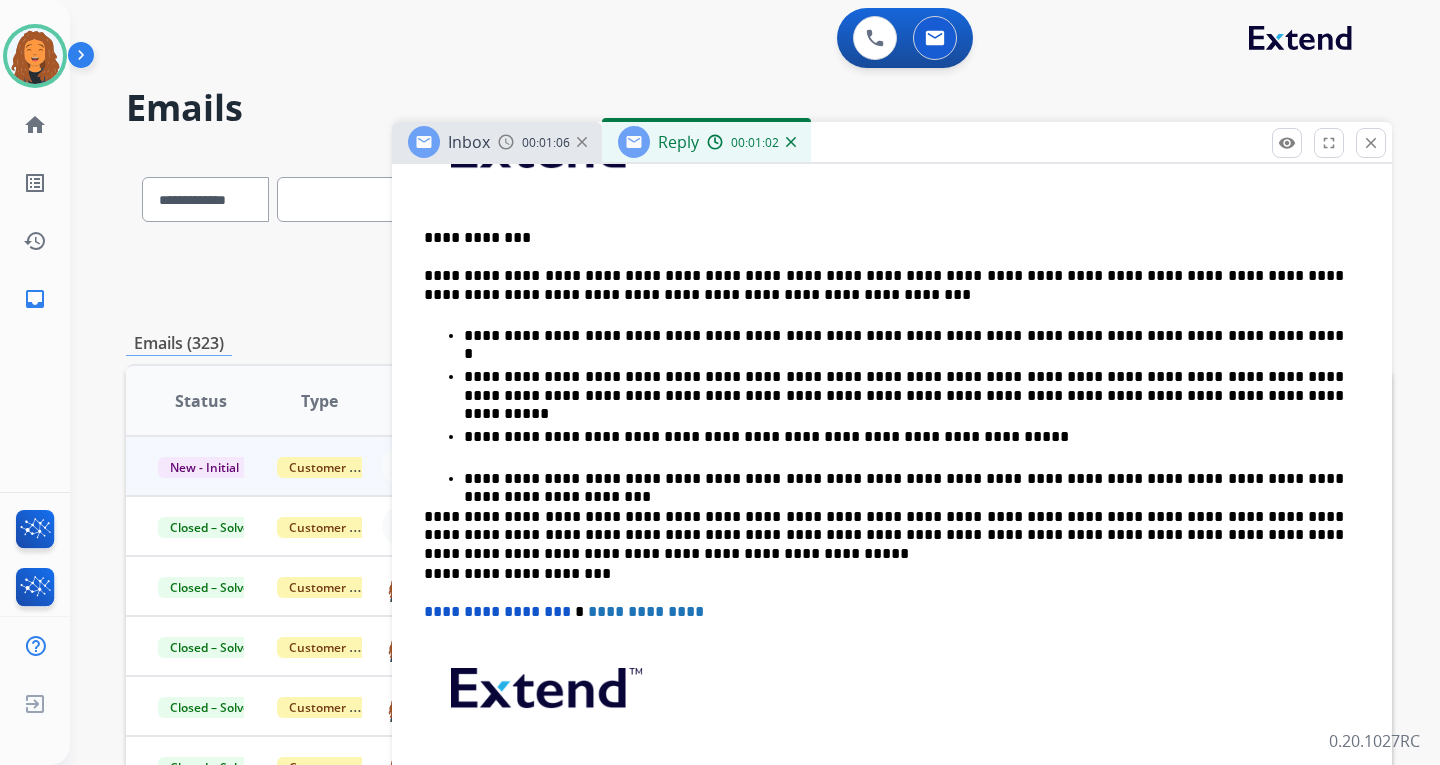 click on "**********" at bounding box center (904, 386) 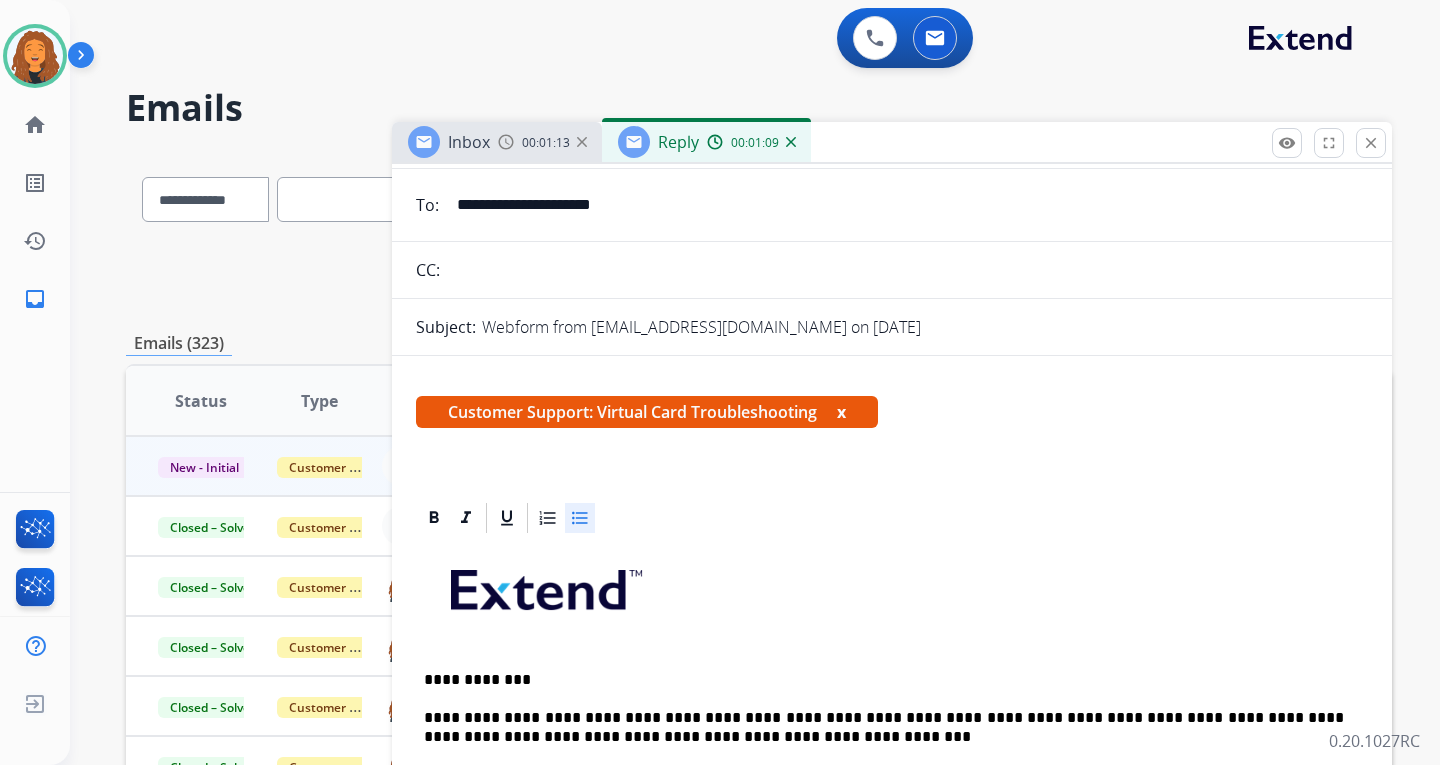 scroll, scrollTop: 0, scrollLeft: 0, axis: both 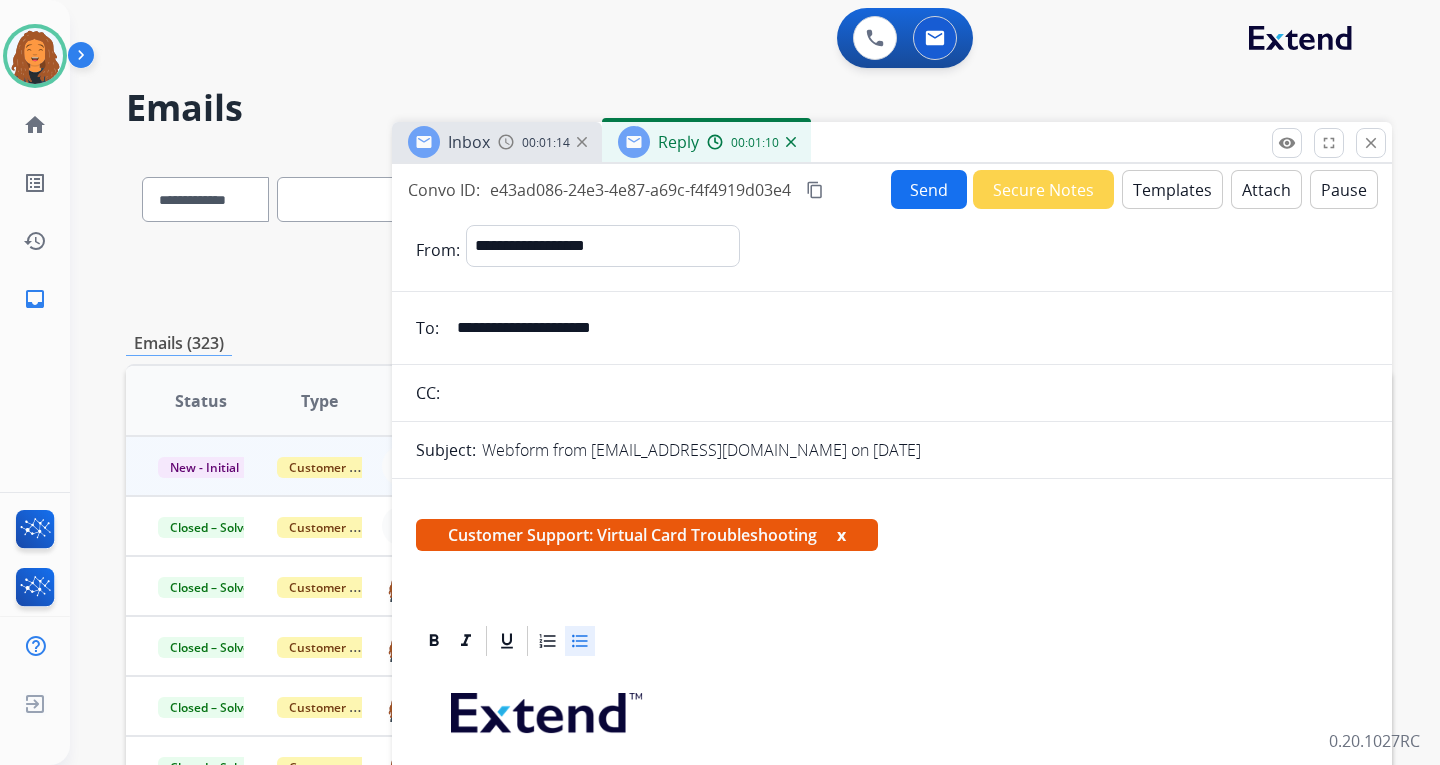 click on "Send" at bounding box center (929, 189) 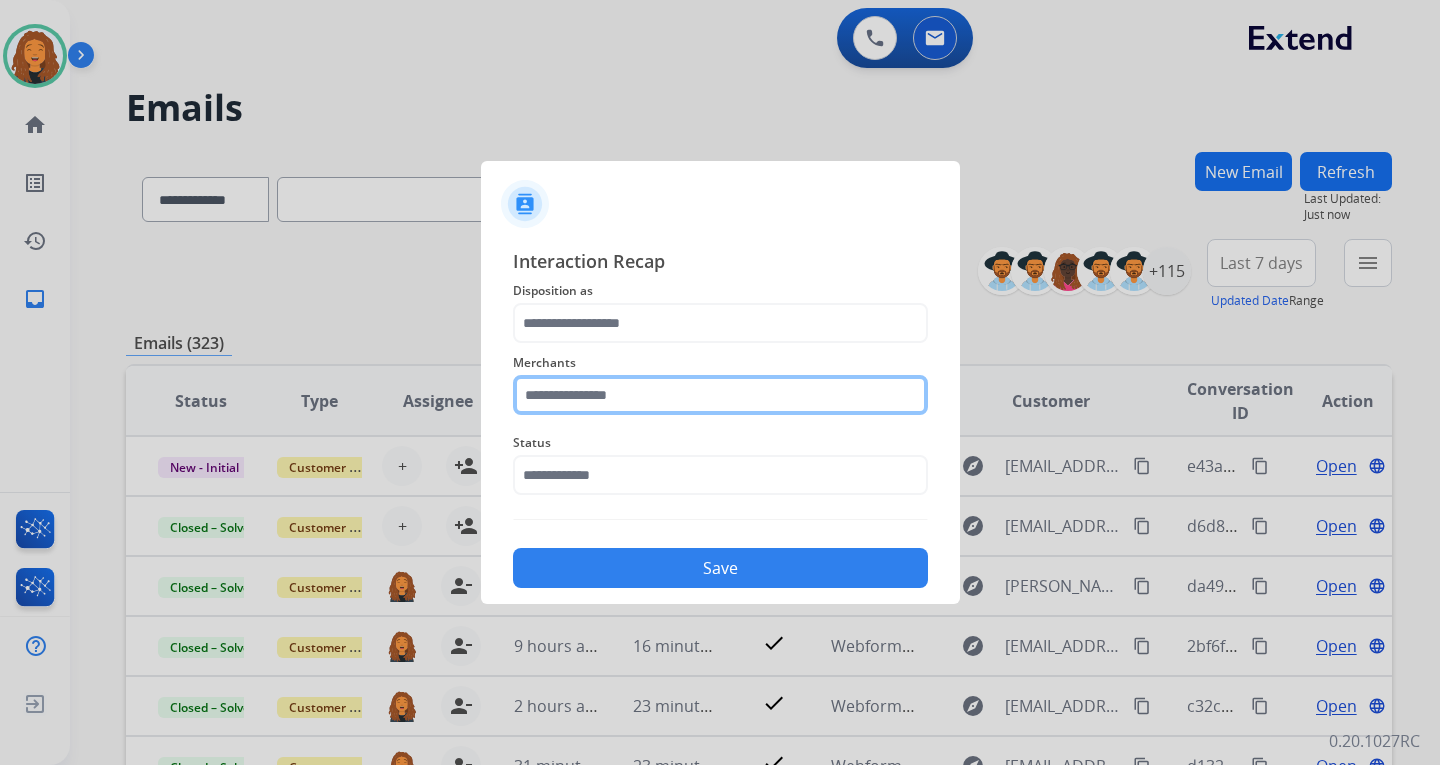 click 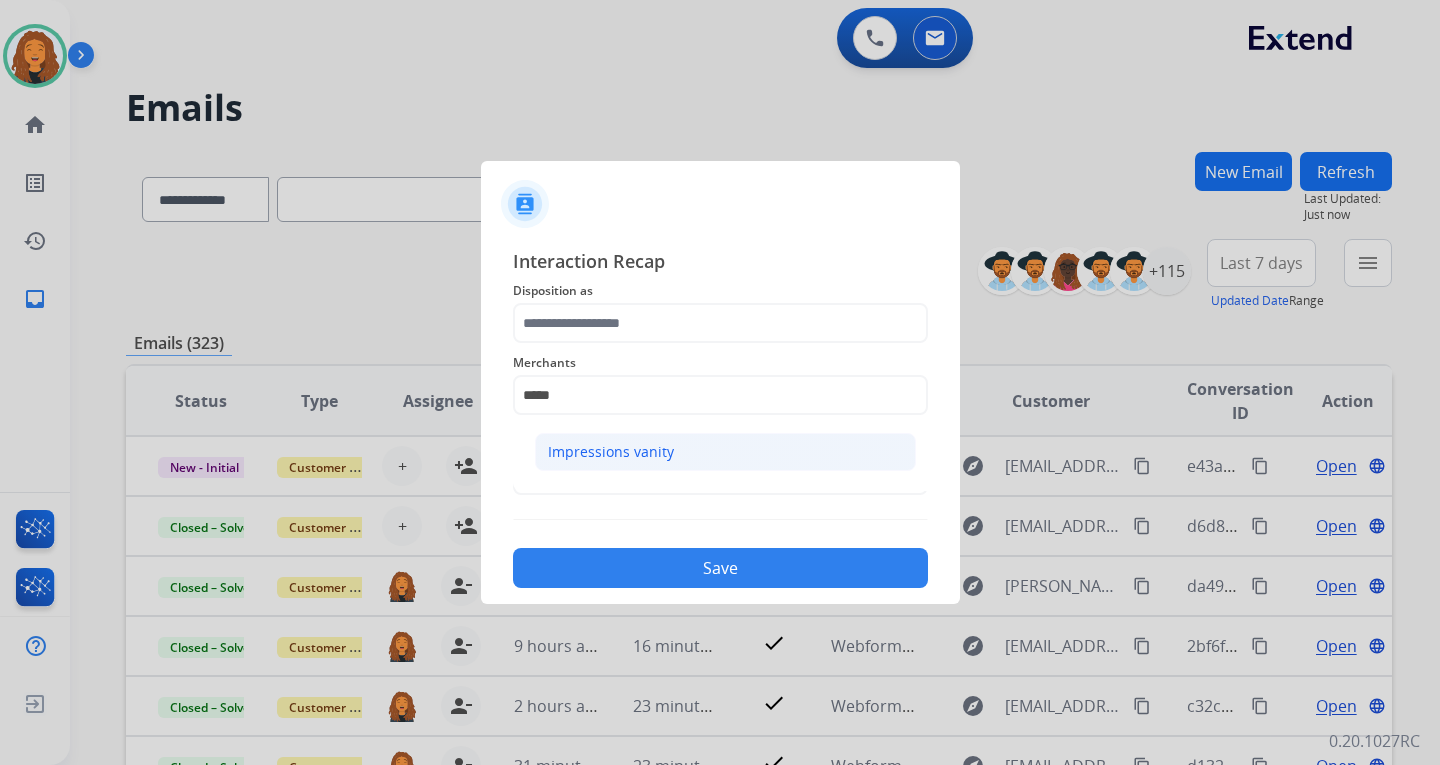 click on "Impressions vanity" 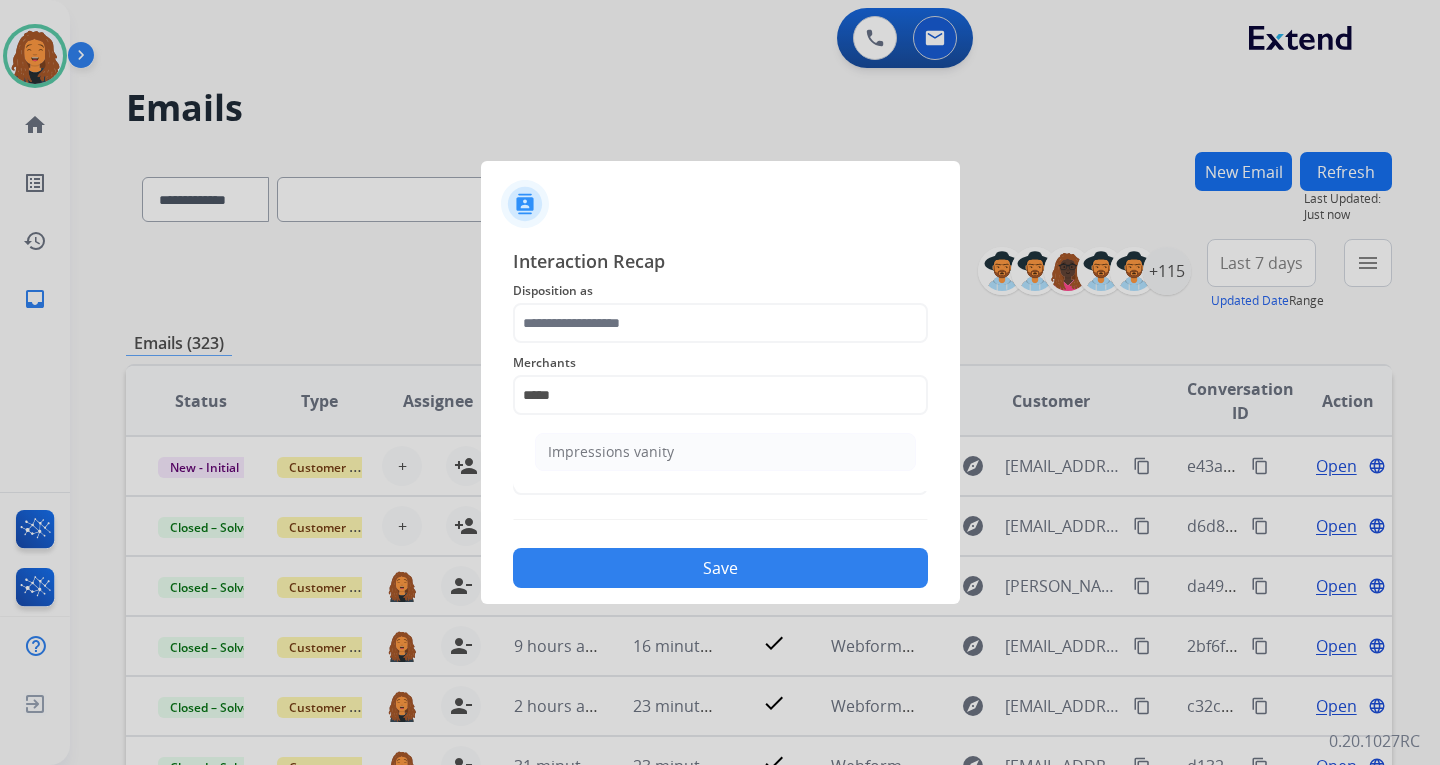 type on "**********" 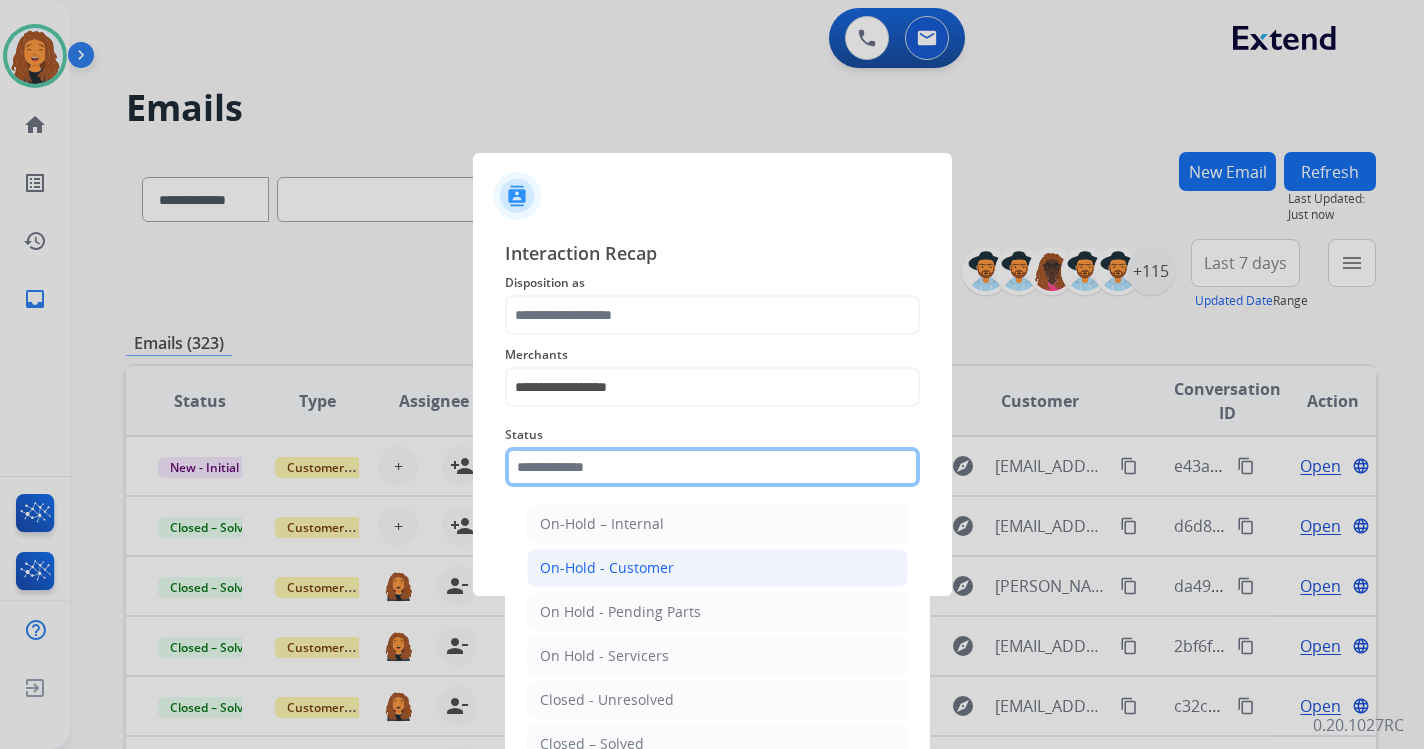 drag, startPoint x: 603, startPoint y: 477, endPoint x: 608, endPoint y: 558, distance: 81.154175 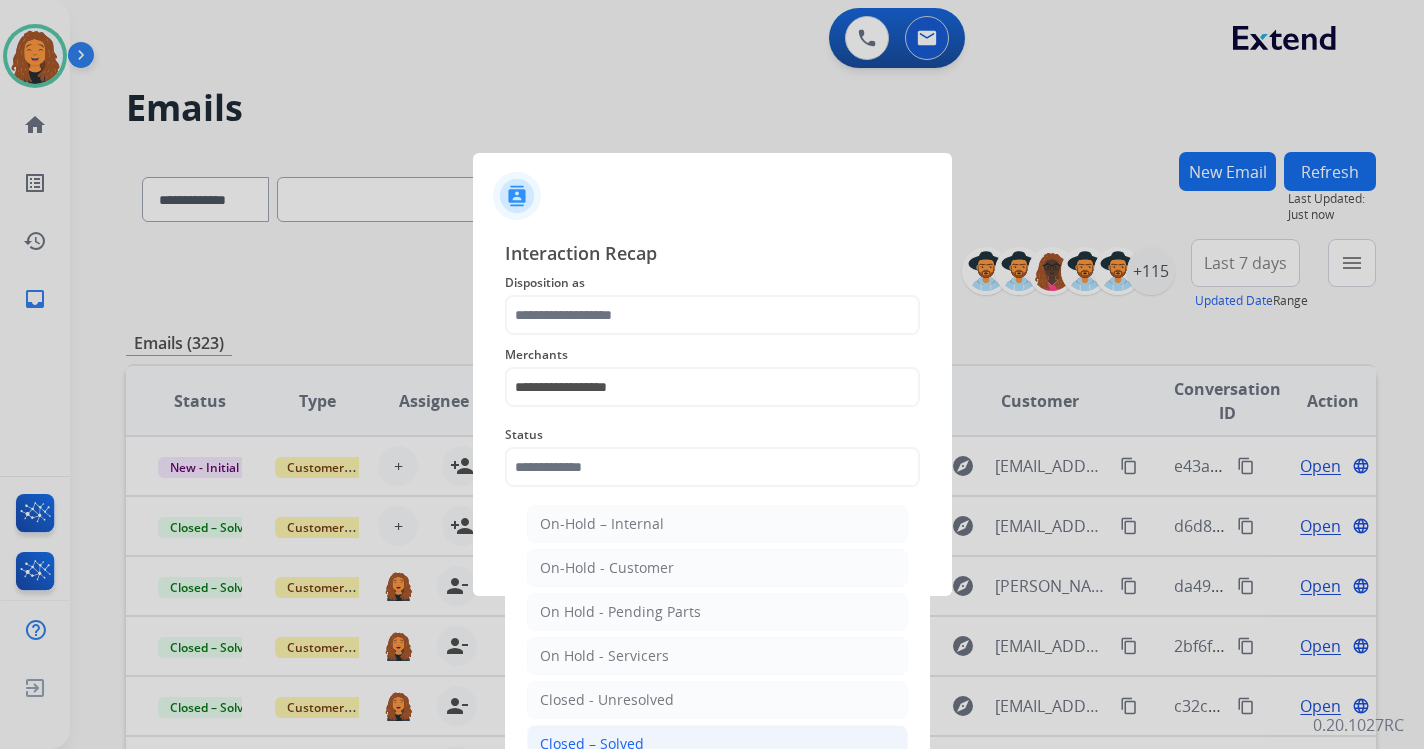 click on "Closed – Solved" 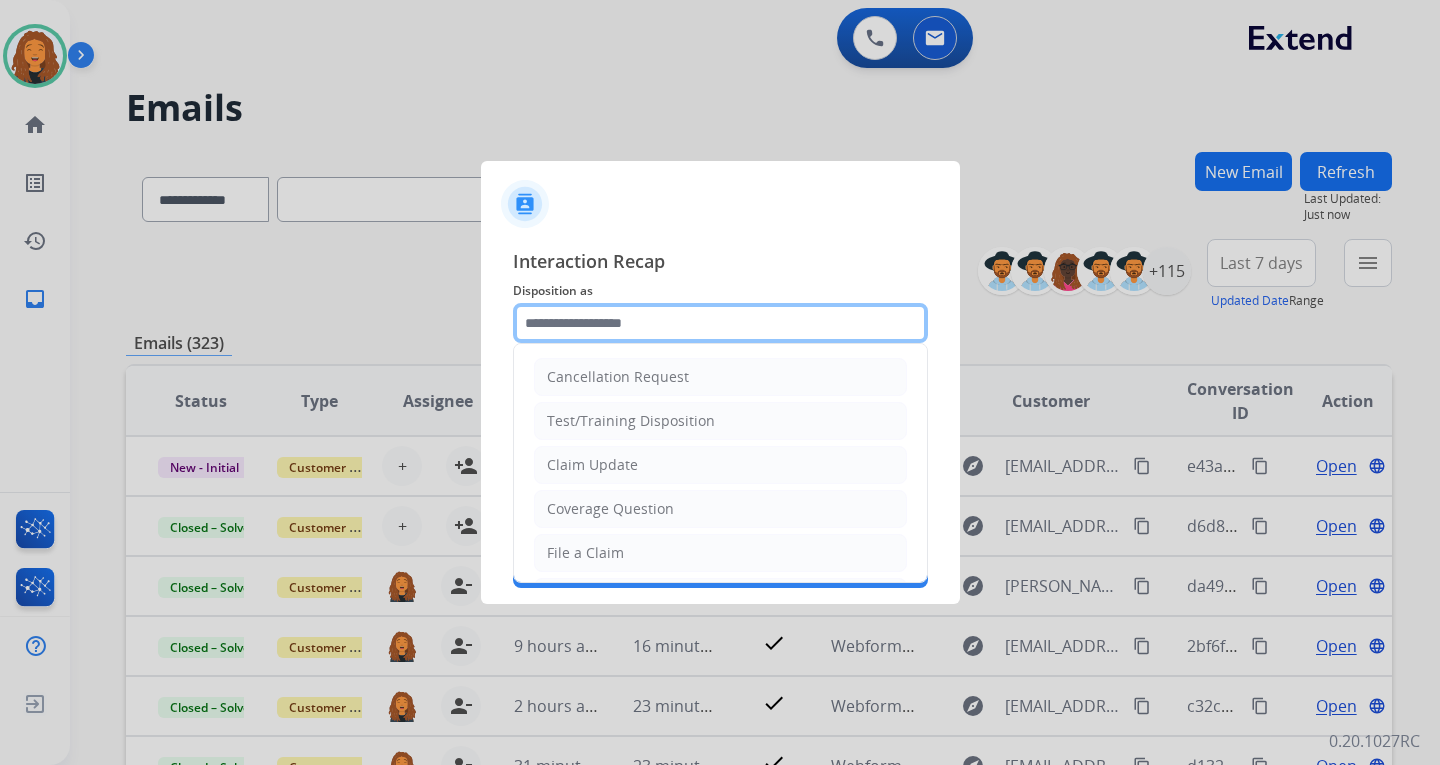 drag, startPoint x: 562, startPoint y: 320, endPoint x: 563, endPoint y: 353, distance: 33.01515 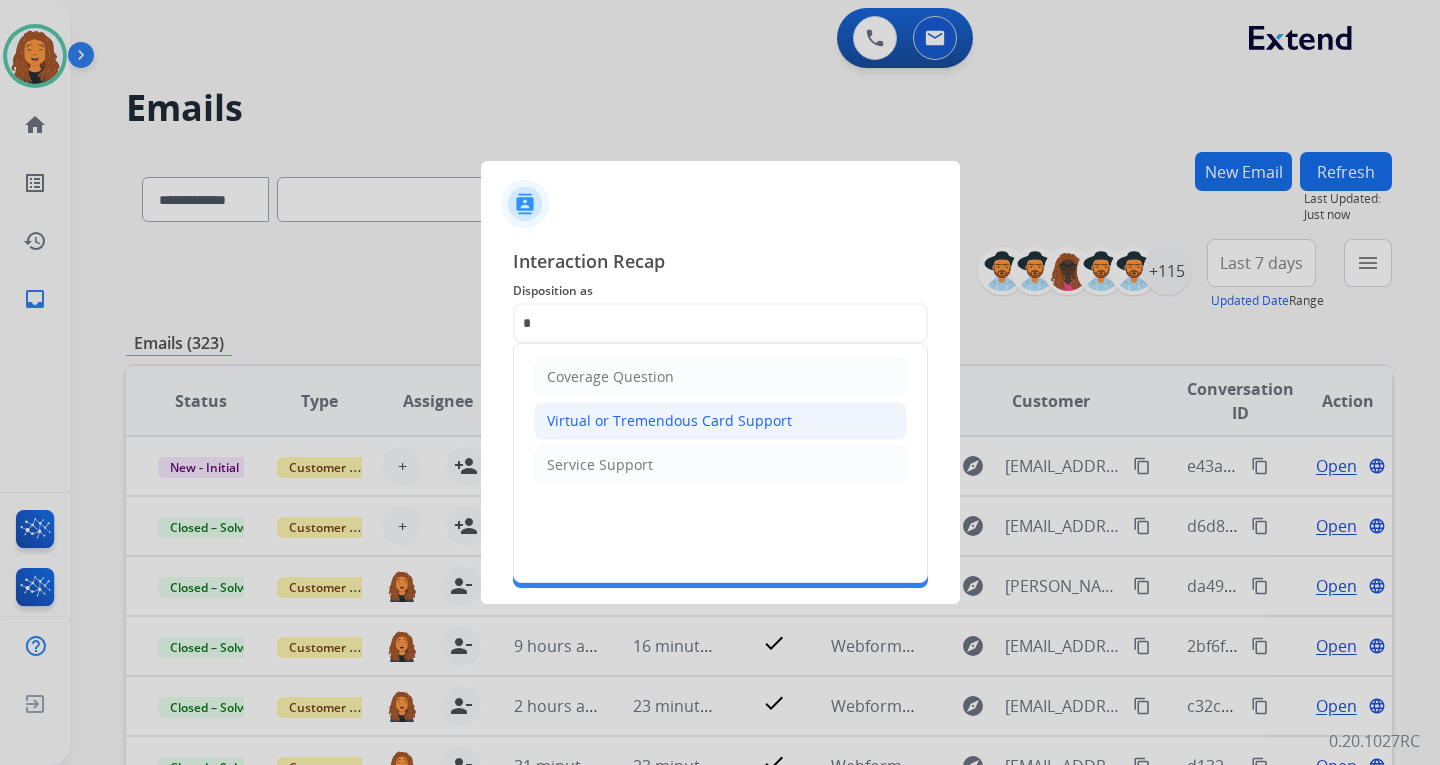 click on "Virtual or Tremendous Card Support" 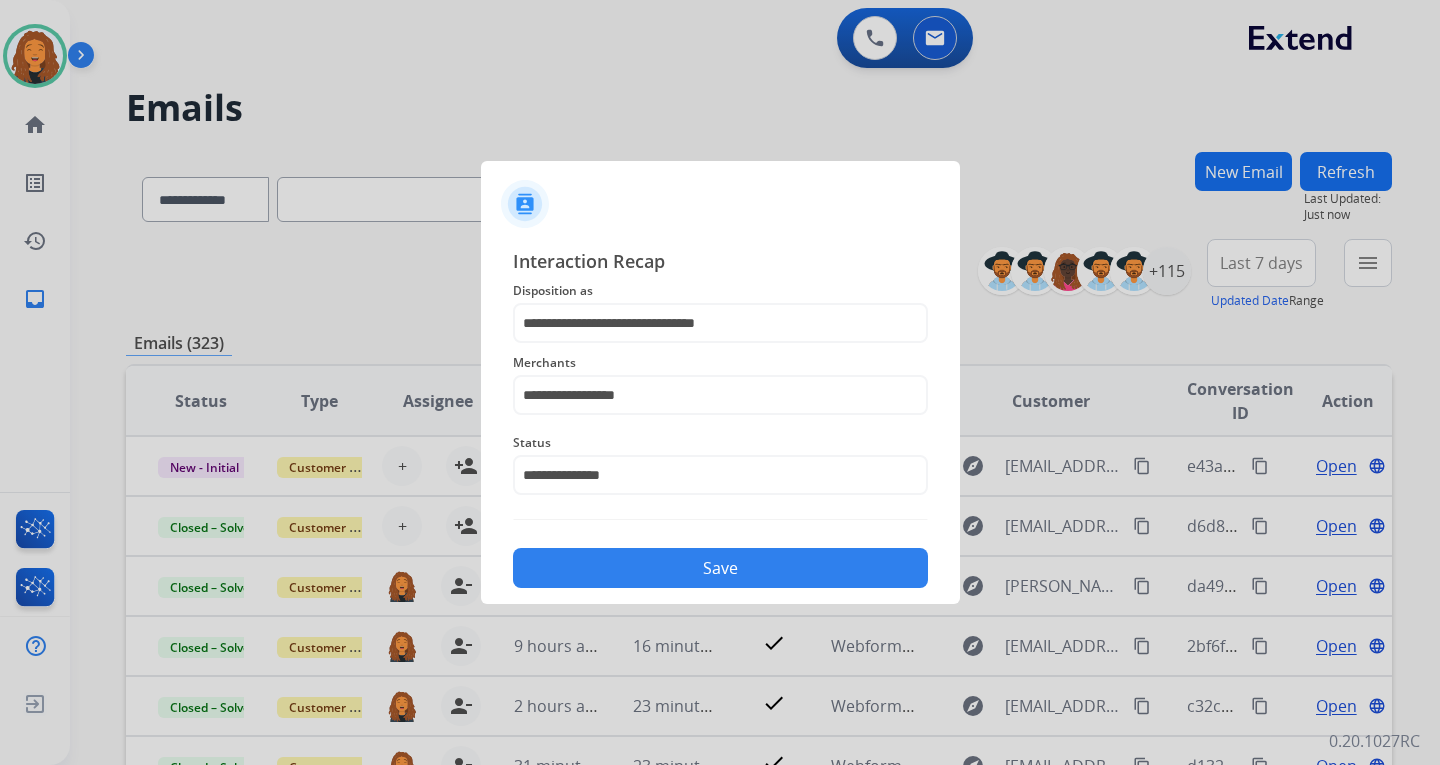 click on "Save" 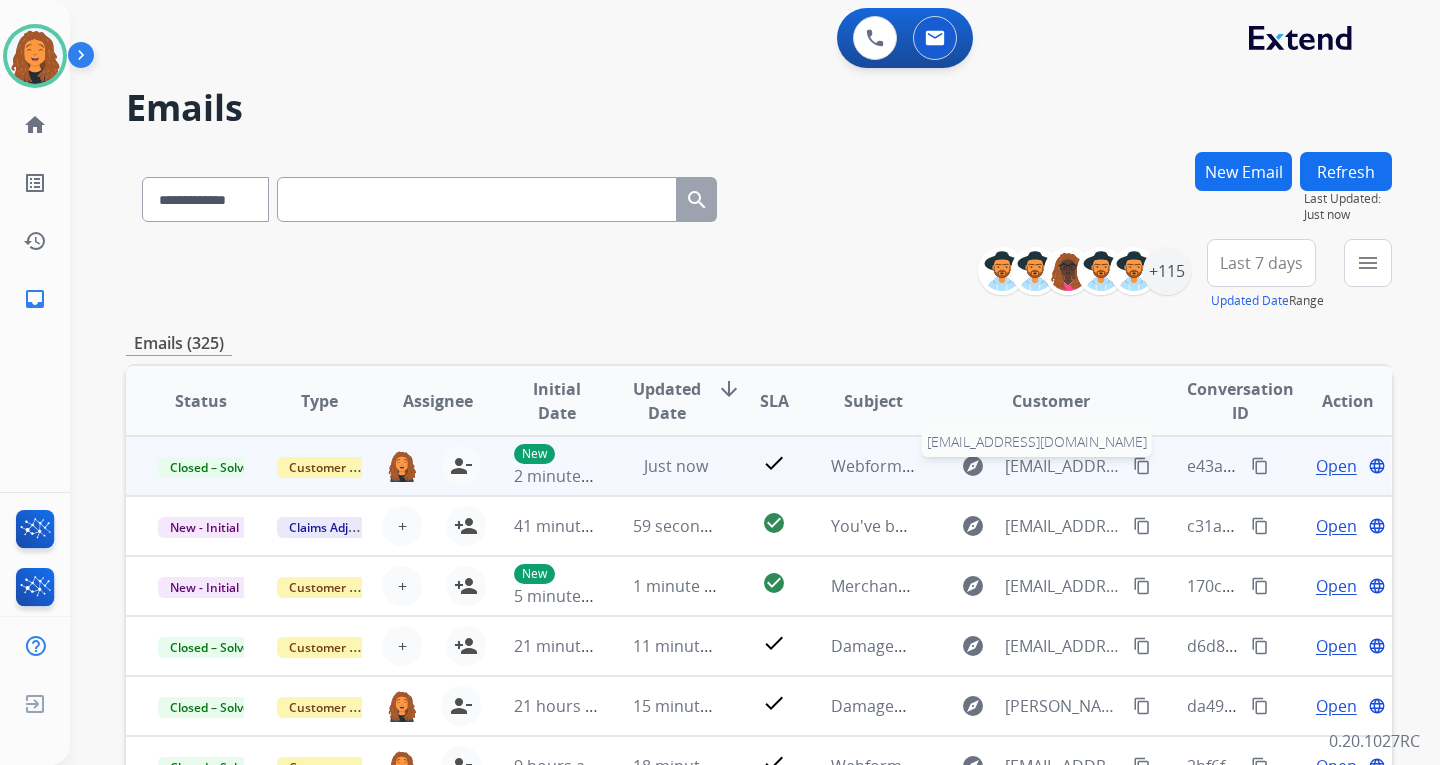 scroll, scrollTop: 2, scrollLeft: 0, axis: vertical 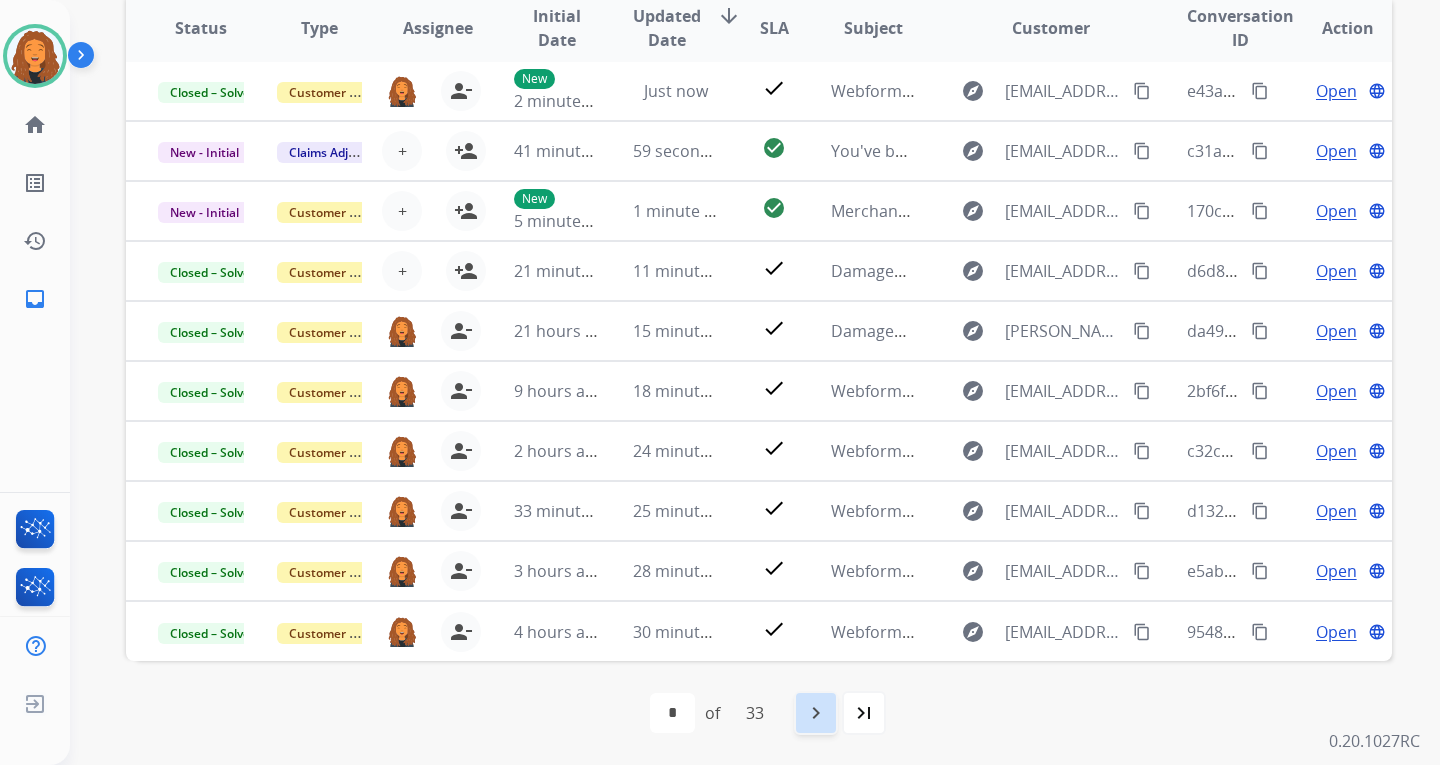 click on "navigate_next" at bounding box center (816, 713) 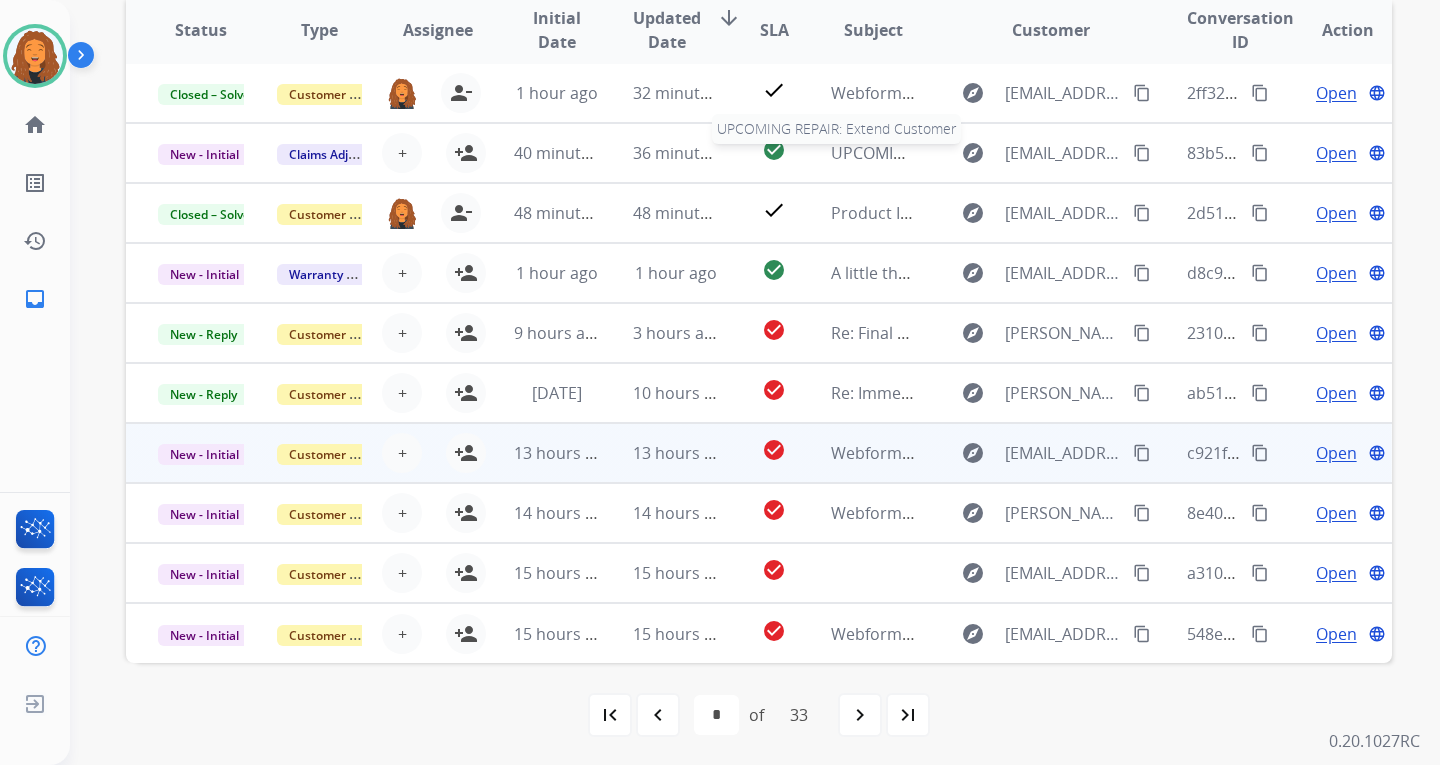 scroll, scrollTop: 373, scrollLeft: 0, axis: vertical 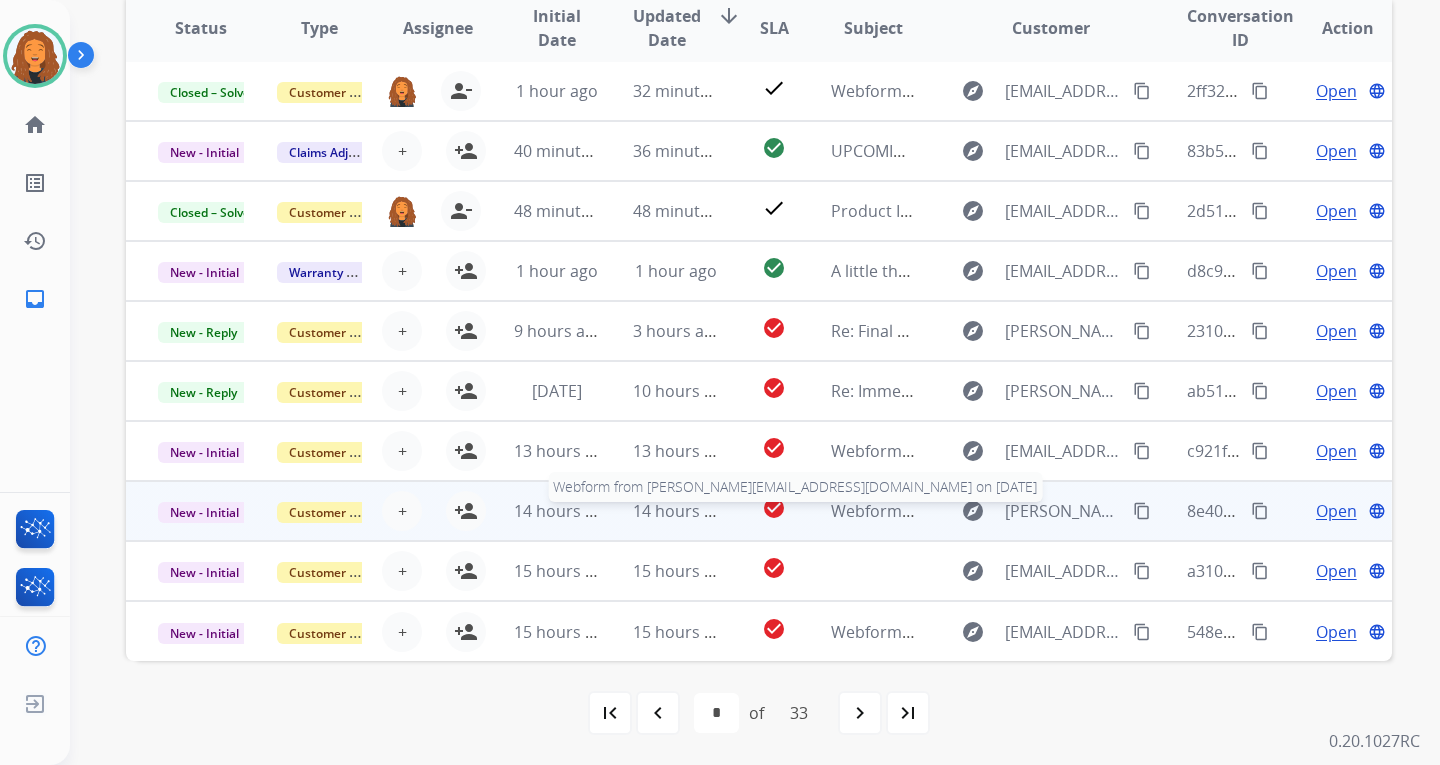 click on "Webform from [PERSON_NAME][EMAIL_ADDRESS][DOMAIN_NAME] on [DATE]  Webform from [PERSON_NAME][EMAIL_ADDRESS][DOMAIN_NAME] on [DATE]" at bounding box center [858, 511] 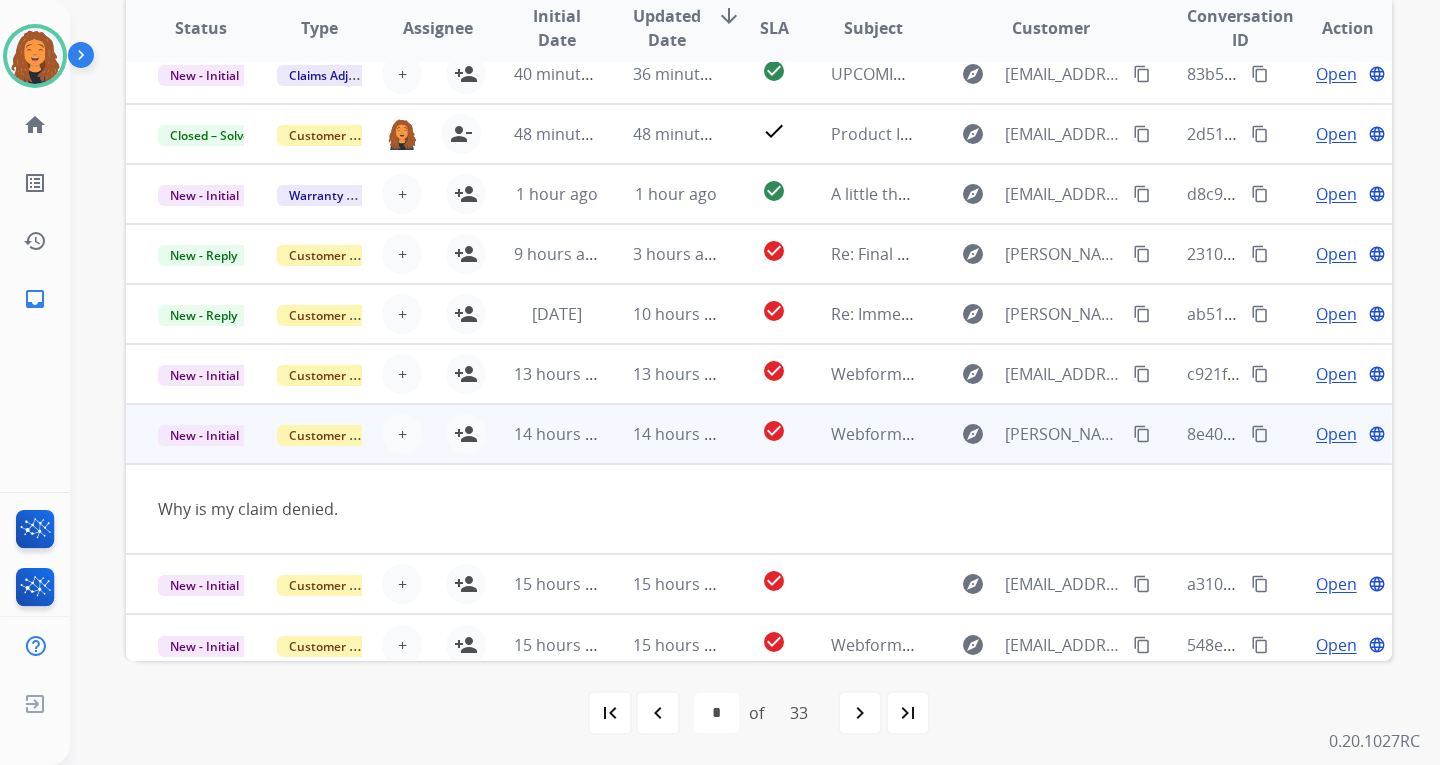 scroll, scrollTop: 92, scrollLeft: 0, axis: vertical 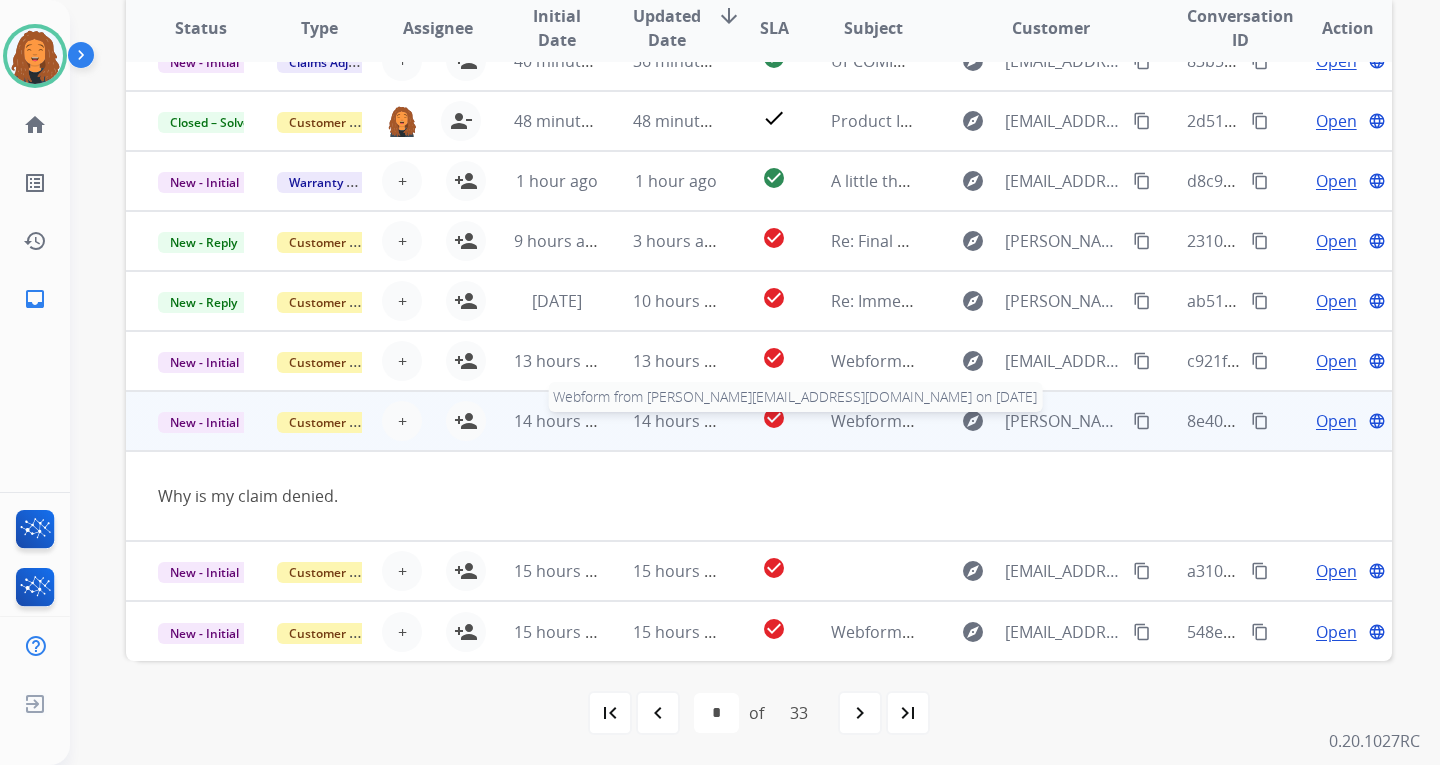 click on "Webform from [PERSON_NAME][EMAIL_ADDRESS][DOMAIN_NAME] on [DATE]" at bounding box center [1119, 421] 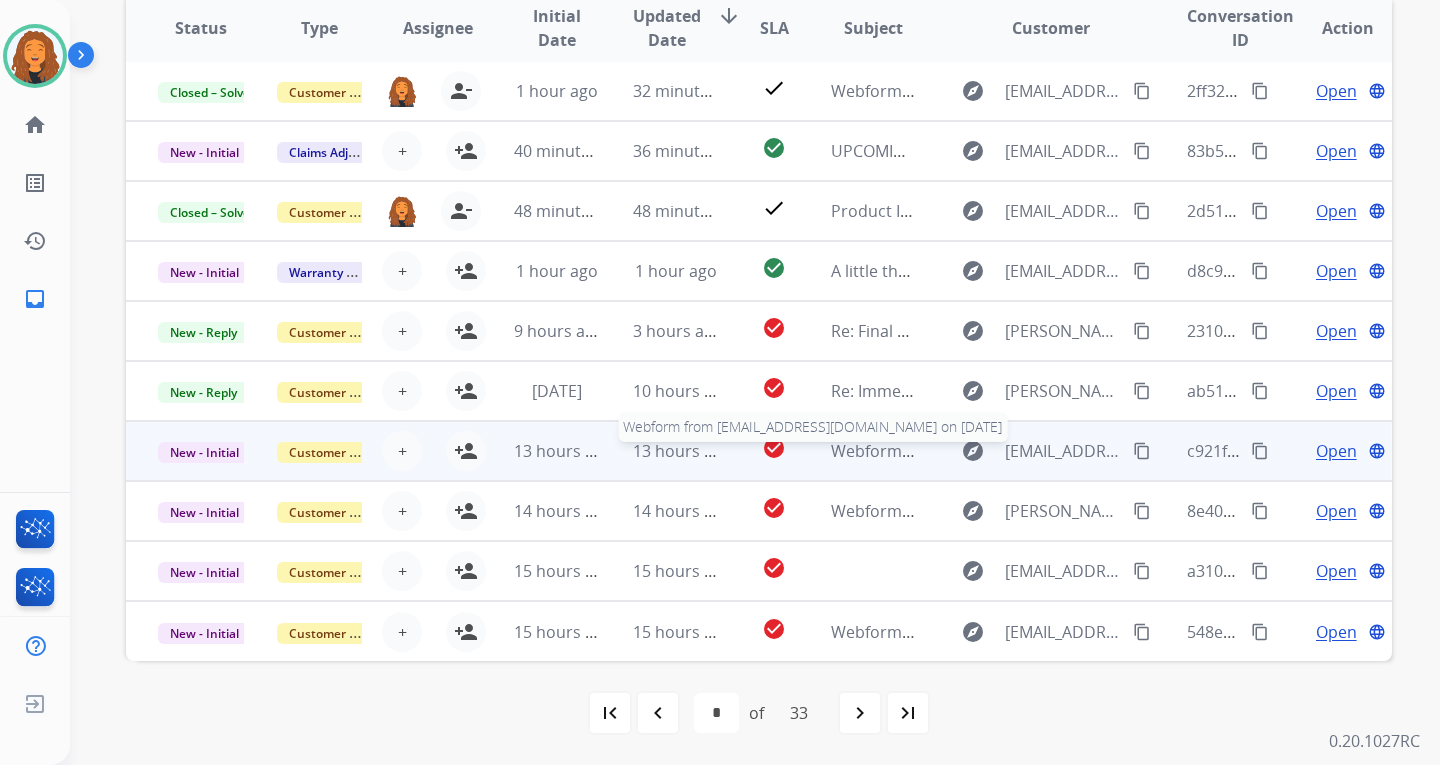 click on "Webform from [EMAIL_ADDRESS][DOMAIN_NAME] on [DATE]" at bounding box center (1057, 451) 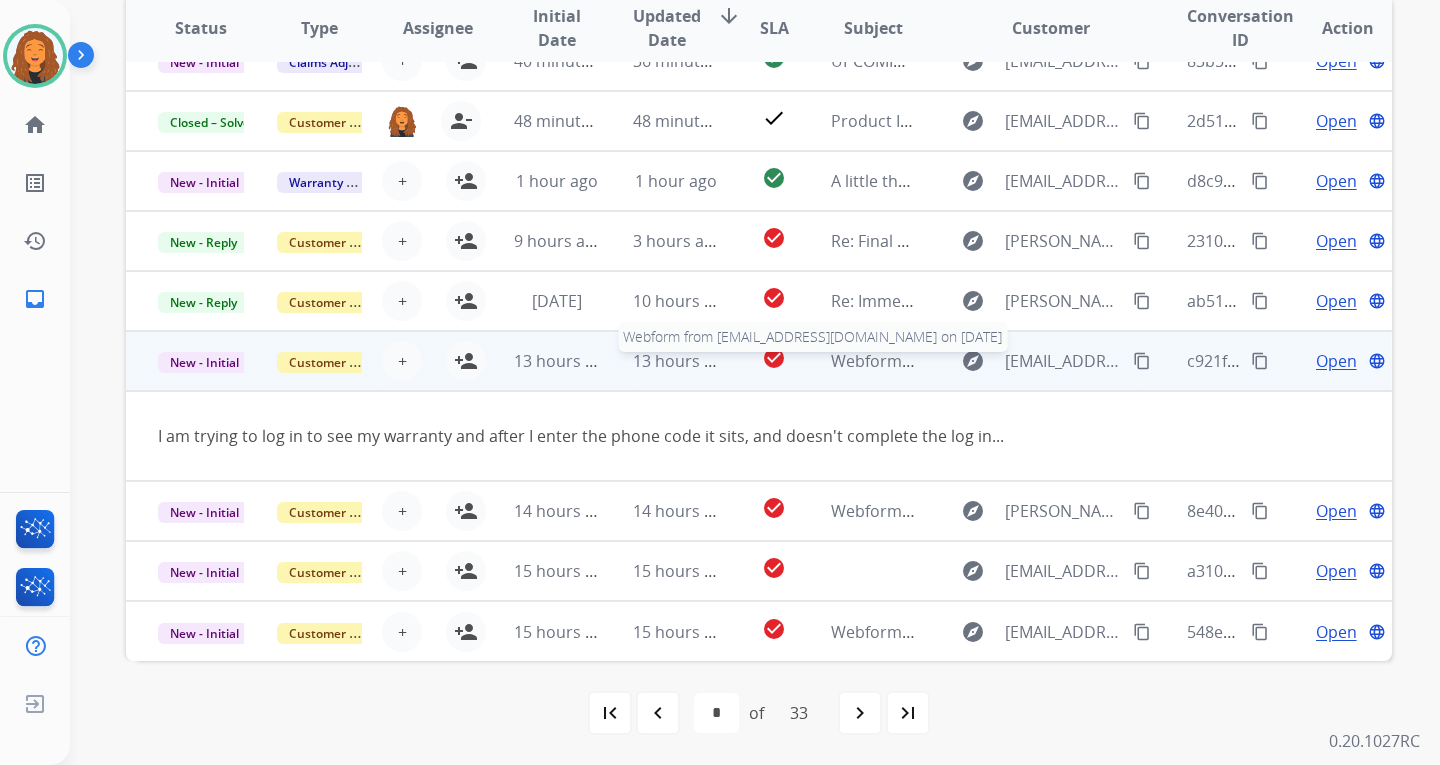 click on "Webform from [EMAIL_ADDRESS][DOMAIN_NAME] on [DATE]" at bounding box center [1057, 361] 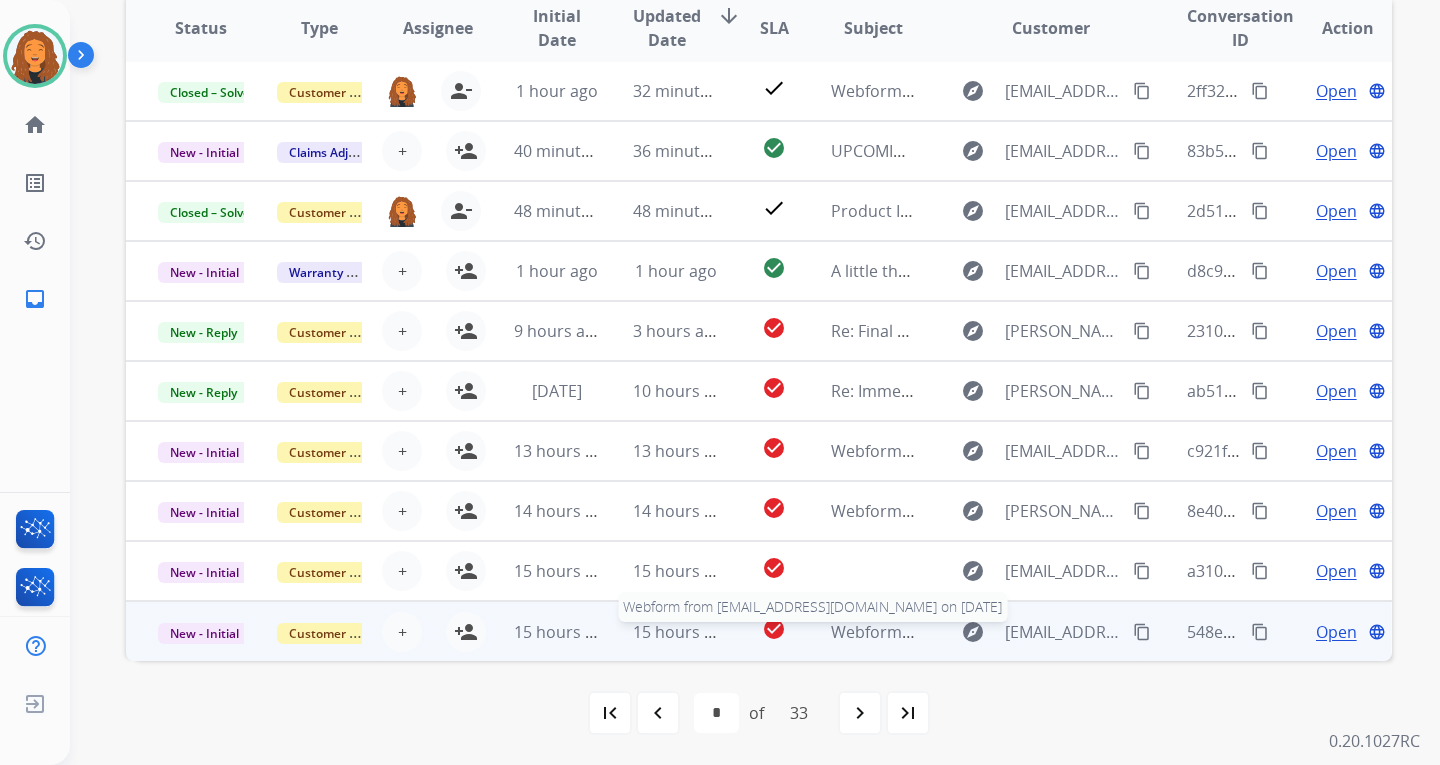 click on "Webform from [EMAIL_ADDRESS][DOMAIN_NAME] on [DATE]" at bounding box center [1057, 632] 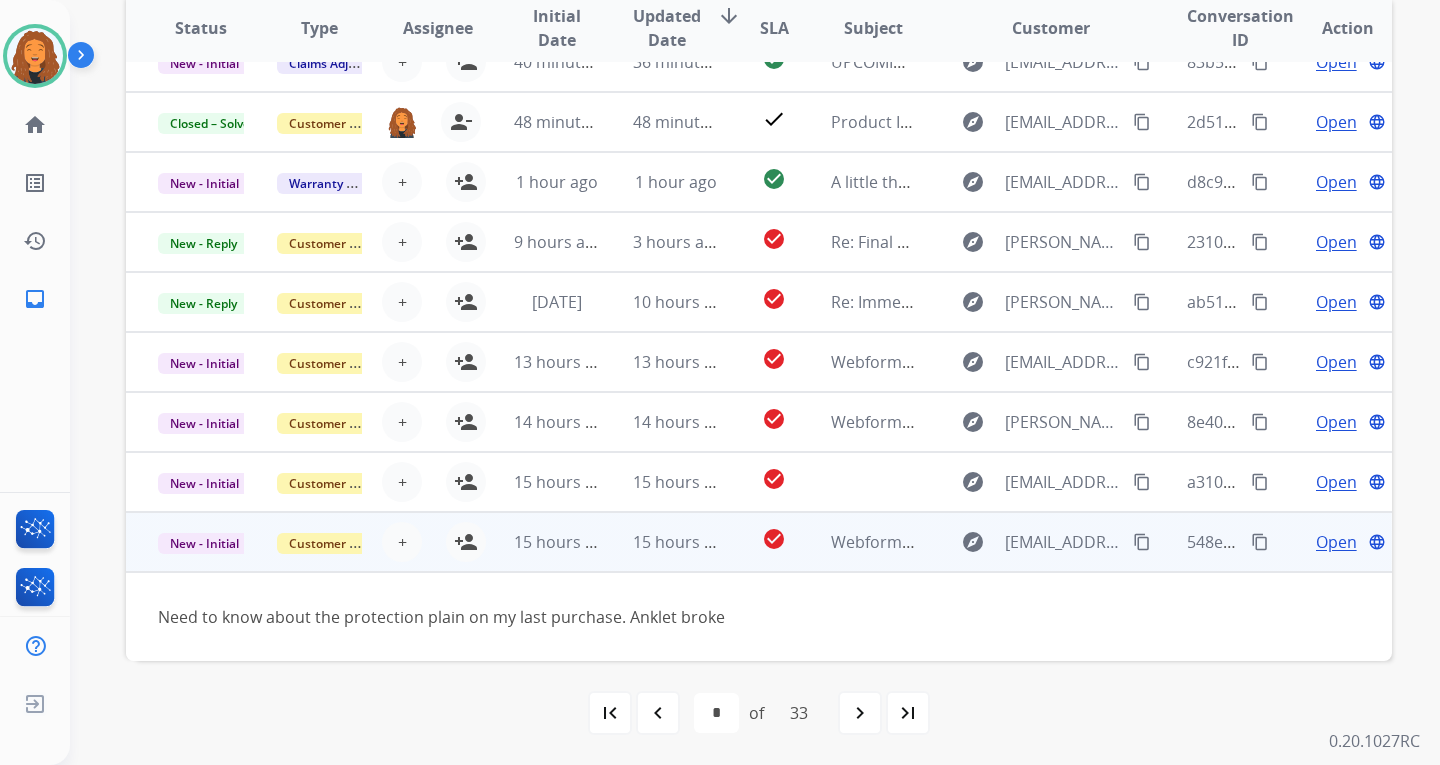 scroll, scrollTop: 91, scrollLeft: 0, axis: vertical 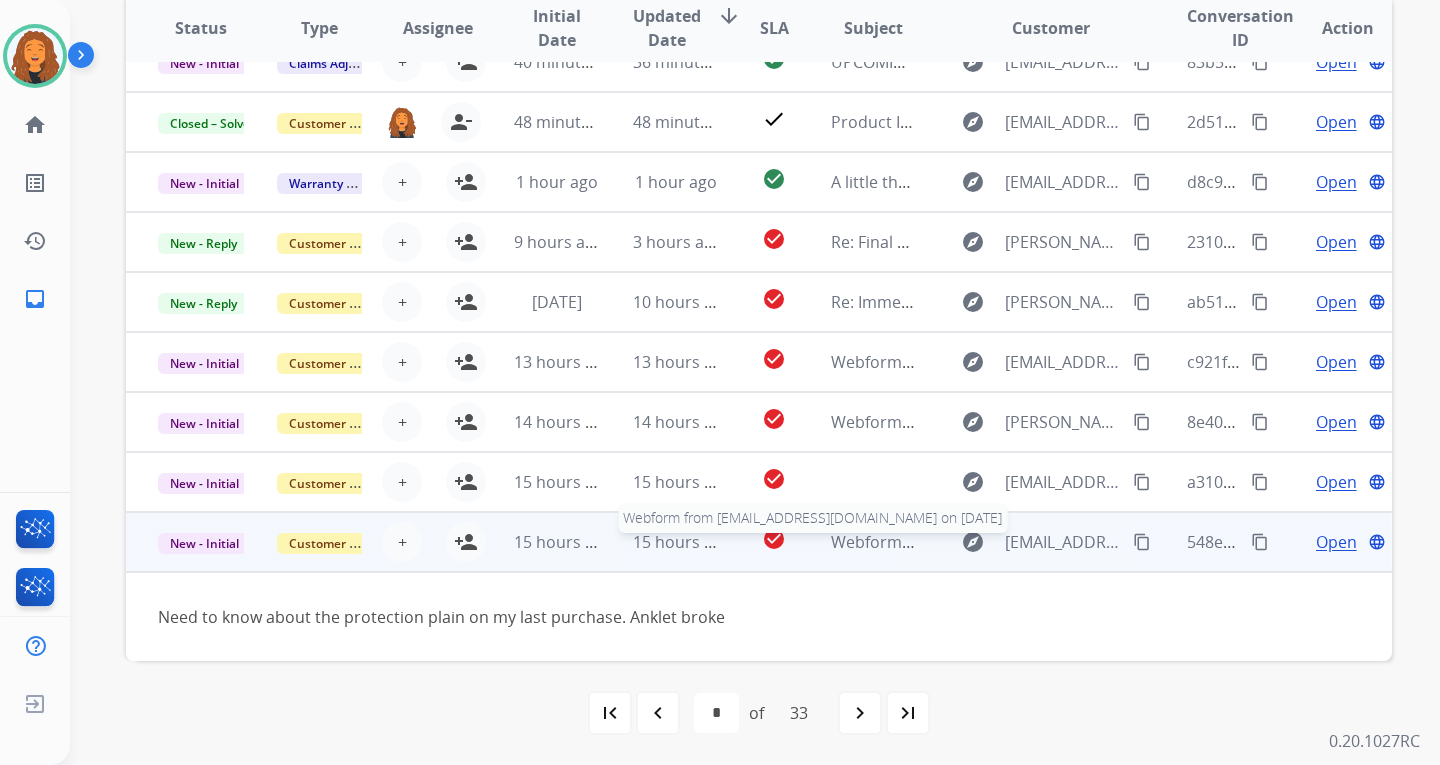 click on "Webform from [EMAIL_ADDRESS][DOMAIN_NAME] on [DATE]" at bounding box center (1057, 542) 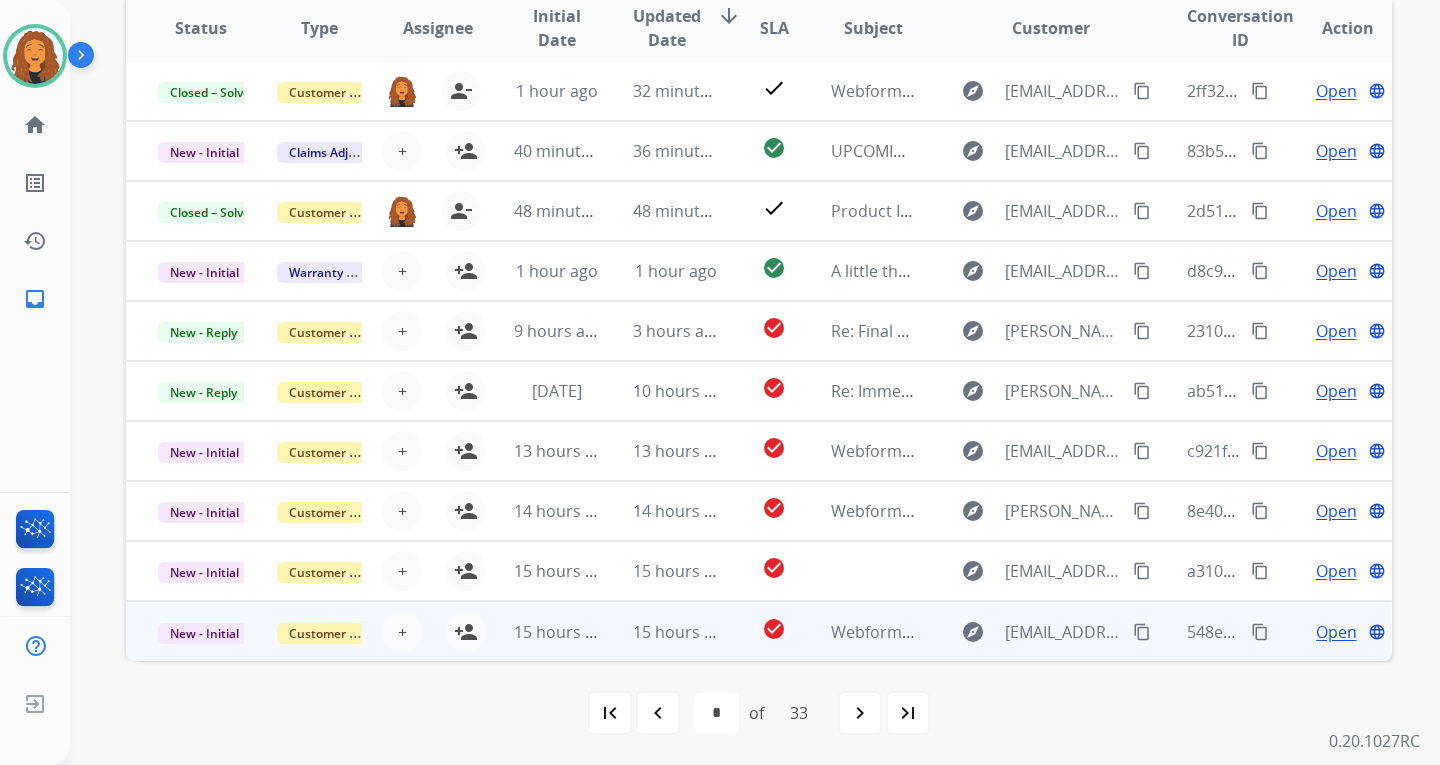 scroll, scrollTop: 2, scrollLeft: 0, axis: vertical 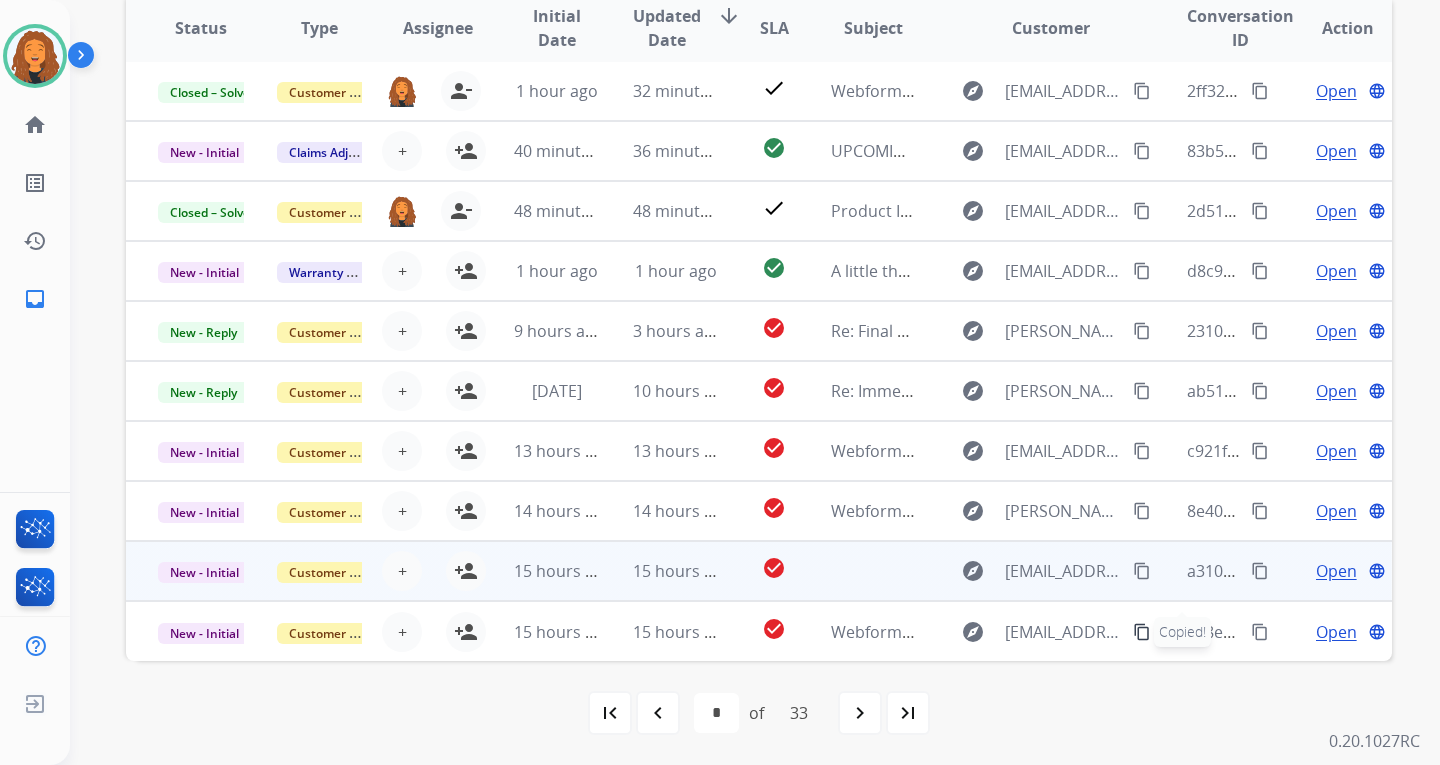drag, startPoint x: 1332, startPoint y: 632, endPoint x: 1220, endPoint y: 596, distance: 117.64353 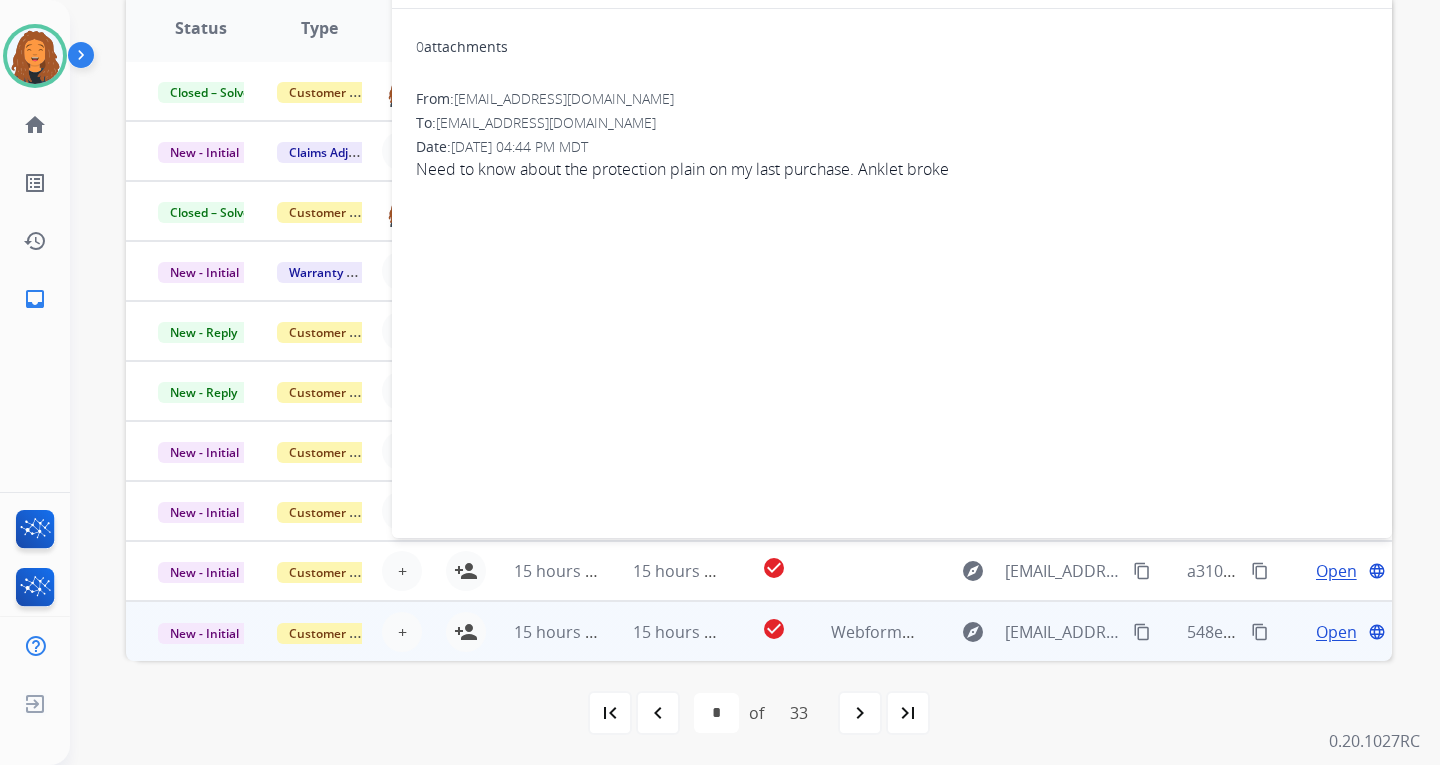click on "0  attachments  From:  [EMAIL_ADDRESS][DOMAIN_NAME]   To:  [EMAIL_ADDRESS][DOMAIN_NAME]  Date:  [DATE] 04:44 PM MDT Need to know about the protection plain on my last purchase.   Anklet broke" at bounding box center [892, 269] 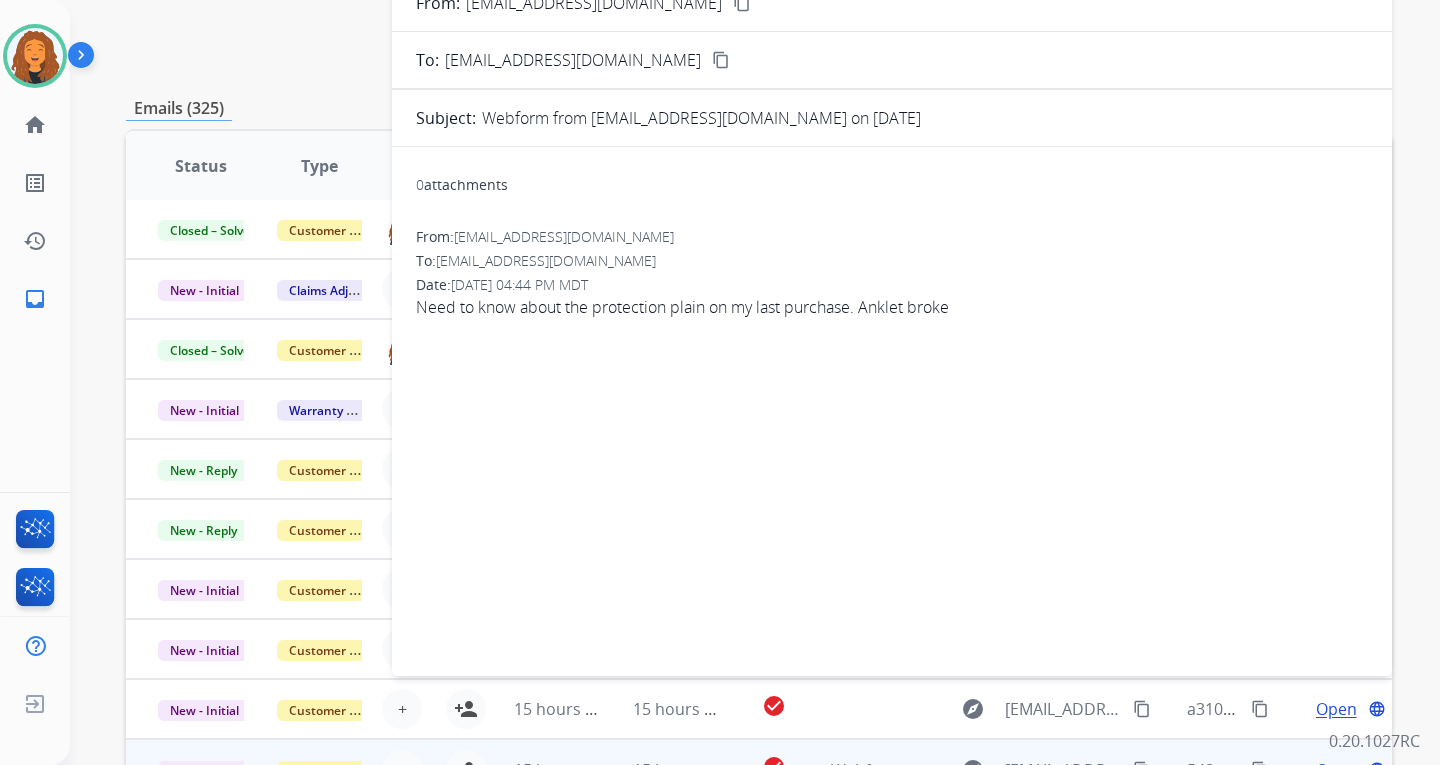 scroll, scrollTop: 173, scrollLeft: 0, axis: vertical 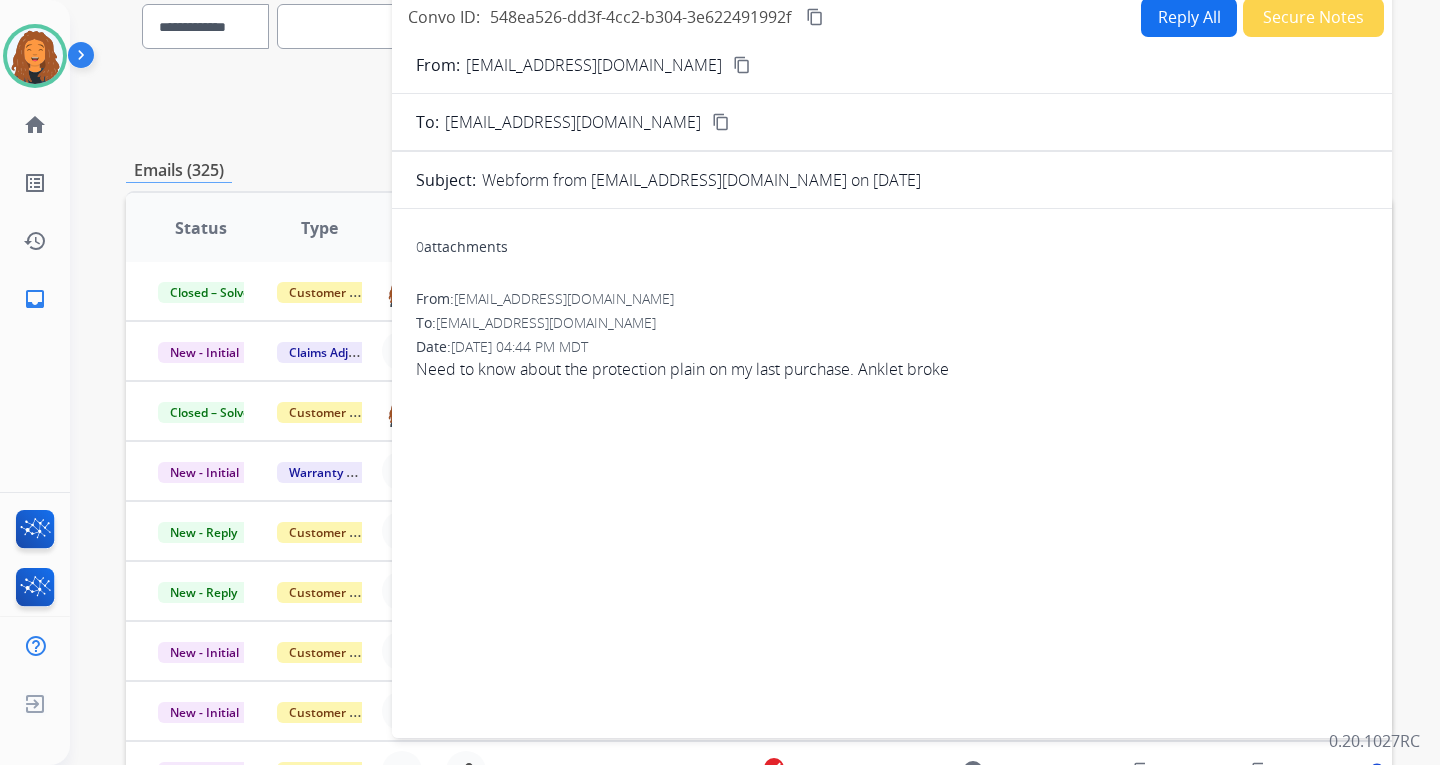 click on "Reply All" at bounding box center [1189, 17] 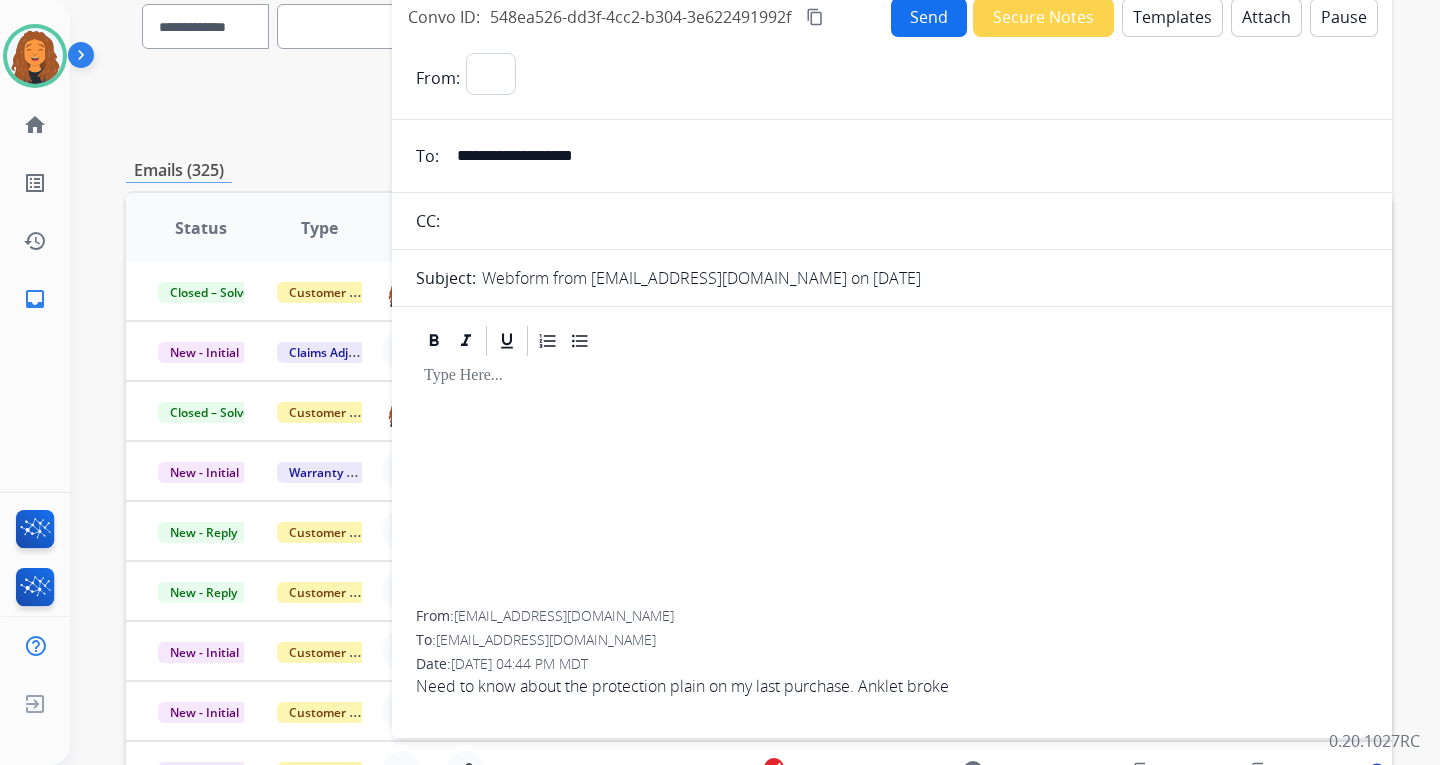 select on "**********" 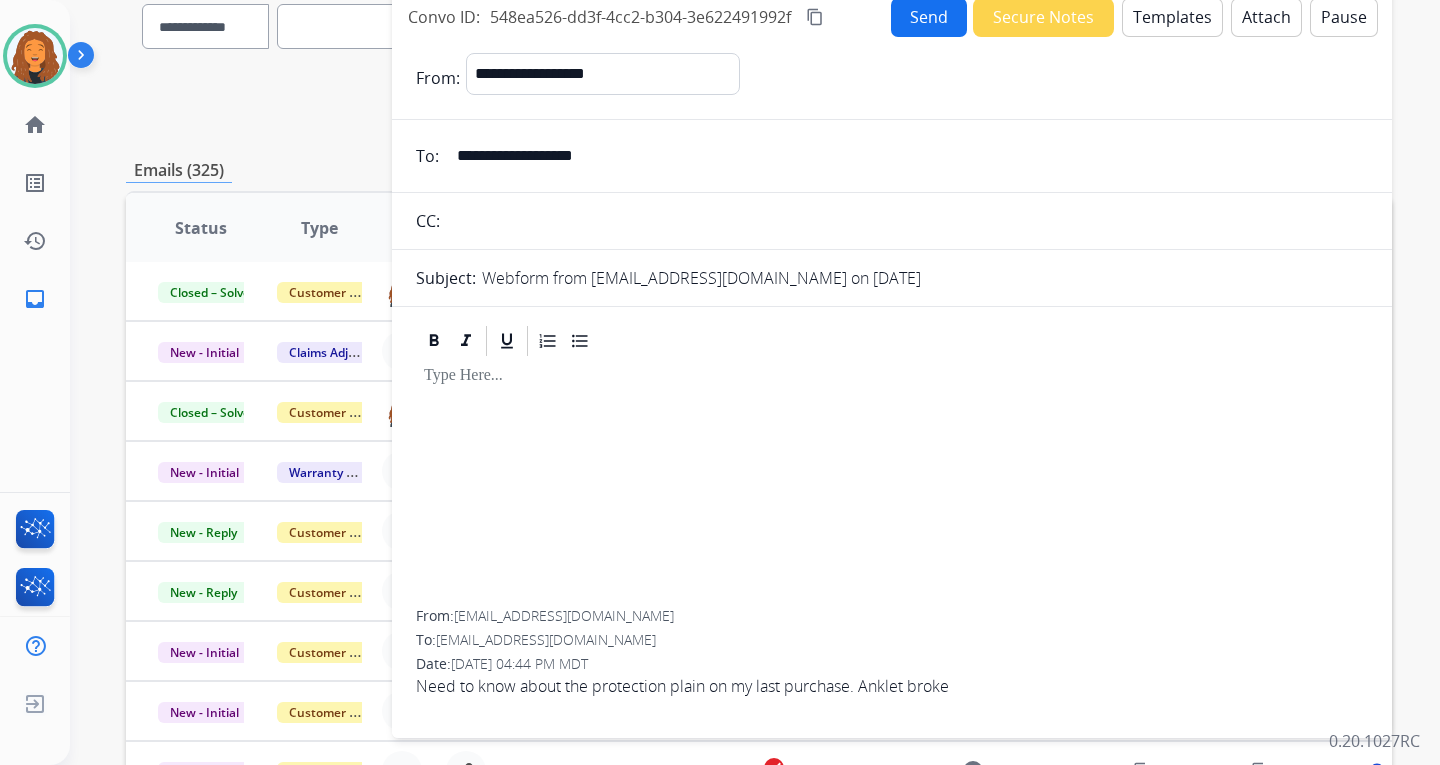 click on "Templates" at bounding box center (1172, 17) 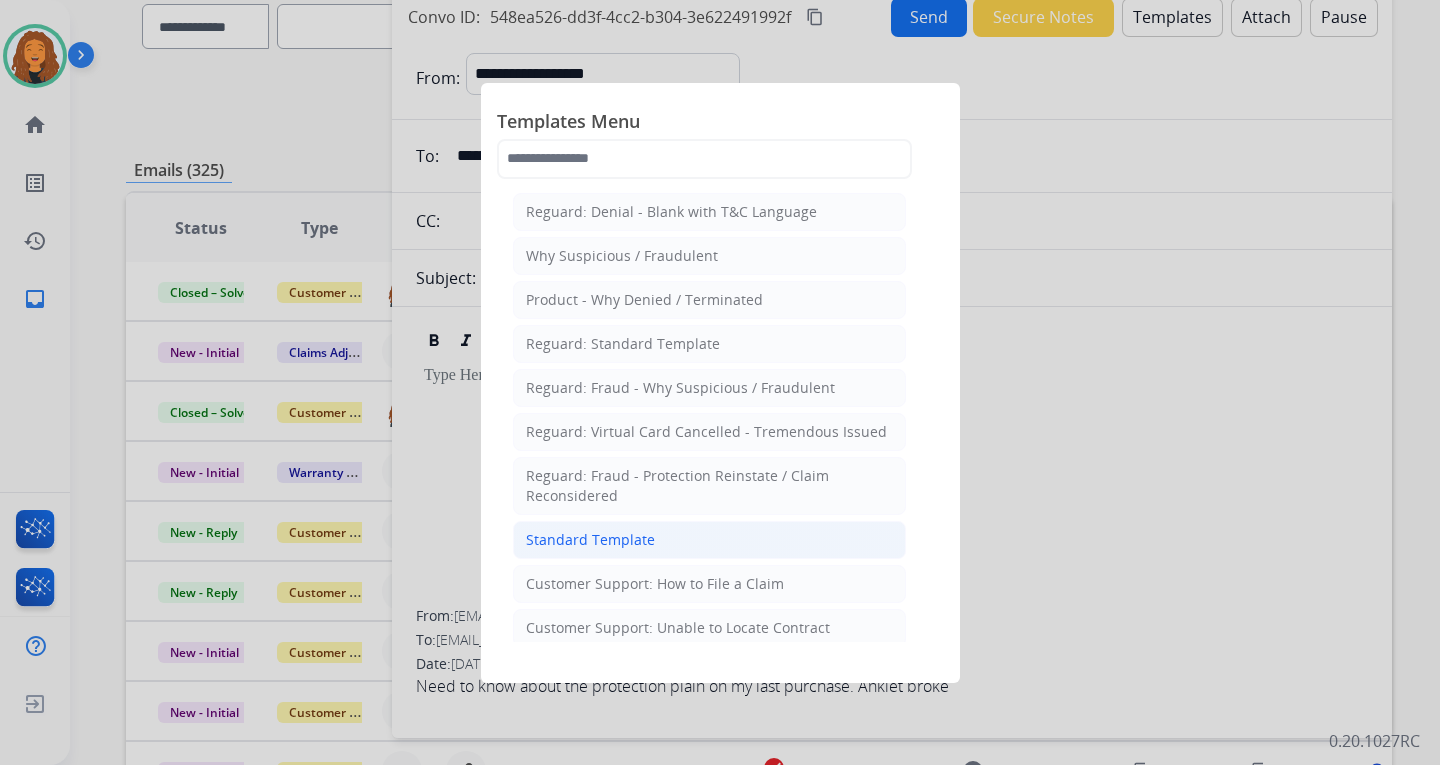 click on "Standard Template" 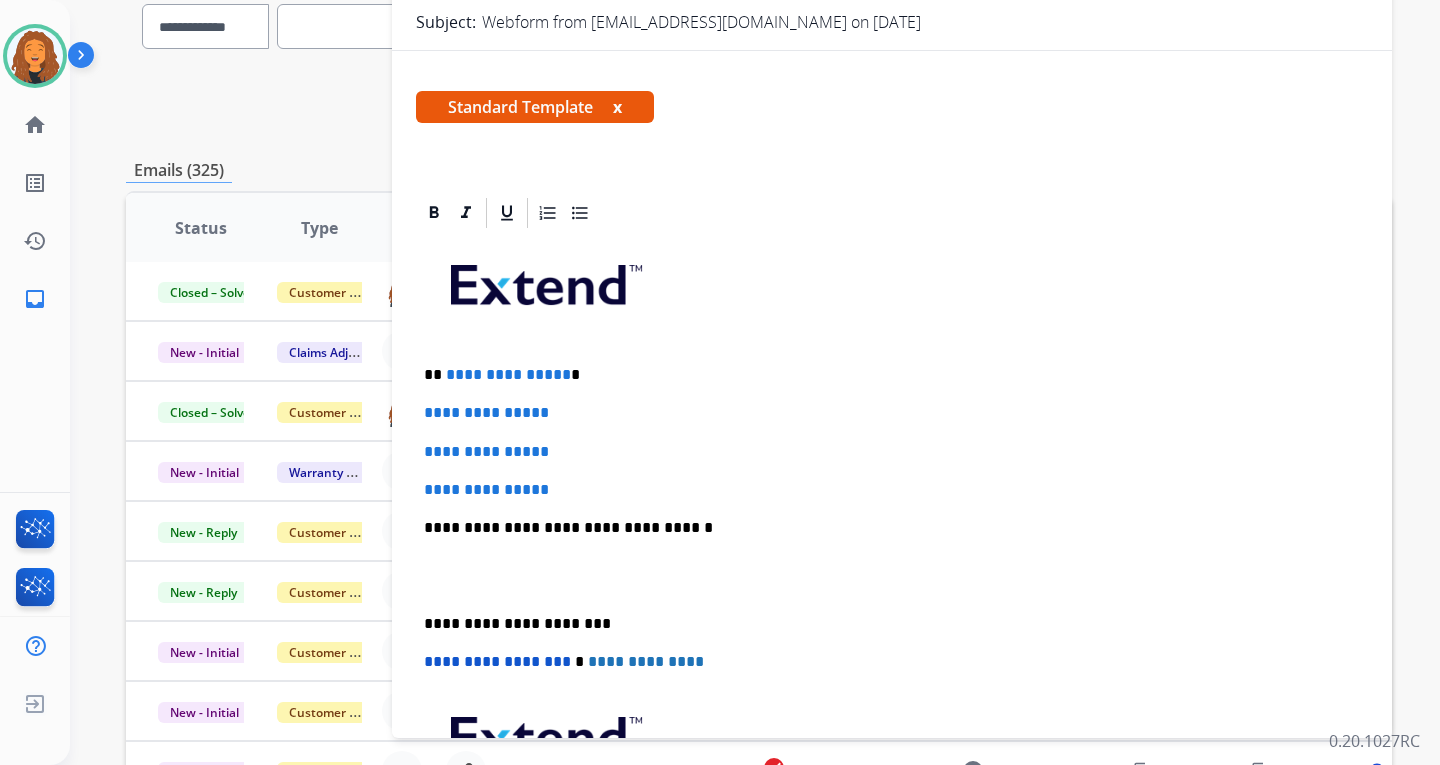 scroll, scrollTop: 300, scrollLeft: 0, axis: vertical 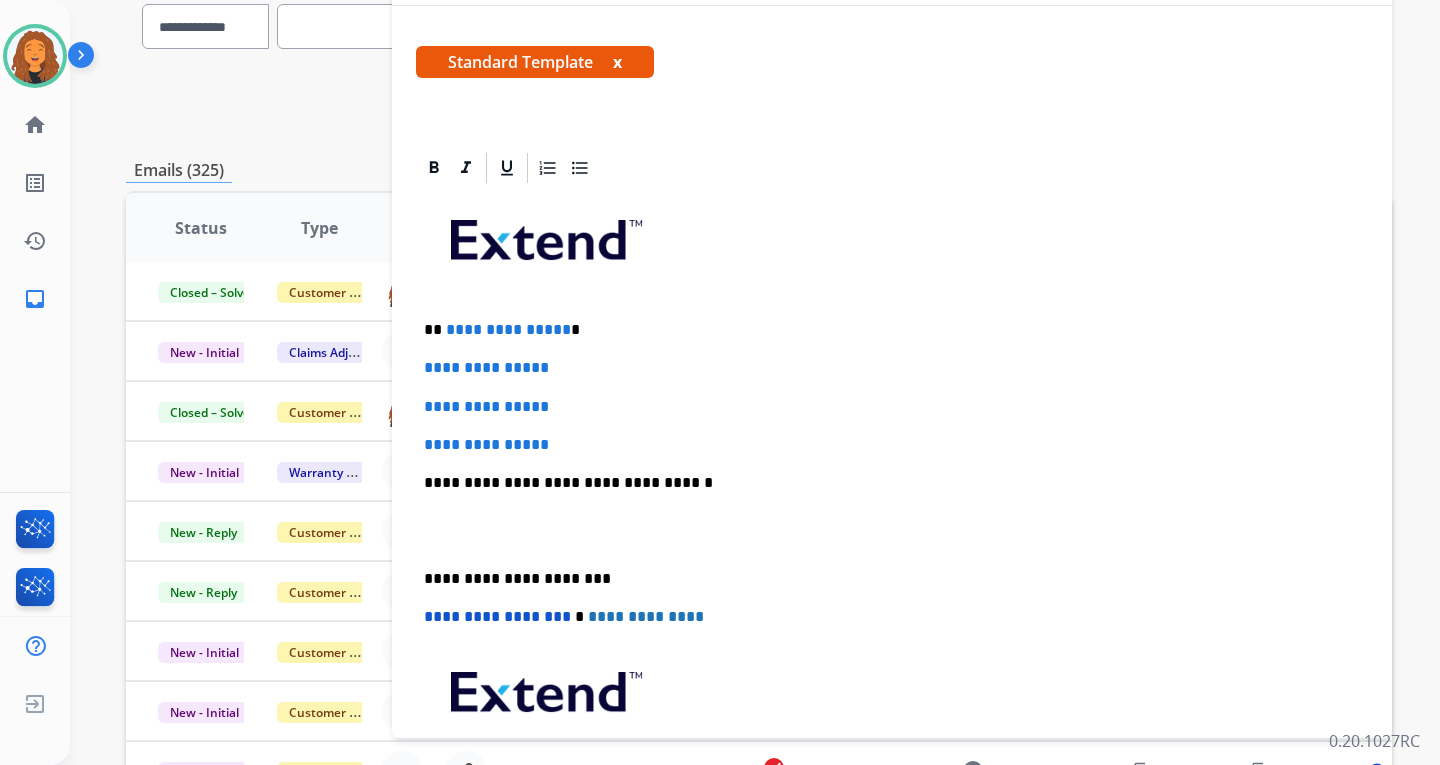 click on "**********" at bounding box center (508, 329) 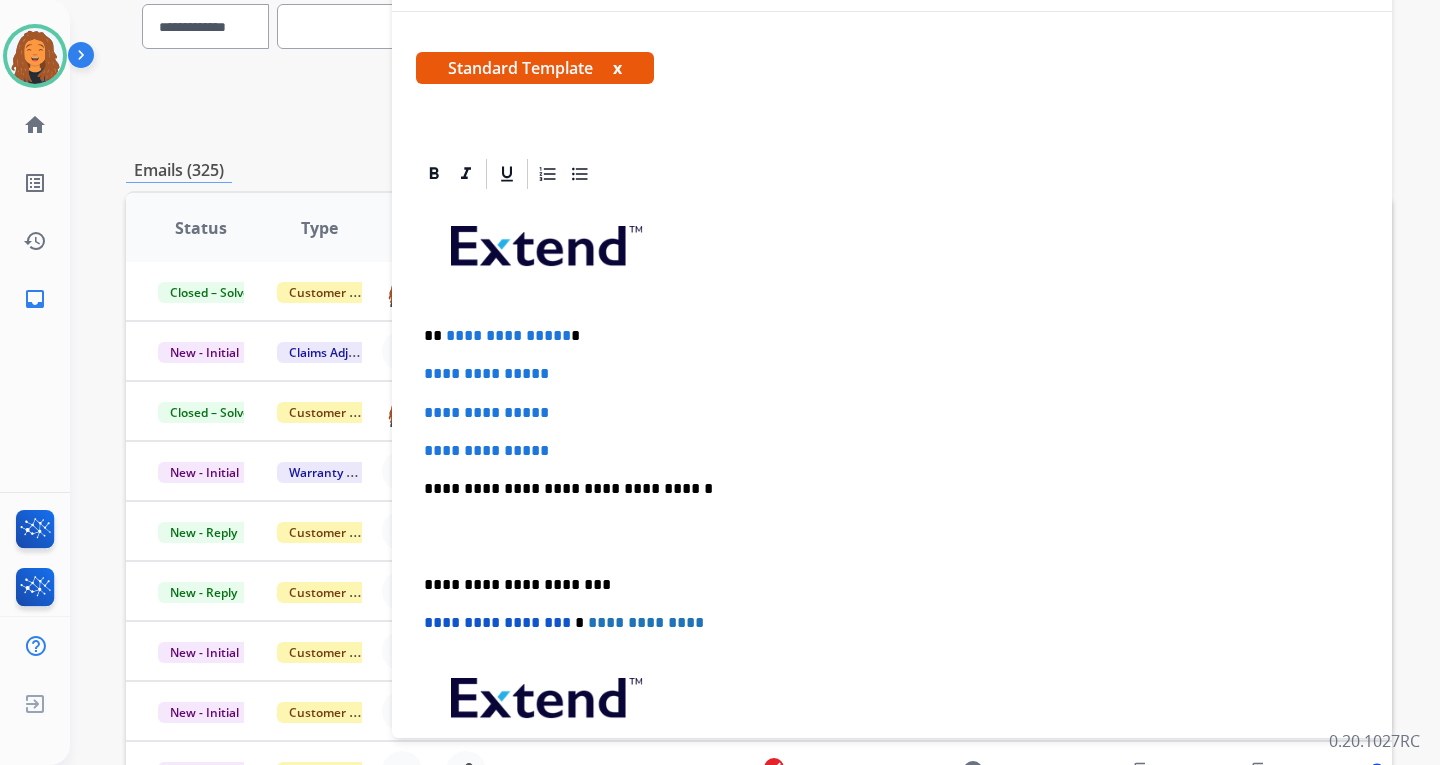 scroll, scrollTop: 300, scrollLeft: 0, axis: vertical 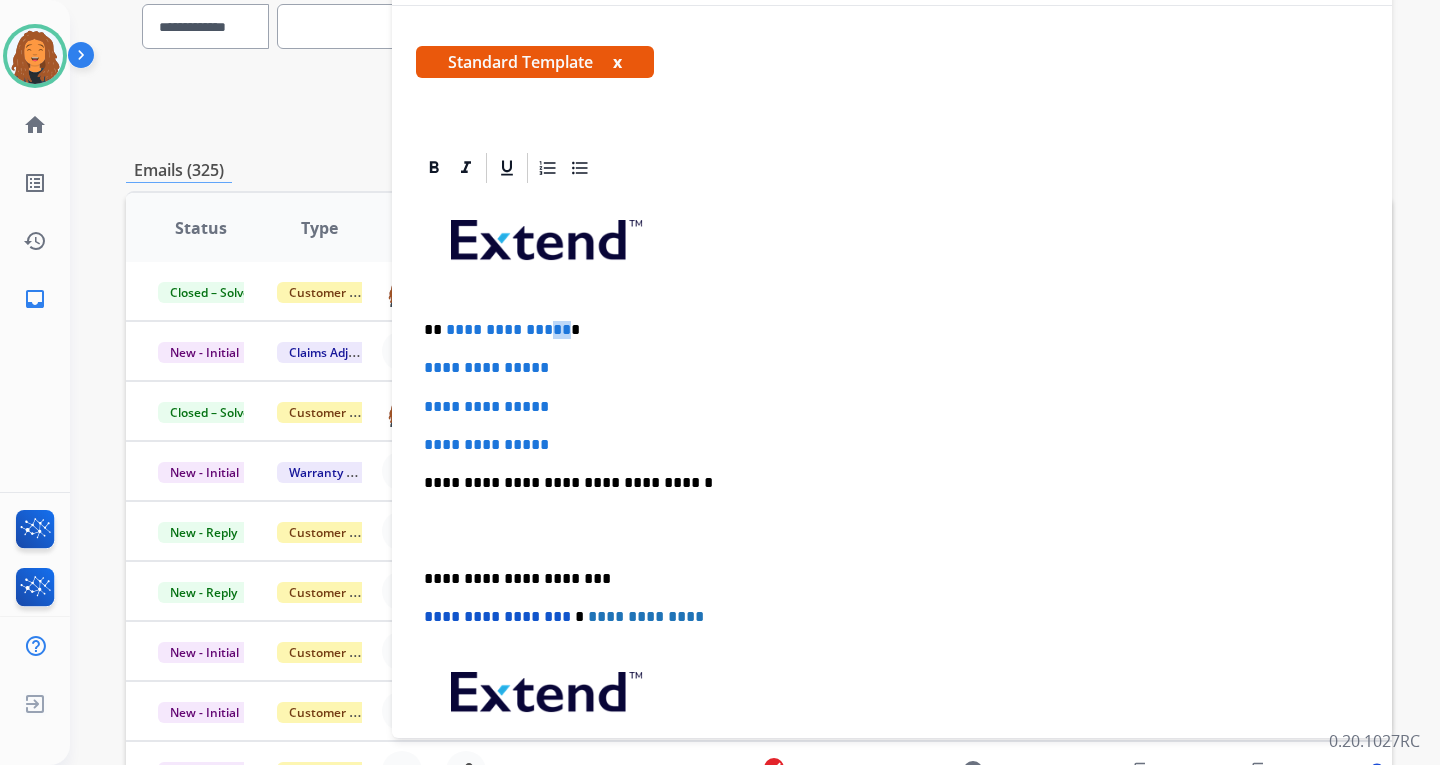 drag, startPoint x: 557, startPoint y: 333, endPoint x: 546, endPoint y: 333, distance: 11 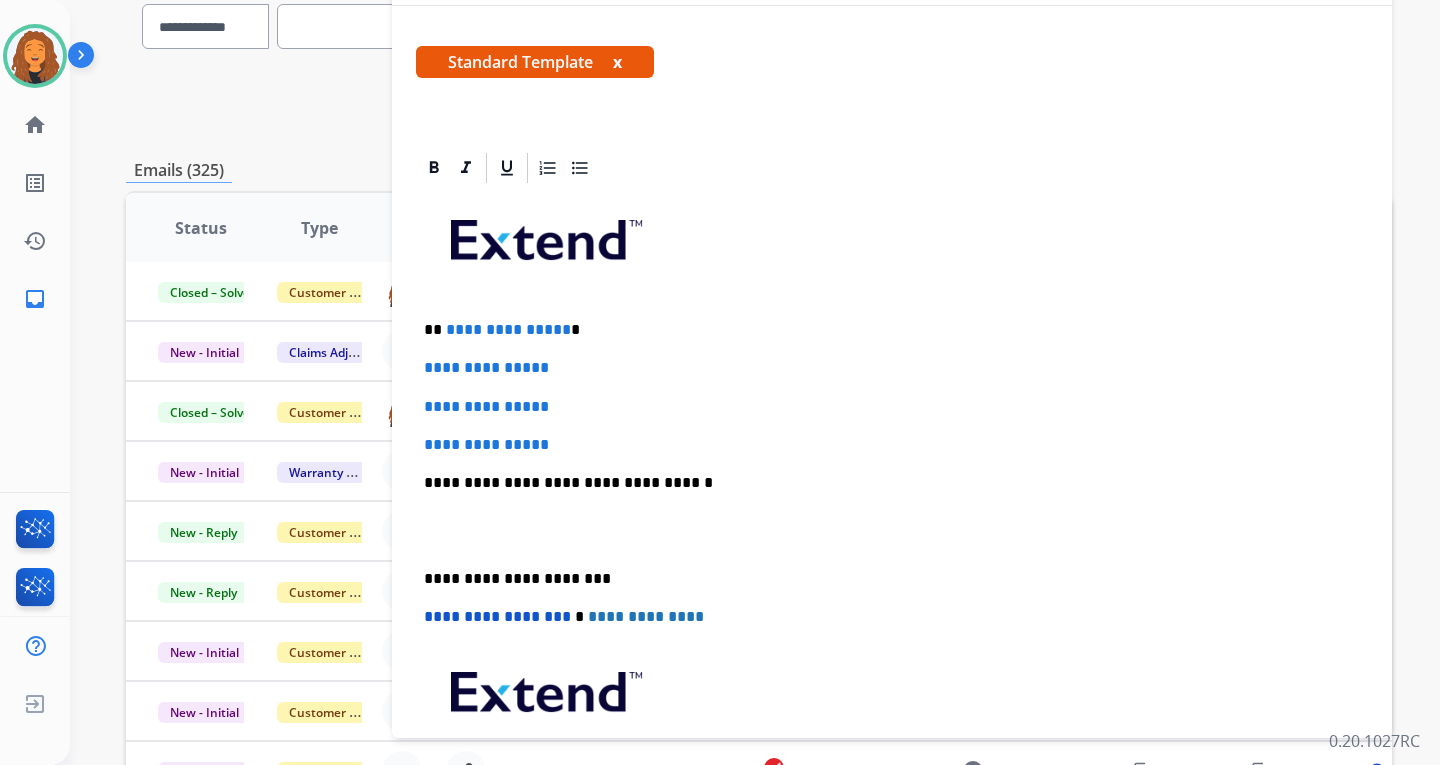 click on "**********" at bounding box center [884, 330] 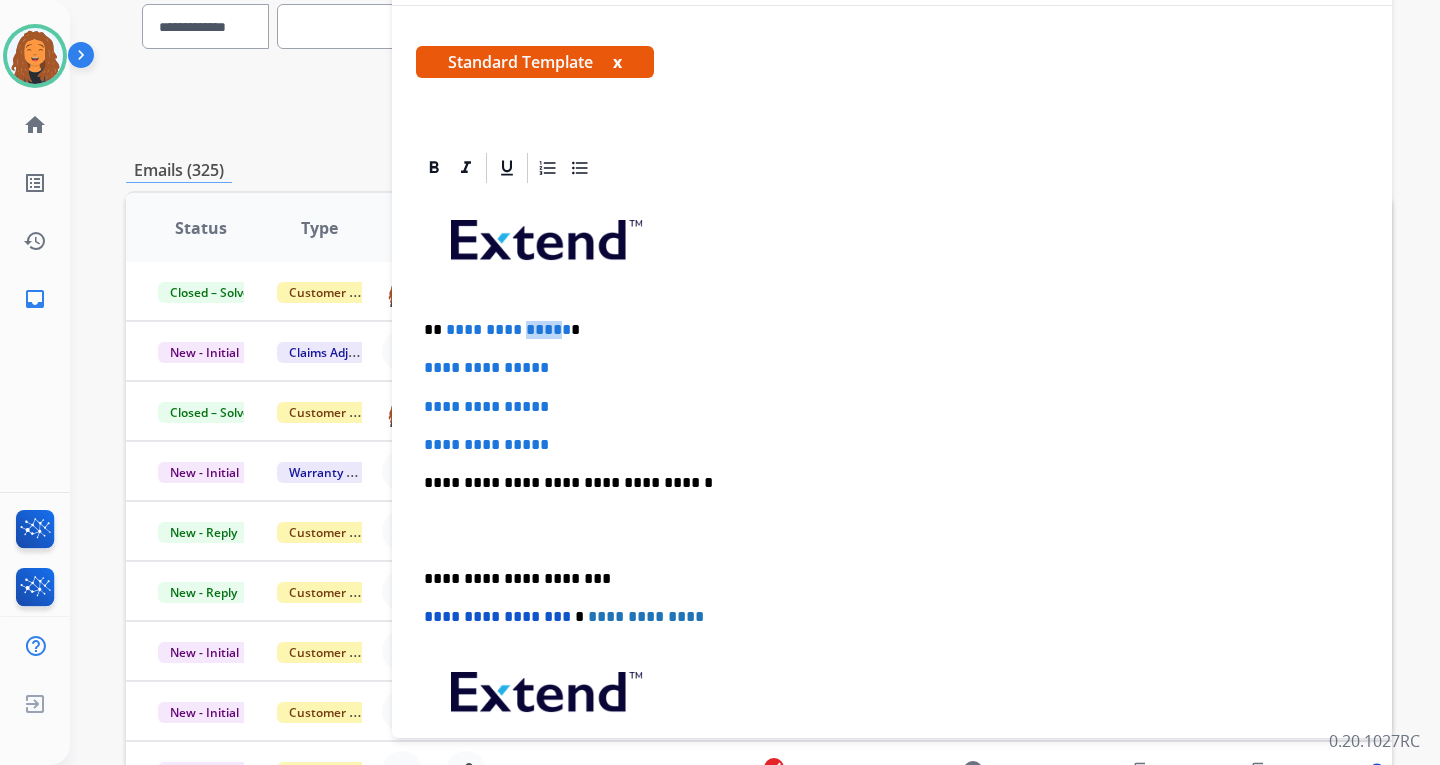 drag, startPoint x: 556, startPoint y: 323, endPoint x: 539, endPoint y: 327, distance: 17.464249 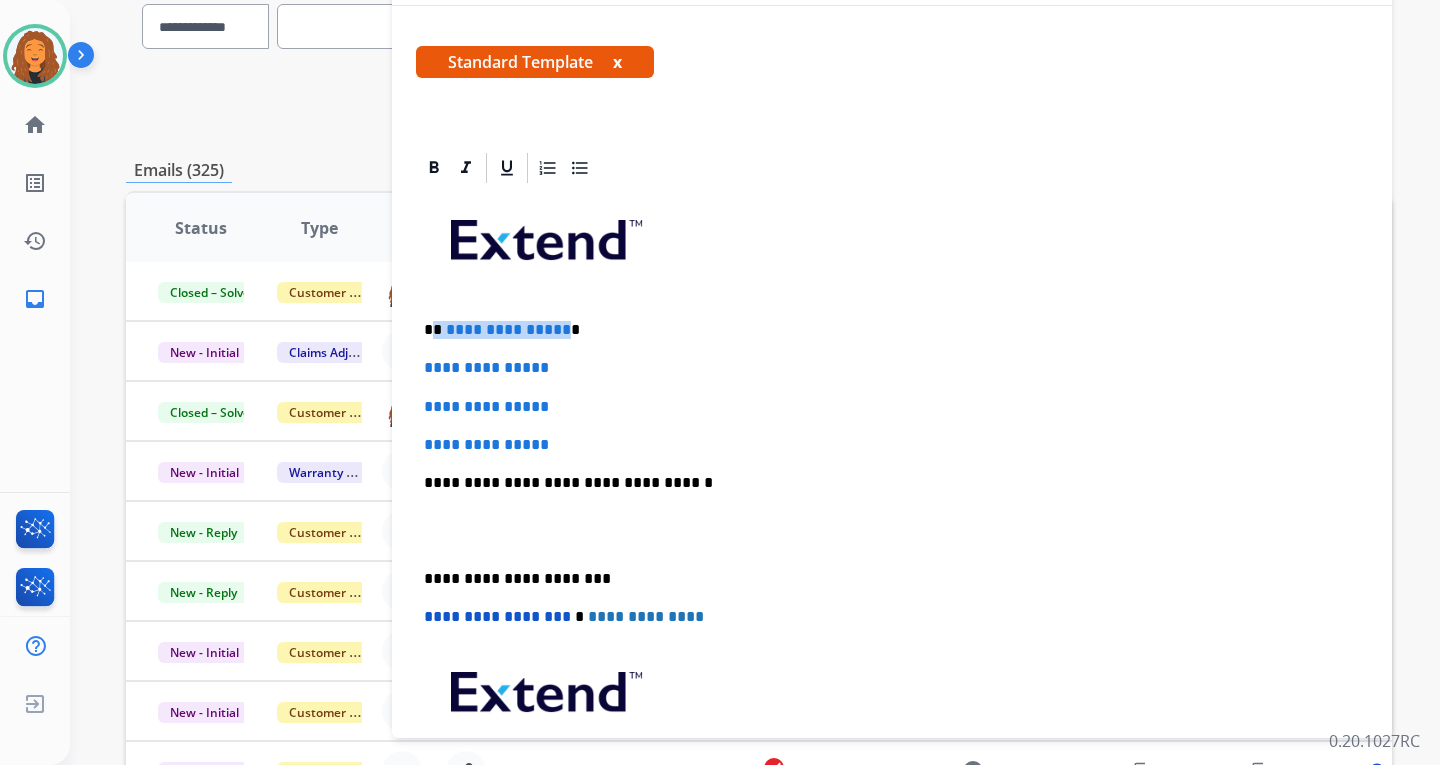 drag, startPoint x: 558, startPoint y: 330, endPoint x: 456, endPoint y: 343, distance: 102.825096 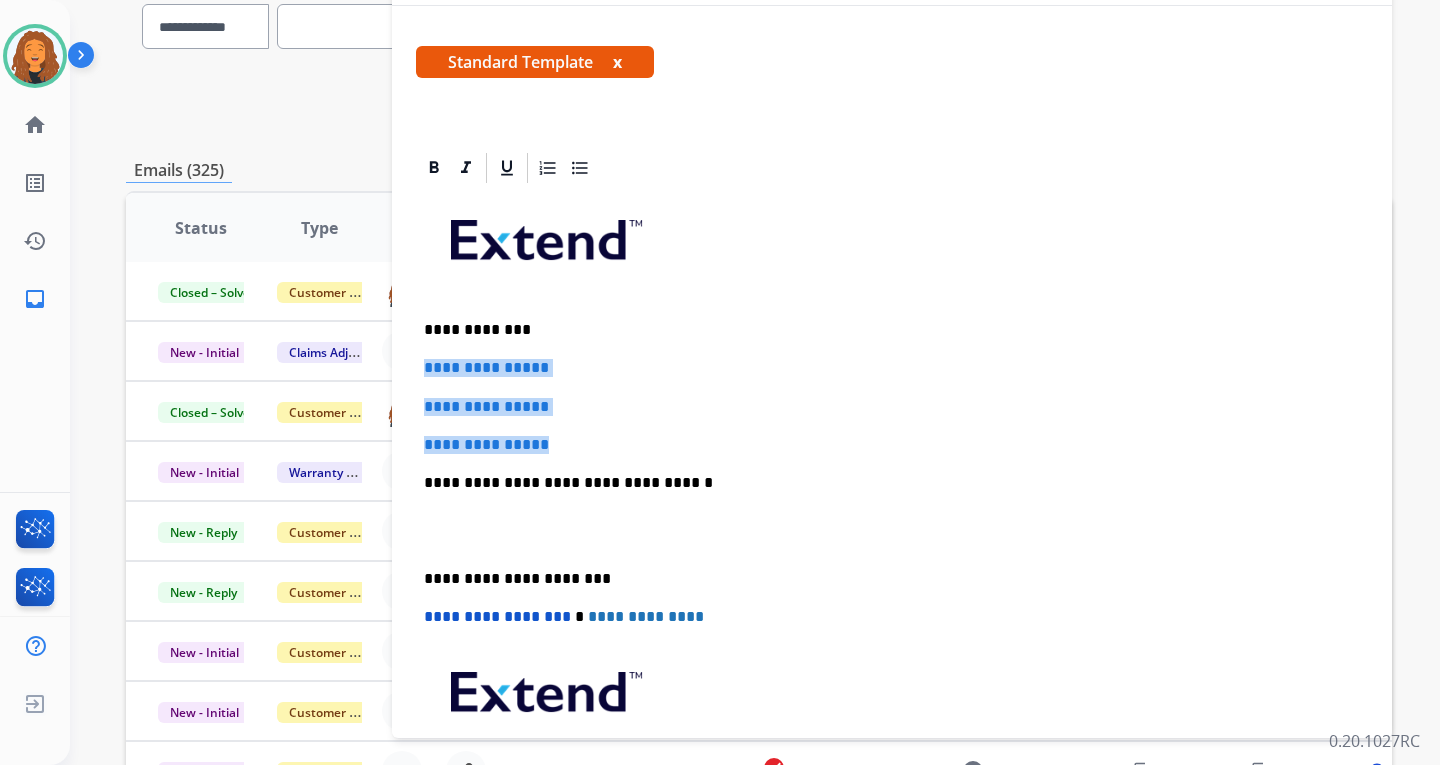 drag, startPoint x: 579, startPoint y: 443, endPoint x: 411, endPoint y: 360, distance: 187.38463 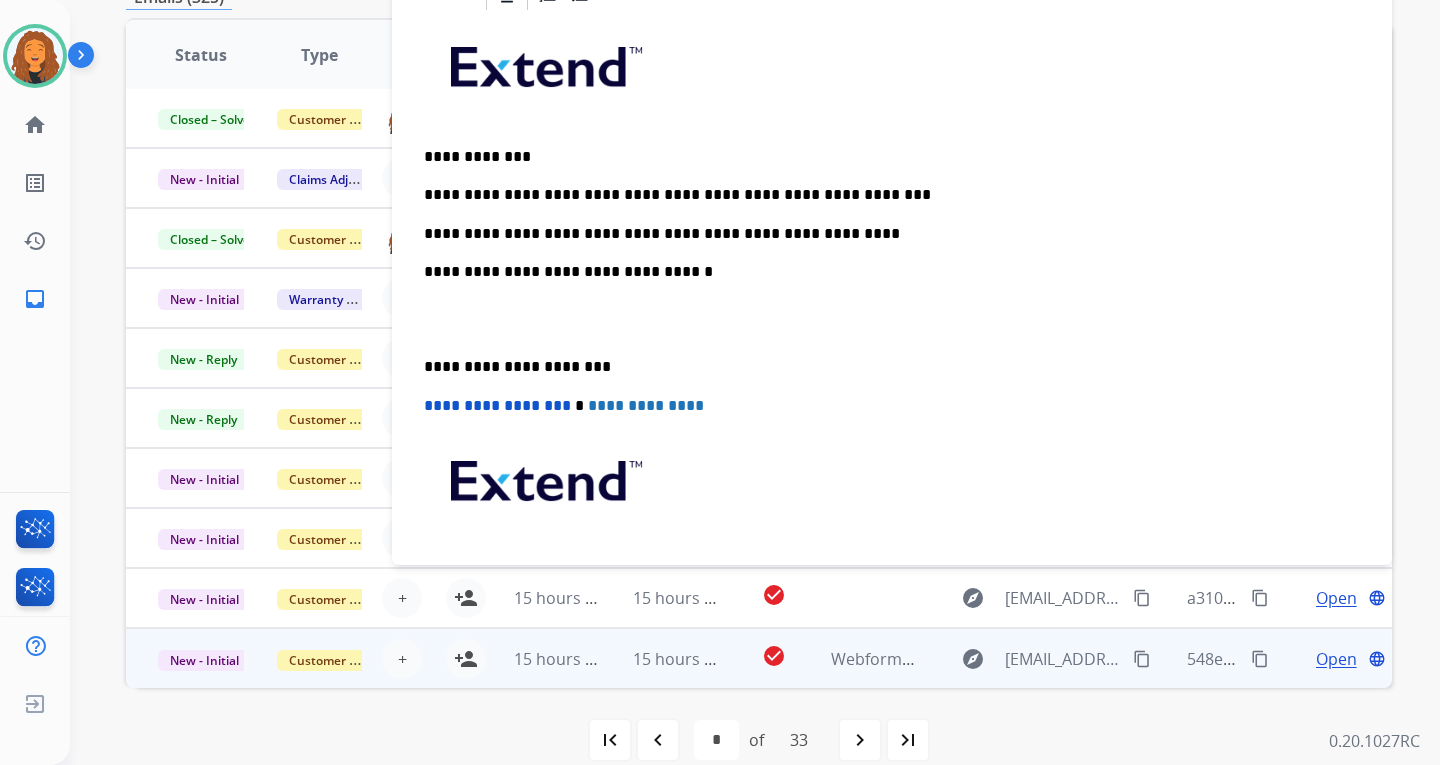 scroll, scrollTop: 373, scrollLeft: 0, axis: vertical 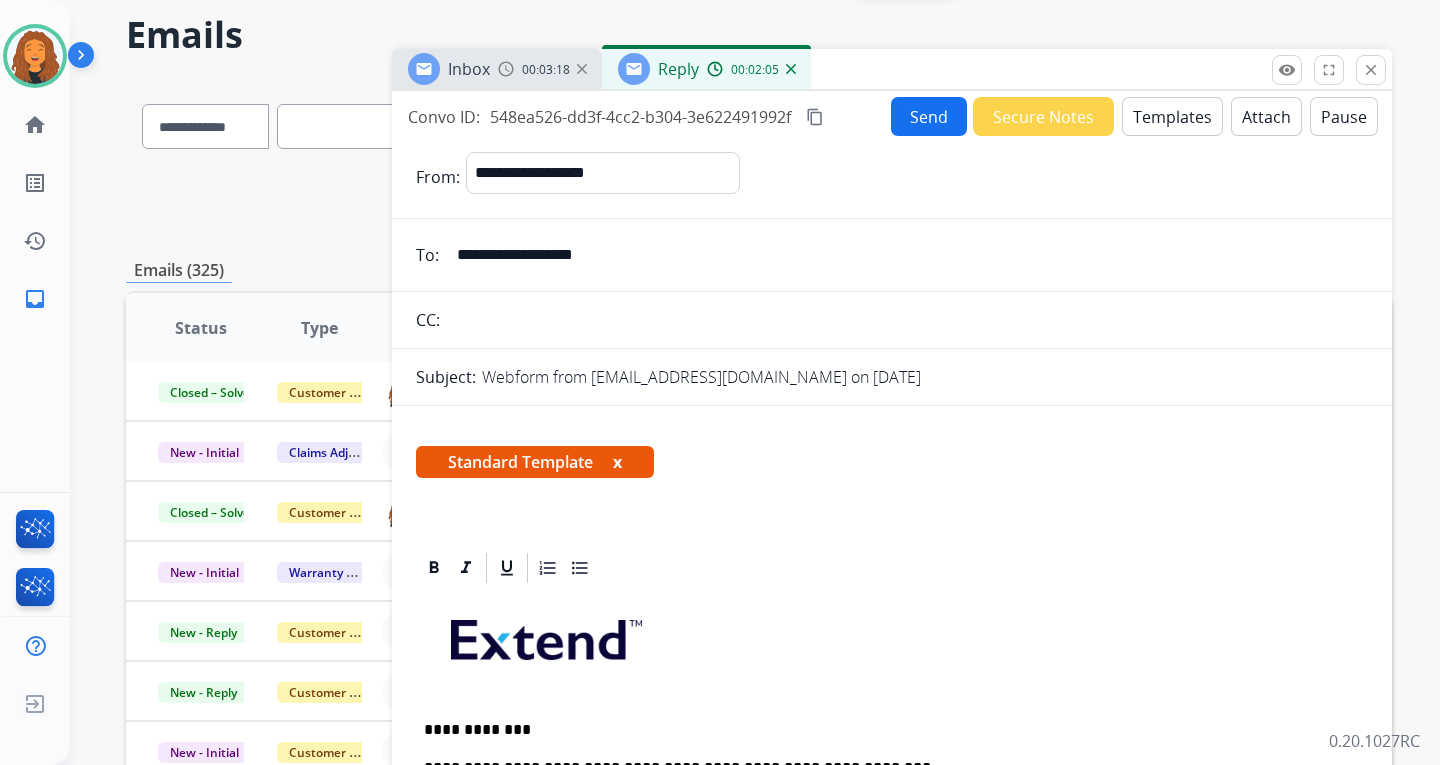 click on "Inbox" at bounding box center (469, 69) 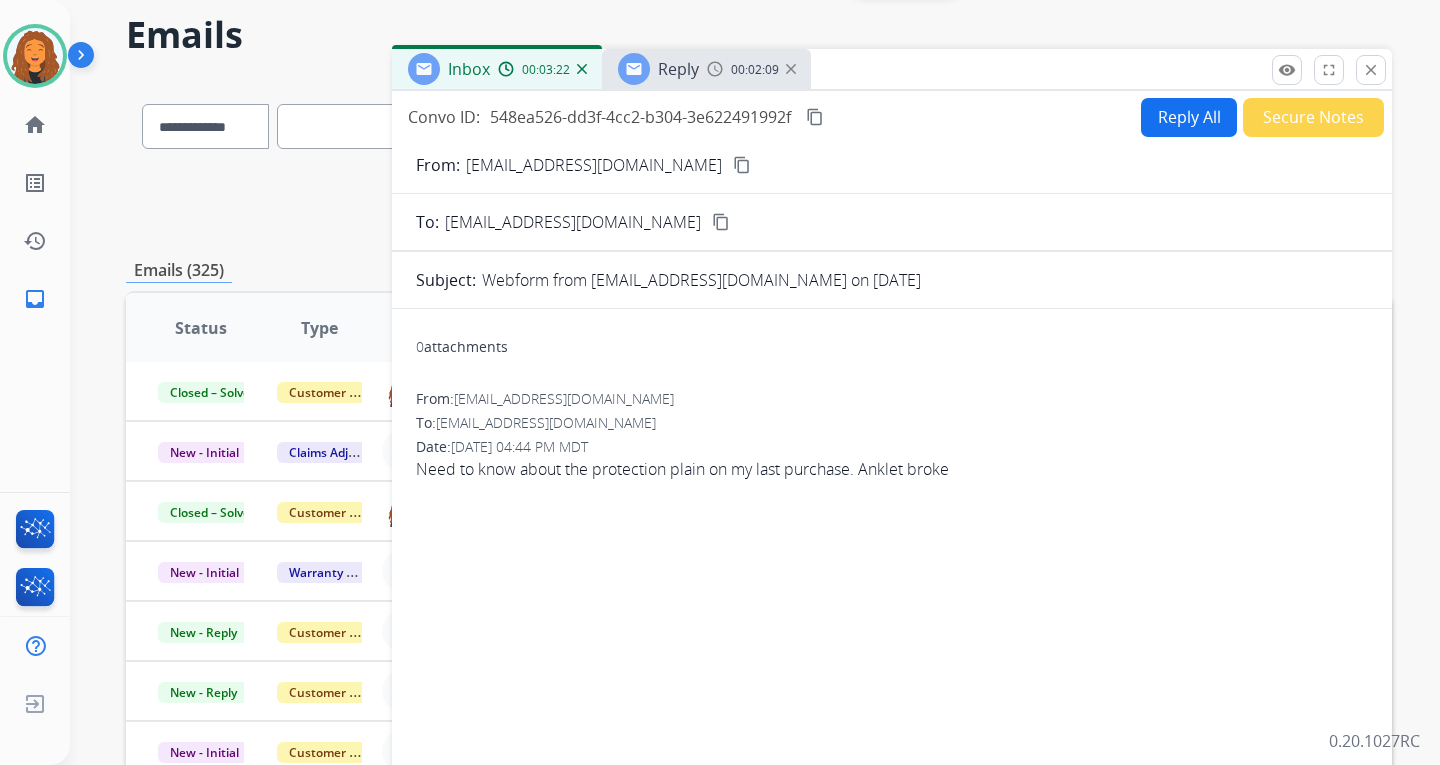 click on "Reply" at bounding box center [678, 69] 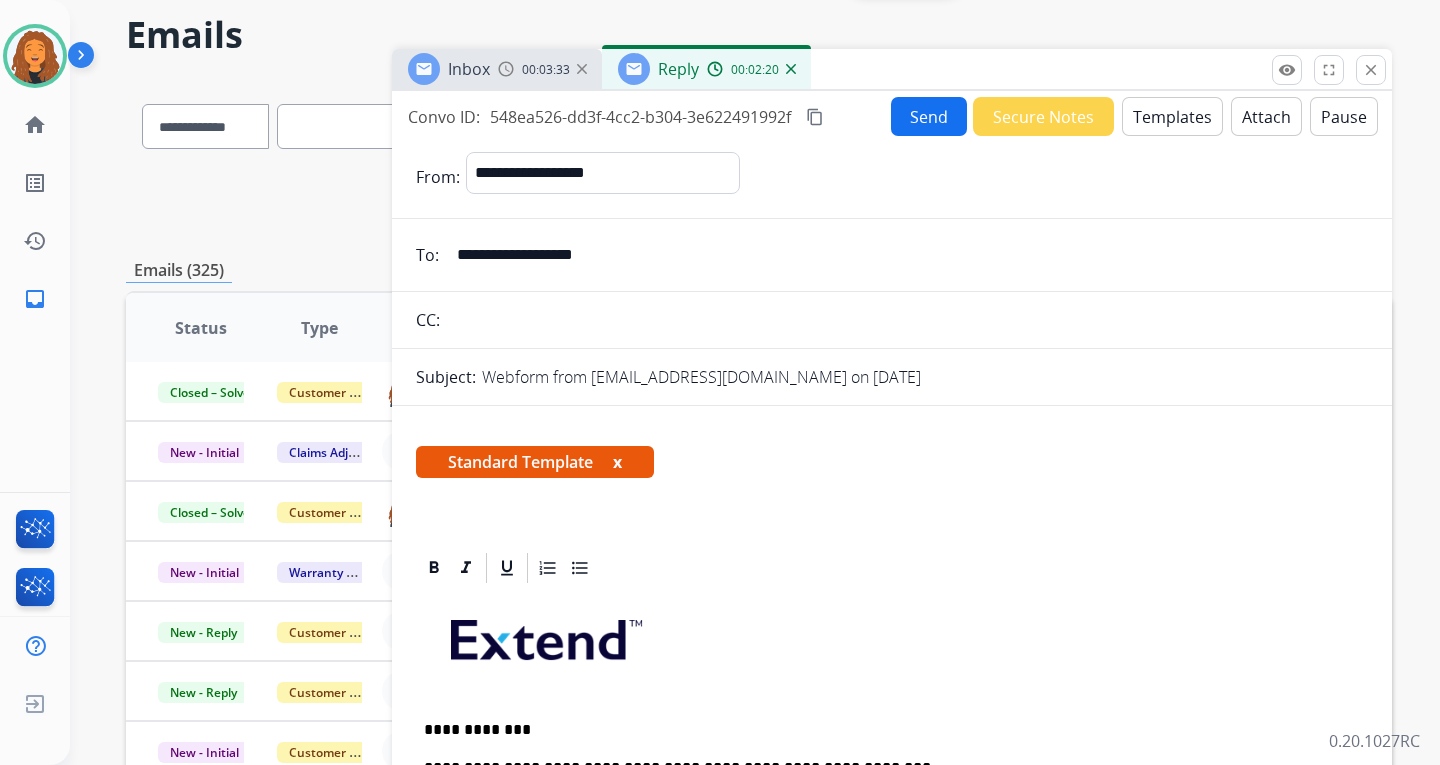 click at bounding box center (892, 568) 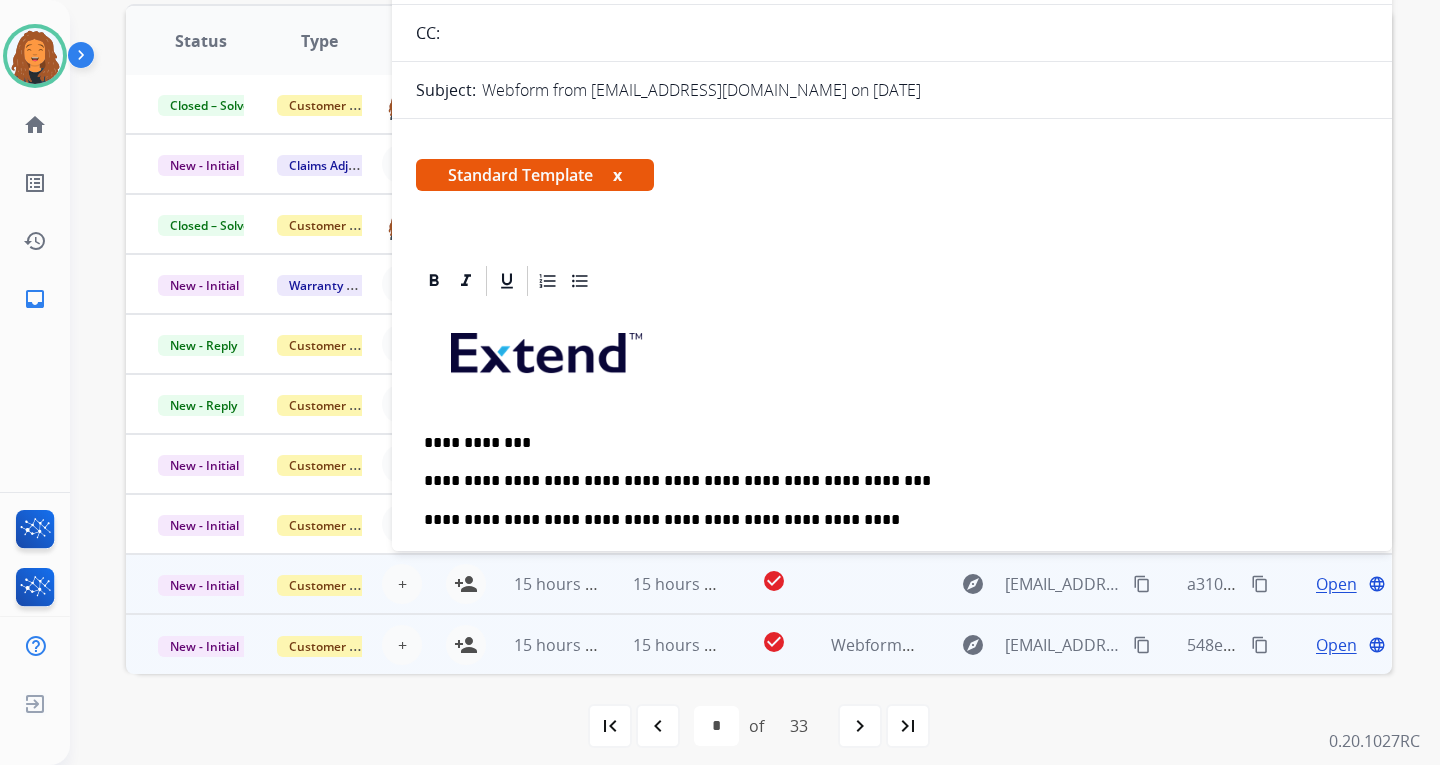 scroll, scrollTop: 373, scrollLeft: 0, axis: vertical 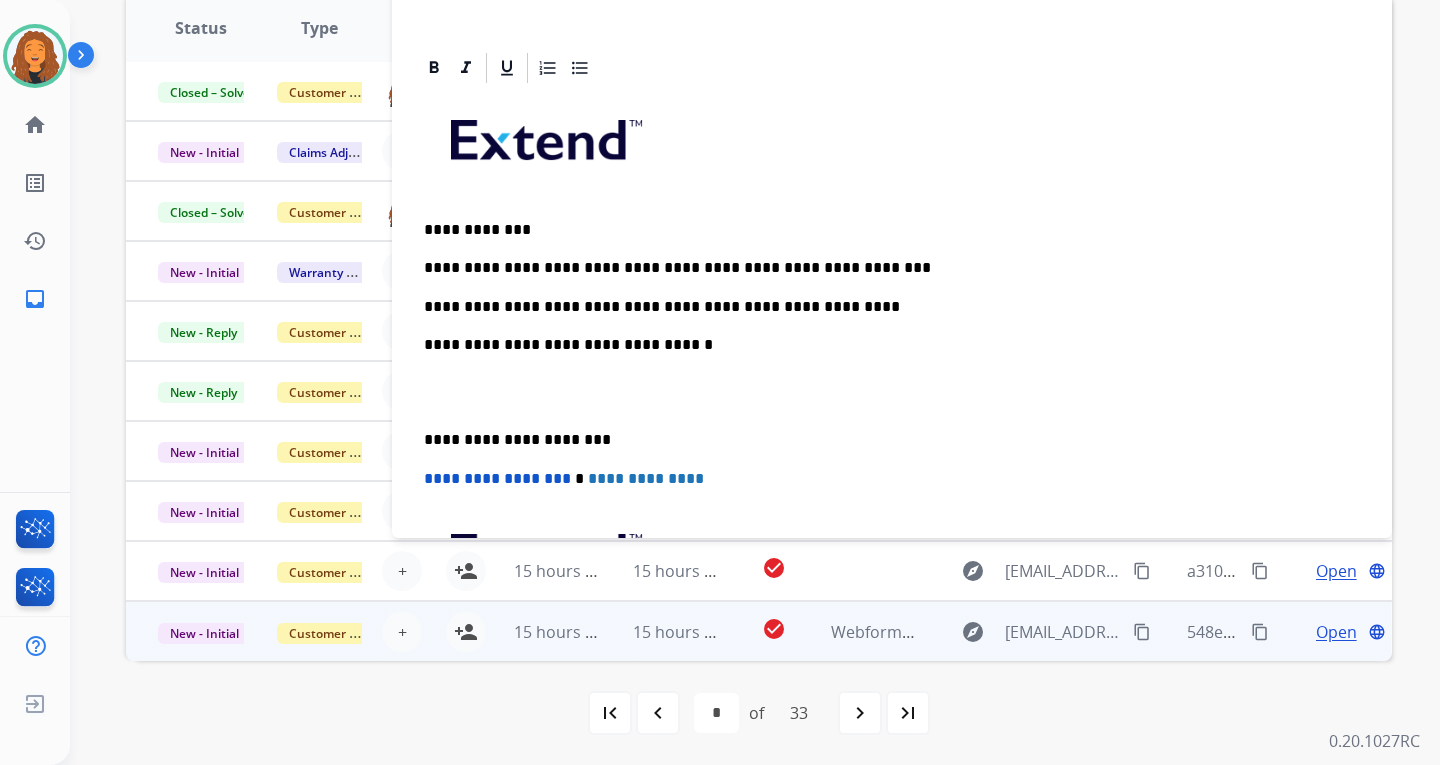 click on "**********" at bounding box center [884, 307] 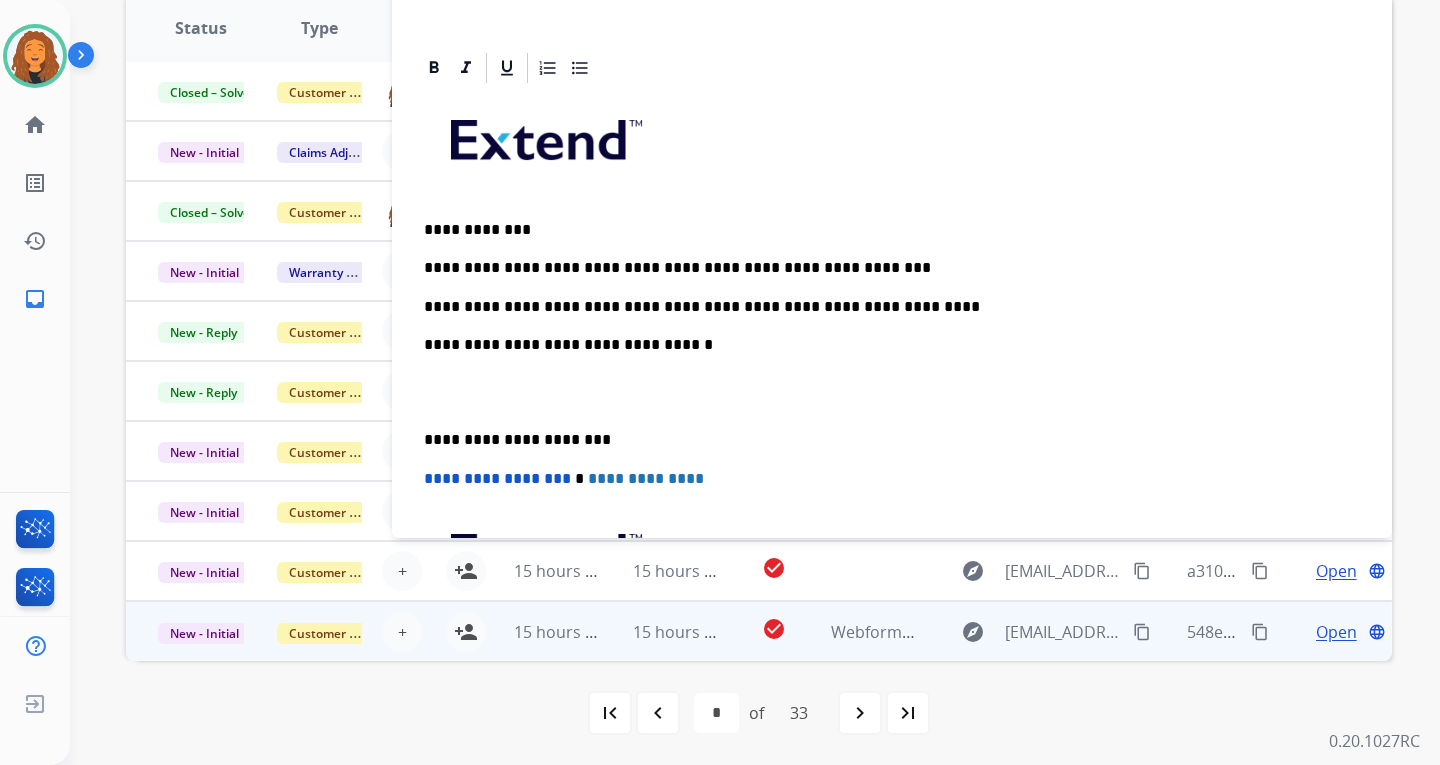 click on "**********" at bounding box center (884, 307) 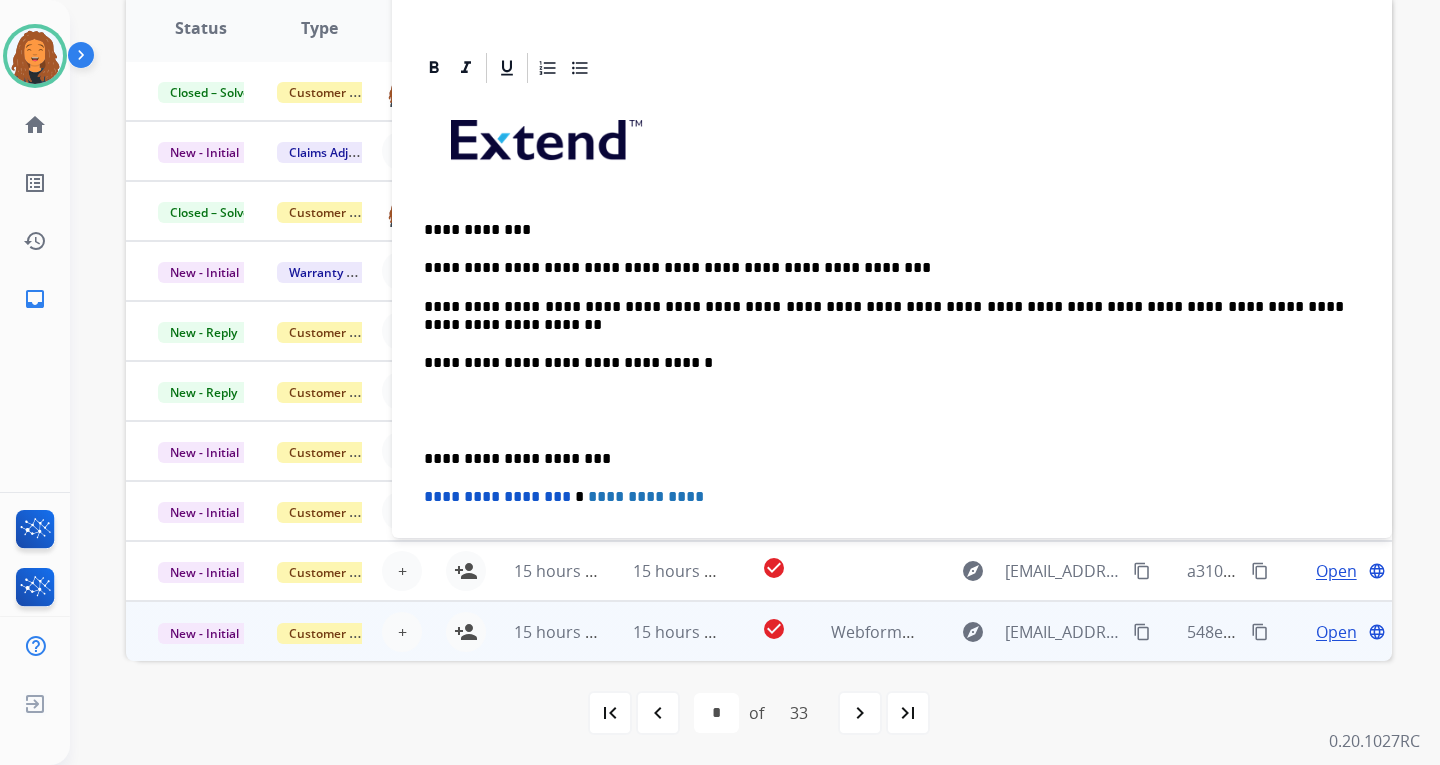 click on "**********" at bounding box center (884, 316) 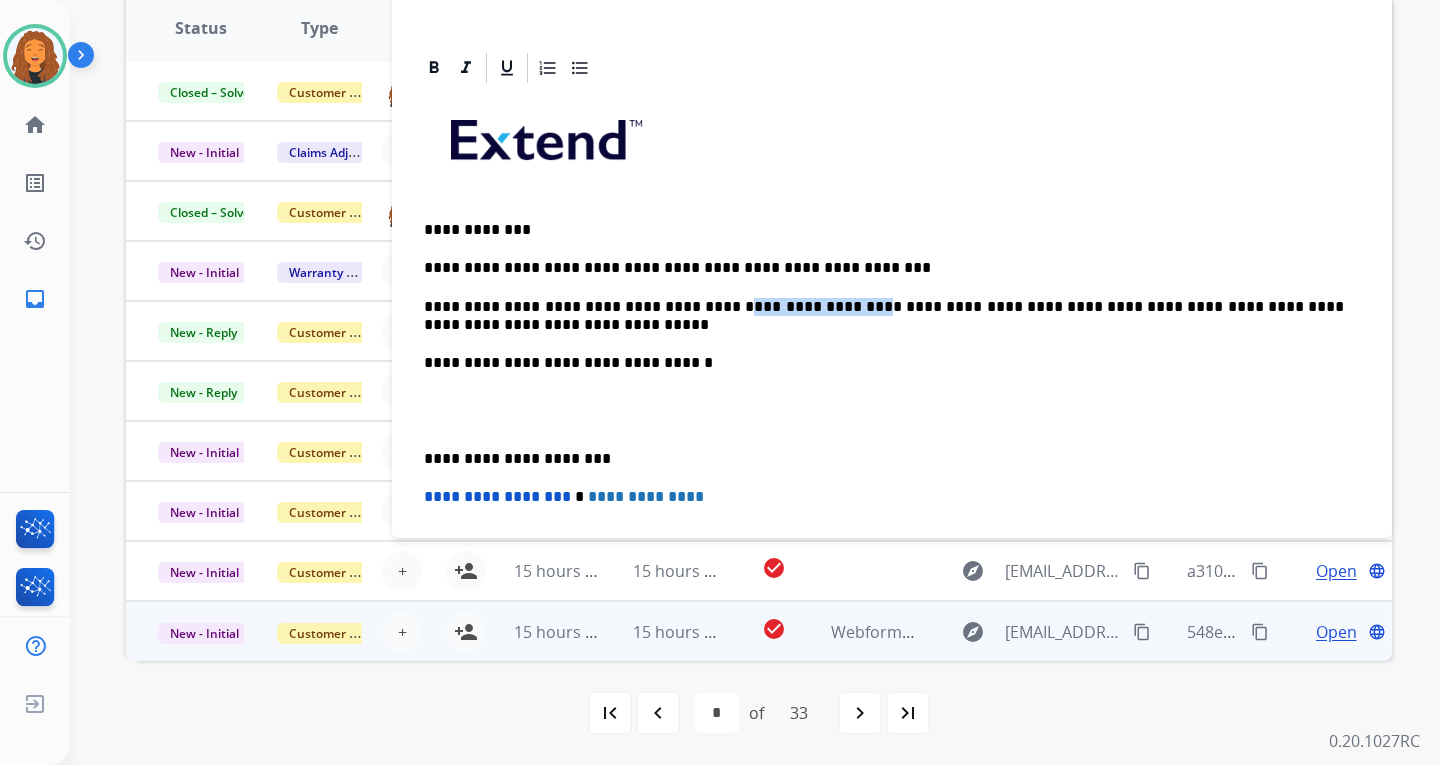 drag, startPoint x: 807, startPoint y: 312, endPoint x: 699, endPoint y: 307, distance: 108.11568 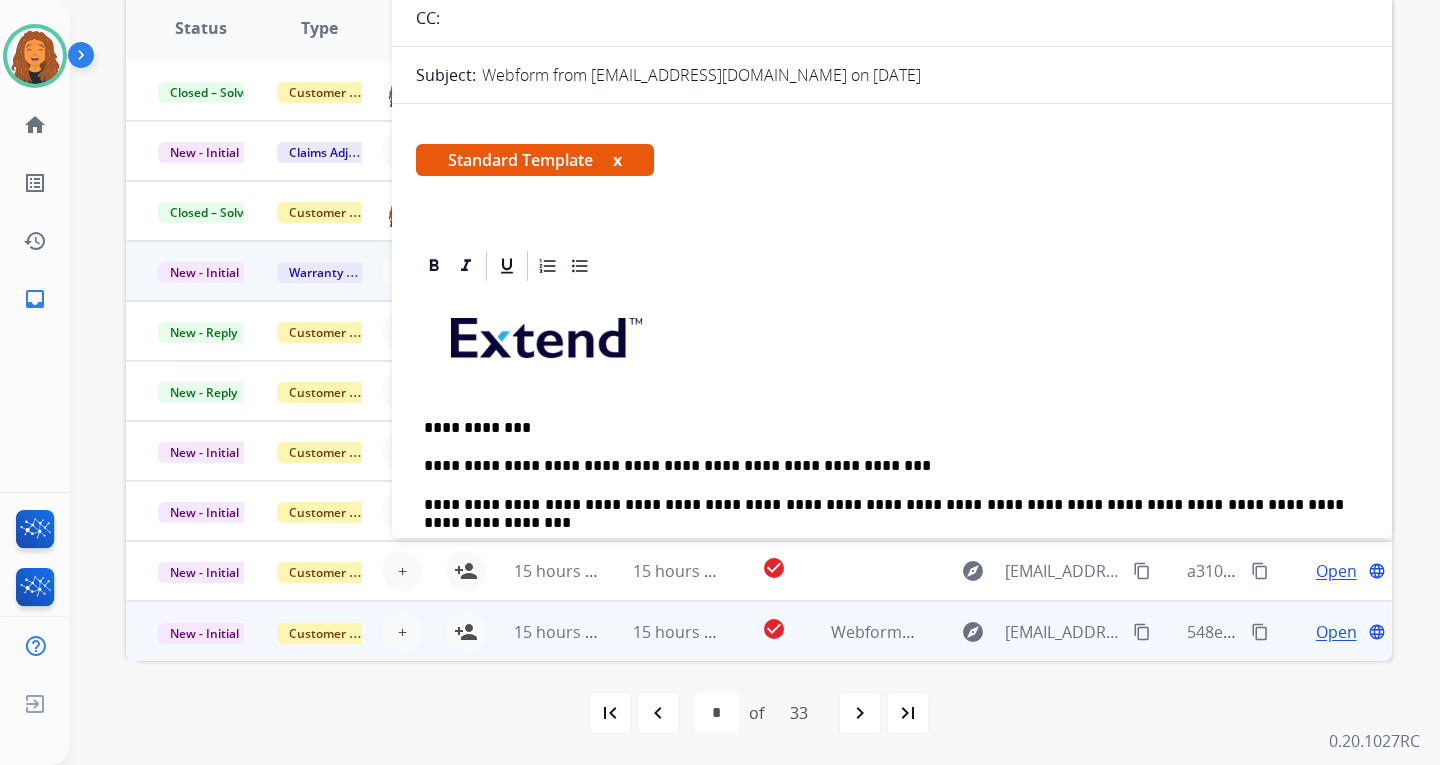 scroll, scrollTop: 0, scrollLeft: 0, axis: both 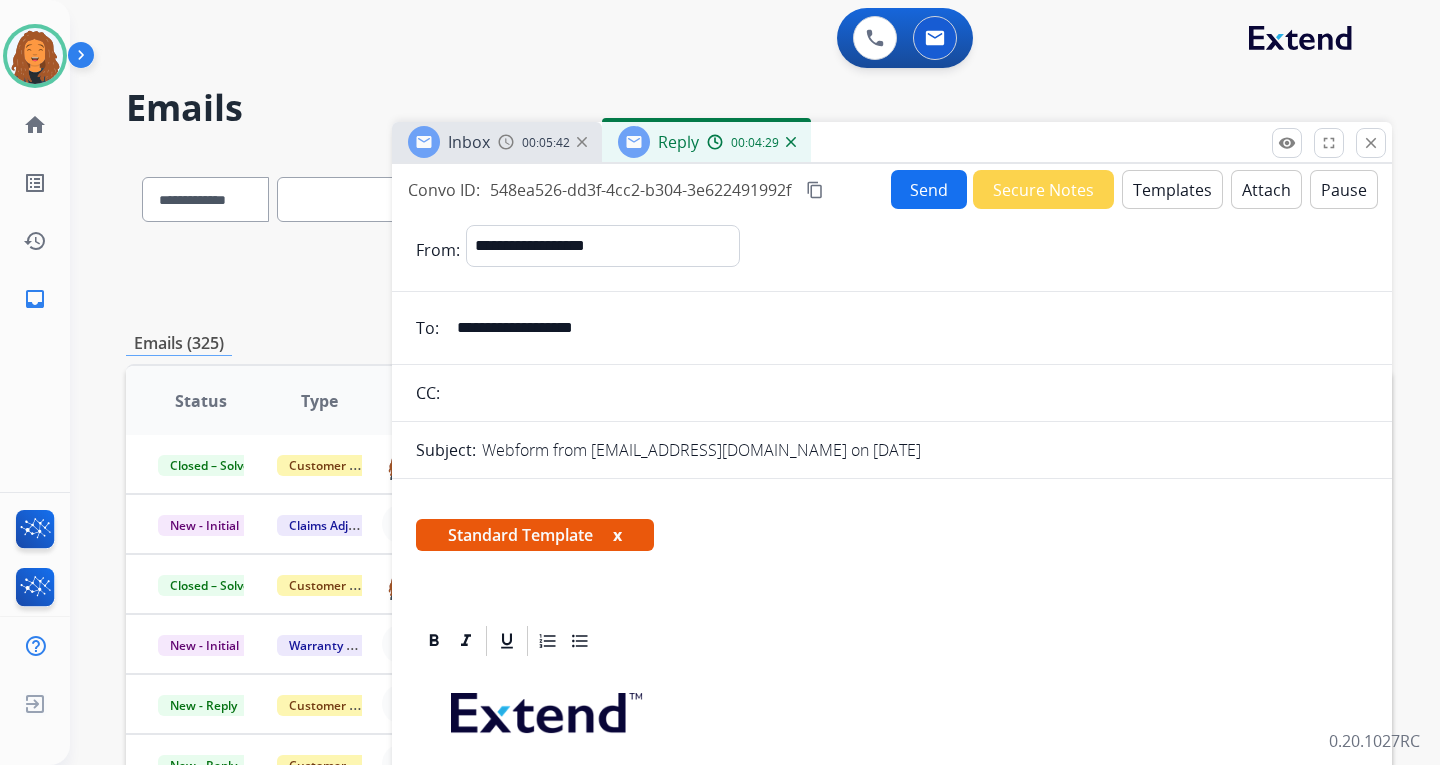 click on "Attach" at bounding box center (1266, 189) 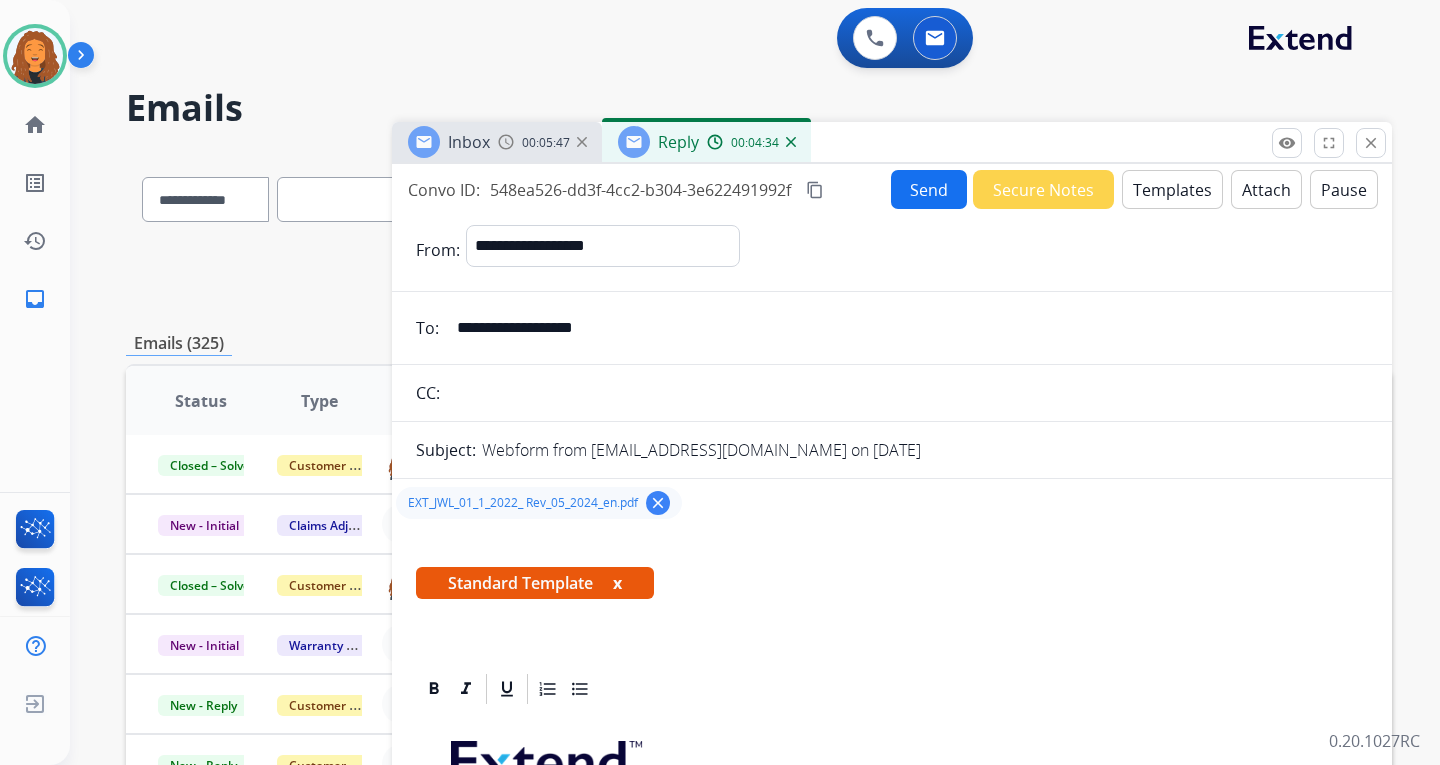 drag, startPoint x: 909, startPoint y: 175, endPoint x: 901, endPoint y: 189, distance: 16.124516 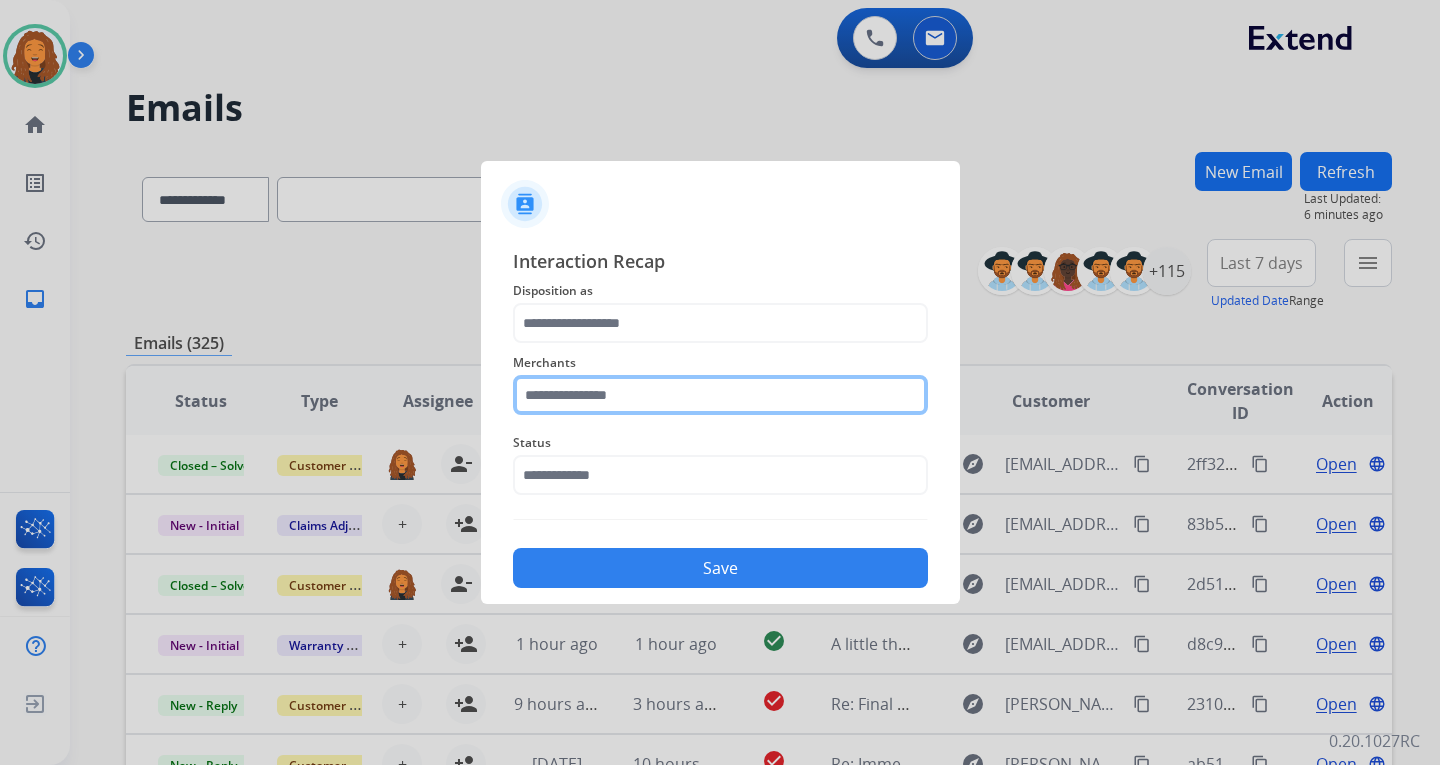 click 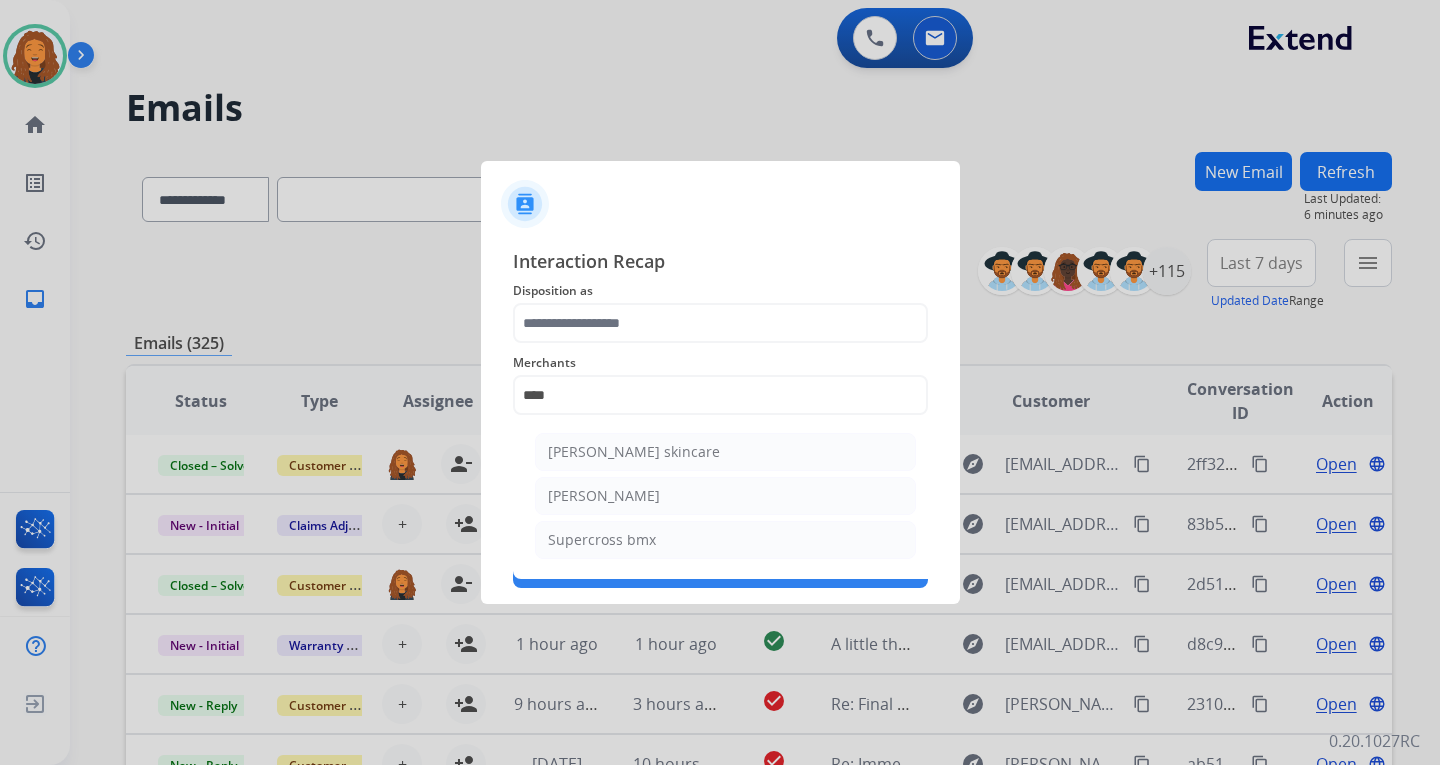 click on "[PERSON_NAME]" 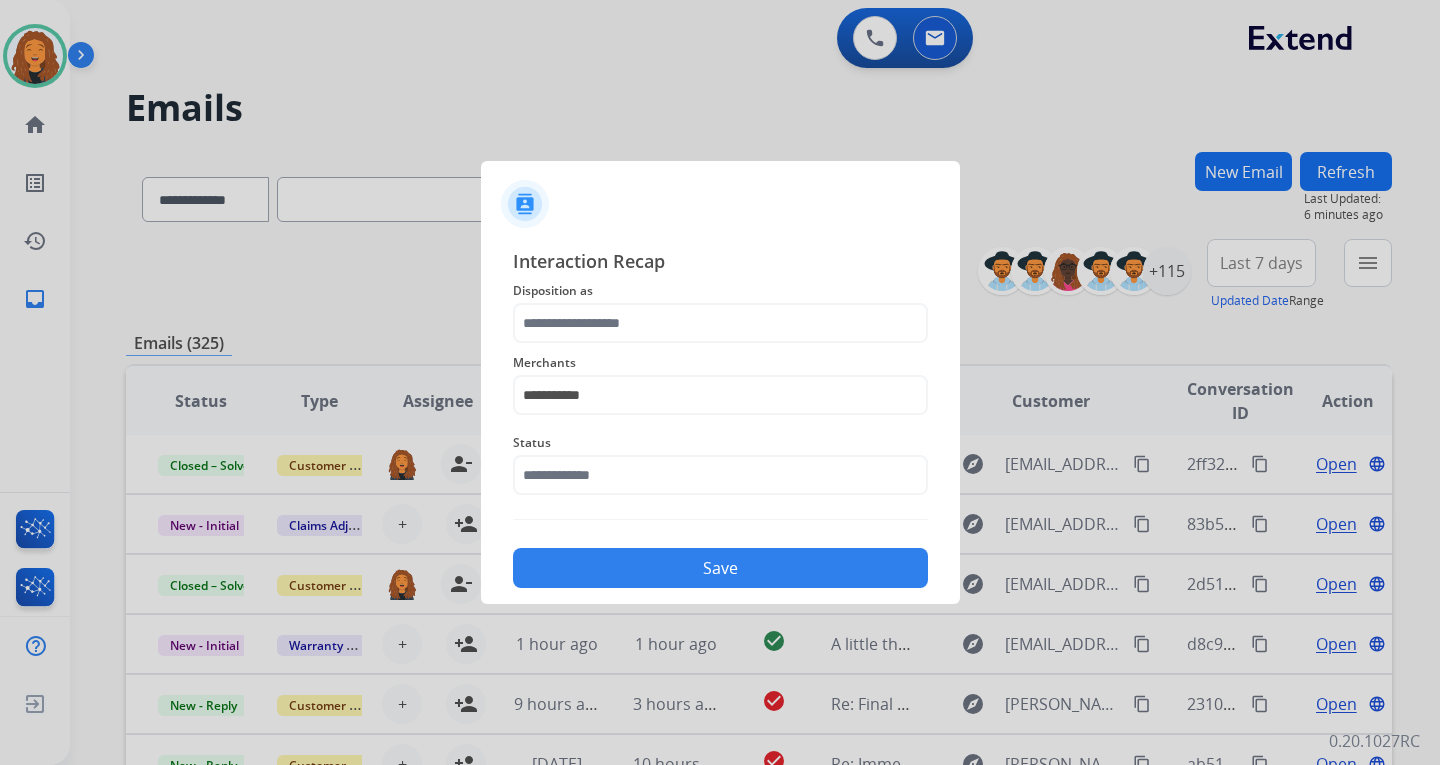 click on "Status" 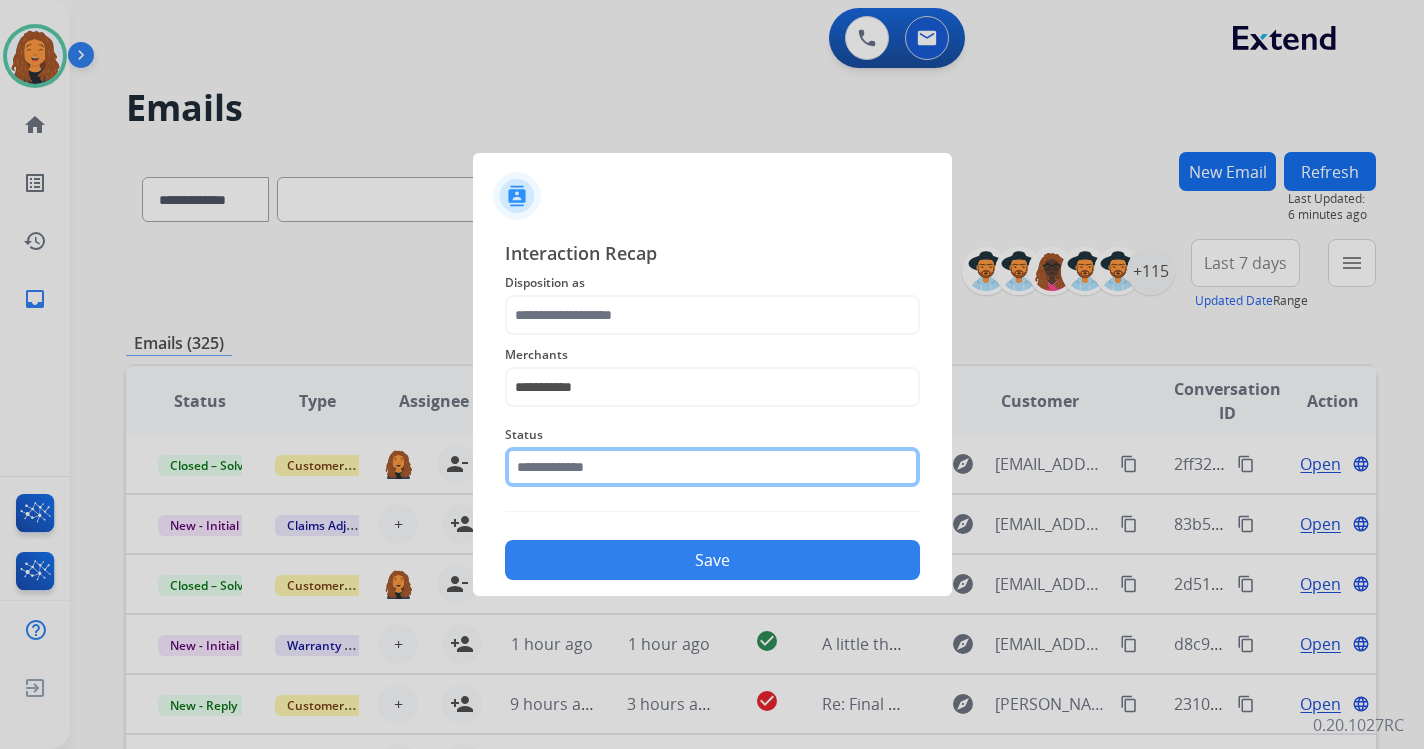 click 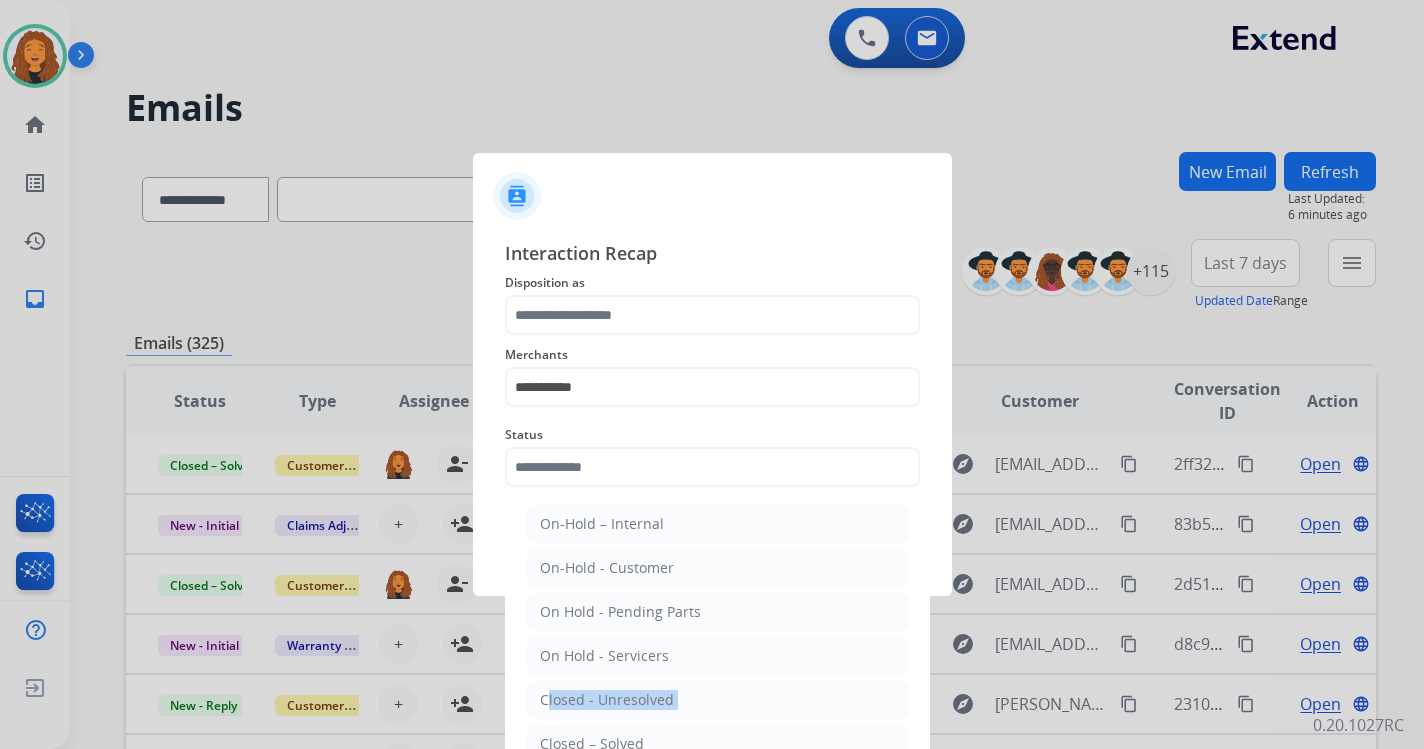 drag, startPoint x: 539, startPoint y: 734, endPoint x: 579, endPoint y: 450, distance: 286.80307 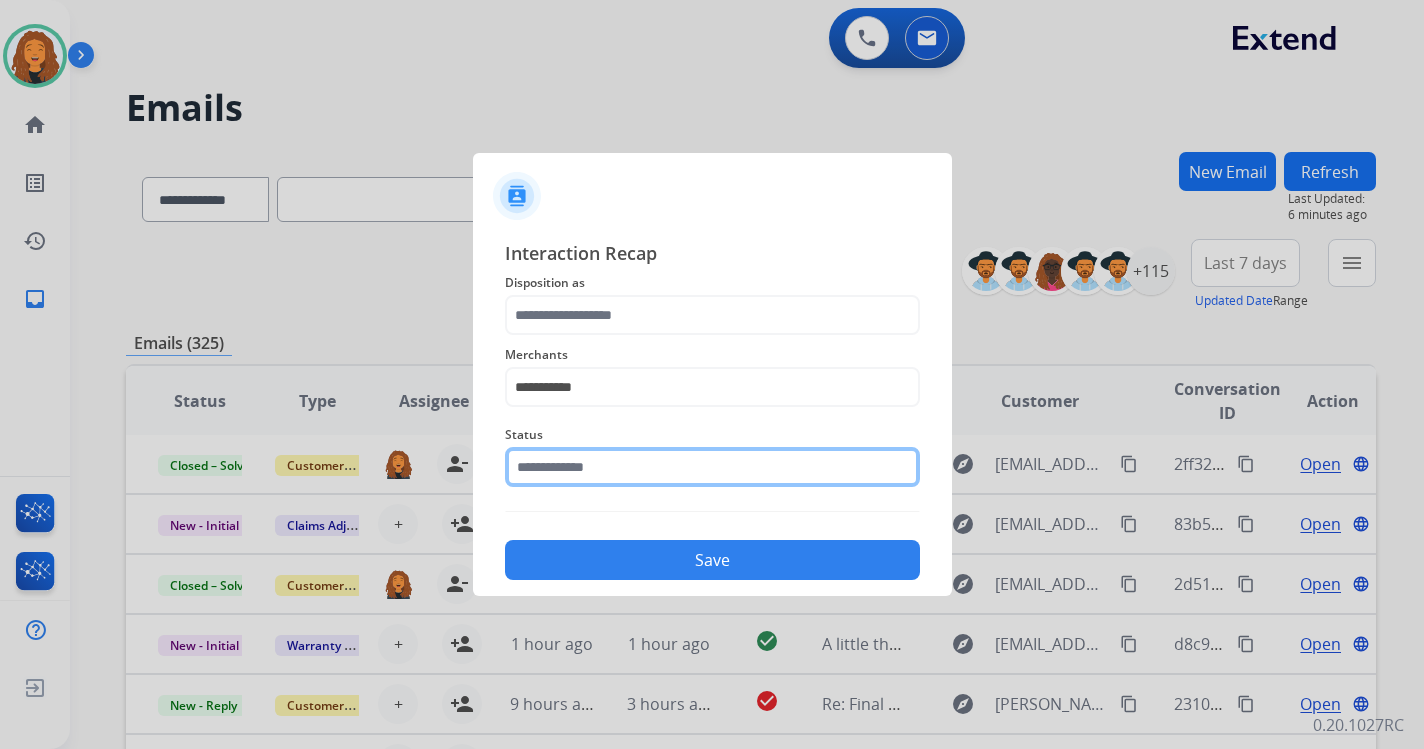 click 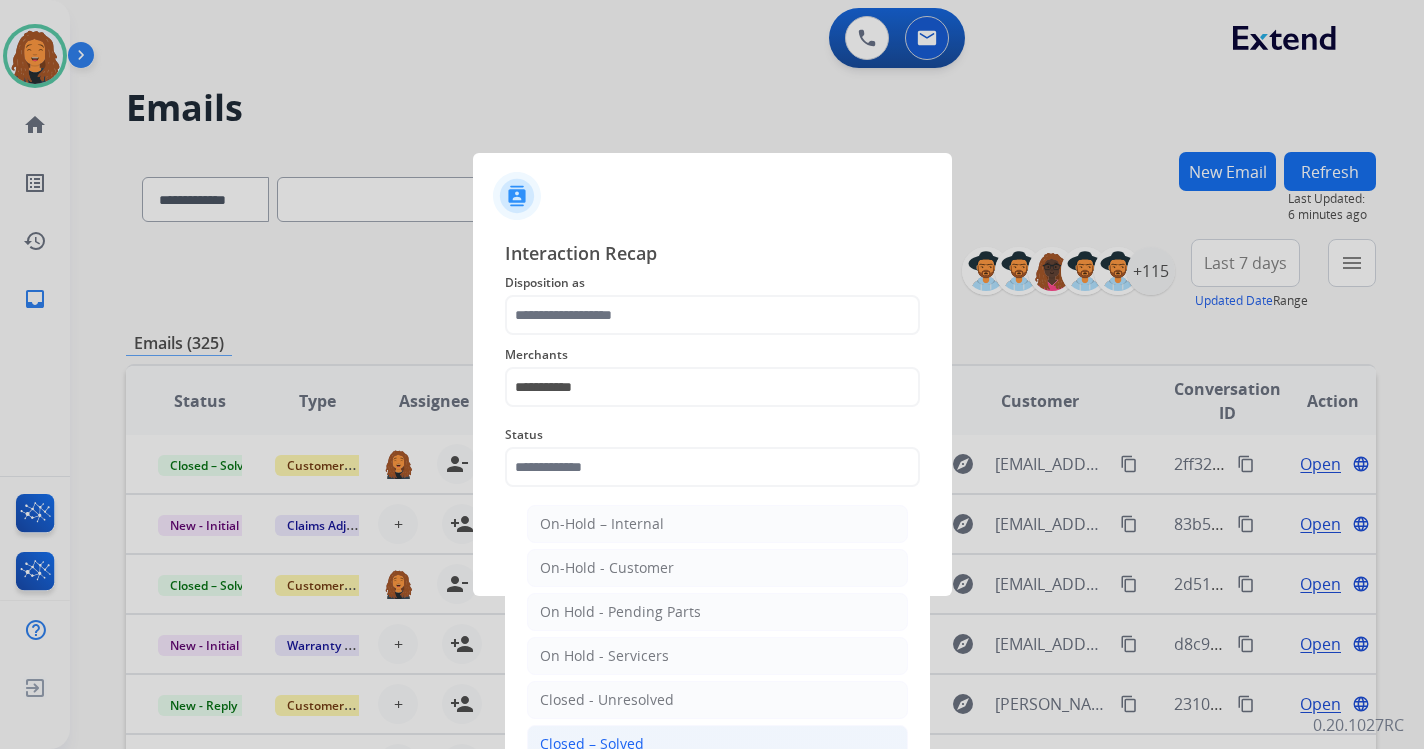 click on "Closed – Solved" 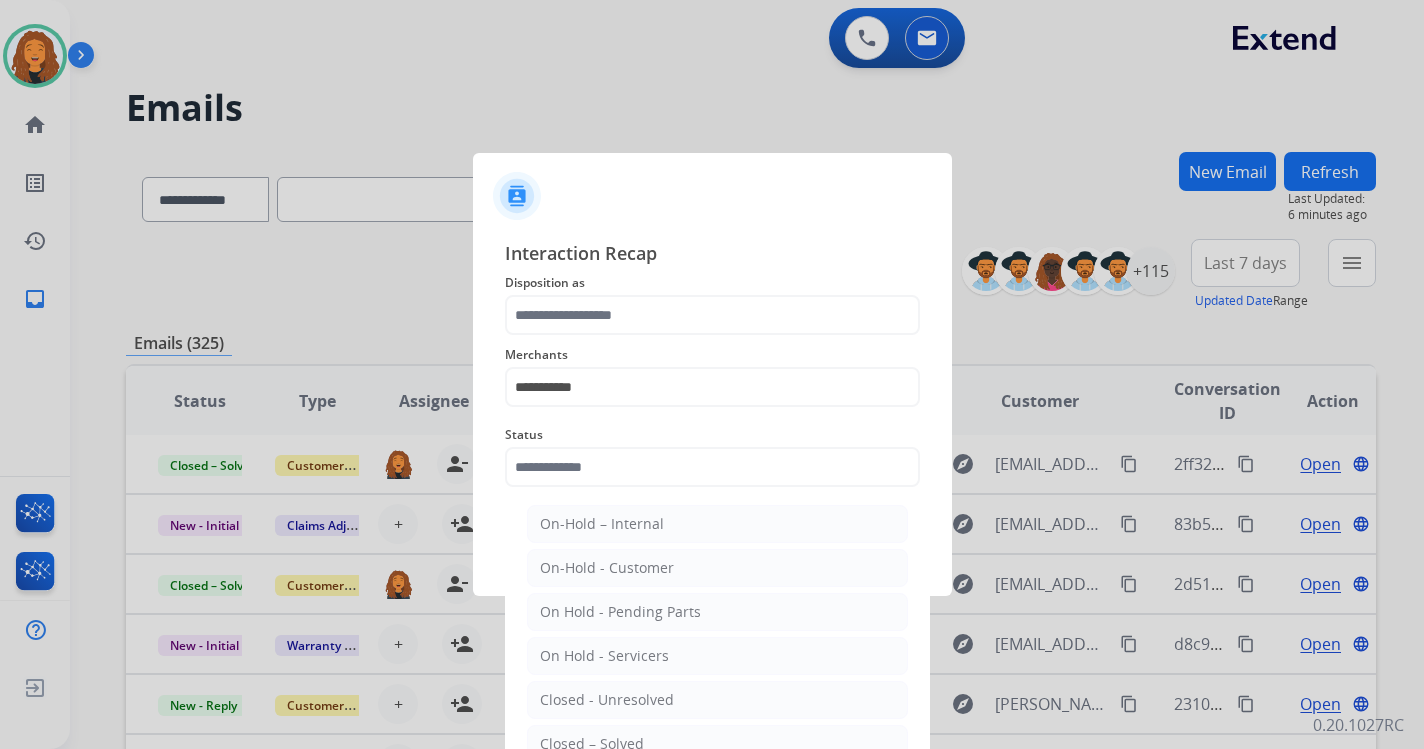 type on "**********" 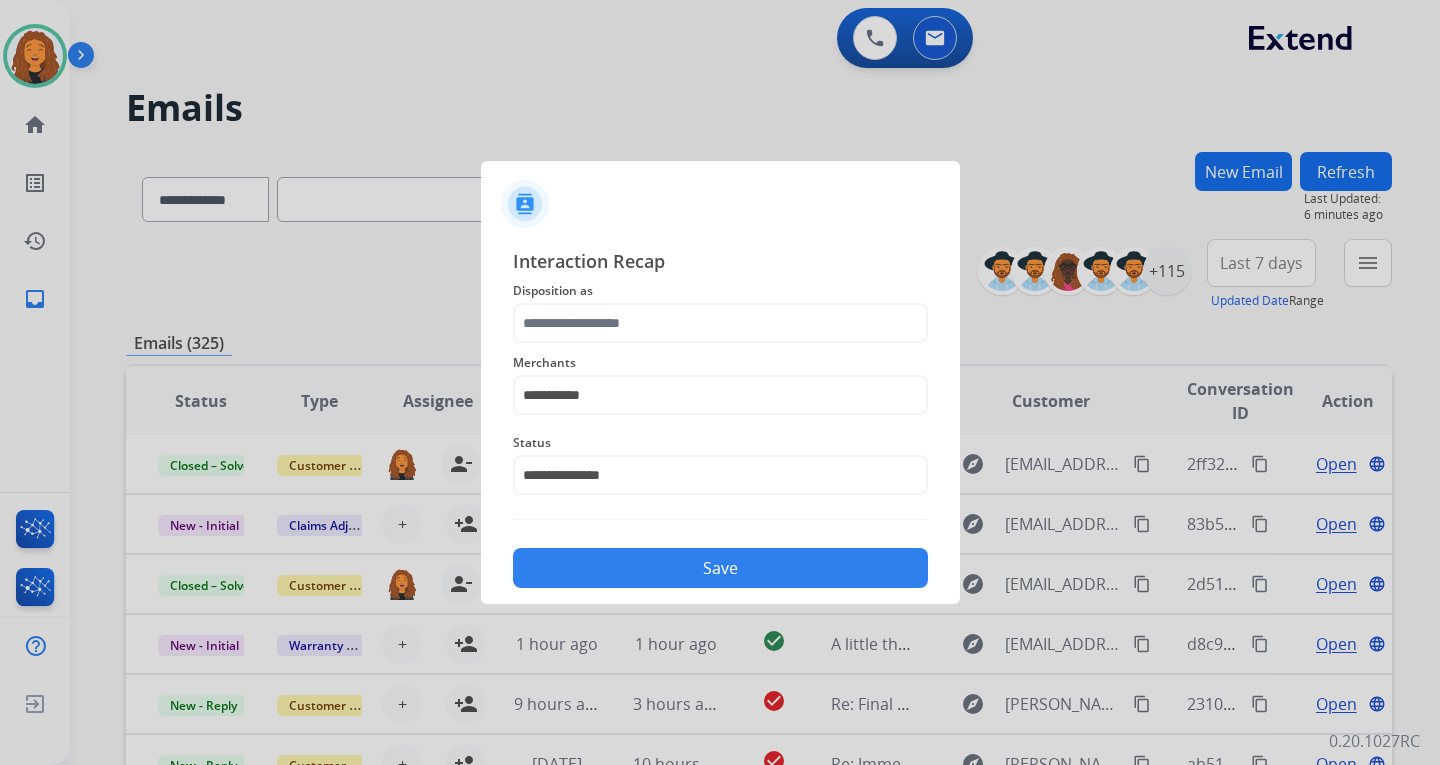 click on "Disposition as" 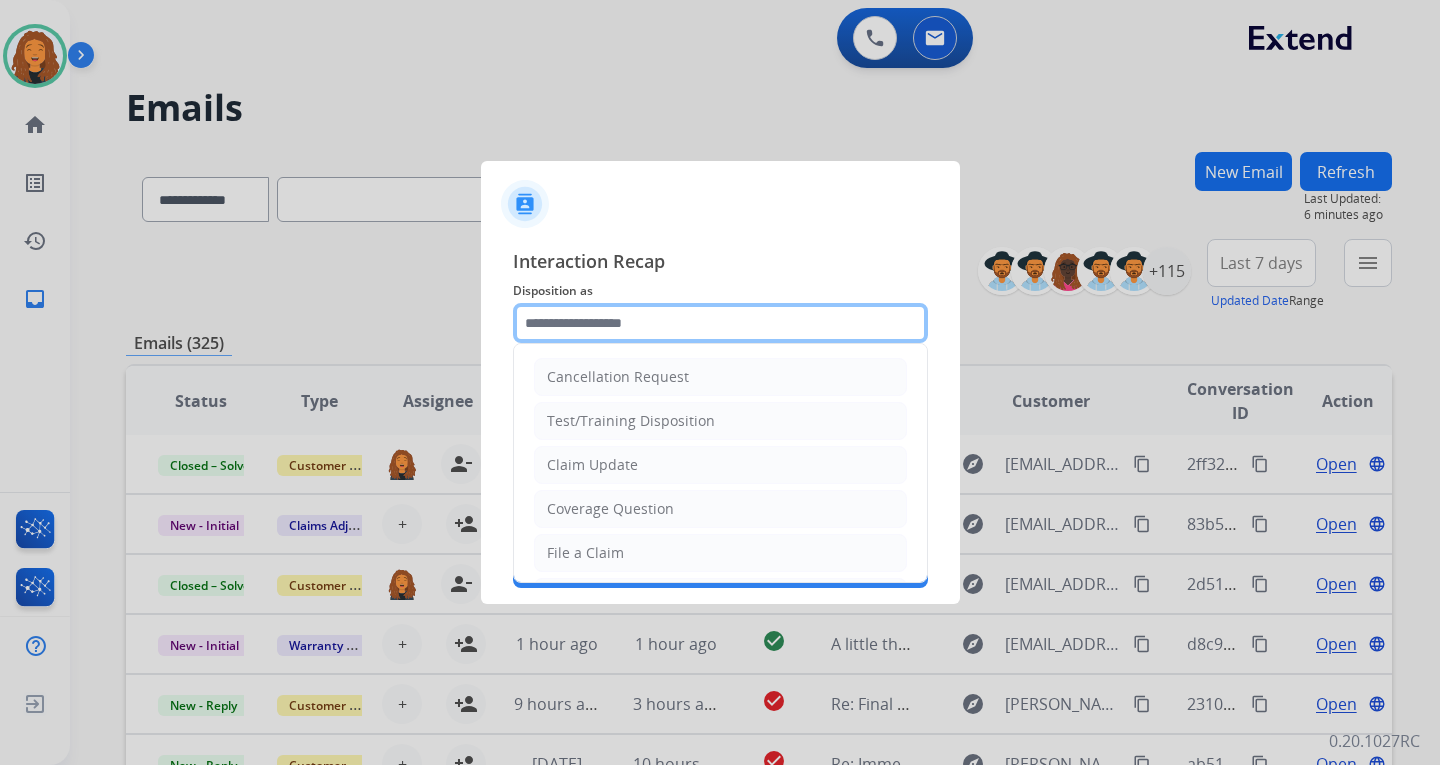 drag, startPoint x: 564, startPoint y: 310, endPoint x: 561, endPoint y: 326, distance: 16.27882 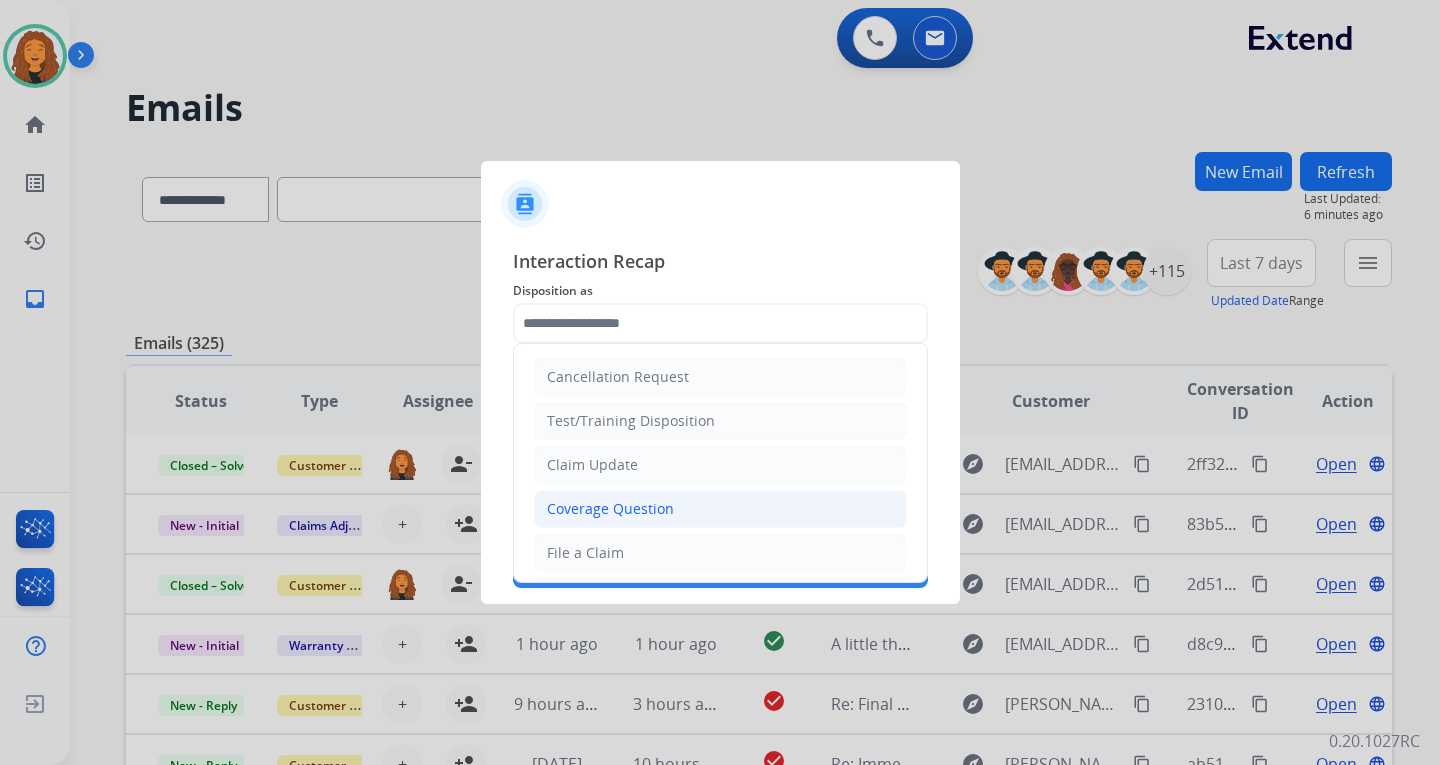 click on "Coverage Question" 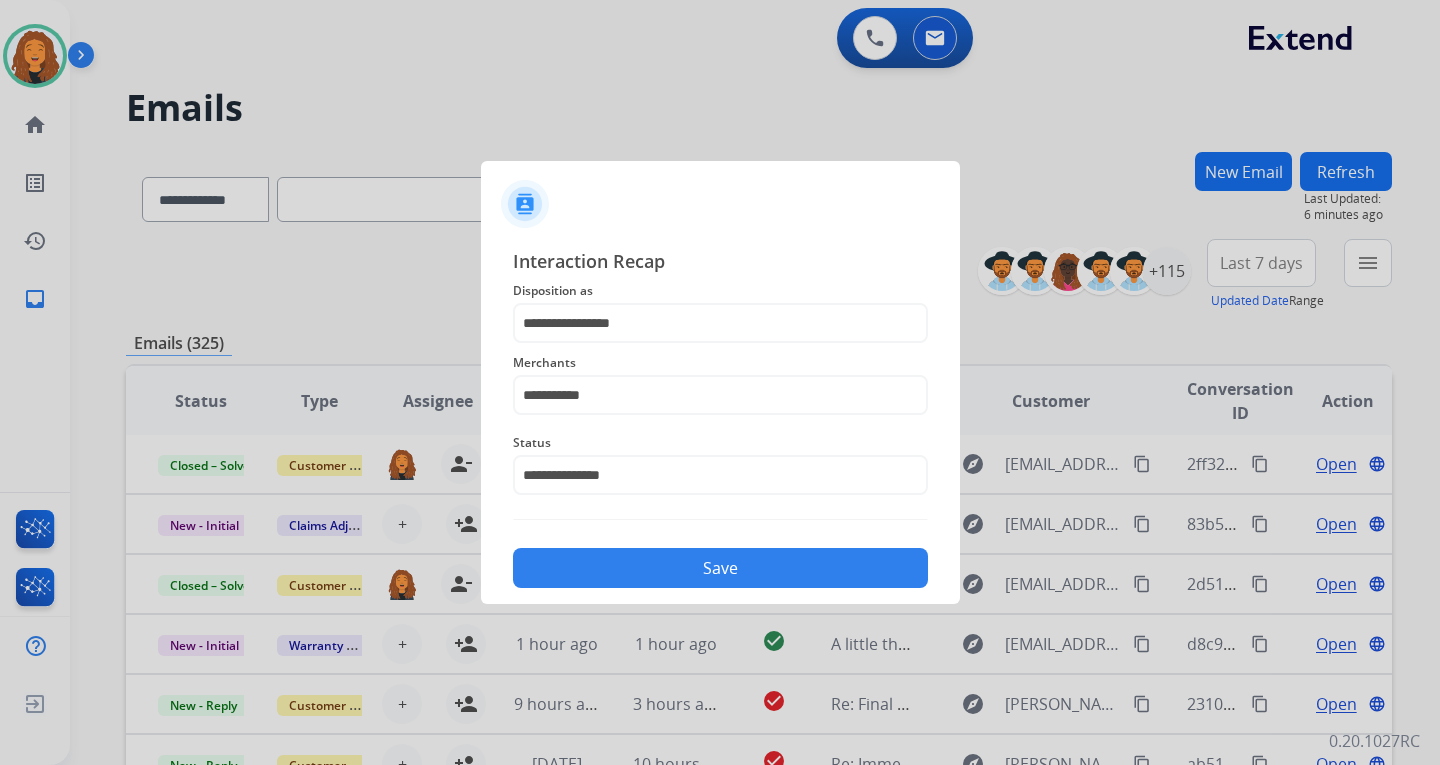 click on "Save" 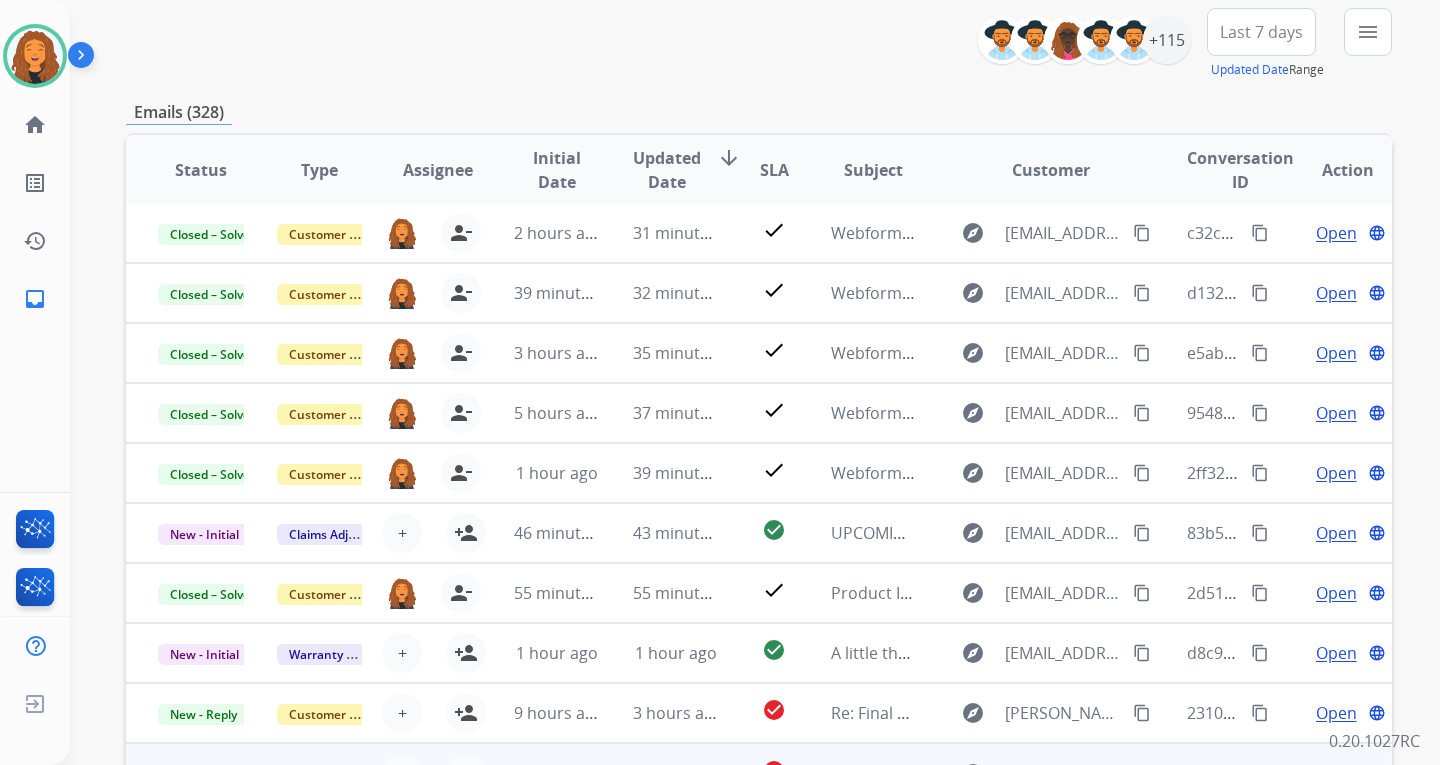 scroll, scrollTop: 373, scrollLeft: 0, axis: vertical 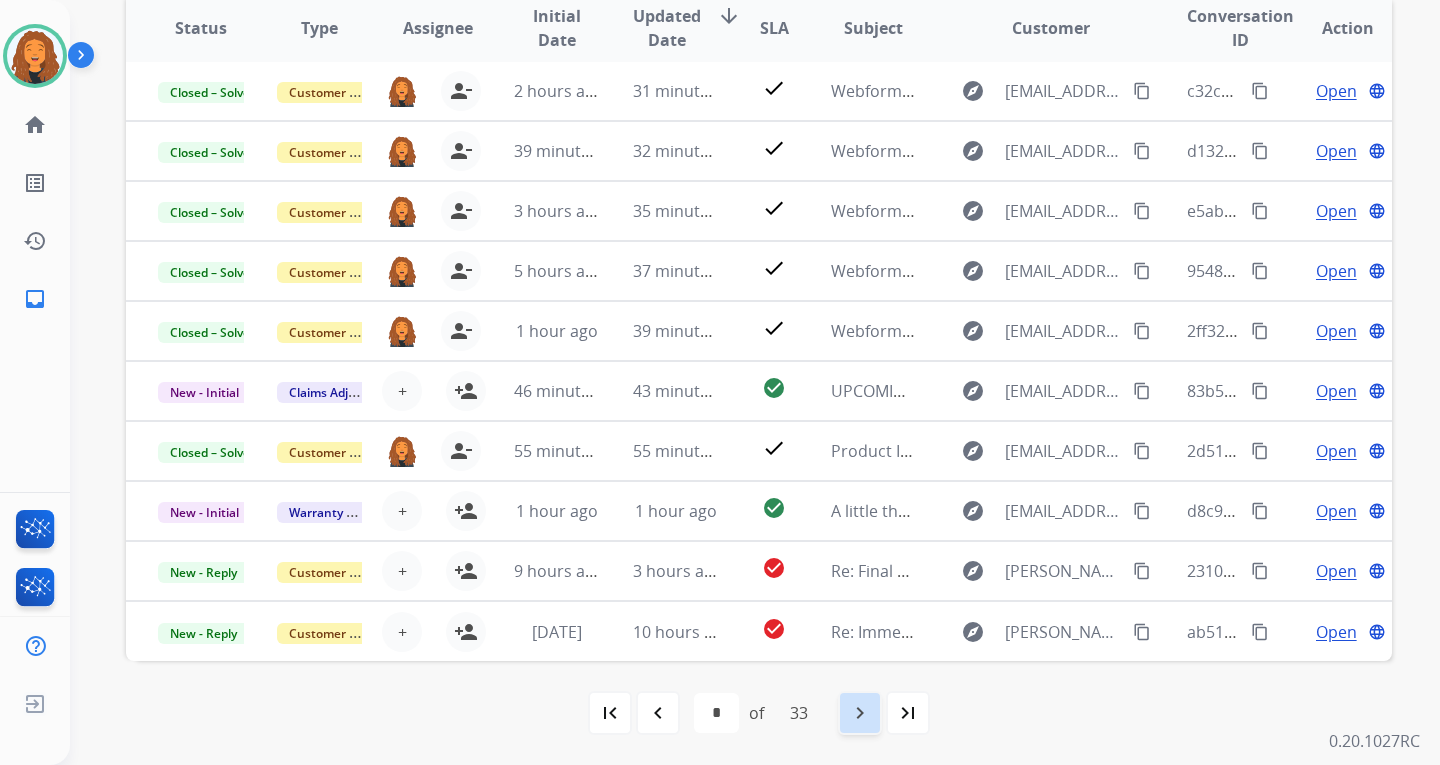 click on "navigate_next" at bounding box center (860, 713) 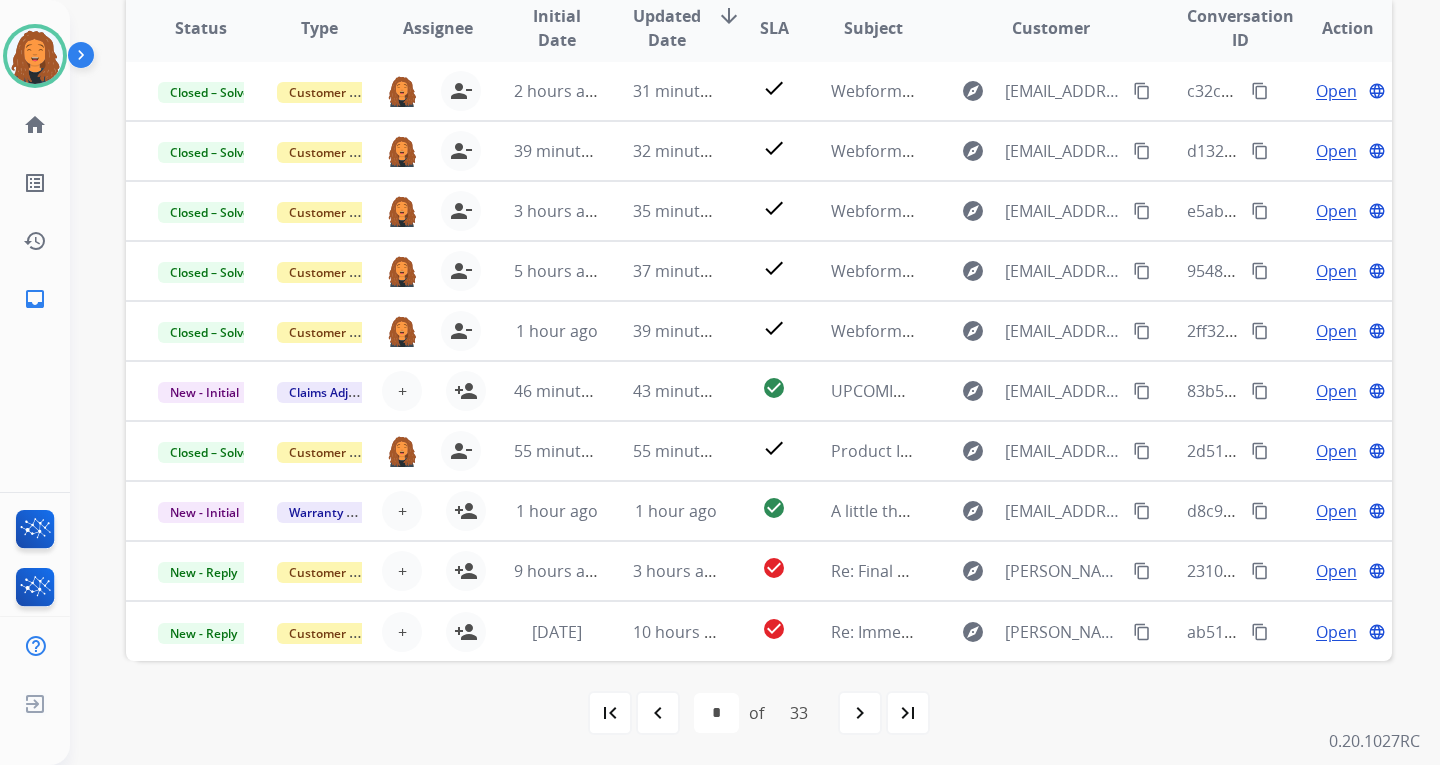 scroll, scrollTop: 0, scrollLeft: 0, axis: both 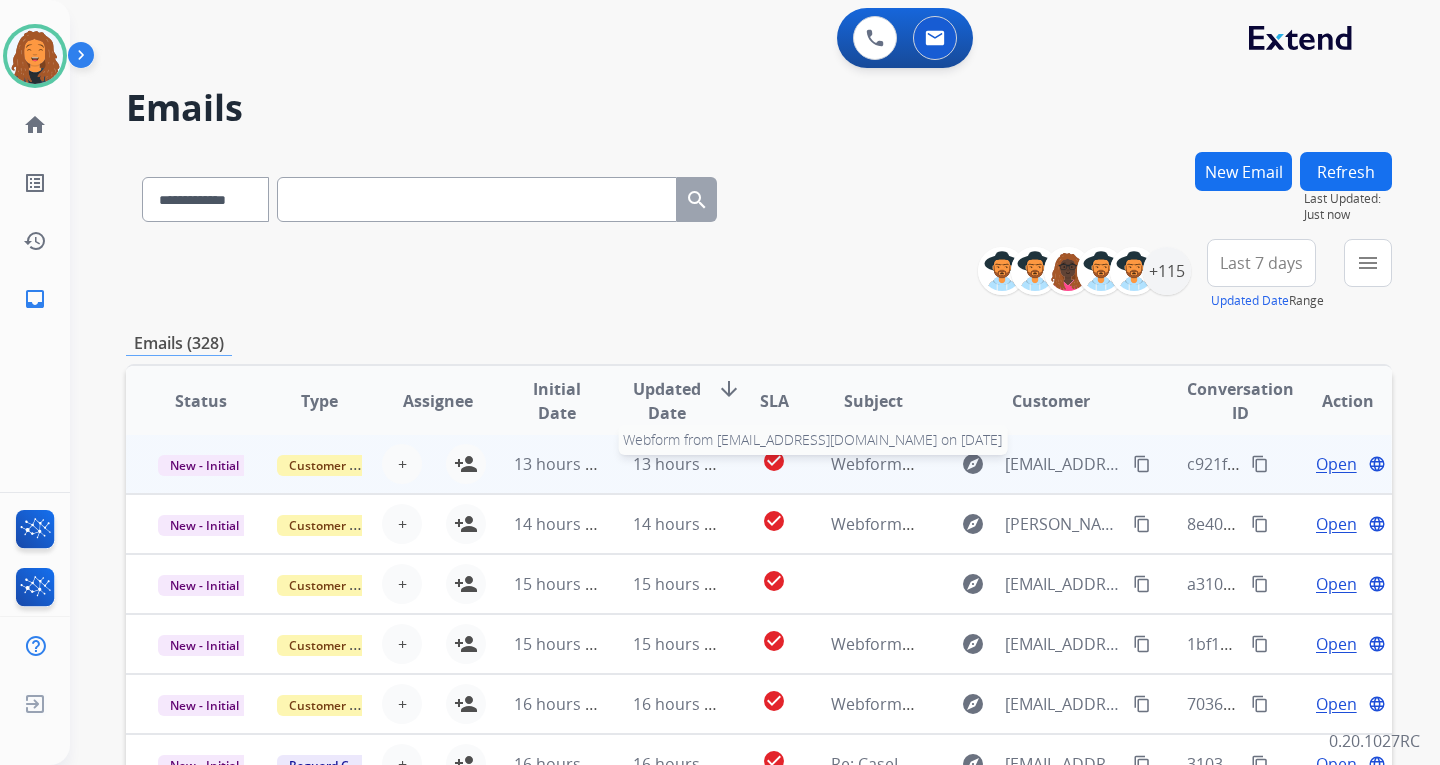 click on "Webform from [EMAIL_ADDRESS][DOMAIN_NAME] on [DATE]" at bounding box center (1057, 464) 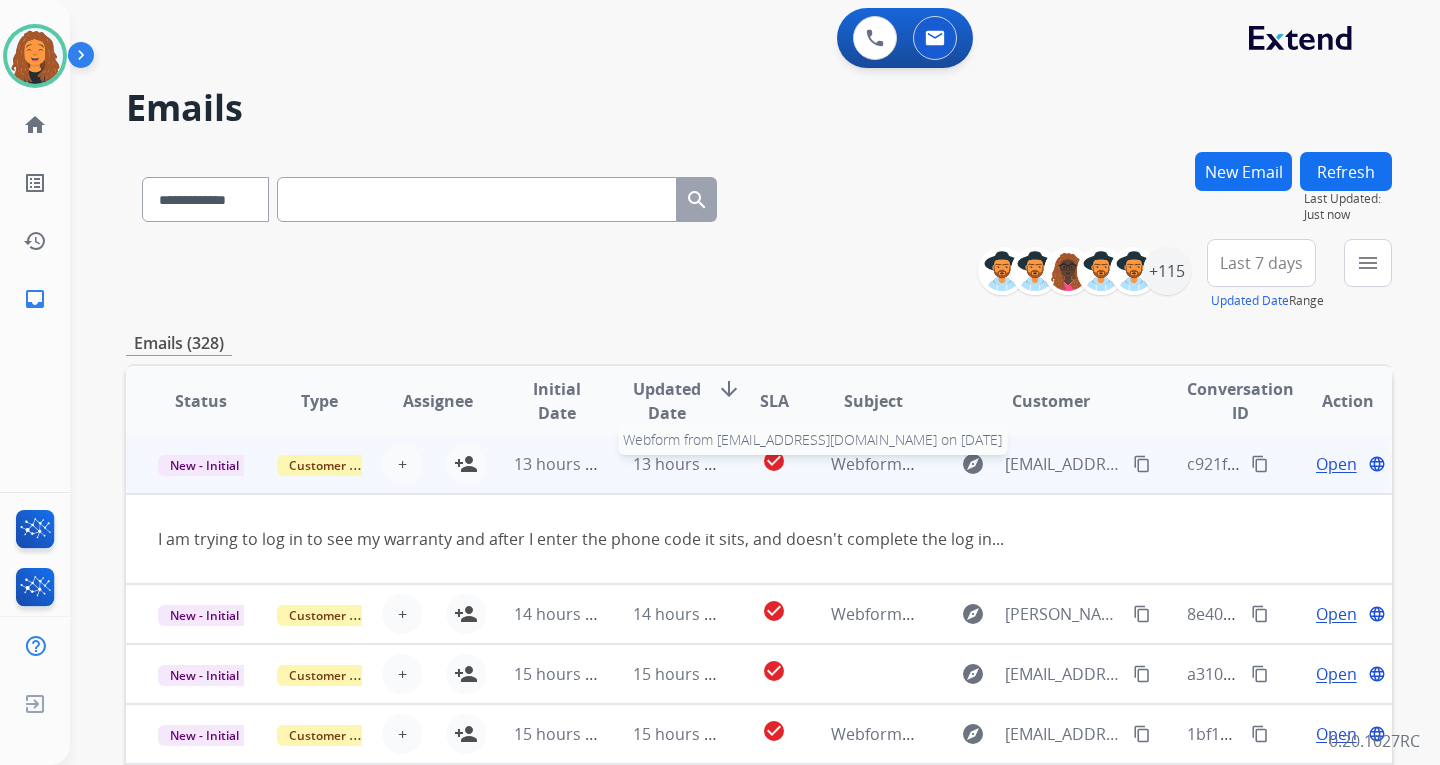 scroll, scrollTop: 0, scrollLeft: 0, axis: both 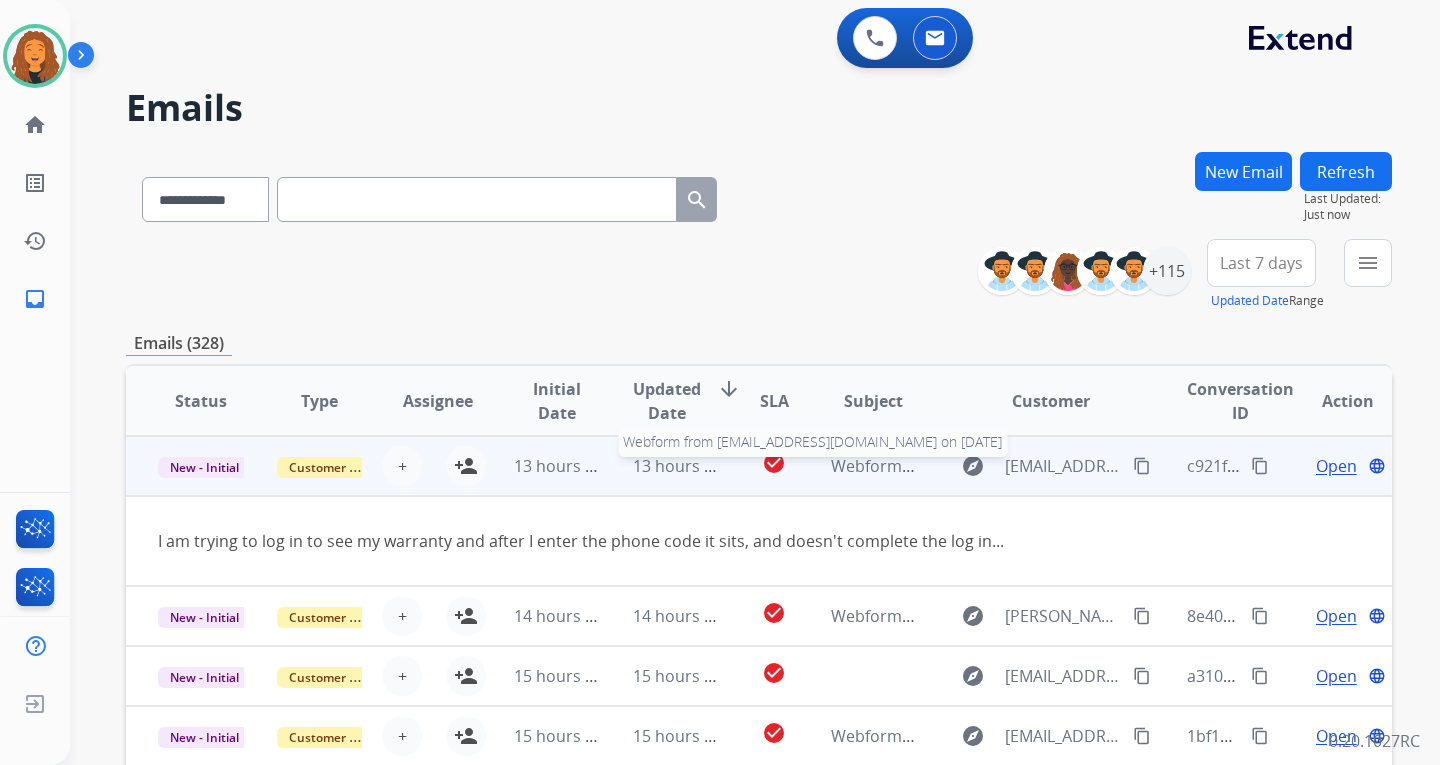 click on "Webform from [EMAIL_ADDRESS][DOMAIN_NAME] on [DATE]" at bounding box center (1057, 466) 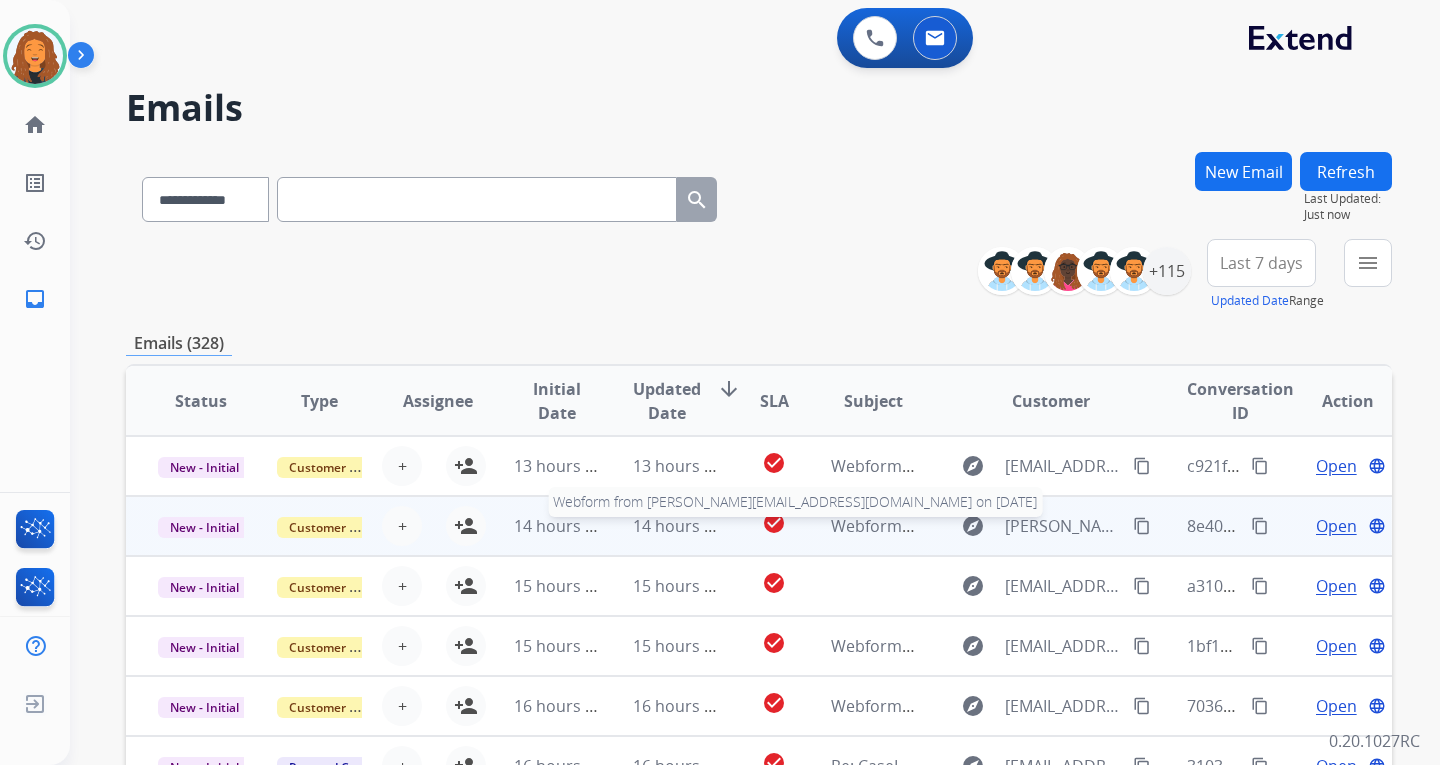click on "Webform from [PERSON_NAME][EMAIL_ADDRESS][DOMAIN_NAME] on [DATE]" at bounding box center (1119, 526) 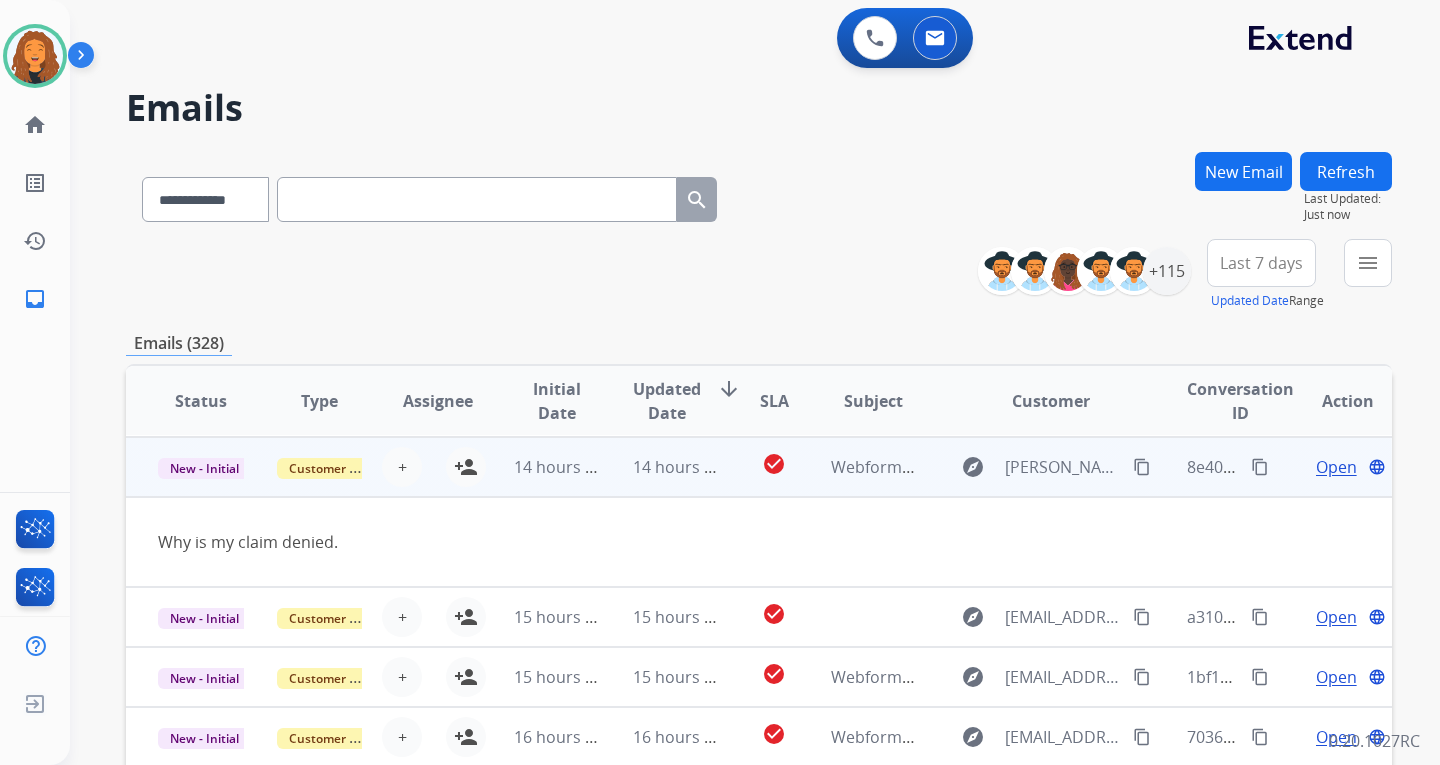 scroll, scrollTop: 60, scrollLeft: 0, axis: vertical 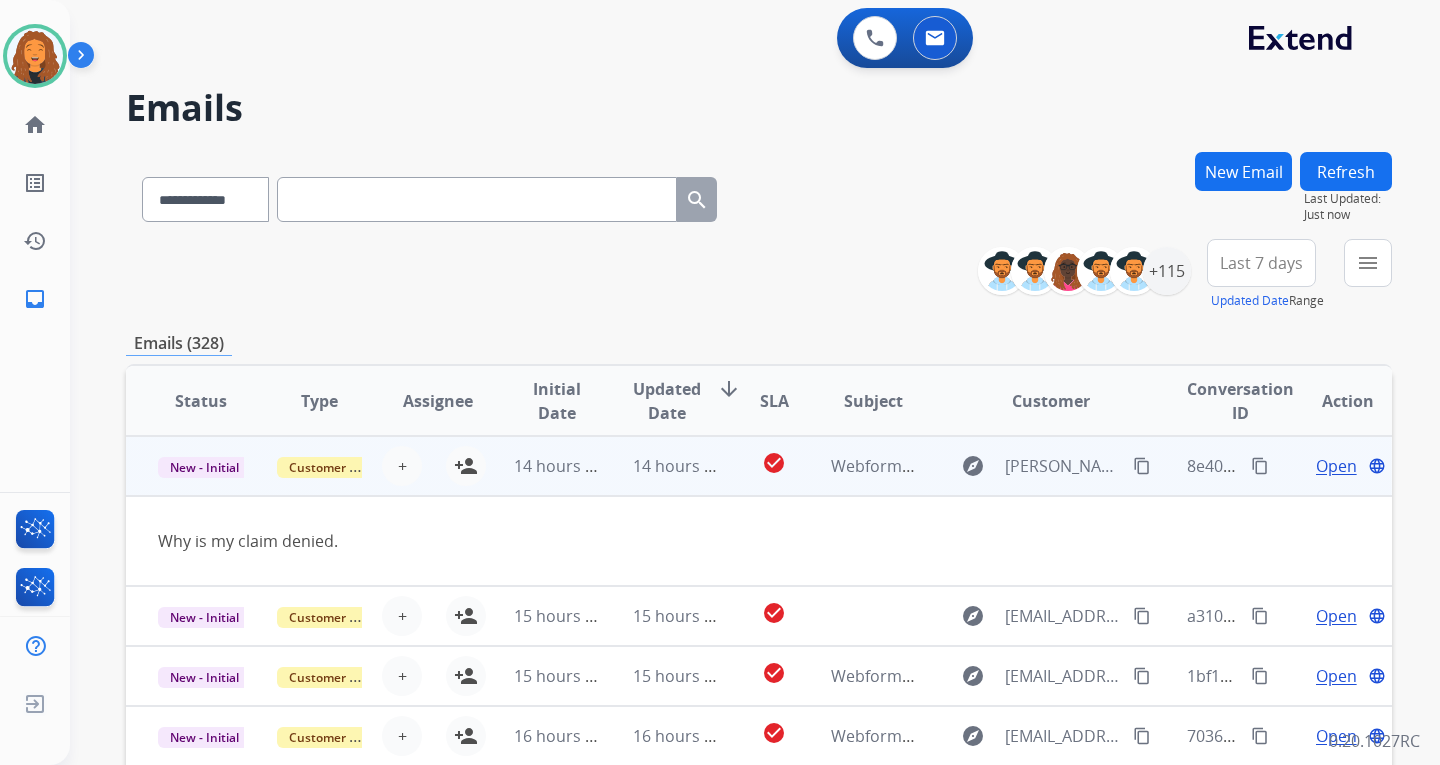 click on "Why is my claim denied." at bounding box center (640, 541) 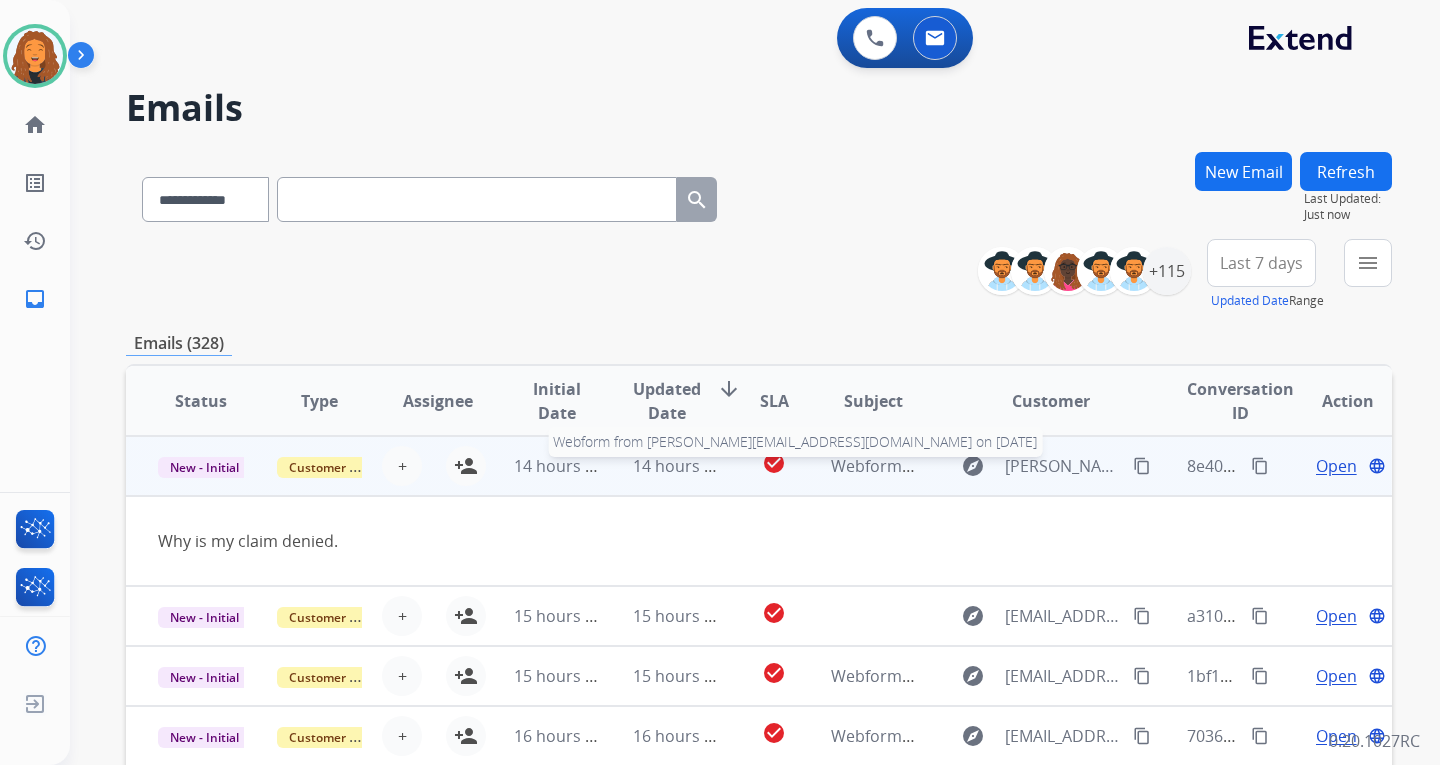 click on "Webform from [PERSON_NAME][EMAIL_ADDRESS][DOMAIN_NAME] on [DATE]" at bounding box center [874, 466] 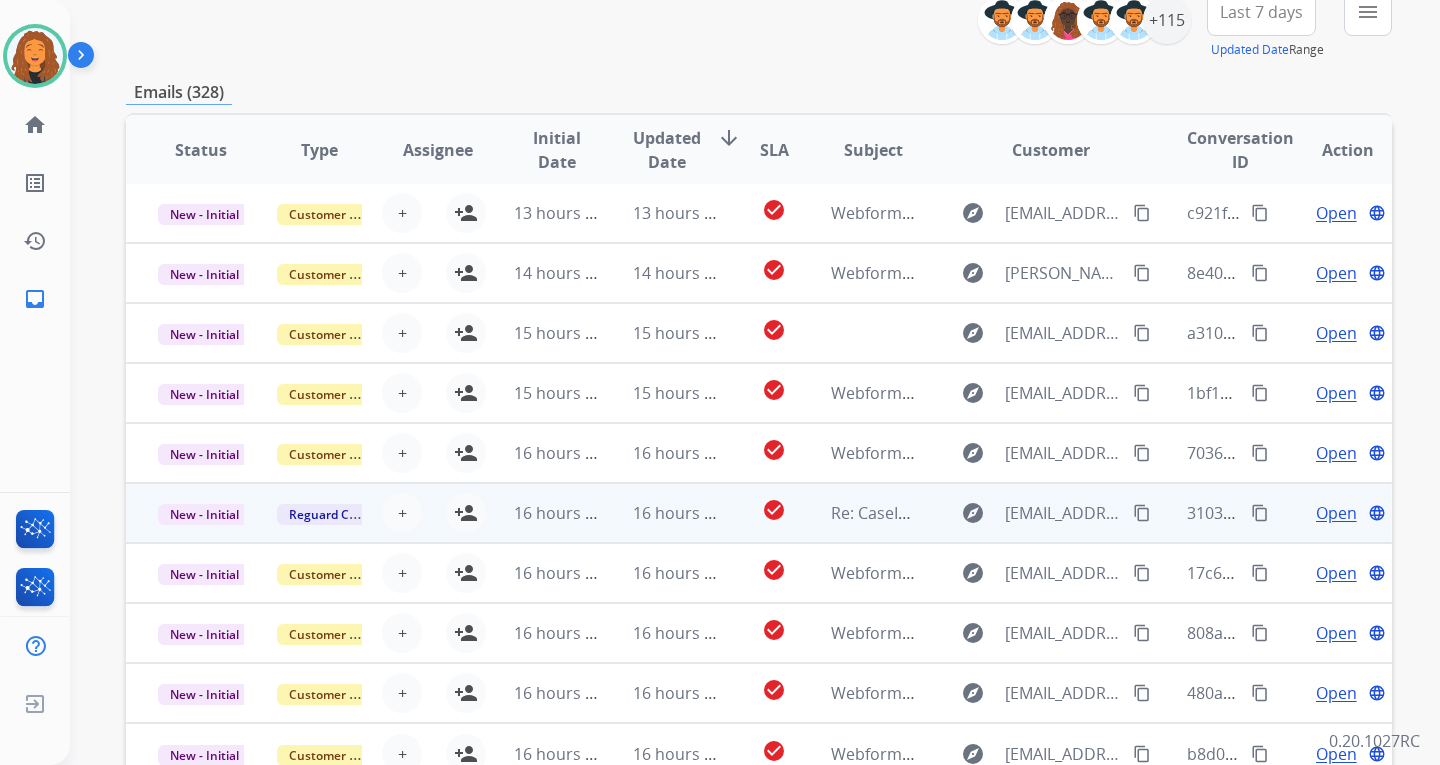 scroll, scrollTop: 300, scrollLeft: 0, axis: vertical 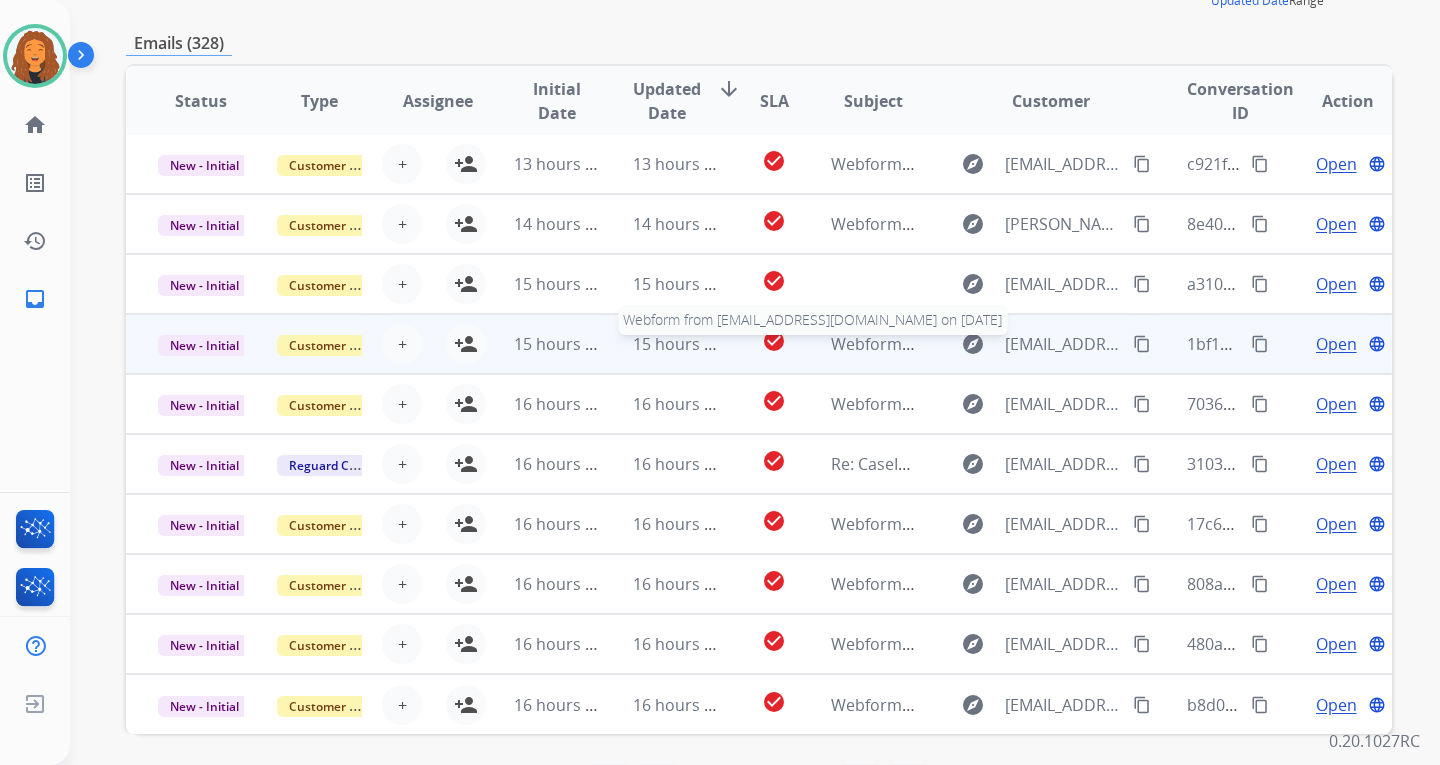 click on "Webform from [EMAIL_ADDRESS][DOMAIN_NAME] on [DATE]" at bounding box center [1057, 344] 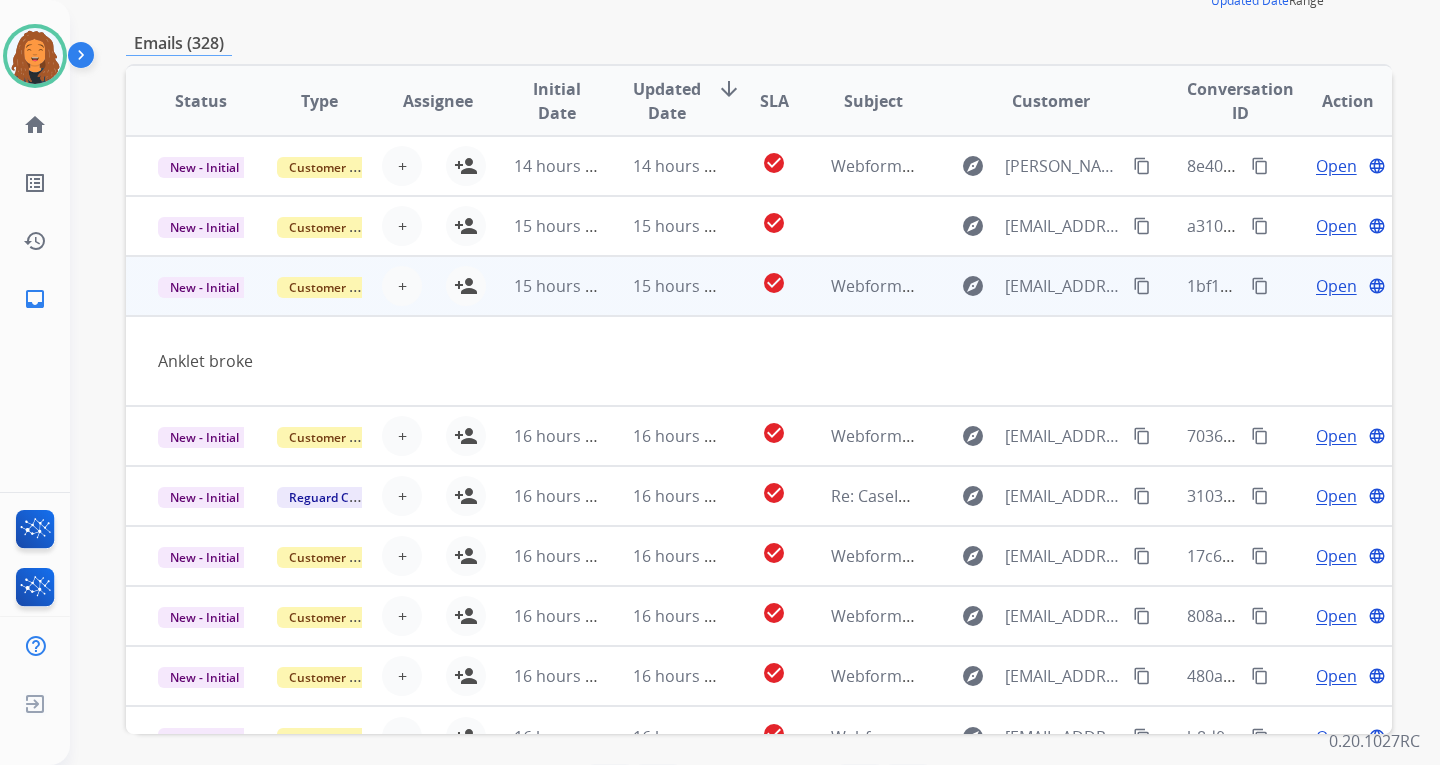 scroll, scrollTop: 92, scrollLeft: 0, axis: vertical 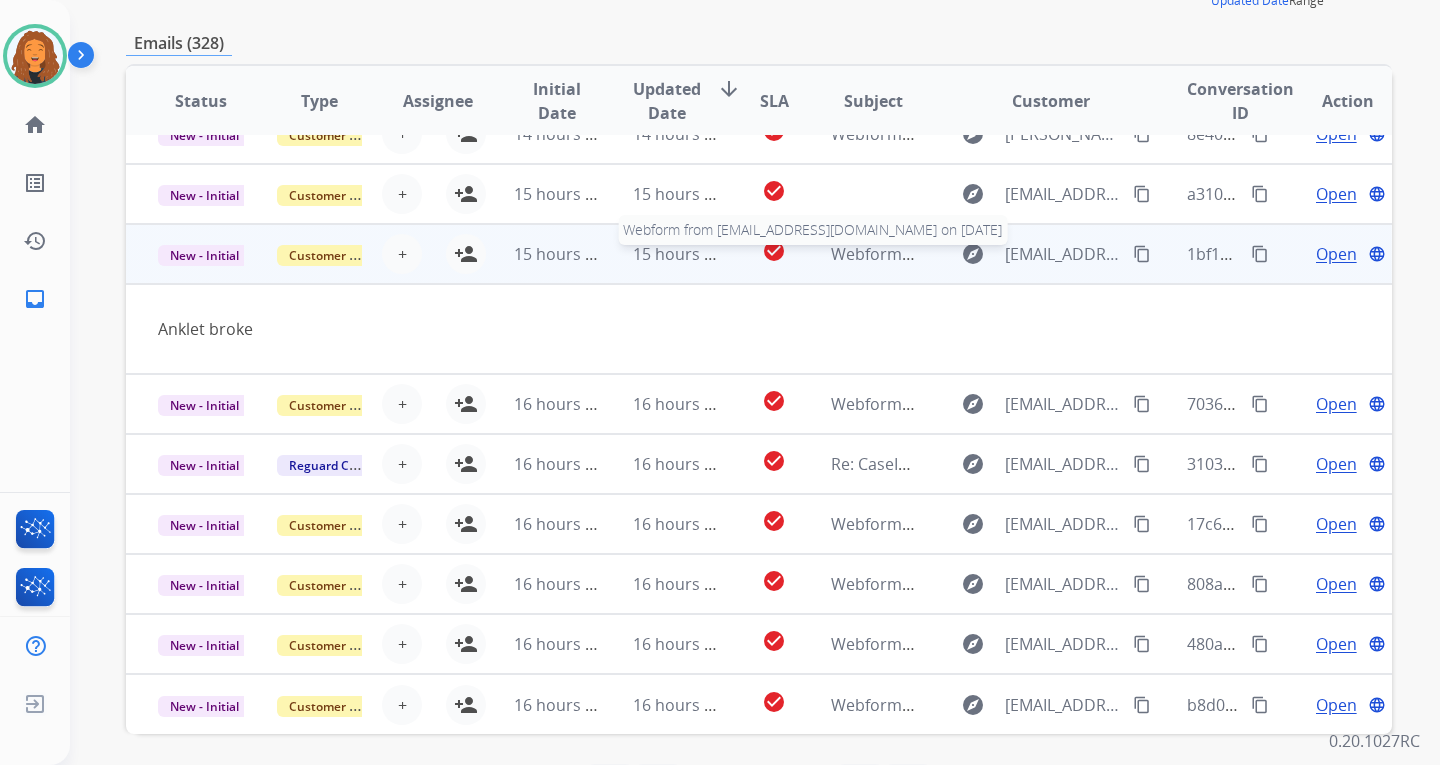 click on "Webform from [EMAIL_ADDRESS][DOMAIN_NAME] on [DATE]" at bounding box center [1057, 254] 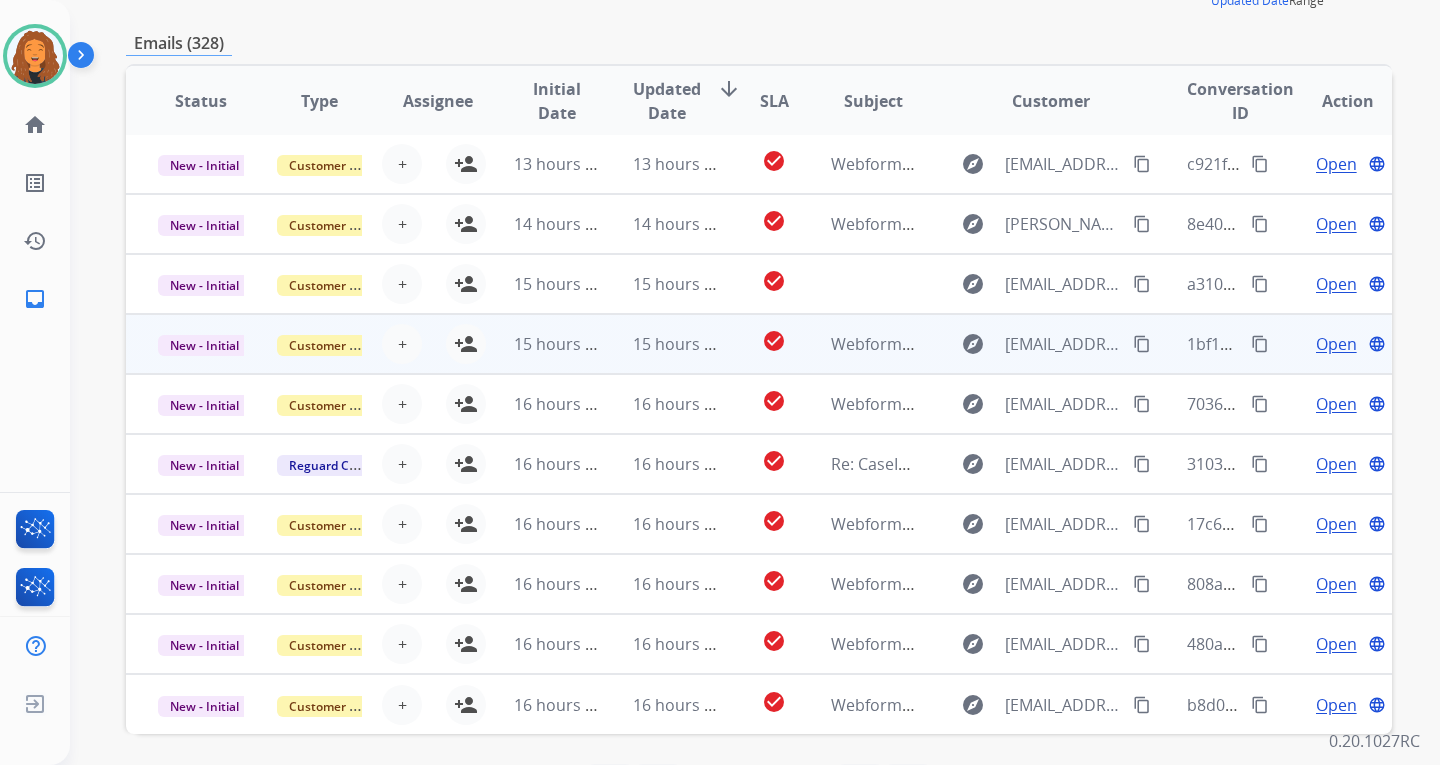 scroll, scrollTop: 2, scrollLeft: 0, axis: vertical 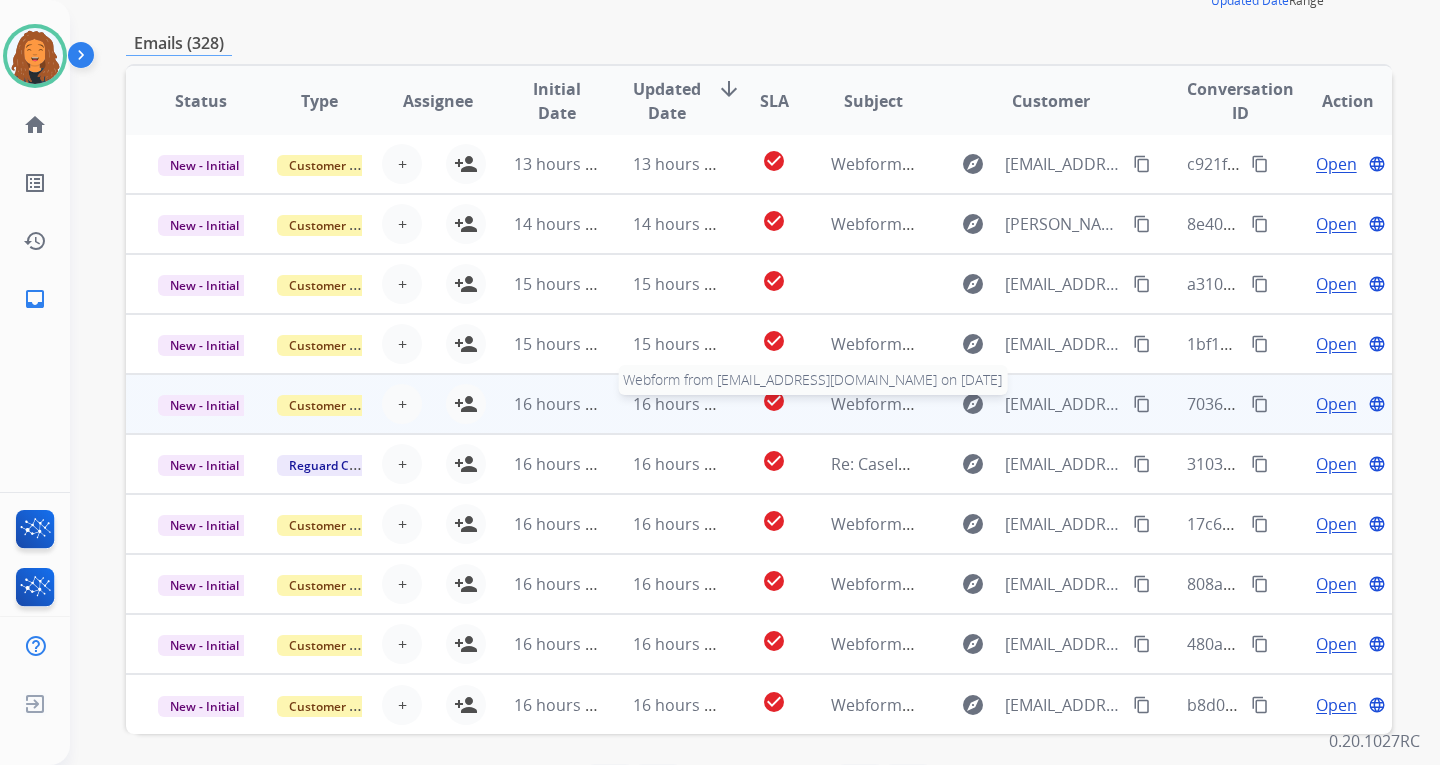 click on "Webform from [EMAIL_ADDRESS][DOMAIN_NAME] on [DATE]" at bounding box center [1057, 404] 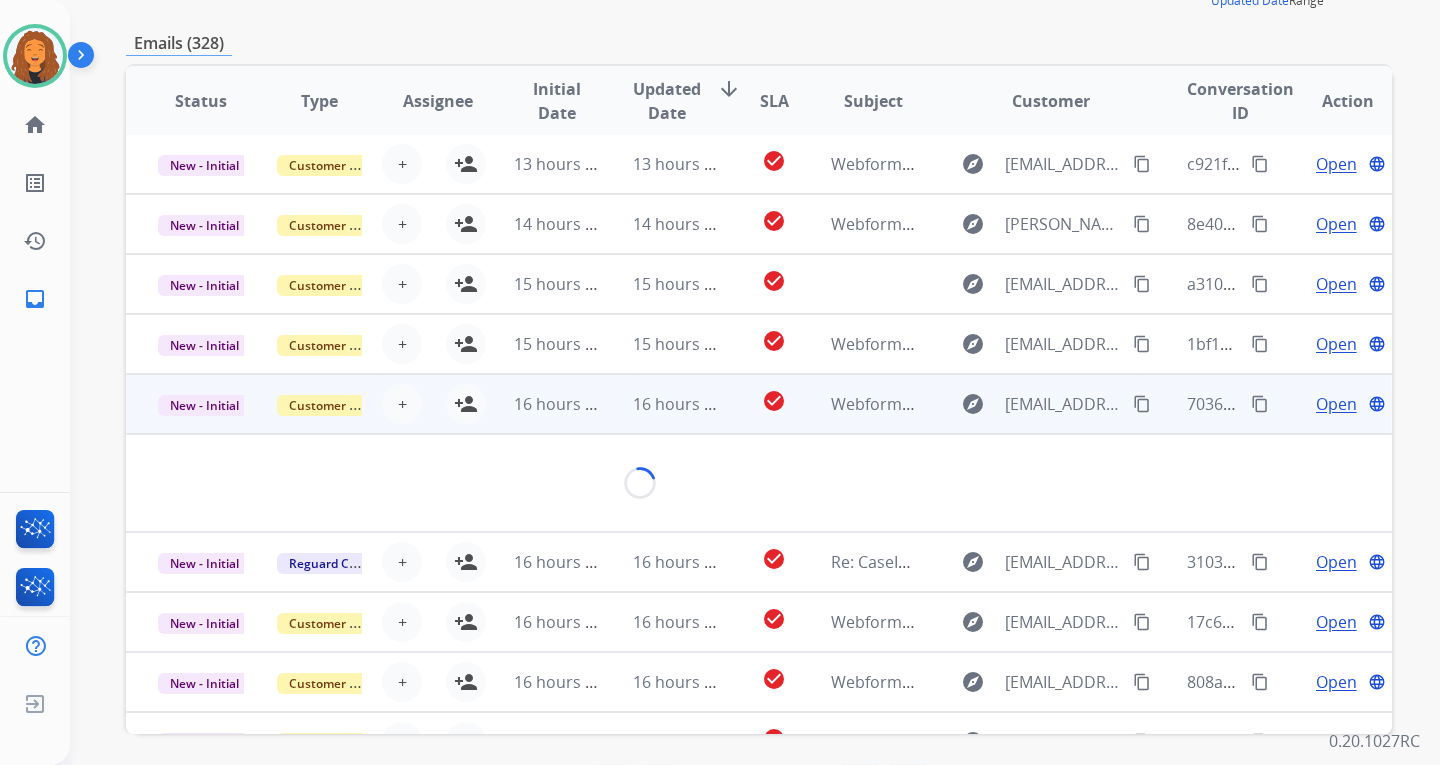 scroll, scrollTop: 92, scrollLeft: 0, axis: vertical 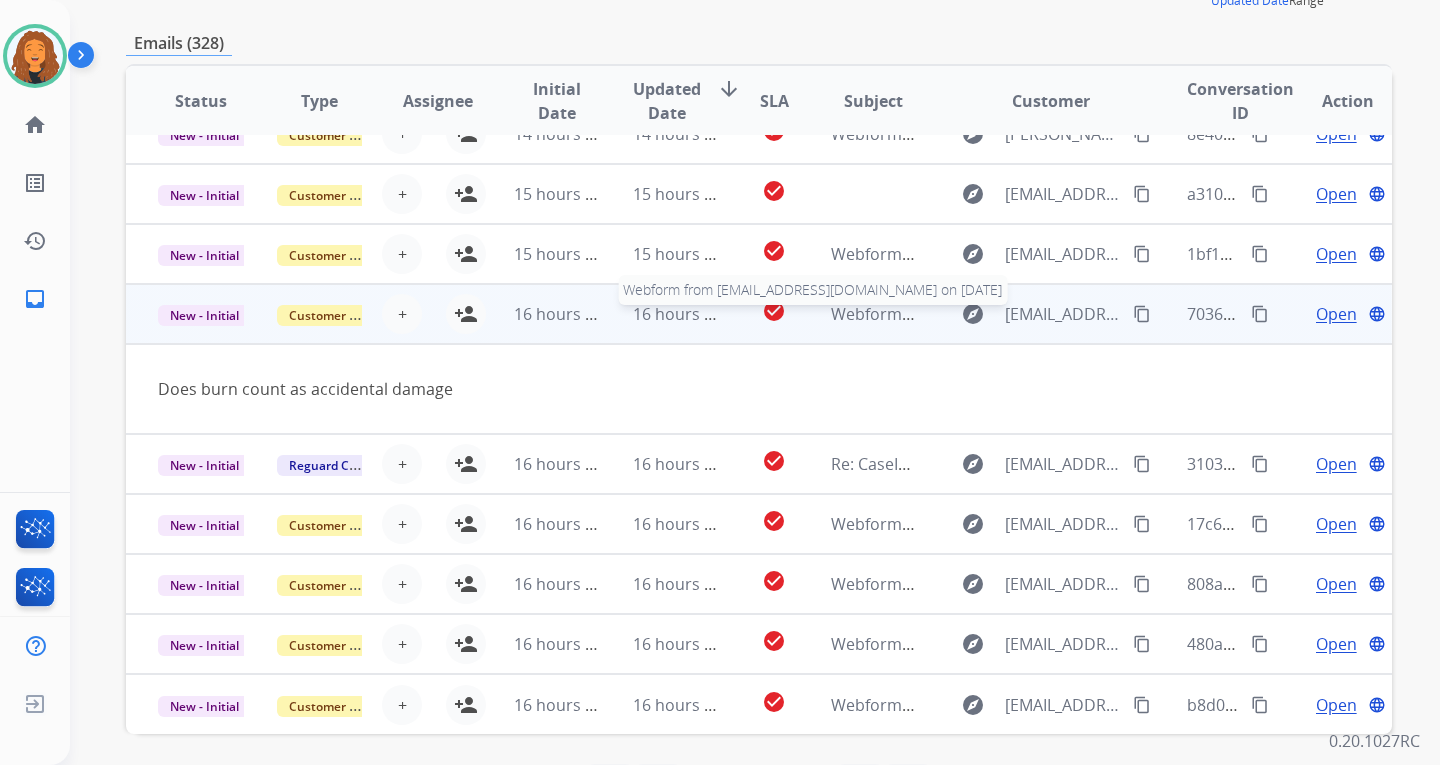 click on "Webform from [EMAIL_ADDRESS][DOMAIN_NAME] on [DATE]" at bounding box center (1057, 314) 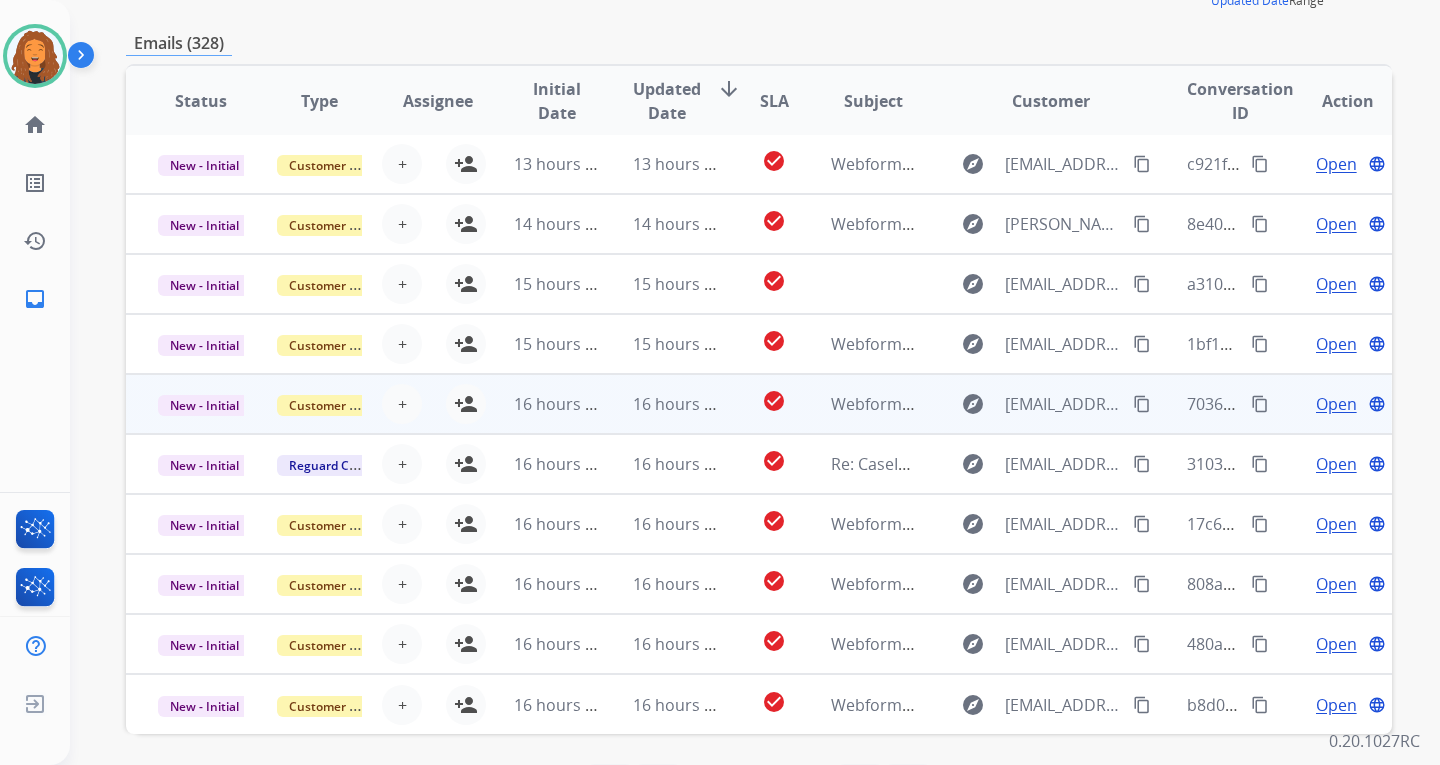 scroll, scrollTop: 2, scrollLeft: 0, axis: vertical 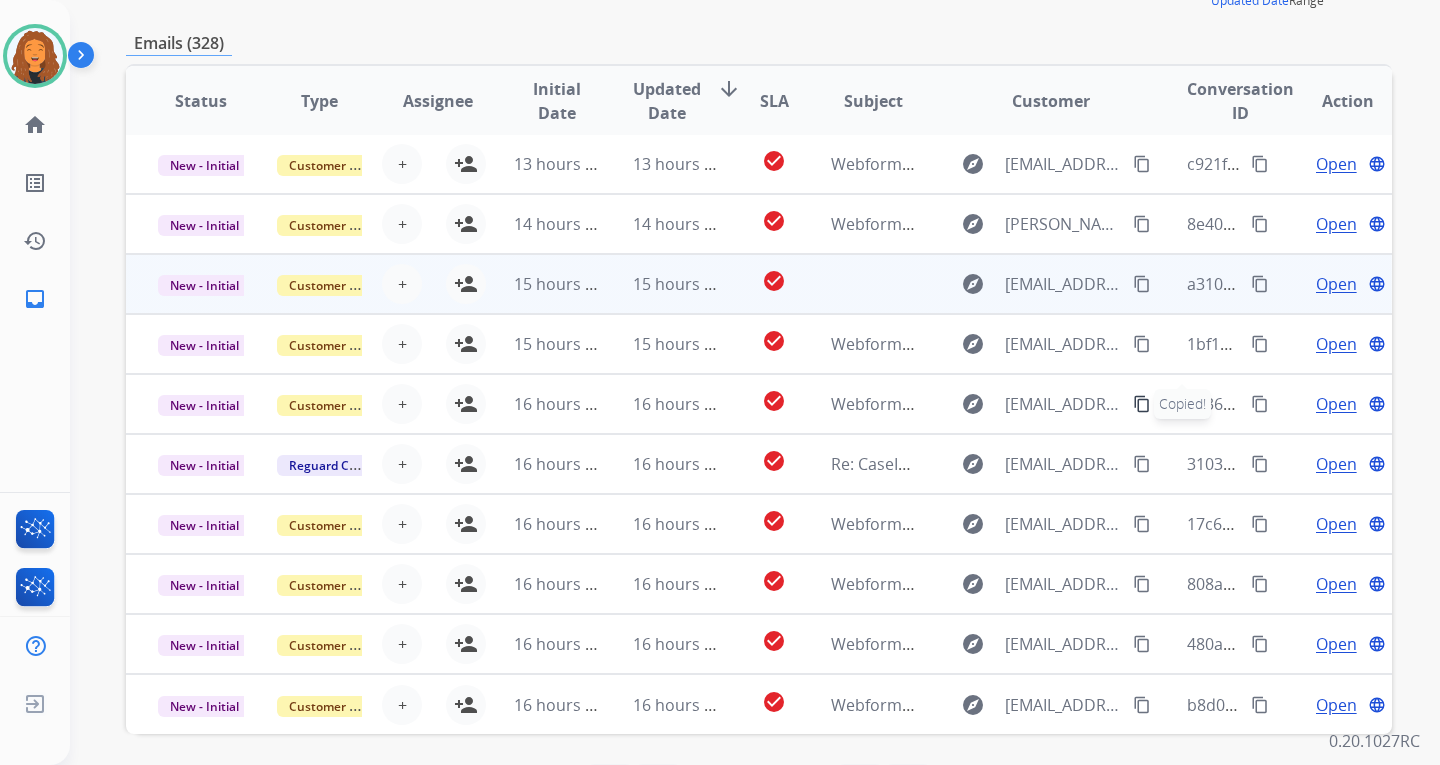 drag, startPoint x: 1314, startPoint y: 406, endPoint x: 567, endPoint y: 261, distance: 760.9428 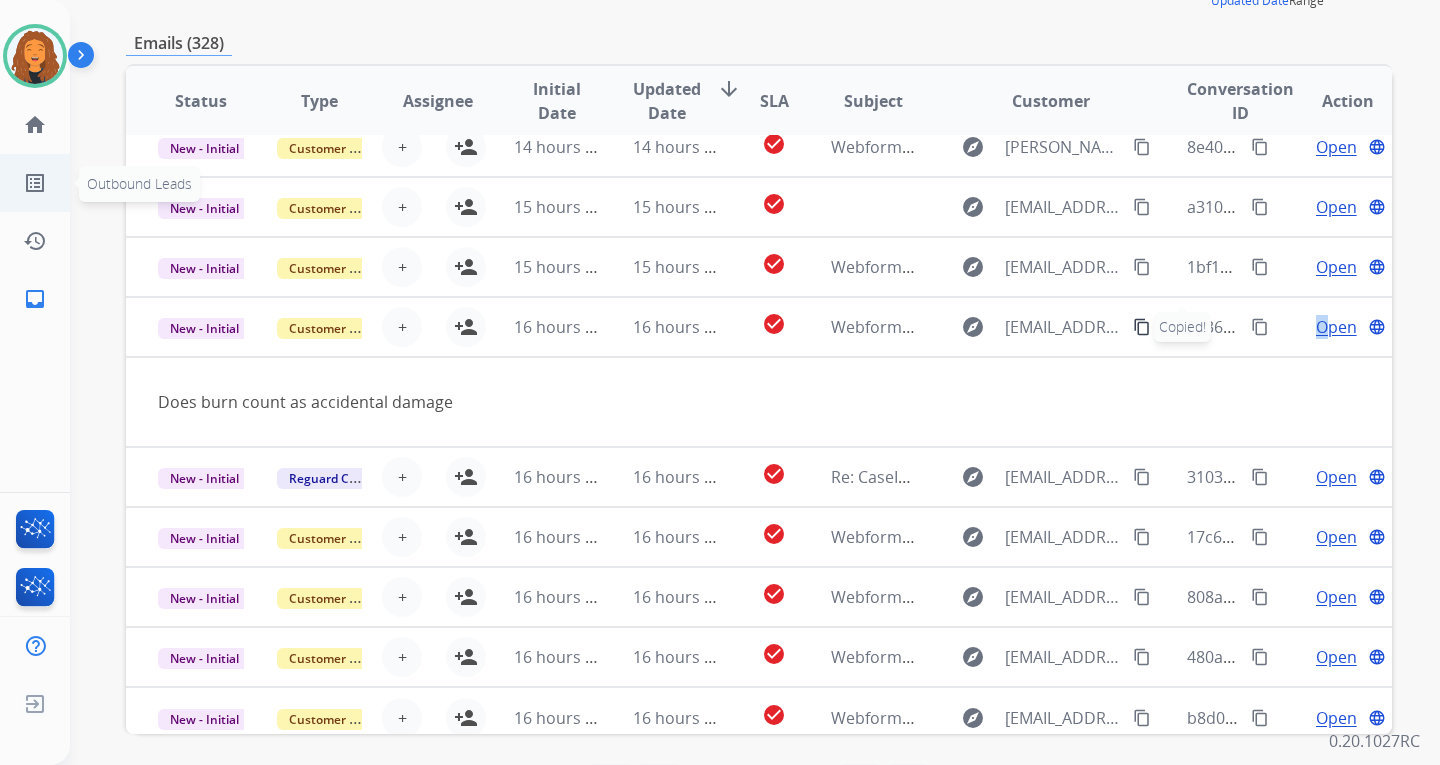 scroll, scrollTop: 92, scrollLeft: 0, axis: vertical 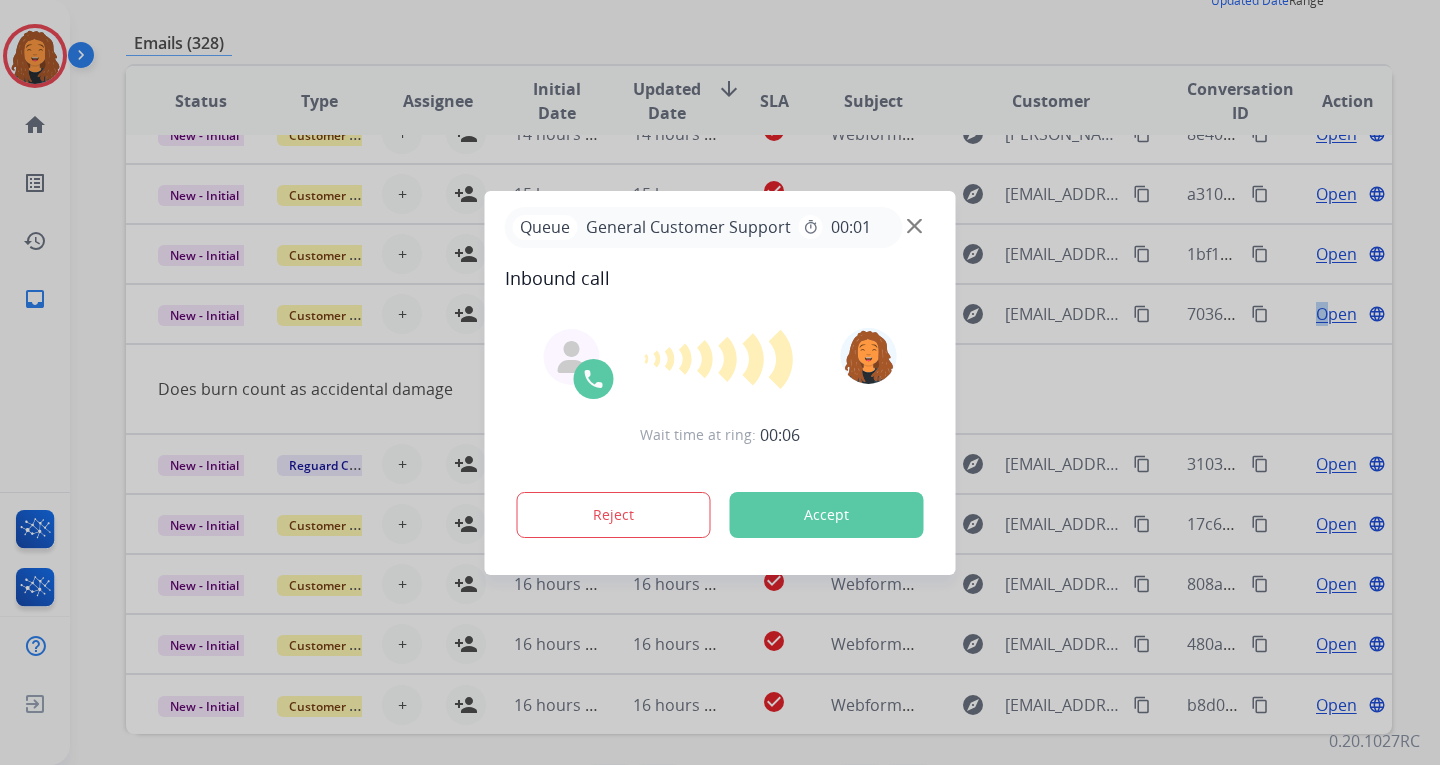 drag, startPoint x: 532, startPoint y: 356, endPoint x: 554, endPoint y: 411, distance: 59.236813 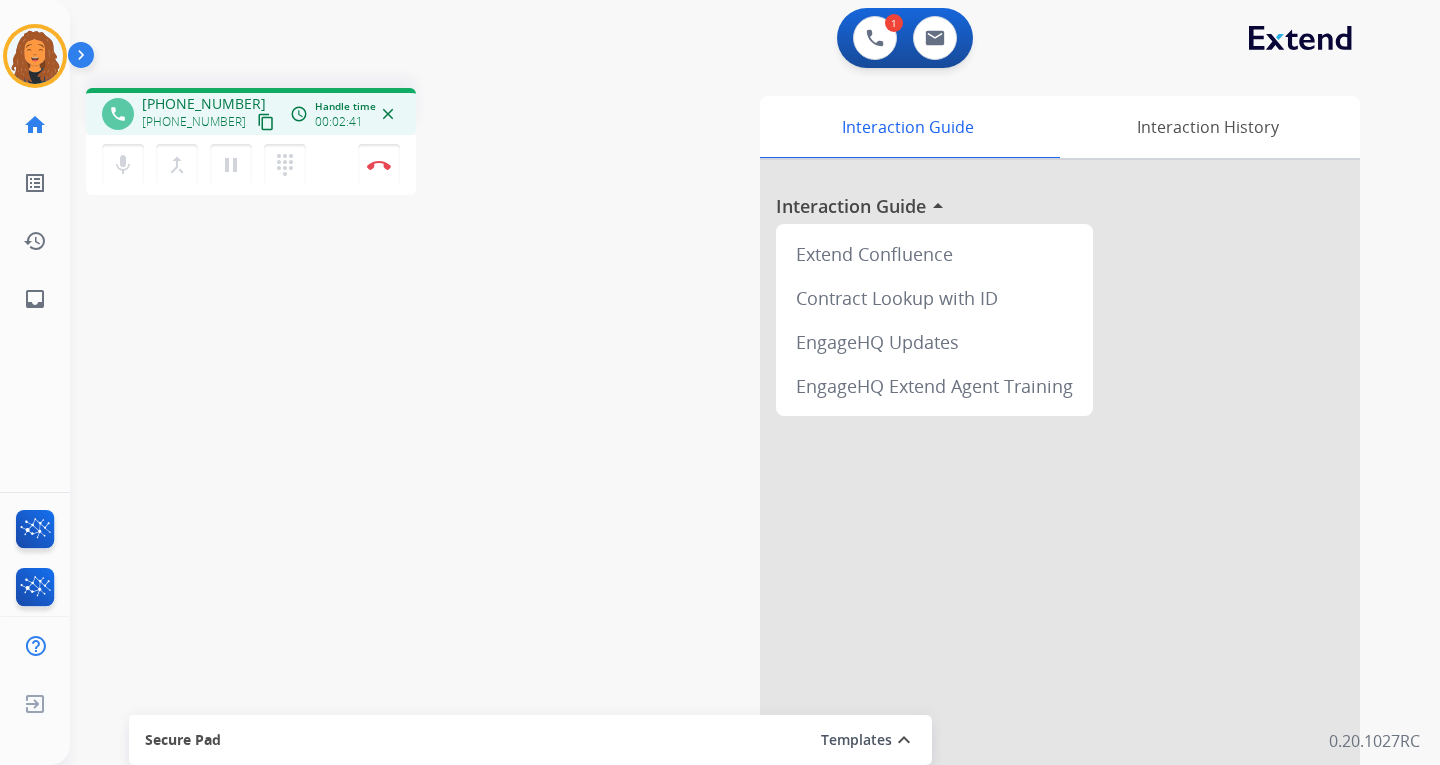 click on "phone [PHONE_NUMBER] [PHONE_NUMBER] content_copy access_time Call metrics Queue   00:10 Hold   00:00 Talk   02:42 Total   02:51 Handle time 00:02:41 close mic Mute merge_type Bridge pause Hold dialpad Dialpad Disconnect swap_horiz Break voice bridge close_fullscreen Connect 3-Way Call merge_type Separate 3-Way Call  Interaction Guide   Interaction History  Interaction Guide arrow_drop_up  Extend Confluence   Contract Lookup with ID   EngageHQ Updates   EngageHQ Extend Agent Training  Secure Pad Templates expand_less Choose a template Save" at bounding box center (731, 489) 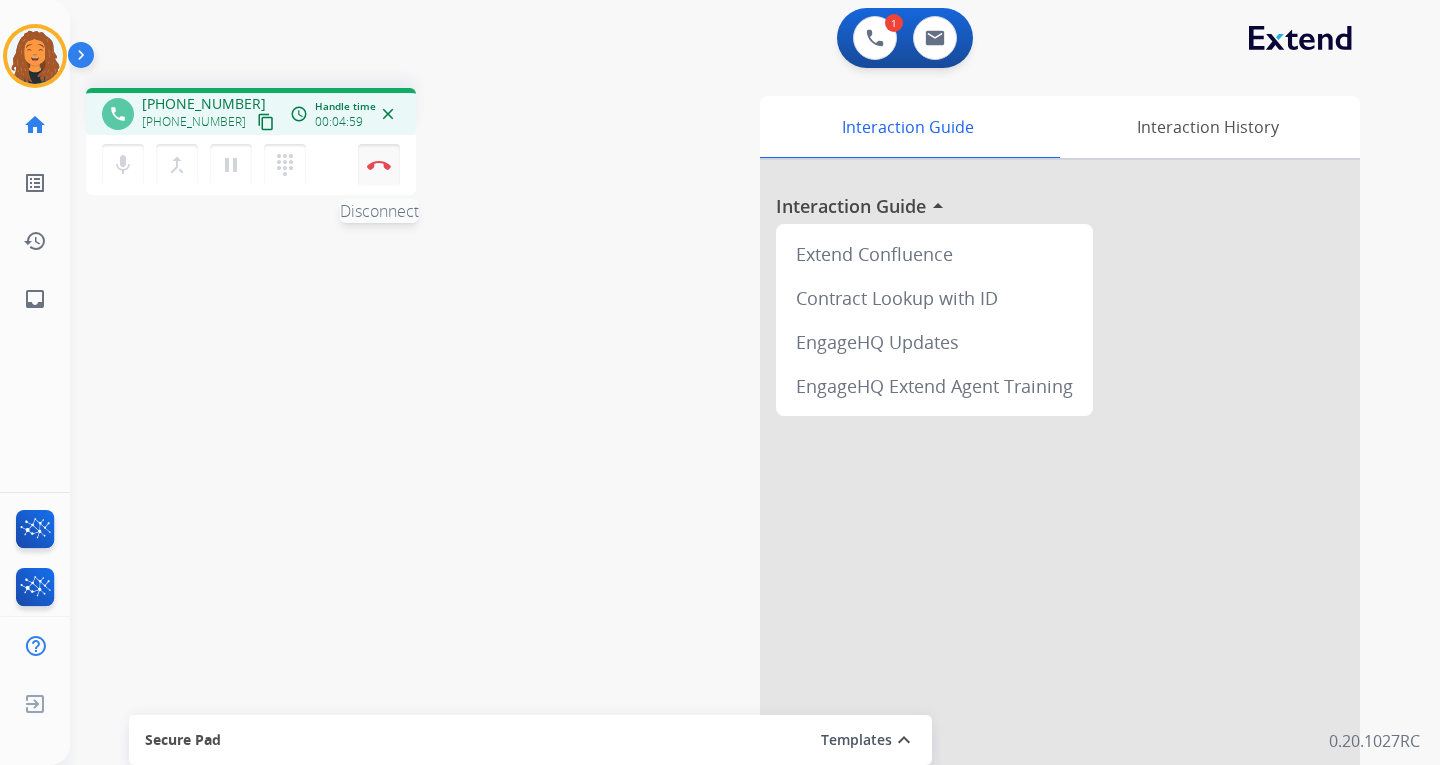 click at bounding box center (379, 165) 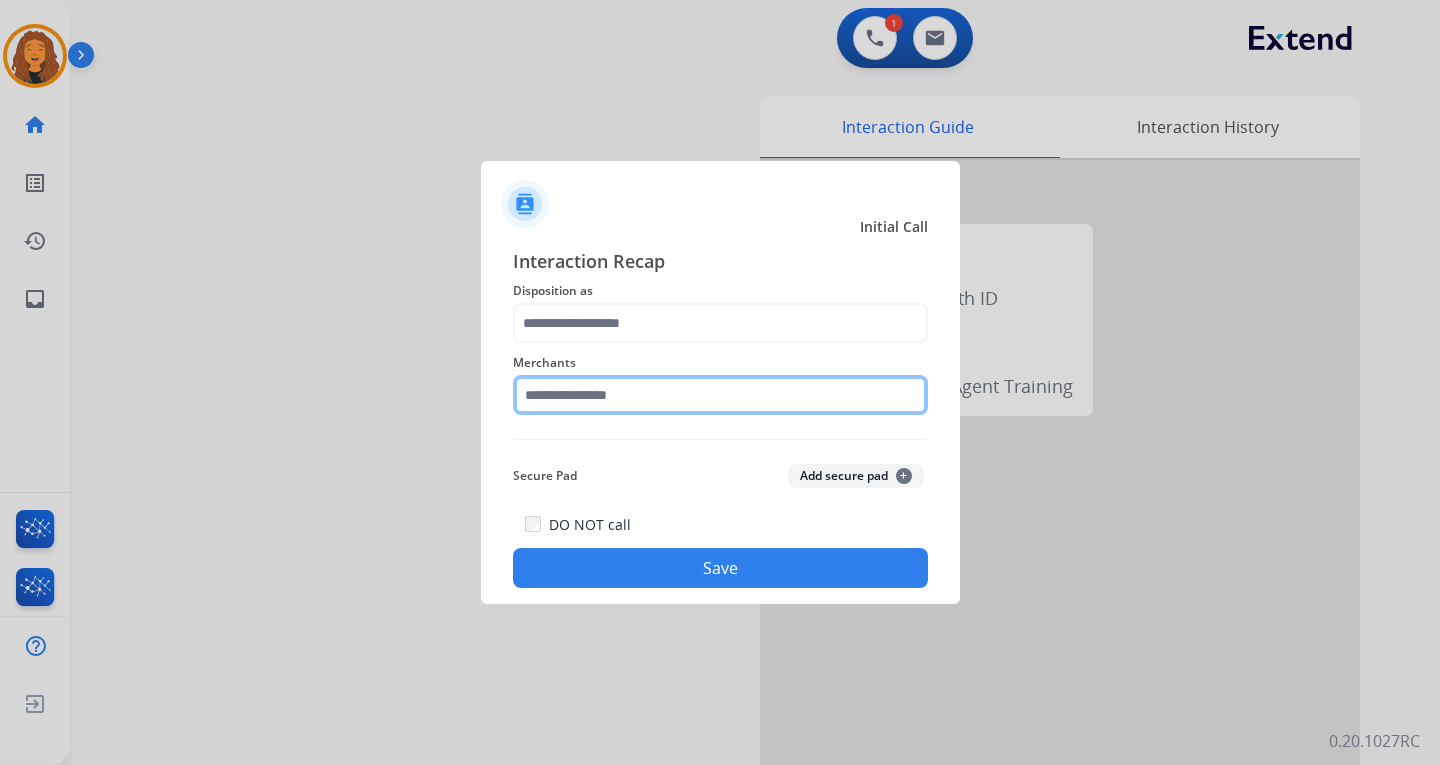 click 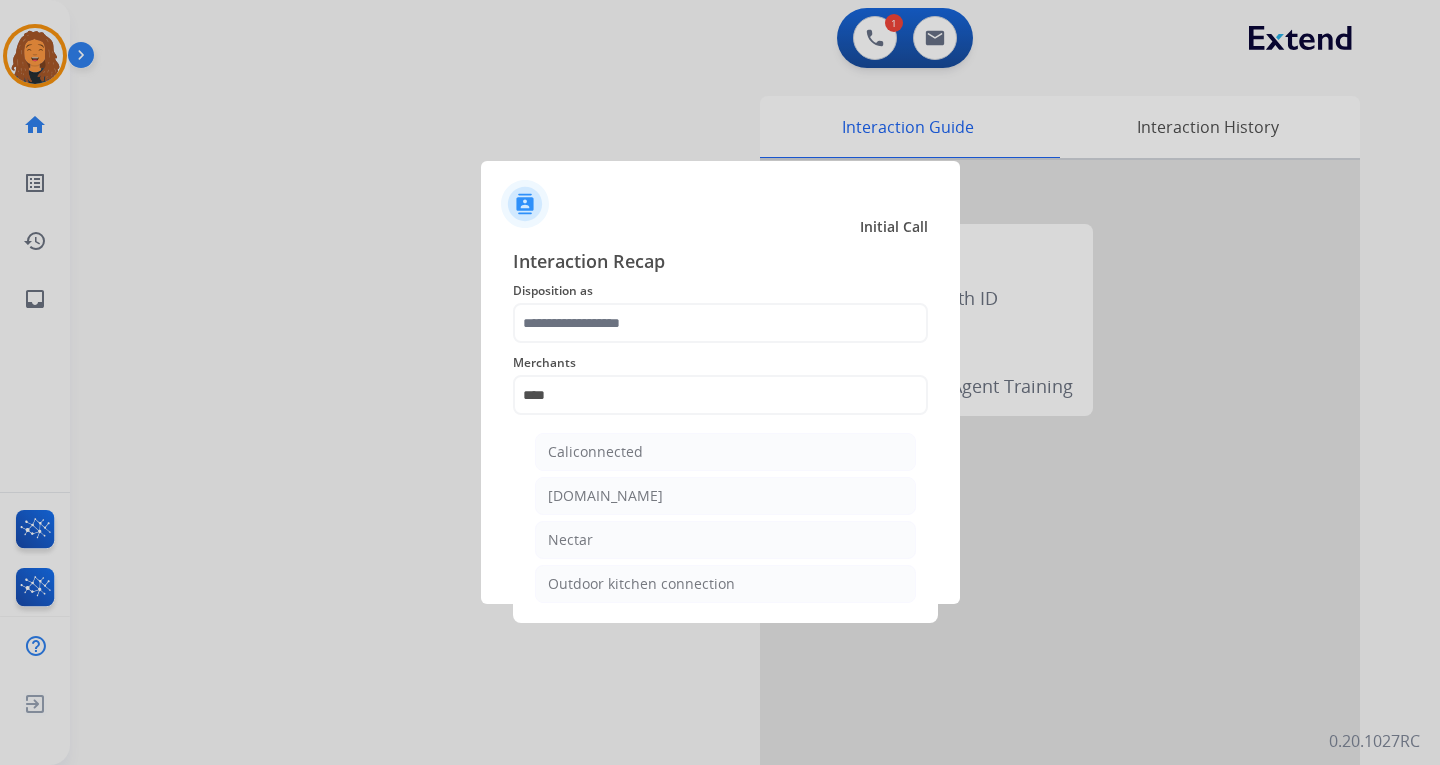 click on "Nectar" 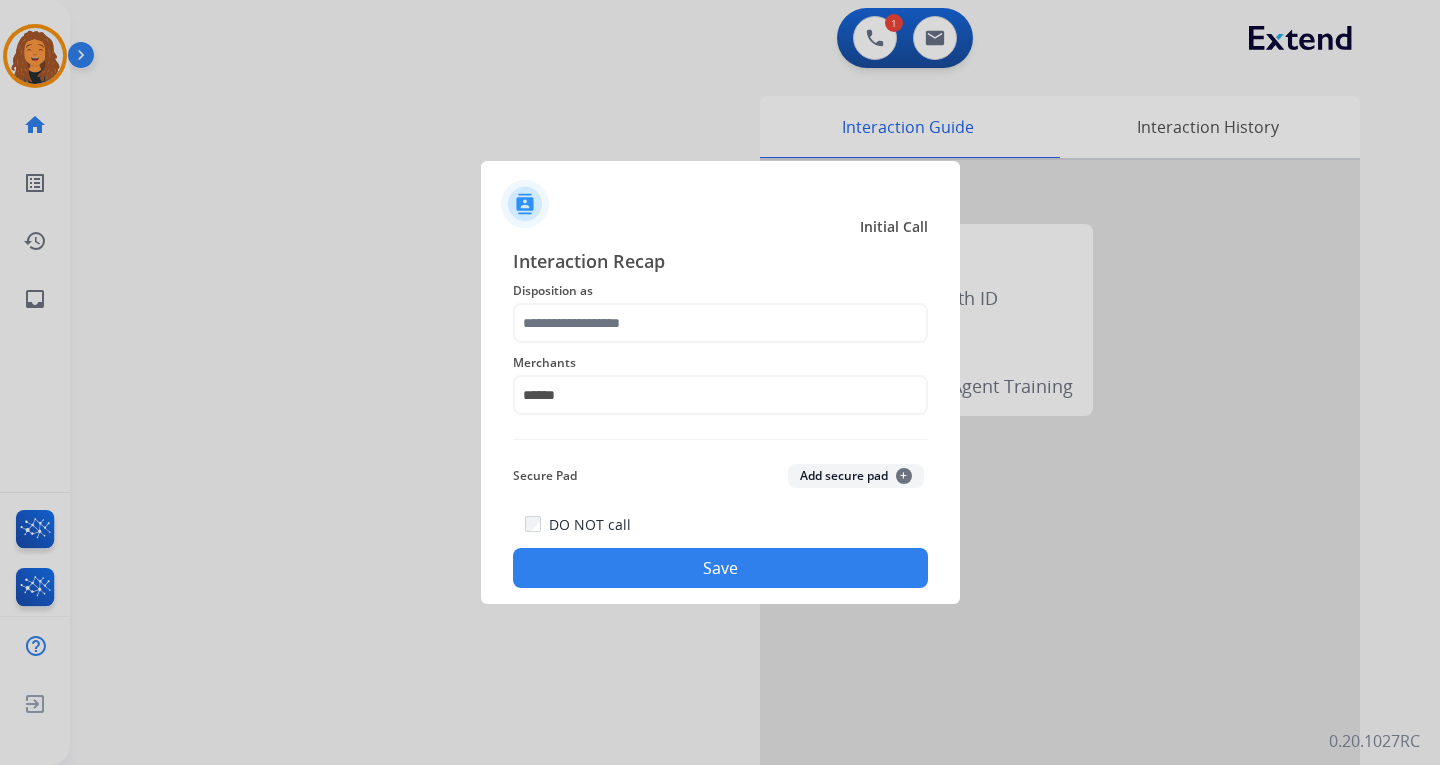 click on "Secure Pad  Add secure pad  +" 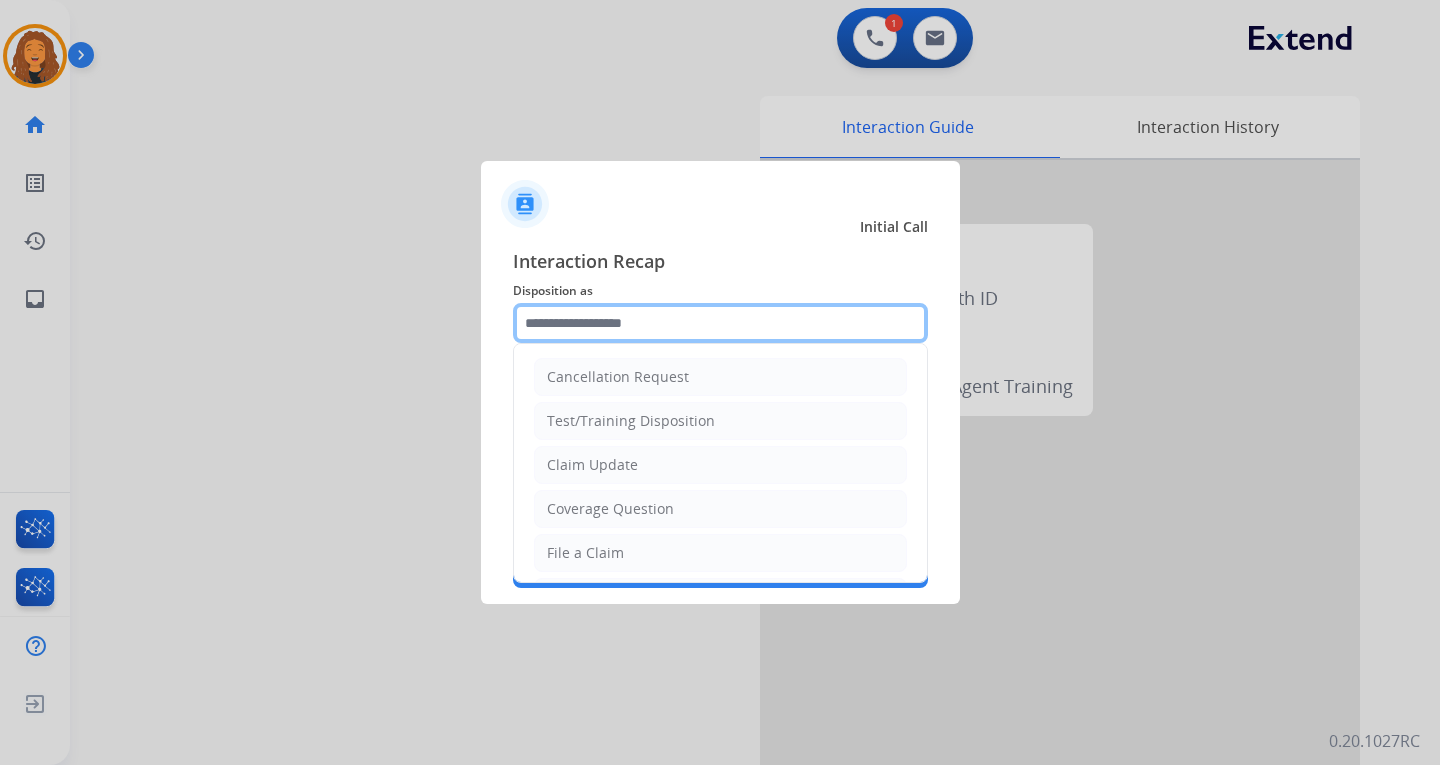click 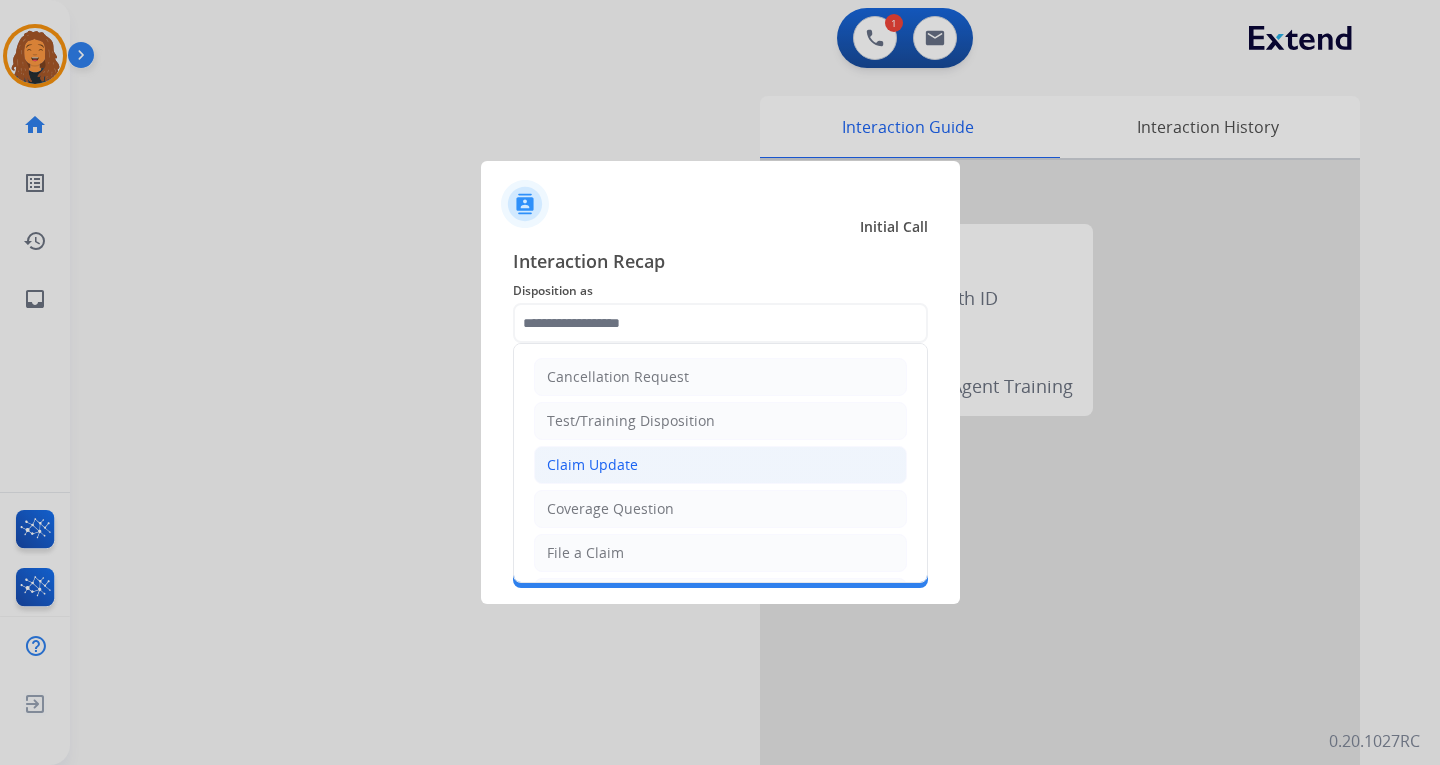 click on "Claim Update" 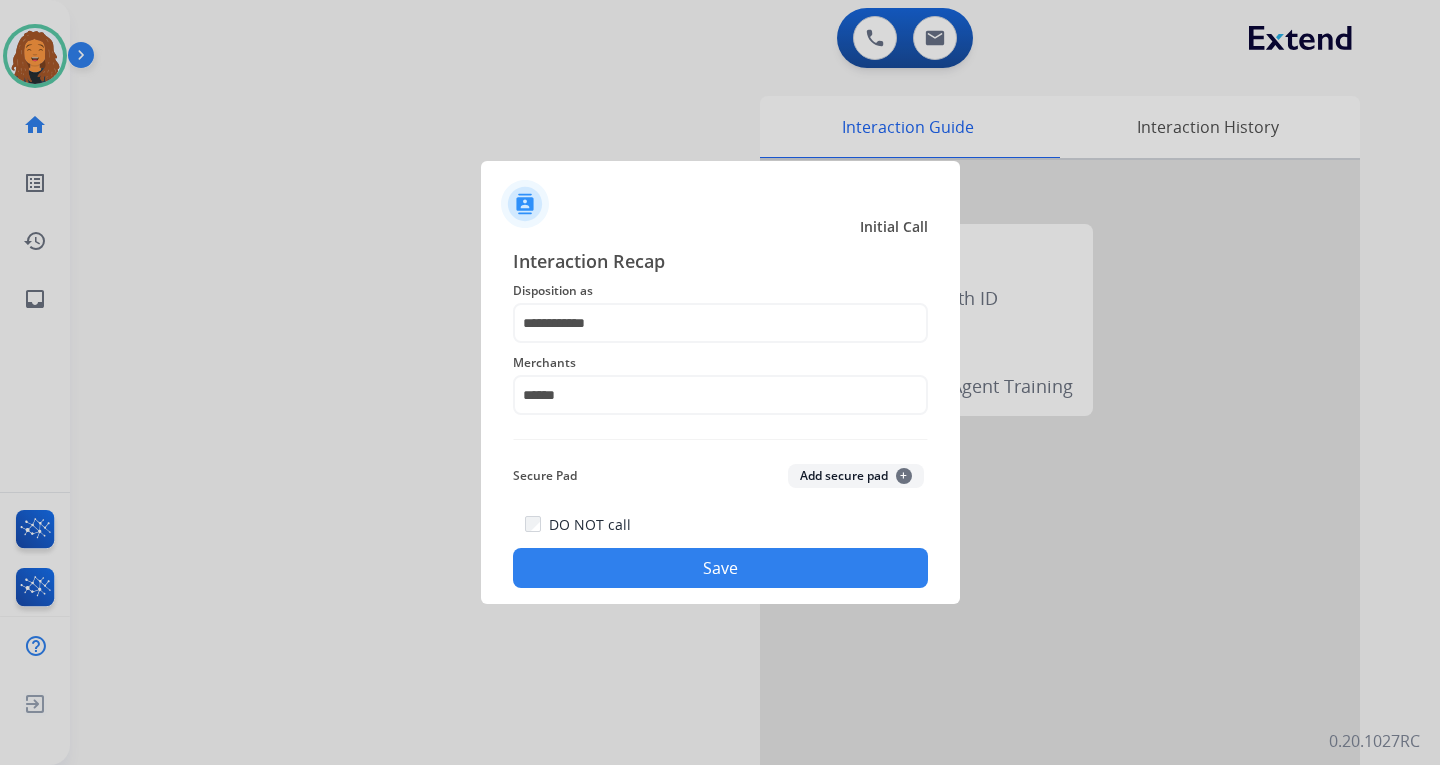 click on "DO NOT call   Save" 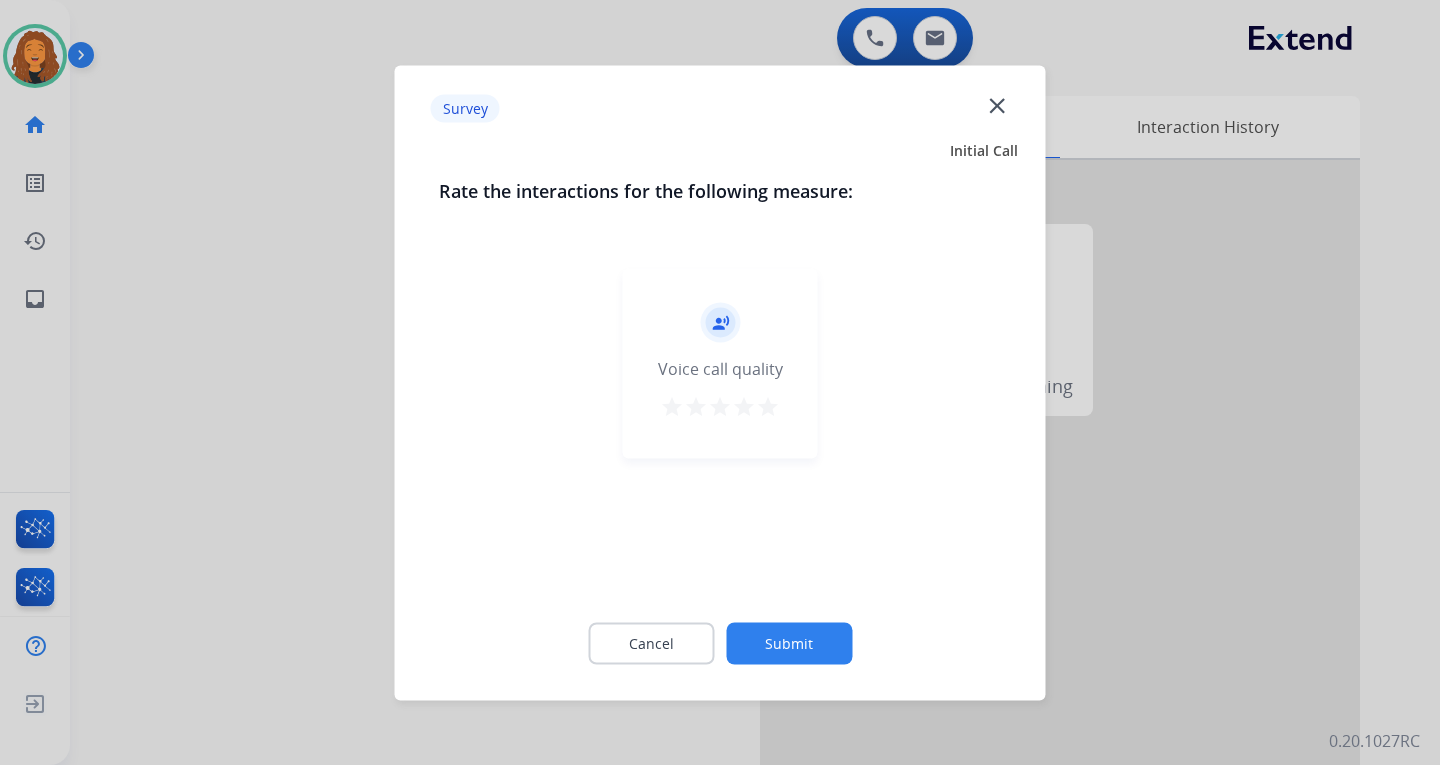 drag, startPoint x: 812, startPoint y: 656, endPoint x: 817, endPoint y: 701, distance: 45.276924 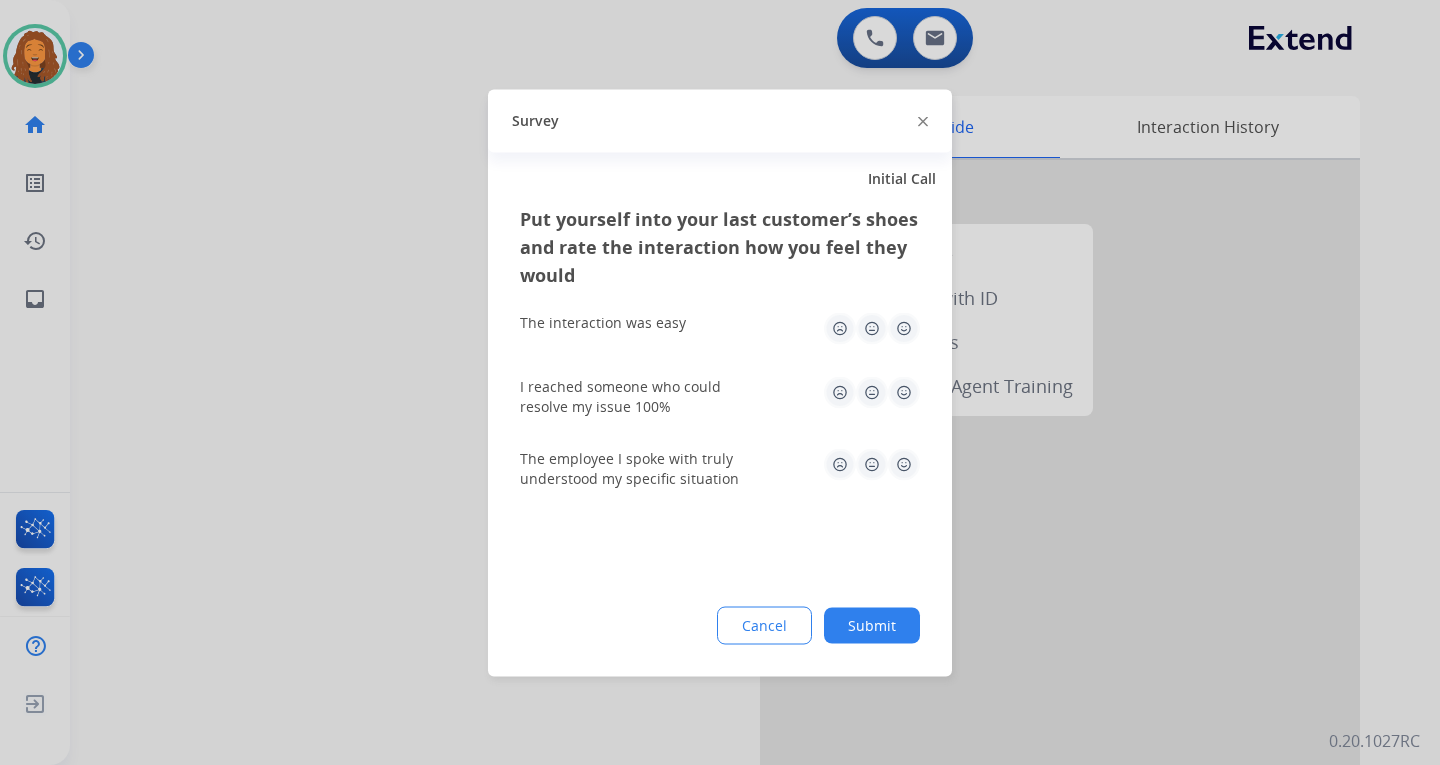 click on "Submit" 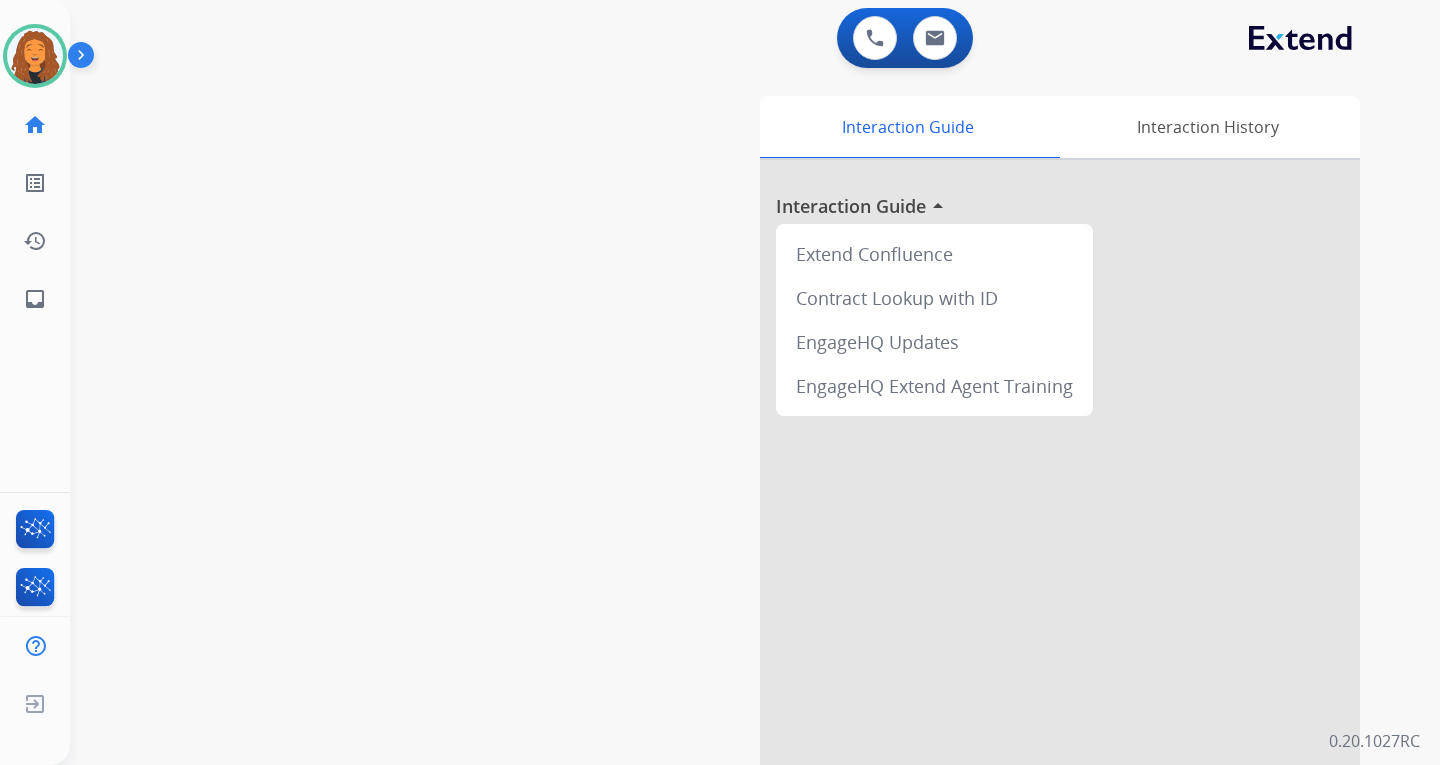 click on "swap_horiz Break voice bridge close_fullscreen Connect 3-Way Call merge_type Separate 3-Way Call  Interaction Guide   Interaction History  Interaction Guide arrow_drop_up  Extend Confluence   Contract Lookup with ID   EngageHQ Updates   EngageHQ Extend Agent Training" at bounding box center [731, 489] 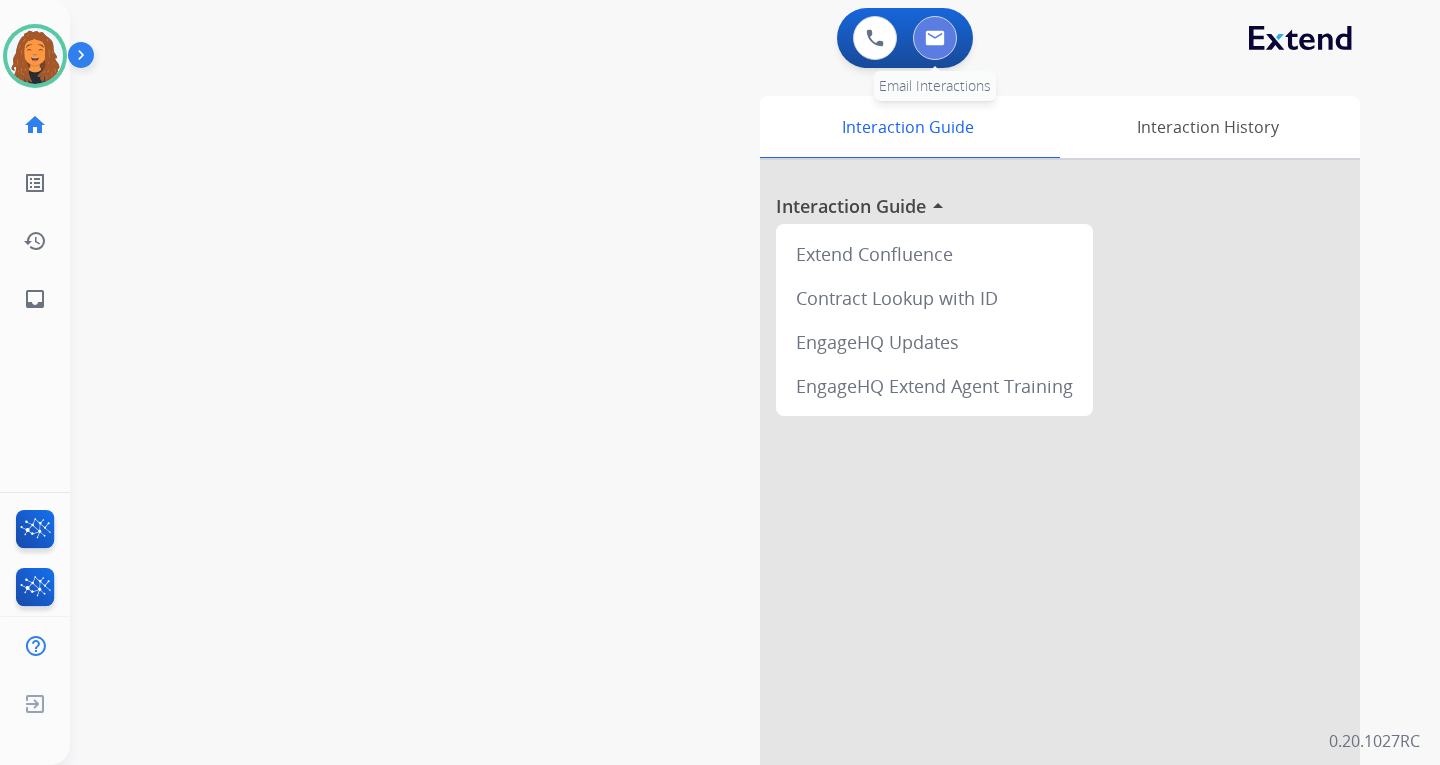 click at bounding box center (935, 38) 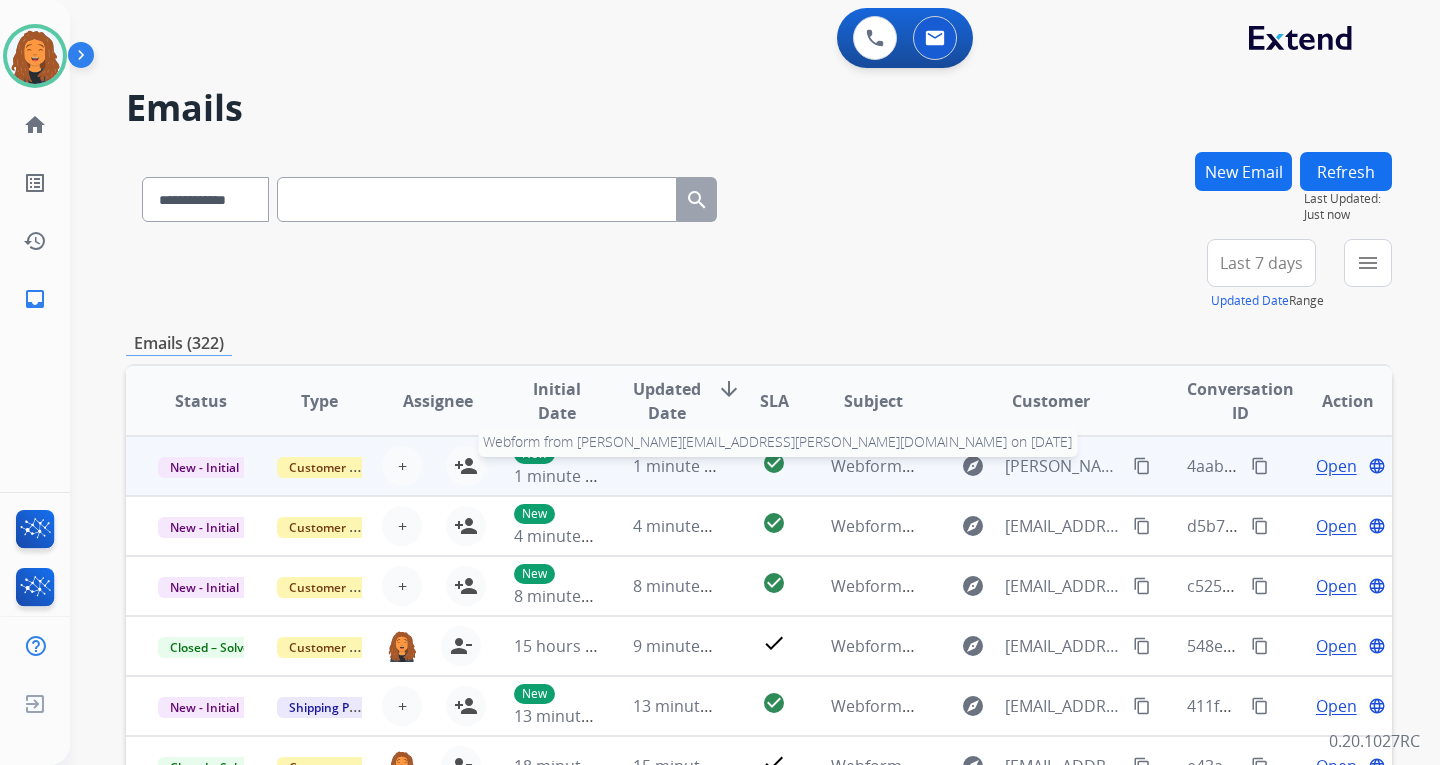 scroll, scrollTop: 2, scrollLeft: 0, axis: vertical 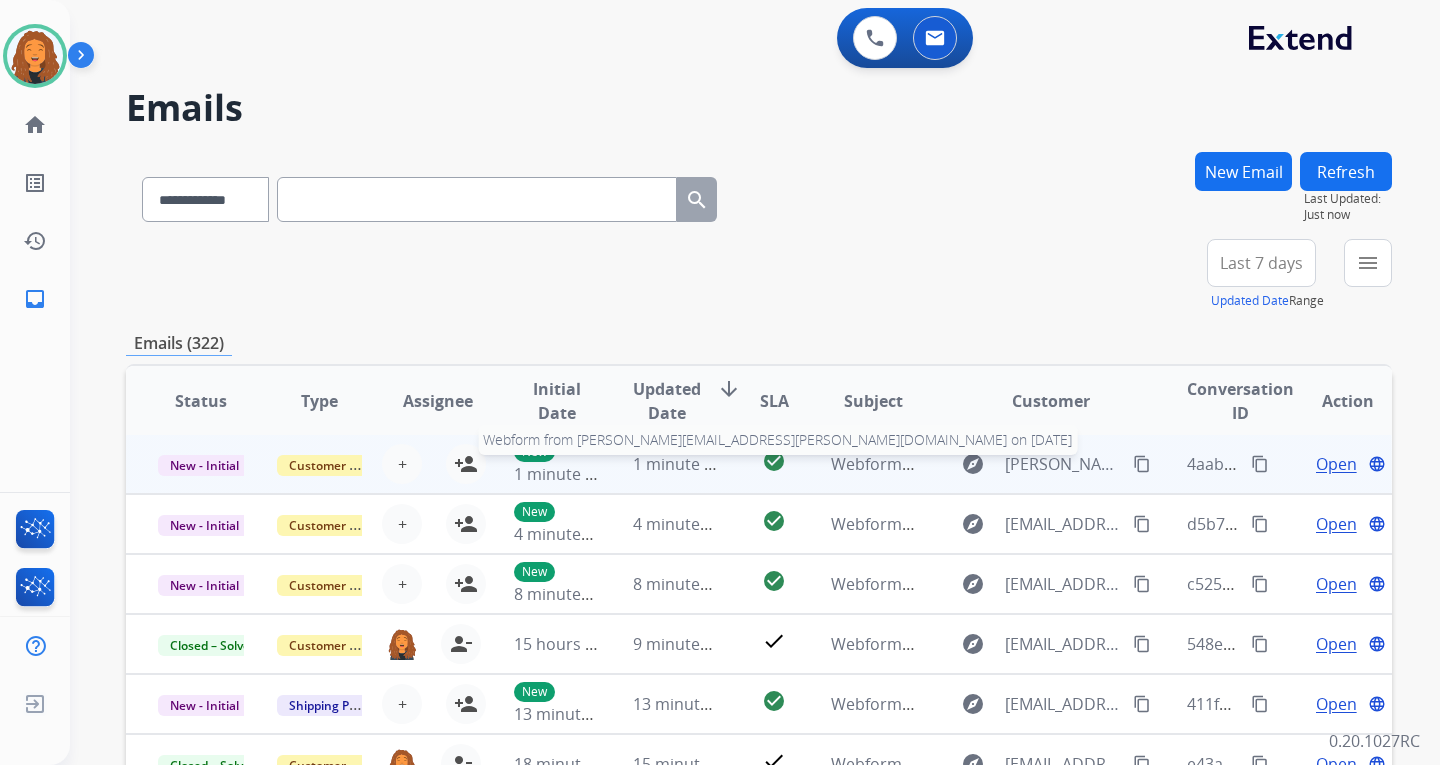 click on "Webform from [PERSON_NAME][EMAIL_ADDRESS][PERSON_NAME][DOMAIN_NAME] on [DATE]" at bounding box center (1181, 464) 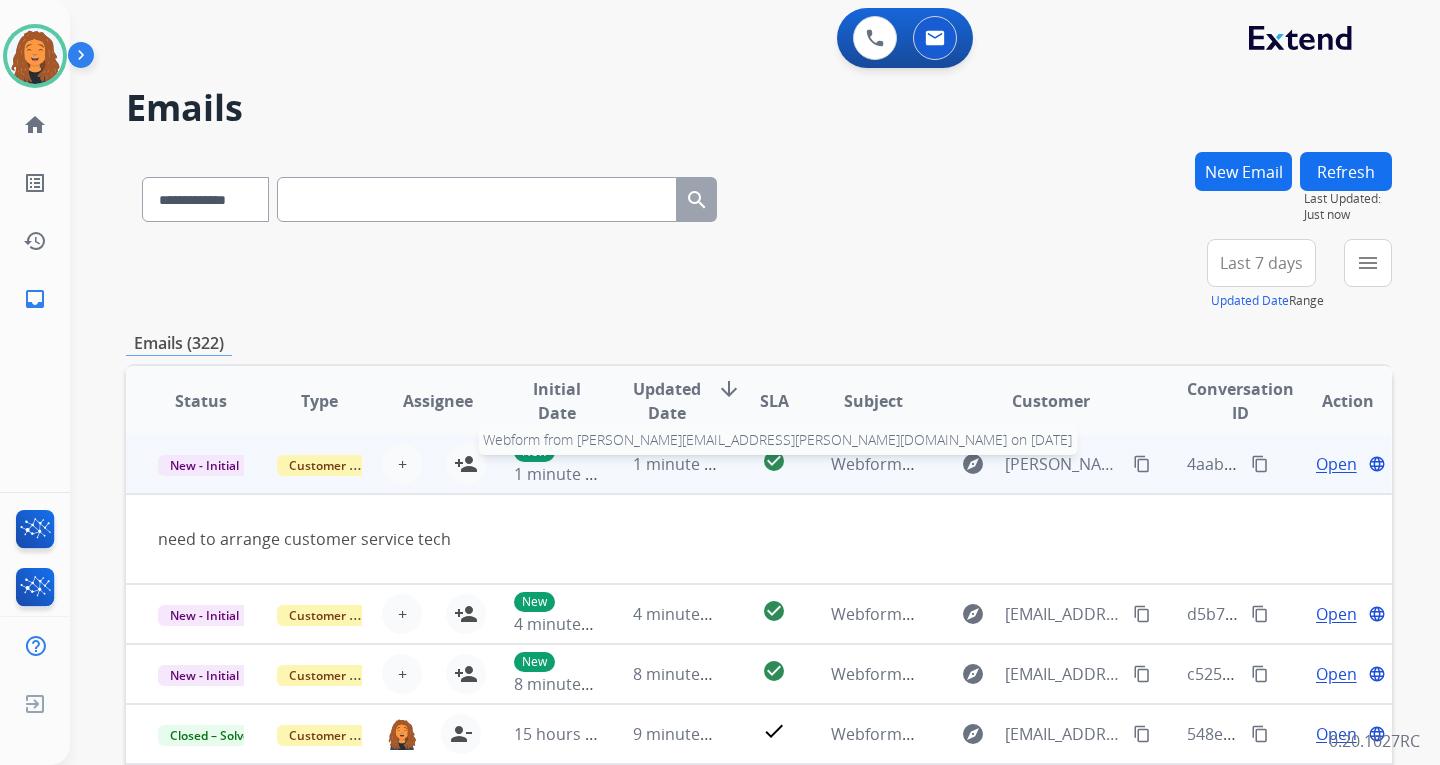 scroll, scrollTop: 0, scrollLeft: 0, axis: both 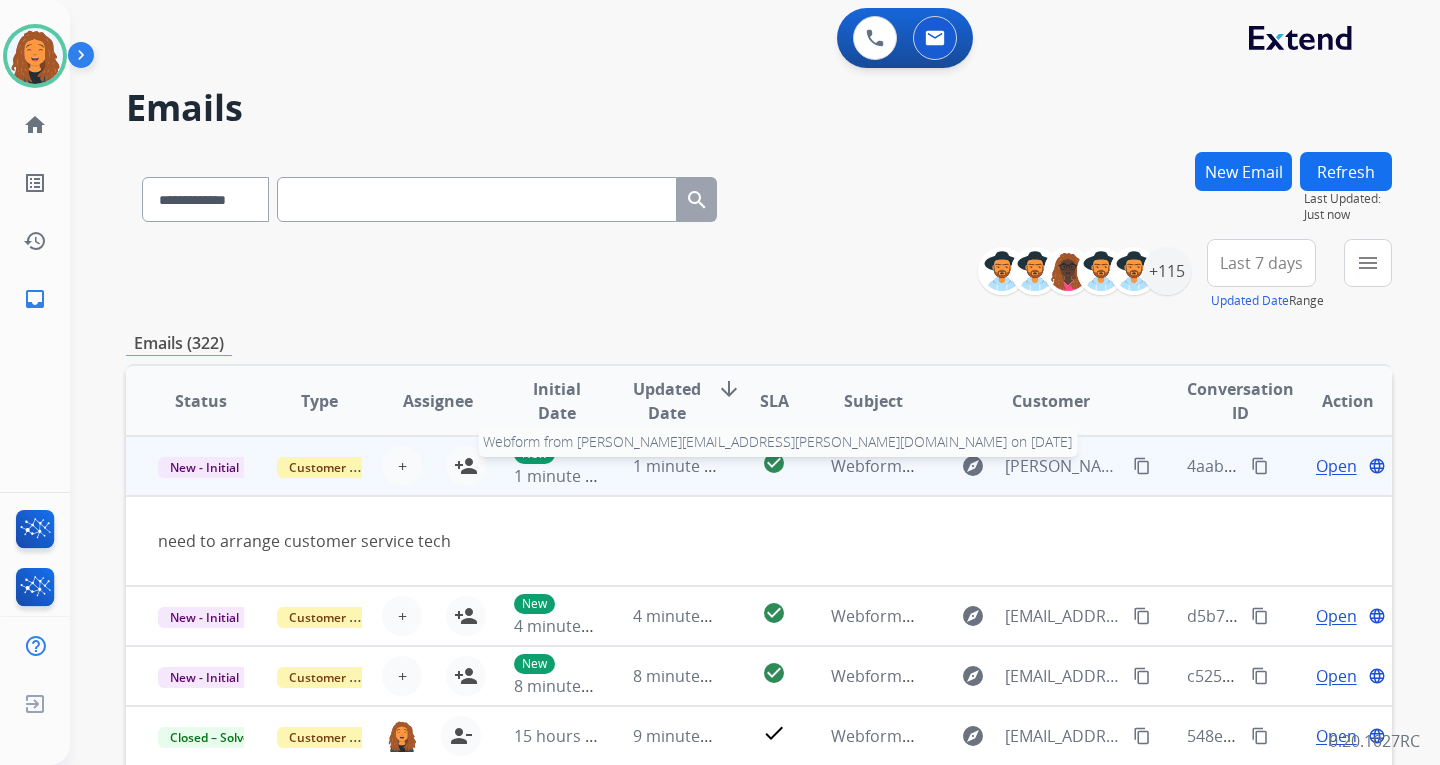 click on "Webform from [PERSON_NAME][EMAIL_ADDRESS][PERSON_NAME][DOMAIN_NAME] on [DATE]" at bounding box center [1181, 466] 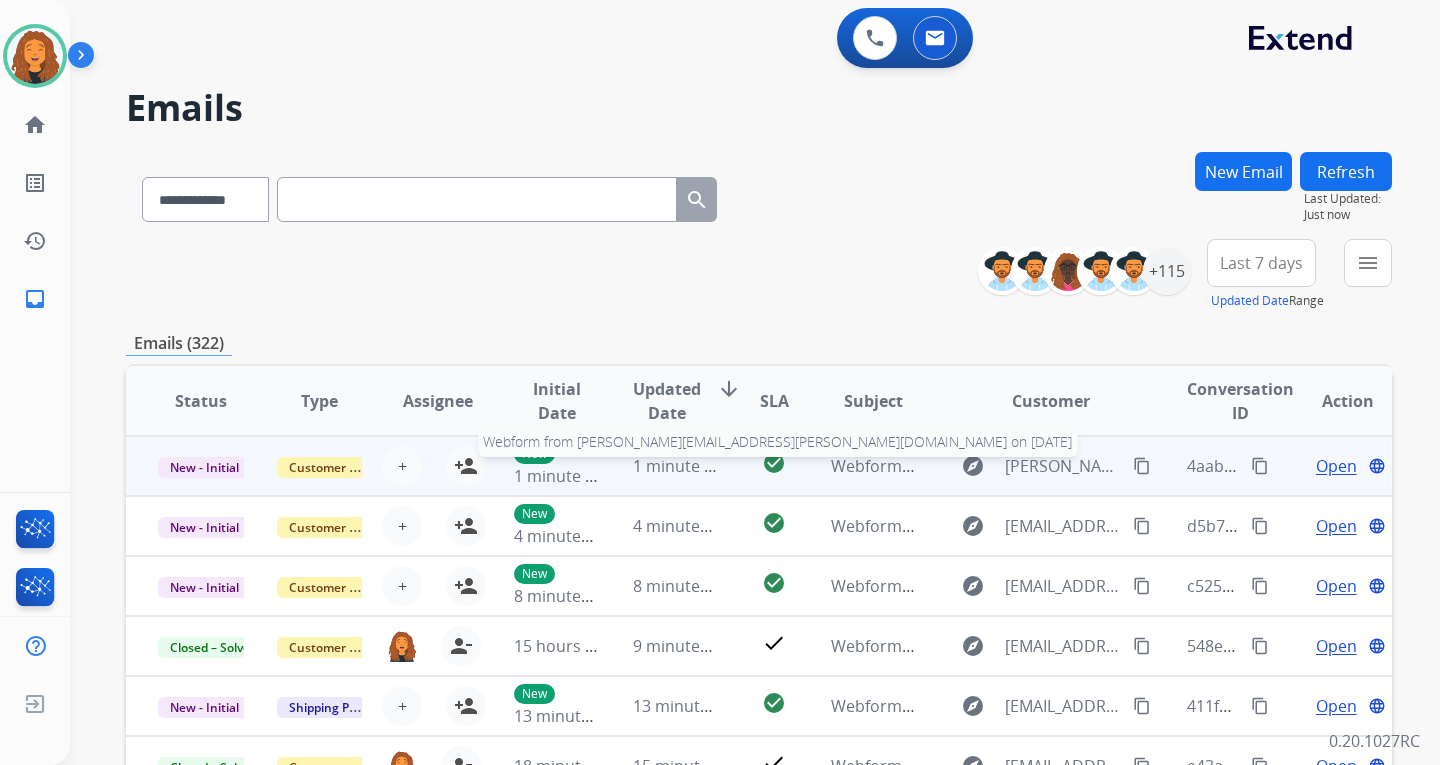 scroll, scrollTop: 2, scrollLeft: 0, axis: vertical 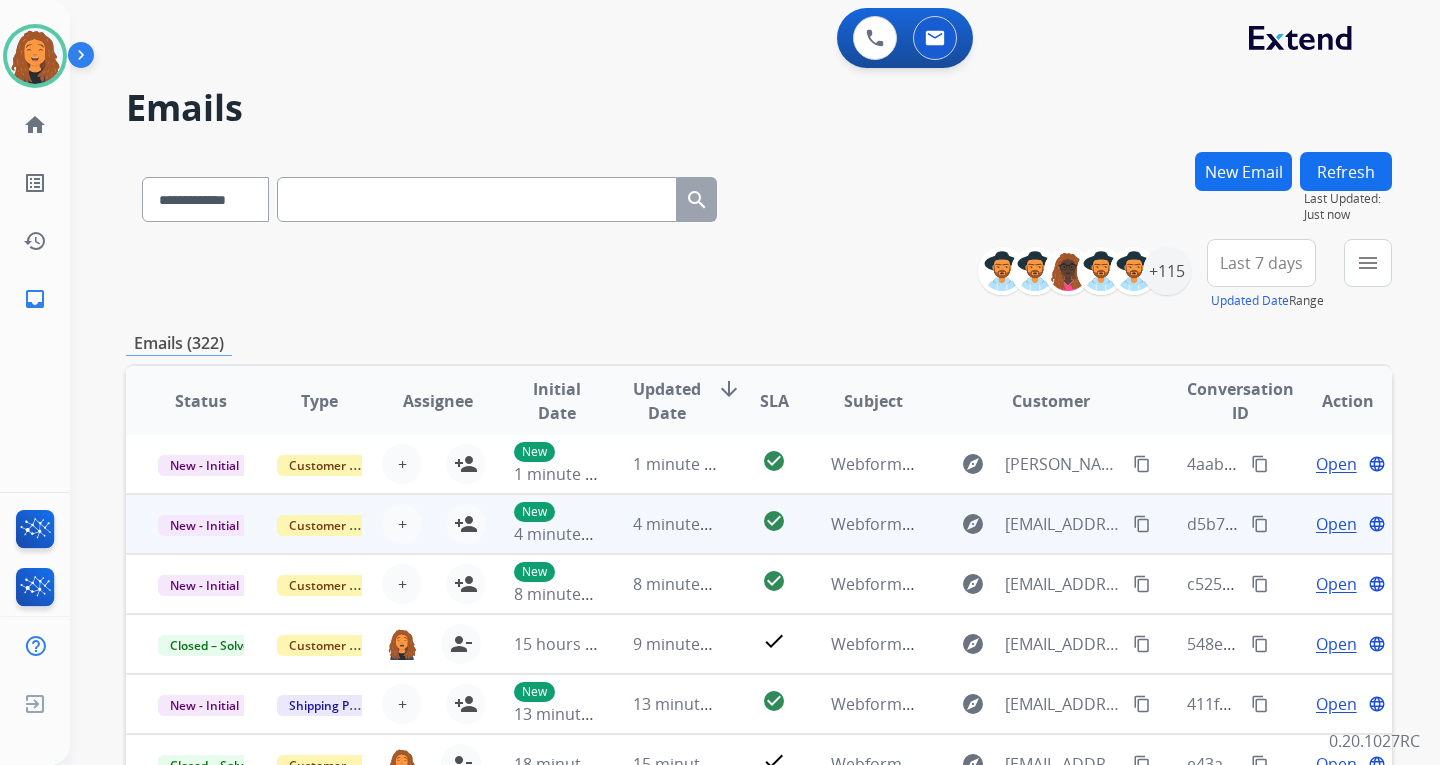 click on "Webform from [EMAIL_ADDRESS][DOMAIN_NAME] on [DATE]" at bounding box center [858, 524] 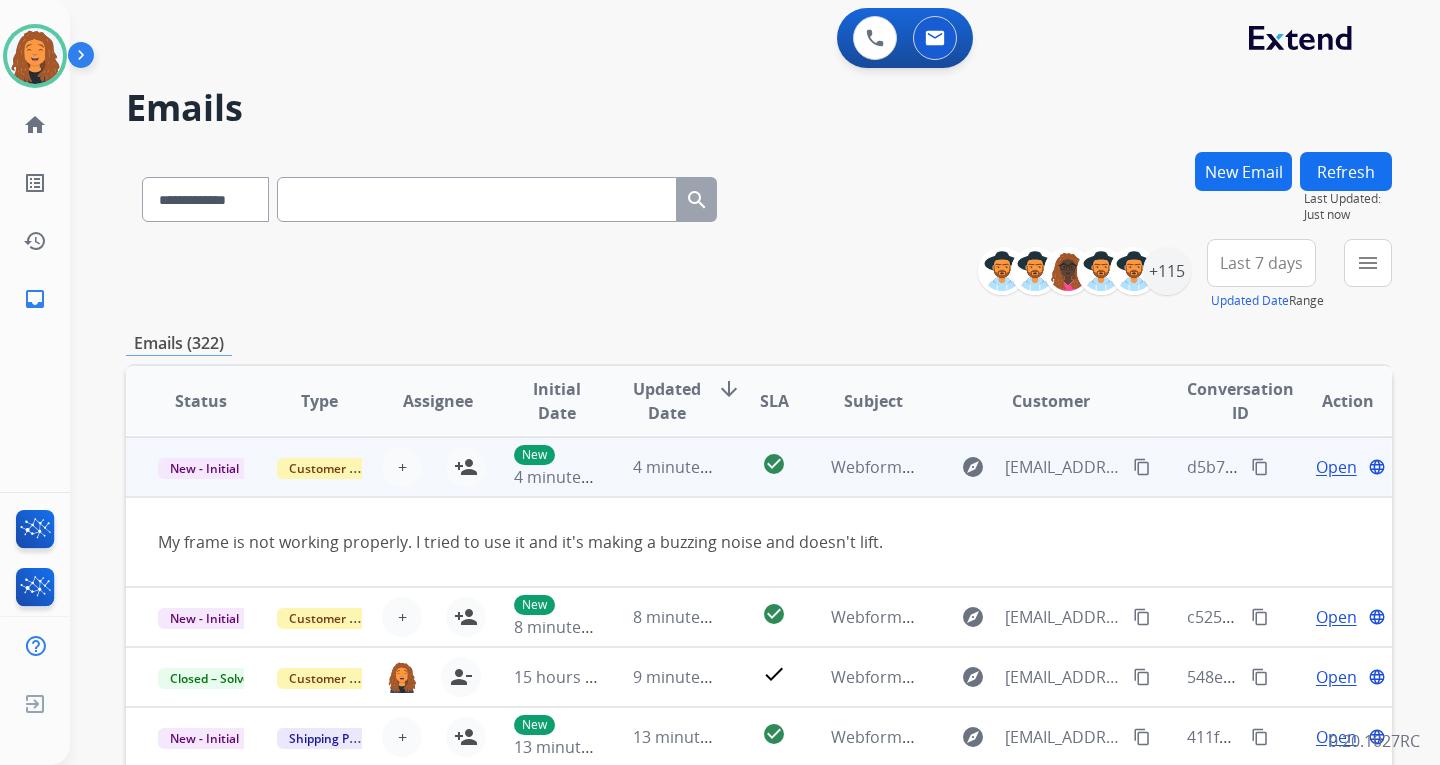 scroll, scrollTop: 60, scrollLeft: 0, axis: vertical 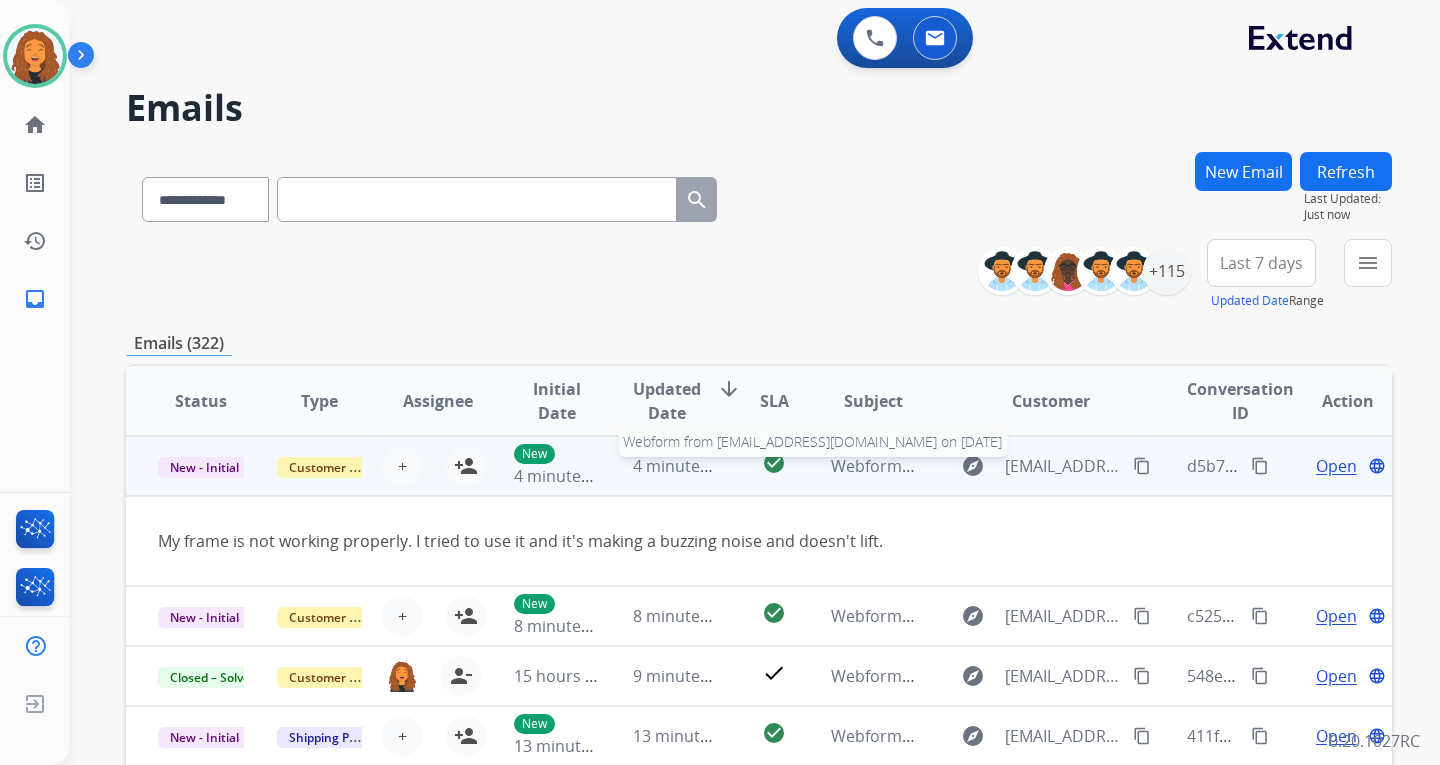 drag, startPoint x: 855, startPoint y: 467, endPoint x: 867, endPoint y: 472, distance: 13 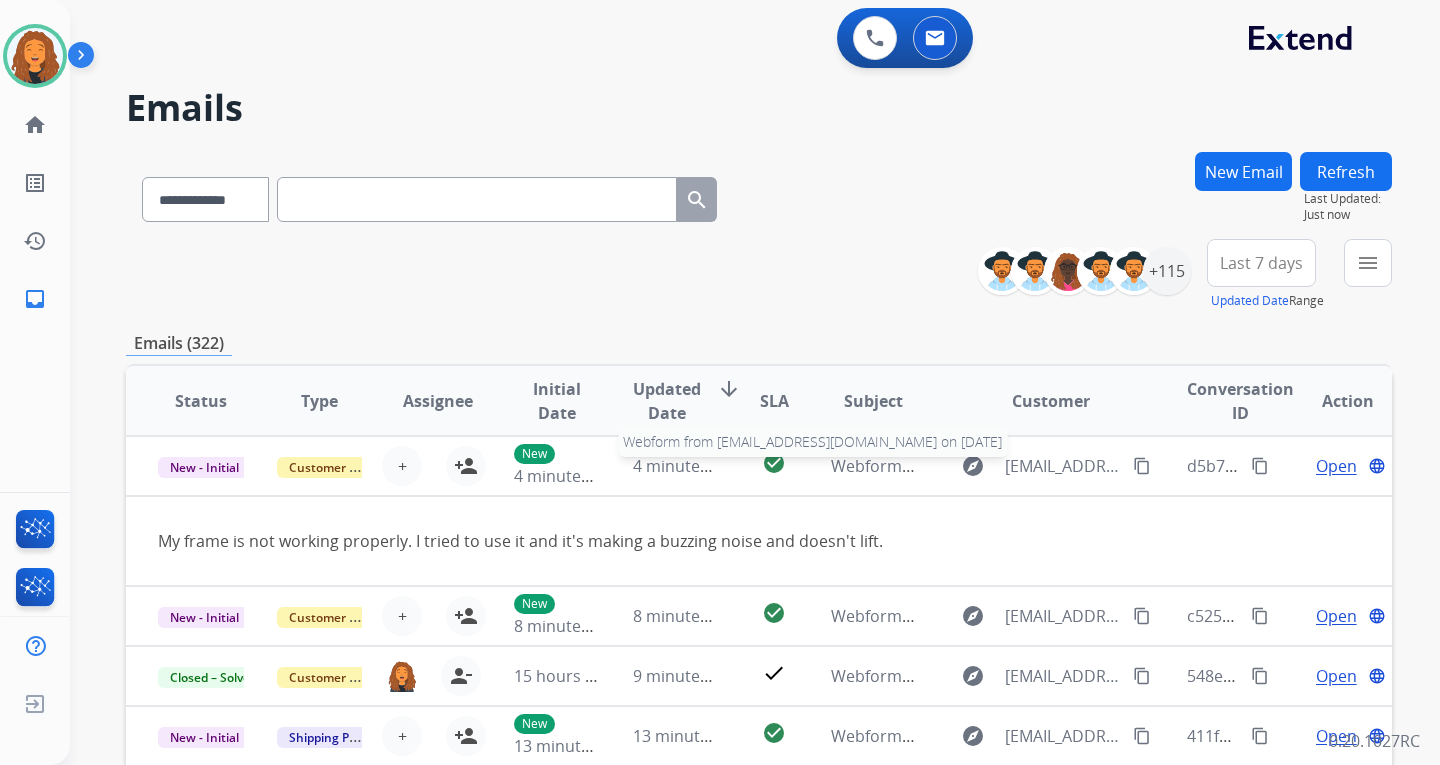 scroll, scrollTop: 2, scrollLeft: 0, axis: vertical 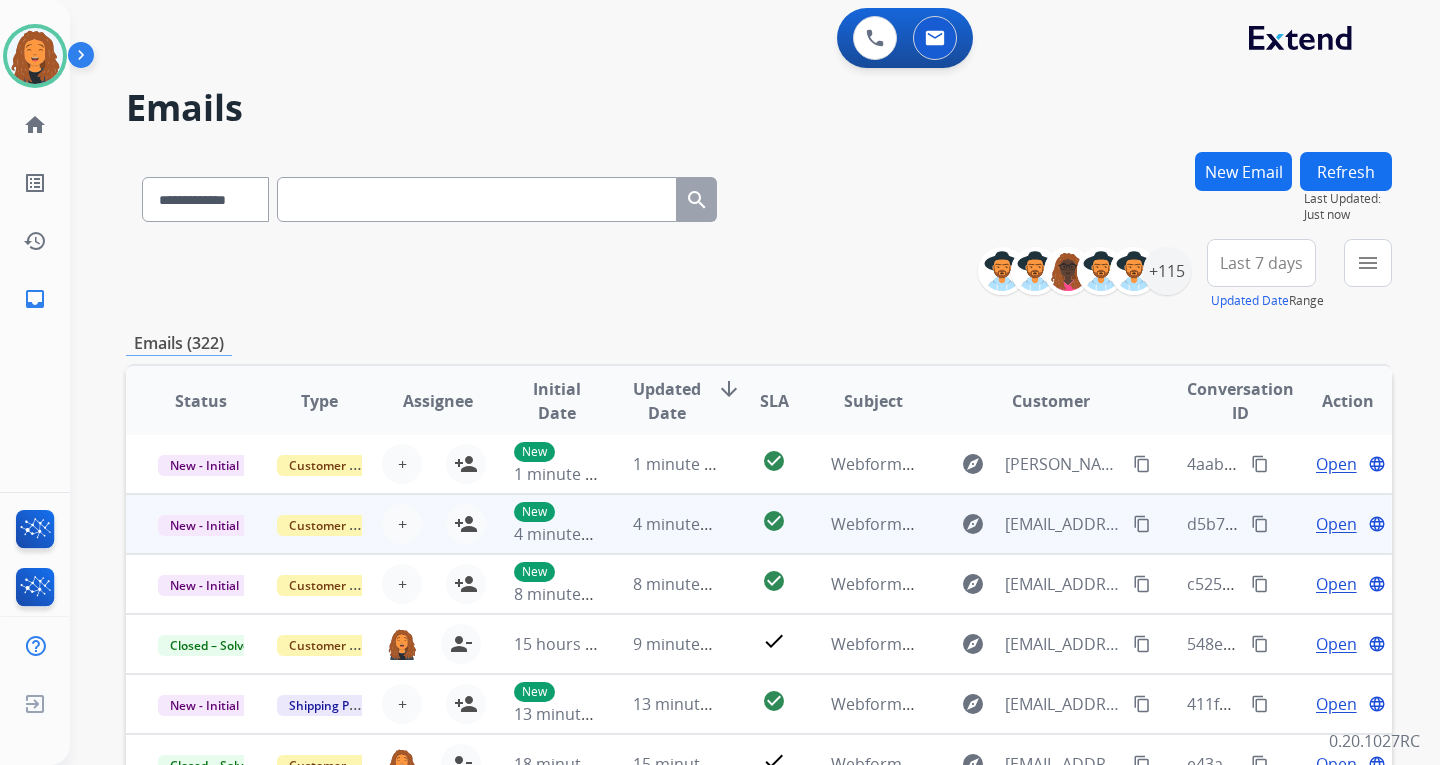 click on "content_copy" at bounding box center (1142, 524) 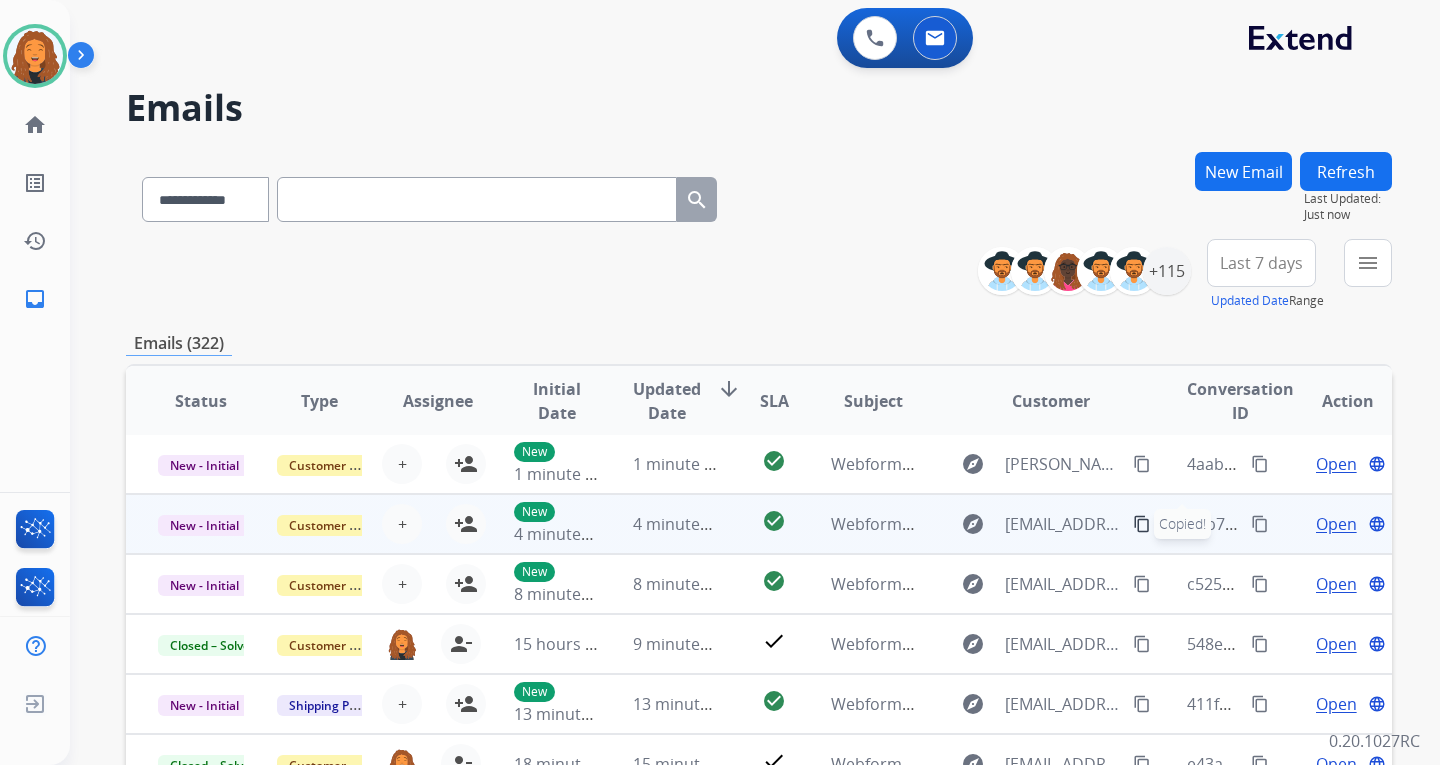 click on "Open" at bounding box center [1336, 524] 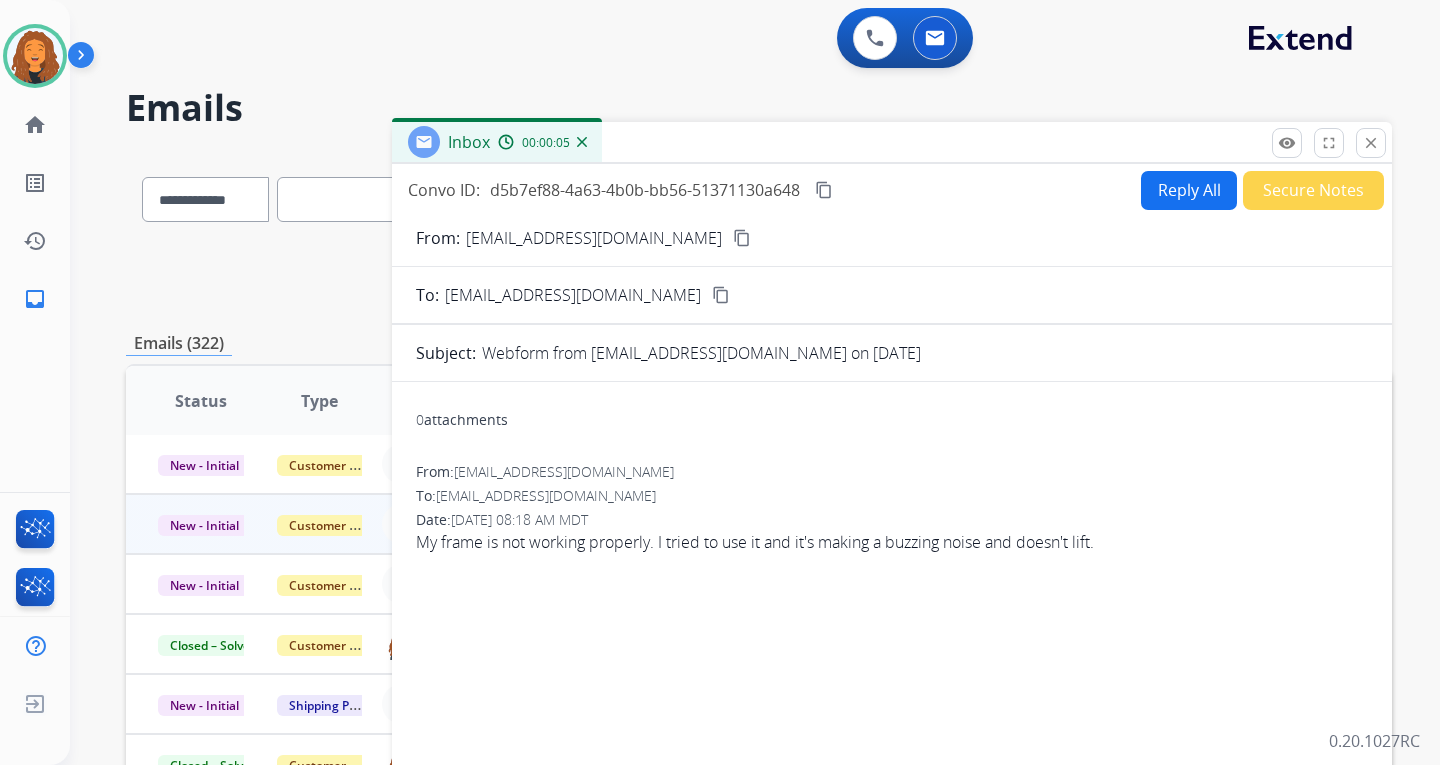 click on "My frame is not working properly. I tried to use it and it's making a buzzing noise and doesn't lift." at bounding box center (892, 542) 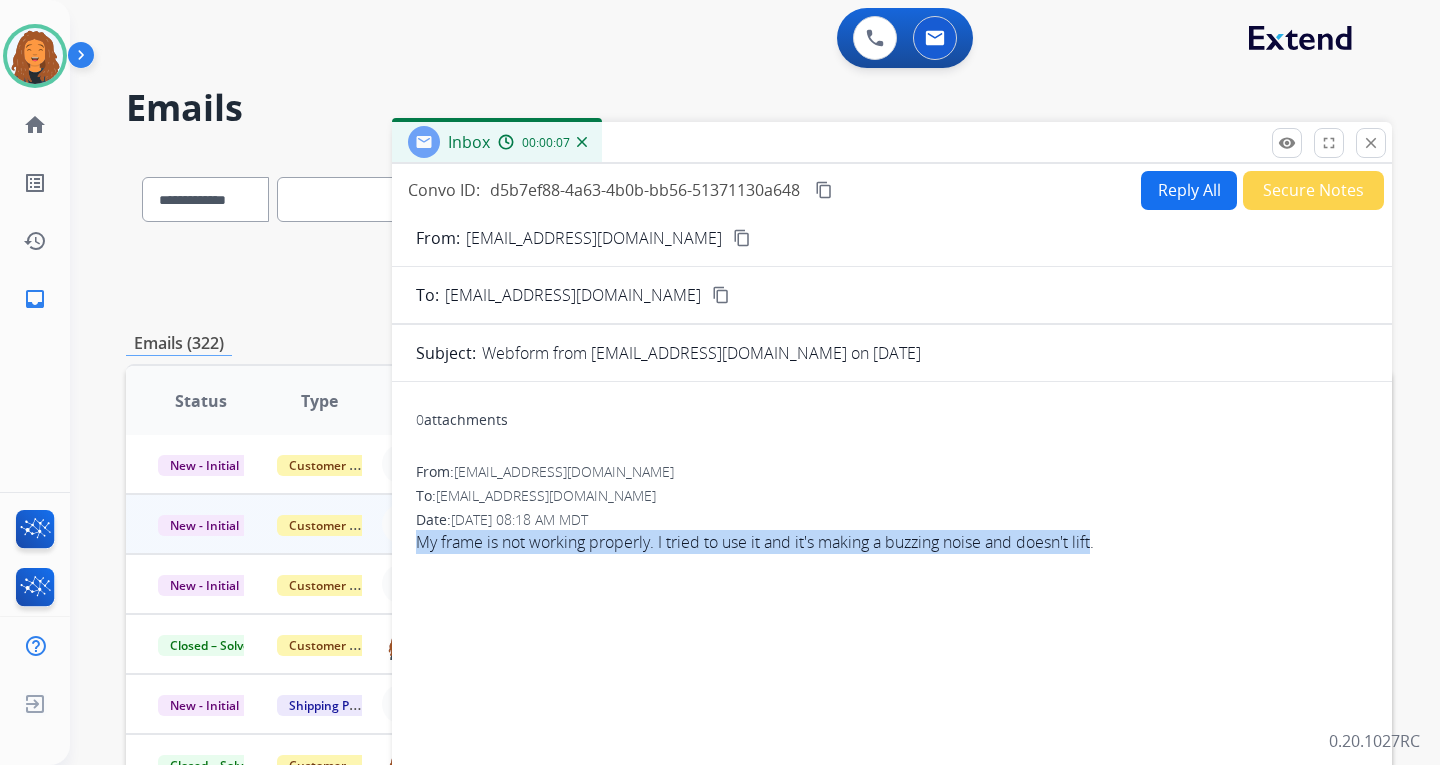 drag, startPoint x: 412, startPoint y: 545, endPoint x: 1088, endPoint y: 557, distance: 676.1065 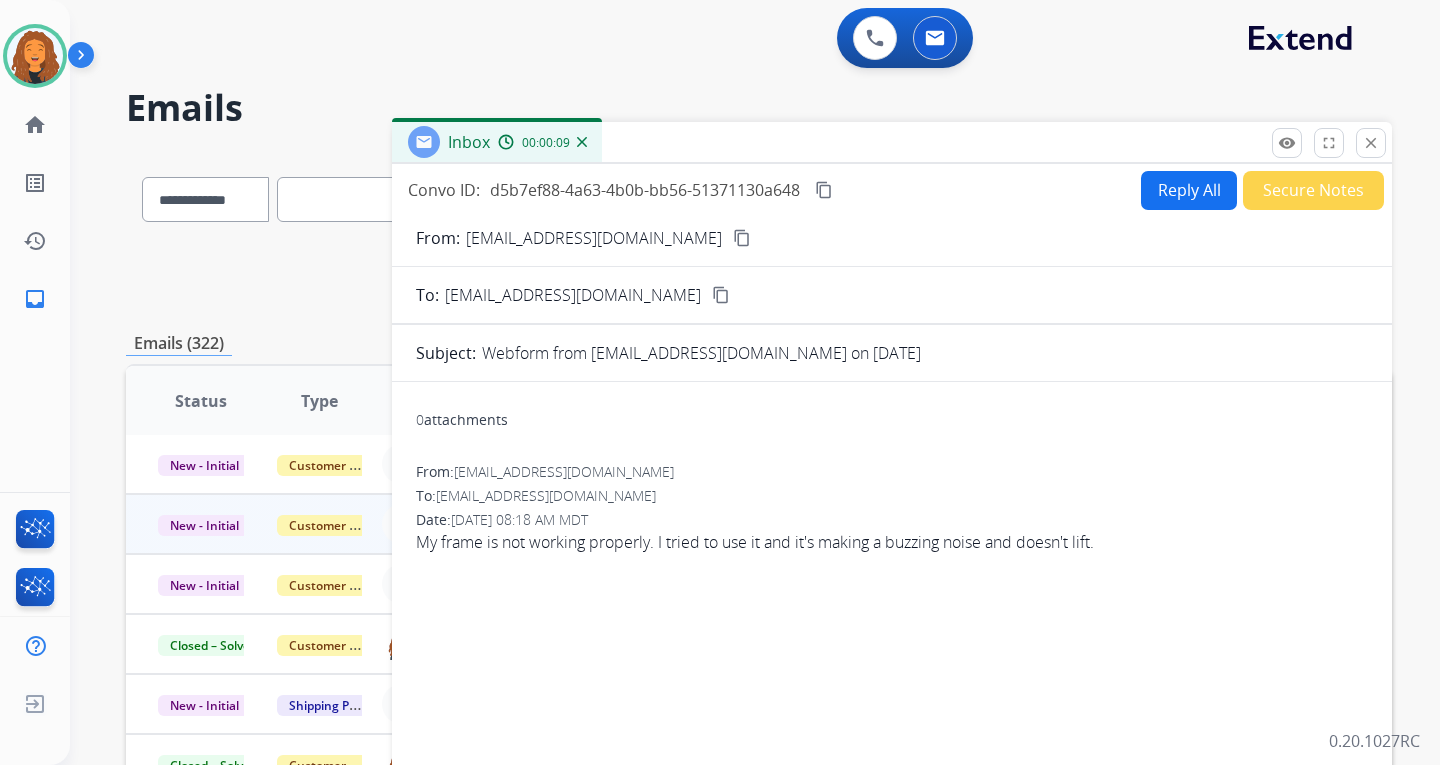 click on "From:  [EMAIL_ADDRESS][DOMAIN_NAME]   To:  [EMAIL_ADDRESS][DOMAIN_NAME]  Date:  [DATE] 08:18 AM MDT My frame is not working properly. I tried to use it and it's making a buzzing noise and doesn't lift." at bounding box center (892, 516) 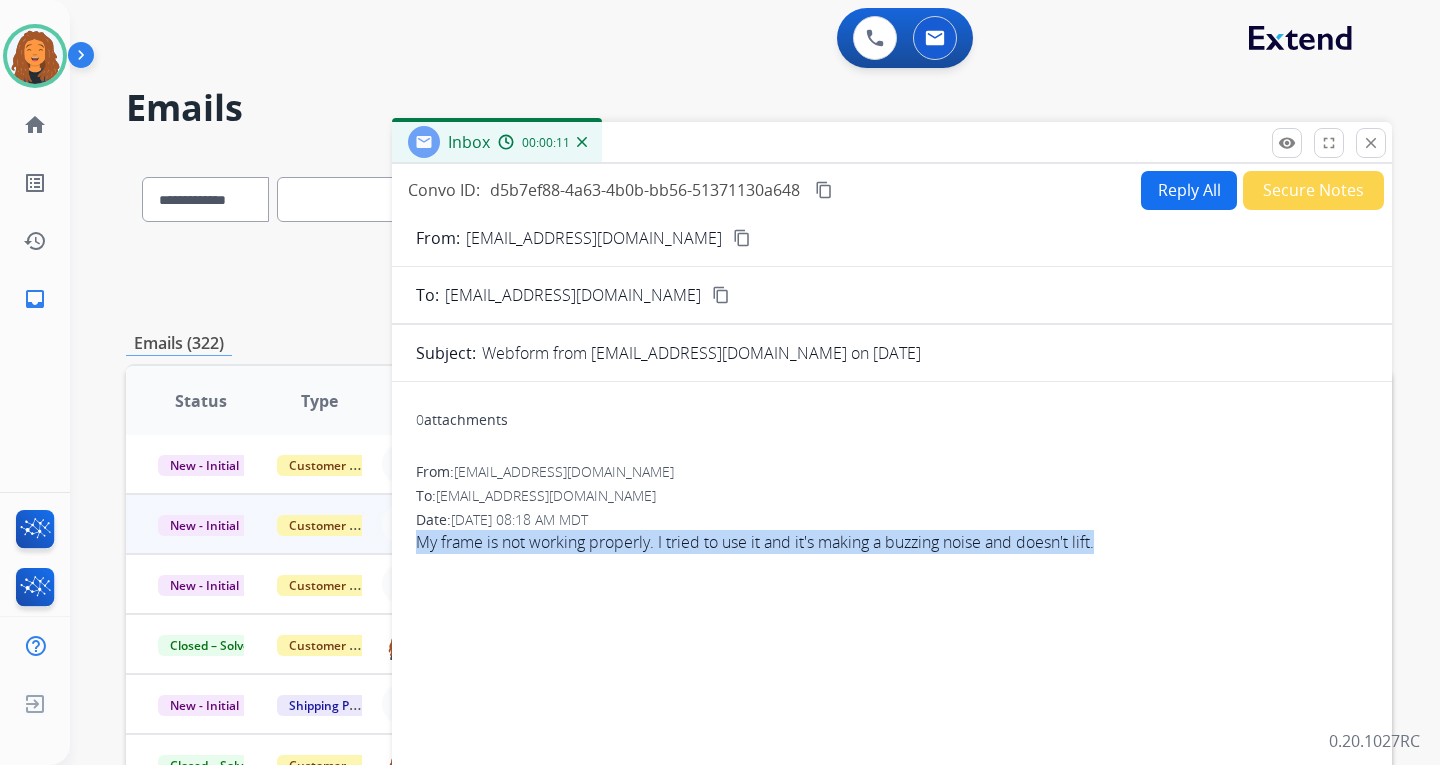 drag, startPoint x: 1113, startPoint y: 551, endPoint x: 418, endPoint y: 559, distance: 695.046 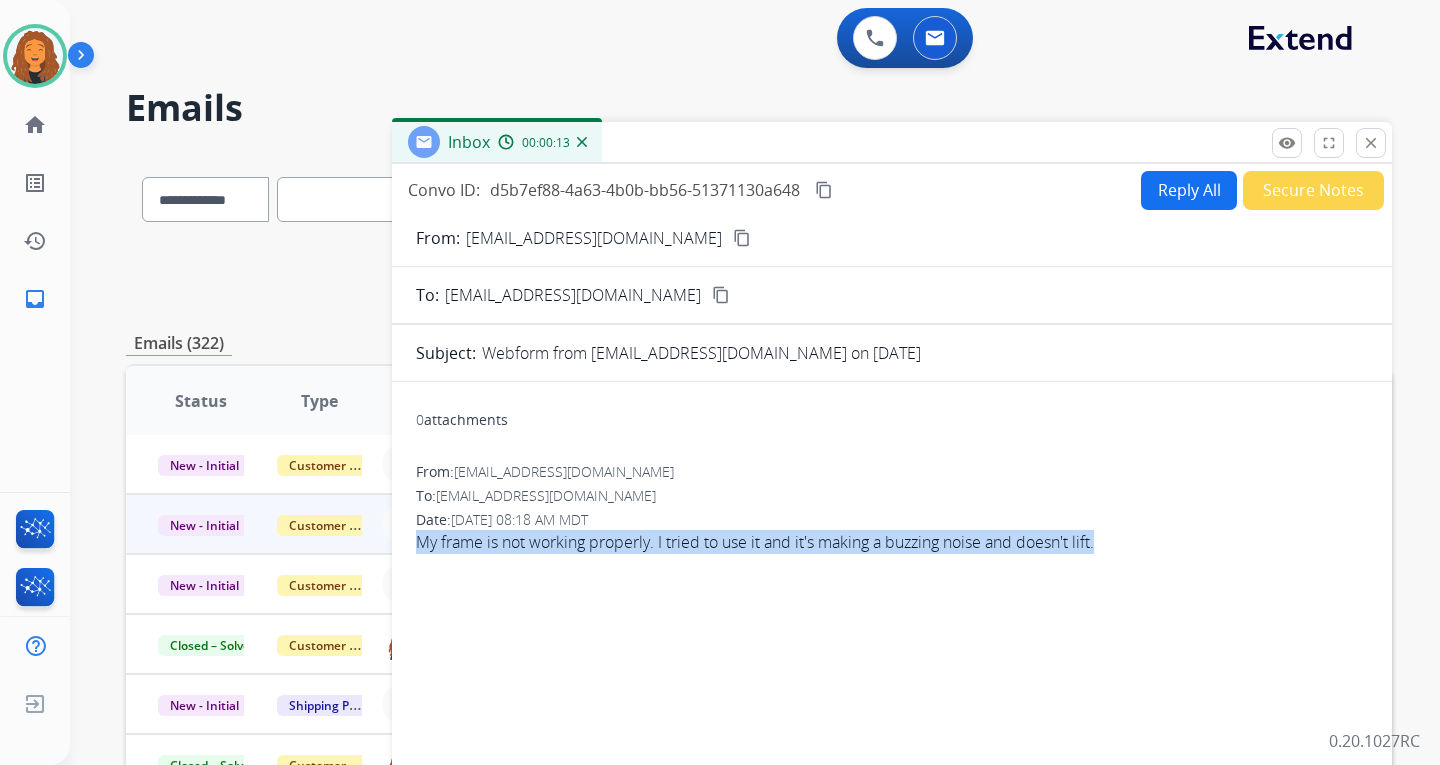 copy on "My frame is not working properly. I tried to use it and it's making a buzzing noise and doesn't lift." 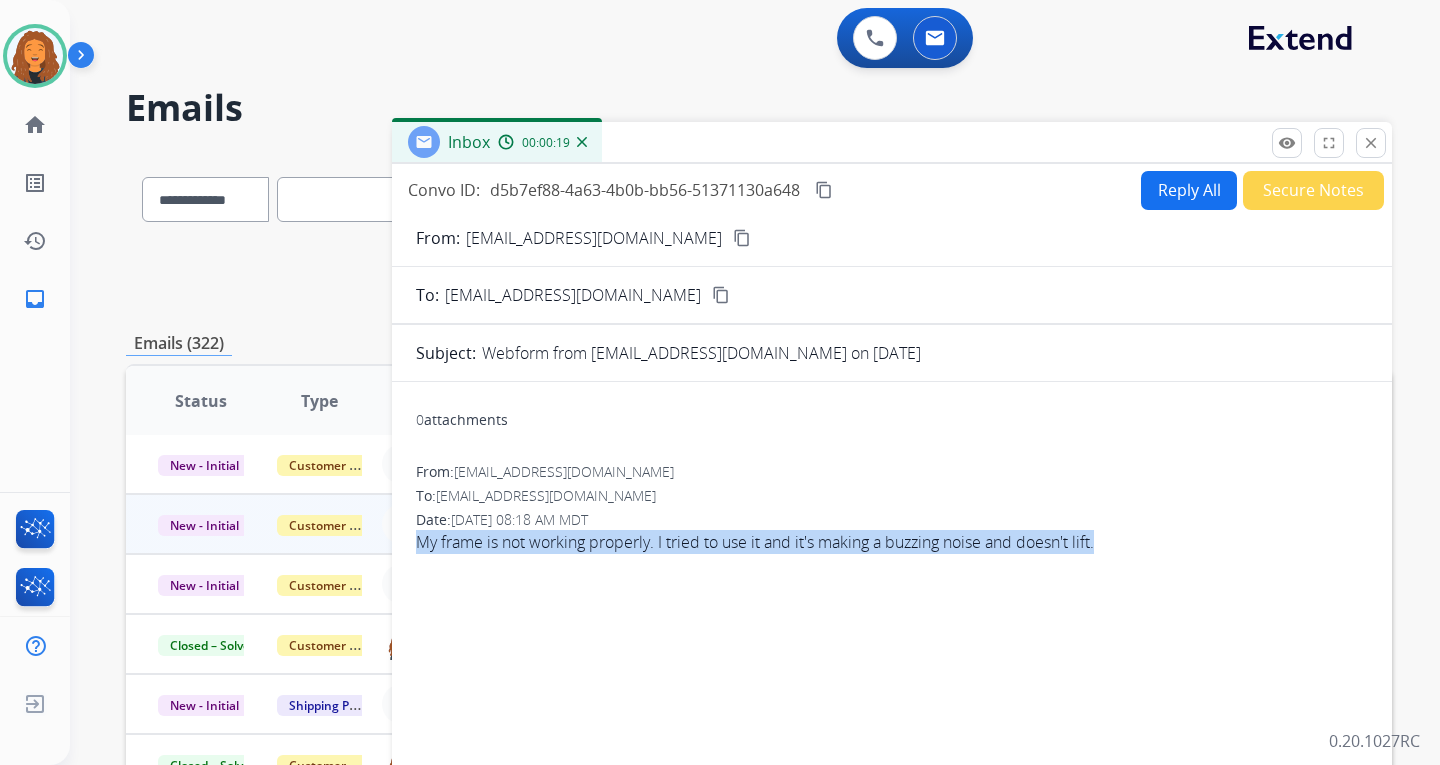 click on "Reply All" at bounding box center (1189, 190) 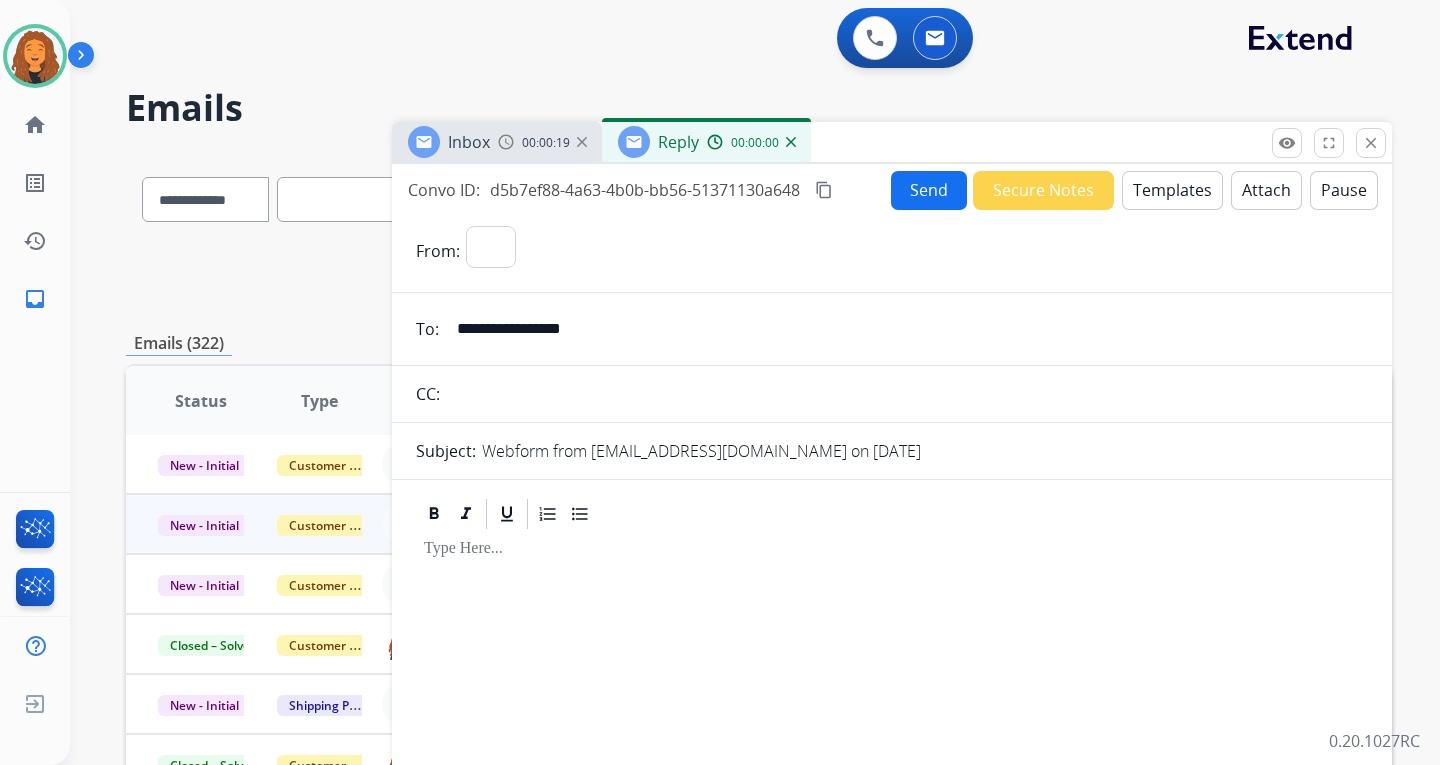 select on "**********" 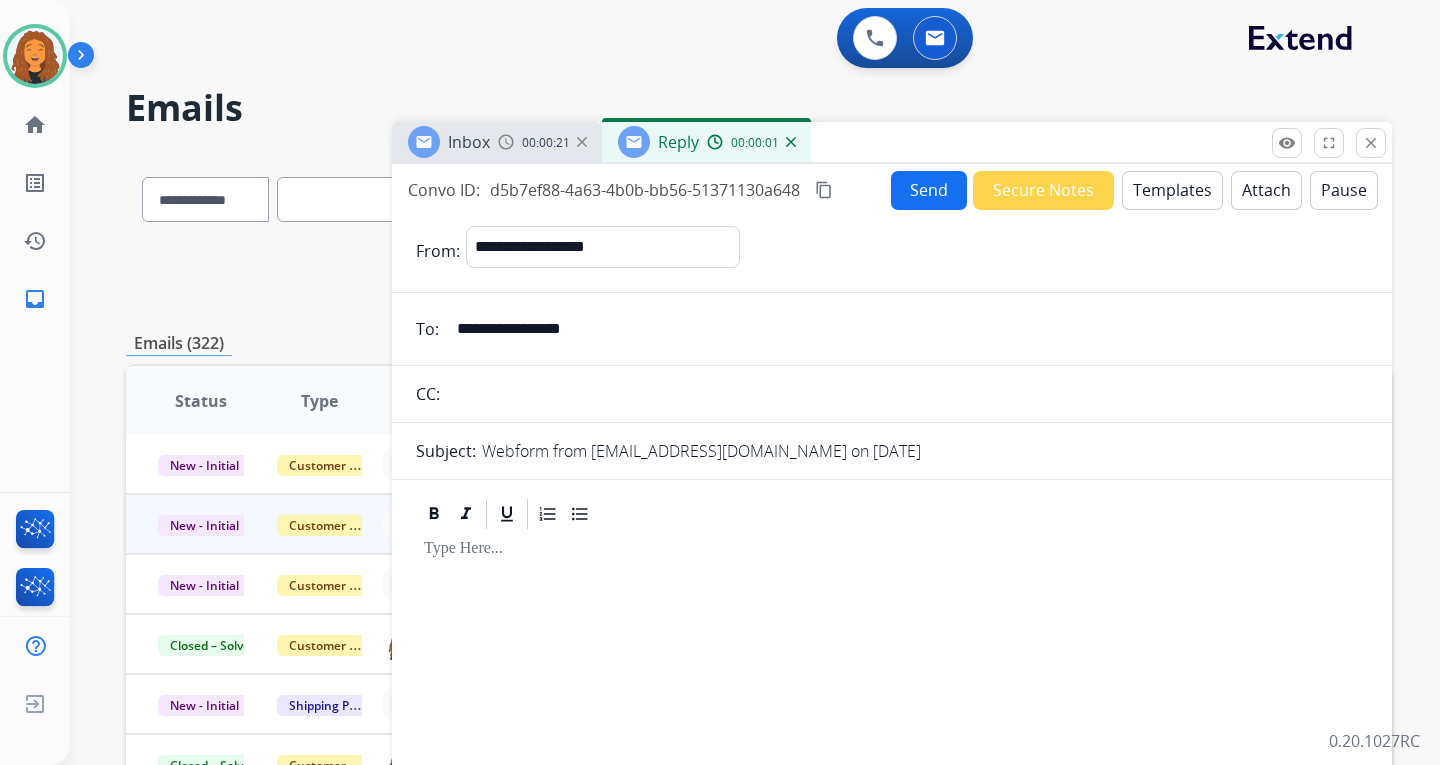 click on "Templates" at bounding box center [1172, 190] 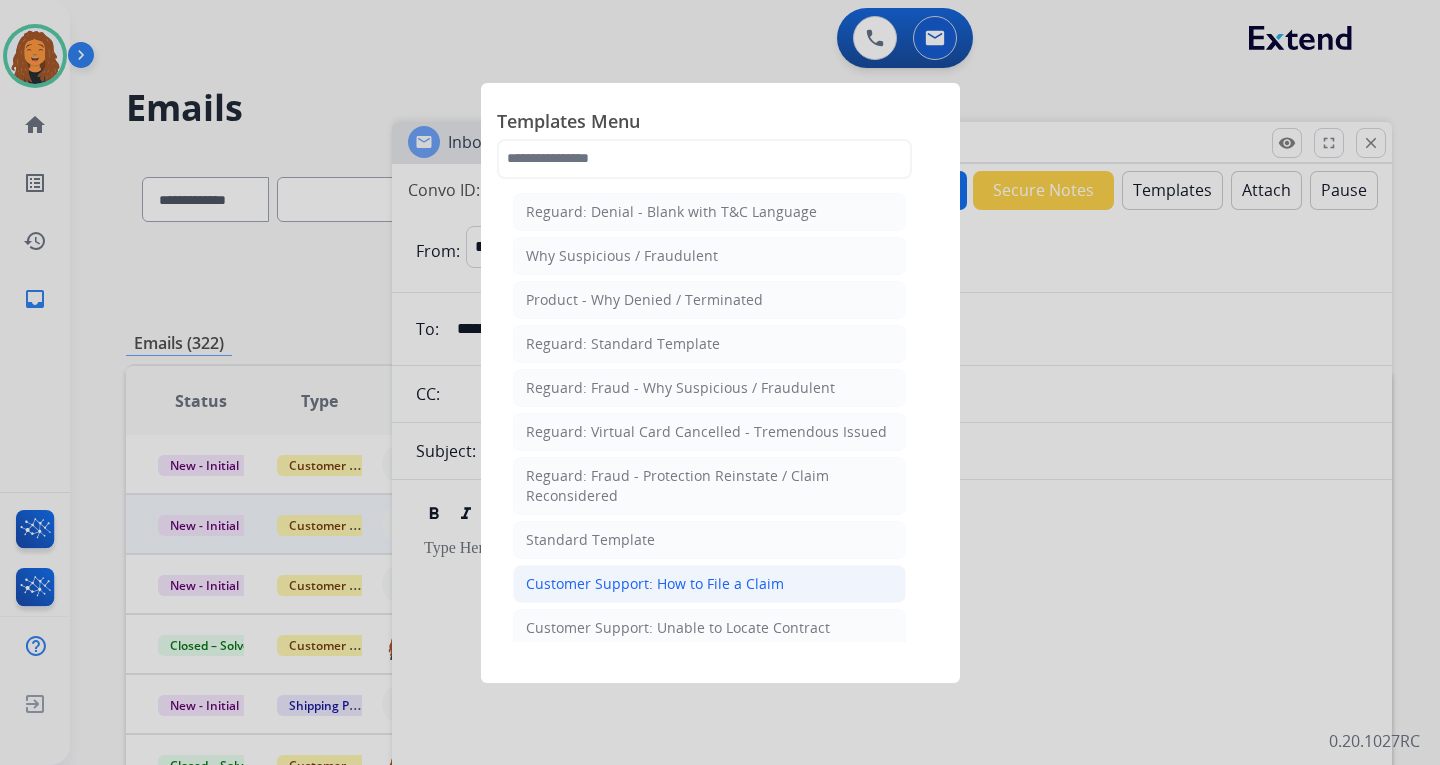 click on "Customer Support: How to File a Claim" 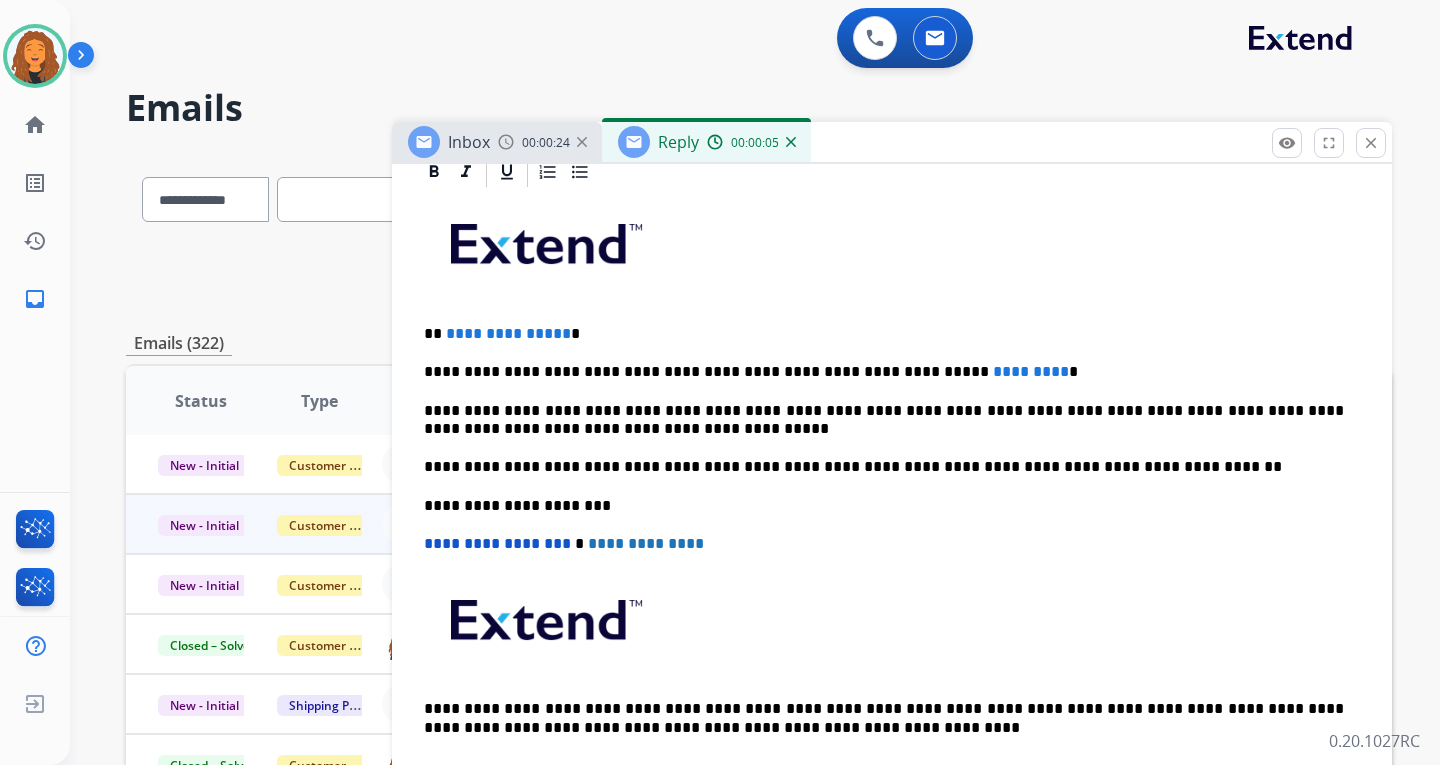 scroll, scrollTop: 477, scrollLeft: 0, axis: vertical 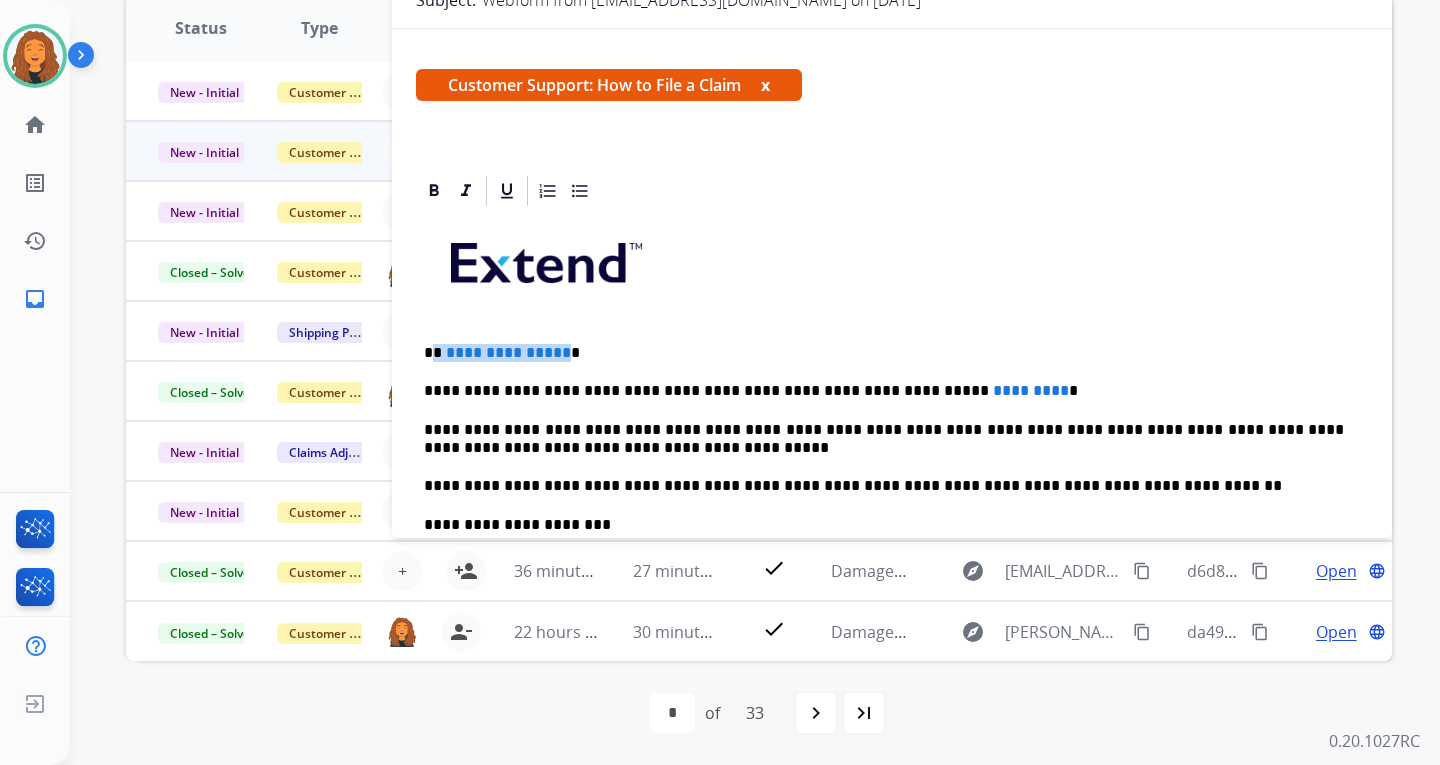 drag, startPoint x: 558, startPoint y: 353, endPoint x: 435, endPoint y: 347, distance: 123.146255 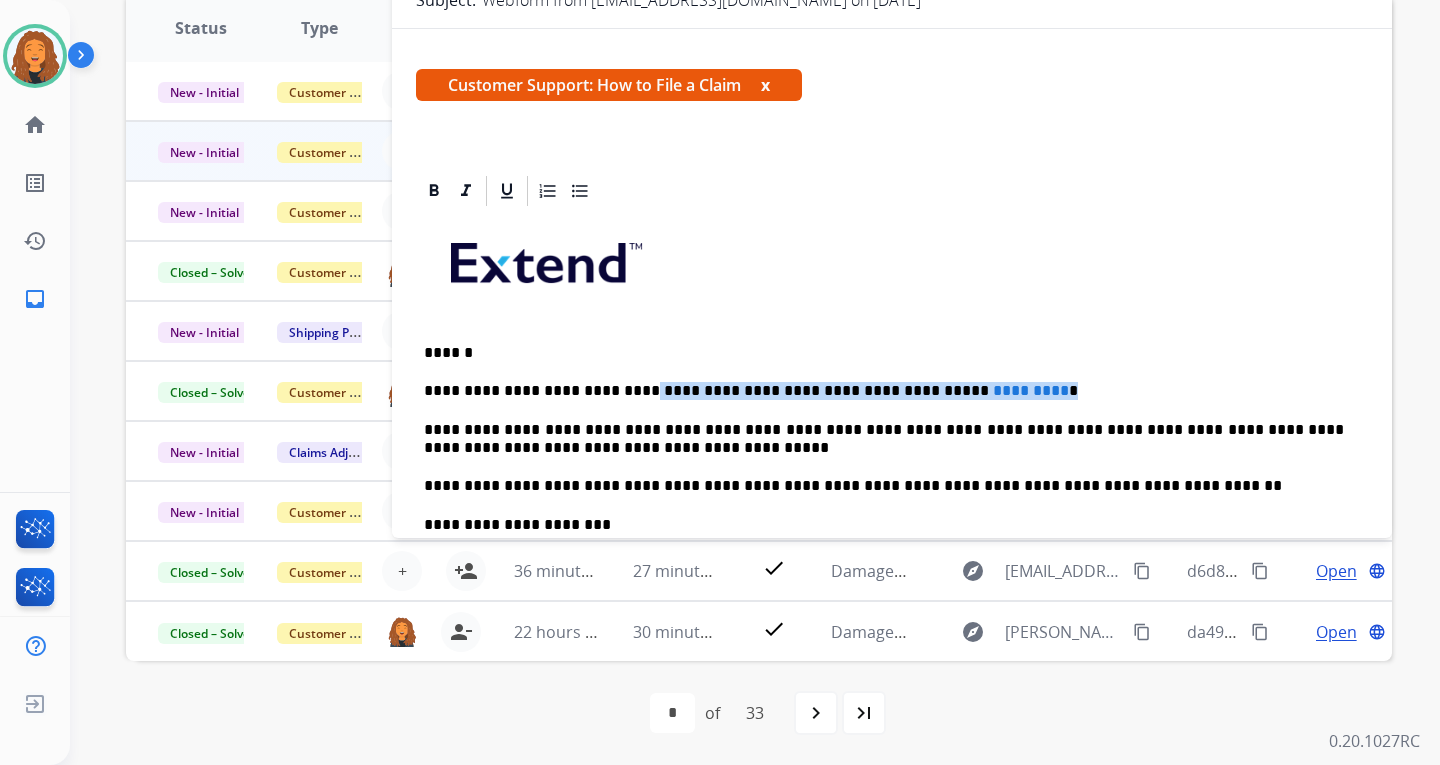 drag, startPoint x: 972, startPoint y: 390, endPoint x: 613, endPoint y: 373, distance: 359.40228 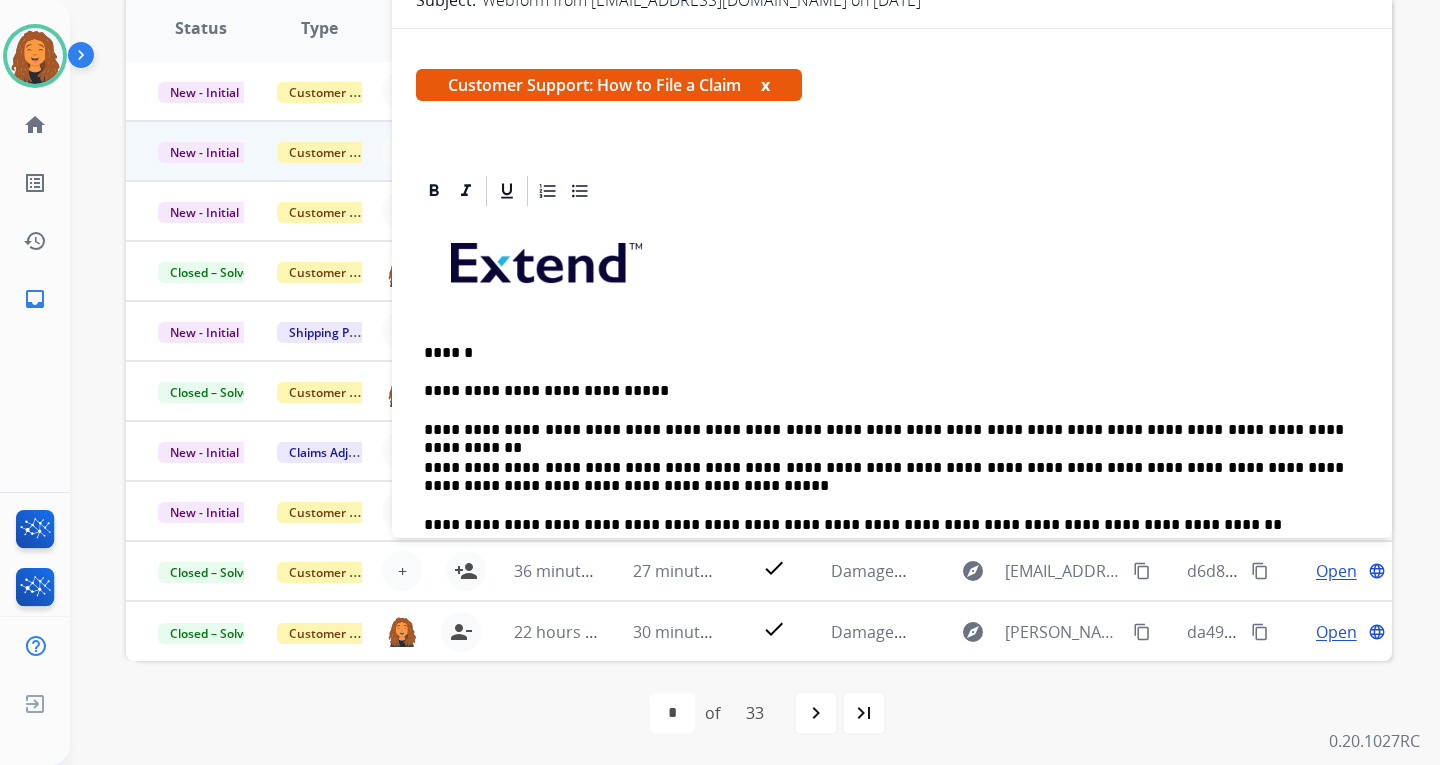 click on "**********" at bounding box center [884, 430] 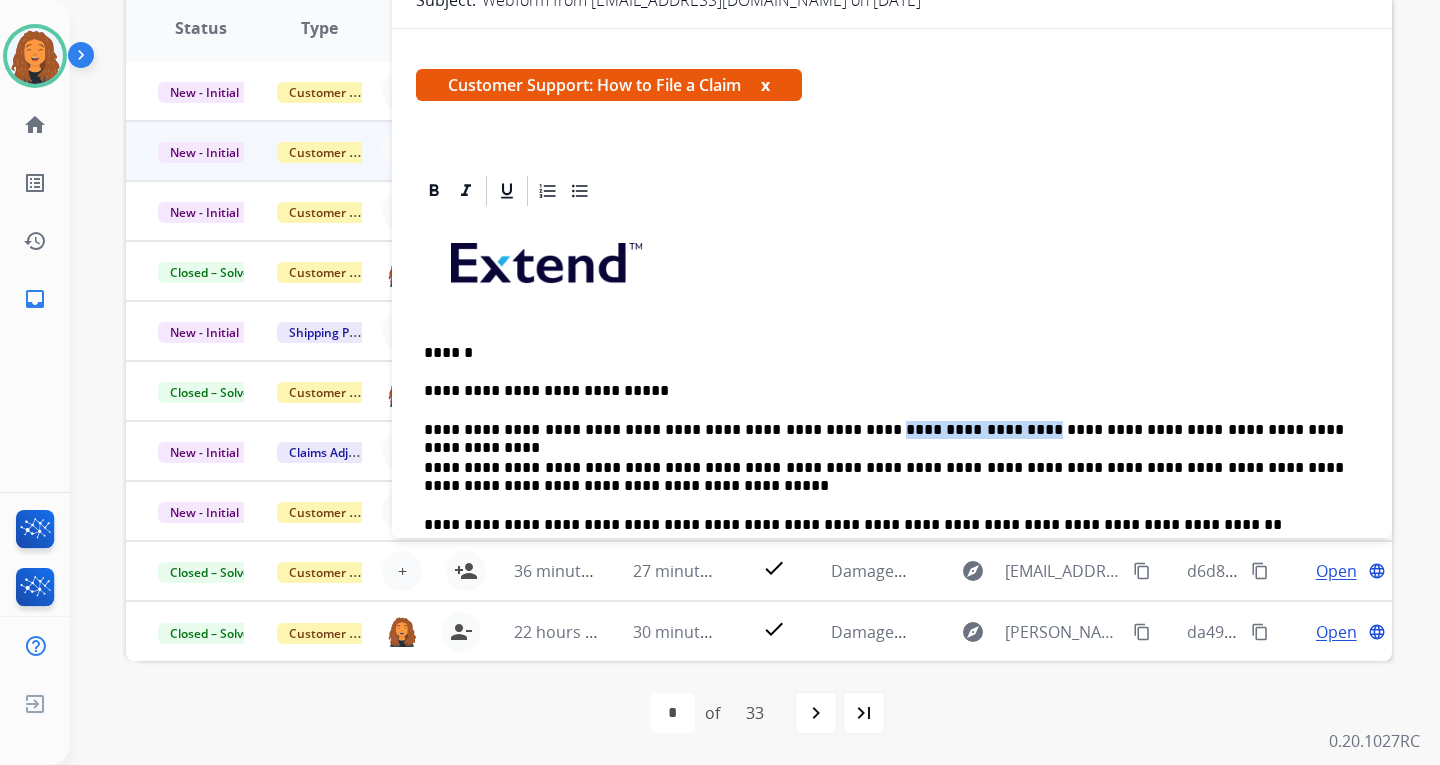 drag, startPoint x: 883, startPoint y: 427, endPoint x: 810, endPoint y: 430, distance: 73.061615 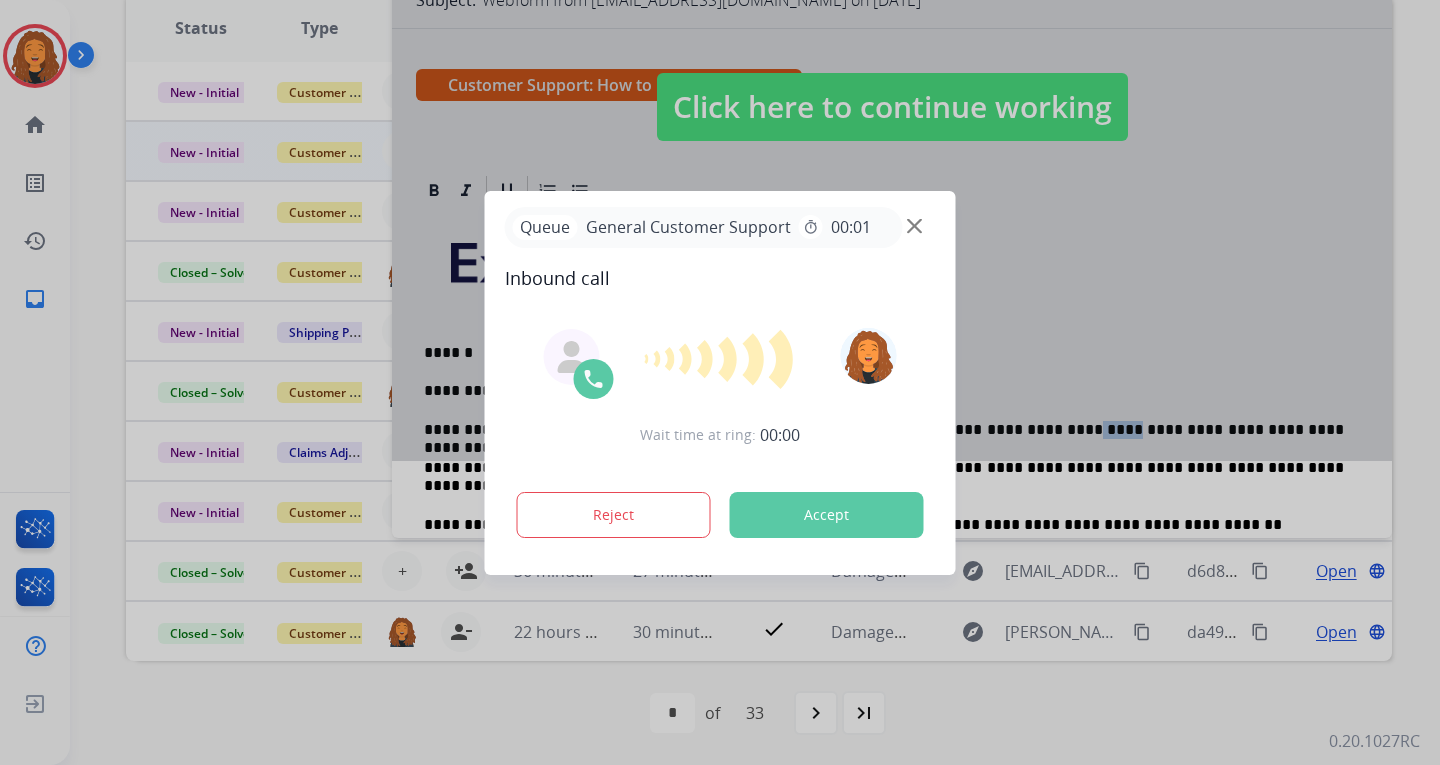 drag, startPoint x: 937, startPoint y: 425, endPoint x: 1000, endPoint y: 384, distance: 75.16648 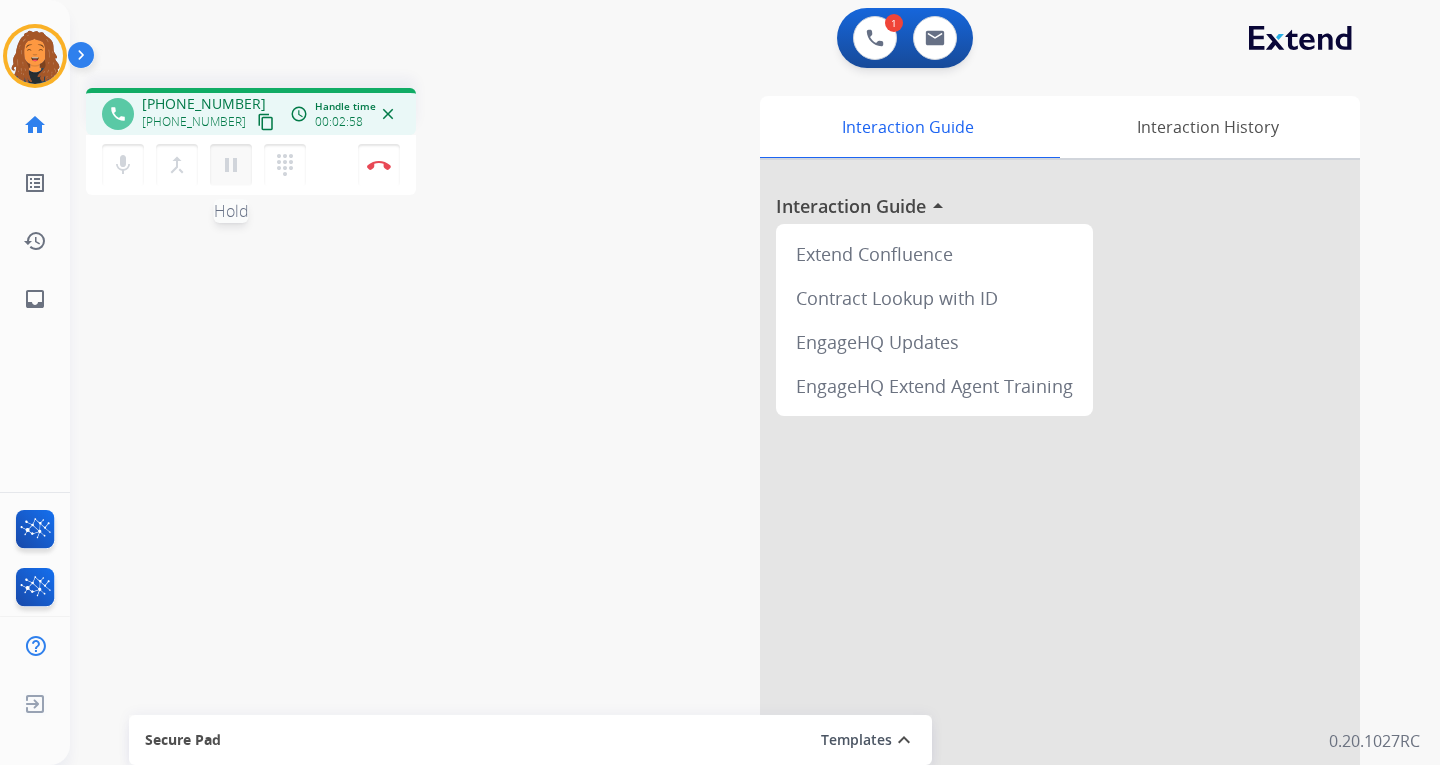 click on "pause" at bounding box center [231, 165] 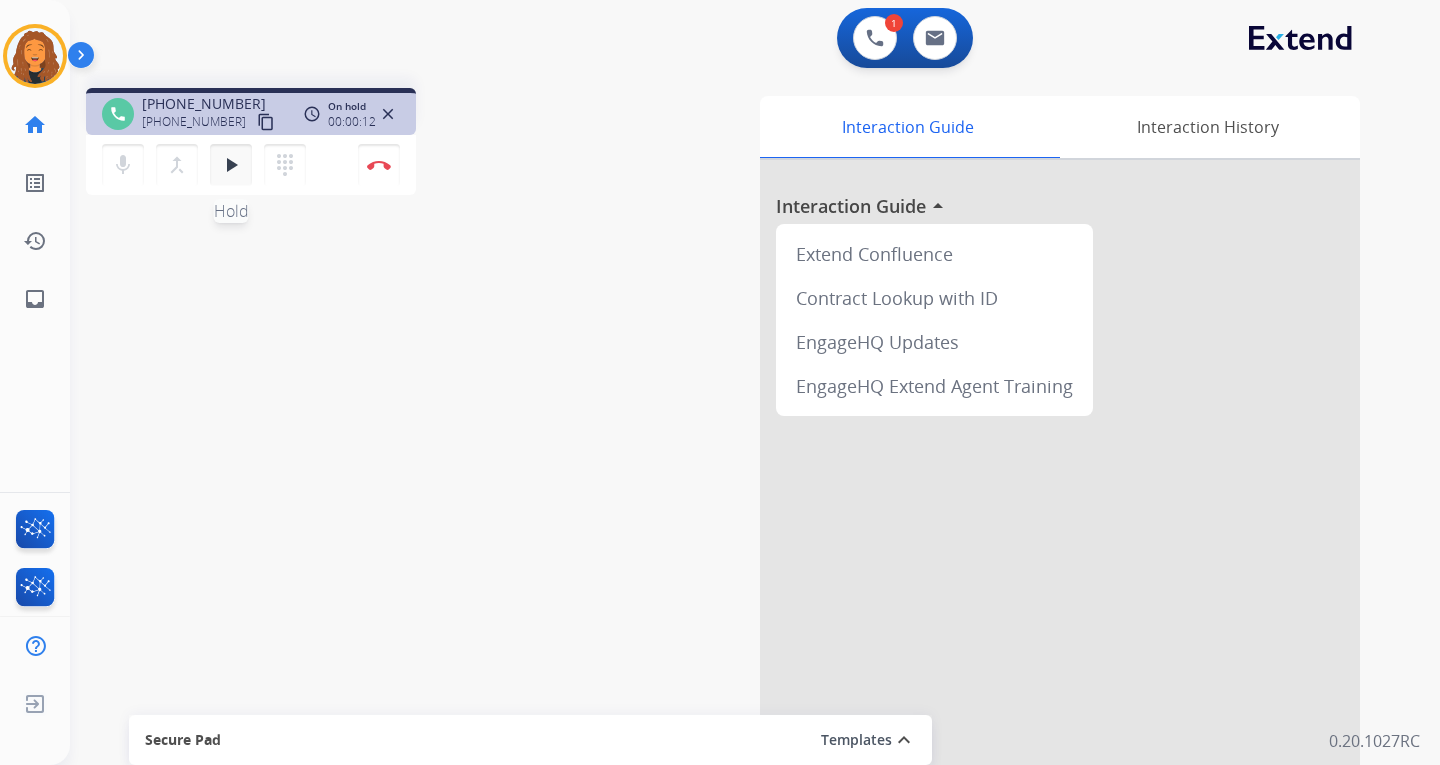 type 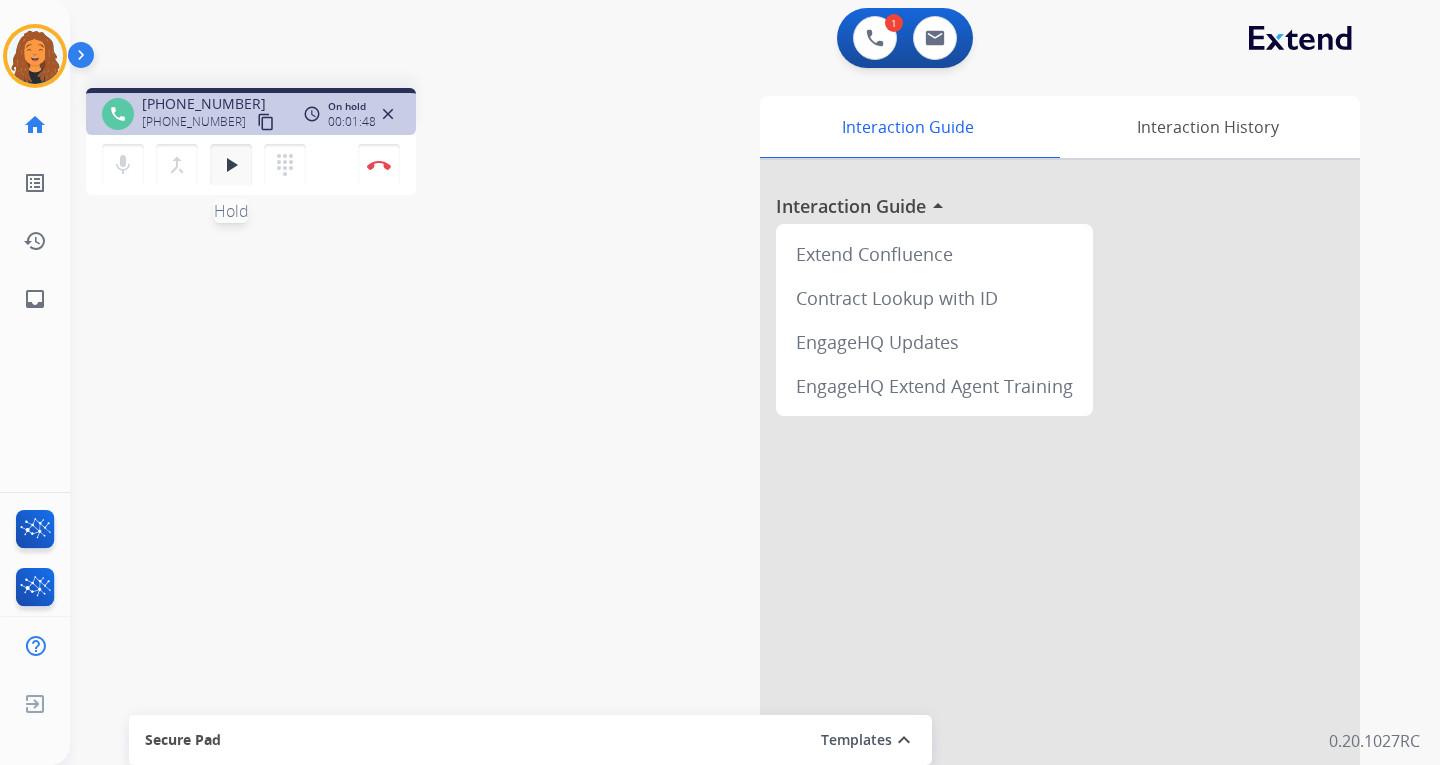 click on "play_arrow" at bounding box center (231, 165) 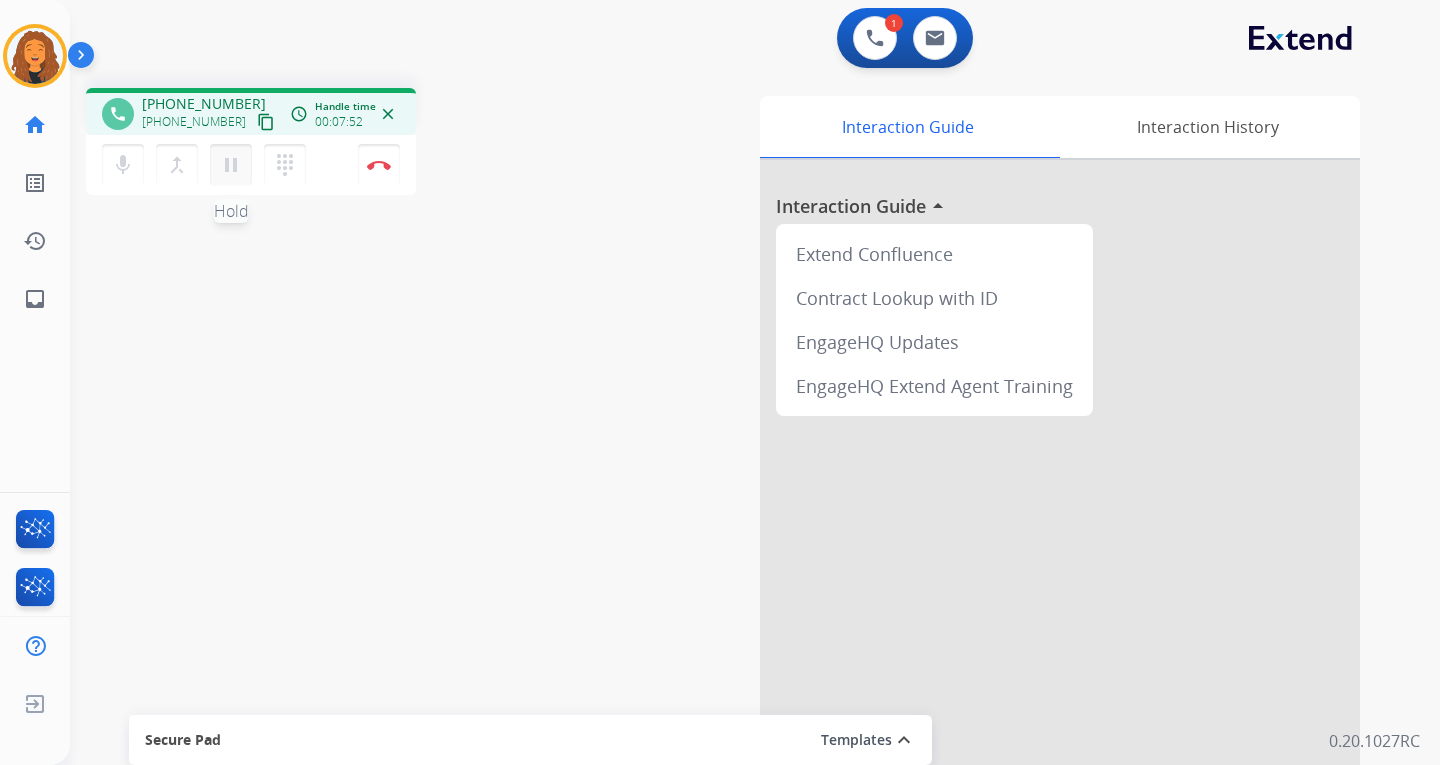 click on "pause" at bounding box center (231, 165) 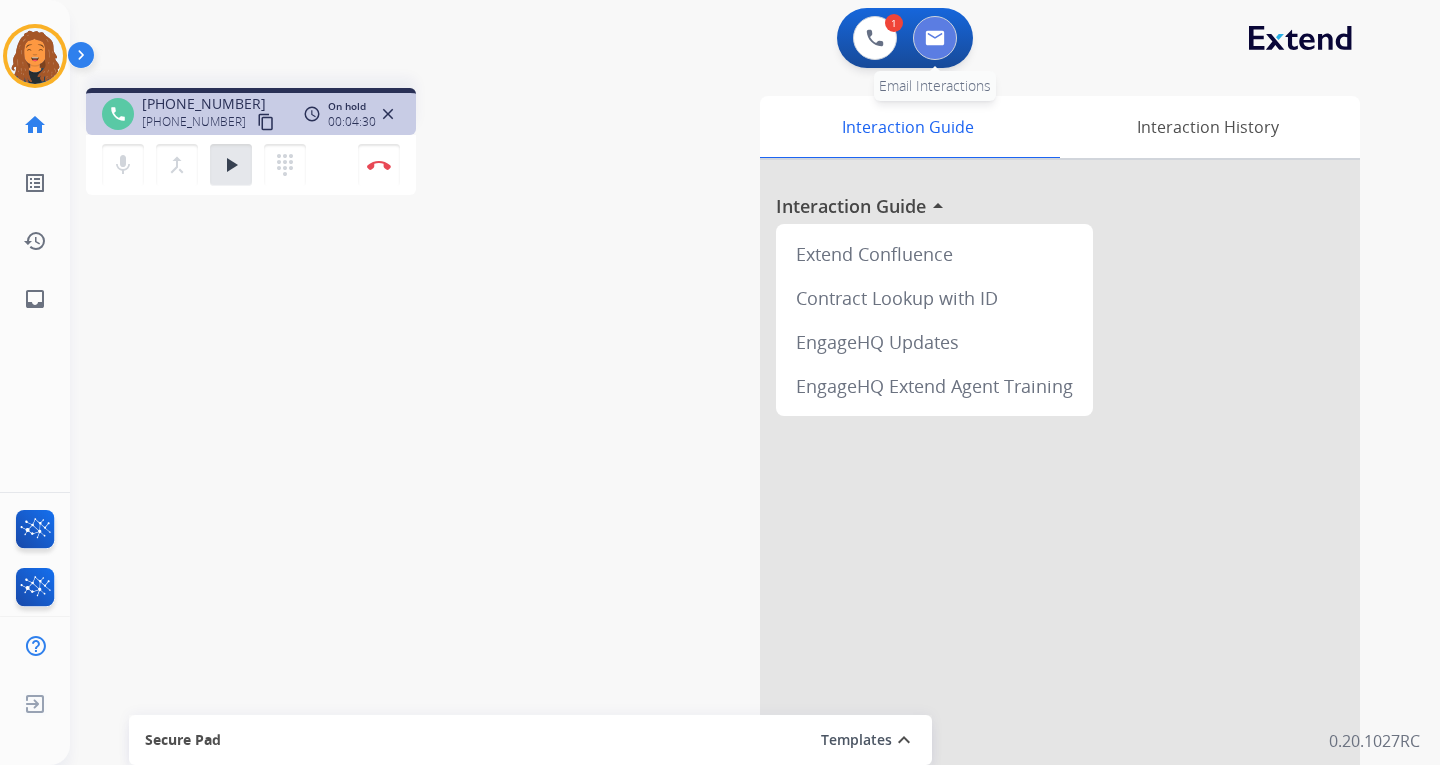 click at bounding box center [935, 38] 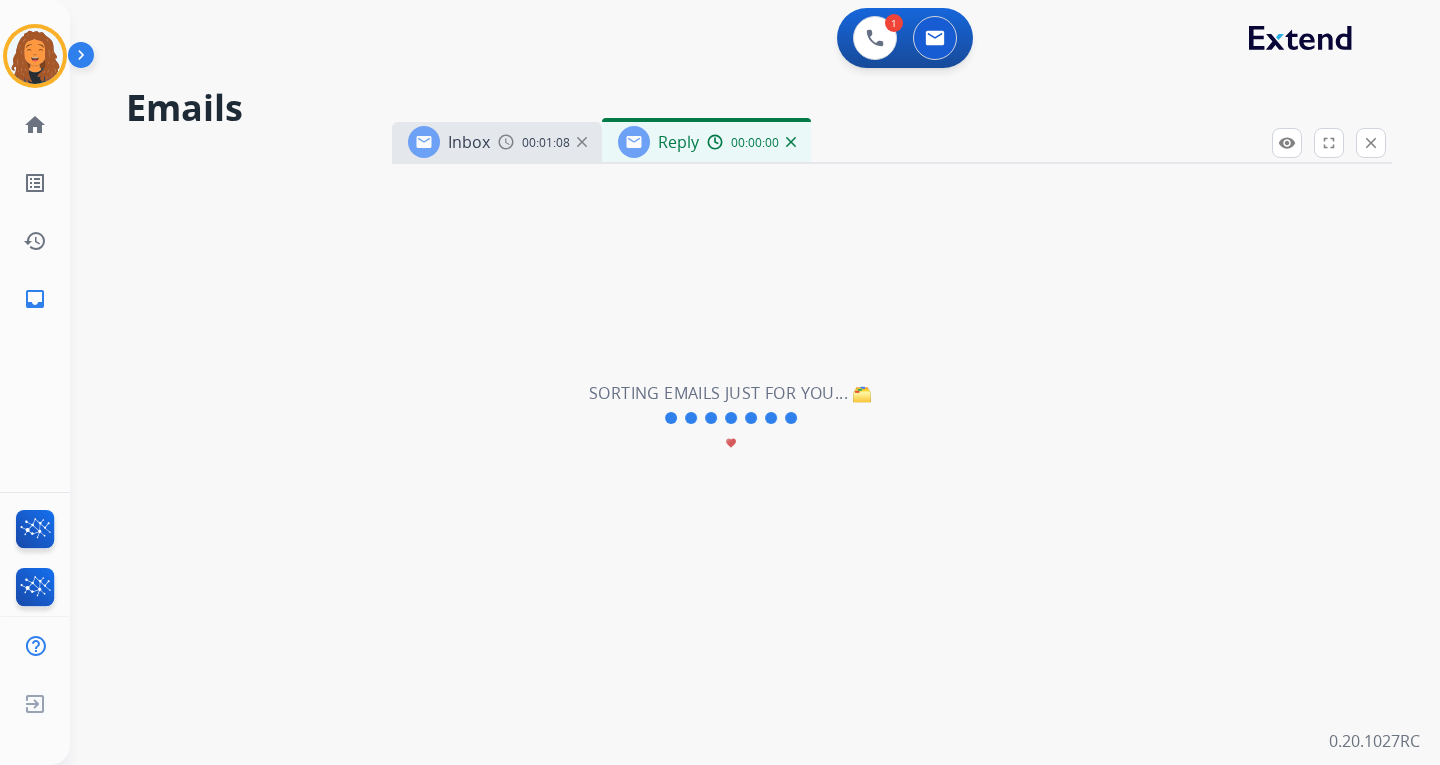 select on "**********" 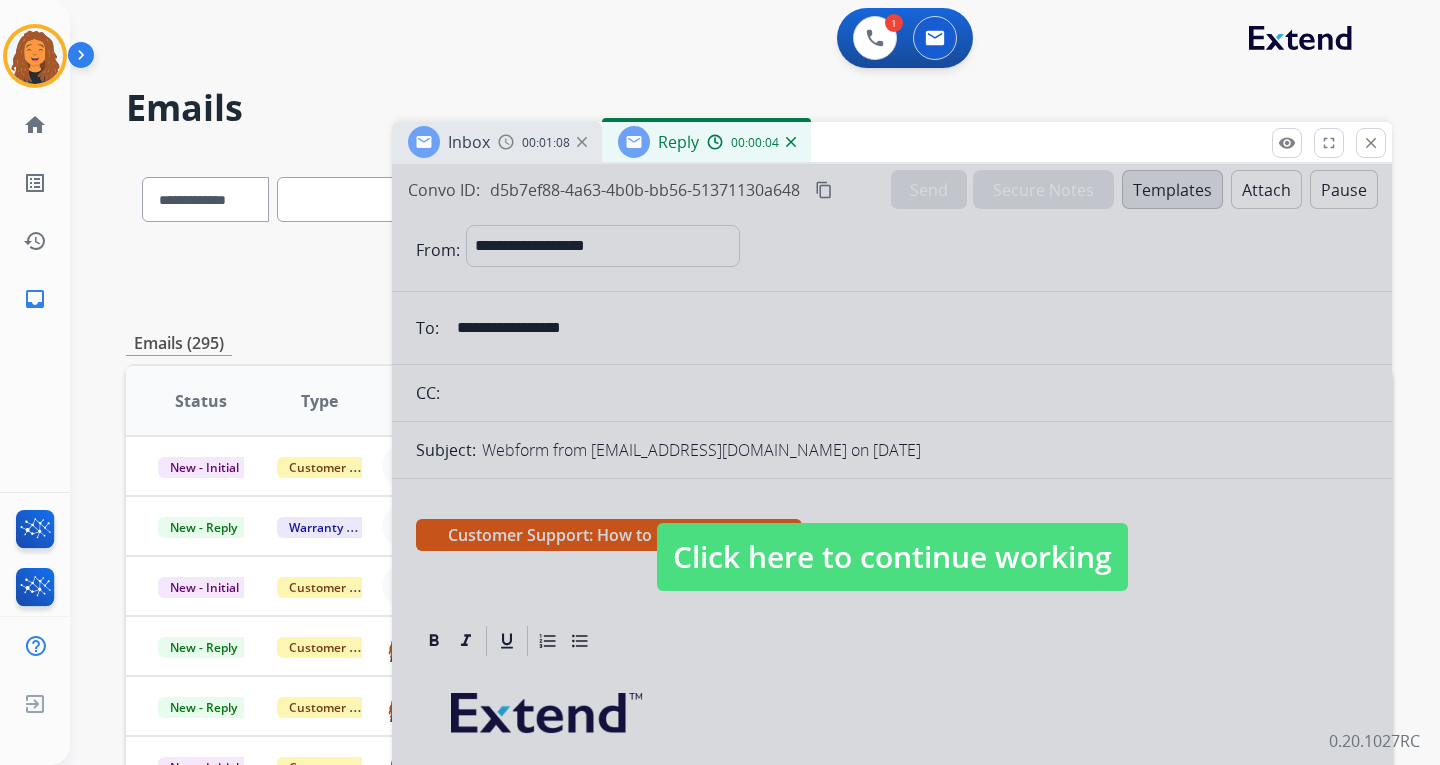 click on "Click here to continue working" at bounding box center (892, 557) 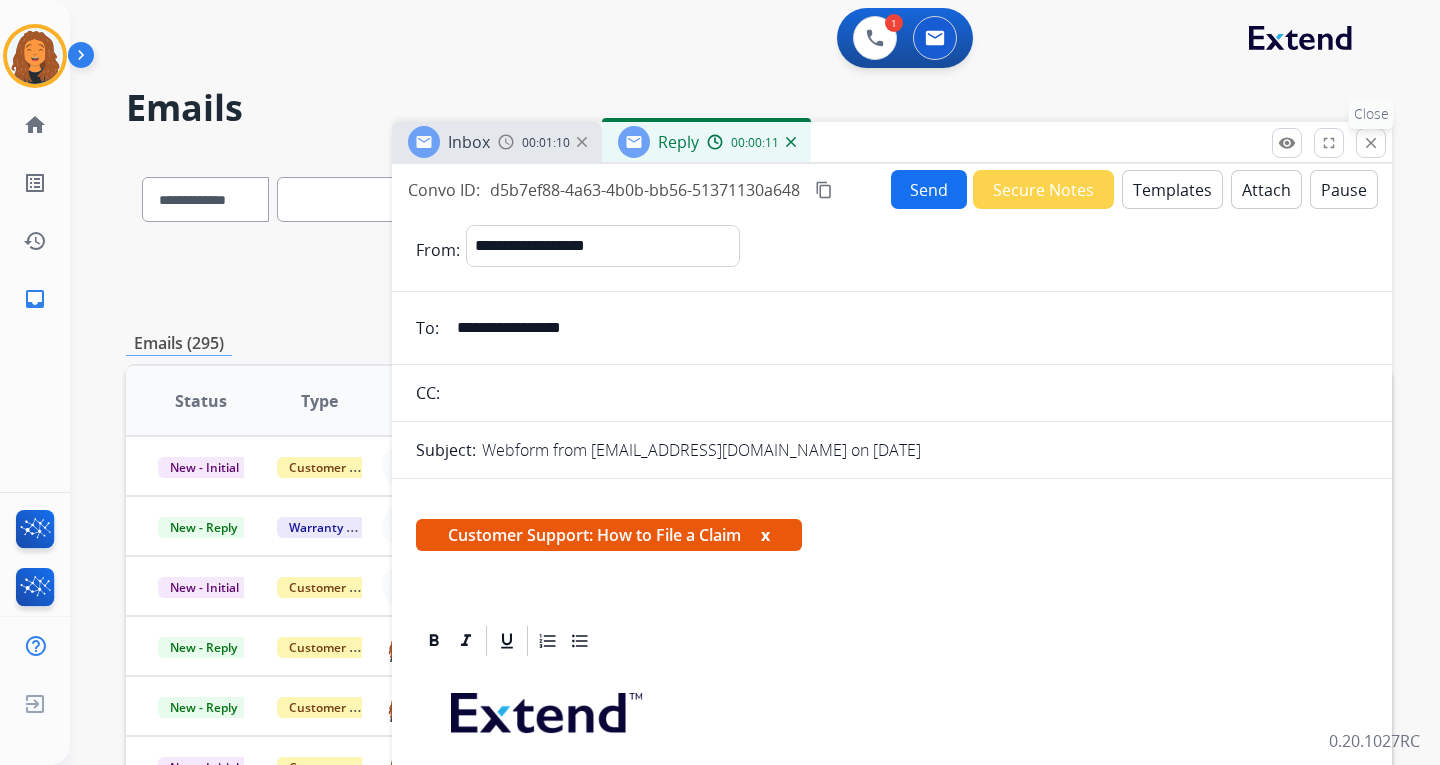 click on "close" at bounding box center [1371, 143] 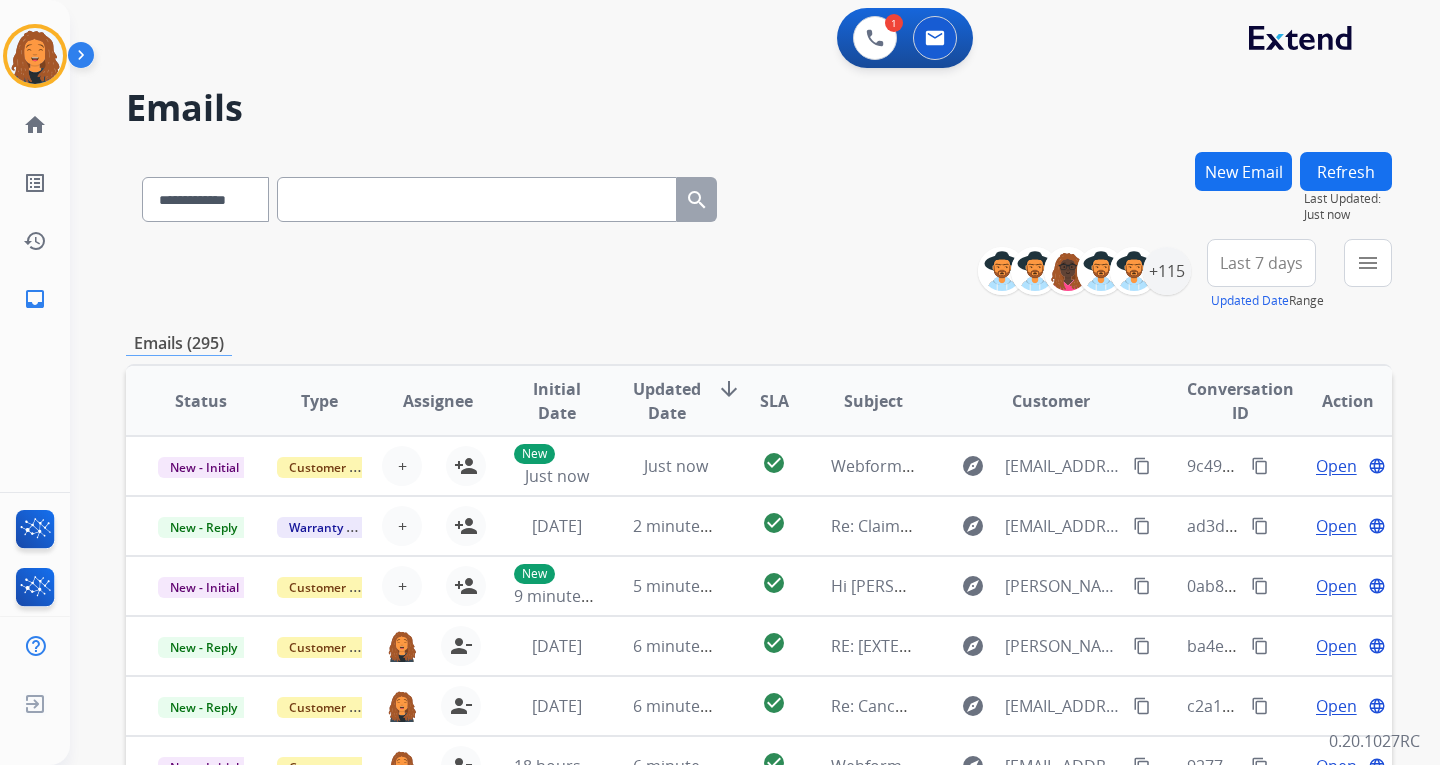 click at bounding box center (477, 199) 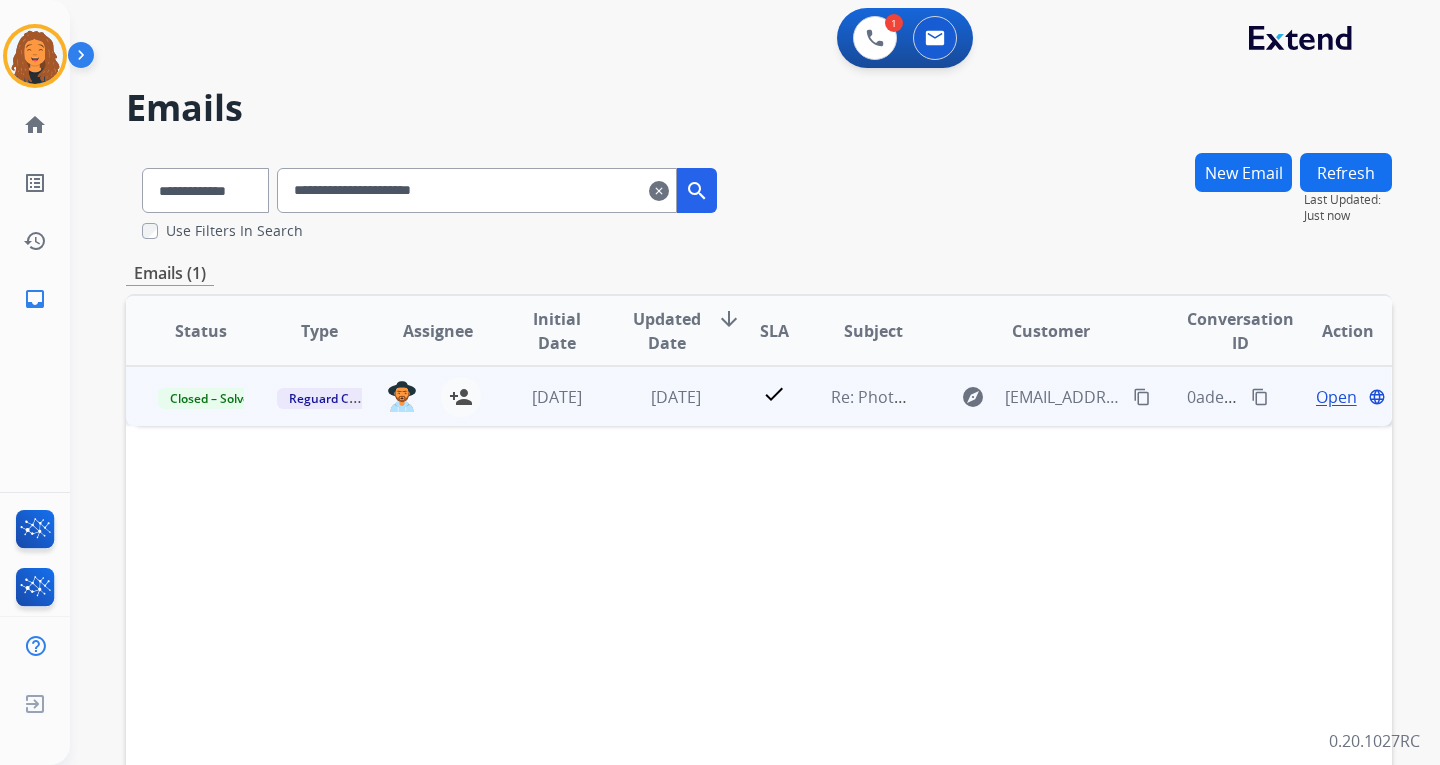 click on "Open" at bounding box center (1336, 397) 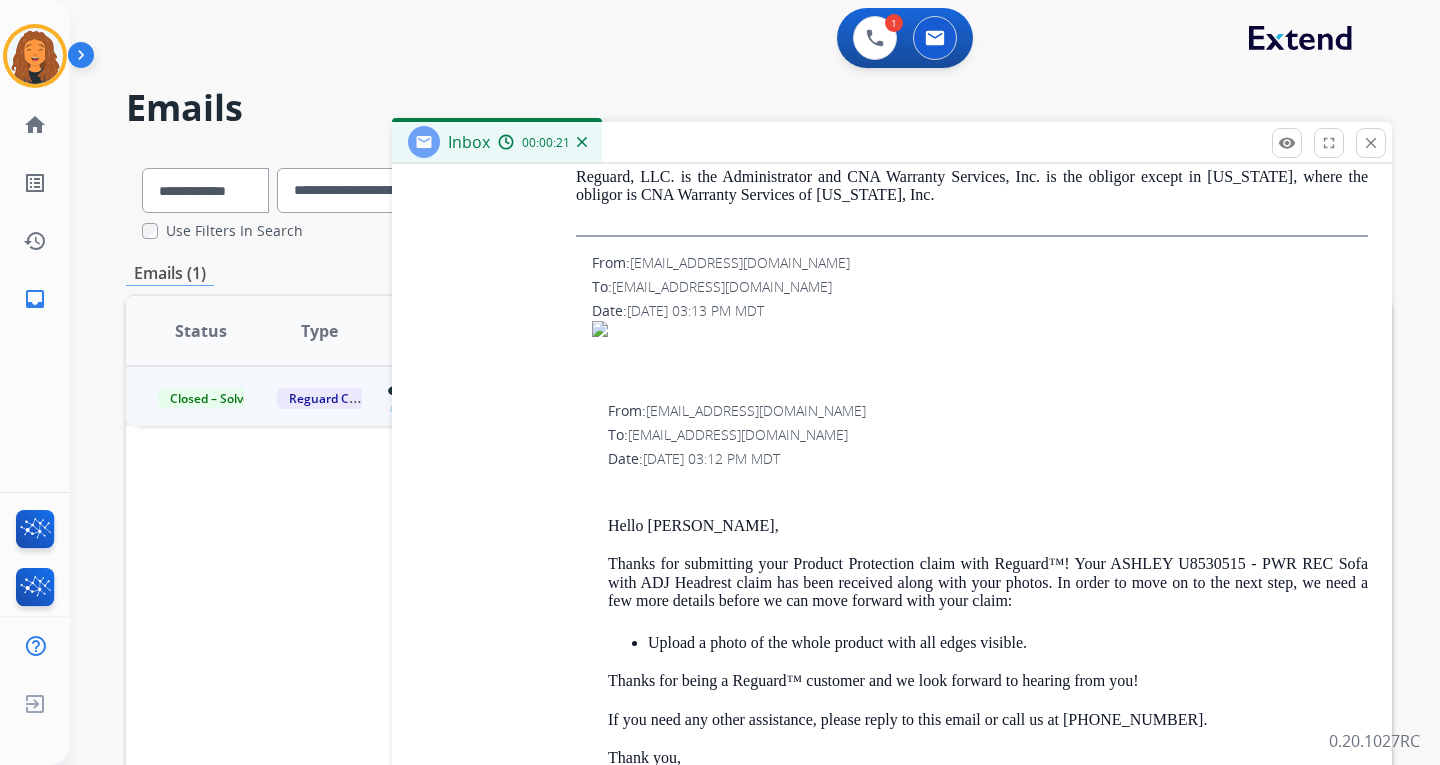 scroll, scrollTop: 4445, scrollLeft: 0, axis: vertical 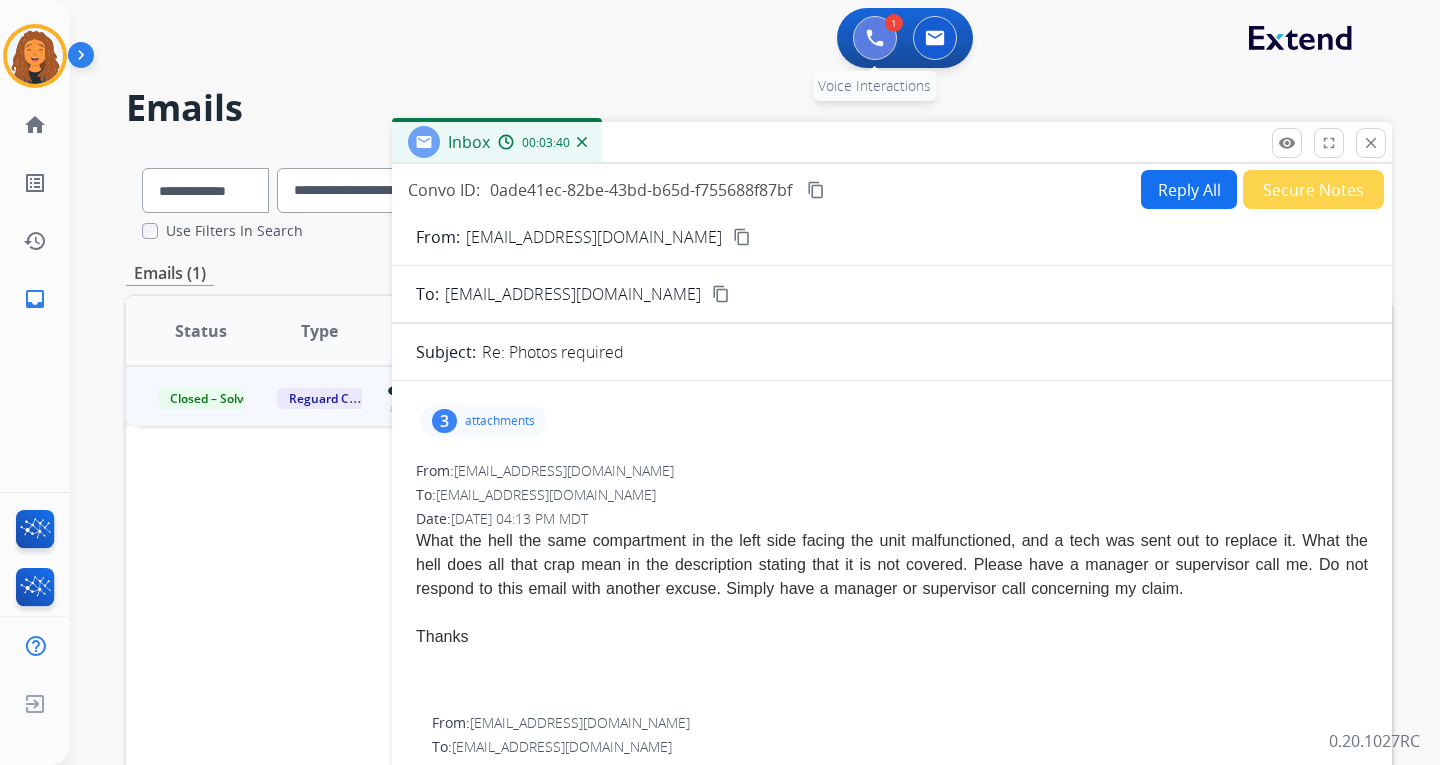 click at bounding box center [875, 38] 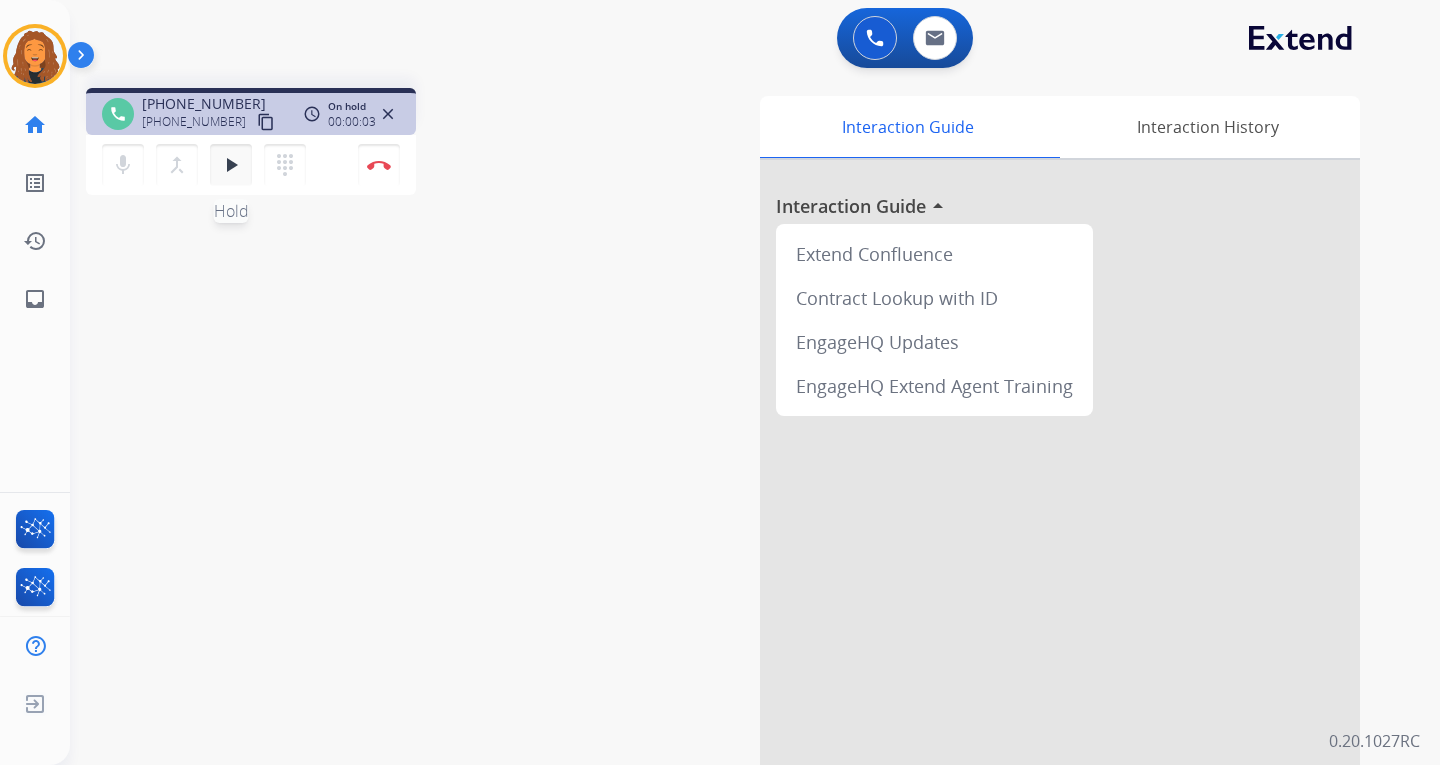 click on "play_arrow" at bounding box center (231, 165) 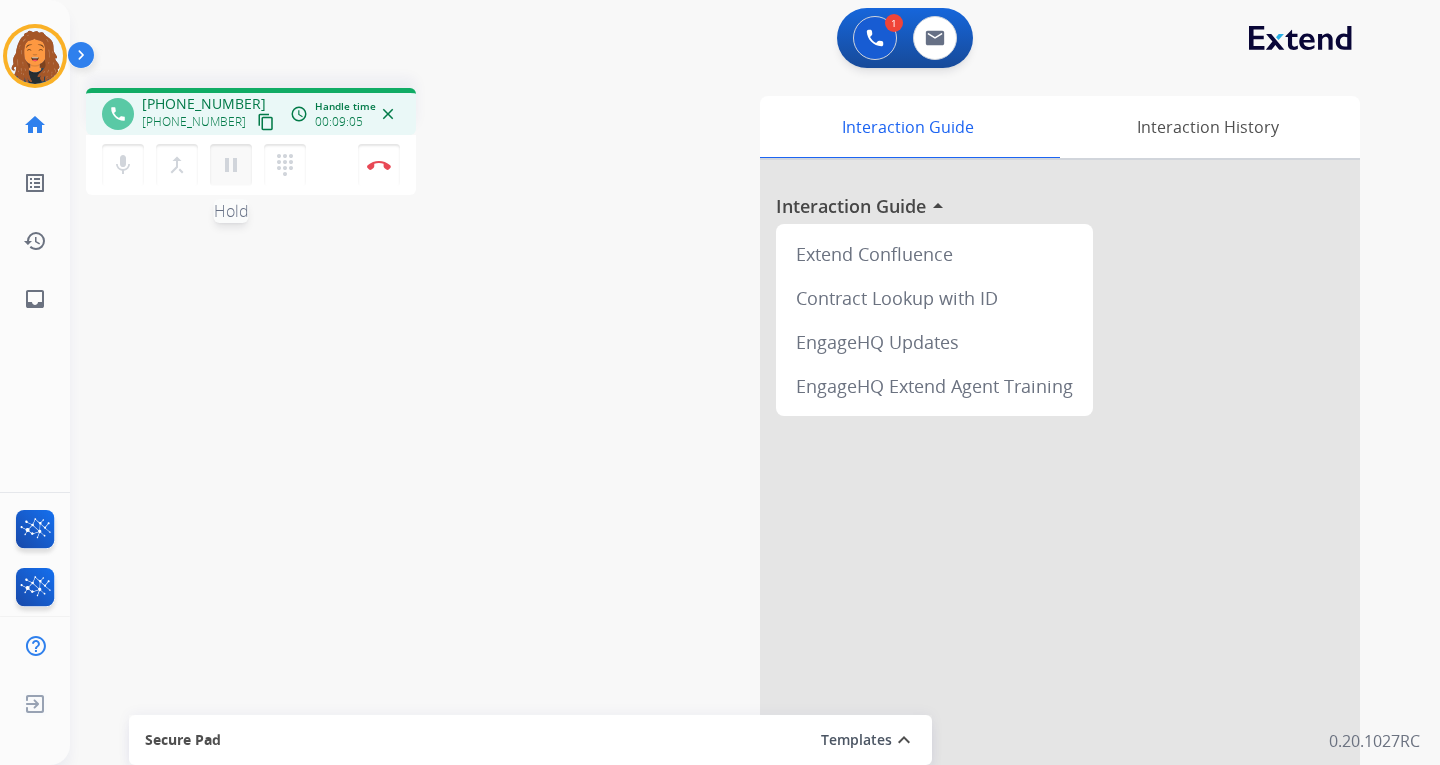 click on "pause" at bounding box center [231, 165] 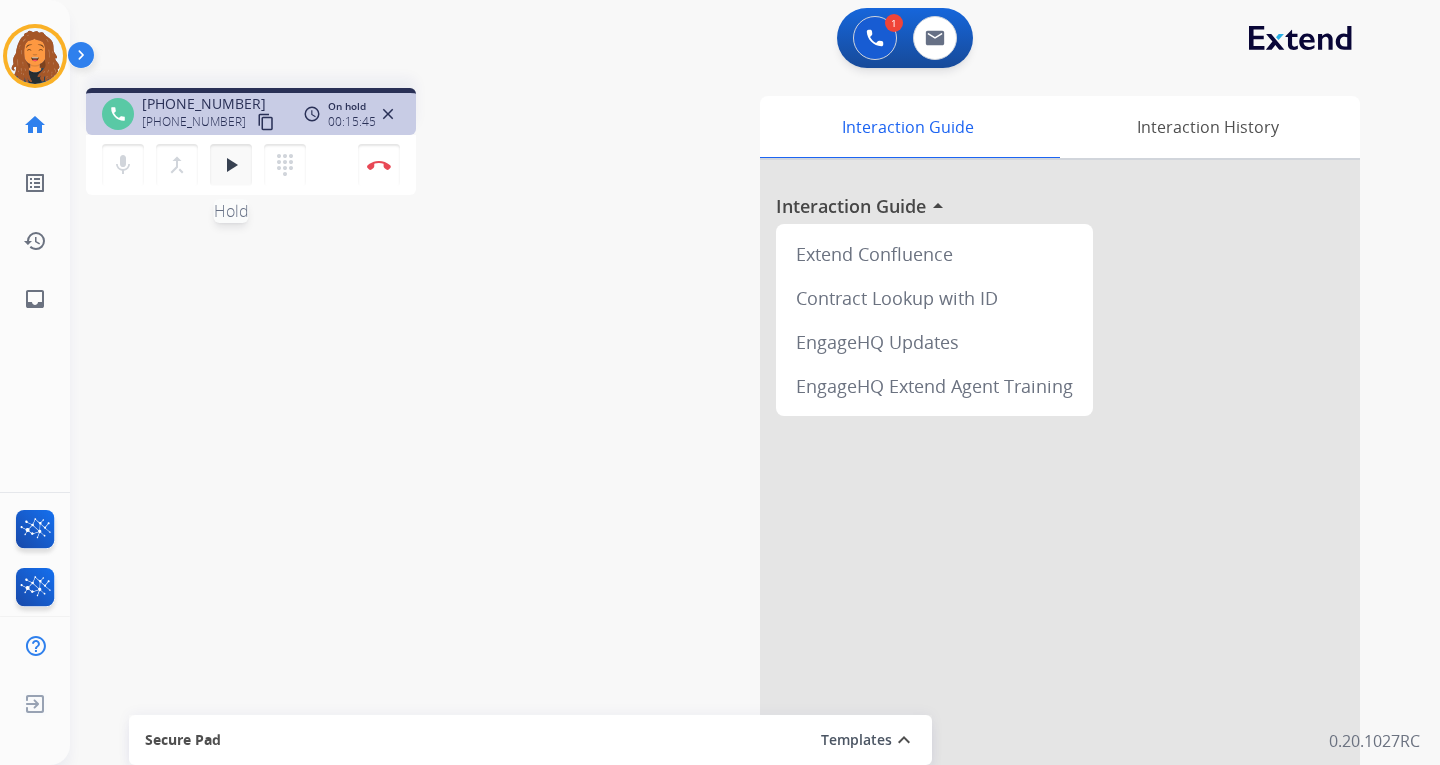 click on "play_arrow" at bounding box center [231, 165] 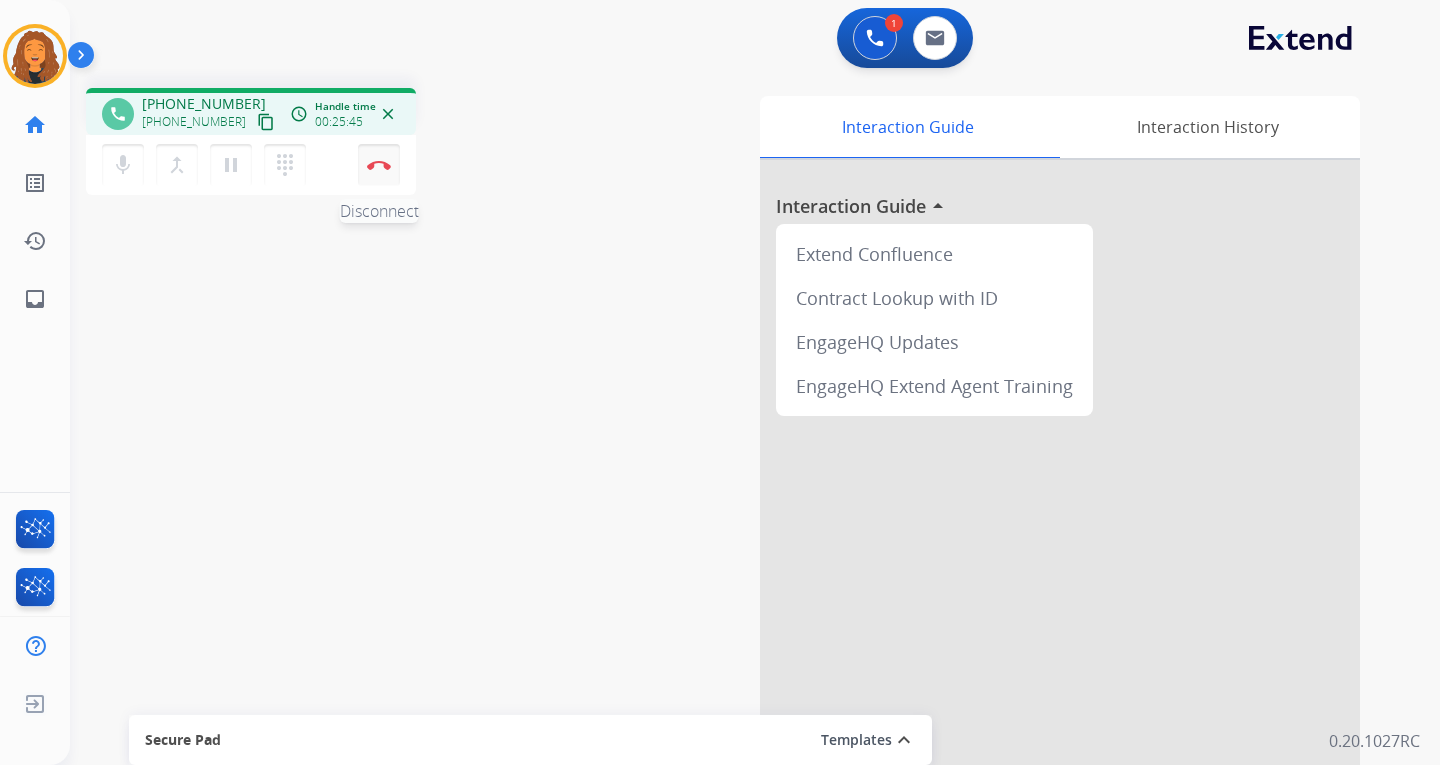 click at bounding box center [379, 165] 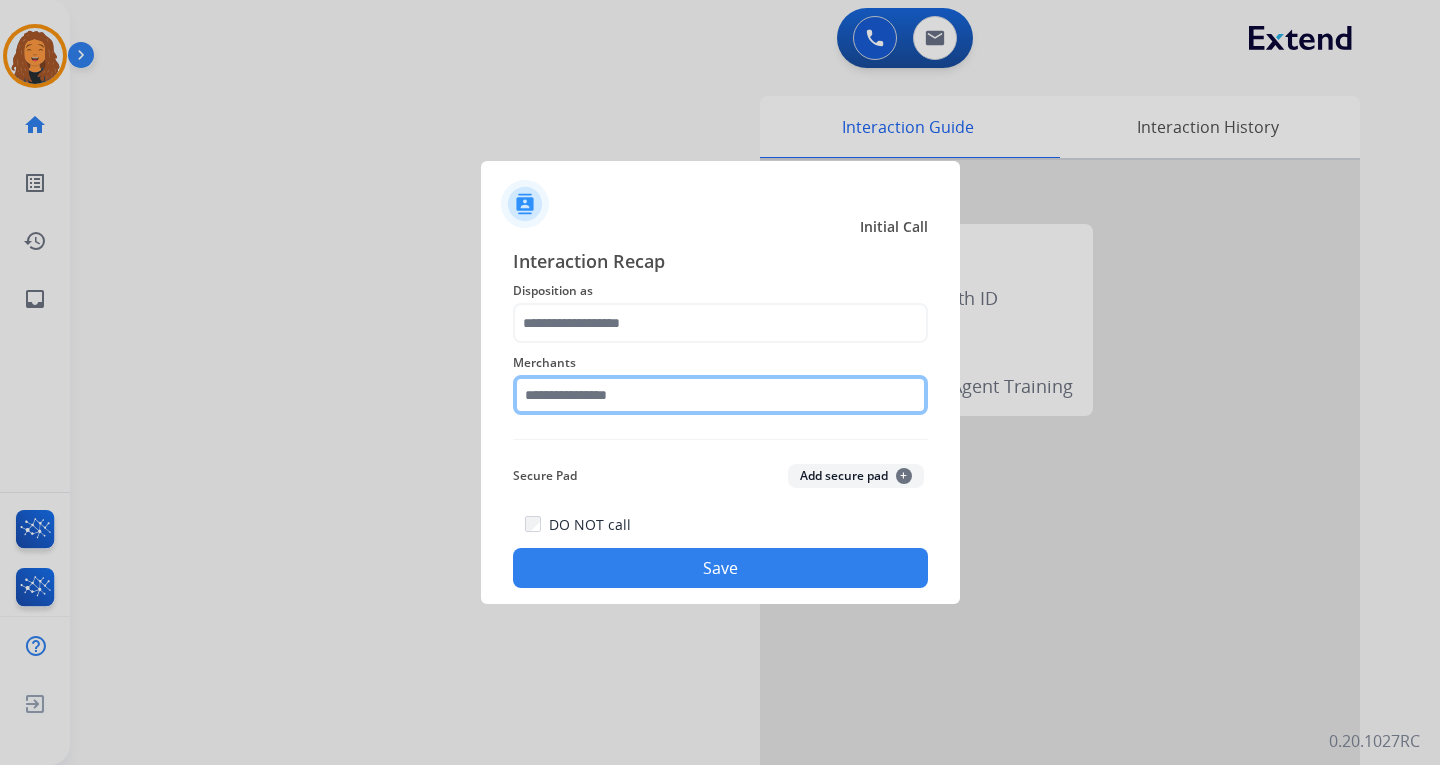 click 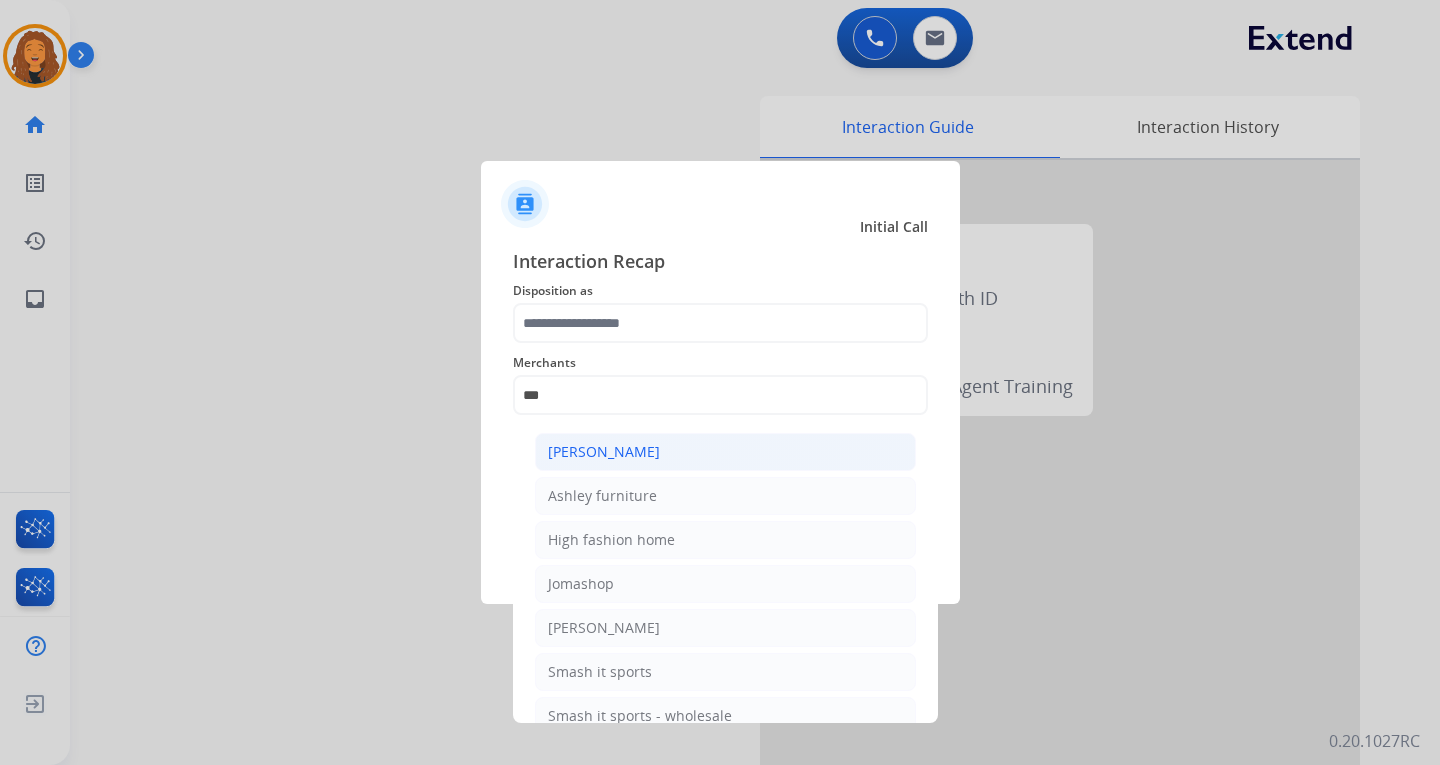 click on "[PERSON_NAME]" 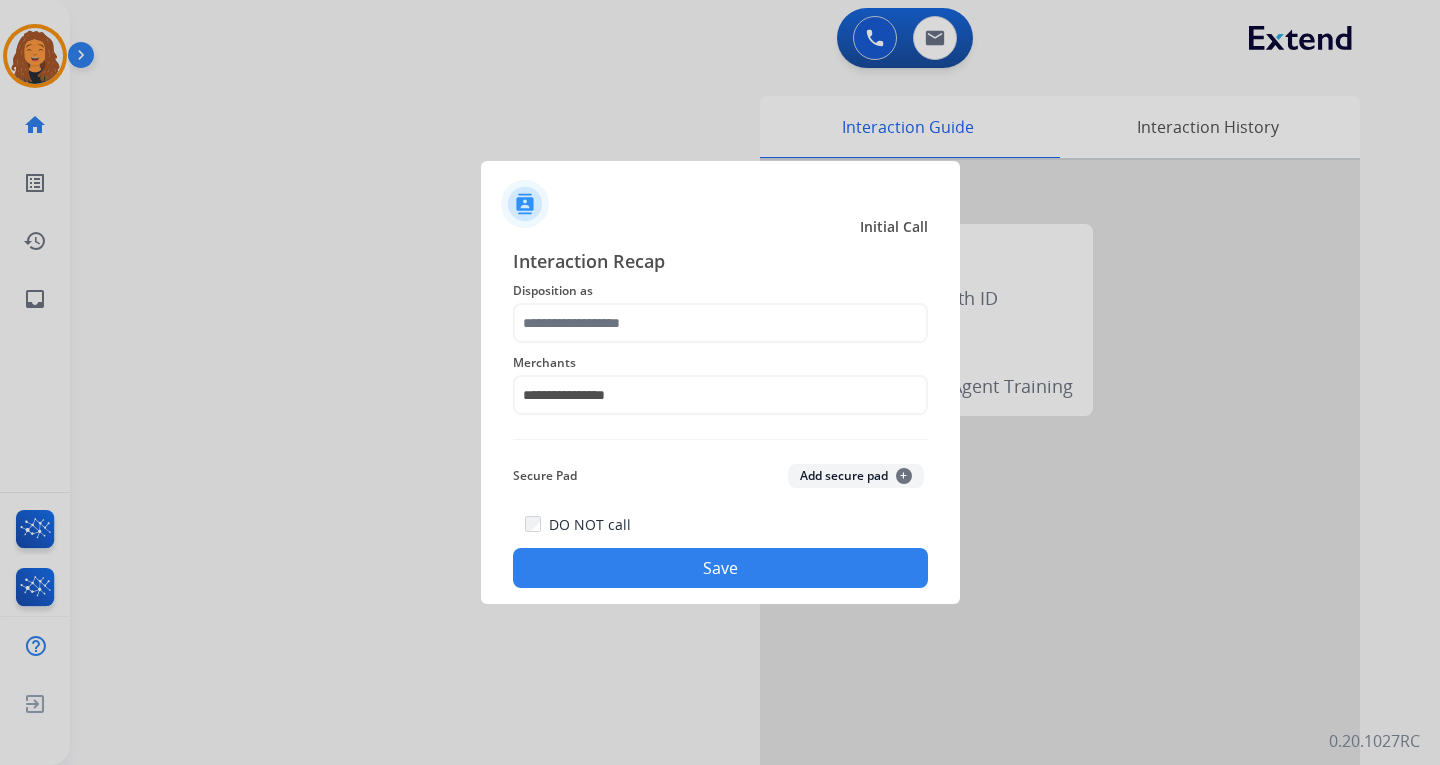 drag, startPoint x: 600, startPoint y: 279, endPoint x: 581, endPoint y: 296, distance: 25.495098 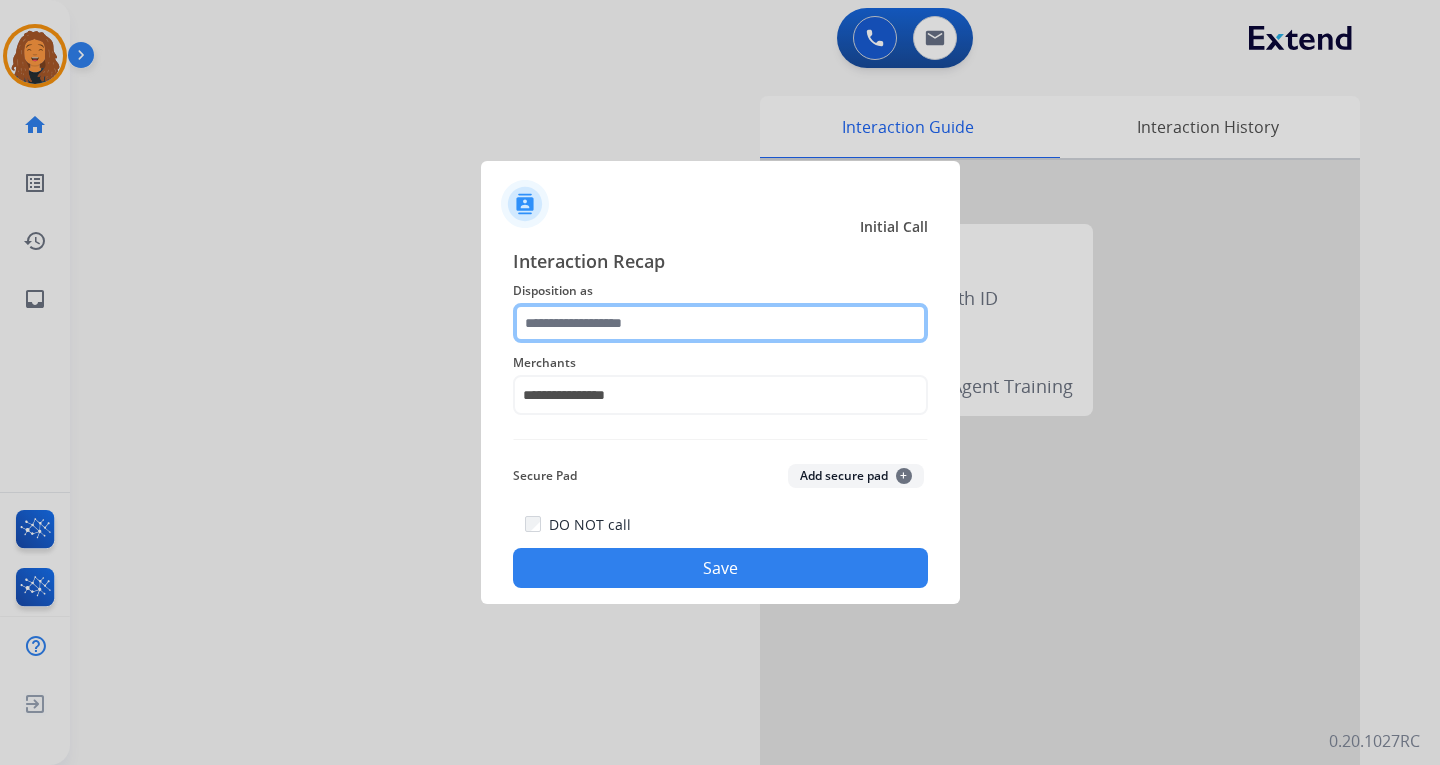 click 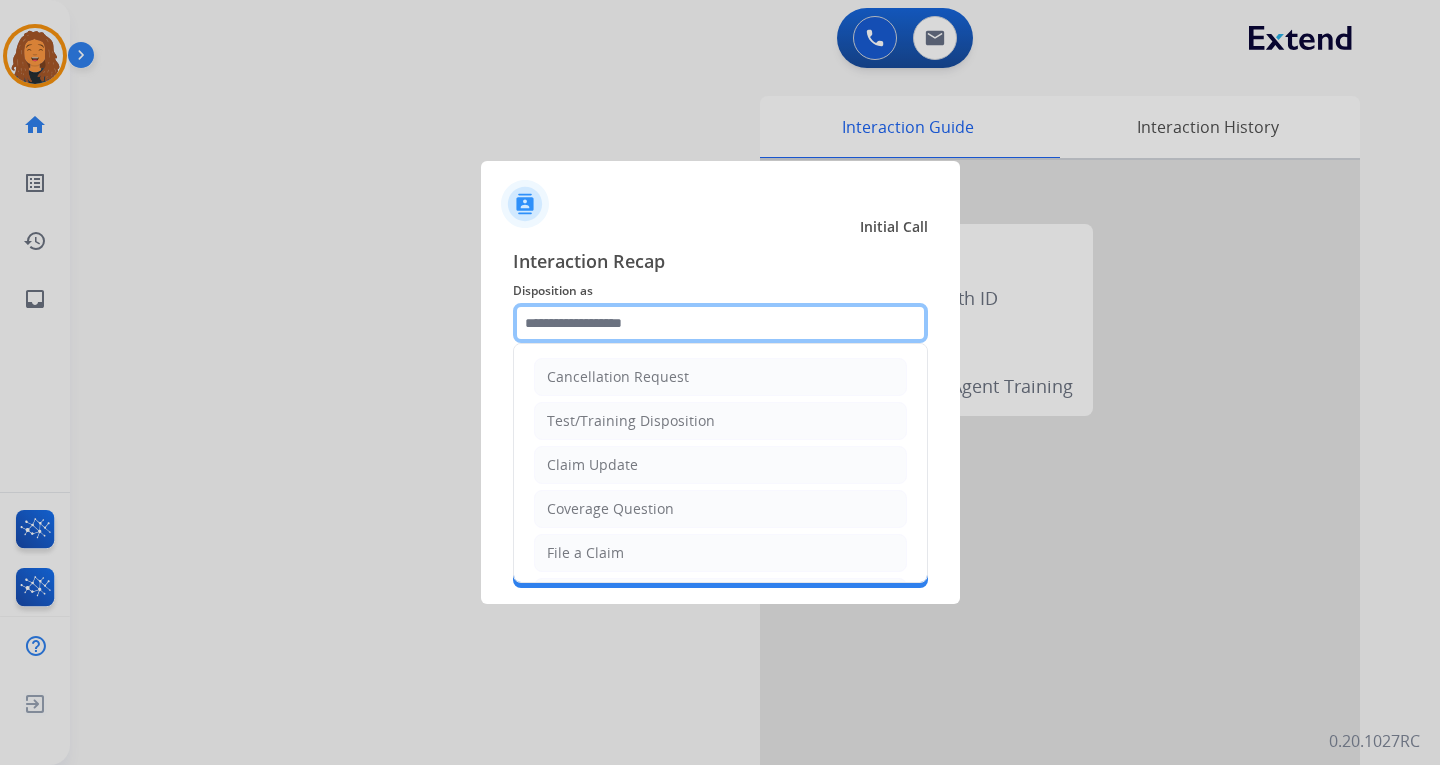 click 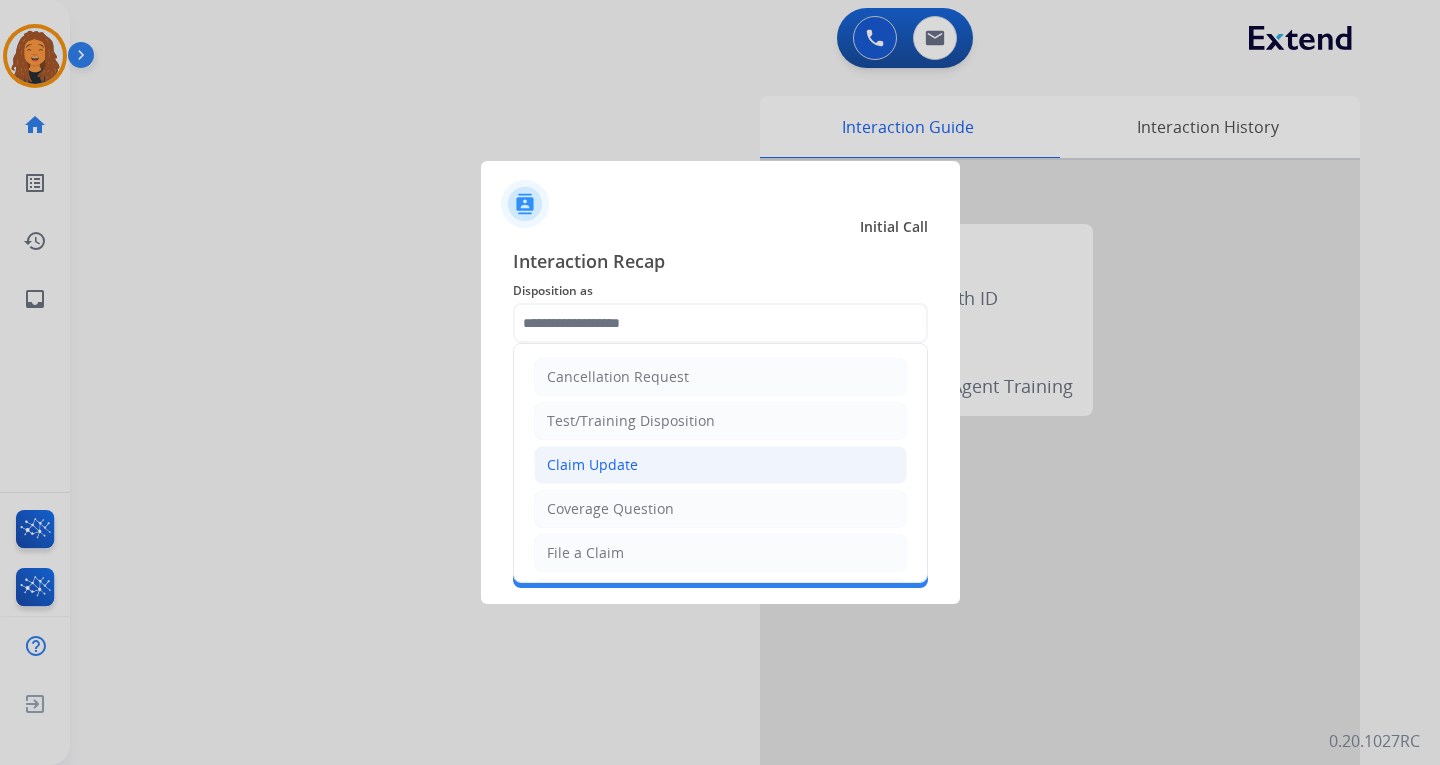 click on "Claim Update" 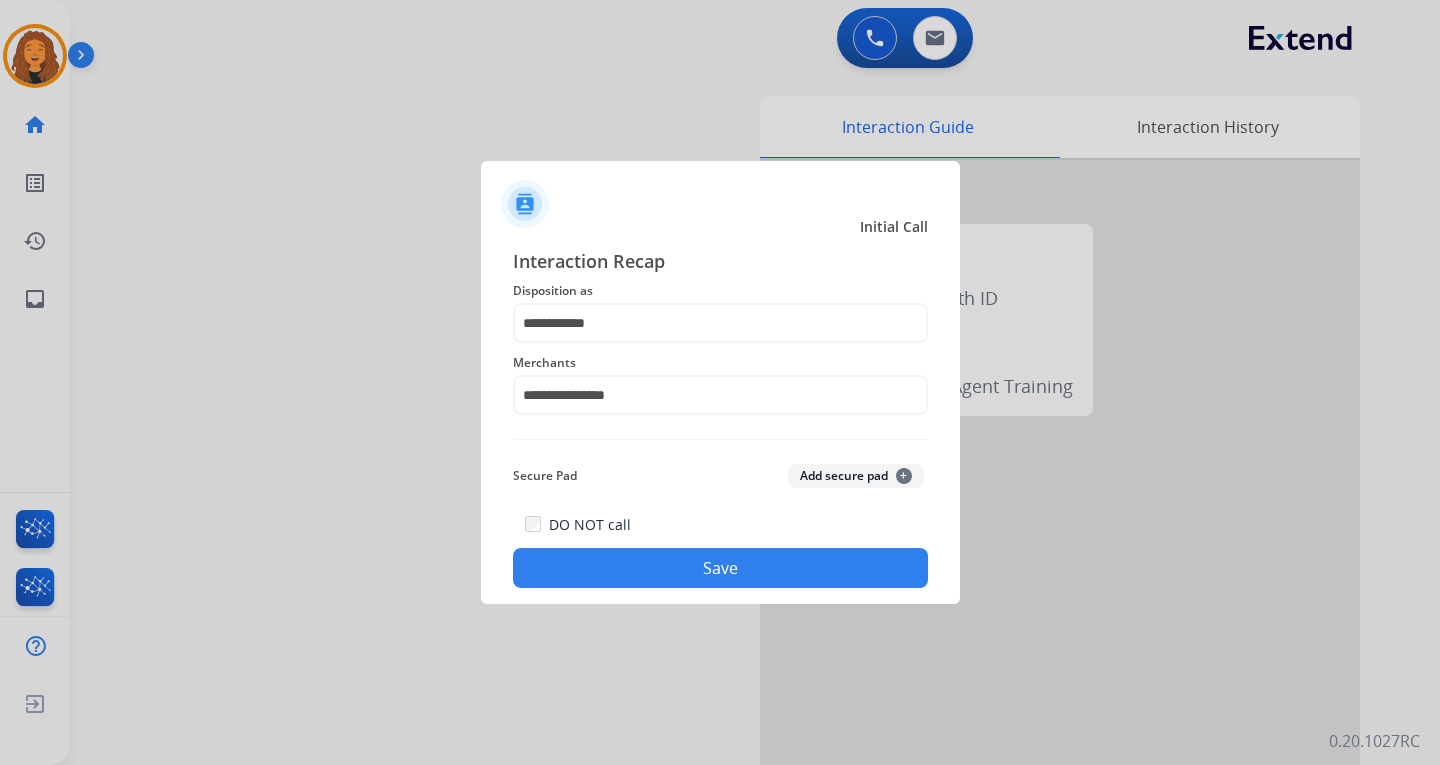 click on "Save" 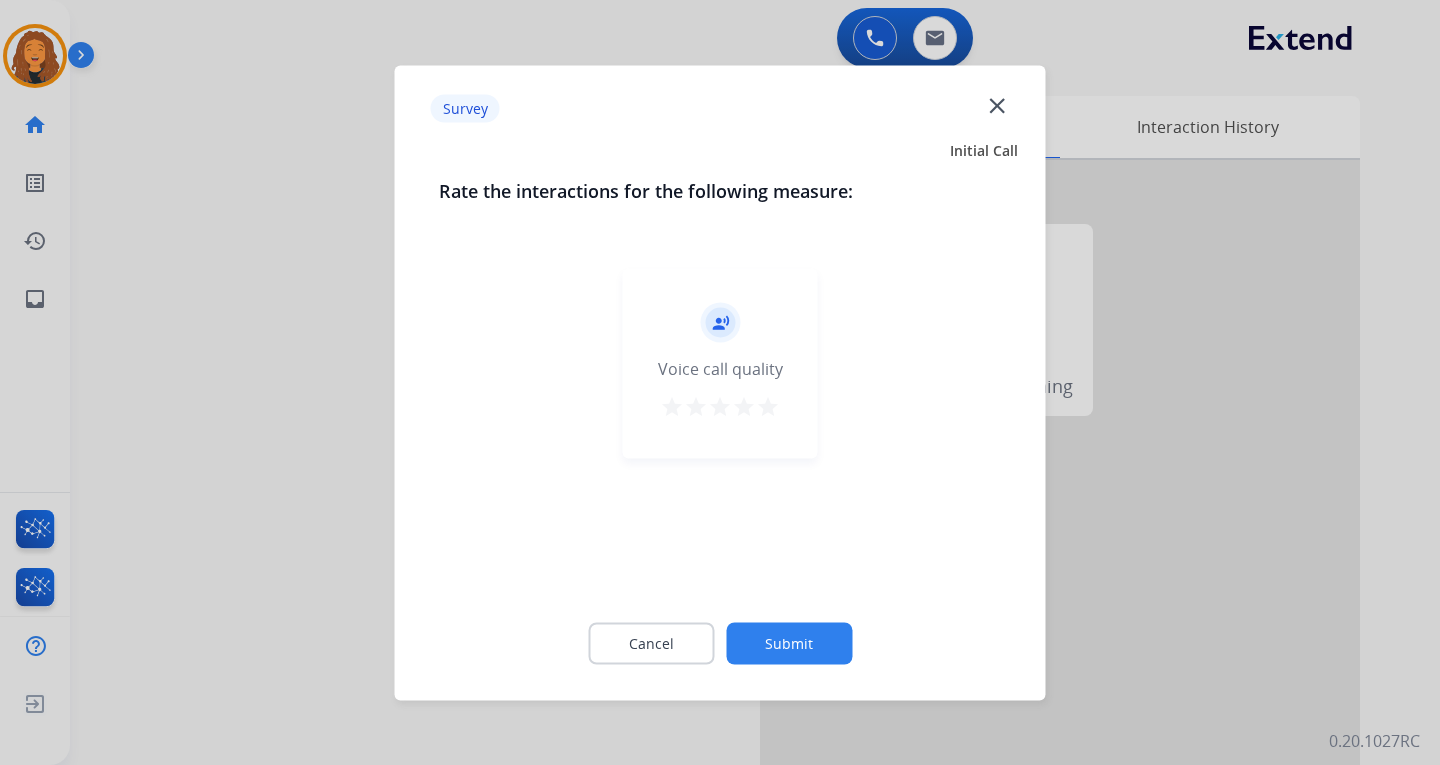 click on "Submit" 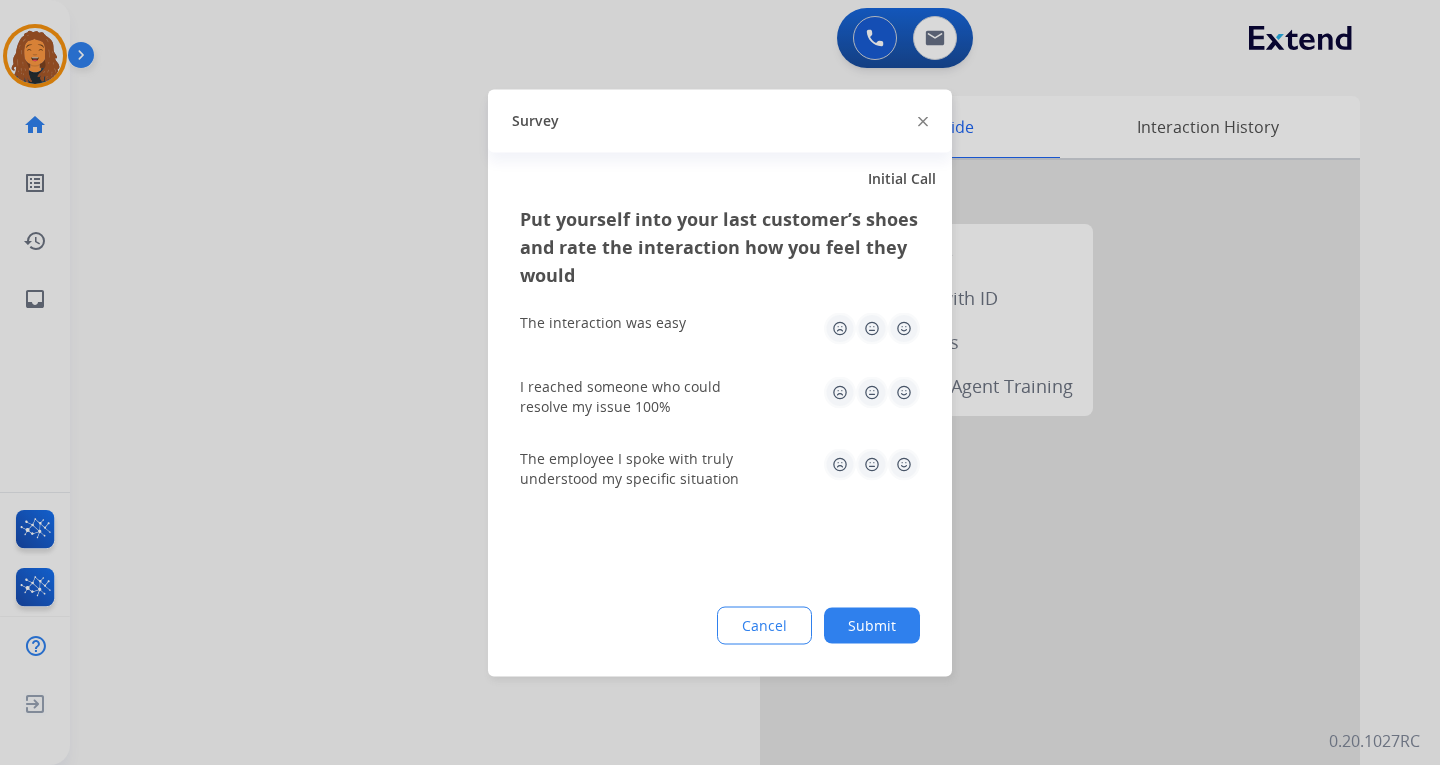 drag, startPoint x: 852, startPoint y: 621, endPoint x: 941, endPoint y: 230, distance: 401.00125 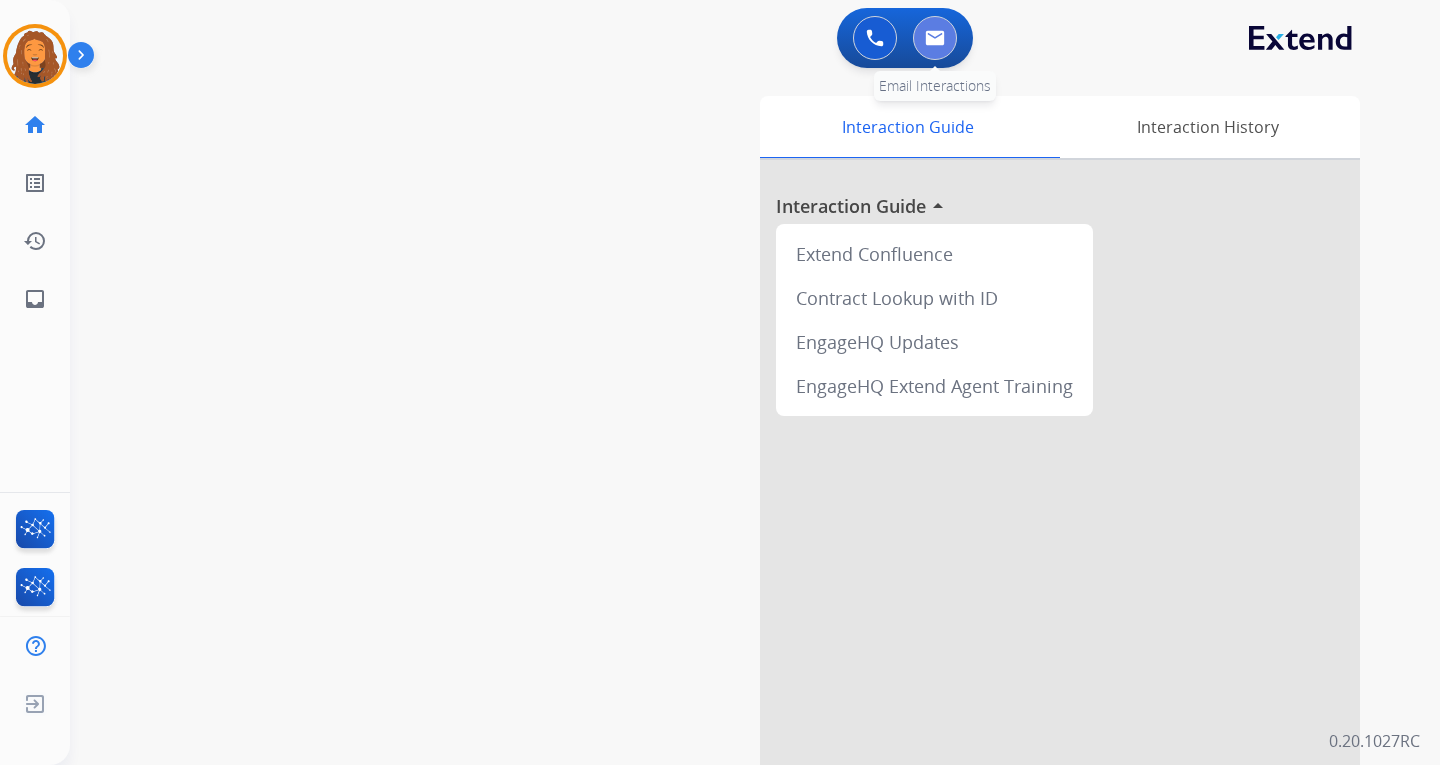 click at bounding box center [935, 38] 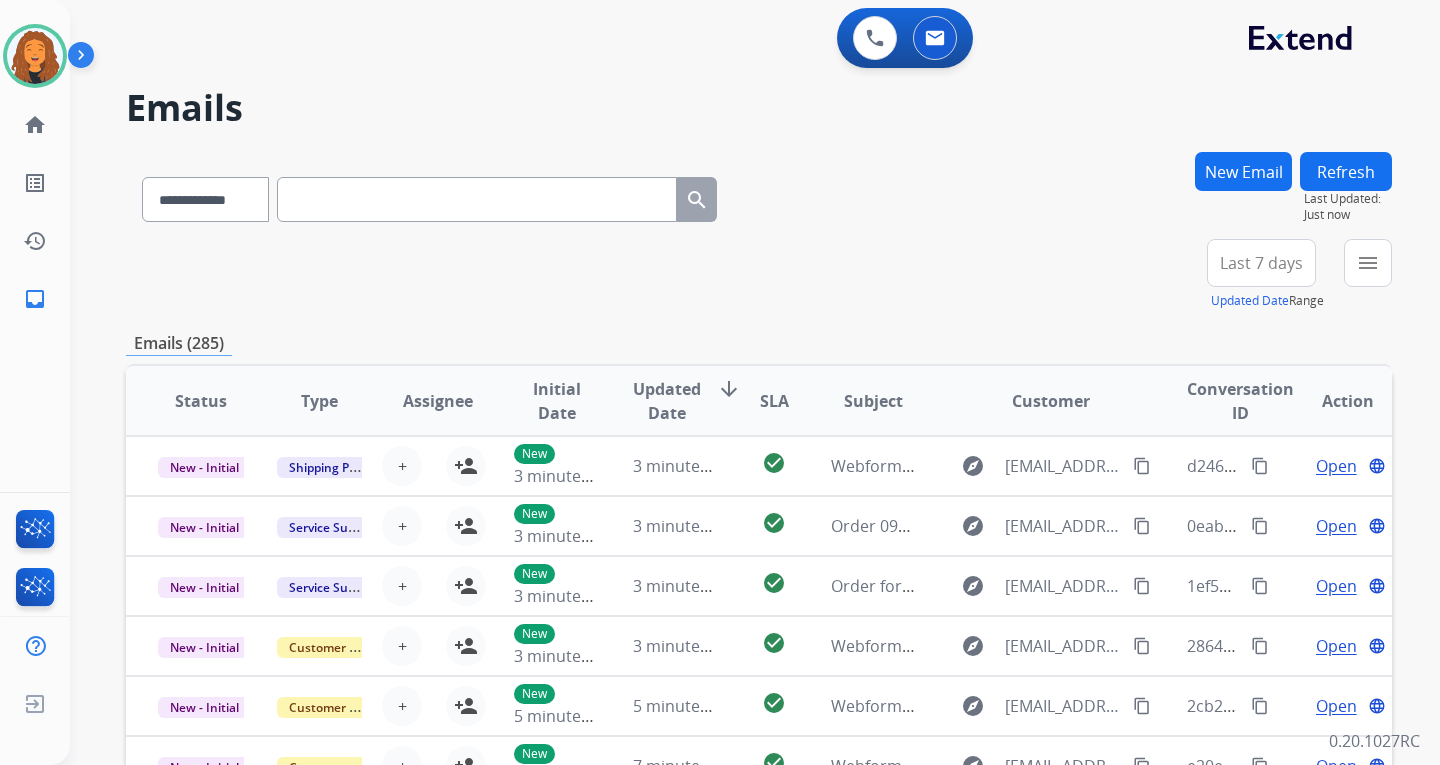 click at bounding box center (477, 199) 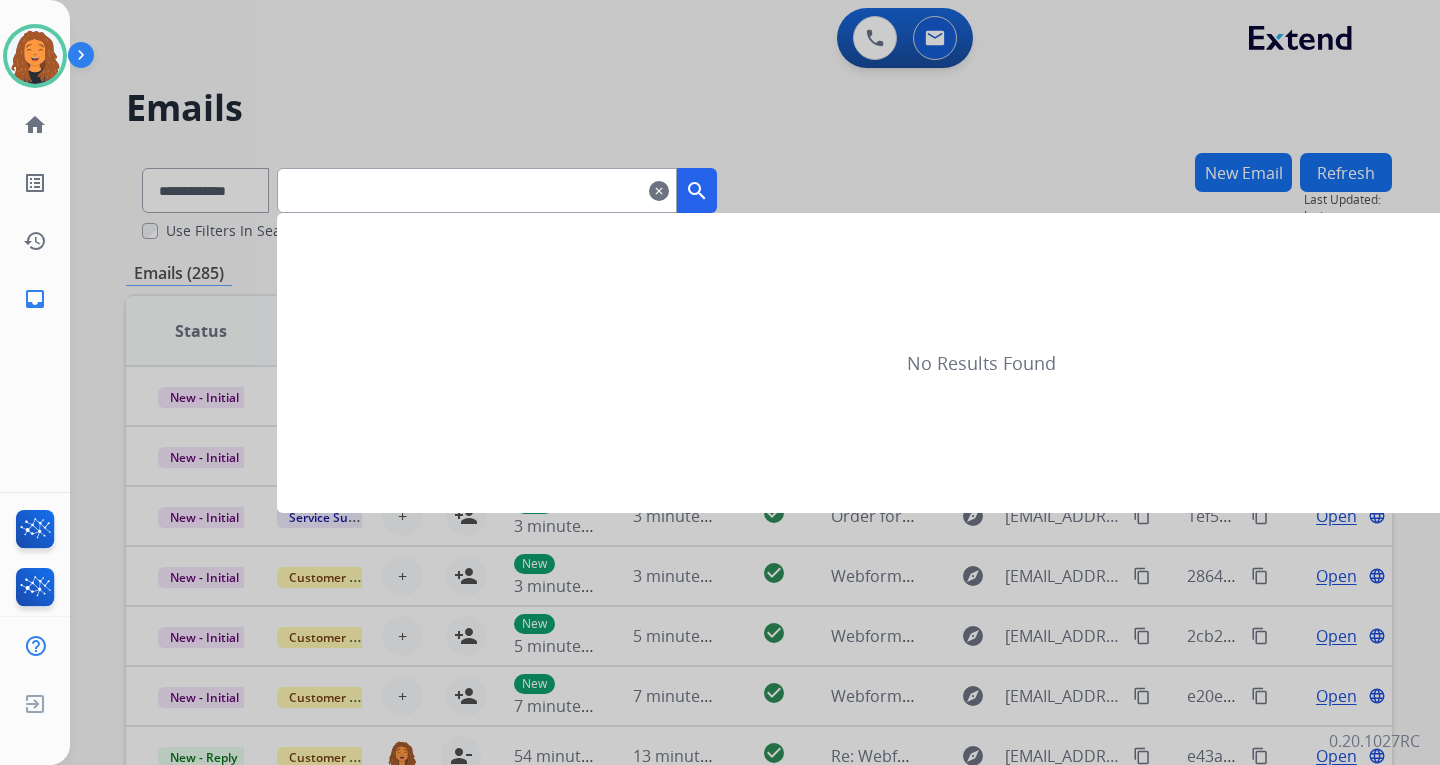 type on "**********" 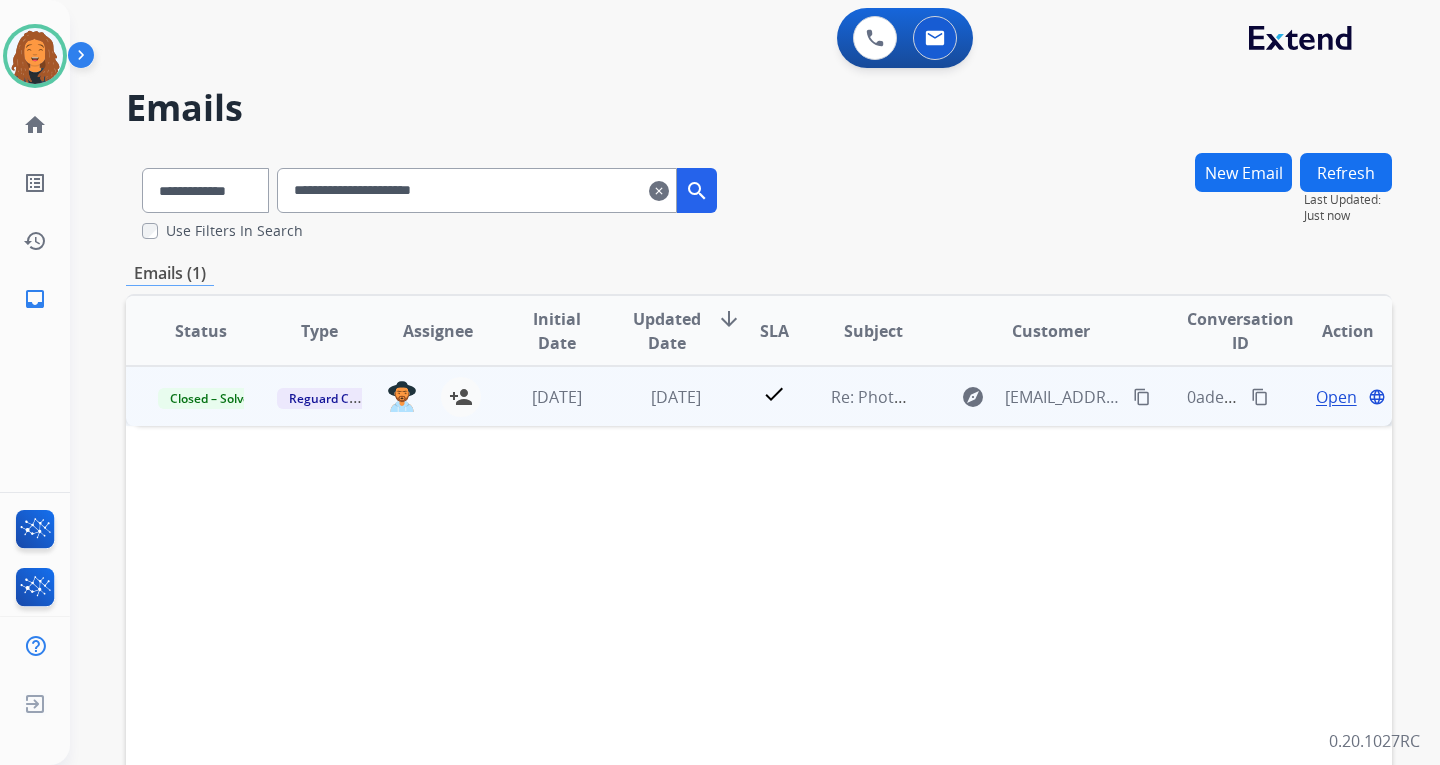 drag, startPoint x: 1327, startPoint y: 410, endPoint x: 1311, endPoint y: 416, distance: 17.088007 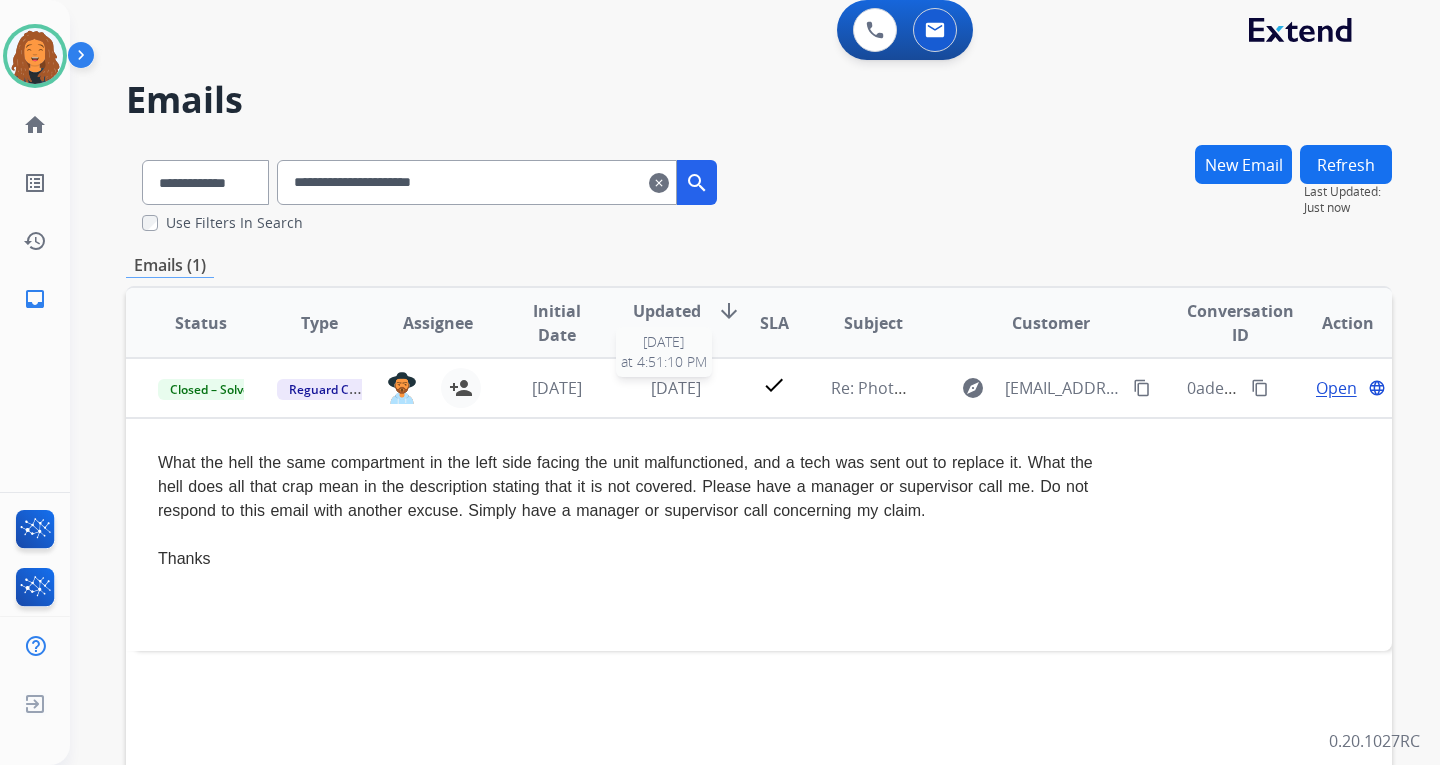 scroll, scrollTop: 0, scrollLeft: 0, axis: both 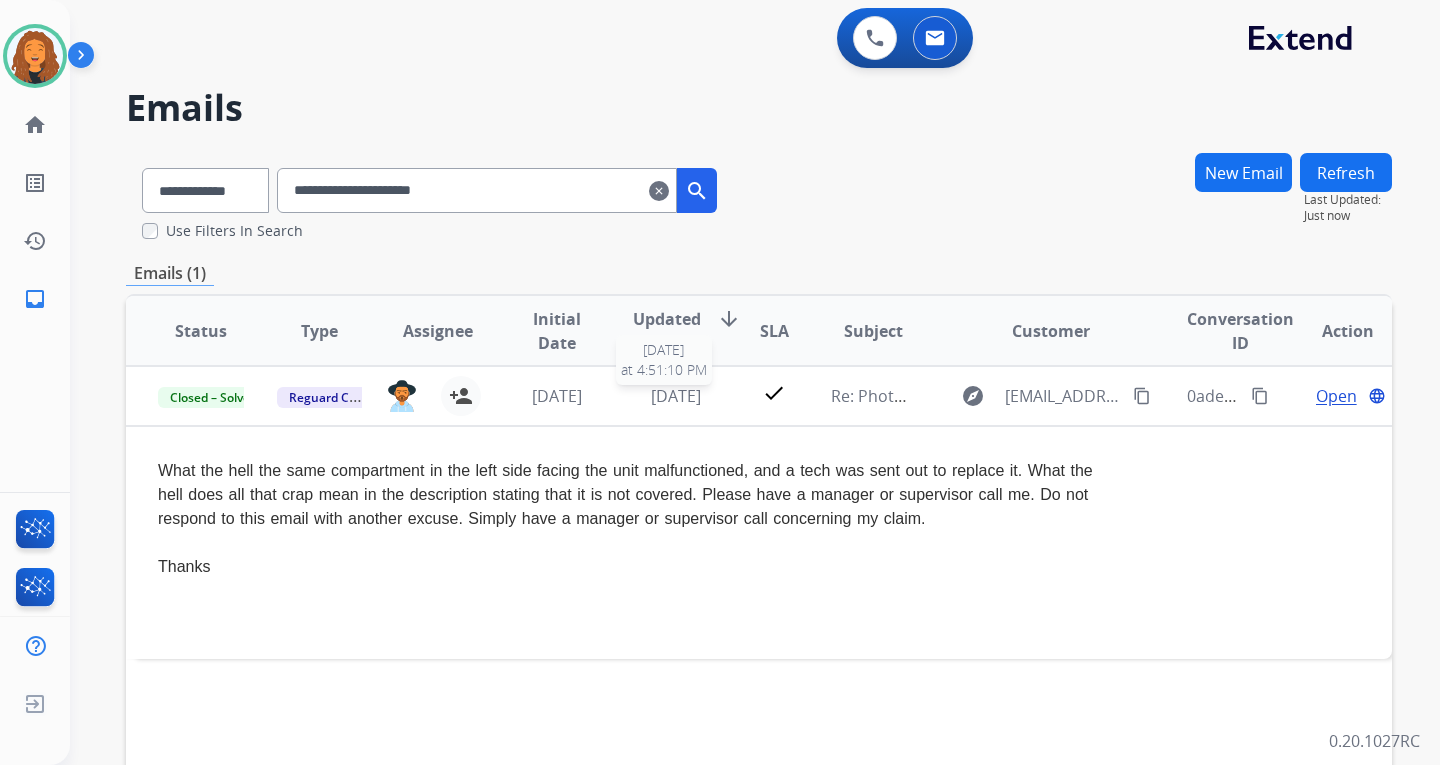 drag, startPoint x: 669, startPoint y: 404, endPoint x: 887, endPoint y: 447, distance: 222.20036 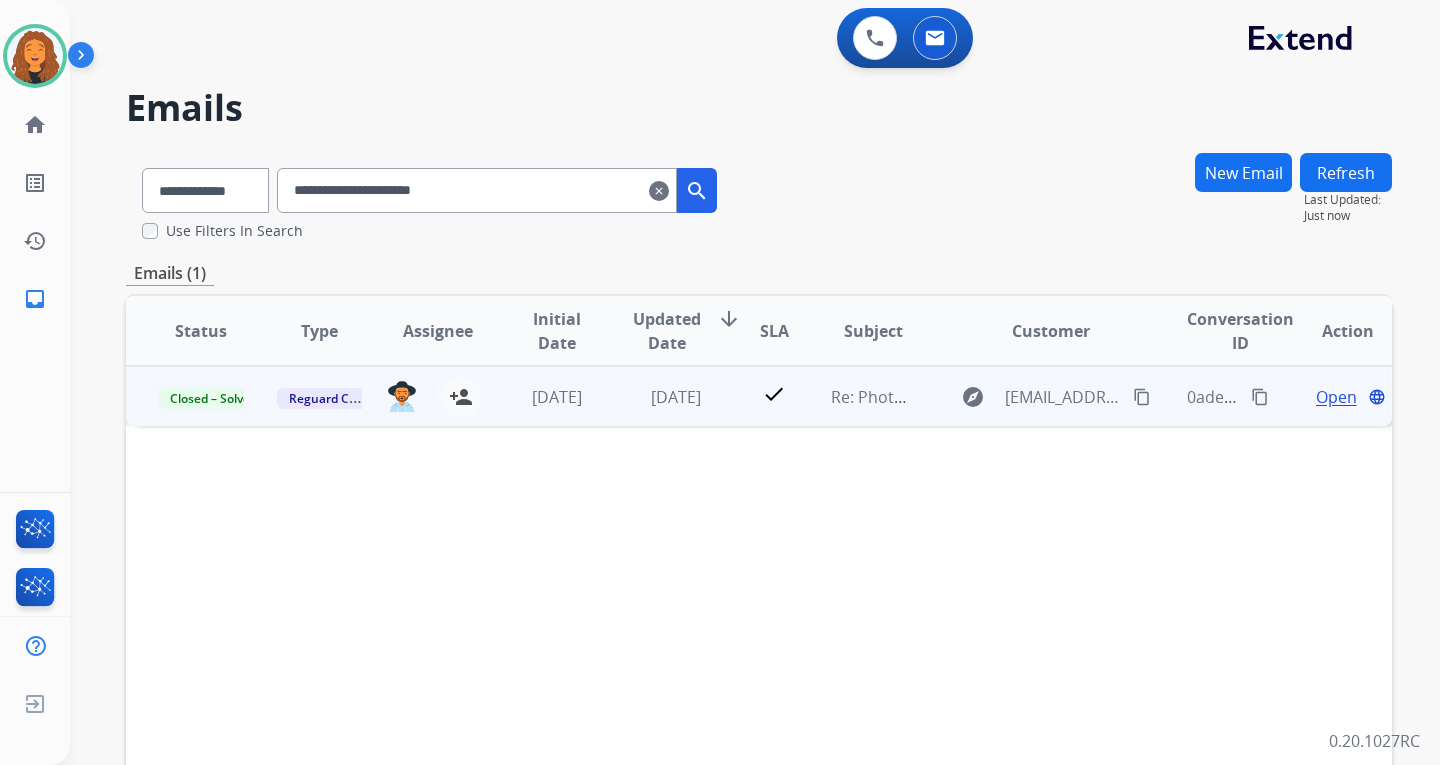 click on "Open" at bounding box center (1336, 397) 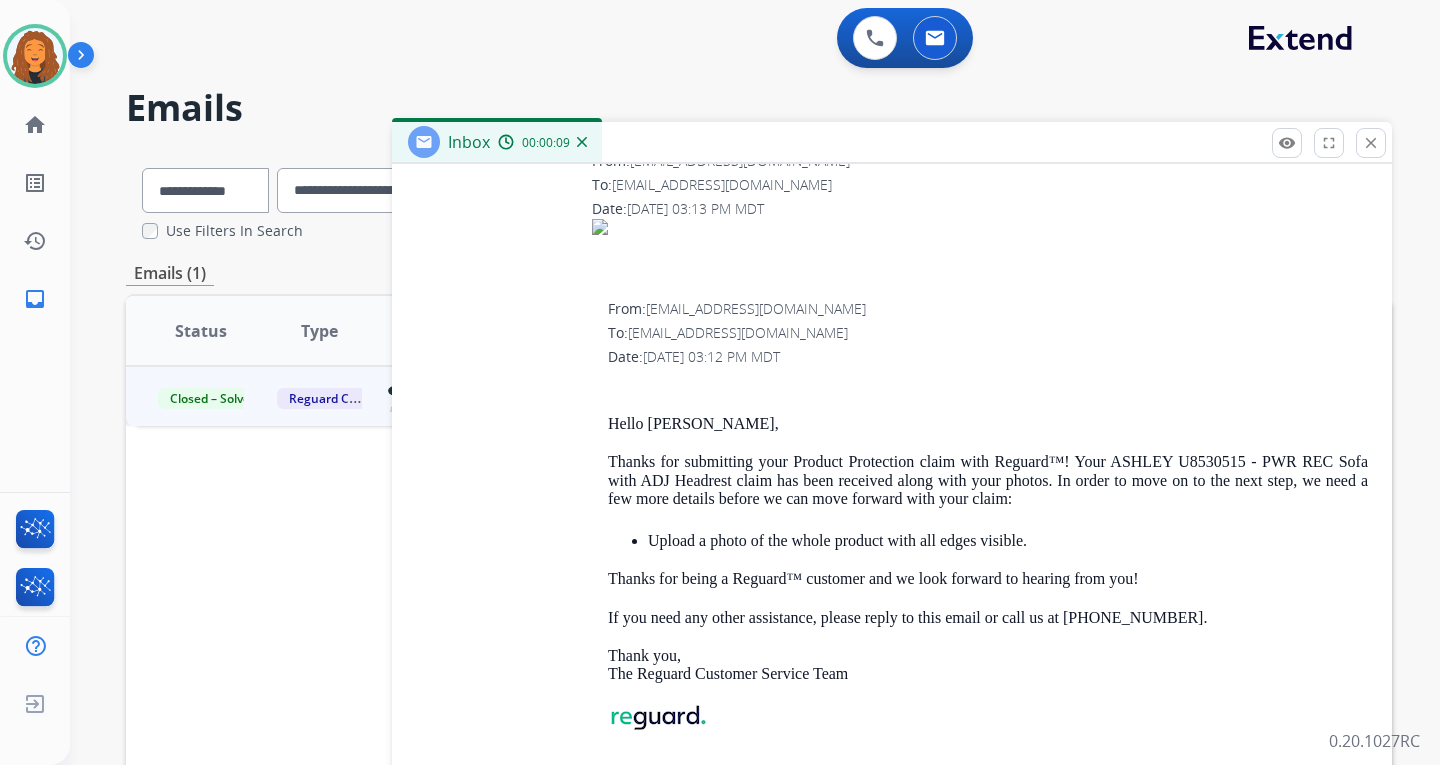 scroll, scrollTop: 4445, scrollLeft: 0, axis: vertical 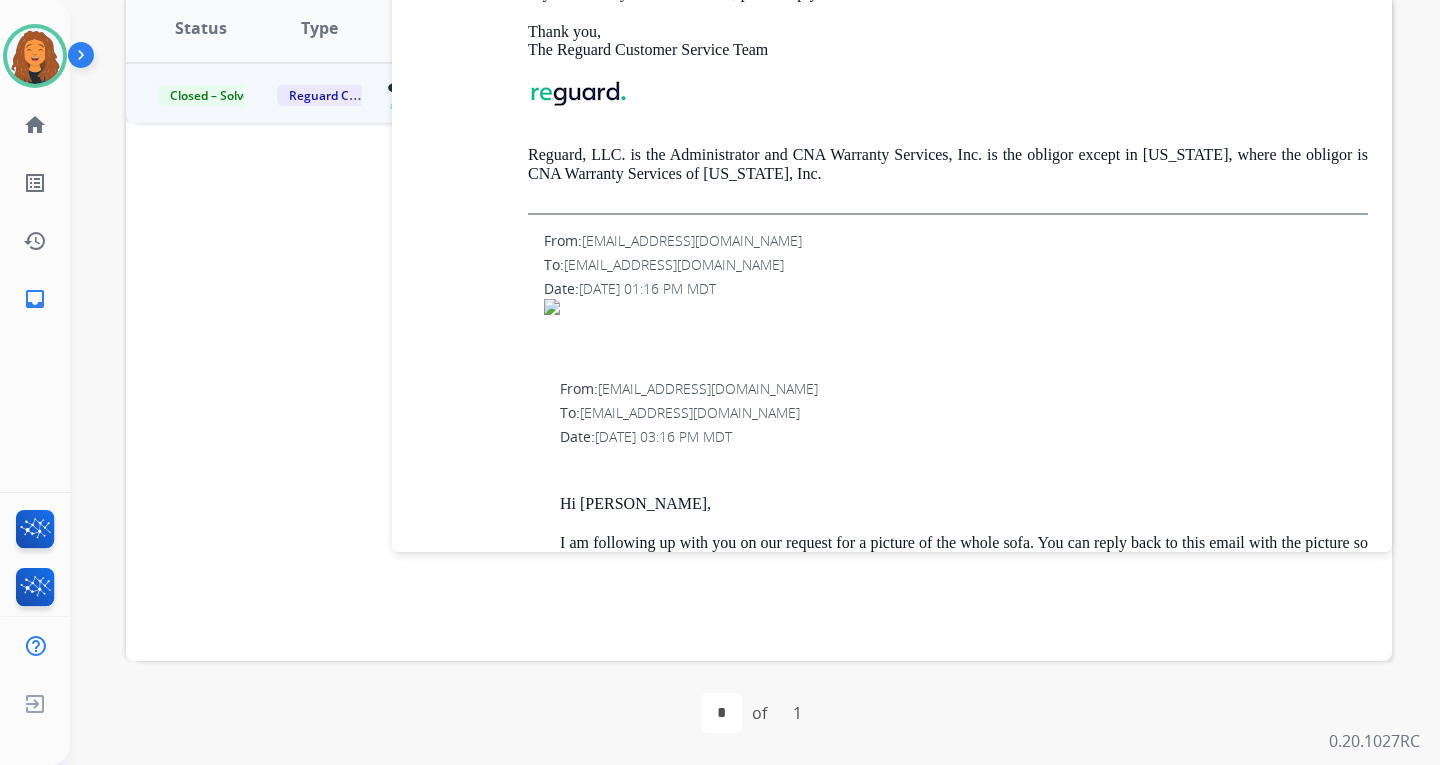 click at bounding box center (956, 307) 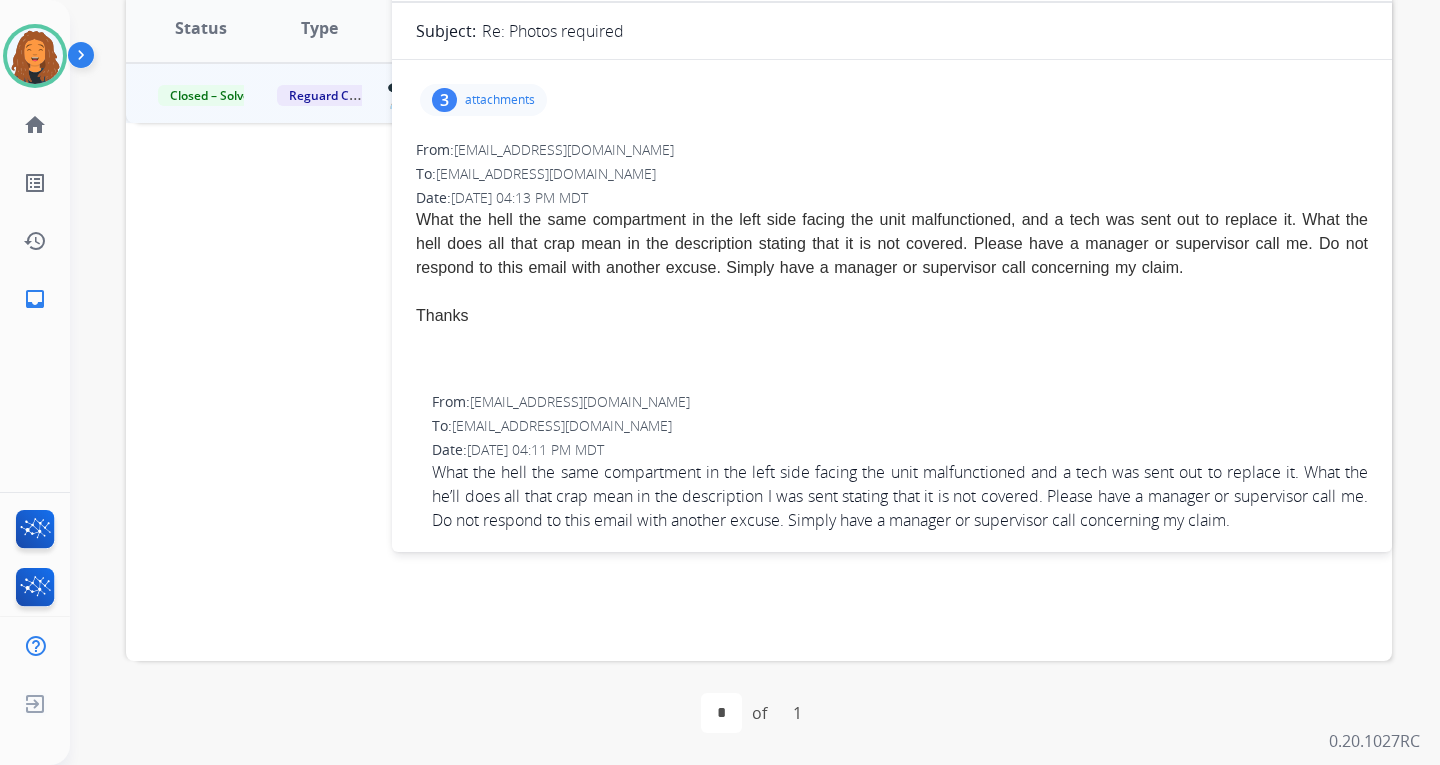 scroll, scrollTop: 0, scrollLeft: 0, axis: both 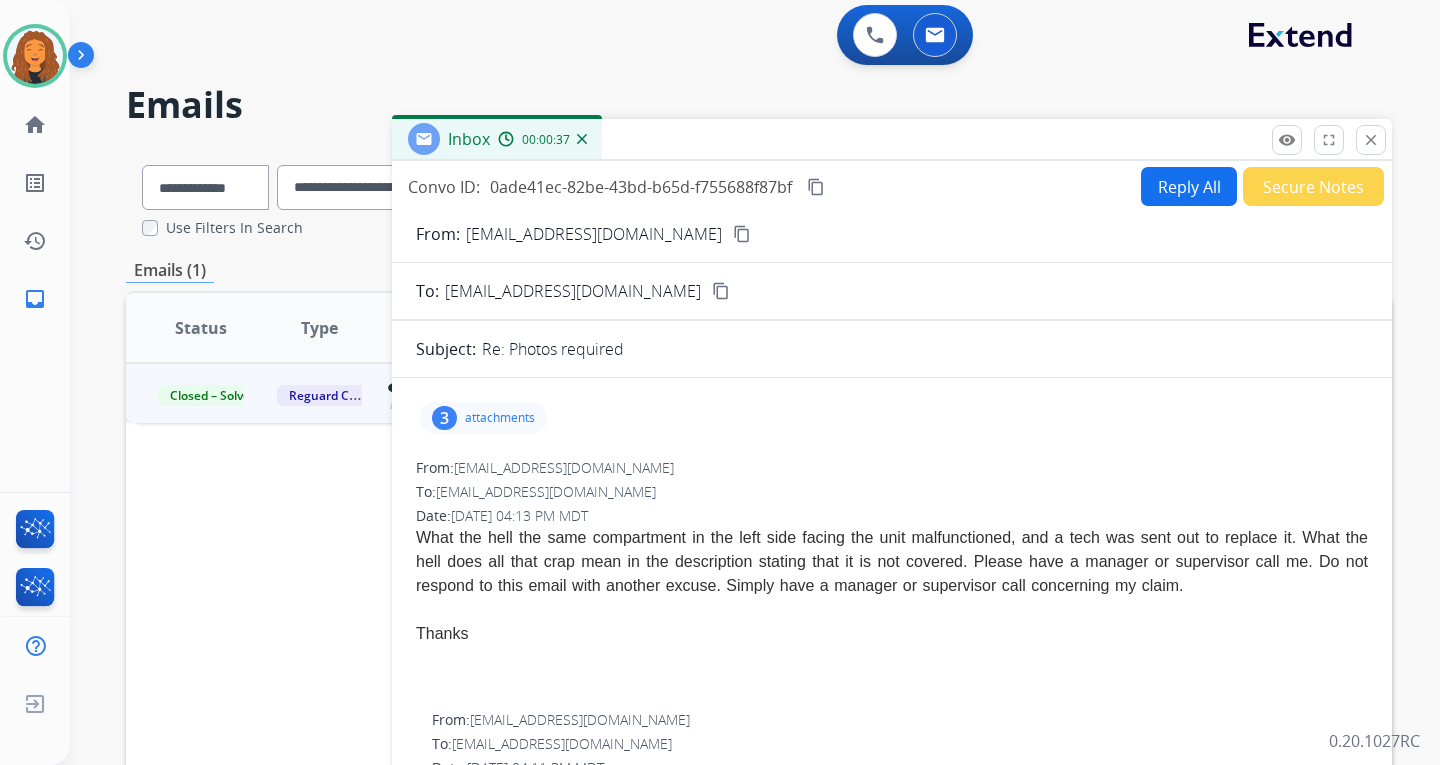 click on "attachments" at bounding box center (500, 418) 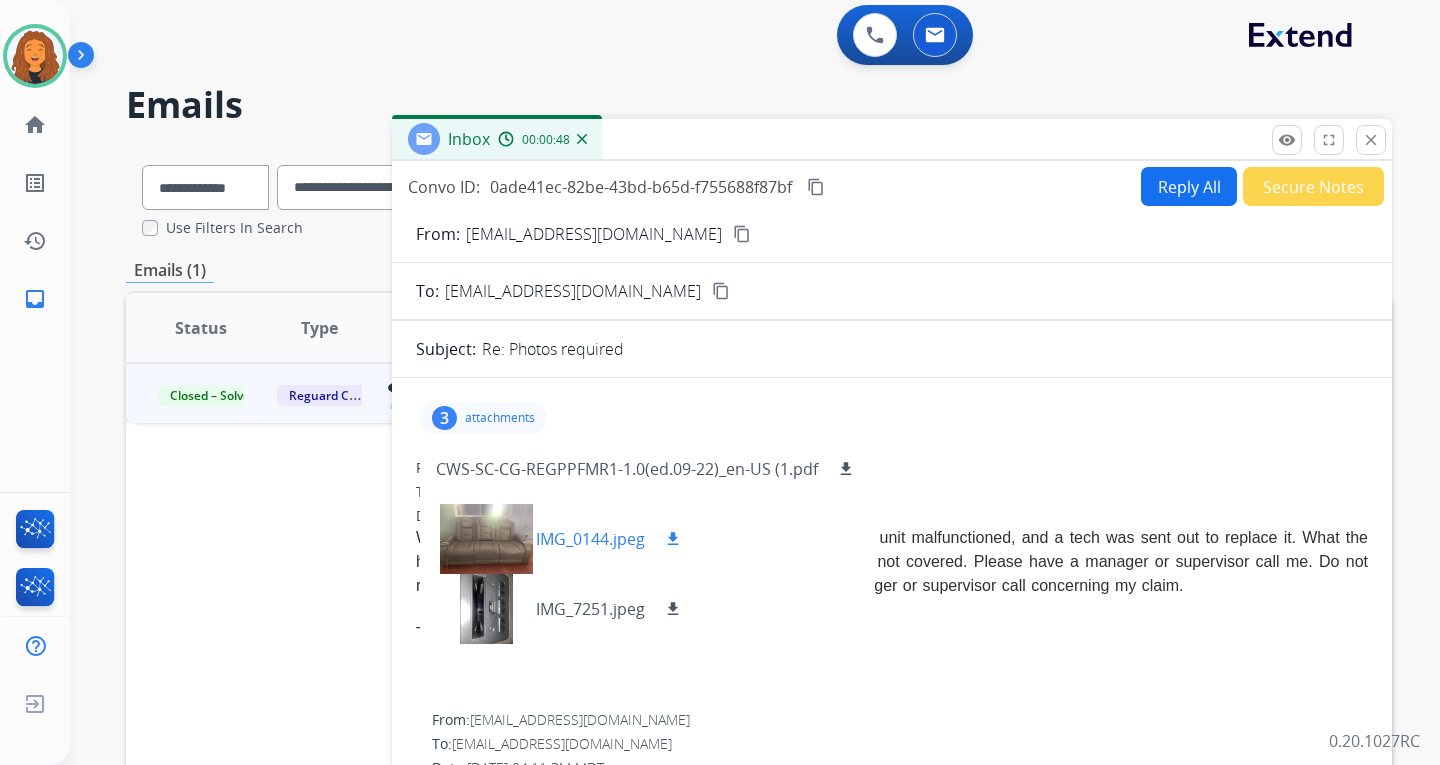 drag, startPoint x: 494, startPoint y: 531, endPoint x: 484, endPoint y: 542, distance: 14.866069 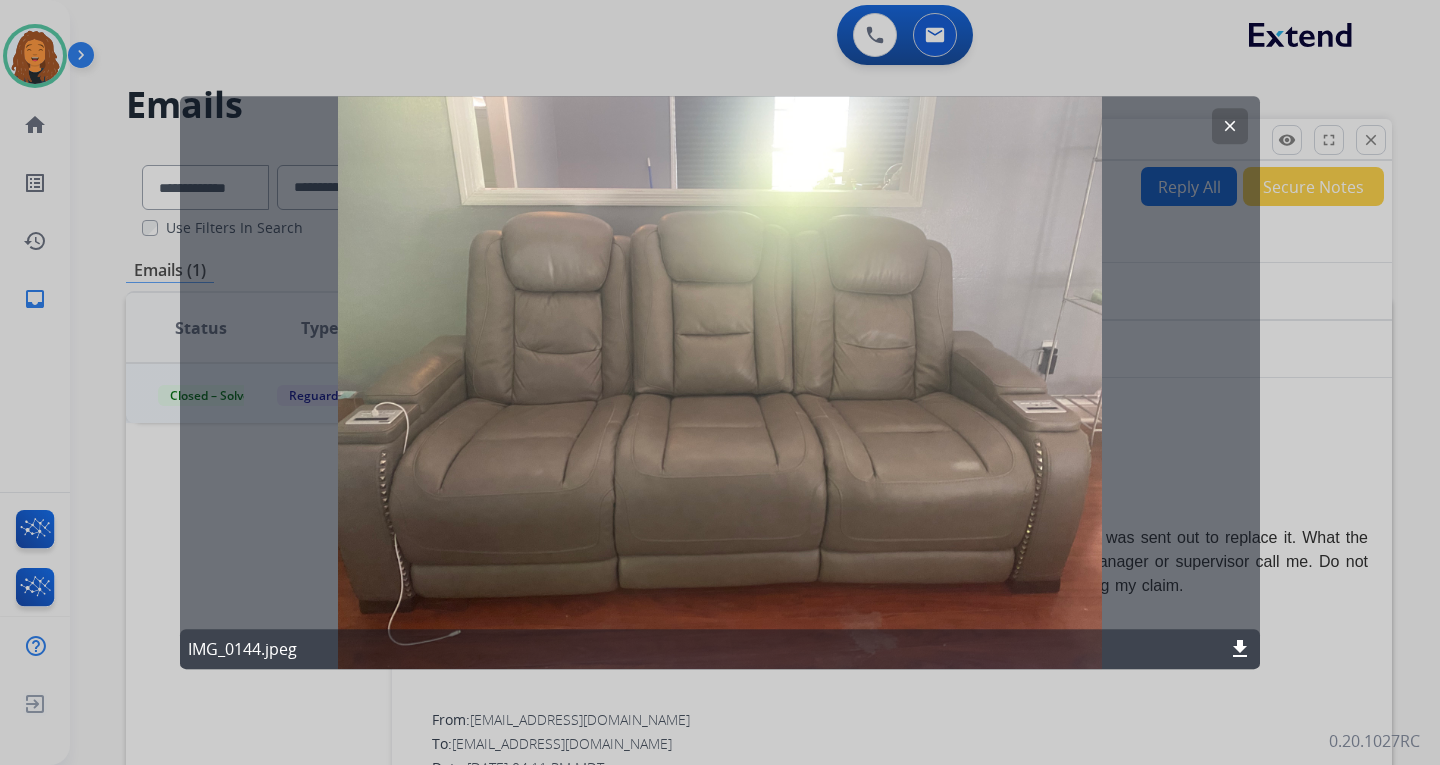 drag, startPoint x: 602, startPoint y: 423, endPoint x: 782, endPoint y: 471, distance: 186.2901 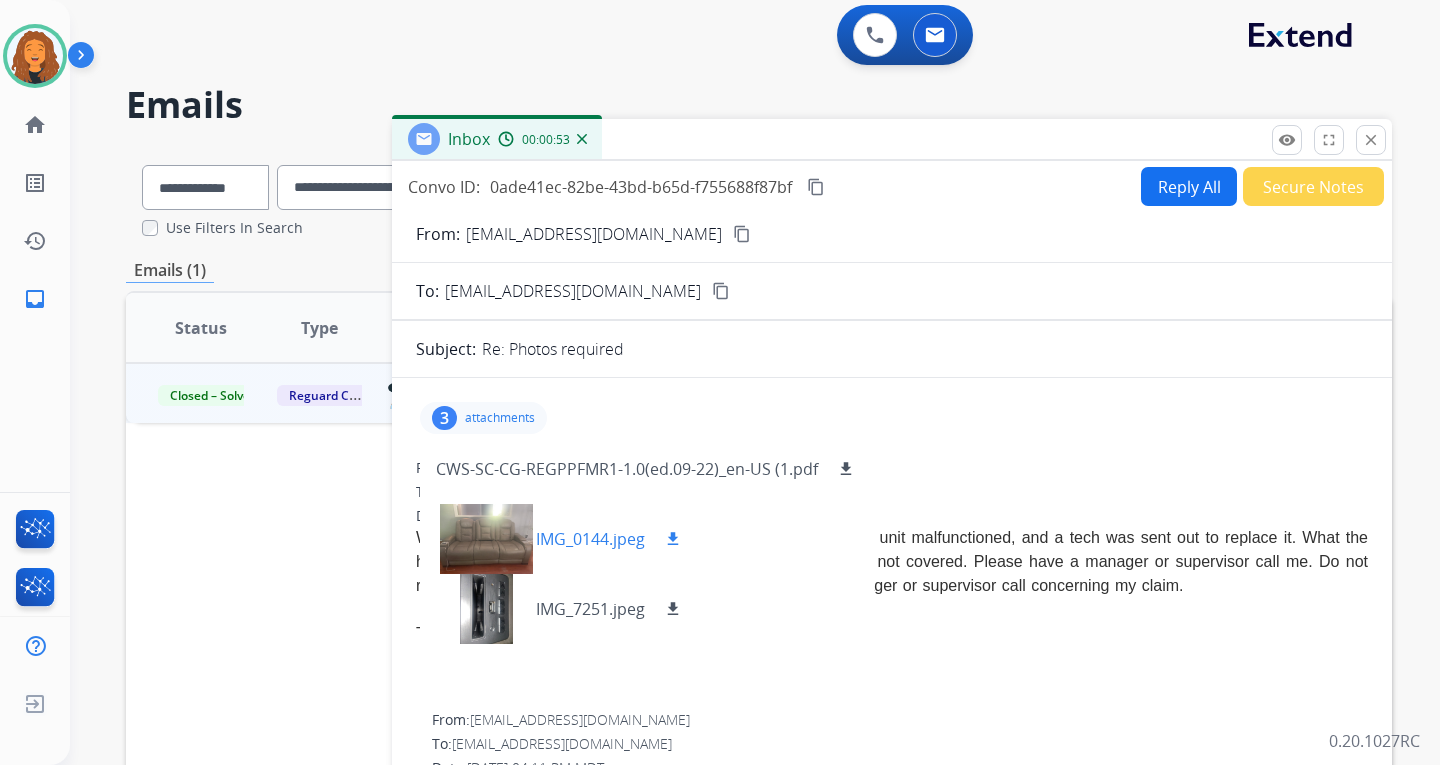 click on "download" at bounding box center (673, 539) 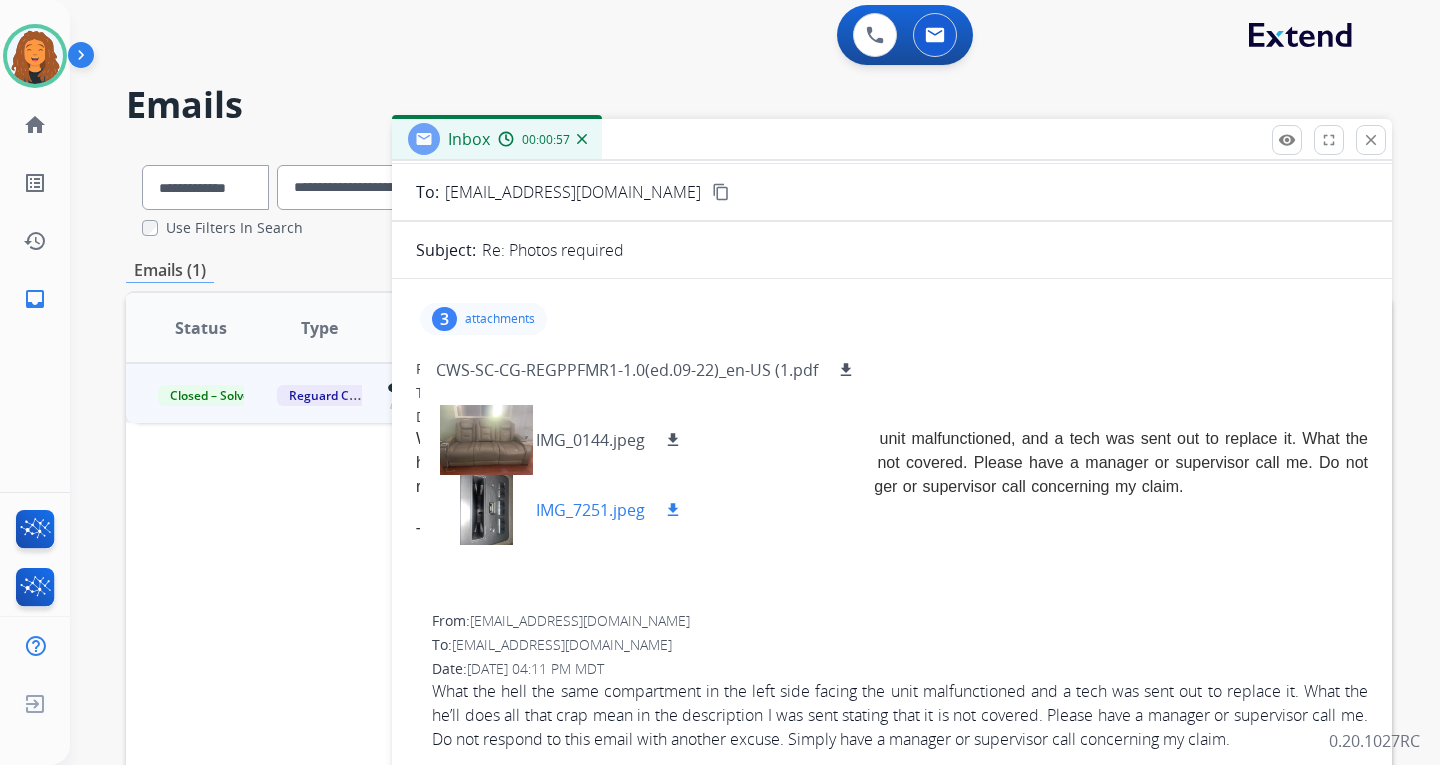 scroll, scrollTop: 100, scrollLeft: 0, axis: vertical 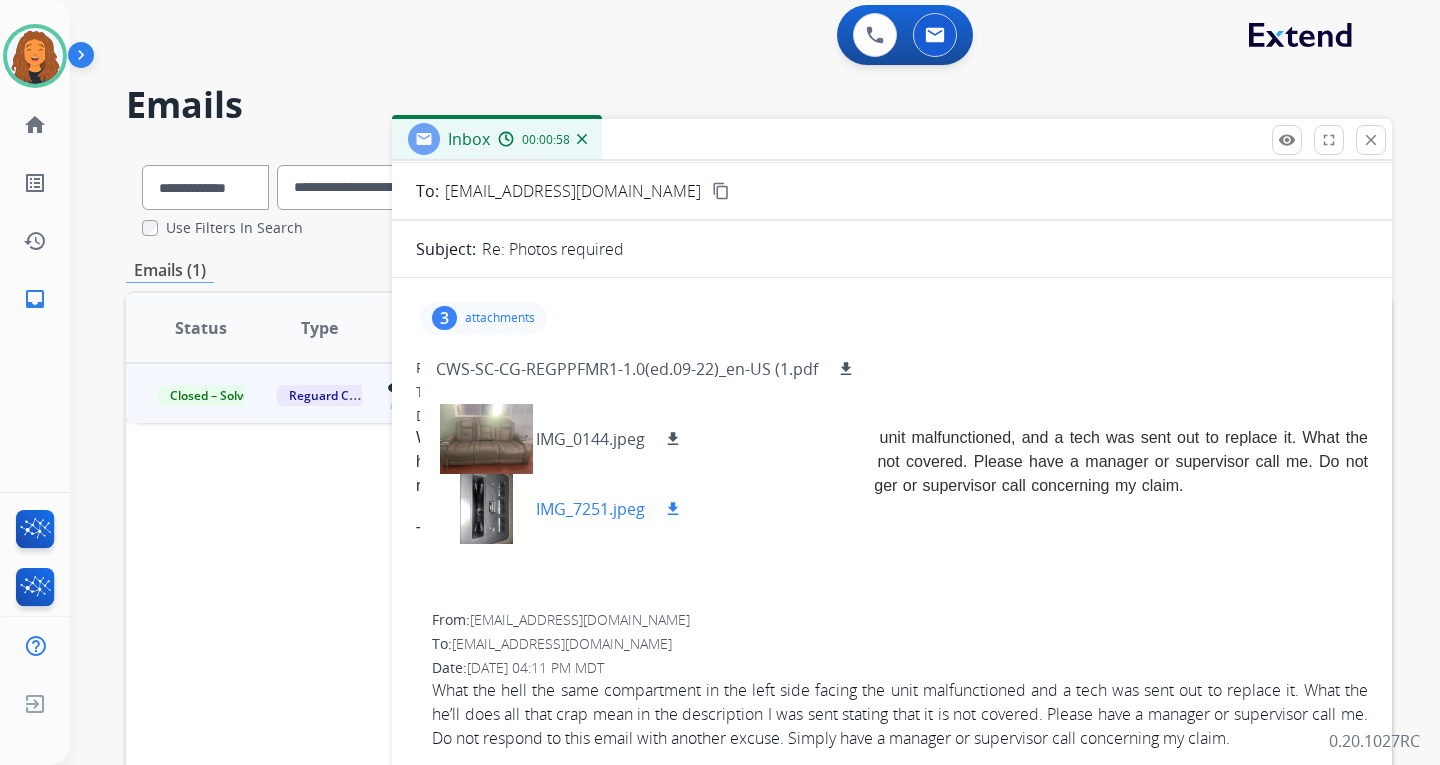 click on "download" at bounding box center [673, 509] 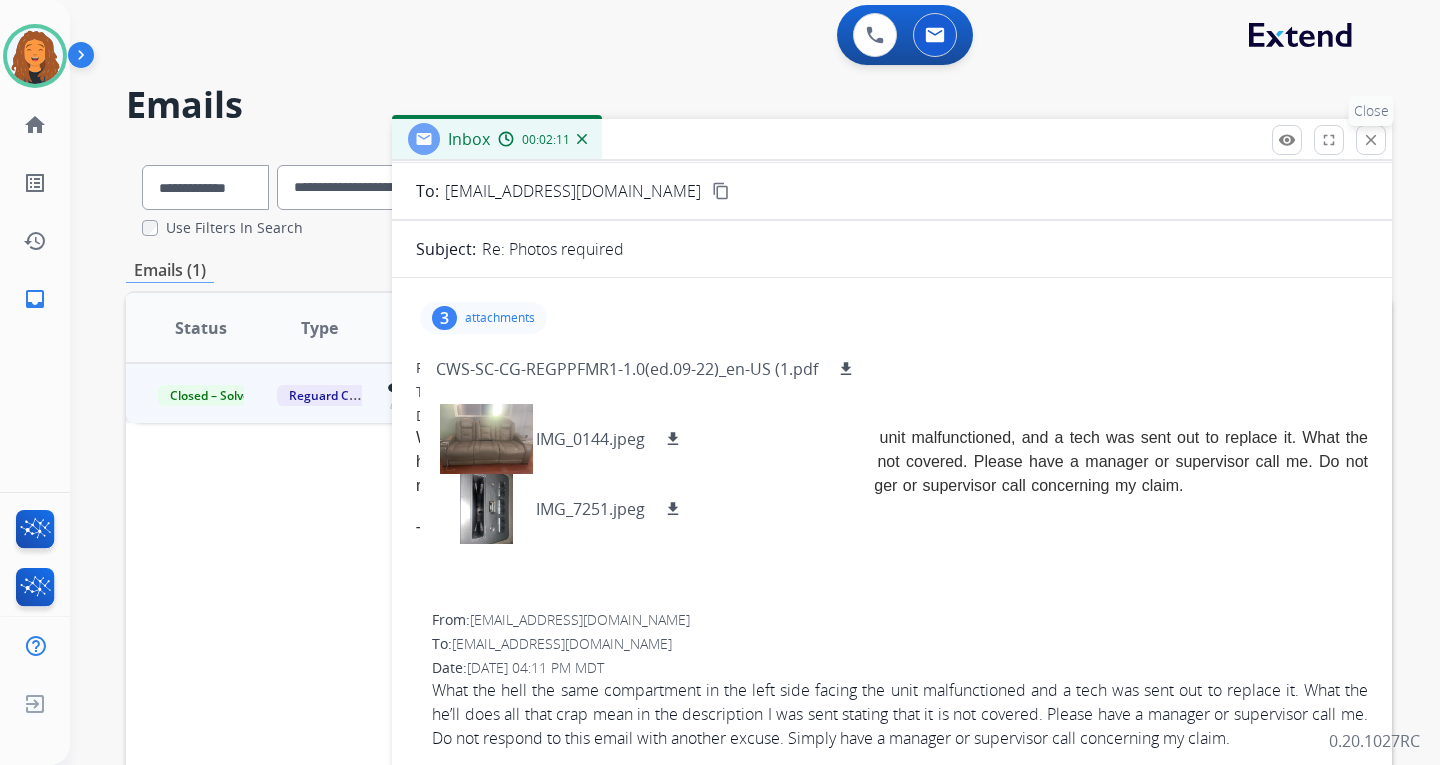 click on "close" at bounding box center [1371, 140] 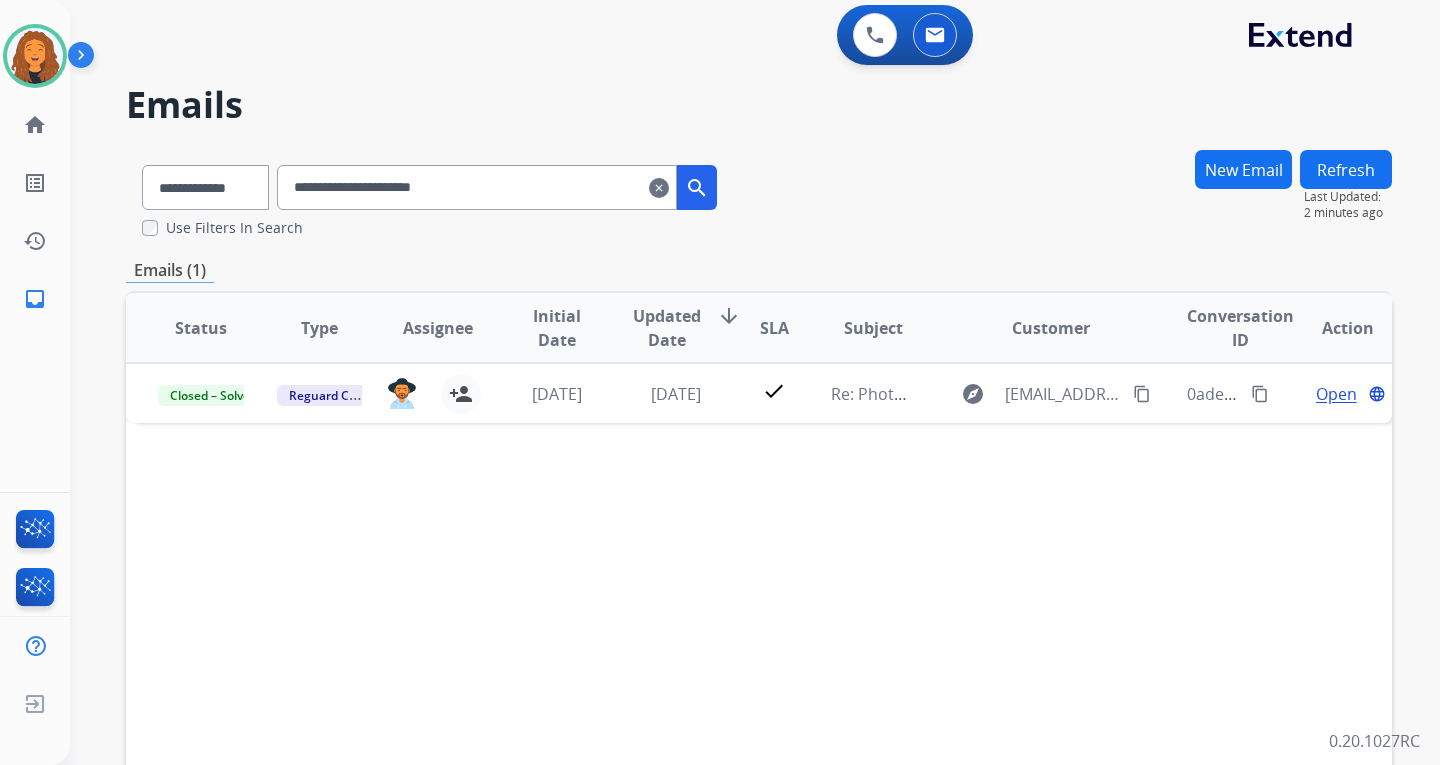 click on "Status Type Assignee Initial Date Updated Date arrow_downward SLA Subject Customer Conversation ID Action Closed – Solved Reguard CS [EMAIL_ADDRESS][DOMAIN_NAME] person_add Assign to Me [DATE] [DATE] check  Re: Photos required  explore [EMAIL_ADDRESS][DOMAIN_NAME] content_copy  0ade41ec-82be-43bd-b65d-f755688f87bf  content_copy Open language" at bounding box center (759, 626) 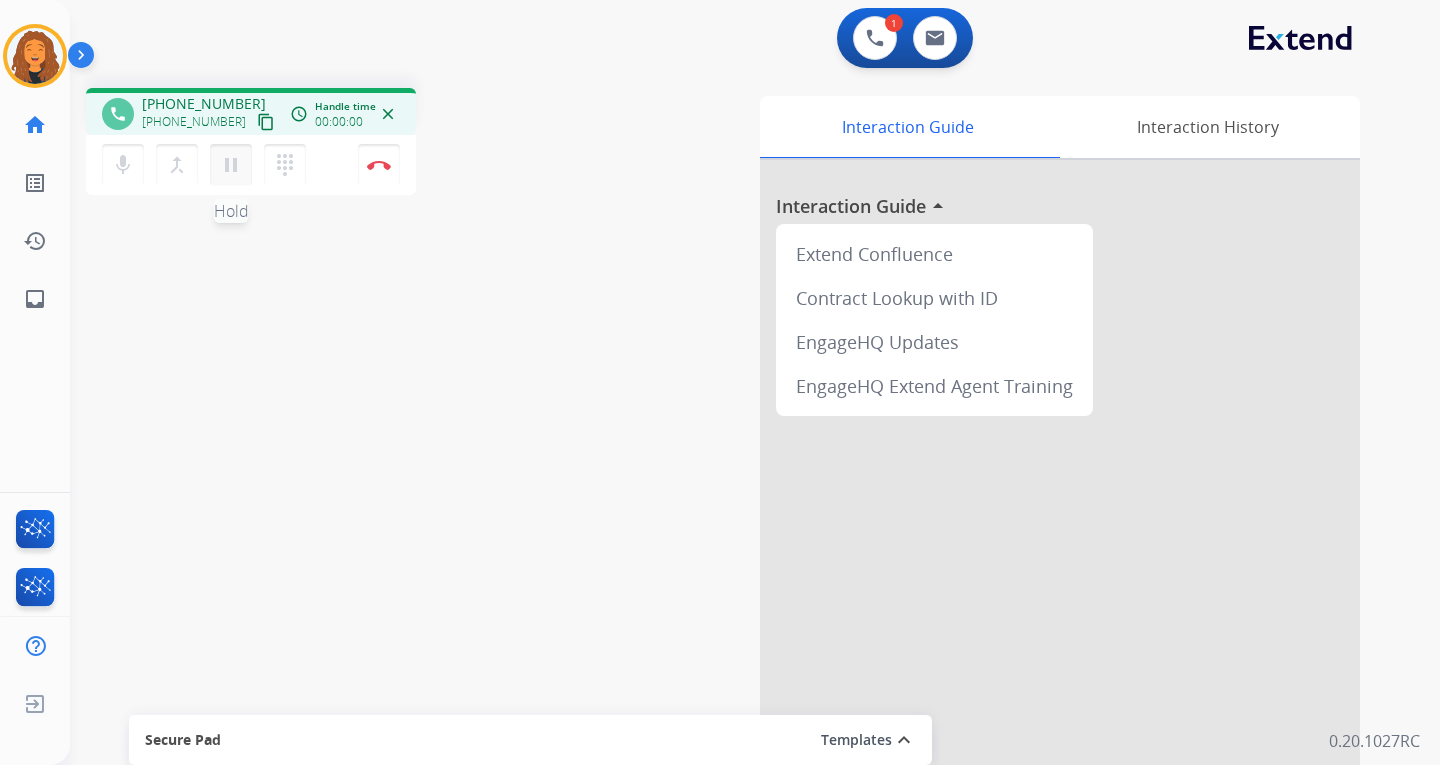 click on "pause" at bounding box center (231, 165) 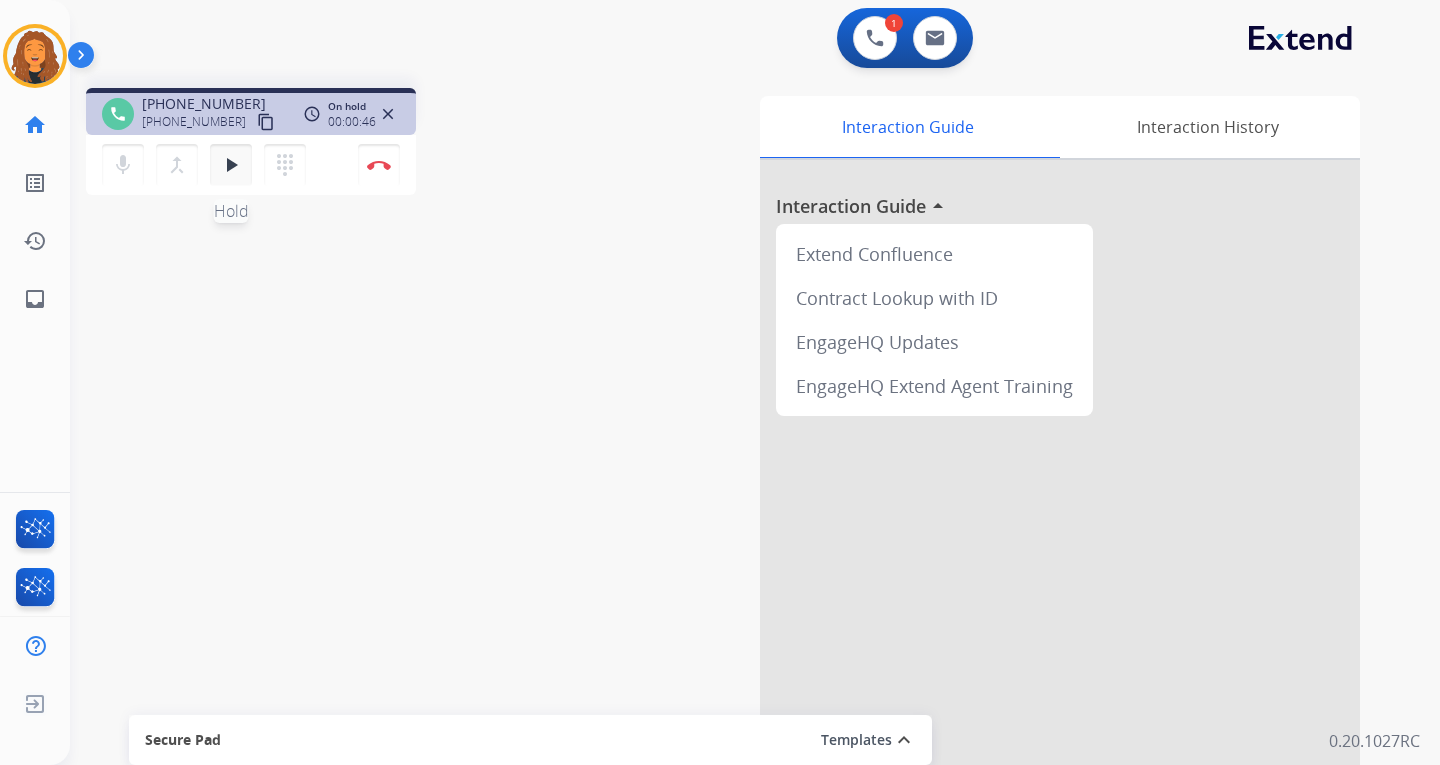 click on "play_arrow" at bounding box center (231, 165) 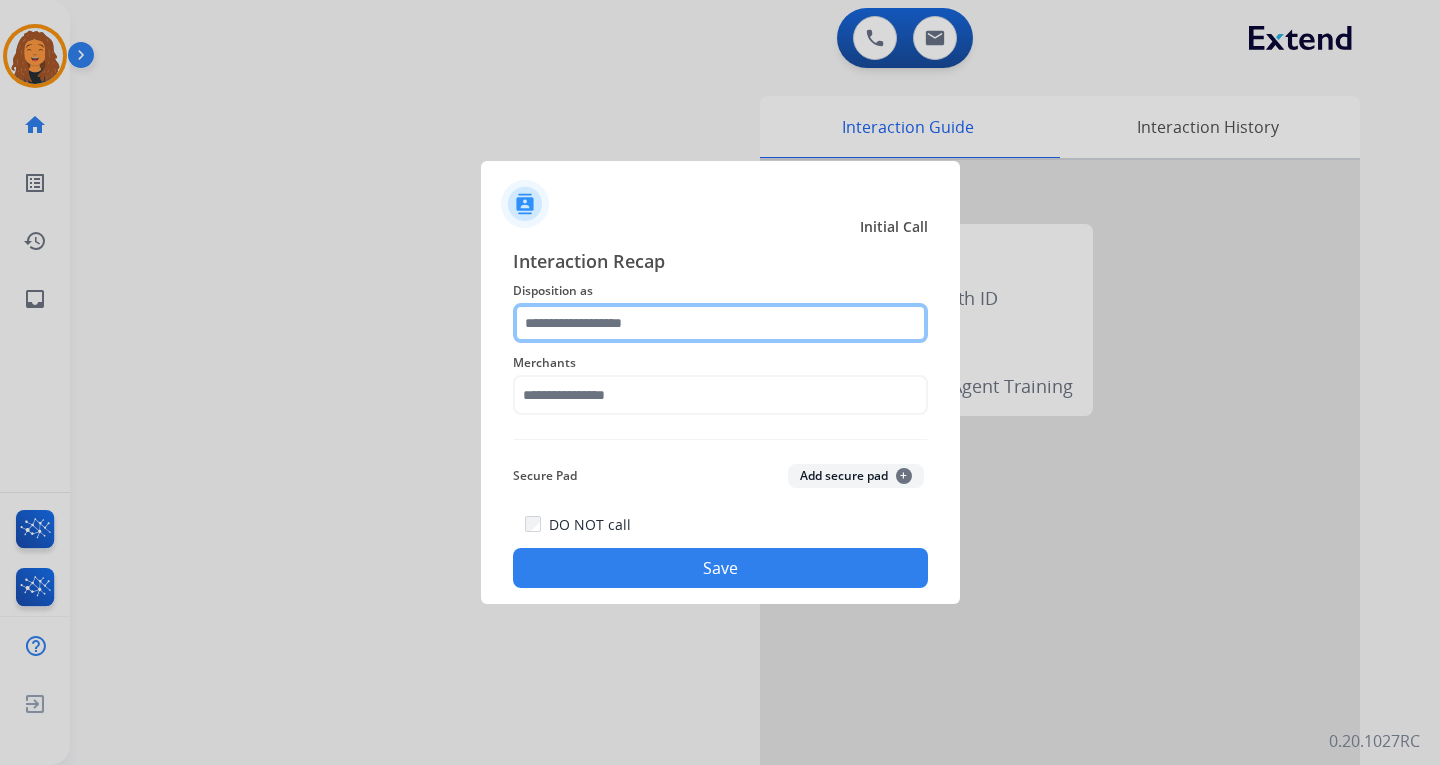 click 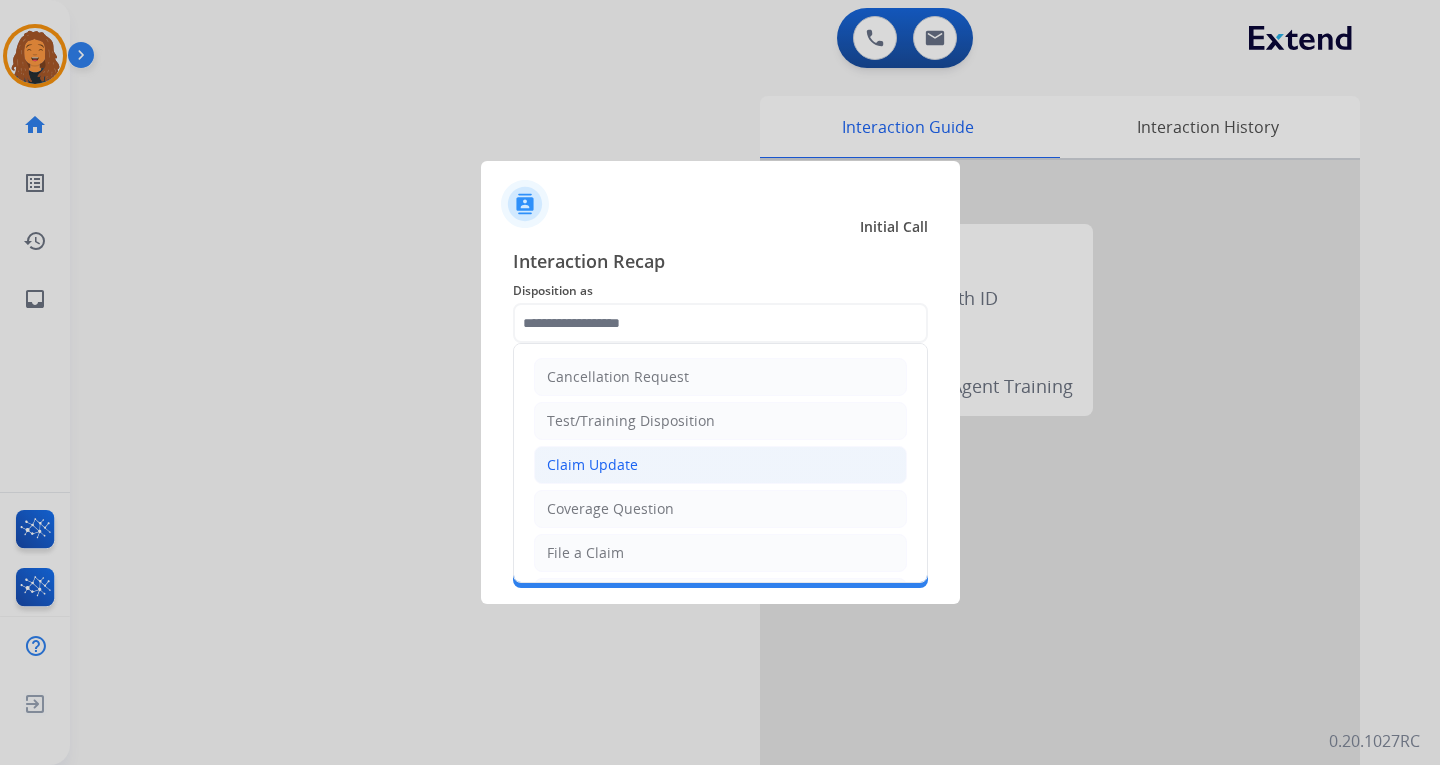 click on "Claim Update" 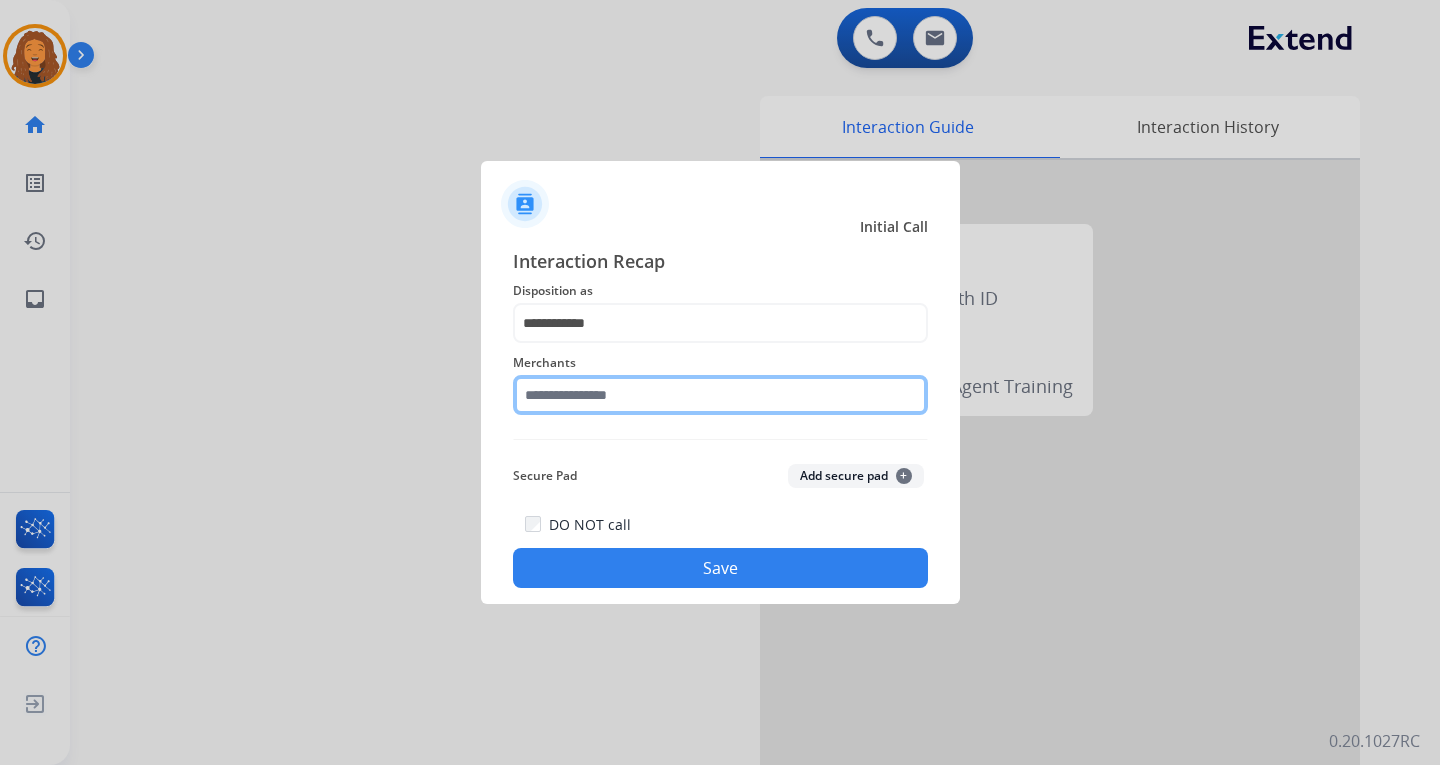 click 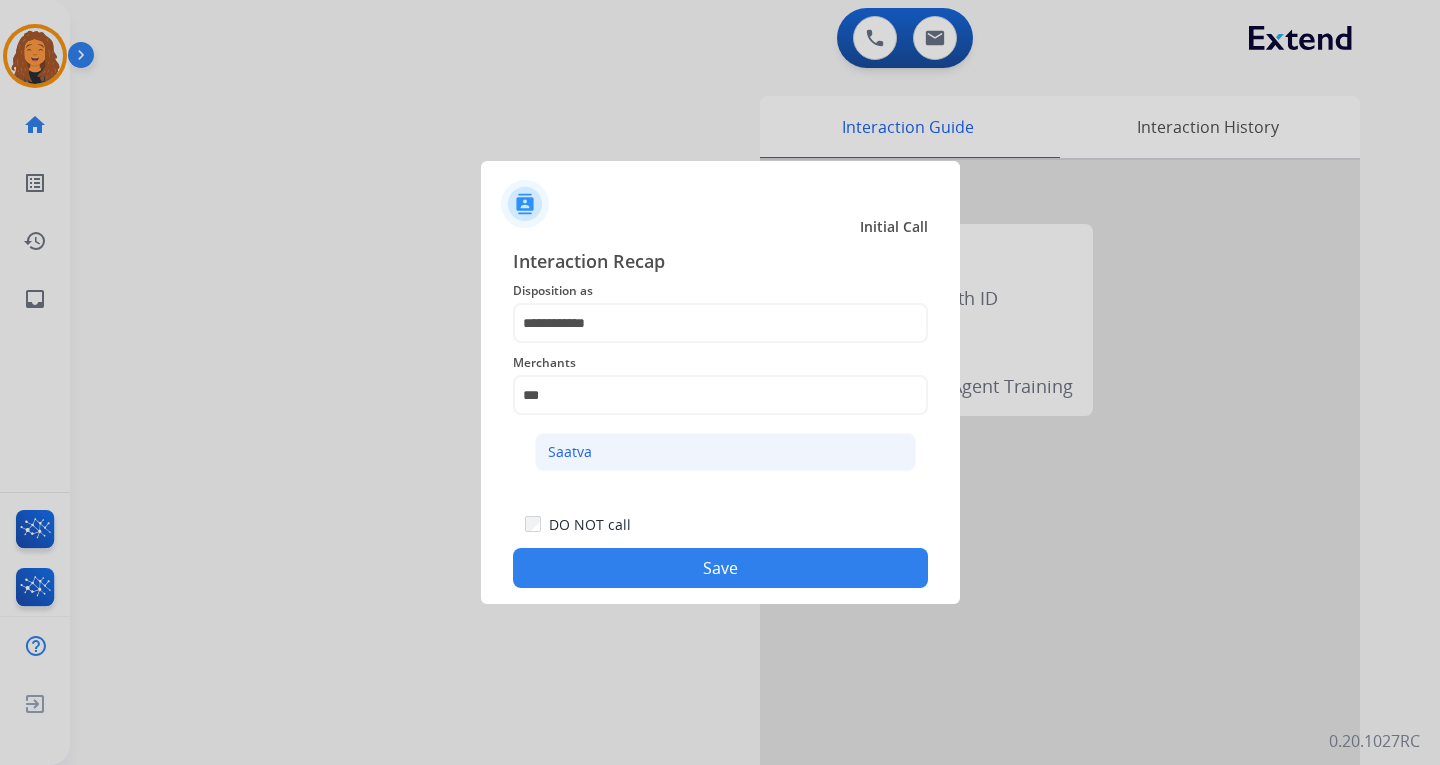 click on "Saatva" 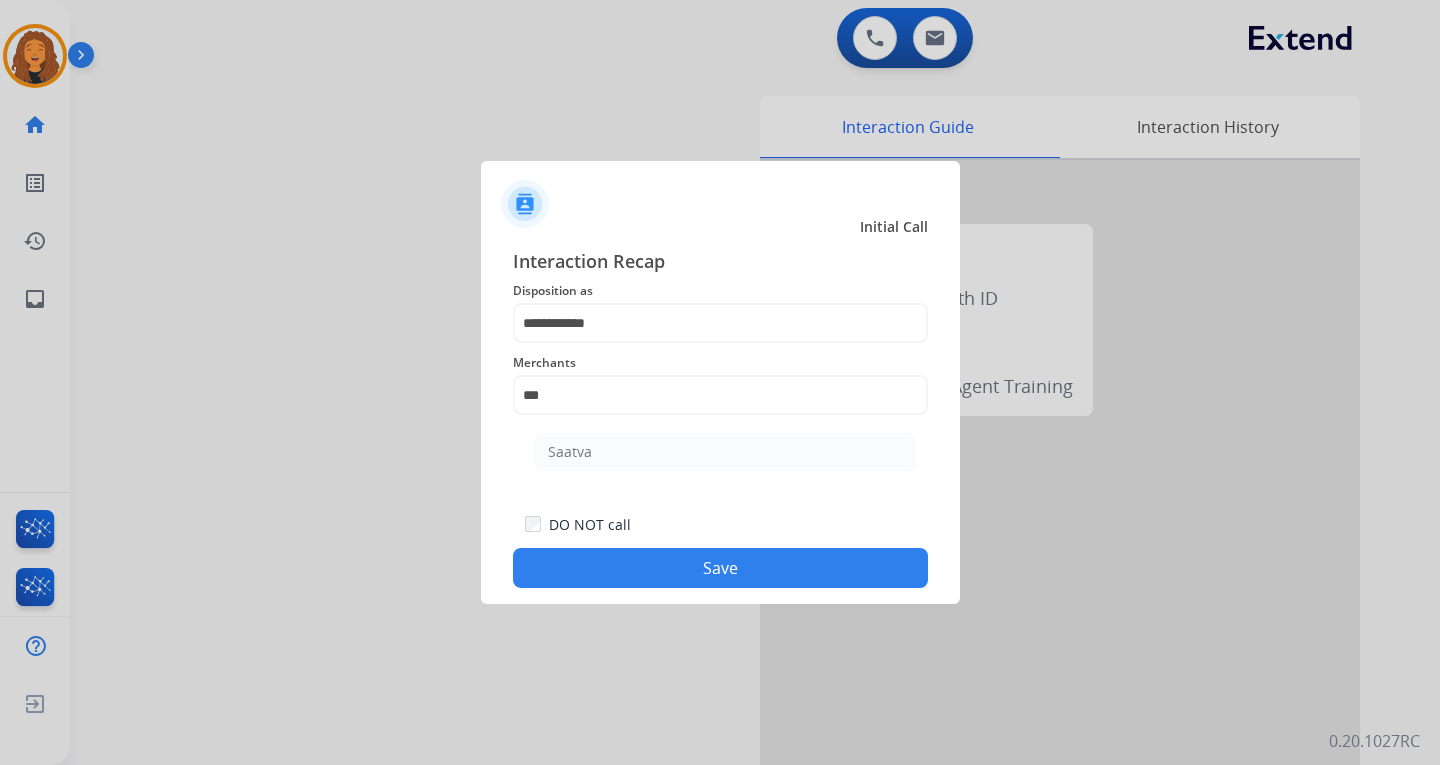 type on "******" 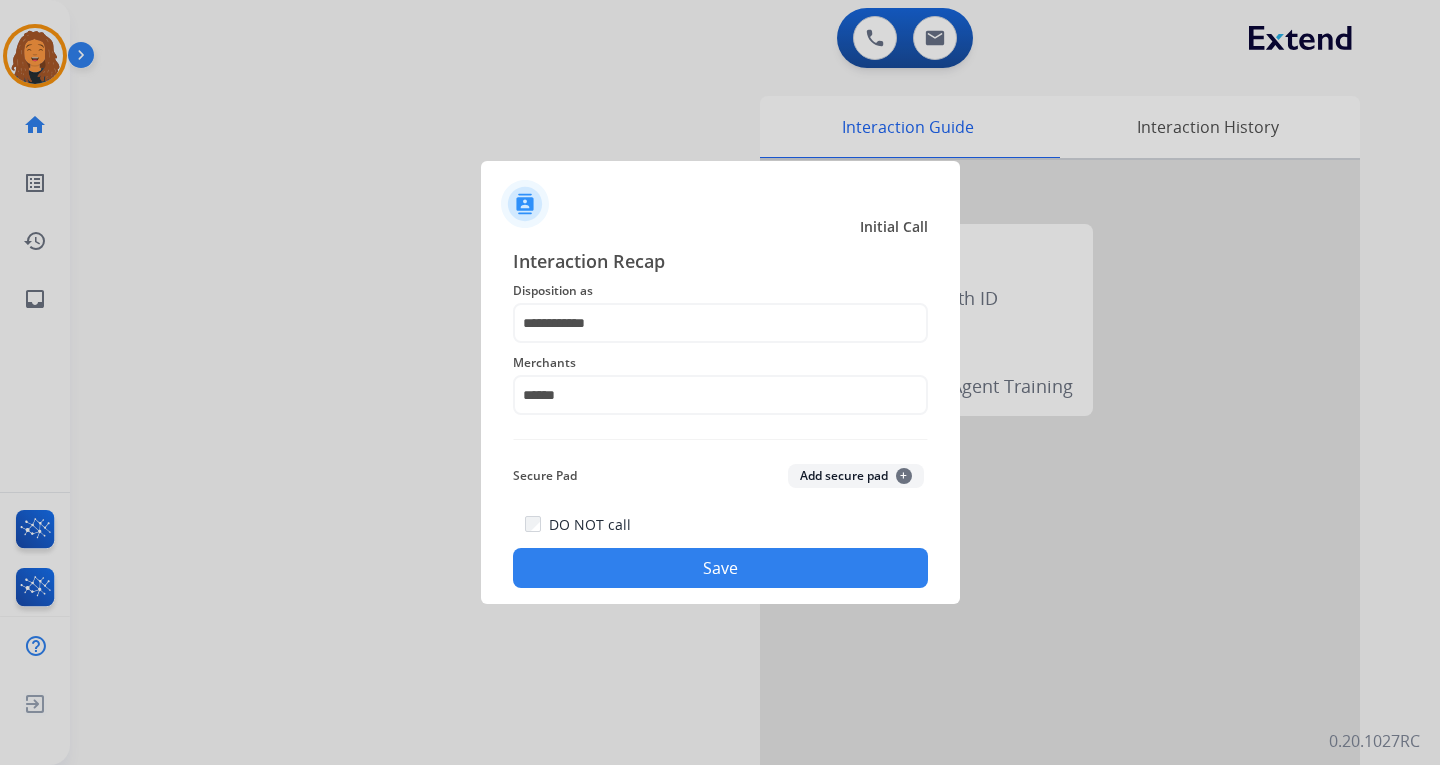 click on "Save" 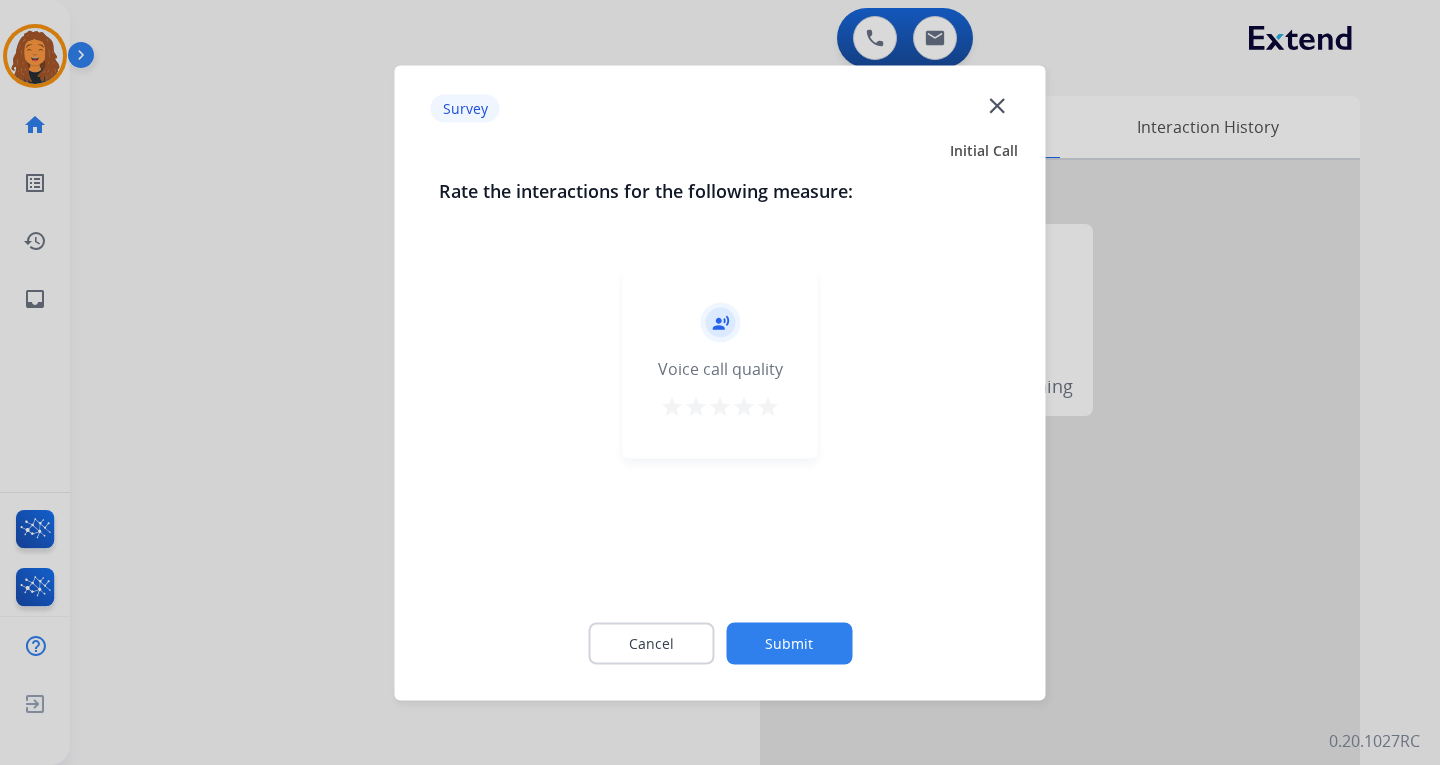 click on "Submit" 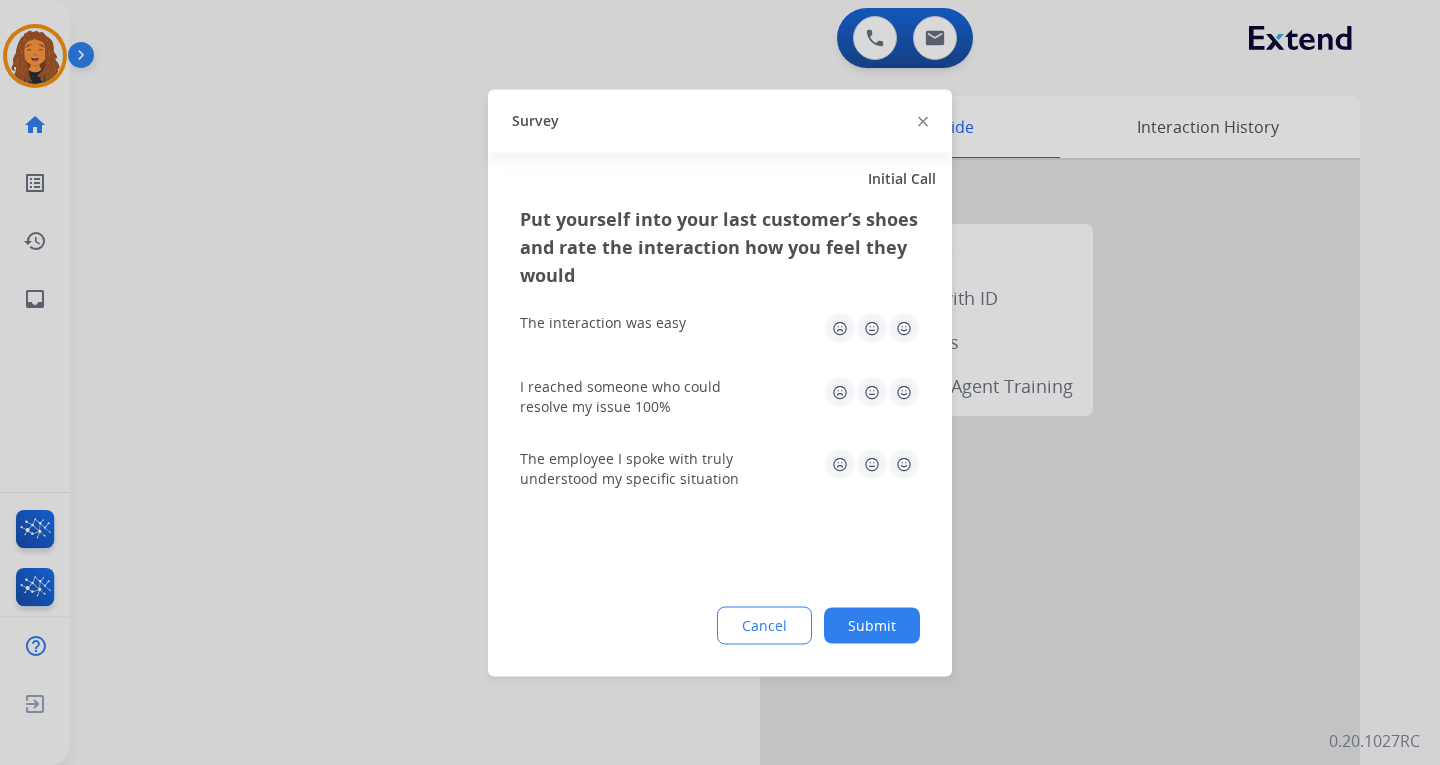 click on "Submit" 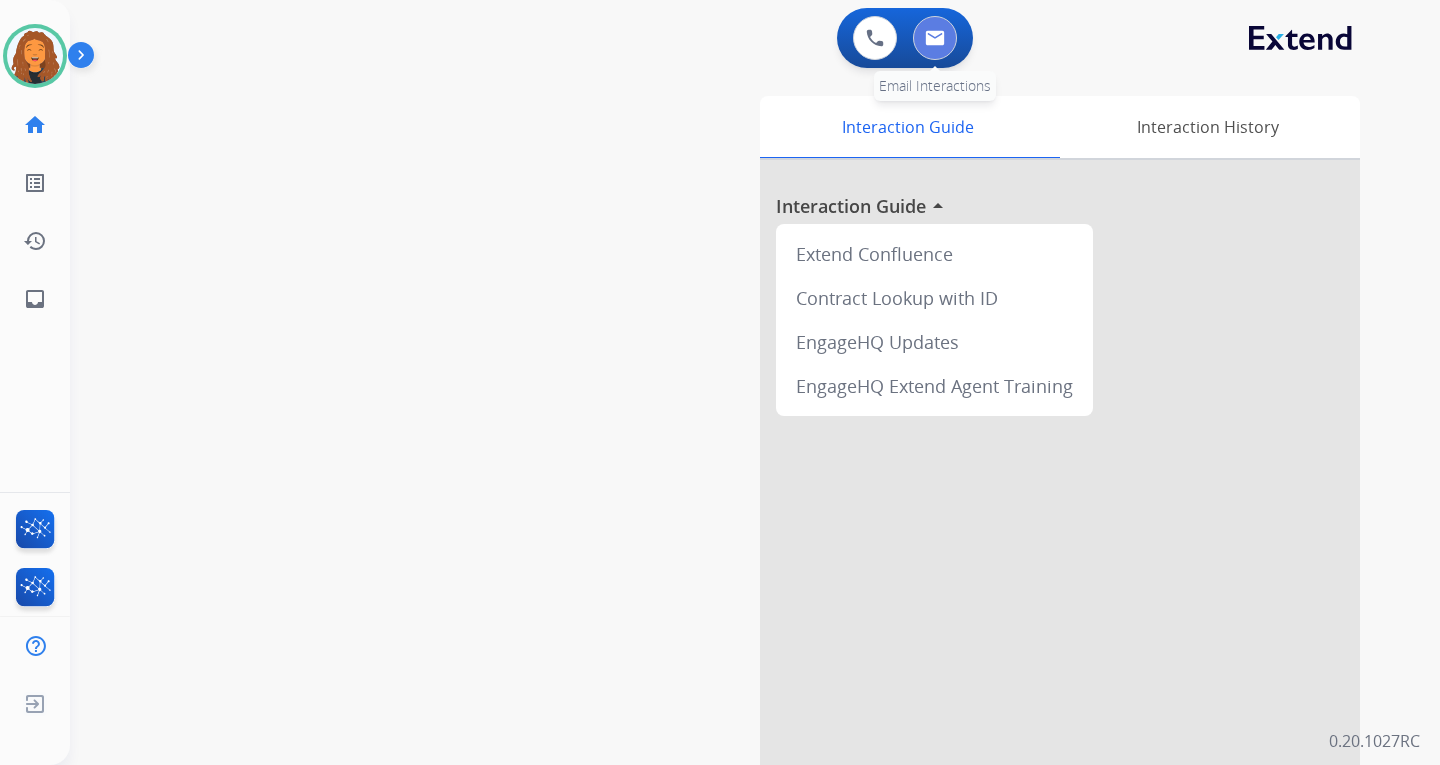 click at bounding box center [935, 38] 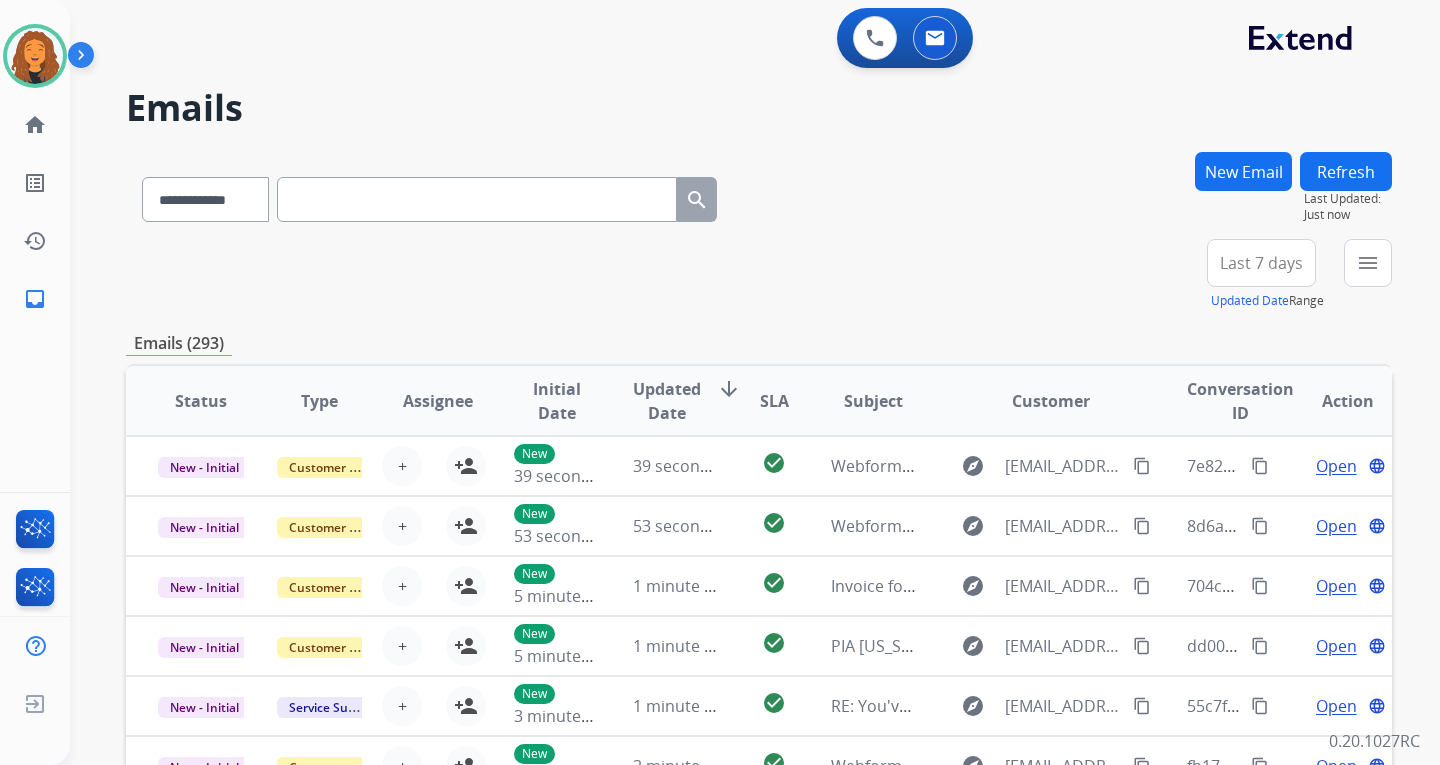 click on "New Email" at bounding box center [1243, 171] 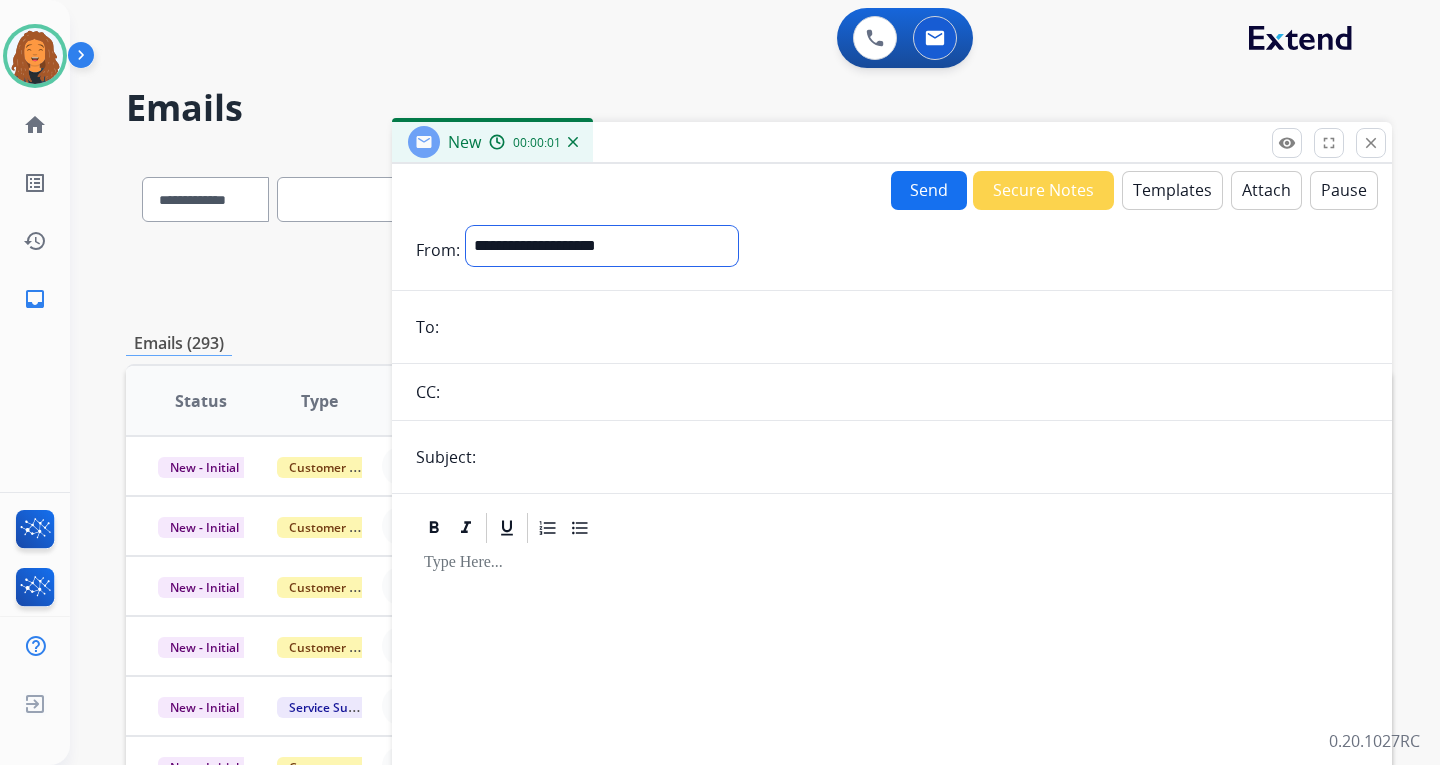 click on "**********" at bounding box center [602, 246] 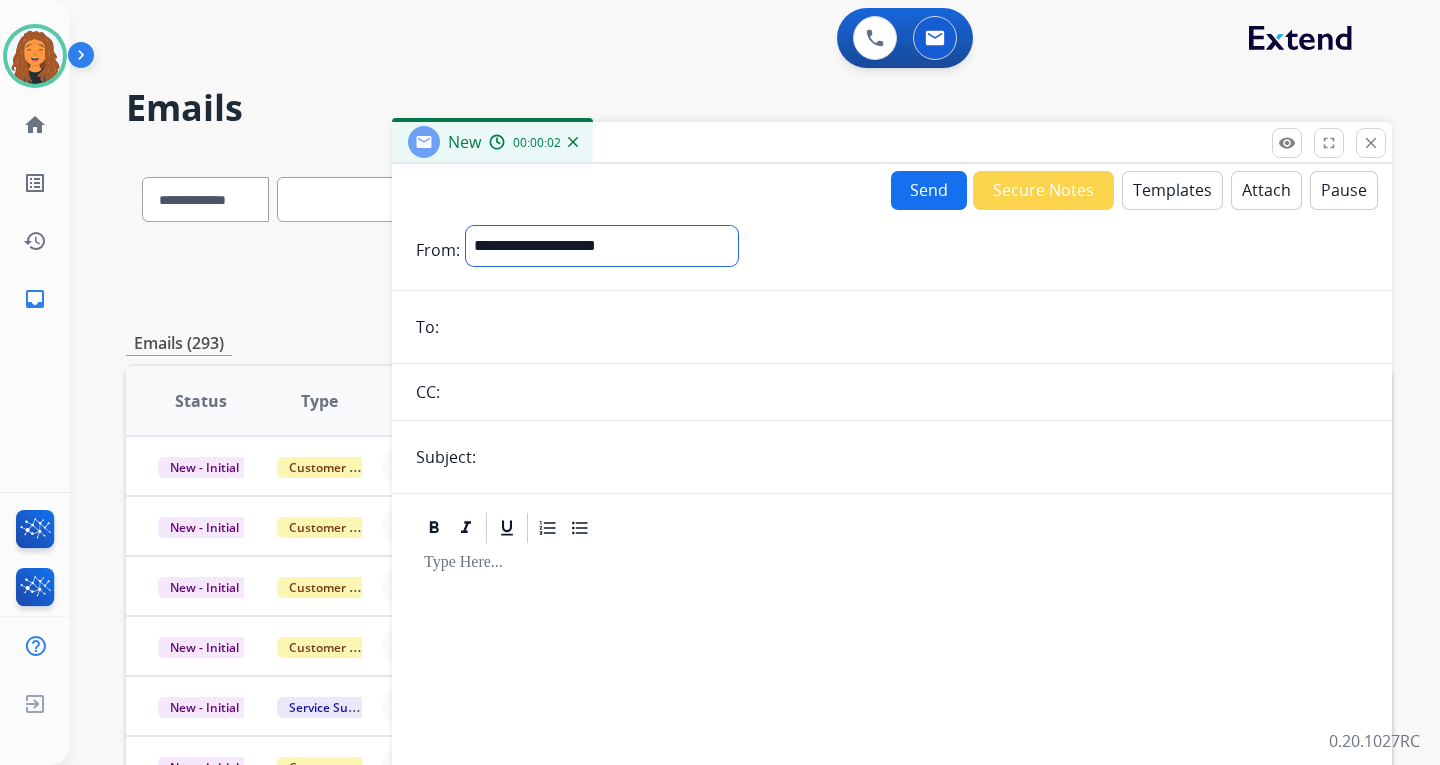 select on "**********" 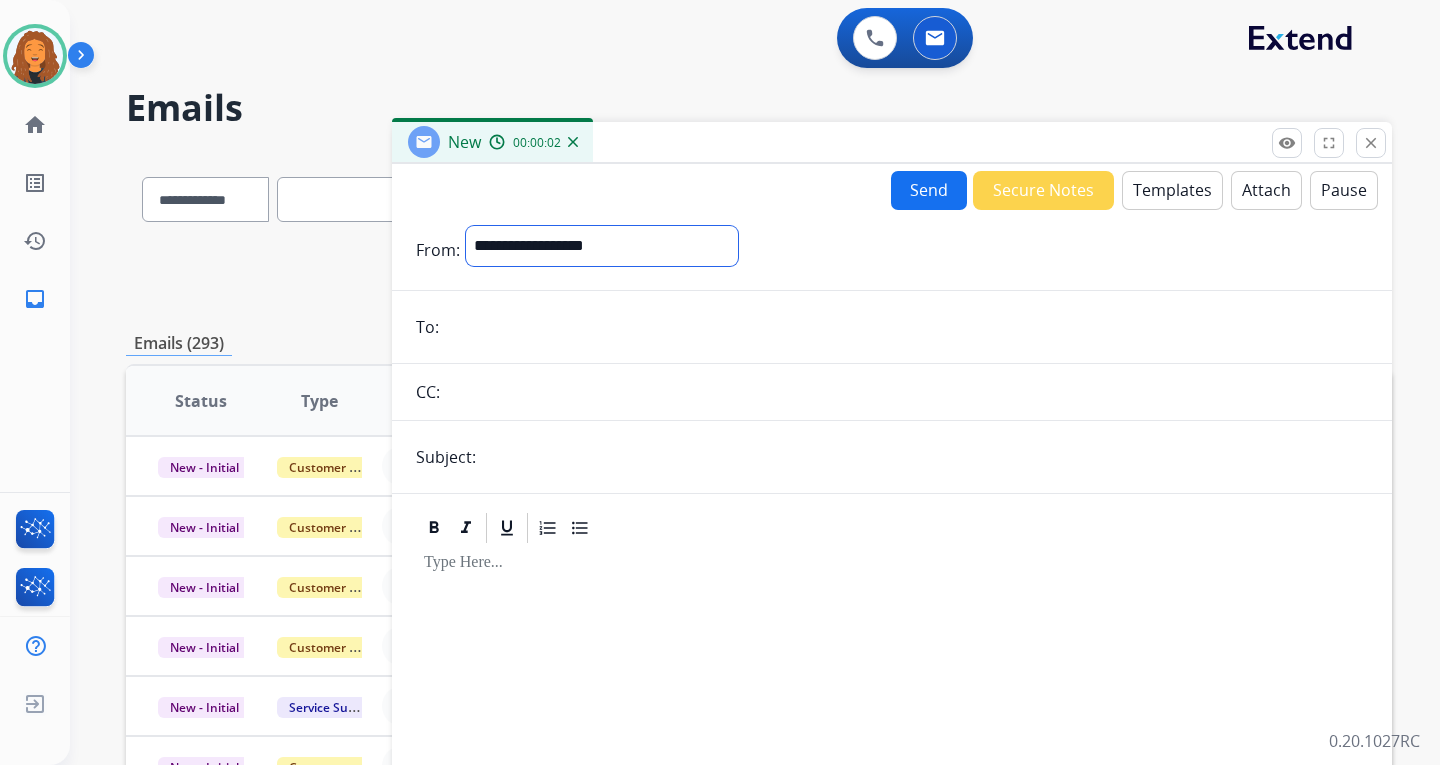 click on "**********" at bounding box center (602, 246) 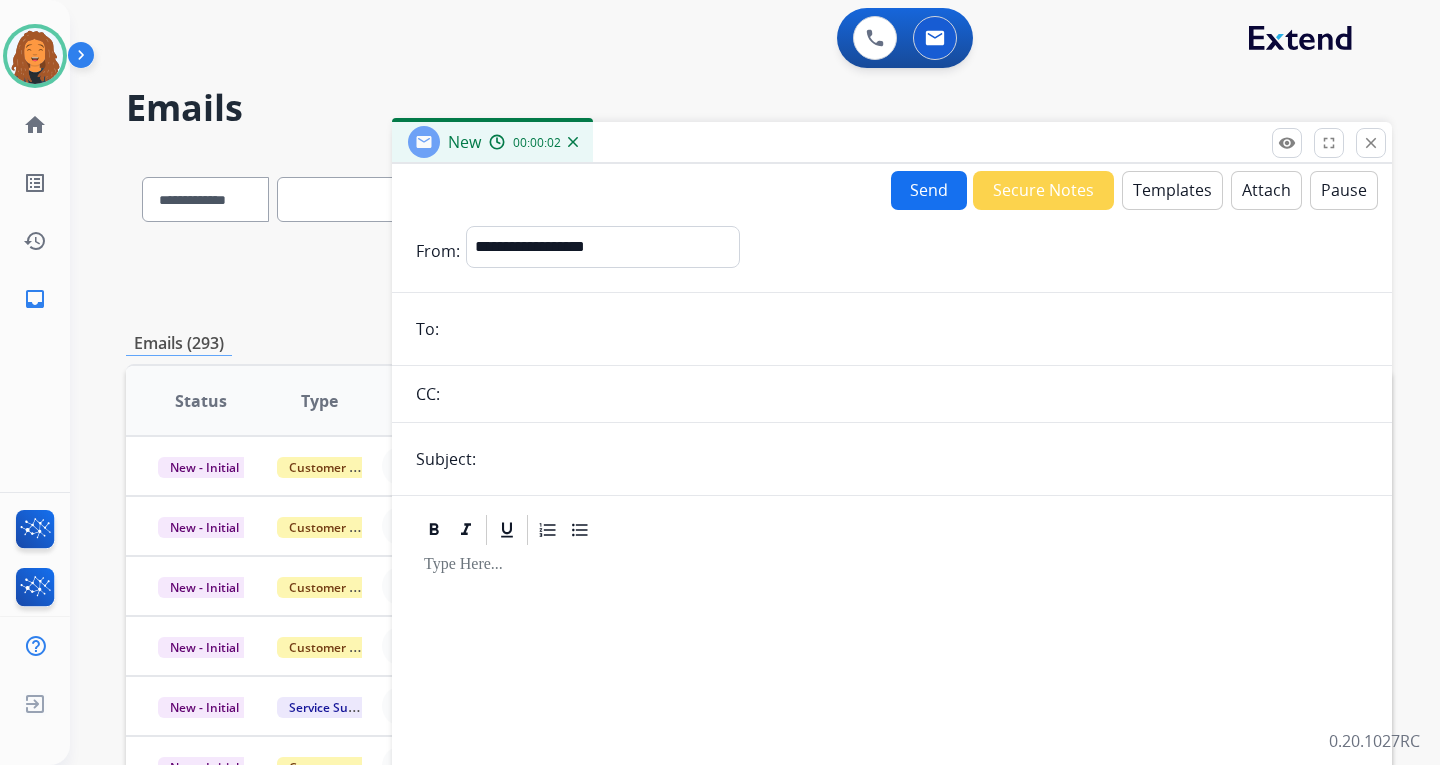 click at bounding box center [906, 329] 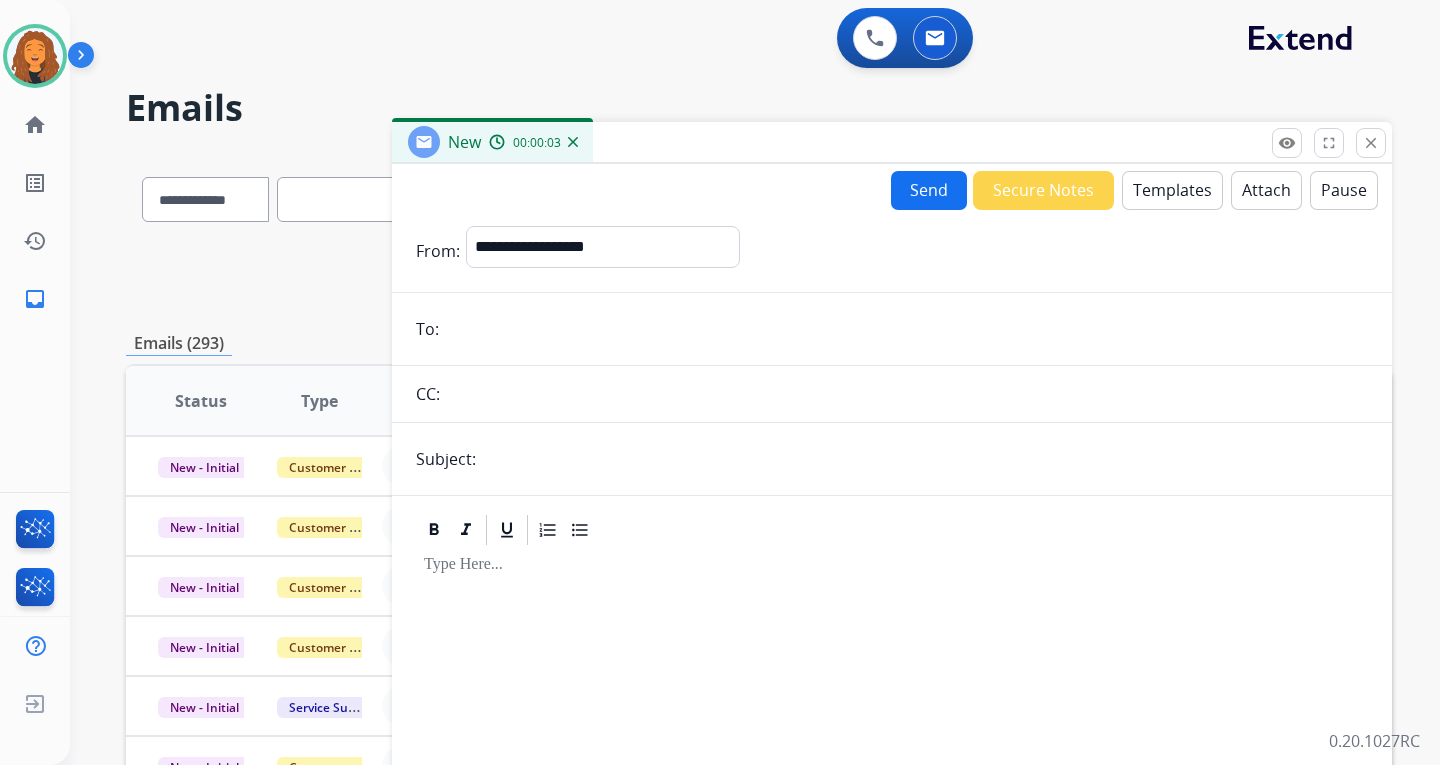 paste on "**********" 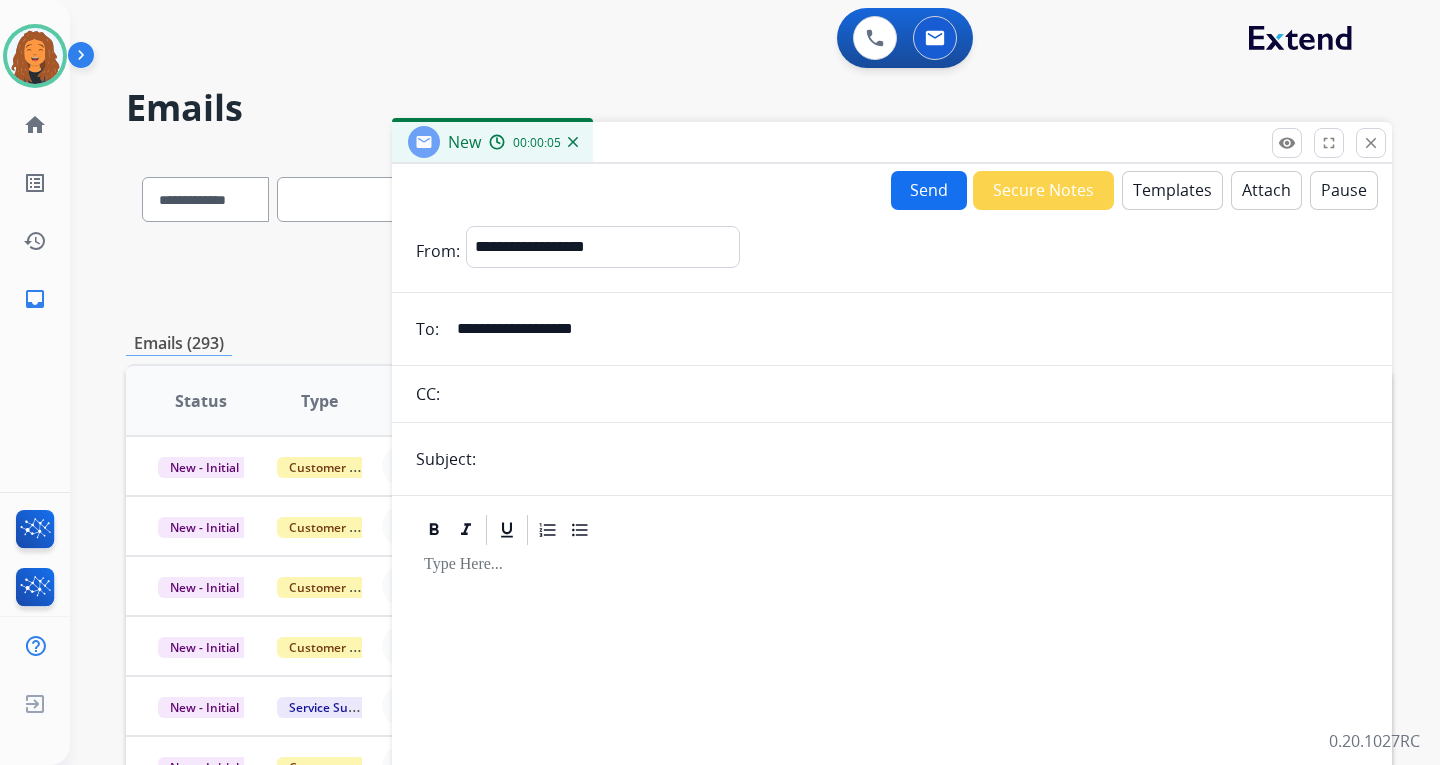 type on "**********" 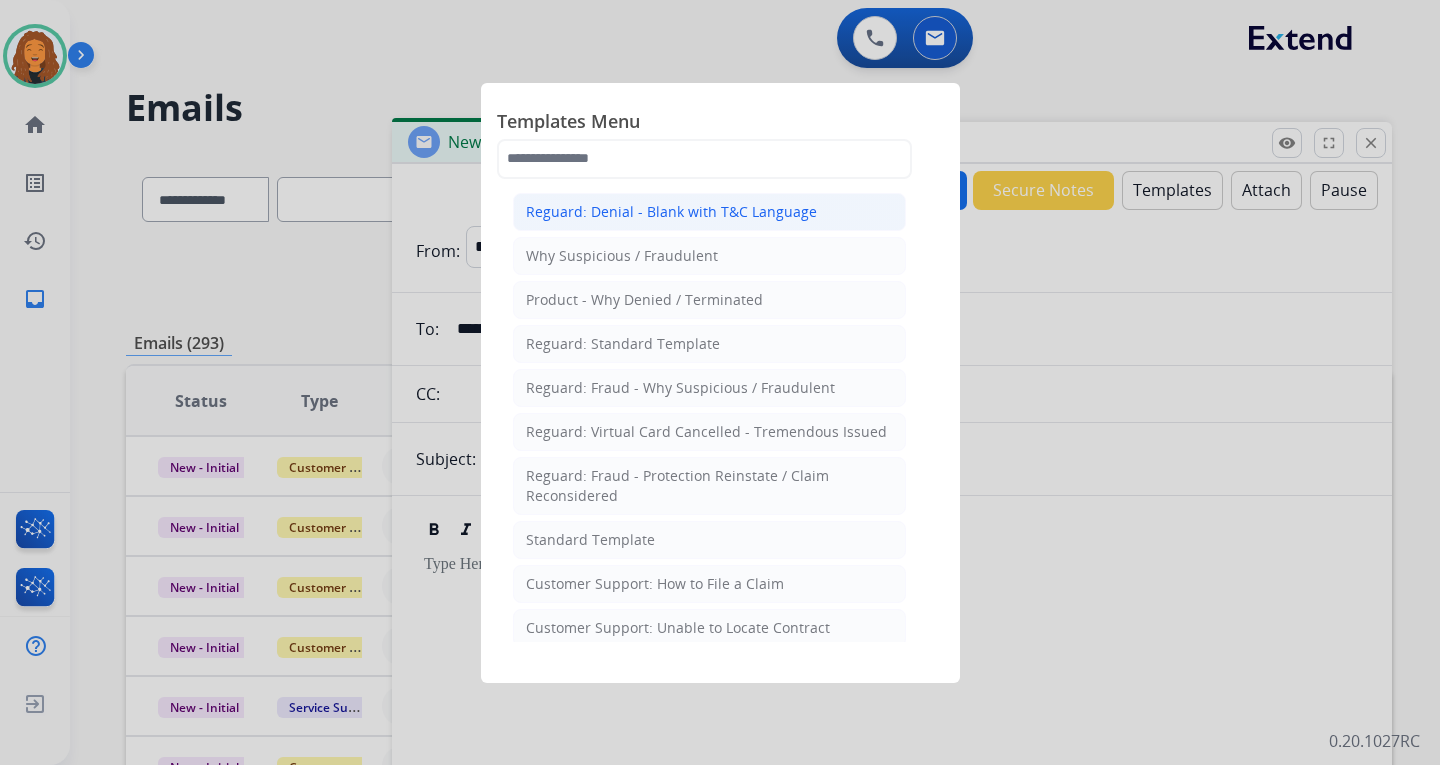 click on "Reguard: Denial - Blank with T&C Language" 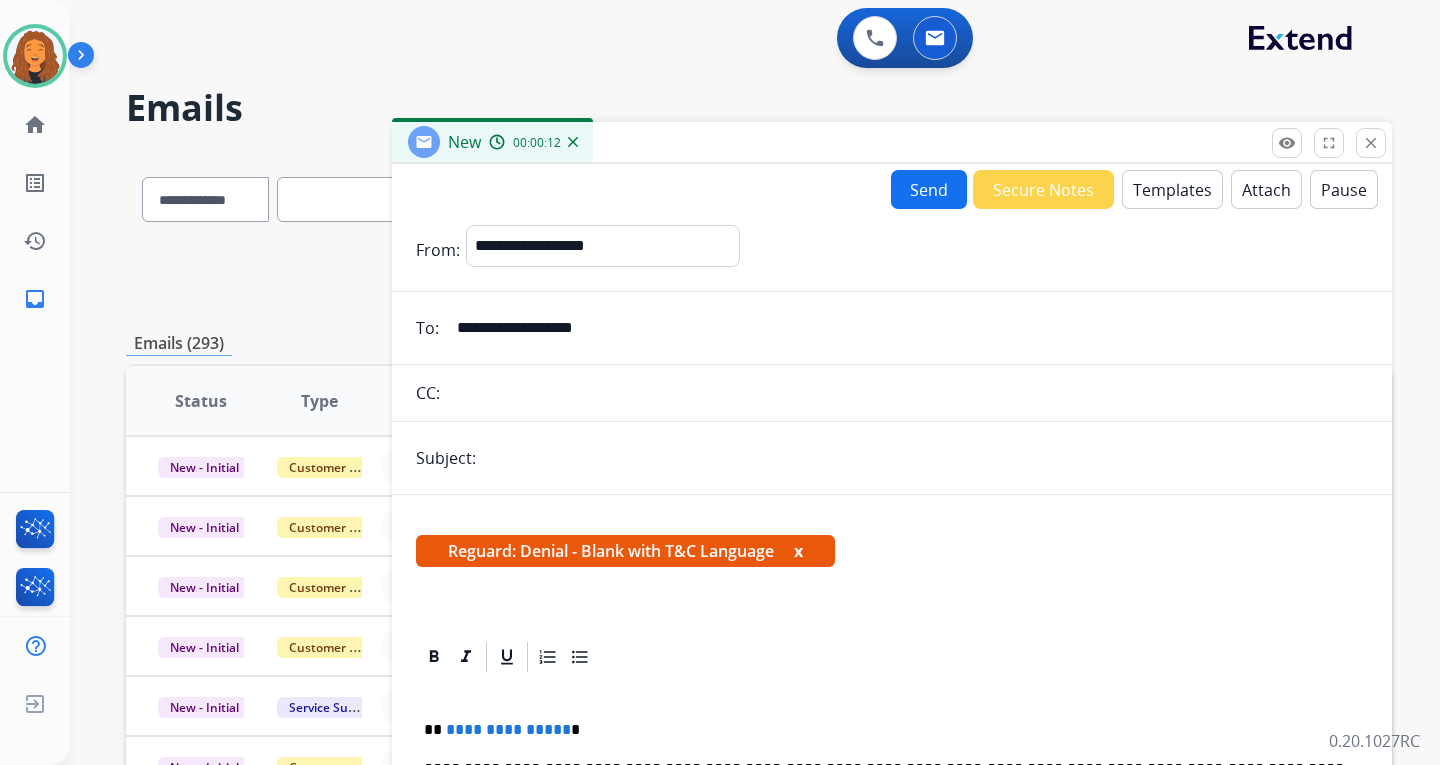 click on "Templates" at bounding box center (1172, 189) 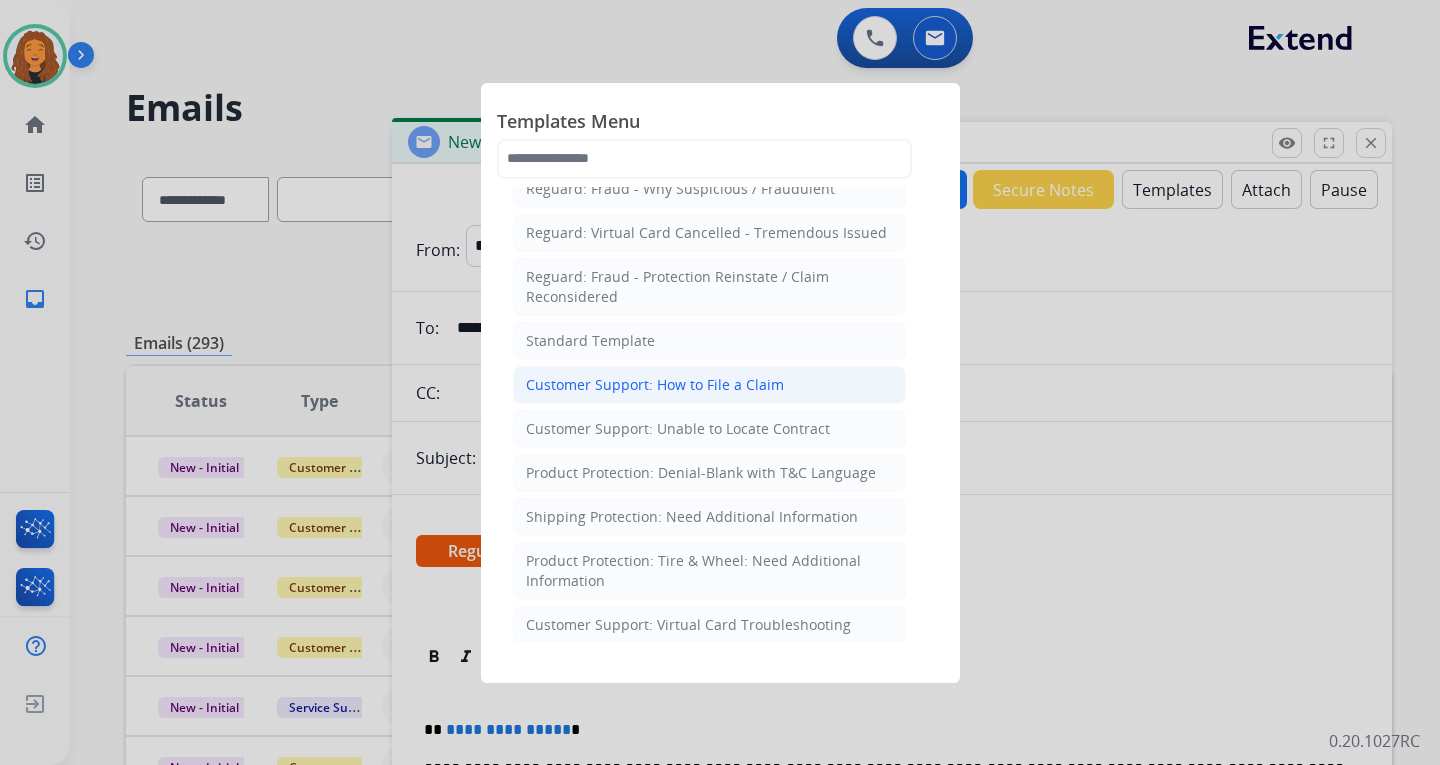 scroll, scrollTop: 200, scrollLeft: 0, axis: vertical 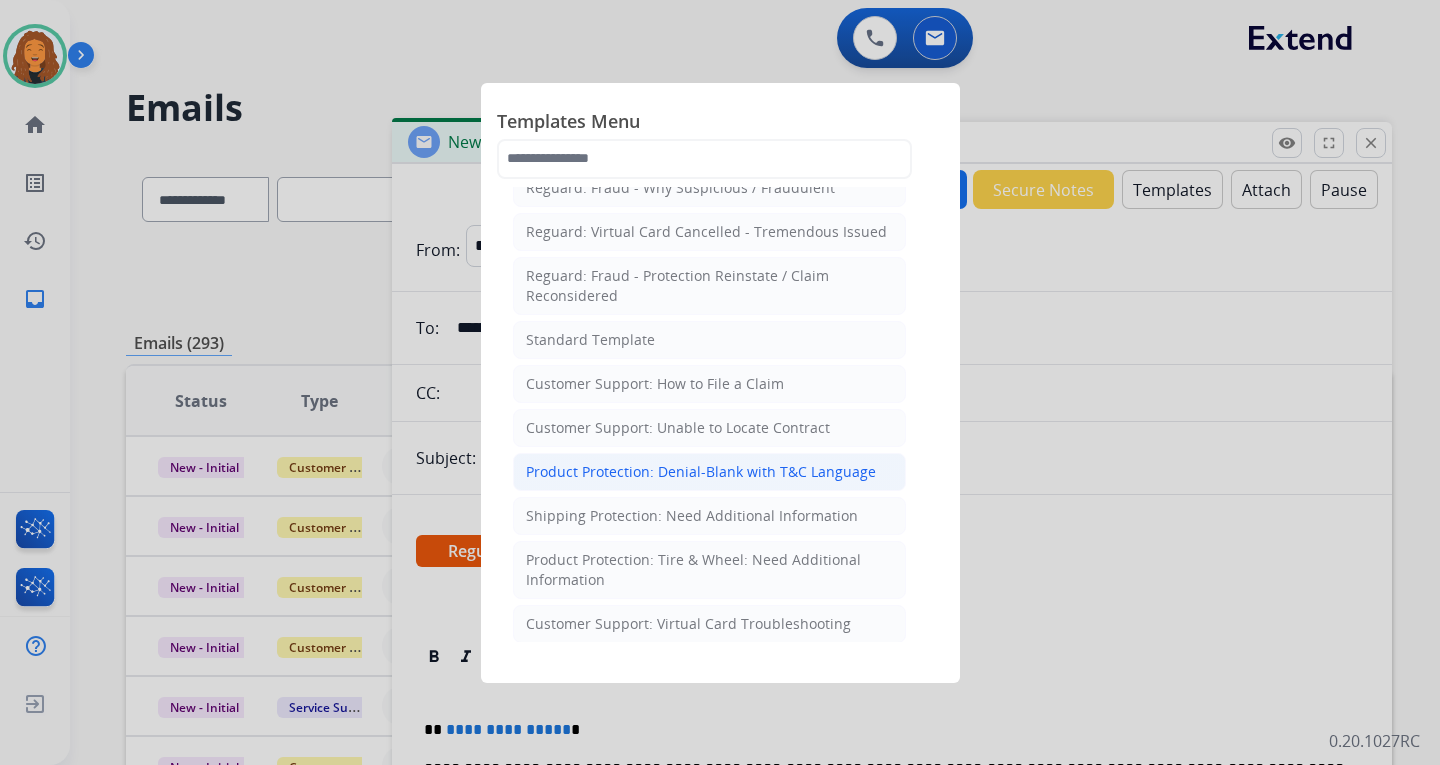 click on "Product Protection: Denial-Blank with T&C Language" 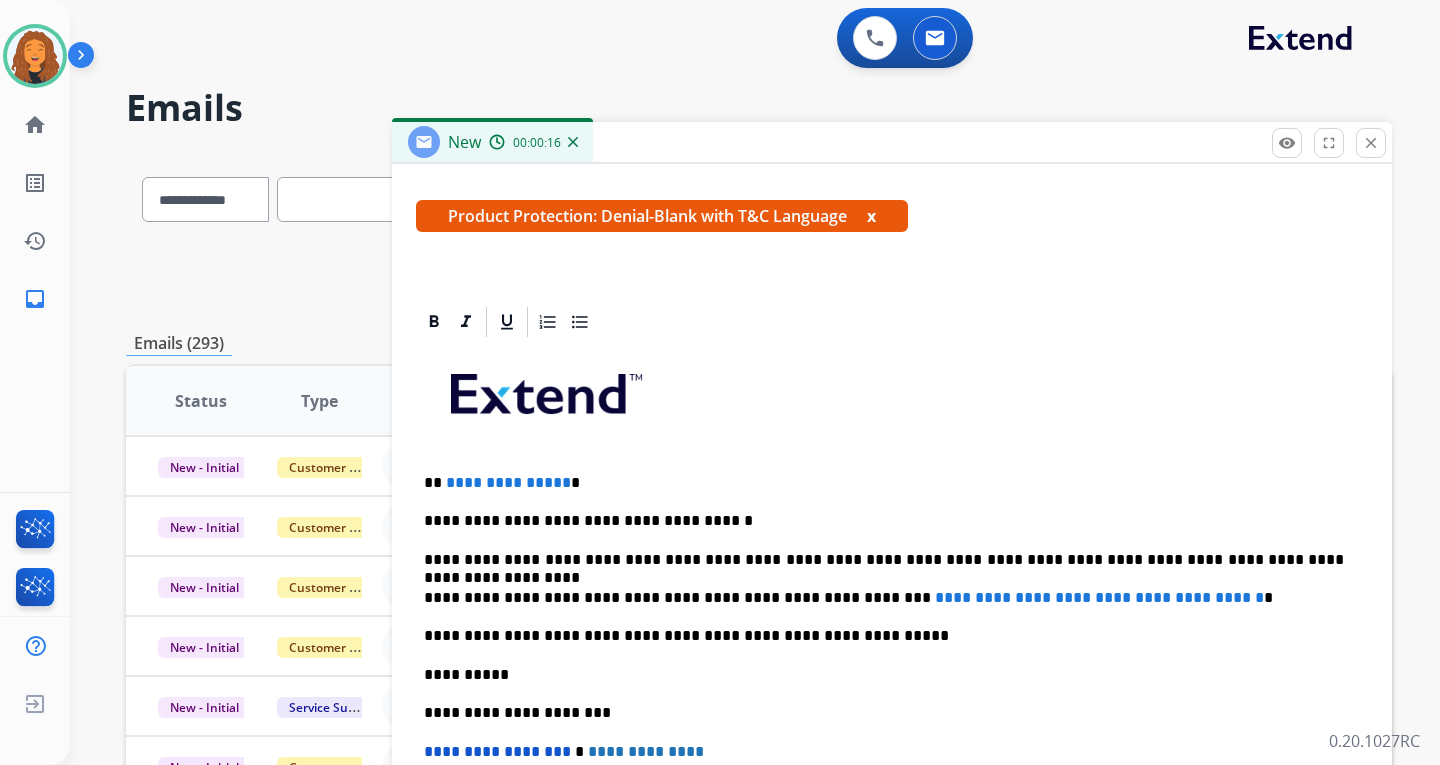 scroll, scrollTop: 300, scrollLeft: 0, axis: vertical 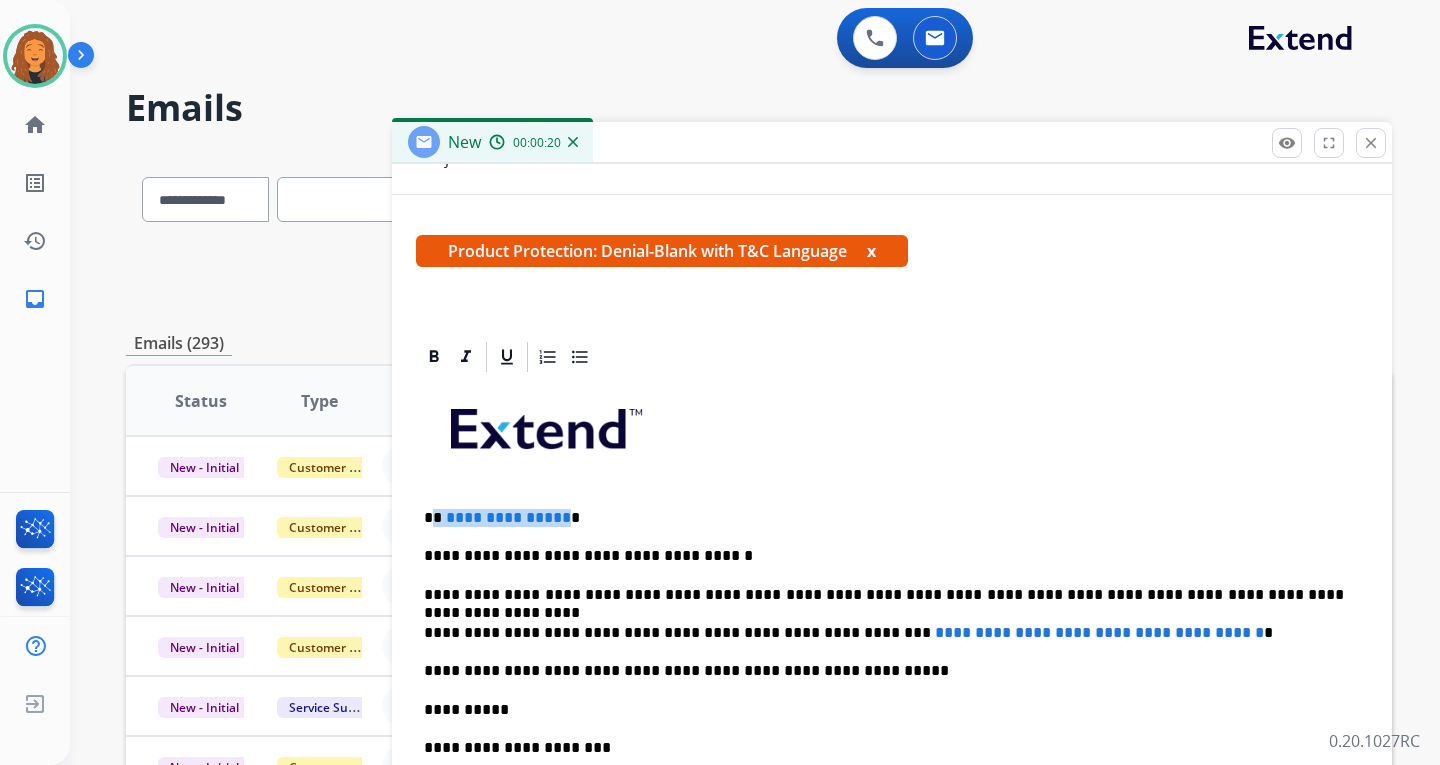 drag, startPoint x: 559, startPoint y: 518, endPoint x: 435, endPoint y: 516, distance: 124.01613 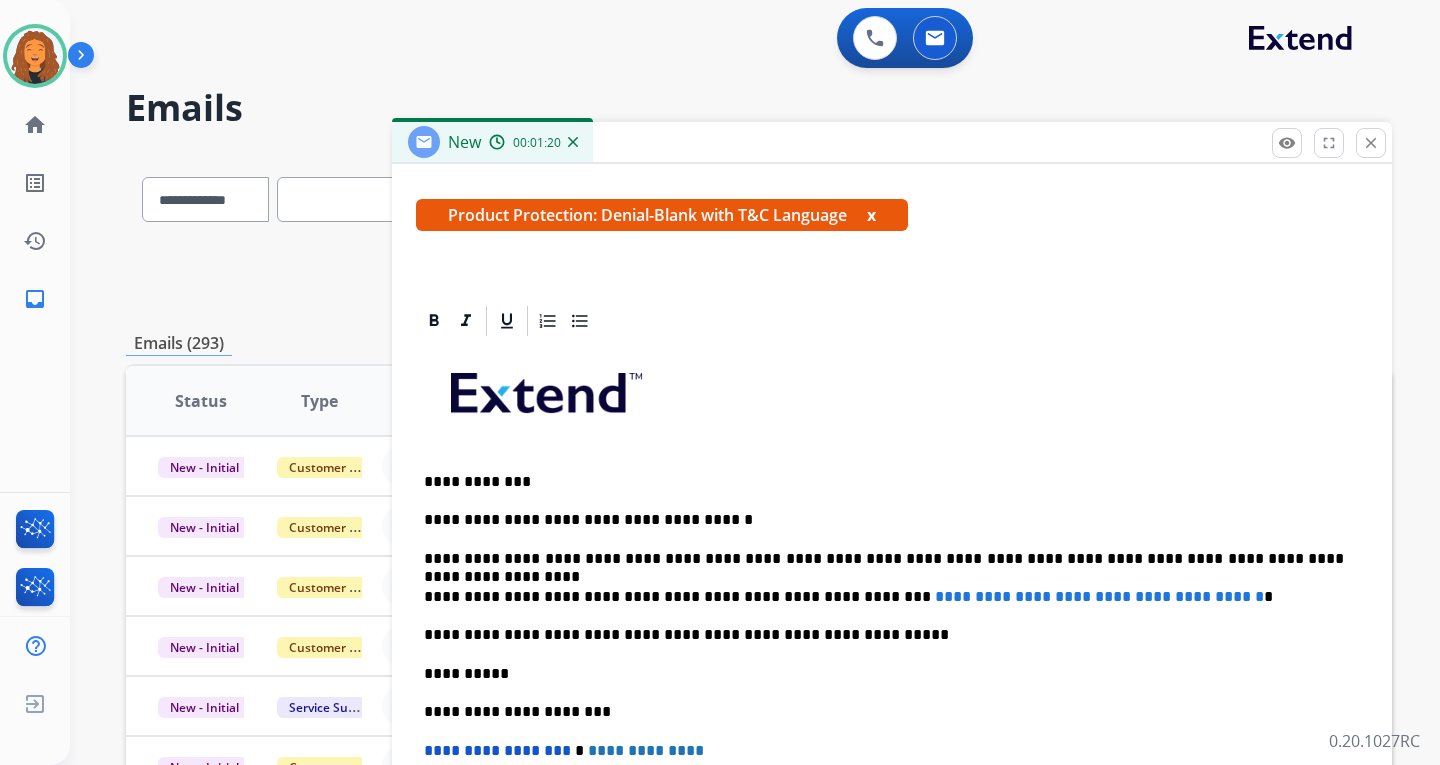 scroll, scrollTop: 400, scrollLeft: 0, axis: vertical 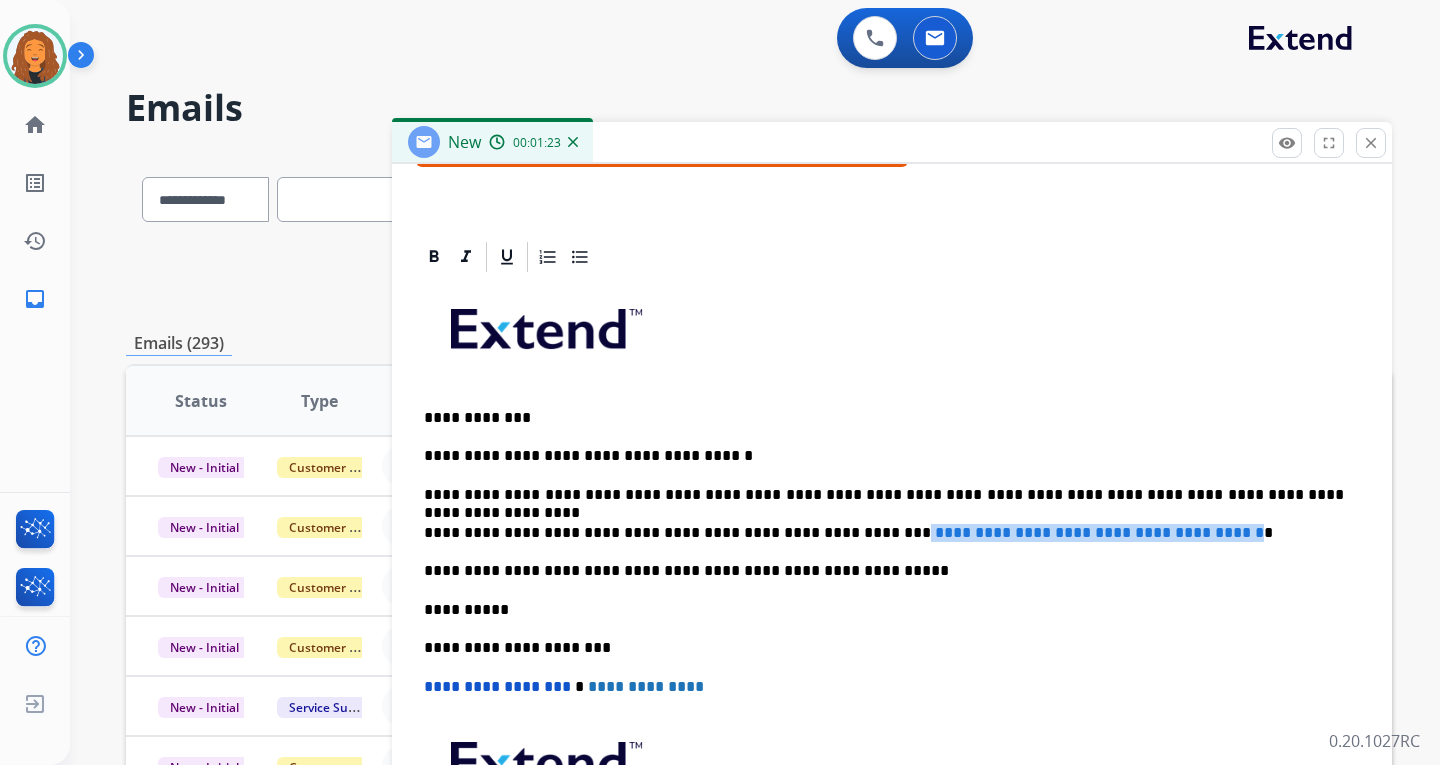 drag, startPoint x: 1227, startPoint y: 535, endPoint x: 829, endPoint y: 527, distance: 398.08038 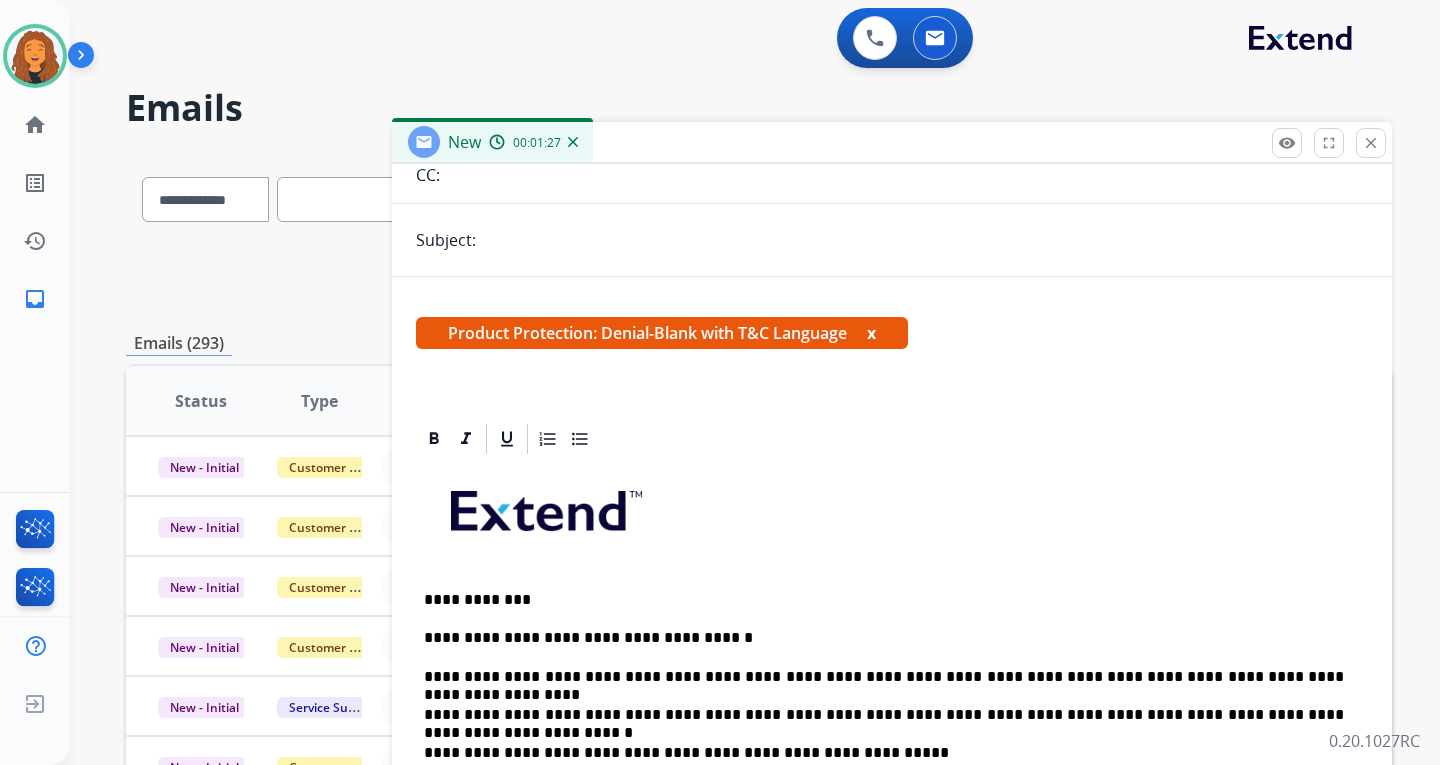 scroll, scrollTop: 0, scrollLeft: 0, axis: both 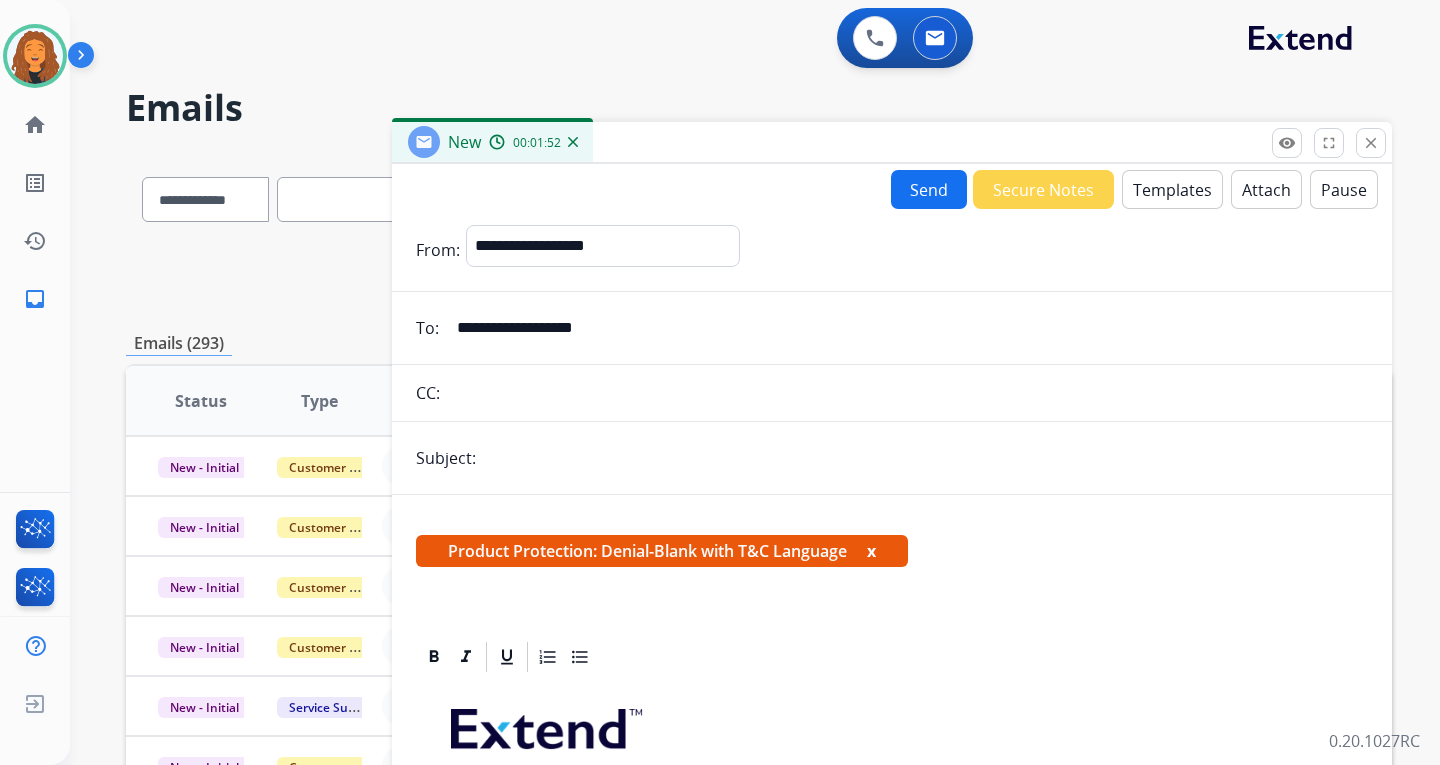 click at bounding box center [925, 458] 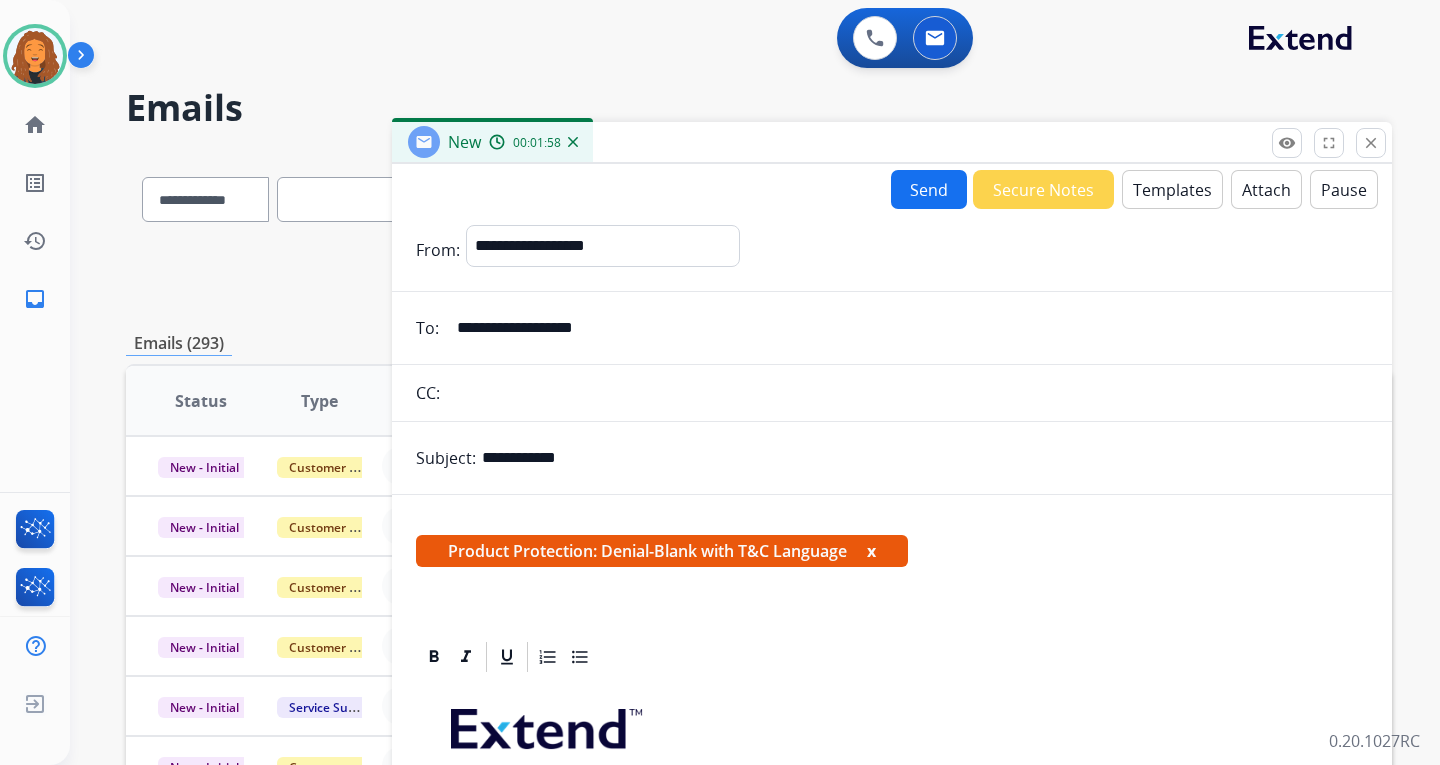 drag, startPoint x: 583, startPoint y: 458, endPoint x: 524, endPoint y: 458, distance: 59 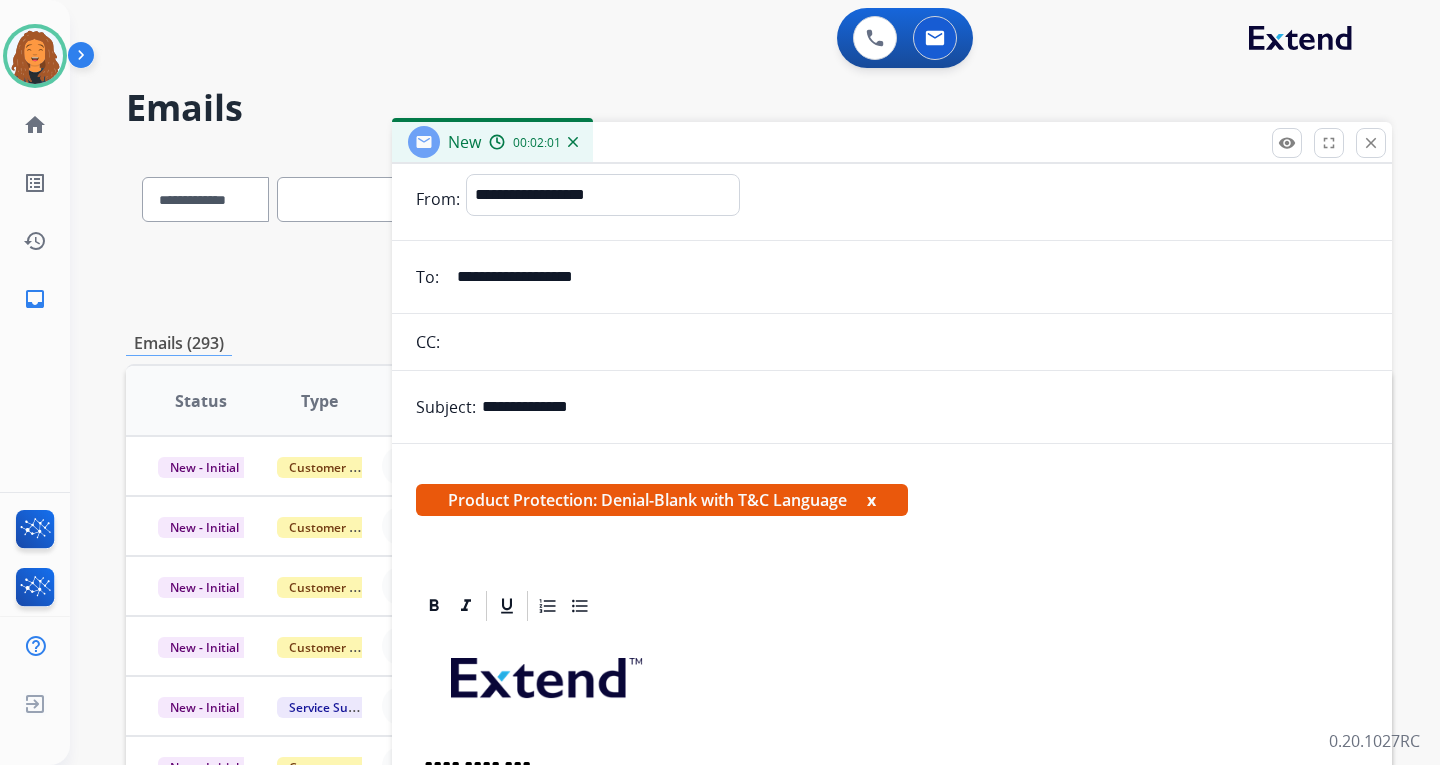scroll, scrollTop: 100, scrollLeft: 0, axis: vertical 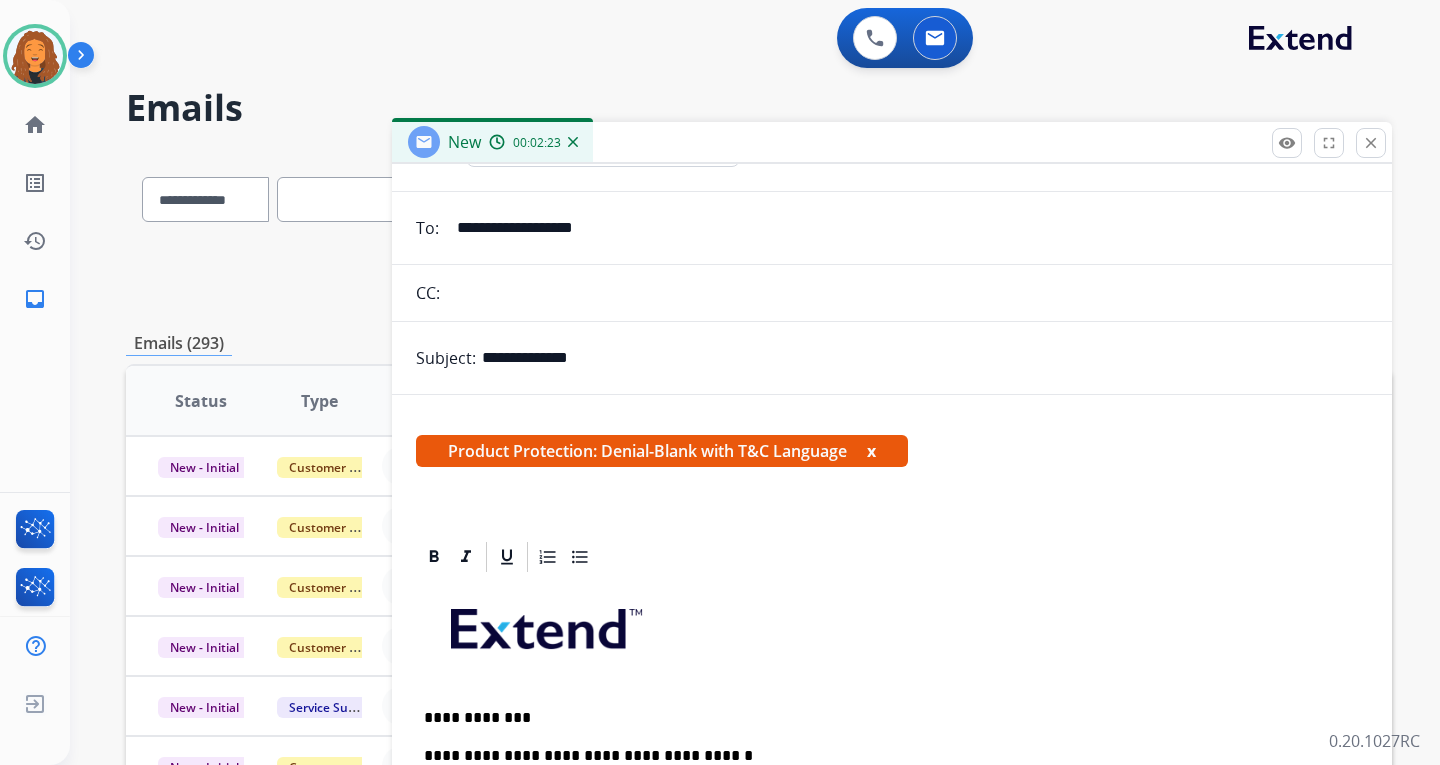 click on "**********" at bounding box center (925, 358) 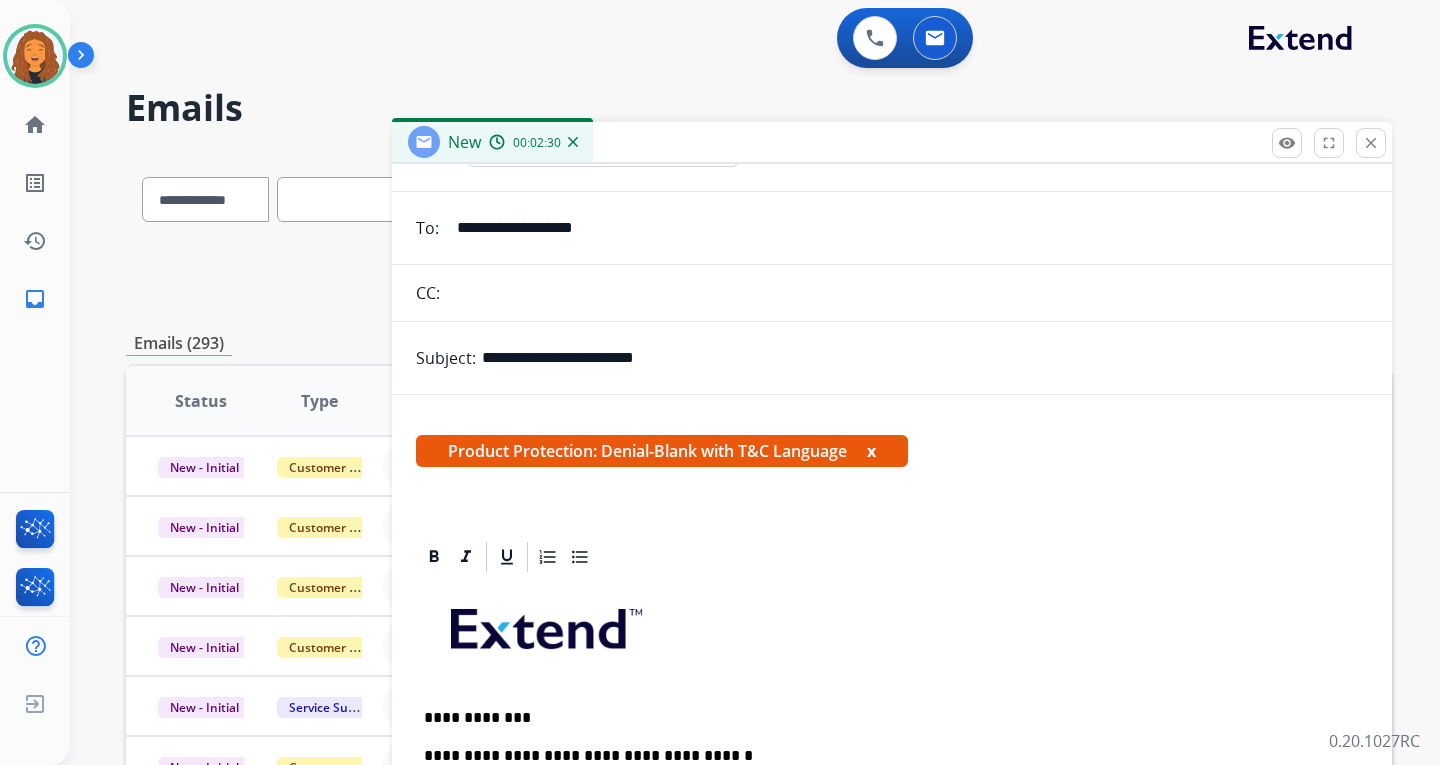 paste on "**********" 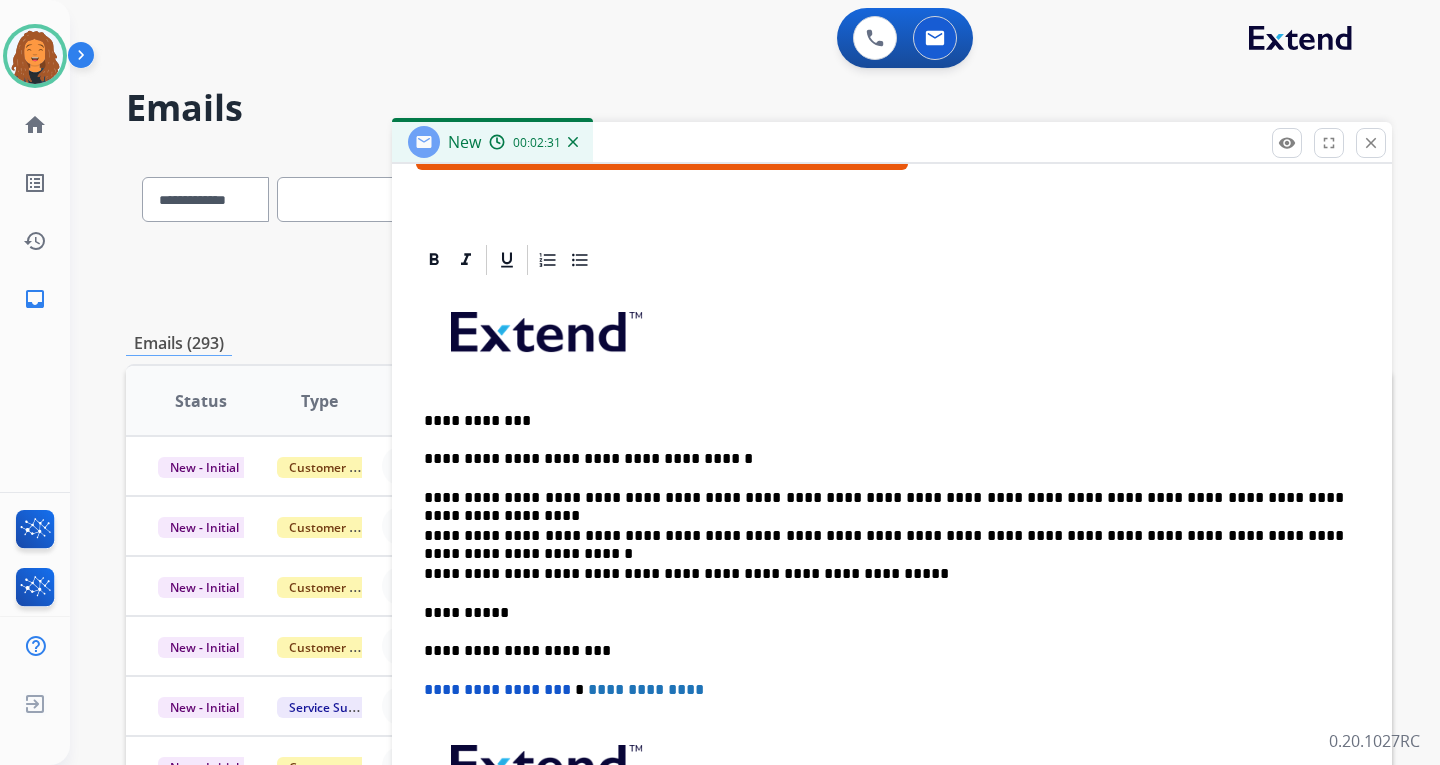 scroll, scrollTop: 444, scrollLeft: 0, axis: vertical 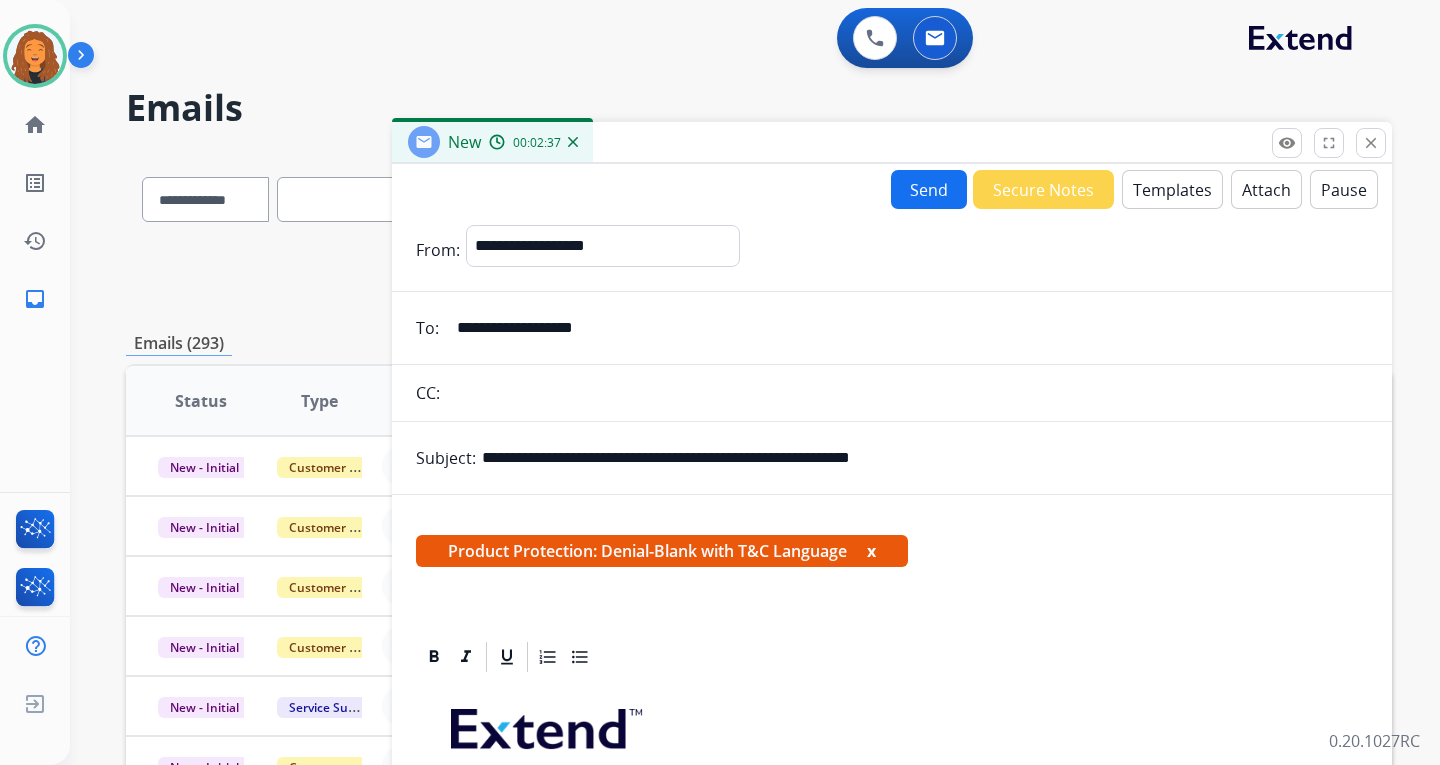 type on "**********" 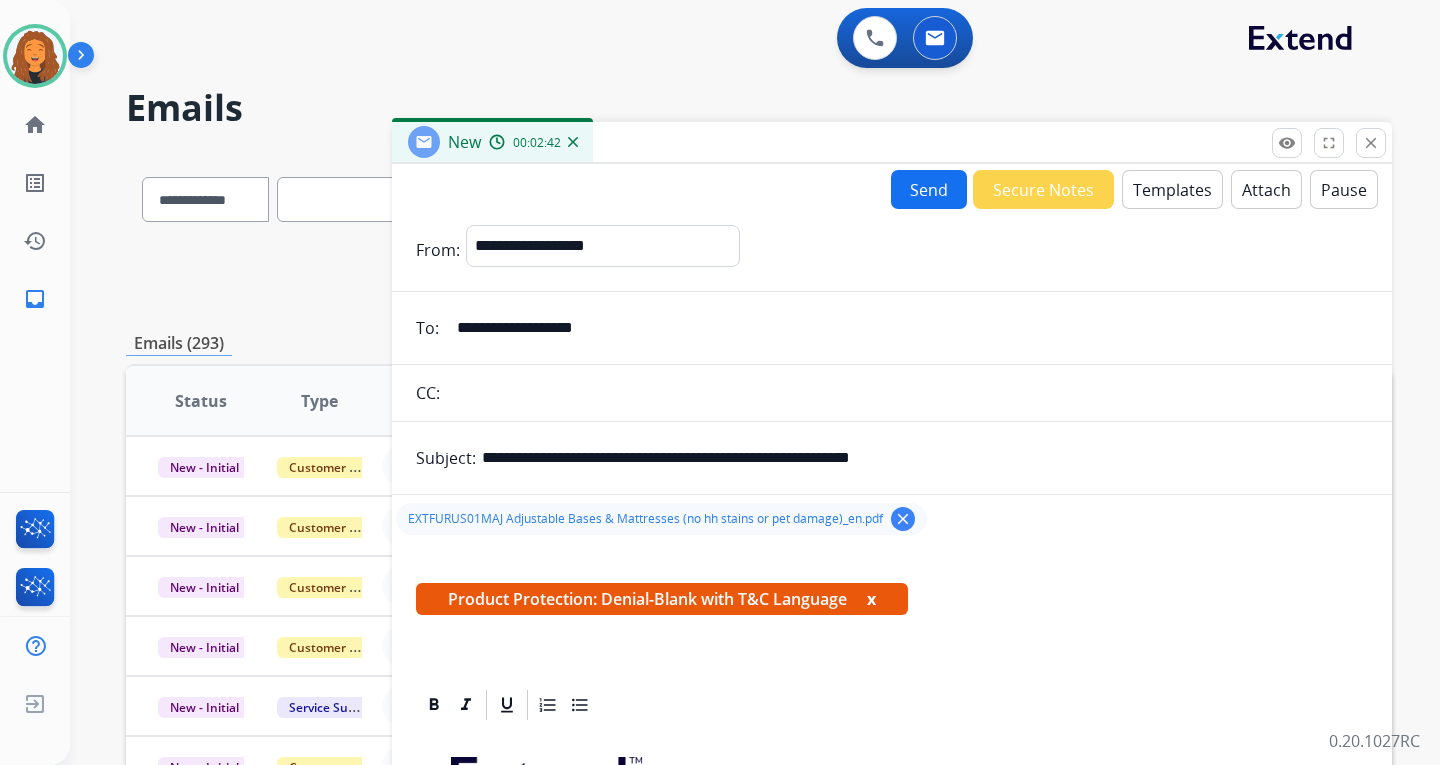 click on "Send" at bounding box center [929, 189] 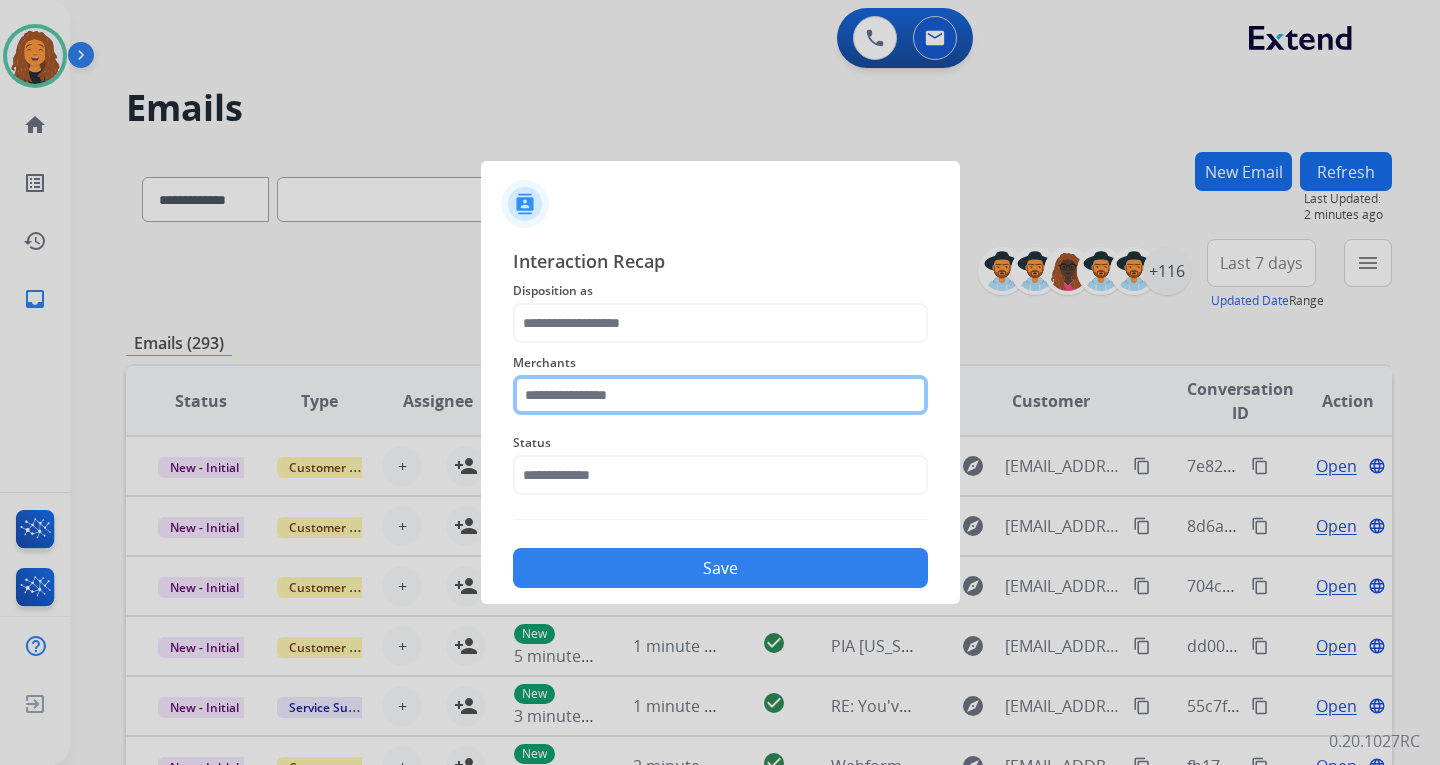 click 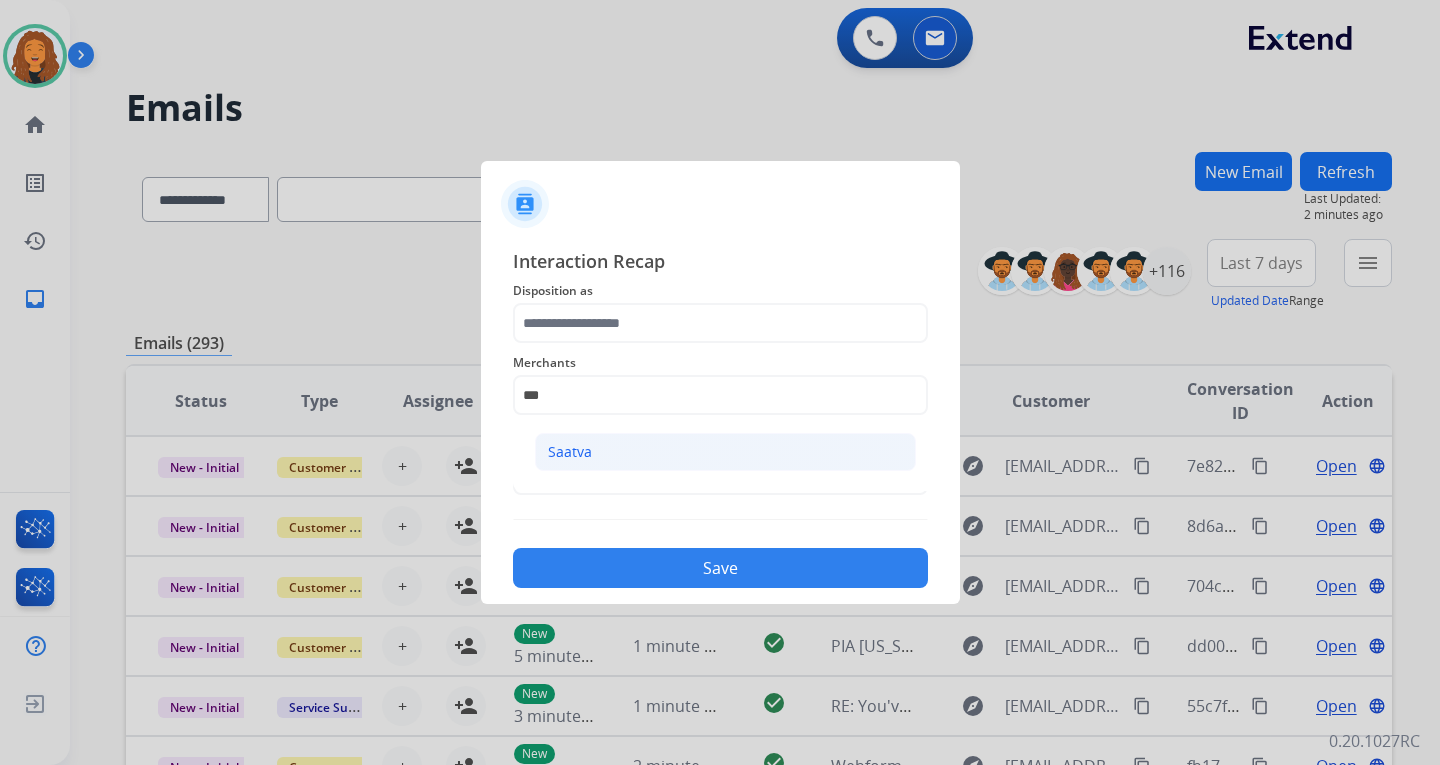 click on "Saatva" 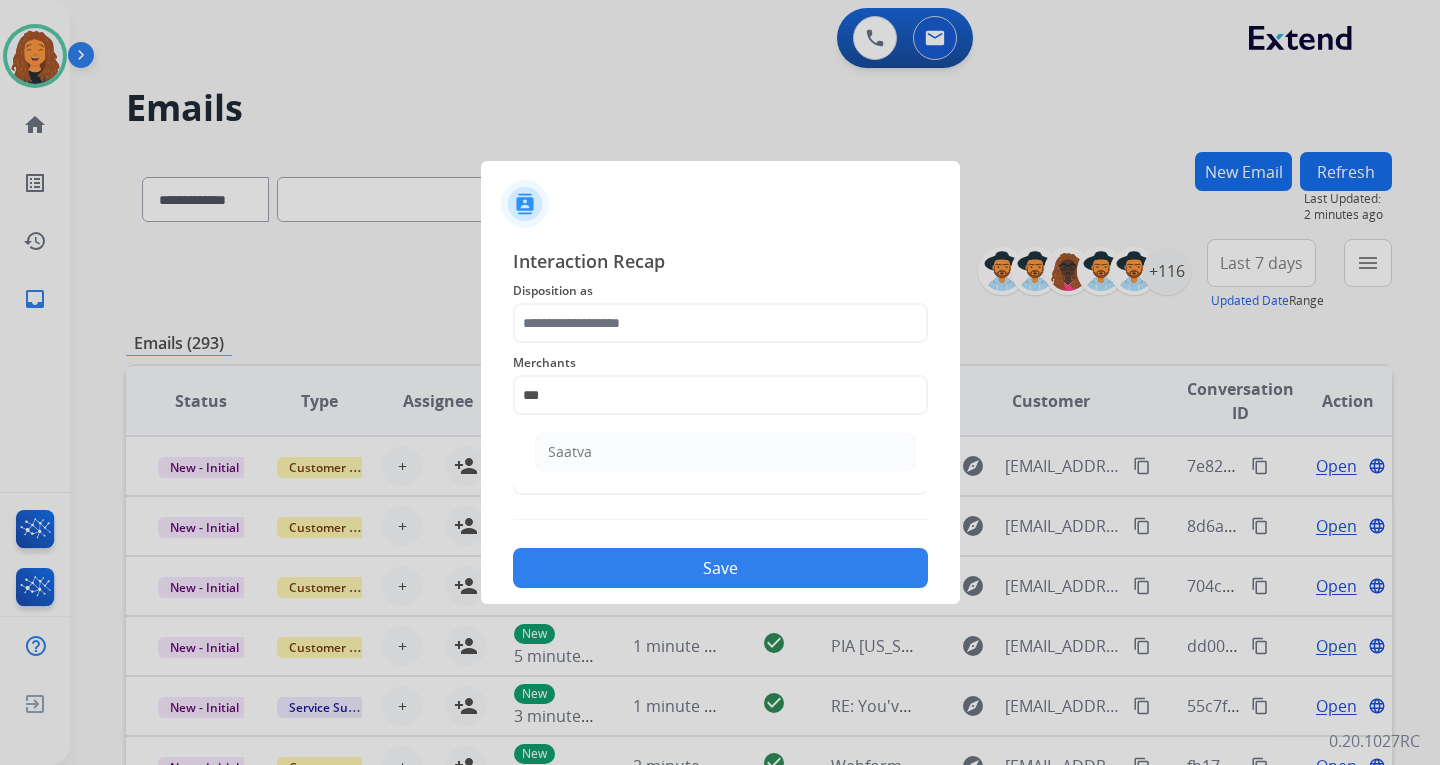 type on "******" 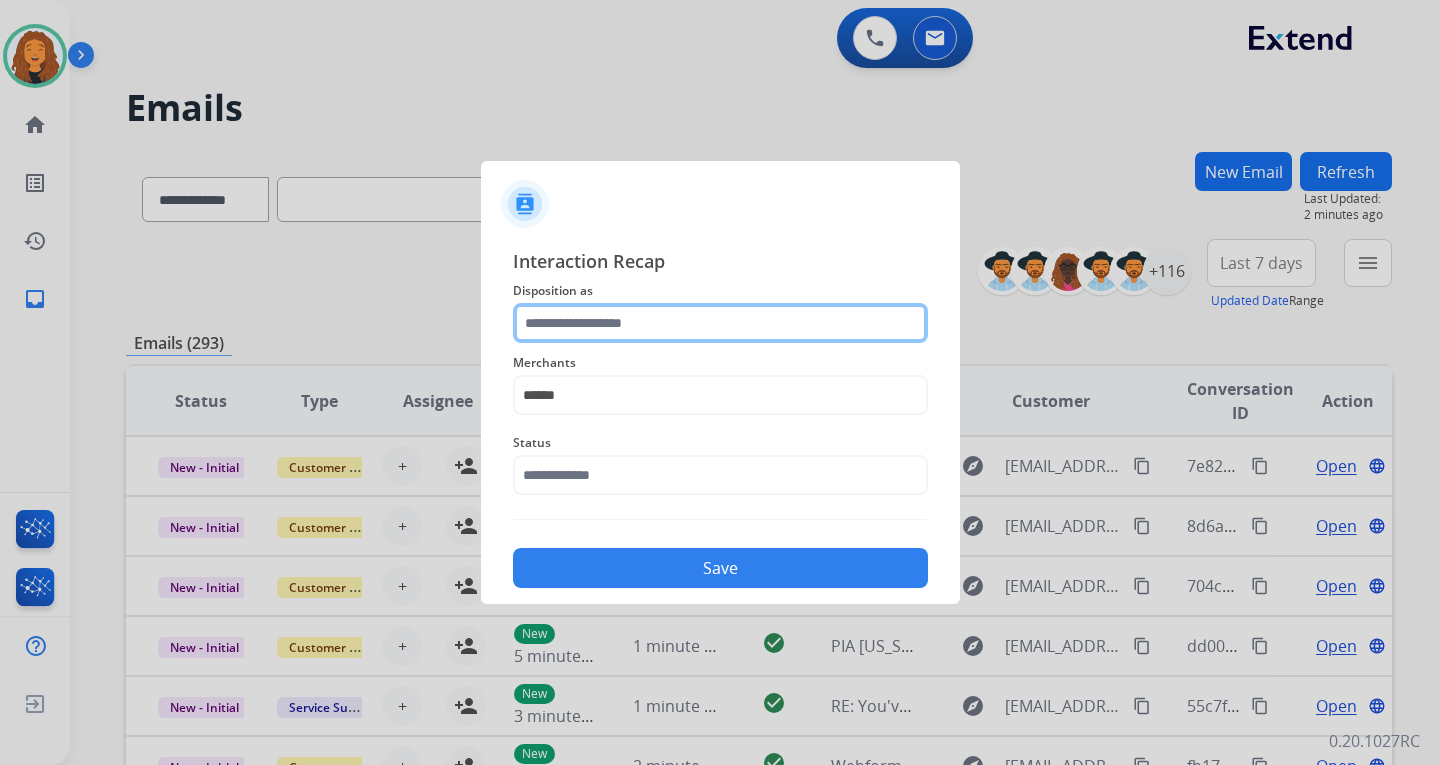 click 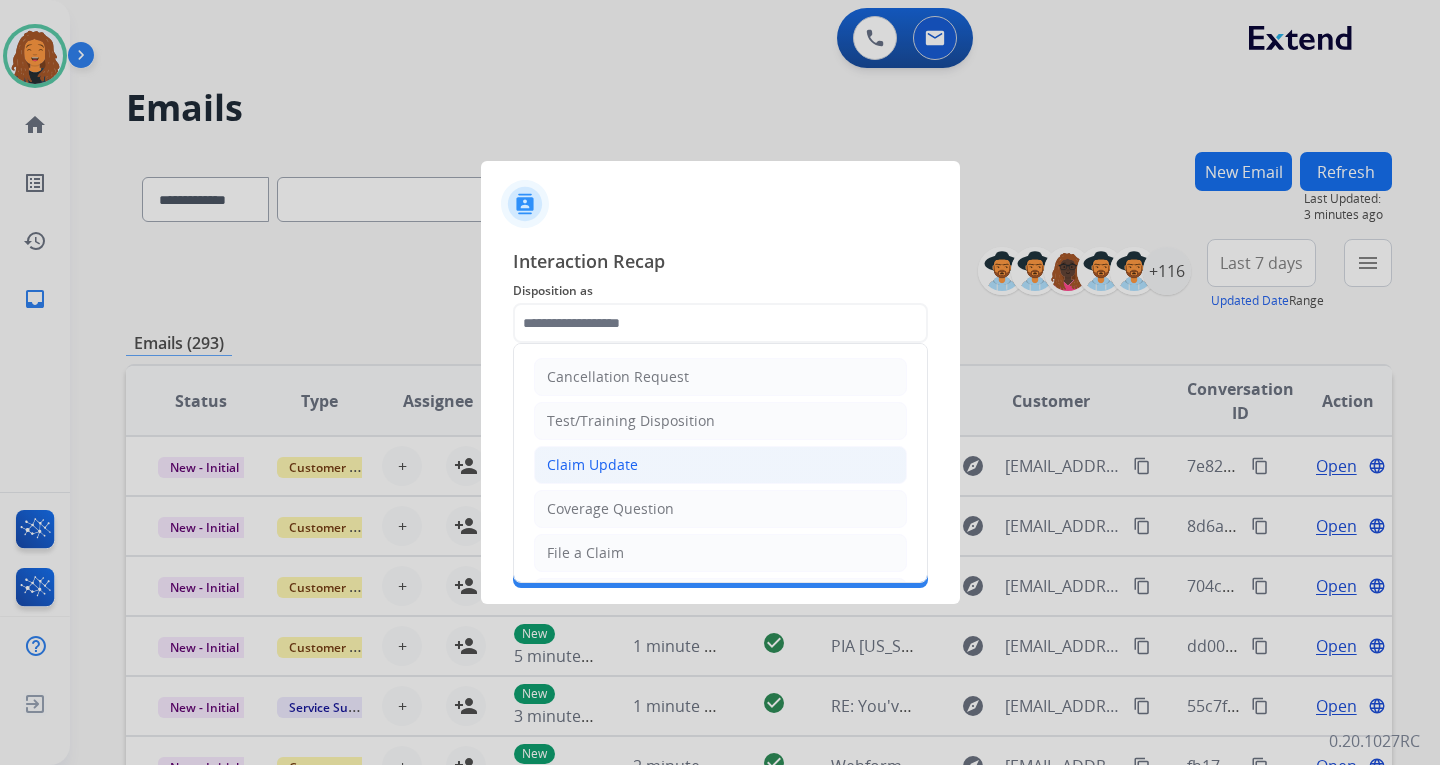 click on "Claim Update" 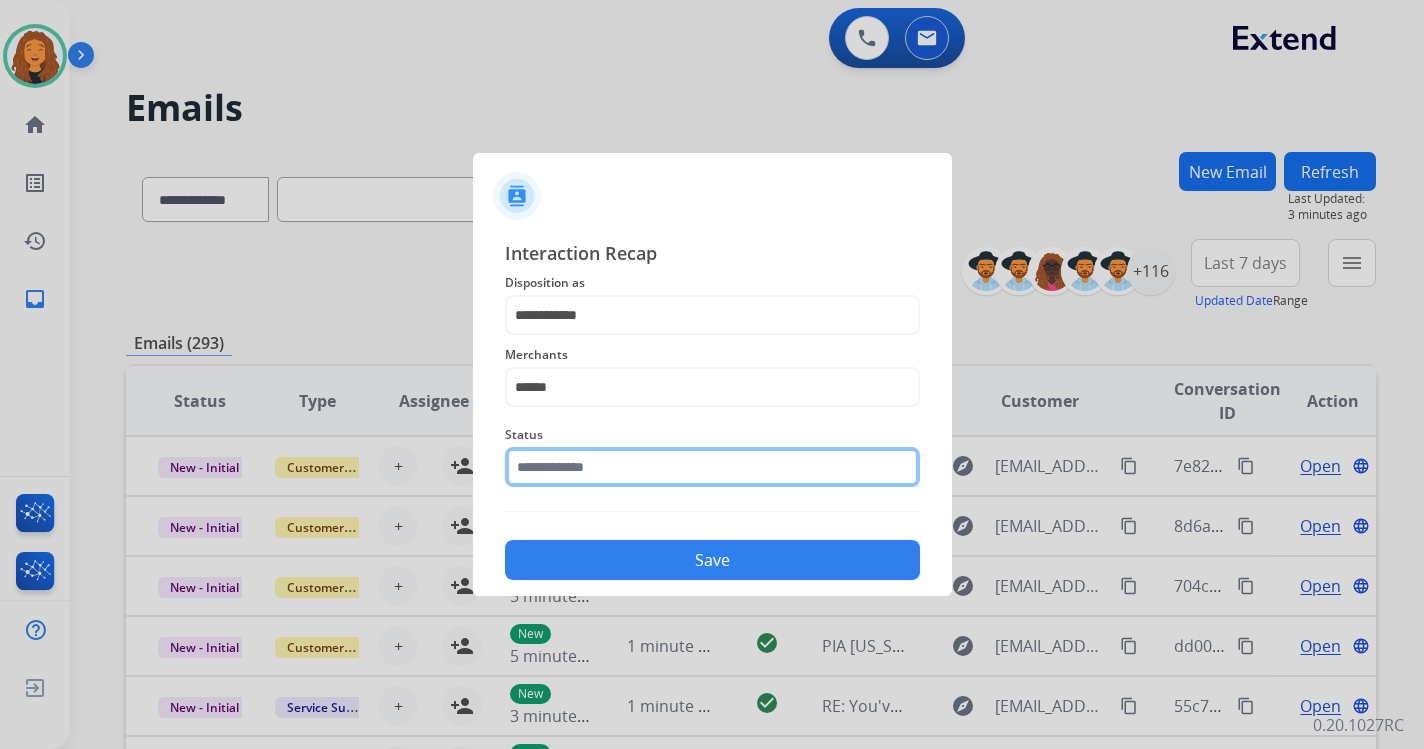 click 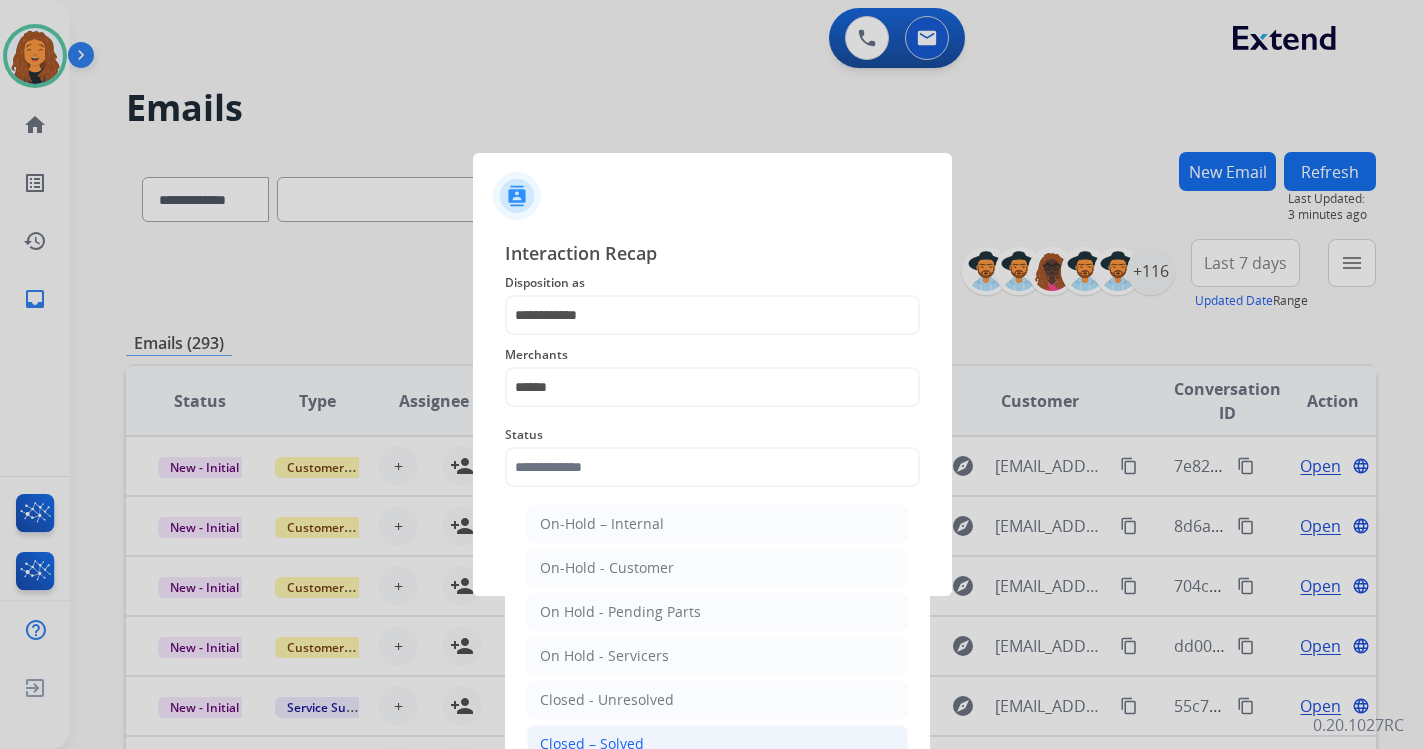 click on "Closed – Solved" 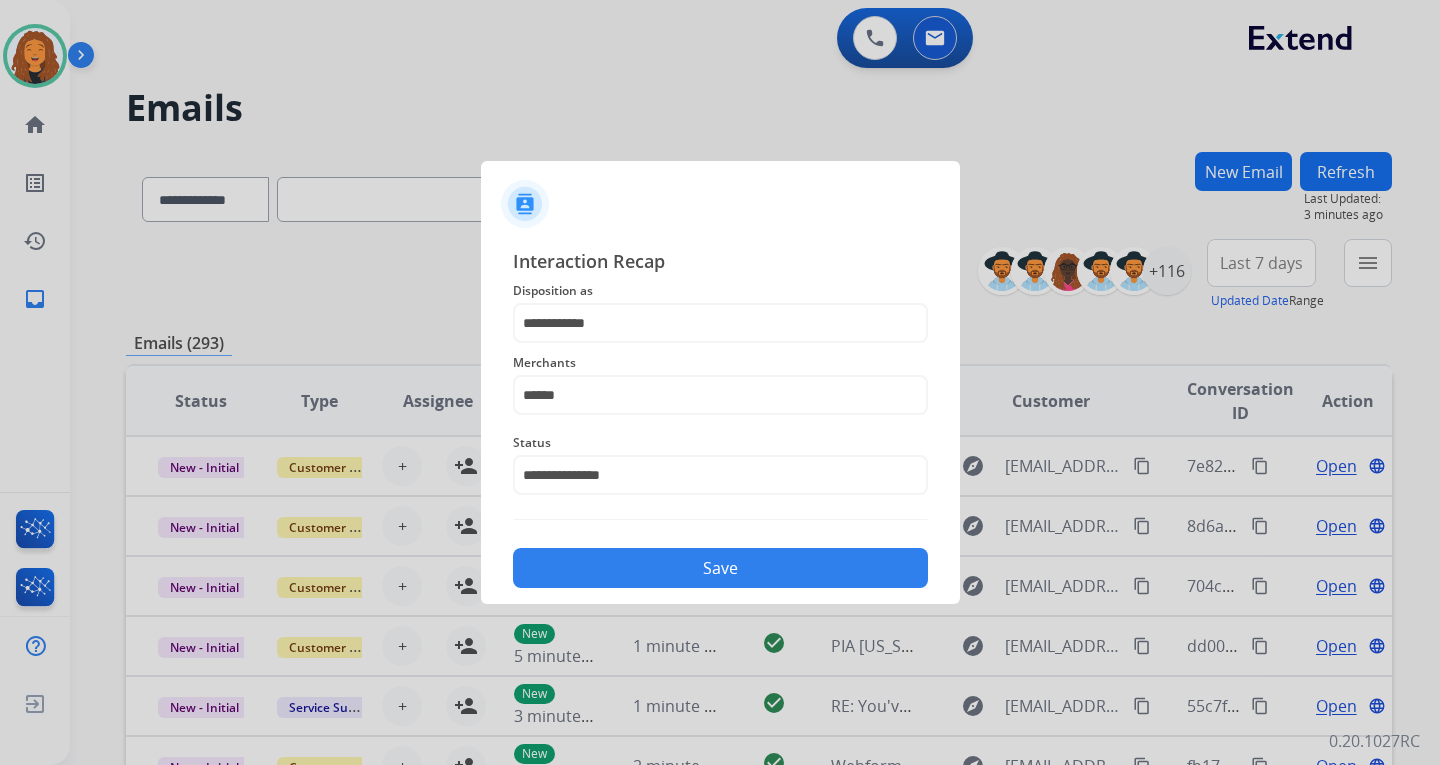 click on "Save" 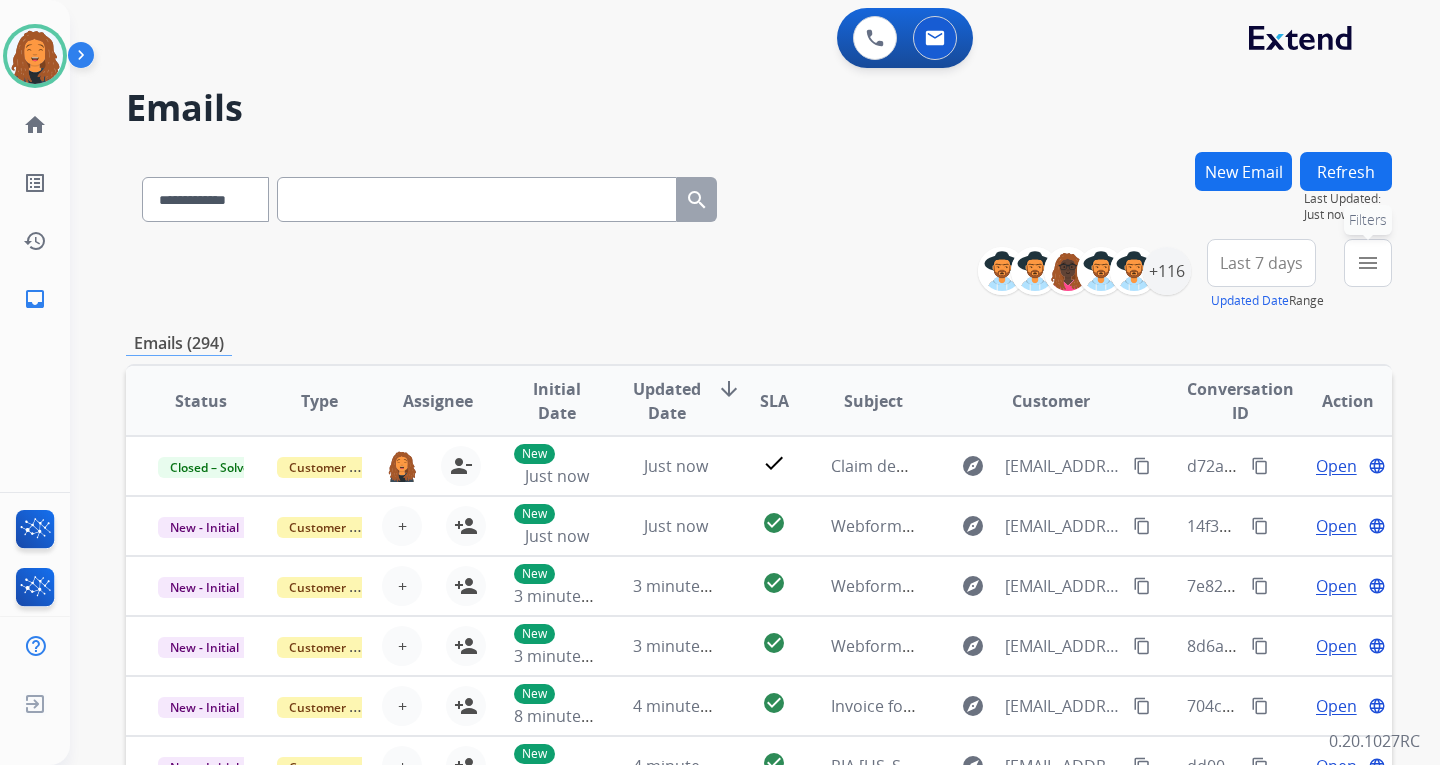 click on "menu  Filters" at bounding box center [1368, 263] 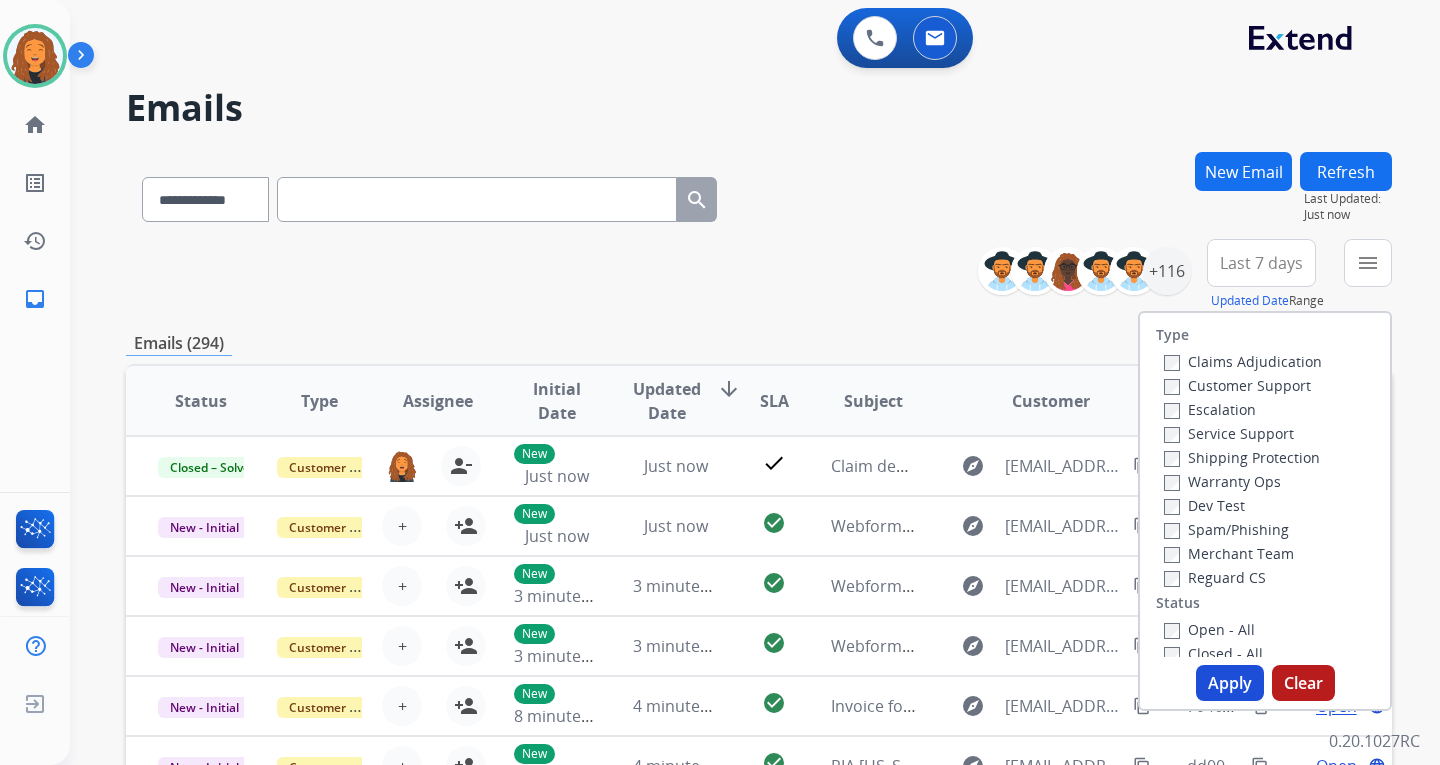 drag, startPoint x: 1202, startPoint y: 383, endPoint x: 1198, endPoint y: 404, distance: 21.377558 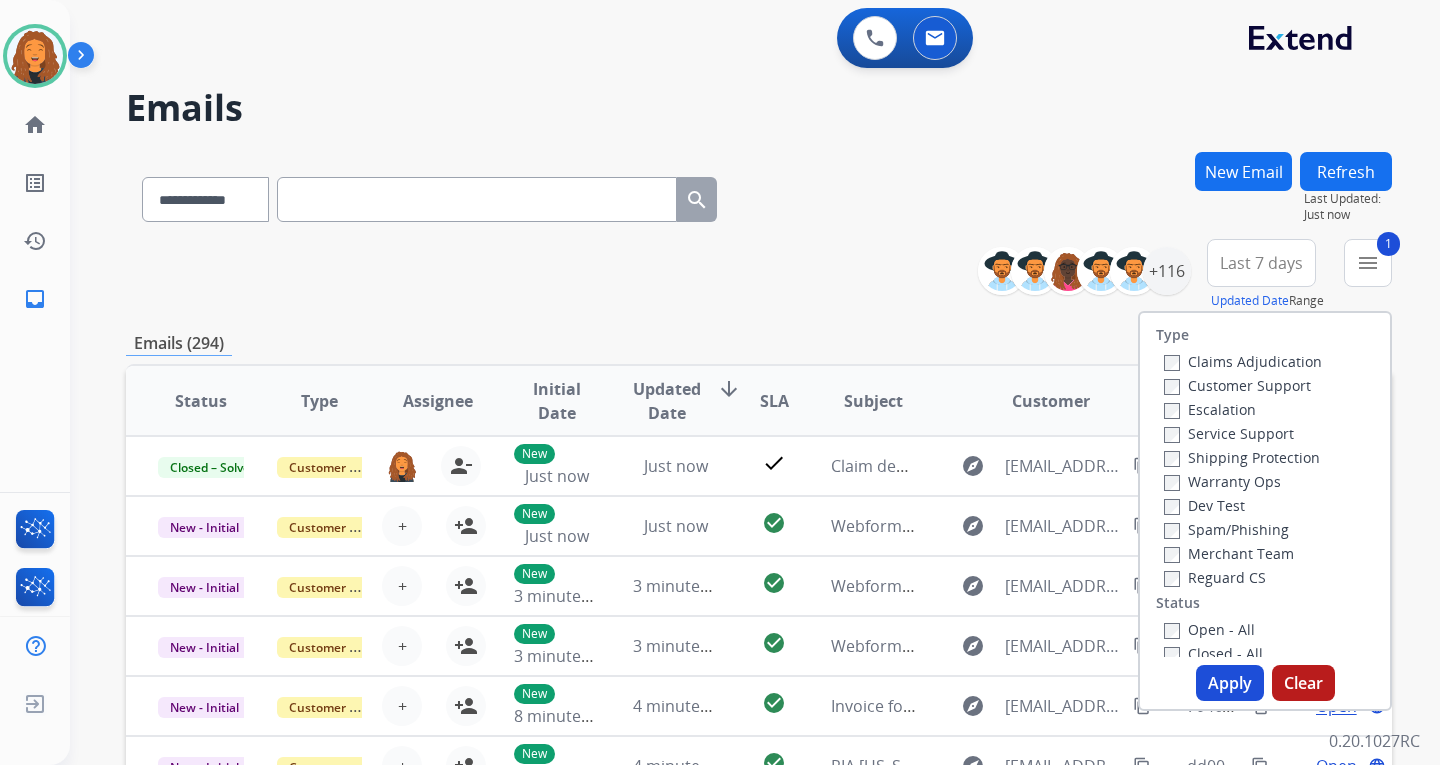 drag, startPoint x: 1199, startPoint y: 463, endPoint x: 1189, endPoint y: 480, distance: 19.723083 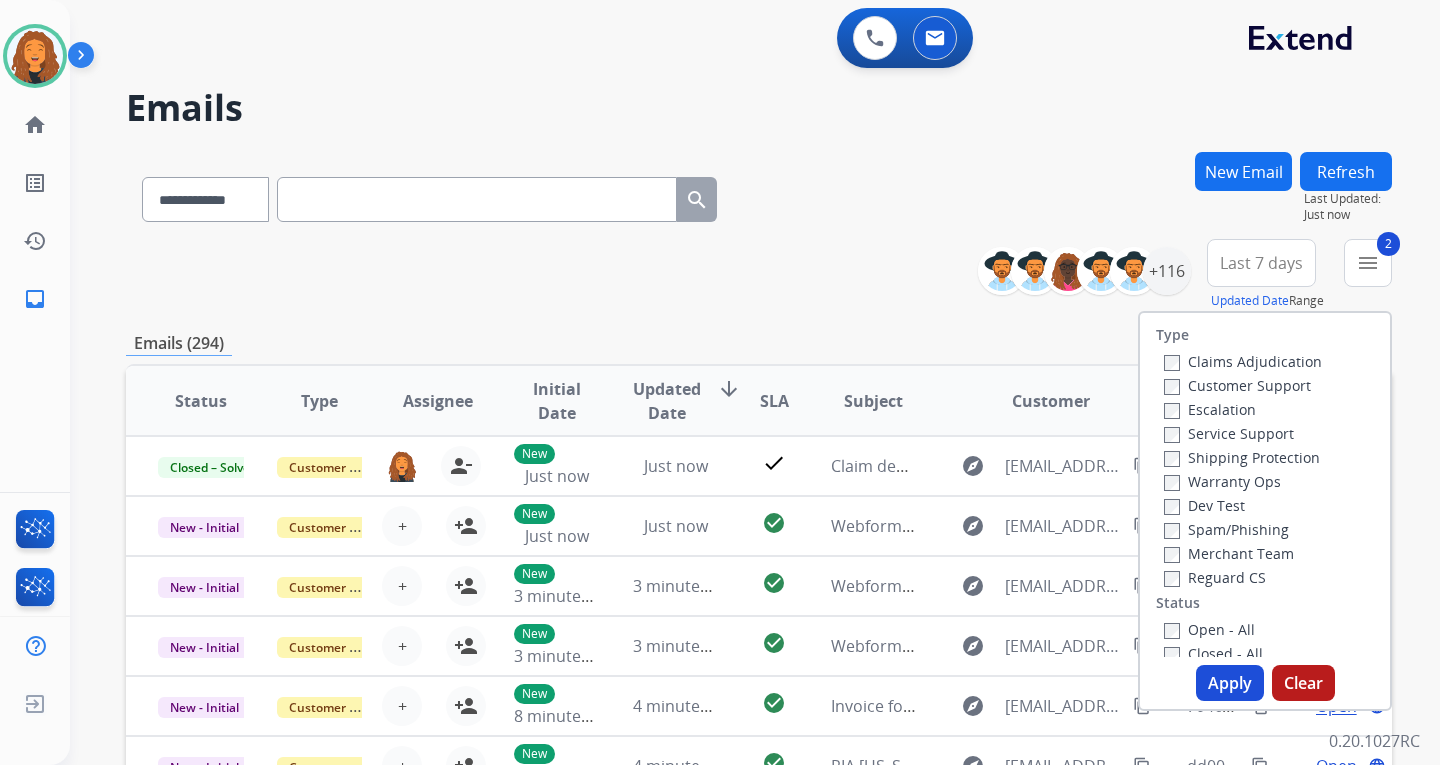 drag, startPoint x: 1194, startPoint y: 576, endPoint x: 1194, endPoint y: 588, distance: 12 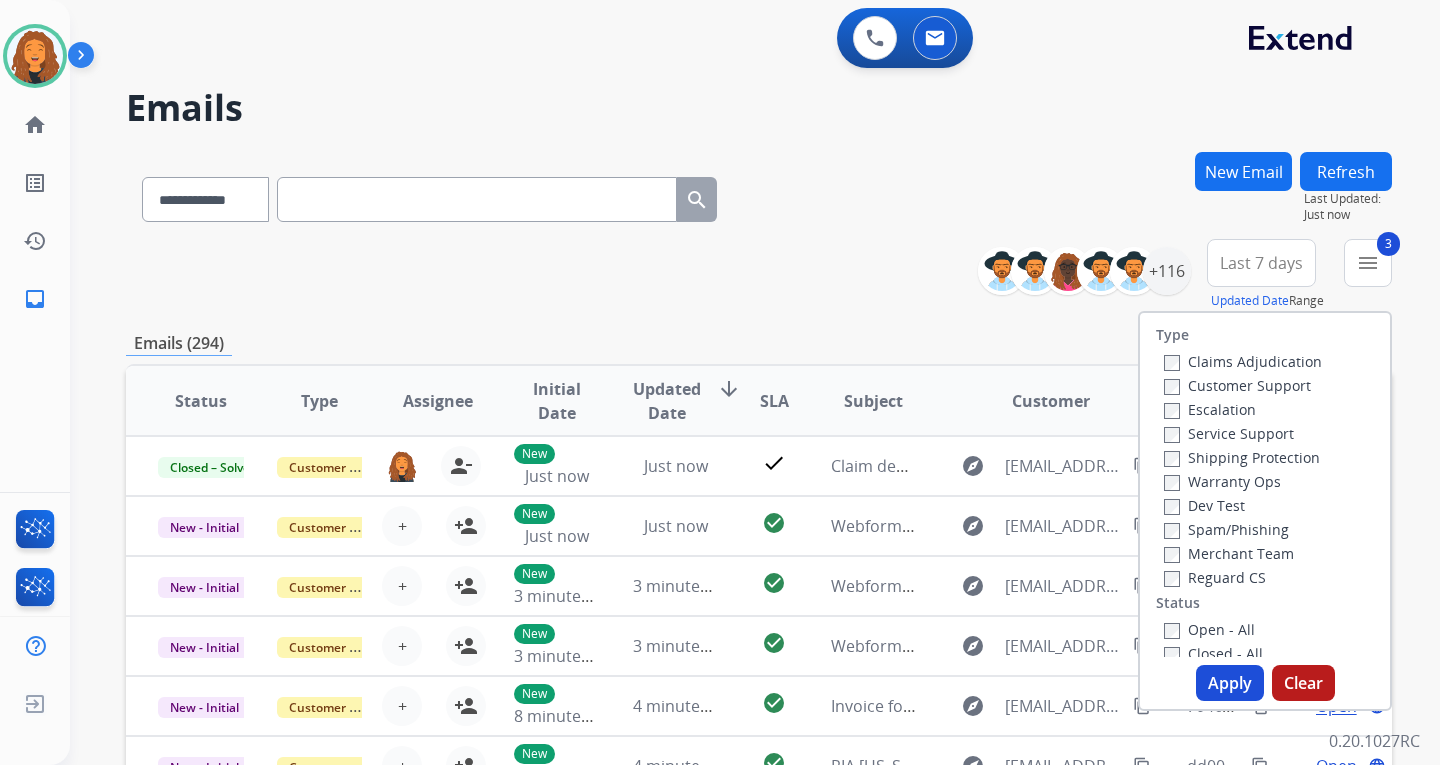 click on "Open - All" at bounding box center [1209, 629] 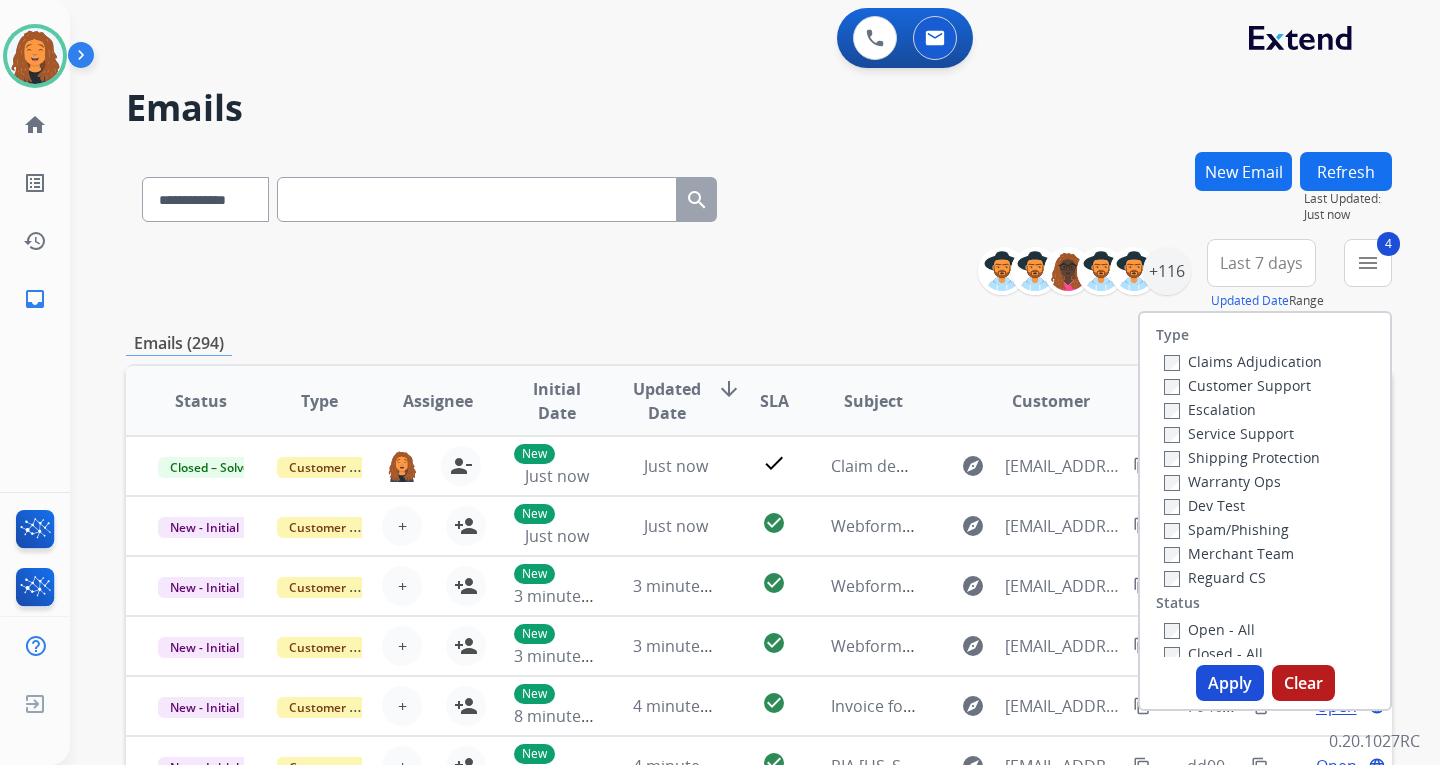 click on "Apply" at bounding box center (1230, 683) 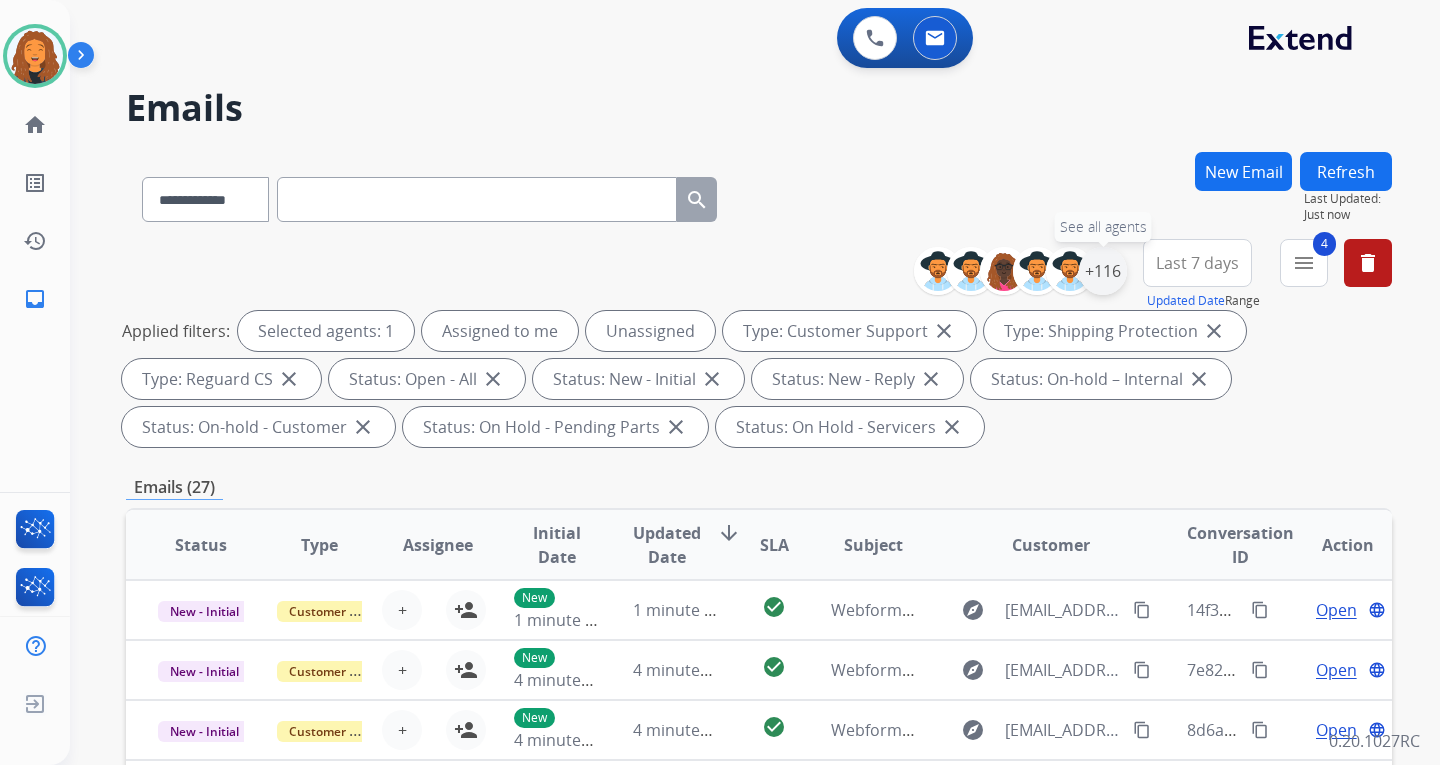 click on "+116" at bounding box center [1103, 271] 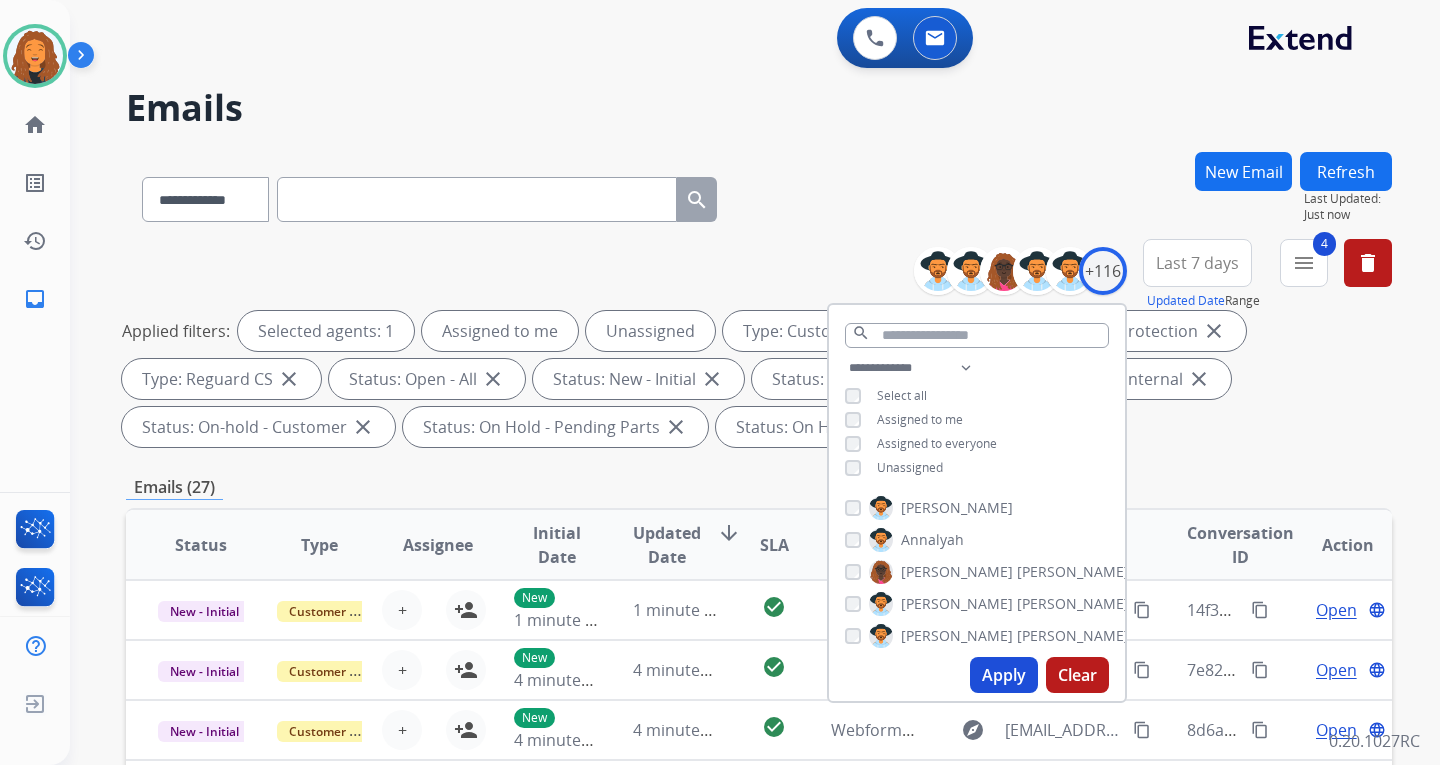 click on "Apply" at bounding box center (1004, 675) 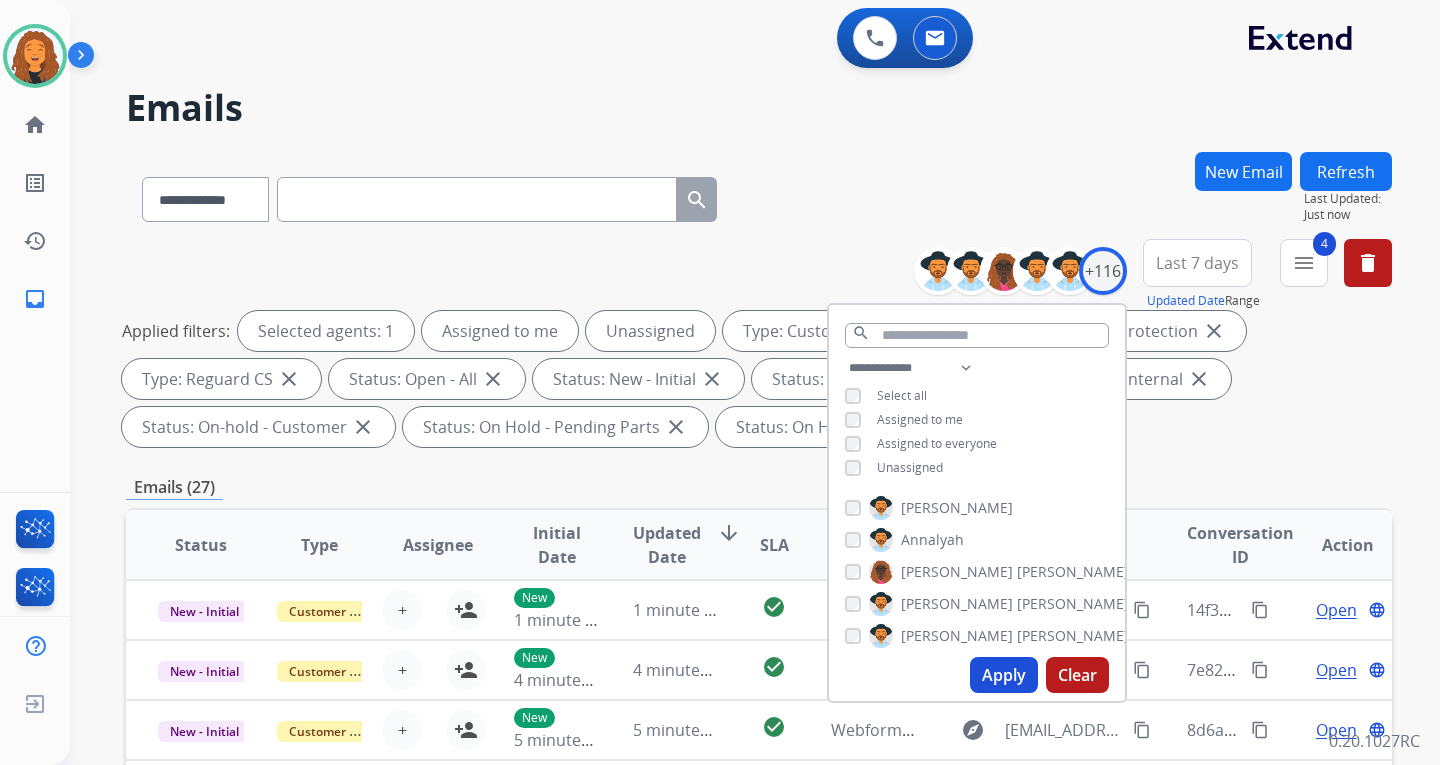 click on "Apply" at bounding box center (1004, 675) 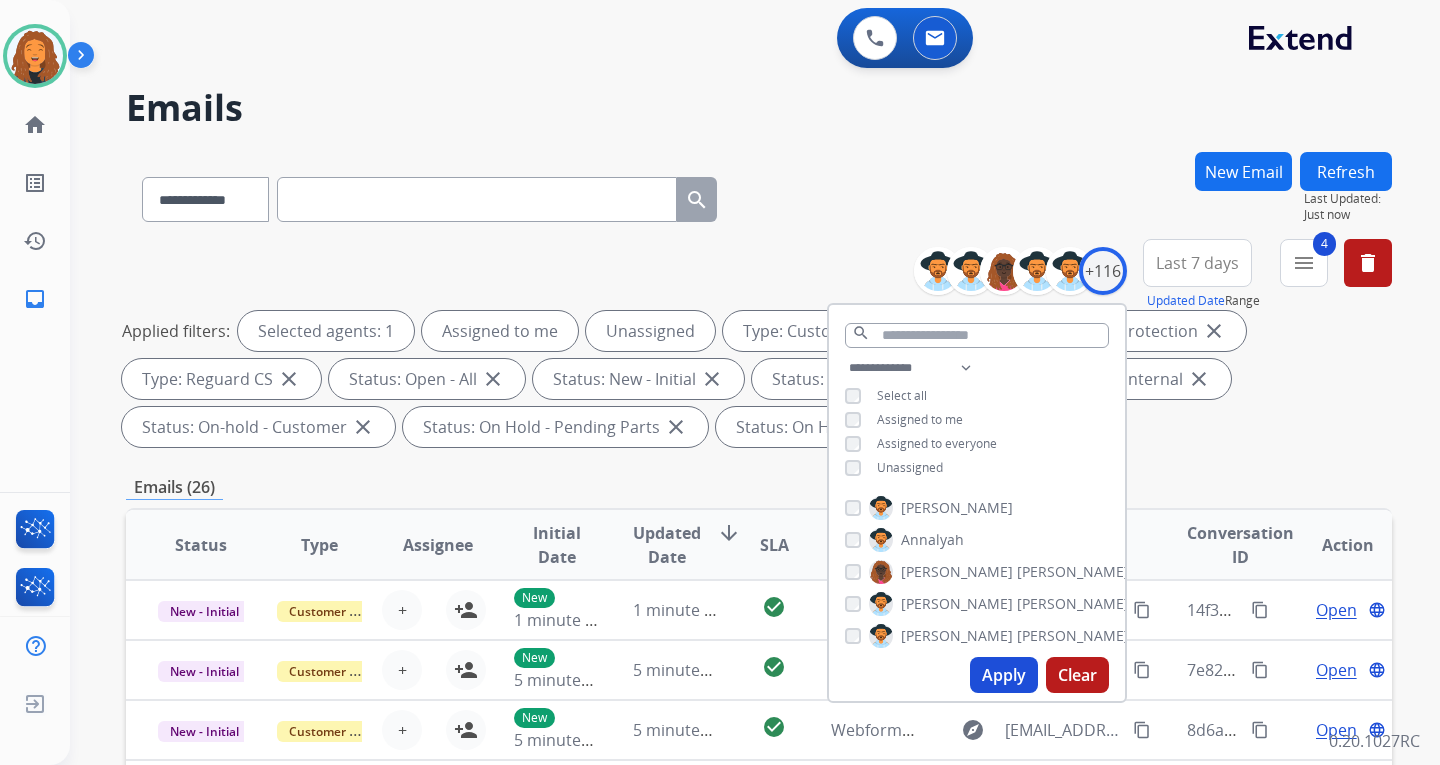 click on "**********" at bounding box center [759, 195] 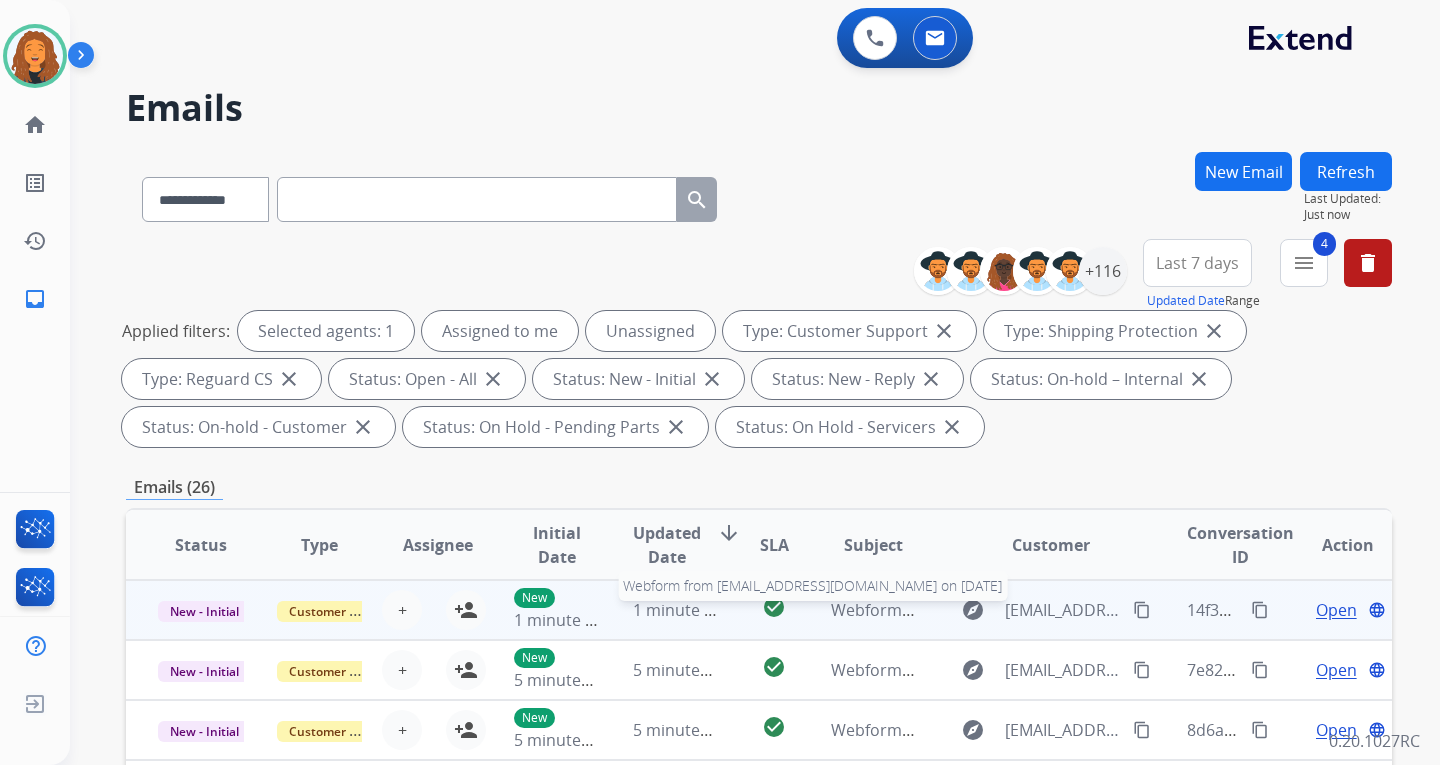 click on "Webform from [EMAIL_ADDRESS][DOMAIN_NAME] on [DATE]" at bounding box center [1057, 610] 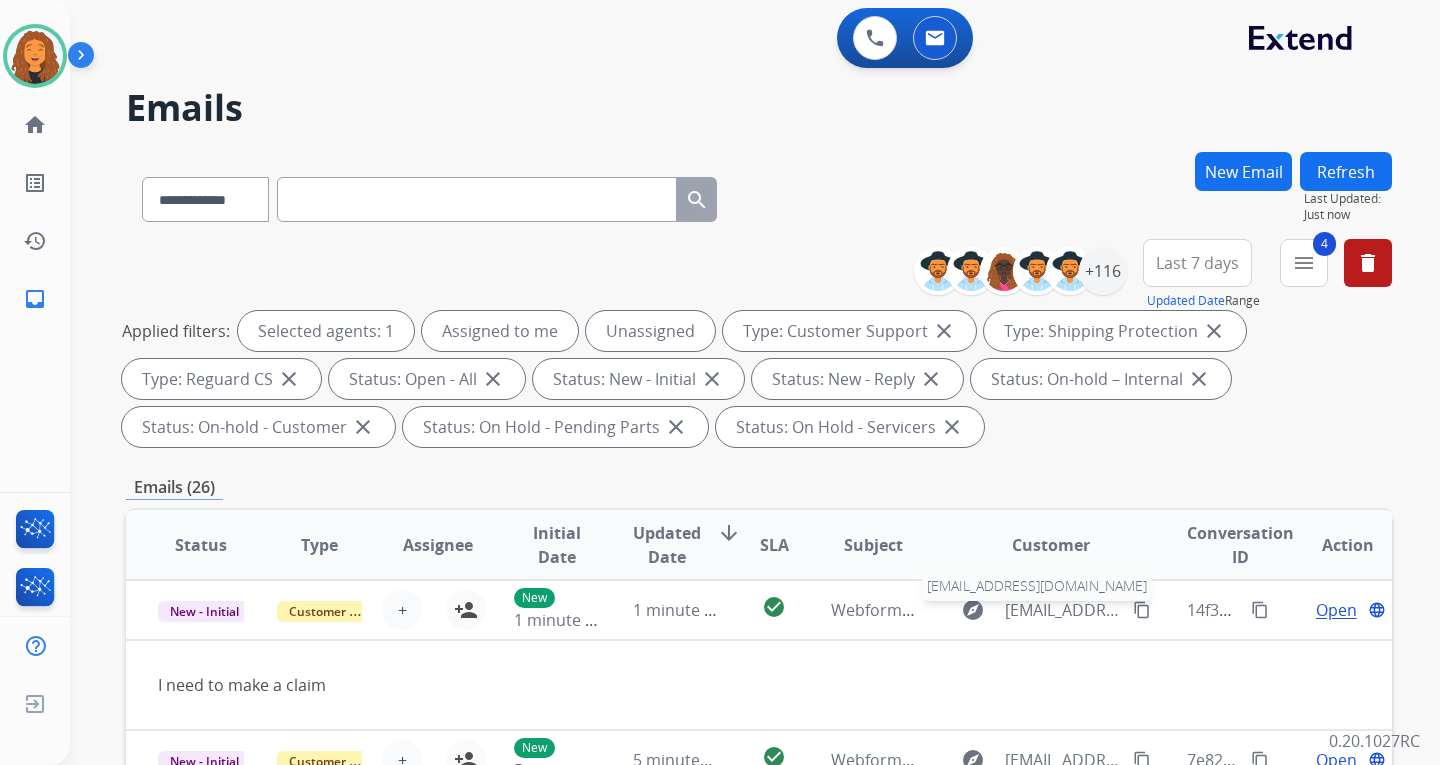click on "[EMAIL_ADDRESS][DOMAIN_NAME]" at bounding box center [1063, 610] 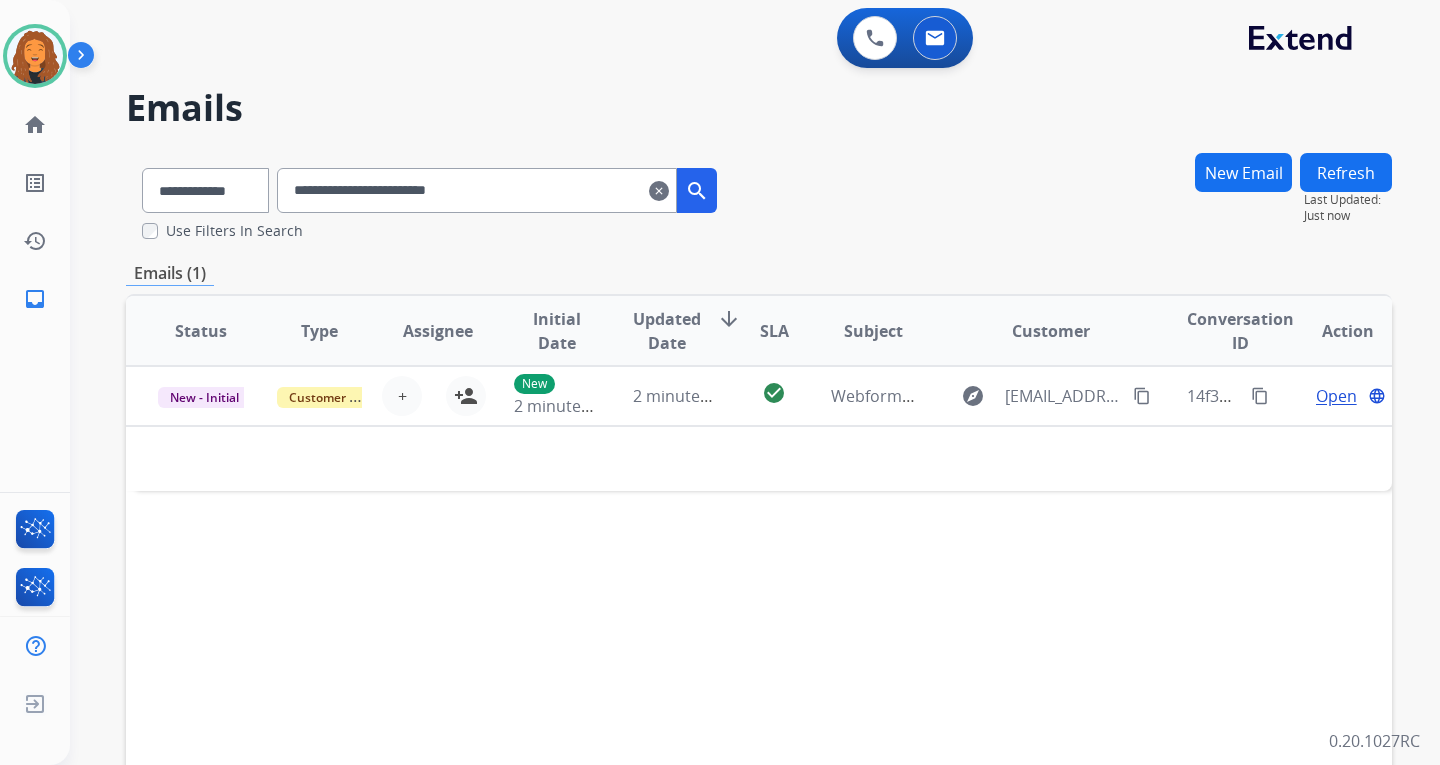 click on "clear" at bounding box center (659, 191) 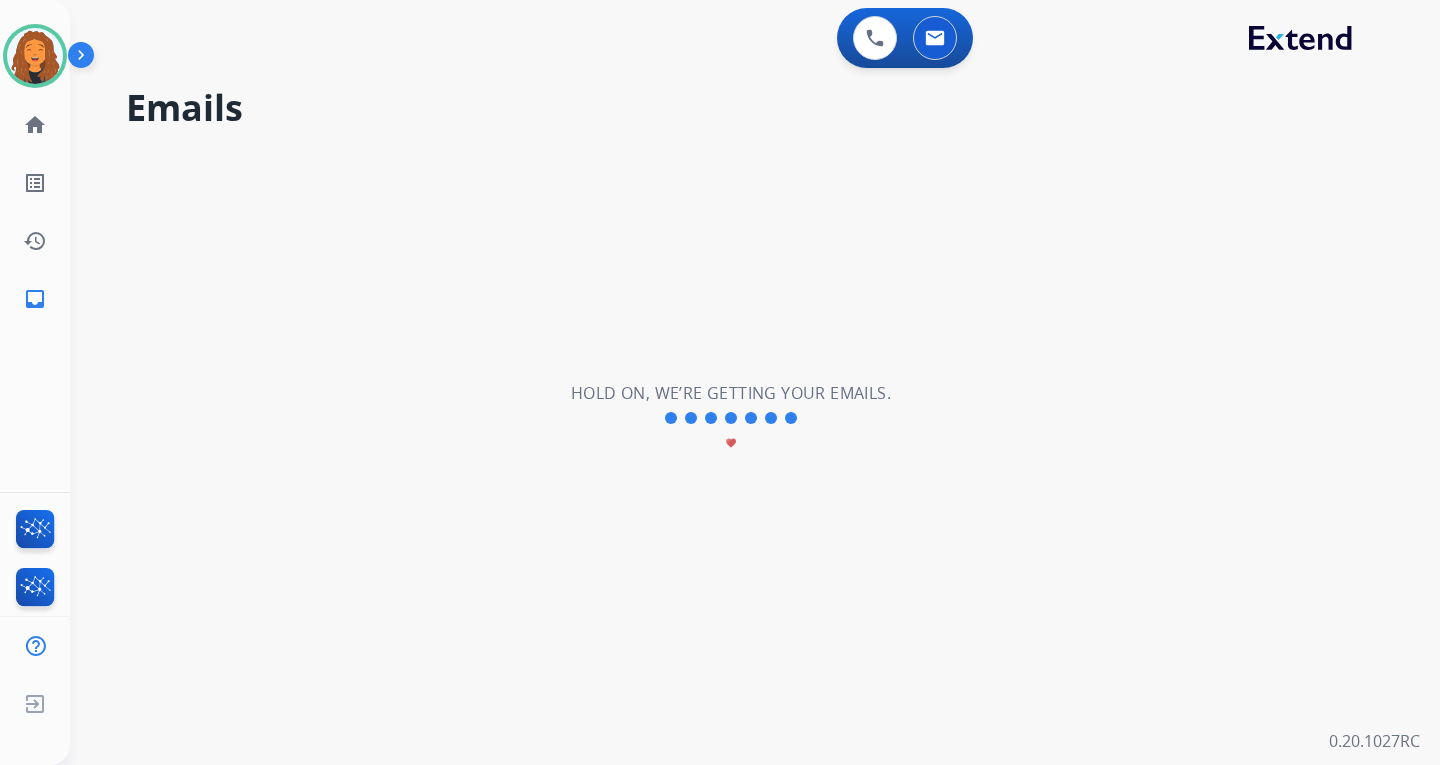 type 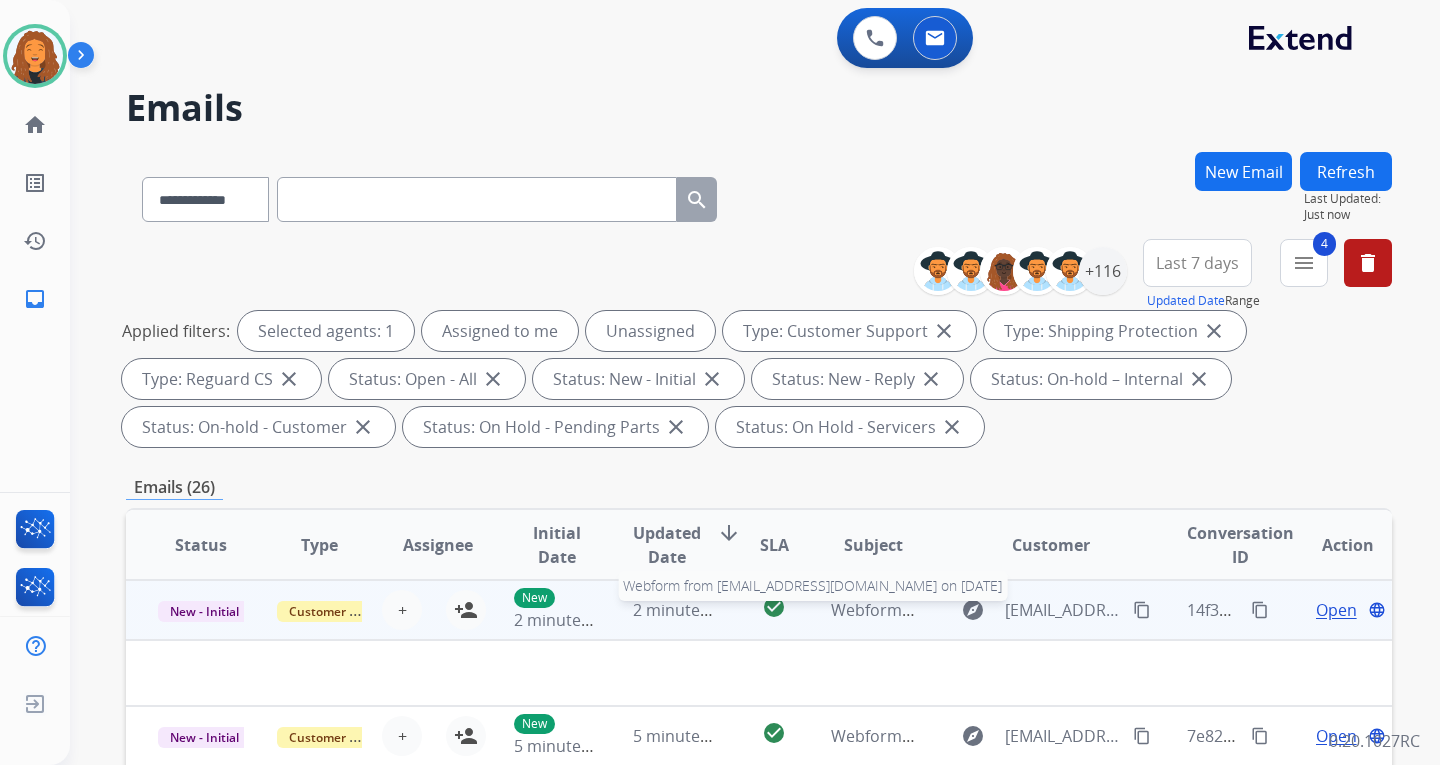 click on "Webform from [EMAIL_ADDRESS][DOMAIN_NAME] on [DATE]" at bounding box center (1057, 610) 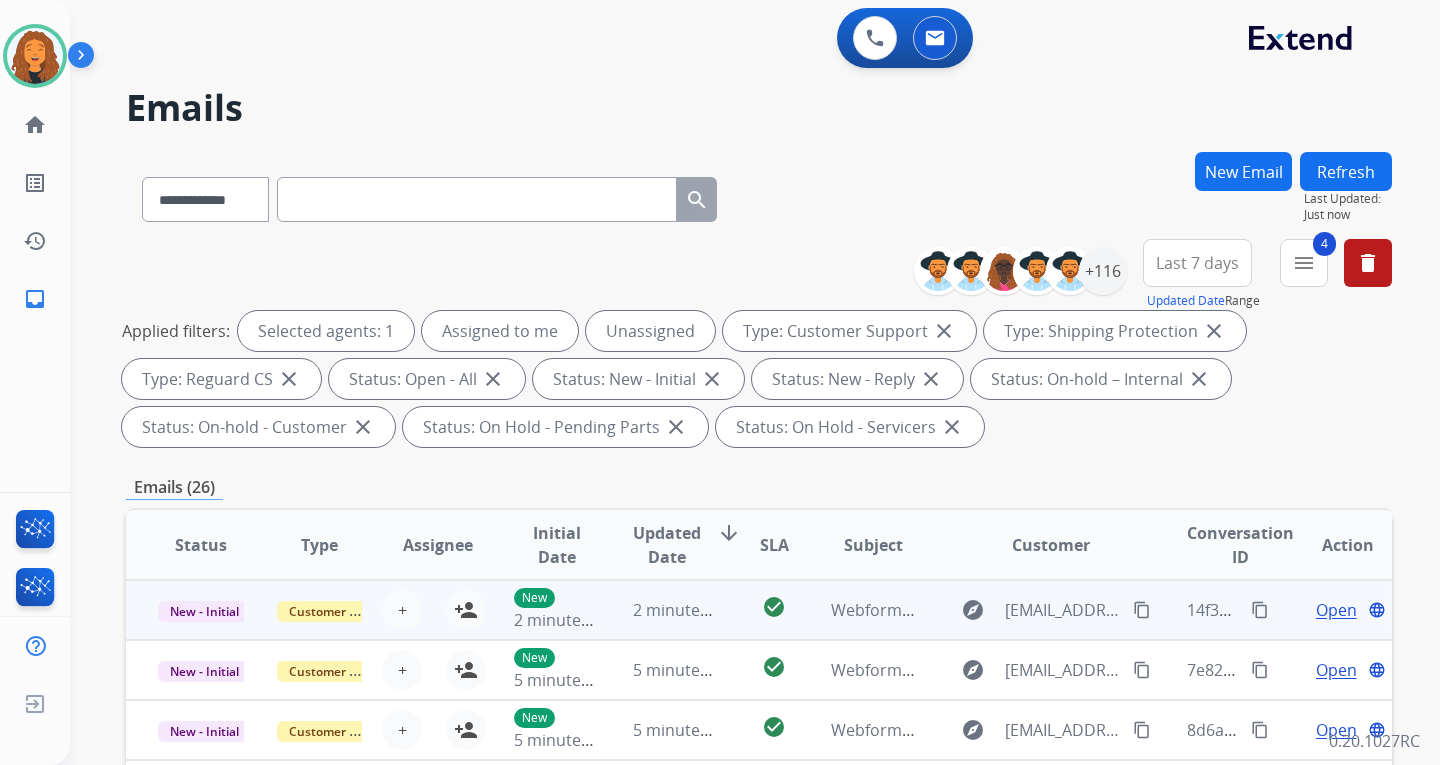 click on "content_copy" at bounding box center (1142, 610) 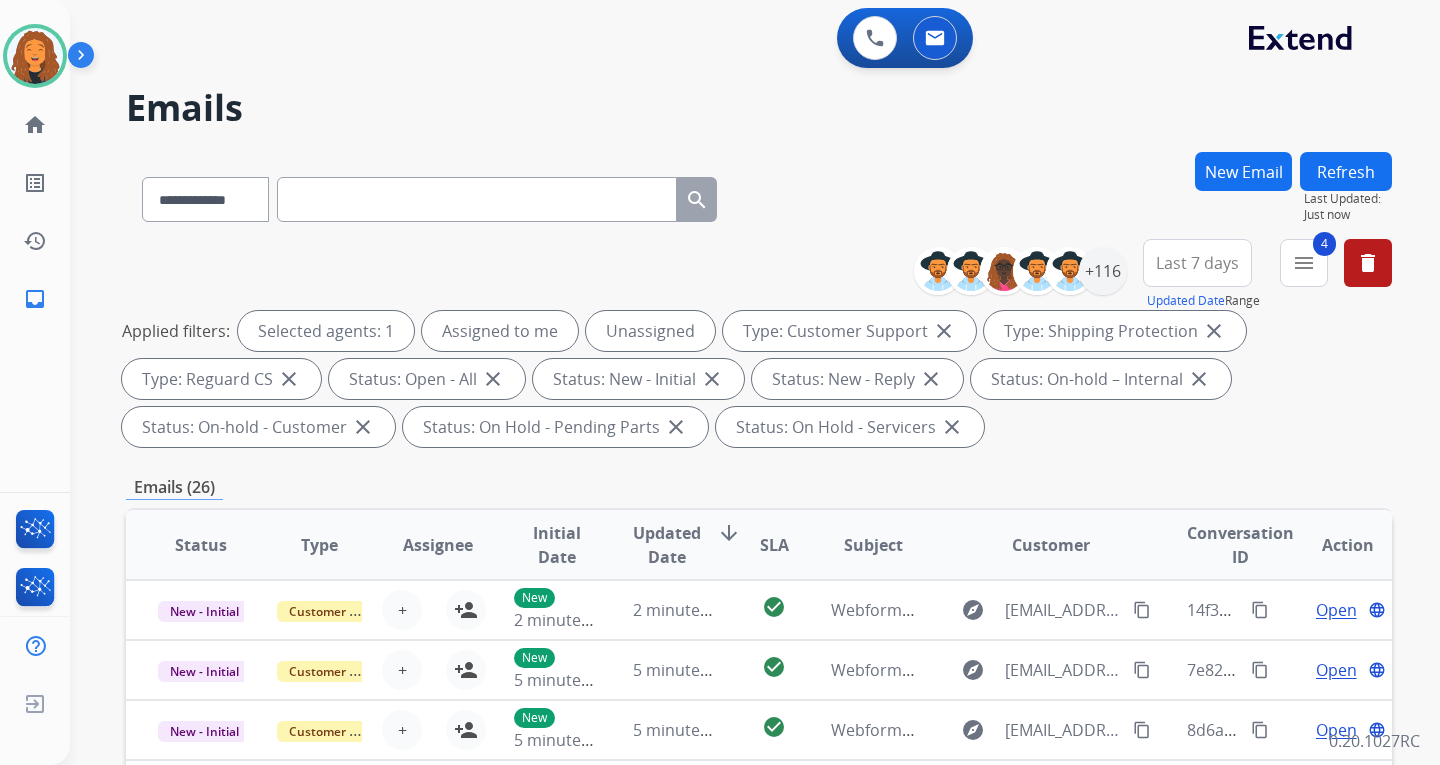 scroll, scrollTop: 2, scrollLeft: 0, axis: vertical 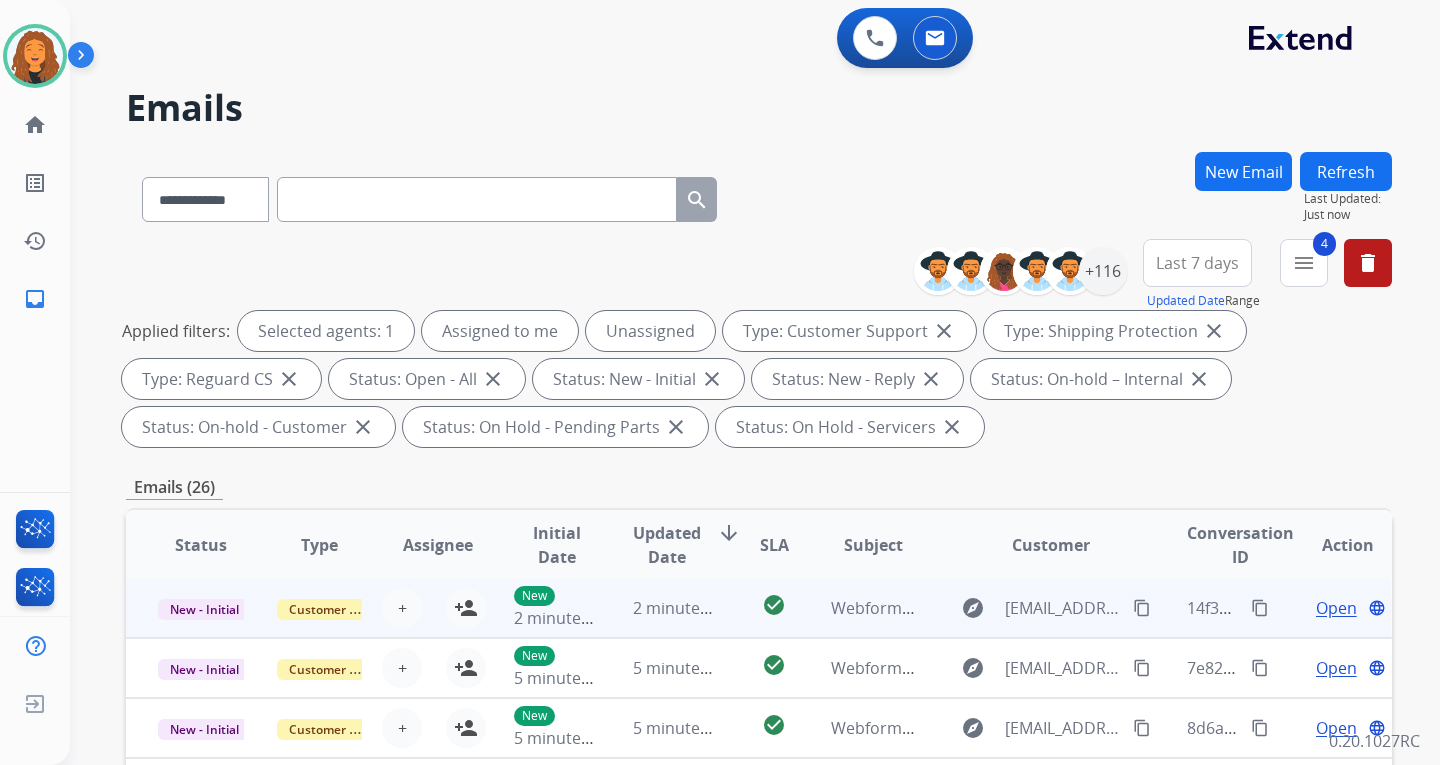 click on "Open" at bounding box center (1336, 608) 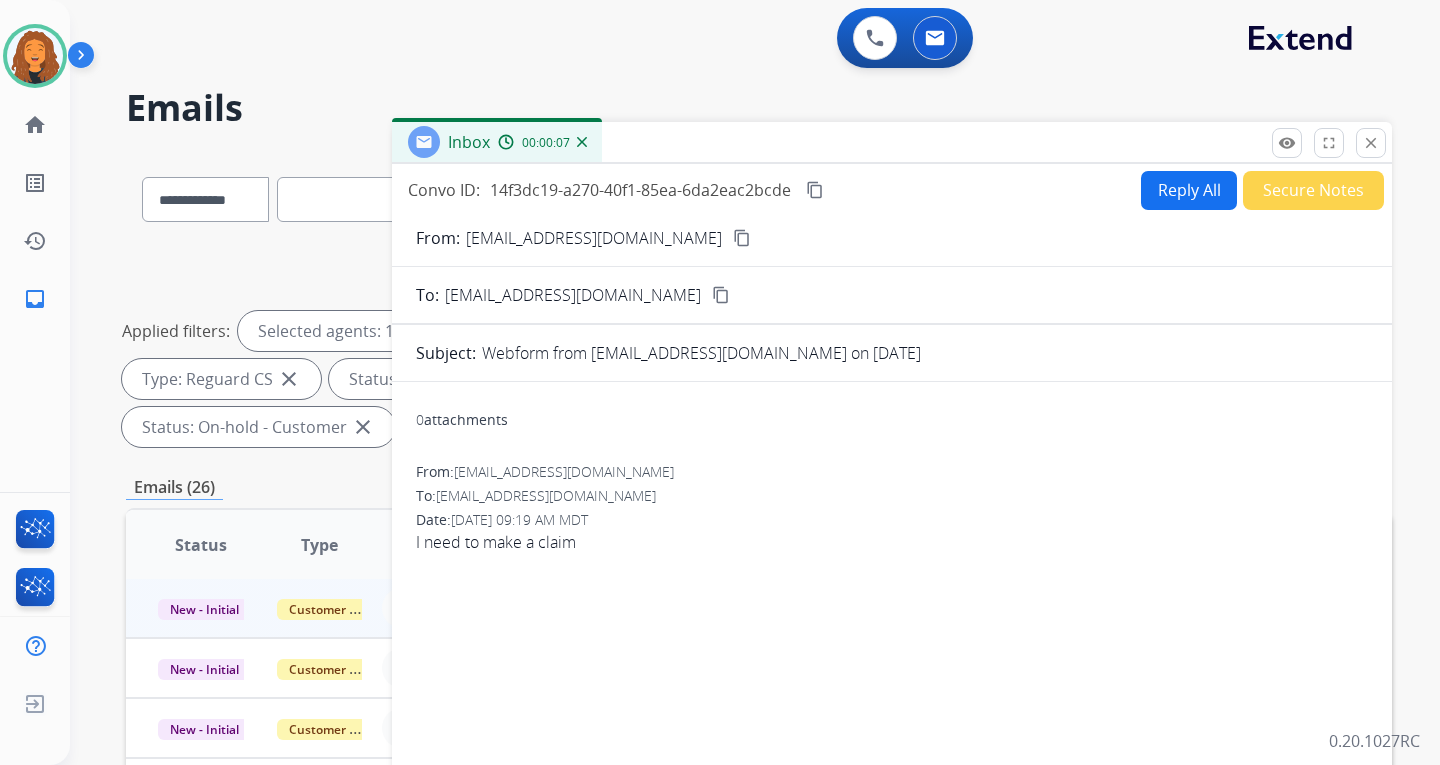 click on "Reply All" at bounding box center [1189, 190] 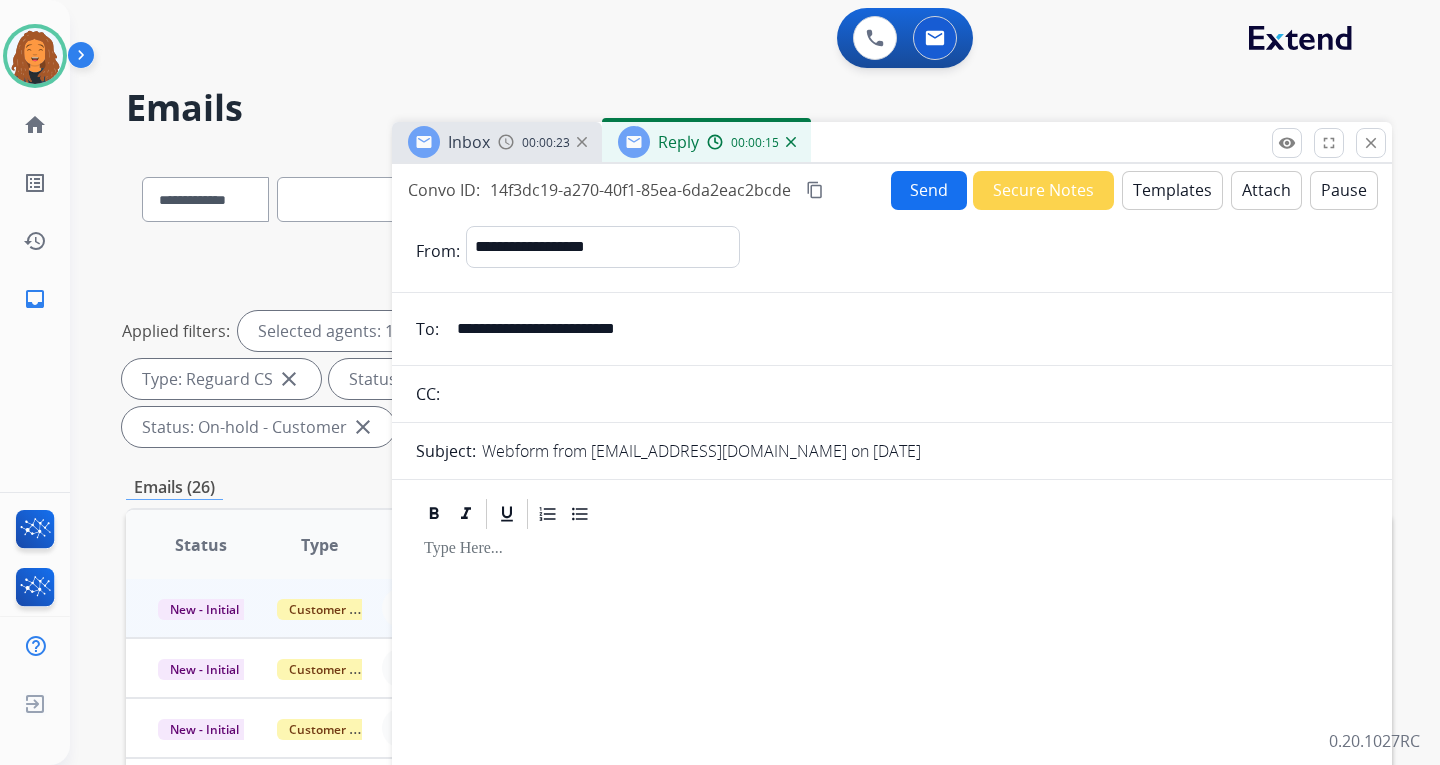 click on "Templates" at bounding box center [1172, 190] 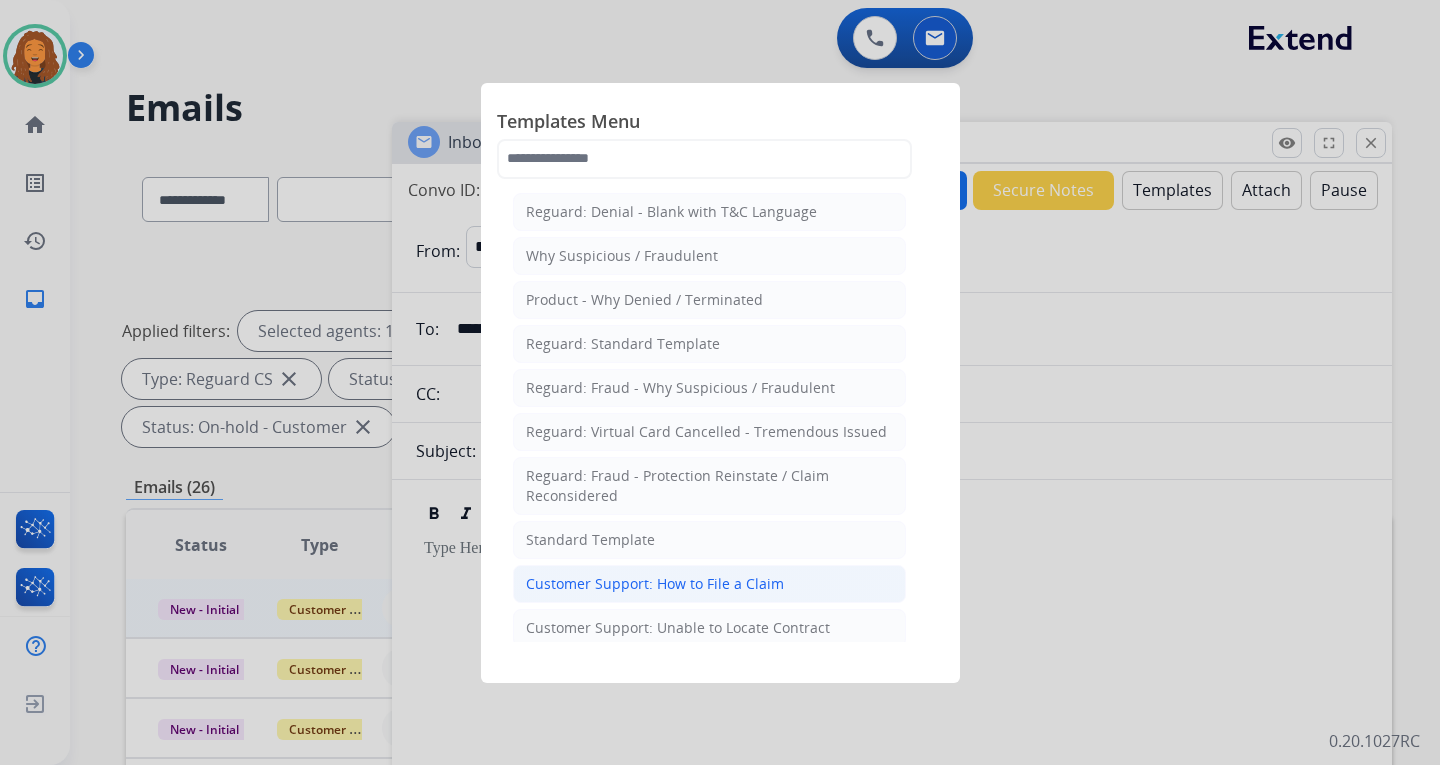 click on "Customer Support: How to File a Claim" 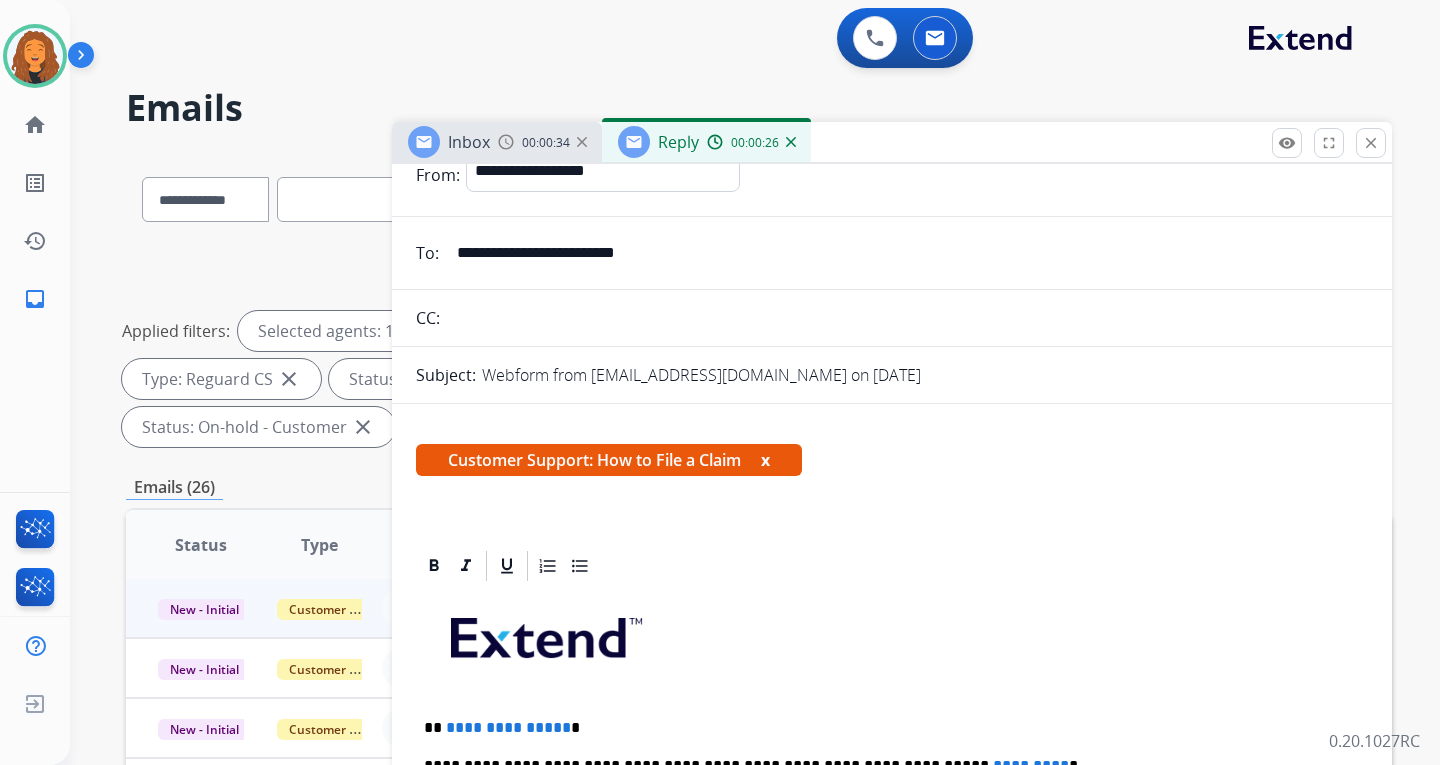 scroll, scrollTop: 300, scrollLeft: 0, axis: vertical 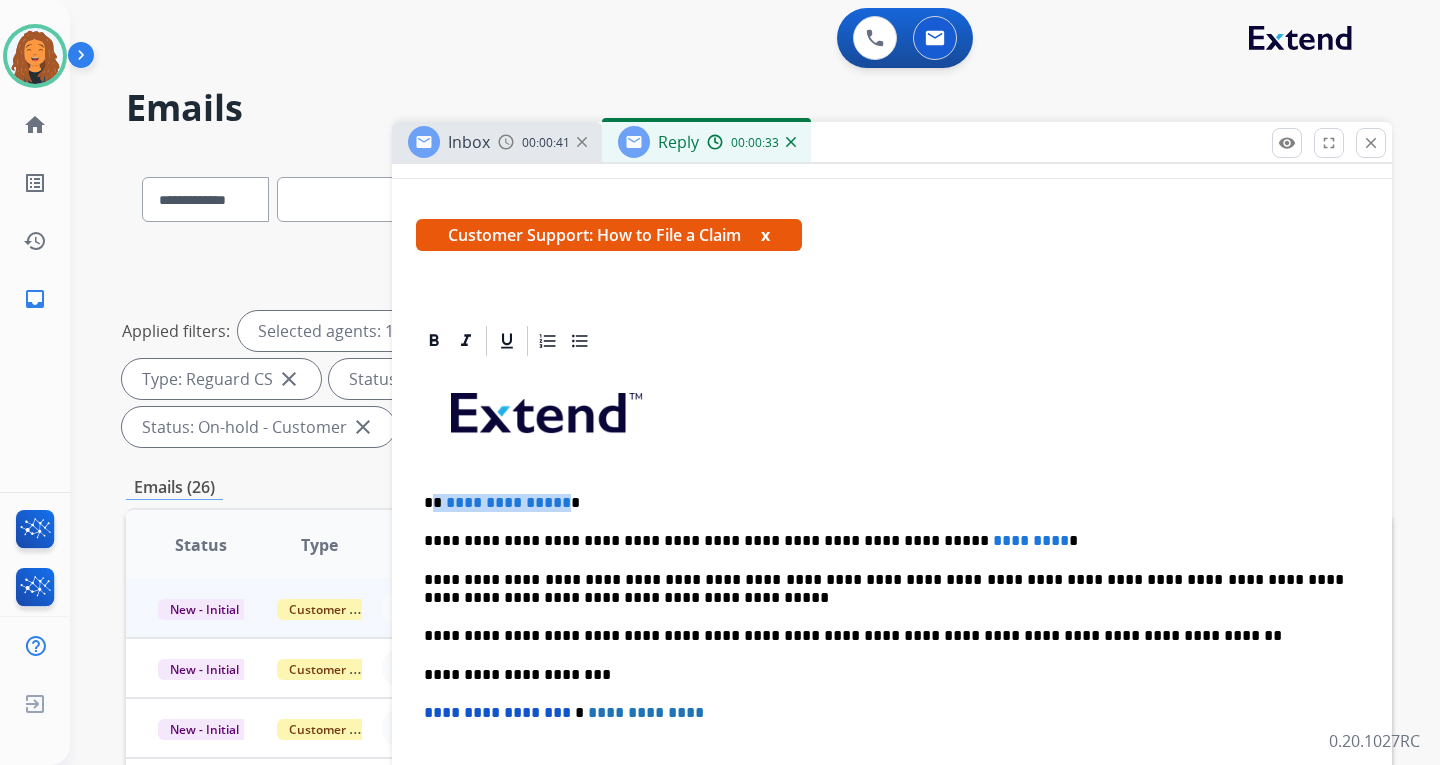 drag, startPoint x: 559, startPoint y: 506, endPoint x: 435, endPoint y: 502, distance: 124.0645 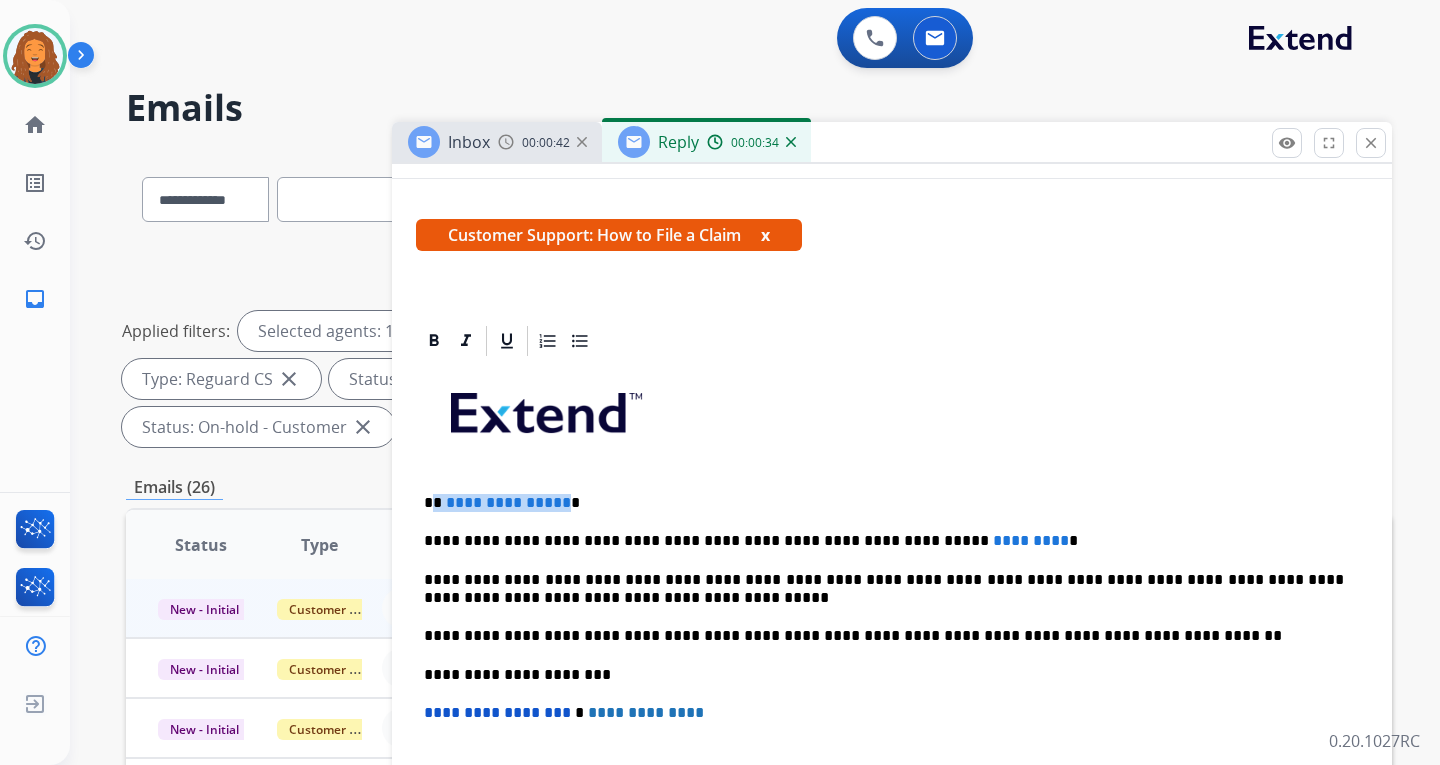 type 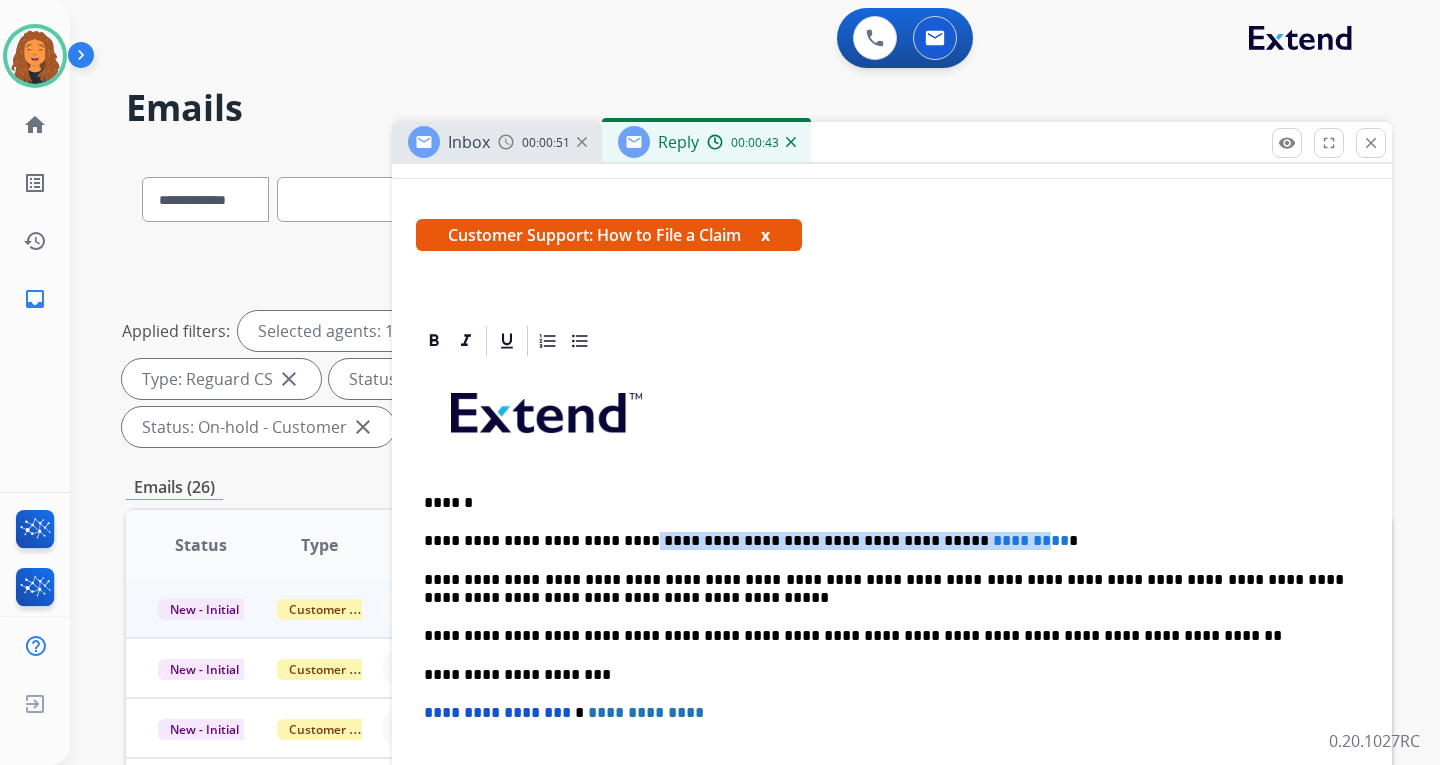 drag, startPoint x: 949, startPoint y: 540, endPoint x: 615, endPoint y: 540, distance: 334 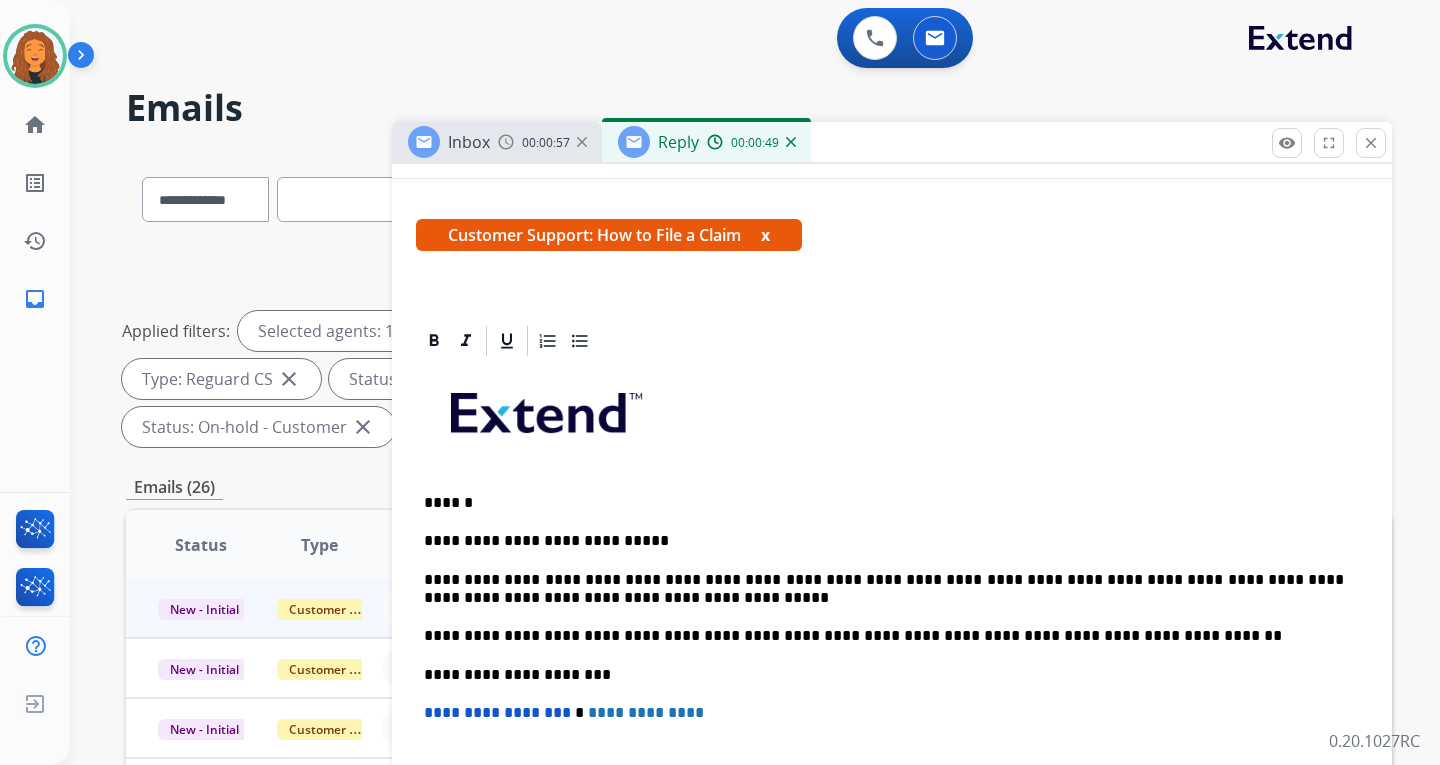 click on "Inbox" at bounding box center [469, 142] 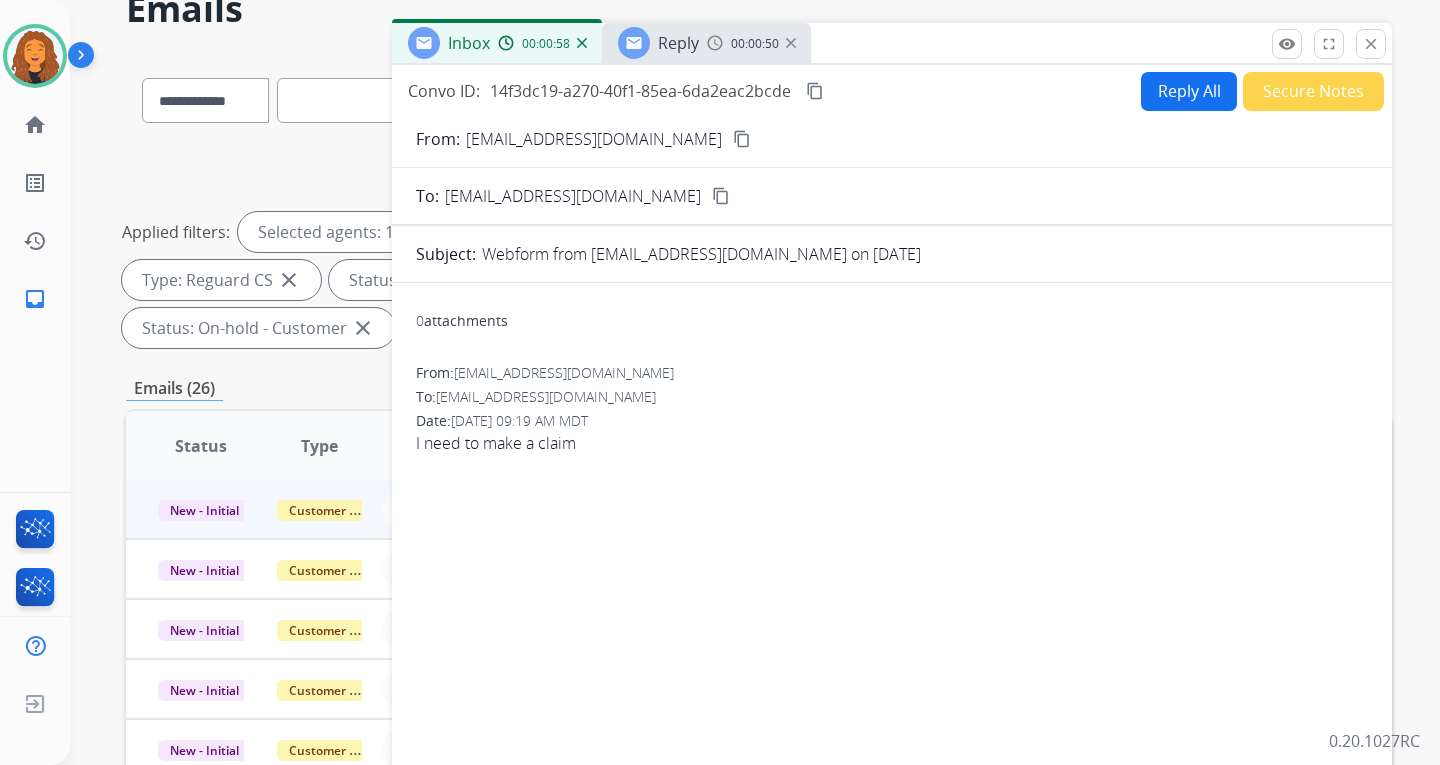 scroll, scrollTop: 100, scrollLeft: 0, axis: vertical 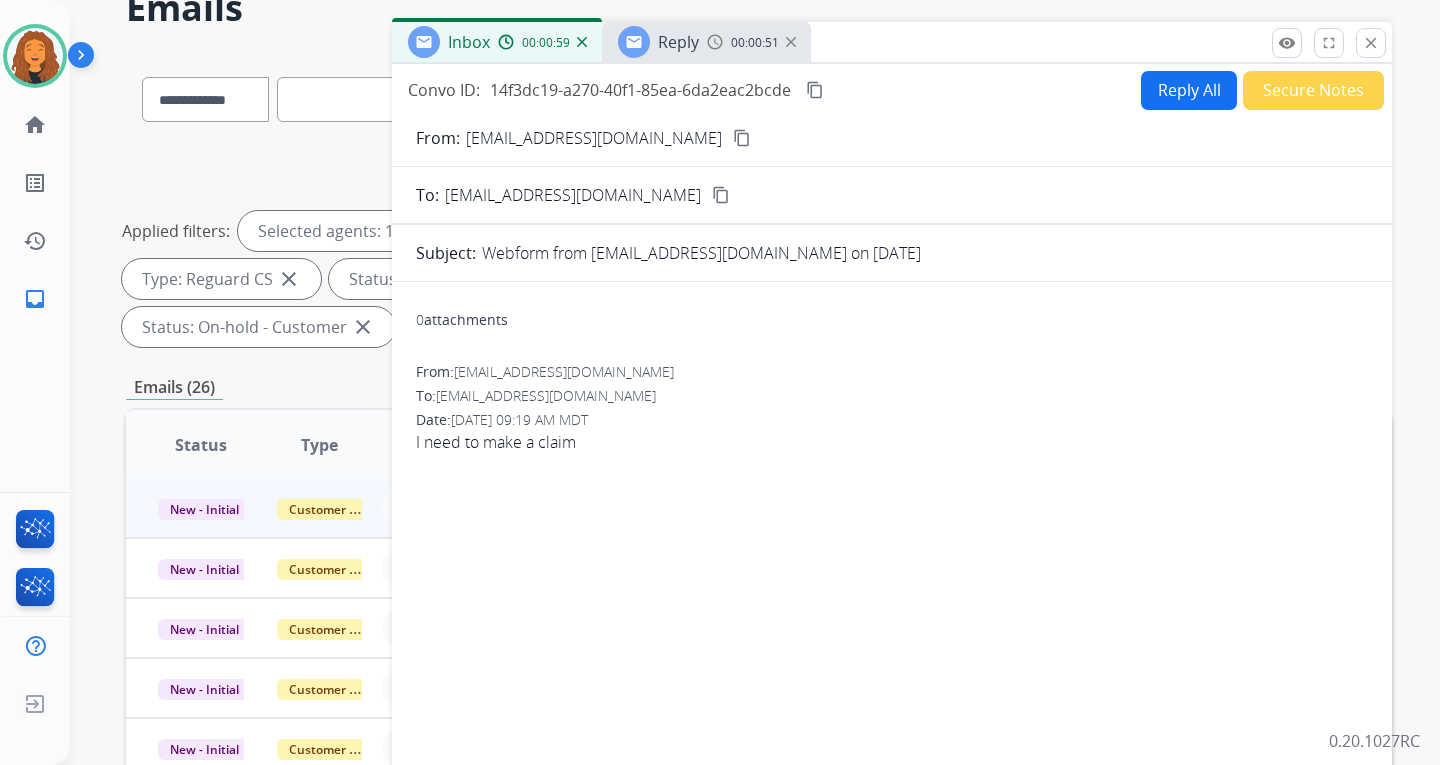 click on "Reply  00:00:51" at bounding box center (706, 42) 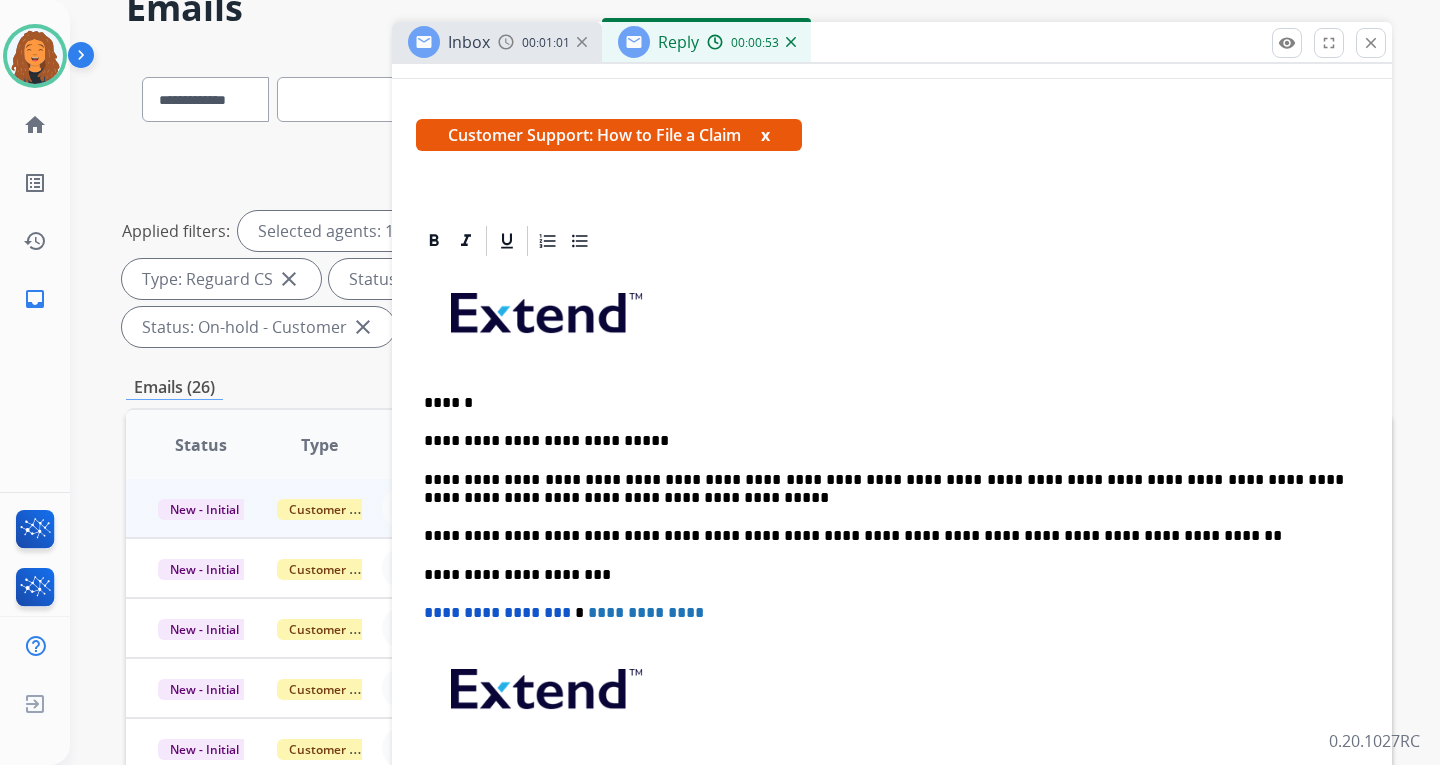 click on "**********" at bounding box center (884, 441) 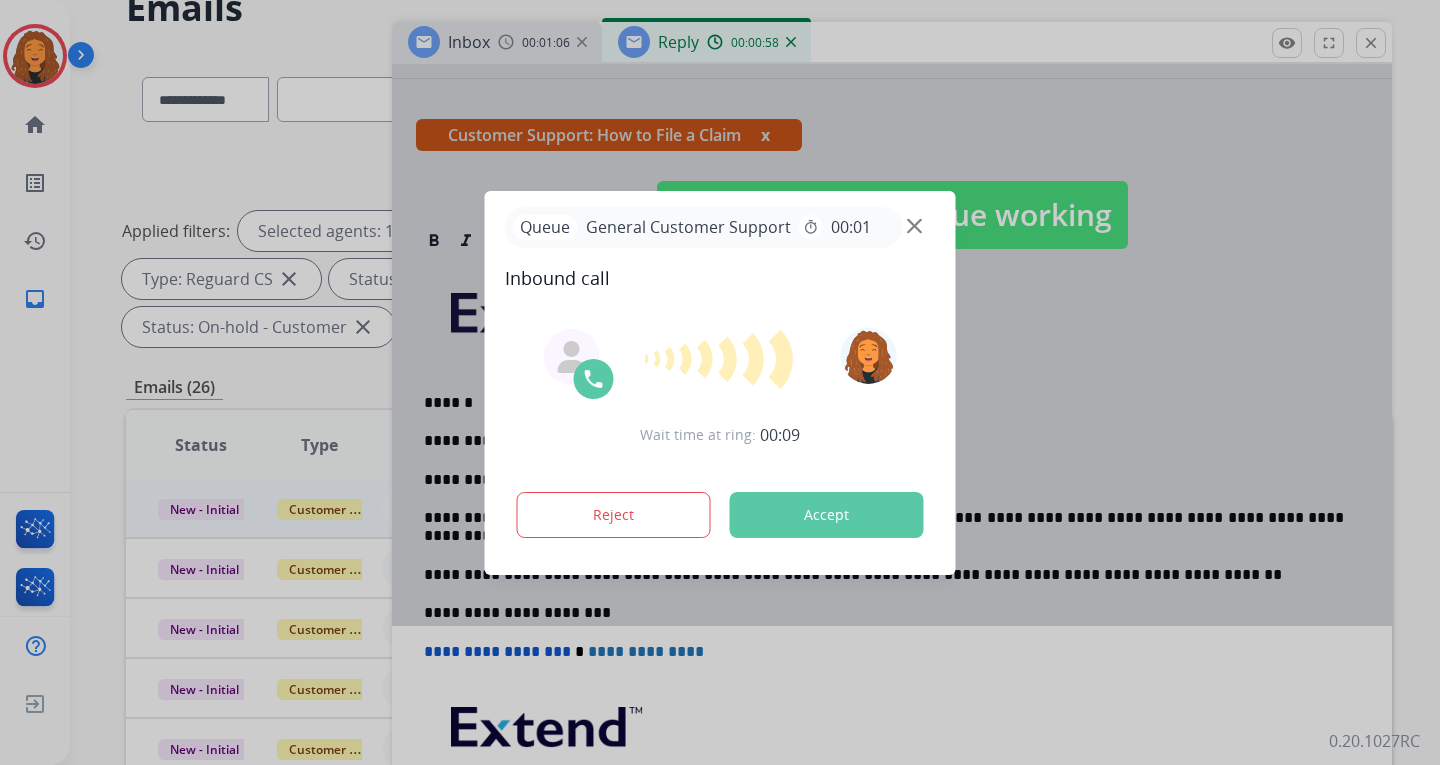 click on "Wait time at ring:  00:09 Reject Accept" at bounding box center (720, 435) 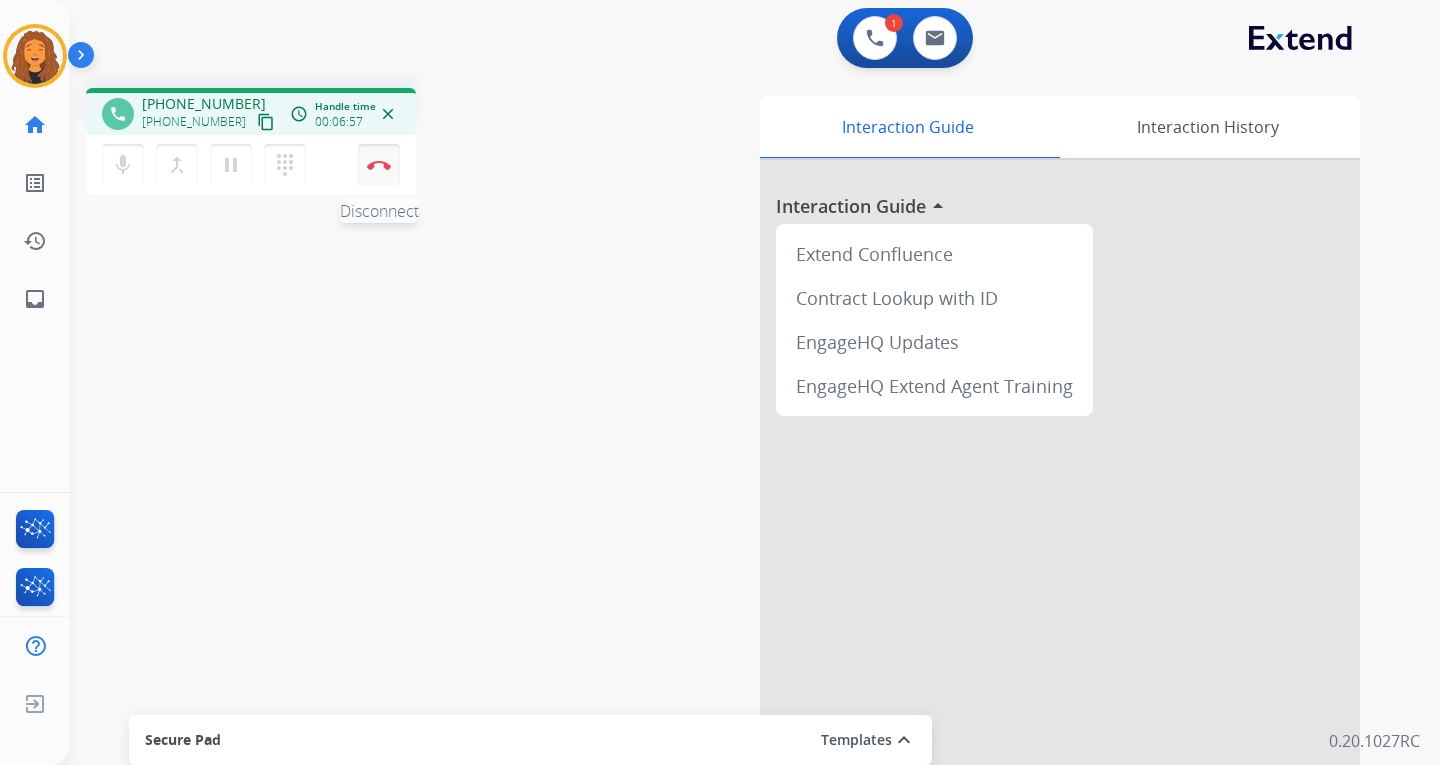 click at bounding box center [379, 165] 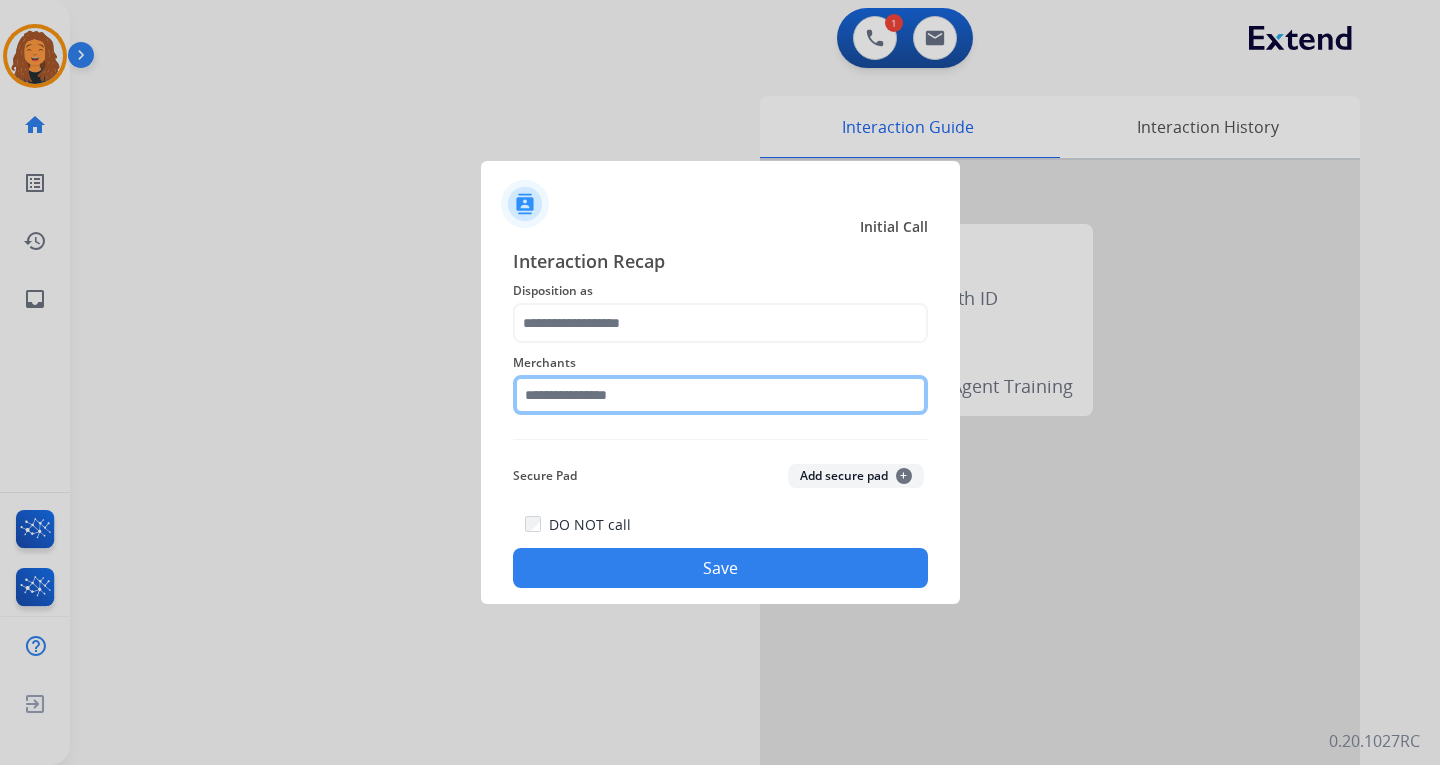 drag, startPoint x: 662, startPoint y: 393, endPoint x: 645, endPoint y: 379, distance: 22.022715 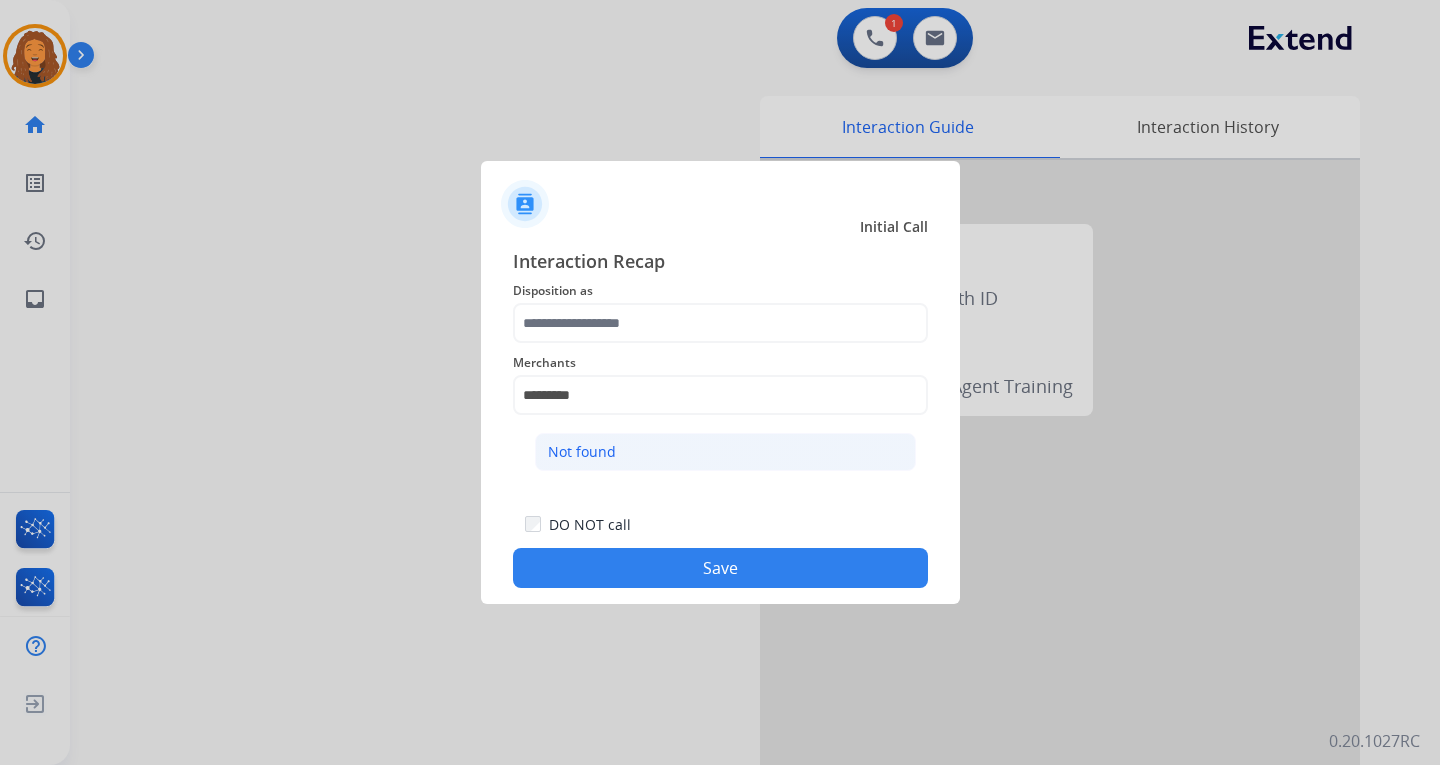 click on "Not found" 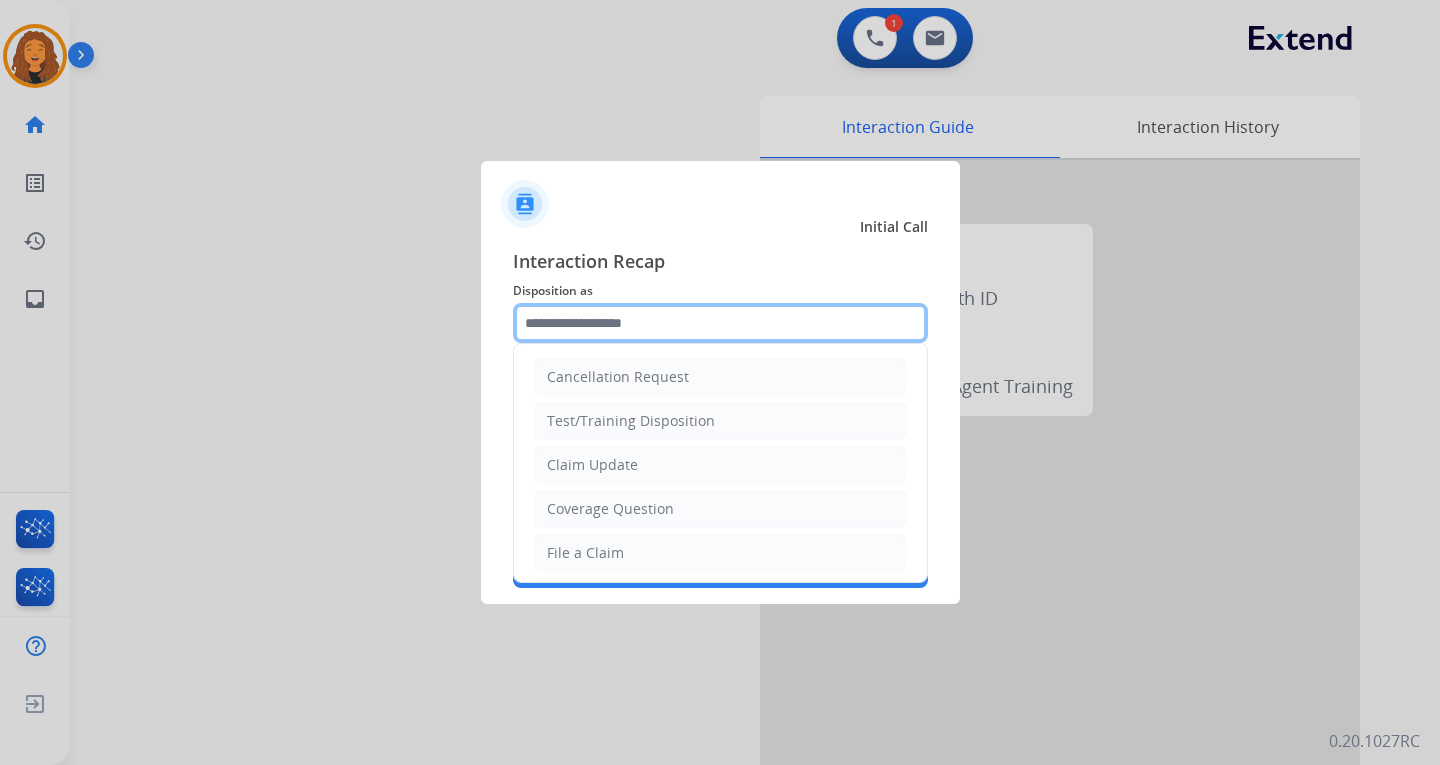 click 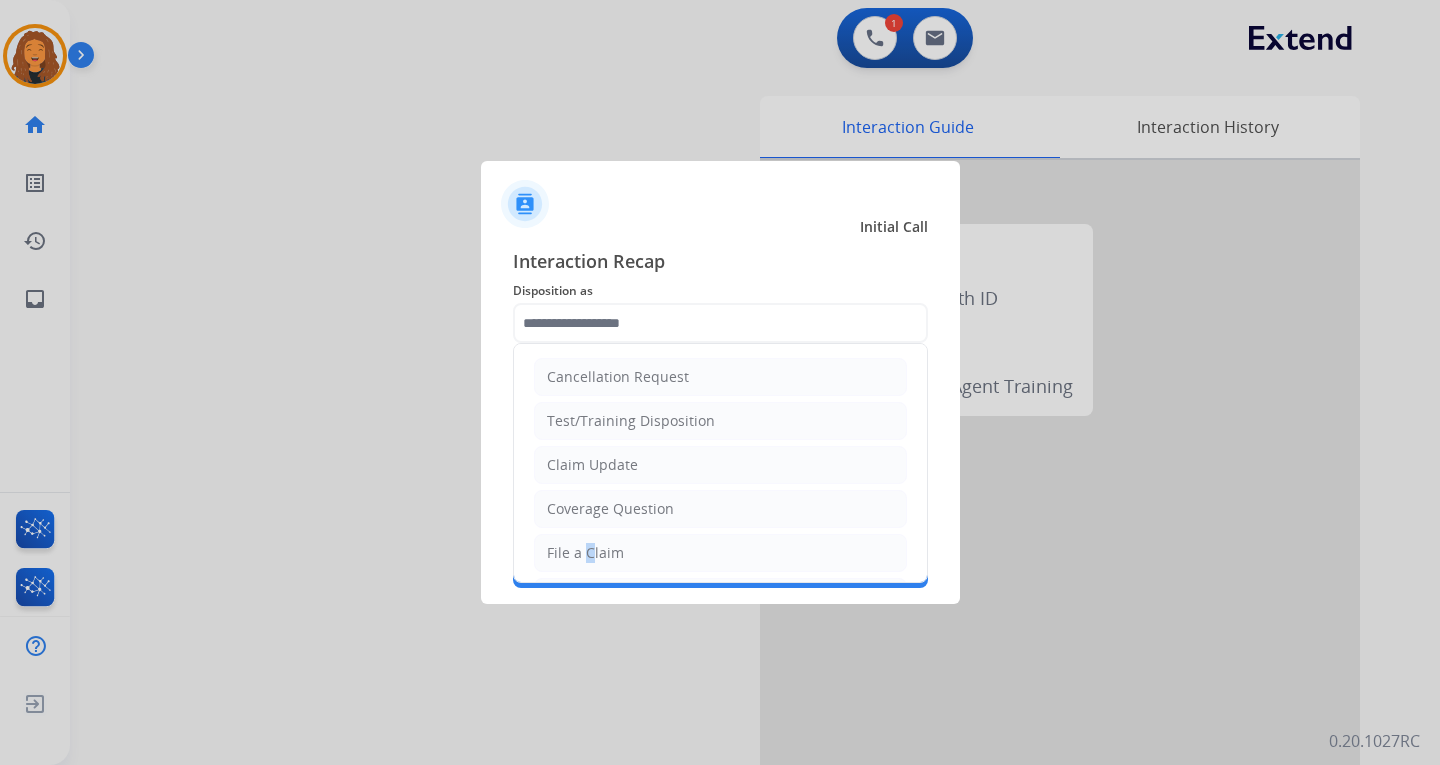 click on "File a Claim" 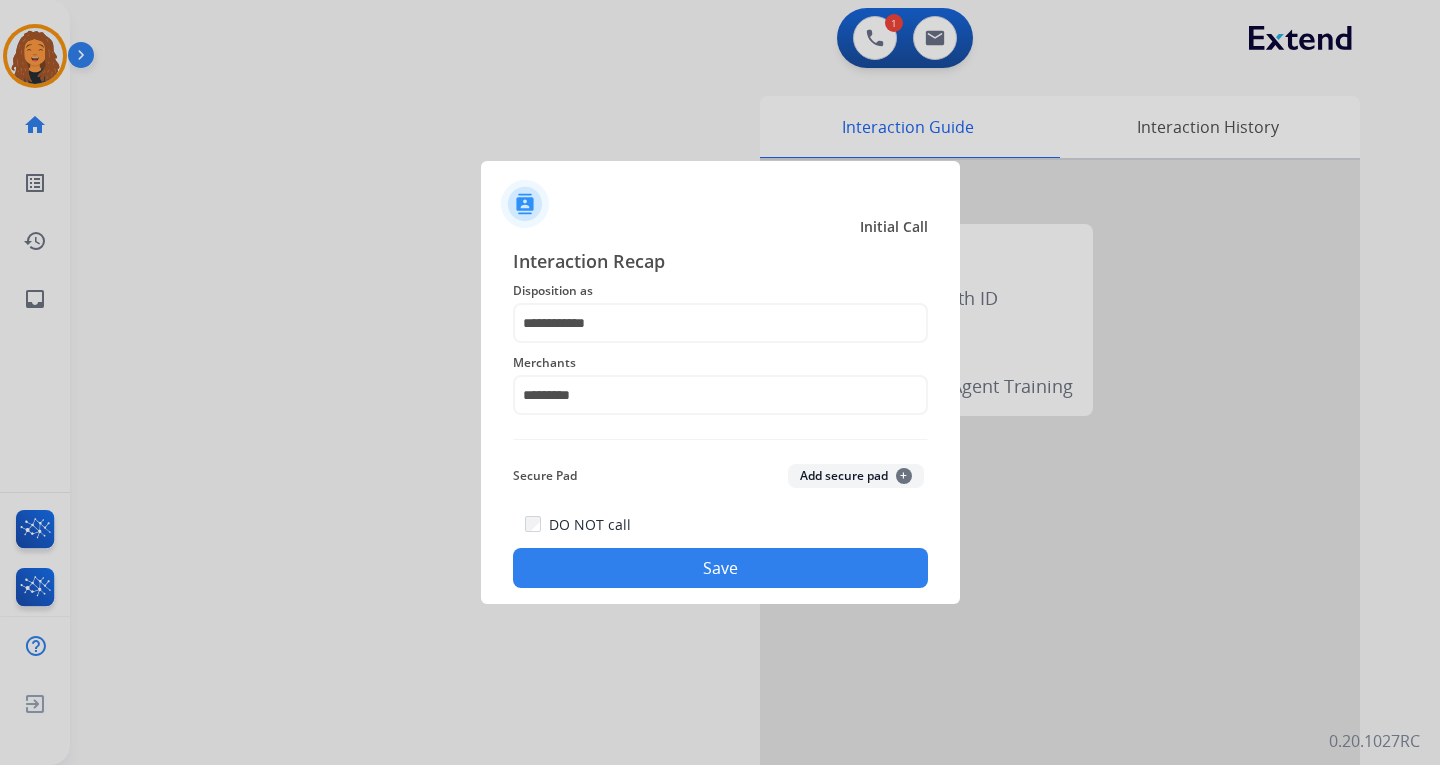 click on "Save" 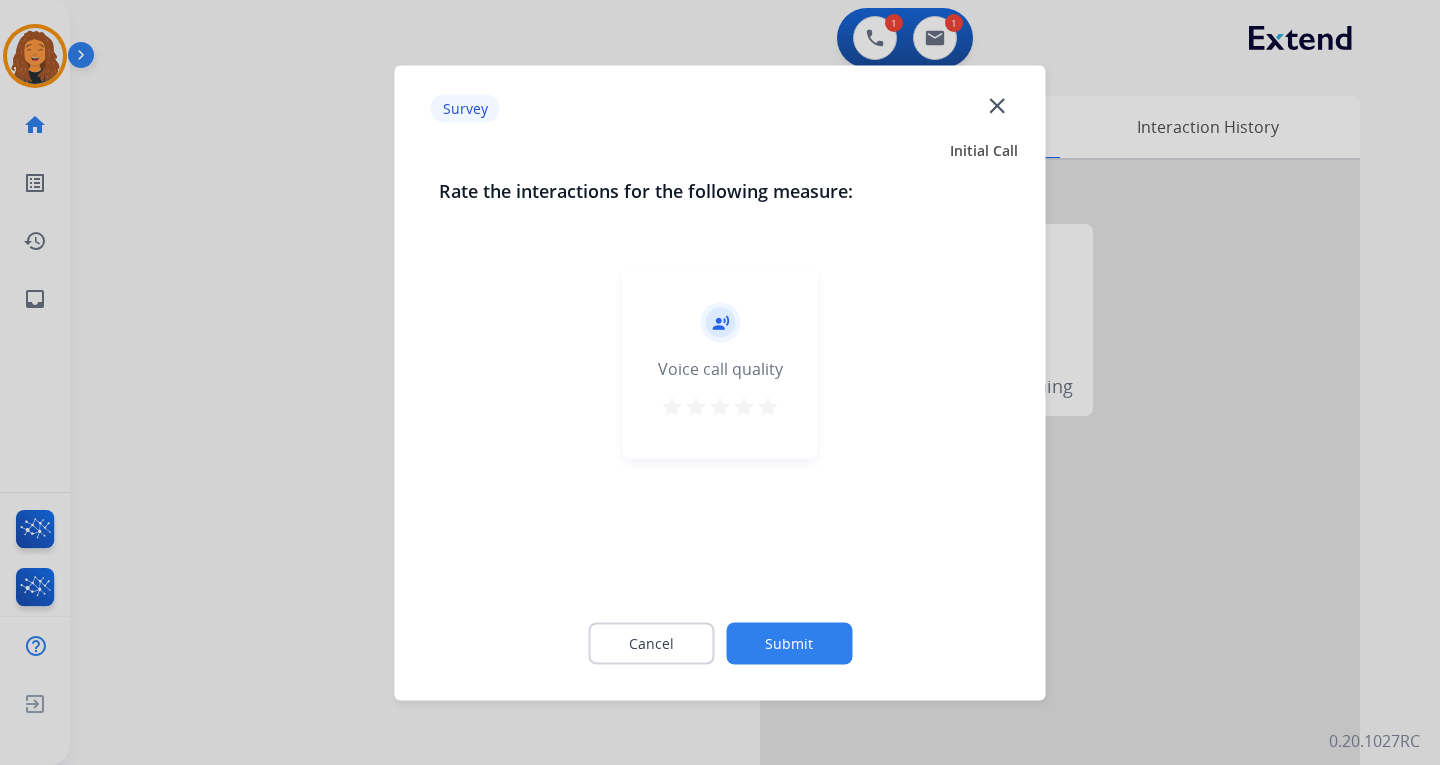 click on "Submit" 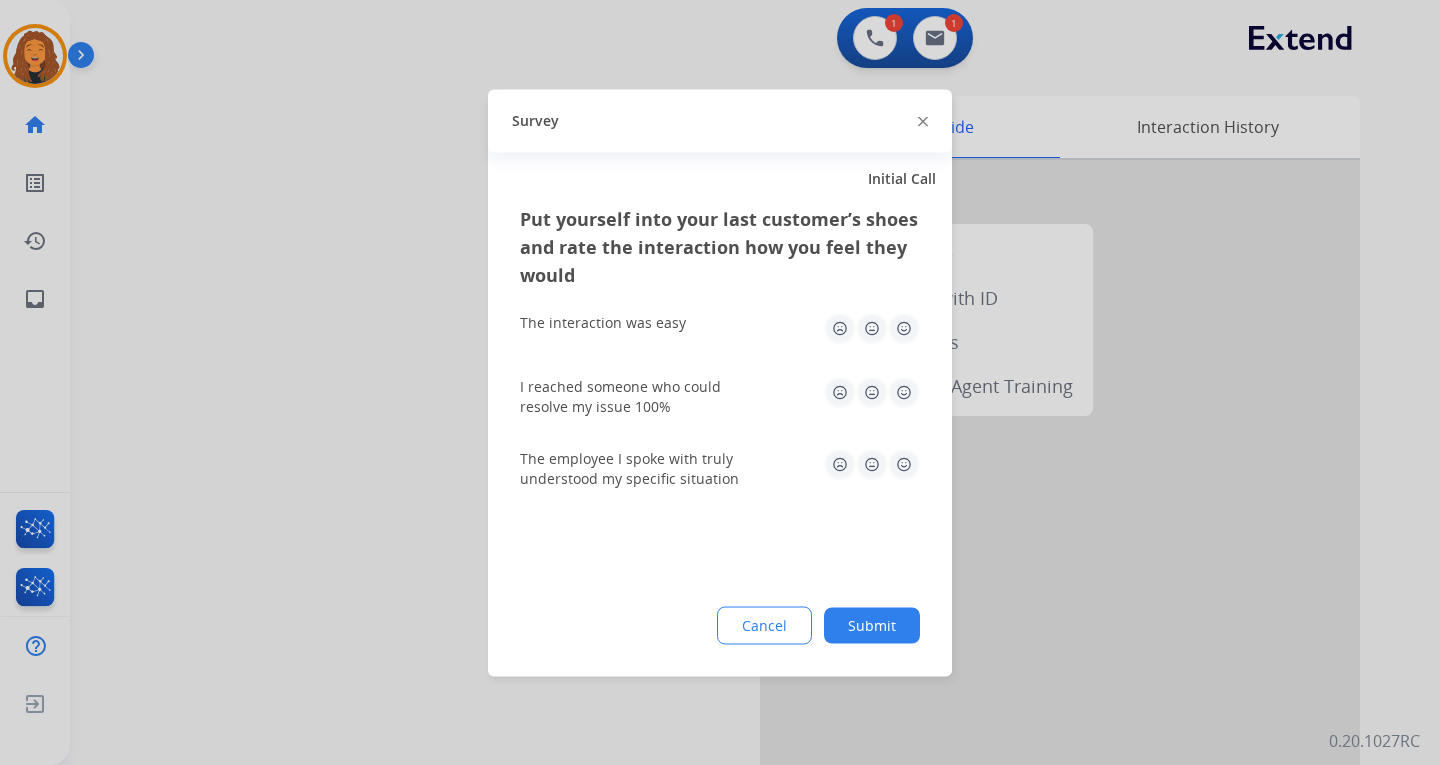 drag, startPoint x: 874, startPoint y: 632, endPoint x: 848, endPoint y: 624, distance: 27.202942 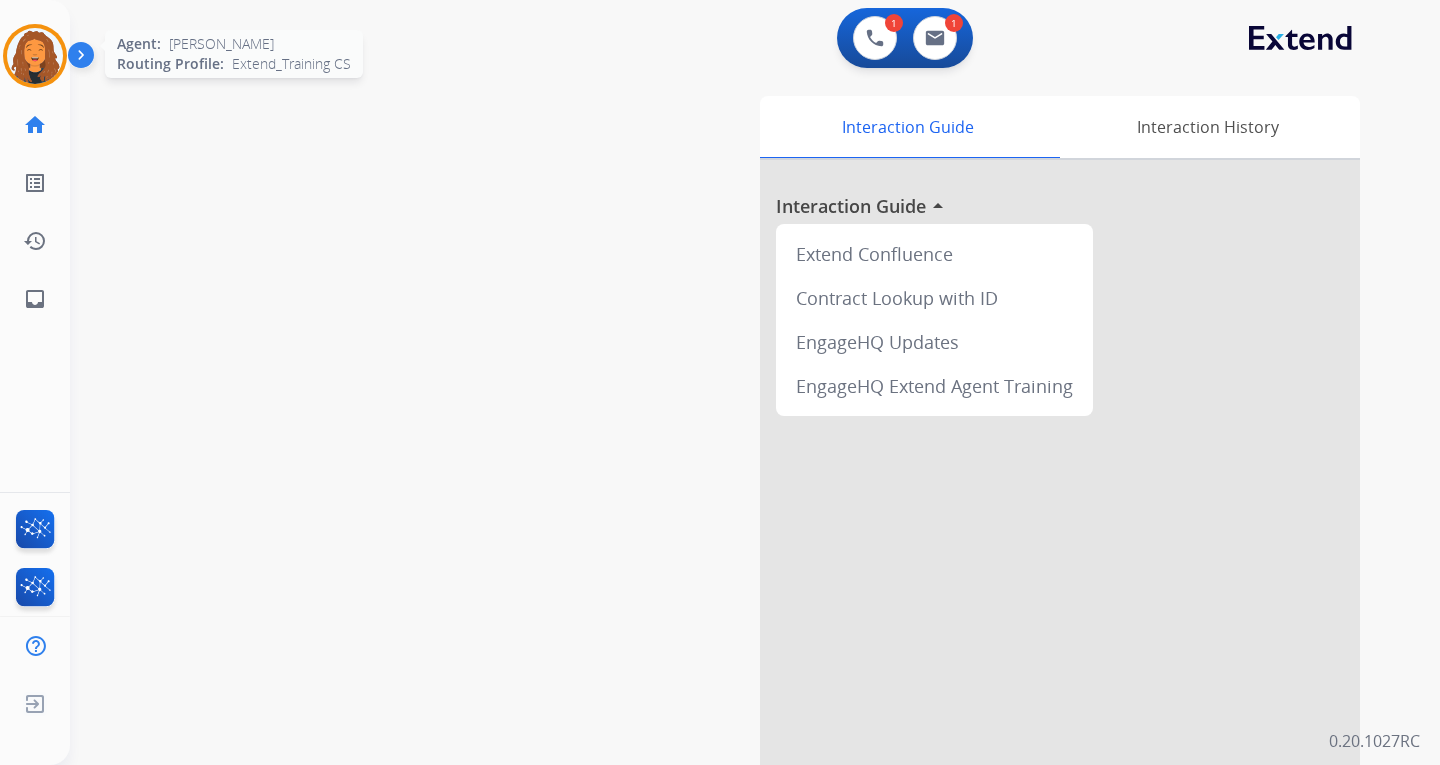 click at bounding box center (35, 56) 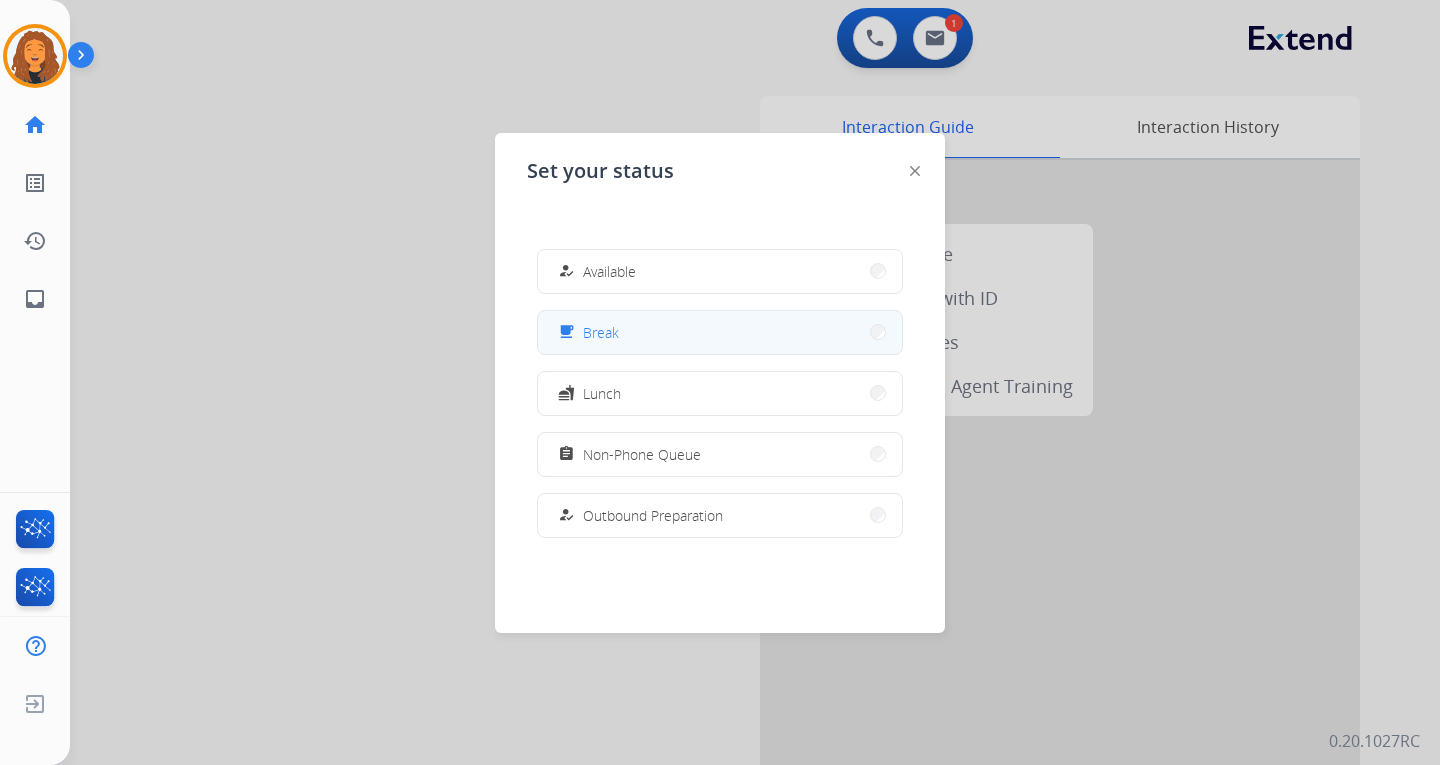 click on "free_breakfast Break" at bounding box center (720, 332) 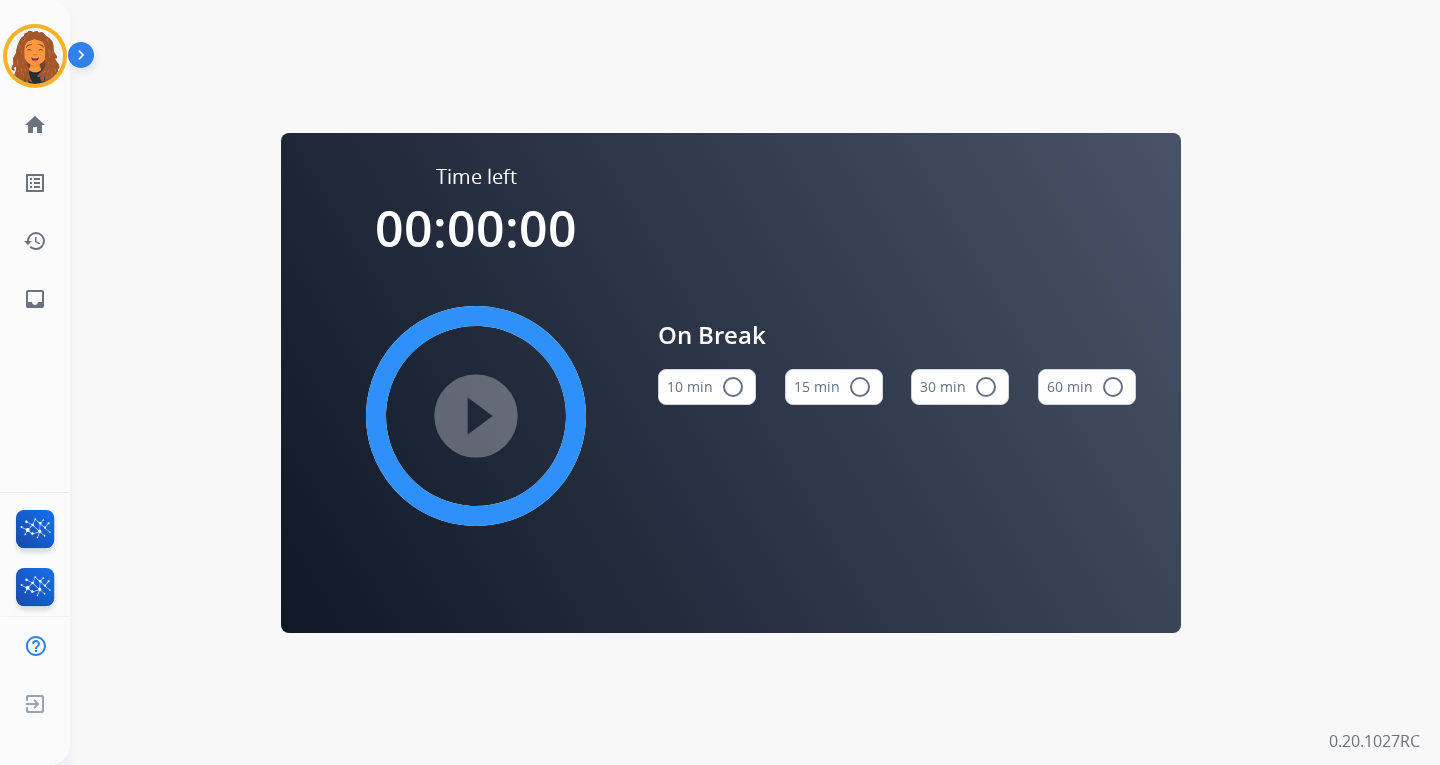 click on "radio_button_unchecked" at bounding box center (733, 387) 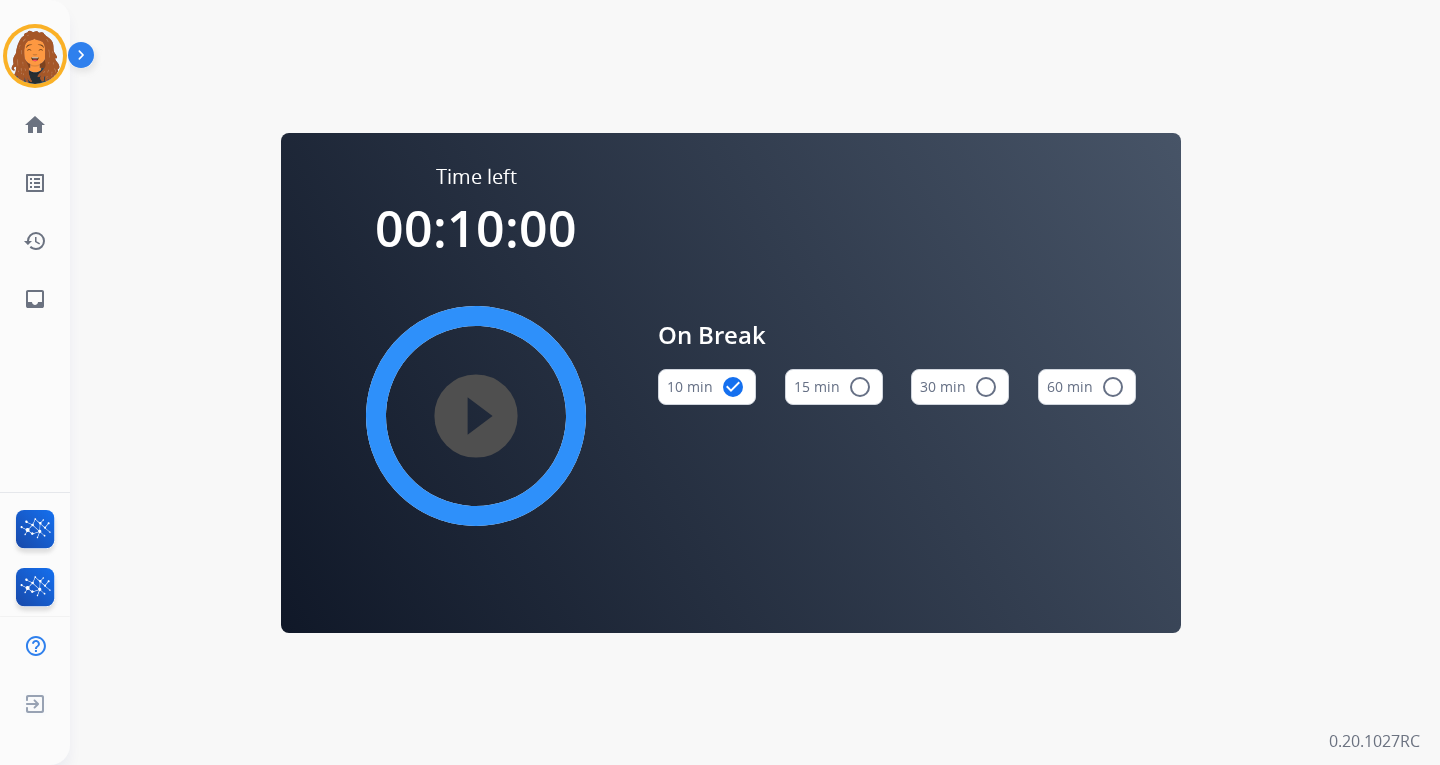 drag, startPoint x: 455, startPoint y: 405, endPoint x: 574, endPoint y: 461, distance: 131.51807 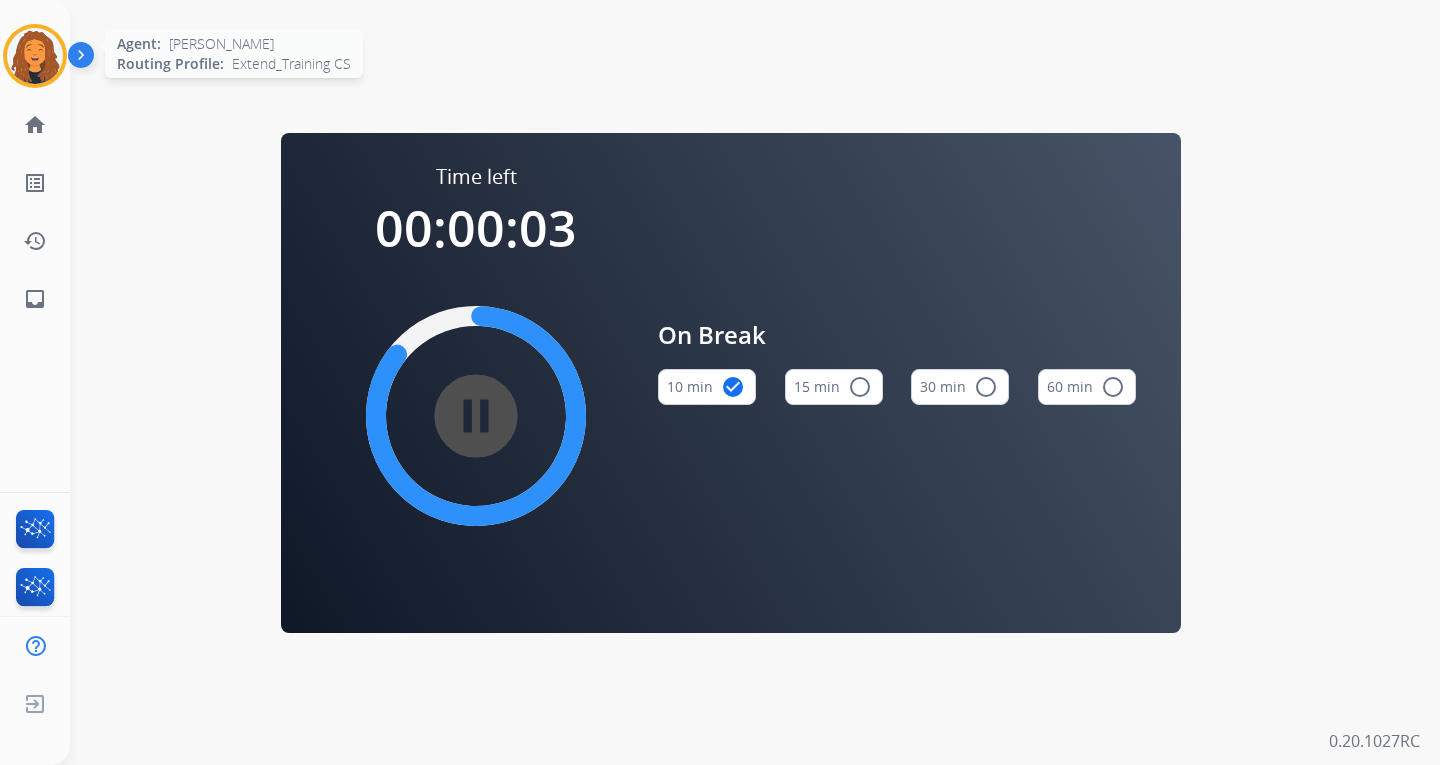 click at bounding box center [35, 56] 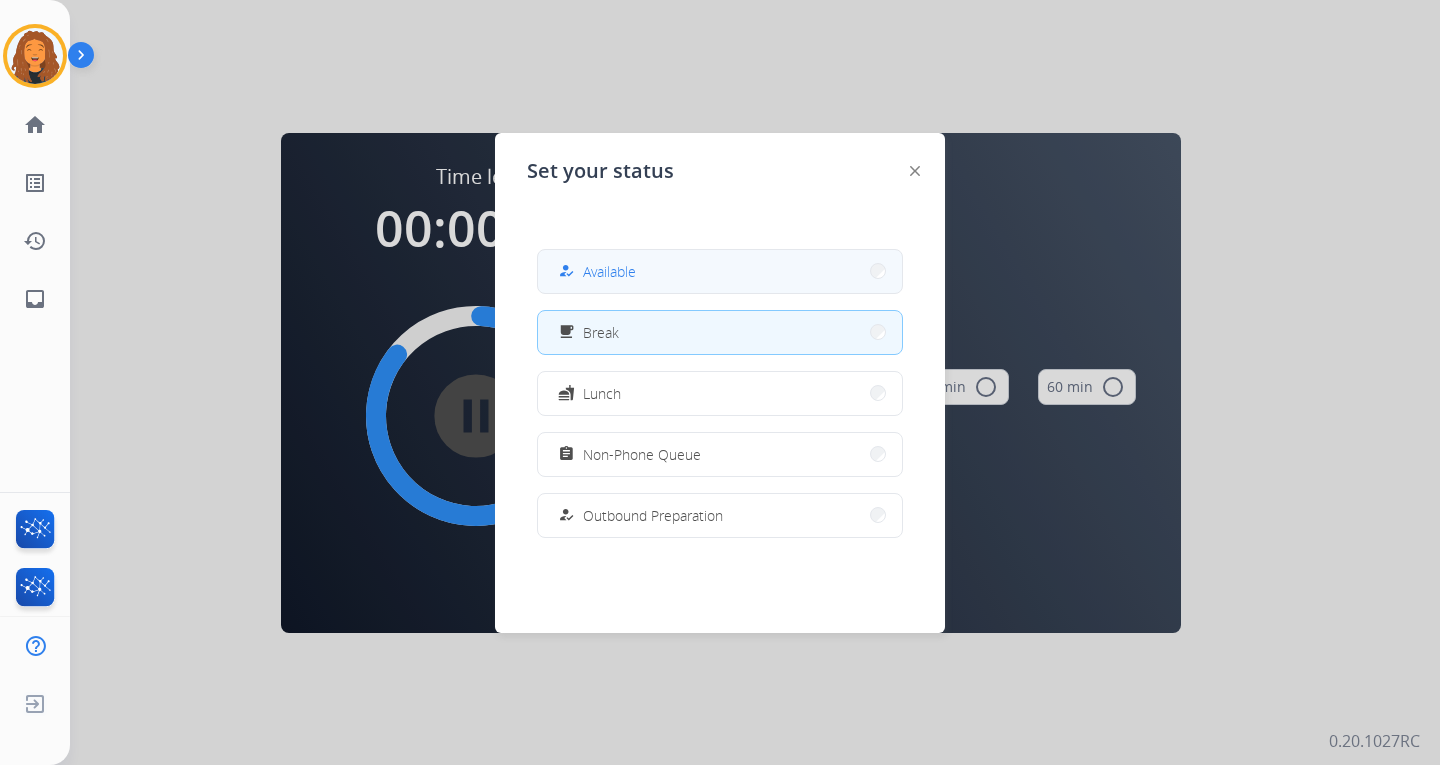 click on "Available" at bounding box center [609, 271] 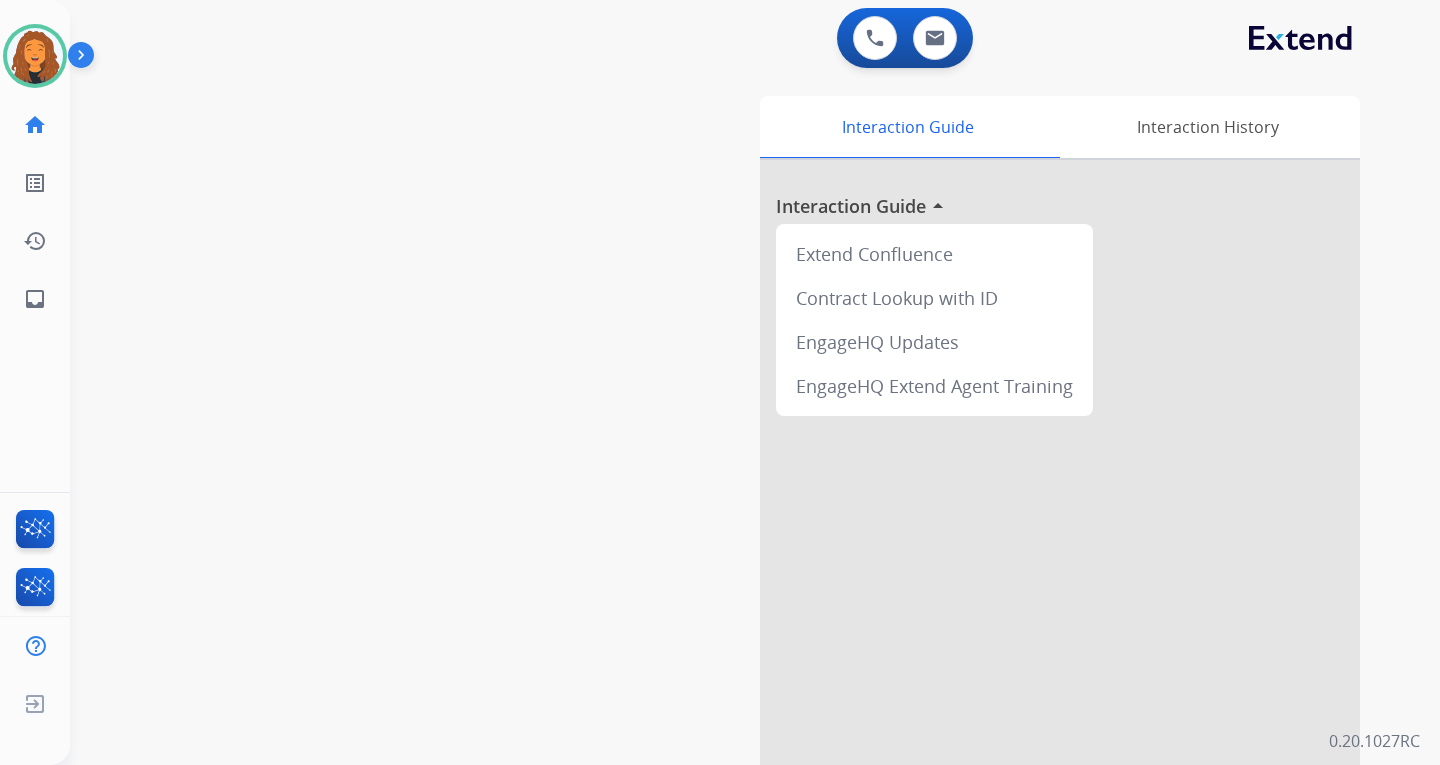 click on "swap_horiz Break voice bridge close_fullscreen Connect 3-Way Call merge_type Separate 3-Way Call  Interaction Guide   Interaction History  Interaction Guide arrow_drop_up  Extend Confluence   Contract Lookup with ID   EngageHQ Updates   EngageHQ Extend Agent Training" at bounding box center [731, 489] 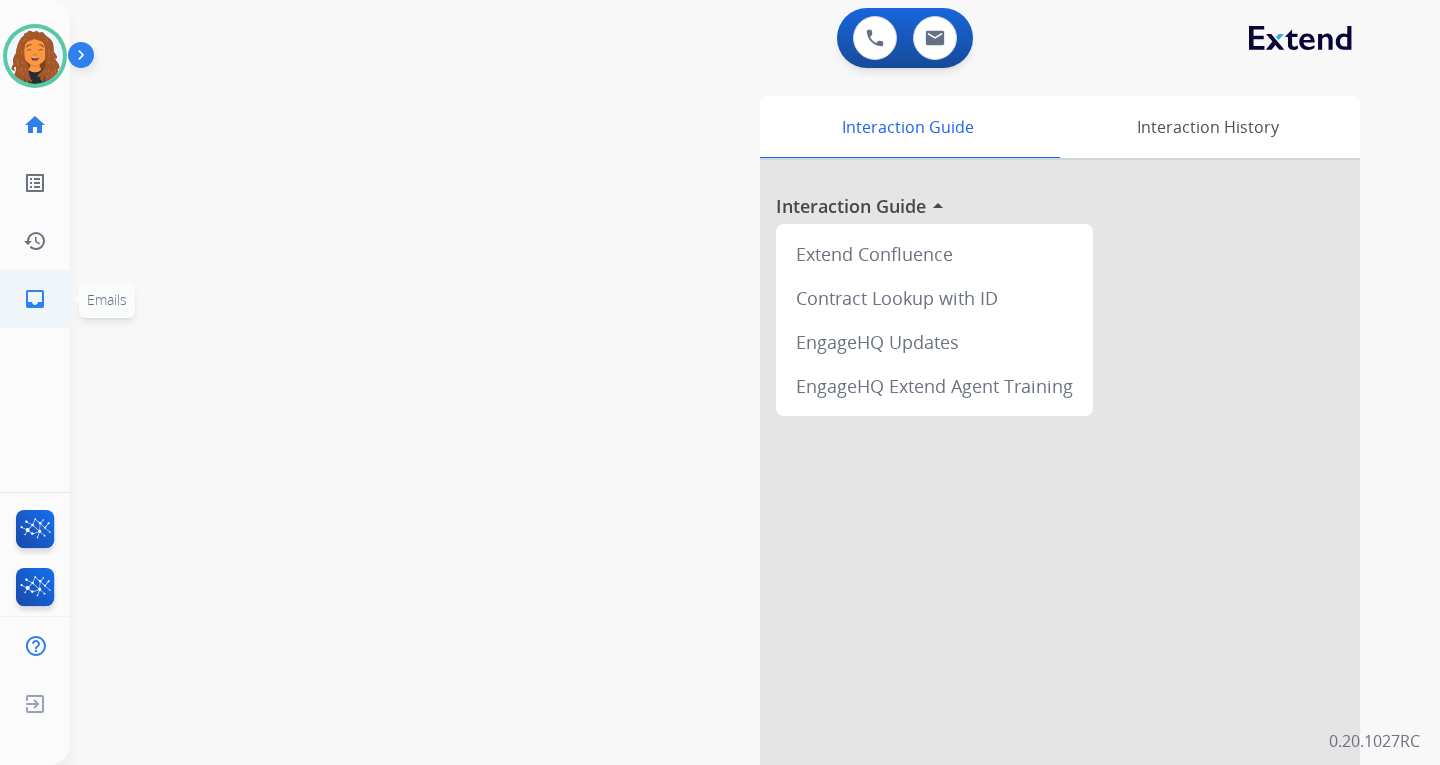 click on "inbox" 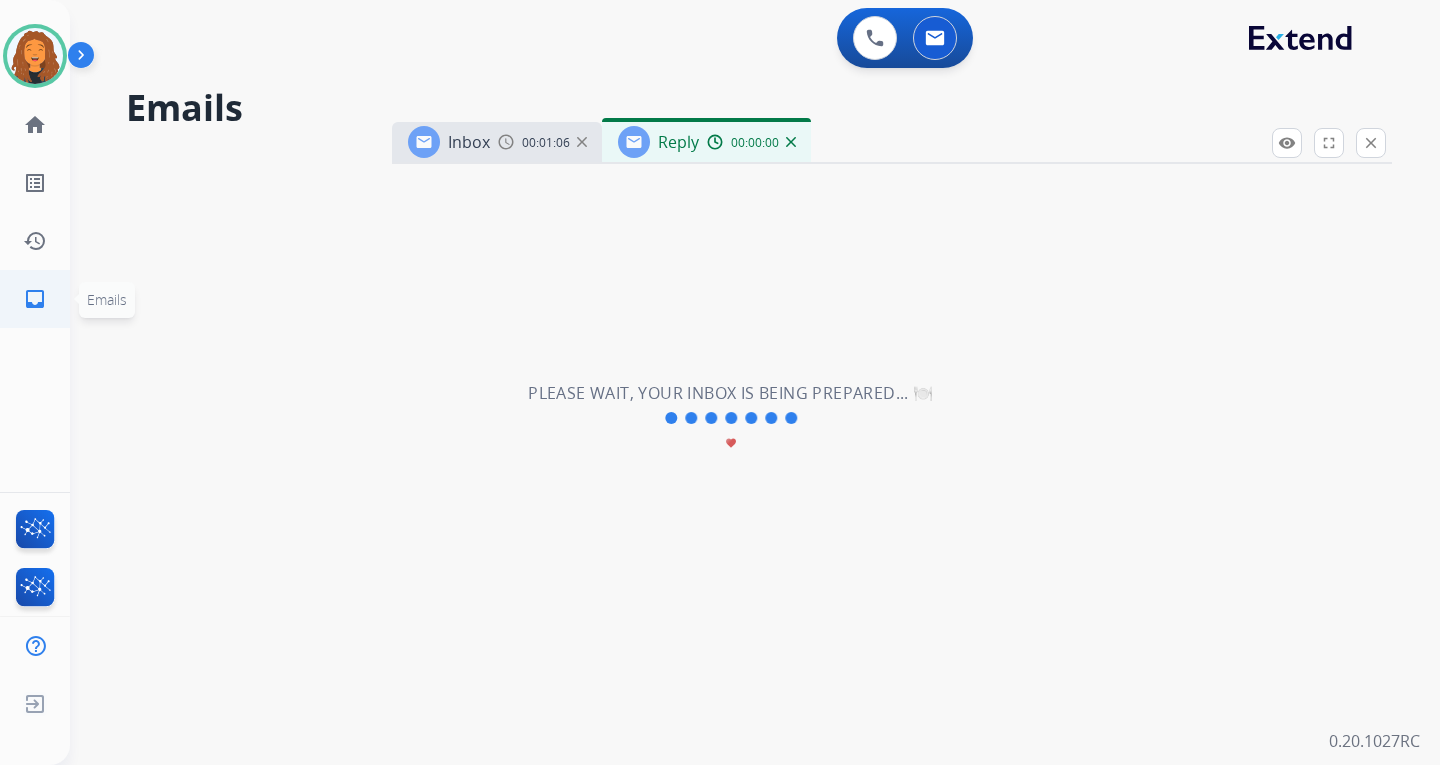 select on "**********" 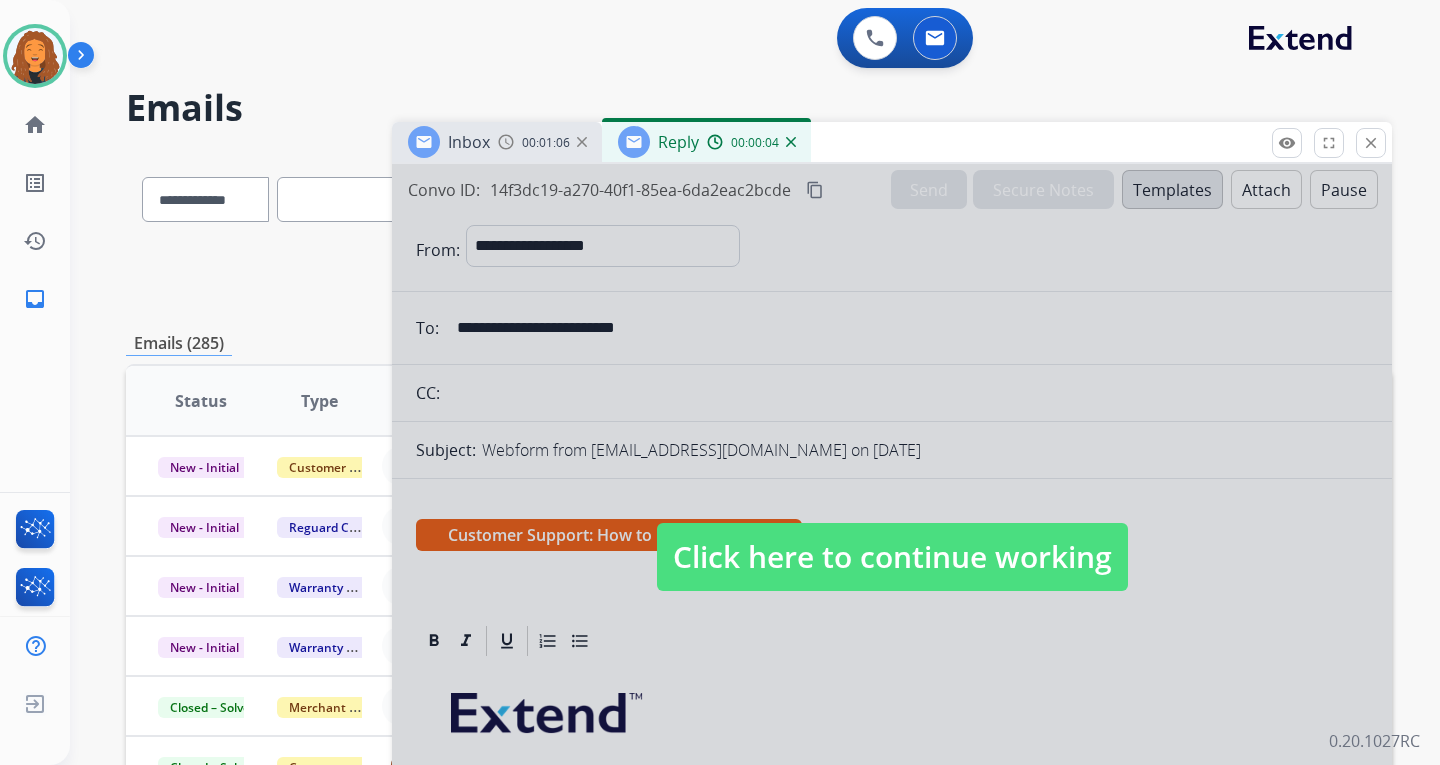 click on "Click here to continue working" at bounding box center (892, 557) 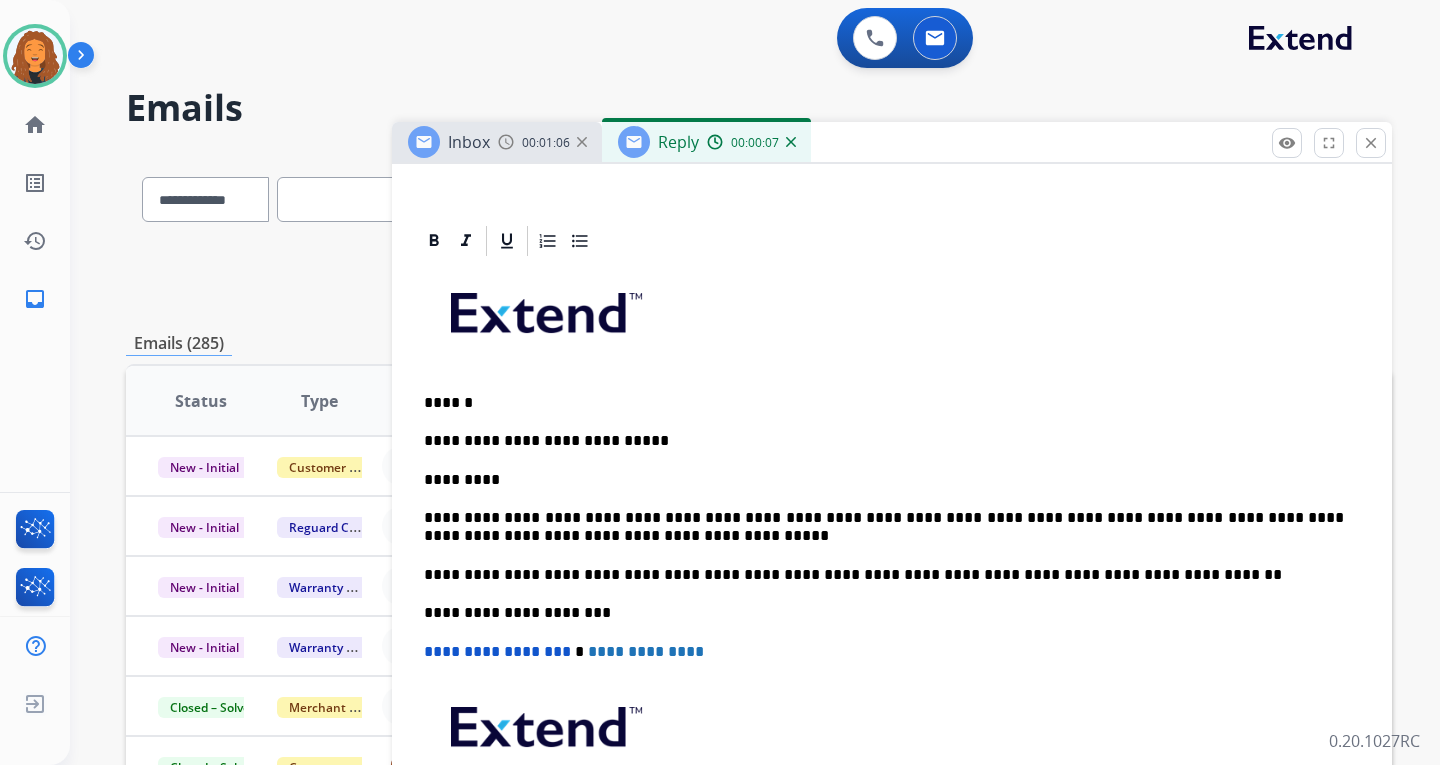 scroll, scrollTop: 500, scrollLeft: 0, axis: vertical 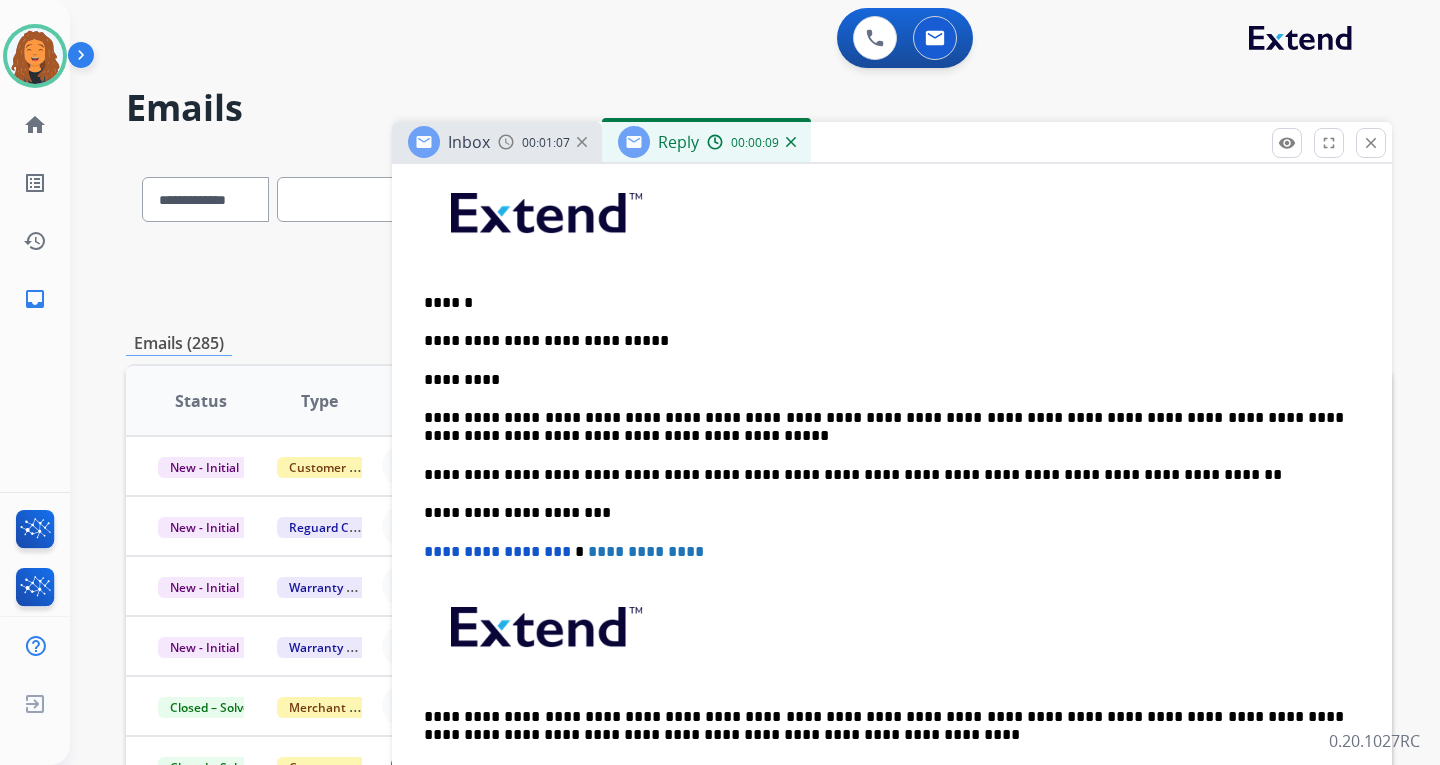 drag, startPoint x: 586, startPoint y: 386, endPoint x: 583, endPoint y: 365, distance: 21.213203 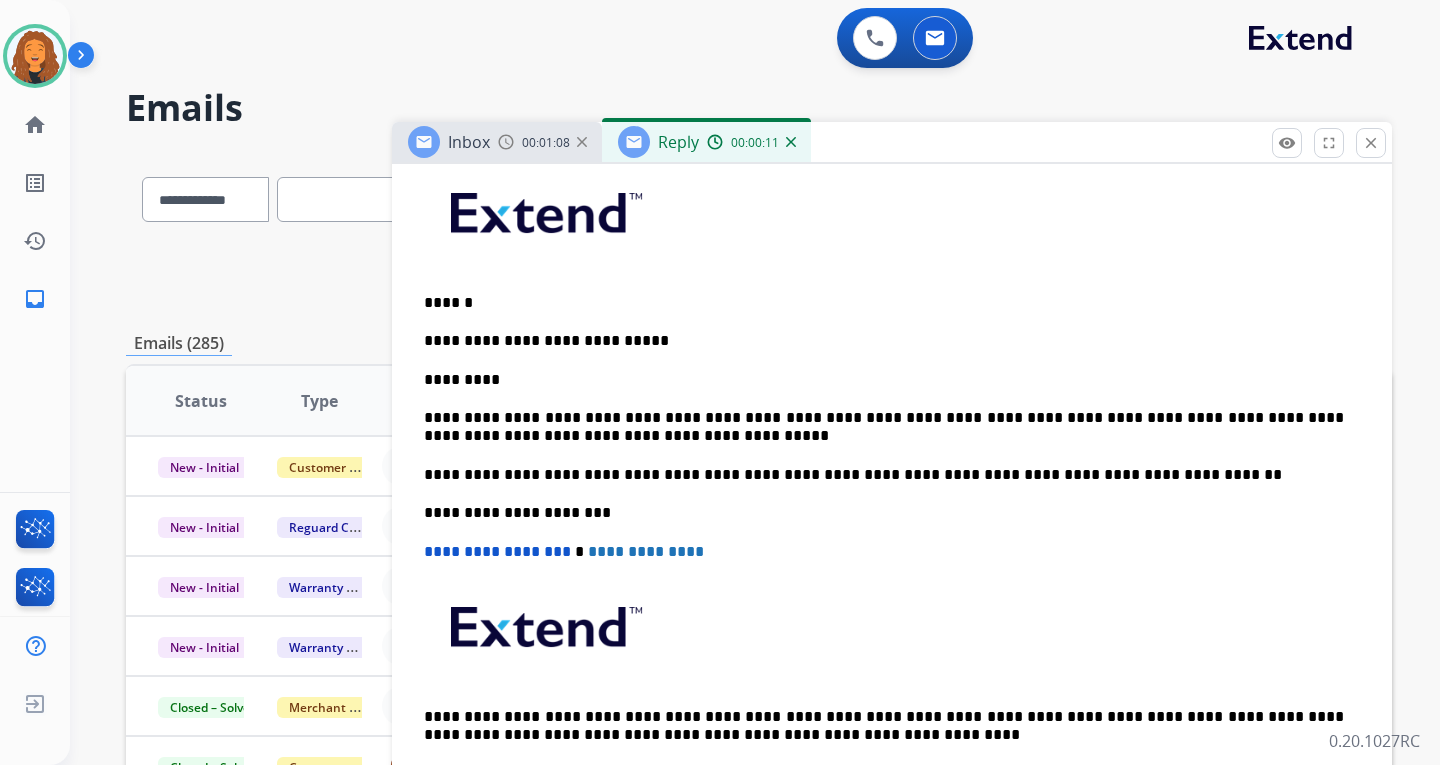 type 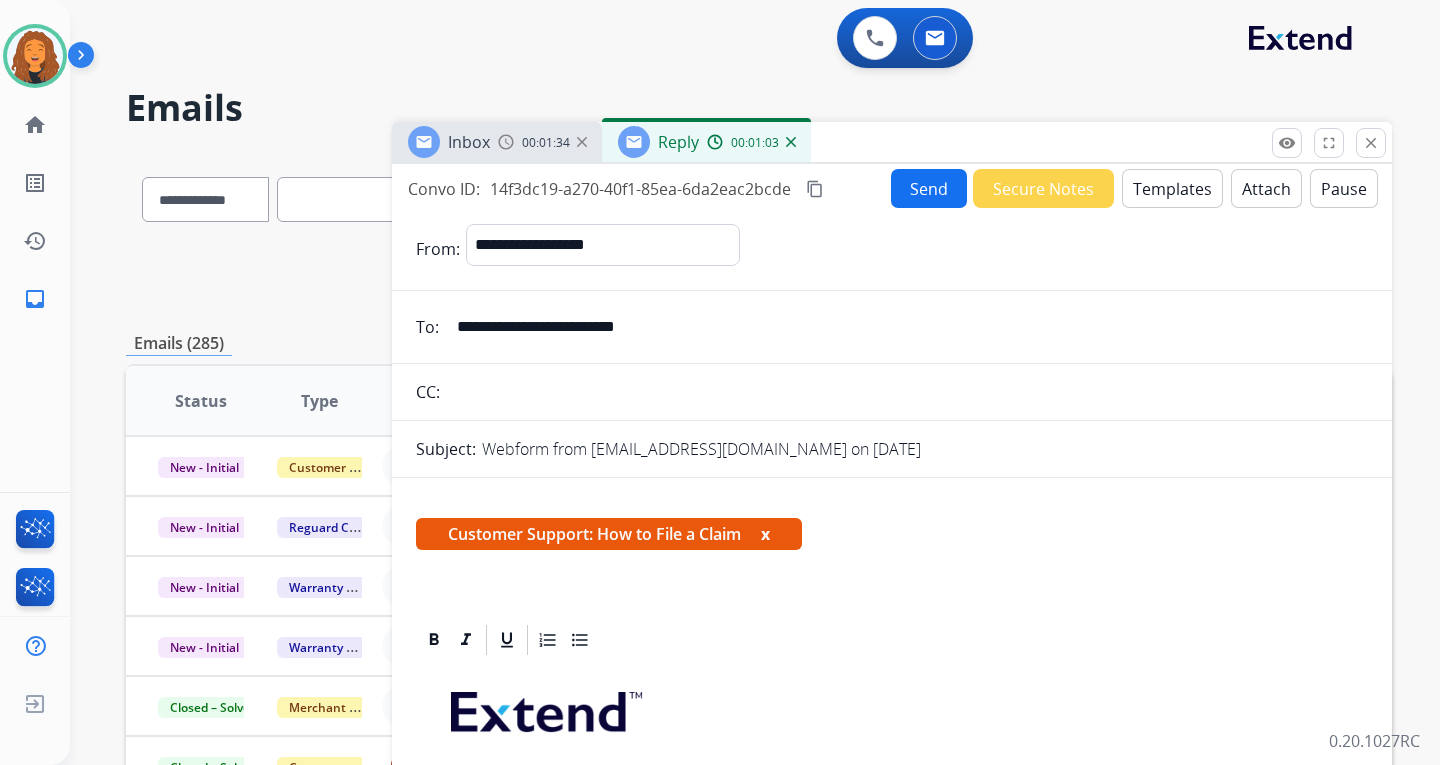 scroll, scrollTop: 0, scrollLeft: 0, axis: both 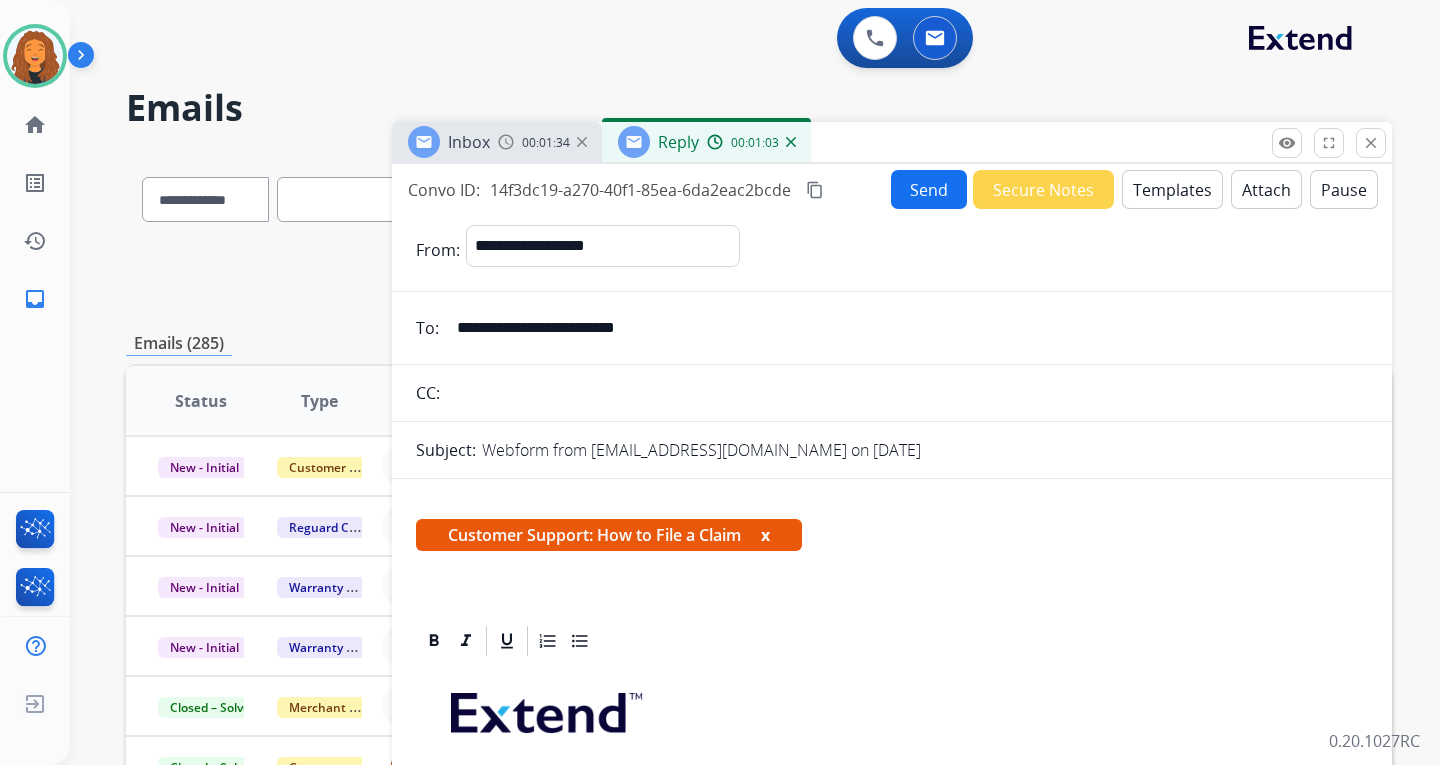 click on "Send" at bounding box center [929, 189] 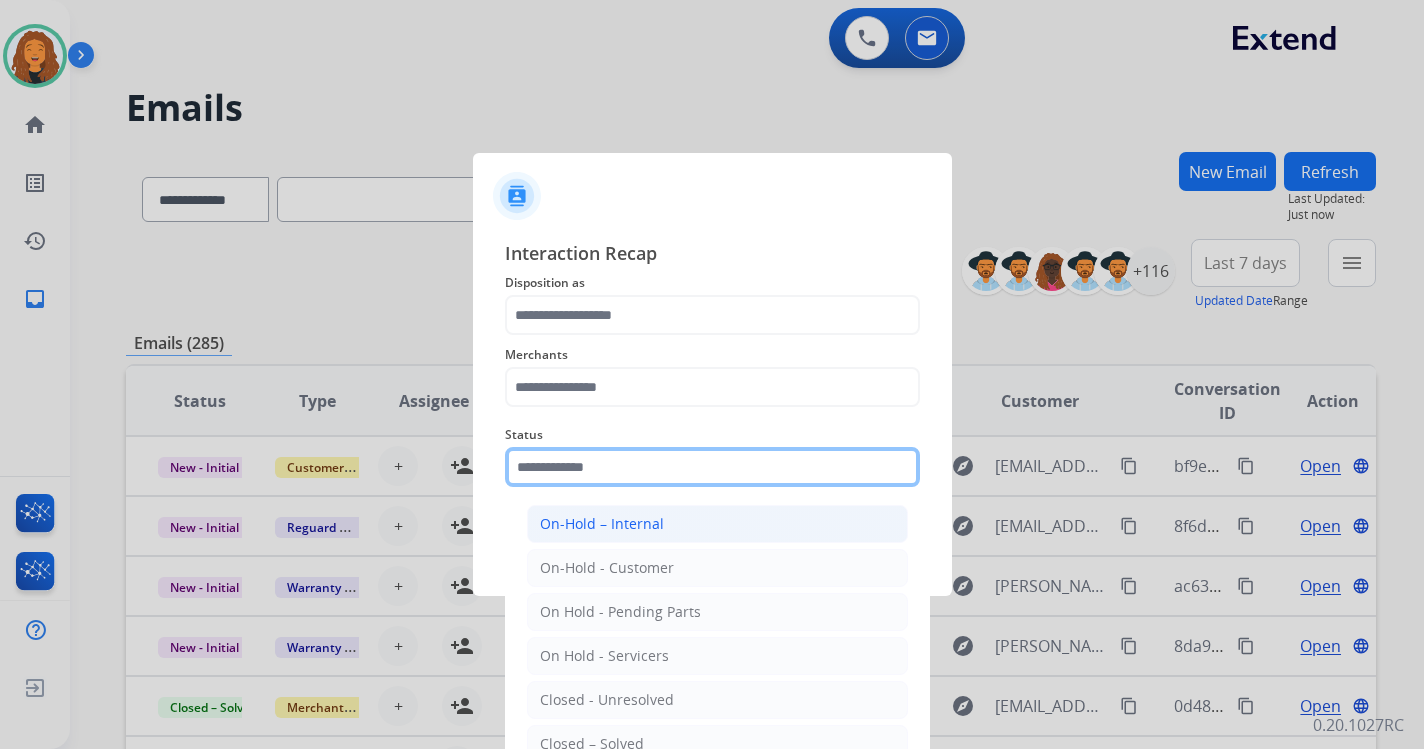 drag, startPoint x: 603, startPoint y: 479, endPoint x: 611, endPoint y: 541, distance: 62.514 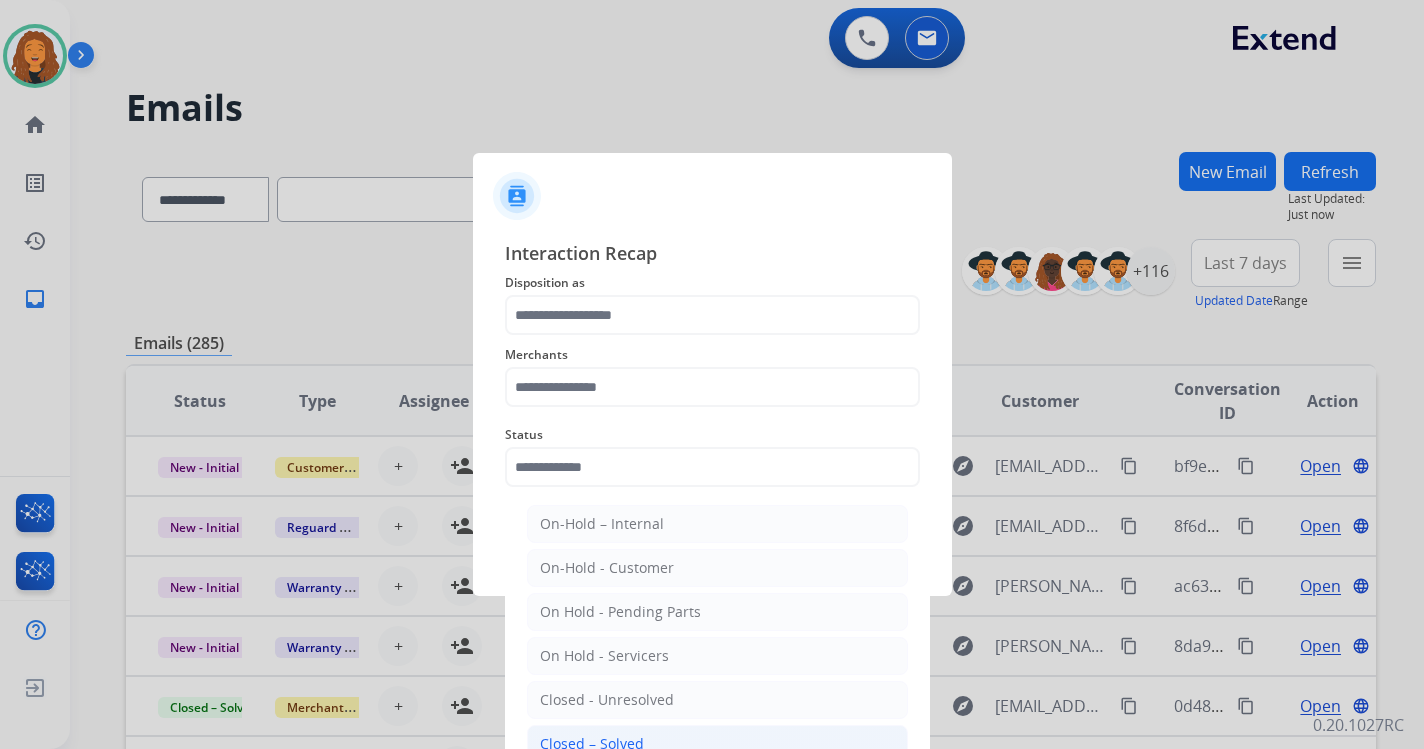click on "Closed – Solved" 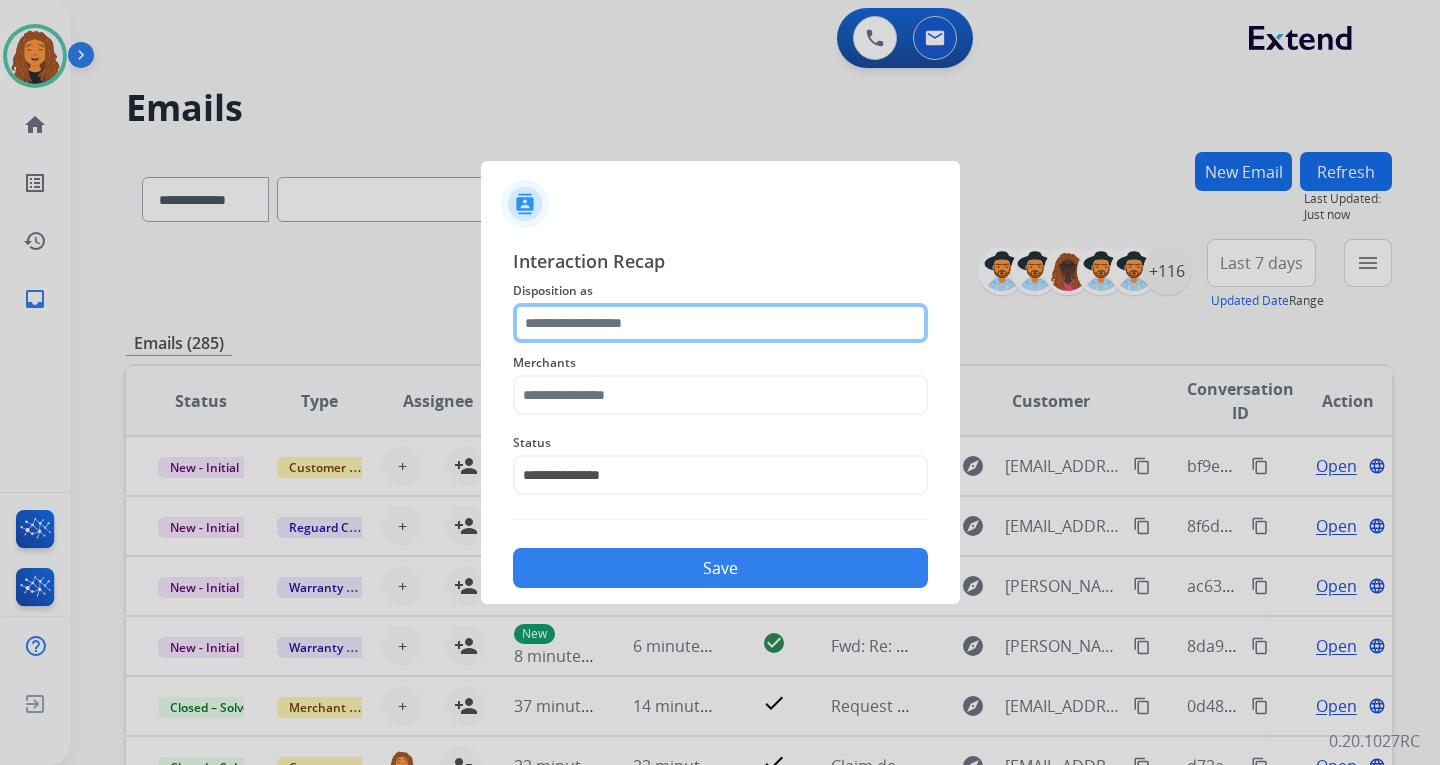click on "**********" 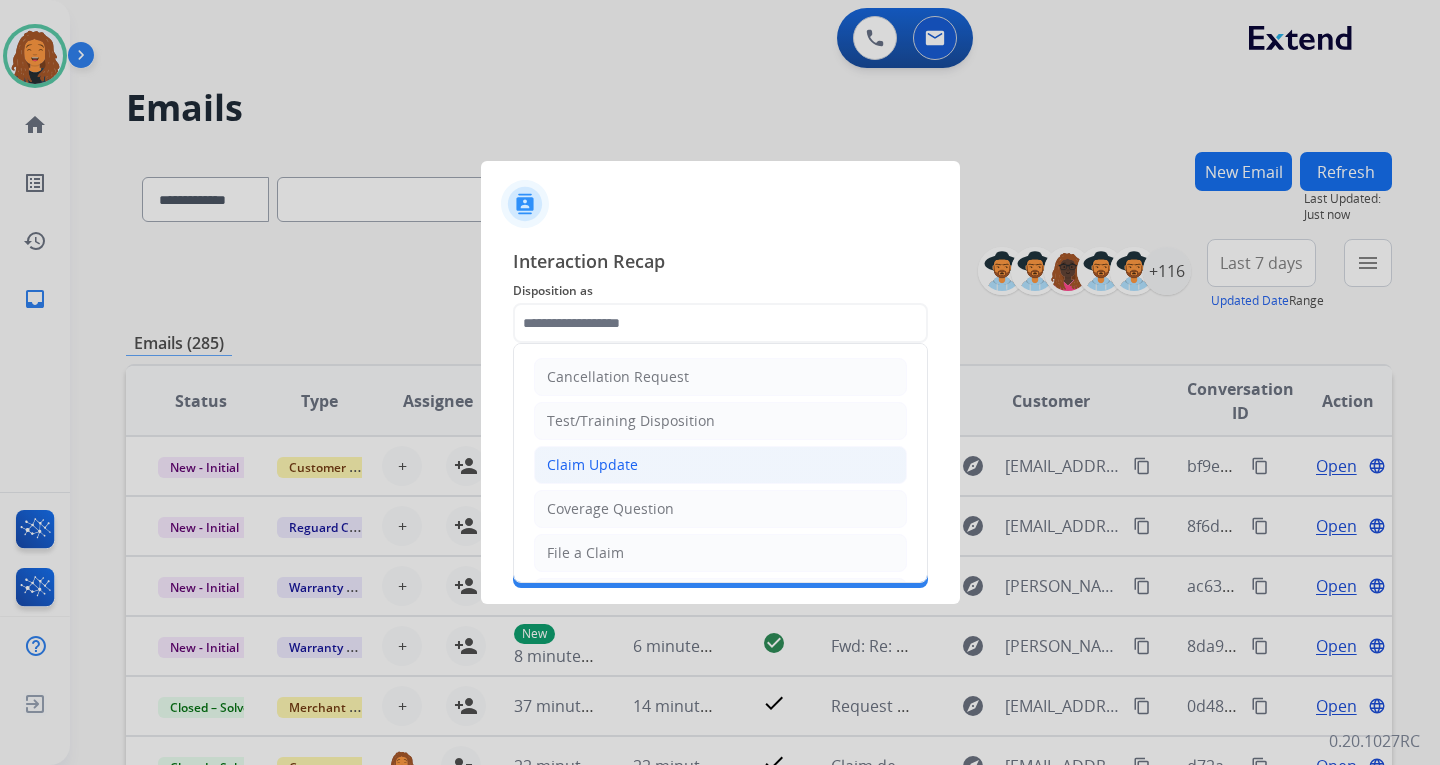 click on "Claim Update" 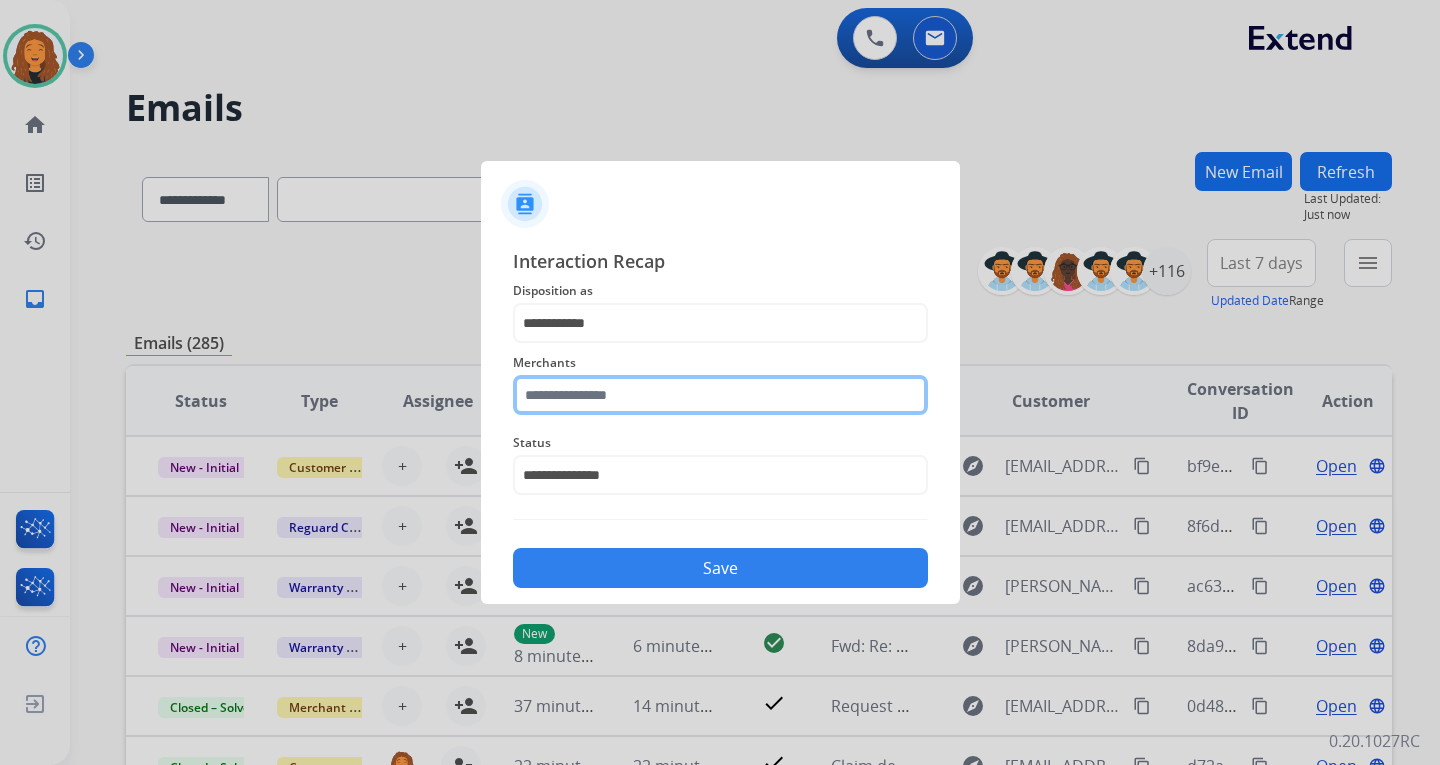 click 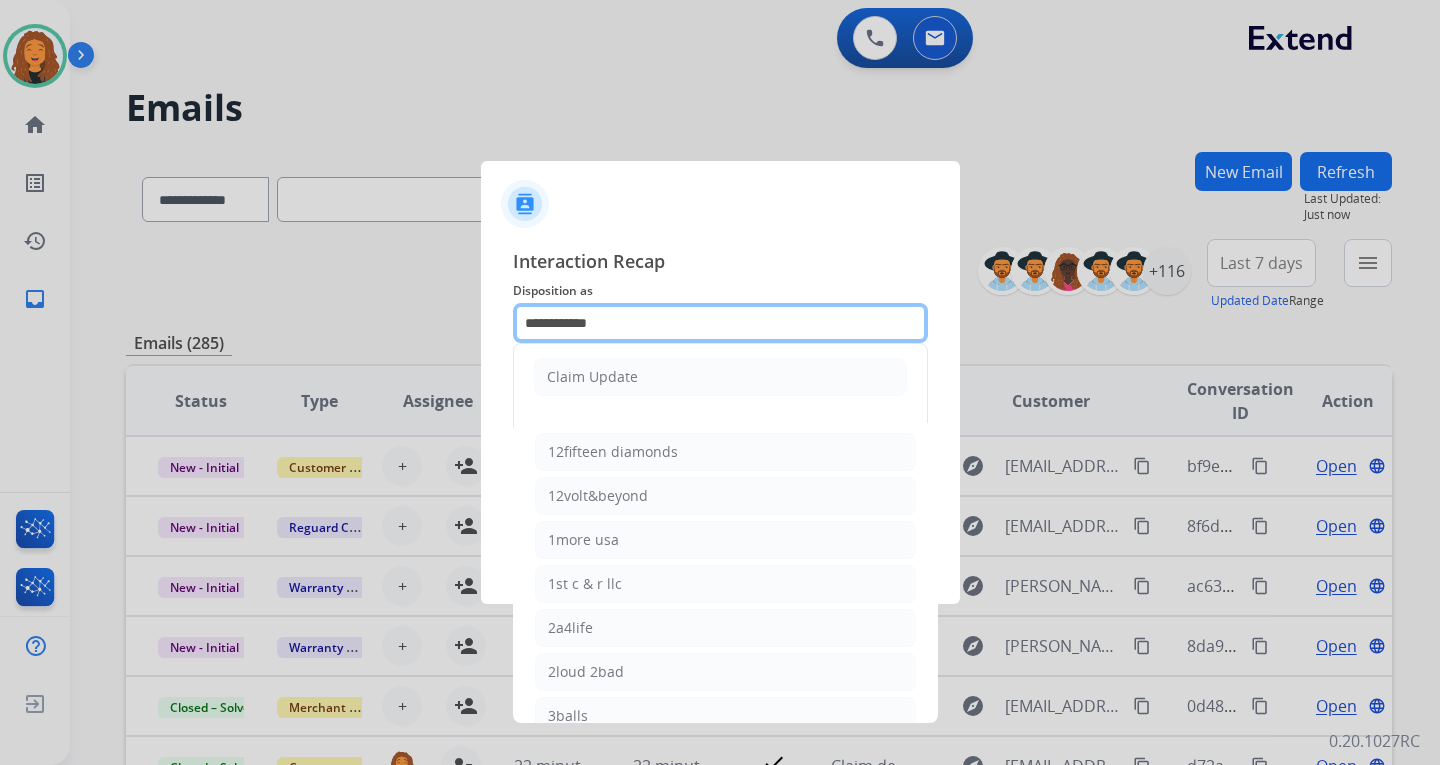 drag, startPoint x: 523, startPoint y: 302, endPoint x: 418, endPoint y: 293, distance: 105.38501 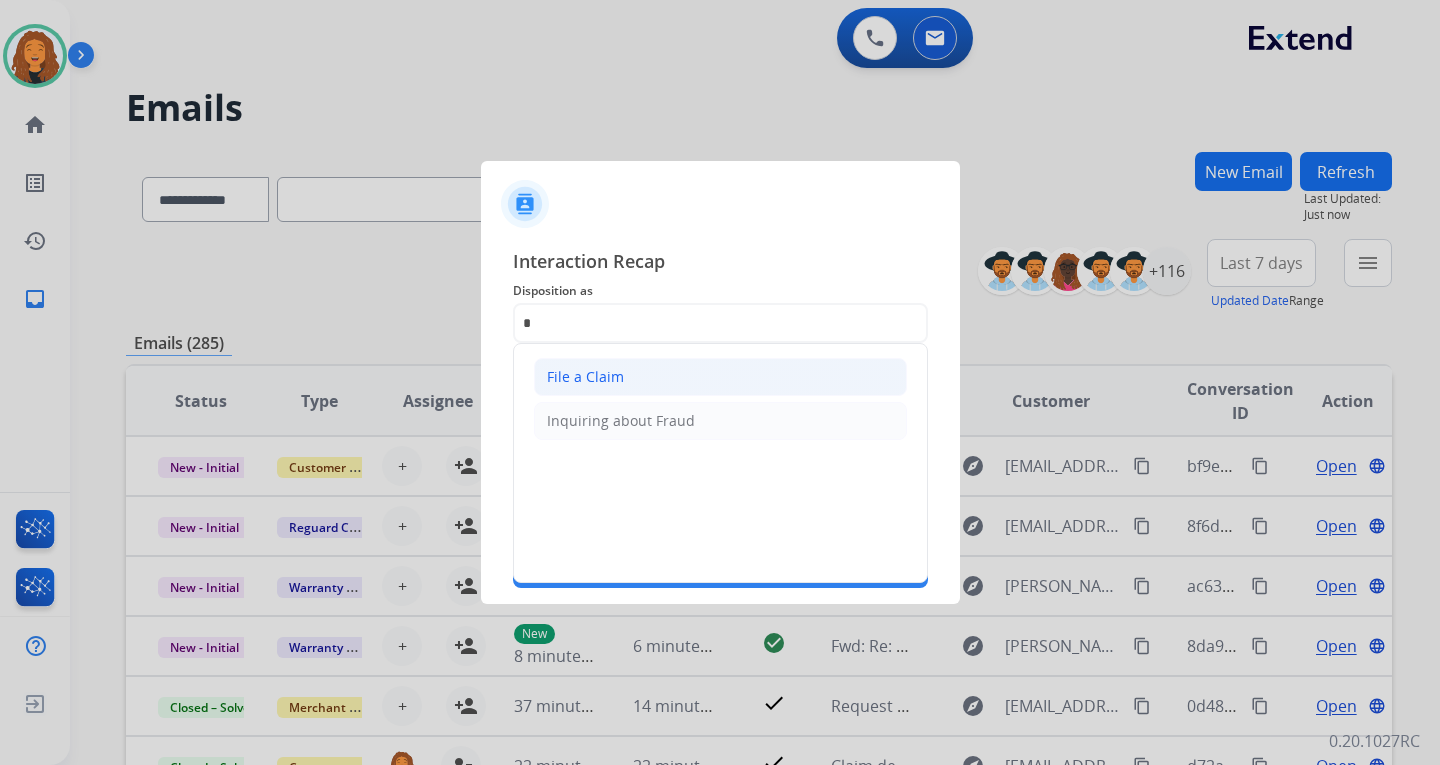drag, startPoint x: 604, startPoint y: 370, endPoint x: 598, endPoint y: 387, distance: 18.027756 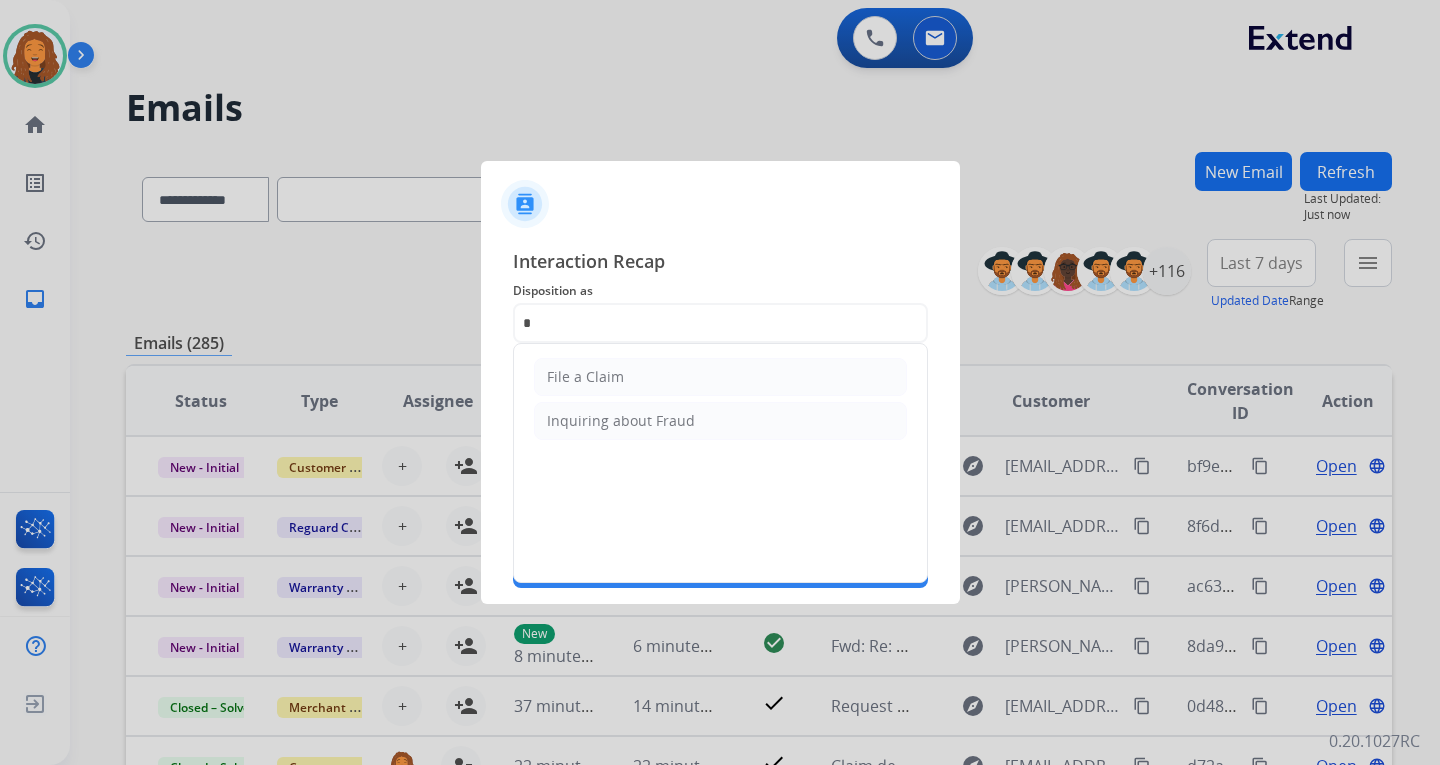 type on "**********" 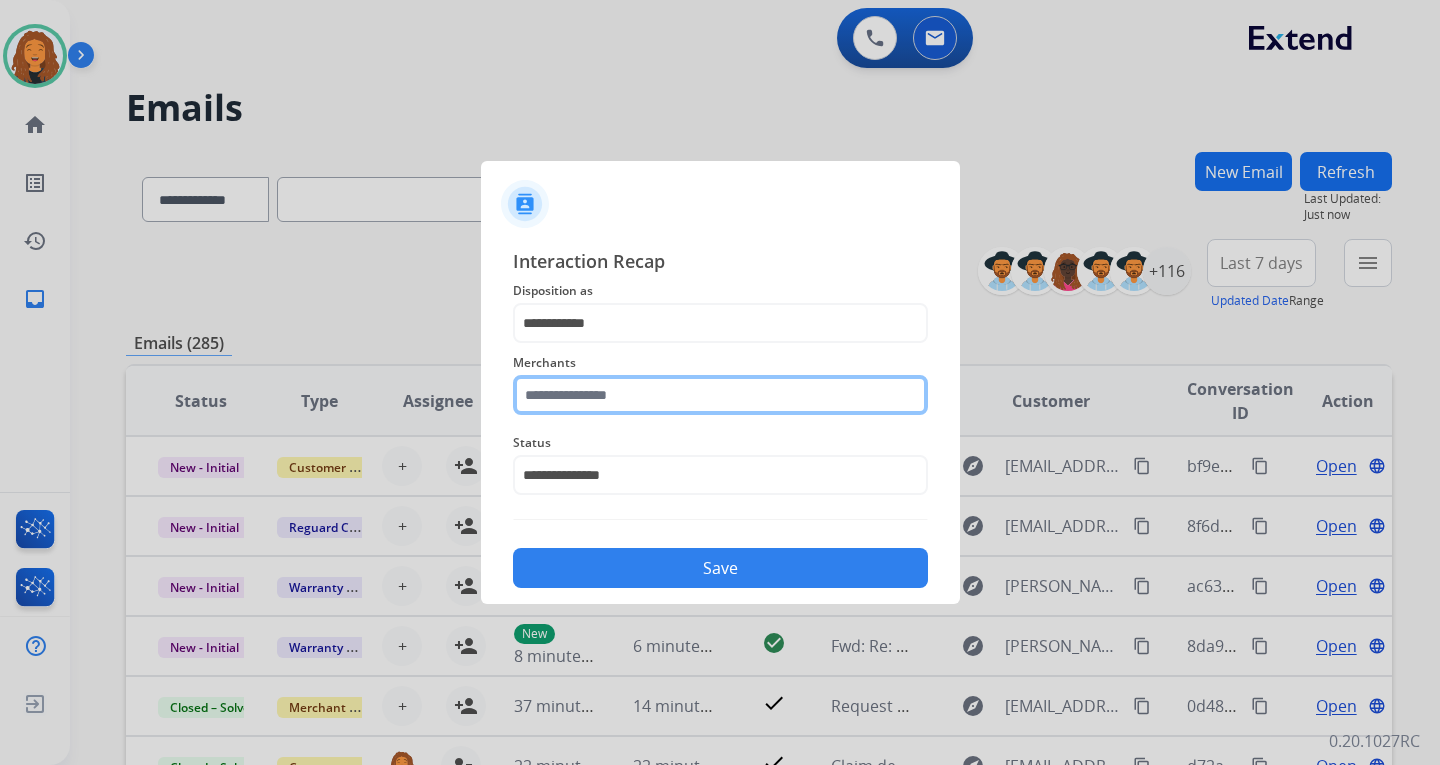 click 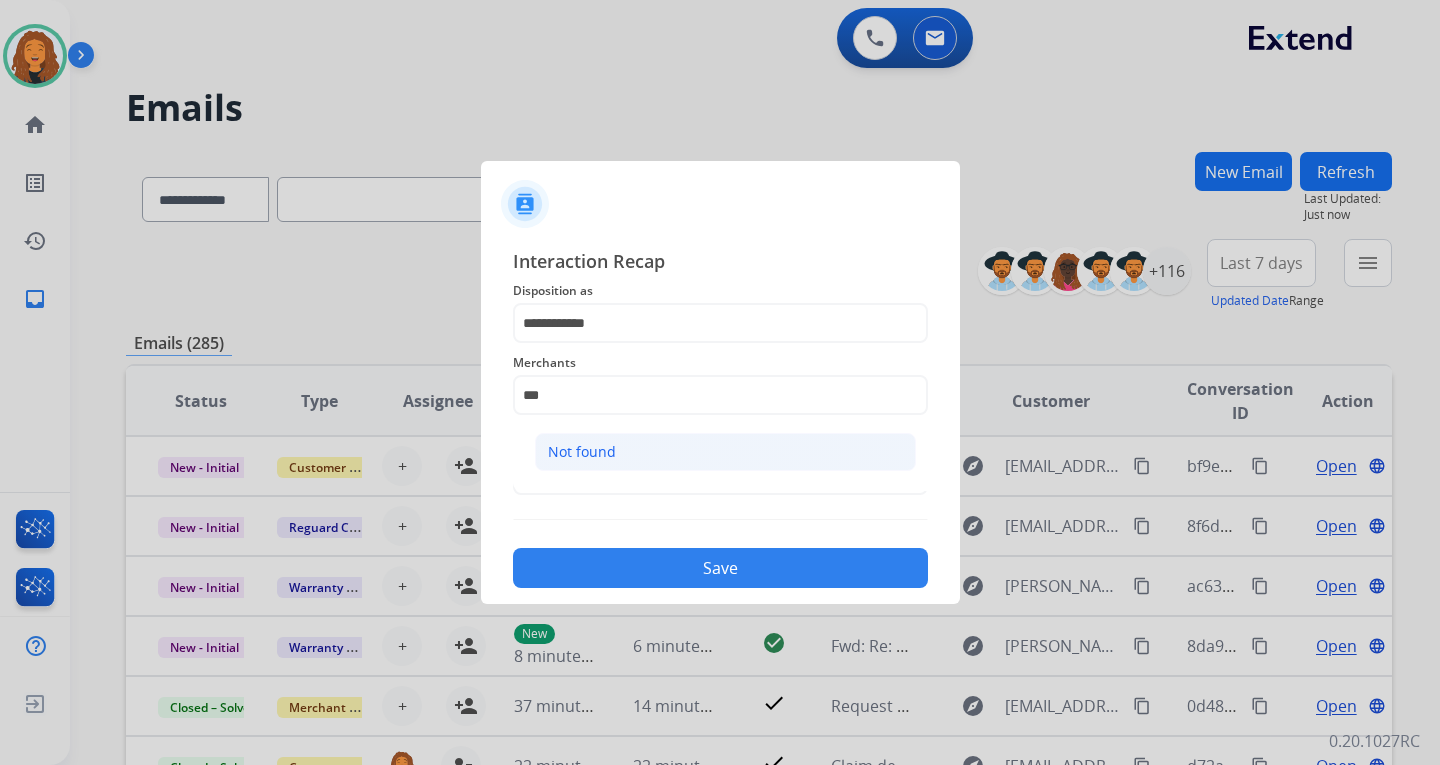 click on "Not found" 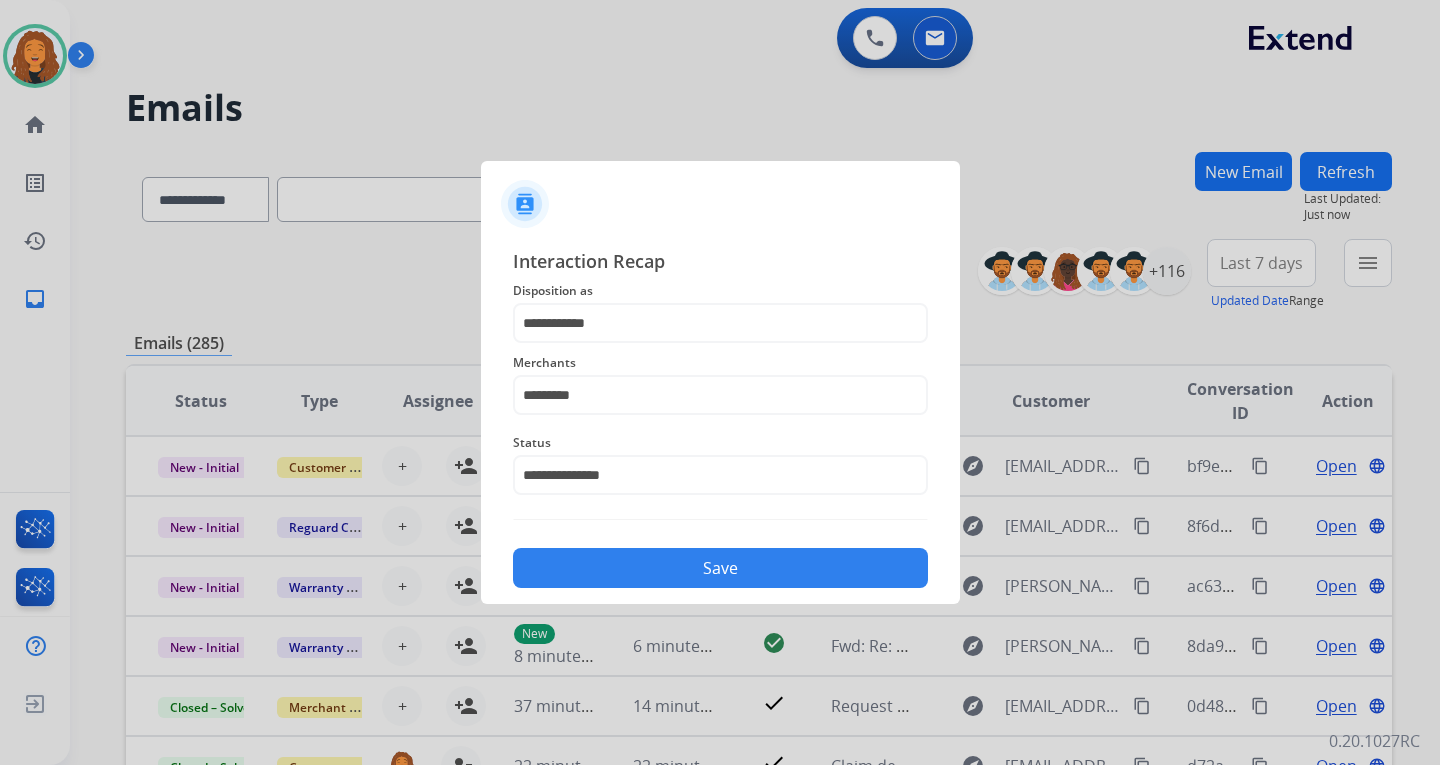 click on "Save" 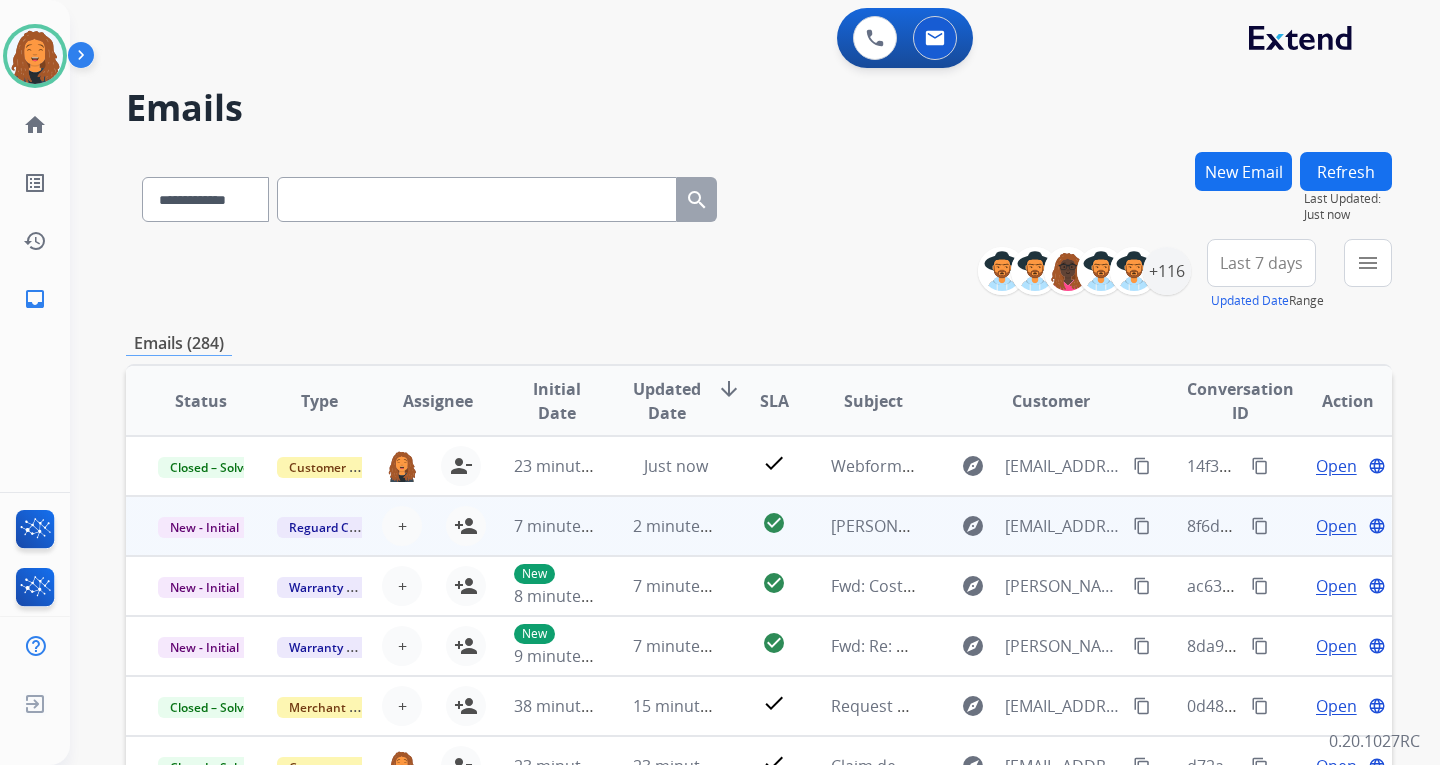 click on "[PERSON_NAME] for Approved claim" at bounding box center (967, 526) 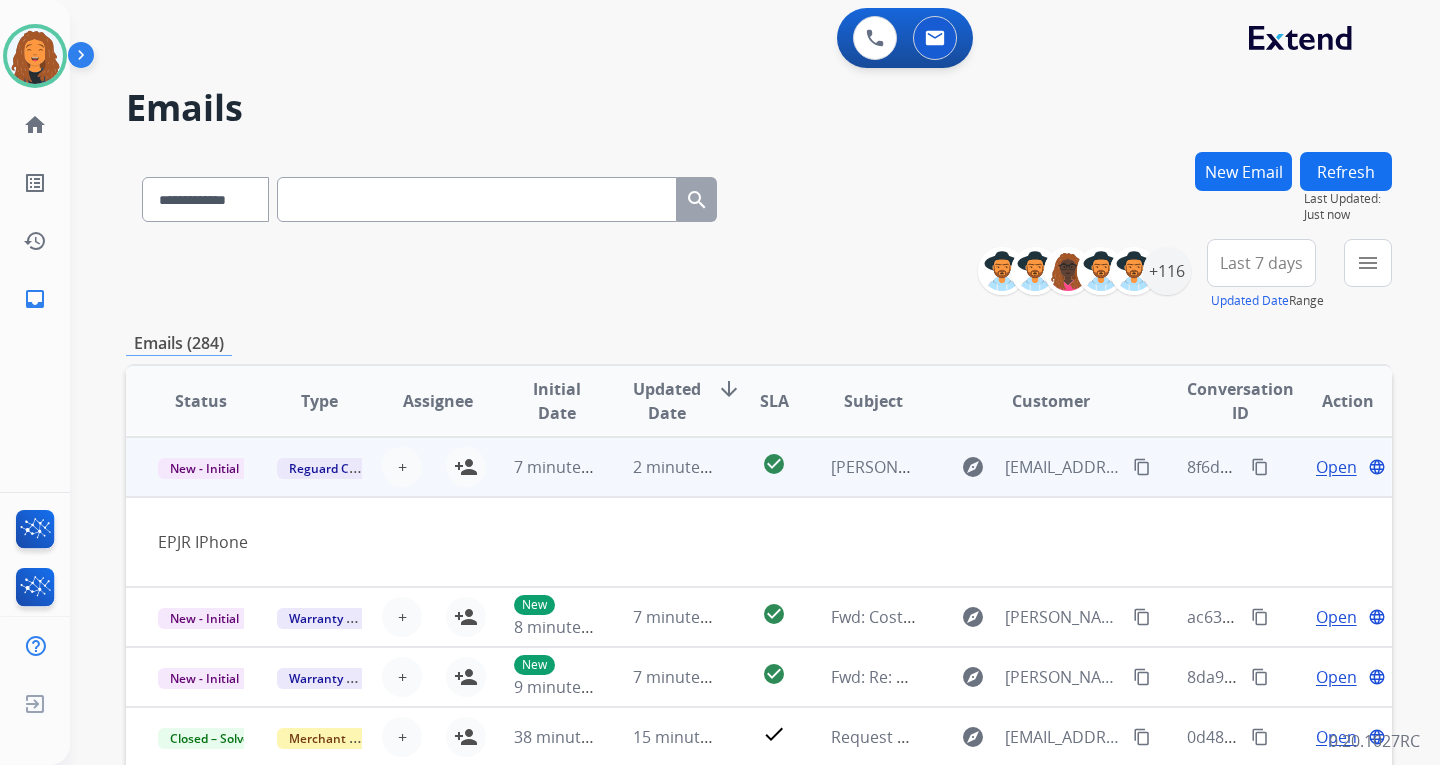 scroll, scrollTop: 60, scrollLeft: 0, axis: vertical 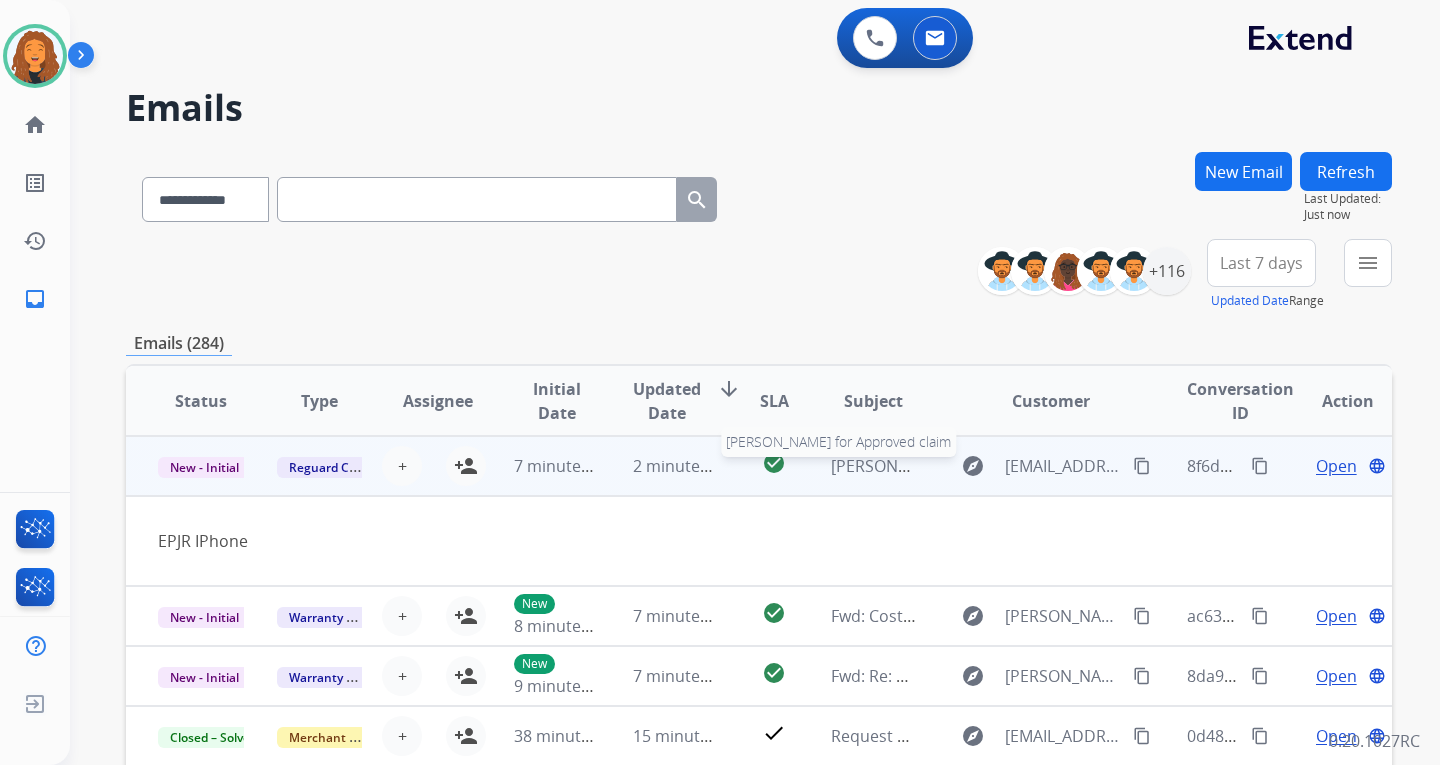 click on "[PERSON_NAME] for Approved claim" at bounding box center (967, 466) 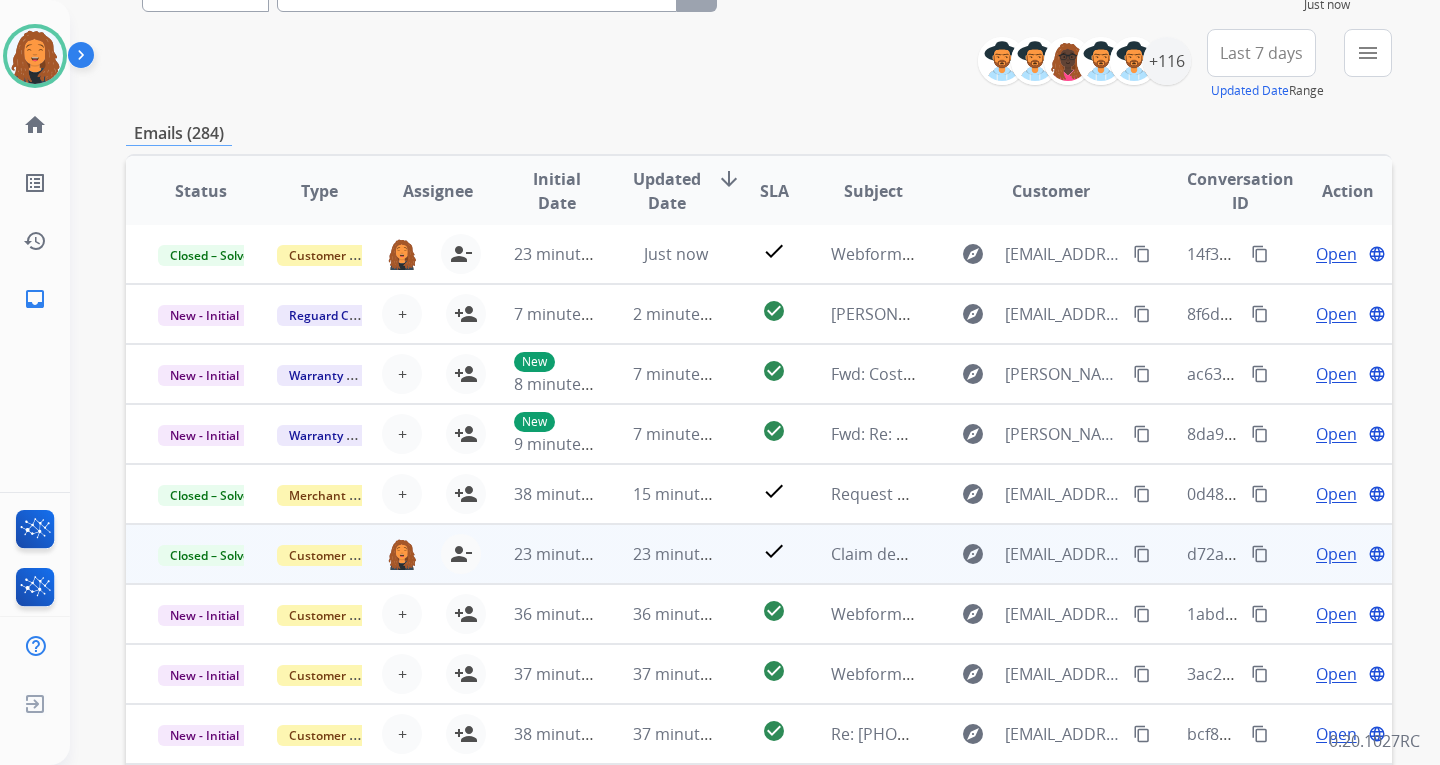 scroll, scrollTop: 373, scrollLeft: 0, axis: vertical 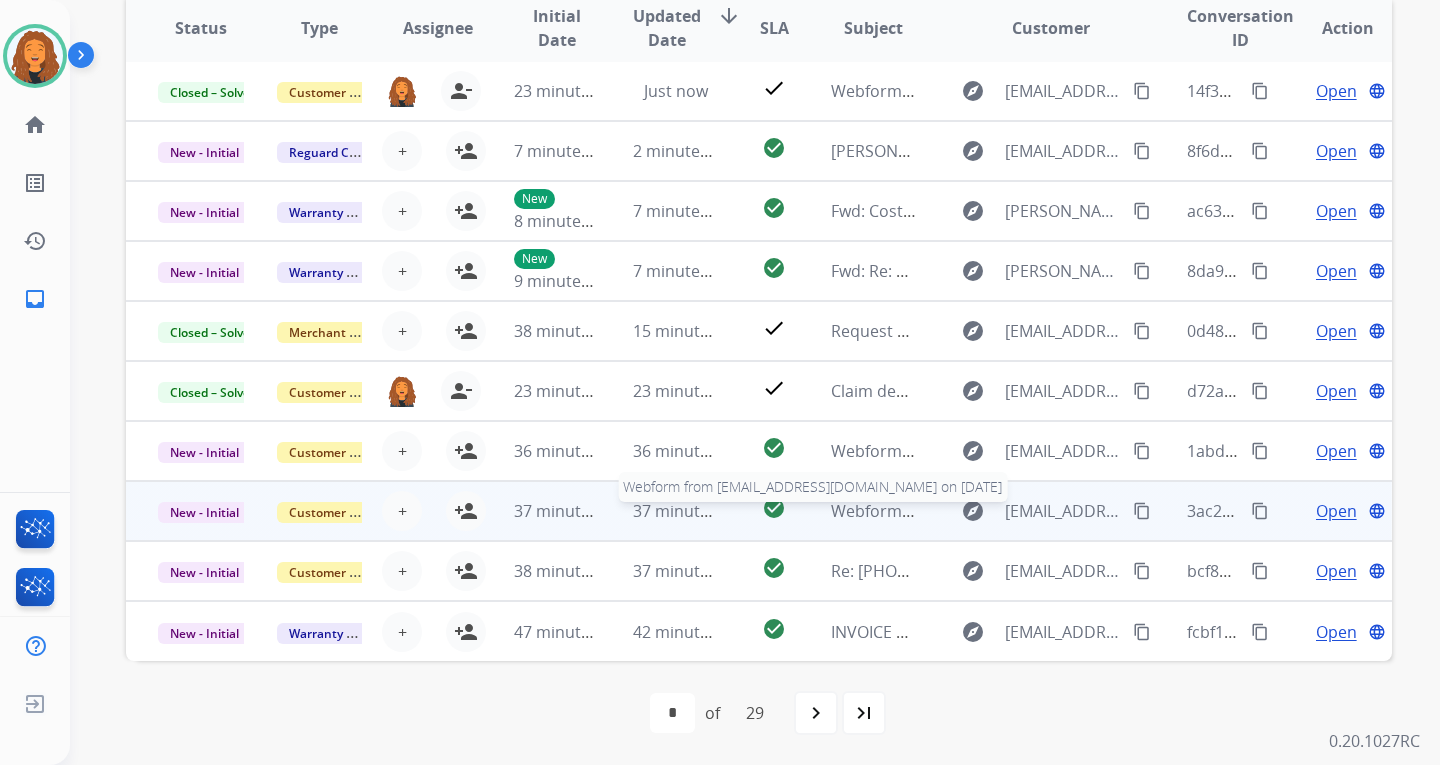 click on "Webform from [EMAIL_ADDRESS][DOMAIN_NAME] on [DATE]" at bounding box center [1057, 511] 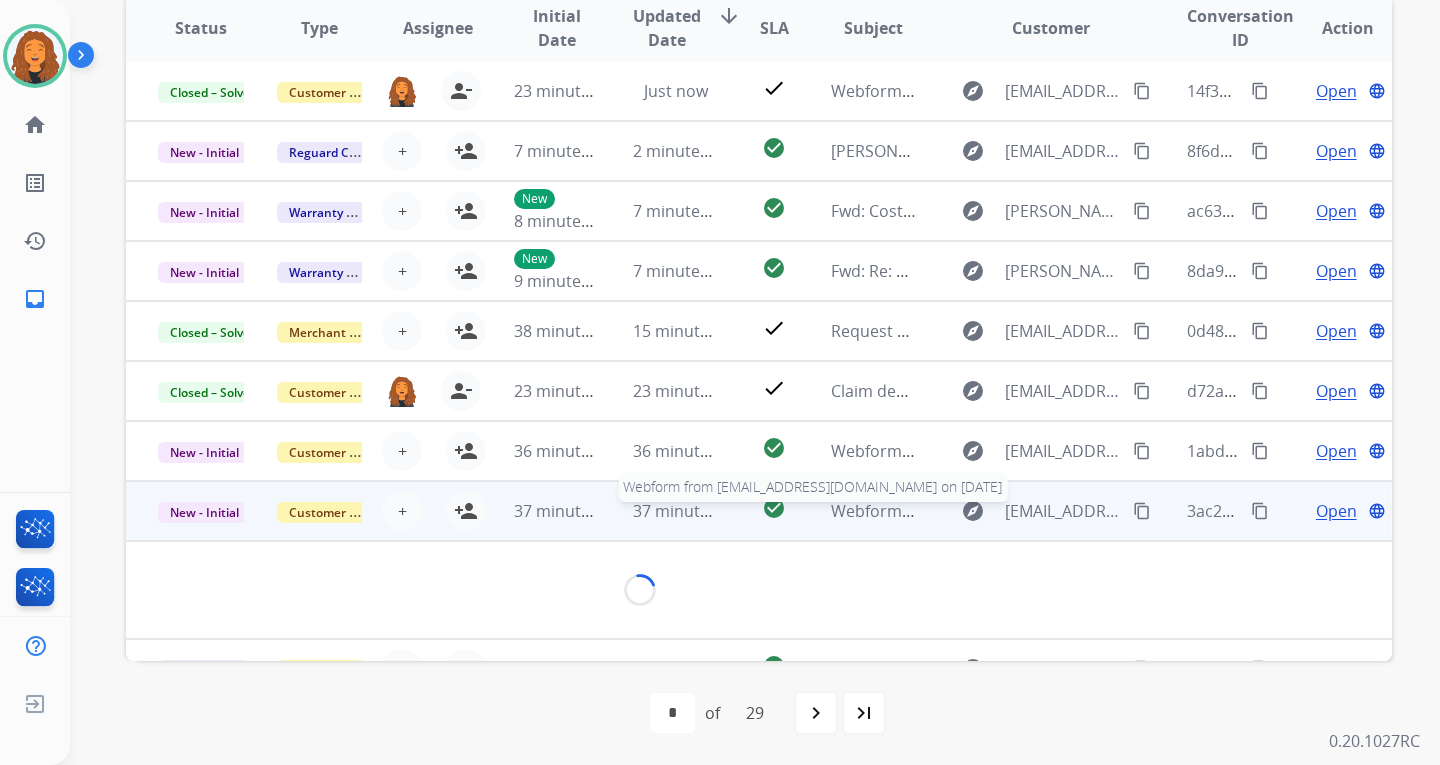 scroll, scrollTop: 60, scrollLeft: 0, axis: vertical 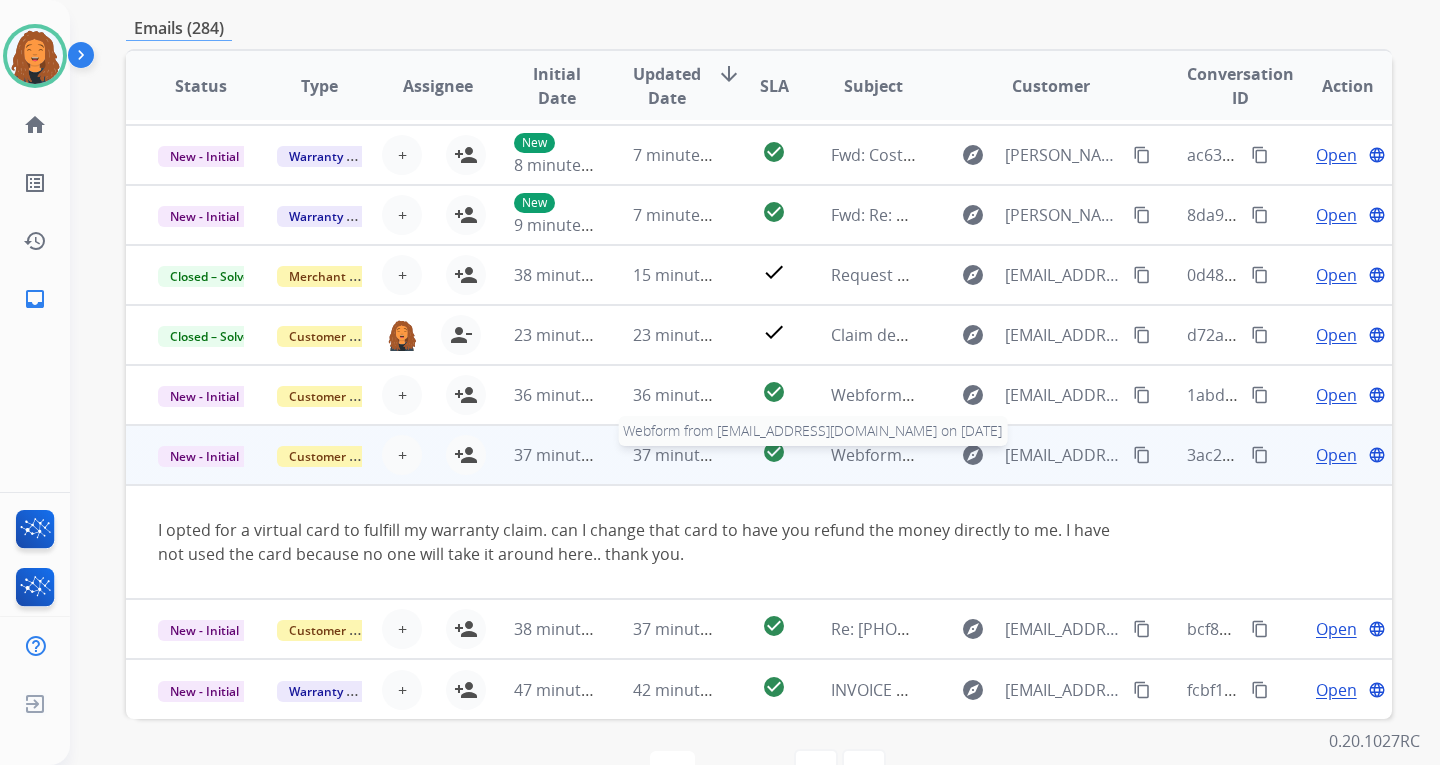 click on "Webform from [EMAIL_ADDRESS][DOMAIN_NAME] on [DATE]" at bounding box center (1057, 455) 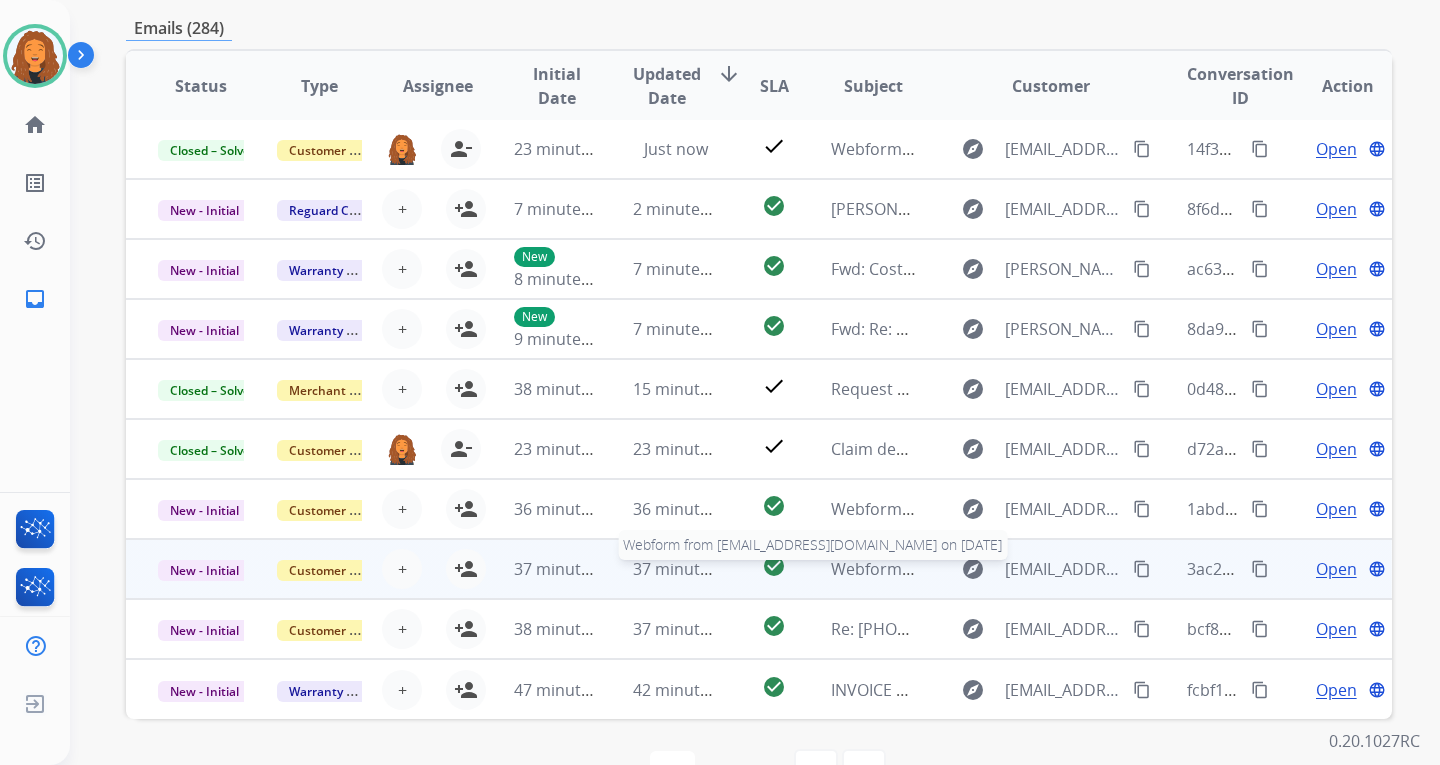 click on "Webform from [EMAIL_ADDRESS][DOMAIN_NAME] on [DATE]" at bounding box center [1057, 569] 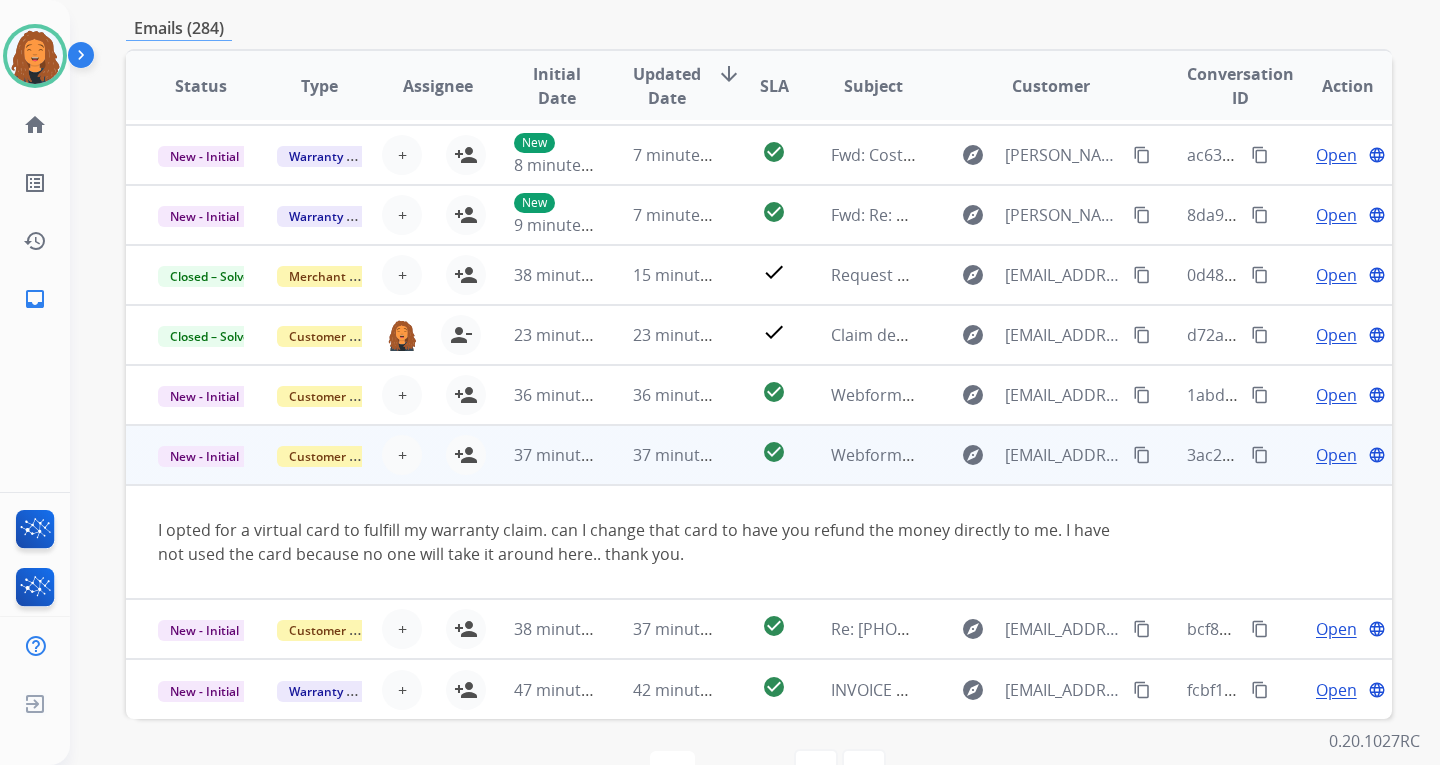 click on "Webform from [EMAIL_ADDRESS][DOMAIN_NAME] on [DATE]" at bounding box center (874, 455) 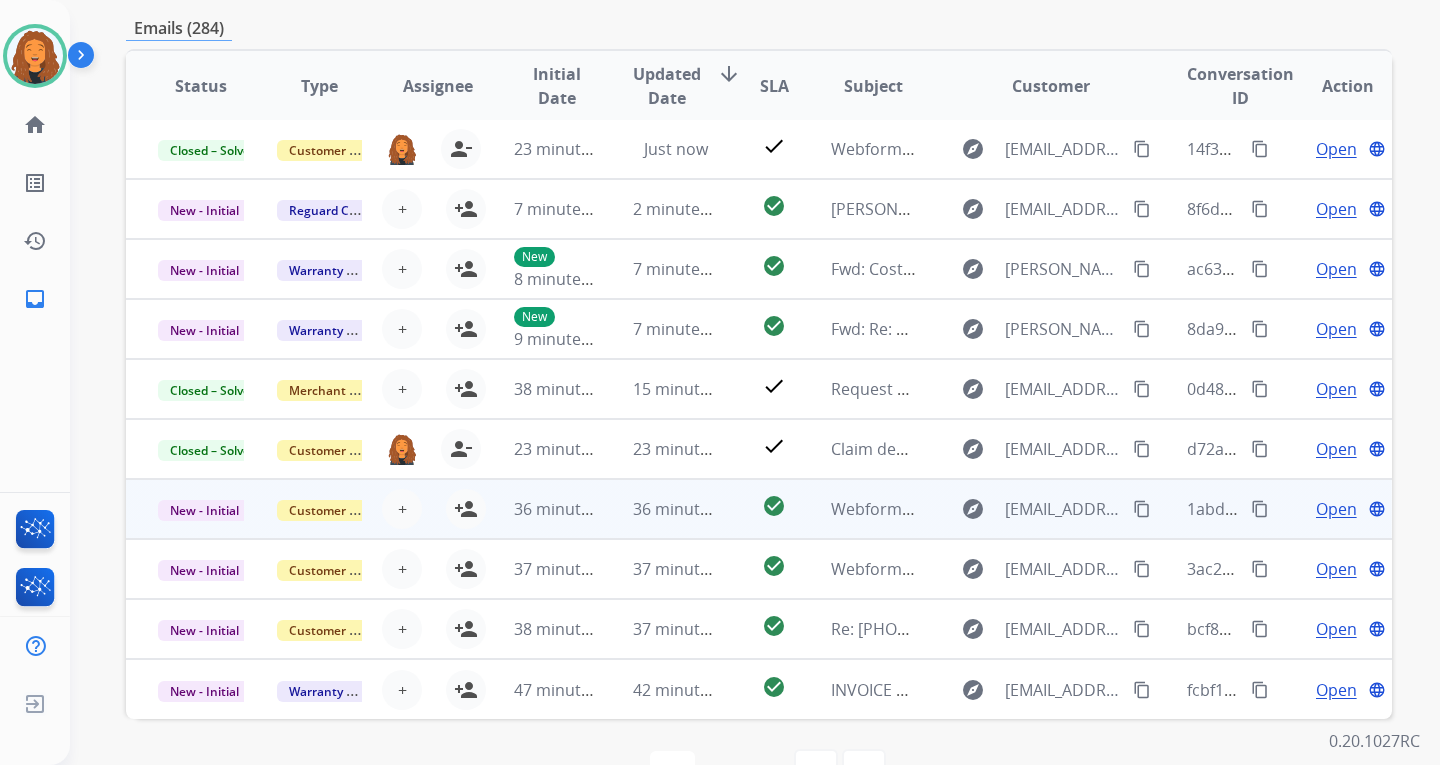 scroll, scrollTop: 2, scrollLeft: 0, axis: vertical 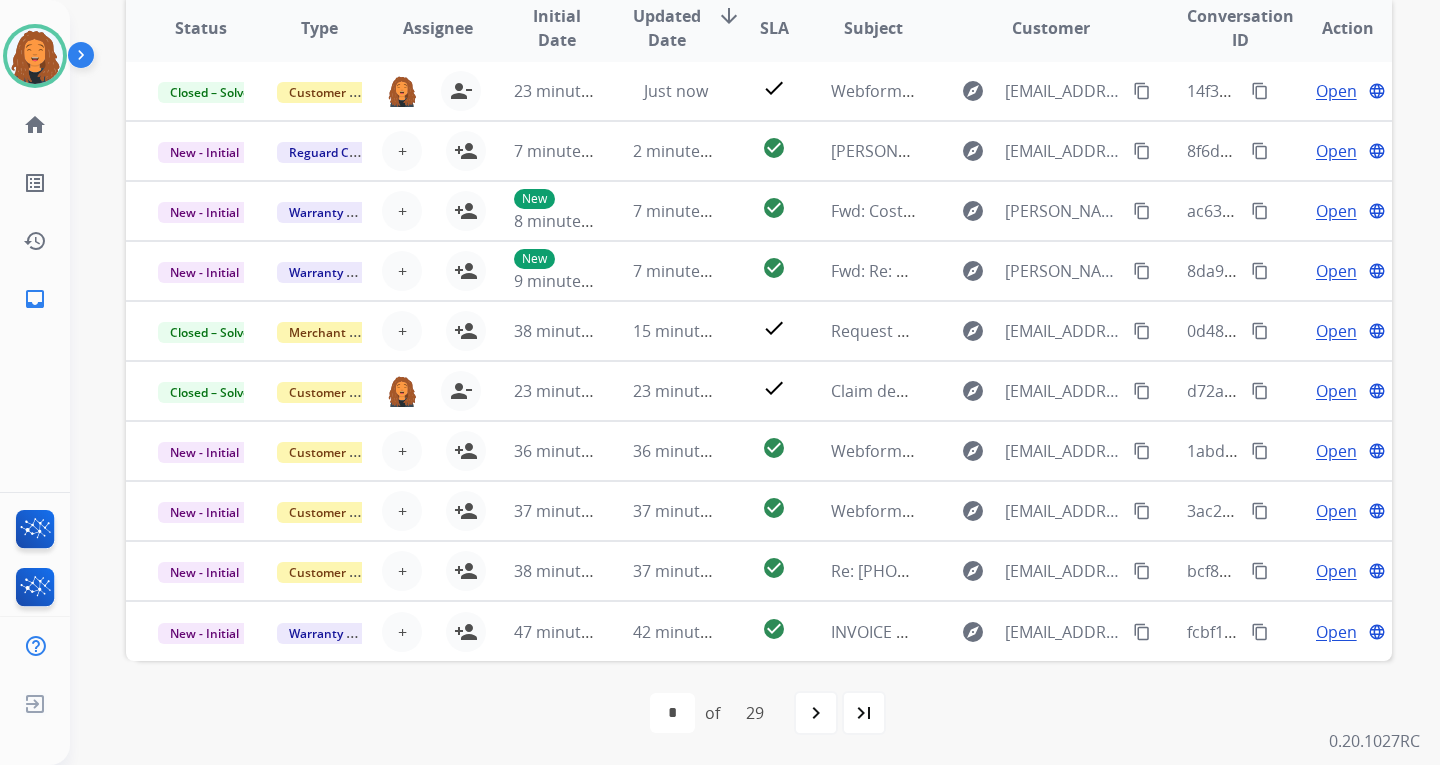 click on "navigate_next" at bounding box center (816, 713) 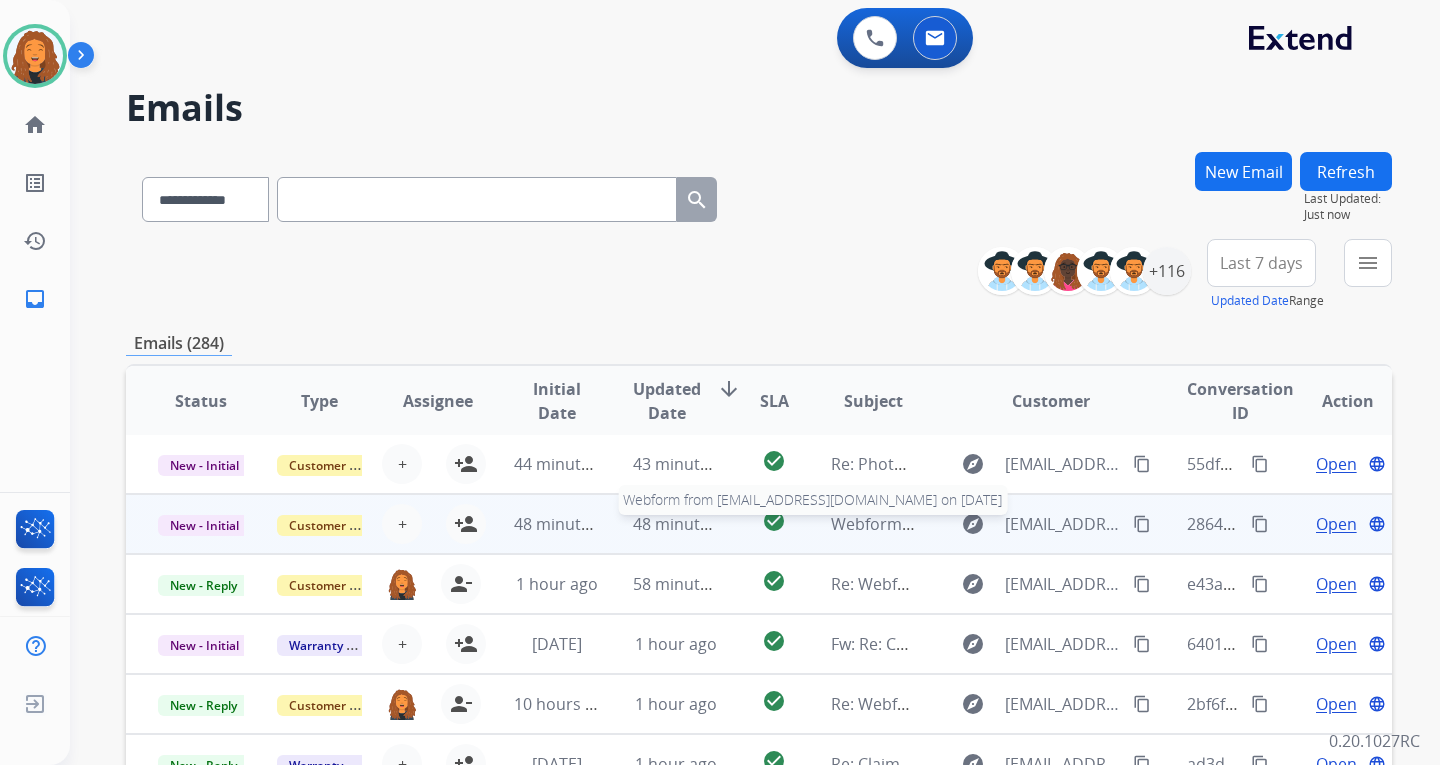 click on "Webform from [EMAIL_ADDRESS][DOMAIN_NAME] on [DATE]" at bounding box center [1057, 524] 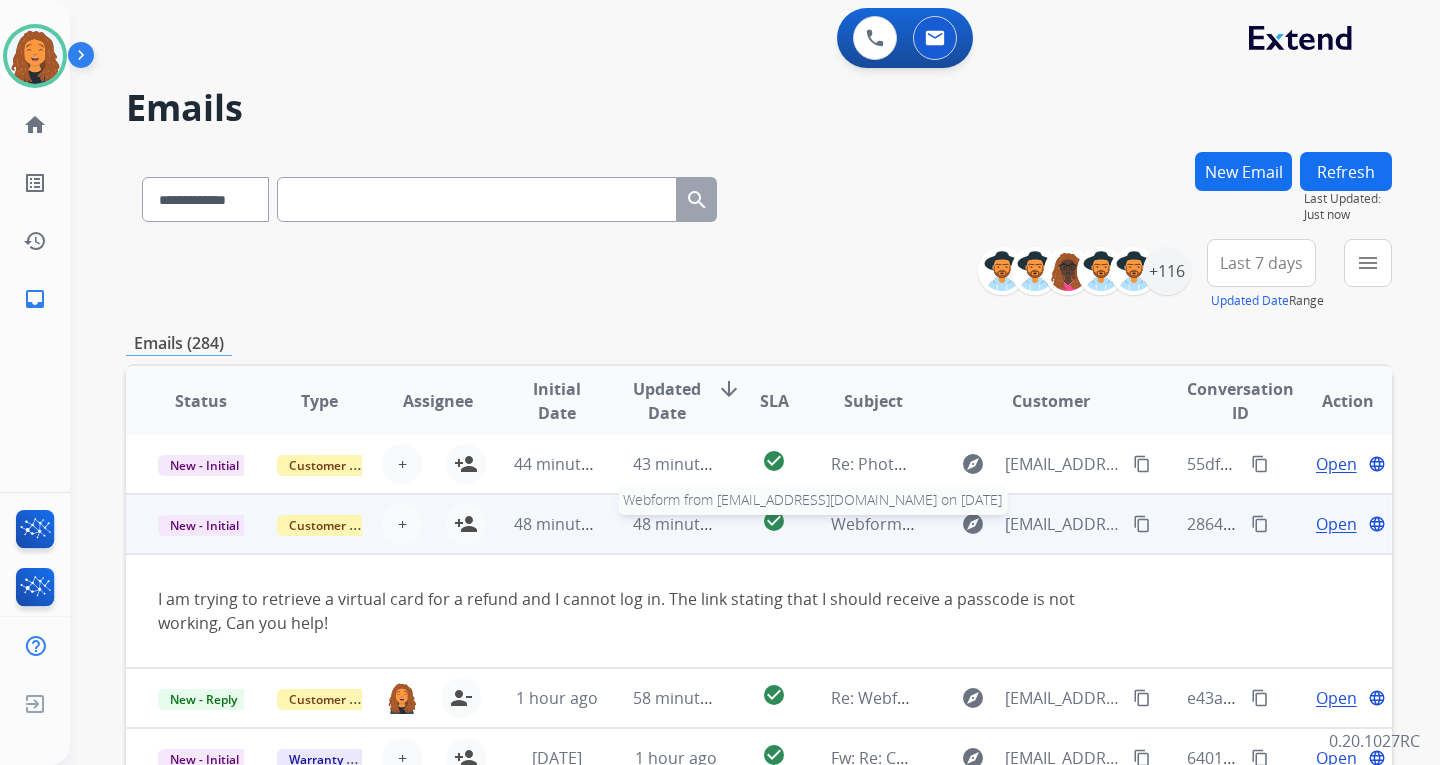 scroll, scrollTop: 60, scrollLeft: 0, axis: vertical 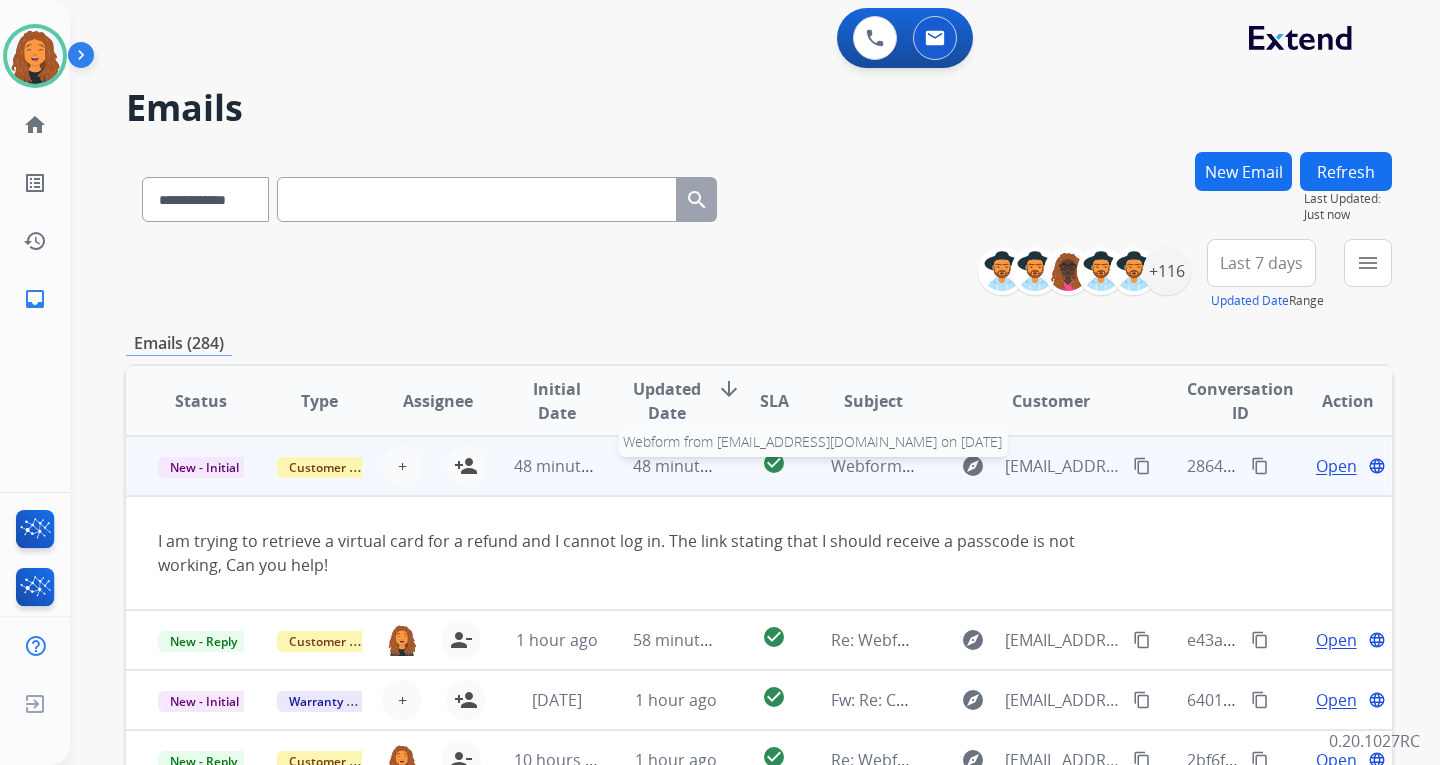 click on "Webform from [EMAIL_ADDRESS][DOMAIN_NAME] on [DATE]" at bounding box center (1057, 466) 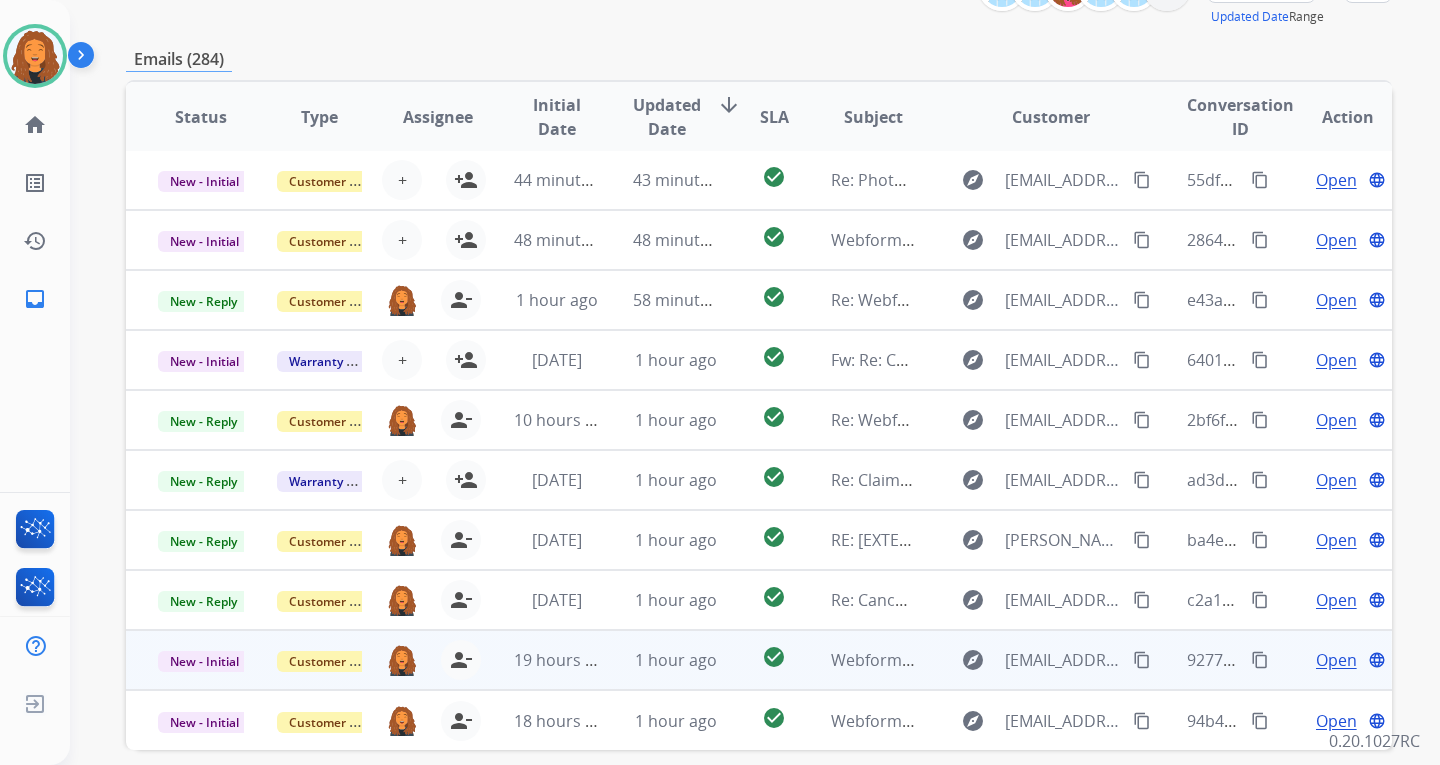 scroll, scrollTop: 300, scrollLeft: 0, axis: vertical 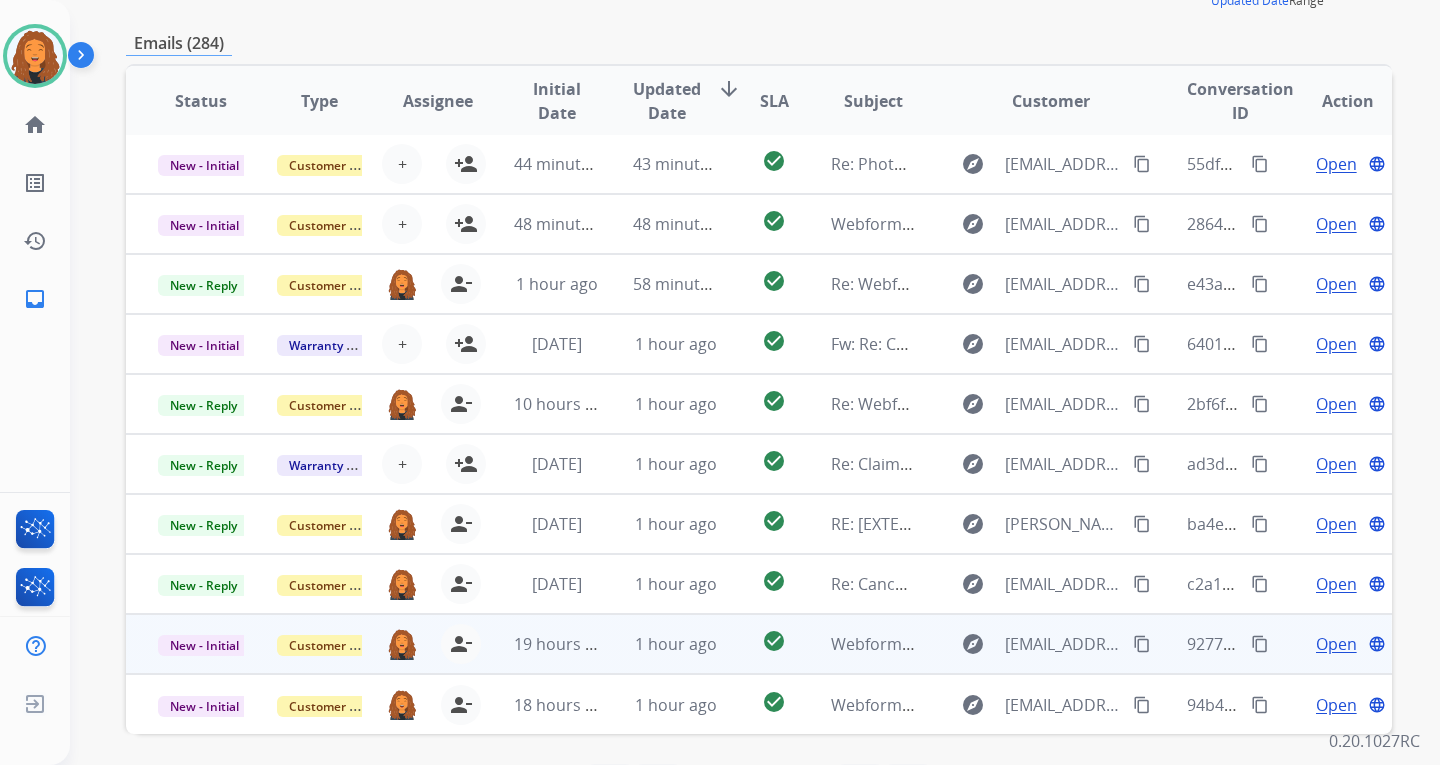 click on "Webform from [EMAIL_ADDRESS][DOMAIN_NAME] on [DATE]" at bounding box center (1057, 644) 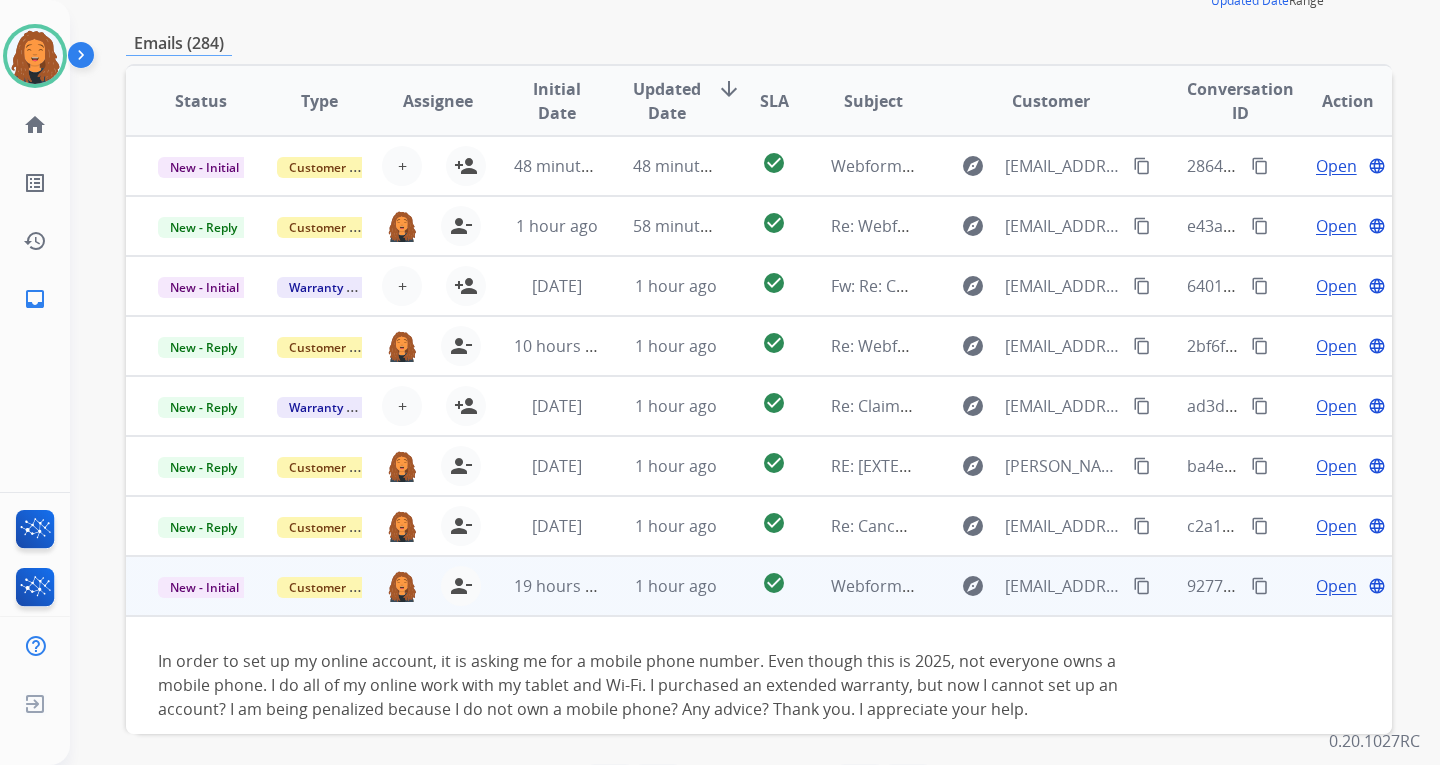 scroll, scrollTop: 140, scrollLeft: 0, axis: vertical 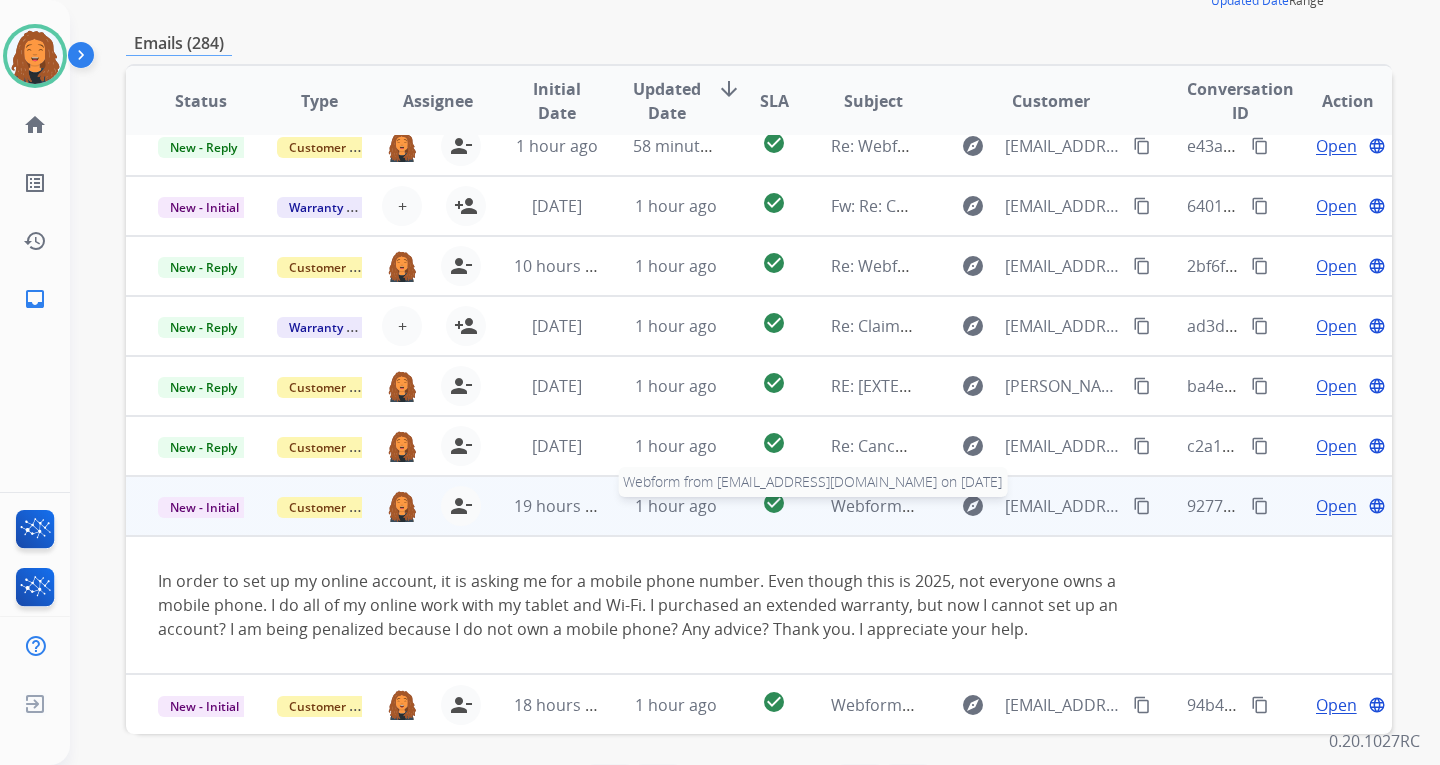 click on "Webform from [EMAIL_ADDRESS][DOMAIN_NAME] on [DATE]" at bounding box center (1057, 506) 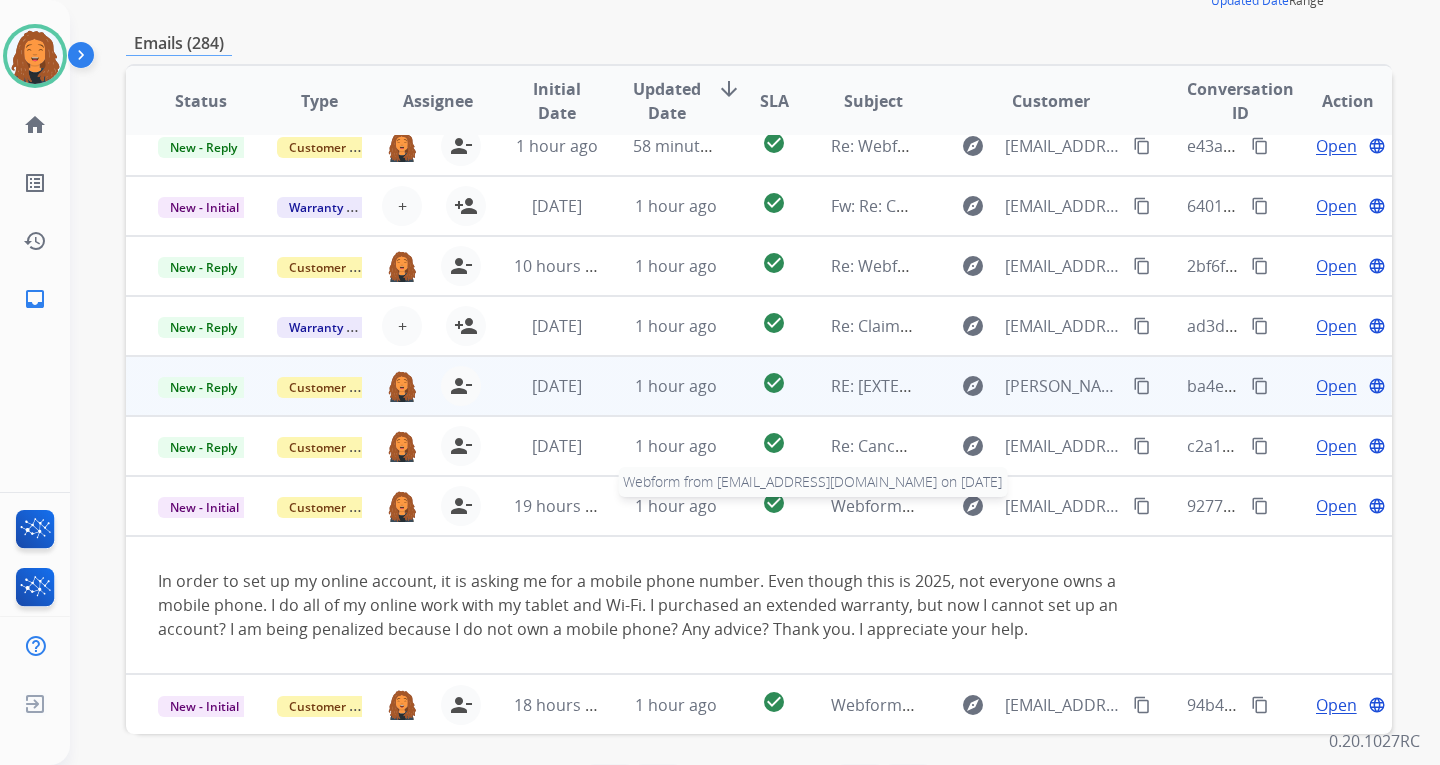 scroll, scrollTop: 2, scrollLeft: 0, axis: vertical 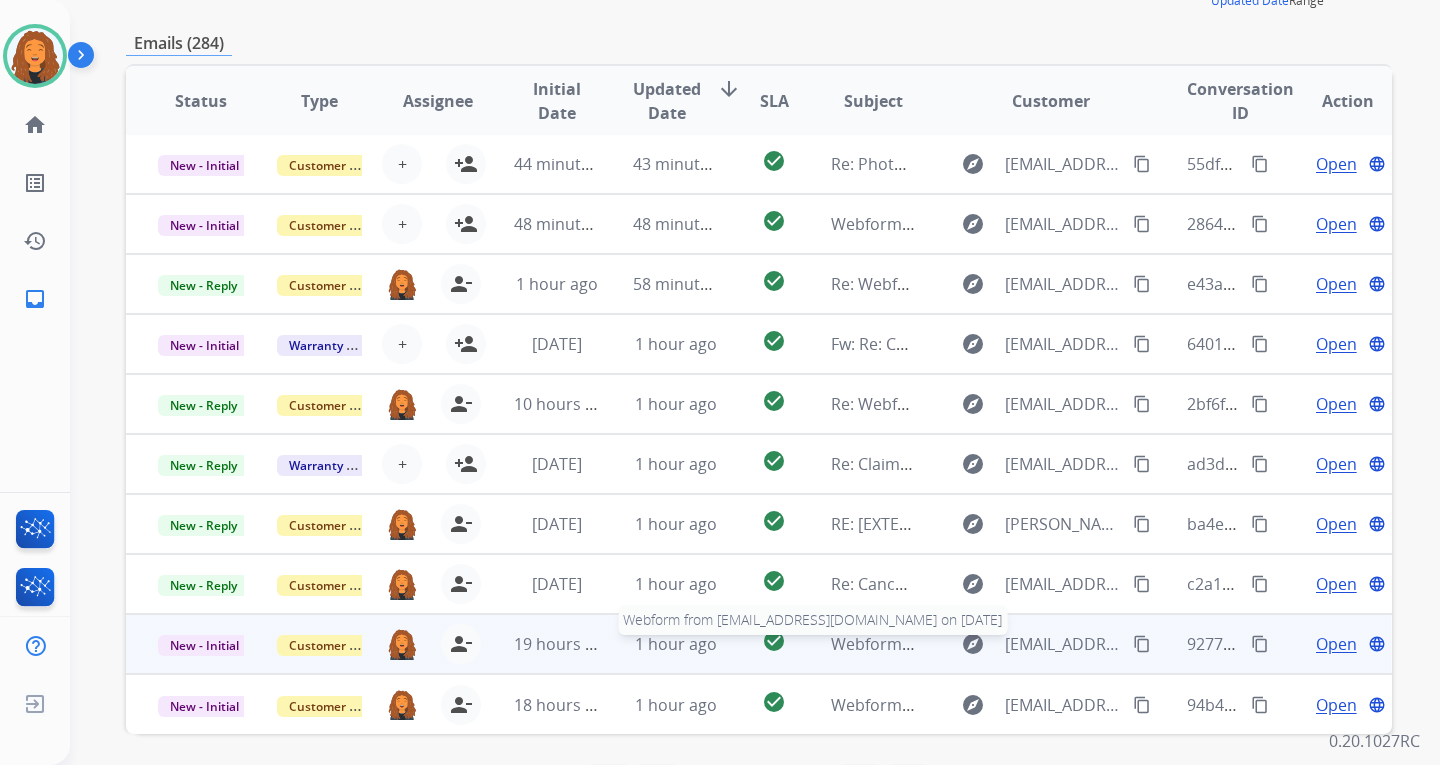 click on "Webform from [EMAIL_ADDRESS][DOMAIN_NAME] on [DATE]" at bounding box center [1057, 644] 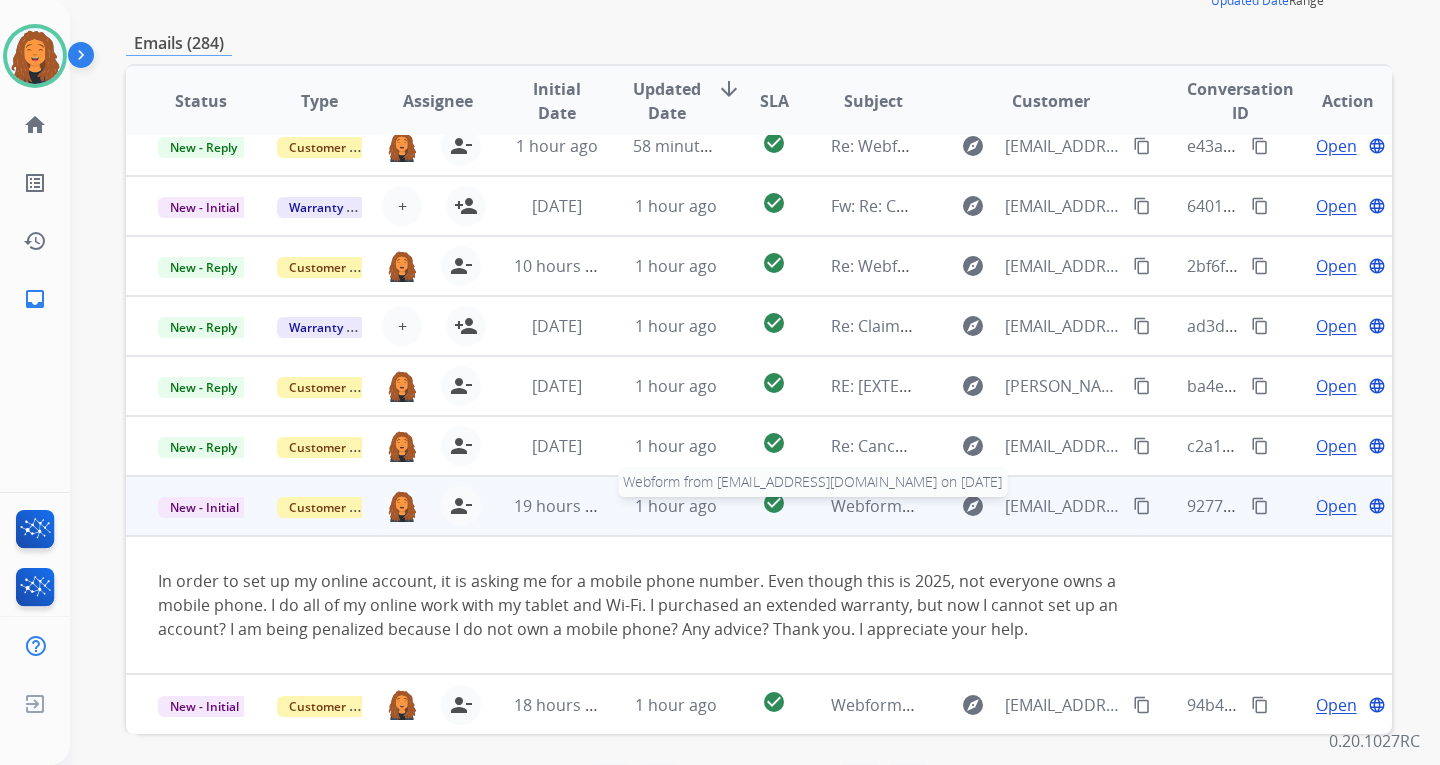click on "Webform from [EMAIL_ADDRESS][DOMAIN_NAME] on [DATE]" at bounding box center [1057, 506] 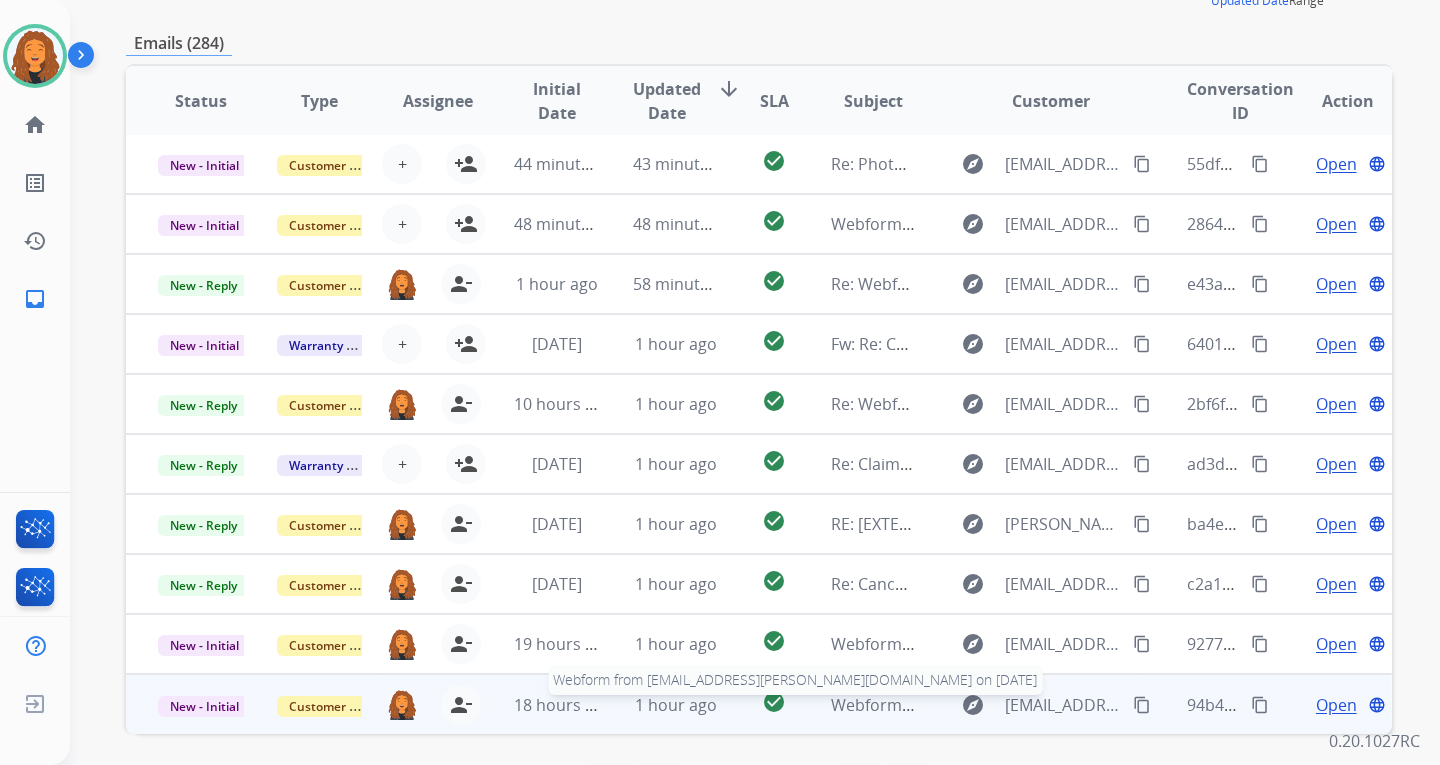 click on "Webform from [EMAIL_ADDRESS][PERSON_NAME][DOMAIN_NAME] on [DATE]" at bounding box center [1119, 705] 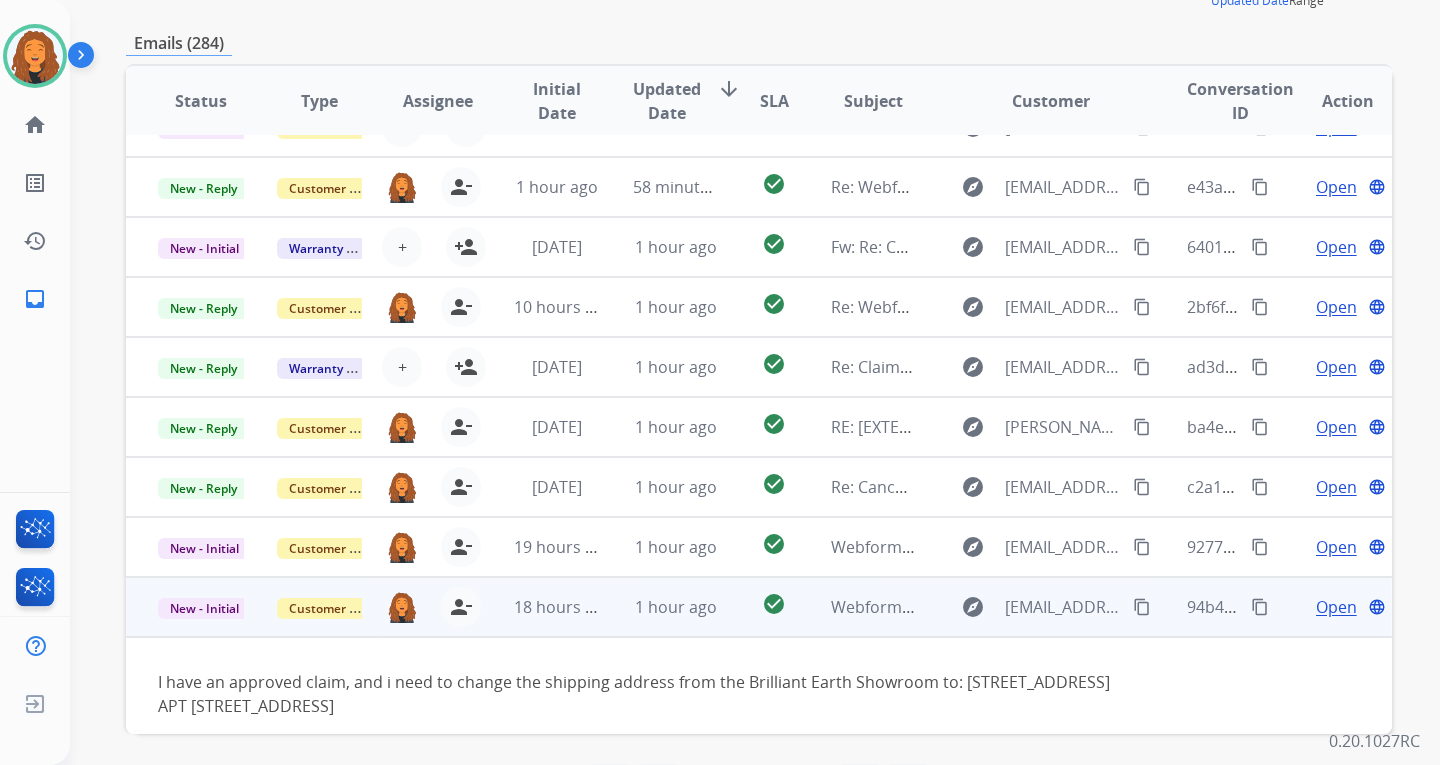 scroll, scrollTop: 115, scrollLeft: 0, axis: vertical 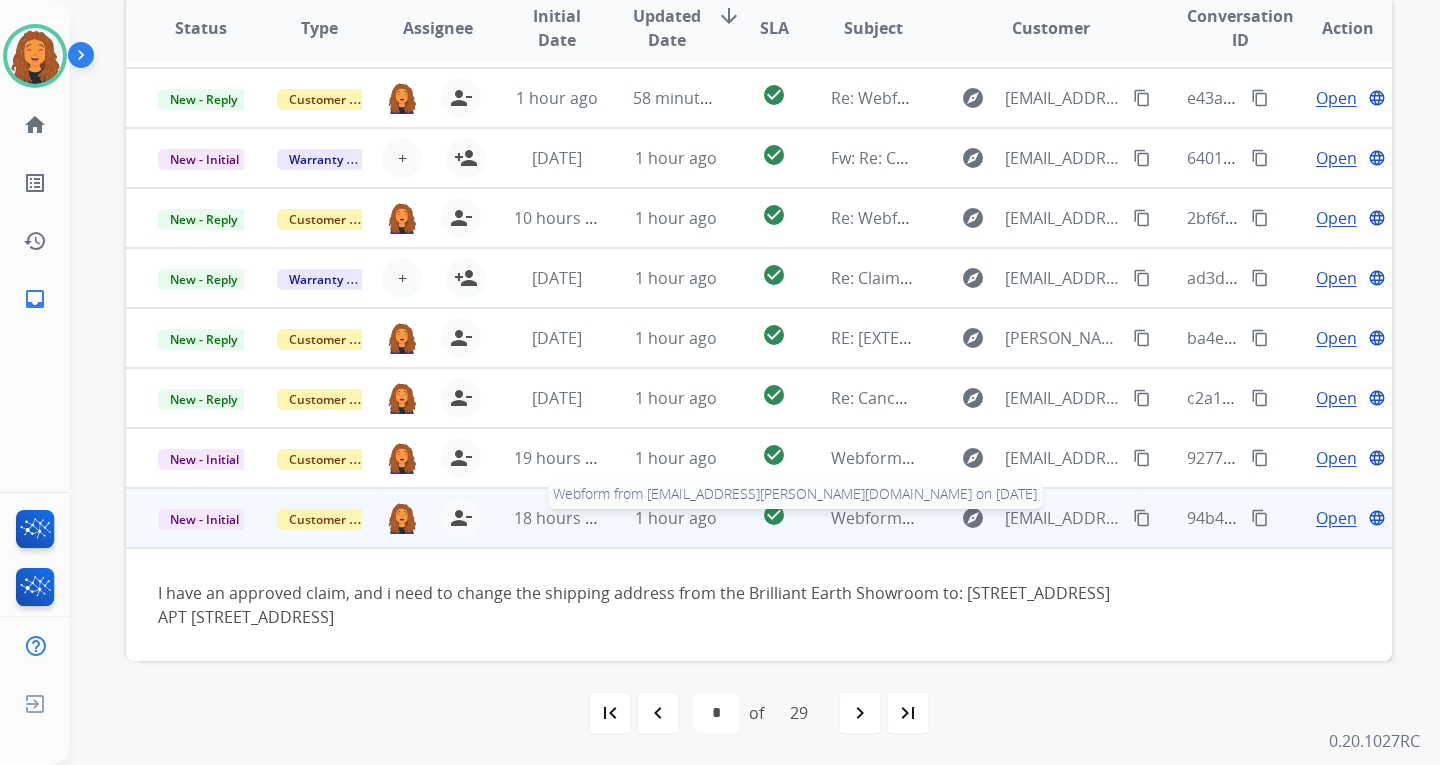click on "Webform from [EMAIL_ADDRESS][PERSON_NAME][DOMAIN_NAME] on [DATE]" at bounding box center (1119, 518) 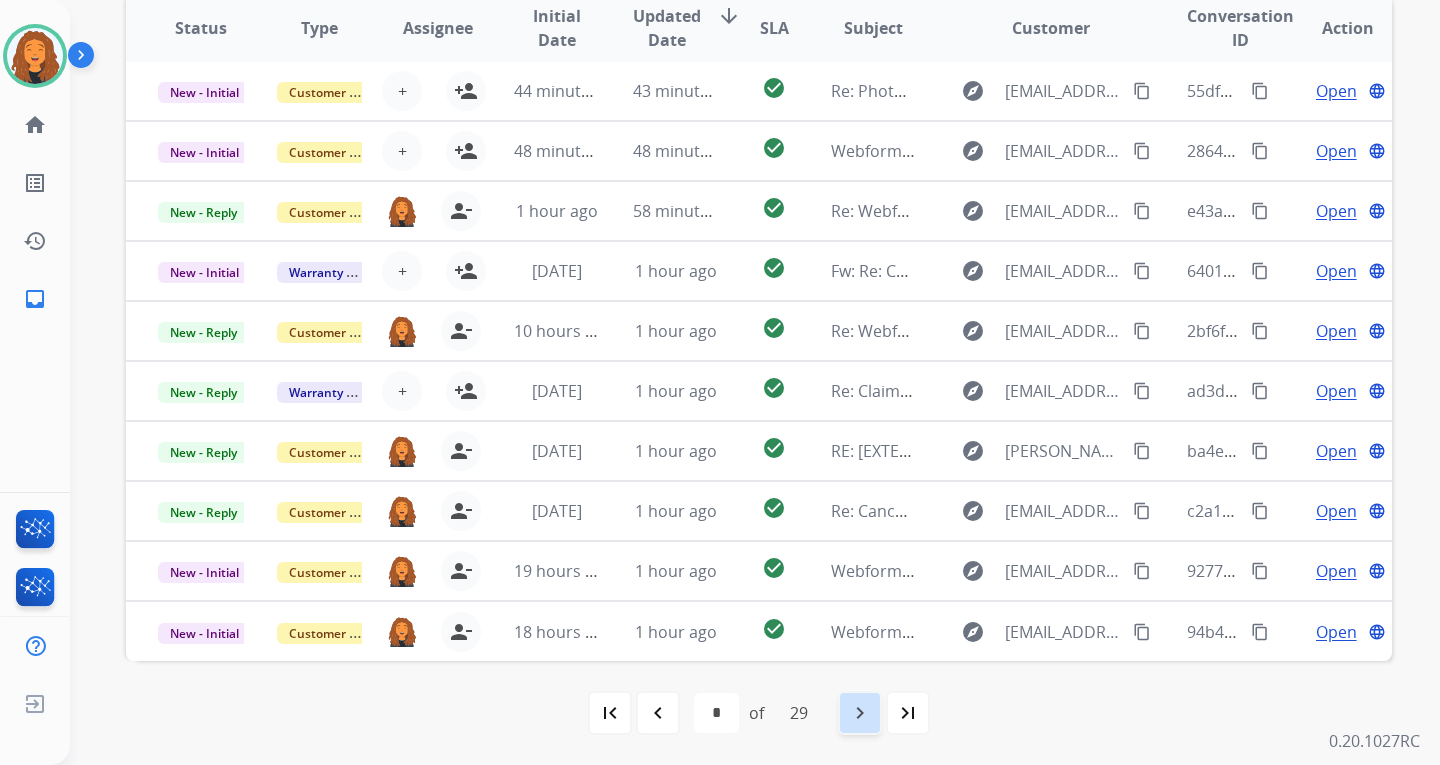 click on "navigate_next" at bounding box center (860, 713) 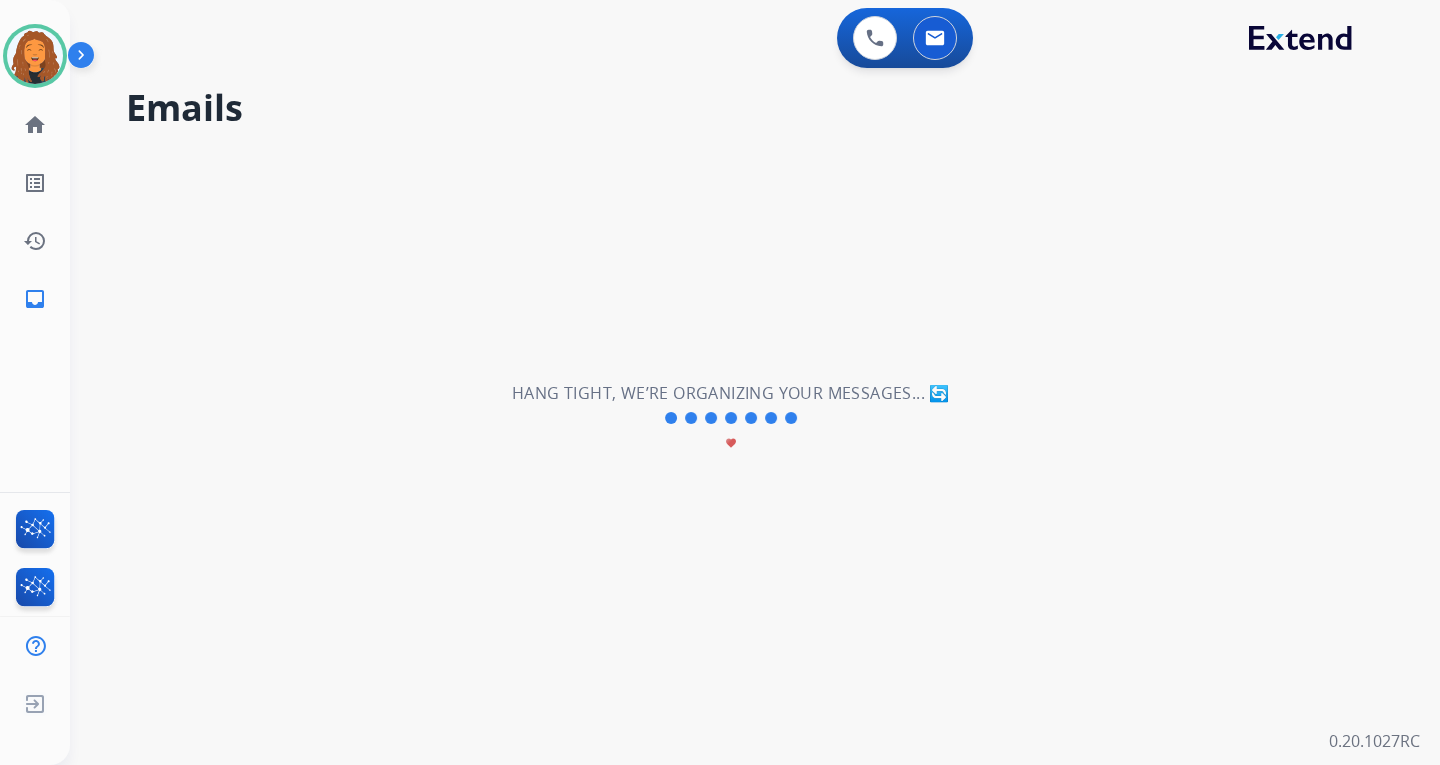 scroll, scrollTop: 0, scrollLeft: 0, axis: both 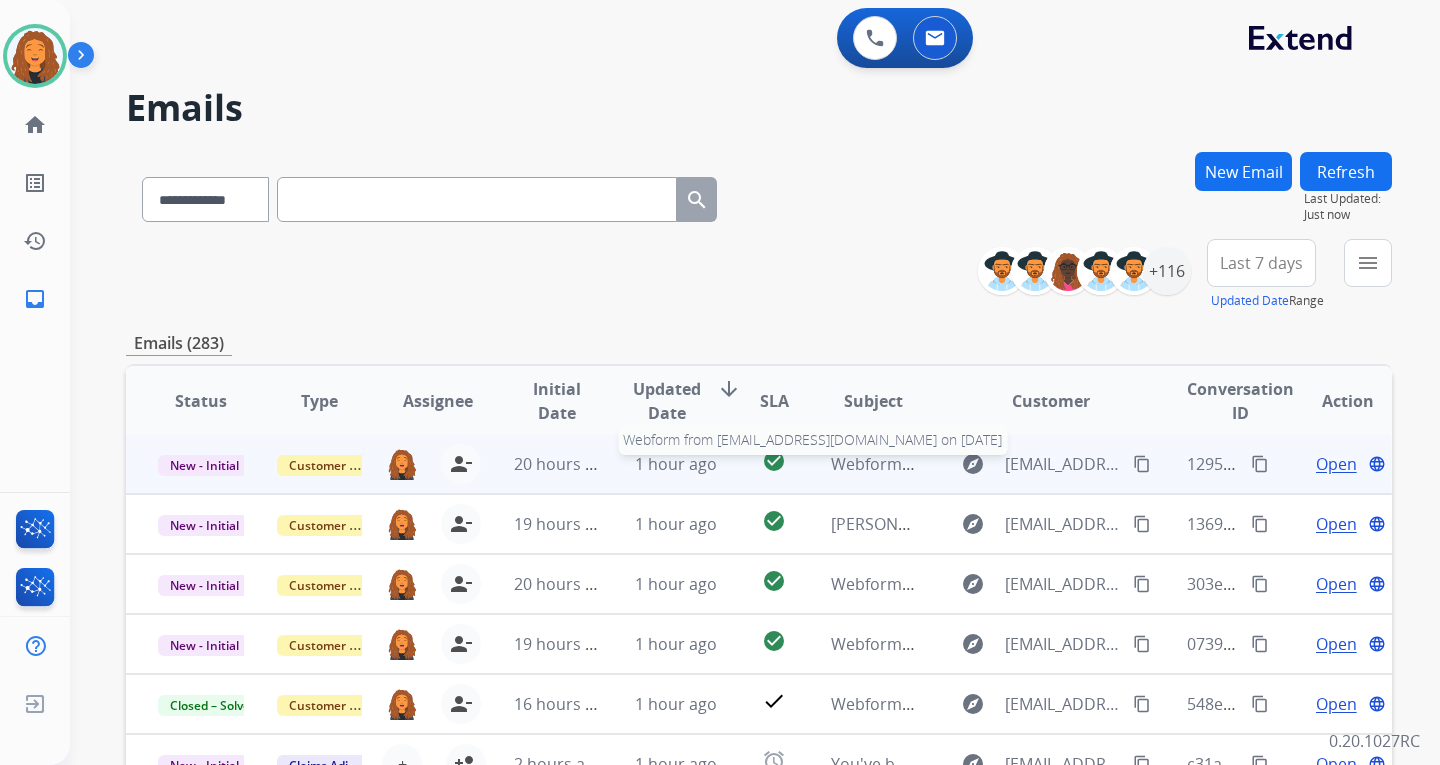 click on "Webform from [EMAIL_ADDRESS][DOMAIN_NAME] on [DATE]" at bounding box center [1057, 464] 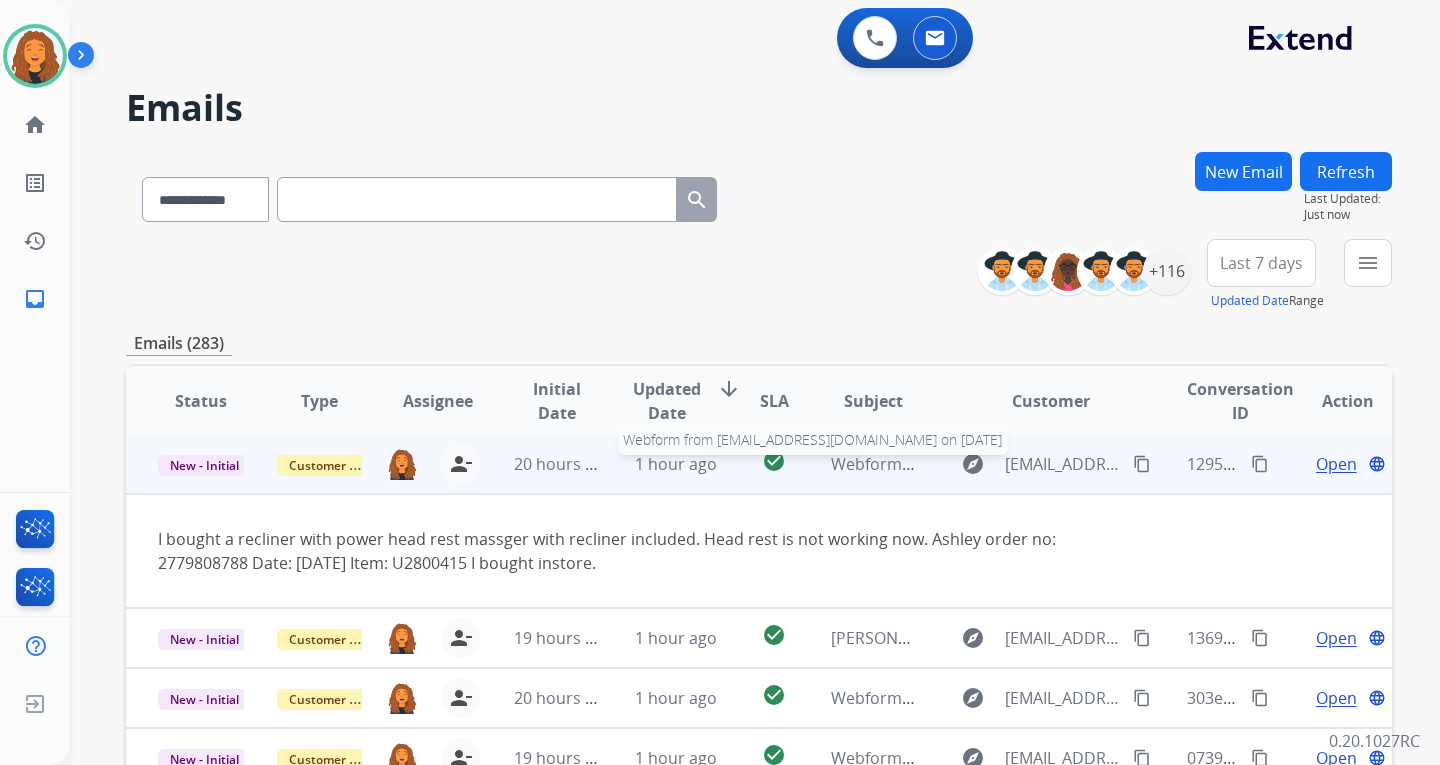 scroll, scrollTop: 0, scrollLeft: 0, axis: both 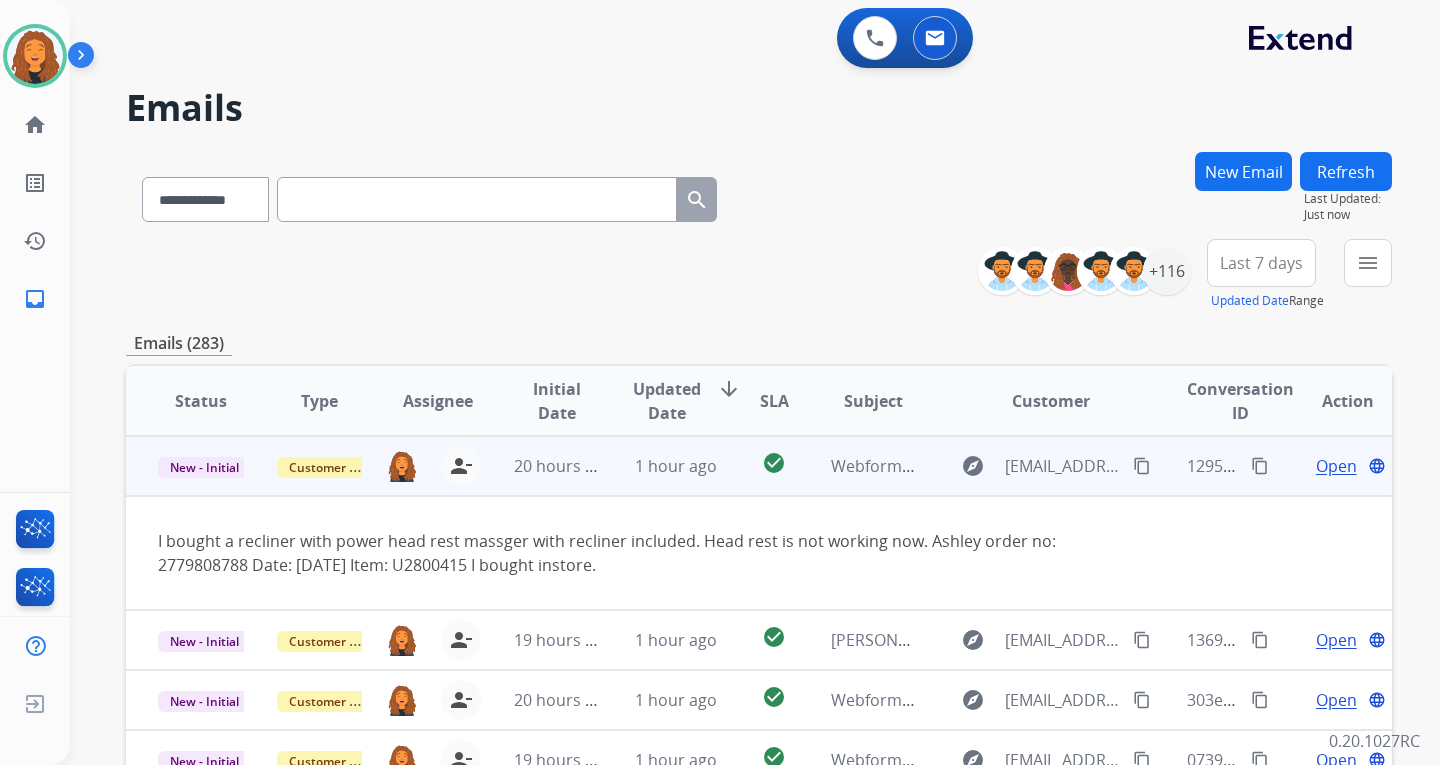 click on "Webform from [EMAIL_ADDRESS][DOMAIN_NAME] on [DATE]" at bounding box center (1057, 466) 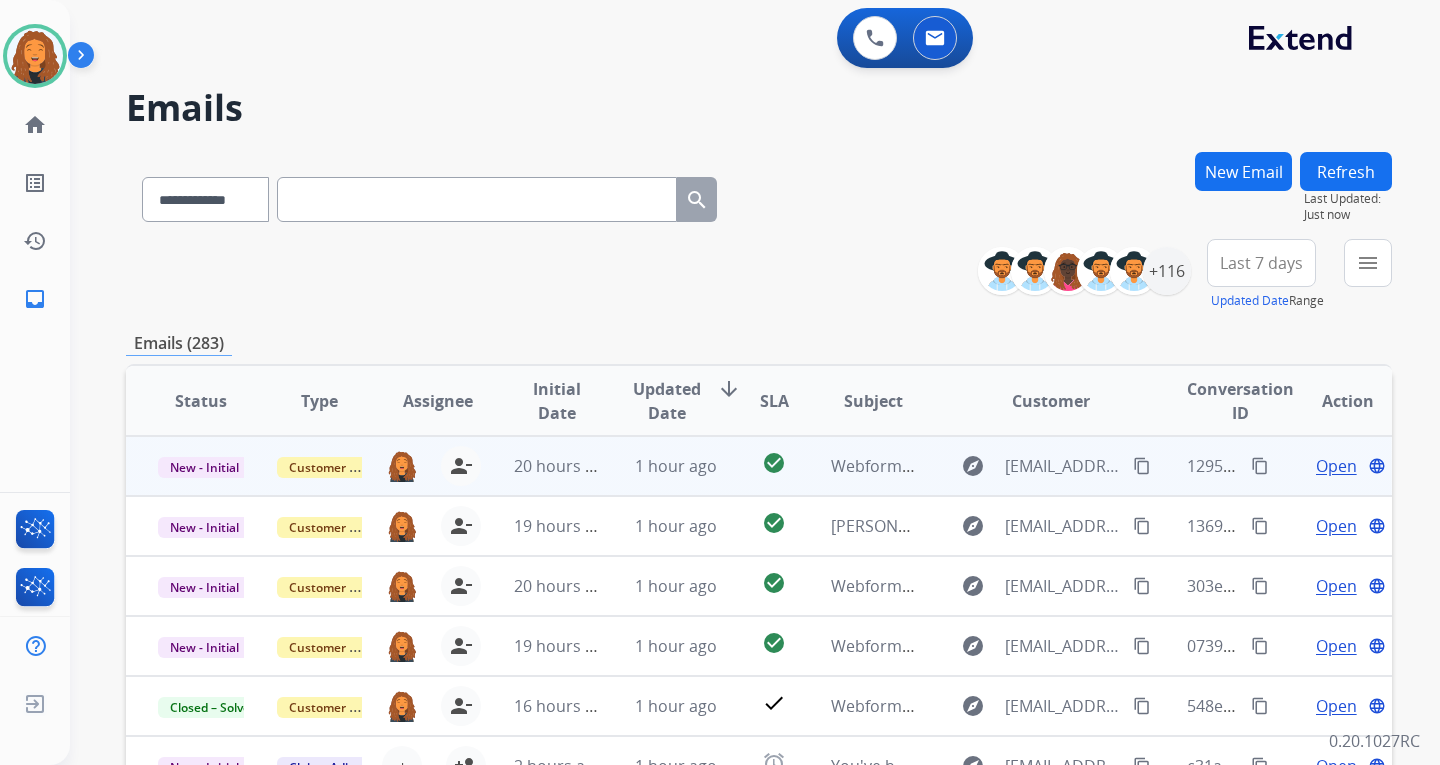 click on "content_copy" at bounding box center [1142, 466] 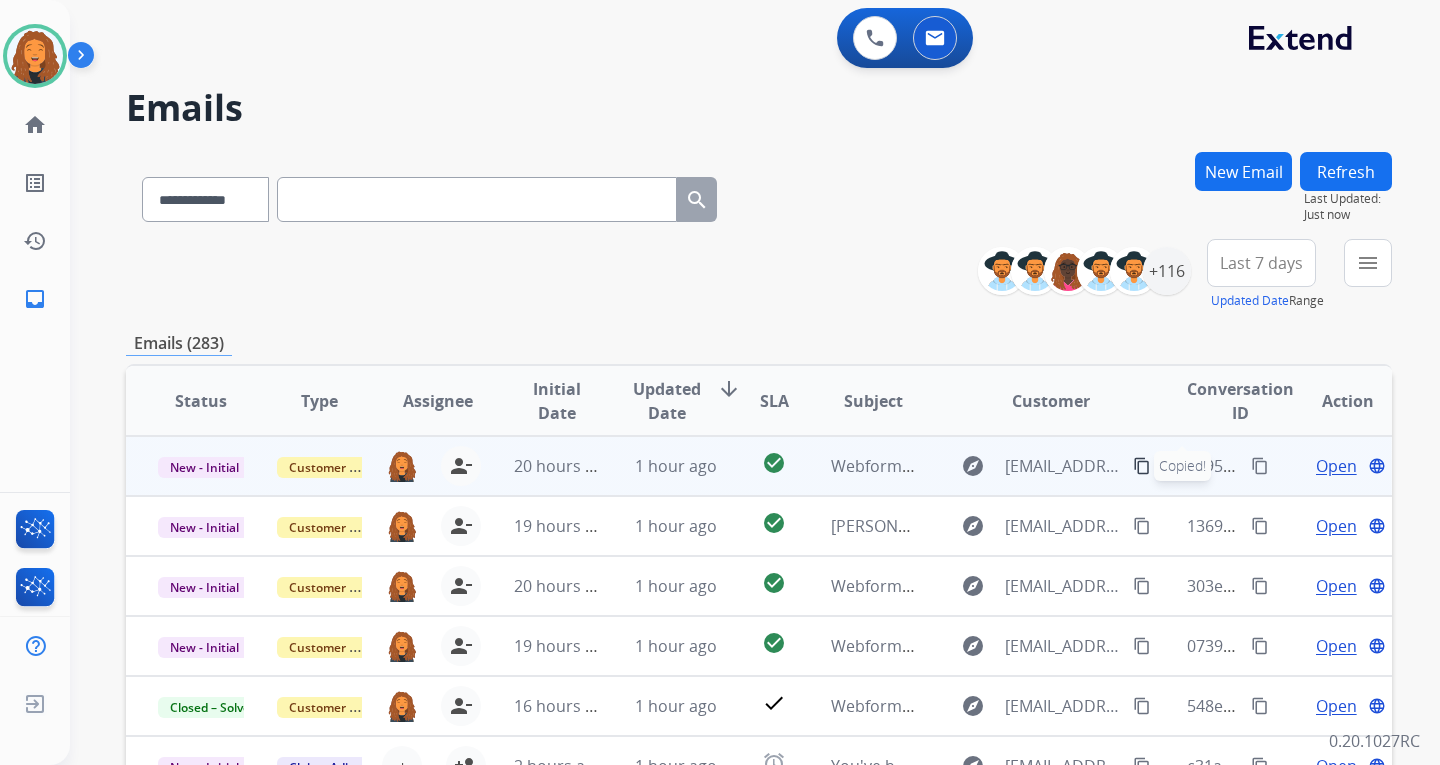 click on "Open" at bounding box center [1336, 466] 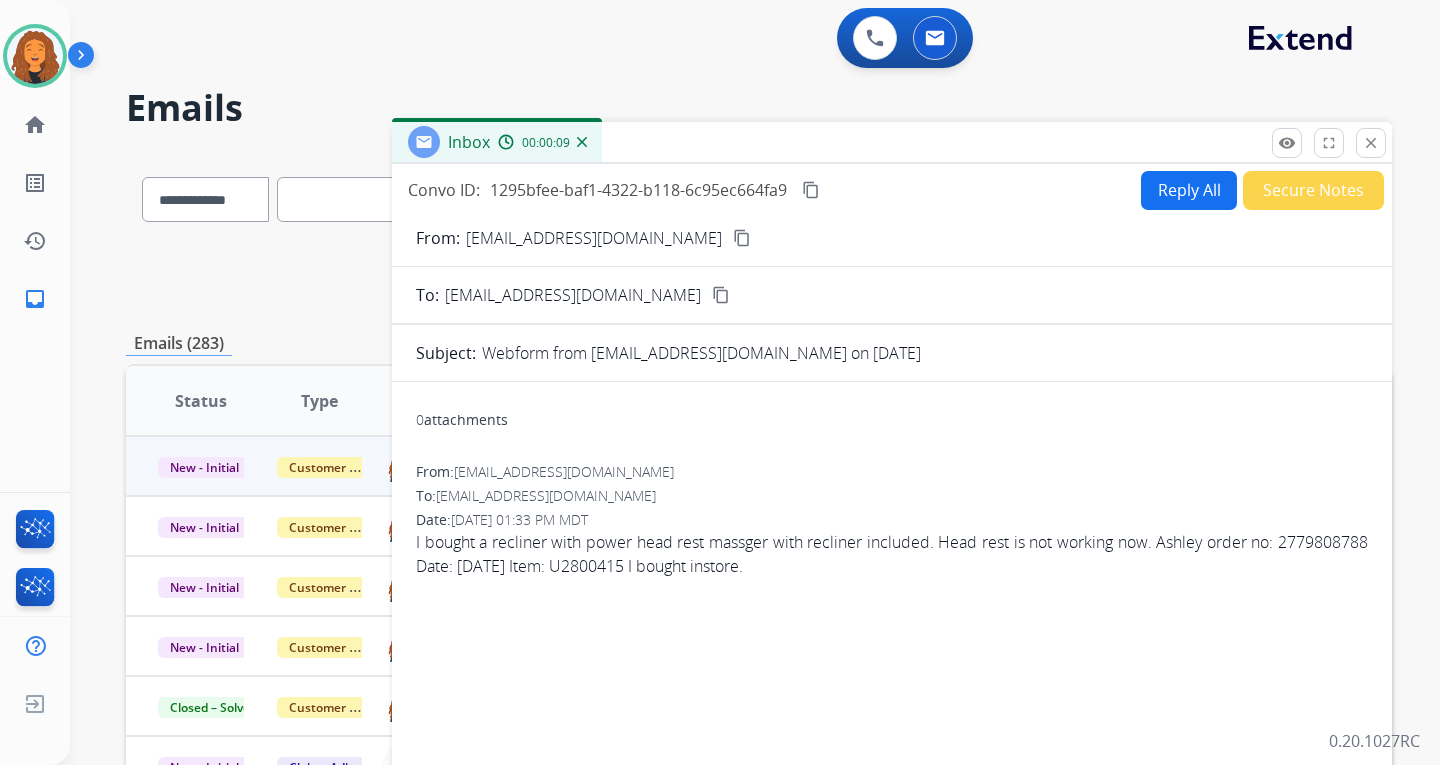 click on "Reply All" at bounding box center (1189, 190) 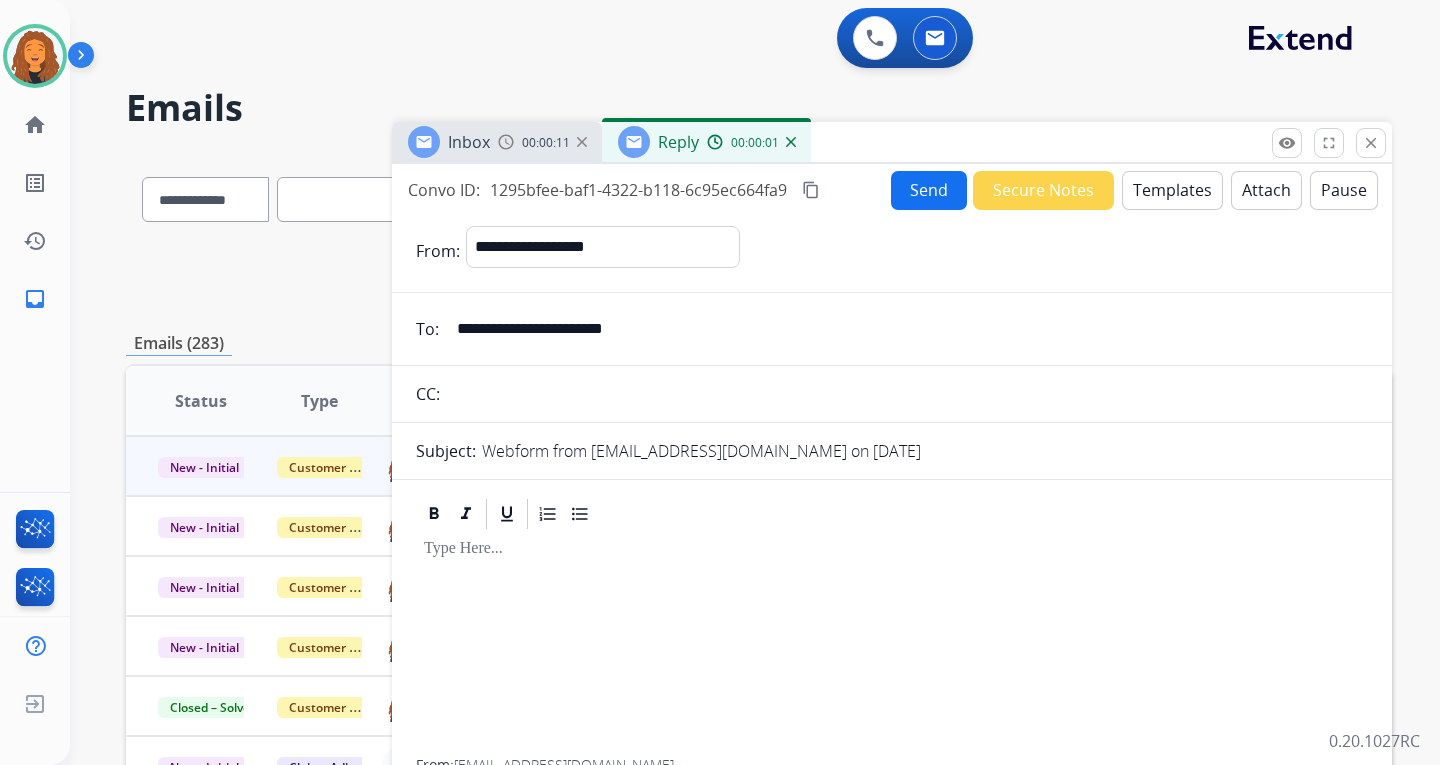 click on "Templates" at bounding box center (1172, 190) 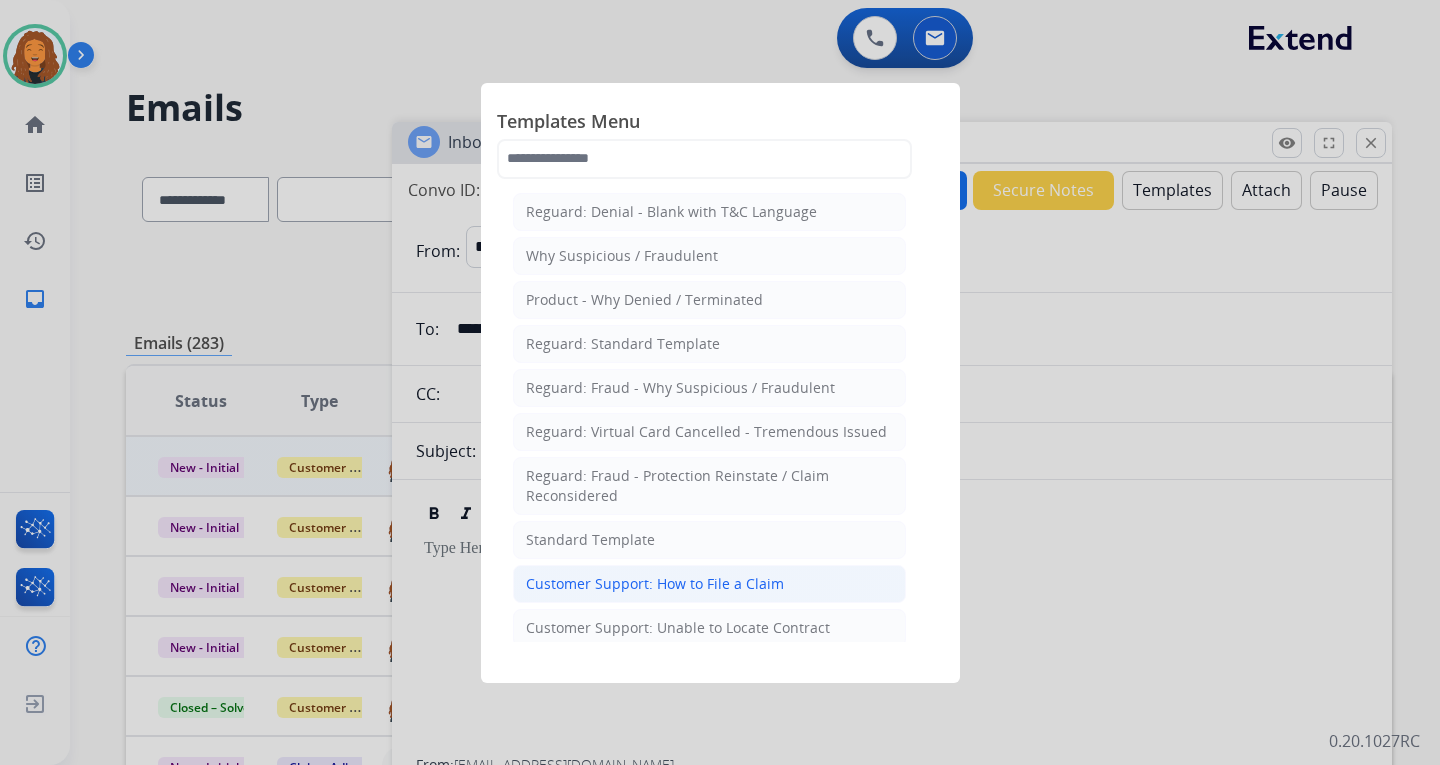click on "Customer Support: How to File a Claim" 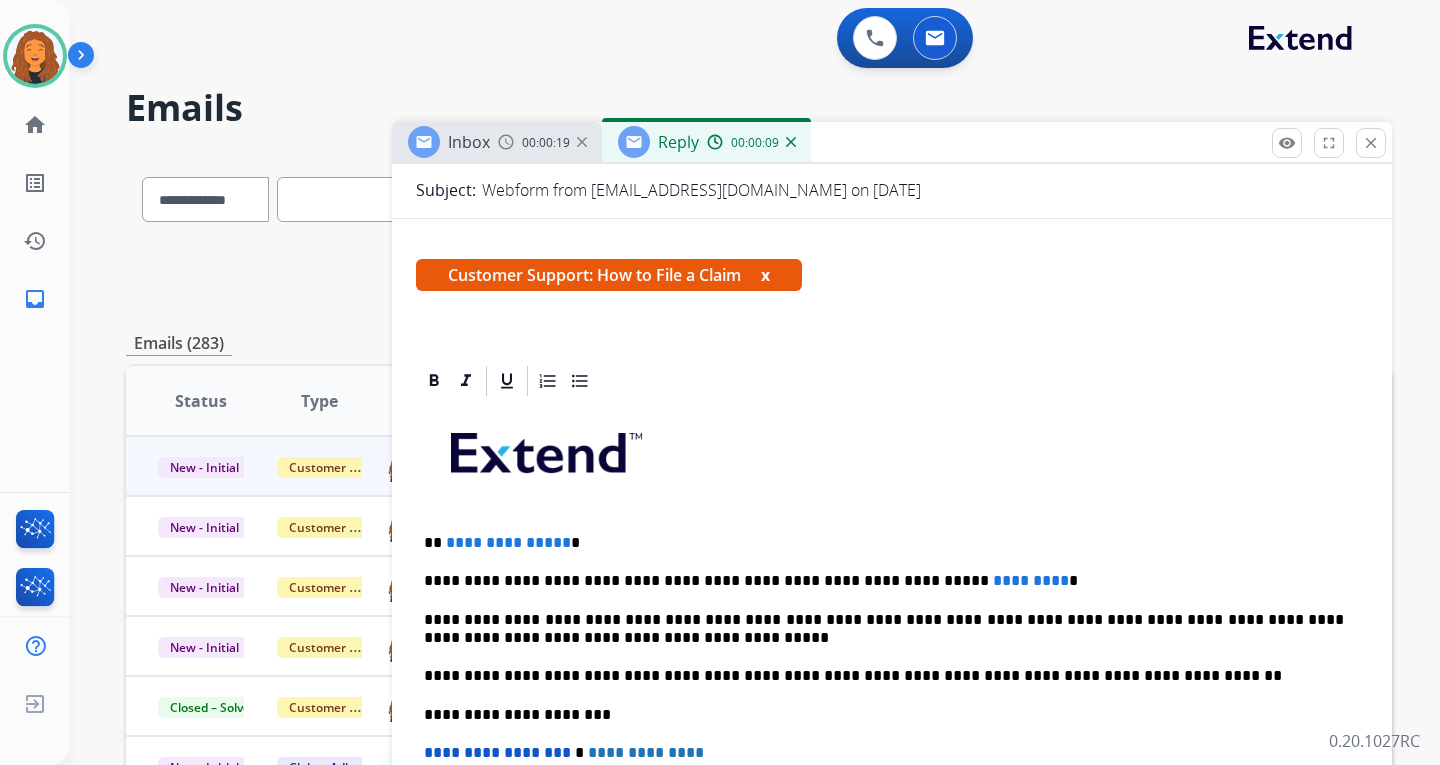 scroll, scrollTop: 300, scrollLeft: 0, axis: vertical 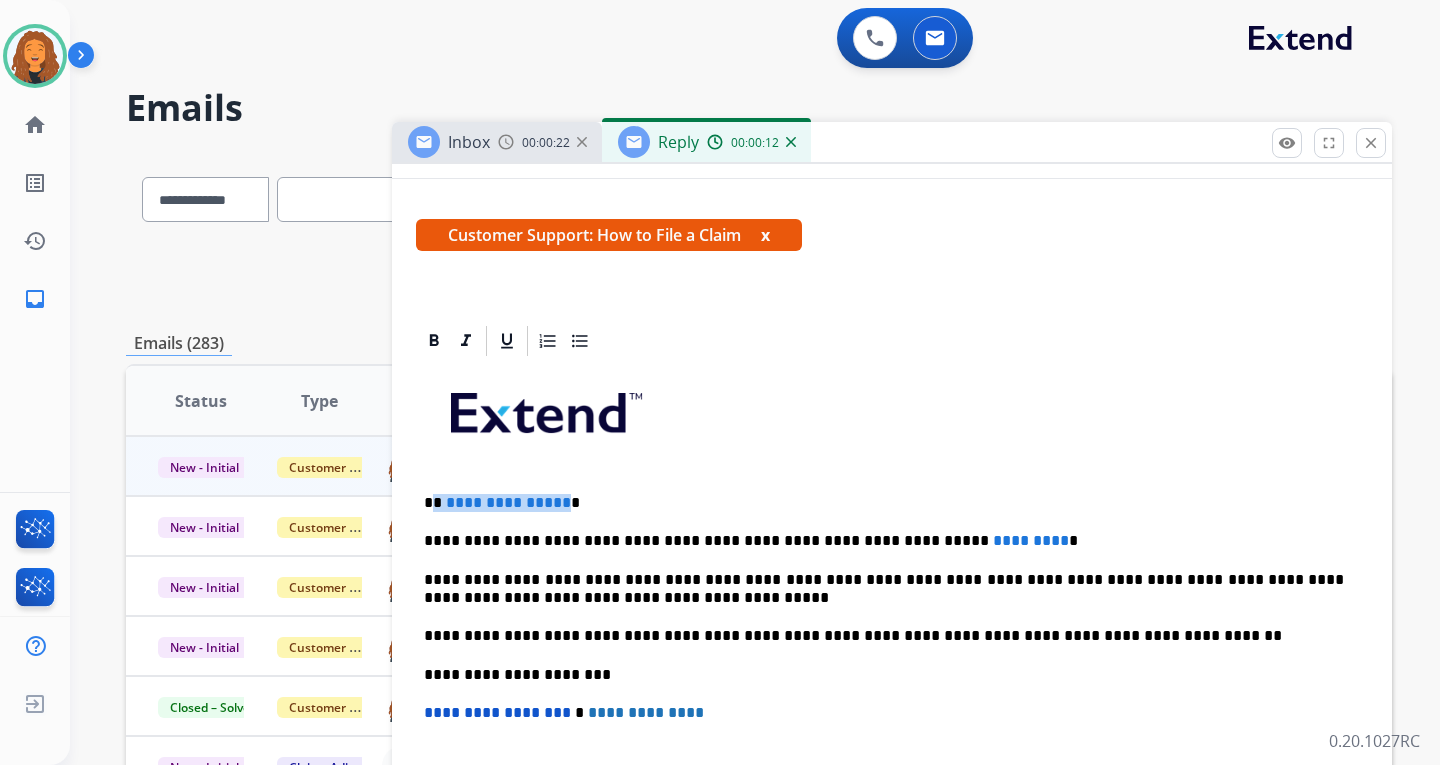 drag, startPoint x: 561, startPoint y: 502, endPoint x: 435, endPoint y: 497, distance: 126.09917 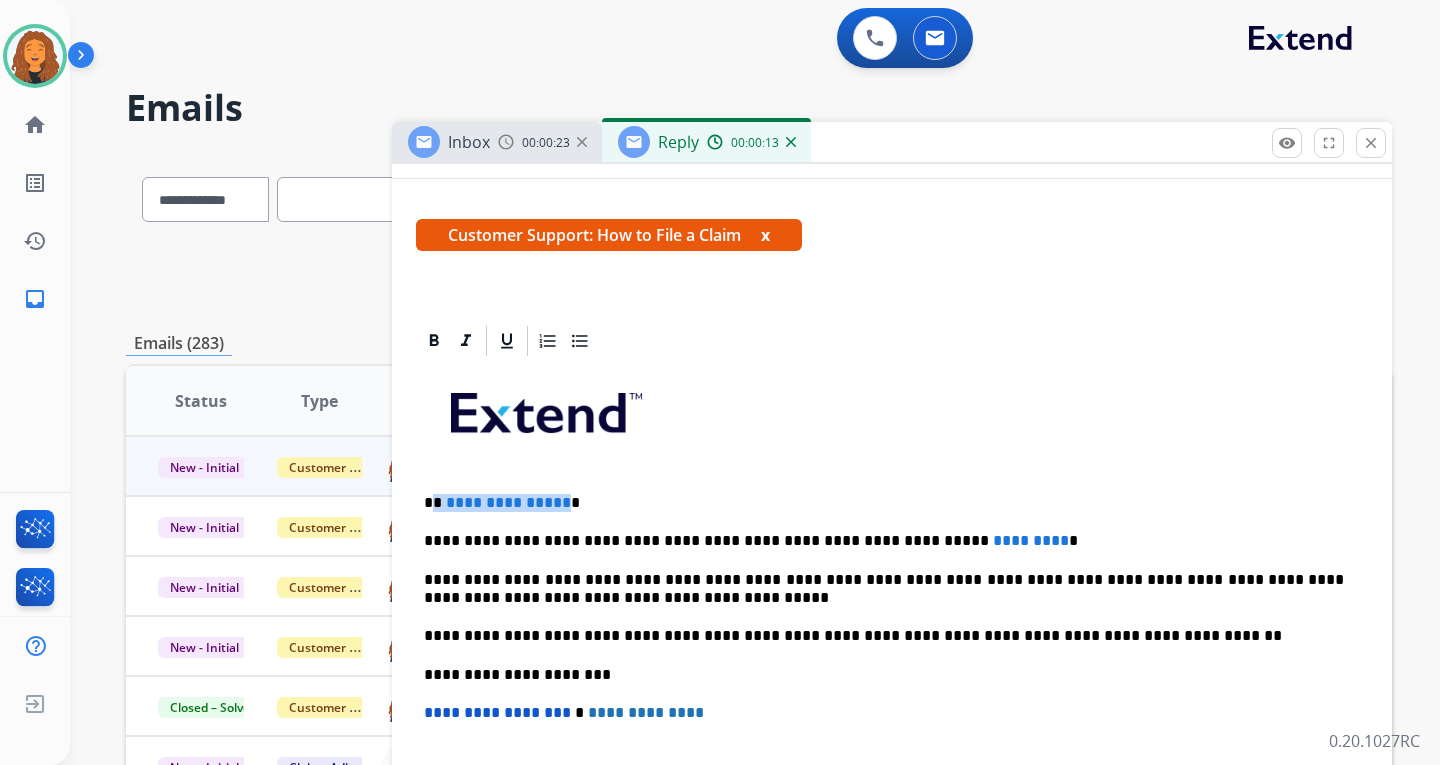 type 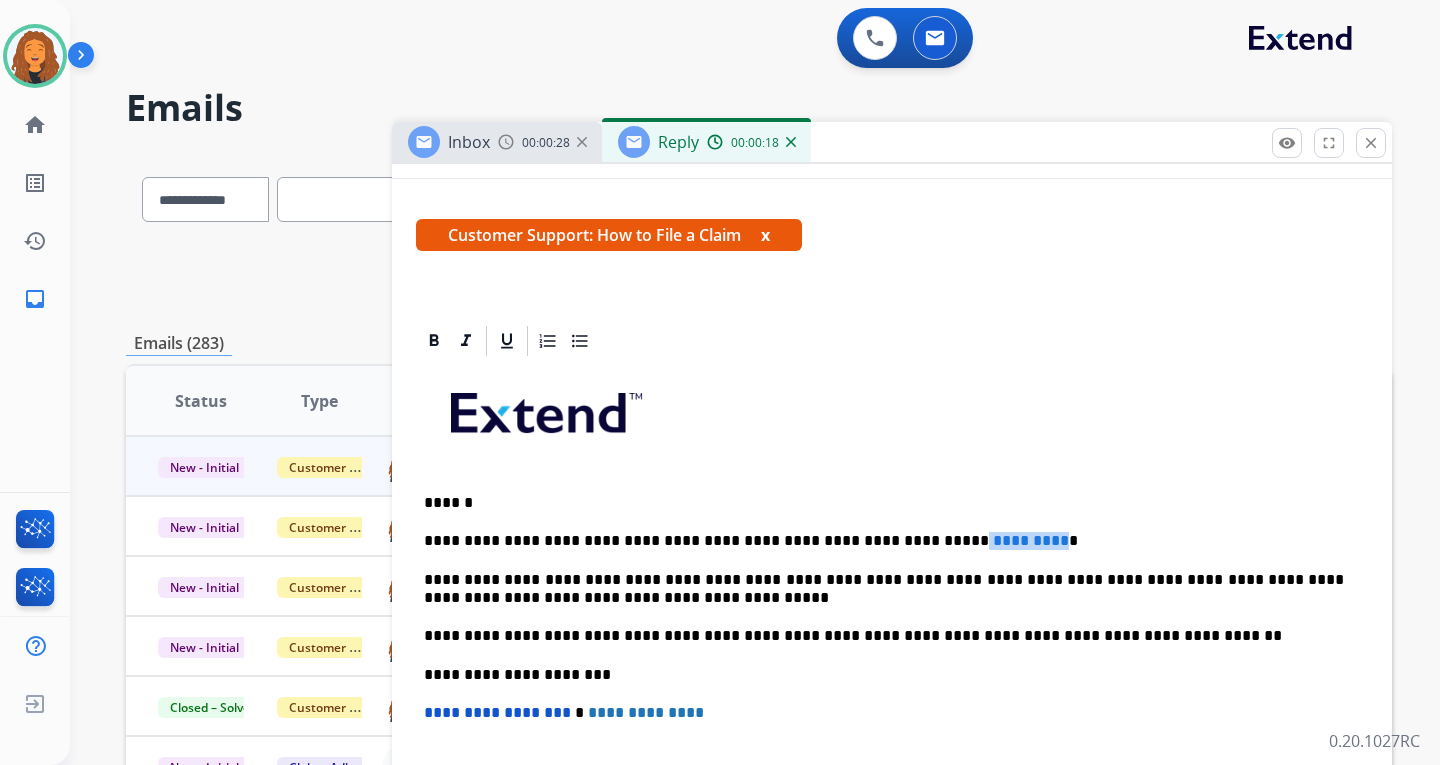 drag, startPoint x: 970, startPoint y: 538, endPoint x: 881, endPoint y: 535, distance: 89.050545 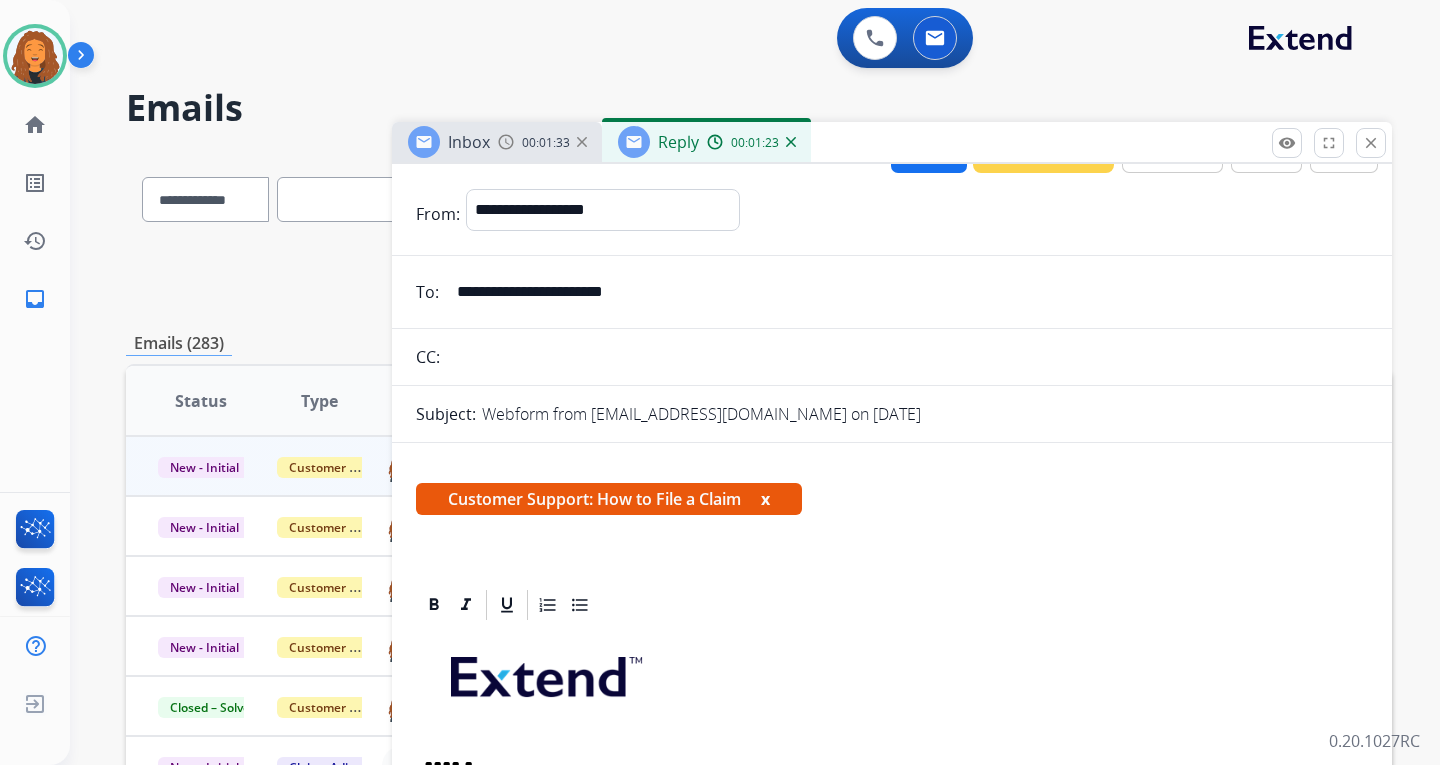 scroll, scrollTop: 0, scrollLeft: 0, axis: both 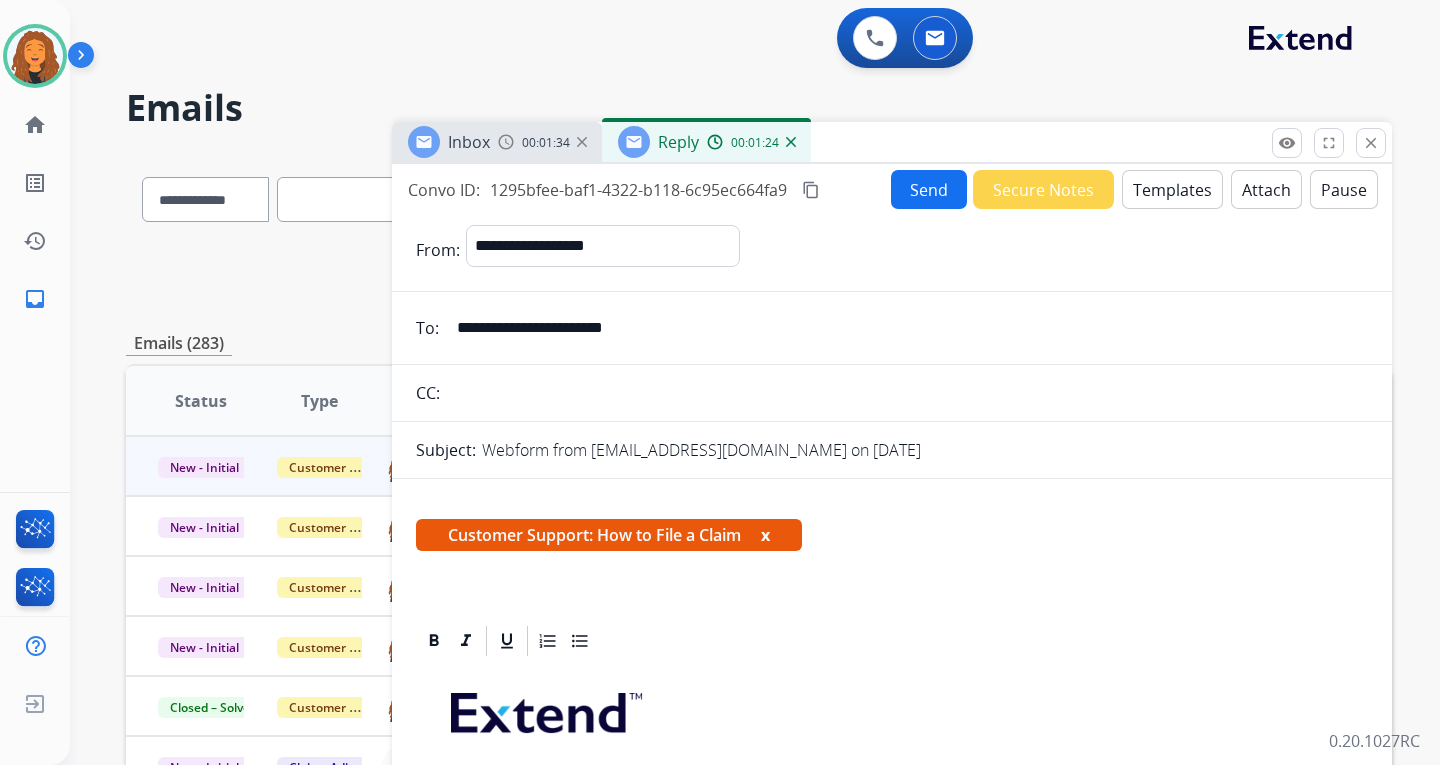 click on "Send" at bounding box center (929, 189) 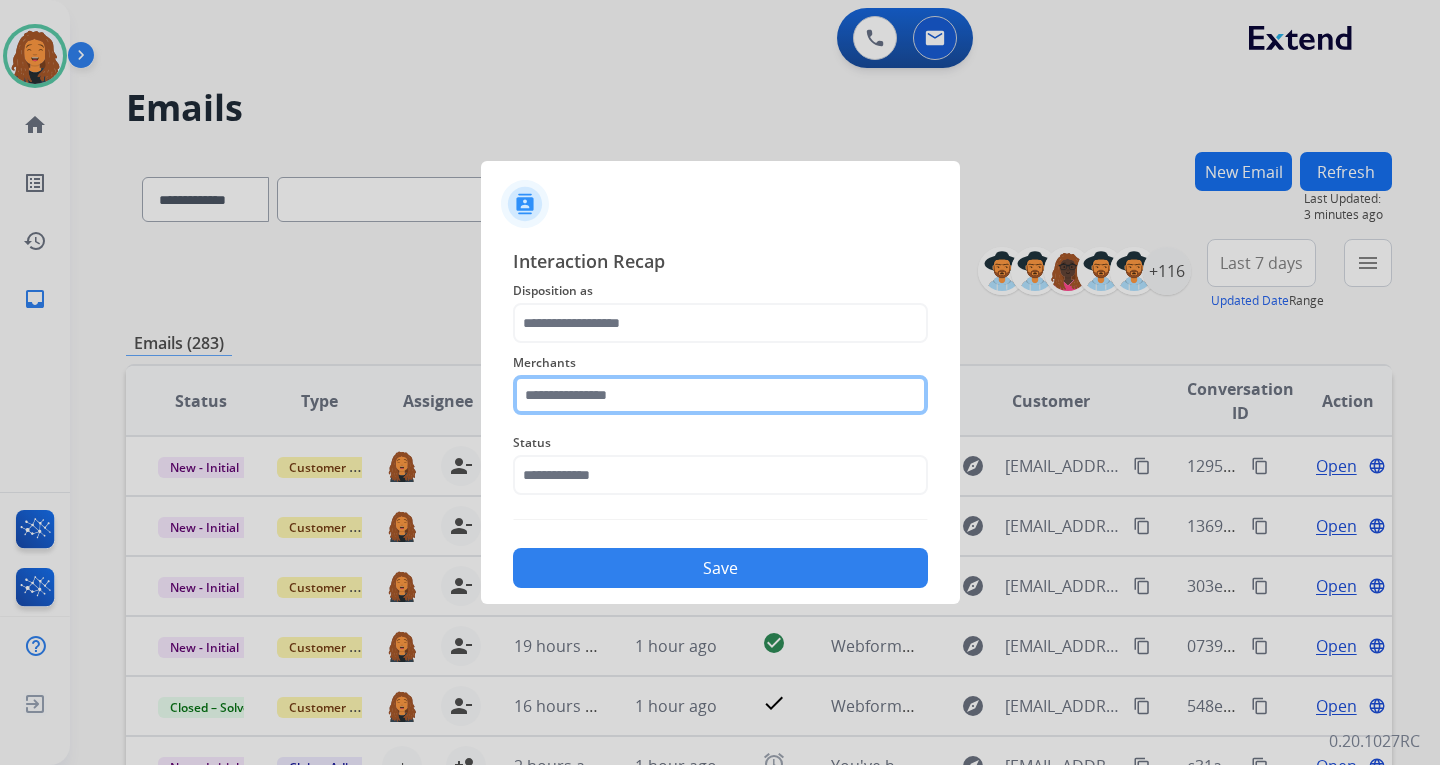 click 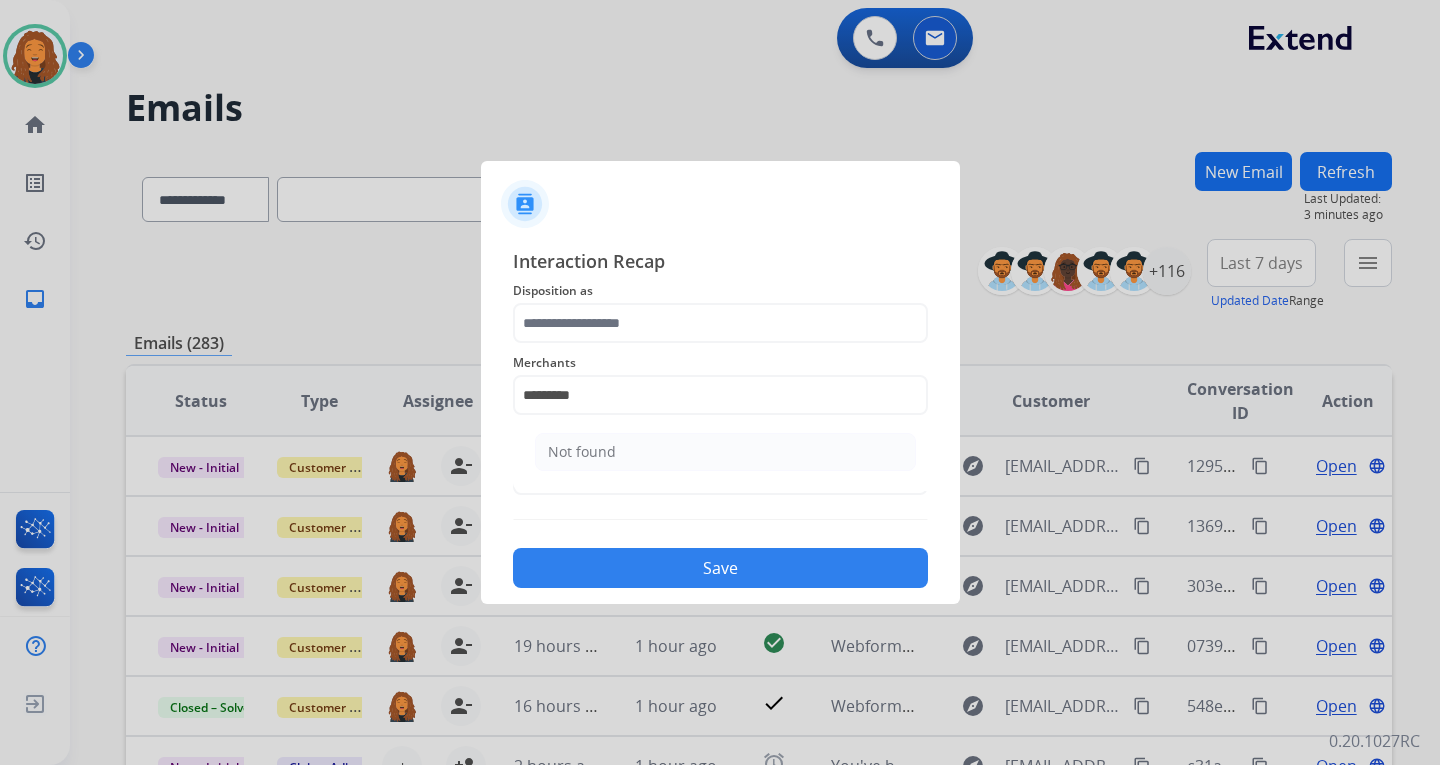drag, startPoint x: 595, startPoint y: 452, endPoint x: 598, endPoint y: 413, distance: 39.115215 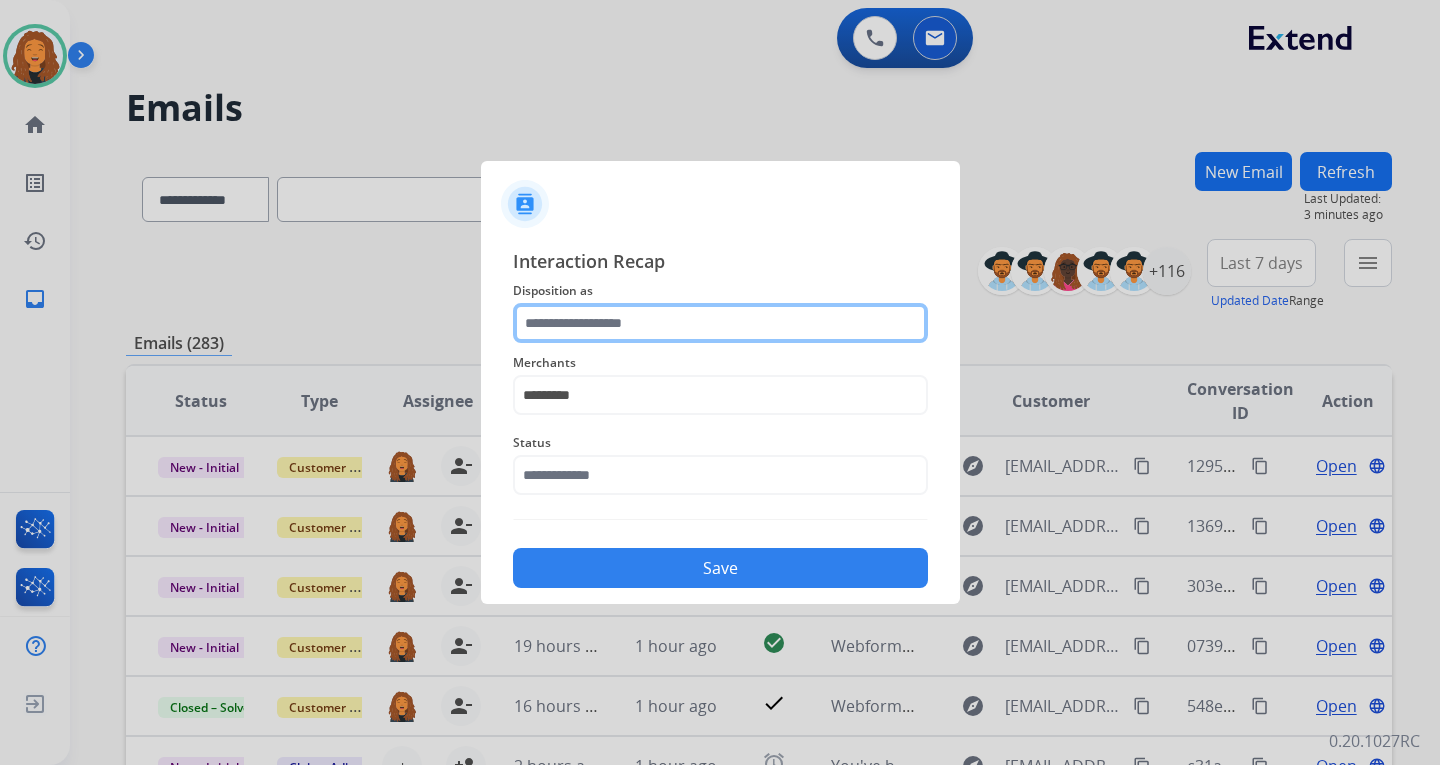 click 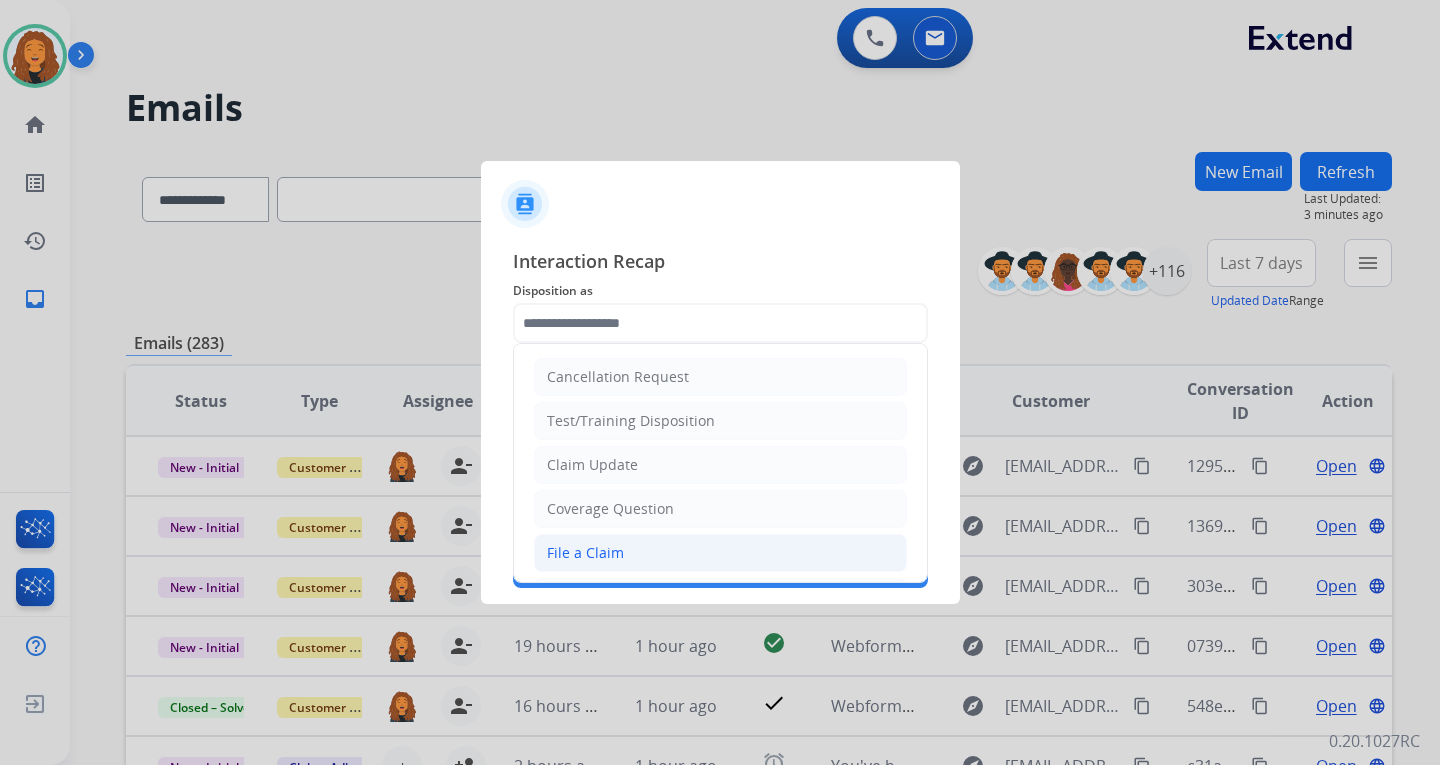 click on "File a Claim" 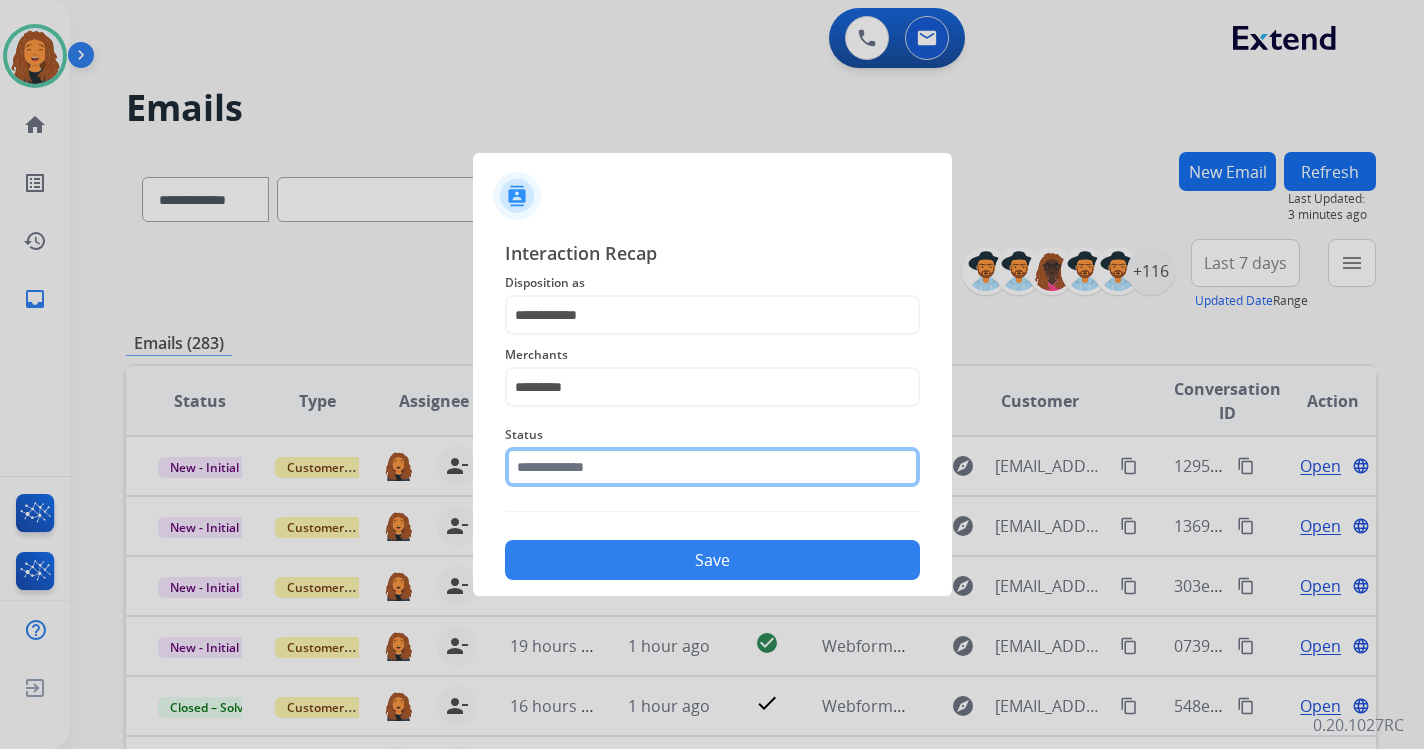 click 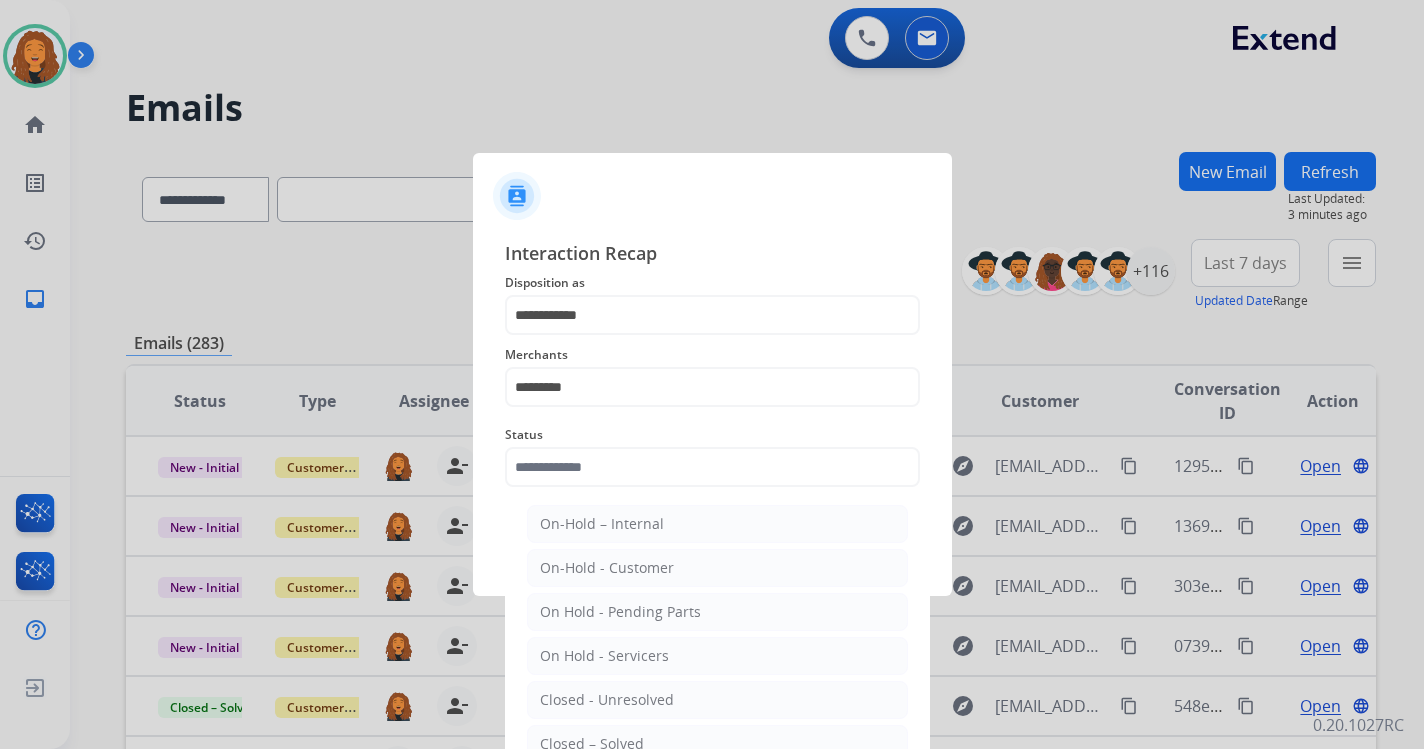drag, startPoint x: 623, startPoint y: 733, endPoint x: 632, endPoint y: 718, distance: 17.492855 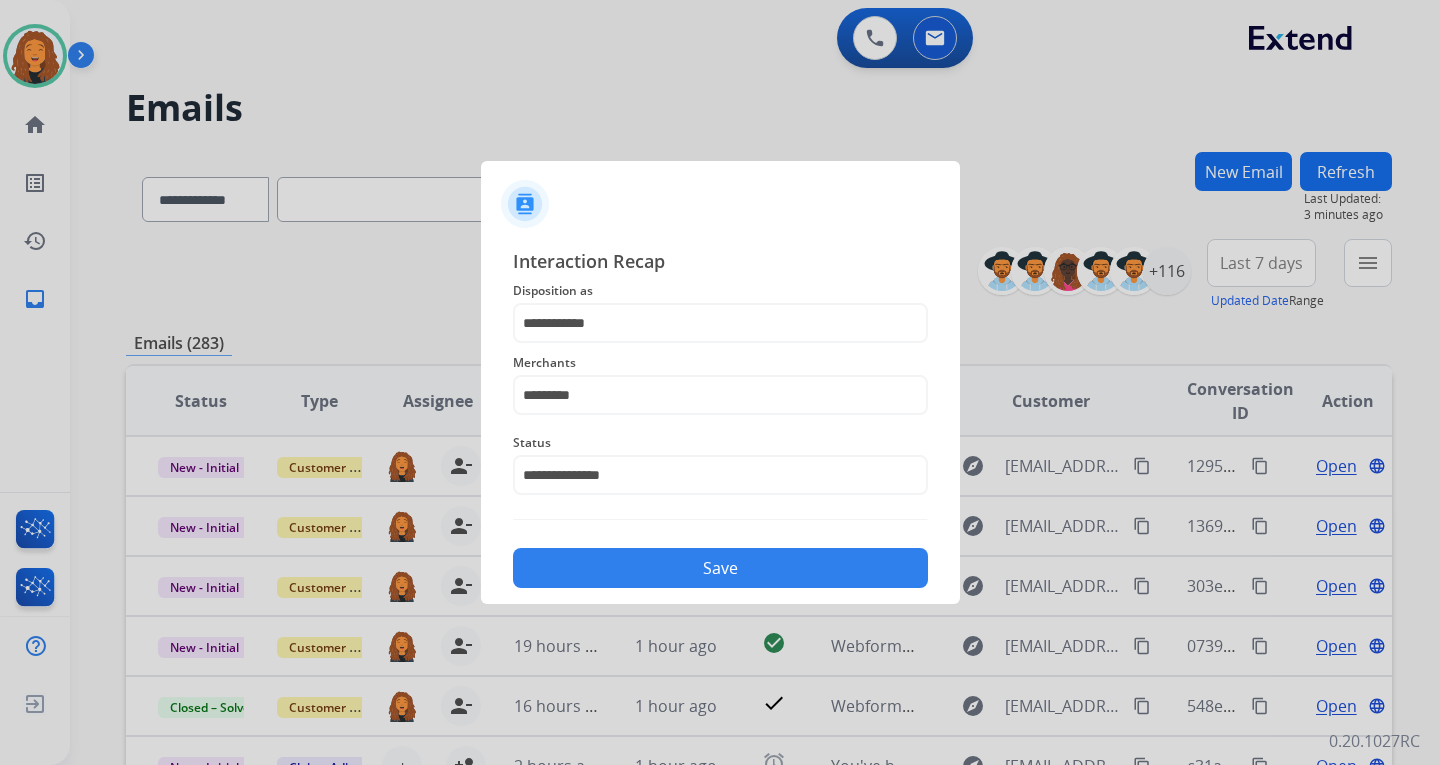 click on "Save" 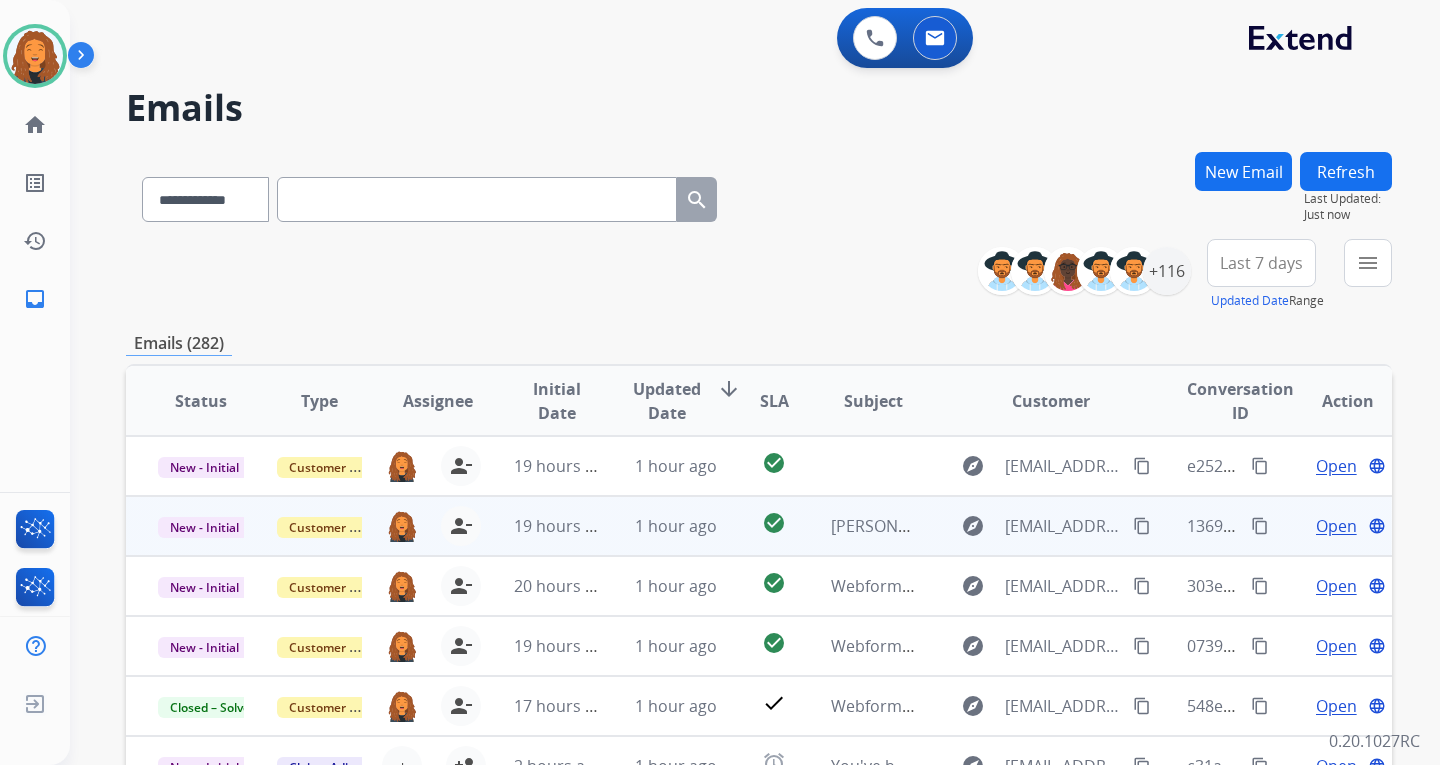 scroll, scrollTop: 2, scrollLeft: 0, axis: vertical 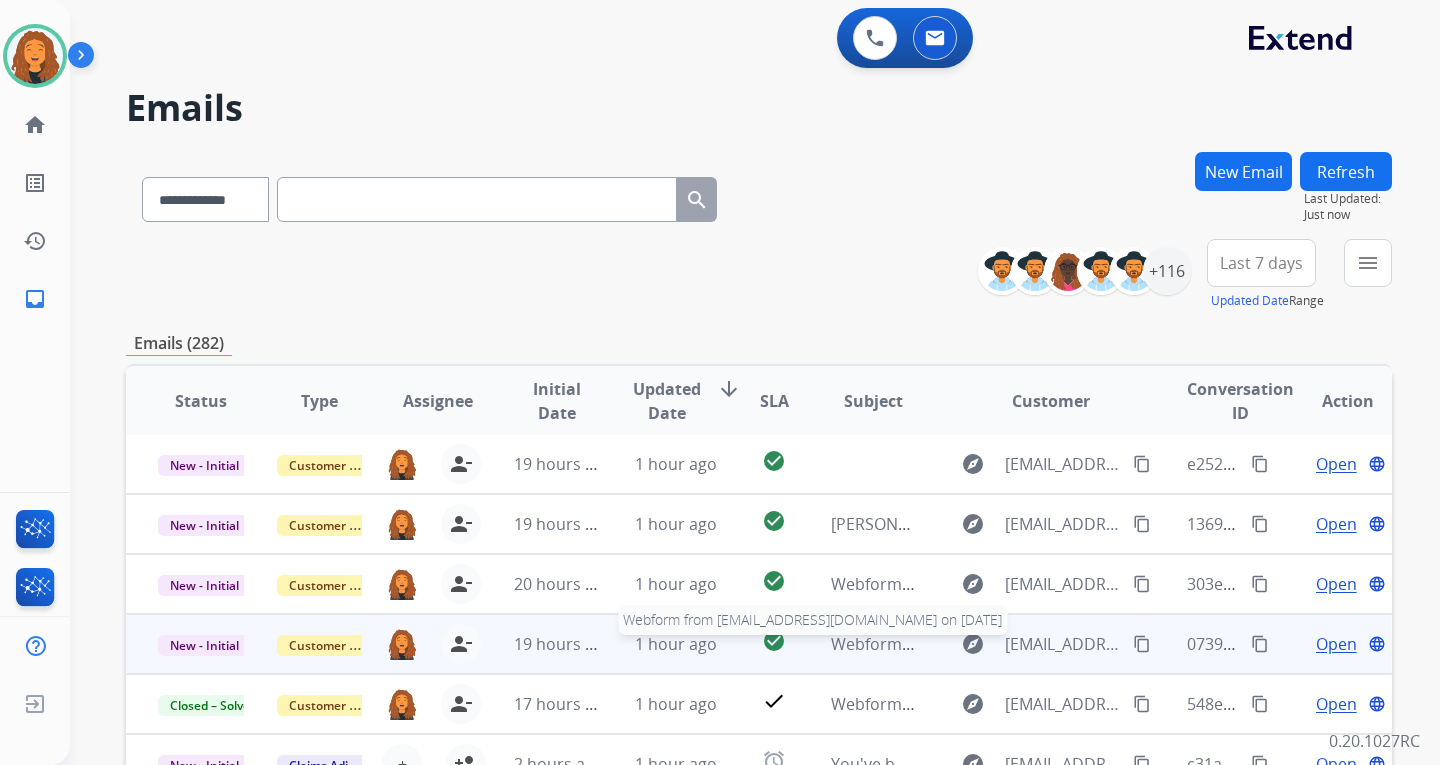 click on "Webform from [EMAIL_ADDRESS][DOMAIN_NAME] on [DATE]" at bounding box center [1057, 644] 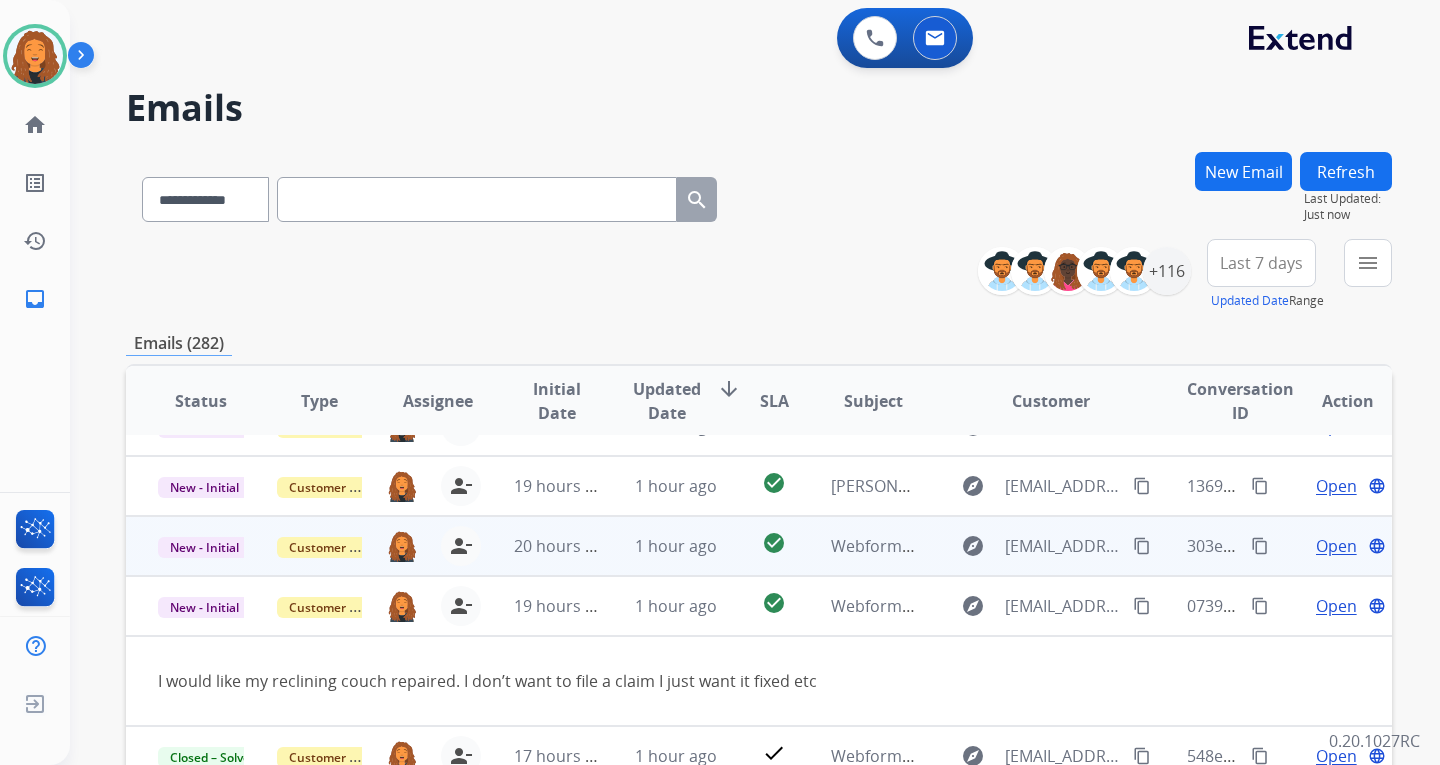 scroll, scrollTop: 92, scrollLeft: 0, axis: vertical 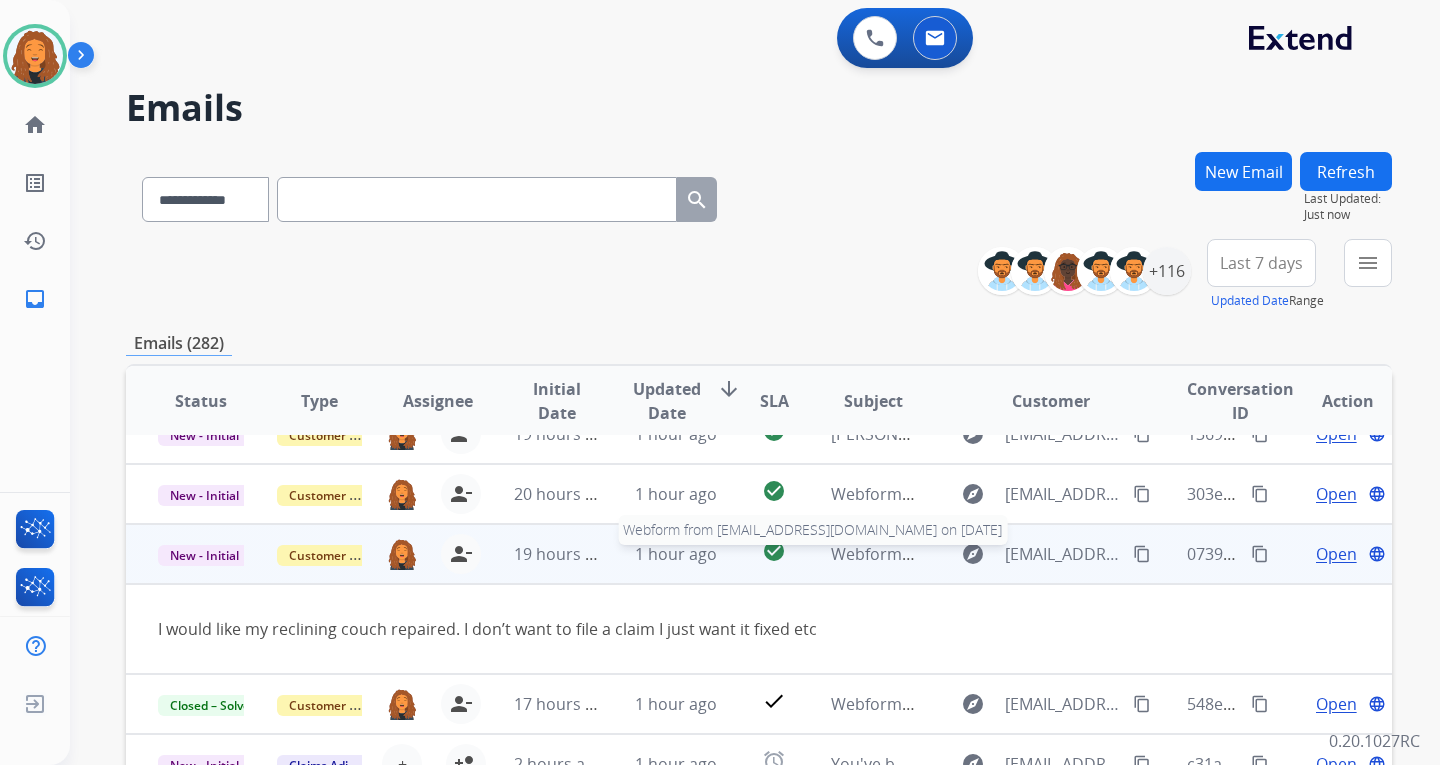 click on "Webform from [EMAIL_ADDRESS][DOMAIN_NAME] on [DATE]" at bounding box center [1057, 554] 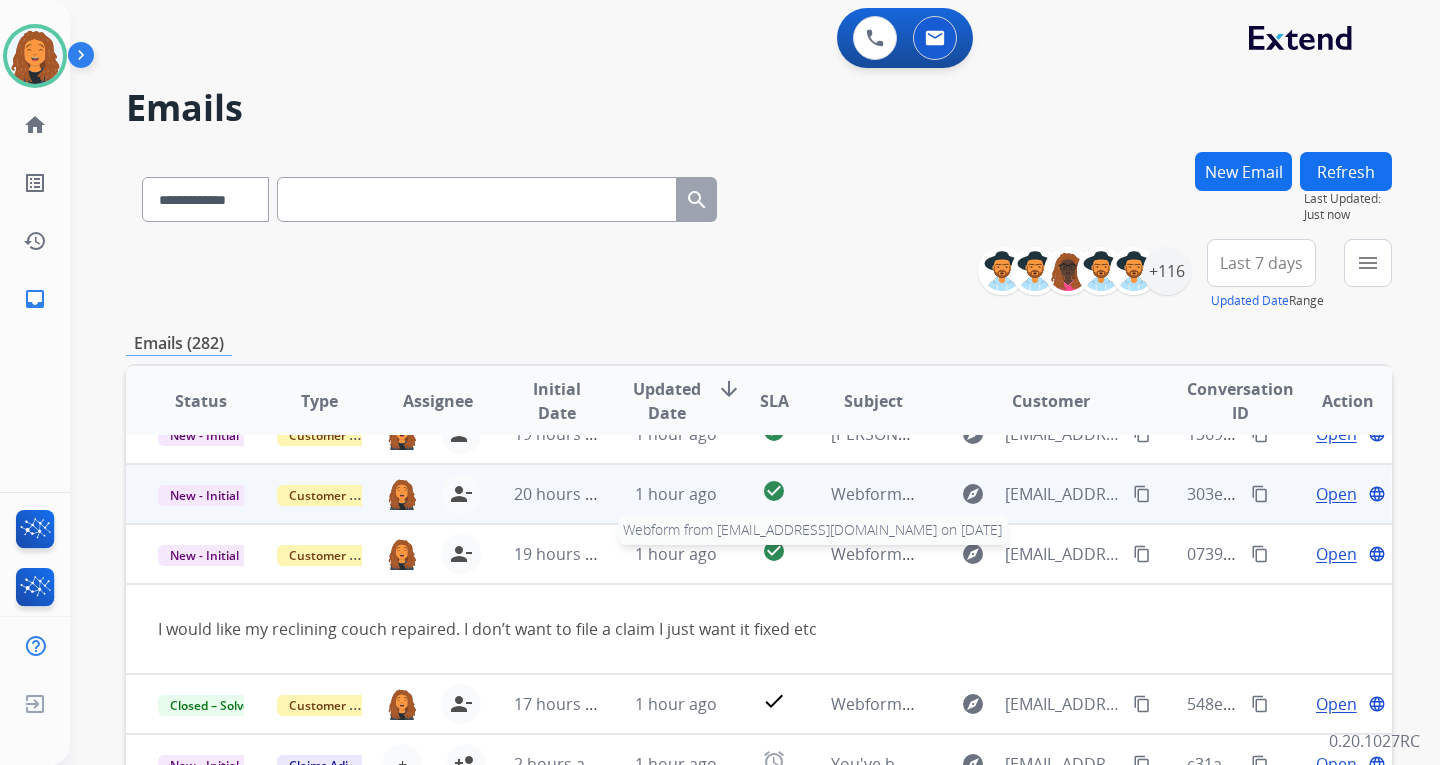 scroll, scrollTop: 2, scrollLeft: 0, axis: vertical 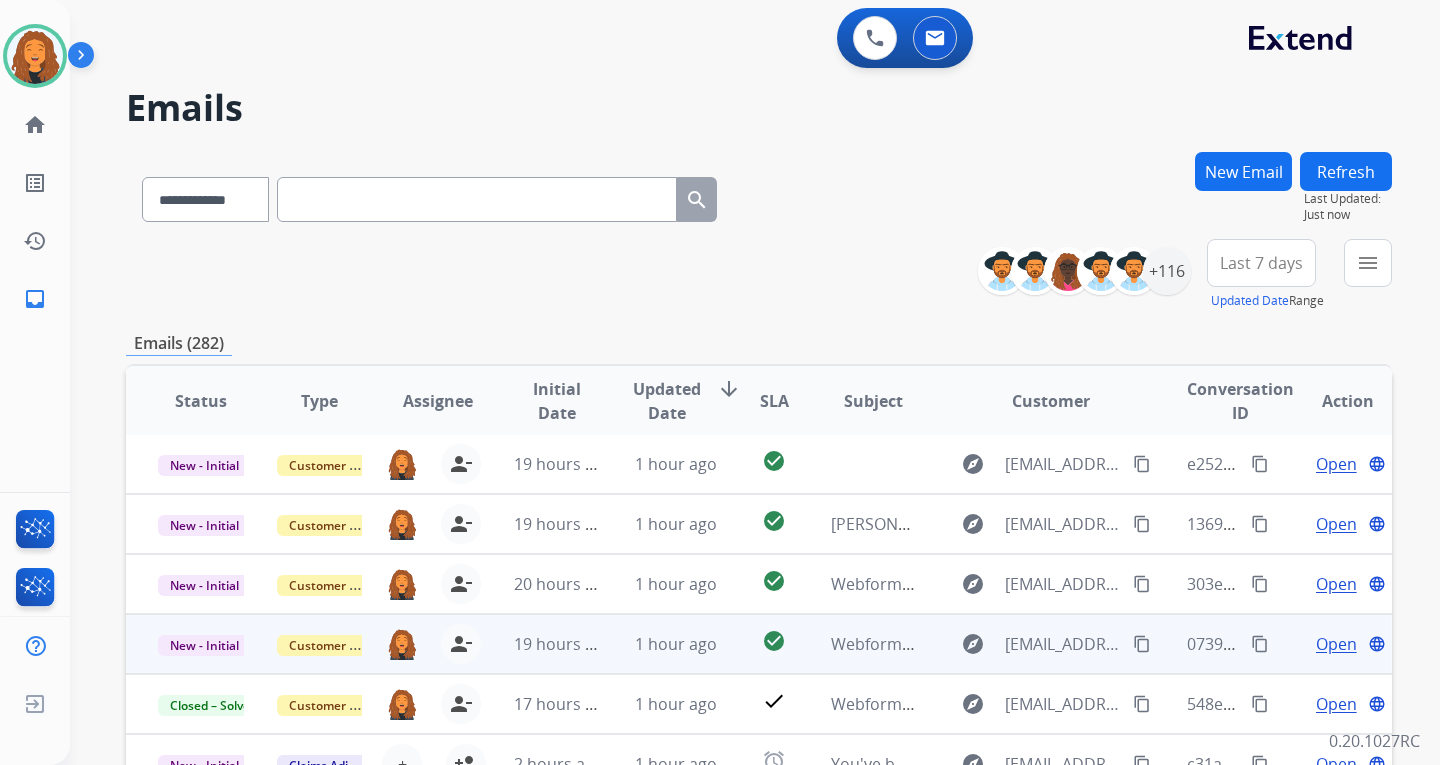 click on "Open" at bounding box center [1336, 644] 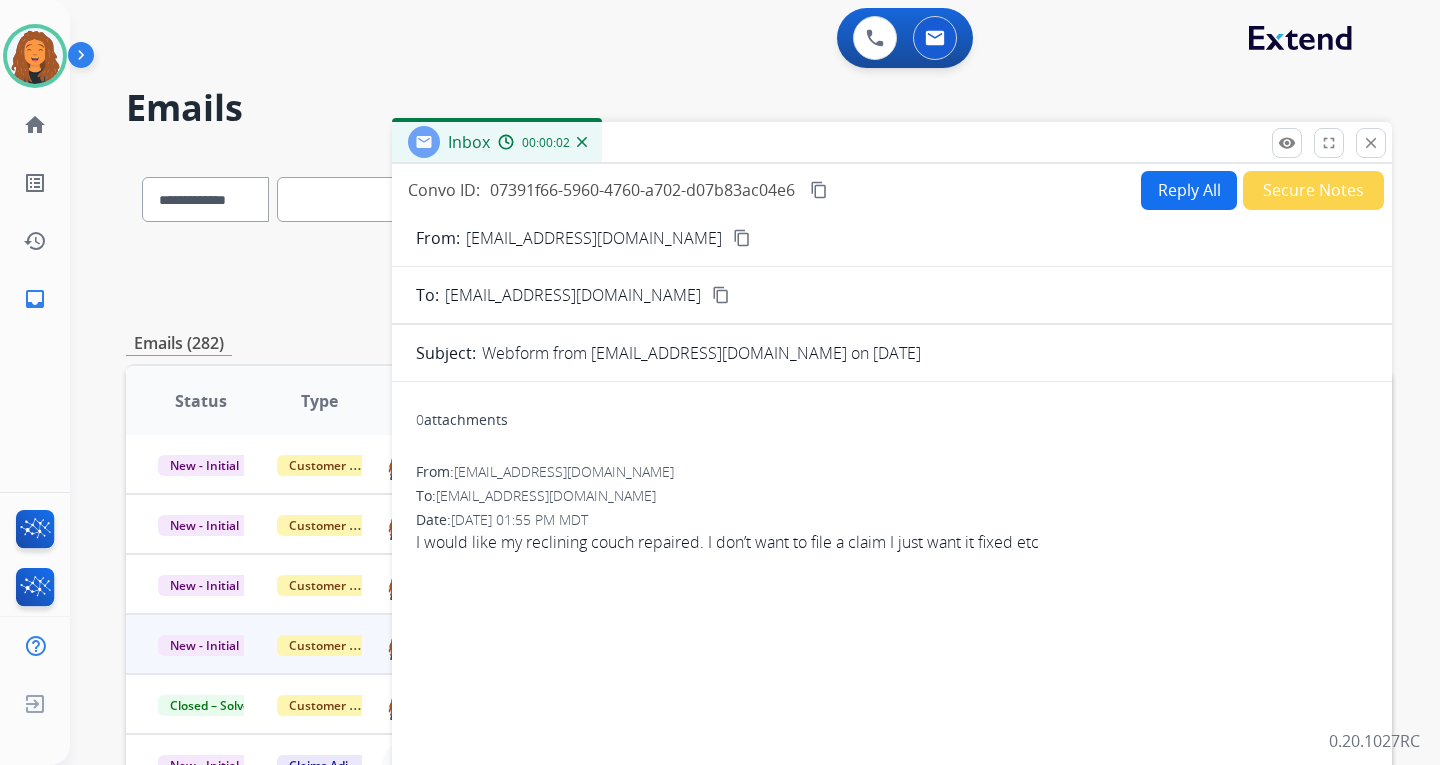 click on "content_copy" at bounding box center (742, 238) 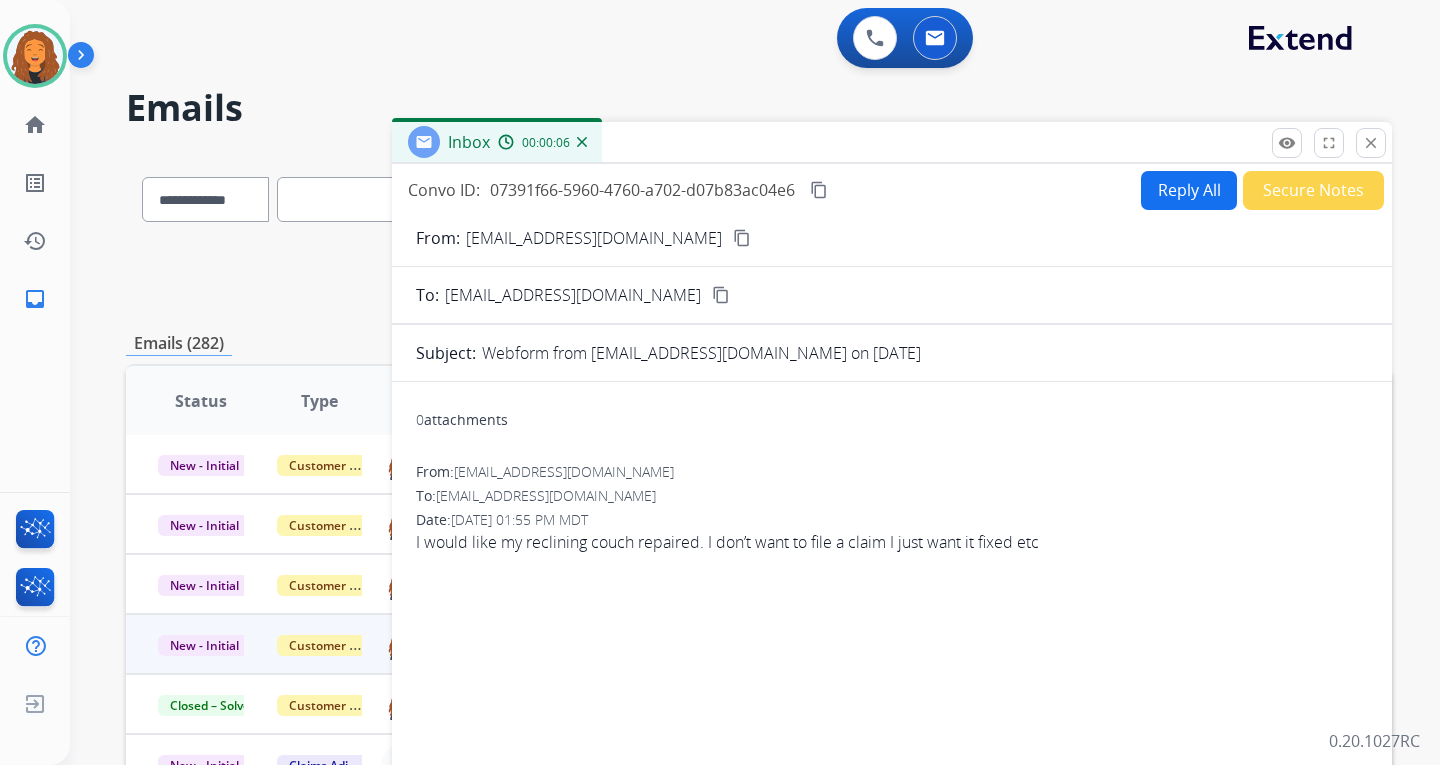 click on "Reply All" at bounding box center (1189, 190) 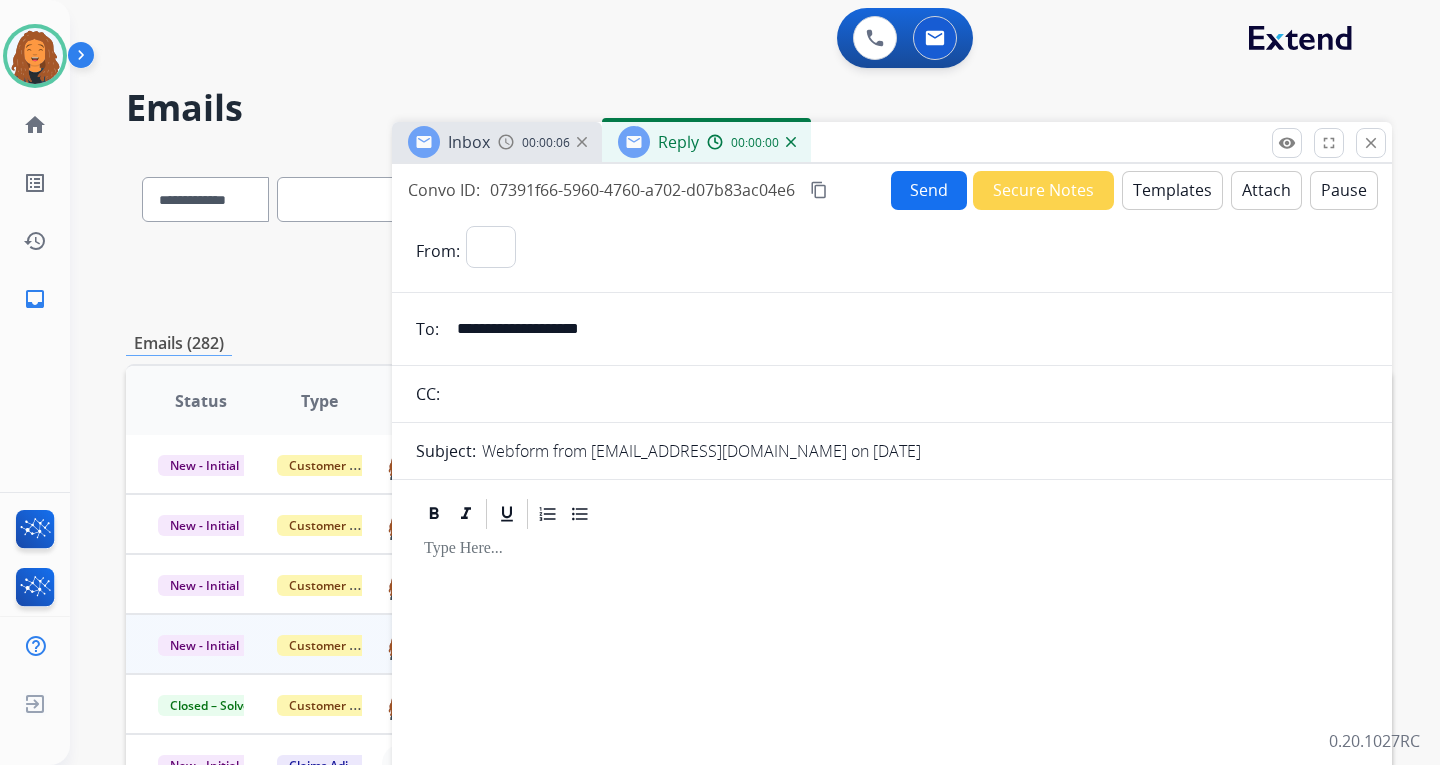 select on "**********" 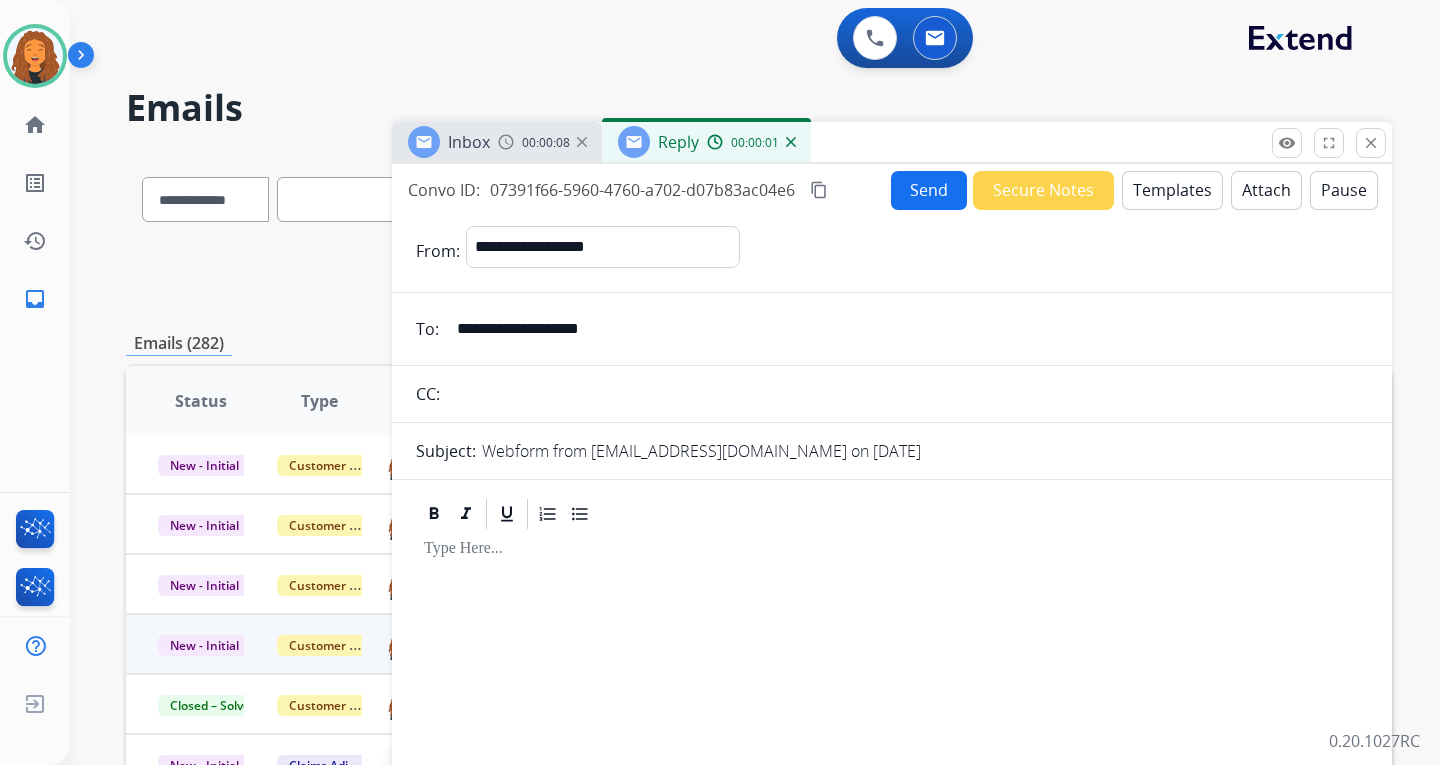 click on "Templates" at bounding box center [1172, 190] 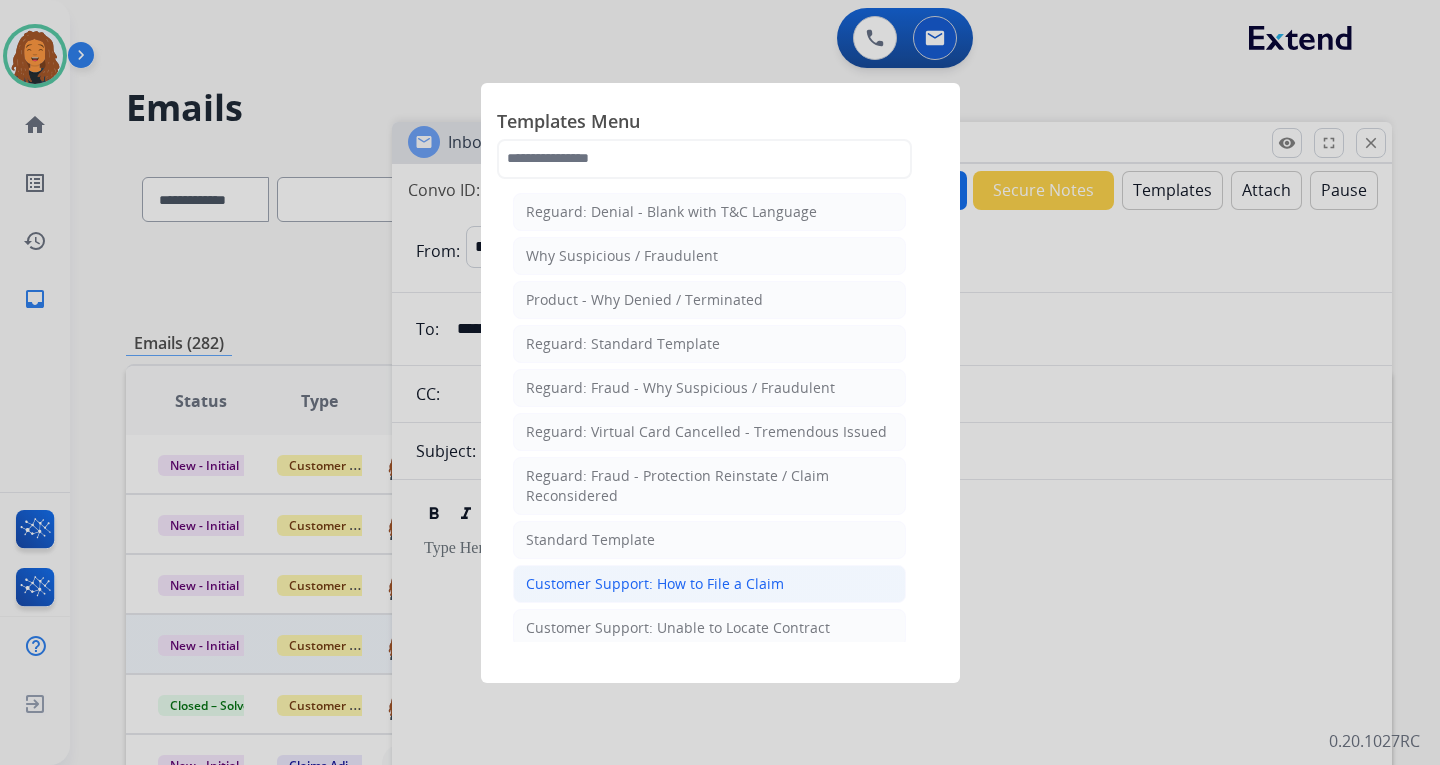 click on "Customer Support: How to File a Claim" 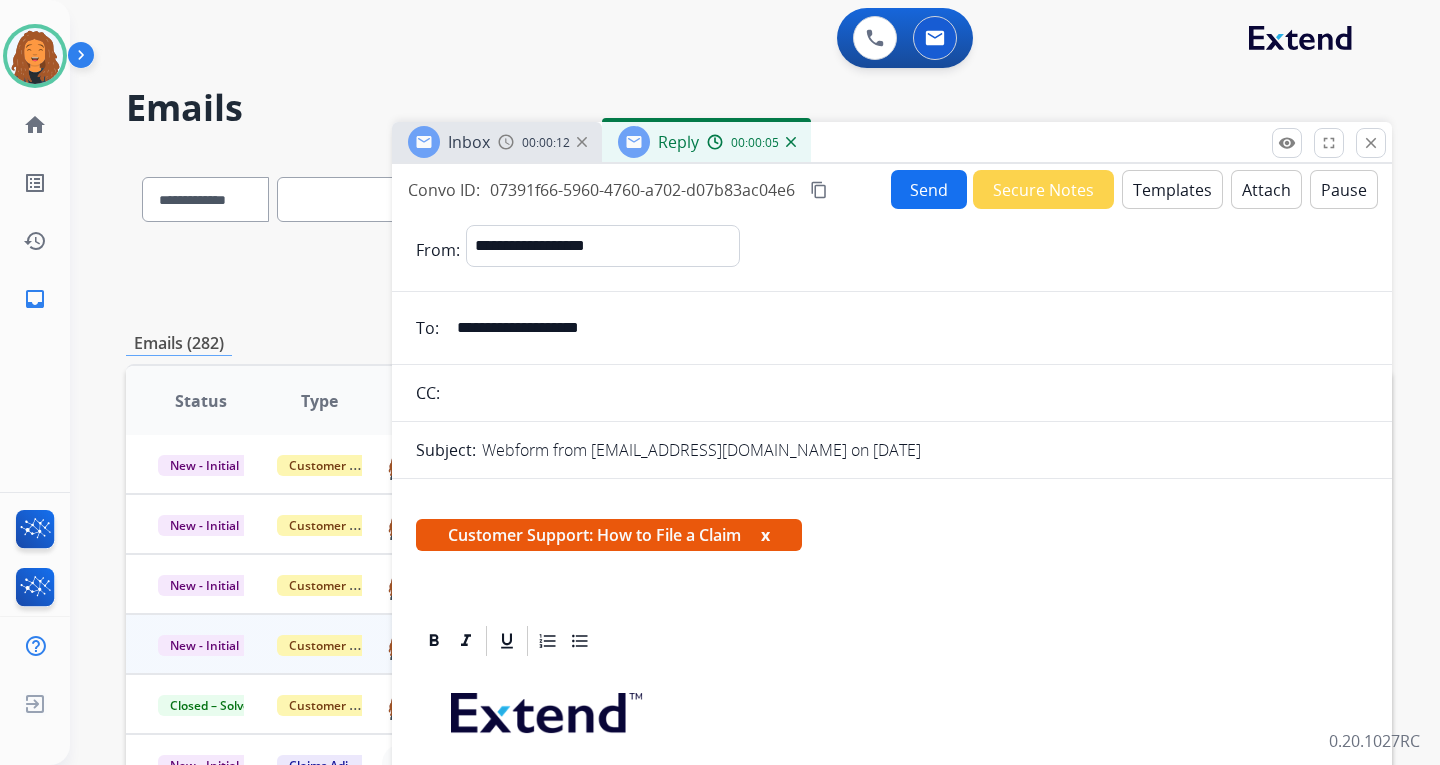 click on "Inbox  00:00:12" at bounding box center [497, 142] 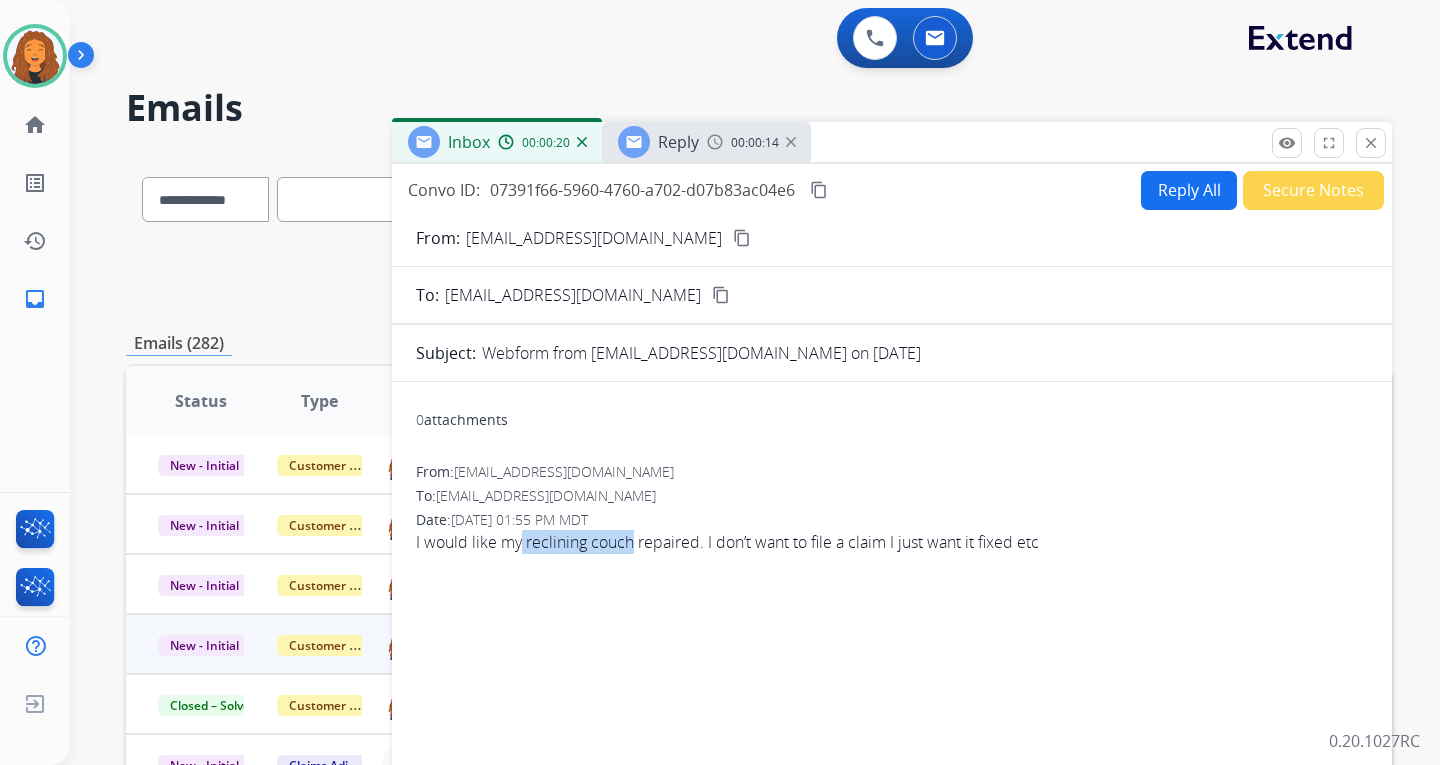 drag, startPoint x: 523, startPoint y: 543, endPoint x: 618, endPoint y: 547, distance: 95.084175 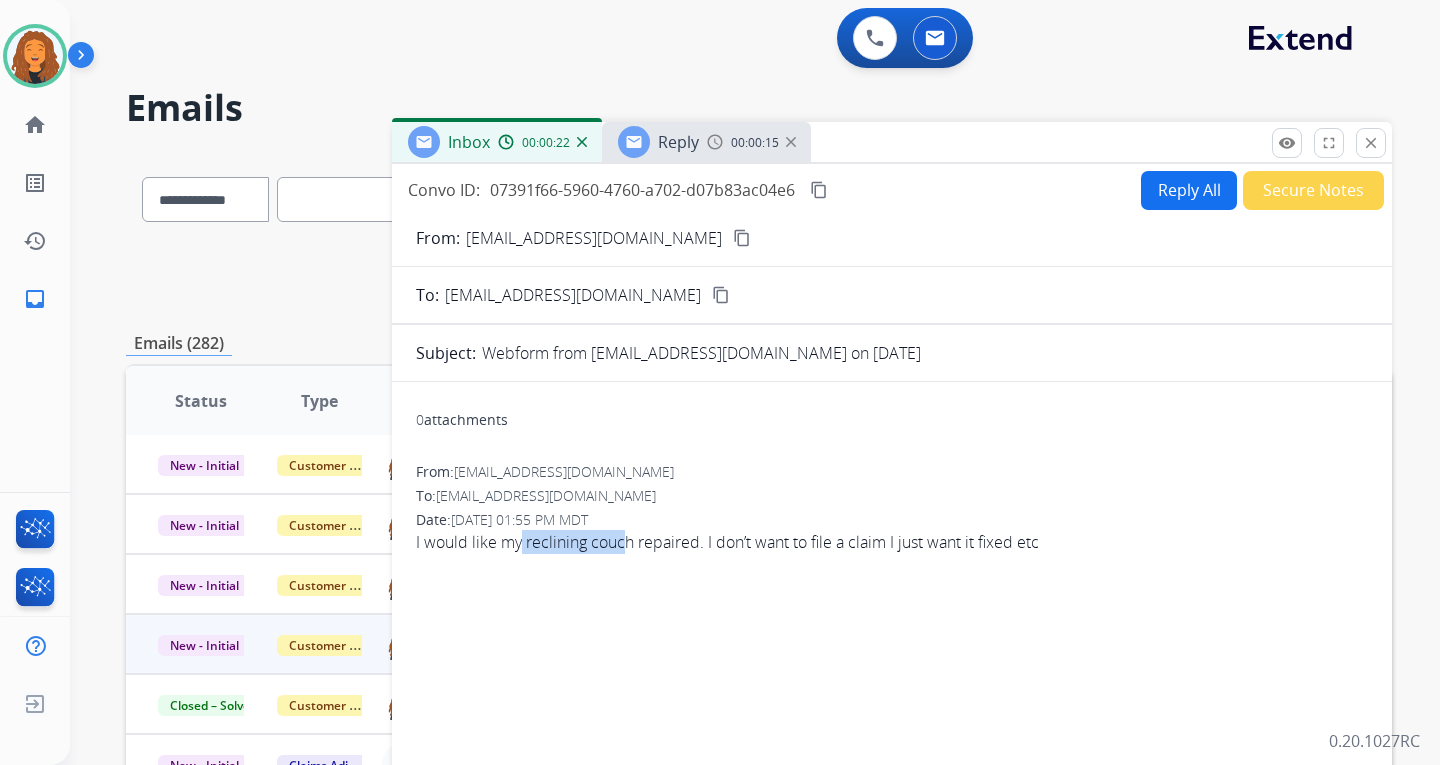 copy on "reclining couc" 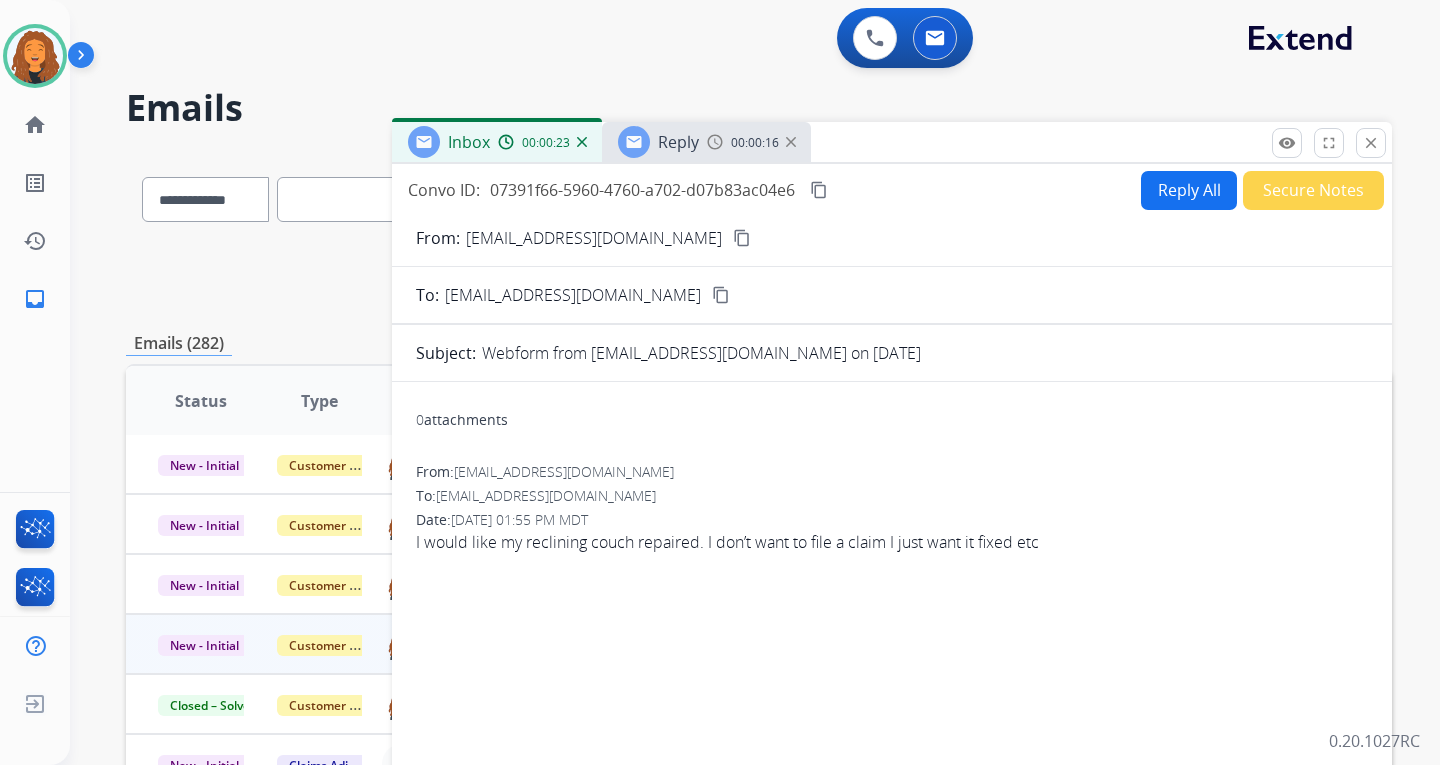 drag, startPoint x: 677, startPoint y: 117, endPoint x: 688, endPoint y: 124, distance: 13.038404 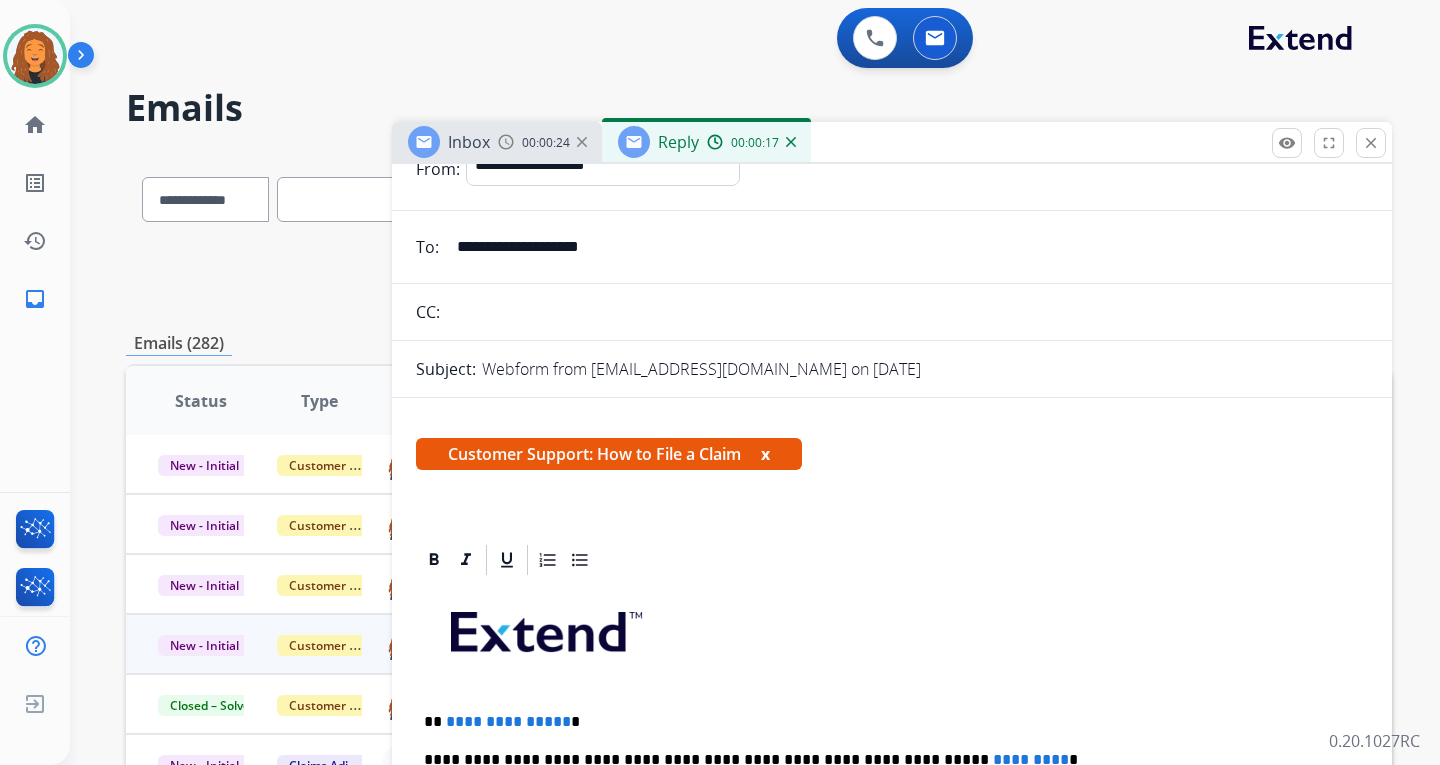 scroll, scrollTop: 400, scrollLeft: 0, axis: vertical 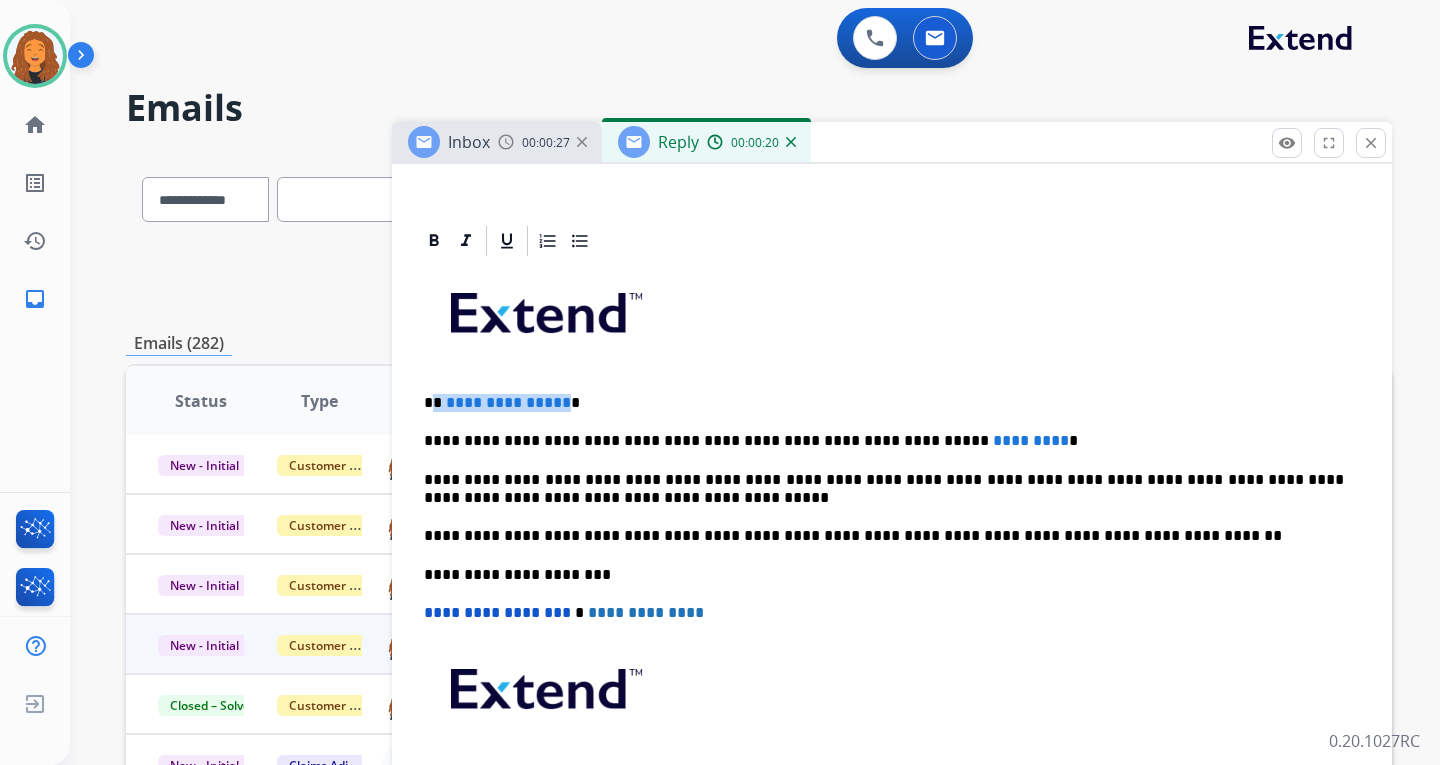 drag, startPoint x: 558, startPoint y: 404, endPoint x: 449, endPoint y: 414, distance: 109.457756 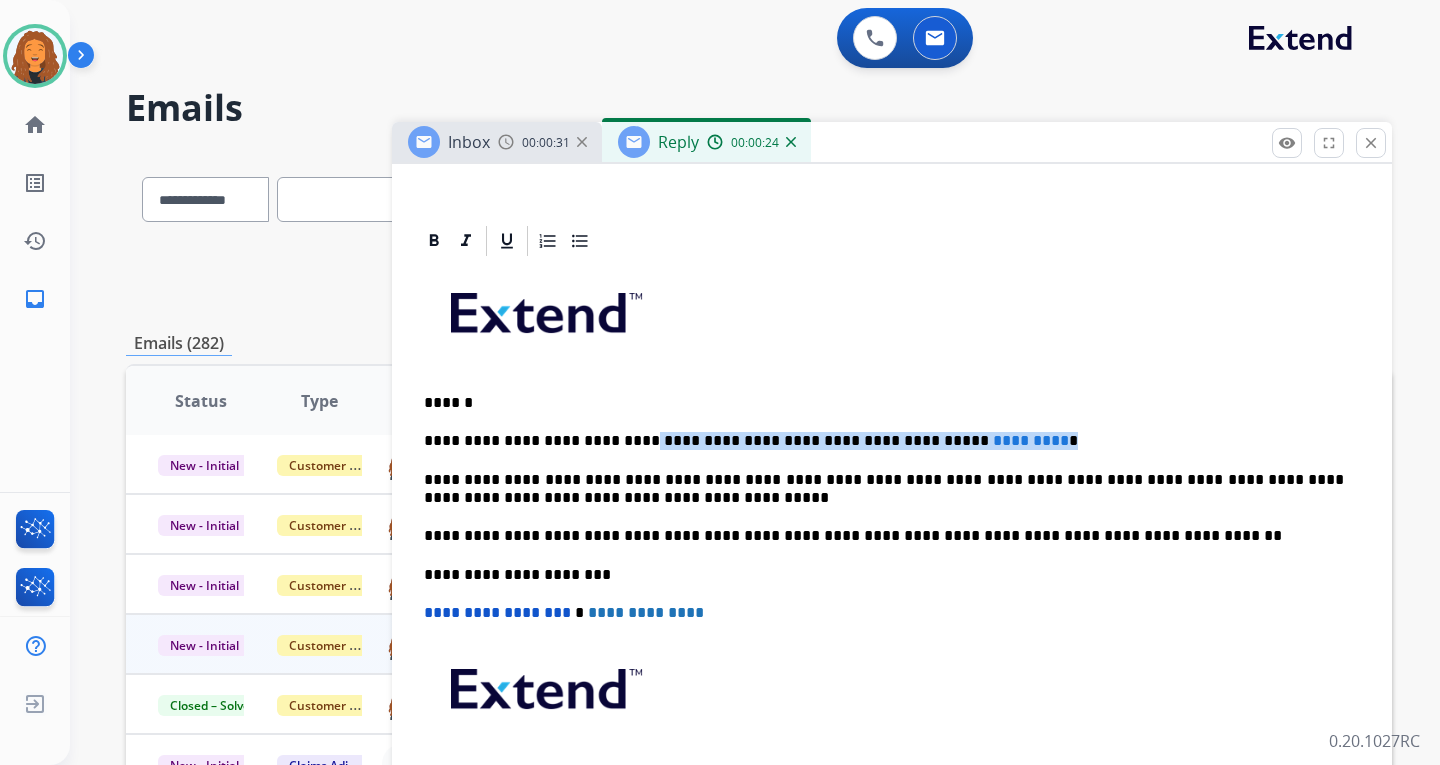 drag, startPoint x: 971, startPoint y: 429, endPoint x: 610, endPoint y: 442, distance: 361.234 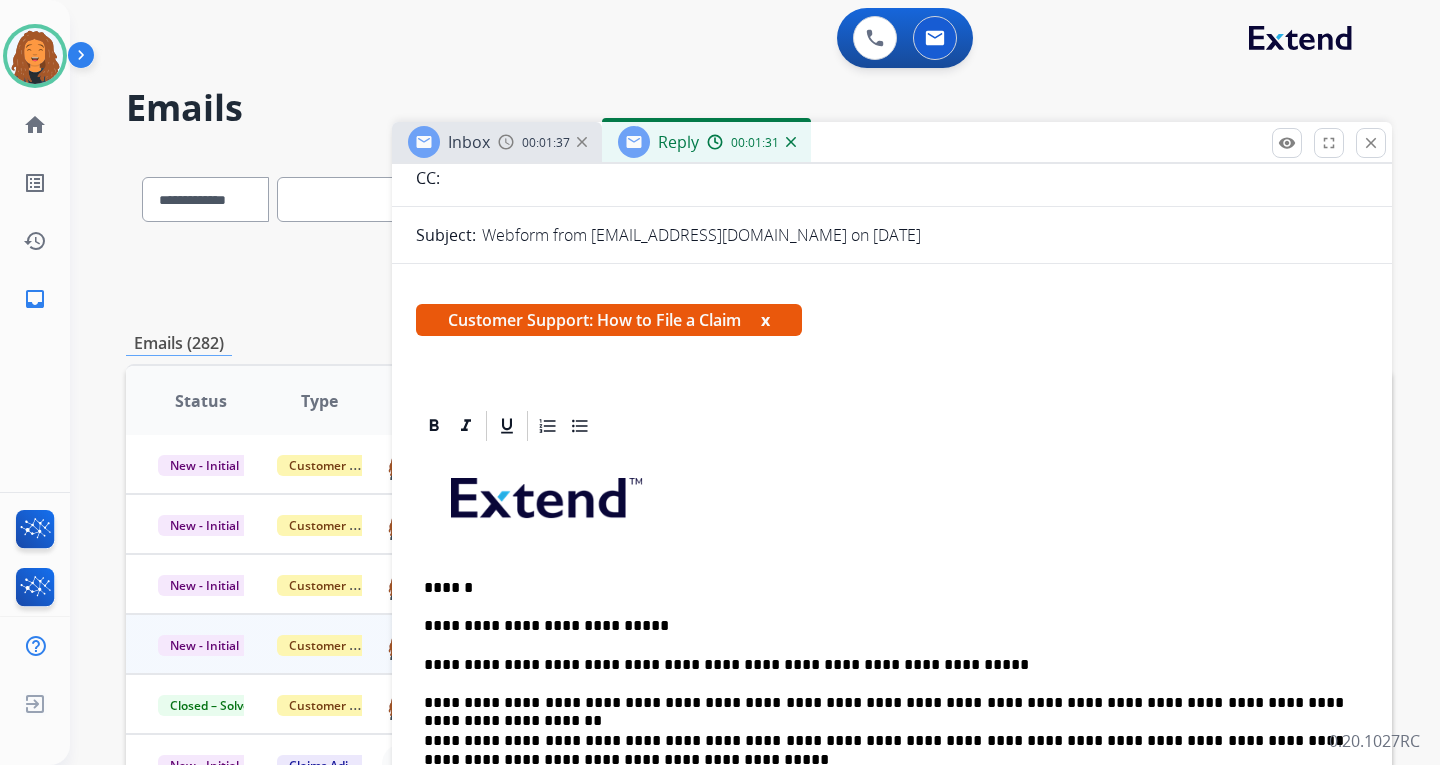 scroll, scrollTop: 0, scrollLeft: 0, axis: both 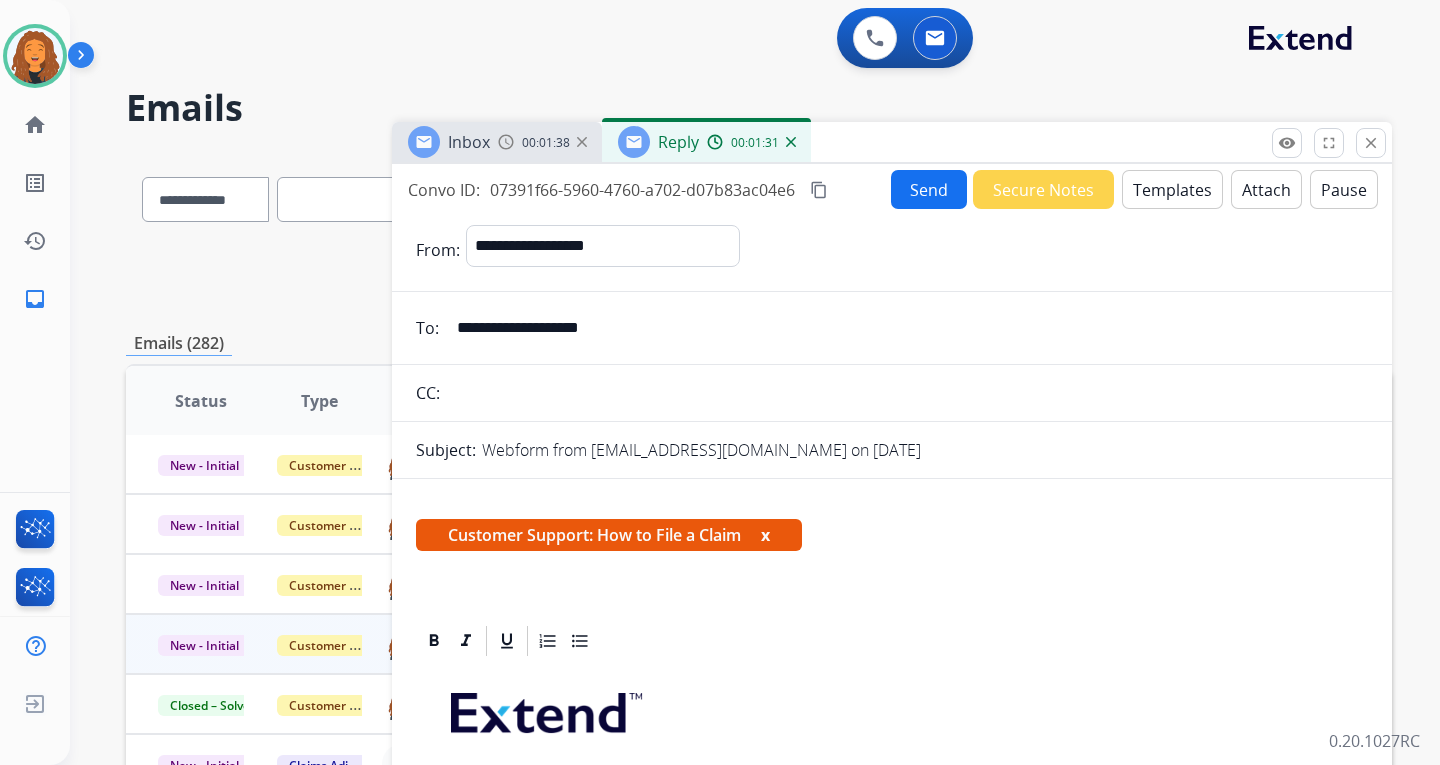 click on "Send" at bounding box center [929, 189] 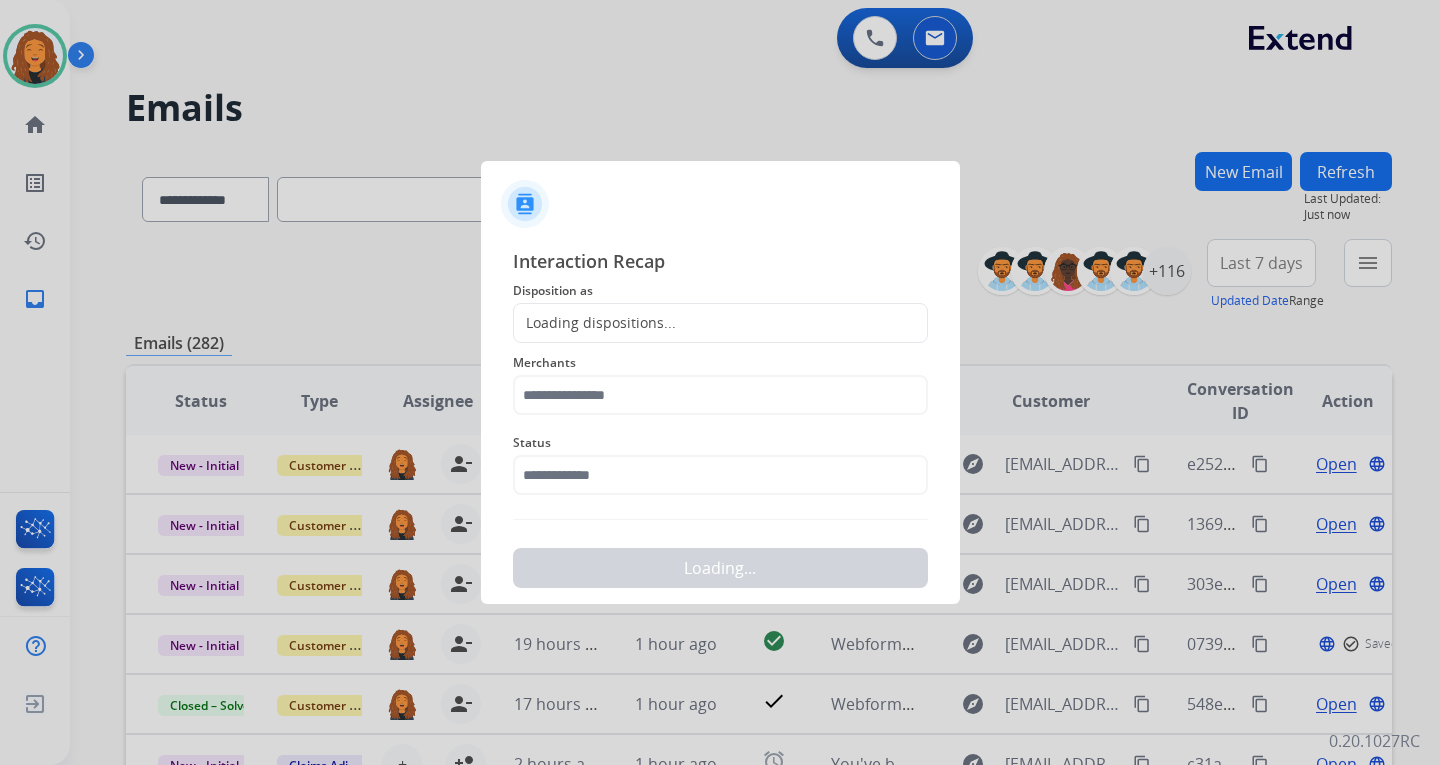 scroll, scrollTop: 2, scrollLeft: 0, axis: vertical 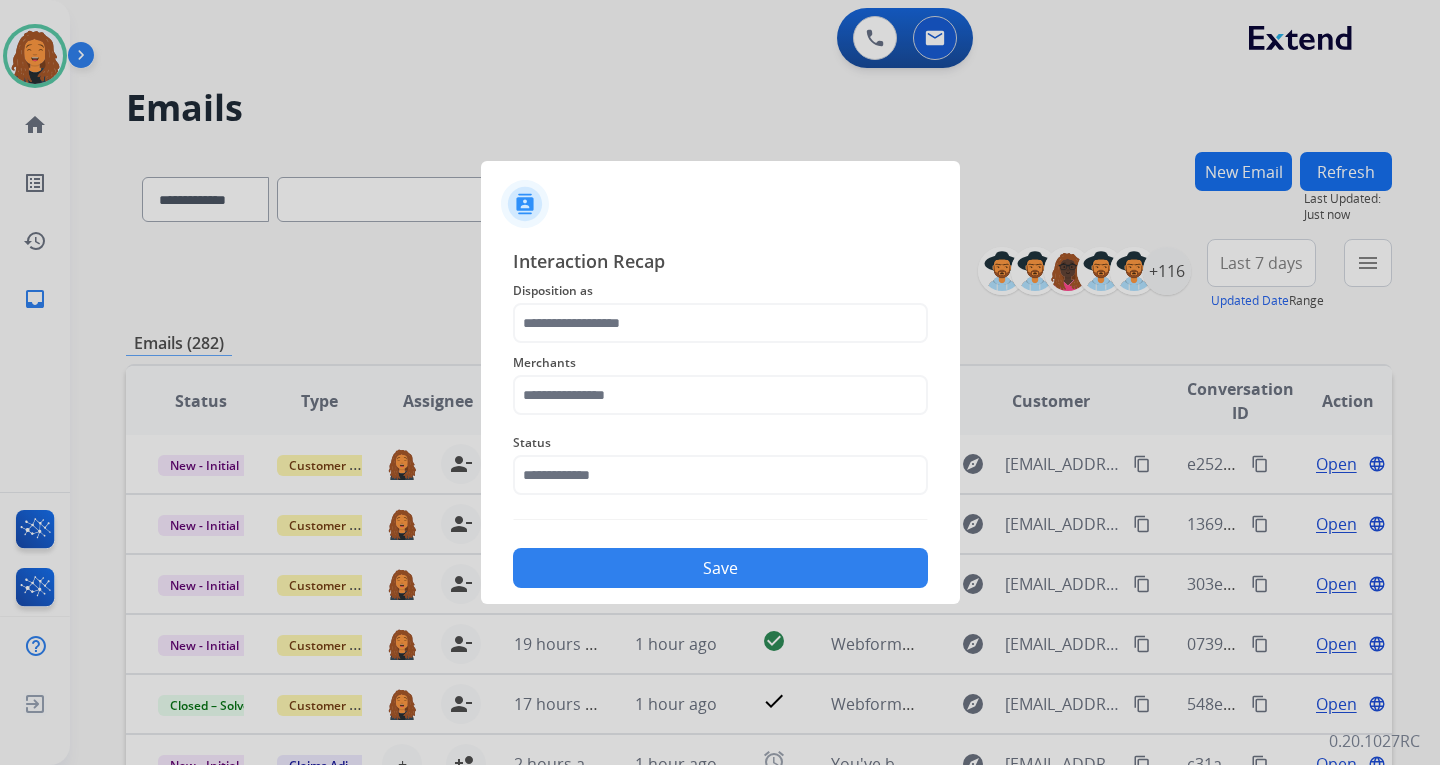 click on "Disposition as" 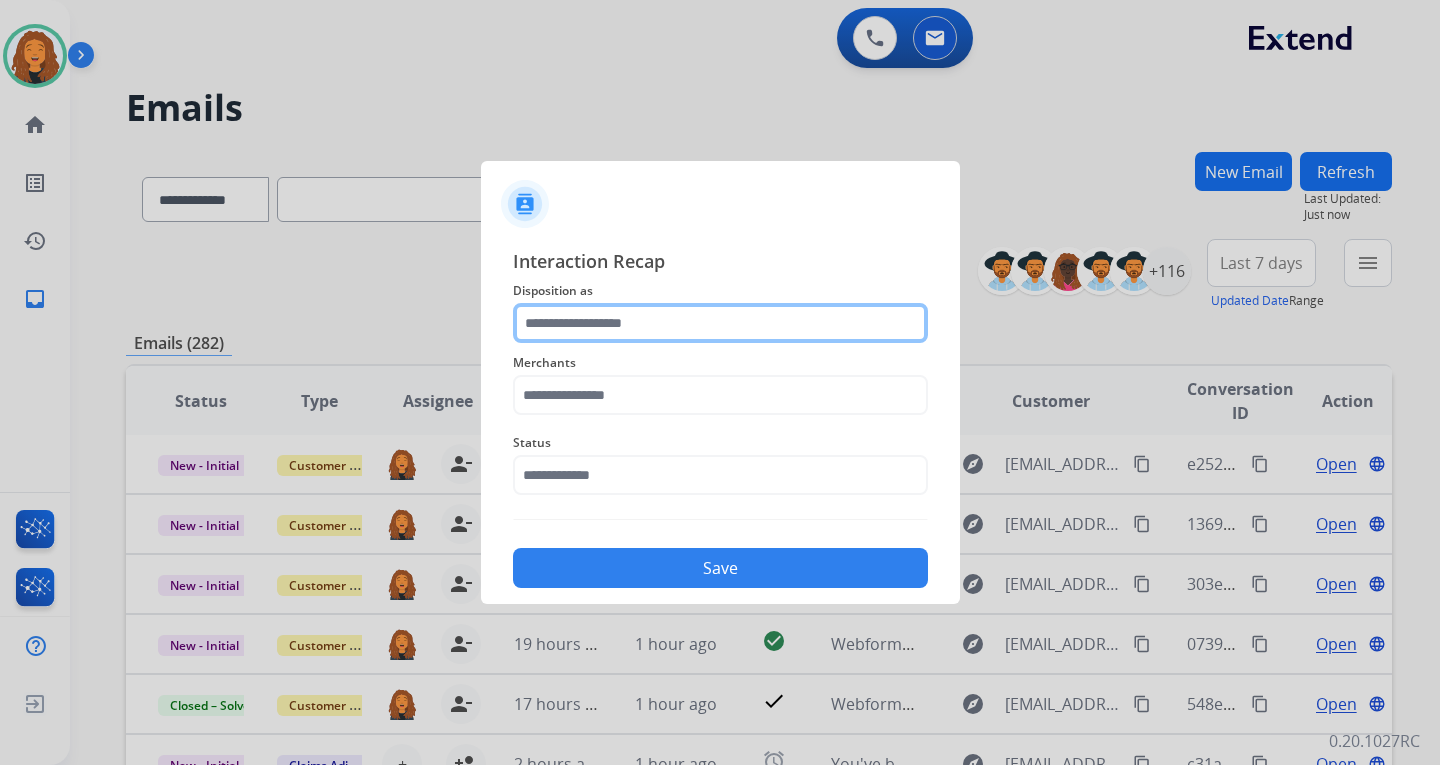 click 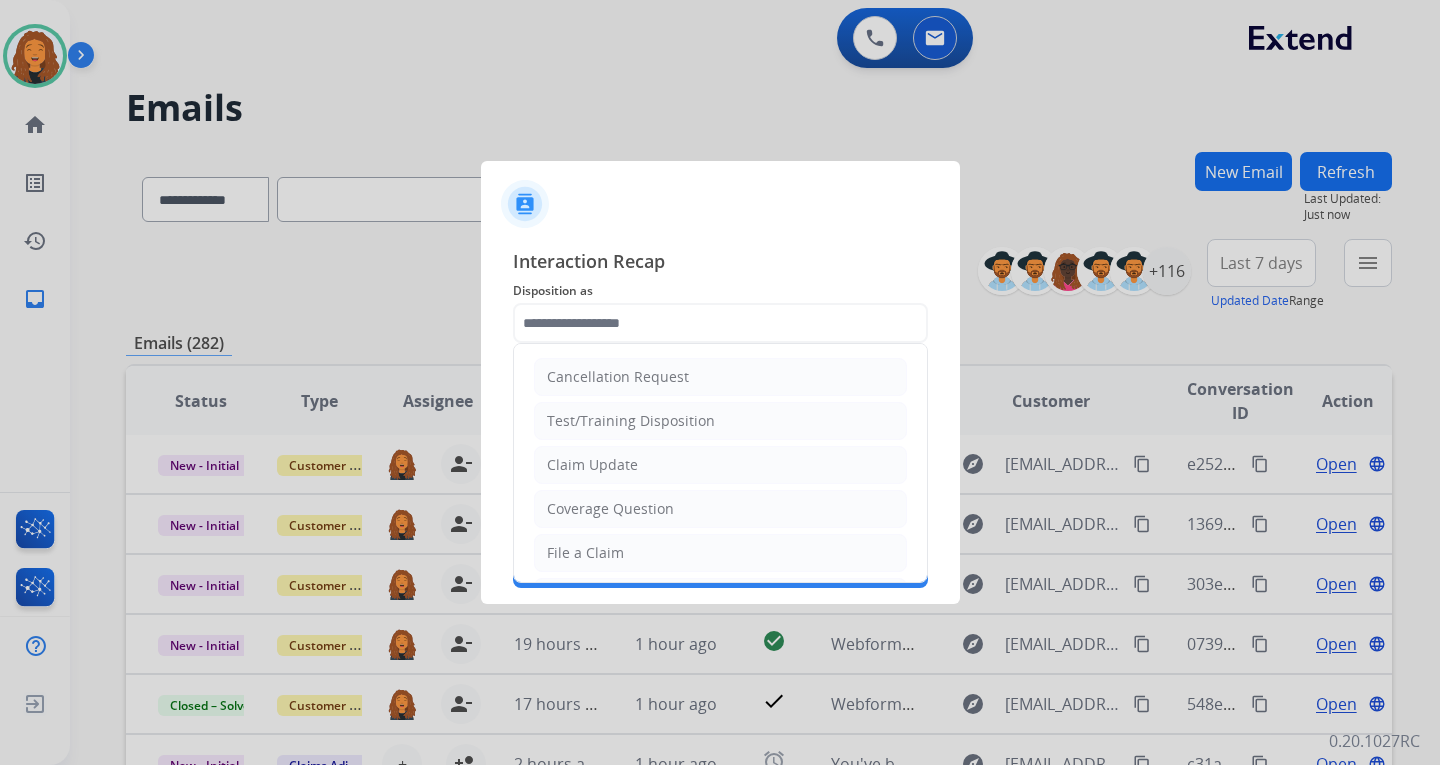 drag, startPoint x: 634, startPoint y: 560, endPoint x: 621, endPoint y: 544, distance: 20.615528 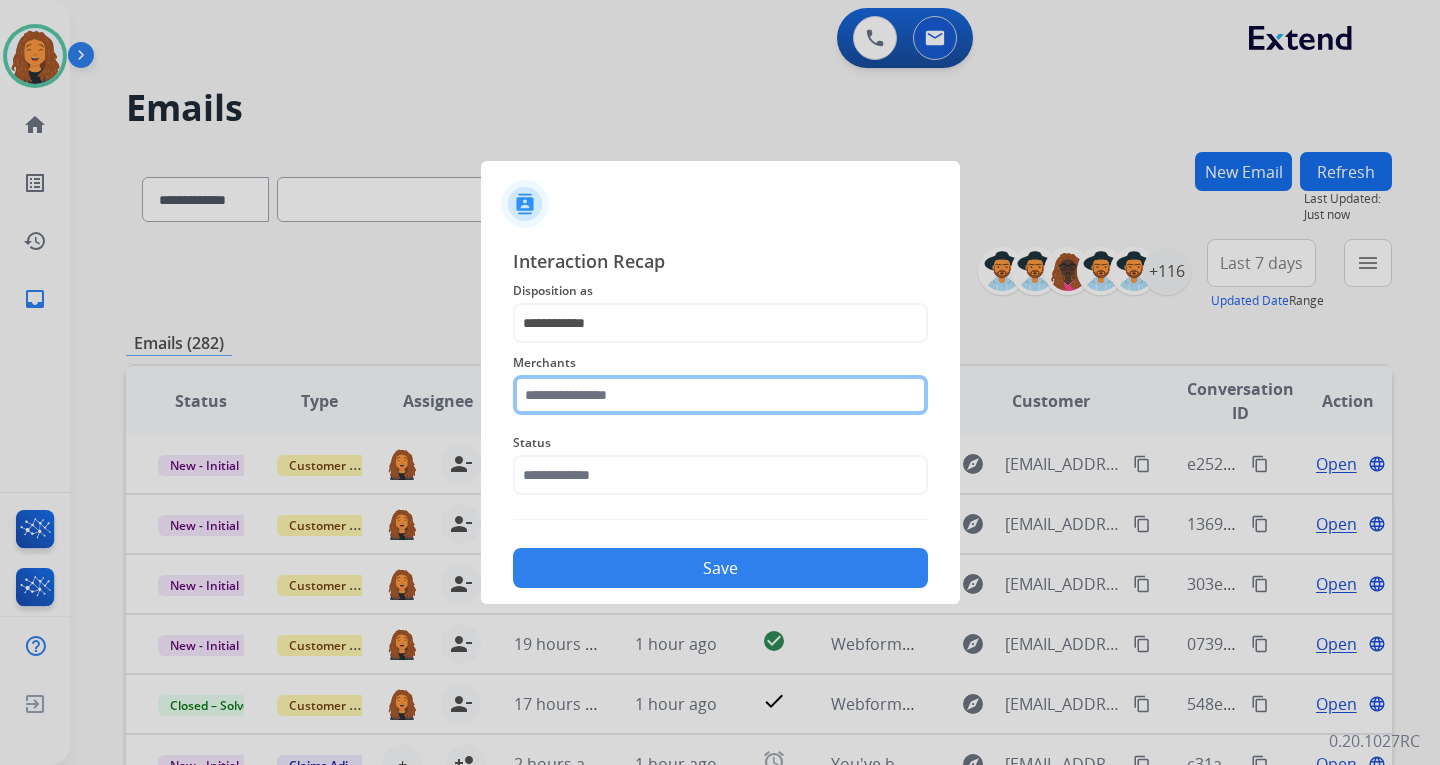 drag, startPoint x: 551, startPoint y: 395, endPoint x: 551, endPoint y: 417, distance: 22 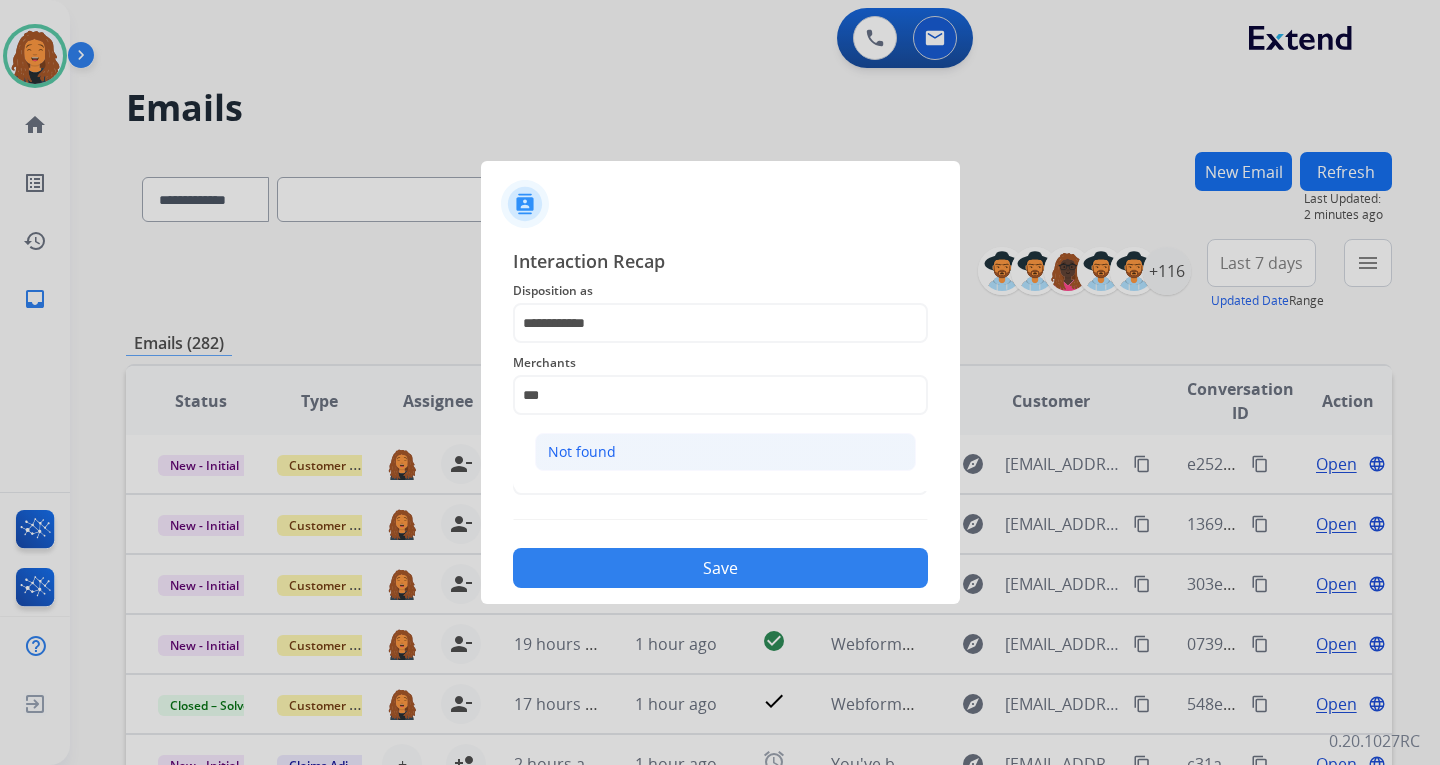 click on "Not found" 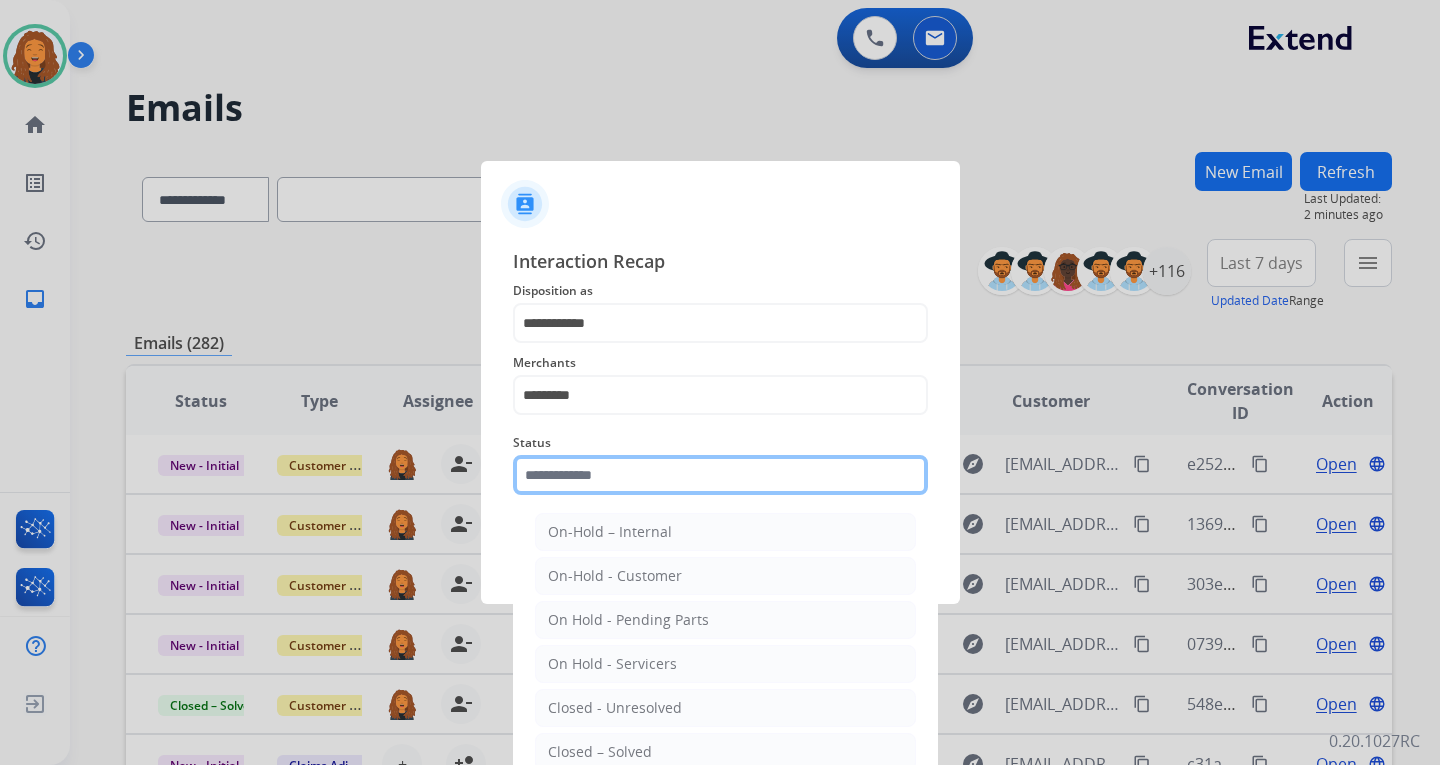 click on "Status    On-Hold – Internal   On-Hold - Customer   On Hold - Pending Parts   On Hold - Servicers   Closed - Unresolved   Closed – Solved   Closed – Merchant Transfer   New - Initial   New - Reply" 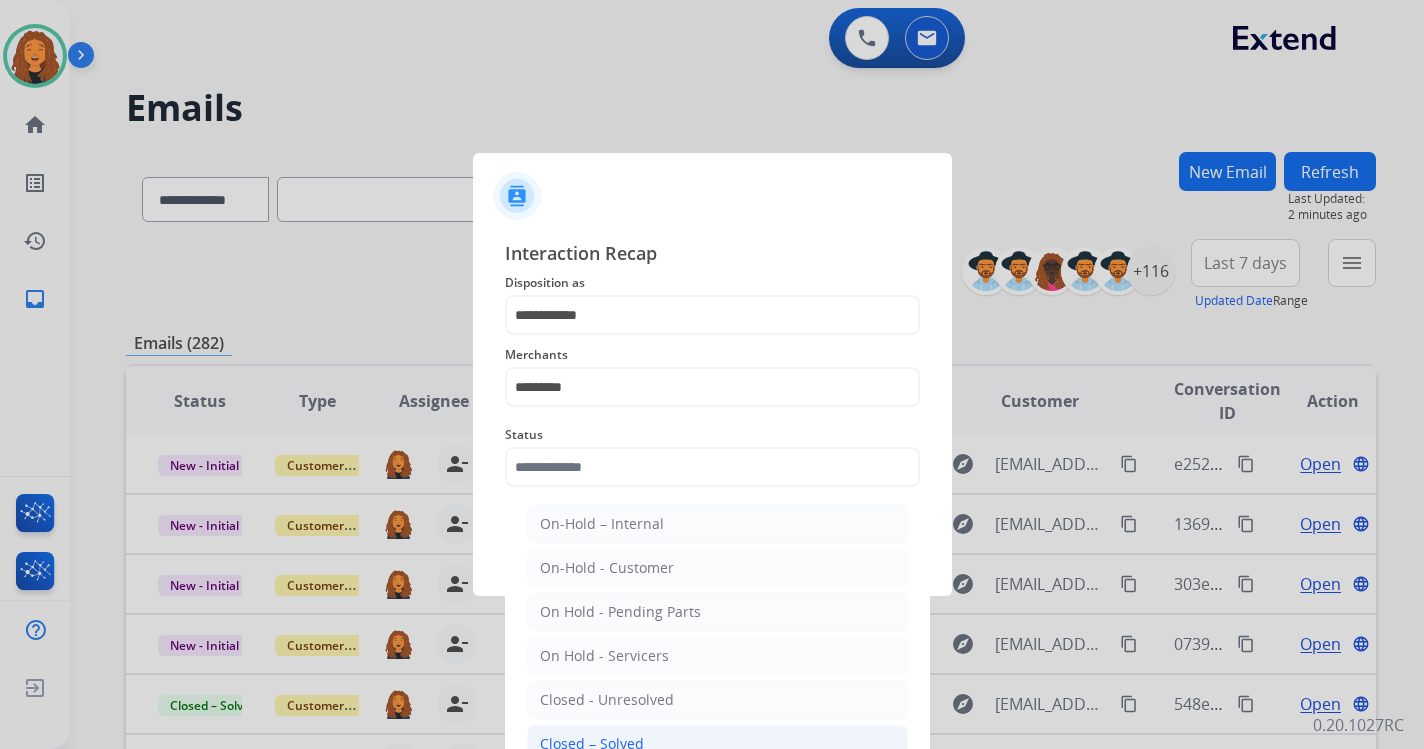 click on "Closed – Solved" 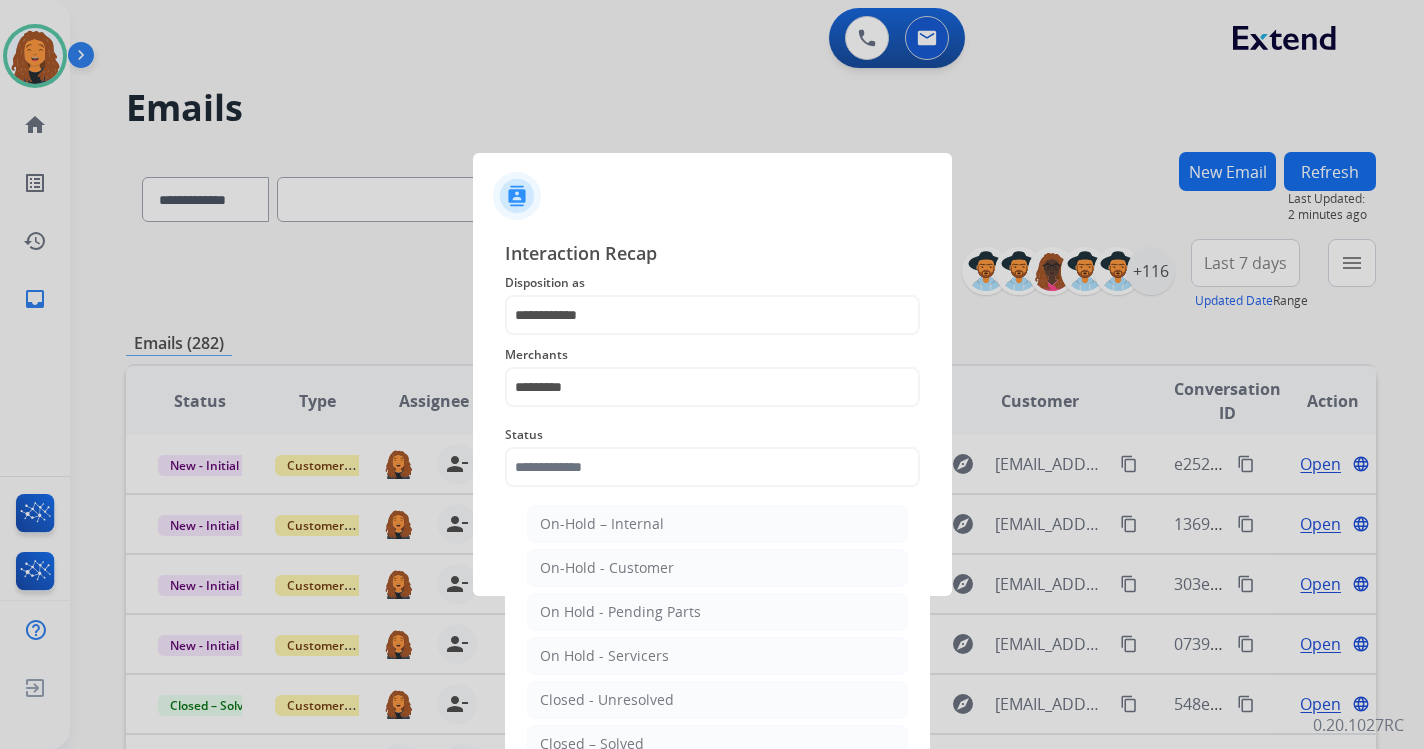 type on "**********" 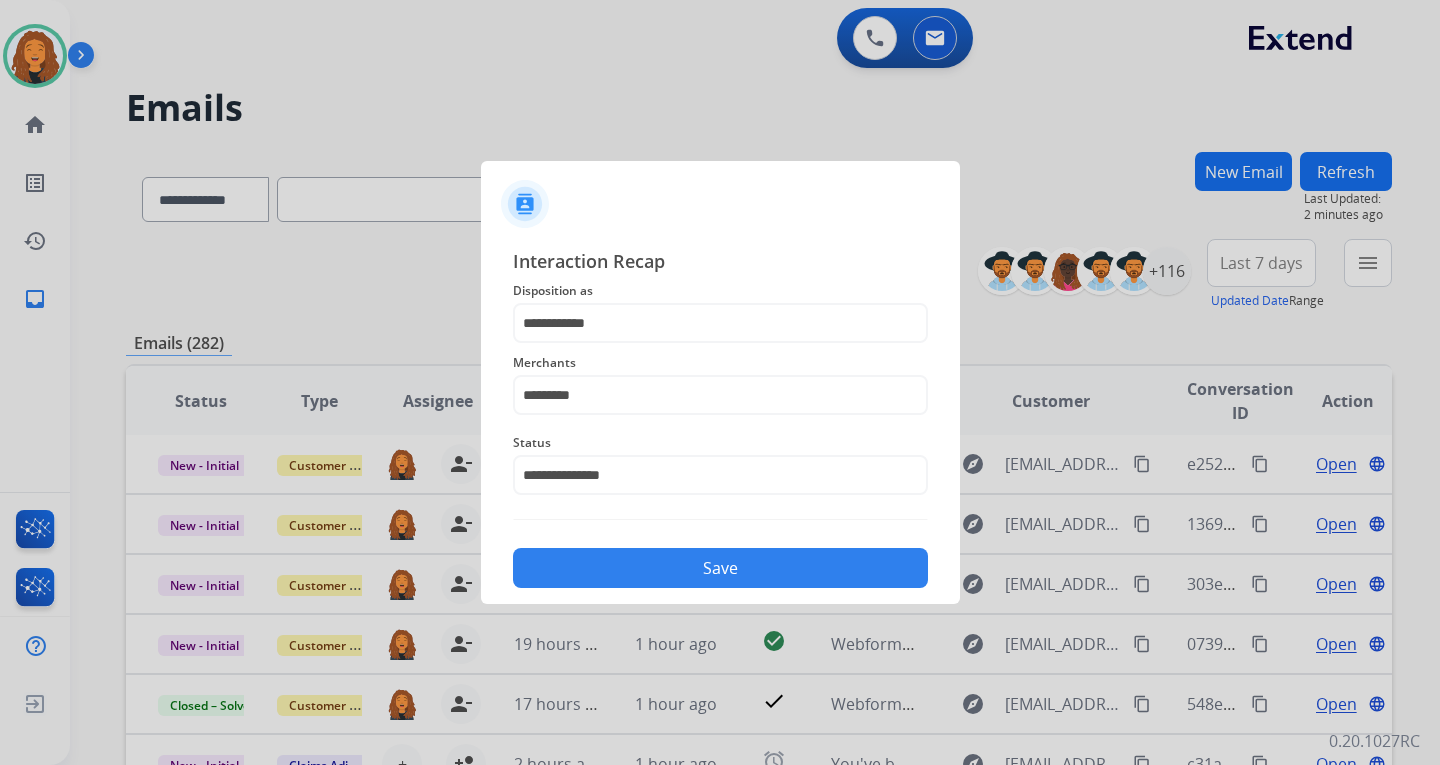 click on "Save" 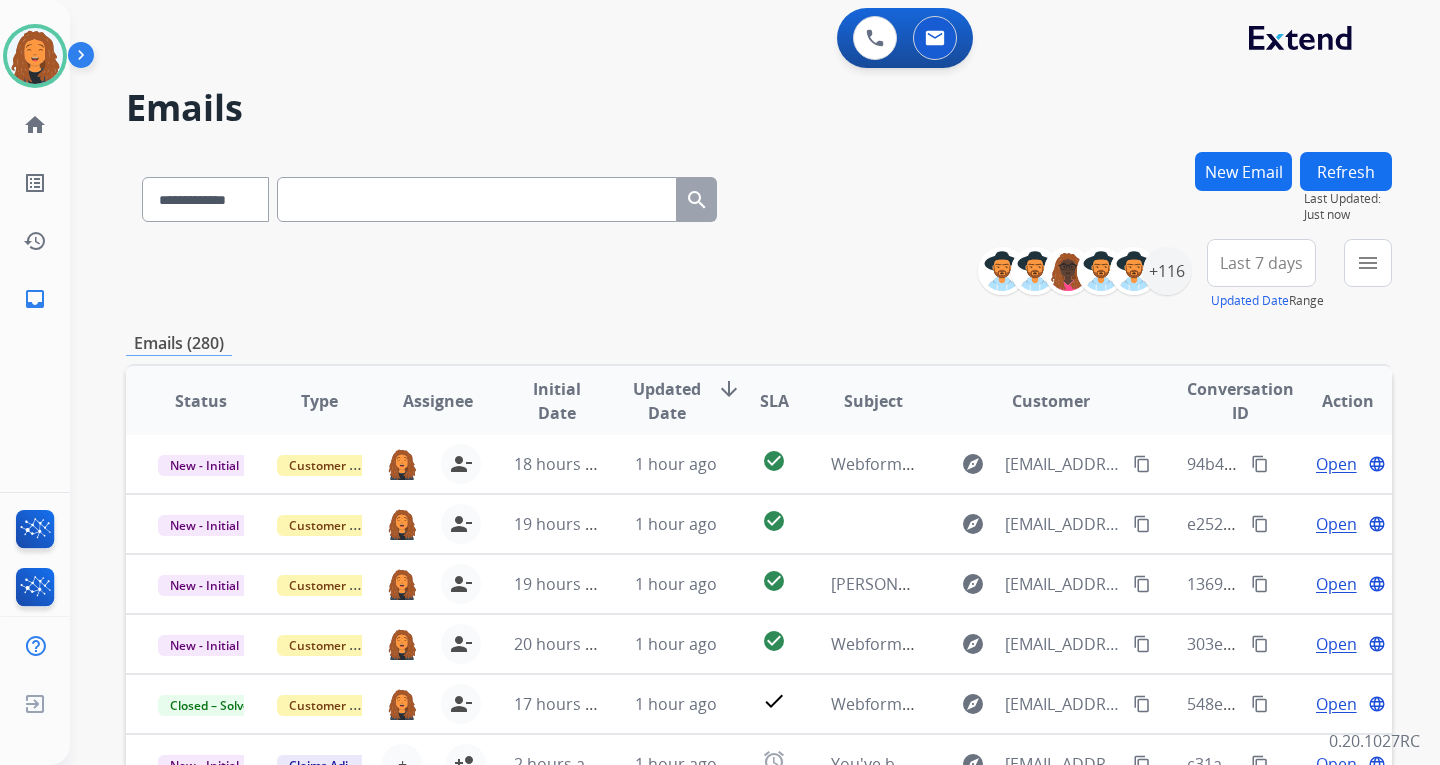 click on "**********" at bounding box center [759, 645] 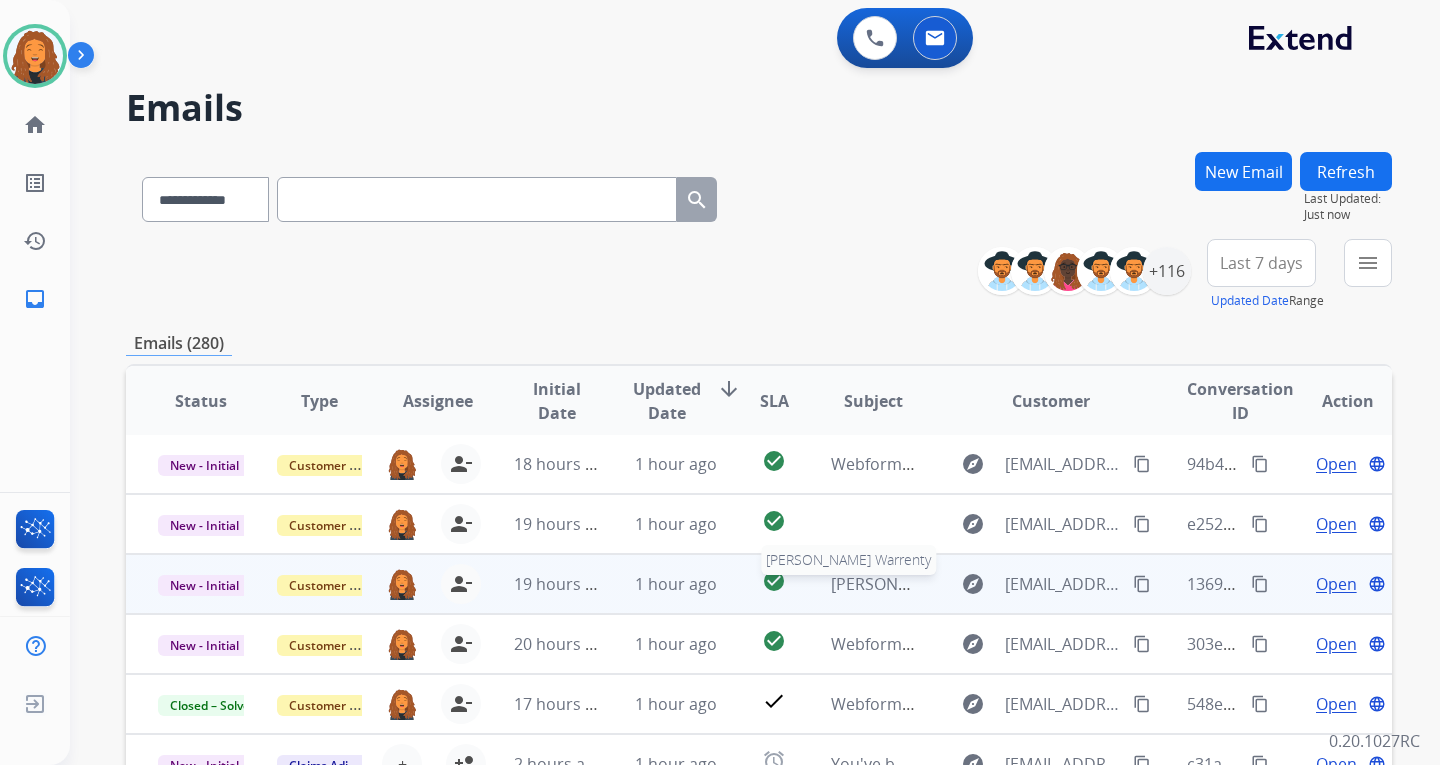 click on "[PERSON_NAME] Warrenty" at bounding box center [930, 584] 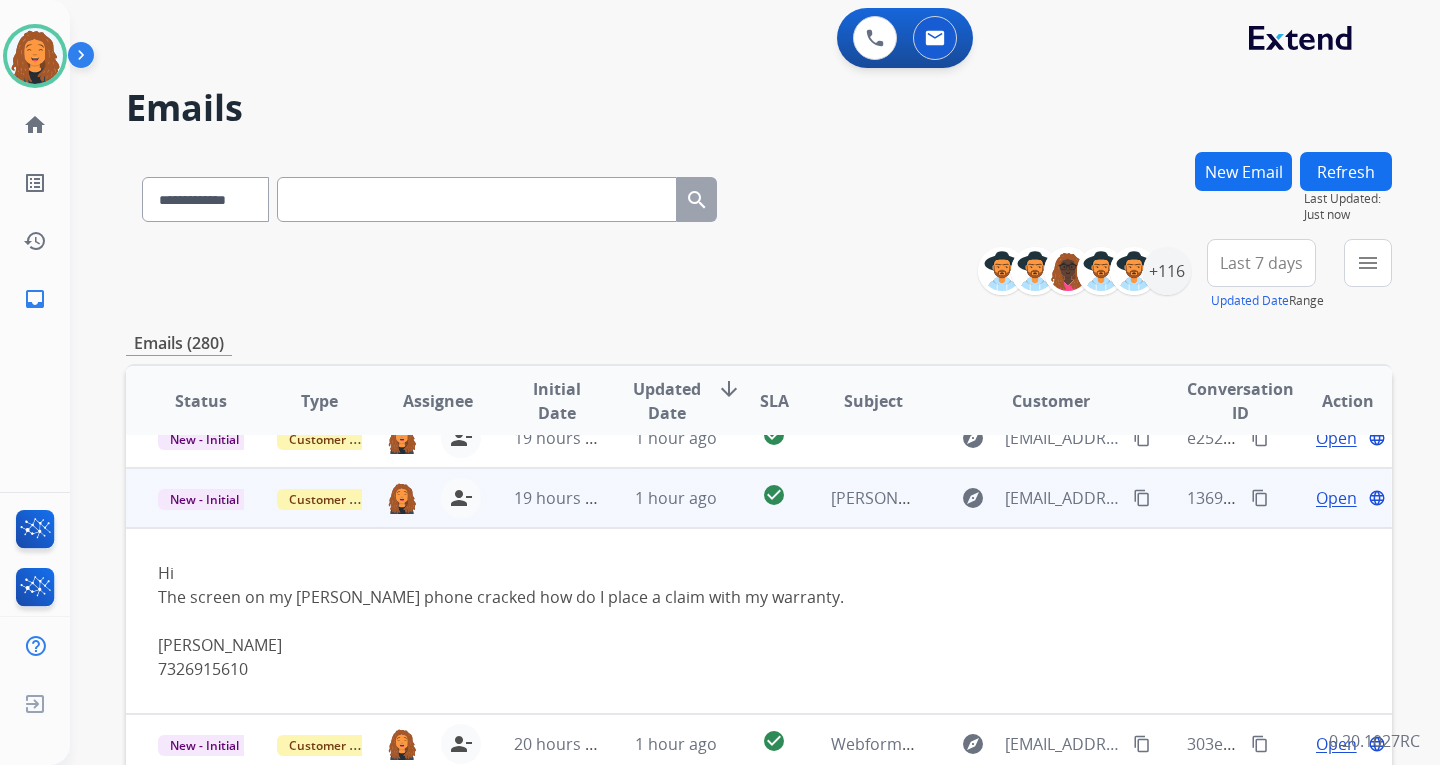 scroll, scrollTop: 120, scrollLeft: 0, axis: vertical 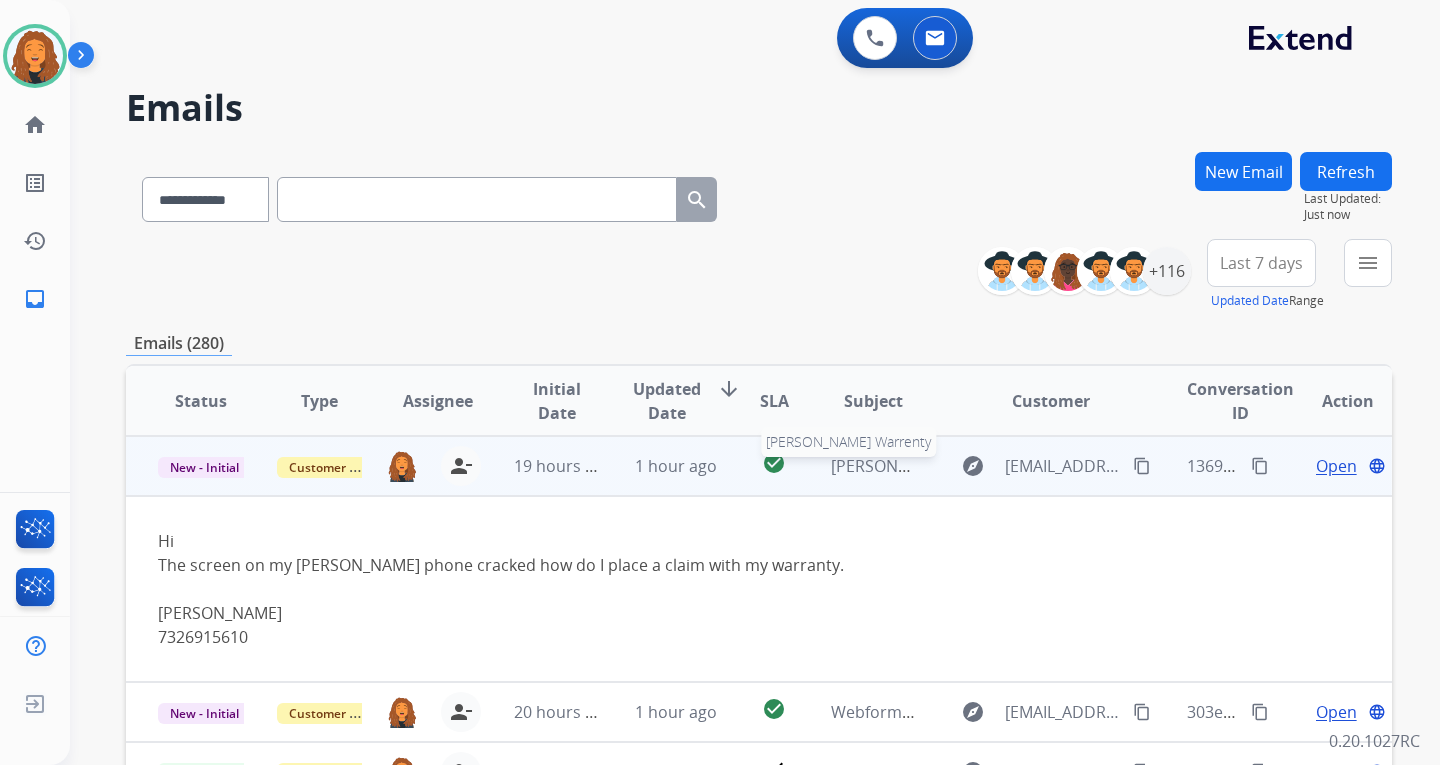 click on "[PERSON_NAME] Warrenty" at bounding box center (930, 466) 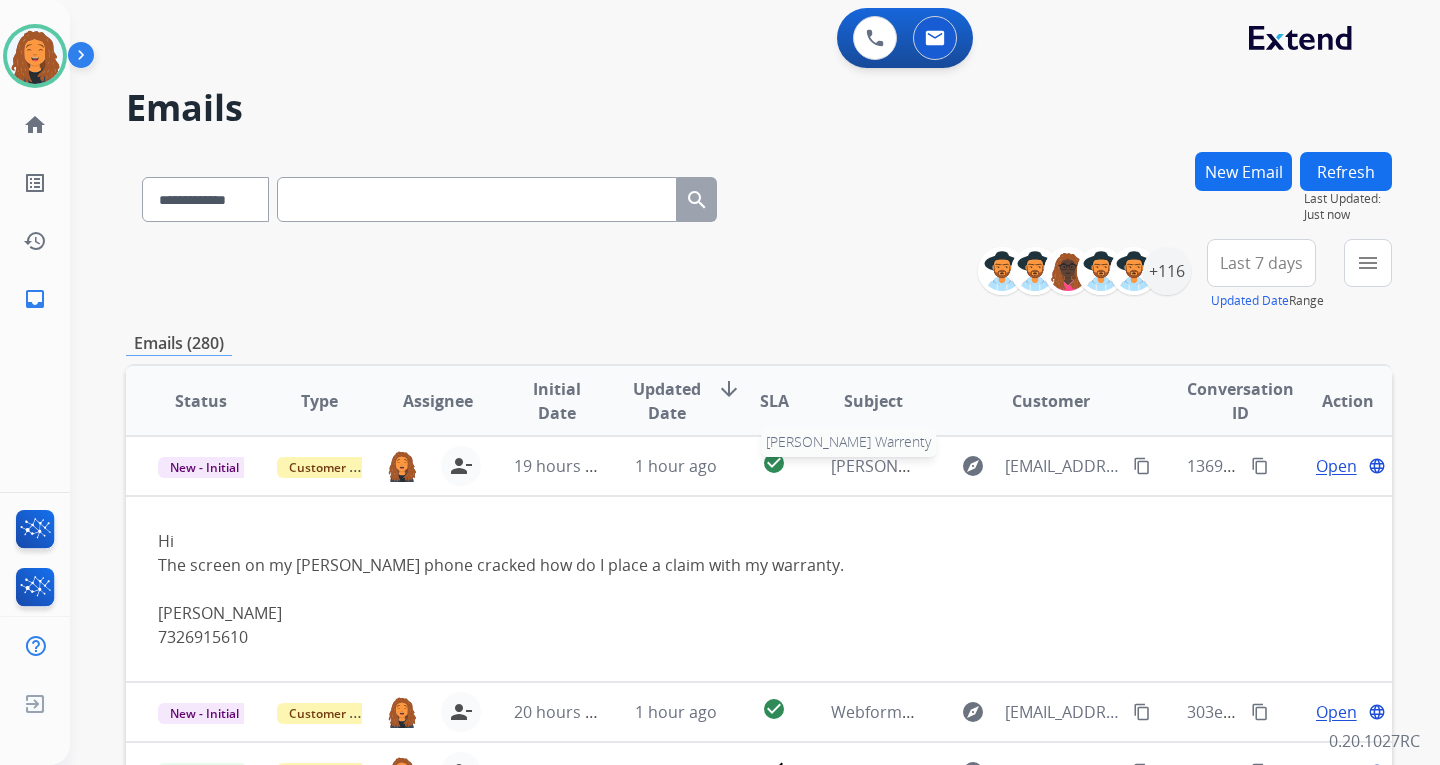 scroll, scrollTop: 2, scrollLeft: 0, axis: vertical 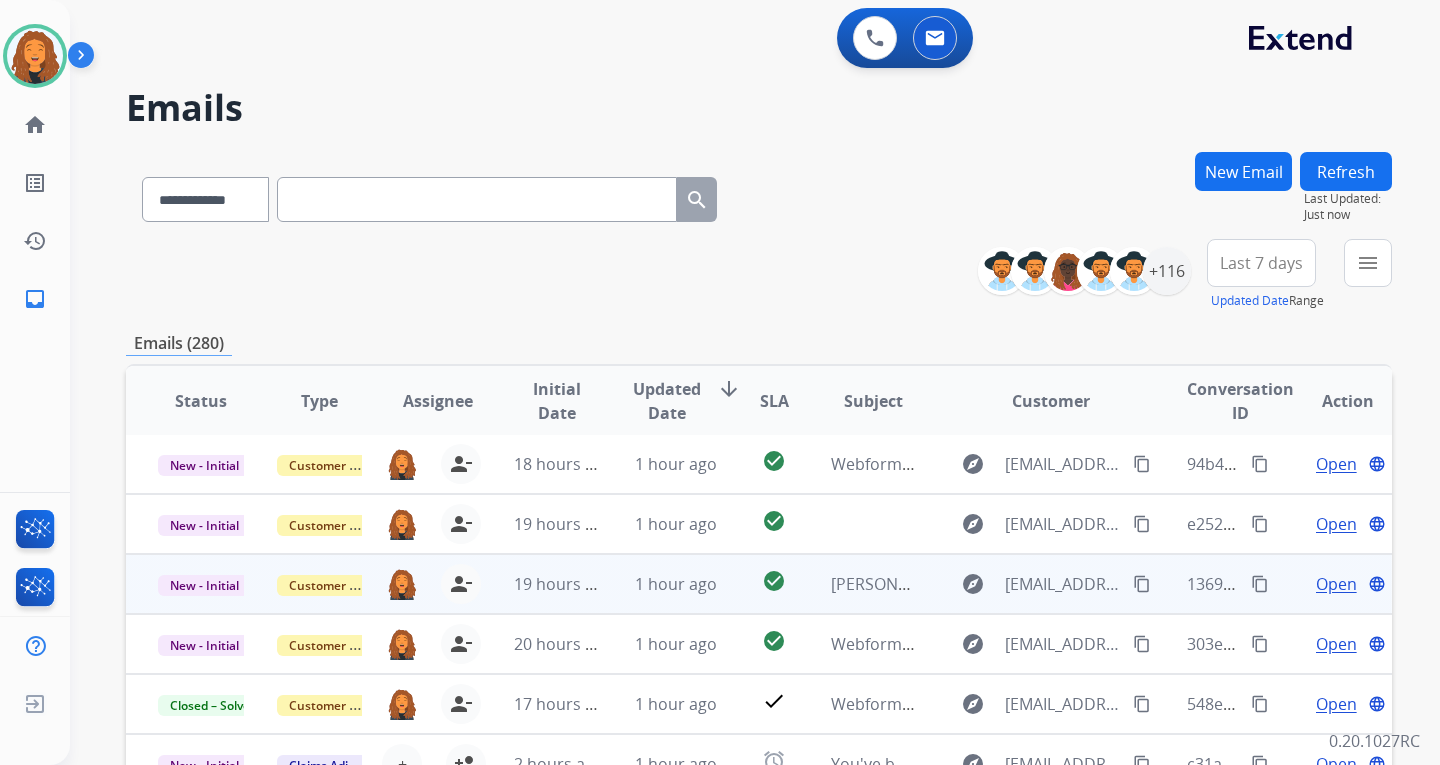 click on "content_copy" at bounding box center (1142, 584) 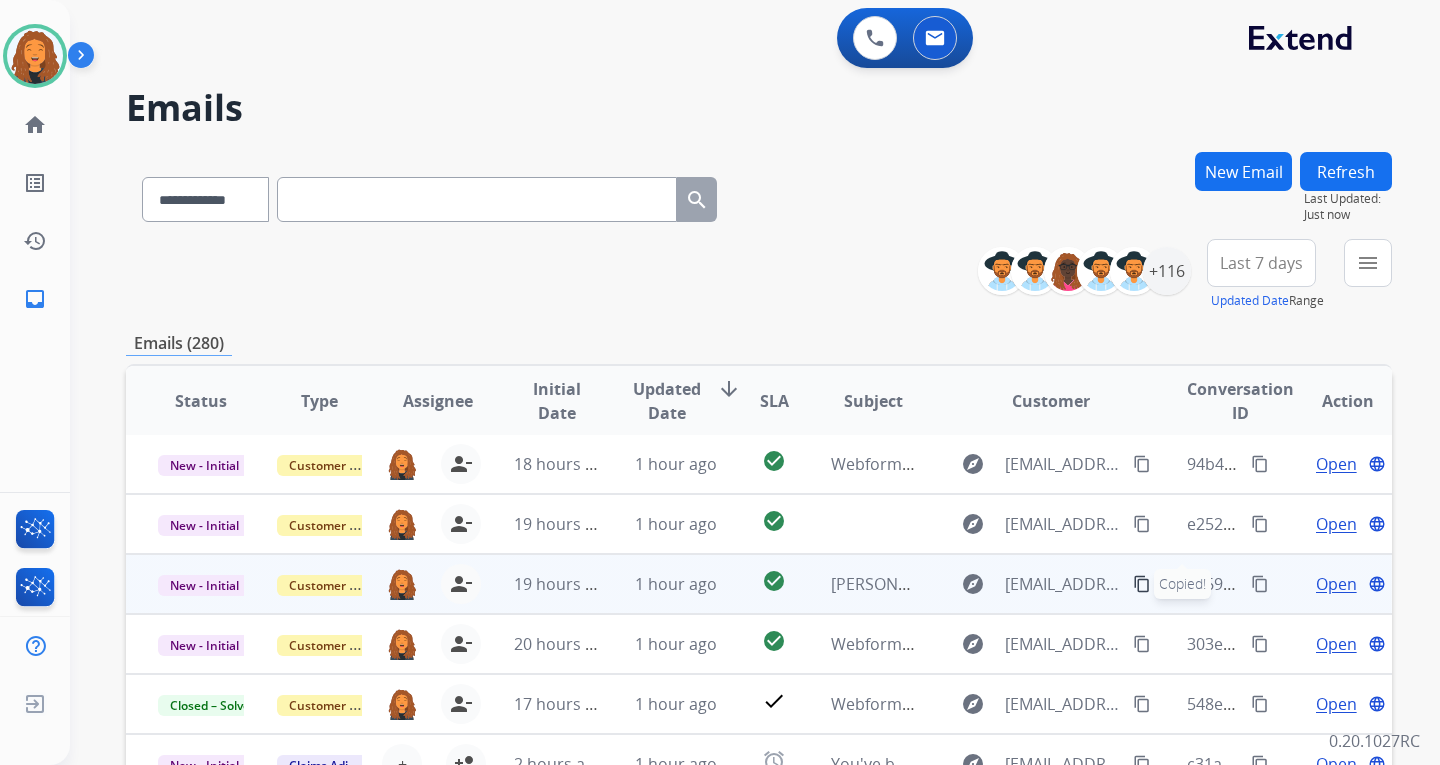 click on "Open" at bounding box center [1336, 584] 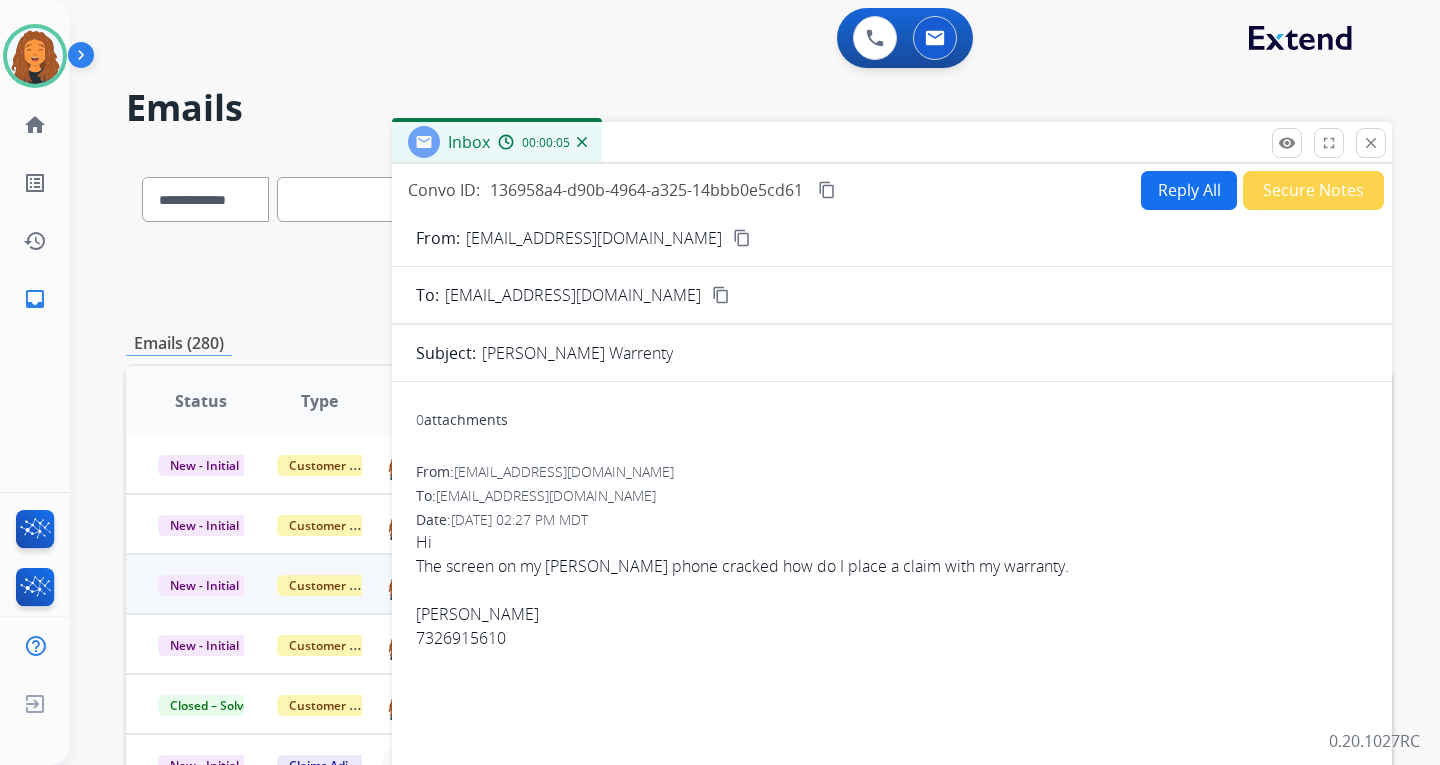 click on "Reply All" at bounding box center [1189, 190] 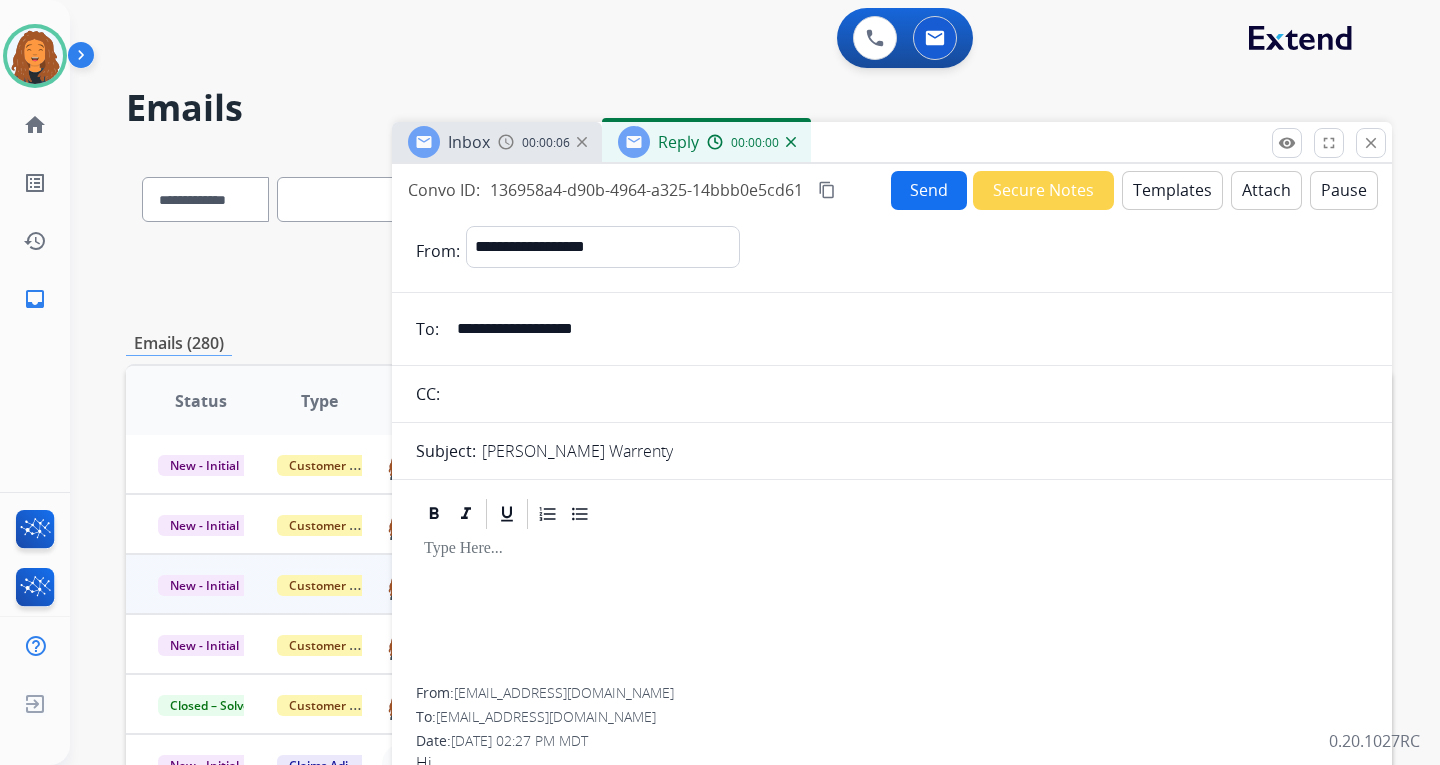 click on "Templates" at bounding box center (1172, 190) 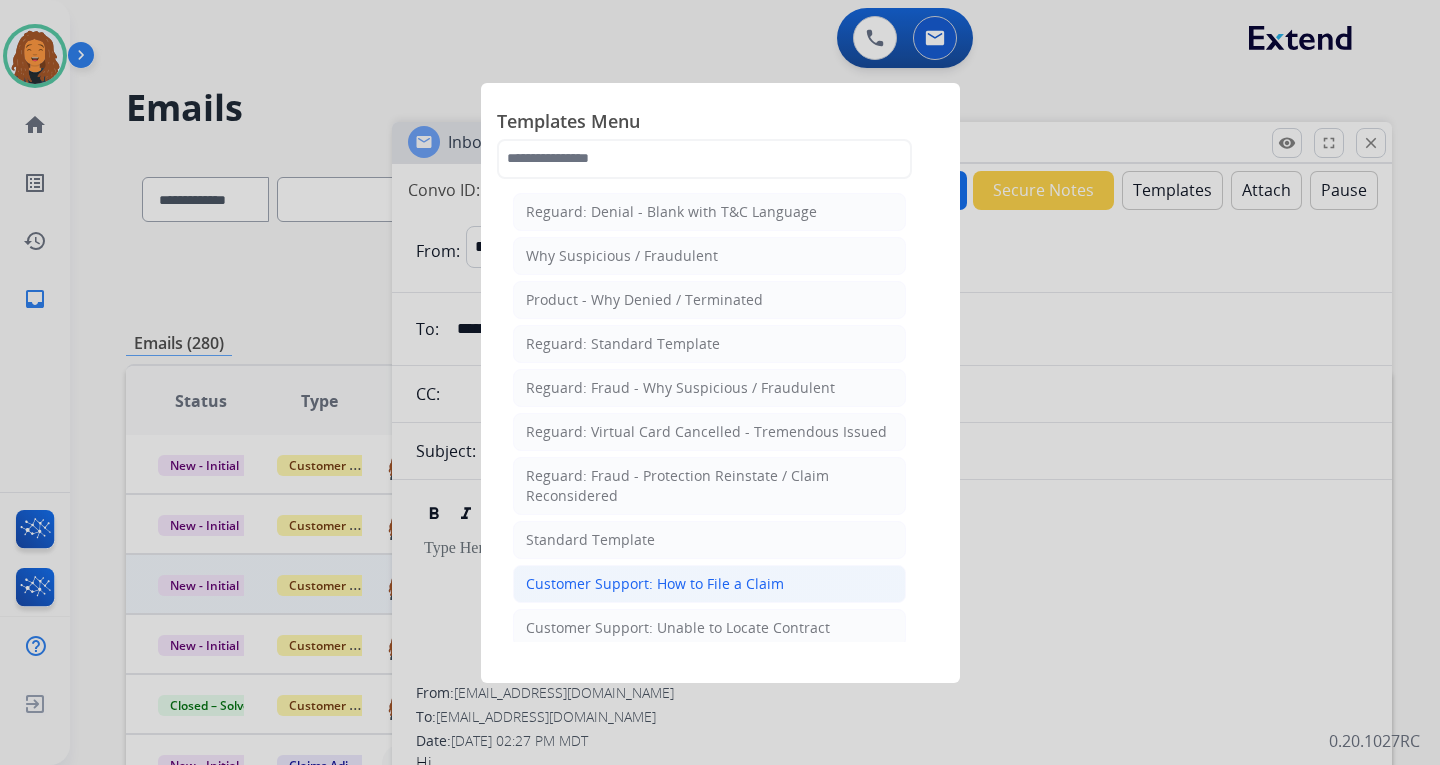 click on "Customer Support: How to File a Claim" 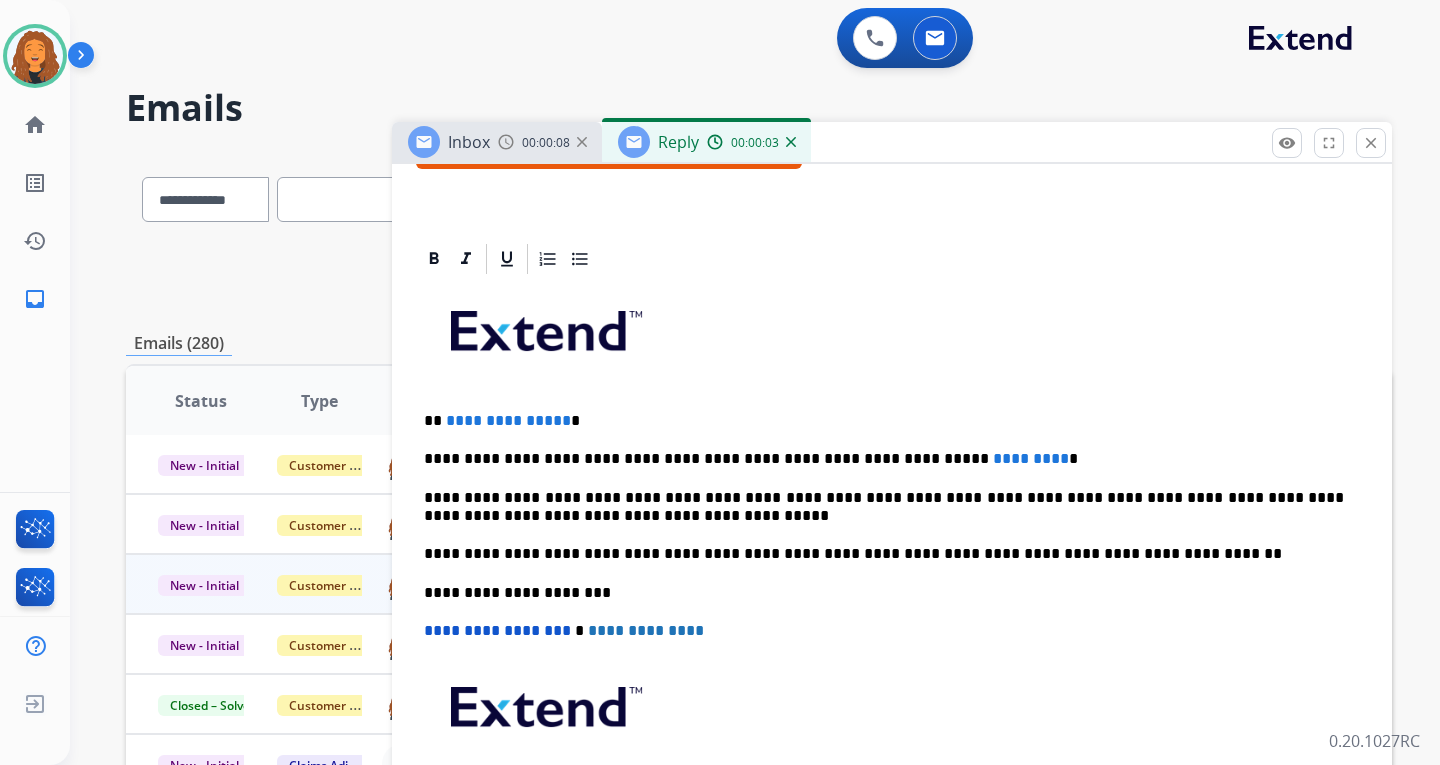 scroll, scrollTop: 400, scrollLeft: 0, axis: vertical 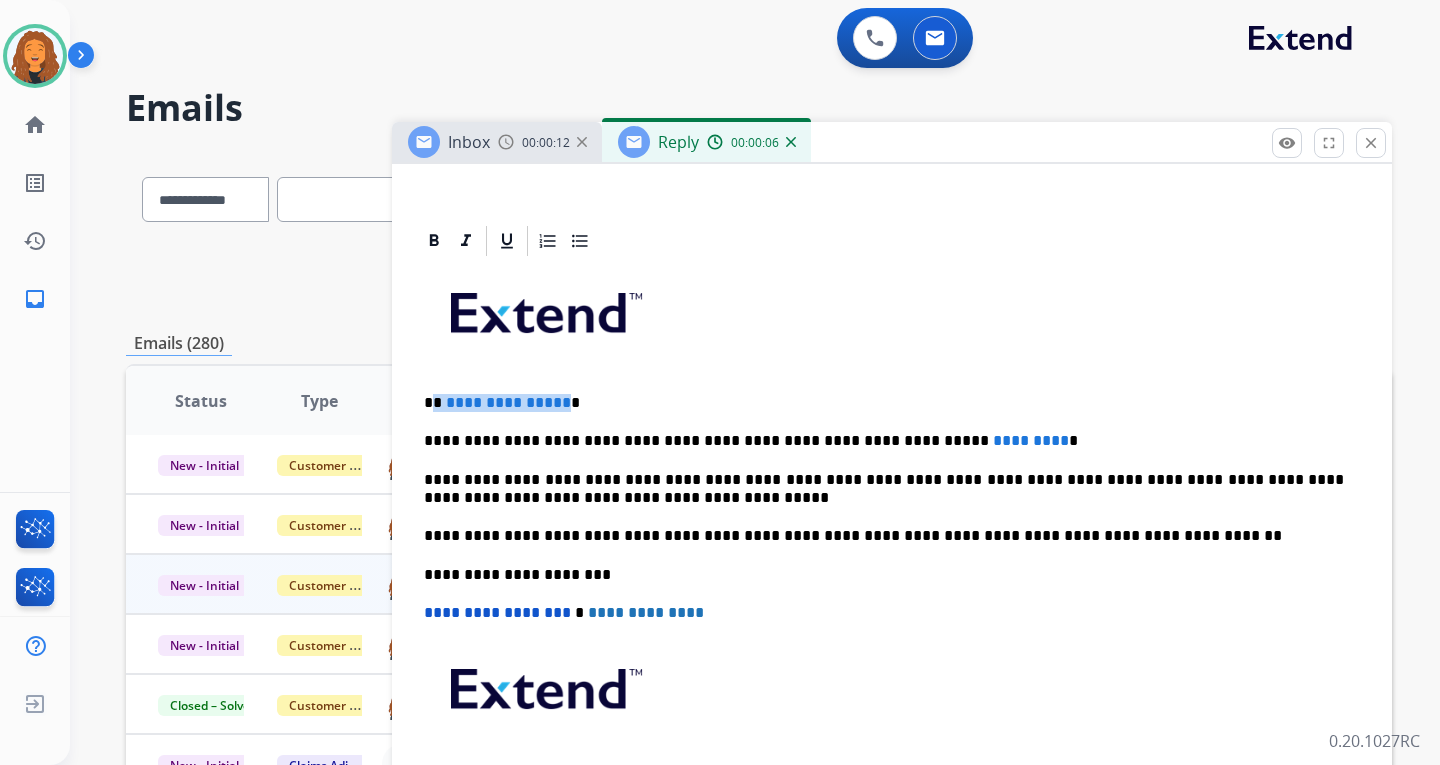 drag, startPoint x: 559, startPoint y: 403, endPoint x: 436, endPoint y: 397, distance: 123.146255 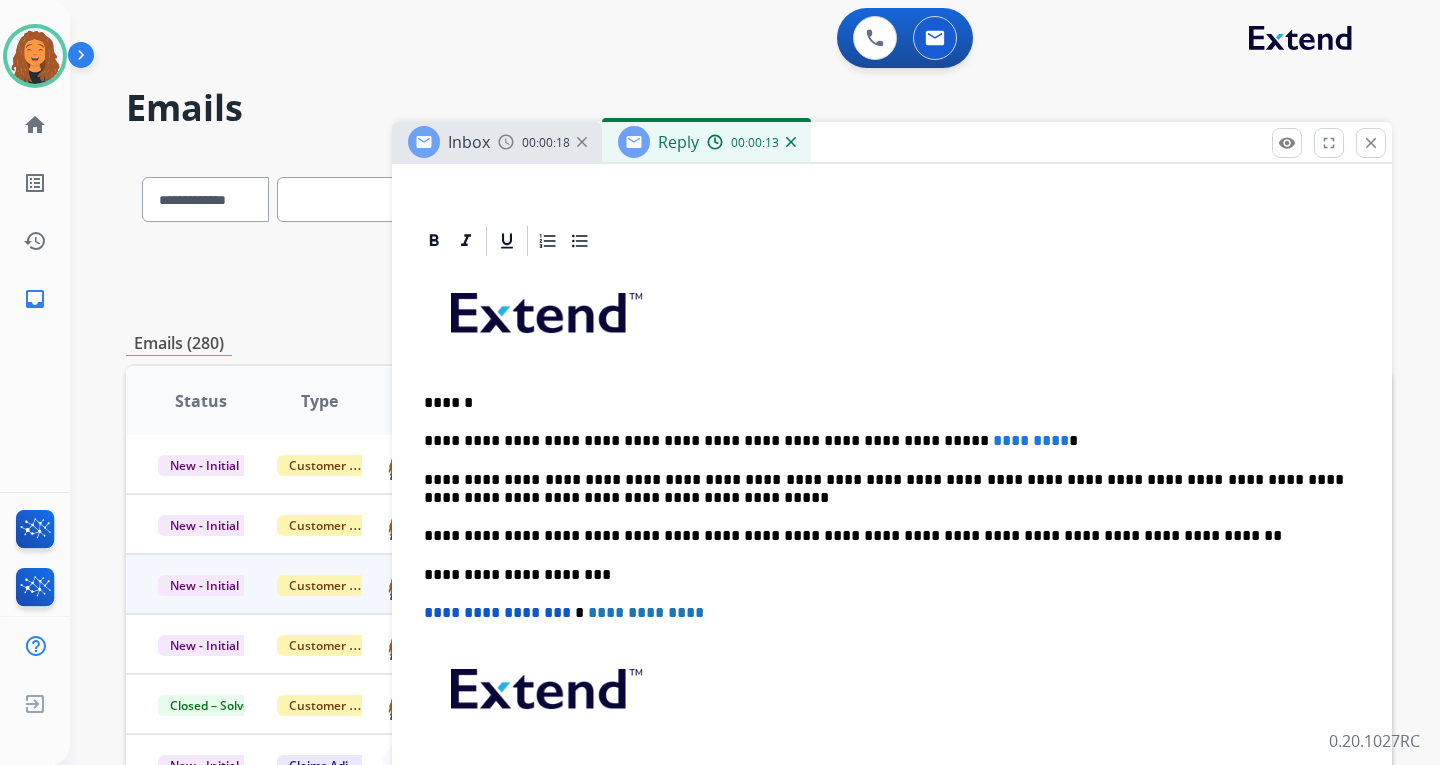 click on "Inbox" at bounding box center [469, 142] 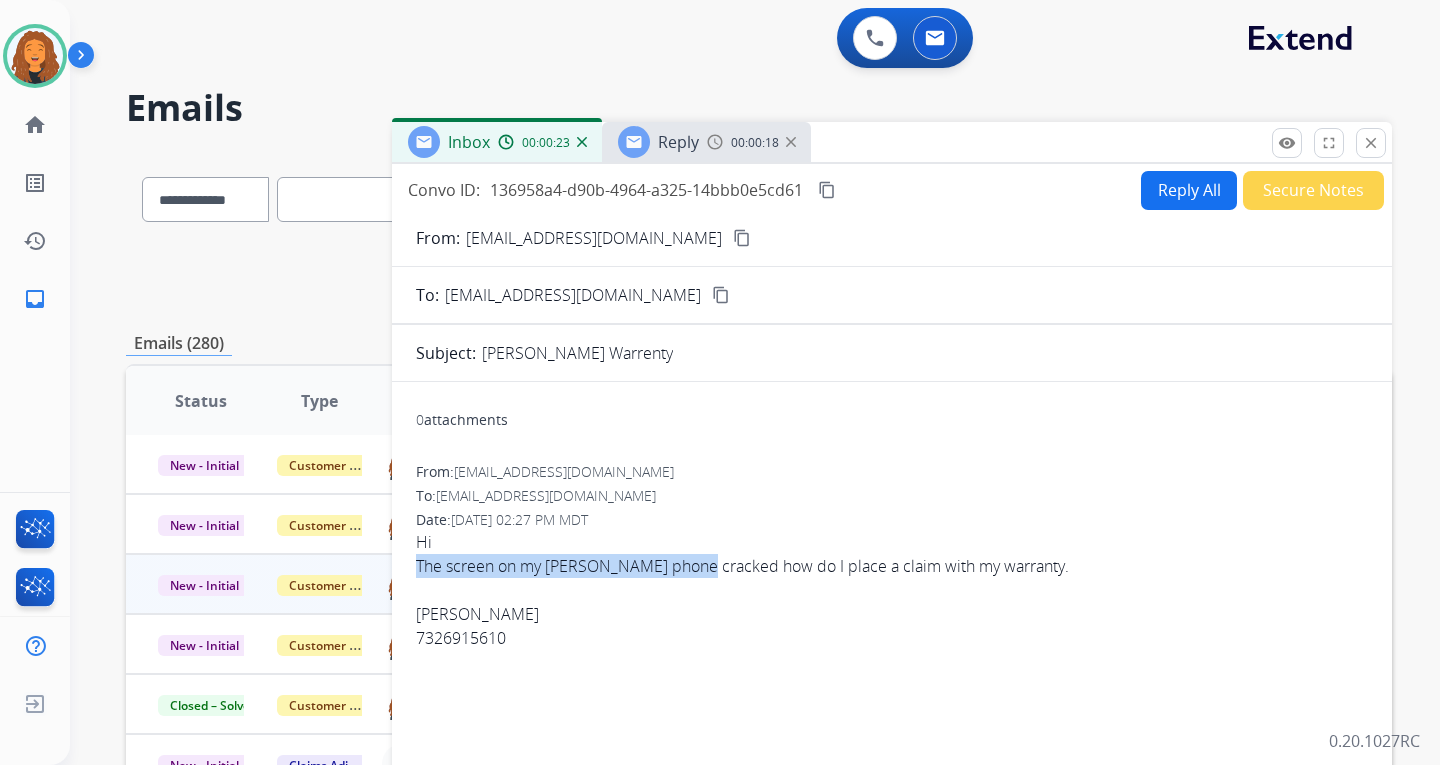 drag, startPoint x: 402, startPoint y: 555, endPoint x: 688, endPoint y: 569, distance: 286.34244 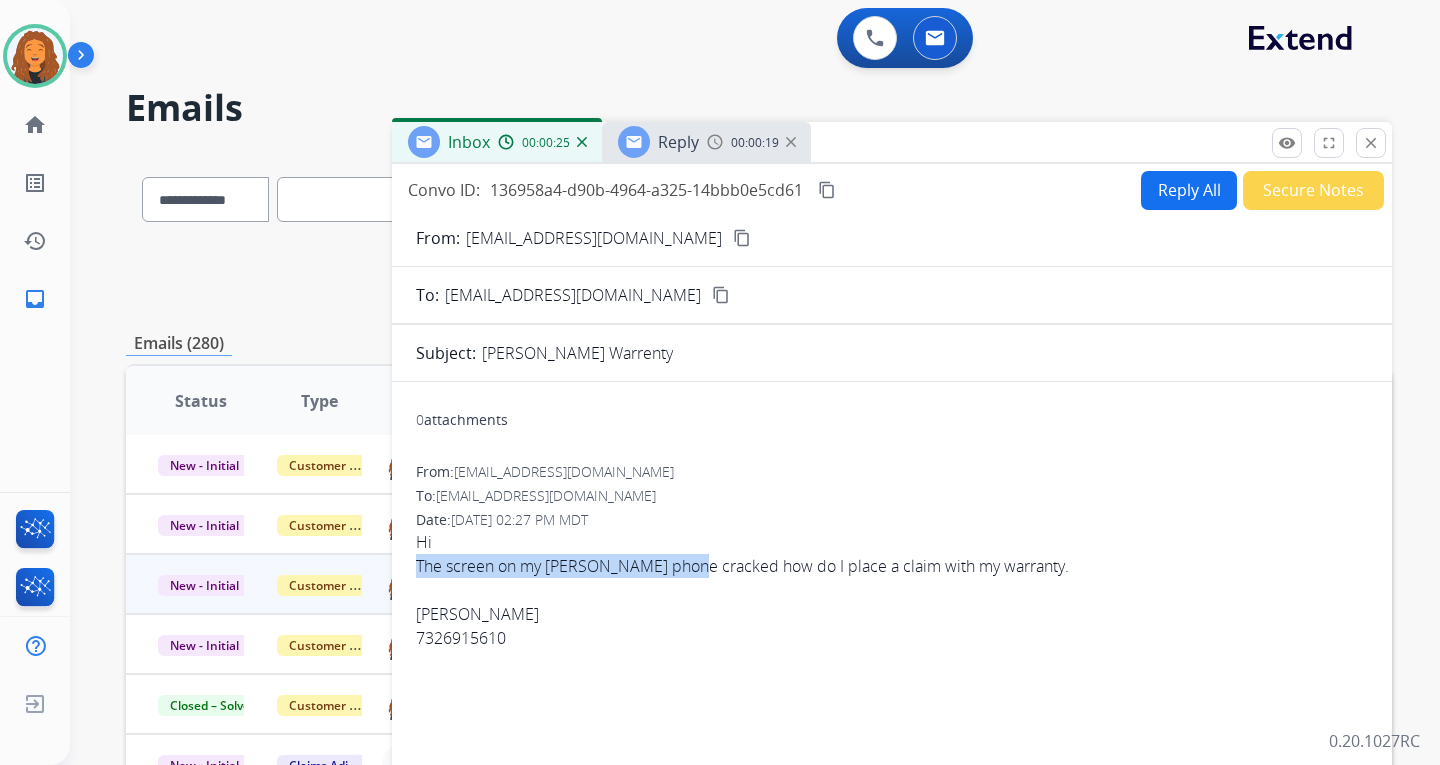drag, startPoint x: 687, startPoint y: 568, endPoint x: 710, endPoint y: 135, distance: 433.6104 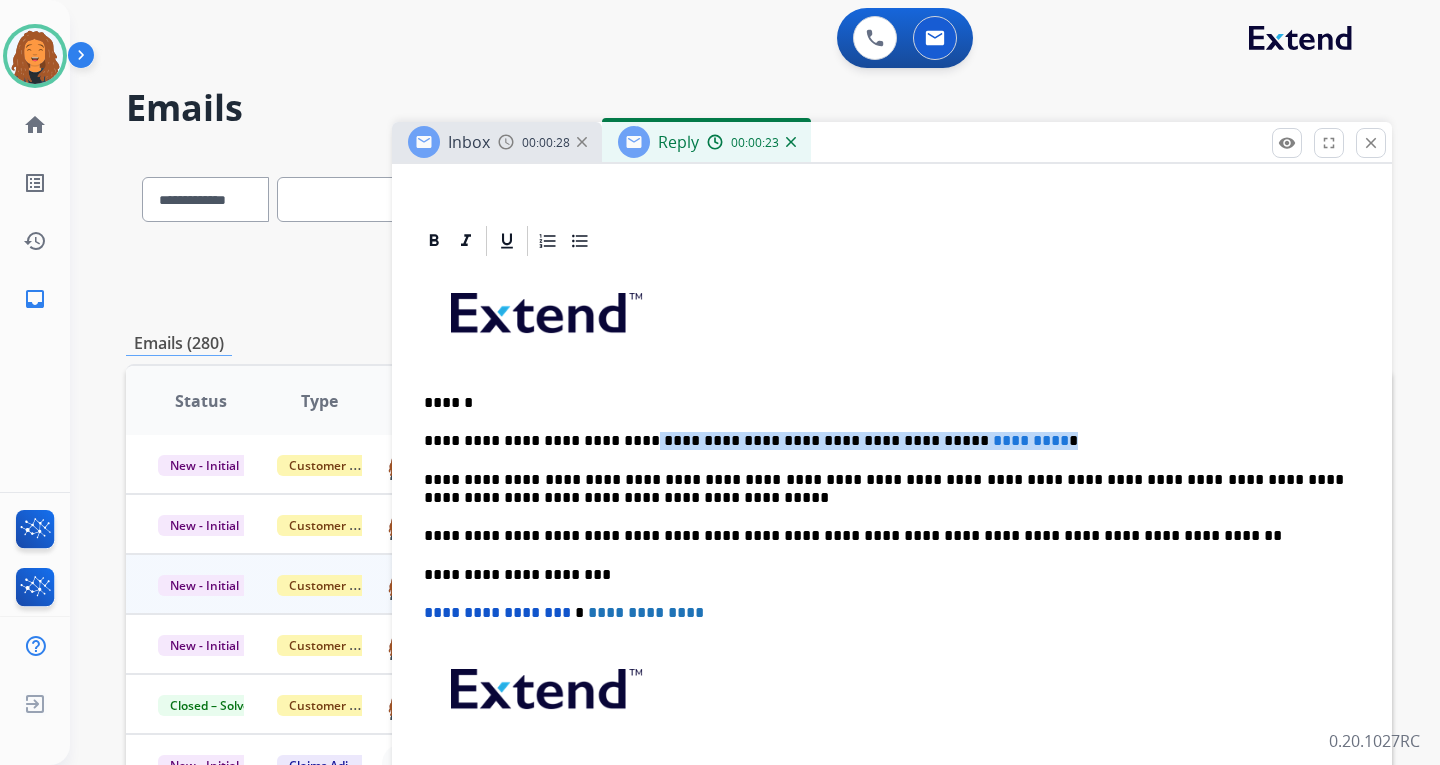 drag, startPoint x: 989, startPoint y: 434, endPoint x: 610, endPoint y: 438, distance: 379.02112 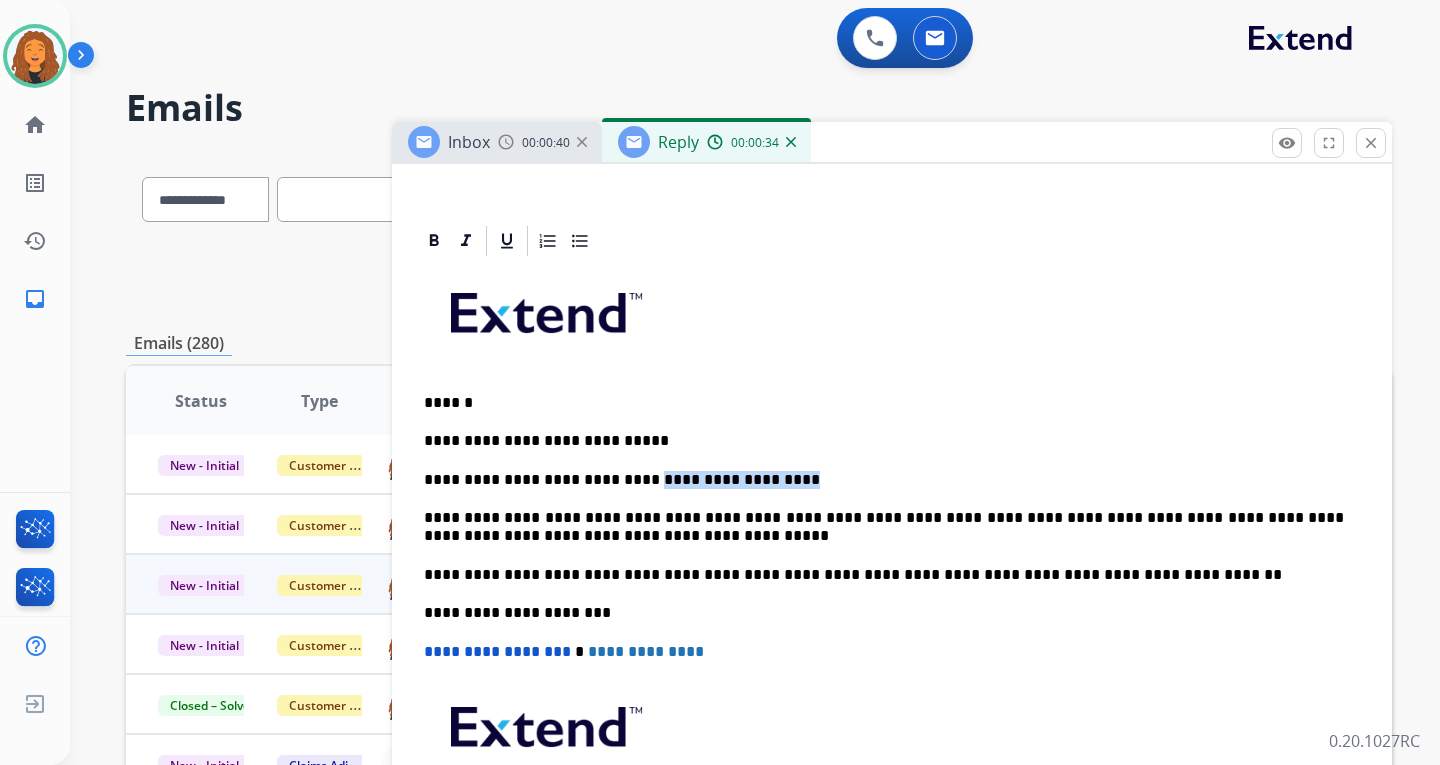drag, startPoint x: 734, startPoint y: 486, endPoint x: 609, endPoint y: 486, distance: 125 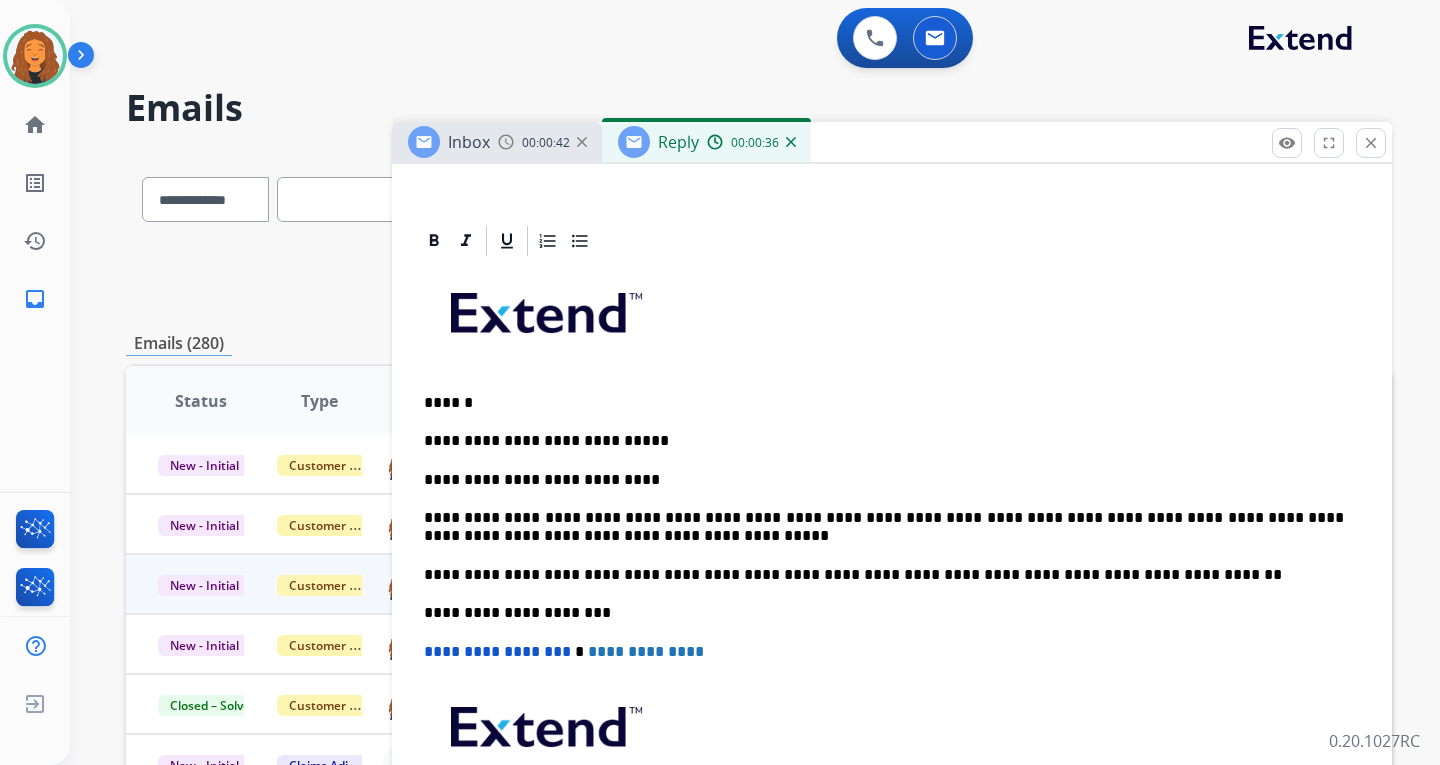 click on "Inbox" at bounding box center [449, 142] 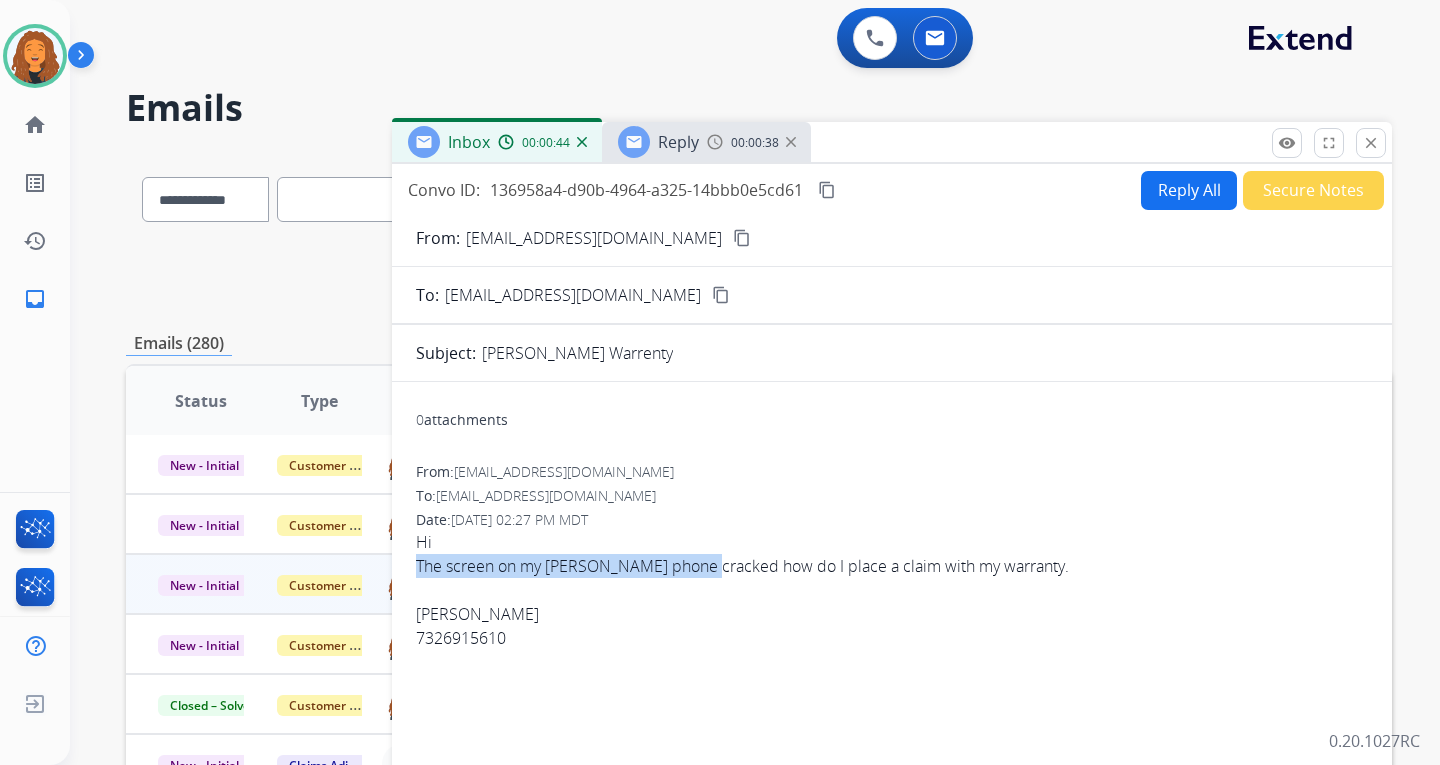 drag, startPoint x: 413, startPoint y: 564, endPoint x: 680, endPoint y: 570, distance: 267.0674 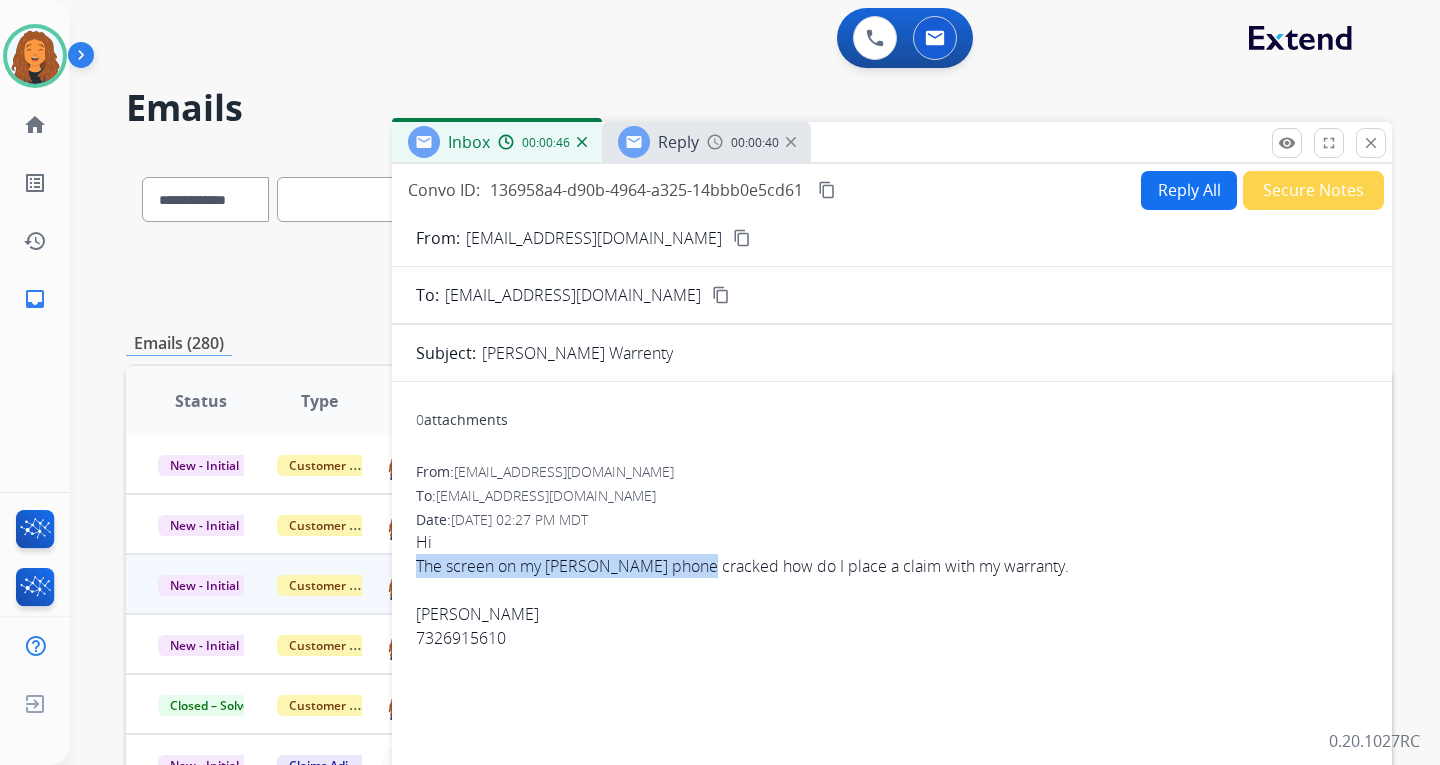 click on "Reply" at bounding box center [678, 142] 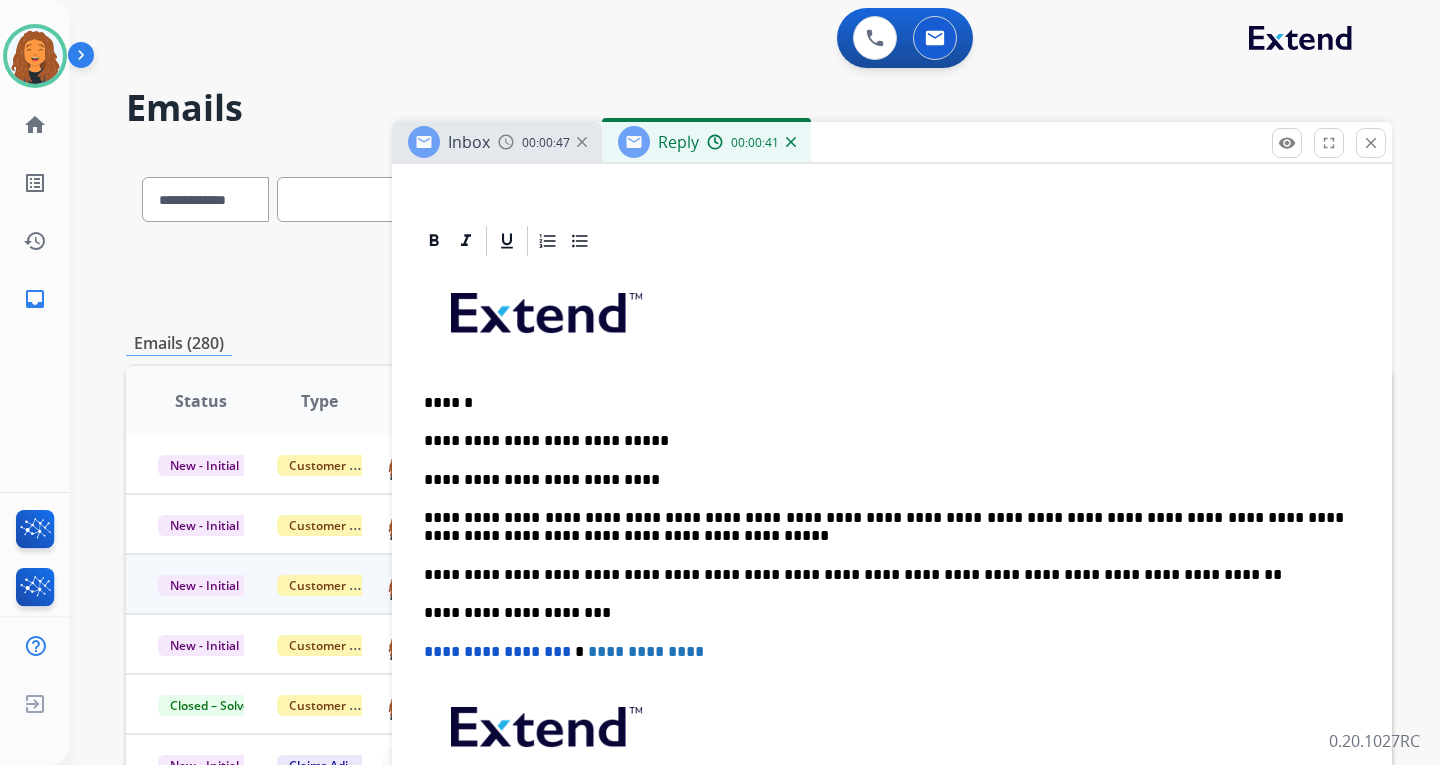 click on "**********" at bounding box center (892, 584) 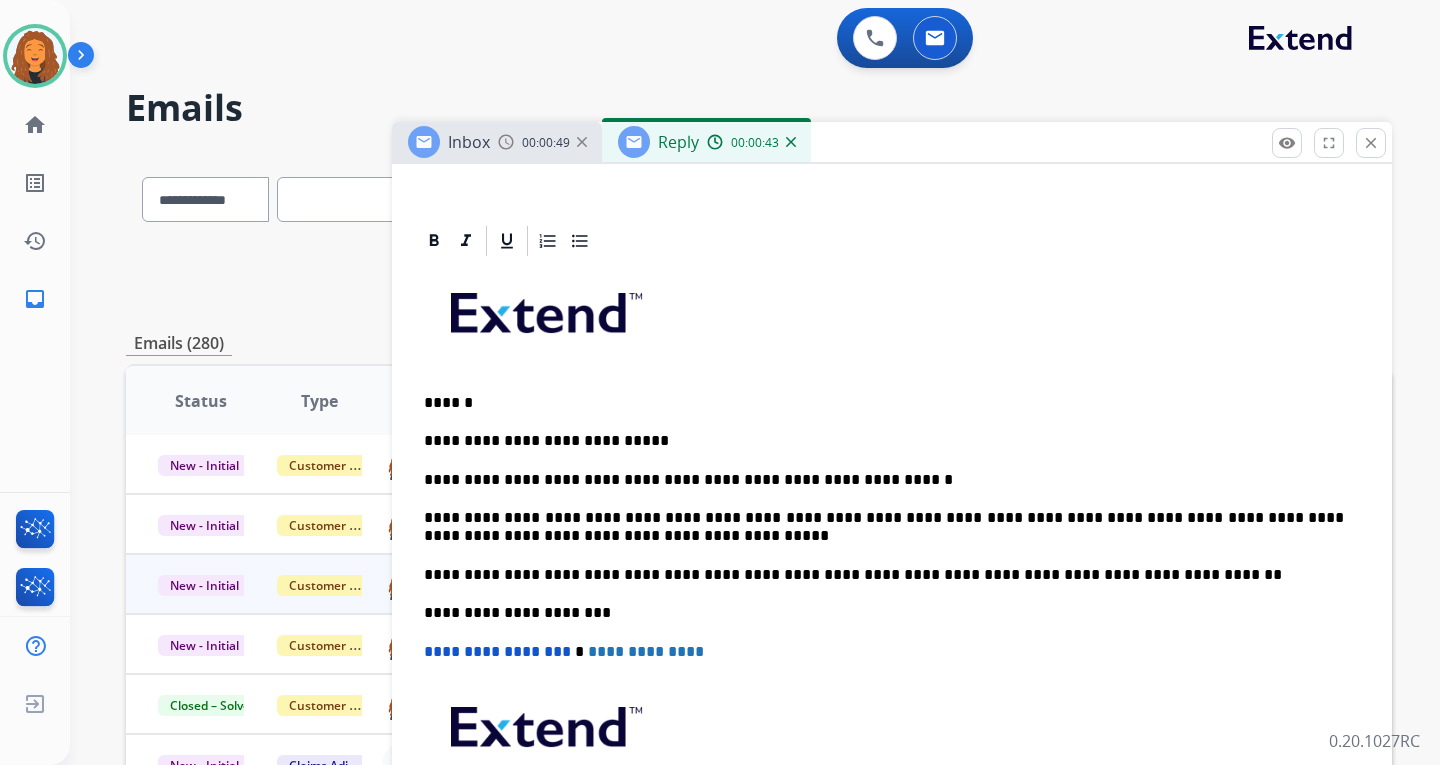 click on "**********" at bounding box center (884, 480) 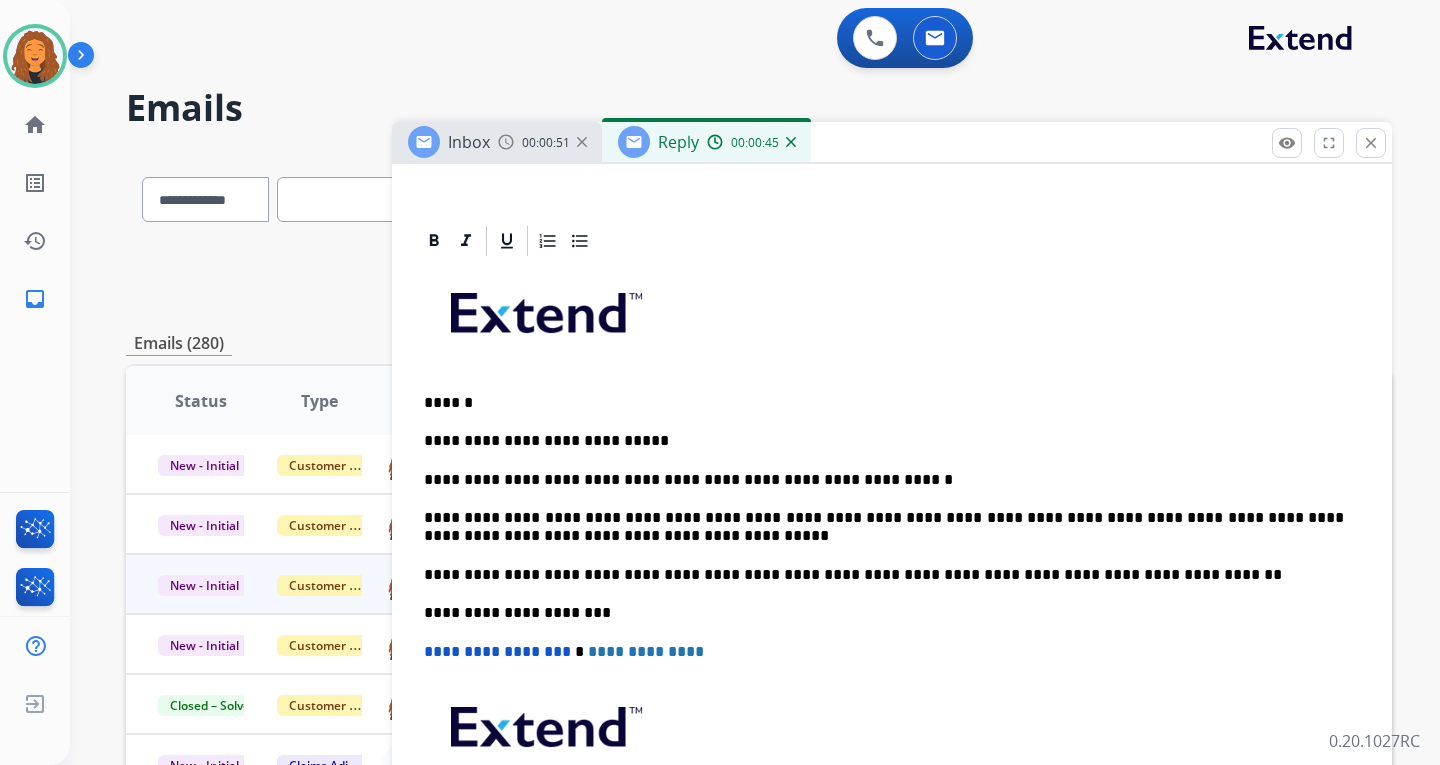 click on "**********" at bounding box center [884, 480] 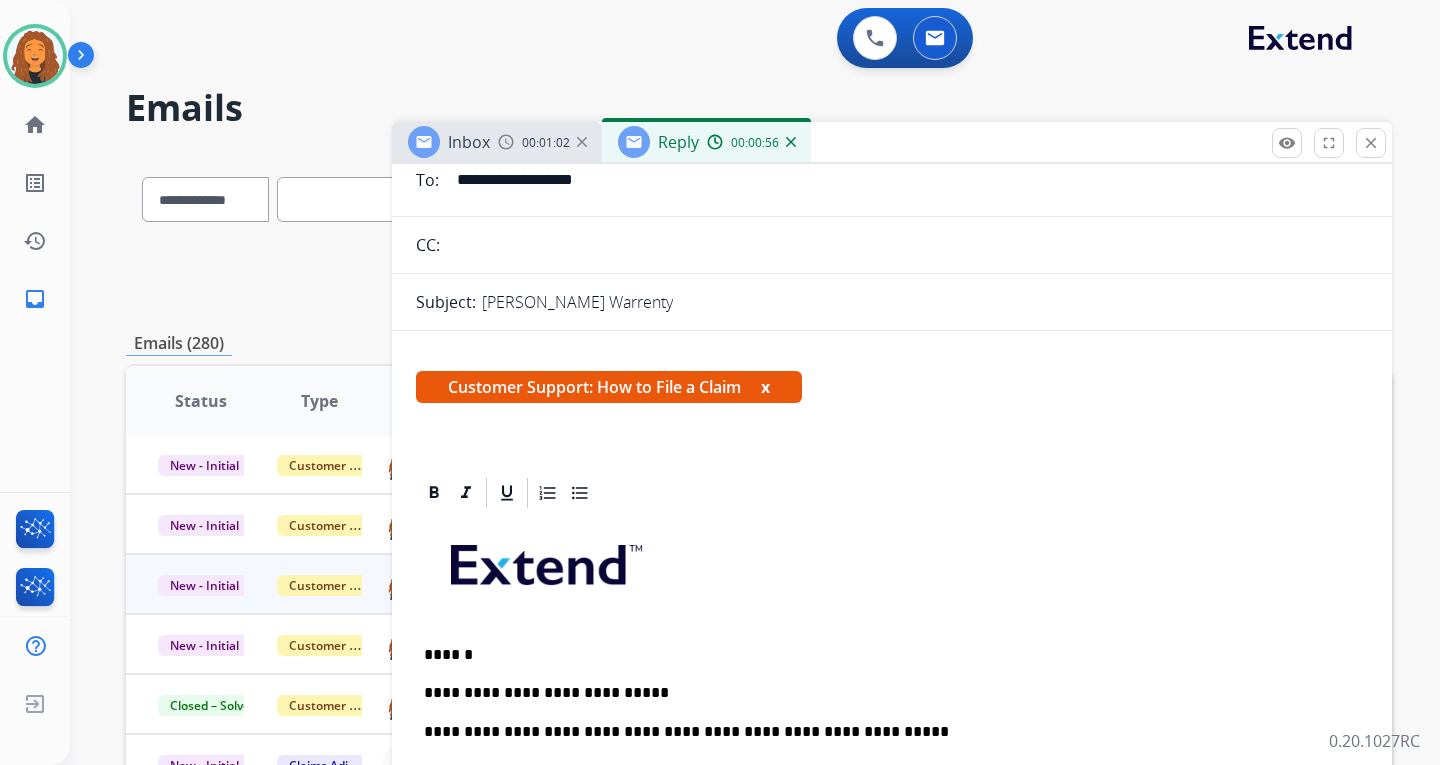 scroll, scrollTop: 0, scrollLeft: 0, axis: both 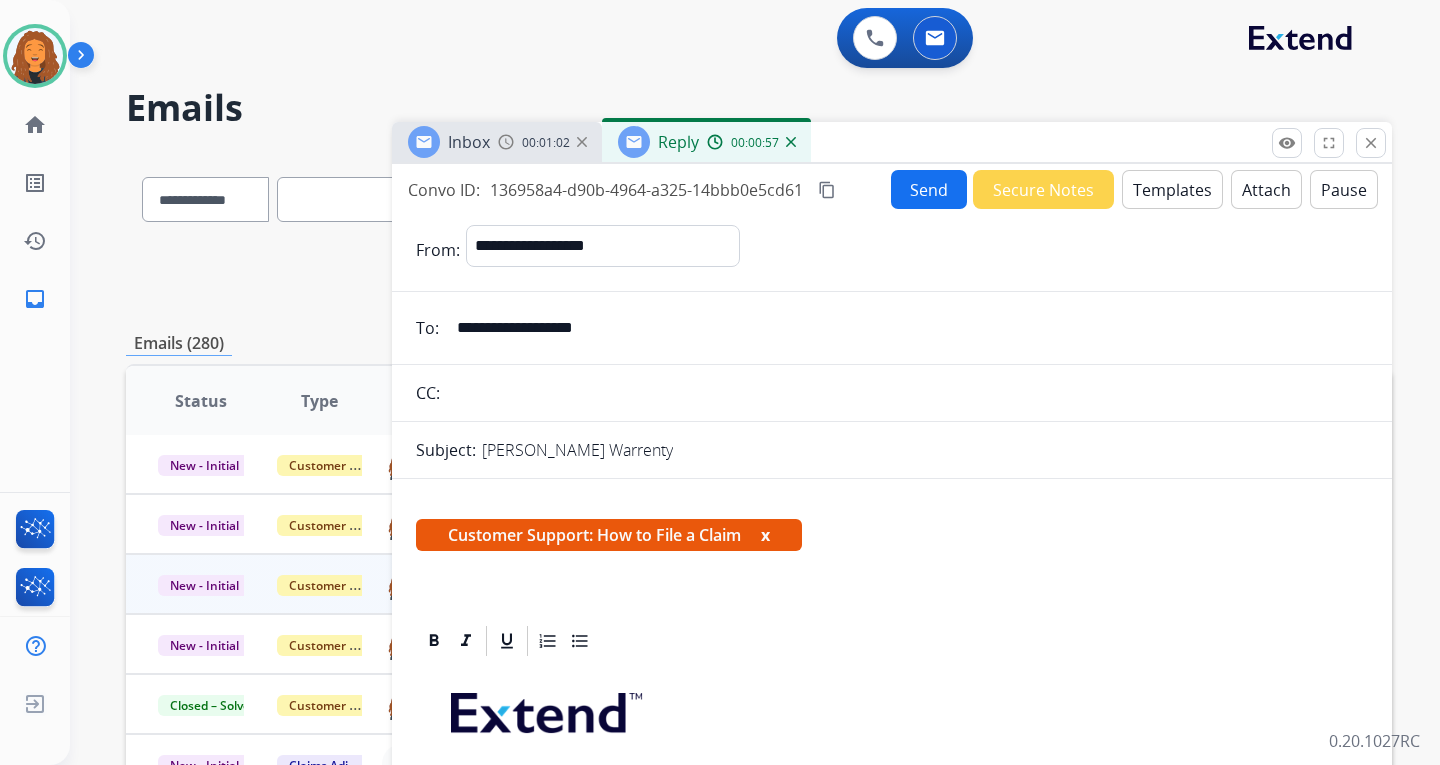 click on "Send" at bounding box center (929, 189) 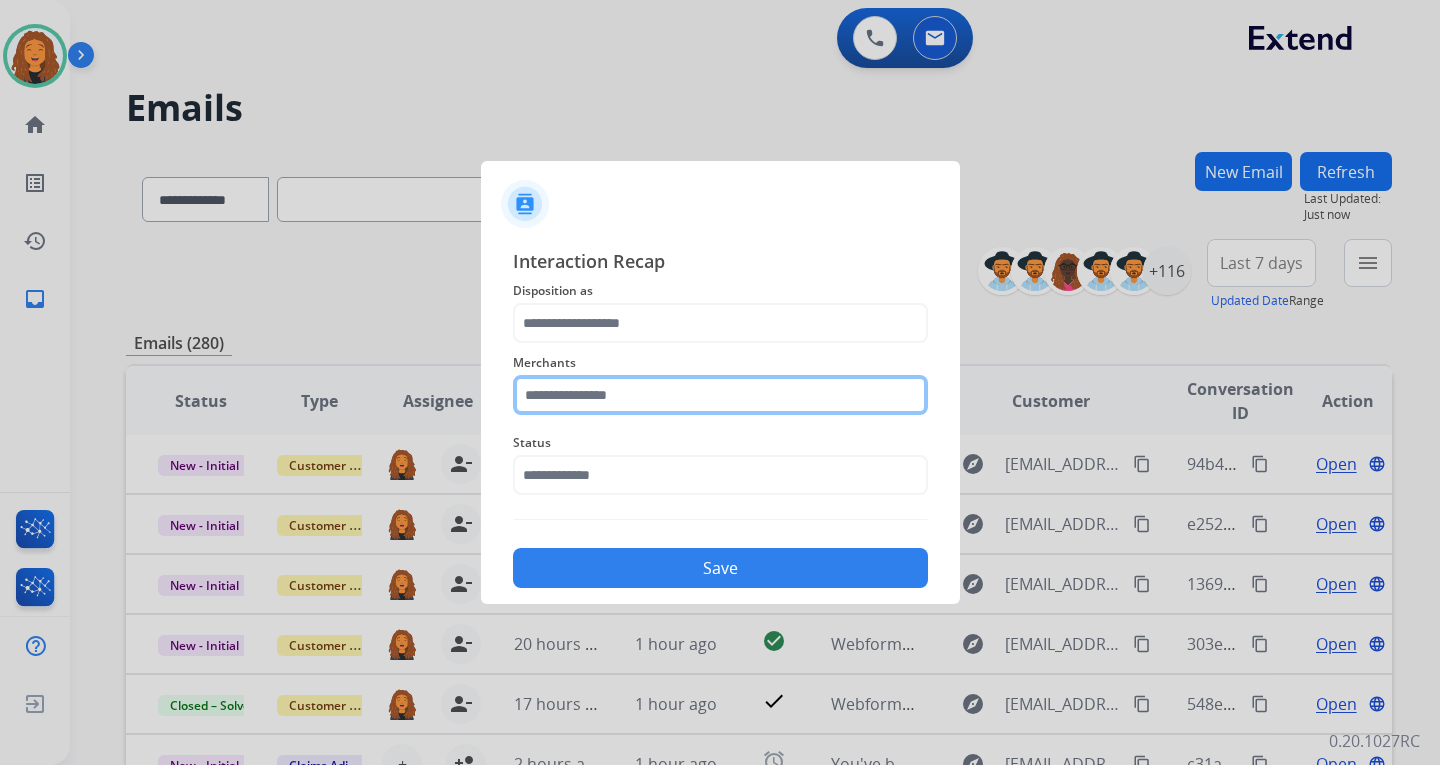 click 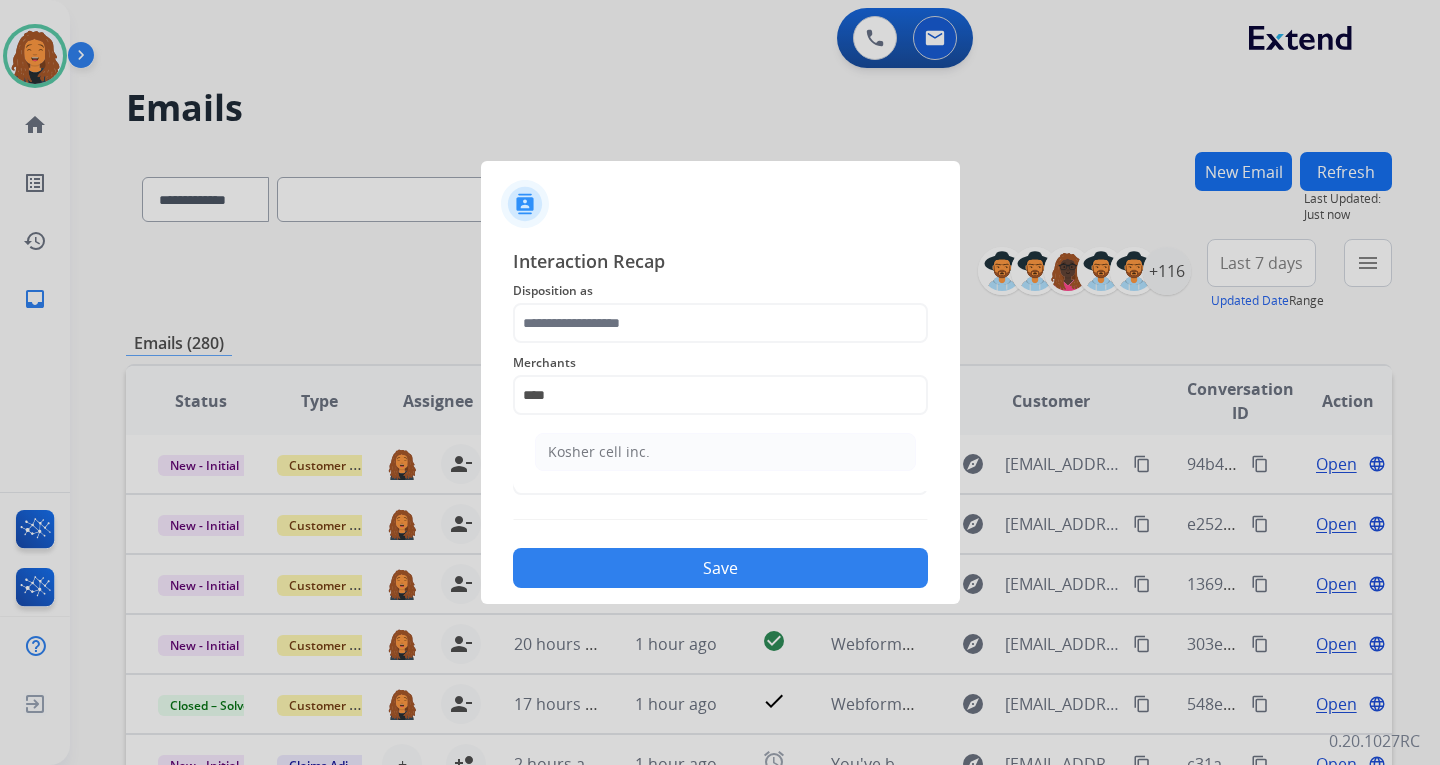 drag, startPoint x: 605, startPoint y: 459, endPoint x: 600, endPoint y: 447, distance: 13 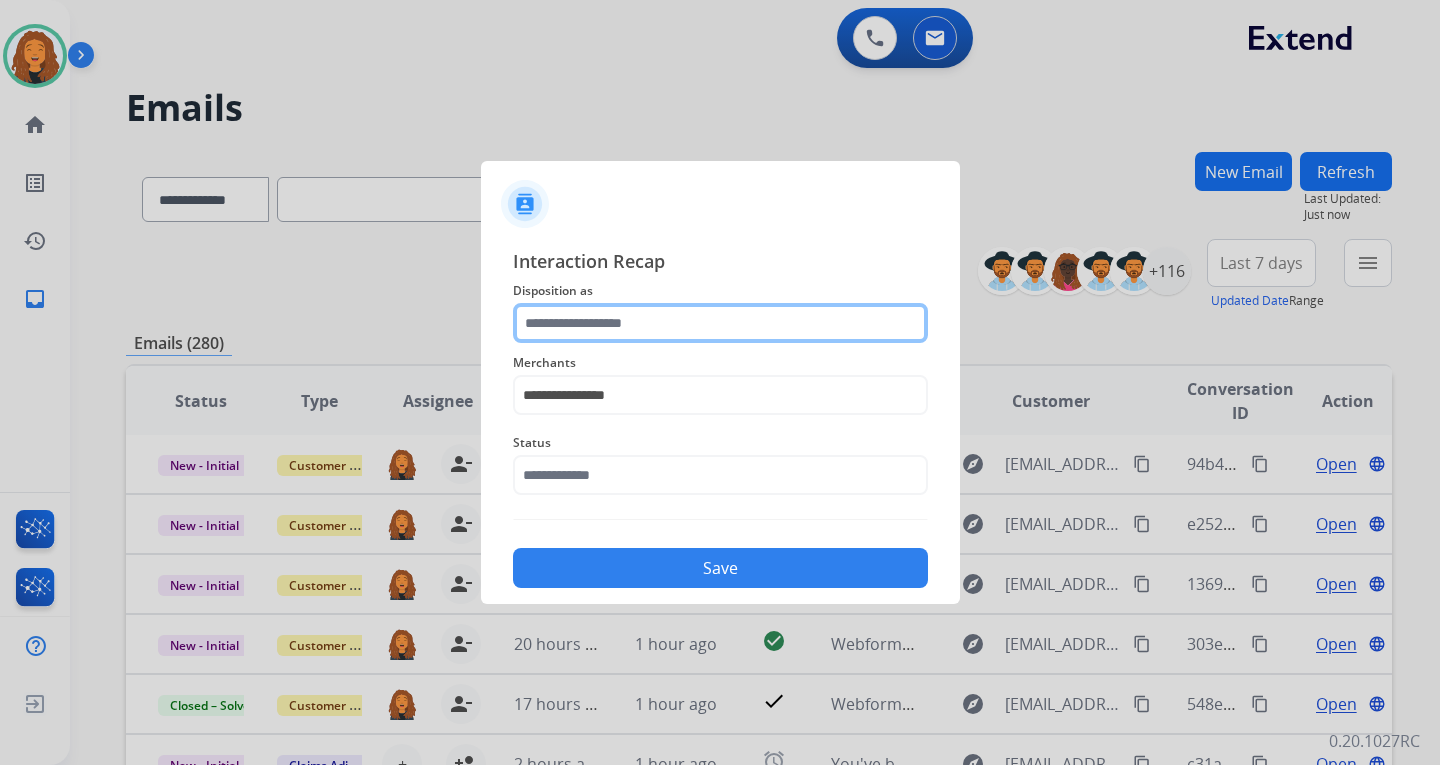 click 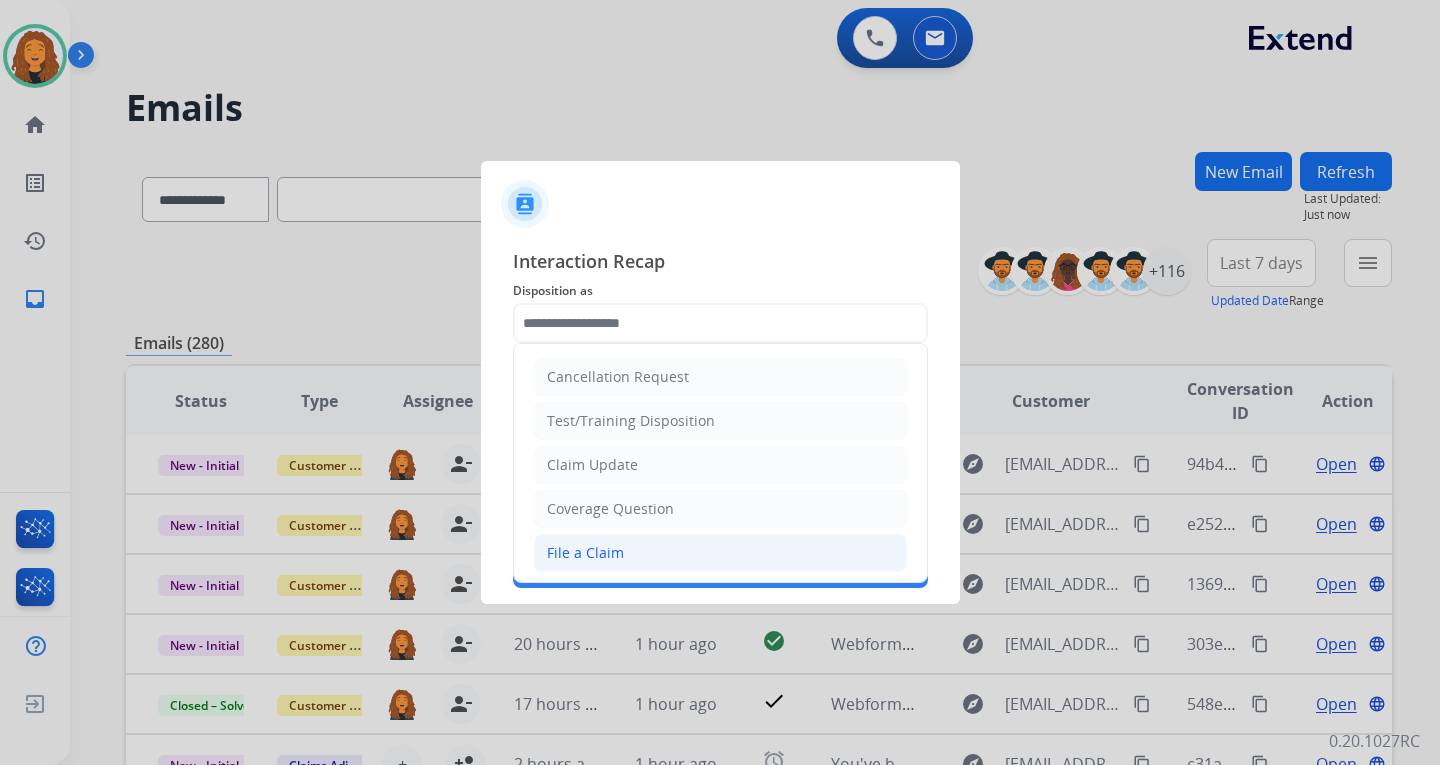 click on "File a Claim" 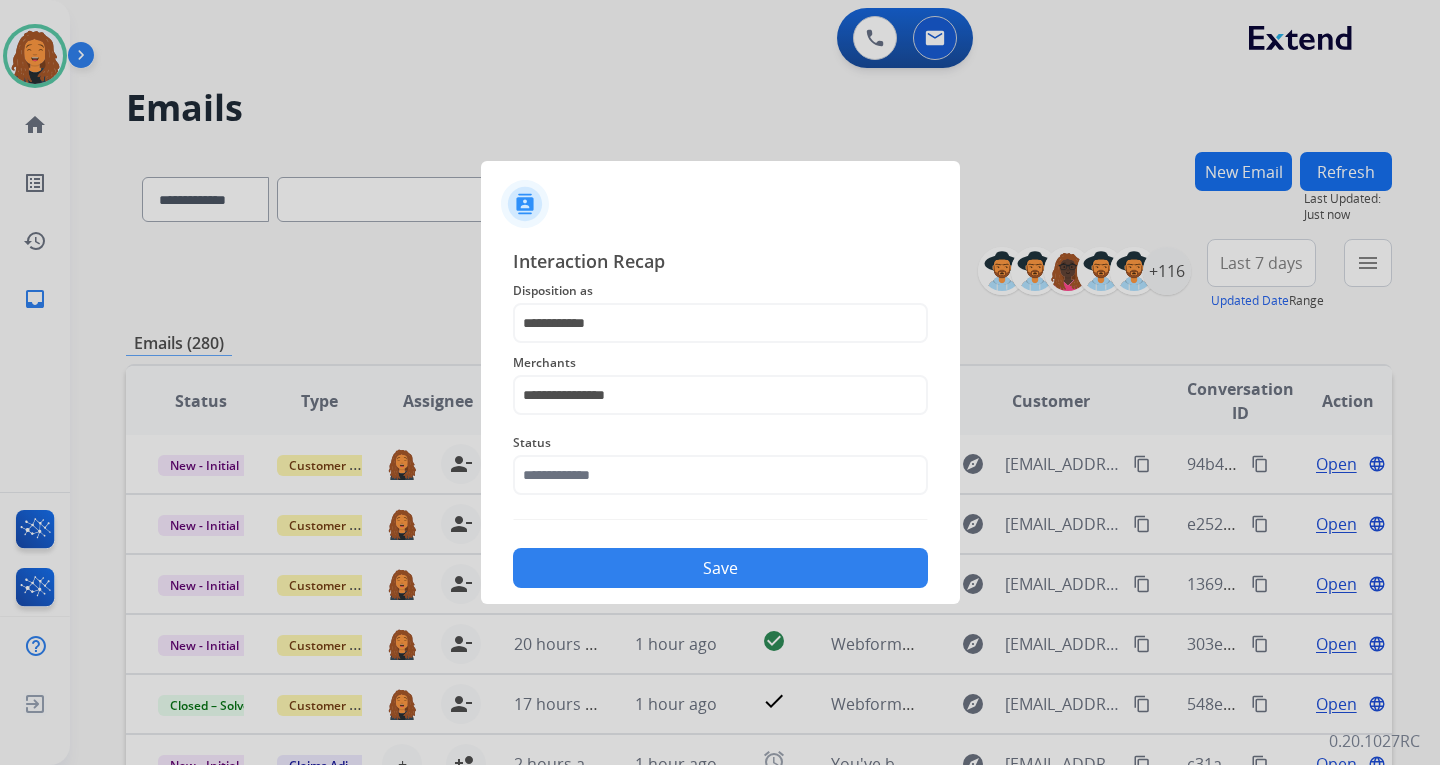 click on "Status" 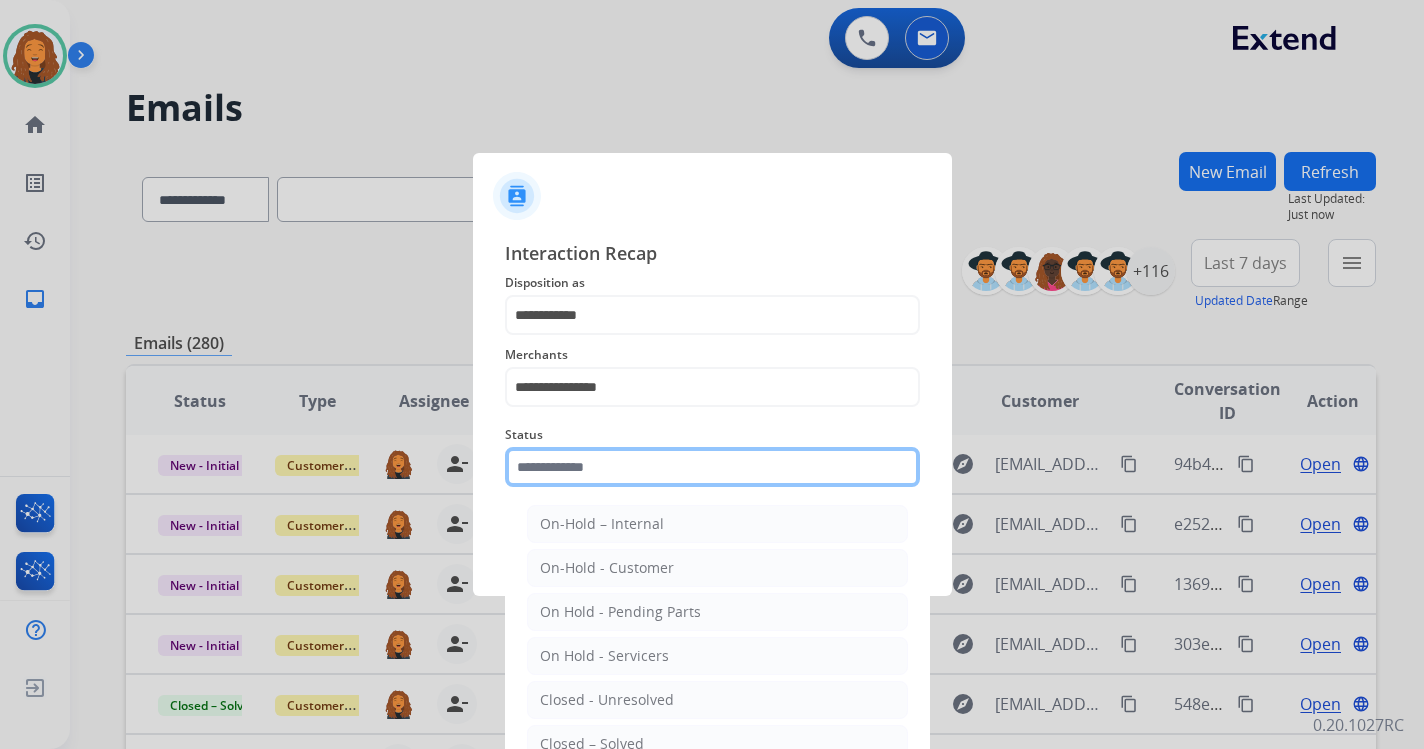 click 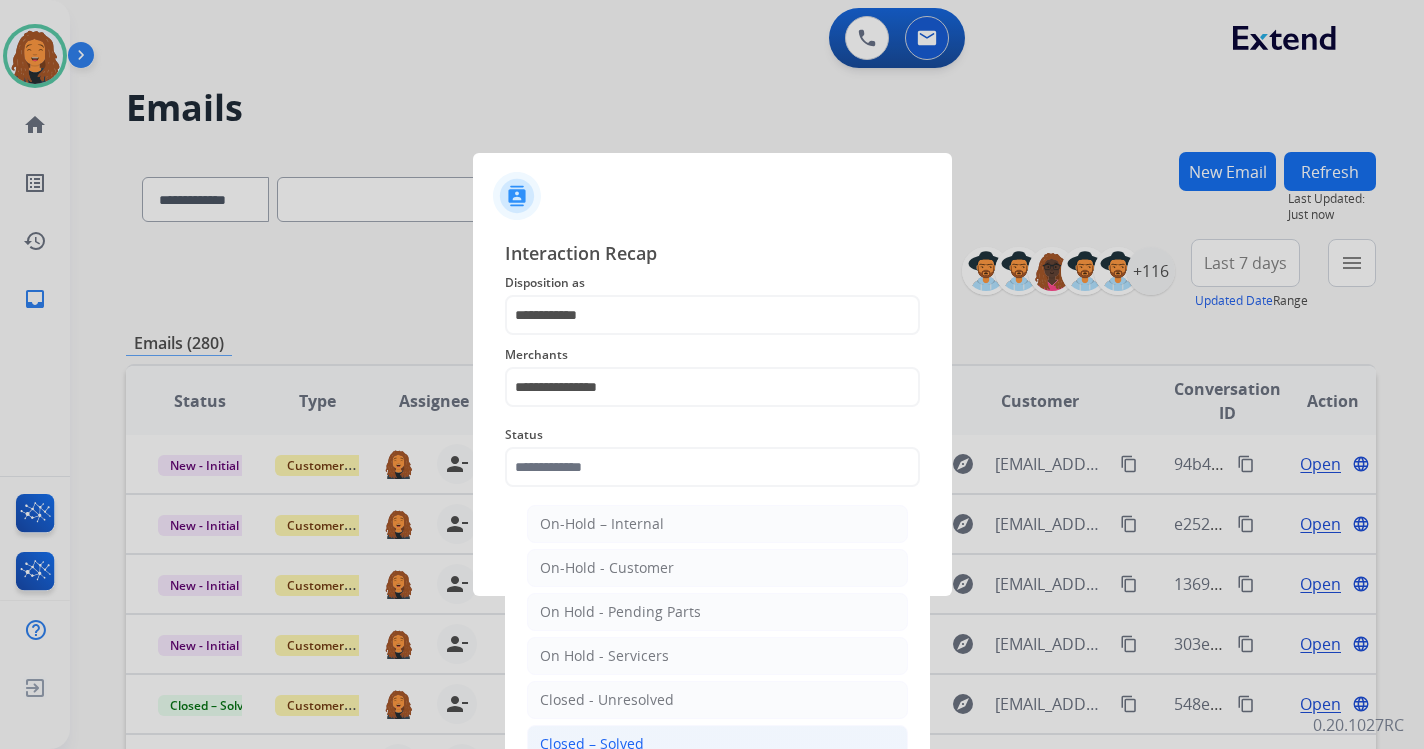 click on "Closed – Solved" 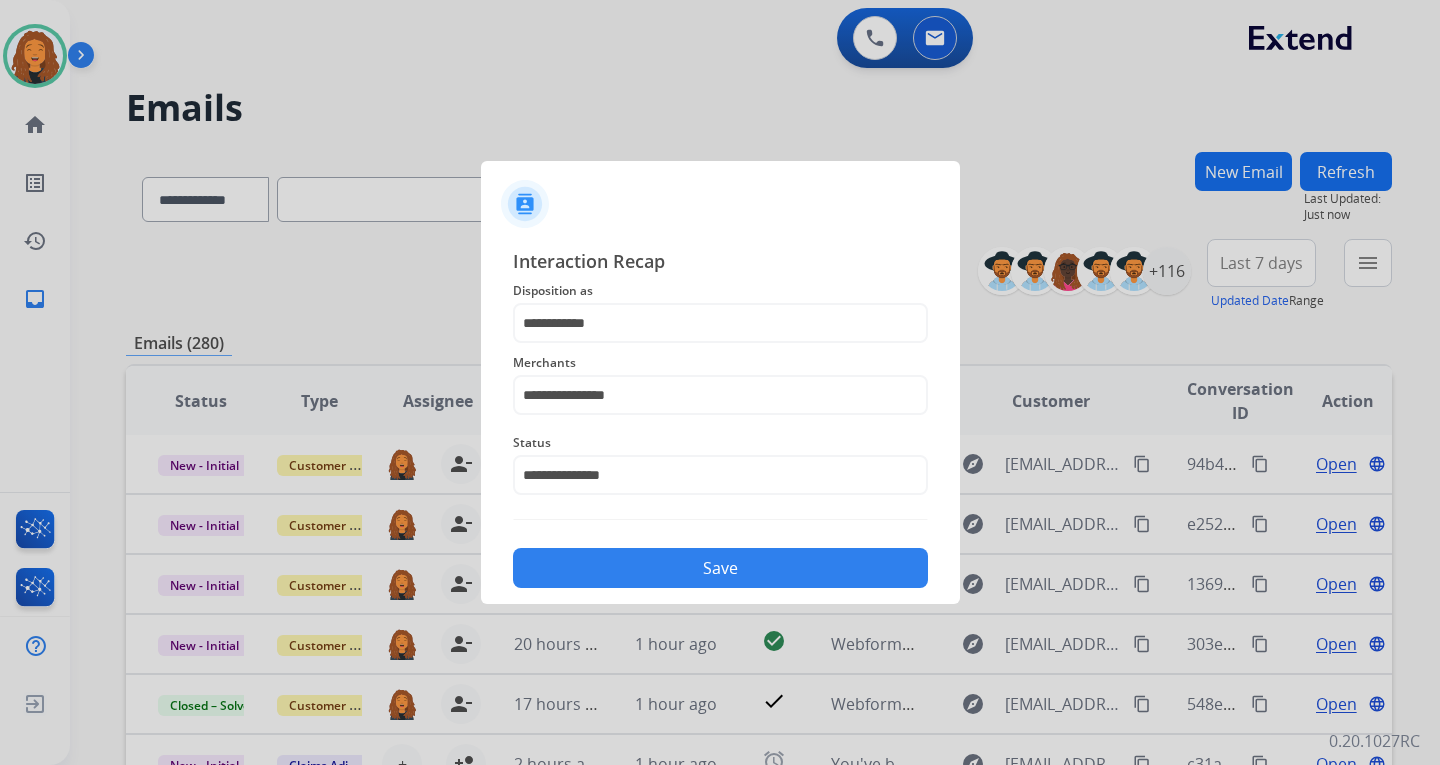 drag, startPoint x: 606, startPoint y: 555, endPoint x: 550, endPoint y: 516, distance: 68.24222 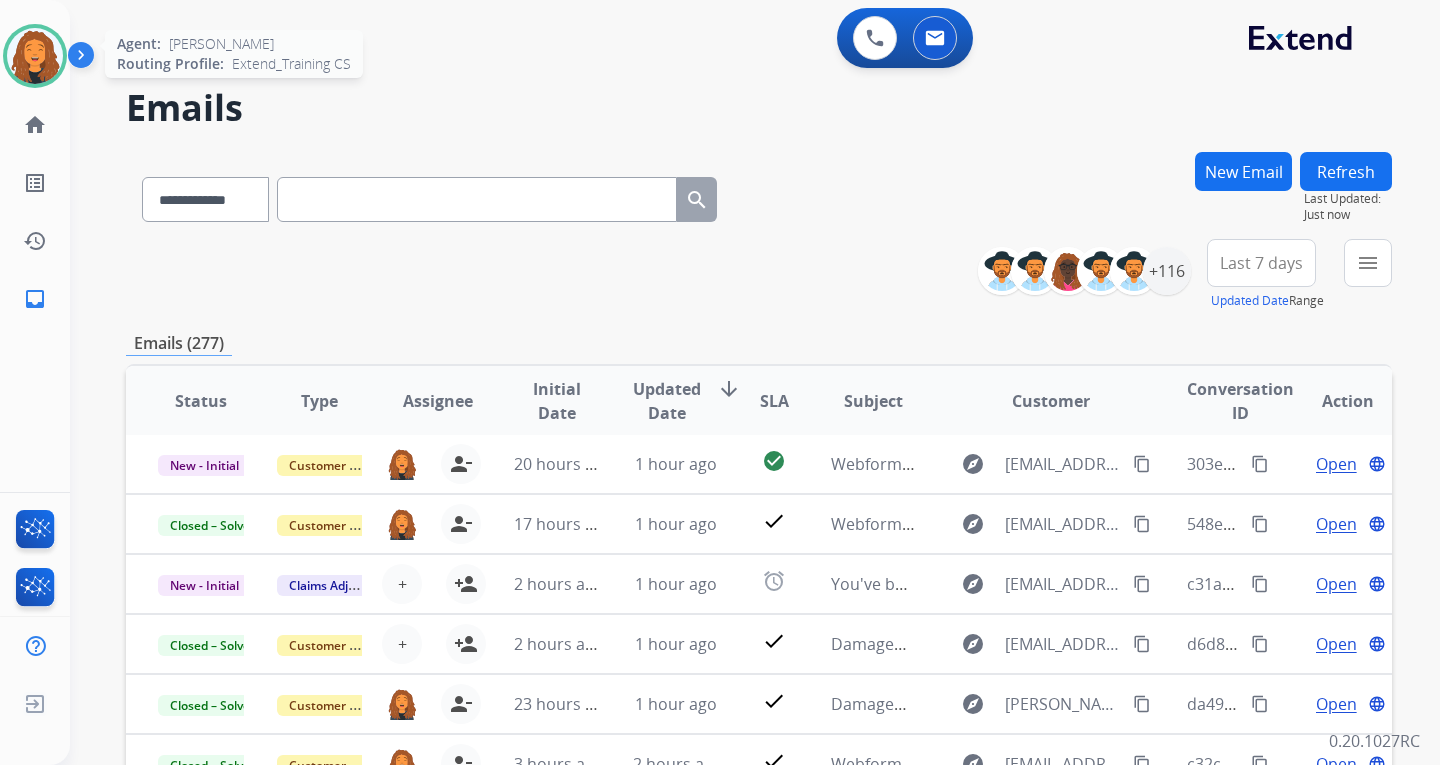 click at bounding box center [35, 56] 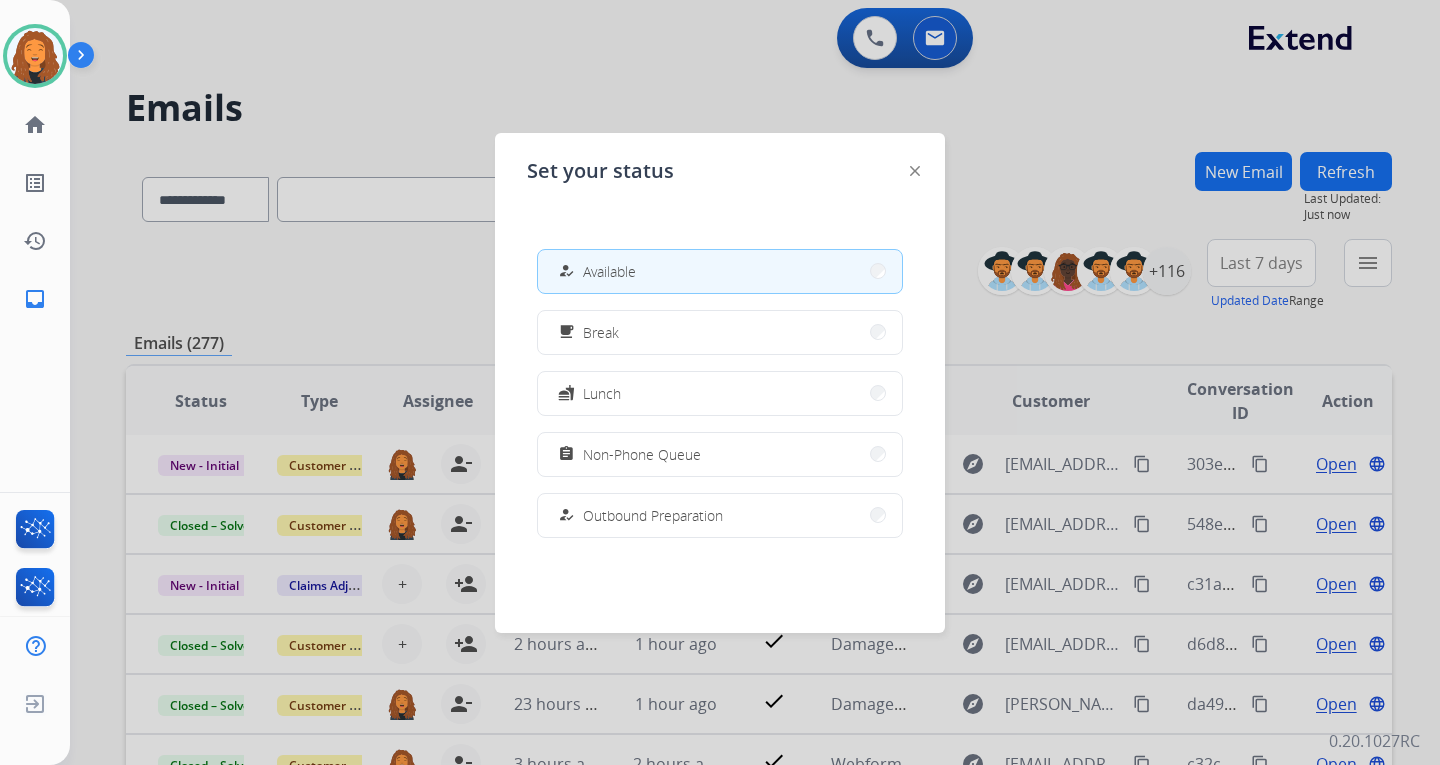 click at bounding box center [720, 382] 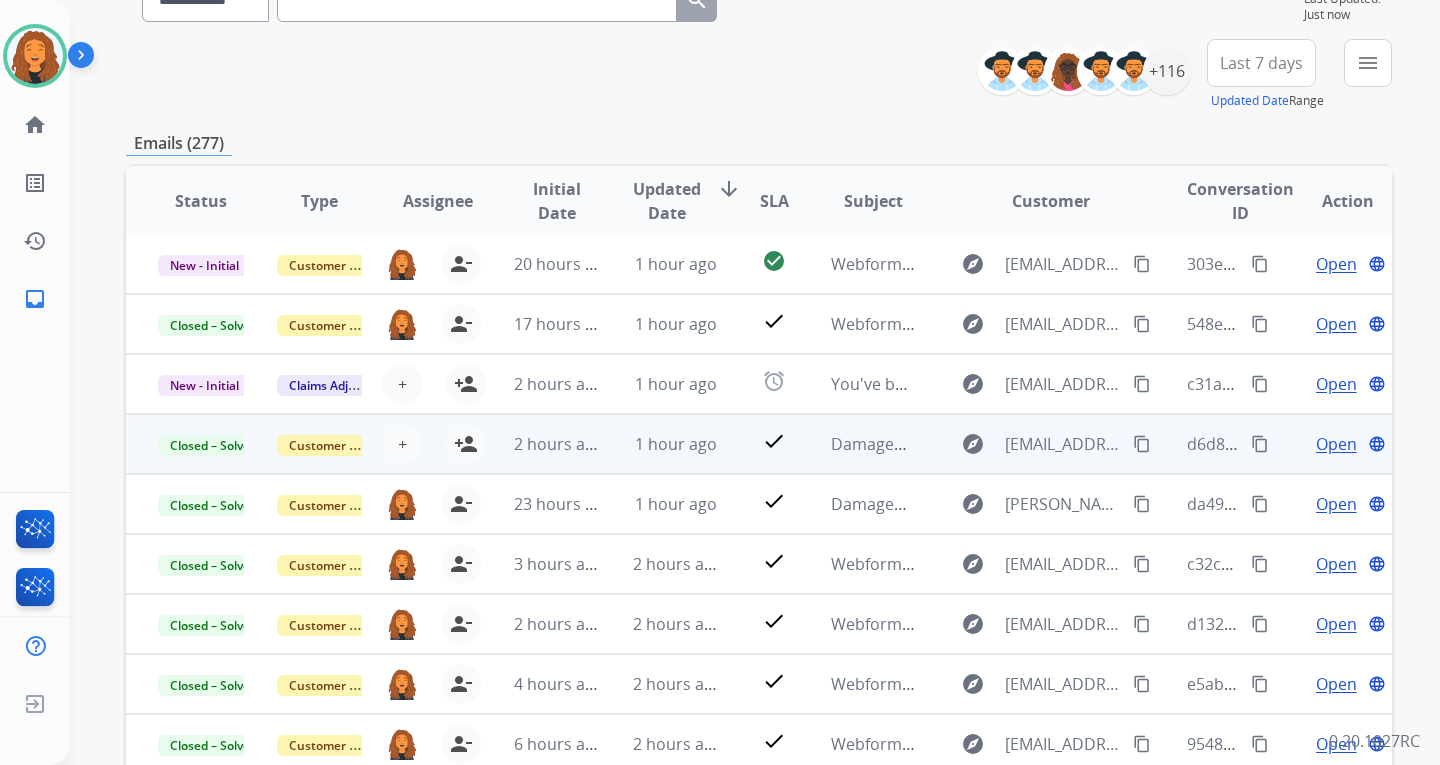 scroll, scrollTop: 300, scrollLeft: 0, axis: vertical 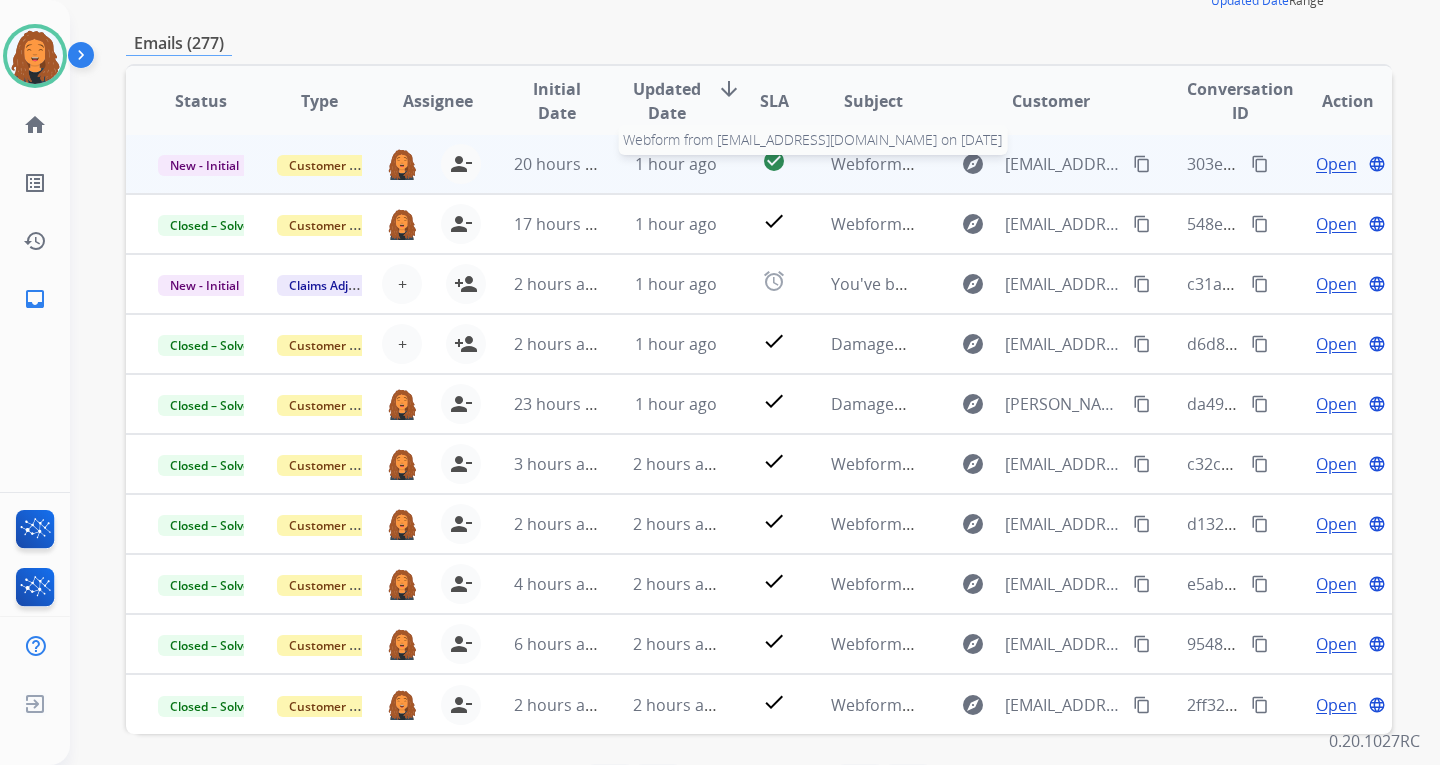click on "Webform from [EMAIL_ADDRESS][DOMAIN_NAME] on [DATE]" at bounding box center [1057, 164] 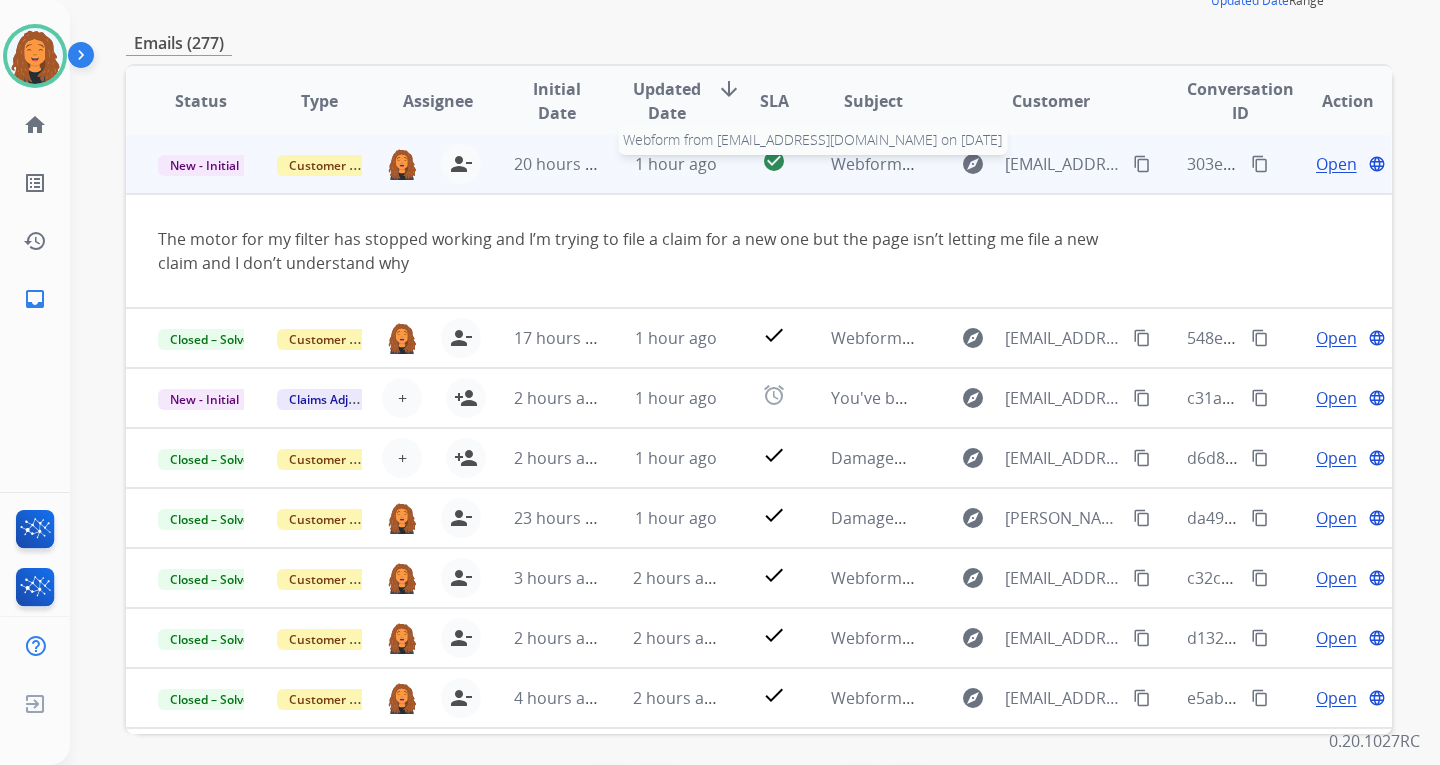 scroll, scrollTop: 0, scrollLeft: 0, axis: both 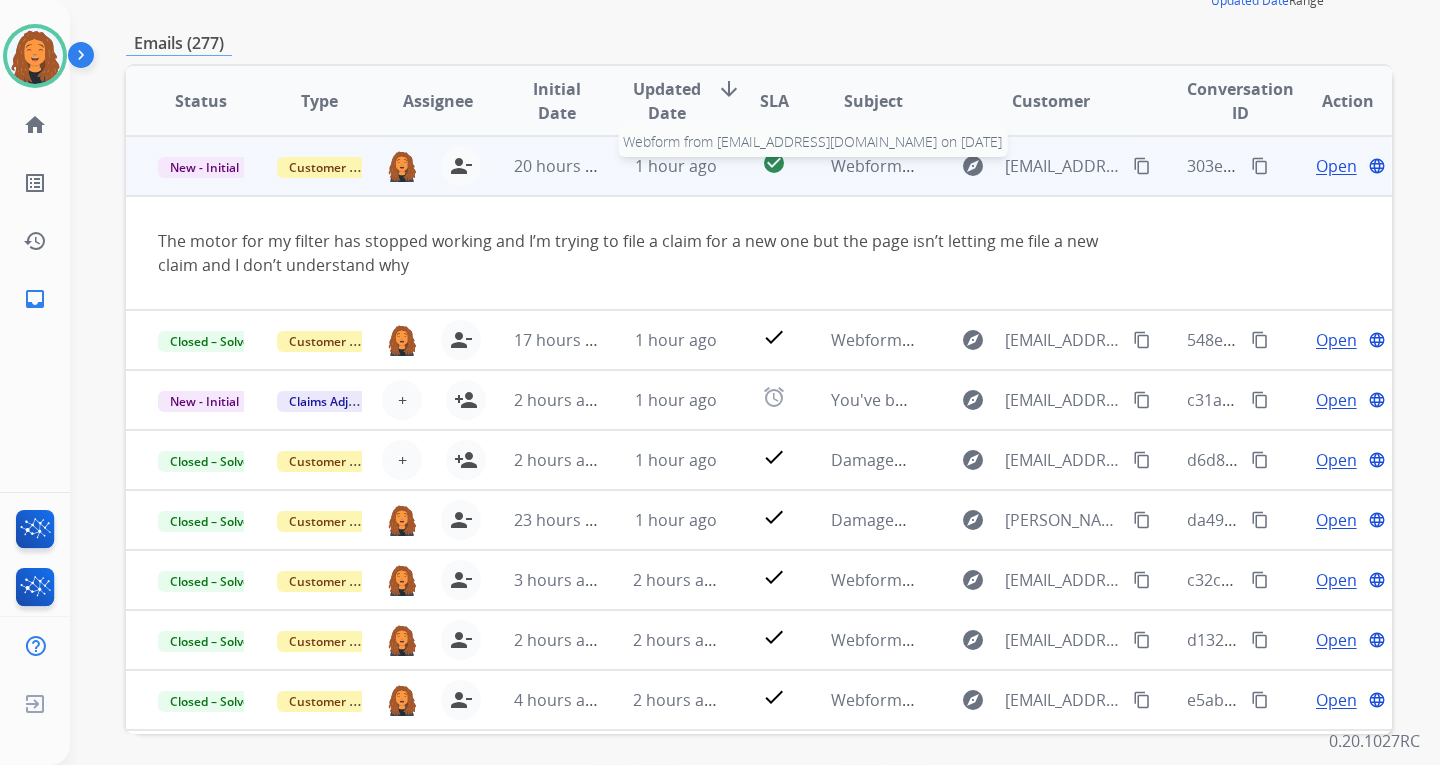 click on "Webform from [EMAIL_ADDRESS][DOMAIN_NAME] on [DATE]" at bounding box center (1057, 166) 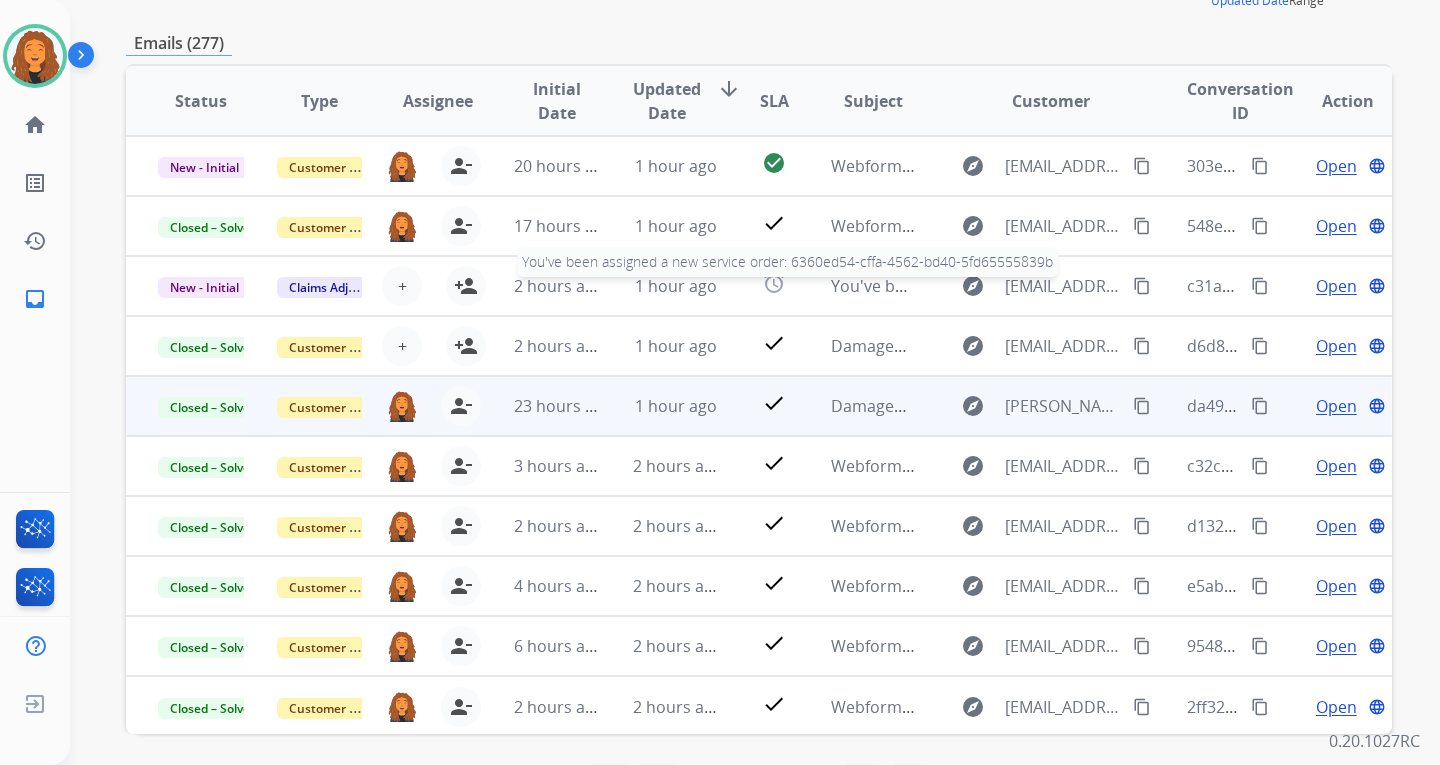 scroll, scrollTop: 2, scrollLeft: 0, axis: vertical 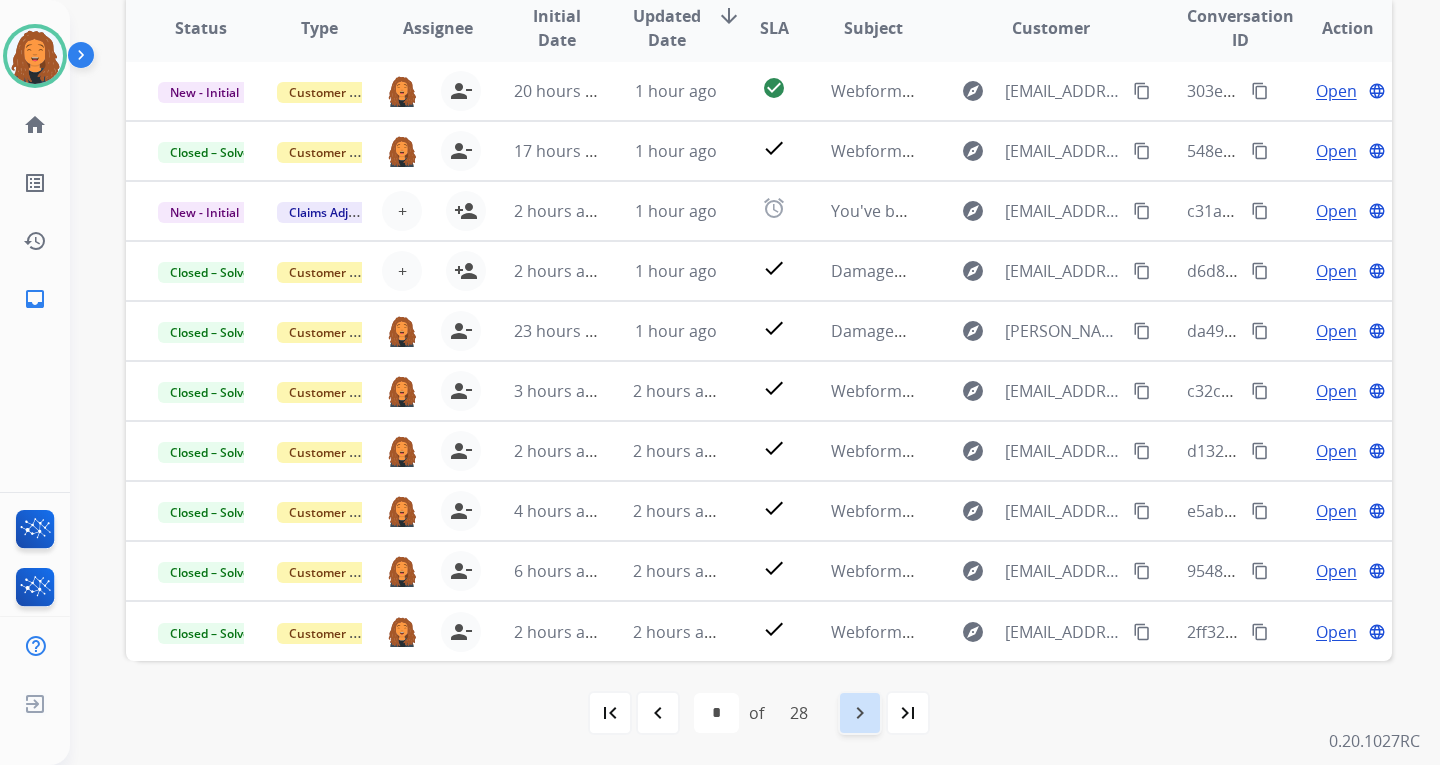 click on "navigate_next" at bounding box center [860, 713] 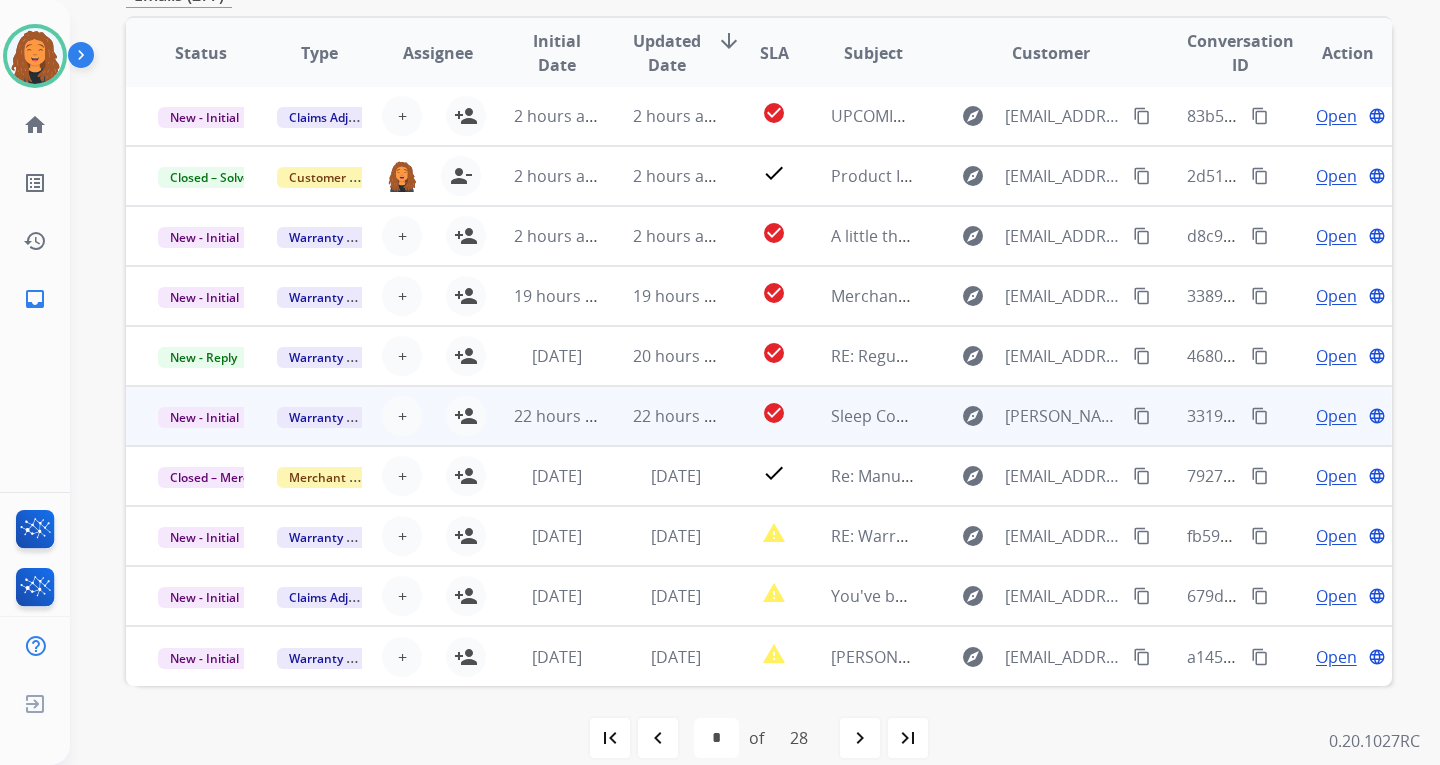scroll, scrollTop: 373, scrollLeft: 0, axis: vertical 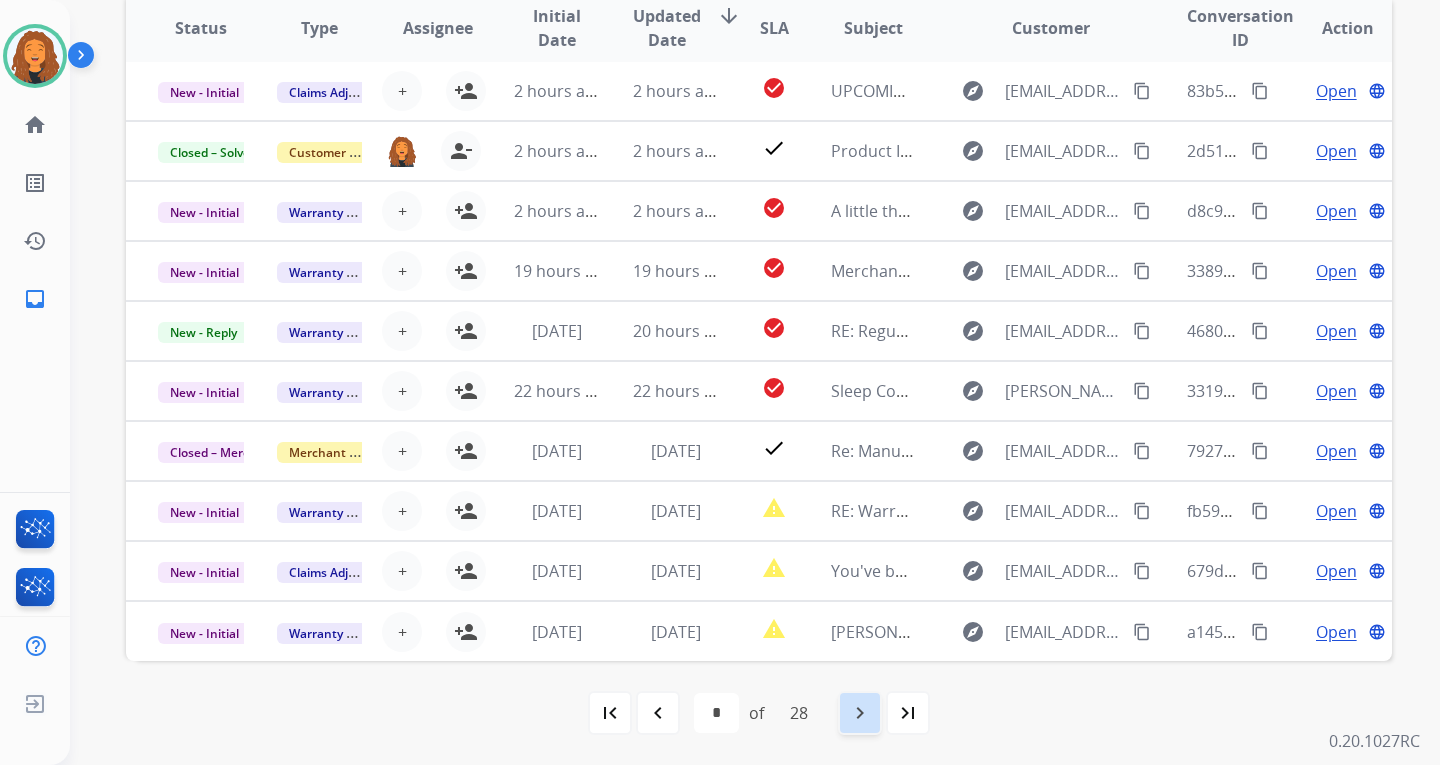 click on "navigate_next" at bounding box center (860, 713) 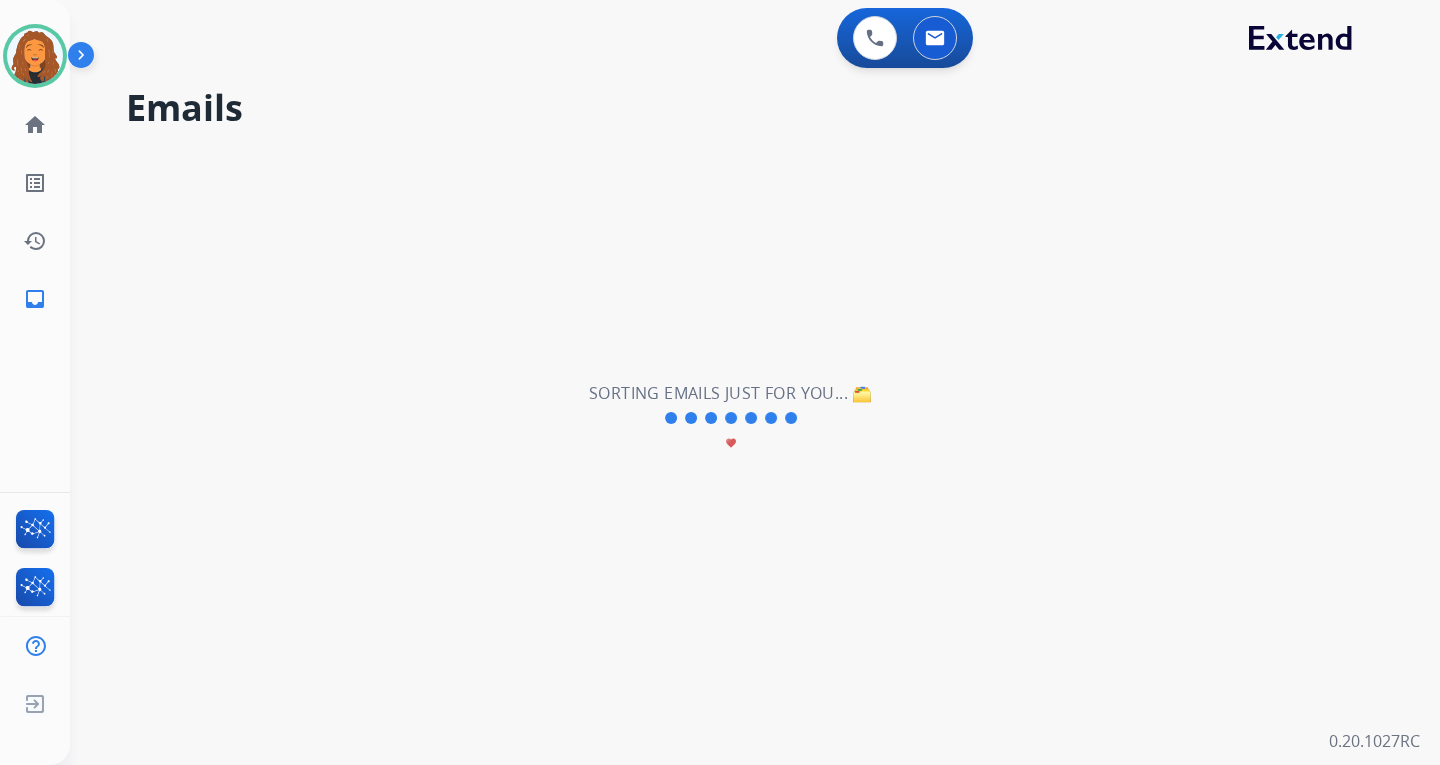 scroll, scrollTop: 0, scrollLeft: 0, axis: both 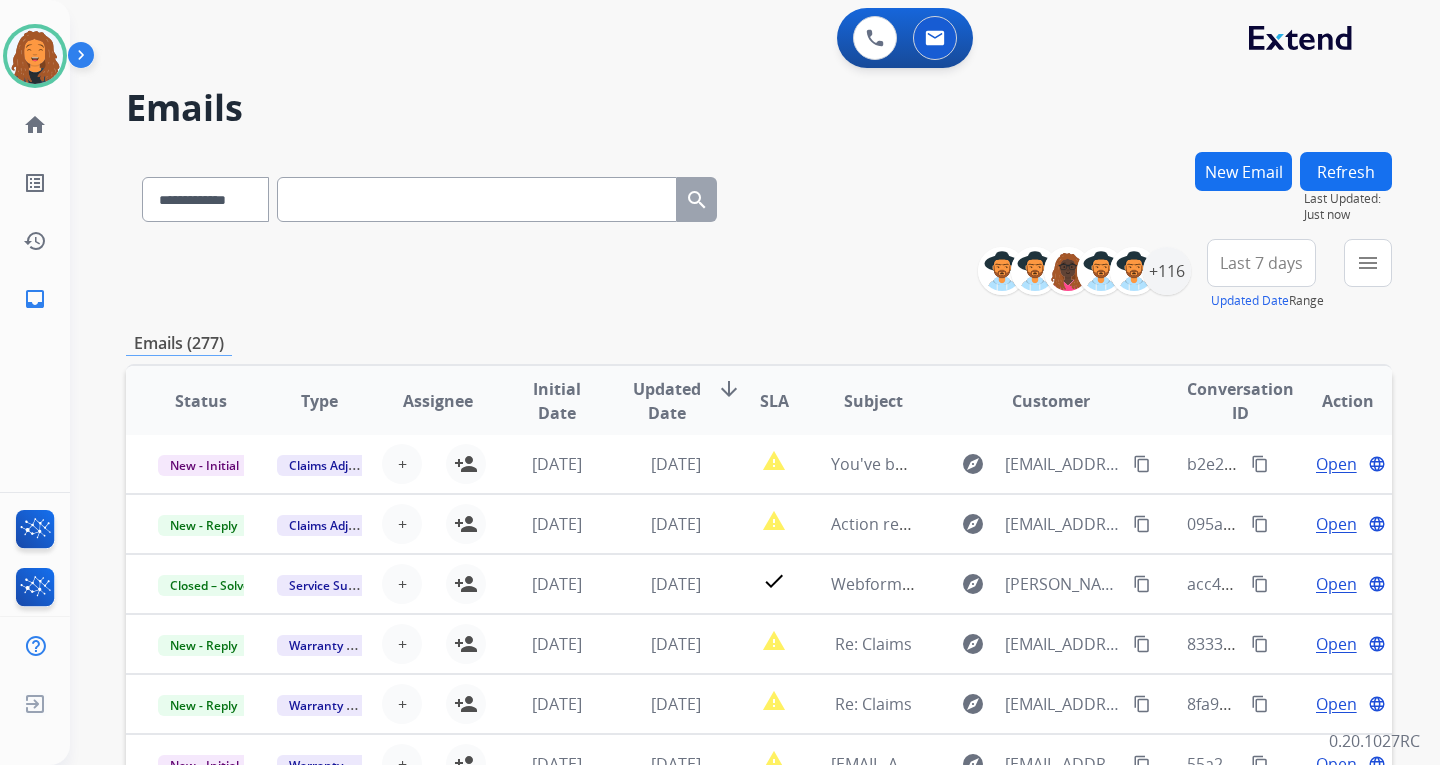 click on "menu" at bounding box center [1368, 263] 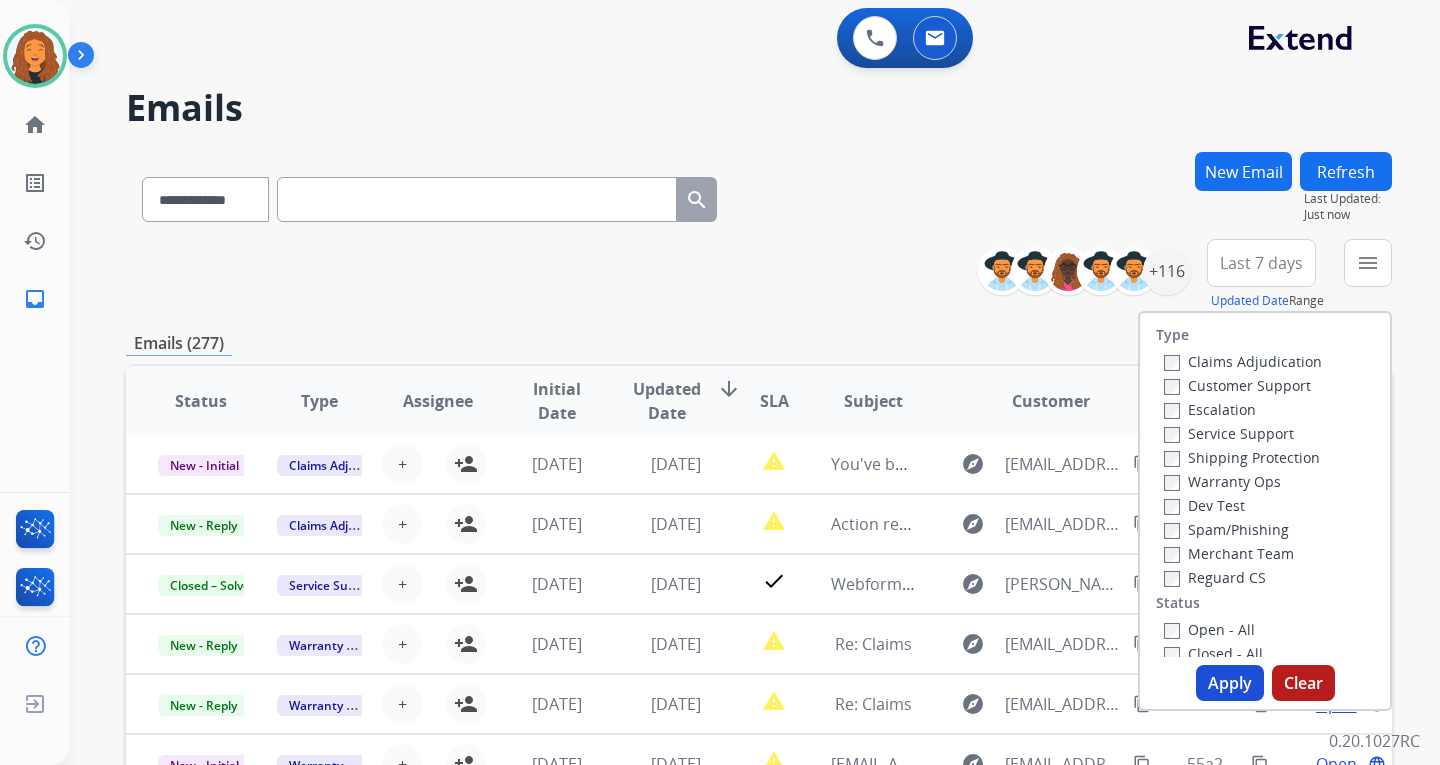 click on "Customer Support" at bounding box center (1237, 385) 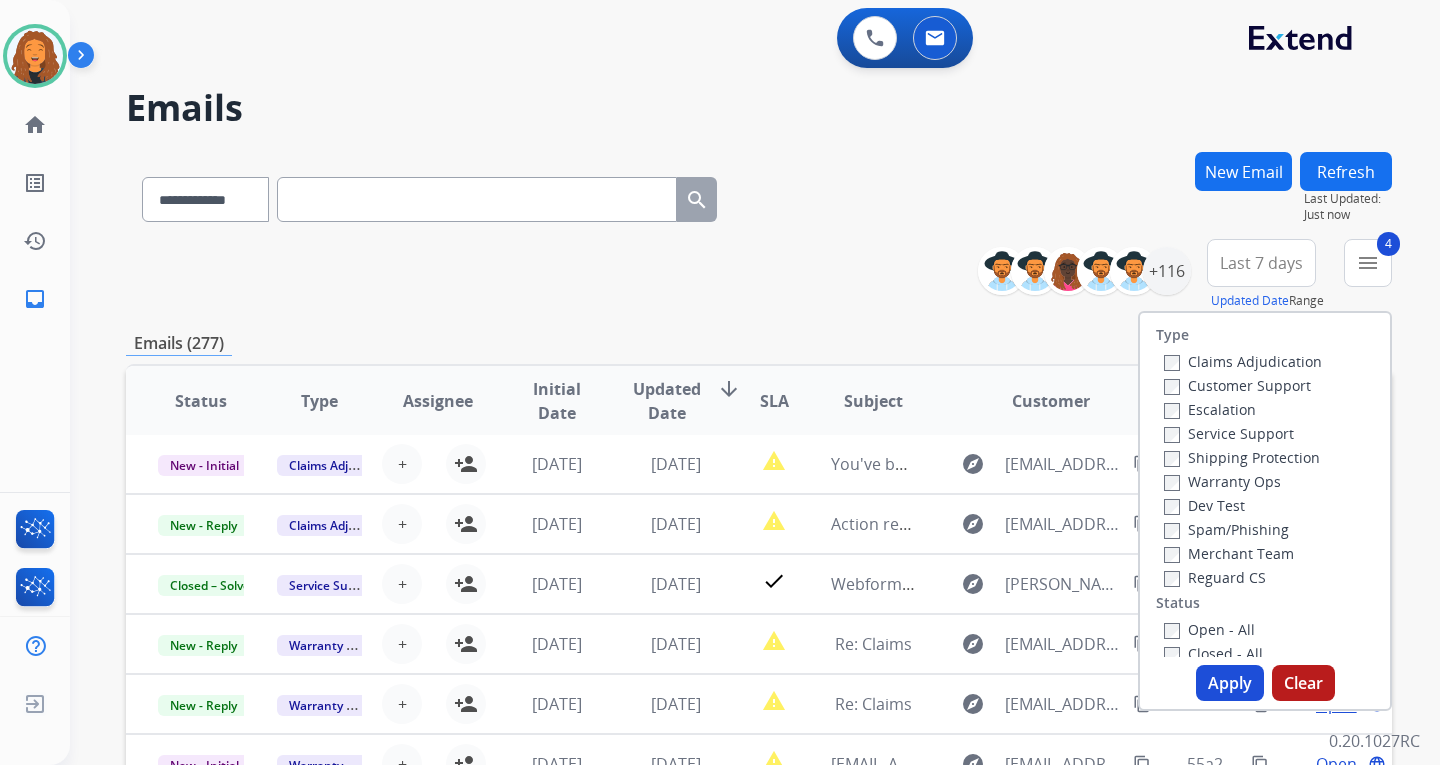drag, startPoint x: 1220, startPoint y: 682, endPoint x: 1205, endPoint y: 664, distance: 23.43075 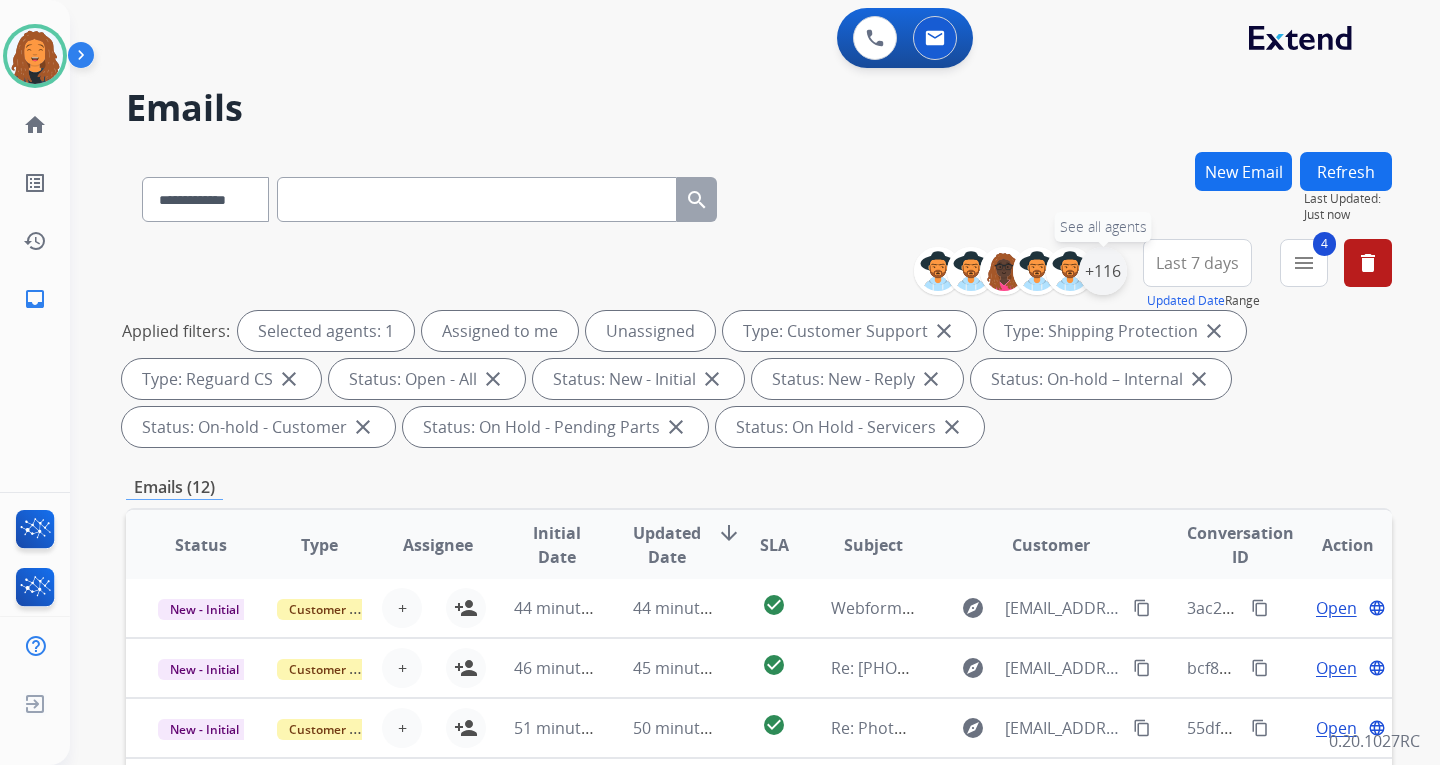 click on "+116" at bounding box center (1103, 271) 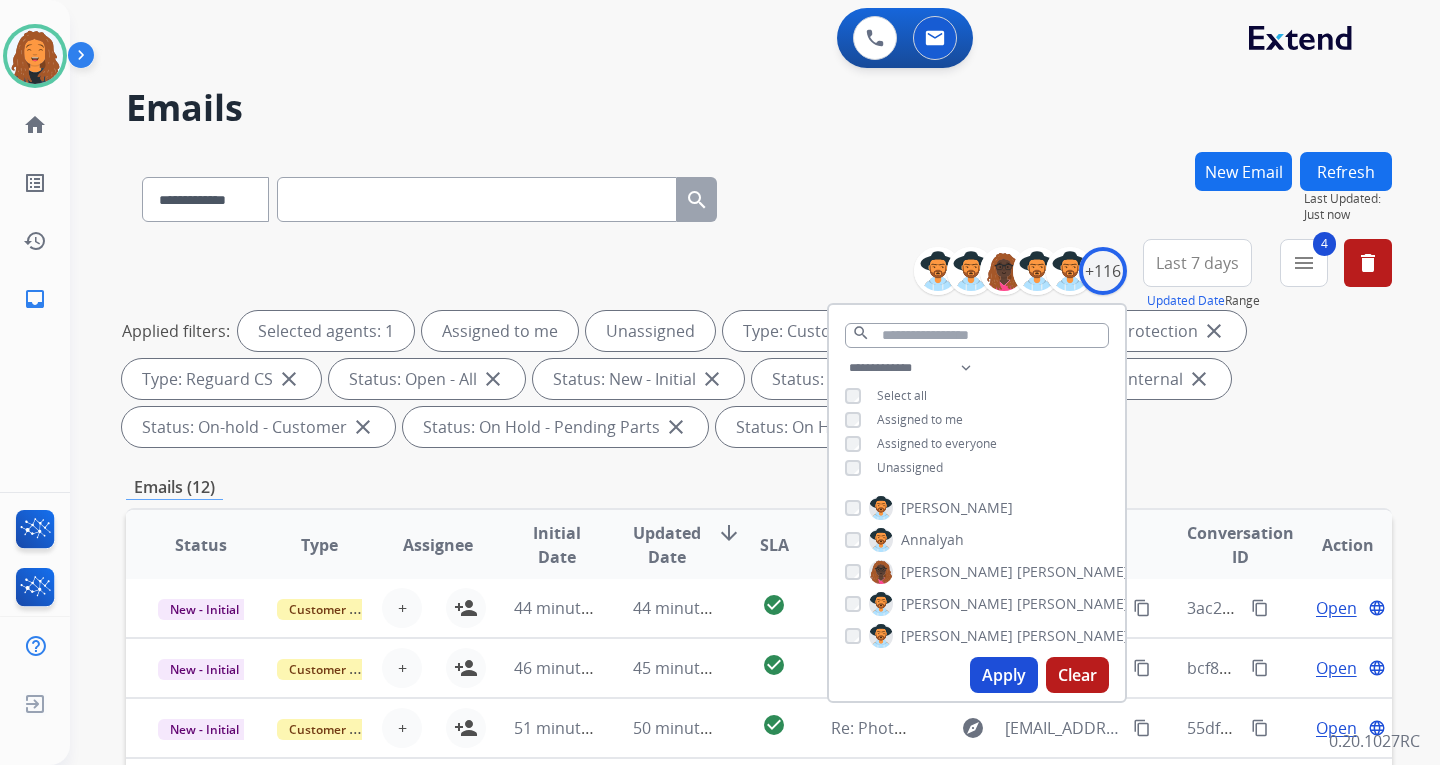 click on "Apply" at bounding box center (1004, 675) 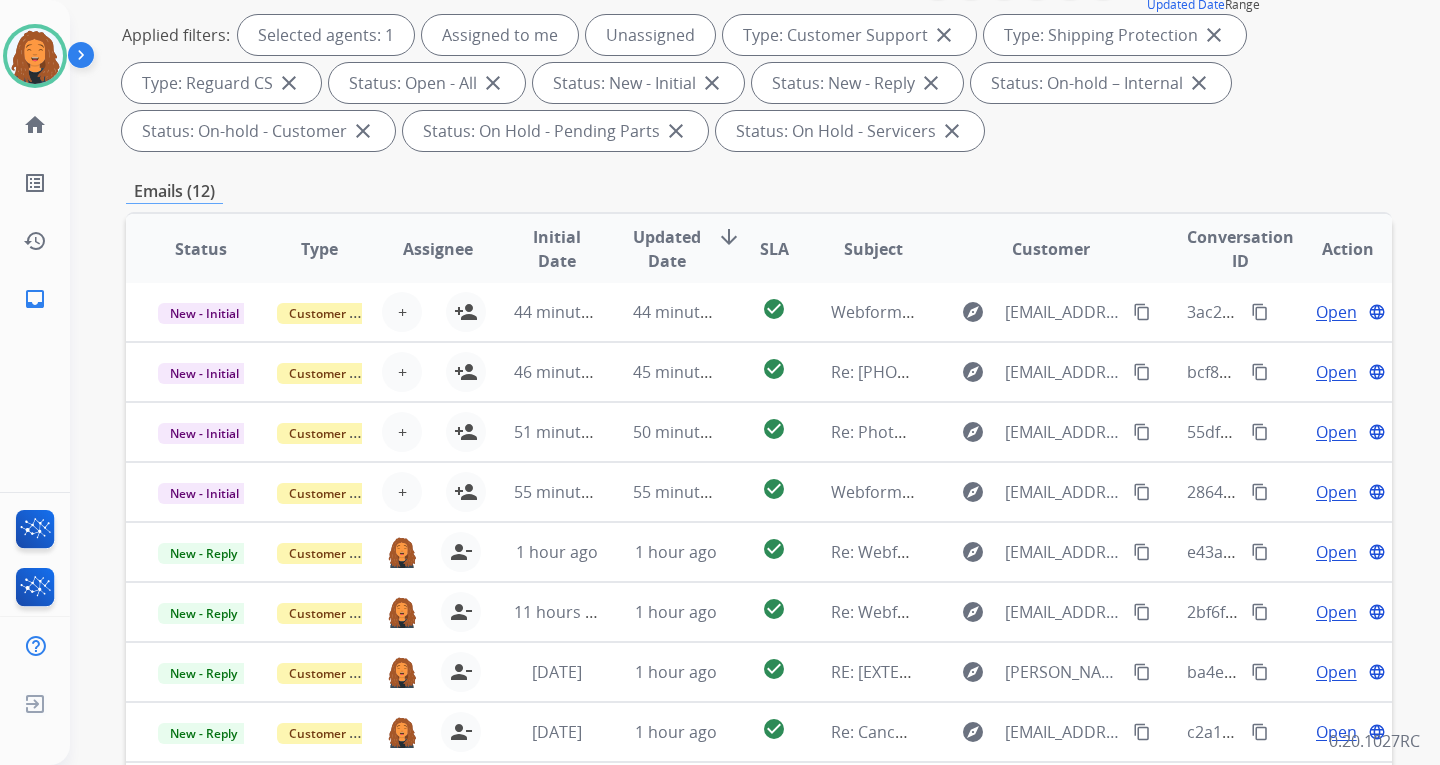 scroll, scrollTop: 300, scrollLeft: 0, axis: vertical 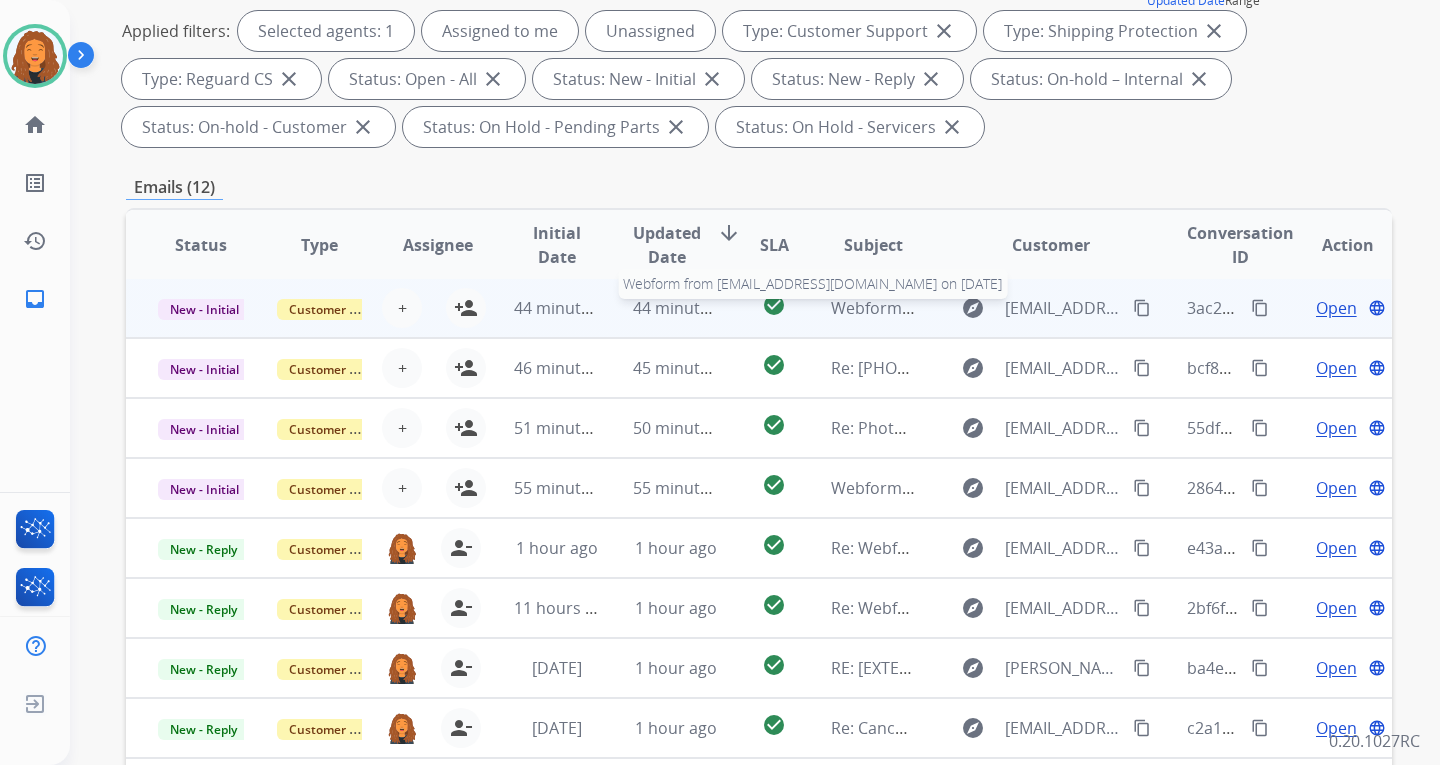 click on "Webform from [EMAIL_ADDRESS][DOMAIN_NAME] on [DATE]" at bounding box center (1057, 308) 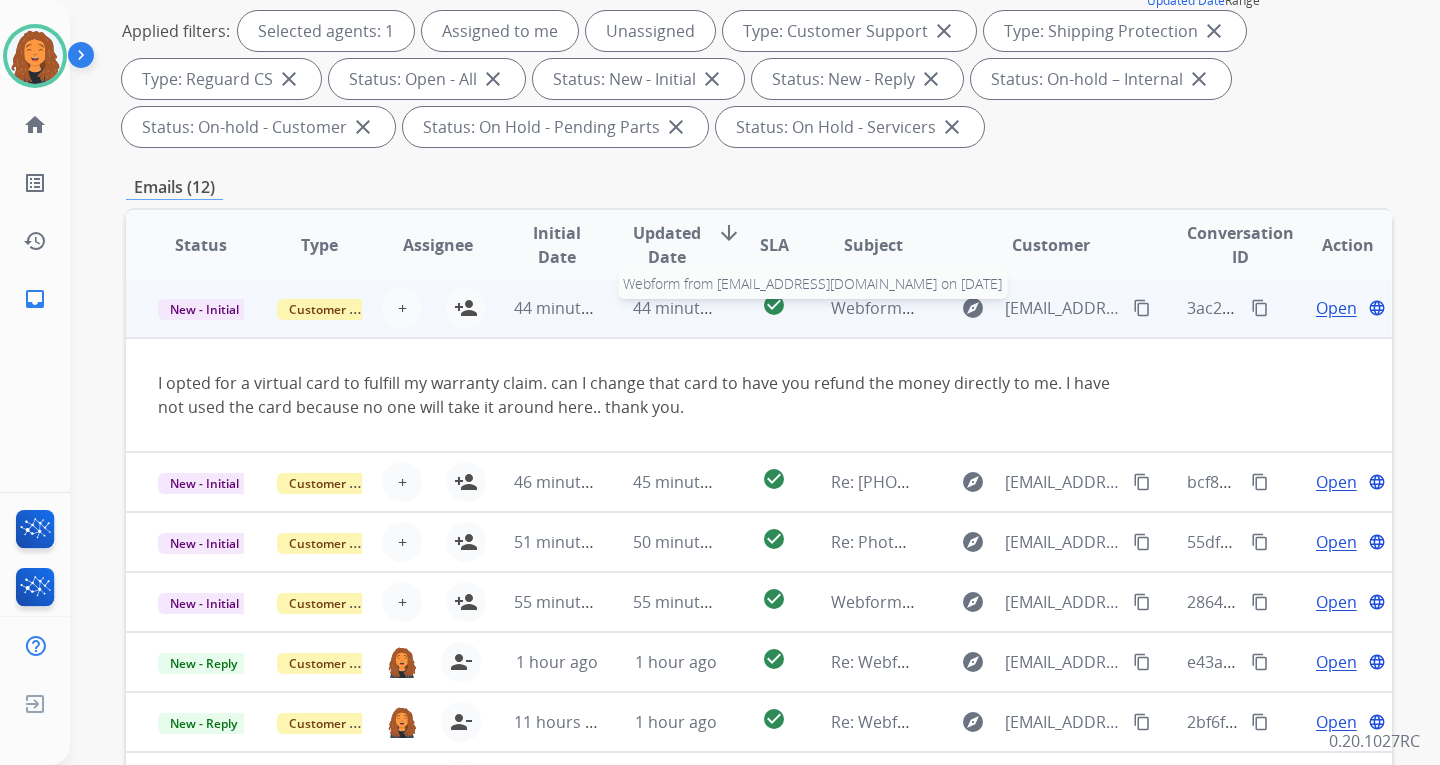 scroll, scrollTop: 0, scrollLeft: 0, axis: both 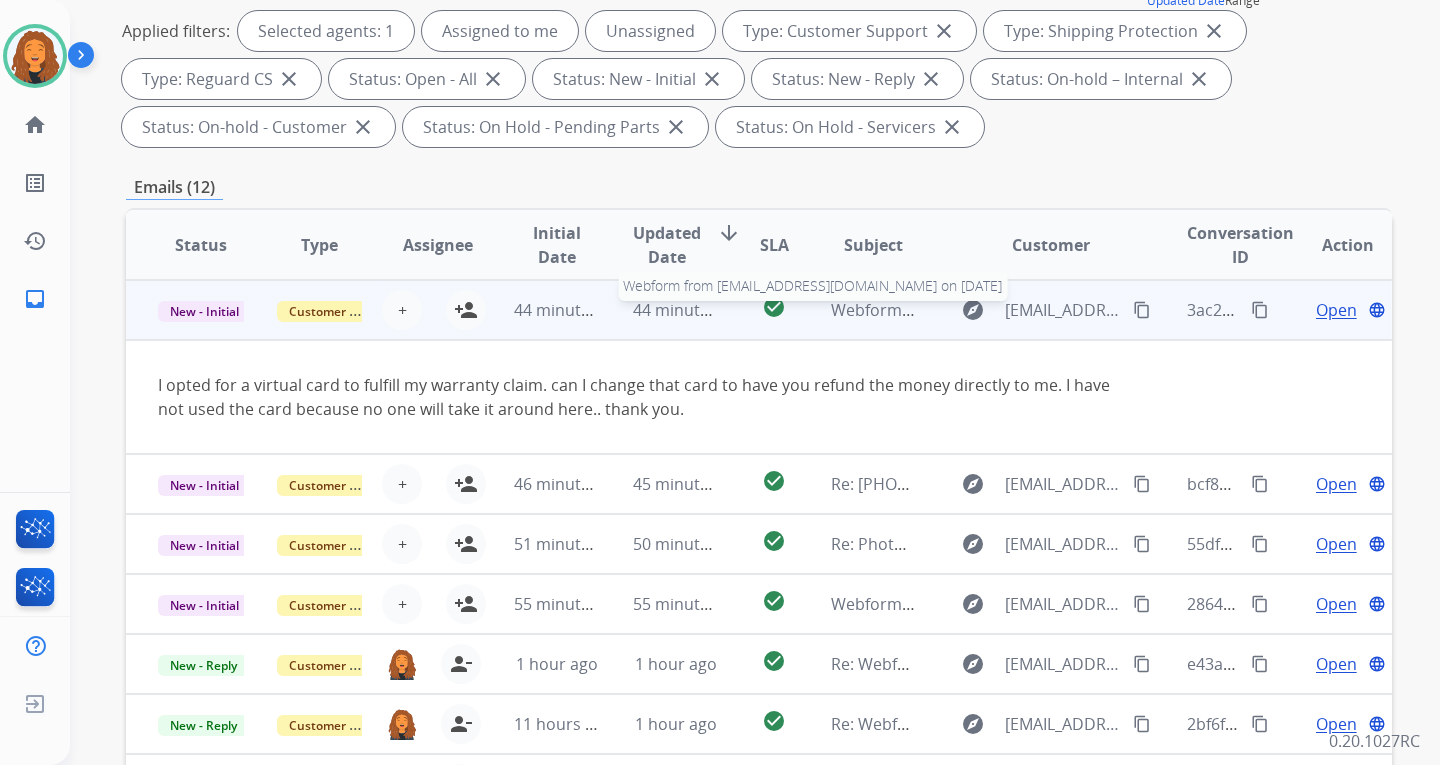 click on "Webform from [EMAIL_ADDRESS][DOMAIN_NAME] on [DATE]" at bounding box center (1057, 310) 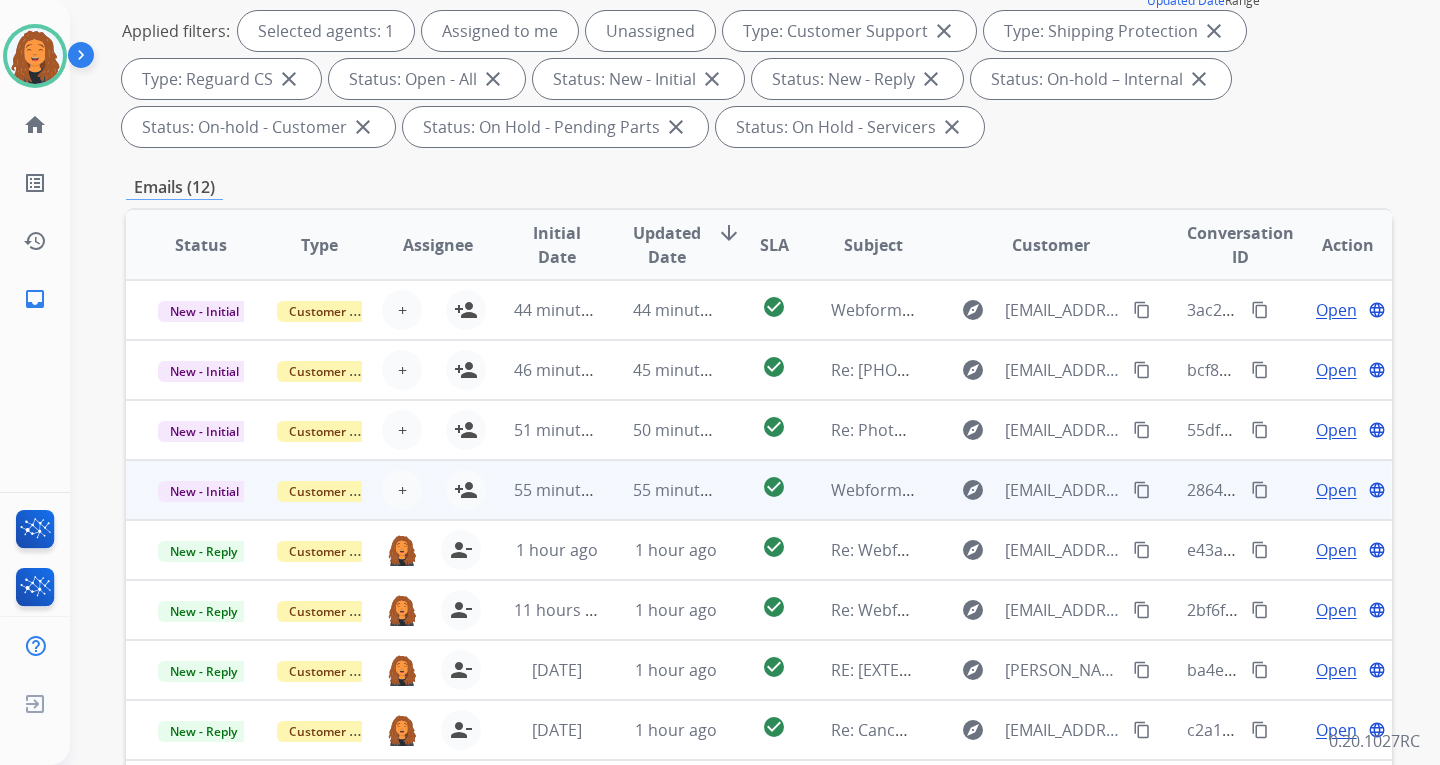 click on "Webform from [EMAIL_ADDRESS][DOMAIN_NAME] on [DATE]" at bounding box center [858, 490] 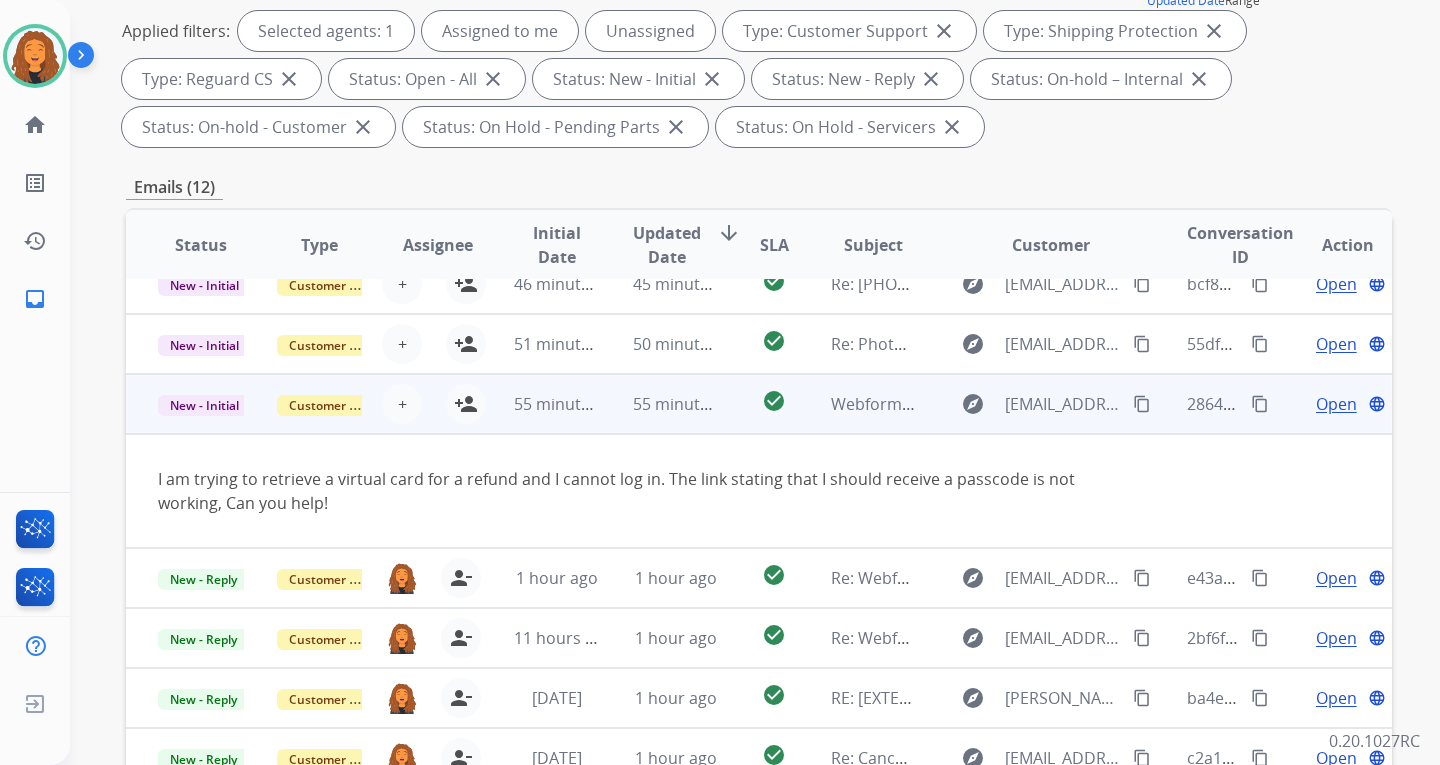 scroll, scrollTop: 116, scrollLeft: 0, axis: vertical 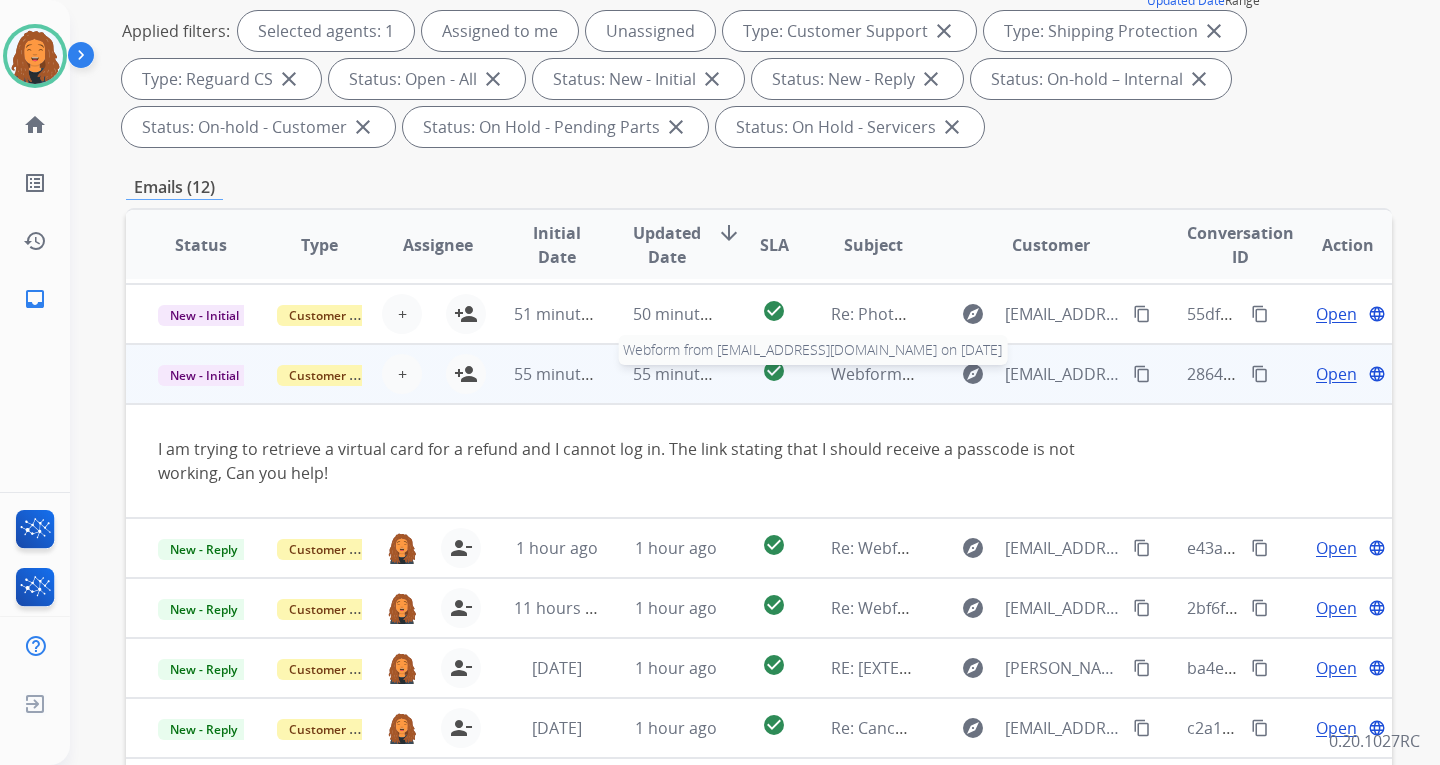click on "Webform from [EMAIL_ADDRESS][DOMAIN_NAME] on [DATE]" at bounding box center [1057, 374] 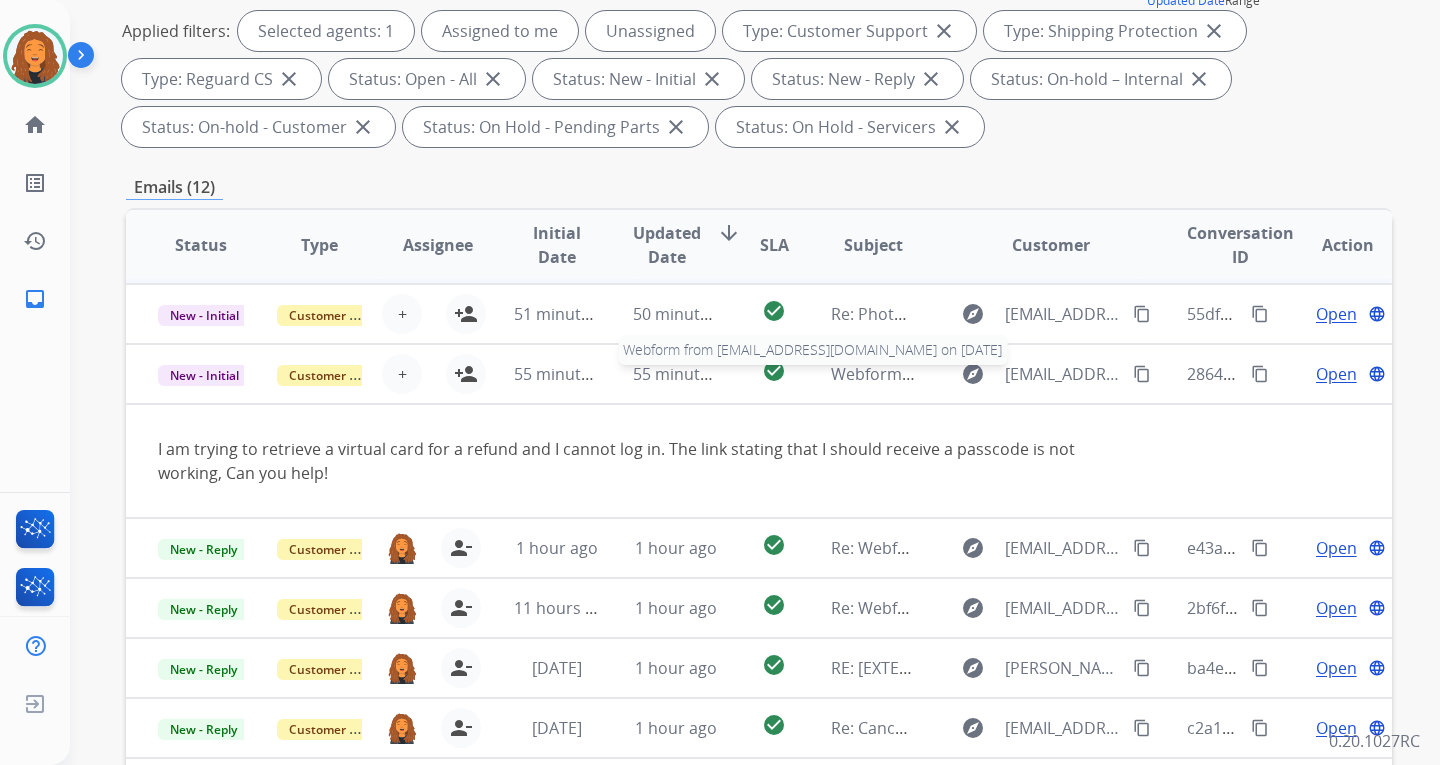 scroll, scrollTop: 2, scrollLeft: 0, axis: vertical 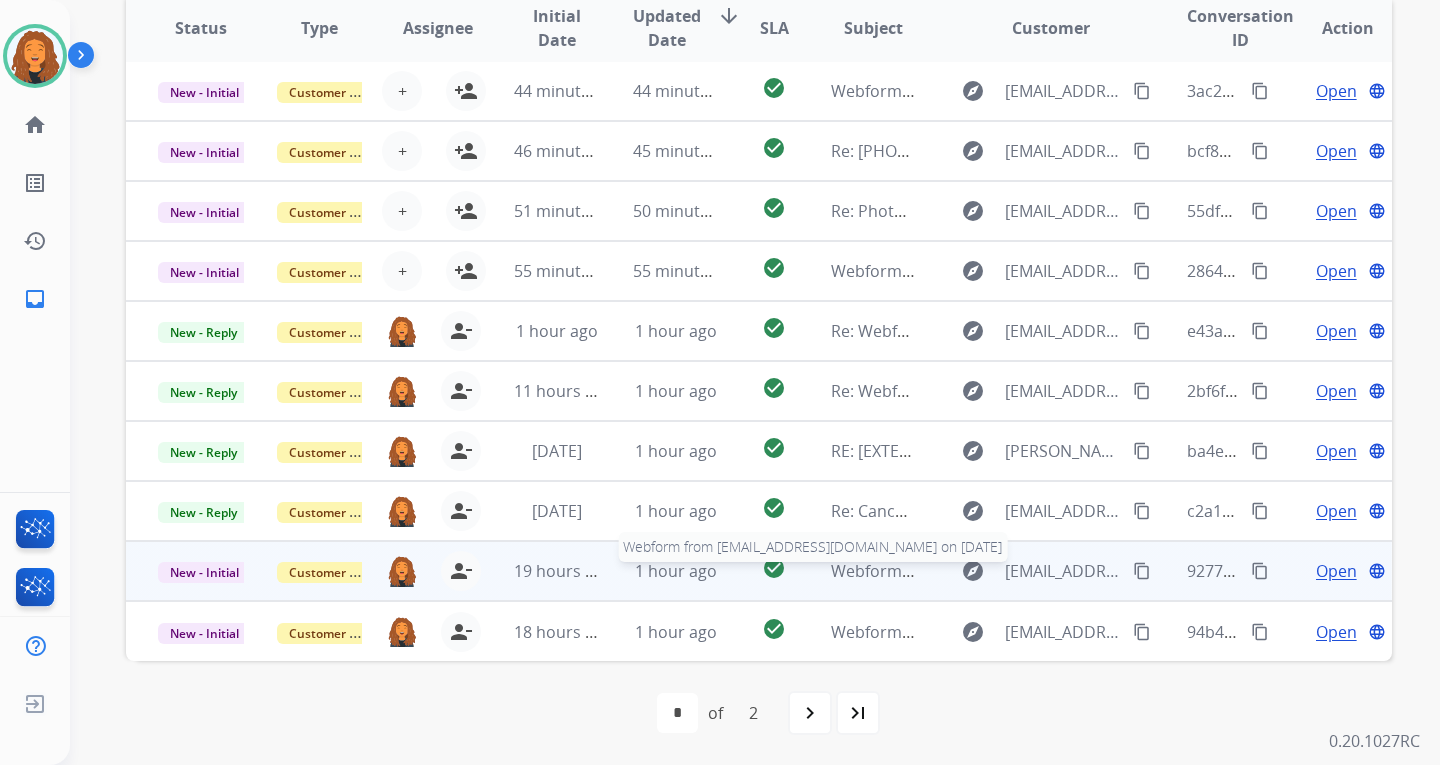 click on "Webform from [EMAIL_ADDRESS][DOMAIN_NAME] on [DATE]" at bounding box center [1057, 571] 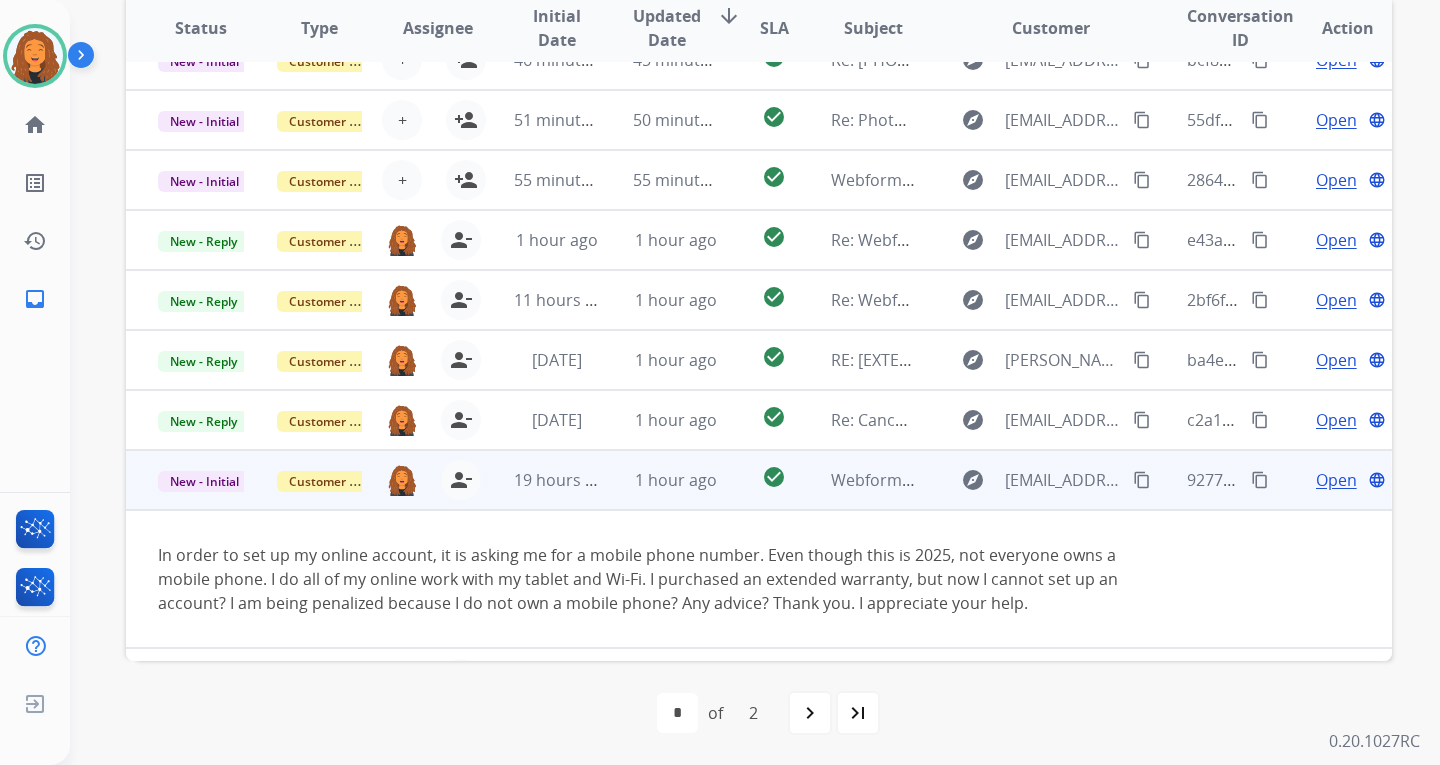 scroll, scrollTop: 140, scrollLeft: 0, axis: vertical 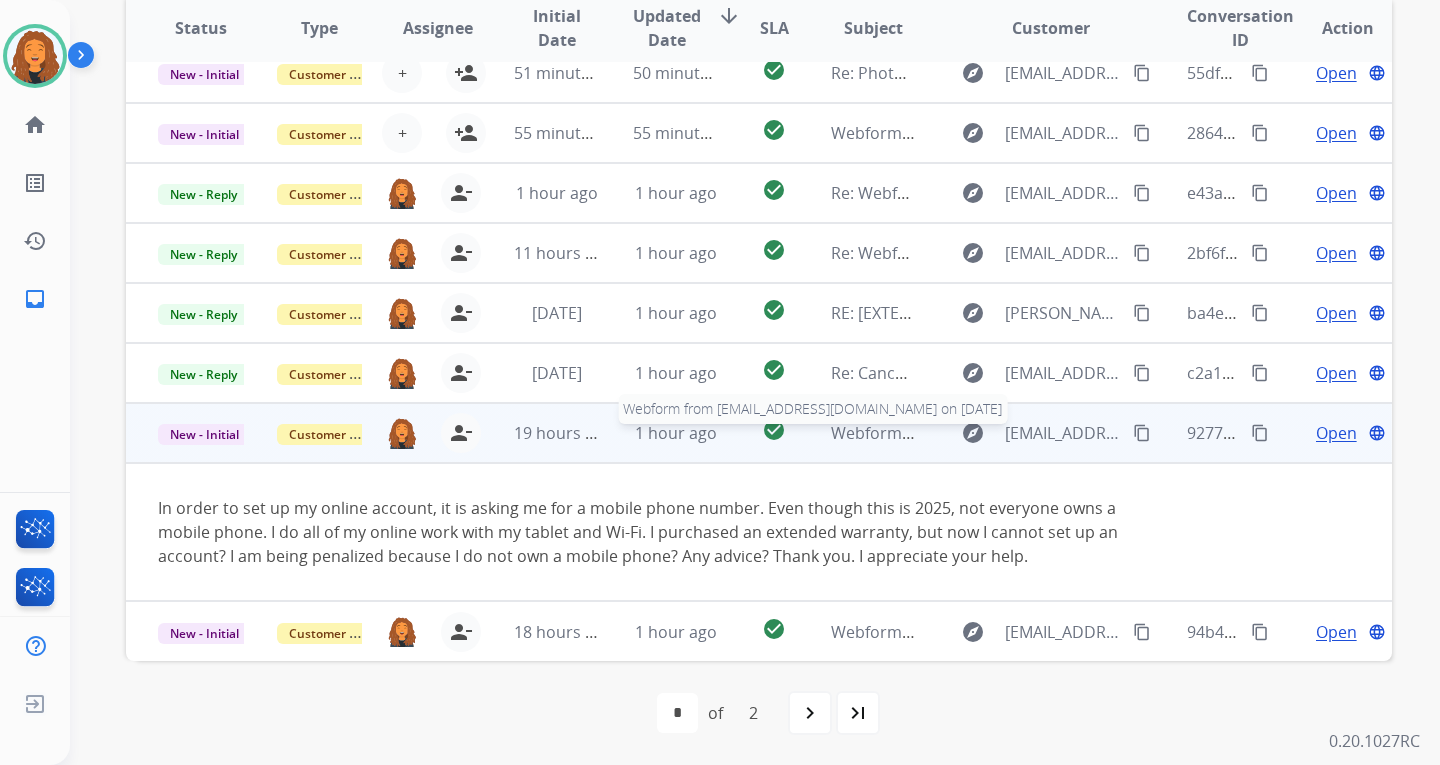 click on "Webform from [EMAIL_ADDRESS][DOMAIN_NAME] on [DATE]" at bounding box center (1057, 433) 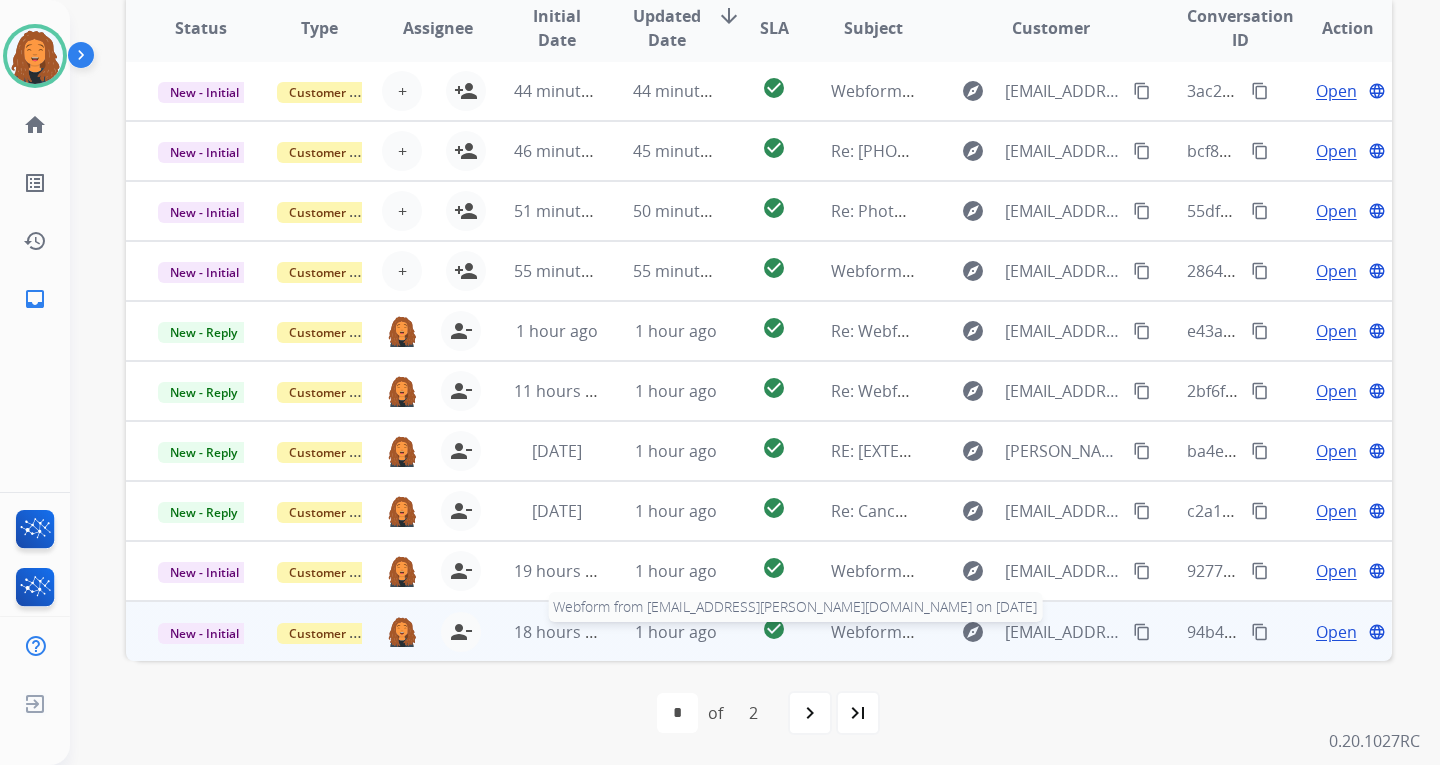 click on "Webform from [EMAIL_ADDRESS][PERSON_NAME][DOMAIN_NAME] on [DATE]" at bounding box center (1119, 632) 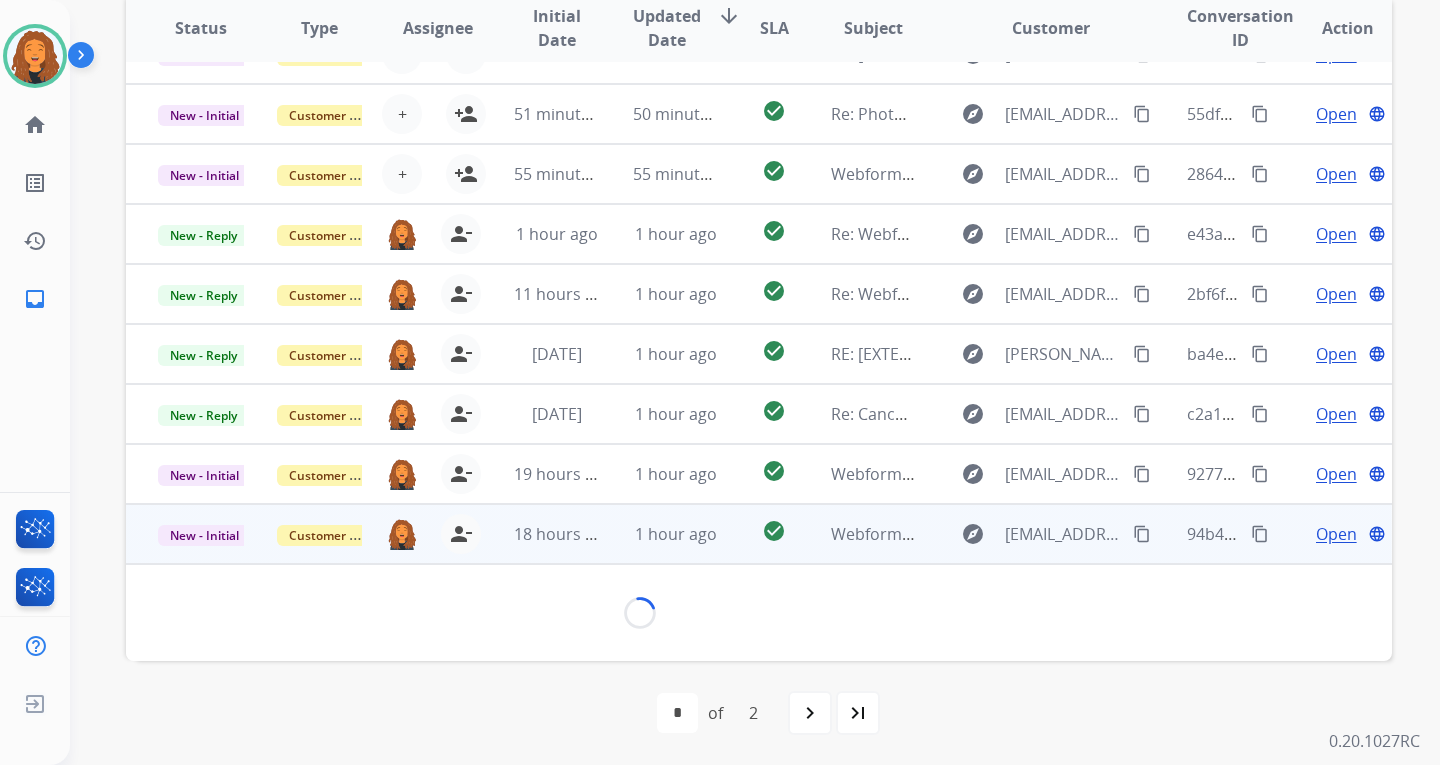 scroll, scrollTop: 115, scrollLeft: 0, axis: vertical 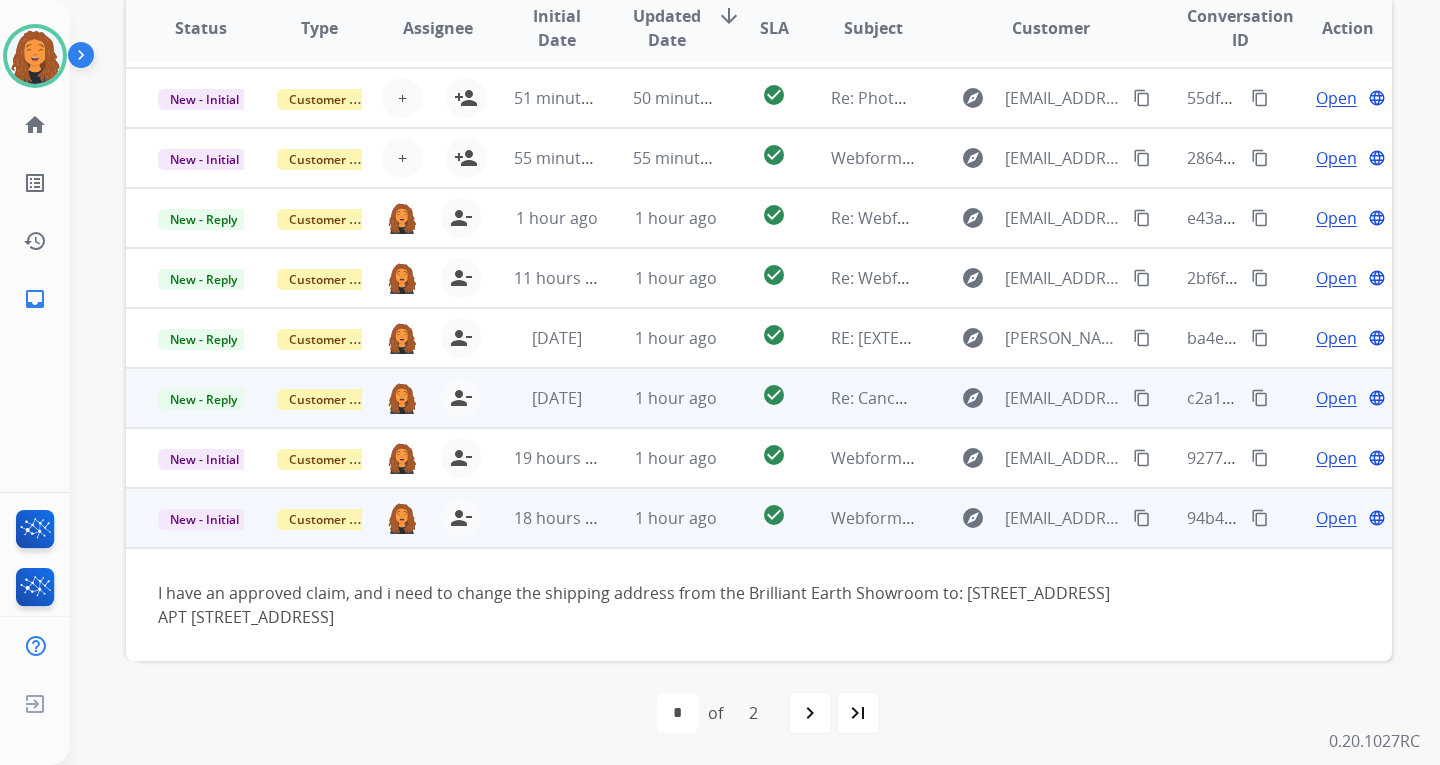 drag, startPoint x: 811, startPoint y: 503, endPoint x: 812, endPoint y: 540, distance: 37.01351 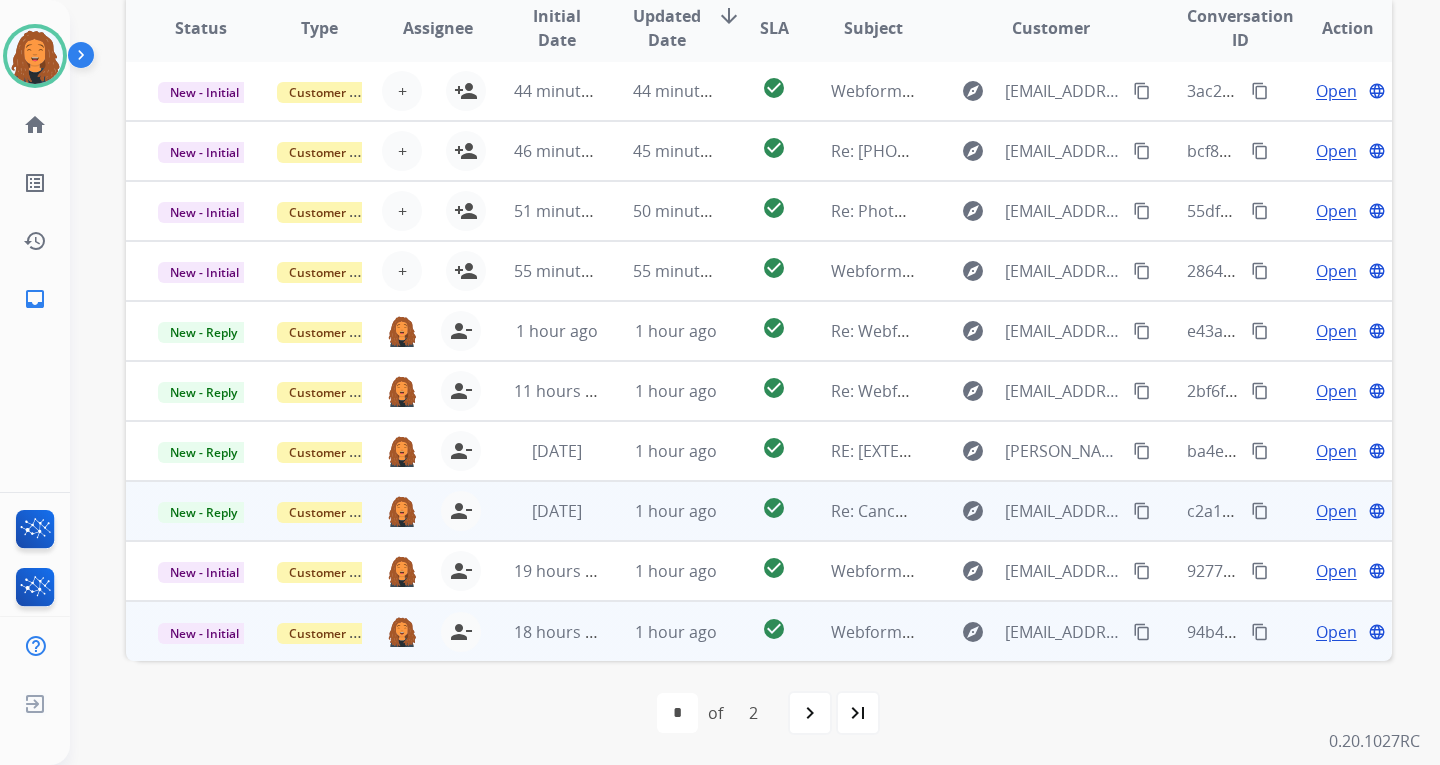 scroll, scrollTop: 2, scrollLeft: 0, axis: vertical 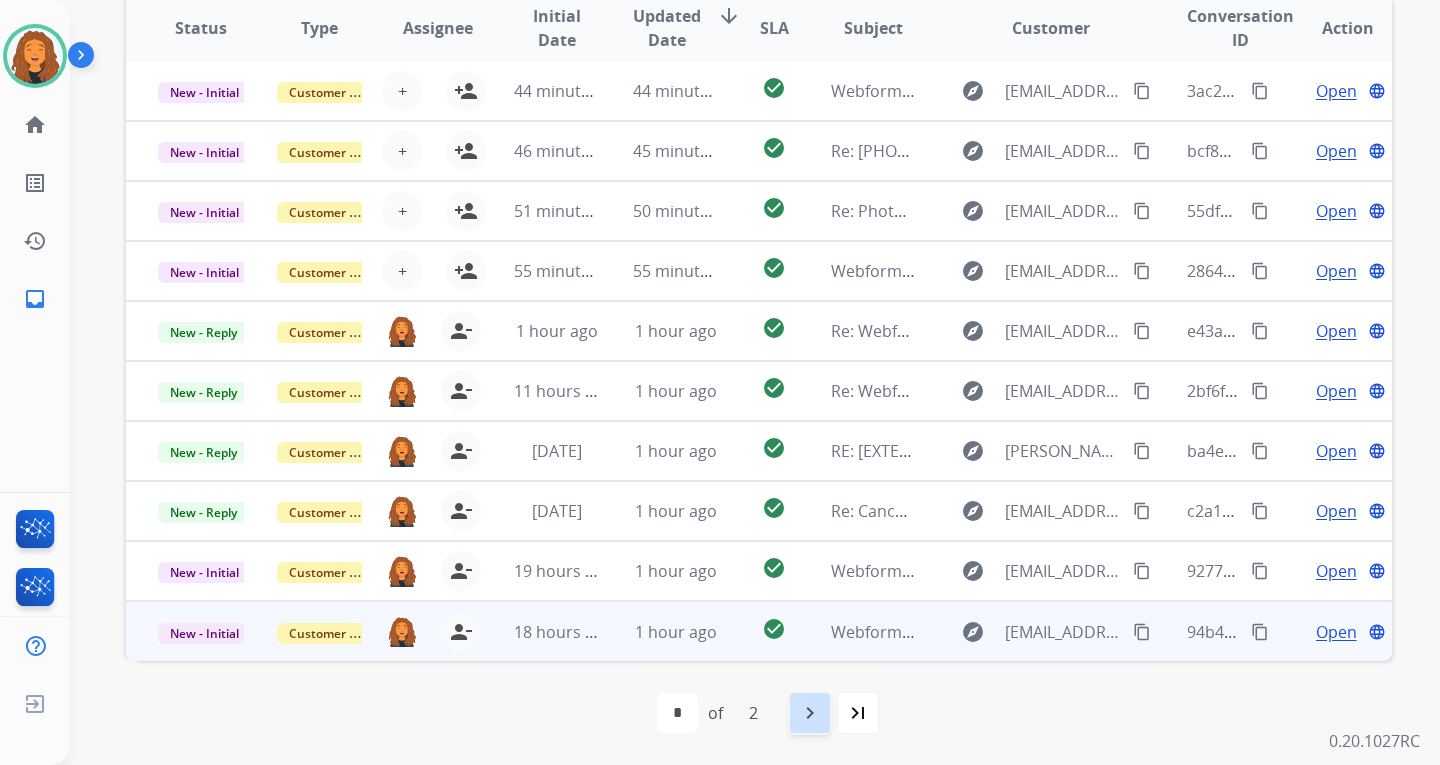 click on "navigate_next" at bounding box center (810, 713) 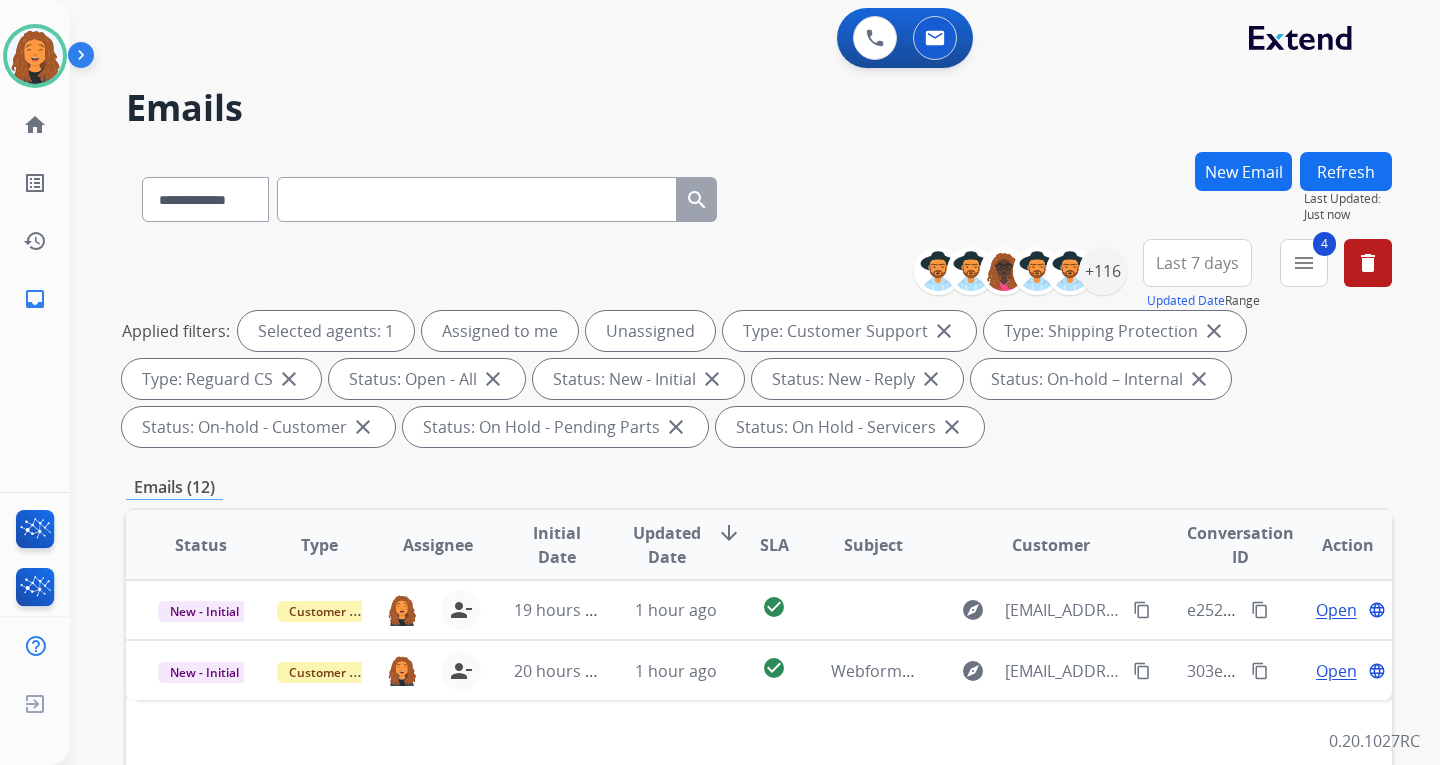 scroll, scrollTop: 0, scrollLeft: 0, axis: both 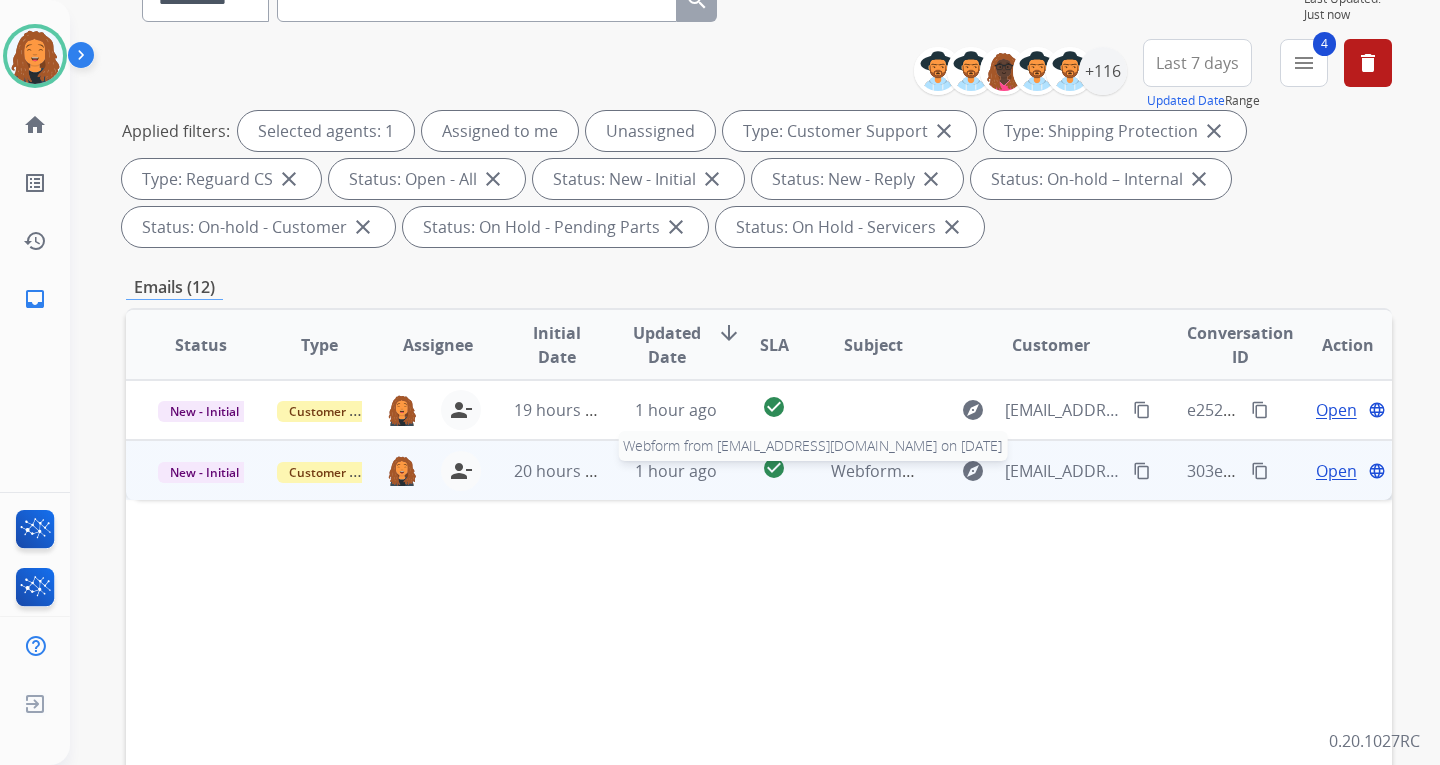 click on "Webform from [EMAIL_ADDRESS][DOMAIN_NAME] on [DATE]" at bounding box center [1057, 471] 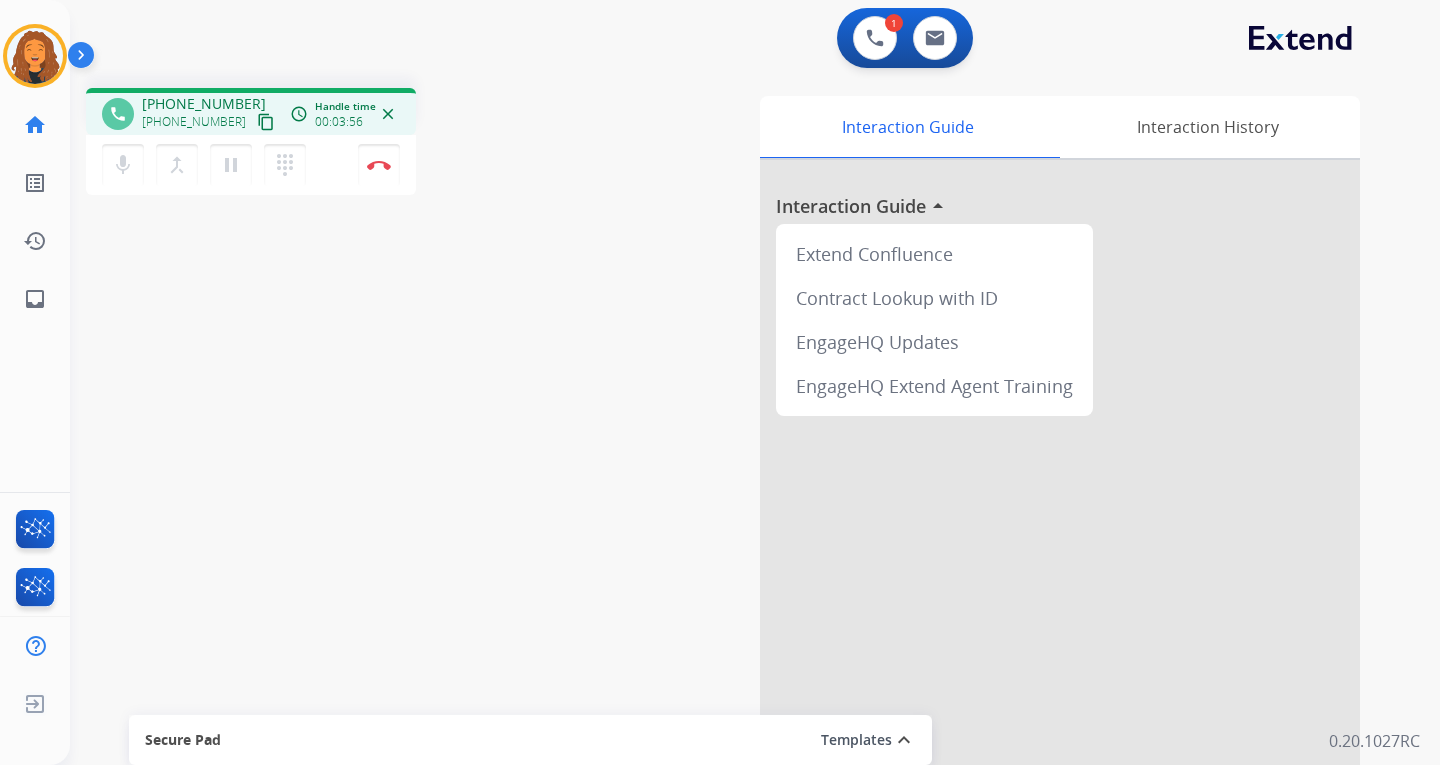 drag, startPoint x: 372, startPoint y: 173, endPoint x: 315, endPoint y: 181, distance: 57.558666 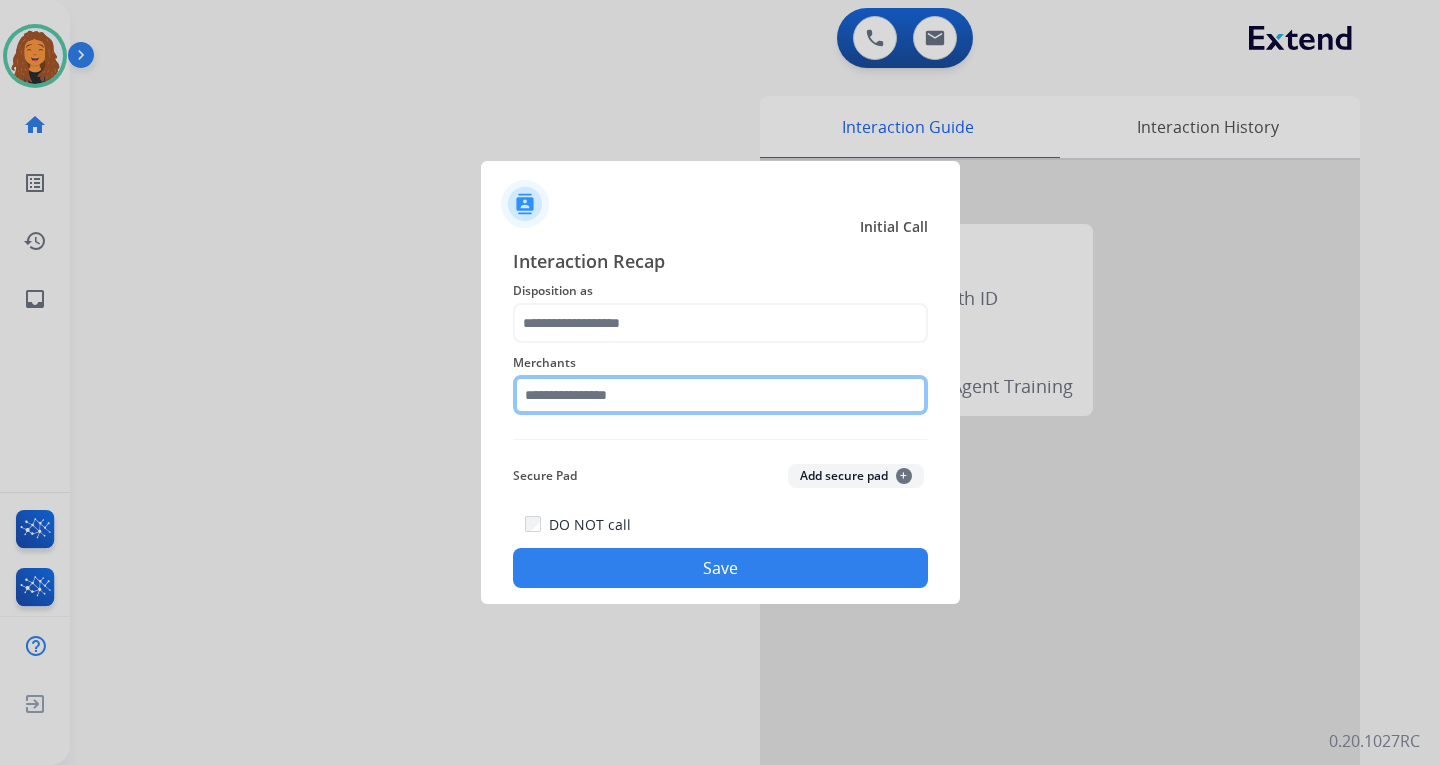 click 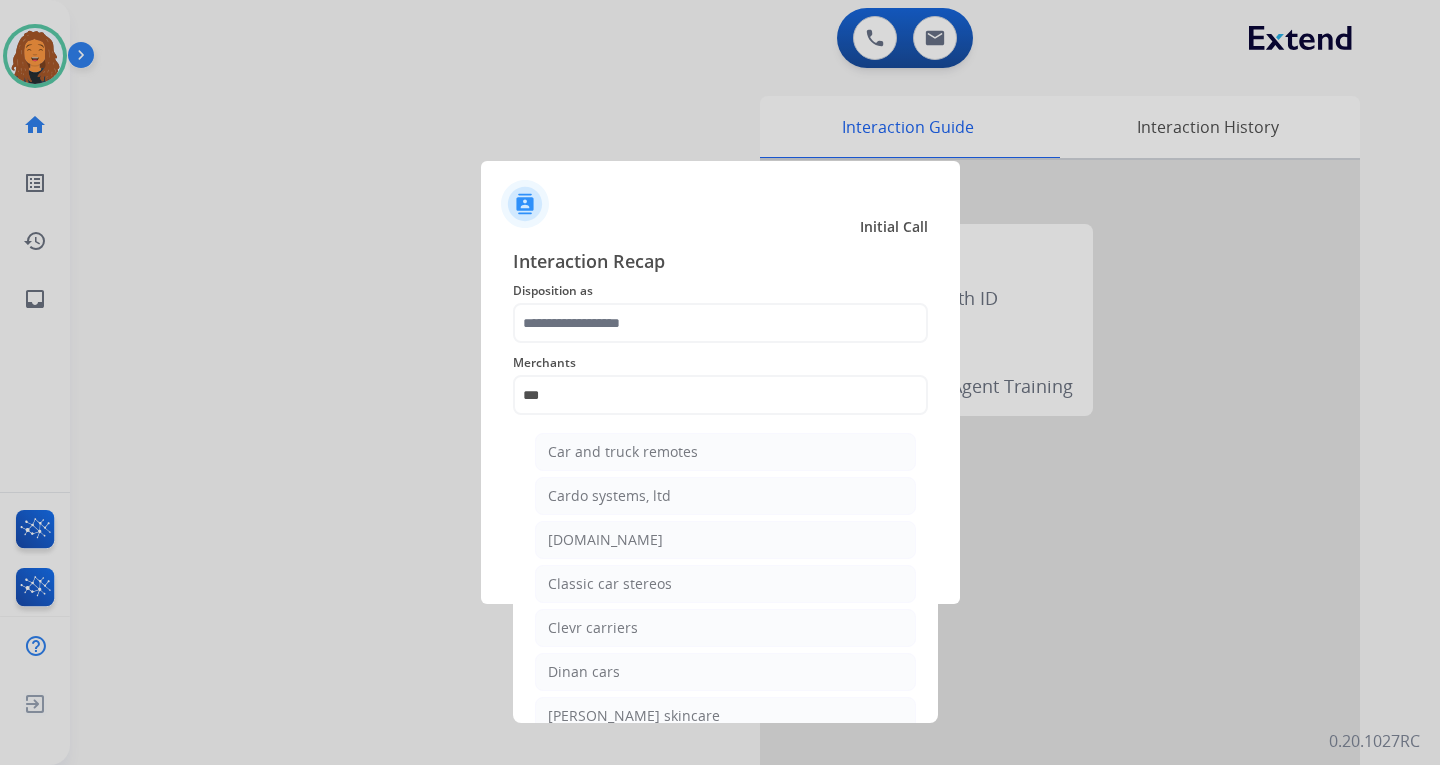 drag, startPoint x: 586, startPoint y: 542, endPoint x: 567, endPoint y: 404, distance: 139.30183 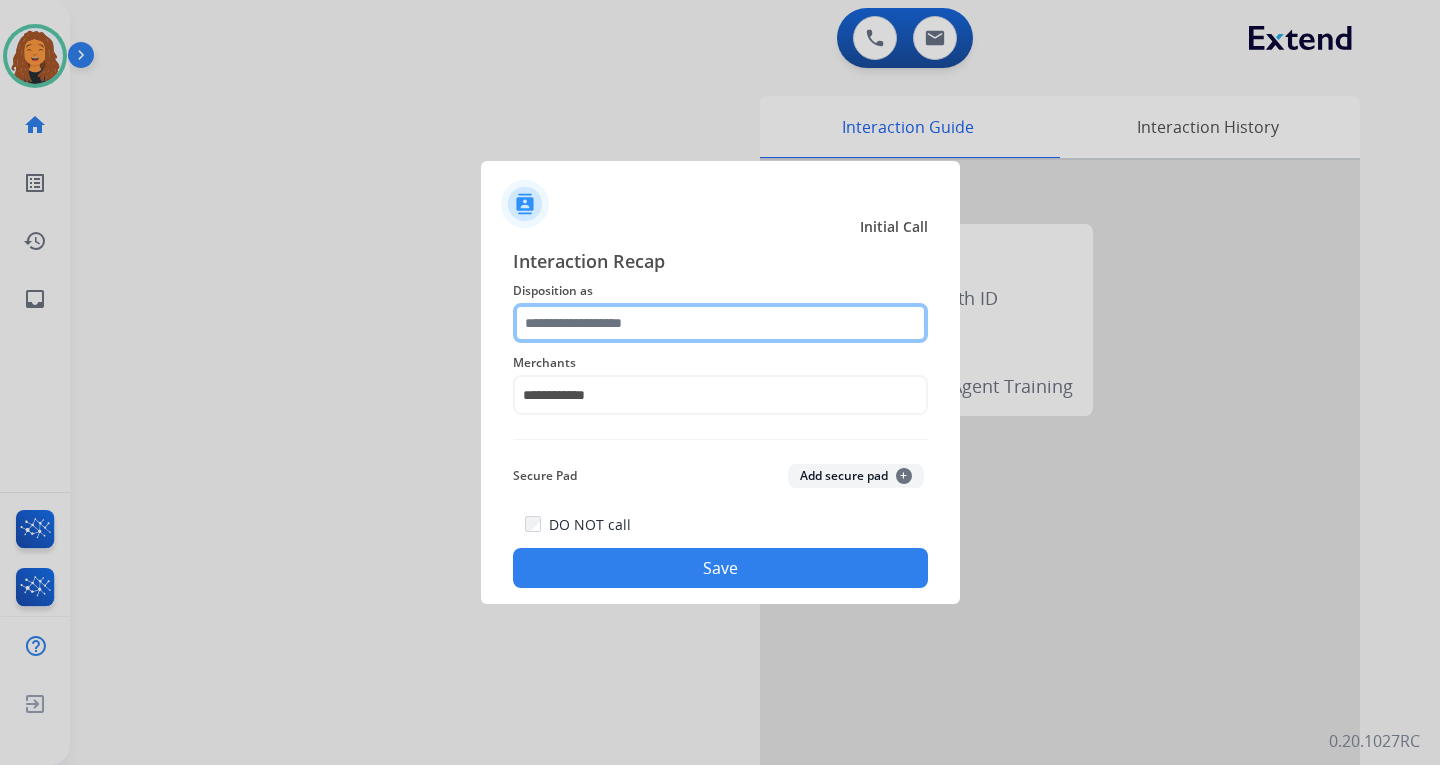 drag, startPoint x: 561, startPoint y: 327, endPoint x: 559, endPoint y: 338, distance: 11.18034 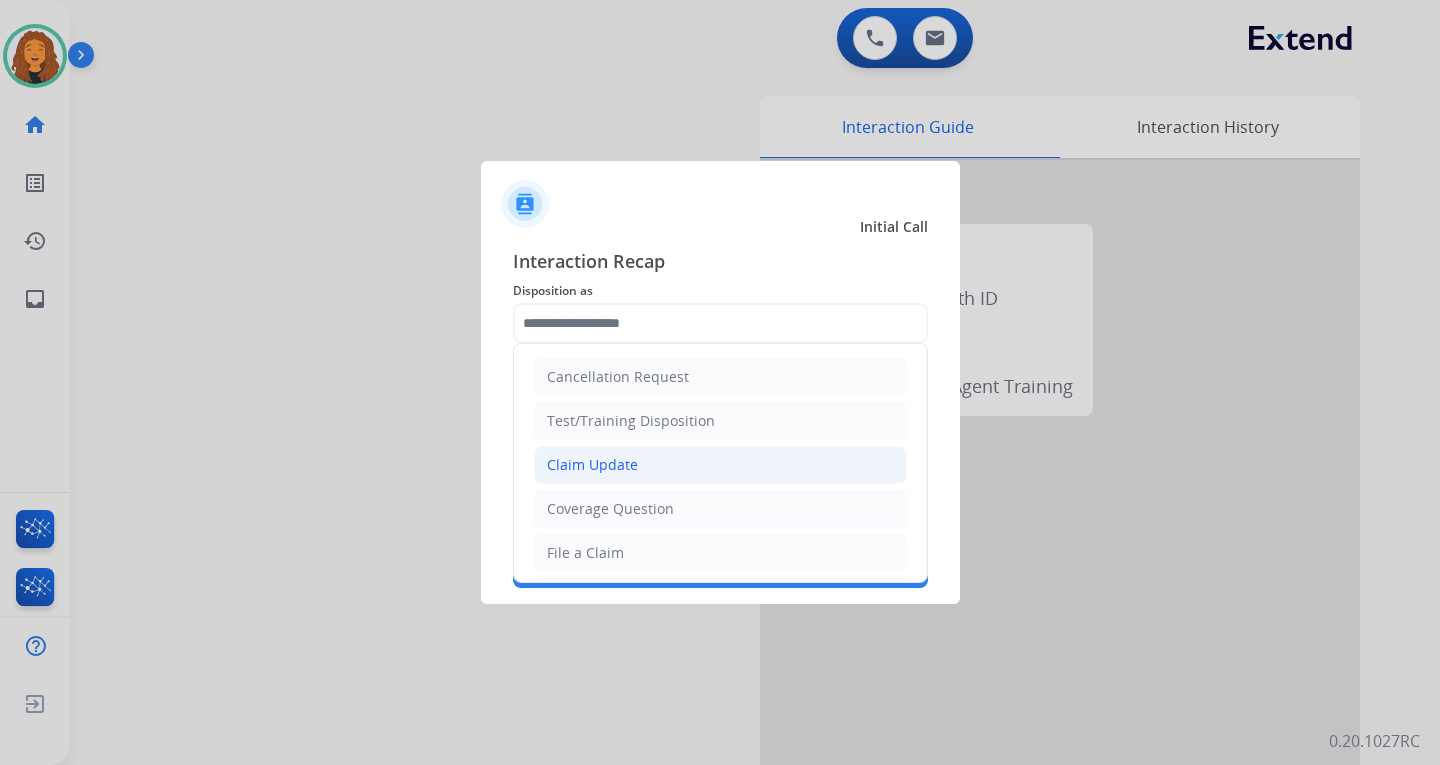 click on "Claim Update" 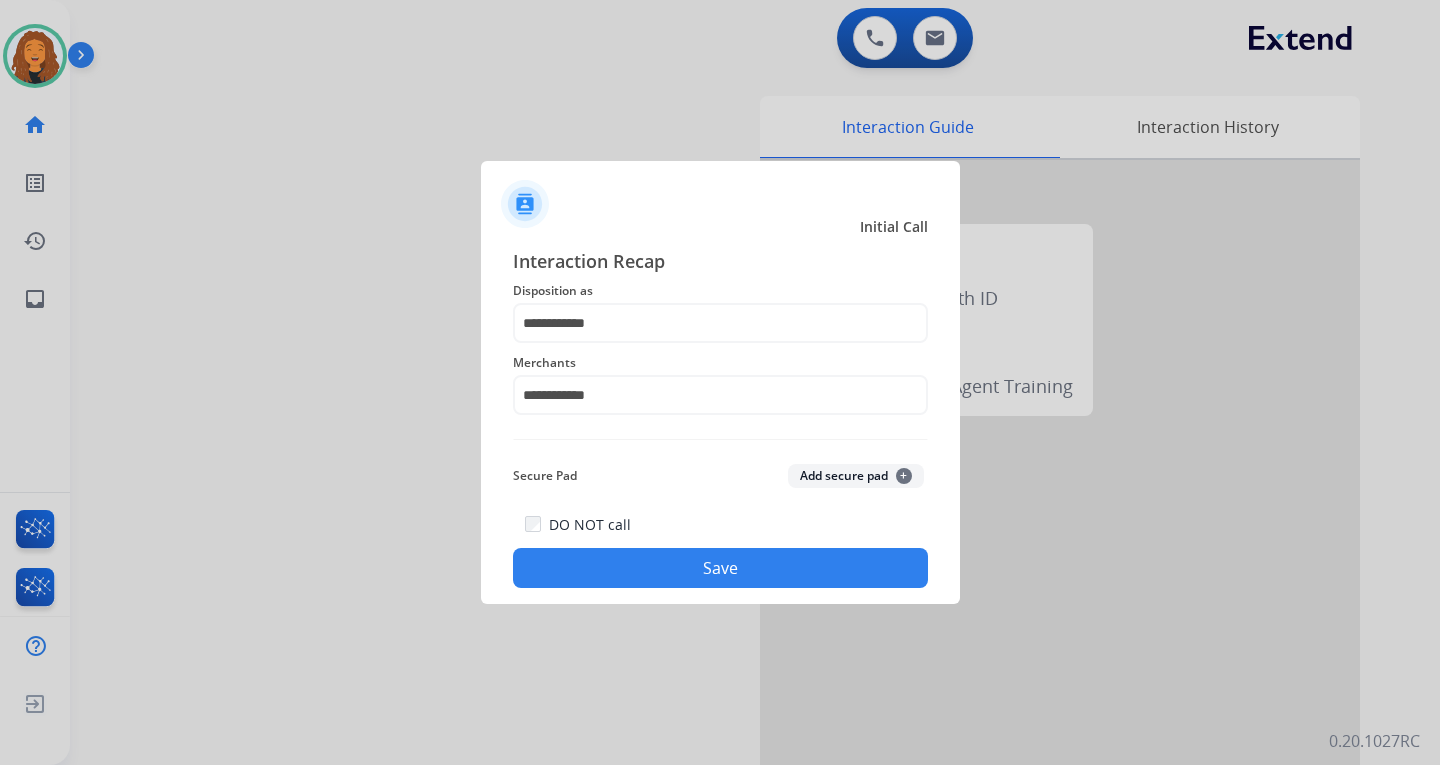 click on "Save" 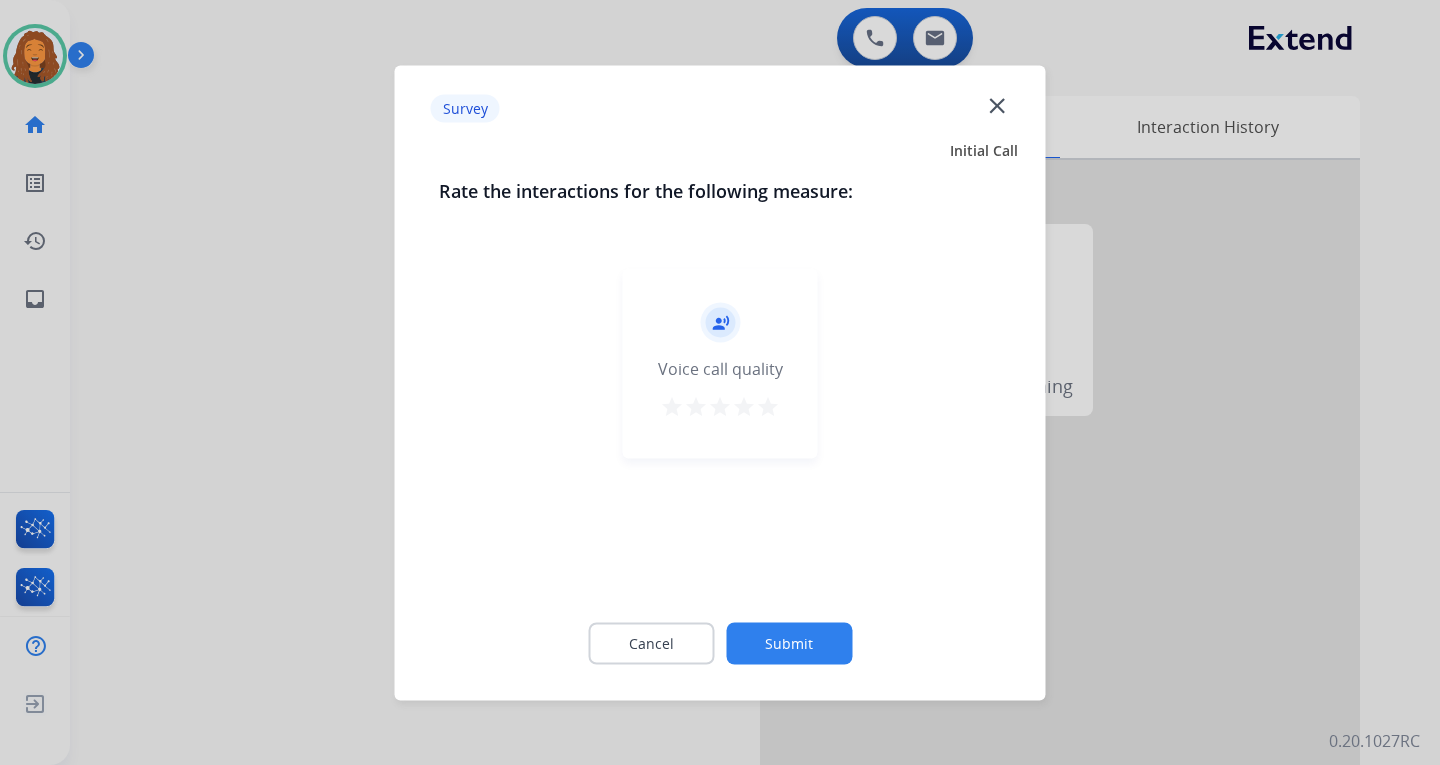 click on "Submit" 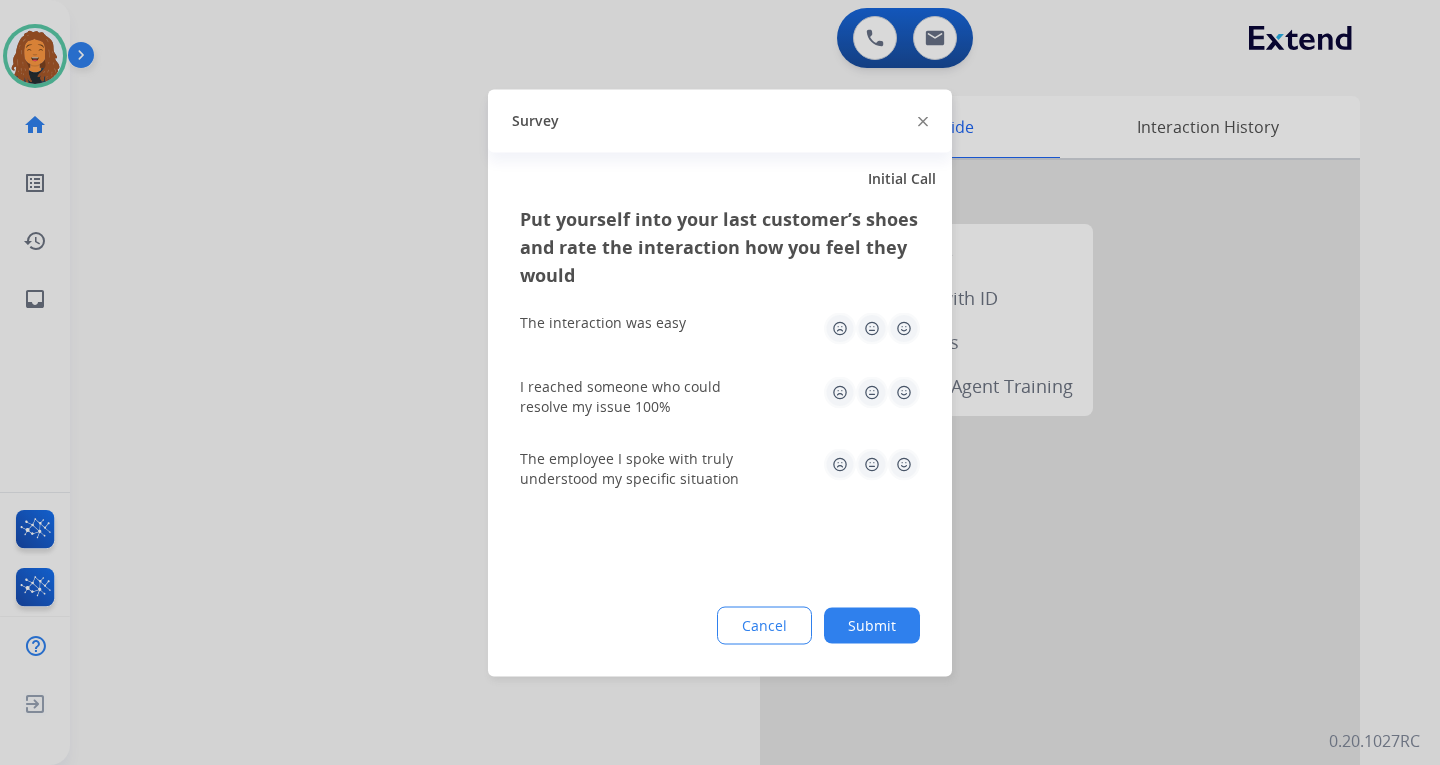 click on "Submit" 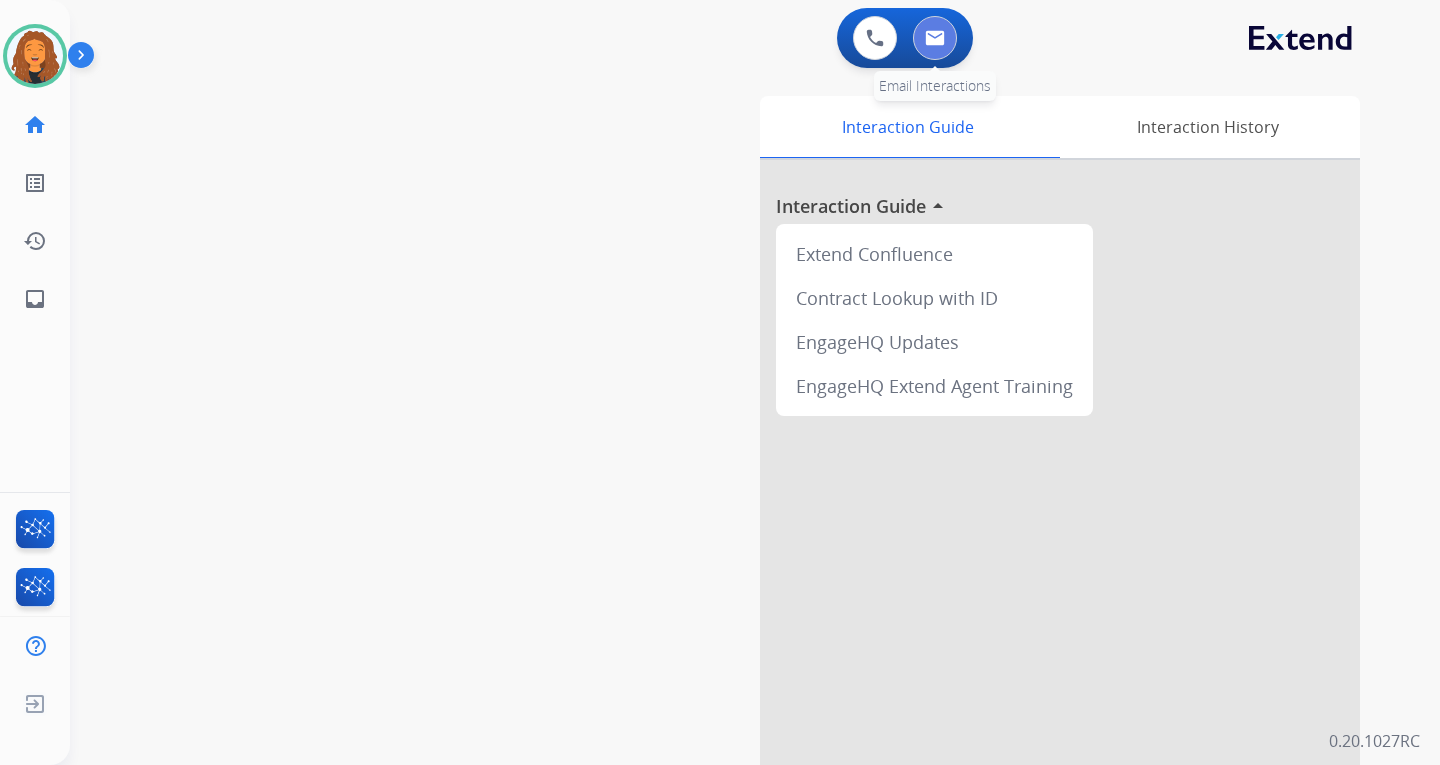 click at bounding box center (935, 38) 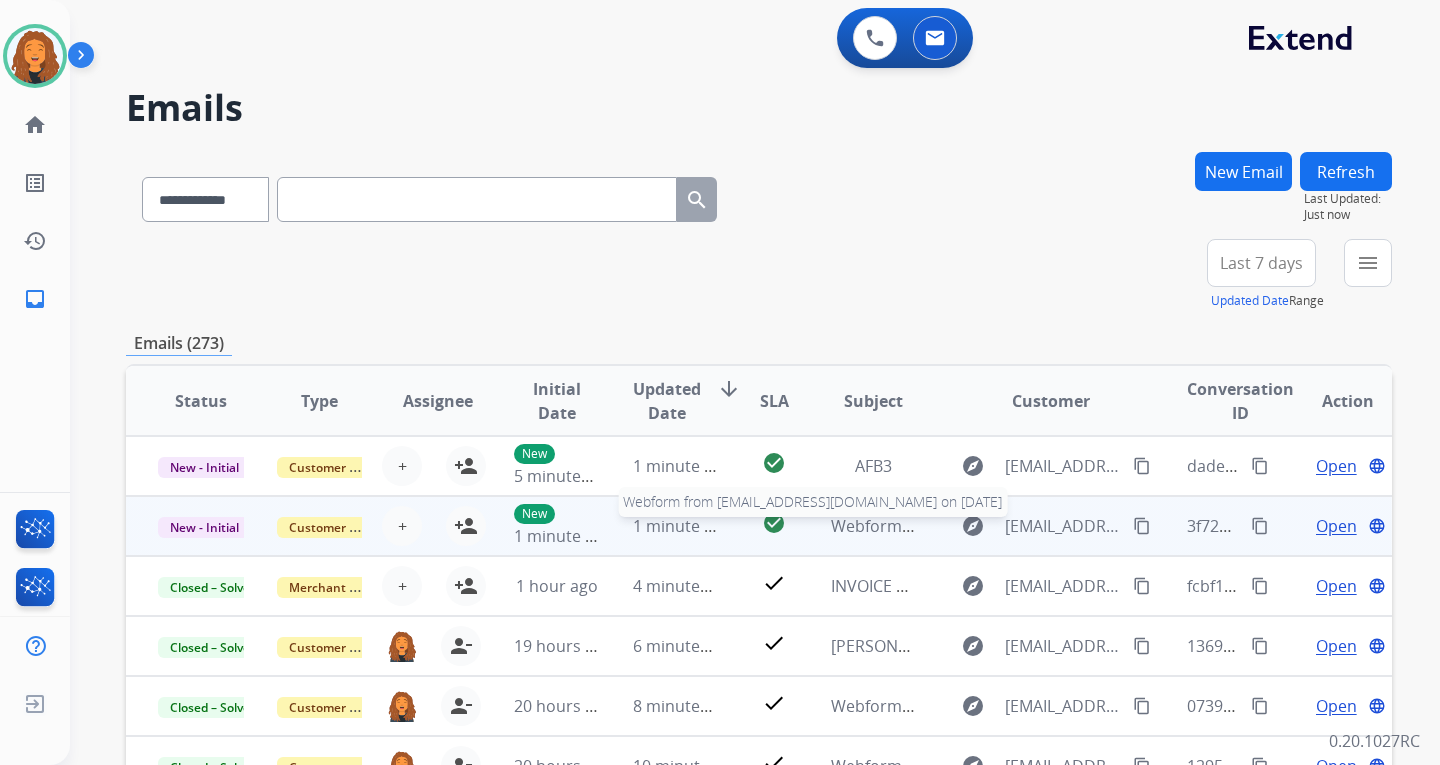 click on "Webform from [EMAIL_ADDRESS][DOMAIN_NAME] on [DATE]" at bounding box center [1057, 526] 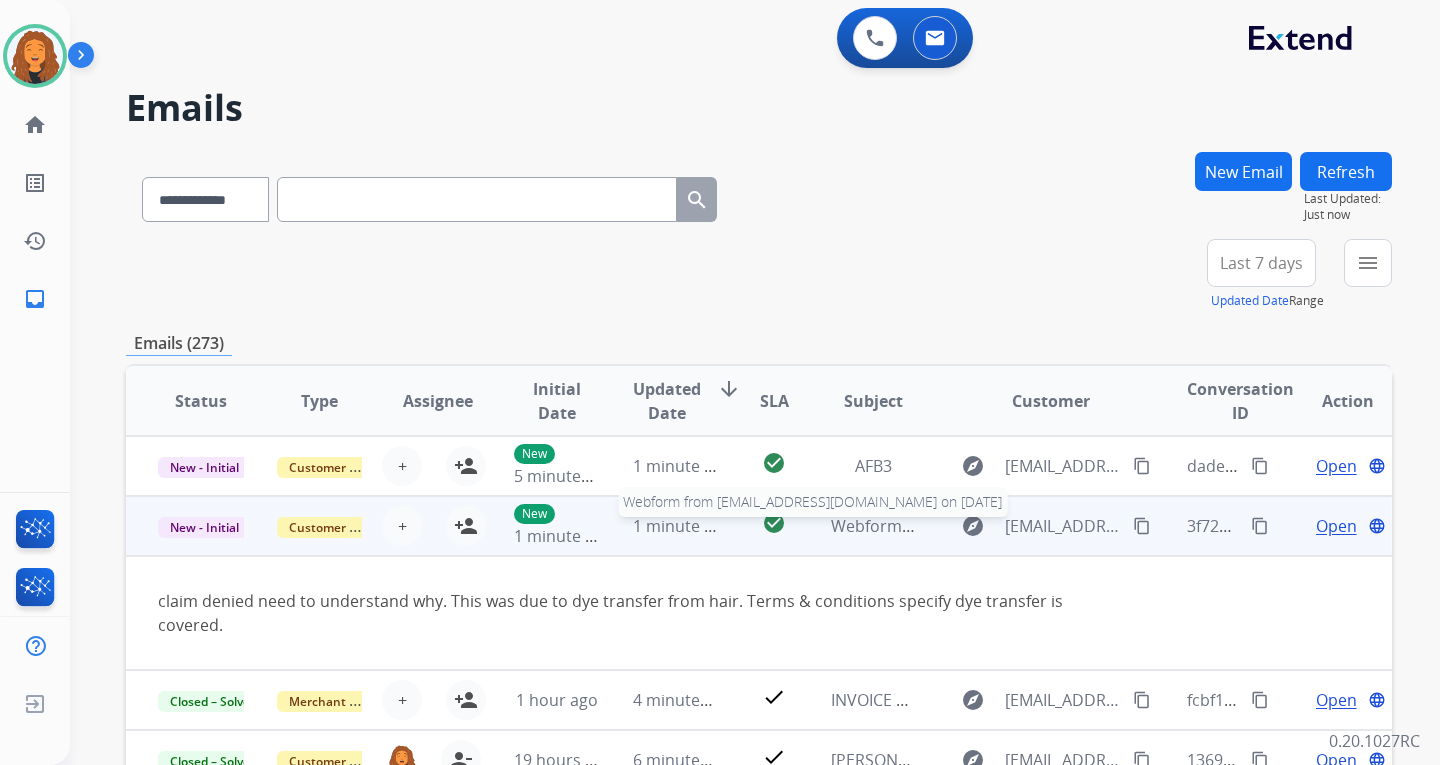 scroll, scrollTop: 60, scrollLeft: 0, axis: vertical 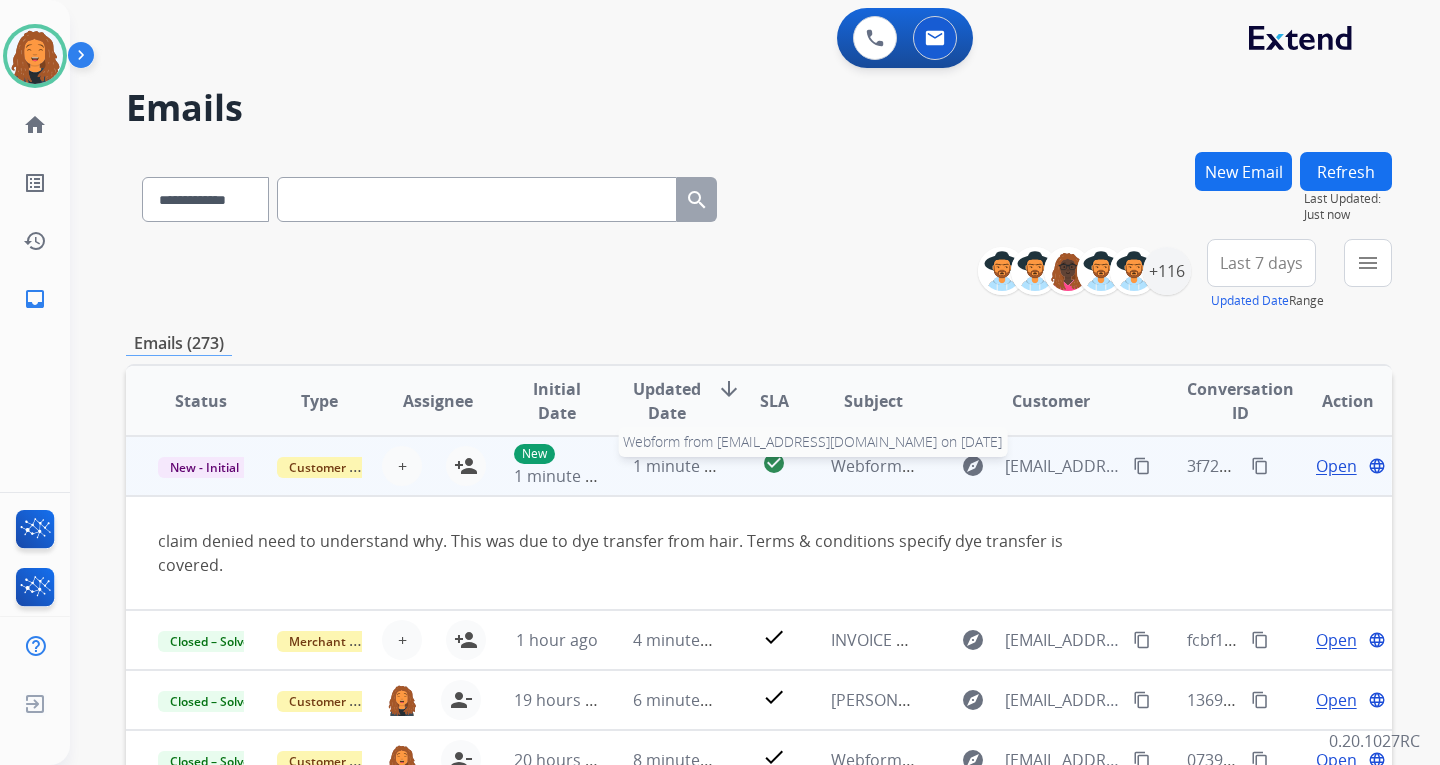 click on "Webform from [EMAIL_ADDRESS][DOMAIN_NAME] on [DATE]" at bounding box center [1057, 466] 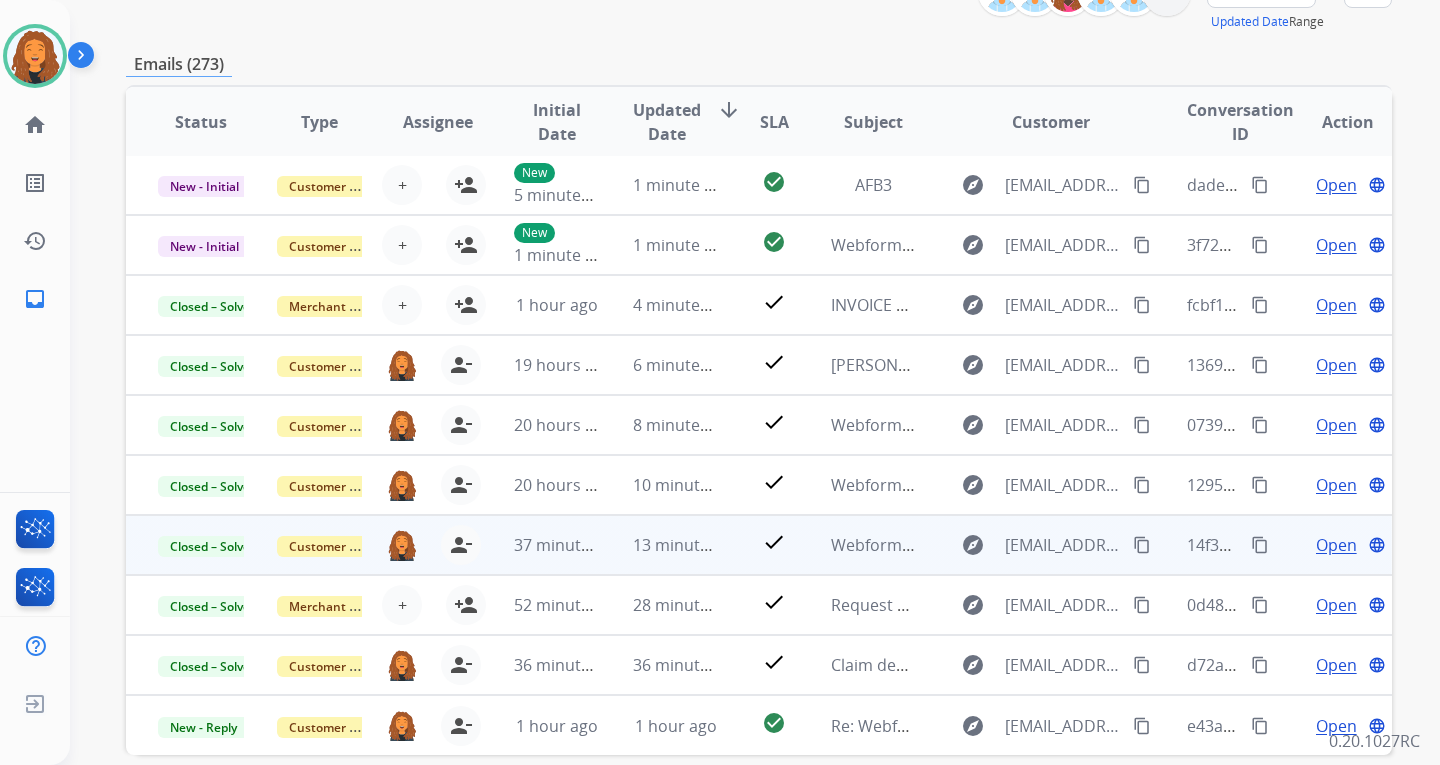 scroll, scrollTop: 300, scrollLeft: 0, axis: vertical 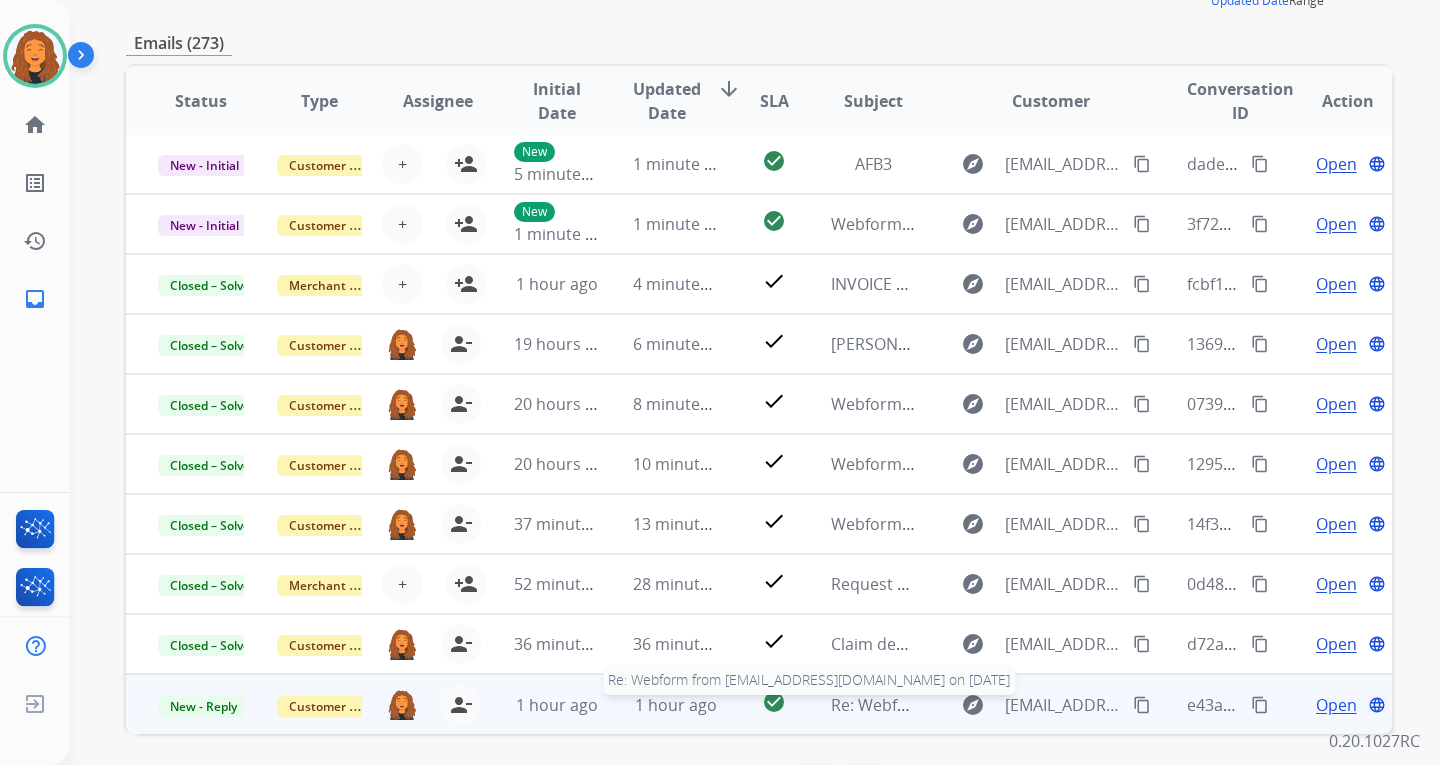 click on "Re: Webform from [EMAIL_ADDRESS][DOMAIN_NAME] on [DATE]" at bounding box center [1071, 705] 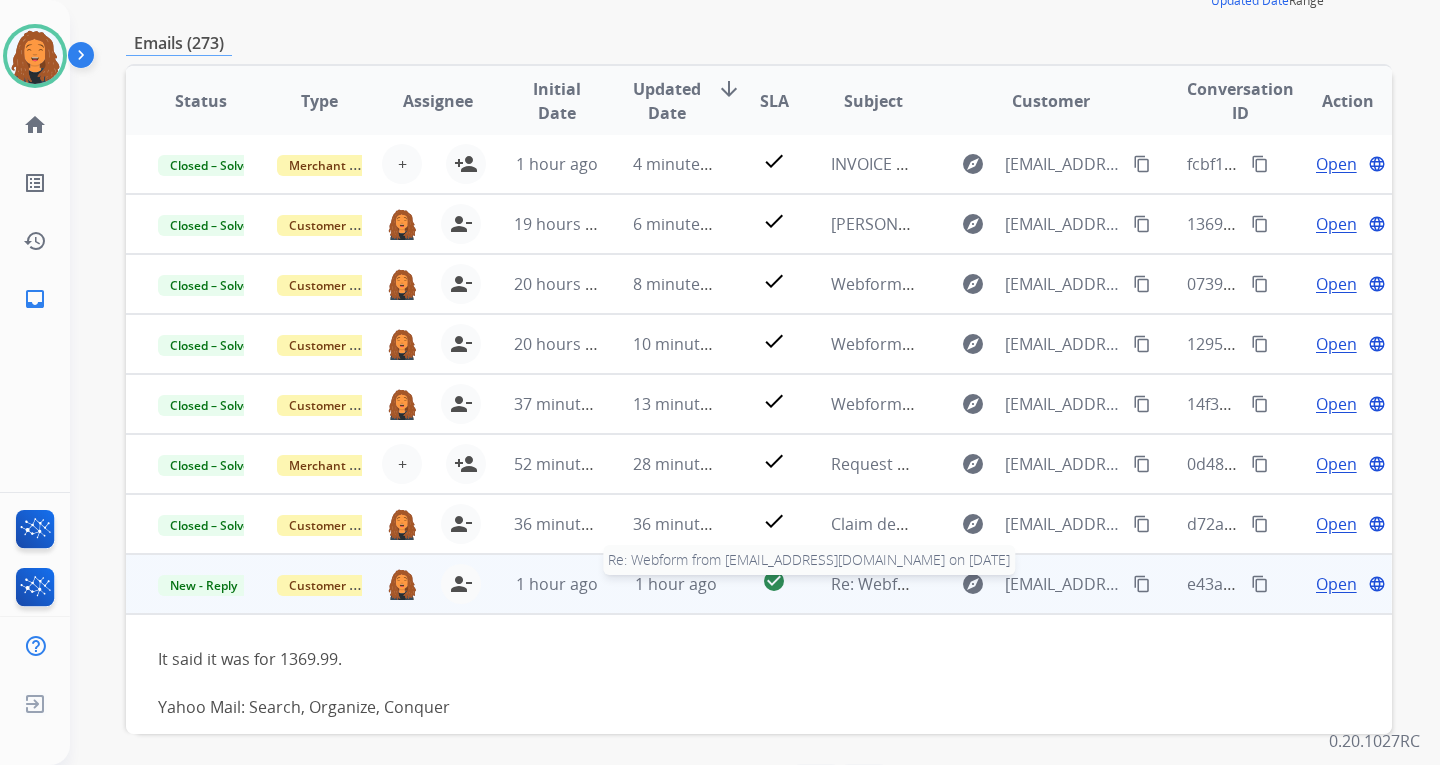 scroll, scrollTop: 139, scrollLeft: 0, axis: vertical 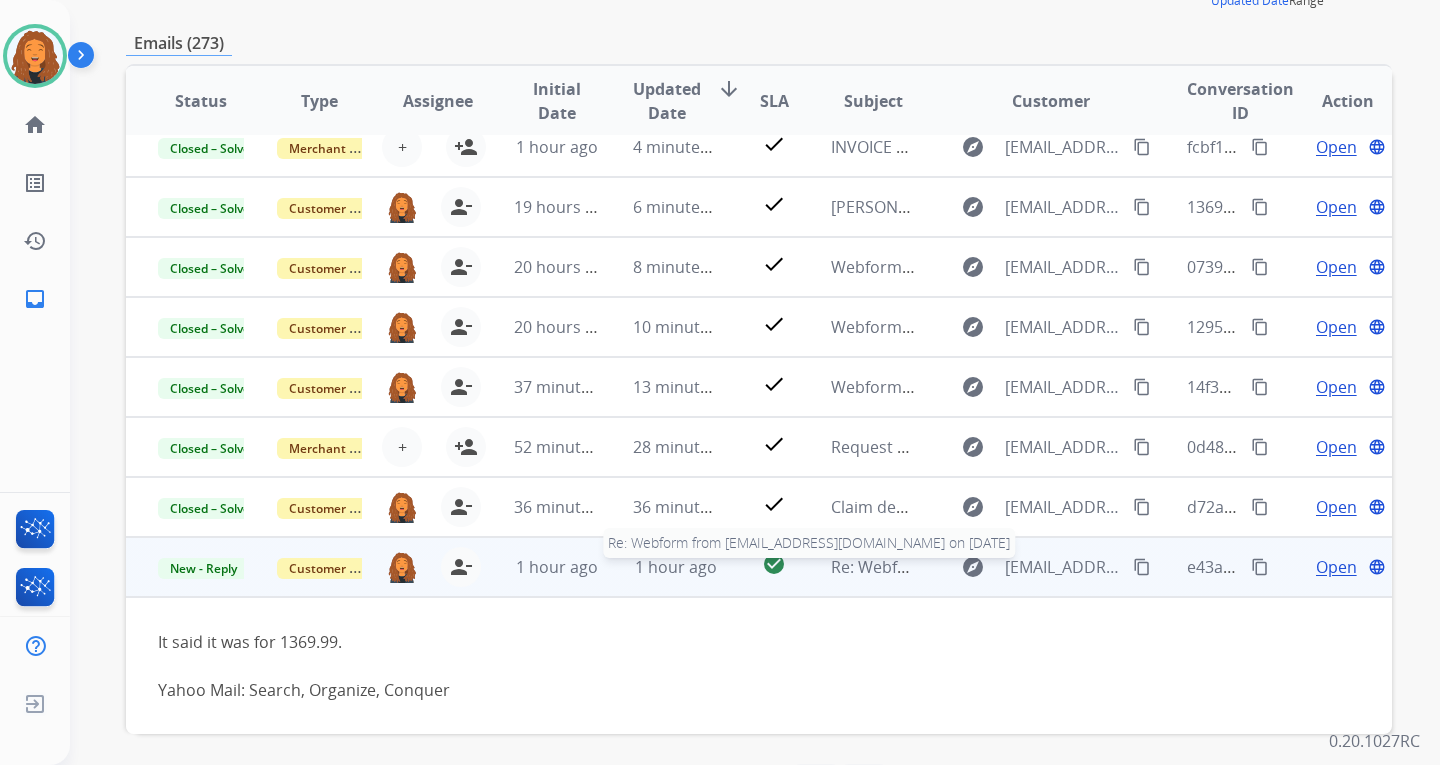 click on "Re: Webform from [EMAIL_ADDRESS][DOMAIN_NAME] on [DATE]" at bounding box center [1071, 567] 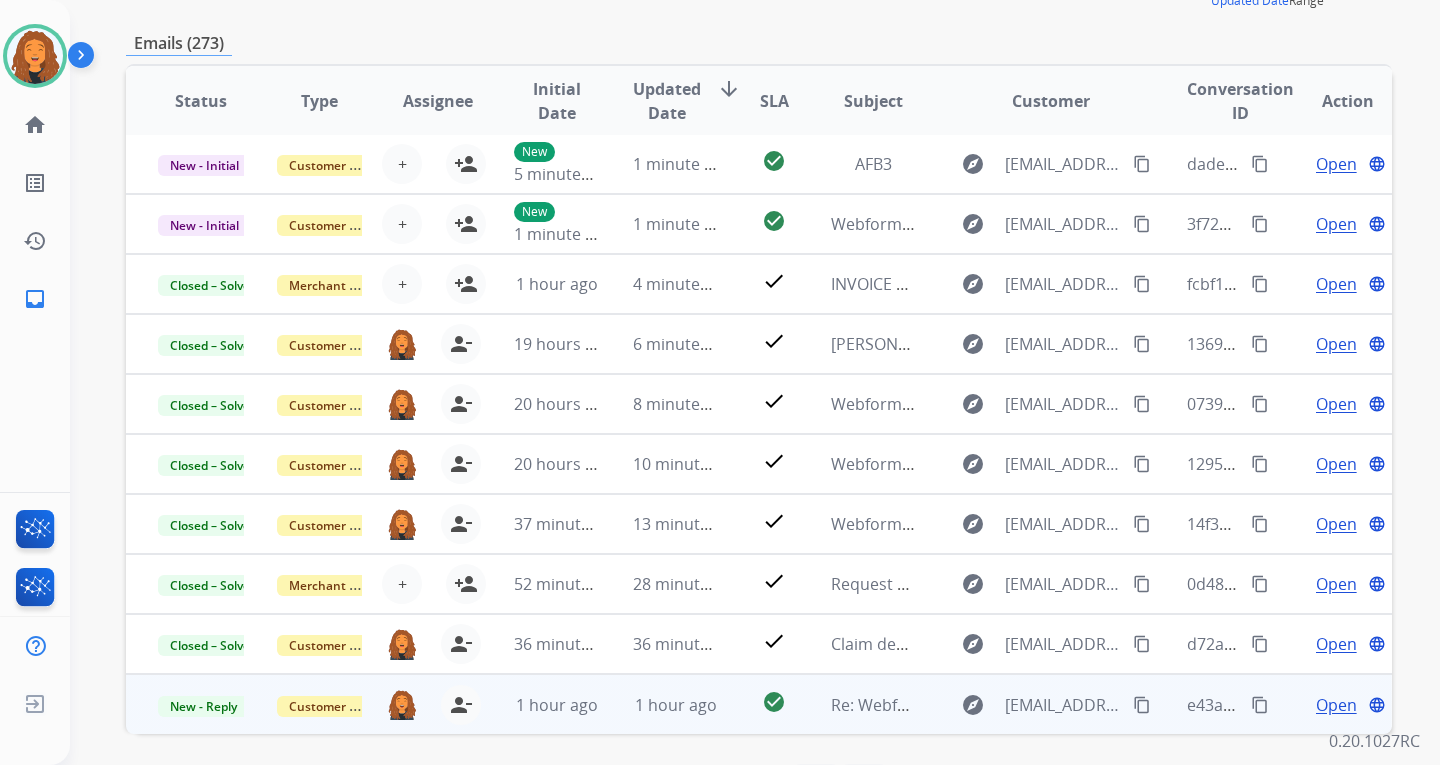 scroll, scrollTop: 2, scrollLeft: 0, axis: vertical 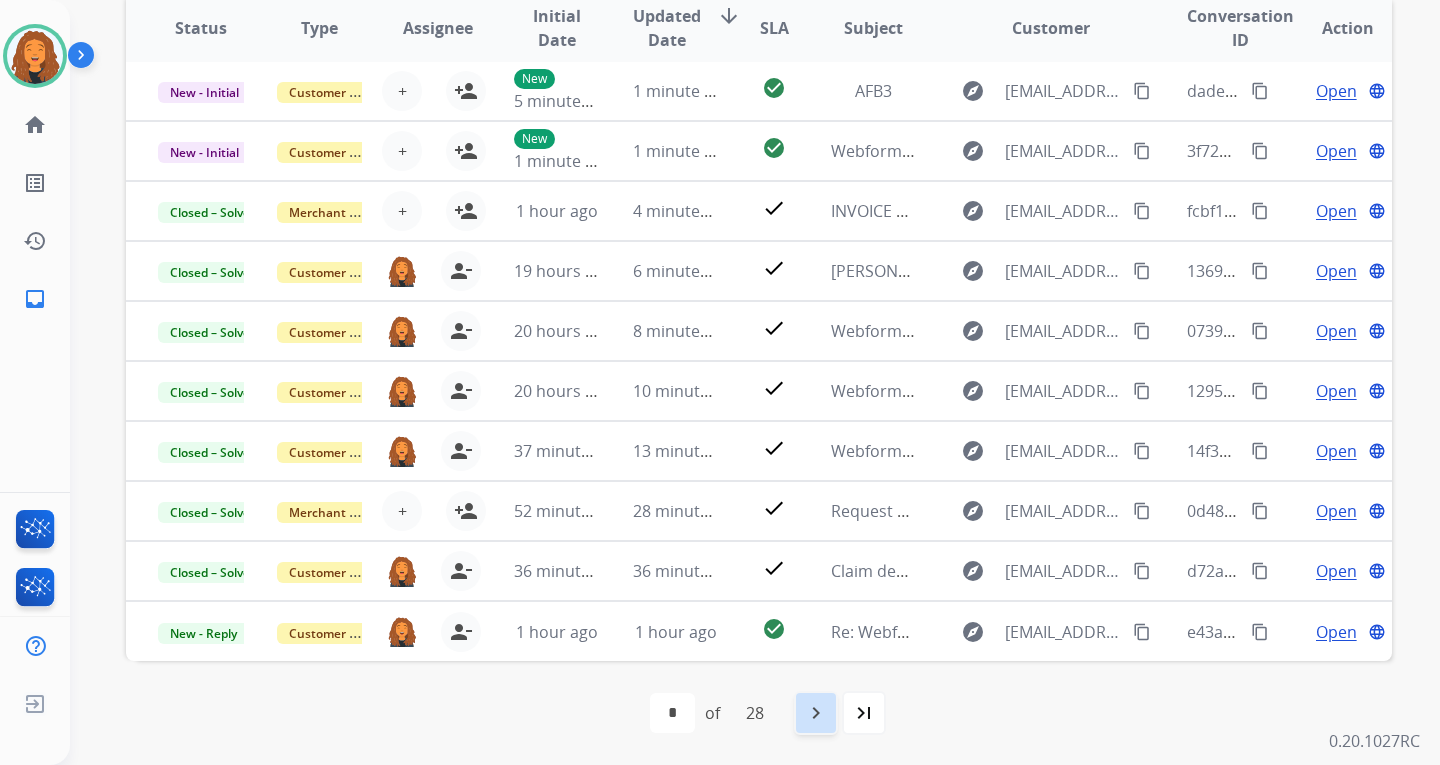 click on "navigate_next" at bounding box center [816, 713] 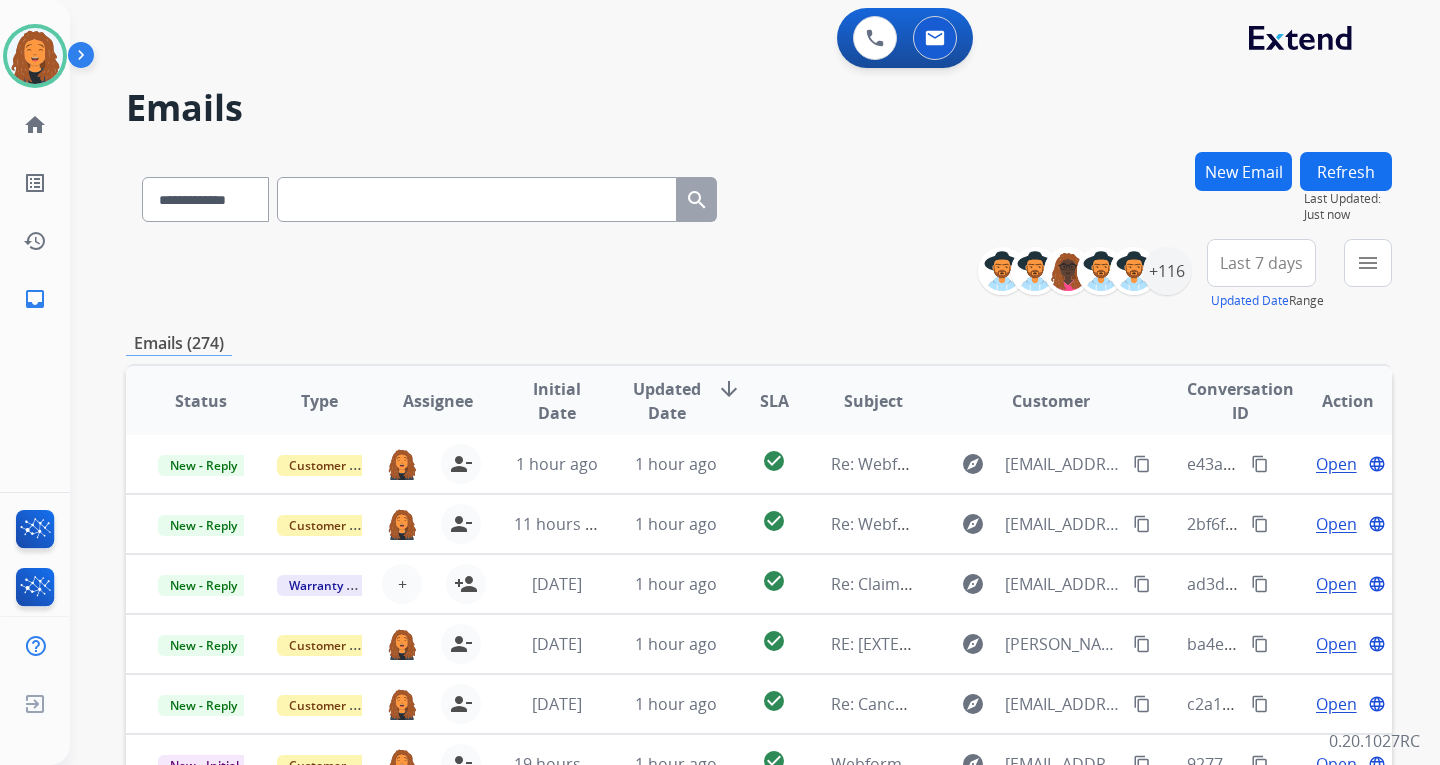 scroll, scrollTop: 0, scrollLeft: 0, axis: both 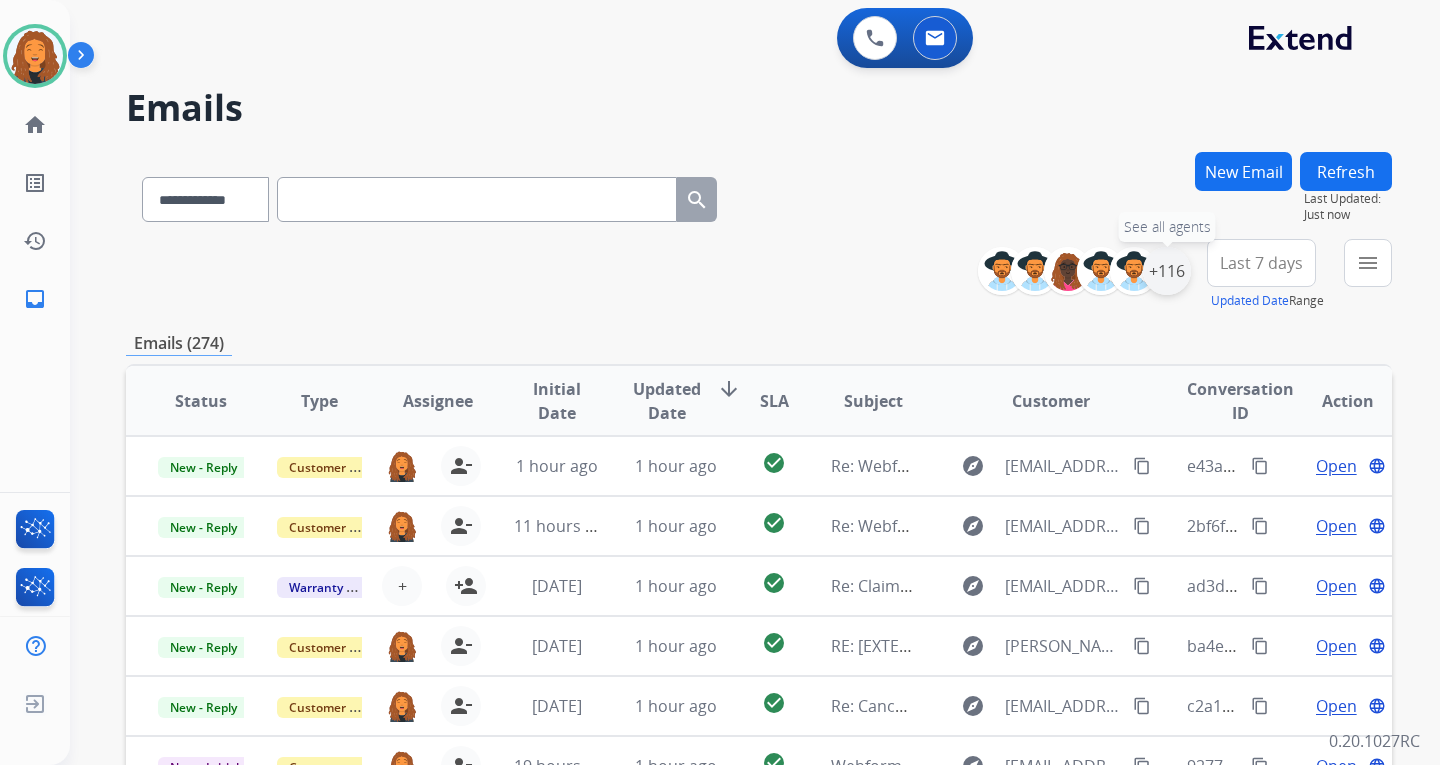 click on "+116" at bounding box center [1167, 271] 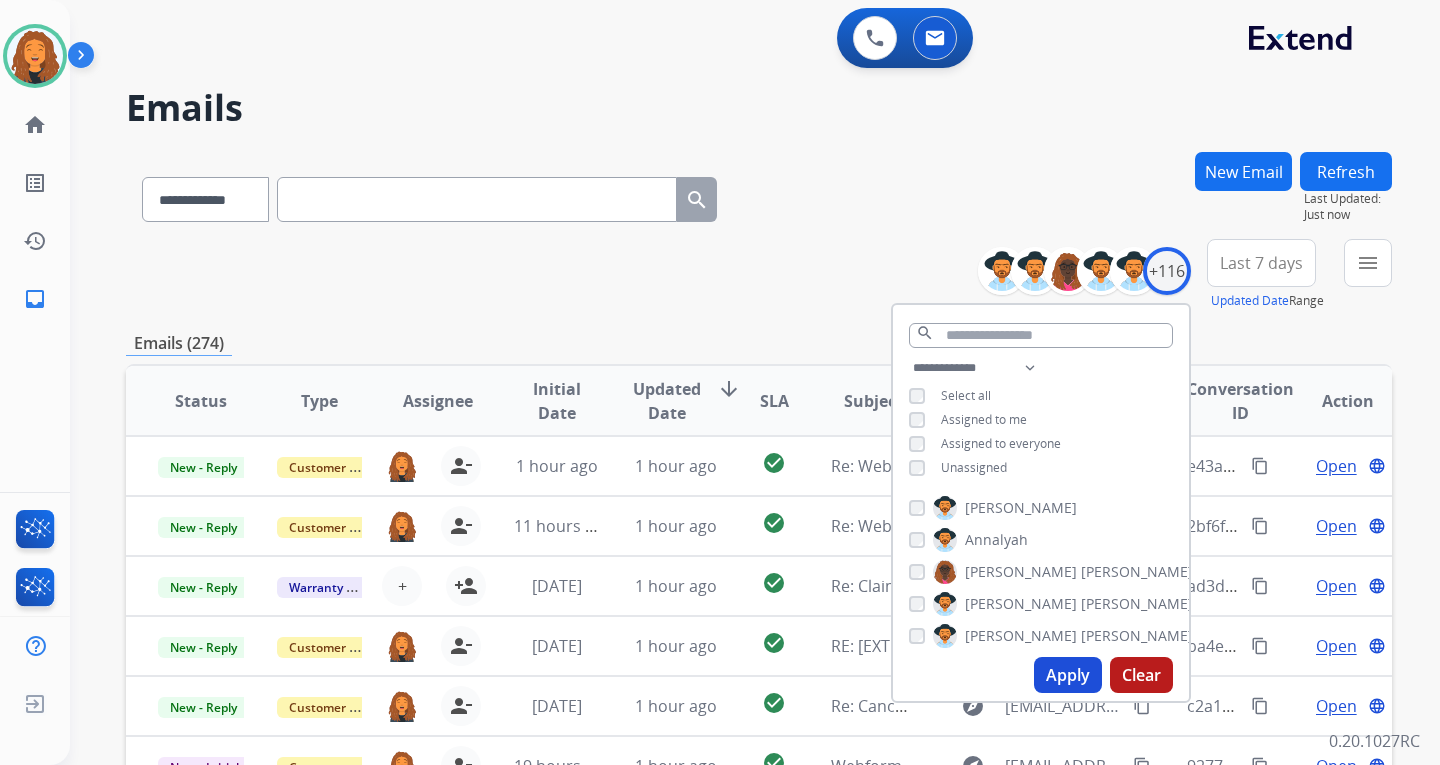 click on "Apply" at bounding box center (1068, 675) 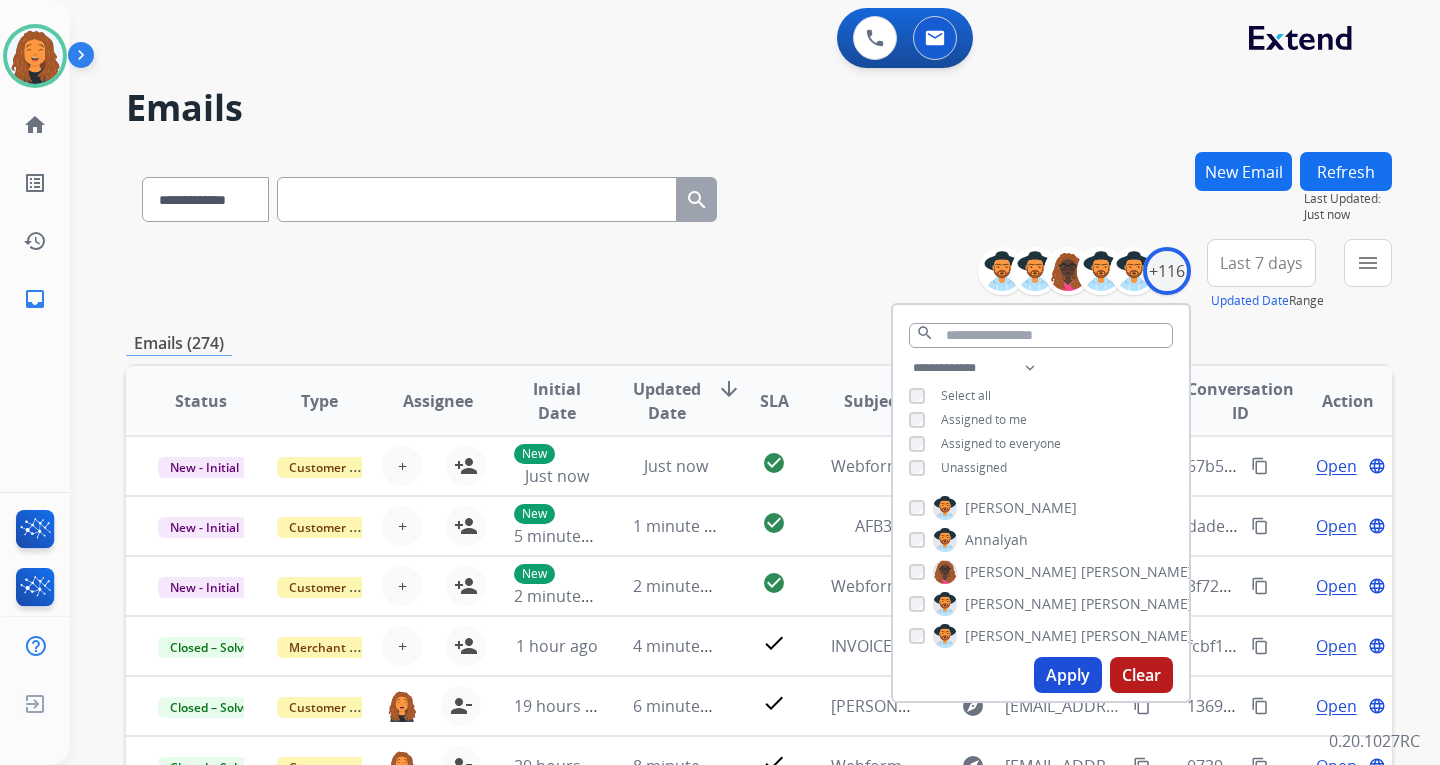 click on "**********" at bounding box center (759, 645) 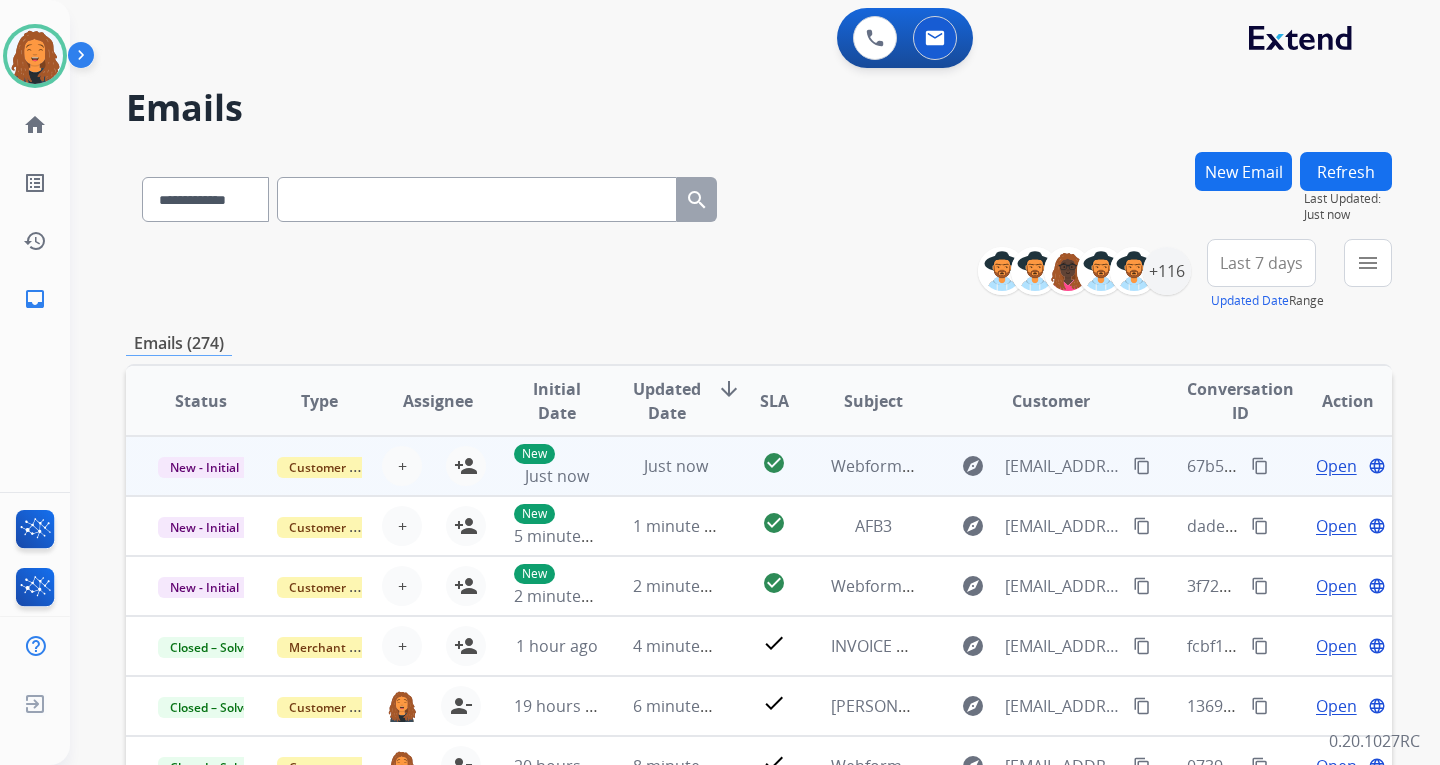 click on "explore [EMAIL_ADDRESS][DOMAIN_NAME] content_copy" at bounding box center (1035, 466) 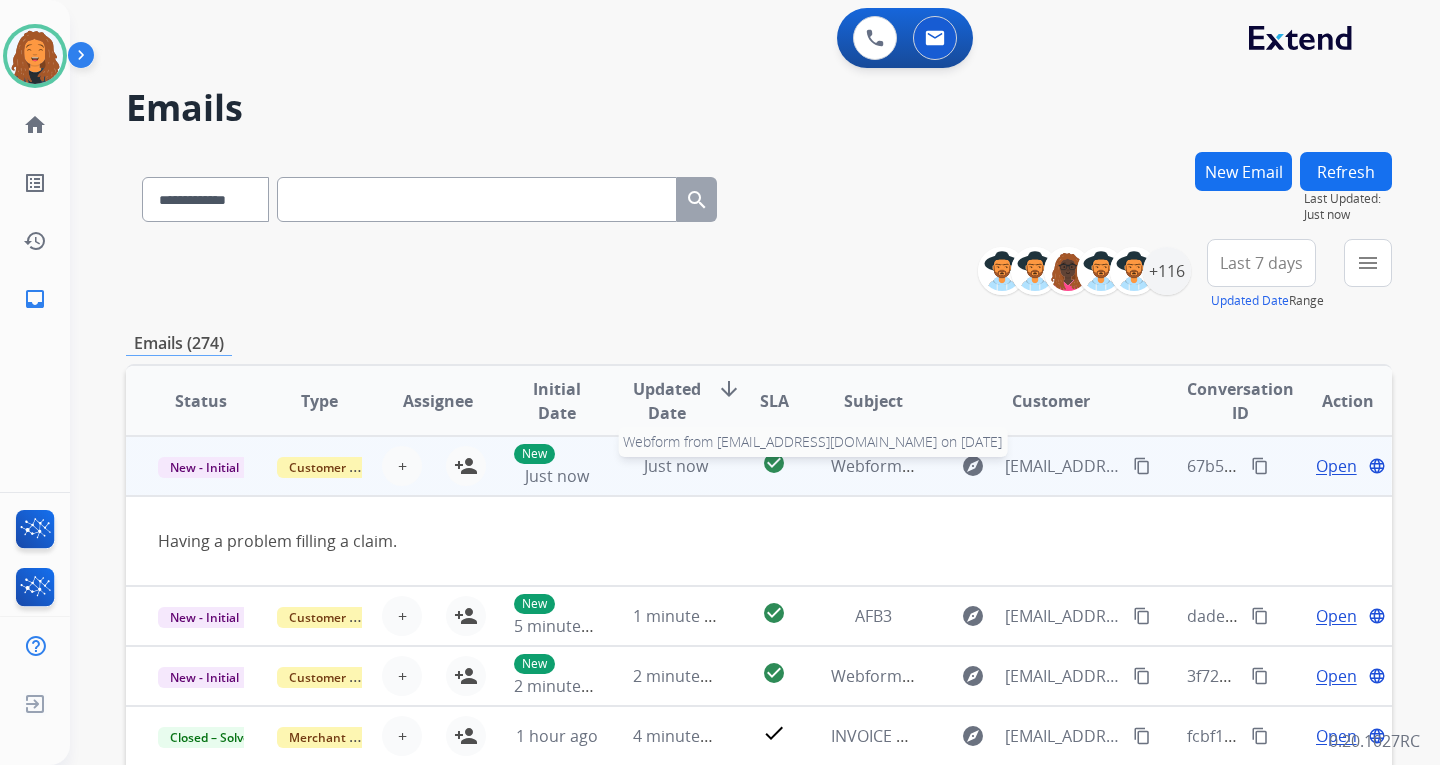 click on "Webform from [EMAIL_ADDRESS][DOMAIN_NAME] on [DATE]" at bounding box center [1057, 466] 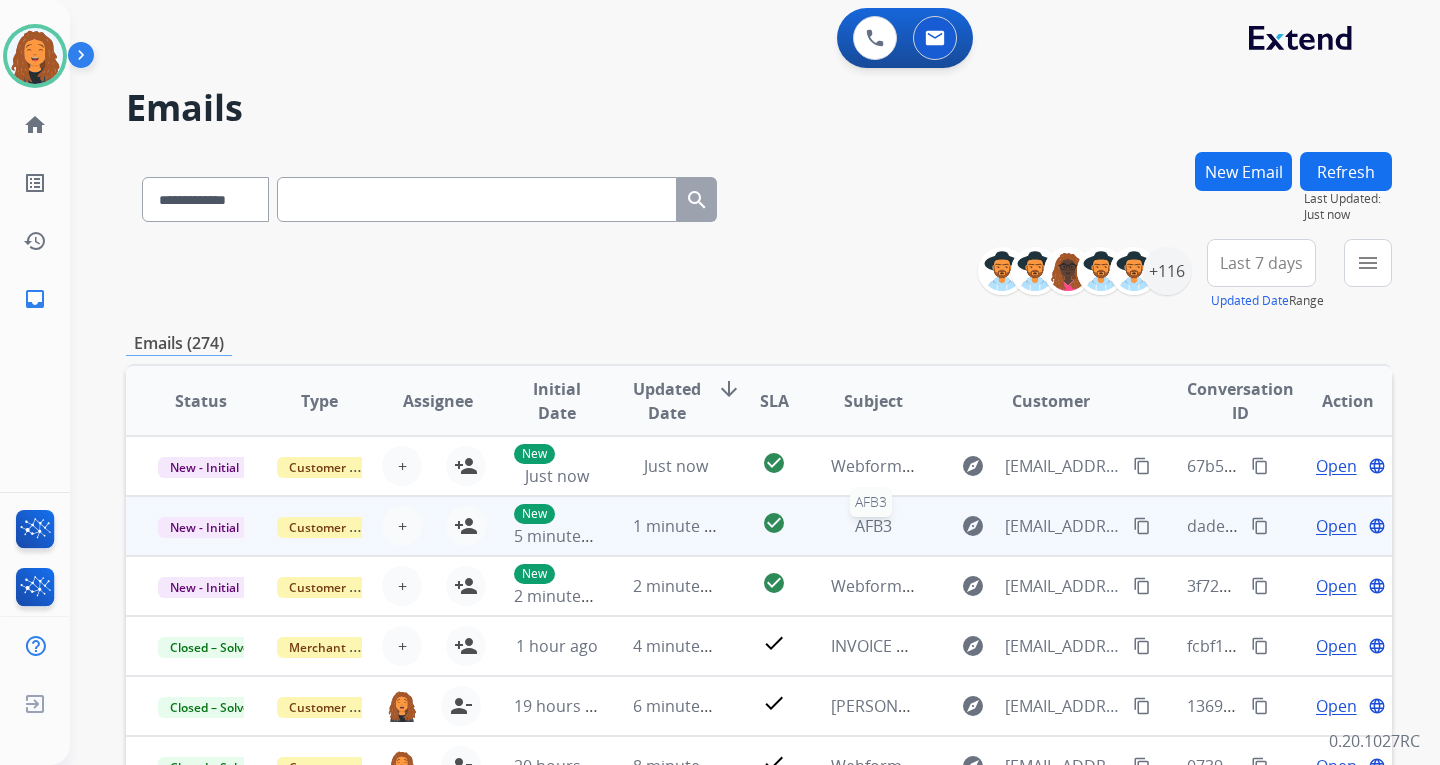 click on "AFB3" at bounding box center (873, 526) 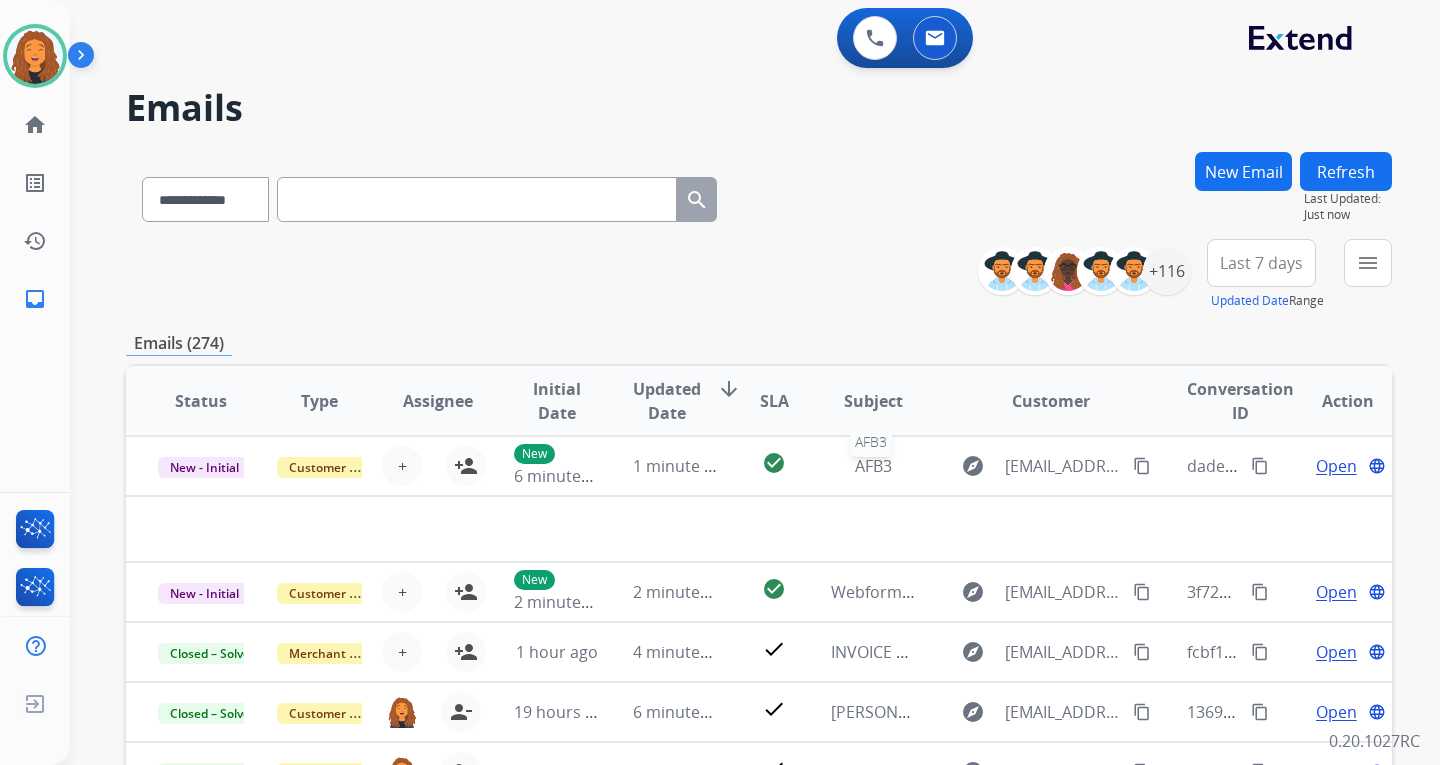 click on "AFB3" at bounding box center (873, 466) 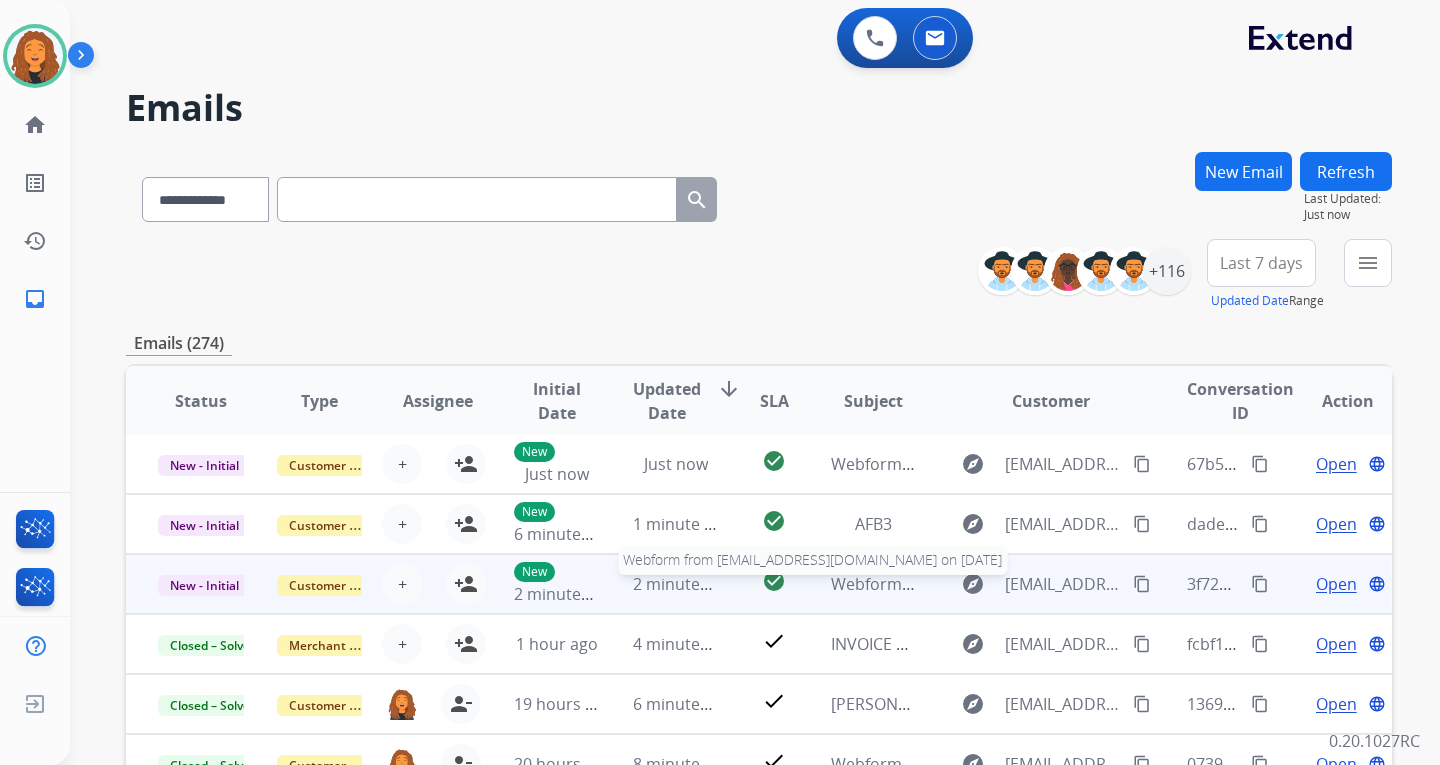 click on "Webform from [EMAIL_ADDRESS][DOMAIN_NAME] on [DATE]" at bounding box center (1057, 584) 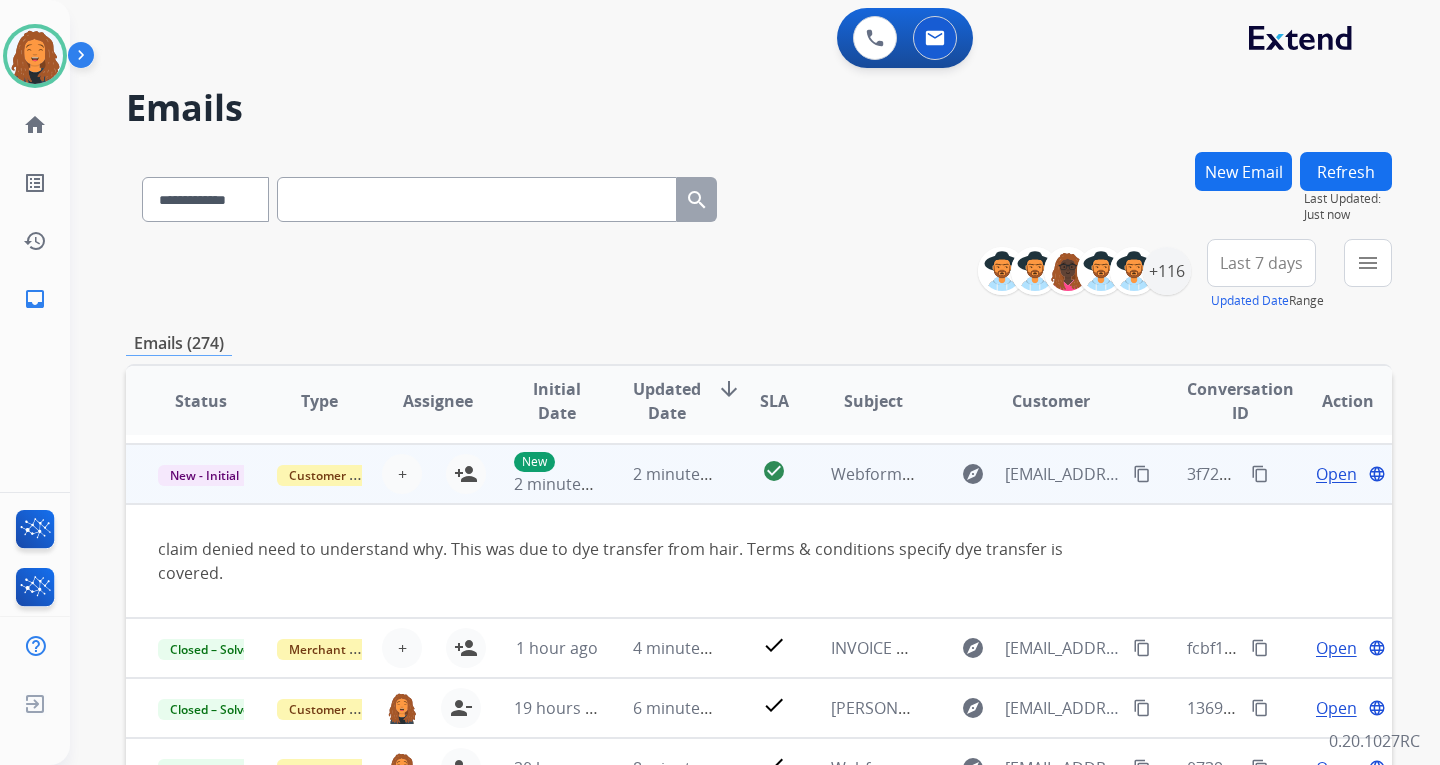 scroll, scrollTop: 116, scrollLeft: 0, axis: vertical 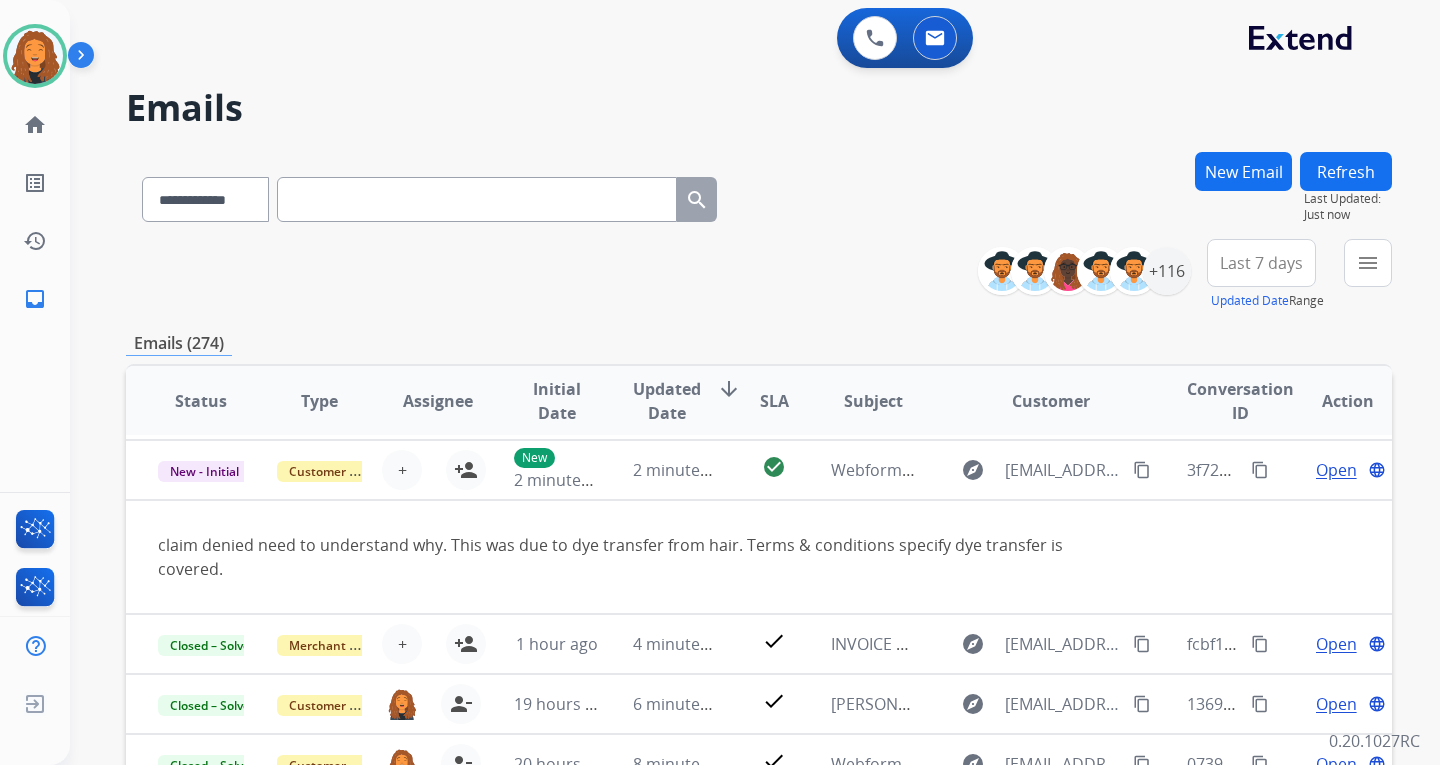 click on "Webform from [EMAIL_ADDRESS][DOMAIN_NAME] on [DATE]" at bounding box center (1057, 470) 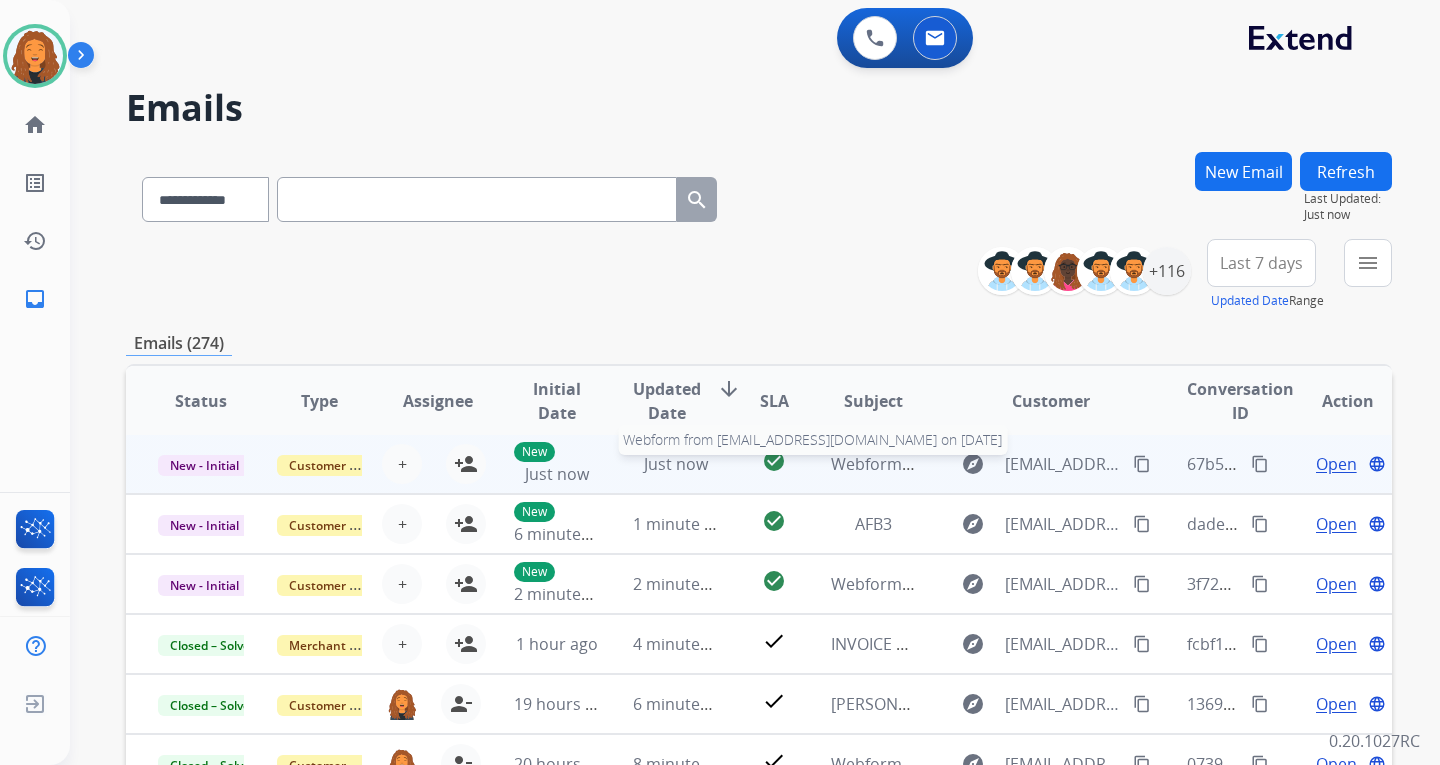 scroll, scrollTop: 2, scrollLeft: 0, axis: vertical 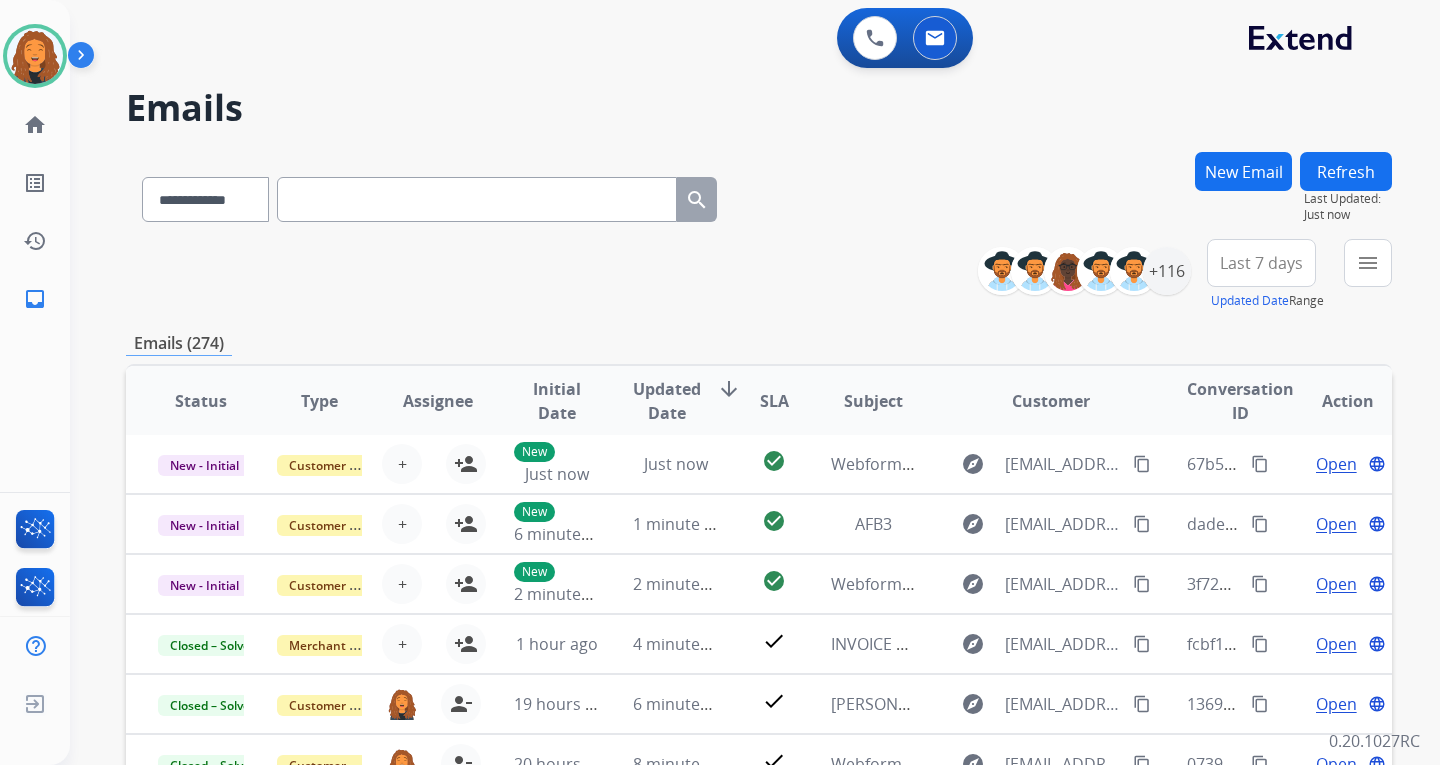 click on "**********" at bounding box center [759, 275] 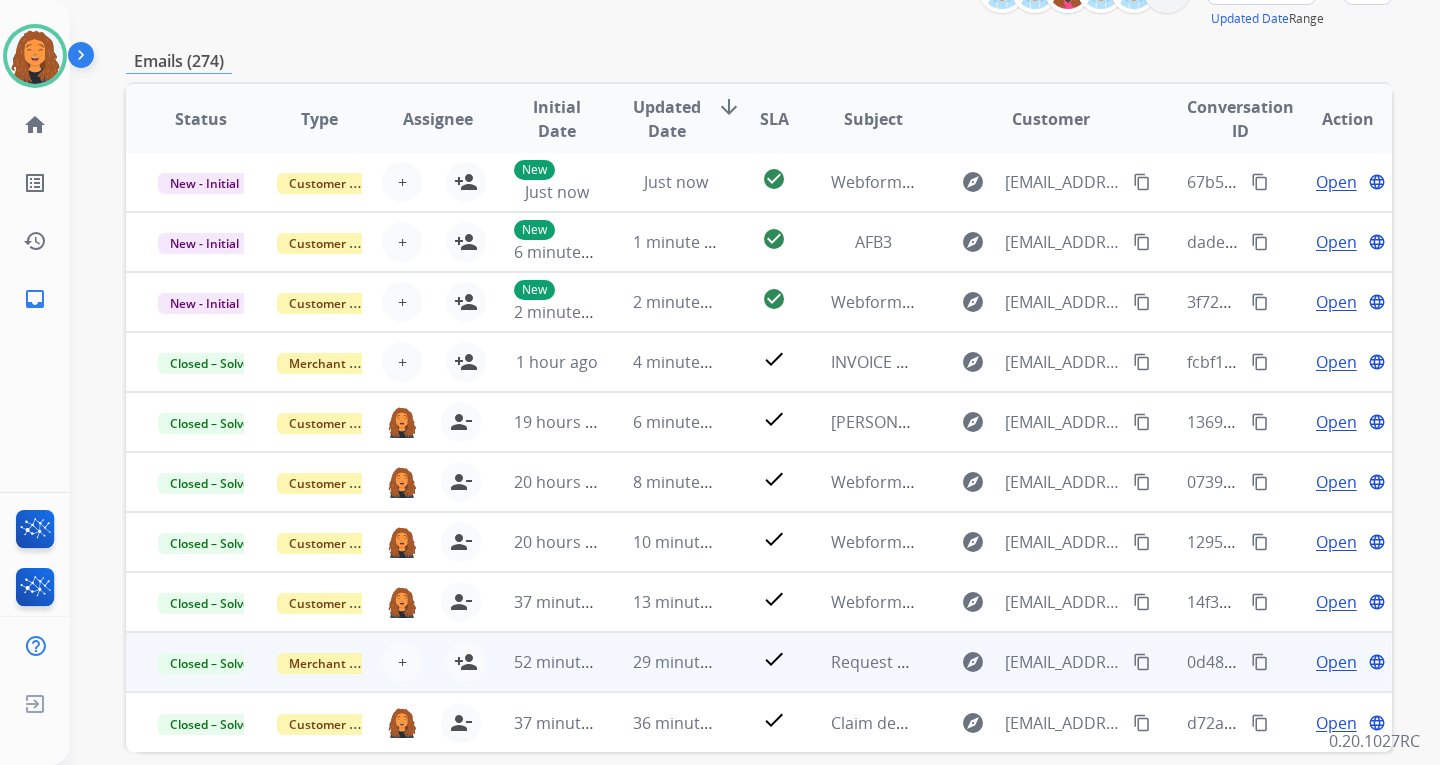 scroll, scrollTop: 373, scrollLeft: 0, axis: vertical 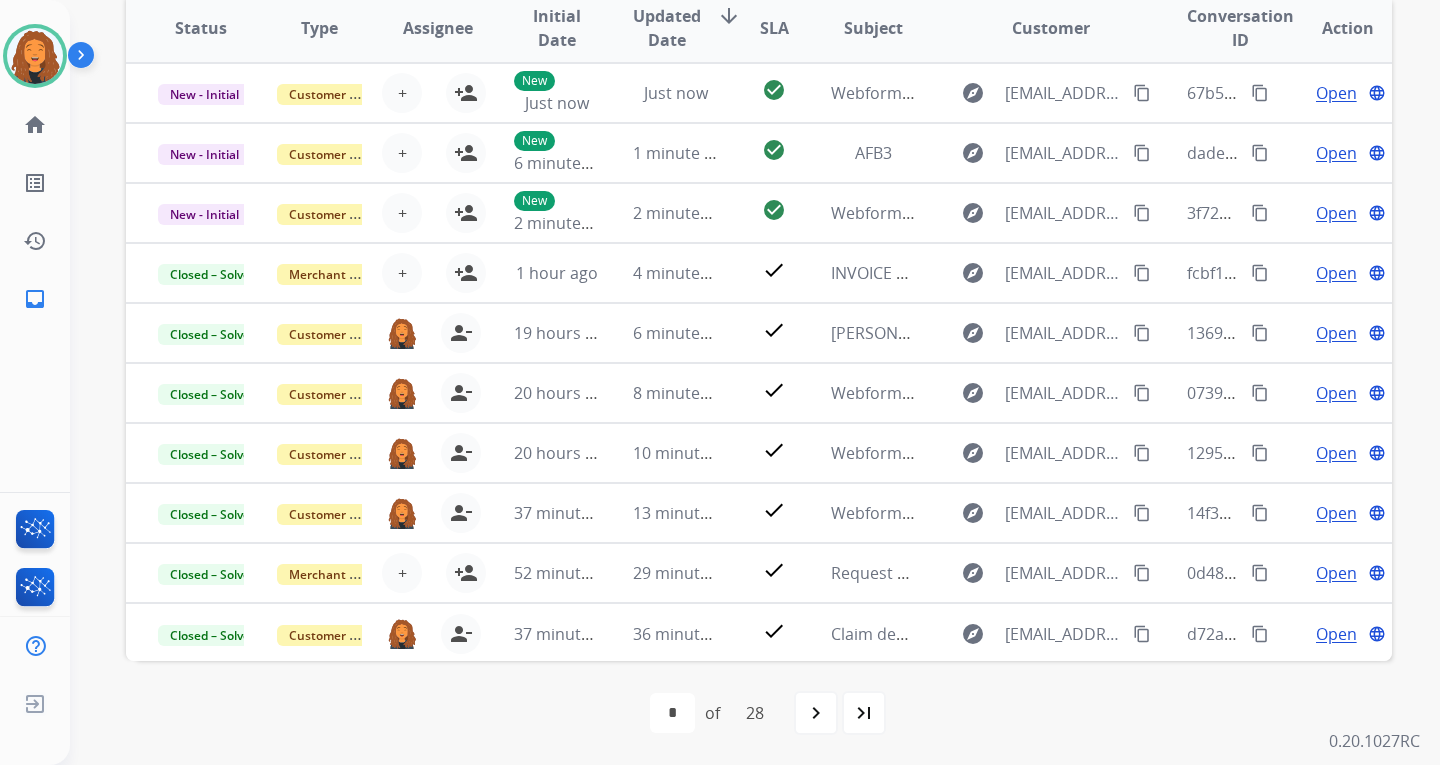 click on "first_page navigate_before * * * * * * * * * ** ** ** ** ** ** ** ** ** ** ** ** ** ** ** ** ** ** ** of 28 navigate_next last_page" at bounding box center (759, 713) 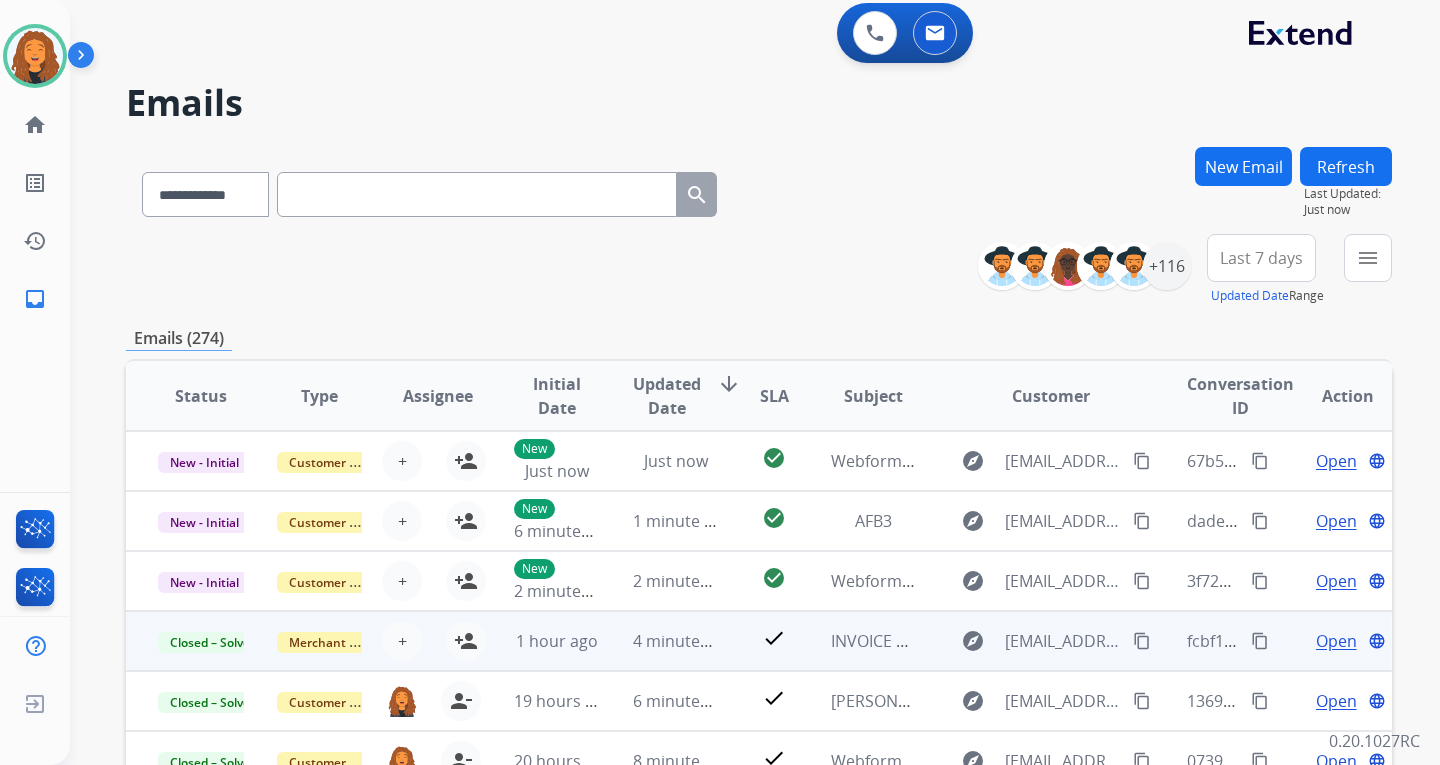 scroll, scrollTop: 0, scrollLeft: 0, axis: both 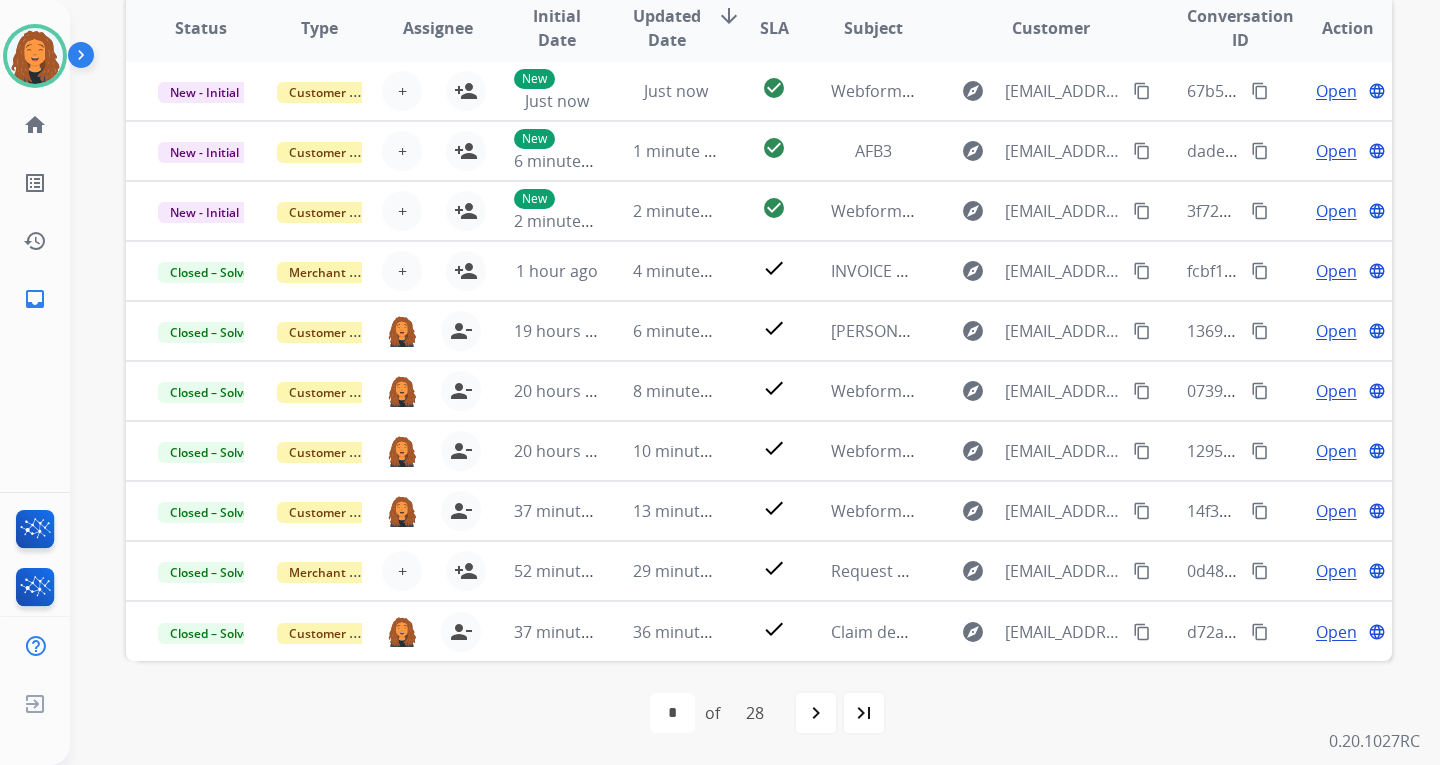 click on "navigate_next" at bounding box center (816, 713) 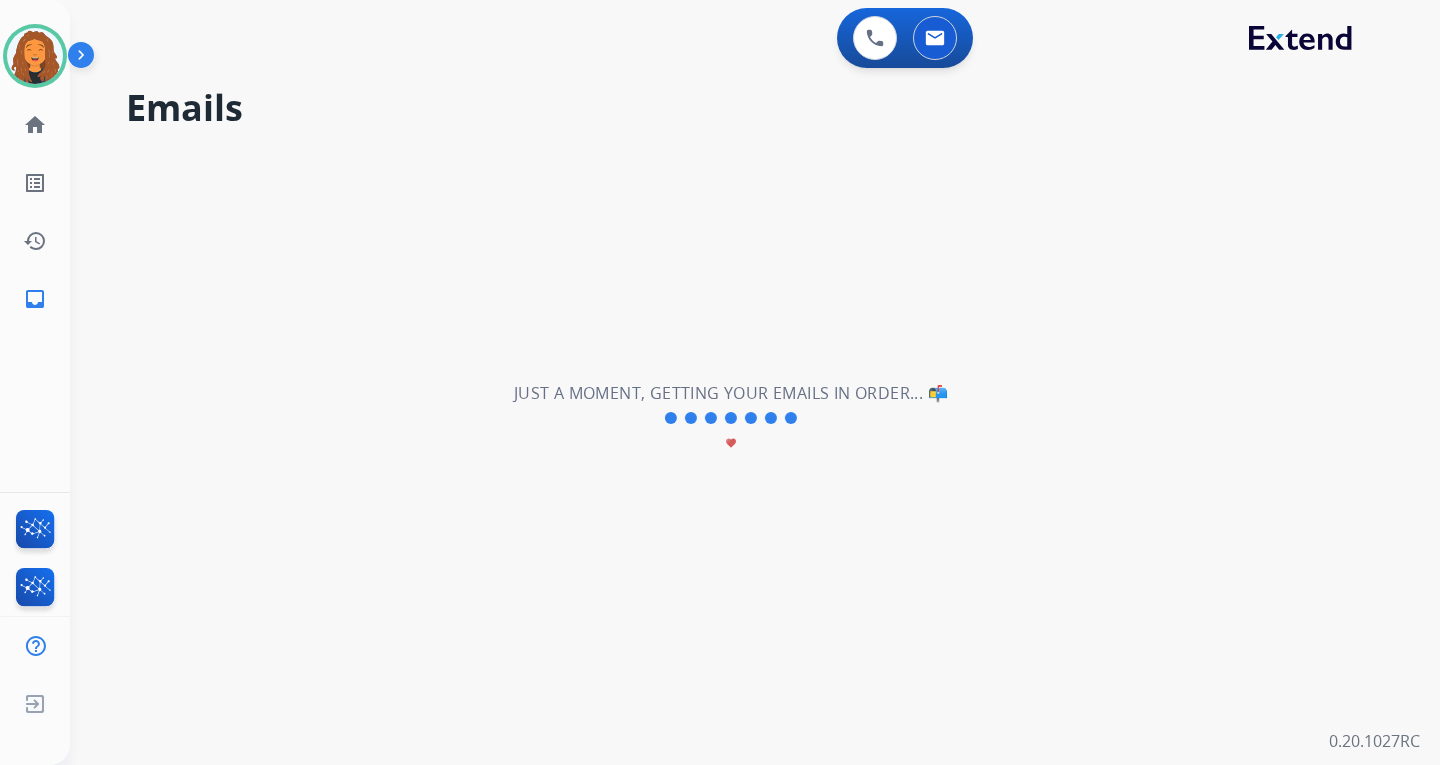 scroll, scrollTop: 0, scrollLeft: 0, axis: both 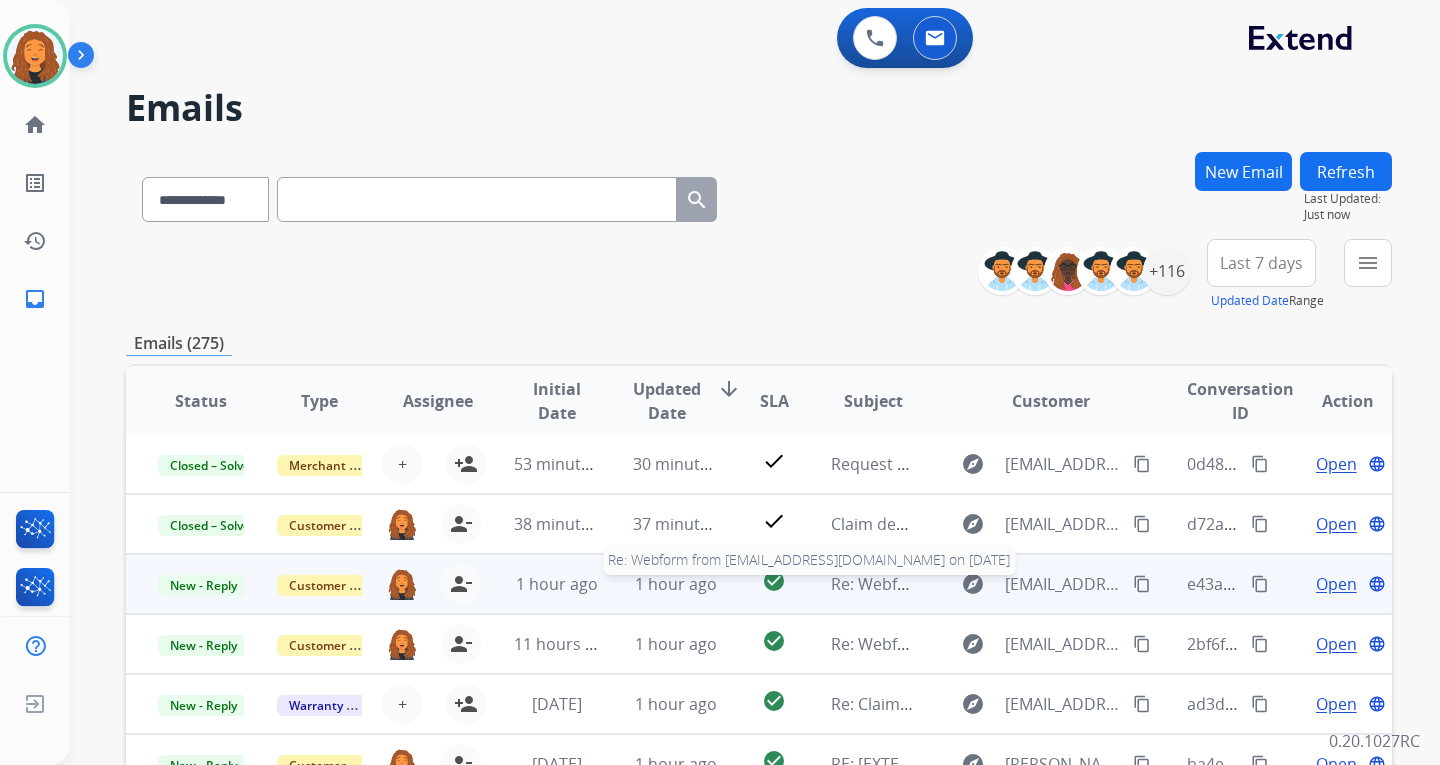 click on "Re: Webform from tynikamorris@yahoo.com on 07/14/2025" at bounding box center (1071, 584) 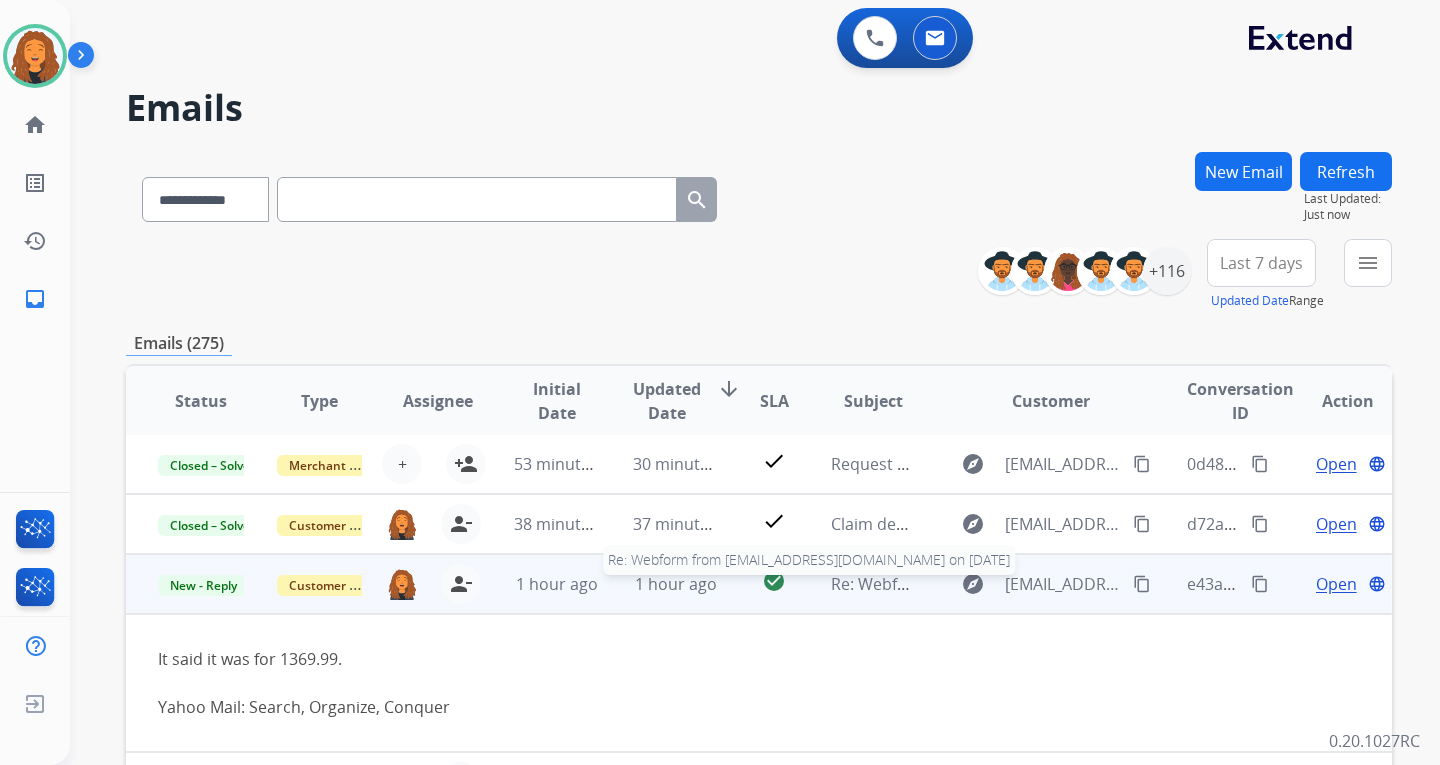 scroll, scrollTop: 120, scrollLeft: 0, axis: vertical 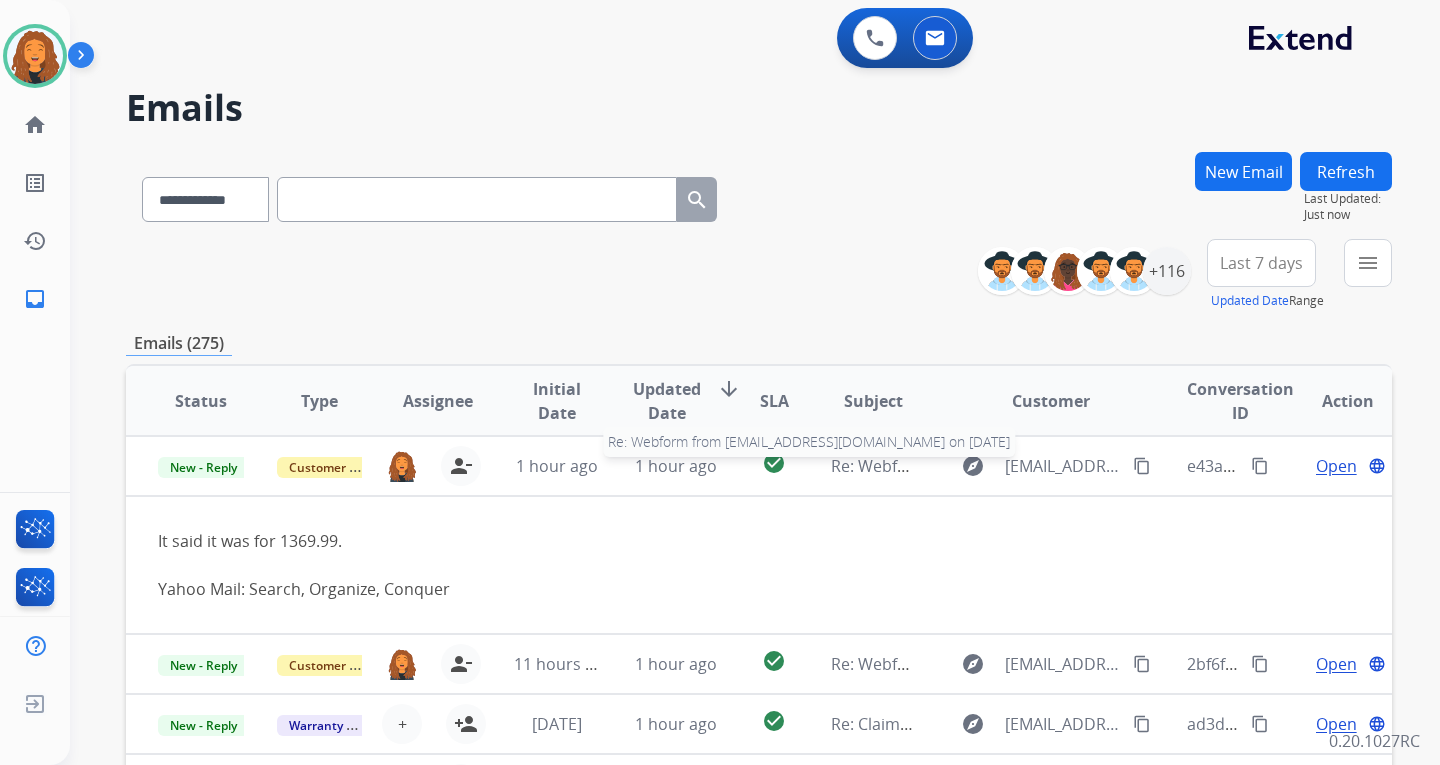 click on "Re: Webform from tynikamorris@yahoo.com on 07/14/2025" at bounding box center (1071, 466) 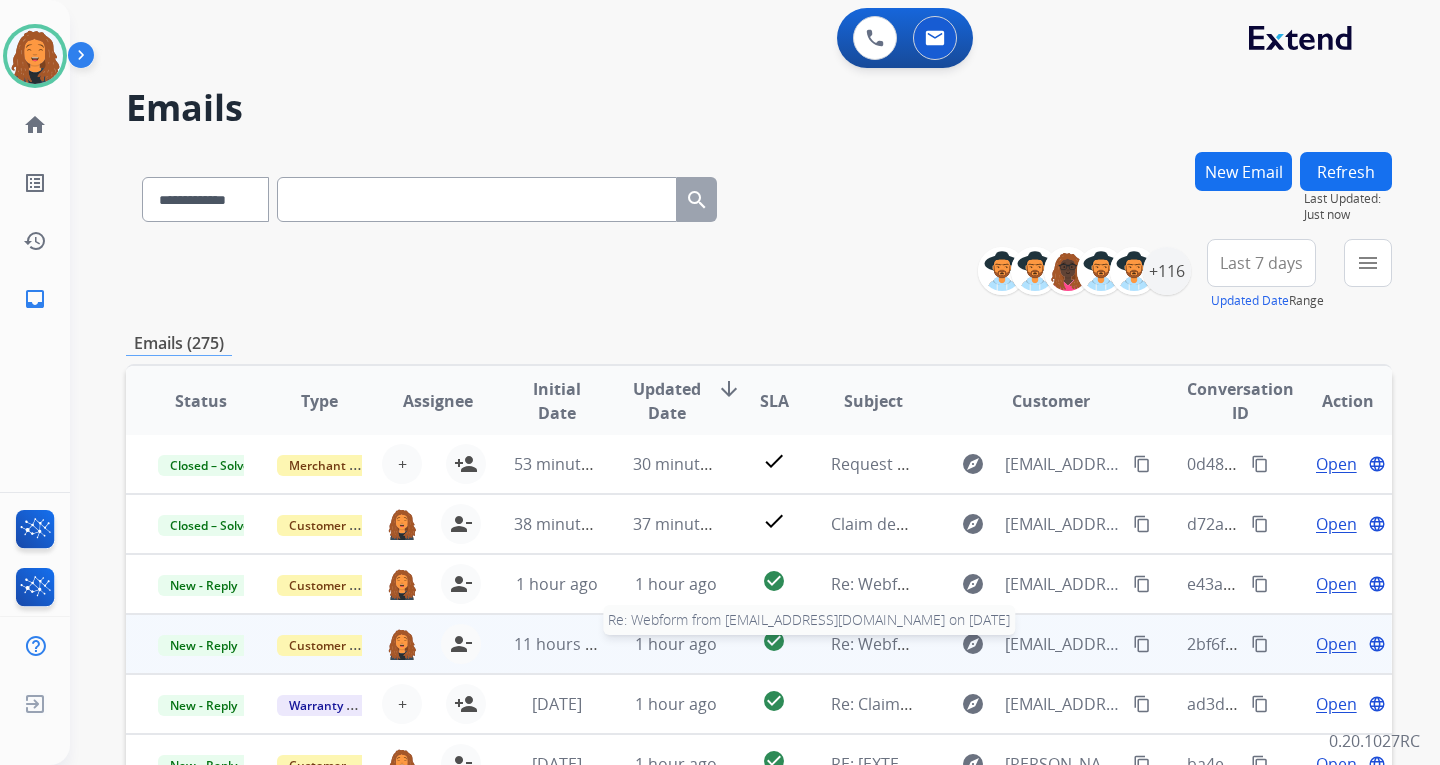 click on "Re: Webform from [EMAIL_ADDRESS][DOMAIN_NAME] on [DATE]" at bounding box center [1071, 644] 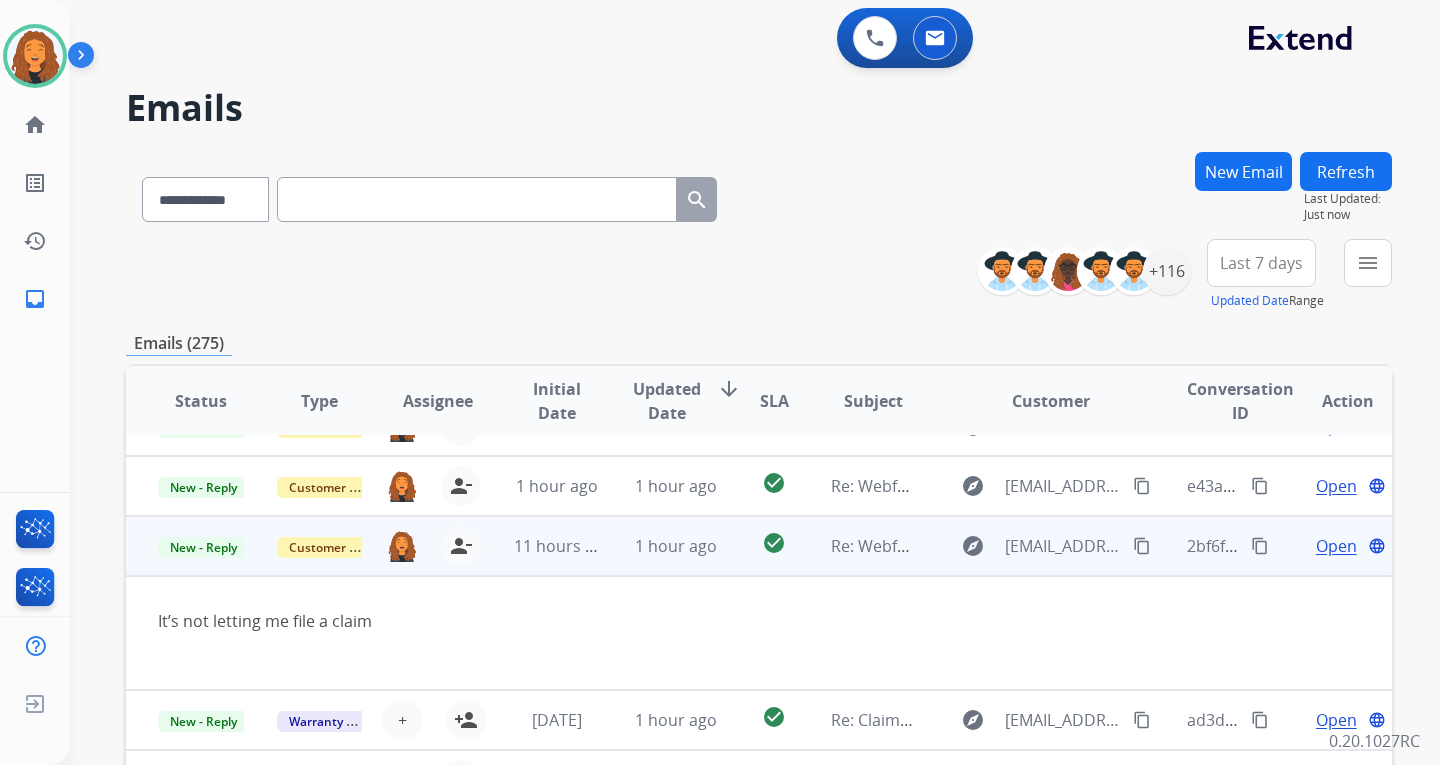scroll, scrollTop: 116, scrollLeft: 0, axis: vertical 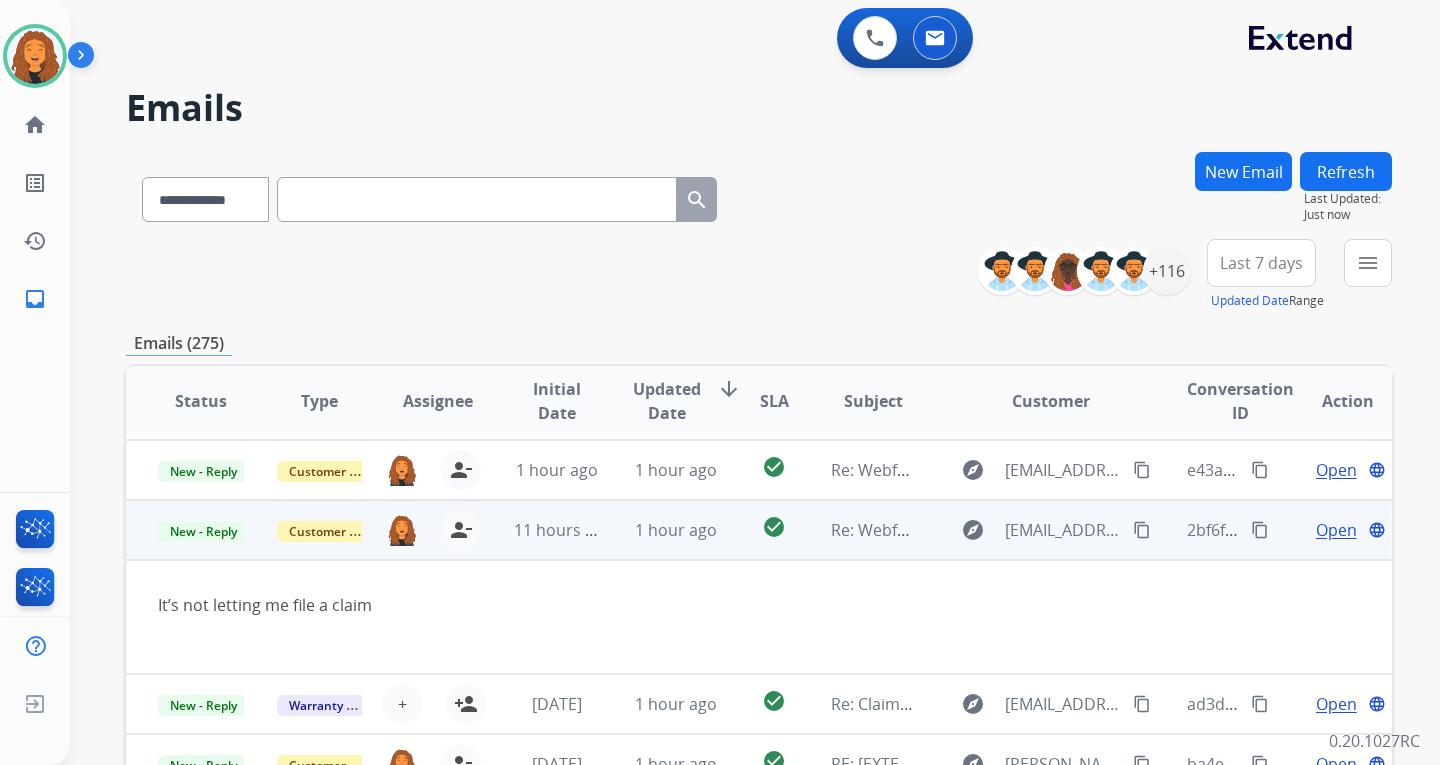 click on "Re: Webform from [EMAIL_ADDRESS][DOMAIN_NAME] on [DATE]" at bounding box center (858, 530) 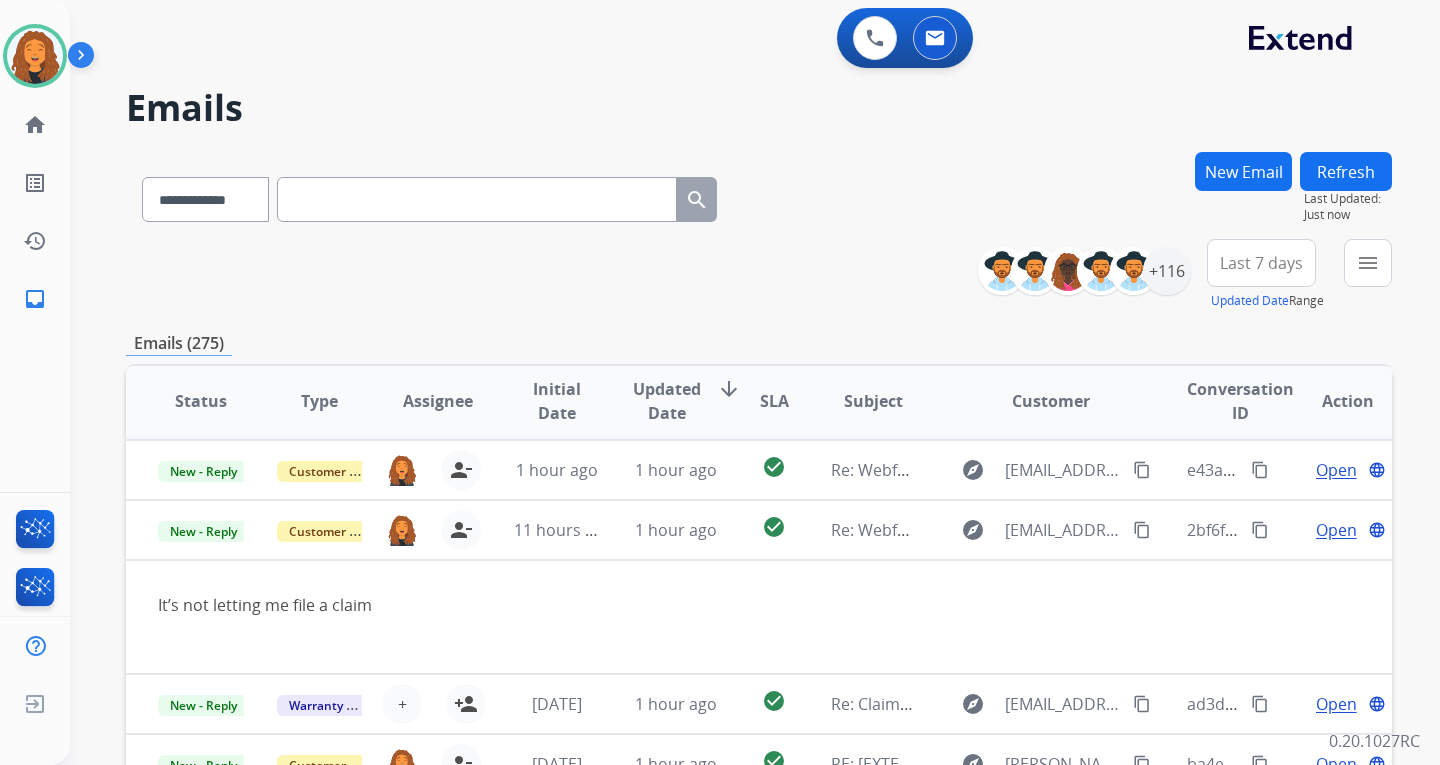 scroll, scrollTop: 2, scrollLeft: 0, axis: vertical 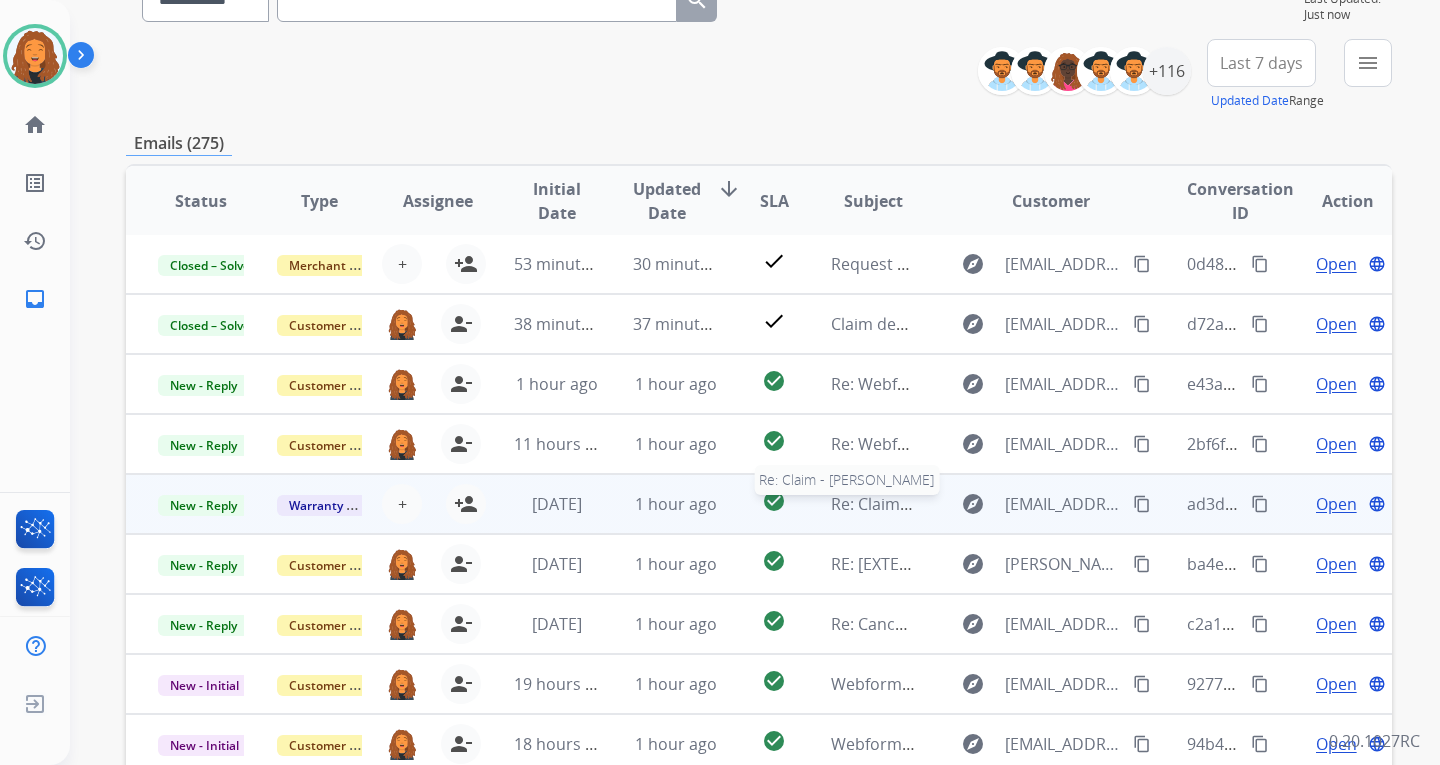 click on "Re: Claim - [PERSON_NAME]" at bounding box center (934, 504) 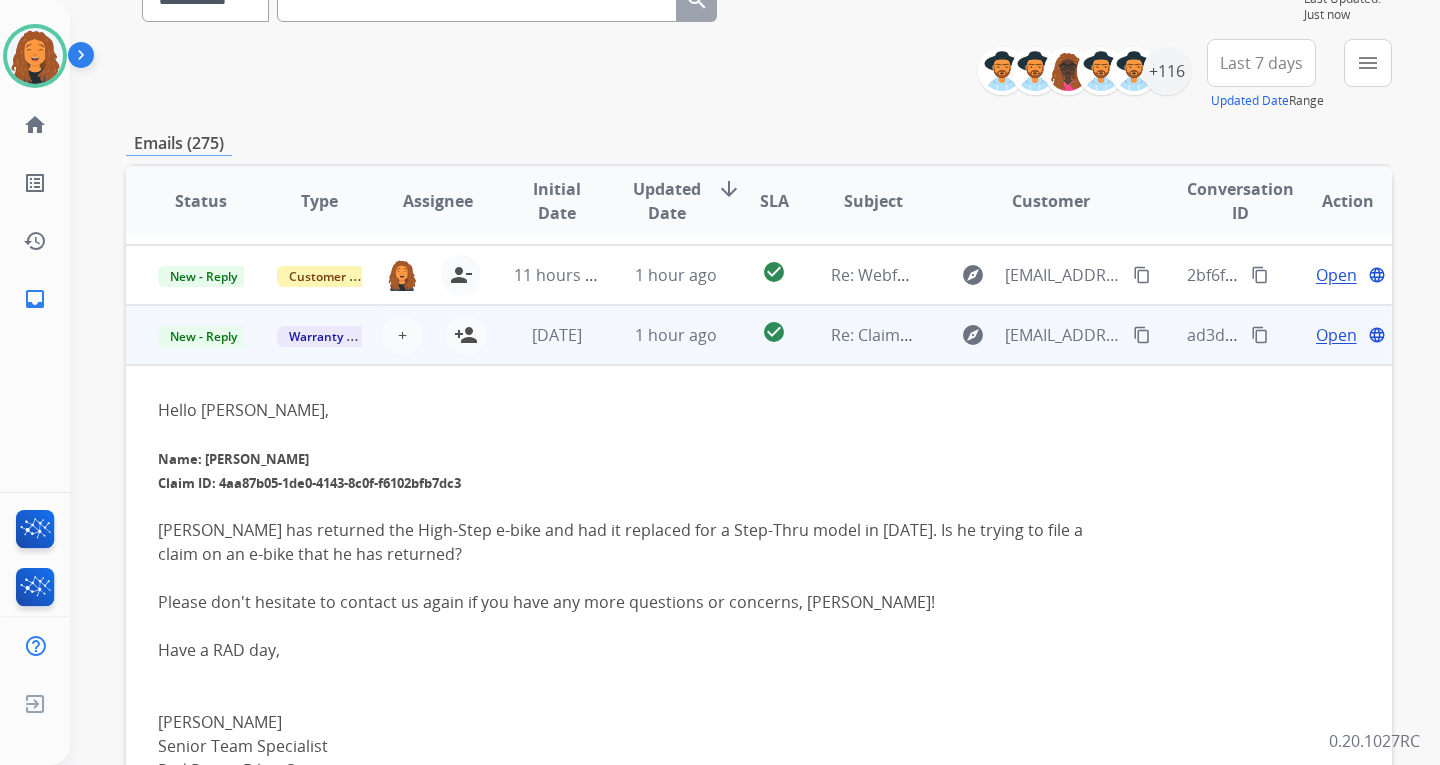 scroll, scrollTop: 240, scrollLeft: 0, axis: vertical 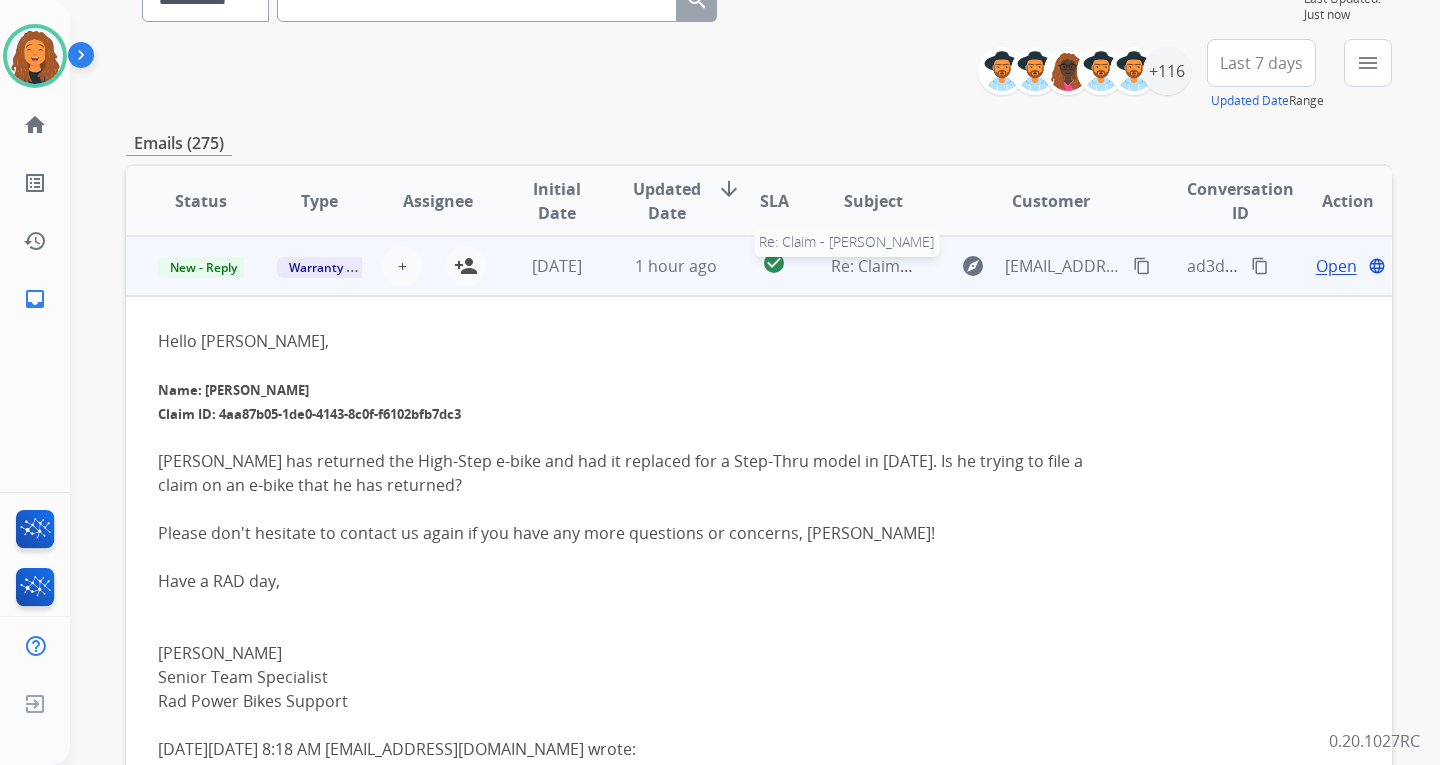 click on "Re: Claim - [PERSON_NAME]" at bounding box center (934, 266) 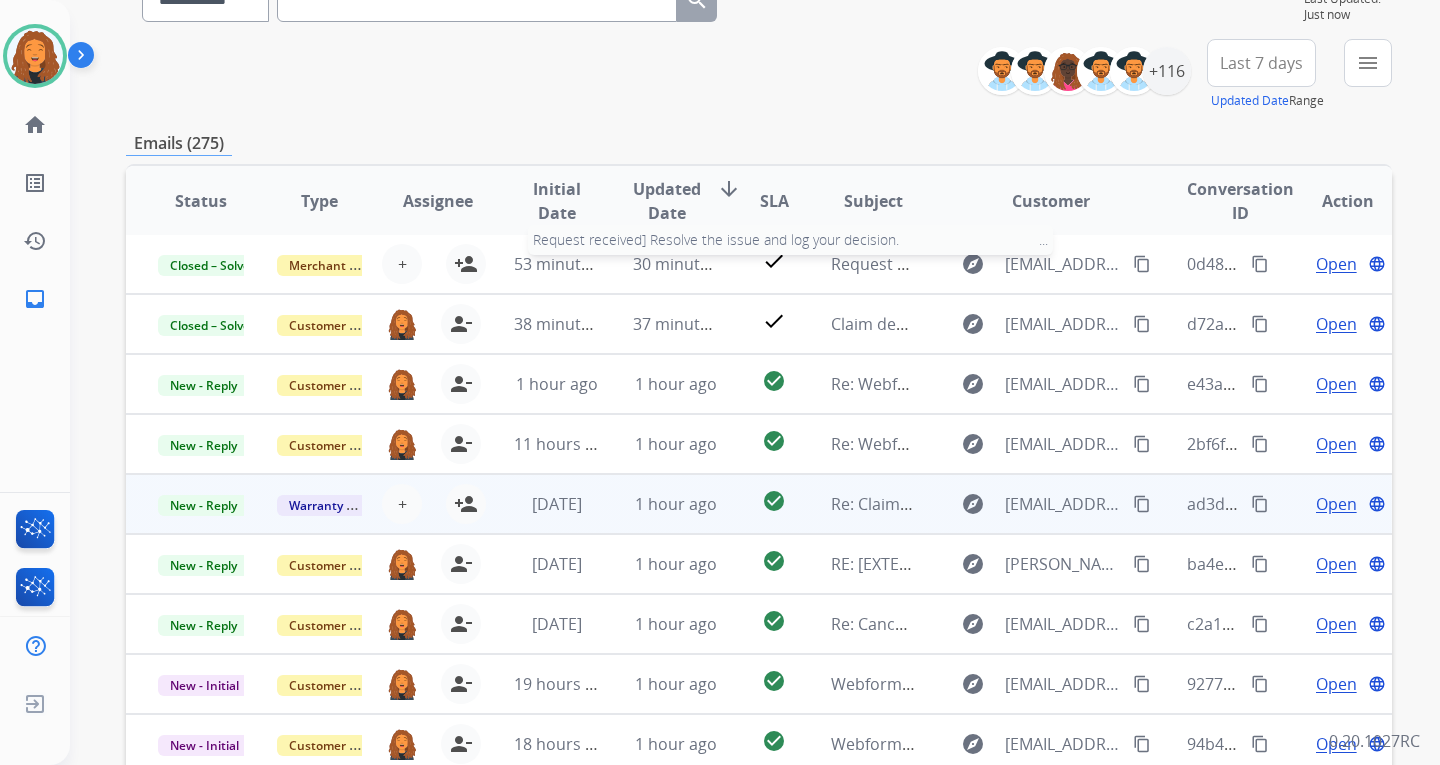 scroll, scrollTop: 2, scrollLeft: 0, axis: vertical 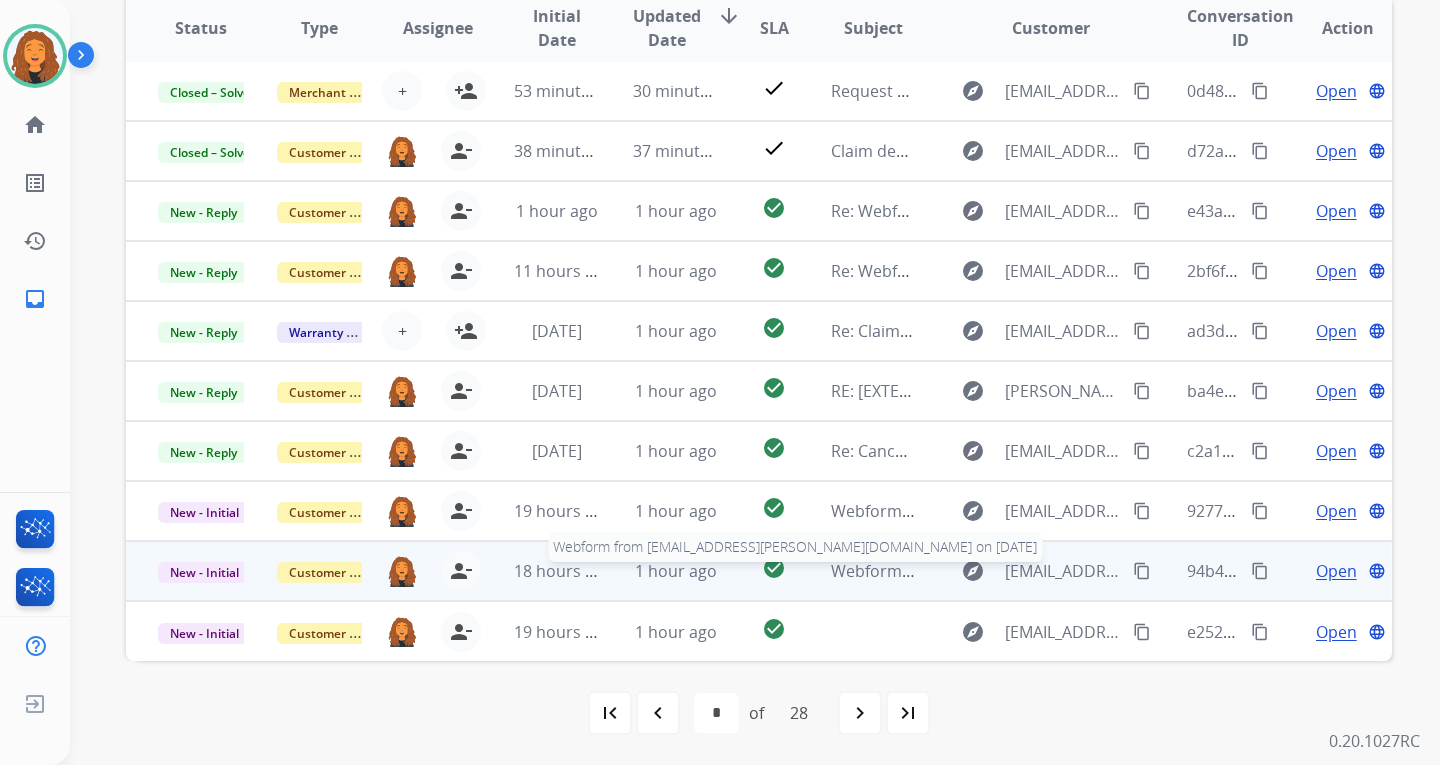 click on "Webform from [EMAIL_ADDRESS][PERSON_NAME][DOMAIN_NAME] on [DATE]" at bounding box center [1119, 571] 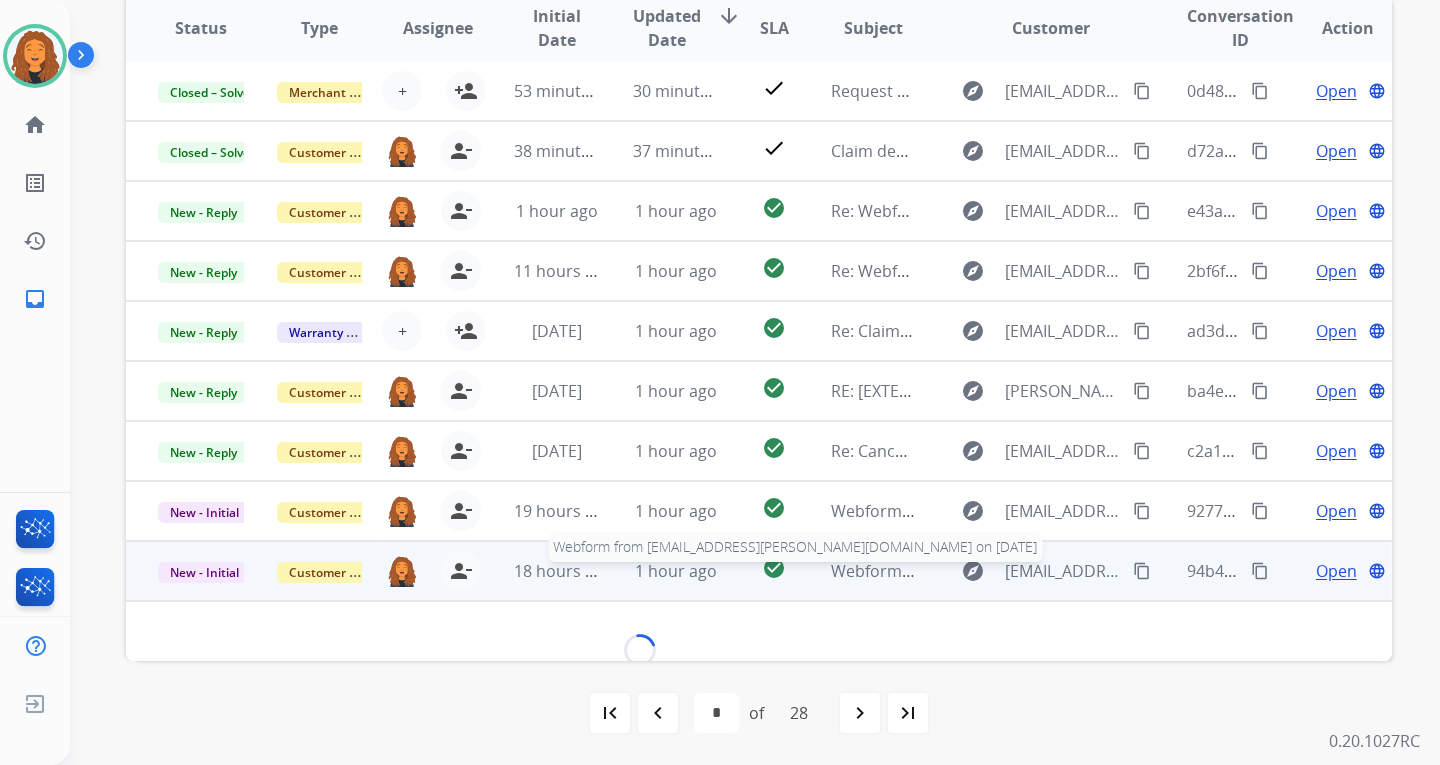 scroll, scrollTop: 100, scrollLeft: 0, axis: vertical 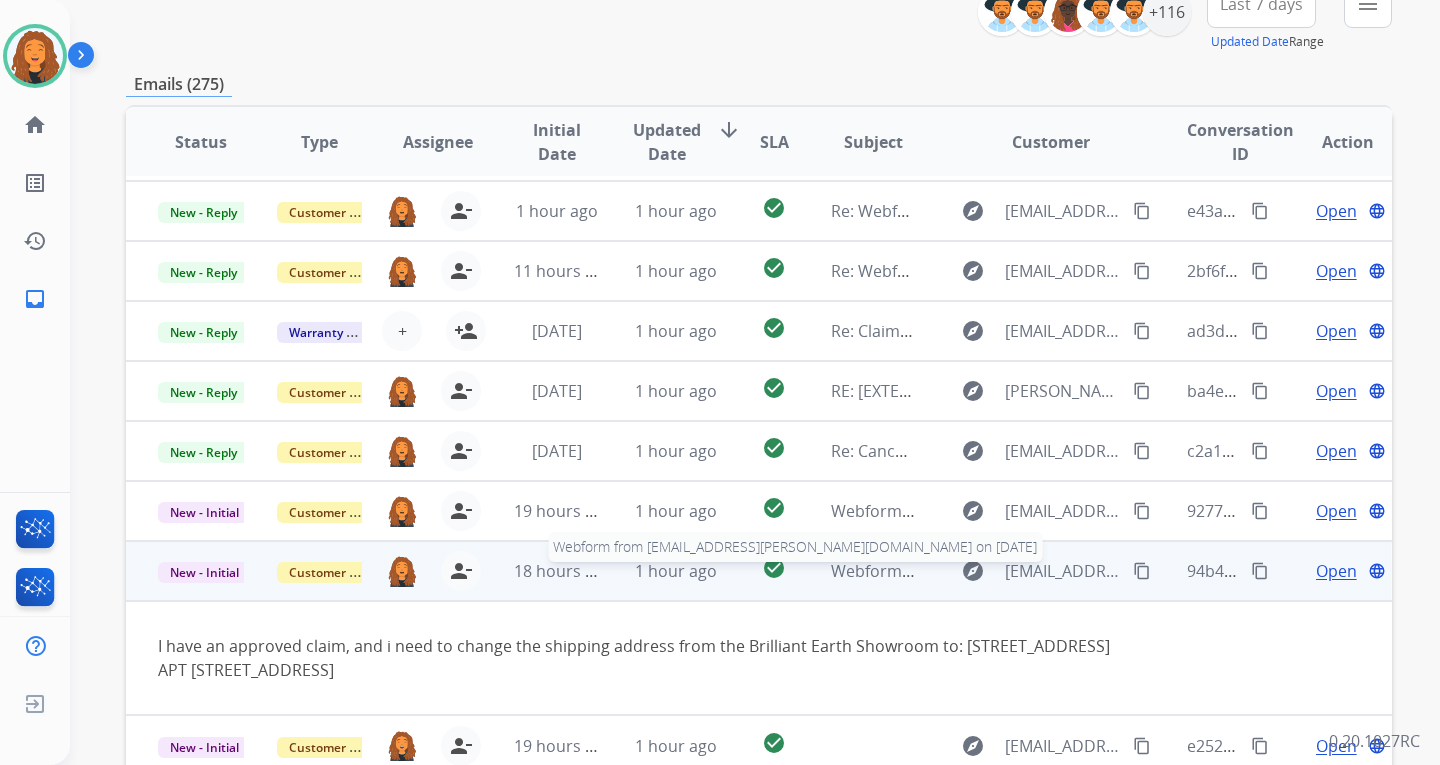 click on "Webform from [EMAIL_ADDRESS][PERSON_NAME][DOMAIN_NAME] on [DATE]" at bounding box center [1119, 571] 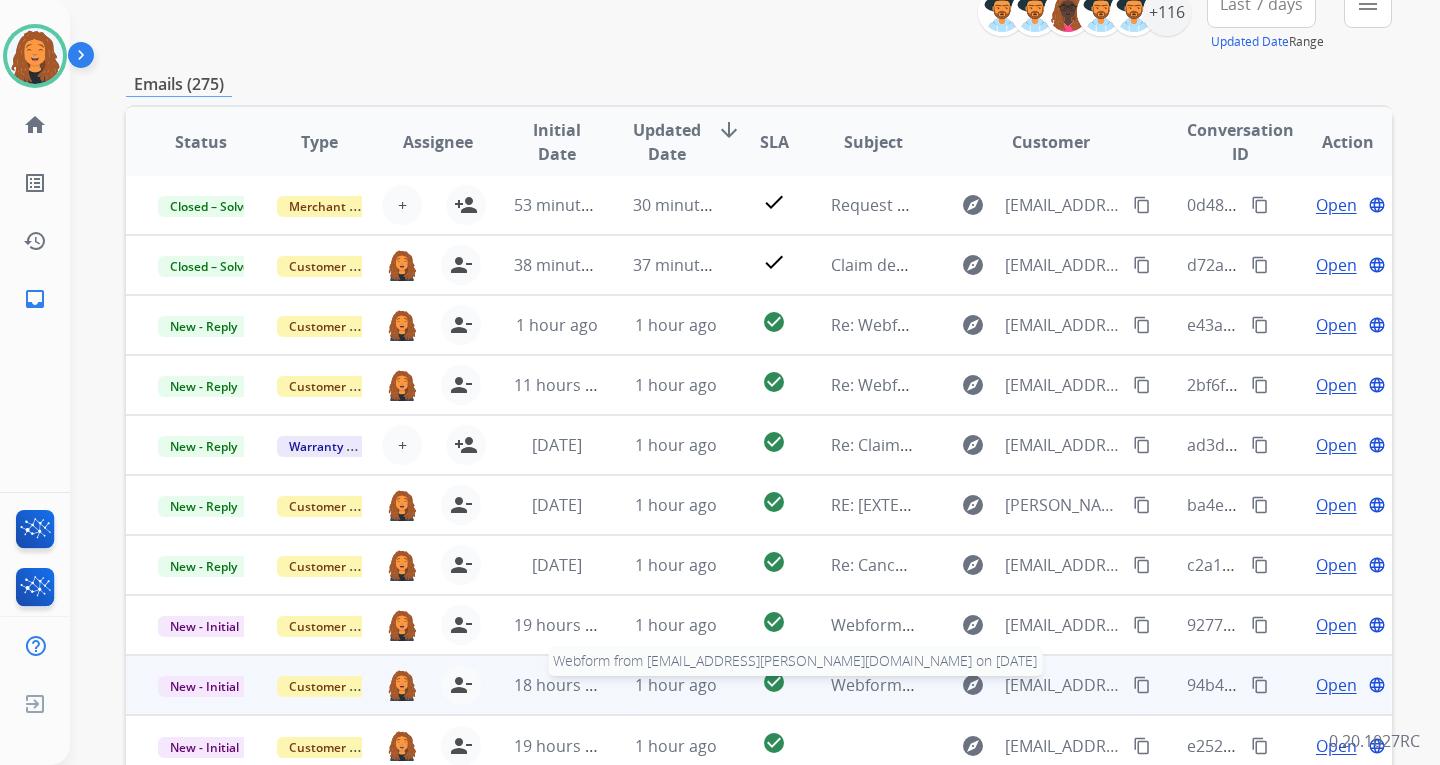 scroll, scrollTop: 2, scrollLeft: 0, axis: vertical 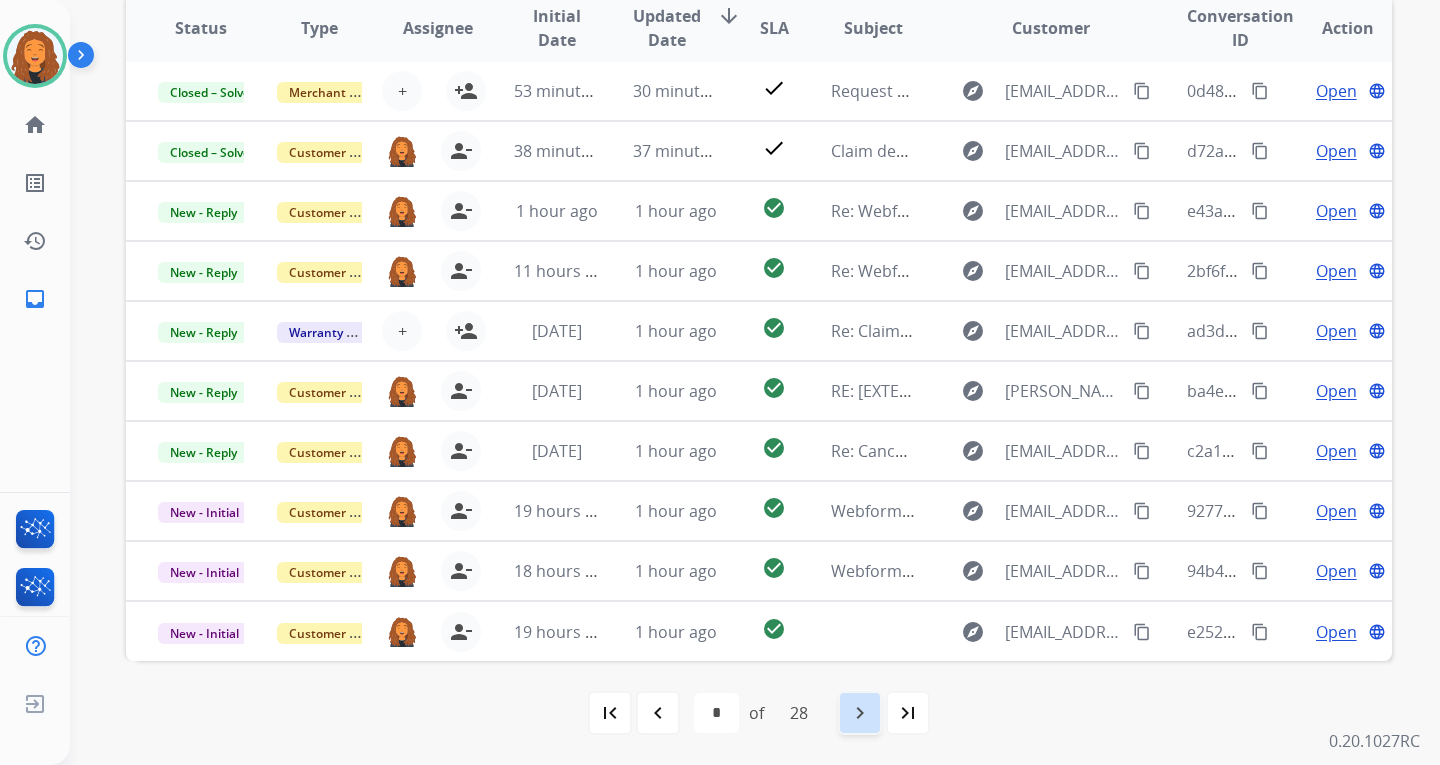 click on "navigate_next" at bounding box center (860, 713) 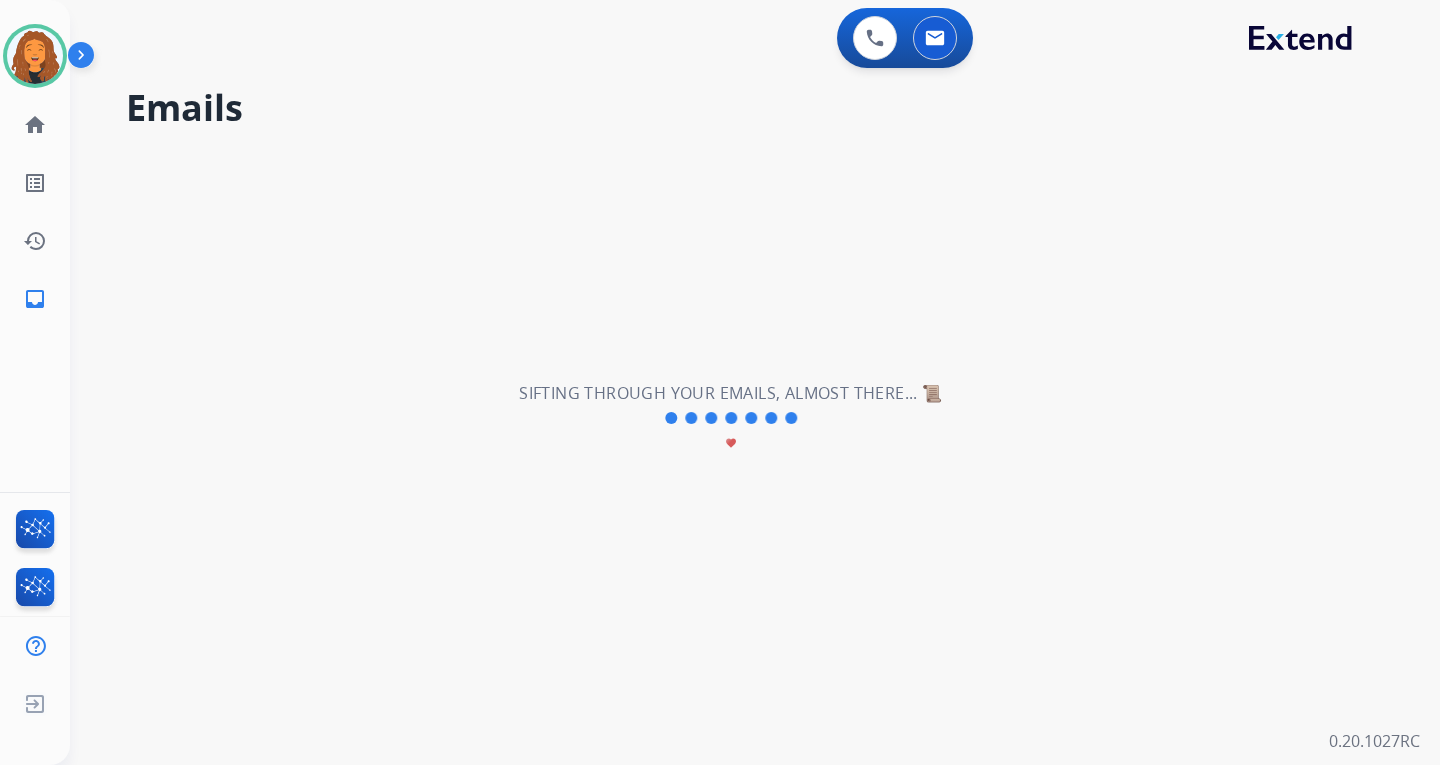 scroll, scrollTop: 0, scrollLeft: 0, axis: both 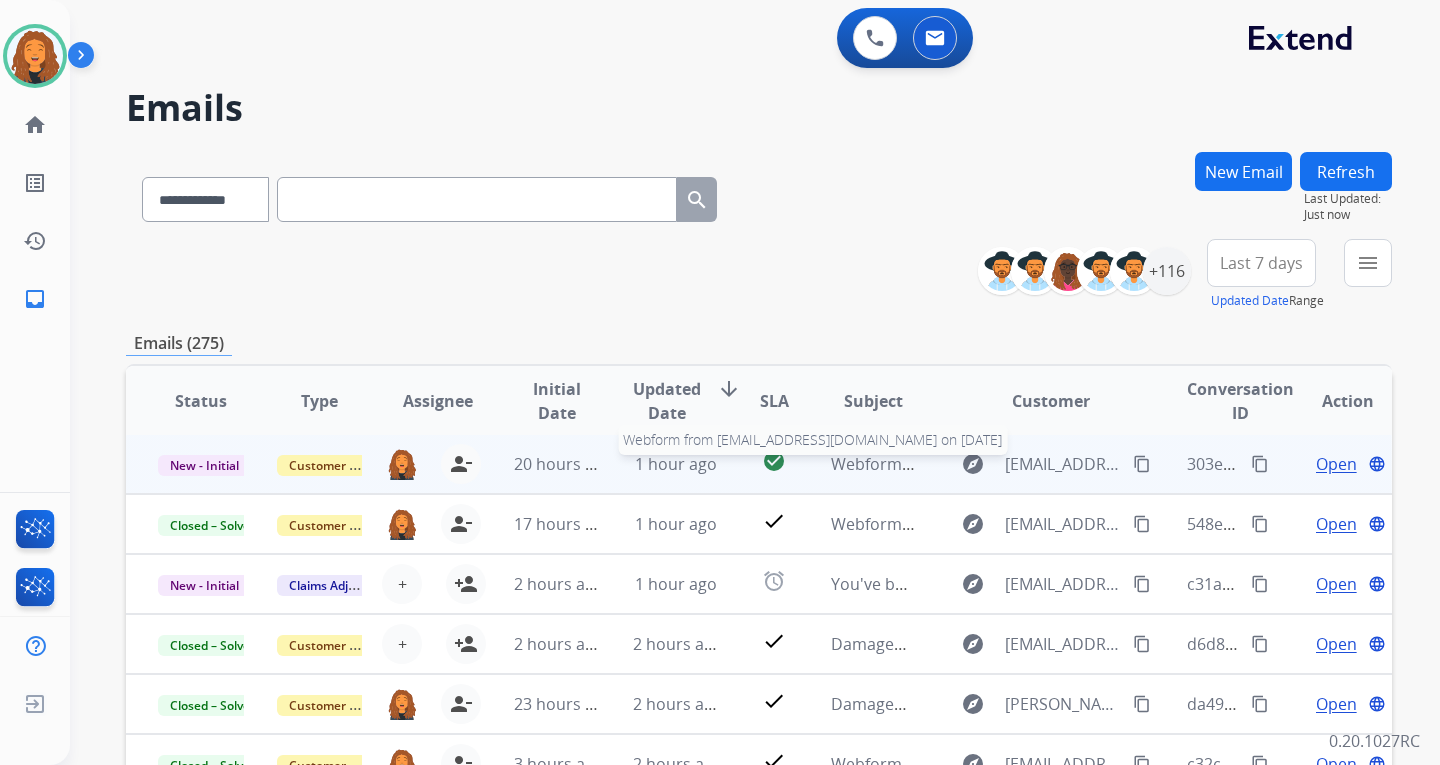 click on "Webform from [EMAIL_ADDRESS][DOMAIN_NAME] on [DATE]" at bounding box center (1057, 464) 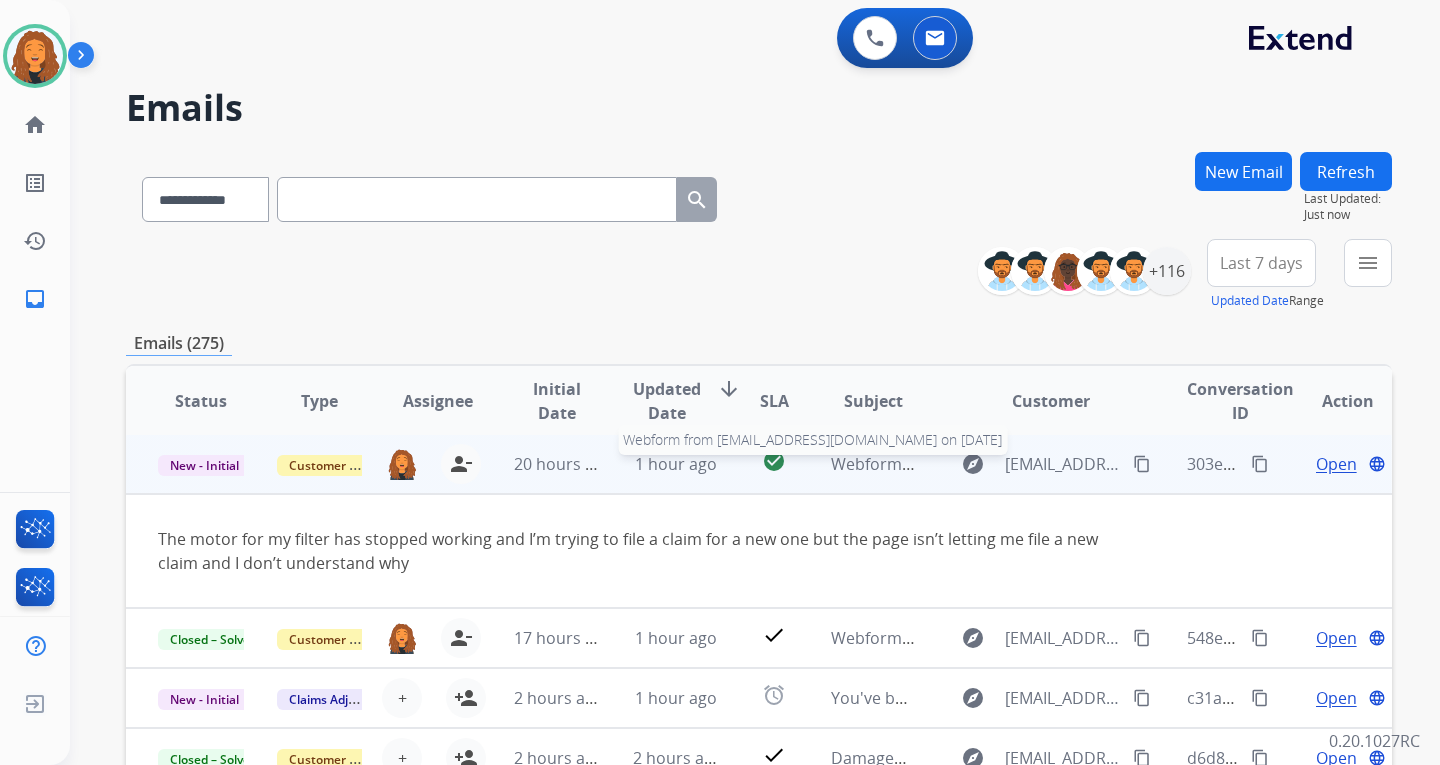 scroll, scrollTop: 0, scrollLeft: 0, axis: both 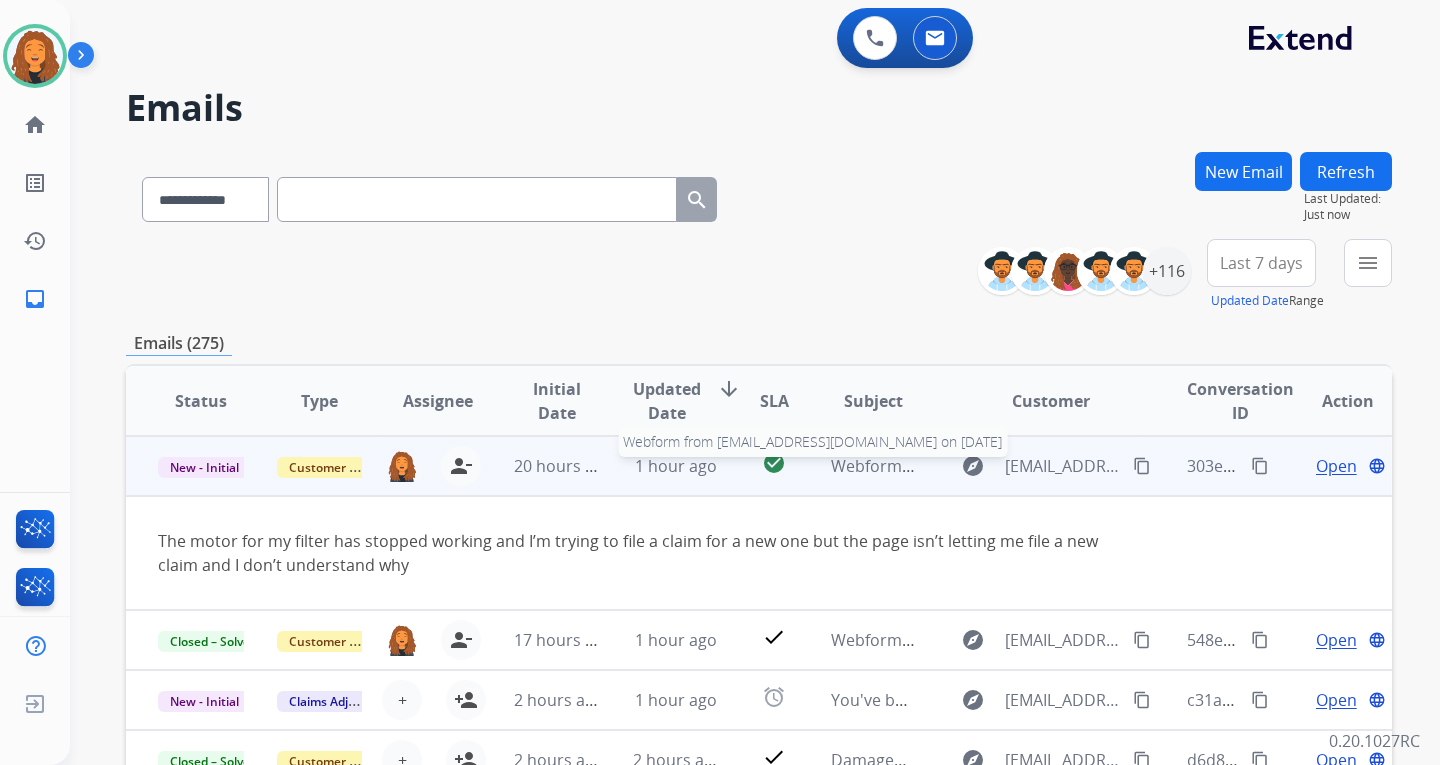 click on "Webform from [EMAIL_ADDRESS][DOMAIN_NAME] on [DATE]" at bounding box center [1057, 466] 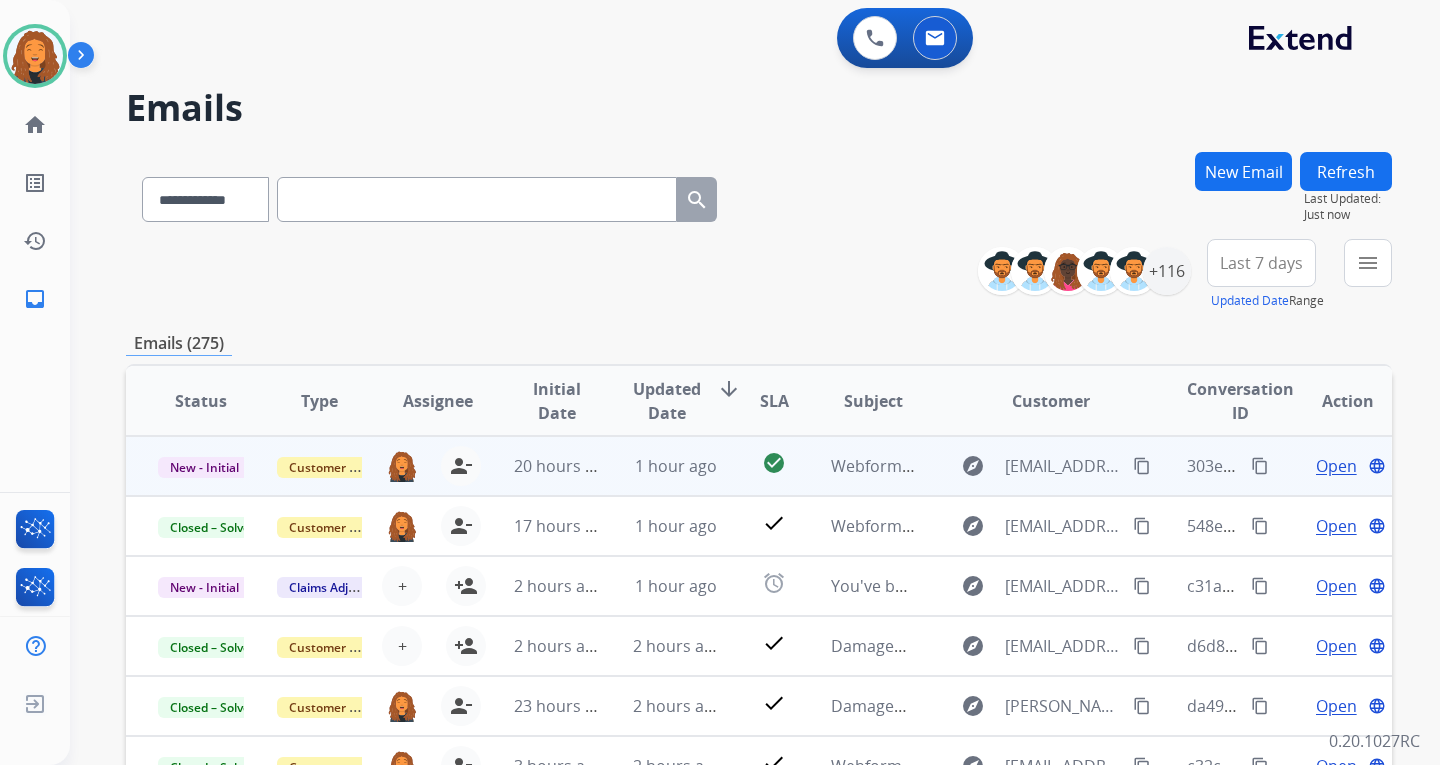 click on "Open" at bounding box center (1336, 466) 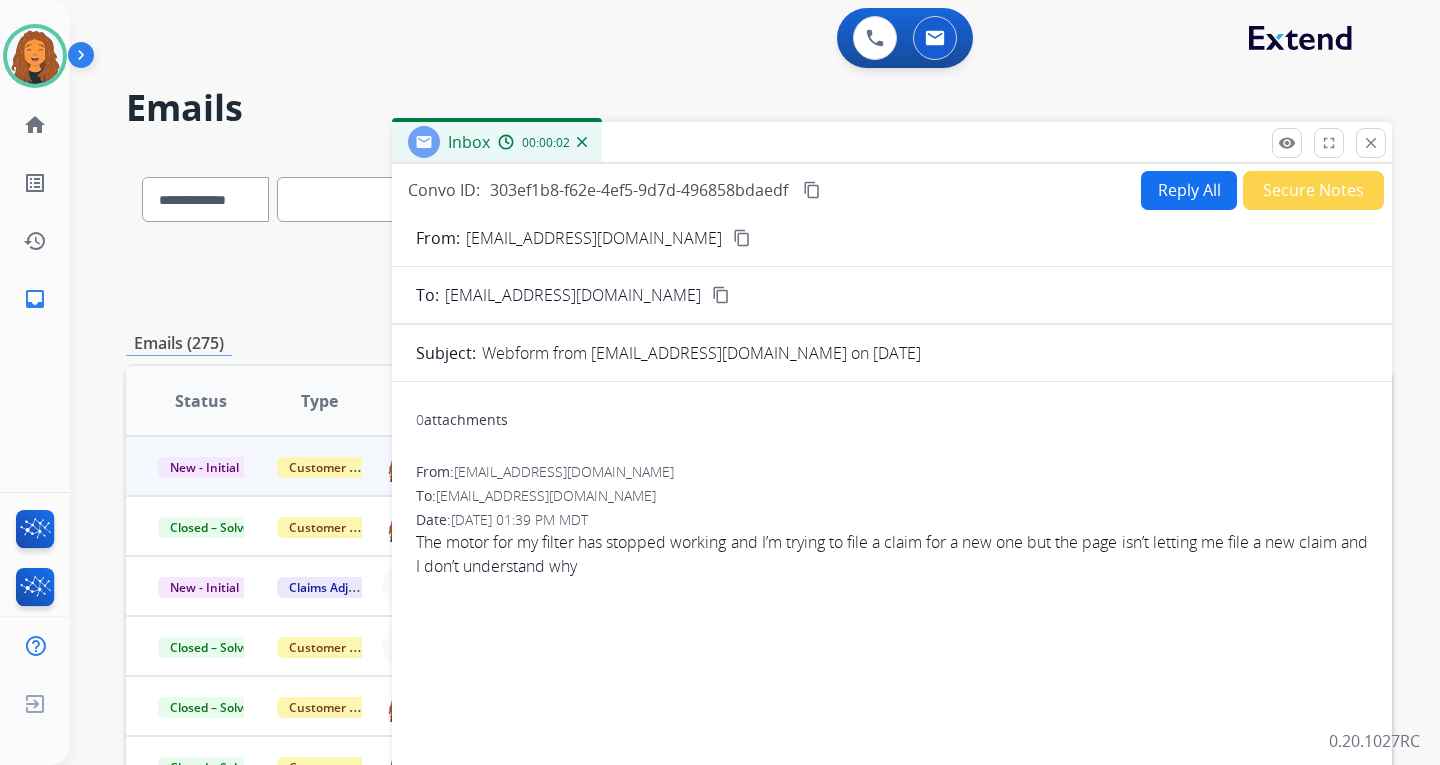 click on "content_copy" at bounding box center [742, 238] 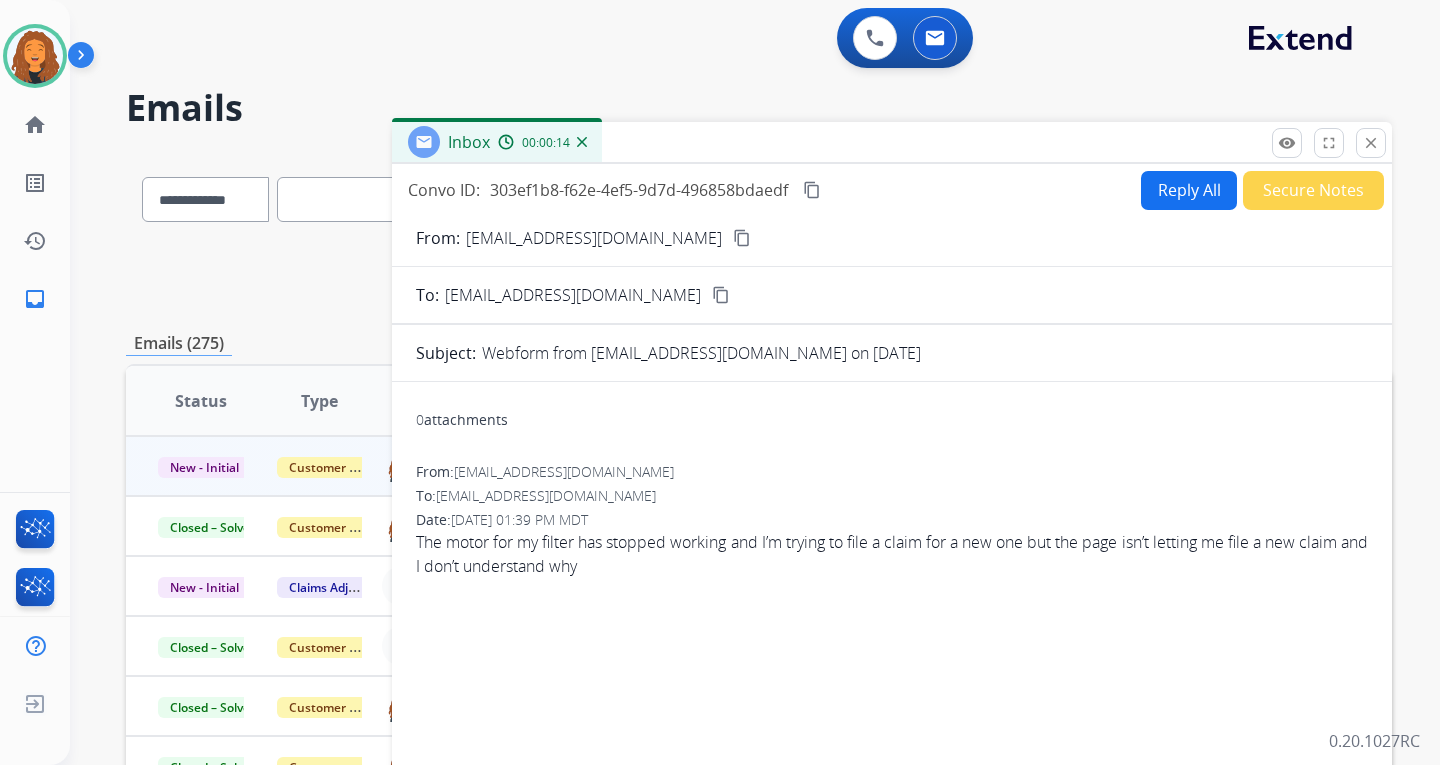 click on "Reply All" at bounding box center [1189, 190] 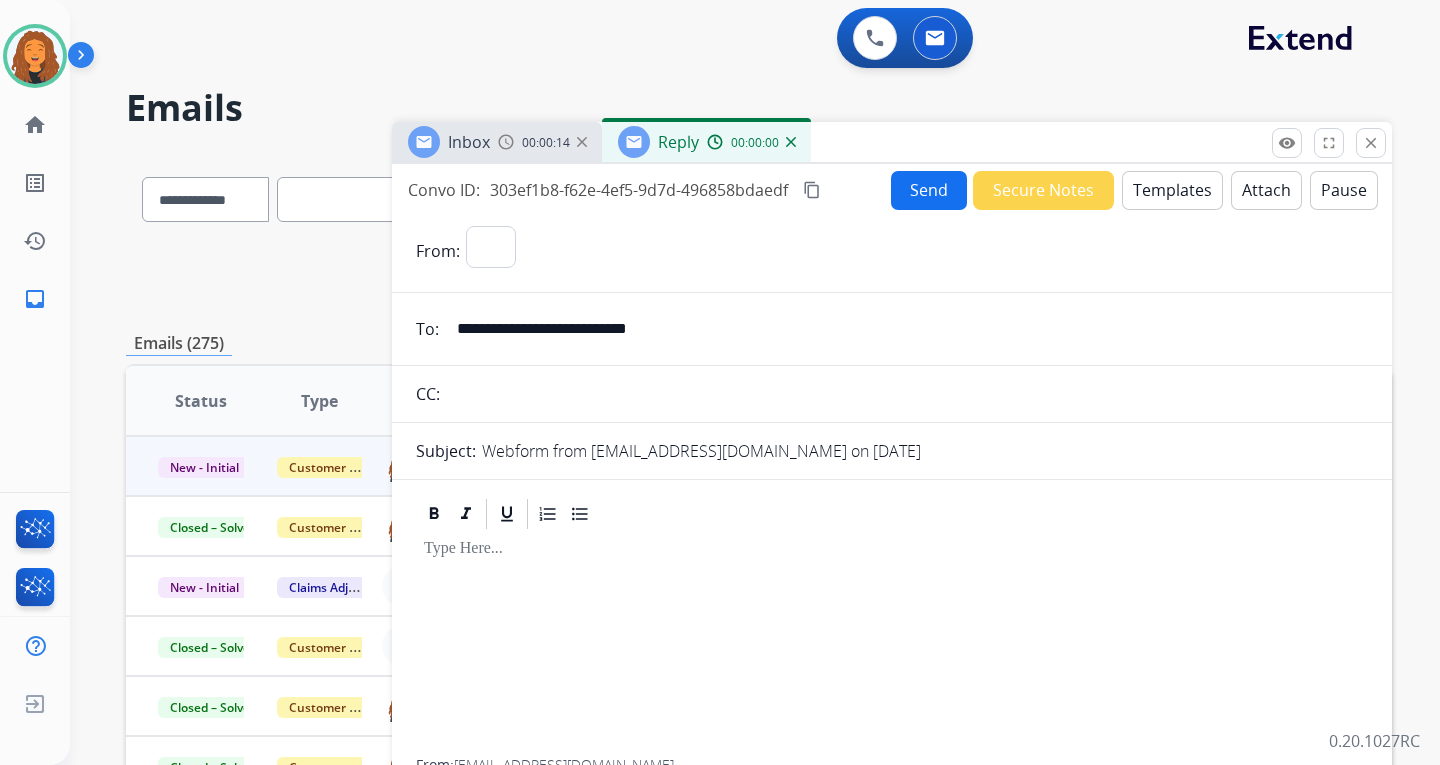 select on "**********" 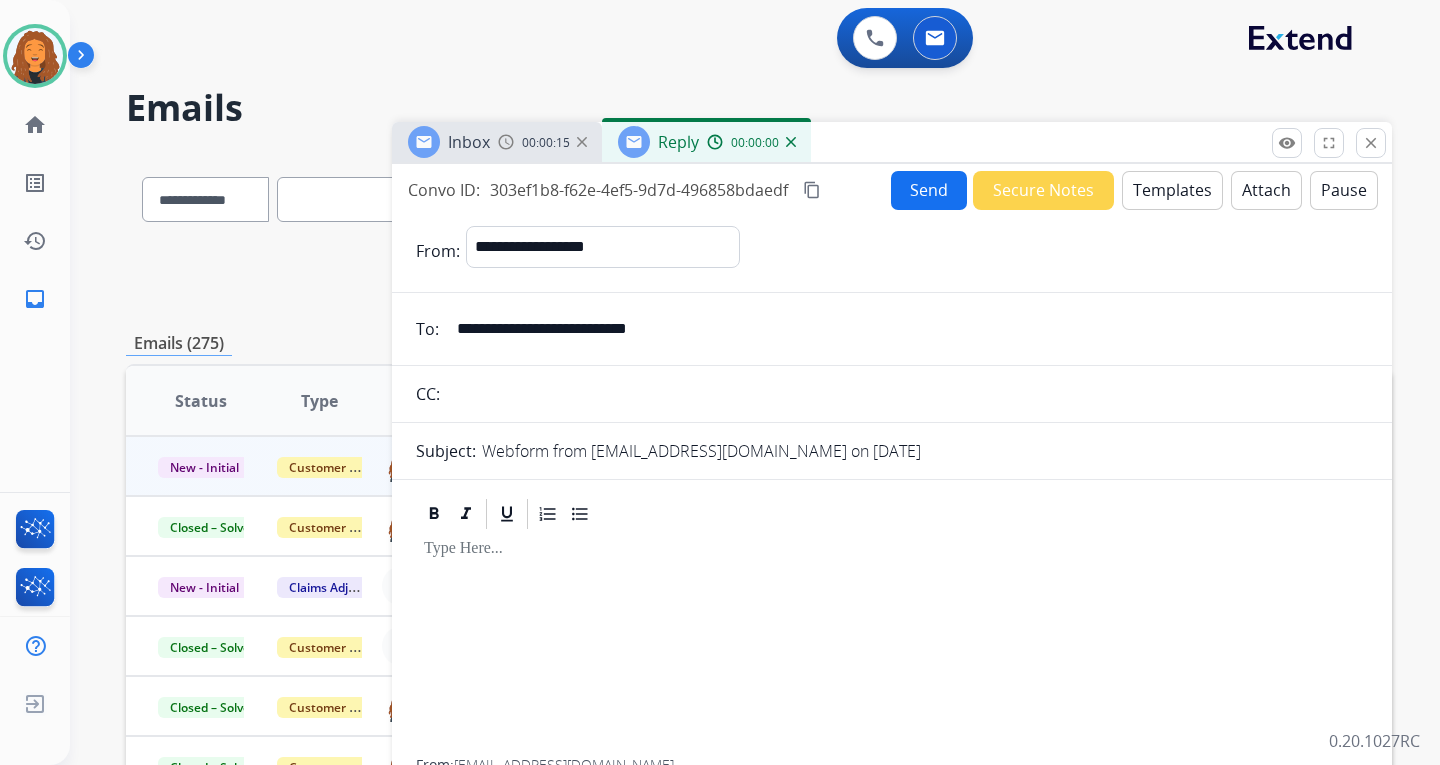 click on "Templates" at bounding box center [1172, 190] 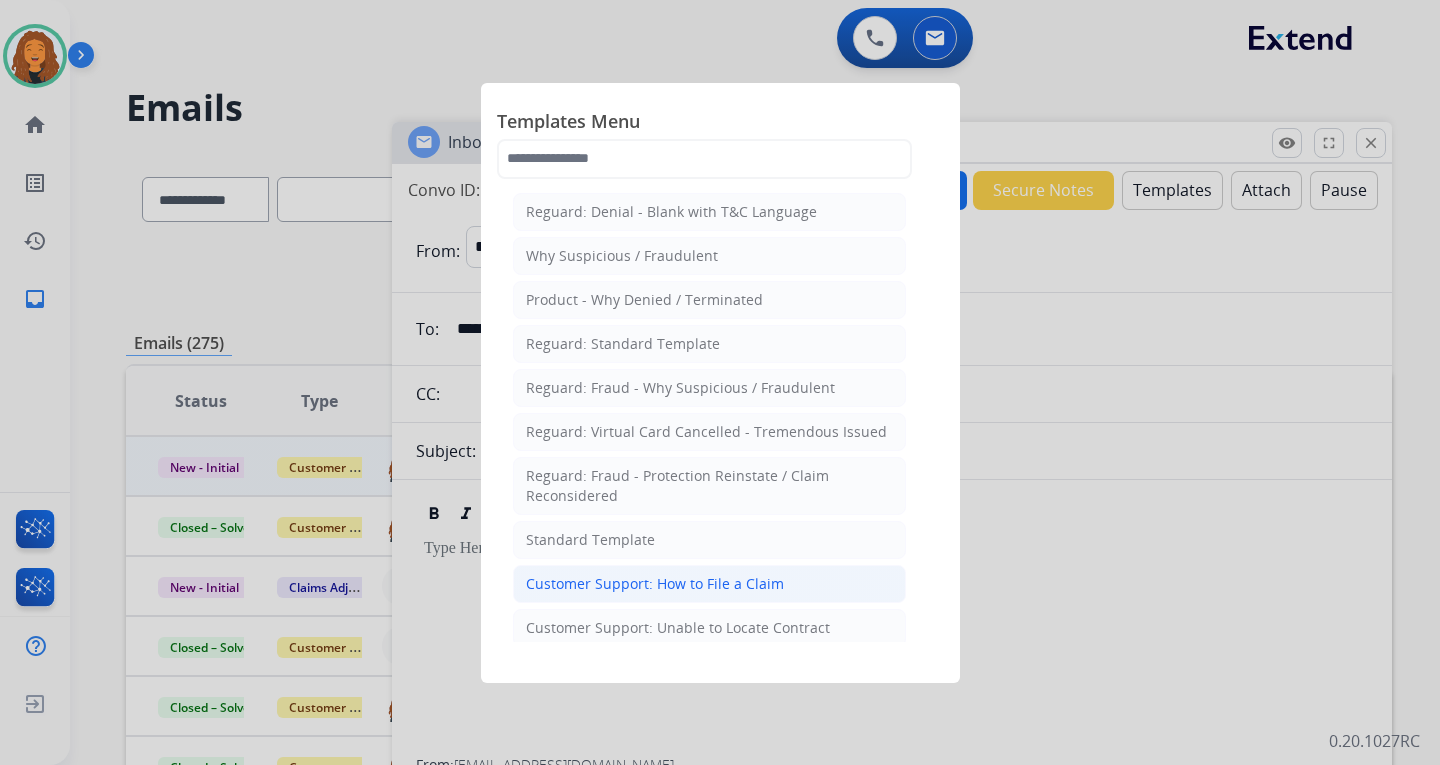 click on "Customer Support: How to File a Claim" 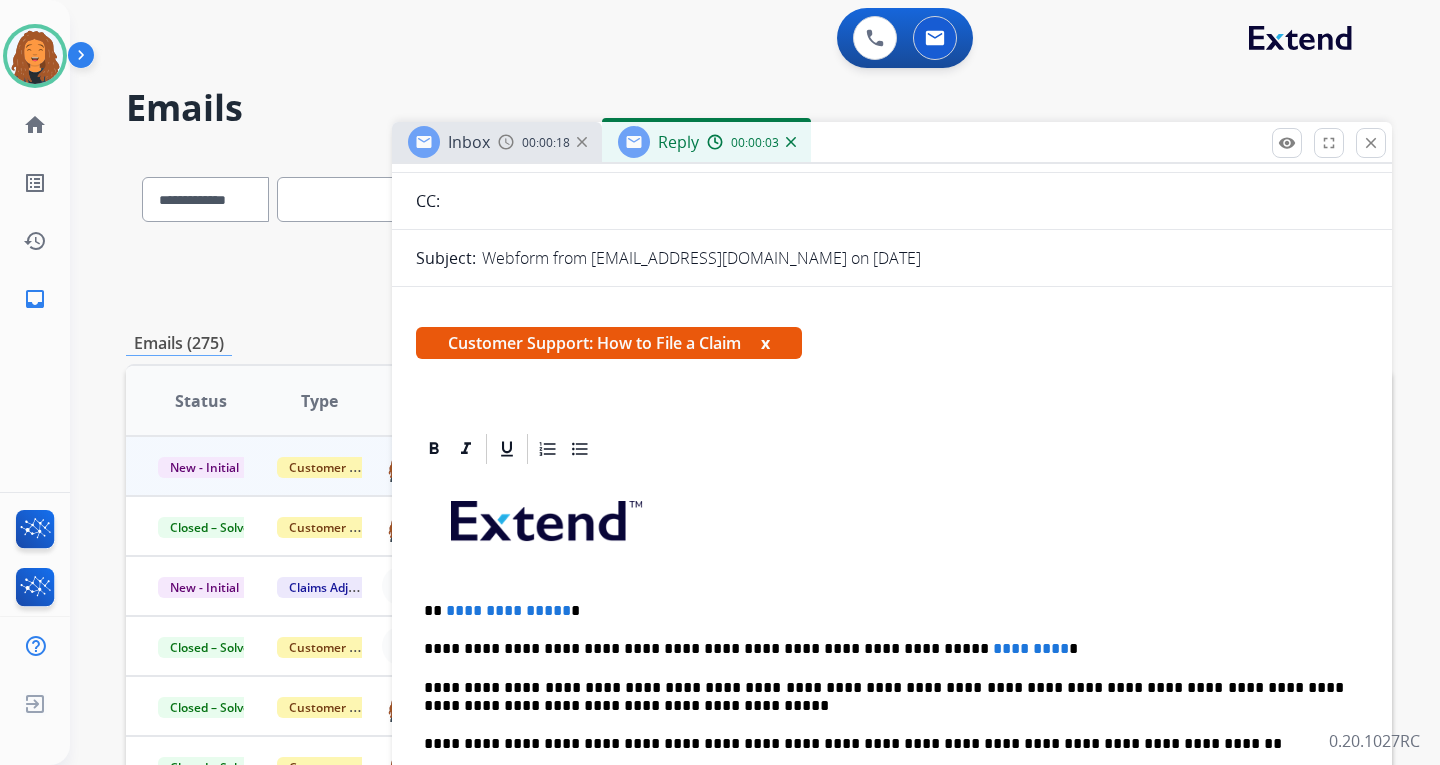 scroll, scrollTop: 200, scrollLeft: 0, axis: vertical 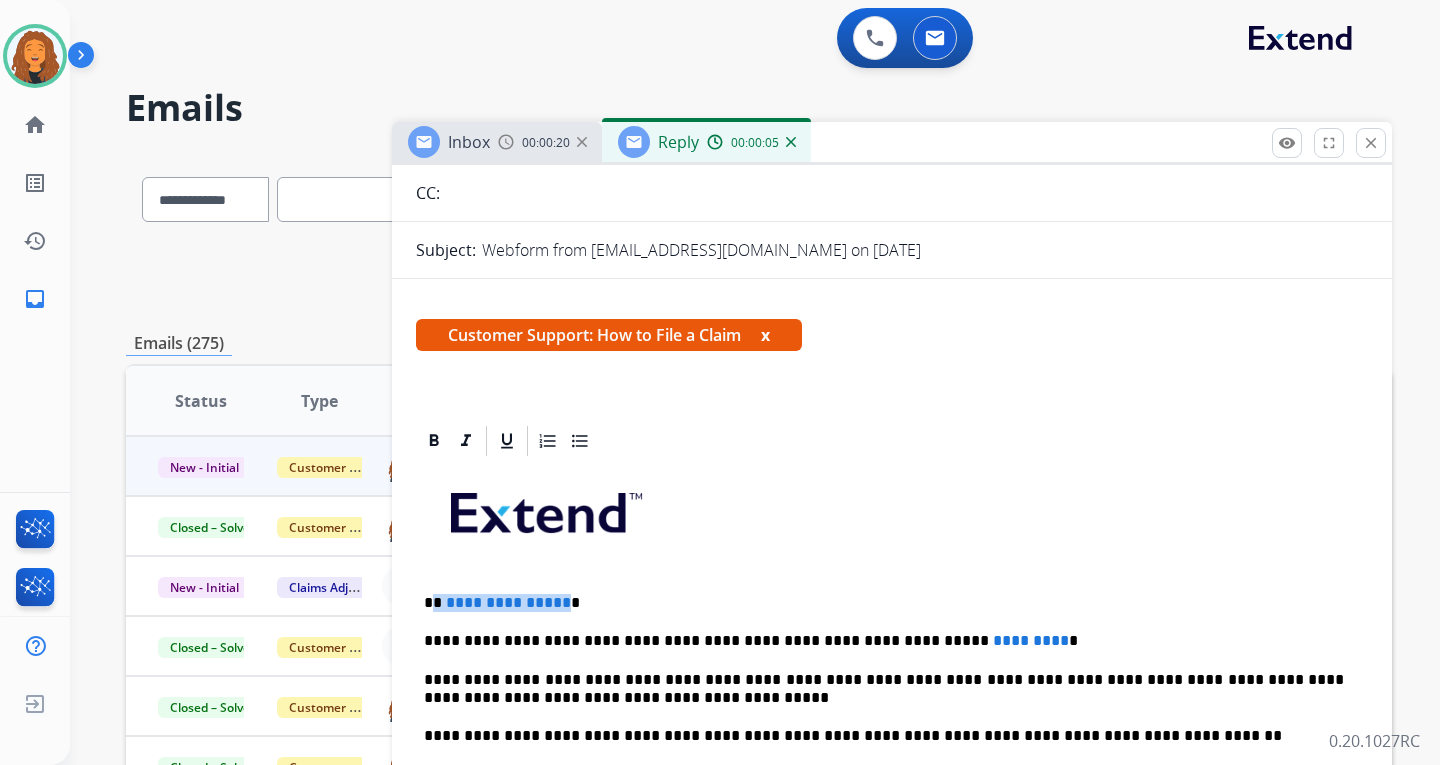 drag, startPoint x: 559, startPoint y: 600, endPoint x: 432, endPoint y: 585, distance: 127.88276 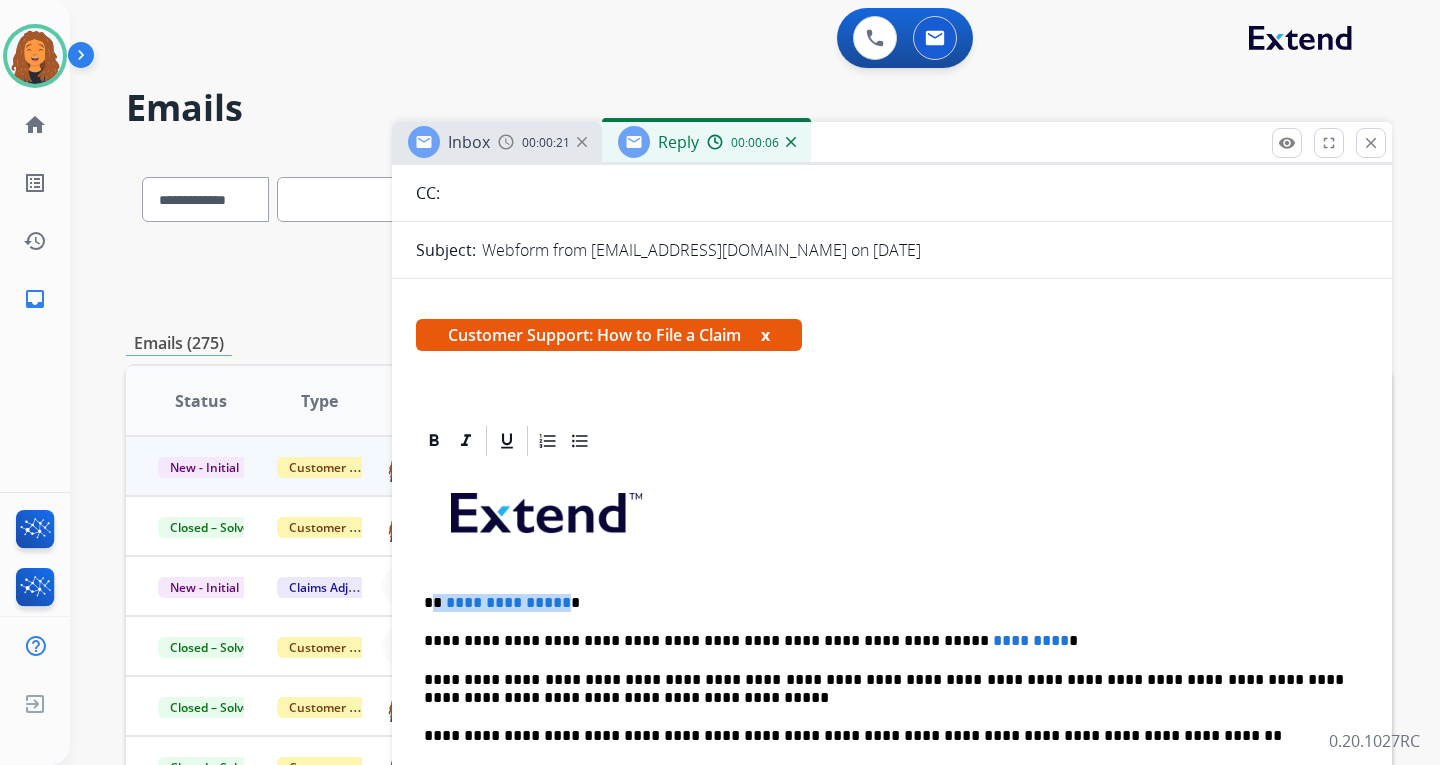 type 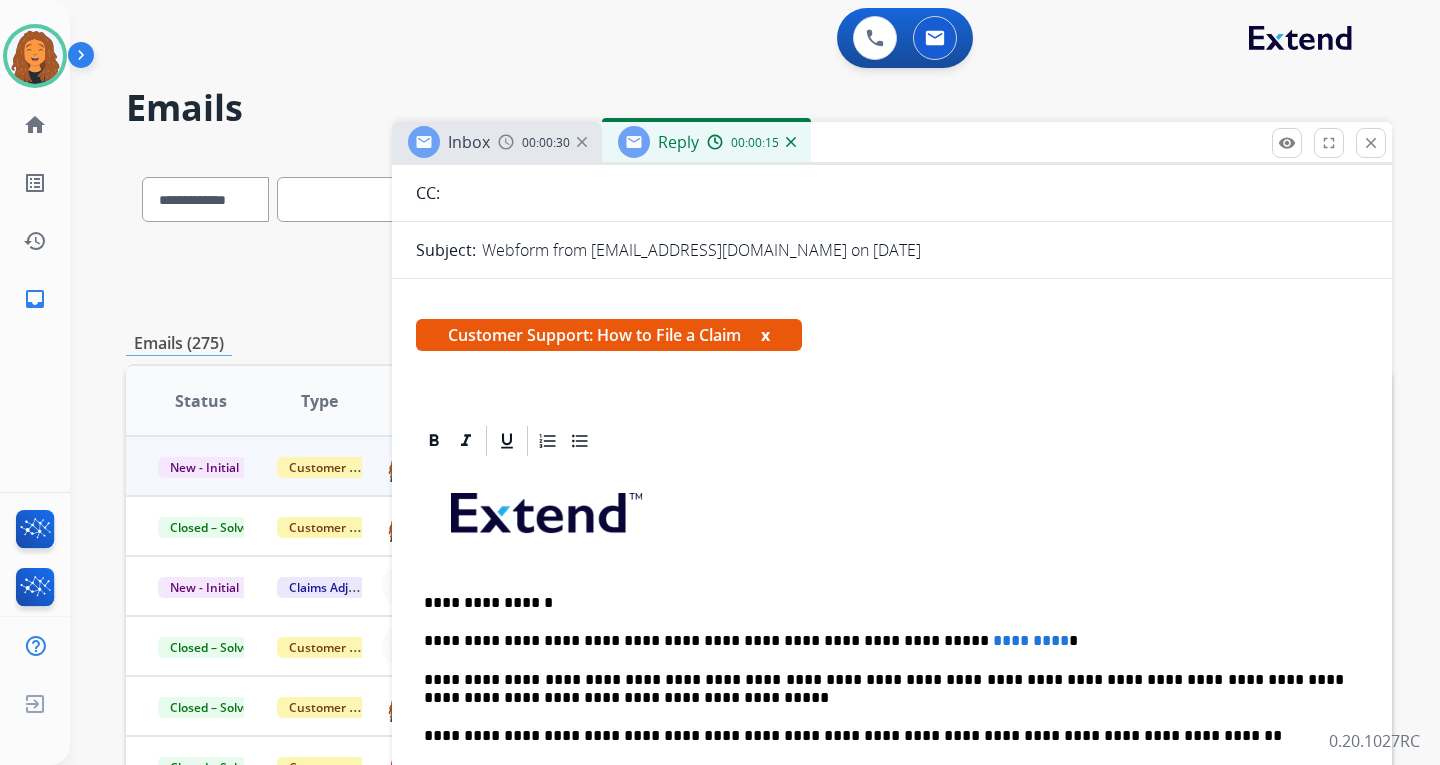 drag, startPoint x: 518, startPoint y: 608, endPoint x: 842, endPoint y: 506, distance: 339.67633 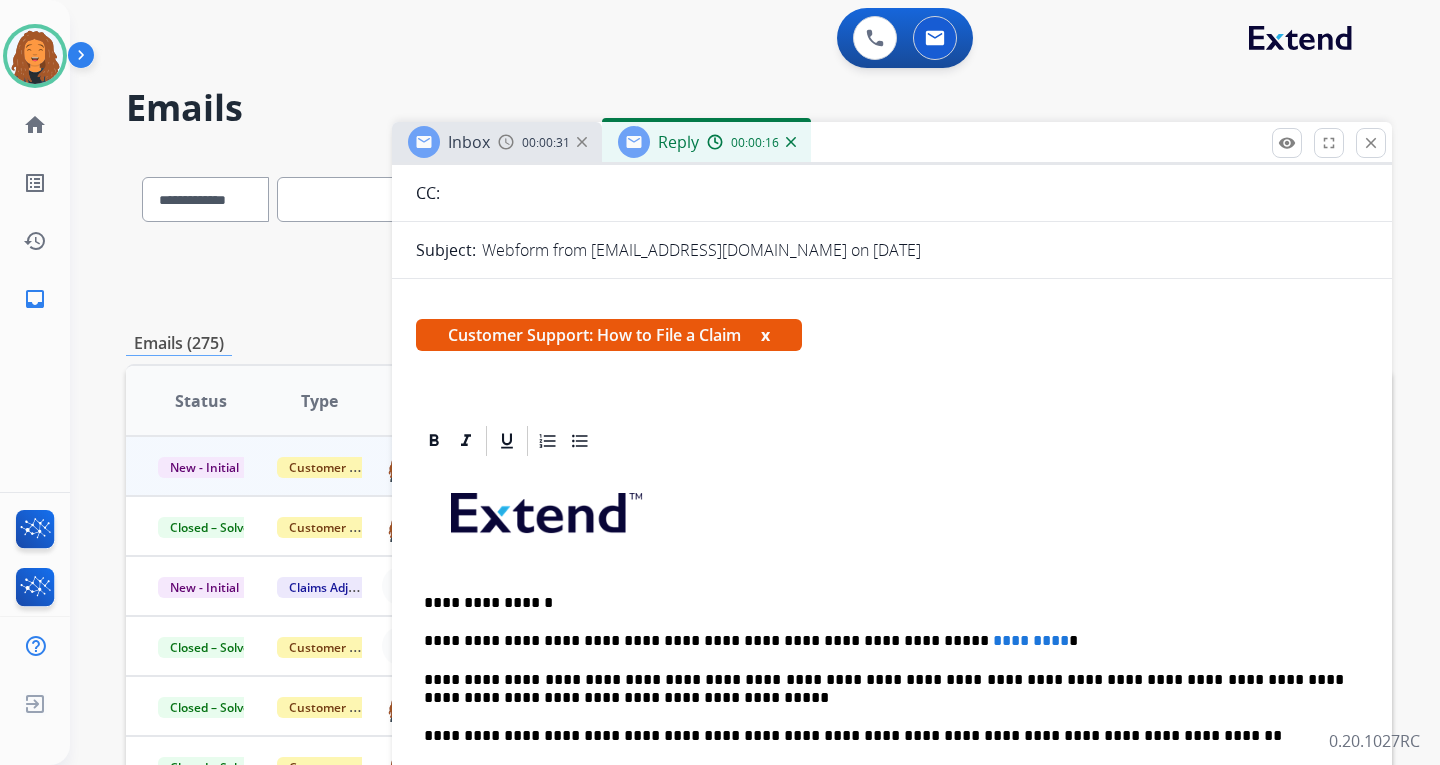 click on "**********" at bounding box center [884, 603] 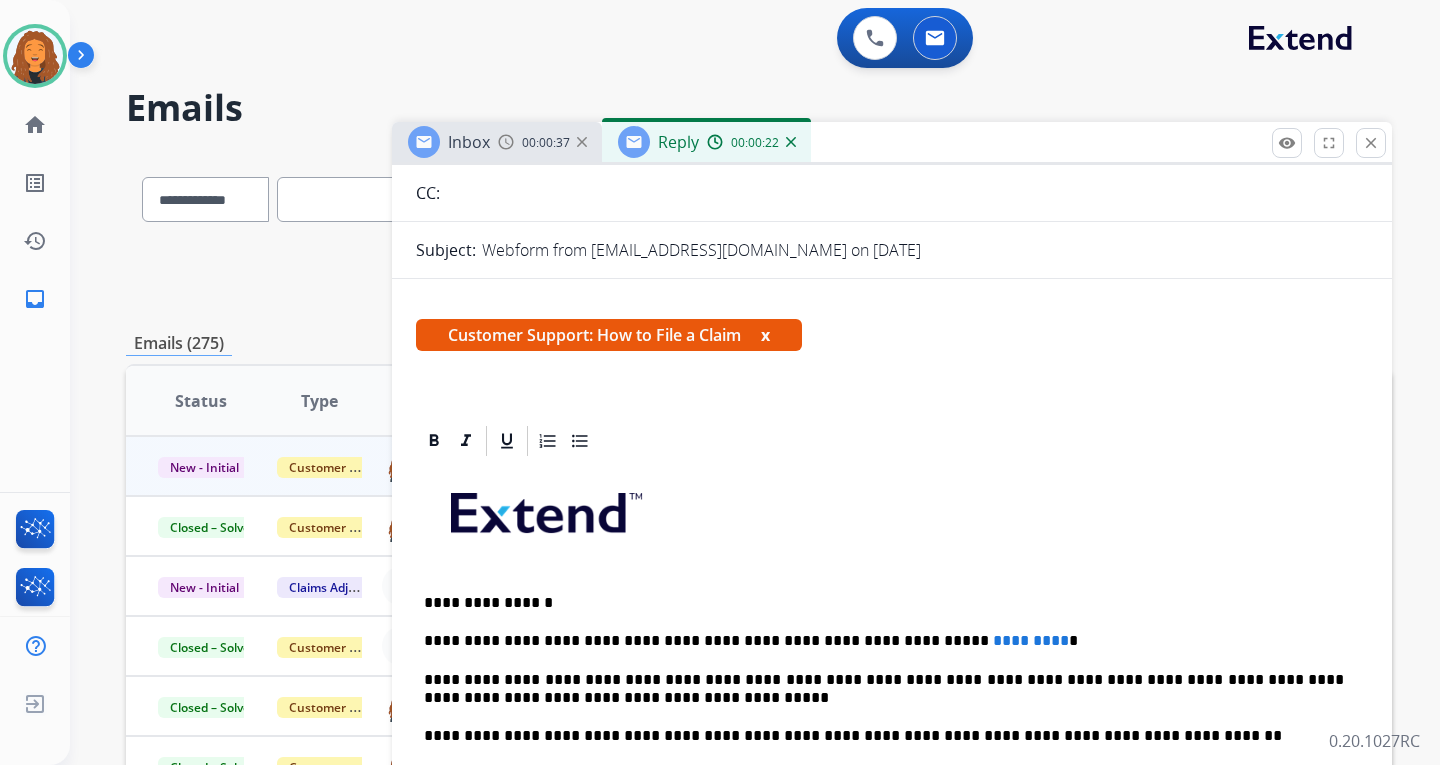 click on "Inbox" at bounding box center [469, 142] 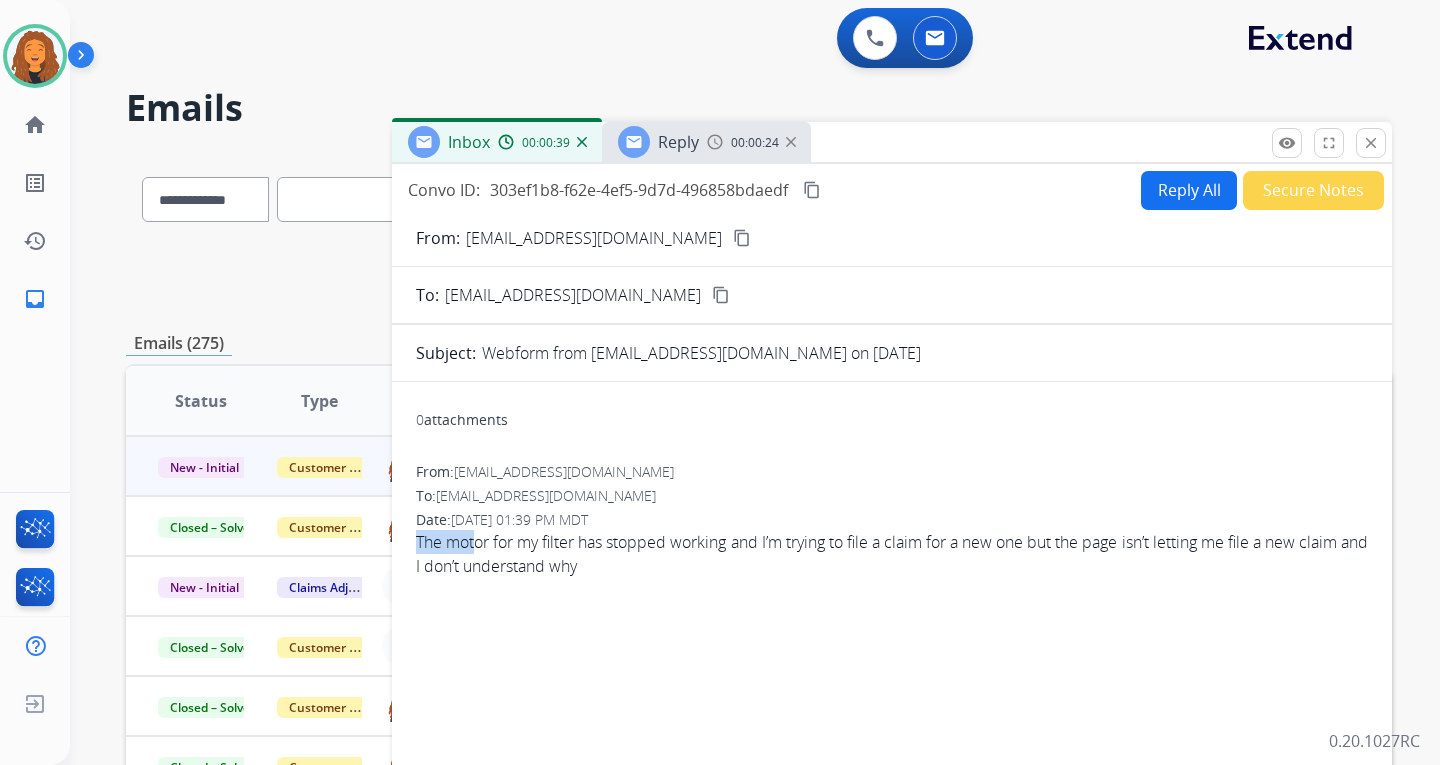 drag, startPoint x: 411, startPoint y: 542, endPoint x: 477, endPoint y: 562, distance: 68.96376 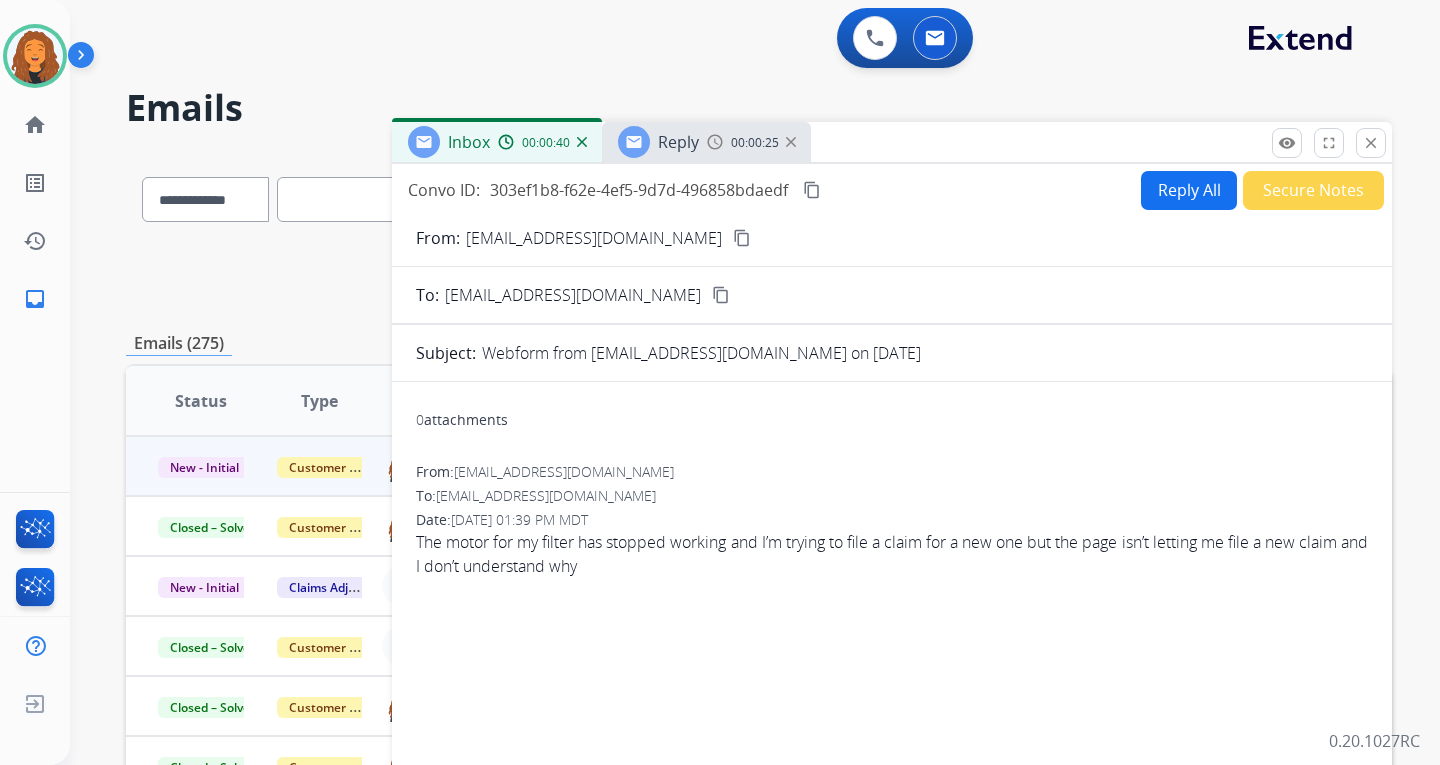 drag, startPoint x: 486, startPoint y: 601, endPoint x: 422, endPoint y: 569, distance: 71.55418 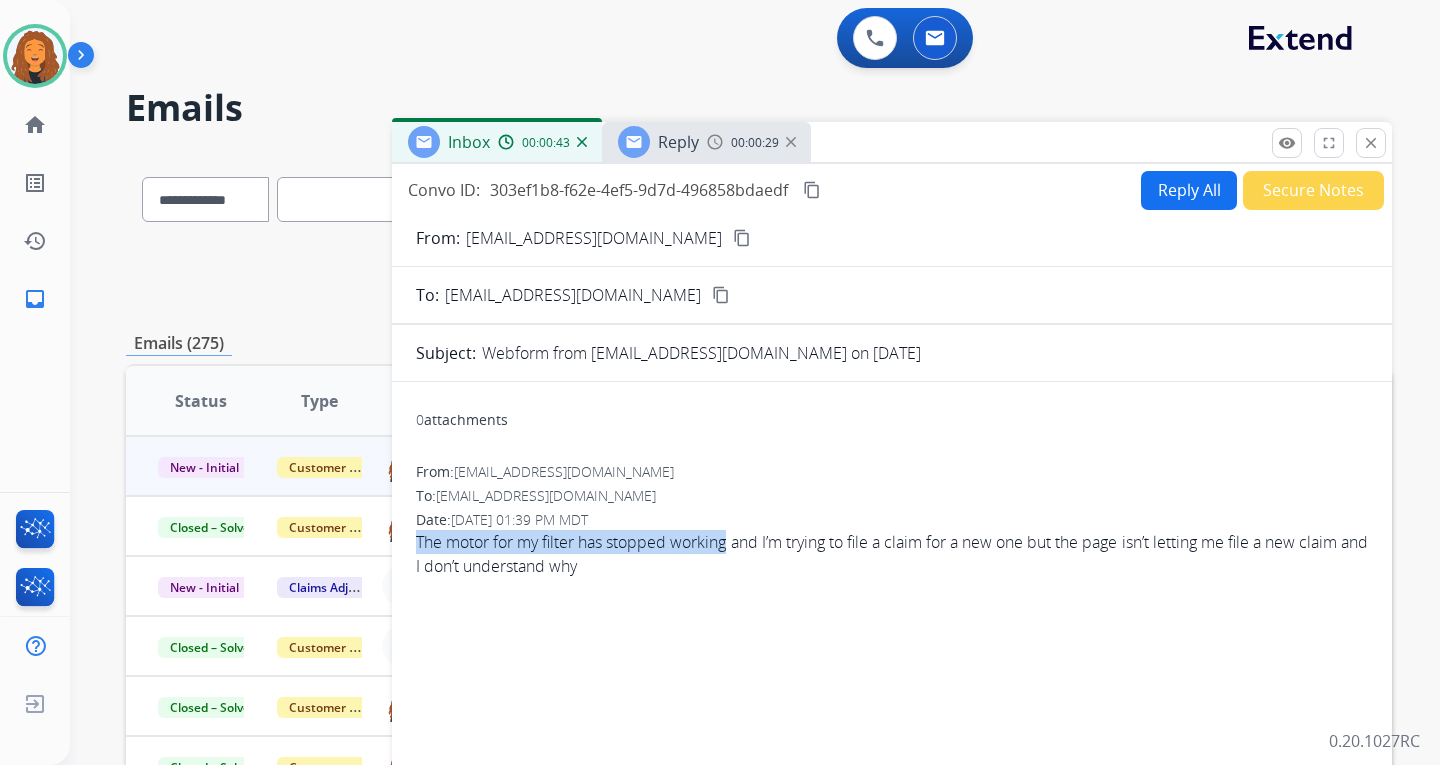 drag, startPoint x: 415, startPoint y: 537, endPoint x: 731, endPoint y: 551, distance: 316.30997 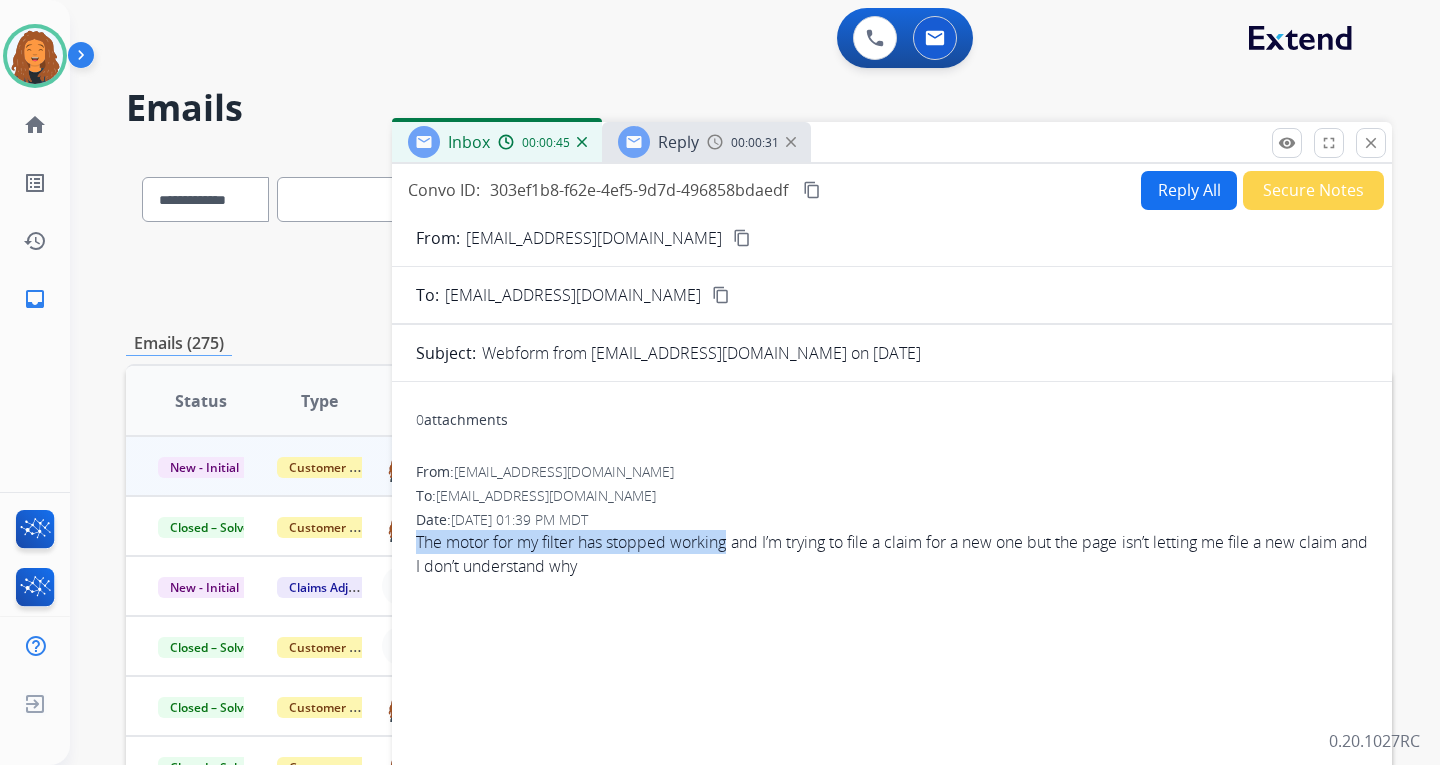 copy on "The motor for my filter has stopped working" 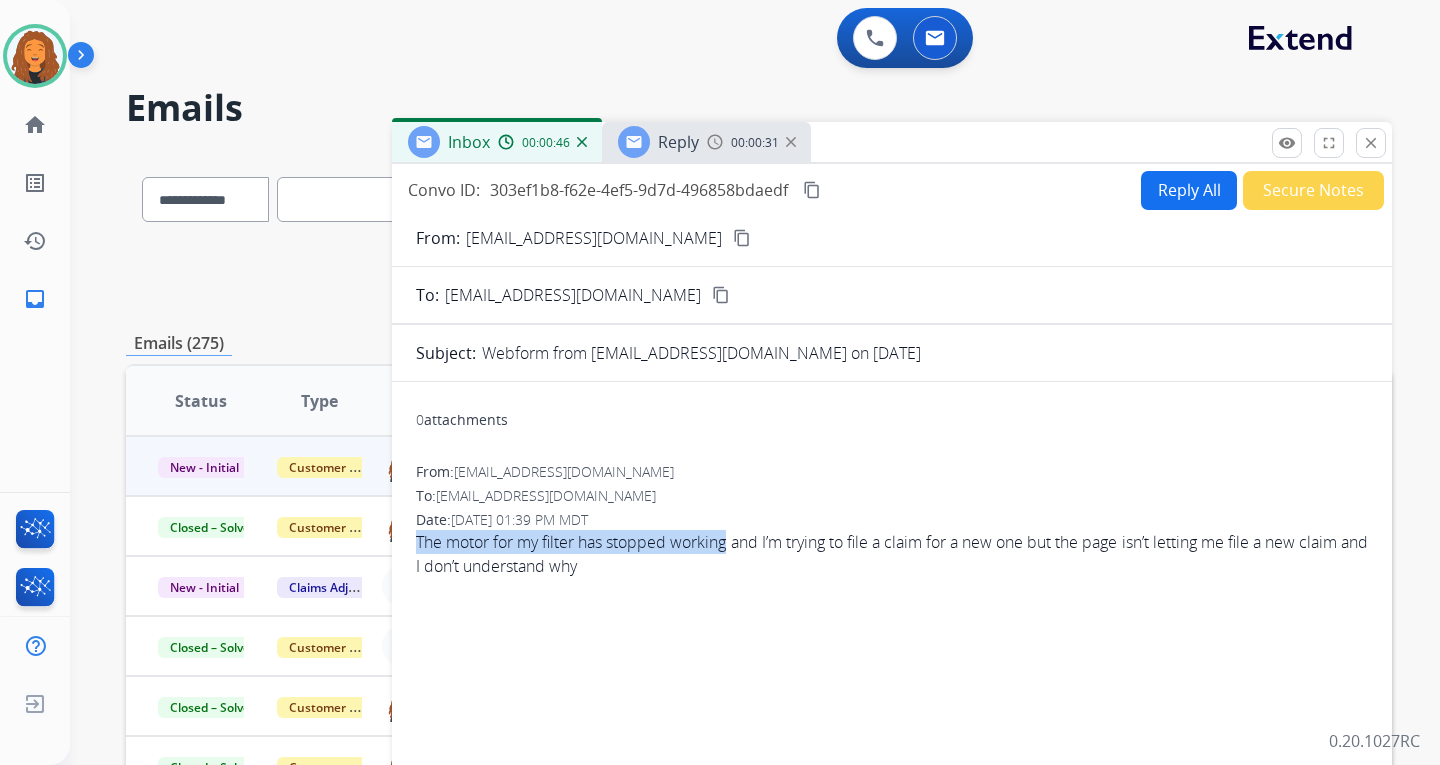 click on "Reply  00:00:31" at bounding box center [706, 142] 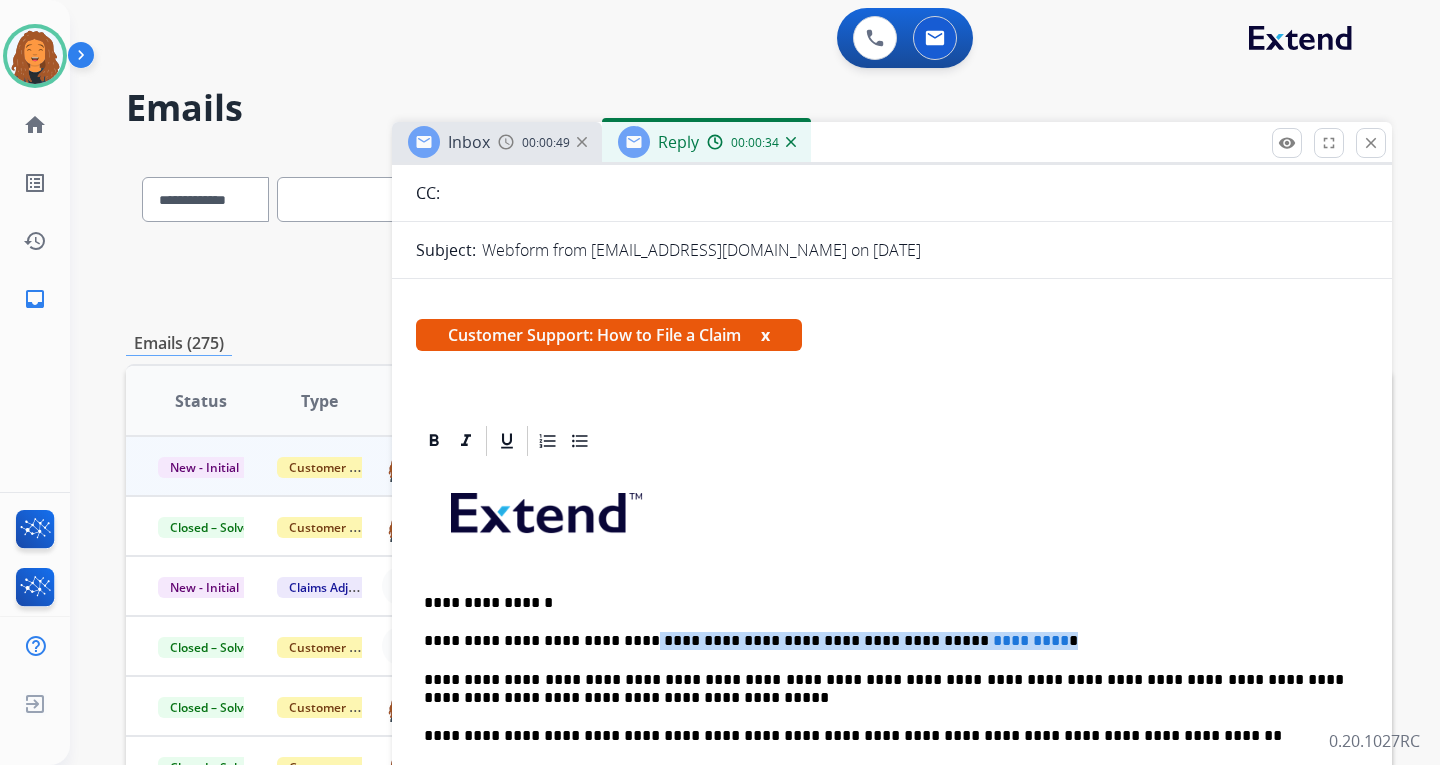 drag, startPoint x: 1031, startPoint y: 646, endPoint x: 611, endPoint y: 638, distance: 420.07617 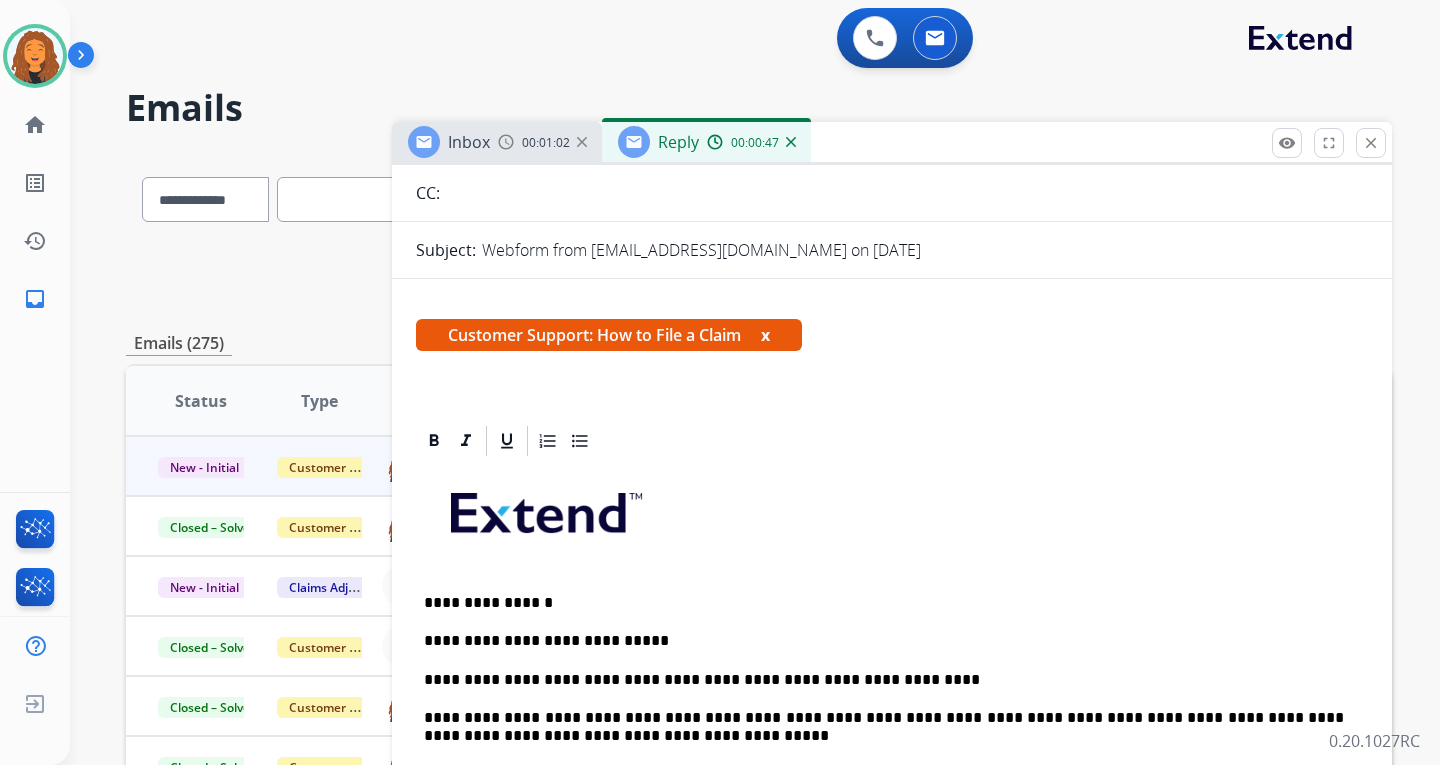 click on "**********" at bounding box center [884, 680] 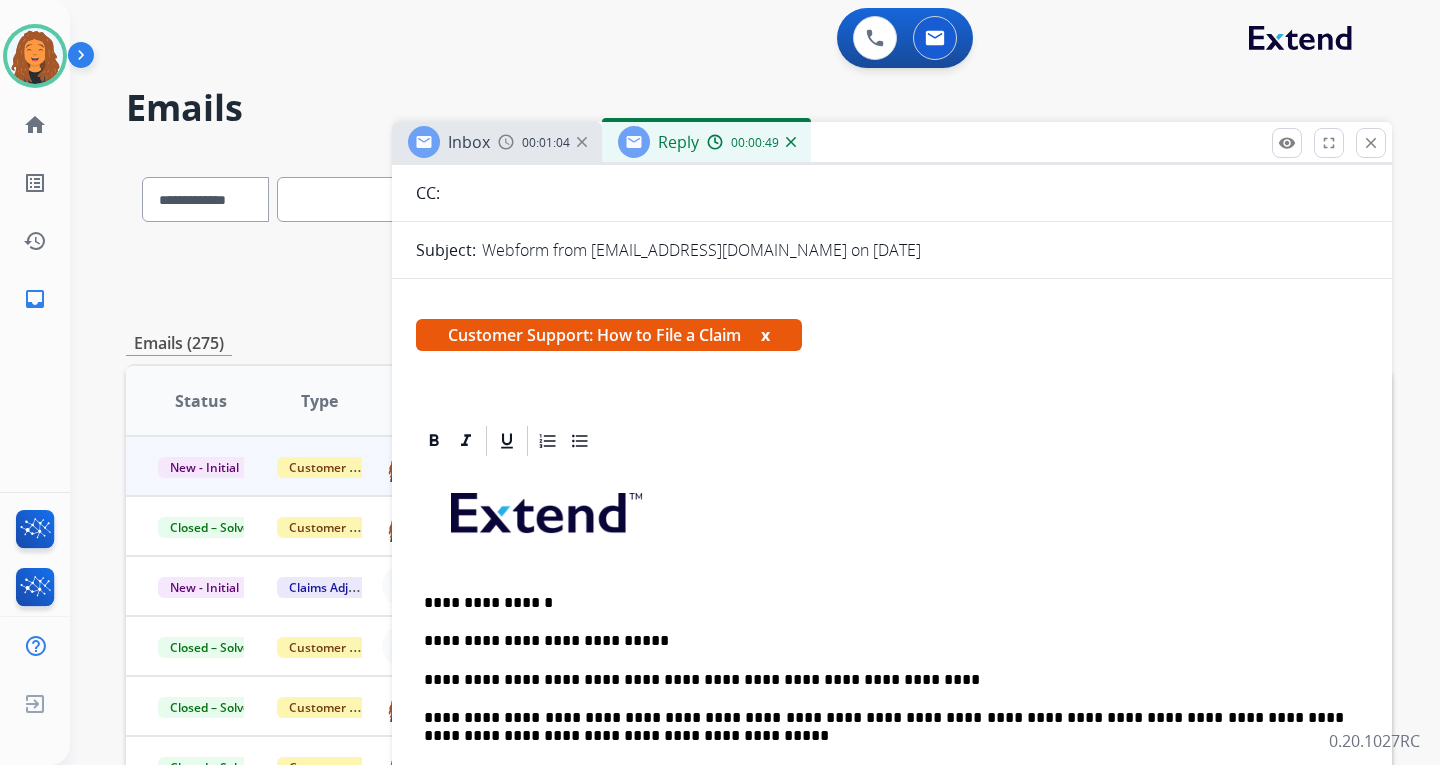 click on "**********" at bounding box center (884, 680) 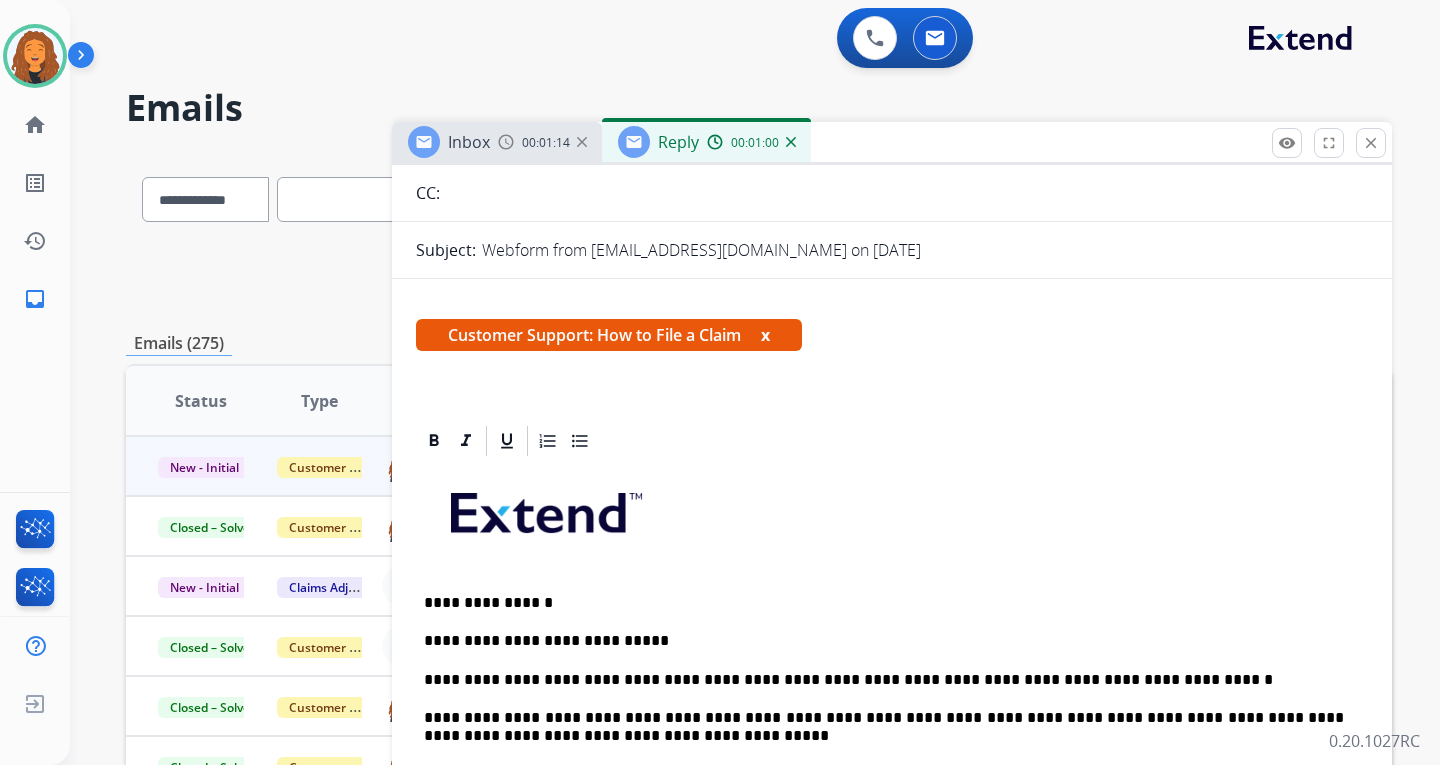 click on "Inbox" at bounding box center [469, 142] 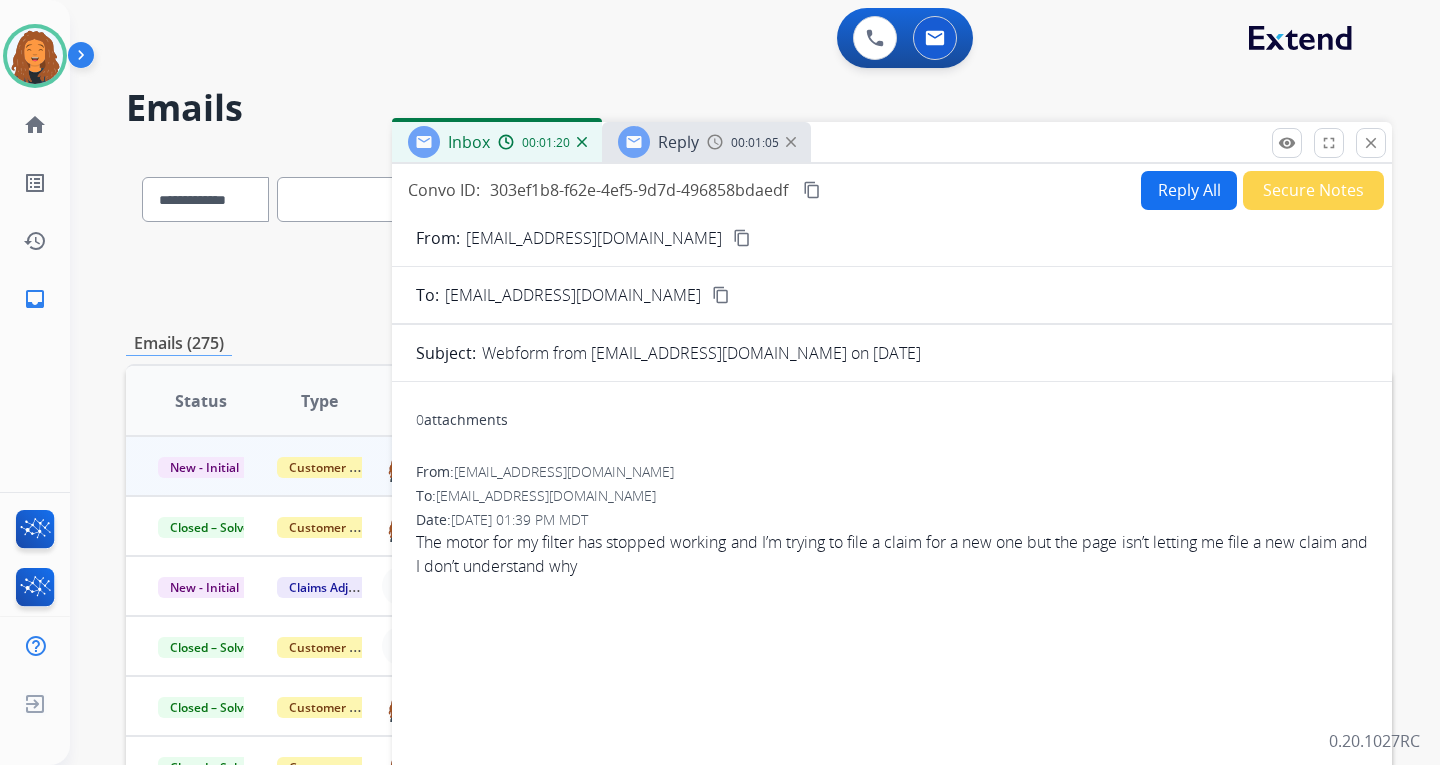 click on "Reply" at bounding box center (678, 142) 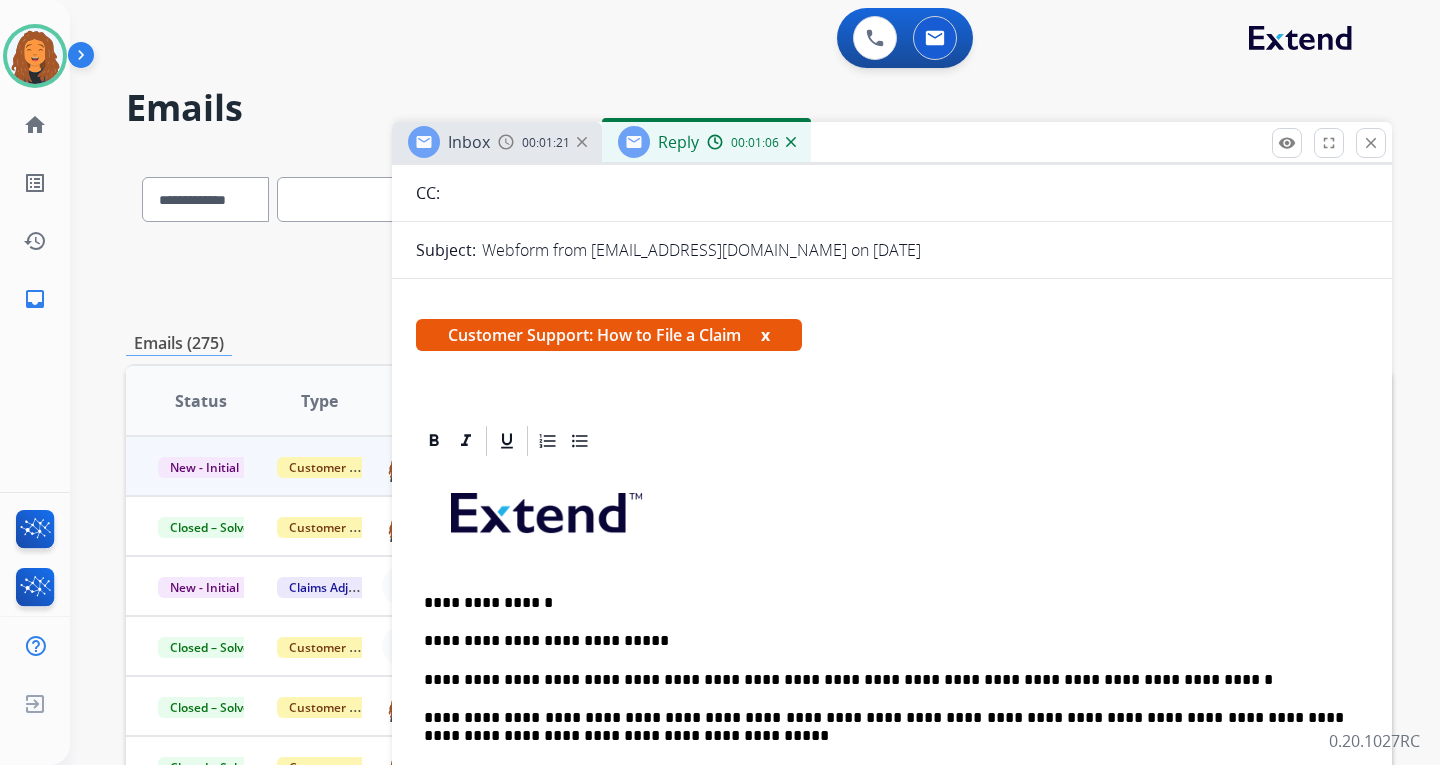 click on "**********" at bounding box center (884, 680) 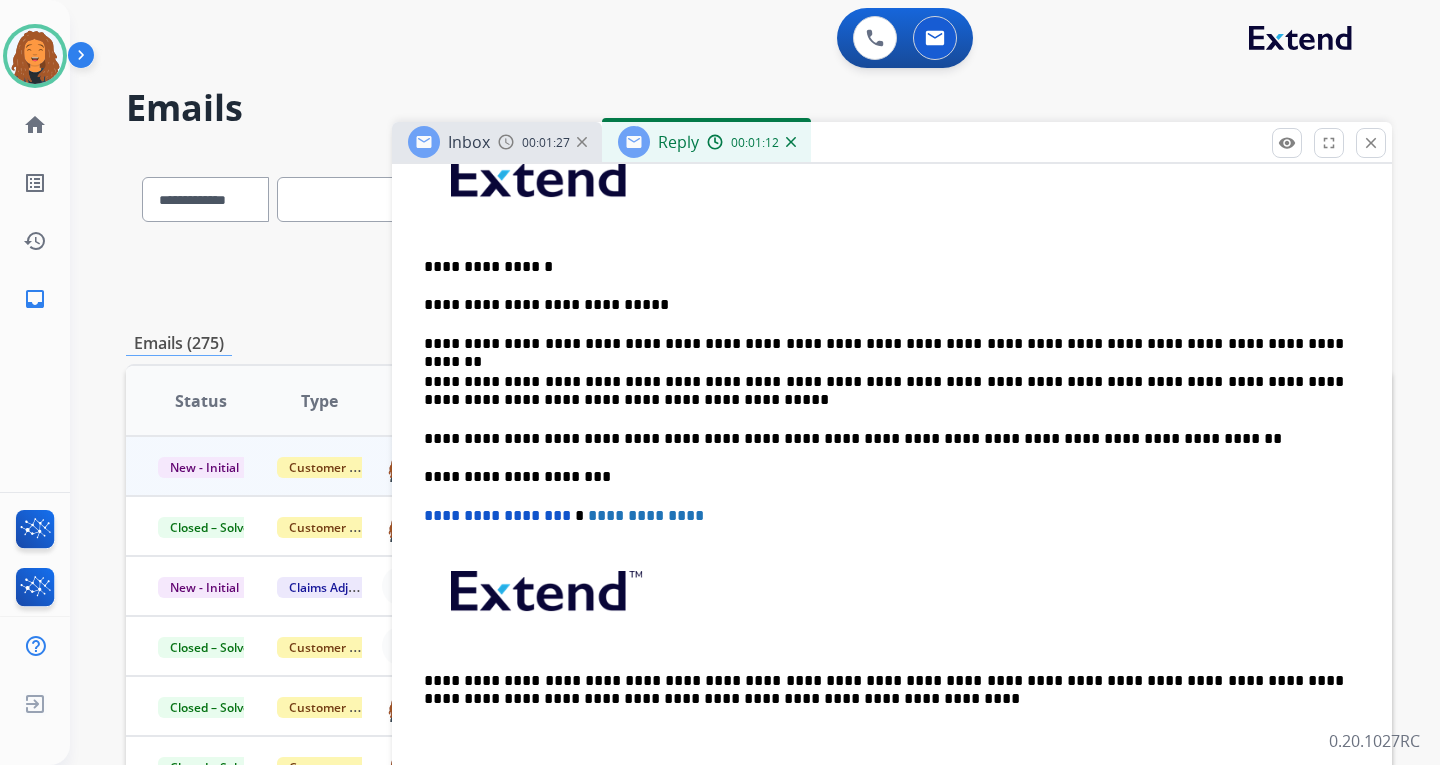 scroll, scrollTop: 540, scrollLeft: 0, axis: vertical 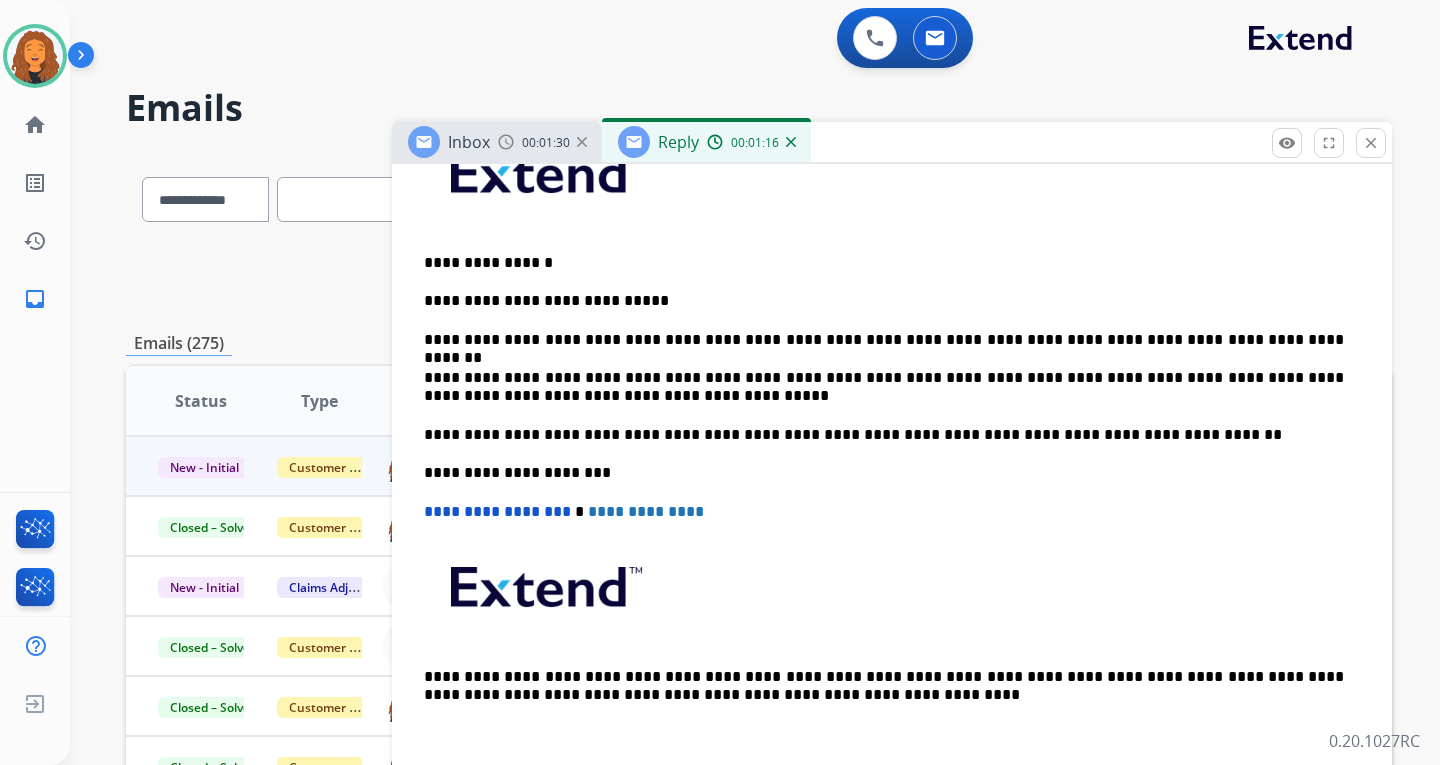 drag, startPoint x: 412, startPoint y: 672, endPoint x: 794, endPoint y: 698, distance: 382.8838 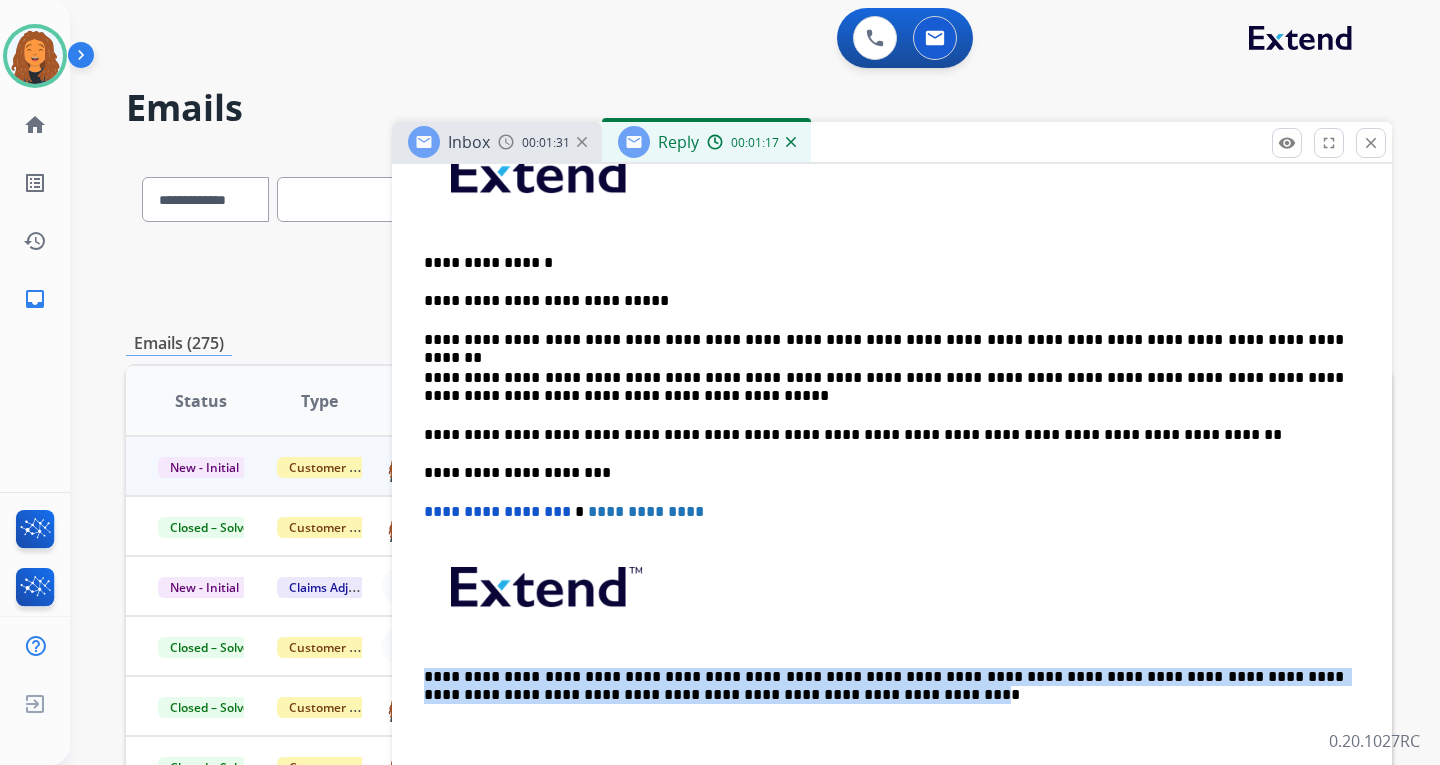 drag, startPoint x: 738, startPoint y: 684, endPoint x: 410, endPoint y: 668, distance: 328.39 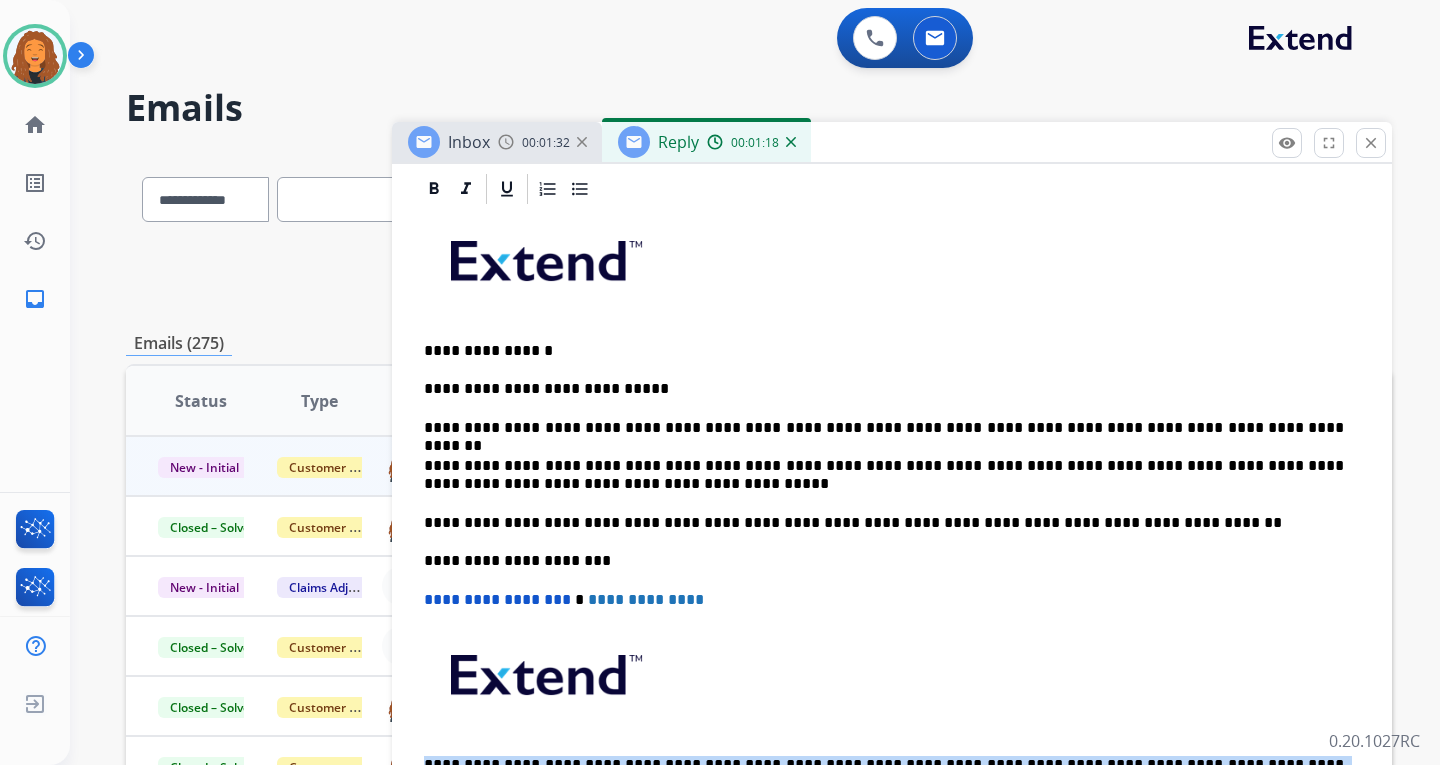 scroll, scrollTop: 340, scrollLeft: 0, axis: vertical 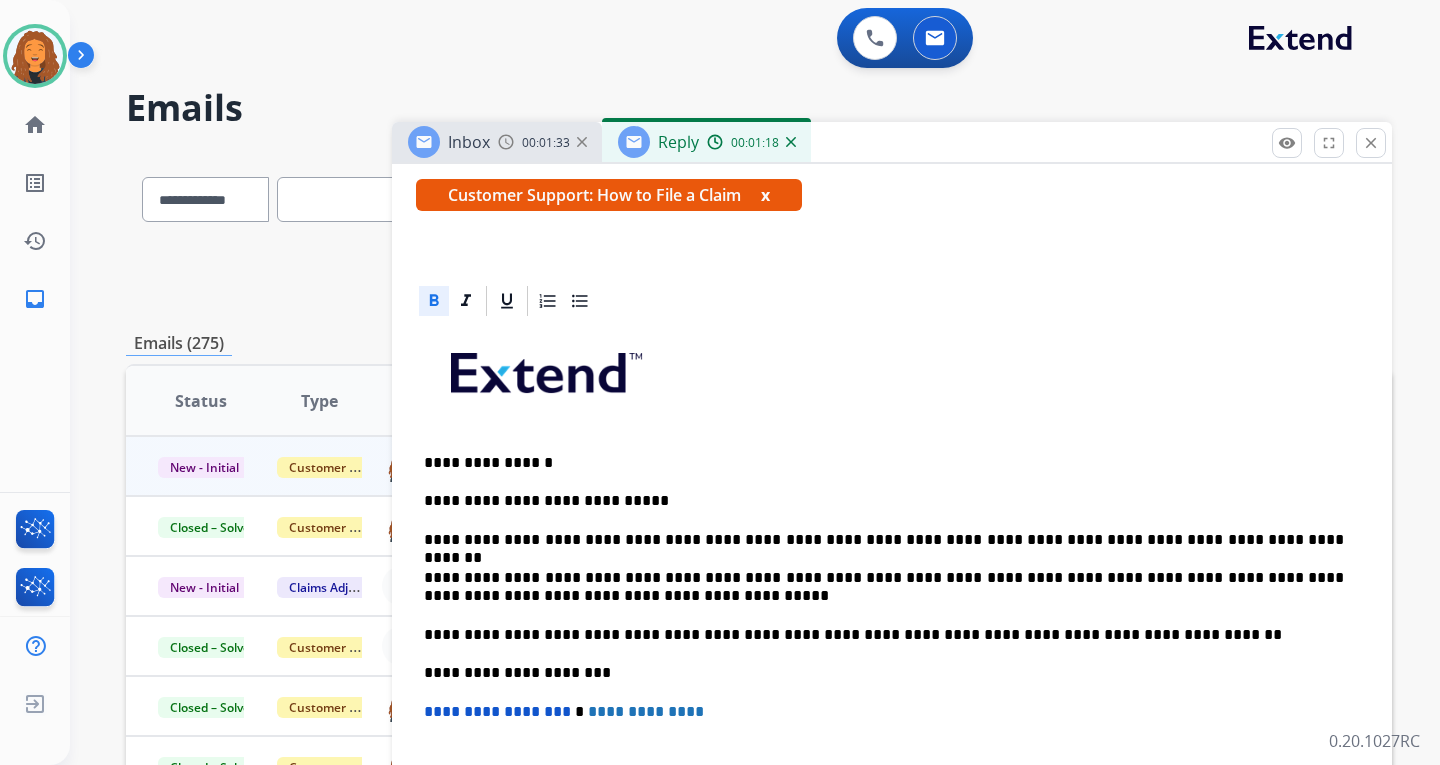 click at bounding box center (892, 301) 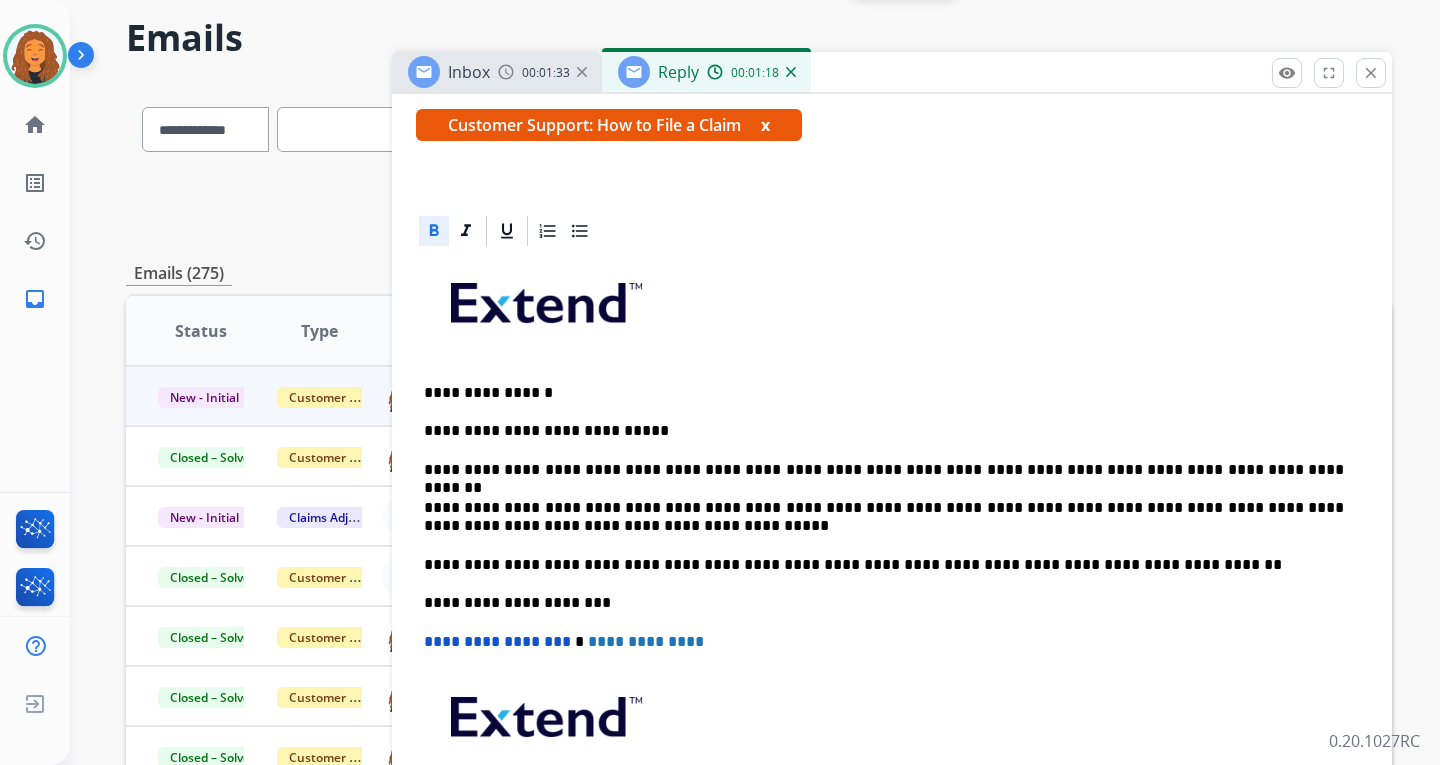 scroll, scrollTop: 123, scrollLeft: 0, axis: vertical 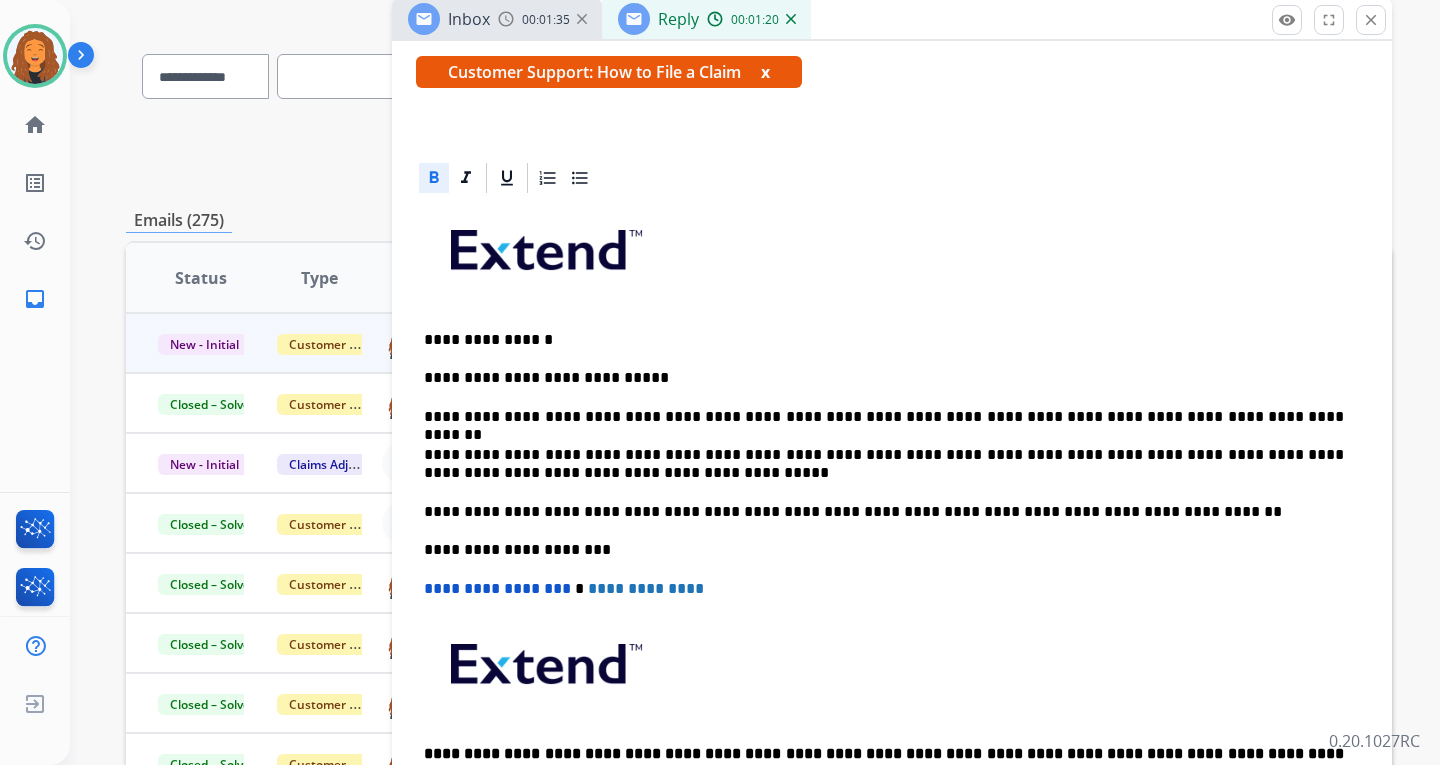 click at bounding box center (892, 671) 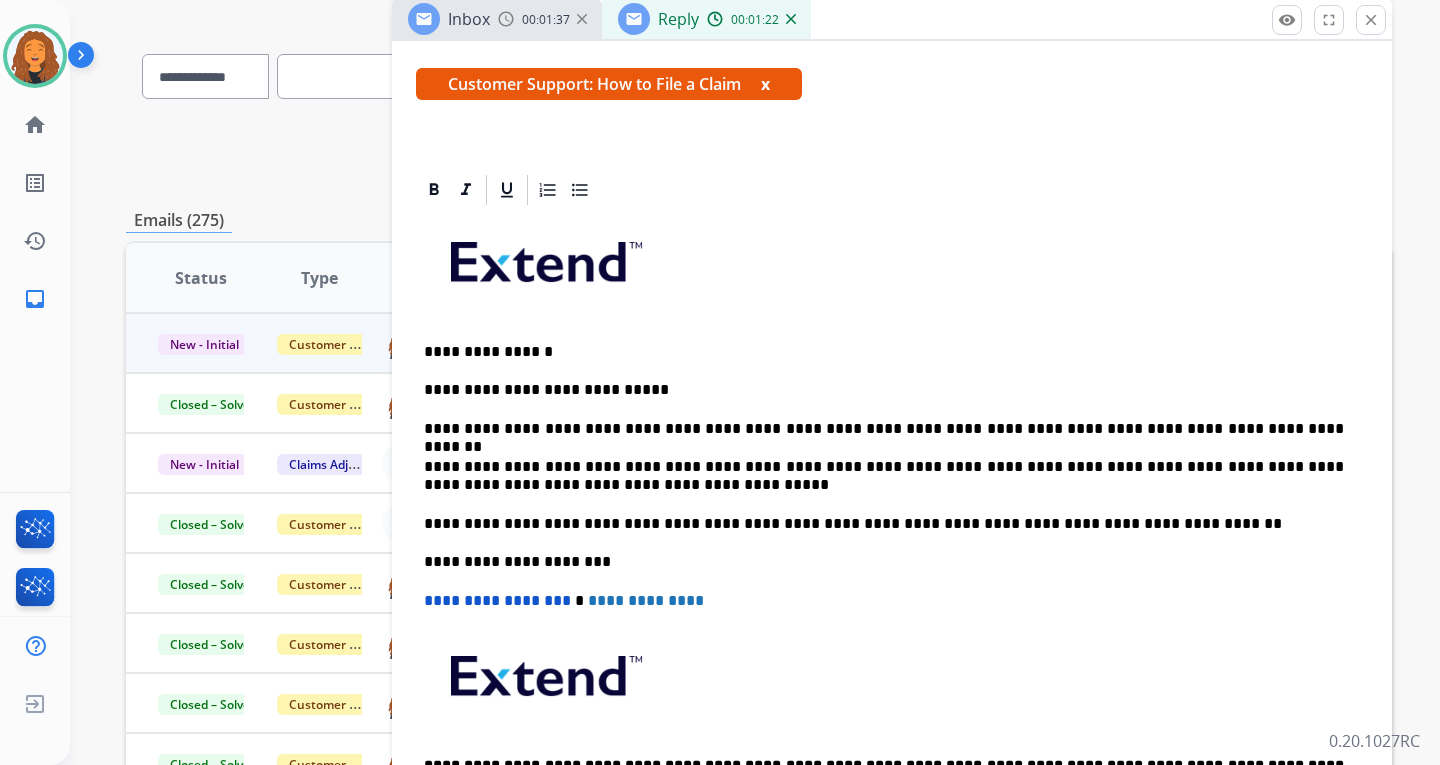 scroll, scrollTop: 0, scrollLeft: 0, axis: both 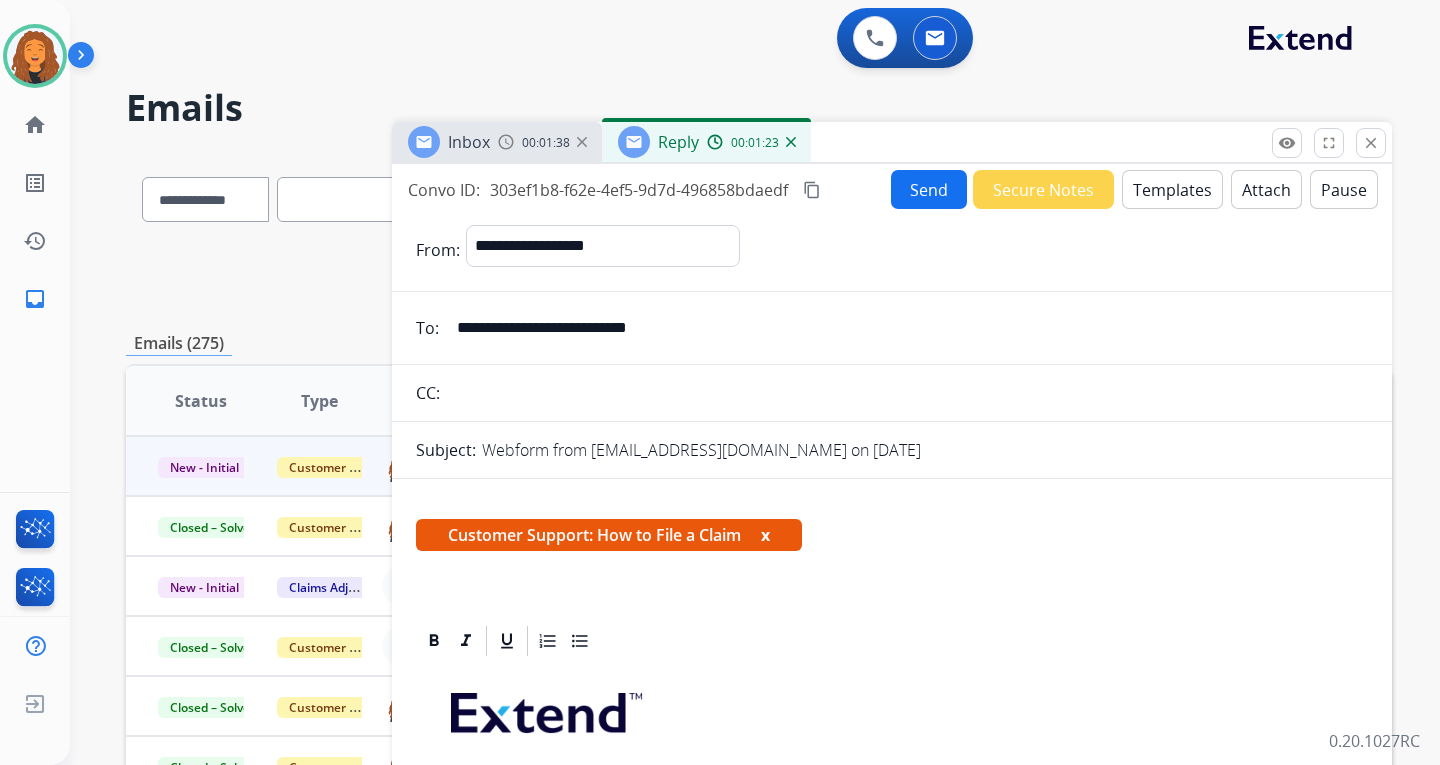 click on "Send" at bounding box center [929, 189] 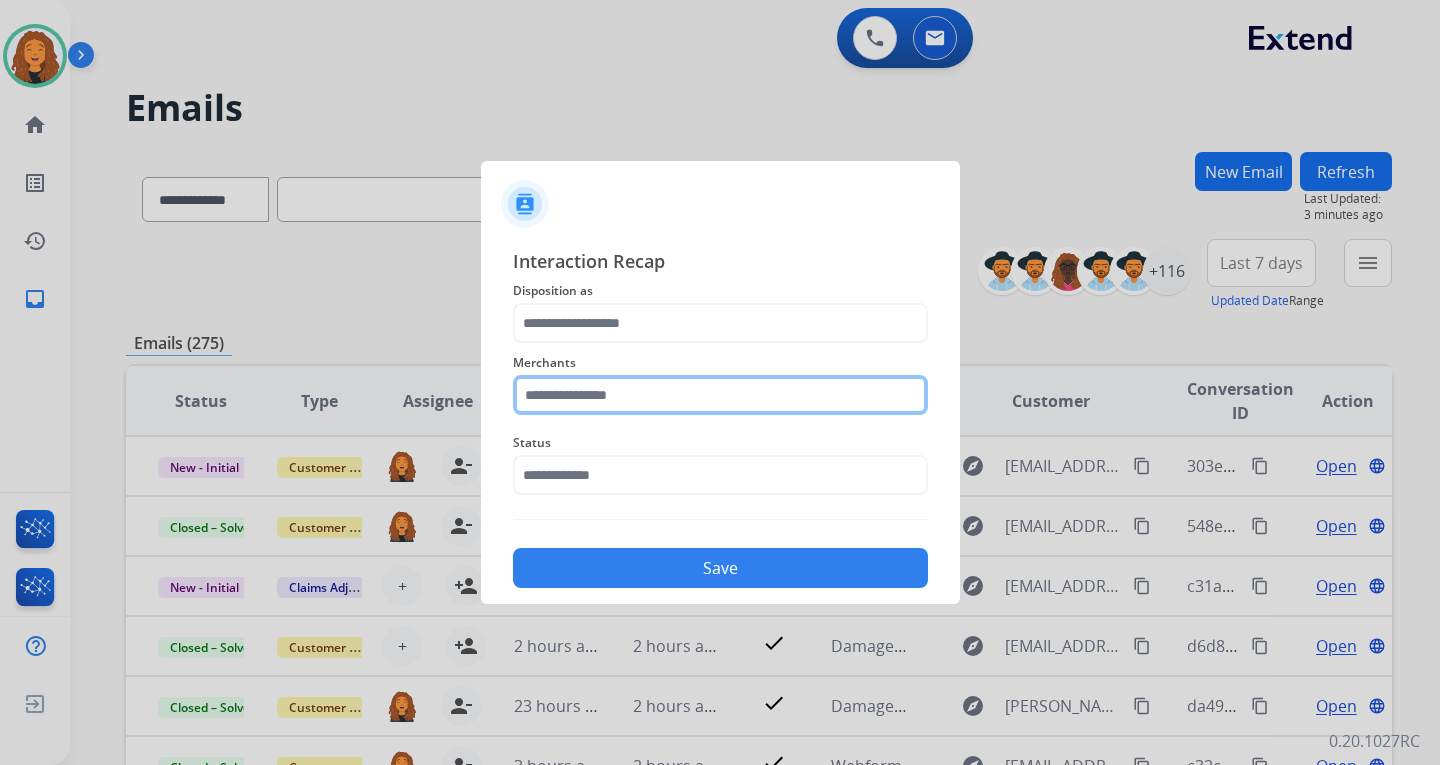 click 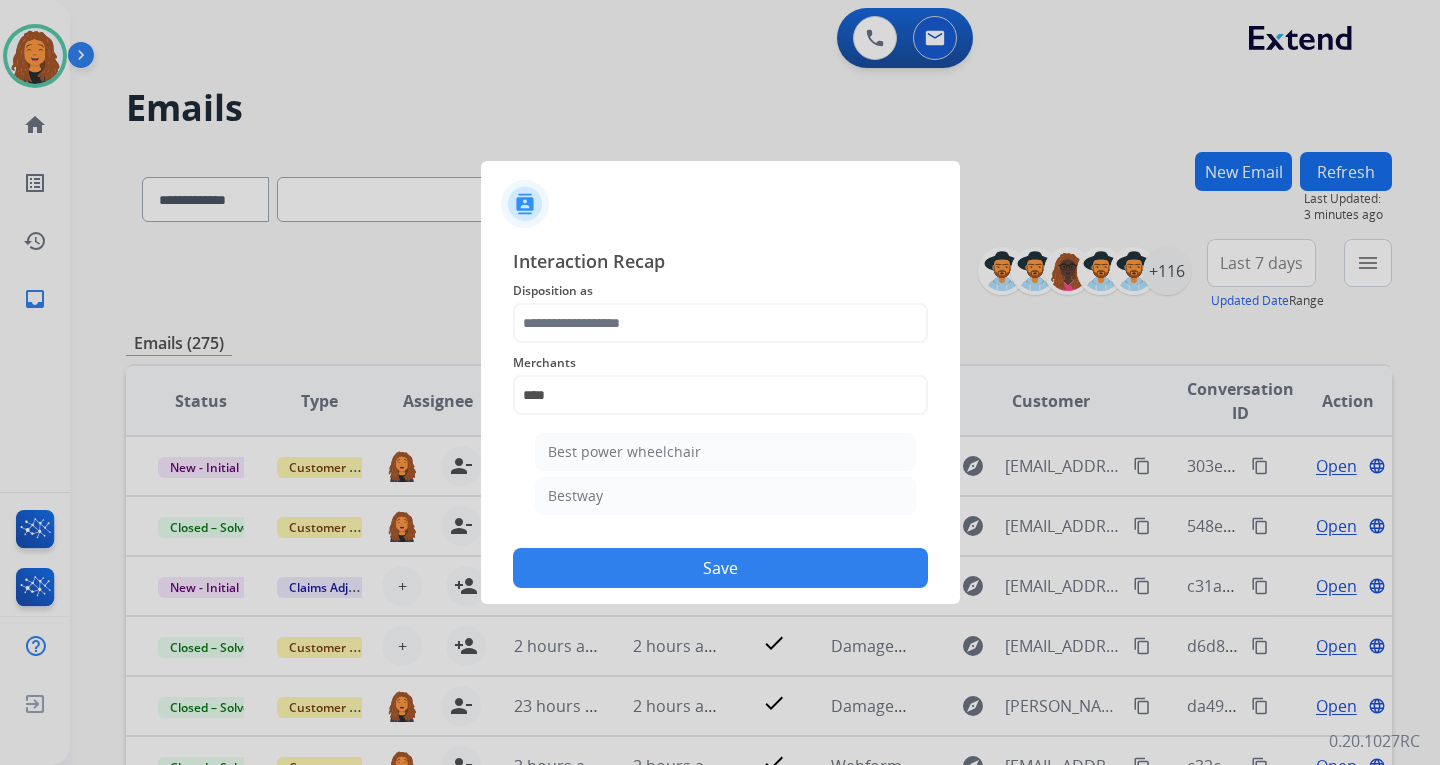 click on "Bestway" 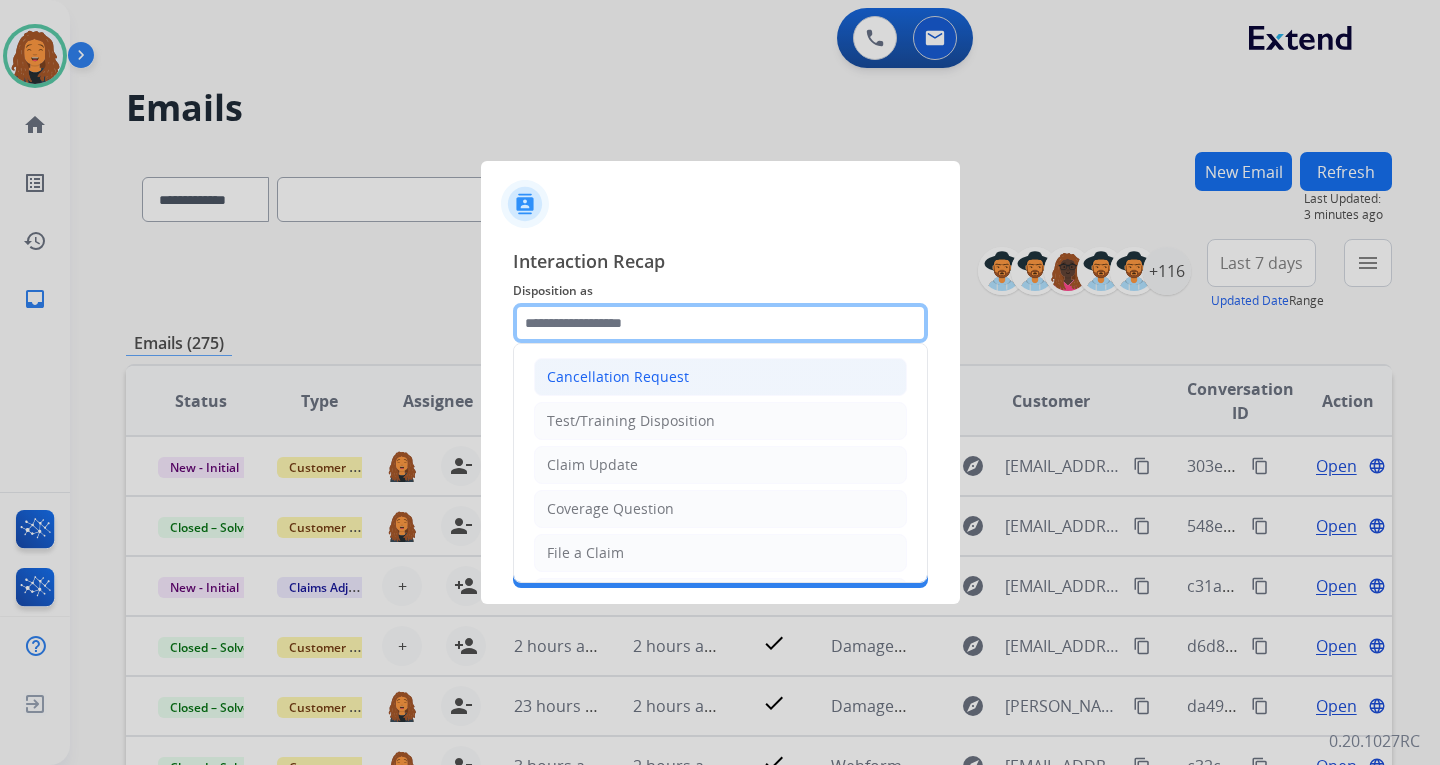 drag, startPoint x: 608, startPoint y: 320, endPoint x: 599, endPoint y: 360, distance: 41 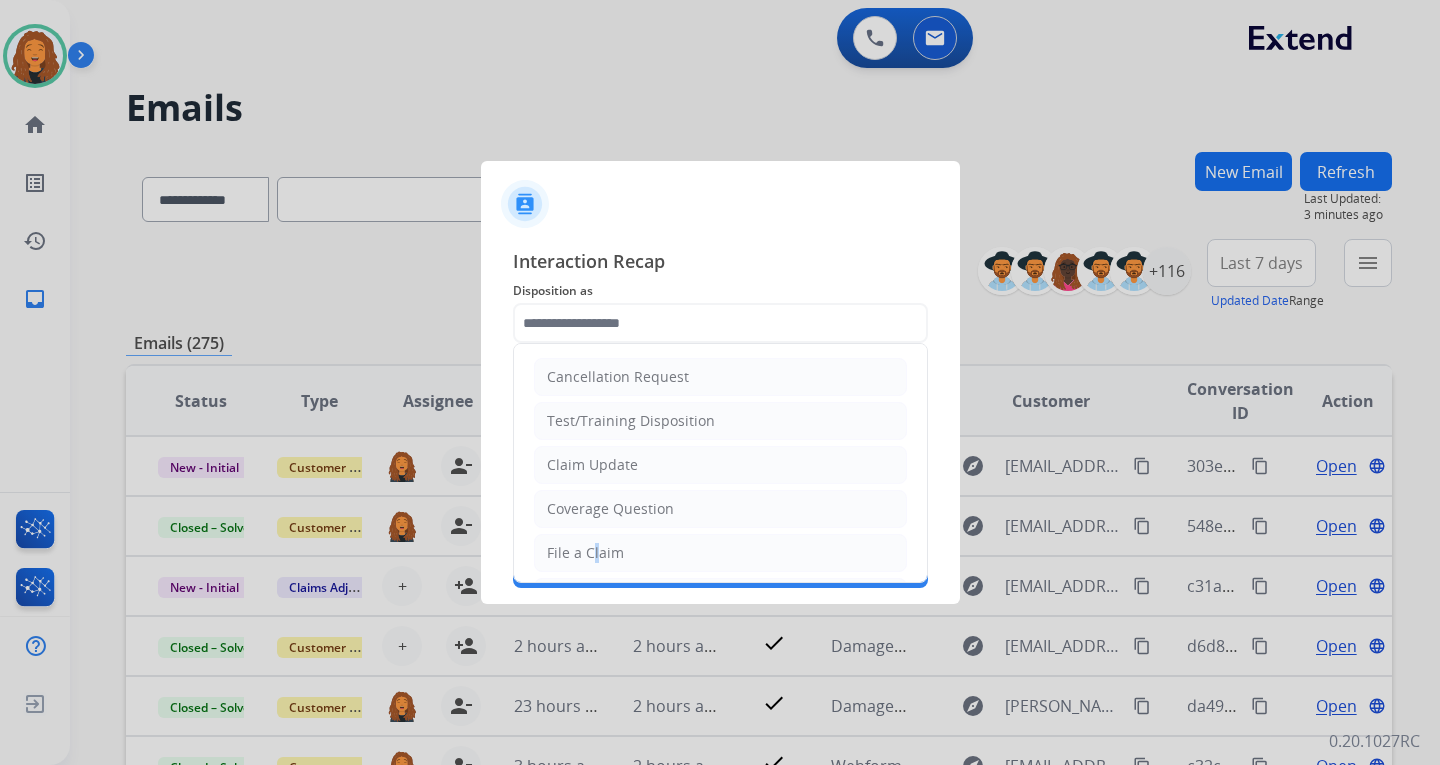 click on "File a Claim" 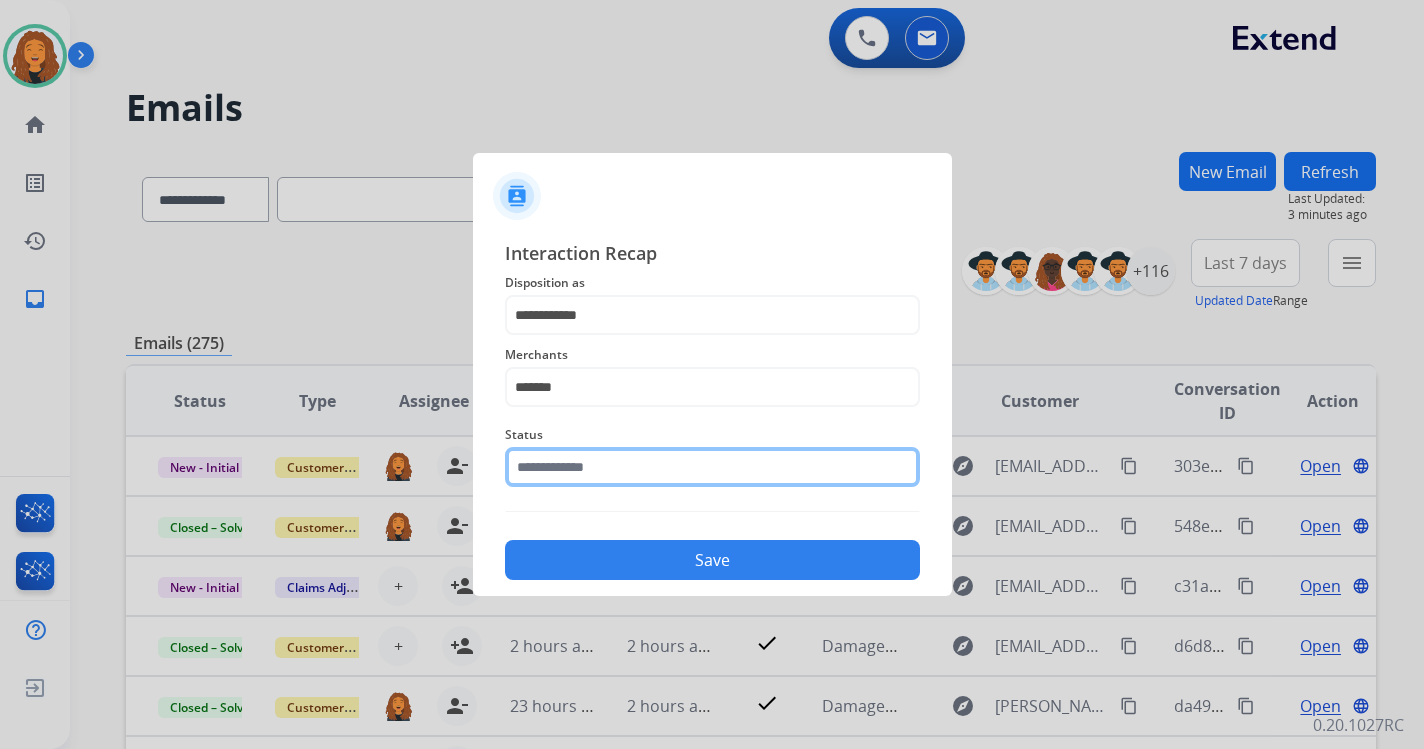 click 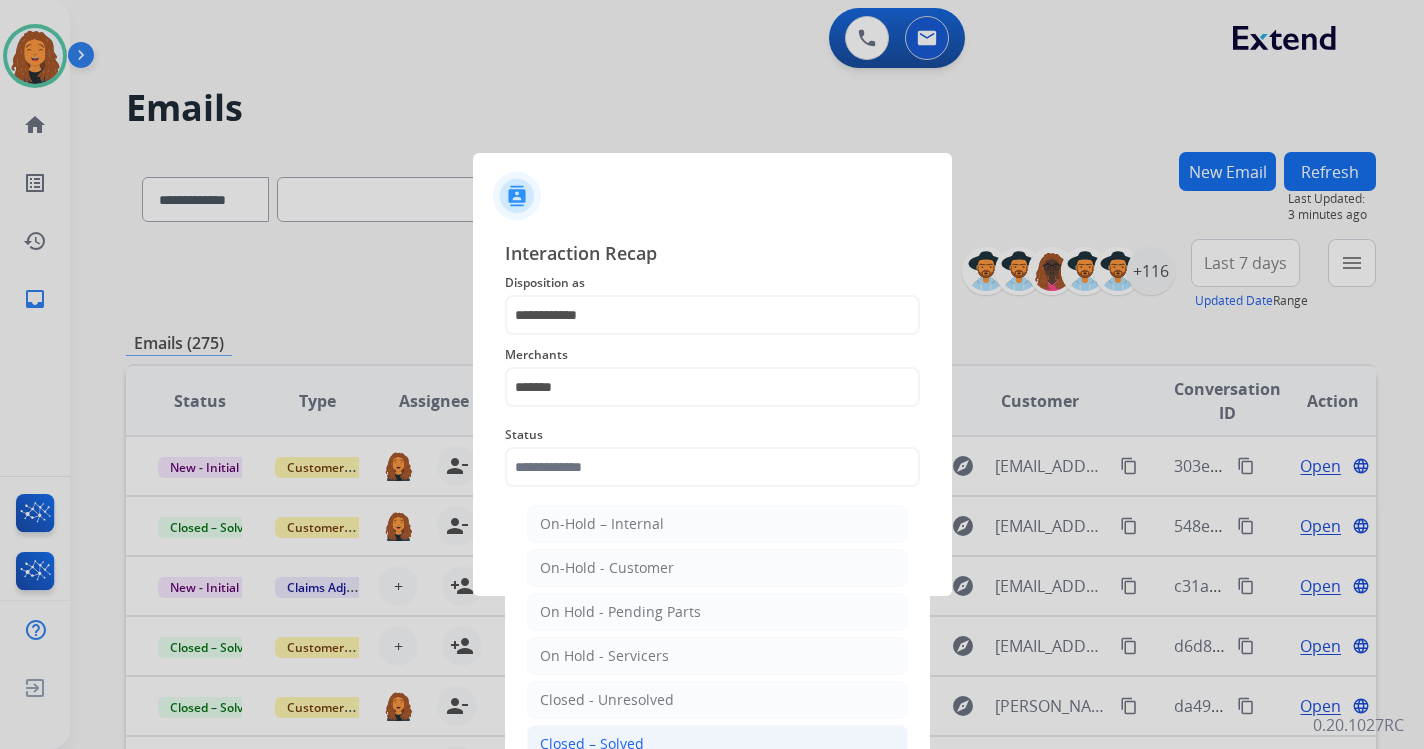 click on "Closed – Solved" 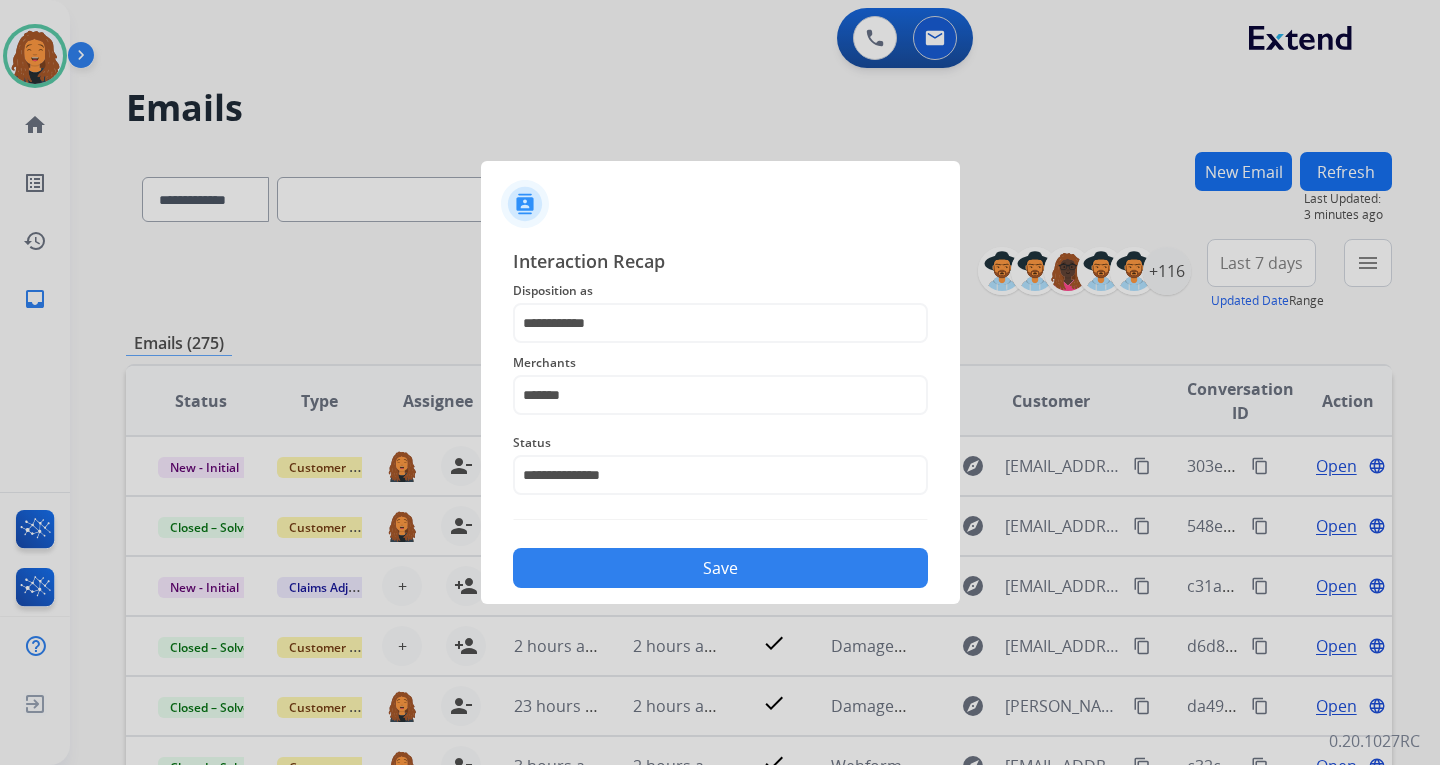 click on "Save" 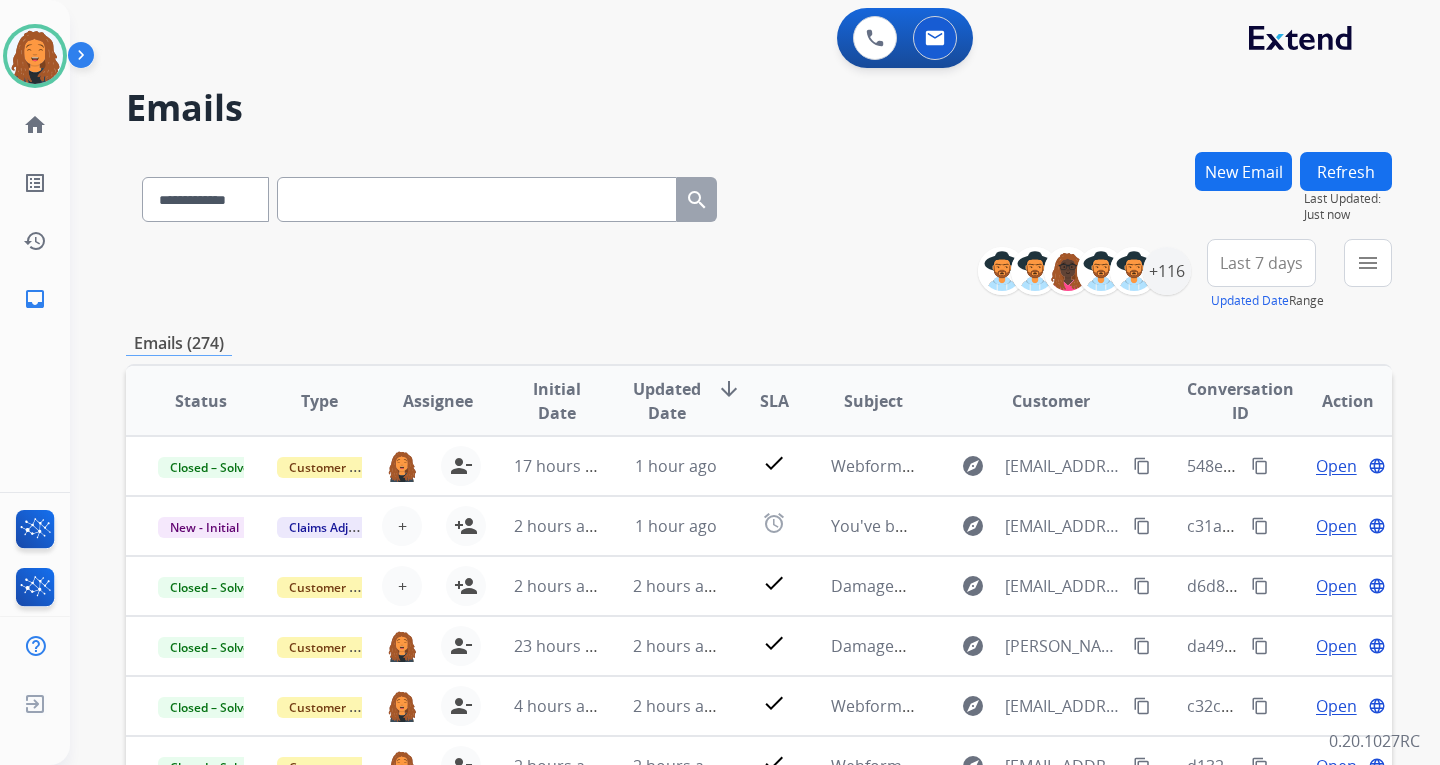 click on "**********" at bounding box center [759, 275] 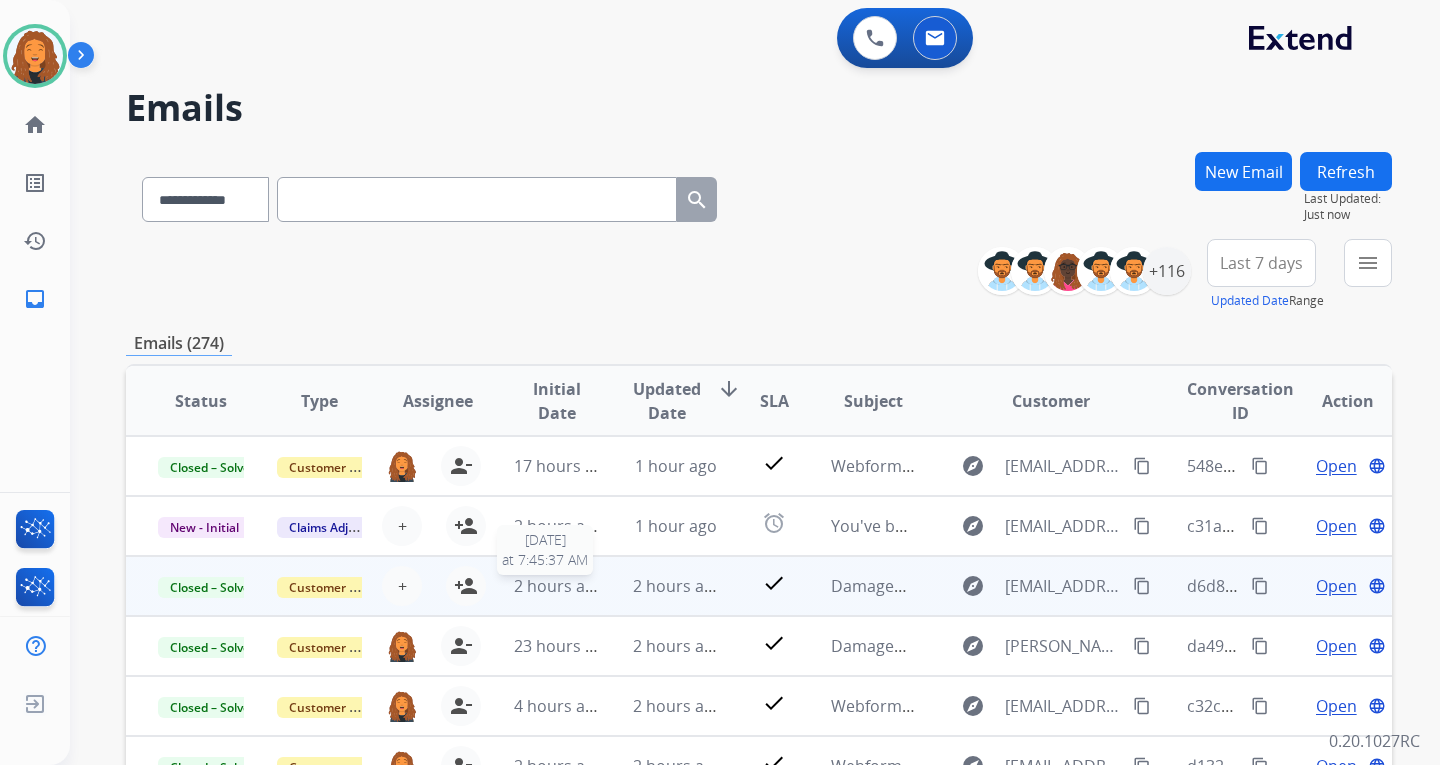 scroll, scrollTop: 2, scrollLeft: 0, axis: vertical 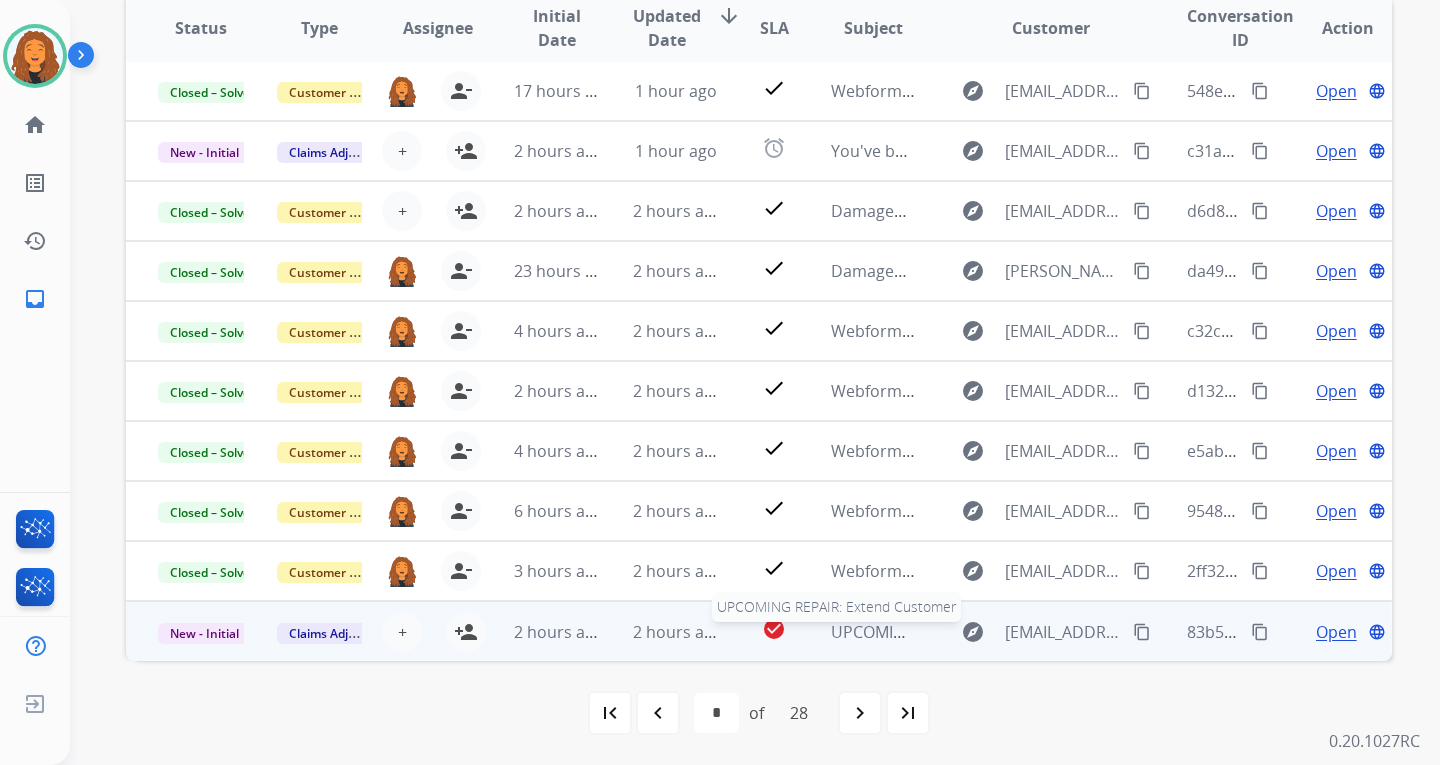 click on "UPCOMING REPAIR: Extend Customer" at bounding box center (972, 632) 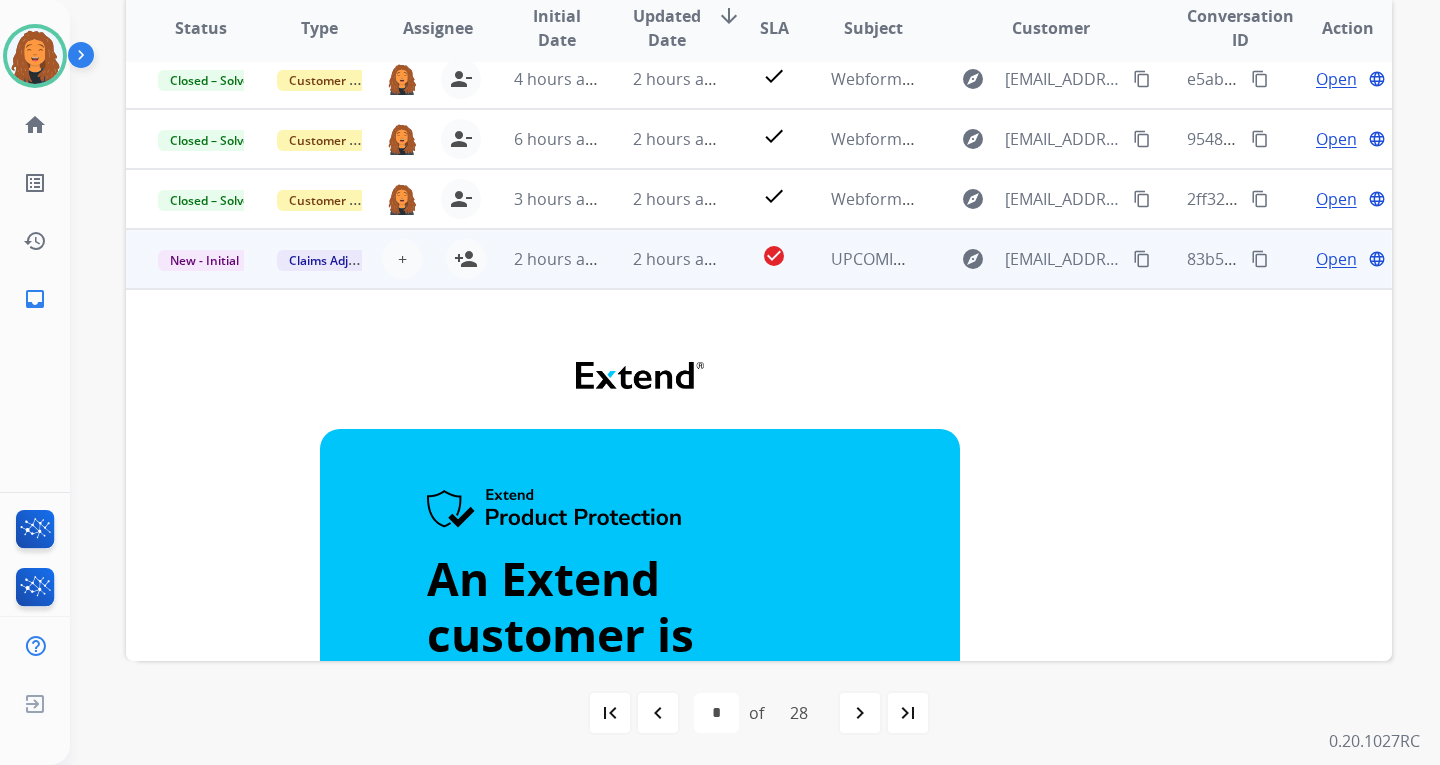 scroll, scrollTop: 400, scrollLeft: 0, axis: vertical 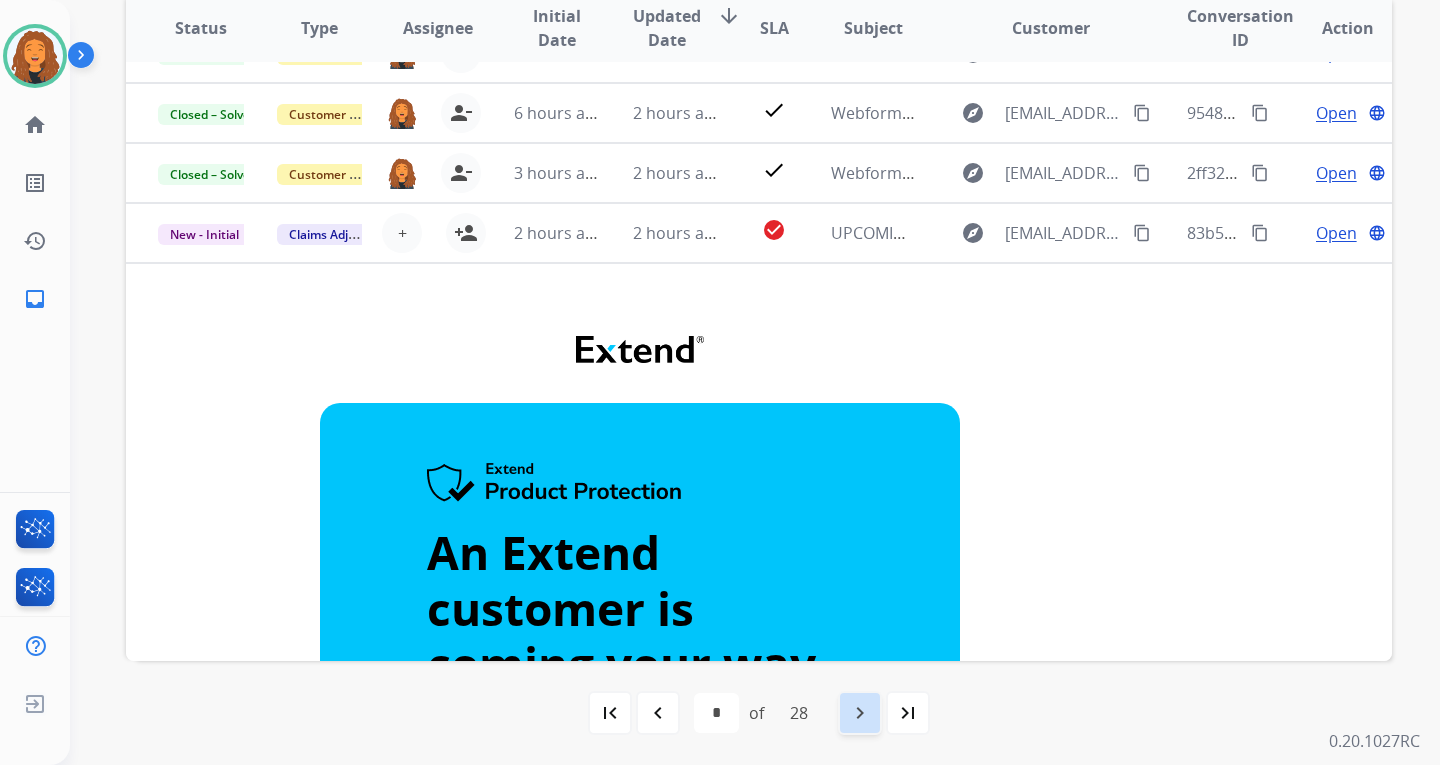 click on "navigate_next" at bounding box center [860, 713] 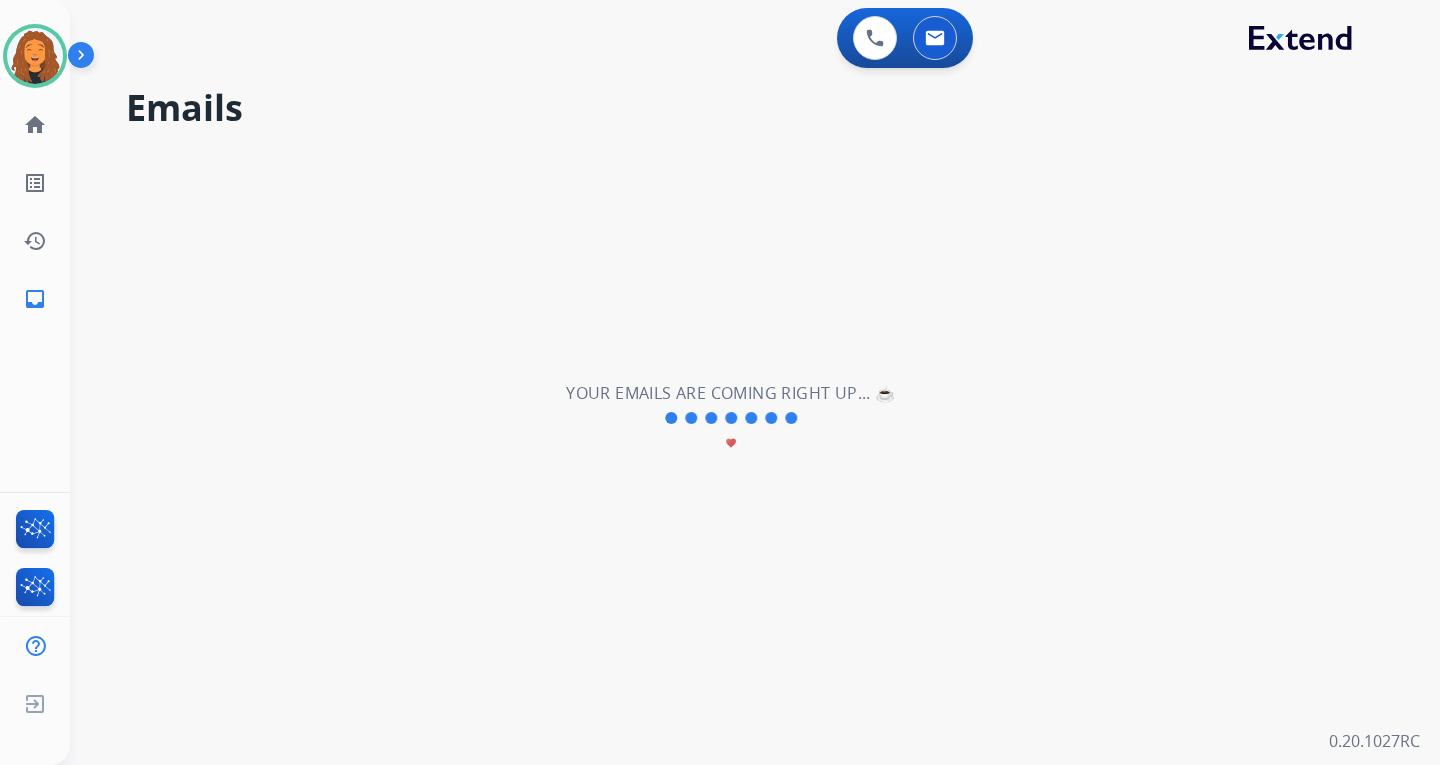 scroll, scrollTop: 0, scrollLeft: 0, axis: both 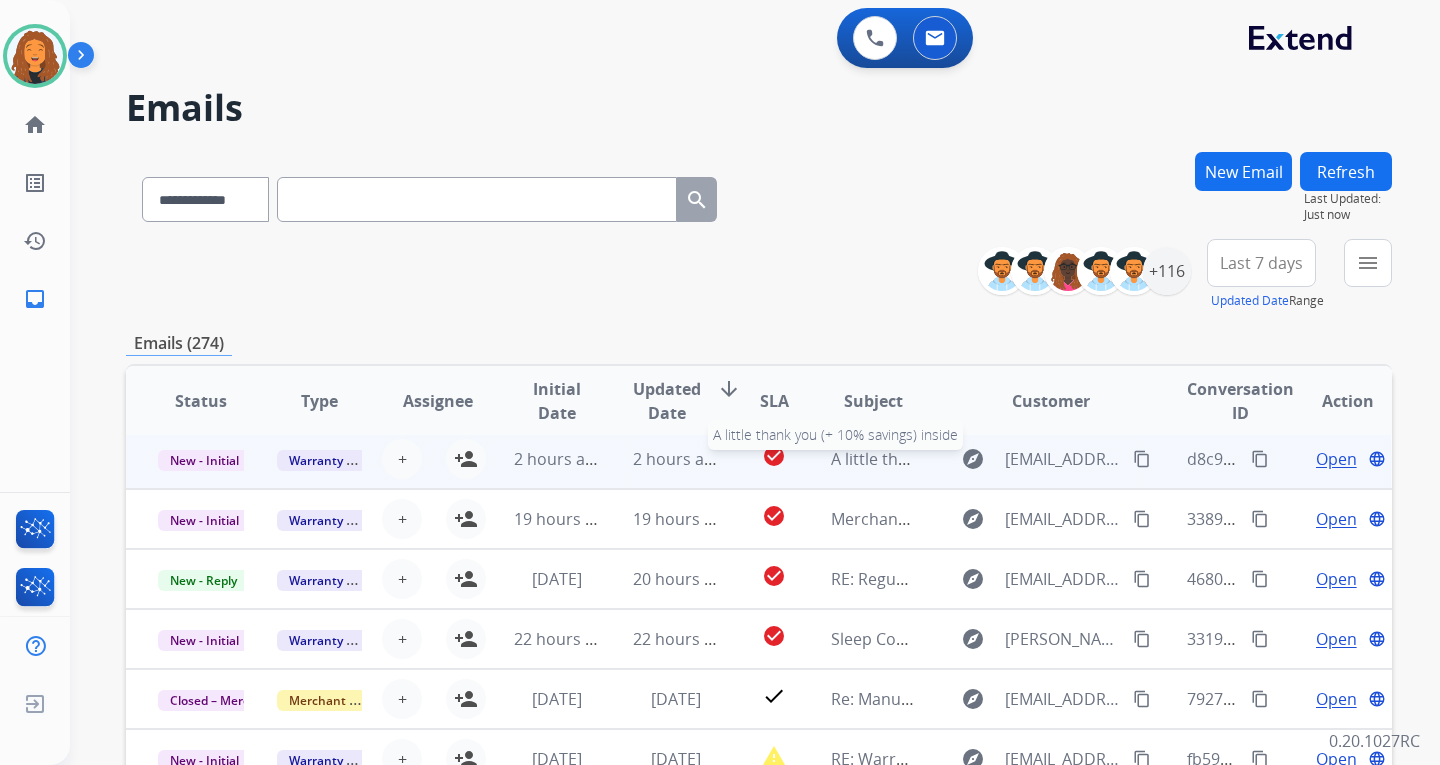 click on "A little thank you (+ 10% savings) inside" at bounding box center (977, 459) 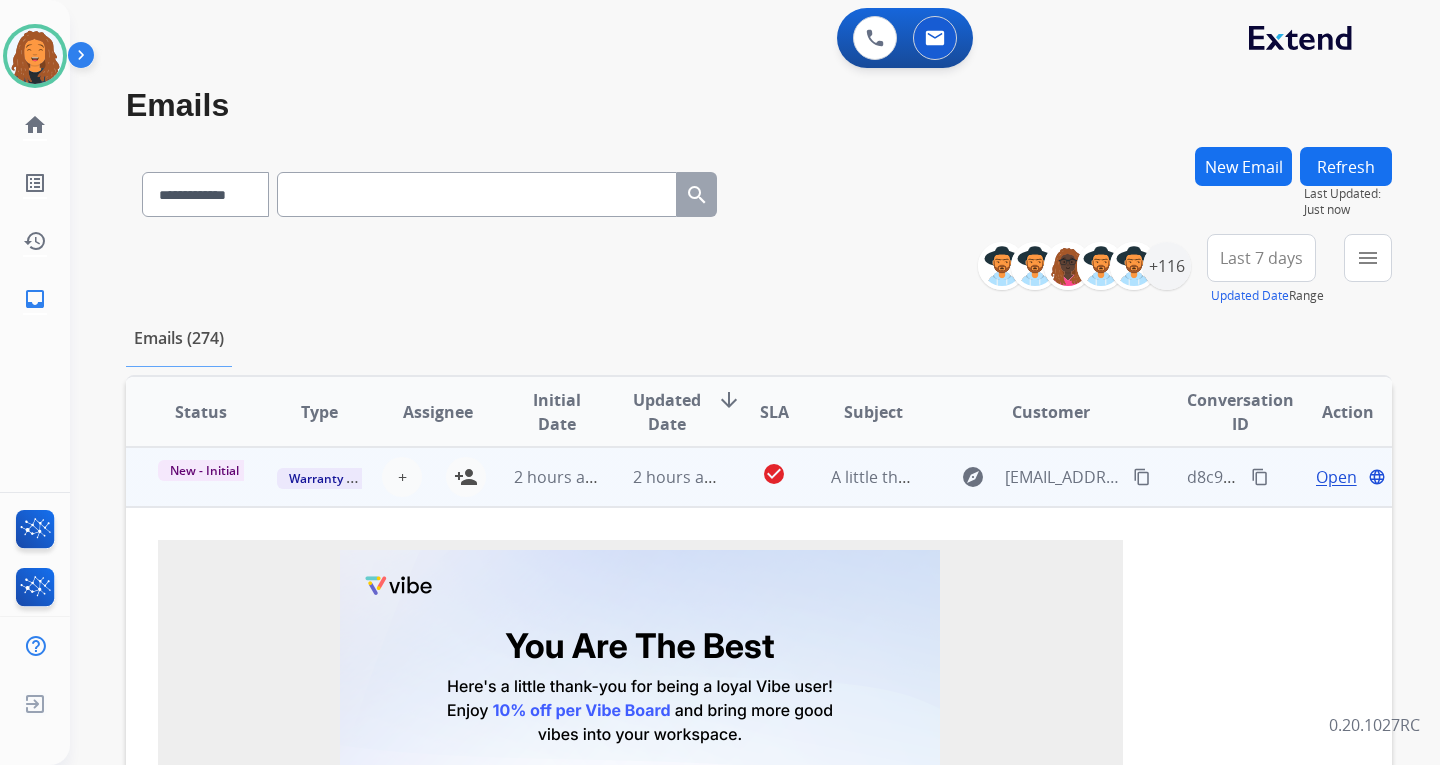 click on "A little thank you (+ 10% savings) inside" at bounding box center (858, 477) 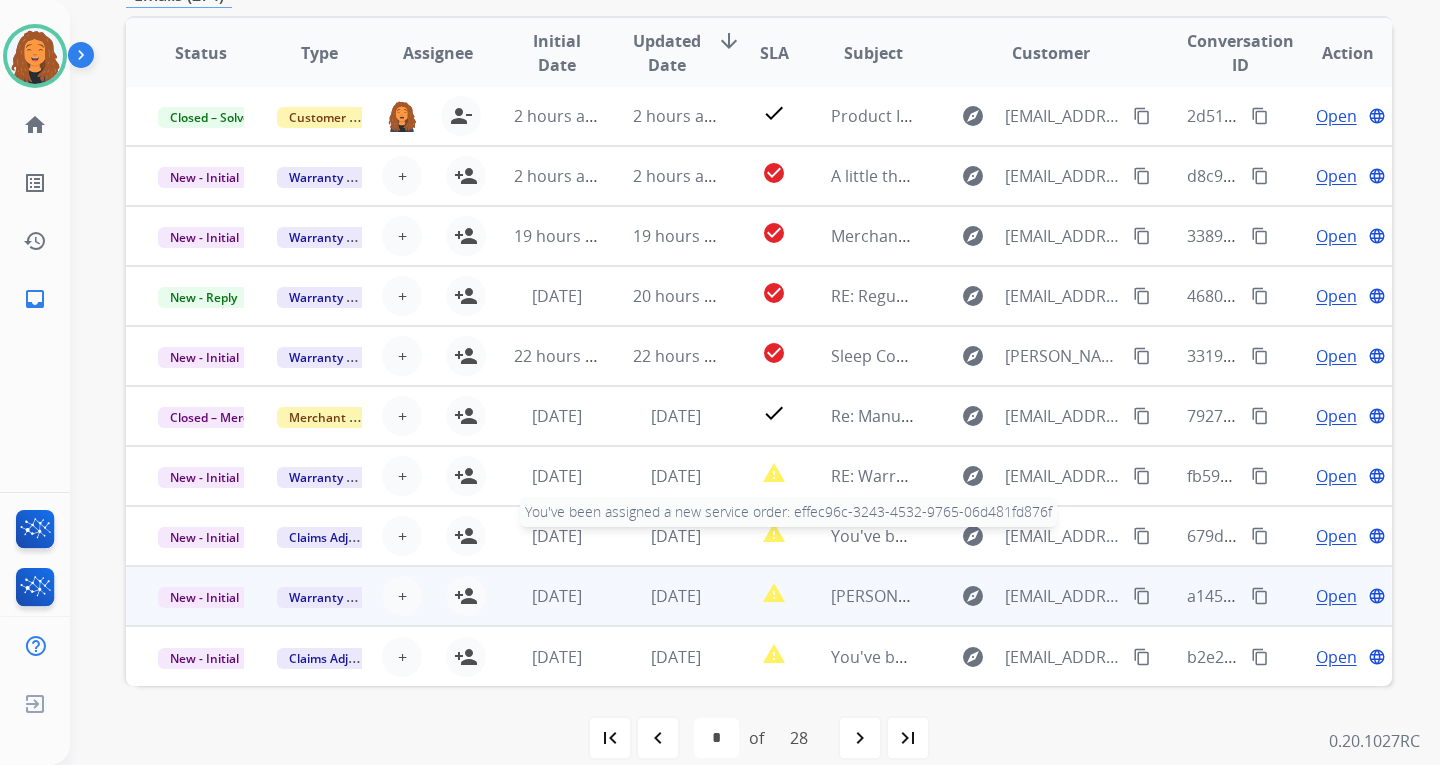 scroll, scrollTop: 373, scrollLeft: 0, axis: vertical 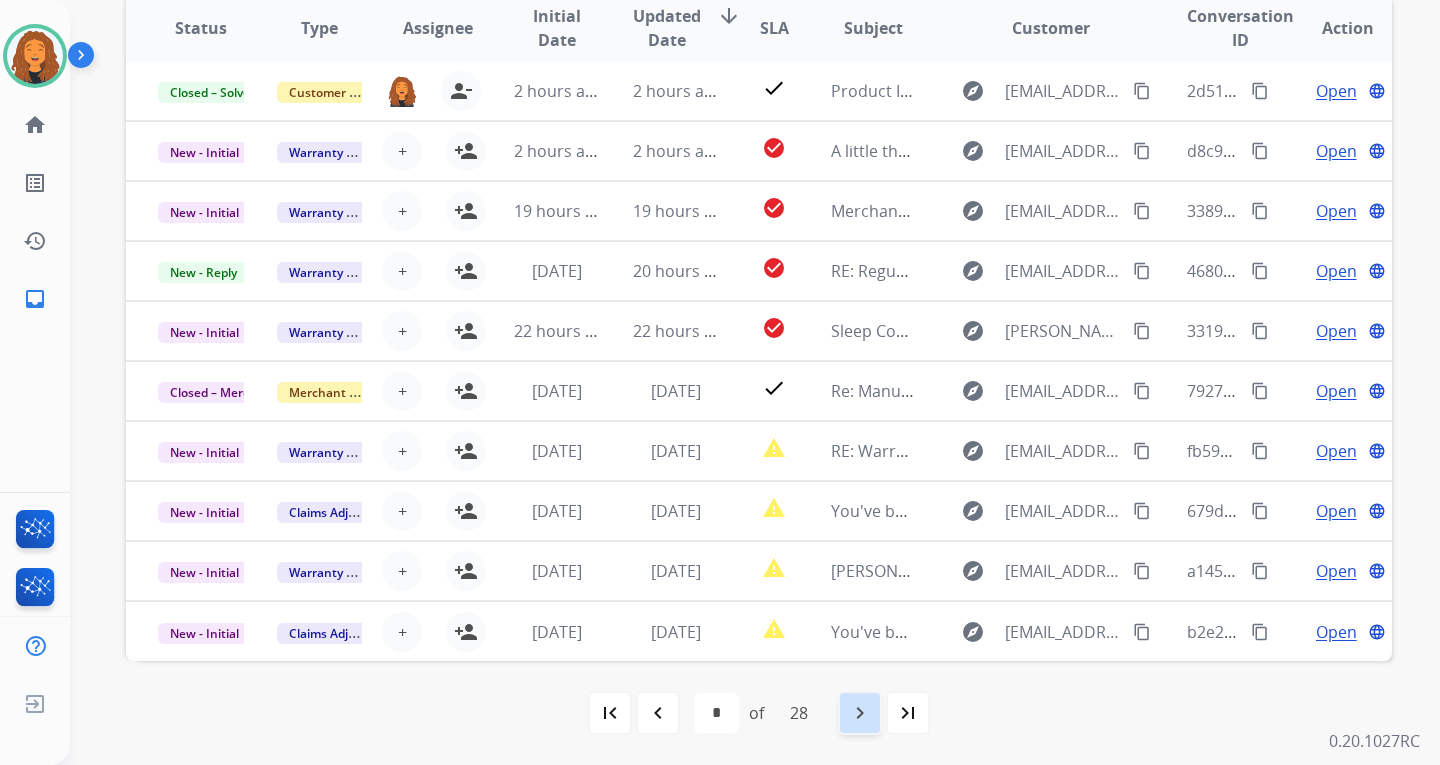 click on "navigate_next" at bounding box center (860, 713) 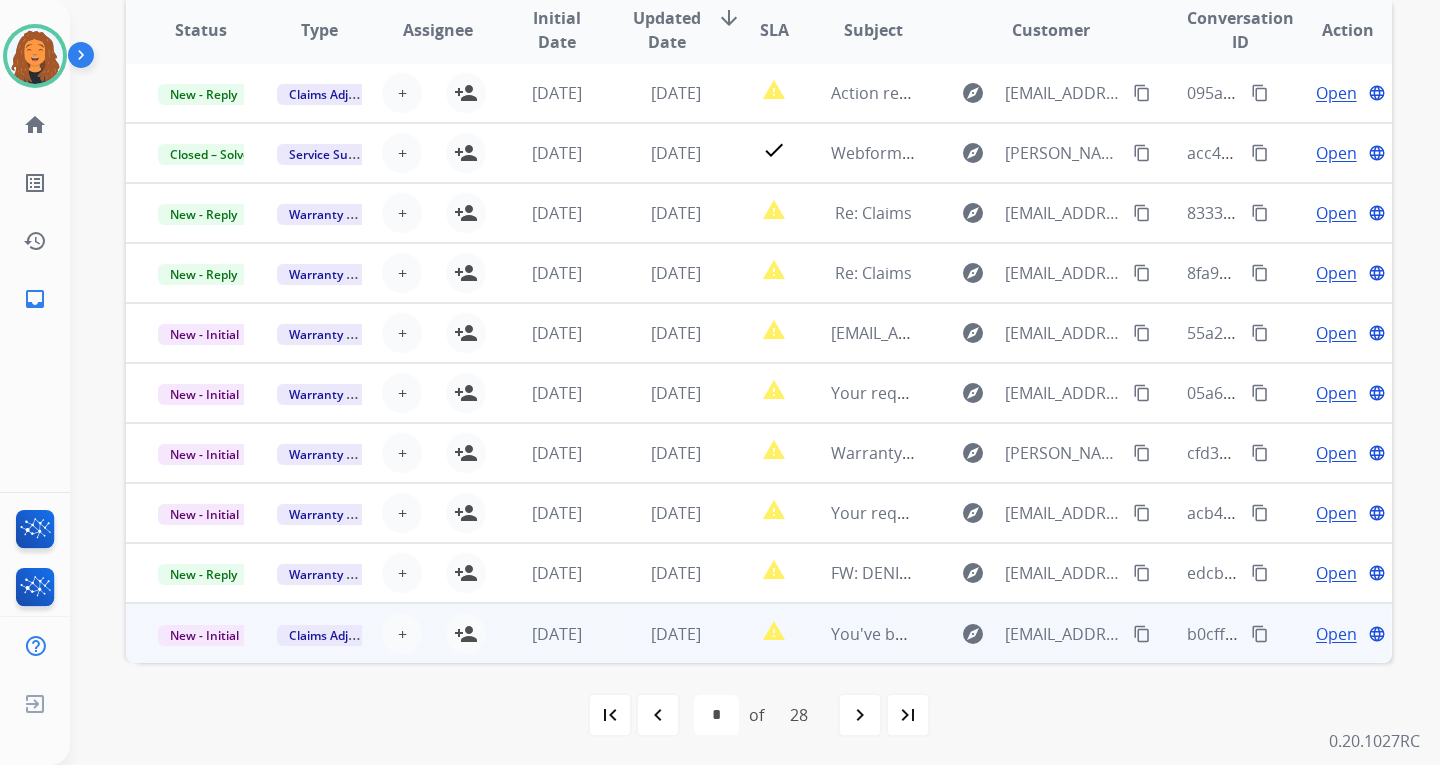 scroll, scrollTop: 373, scrollLeft: 0, axis: vertical 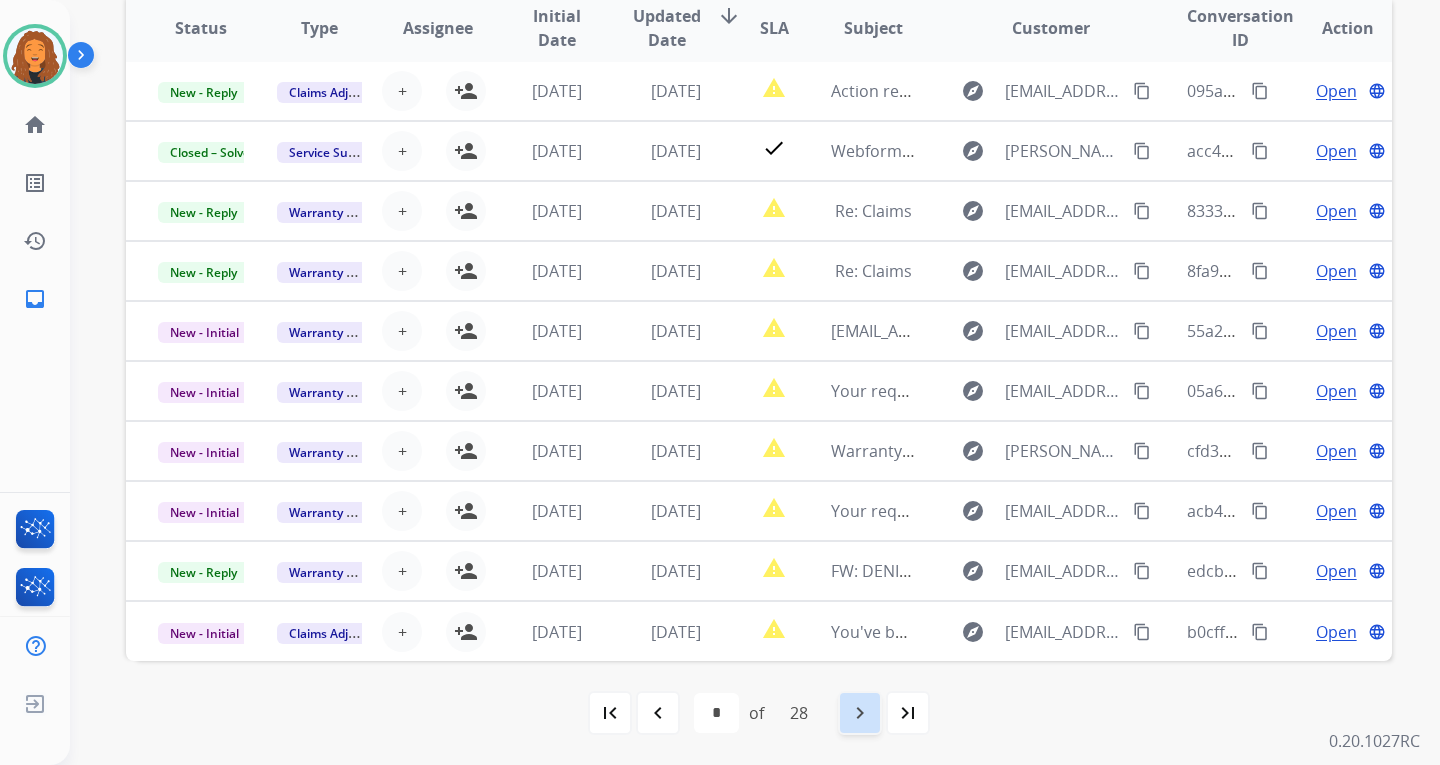 click on "navigate_next" at bounding box center (860, 713) 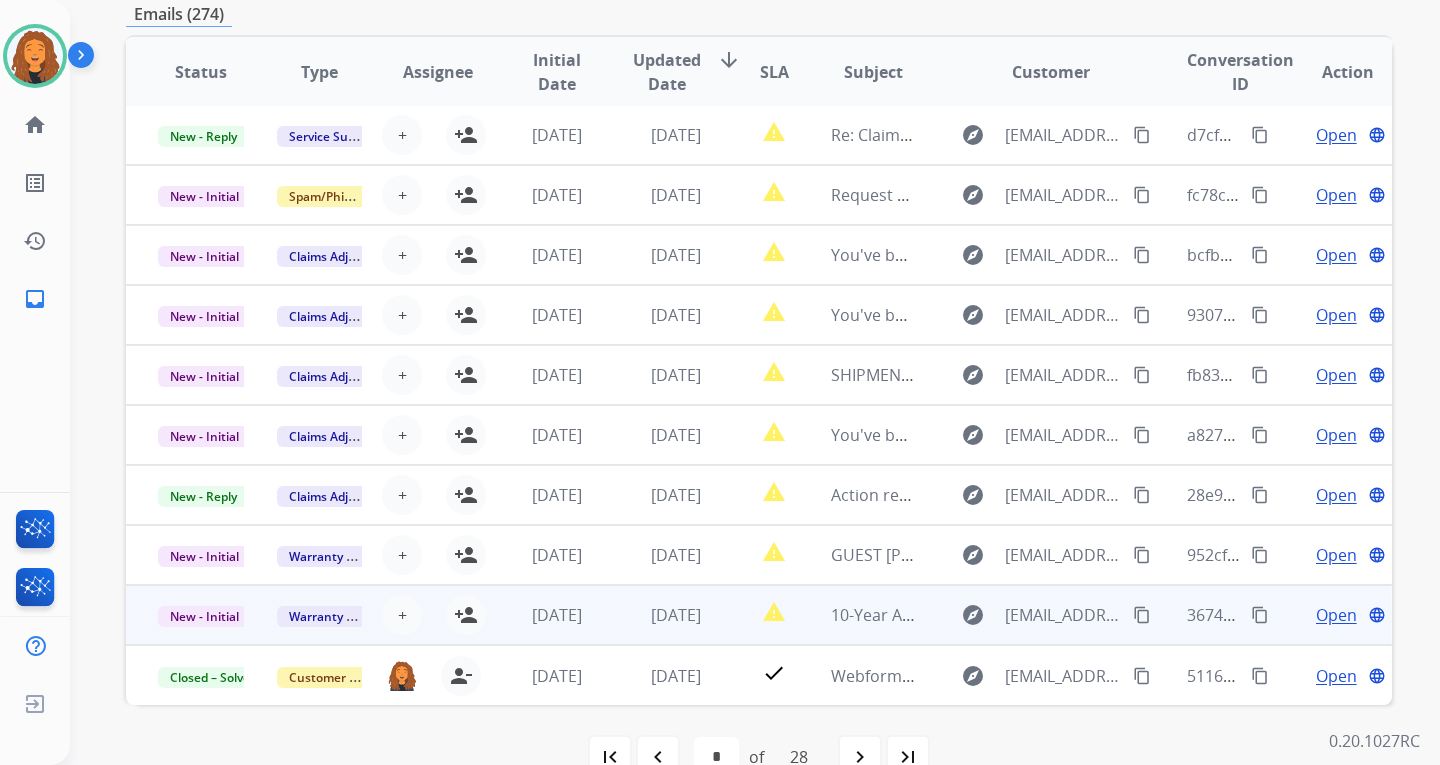 scroll, scrollTop: 373, scrollLeft: 0, axis: vertical 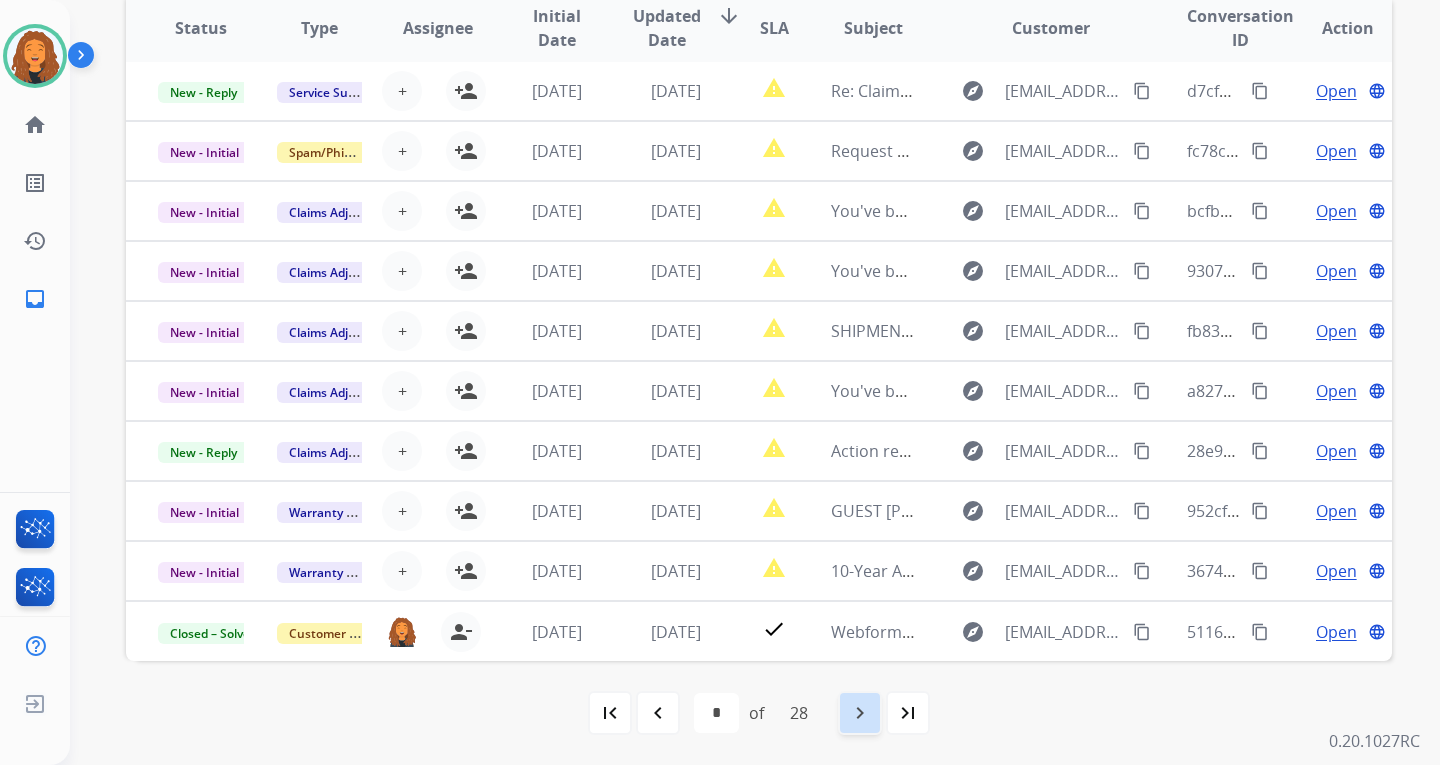 click on "navigate_next" at bounding box center (860, 713) 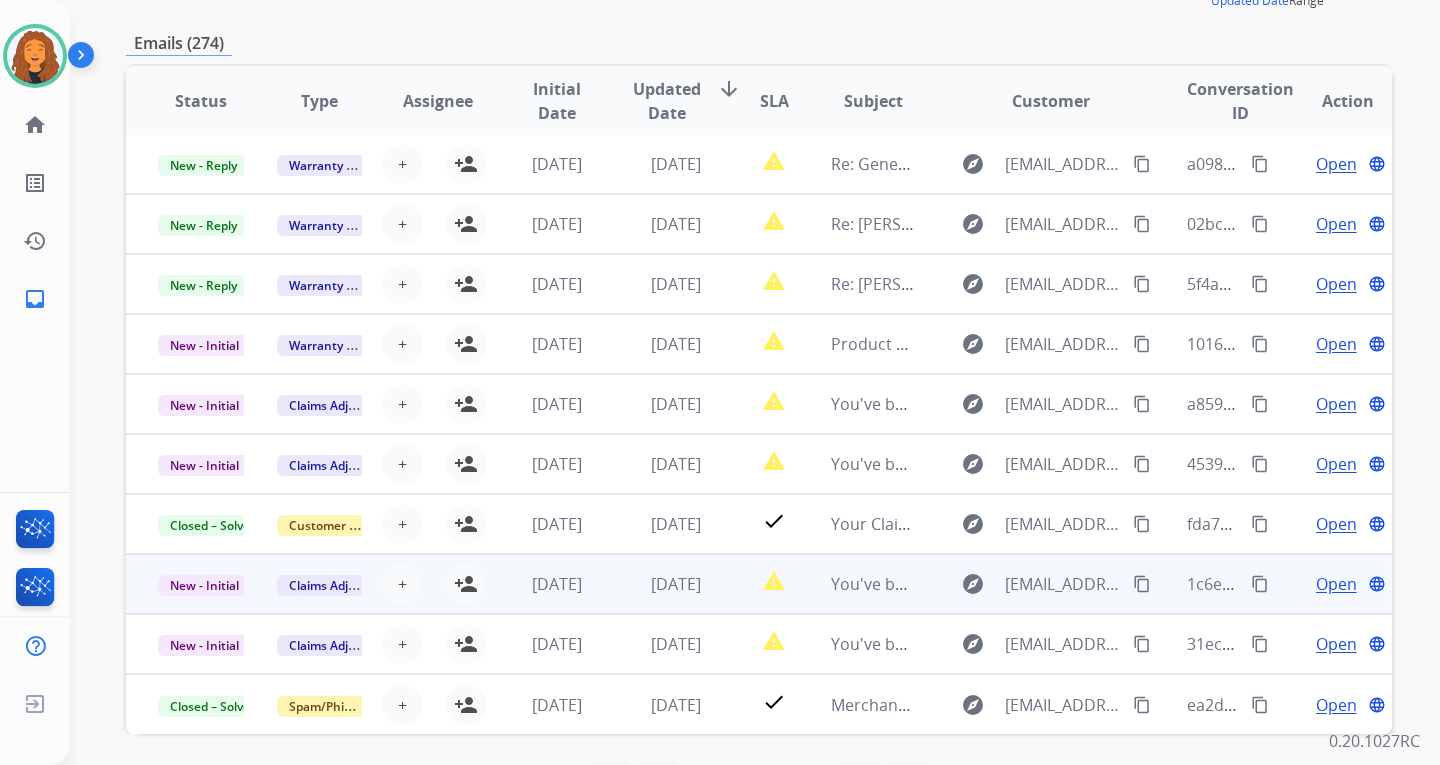 scroll, scrollTop: 373, scrollLeft: 0, axis: vertical 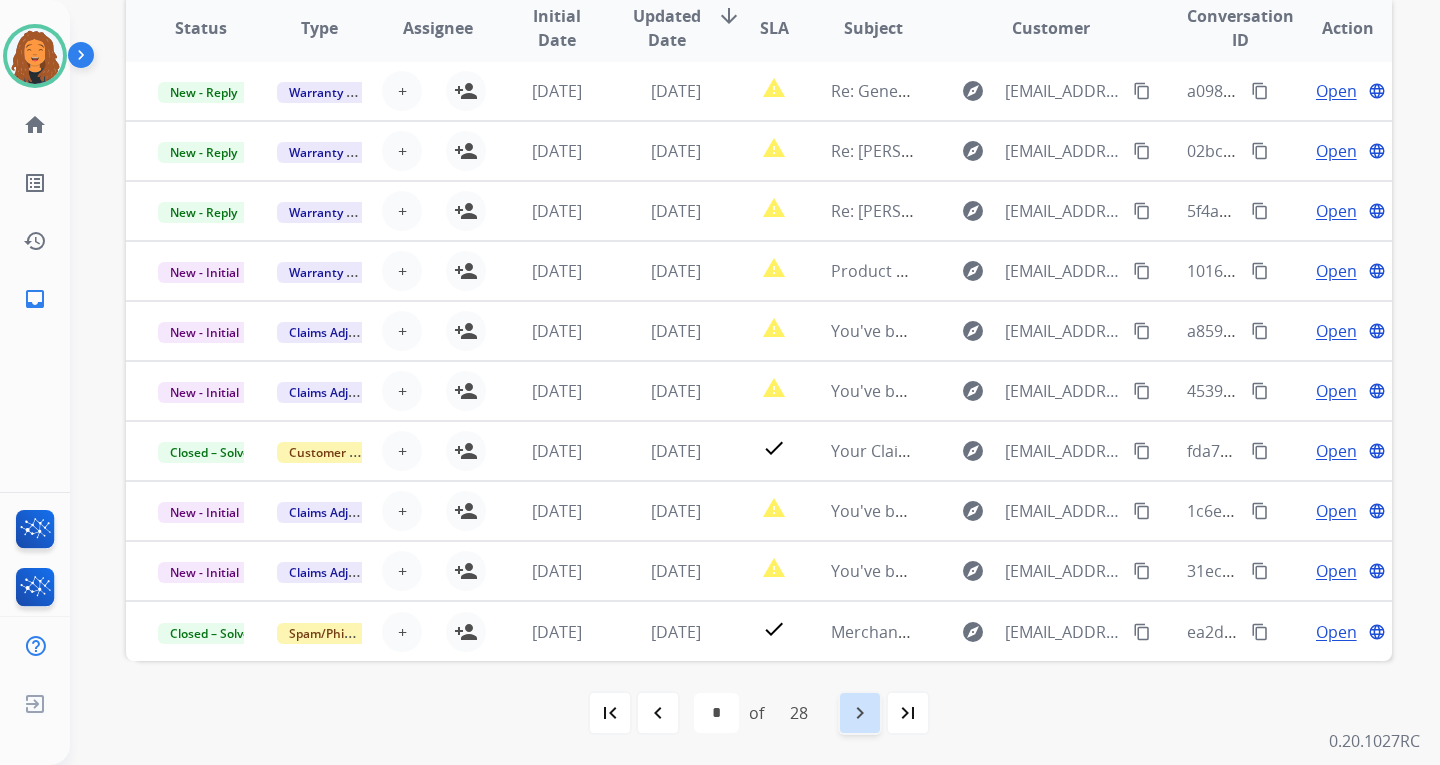 click on "navigate_next" at bounding box center [860, 713] 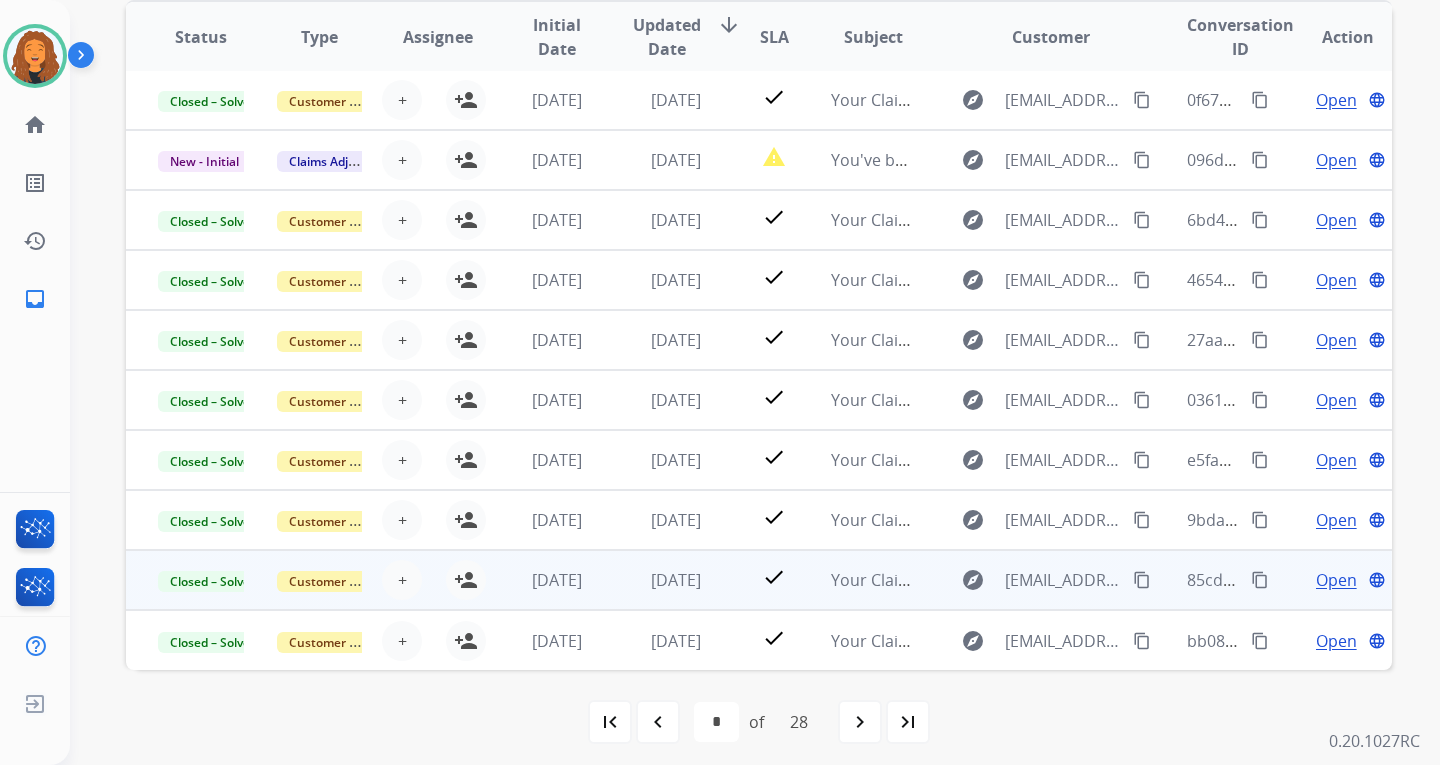 scroll, scrollTop: 373, scrollLeft: 0, axis: vertical 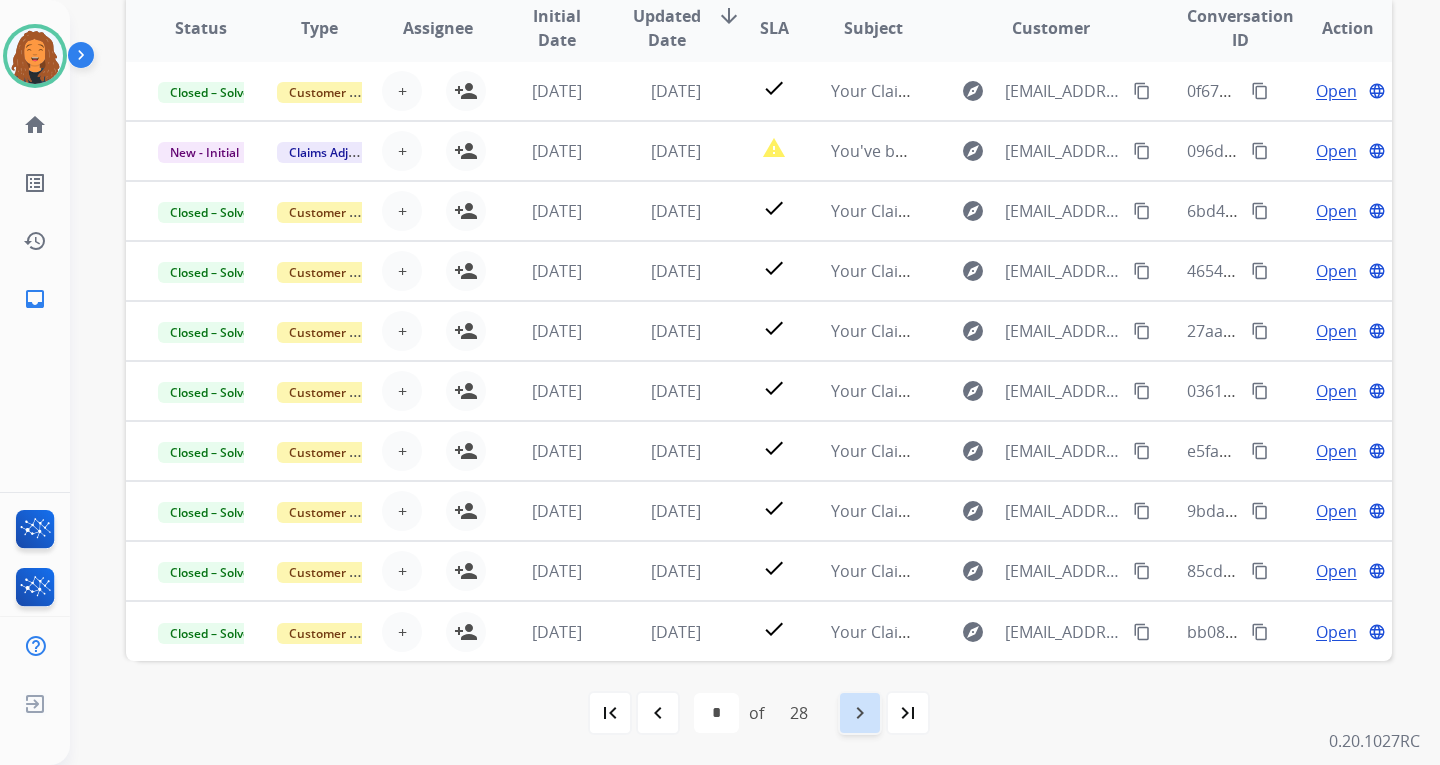 click on "navigate_next" at bounding box center (860, 713) 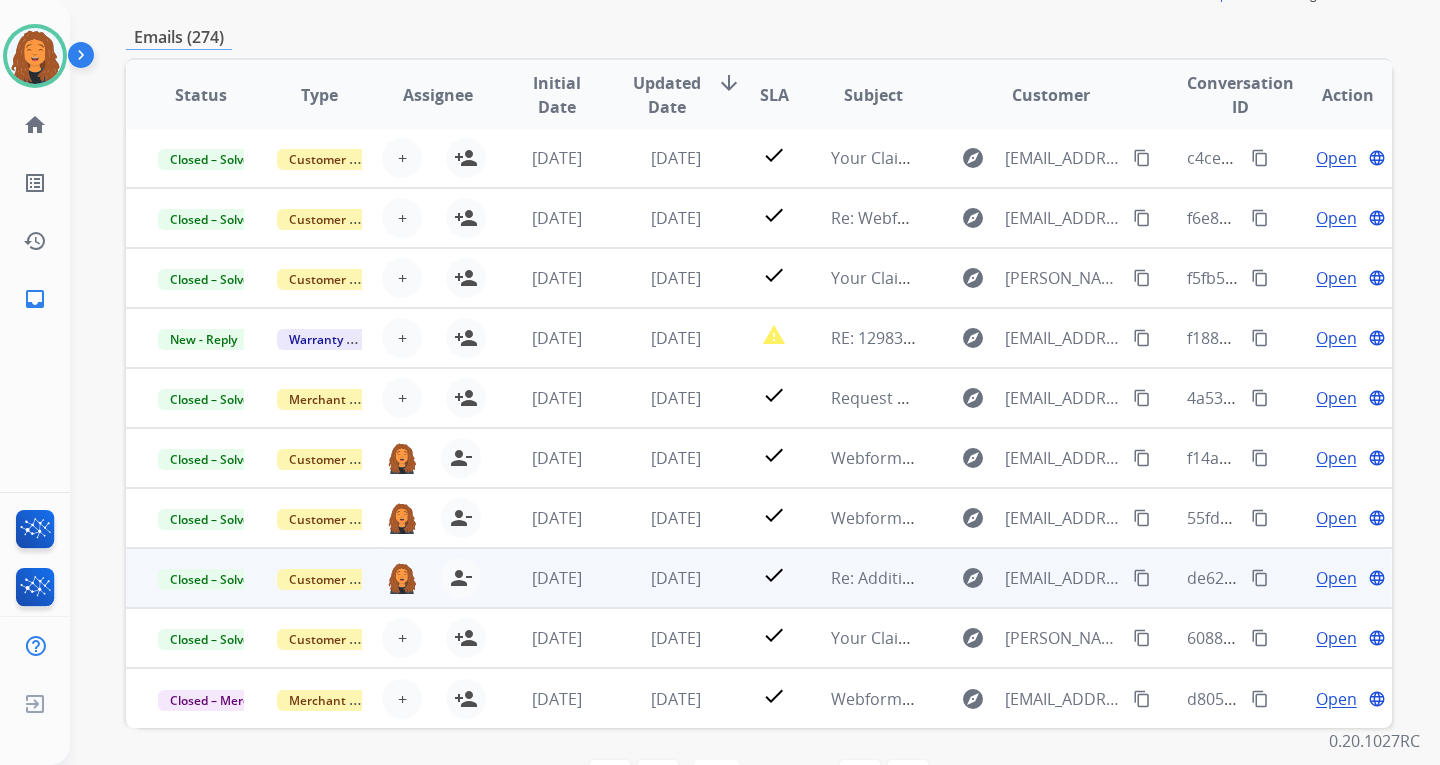 scroll, scrollTop: 373, scrollLeft: 0, axis: vertical 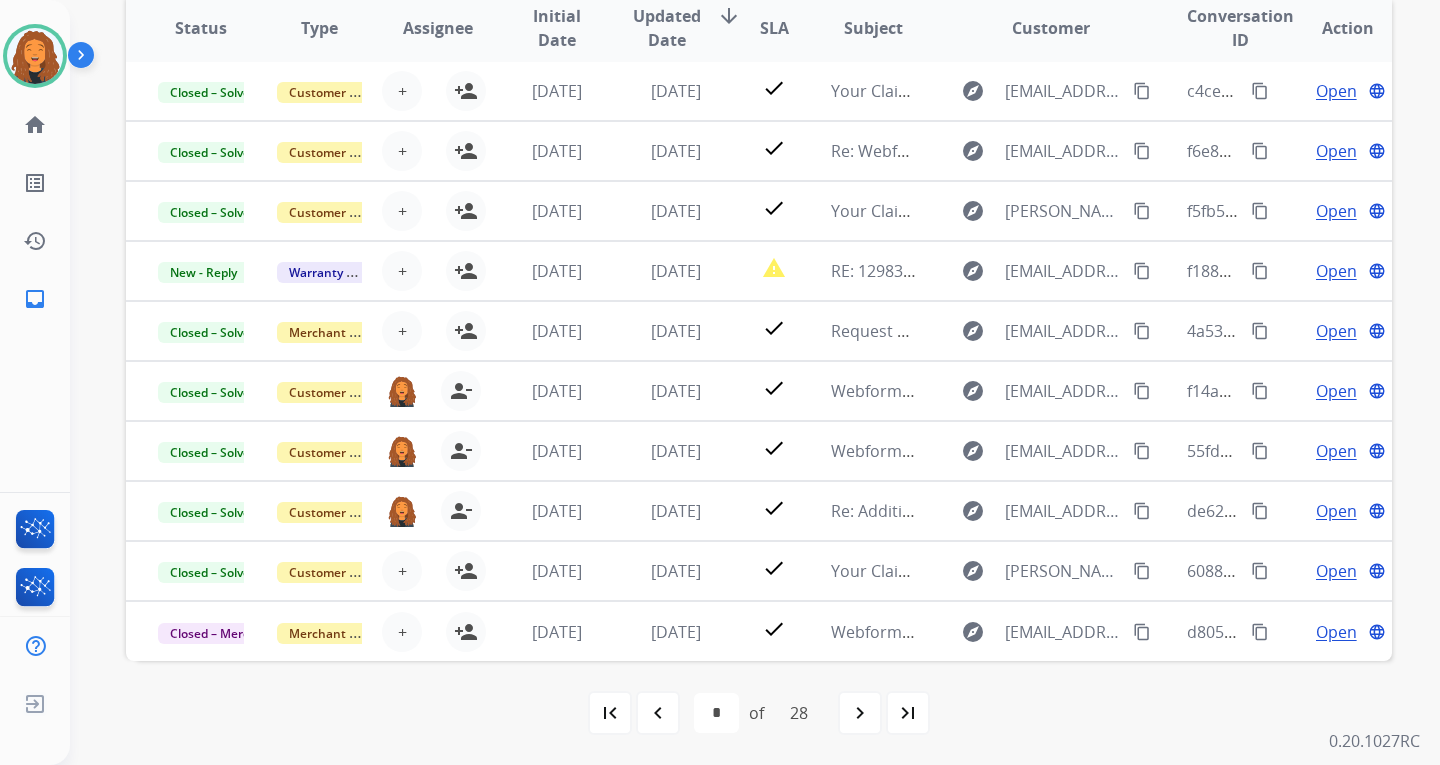 click on "navigate_next" at bounding box center (860, 713) 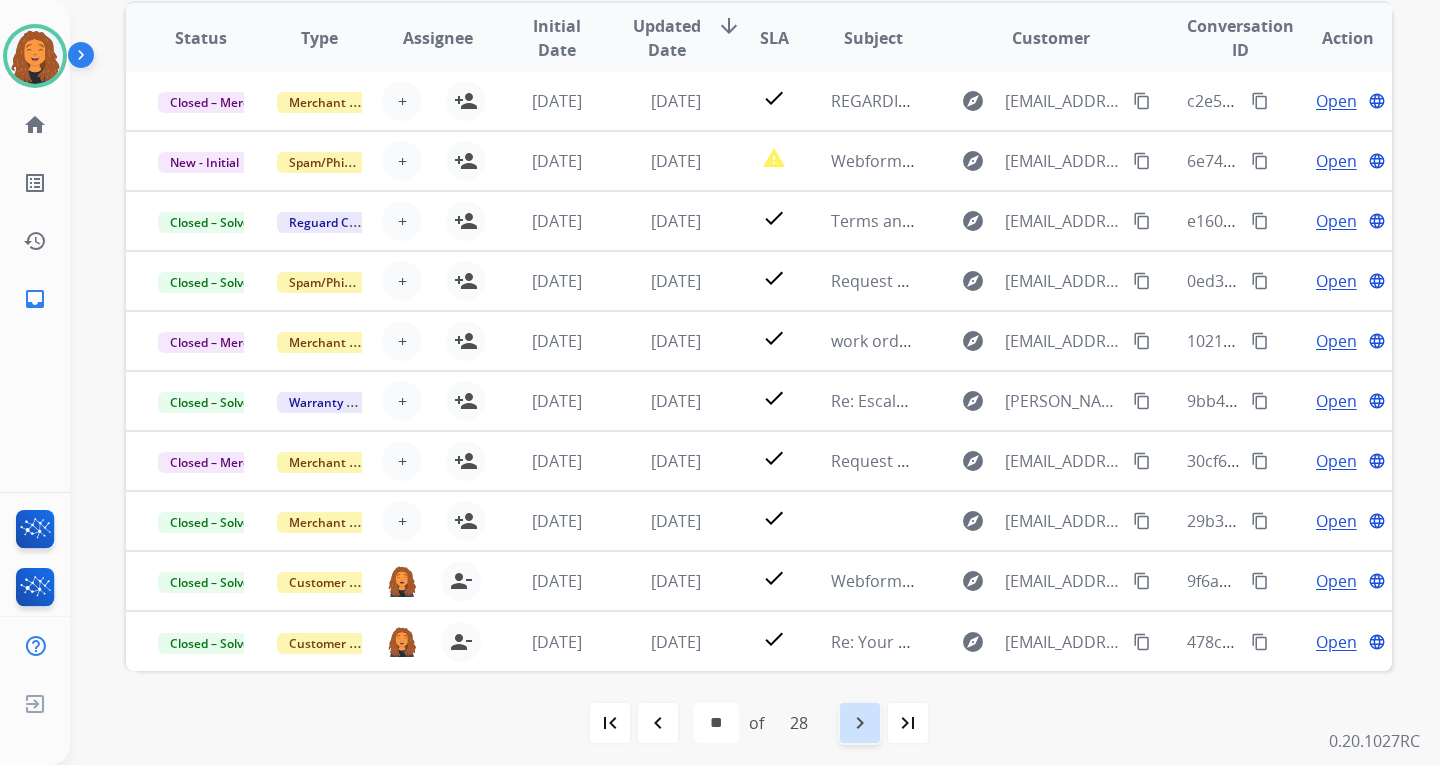 scroll, scrollTop: 373, scrollLeft: 0, axis: vertical 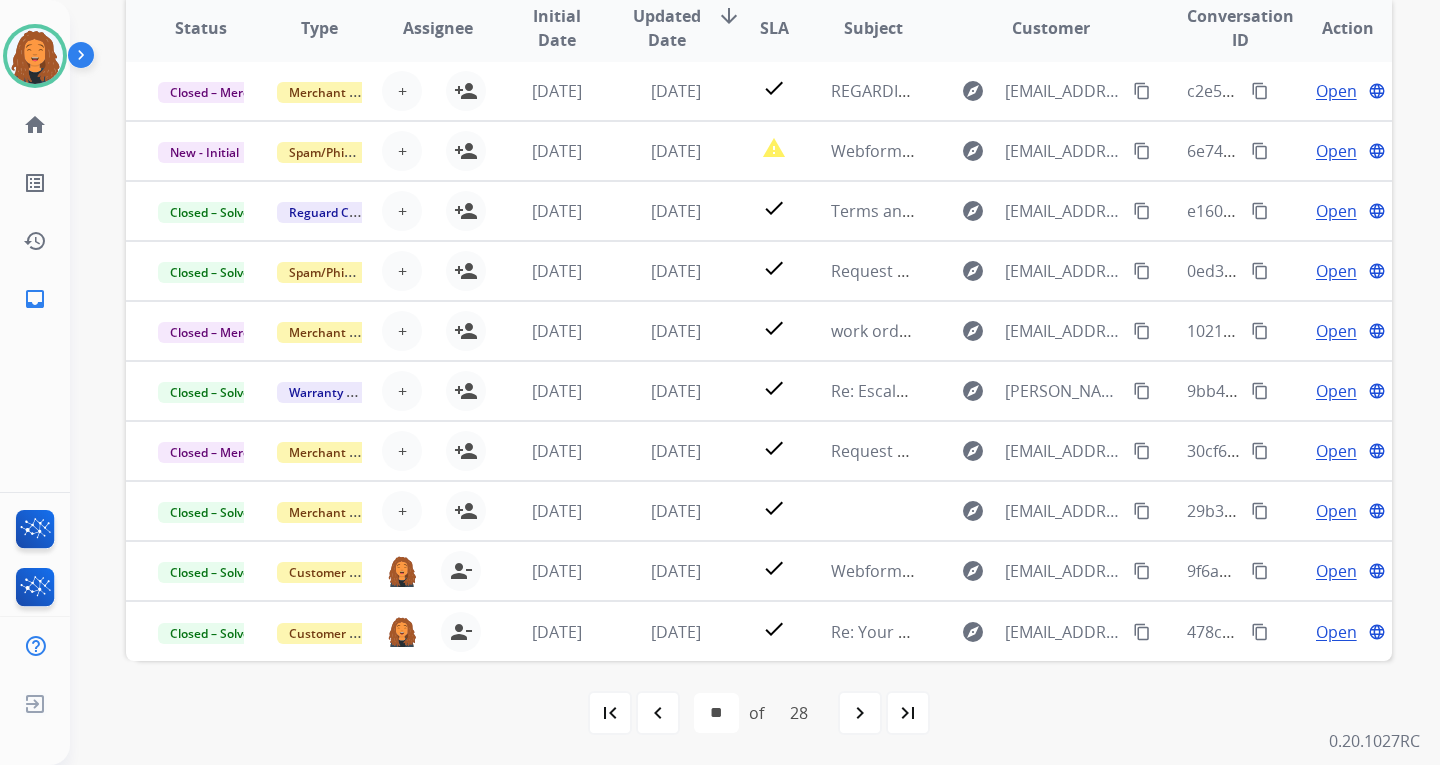 drag, startPoint x: 867, startPoint y: 726, endPoint x: 848, endPoint y: 722, distance: 19.416489 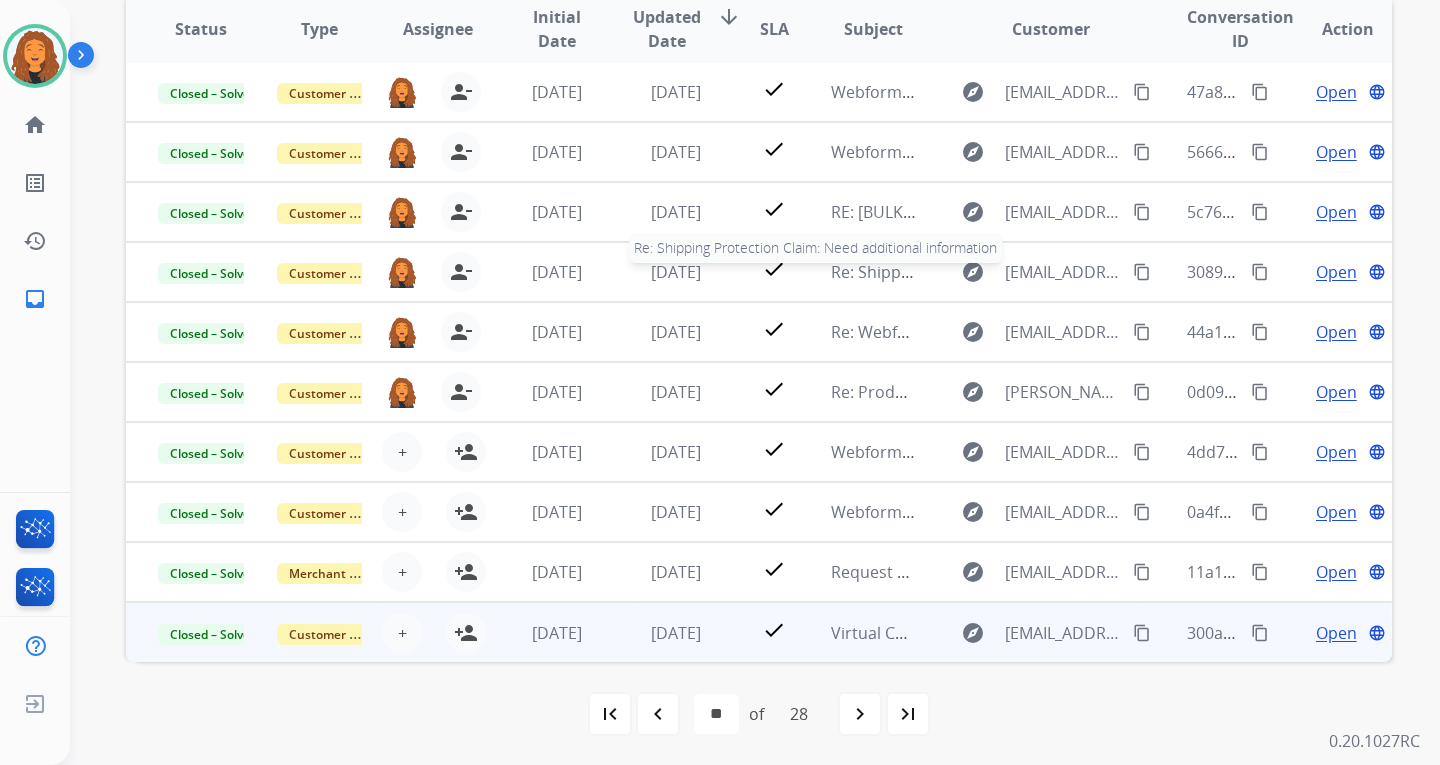 scroll, scrollTop: 373, scrollLeft: 0, axis: vertical 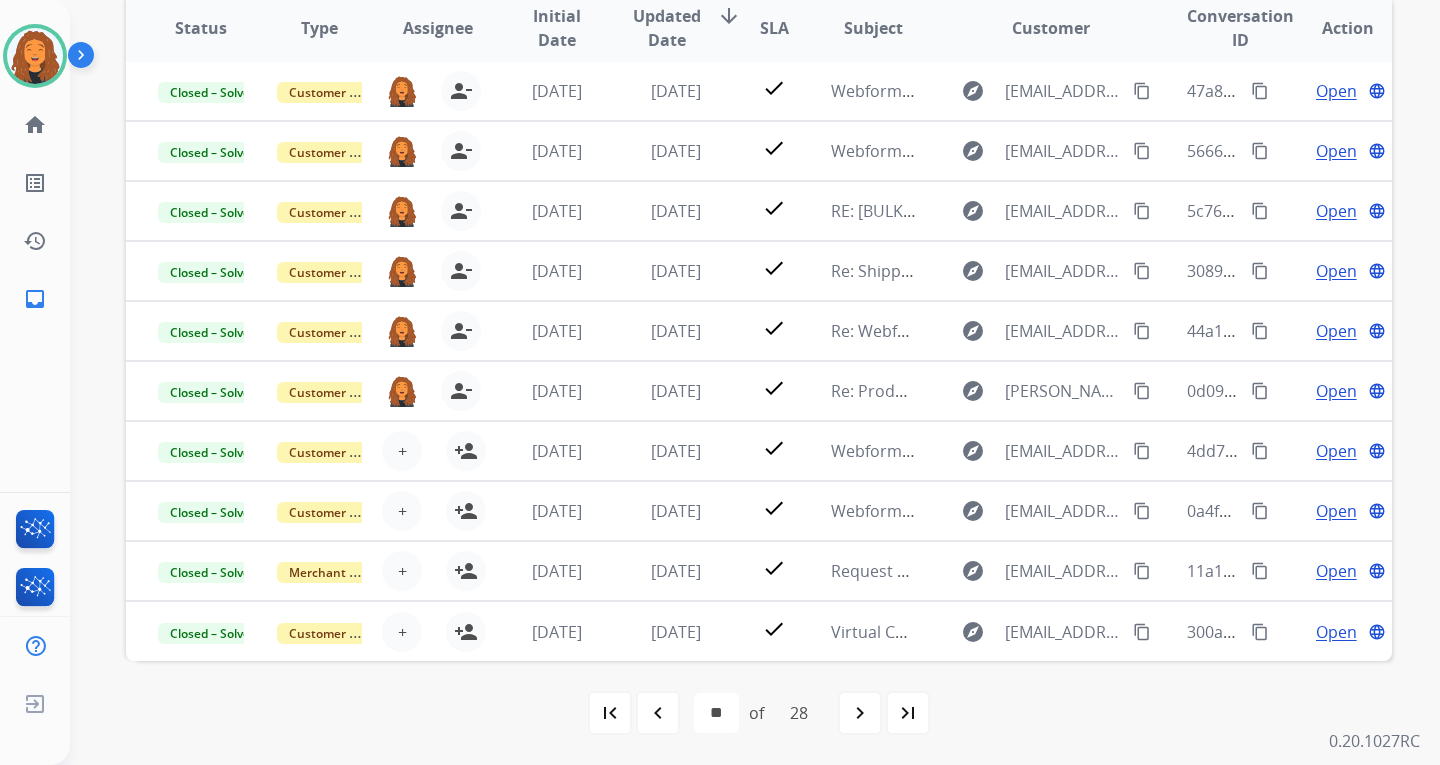 drag, startPoint x: 872, startPoint y: 716, endPoint x: 858, endPoint y: 698, distance: 22.803509 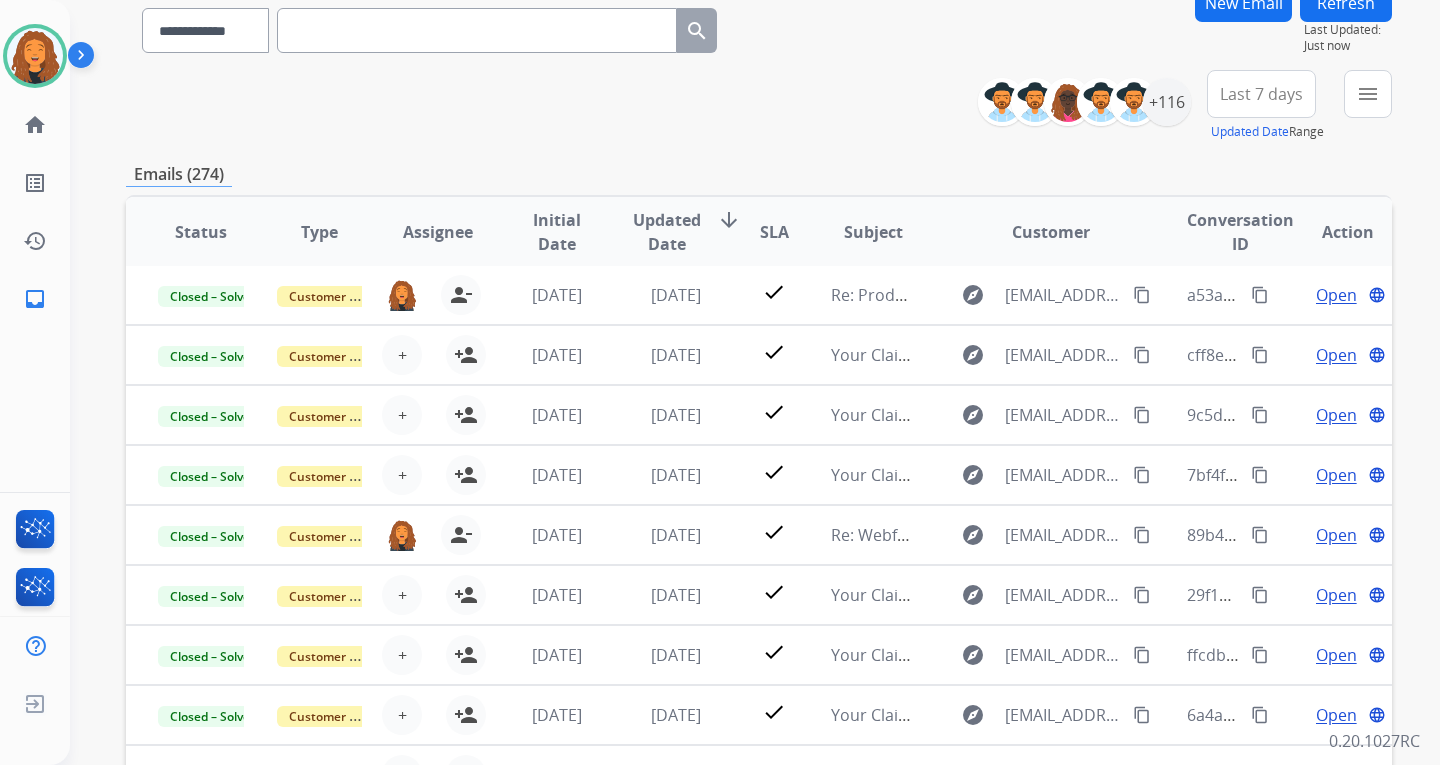 scroll, scrollTop: 373, scrollLeft: 0, axis: vertical 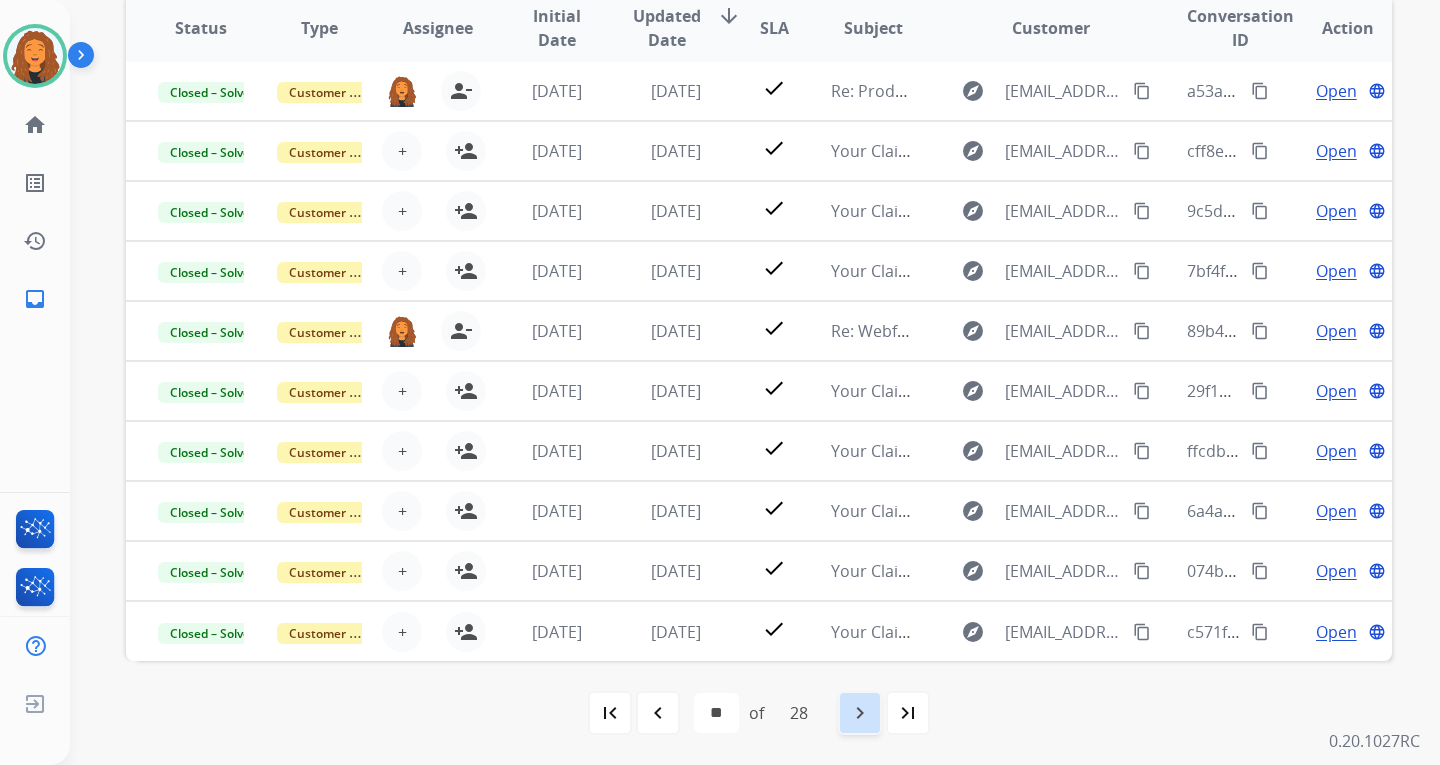click on "navigate_next" at bounding box center (860, 713) 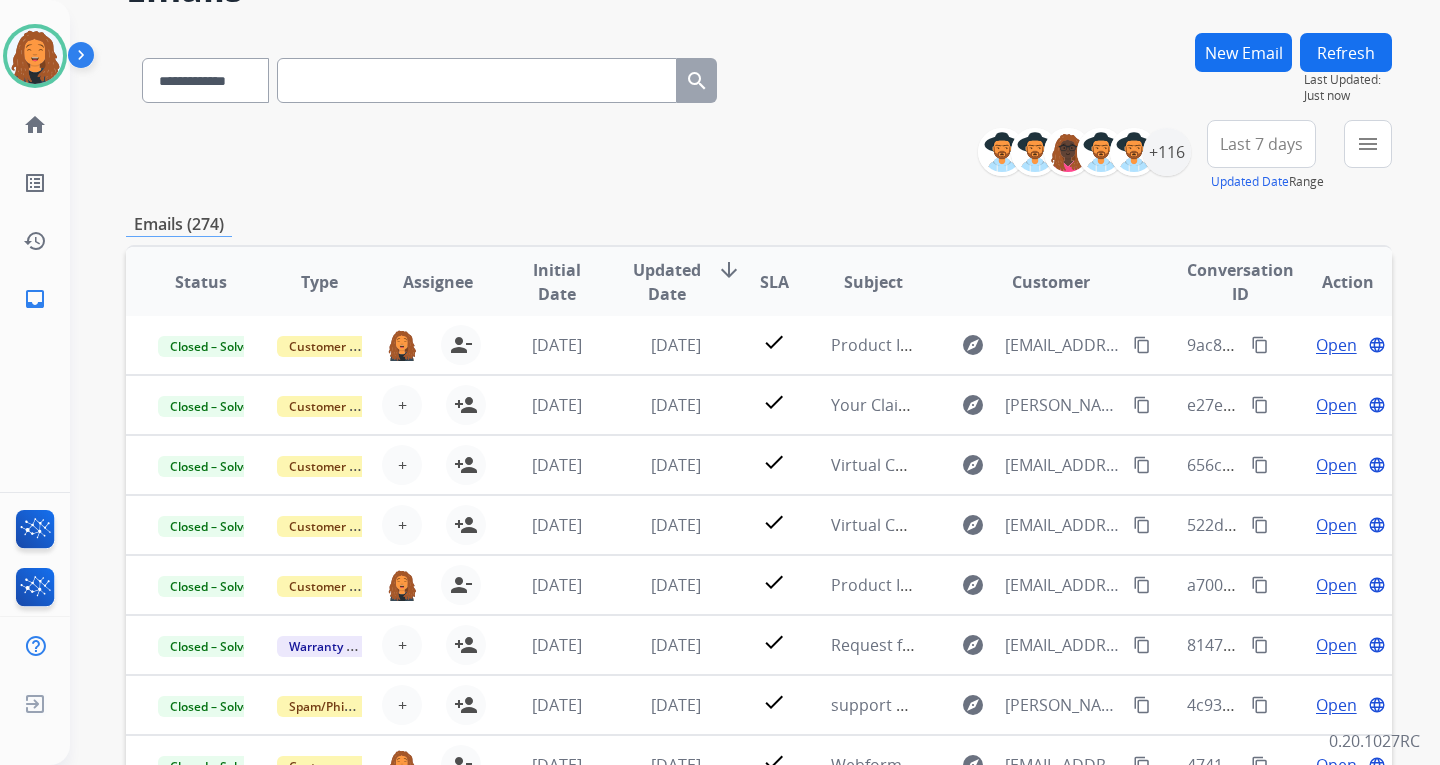 scroll, scrollTop: 373, scrollLeft: 0, axis: vertical 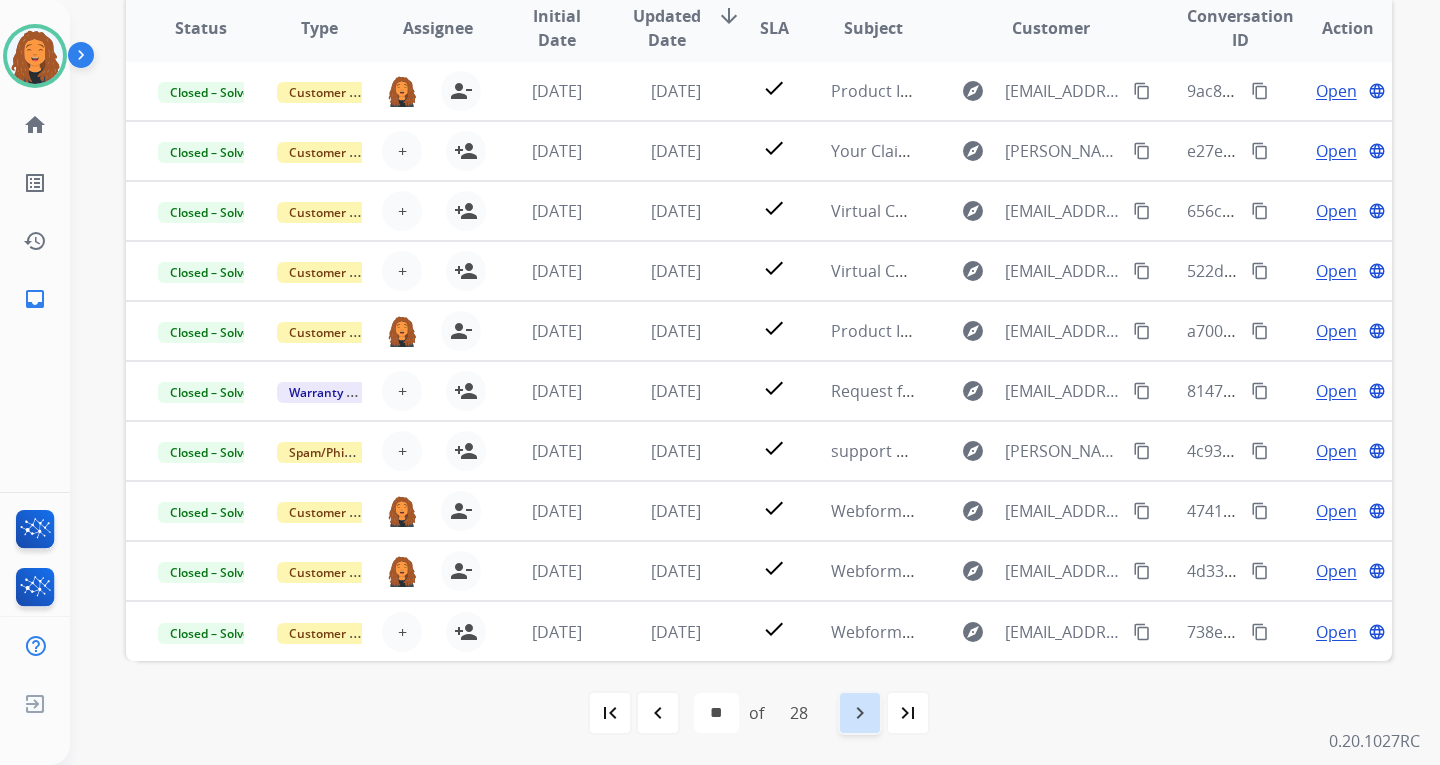 click on "navigate_next" at bounding box center (860, 713) 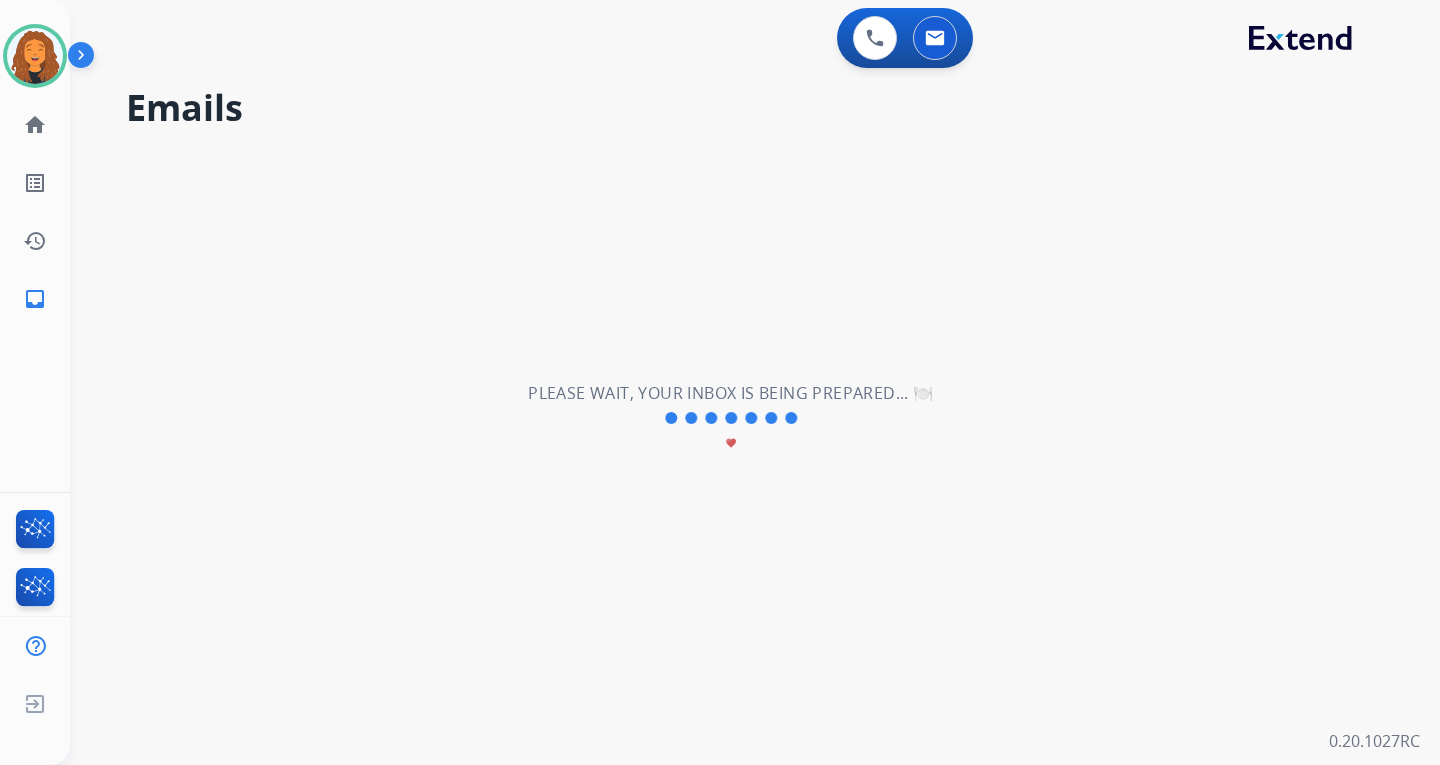 scroll, scrollTop: 0, scrollLeft: 0, axis: both 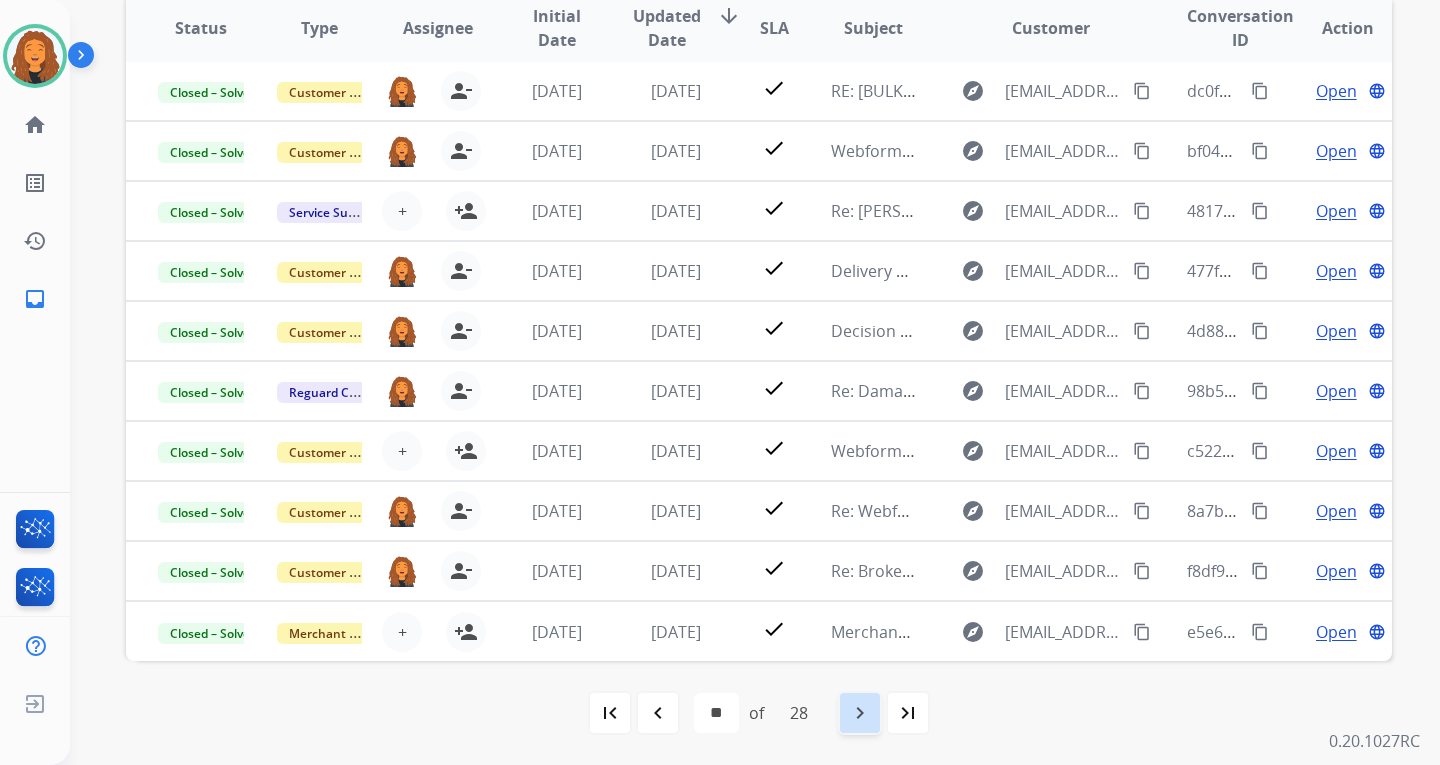 click on "navigate_next" at bounding box center [860, 713] 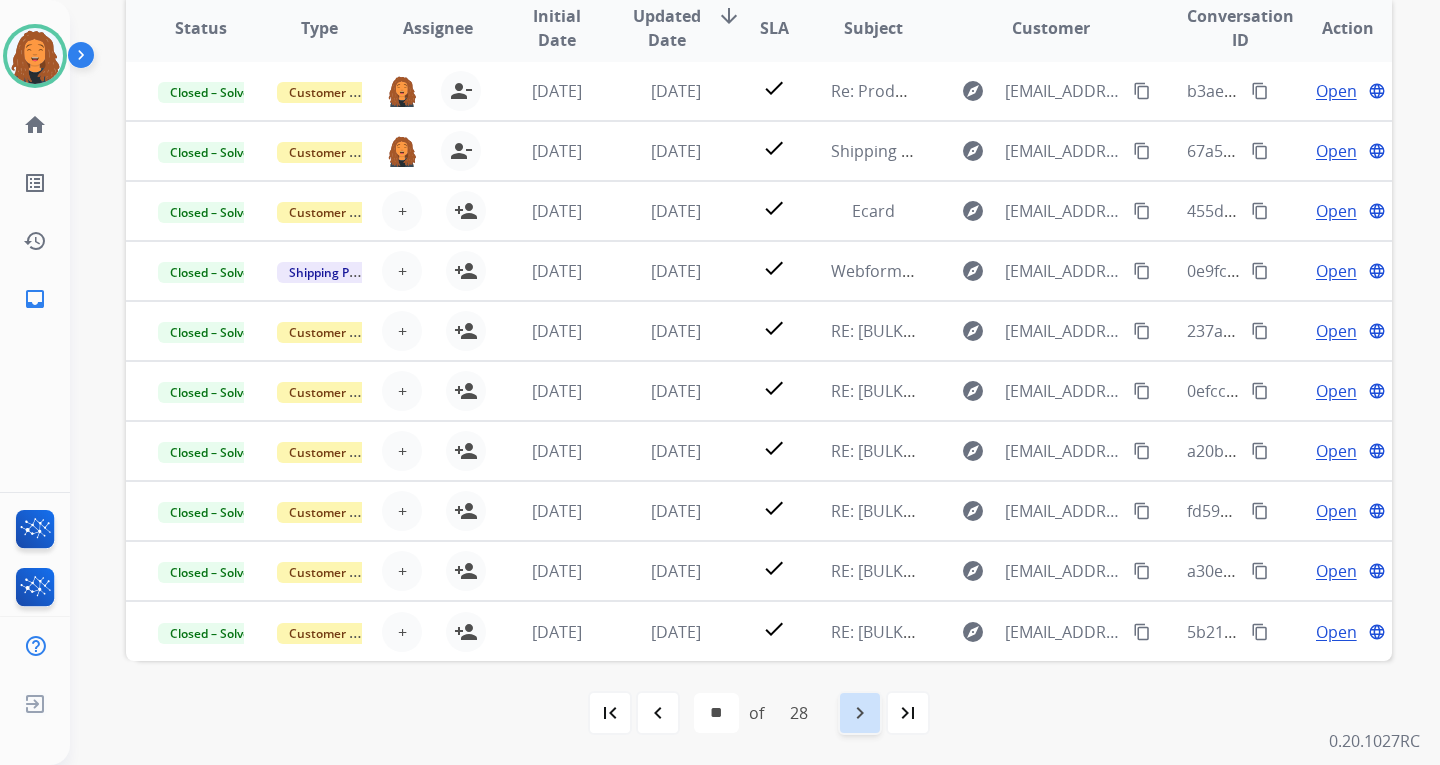 click on "navigate_next" at bounding box center [860, 713] 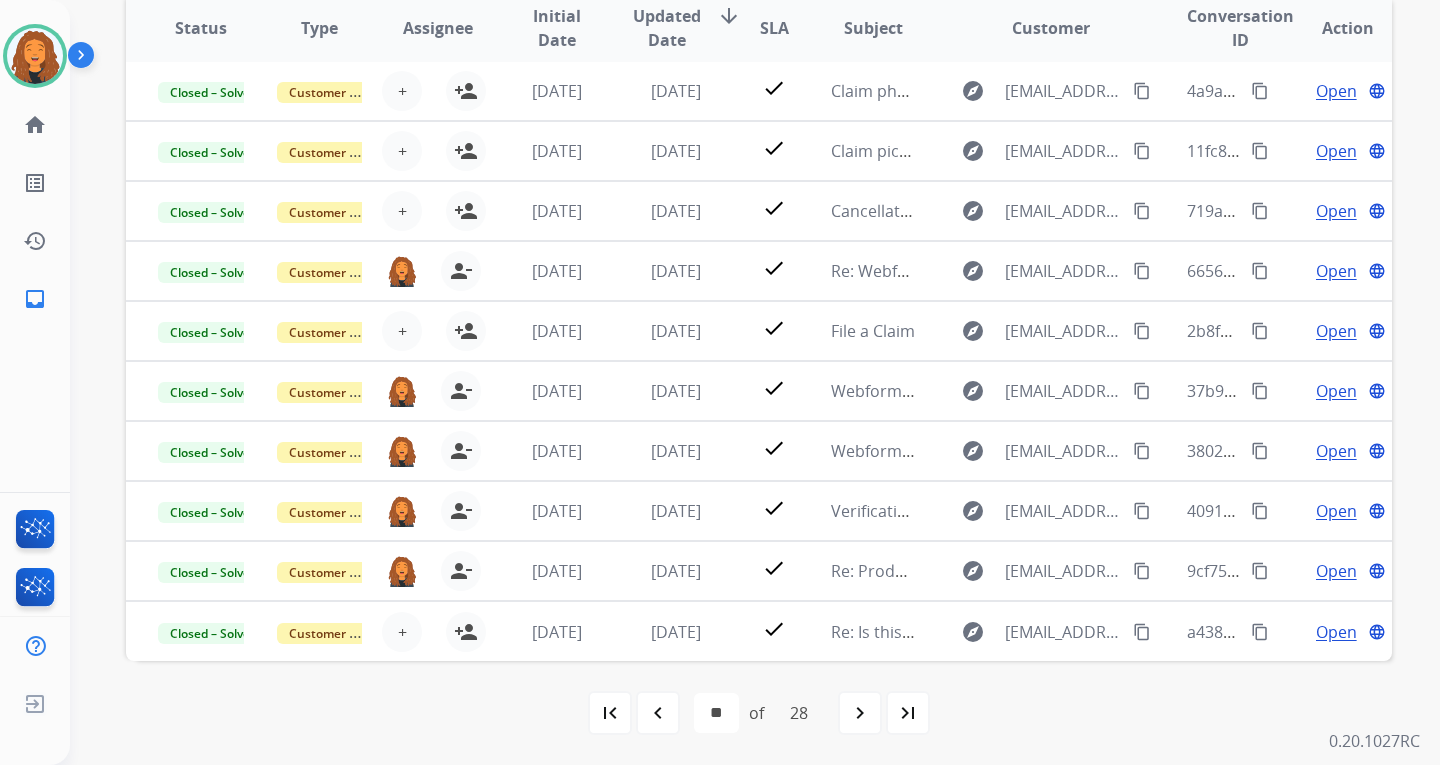 drag, startPoint x: 861, startPoint y: 716, endPoint x: 847, endPoint y: 705, distance: 17.804493 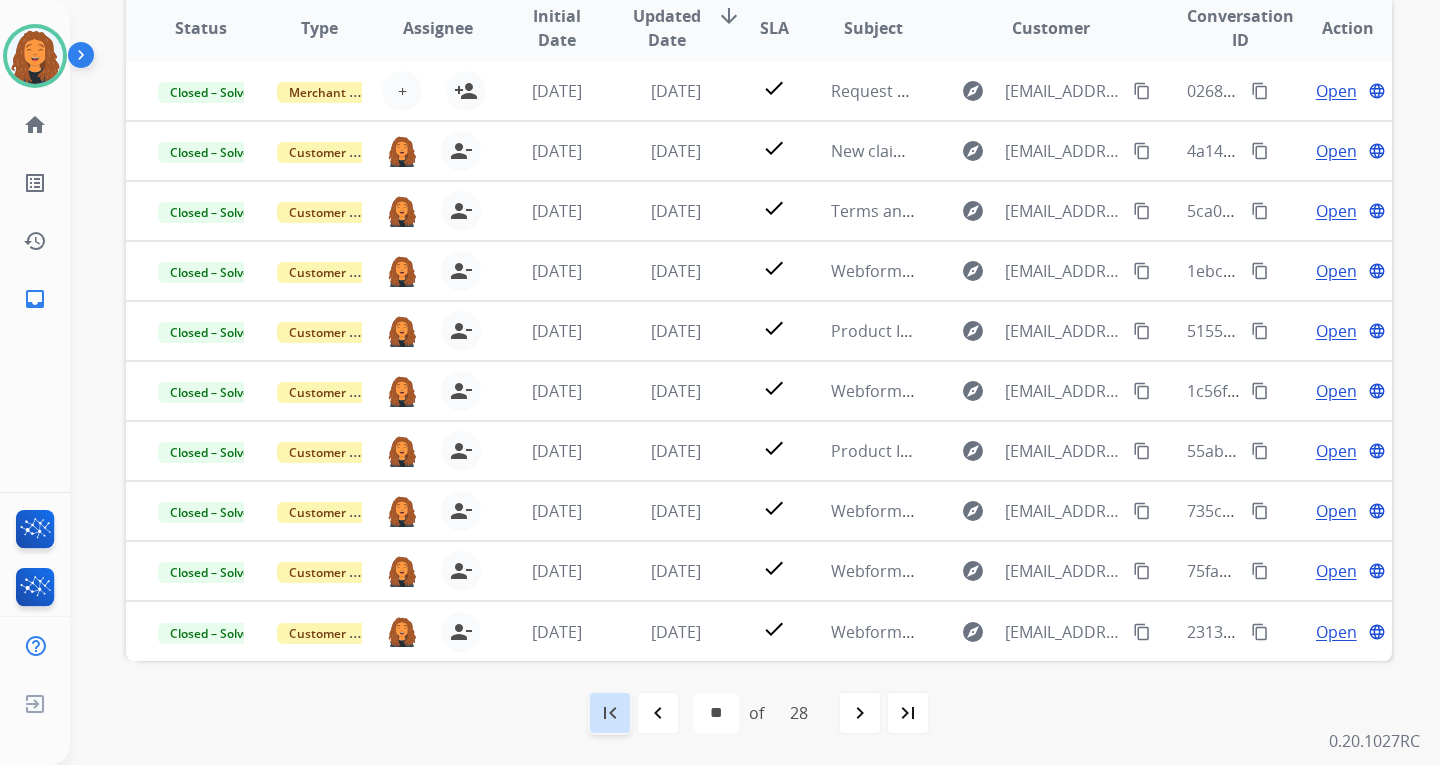 click on "first_page" at bounding box center [610, 713] 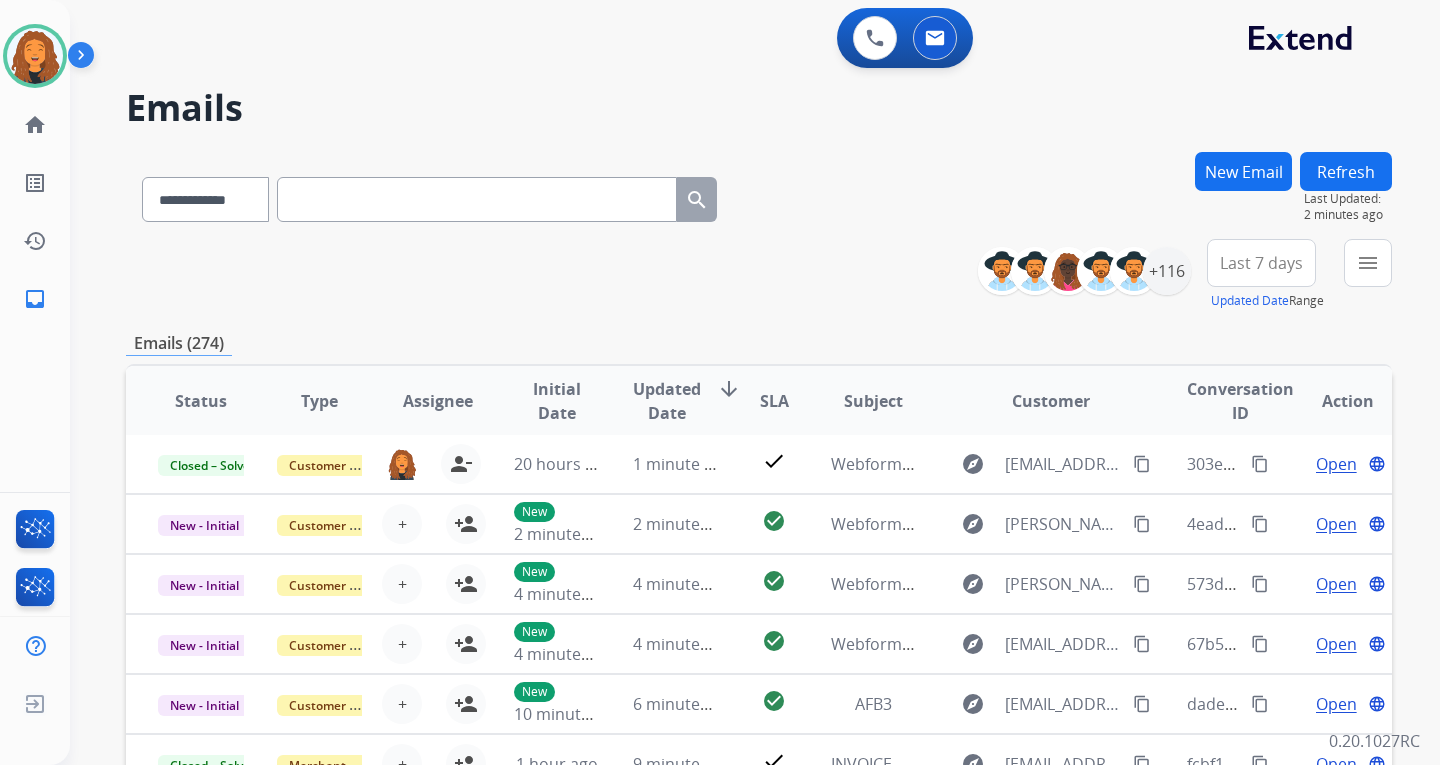 click on "New Email" at bounding box center [1243, 171] 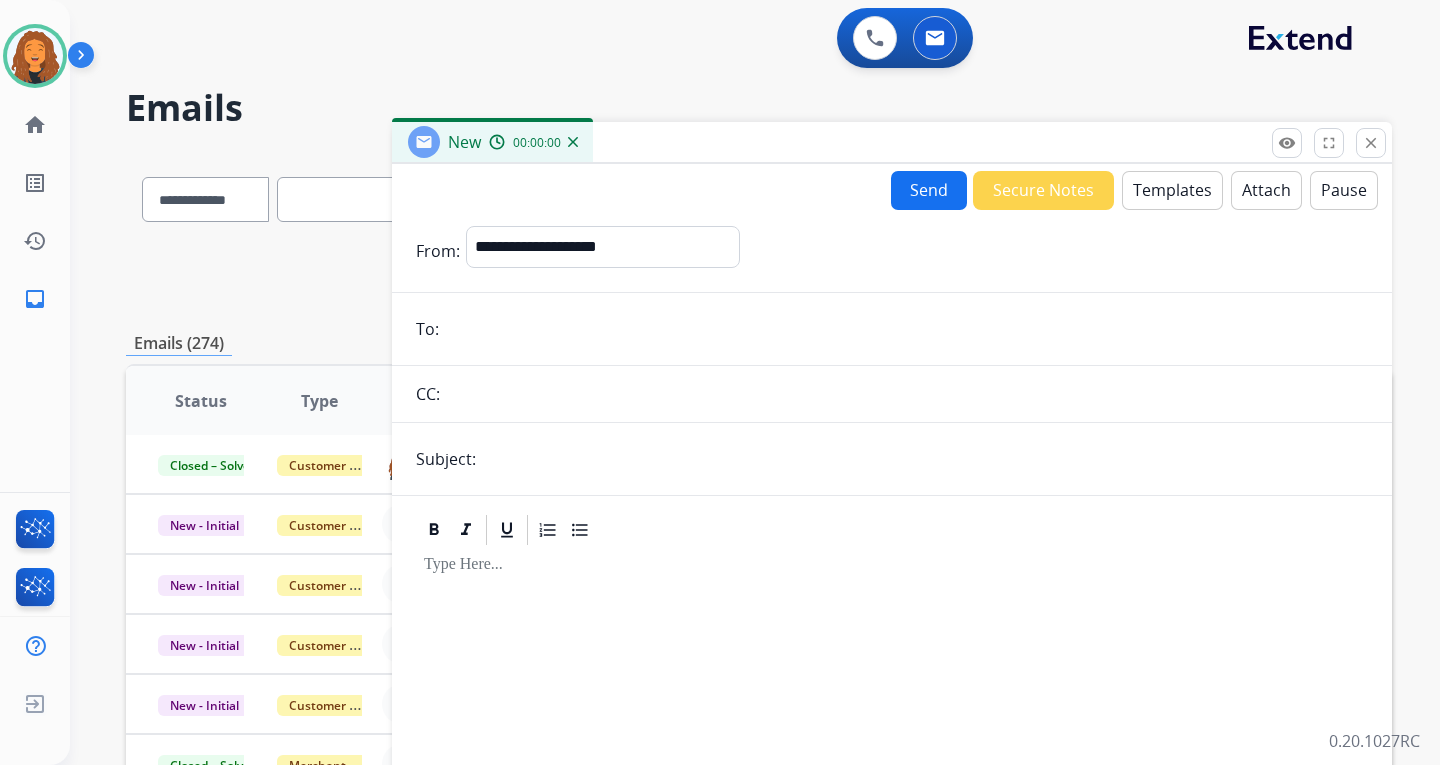 click at bounding box center [906, 329] 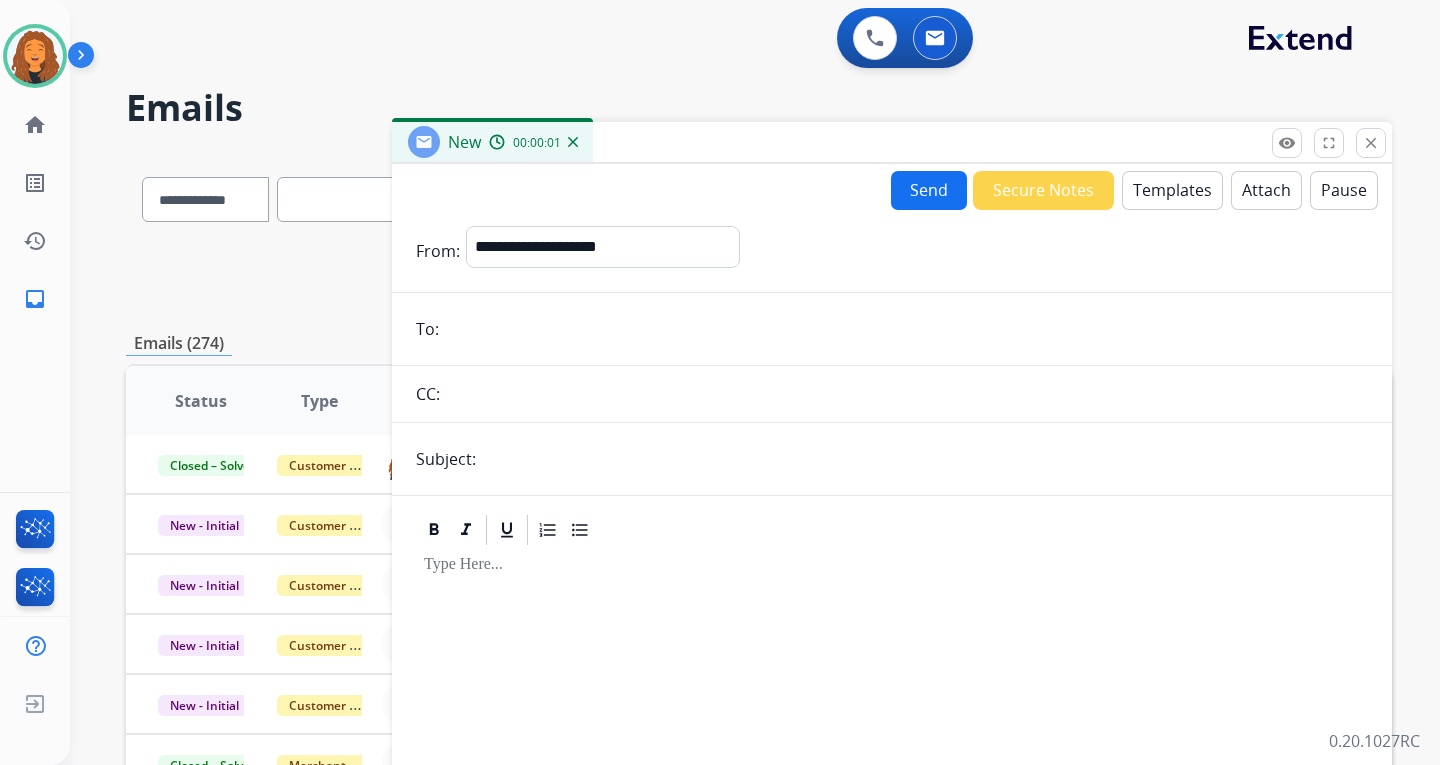 paste on "**********" 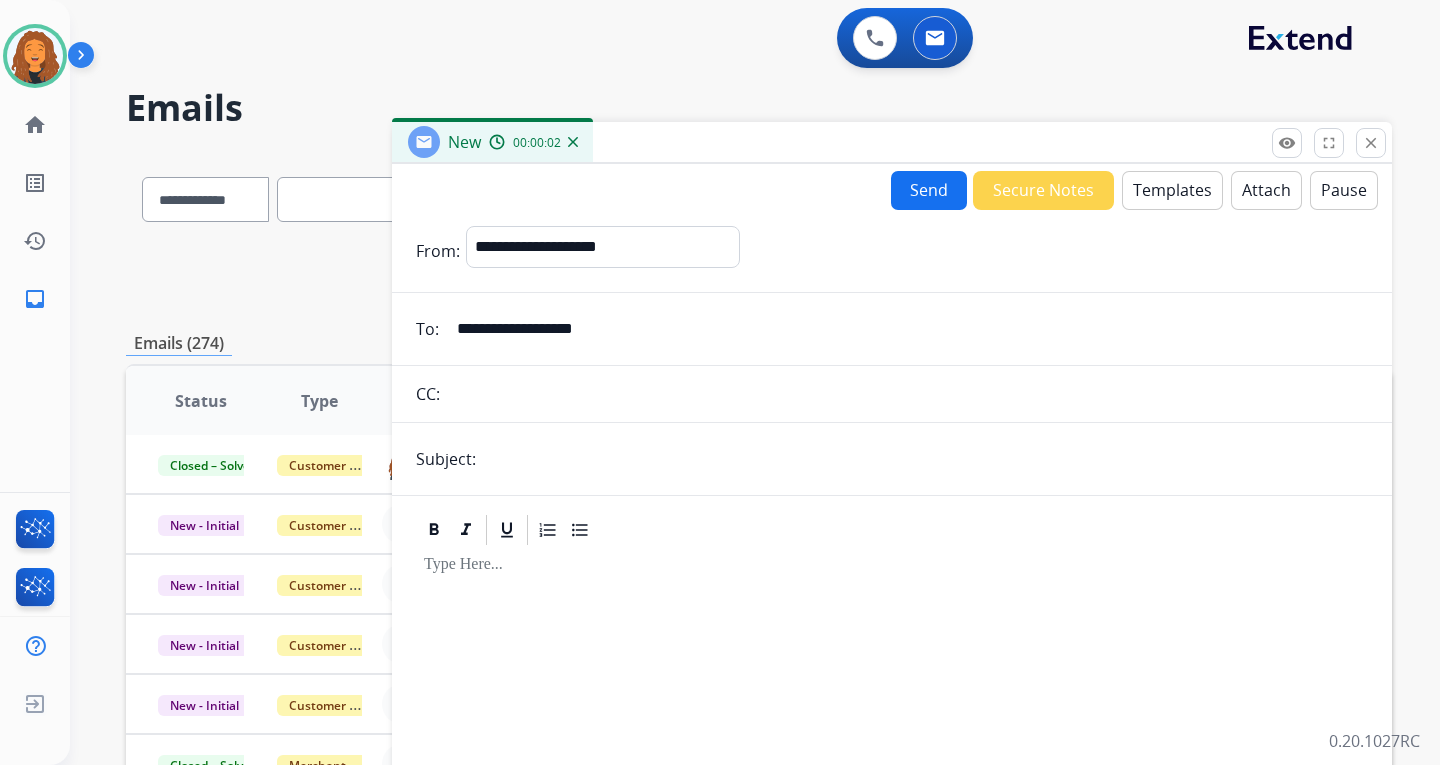type on "**********" 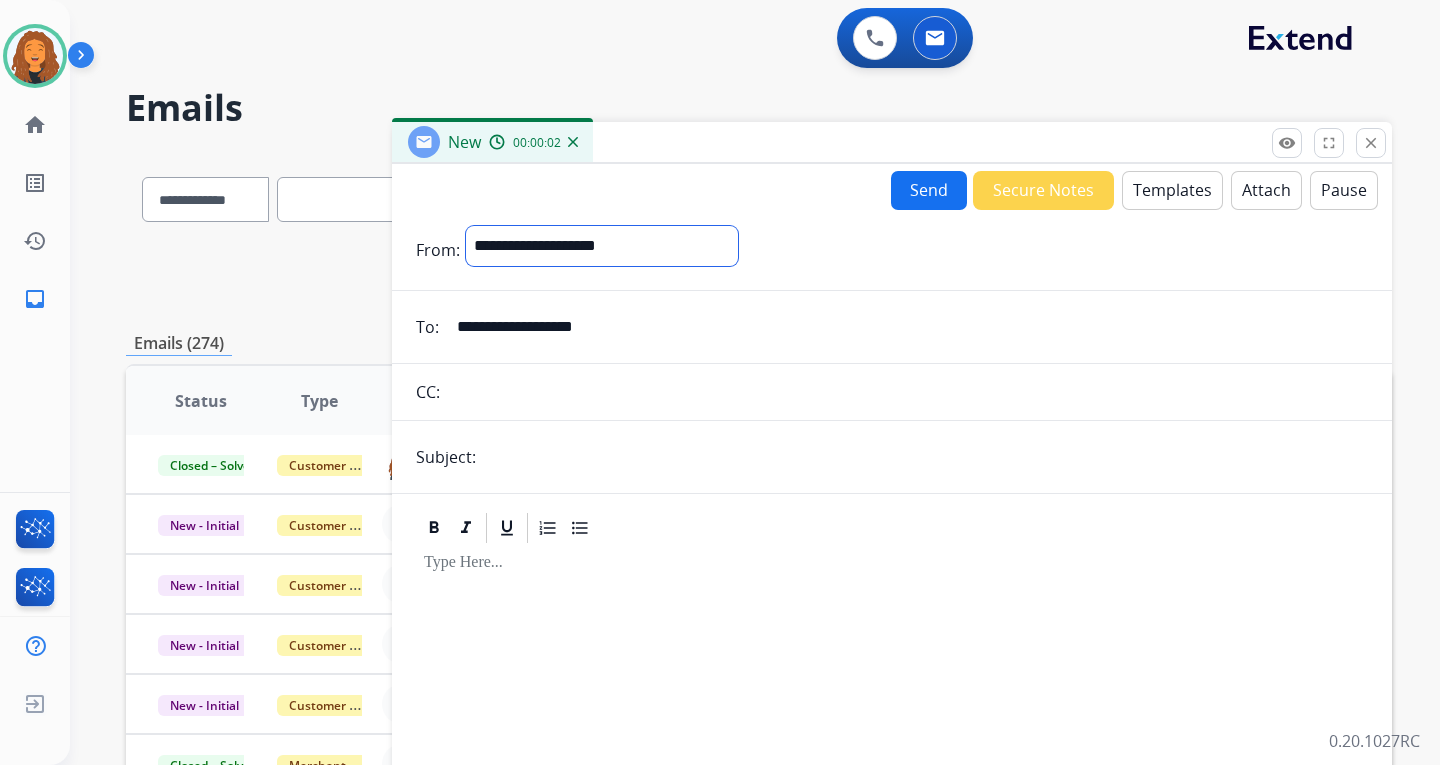 click on "**********" at bounding box center (602, 246) 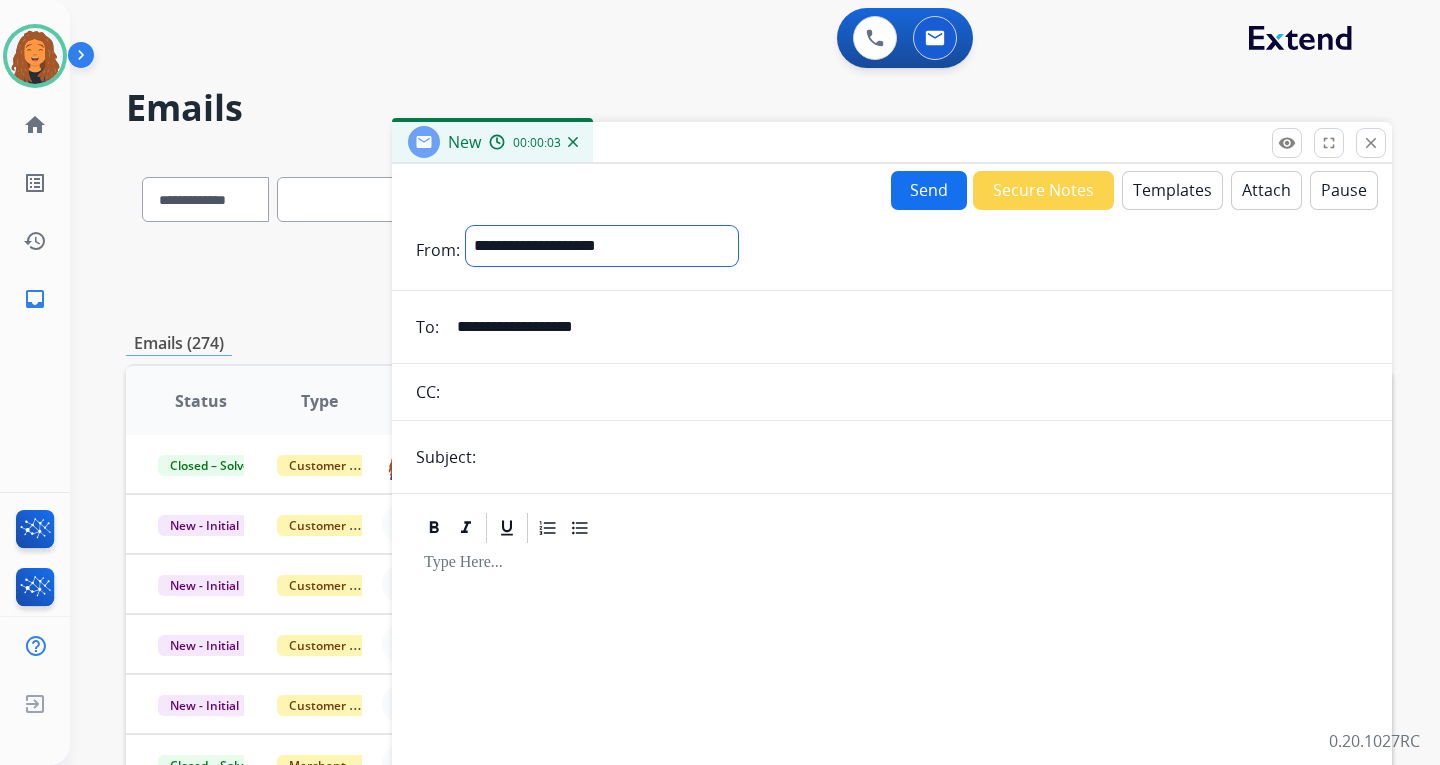 select on "**********" 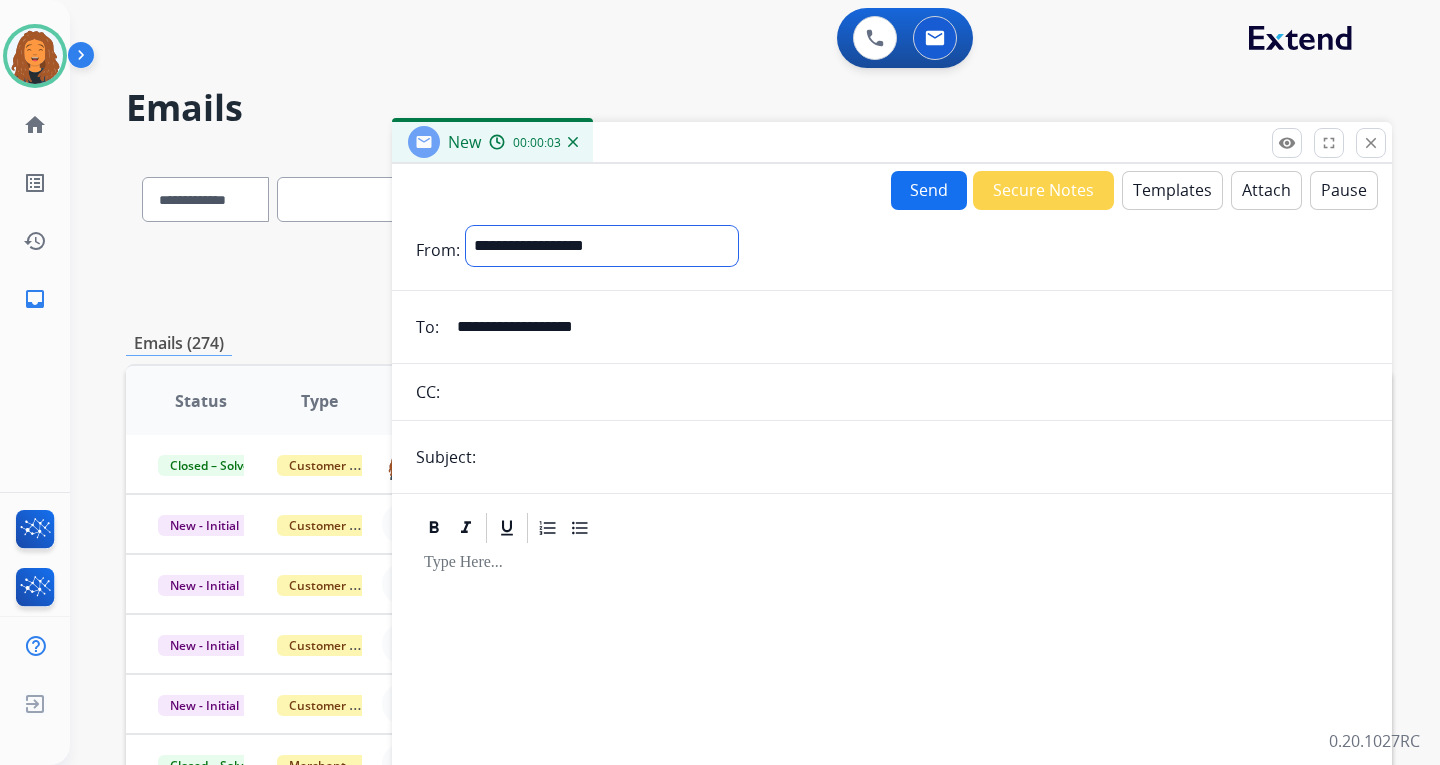 click on "**********" at bounding box center (602, 246) 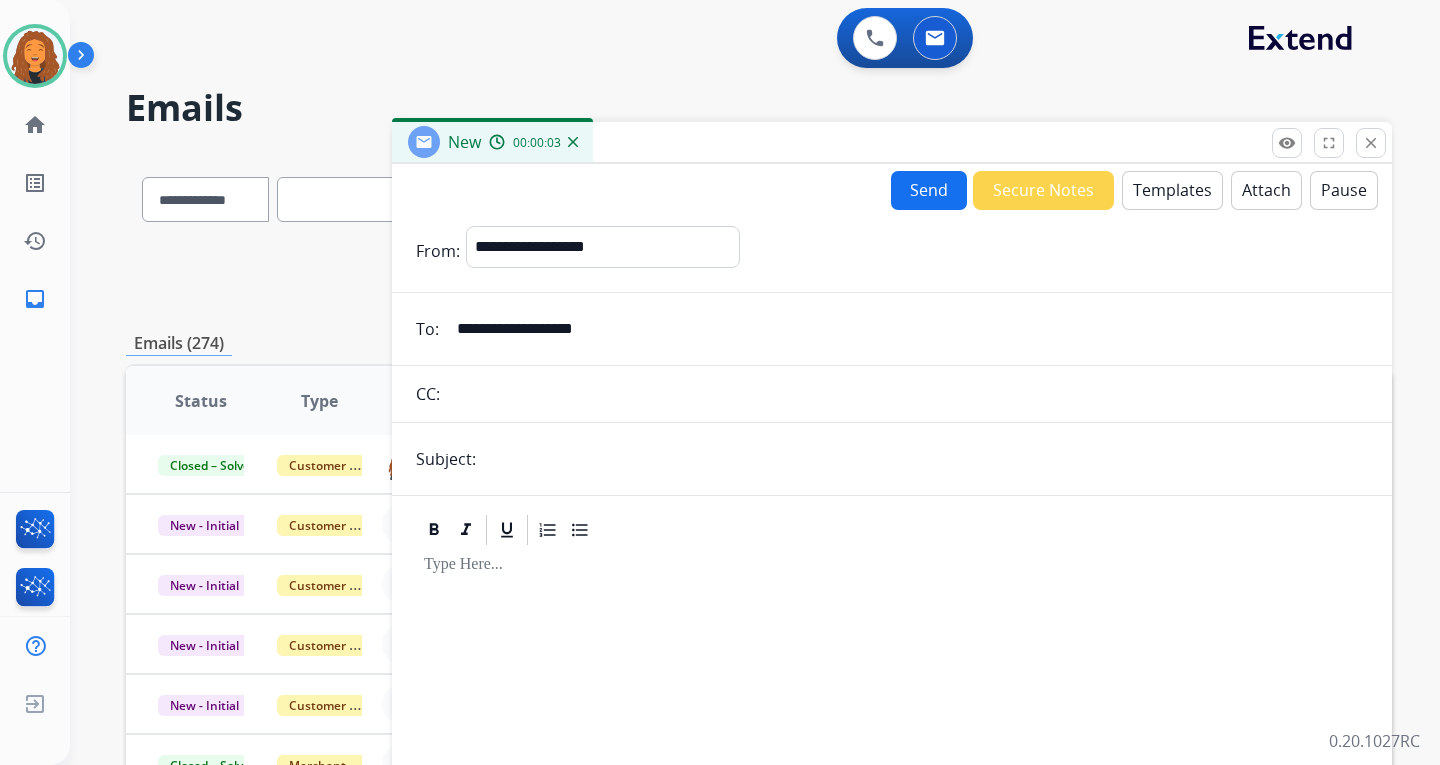 drag, startPoint x: 523, startPoint y: 462, endPoint x: 525, endPoint y: 480, distance: 18.110771 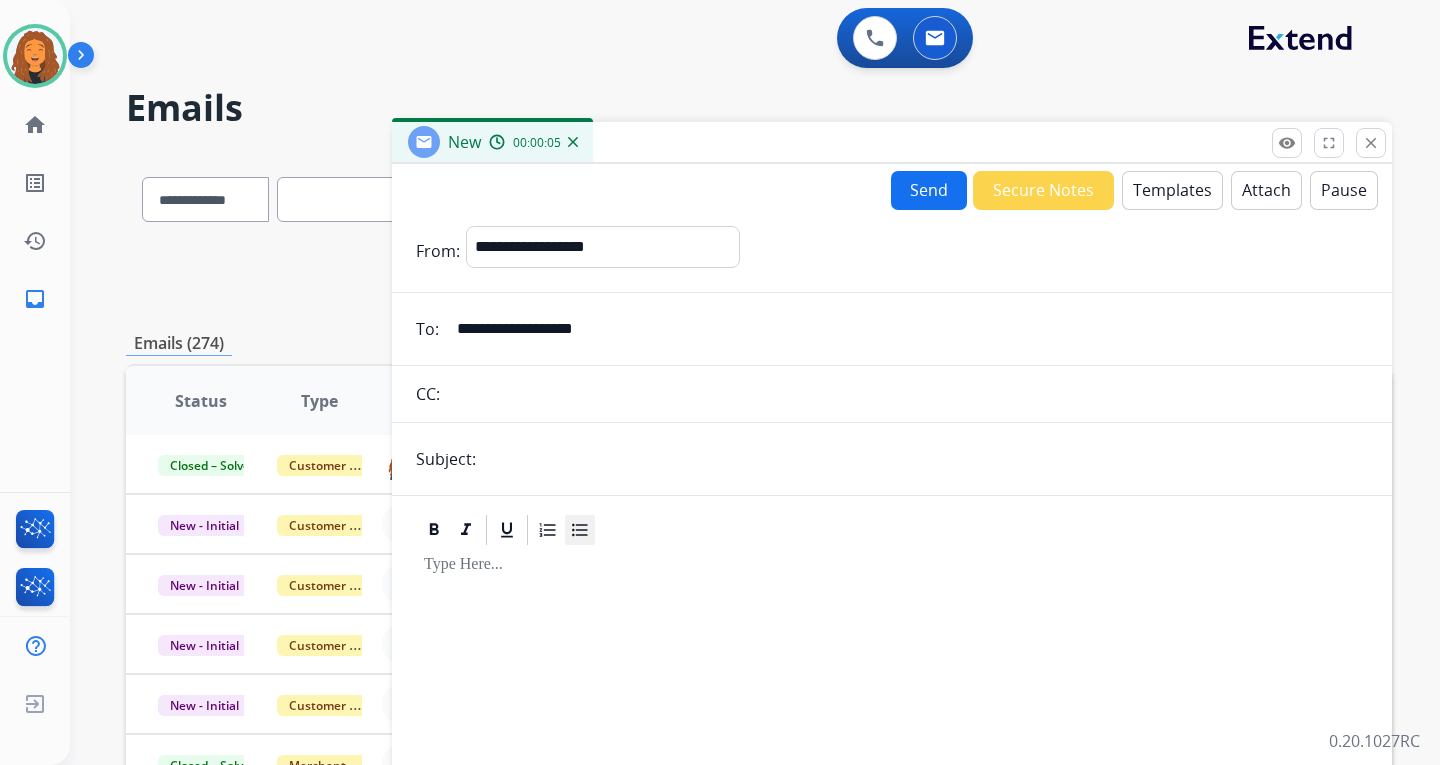 type on "**********" 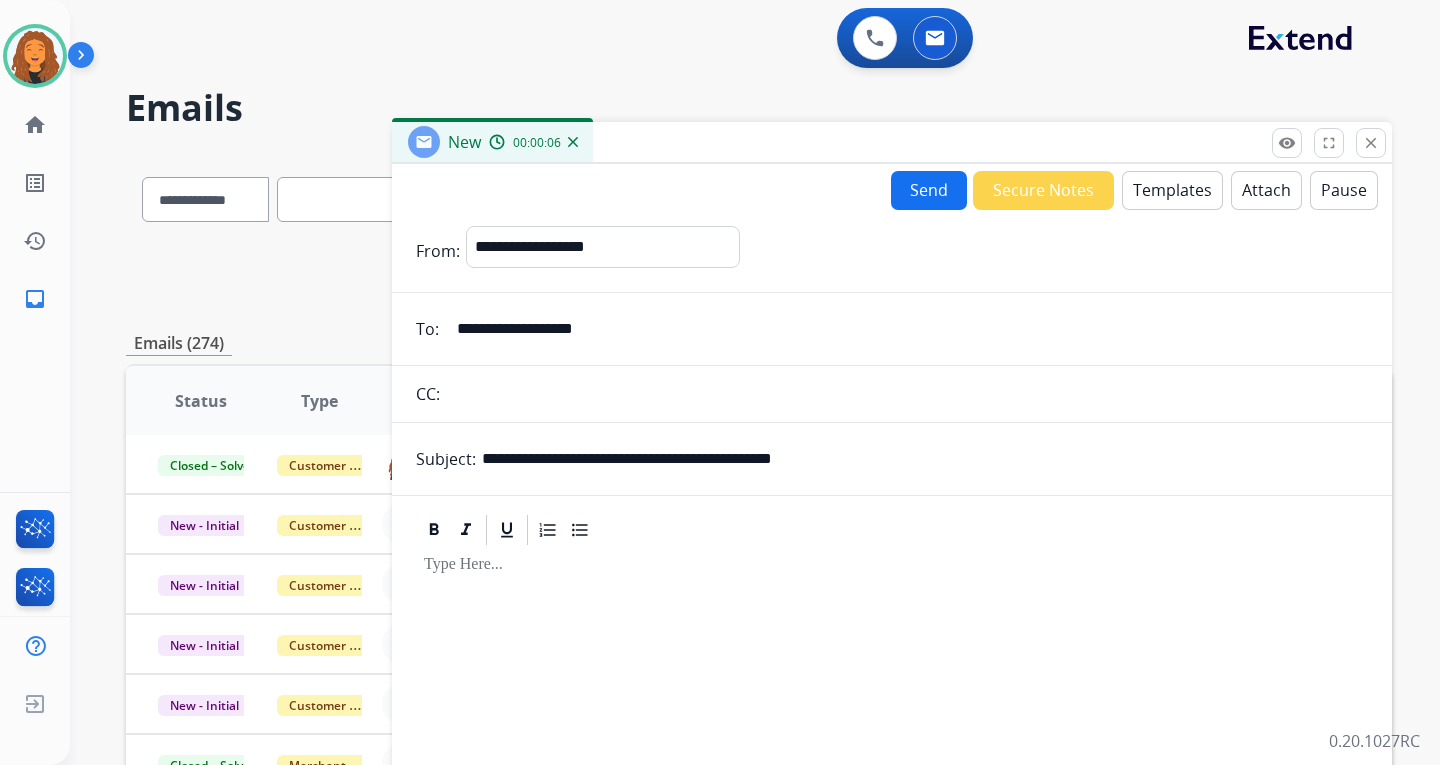click on "**********" at bounding box center (892, 556) 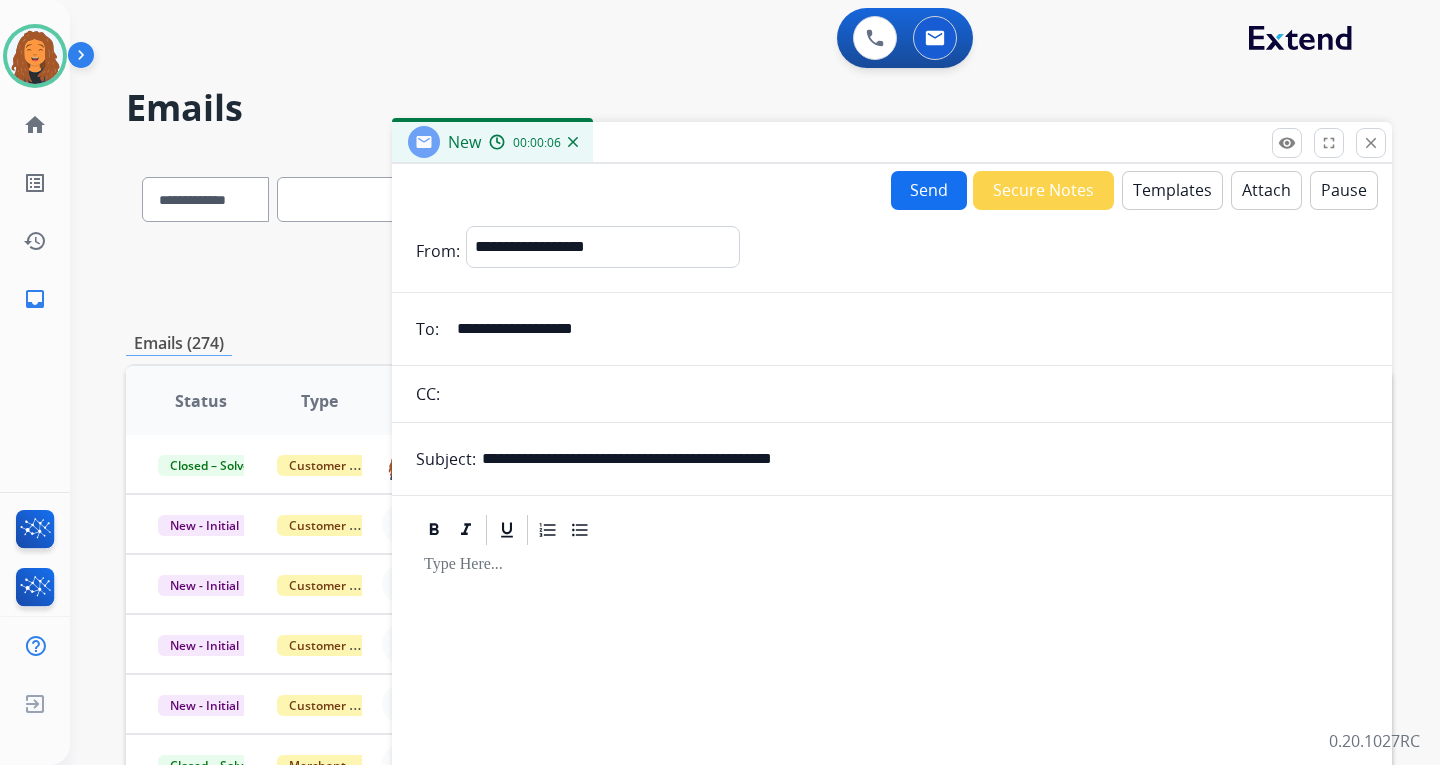 click on "Templates" at bounding box center [1172, 190] 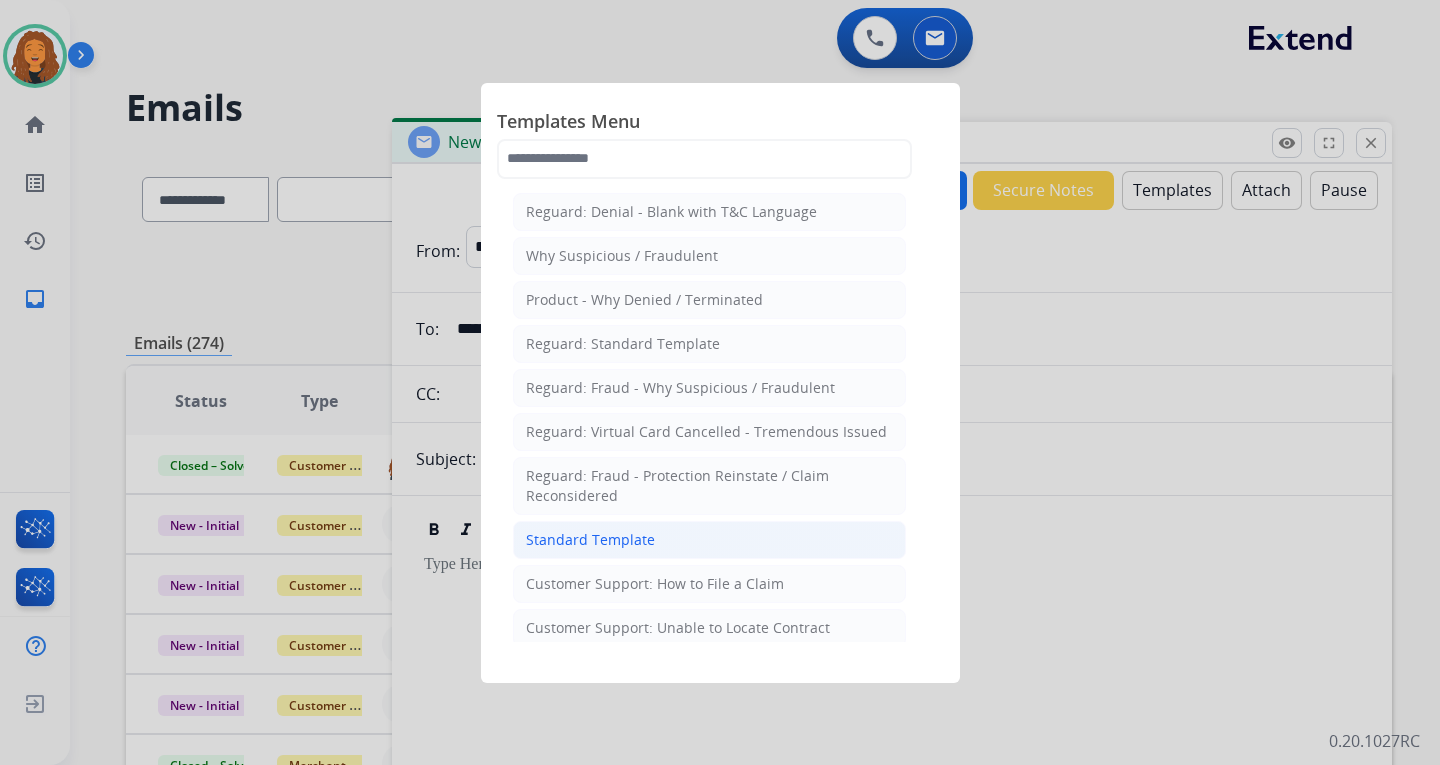 click on "Standard Template" 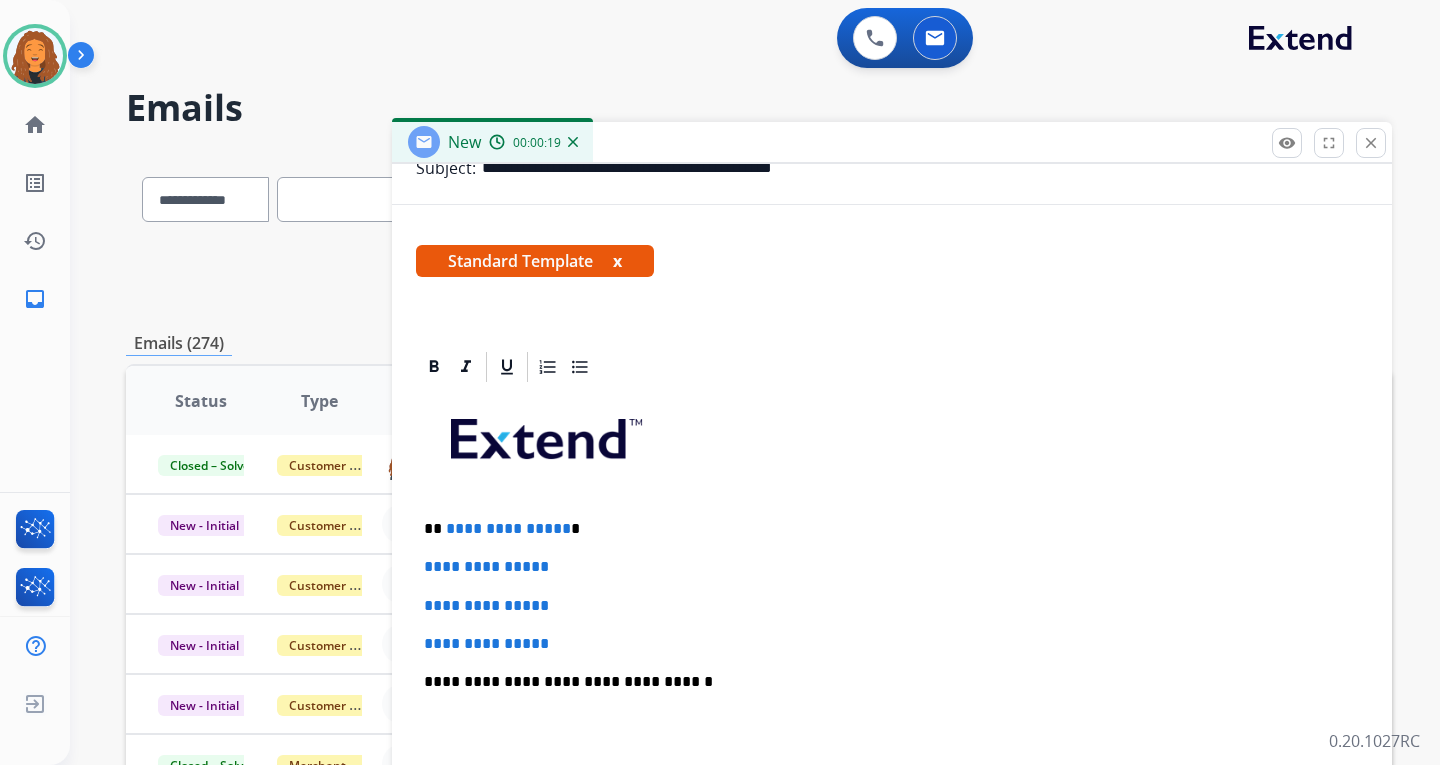 scroll, scrollTop: 300, scrollLeft: 0, axis: vertical 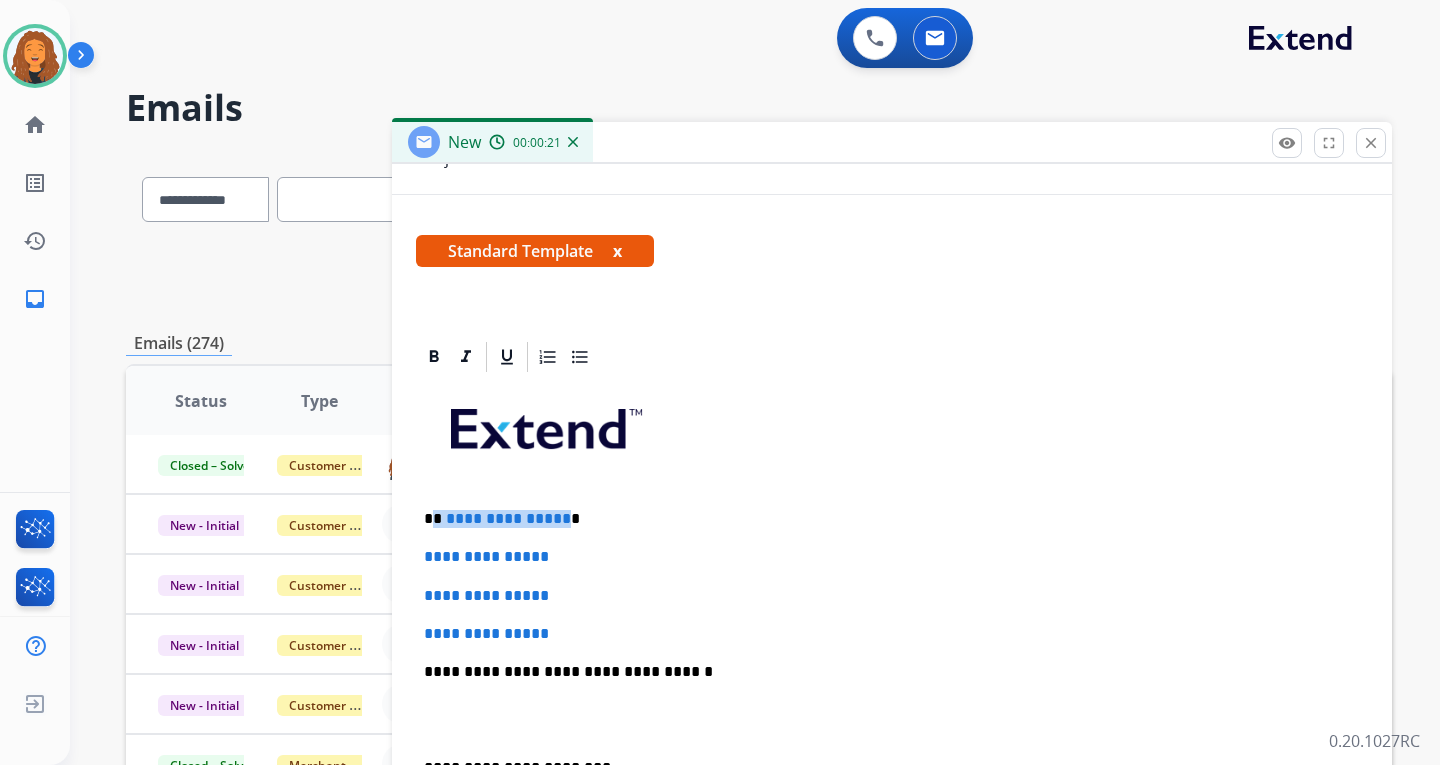 drag, startPoint x: 559, startPoint y: 519, endPoint x: 432, endPoint y: 509, distance: 127.39309 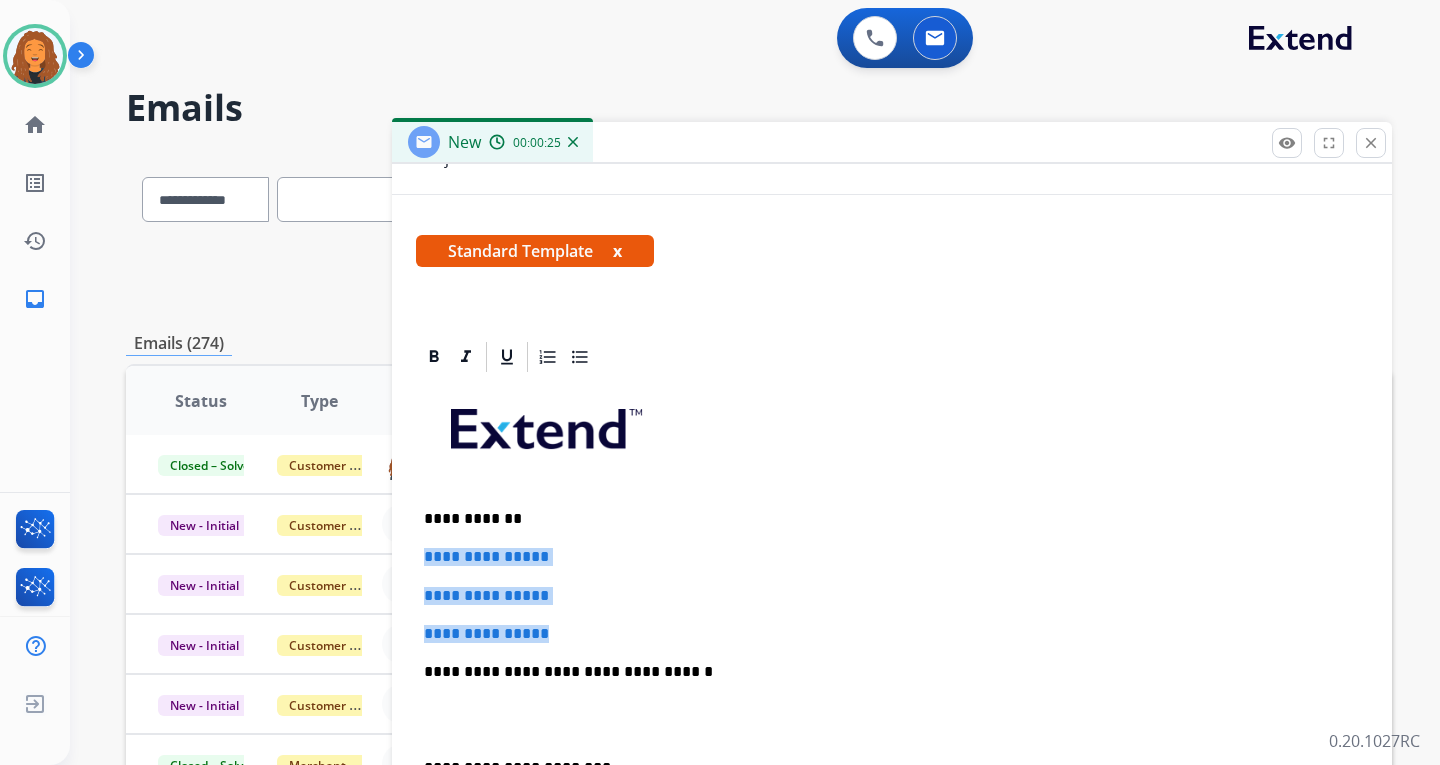 drag, startPoint x: 586, startPoint y: 629, endPoint x: 407, endPoint y: 544, distance: 198.15651 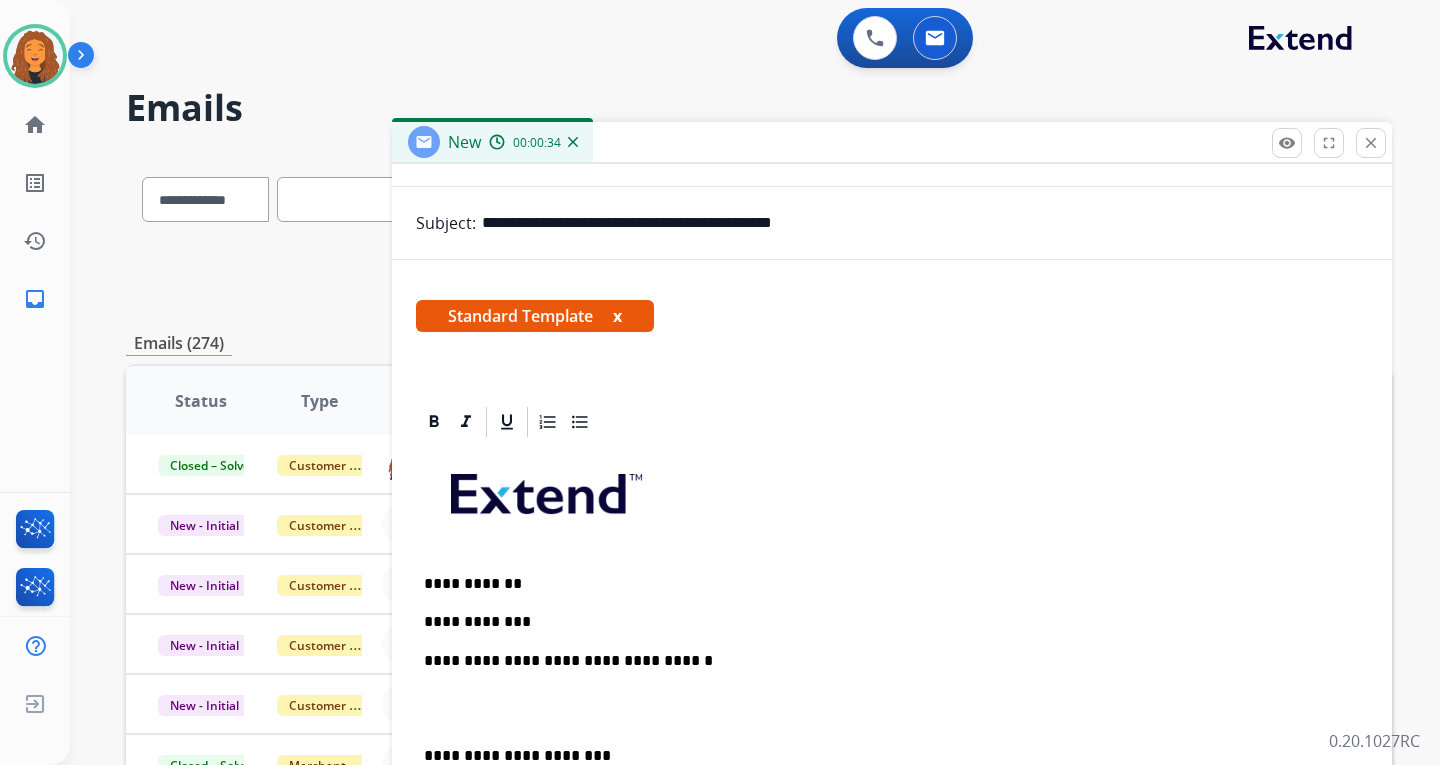 scroll, scrollTop: 200, scrollLeft: 0, axis: vertical 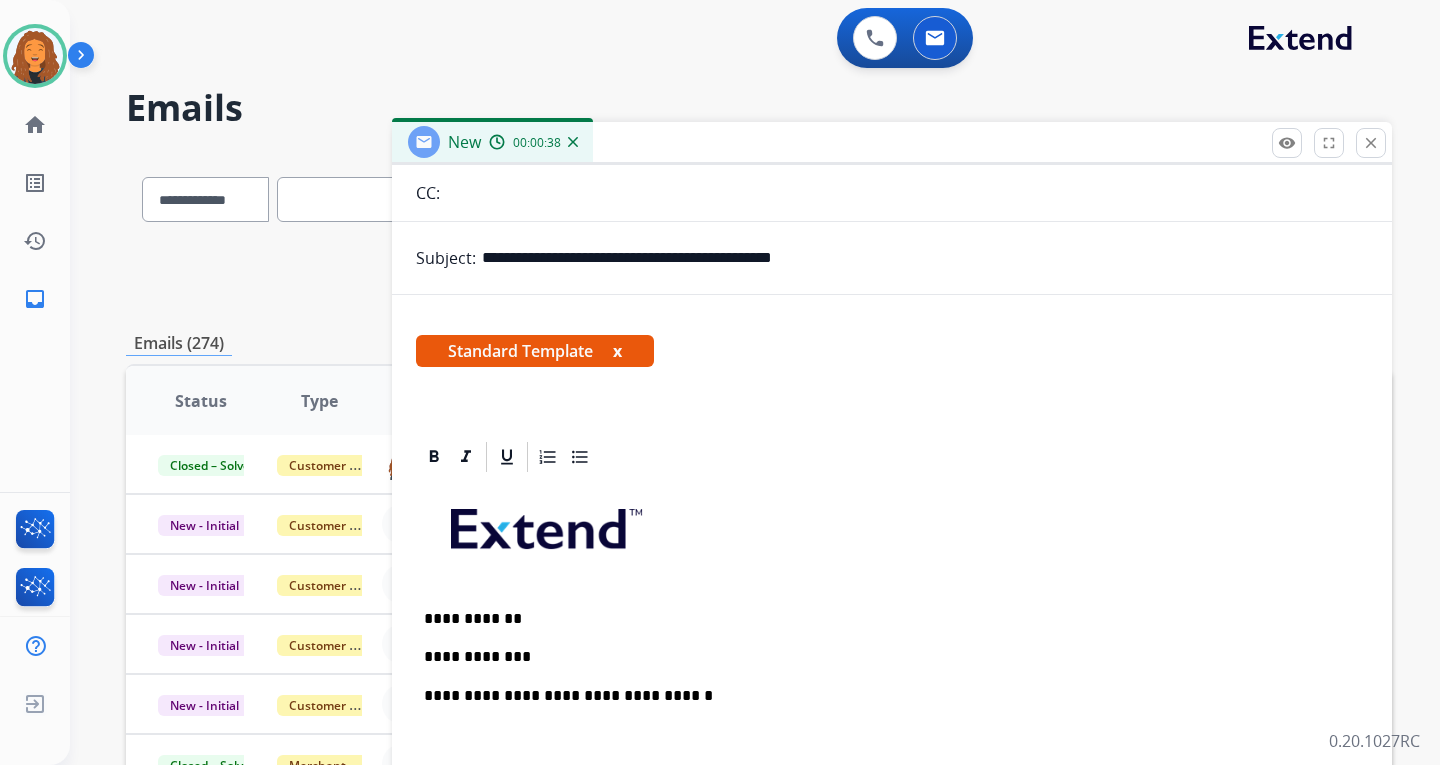 click on "**********" at bounding box center (884, 657) 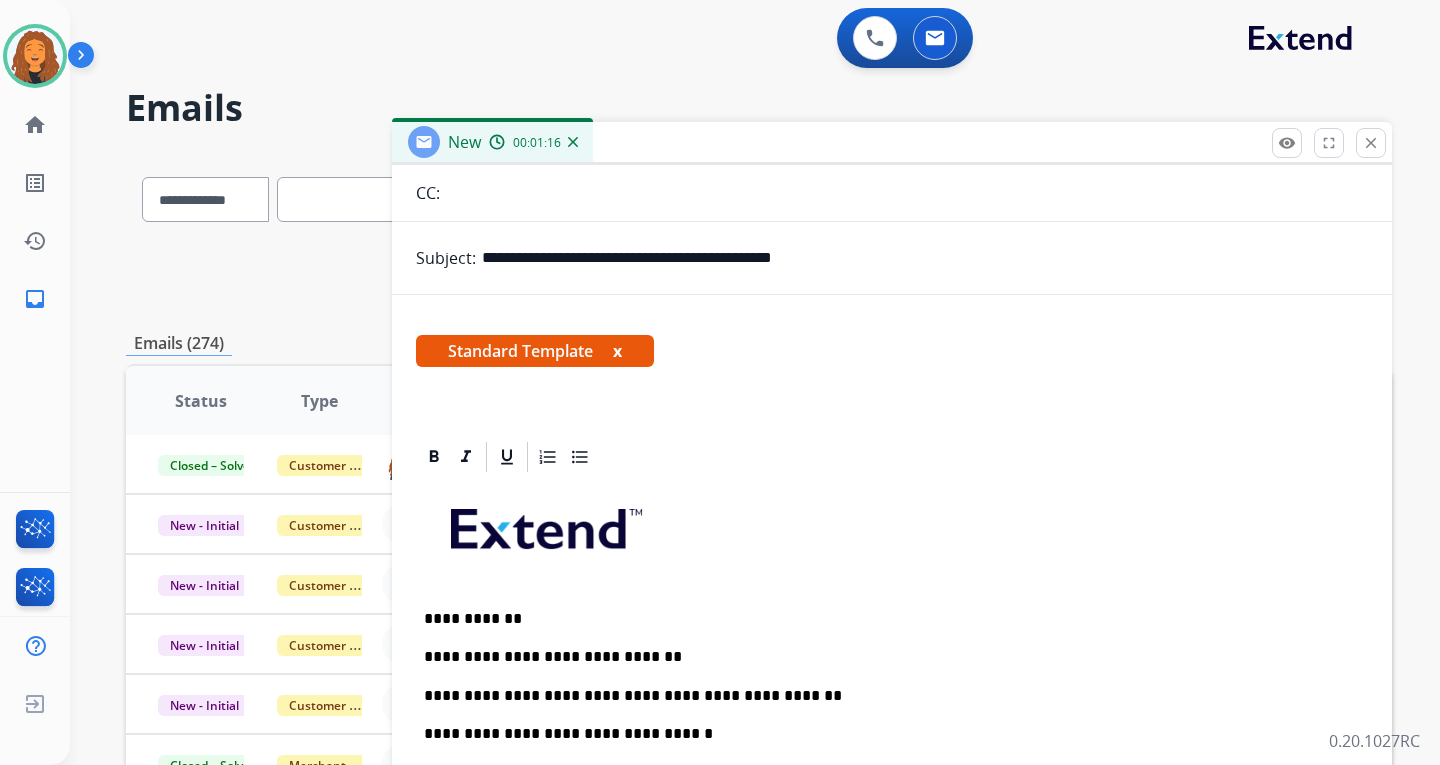 click on "**********" at bounding box center [892, 800] 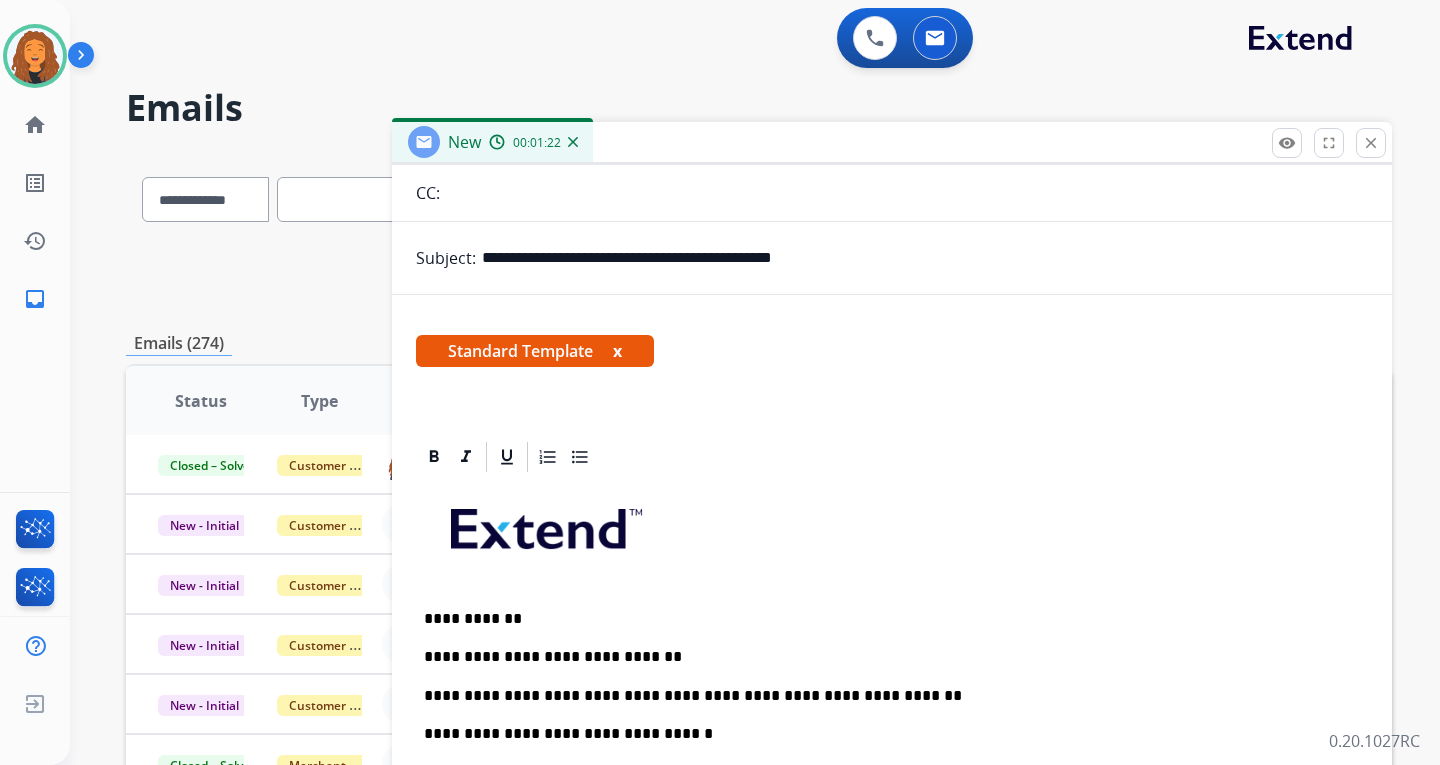 click on "**********" at bounding box center (884, 696) 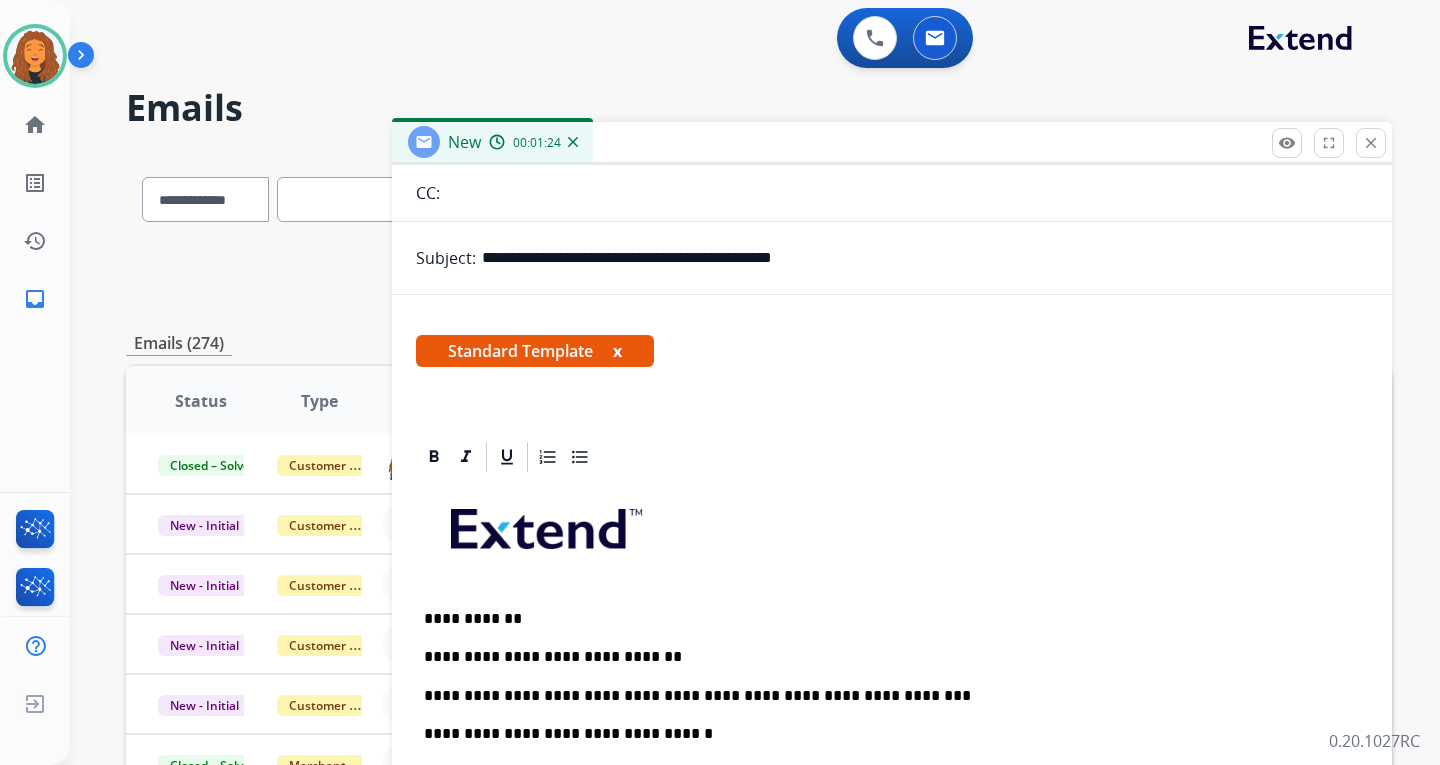 click on "**********" at bounding box center [884, 696] 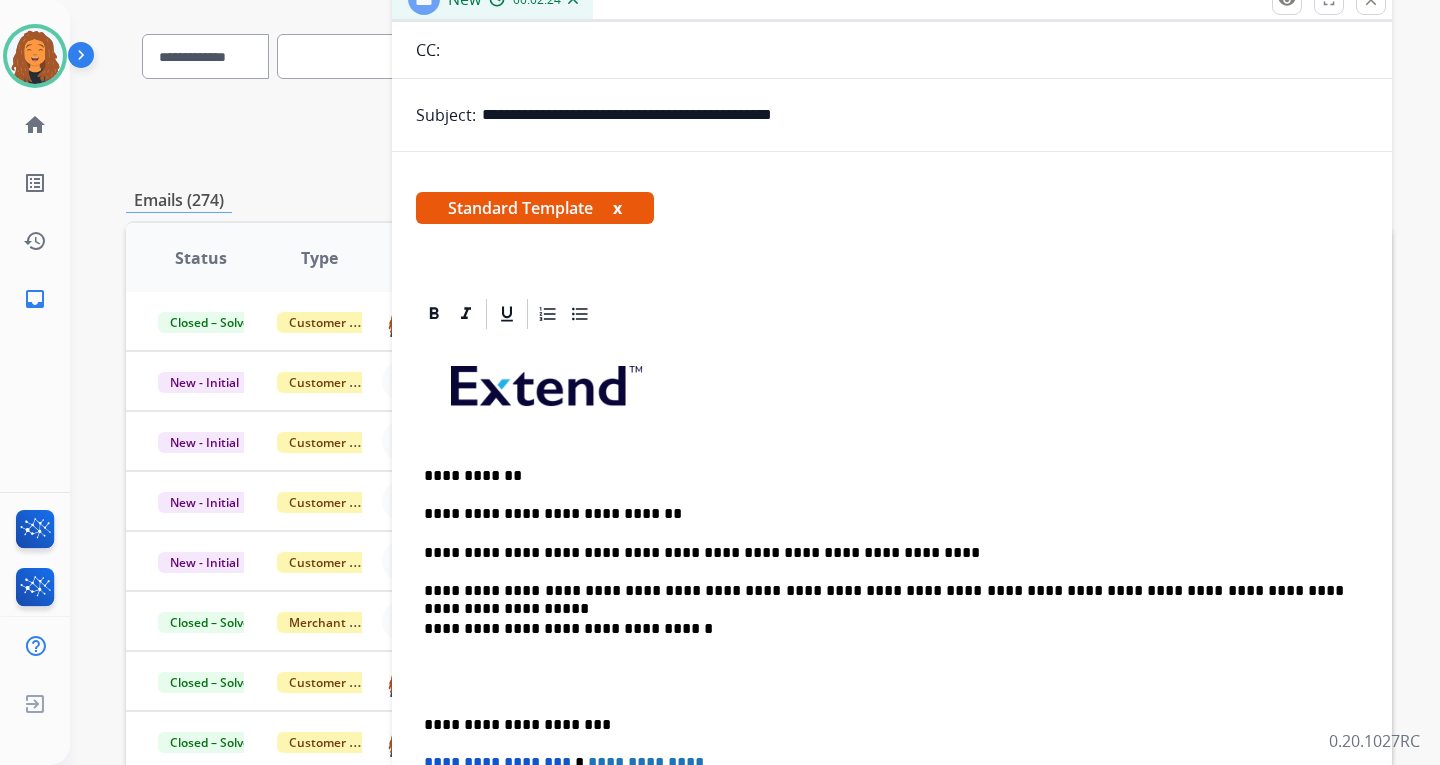 scroll, scrollTop: 300, scrollLeft: 0, axis: vertical 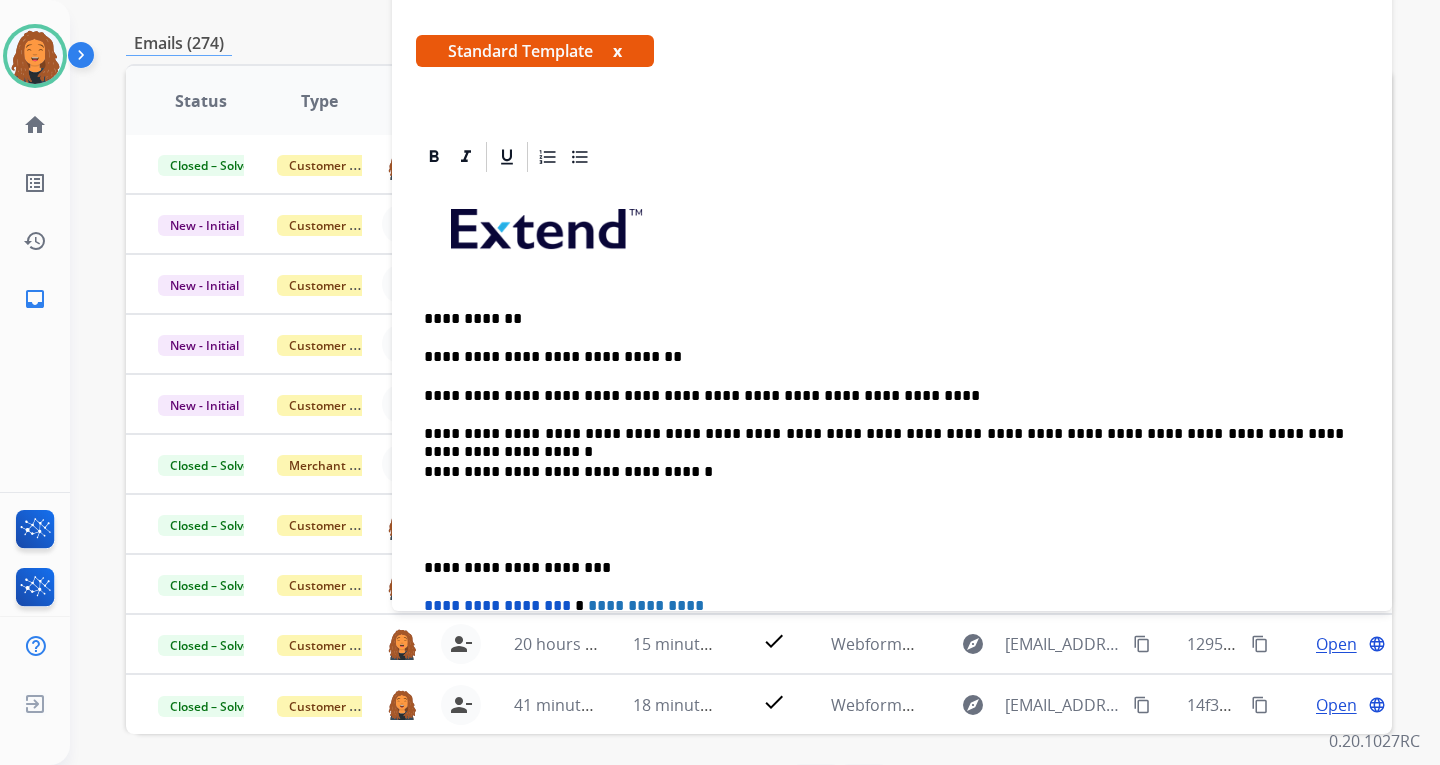 click on "**********" at bounding box center [884, 434] 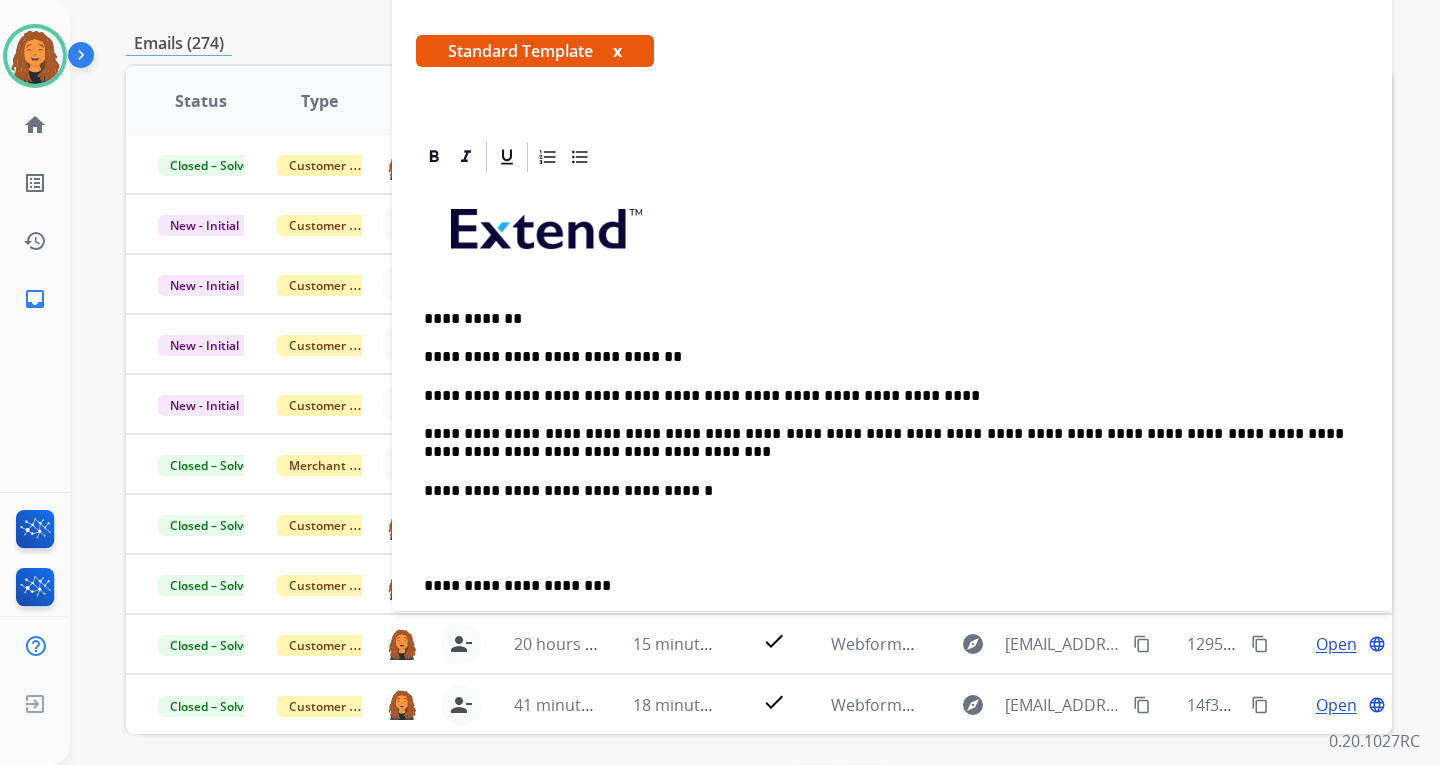 click on "**********" at bounding box center [892, 528] 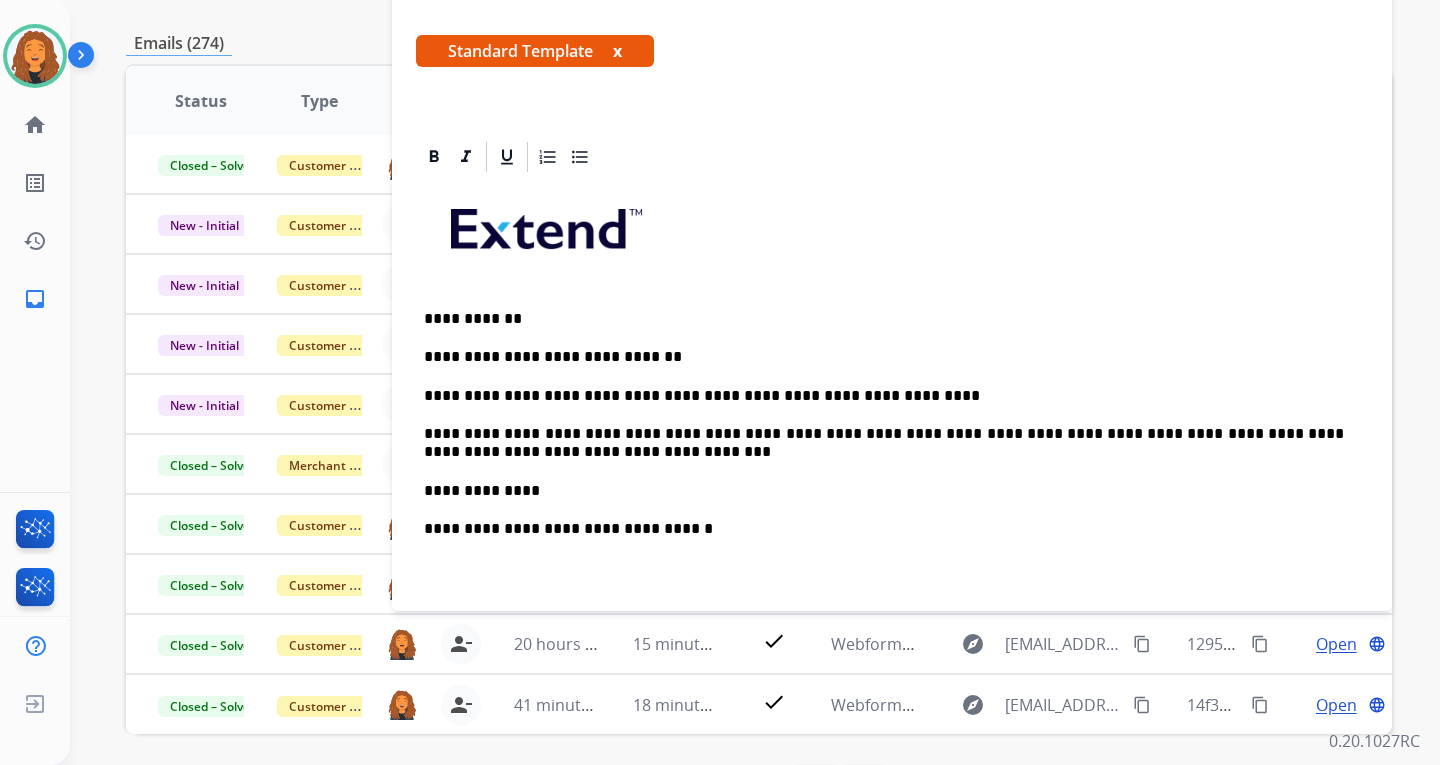 click on "**********" at bounding box center [892, 547] 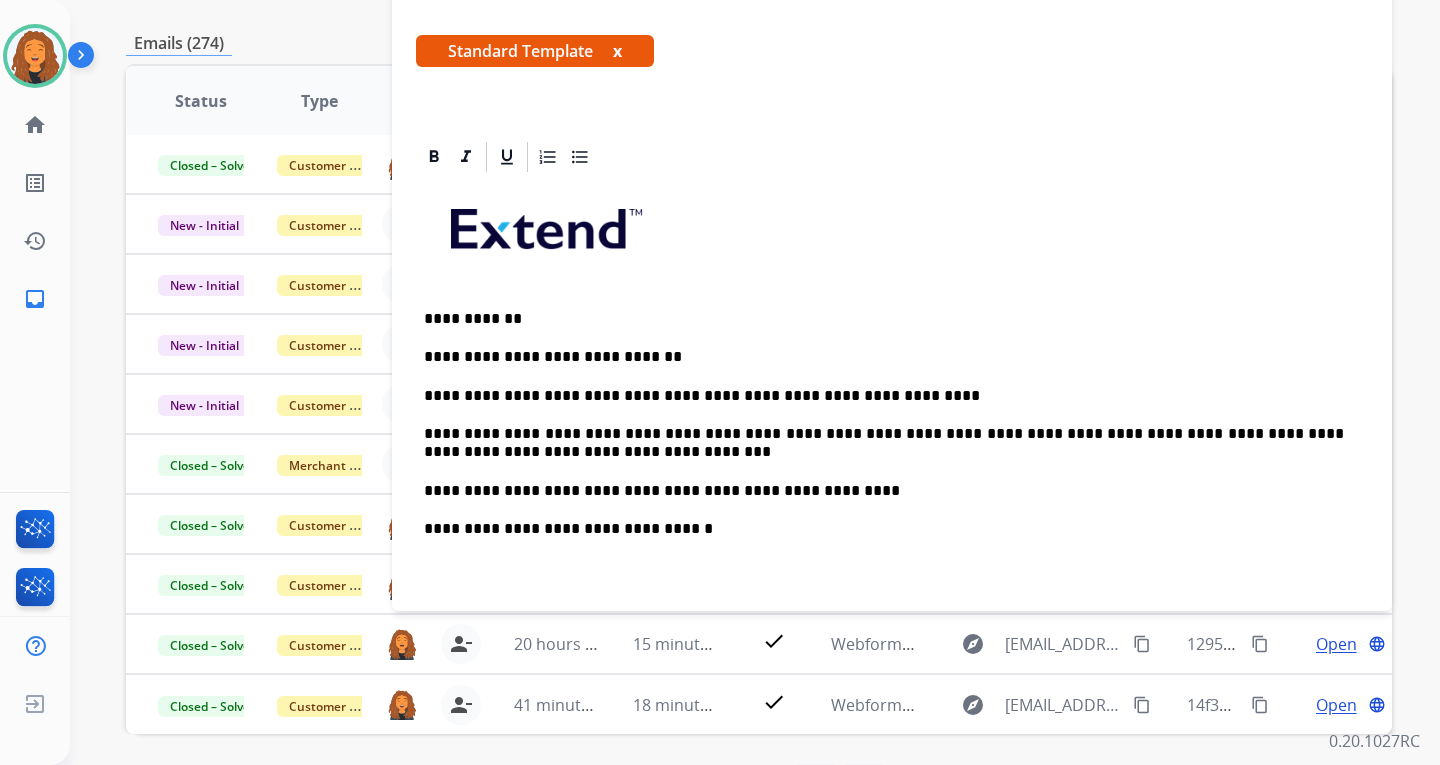 click on "**********" at bounding box center (884, 443) 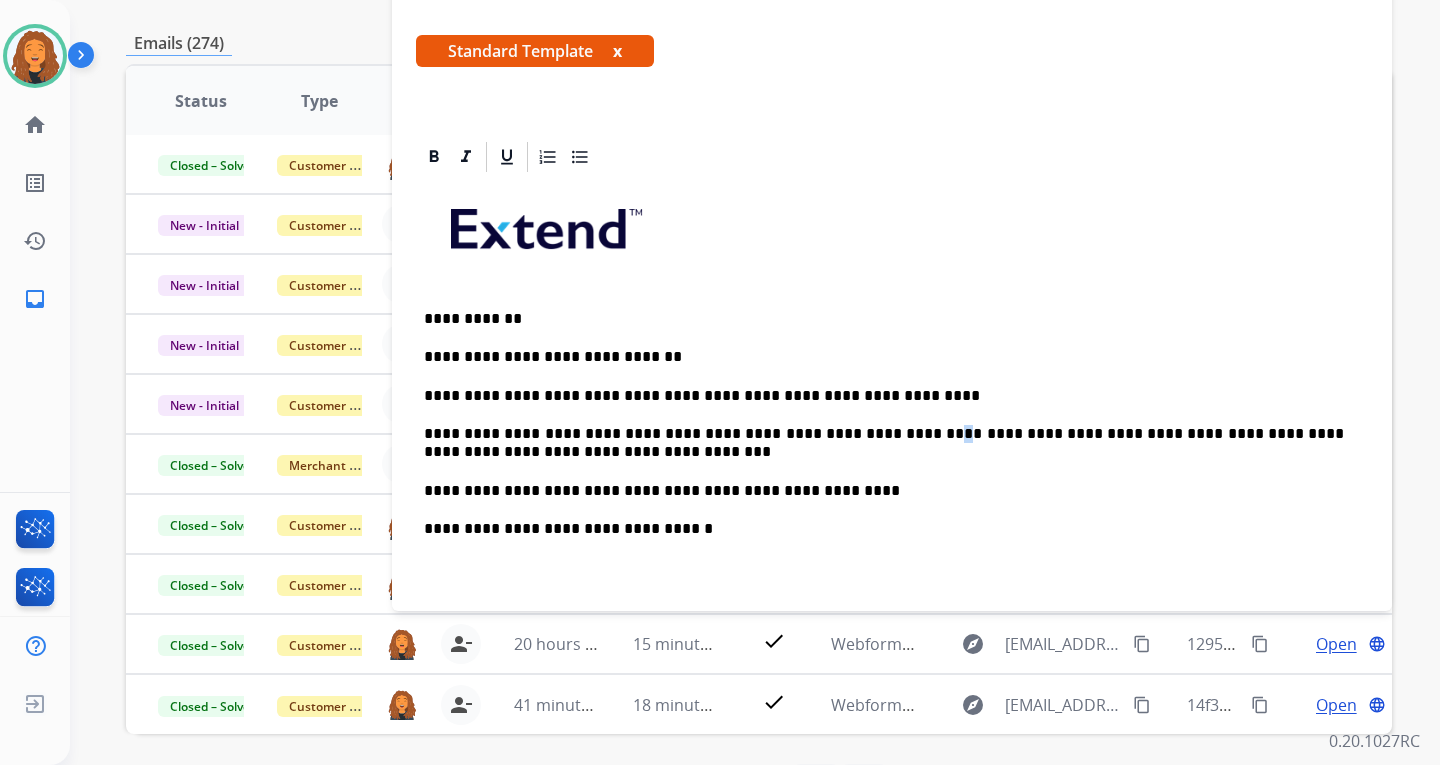 click on "**********" at bounding box center (884, 443) 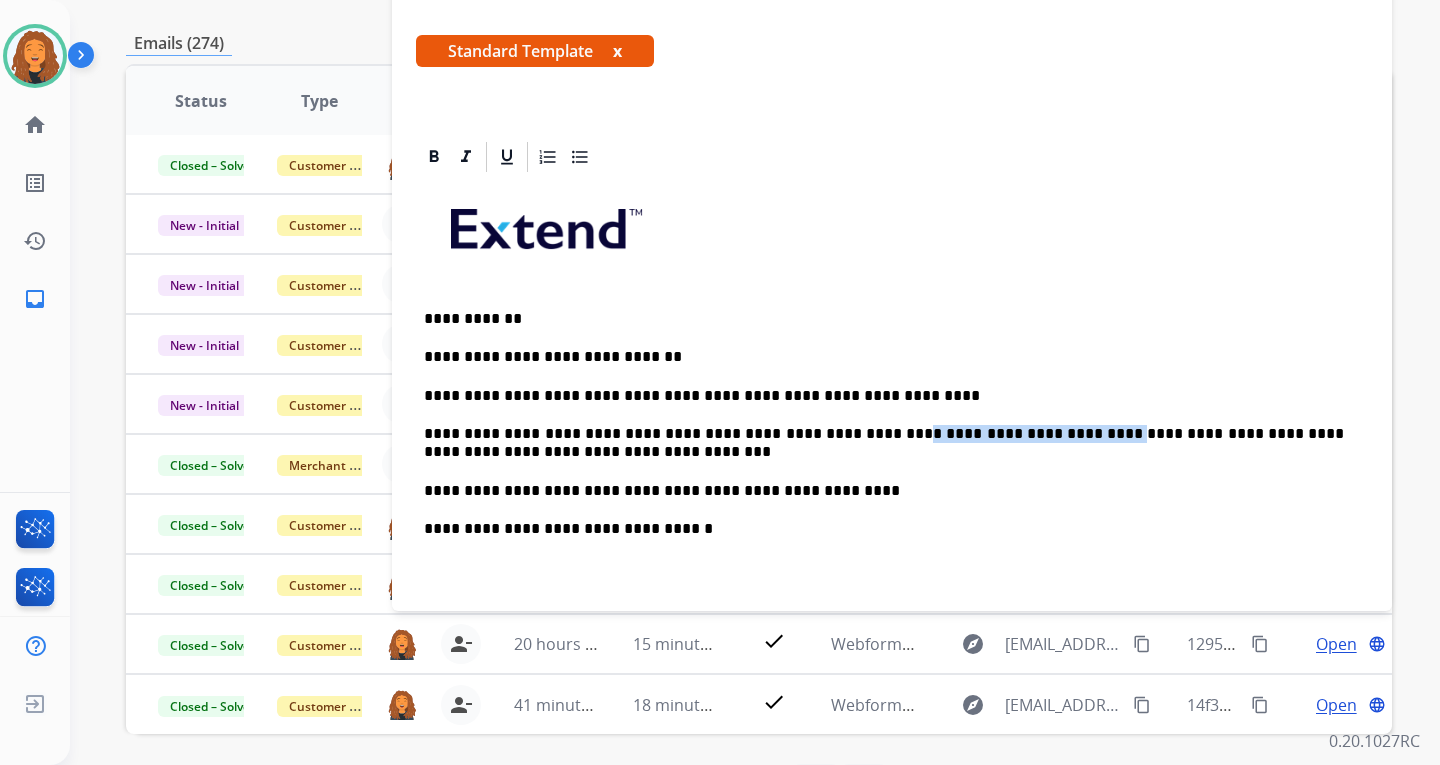 drag, startPoint x: 999, startPoint y: 431, endPoint x: 838, endPoint y: 425, distance: 161.11176 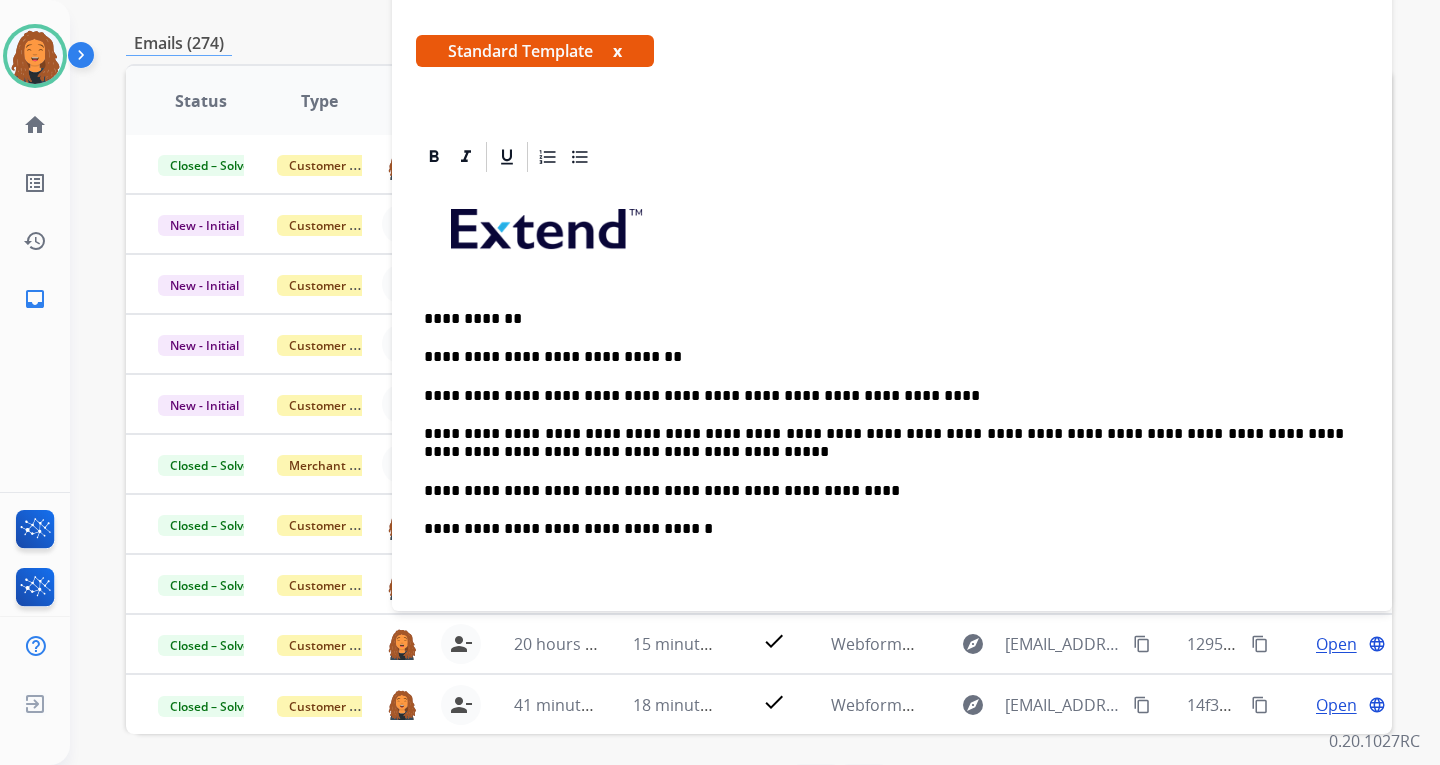click on "**********" at bounding box center (884, 443) 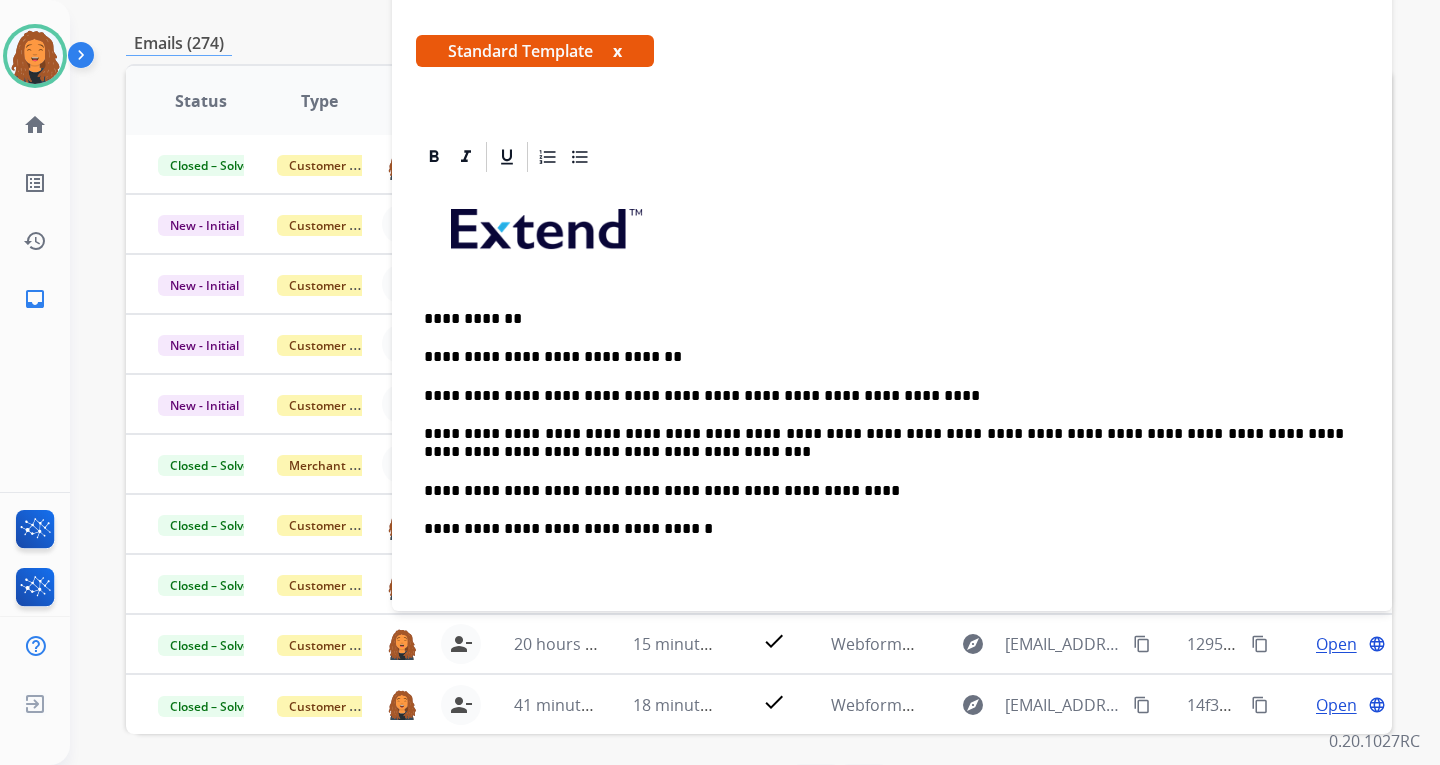 scroll, scrollTop: 0, scrollLeft: 0, axis: both 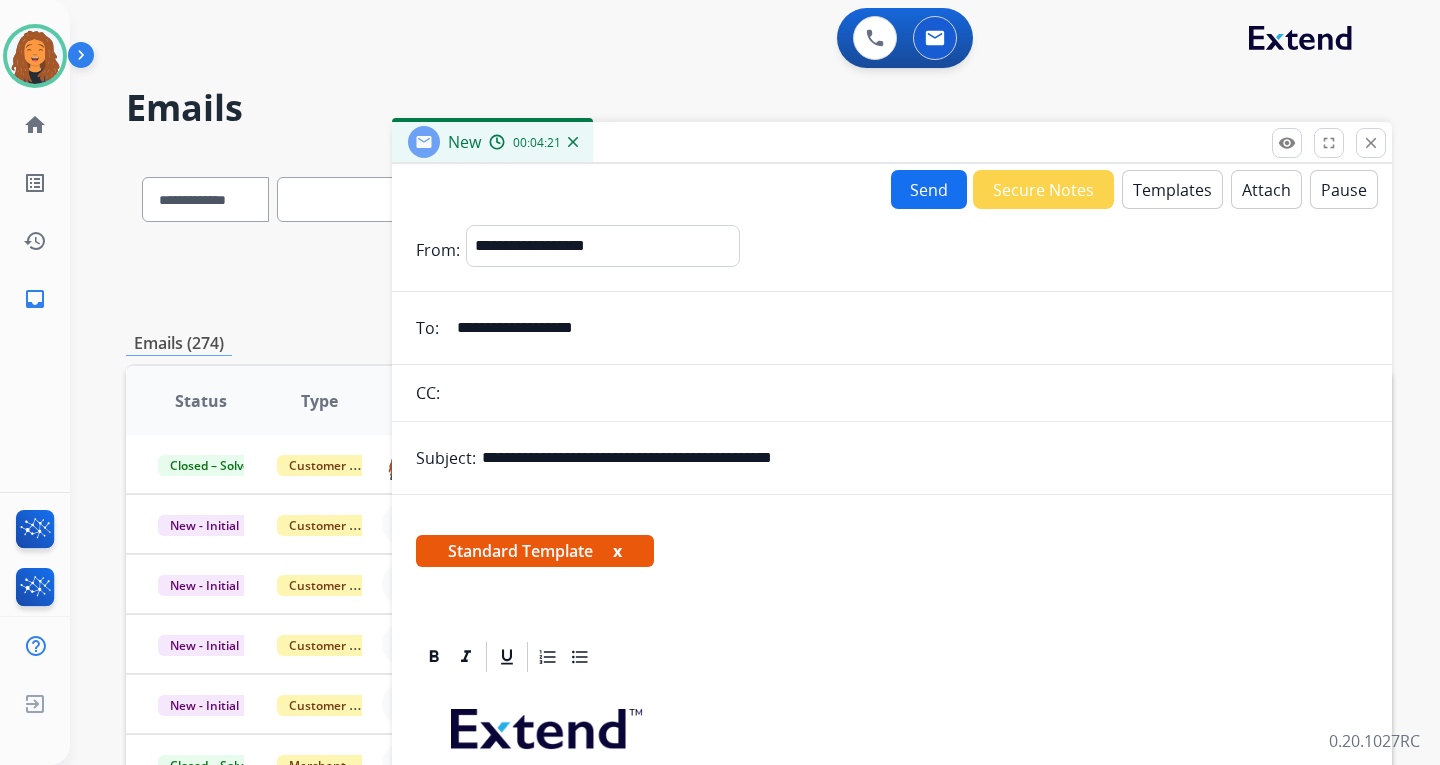 click on "Send" at bounding box center (929, 189) 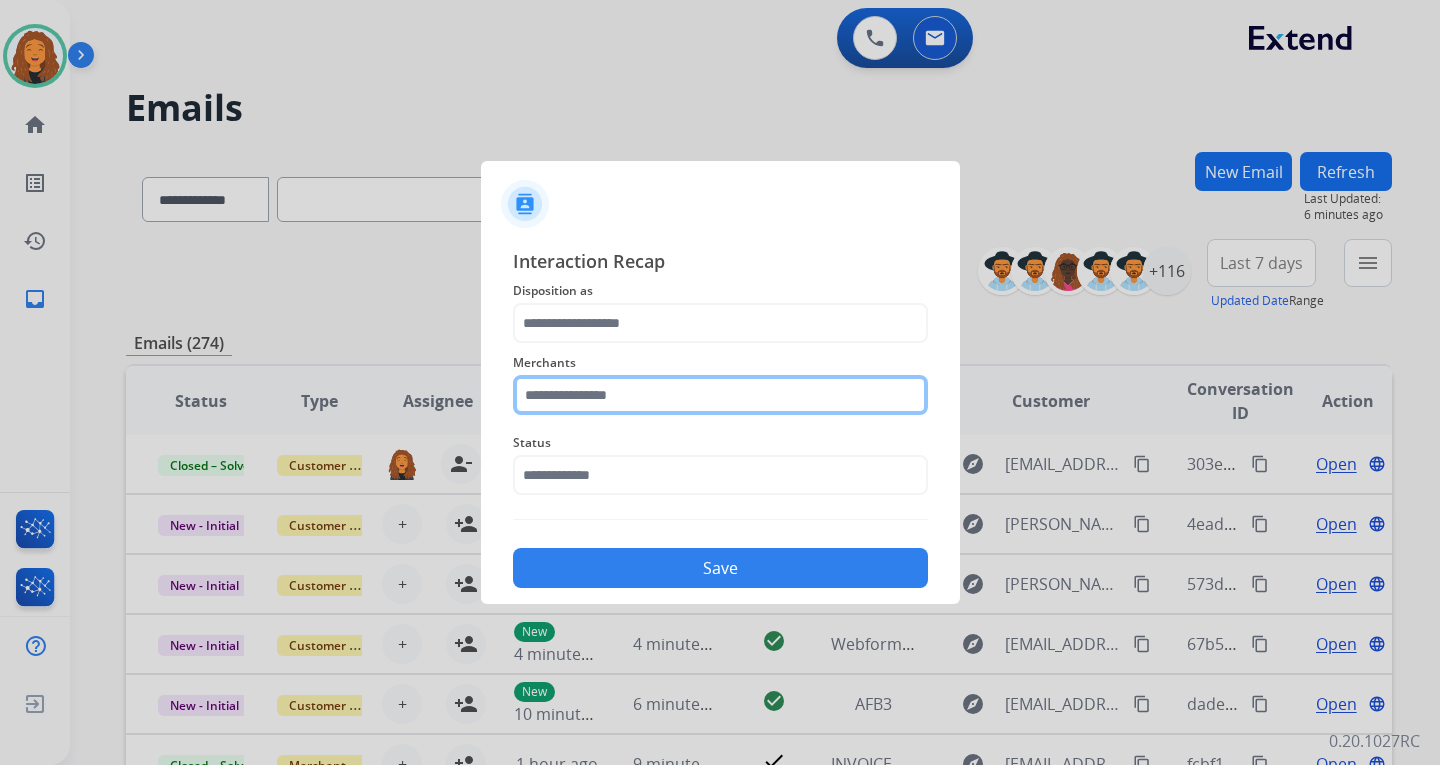 click 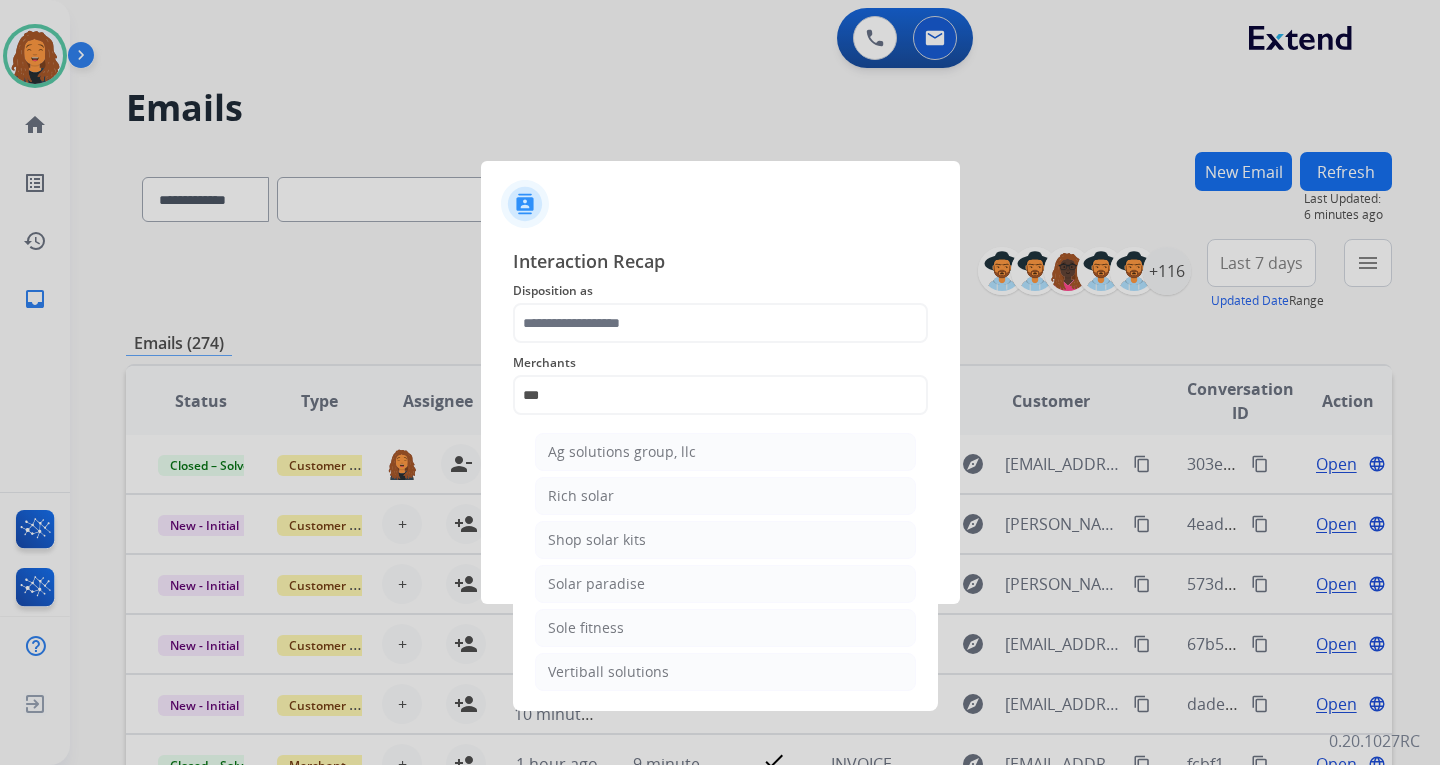 click on "Sole fitness" 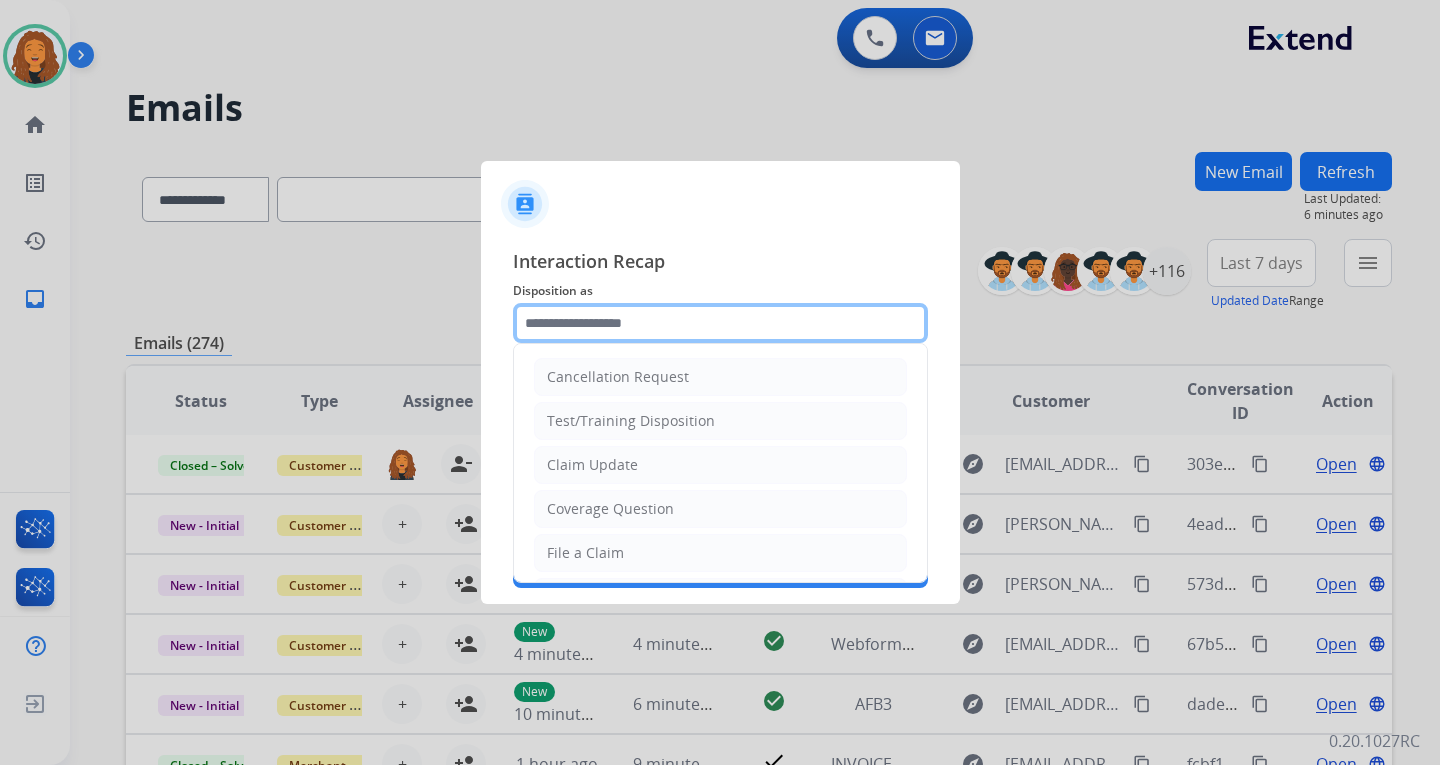 drag, startPoint x: 589, startPoint y: 338, endPoint x: 590, endPoint y: 328, distance: 10.049875 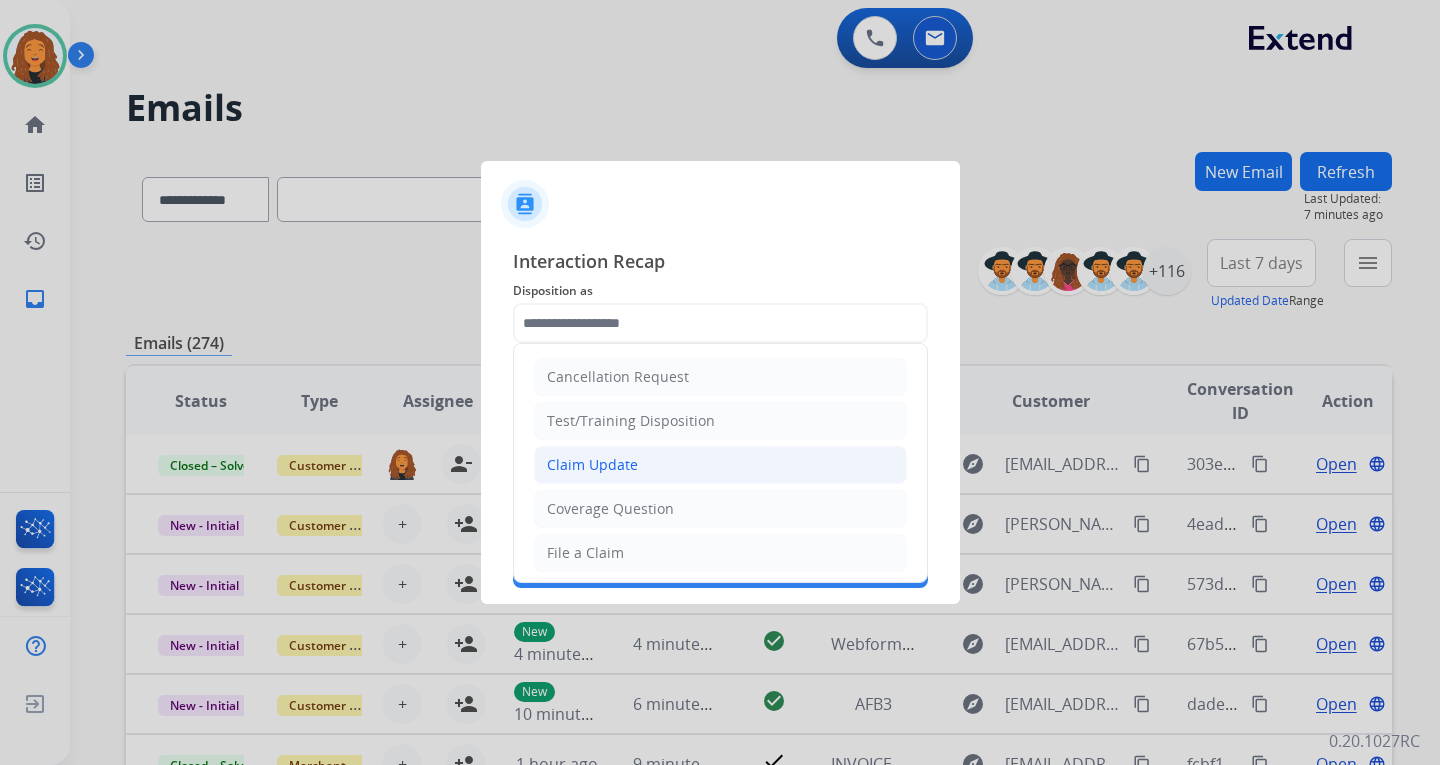 click on "Claim Update" 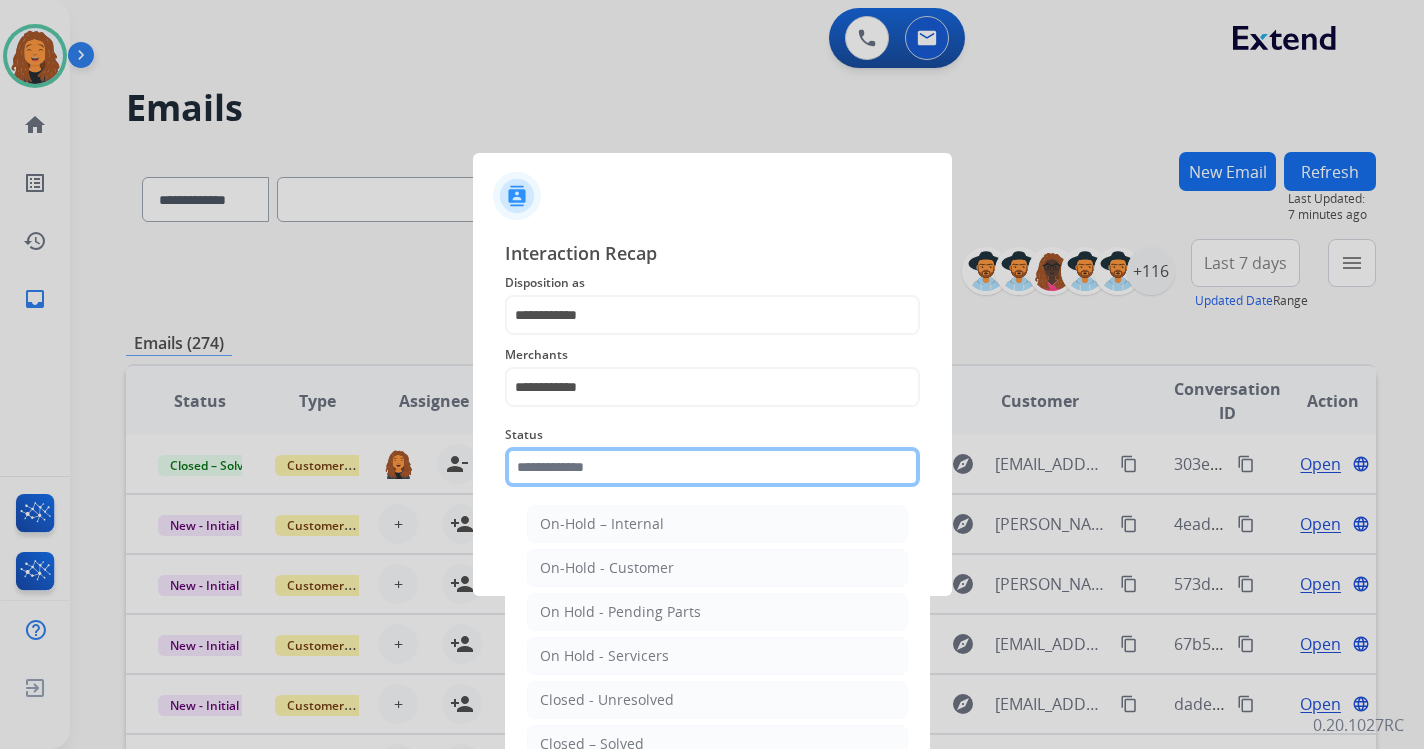 click 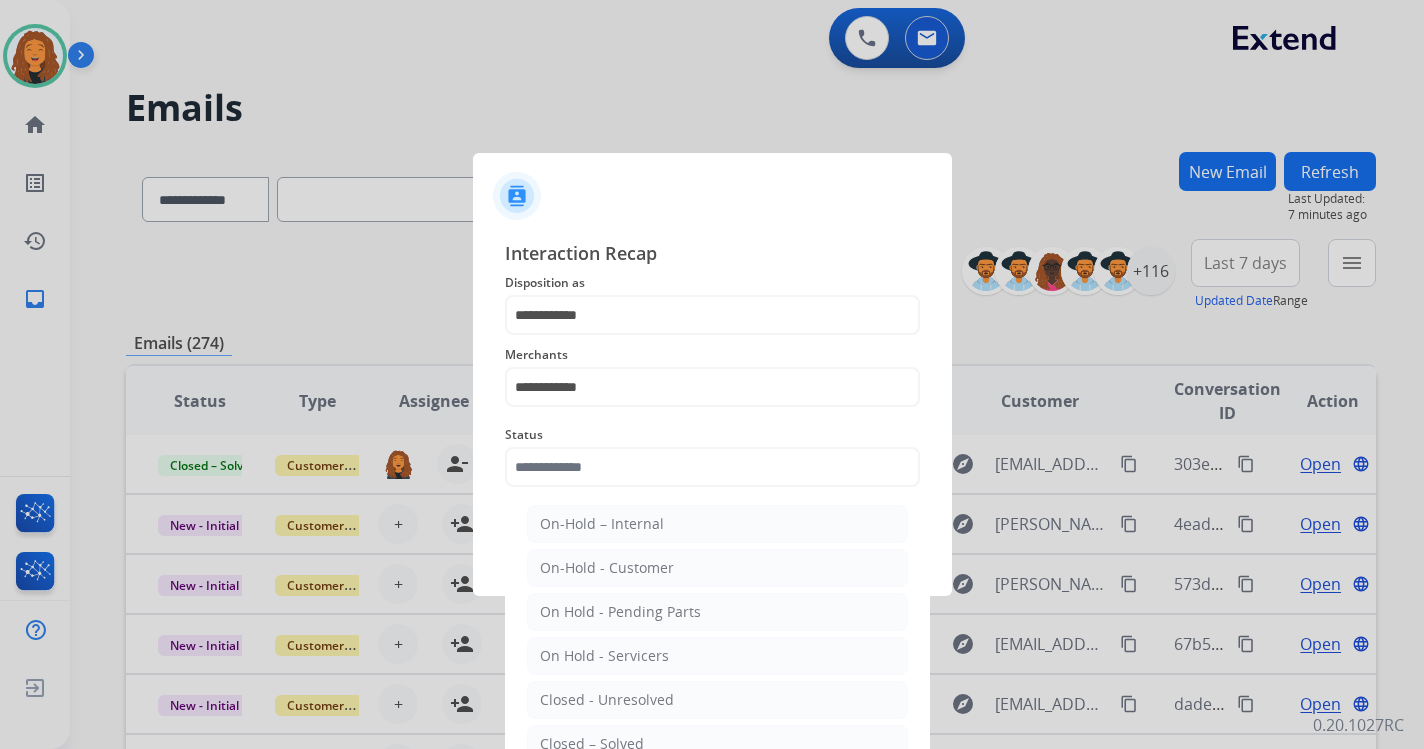 drag, startPoint x: 556, startPoint y: 735, endPoint x: 270, endPoint y: 684, distance: 290.51163 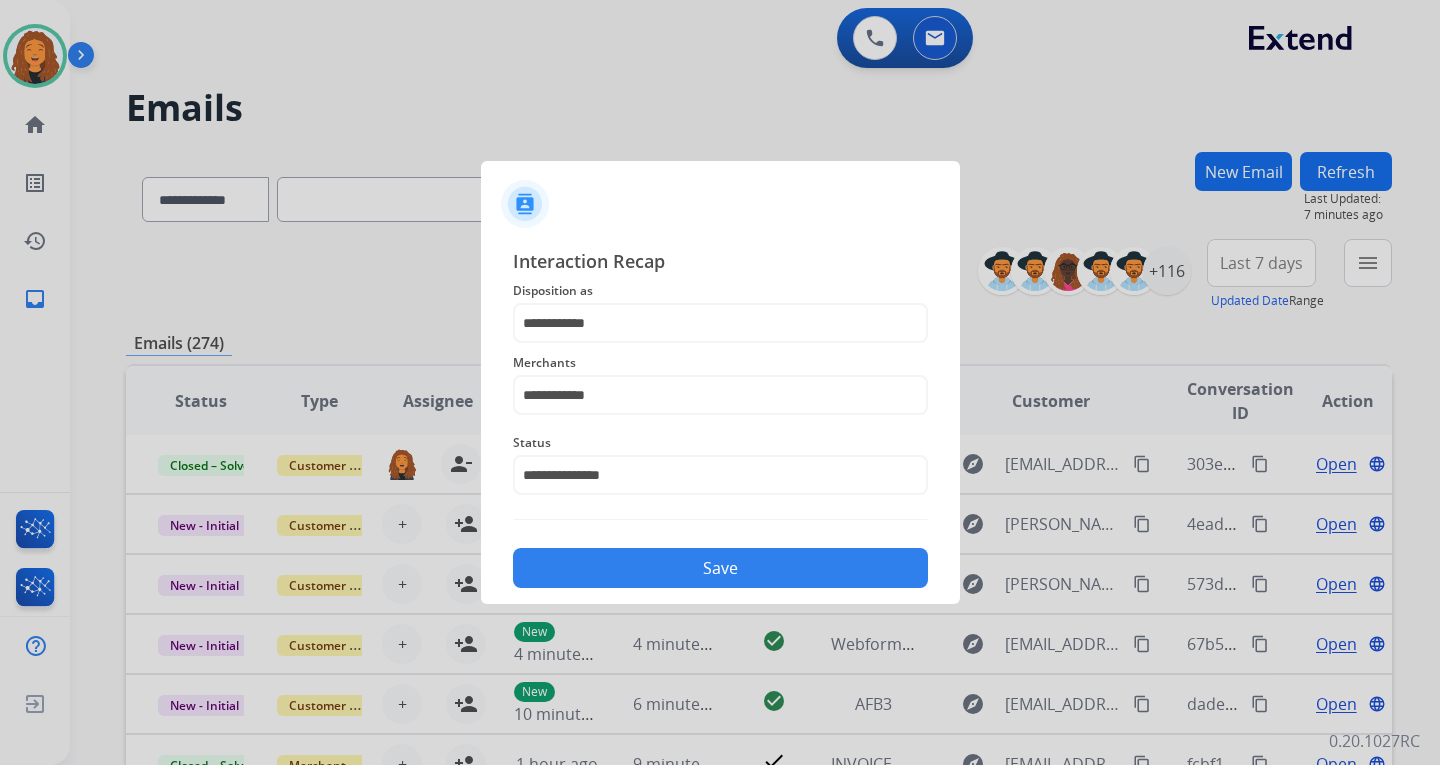 drag, startPoint x: 699, startPoint y: 573, endPoint x: 297, endPoint y: 599, distance: 402.8399 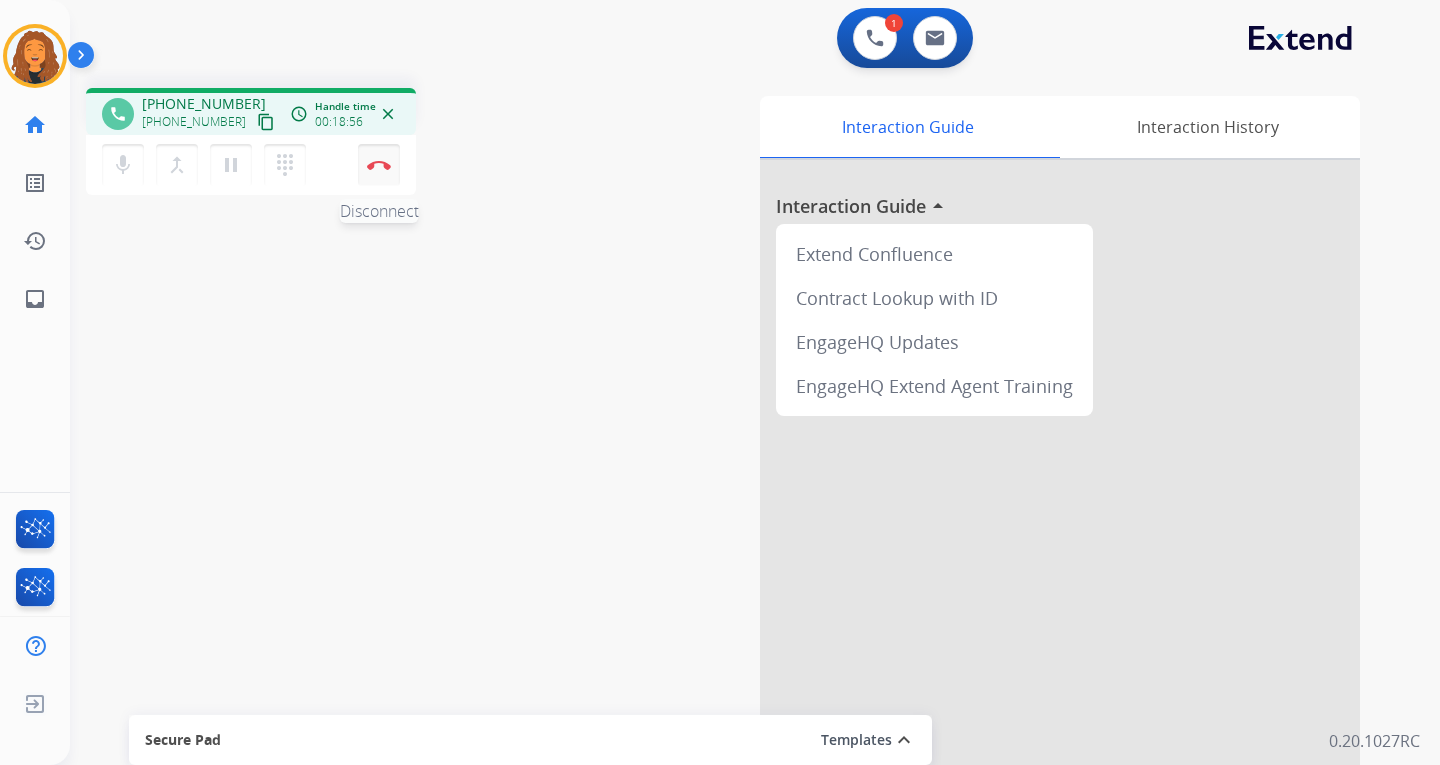 click on "Disconnect" at bounding box center (379, 165) 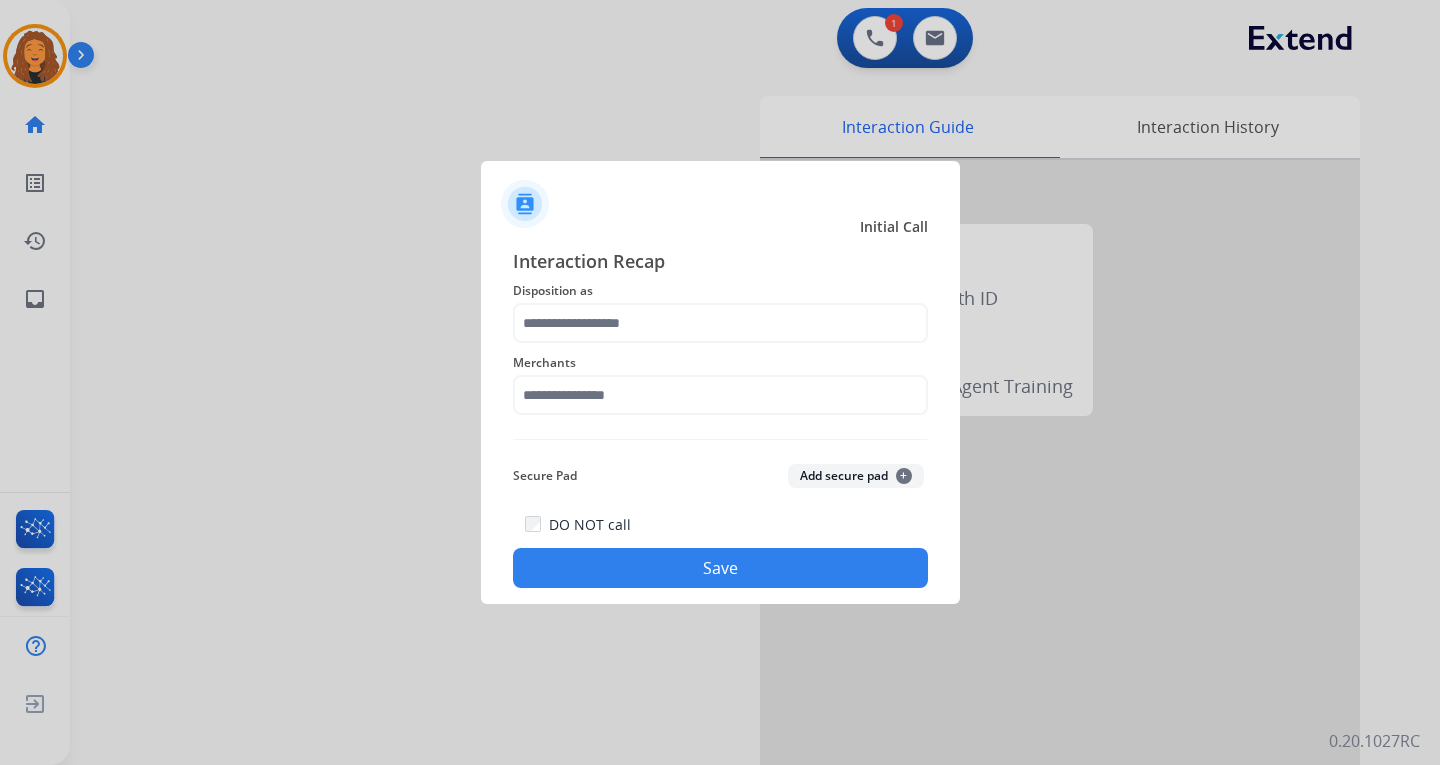 click on "Merchants" 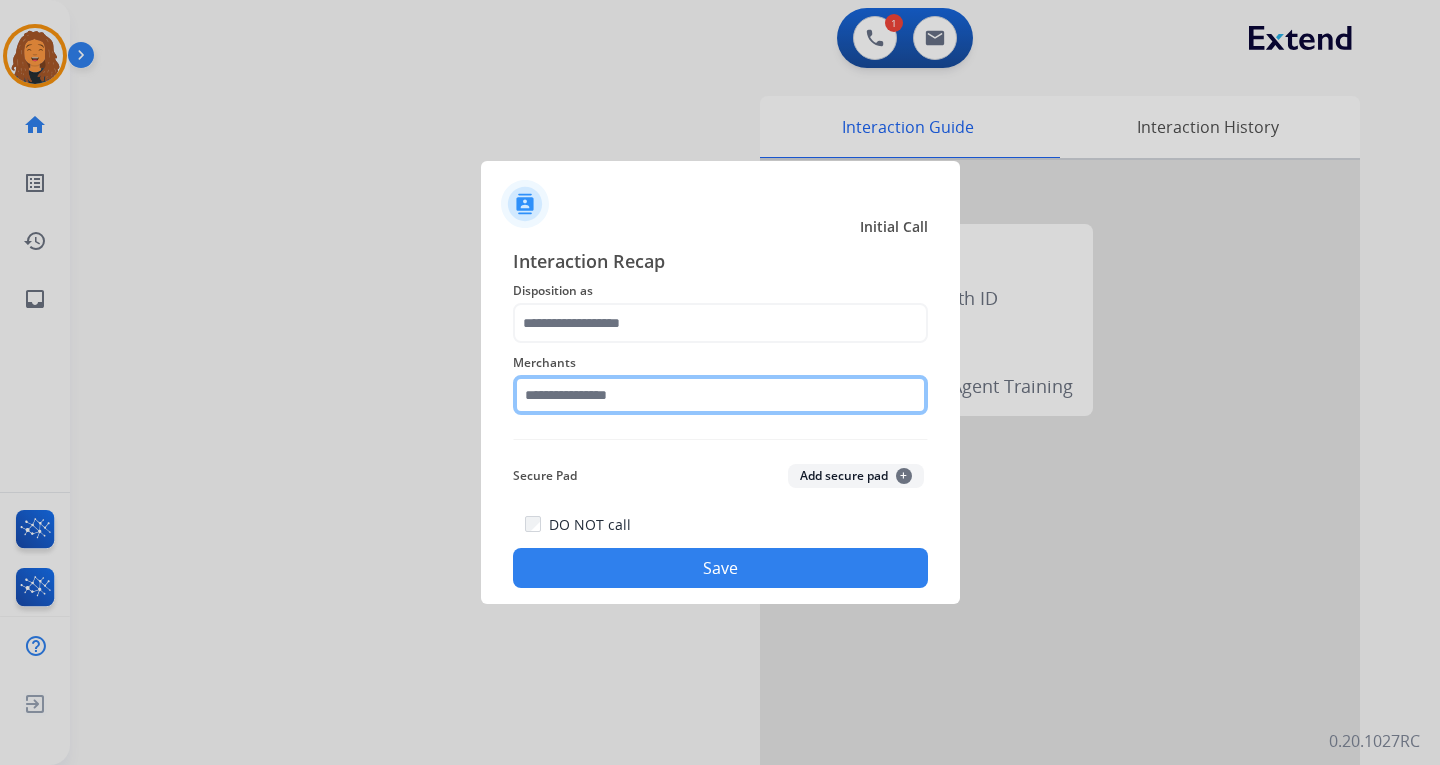 click 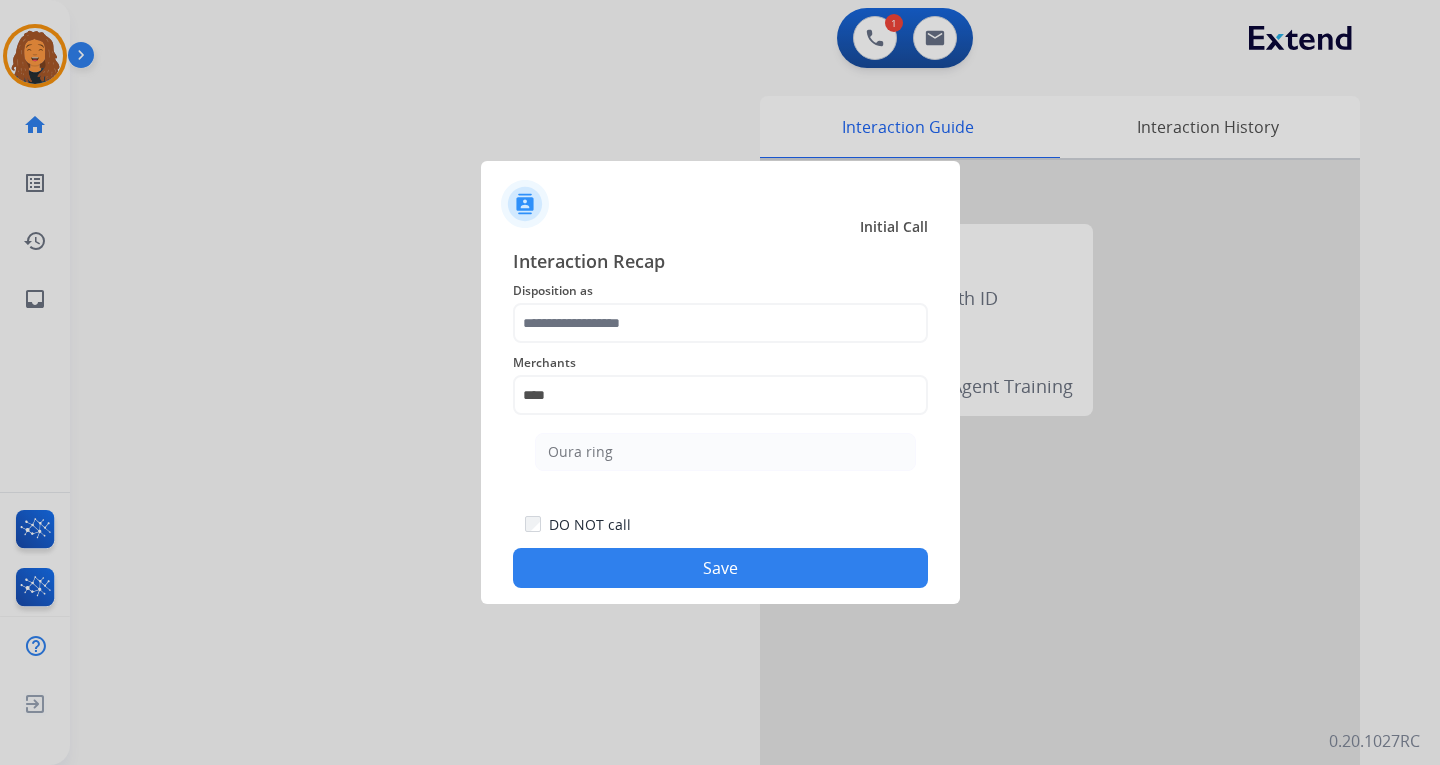 drag, startPoint x: 579, startPoint y: 452, endPoint x: 588, endPoint y: 434, distance: 20.12461 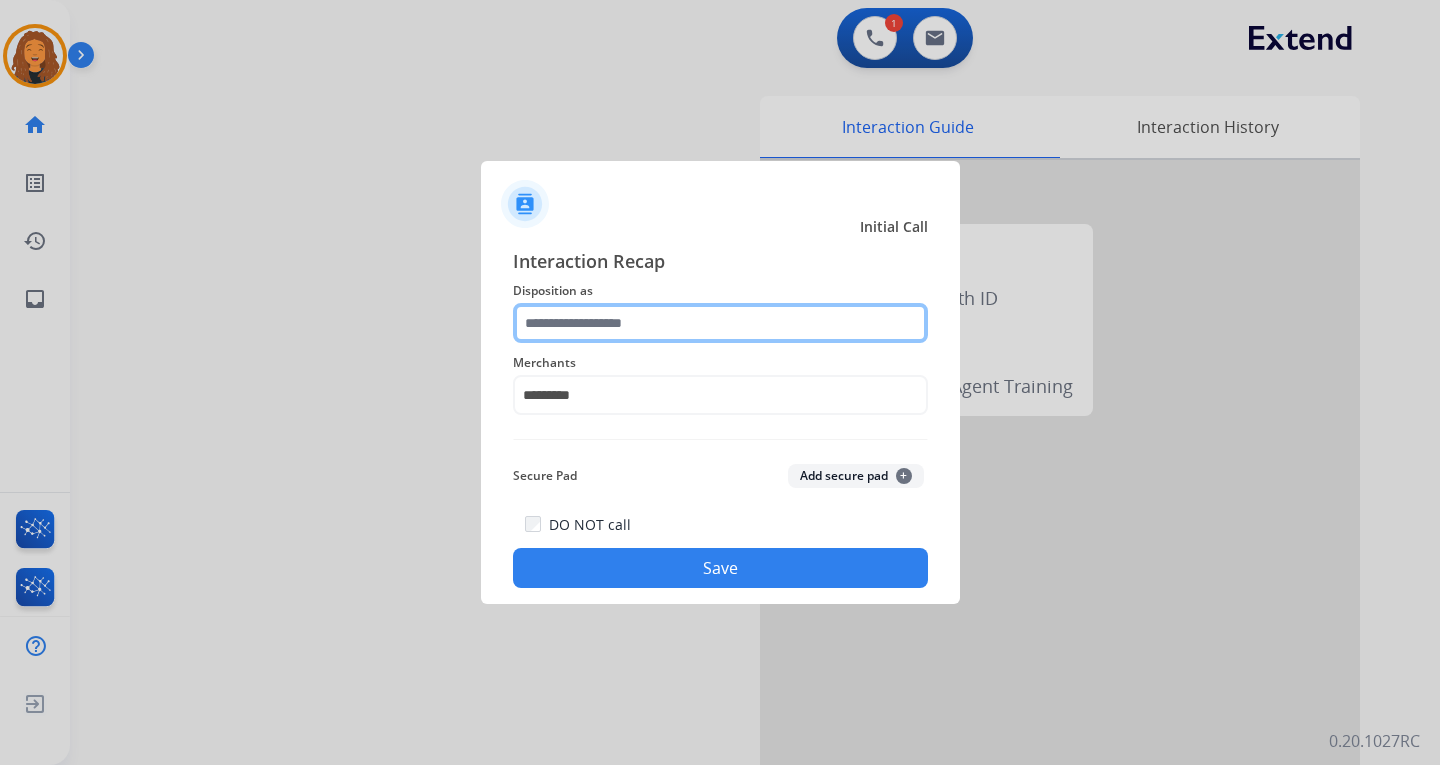 click 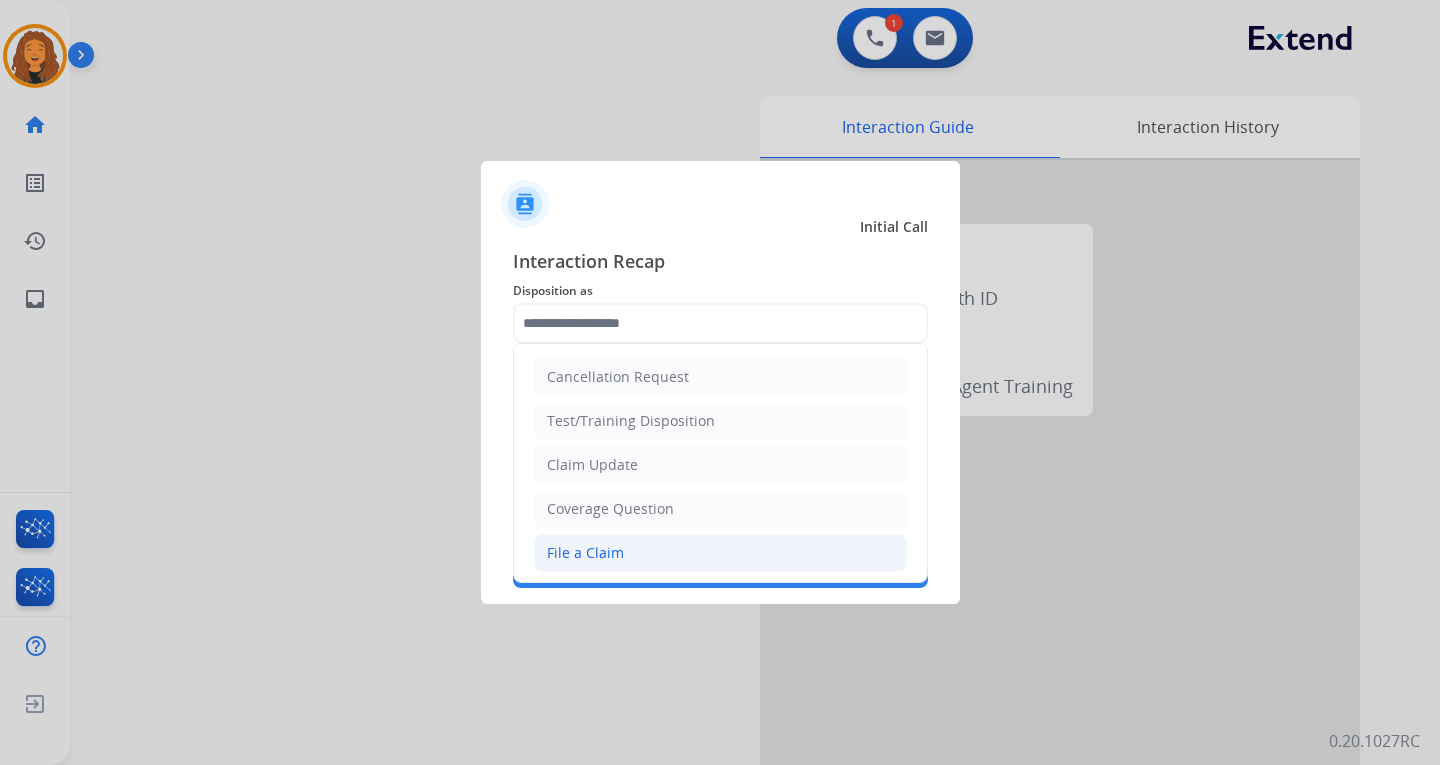 click on "File a Claim" 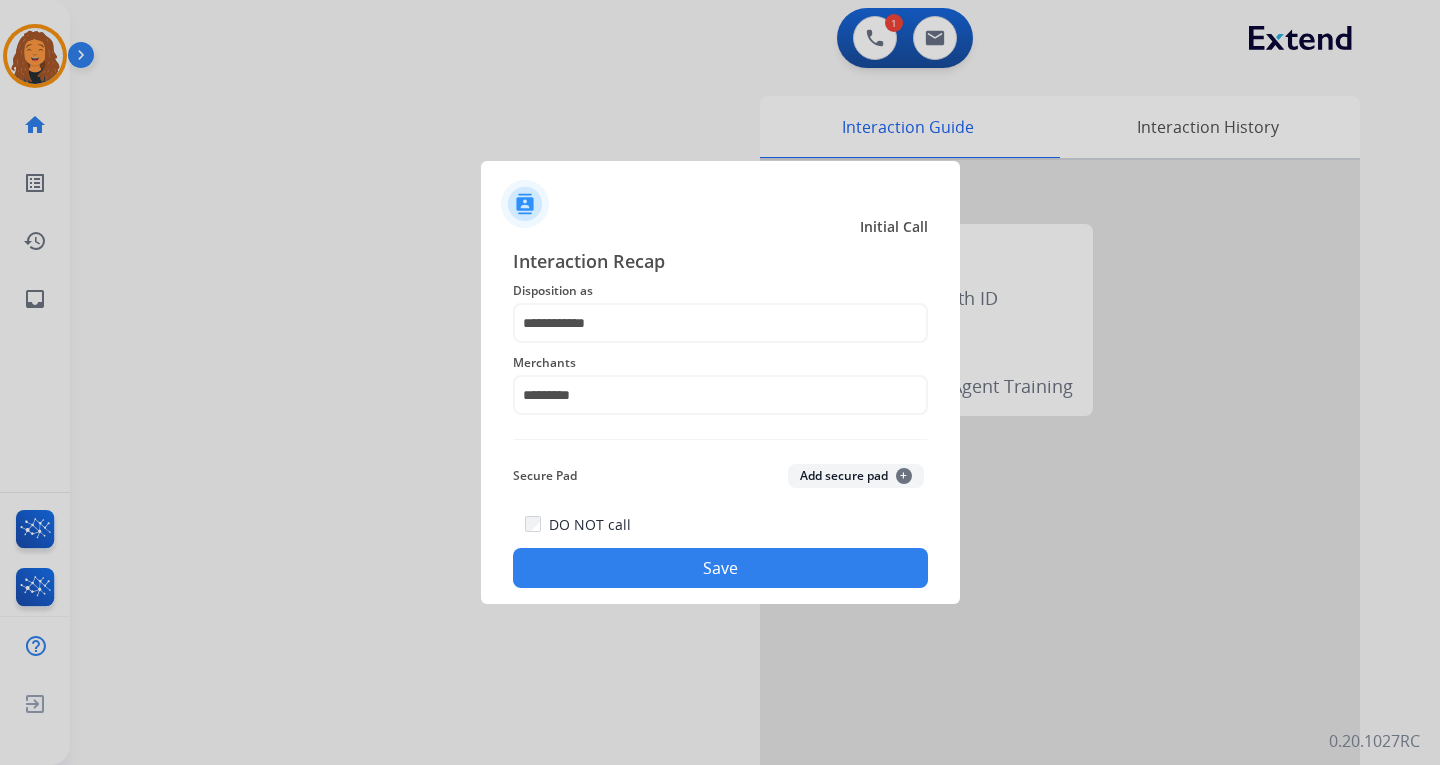 click on "Save" 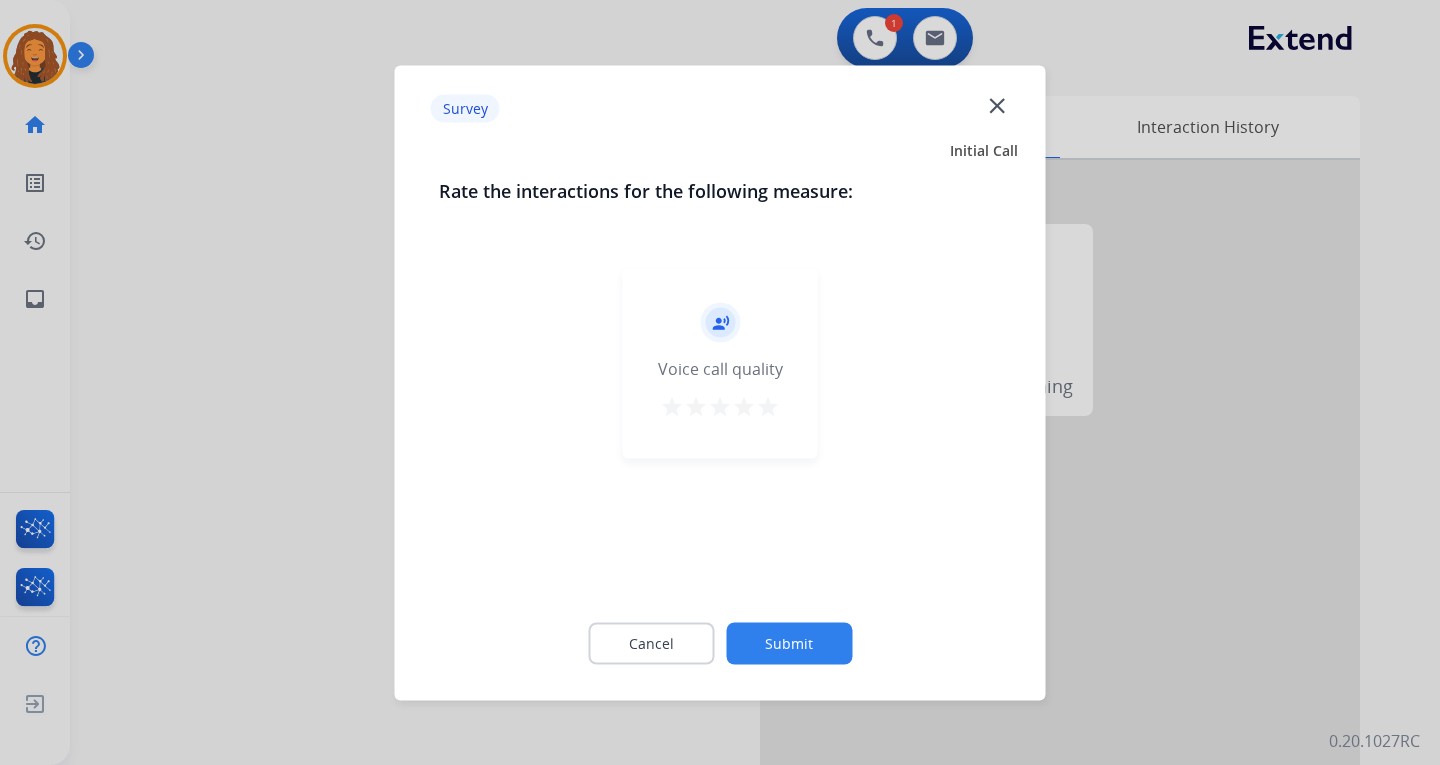 click on "Submit" 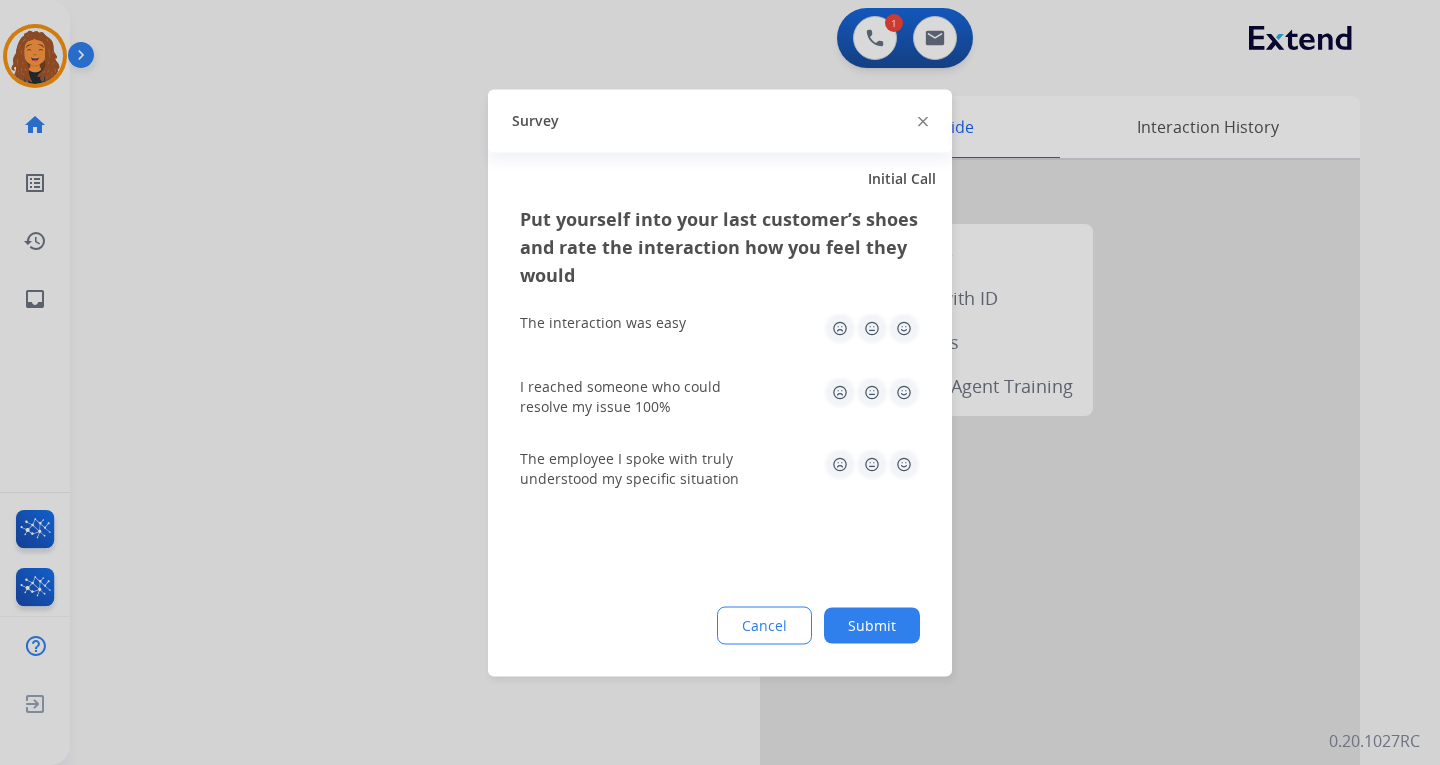 click on "Submit" 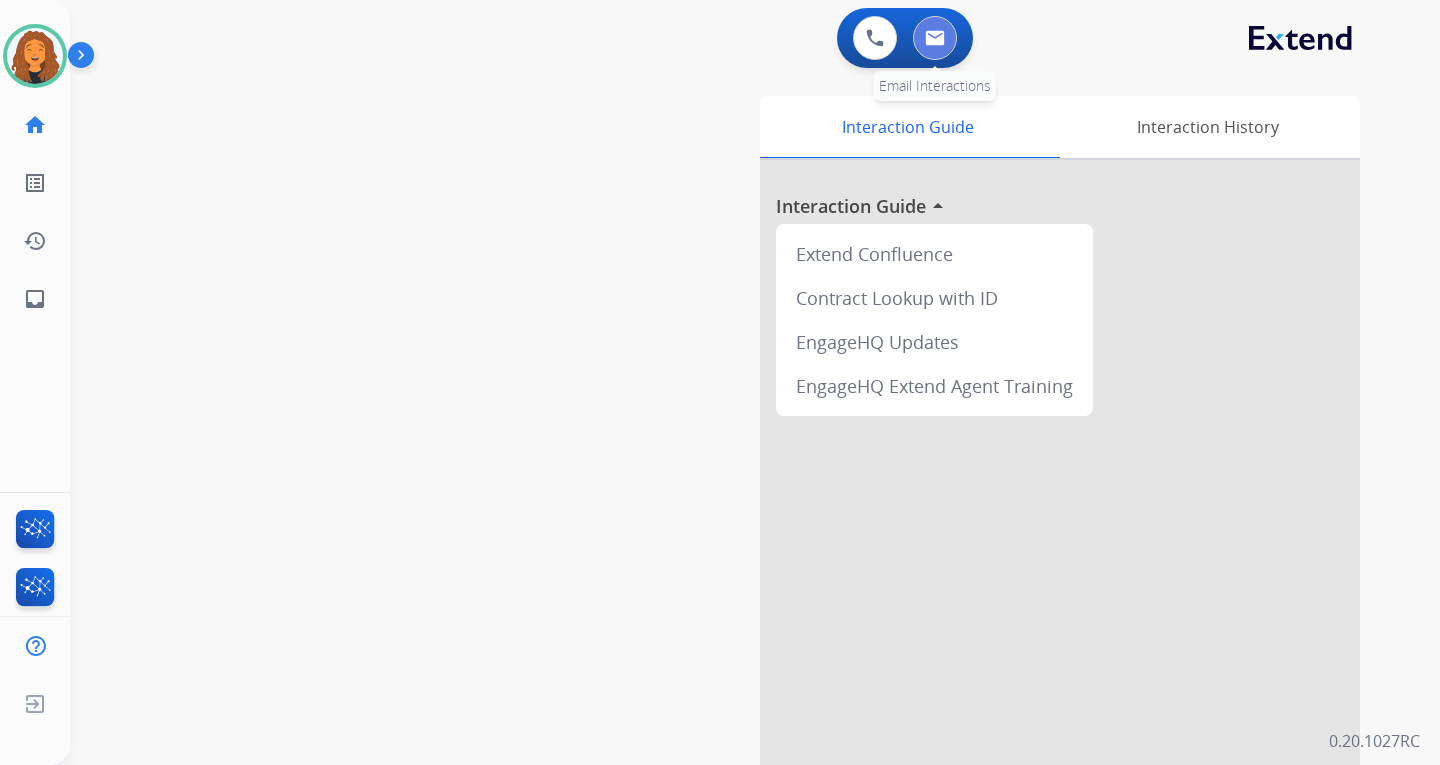 click at bounding box center [935, 38] 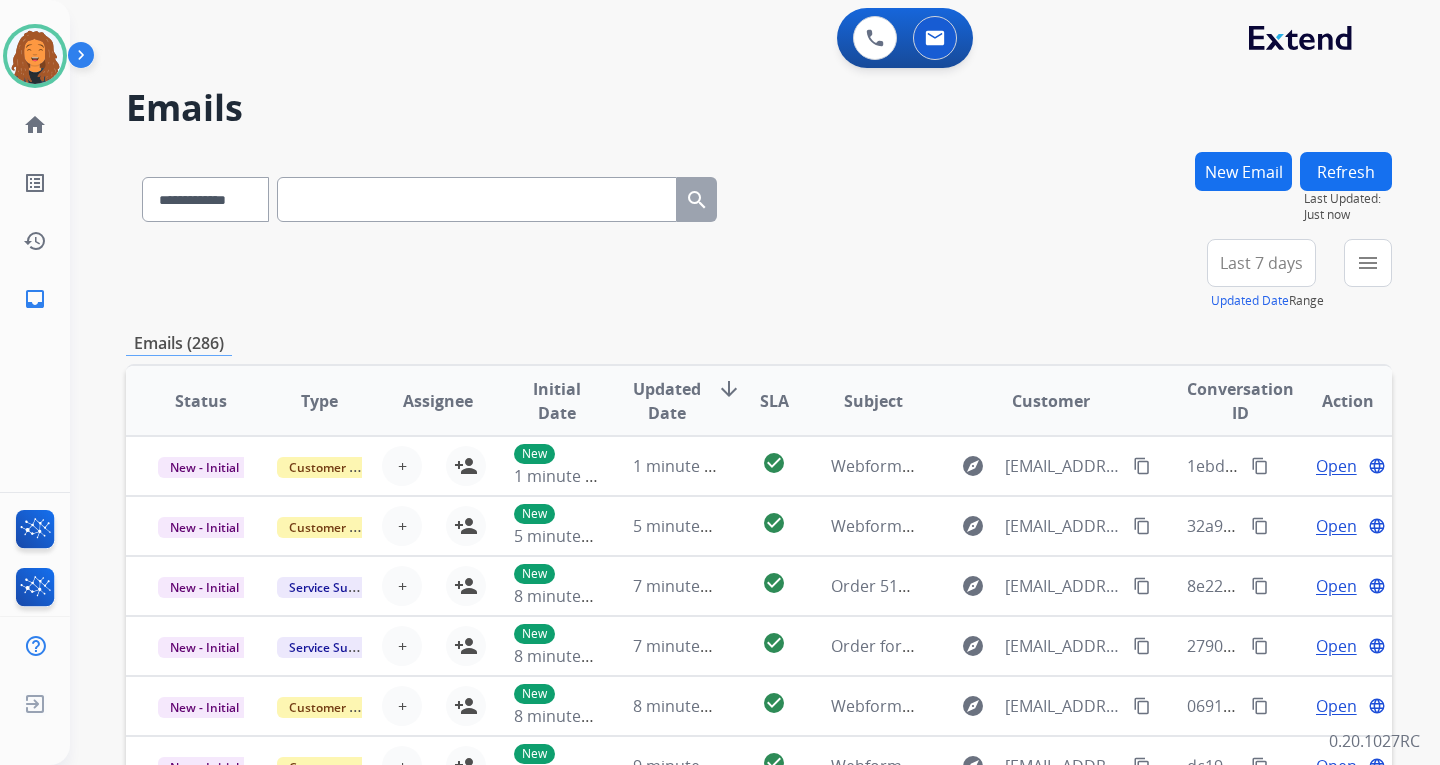 click on "New Email" at bounding box center [1243, 171] 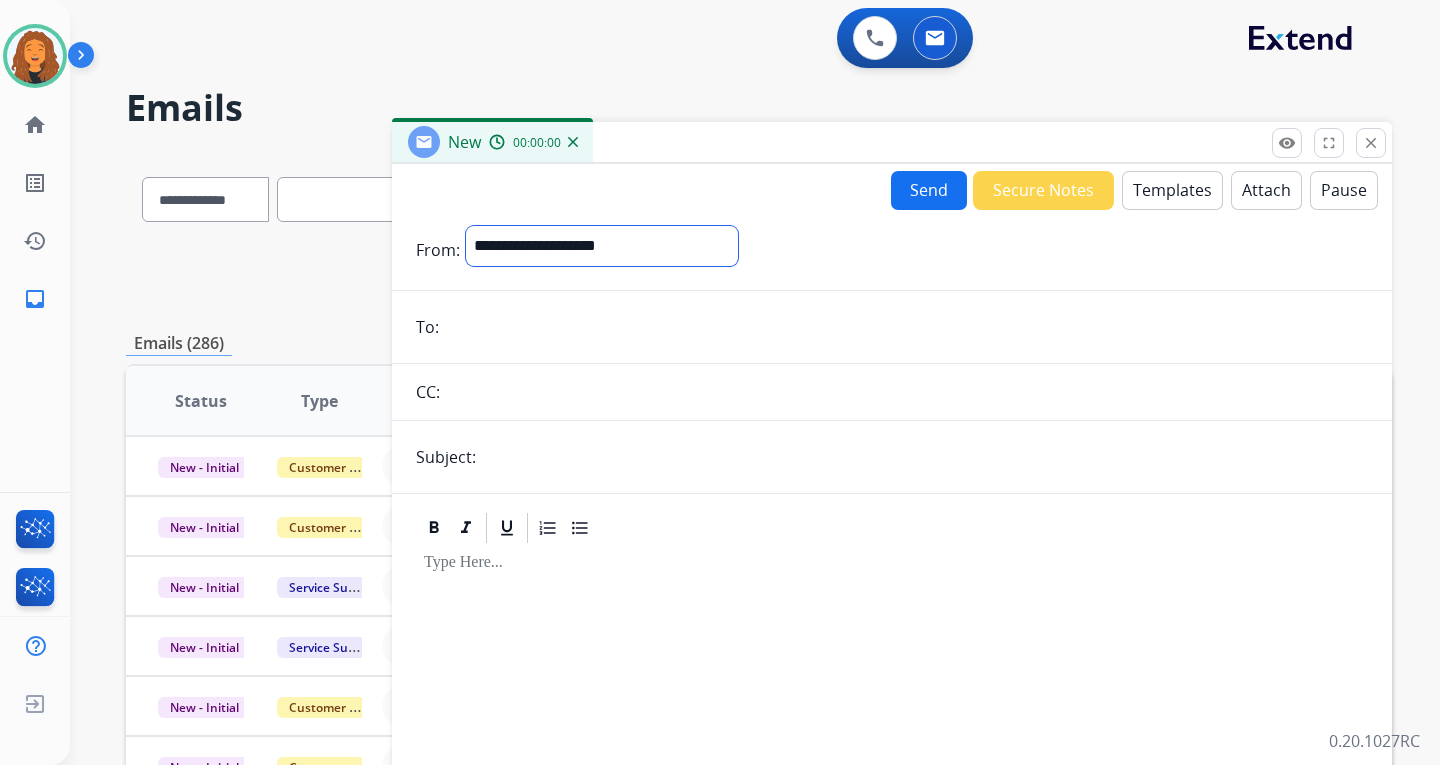 drag, startPoint x: 629, startPoint y: 229, endPoint x: 608, endPoint y: 248, distance: 28.319605 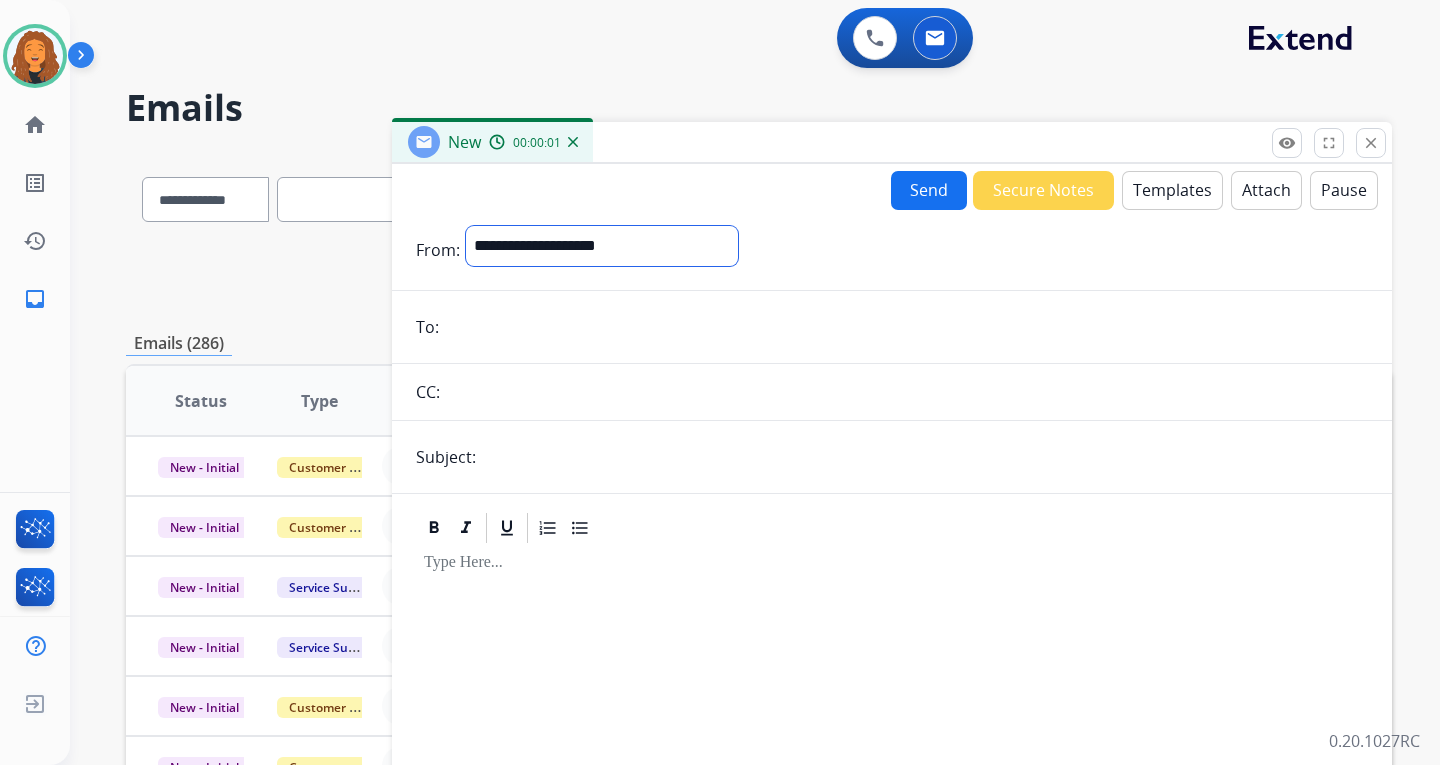 select on "**********" 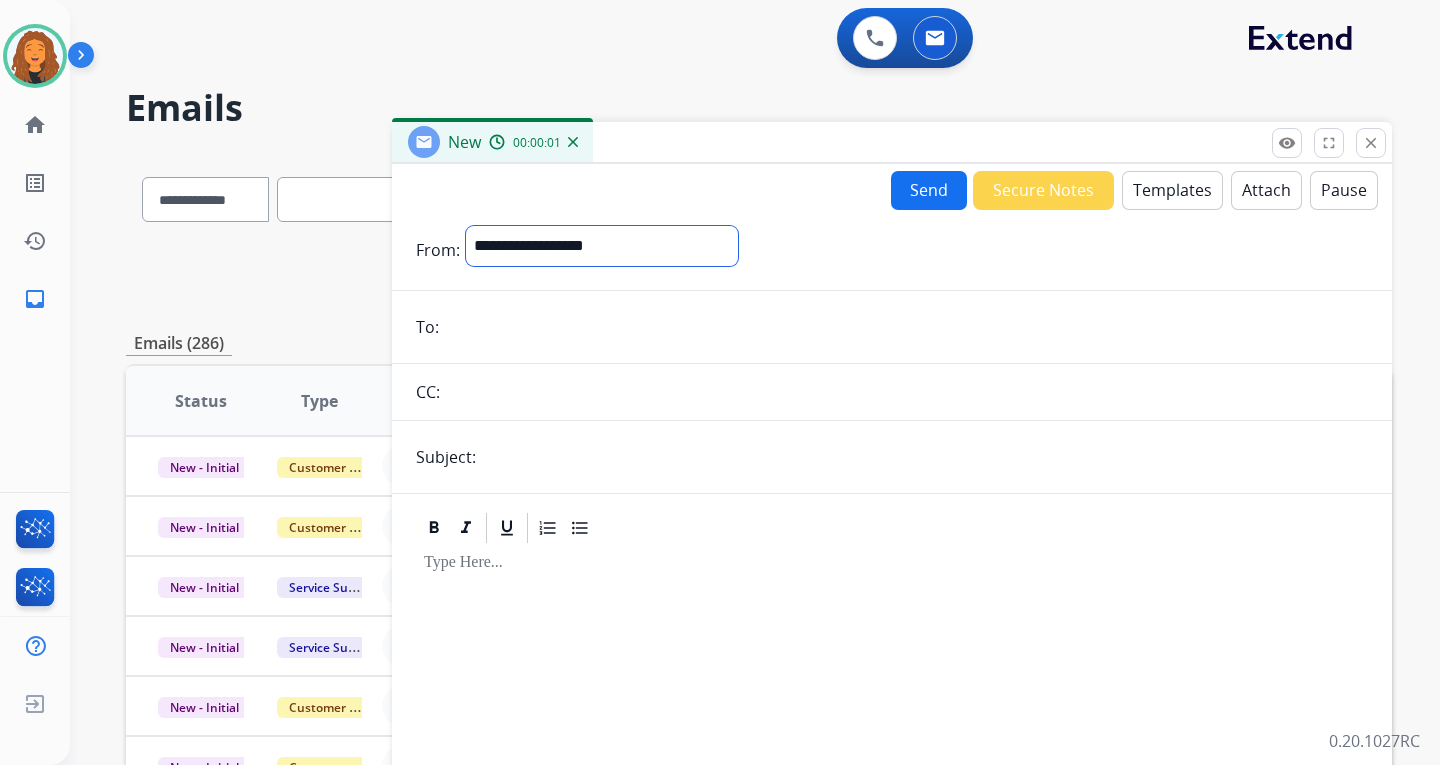 click on "**********" at bounding box center (602, 246) 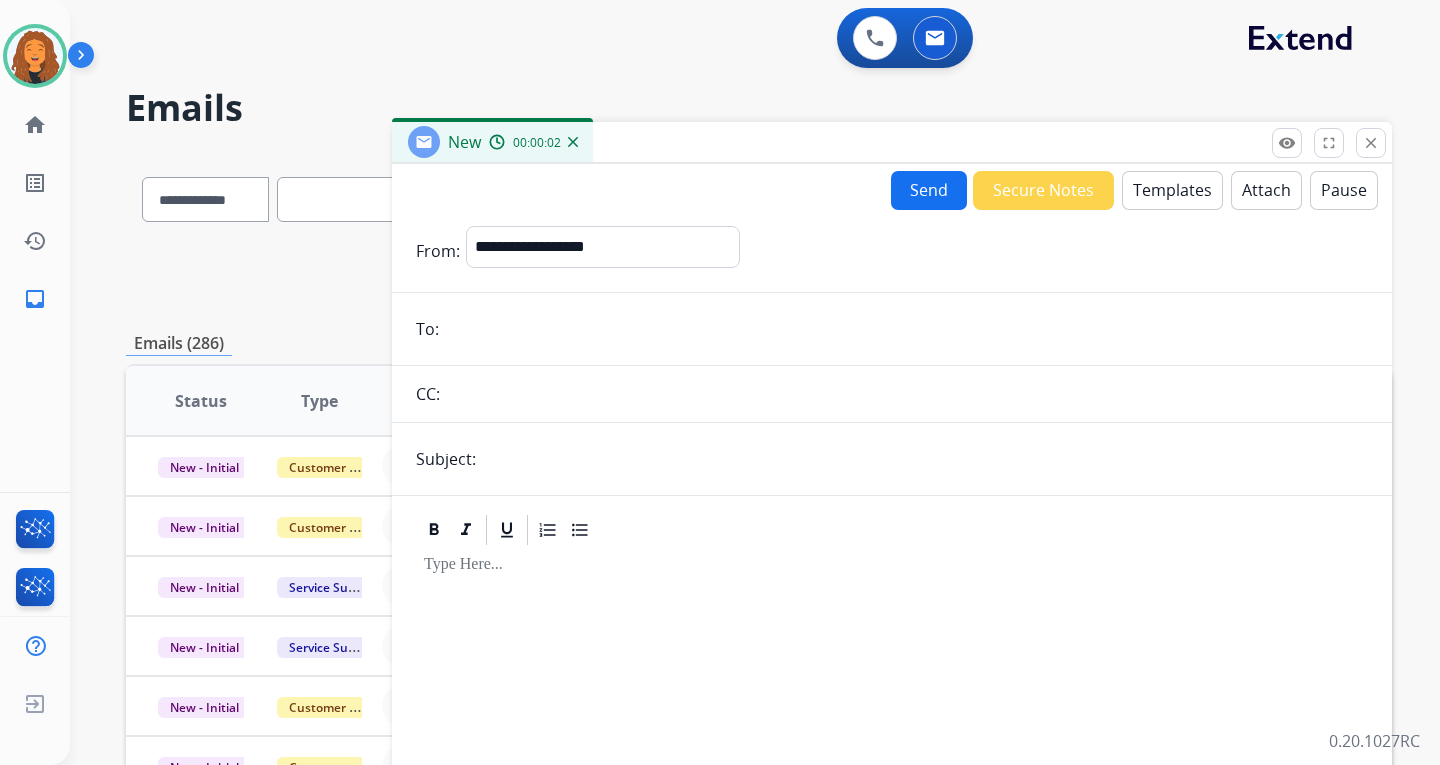 click on "**********" at bounding box center [892, 556] 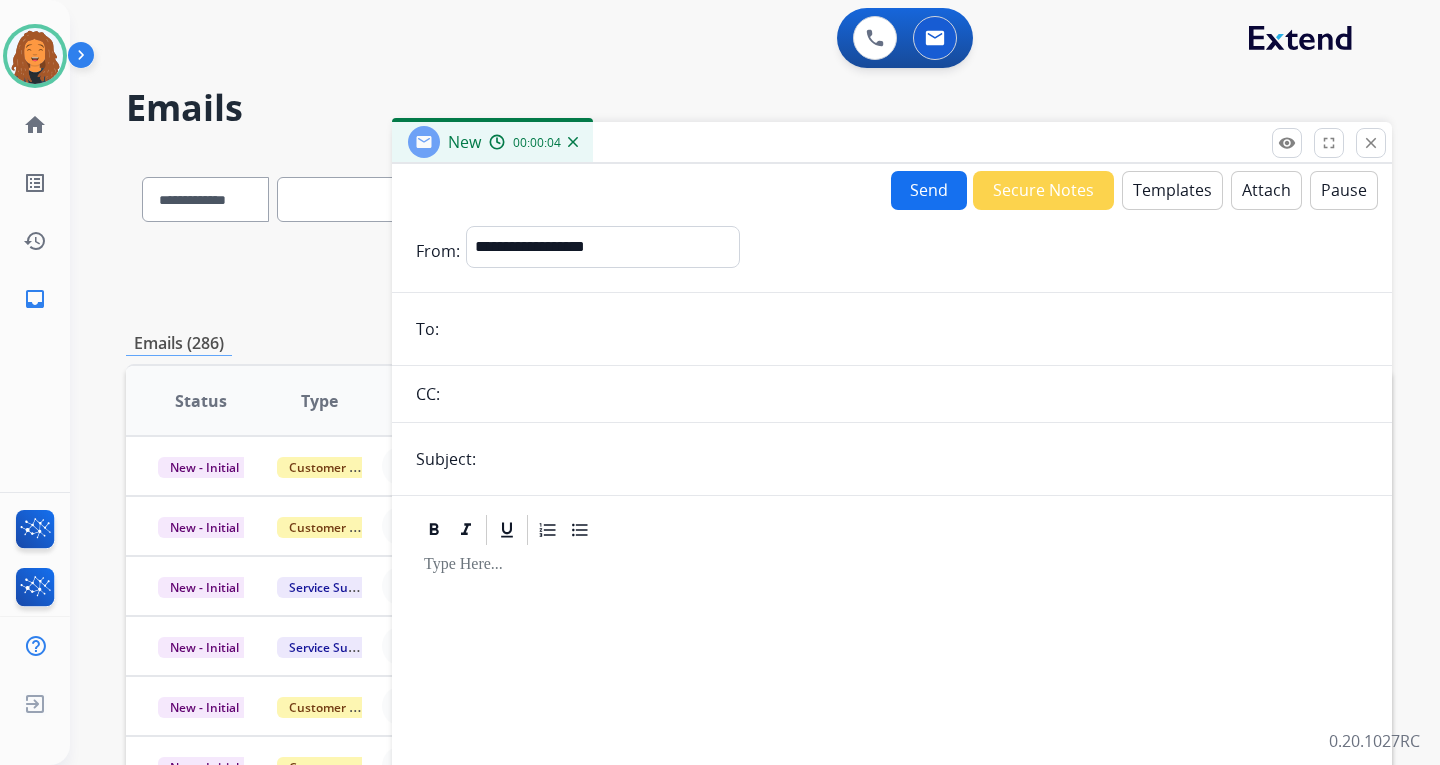 paste on "**********" 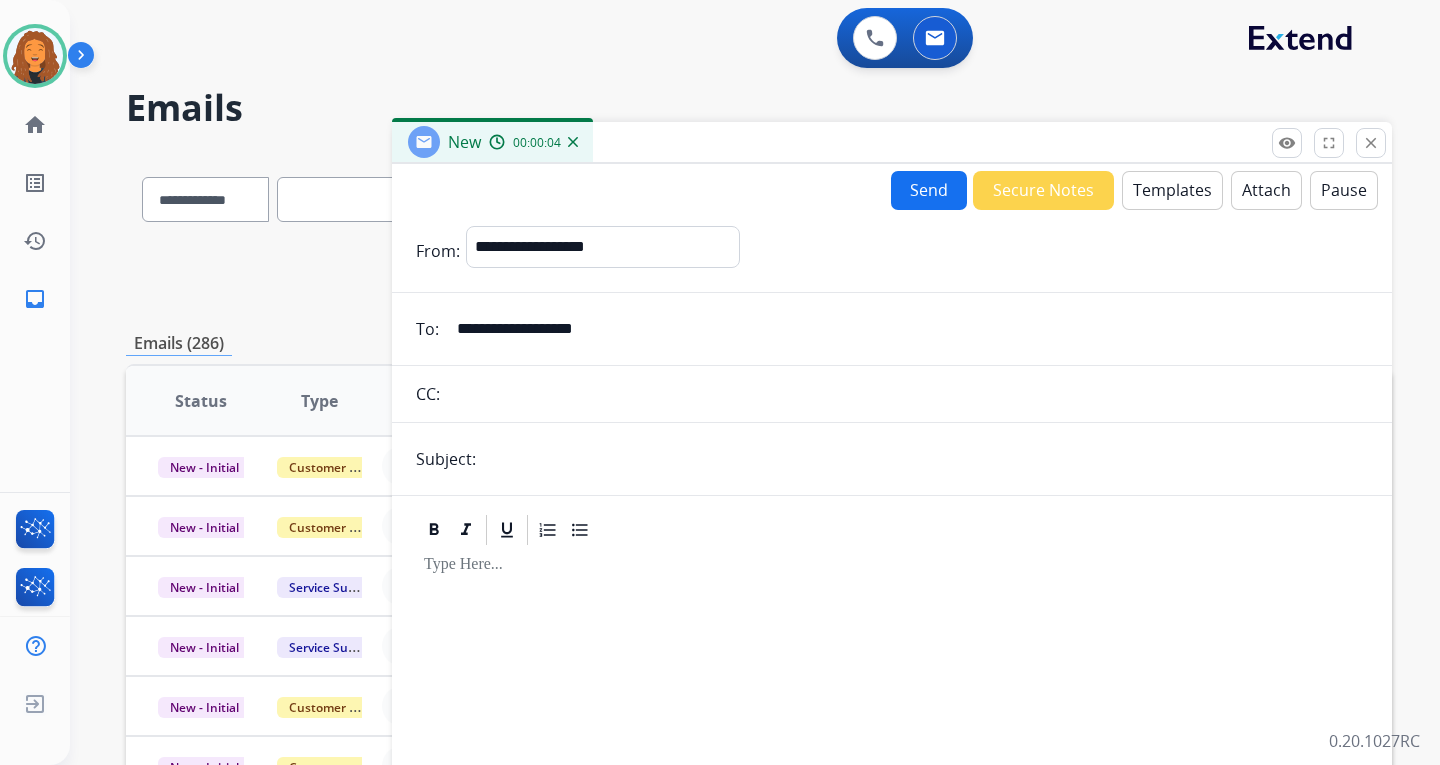 type on "**********" 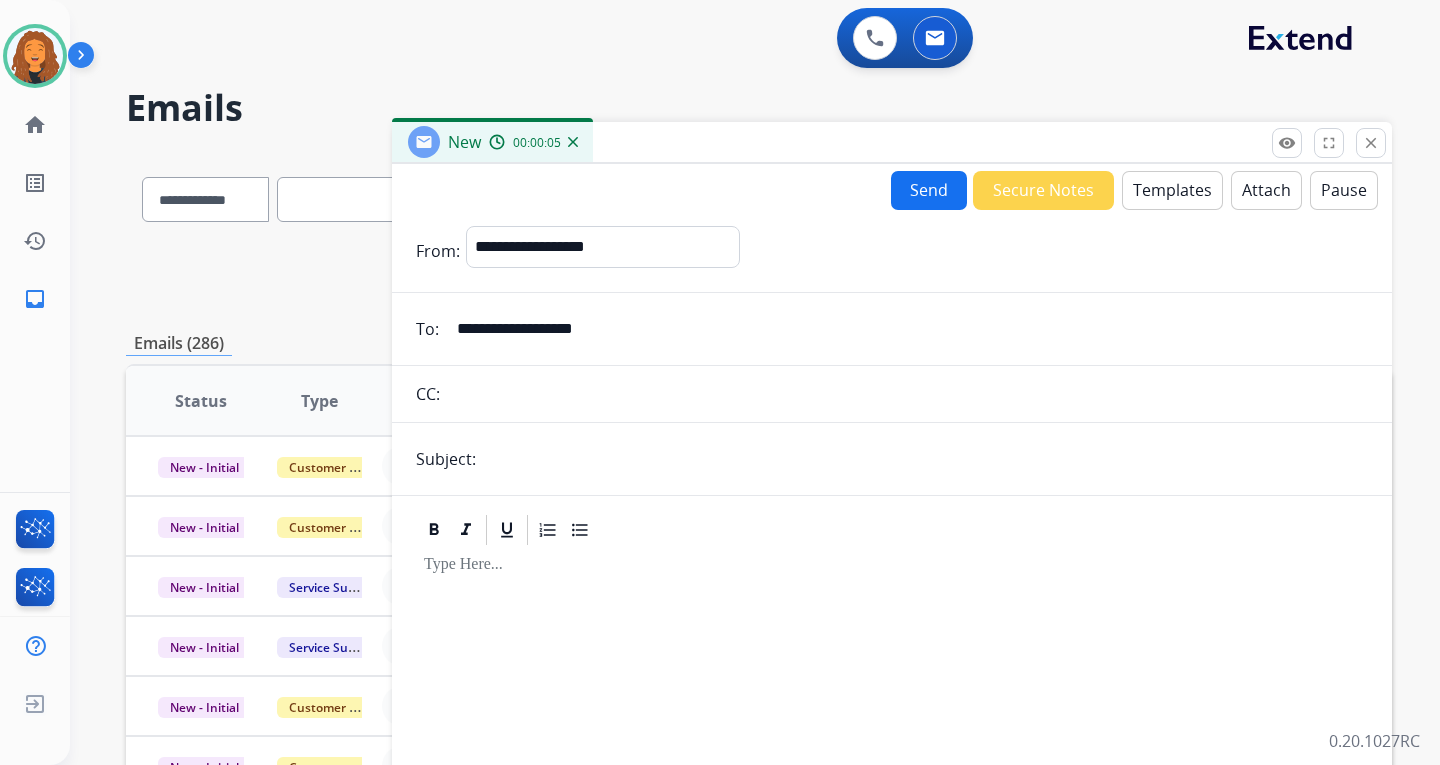 click at bounding box center (925, 459) 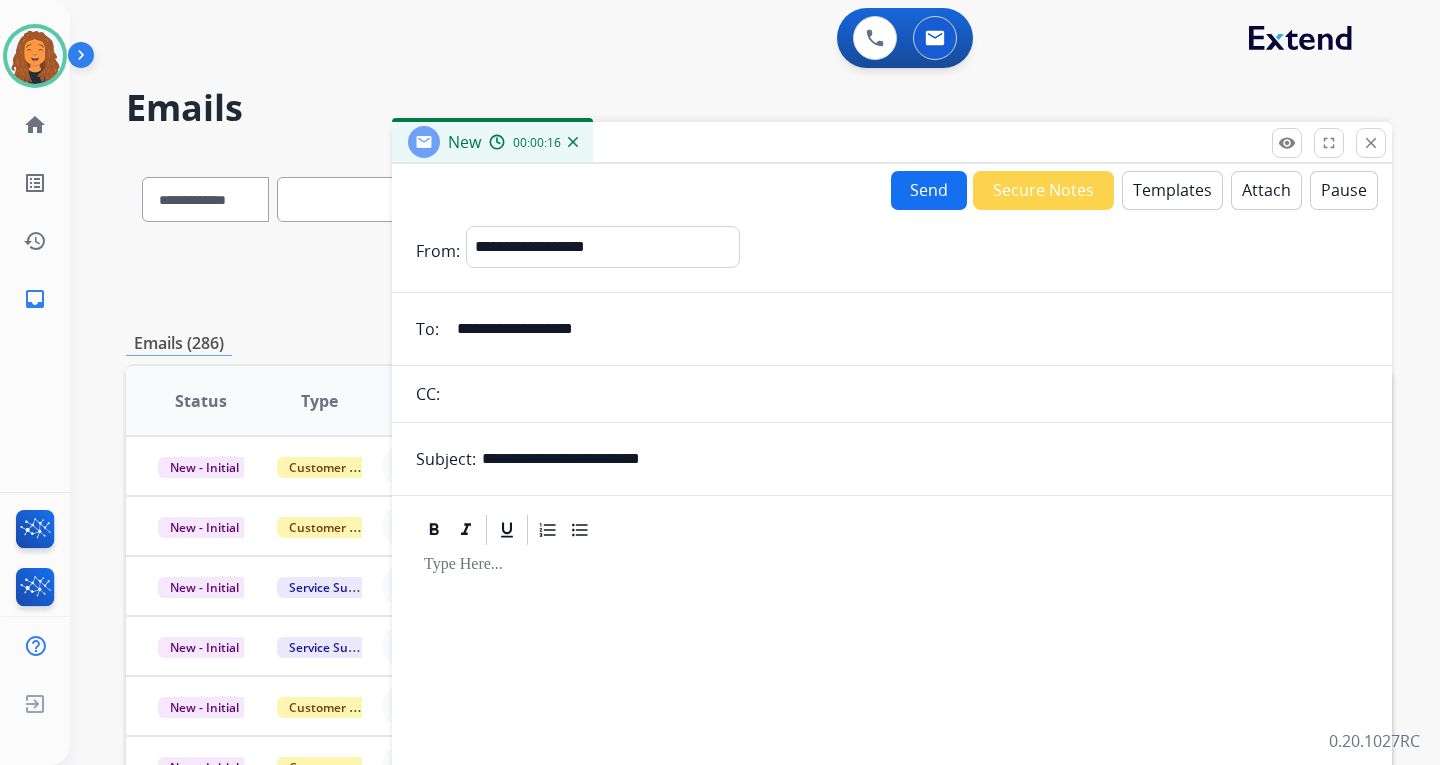 type on "**********" 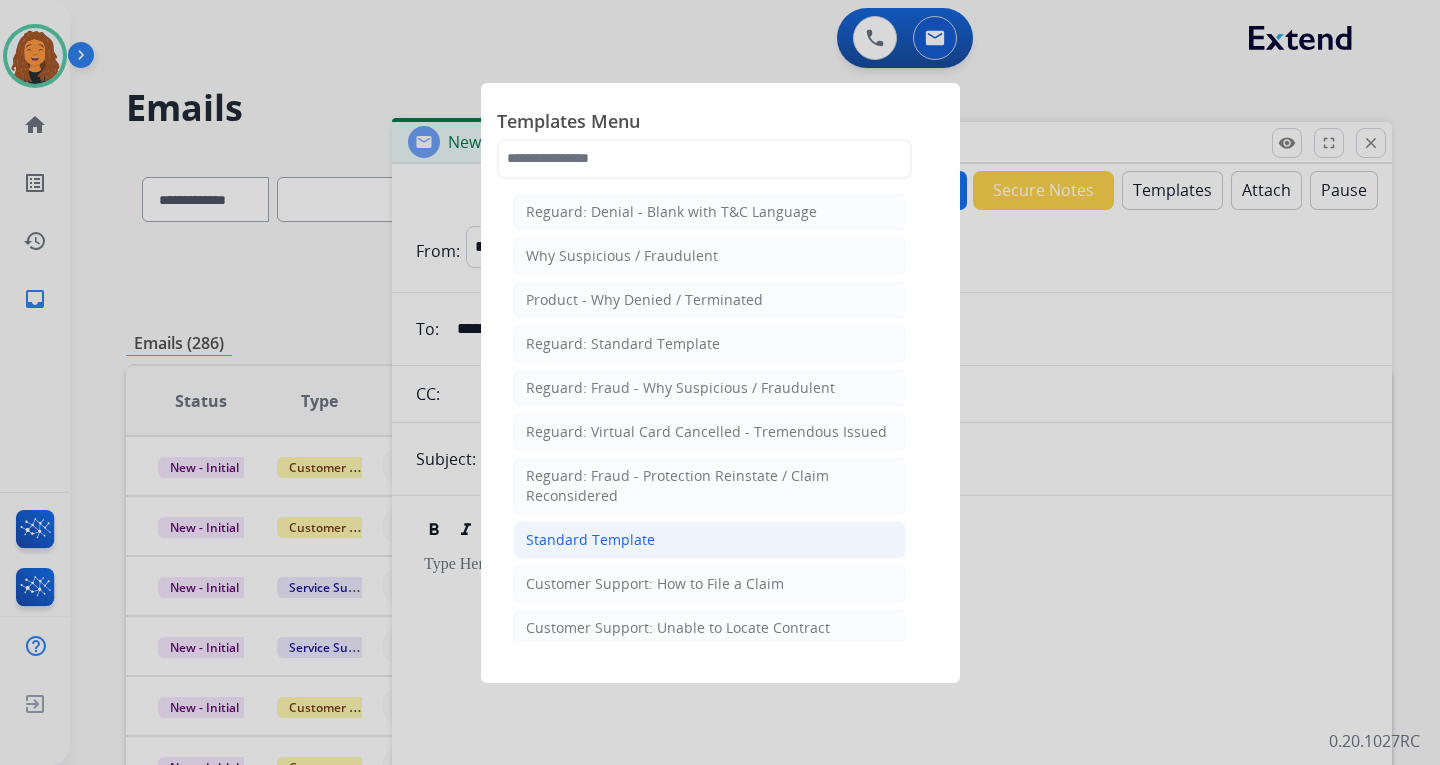 click on "Standard Template" 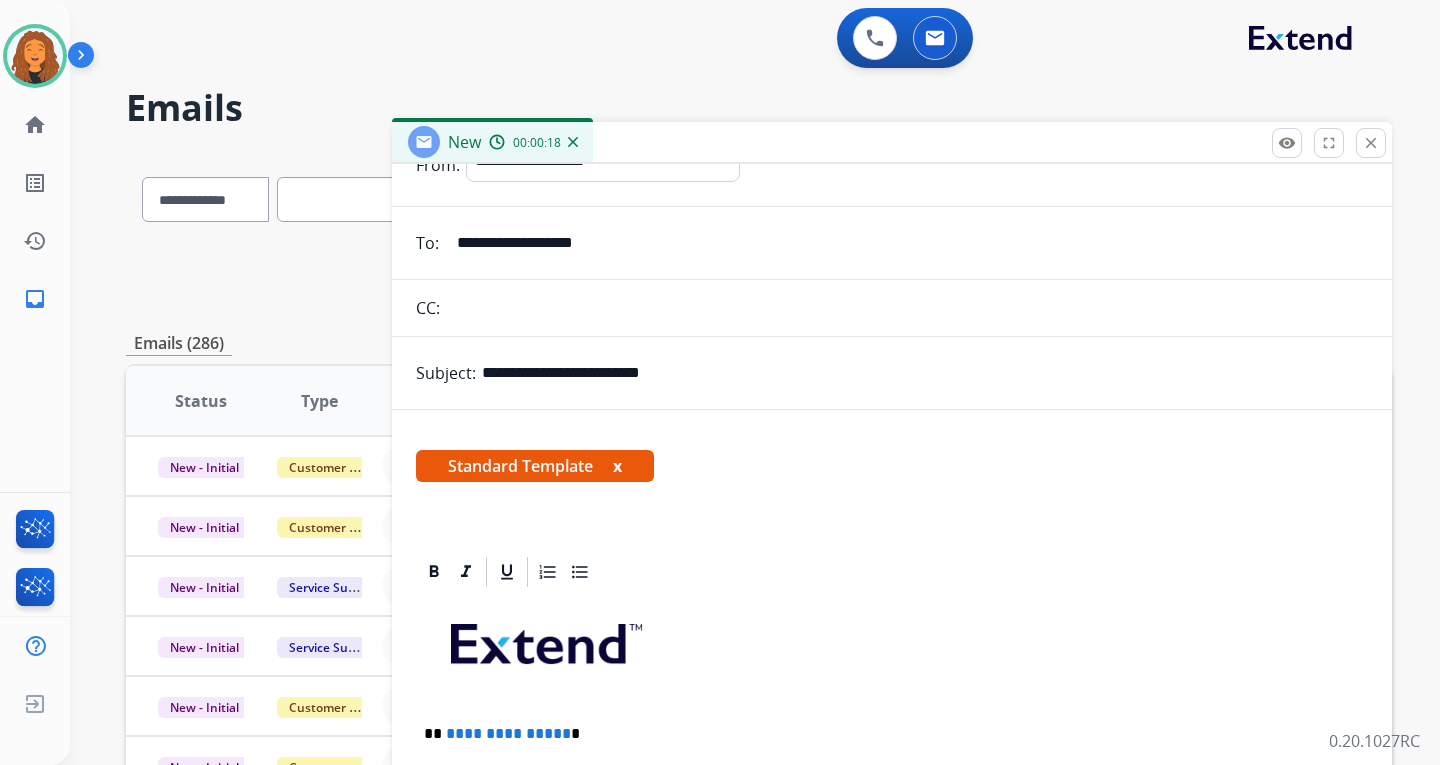 scroll, scrollTop: 300, scrollLeft: 0, axis: vertical 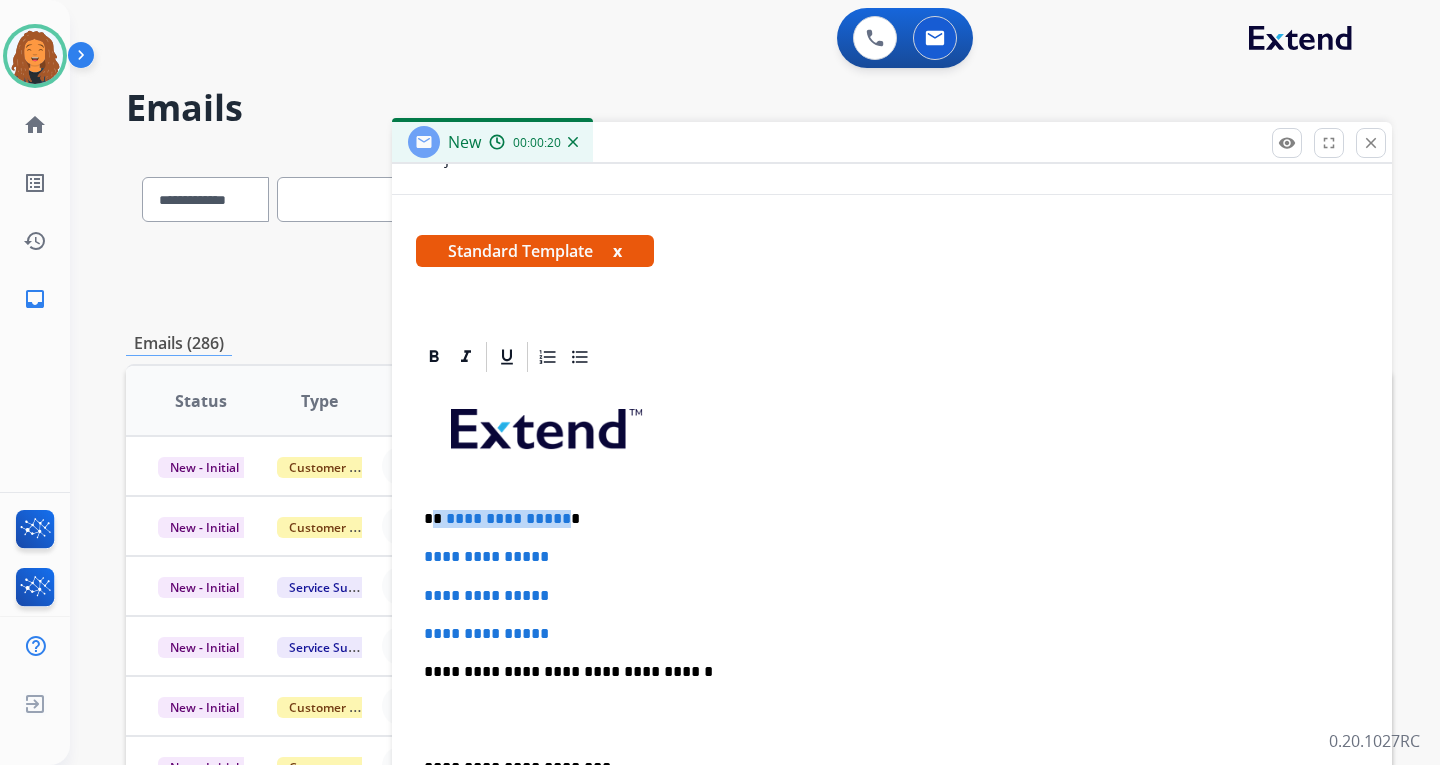 drag, startPoint x: 559, startPoint y: 519, endPoint x: 435, endPoint y: 519, distance: 124 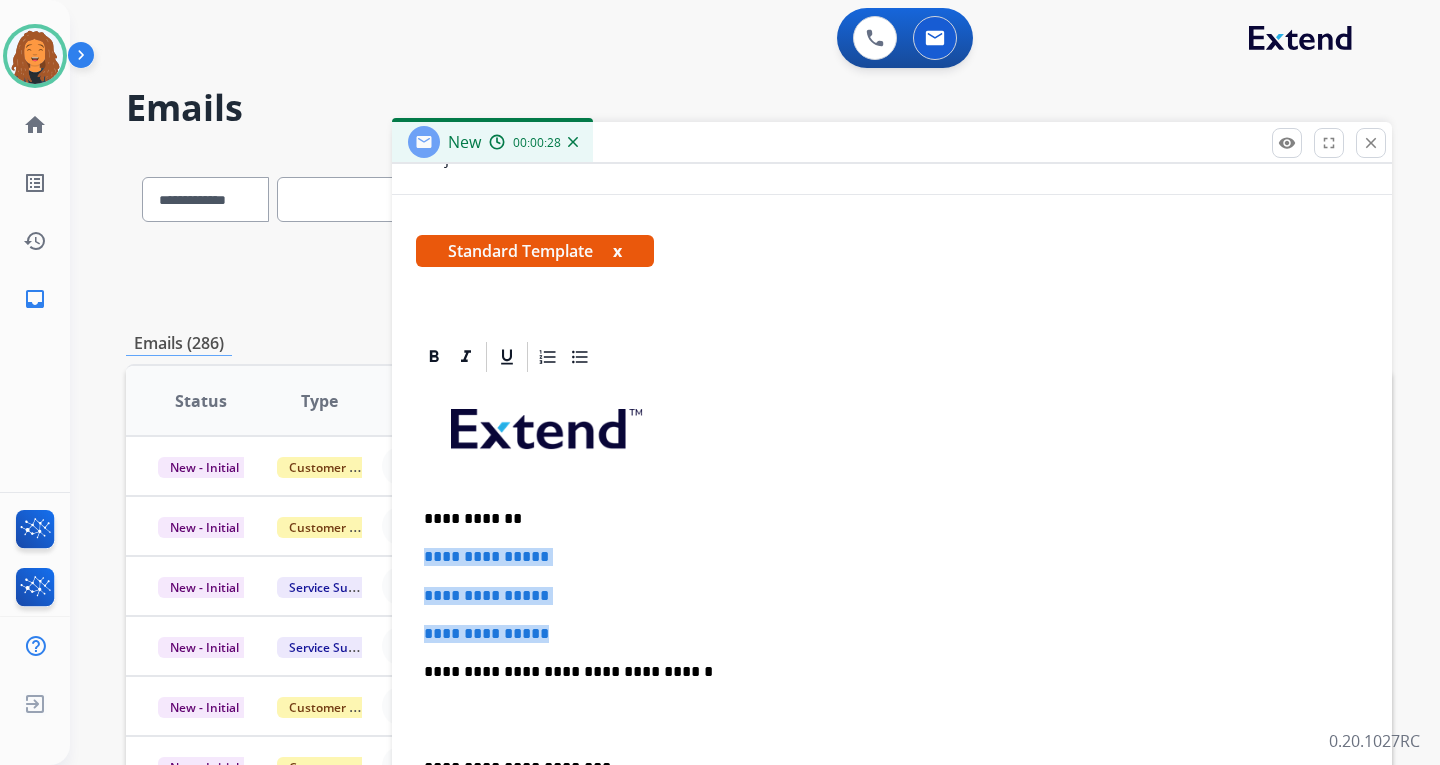 drag, startPoint x: 454, startPoint y: 602, endPoint x: 394, endPoint y: 540, distance: 86.27862 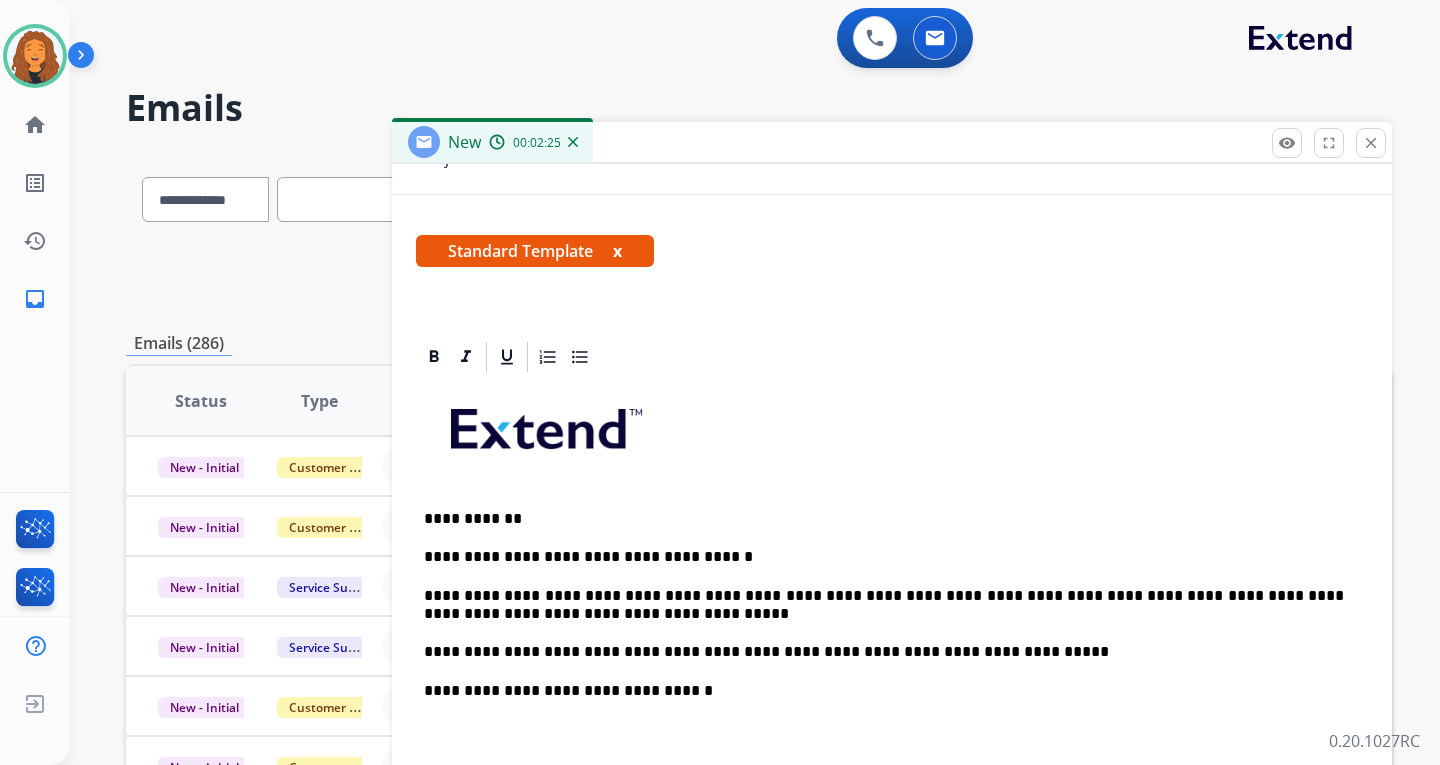 click on "**********" at bounding box center [884, 605] 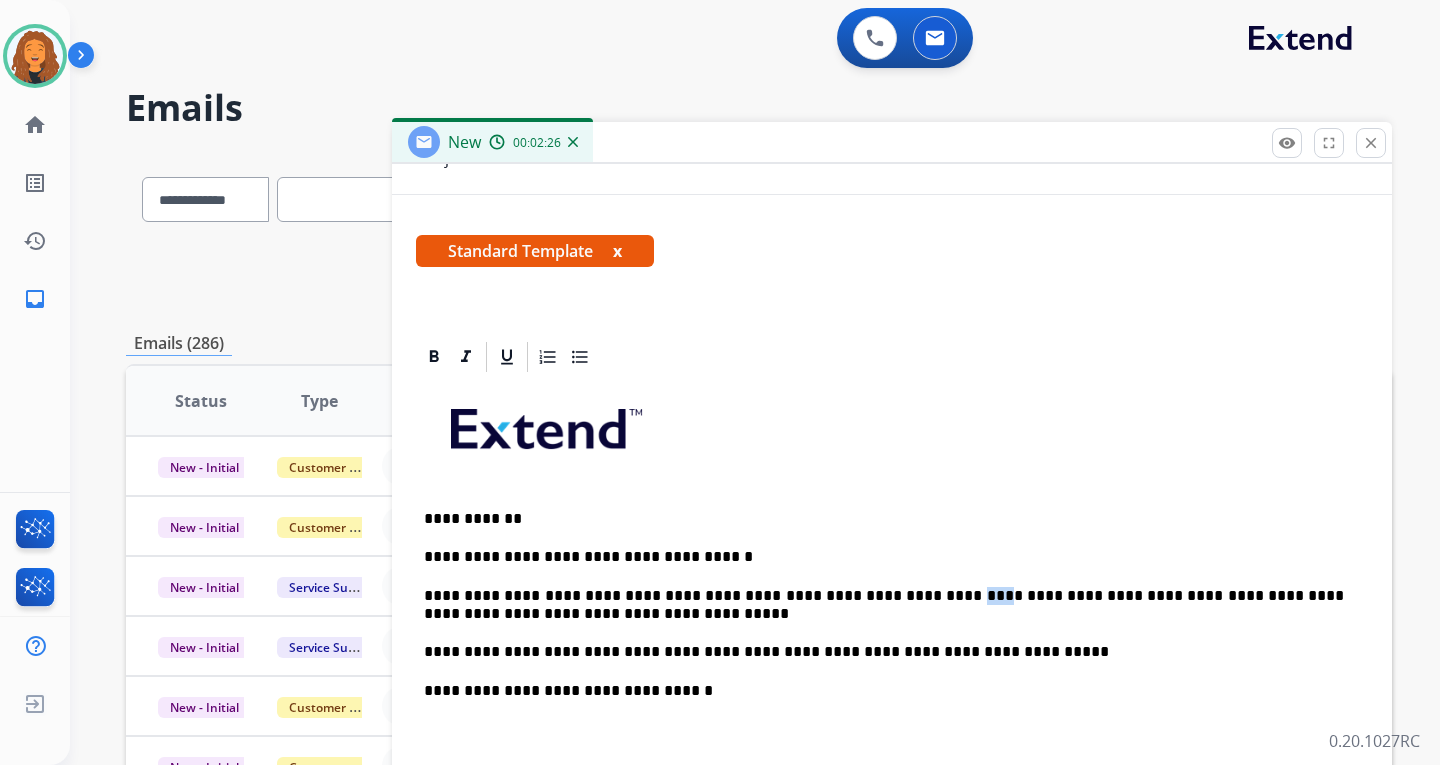 click on "**********" at bounding box center (884, 605) 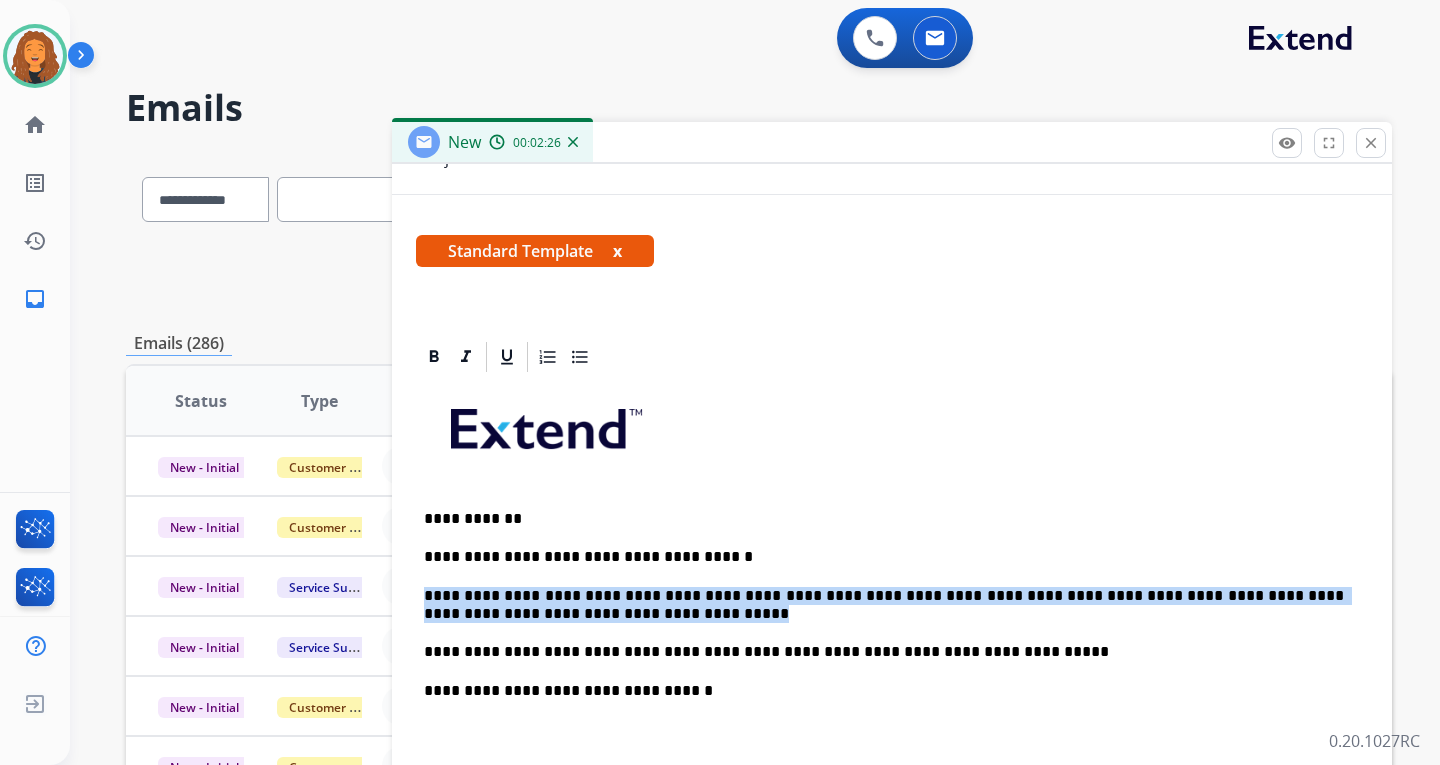 click on "**********" at bounding box center (884, 605) 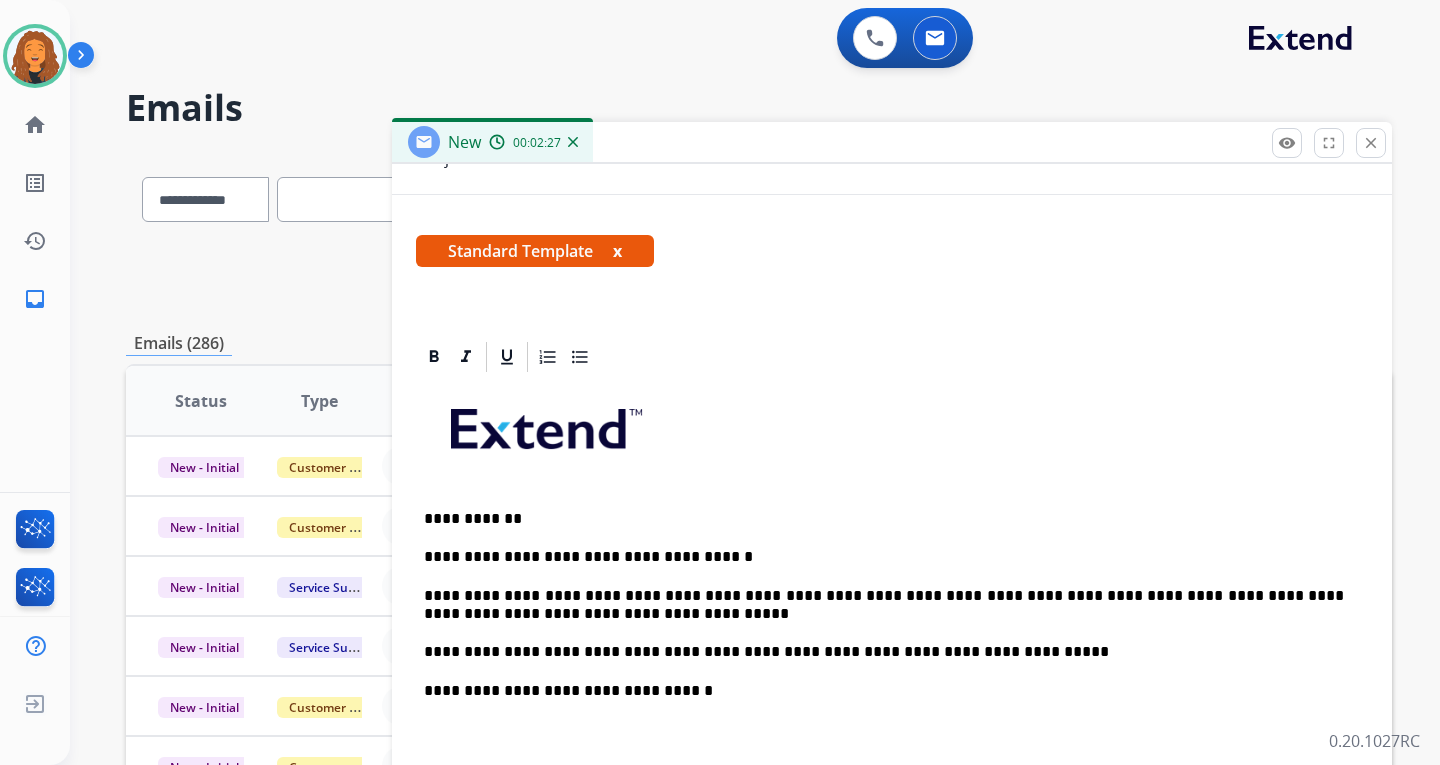 click on "**********" at bounding box center [884, 605] 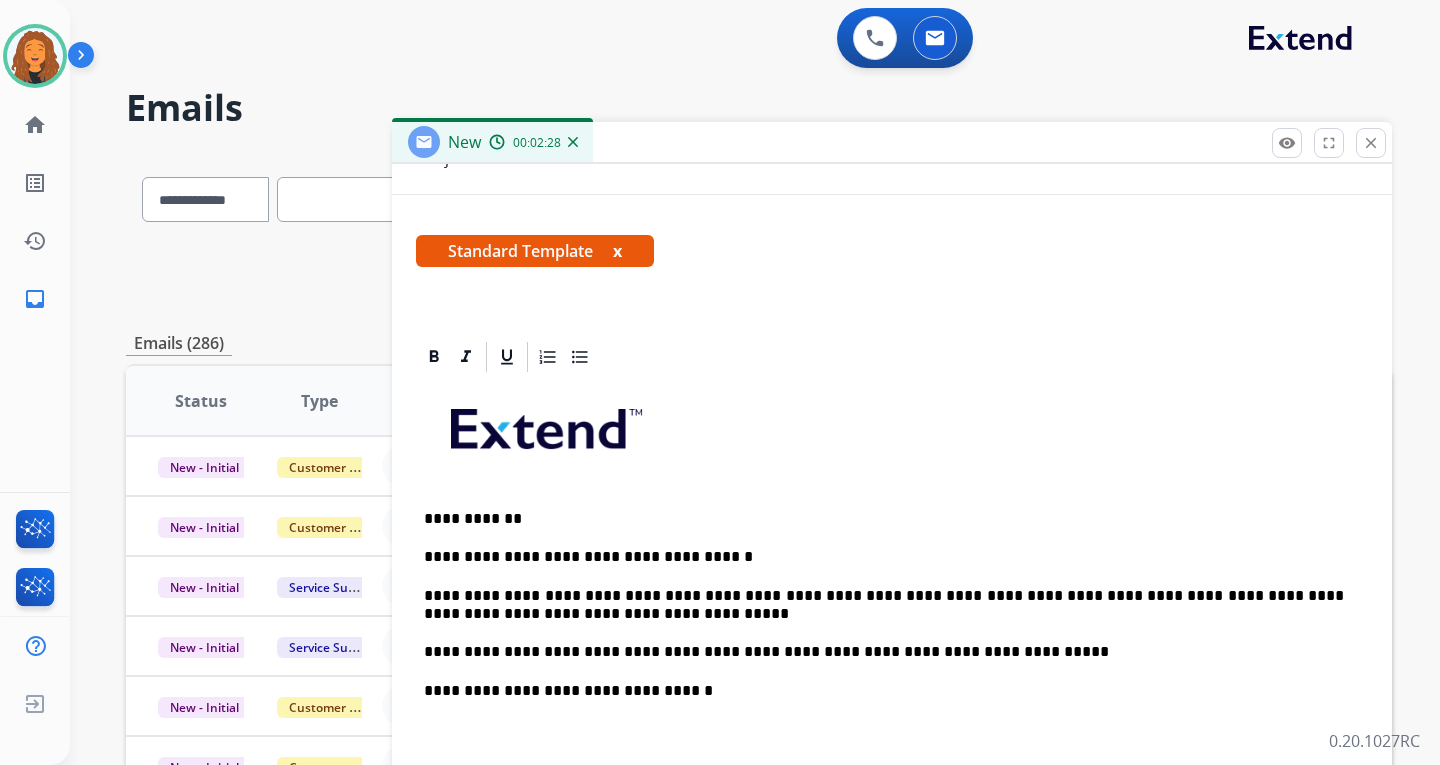click on "**********" at bounding box center [884, 605] 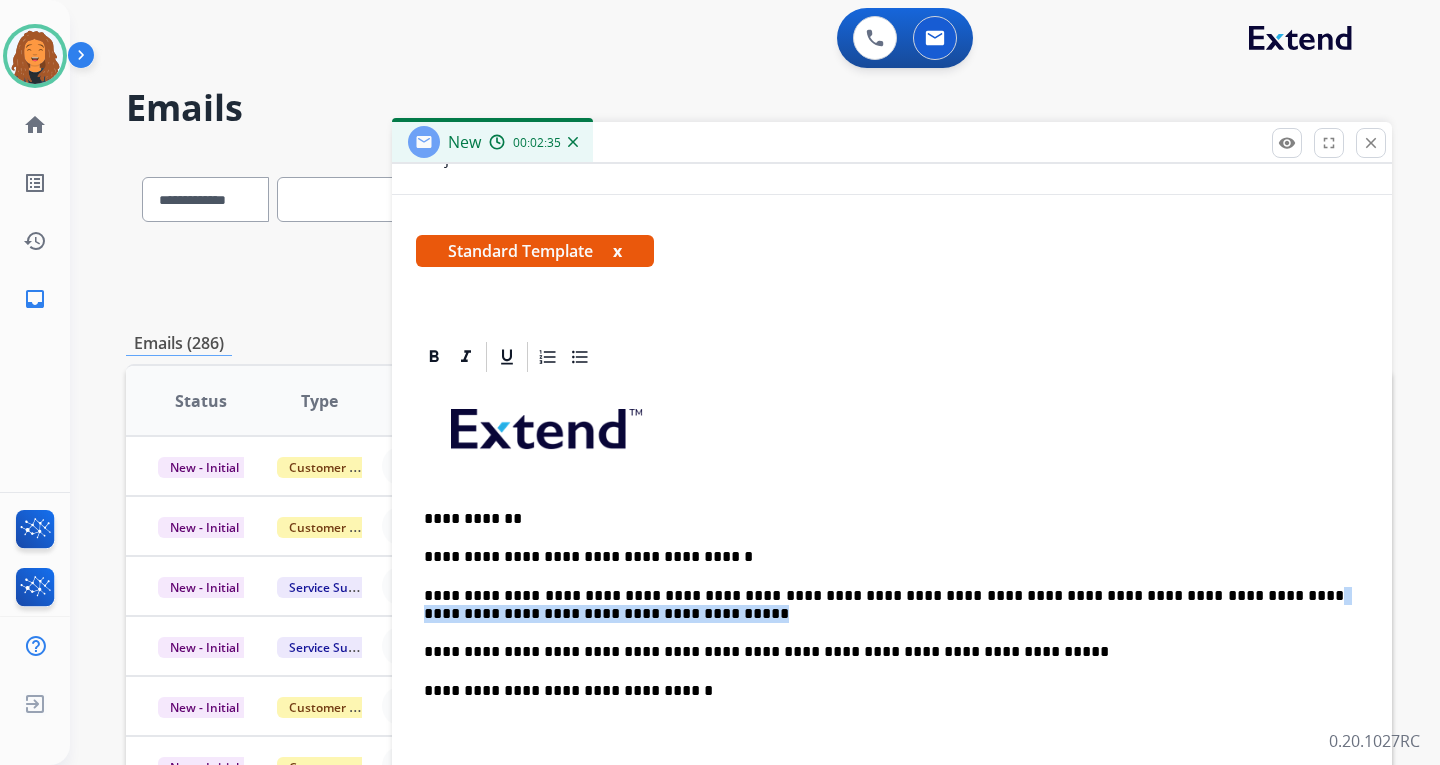 drag, startPoint x: 1160, startPoint y: 600, endPoint x: 1257, endPoint y: 614, distance: 98.005104 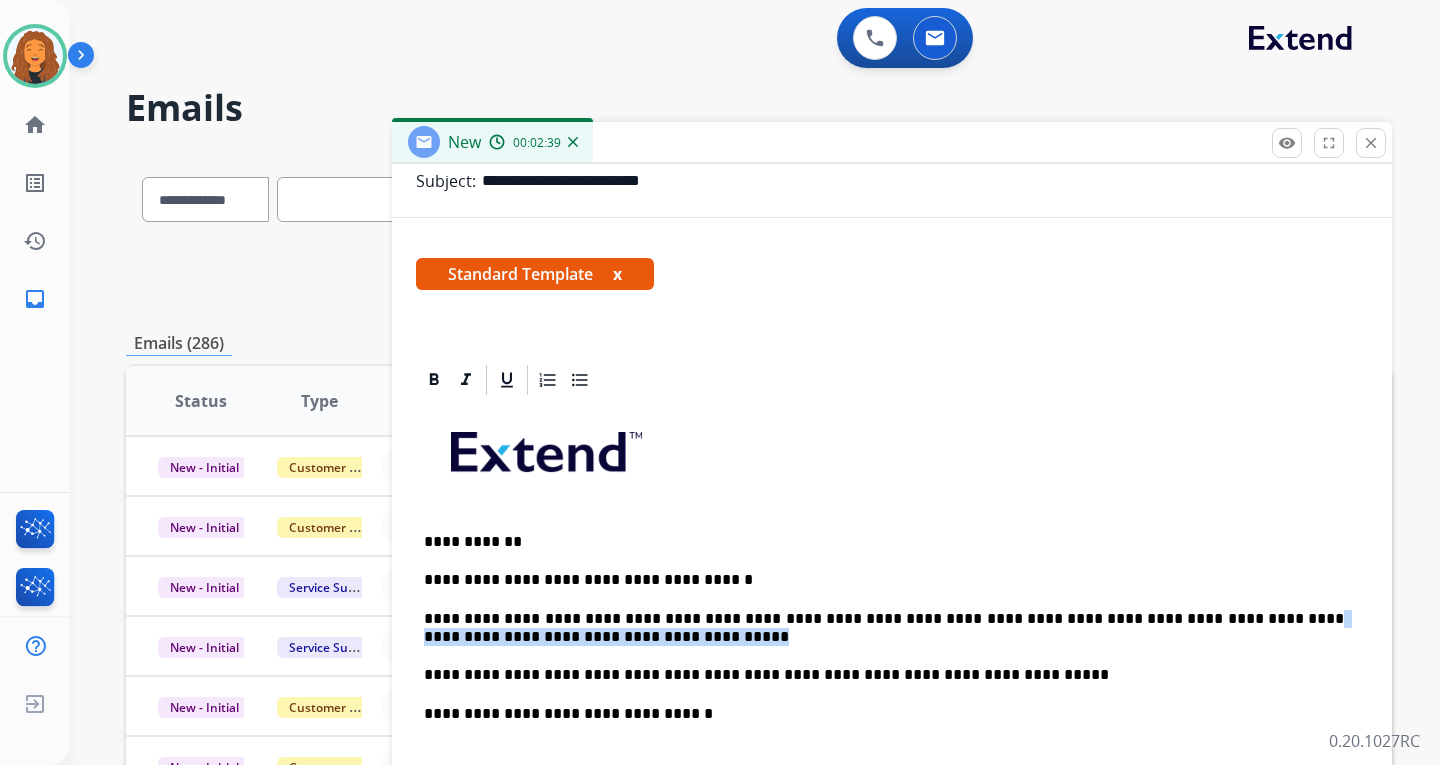 scroll, scrollTop: 300, scrollLeft: 0, axis: vertical 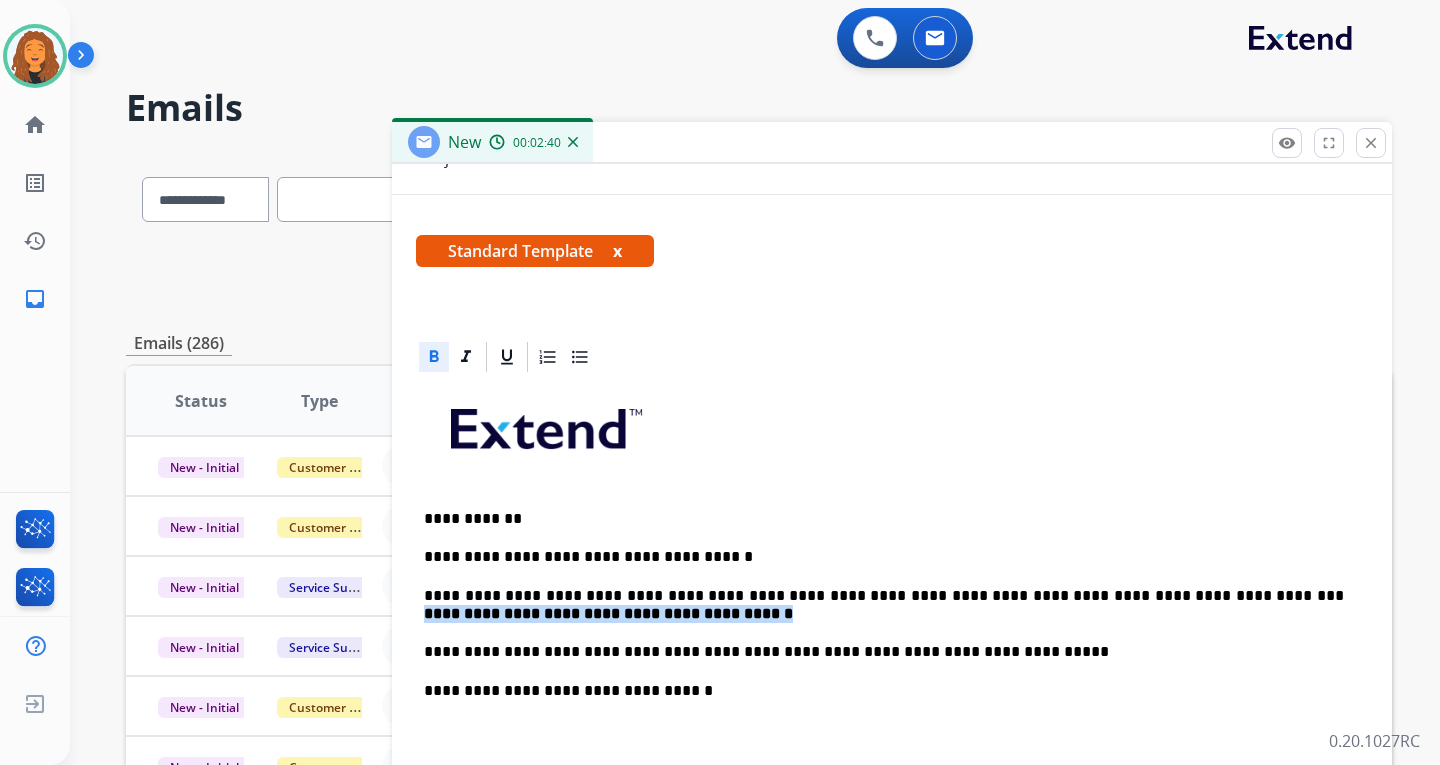 drag, startPoint x: 437, startPoint y: 357, endPoint x: 481, endPoint y: 376, distance: 47.92703 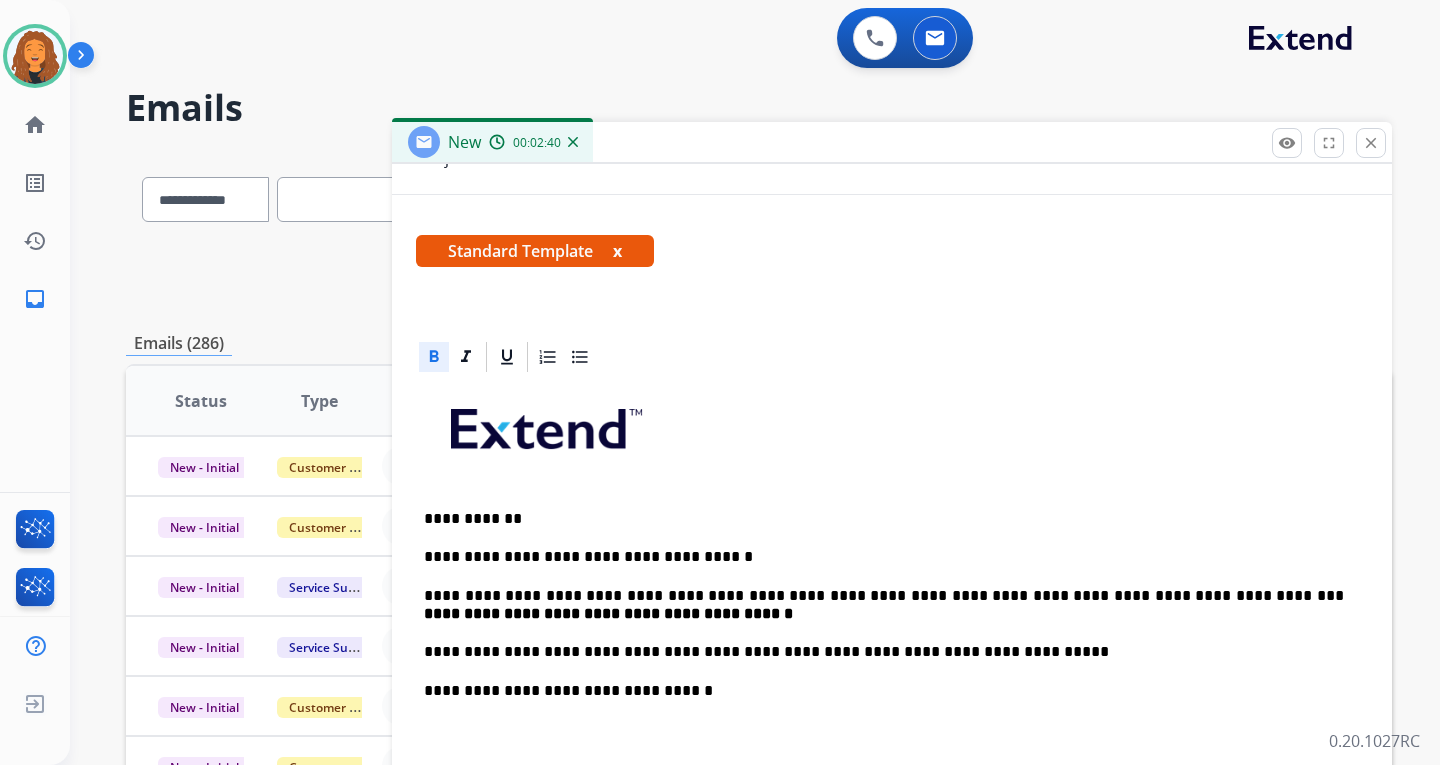click at bounding box center (892, 436) 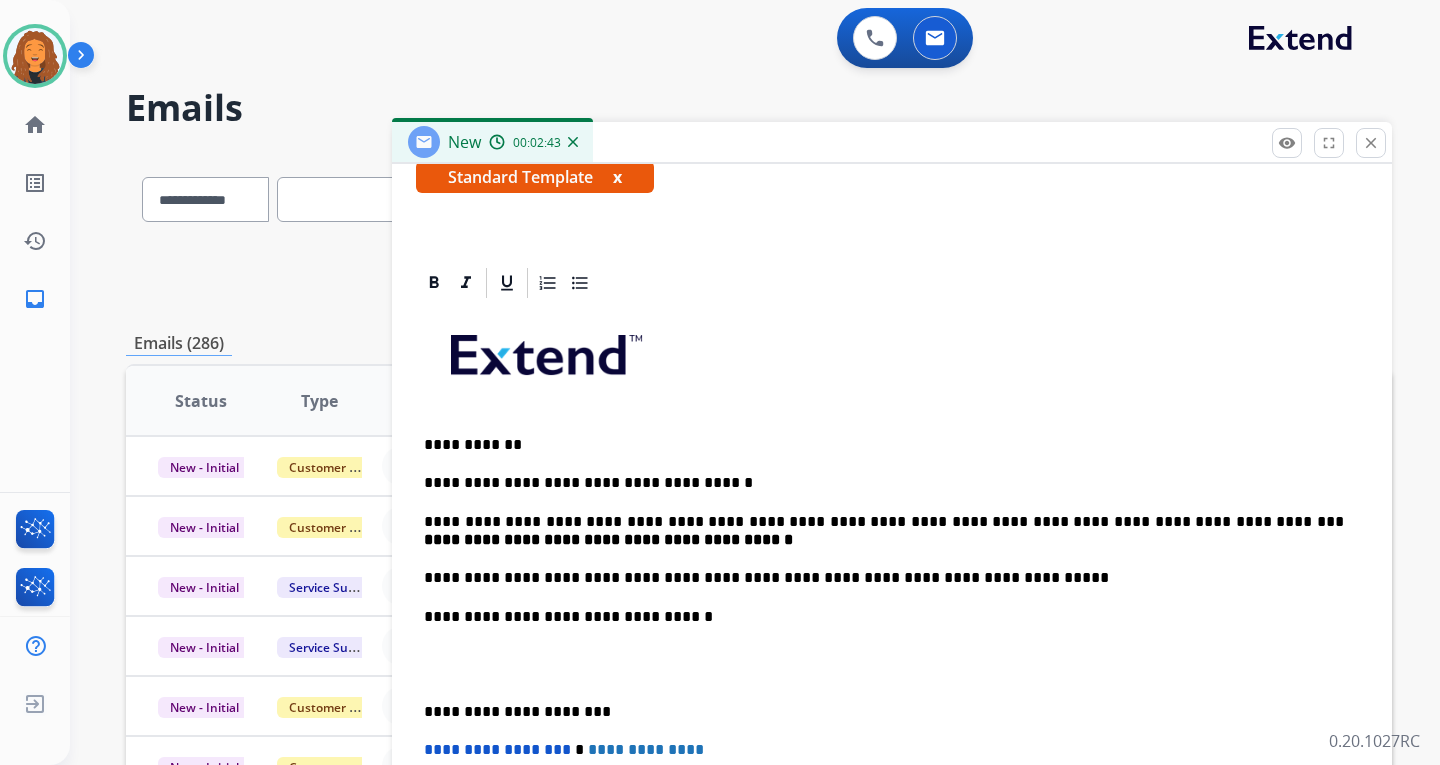 scroll, scrollTop: 0, scrollLeft: 0, axis: both 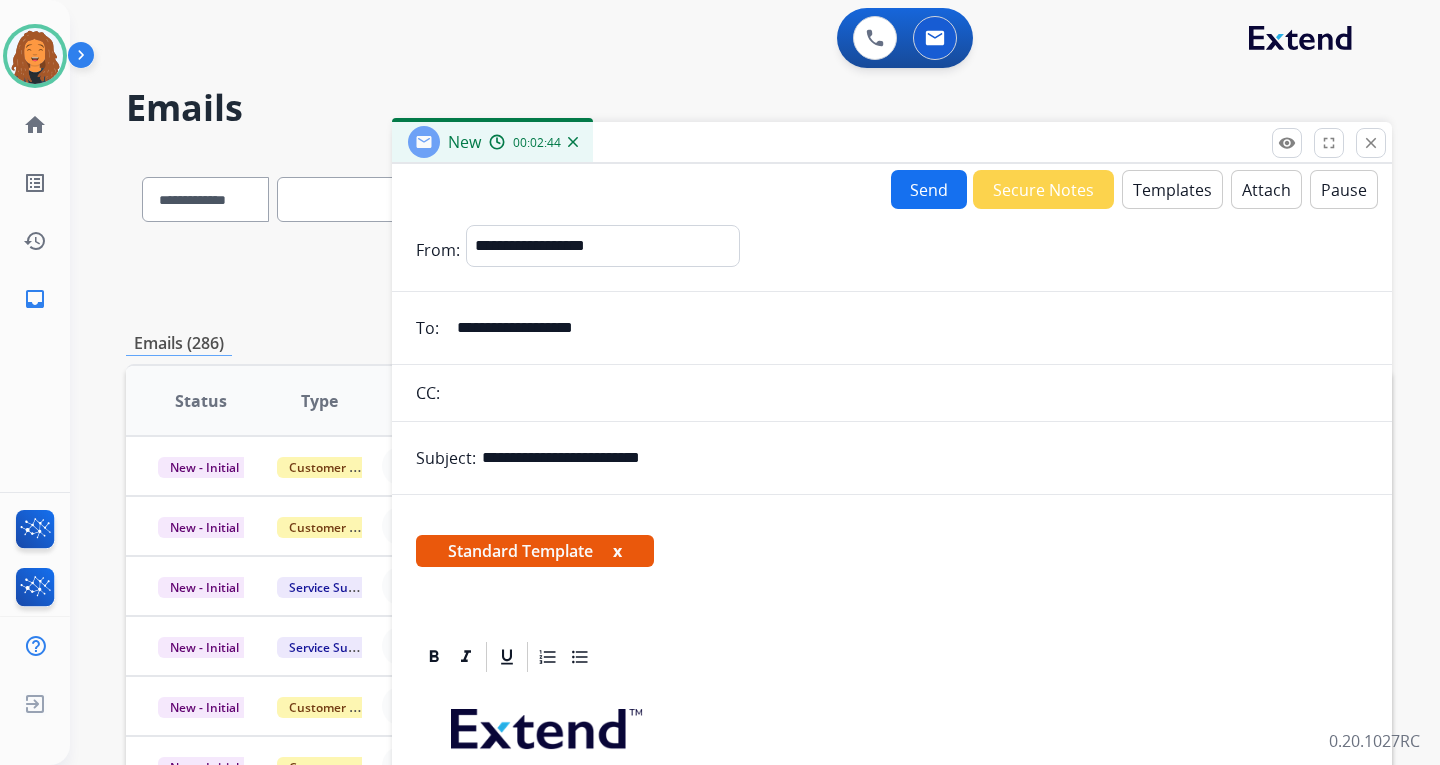 click on "Send" at bounding box center (929, 189) 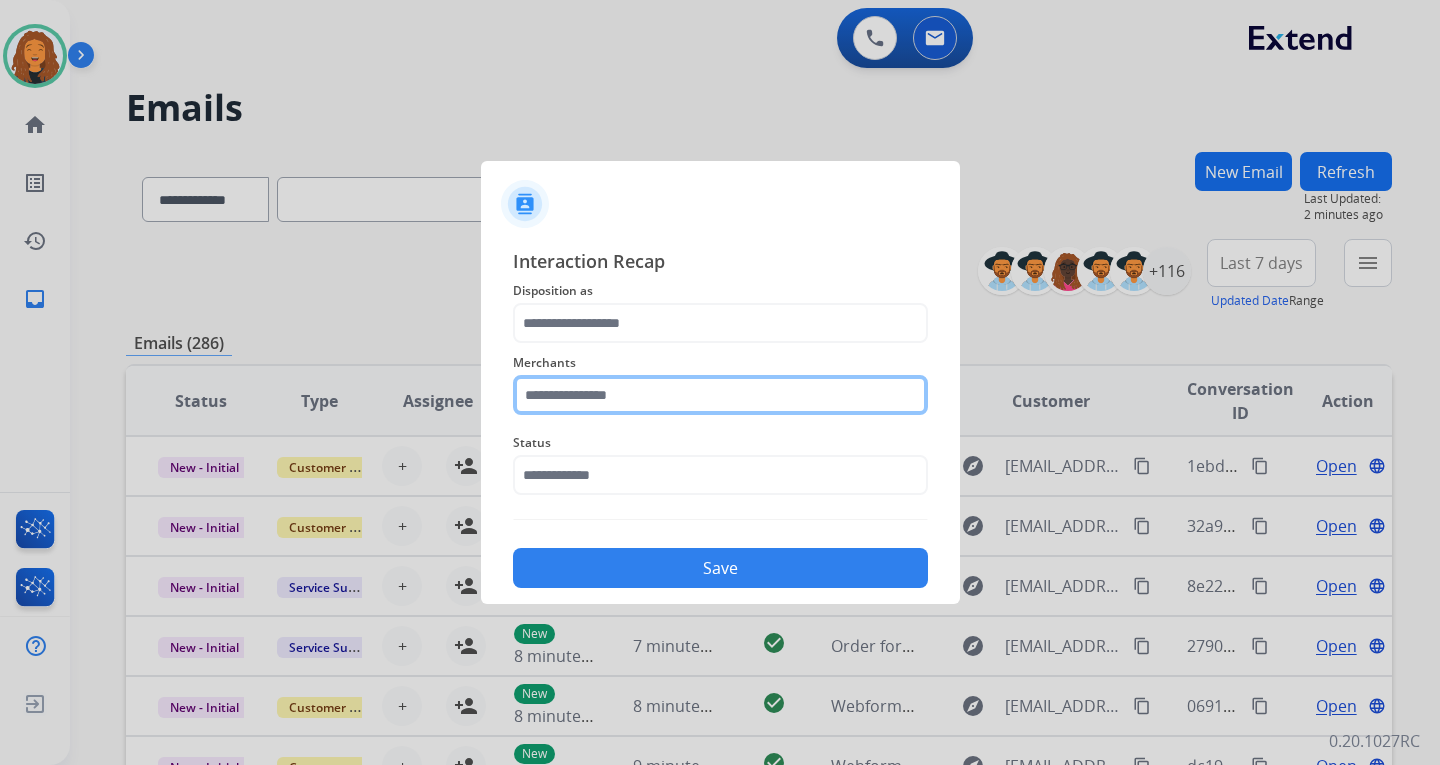 click 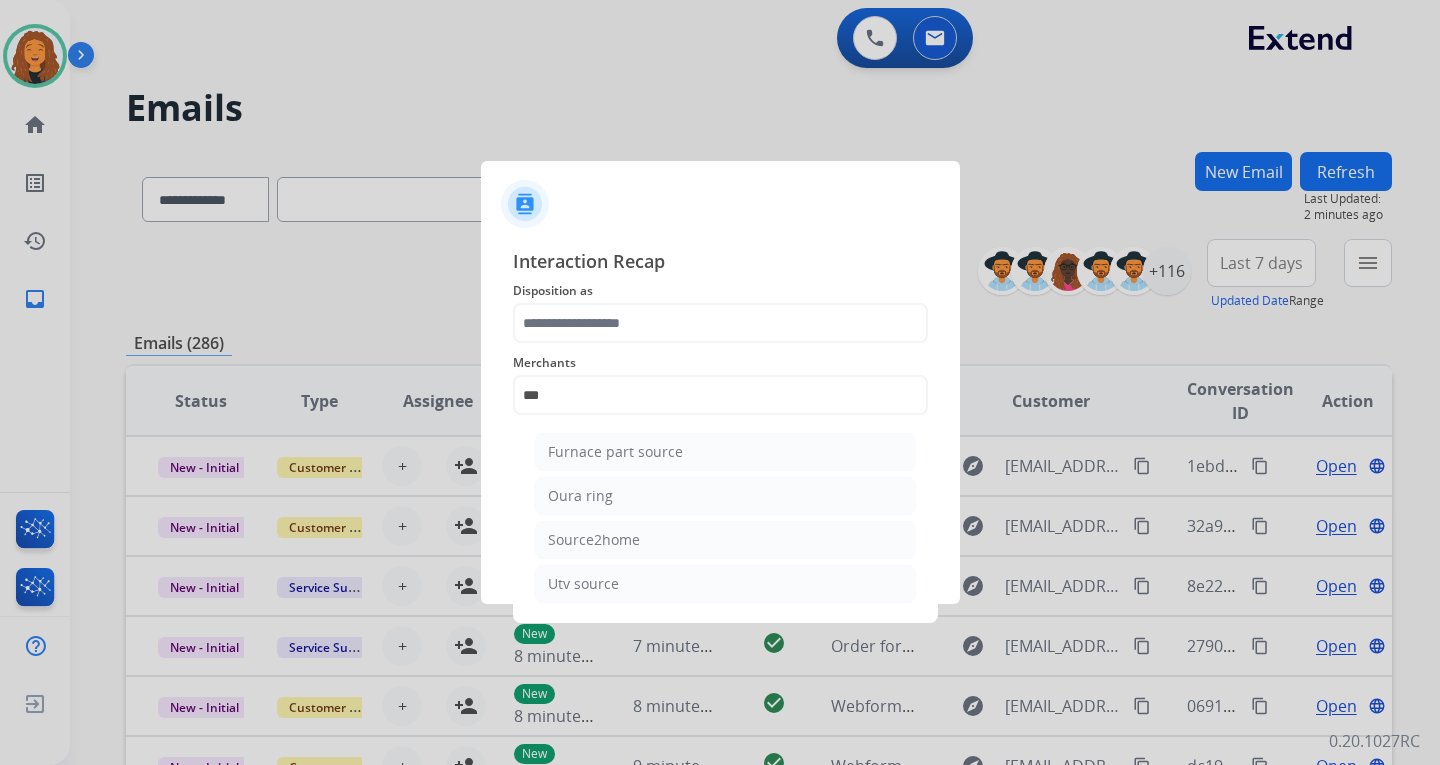 drag, startPoint x: 622, startPoint y: 500, endPoint x: 608, endPoint y: 458, distance: 44.27189 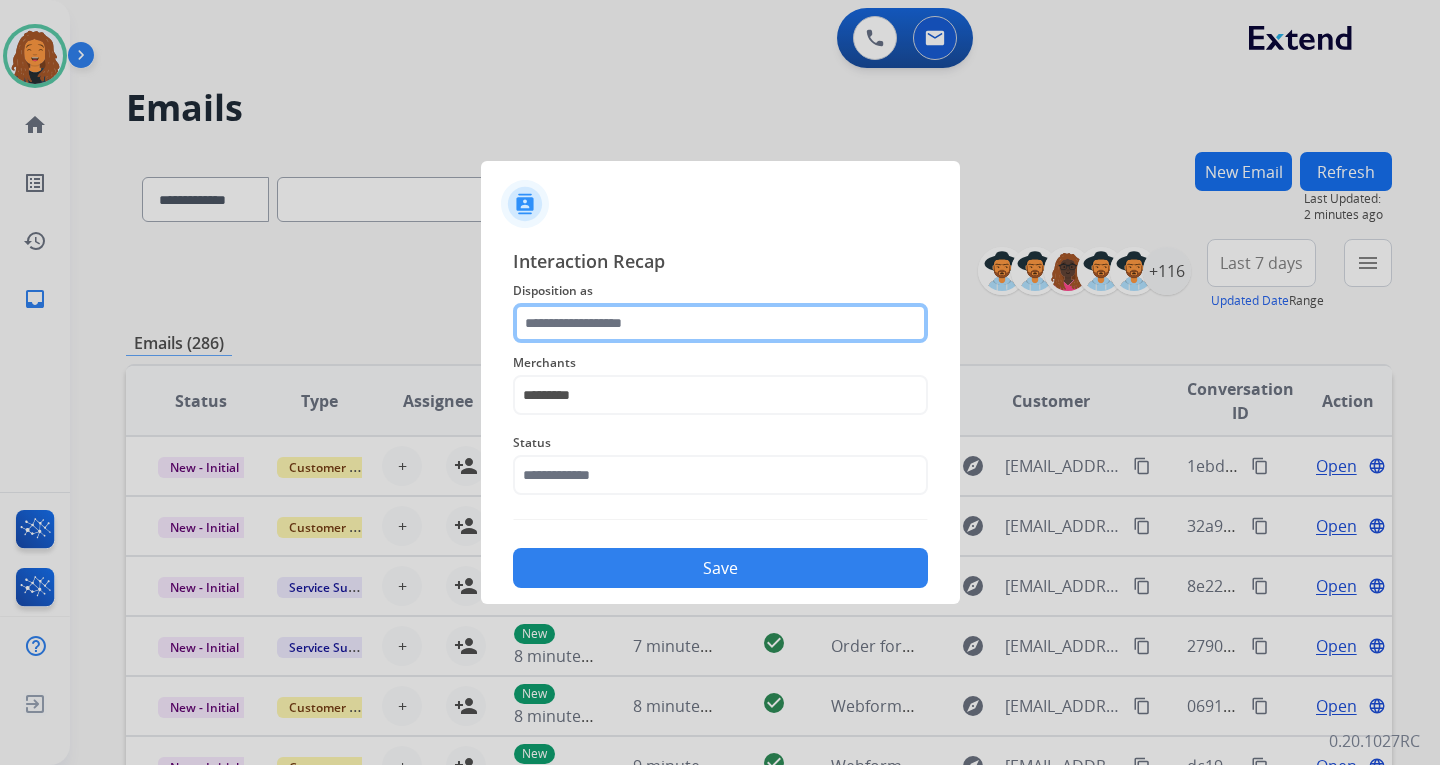 click 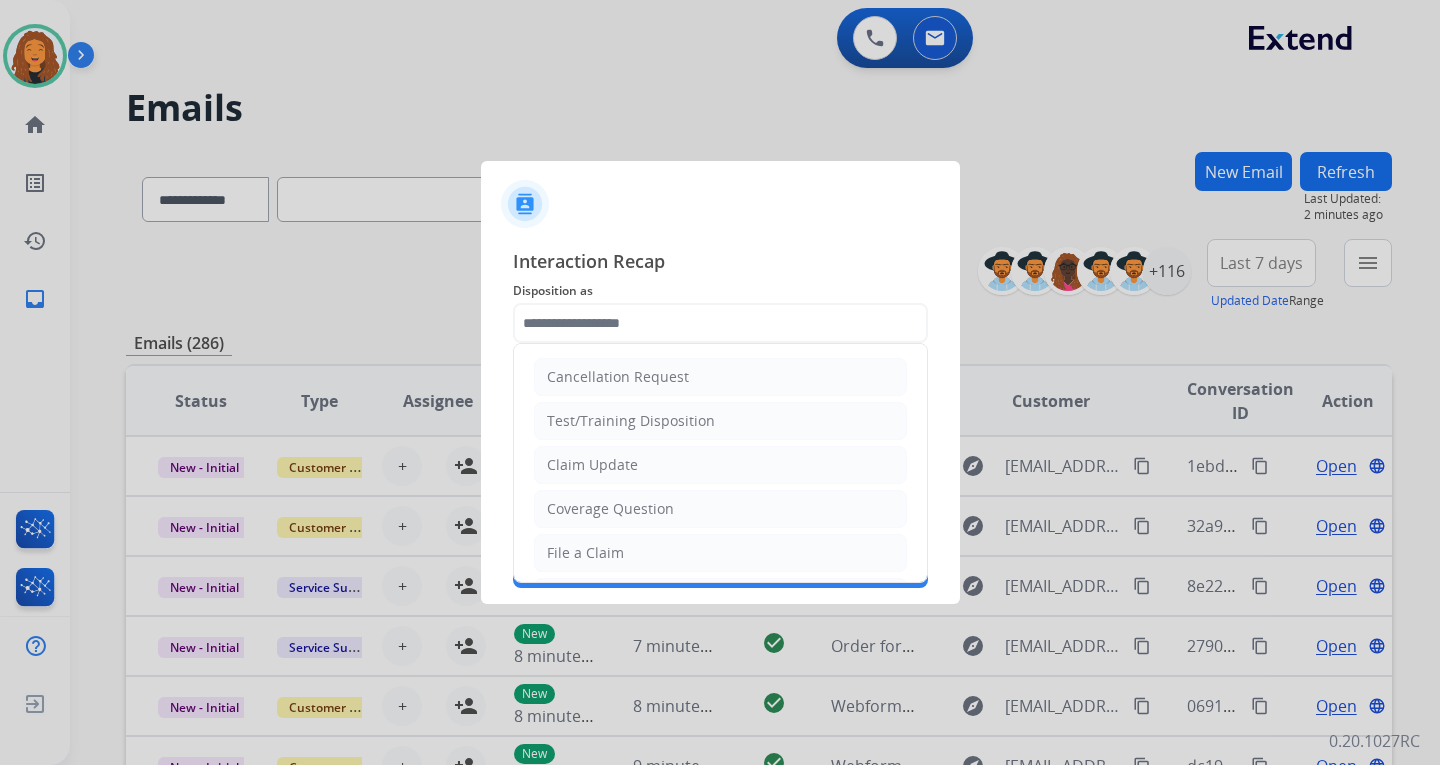 click on "File a Claim" 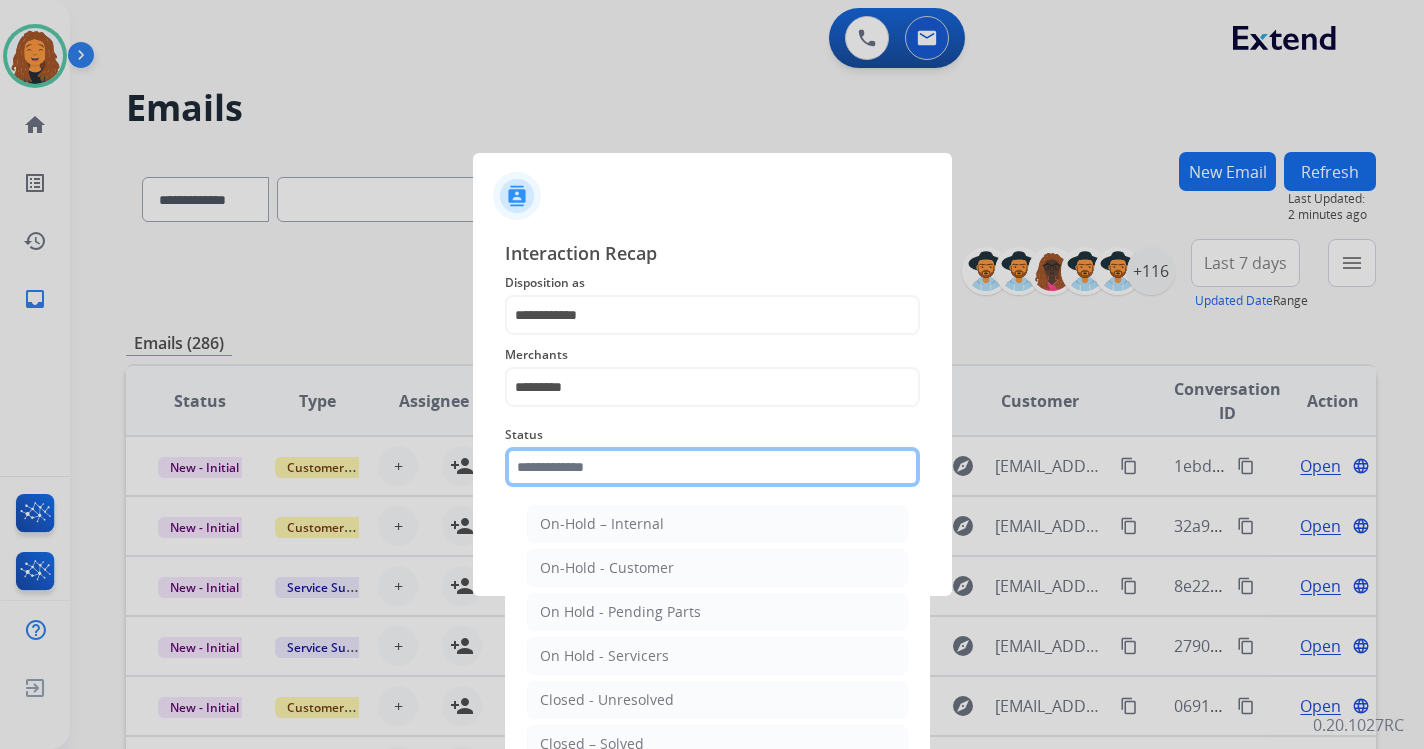 click 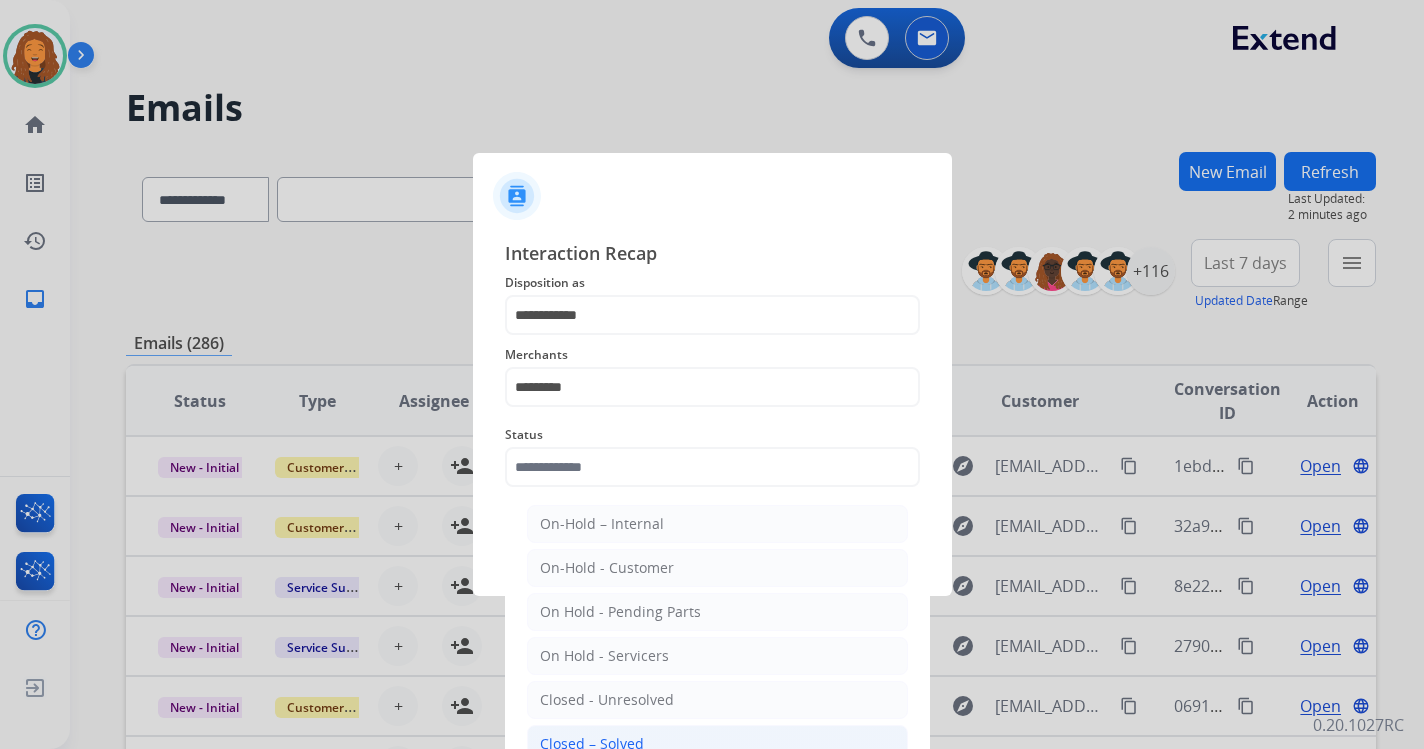 click on "Closed – Solved" 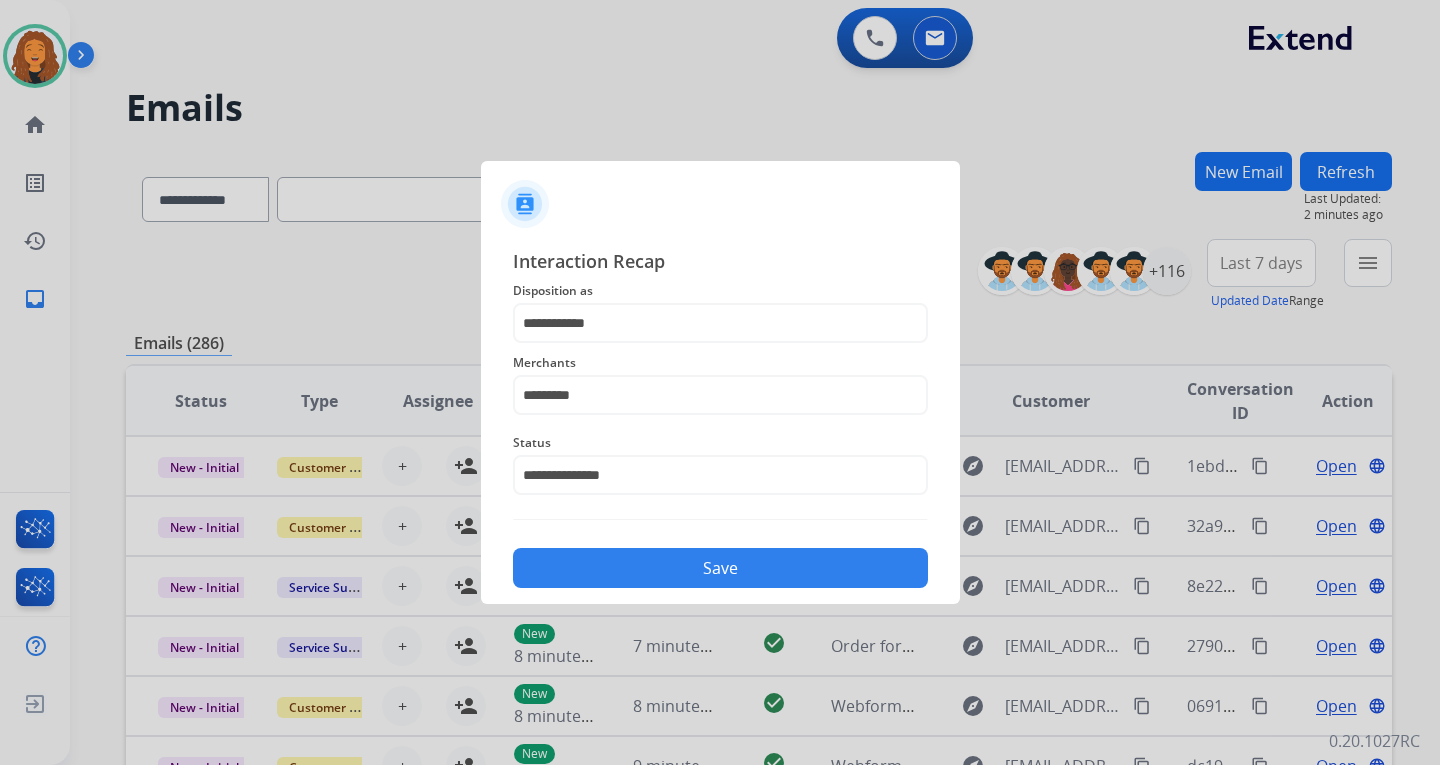 click on "Save" 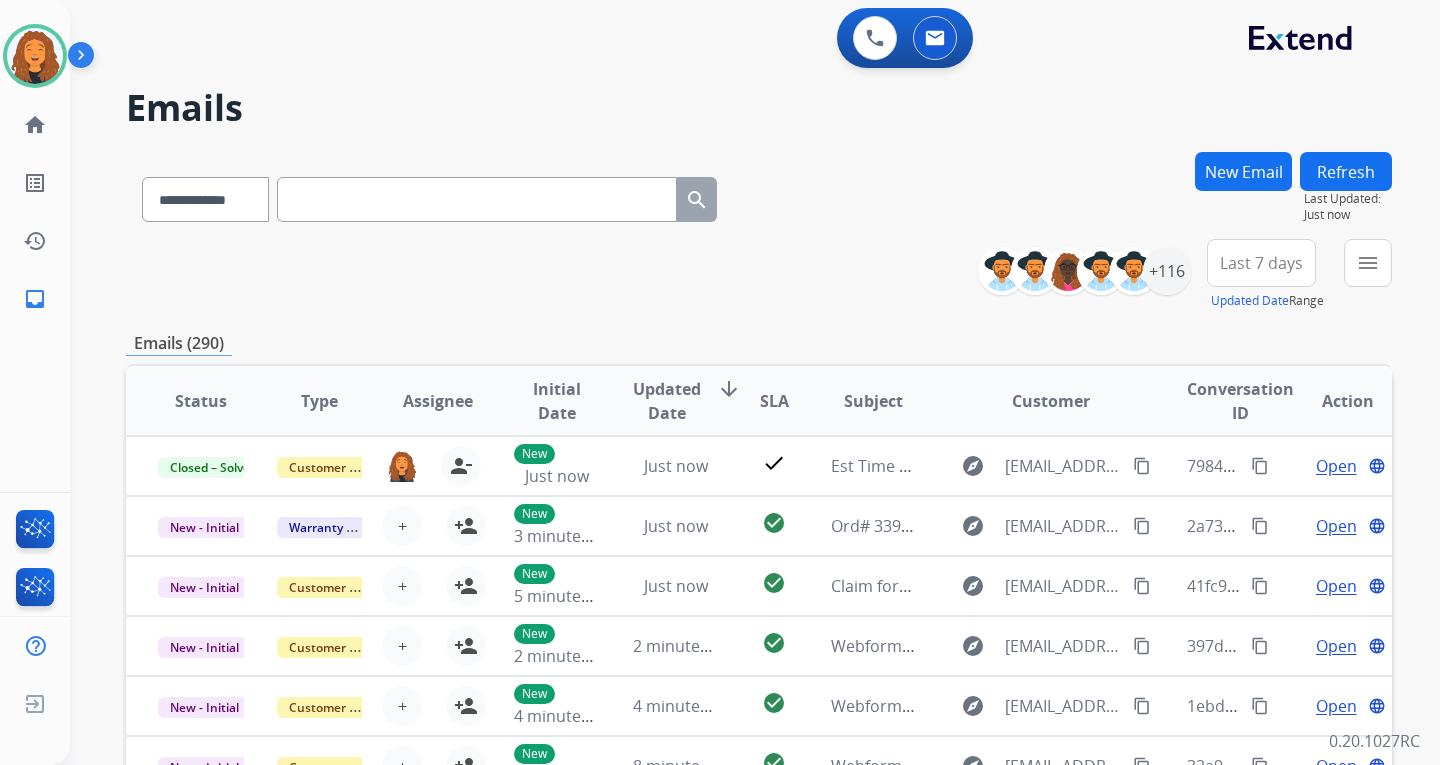 click on "**********" at bounding box center (759, 275) 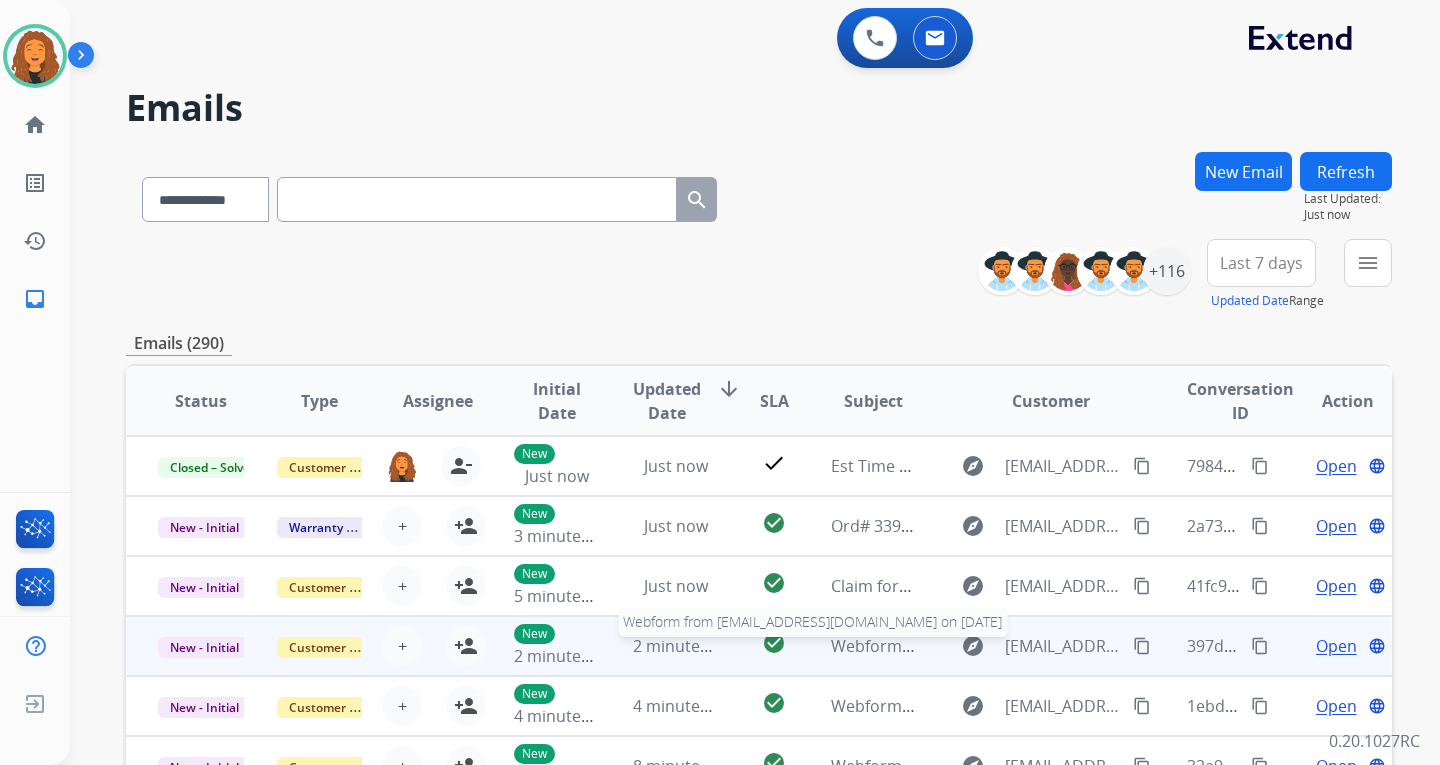 click on "Webform from simonmazz77@gmail.com on 07/14/2025" at bounding box center [1057, 646] 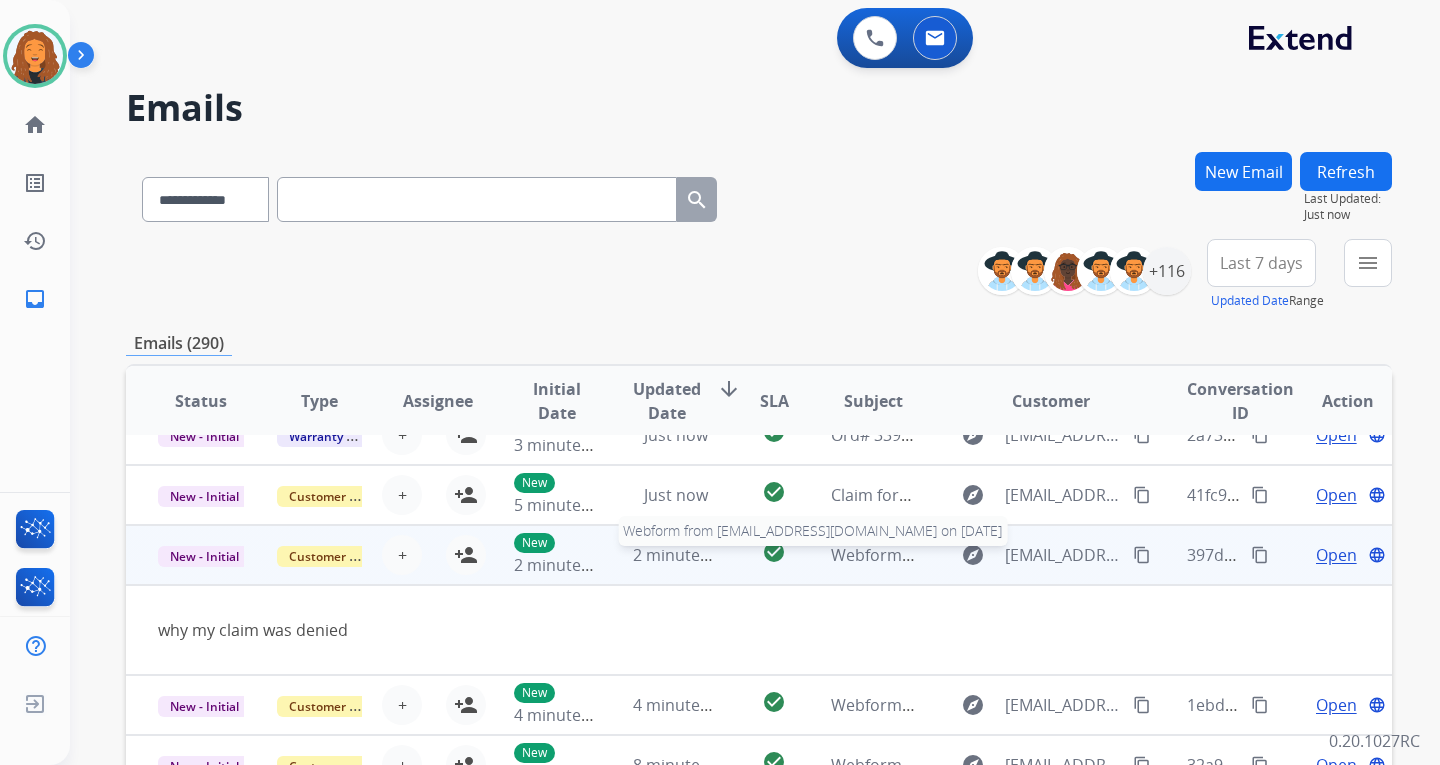 scroll, scrollTop: 92, scrollLeft: 0, axis: vertical 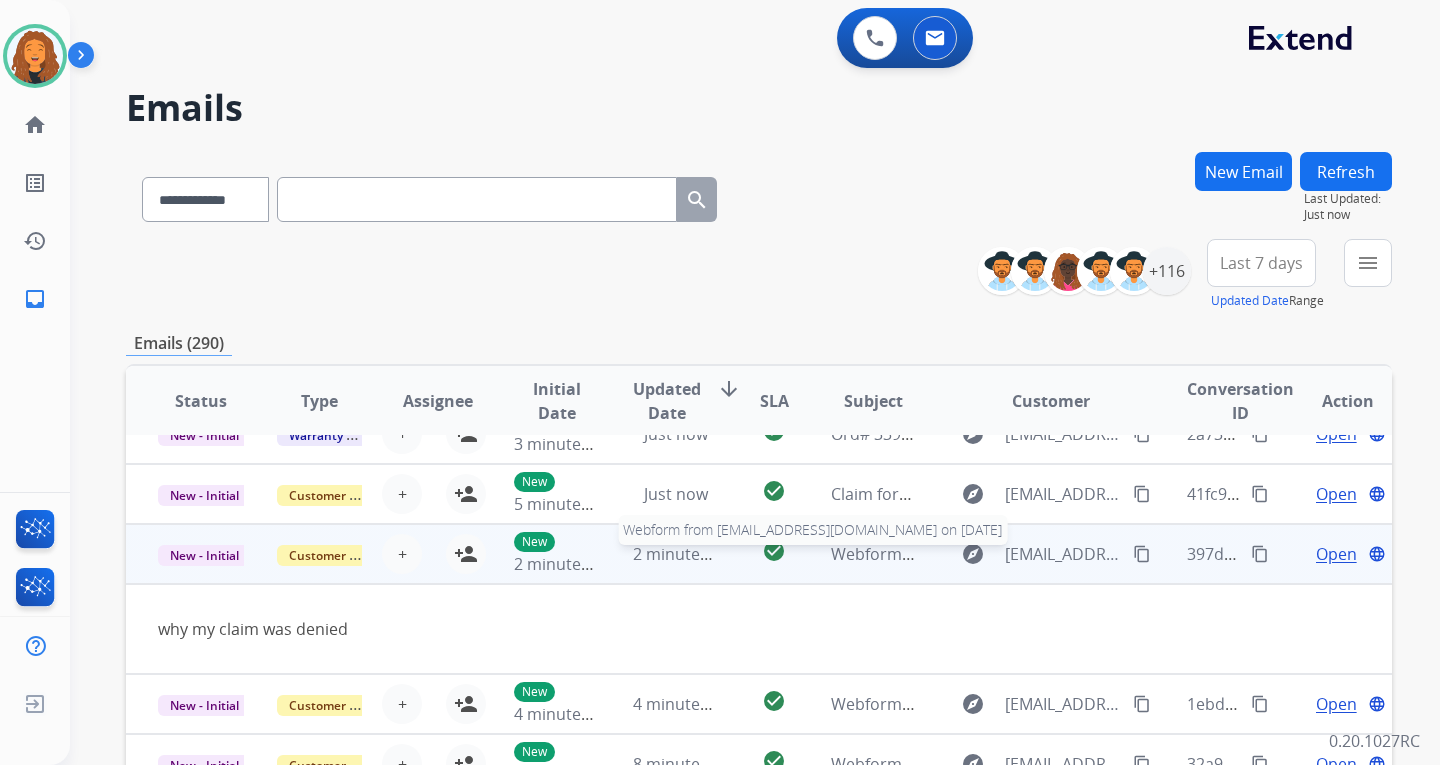 click on "Webform from simonmazz77@gmail.com on 07/14/2025" at bounding box center (1057, 554) 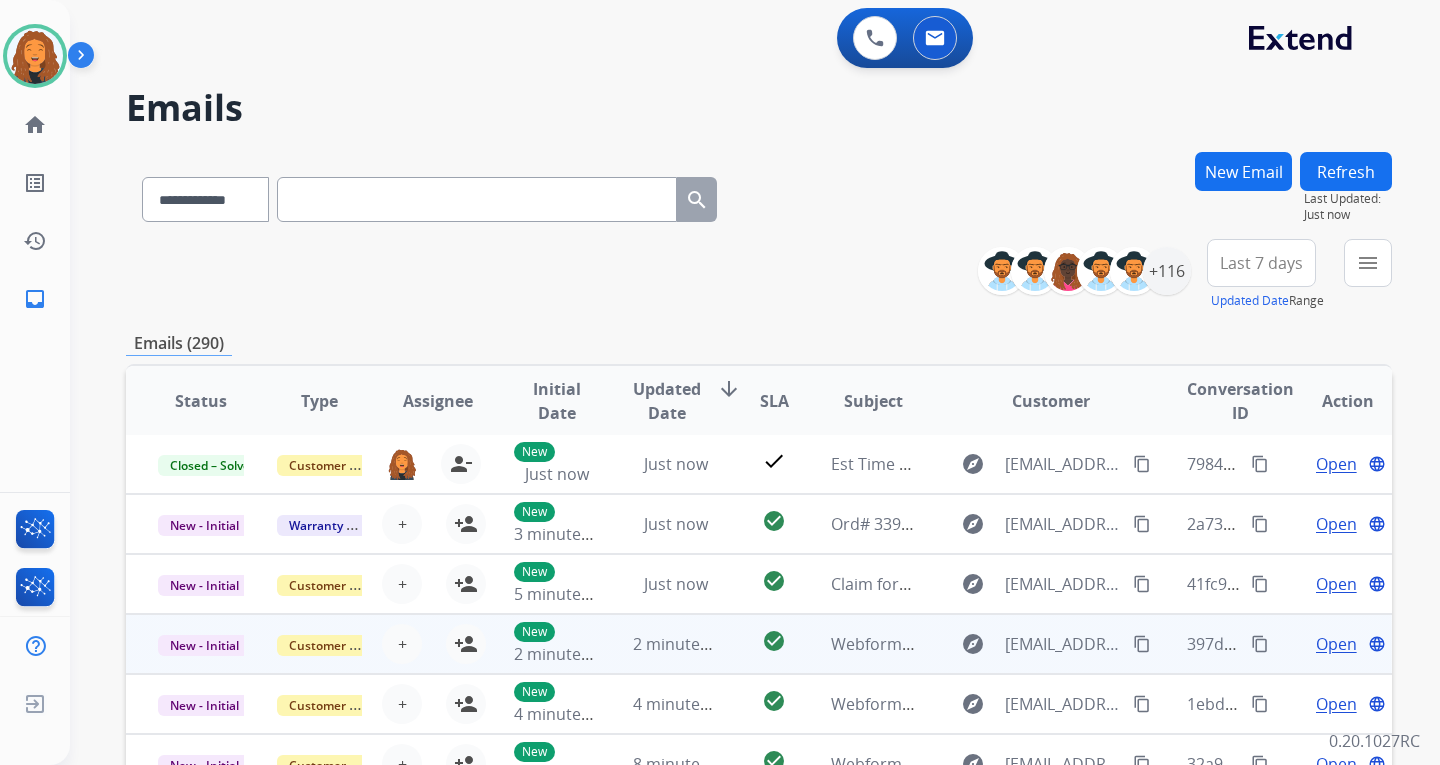 scroll, scrollTop: 2, scrollLeft: 0, axis: vertical 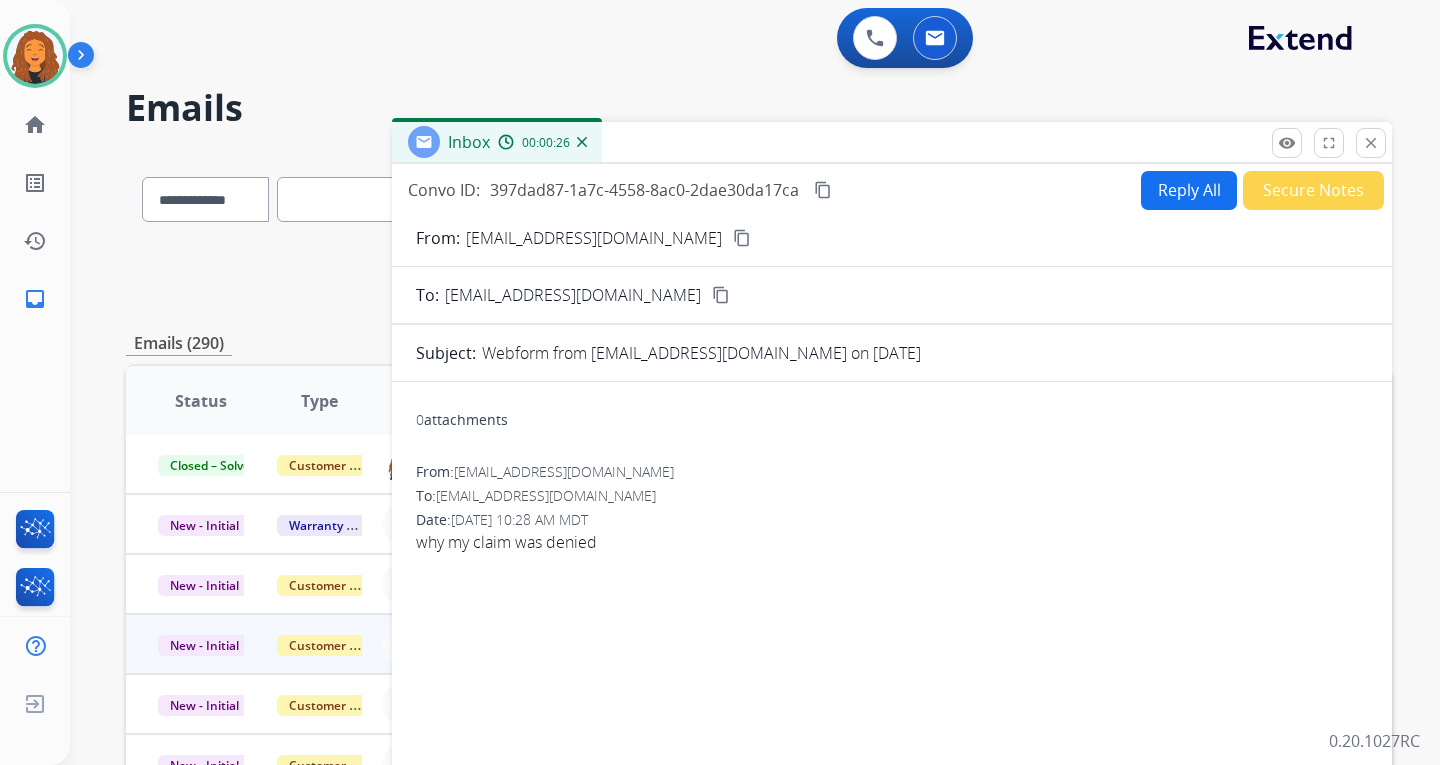 click on "Reply All" at bounding box center (1189, 190) 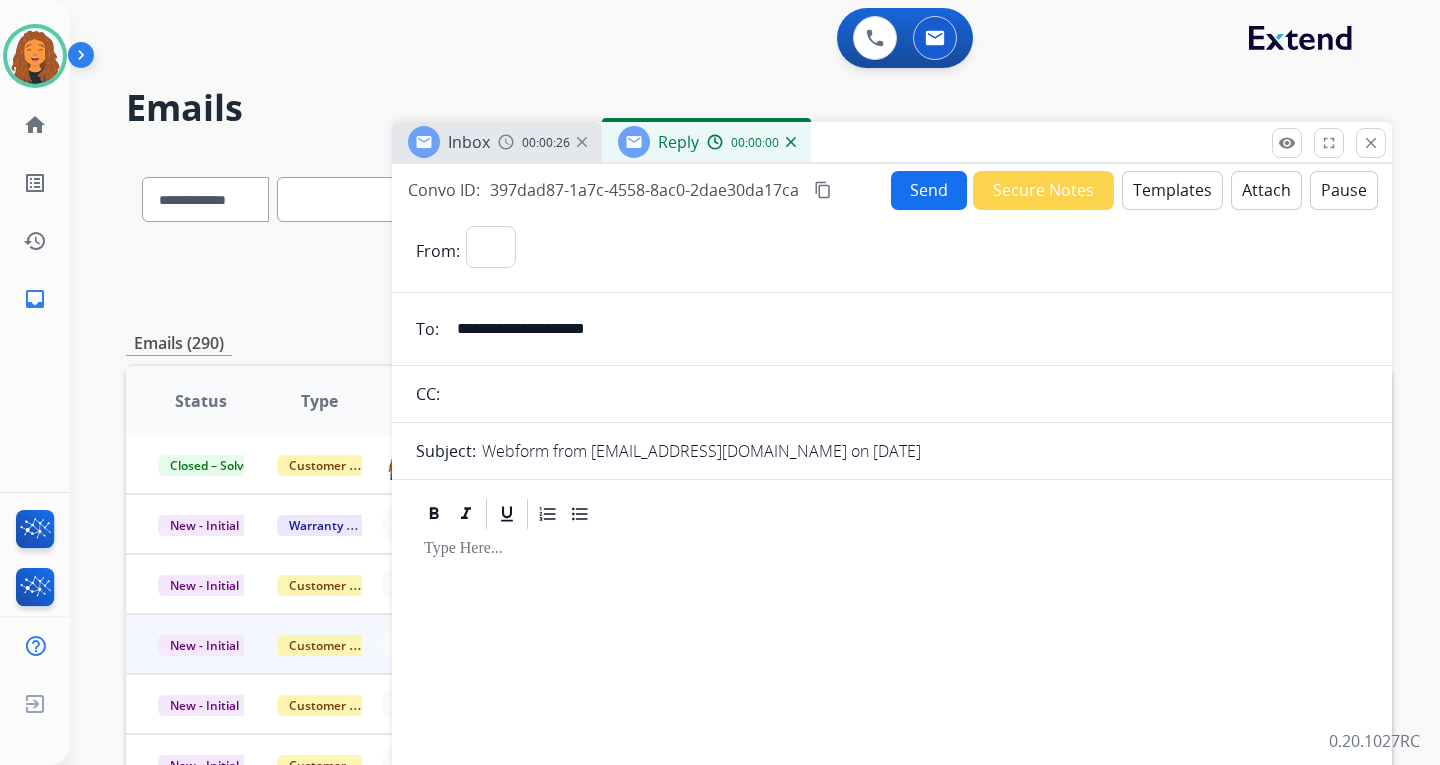 select on "**********" 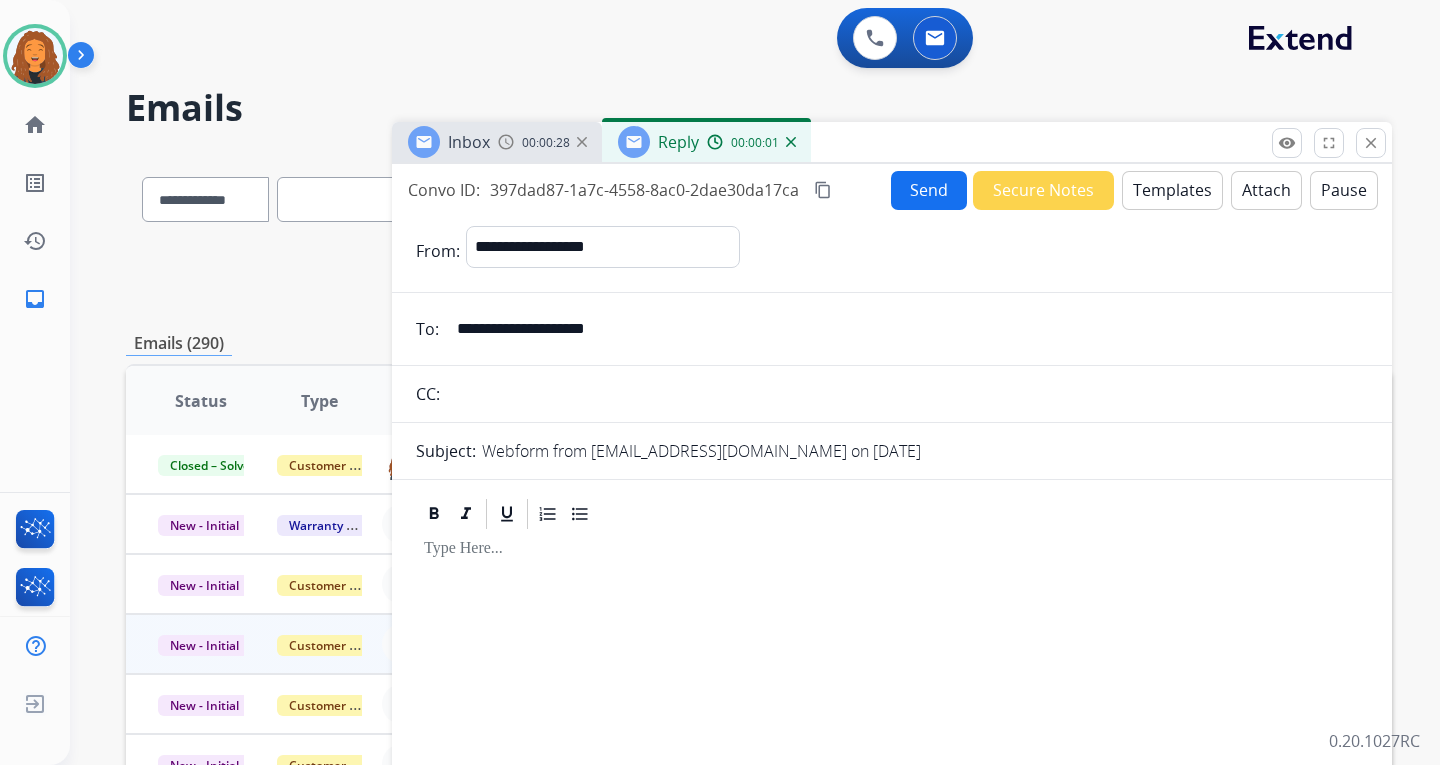 click on "Templates" at bounding box center (1172, 190) 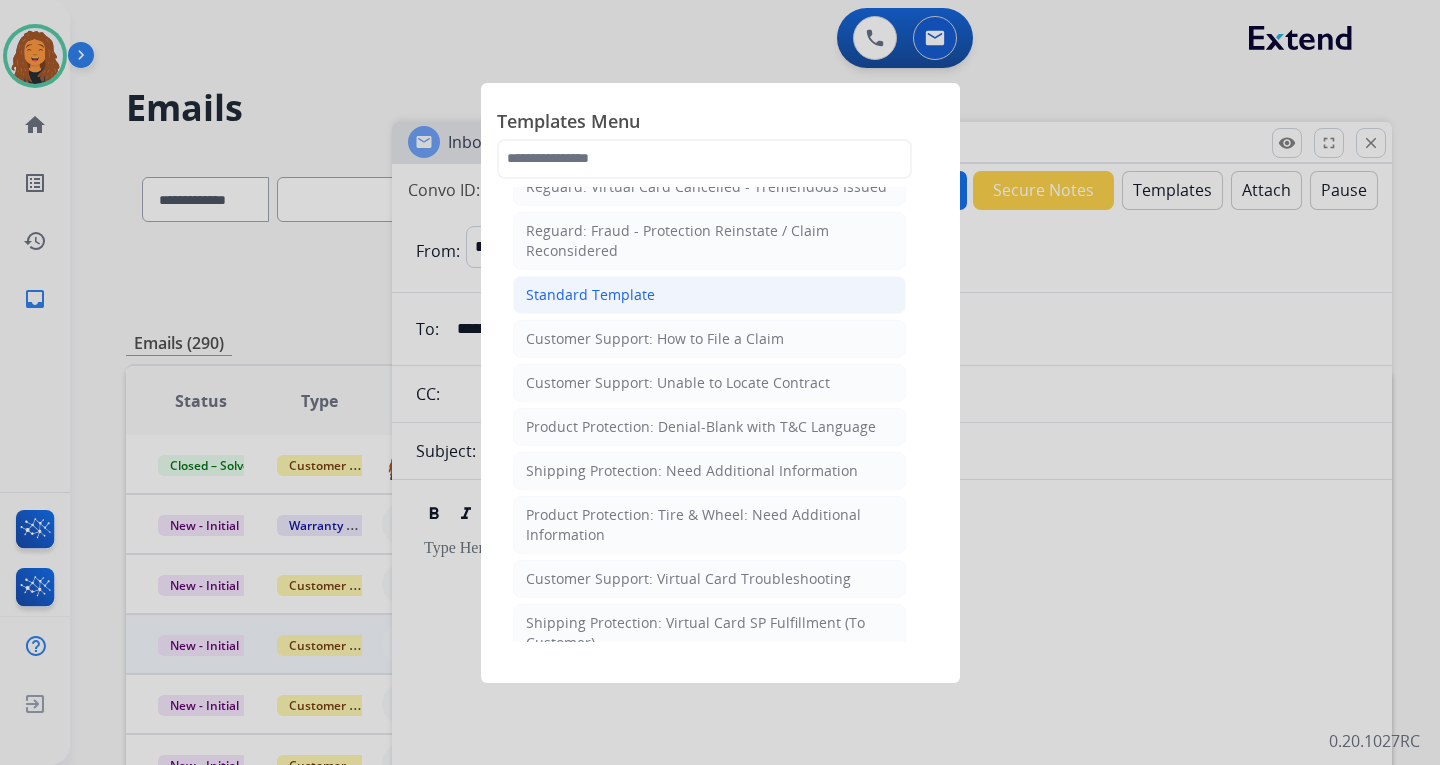 scroll, scrollTop: 300, scrollLeft: 0, axis: vertical 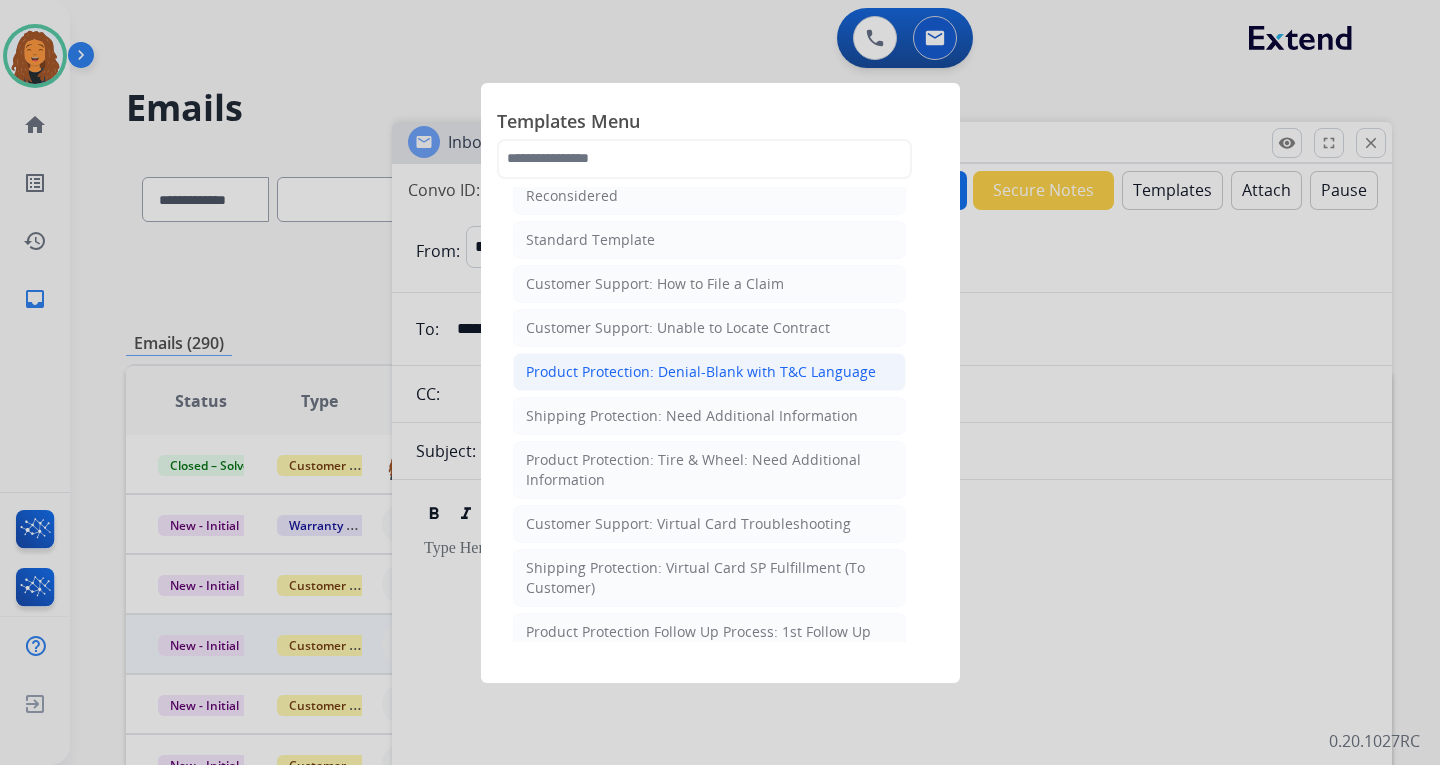click on "Product Protection: Denial-Blank with T&C Language" 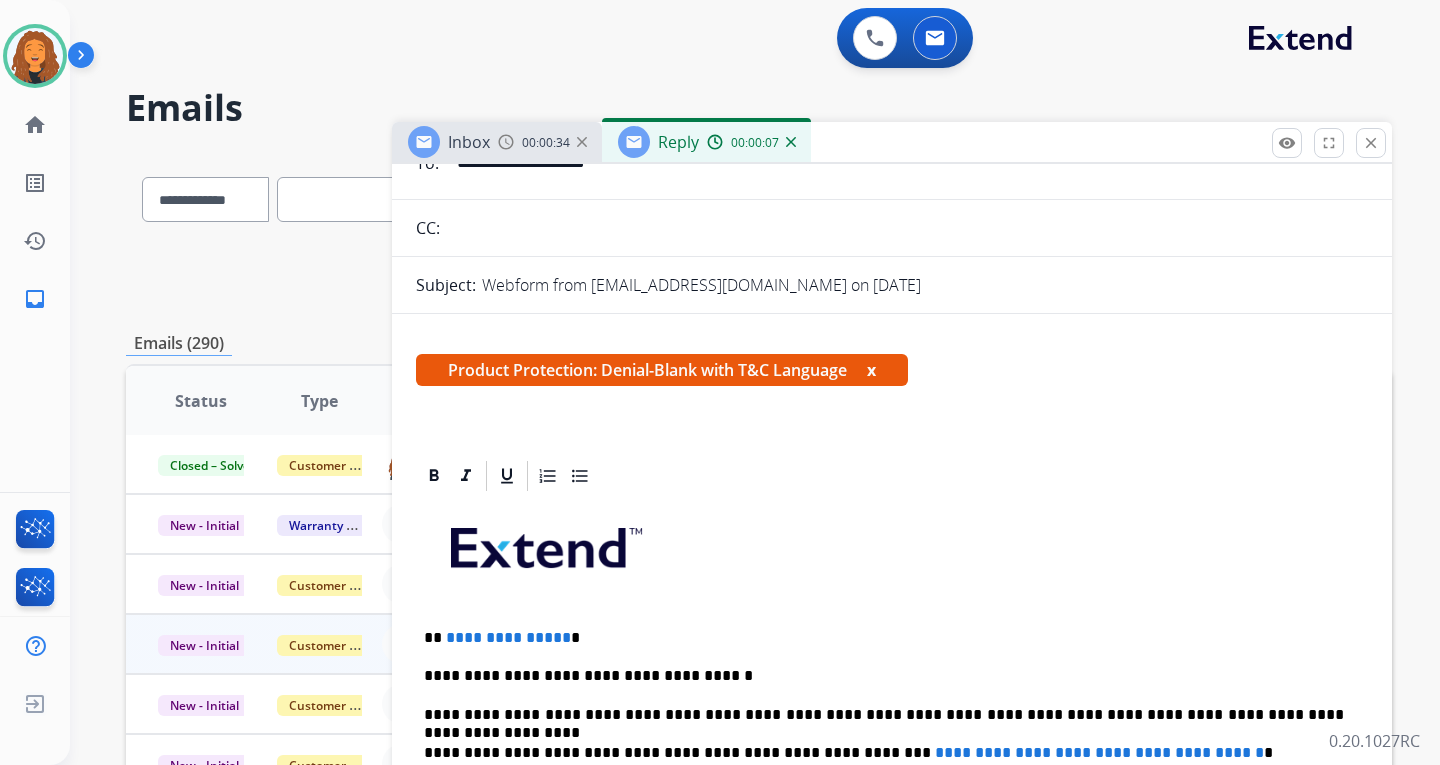 scroll, scrollTop: 200, scrollLeft: 0, axis: vertical 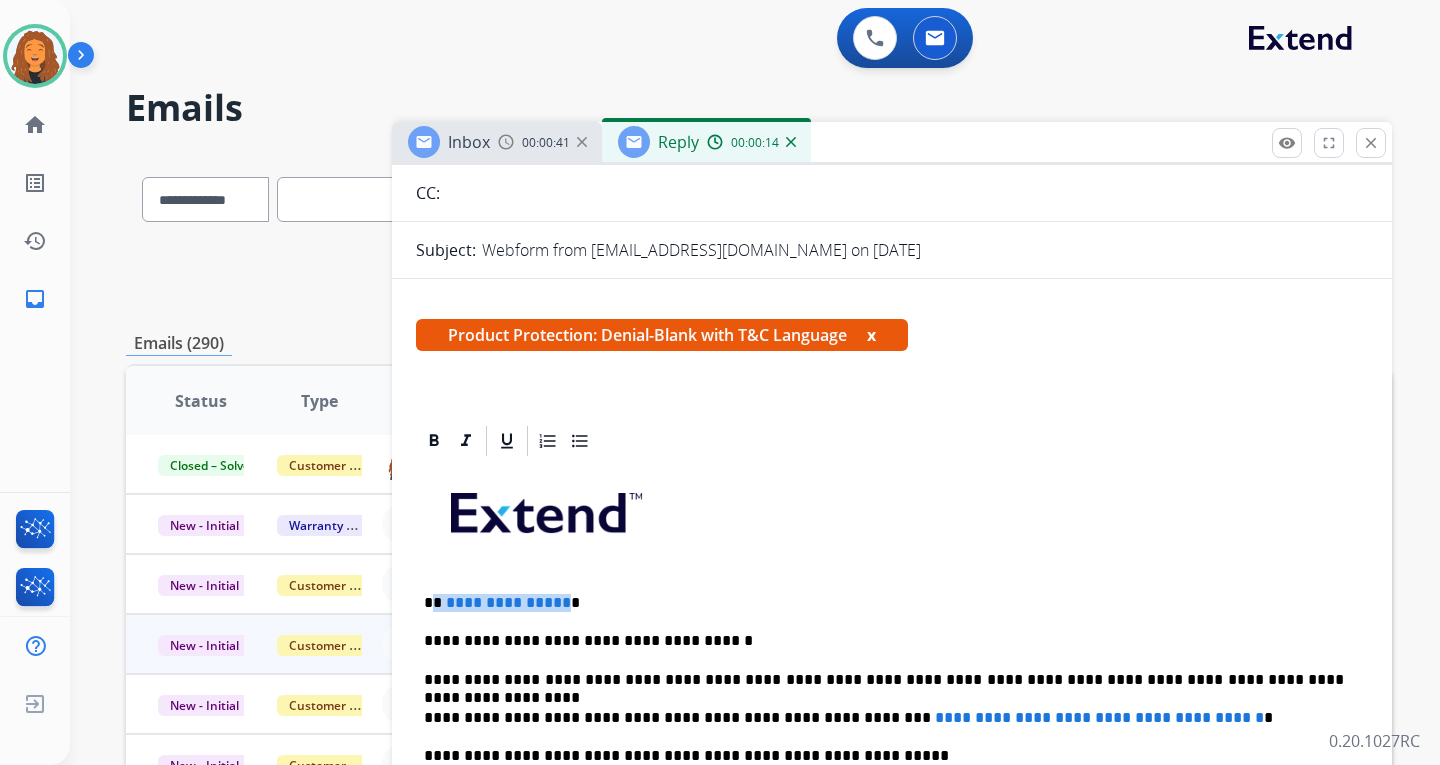drag, startPoint x: 557, startPoint y: 605, endPoint x: 436, endPoint y: 605, distance: 121 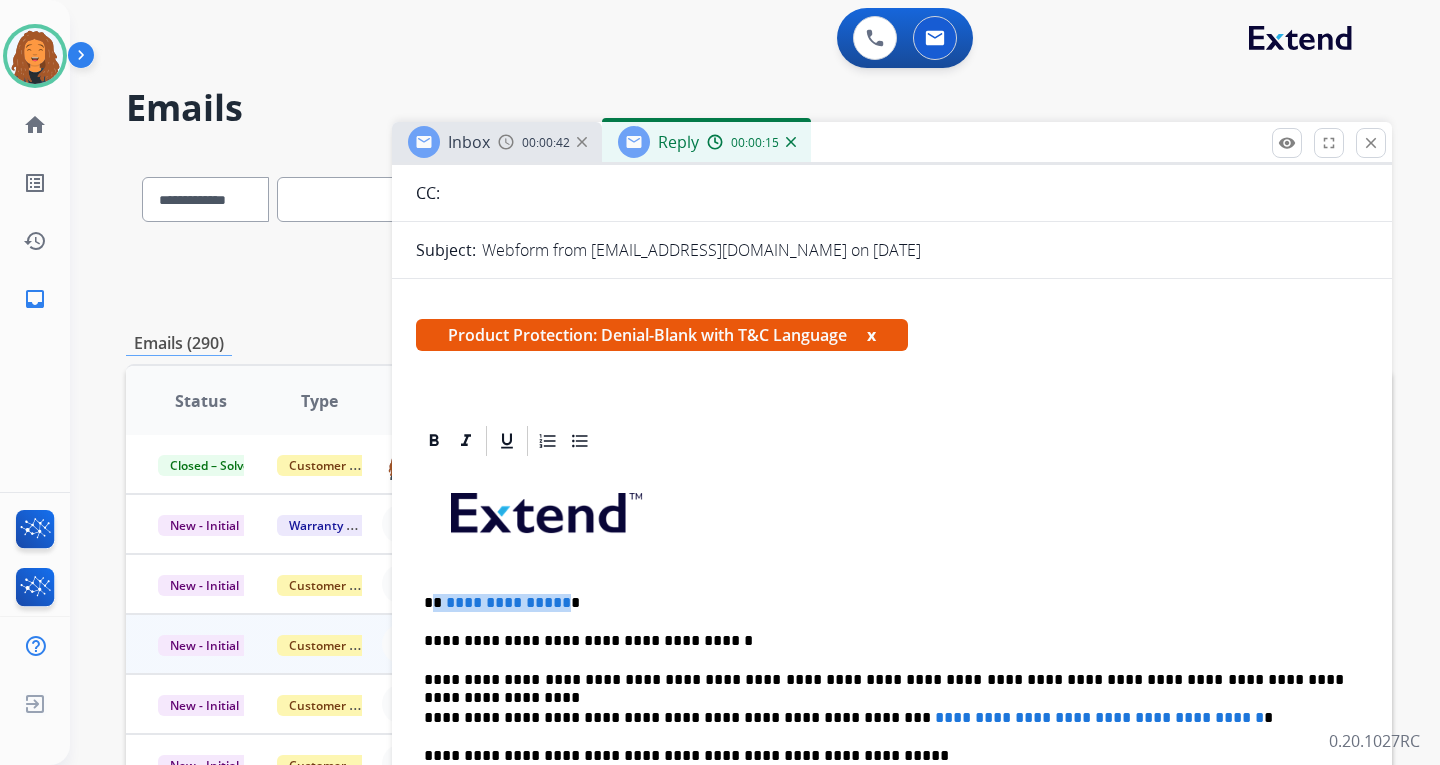 type 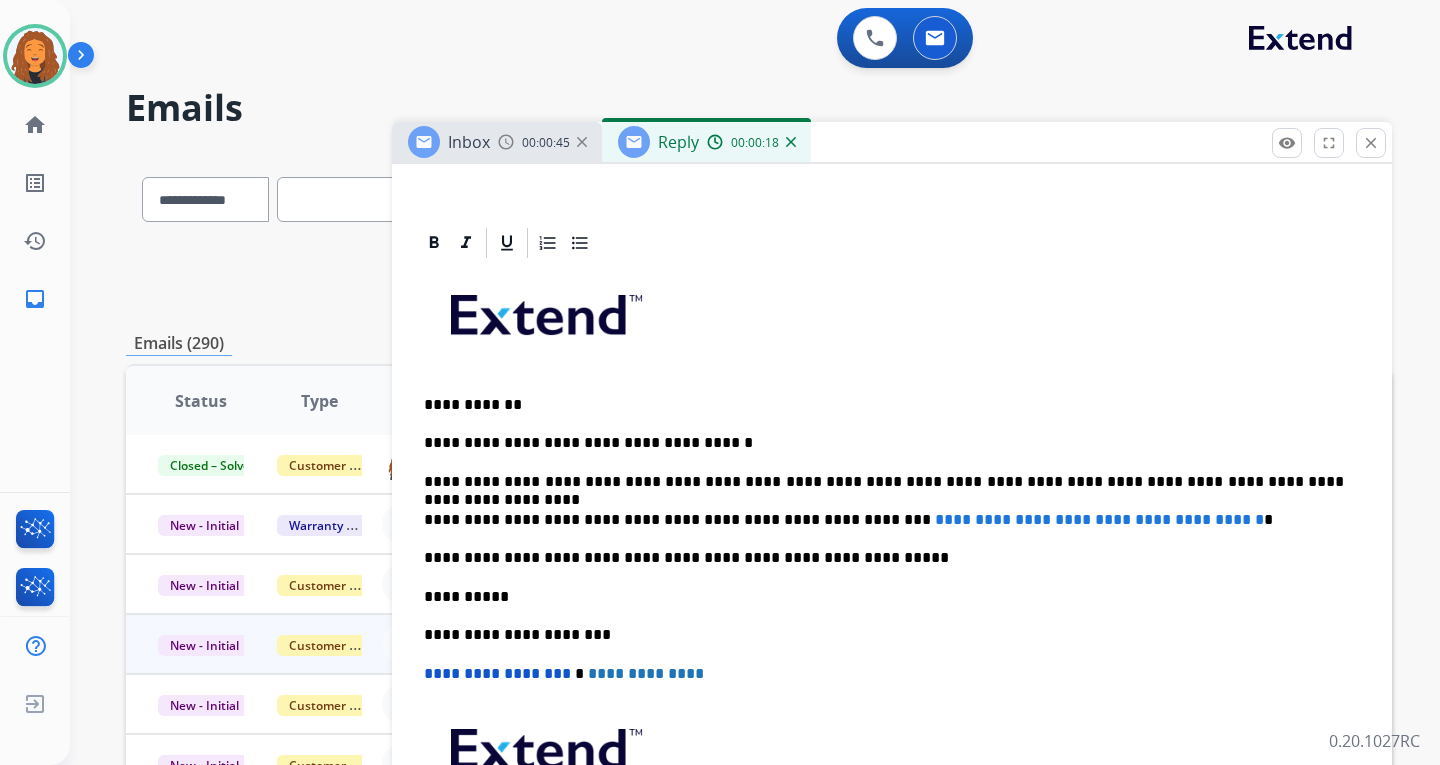 scroll, scrollTop: 400, scrollLeft: 0, axis: vertical 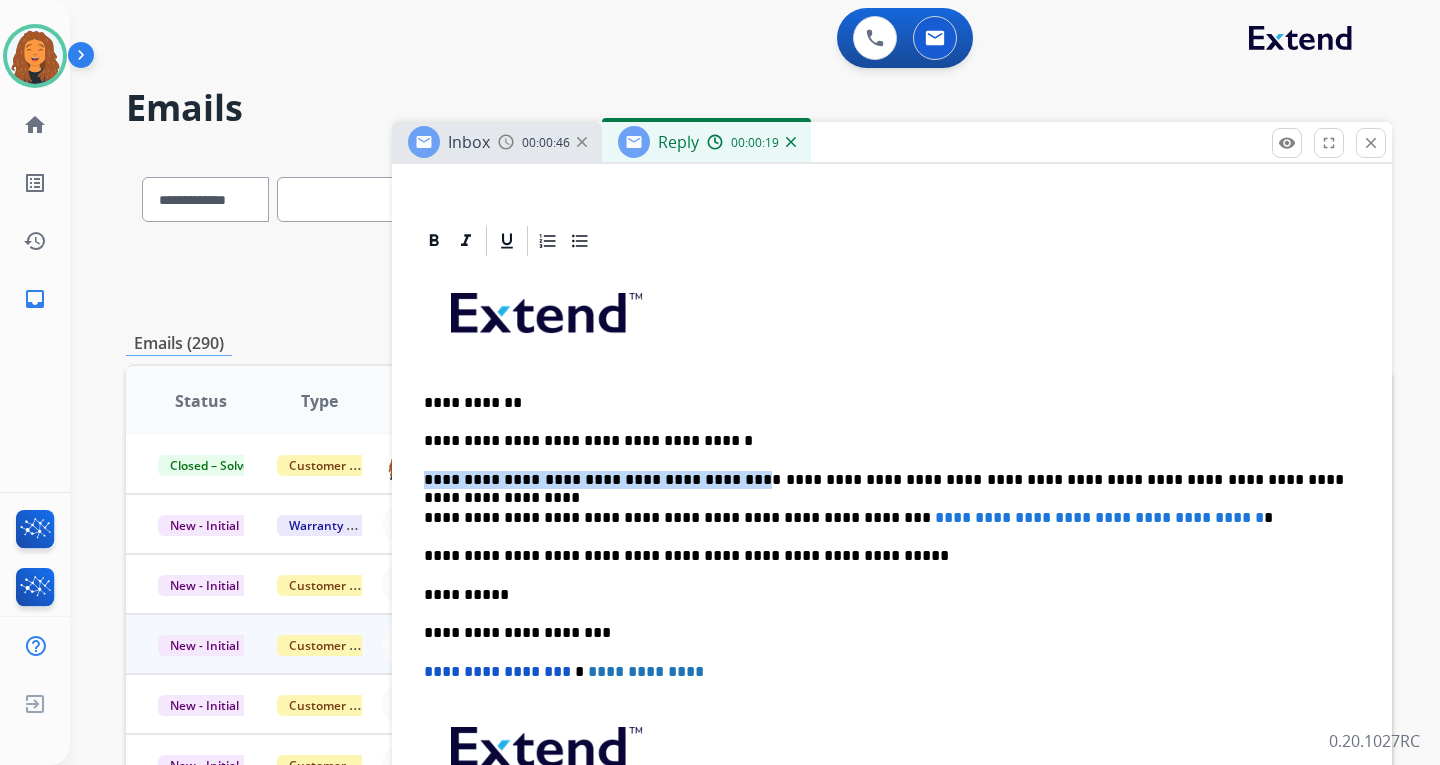 click on "**********" at bounding box center [892, 594] 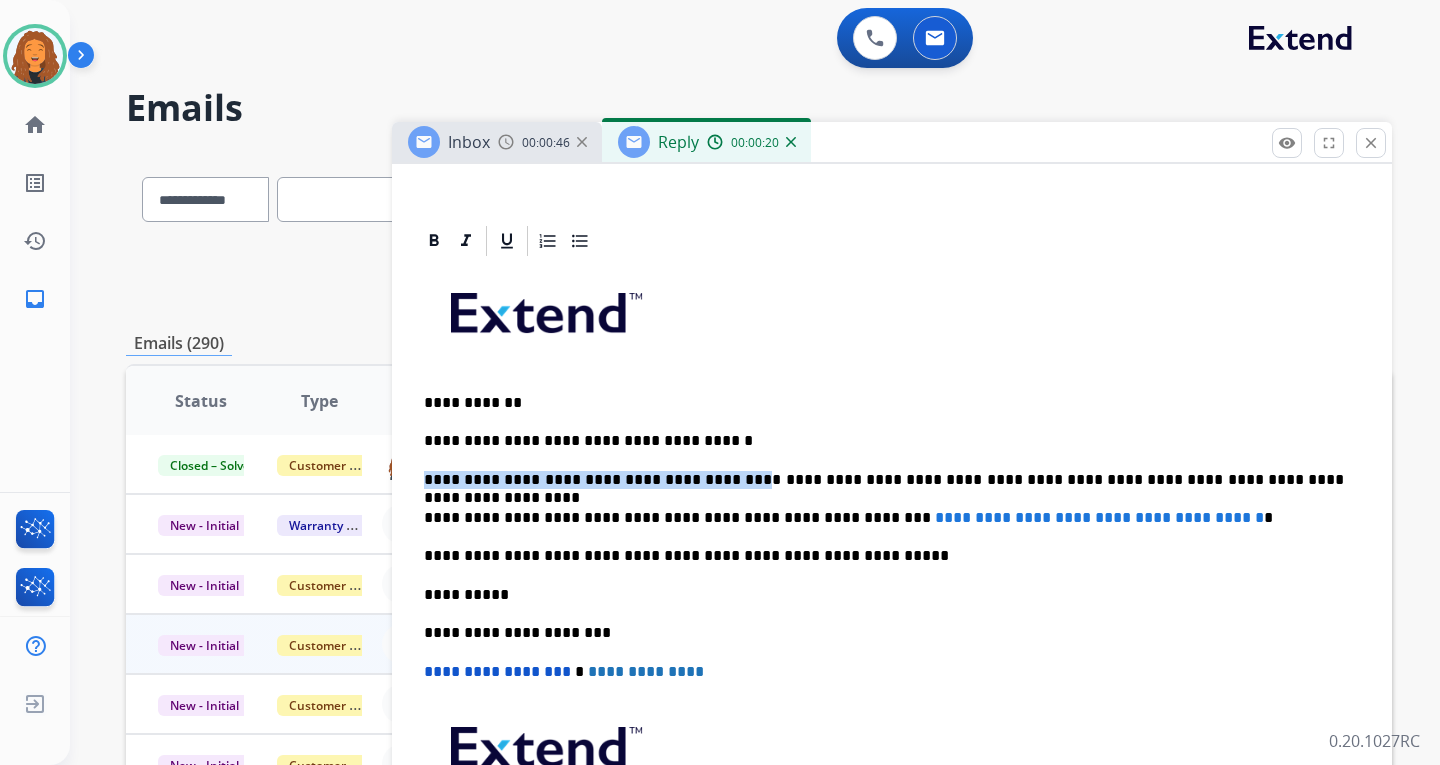 click on "**********" at bounding box center [884, 441] 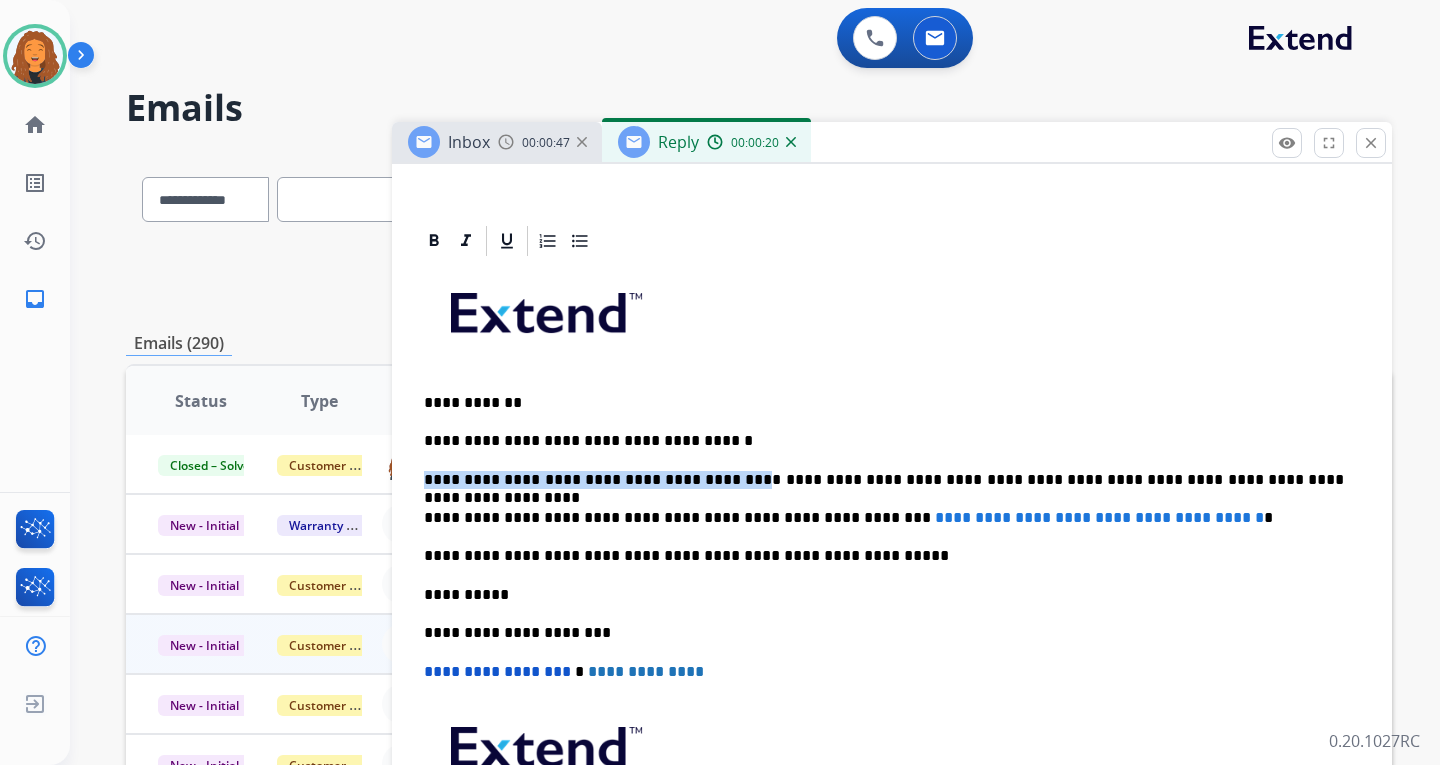 click on "**********" at bounding box center (892, 594) 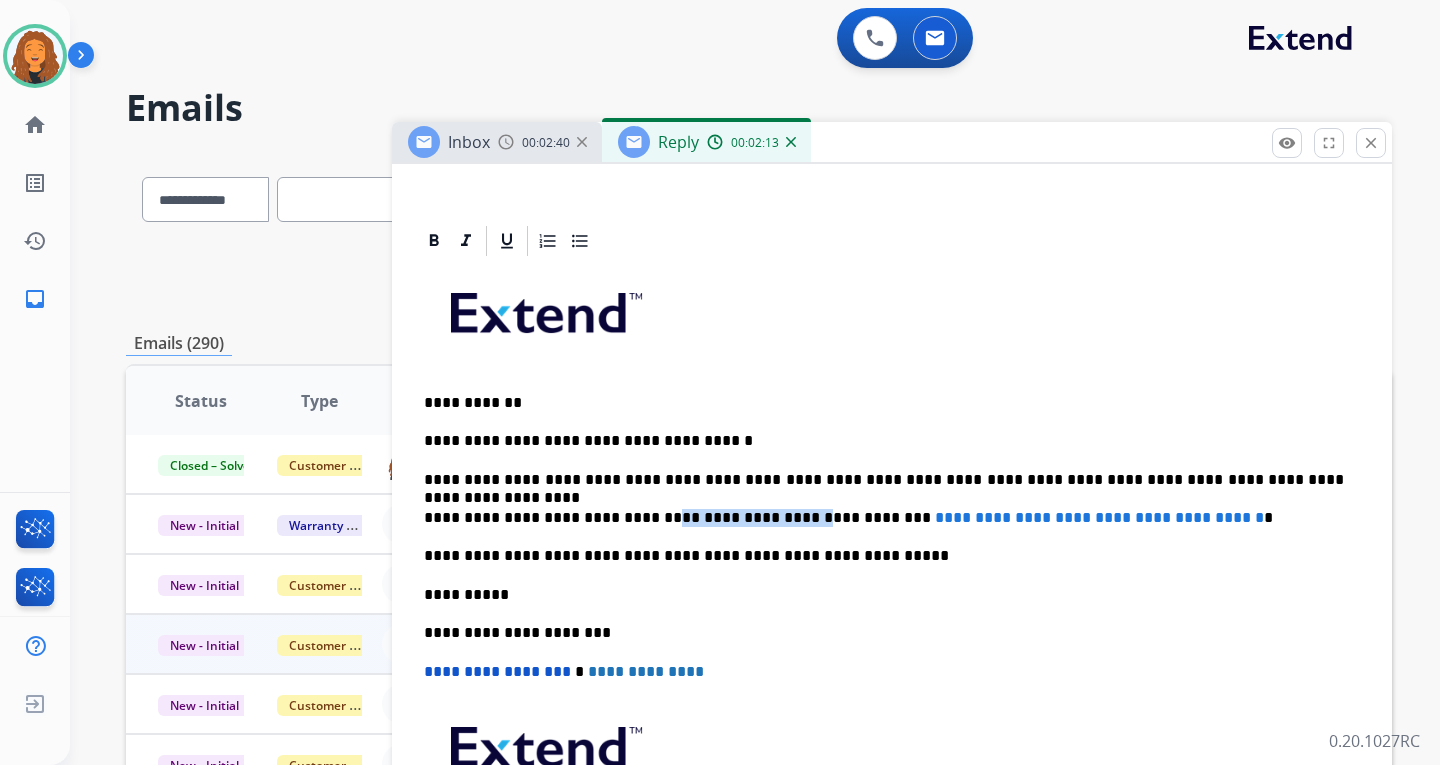 drag, startPoint x: 758, startPoint y: 515, endPoint x: 635, endPoint y: 515, distance: 123 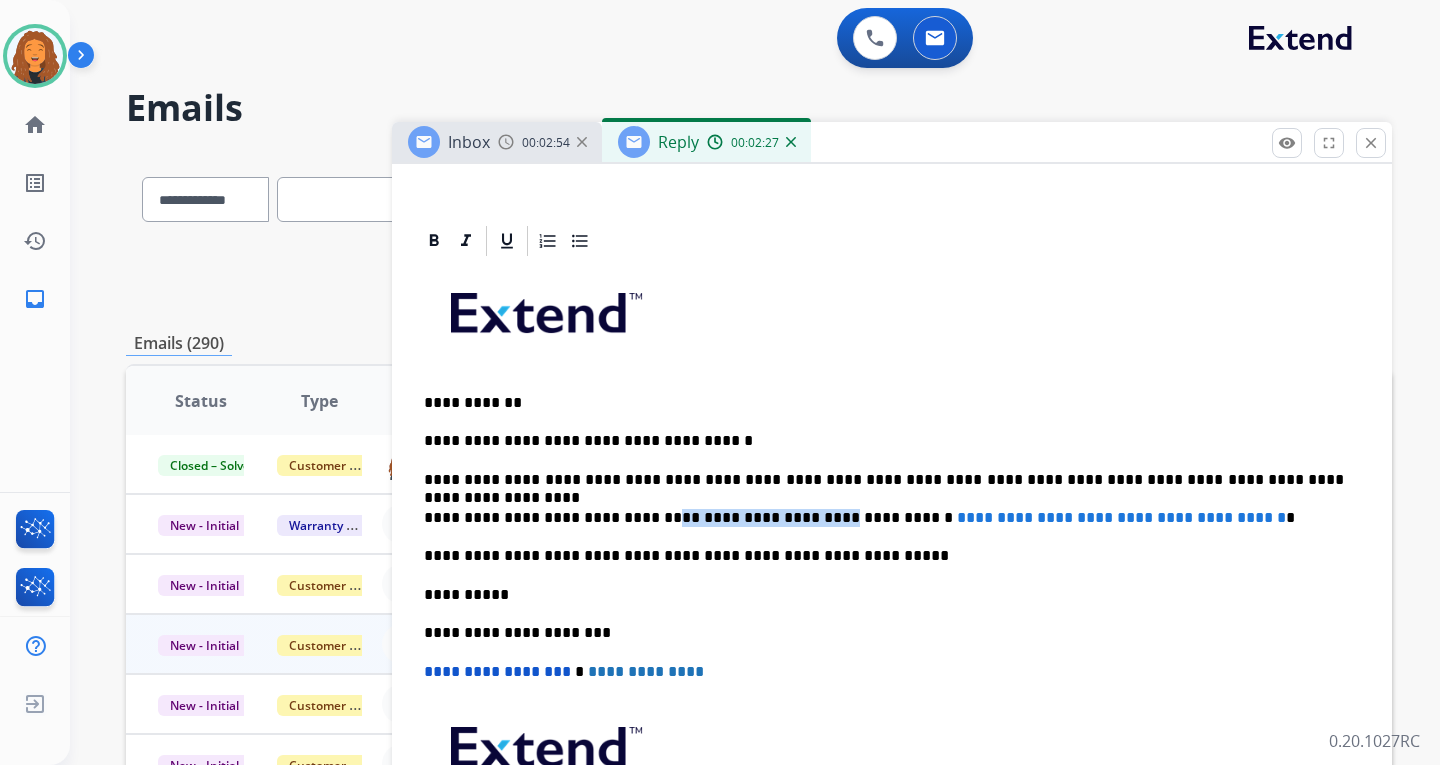 drag, startPoint x: 779, startPoint y: 518, endPoint x: 634, endPoint y: 524, distance: 145.12408 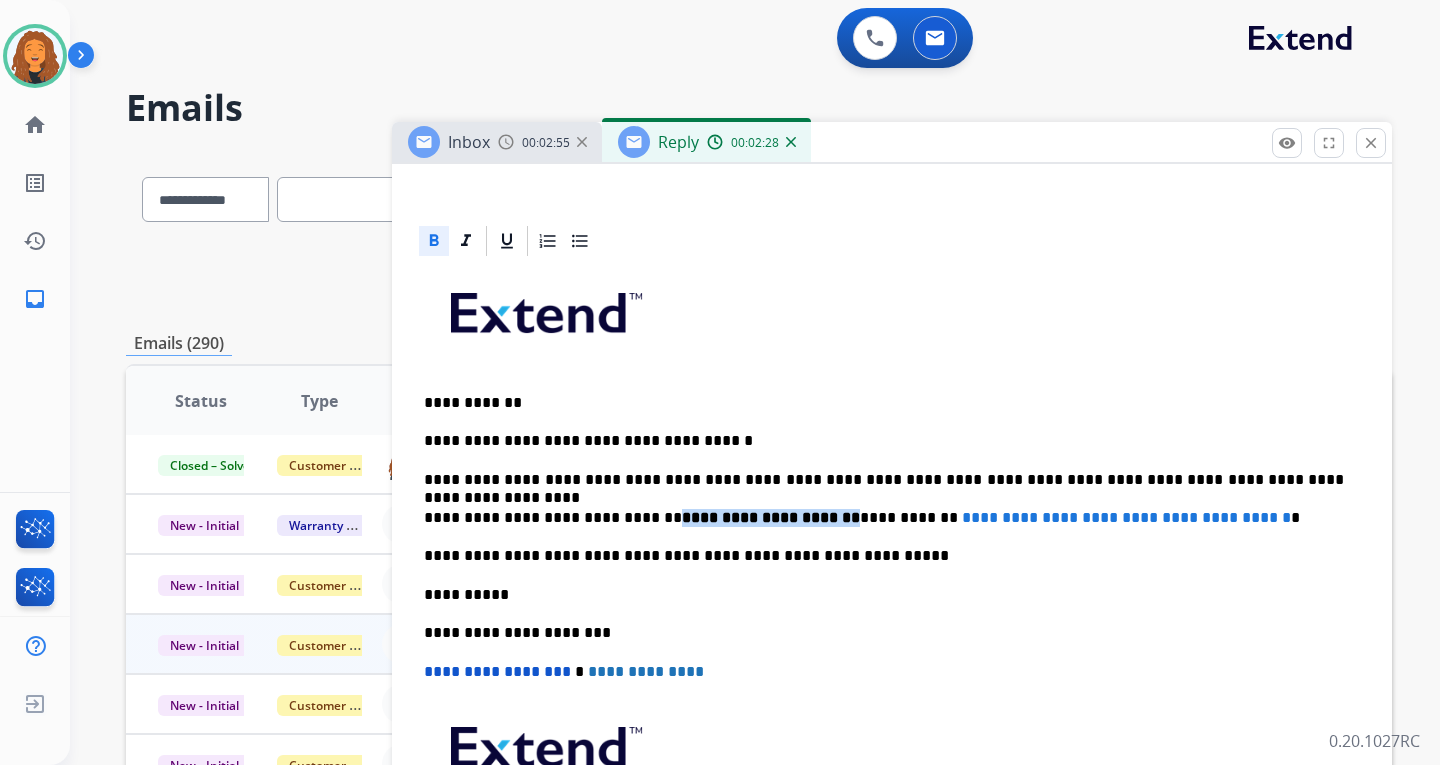 click 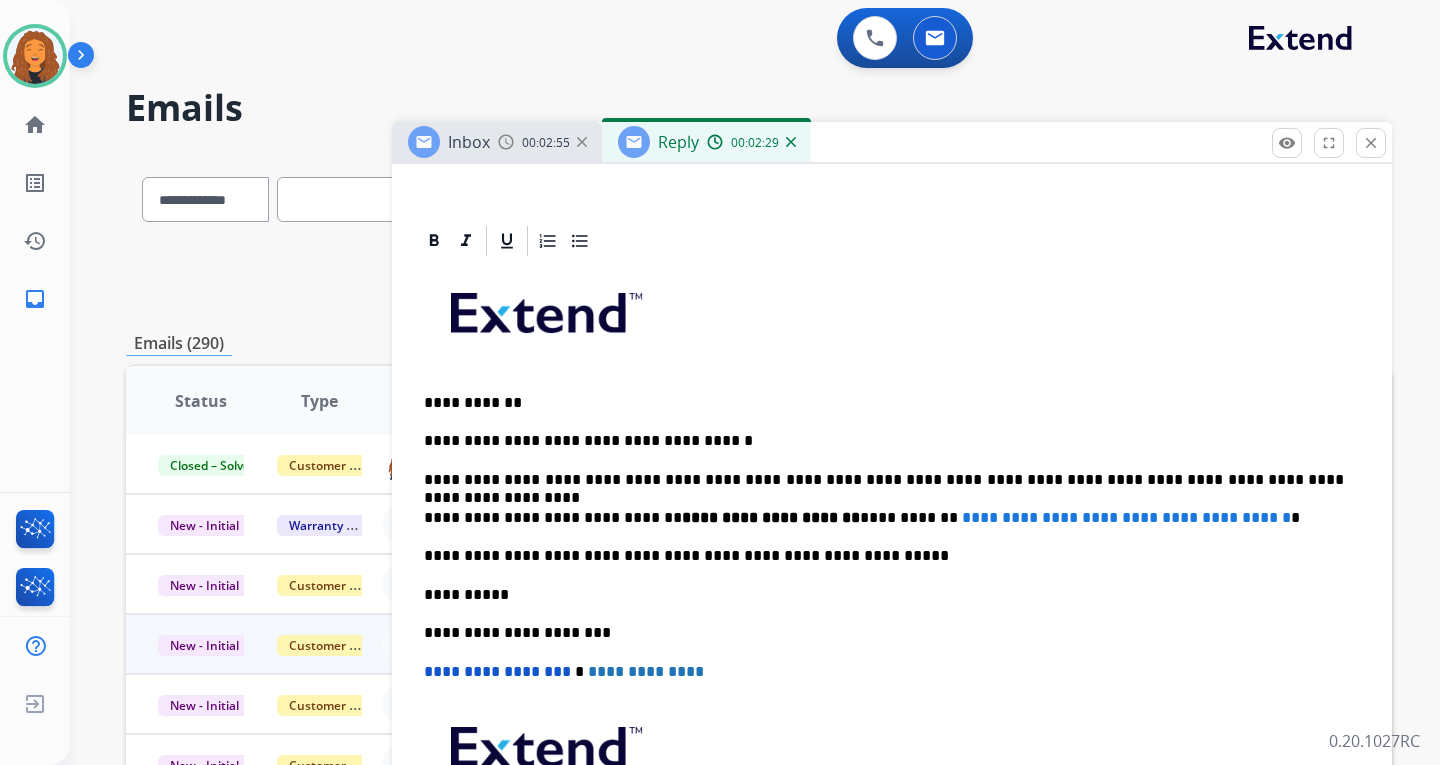 click on "**********" at bounding box center [892, 594] 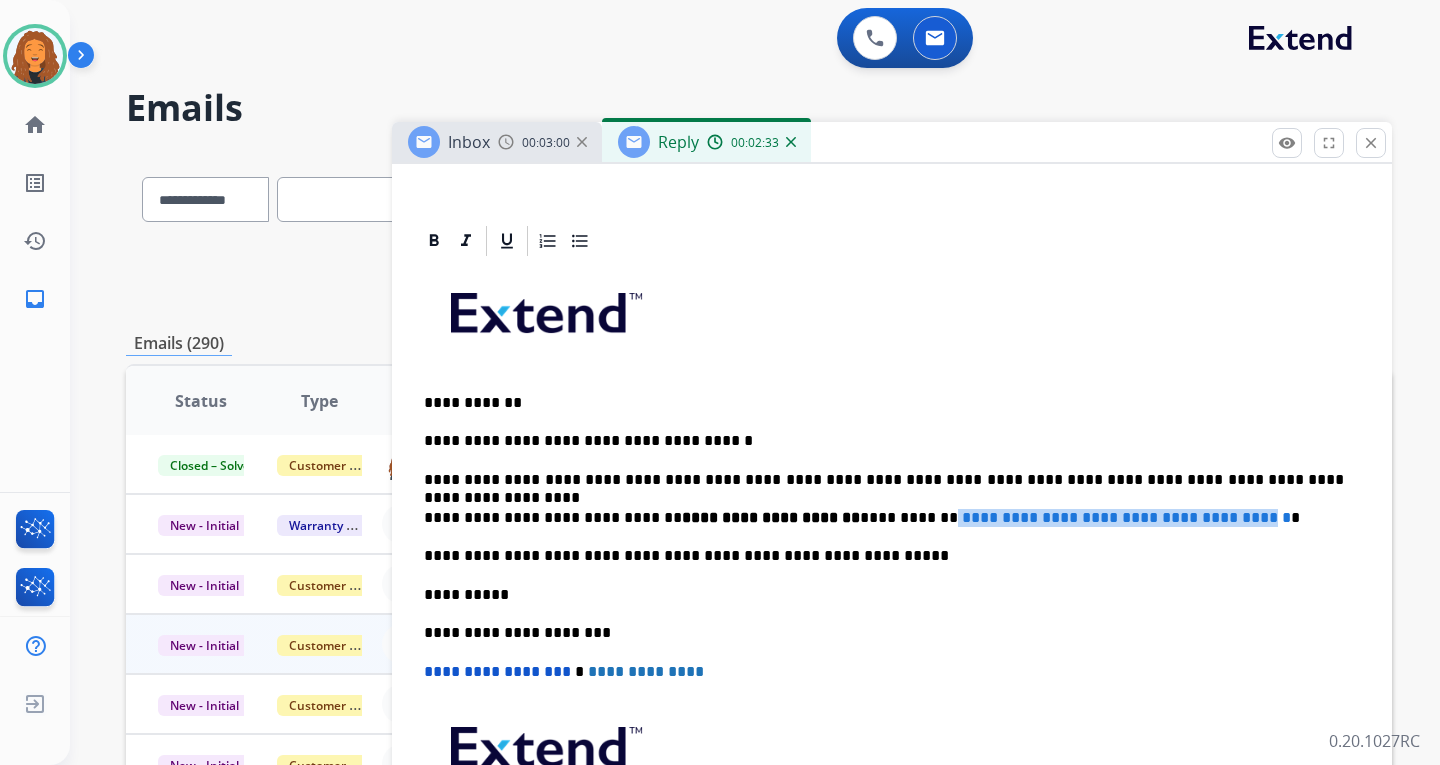 drag, startPoint x: 1230, startPoint y: 518, endPoint x: 858, endPoint y: 509, distance: 372.10886 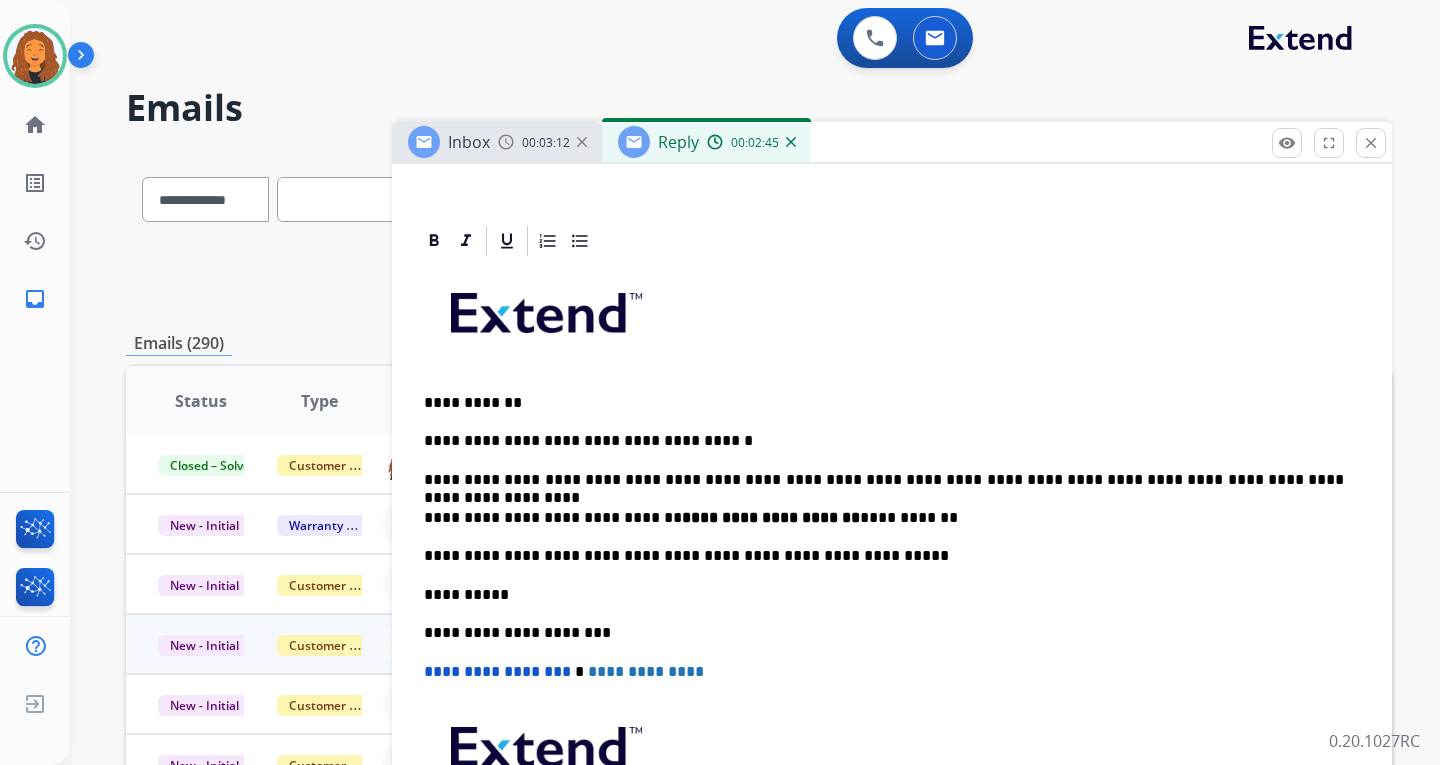 click on "**********" at bounding box center (884, 518) 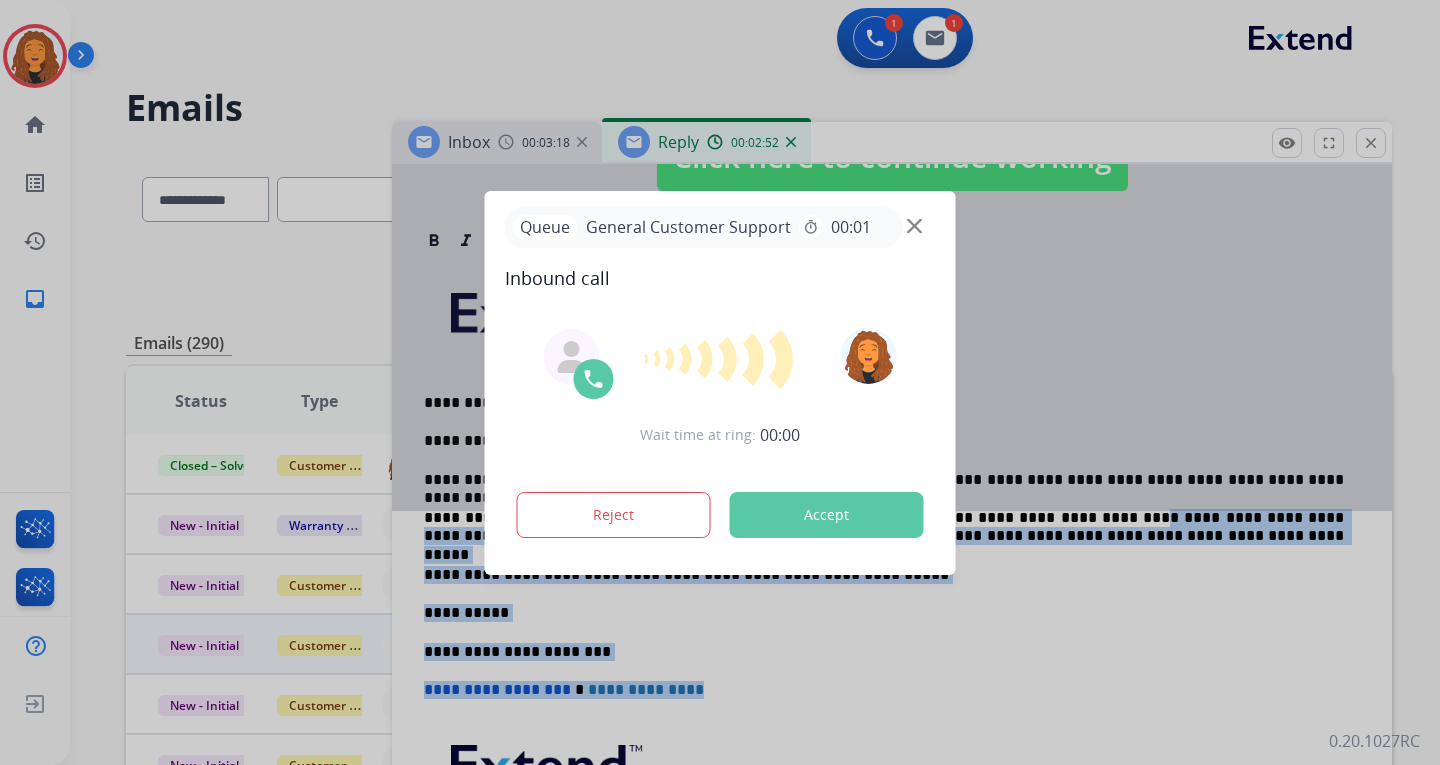 drag, startPoint x: 1013, startPoint y: 519, endPoint x: 870, endPoint y: 495, distance: 145 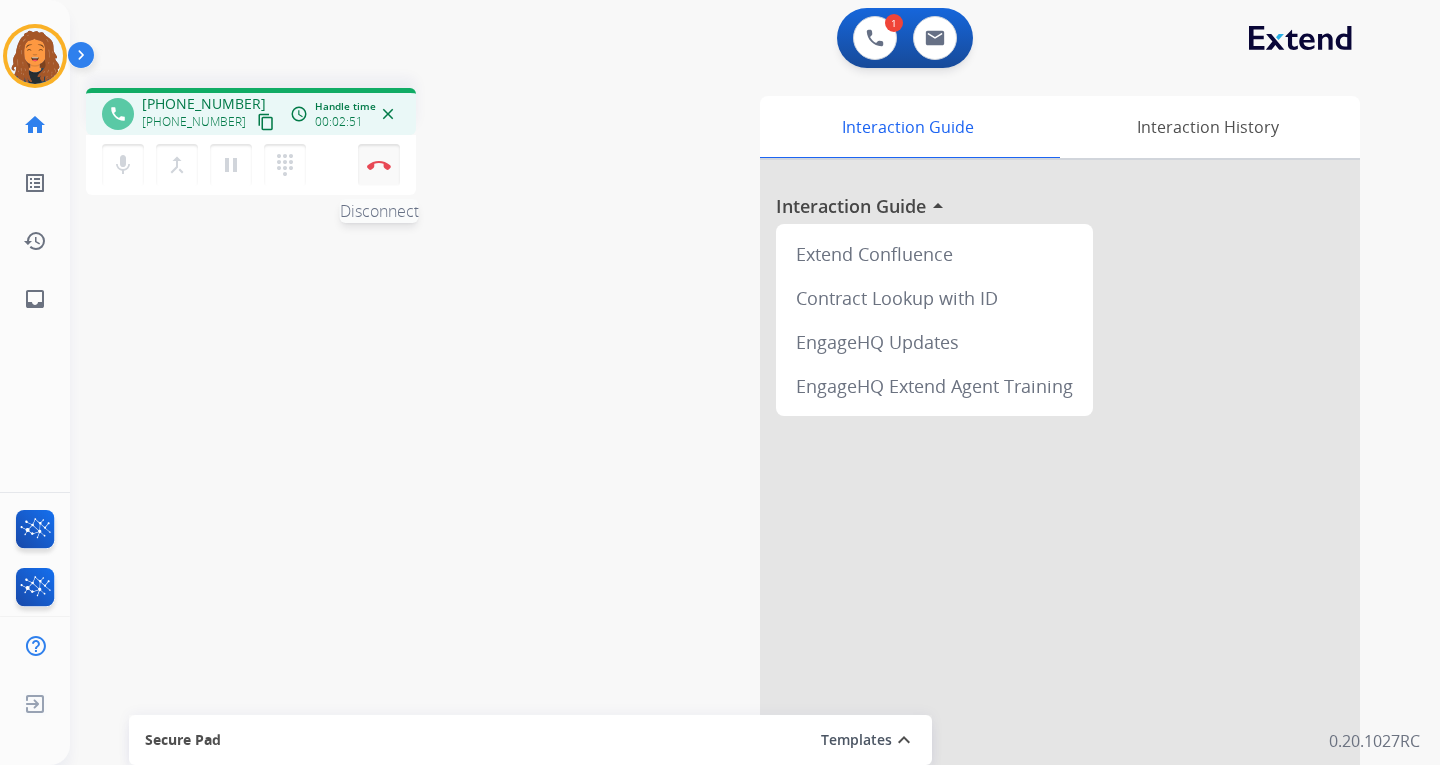 click on "Disconnect" at bounding box center (379, 165) 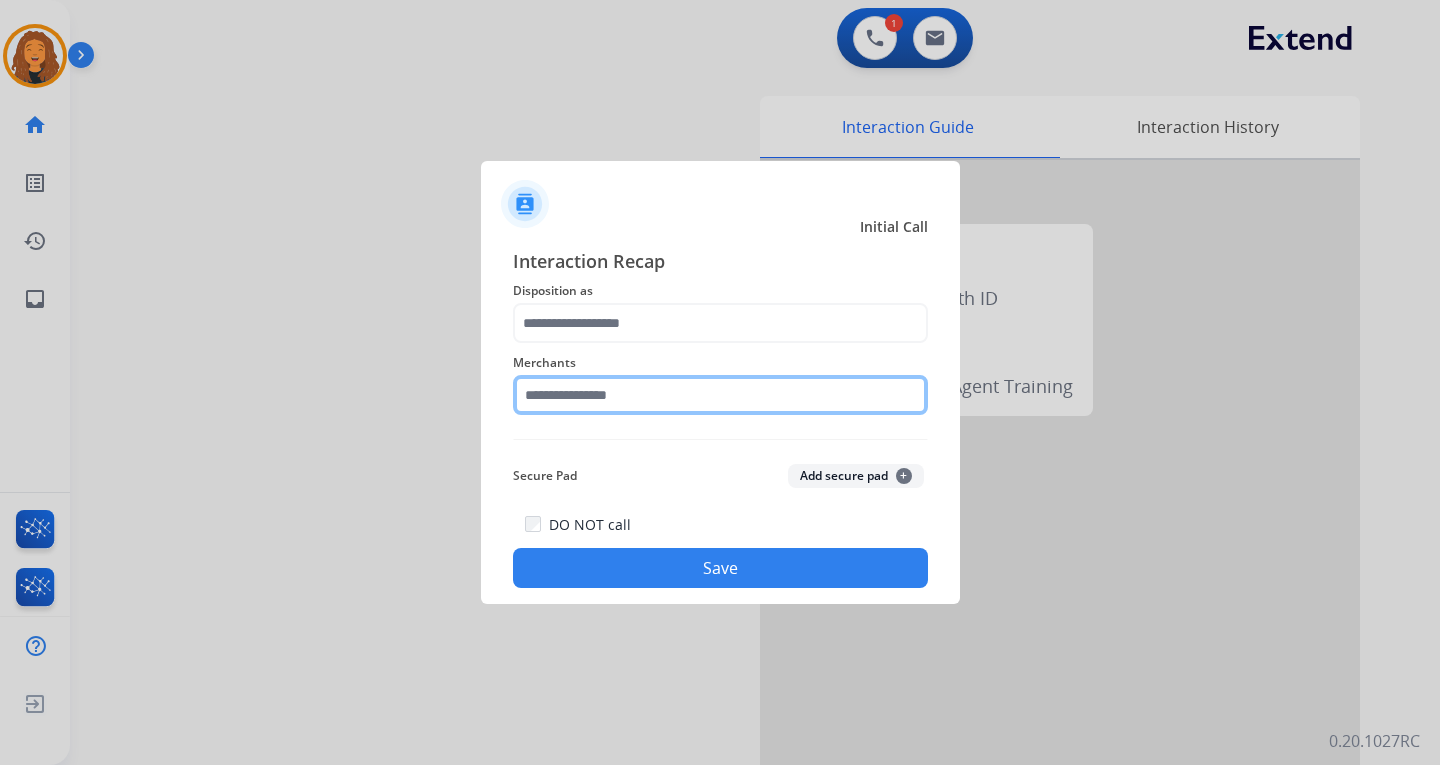 click 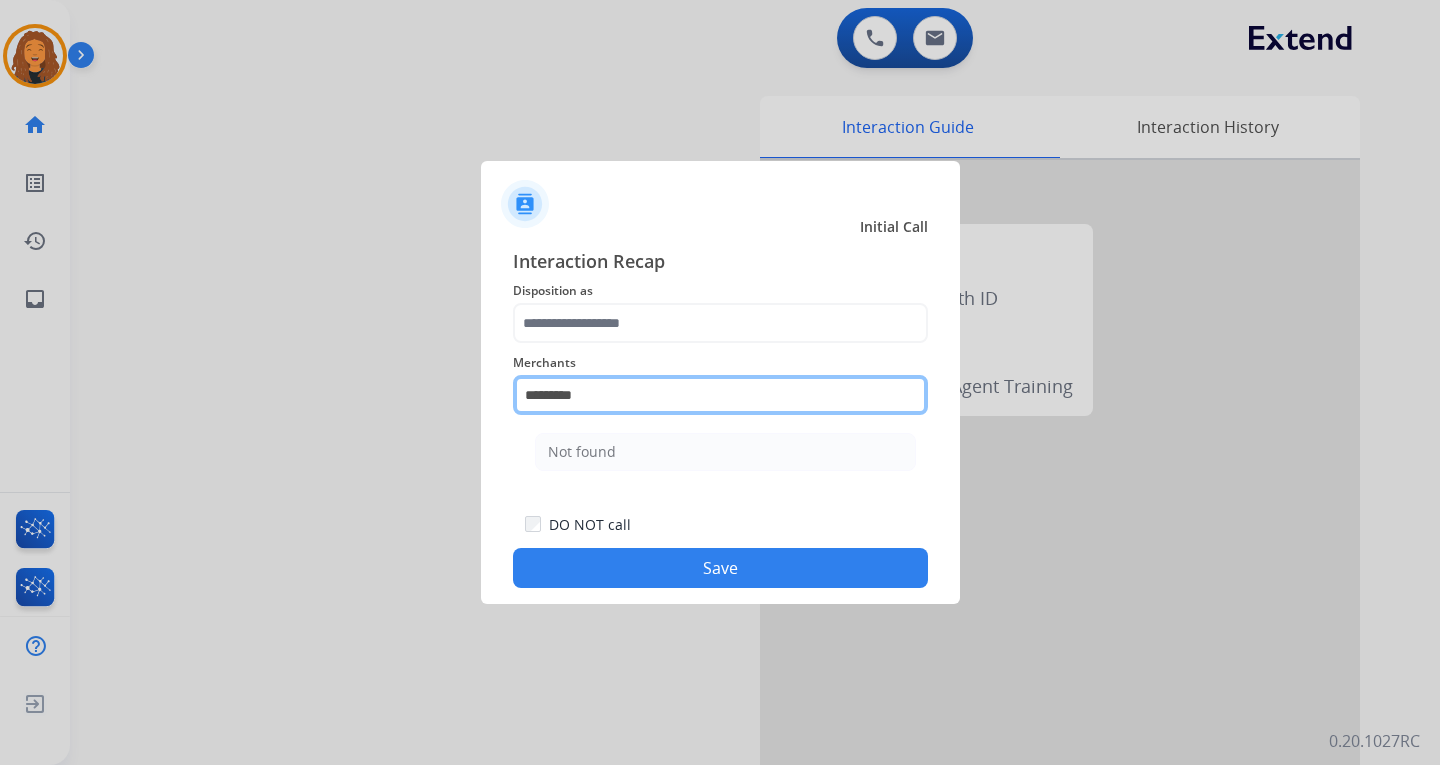 type on "*********" 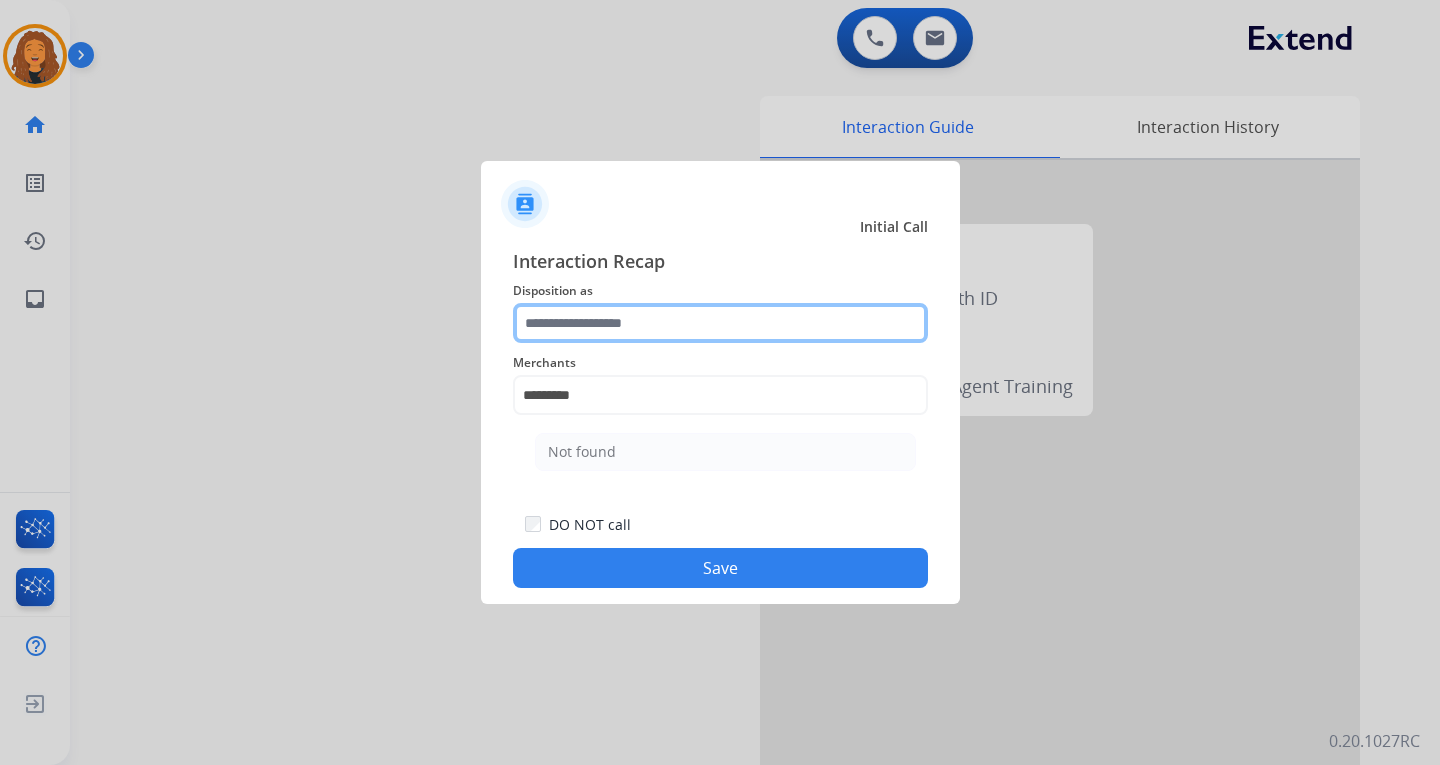 click 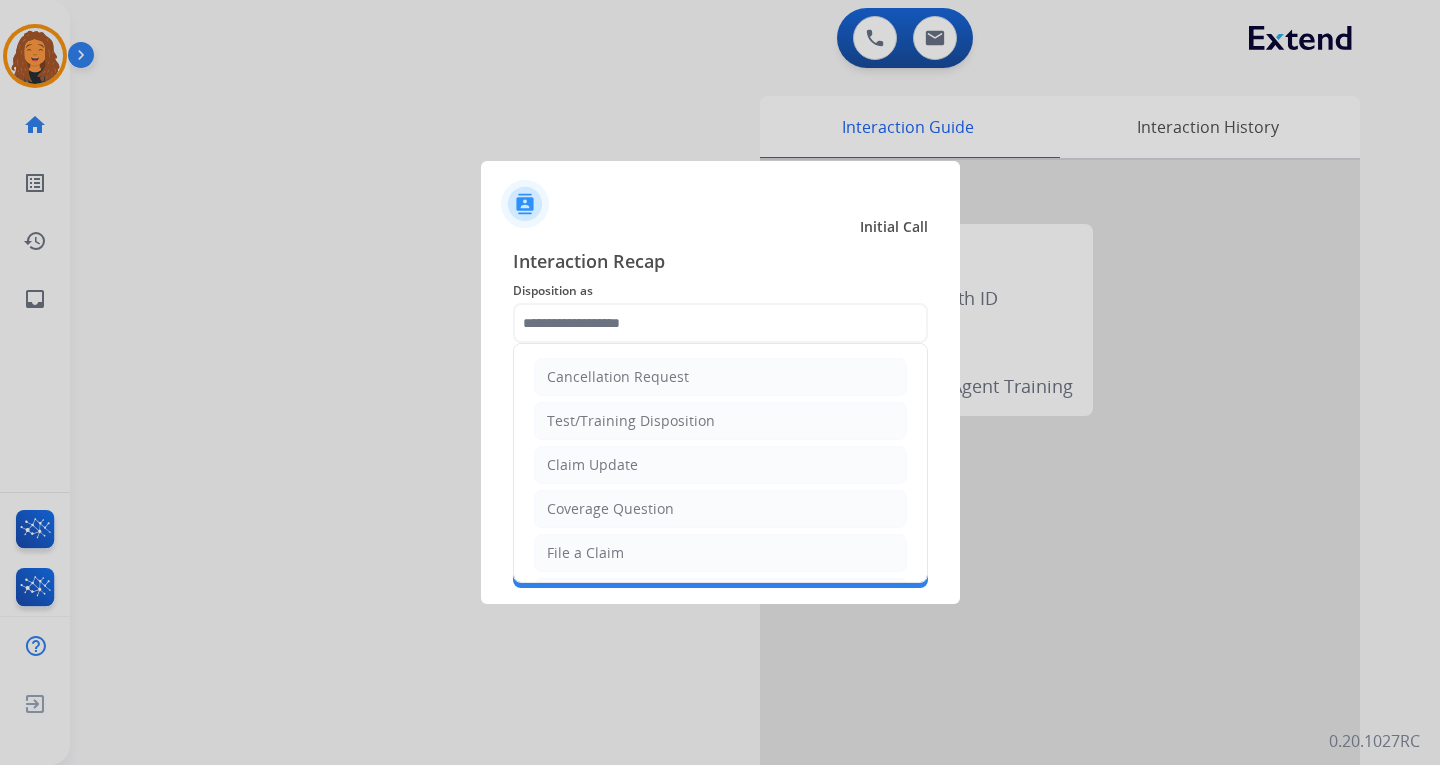 click on "File a Claim" 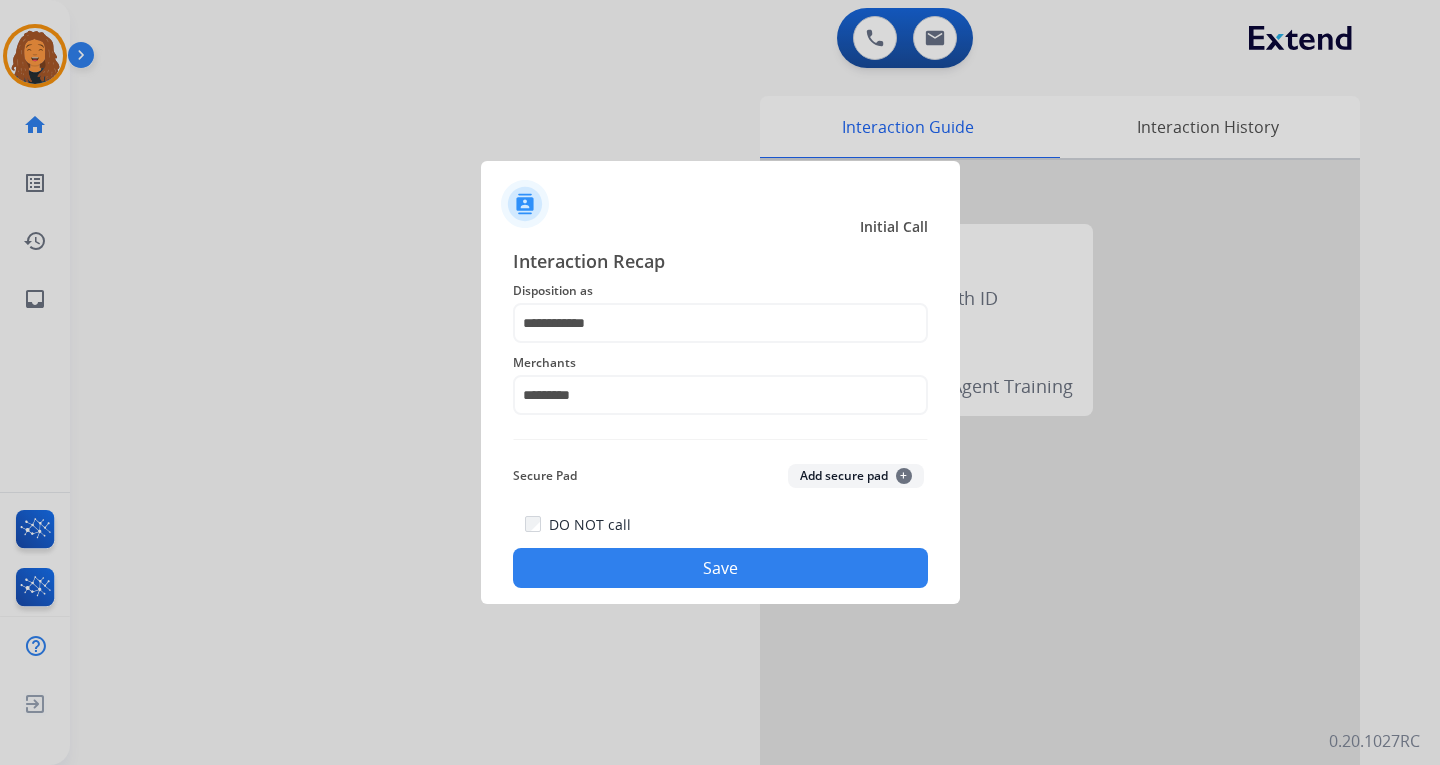 click on "Save" 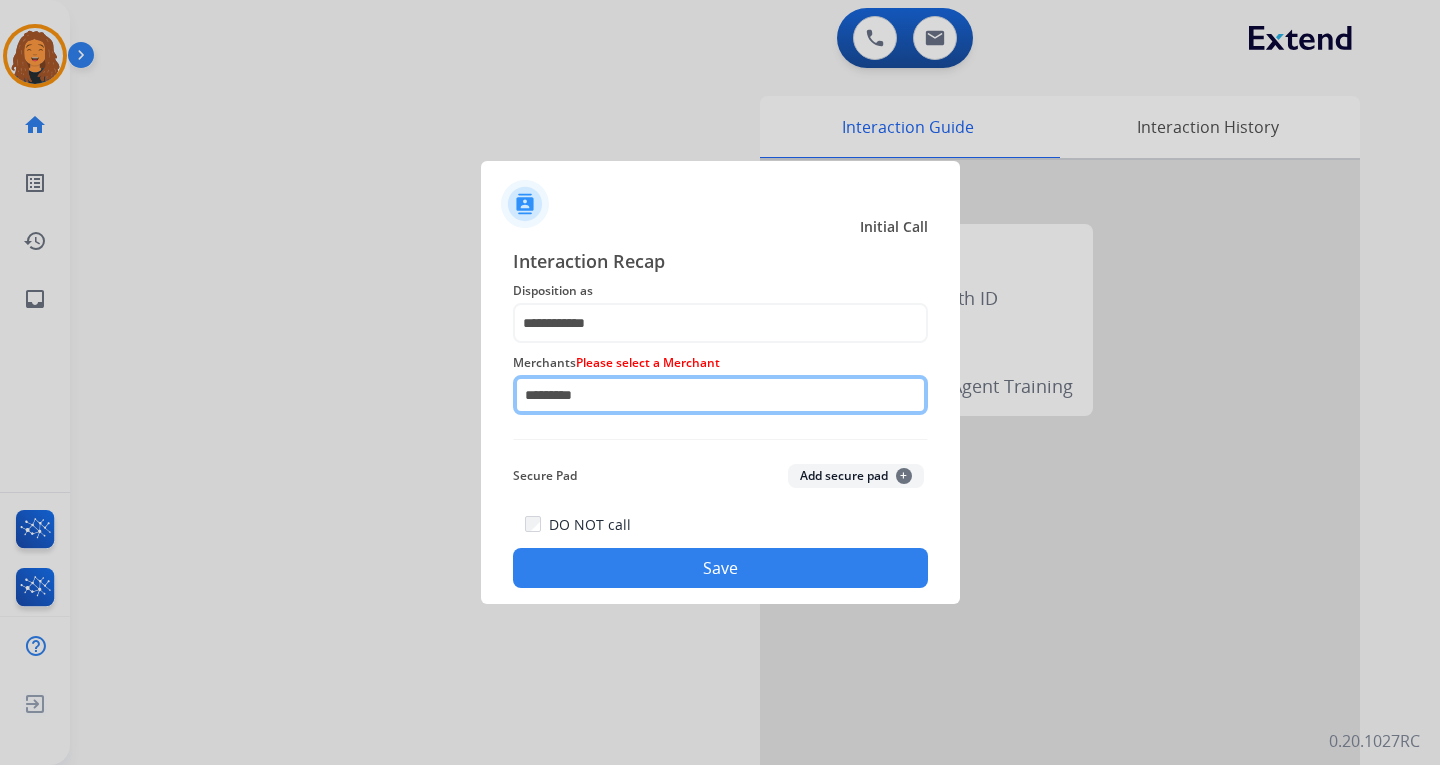drag, startPoint x: 630, startPoint y: 387, endPoint x: 620, endPoint y: 398, distance: 14.866069 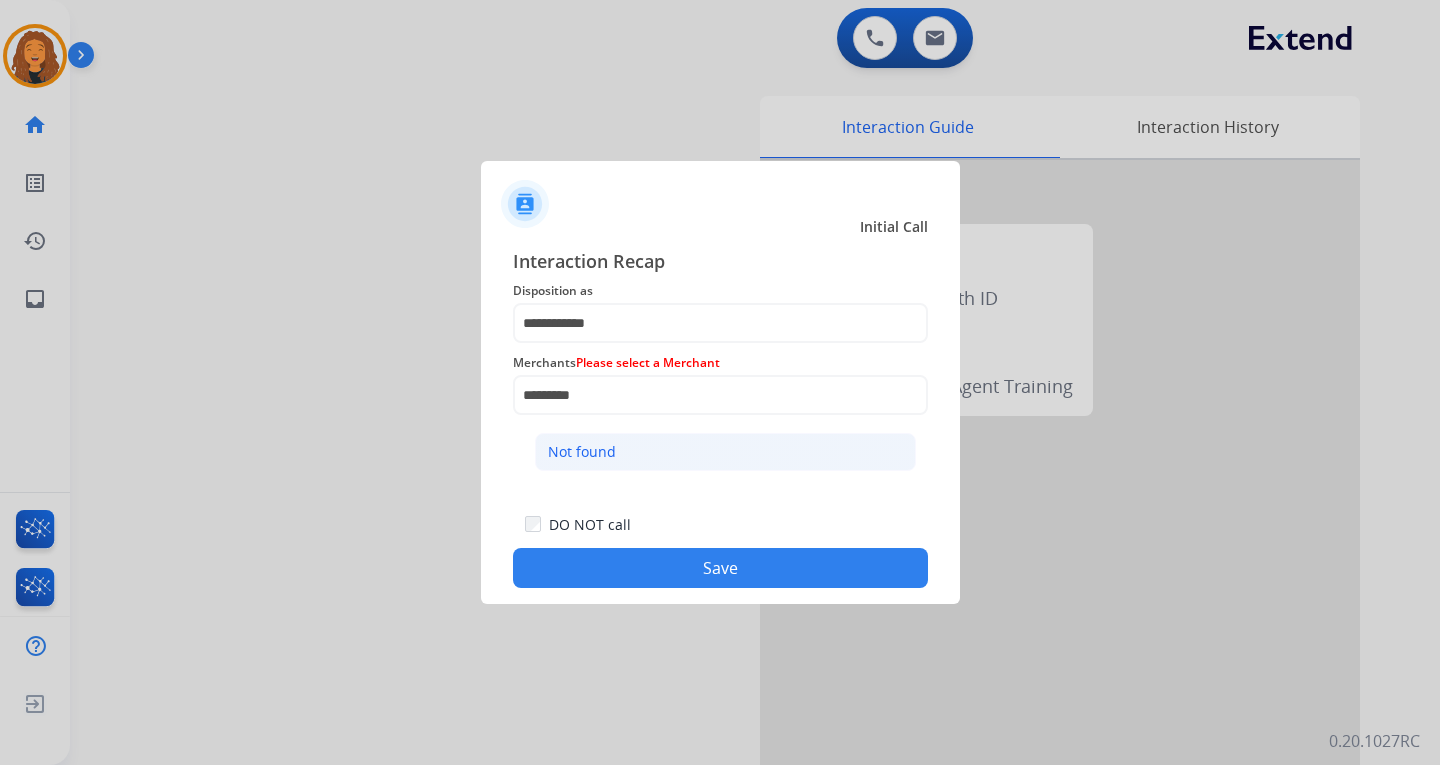 click on "Not found" 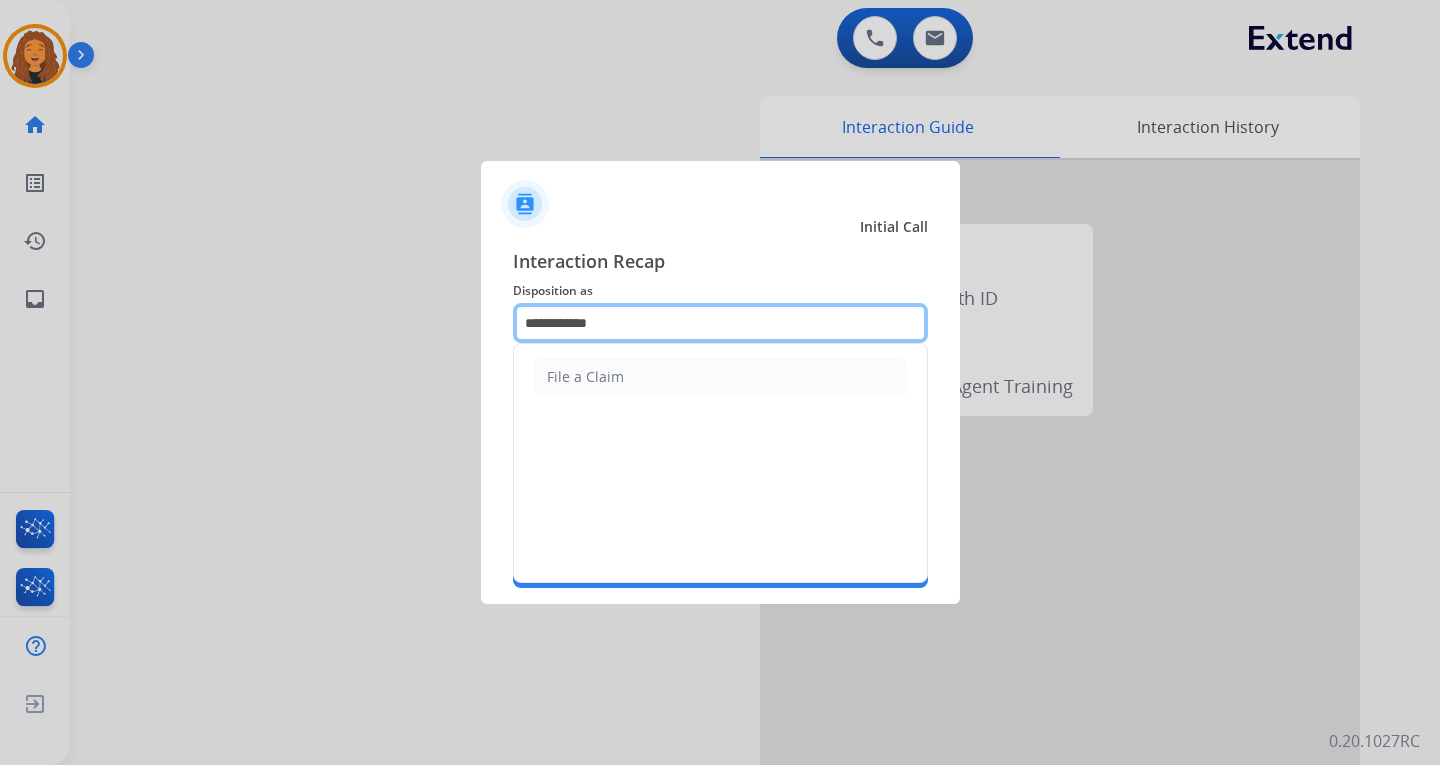 drag, startPoint x: 596, startPoint y: 324, endPoint x: 472, endPoint y: 326, distance: 124.01613 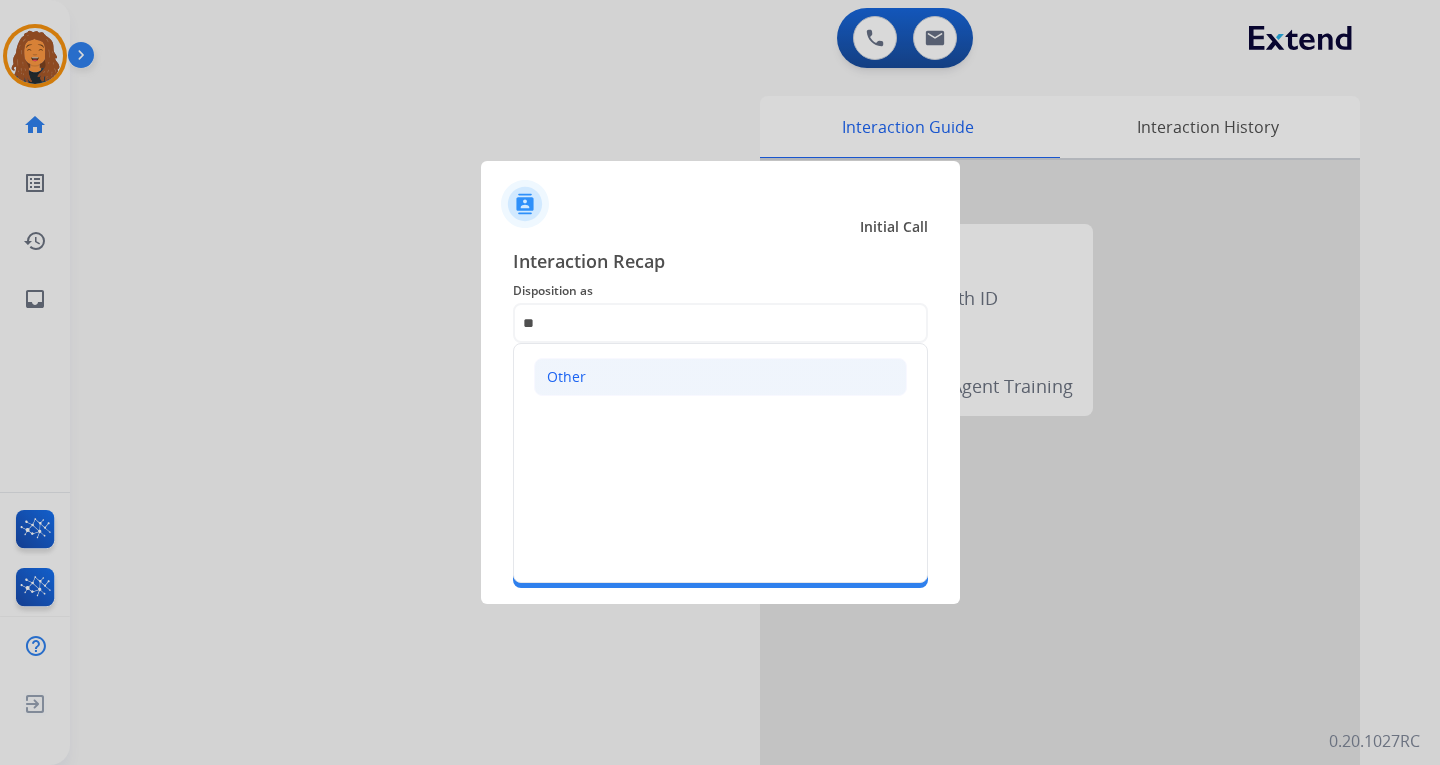 click on "Other" 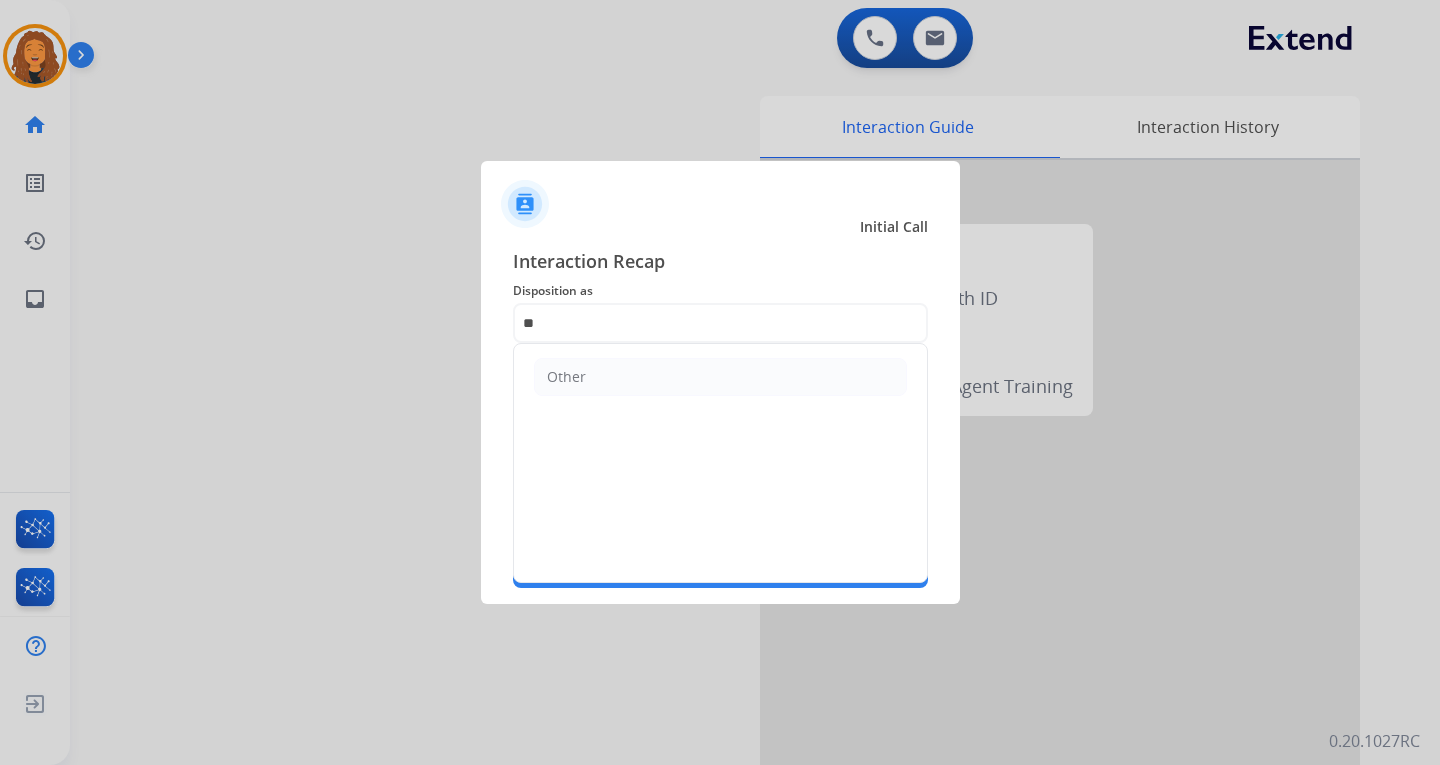 type on "*****" 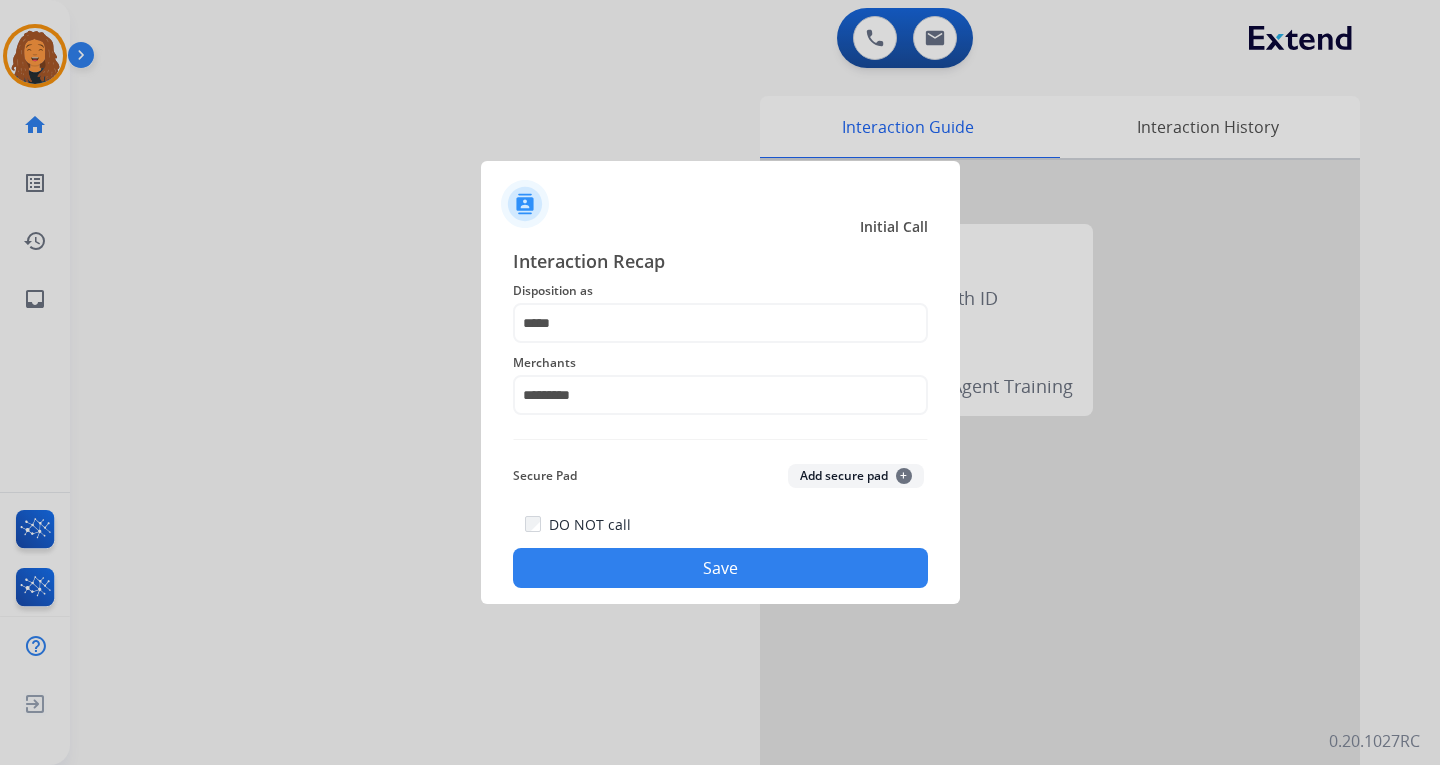 click on "Save" 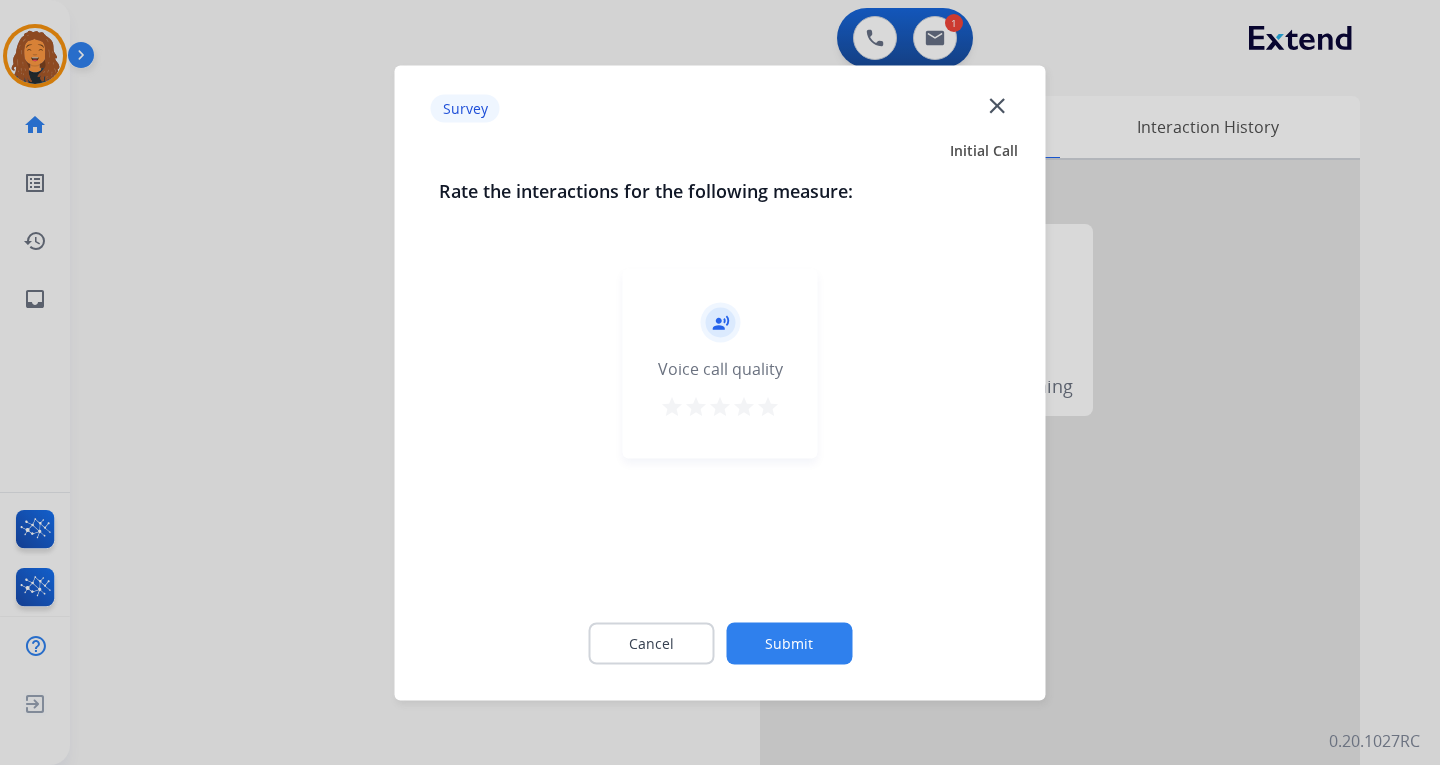 click on "Submit" 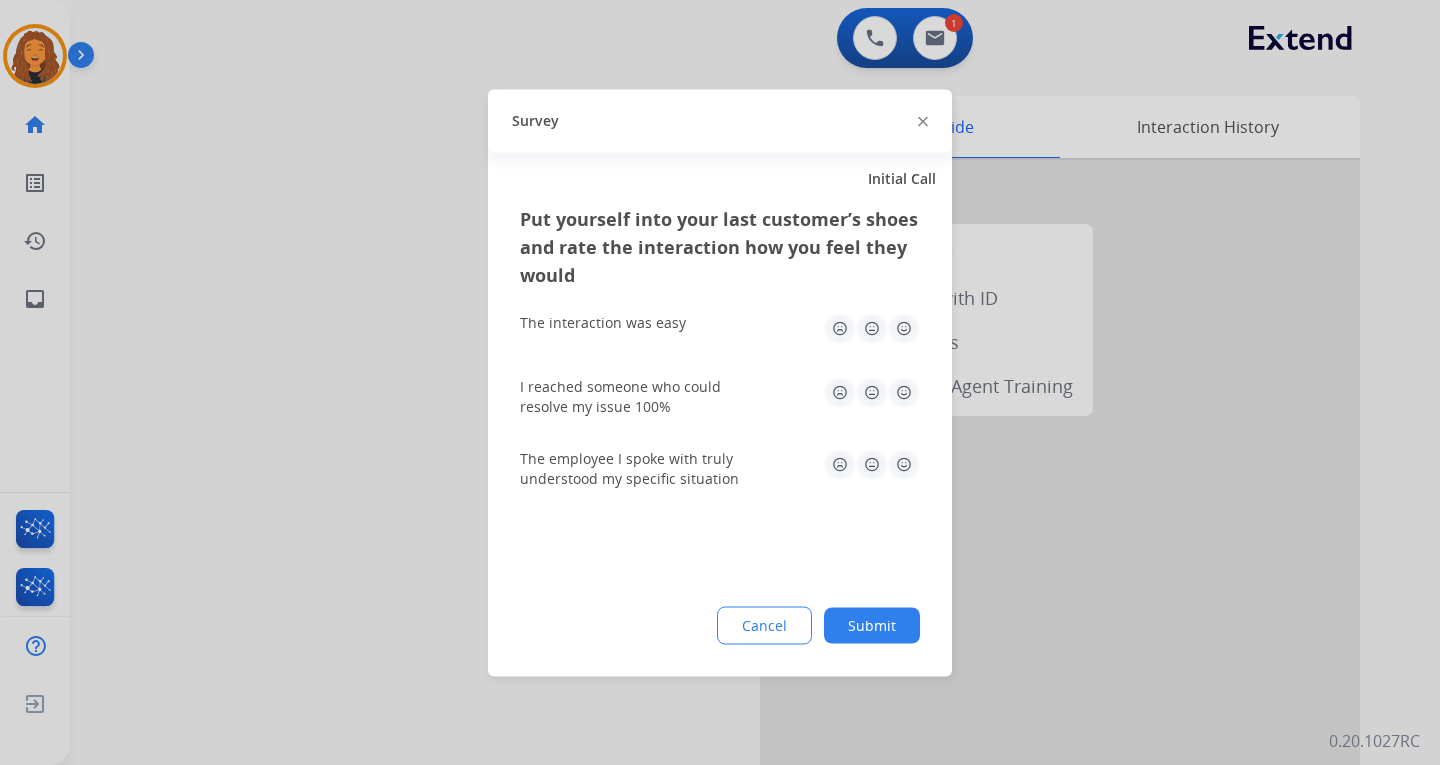 click on "Submit" 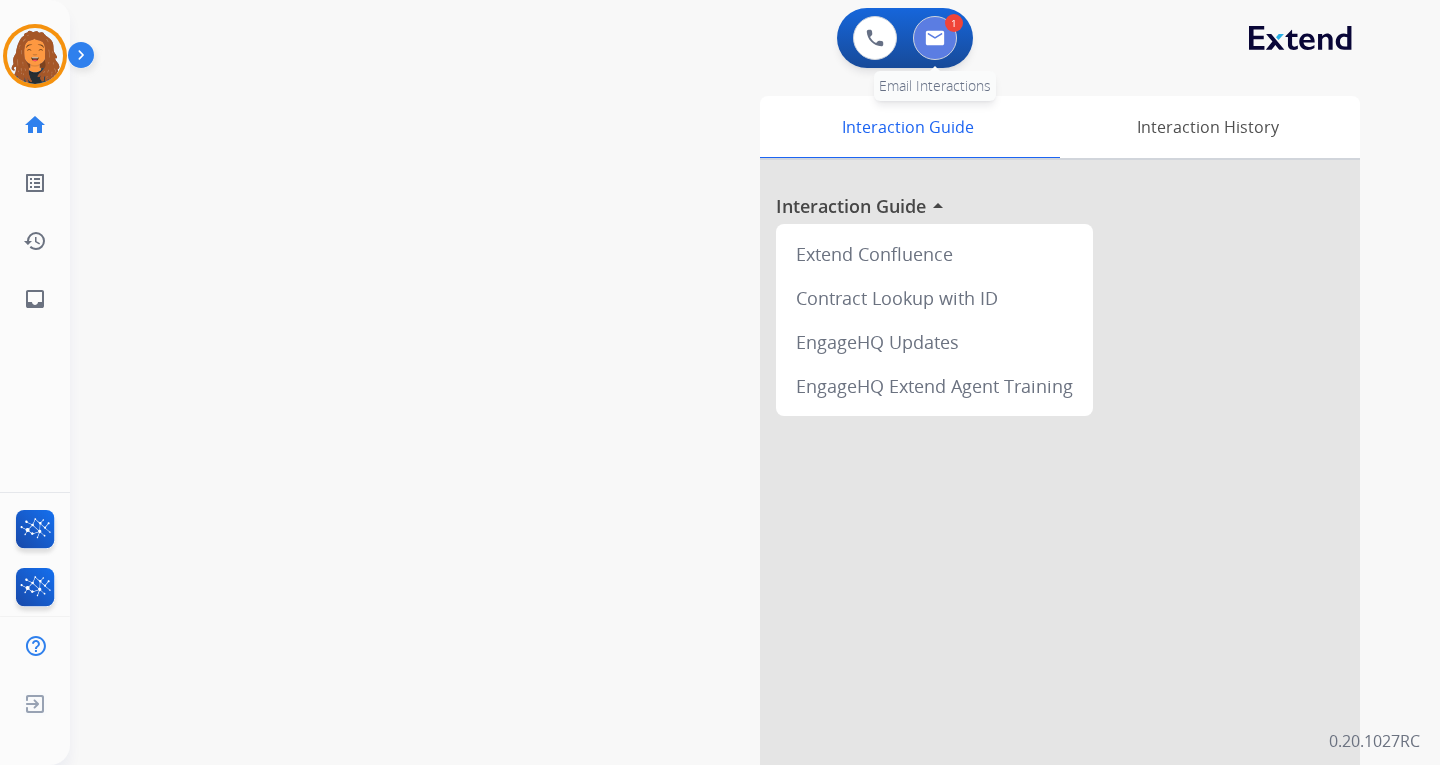 click at bounding box center [935, 38] 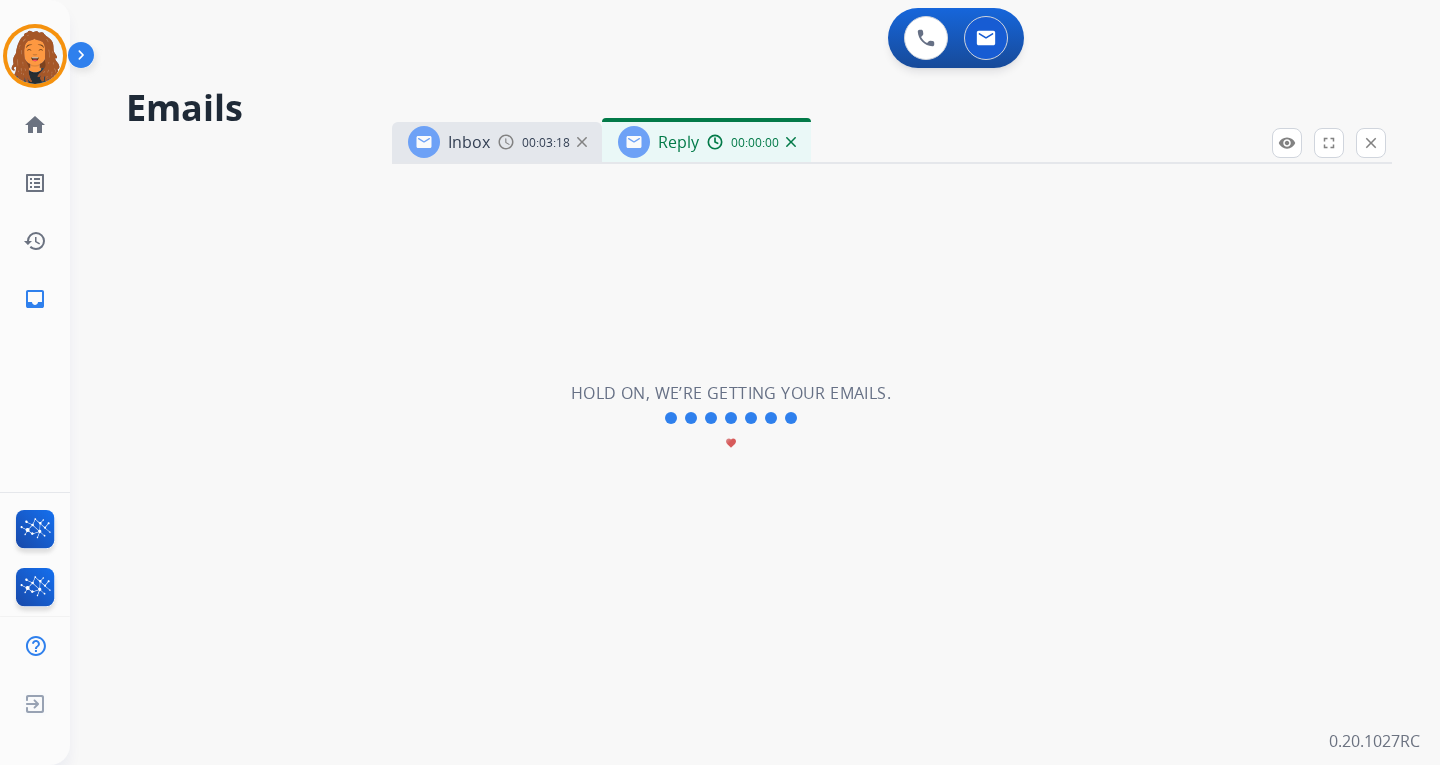 select on "**********" 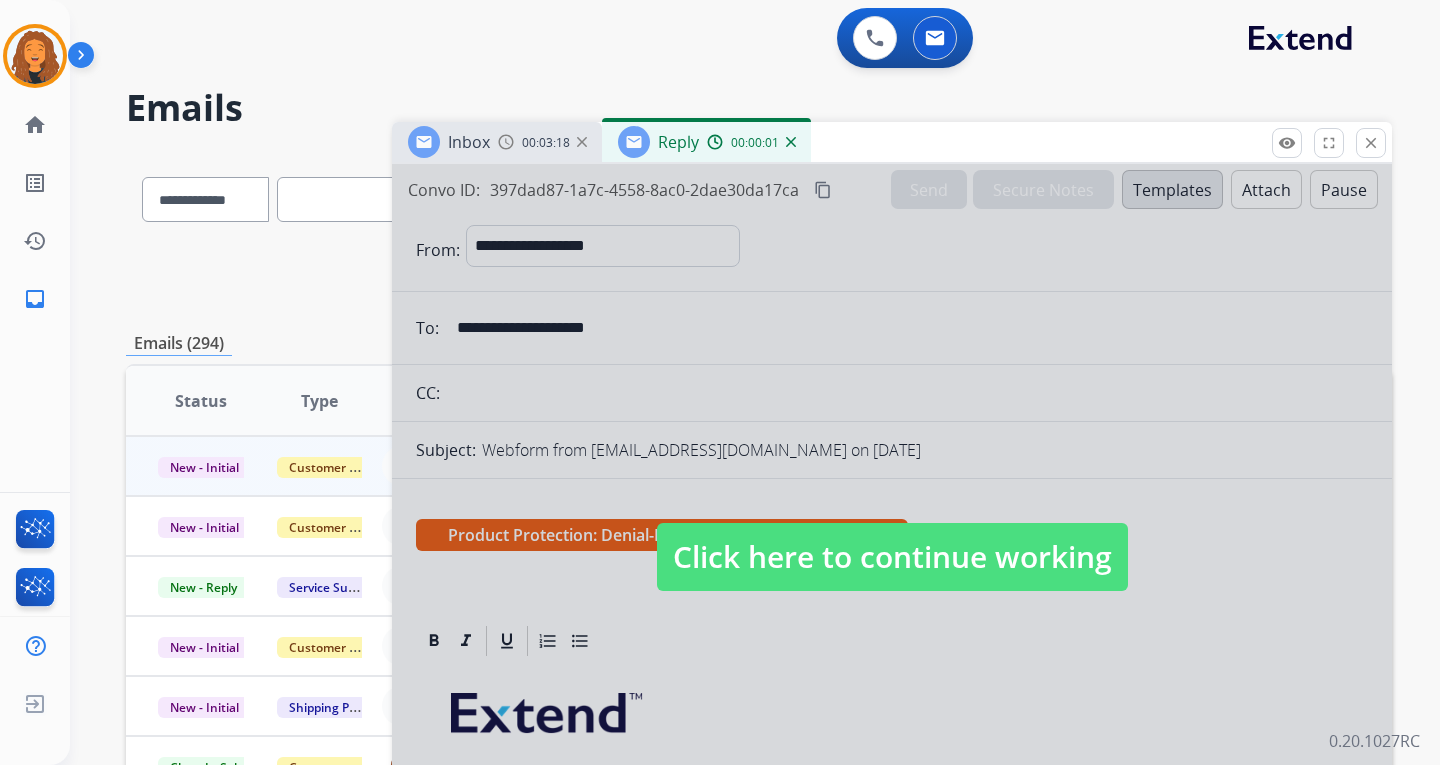 click on "Click here to continue working" at bounding box center [892, 557] 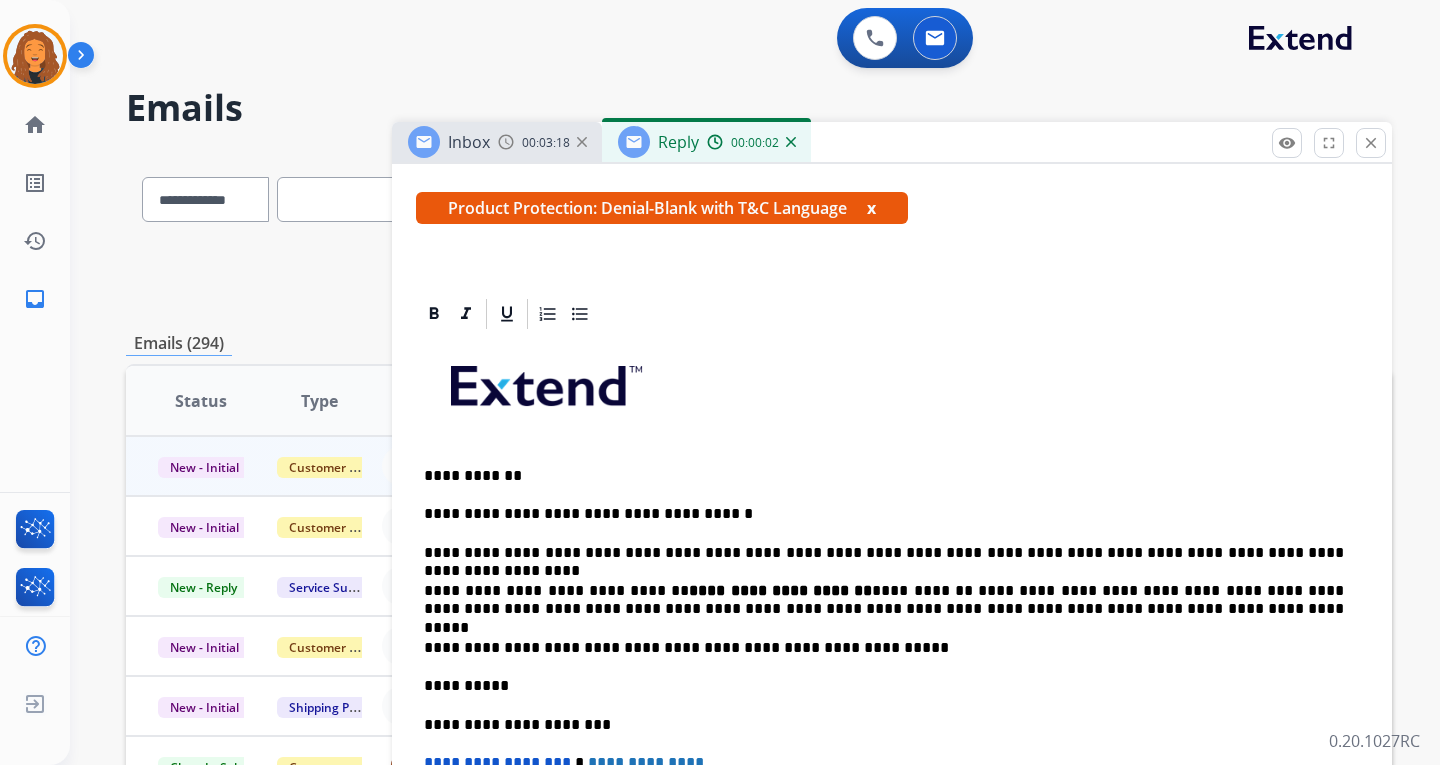 scroll, scrollTop: 400, scrollLeft: 0, axis: vertical 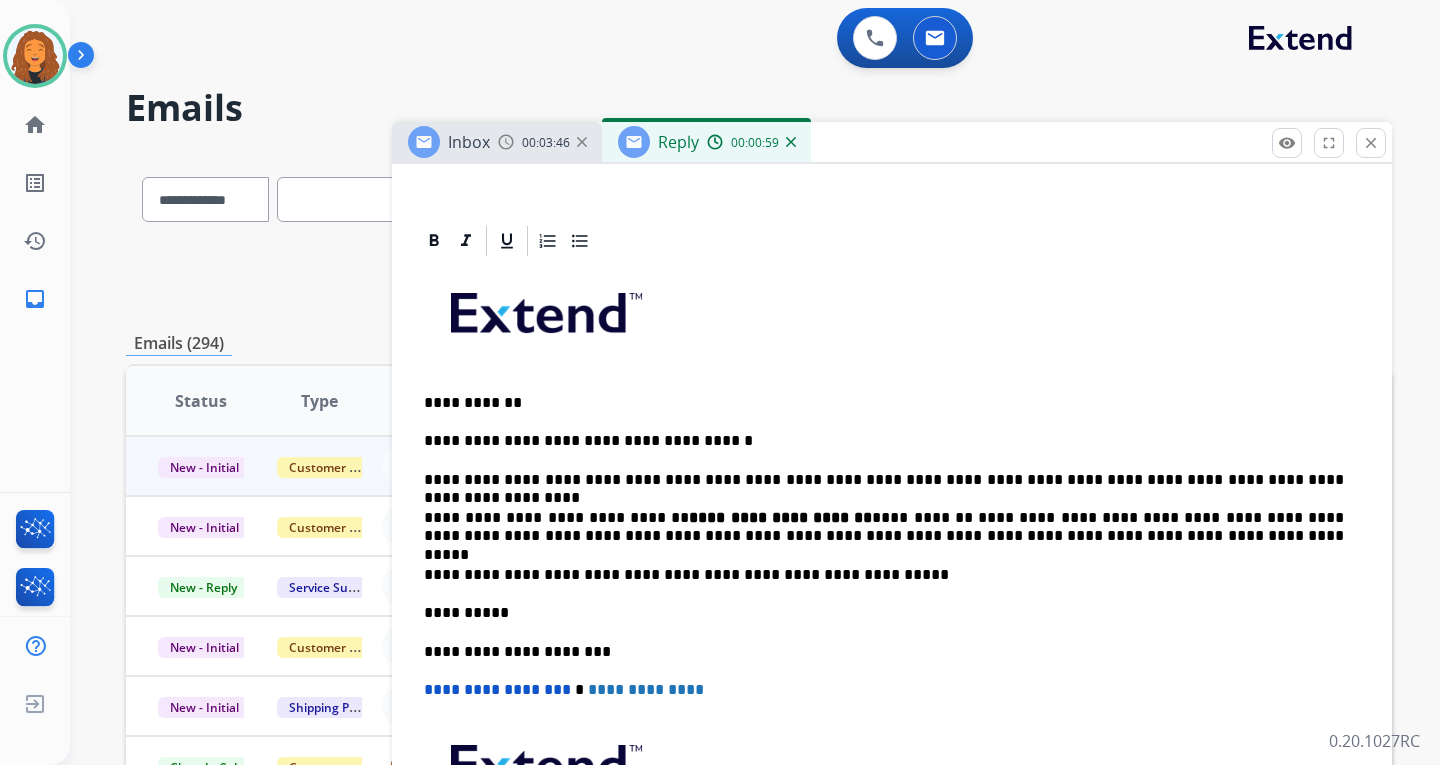 click on "**********" at bounding box center [884, 527] 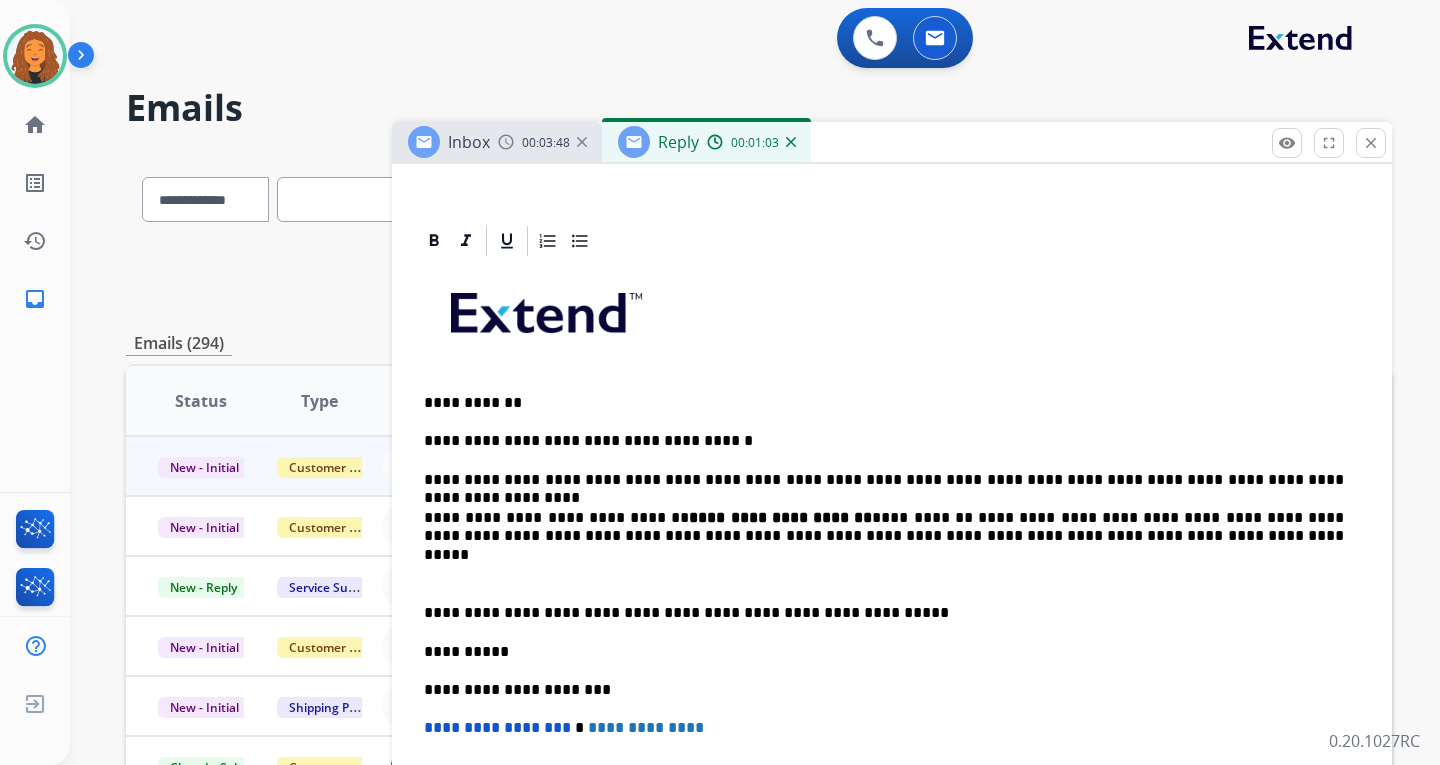type 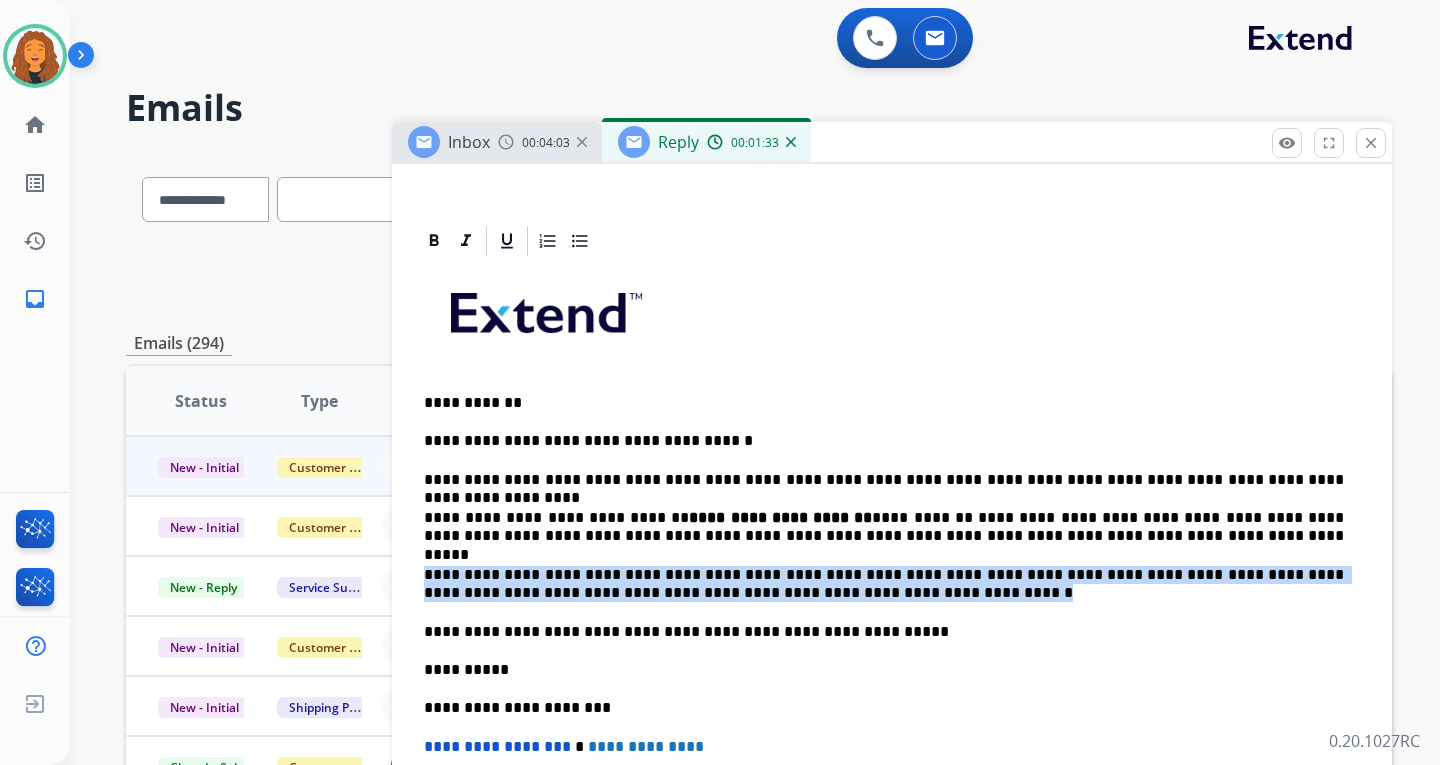 drag, startPoint x: 417, startPoint y: 575, endPoint x: 827, endPoint y: 590, distance: 410.2743 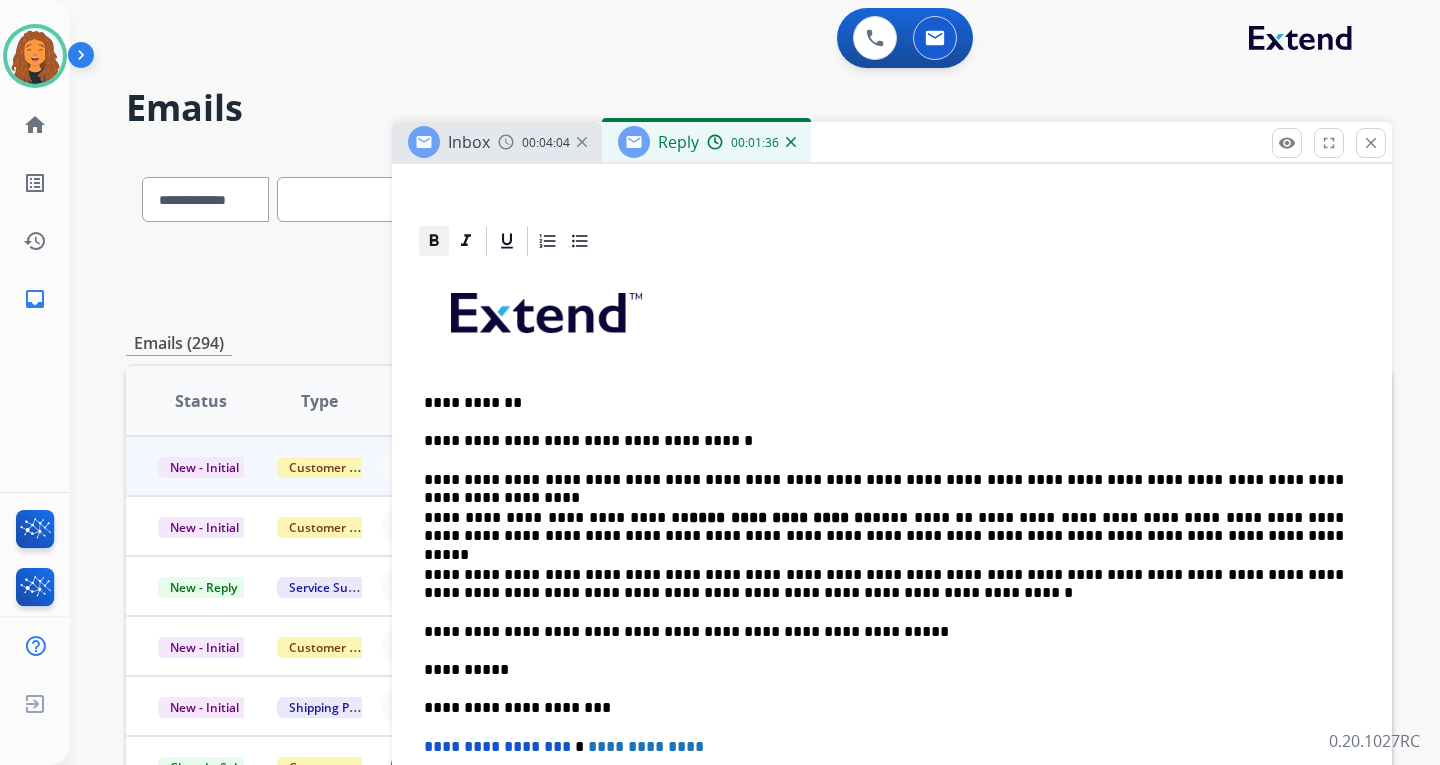 click 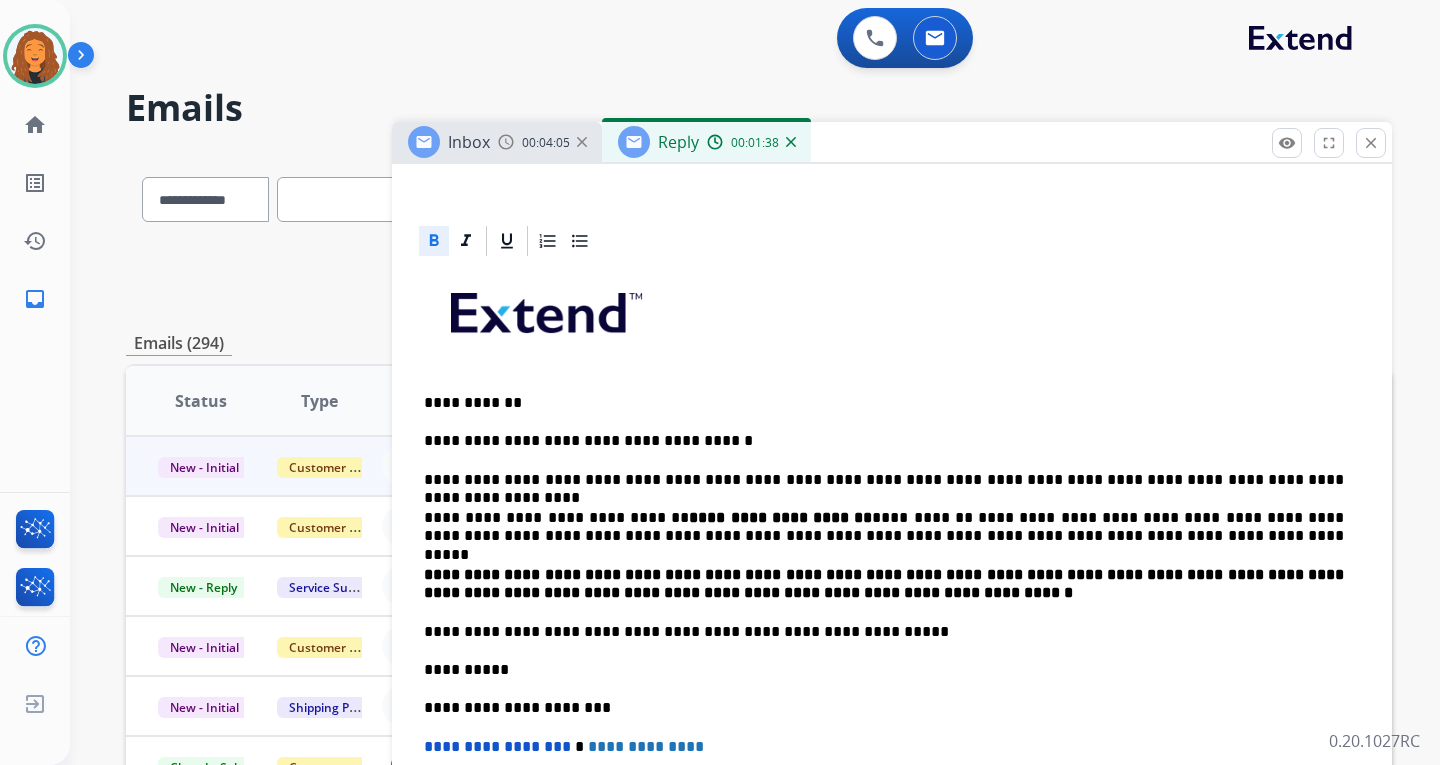 click on "**********" at bounding box center (884, 584) 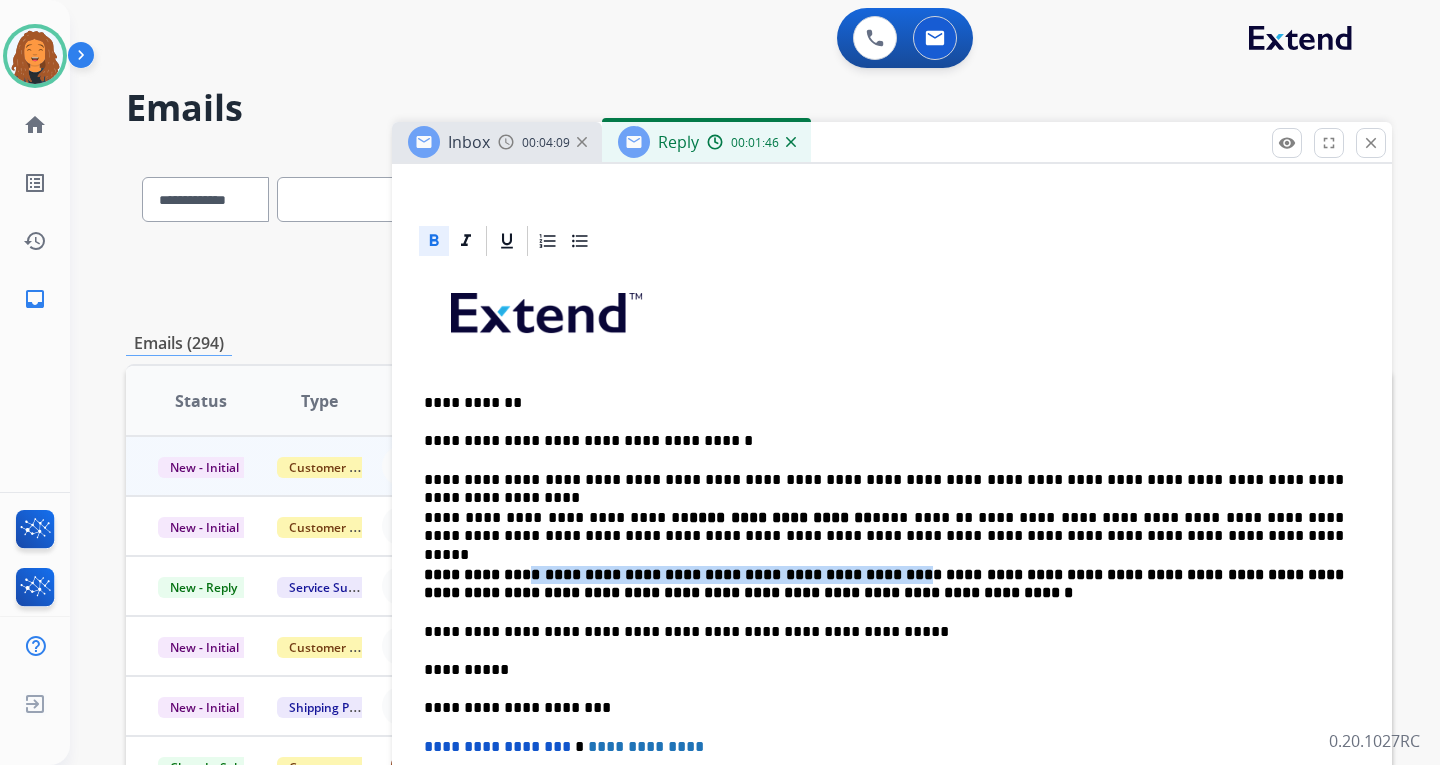 drag, startPoint x: 505, startPoint y: 571, endPoint x: 803, endPoint y: 560, distance: 298.20294 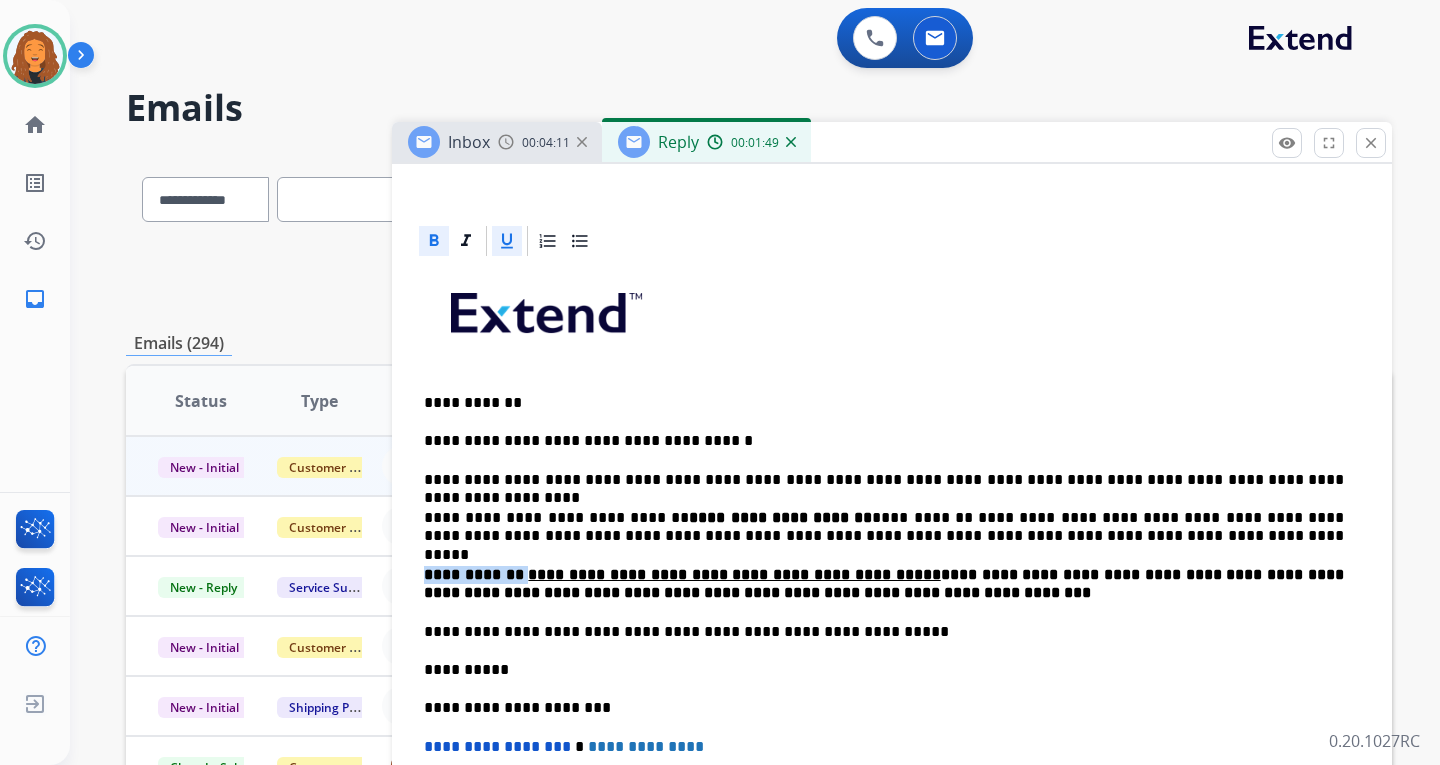 drag, startPoint x: 511, startPoint y: 246, endPoint x: 515, endPoint y: 266, distance: 20.396078 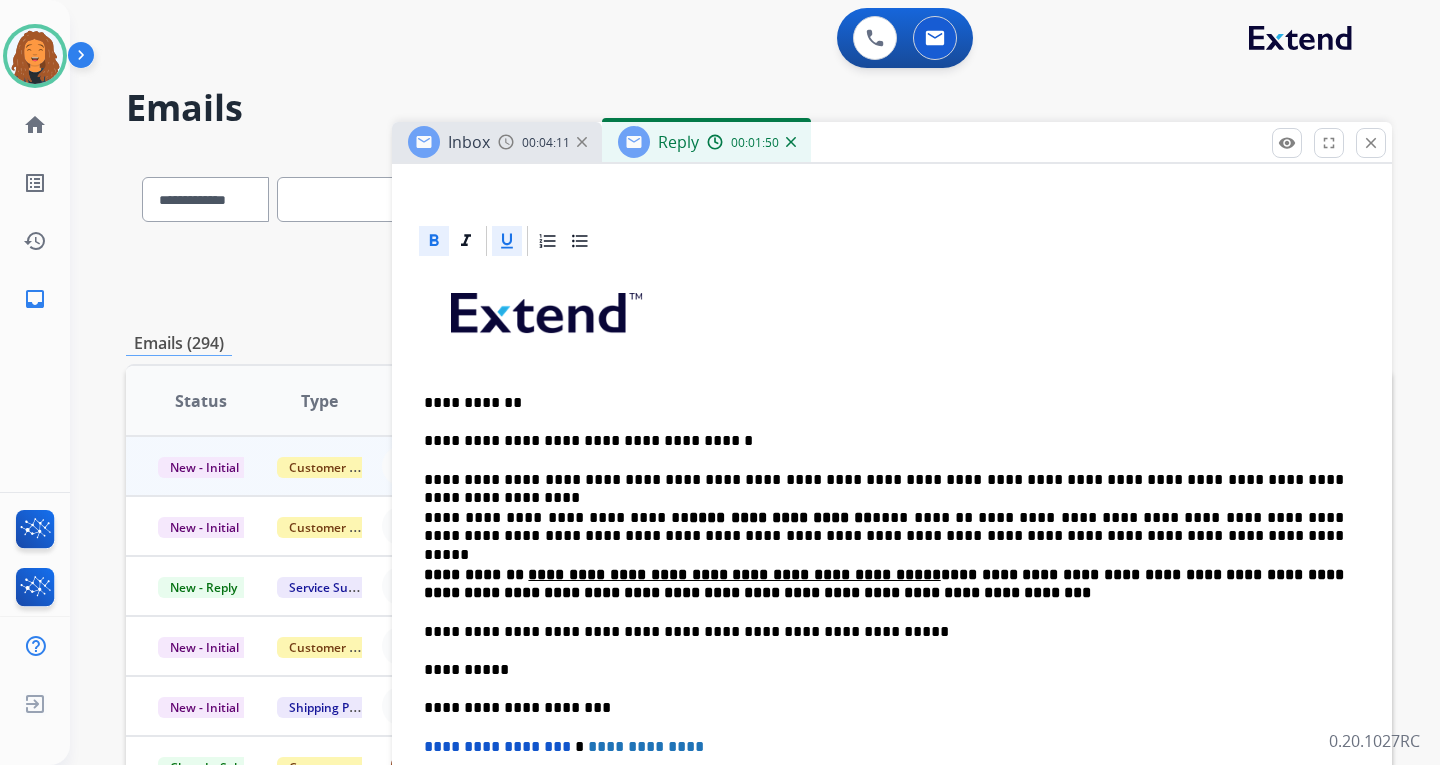 click on "**********" at bounding box center (892, 631) 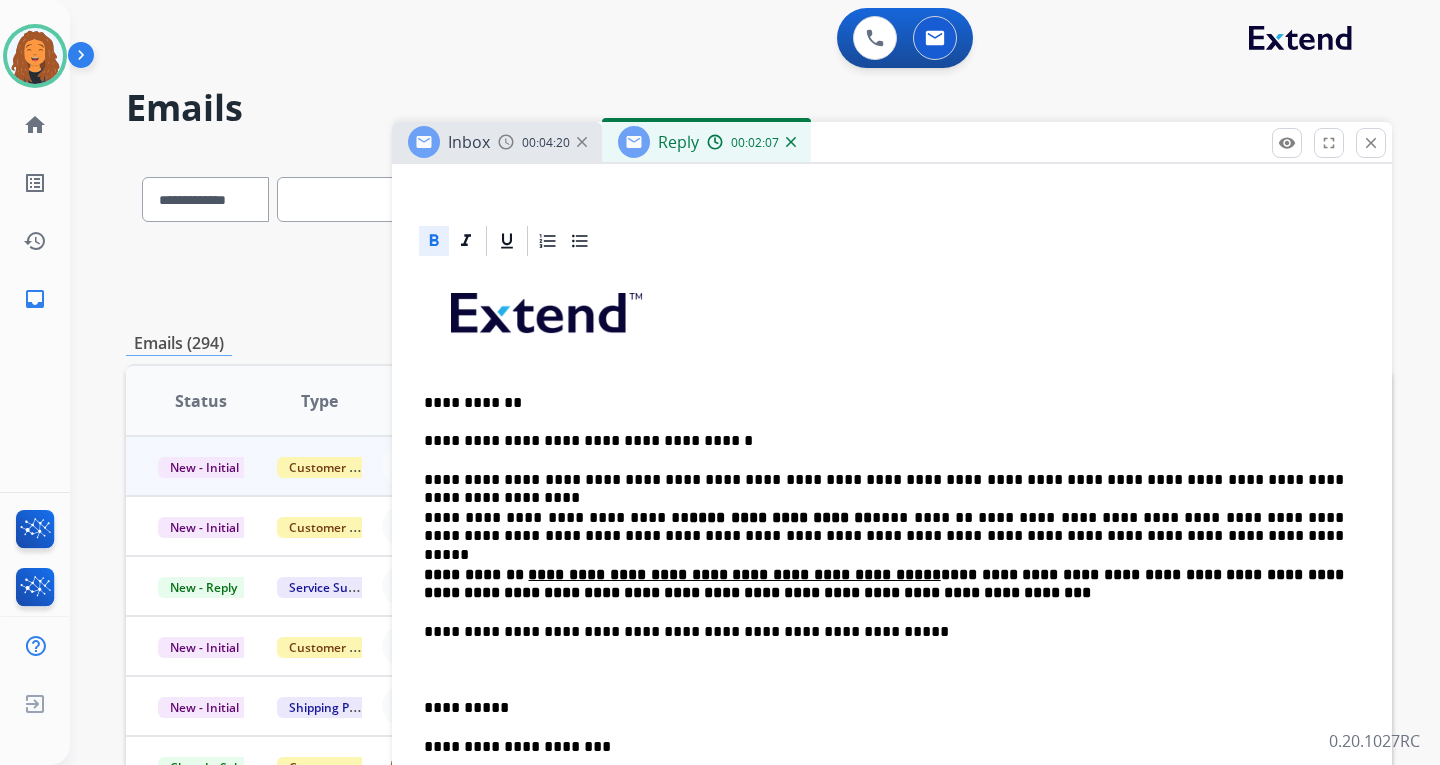click on "**********" at bounding box center (884, 584) 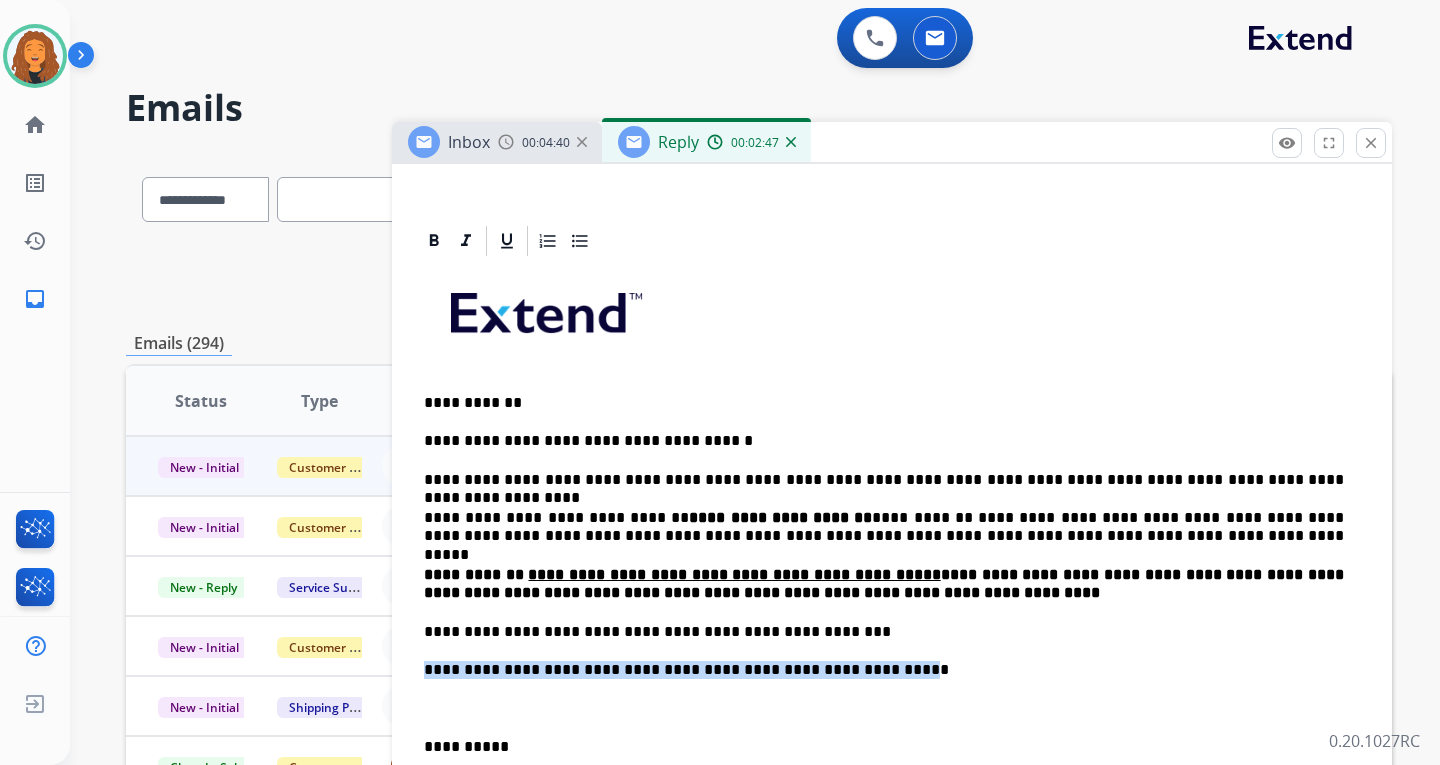 drag, startPoint x: 835, startPoint y: 672, endPoint x: 420, endPoint y: 673, distance: 415.0012 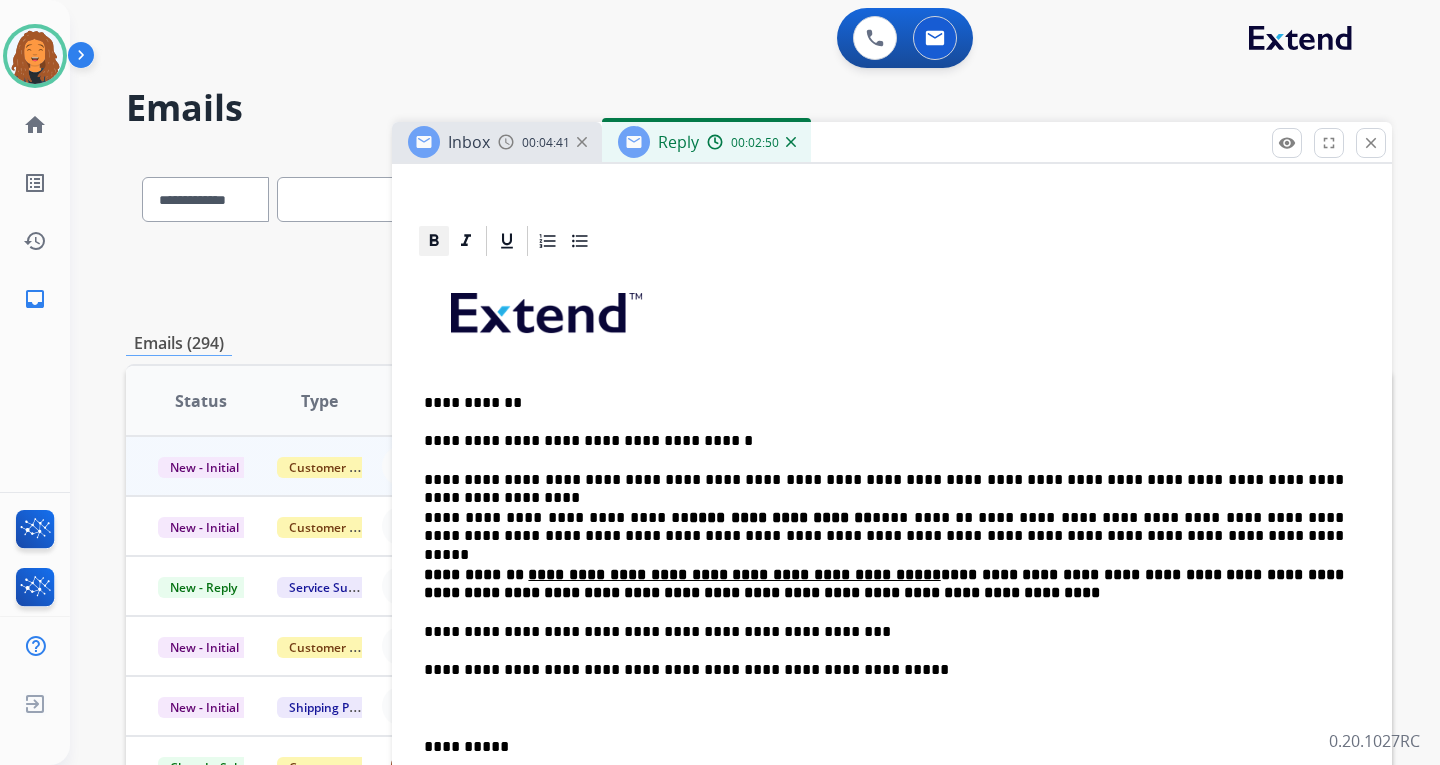 click at bounding box center [434, 241] 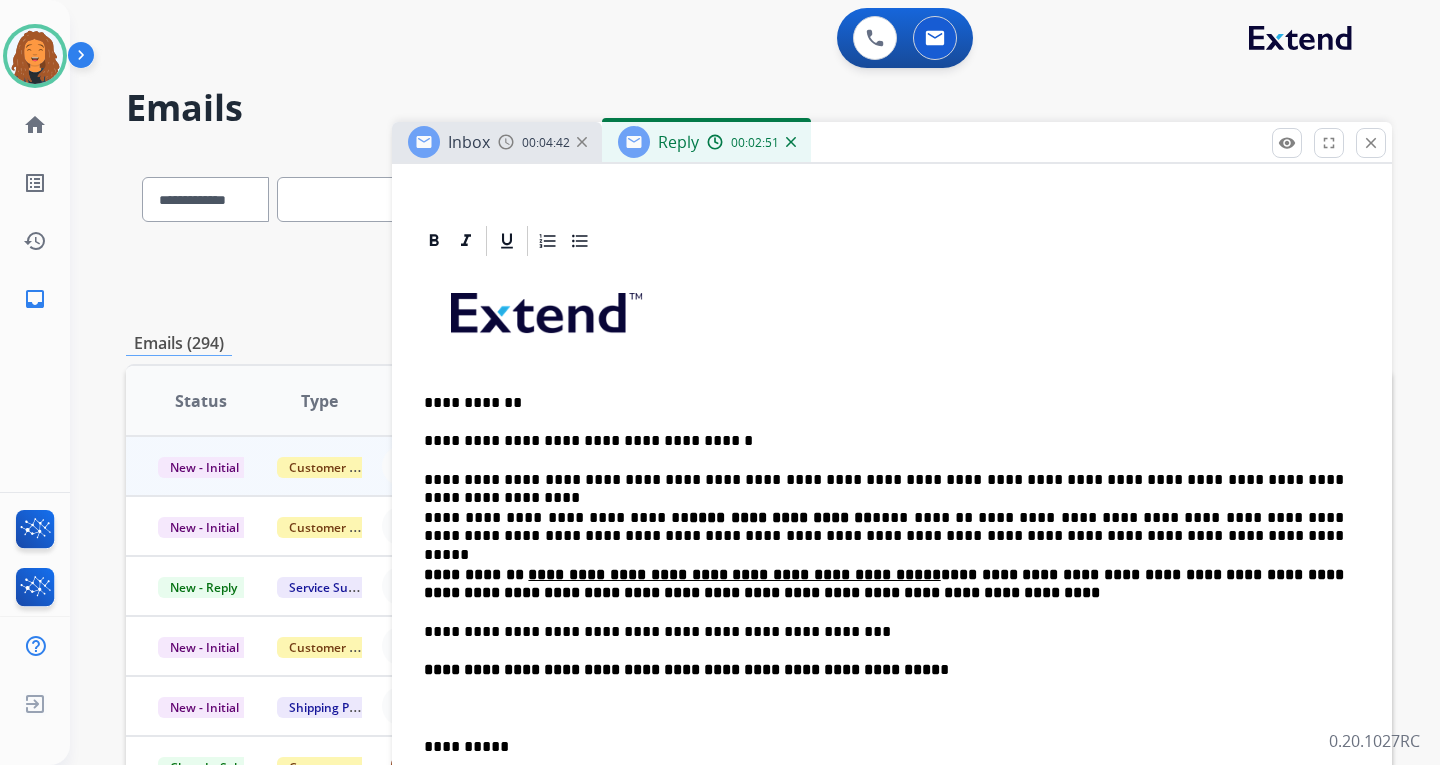 drag, startPoint x: 1129, startPoint y: 628, endPoint x: 1136, endPoint y: 640, distance: 13.892444 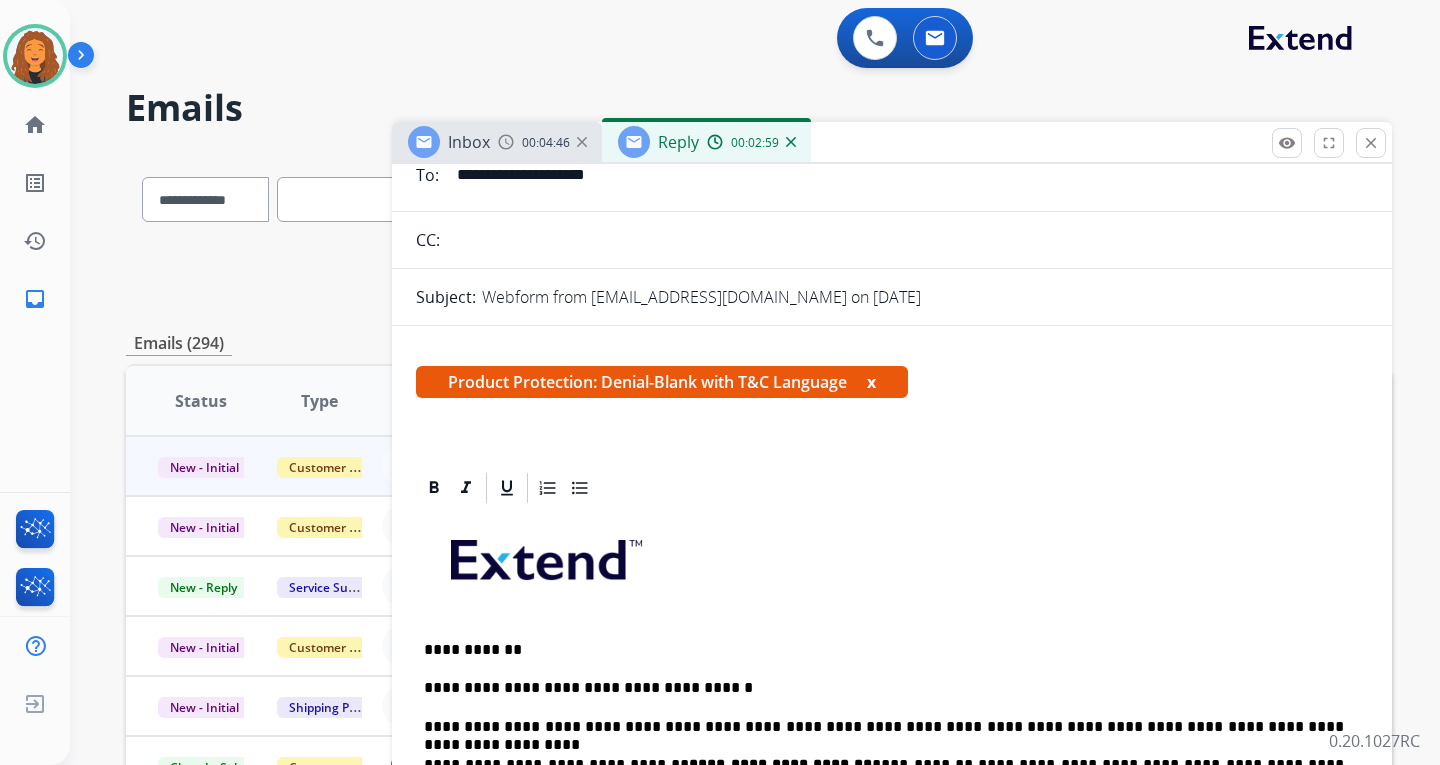 scroll, scrollTop: 0, scrollLeft: 0, axis: both 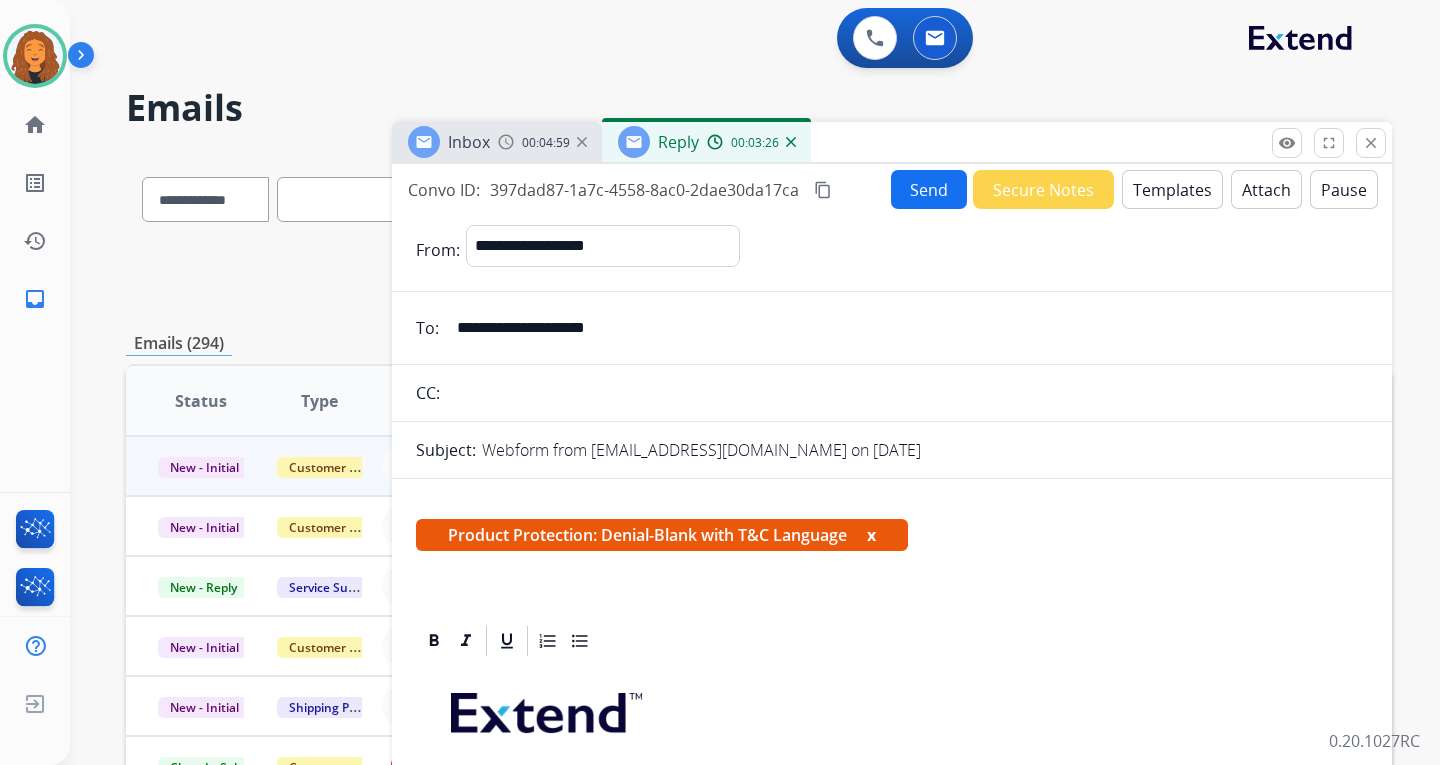 click on "Attach" at bounding box center (1266, 189) 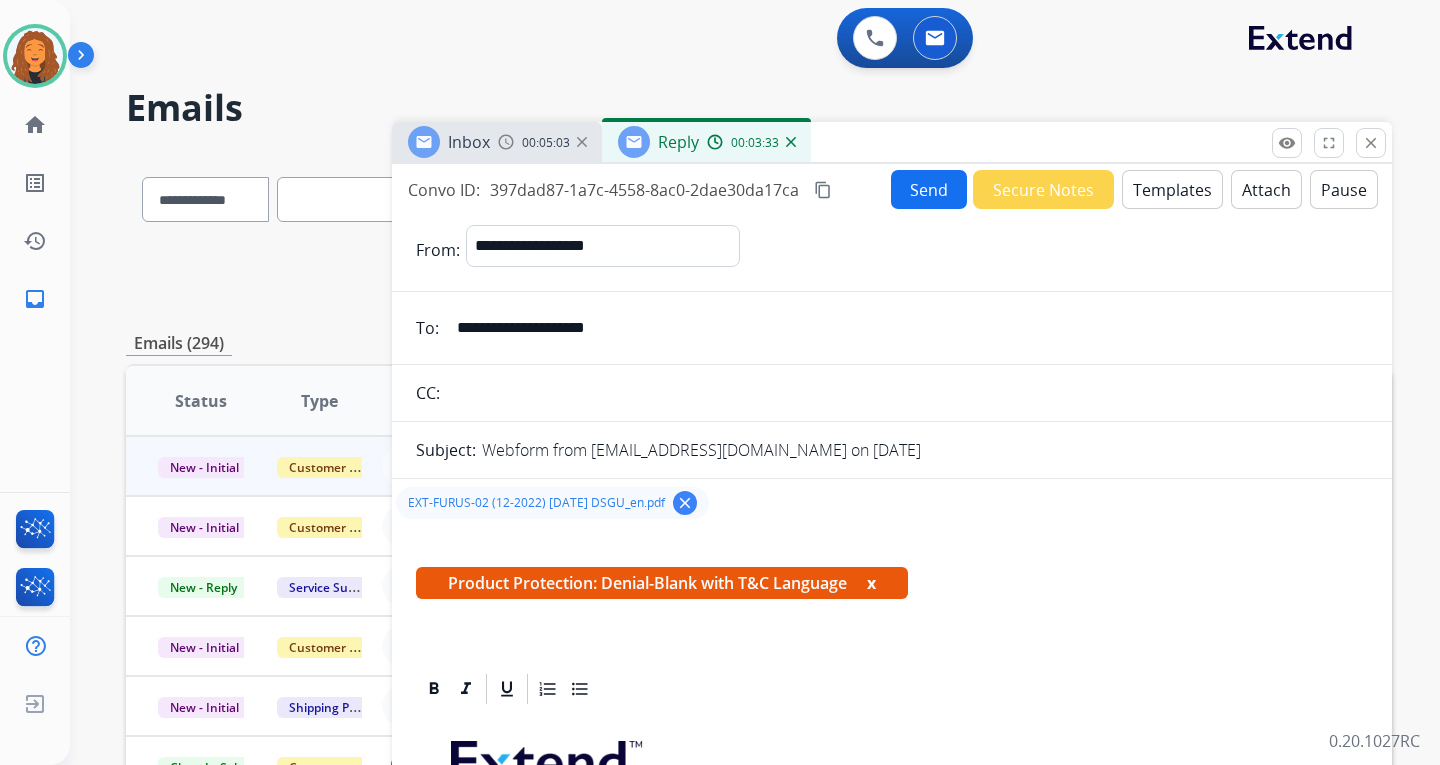 click on "Send" at bounding box center [929, 189] 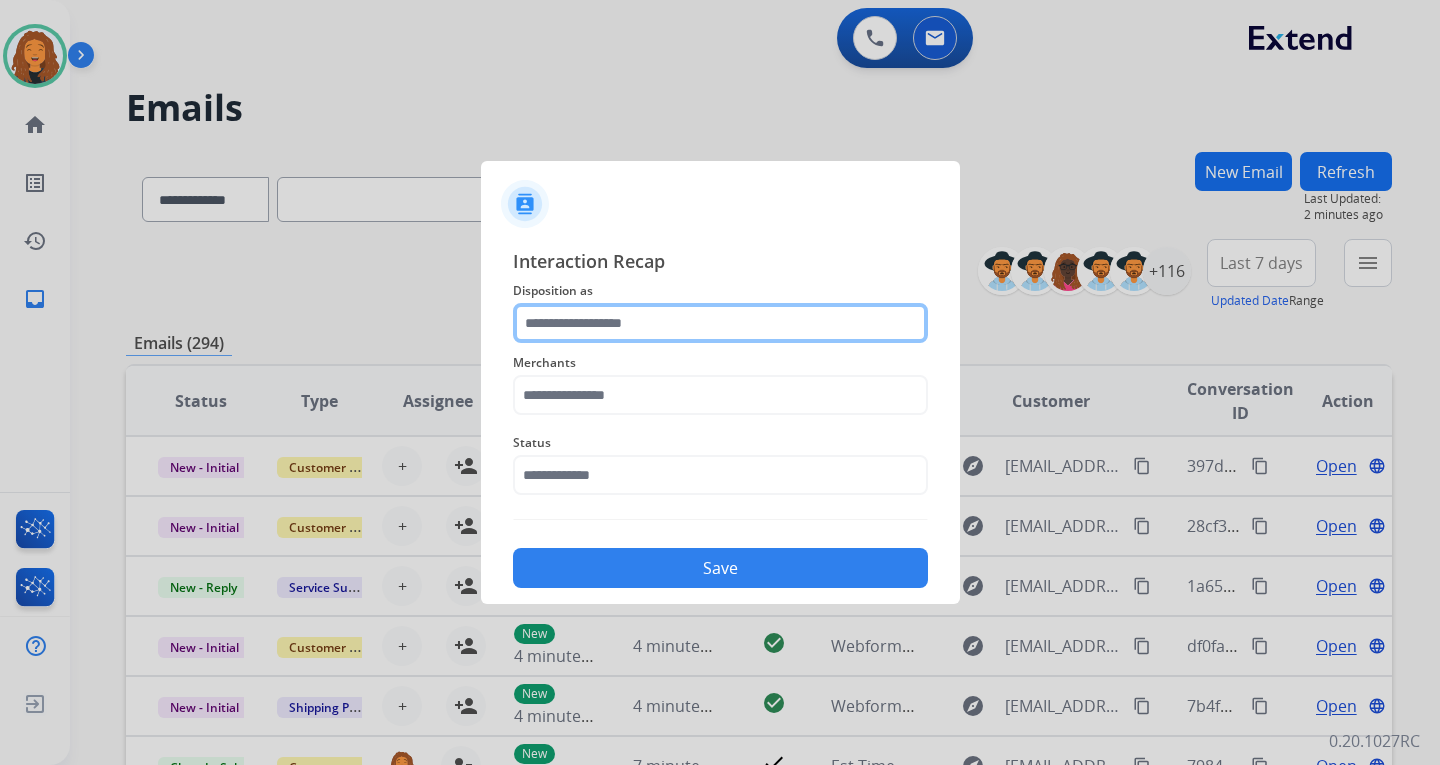 drag, startPoint x: 580, startPoint y: 316, endPoint x: 579, endPoint y: 341, distance: 25.019993 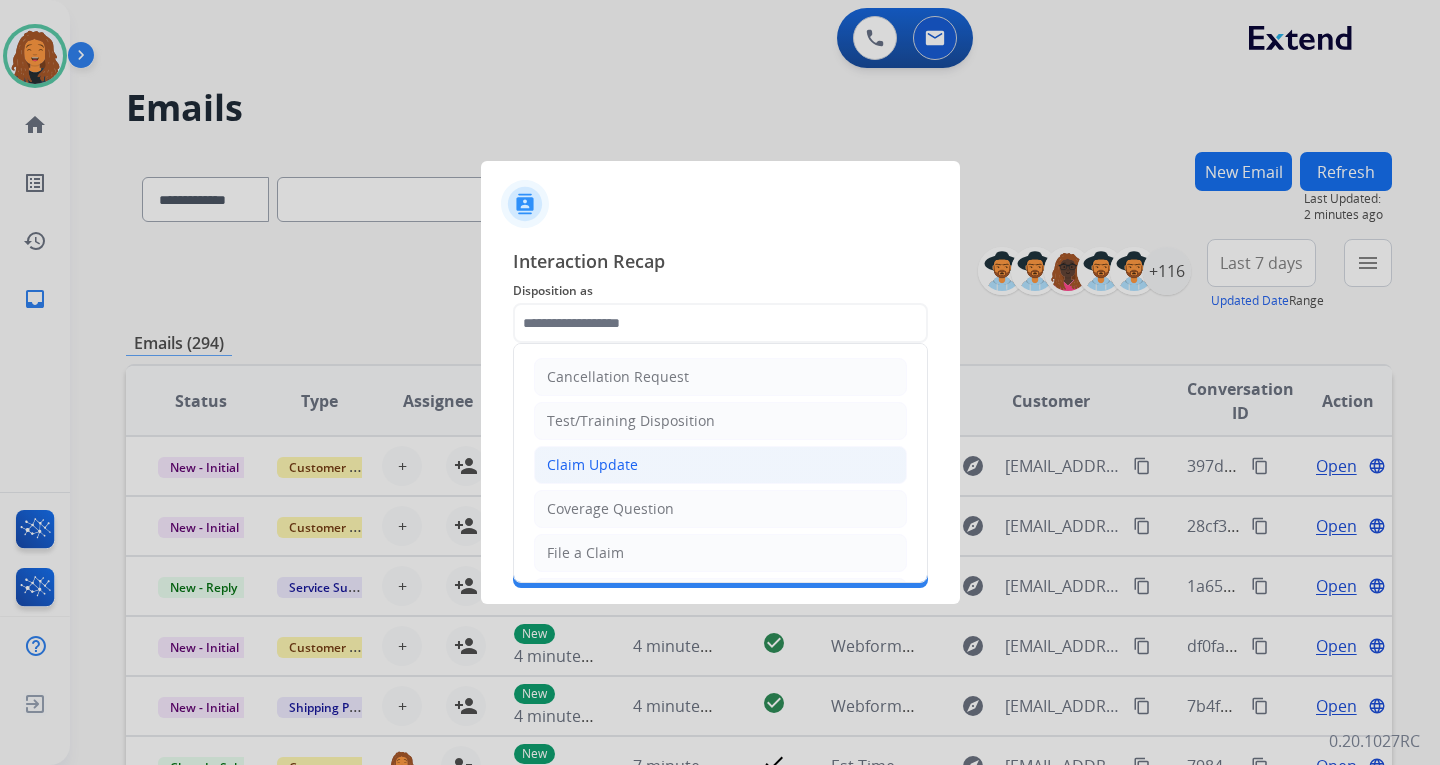 click on "Claim Update" 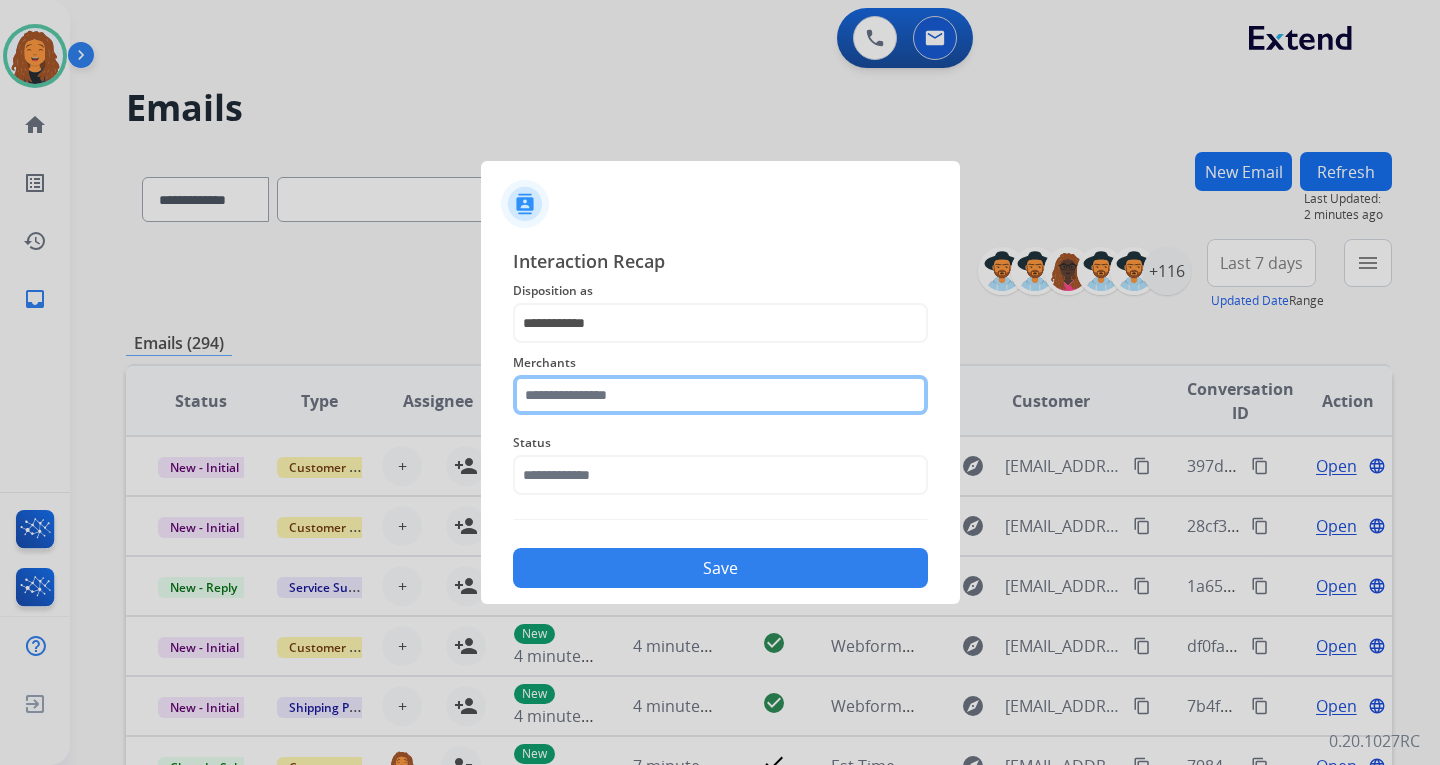 click 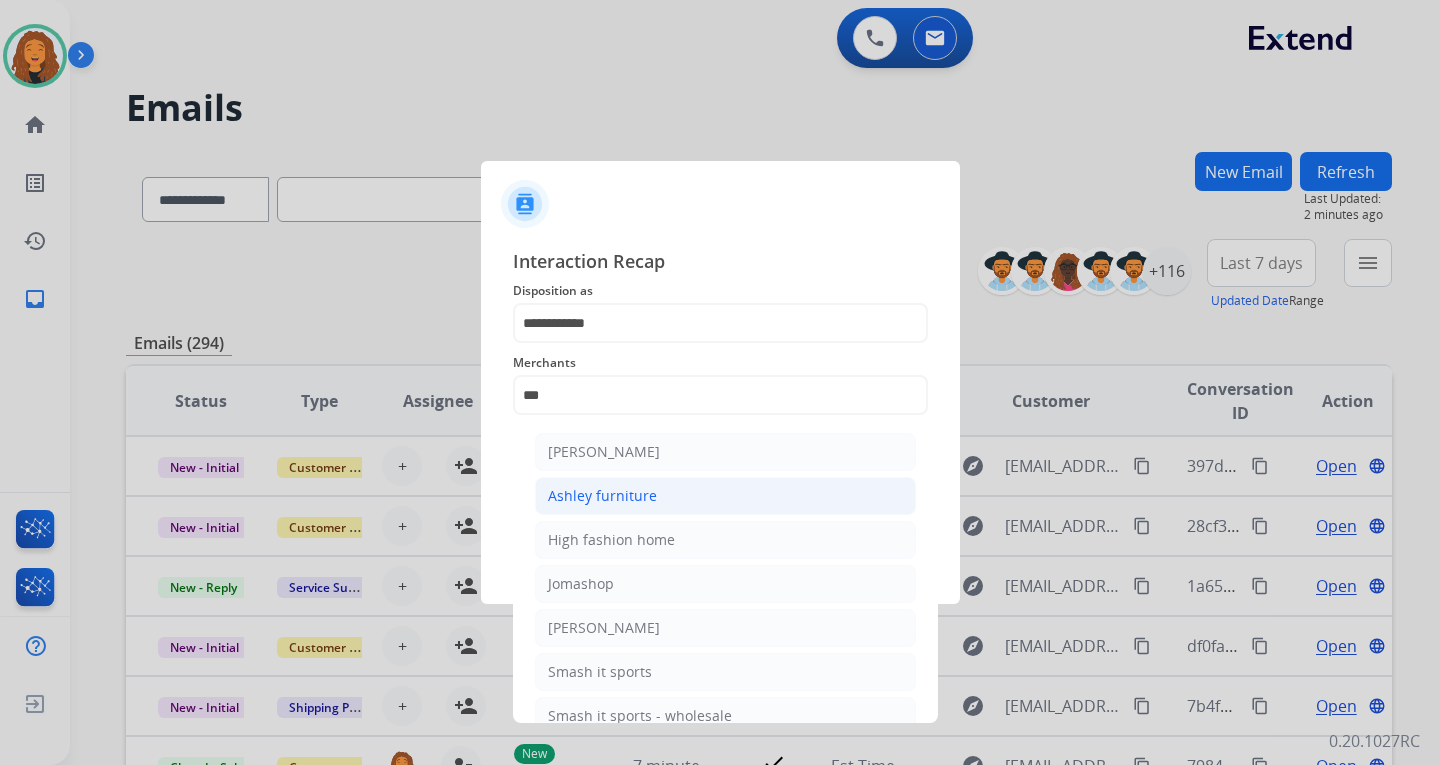 click on "Ashley furniture" 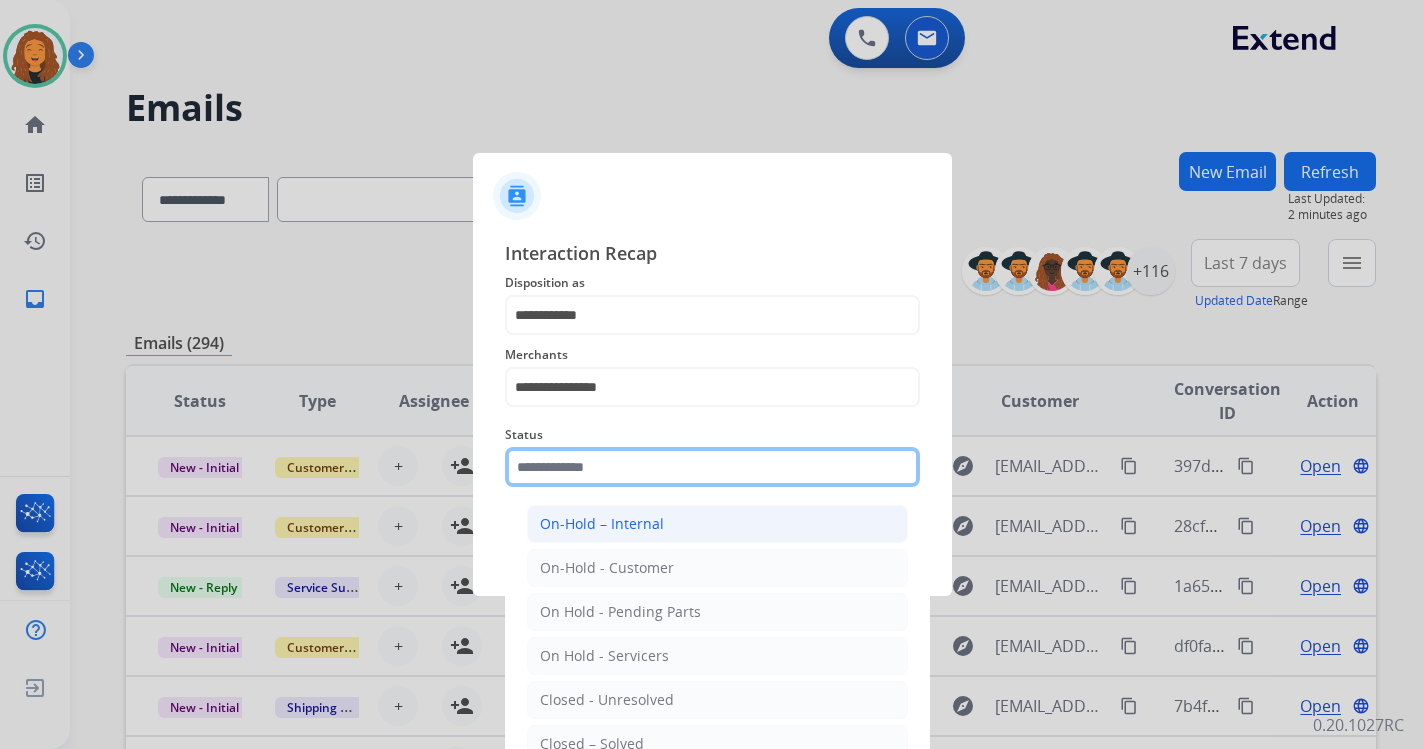 drag, startPoint x: 584, startPoint y: 478, endPoint x: 577, endPoint y: 523, distance: 45.54119 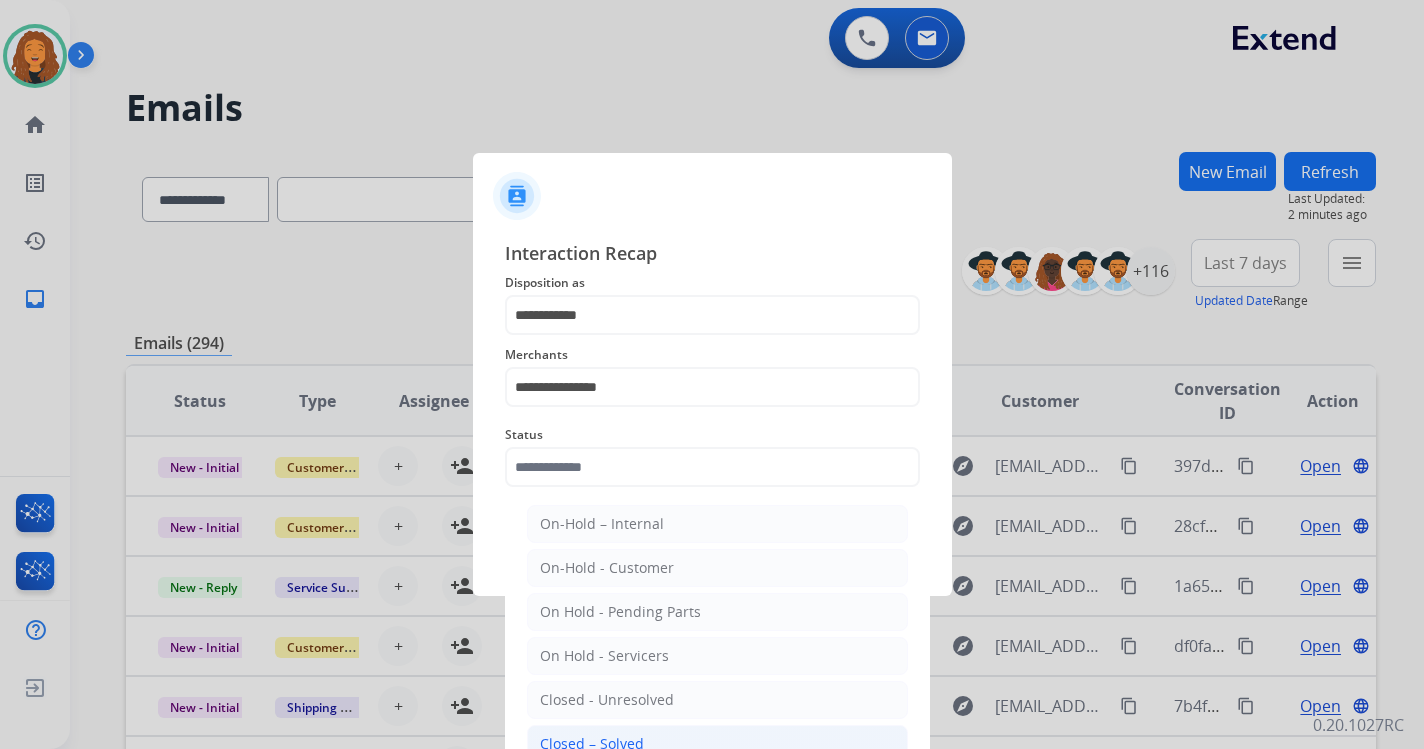 drag, startPoint x: 571, startPoint y: 742, endPoint x: 603, endPoint y: 690, distance: 61.05735 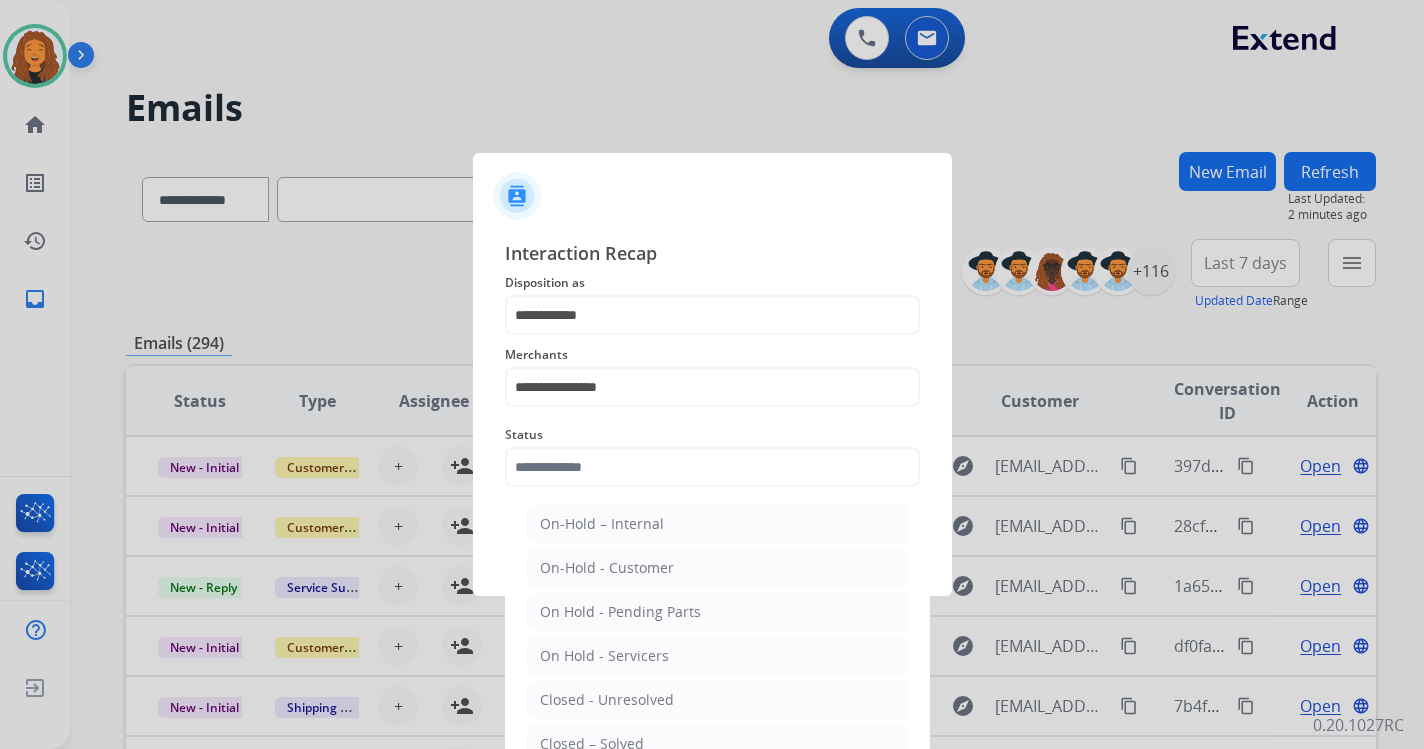 click on "Closed – Solved" 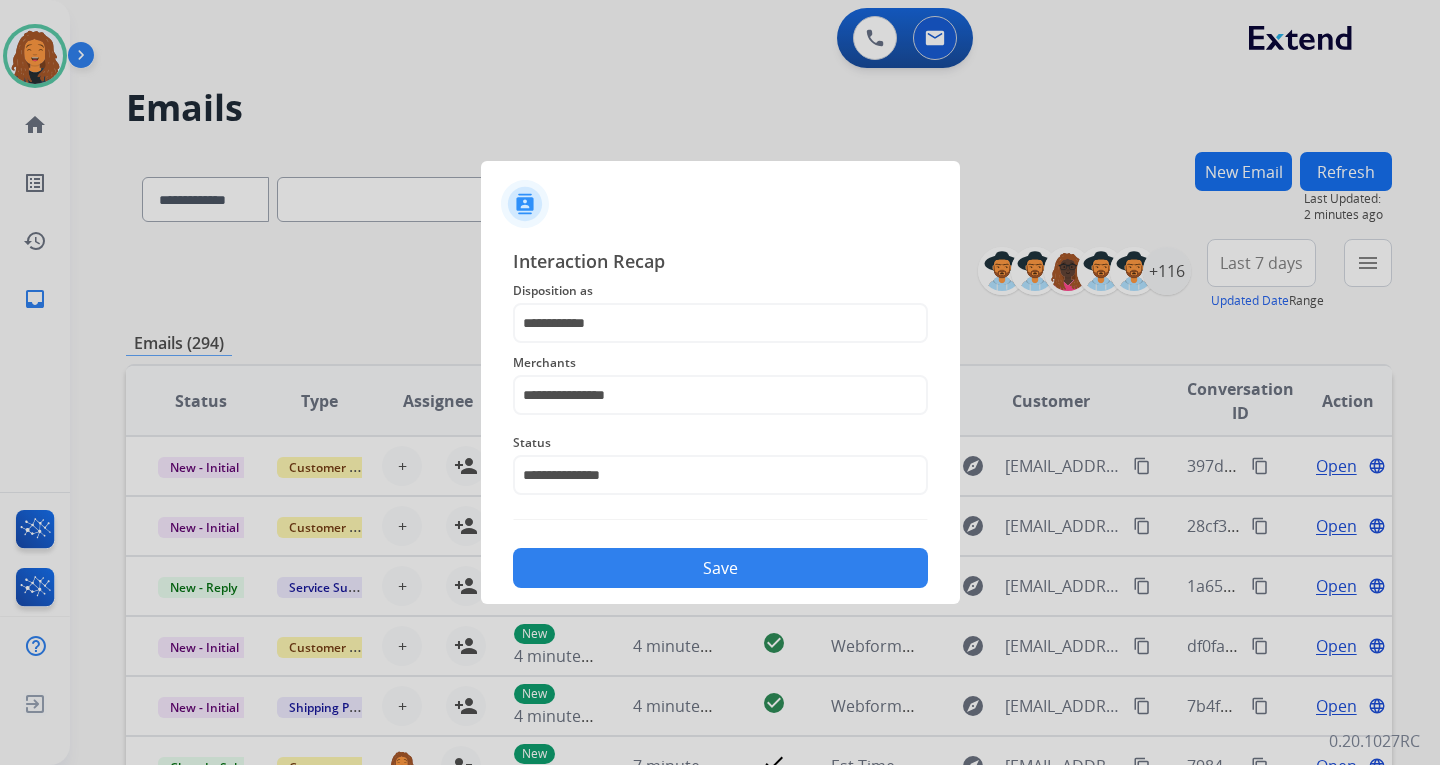click on "Save" 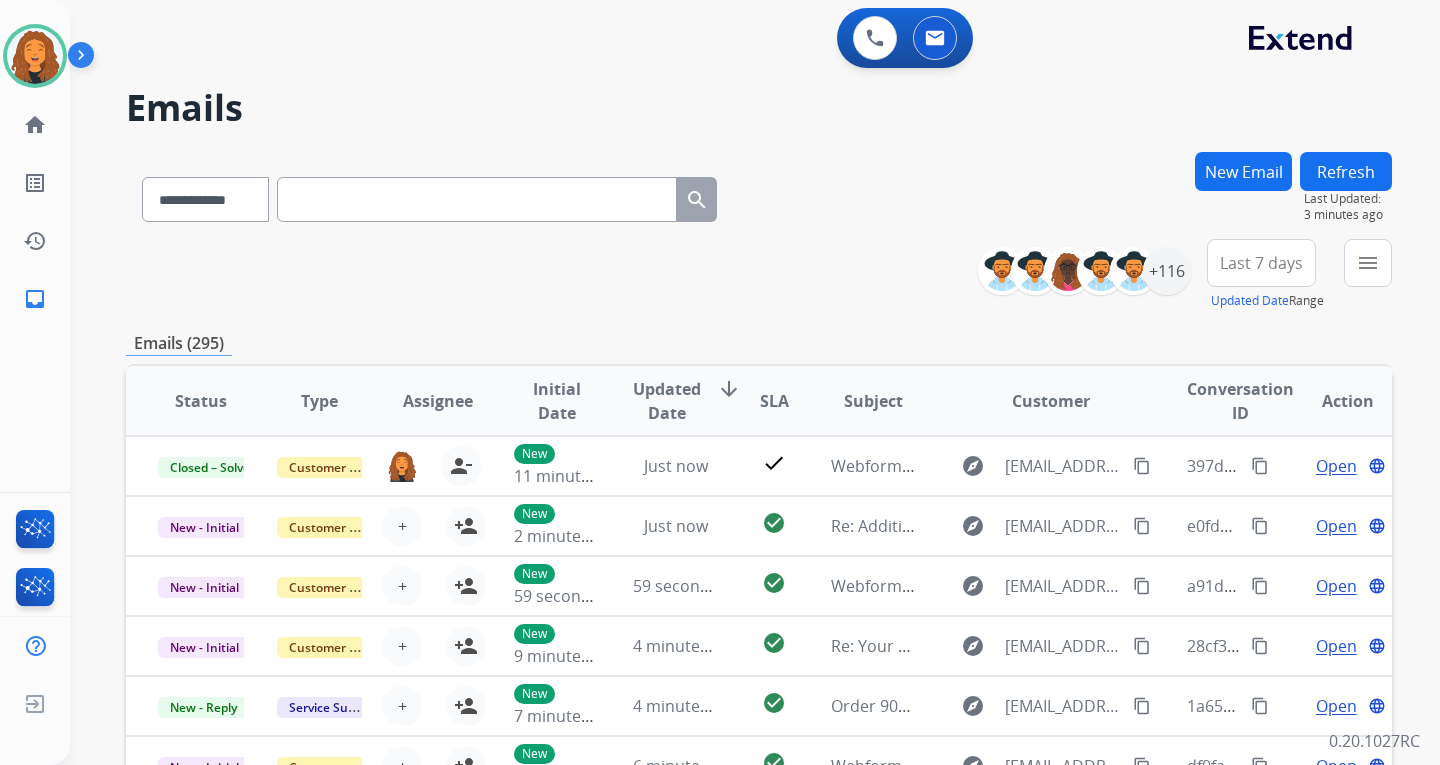 click on "**********" at bounding box center (759, 645) 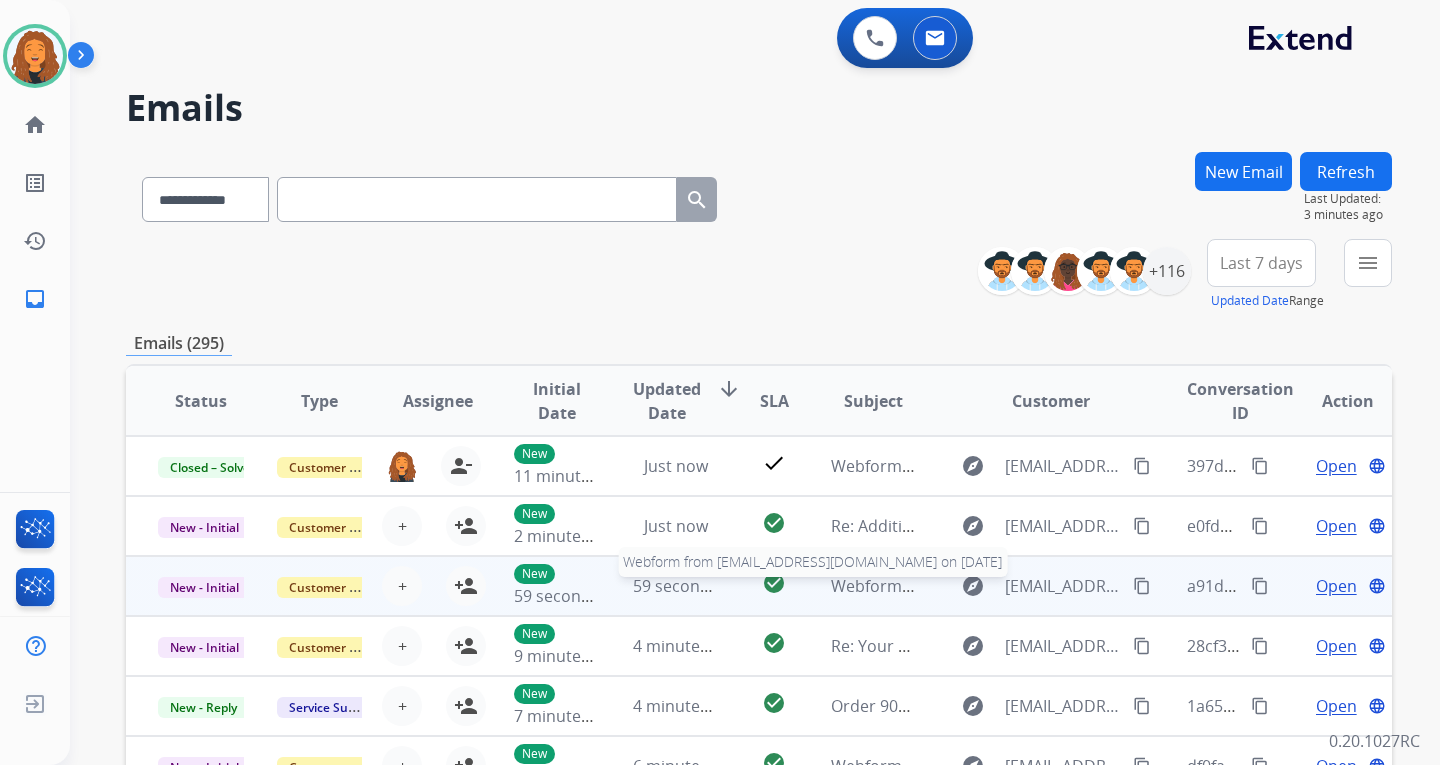 click on "Webform from davidbocks@yahoo.com on 07/14/2025" at bounding box center [1057, 586] 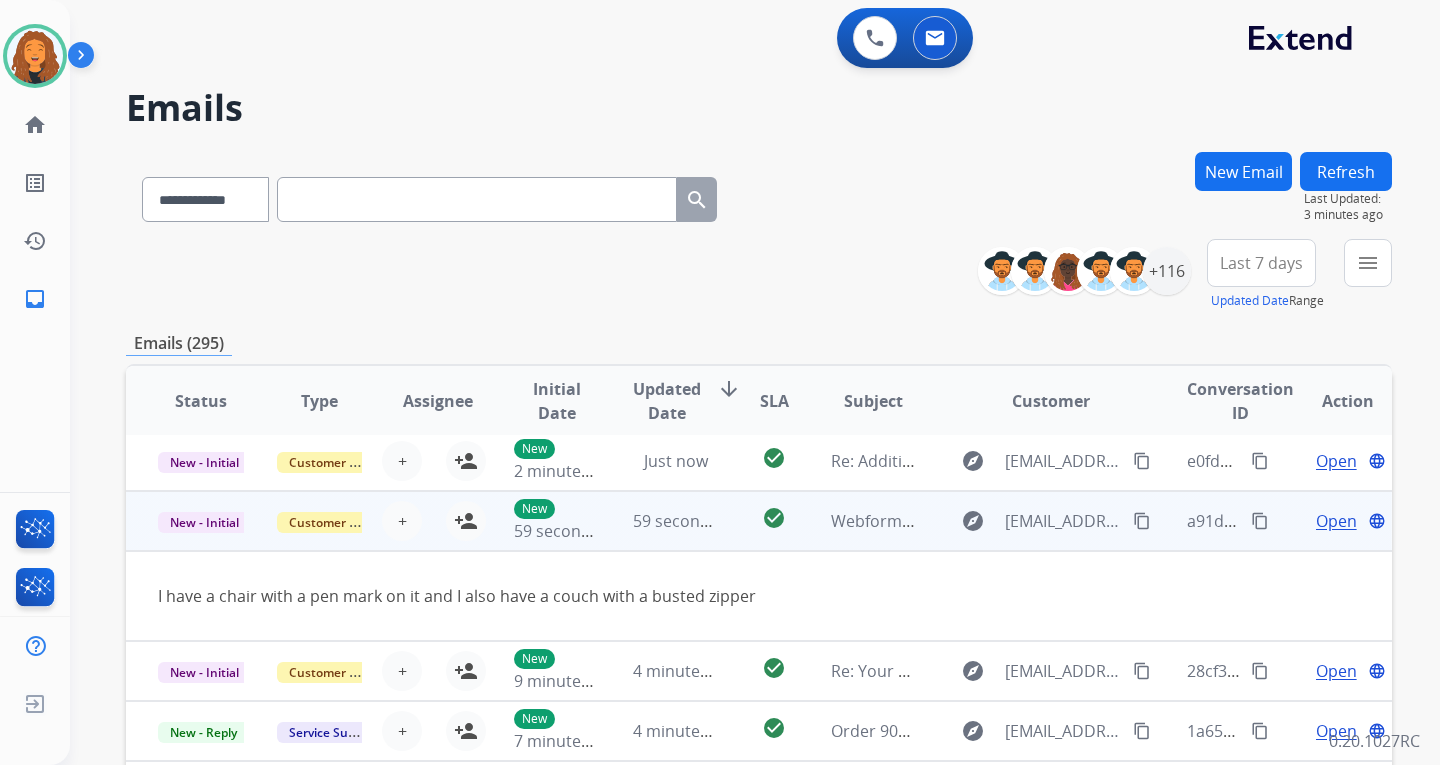 scroll, scrollTop: 92, scrollLeft: 0, axis: vertical 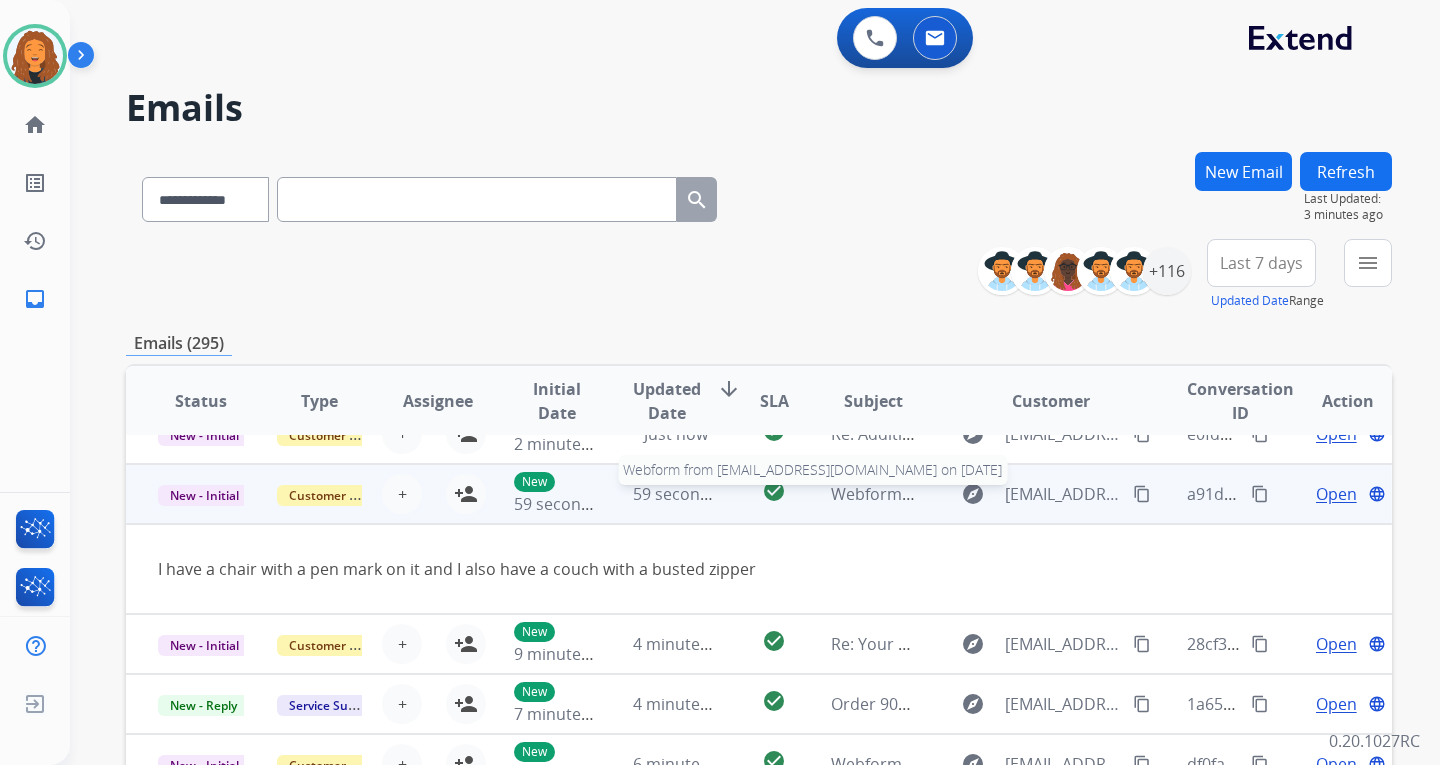 click on "Webform from davidbocks@yahoo.com on 07/14/2025" at bounding box center (1057, 494) 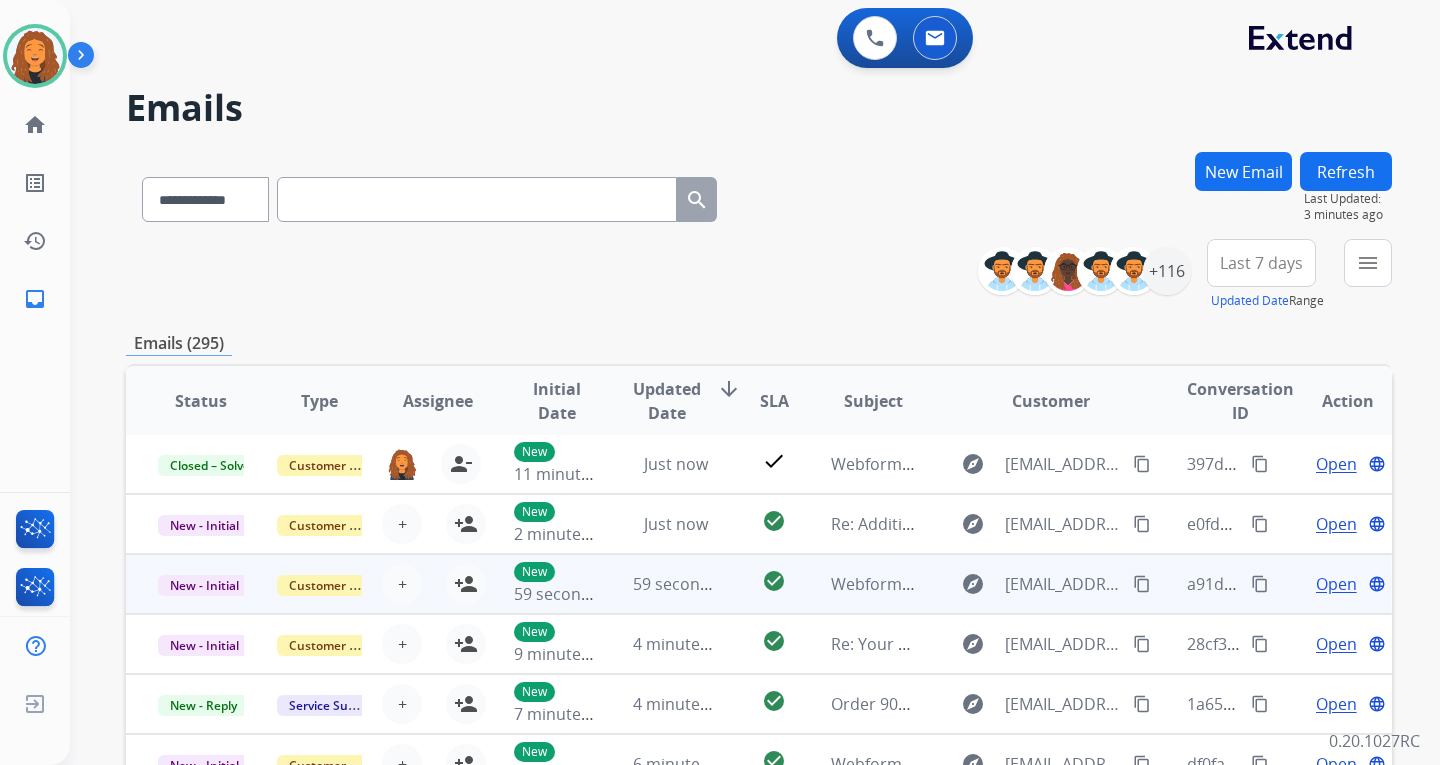 click on "Open" at bounding box center (1336, 584) 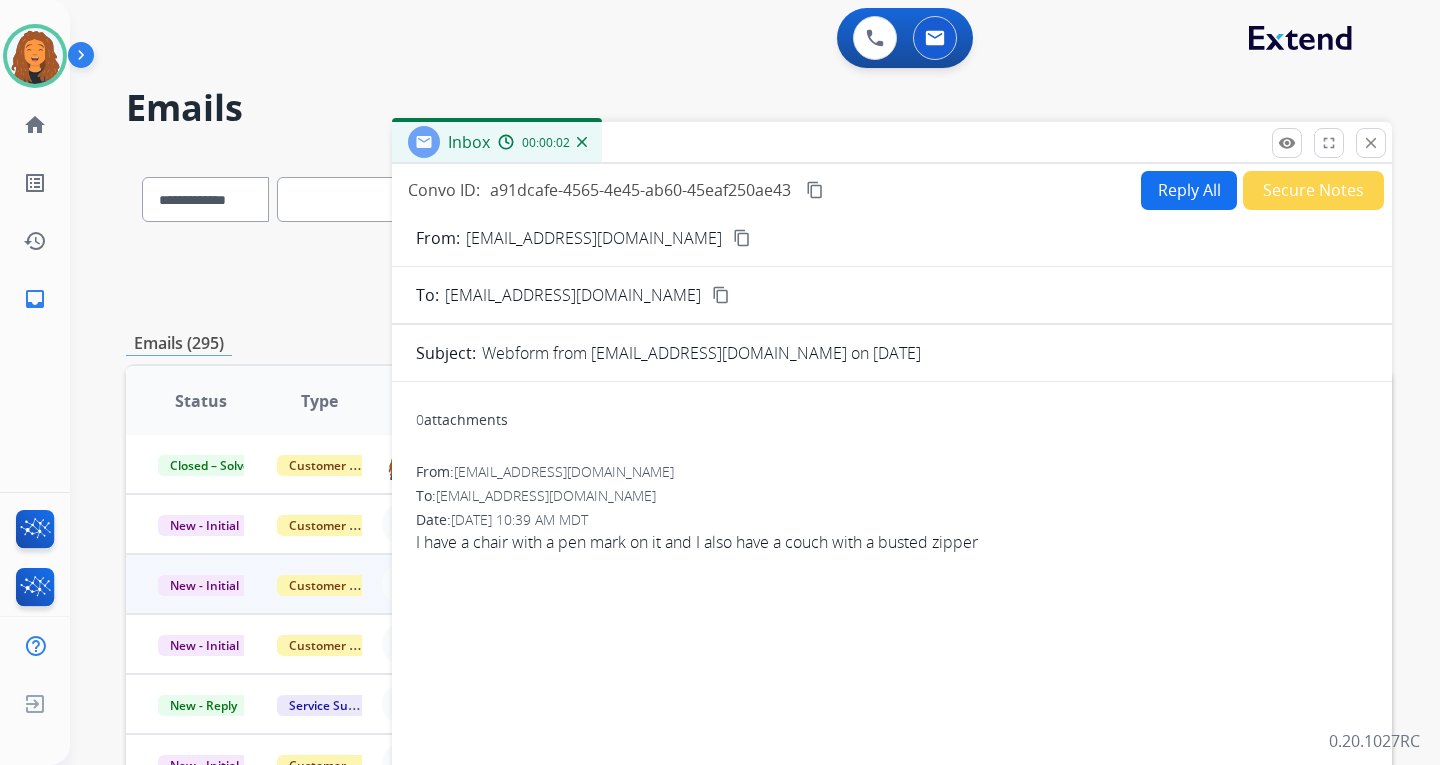 click on "content_copy" at bounding box center (742, 238) 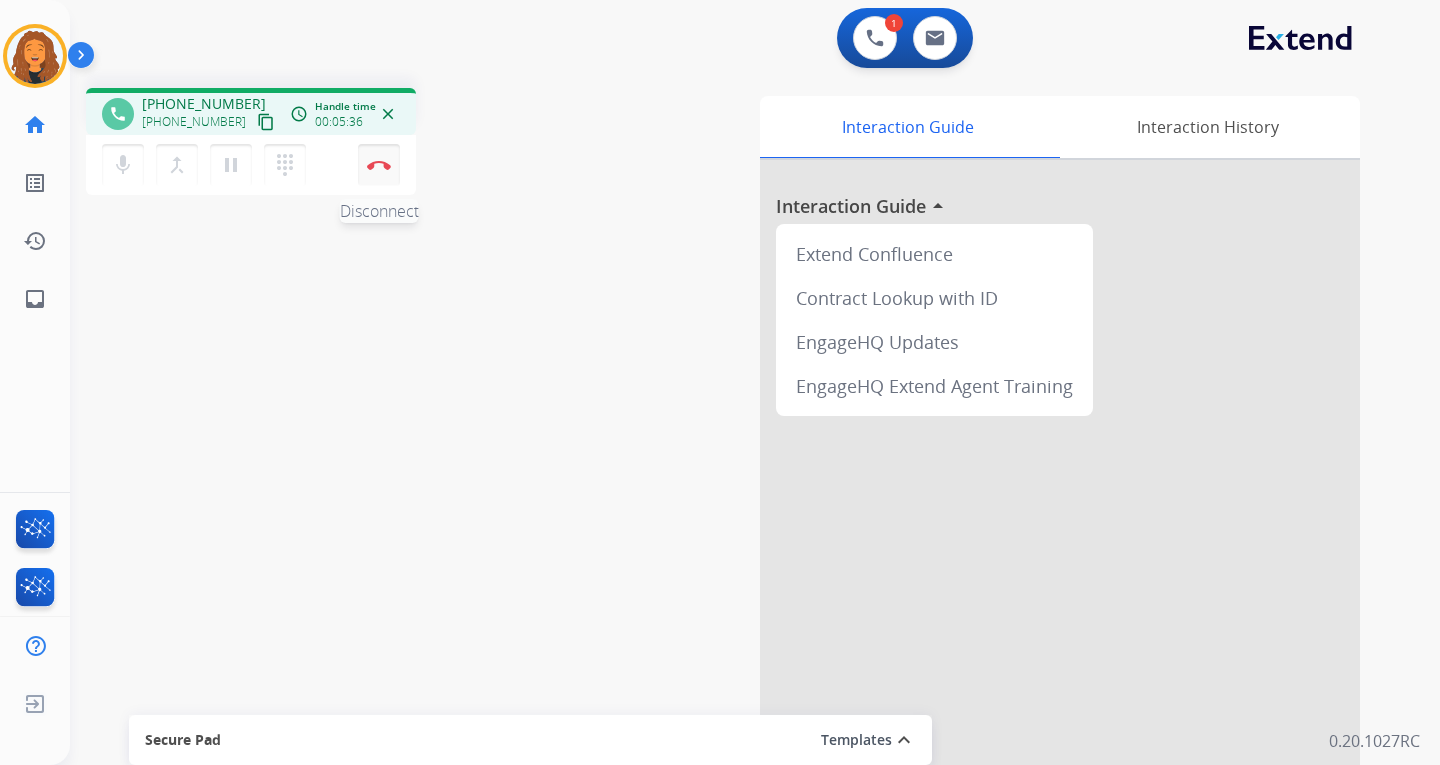 click on "Disconnect" at bounding box center (379, 165) 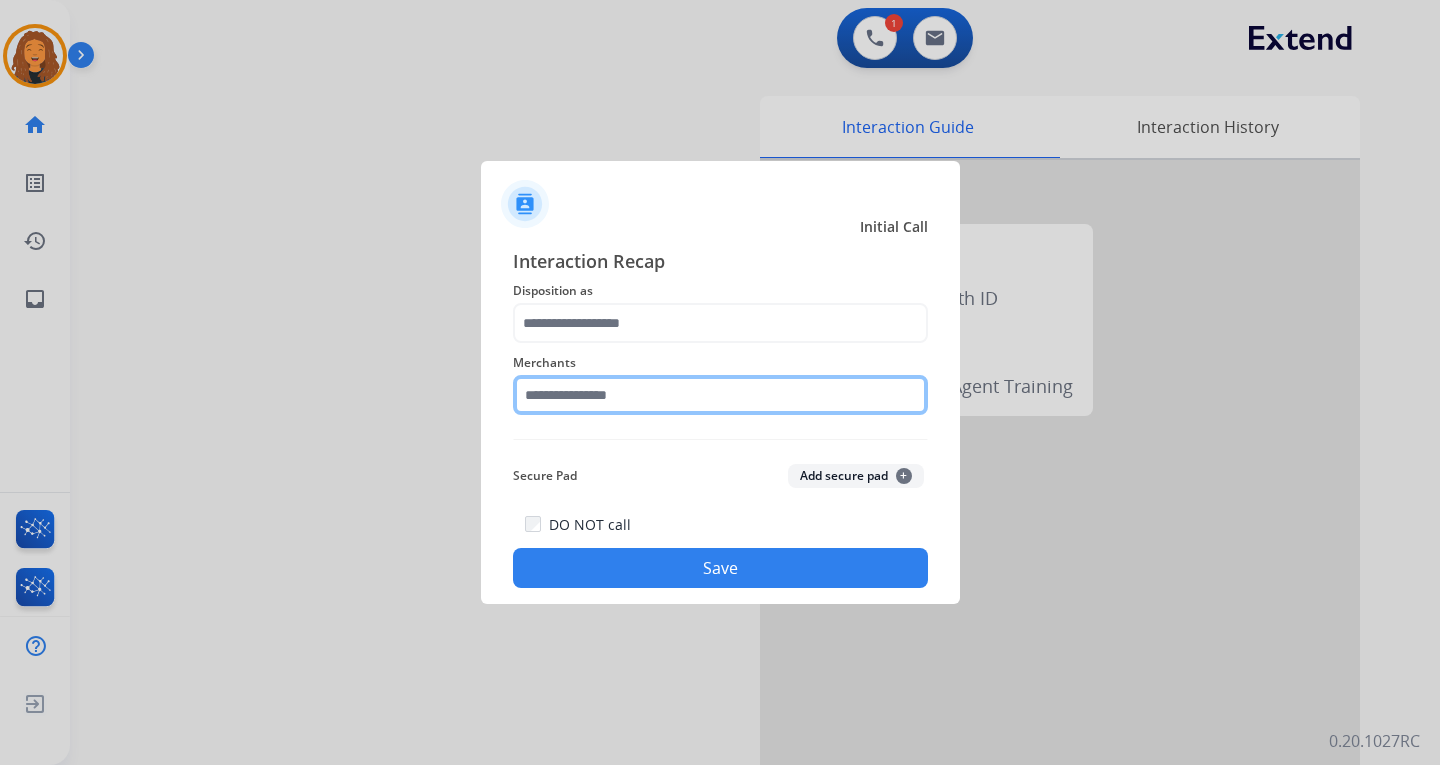 click 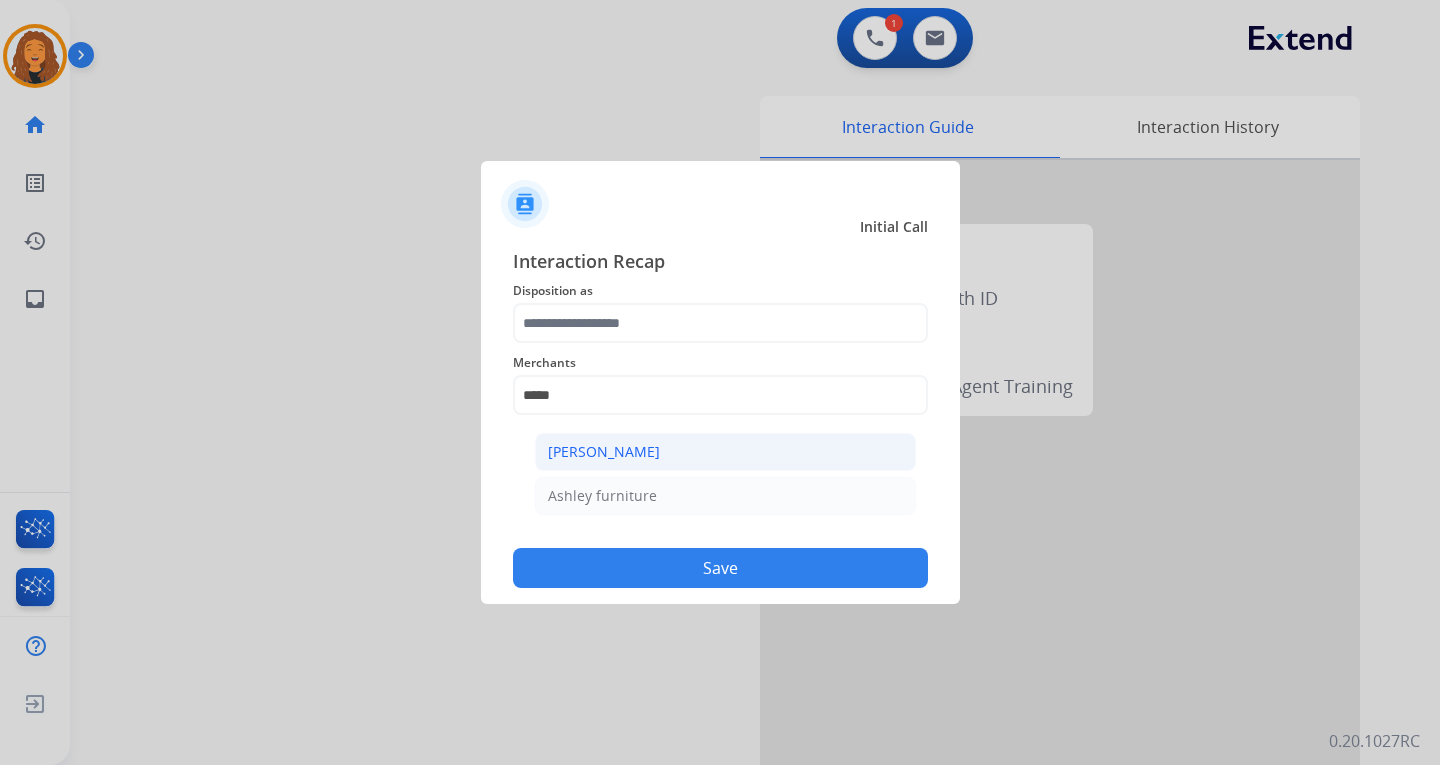 click on "[PERSON_NAME]" 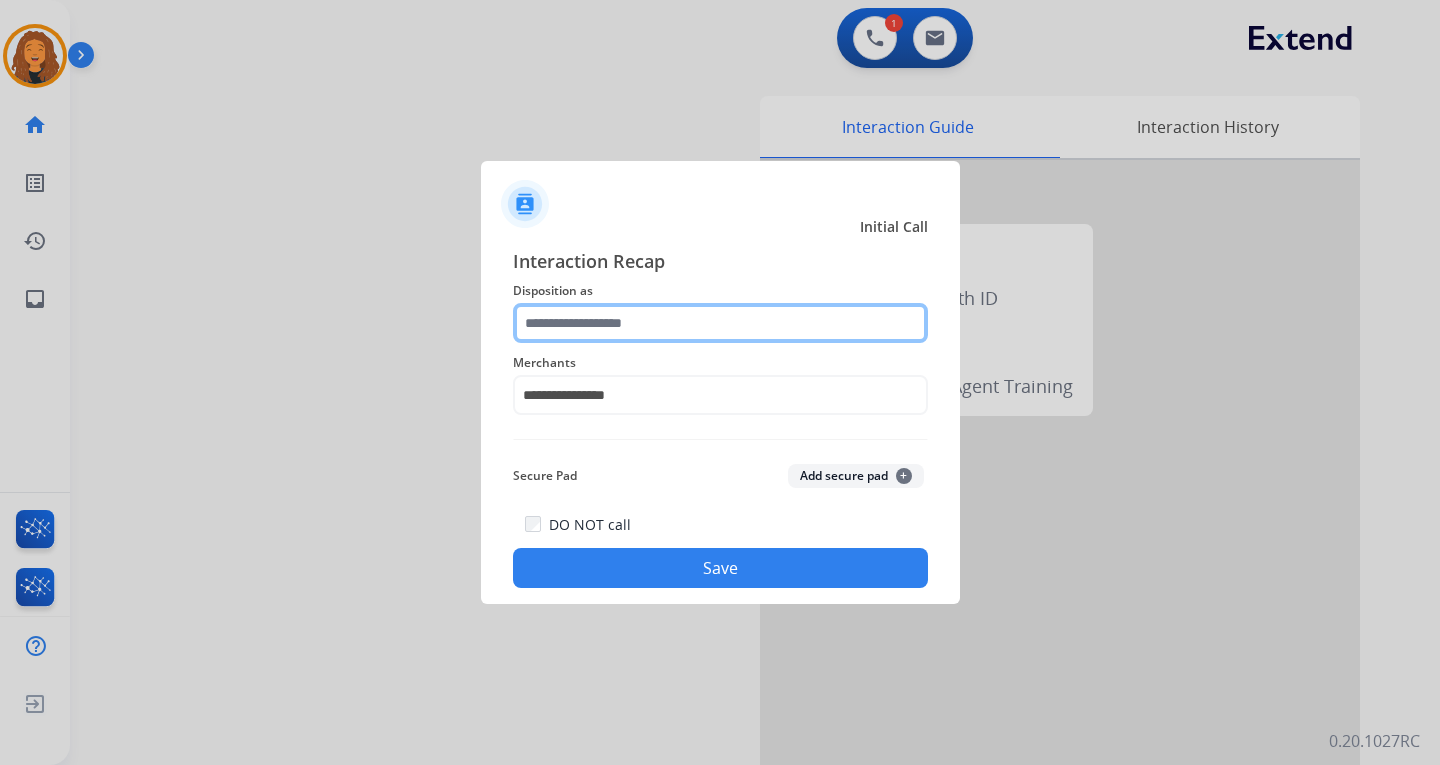 click 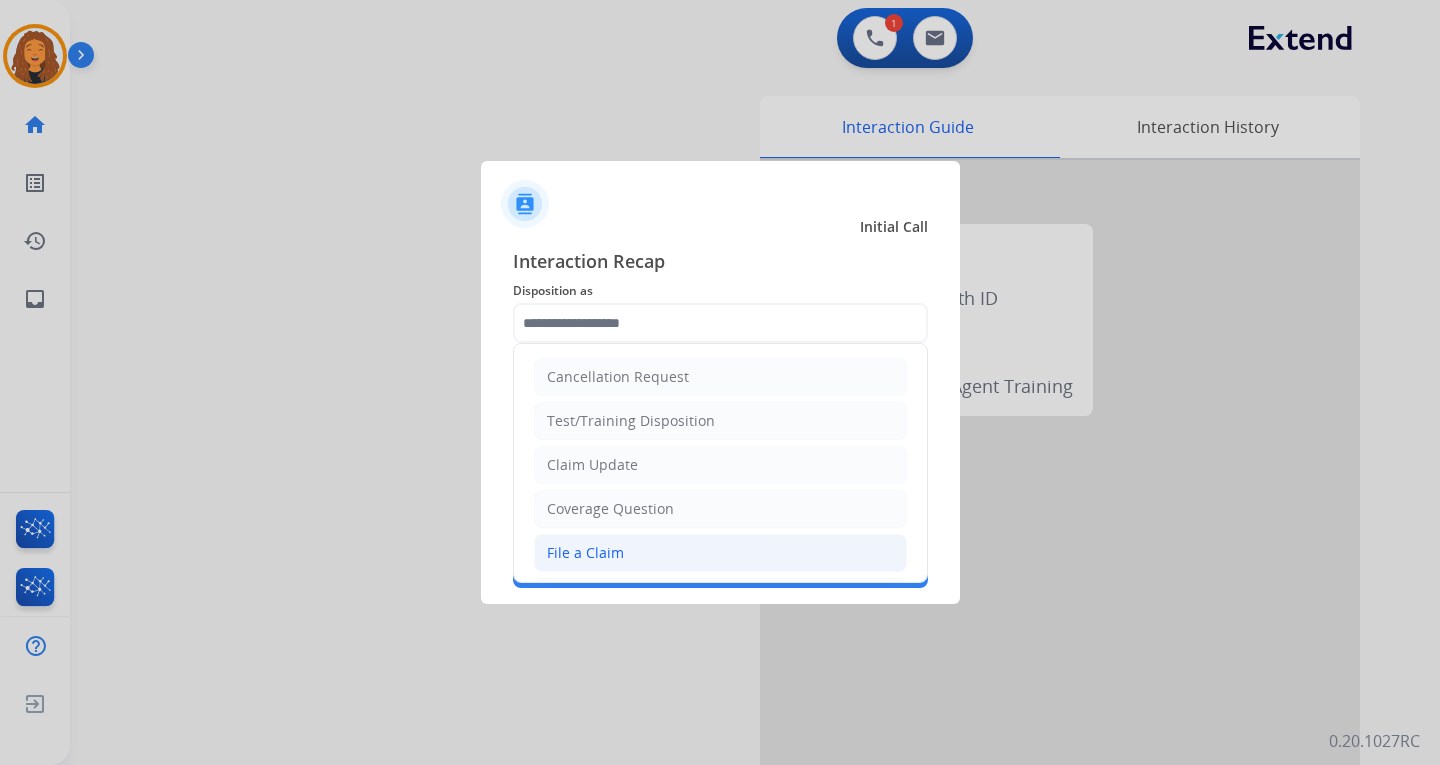click on "File a Claim" 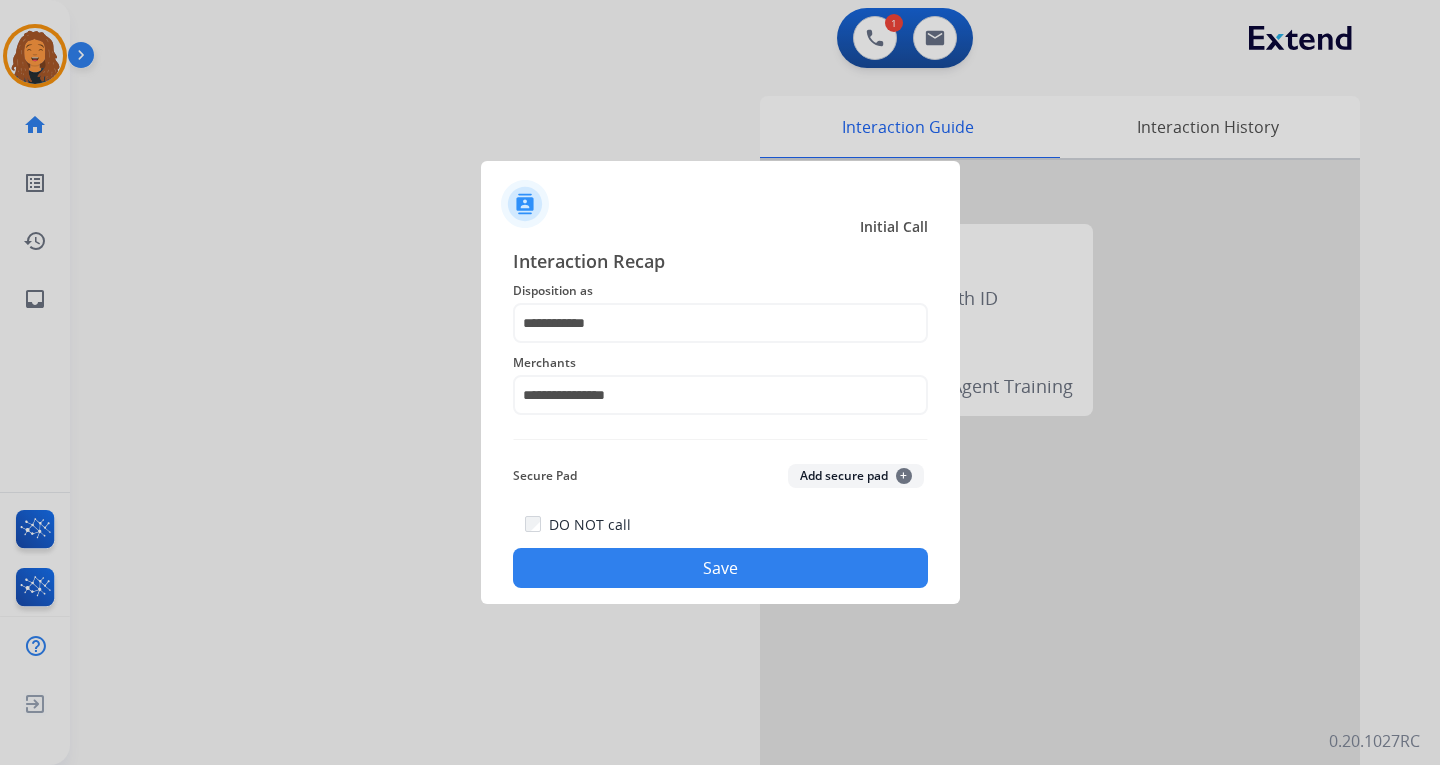 click on "Save" 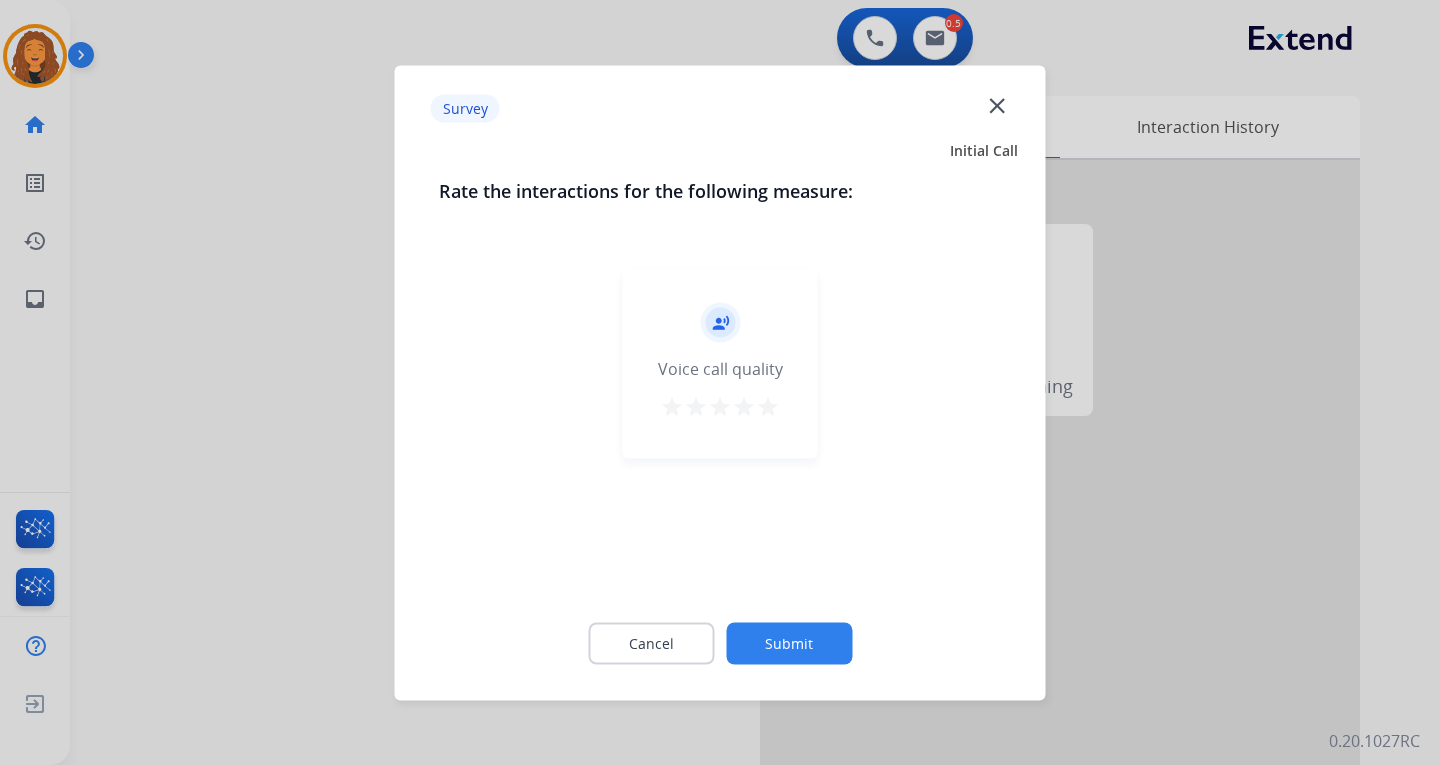 click on "Submit" 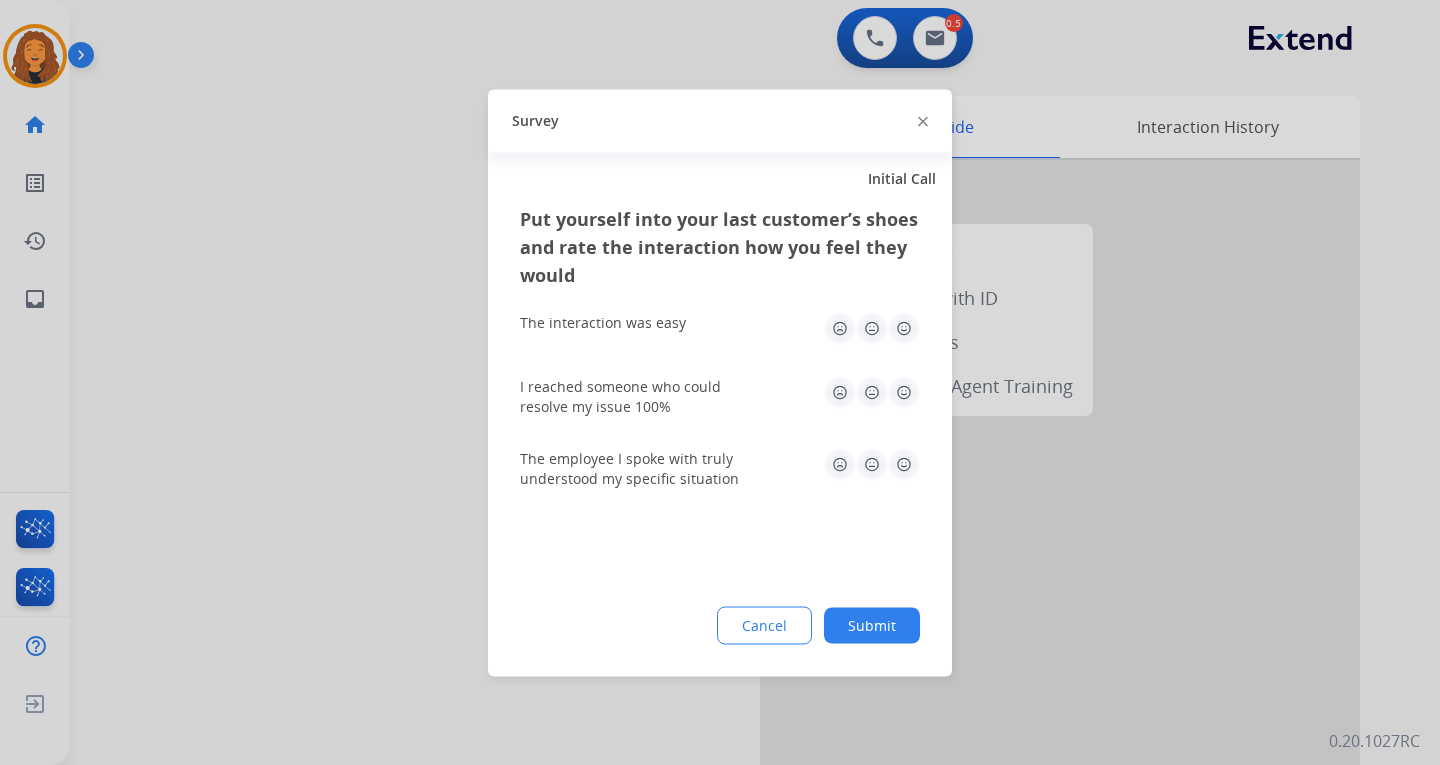 click on "Submit" 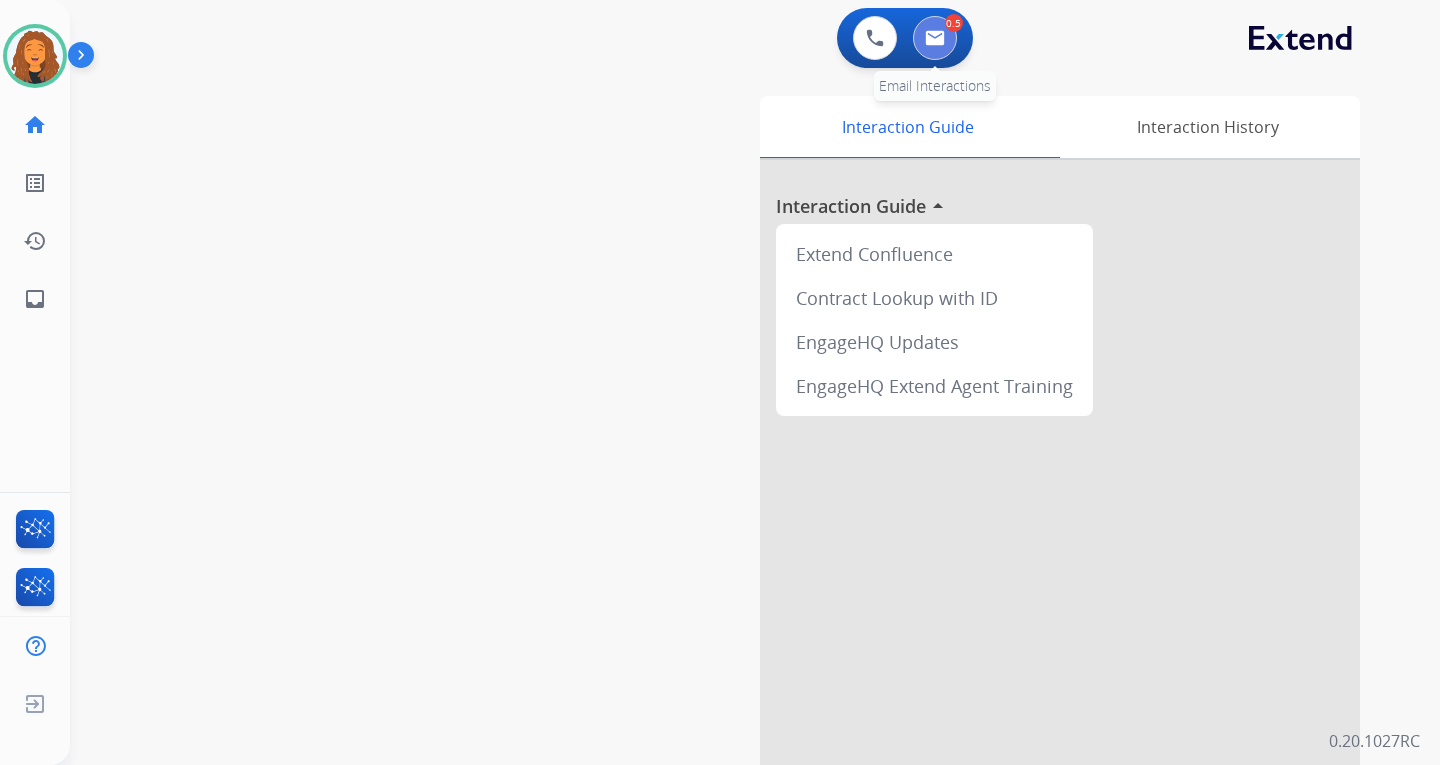 click at bounding box center [935, 38] 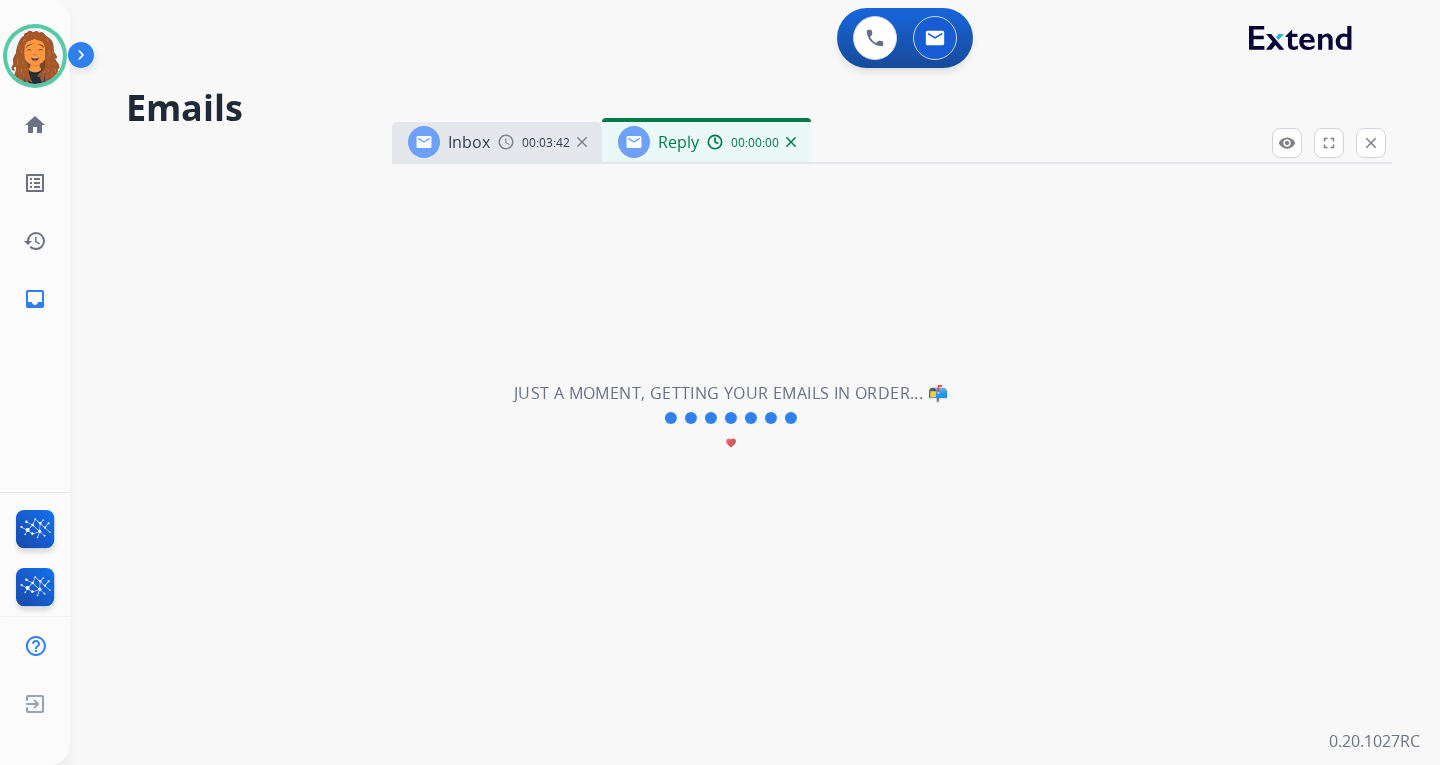 select on "**********" 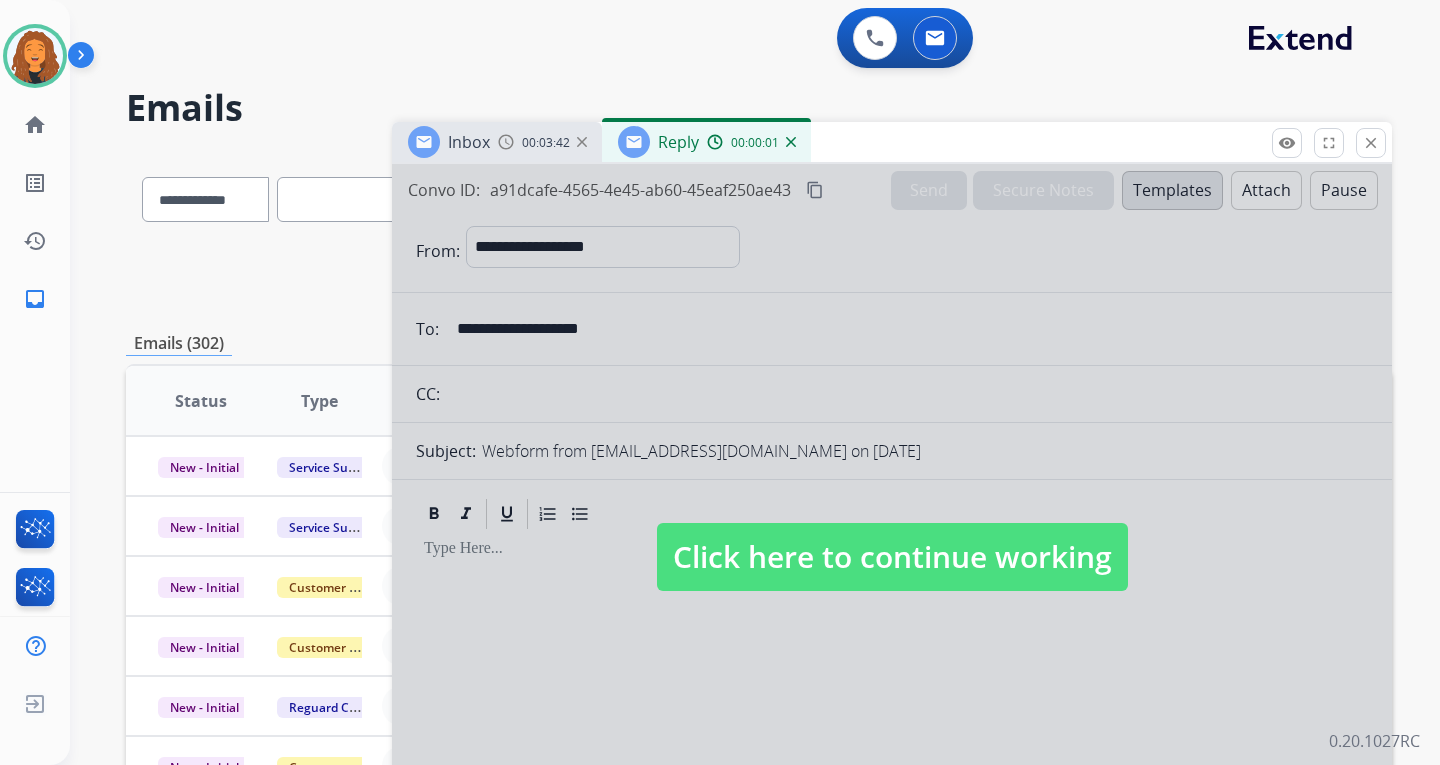 click on "Click here to continue working" at bounding box center (892, 557) 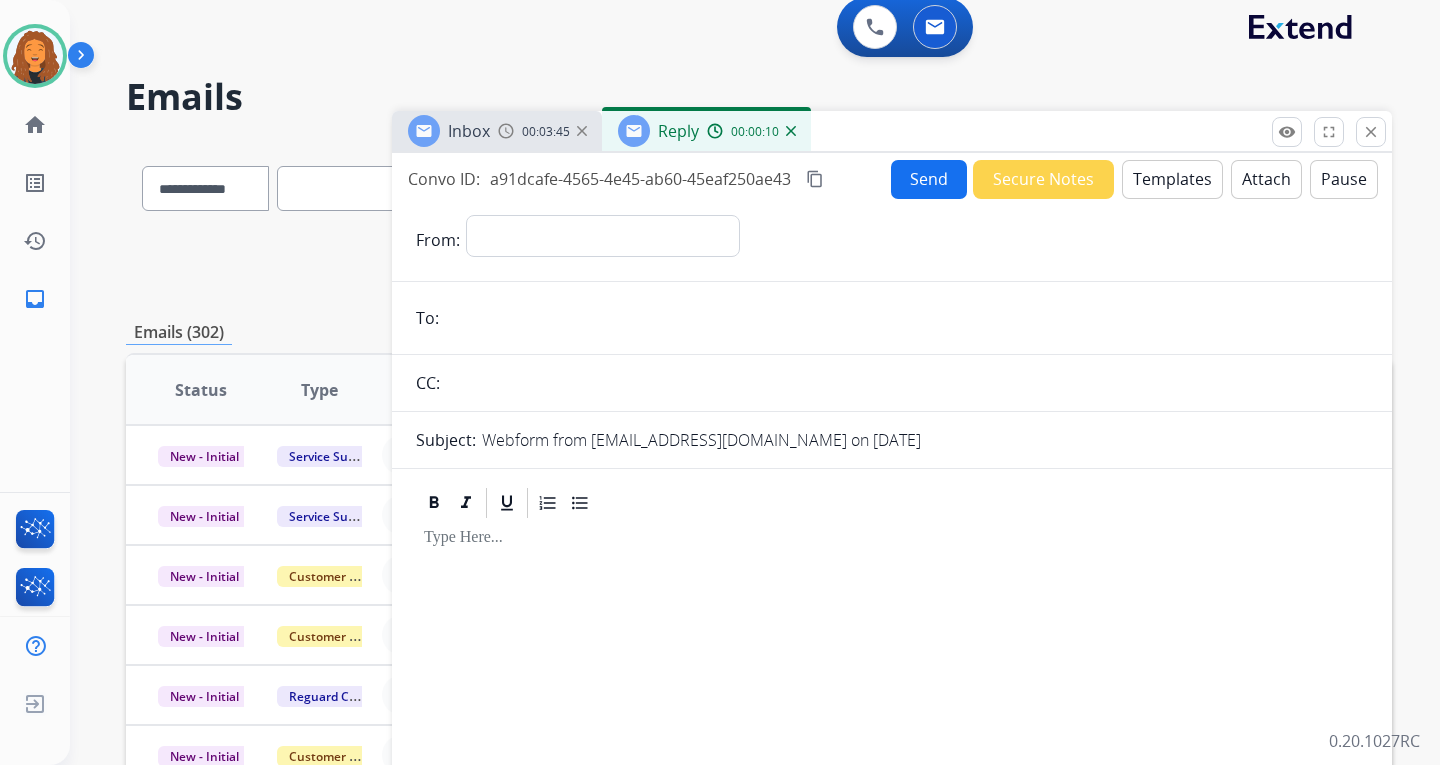 scroll, scrollTop: 0, scrollLeft: 0, axis: both 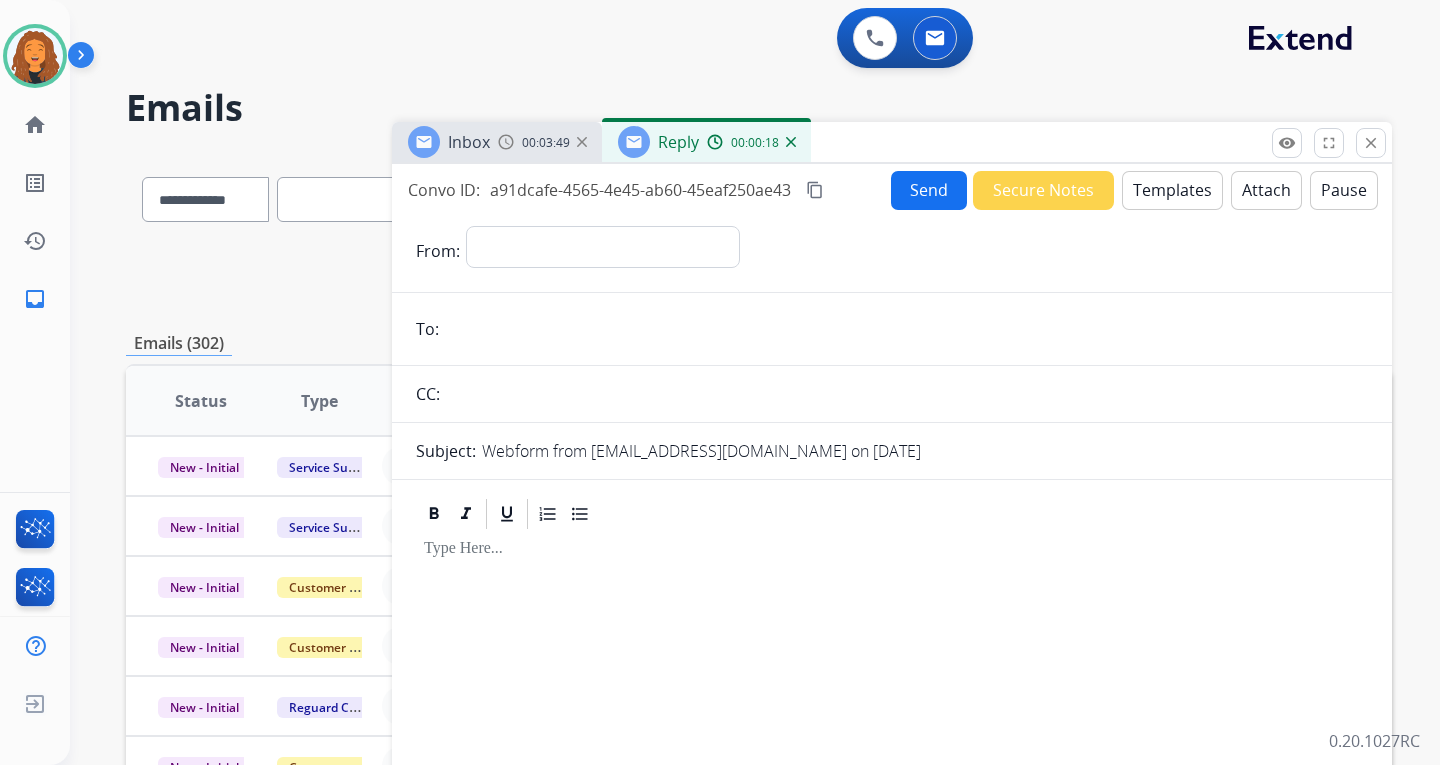 click on "Inbox  00:03:49" at bounding box center [497, 142] 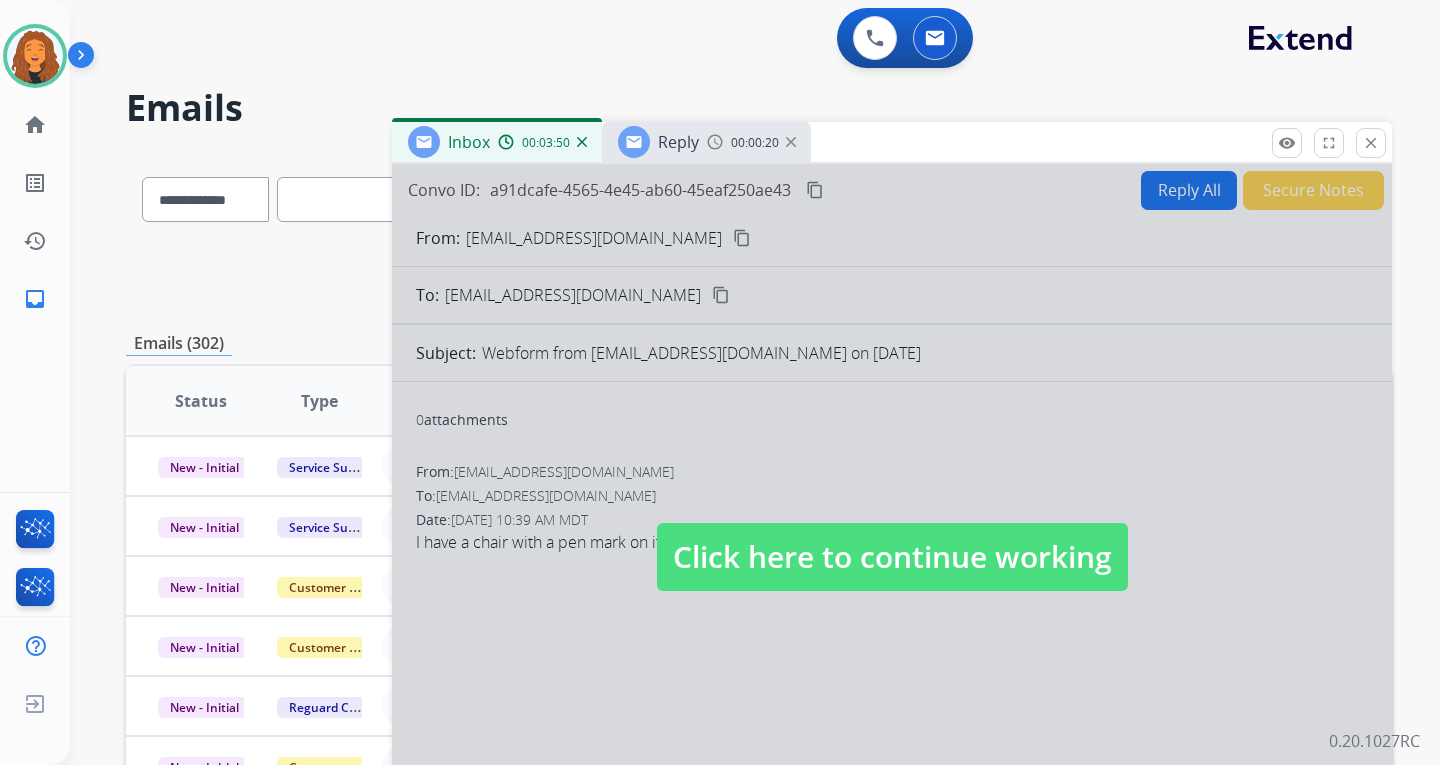 drag, startPoint x: 878, startPoint y: 583, endPoint x: 846, endPoint y: 569, distance: 34.928497 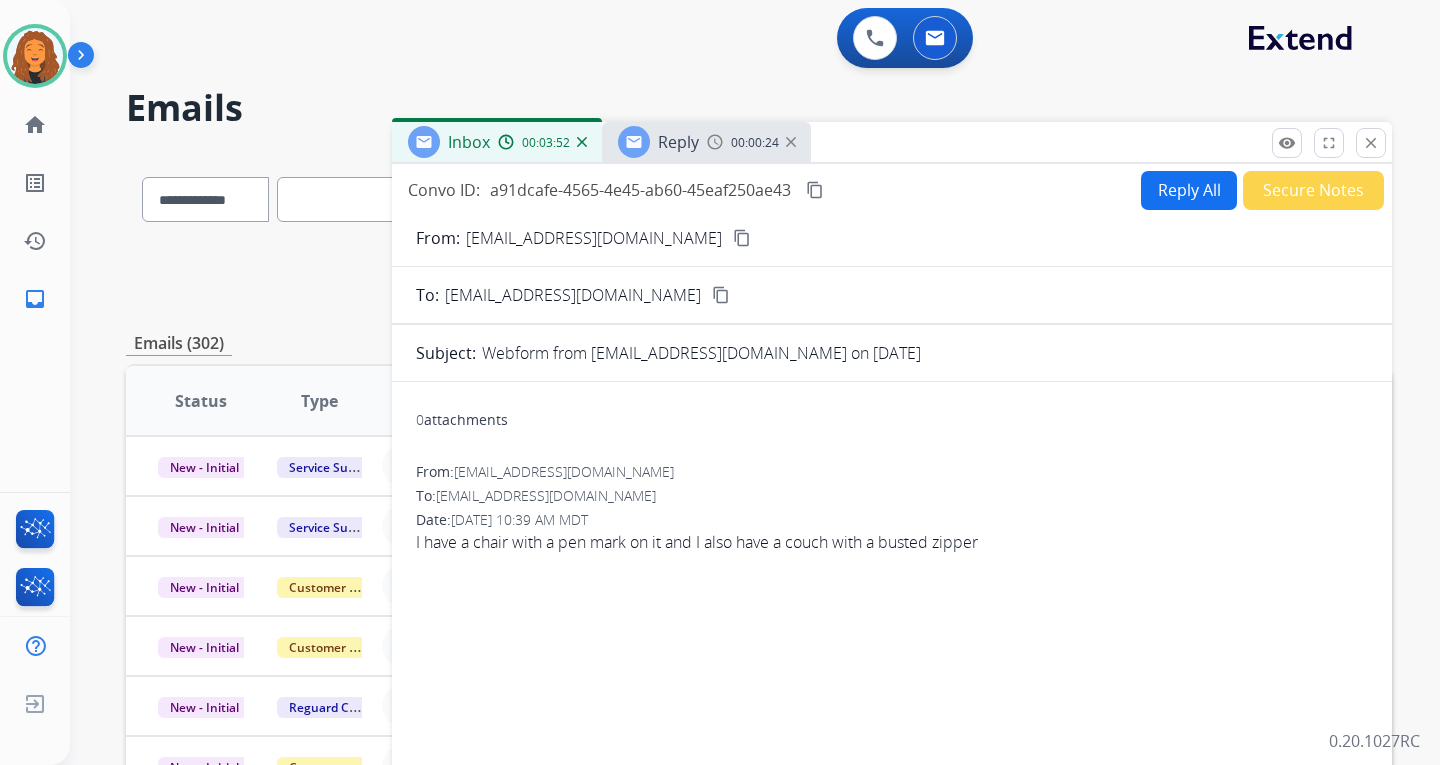drag, startPoint x: 666, startPoint y: 237, endPoint x: 590, endPoint y: 207, distance: 81.706795 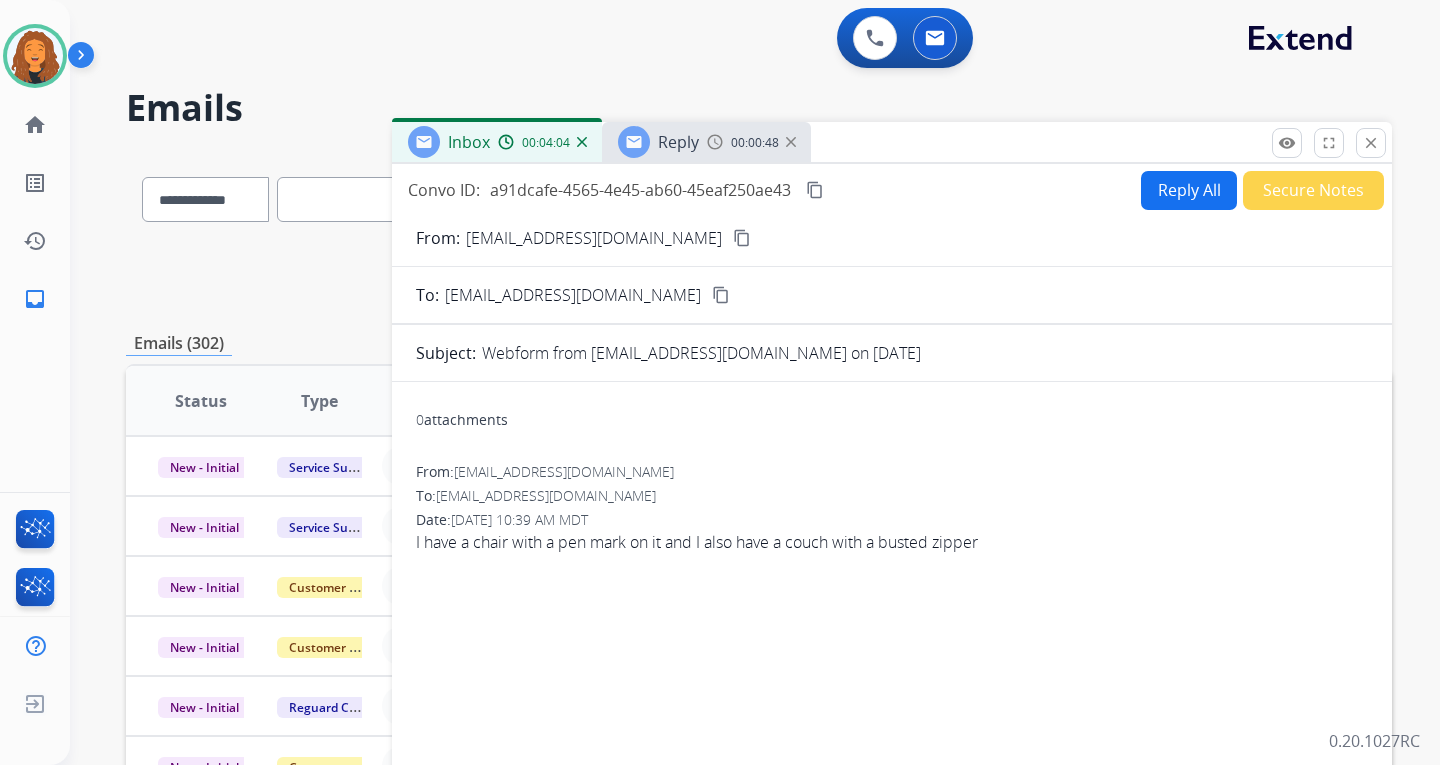 click on "00:00:48" at bounding box center (755, 143) 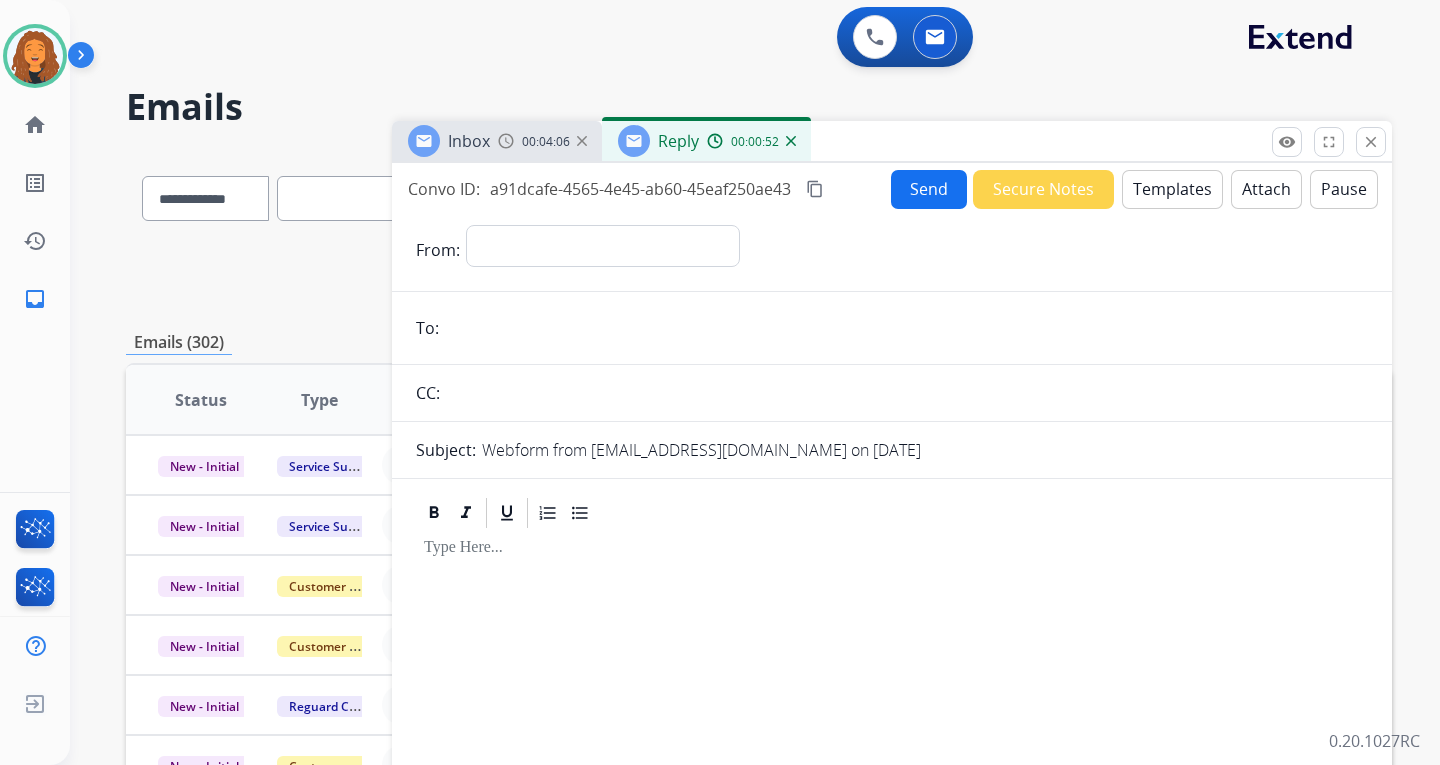 scroll, scrollTop: 0, scrollLeft: 0, axis: both 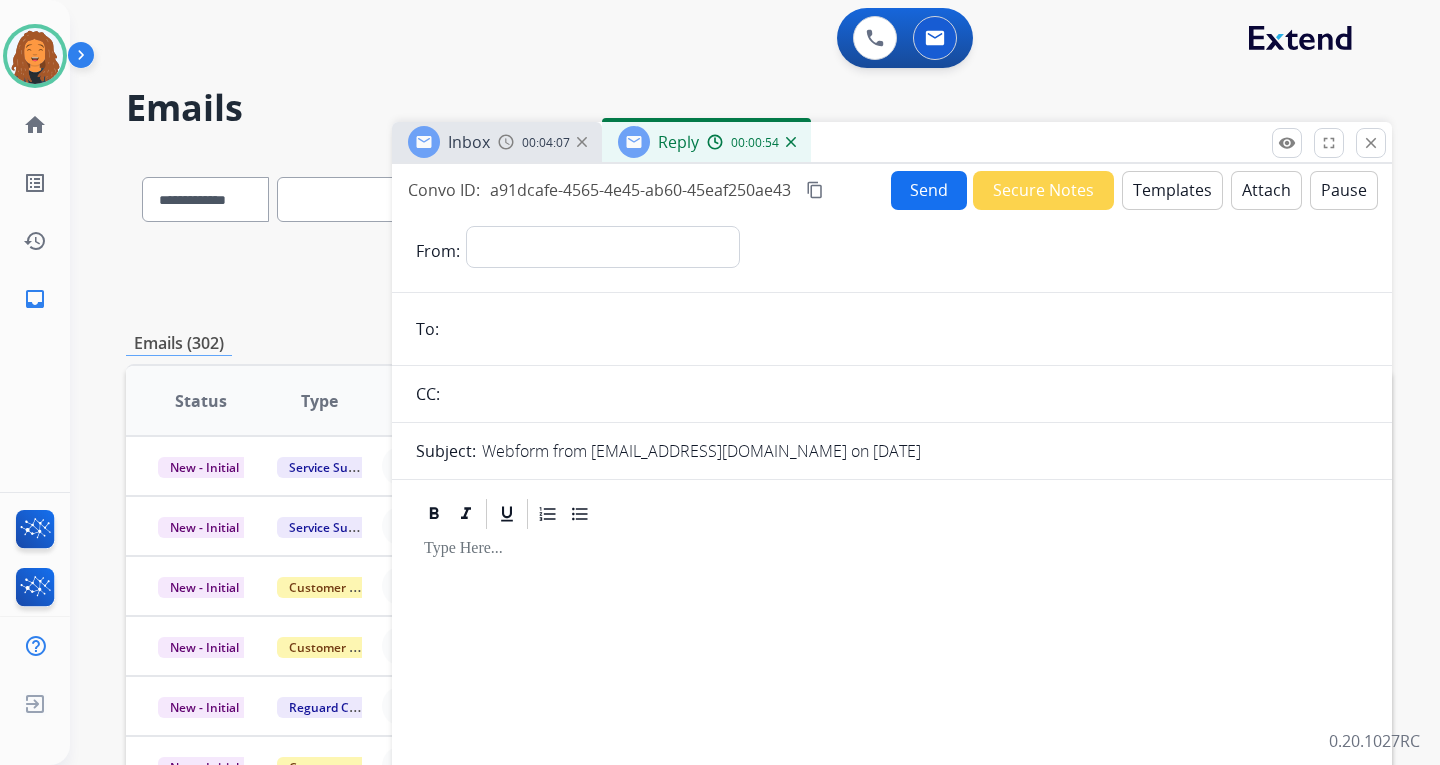 click on "Templates" at bounding box center [1172, 190] 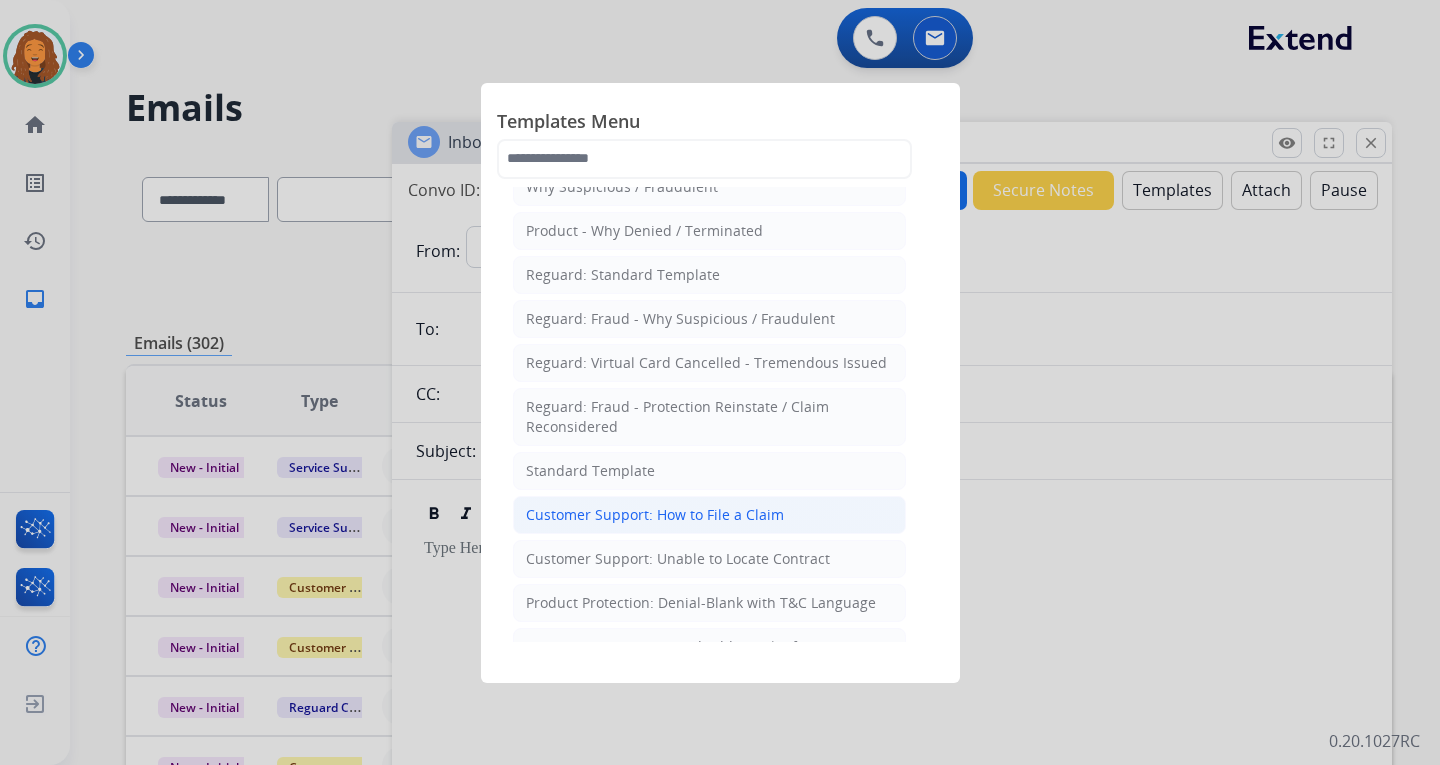 scroll, scrollTop: 100, scrollLeft: 0, axis: vertical 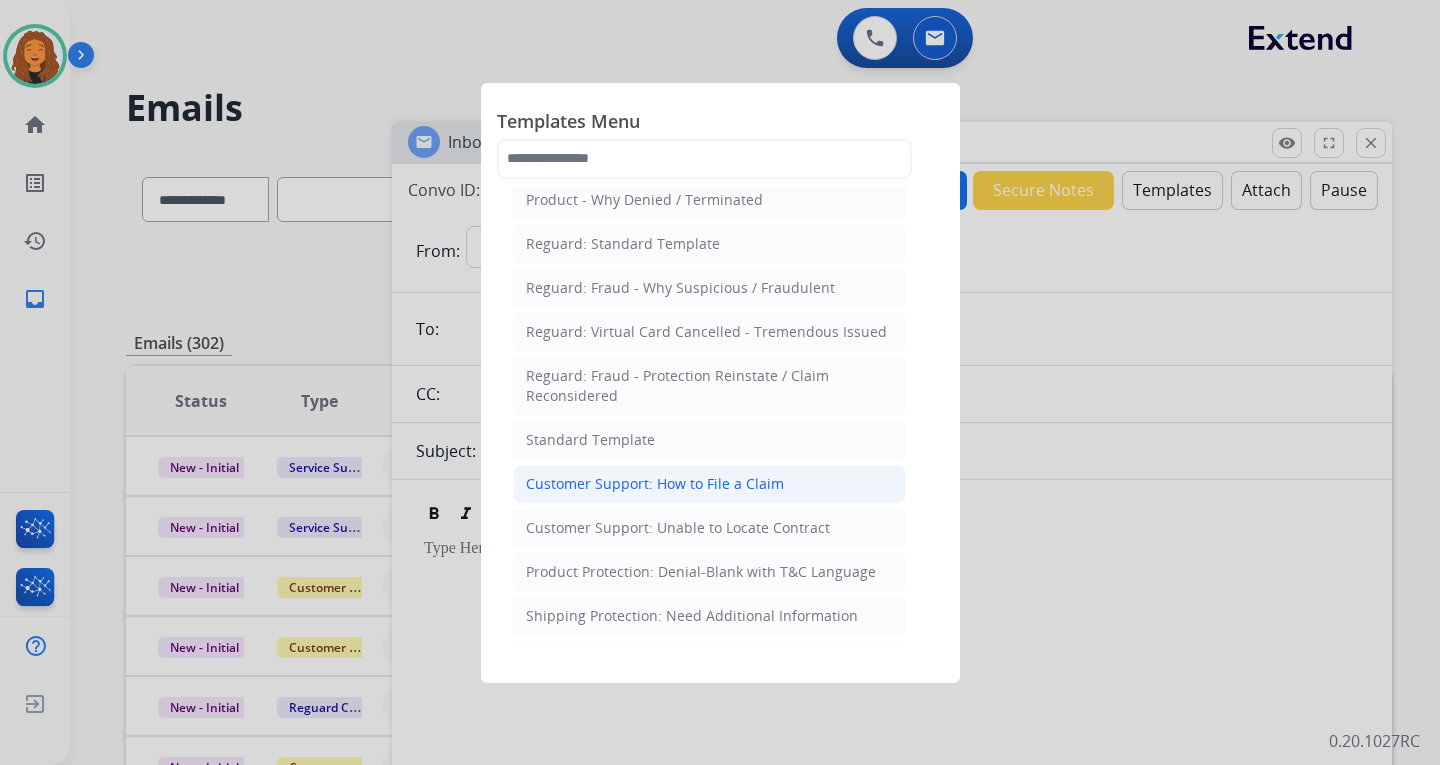 click on "Customer Support: How to File a Claim" 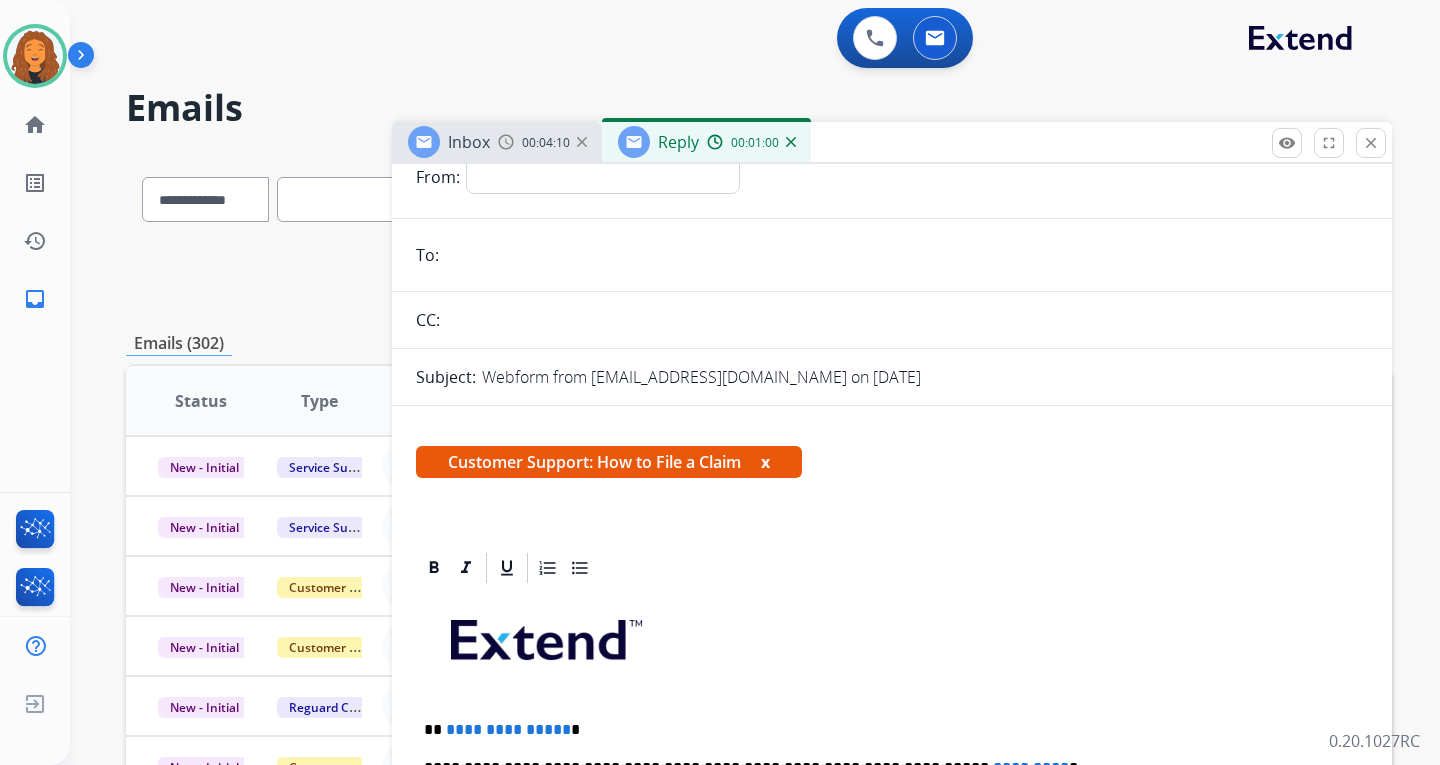 scroll, scrollTop: 400, scrollLeft: 0, axis: vertical 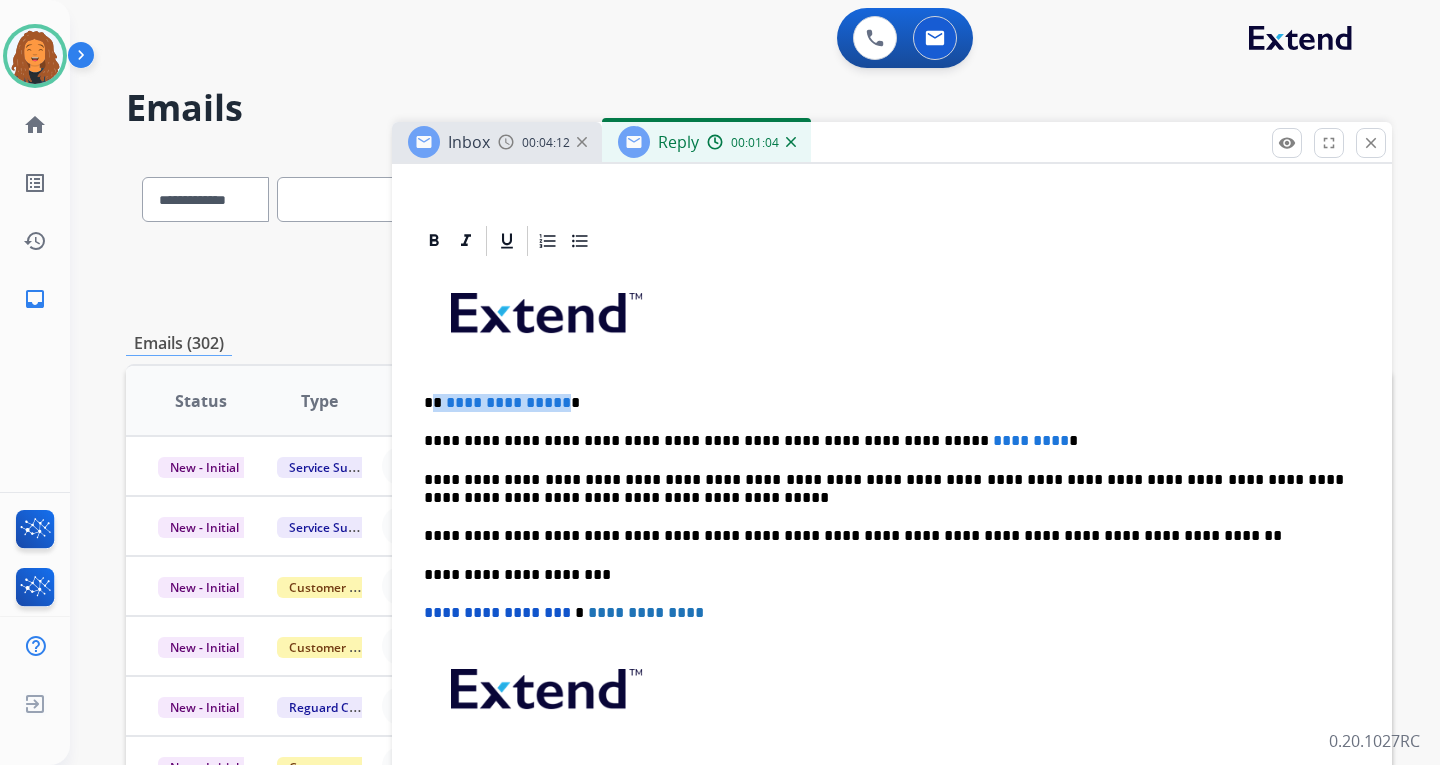 drag, startPoint x: 558, startPoint y: 403, endPoint x: 436, endPoint y: 397, distance: 122.14745 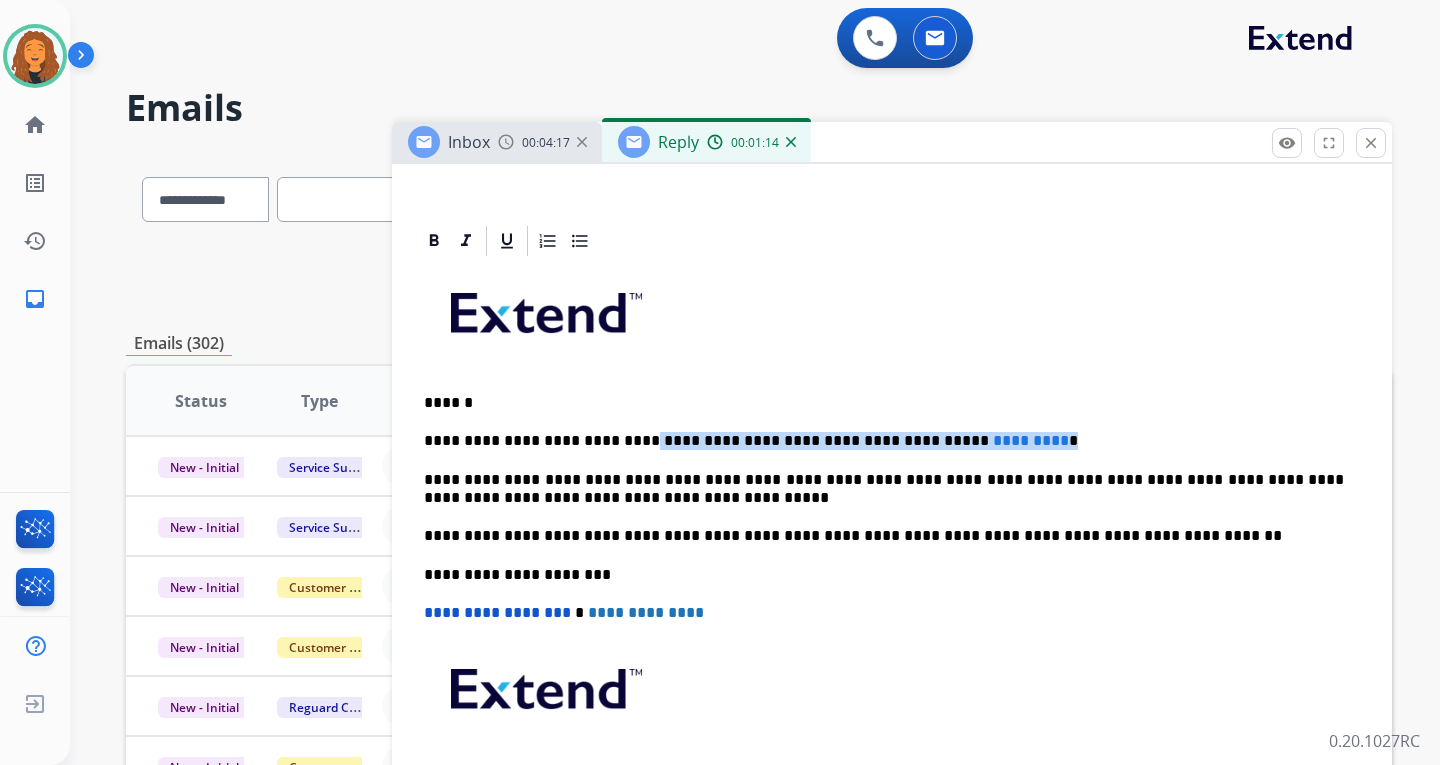drag, startPoint x: 875, startPoint y: 428, endPoint x: 618, endPoint y: 435, distance: 257.0953 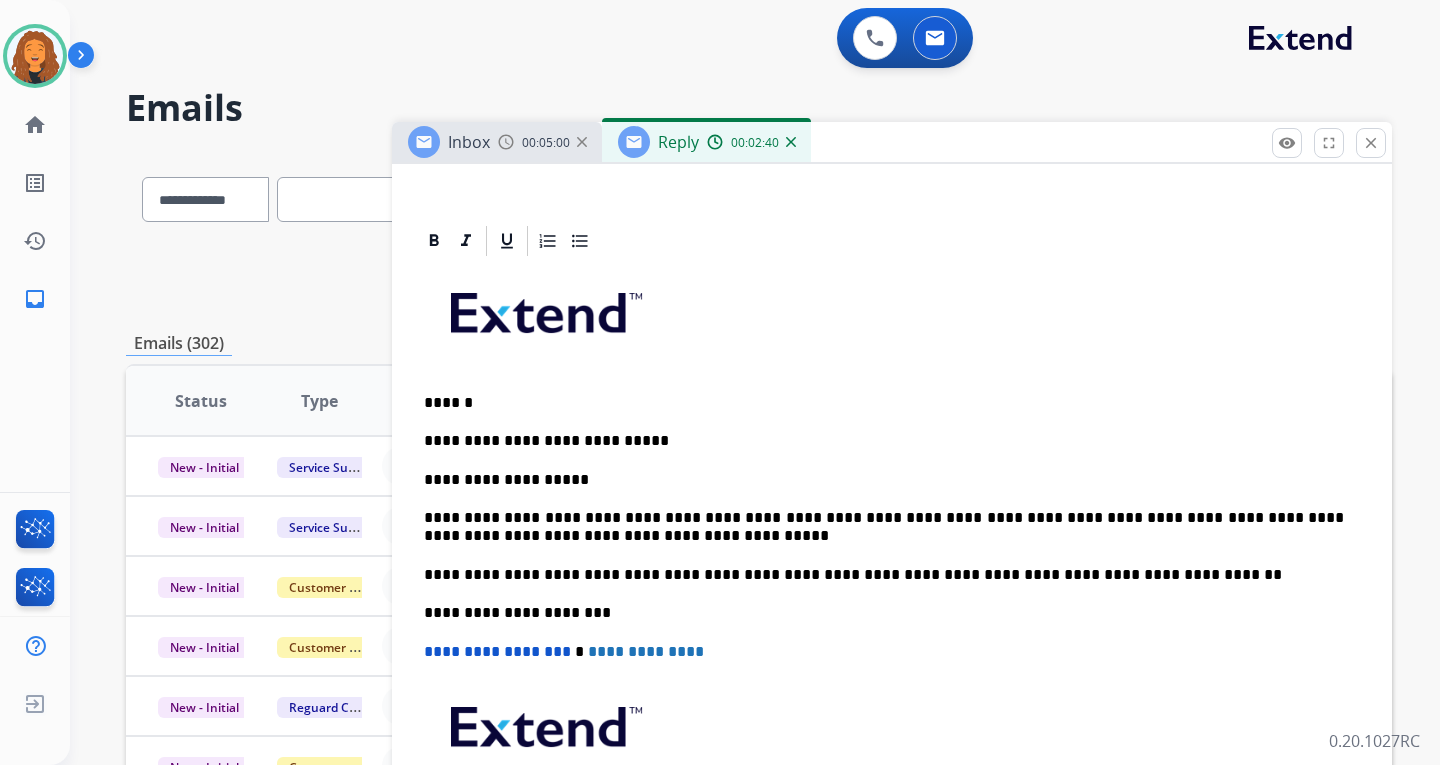 scroll, scrollTop: 500, scrollLeft: 0, axis: vertical 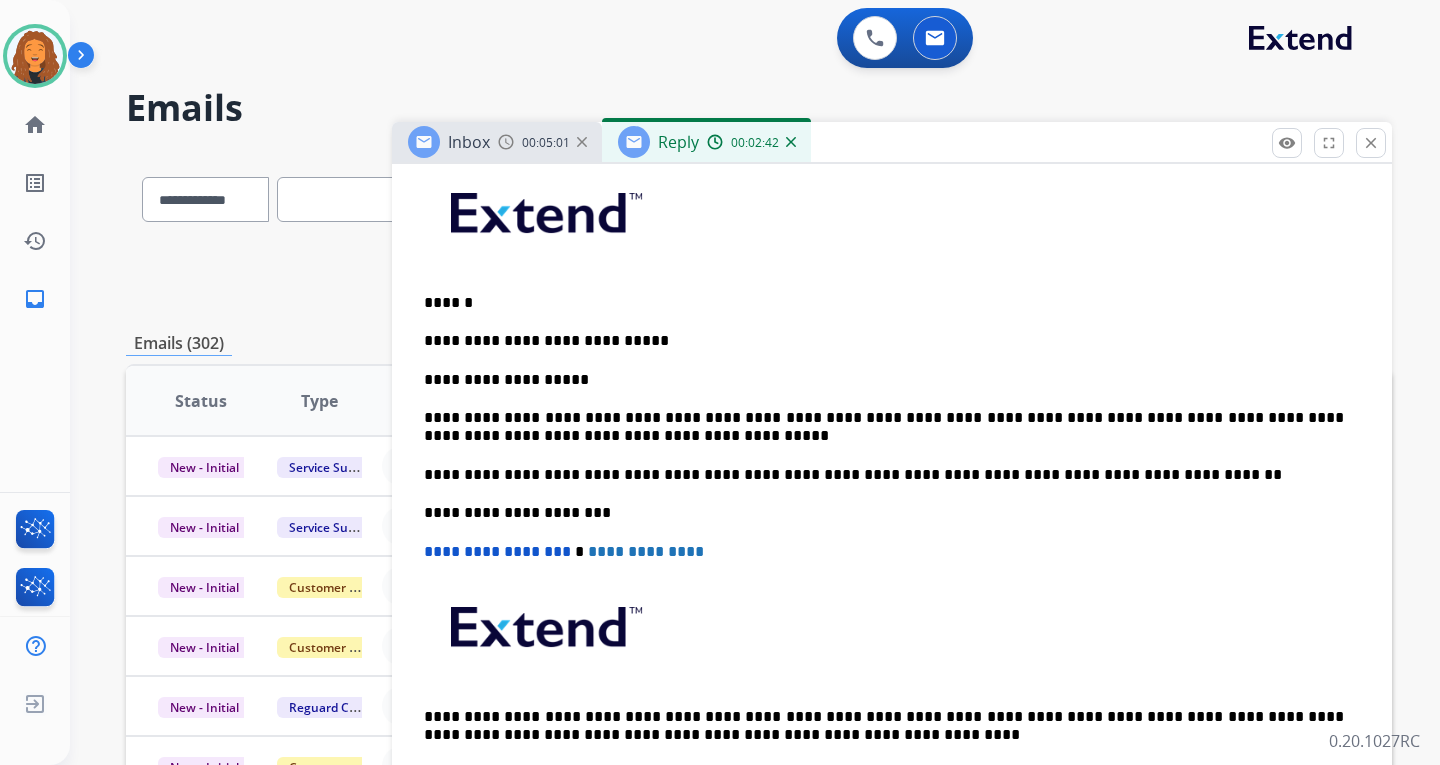 click on "Inbox" at bounding box center [469, 142] 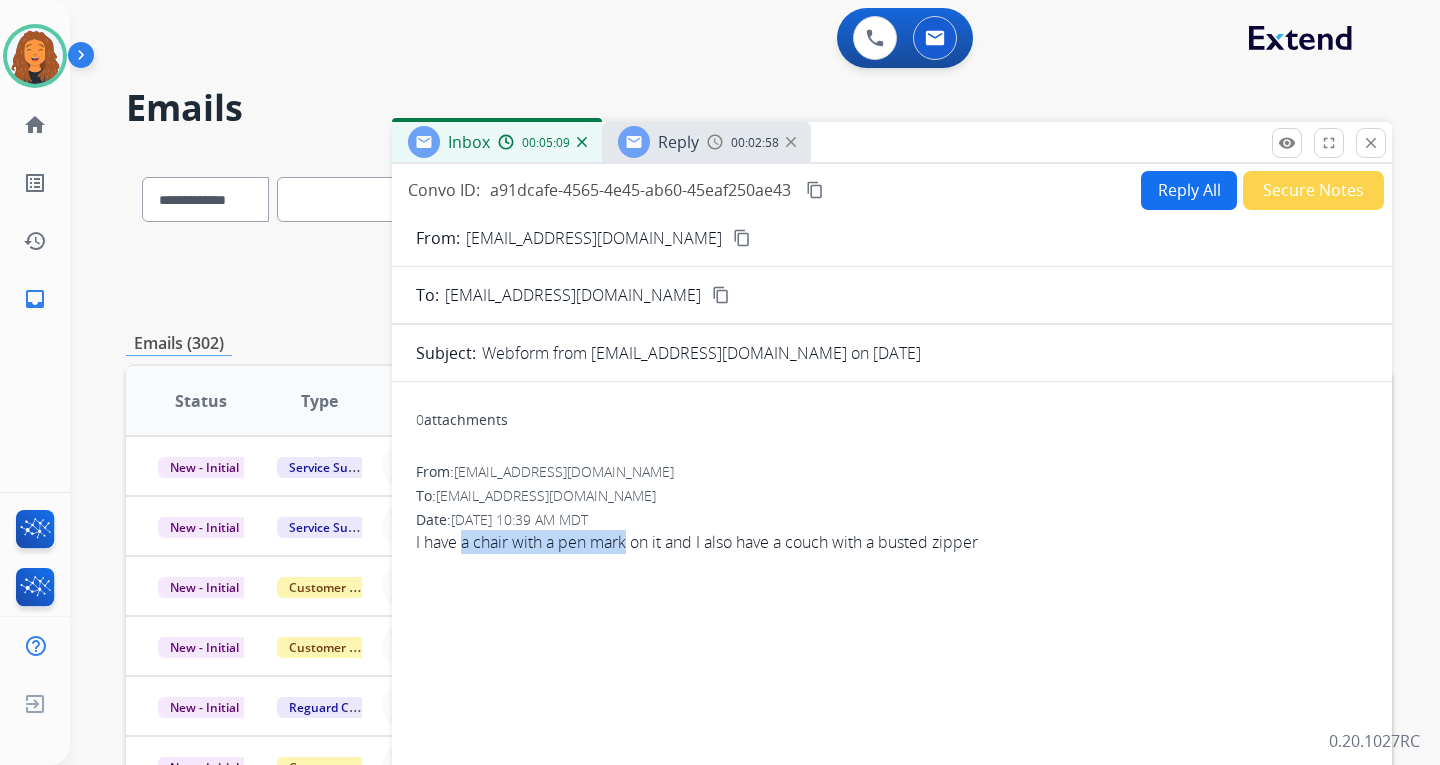 drag, startPoint x: 465, startPoint y: 538, endPoint x: 630, endPoint y: 536, distance: 165.01212 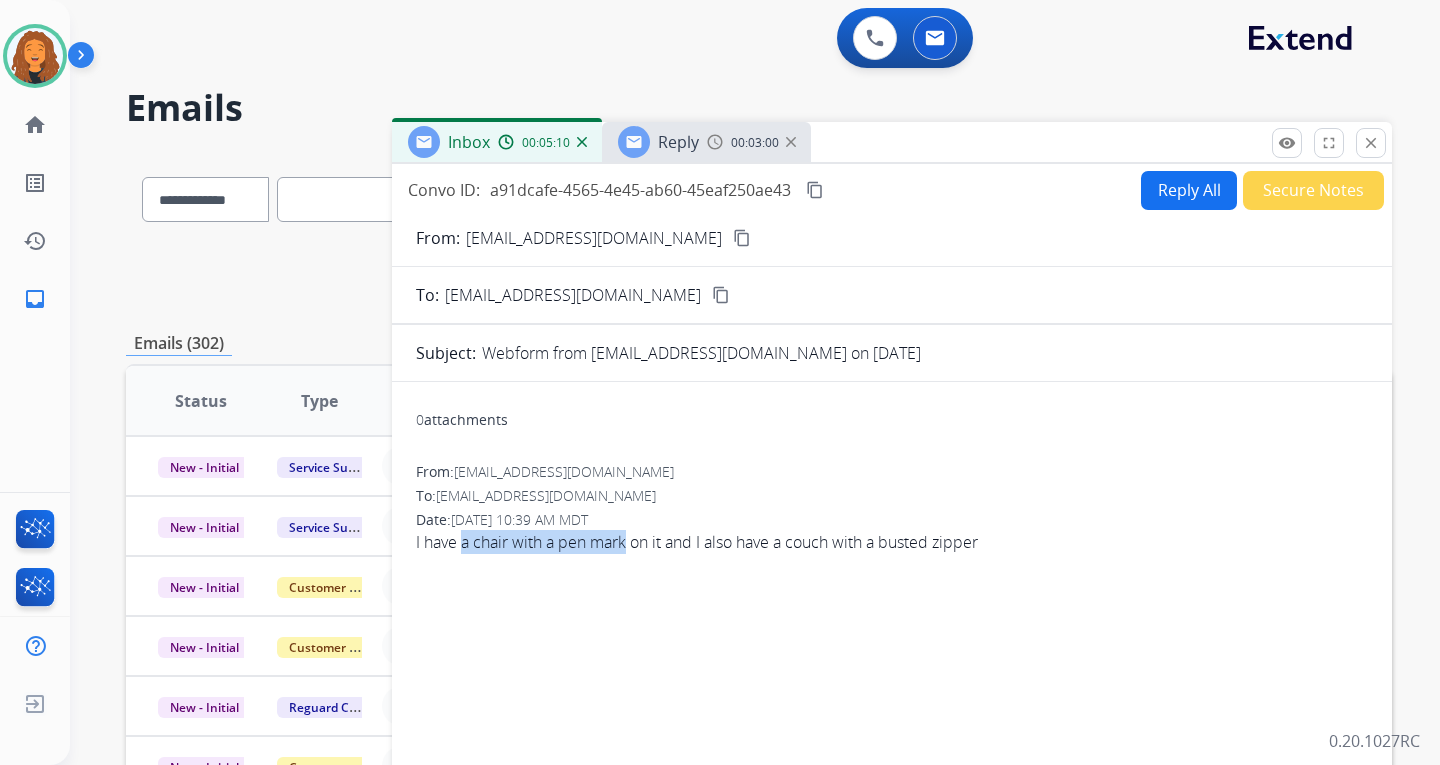 click on "0  attachments  From:  davidbocks@yahoo.com   To:  support@extend.com  Date:  07/14/2025 - 10:39 AM MDT I have a chair with a pen mark on it and I also have a couch with a busted zipper" at bounding box center (892, 642) 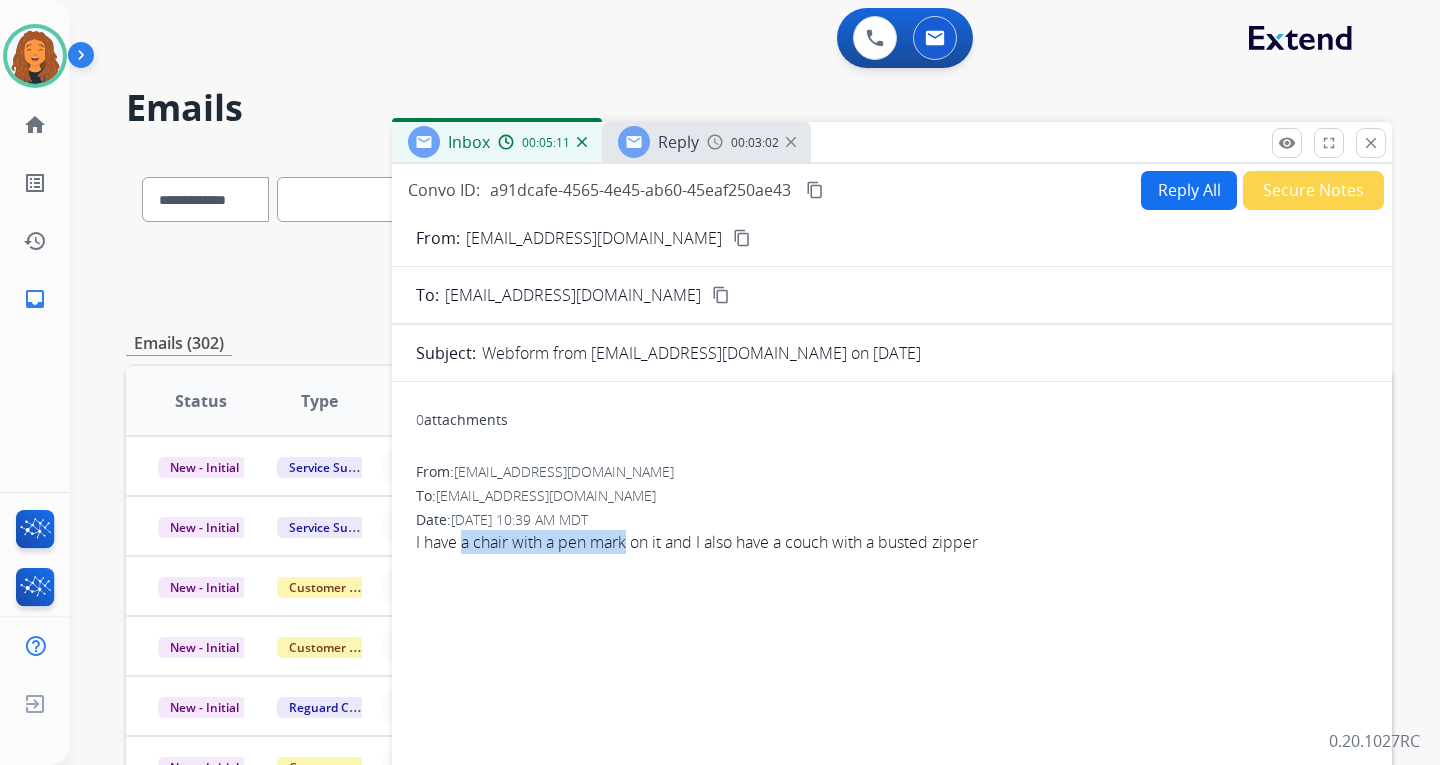 click on "I have a chair with a pen mark on it and I also have a couch with a busted zipper" at bounding box center (892, 542) 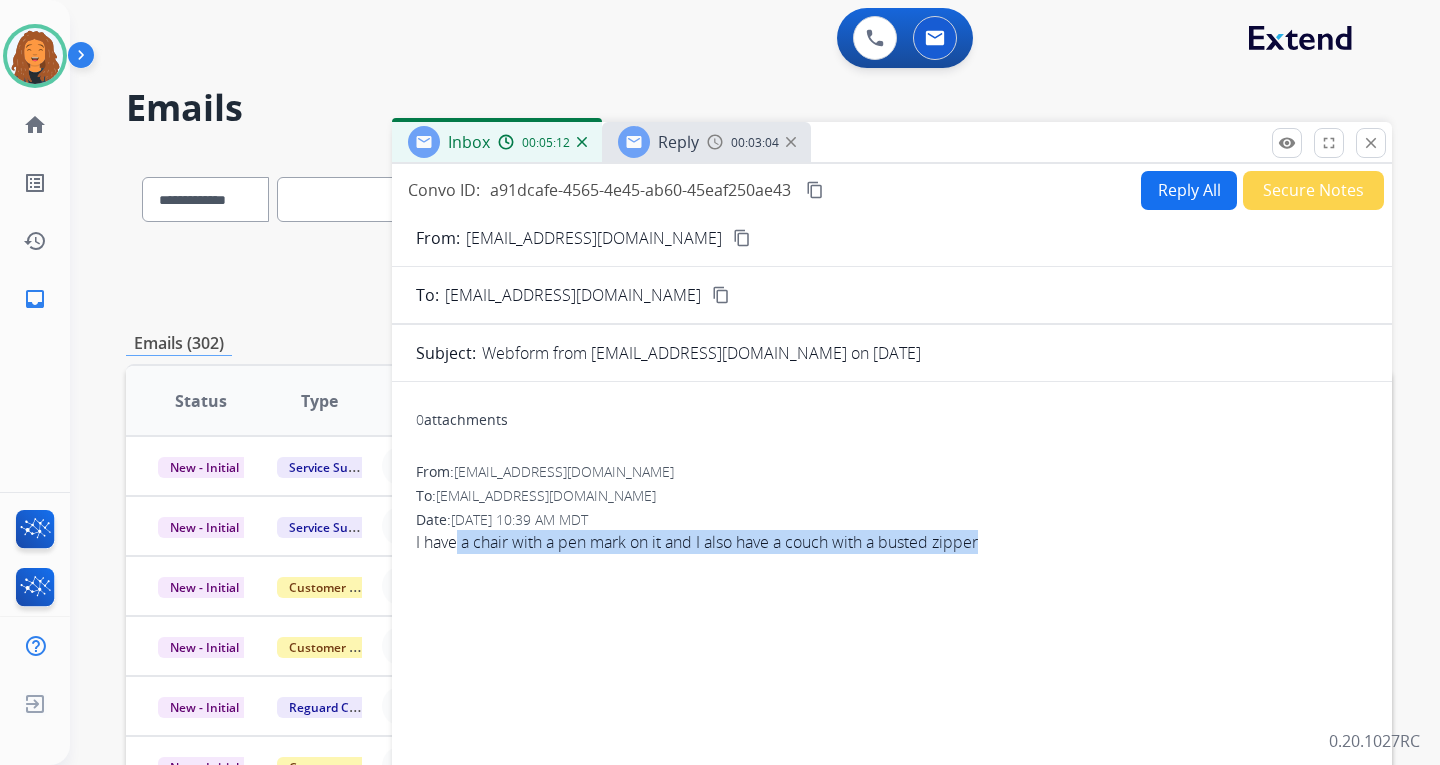 drag, startPoint x: 460, startPoint y: 540, endPoint x: 944, endPoint y: 544, distance: 484.01654 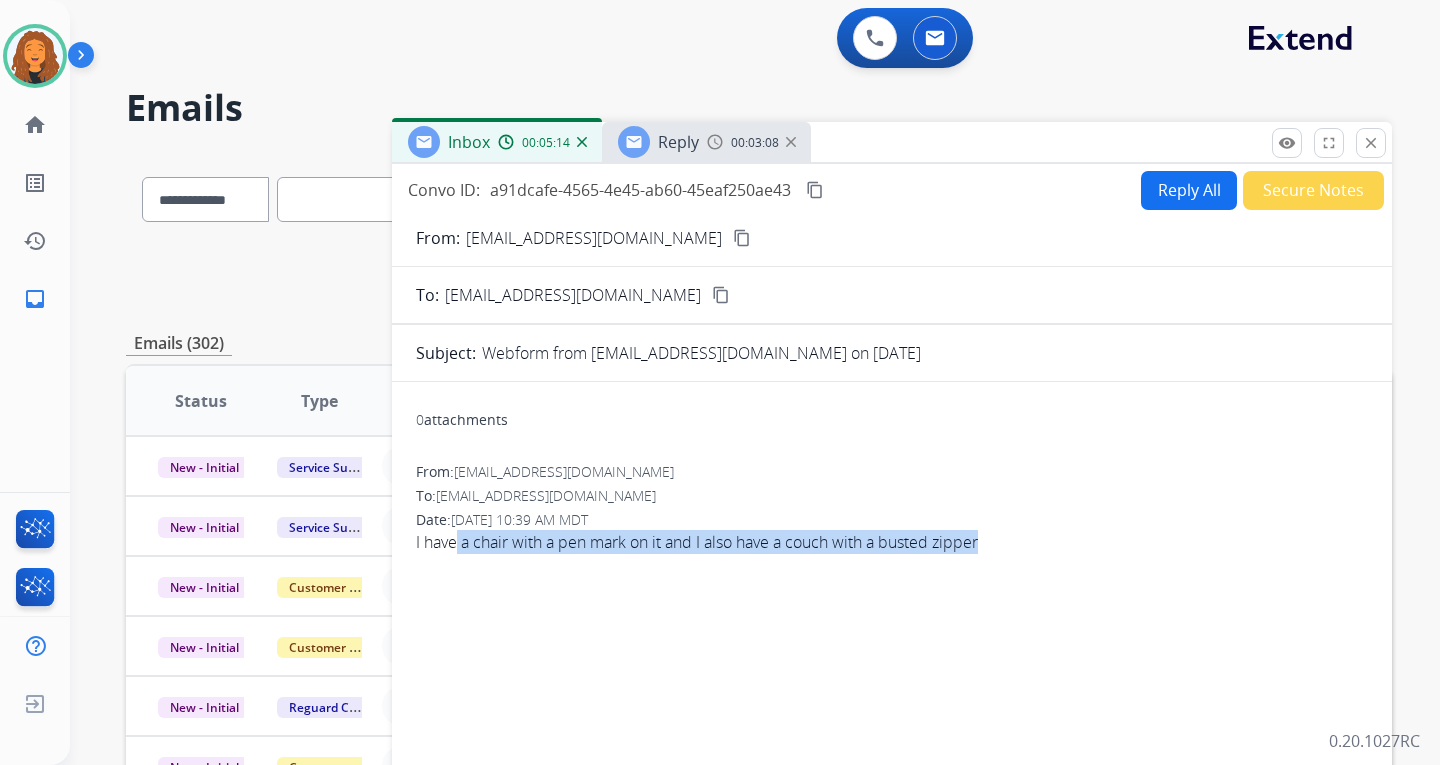 copy on "a chair with a pen mark on it and I also have a couch with a busted zipper" 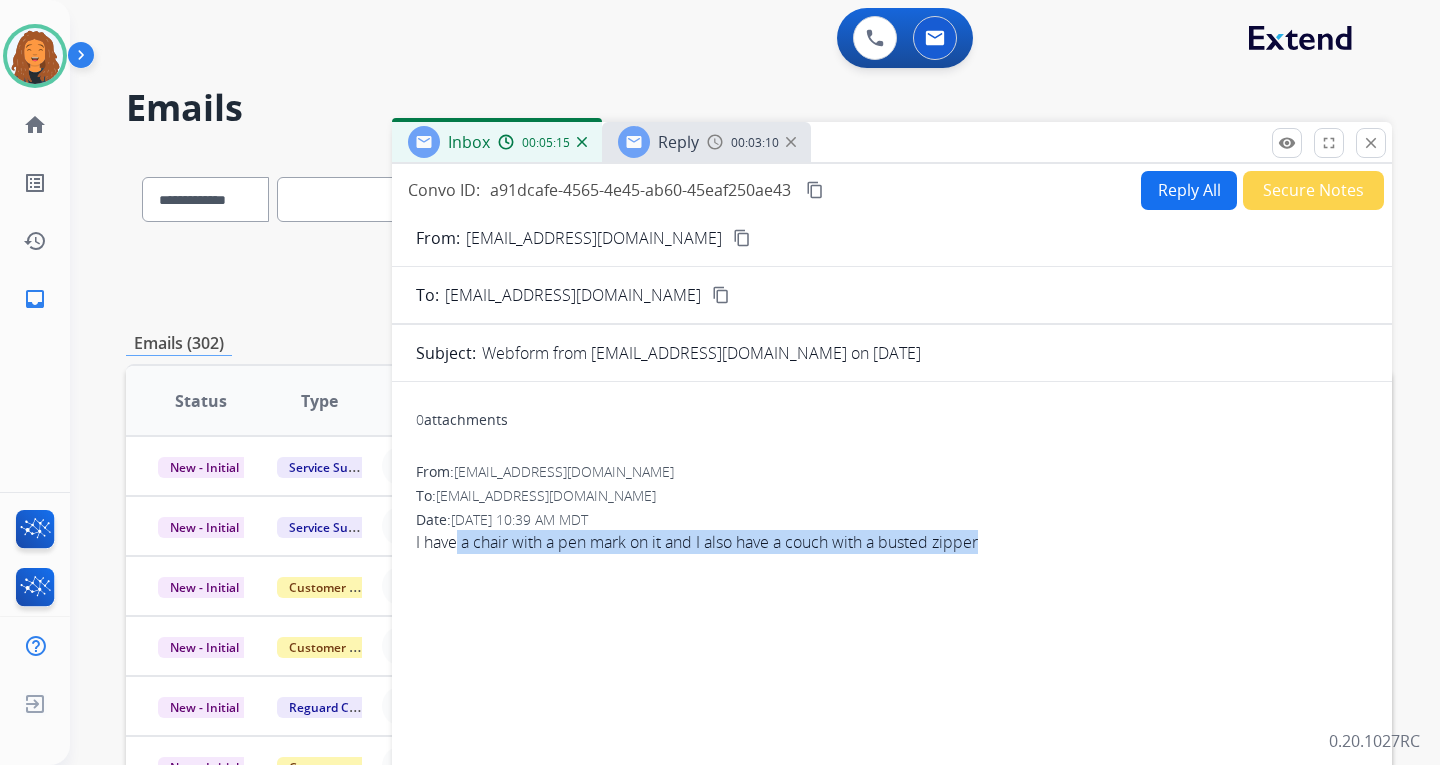 click at bounding box center [715, 142] 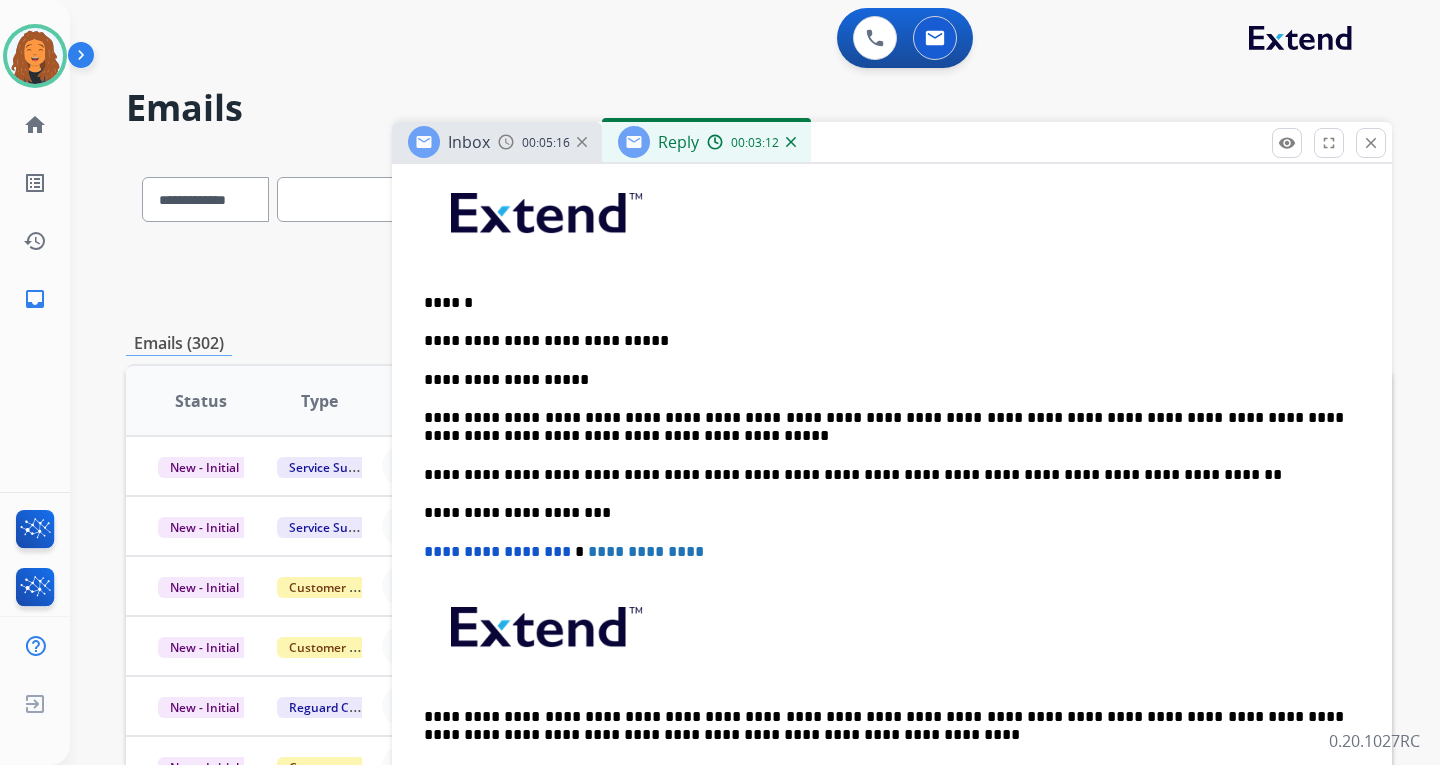 click on "**********" at bounding box center (884, 380) 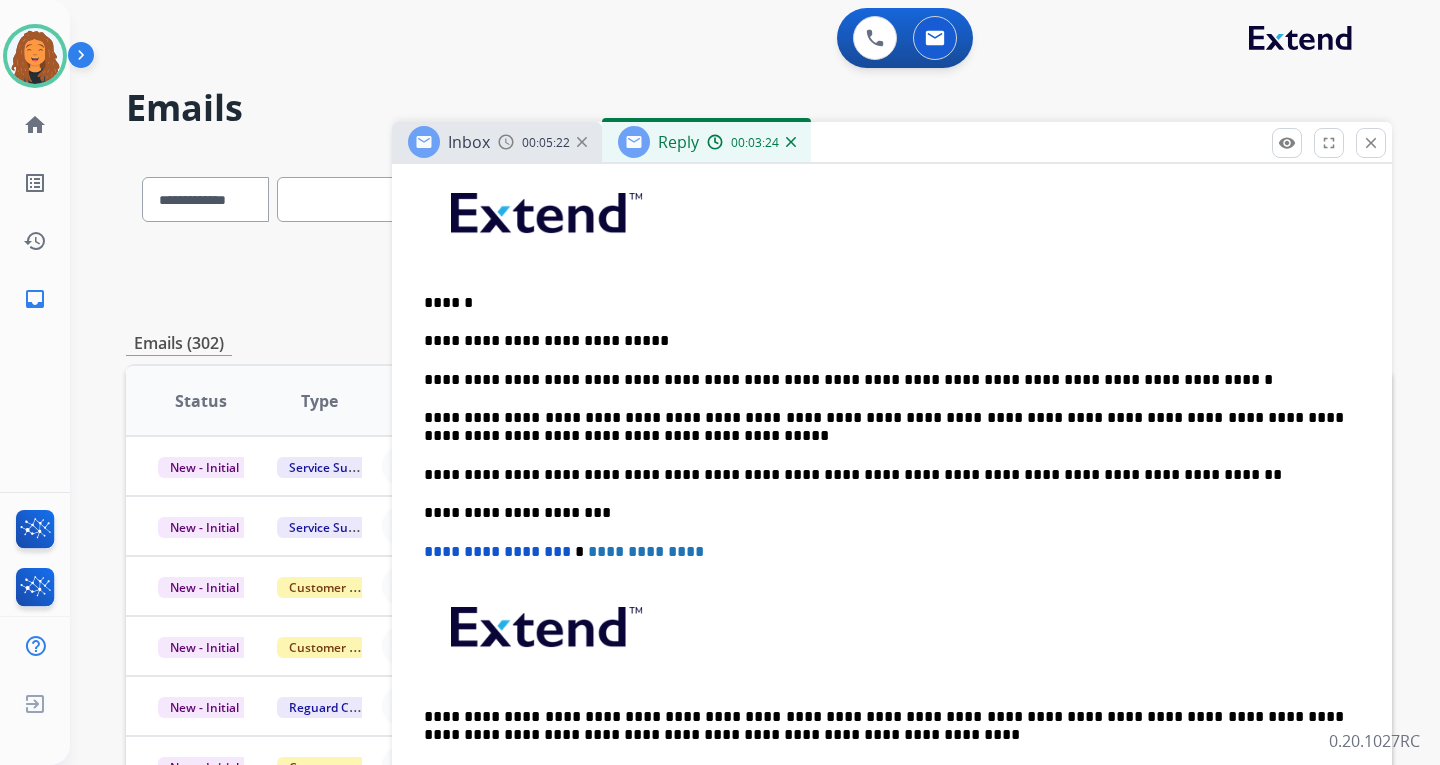 click on "**********" at bounding box center (884, 380) 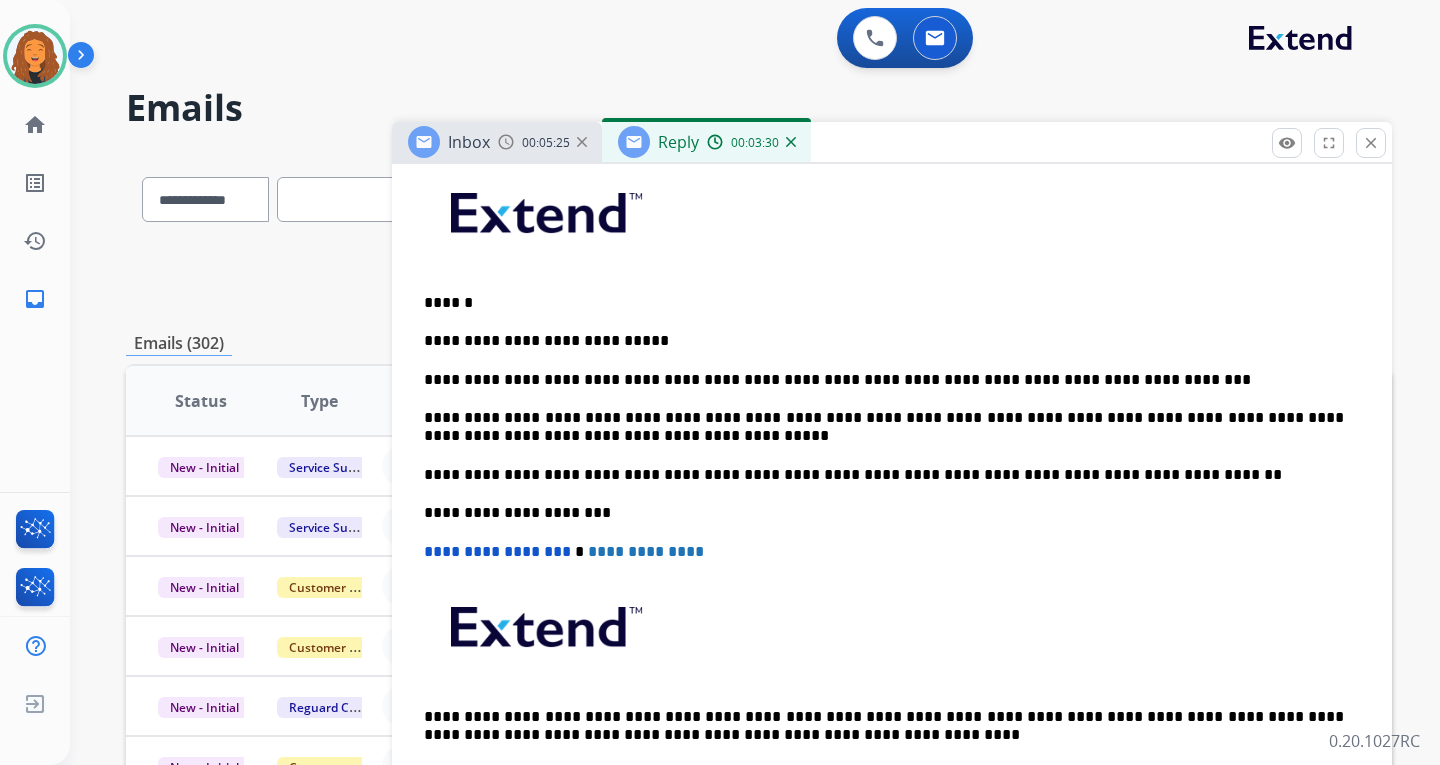 click on "**********" at bounding box center [884, 380] 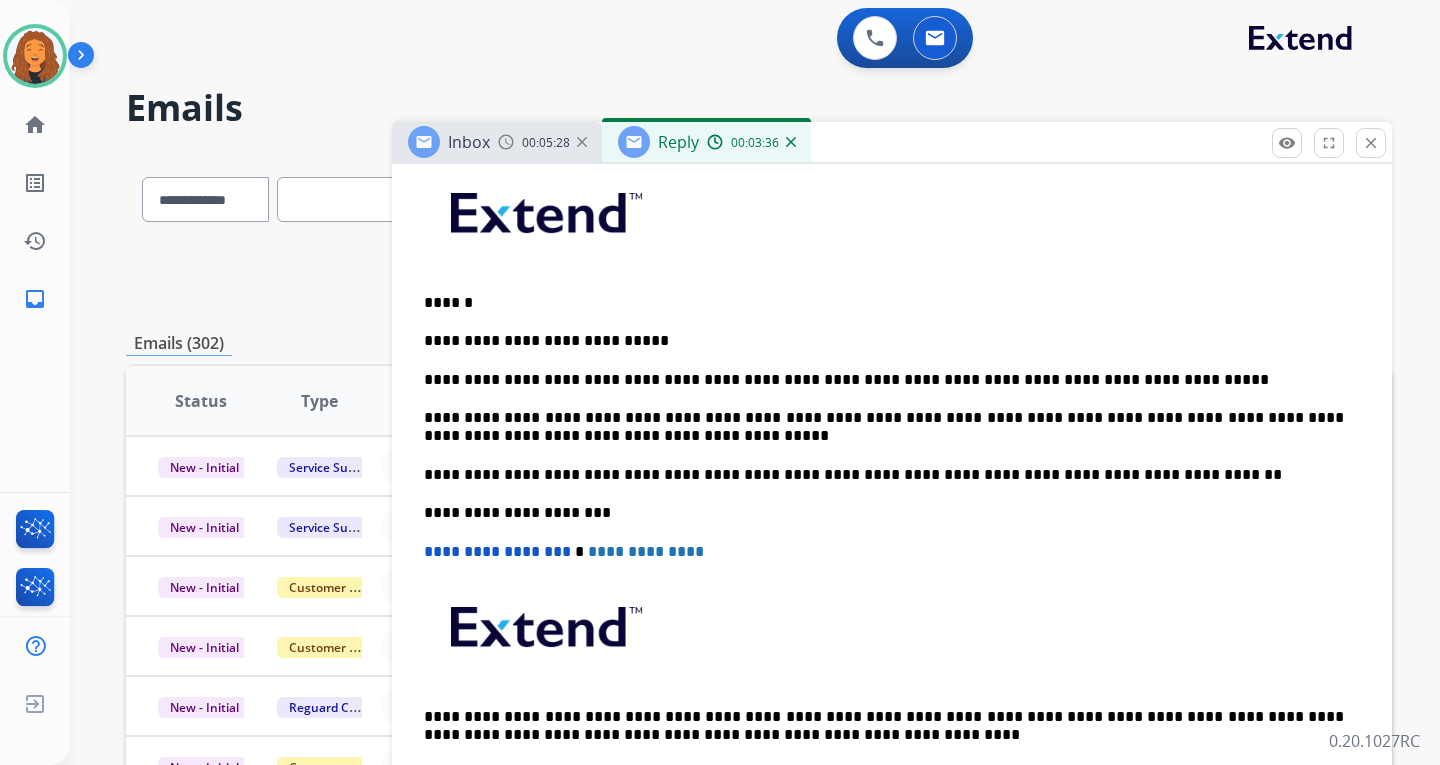 click on "**********" at bounding box center (884, 380) 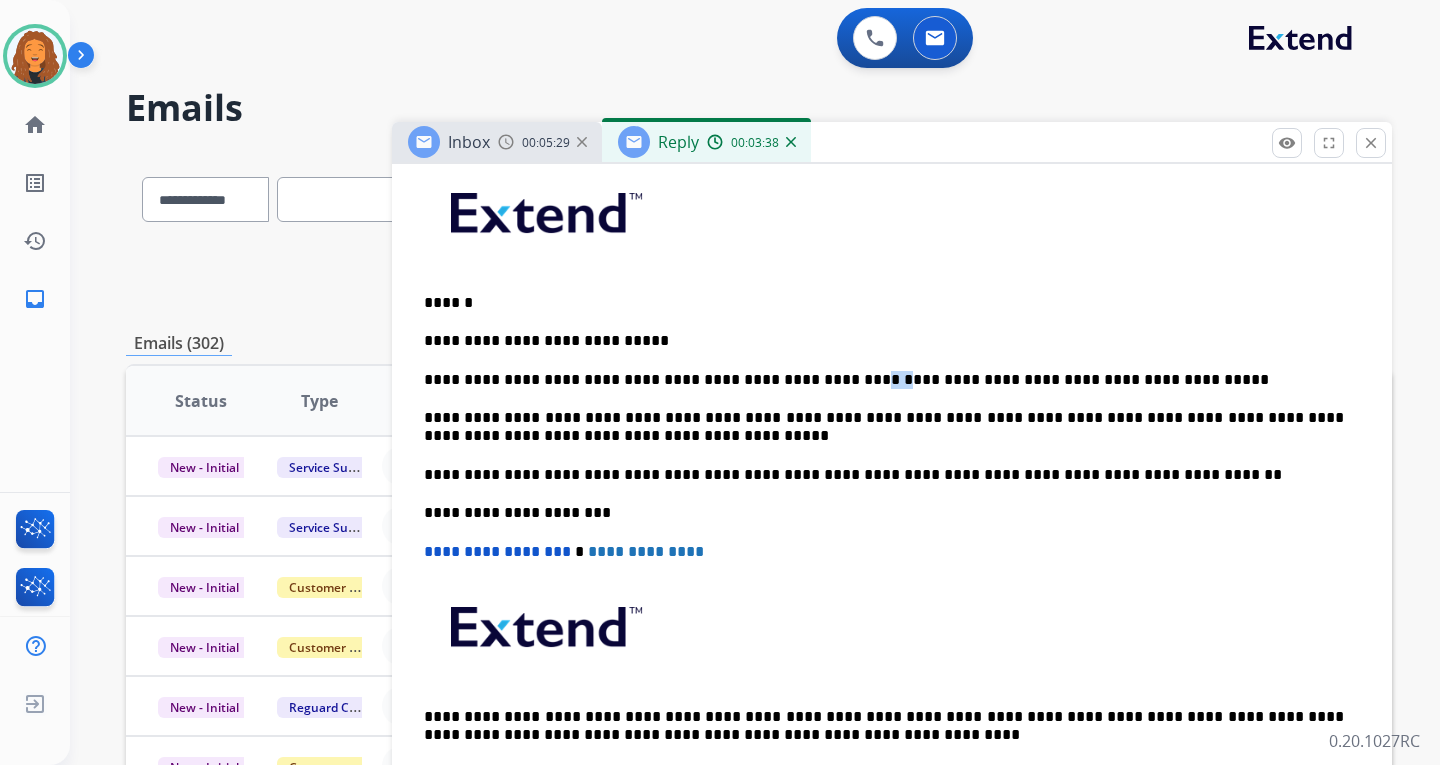 drag, startPoint x: 811, startPoint y: 376, endPoint x: 800, endPoint y: 378, distance: 11.18034 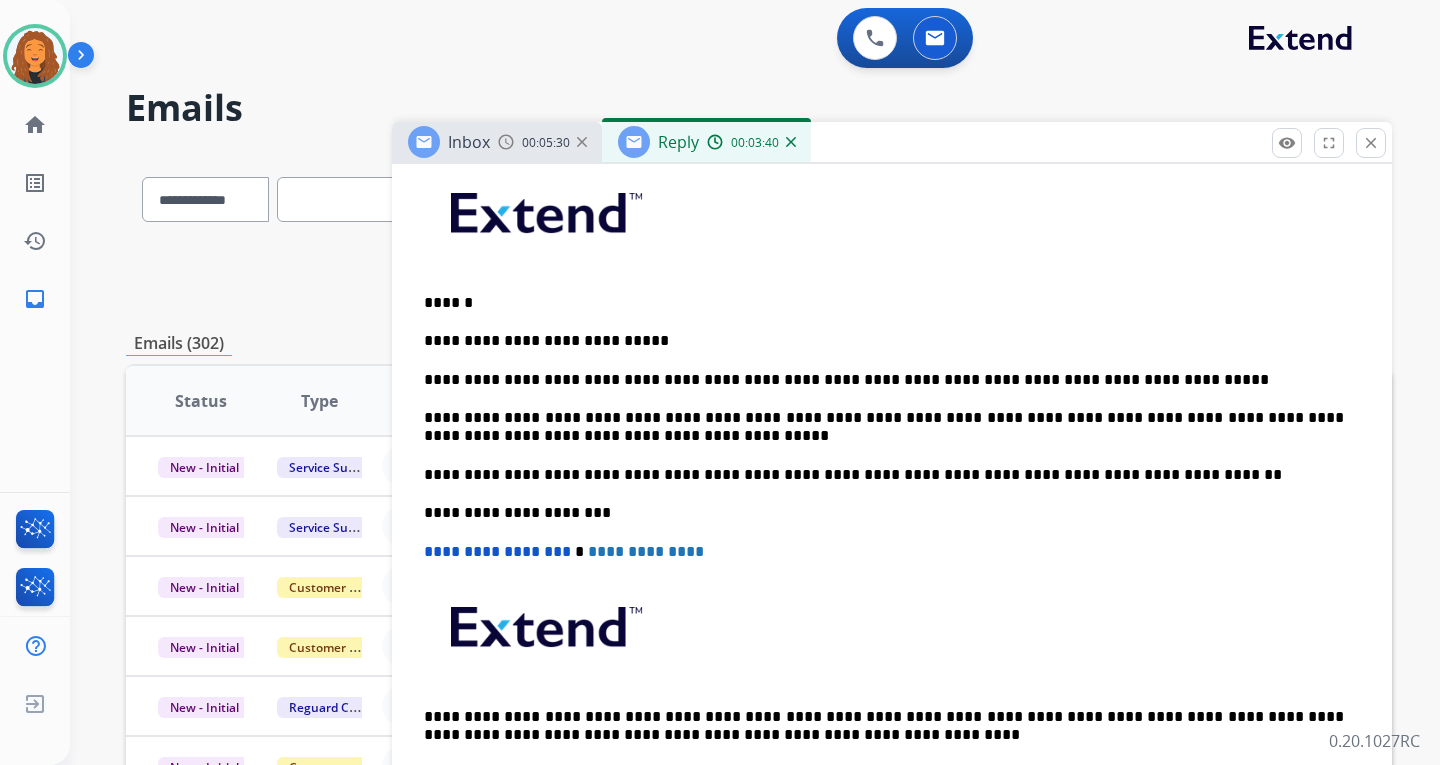 click on "**********" at bounding box center (884, 380) 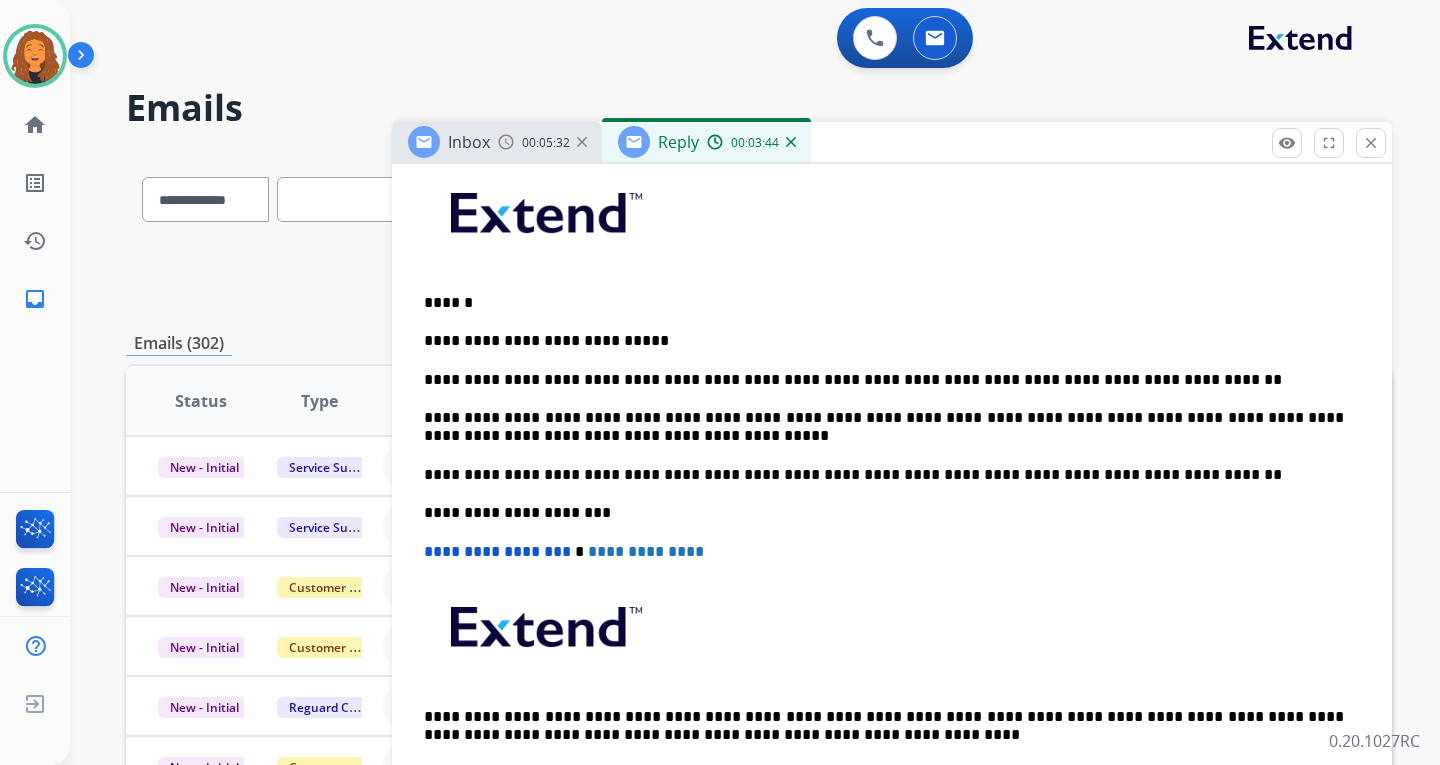 click on "**********" at bounding box center [884, 380] 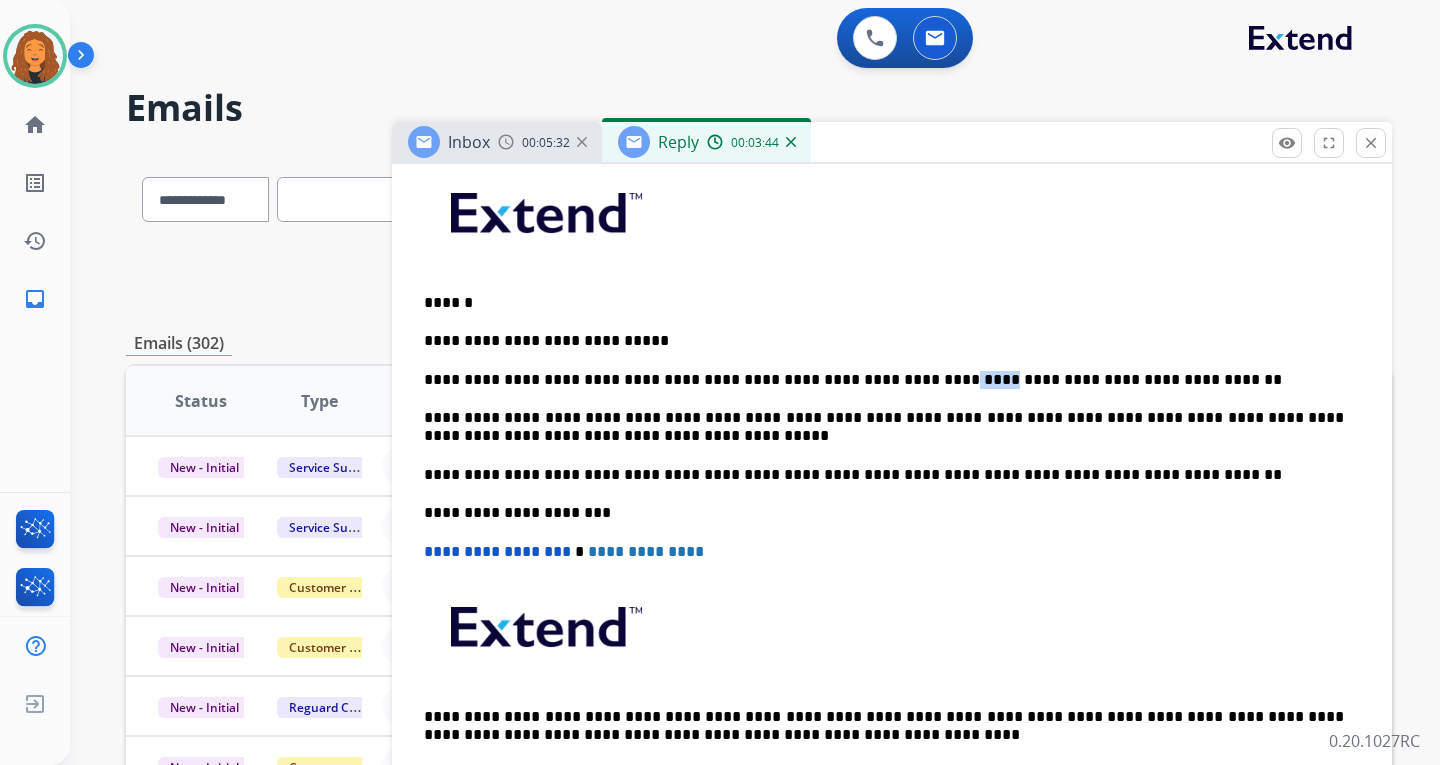 click on "**********" at bounding box center (884, 380) 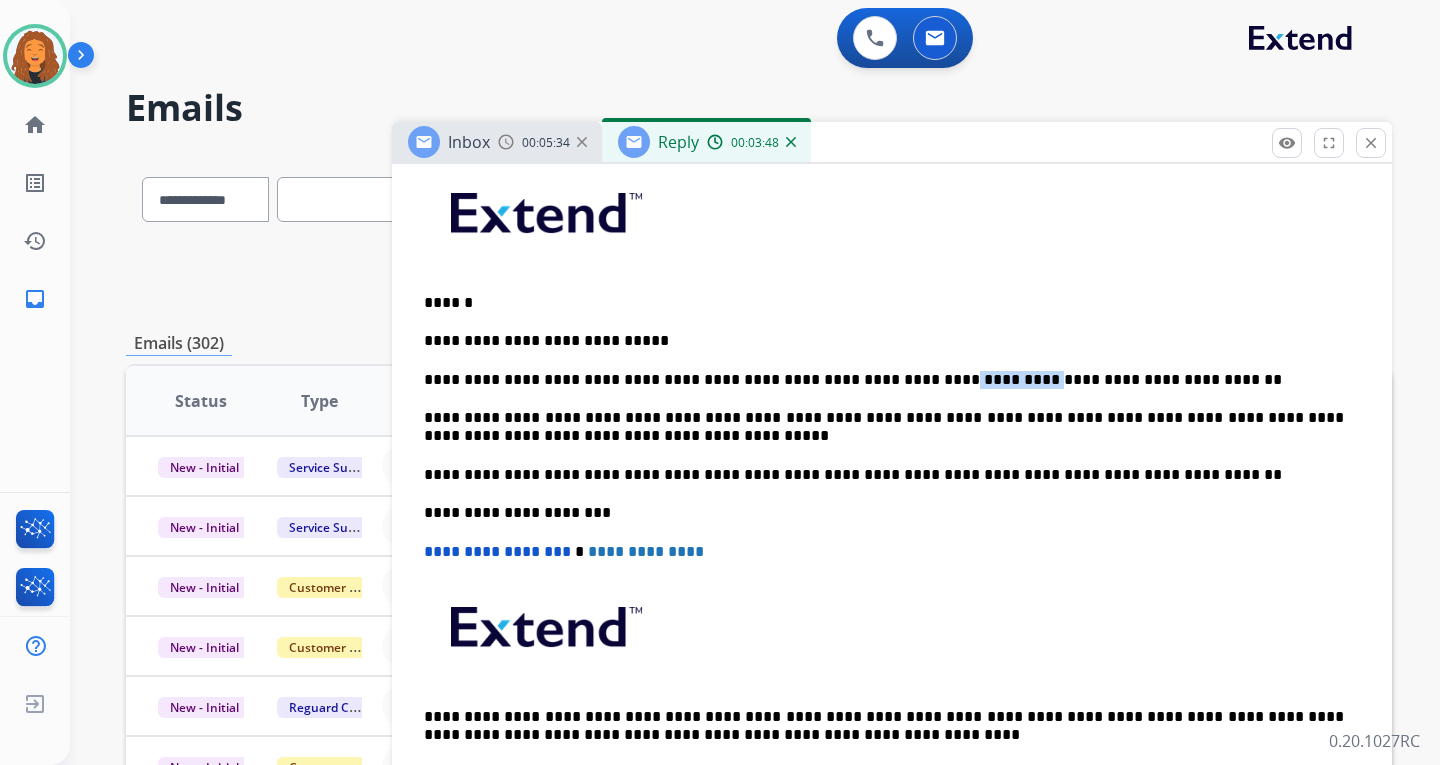 drag, startPoint x: 934, startPoint y: 376, endPoint x: 860, endPoint y: 385, distance: 74.54529 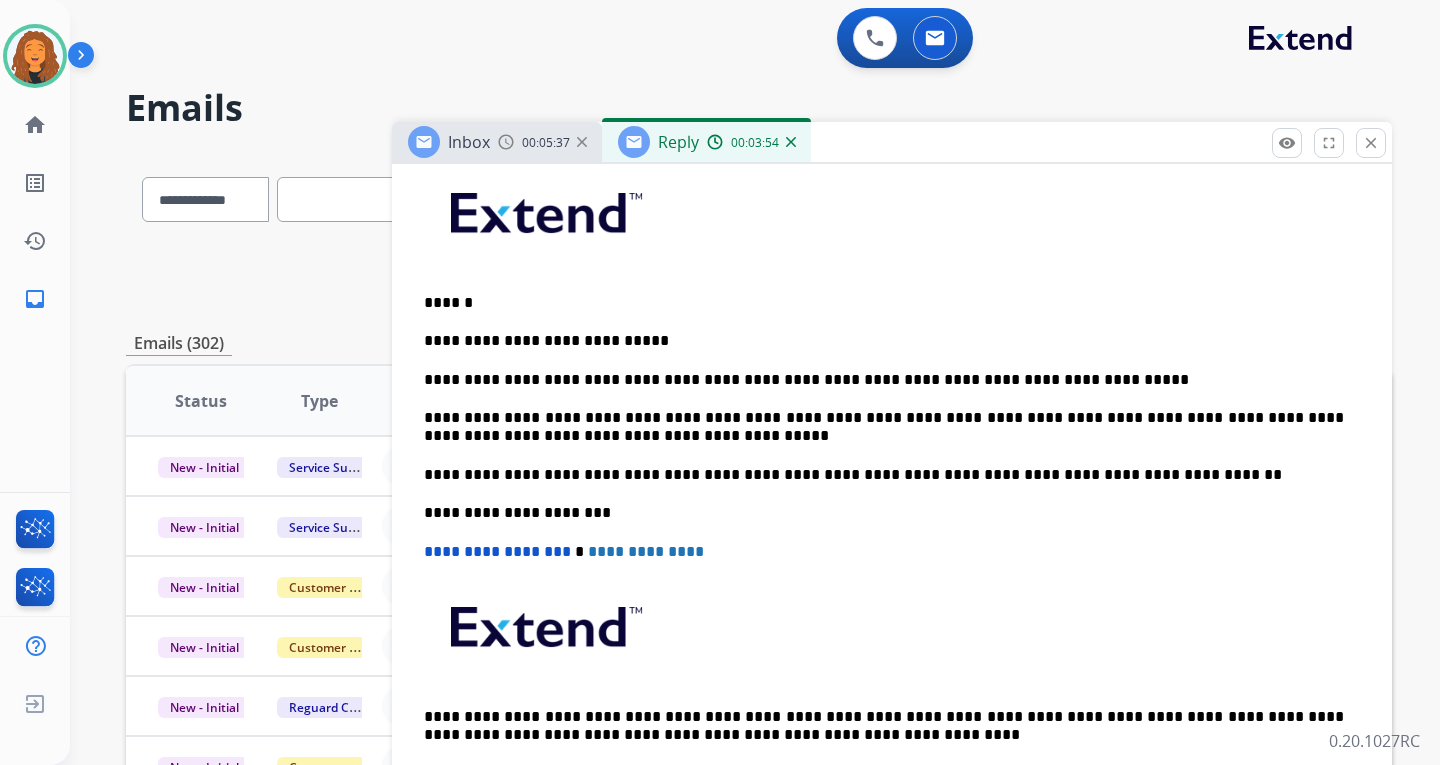click on "**********" at bounding box center (884, 380) 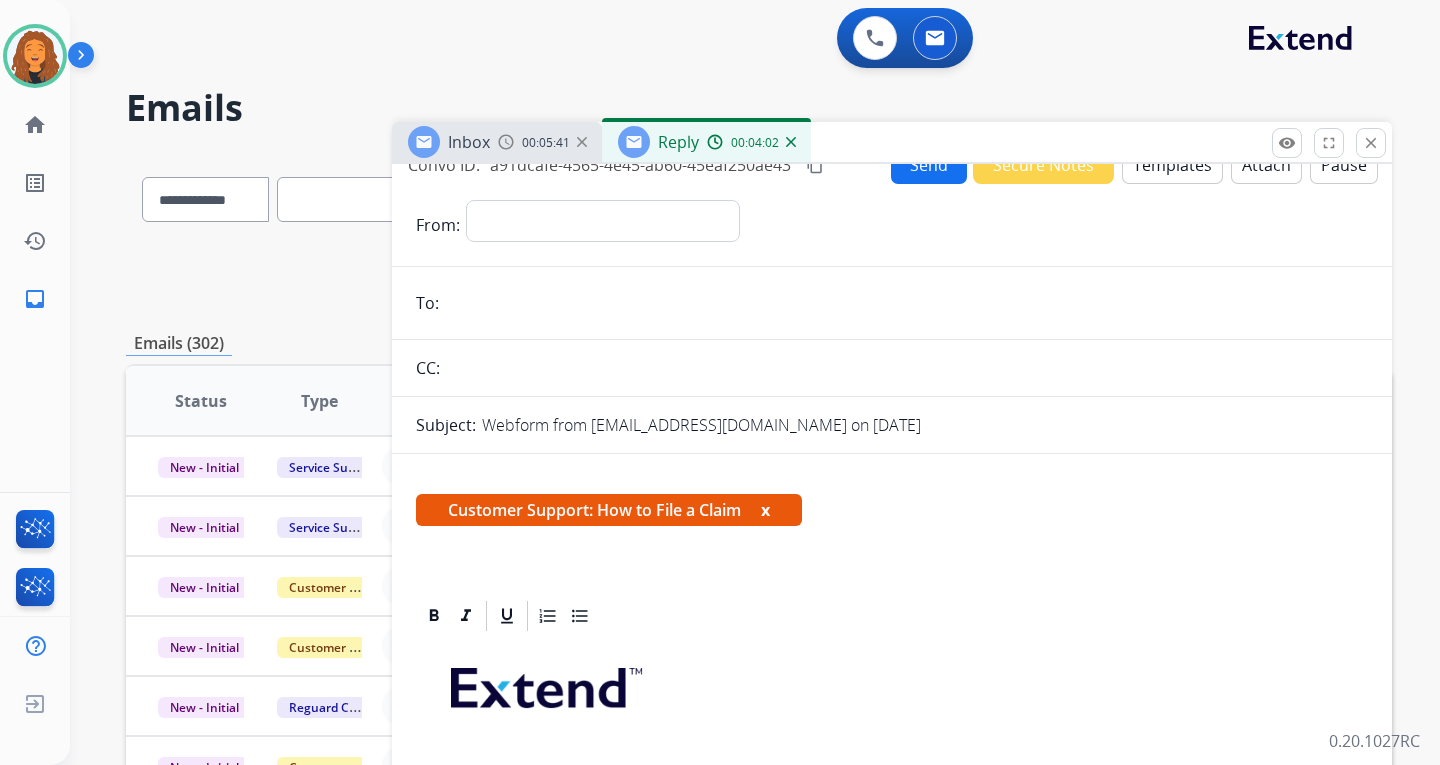 scroll, scrollTop: 0, scrollLeft: 0, axis: both 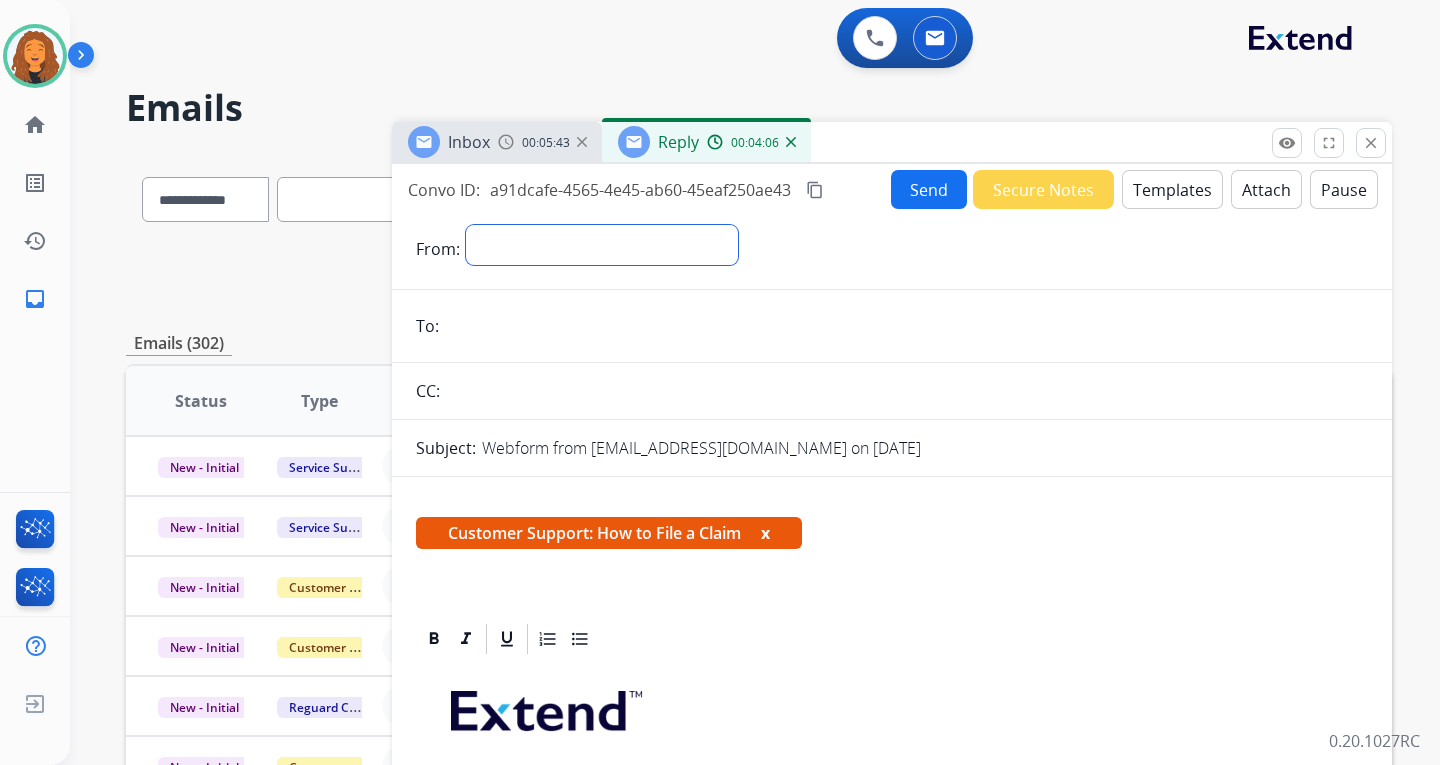 drag, startPoint x: 610, startPoint y: 233, endPoint x: 600, endPoint y: 240, distance: 12.206555 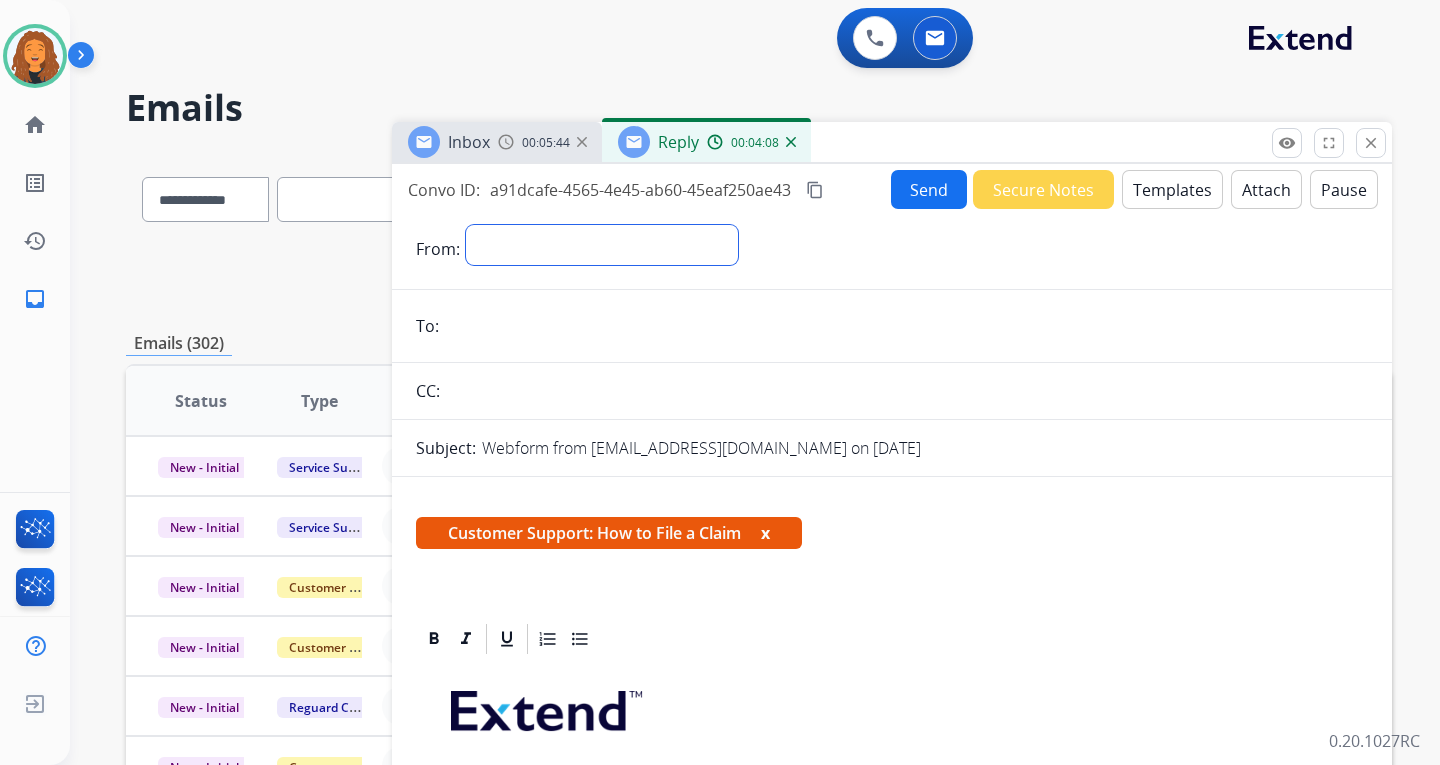select on "**********" 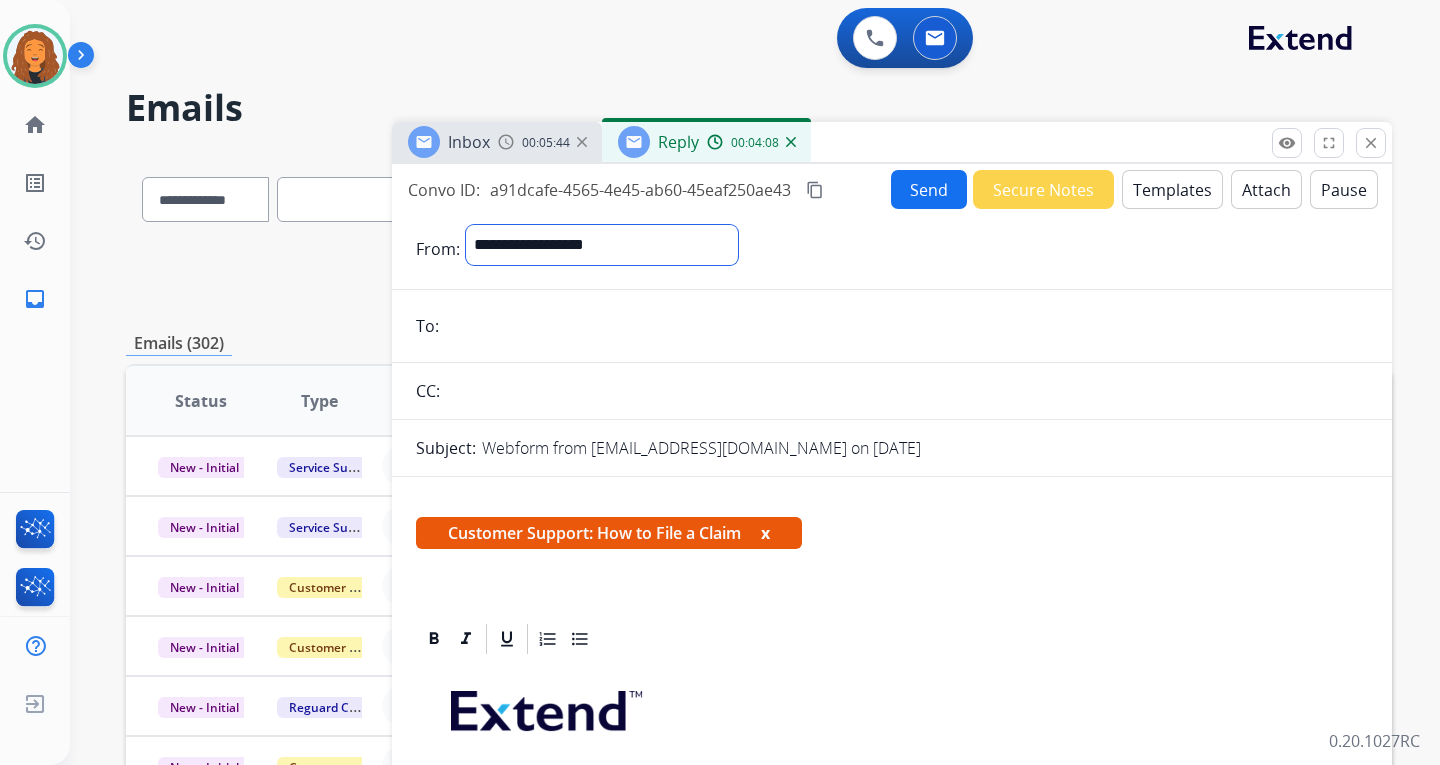 click on "**********" at bounding box center [602, 245] 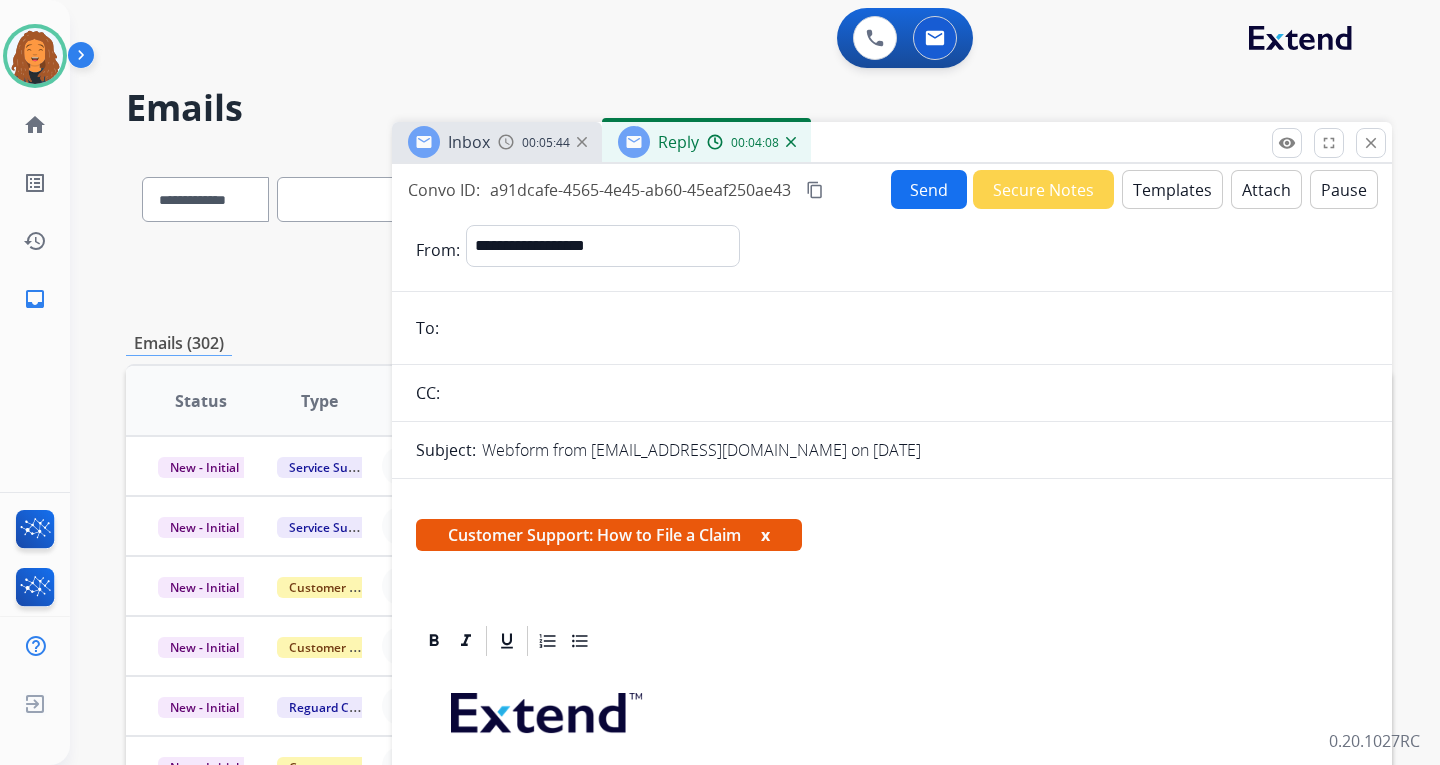 click at bounding box center [906, 328] 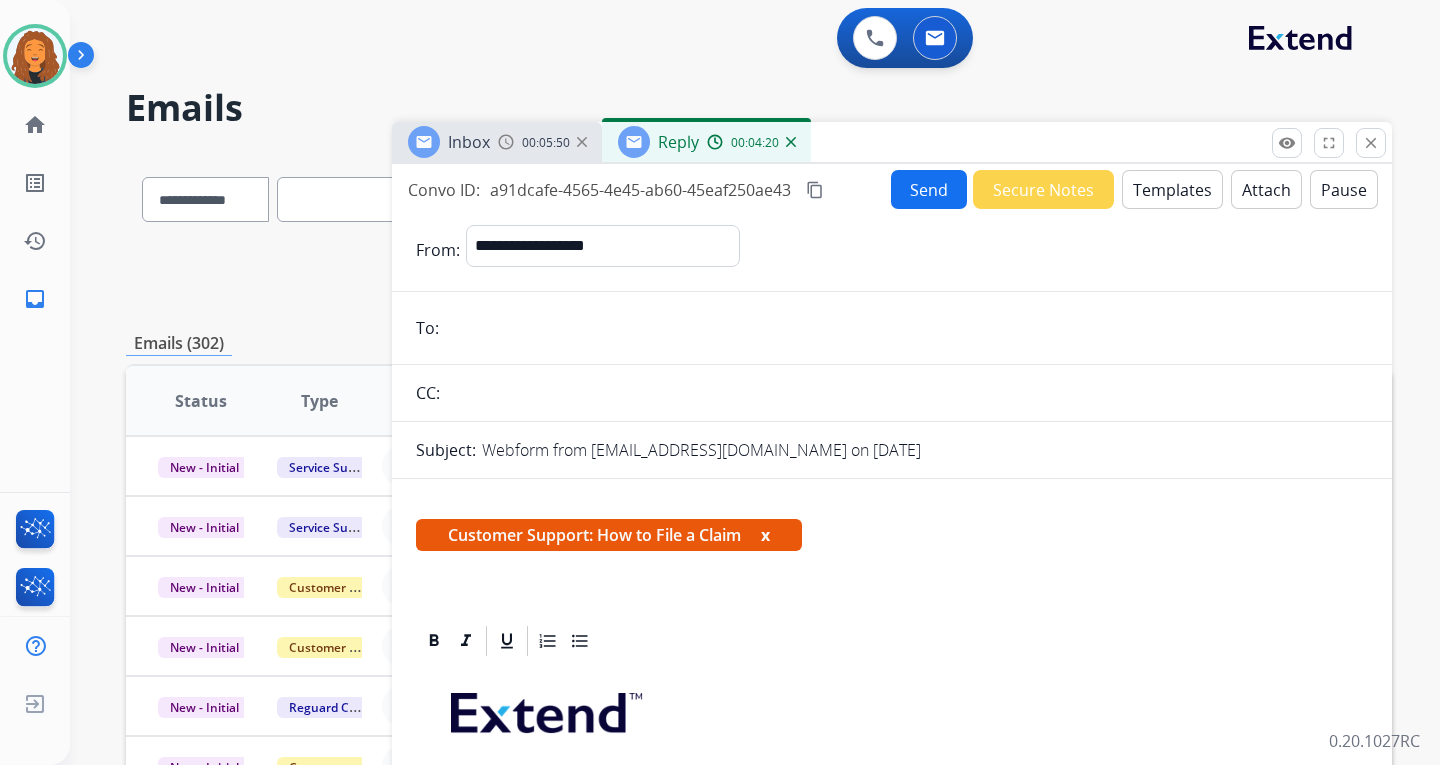 click on "Inbox" at bounding box center [469, 142] 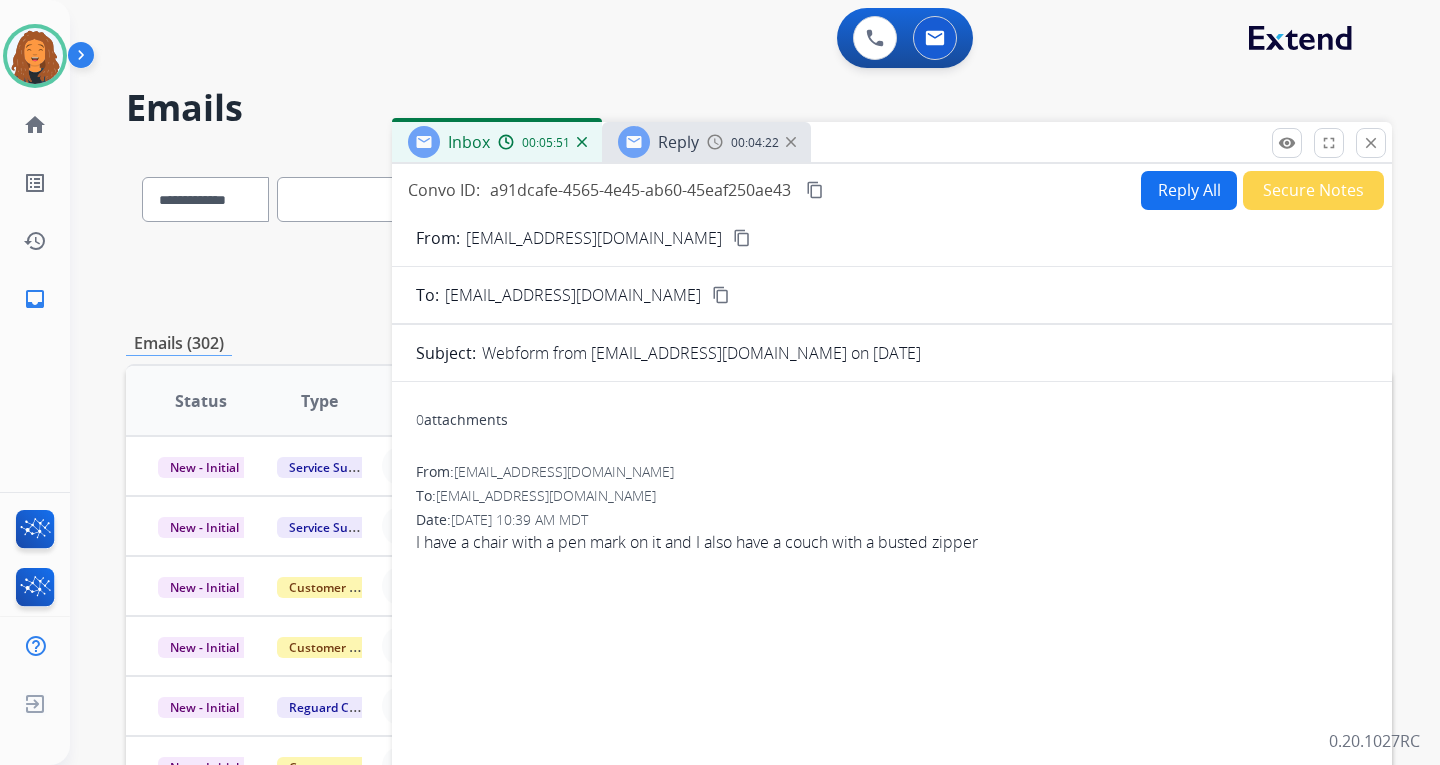 click on "content_copy" at bounding box center (742, 238) 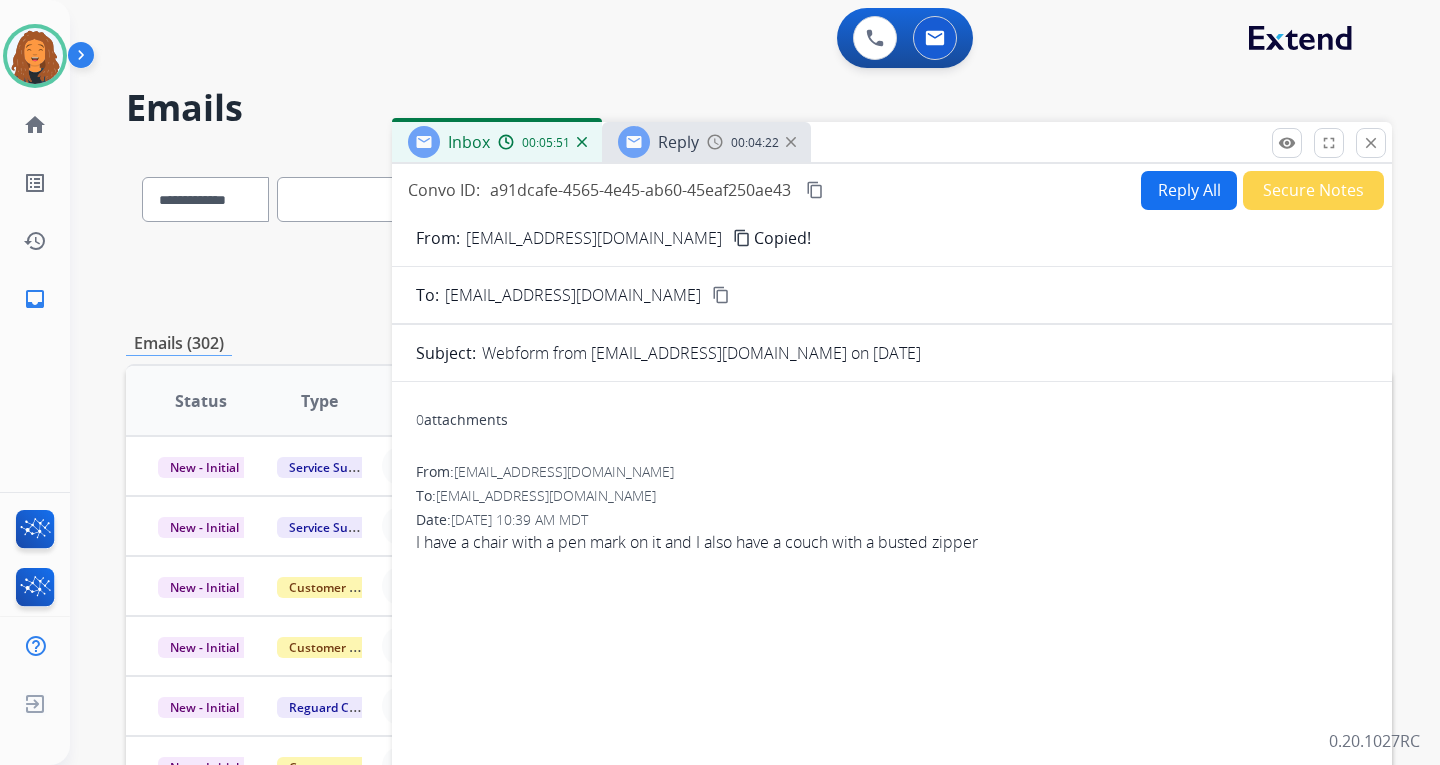 click on "Reply" at bounding box center [678, 142] 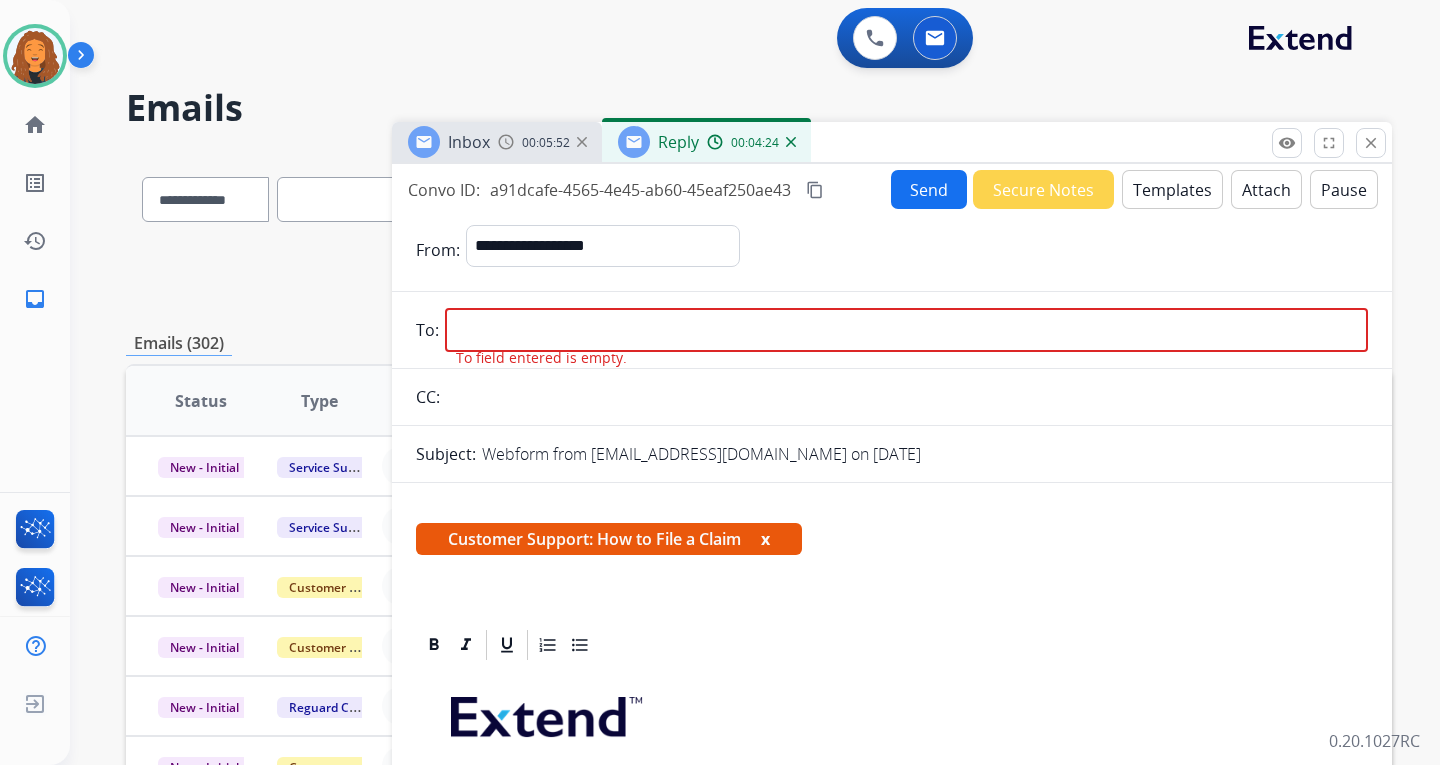 click at bounding box center (906, 330) 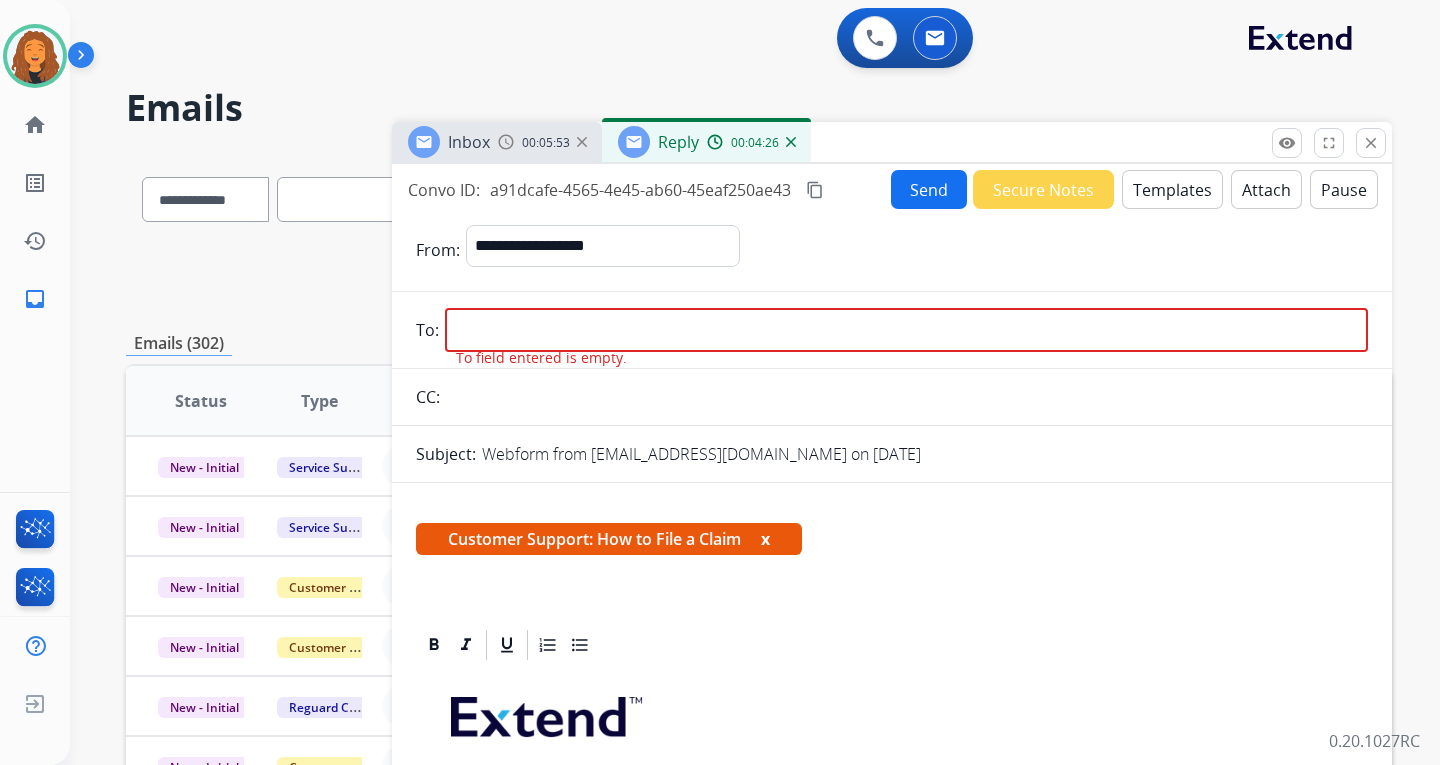 paste on "**********" 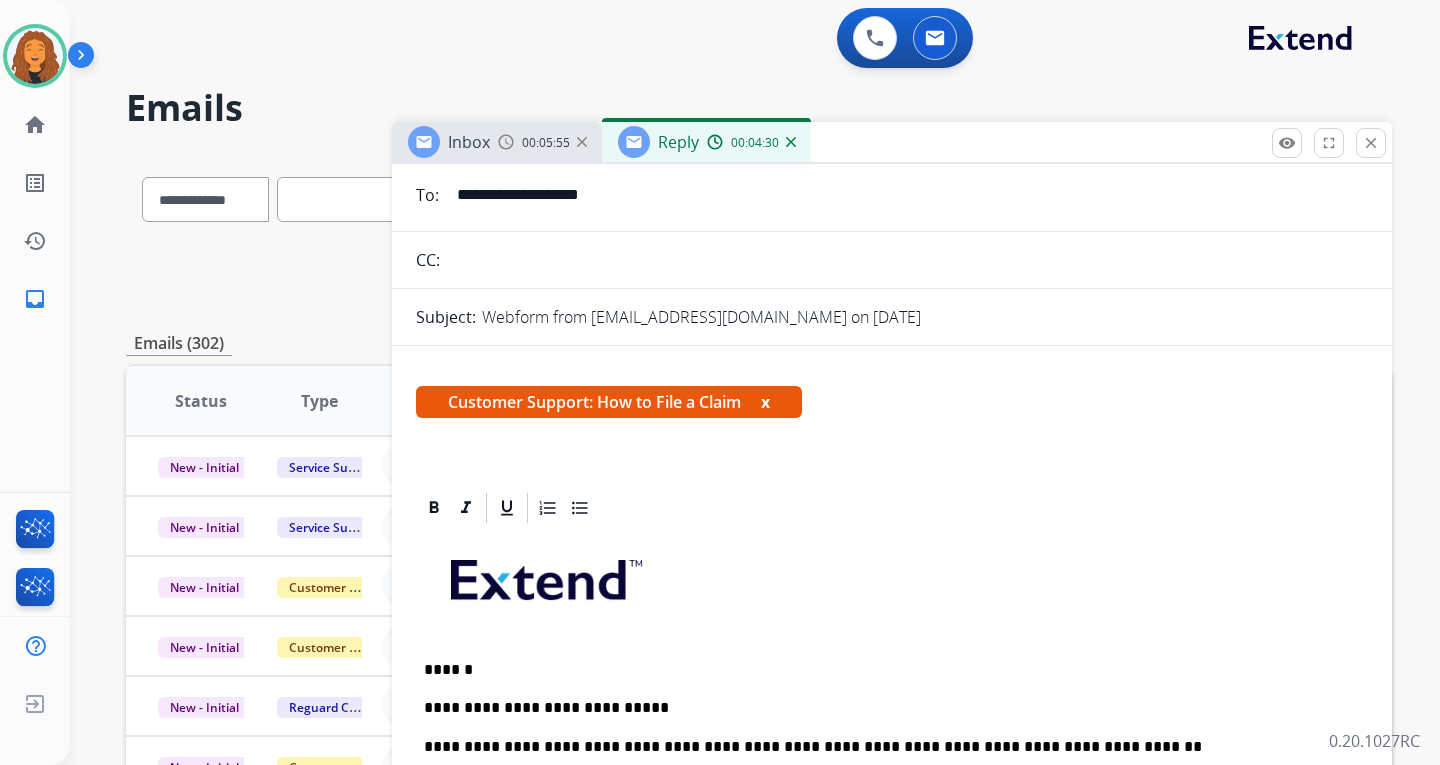 scroll, scrollTop: 0, scrollLeft: 0, axis: both 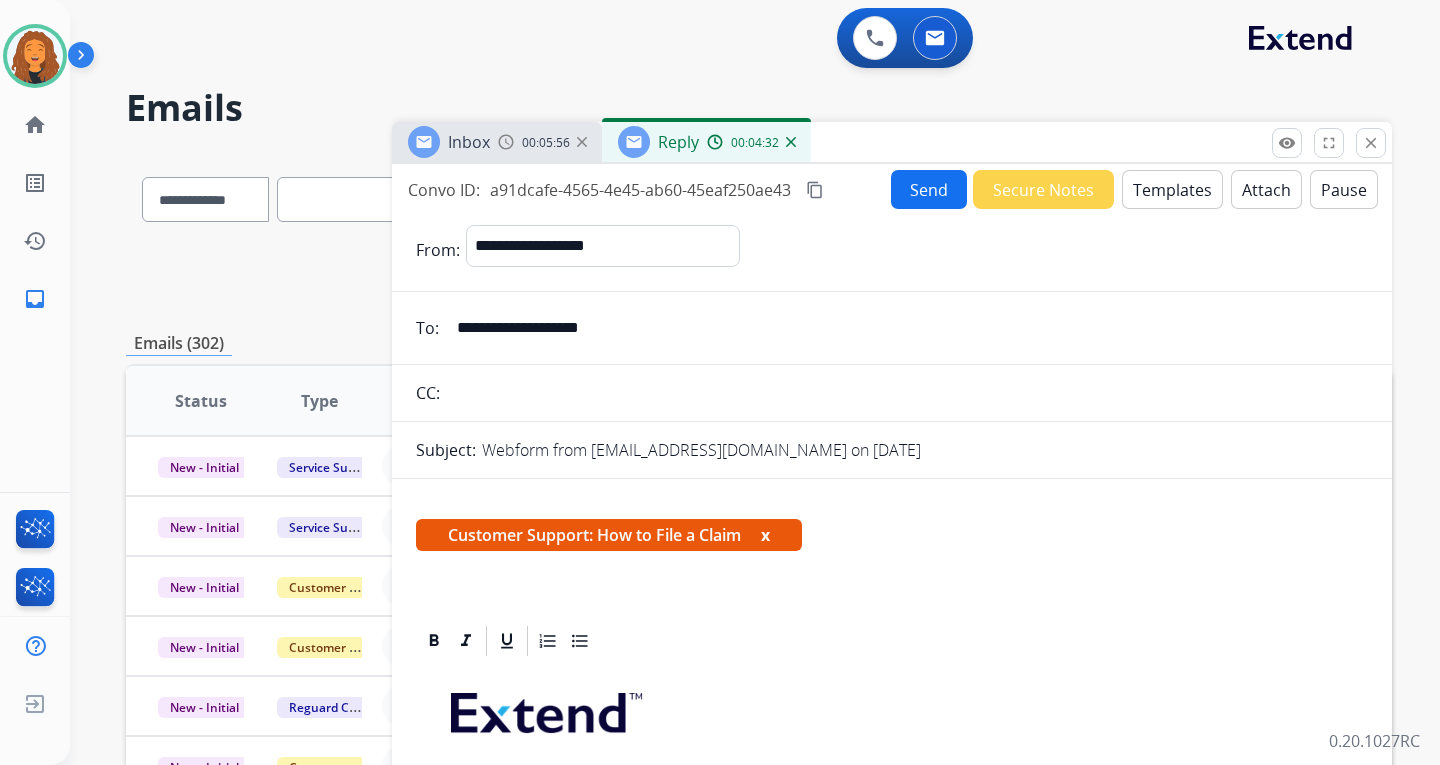type on "**********" 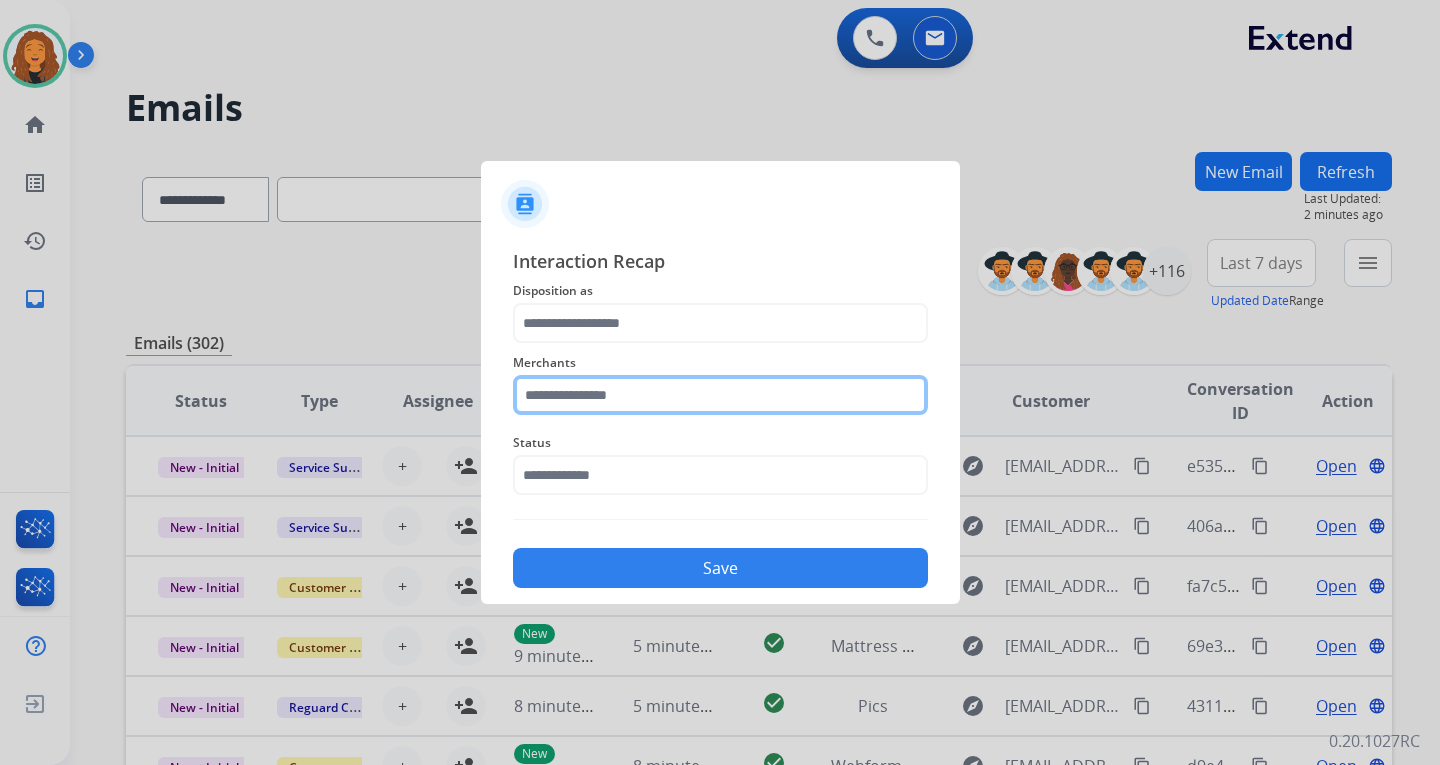 click 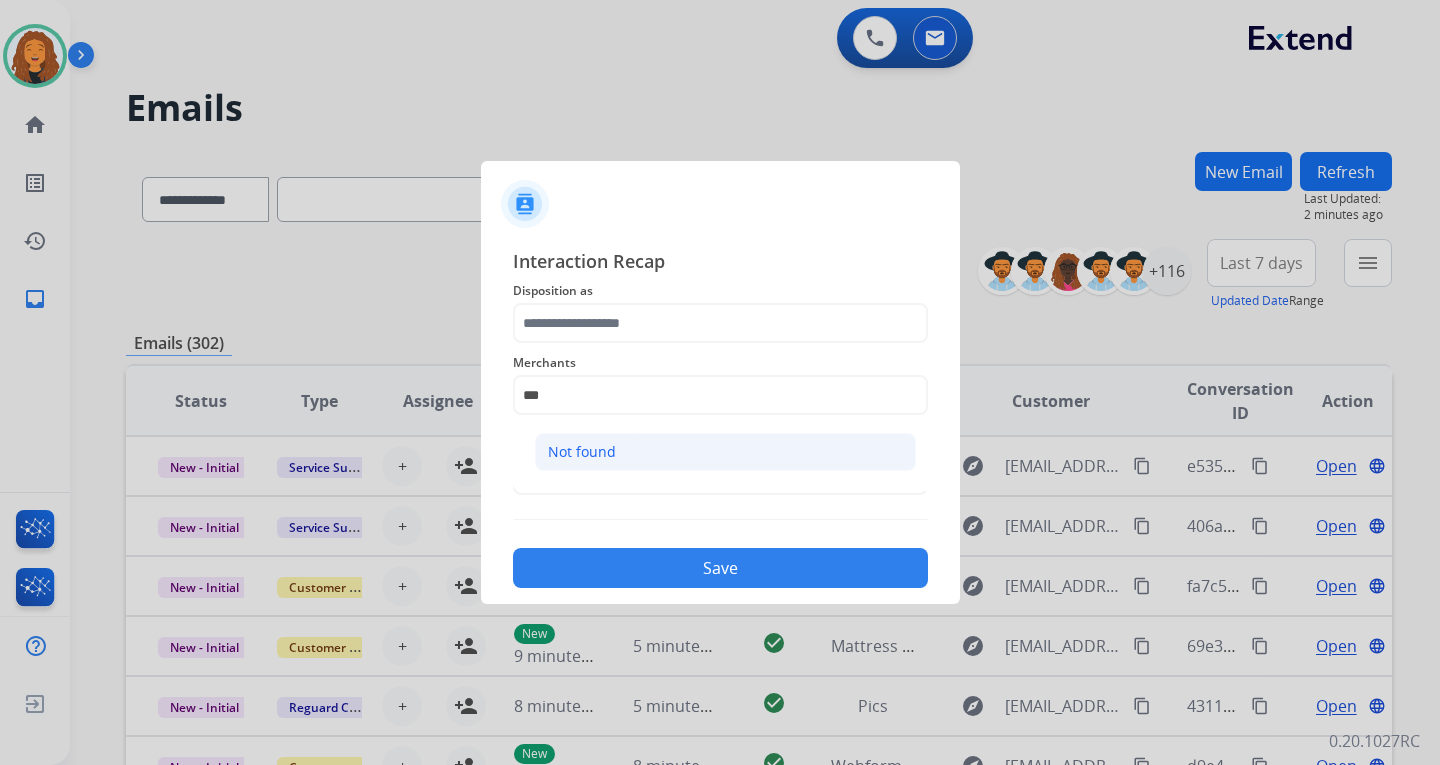 click on "Not found" 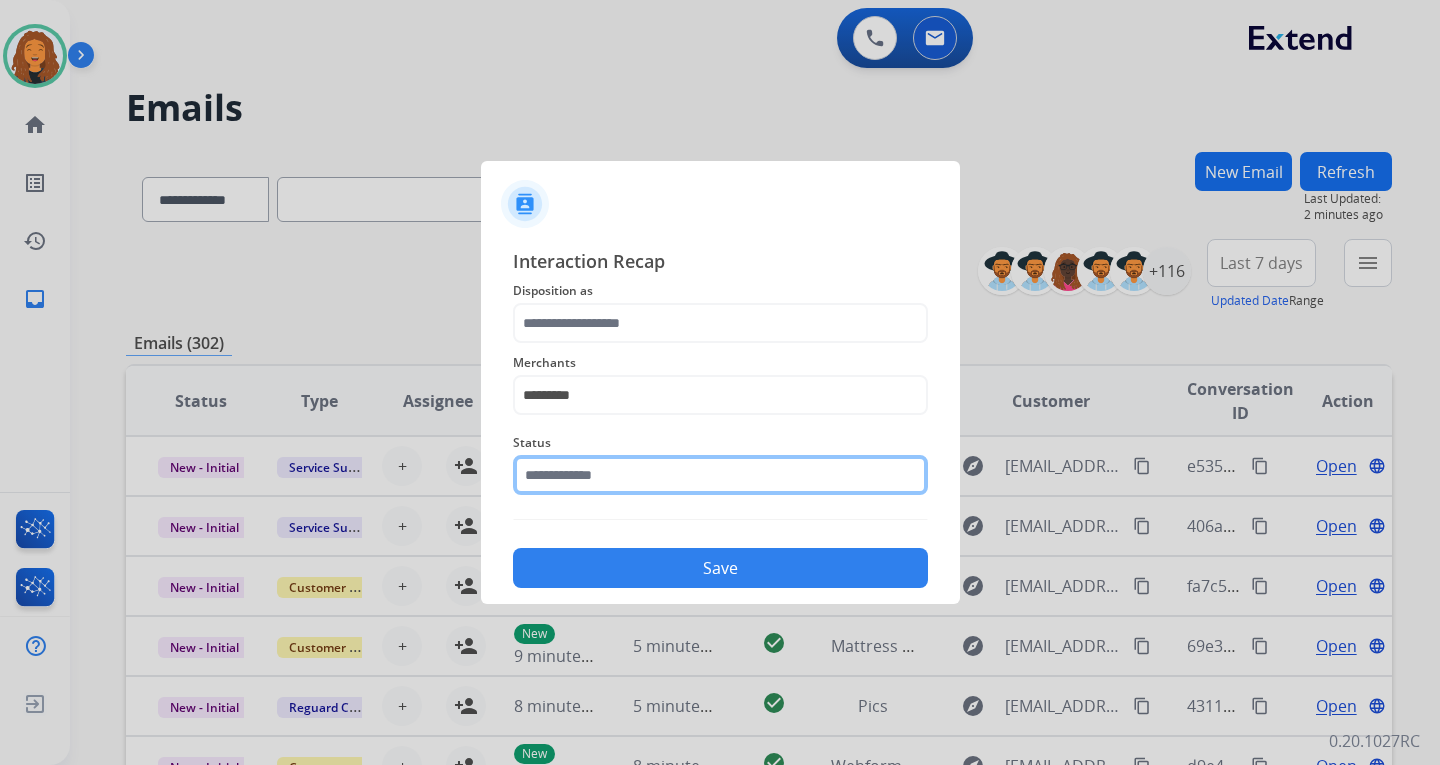 click 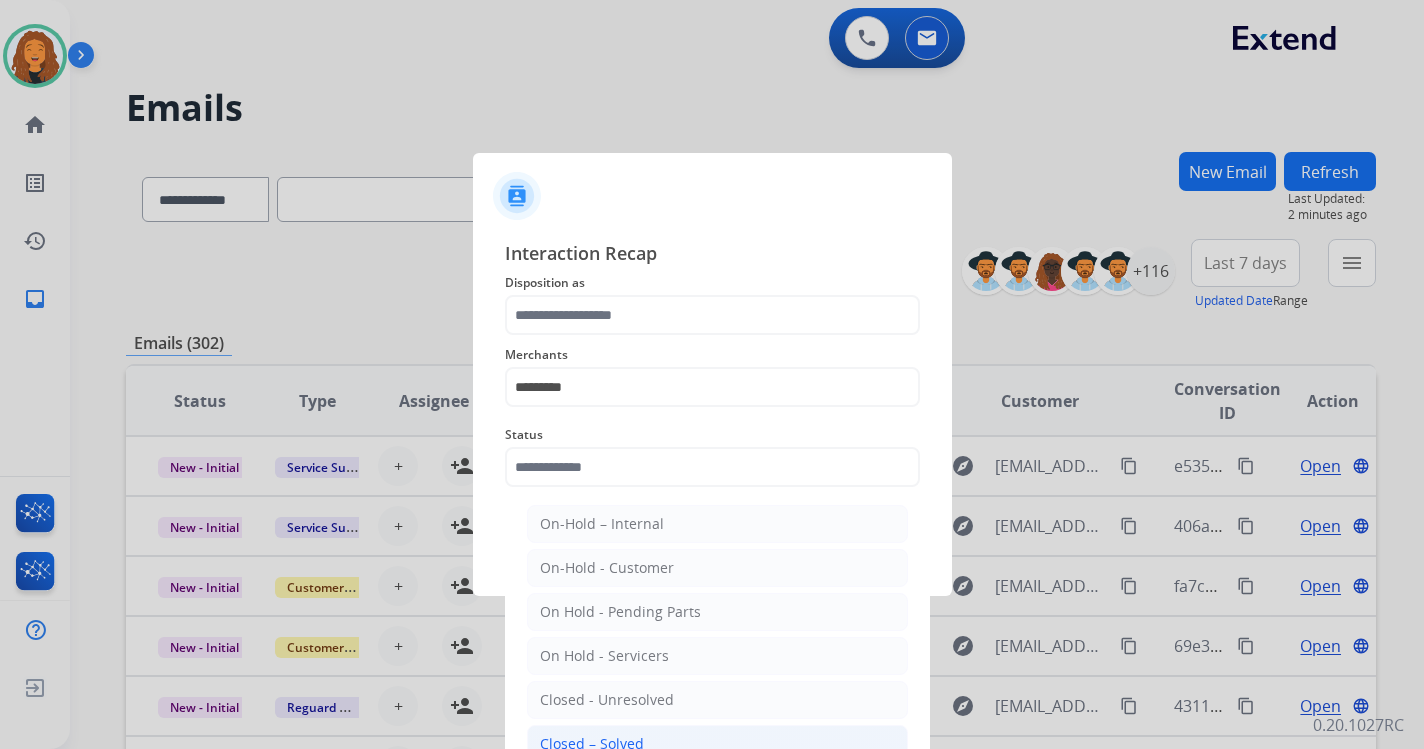 click on "Closed – Solved" 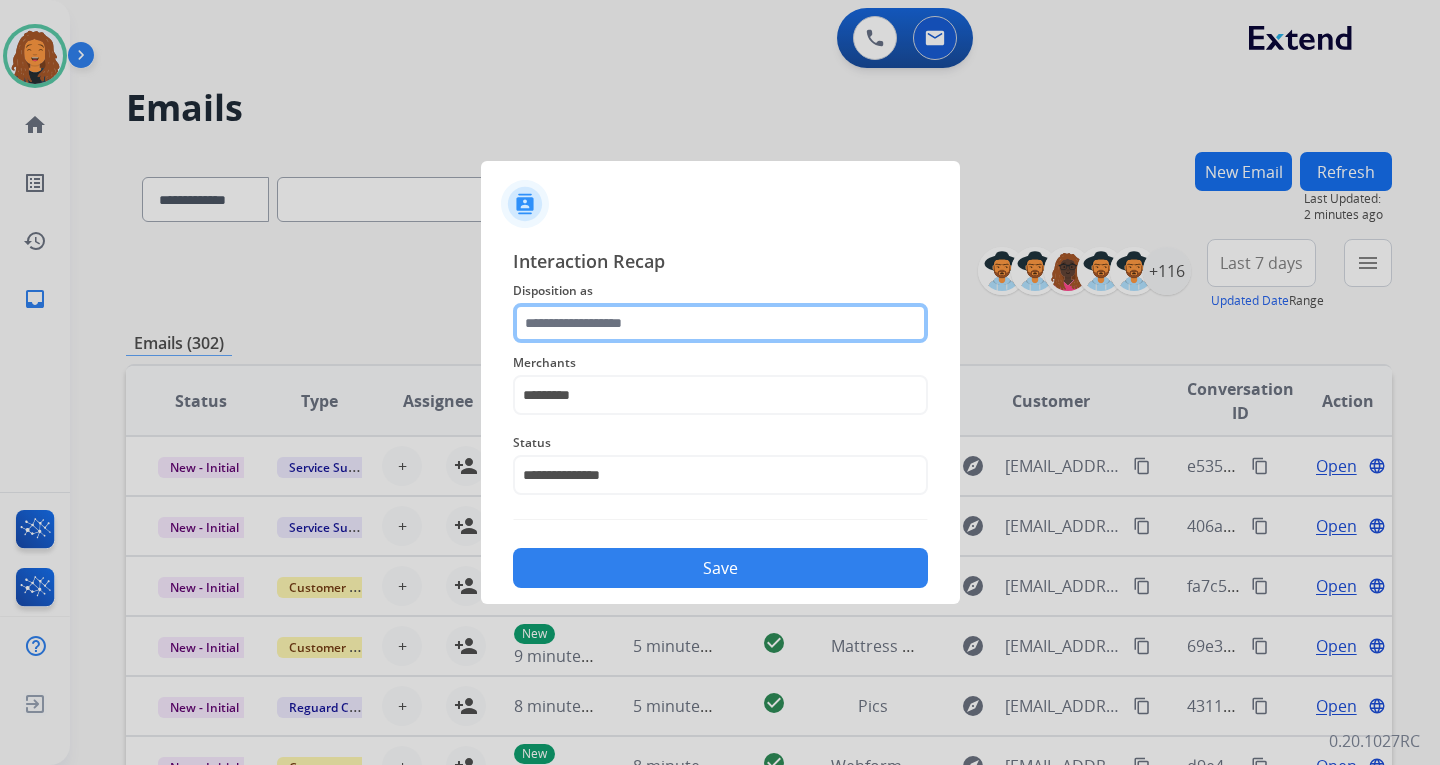 drag, startPoint x: 611, startPoint y: 325, endPoint x: 608, endPoint y: 338, distance: 13.341664 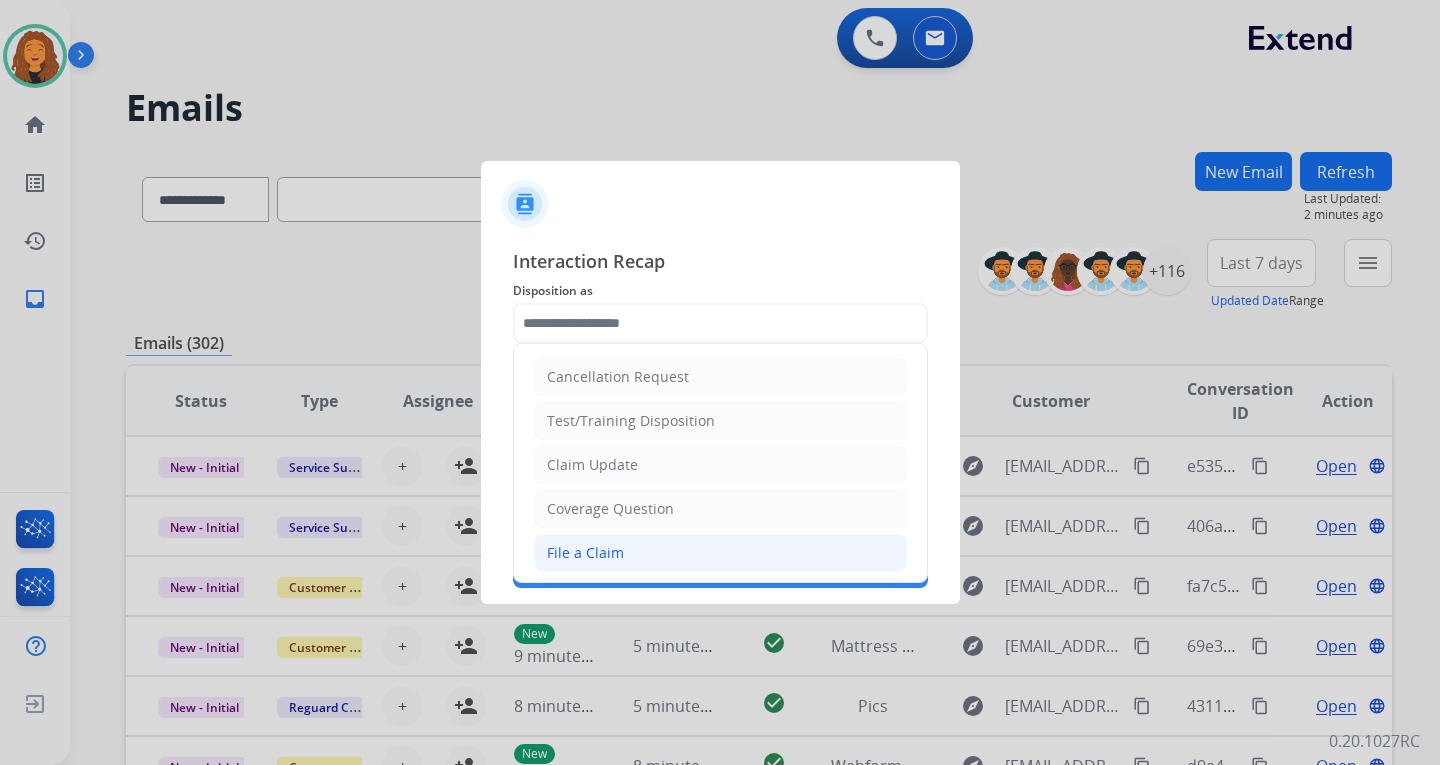 click on "File a Claim" 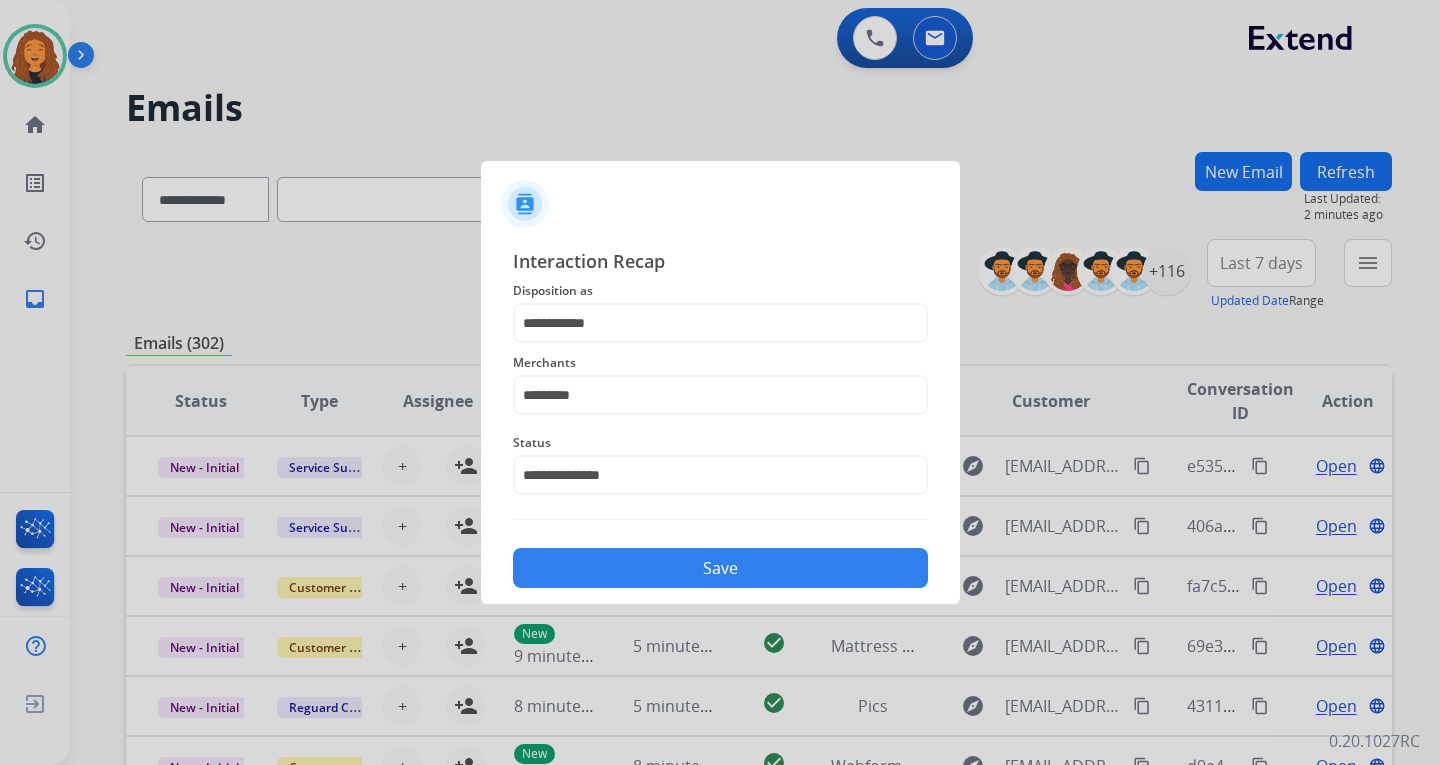 click on "Save" 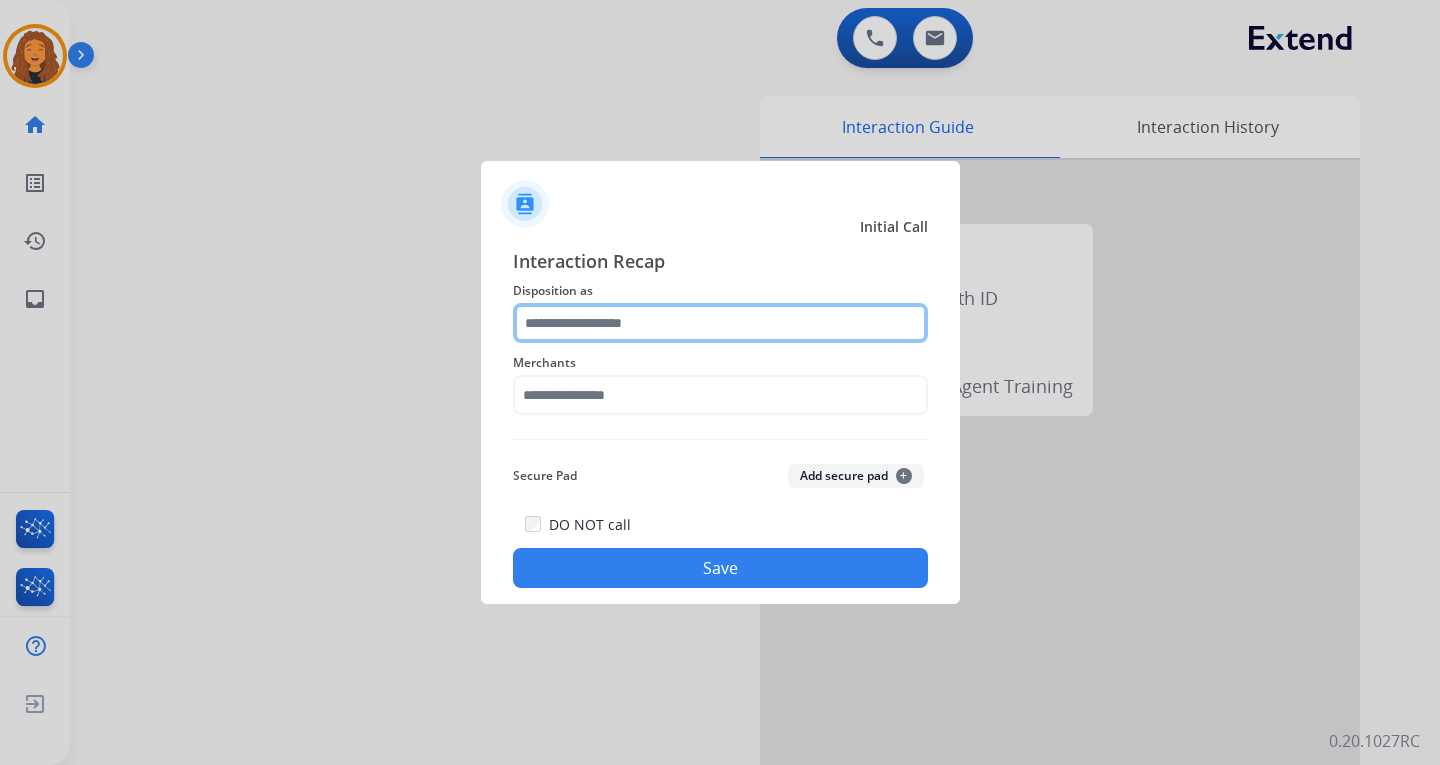 click 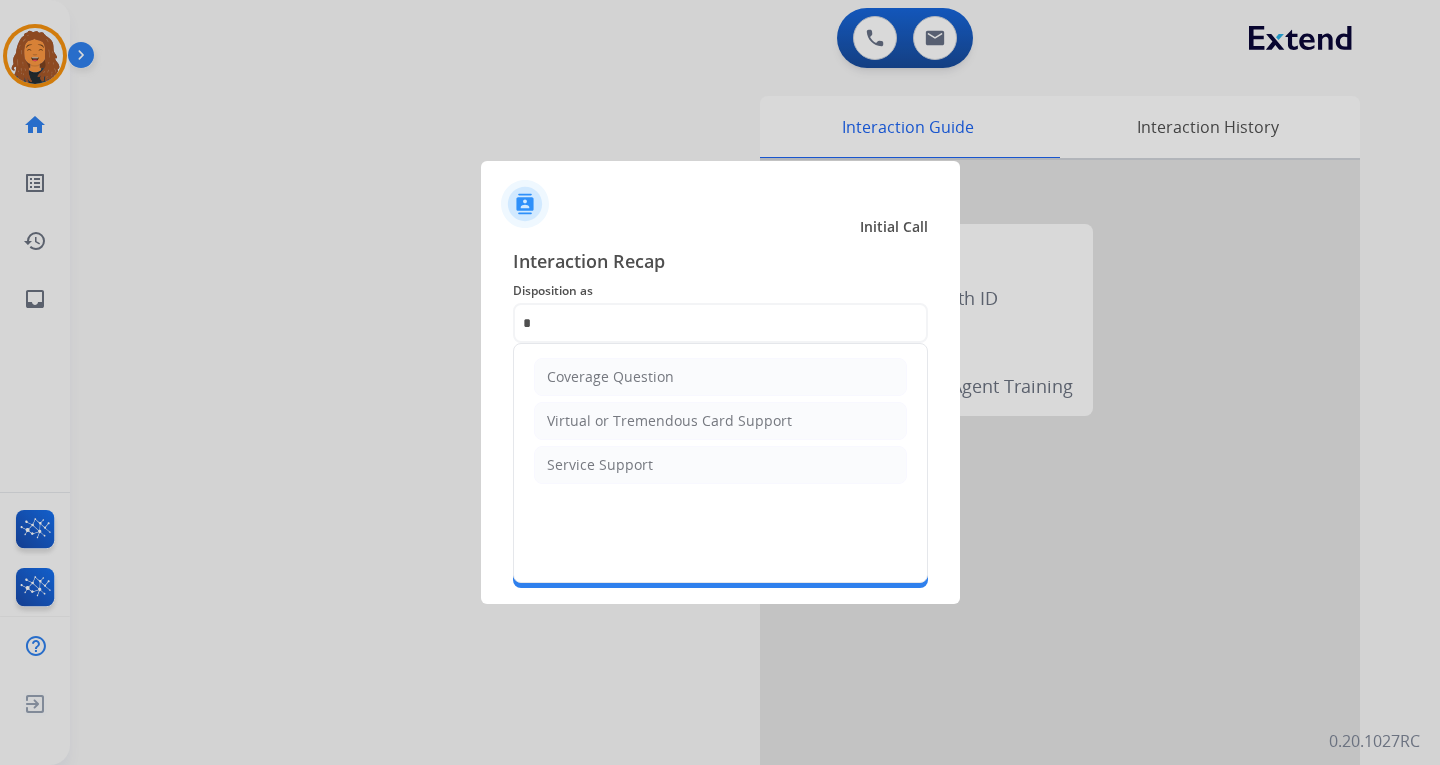 click on "Virtual or Tremendous Card Support" 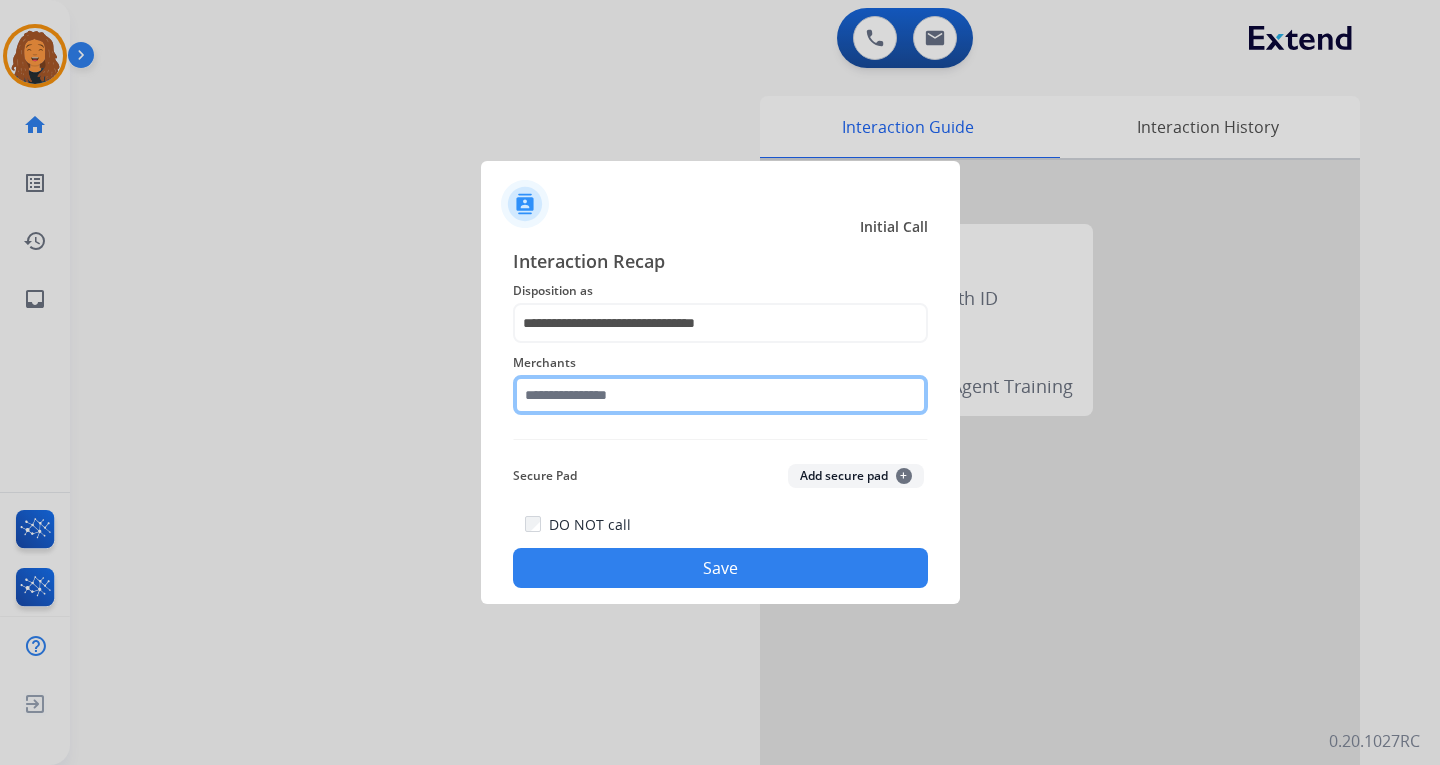 click 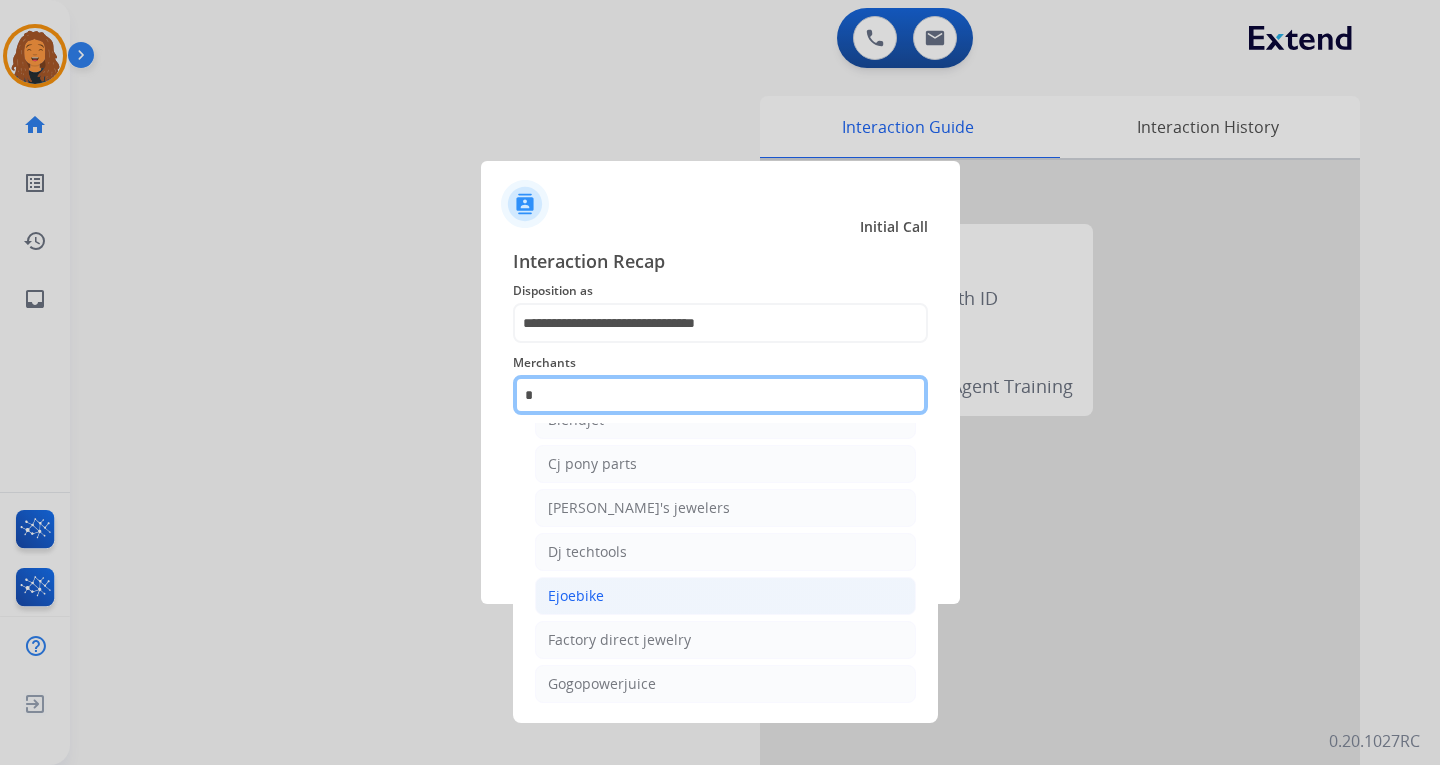 scroll, scrollTop: 164, scrollLeft: 0, axis: vertical 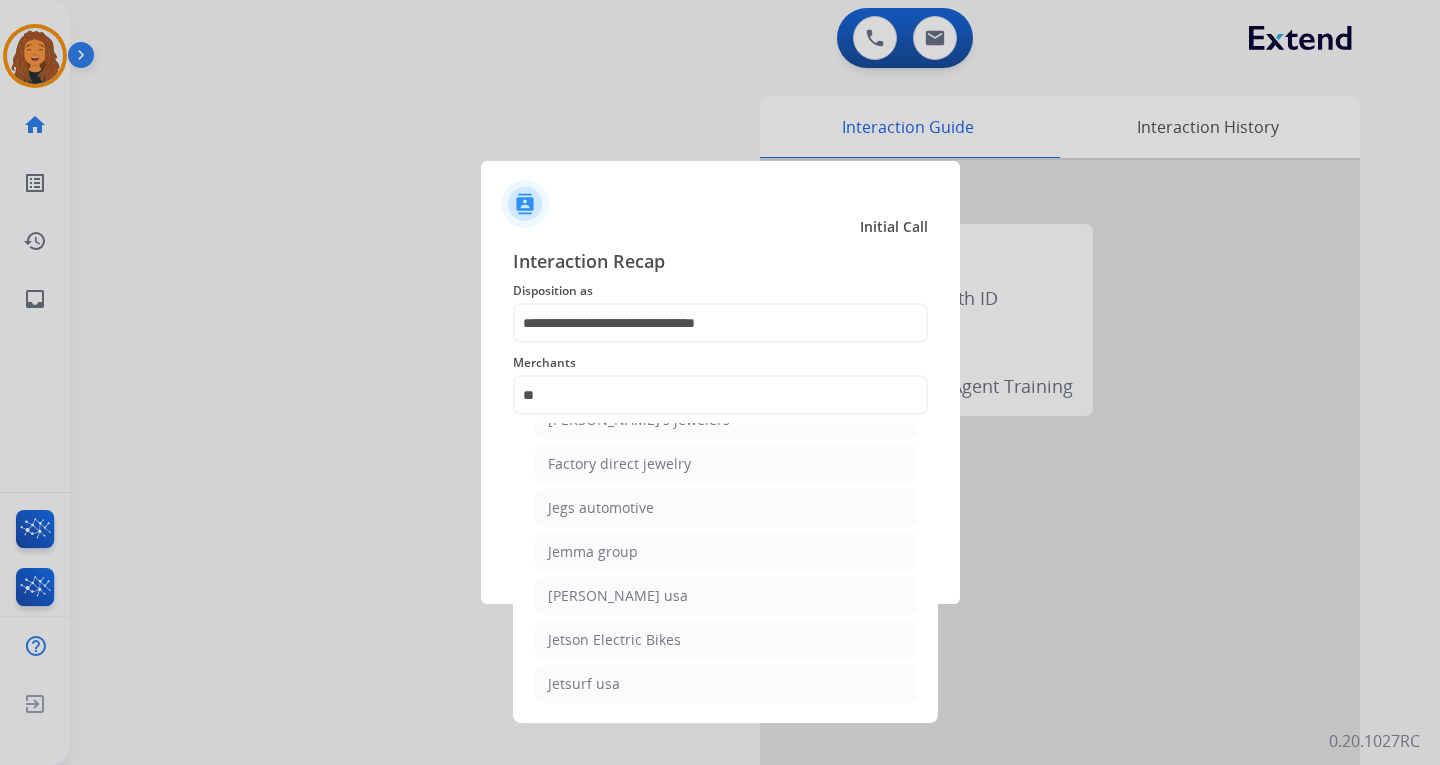 click on "Jetson Electric Bikes" 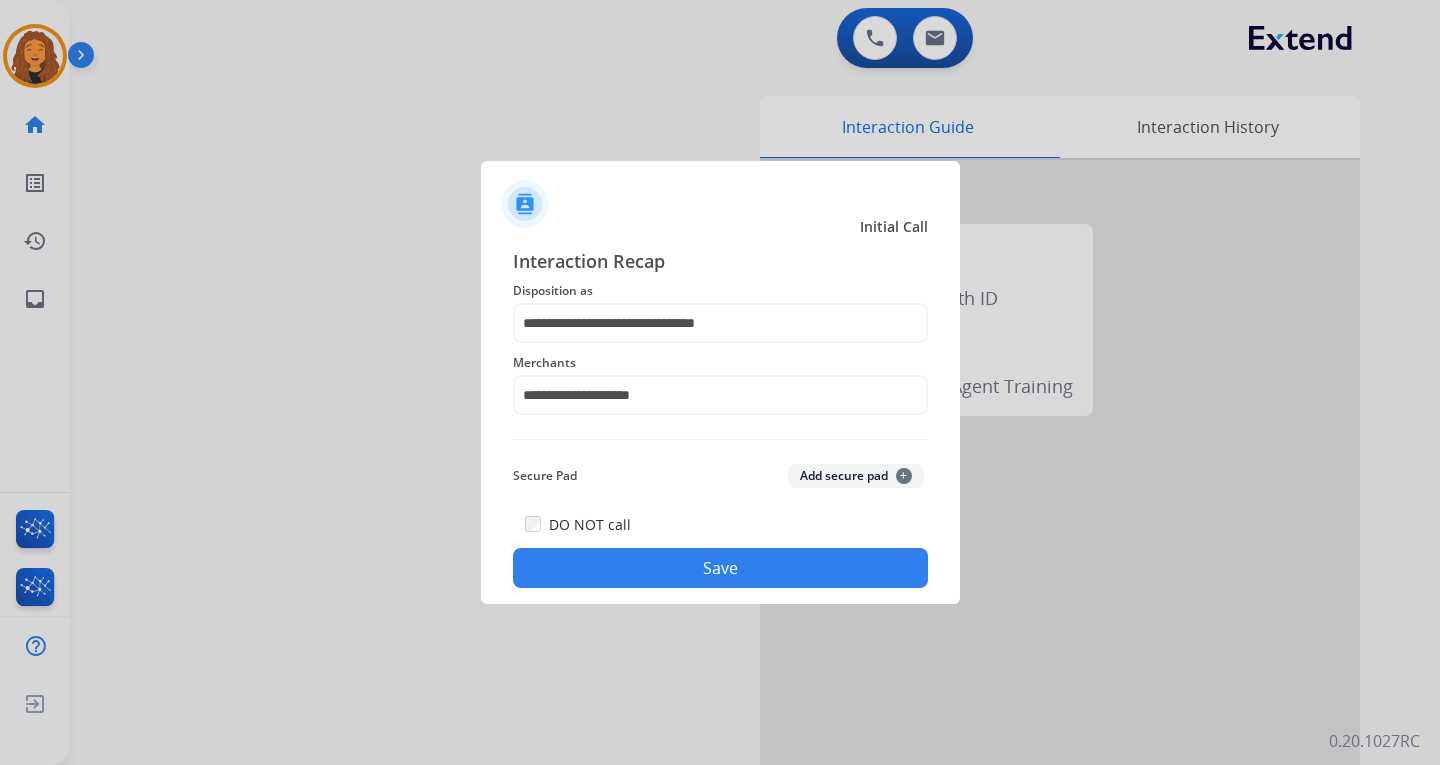 click on "Save" 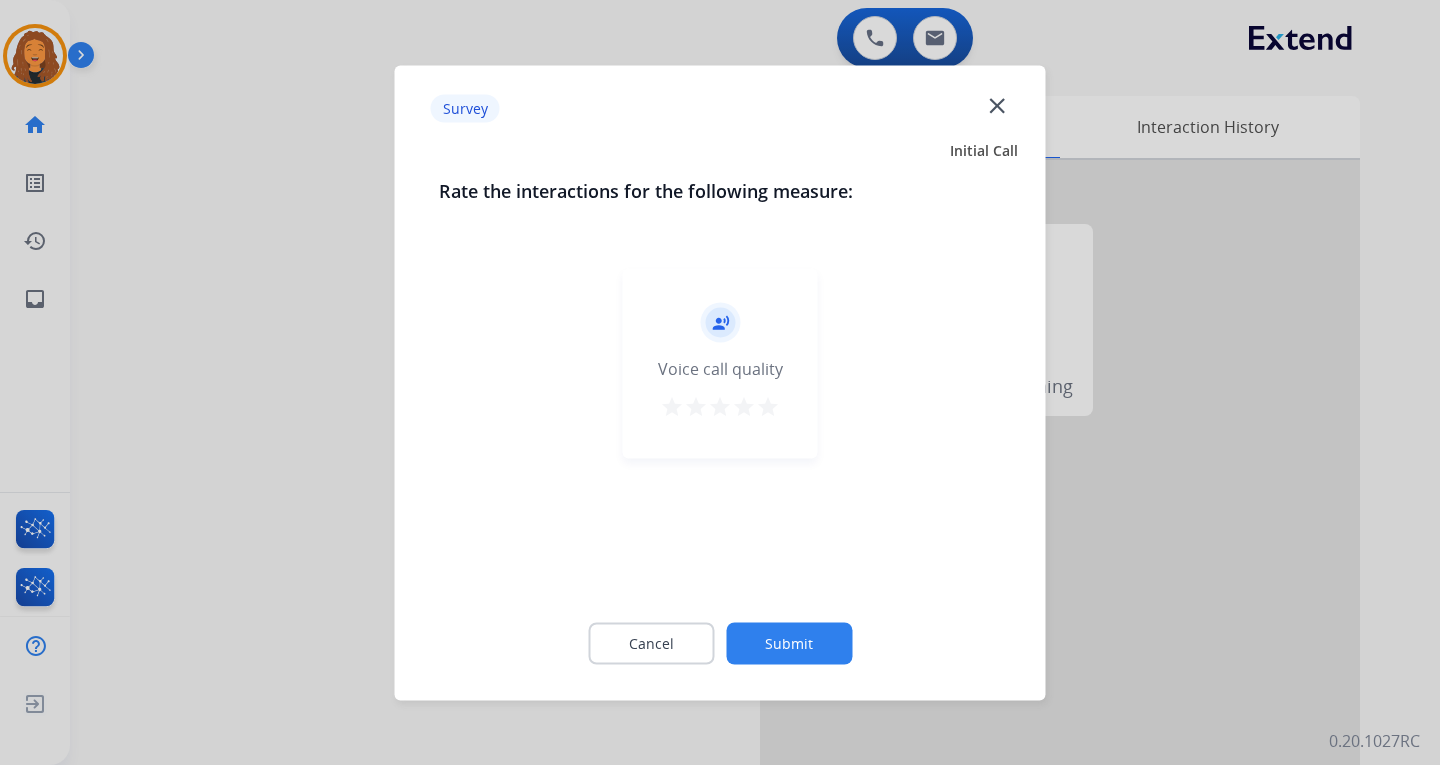 click on "Submit" 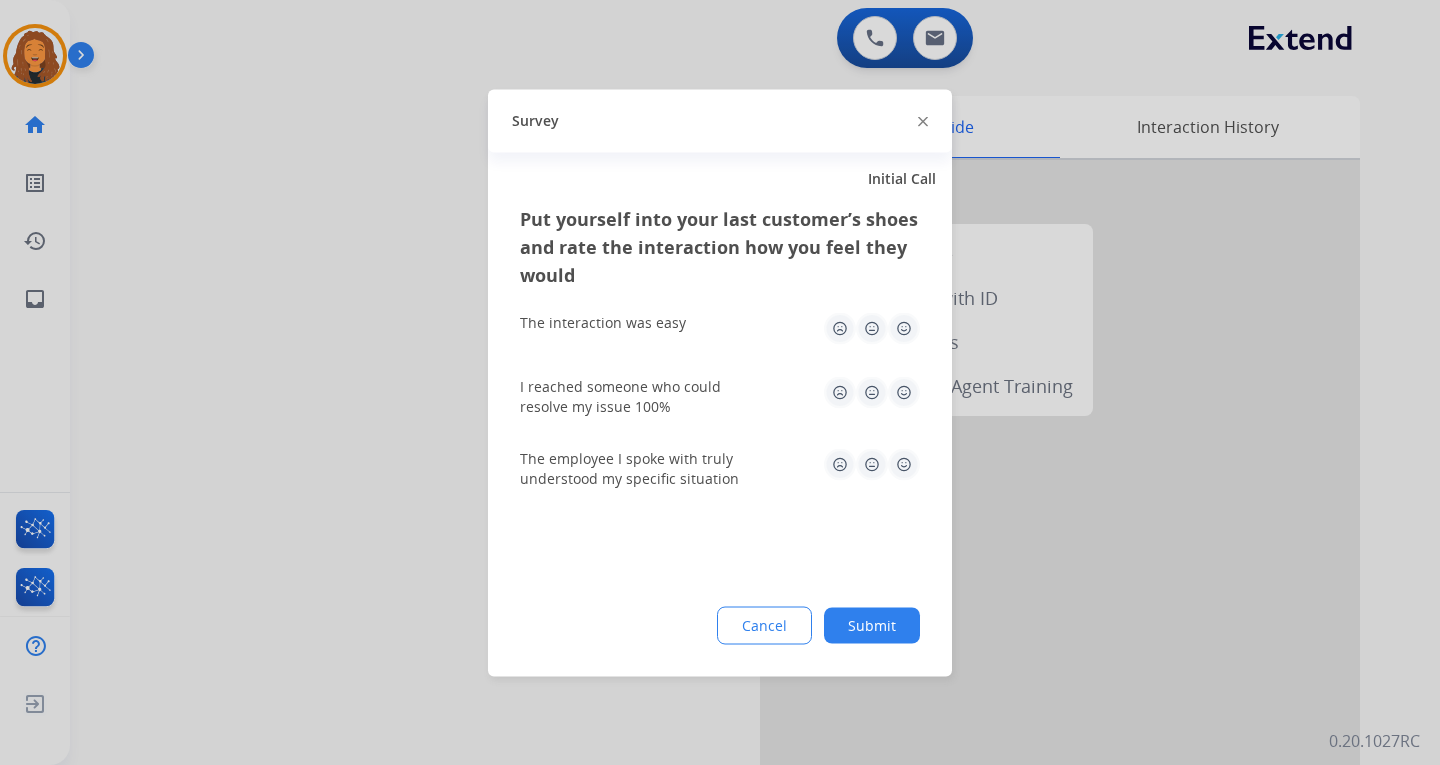 drag, startPoint x: 892, startPoint y: 629, endPoint x: 868, endPoint y: 628, distance: 24.020824 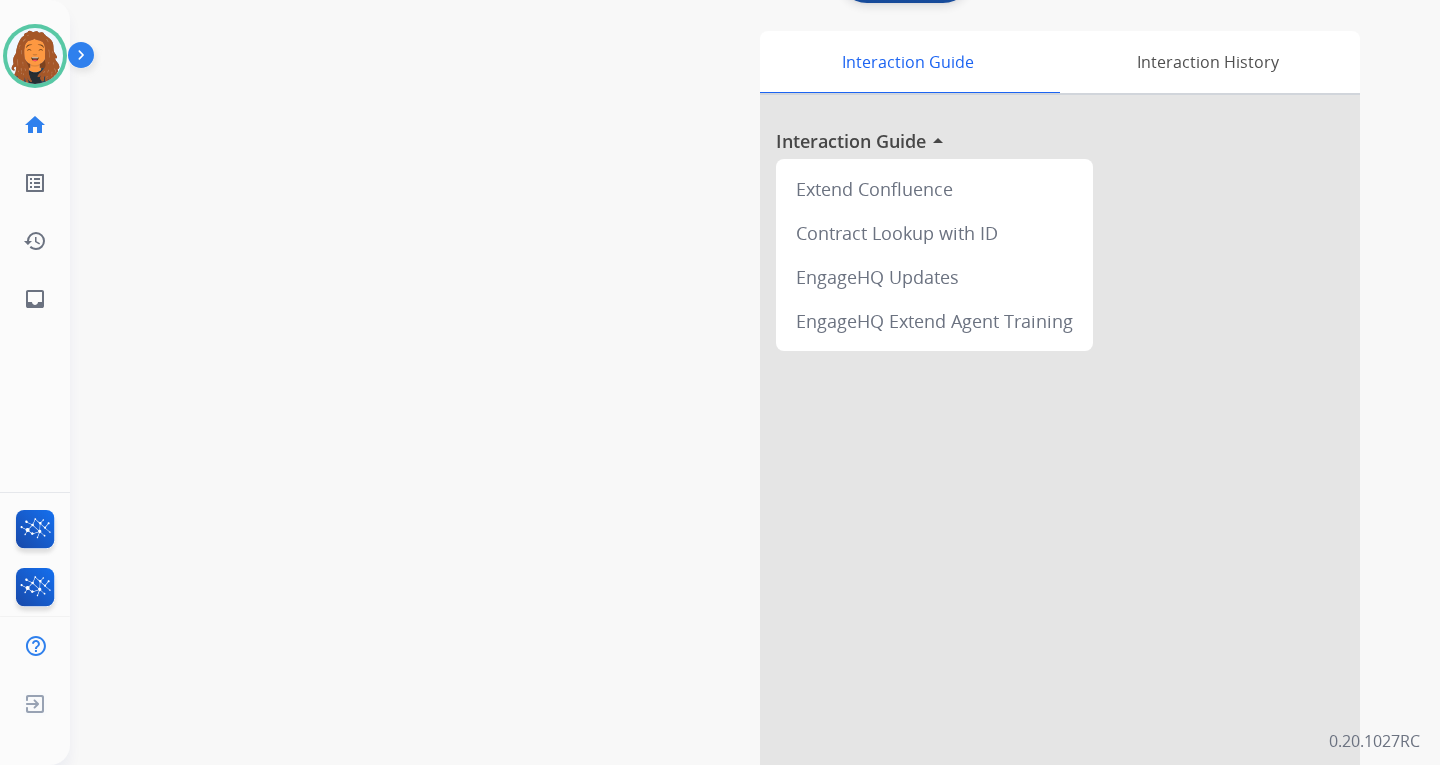scroll, scrollTop: 100, scrollLeft: 0, axis: vertical 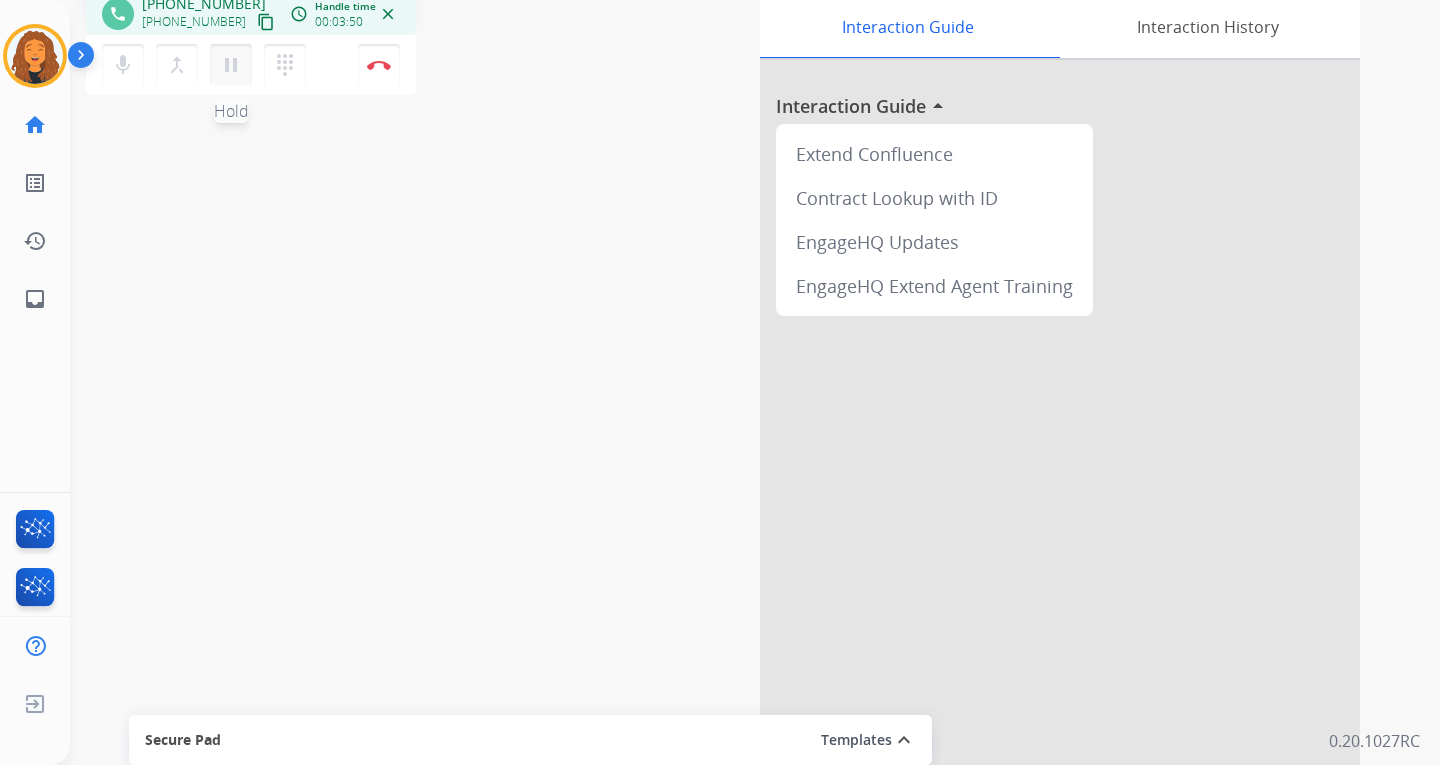 click on "pause" at bounding box center (231, 65) 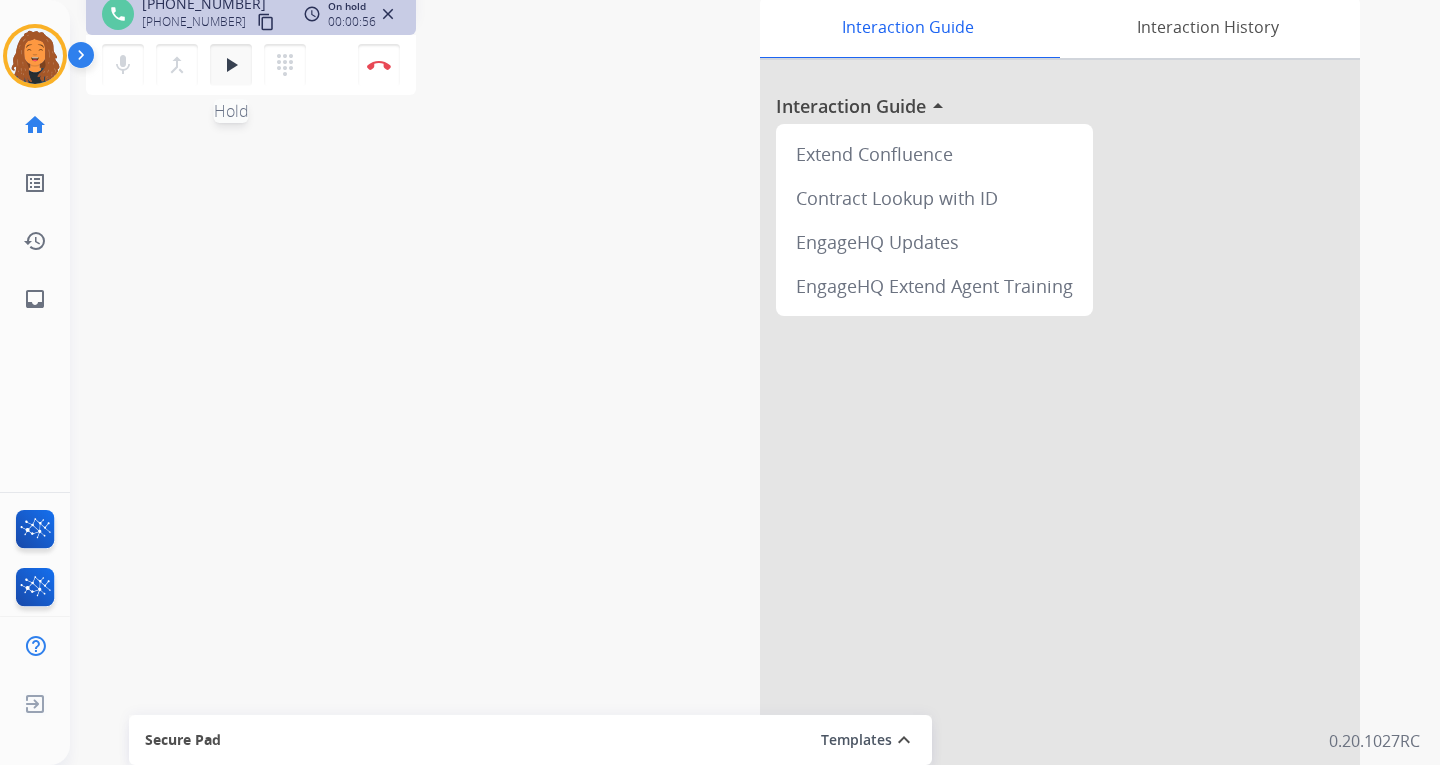 click on "play_arrow Hold" at bounding box center [231, 65] 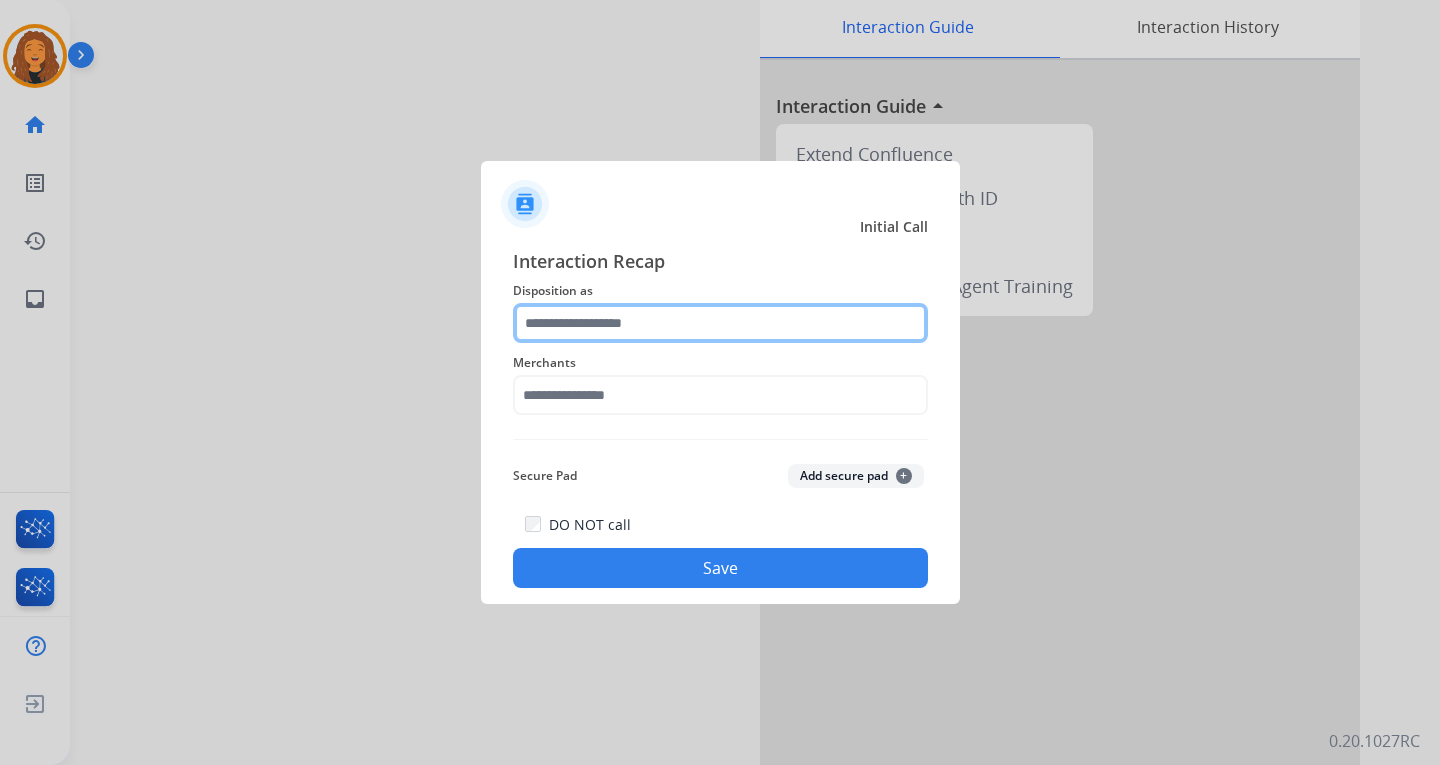 click 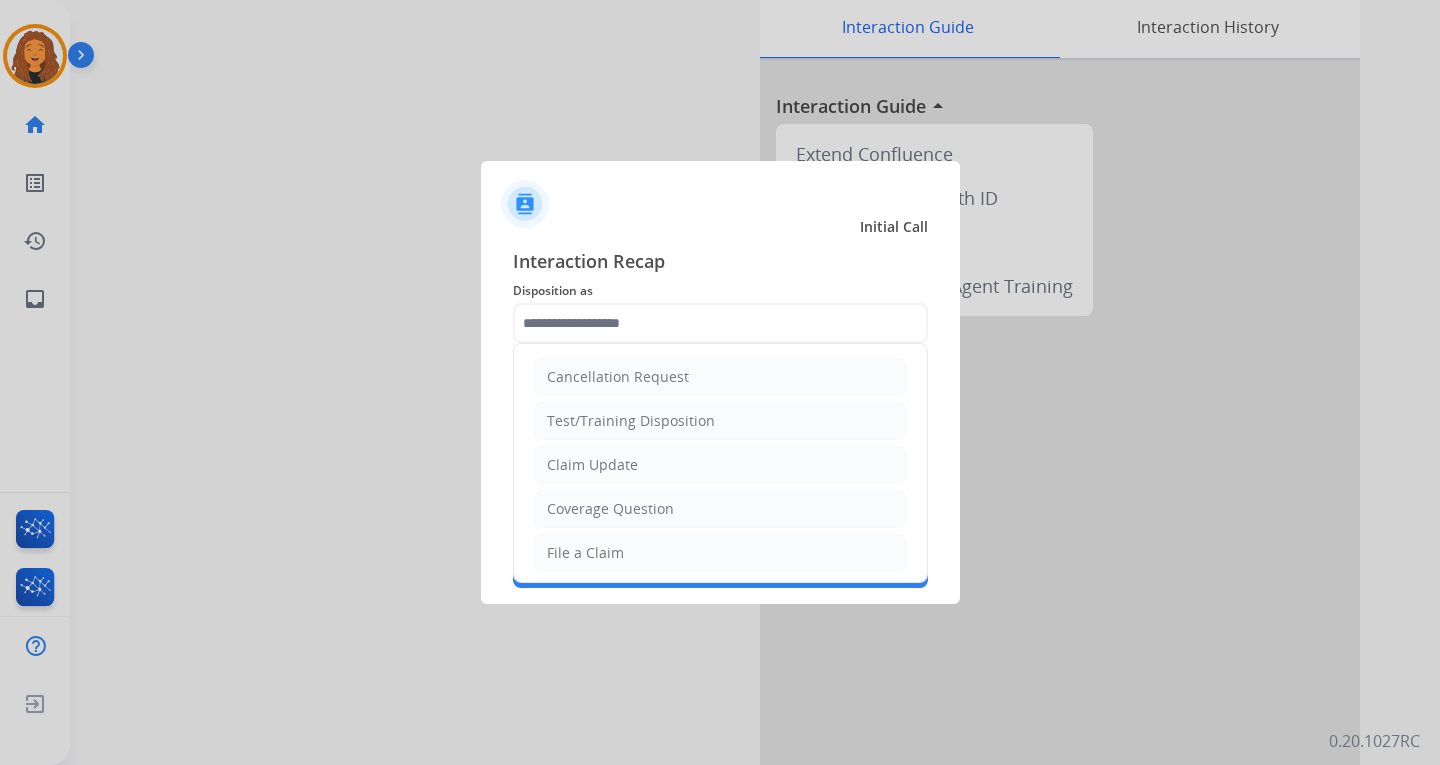 drag, startPoint x: 546, startPoint y: 548, endPoint x: 541, endPoint y: 444, distance: 104.120125 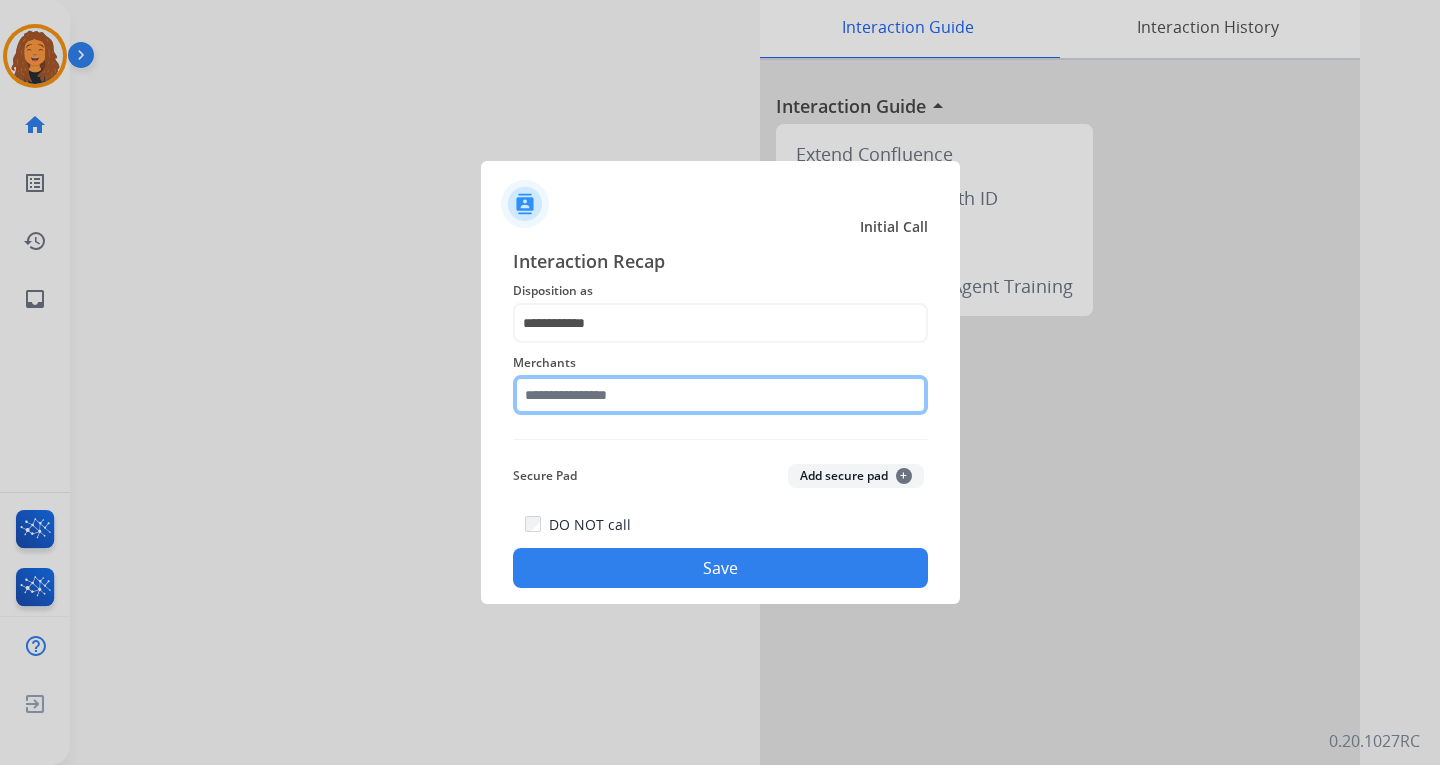 click 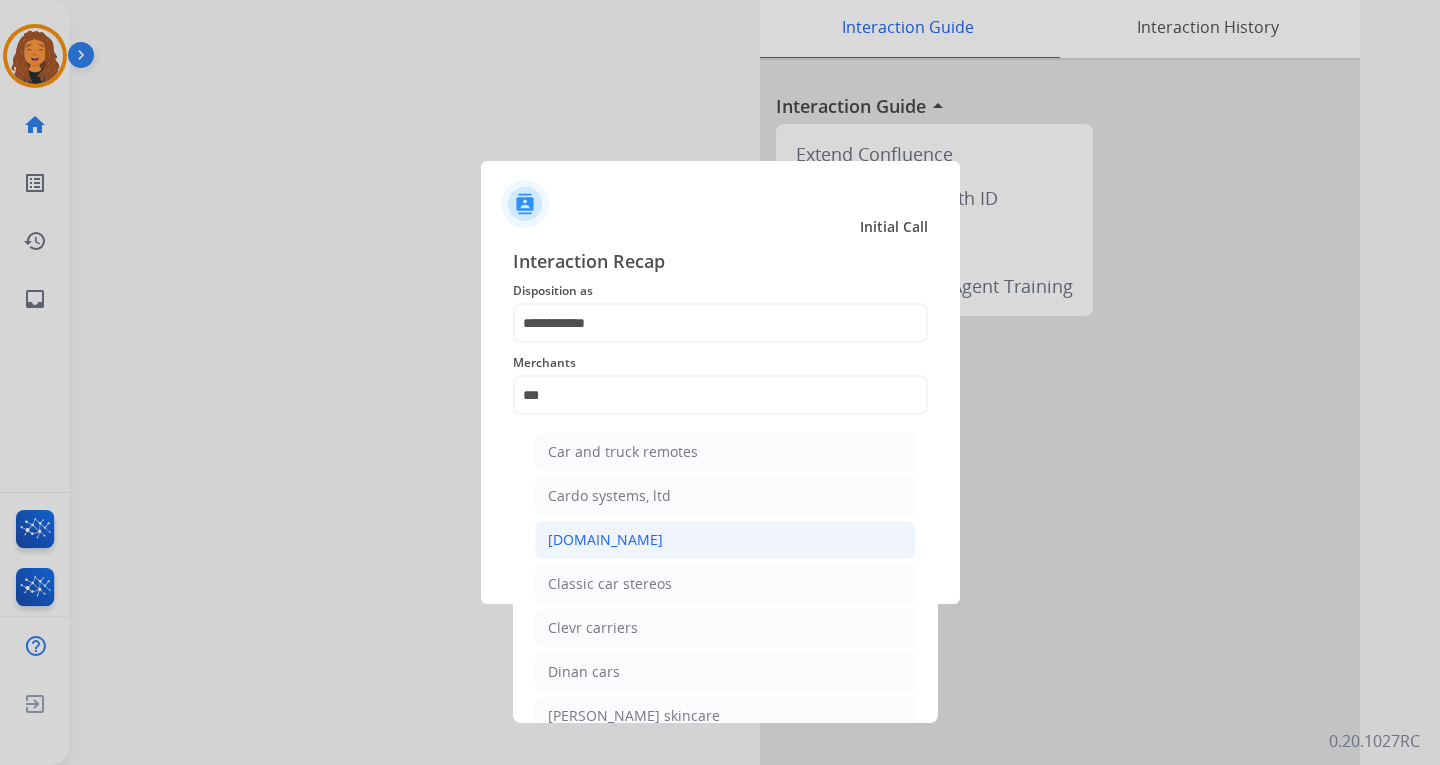 click on "[DOMAIN_NAME]" 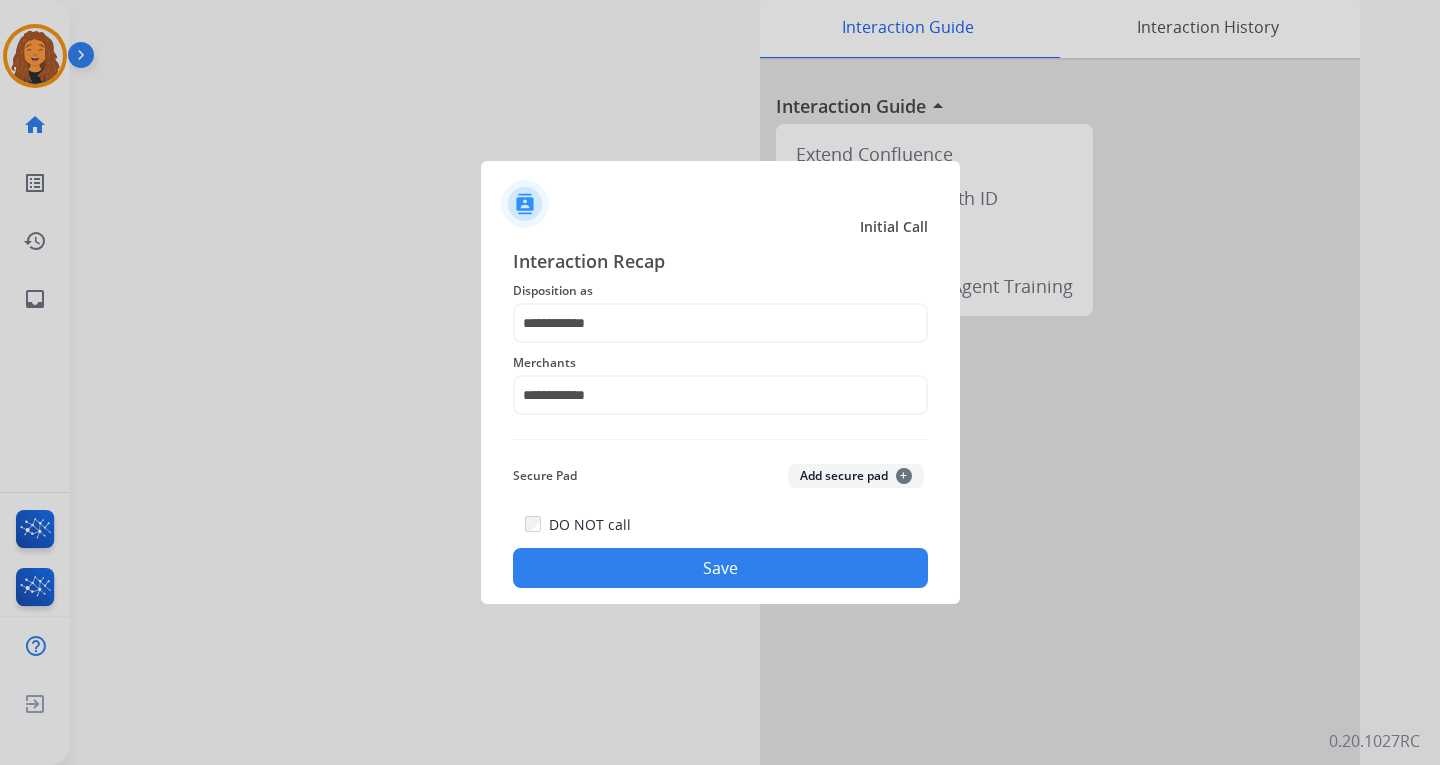 click on "Save" 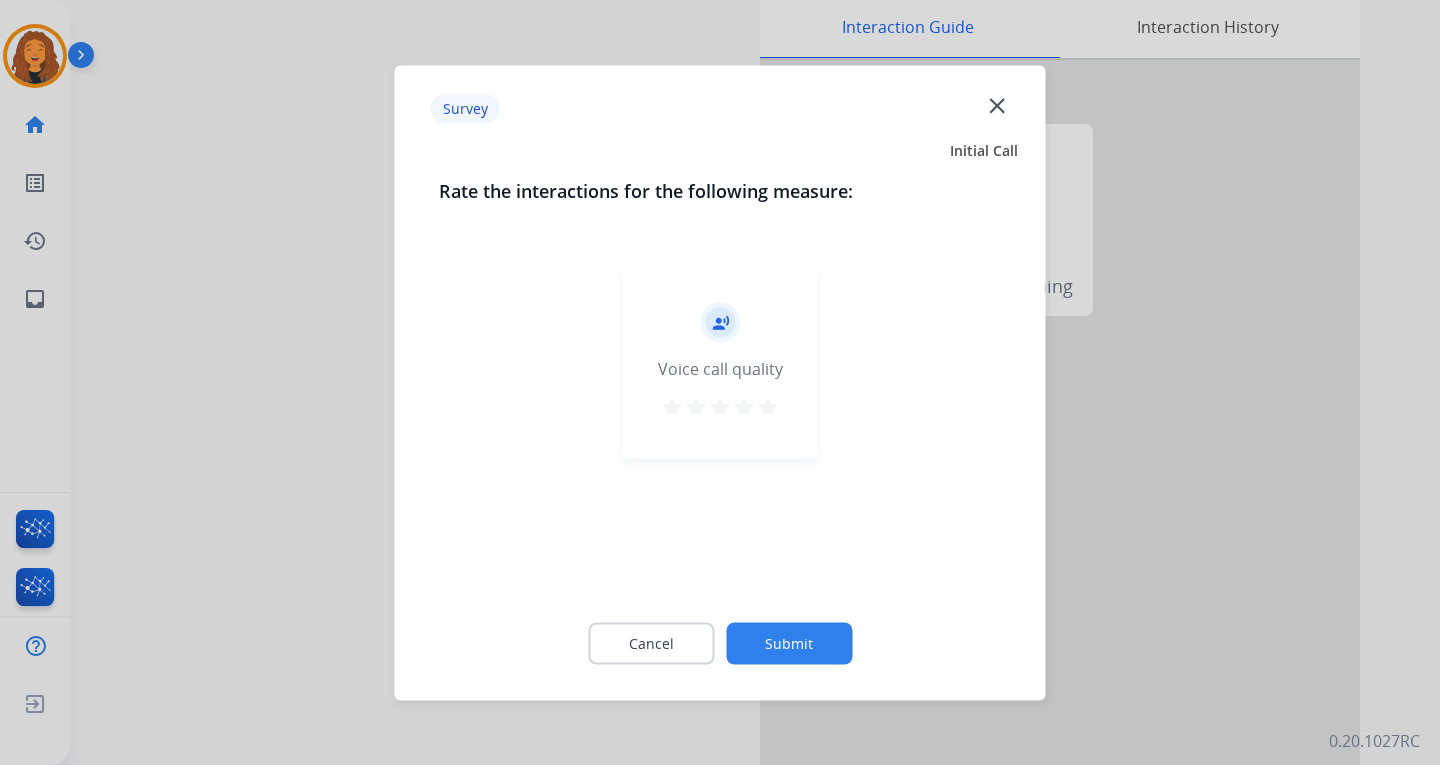 click on "Submit" 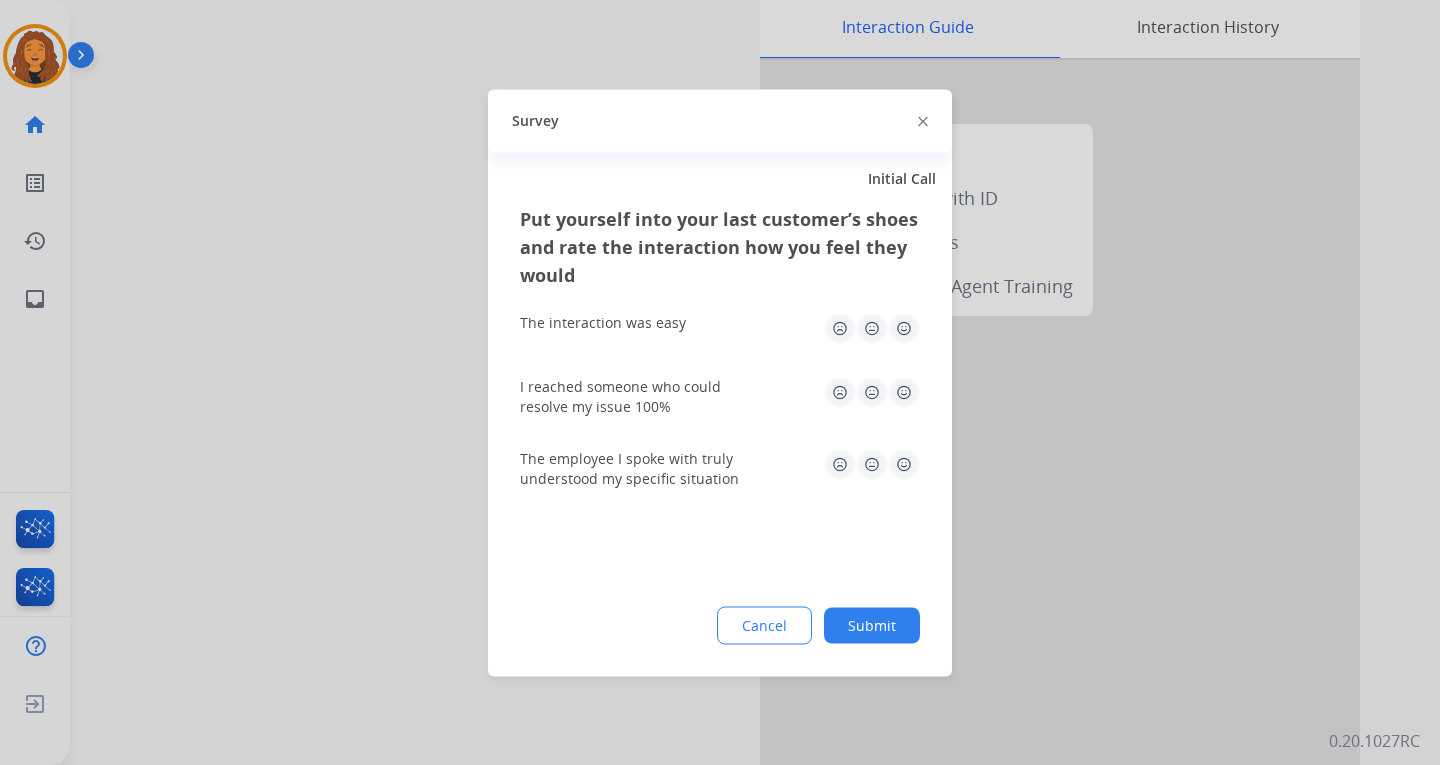drag, startPoint x: 879, startPoint y: 607, endPoint x: 903, endPoint y: 648, distance: 47.507893 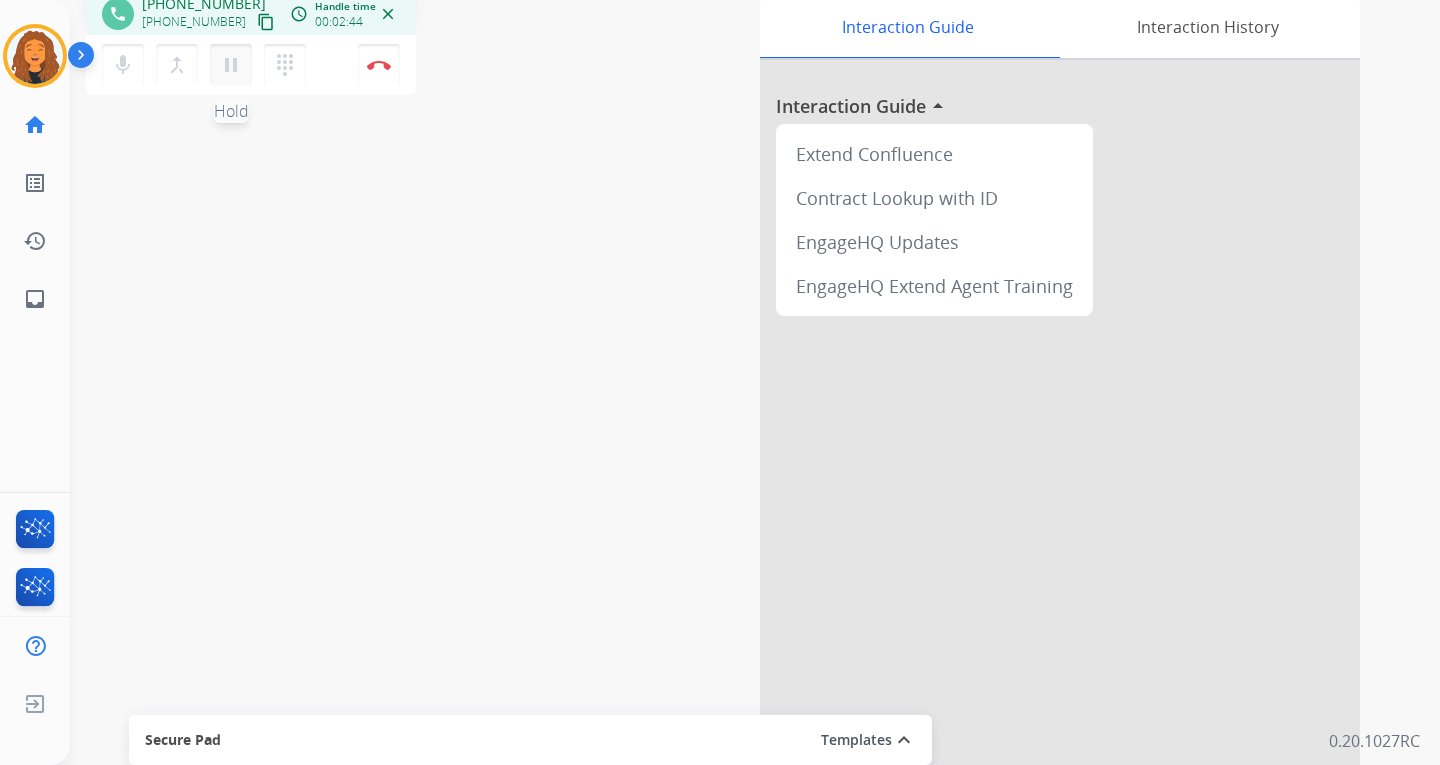 click on "pause" at bounding box center [231, 65] 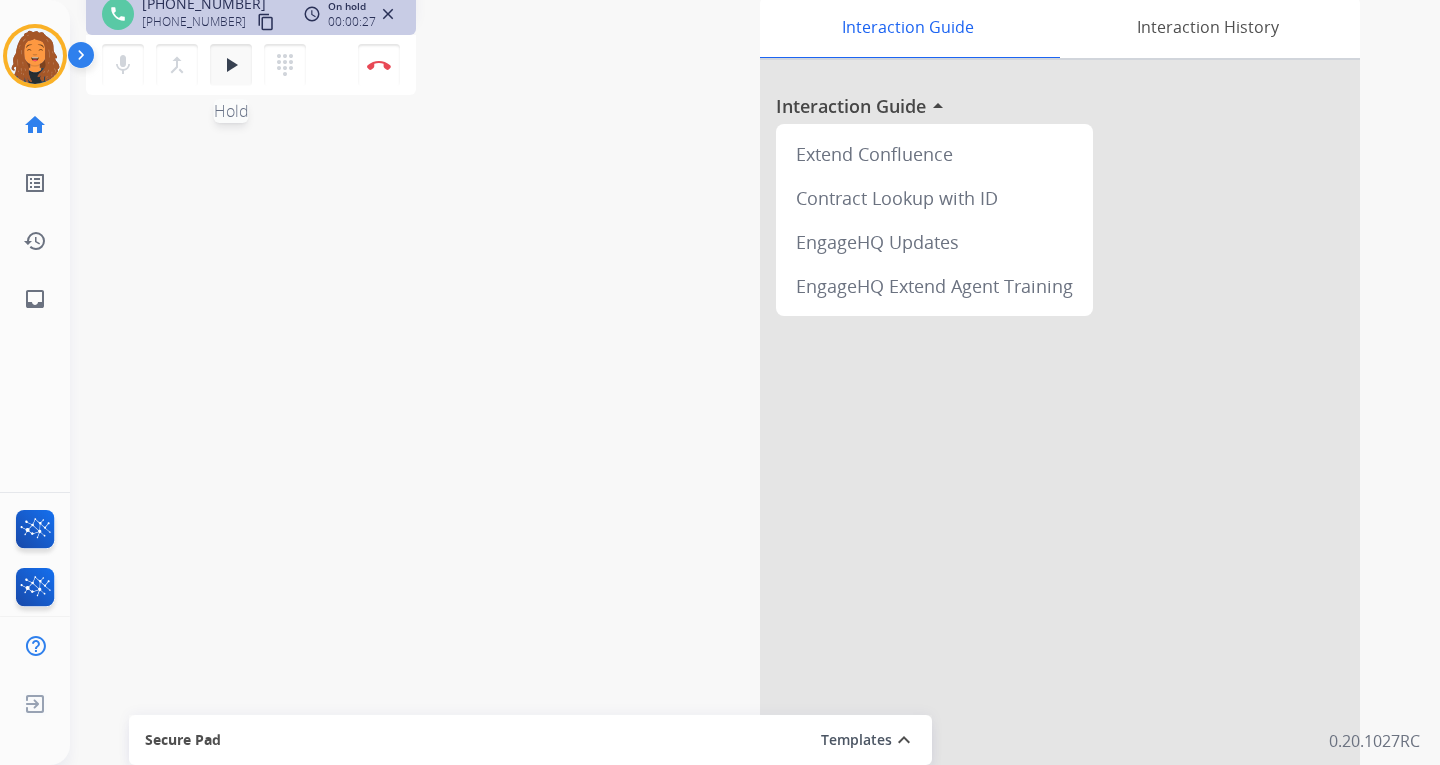 click on "play_arrow" at bounding box center [231, 65] 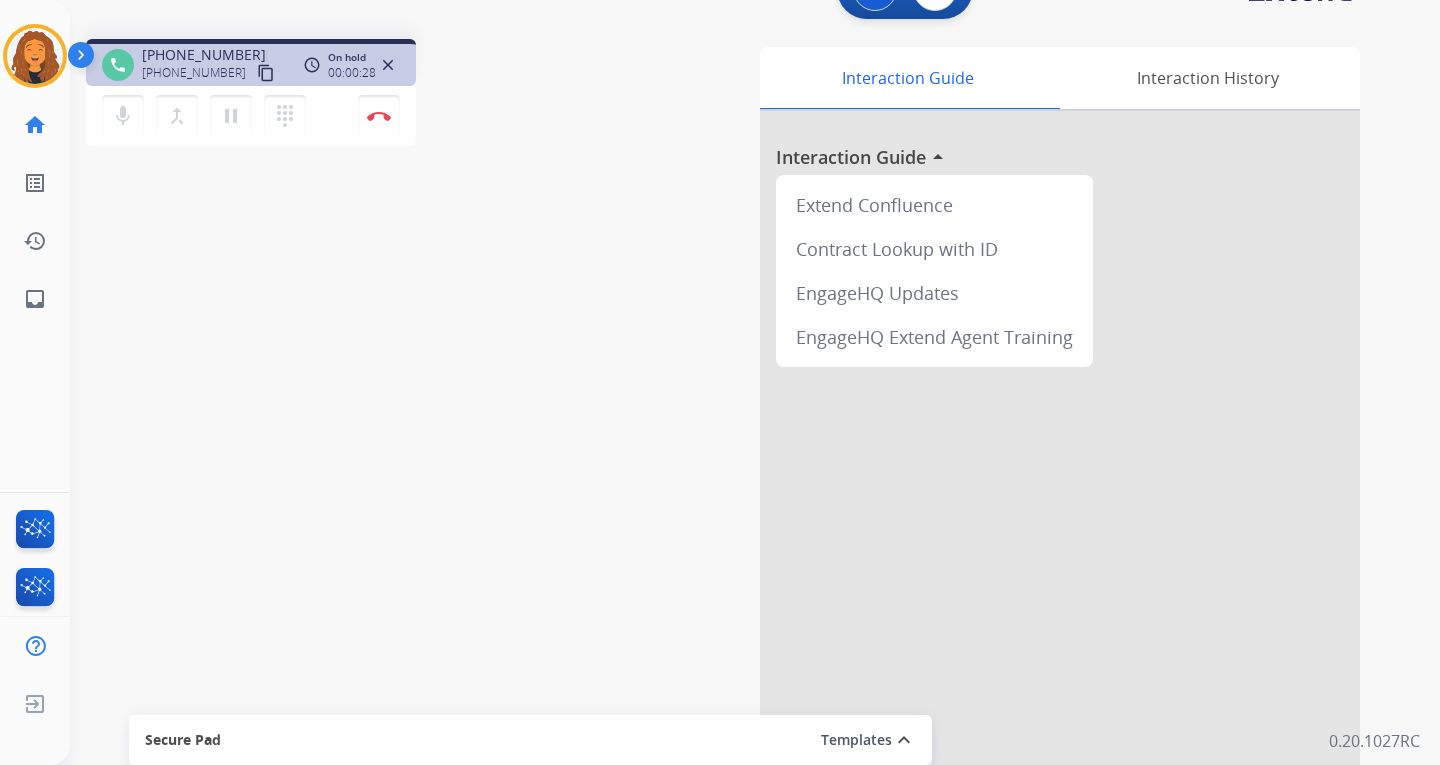 scroll, scrollTop: 0, scrollLeft: 0, axis: both 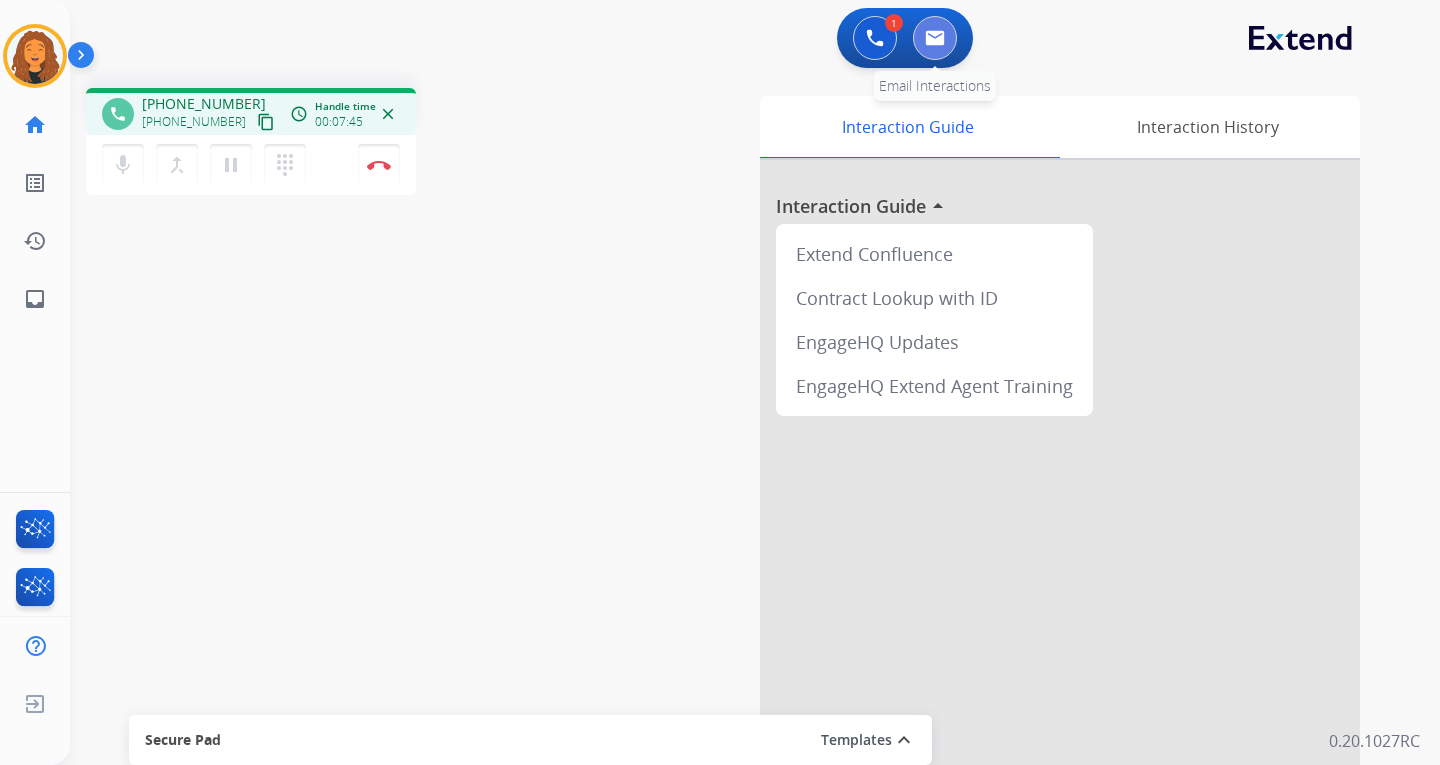 click at bounding box center (935, 38) 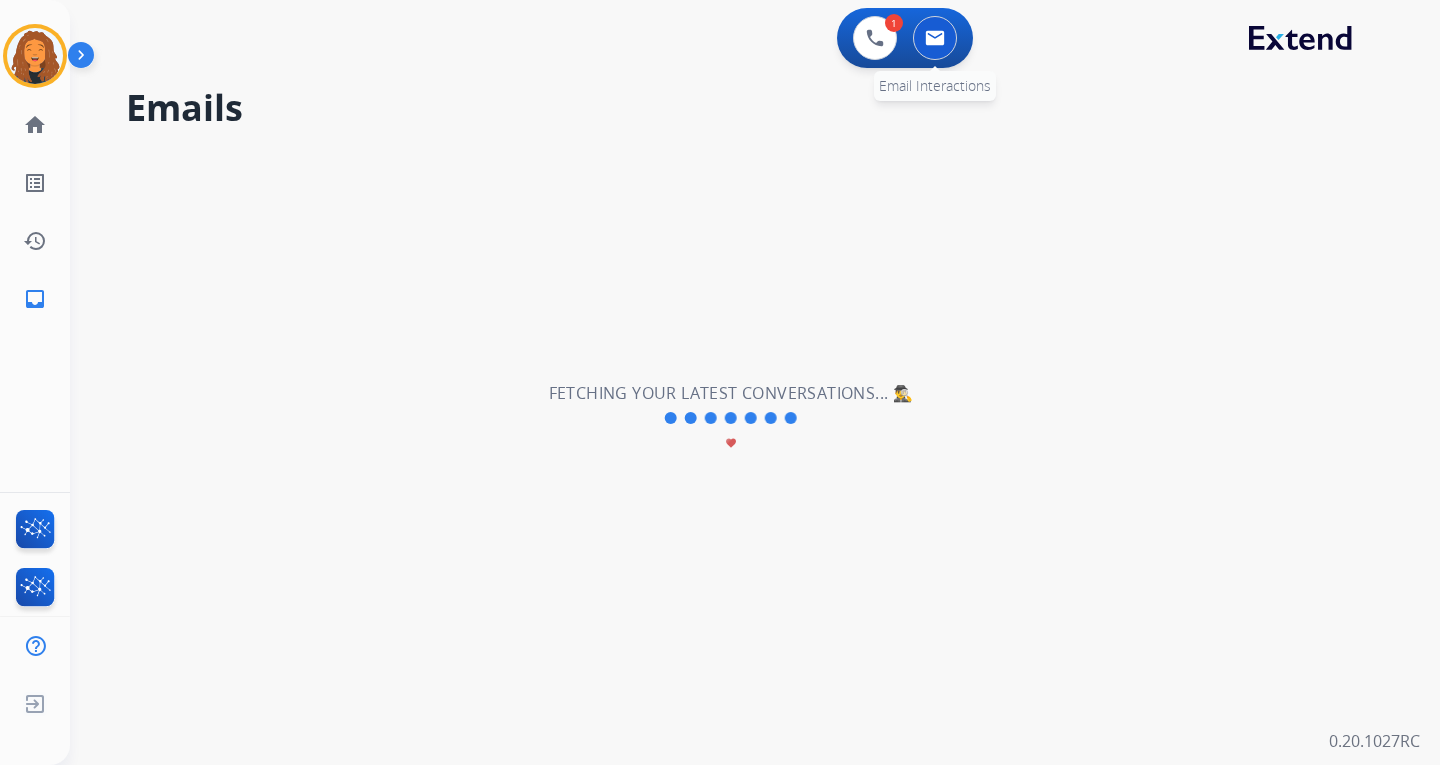 click at bounding box center (935, 38) 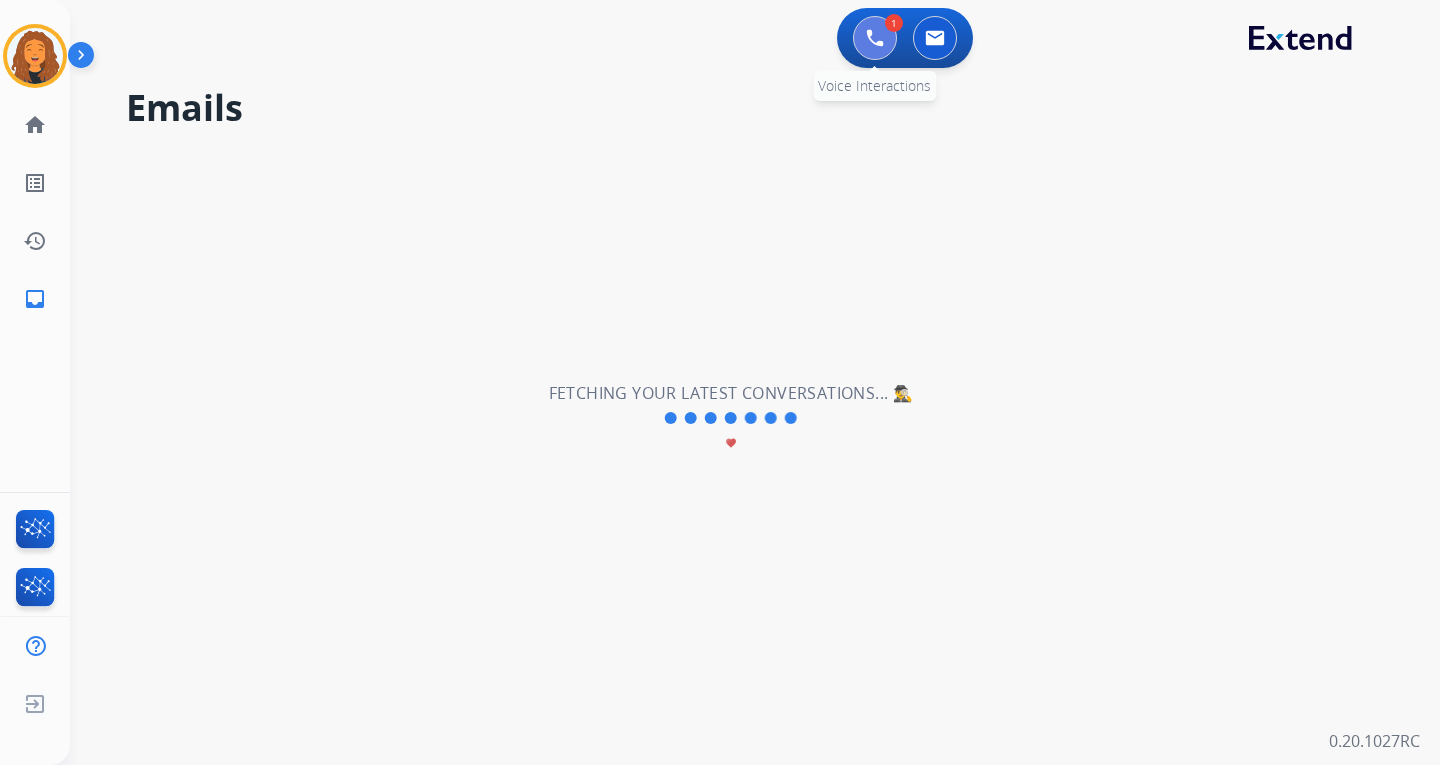 click at bounding box center (875, 38) 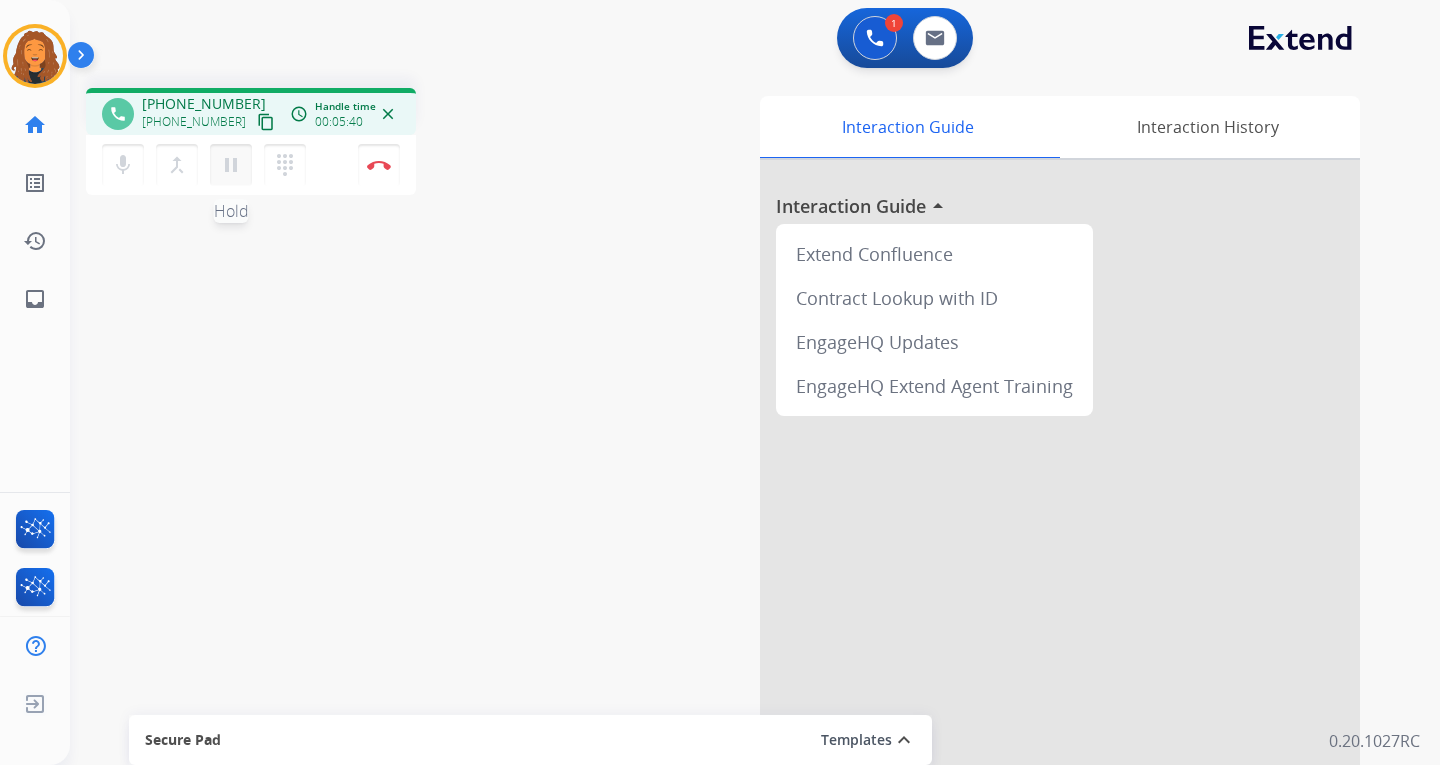 click on "pause" at bounding box center [231, 165] 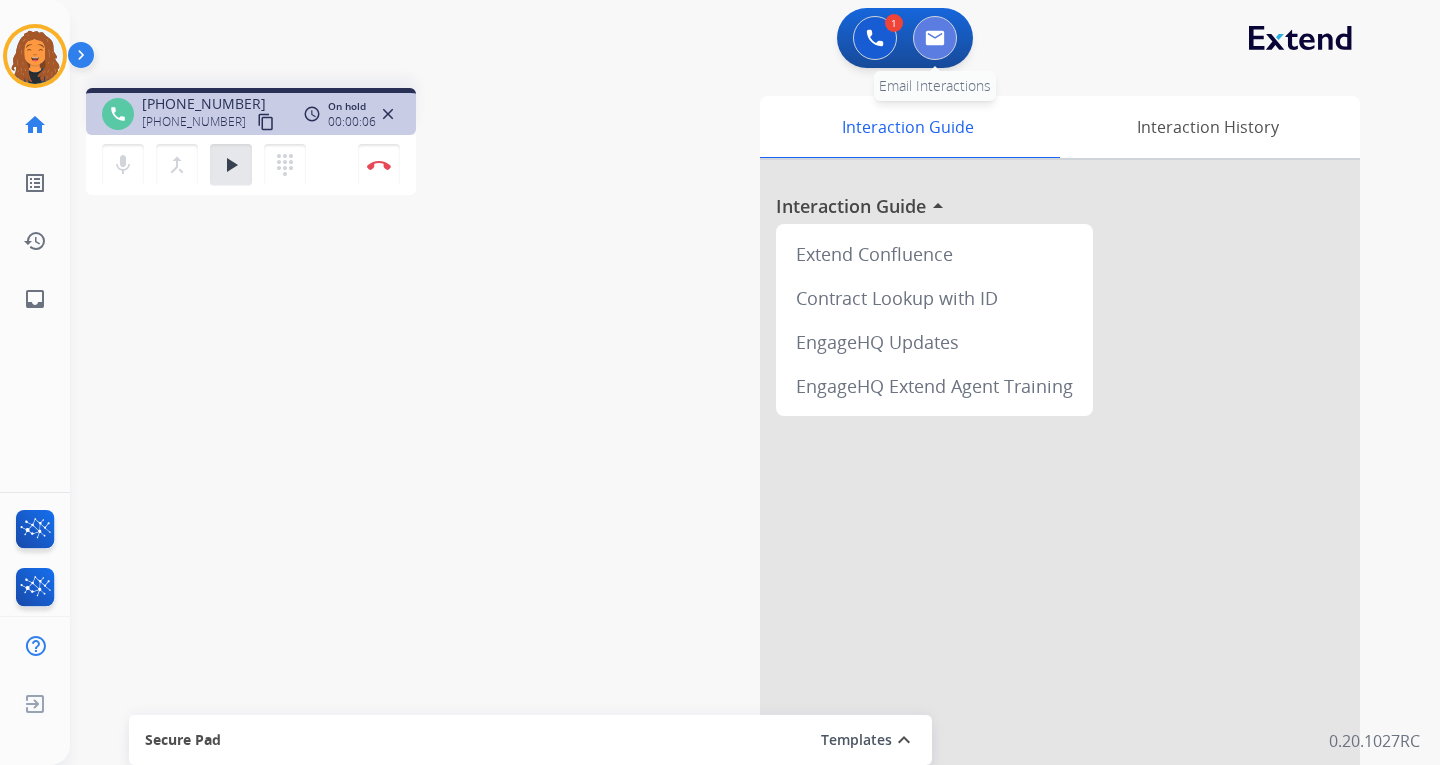 click at bounding box center (935, 38) 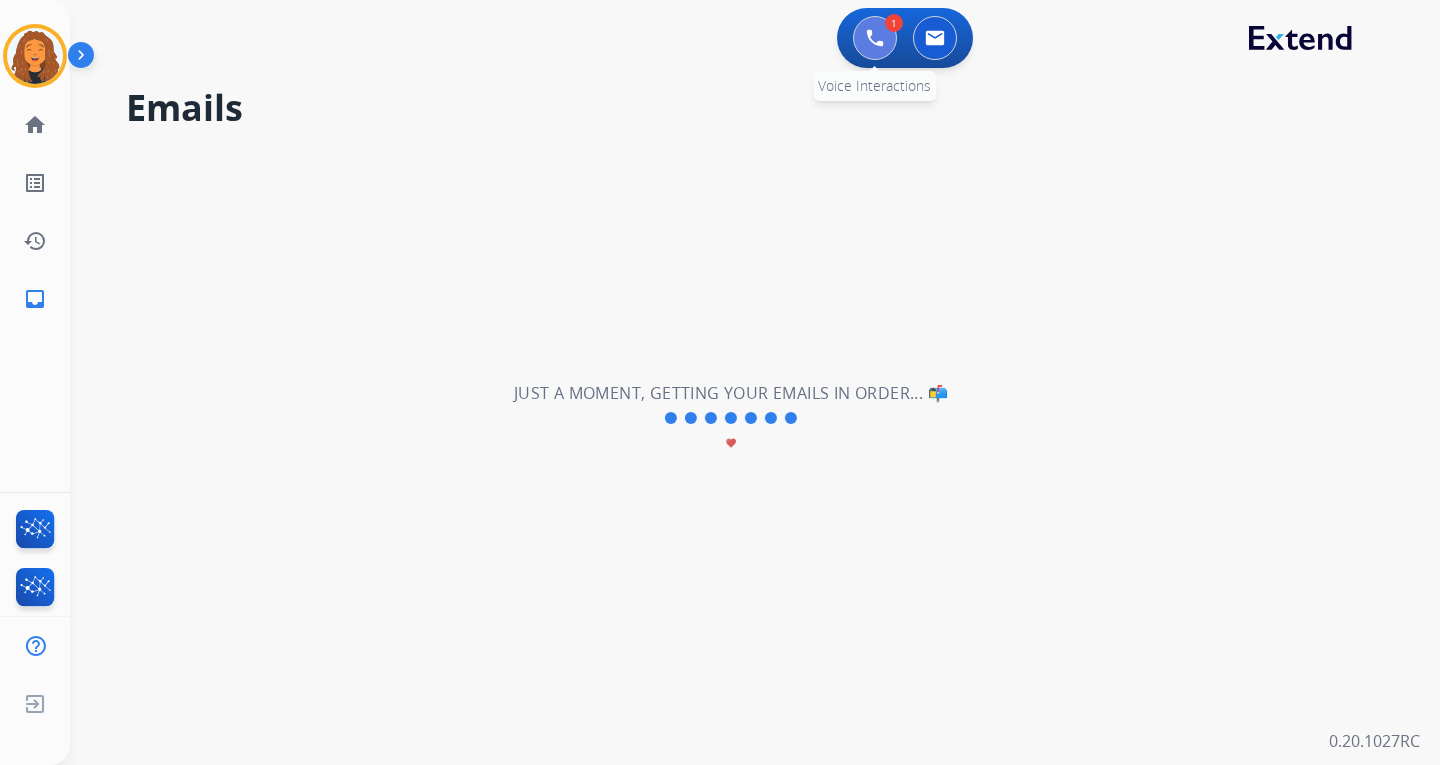 click at bounding box center [875, 38] 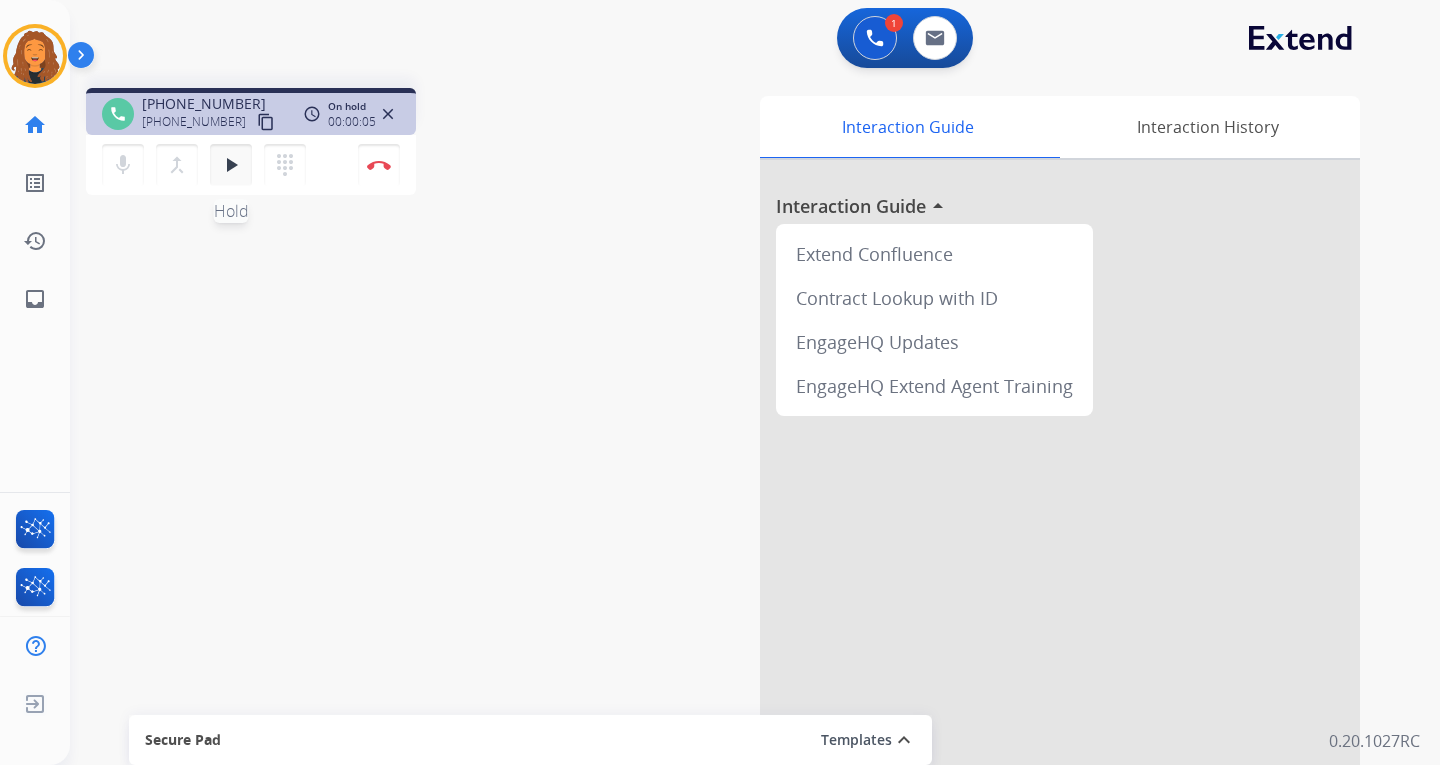 click on "play_arrow" at bounding box center (231, 165) 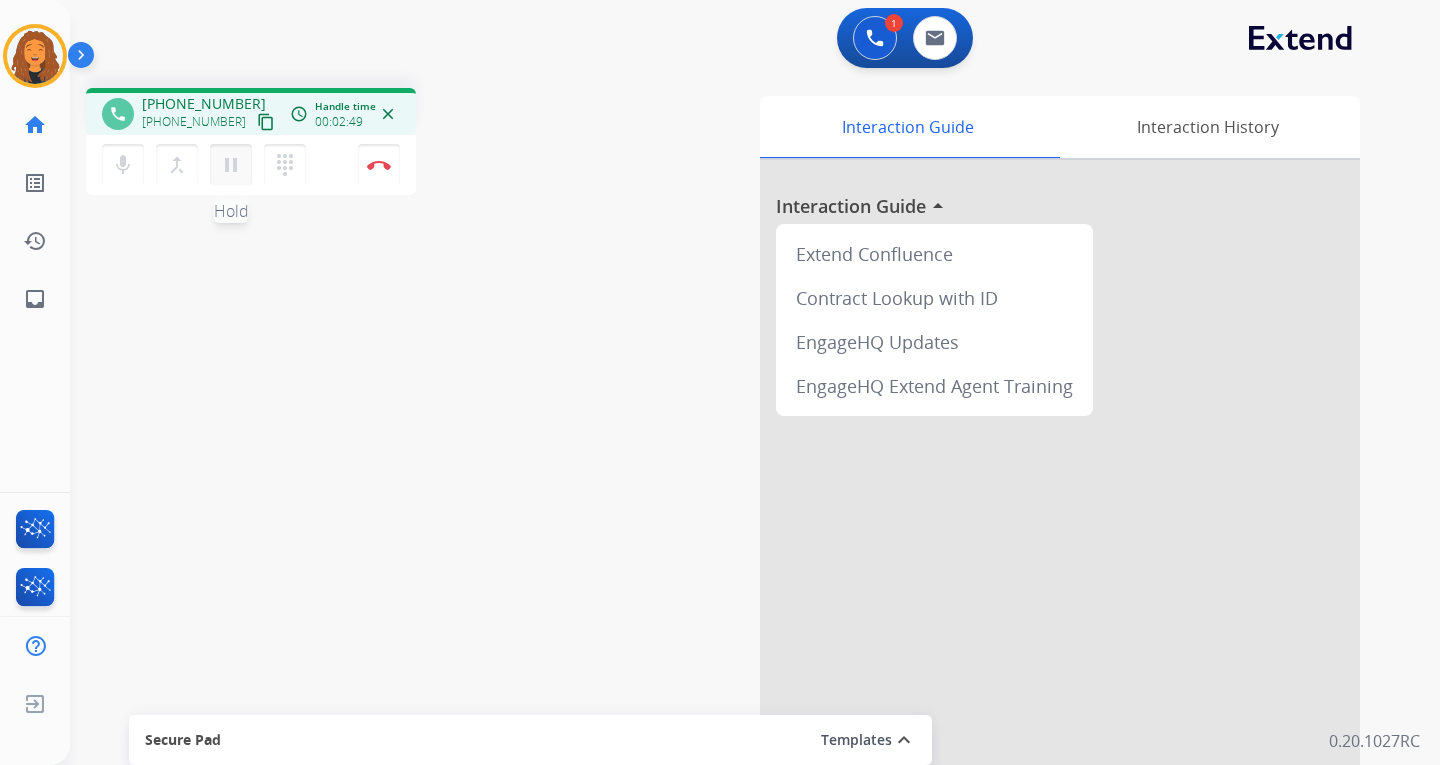 click on "pause" at bounding box center (231, 165) 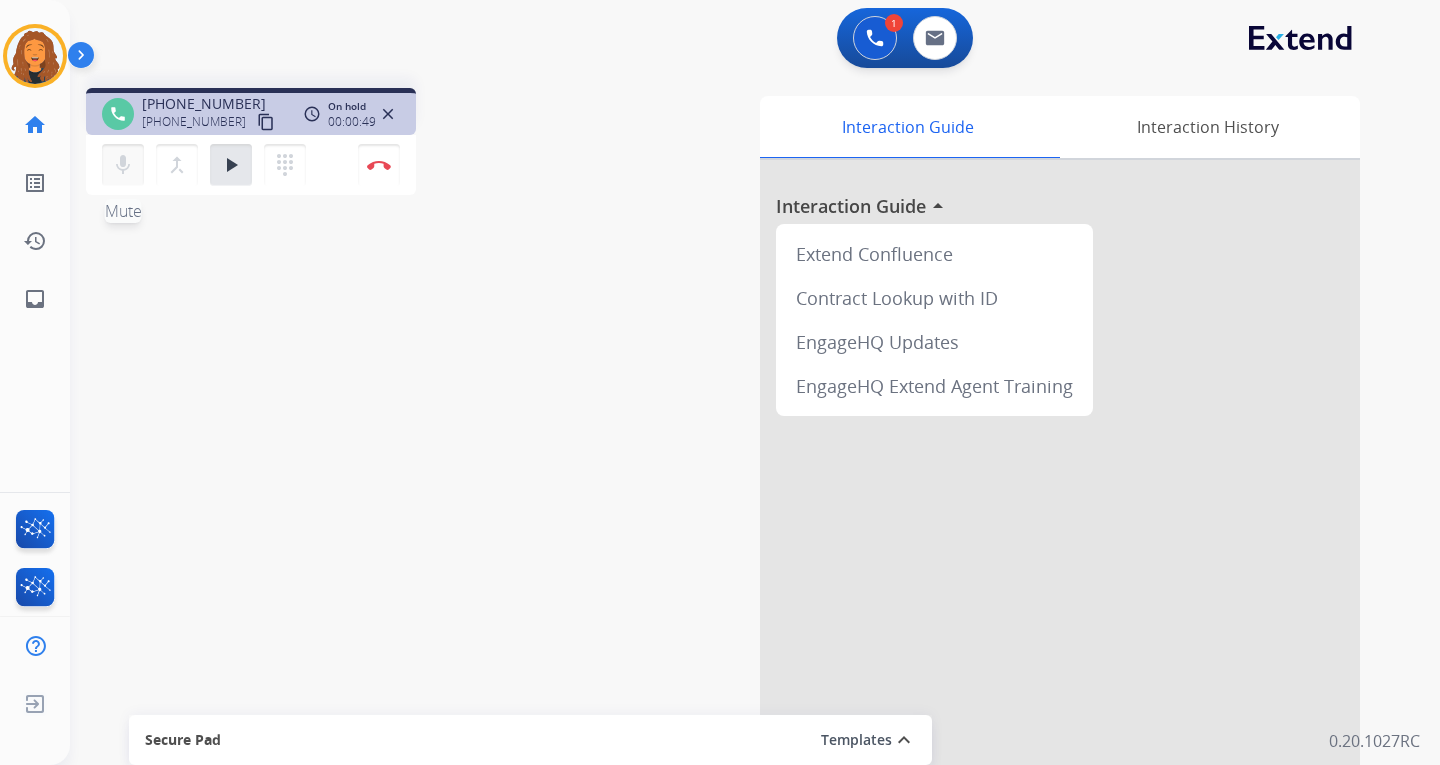 click on "mic" at bounding box center (123, 165) 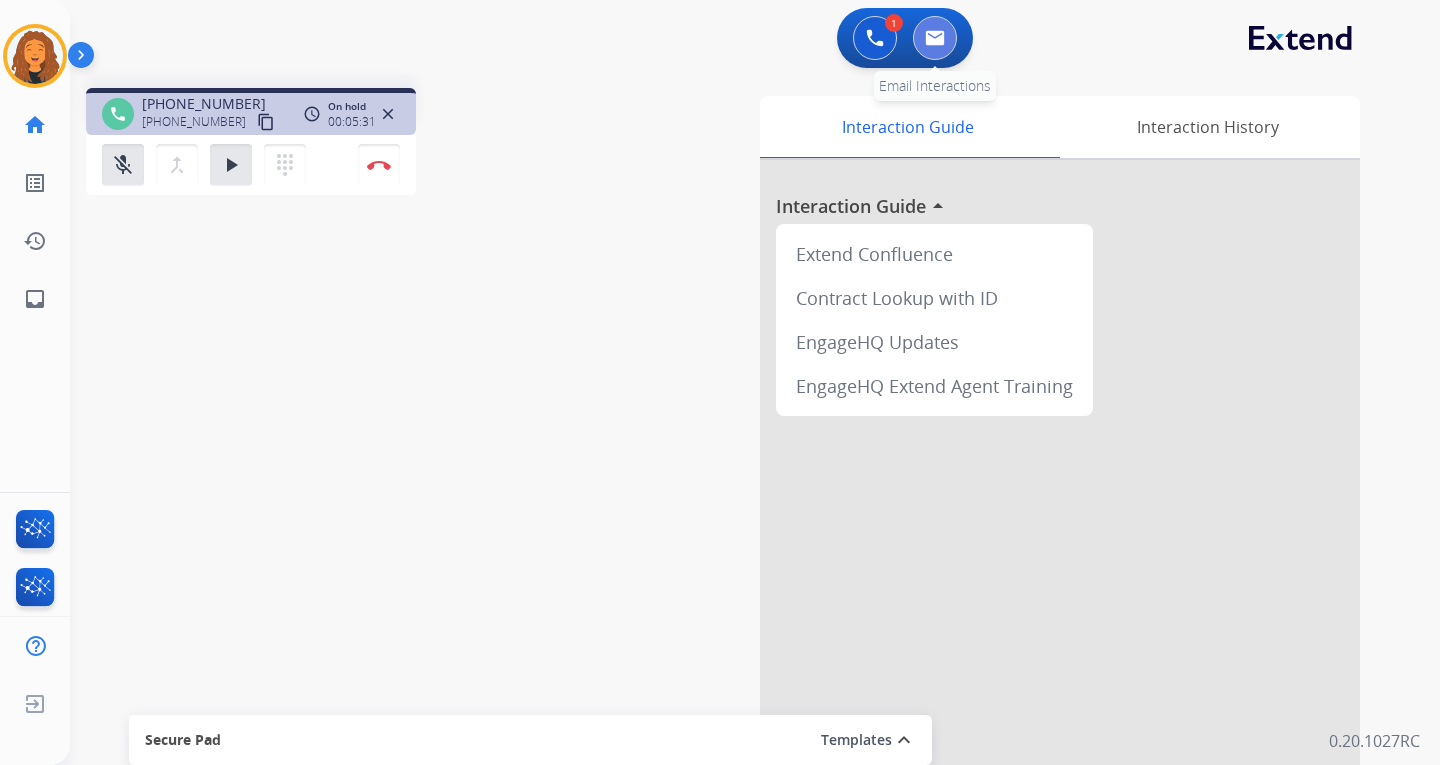 click at bounding box center (935, 38) 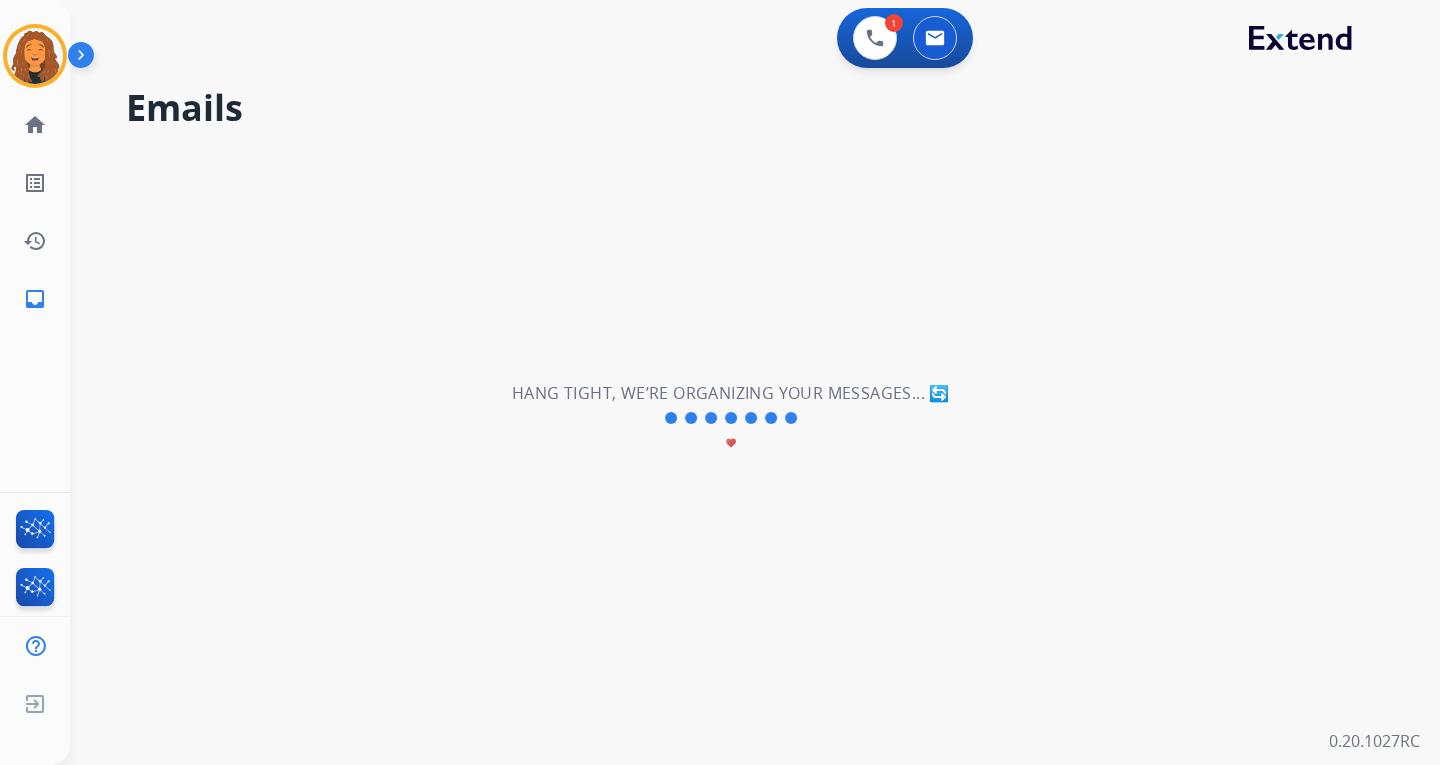 drag, startPoint x: 170, startPoint y: 303, endPoint x: 151, endPoint y: 507, distance: 204.88289 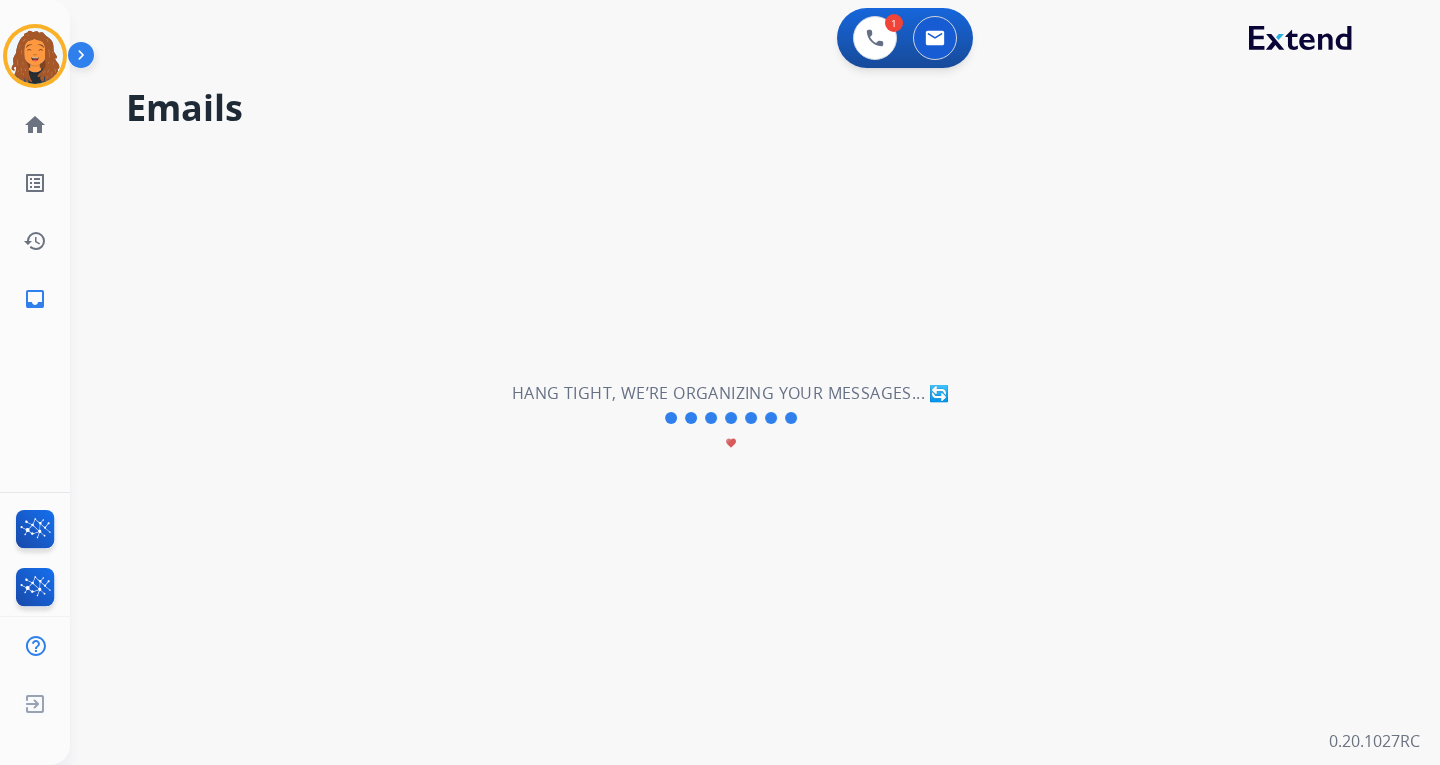click on "**********" at bounding box center (731, 418) 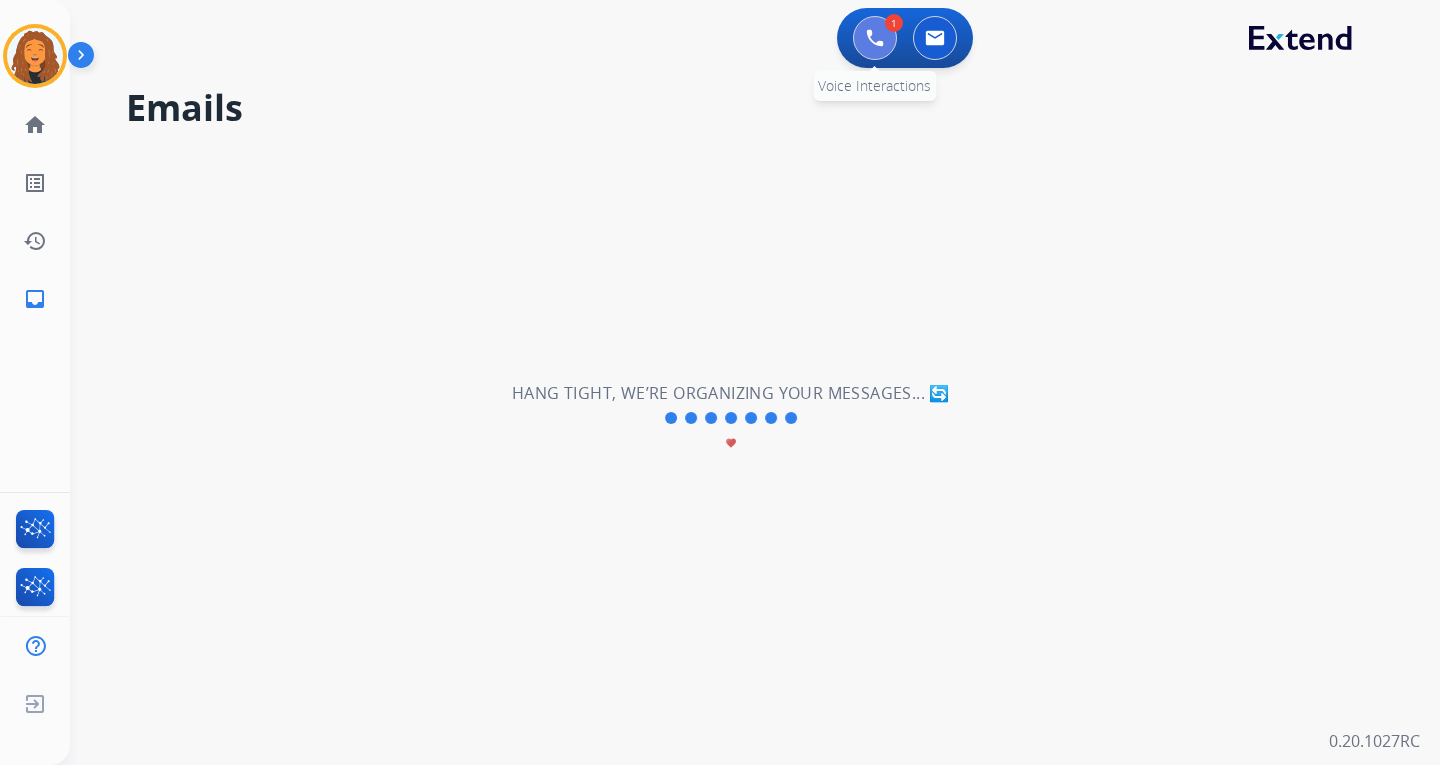 click at bounding box center [875, 38] 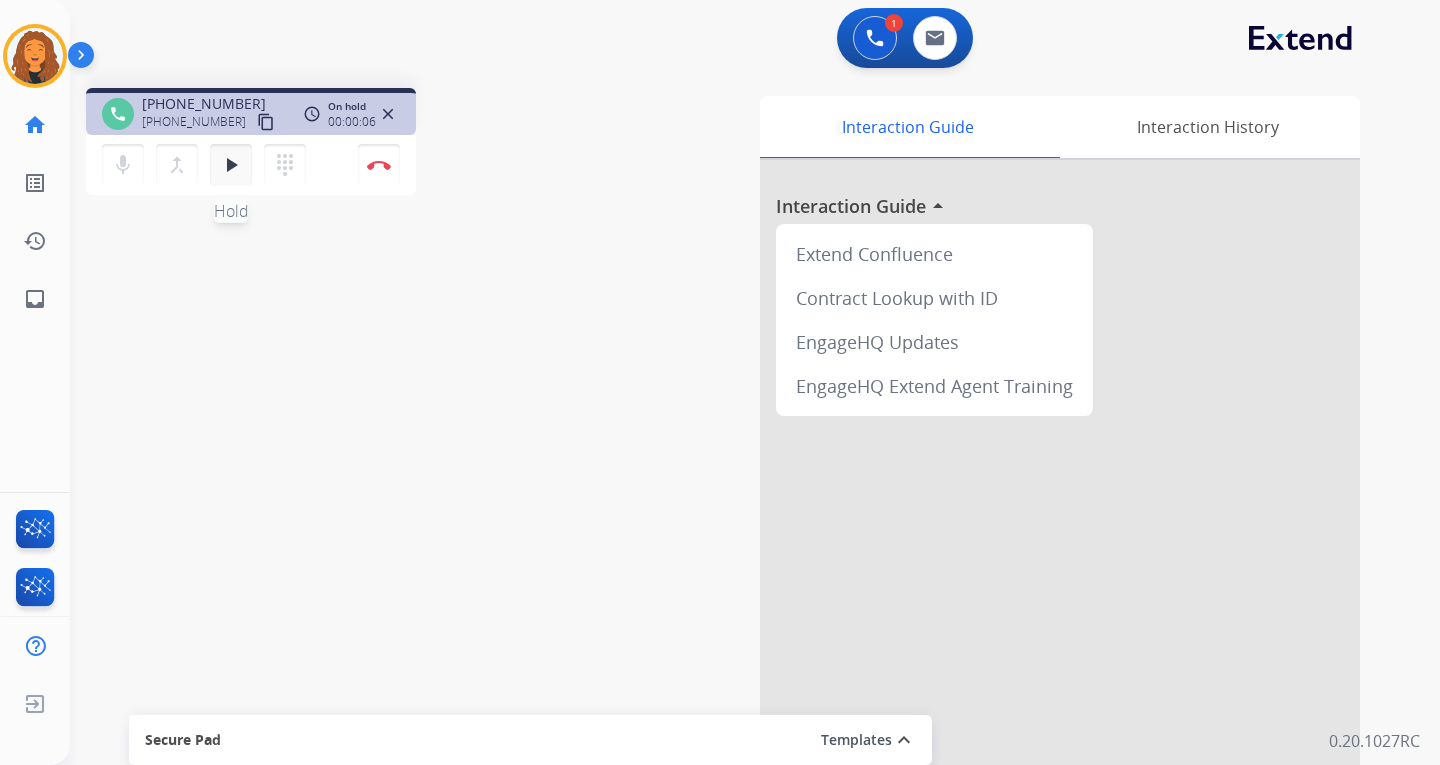 click on "play_arrow" at bounding box center [231, 165] 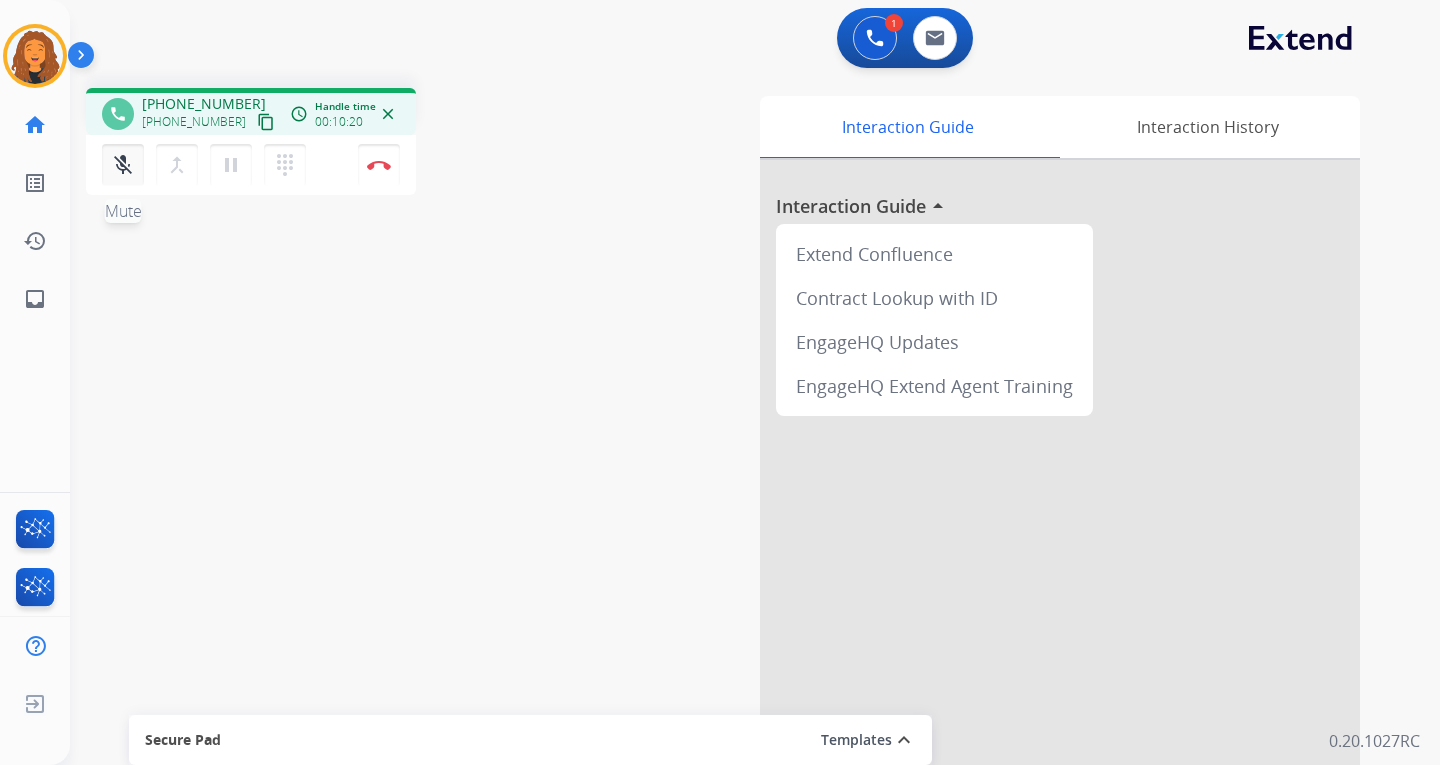 click on "mic_off Mute" at bounding box center (123, 165) 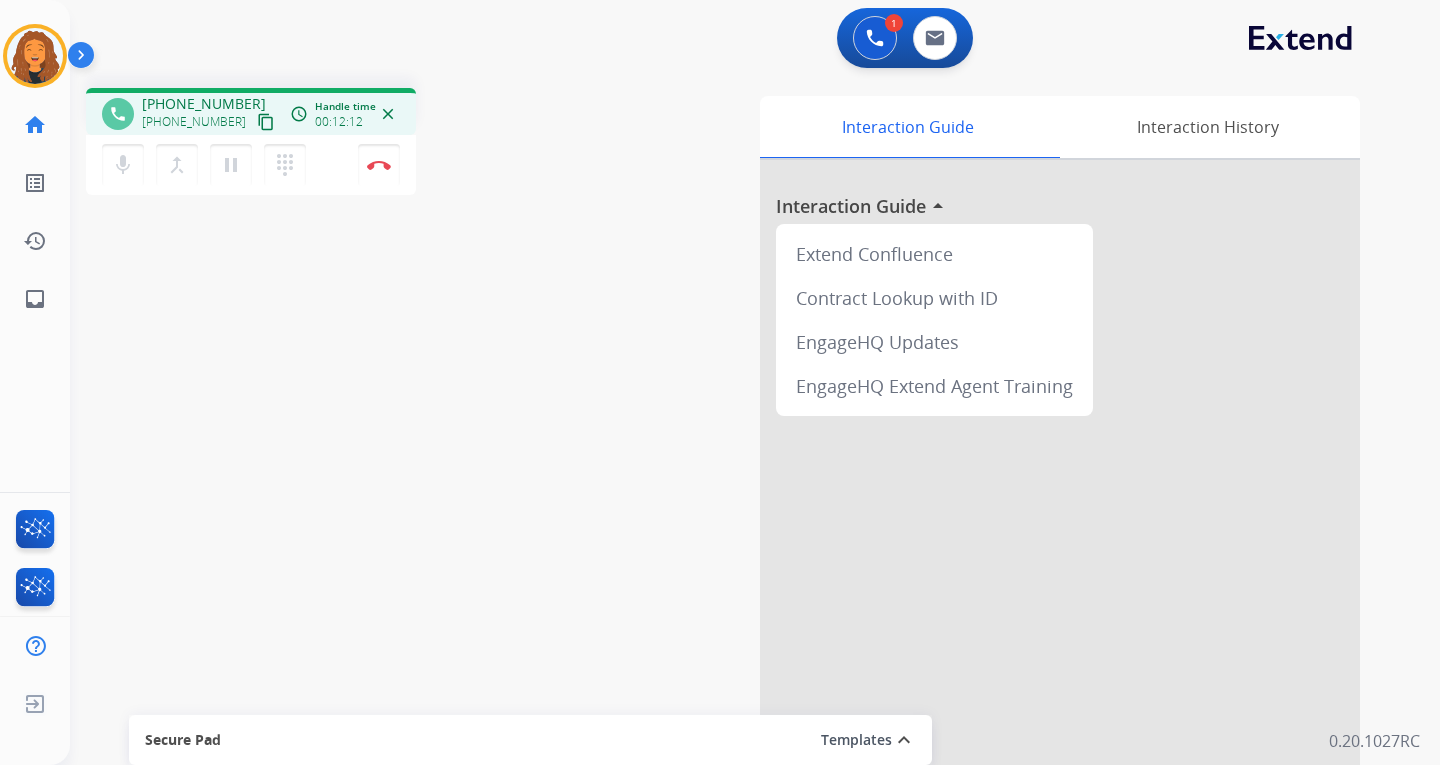 click on "phone +12158689456 +12158689456 content_copy access_time Call metrics Queue   22:02 Hold   00:07 Talk   02:06 Total   24:14 Handle time 00:12:12 close mic Mute merge_type Bridge pause Hold dialpad Dialpad Disconnect swap_horiz Break voice bridge close_fullscreen Connect 3-Way Call merge_type Separate 3-Way Call  Interaction Guide   Interaction History  Interaction Guide arrow_drop_up  Extend Confluence   Contract Lookup with ID   EngageHQ Updates   EngageHQ Extend Agent Training  Secure Pad Templates expand_less Choose a template Save" at bounding box center (731, 489) 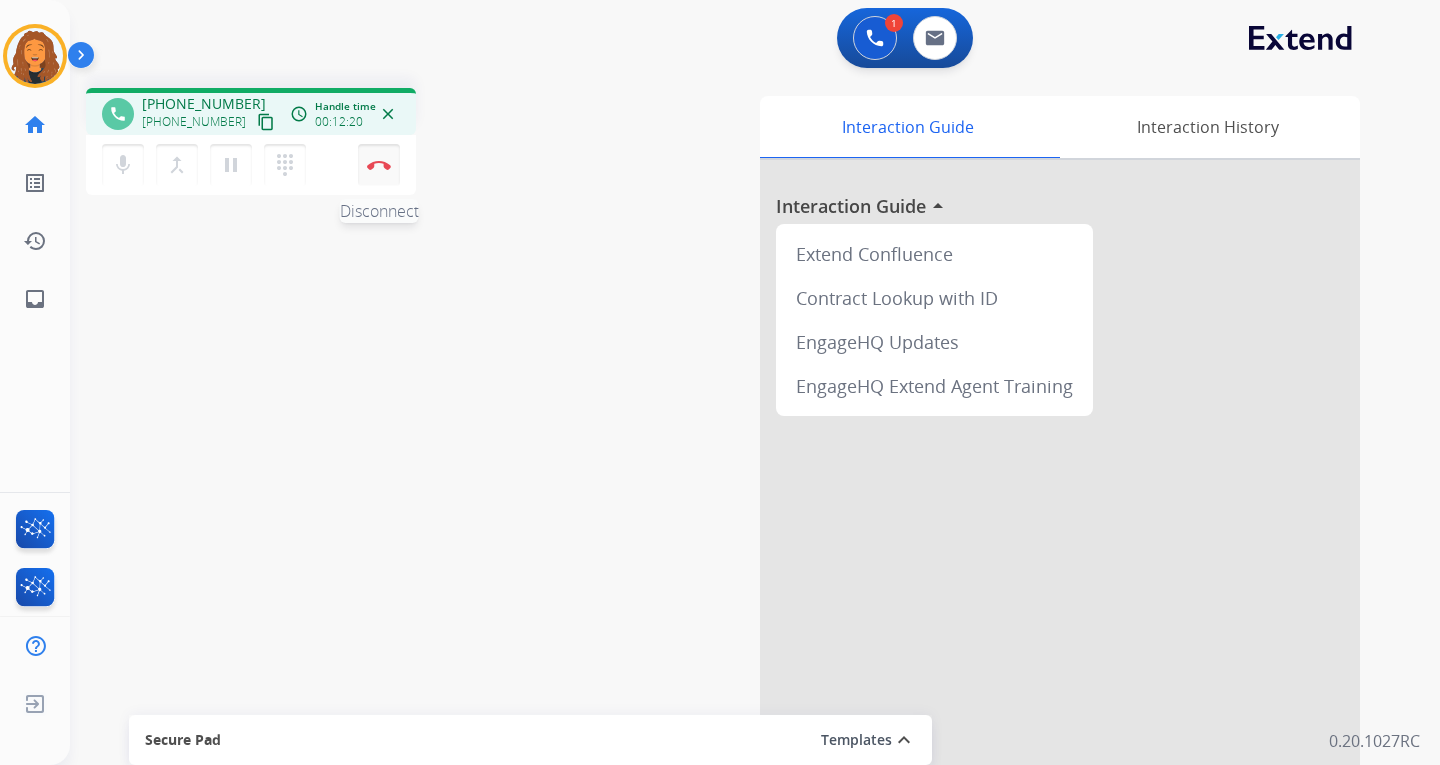 click on "Disconnect" at bounding box center (379, 165) 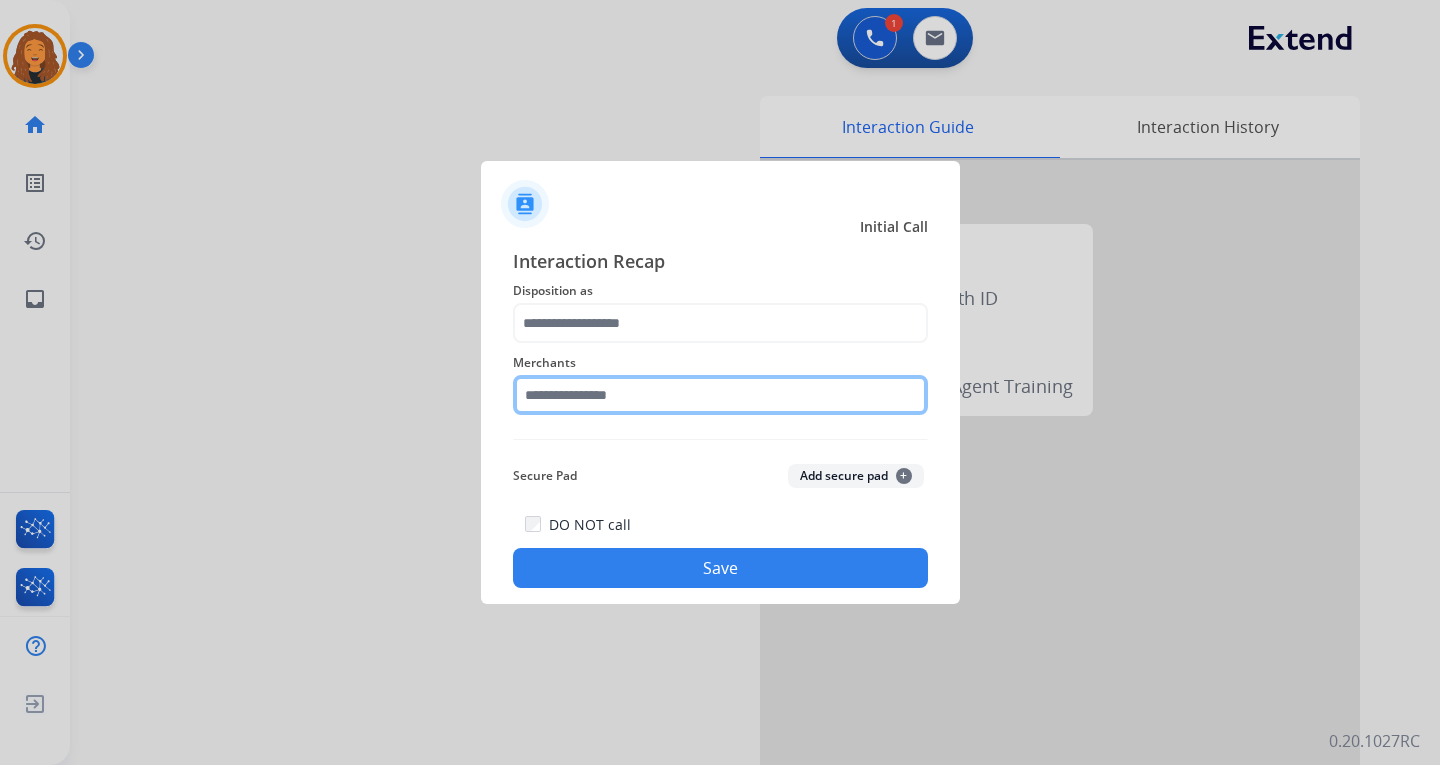 click 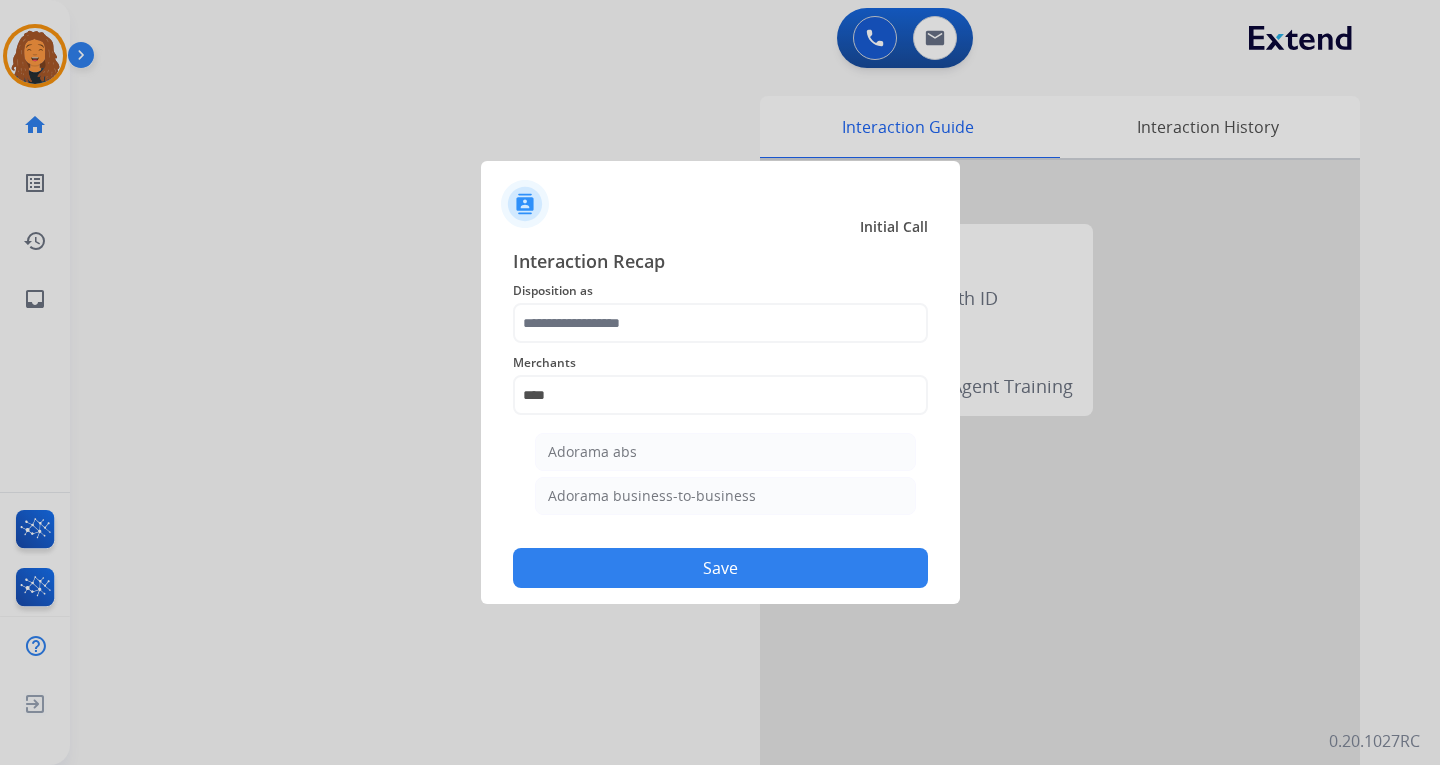 drag, startPoint x: 645, startPoint y: 449, endPoint x: 626, endPoint y: 421, distance: 33.83785 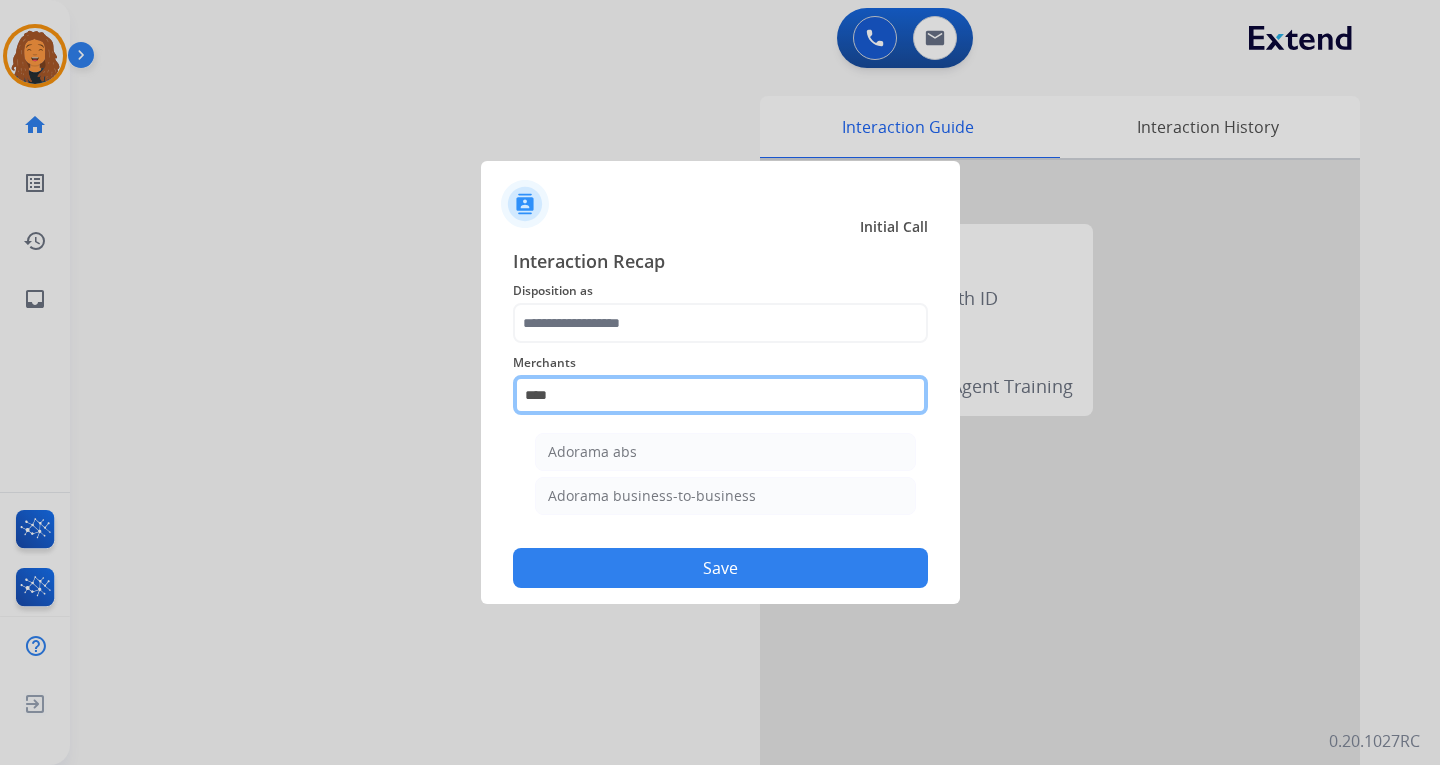 click on "****" 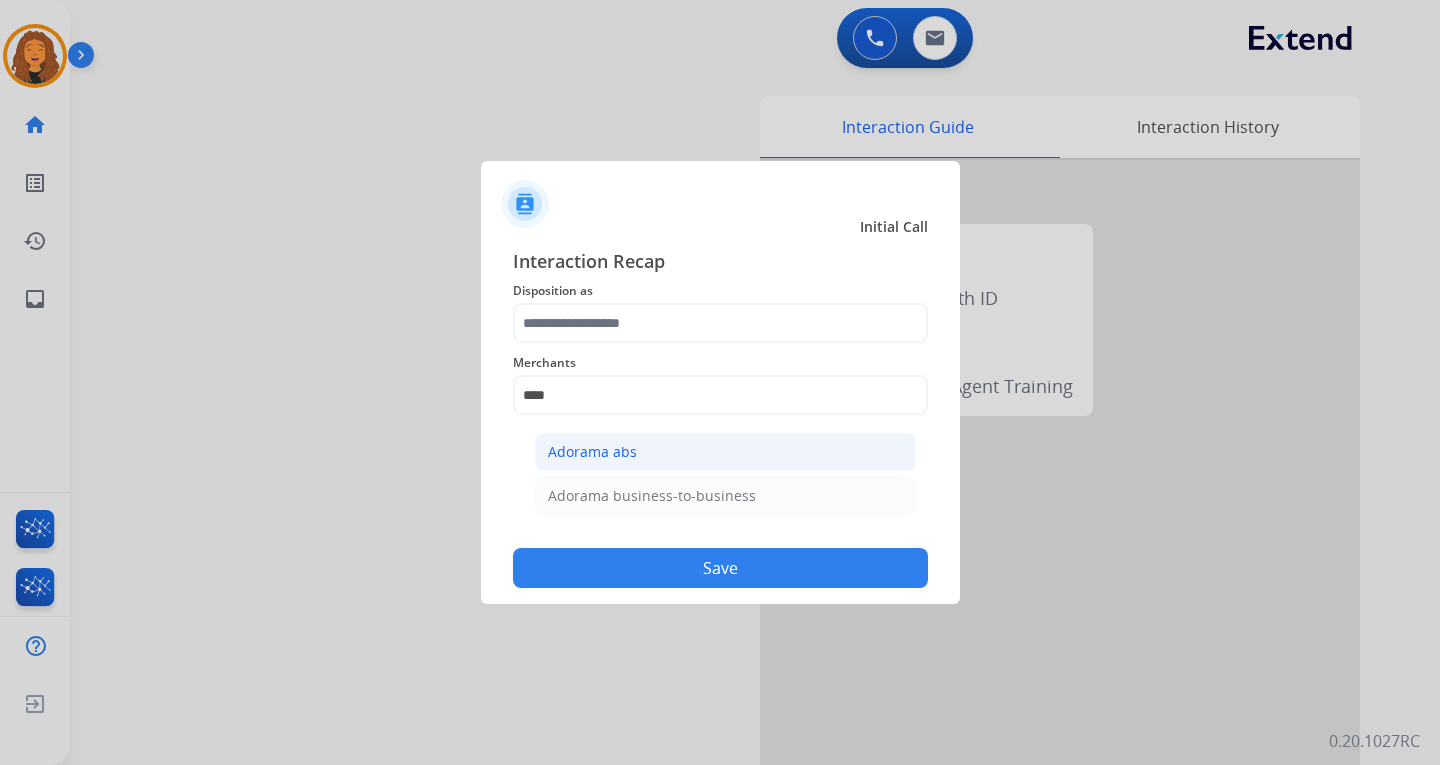 click on "Adorama abs" 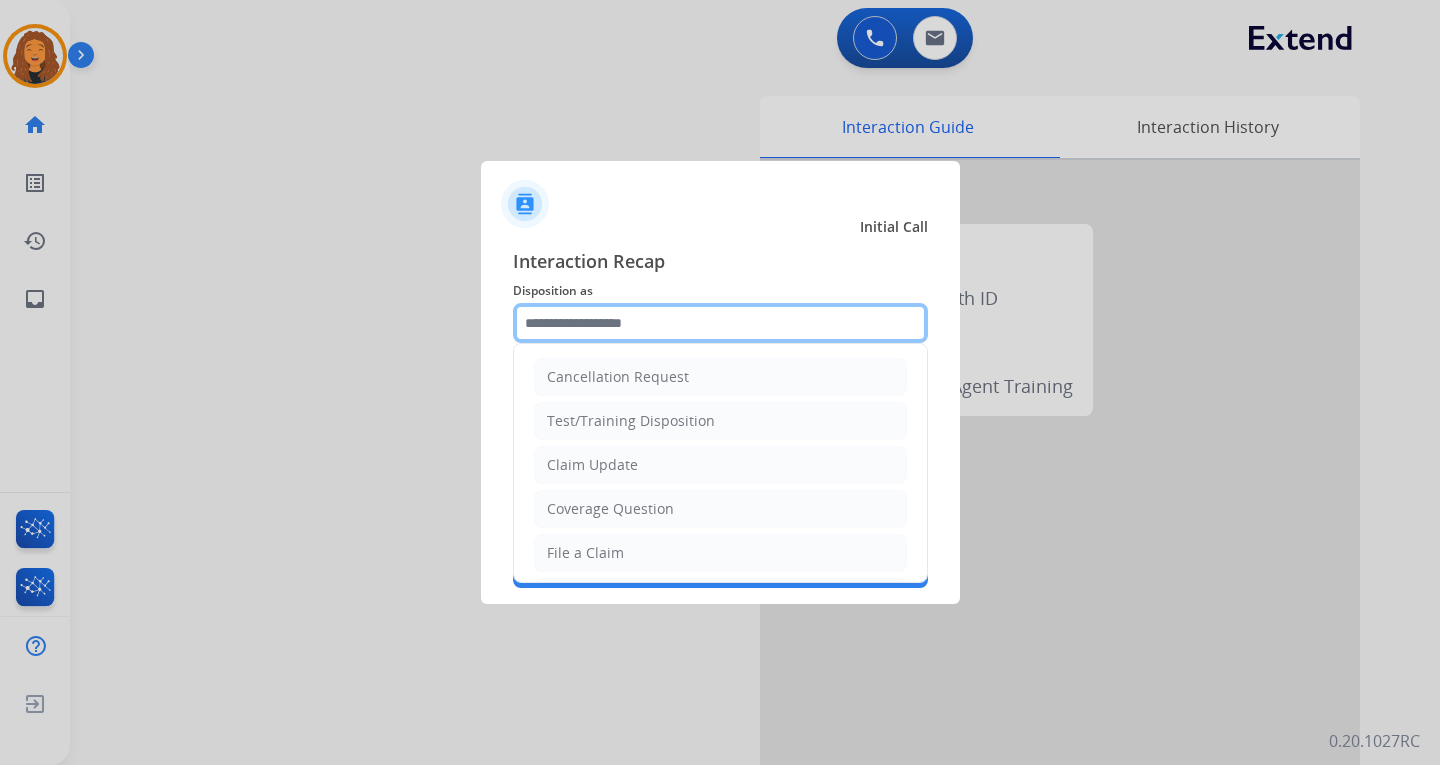 click 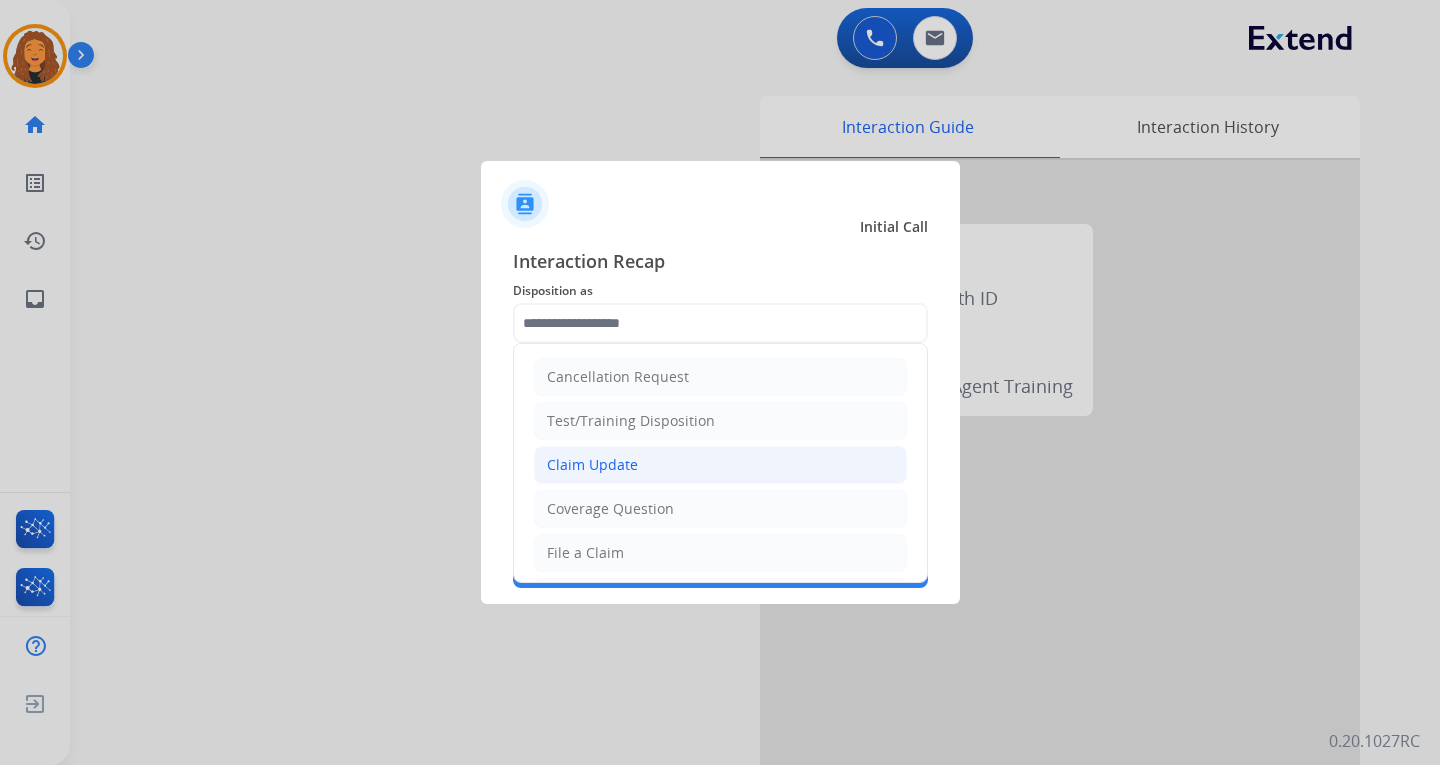 click on "Claim Update" 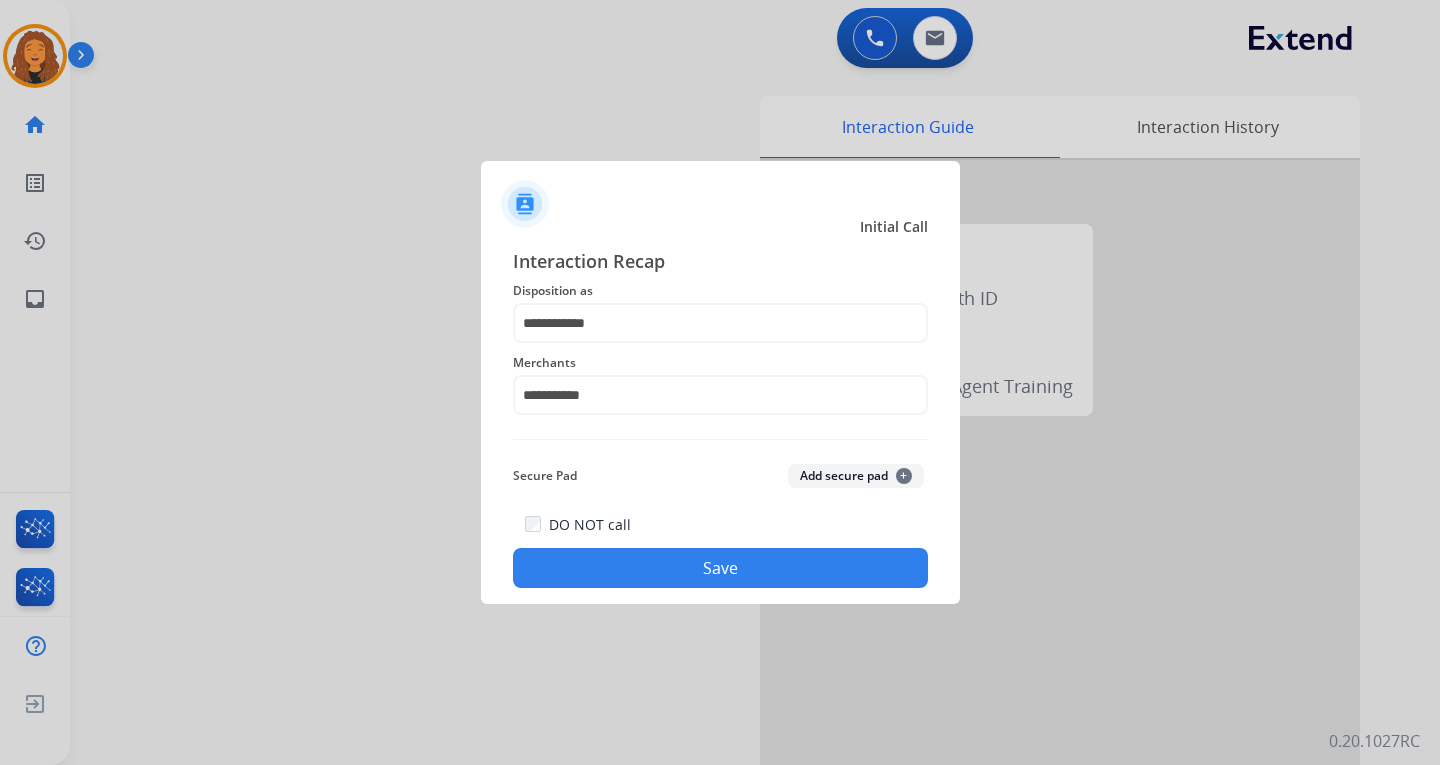 click on "Save" 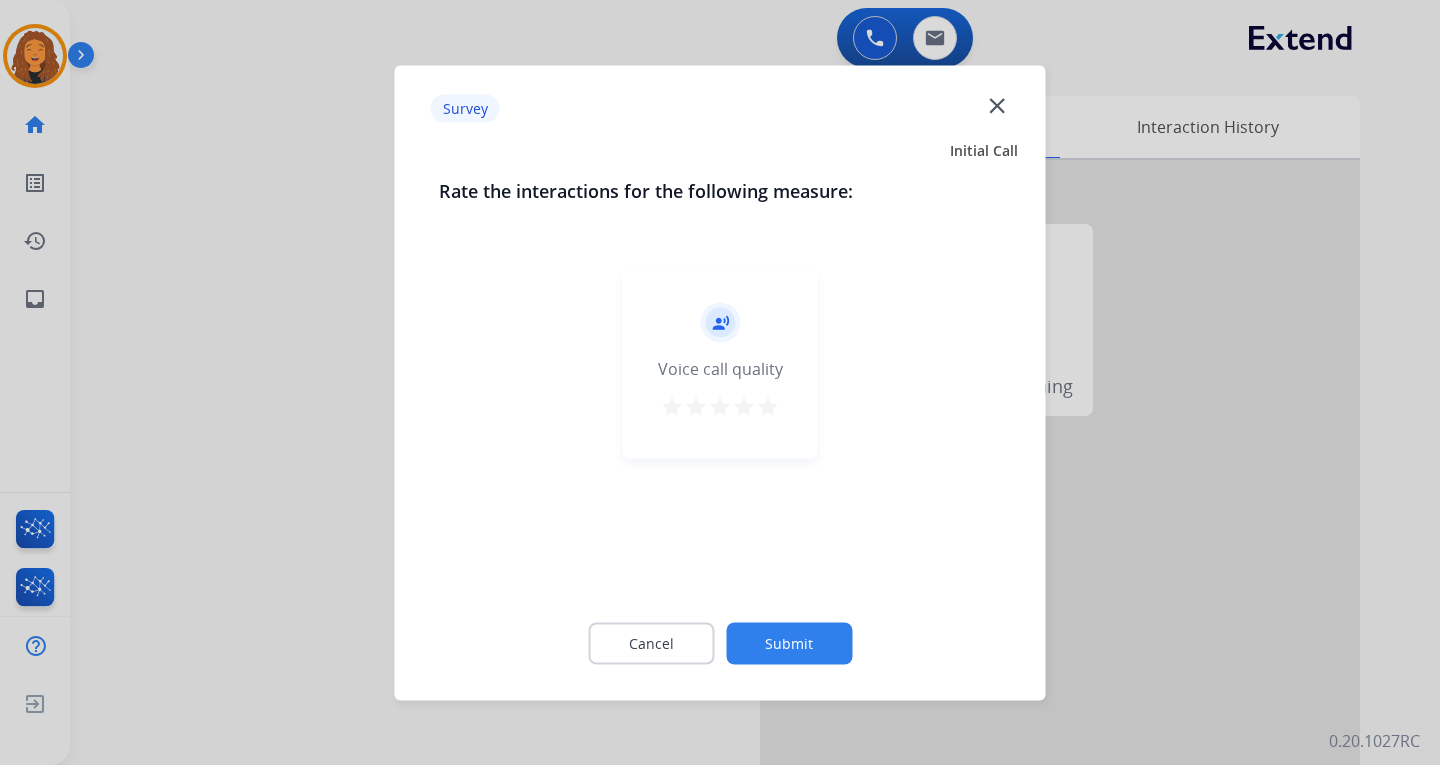 click on "Submit" 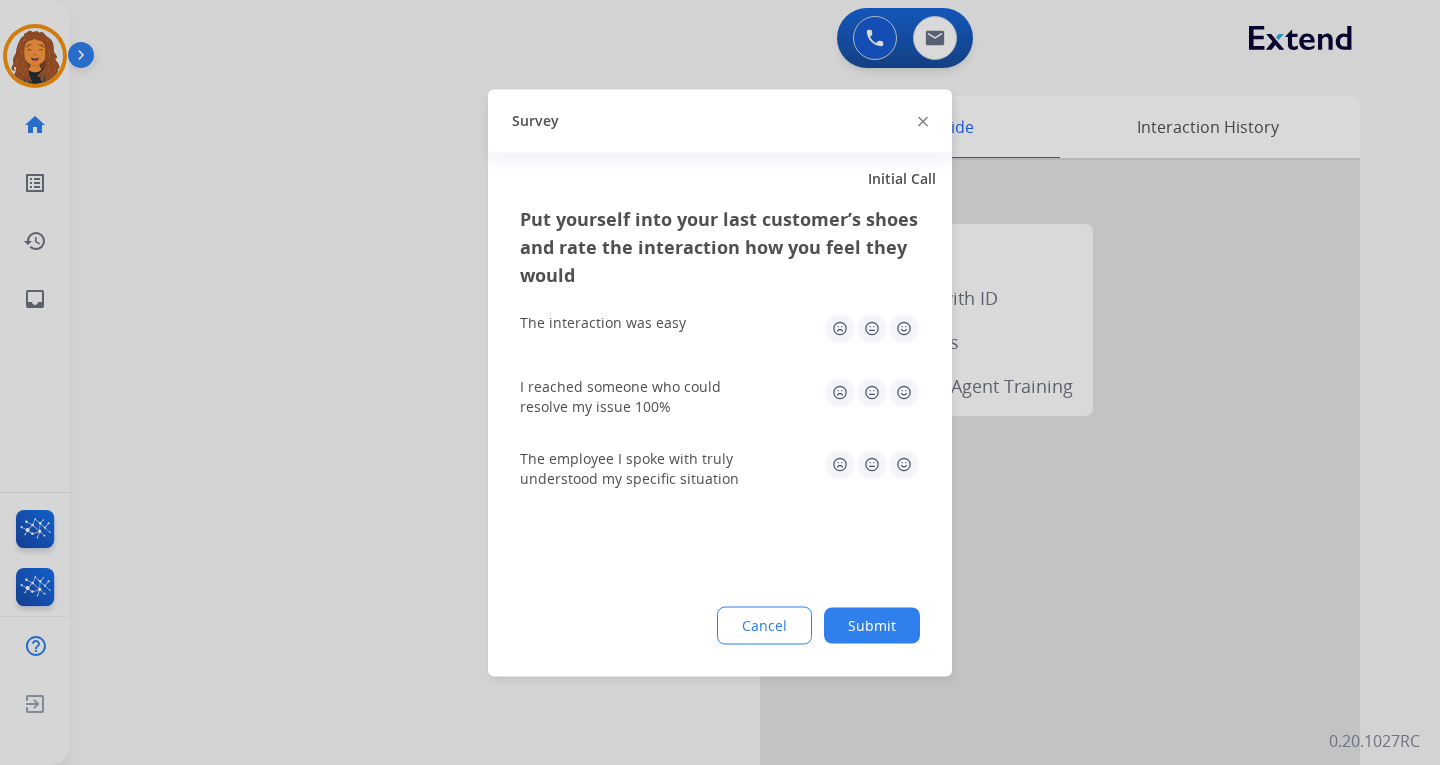 click on "Submit" 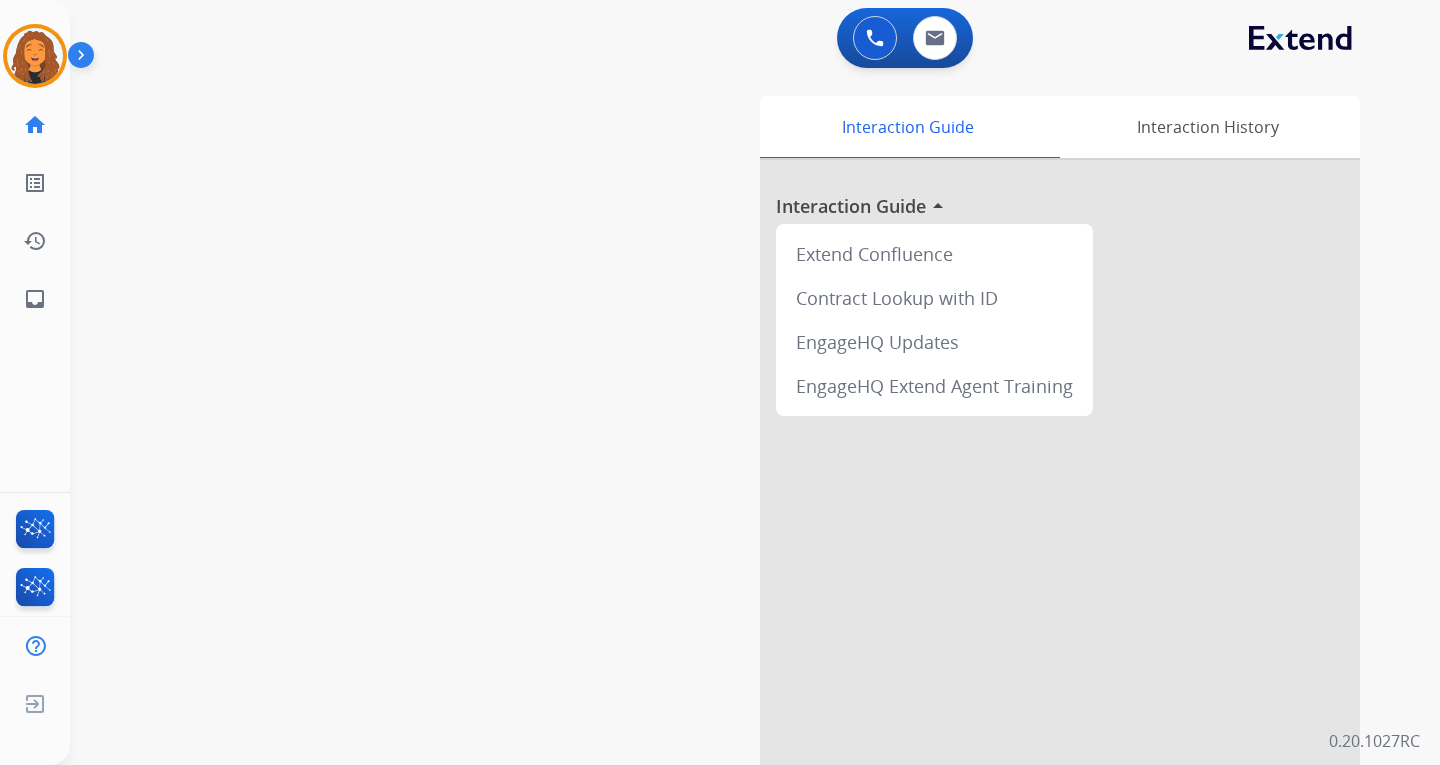 drag, startPoint x: 291, startPoint y: 376, endPoint x: 320, endPoint y: 404, distance: 40.311287 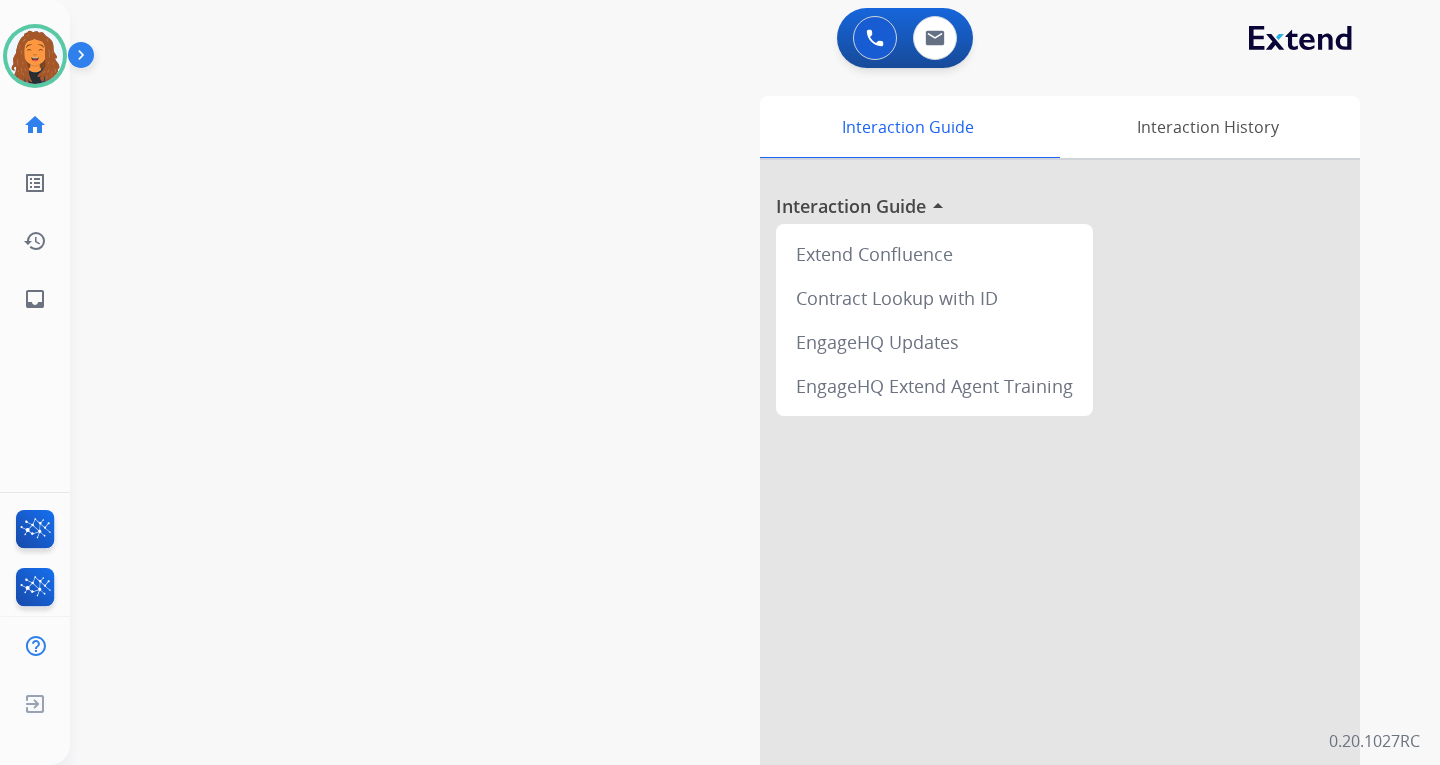 drag, startPoint x: 420, startPoint y: 121, endPoint x: 259, endPoint y: 39, distance: 180.67928 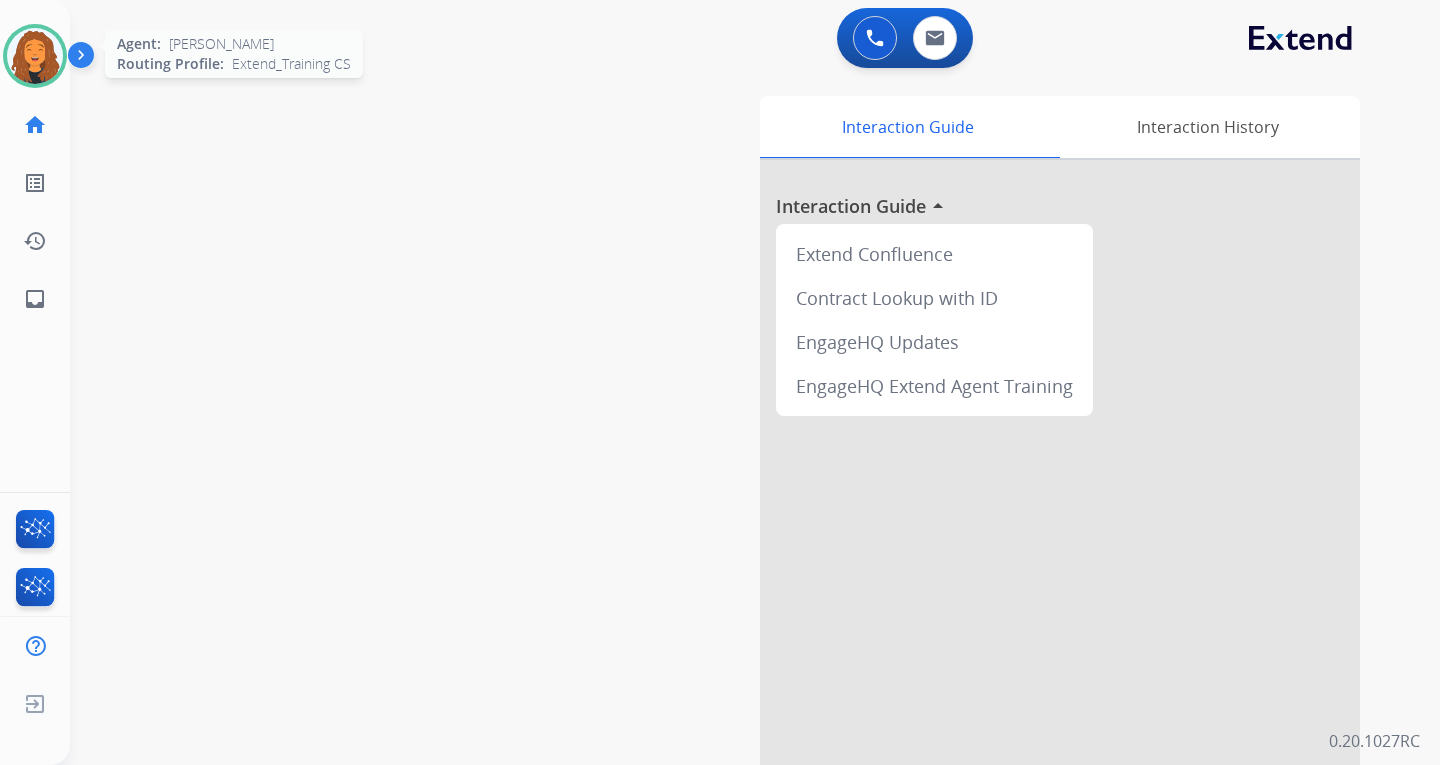 click at bounding box center [35, 56] 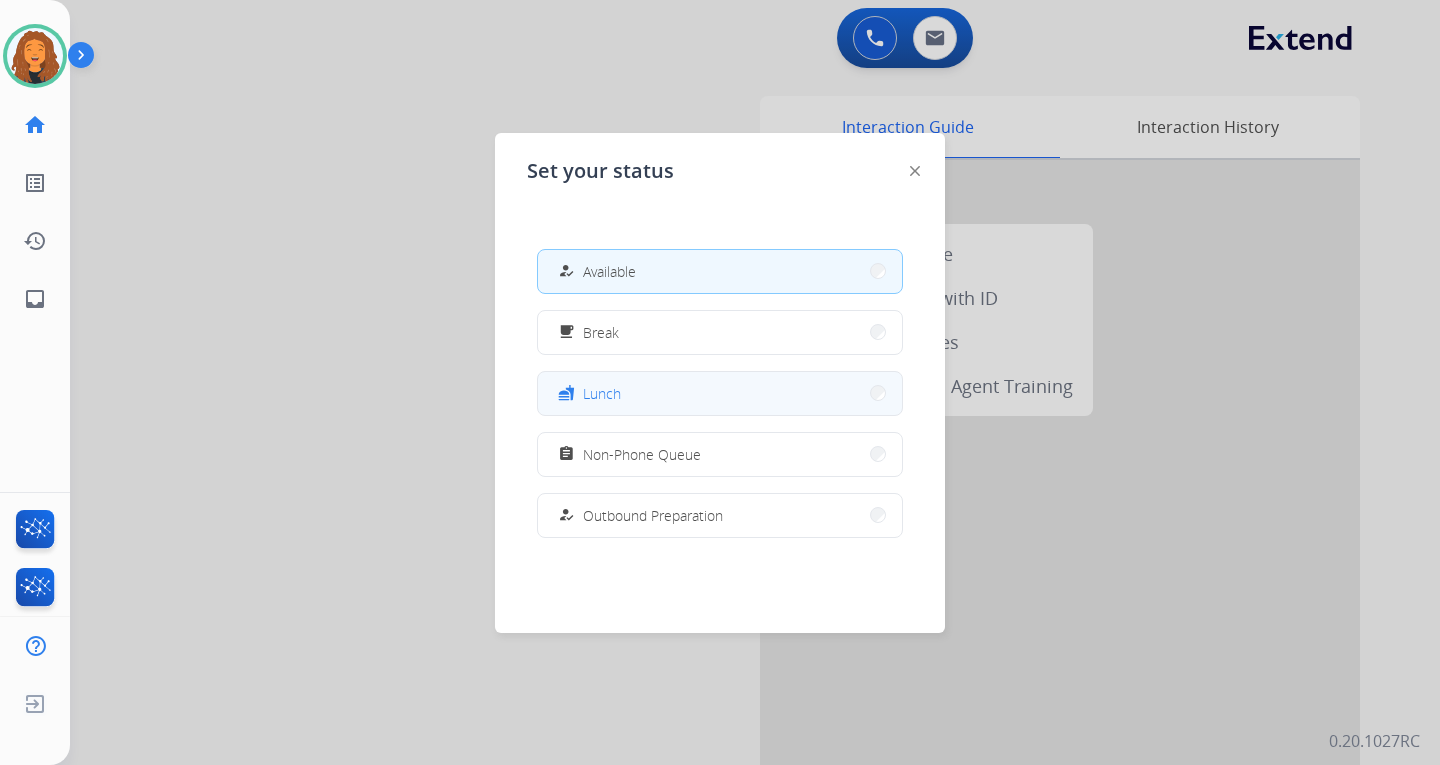 click on "Lunch" at bounding box center (602, 393) 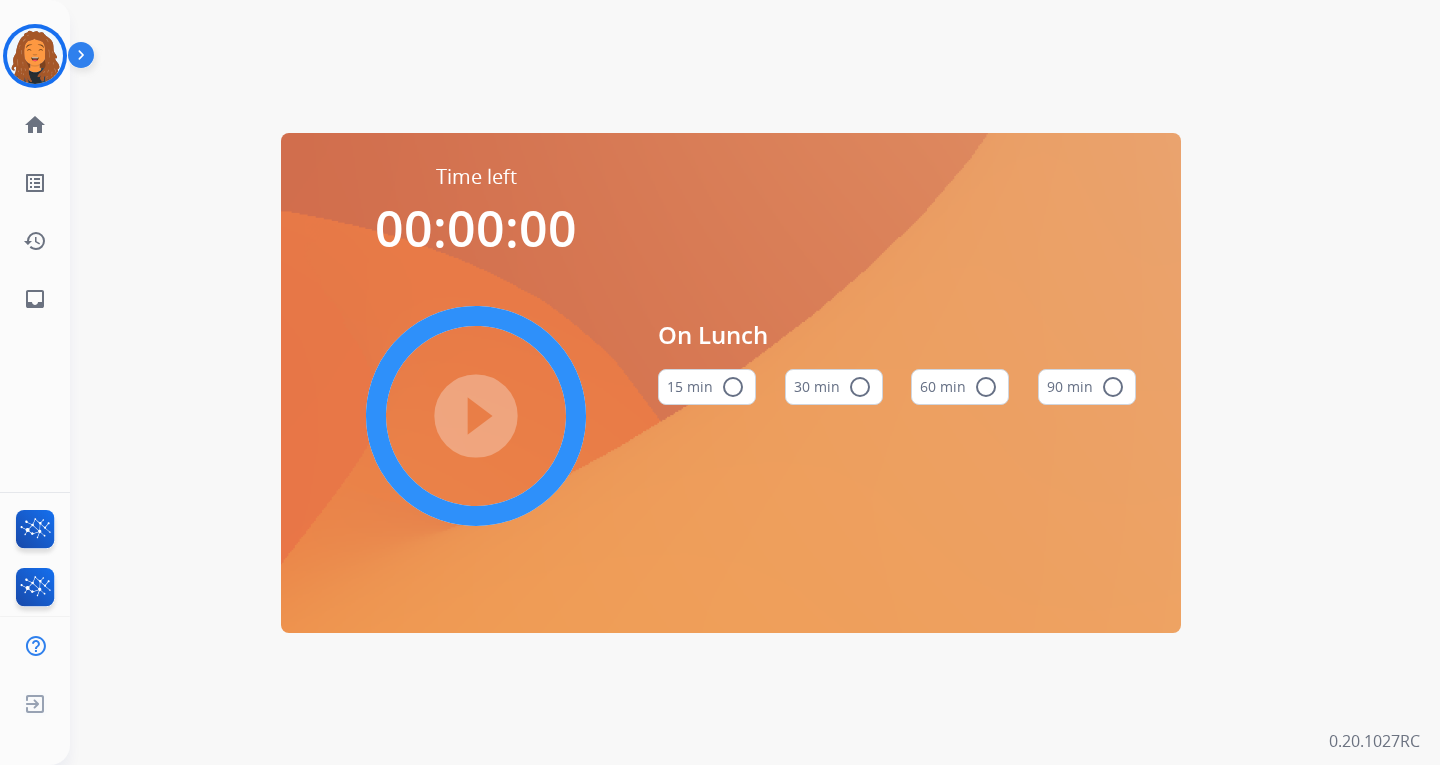 click on "radio_button_unchecked" at bounding box center (860, 387) 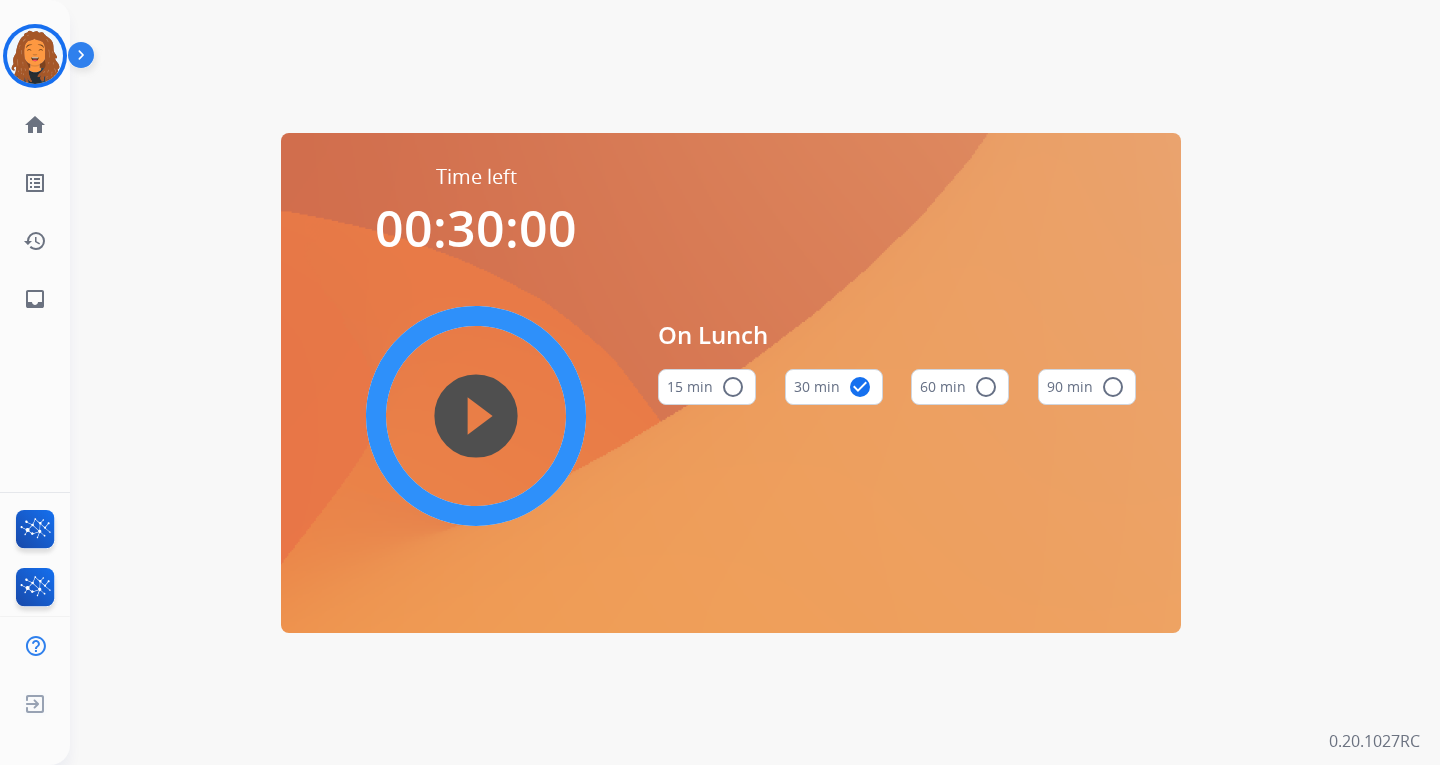 click on "play_circle_filled" at bounding box center [476, 416] 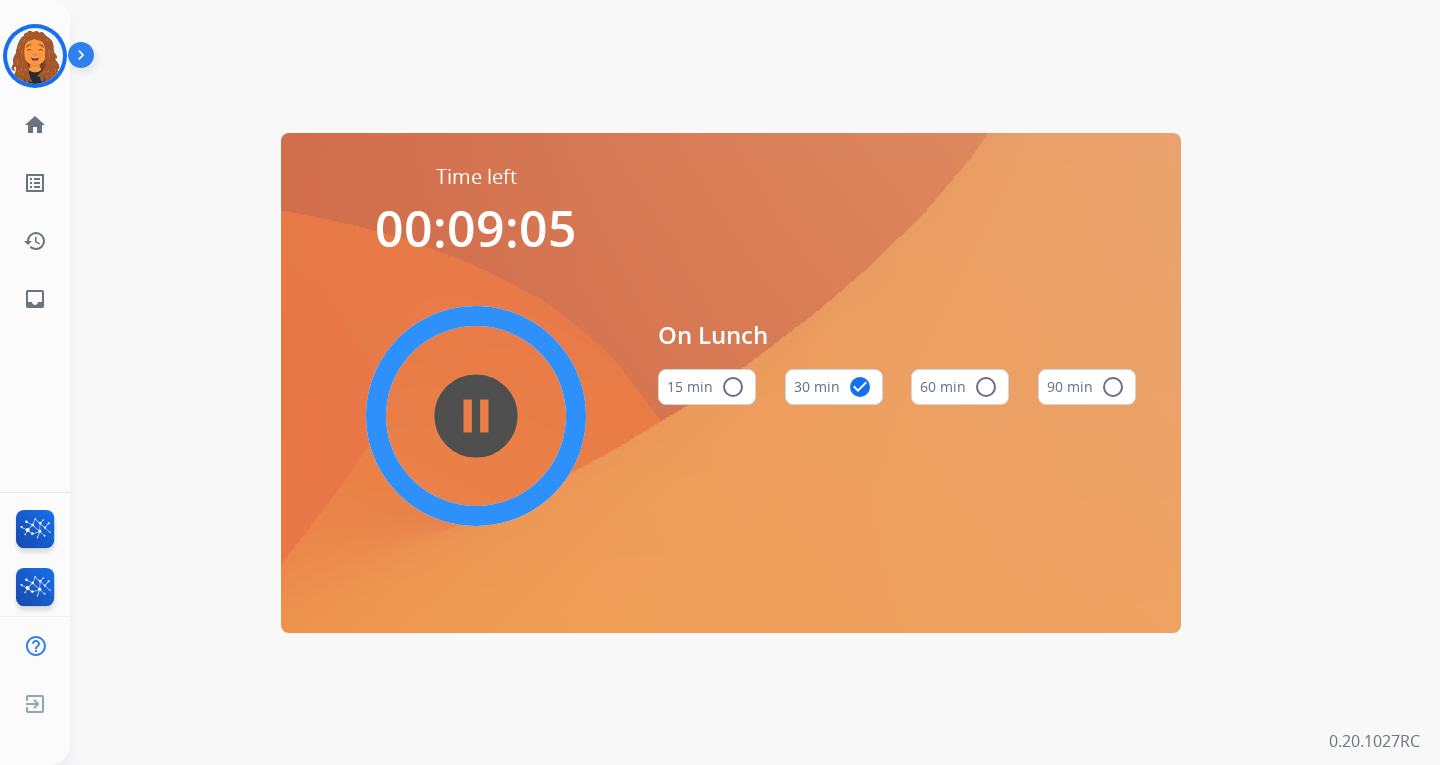 scroll, scrollTop: 0, scrollLeft: 0, axis: both 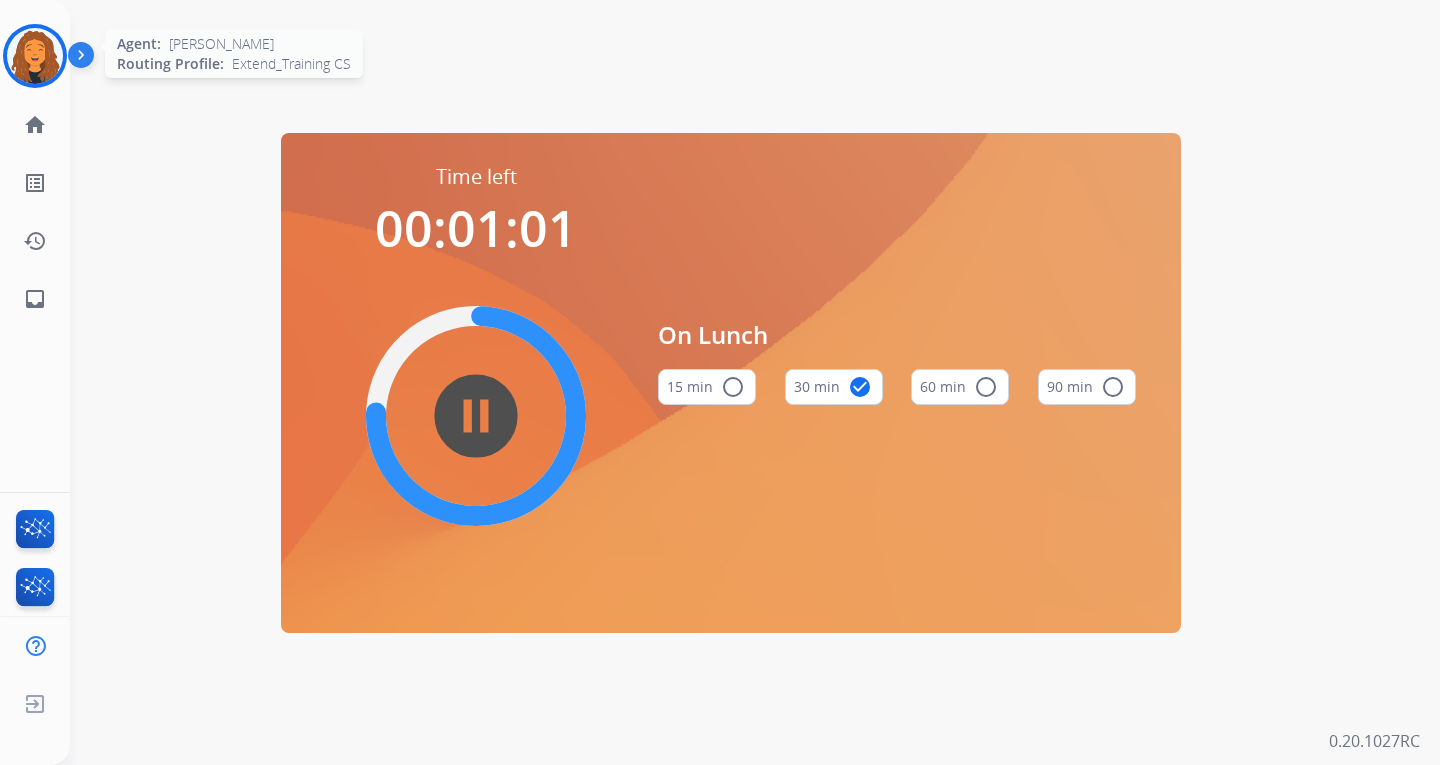 click at bounding box center [35, 56] 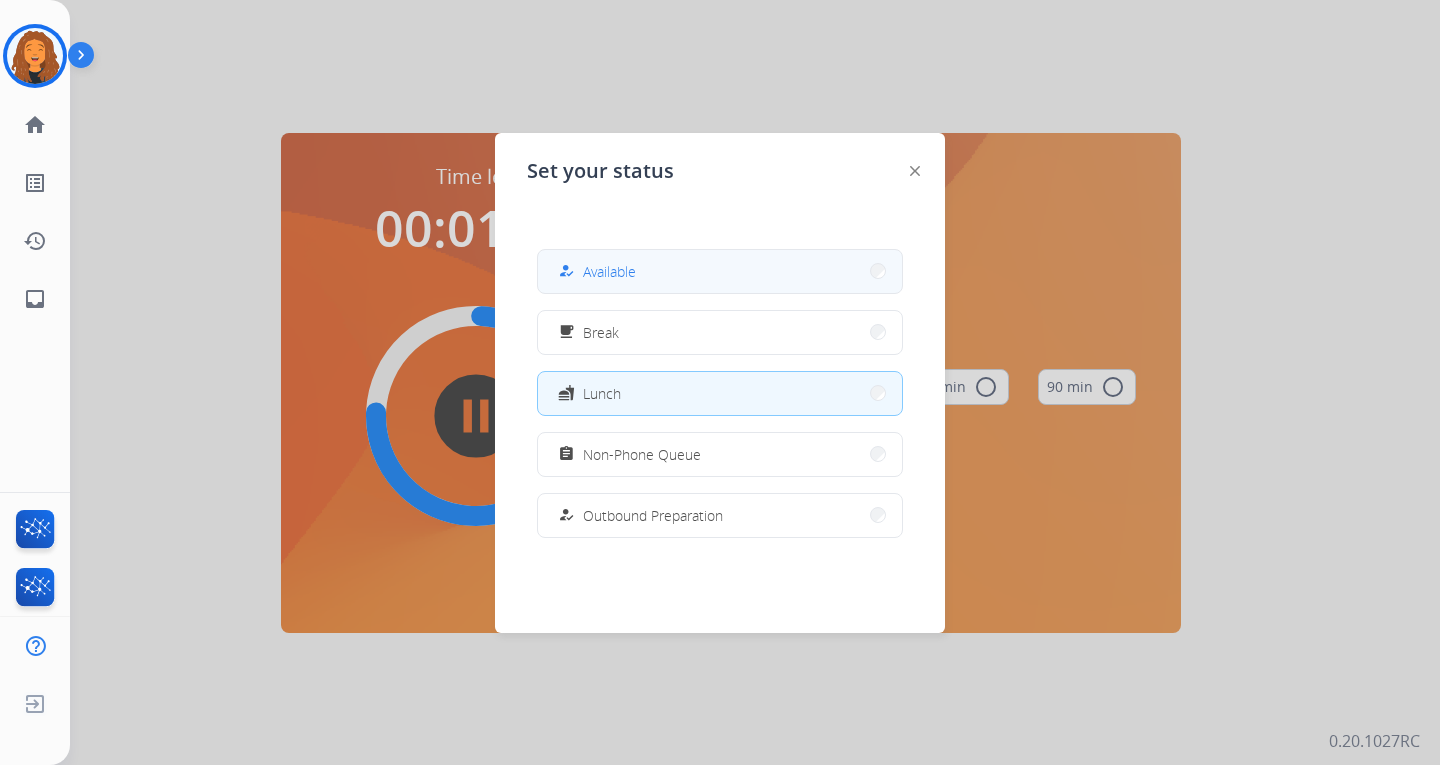 click on "Available" at bounding box center (609, 271) 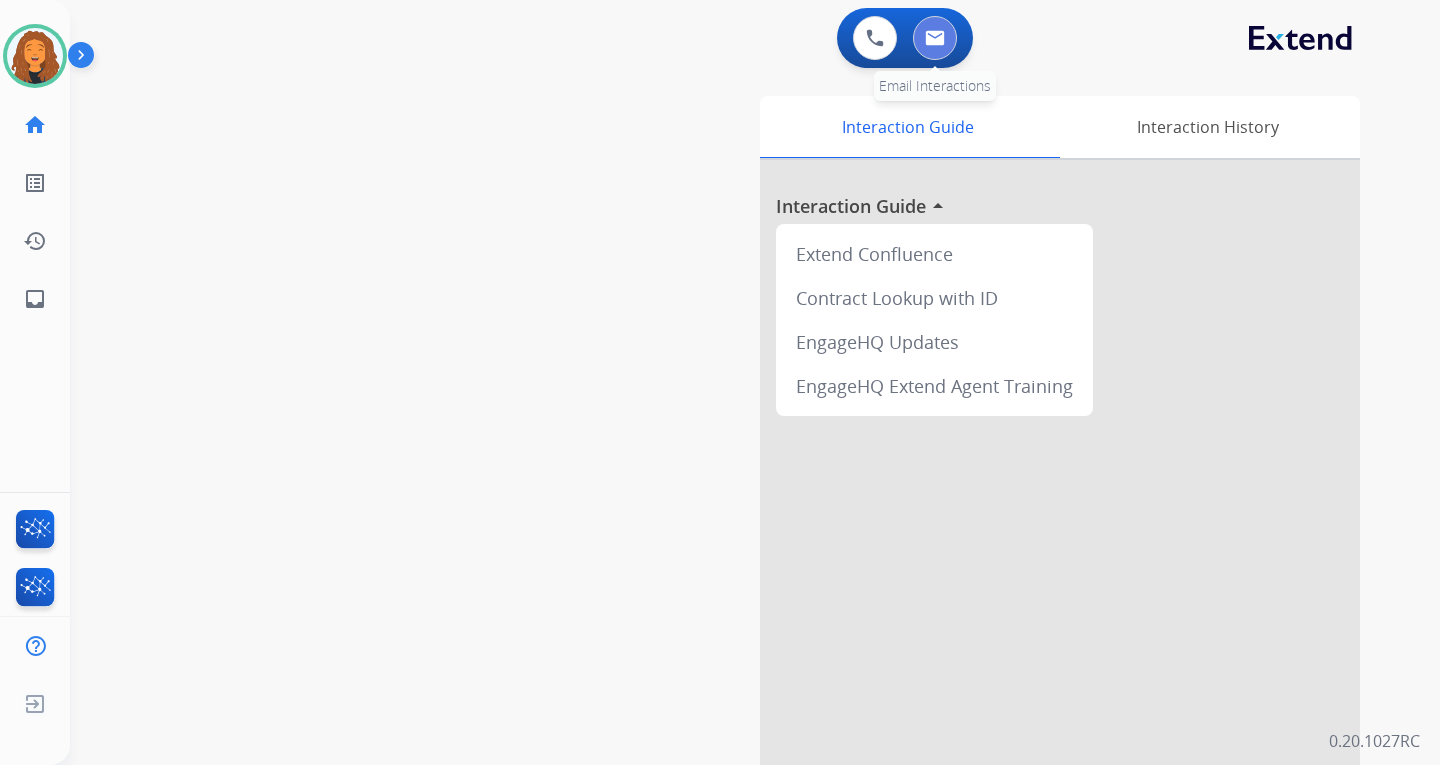 click at bounding box center (935, 38) 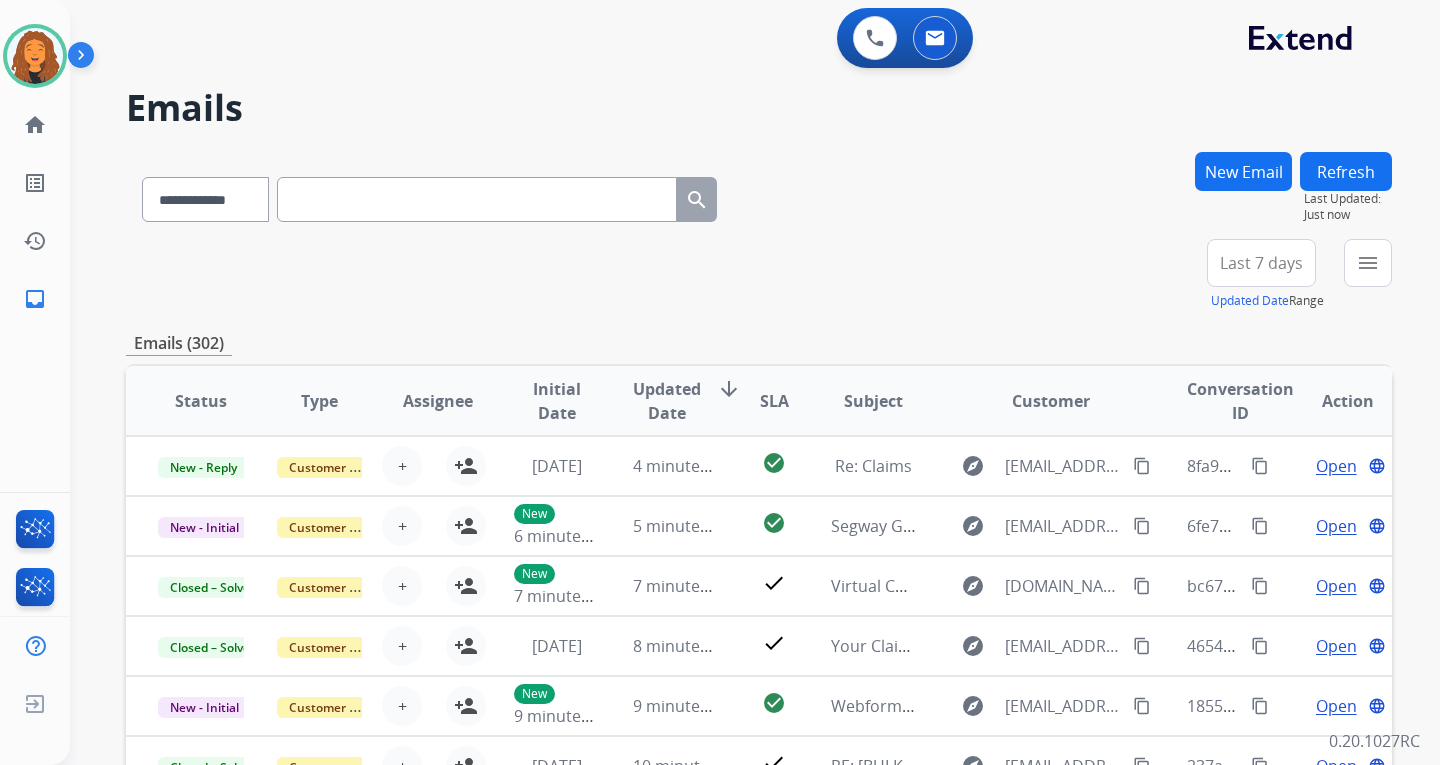 click on "New Email" at bounding box center [1243, 171] 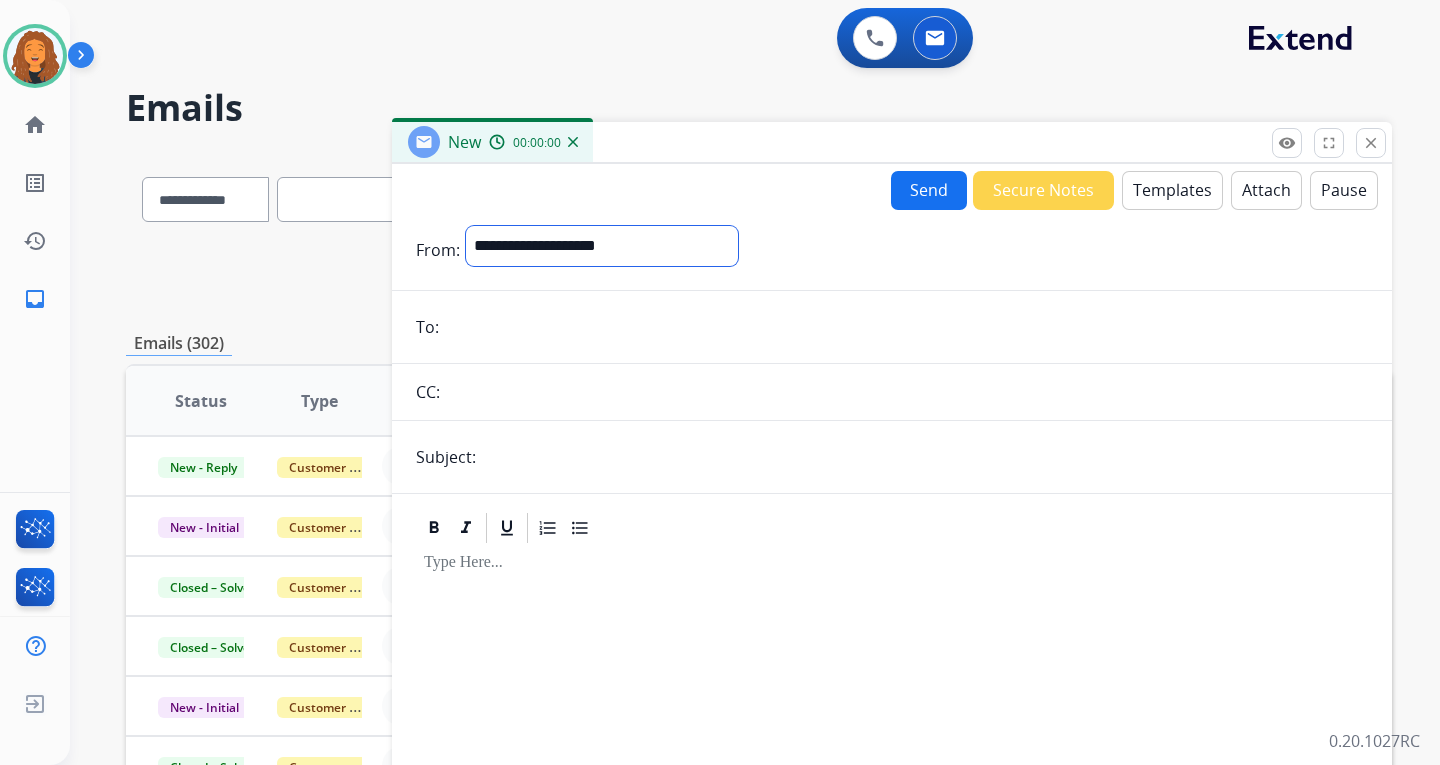 click on "**********" at bounding box center (602, 246) 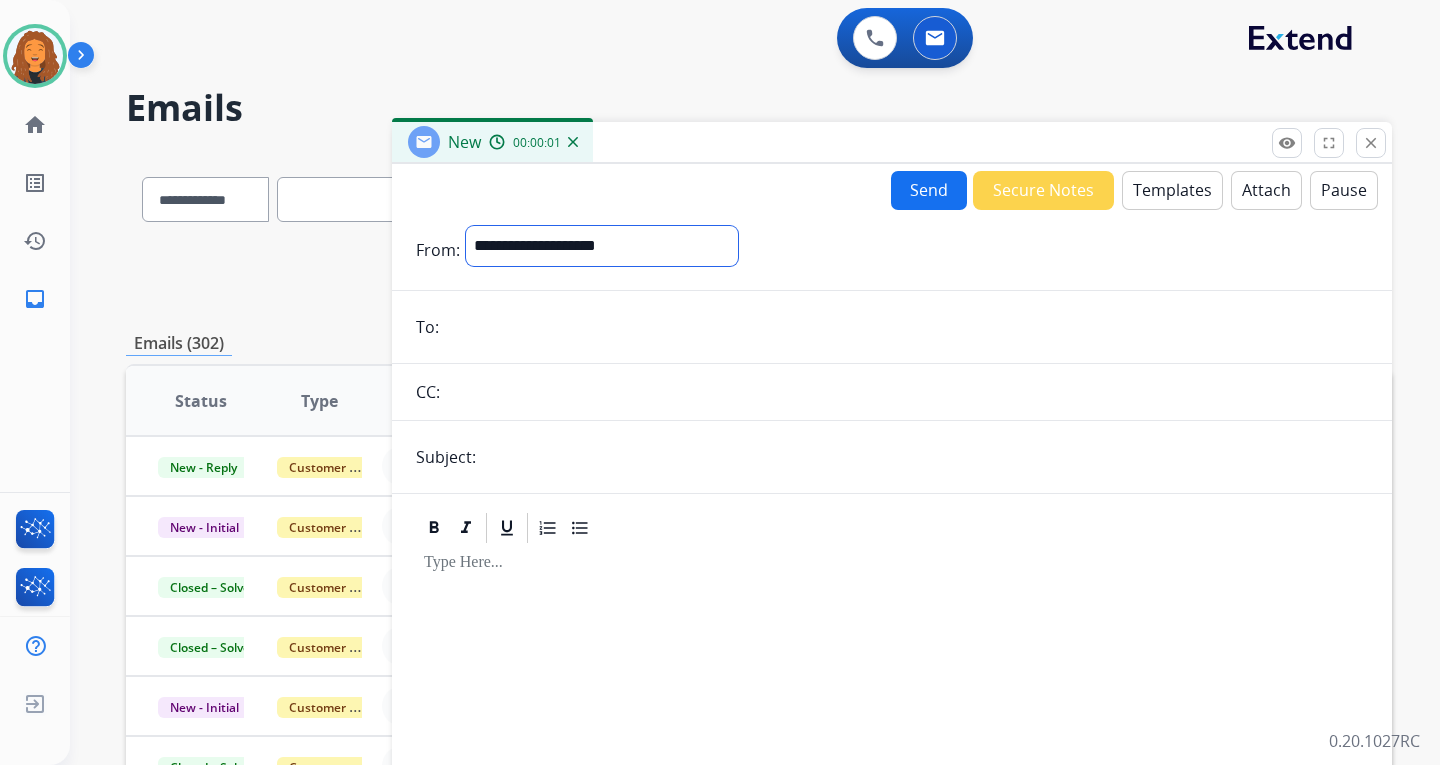 select on "**********" 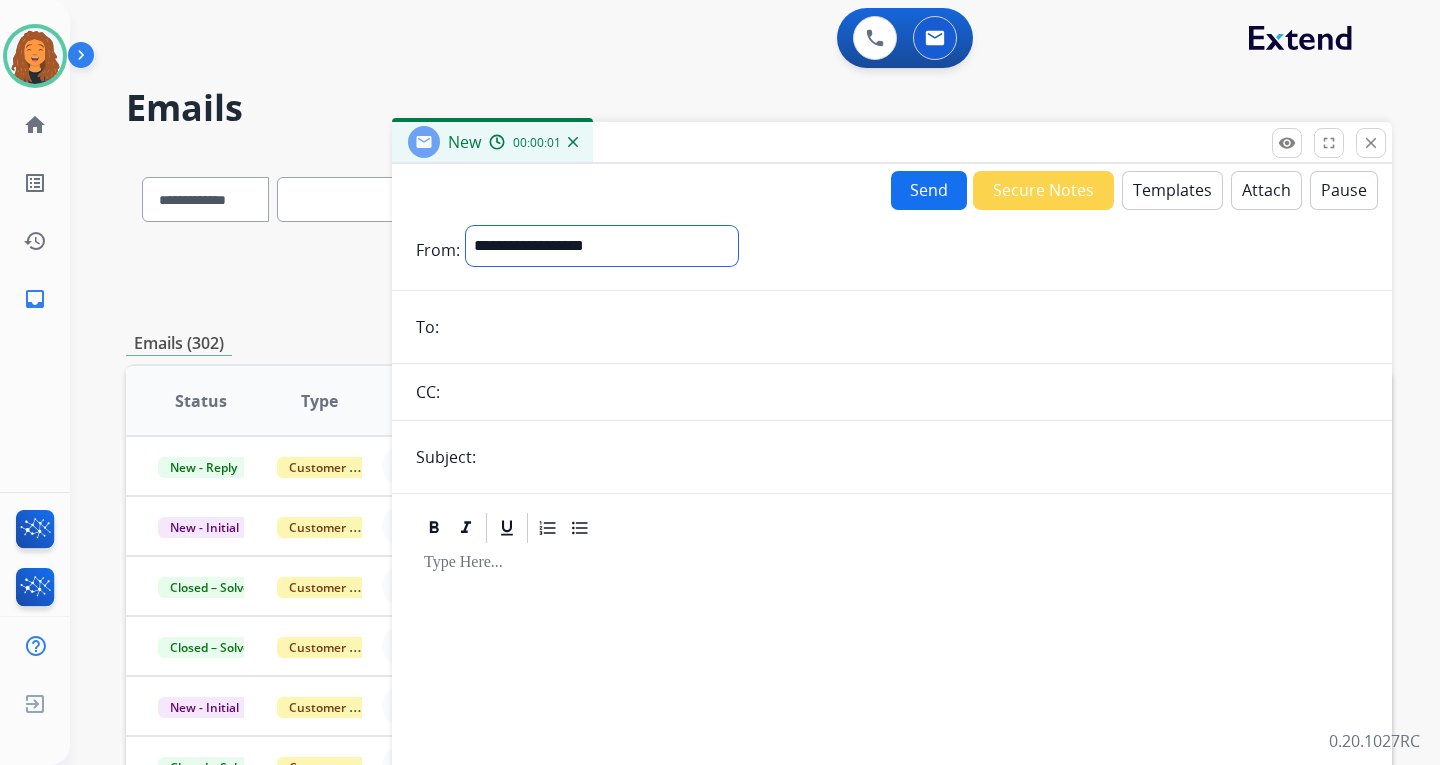 click on "**********" at bounding box center (602, 246) 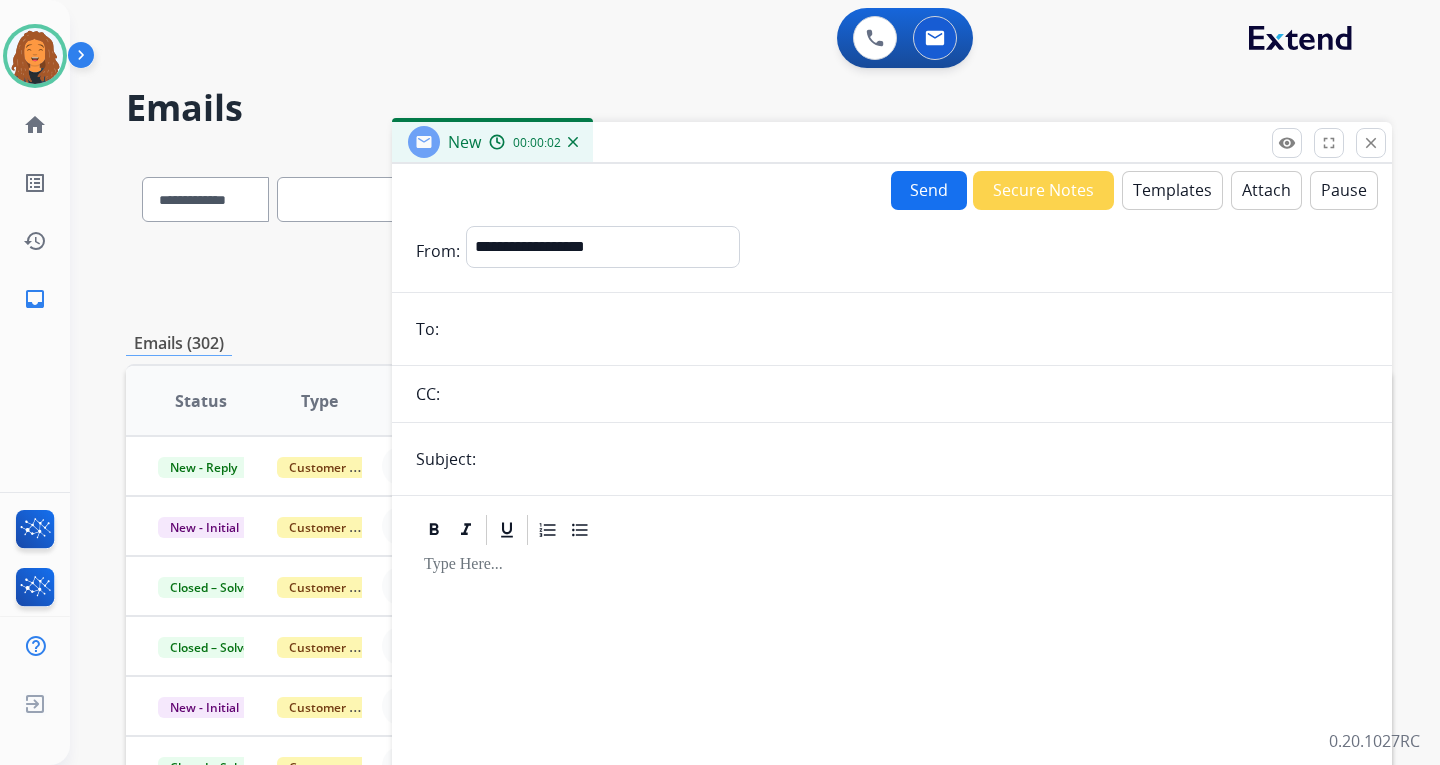 click on "**********" at bounding box center (892, 556) 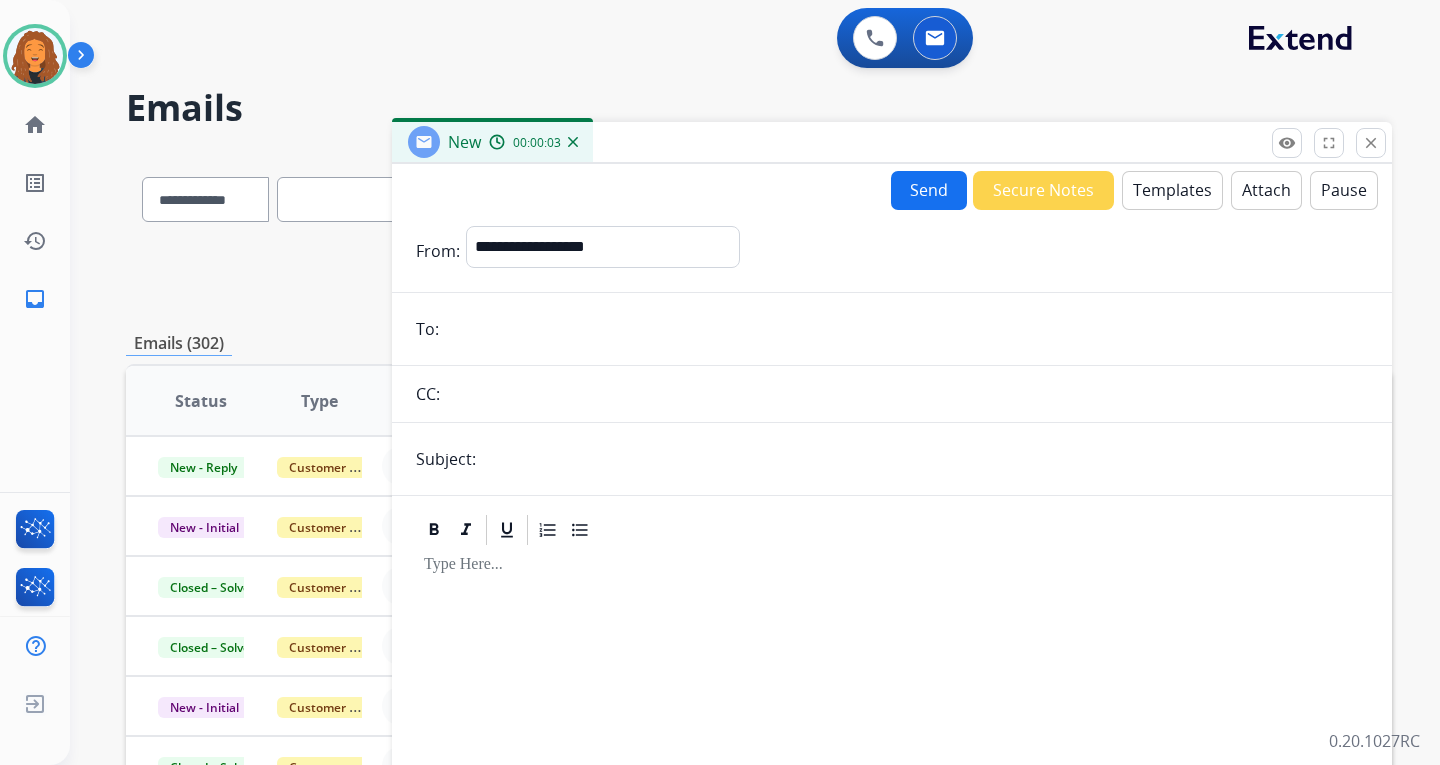 paste on "**********" 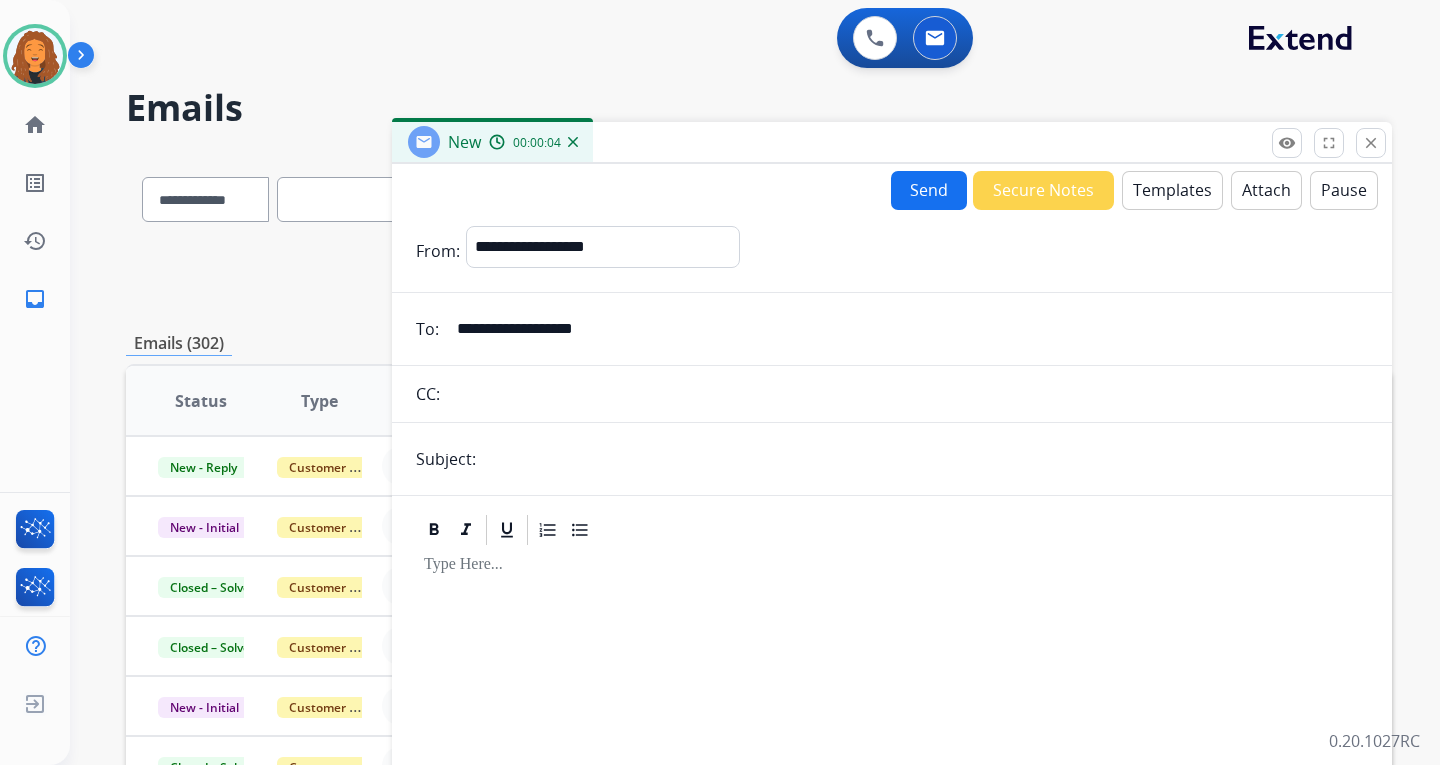 type on "**********" 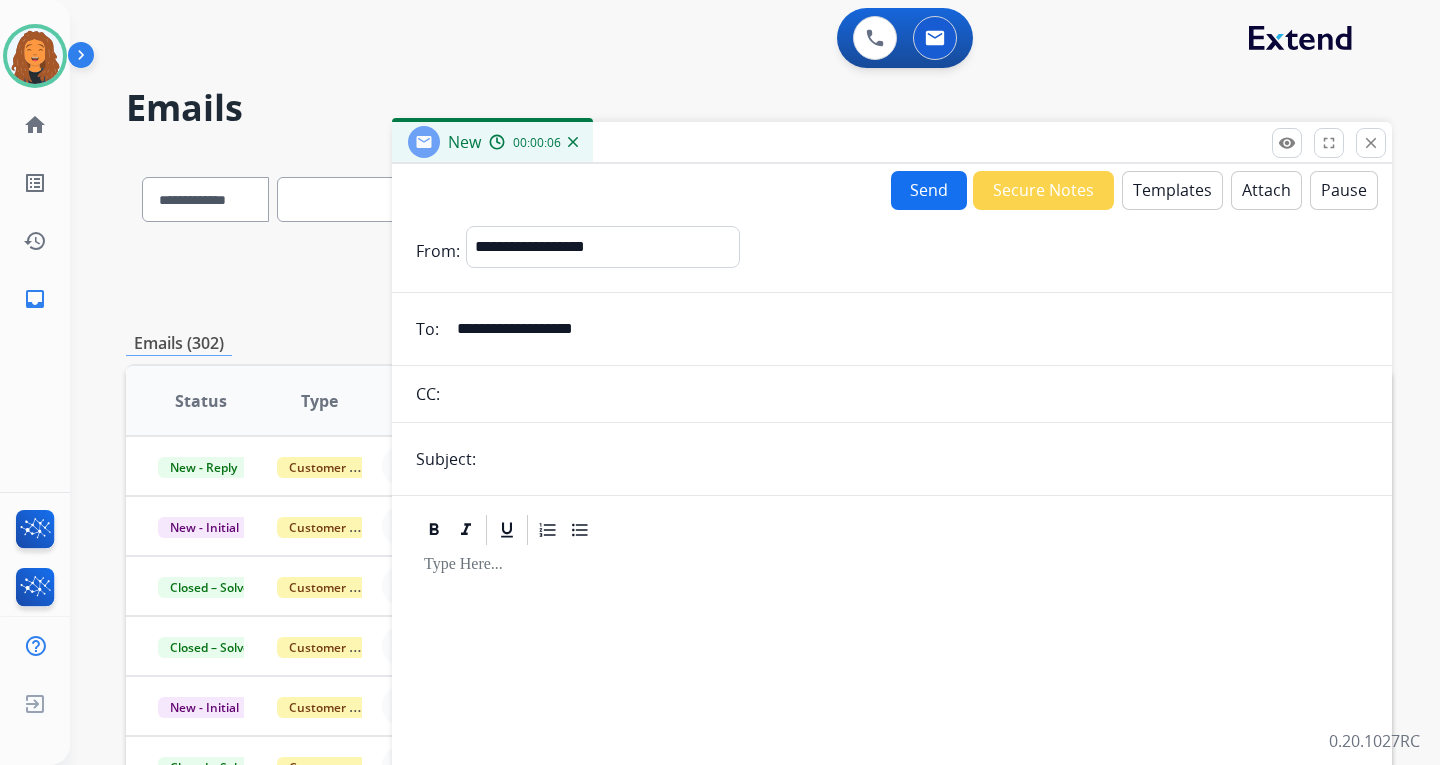 type on "**********" 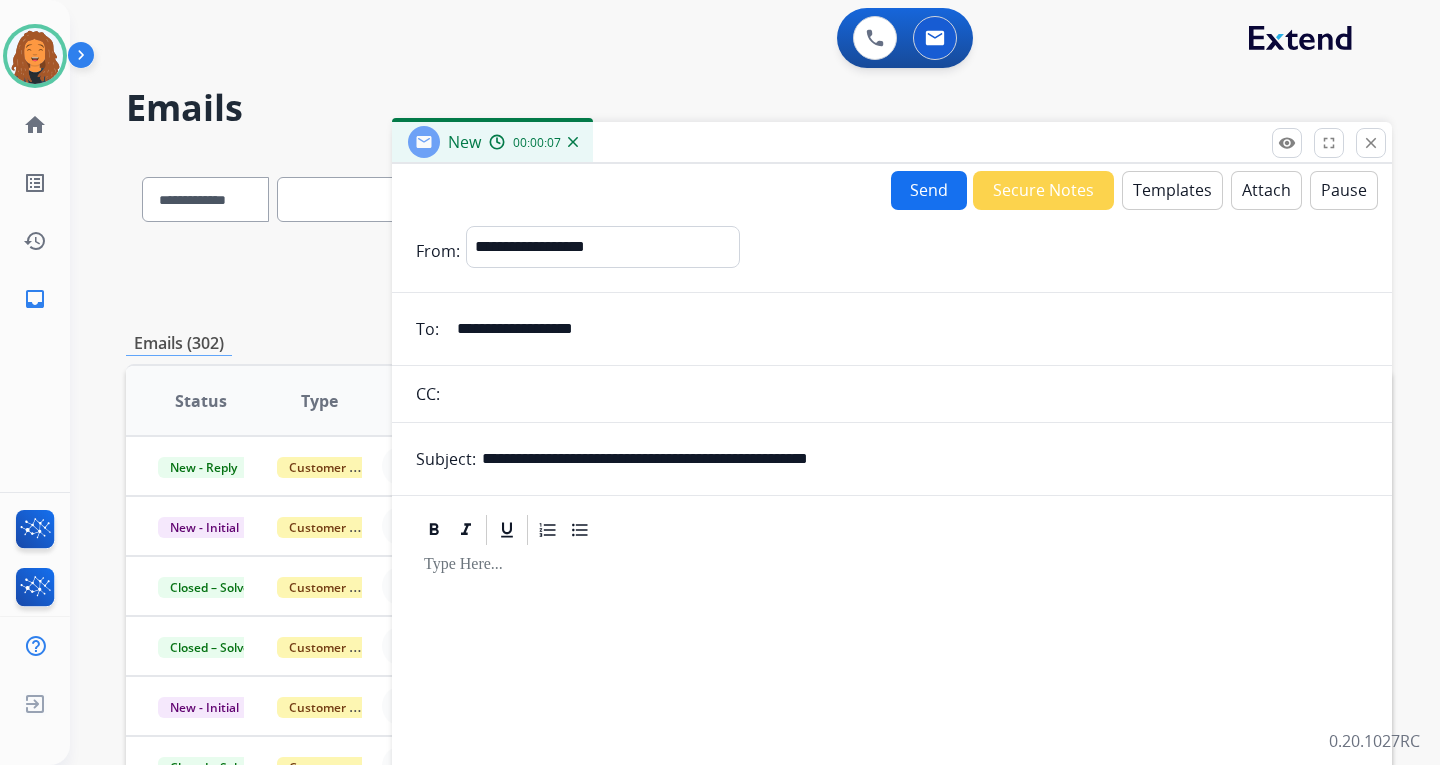 click on "Templates" at bounding box center [1172, 190] 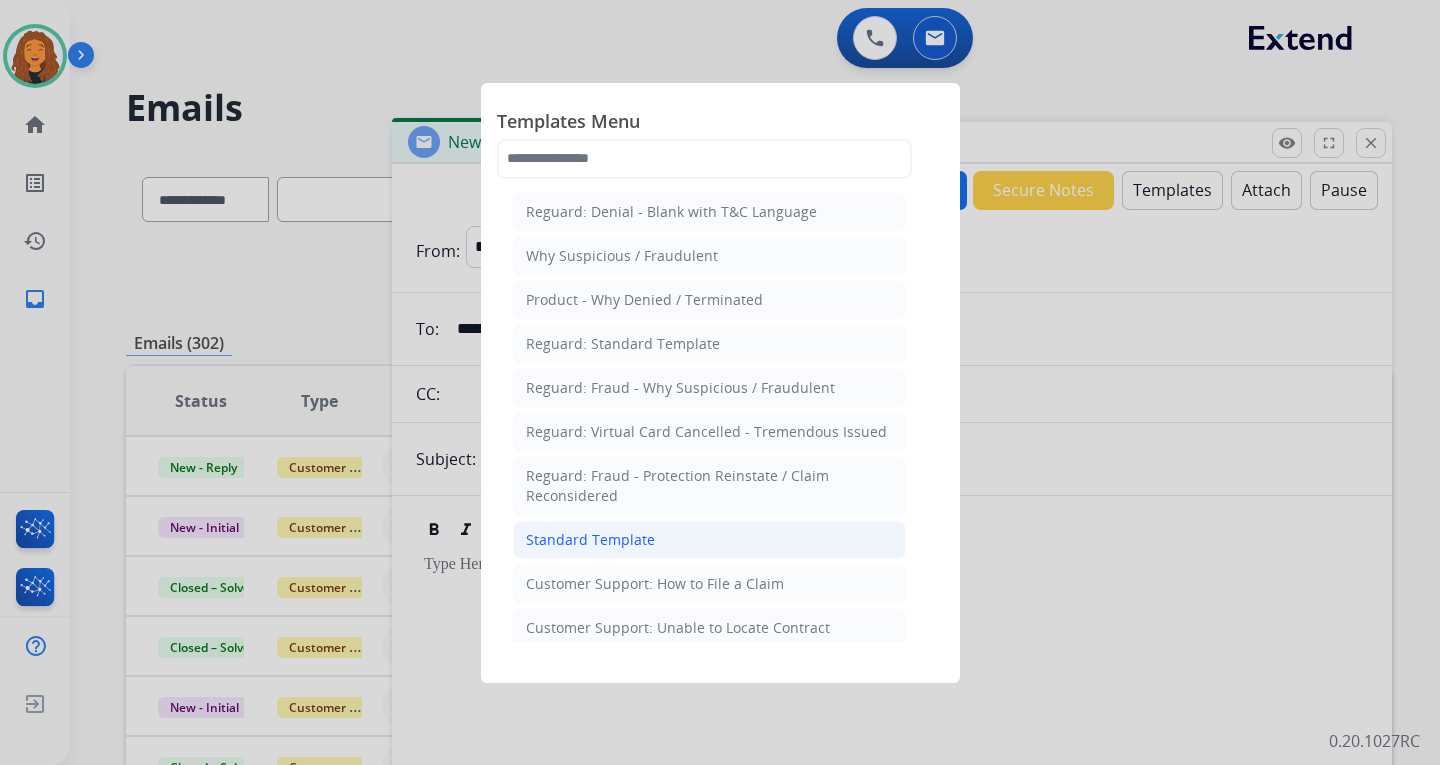 click on "Standard Template" 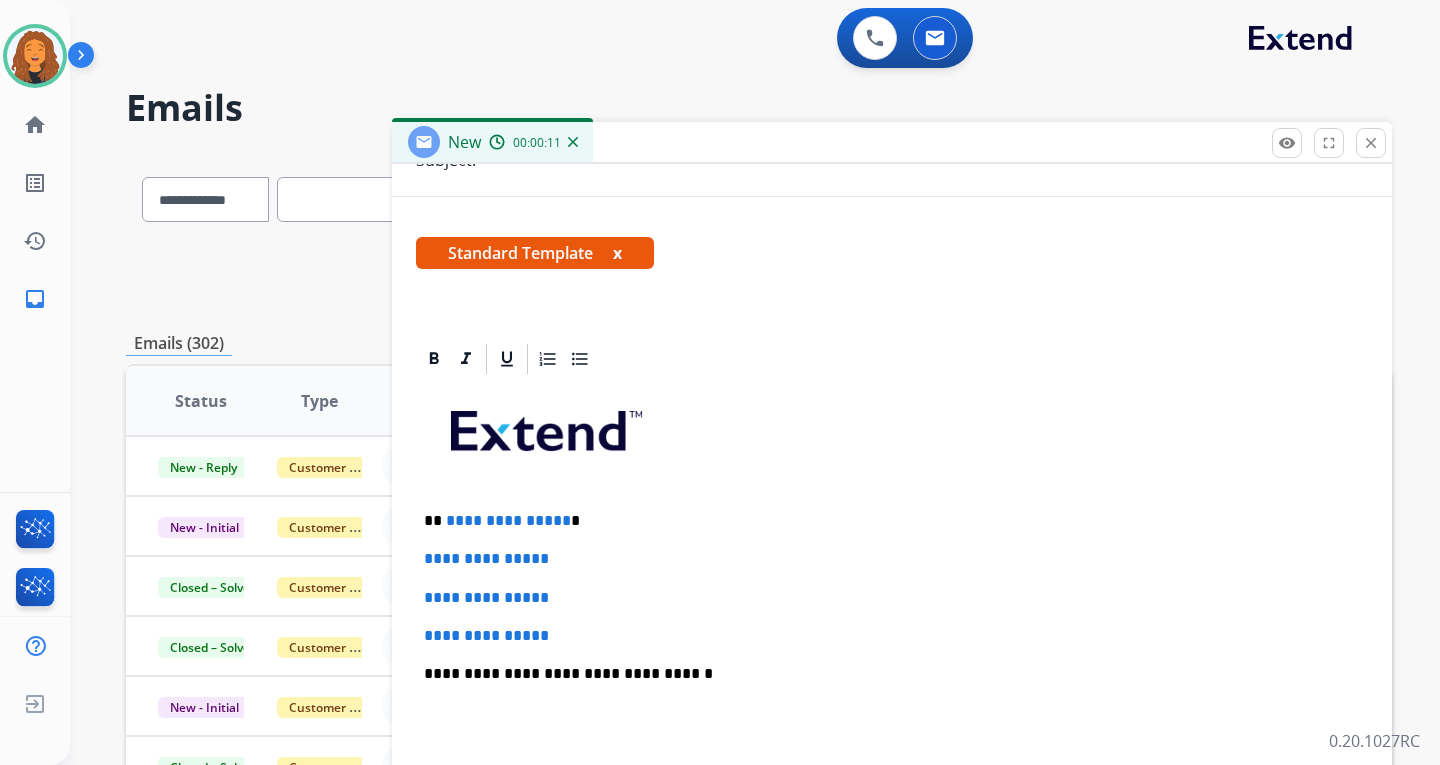 scroll, scrollTop: 300, scrollLeft: 0, axis: vertical 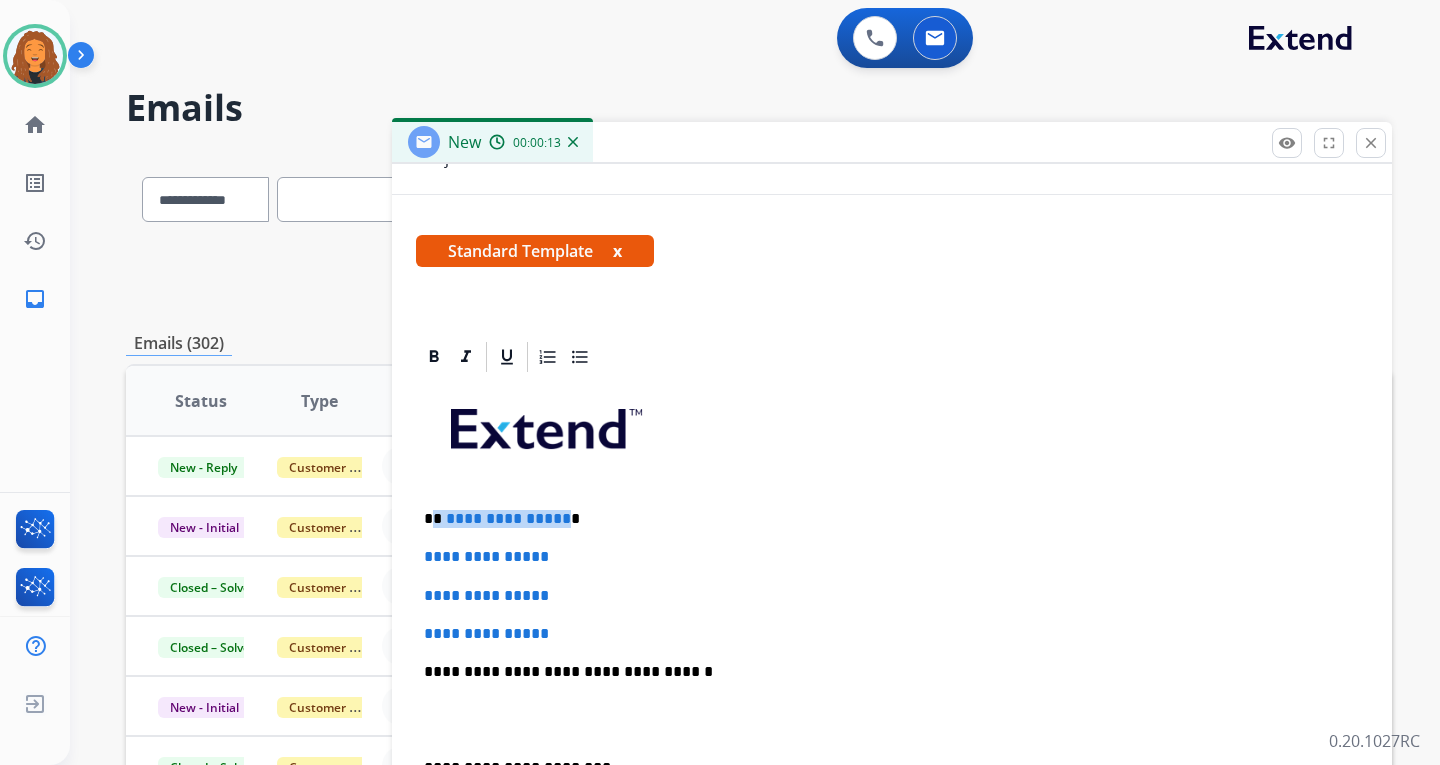 drag, startPoint x: 559, startPoint y: 518, endPoint x: 436, endPoint y: 518, distance: 123 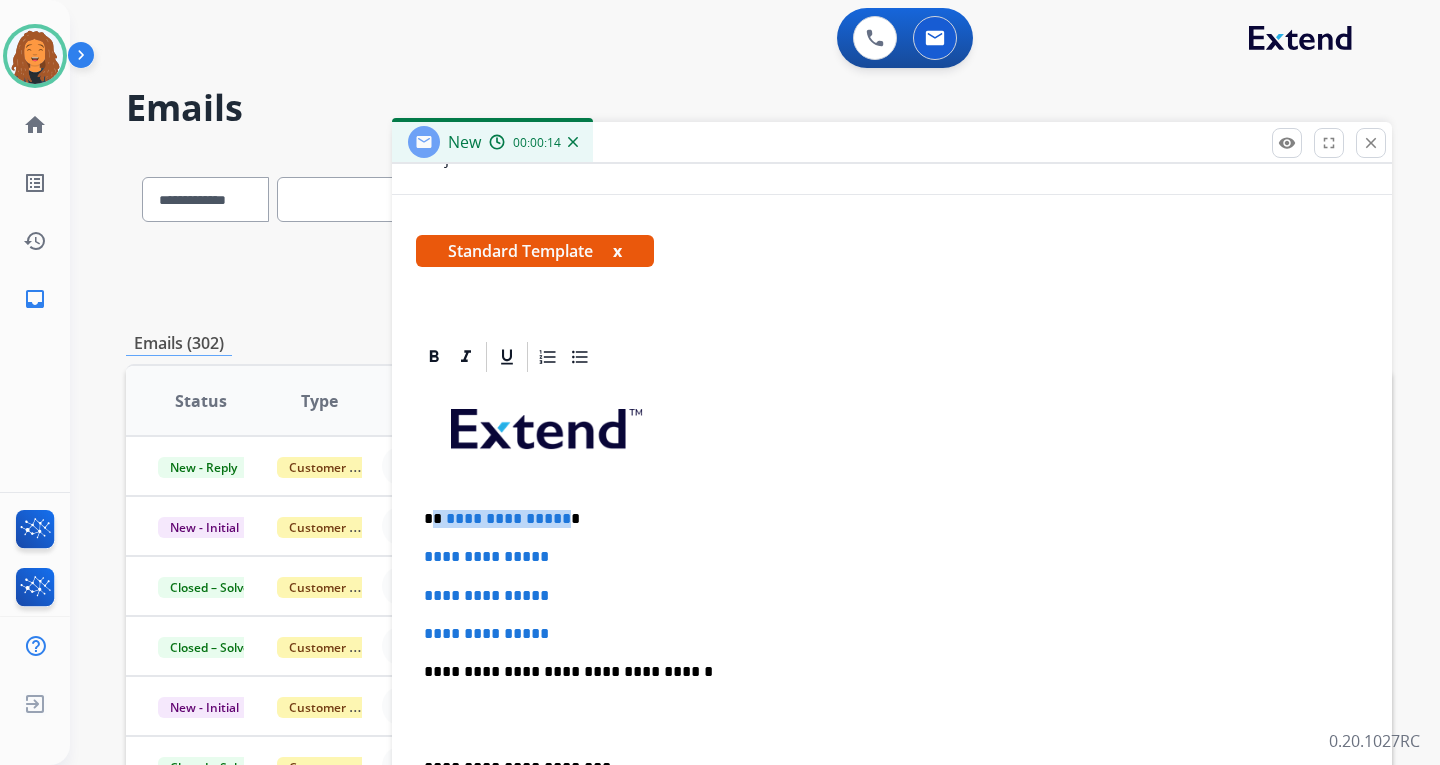 type 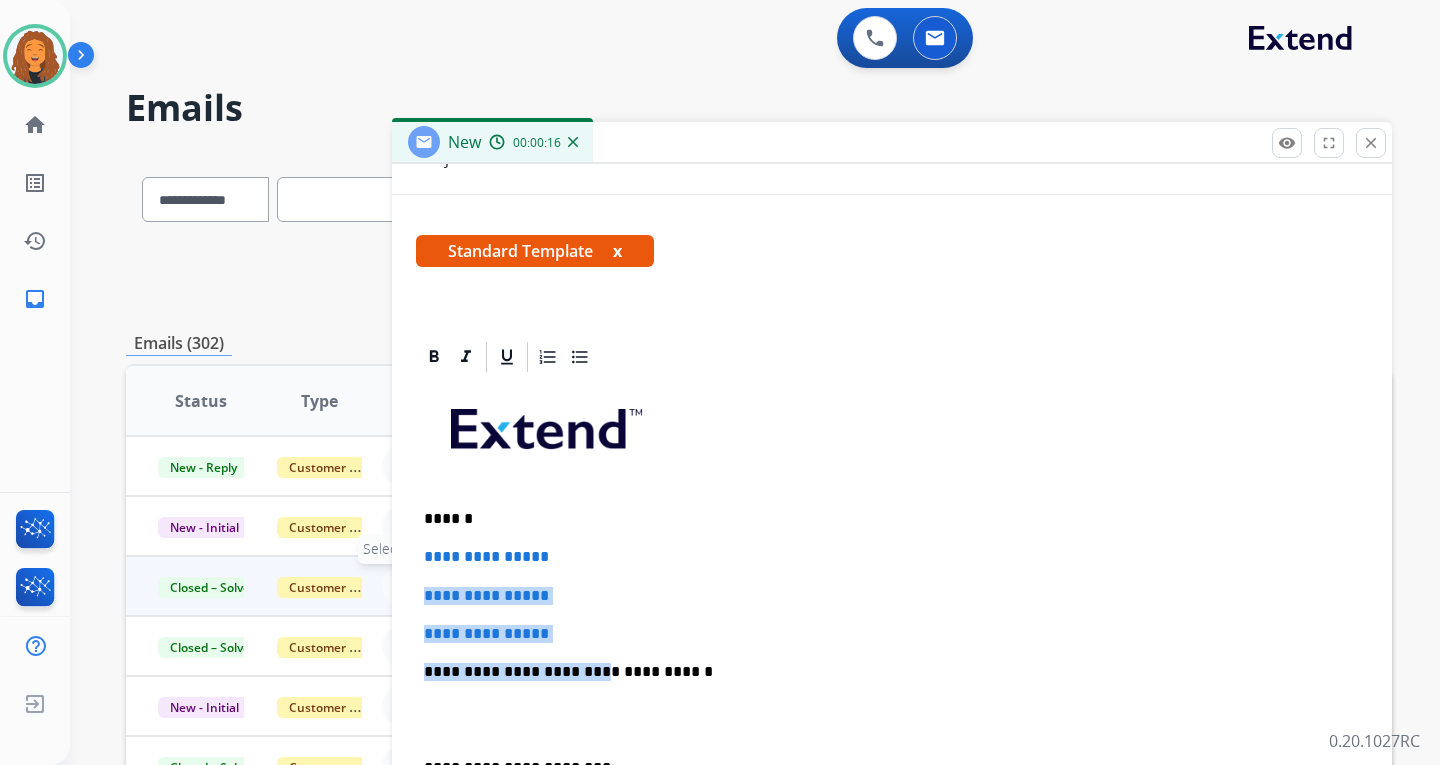 drag, startPoint x: 515, startPoint y: 638, endPoint x: 382, endPoint y: 599, distance: 138.60014 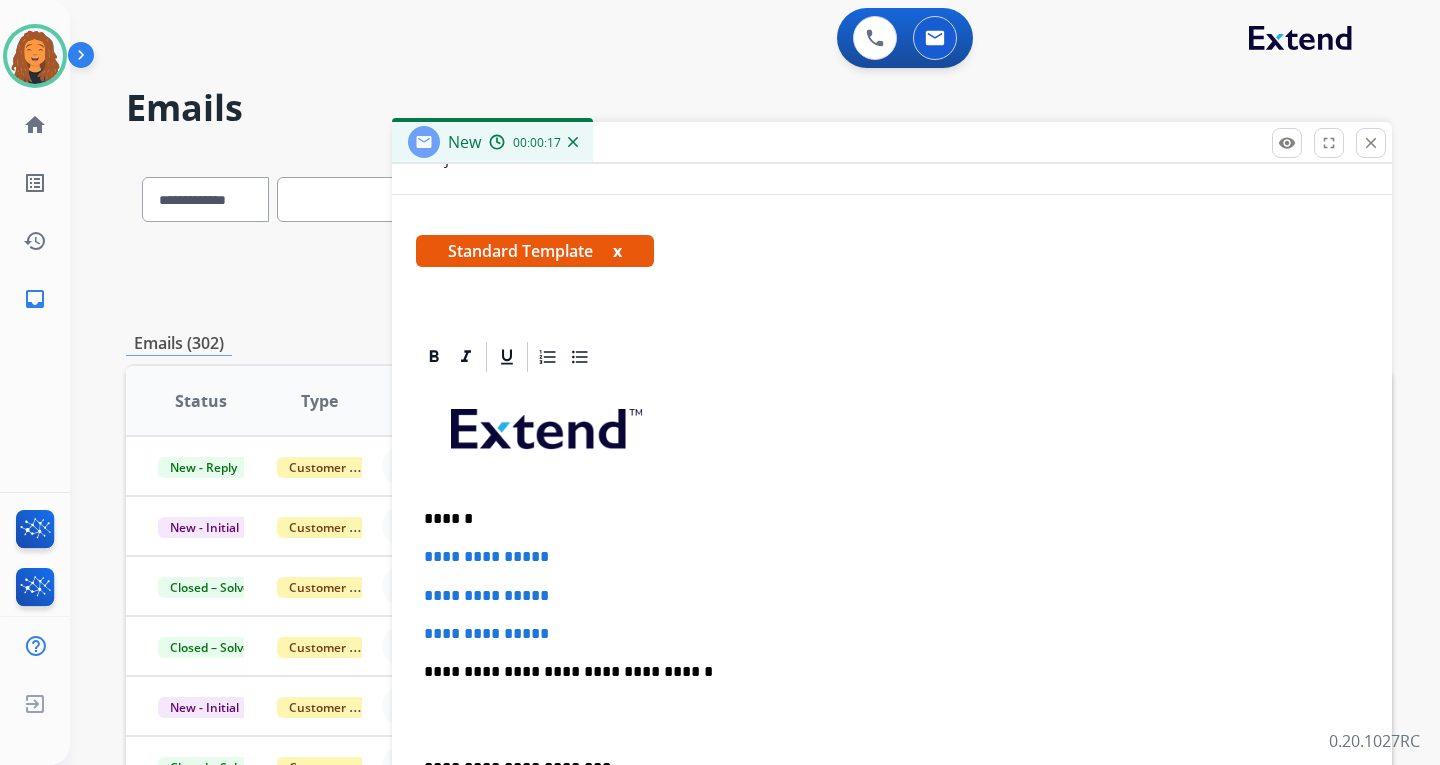 click on "**********" at bounding box center (892, 719) 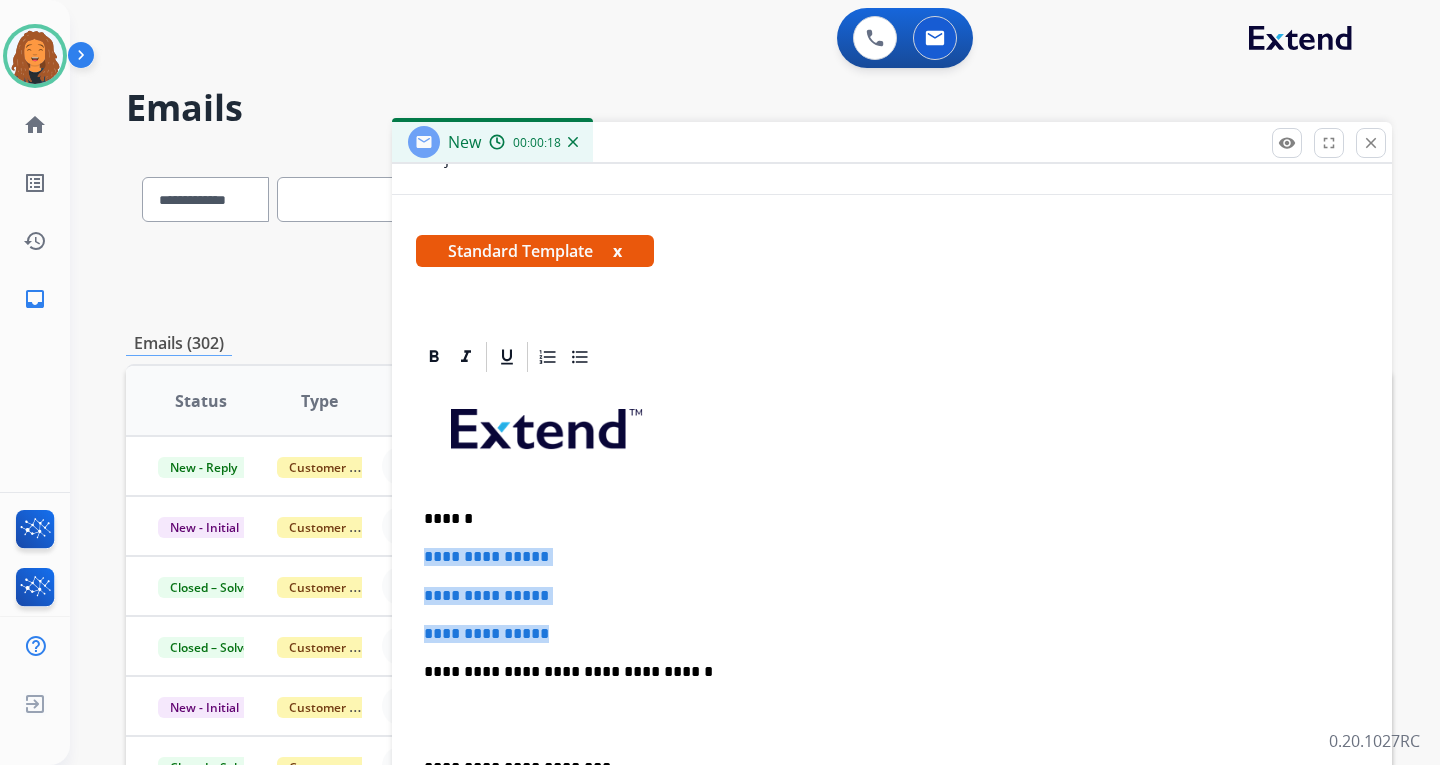 drag, startPoint x: 609, startPoint y: 633, endPoint x: 415, endPoint y: 561, distance: 206.92995 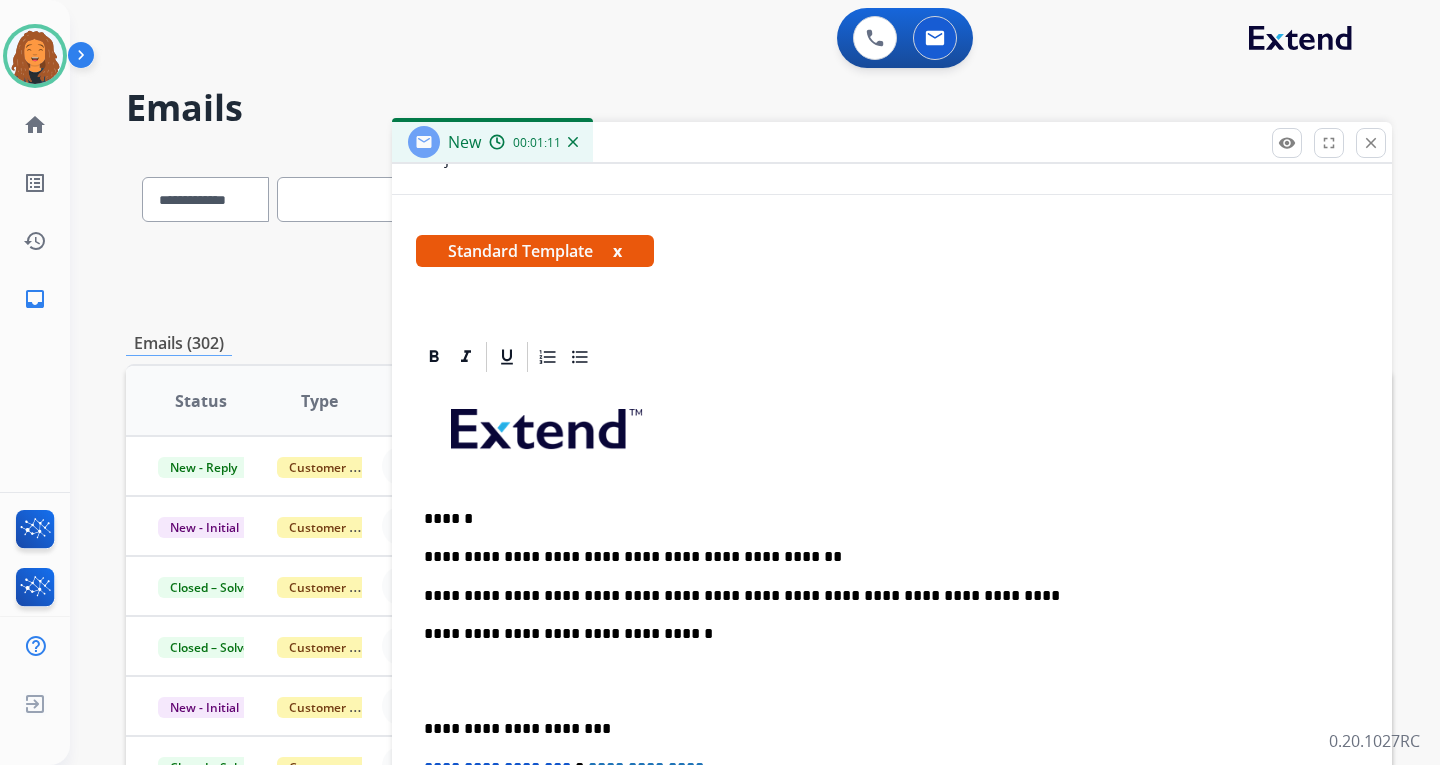 click on "**********" at bounding box center [892, 700] 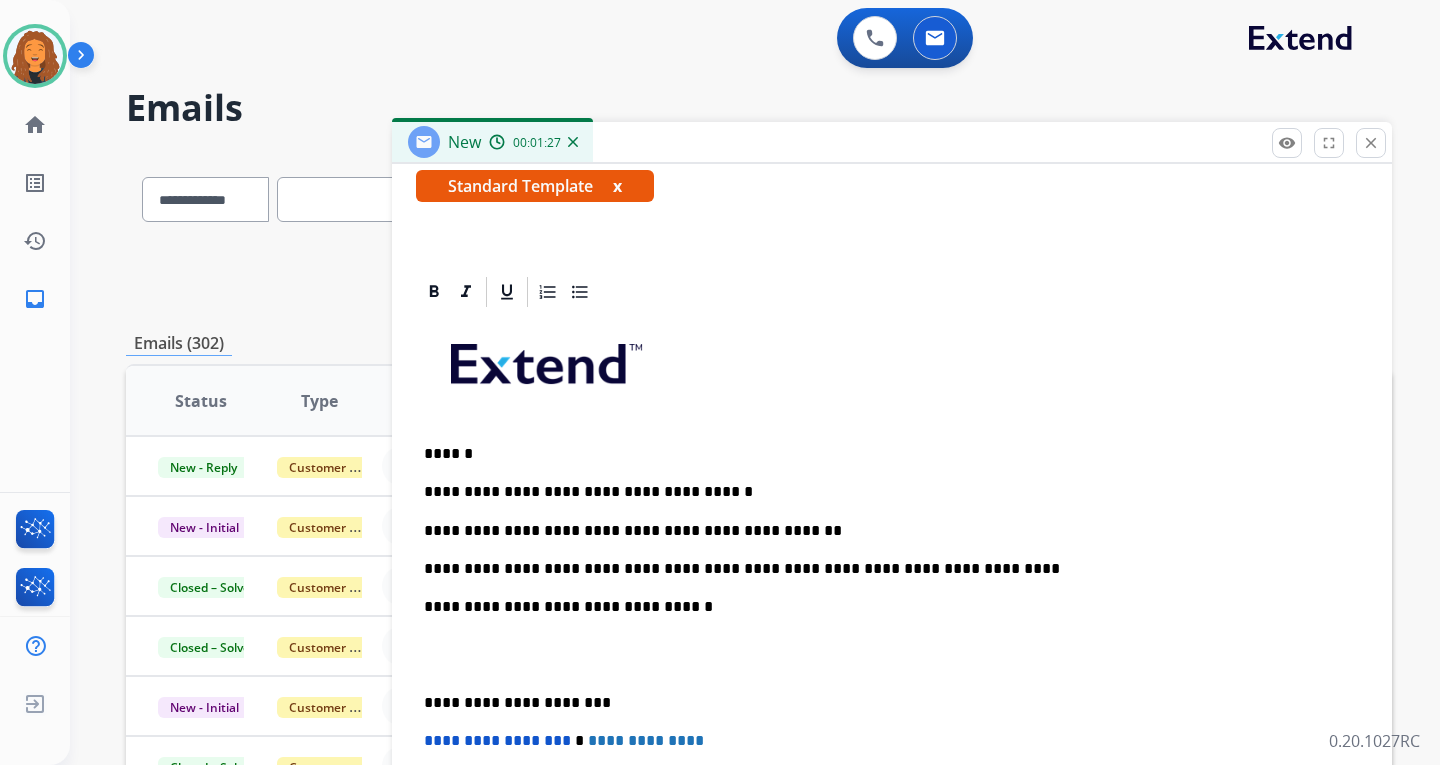 scroll, scrollTop: 462, scrollLeft: 0, axis: vertical 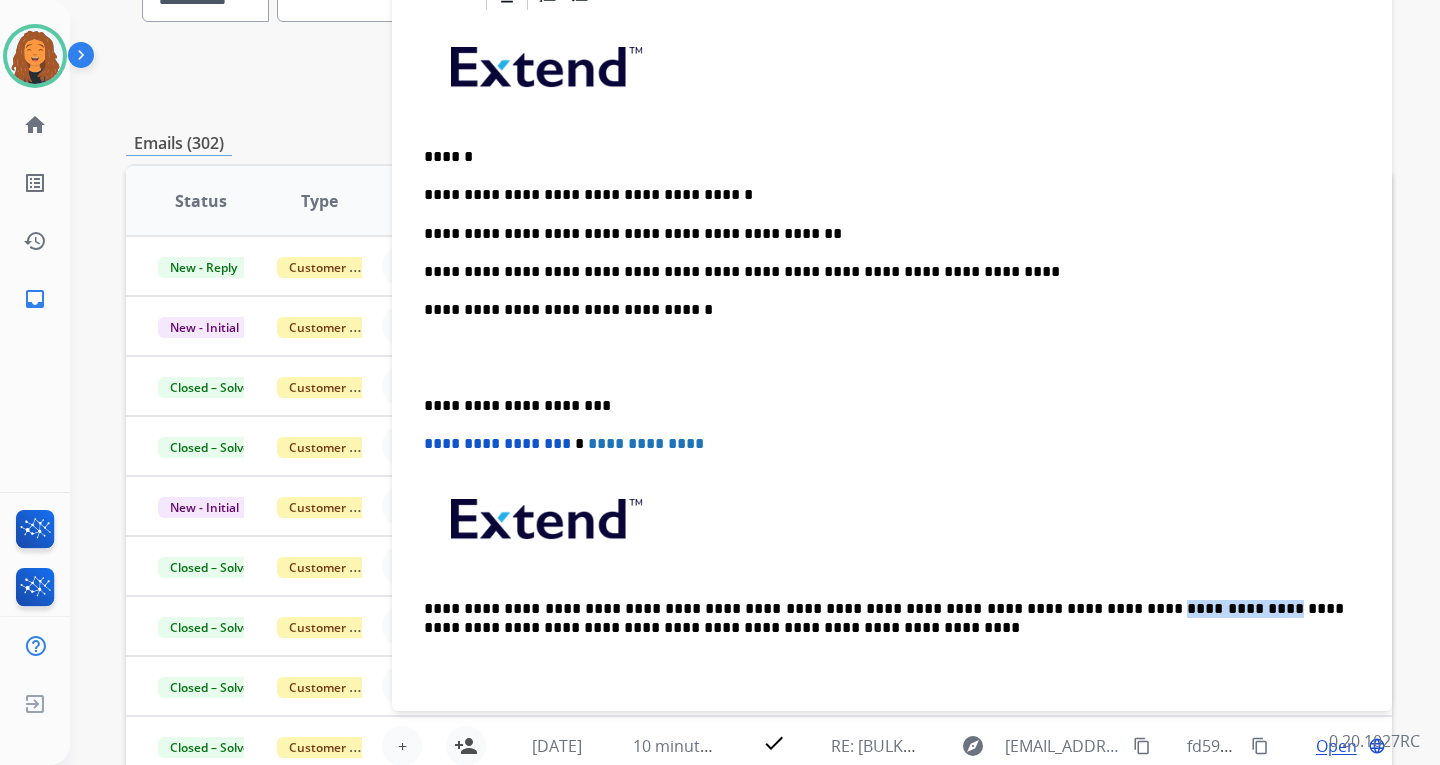 drag, startPoint x: 1016, startPoint y: 605, endPoint x: 1112, endPoint y: 602, distance: 96.04687 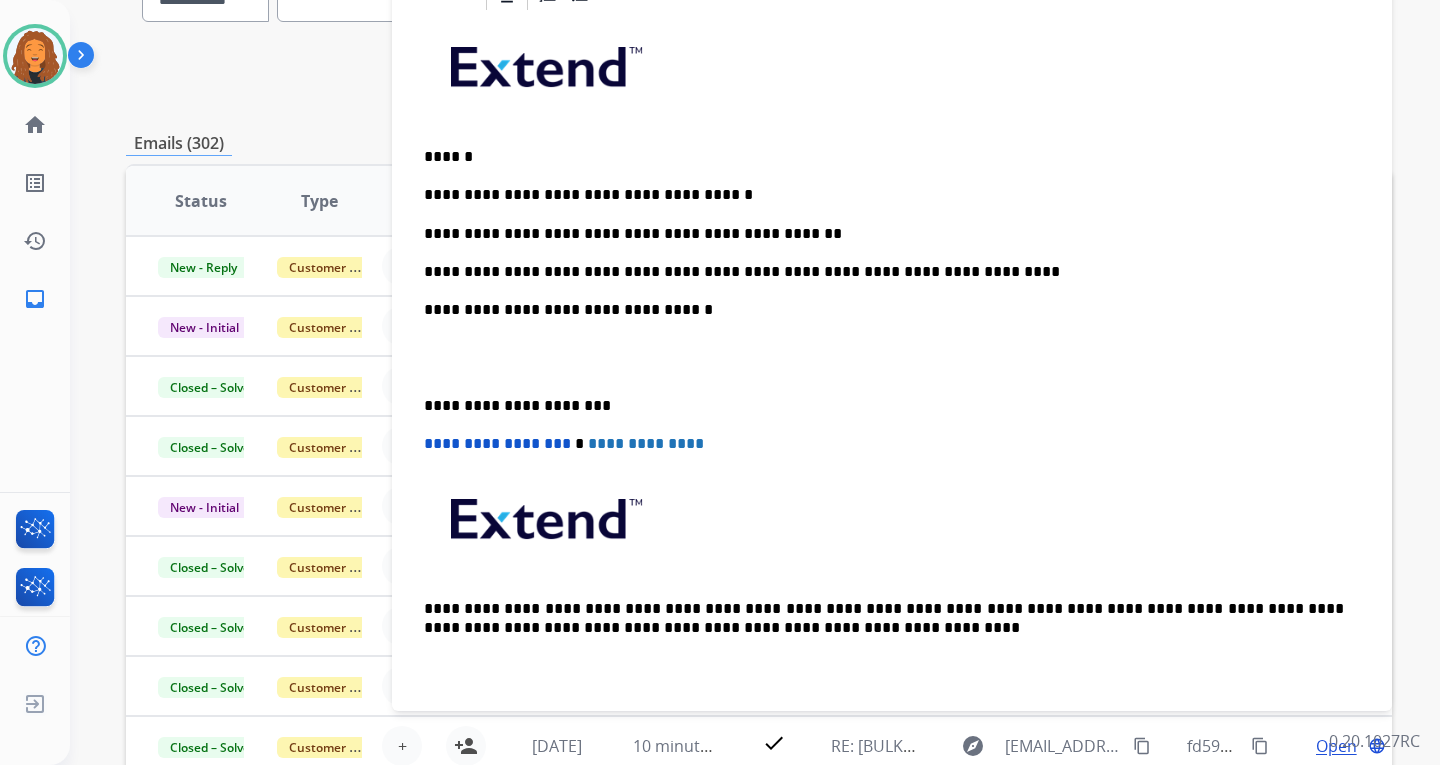 click on "**********" at bounding box center (884, 272) 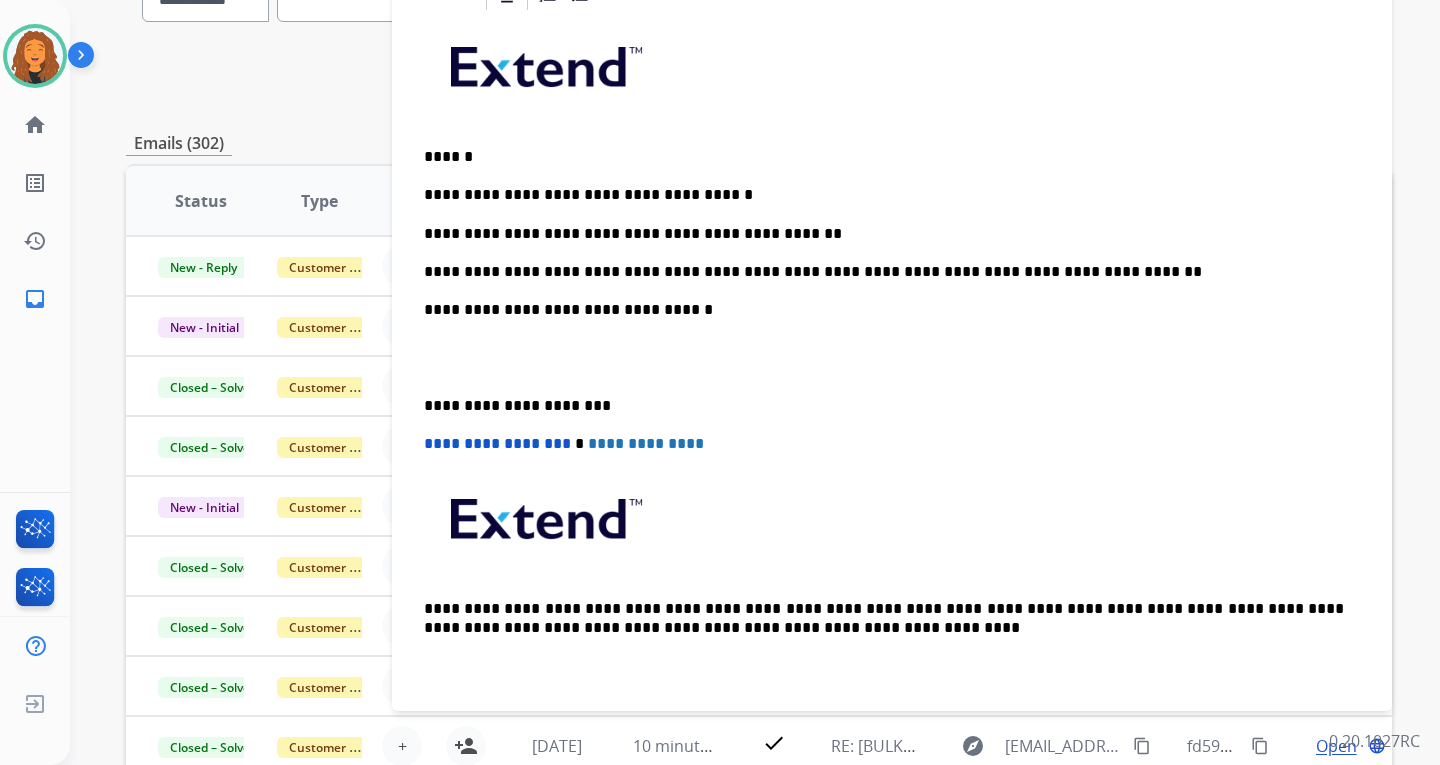 click on "**********" at bounding box center (884, 272) 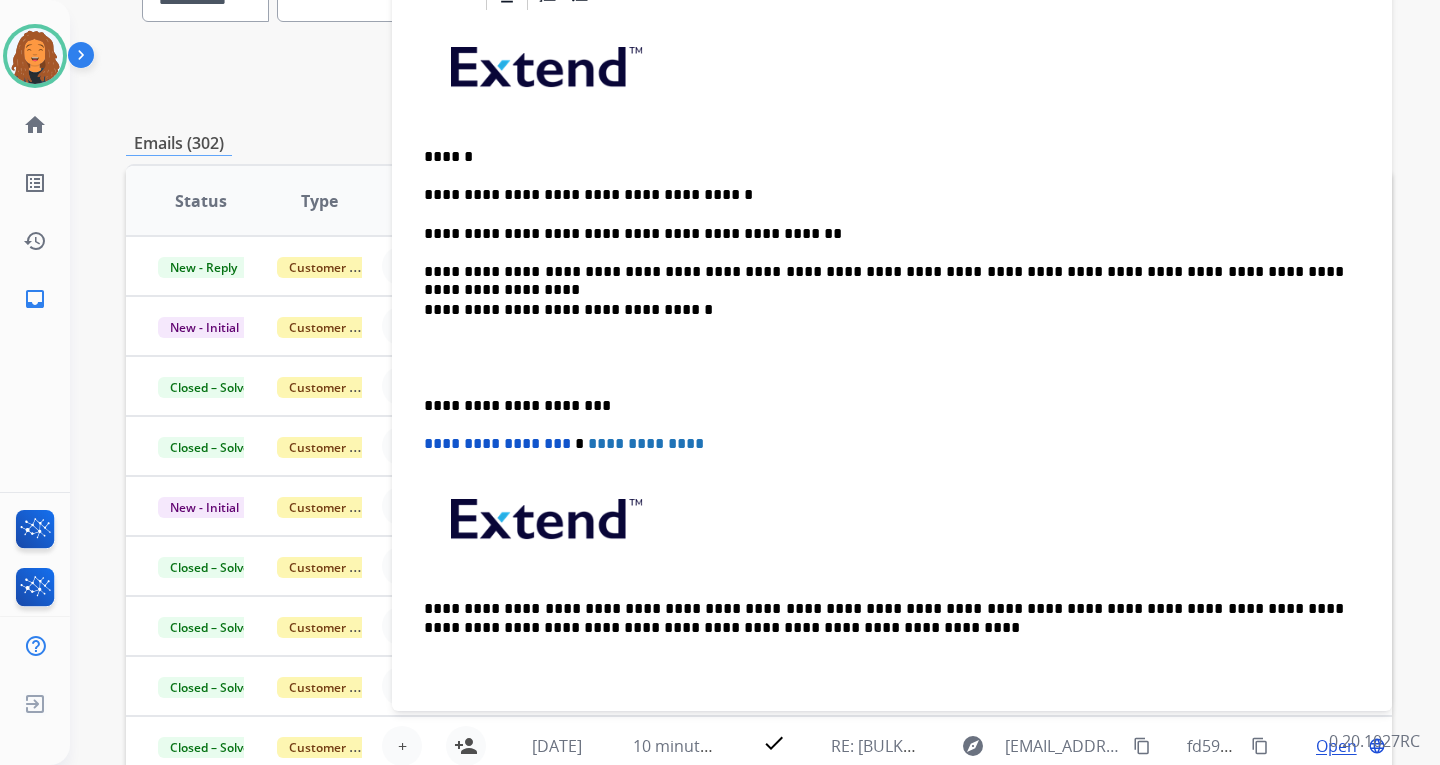 scroll, scrollTop: 0, scrollLeft: 0, axis: both 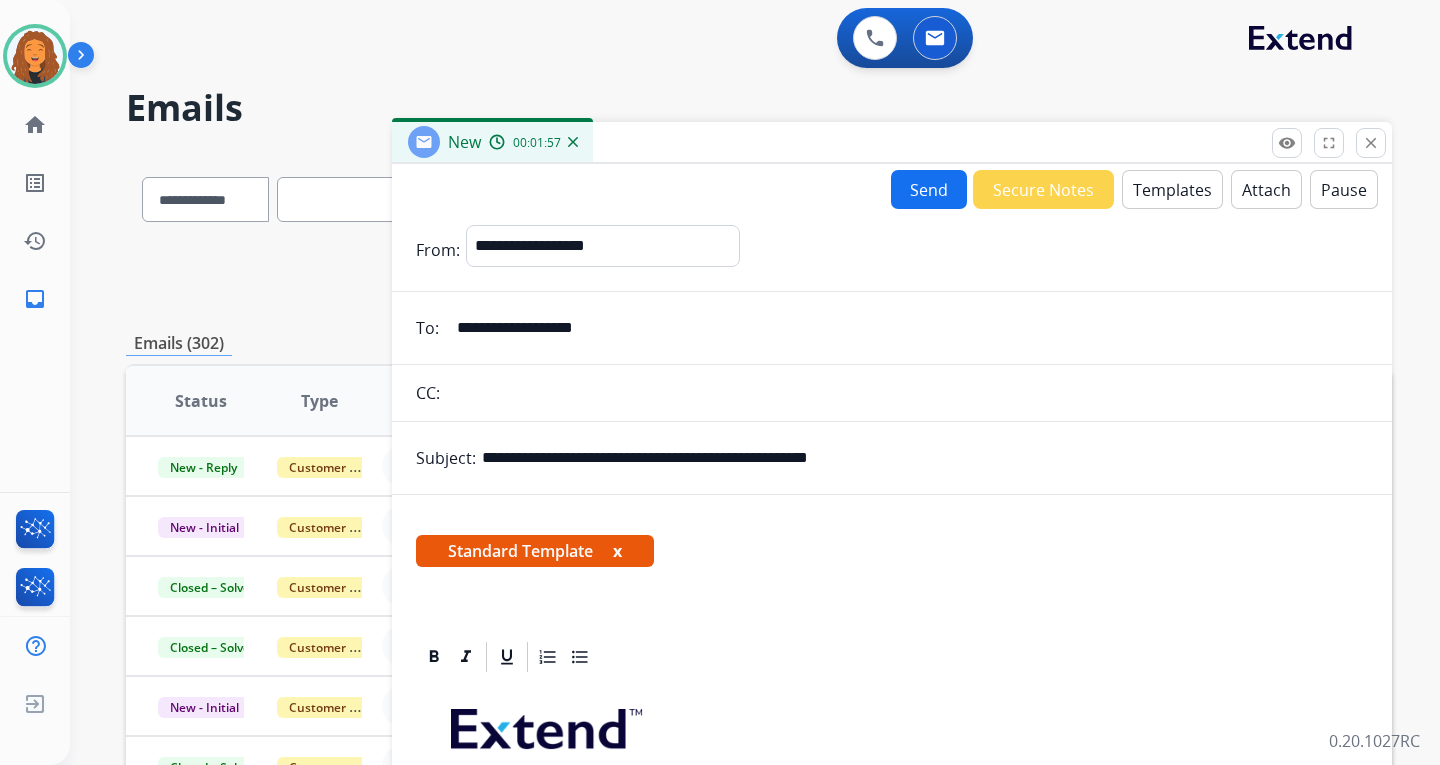 click on "Send" at bounding box center [929, 189] 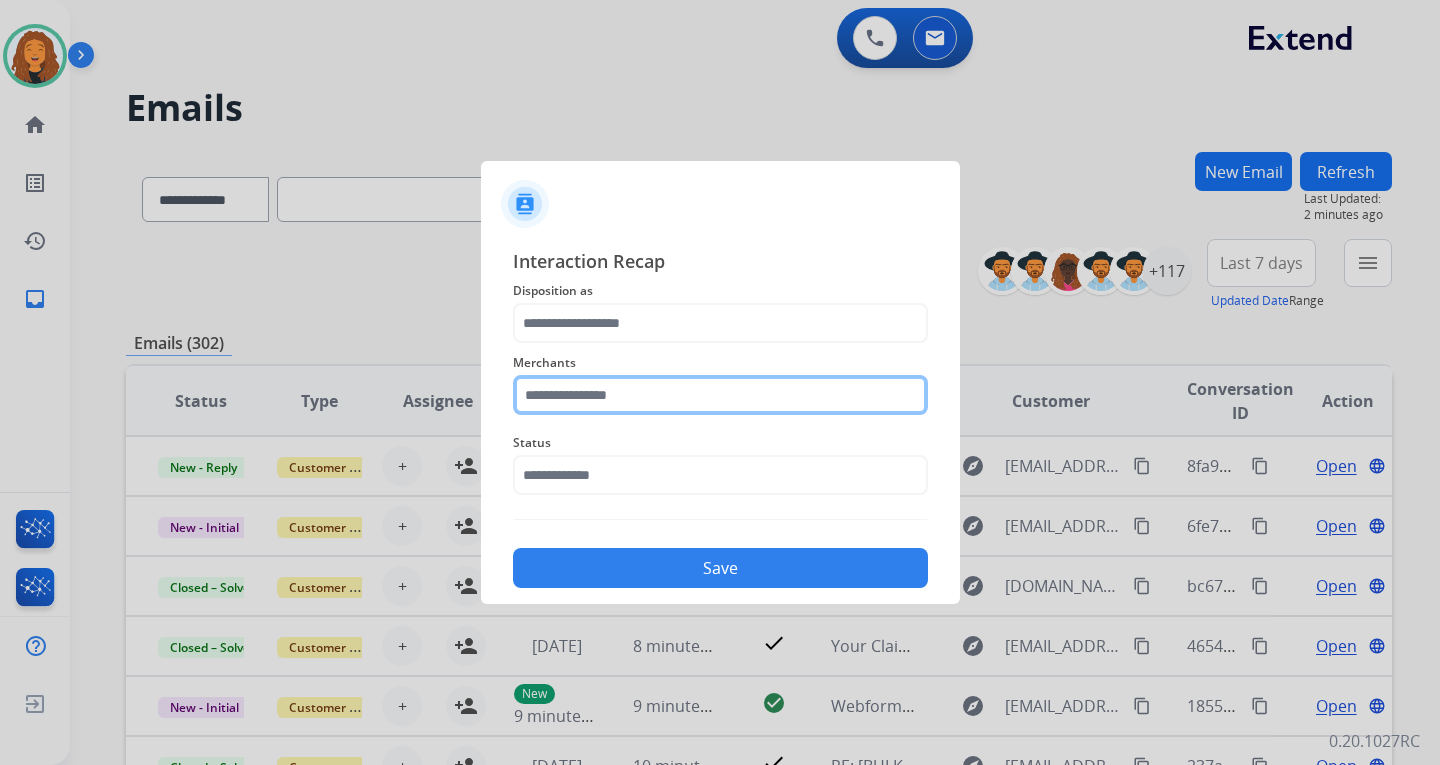 click 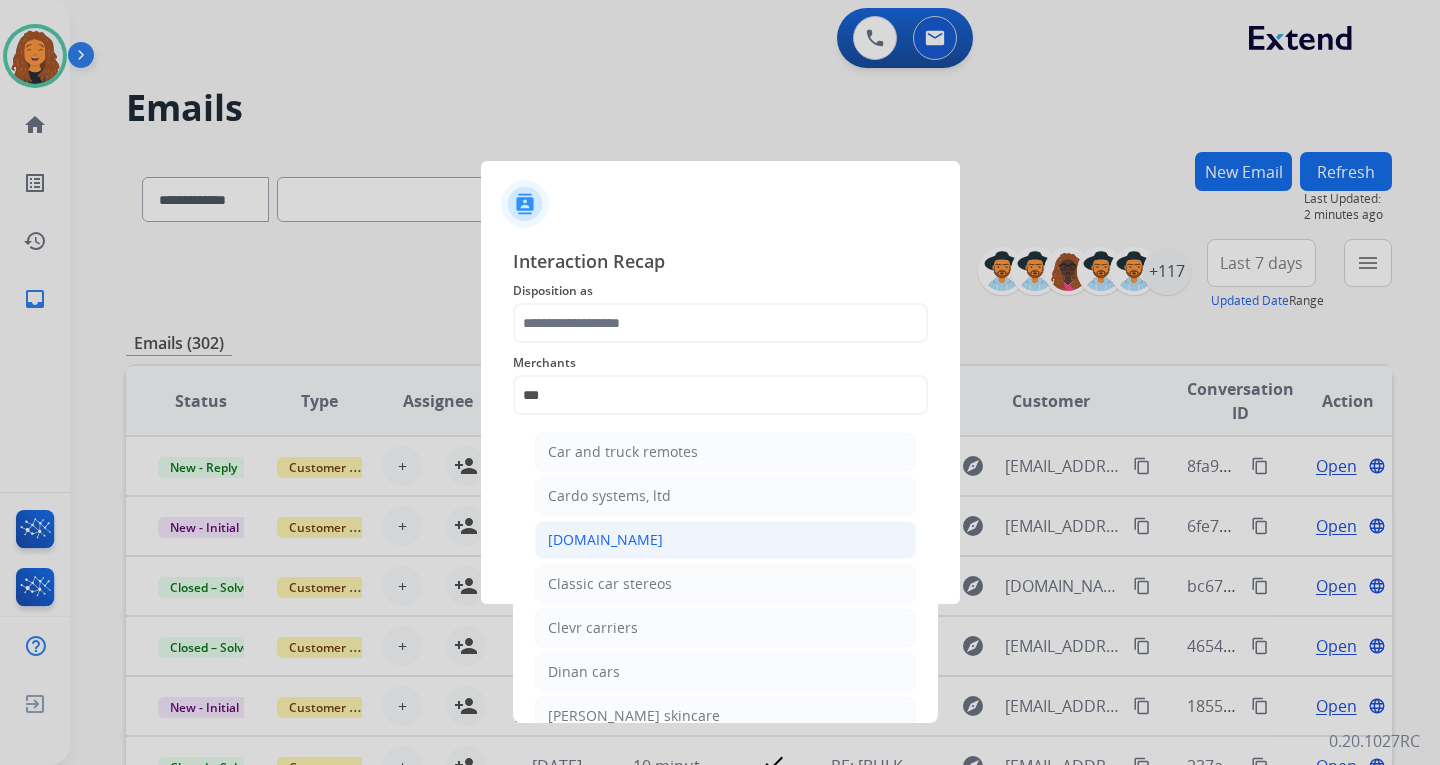 click on "[DOMAIN_NAME]" 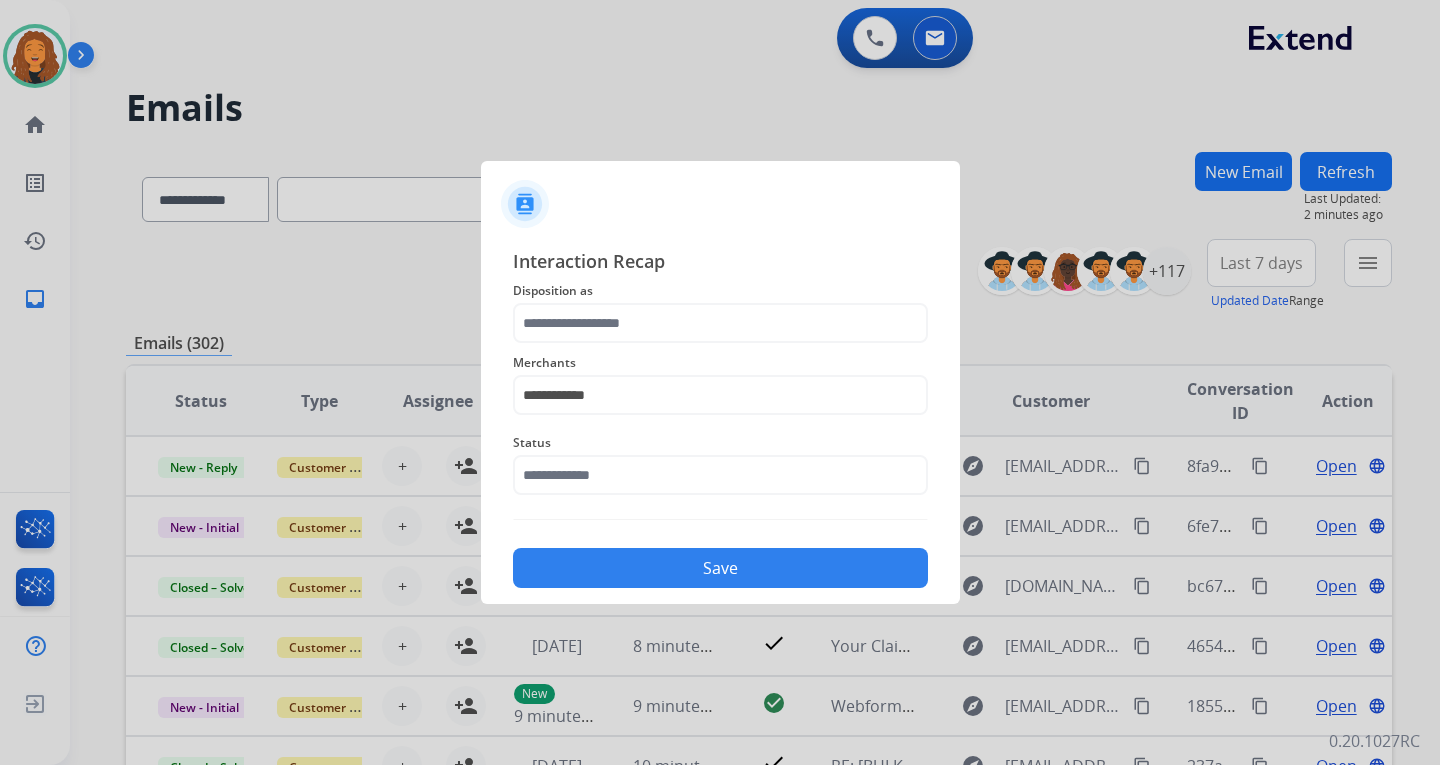 click on "**********" 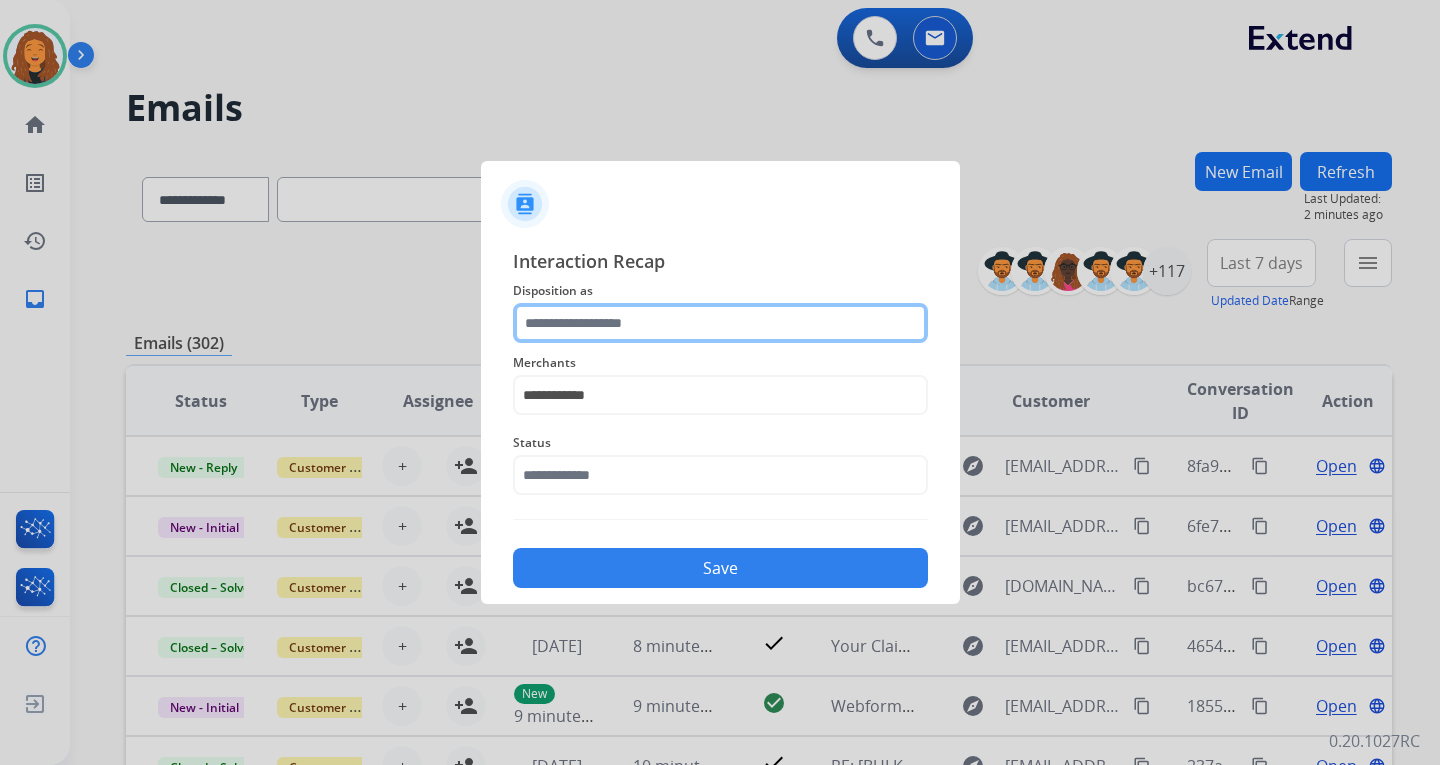 click 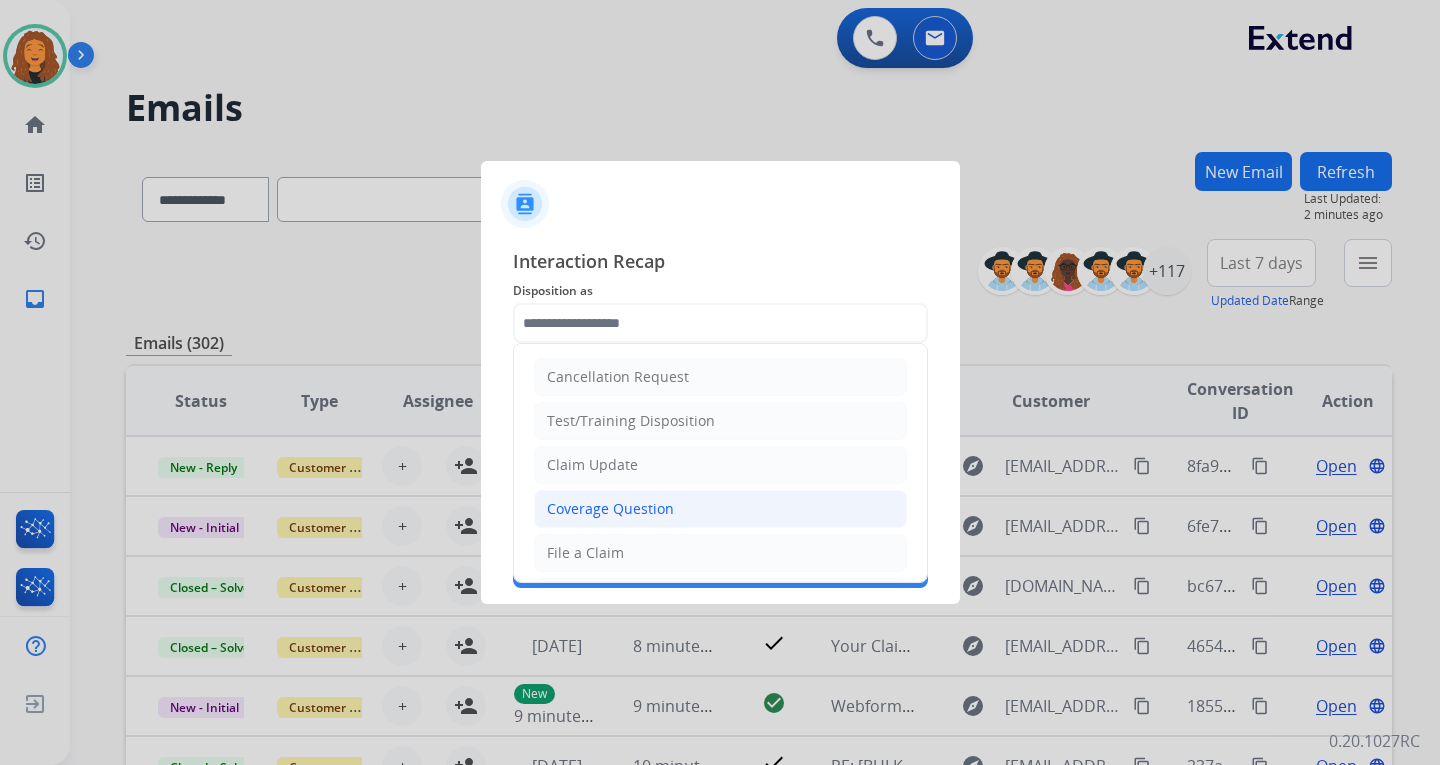 click on "Coverage Question" 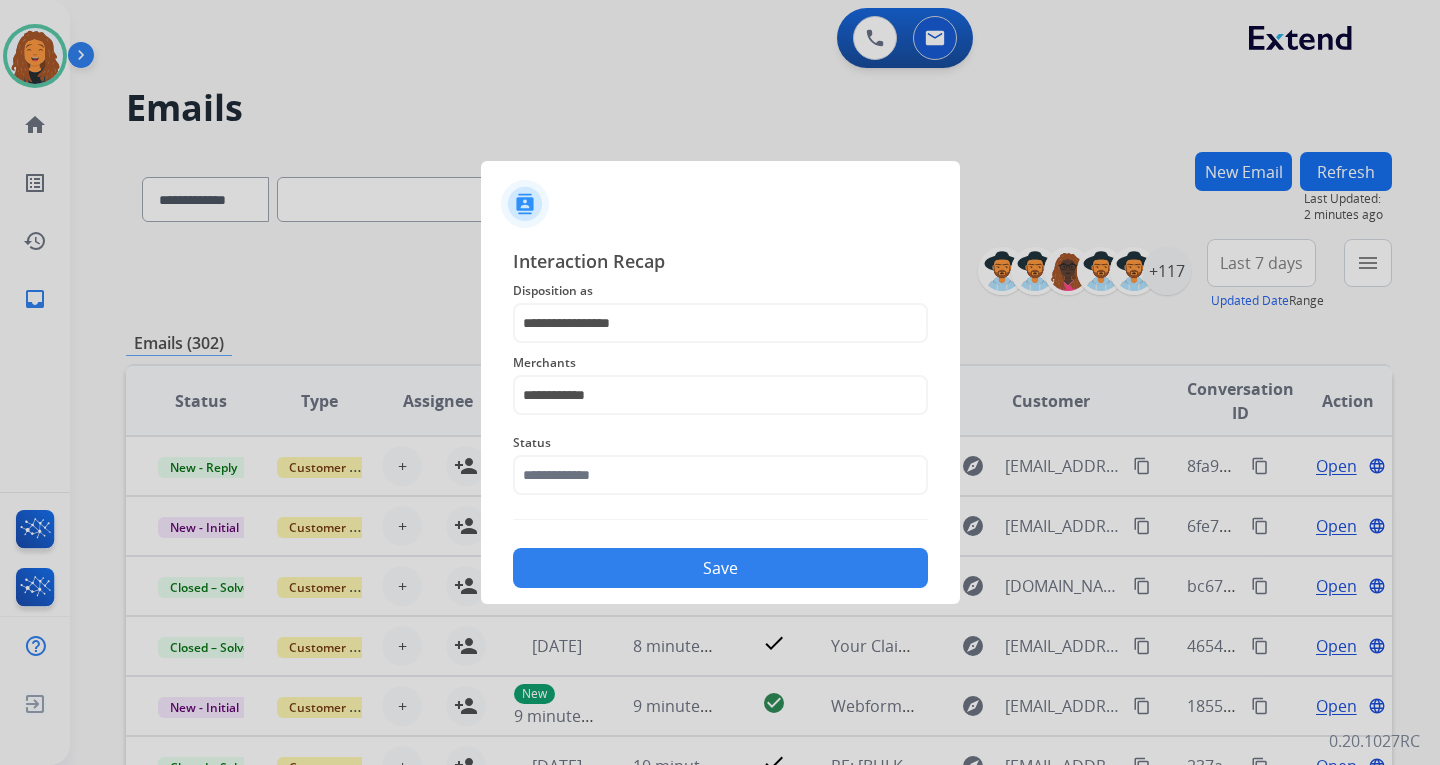 click on "**********" 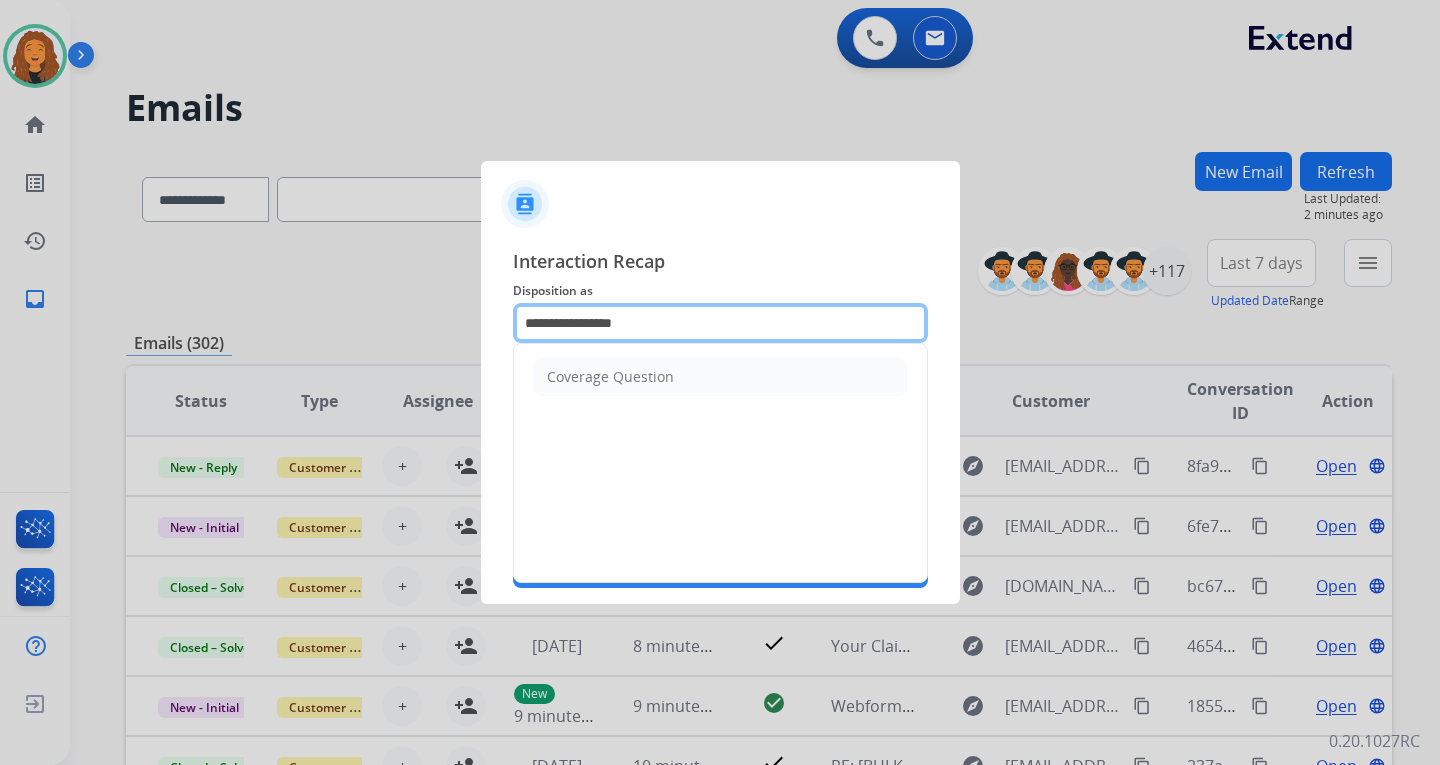 drag, startPoint x: 692, startPoint y: 333, endPoint x: 270, endPoint y: 295, distance: 423.70746 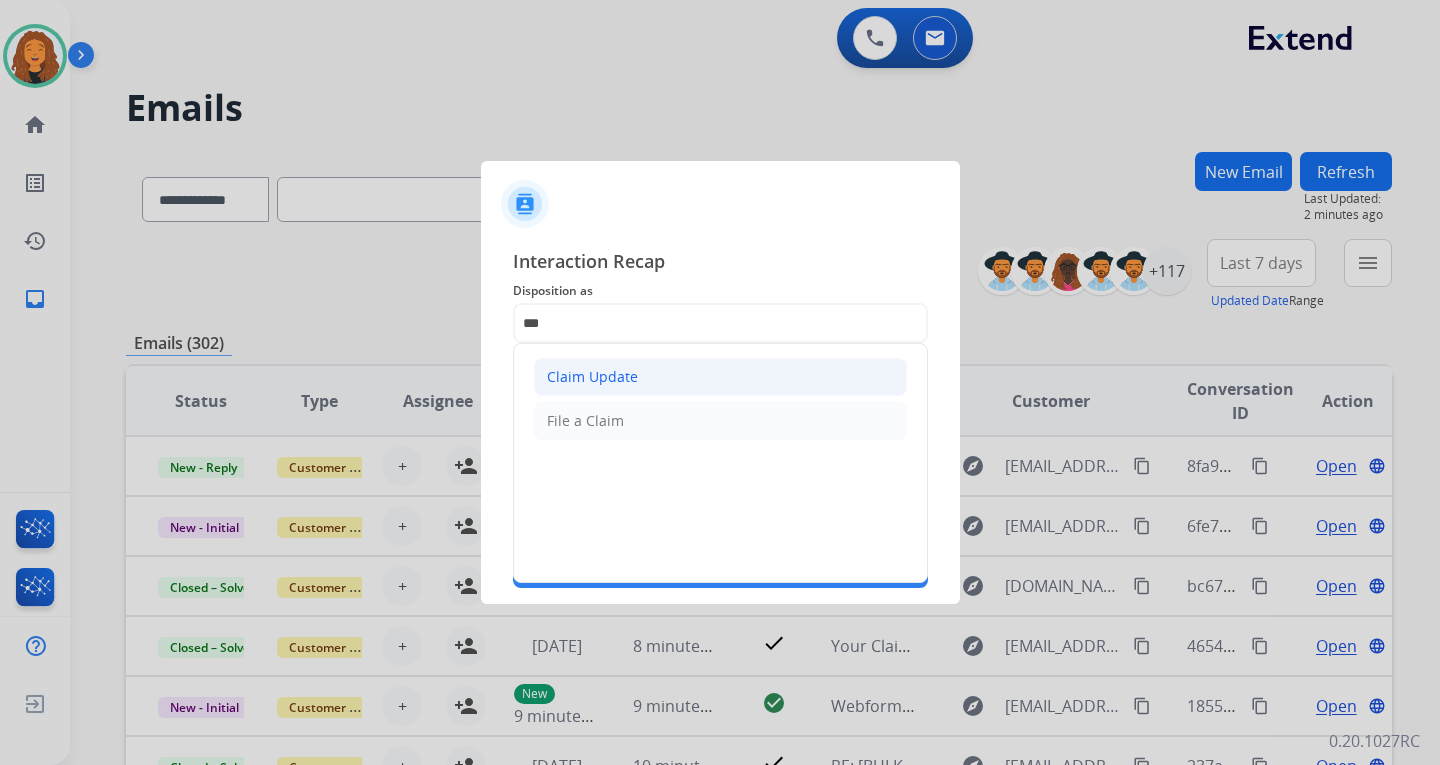 click on "Claim Update" 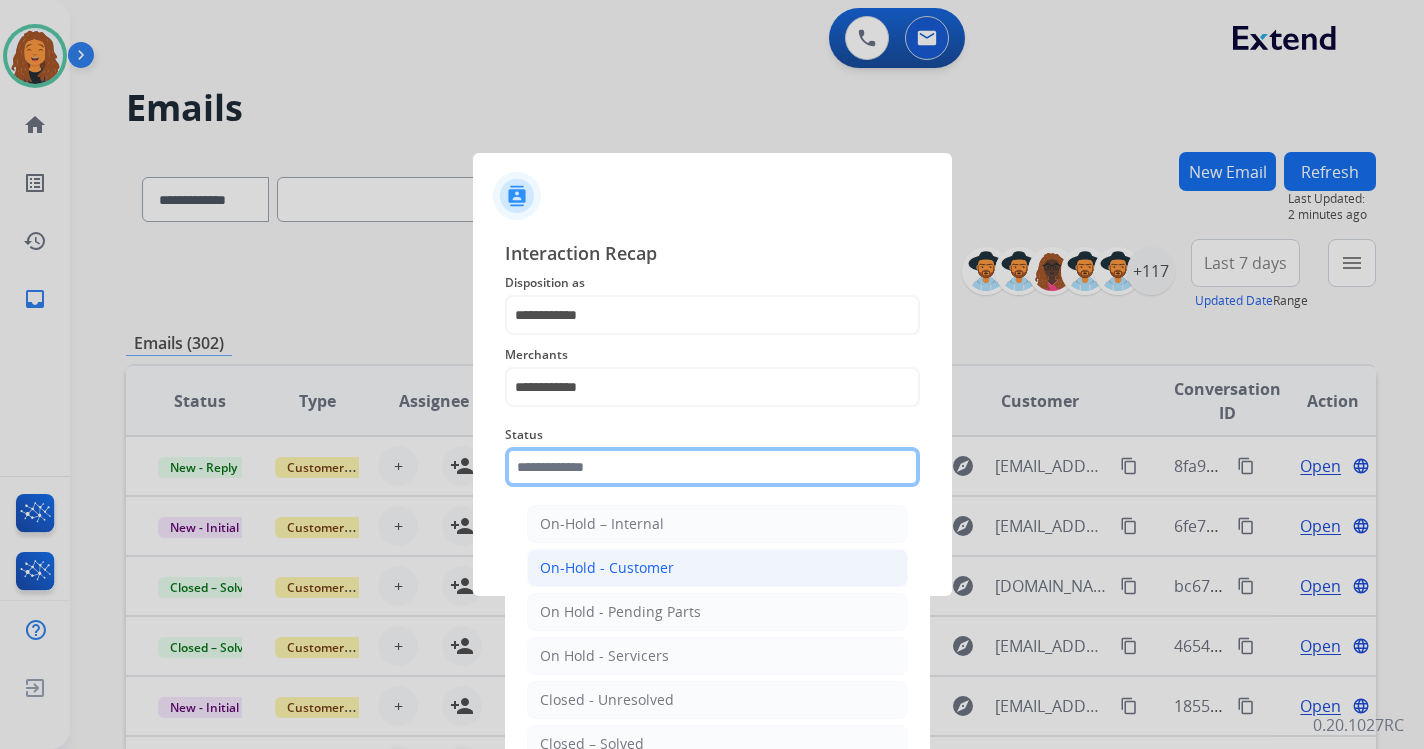 drag, startPoint x: 636, startPoint y: 482, endPoint x: 616, endPoint y: 558, distance: 78.58753 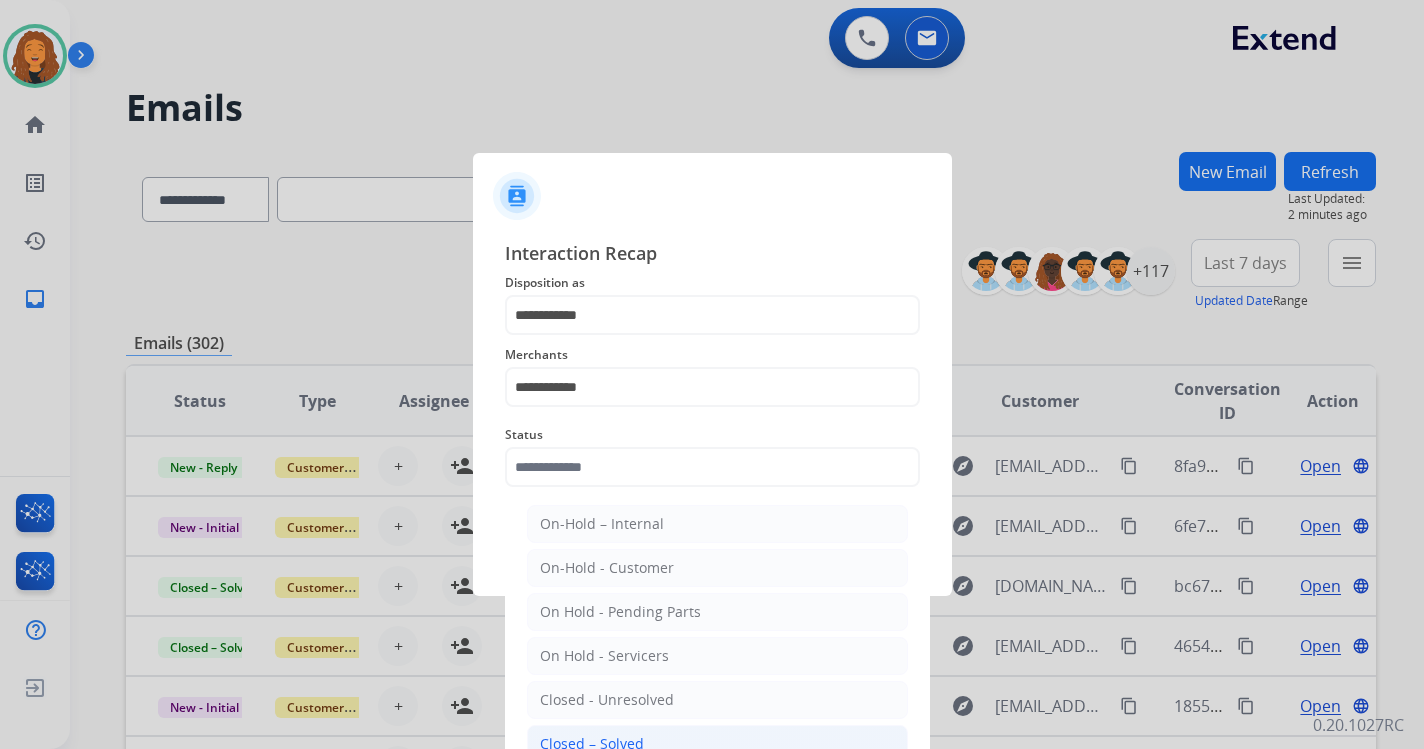 click on "Closed – Solved" 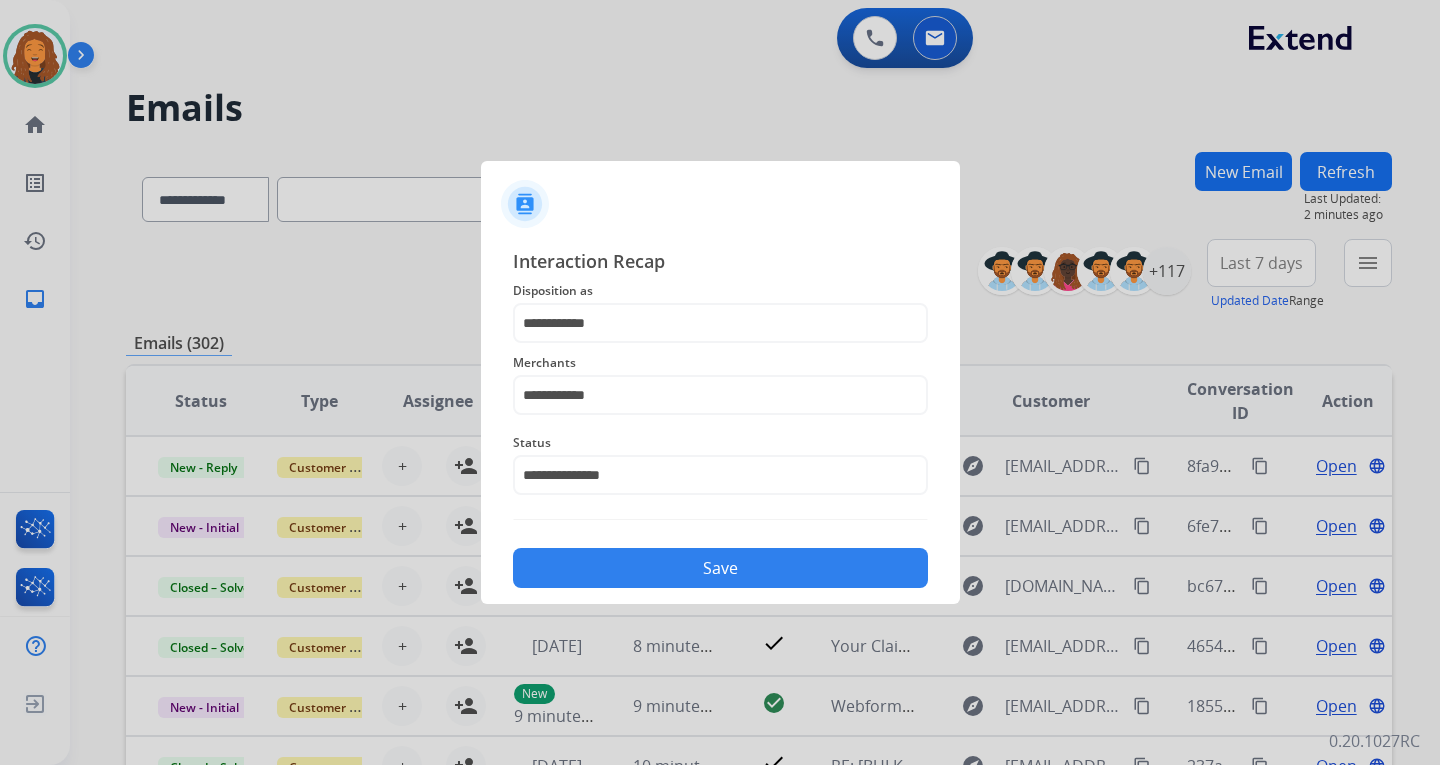 click on "Save" 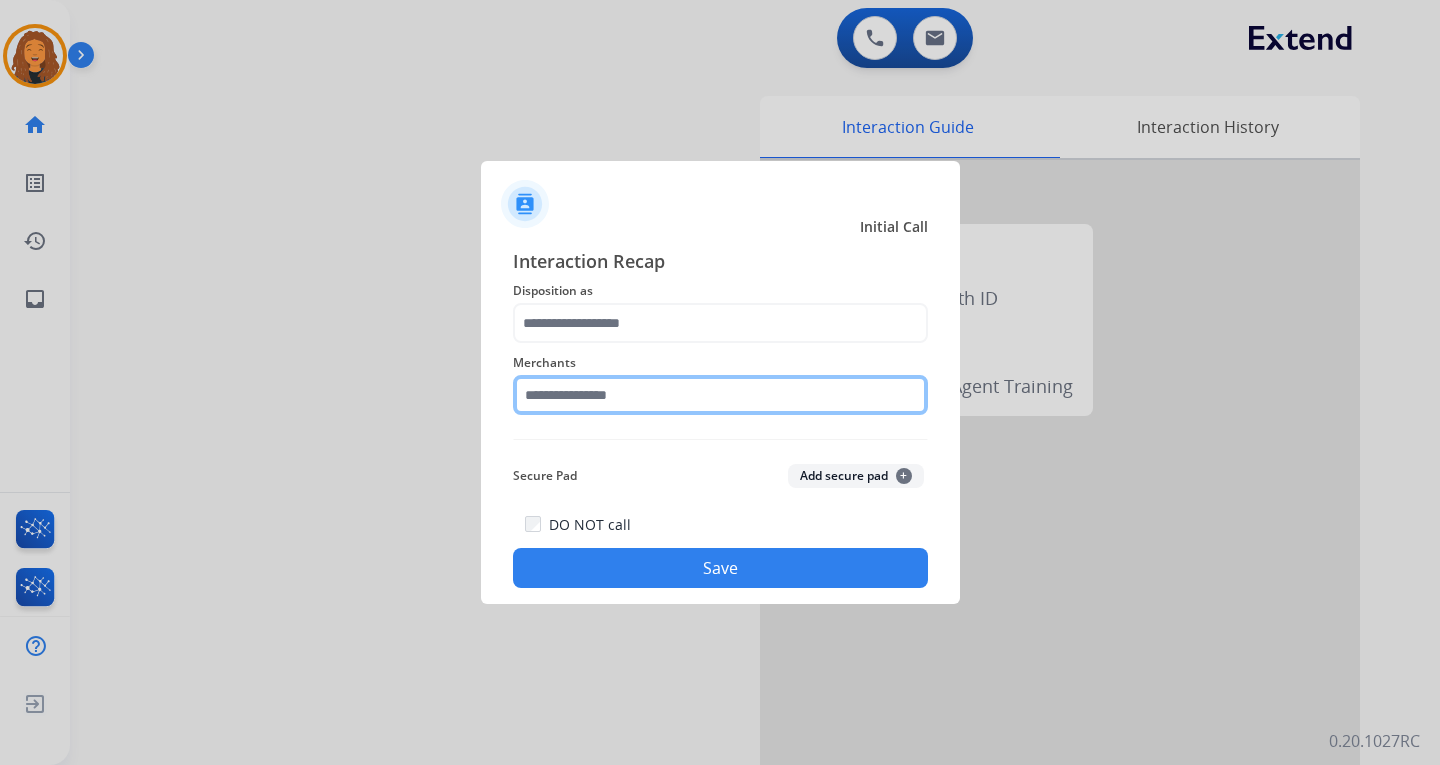 click 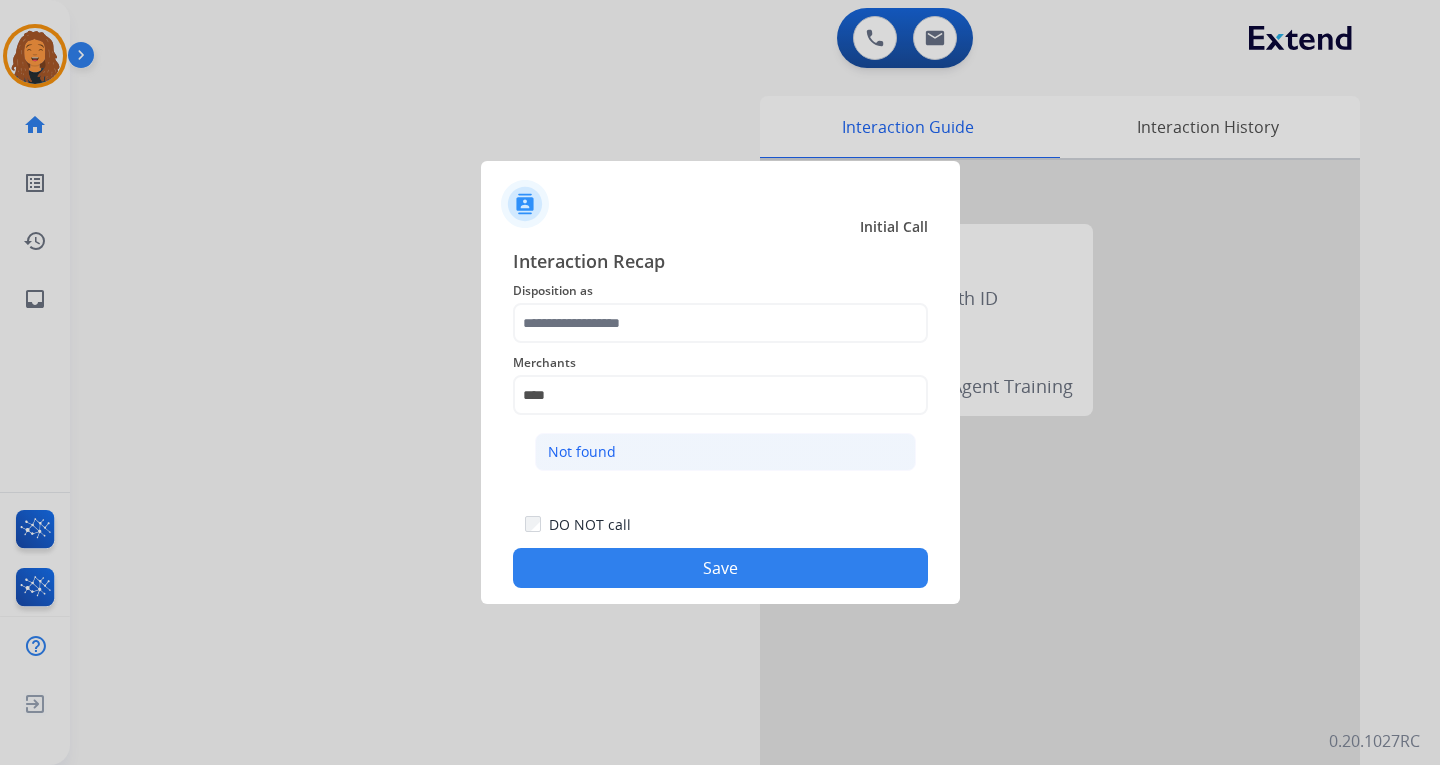 drag, startPoint x: 594, startPoint y: 440, endPoint x: 604, endPoint y: 394, distance: 47.07441 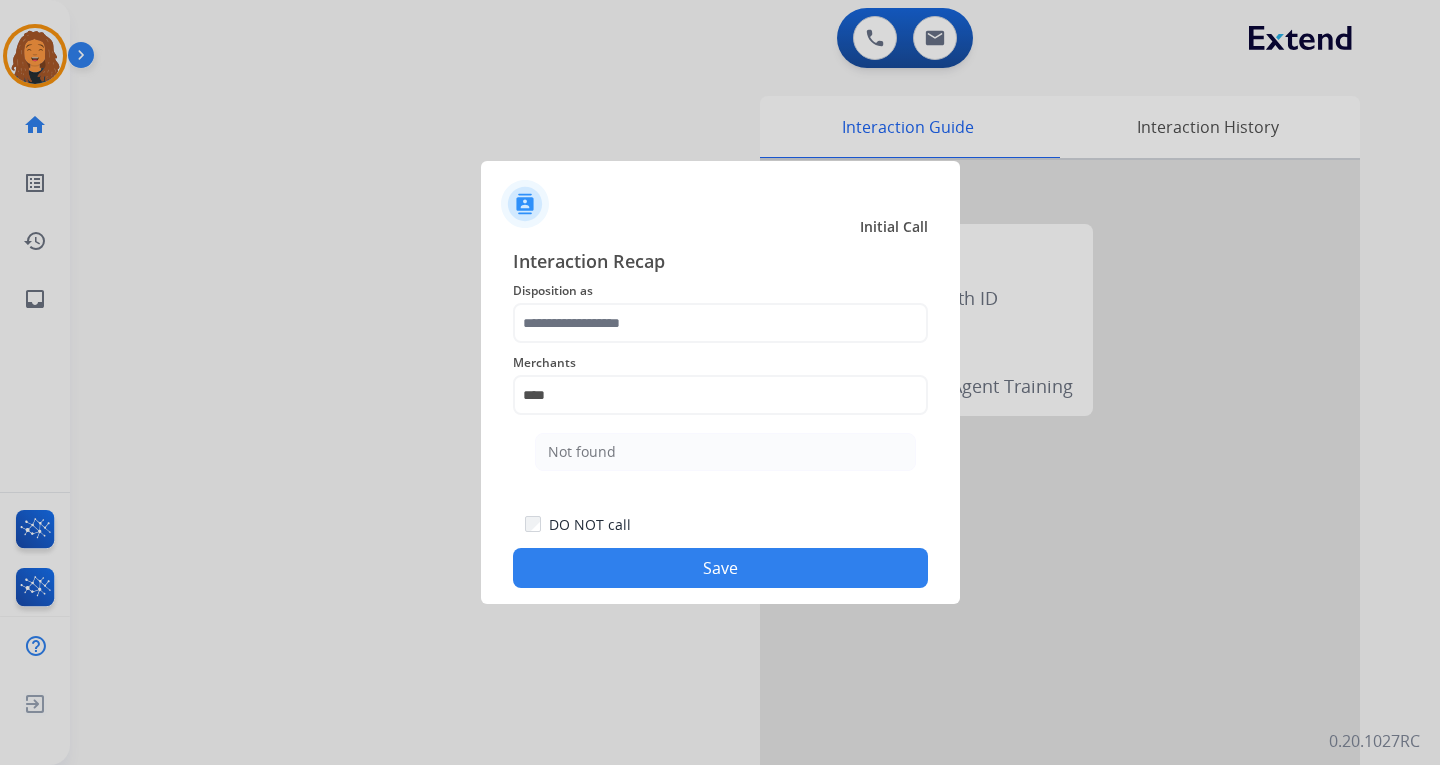 type on "*********" 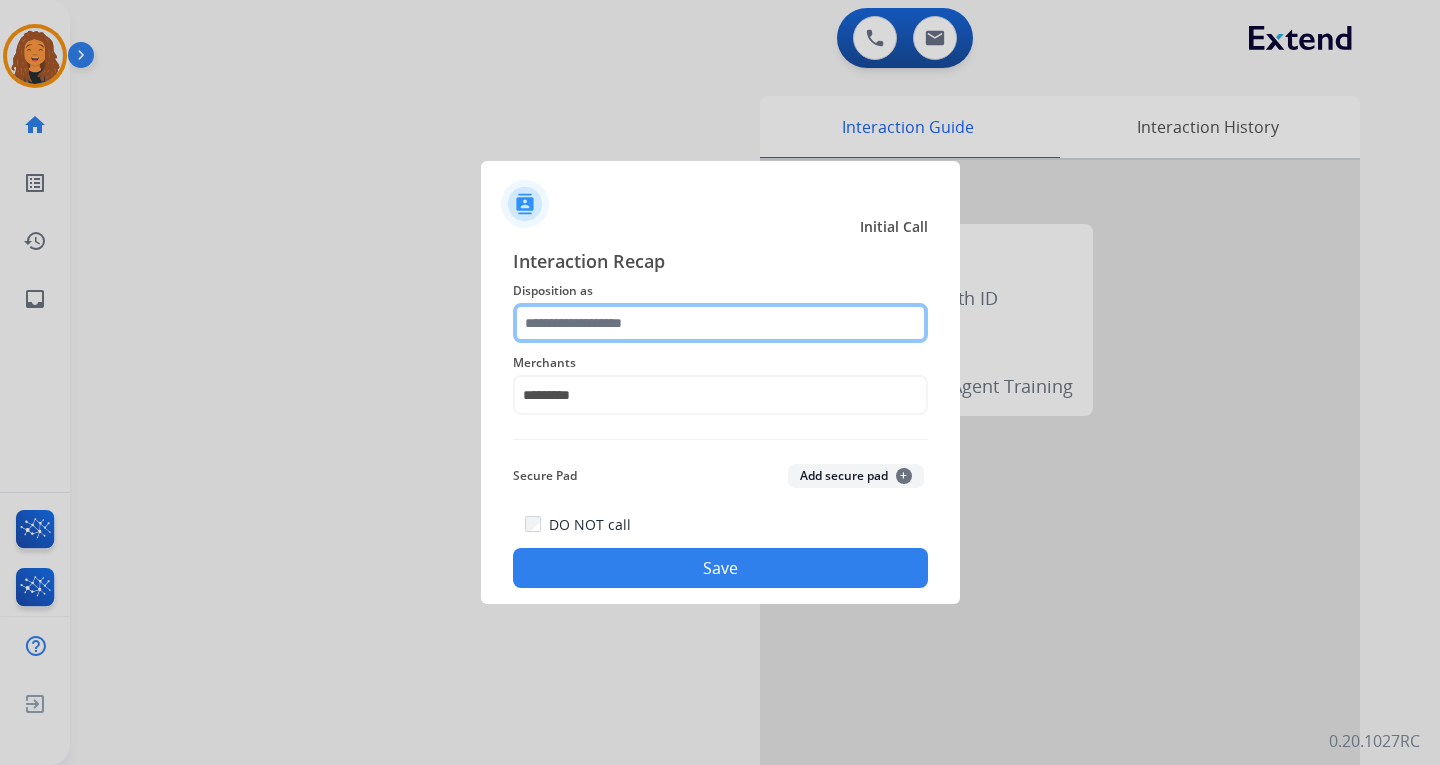 click 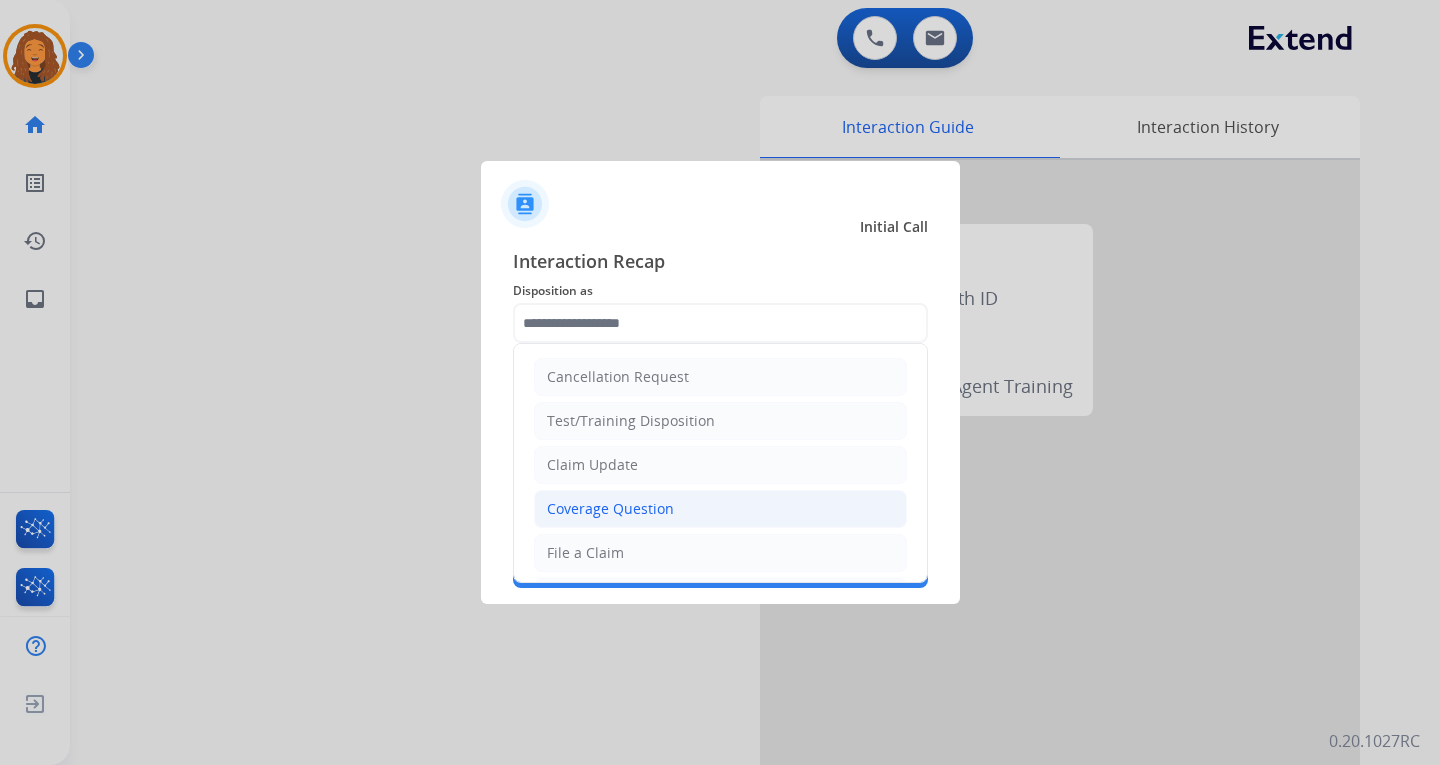 click on "Coverage Question" 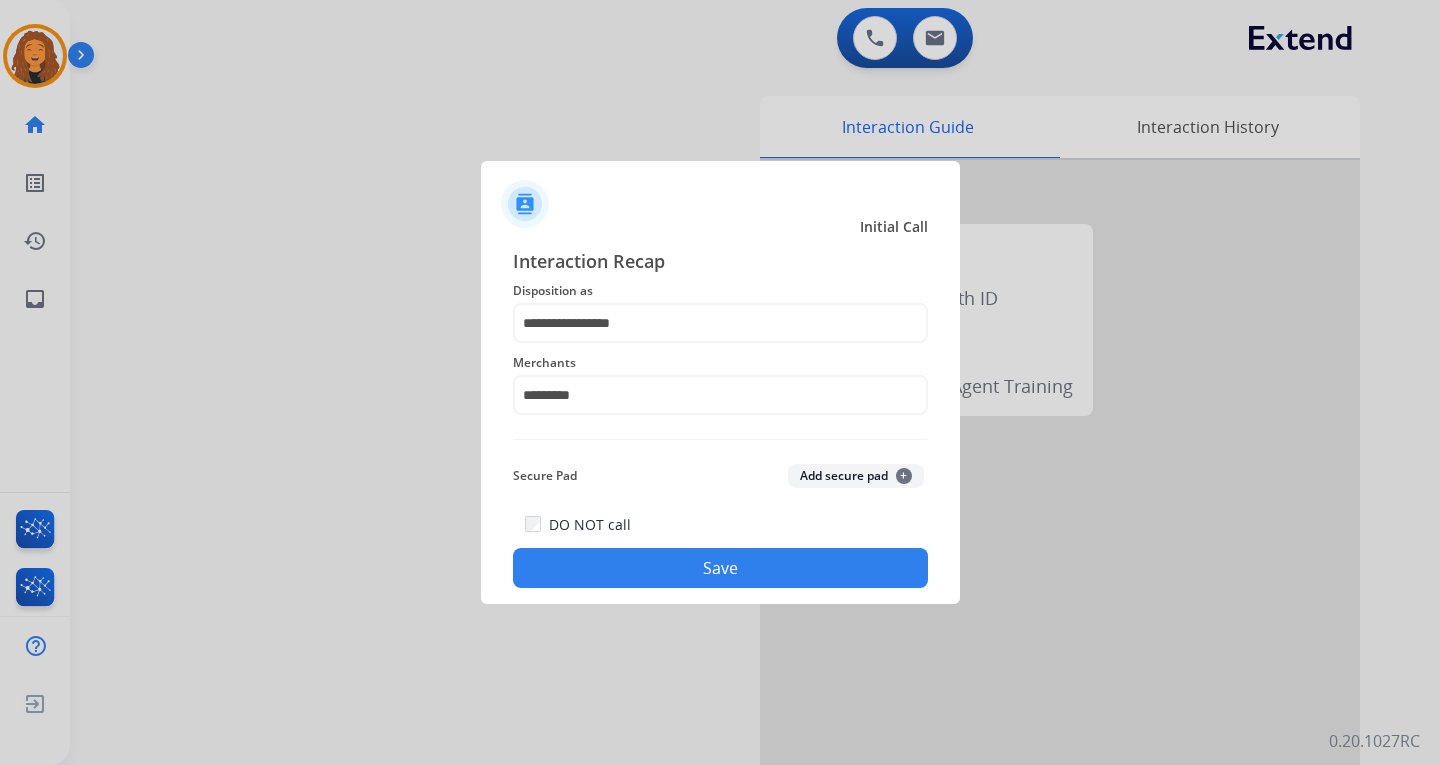 click on "Save" 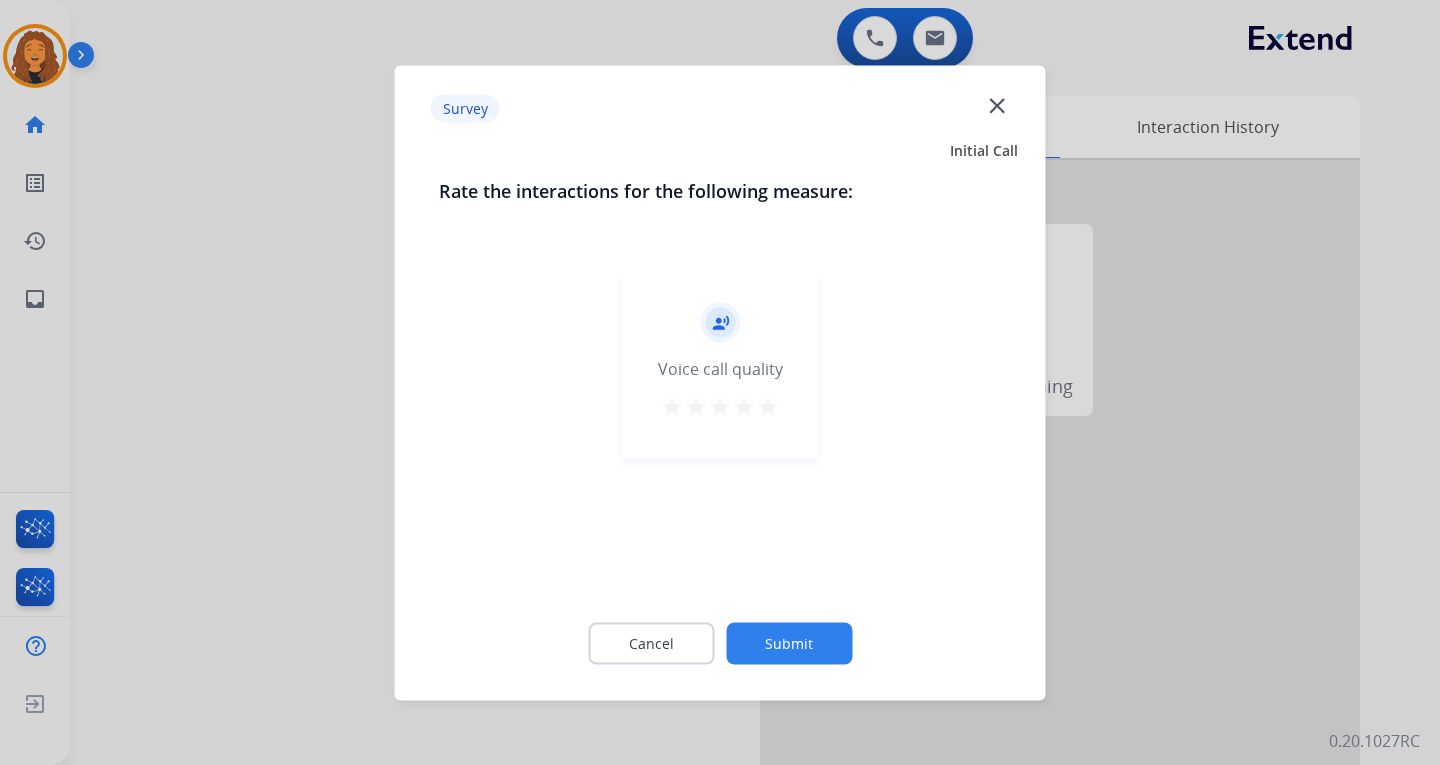 click on "Submit" 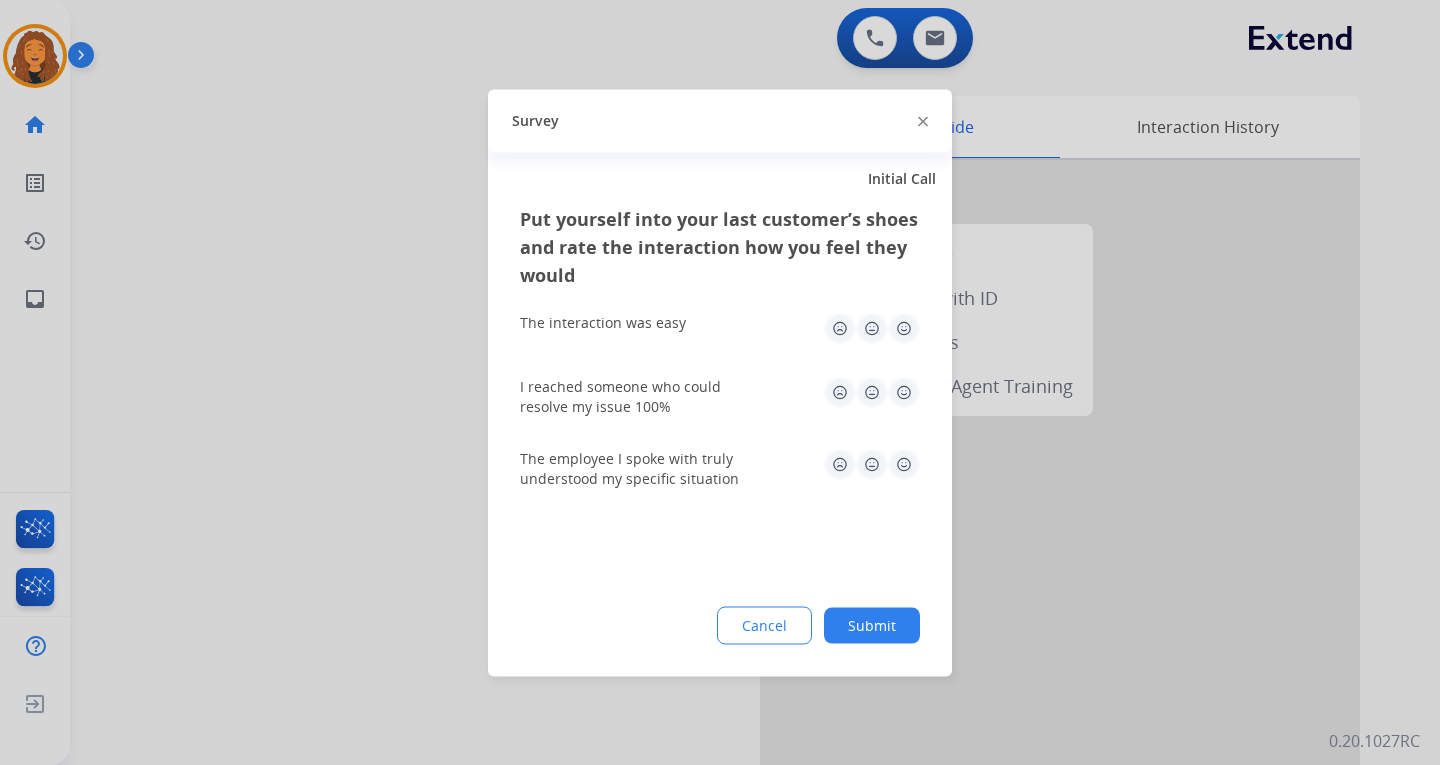 click on "Submit" 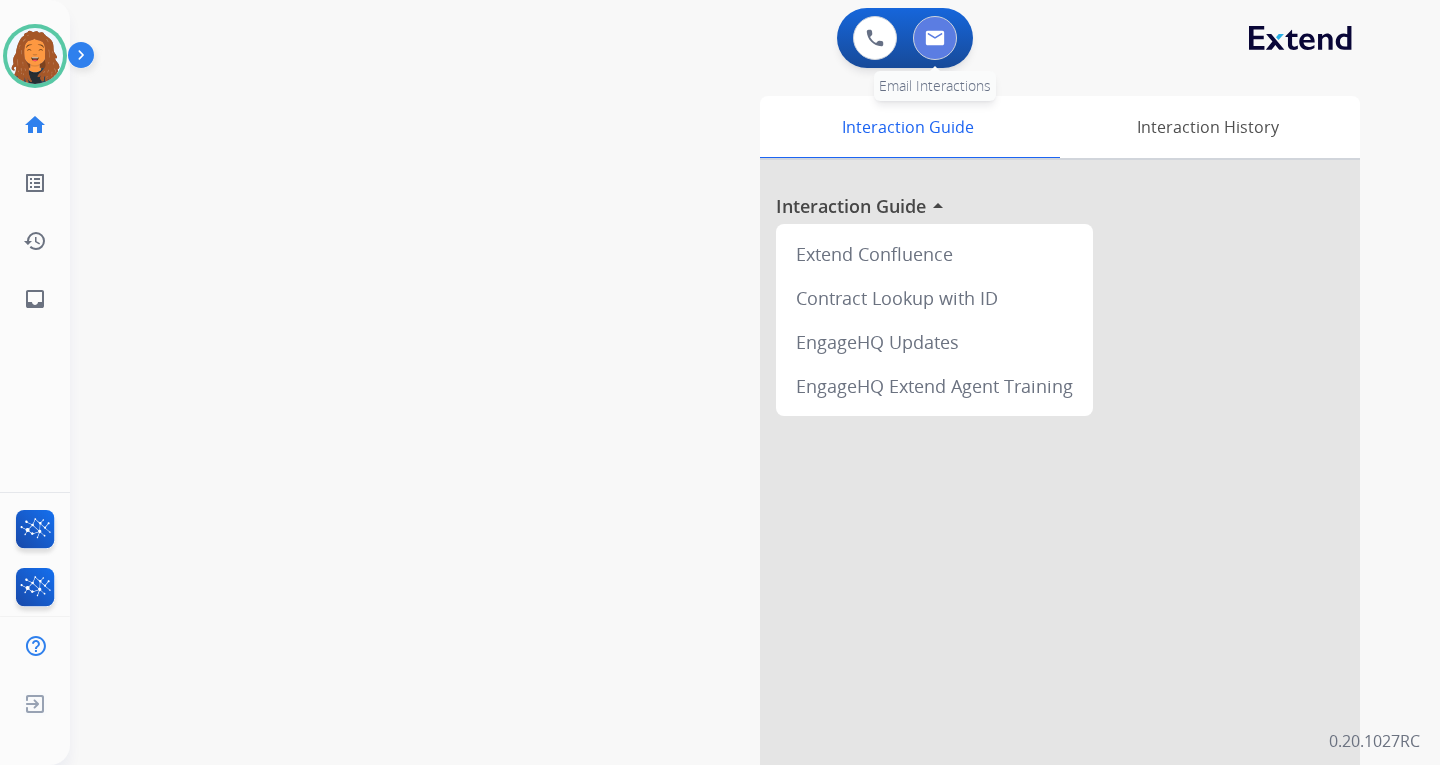 click at bounding box center (935, 38) 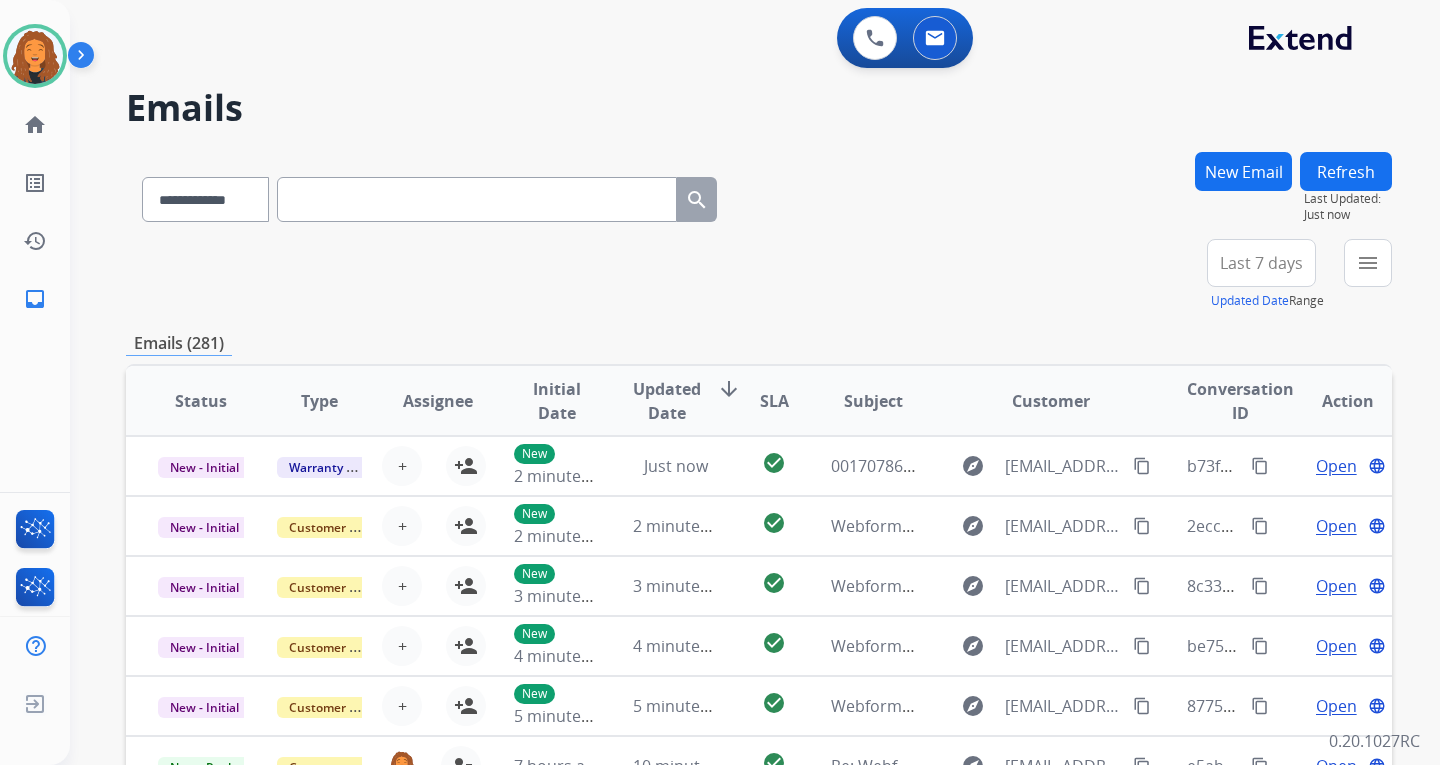click on "New Email" at bounding box center [1243, 171] 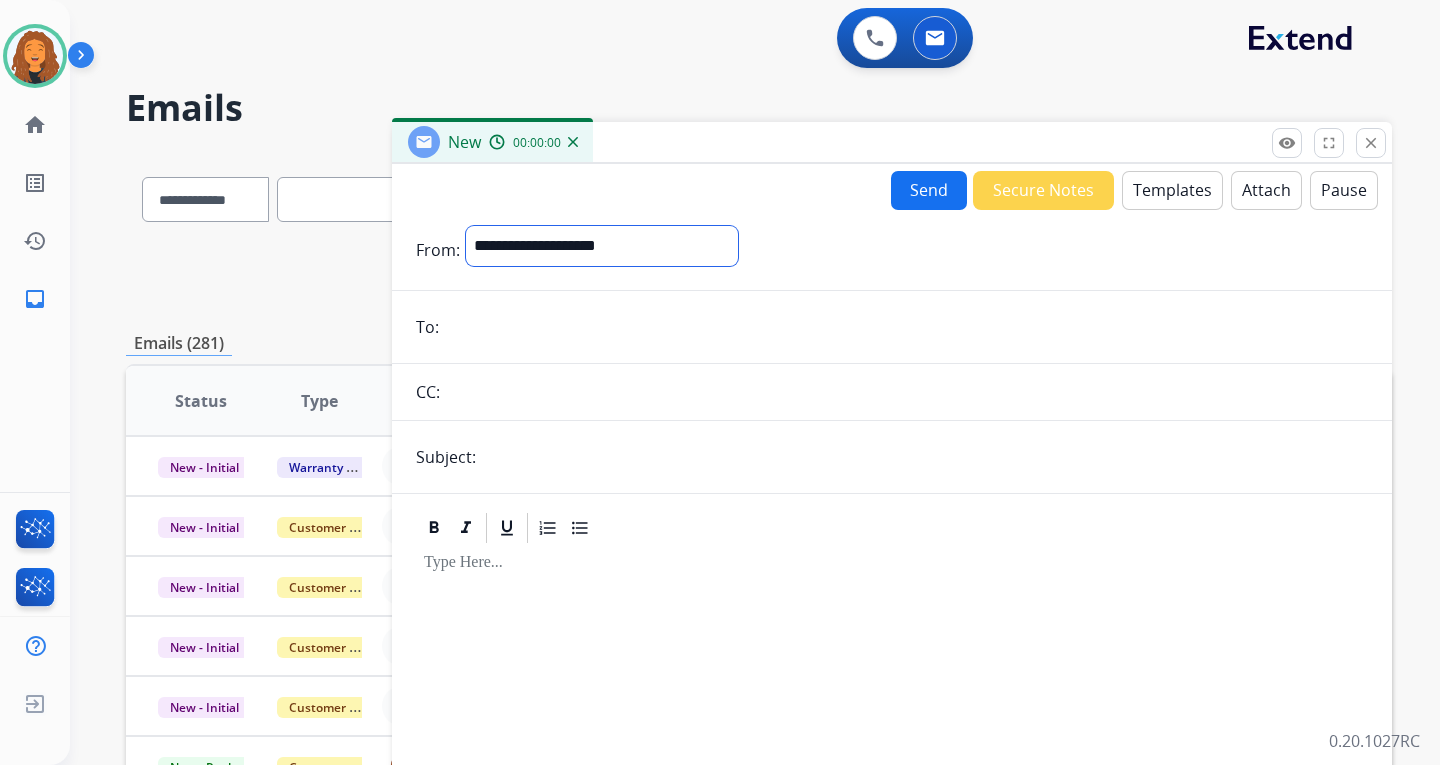 click on "**********" at bounding box center (602, 246) 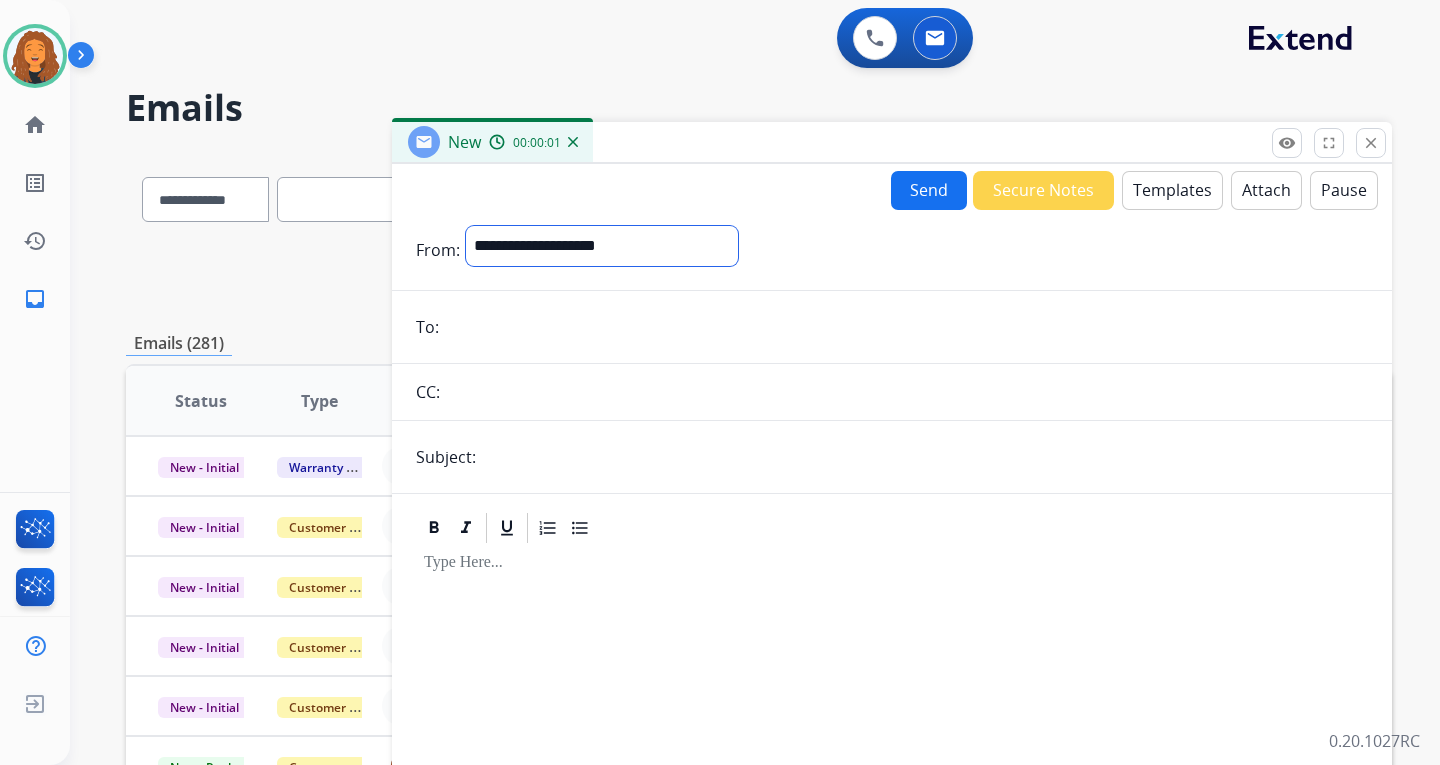 select on "**********" 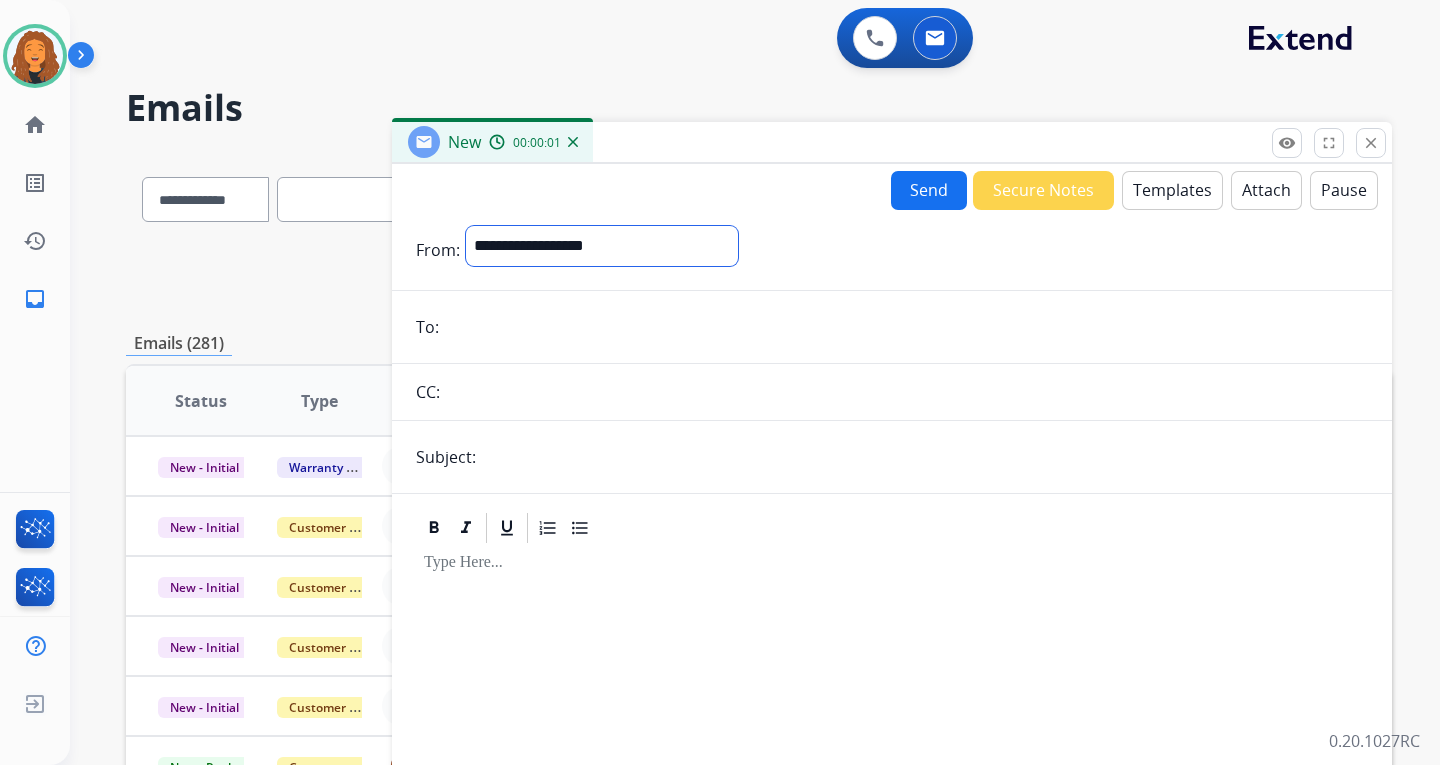 click on "**********" at bounding box center (602, 246) 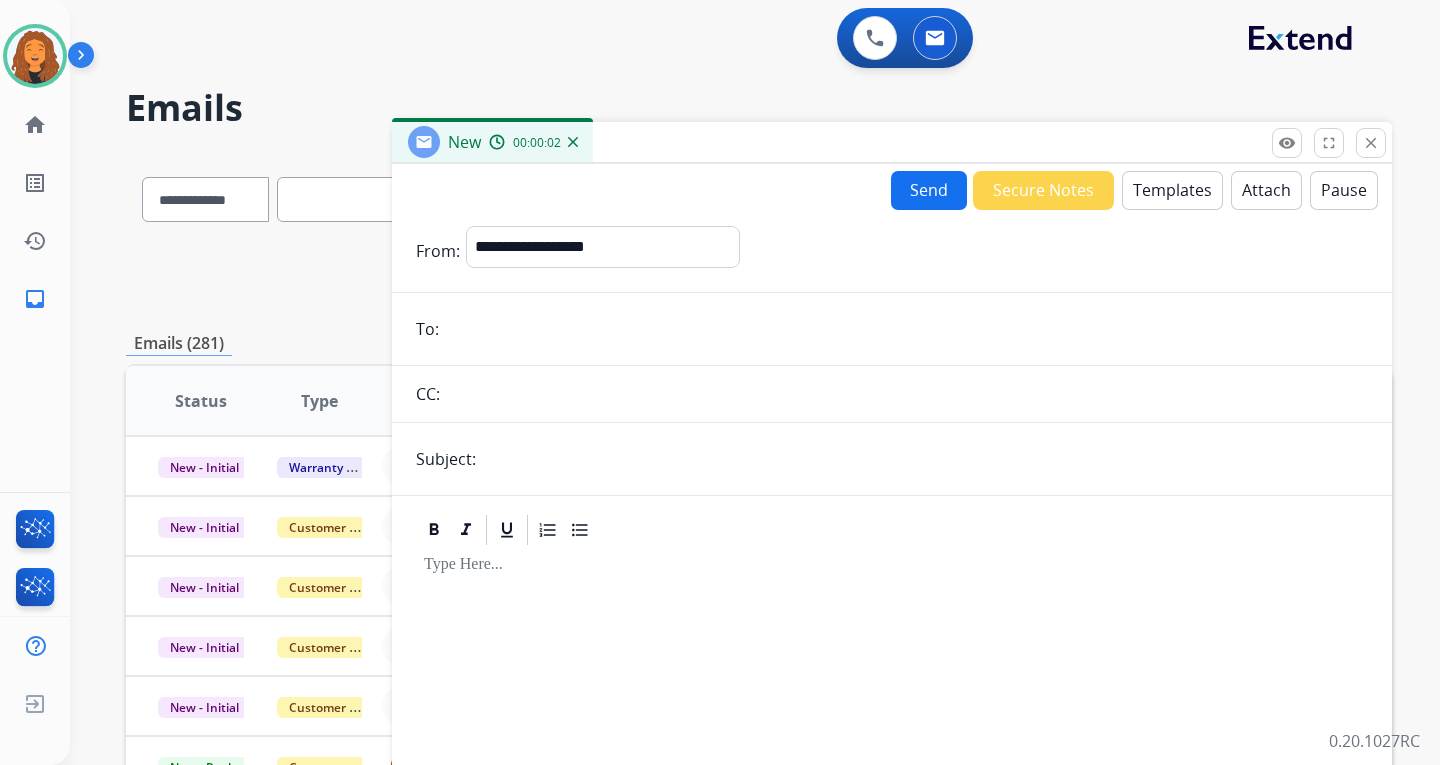 paste on "**********" 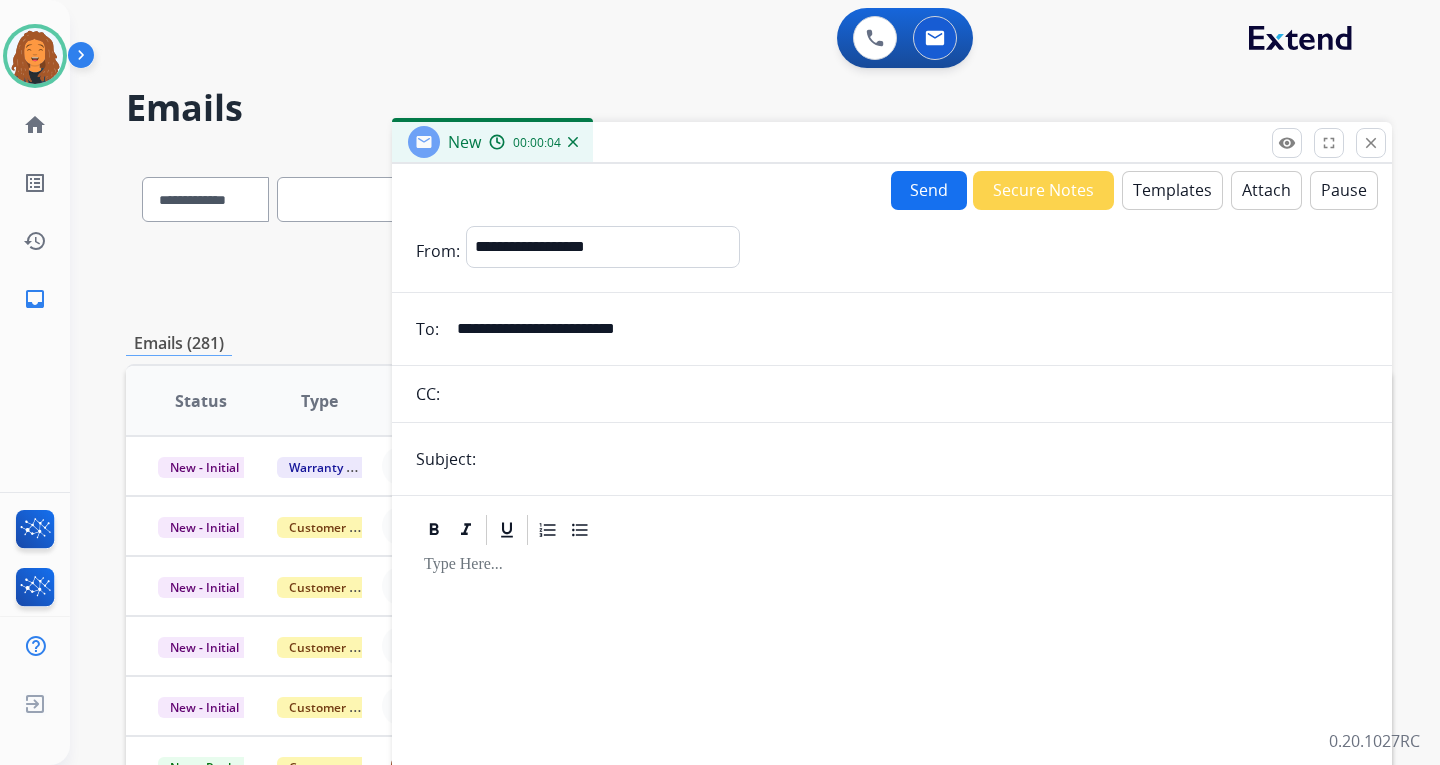 type on "**********" 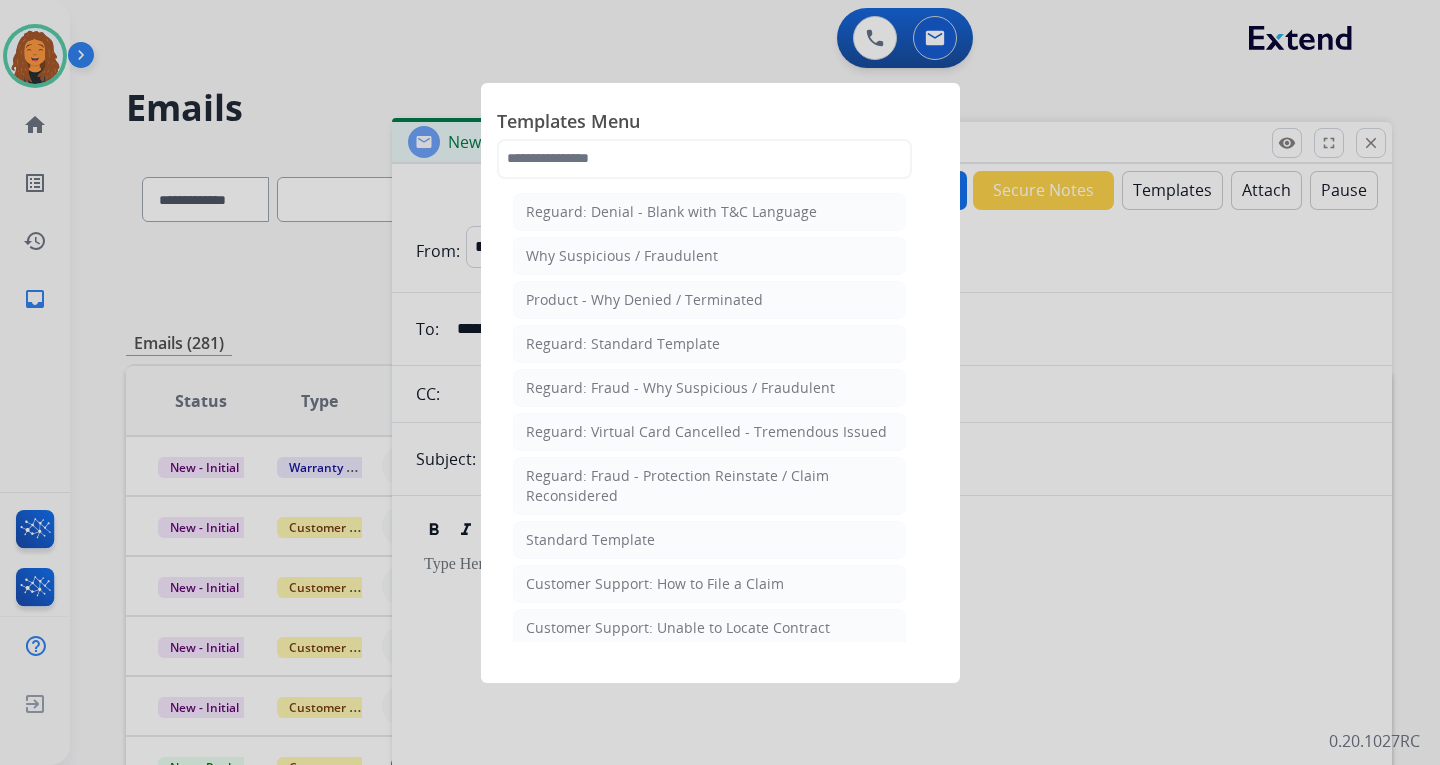 drag, startPoint x: 1152, startPoint y: 450, endPoint x: 1111, endPoint y: 450, distance: 41 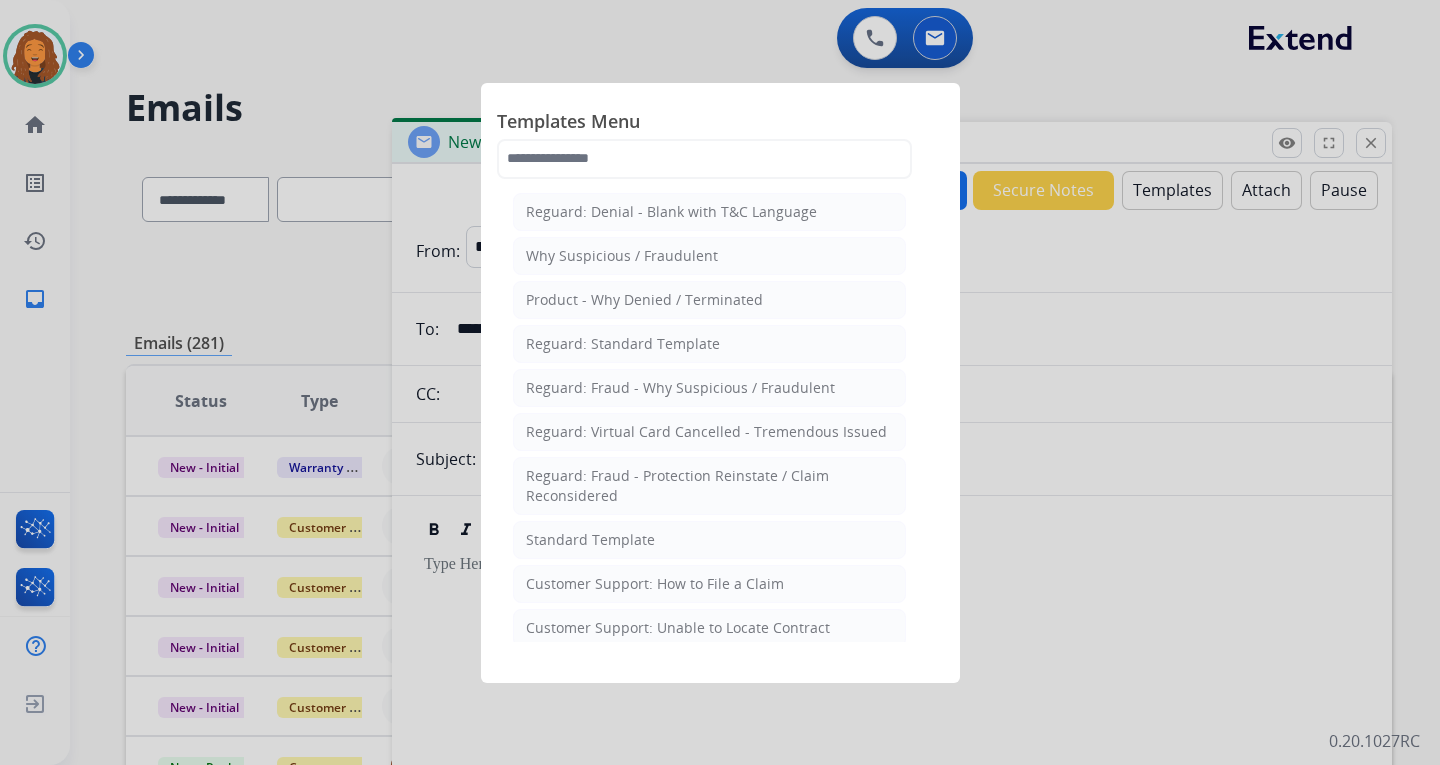 click 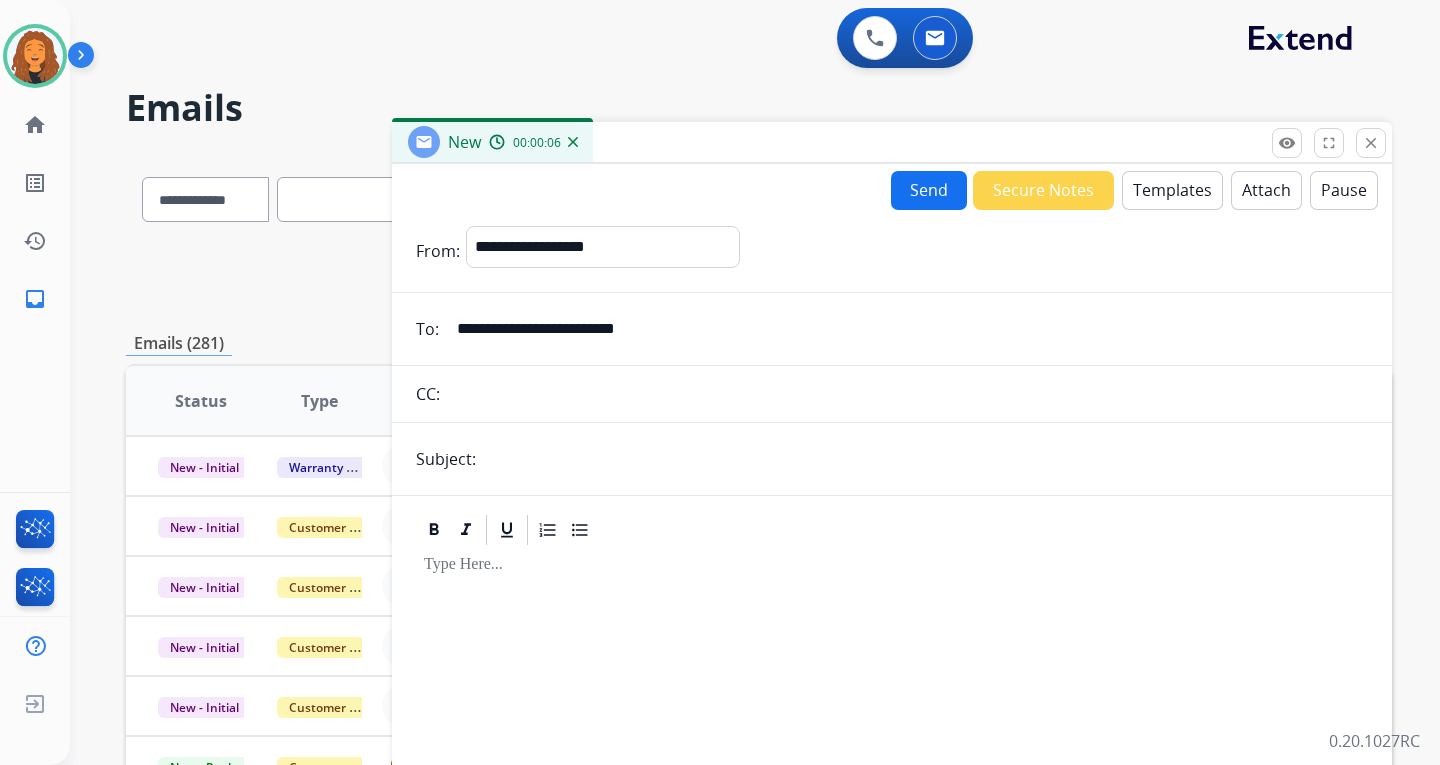 click on "Templates" at bounding box center (1172, 190) 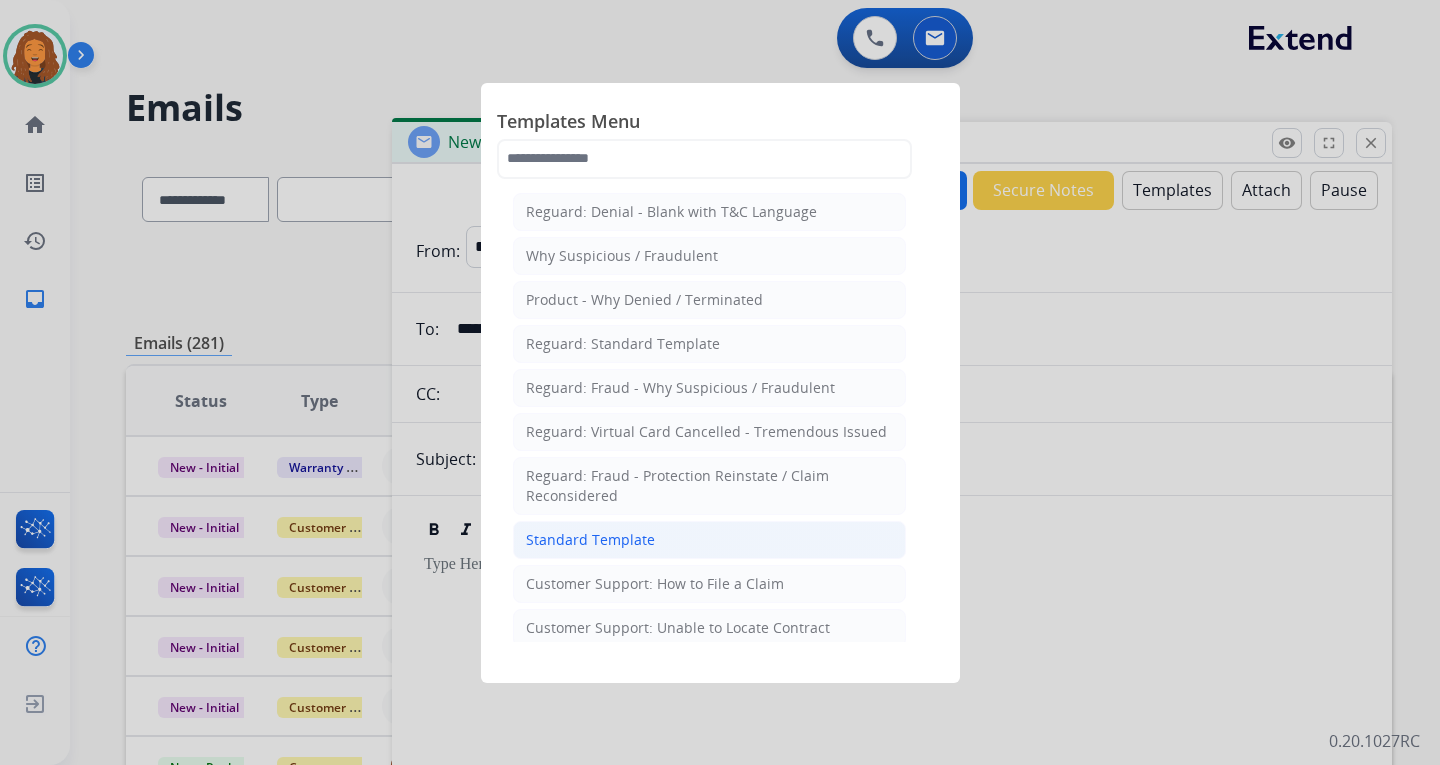 click on "Standard Template" 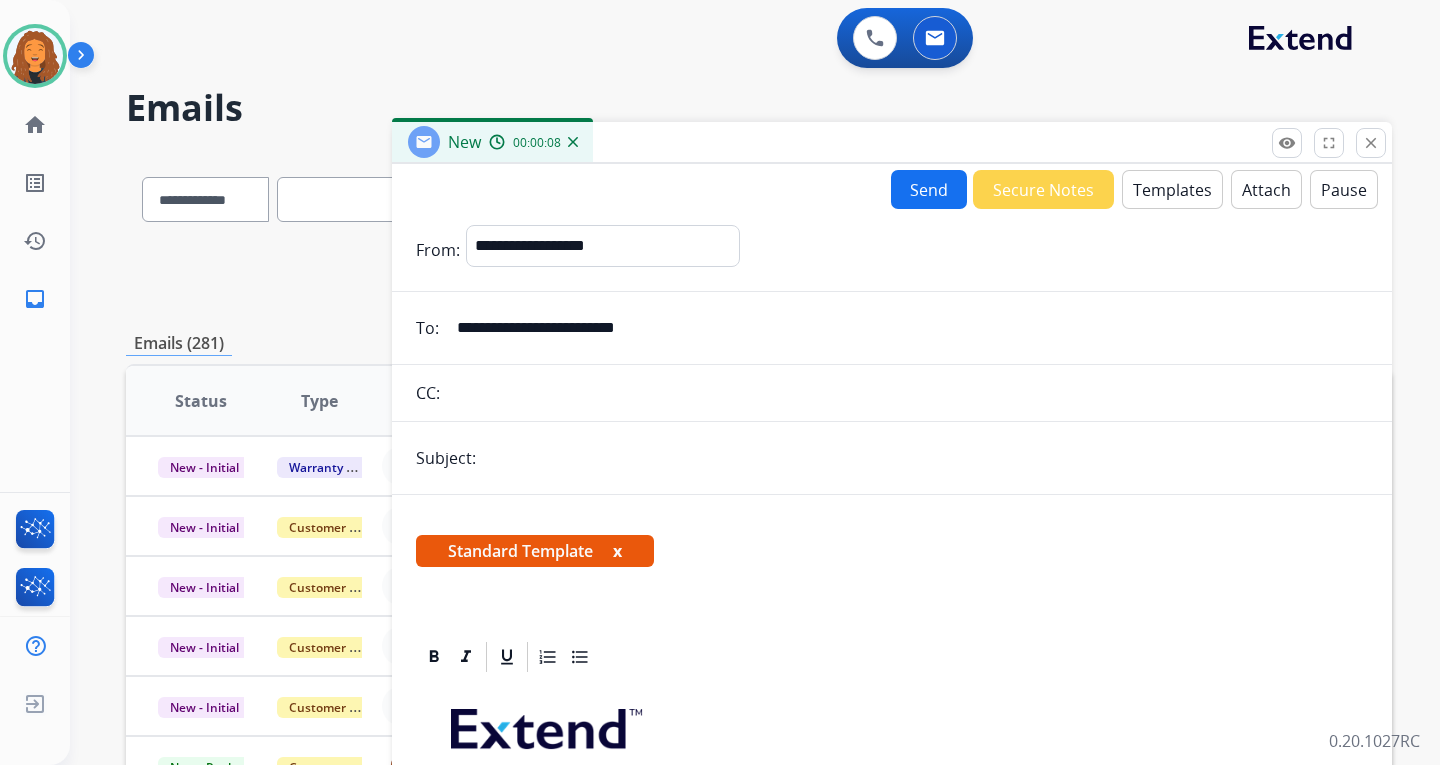 click at bounding box center (925, 458) 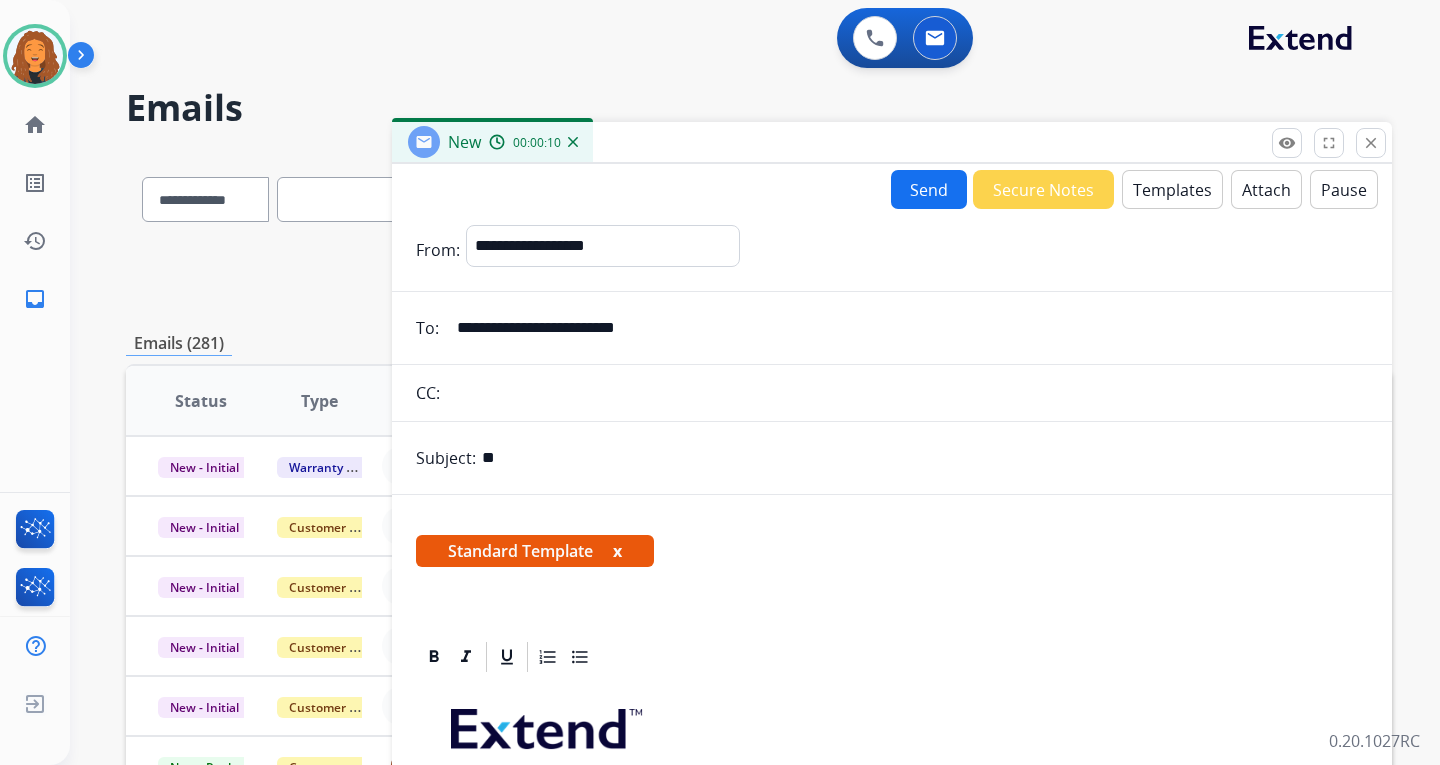 type on "*" 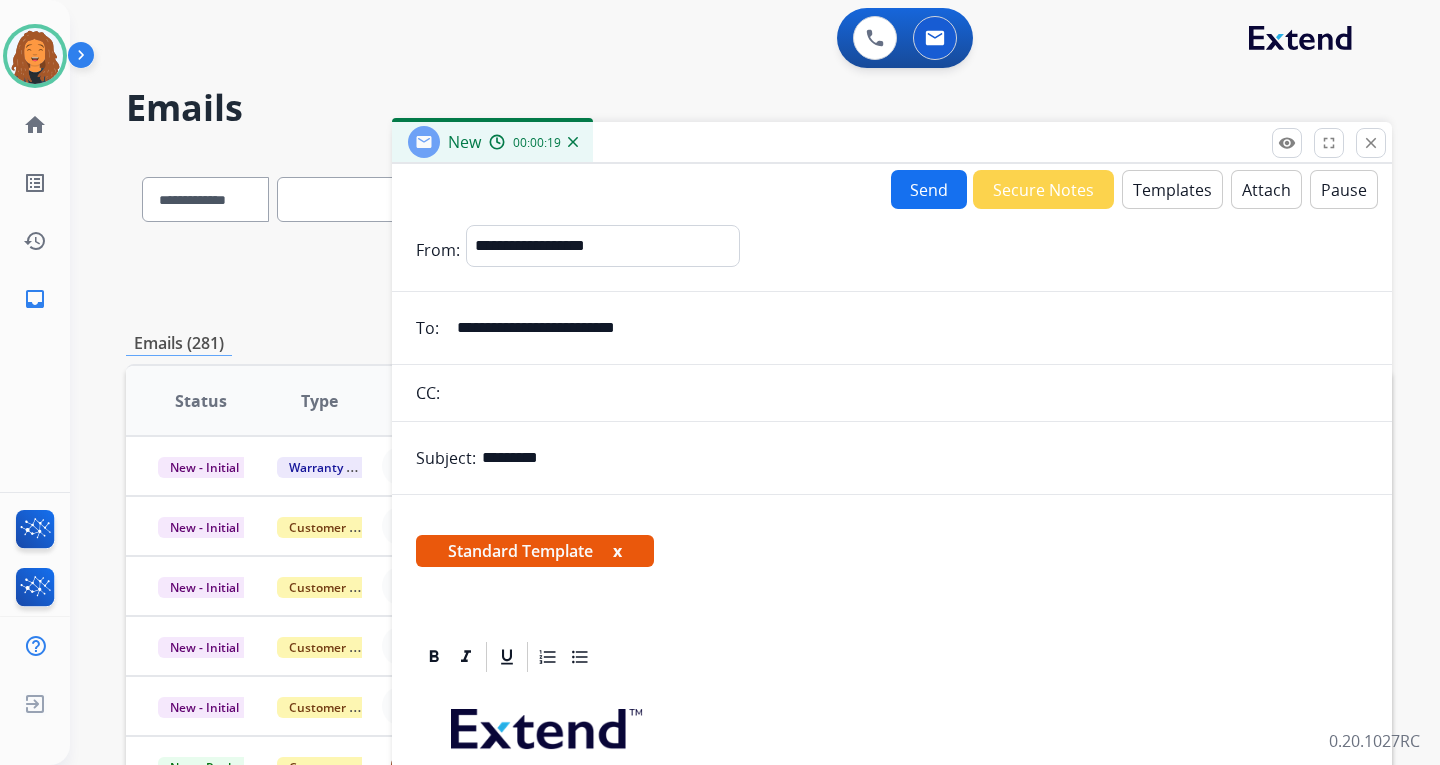 click on "********" at bounding box center [925, 458] 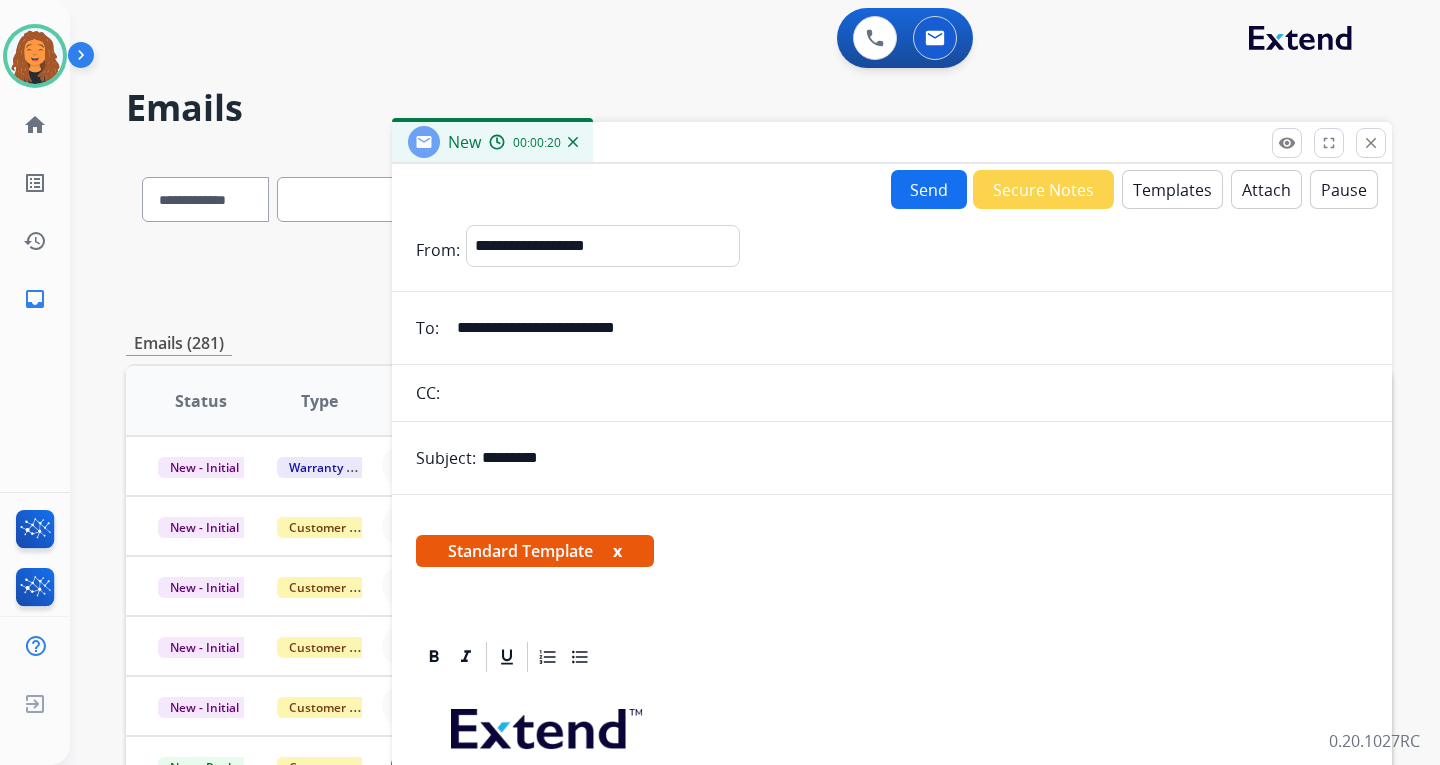 paste on "**********" 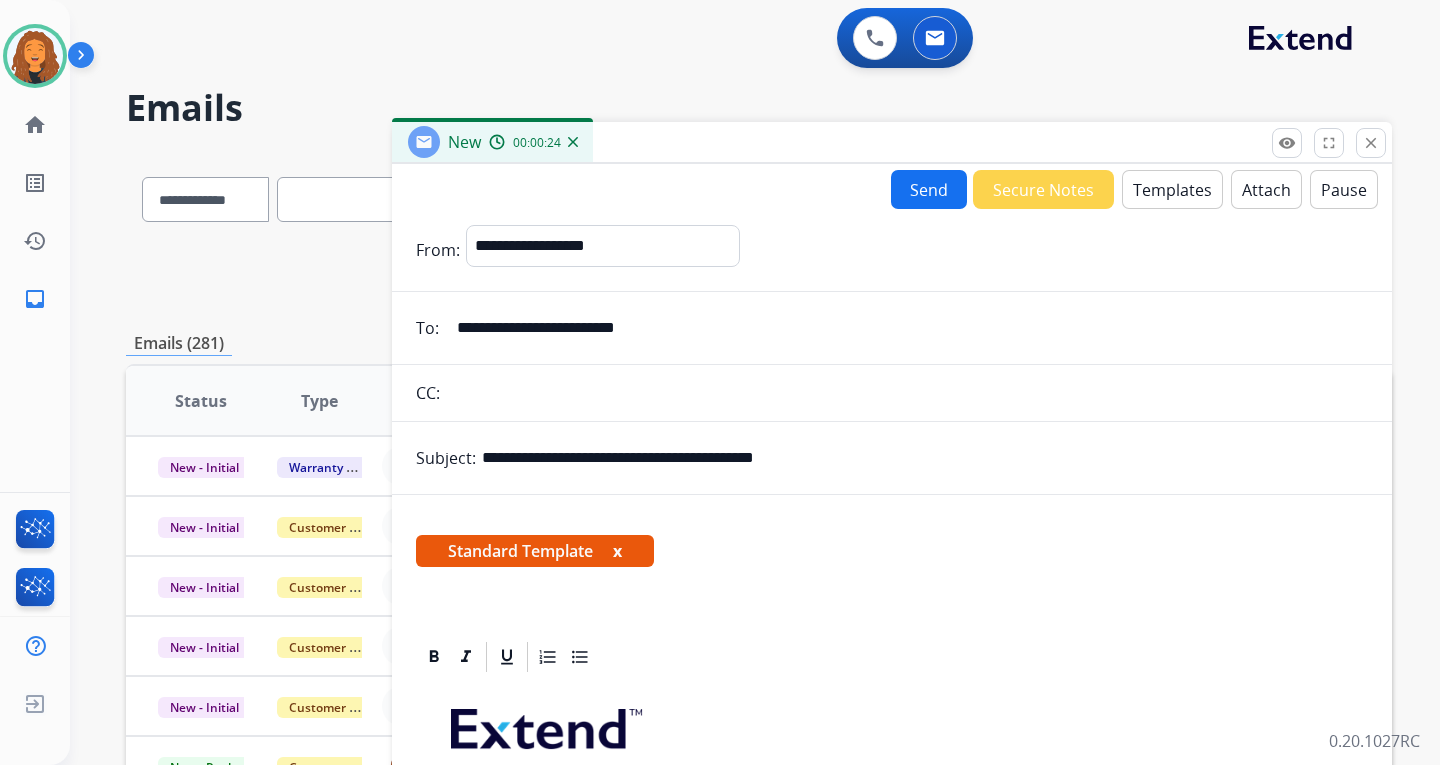 scroll, scrollTop: 300, scrollLeft: 0, axis: vertical 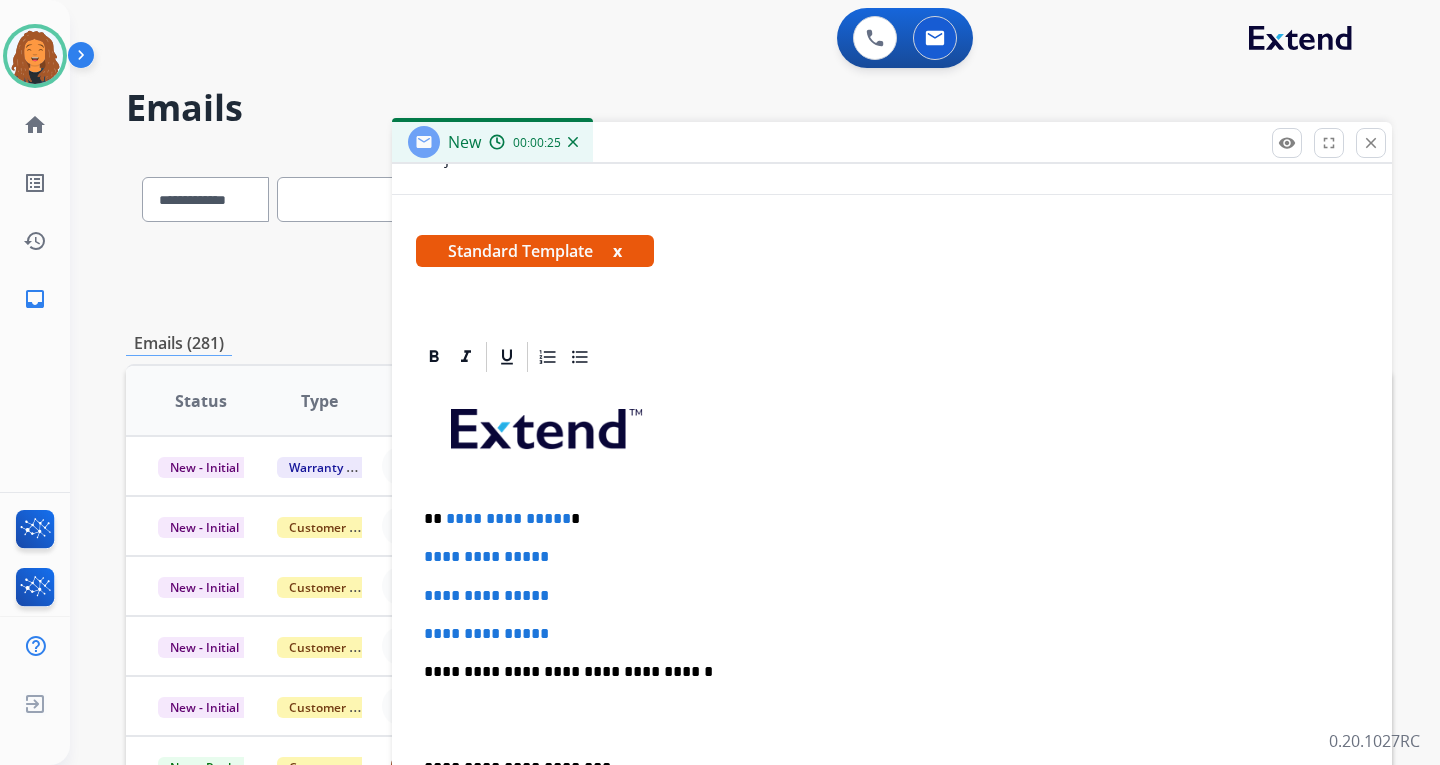 type on "**********" 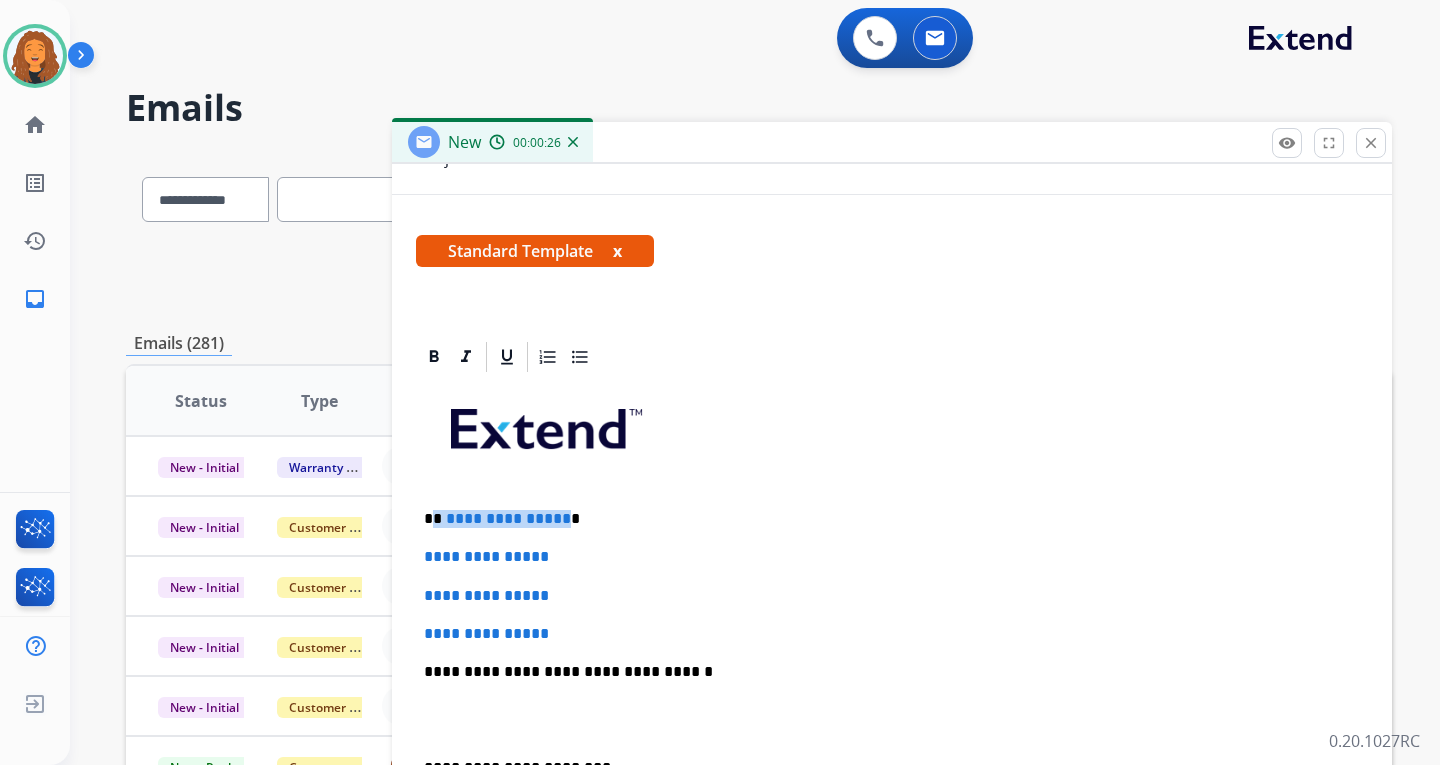 drag, startPoint x: 560, startPoint y: 520, endPoint x: 437, endPoint y: 525, distance: 123.101585 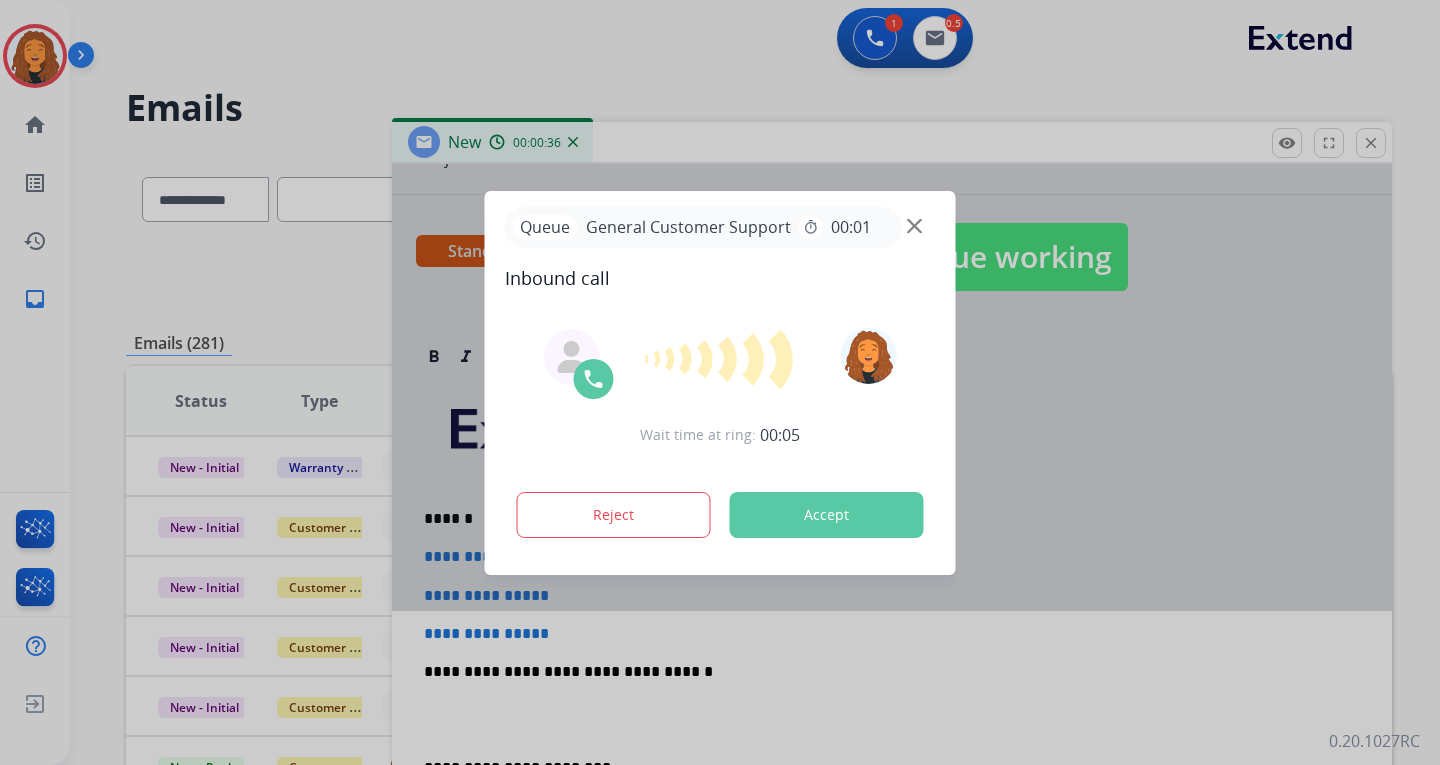 click at bounding box center (720, 382) 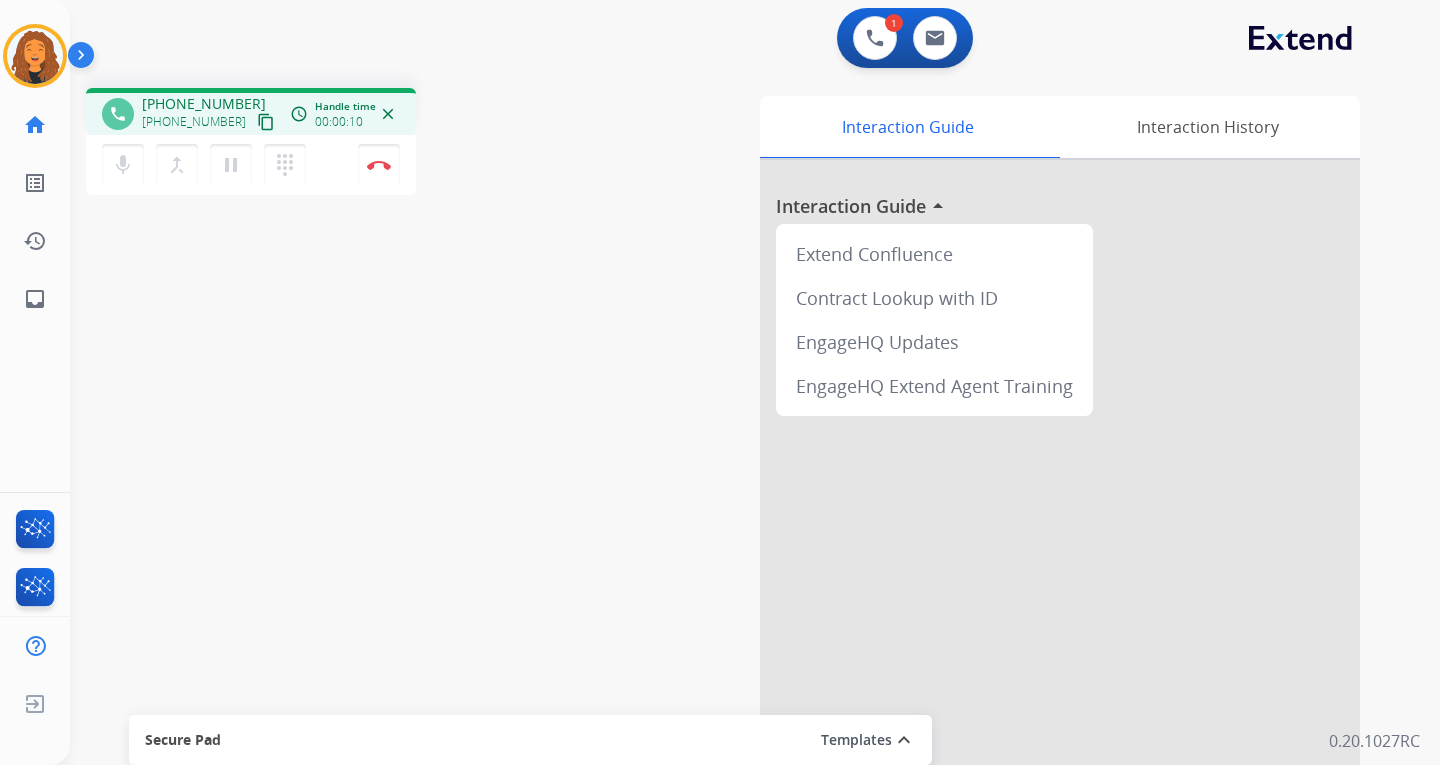 click on "phone +16786389663 +16786389663 content_copy access_time Call metrics Queue   00:10 Hold   00:00 Talk   00:01 Total   00:10 Handle time 00:00:10 close mic Mute merge_type Bridge pause Hold dialpad Dialpad Disconnect swap_horiz Break voice bridge close_fullscreen Connect 3-Way Call merge_type Separate 3-Way Call  Interaction Guide   Interaction History  Interaction Guide arrow_drop_up  Extend Confluence   Contract Lookup with ID   EngageHQ Updates   EngageHQ Extend Agent Training  Secure Pad Templates expand_less Choose a template Save" at bounding box center (731, 489) 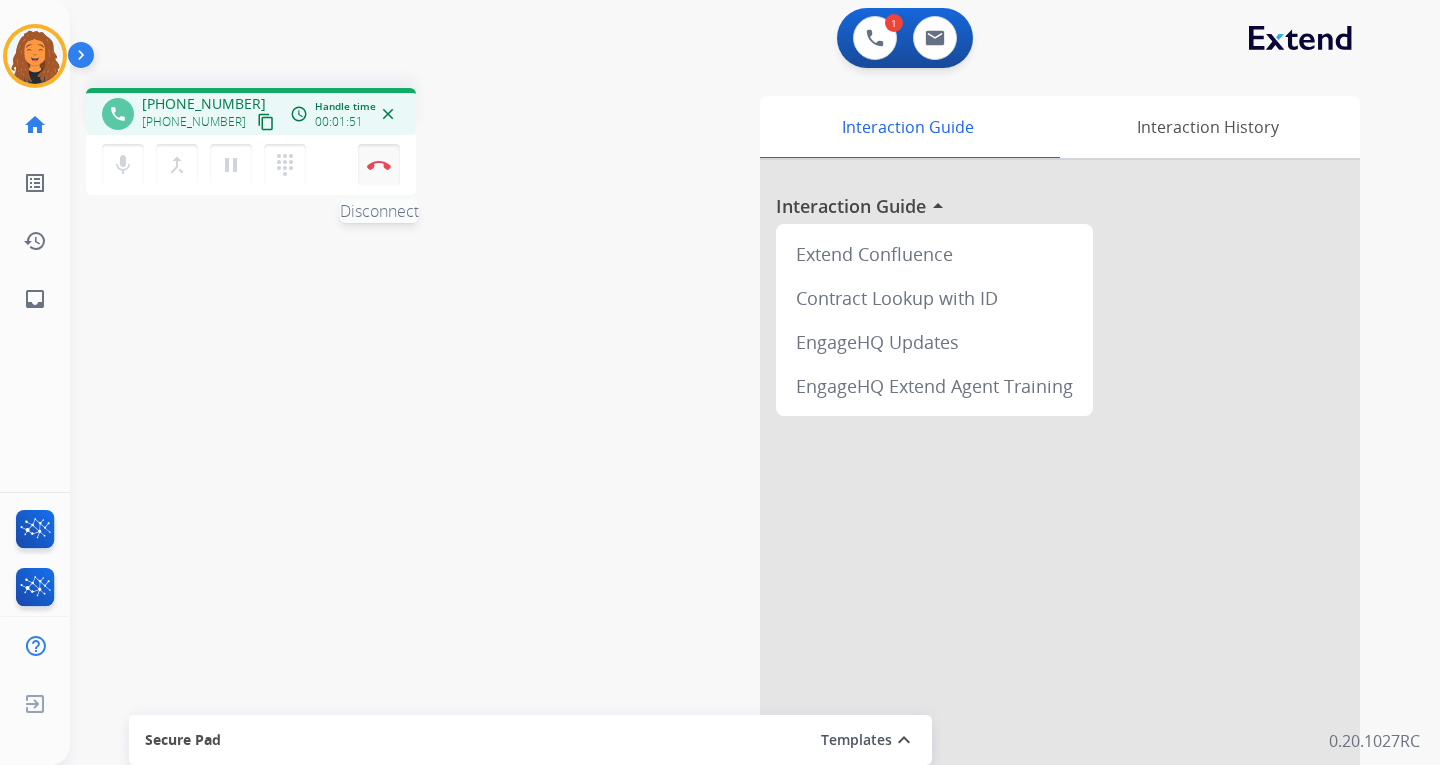 click at bounding box center [379, 165] 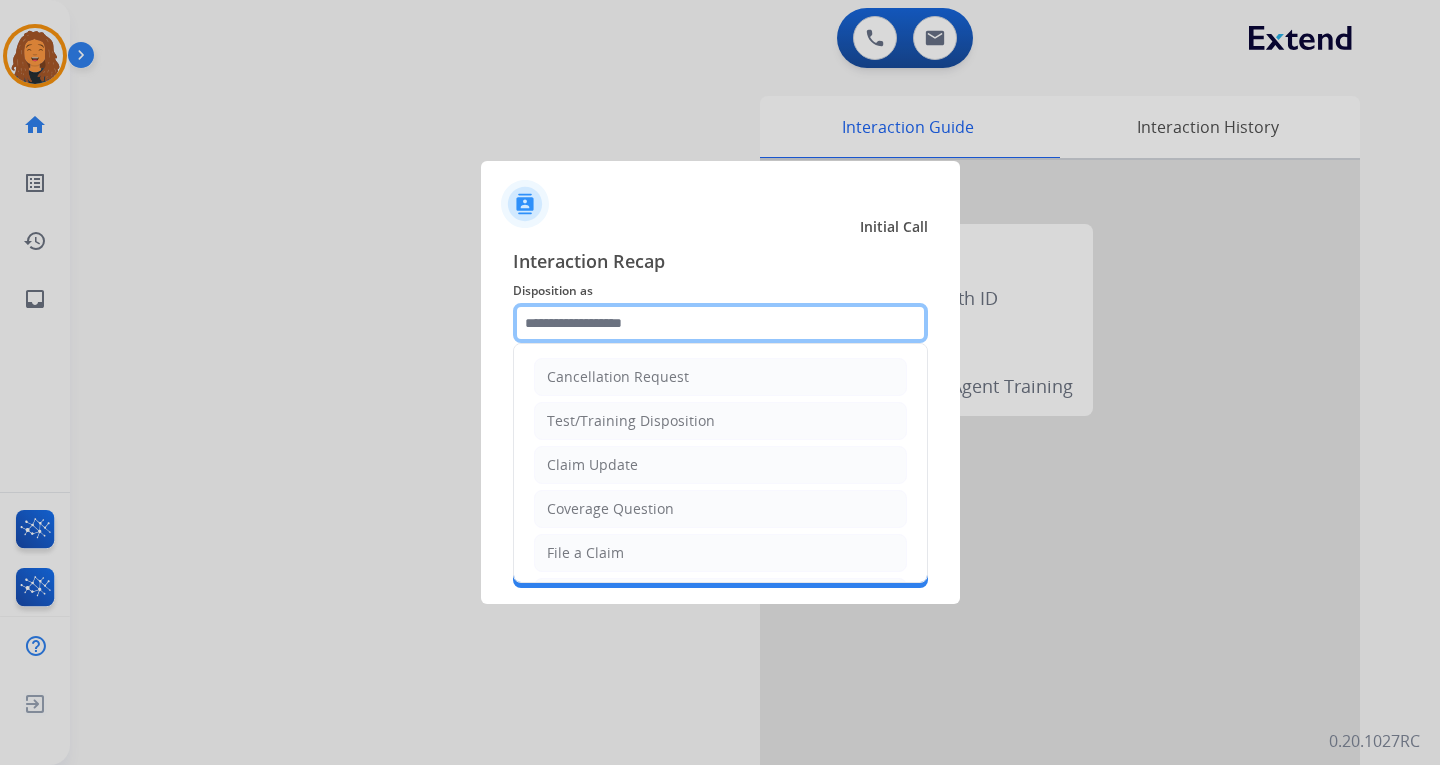 click 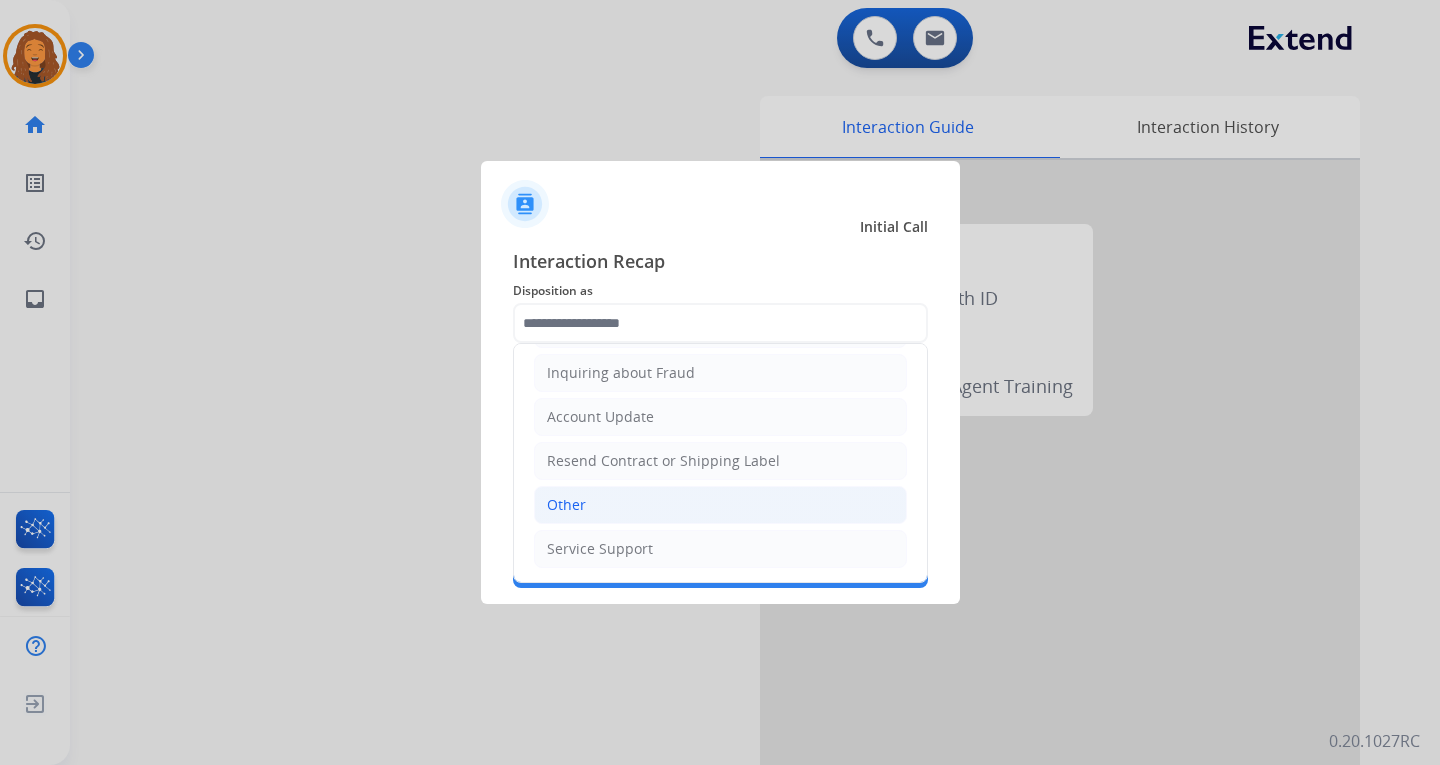 click on "Other" 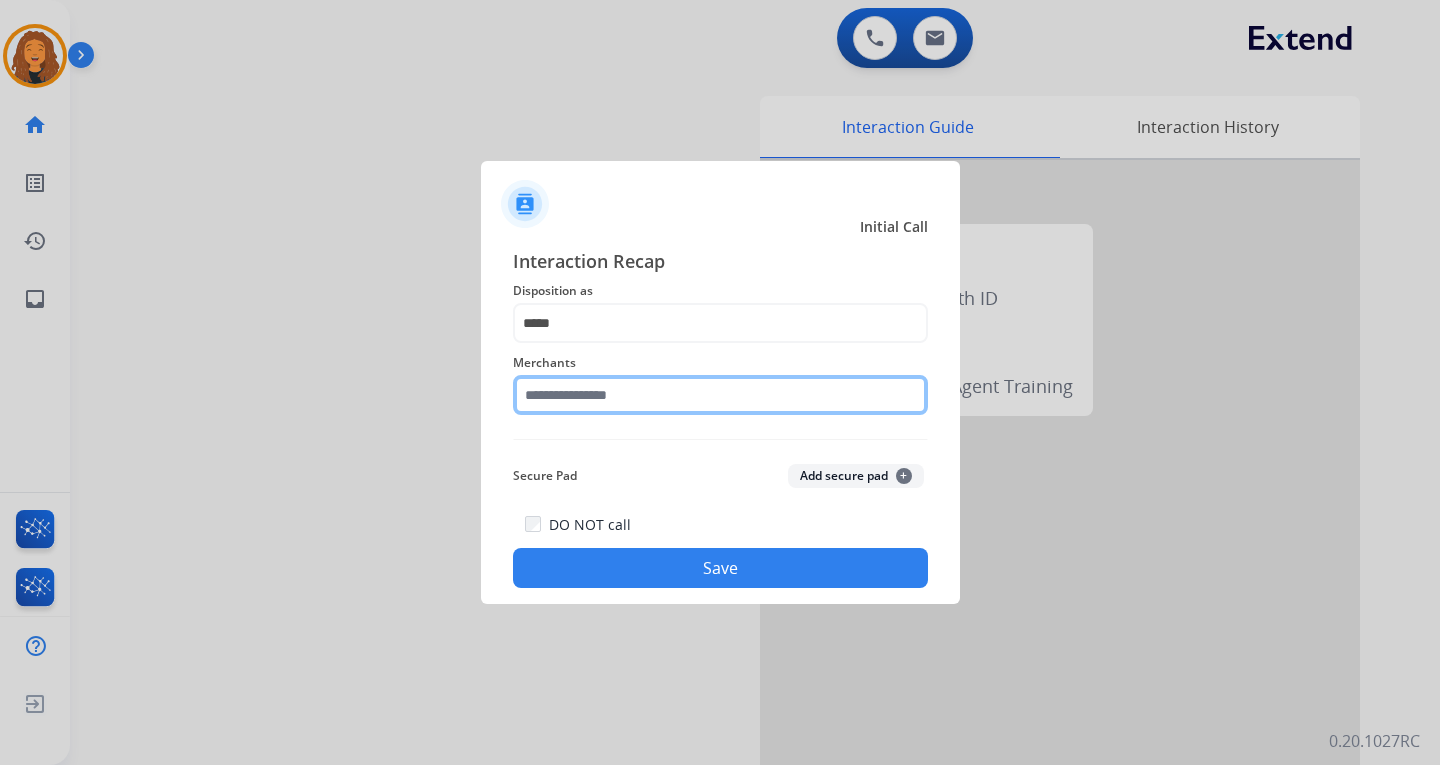 click 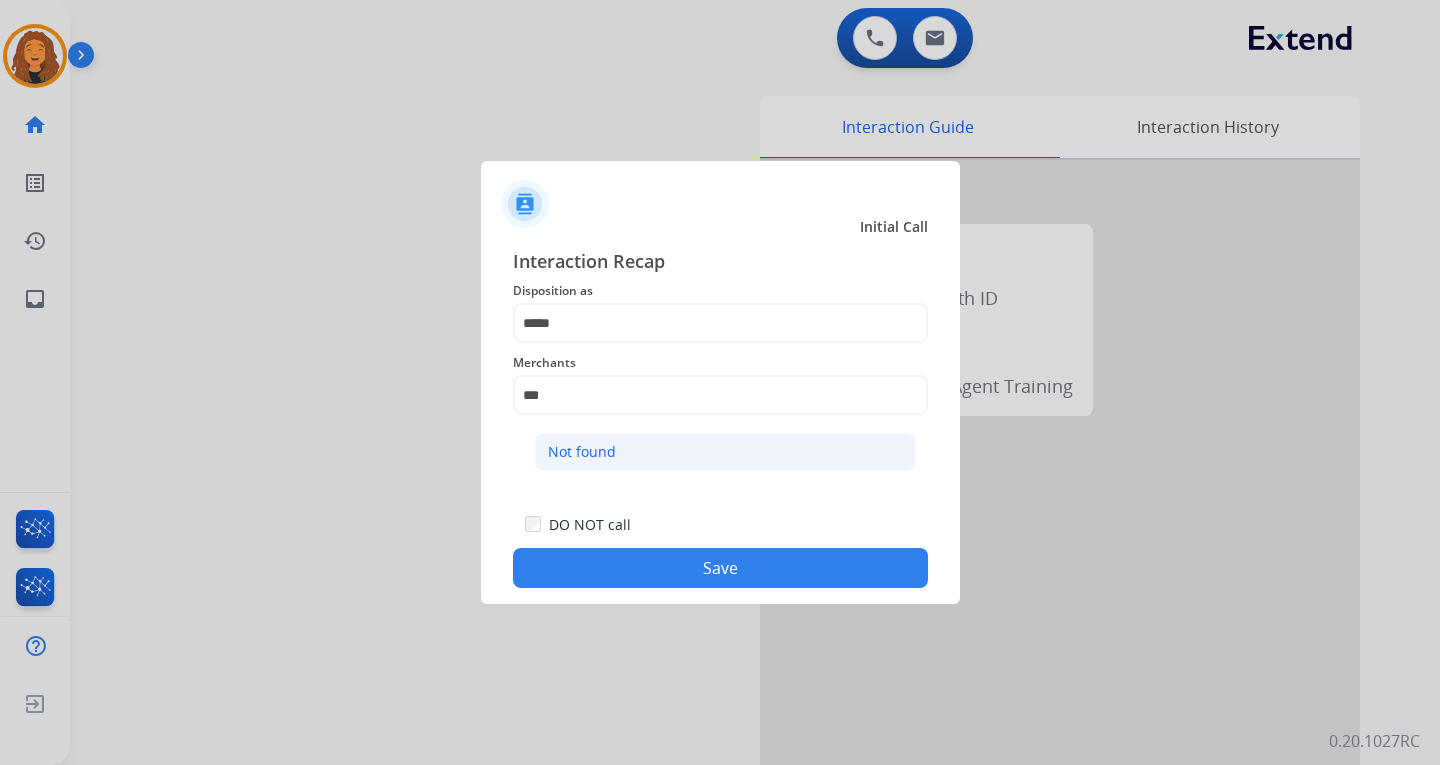 click on "Not found" 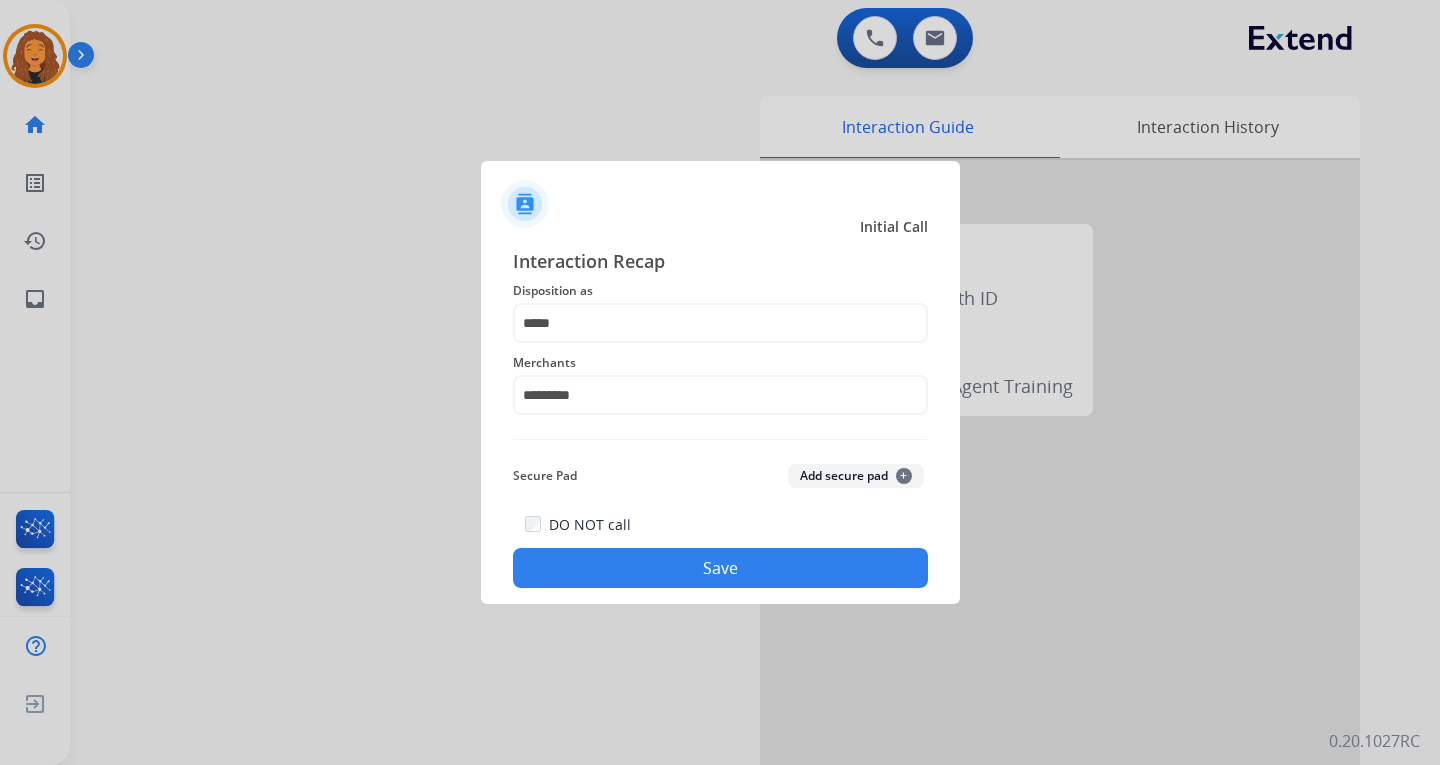 click on "Save" 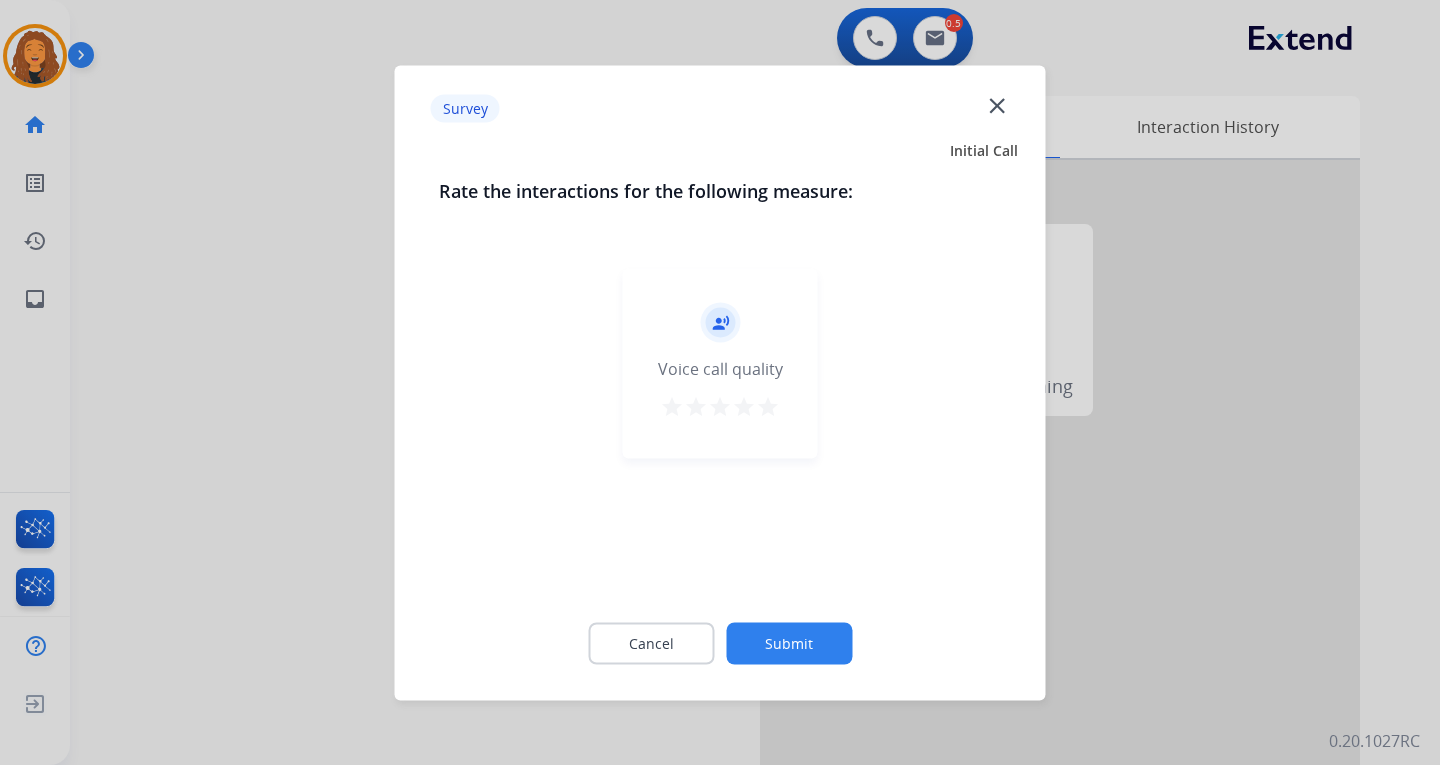 click on "Submit" 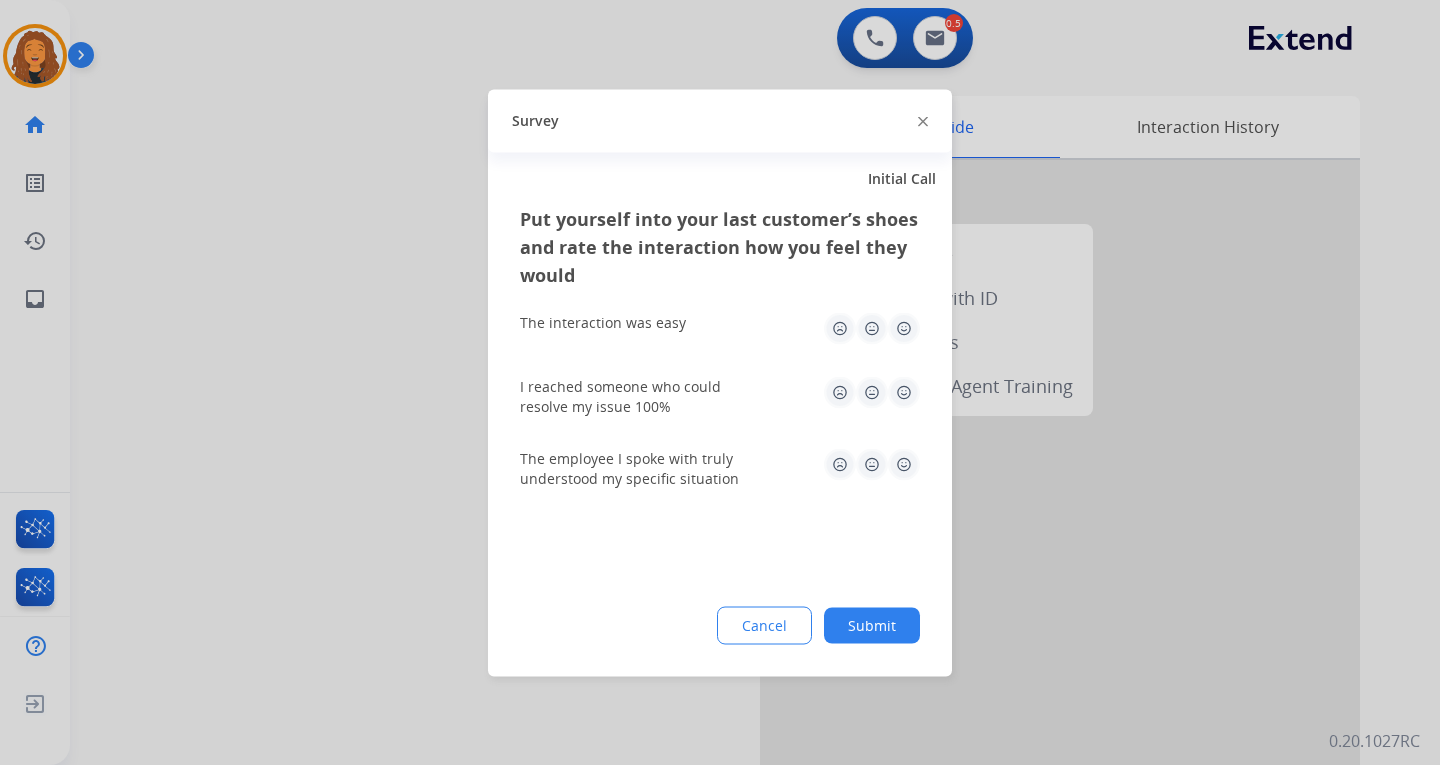 click on "Submit" 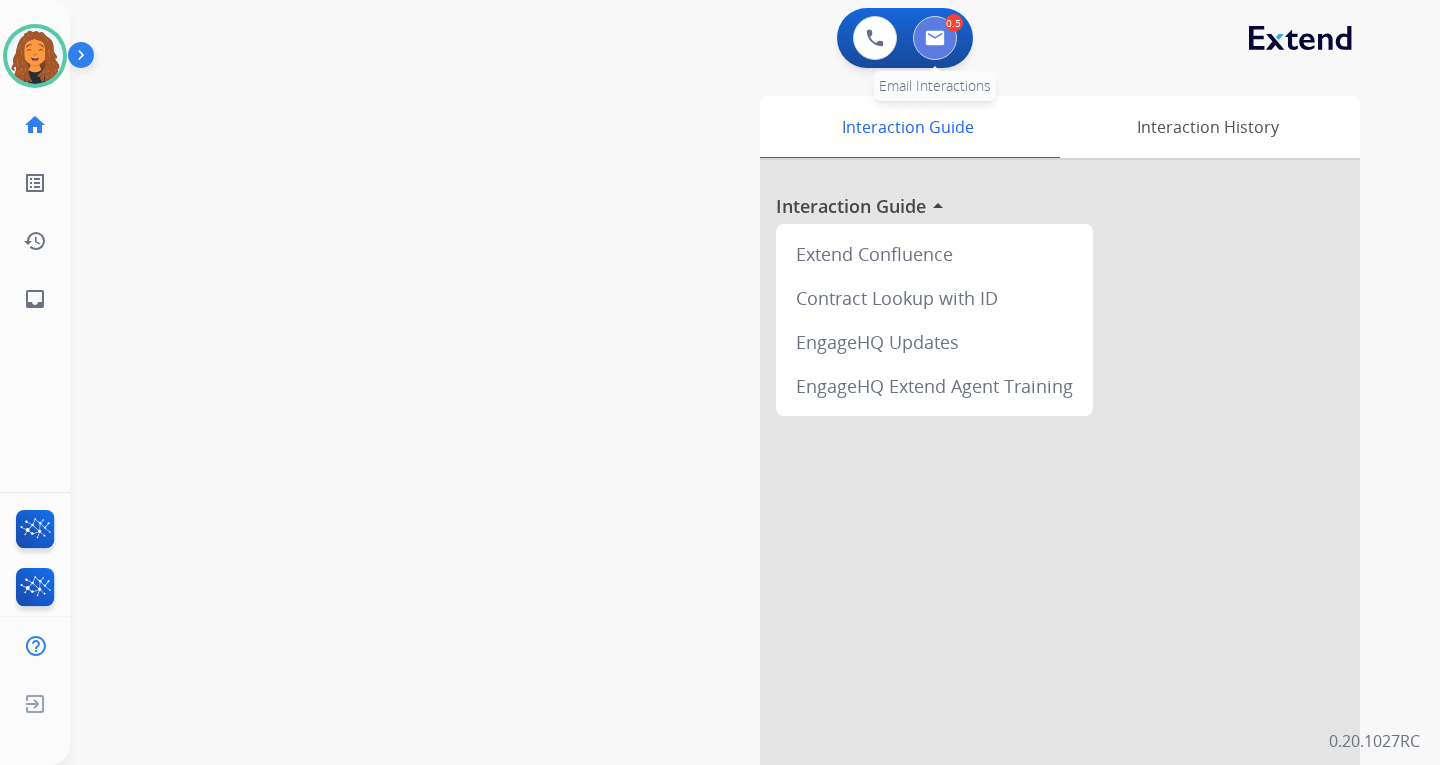 click at bounding box center [935, 38] 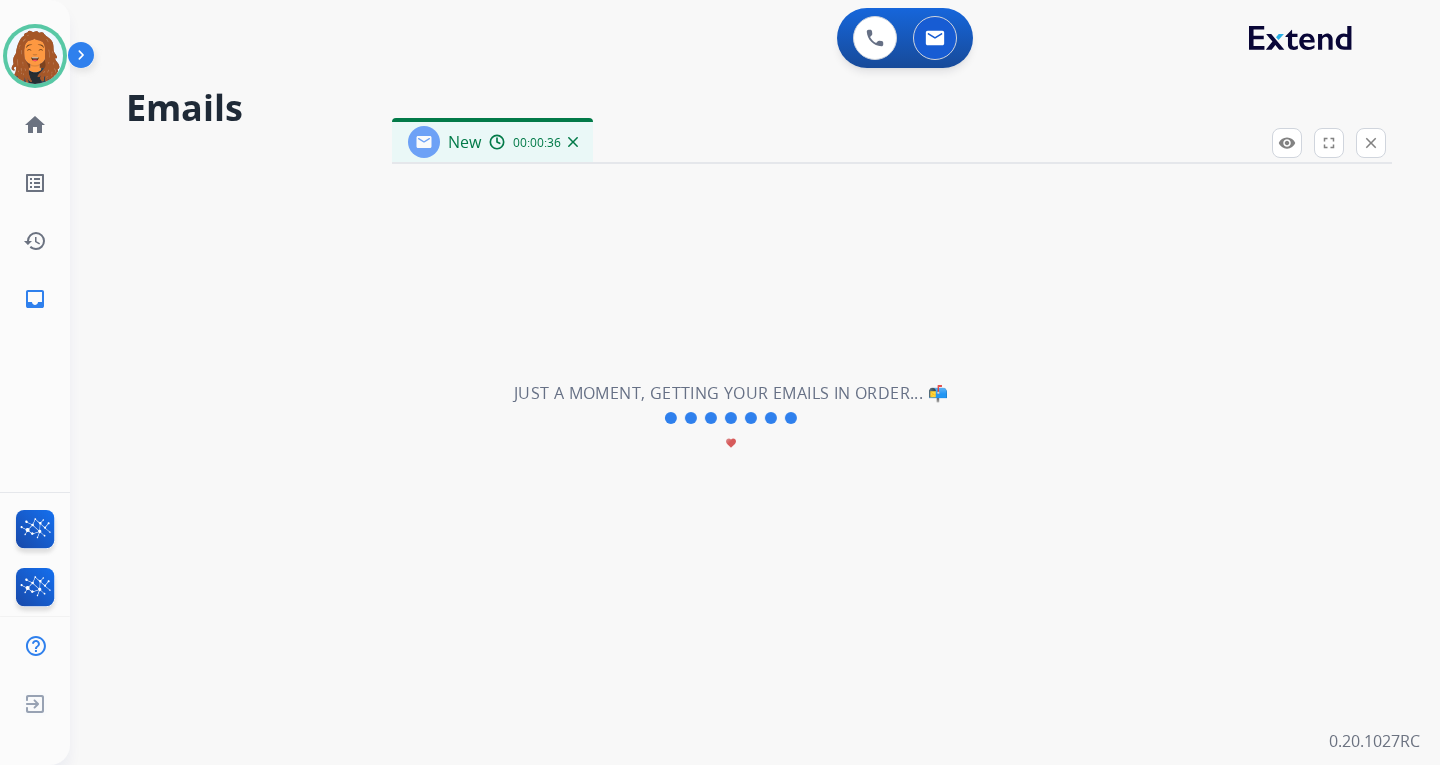 select on "**********" 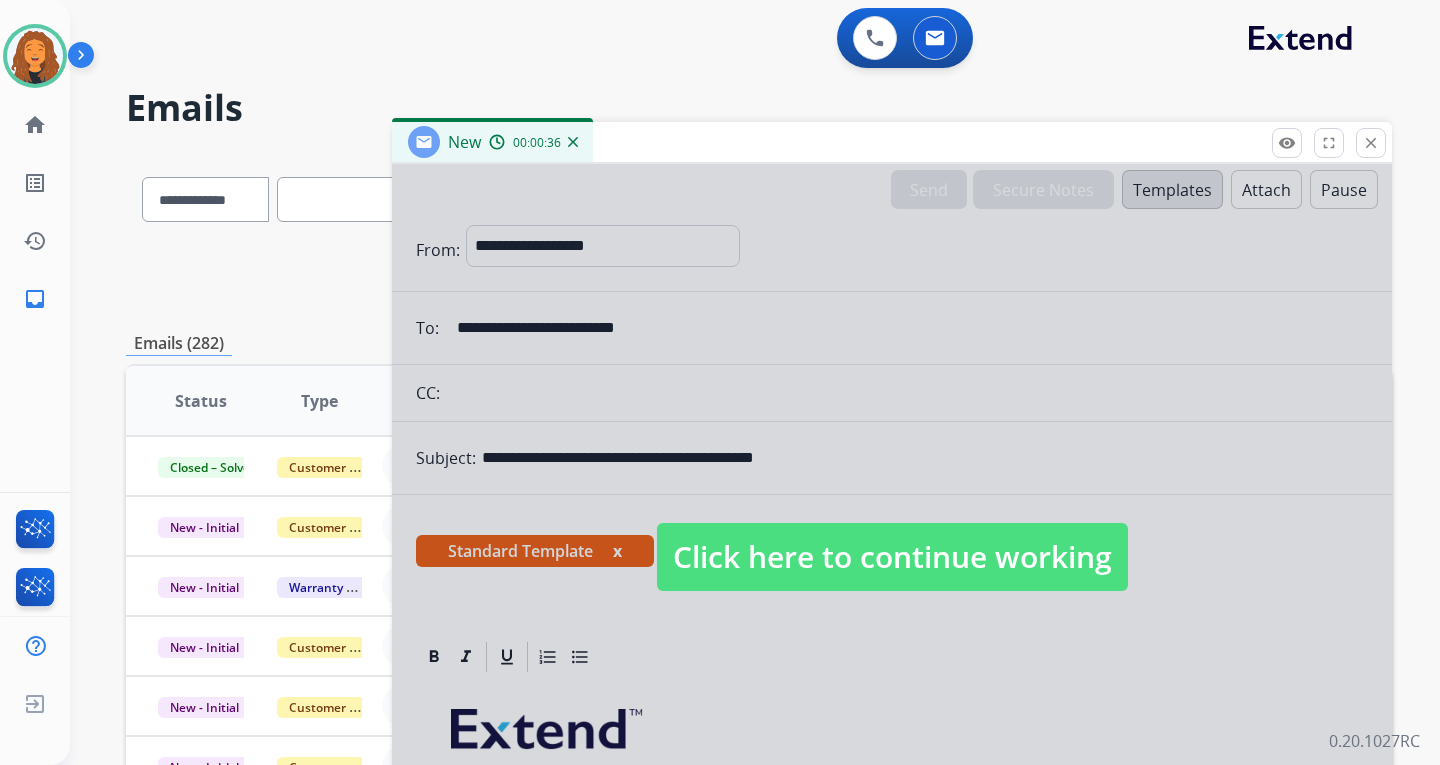 click on "Click here to continue working" at bounding box center [892, 557] 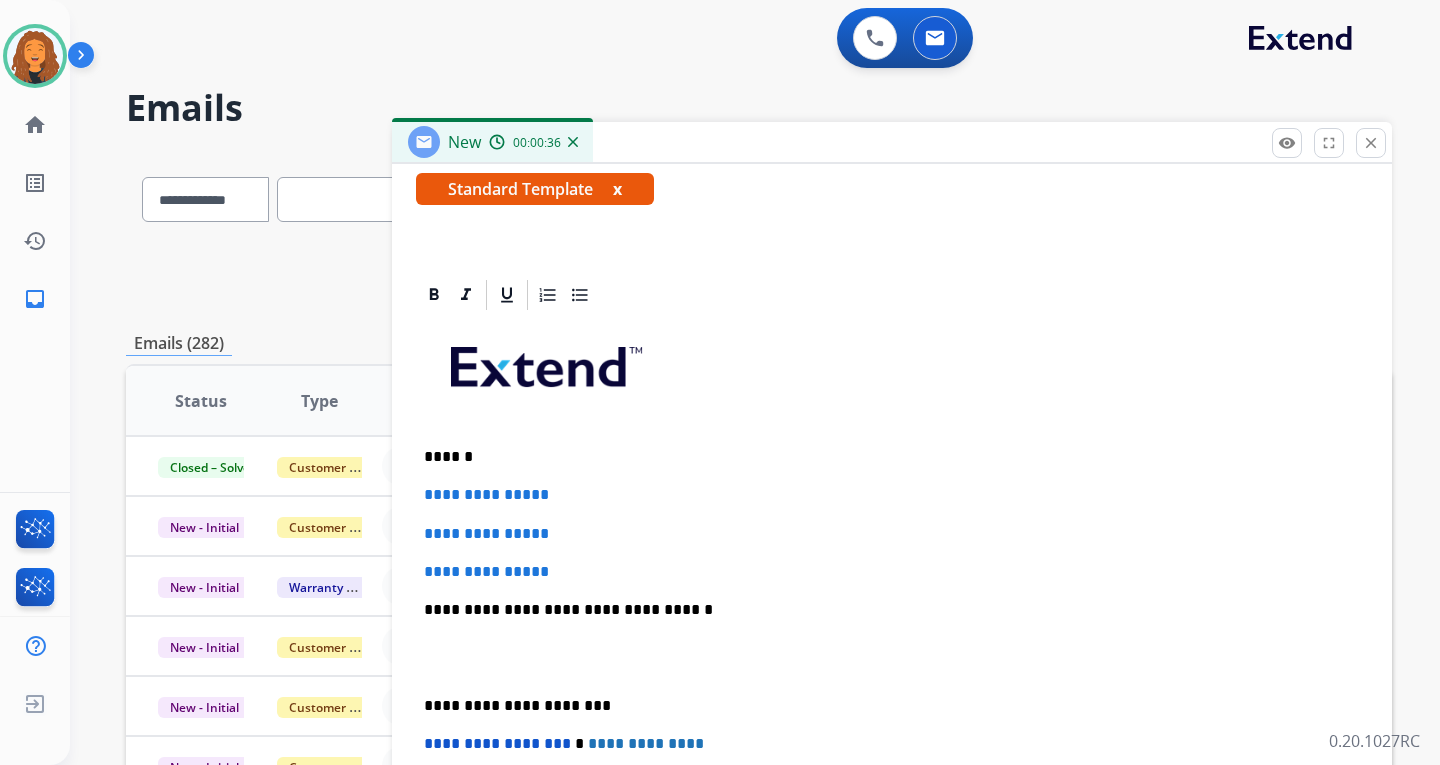 scroll, scrollTop: 400, scrollLeft: 0, axis: vertical 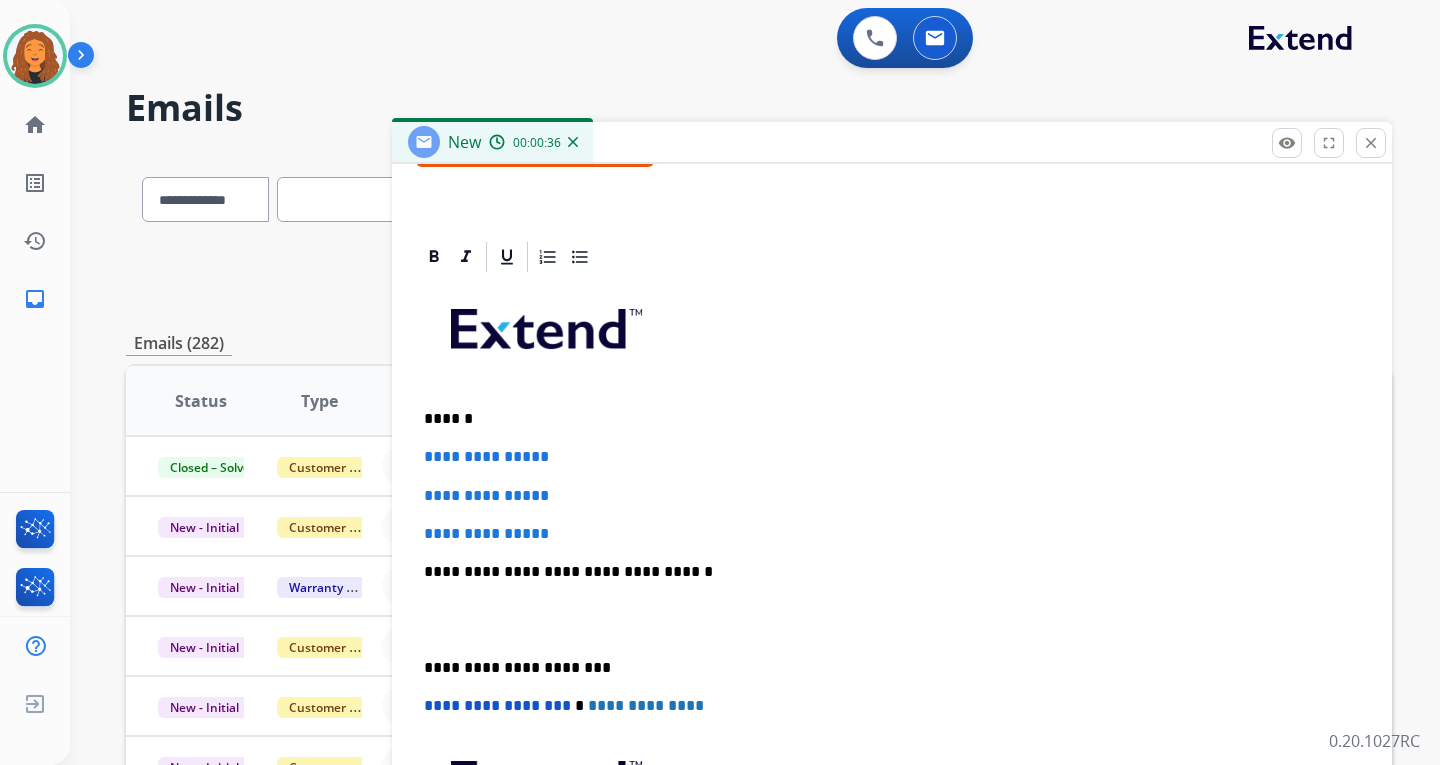 click on "******" at bounding box center (884, 419) 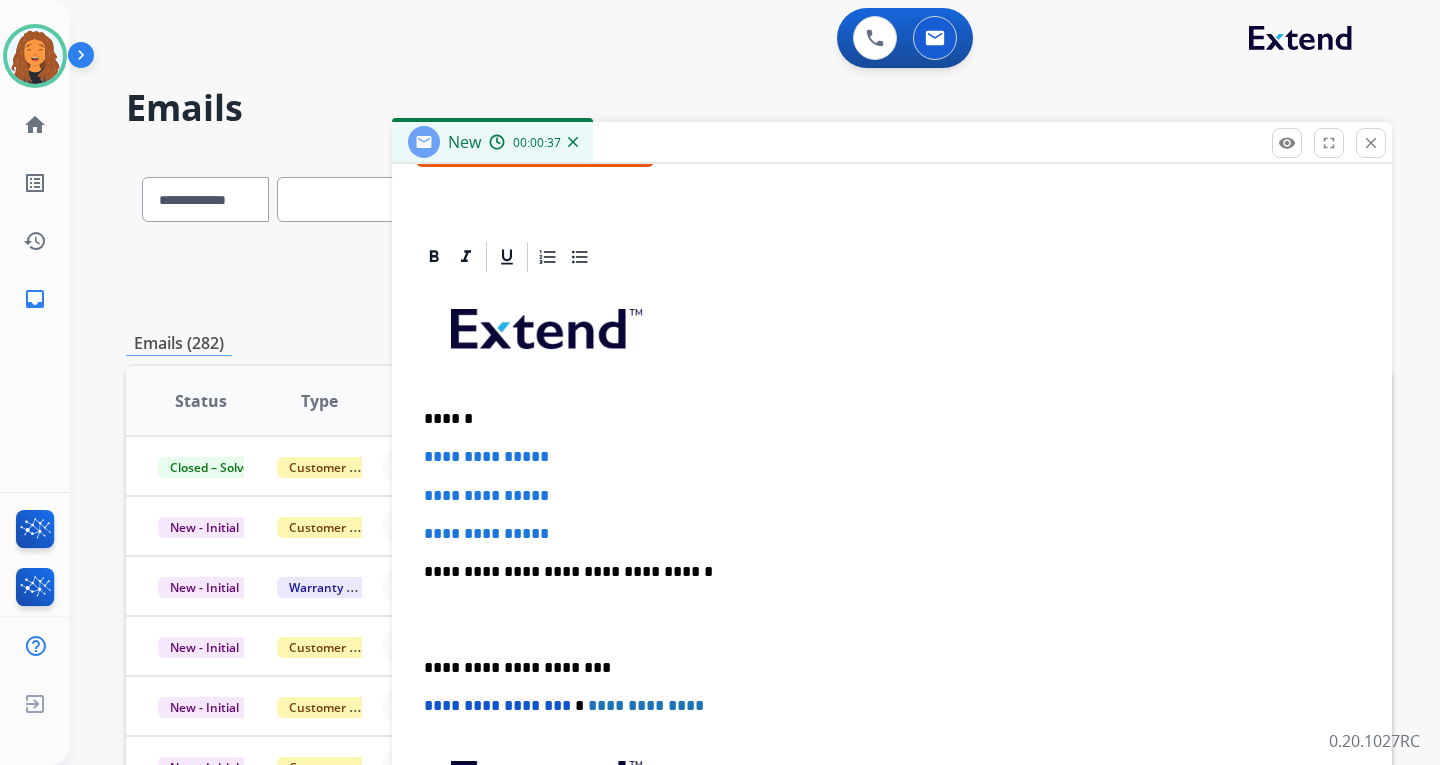 type 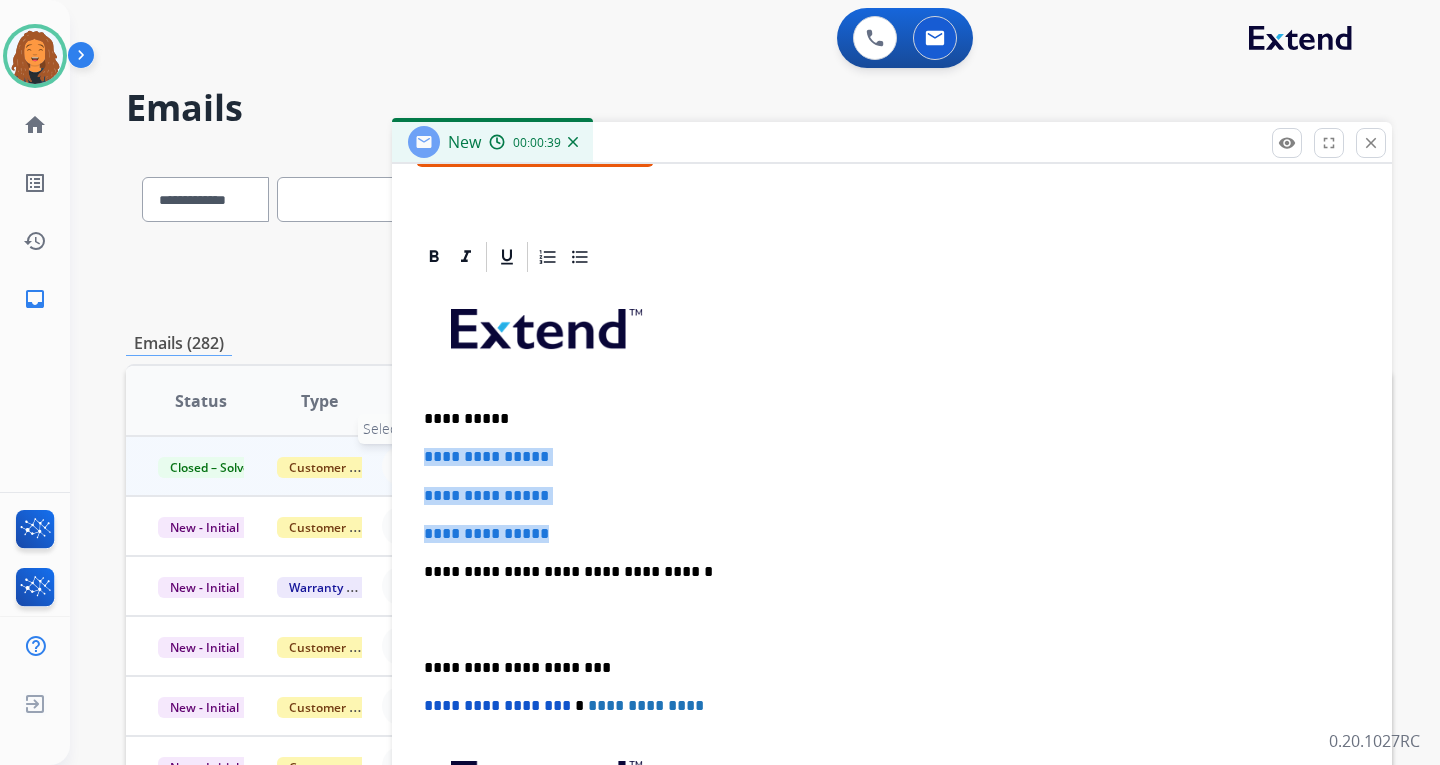 drag, startPoint x: 593, startPoint y: 529, endPoint x: 384, endPoint y: 451, distance: 223.0807 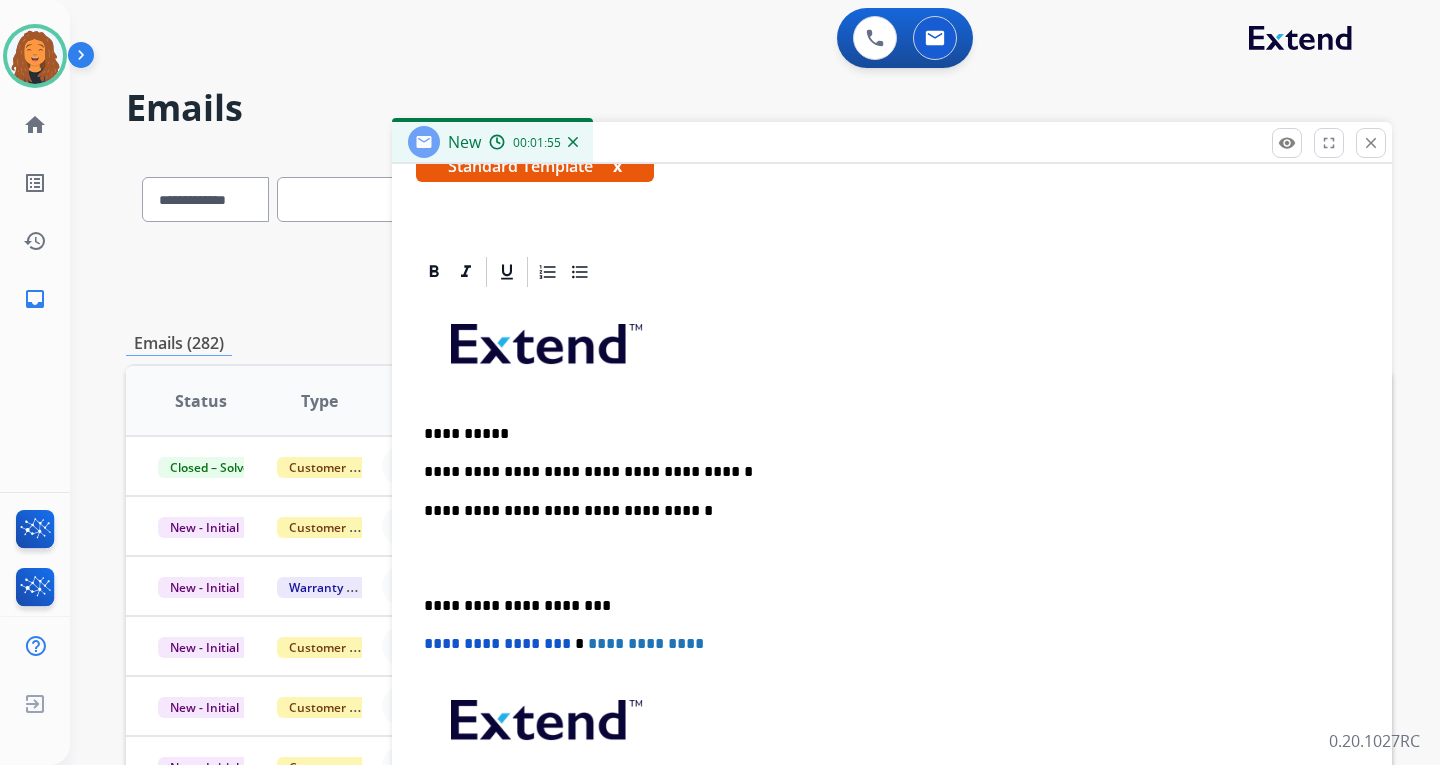 scroll, scrollTop: 400, scrollLeft: 0, axis: vertical 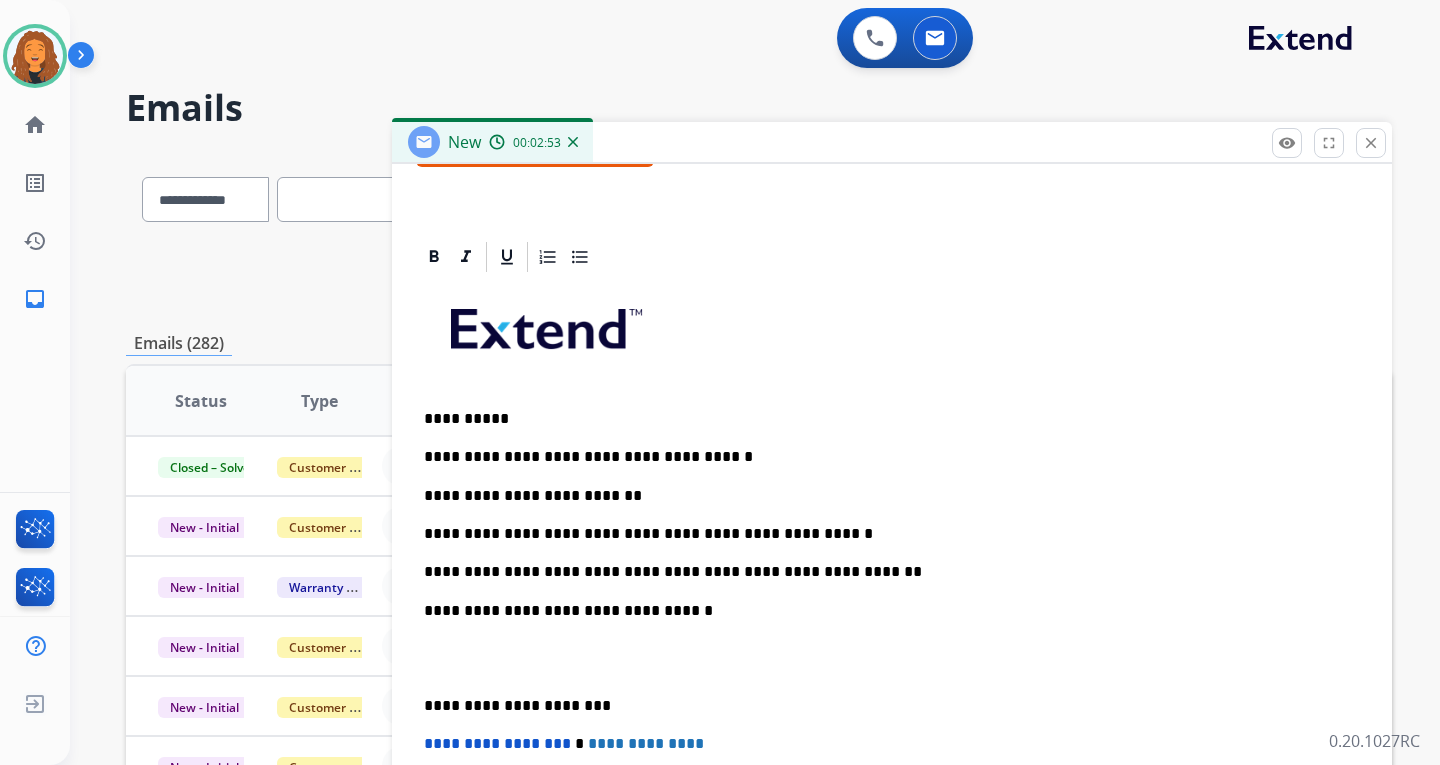 click on "**********" at bounding box center (884, 572) 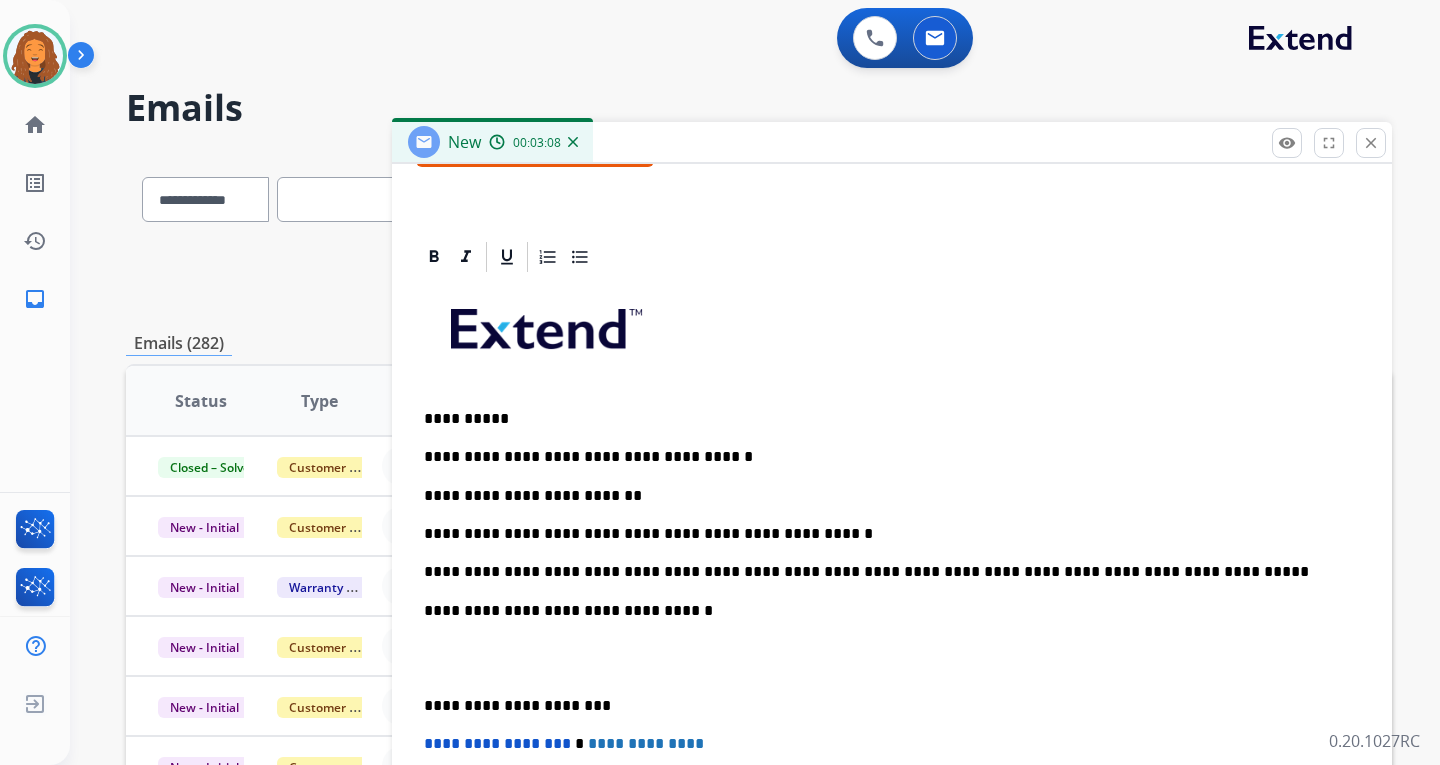 click on "**********" at bounding box center [884, 572] 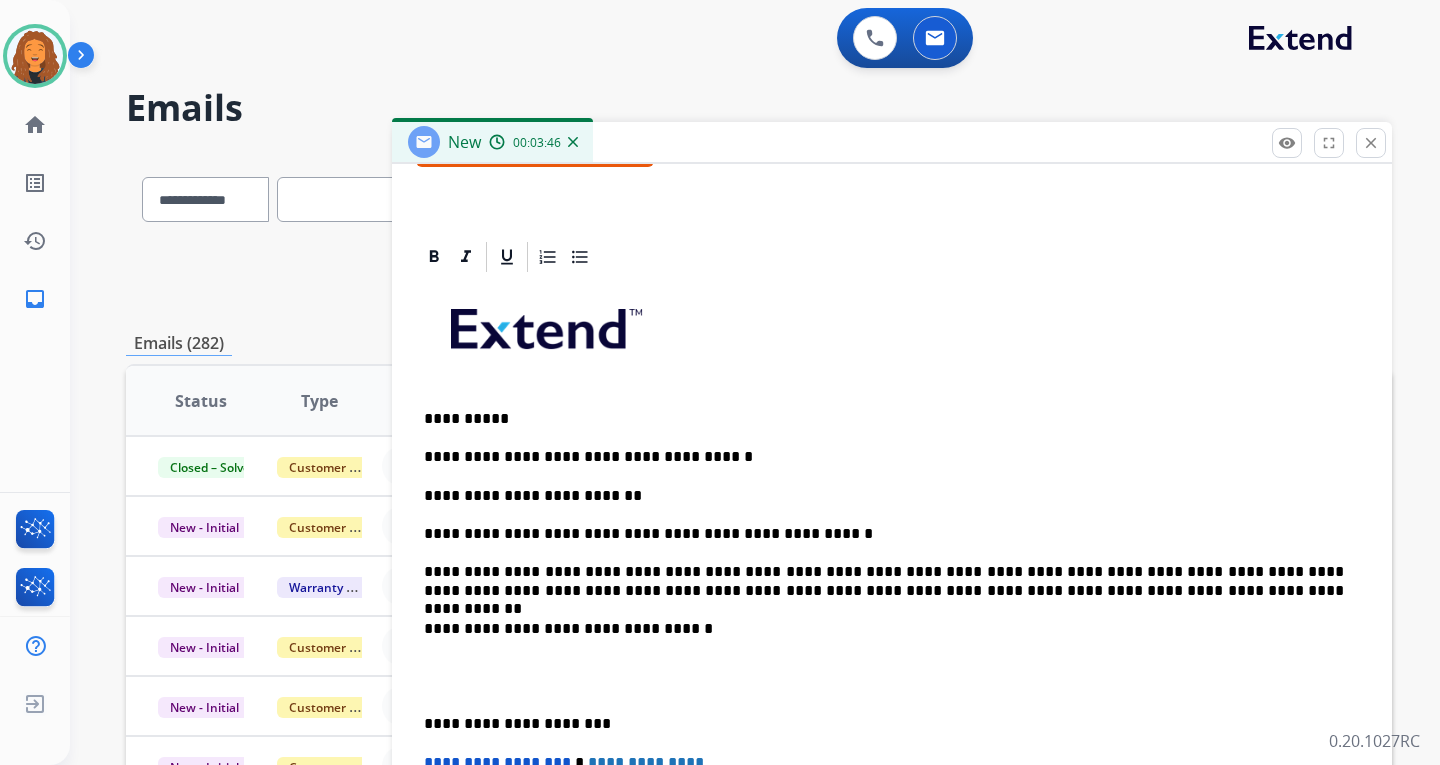 click on "**********" at bounding box center [884, 581] 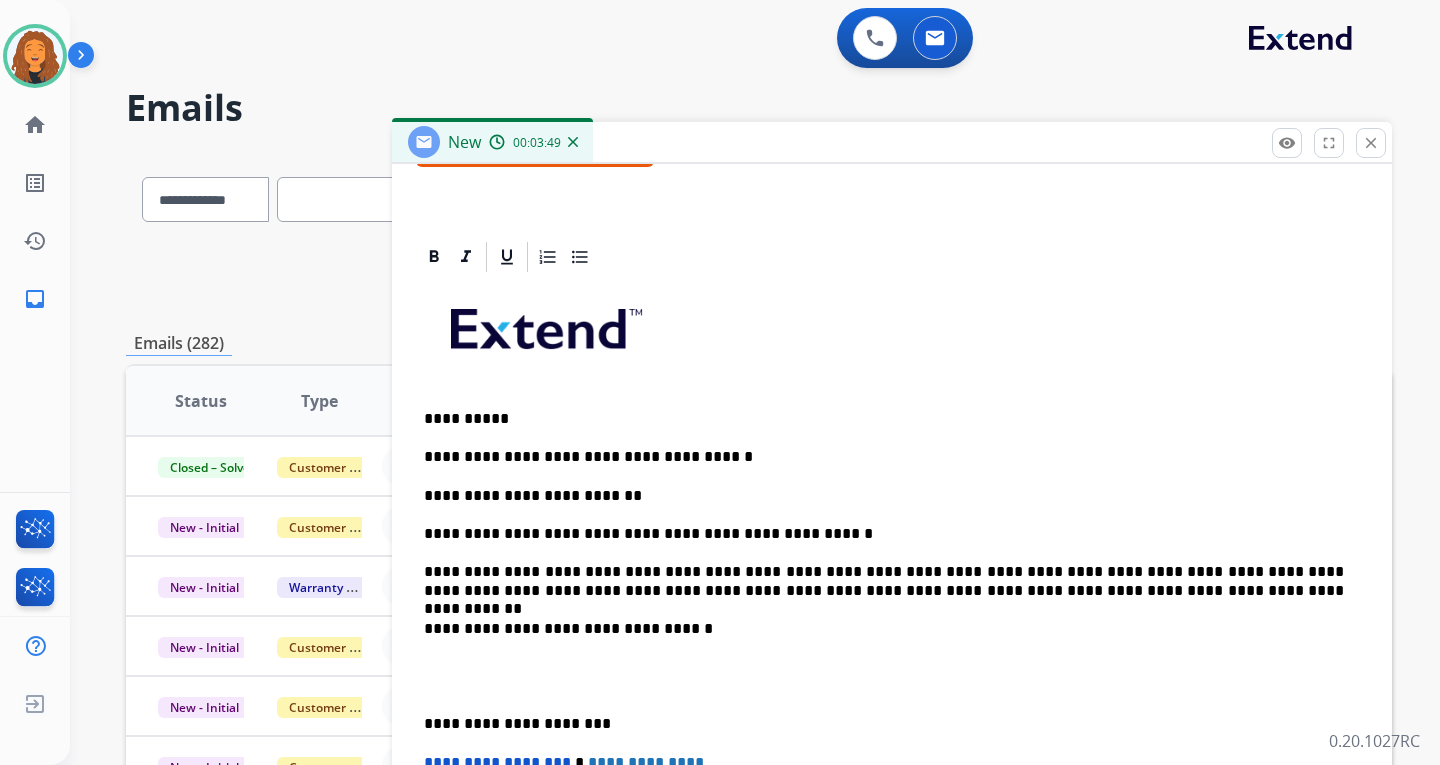 click on "**********" at bounding box center [884, 581] 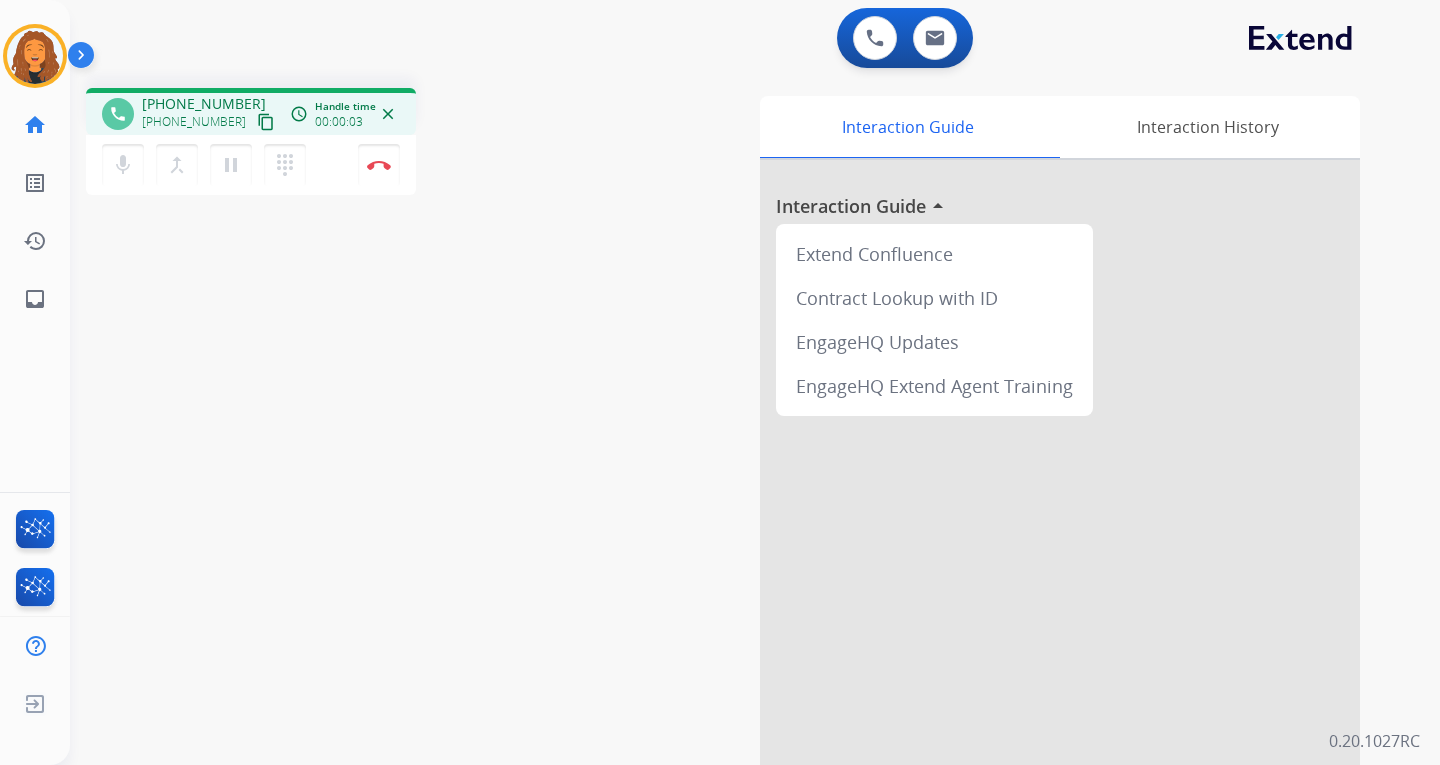click on "phone +15042149360 +15042149360 content_copy access_time Call metrics Queue   00:10 Hold   00:00 Talk   00:04 Total   00:13 Handle time 00:00:03 close mic Mute merge_type Bridge pause Hold dialpad Dialpad Disconnect swap_horiz Break voice bridge close_fullscreen Connect 3-Way Call merge_type Separate 3-Way Call  Interaction Guide   Interaction History  Interaction Guide arrow_drop_up  Extend Confluence   Contract Lookup with ID   EngageHQ Updates   EngageHQ Extend Agent Training  Secure Pad Templates expand_less Choose a template Save" at bounding box center (731, 489) 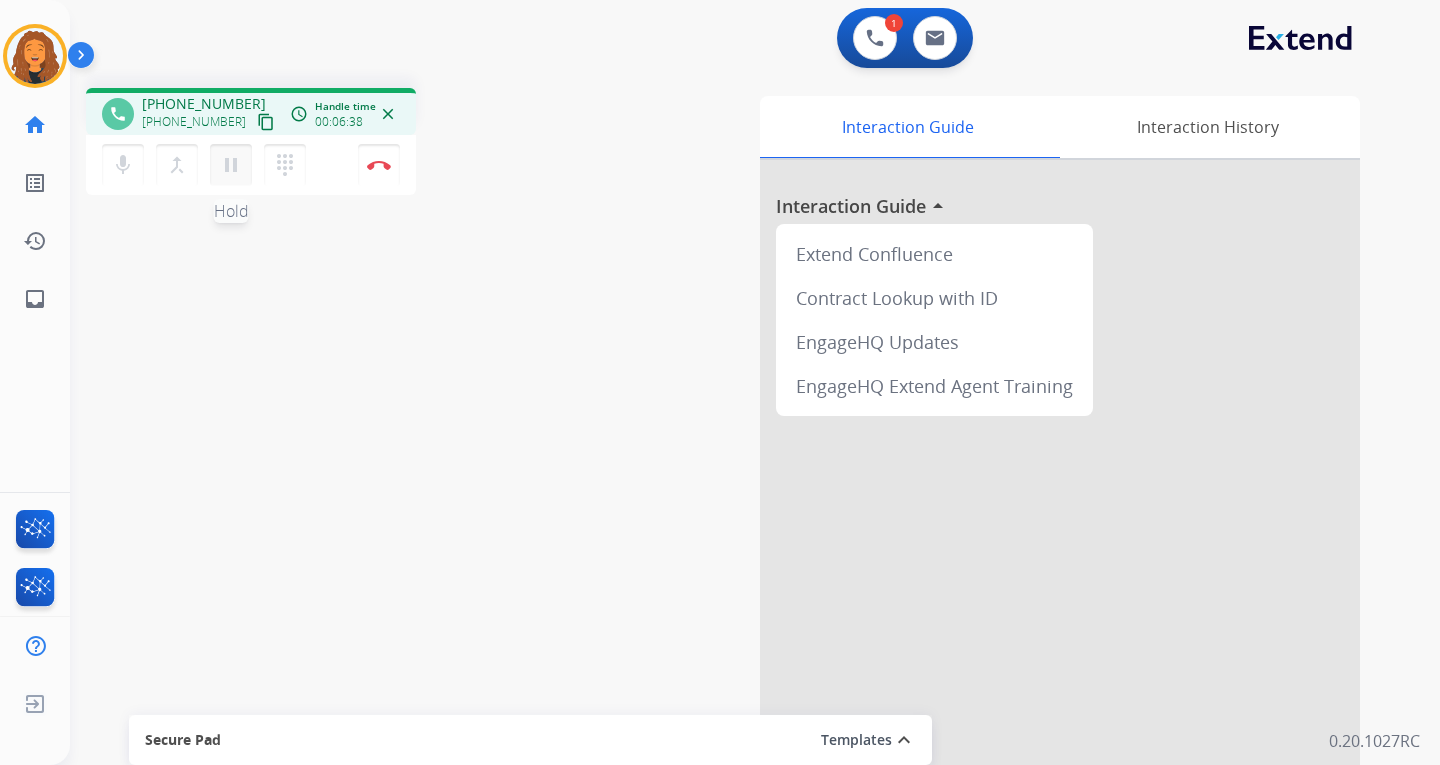 click on "pause Hold" at bounding box center [231, 165] 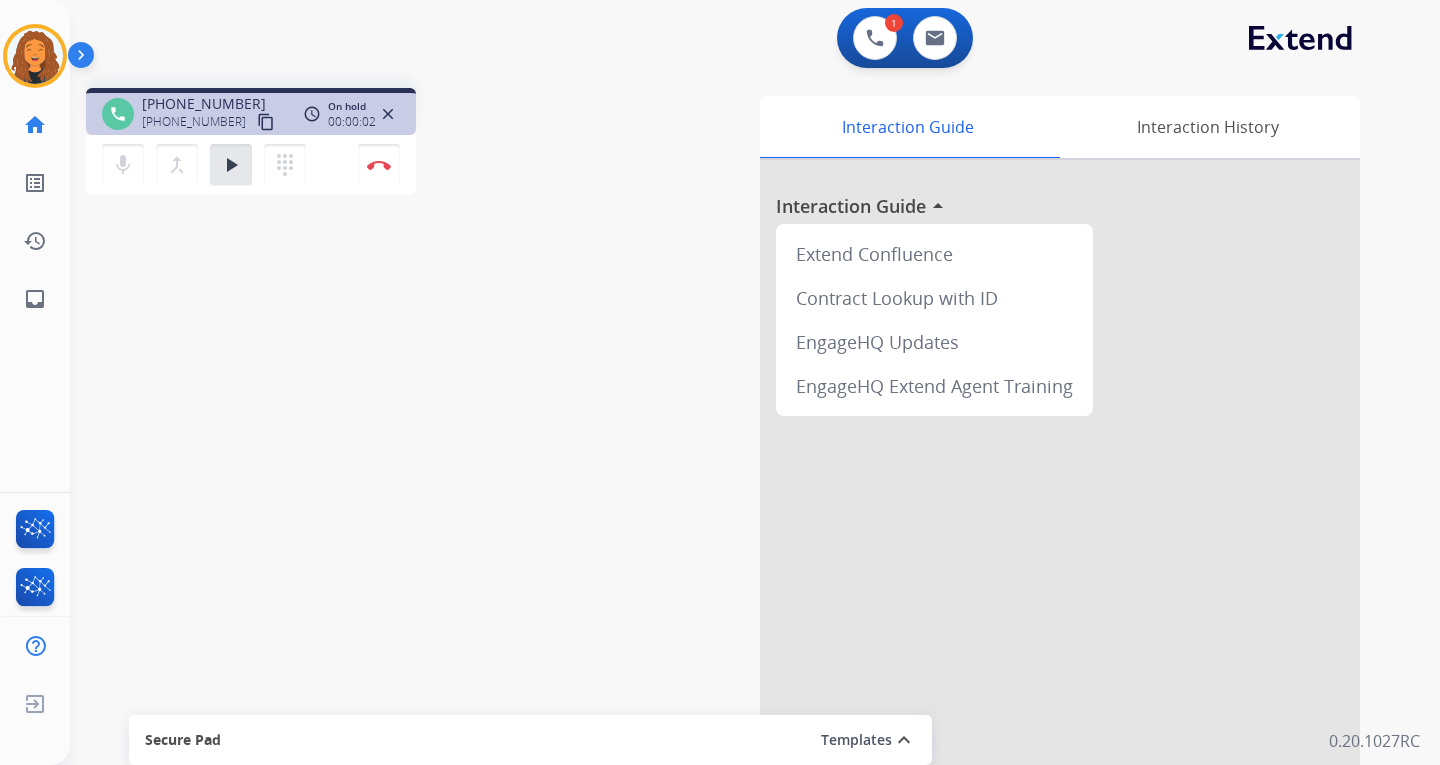 type 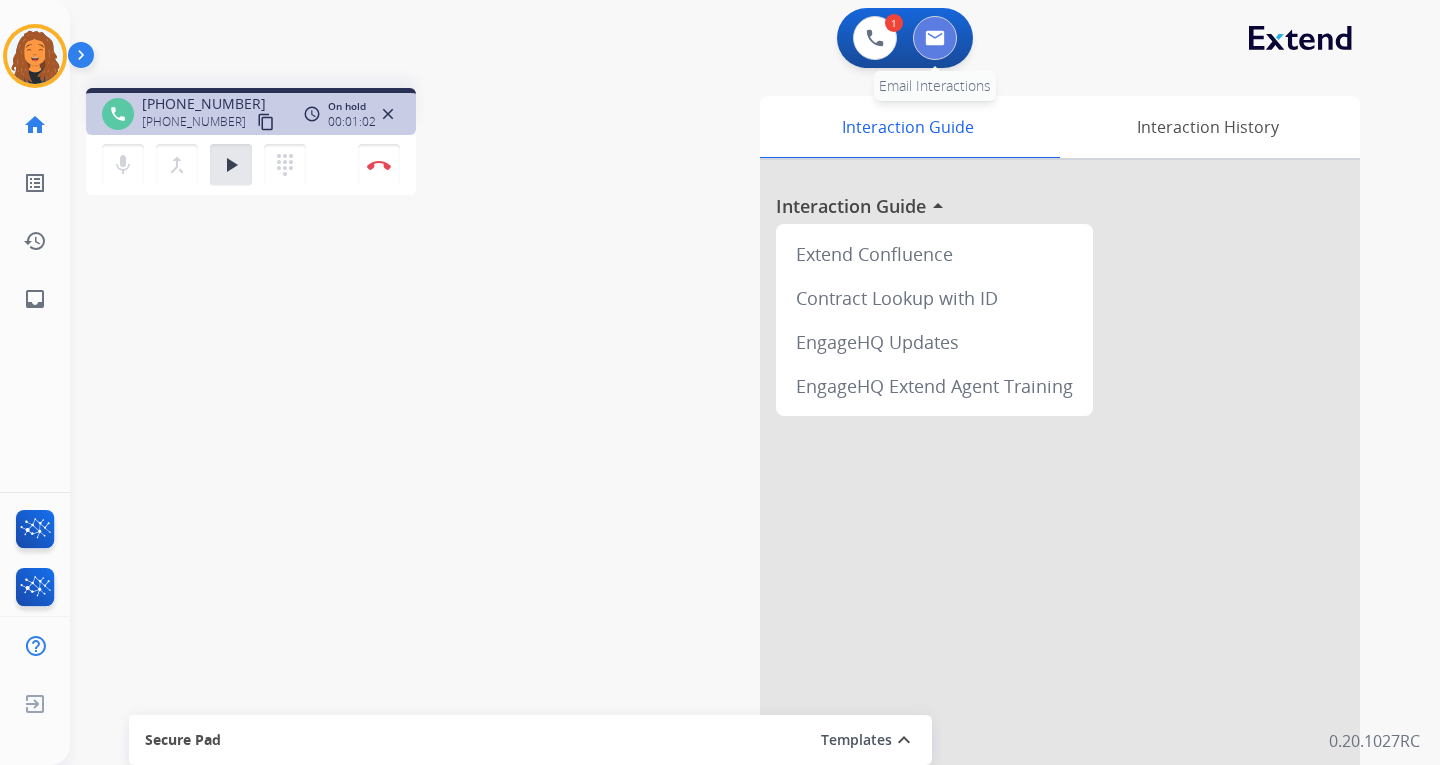 click at bounding box center [935, 38] 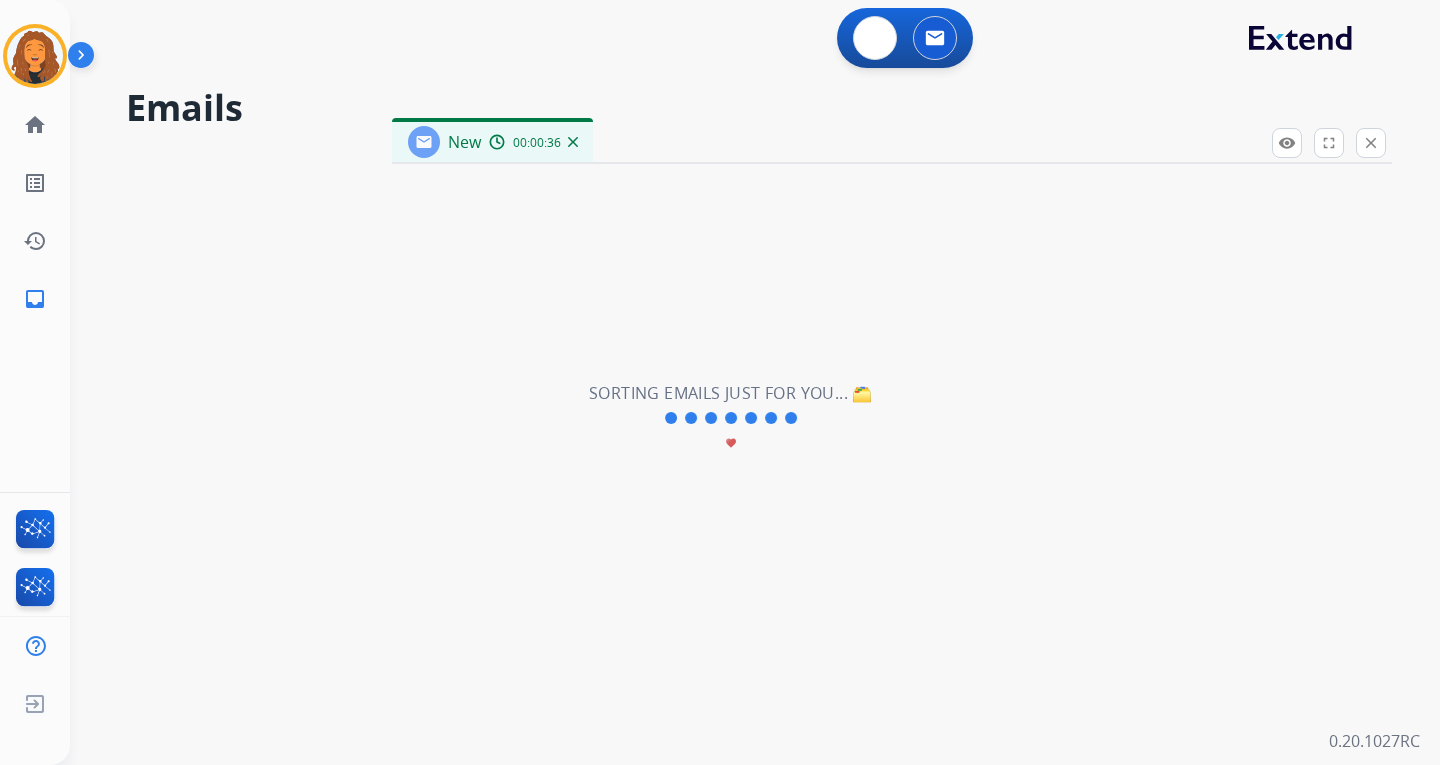 select on "**********" 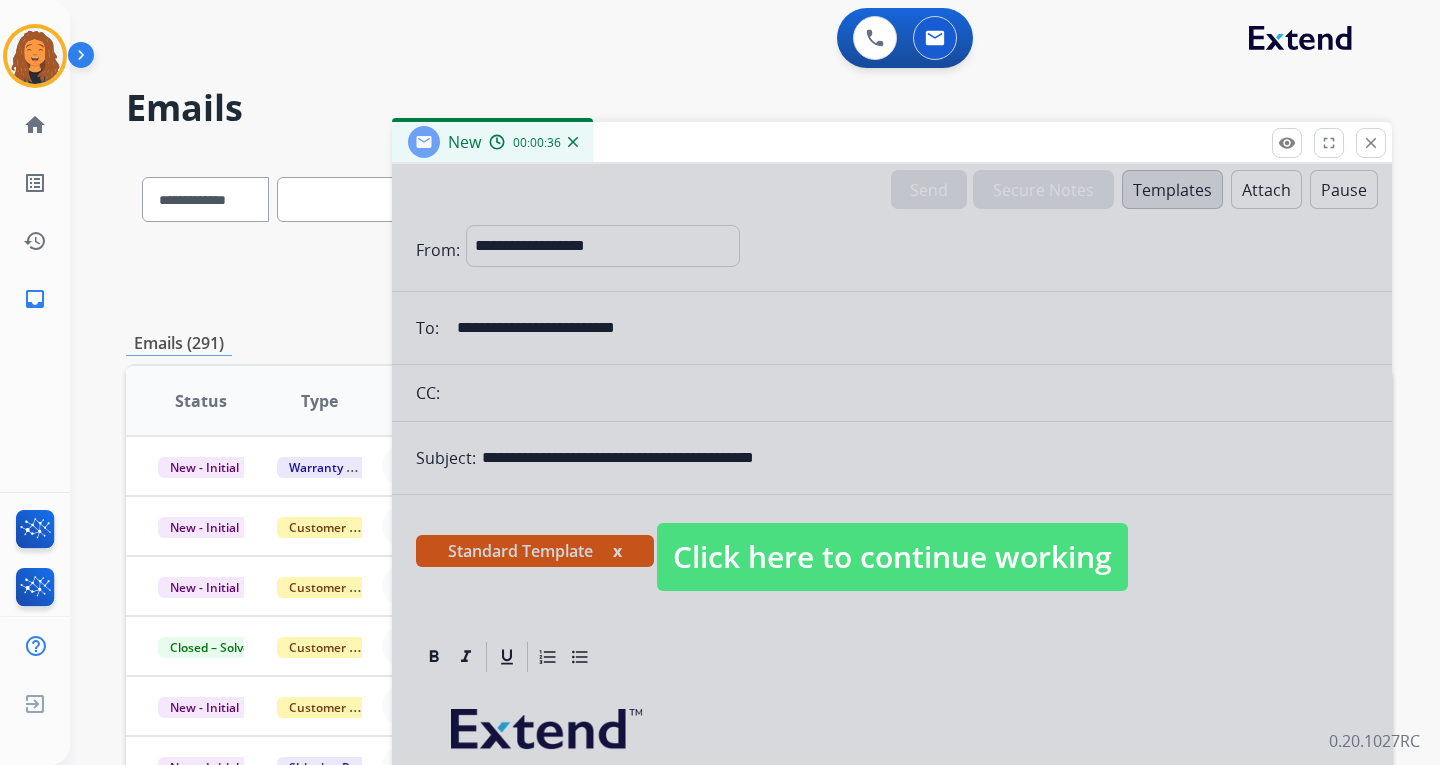 click on "Click here to continue working" at bounding box center [892, 557] 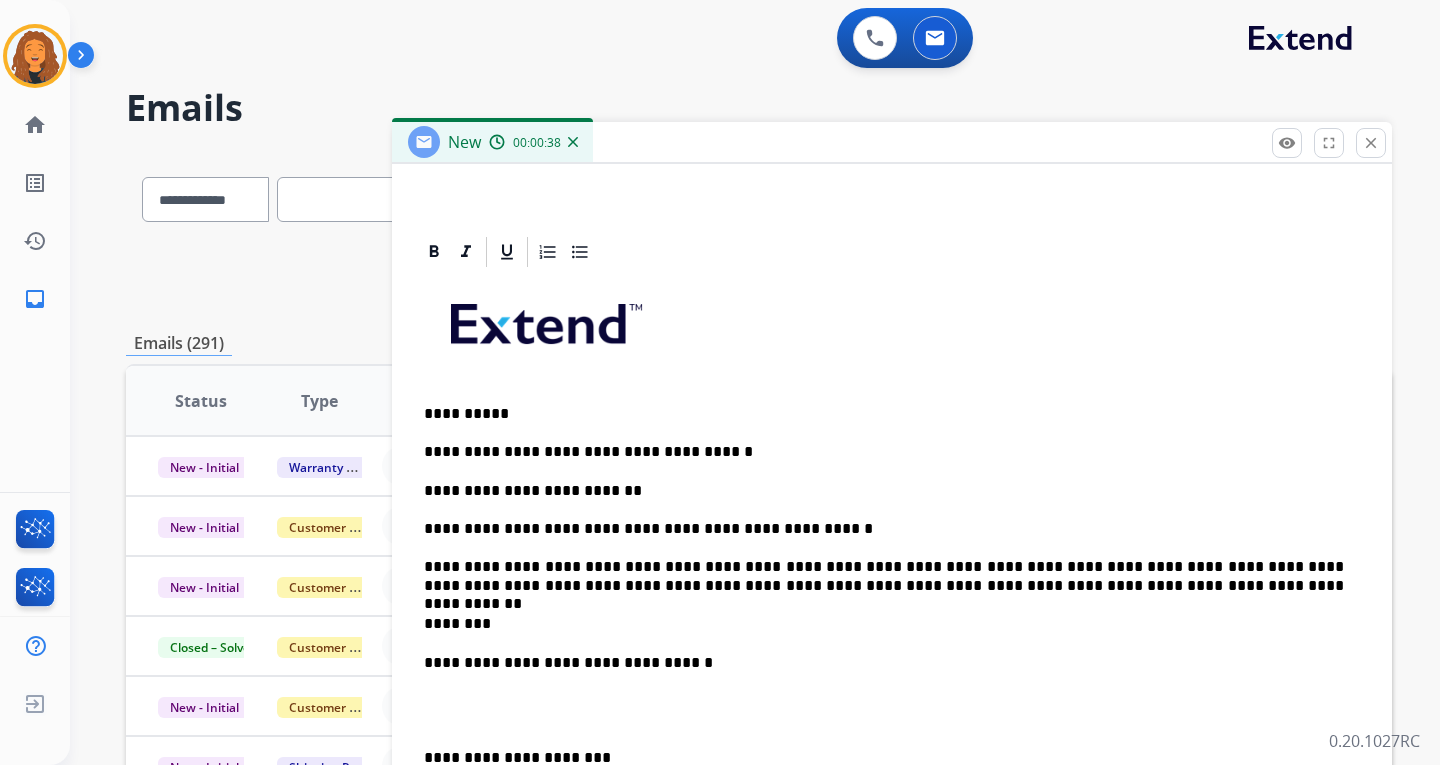 scroll, scrollTop: 557, scrollLeft: 0, axis: vertical 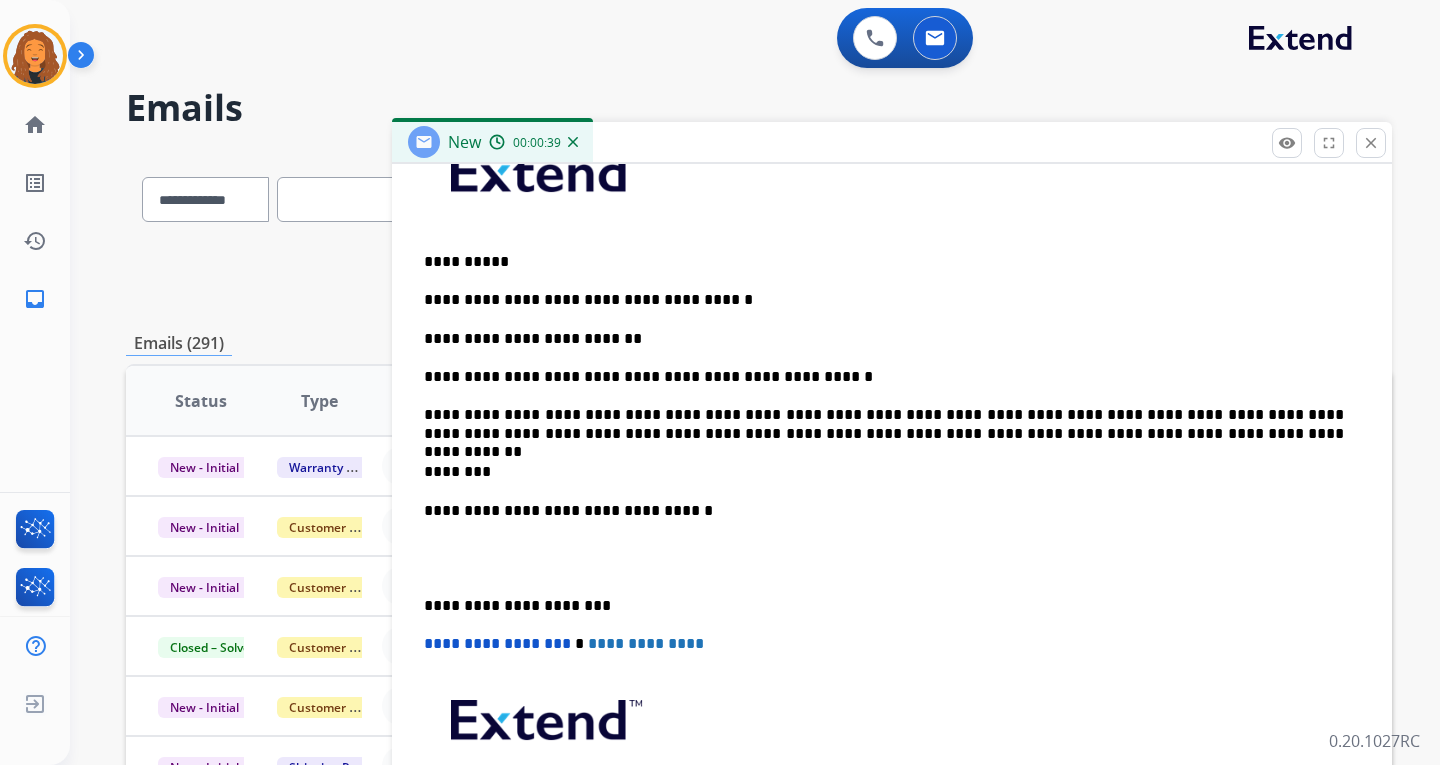 click on "********" at bounding box center [884, 472] 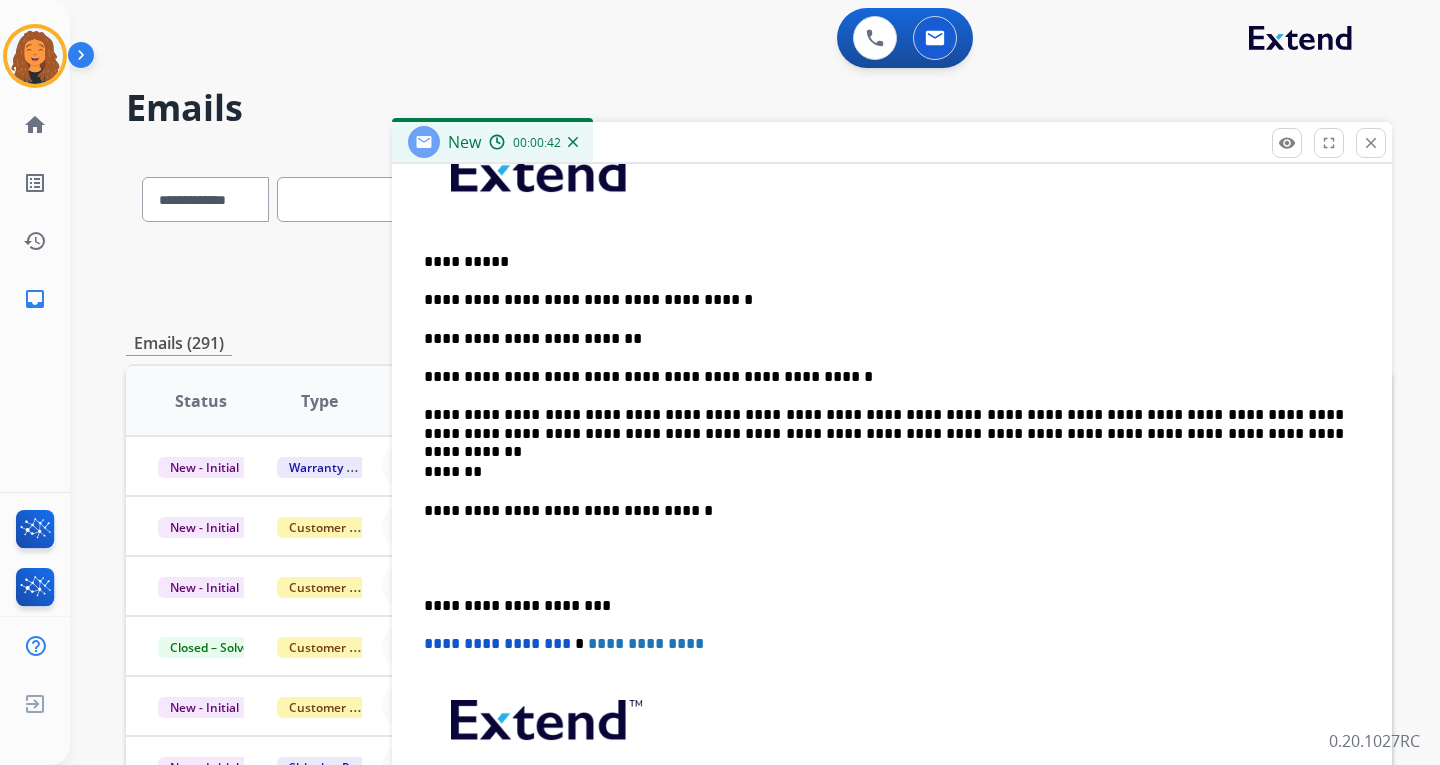 type 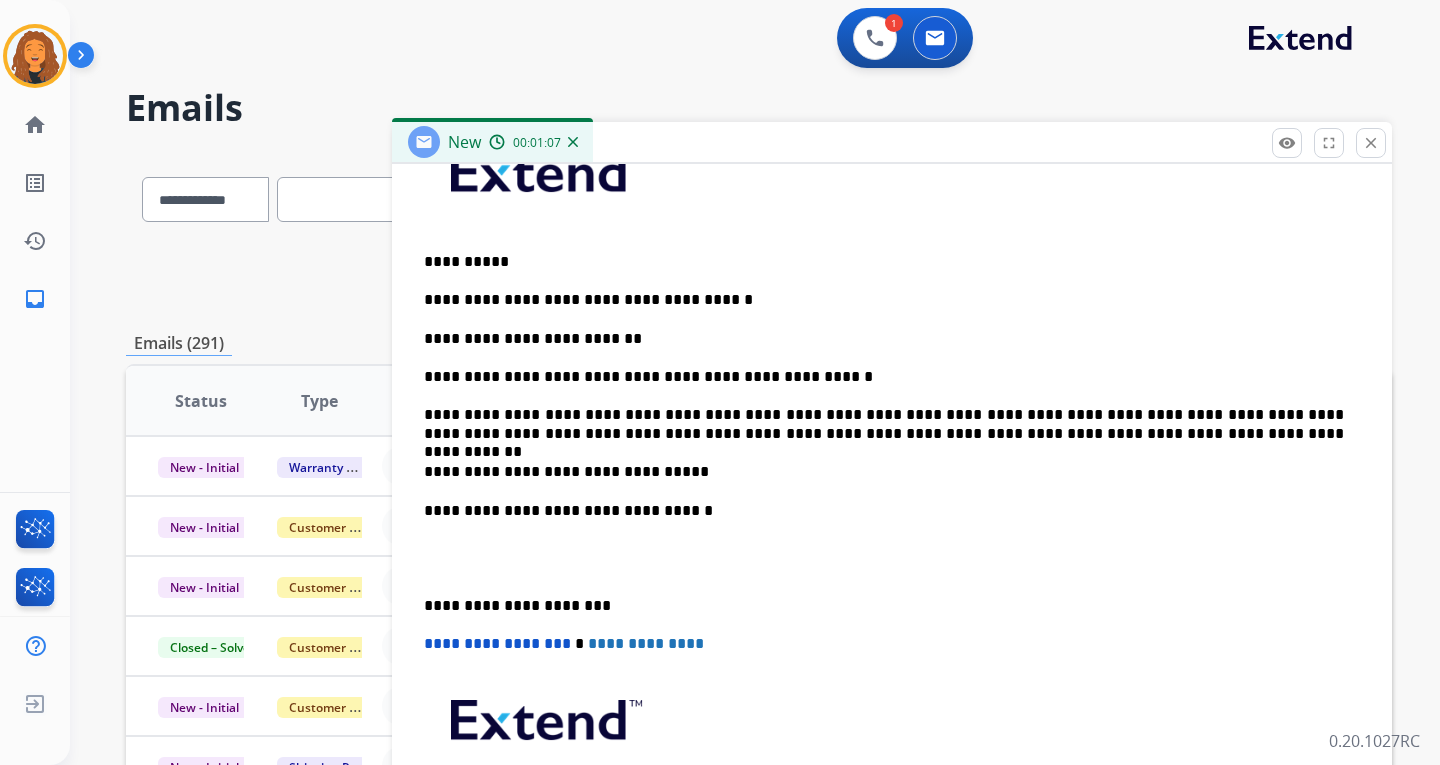 click on "**********" at bounding box center [884, 472] 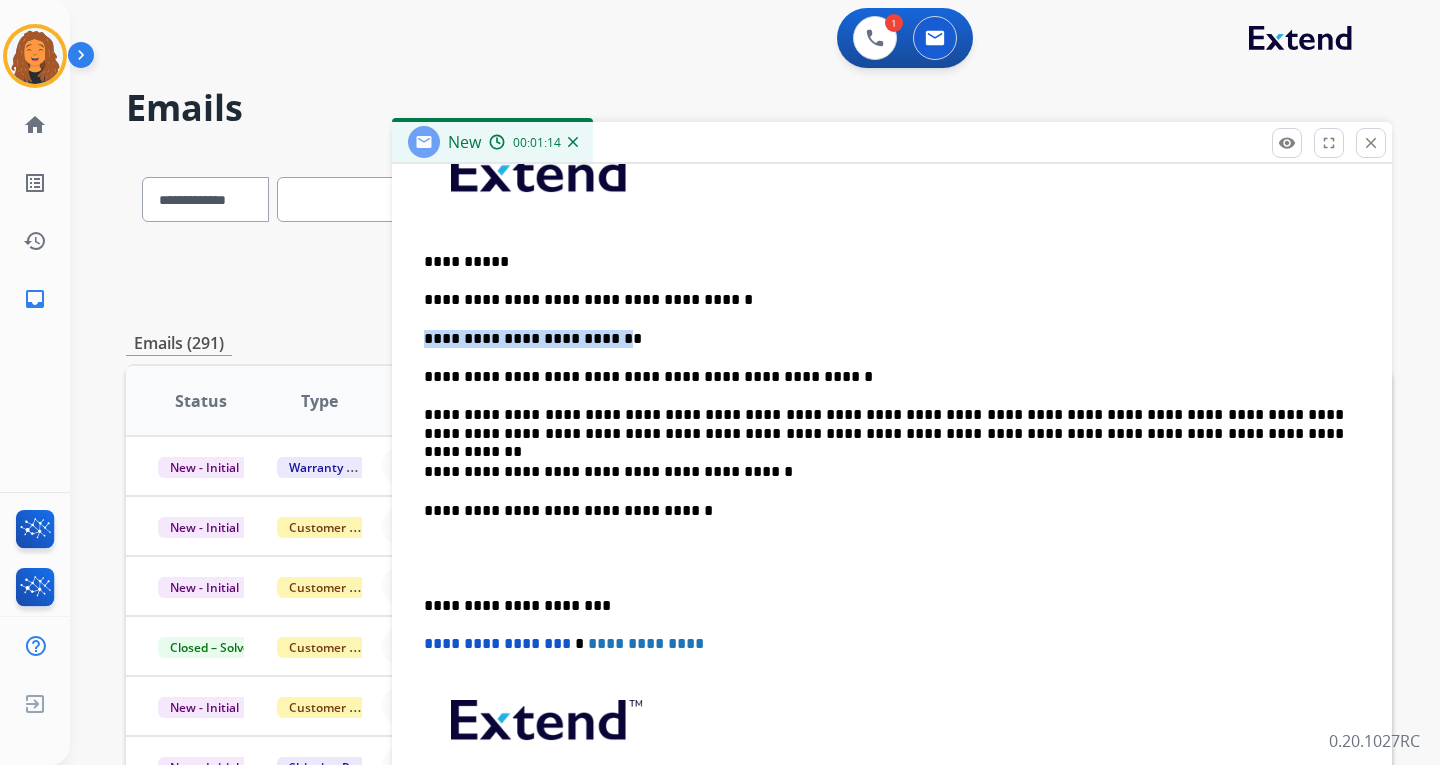 drag, startPoint x: 589, startPoint y: 339, endPoint x: 426, endPoint y: 332, distance: 163.15024 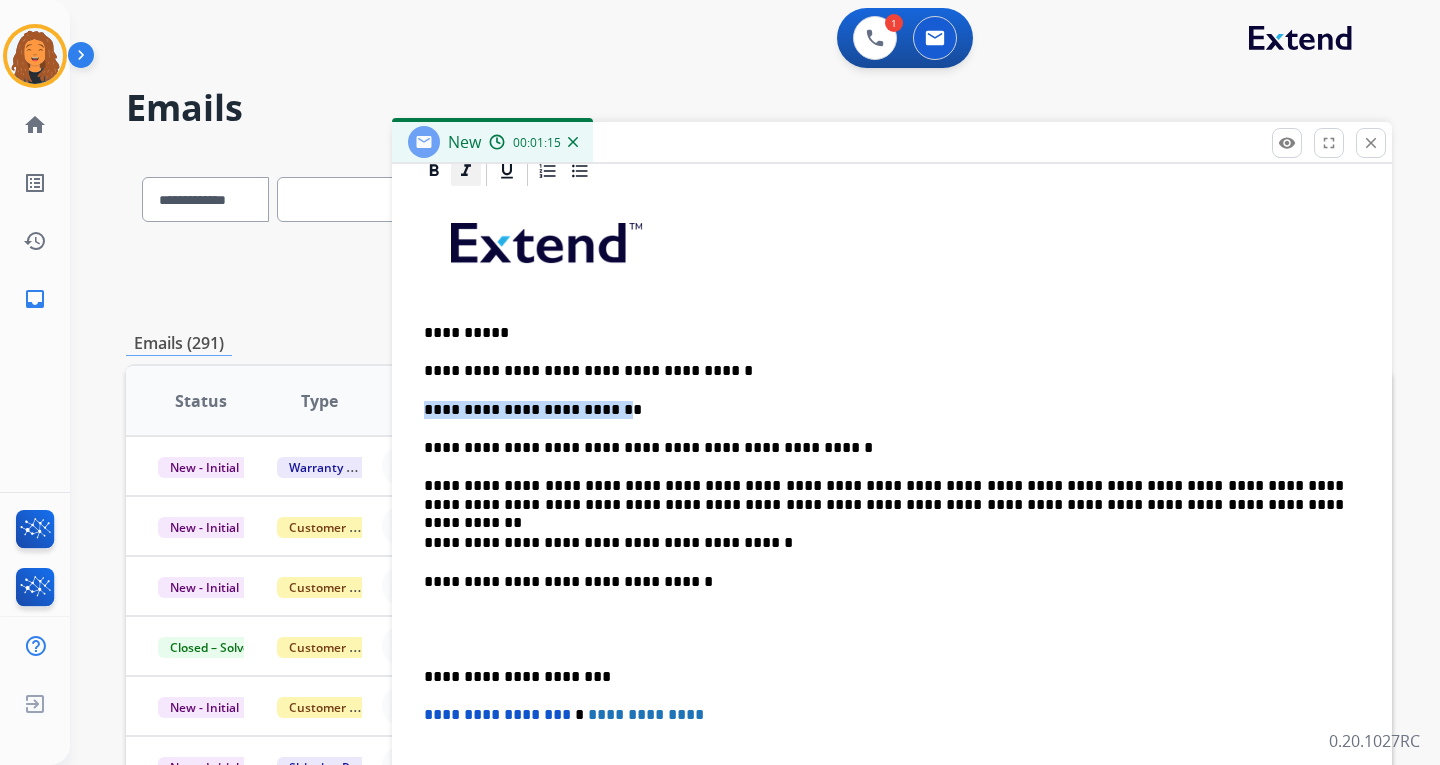 scroll, scrollTop: 357, scrollLeft: 0, axis: vertical 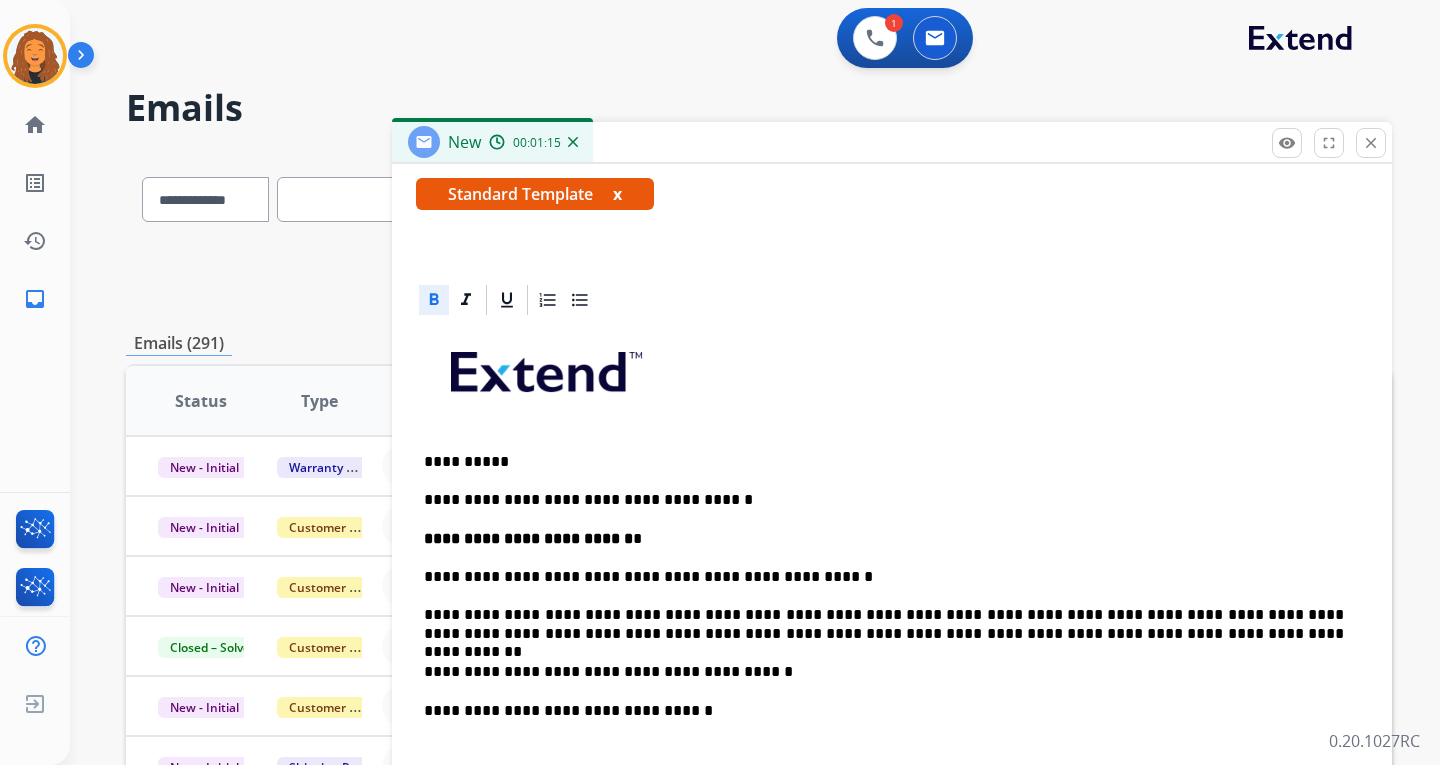 drag, startPoint x: 433, startPoint y: 293, endPoint x: 449, endPoint y: 308, distance: 21.931713 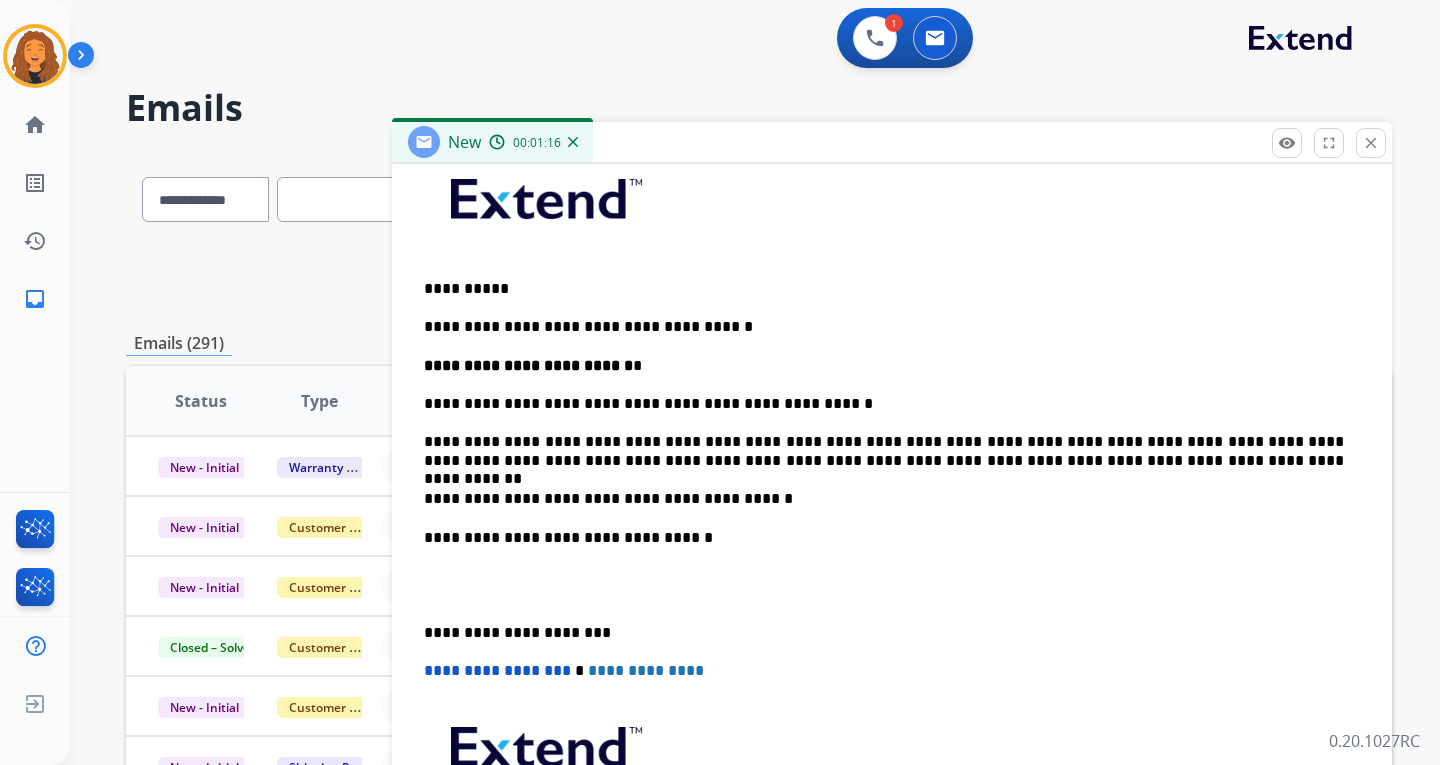 scroll, scrollTop: 557, scrollLeft: 0, axis: vertical 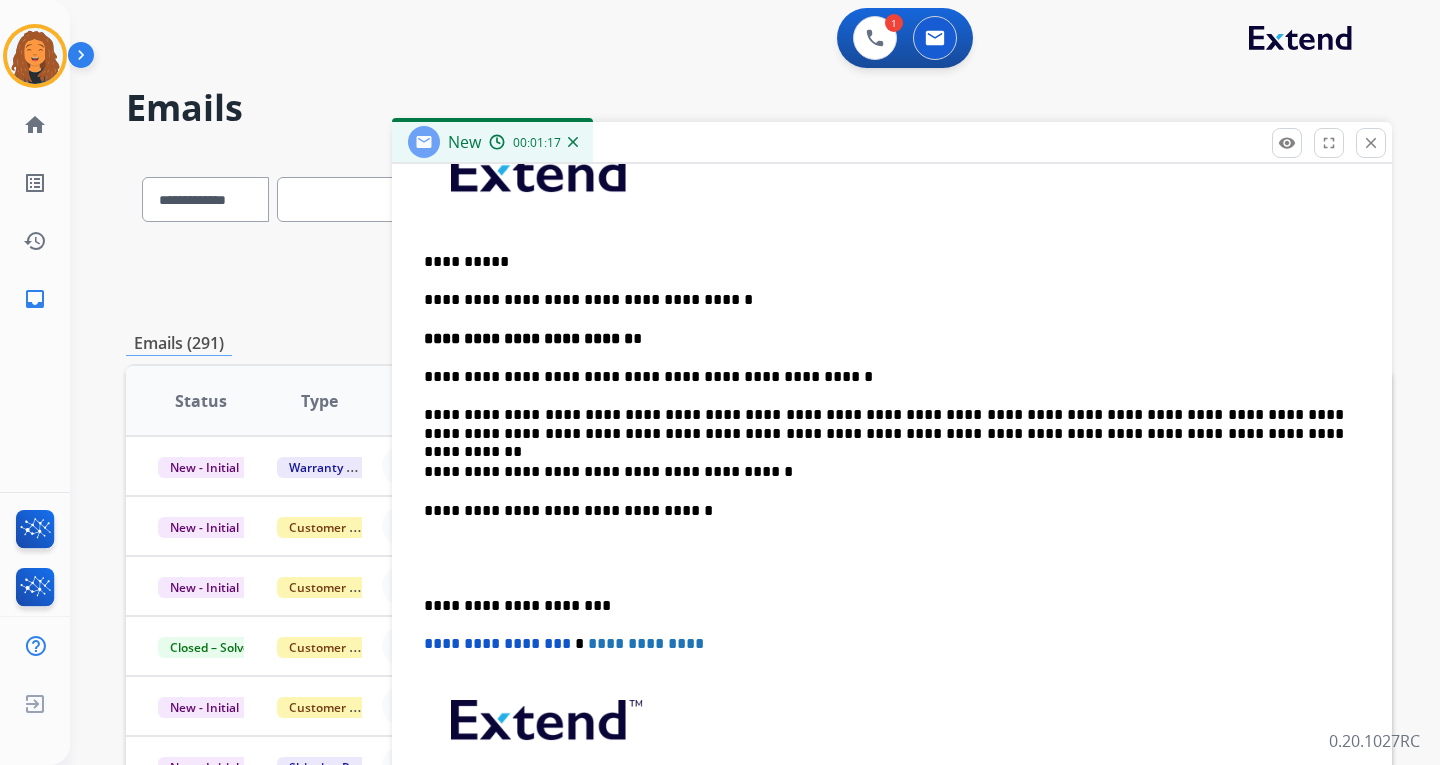 click on "**********" at bounding box center [892, 509] 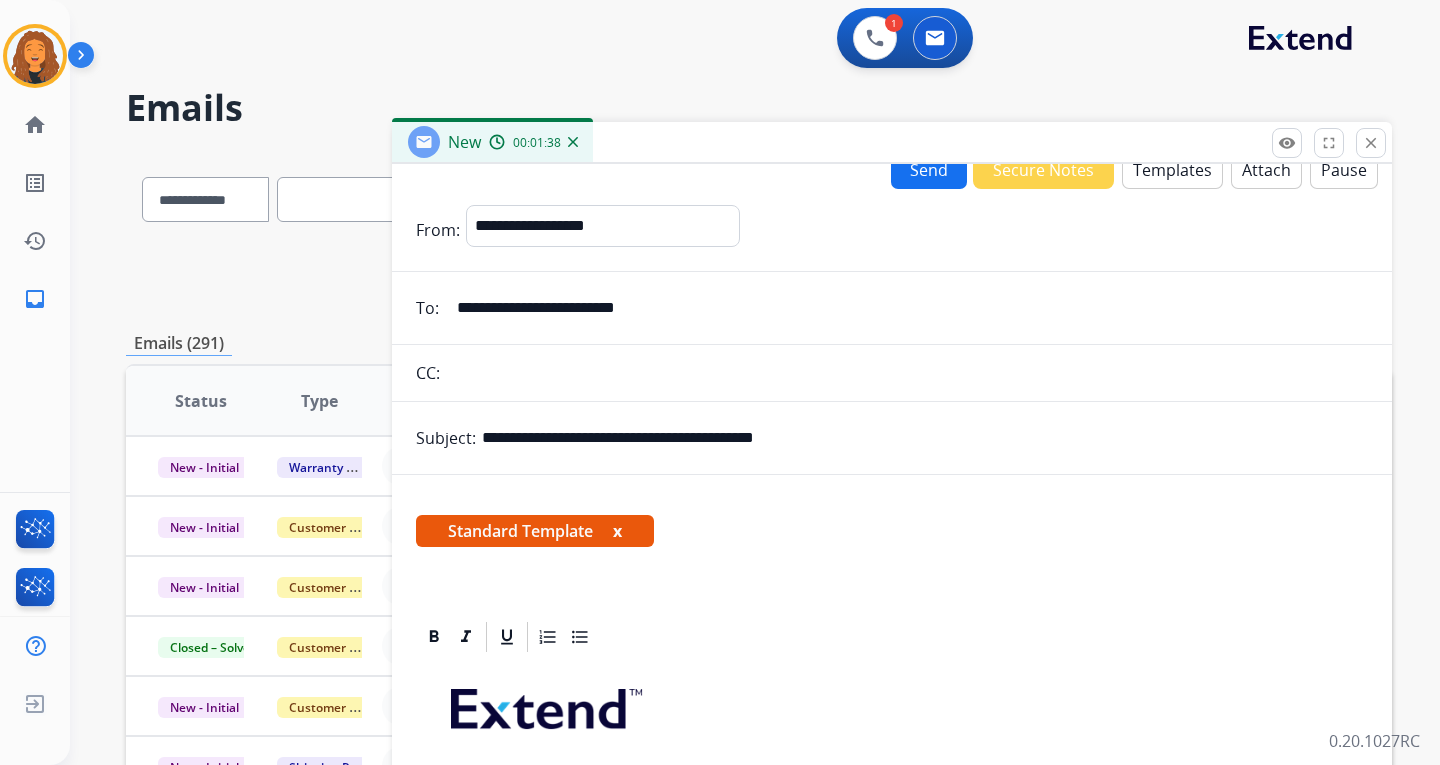 scroll, scrollTop: 0, scrollLeft: 0, axis: both 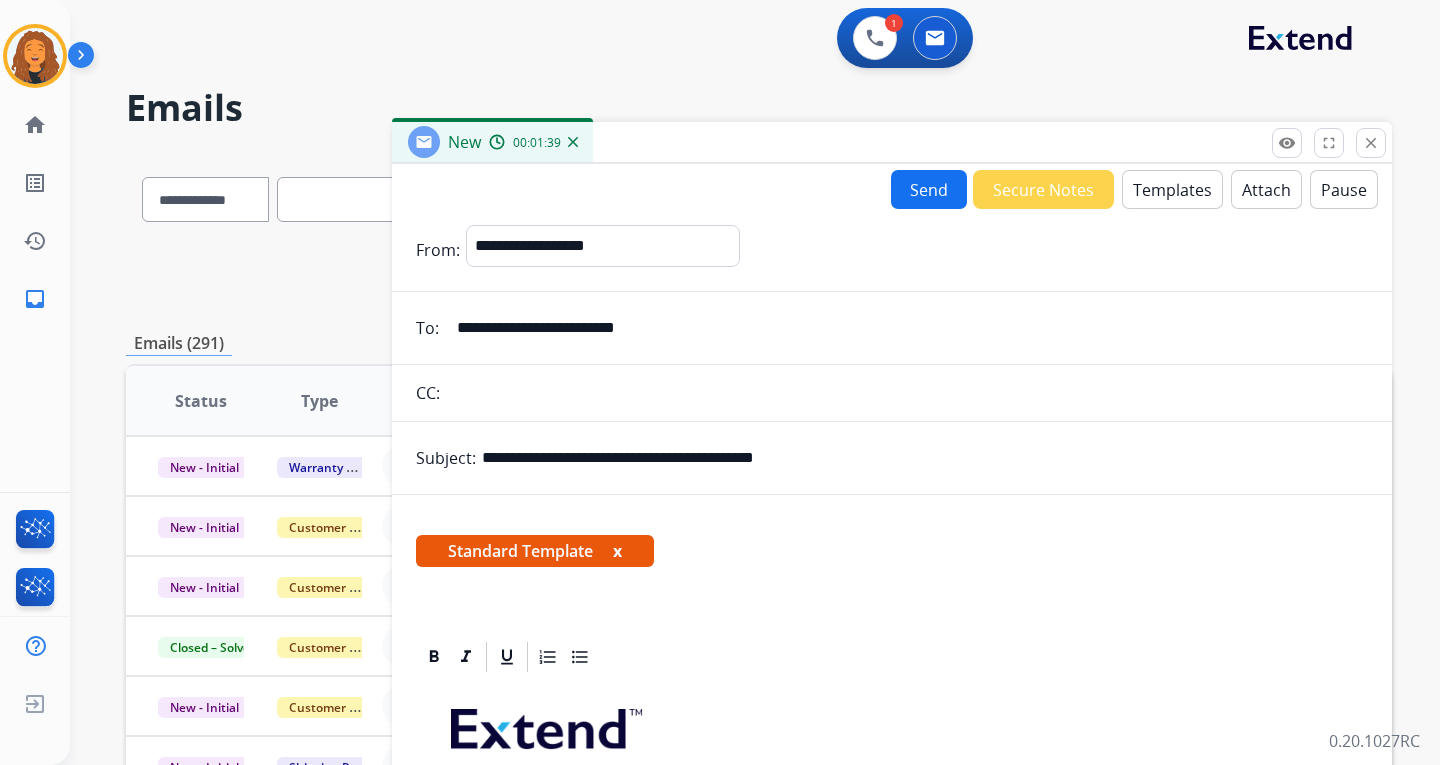 click on "Send" at bounding box center [929, 189] 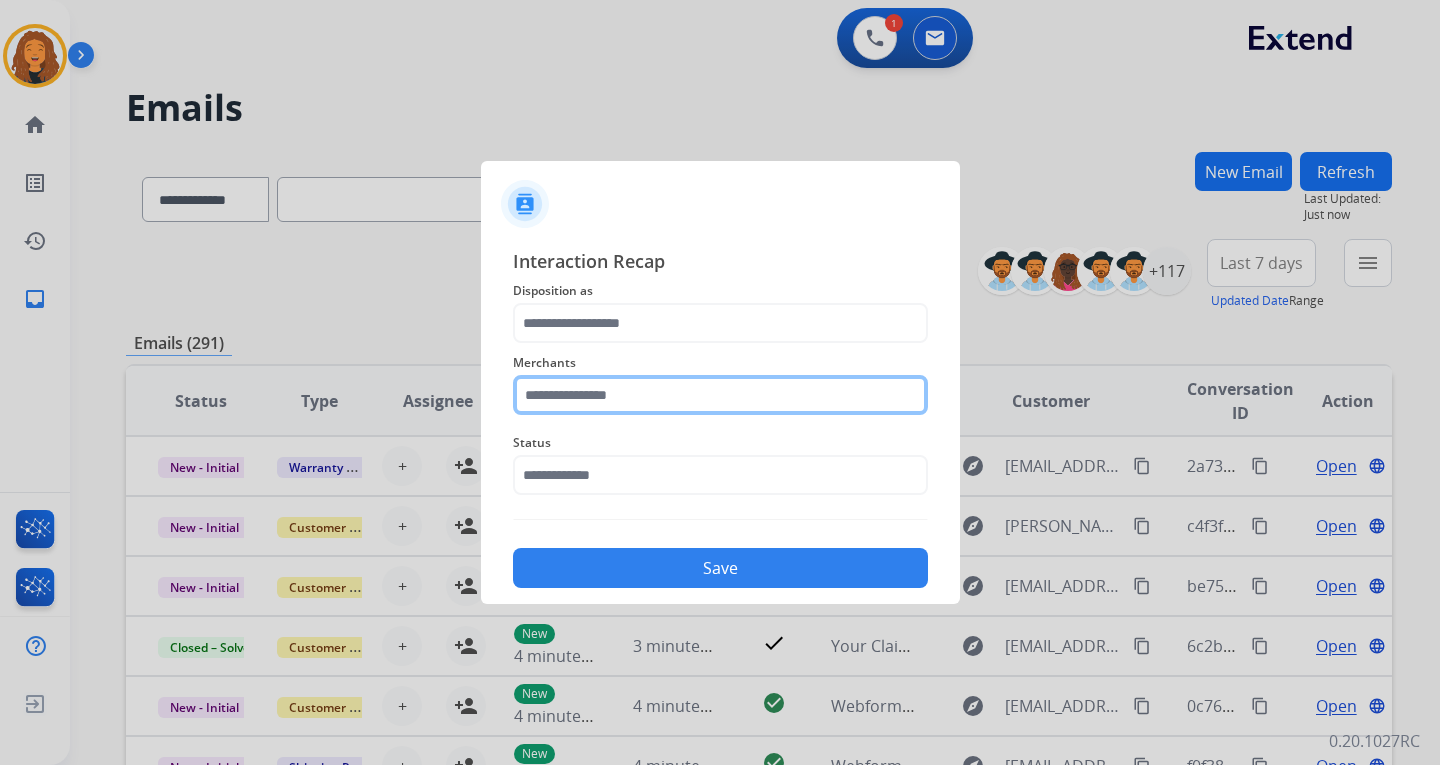 click 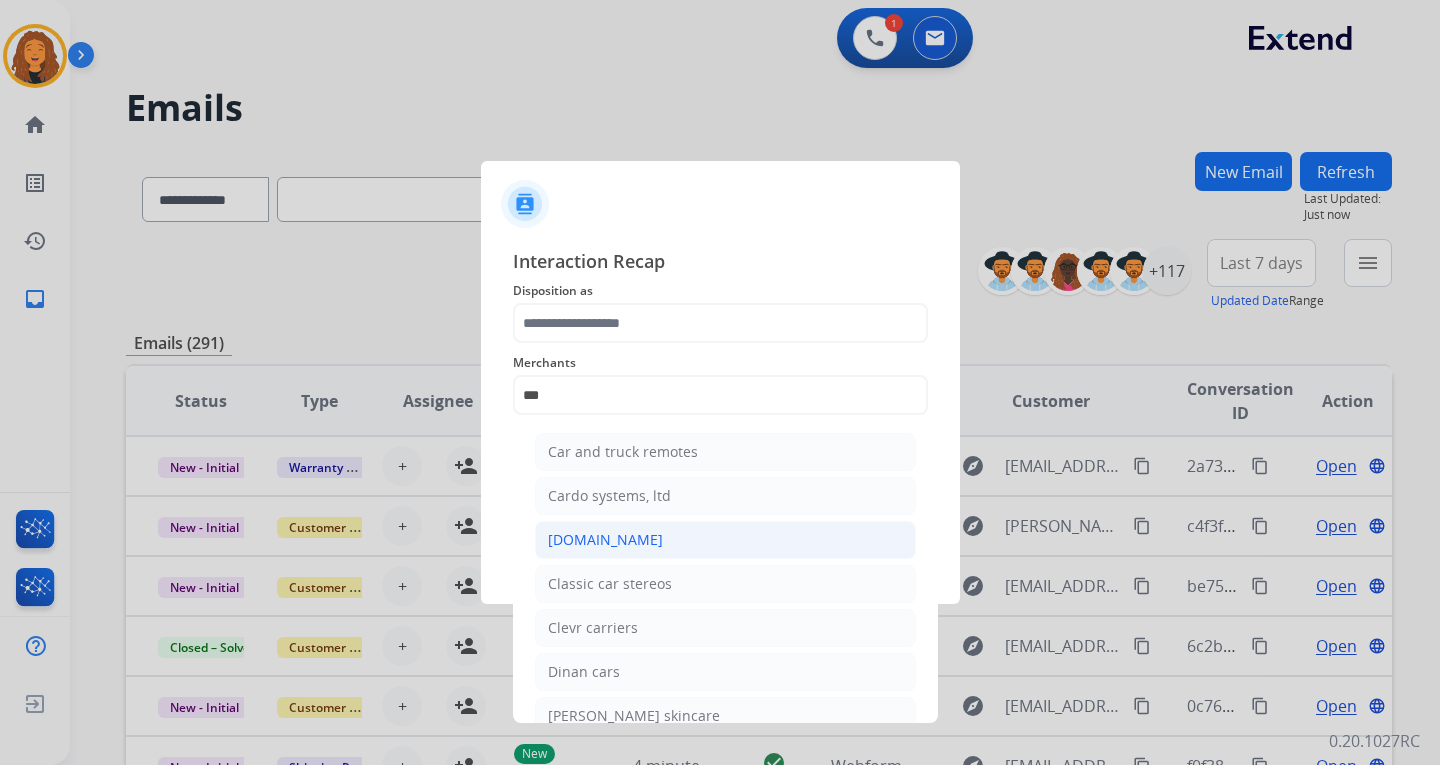 click on "[DOMAIN_NAME]" 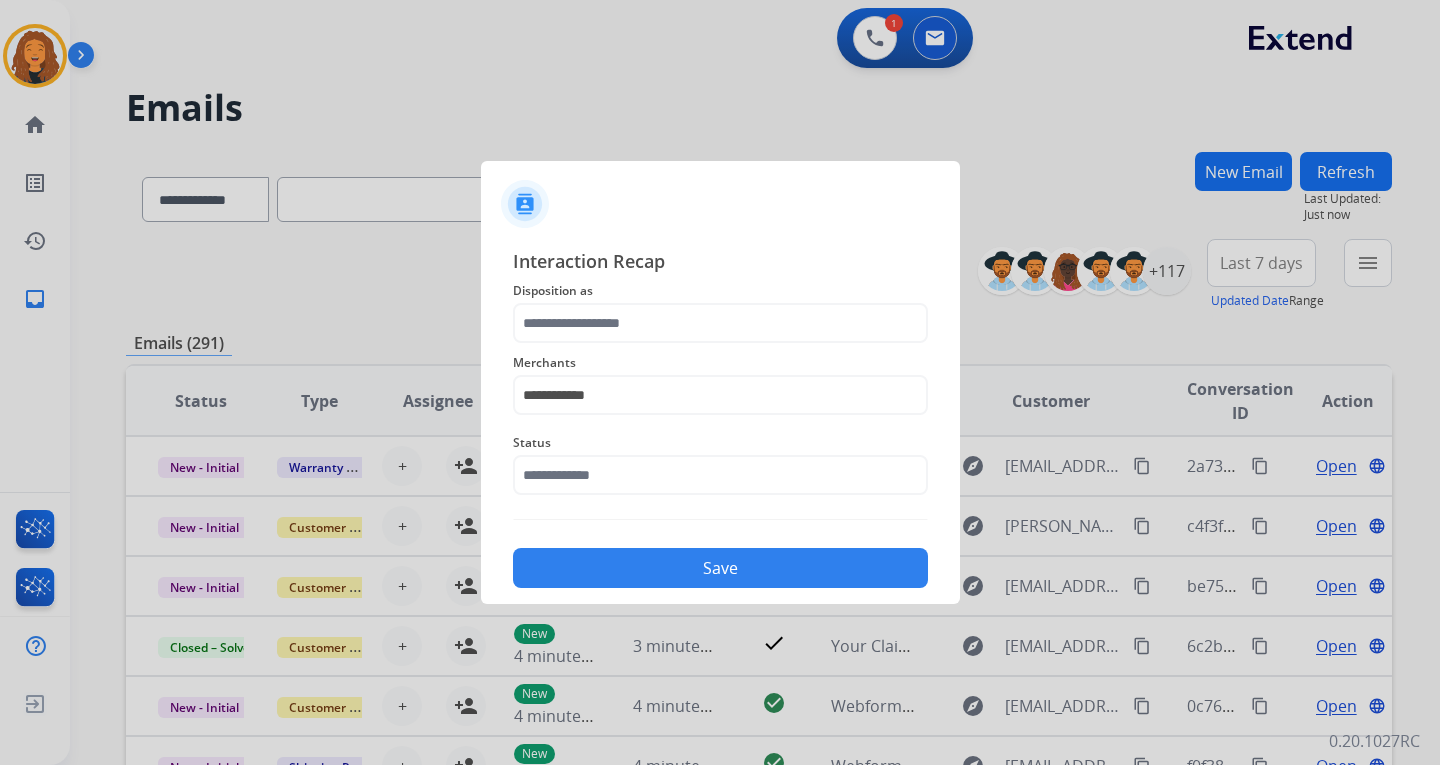 click on "Merchants" 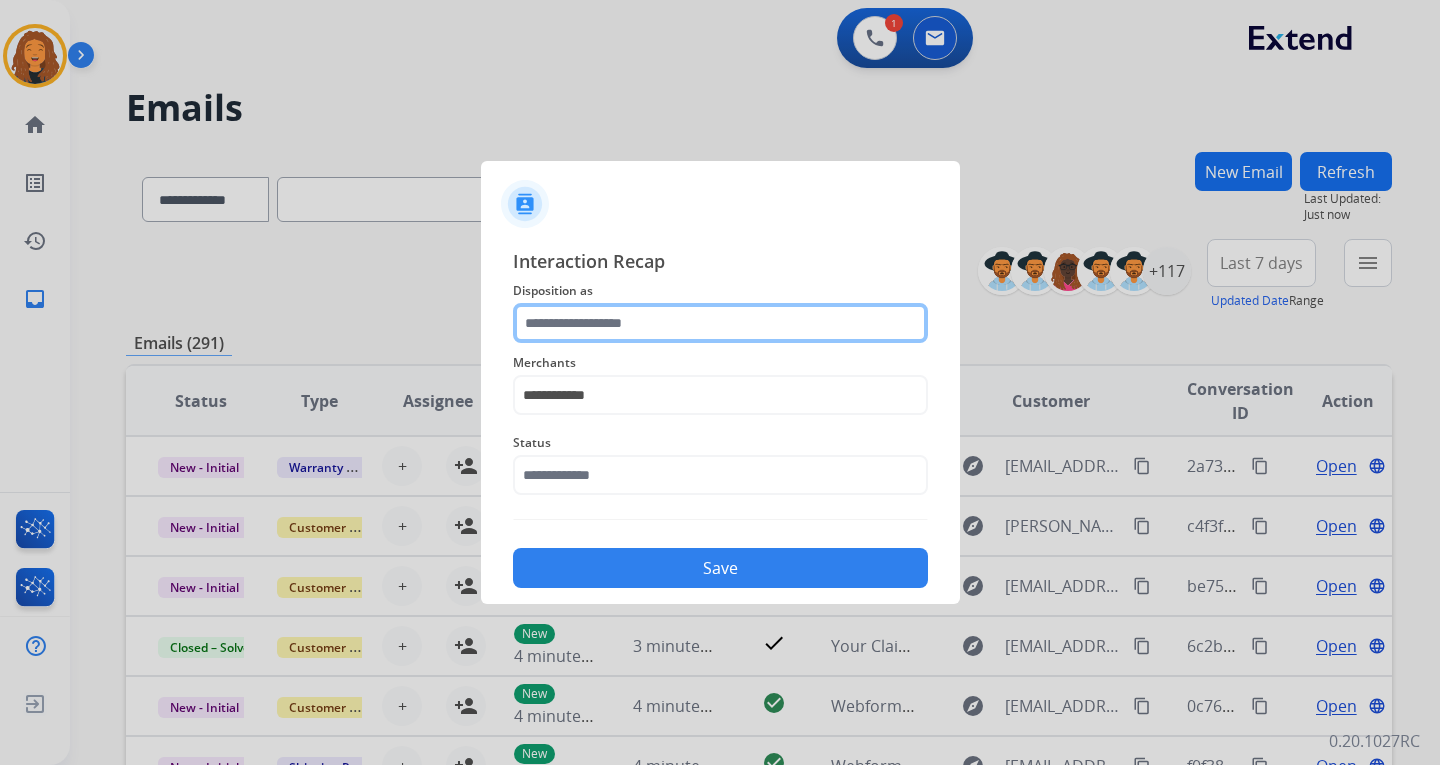click 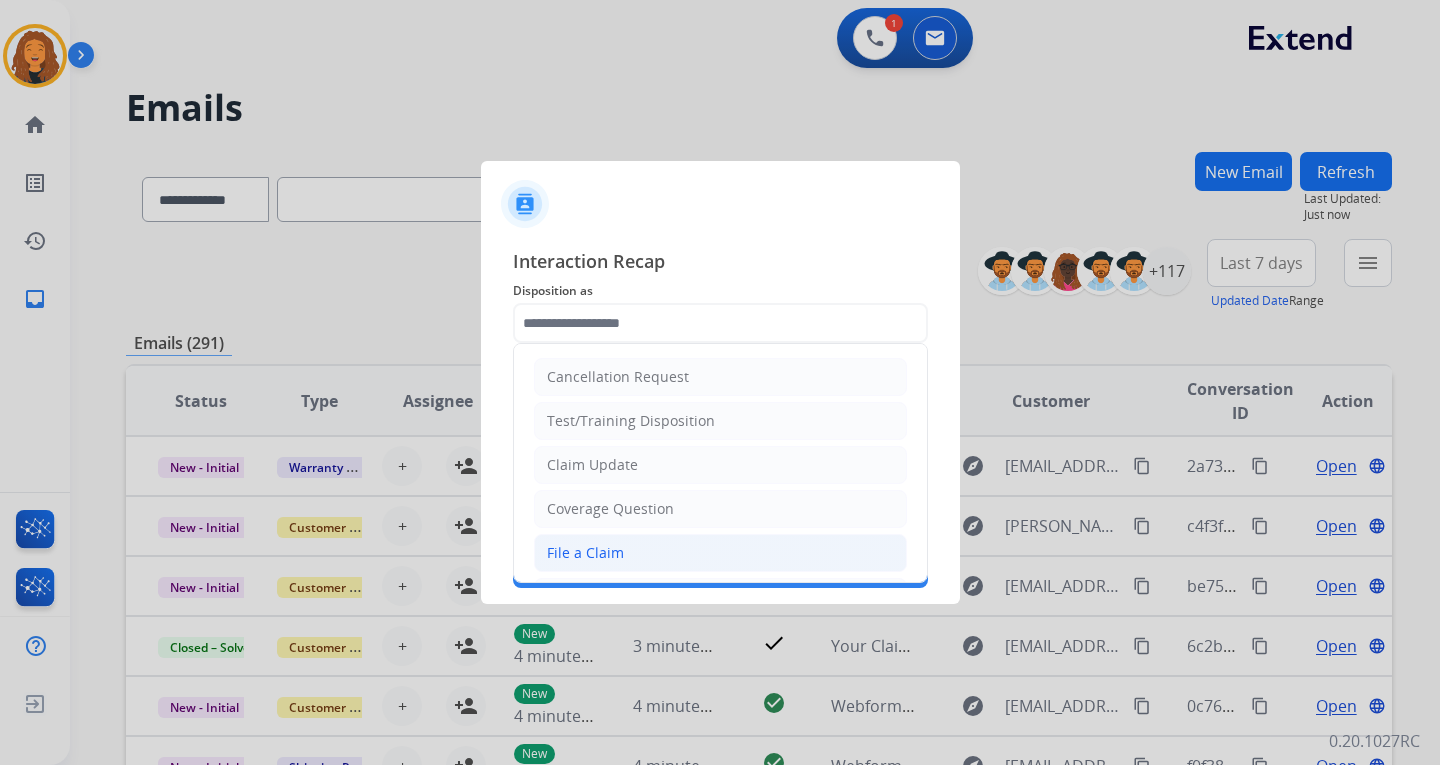 drag, startPoint x: 563, startPoint y: 554, endPoint x: 588, endPoint y: 507, distance: 53.235325 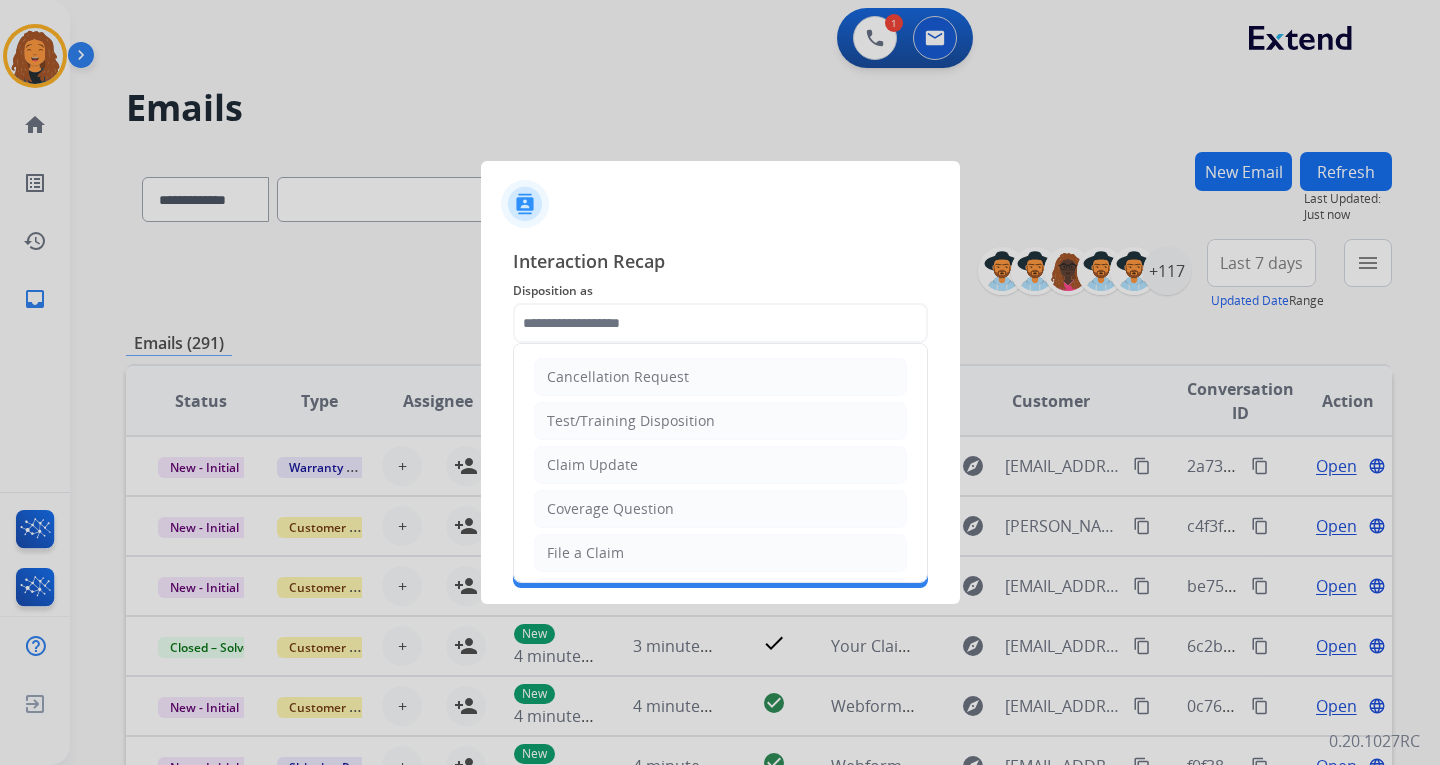 click on "File a Claim" 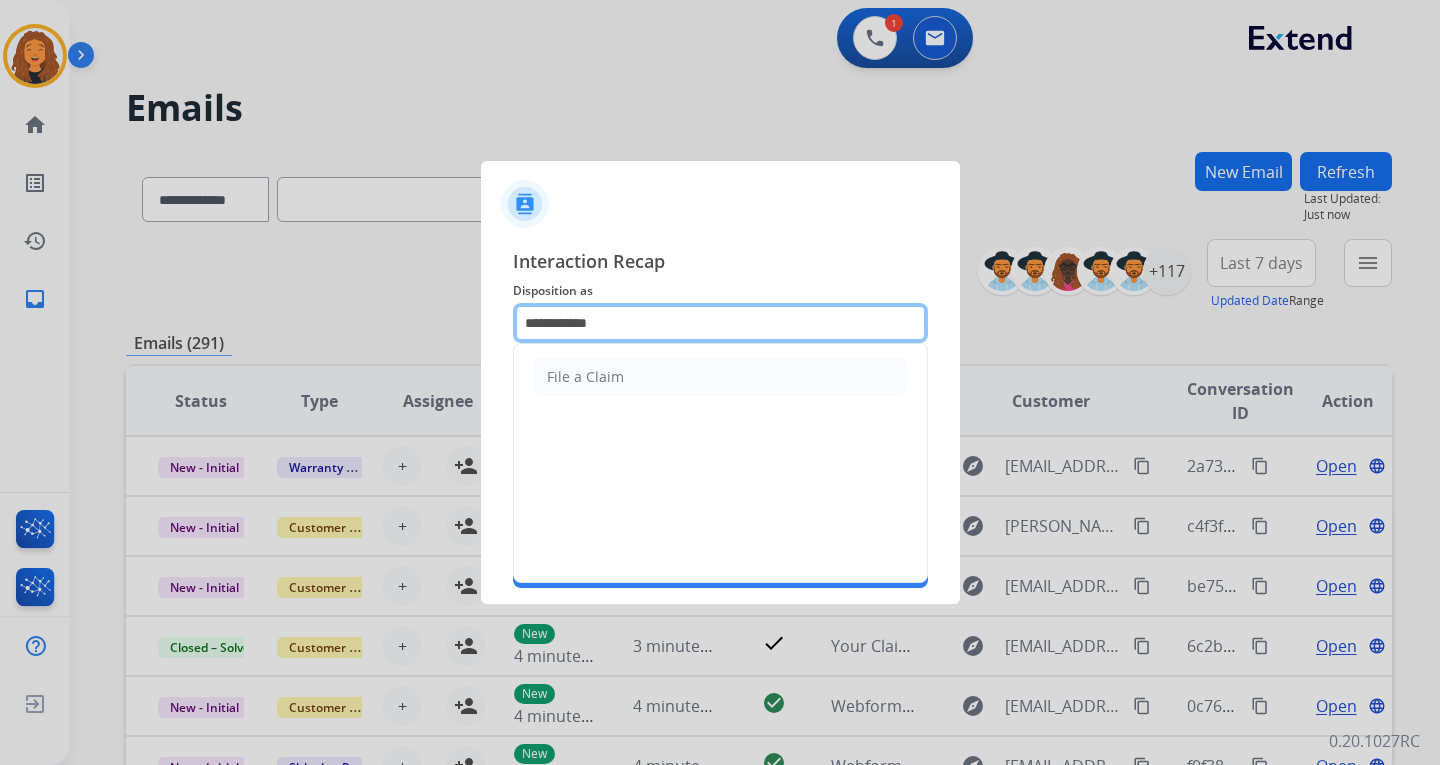 drag, startPoint x: 479, startPoint y: 301, endPoint x: 316, endPoint y: 301, distance: 163 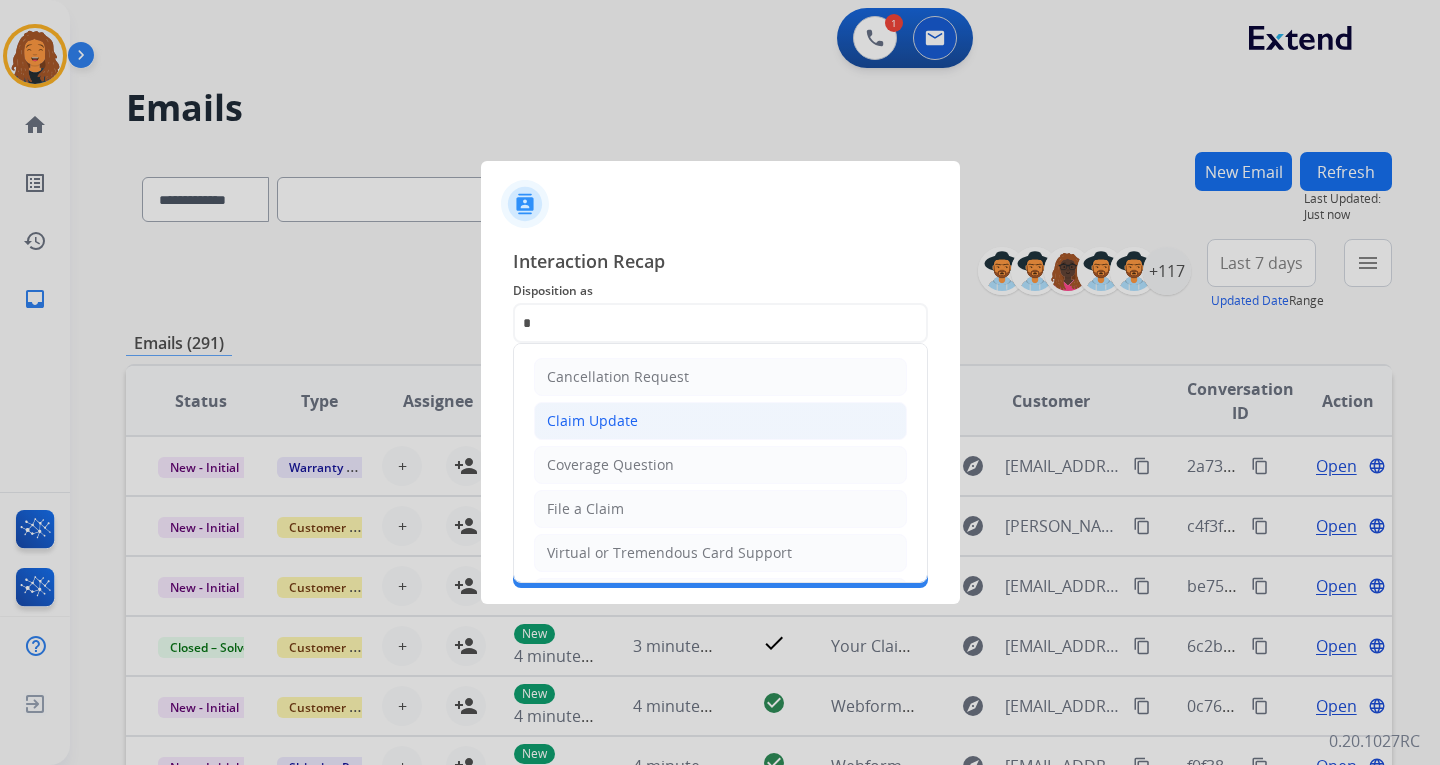 click on "Claim Update" 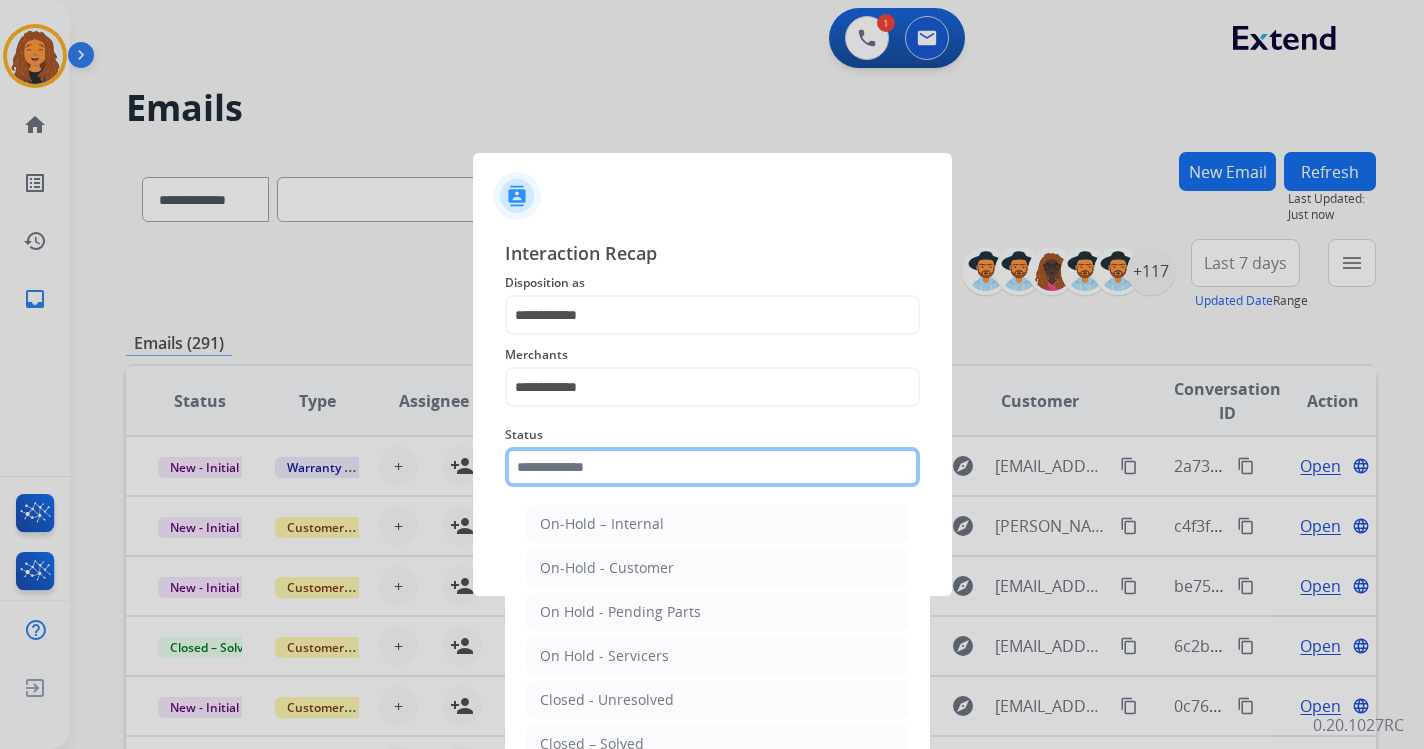 click 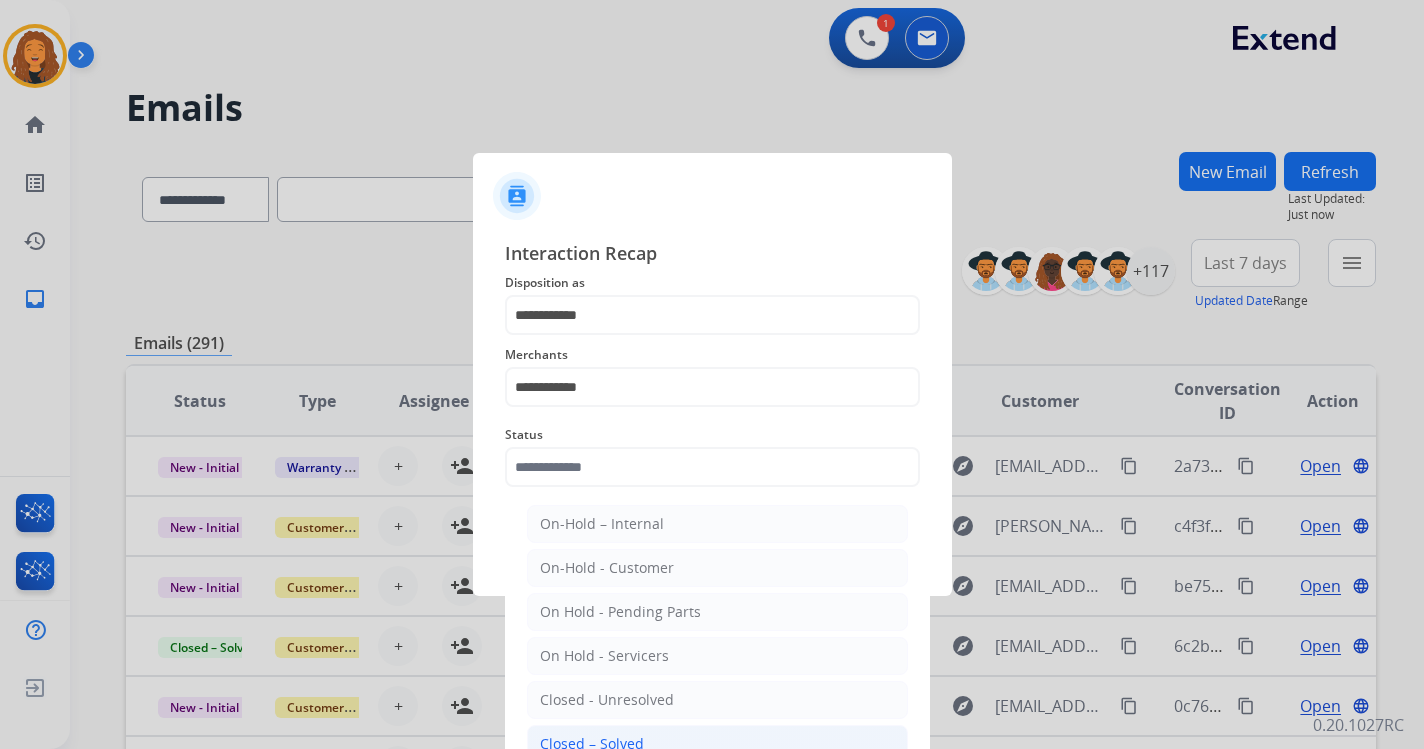 click on "Closed – Solved" 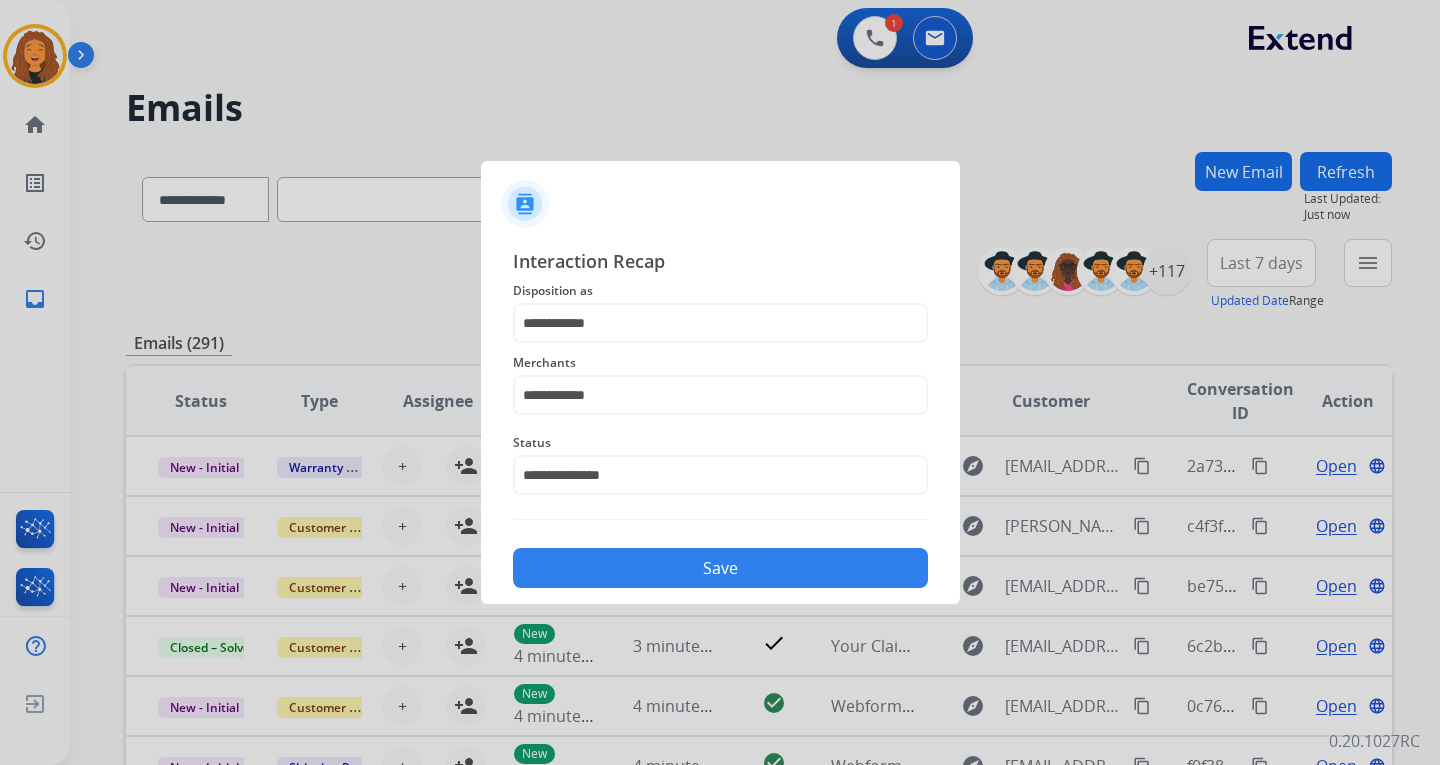 click on "Save" 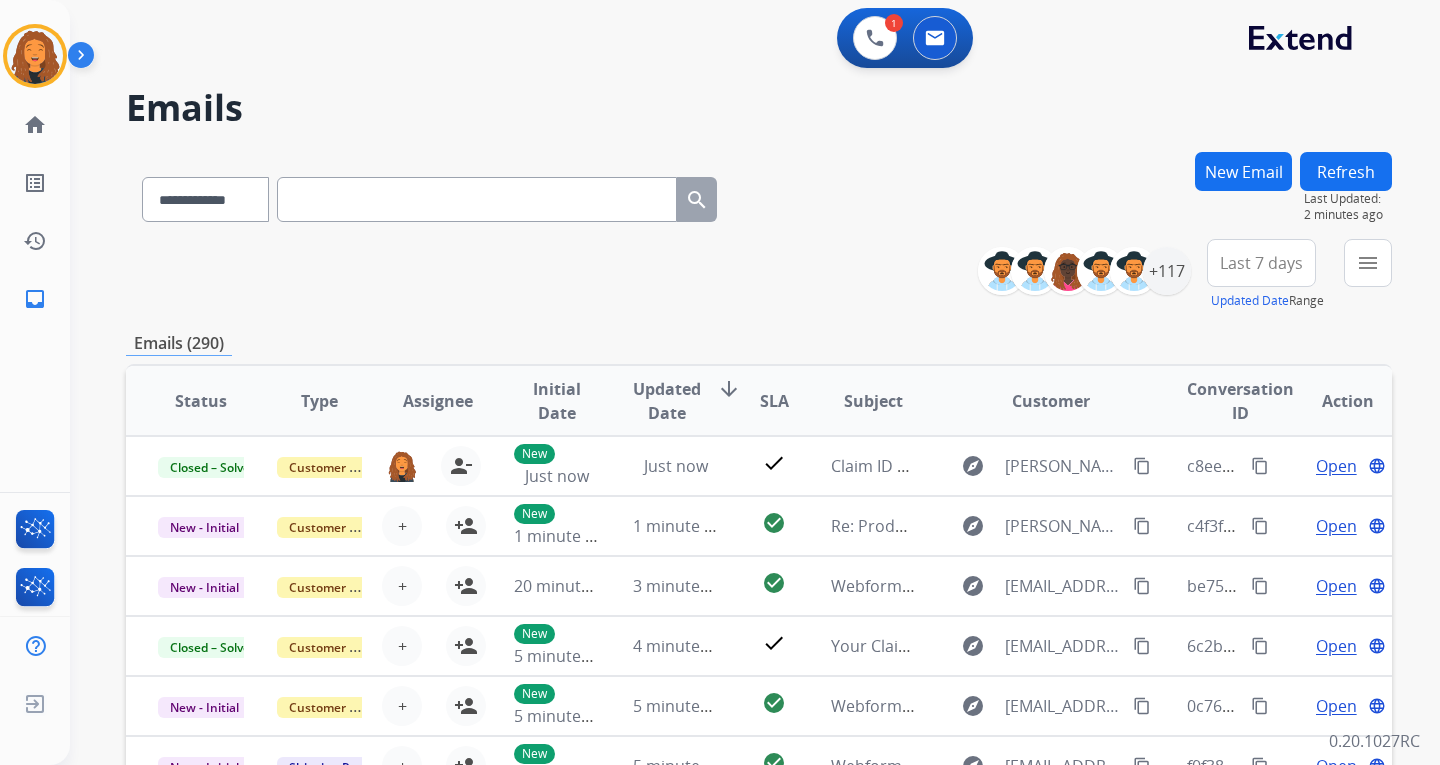 click on "New Email" at bounding box center (1243, 171) 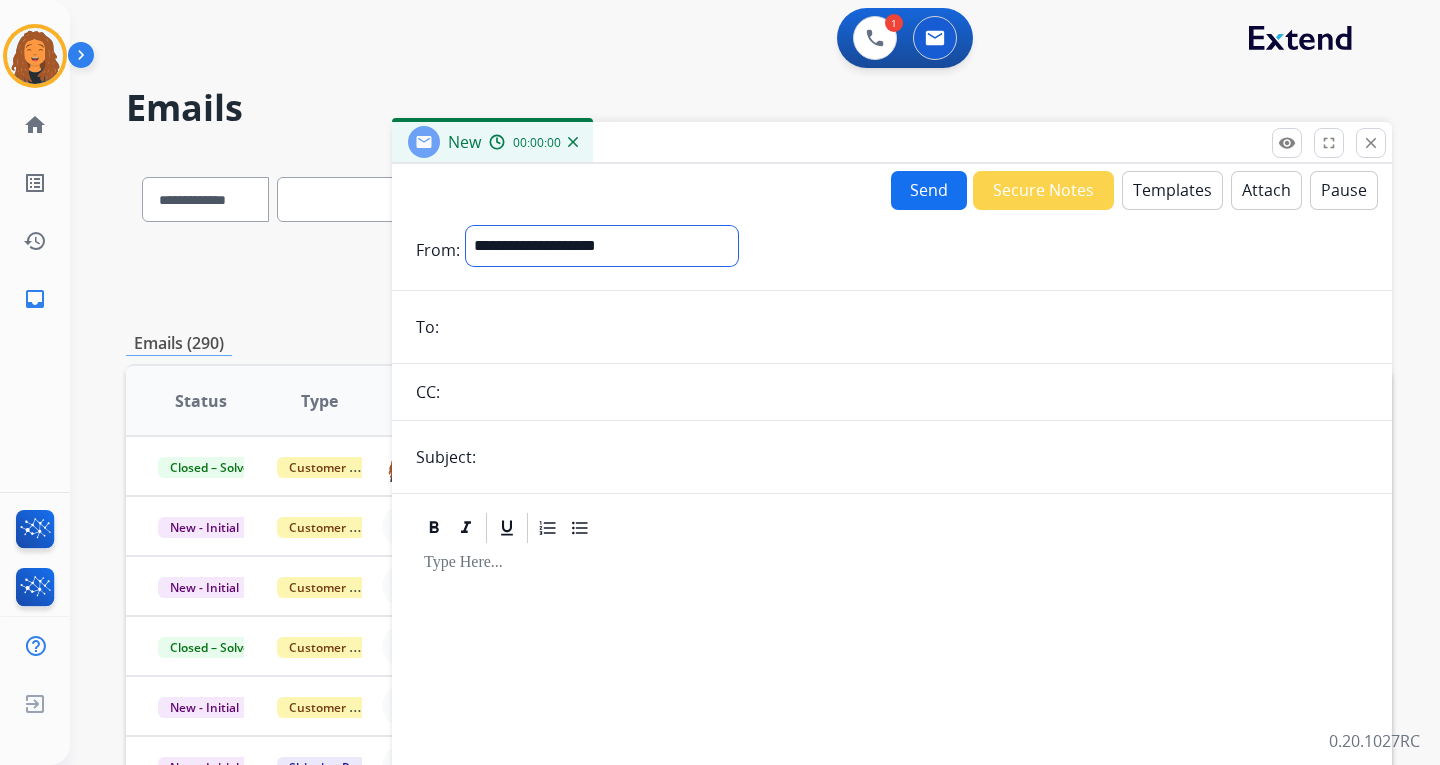 drag, startPoint x: 493, startPoint y: 237, endPoint x: 491, endPoint y: 255, distance: 18.110771 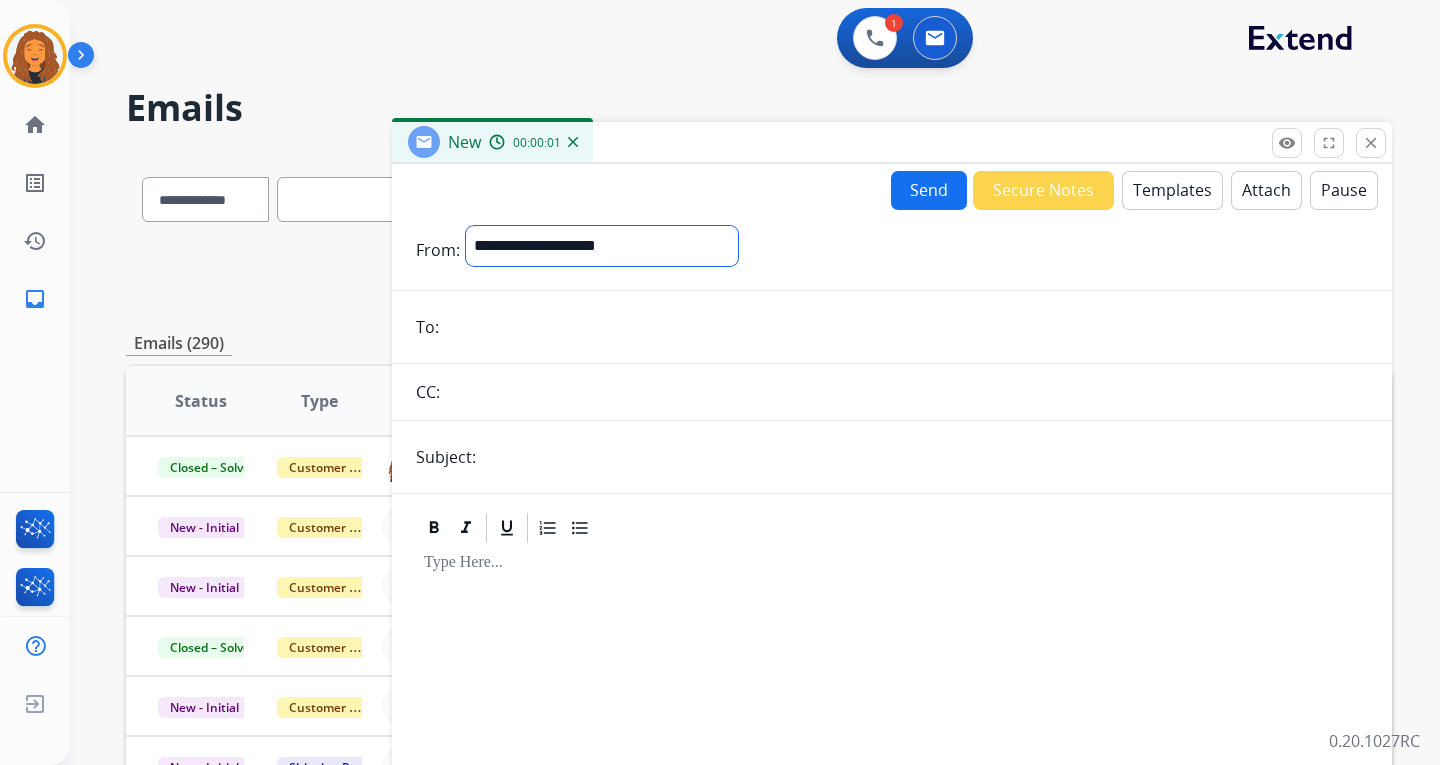 select on "**********" 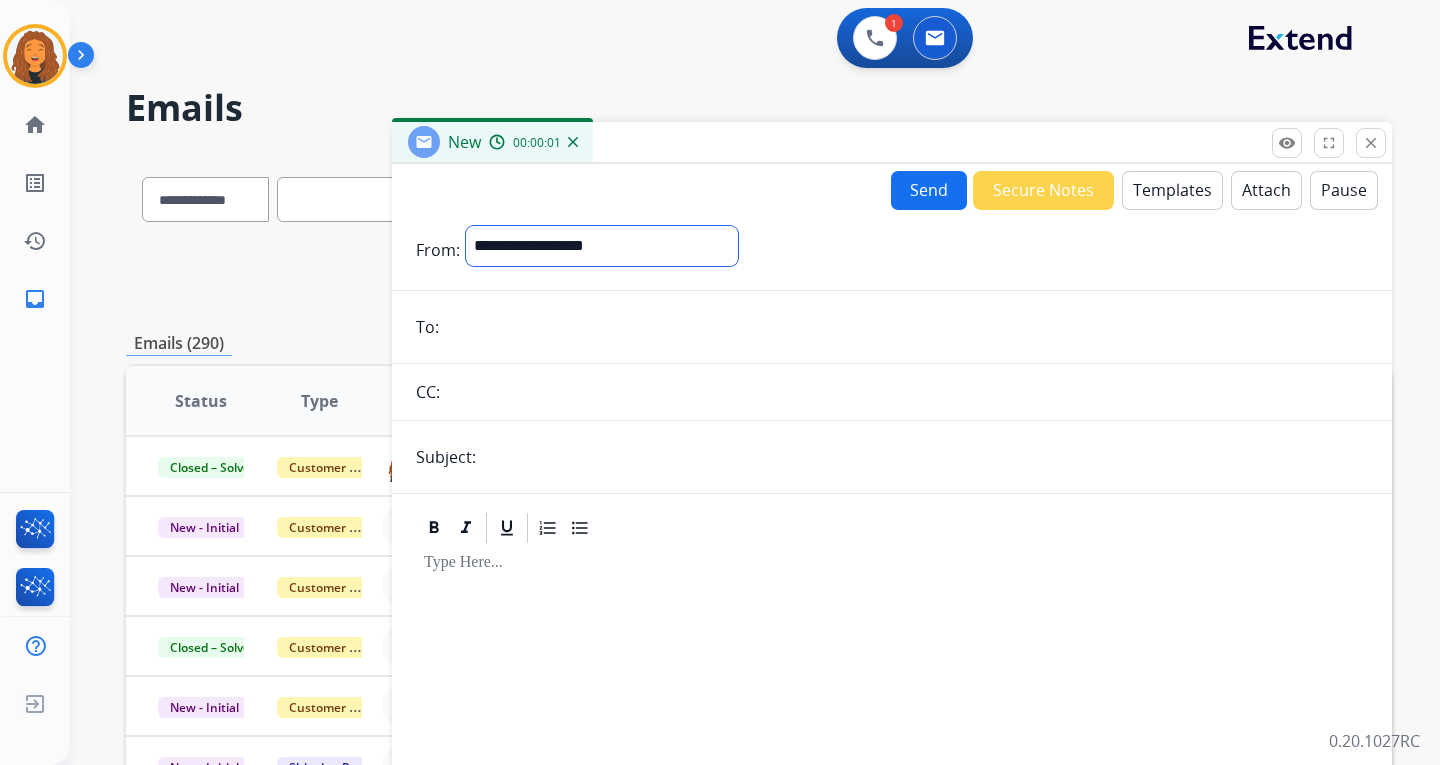 click on "**********" at bounding box center (602, 246) 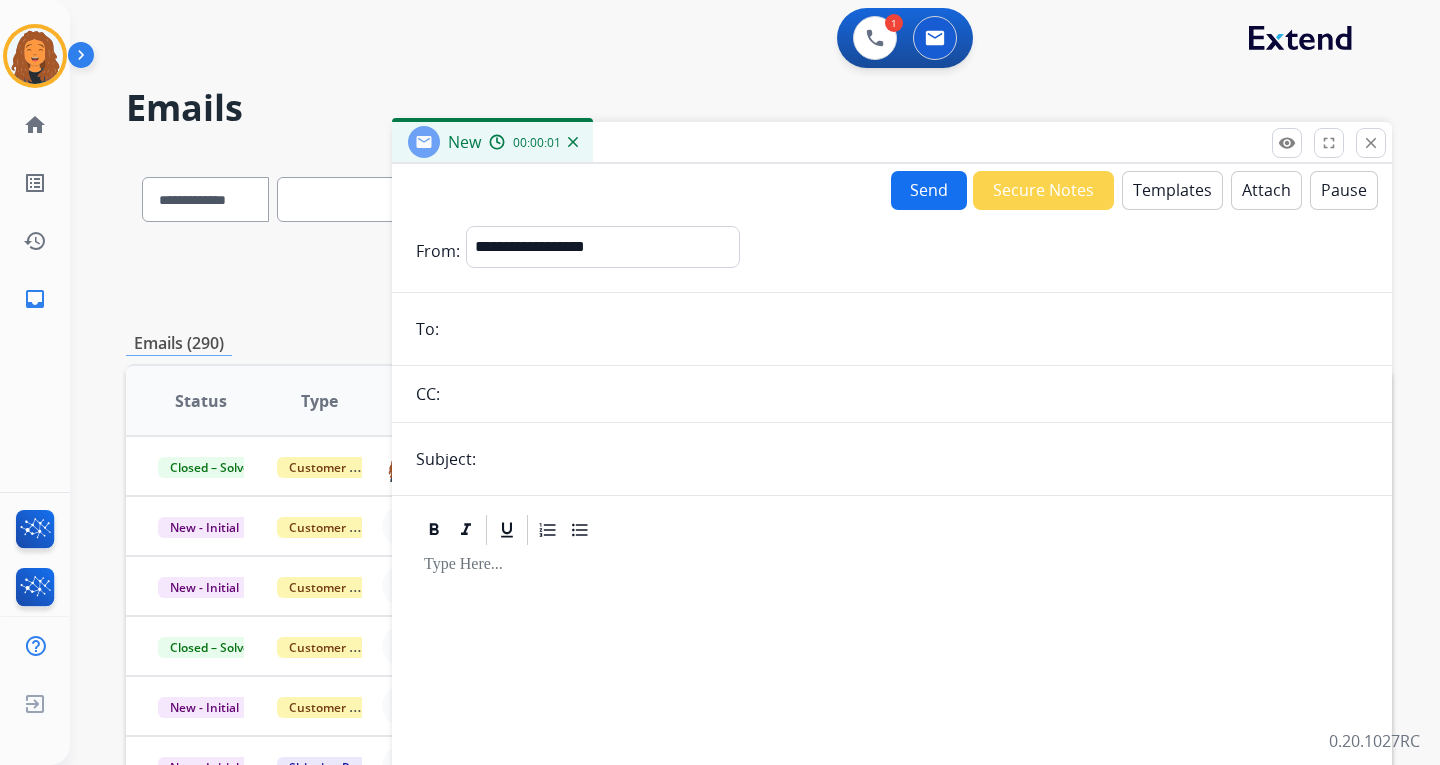 click at bounding box center [906, 329] 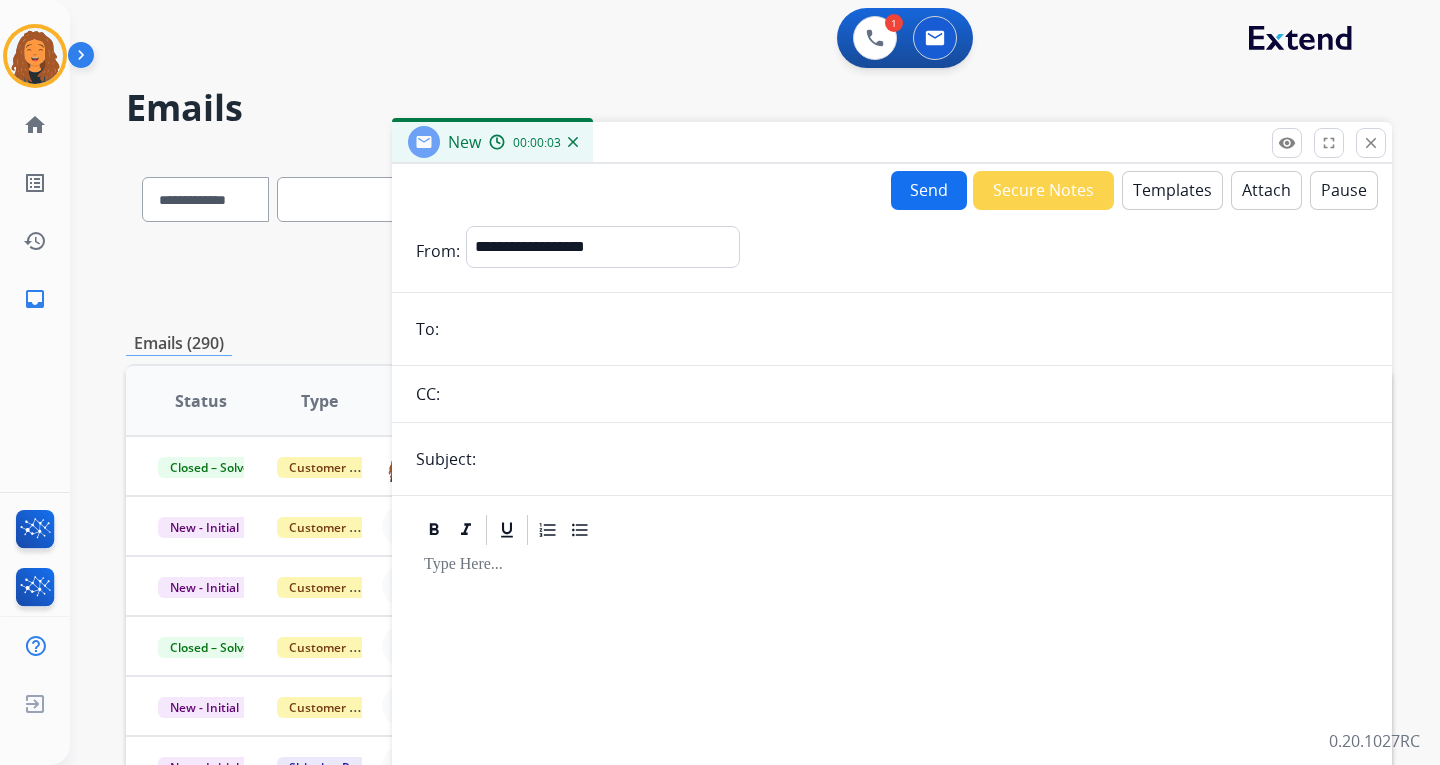 paste on "**********" 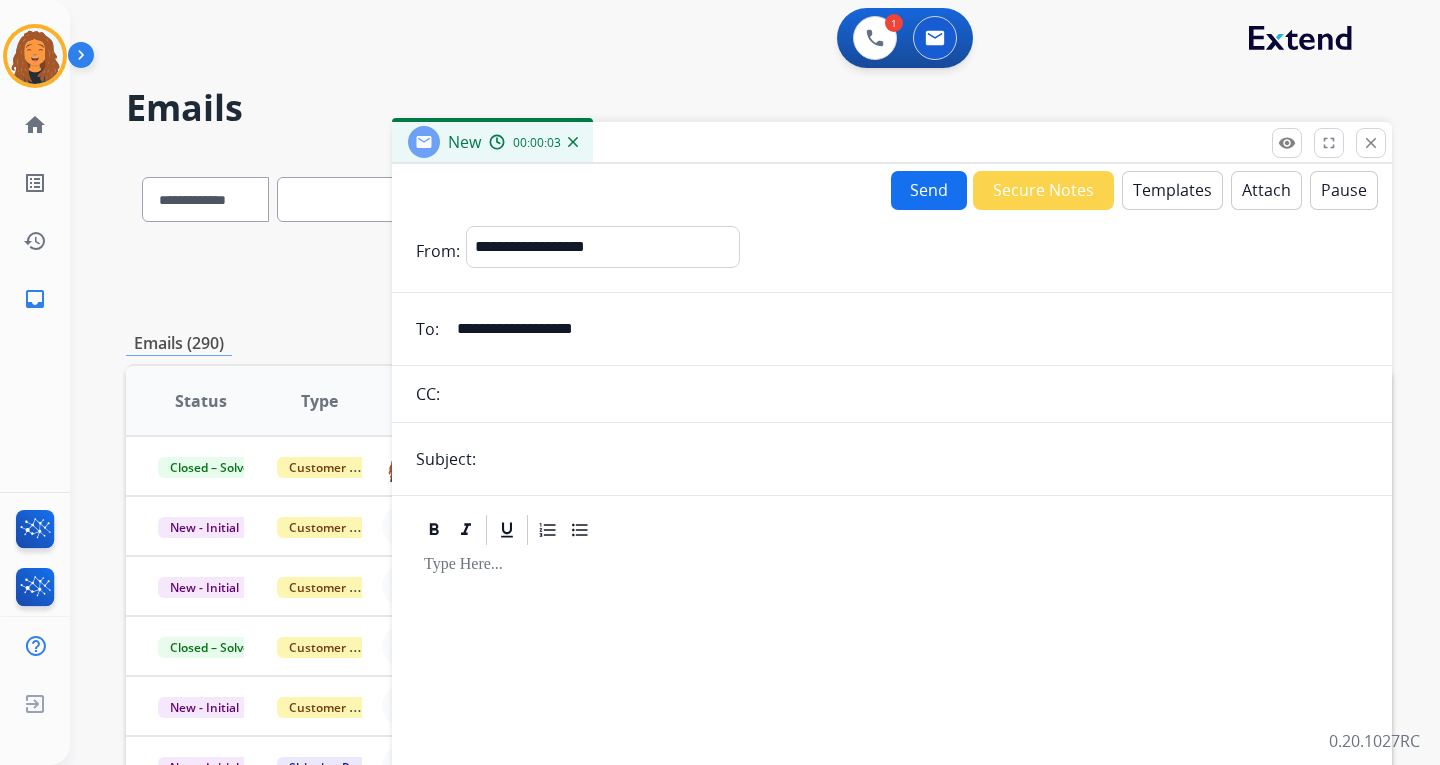 type on "**********" 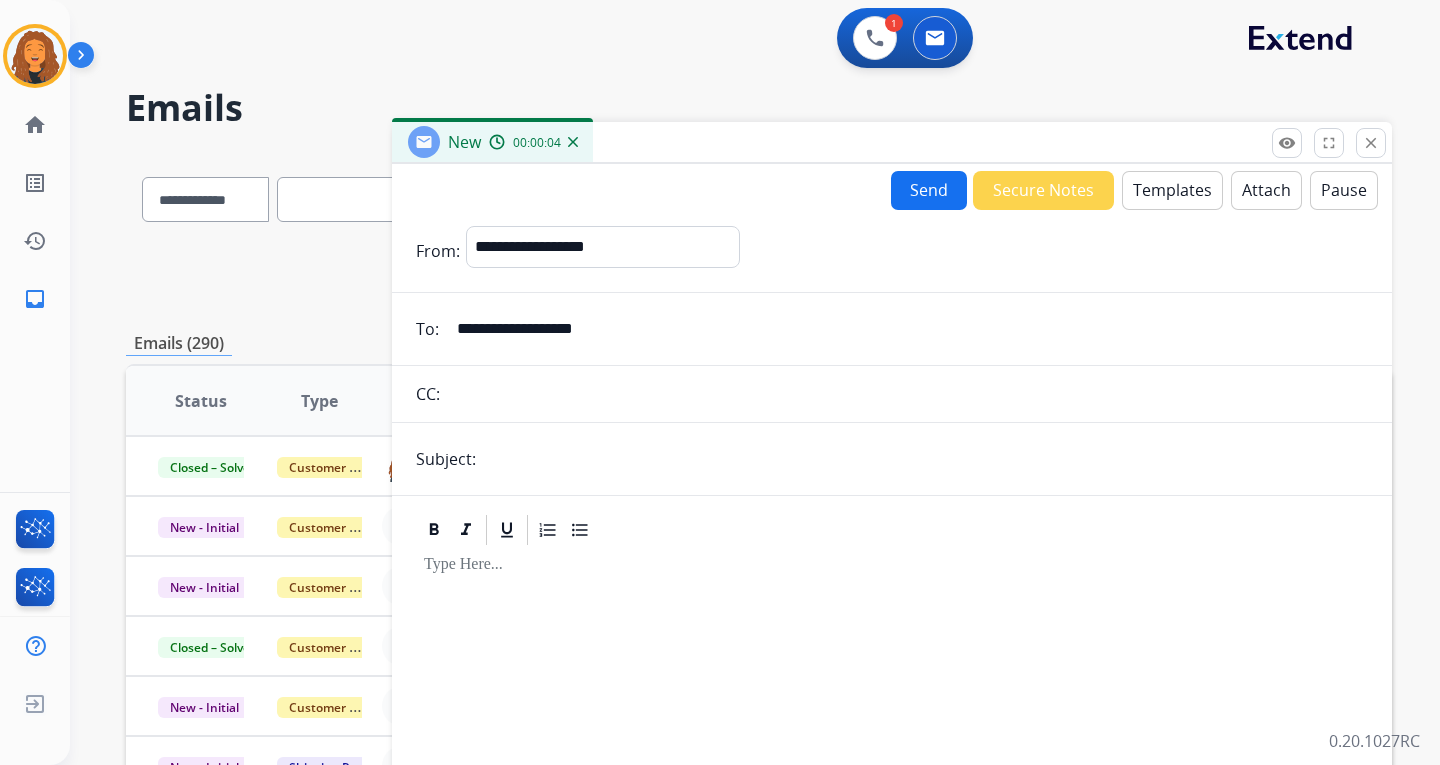 type on "**********" 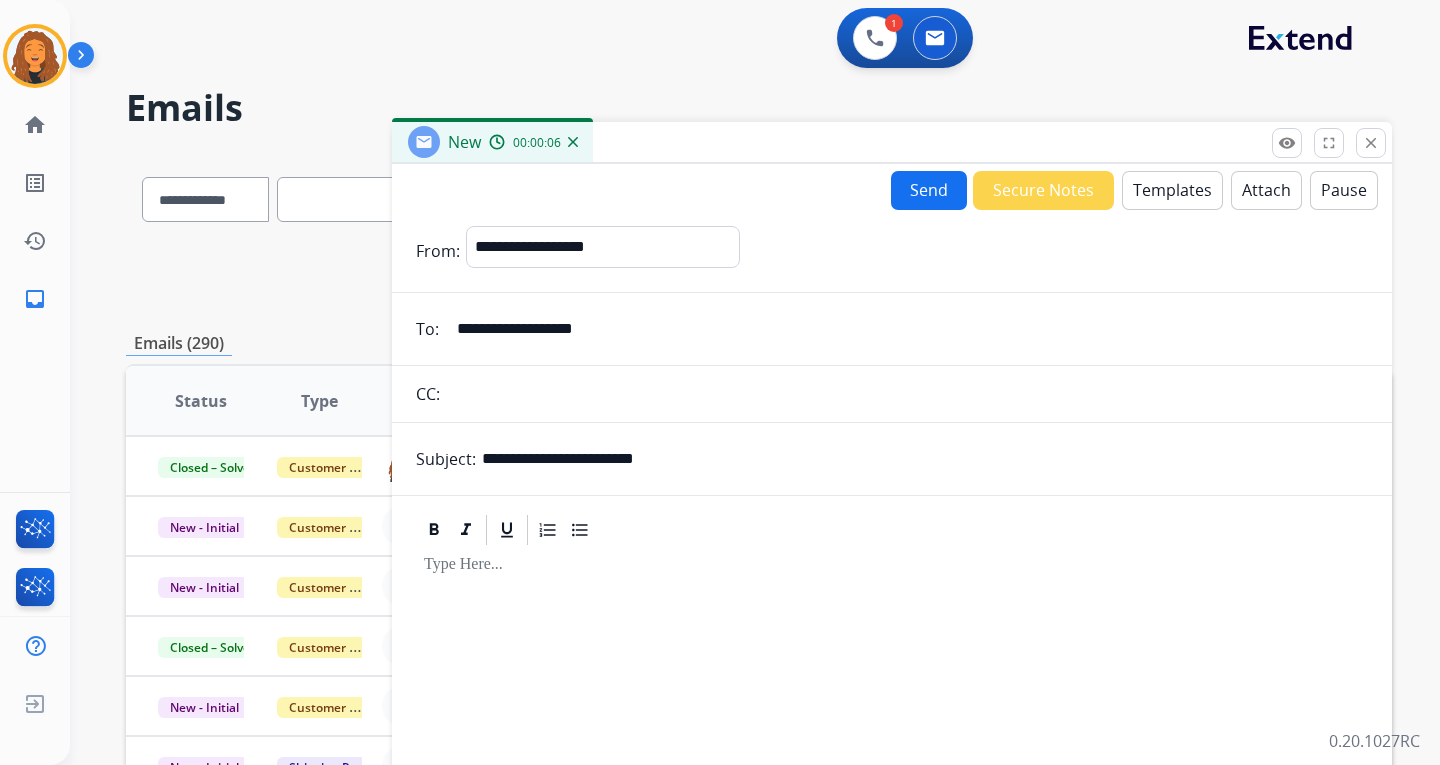 click on "Templates" at bounding box center [1172, 190] 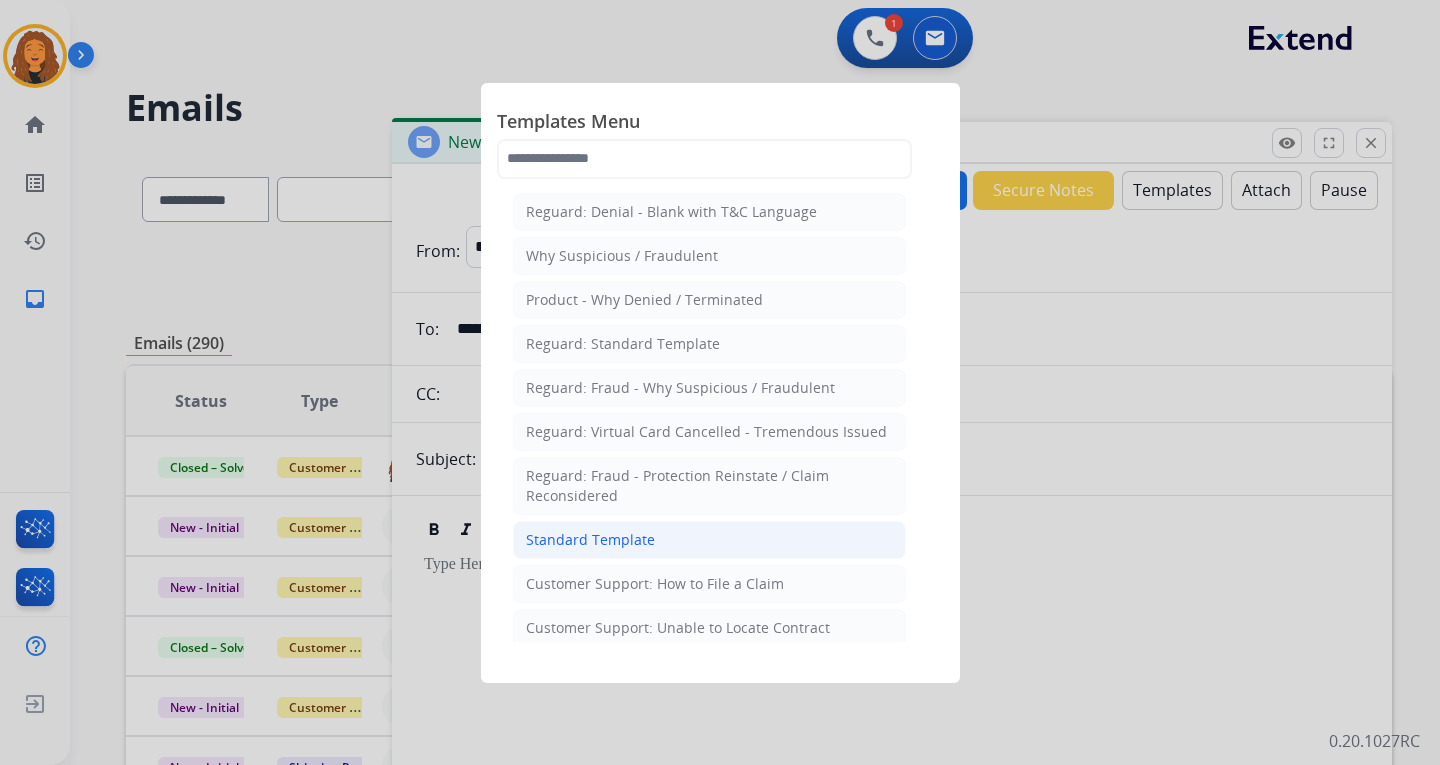click on "Standard Template" 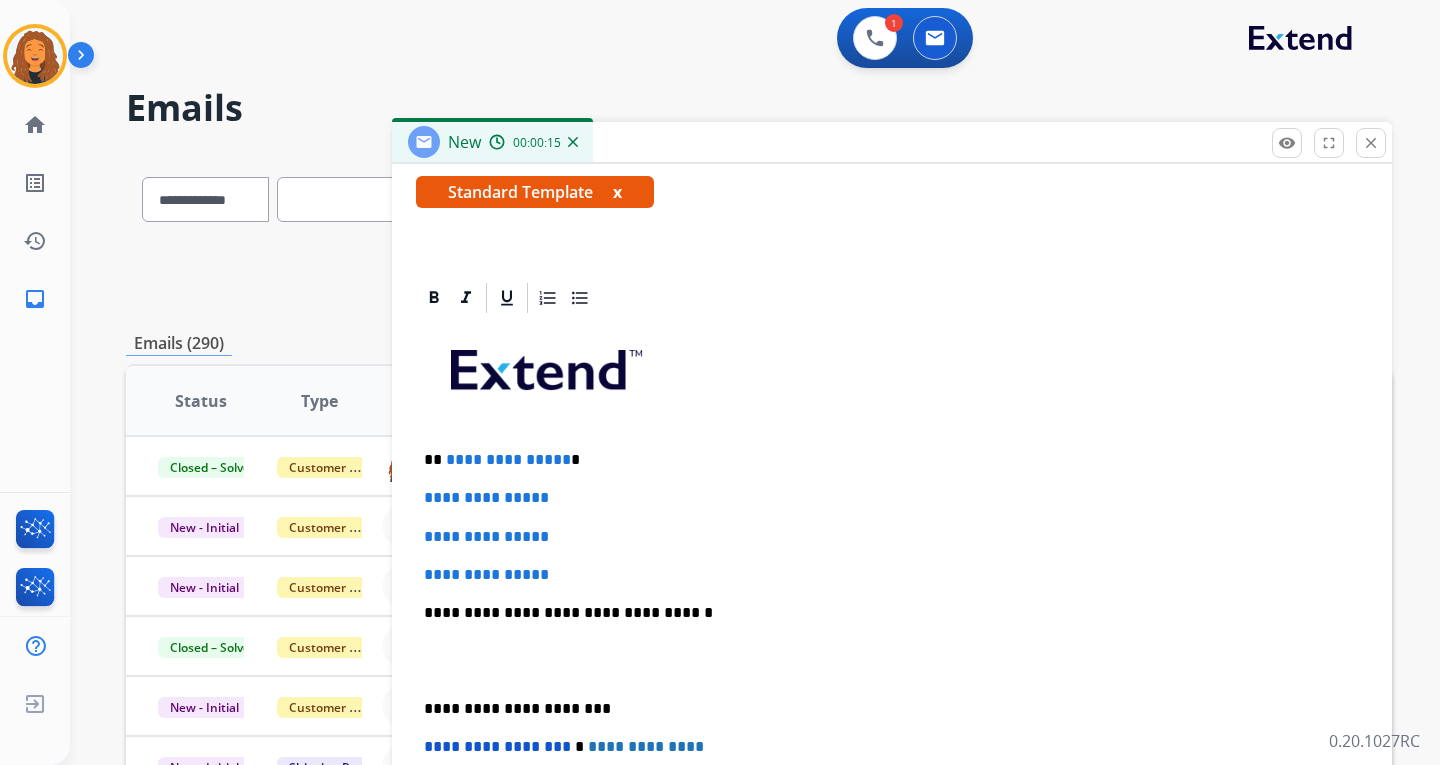 scroll, scrollTop: 400, scrollLeft: 0, axis: vertical 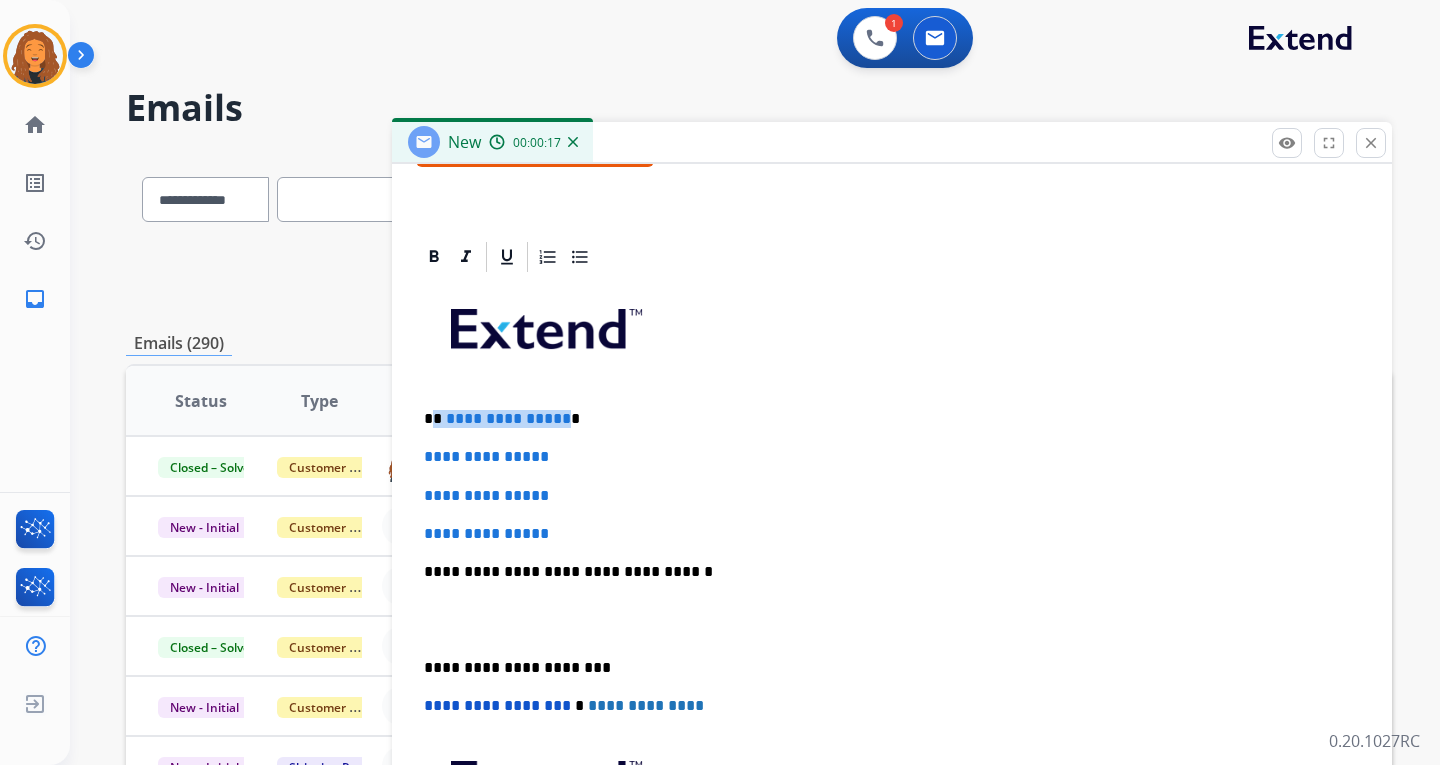 drag, startPoint x: 559, startPoint y: 425, endPoint x: 431, endPoint y: 412, distance: 128.65846 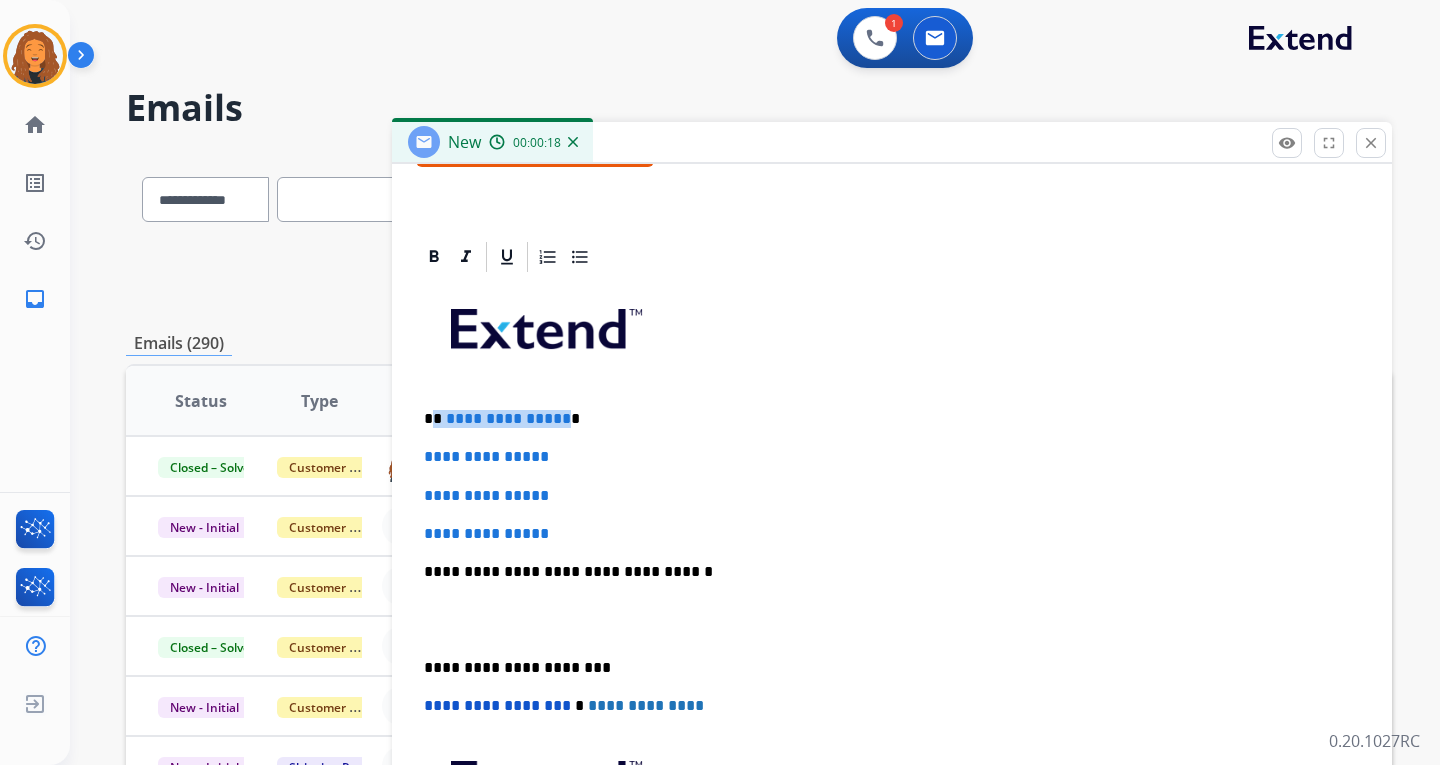 type 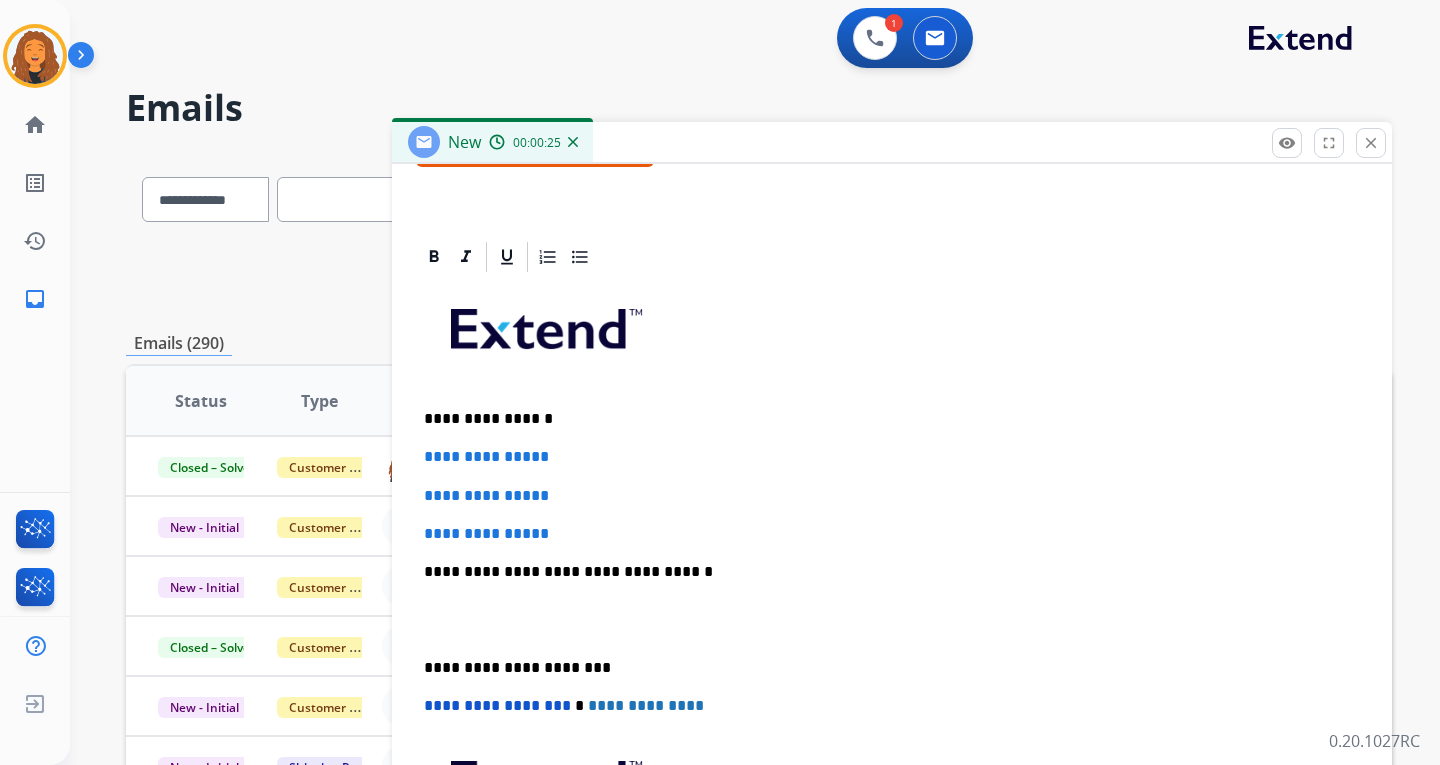 click on "**********" at bounding box center [884, 419] 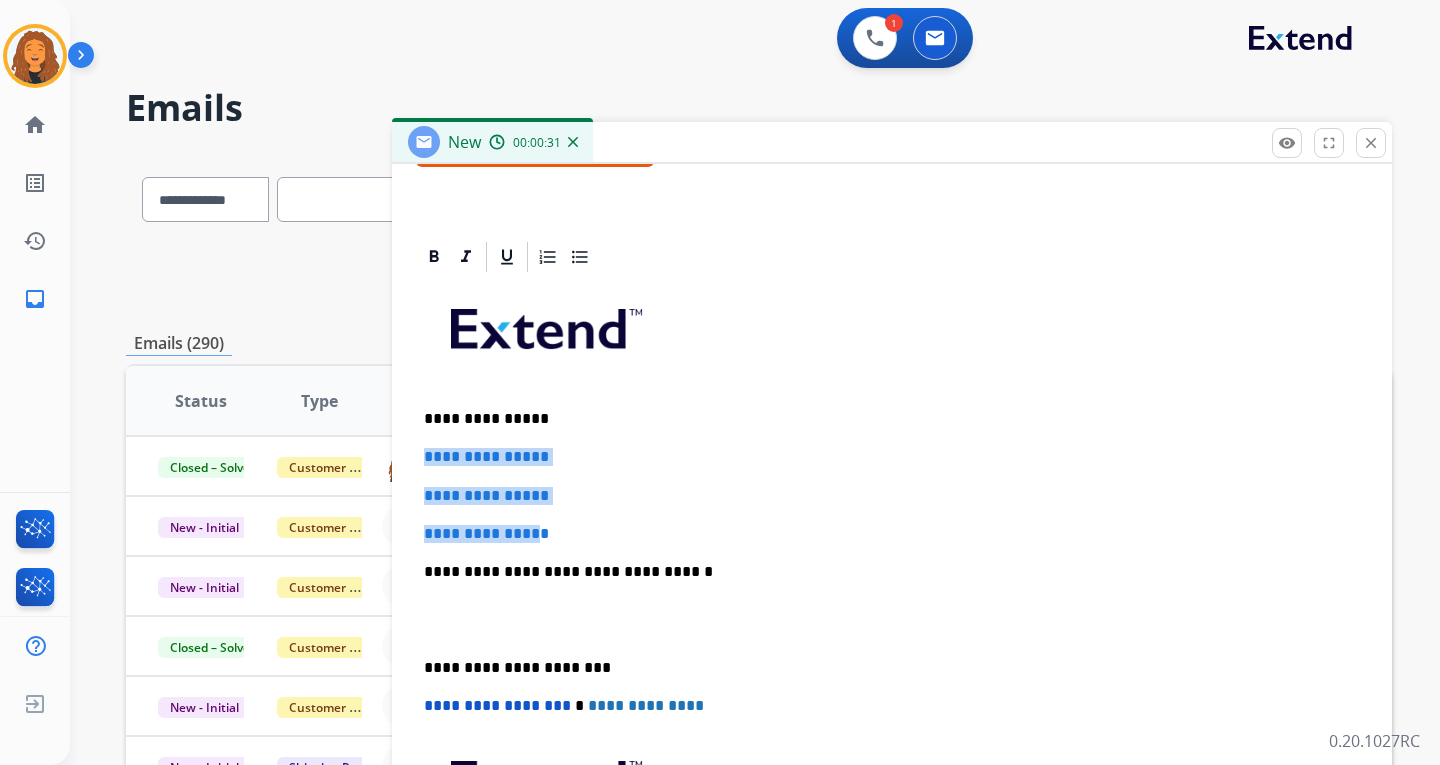 drag, startPoint x: 427, startPoint y: 490, endPoint x: 403, endPoint y: 448, distance: 48.373547 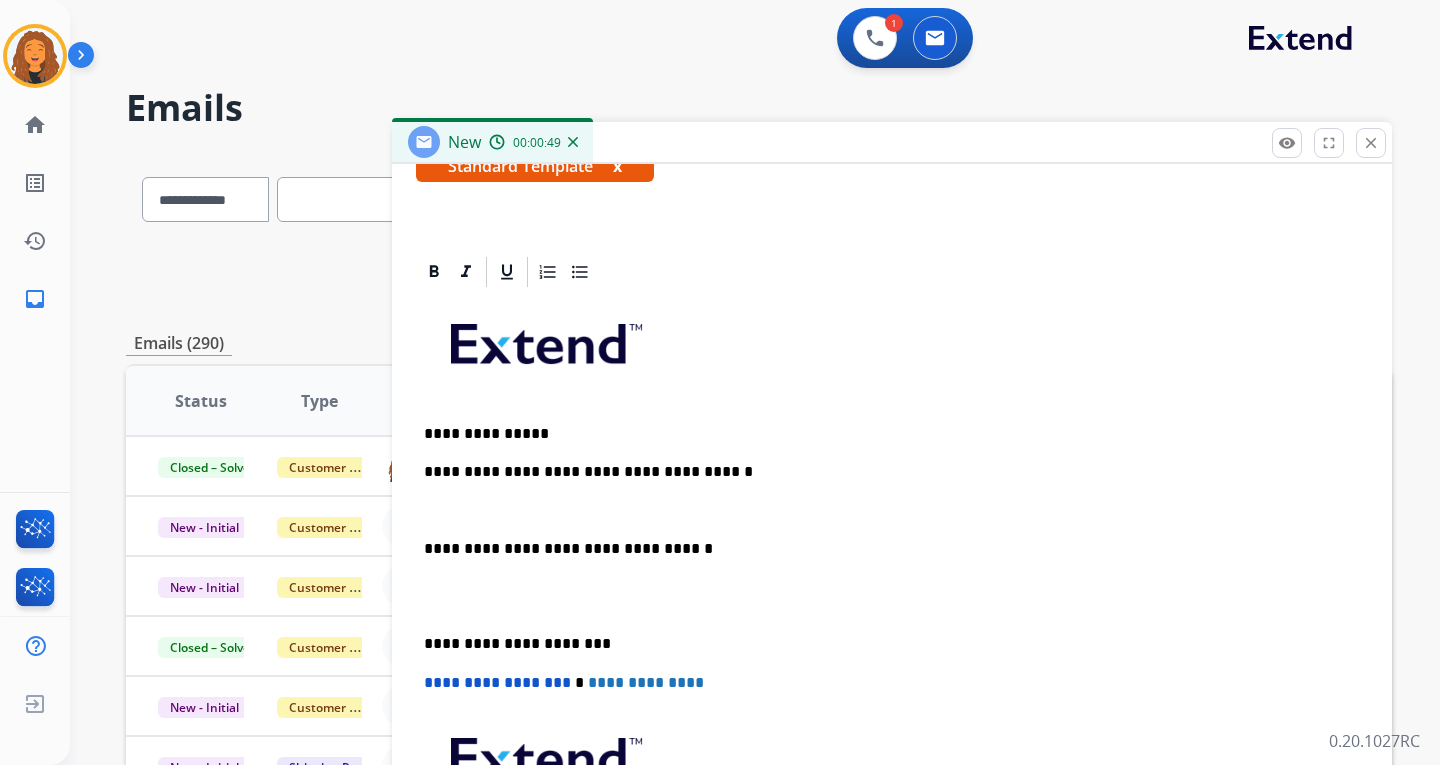 scroll, scrollTop: 400, scrollLeft: 0, axis: vertical 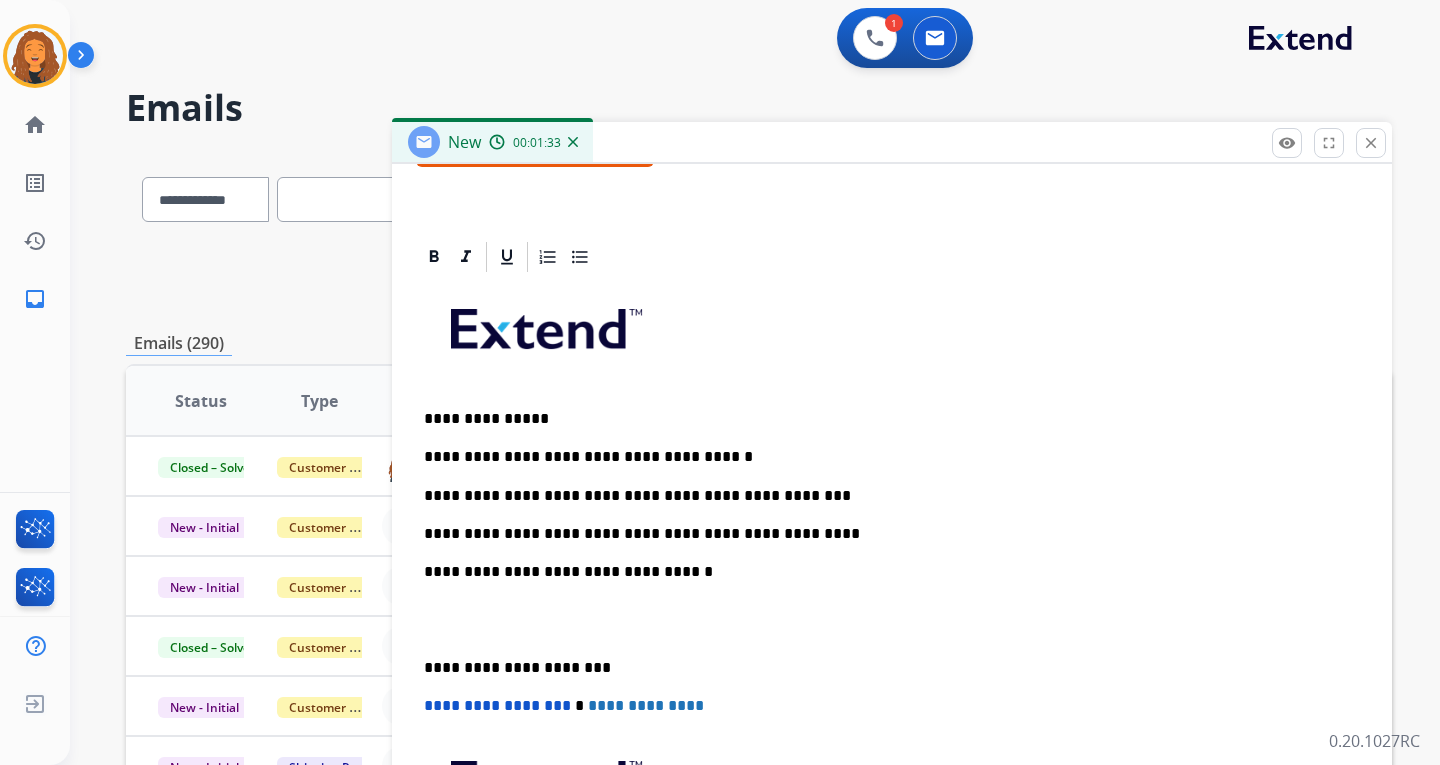 click on "**********" at bounding box center [892, 619] 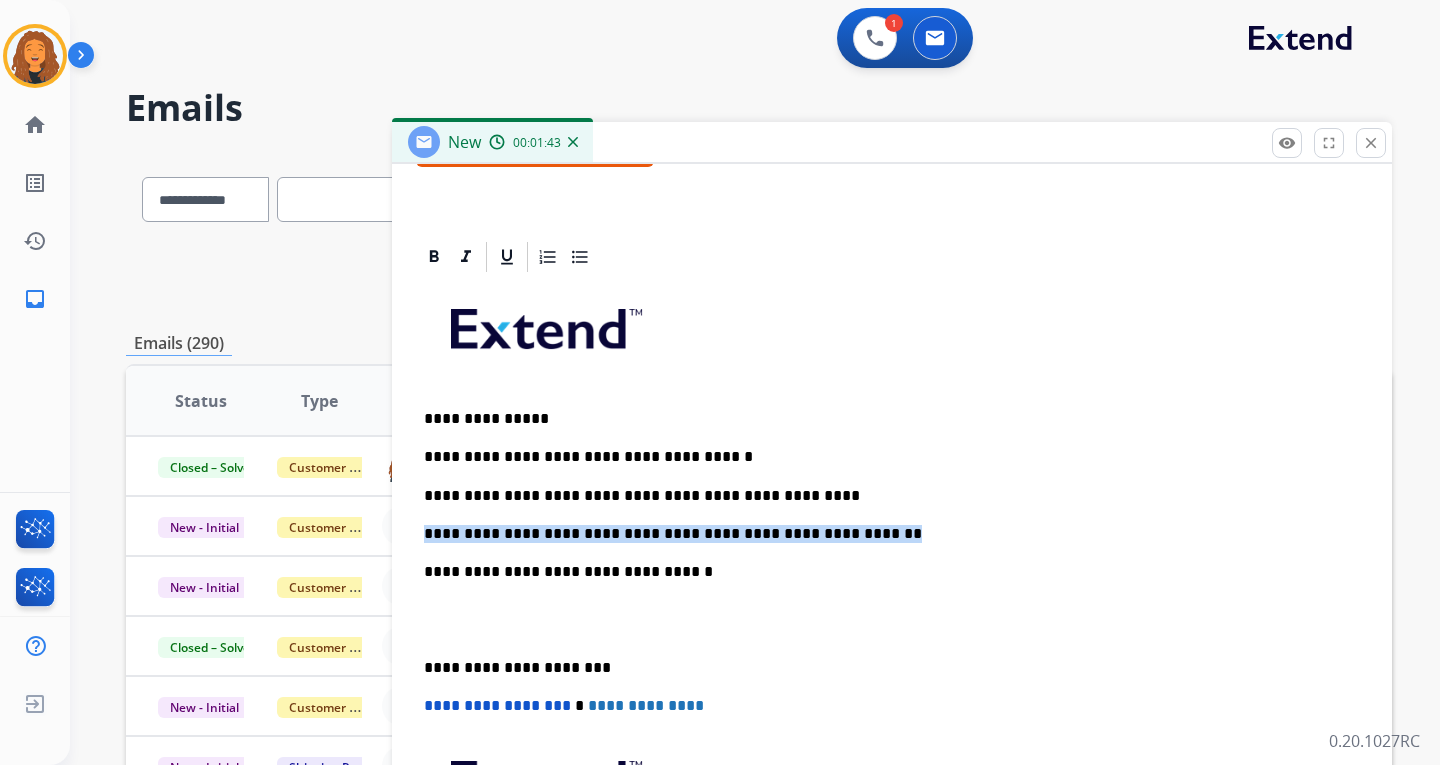 drag, startPoint x: 421, startPoint y: 531, endPoint x: 831, endPoint y: 528, distance: 410.011 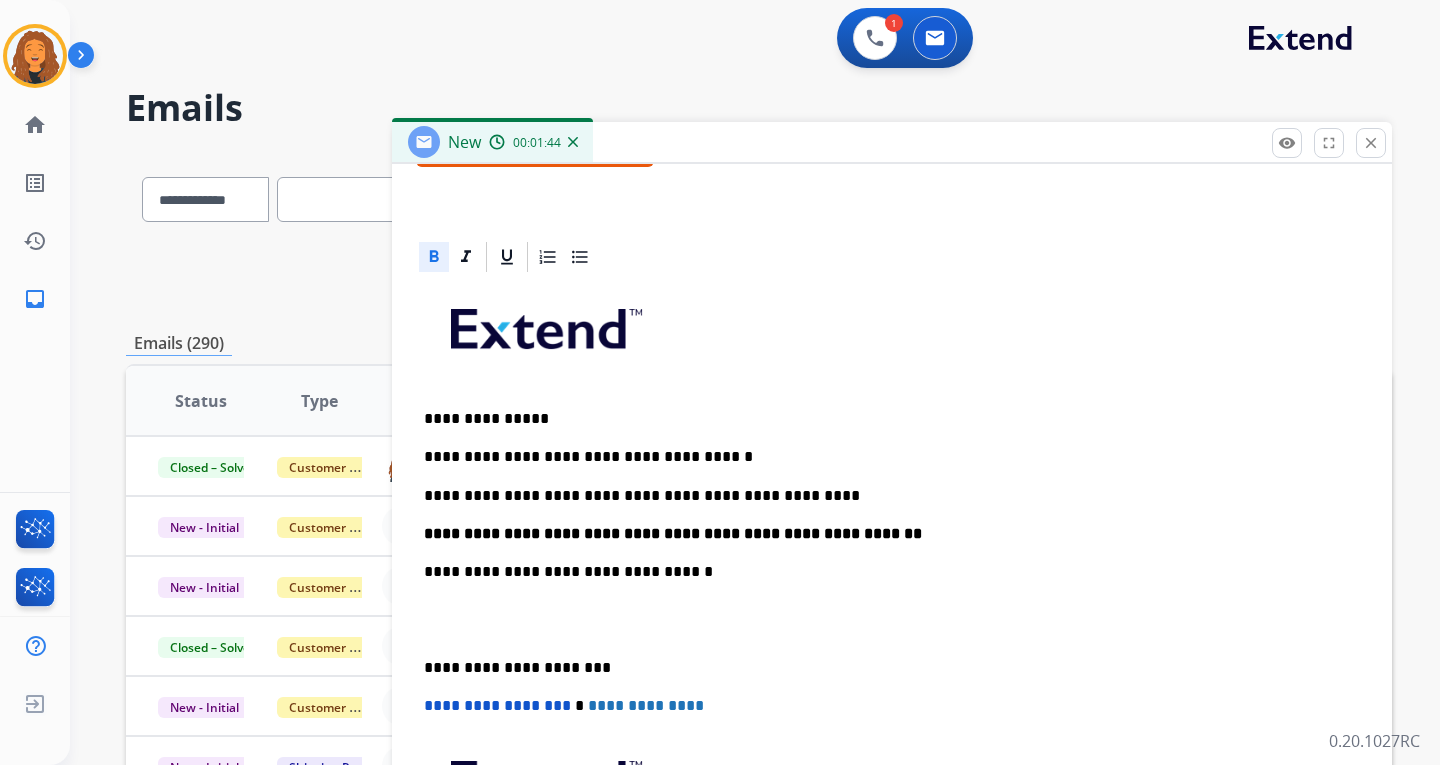 click 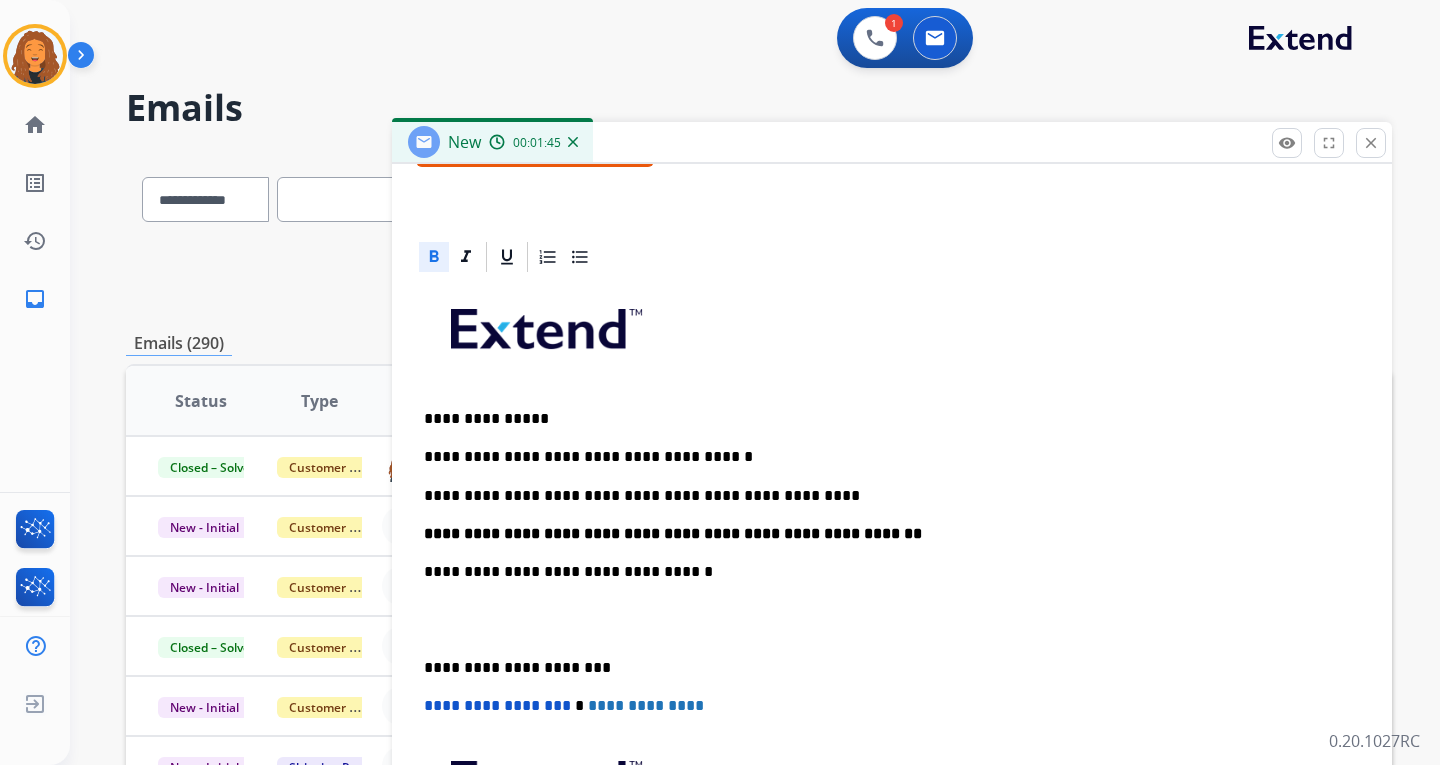 click on "**********" at bounding box center [884, 534] 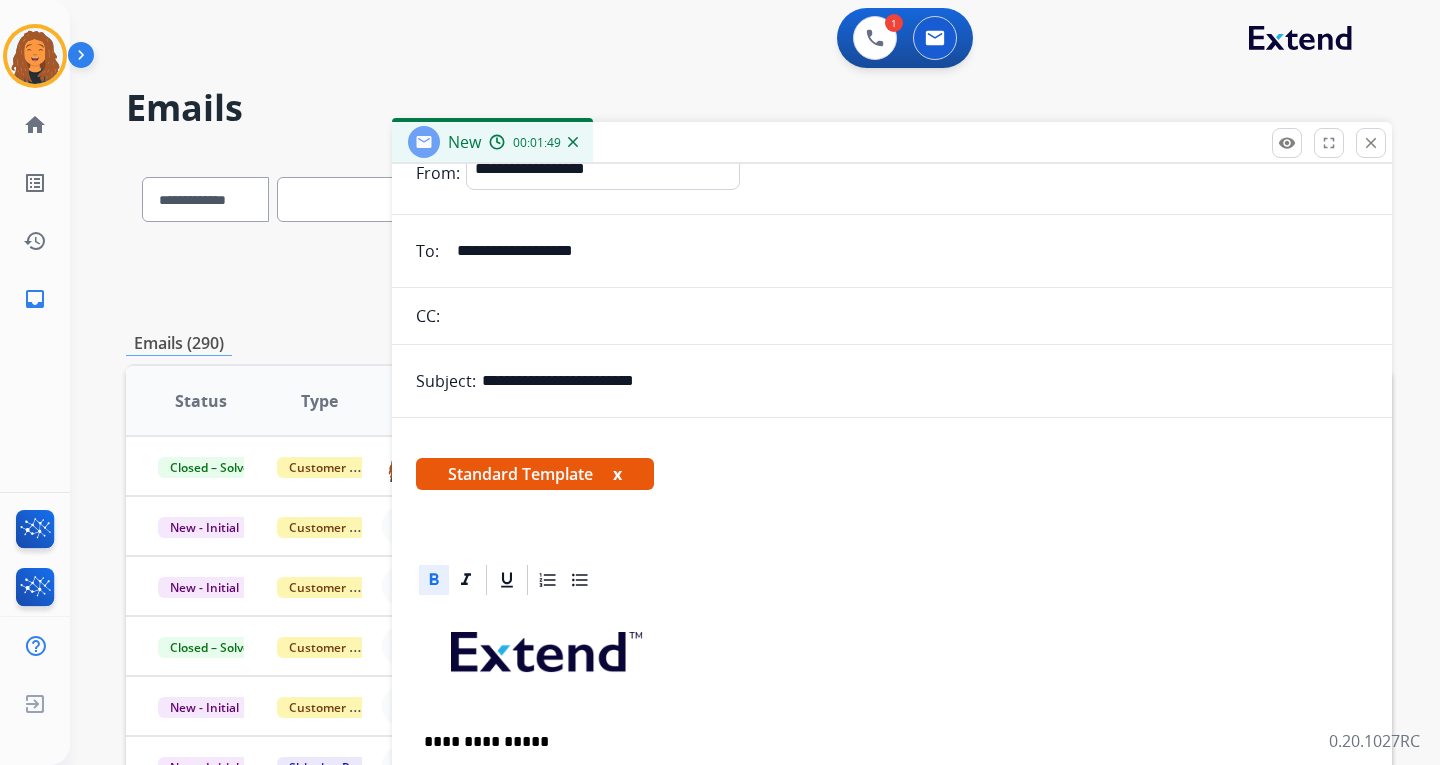 scroll, scrollTop: 0, scrollLeft: 0, axis: both 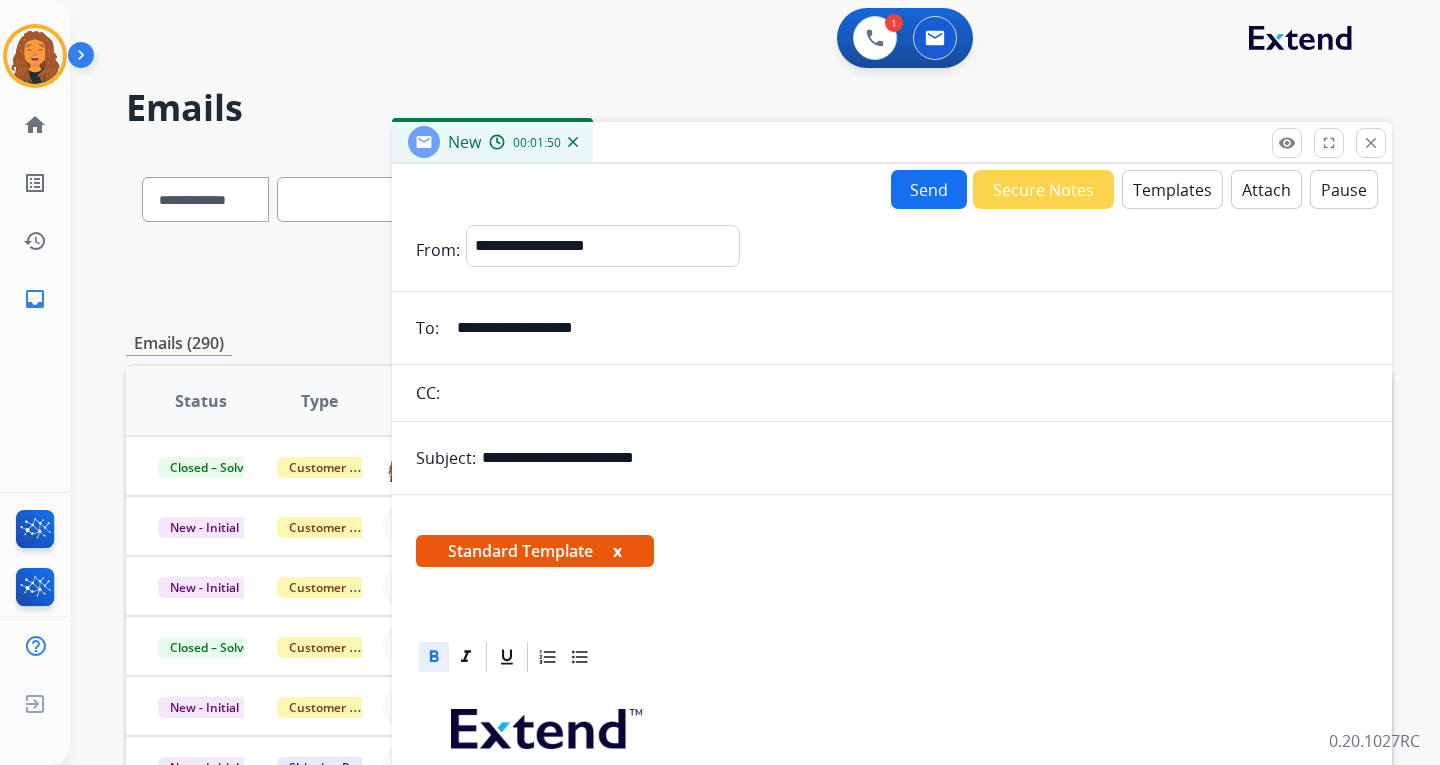 click on "Send" at bounding box center (929, 189) 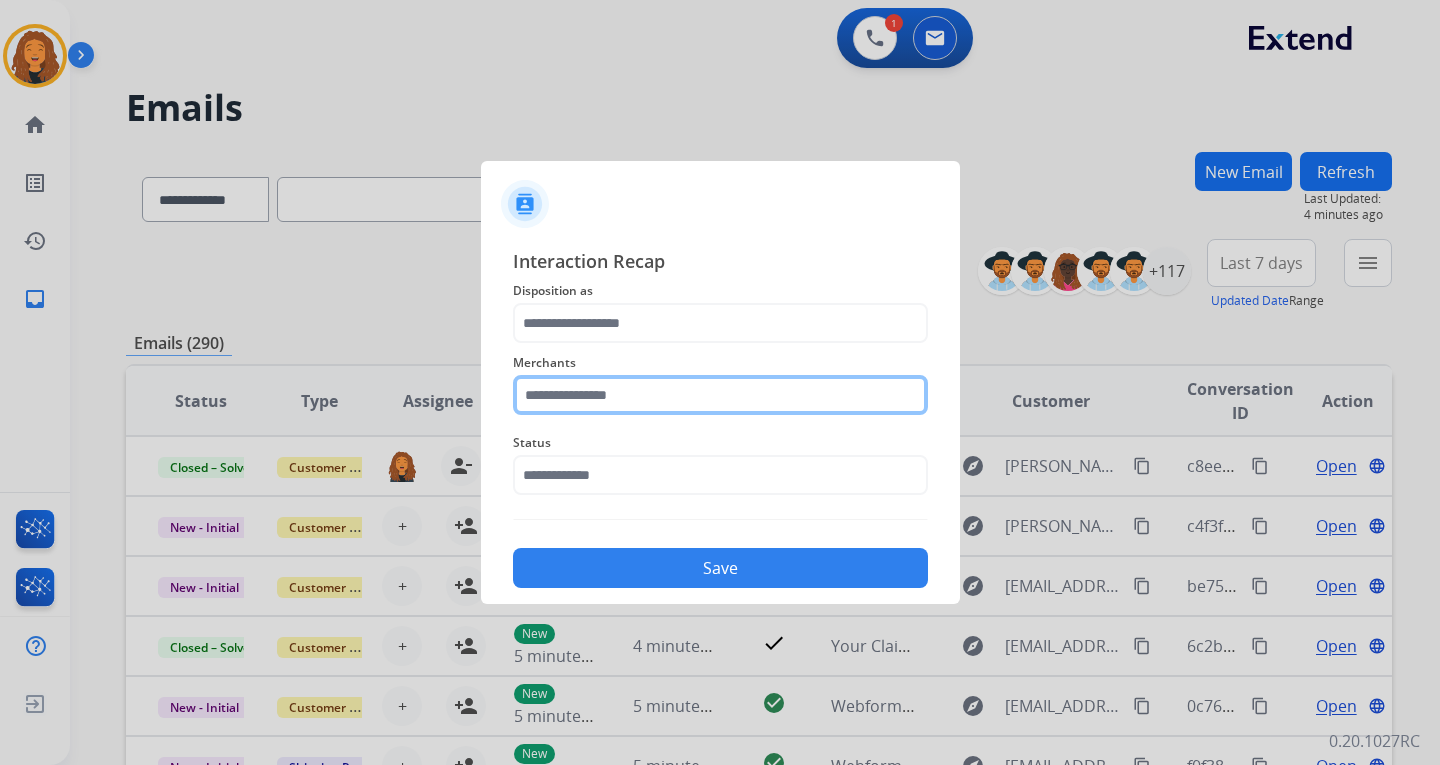 click 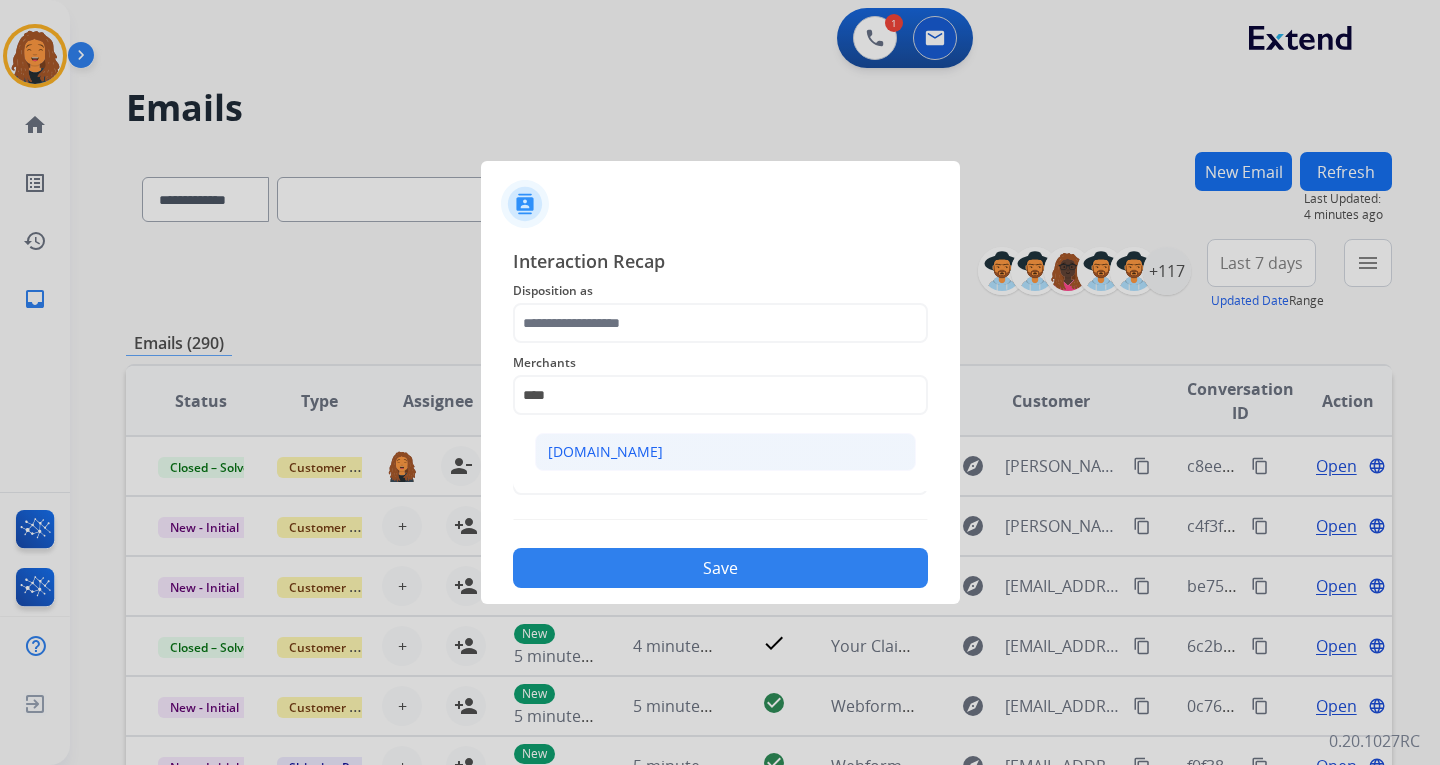 click on "[DOMAIN_NAME]" 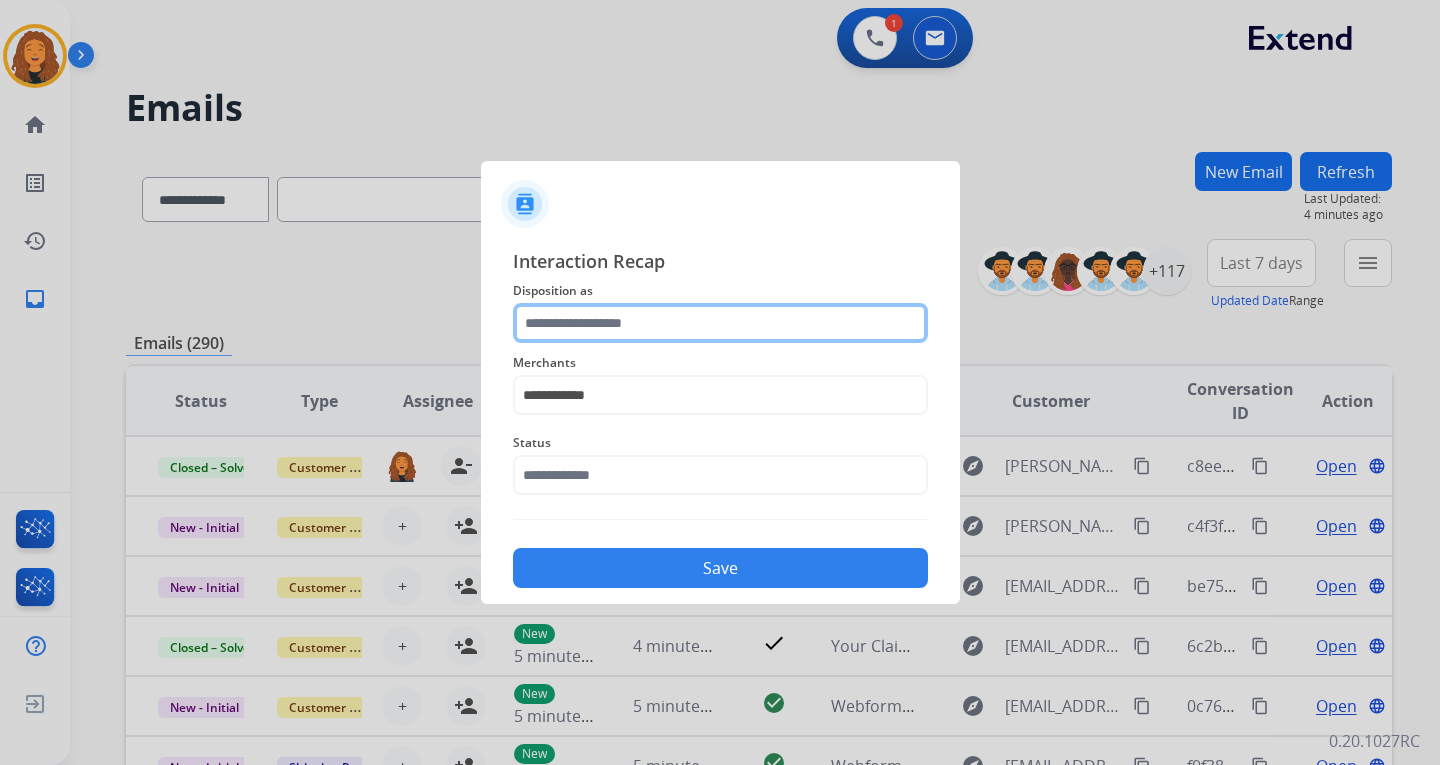 click 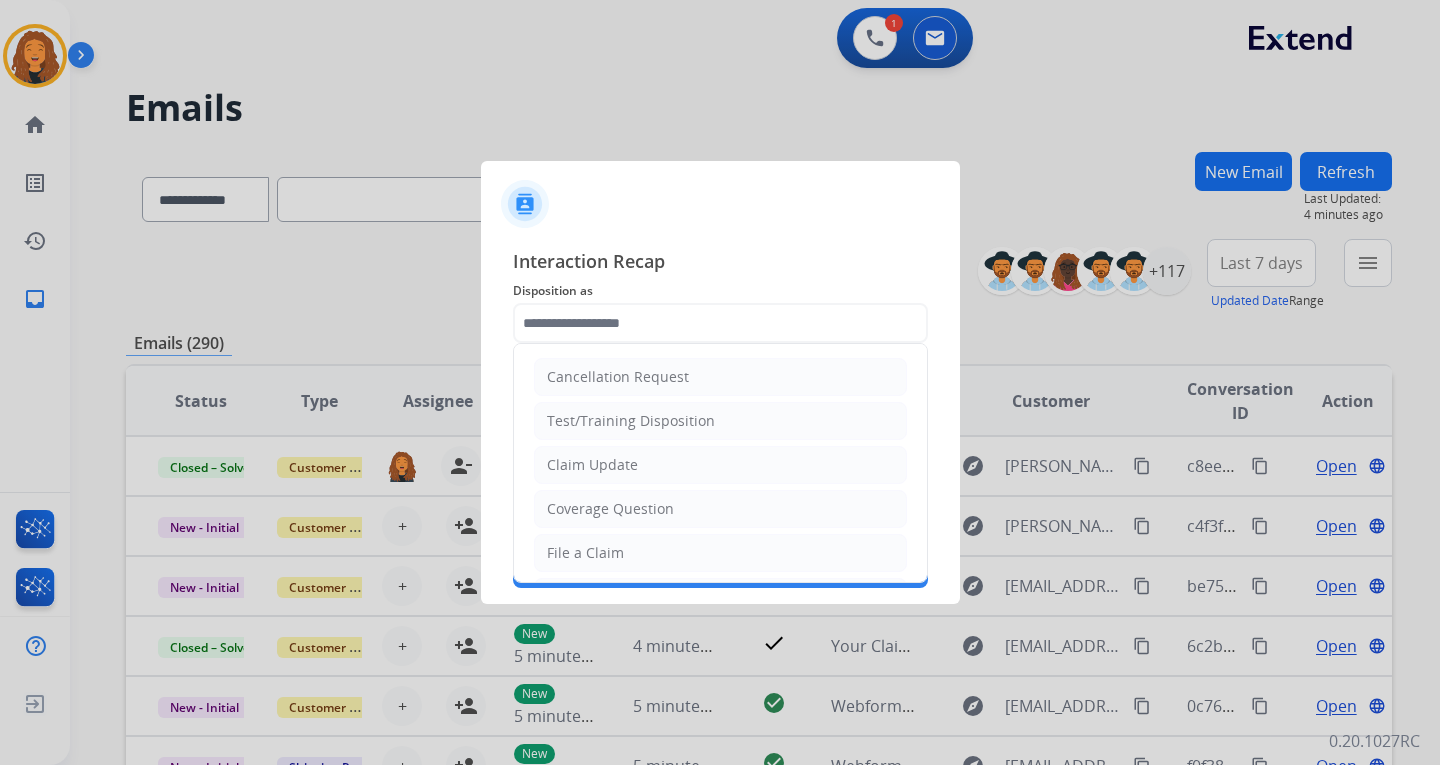 click on "Claim Update" 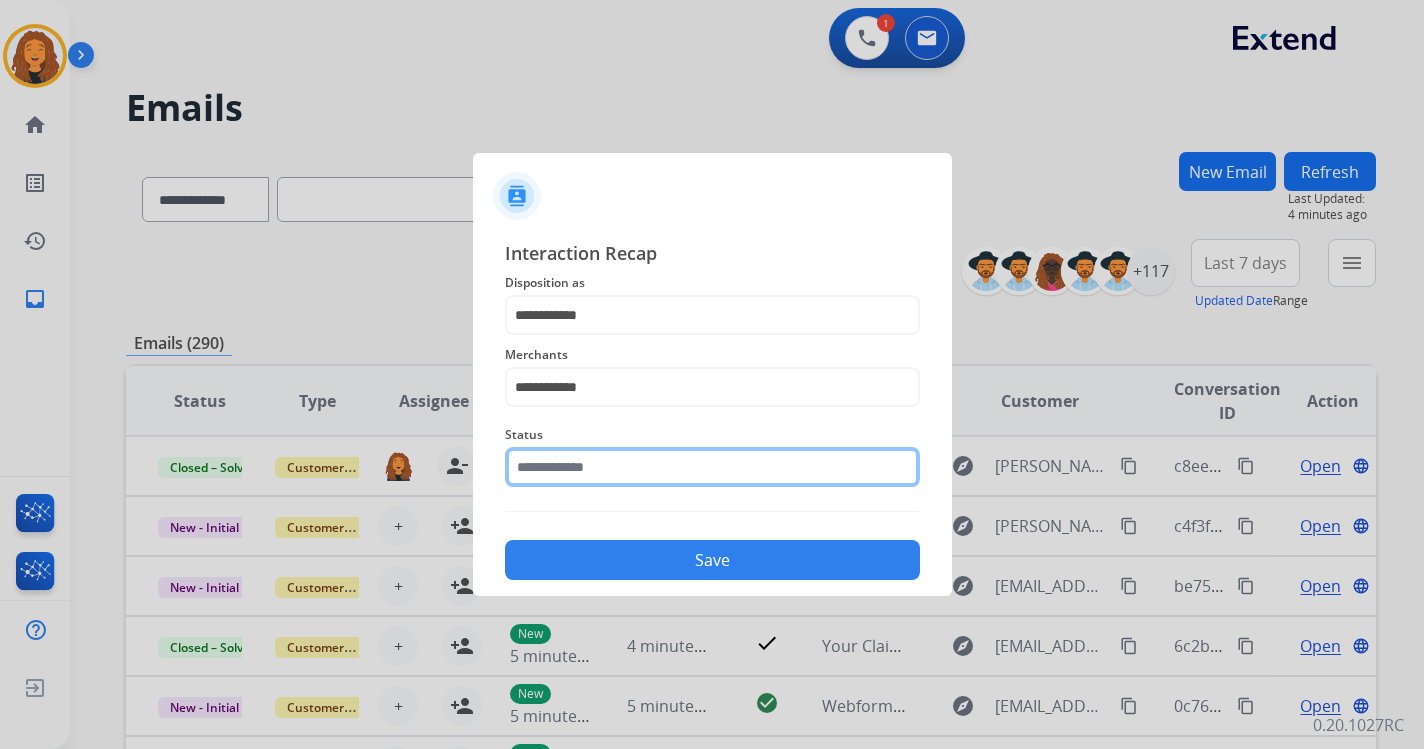 click 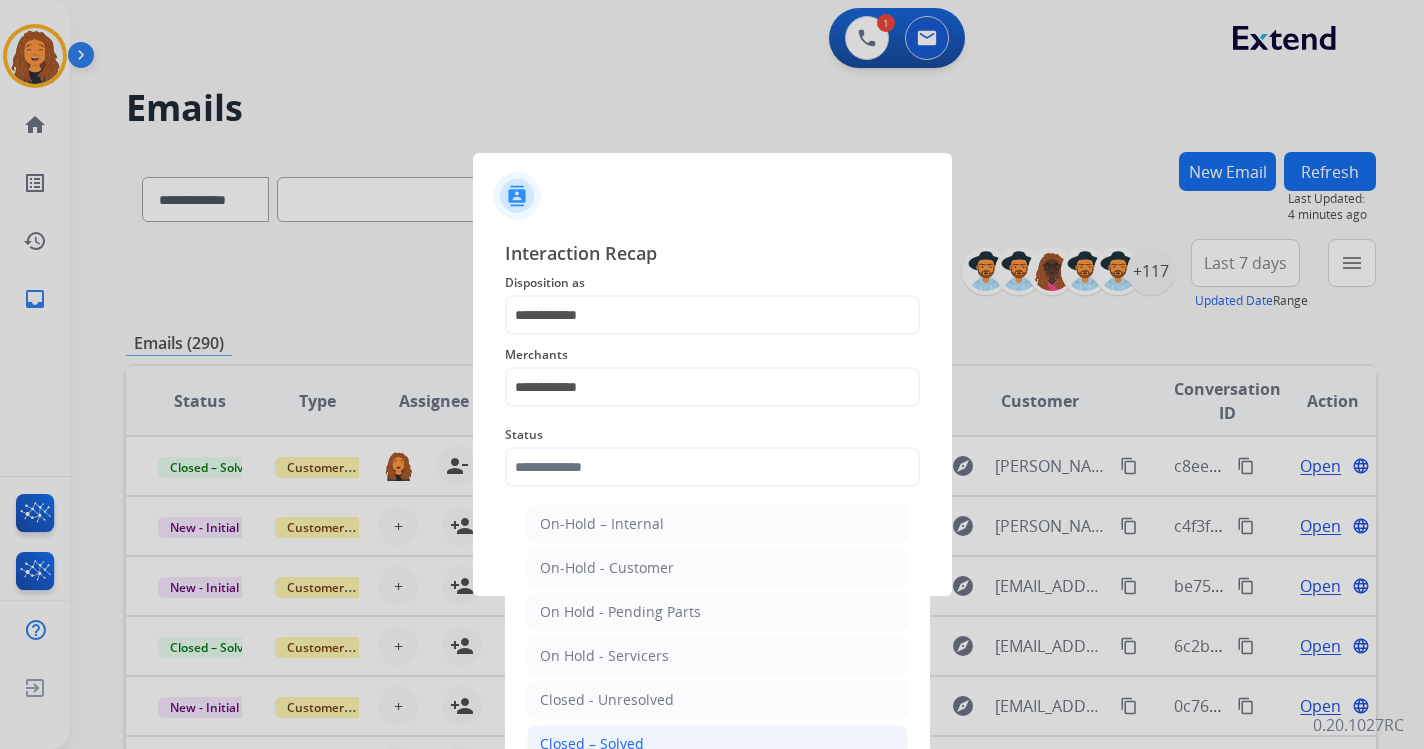 drag, startPoint x: 558, startPoint y: 741, endPoint x: 555, endPoint y: 622, distance: 119.03781 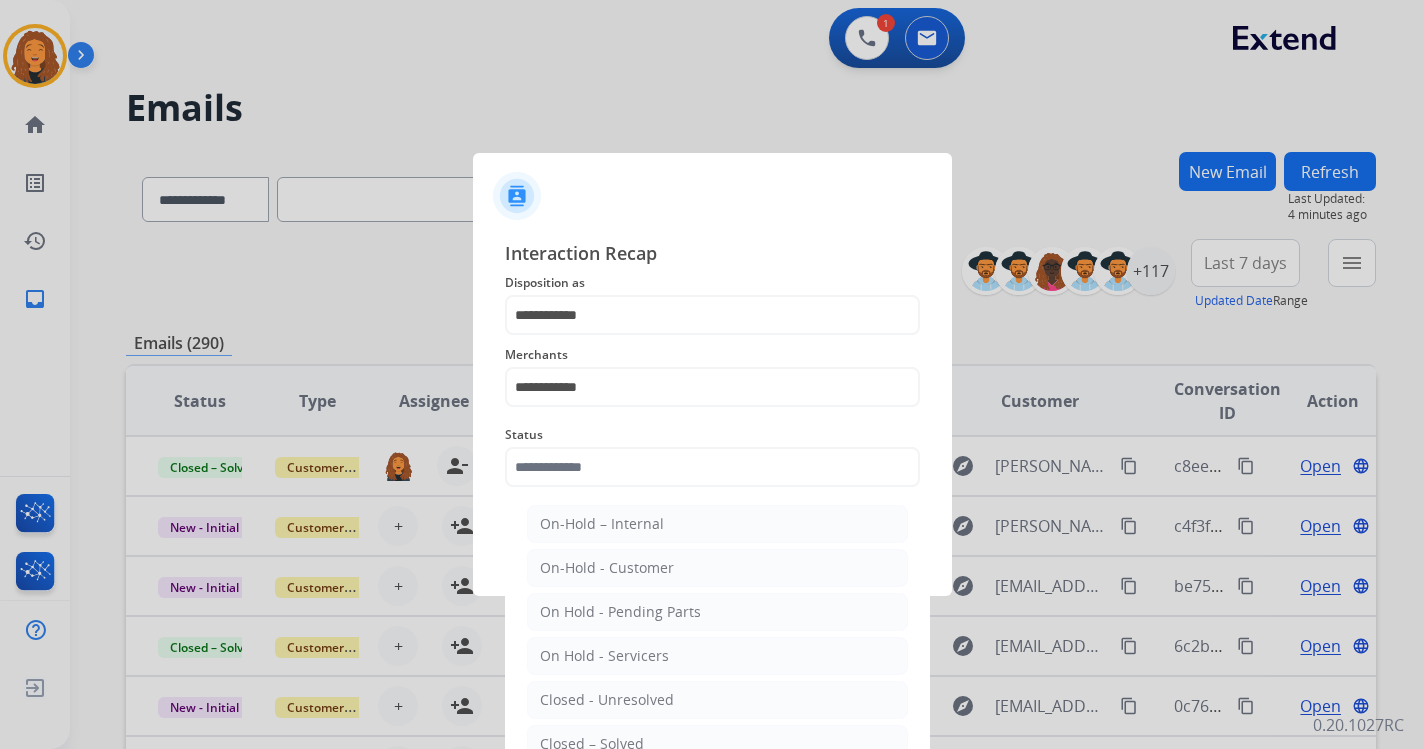 click on "Closed – Solved" 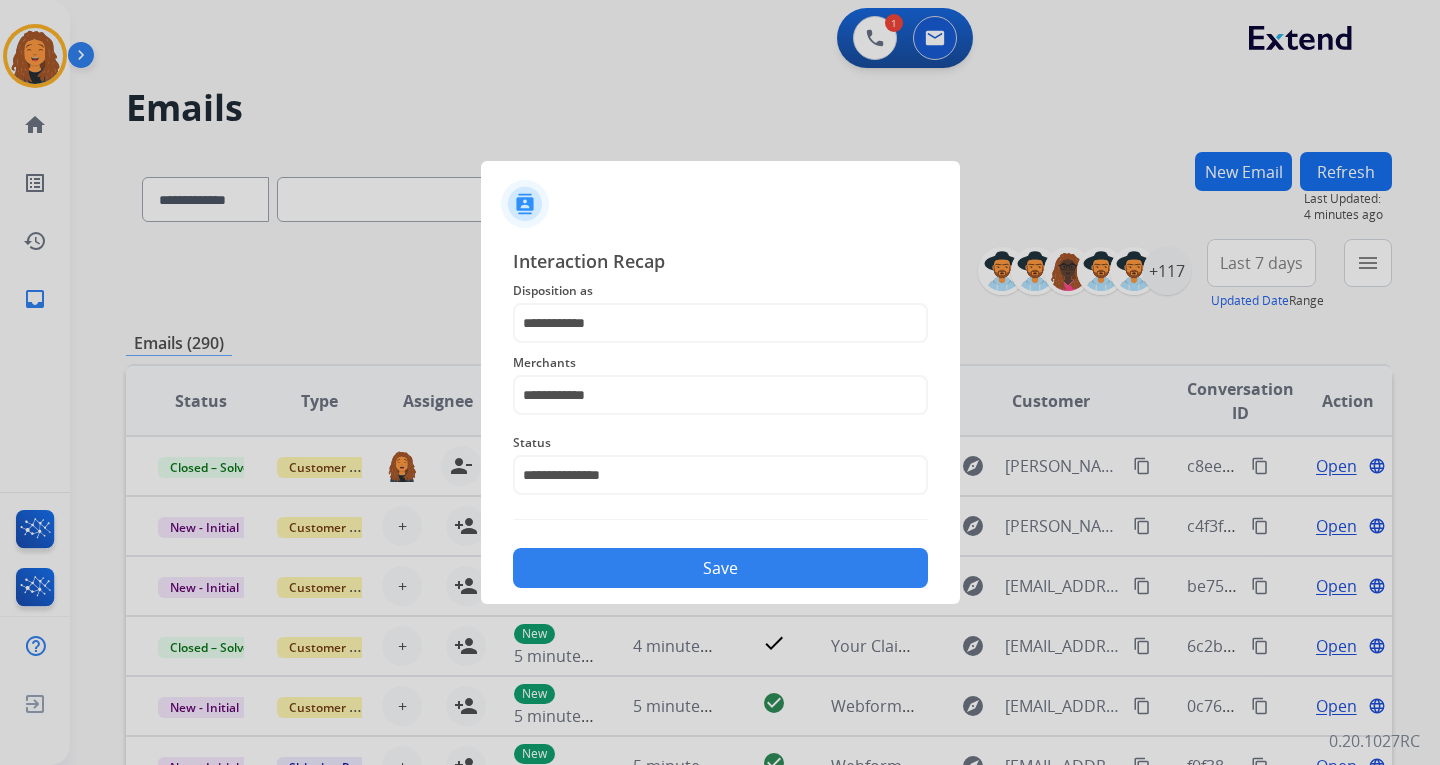 click on "Save" 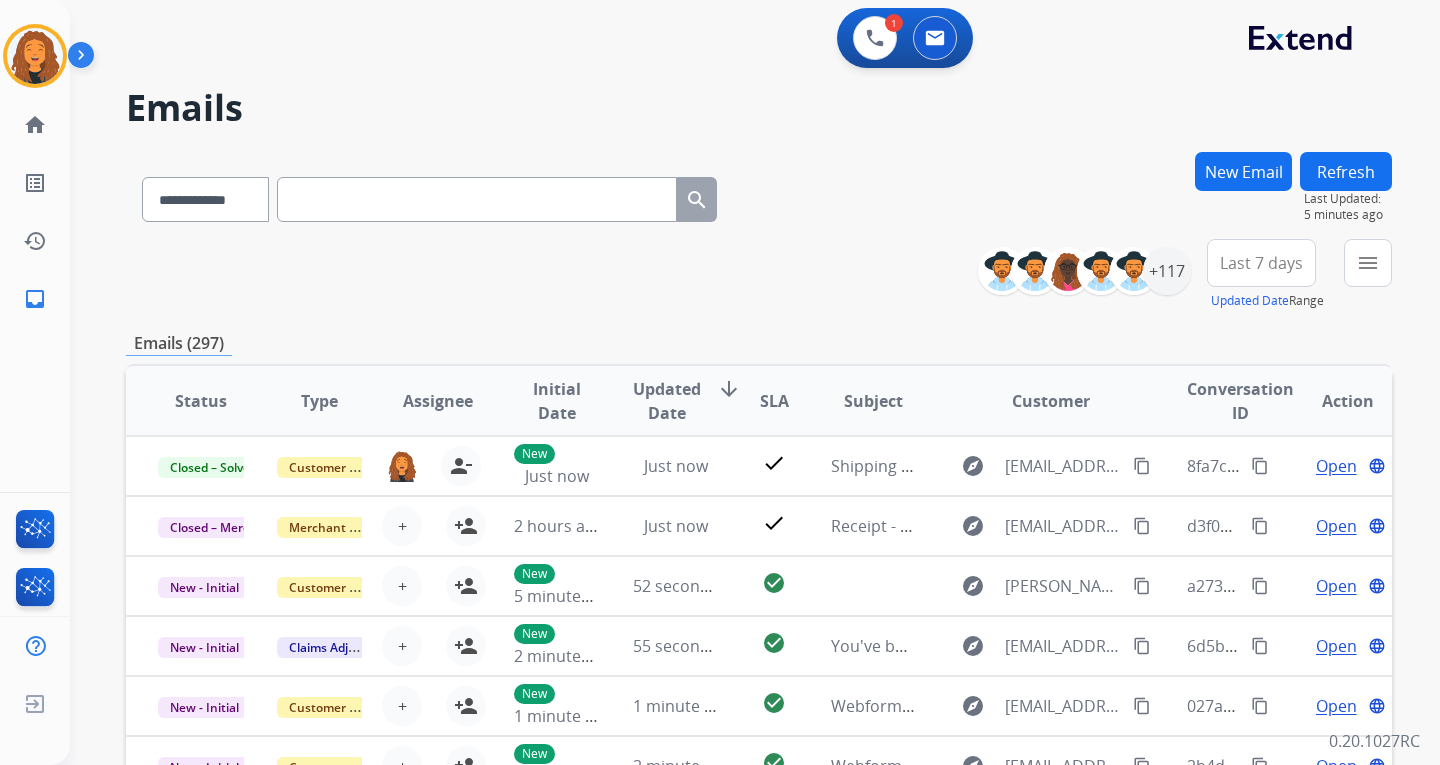 click on "**********" at bounding box center (759, 645) 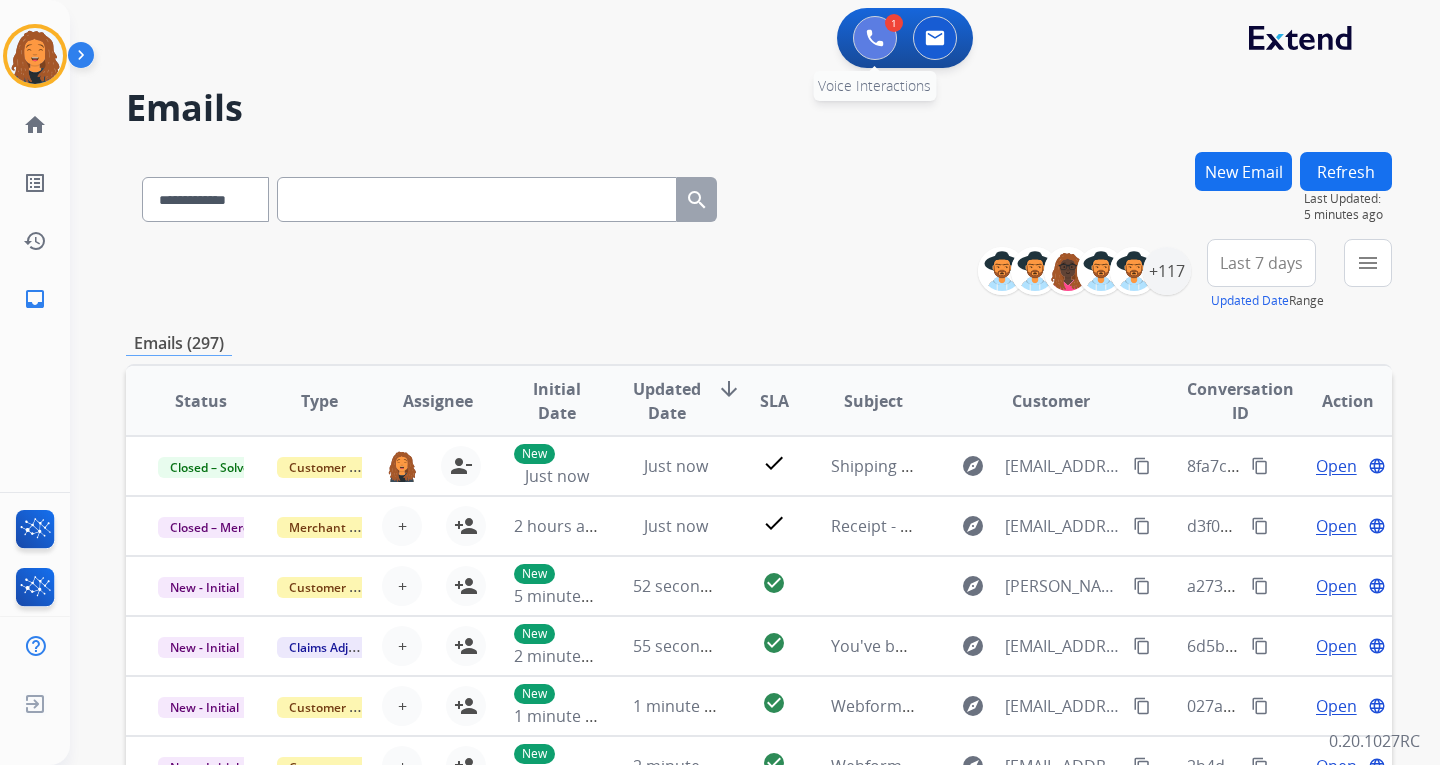 click at bounding box center [875, 38] 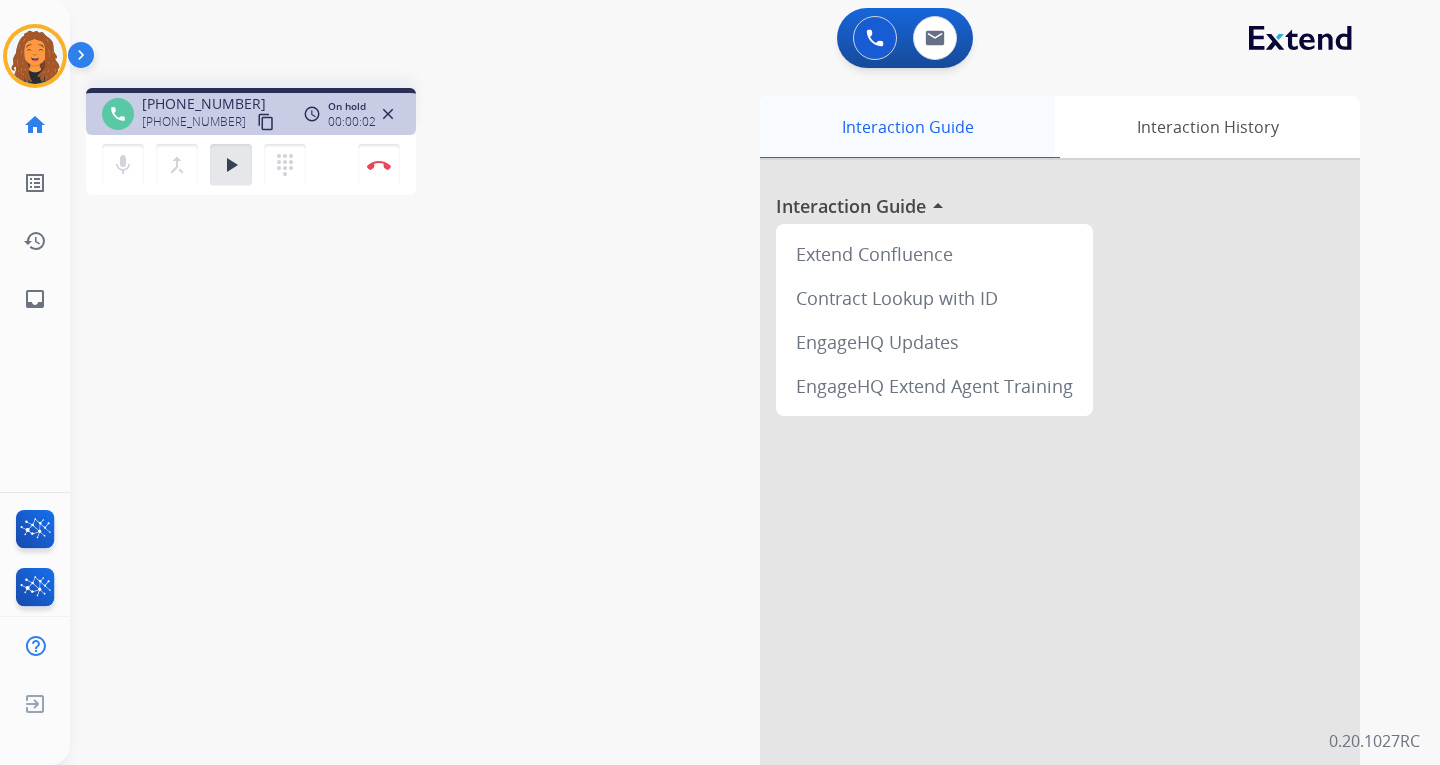 drag, startPoint x: 881, startPoint y: 47, endPoint x: 781, endPoint y: 115, distance: 120.92973 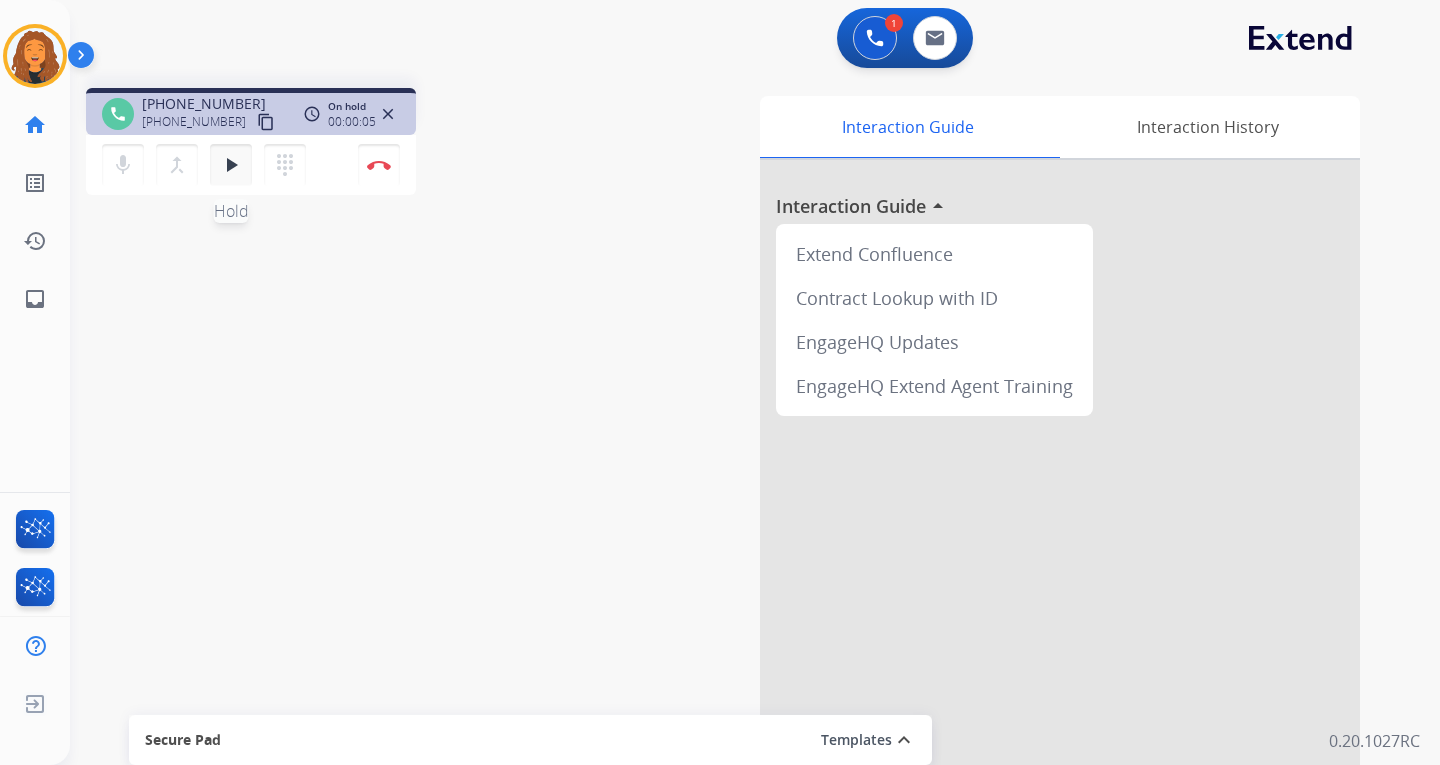 click on "play_arrow" at bounding box center [231, 165] 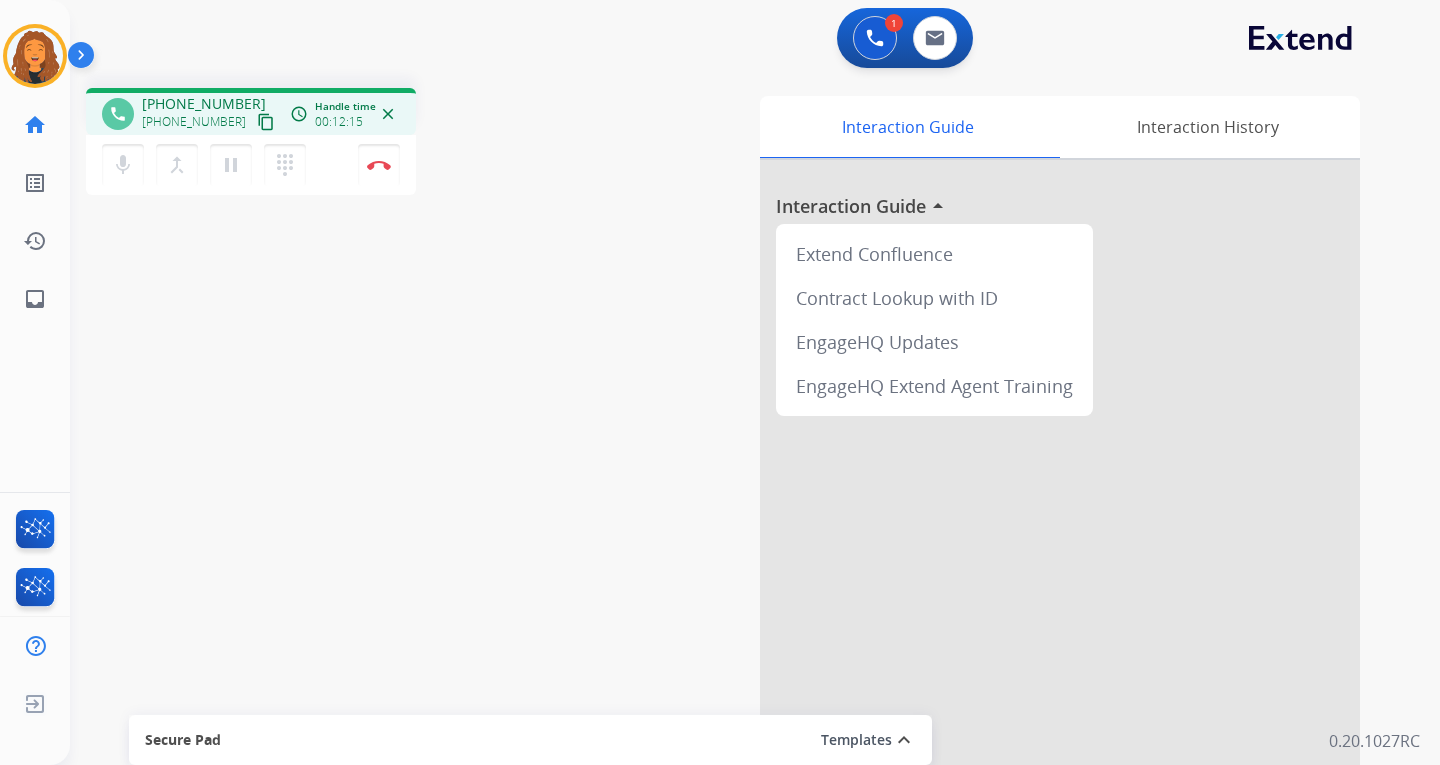 drag, startPoint x: 239, startPoint y: 159, endPoint x: 533, endPoint y: 124, distance: 296.076 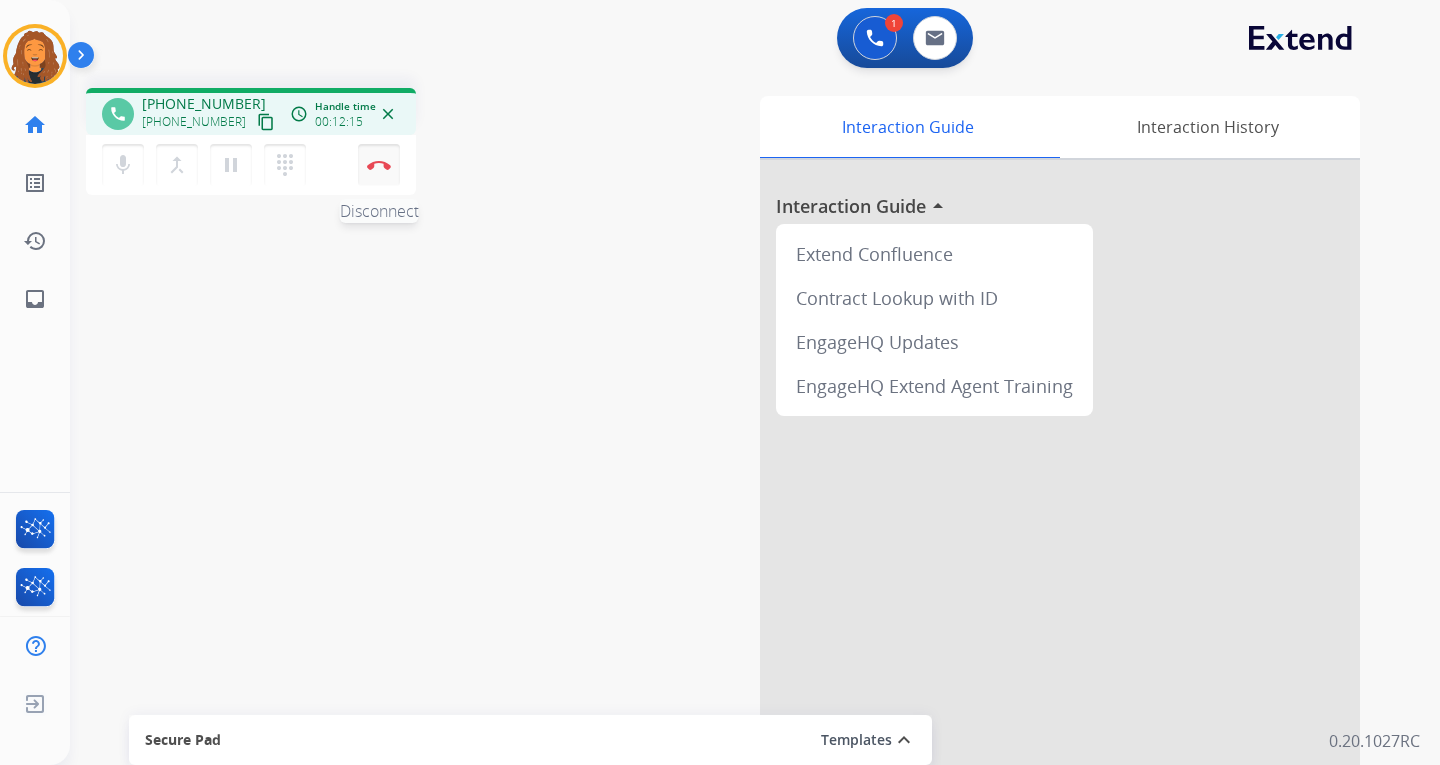click on "Disconnect" at bounding box center [379, 165] 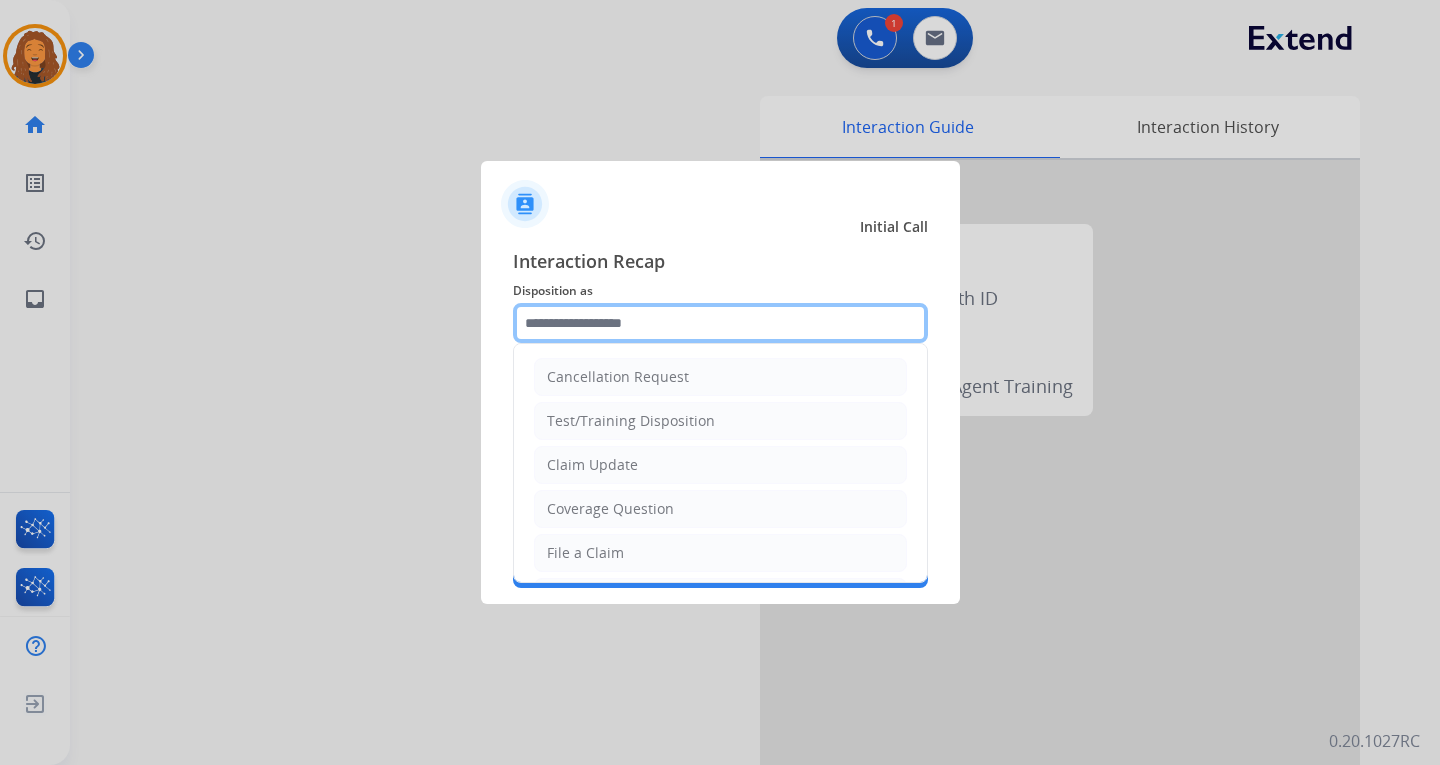 click 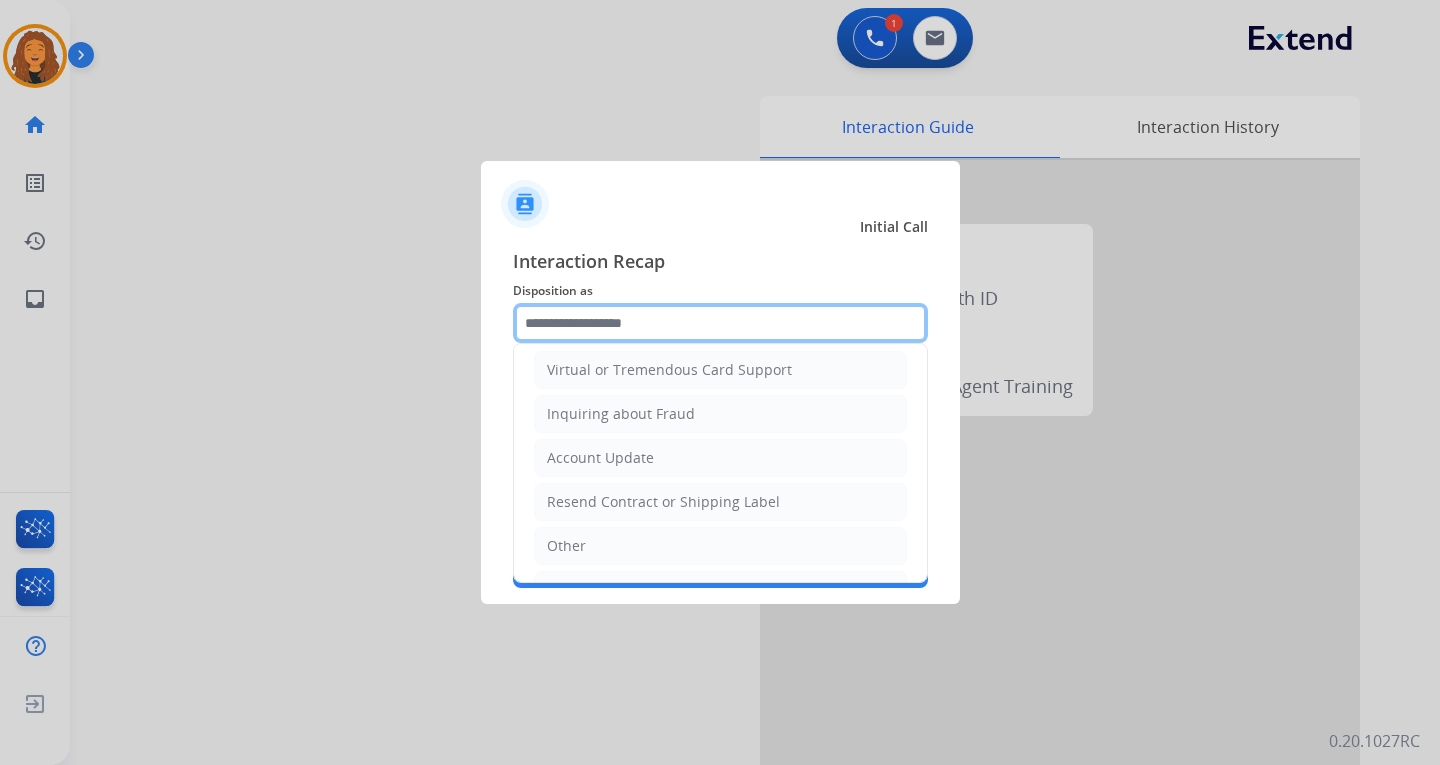 scroll, scrollTop: 300, scrollLeft: 0, axis: vertical 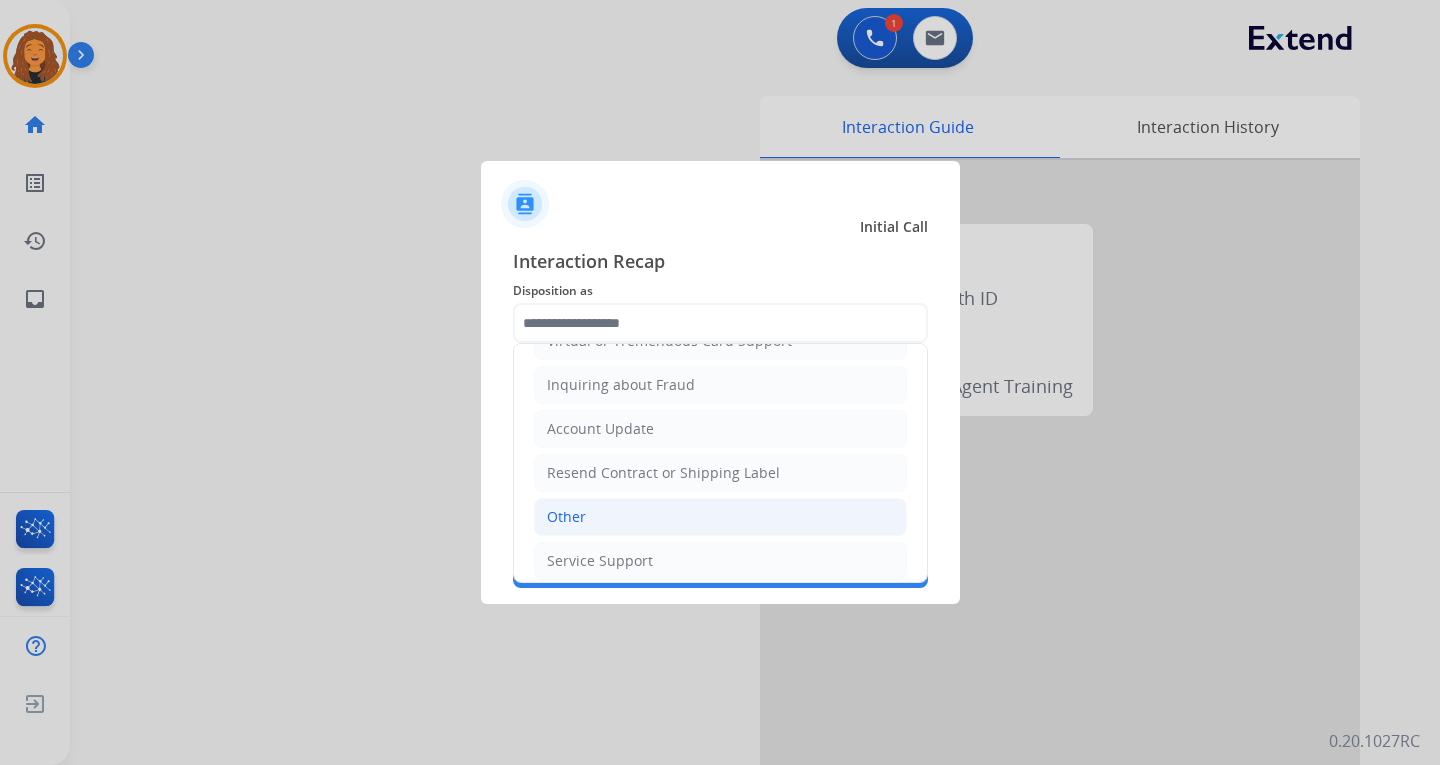 click on "Other" 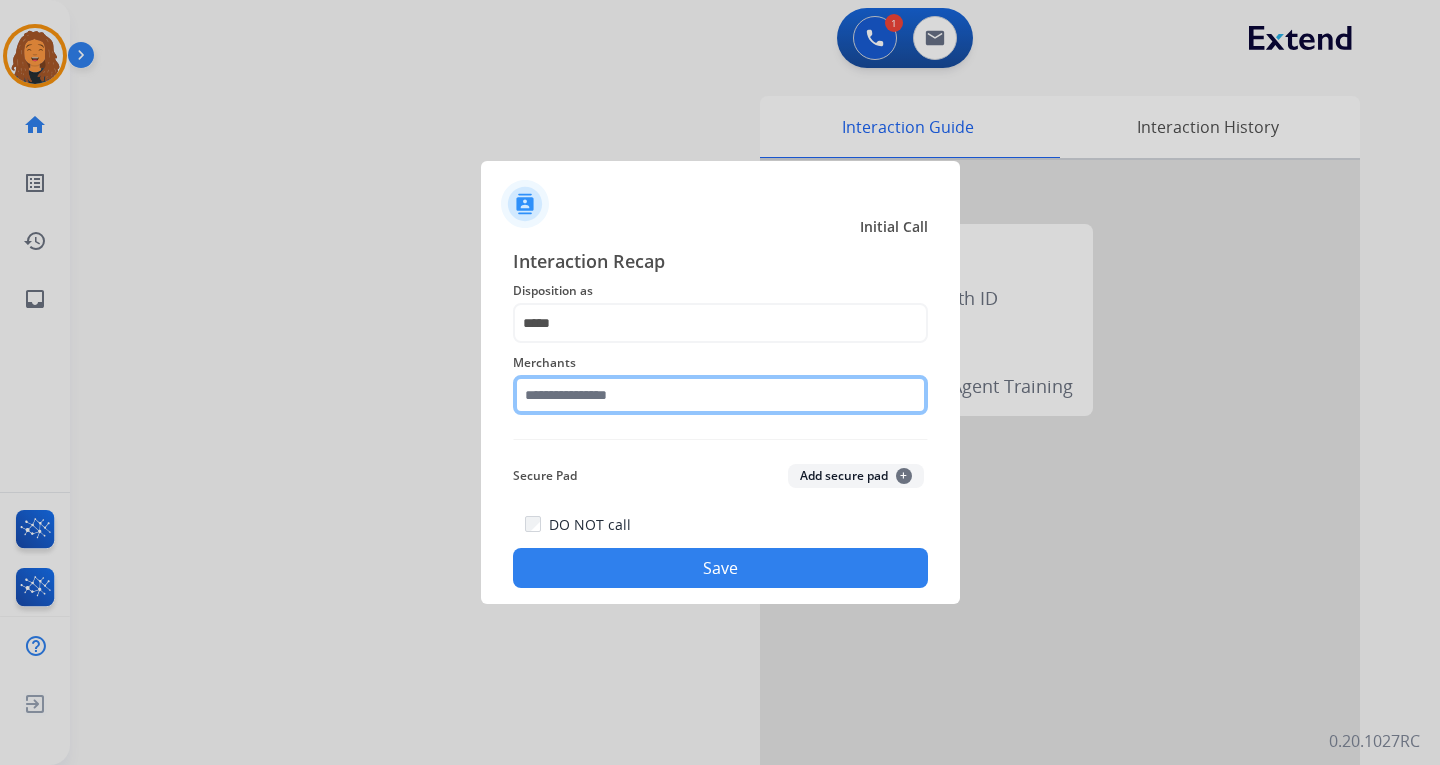 click 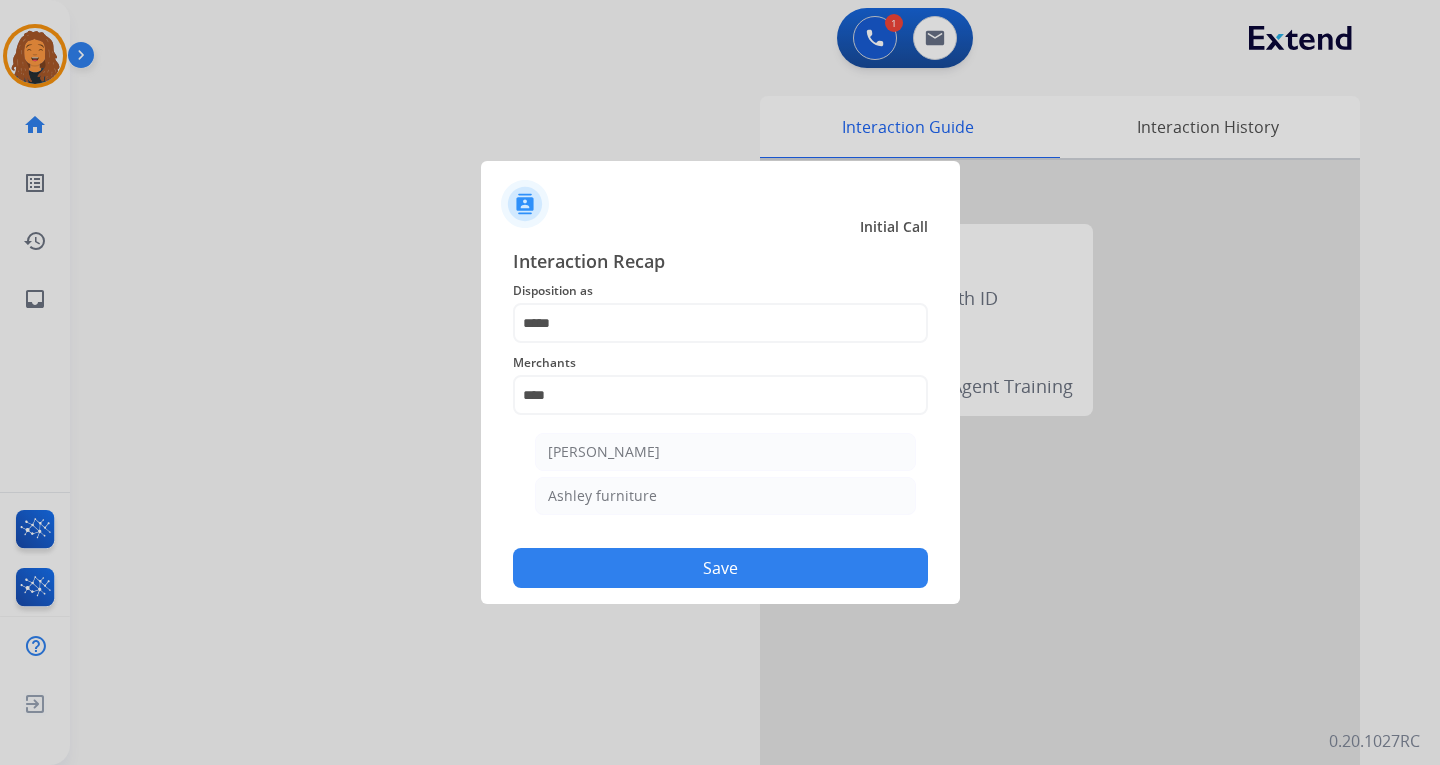drag, startPoint x: 608, startPoint y: 494, endPoint x: 632, endPoint y: 550, distance: 60.926186 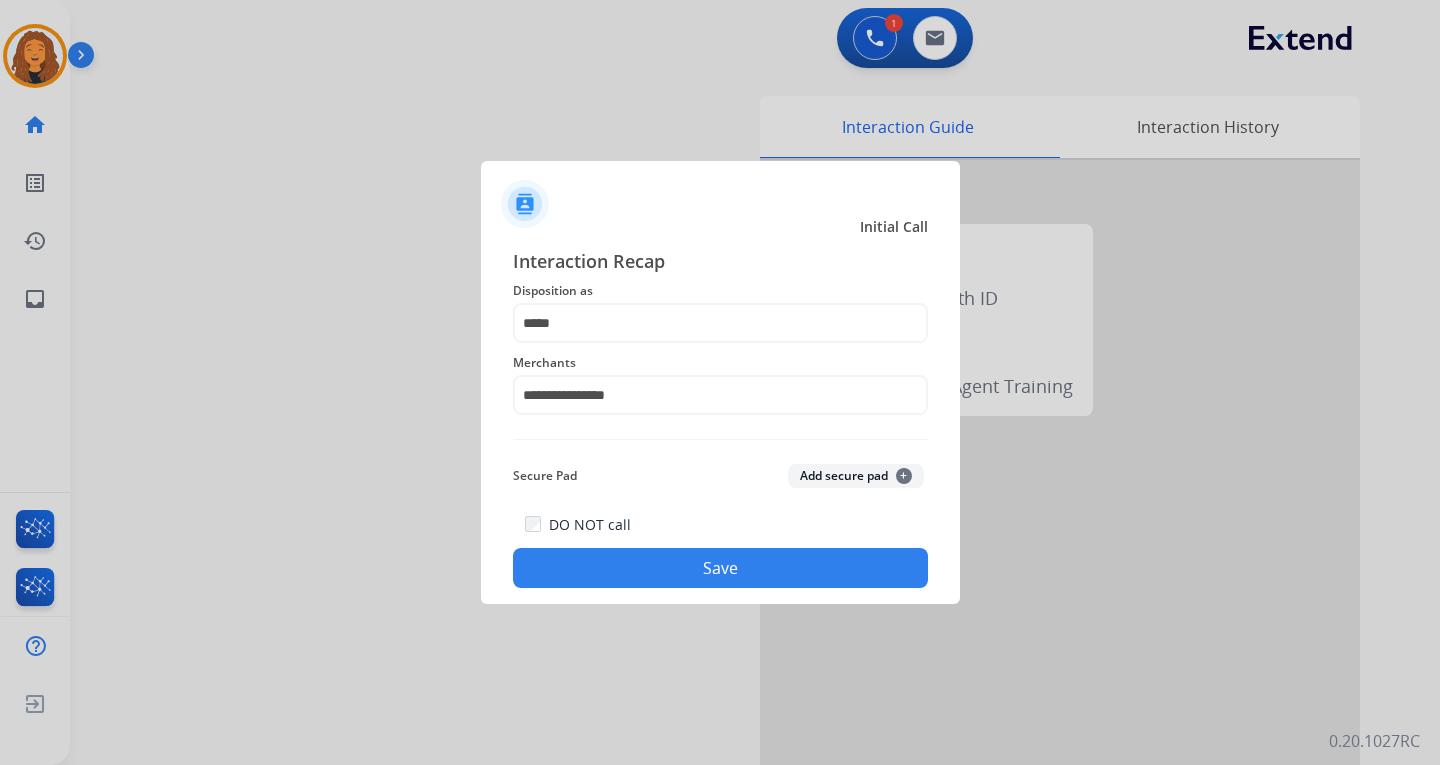 click on "Save" 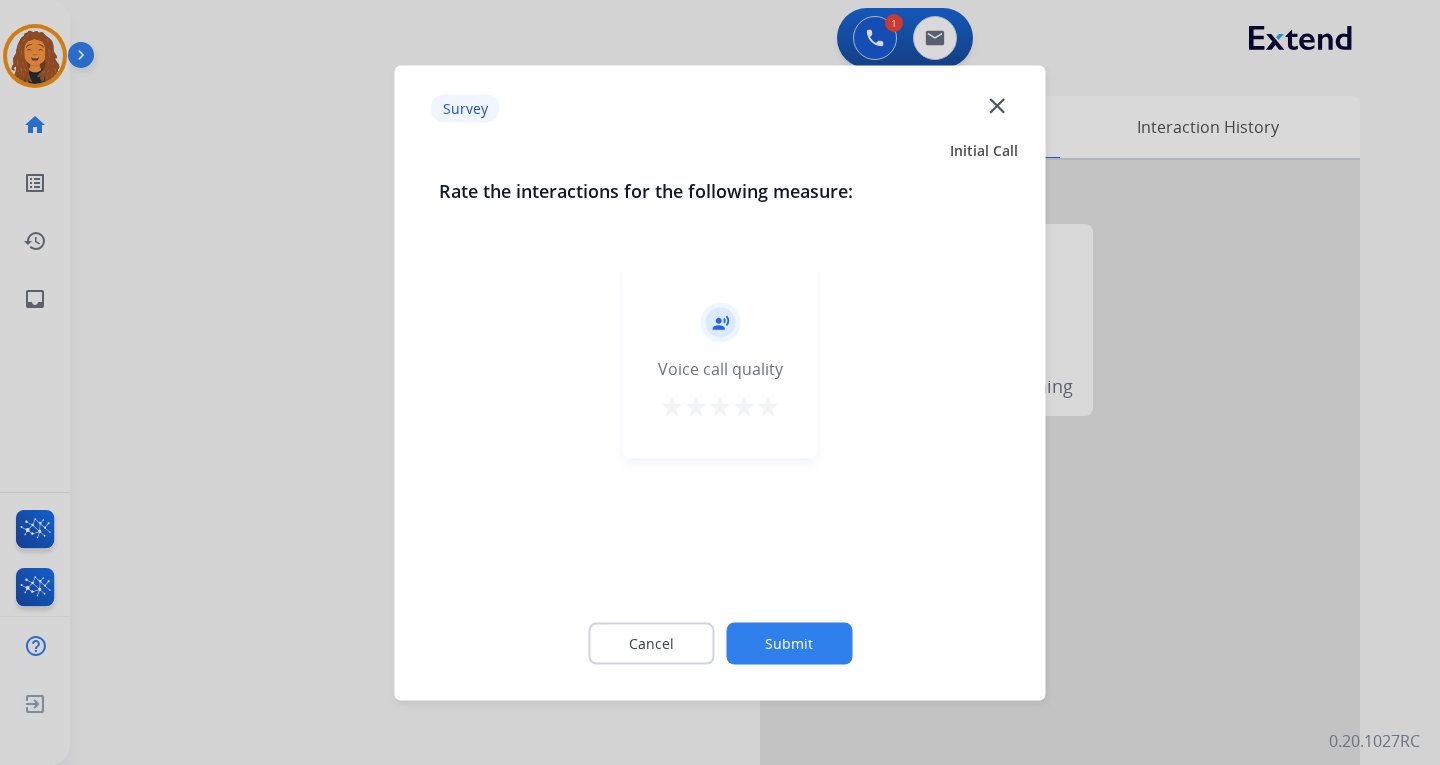 click on "Submit" 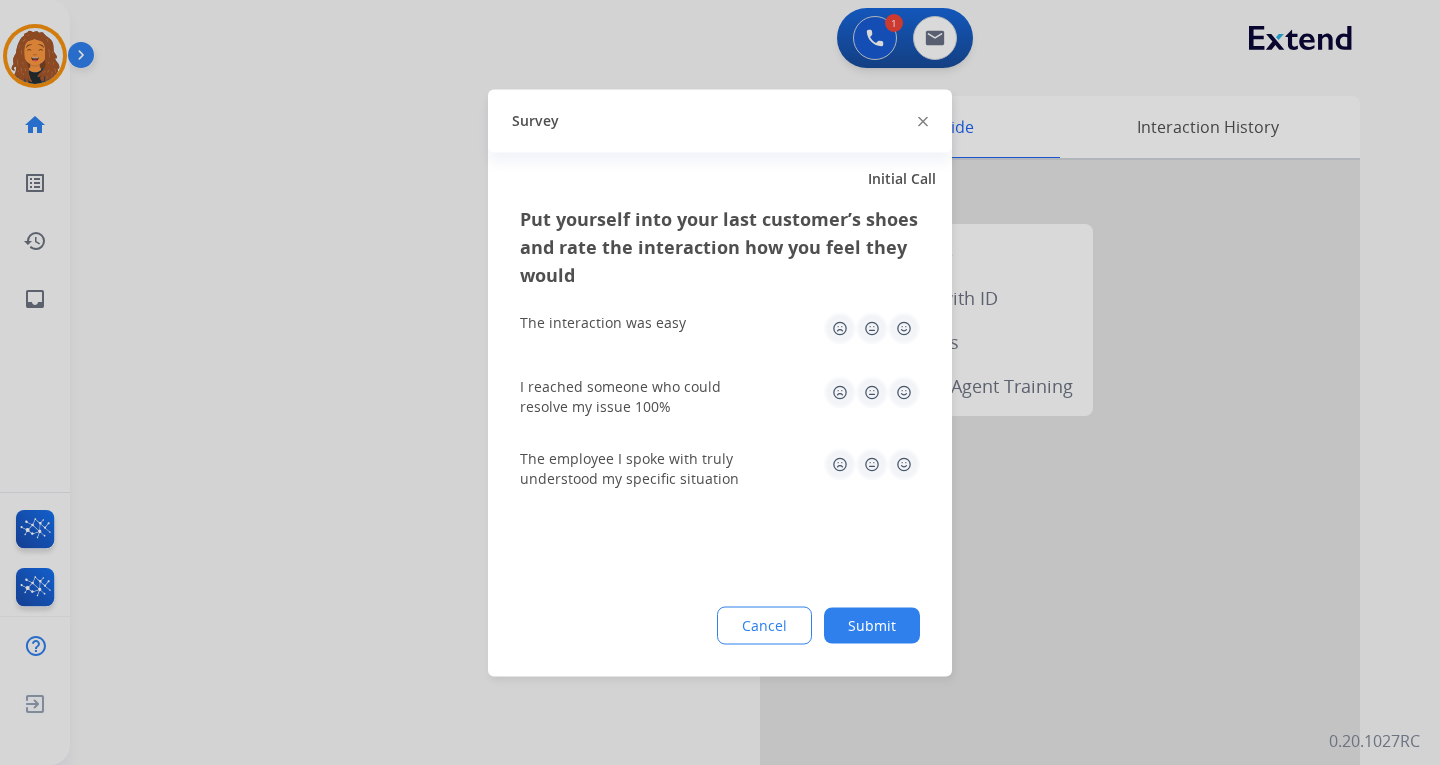 click on "Put yourself into your last customer’s shoes and rate the interaction how you feel they would  The interaction was easy   I reached someone who could resolve my issue 100%   The employee I spoke with truly understood my specific situation  Cancel Submit" 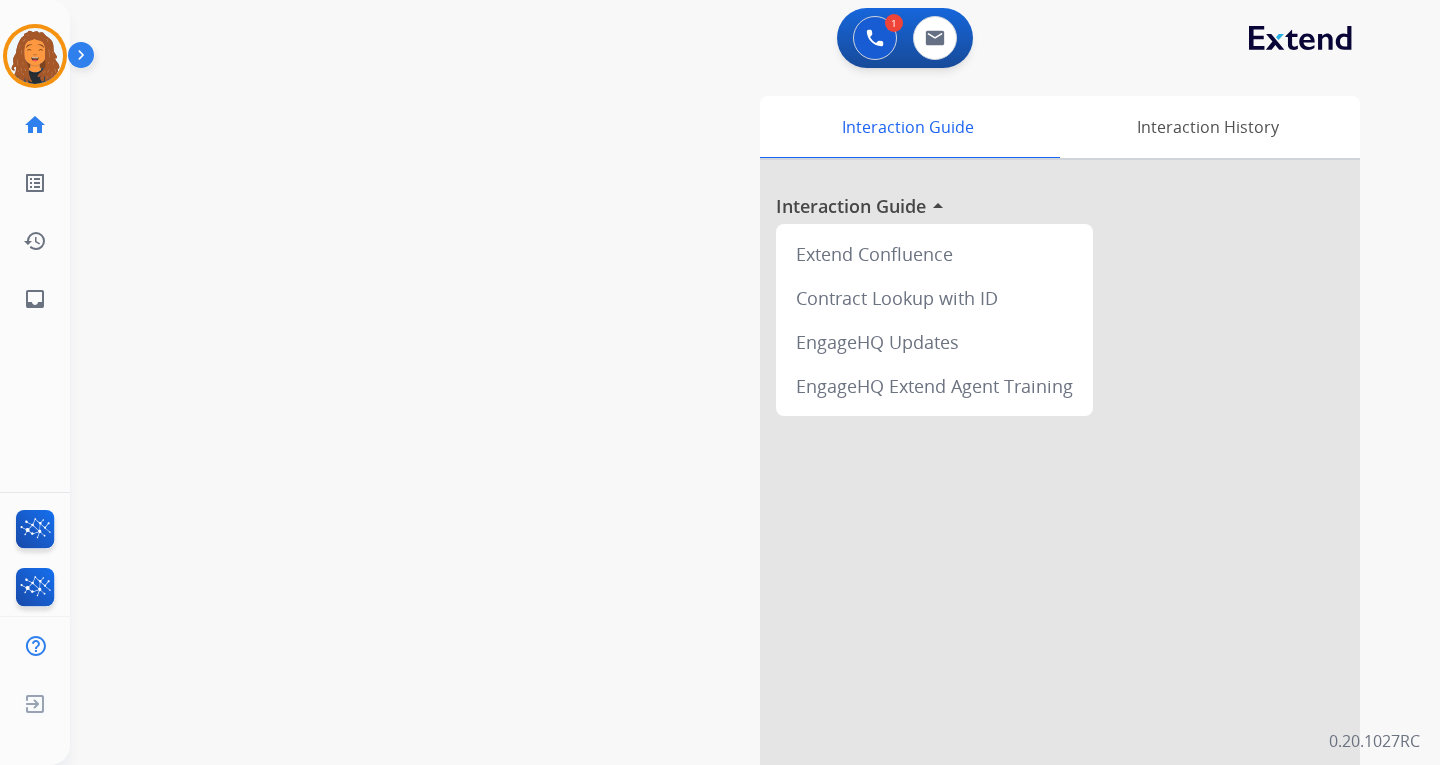 click on "swap_horiz Break voice bridge close_fullscreen Connect 3-Way Call merge_type Separate 3-Way Call  Interaction Guide   Interaction History  Interaction Guide arrow_drop_up  Extend Confluence   Contract Lookup with ID   EngageHQ Updates   EngageHQ Extend Agent Training" at bounding box center [731, 489] 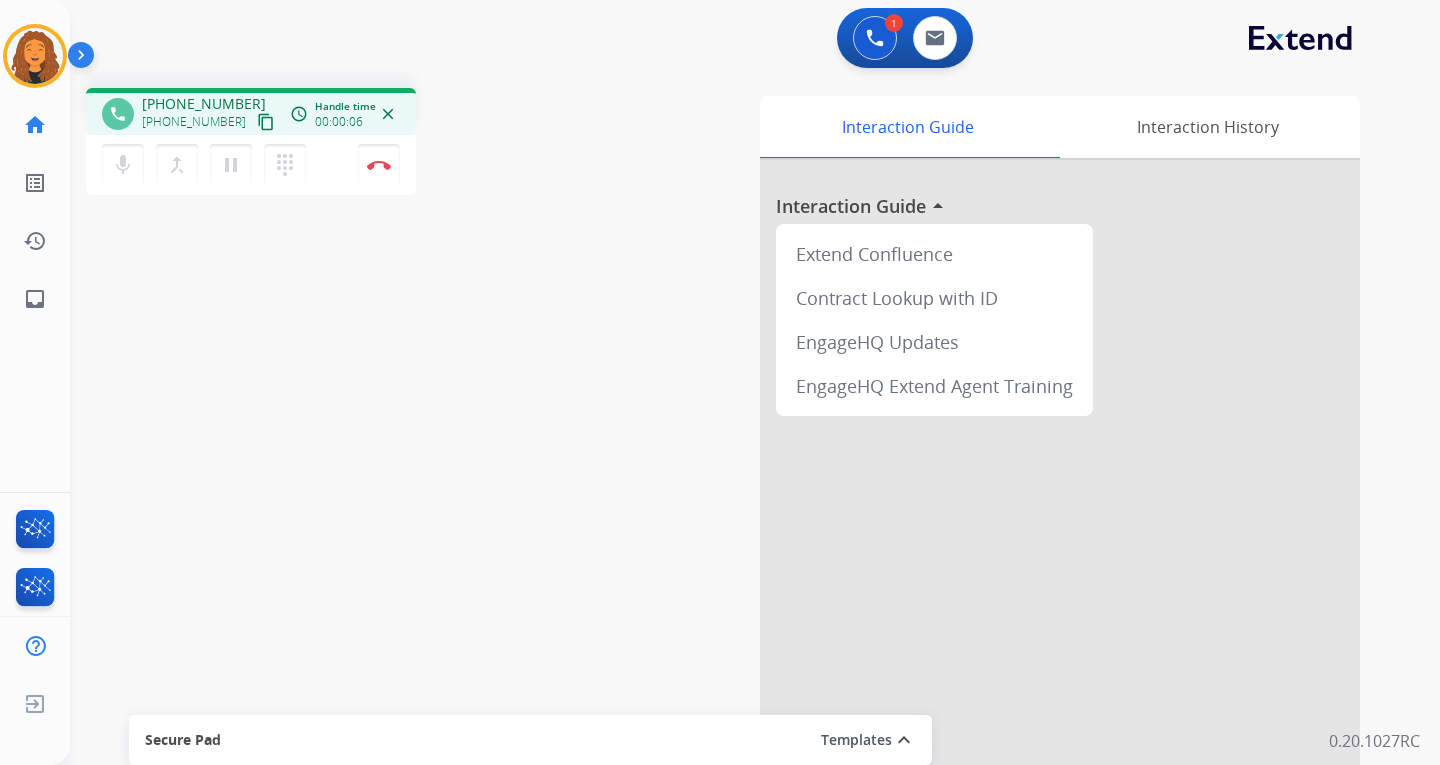 click on "phone +19182310981 +19182310981 content_copy access_time Call metrics Queue   00:10 Hold   00:00 Talk   00:07 Total   00:16 Handle time 00:00:06 close mic Mute merge_type Bridge pause Hold dialpad Dialpad Disconnect swap_horiz Break voice bridge close_fullscreen Connect 3-Way Call merge_type Separate 3-Way Call  Interaction Guide   Interaction History  Interaction Guide arrow_drop_up  Extend Confluence   Contract Lookup with ID   EngageHQ Updates   EngageHQ Extend Agent Training  Secure Pad Templates expand_less Choose a template Save" at bounding box center [731, 489] 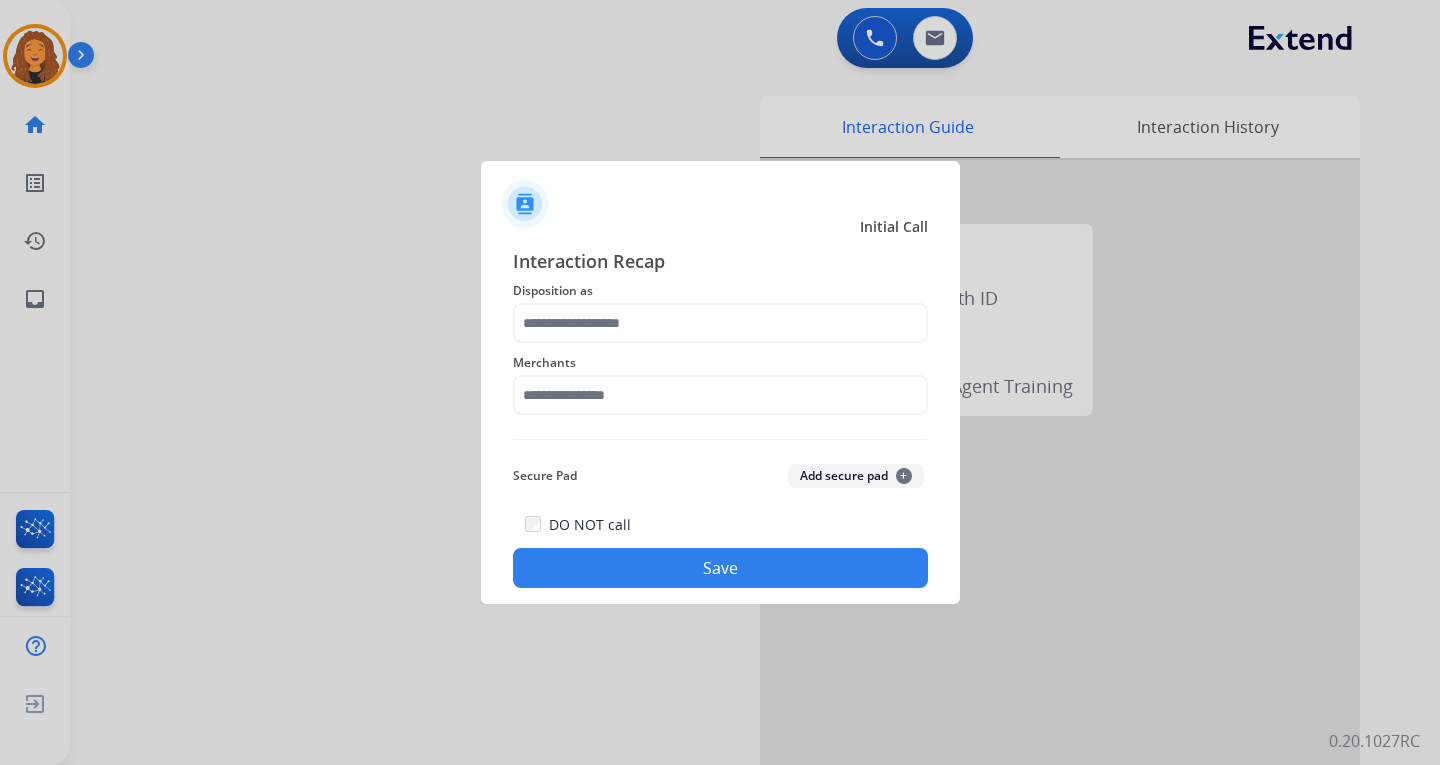 drag, startPoint x: 597, startPoint y: 212, endPoint x: 609, endPoint y: 216, distance: 12.649111 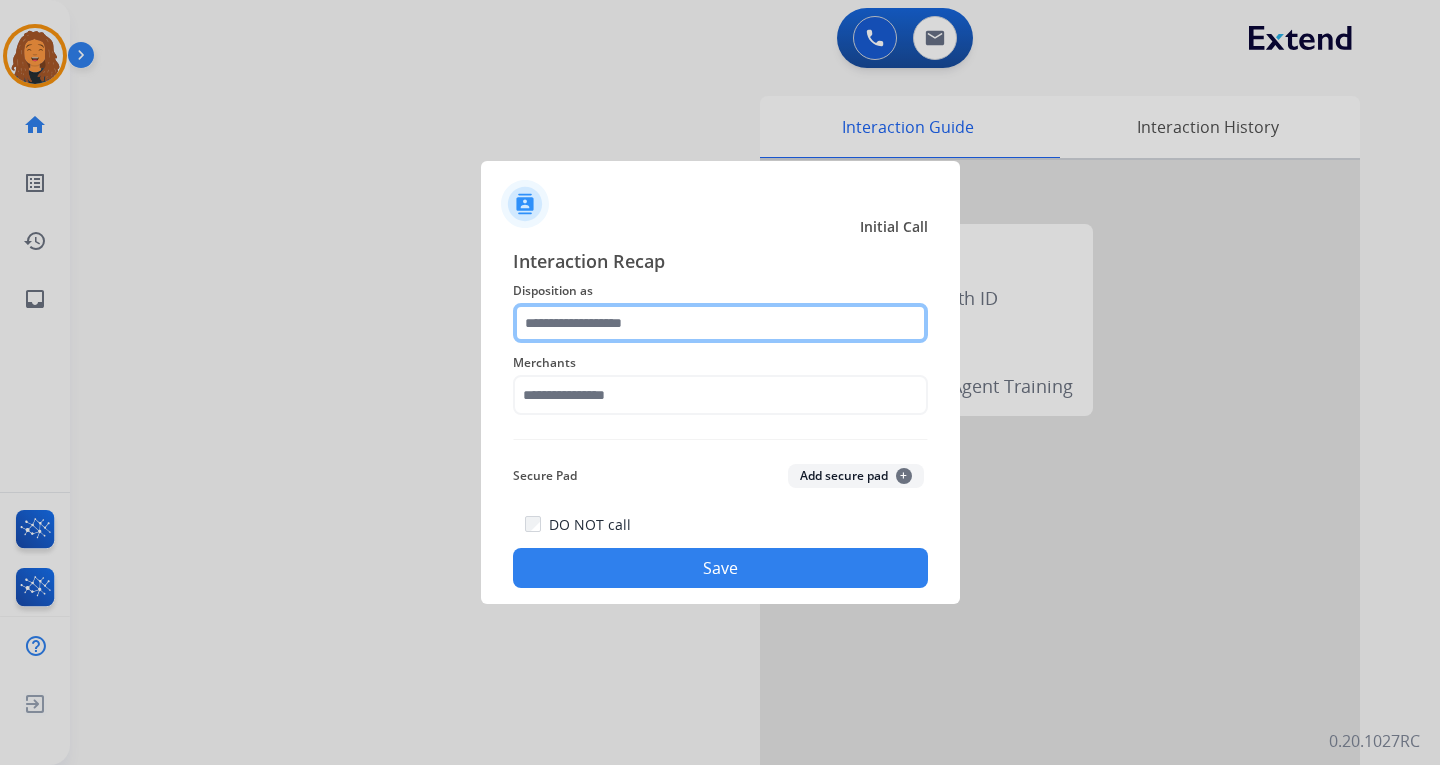 click 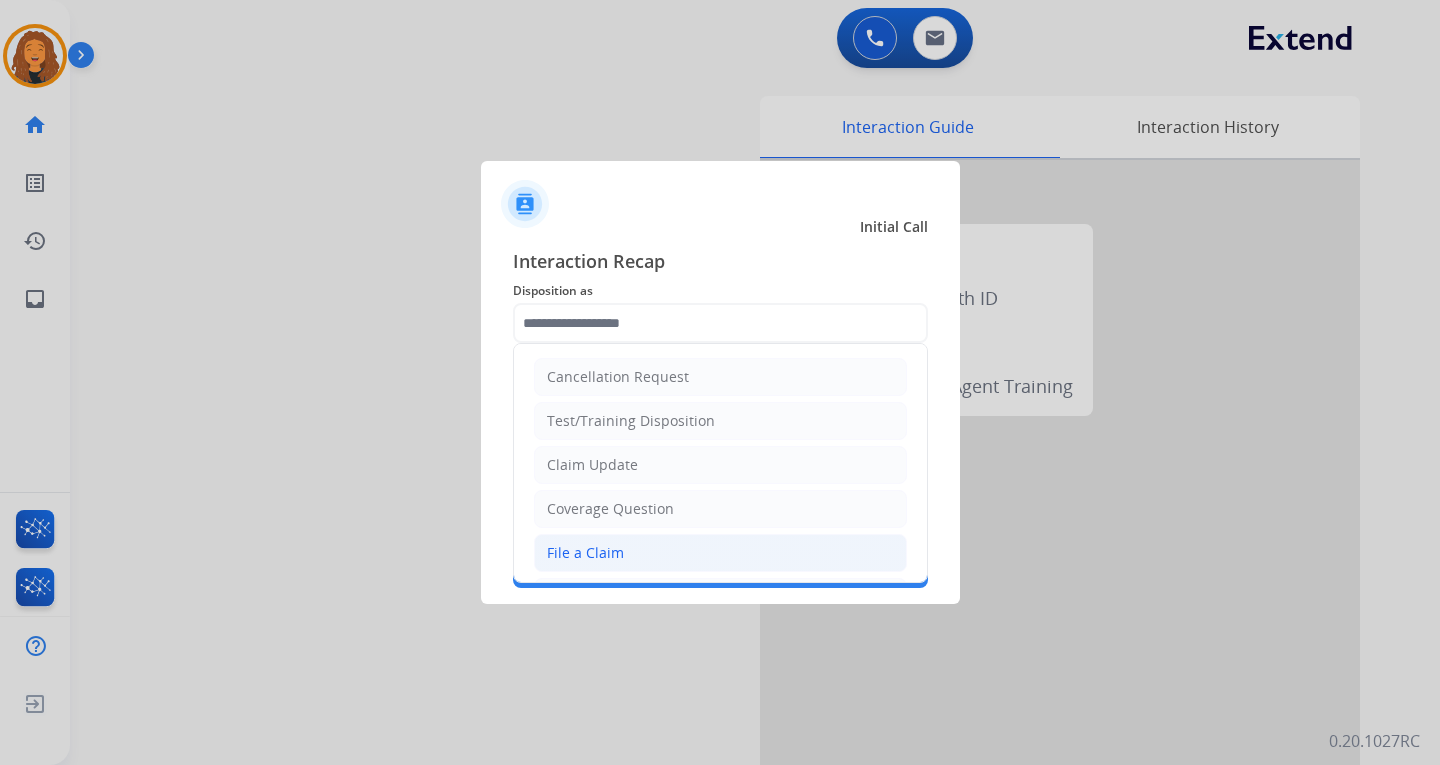 click on "File a Claim" 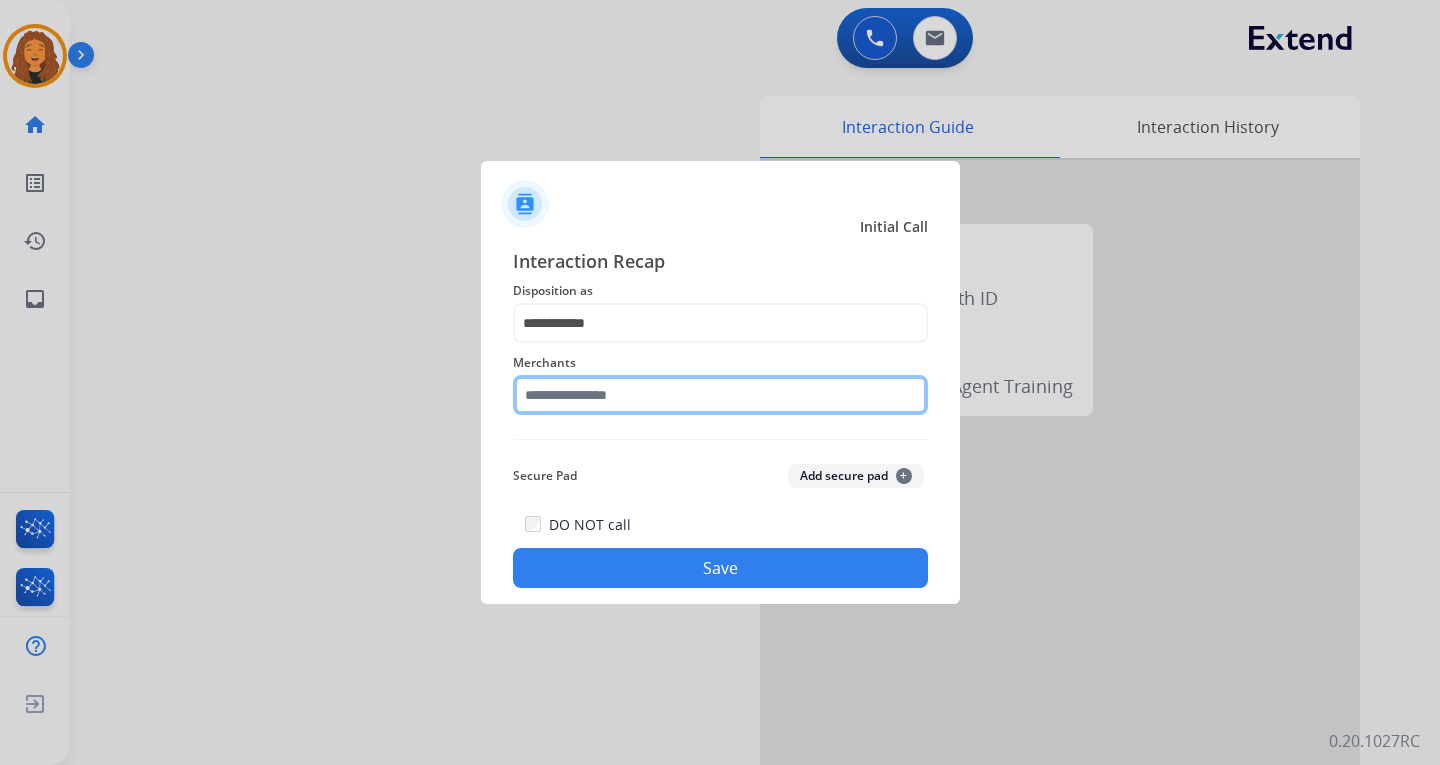 click 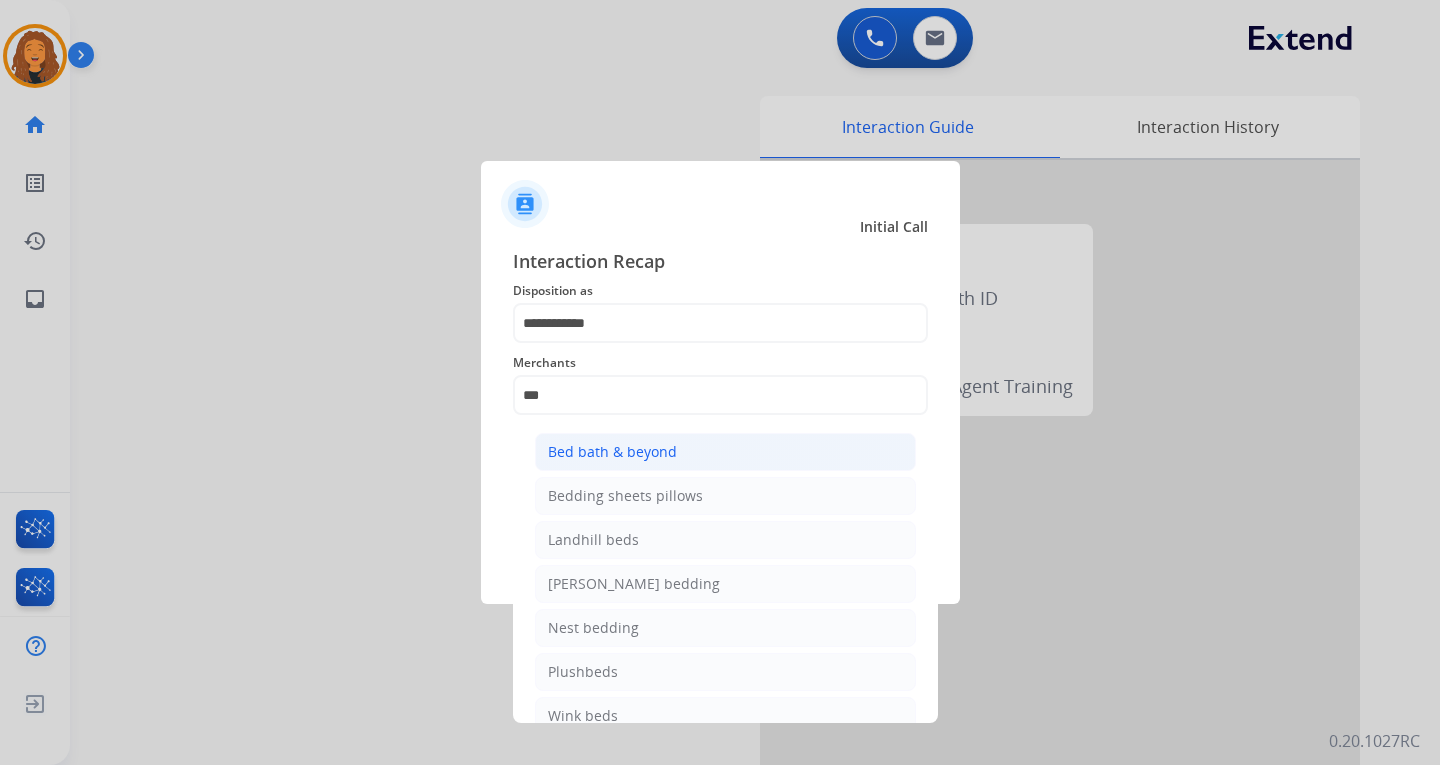 click on "Bed bath & beyond" 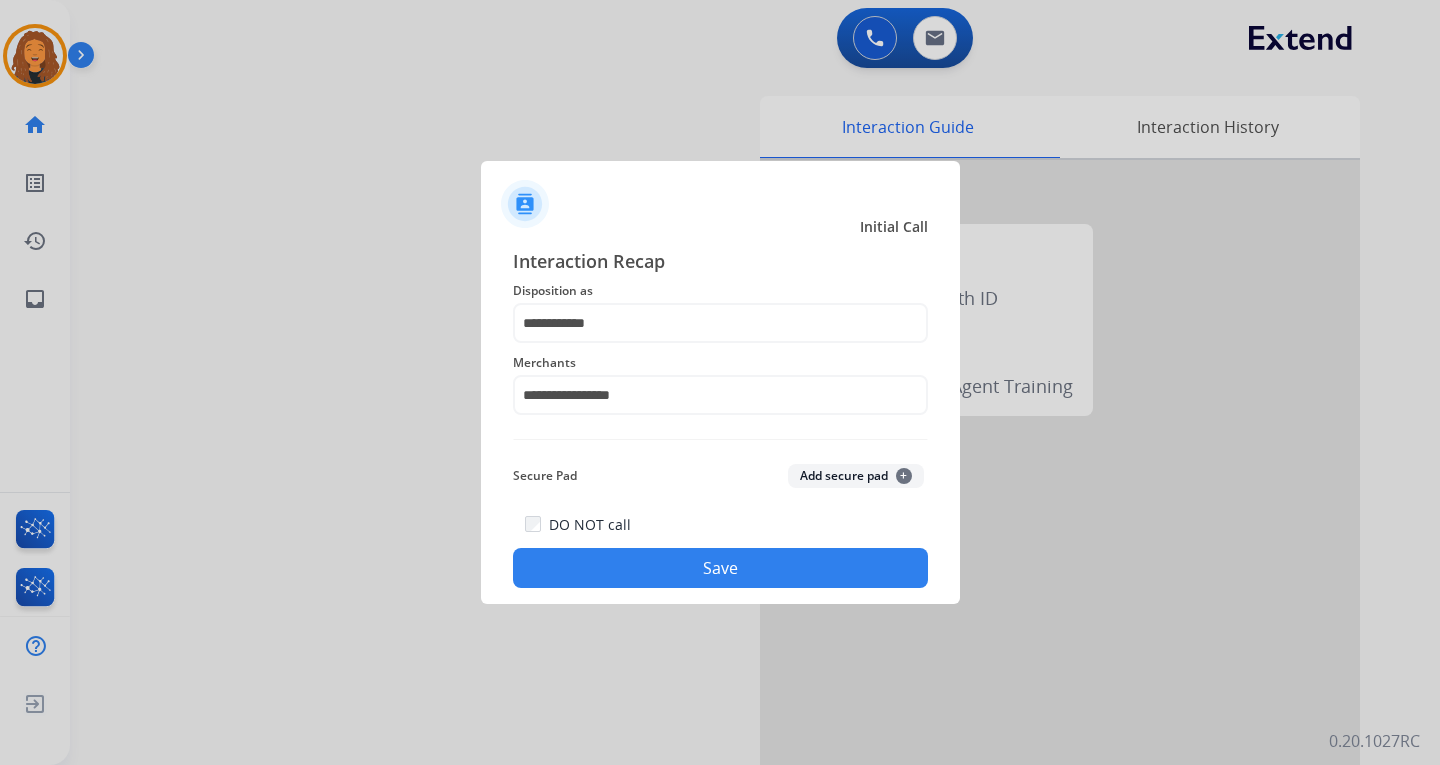 click on "Save" 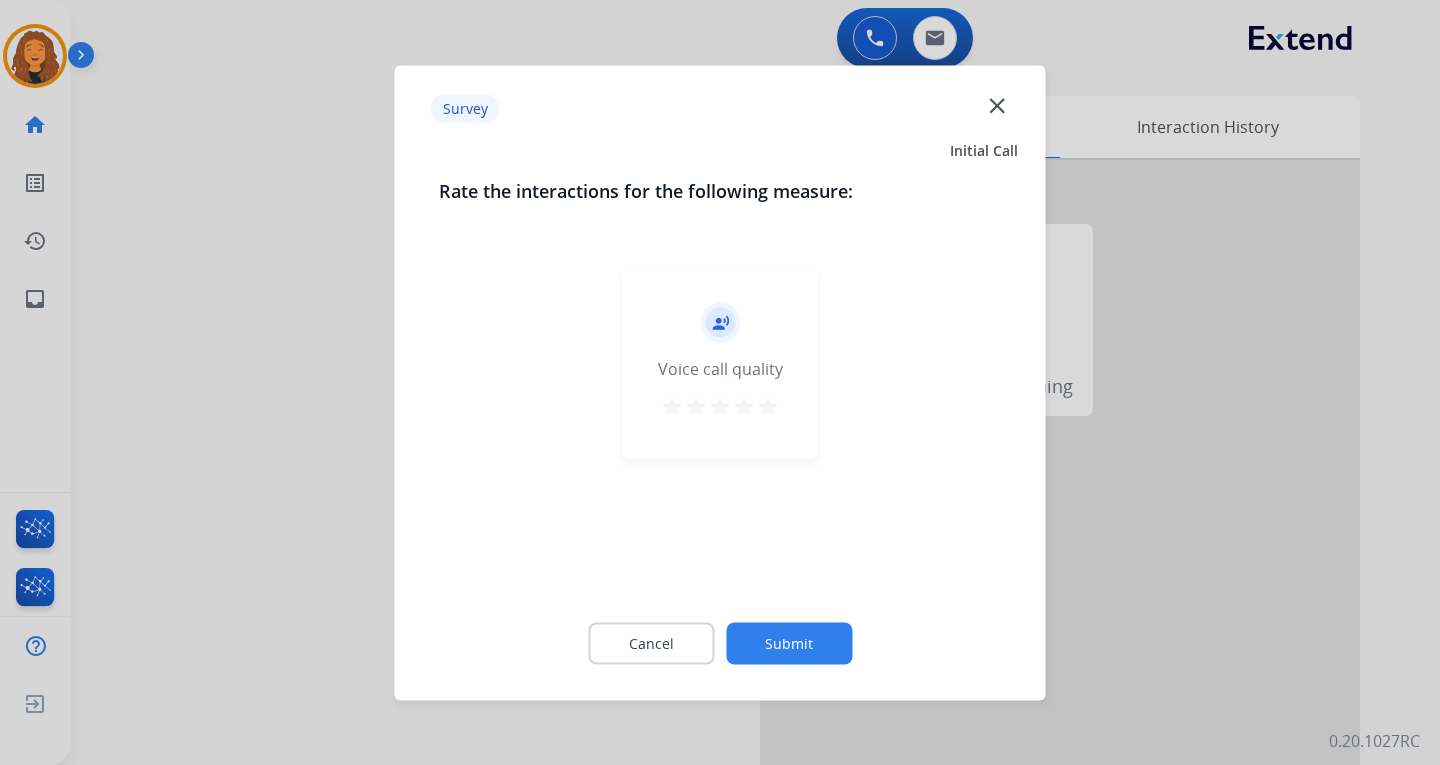 click on "Submit" 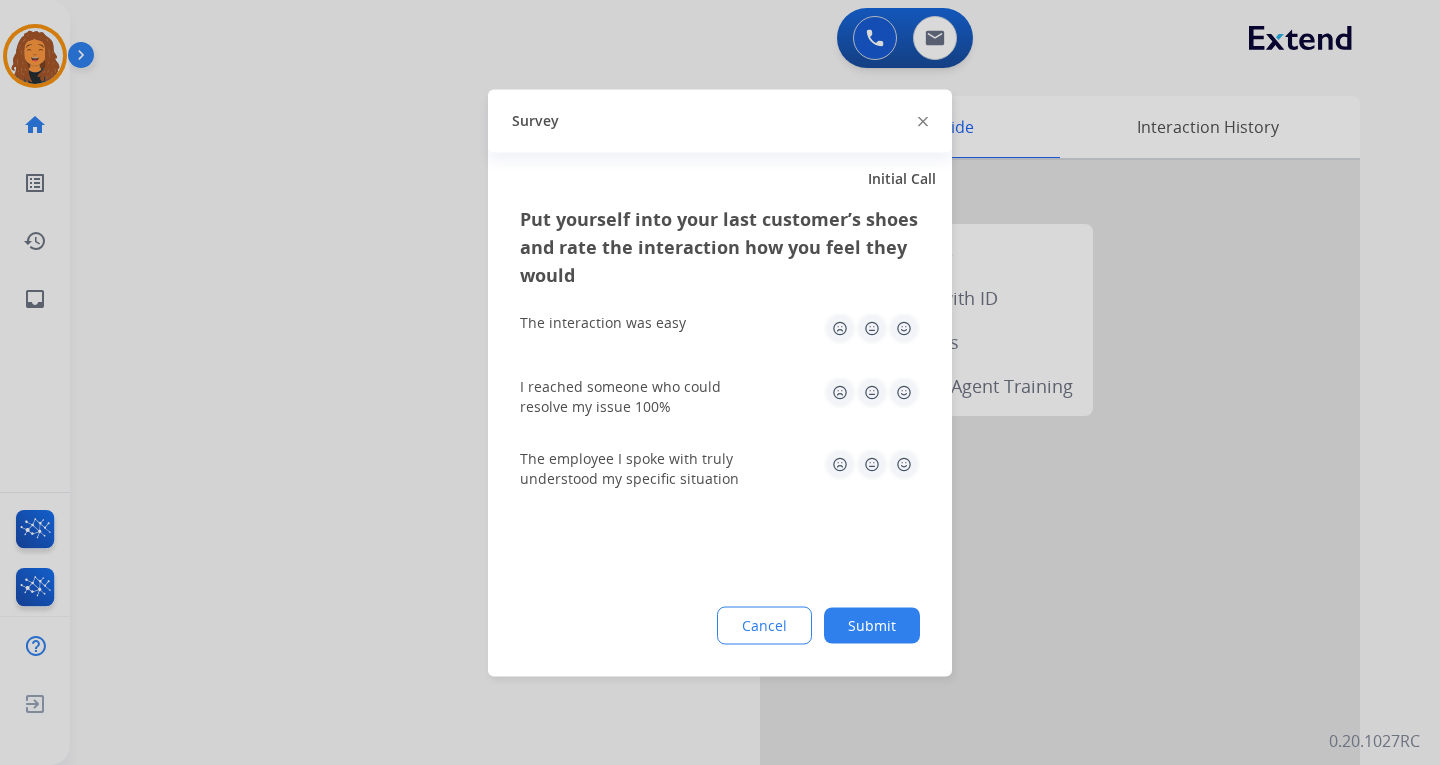 click on "Submit" 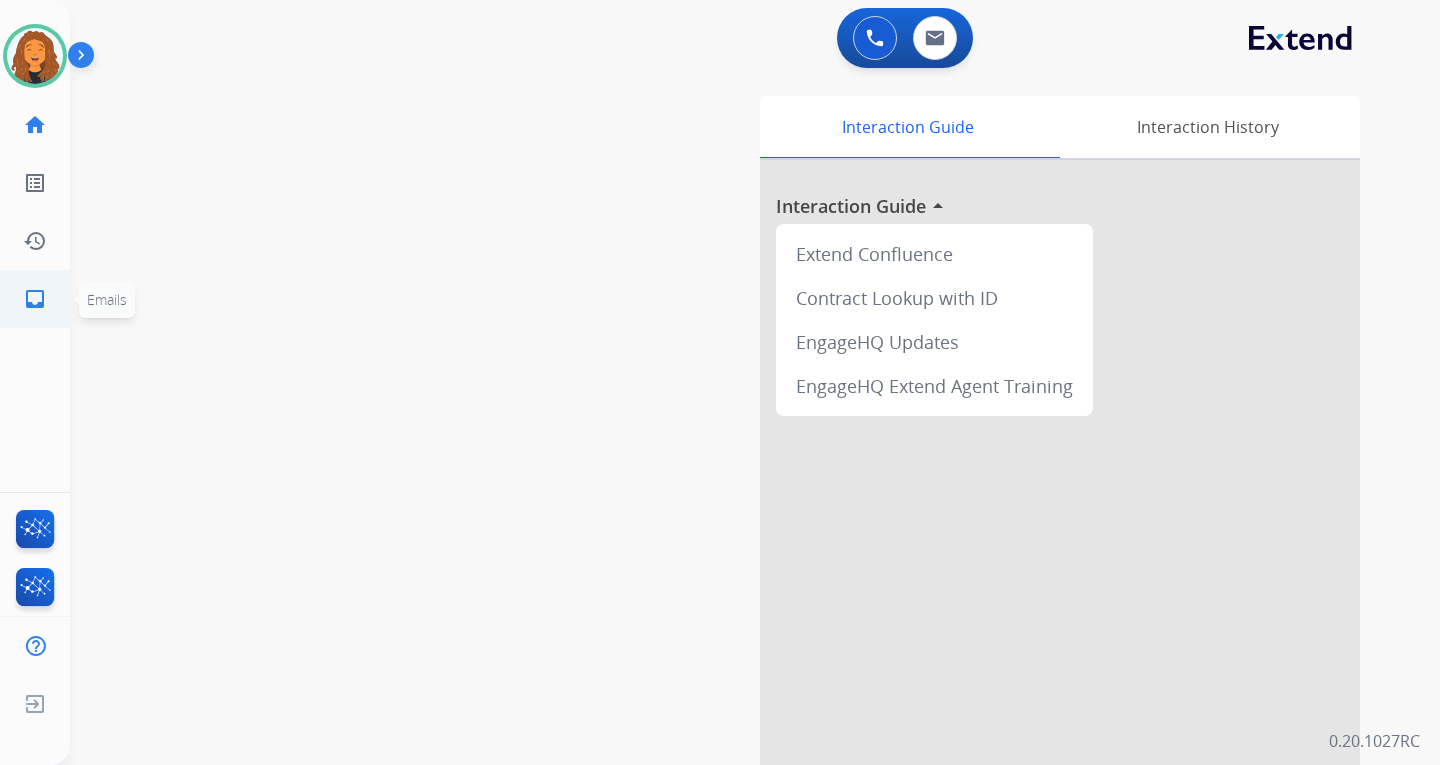 click on "inbox  Emails" 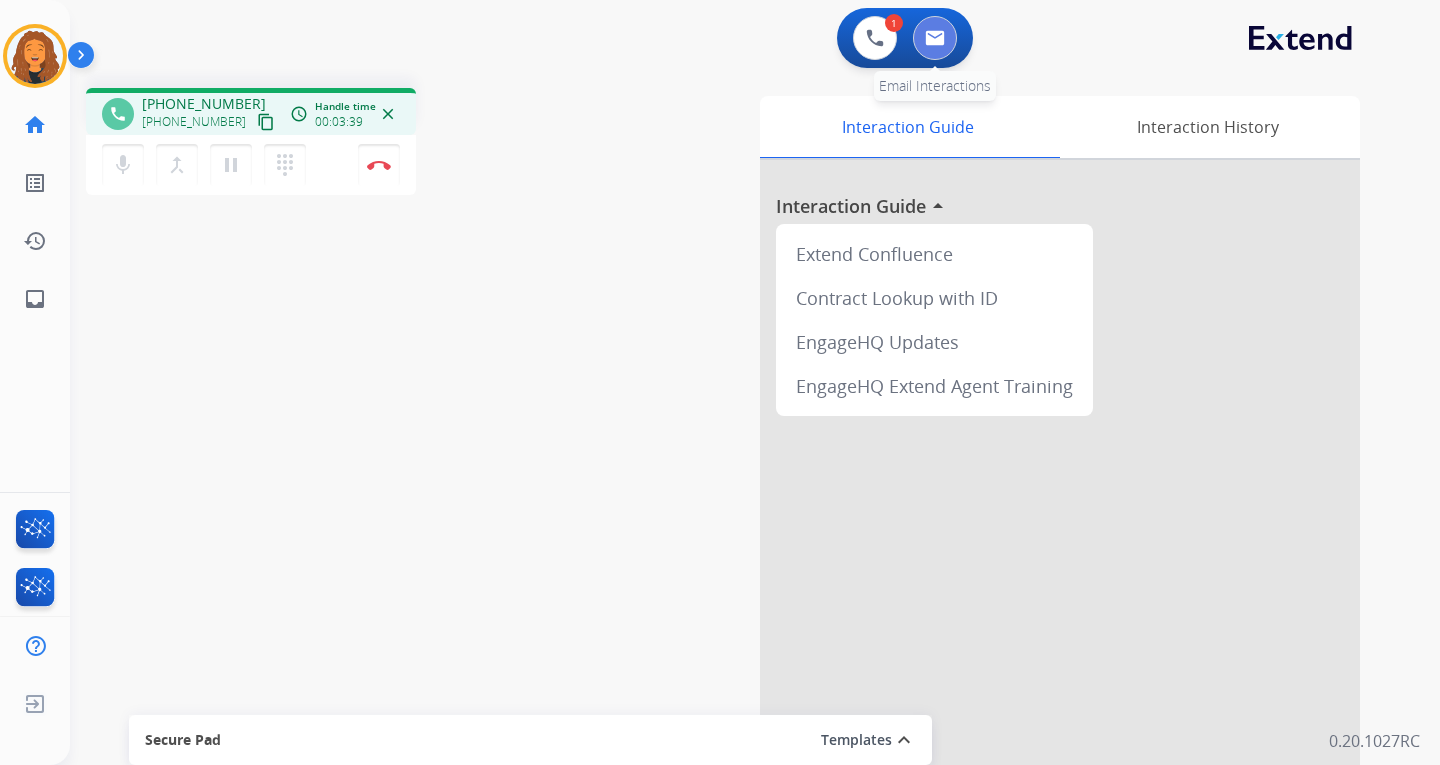click at bounding box center (935, 38) 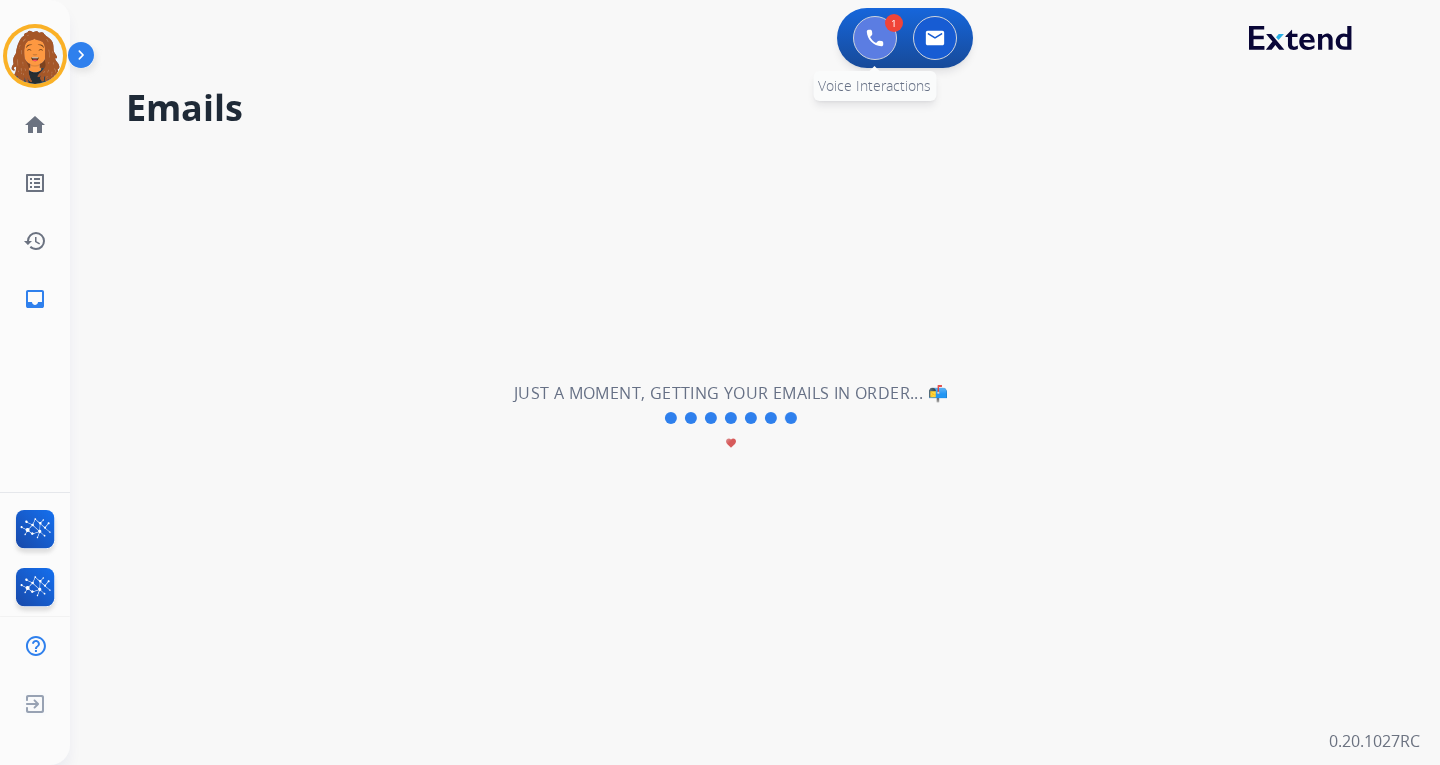 click at bounding box center [875, 38] 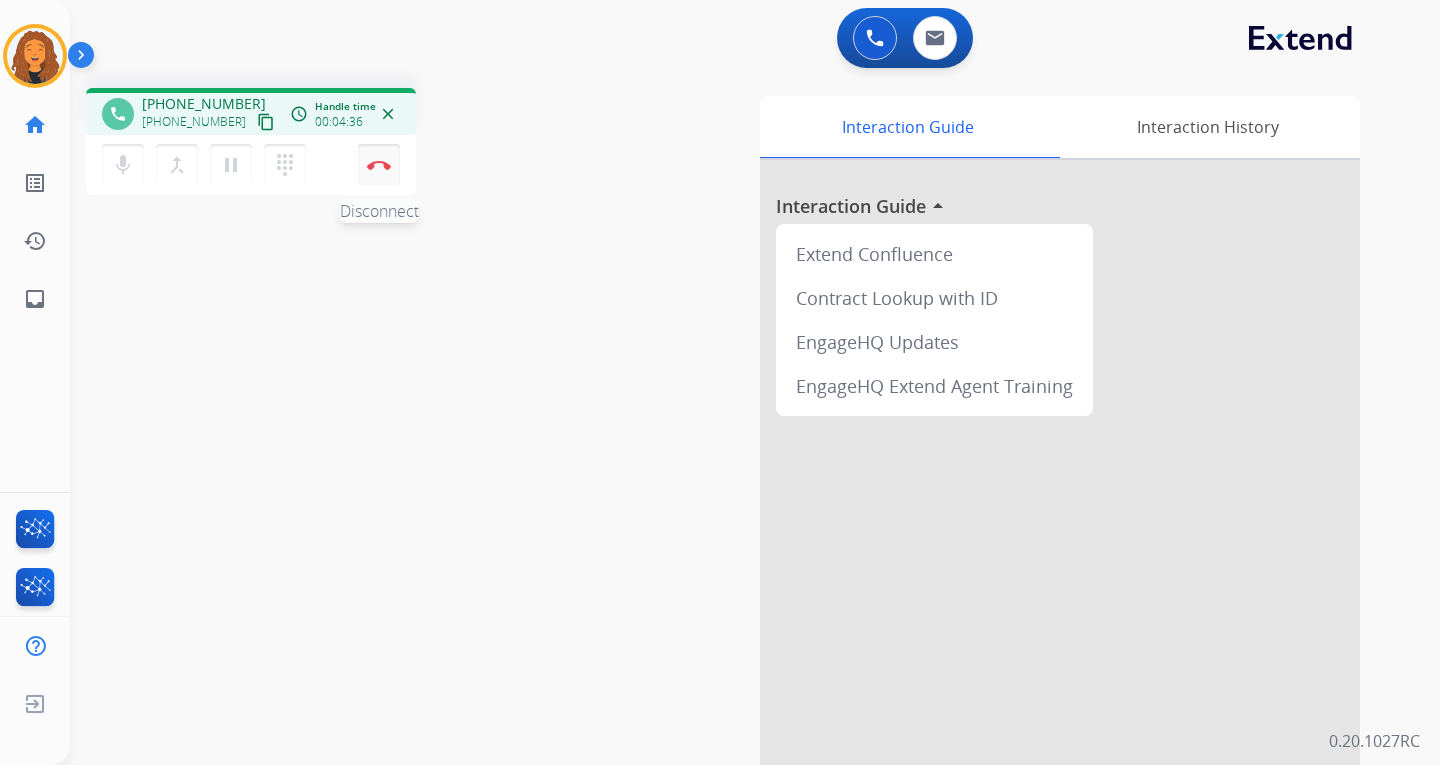 click on "Disconnect" at bounding box center (379, 165) 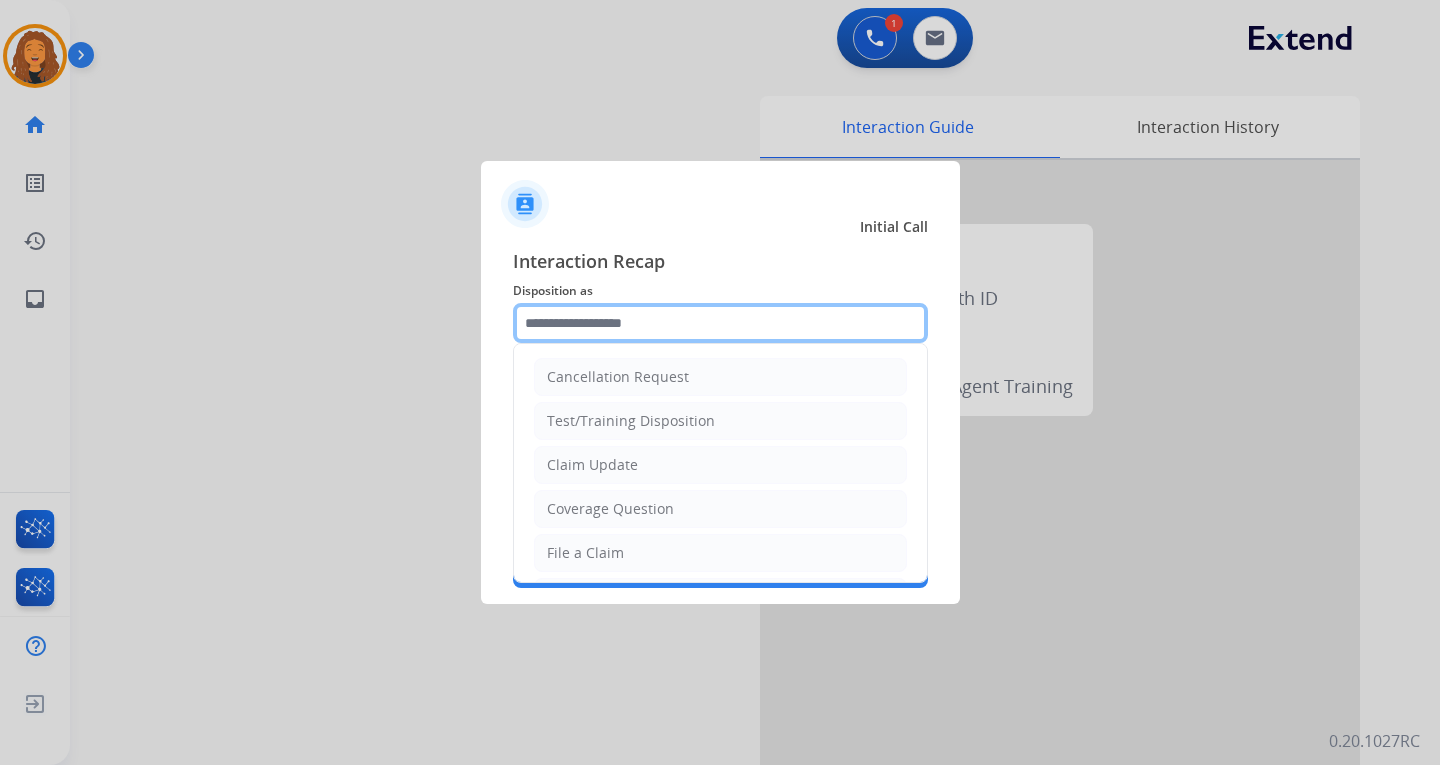click 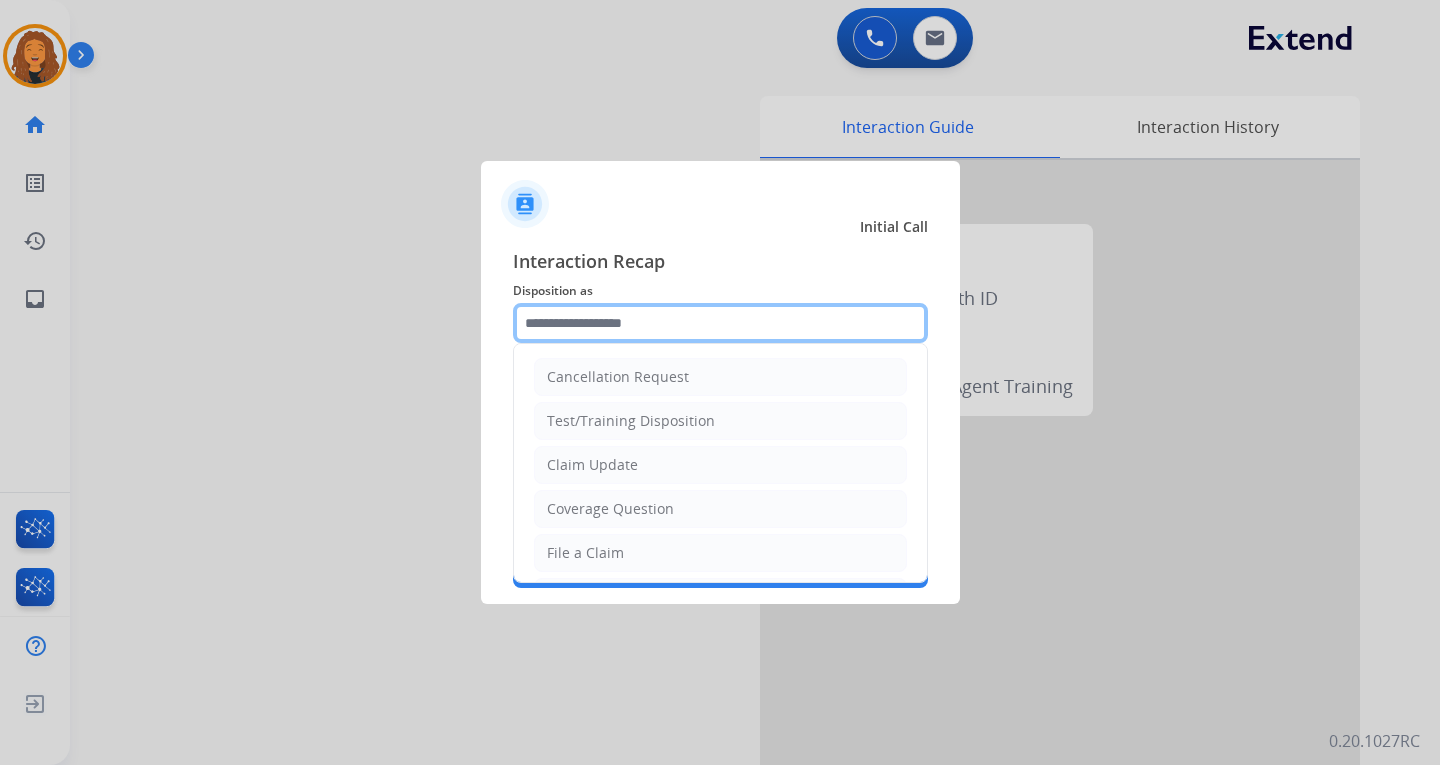 click 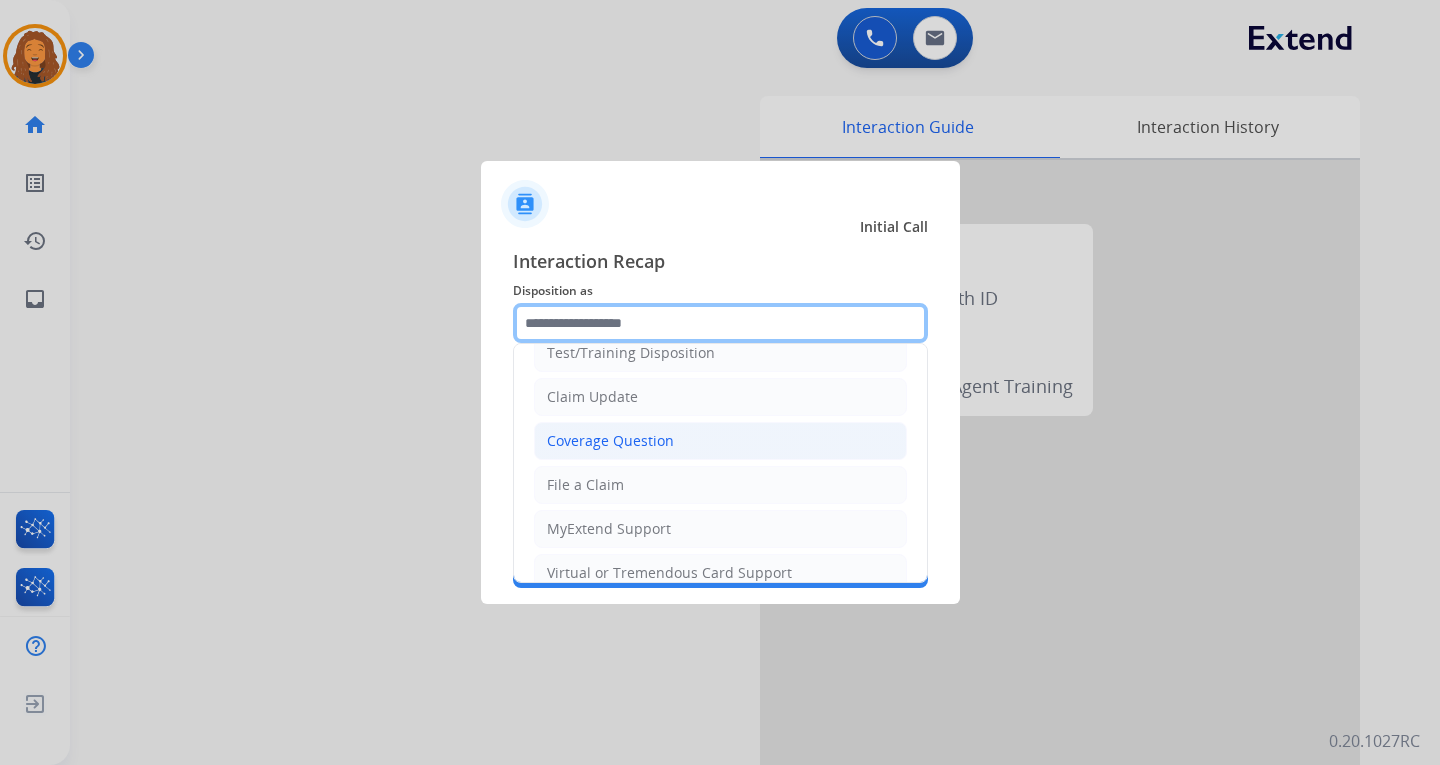 scroll, scrollTop: 300, scrollLeft: 0, axis: vertical 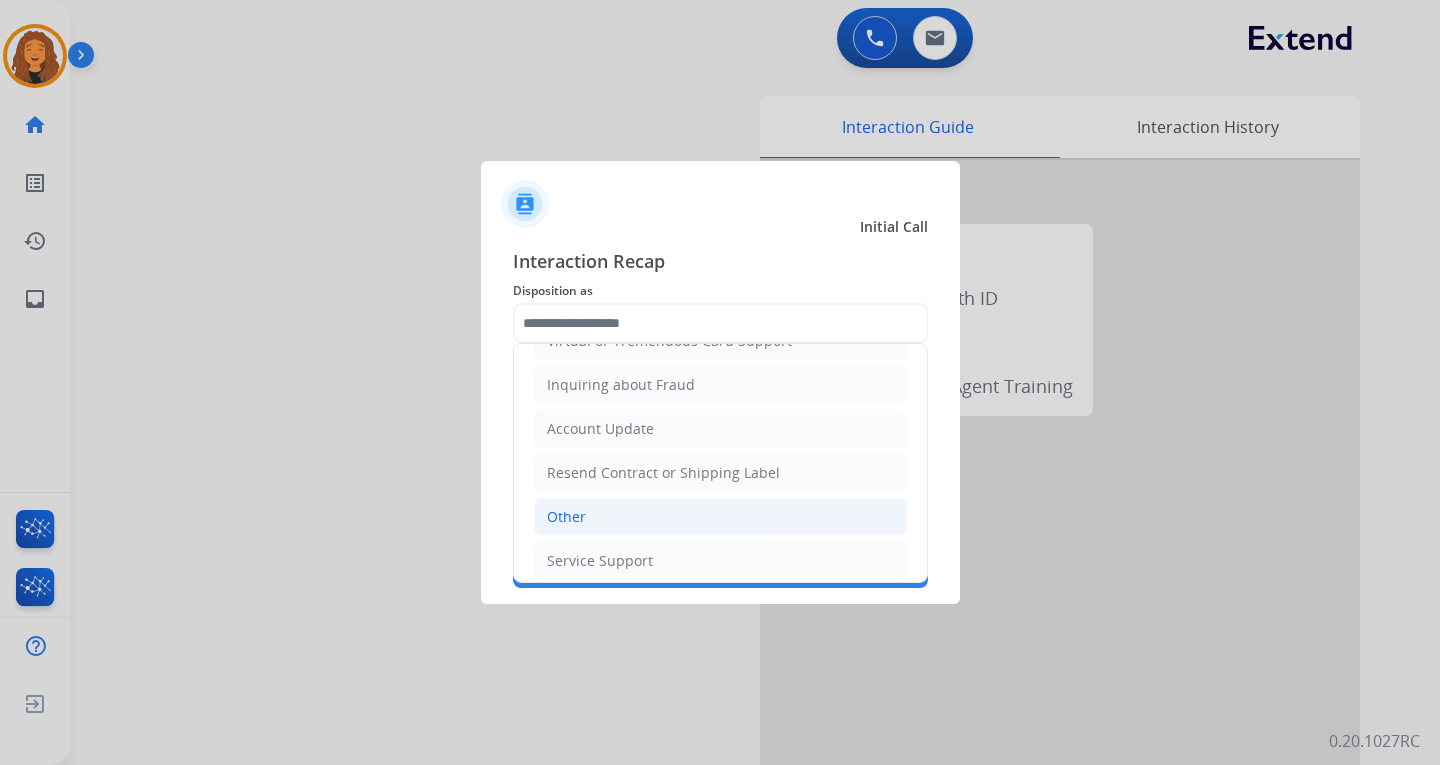 click on "Other" 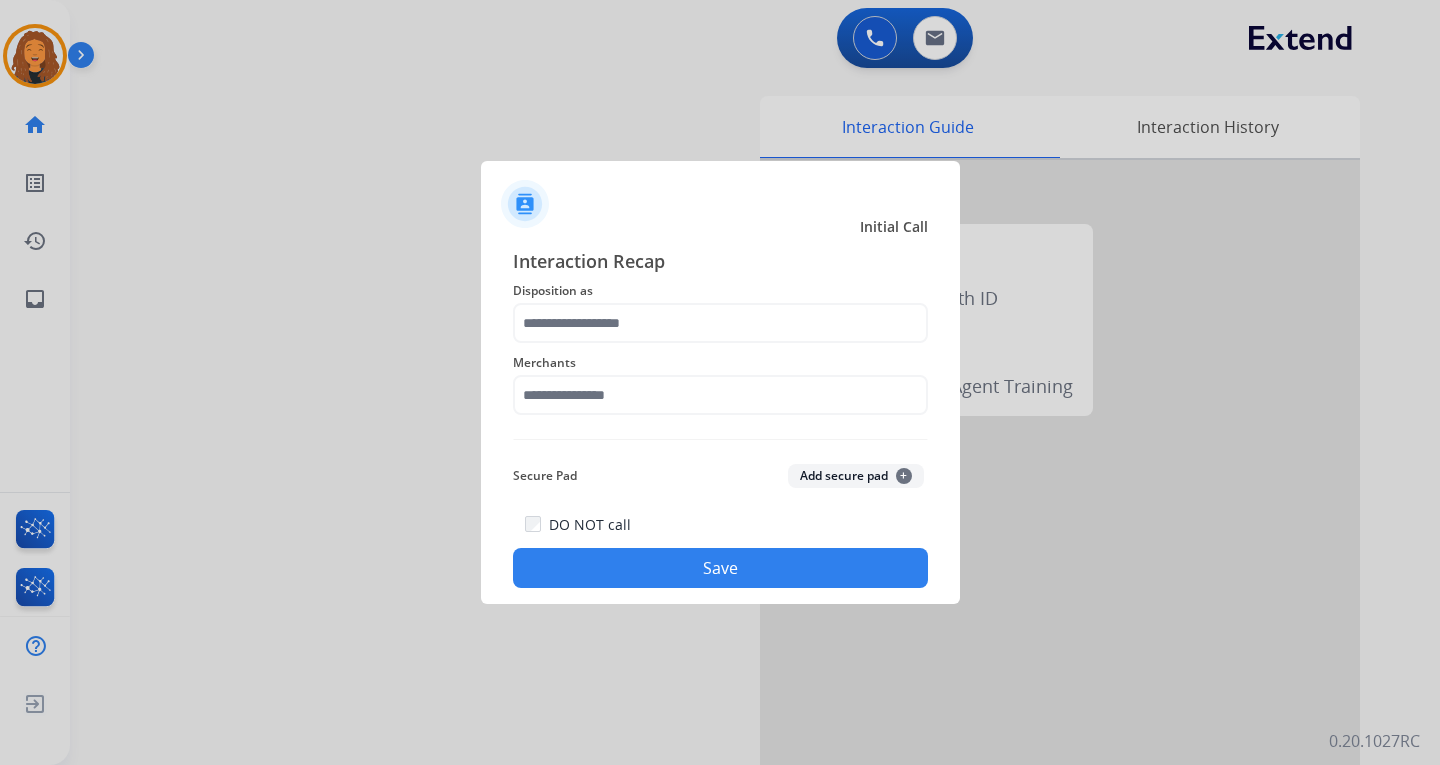 type on "*****" 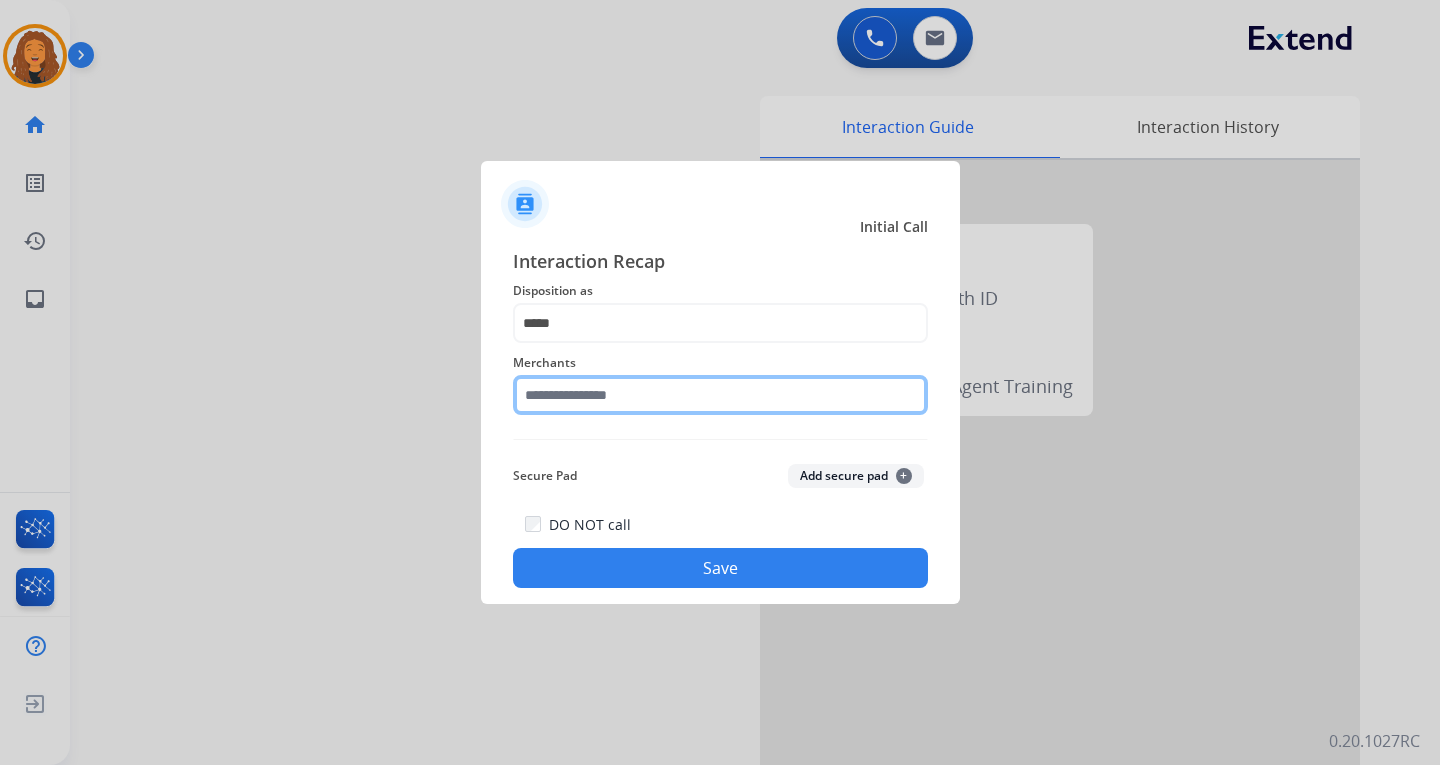 click 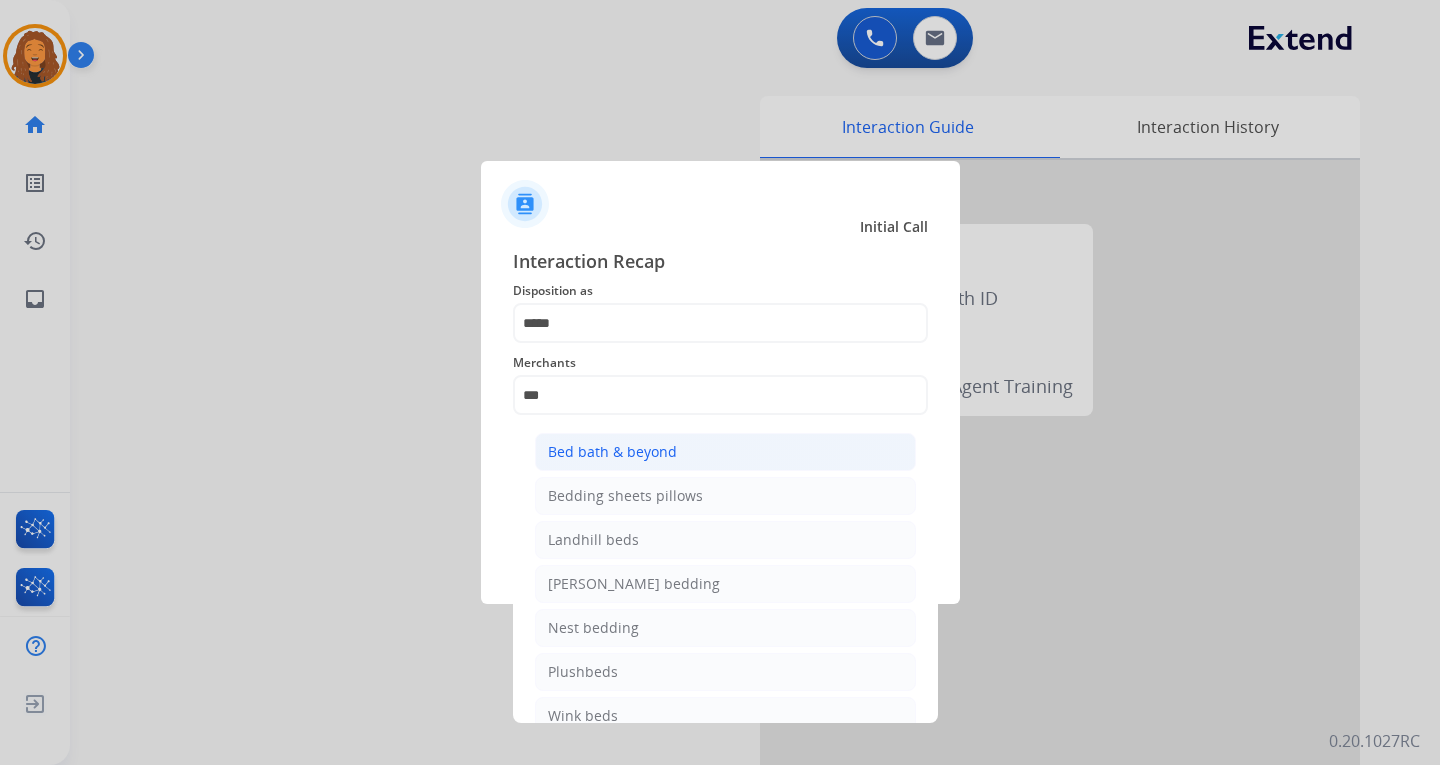 click on "Bed bath & beyond" 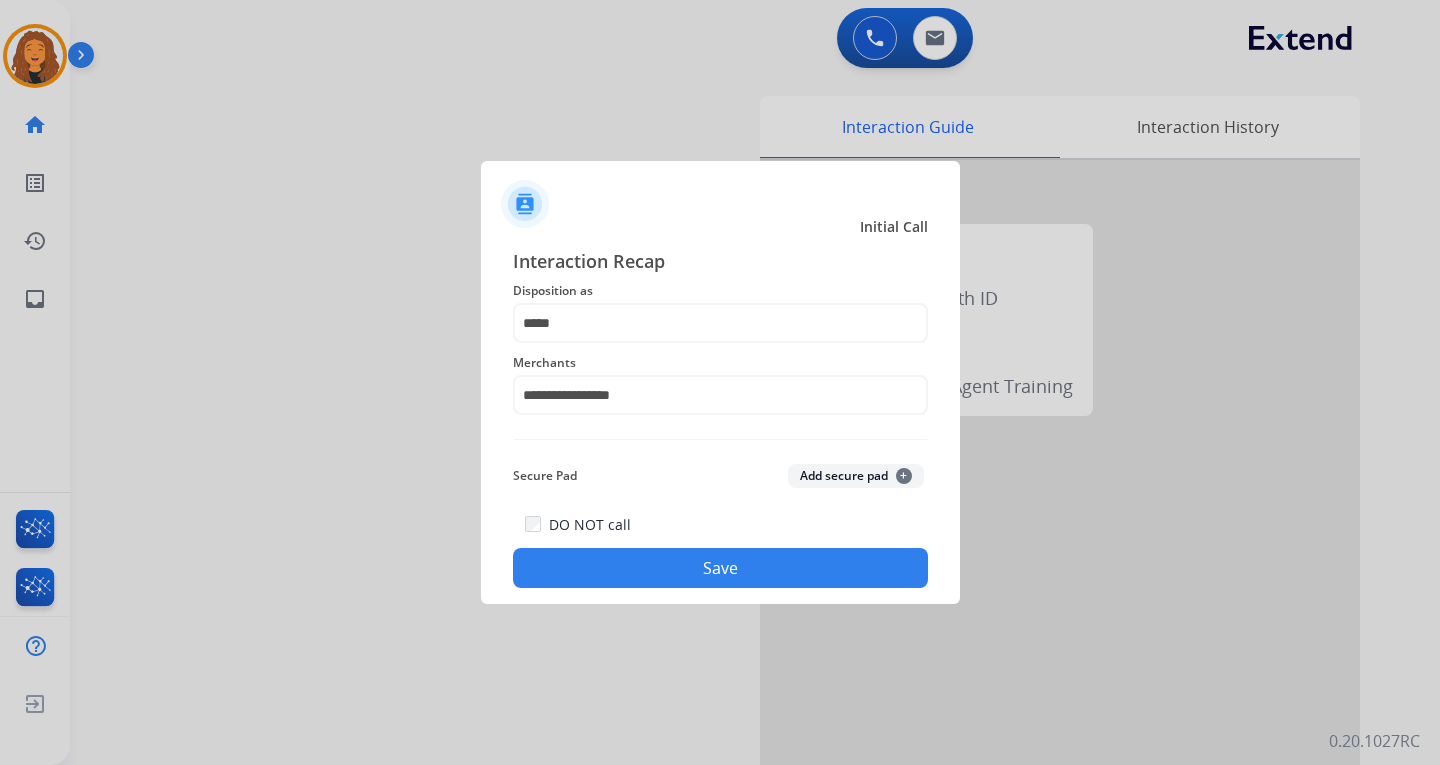click on "Save" 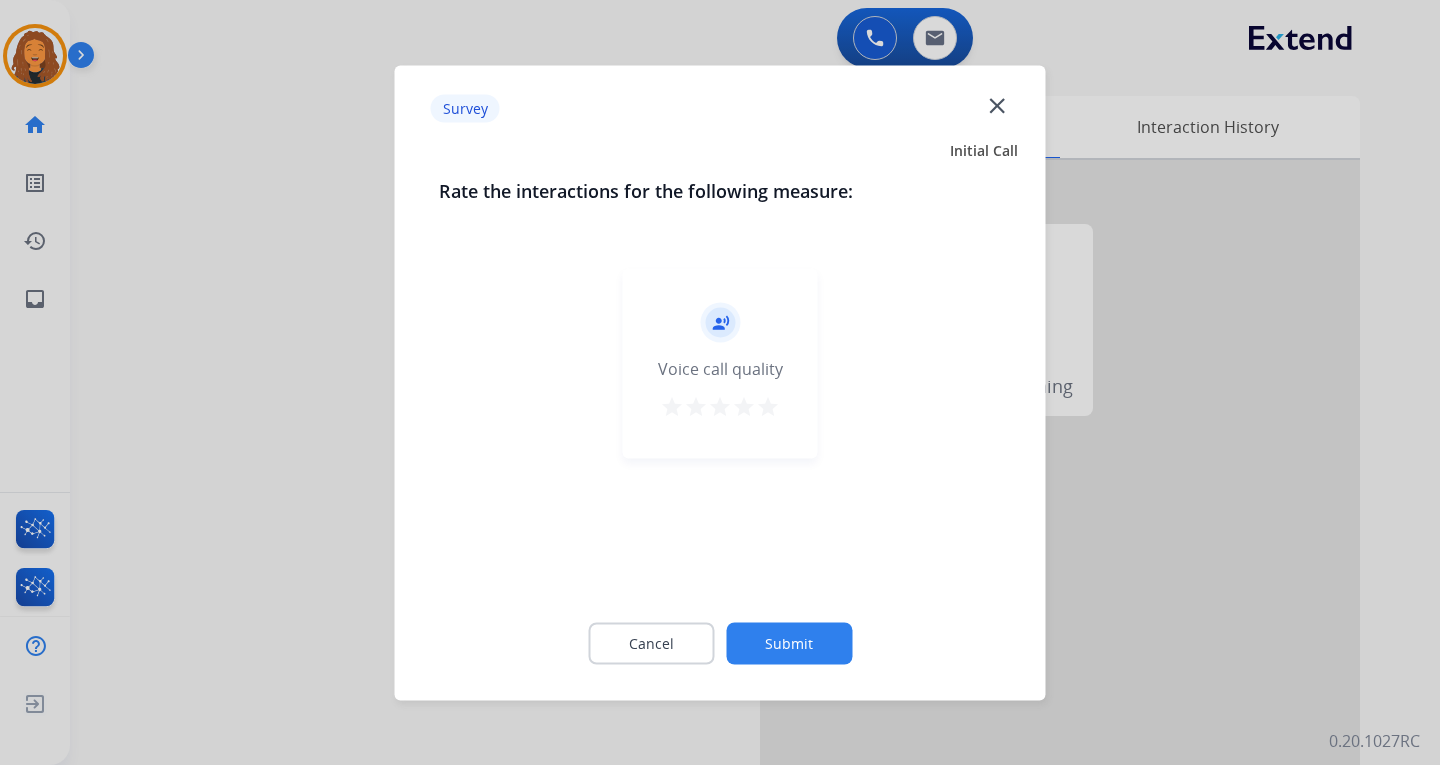click on "Submit" 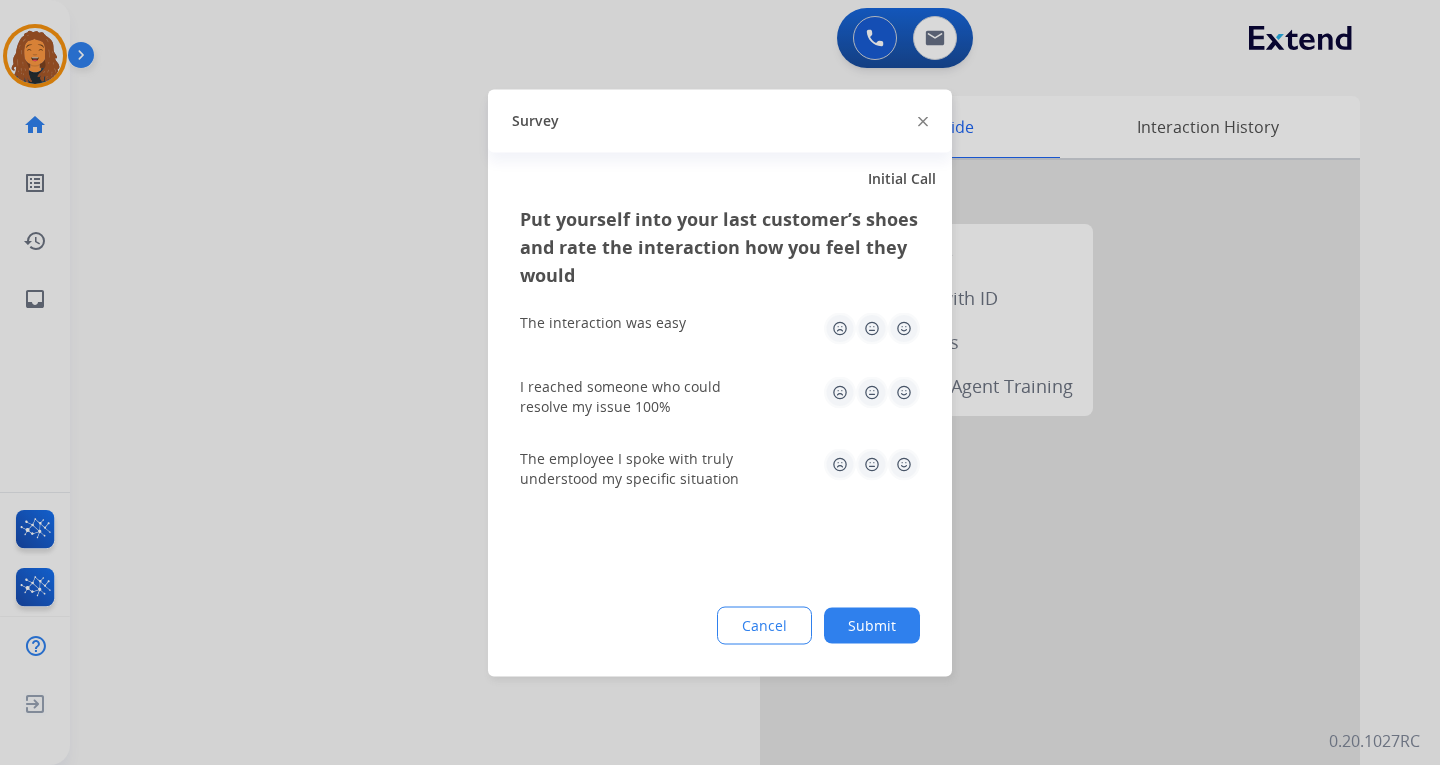 click on "Submit" 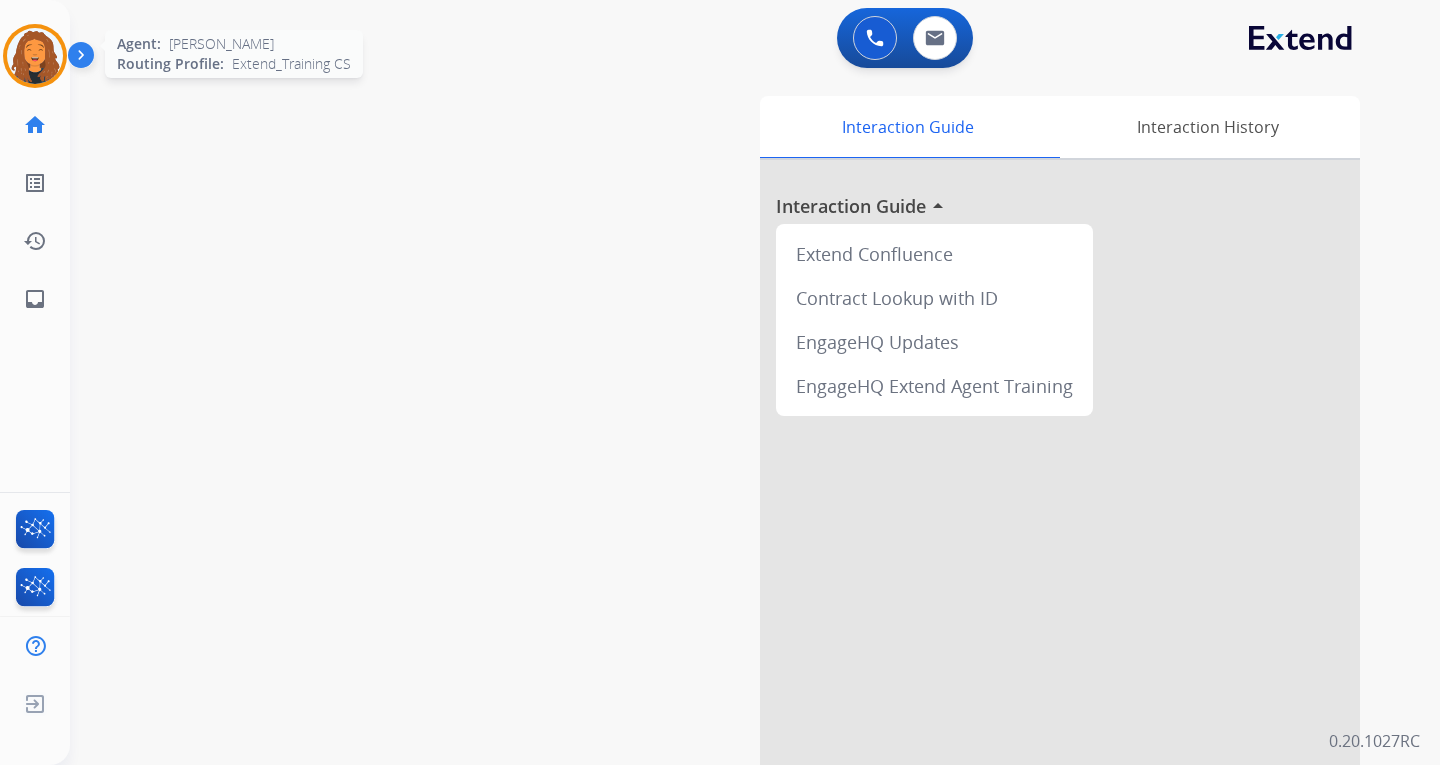 click at bounding box center (35, 56) 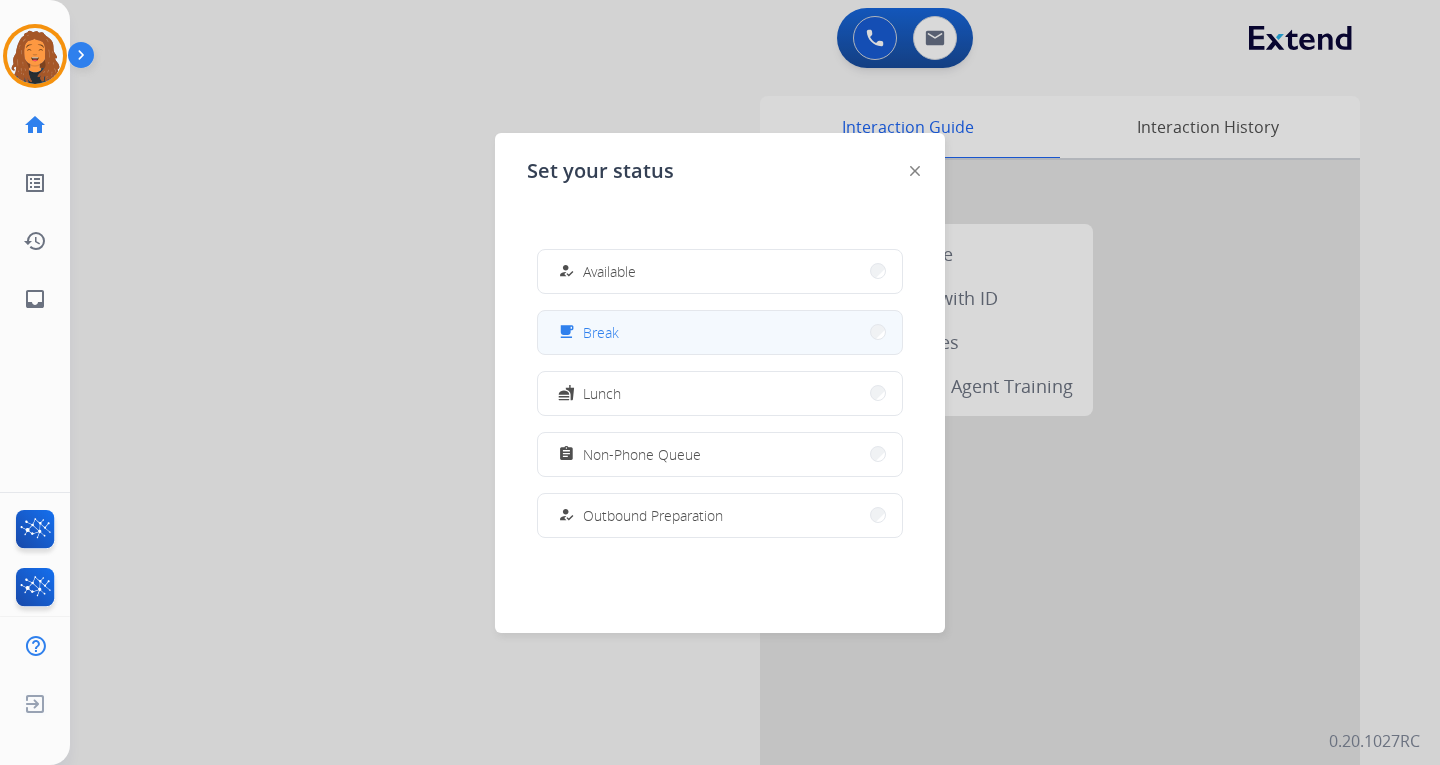 click on "Break" at bounding box center [601, 332] 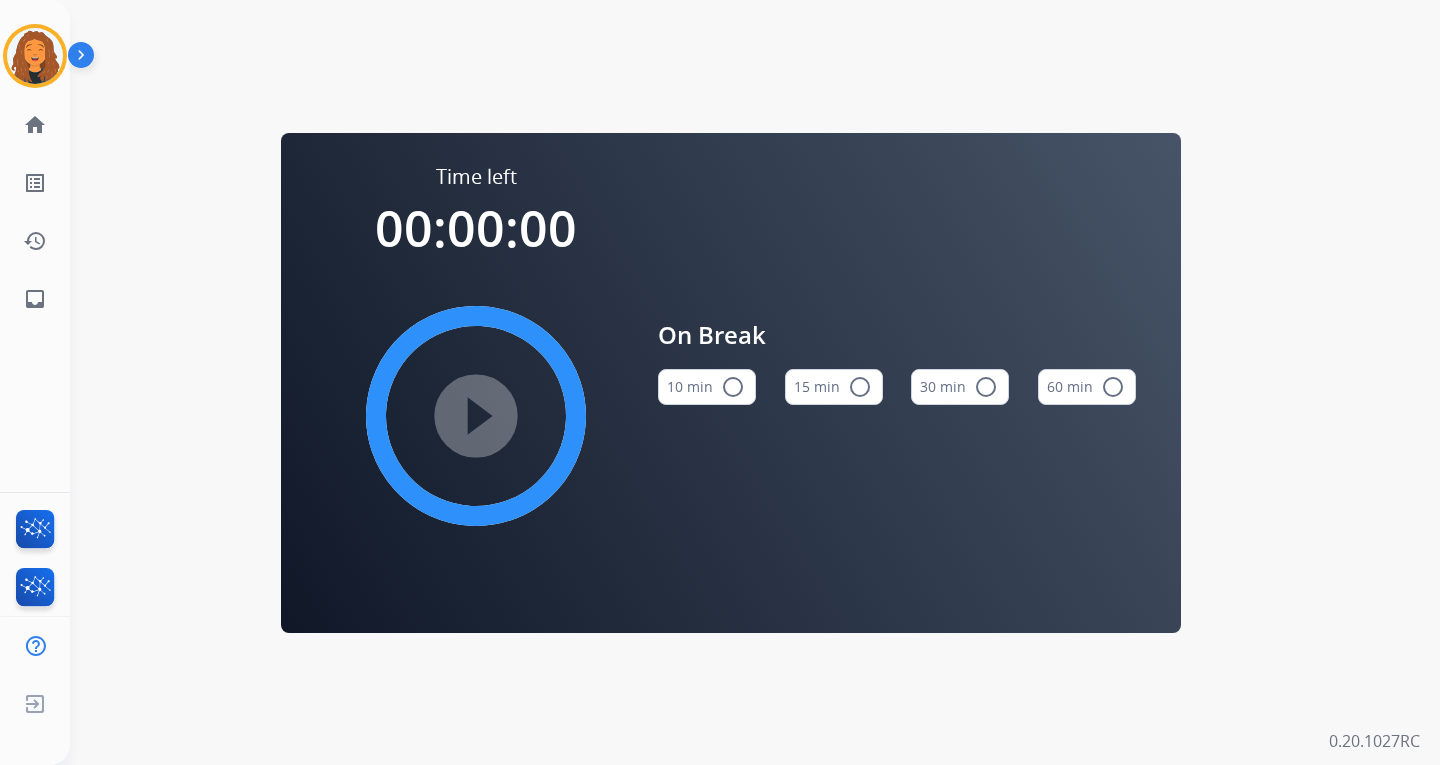 click on "radio_button_unchecked" at bounding box center [733, 387] 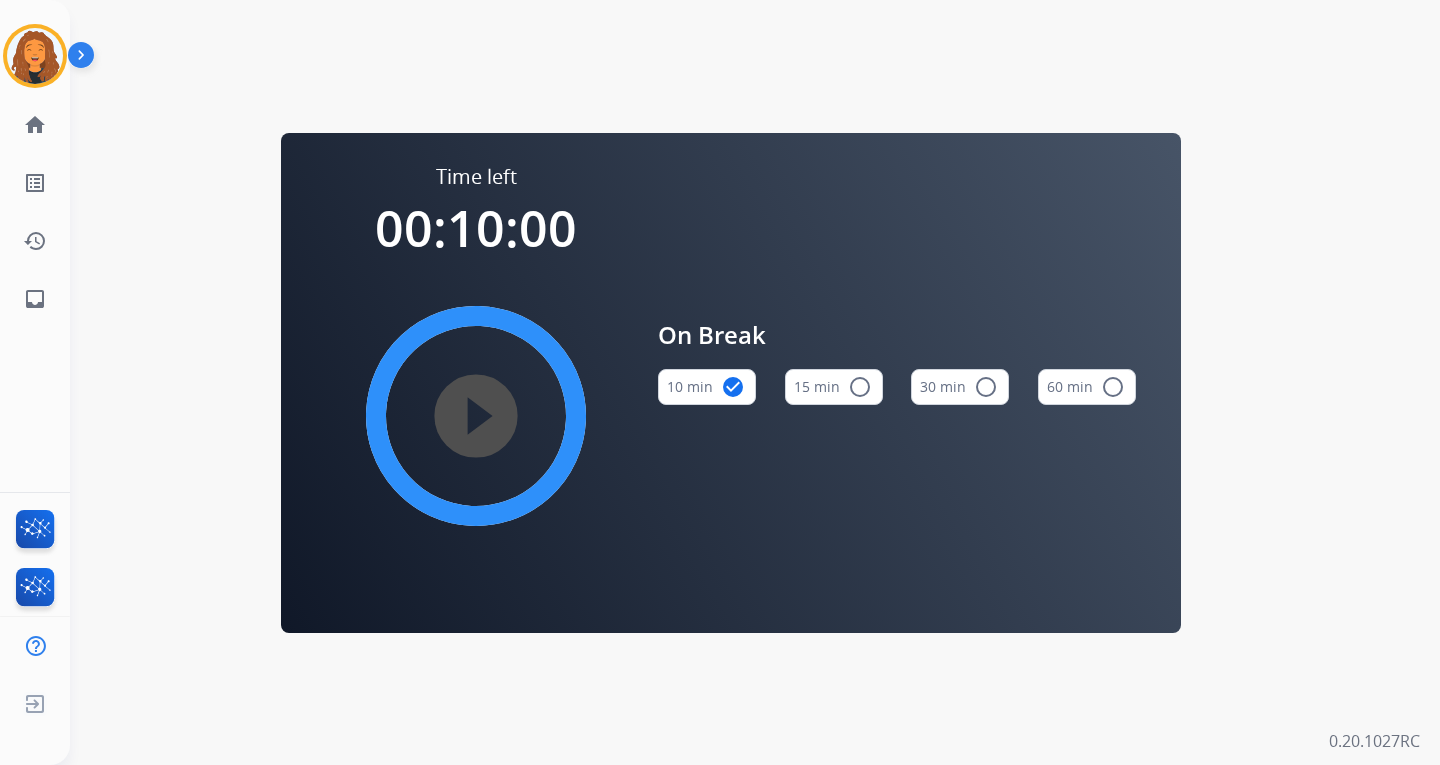 click on "play_circle_filled" at bounding box center (476, 416) 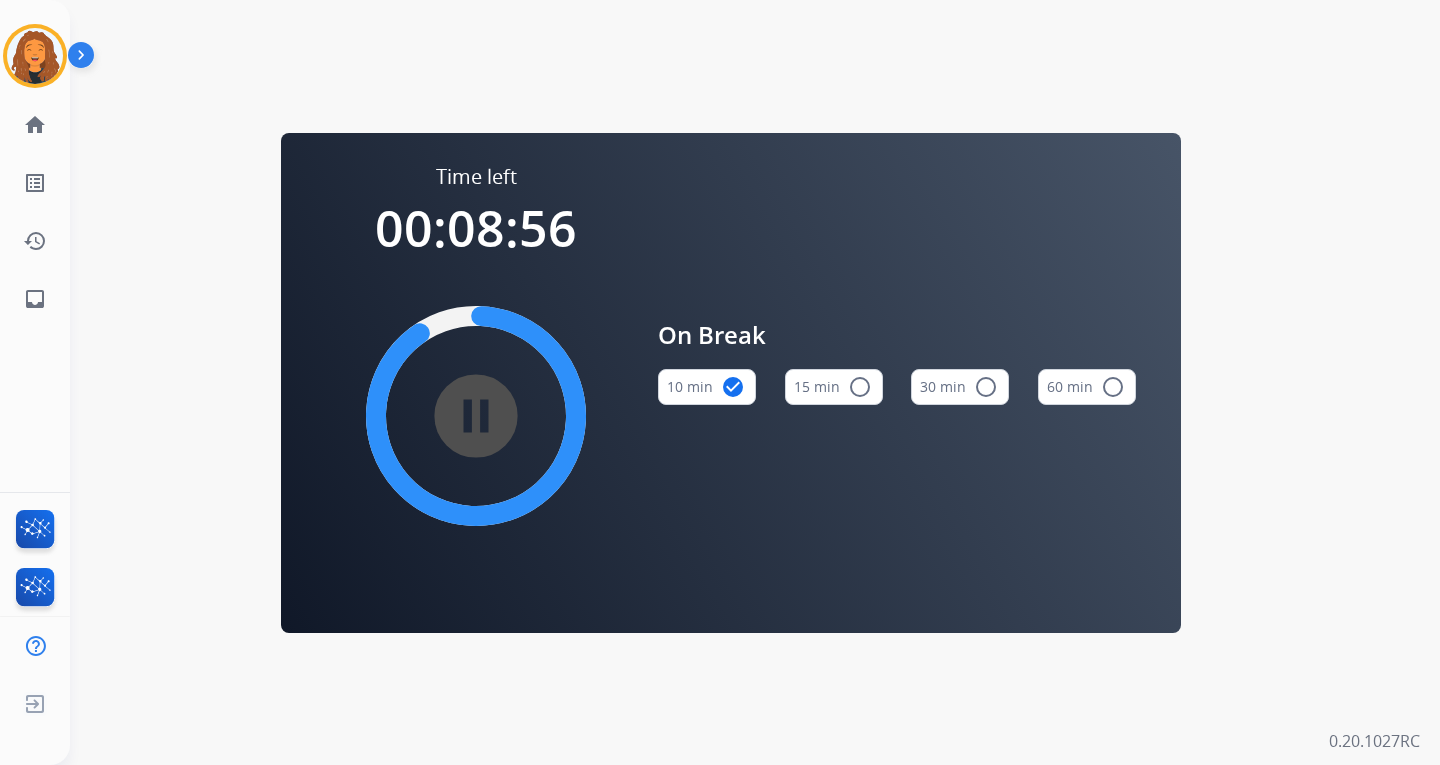 drag, startPoint x: 1207, startPoint y: 123, endPoint x: 1216, endPoint y: 116, distance: 11.401754 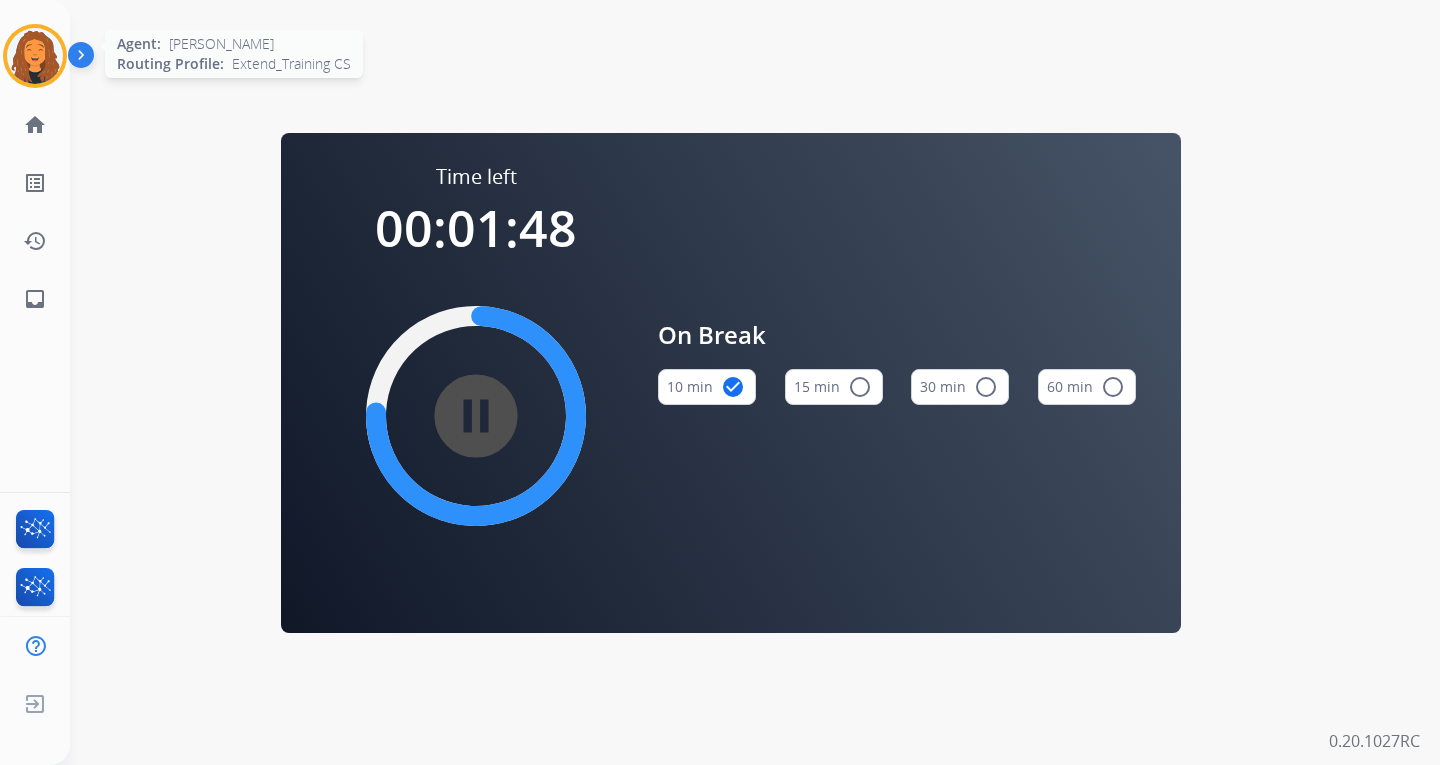 click at bounding box center [35, 56] 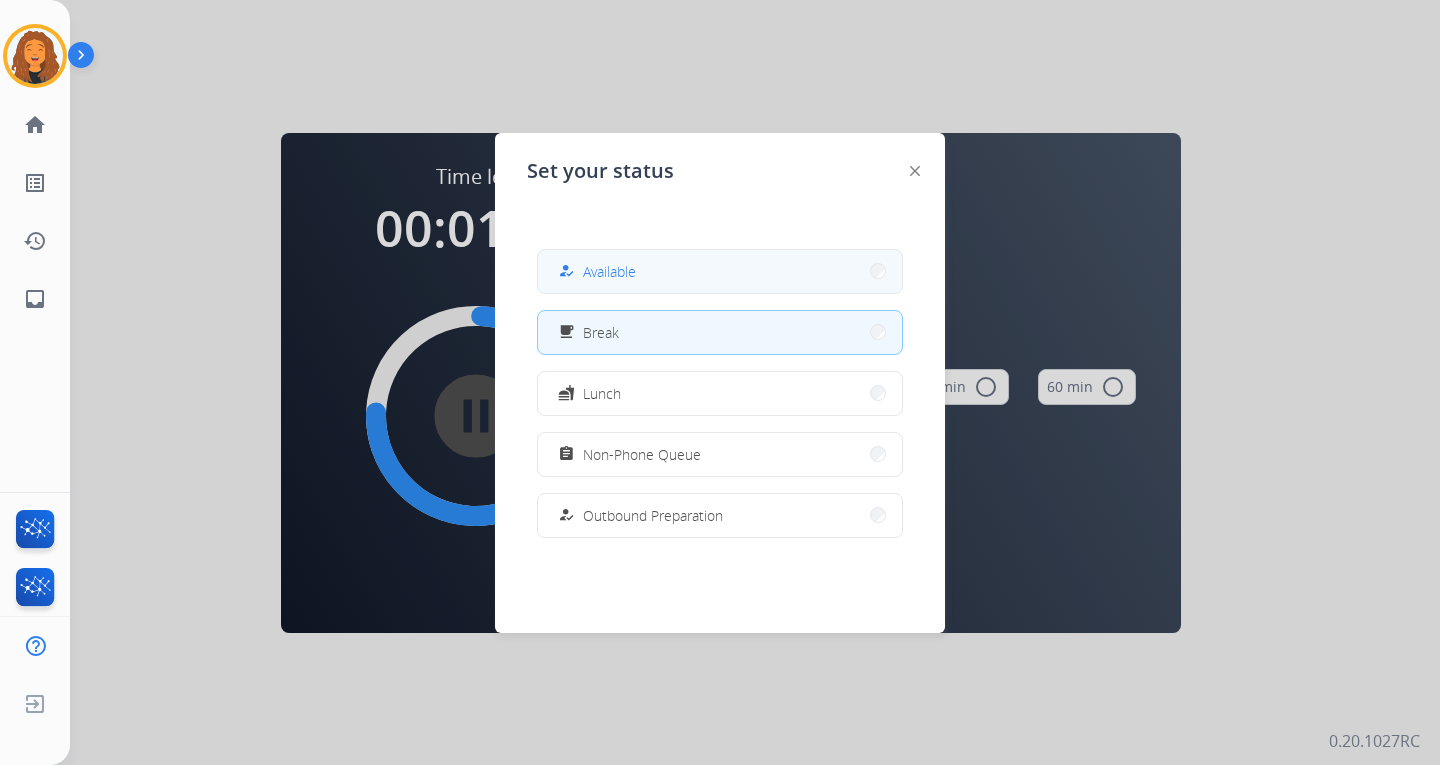 click on "Available" at bounding box center [609, 271] 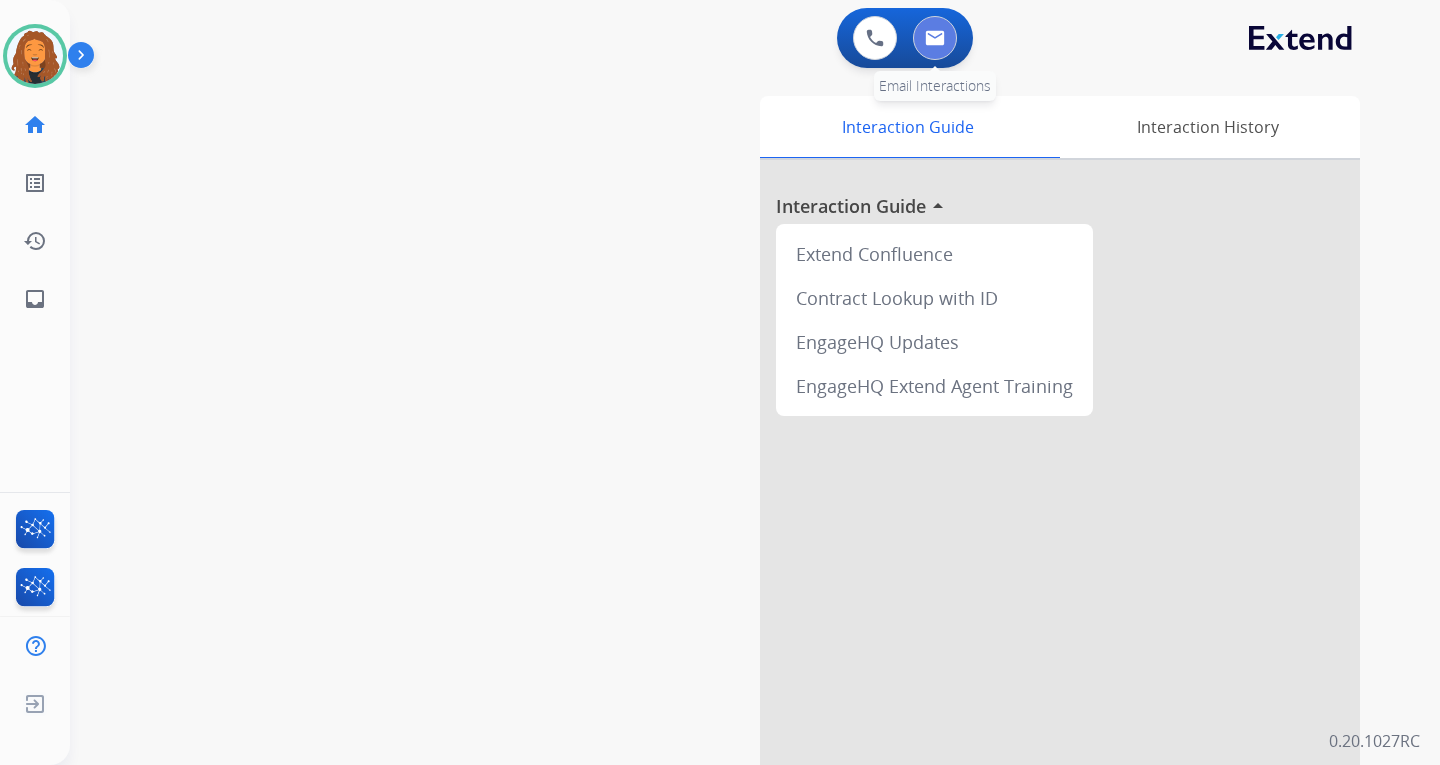 click at bounding box center [935, 38] 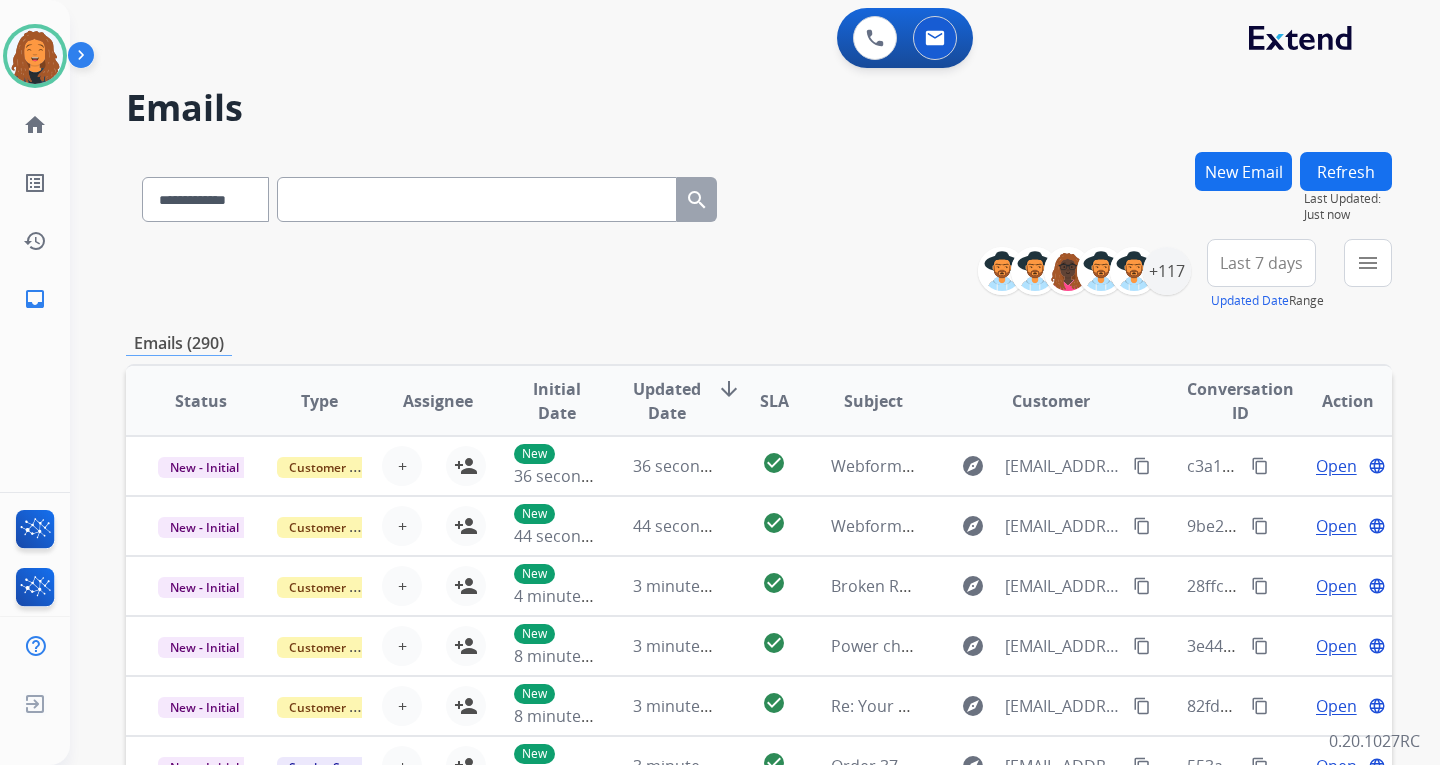 click on "New Email" at bounding box center (1243, 171) 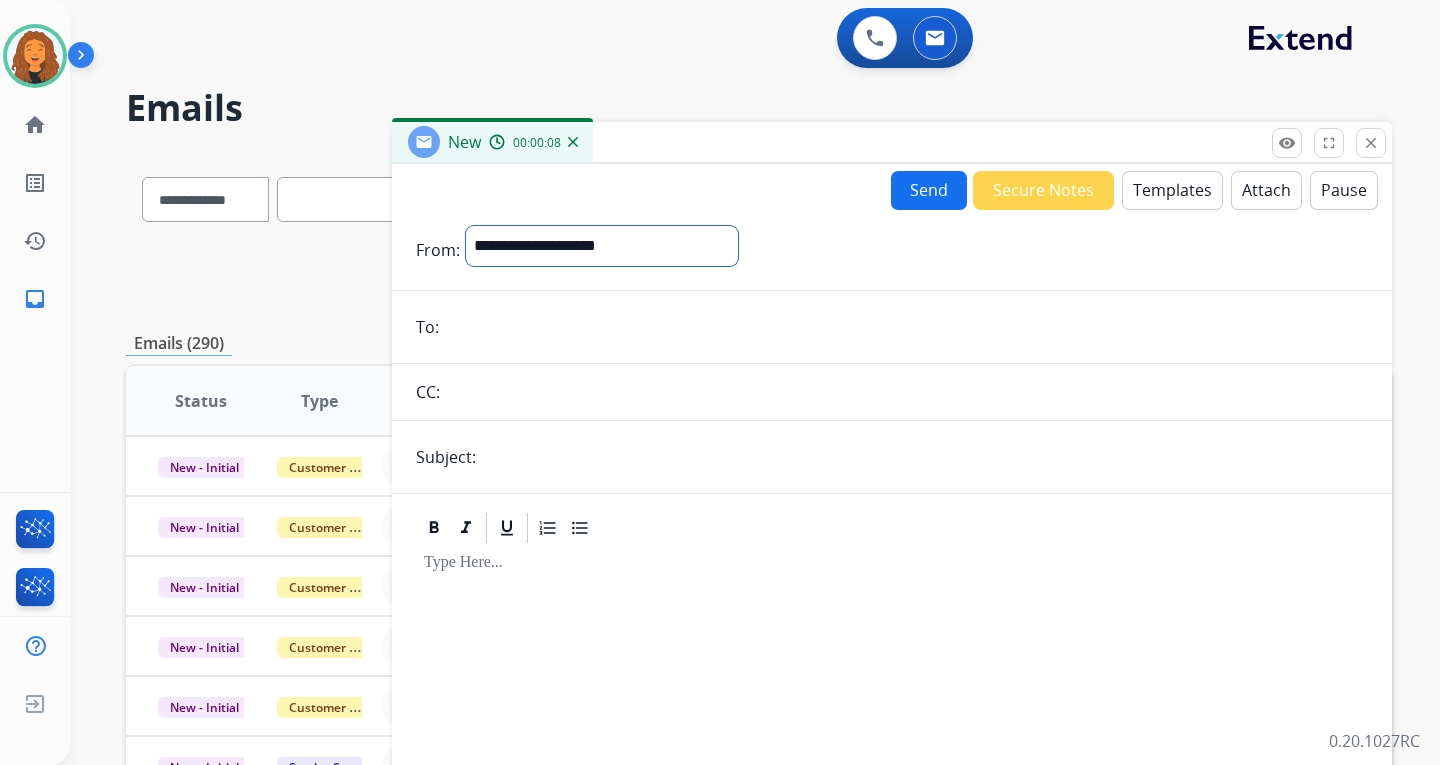 click on "**********" at bounding box center [602, 246] 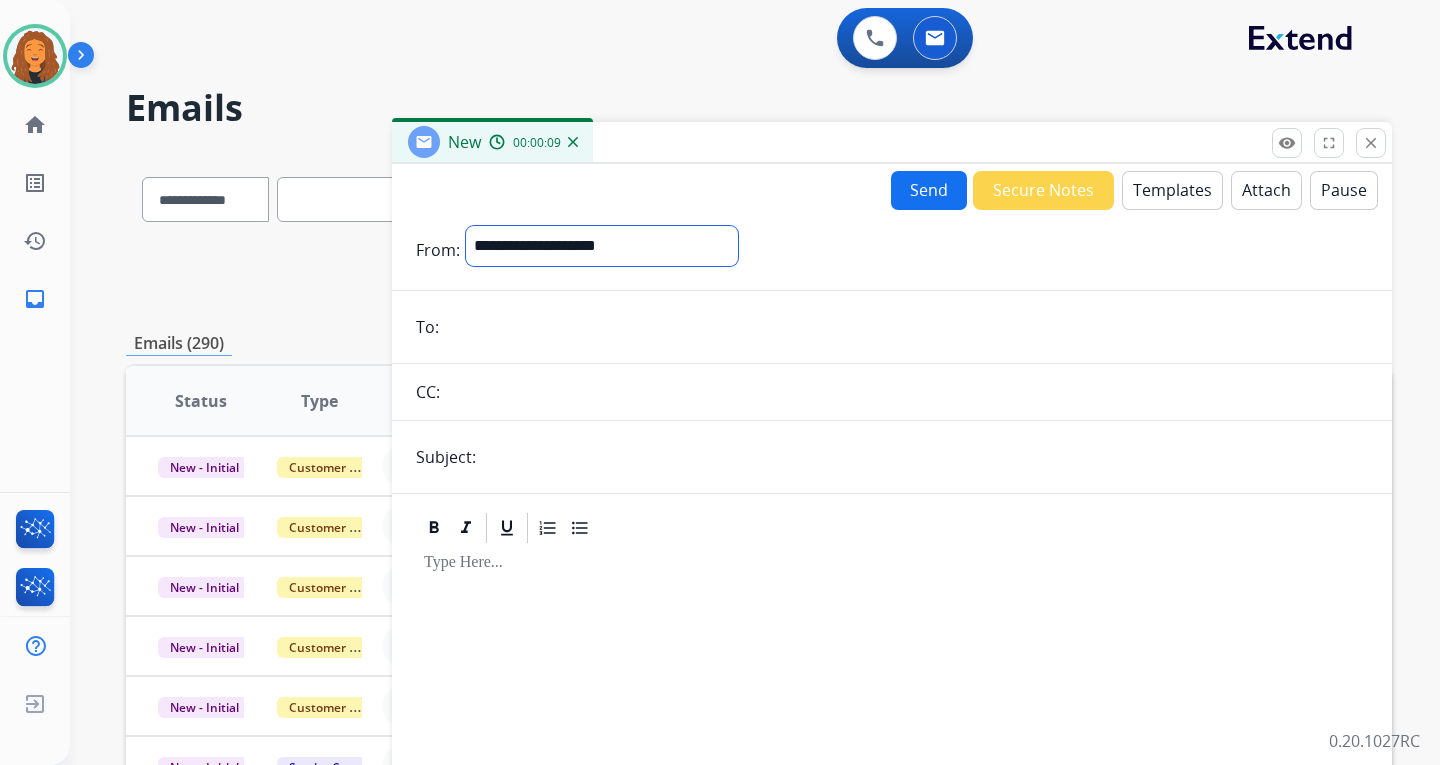 select on "**********" 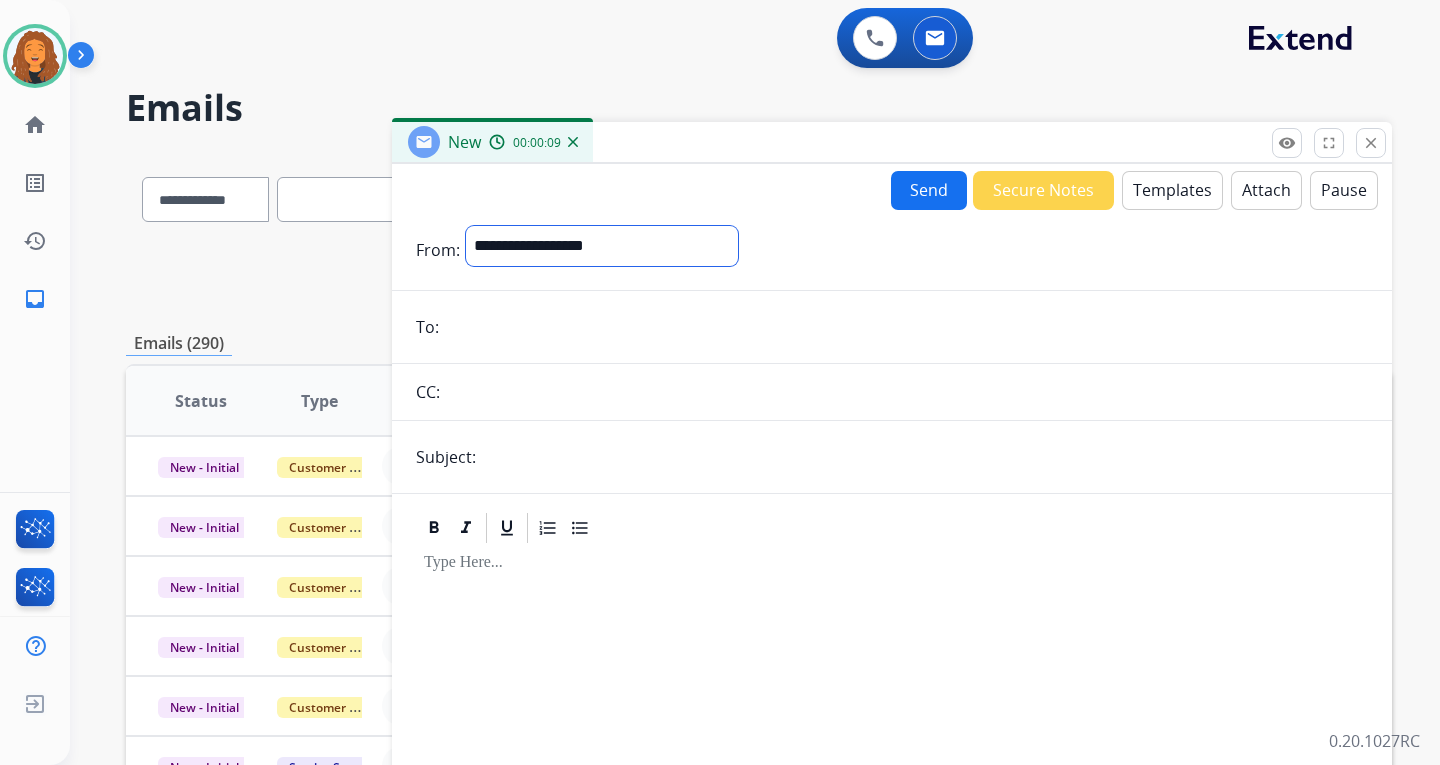 click on "**********" at bounding box center (602, 246) 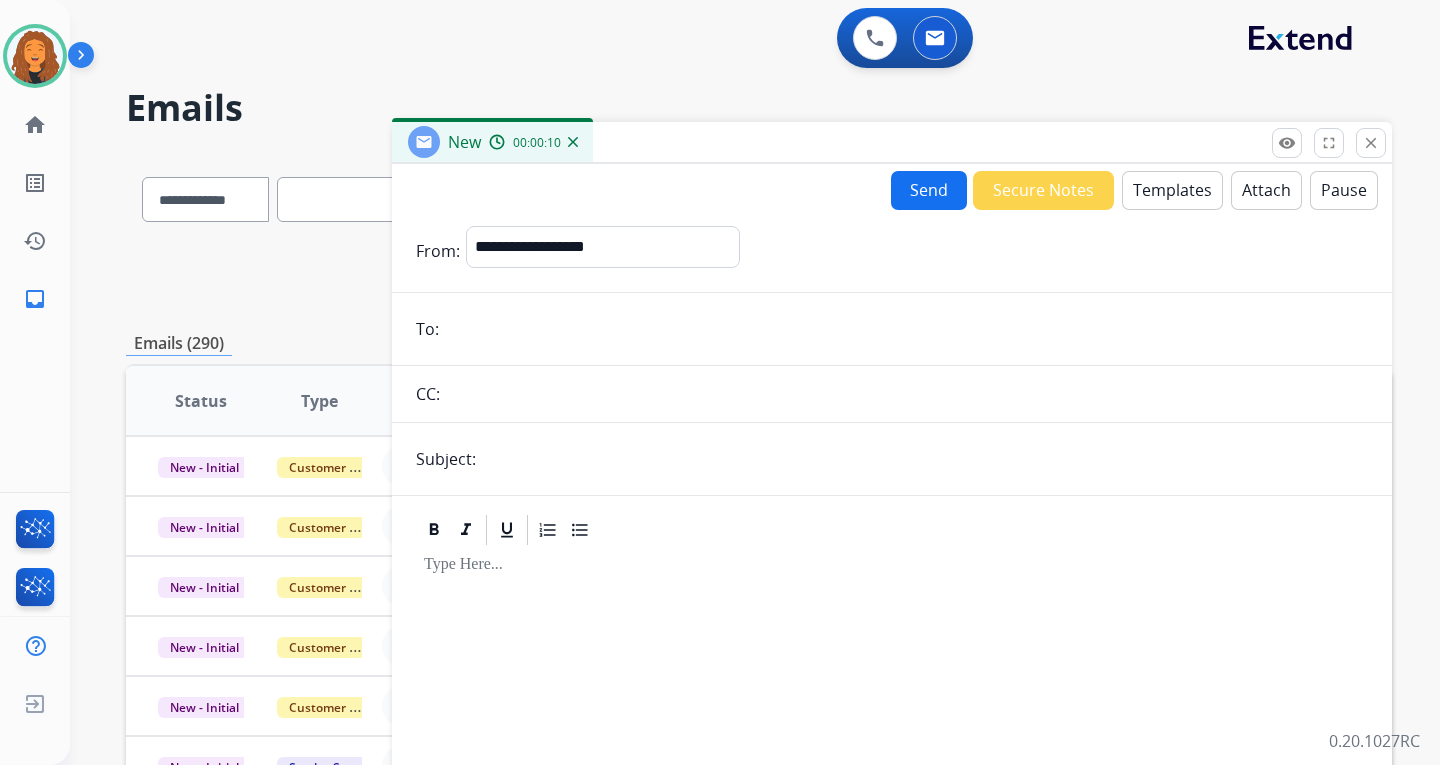 click at bounding box center (906, 329) 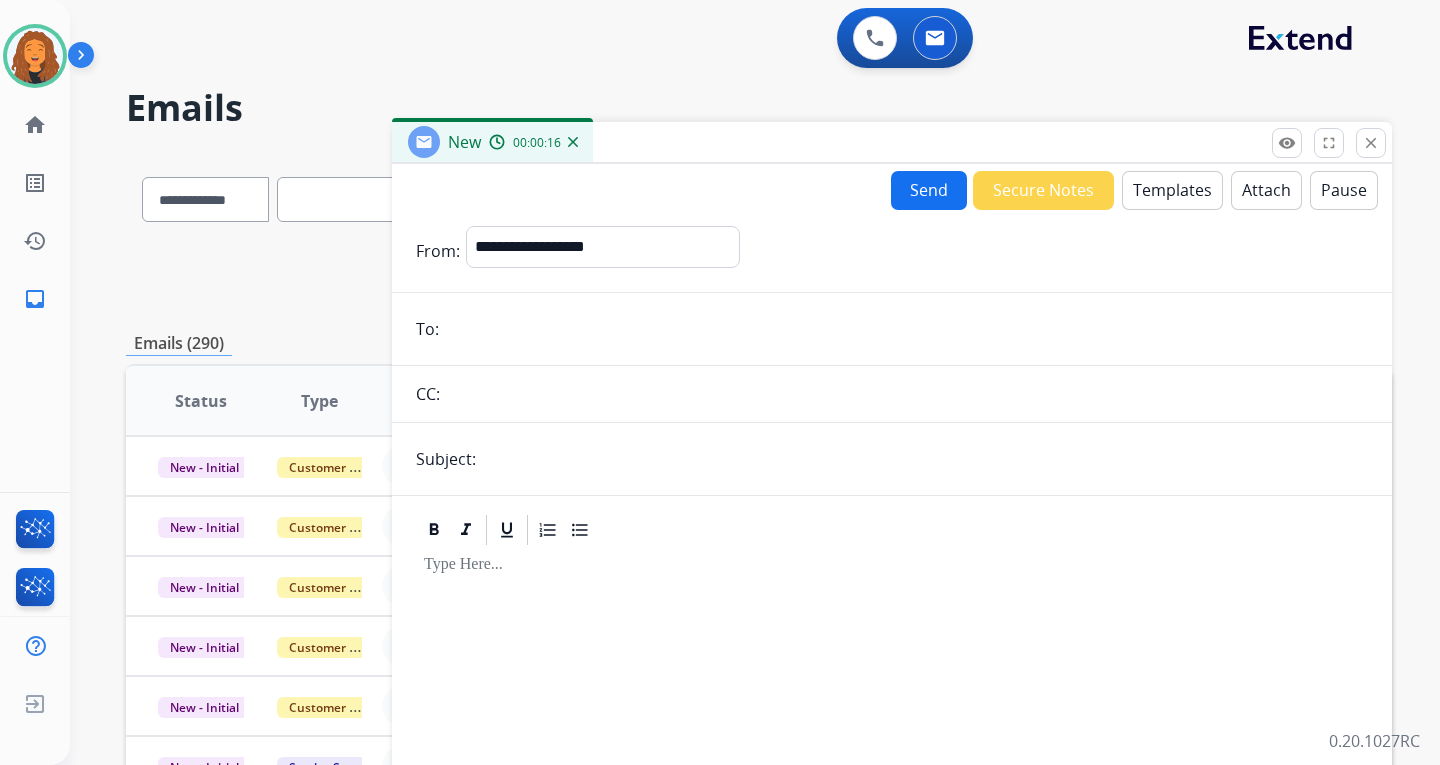 paste on "**********" 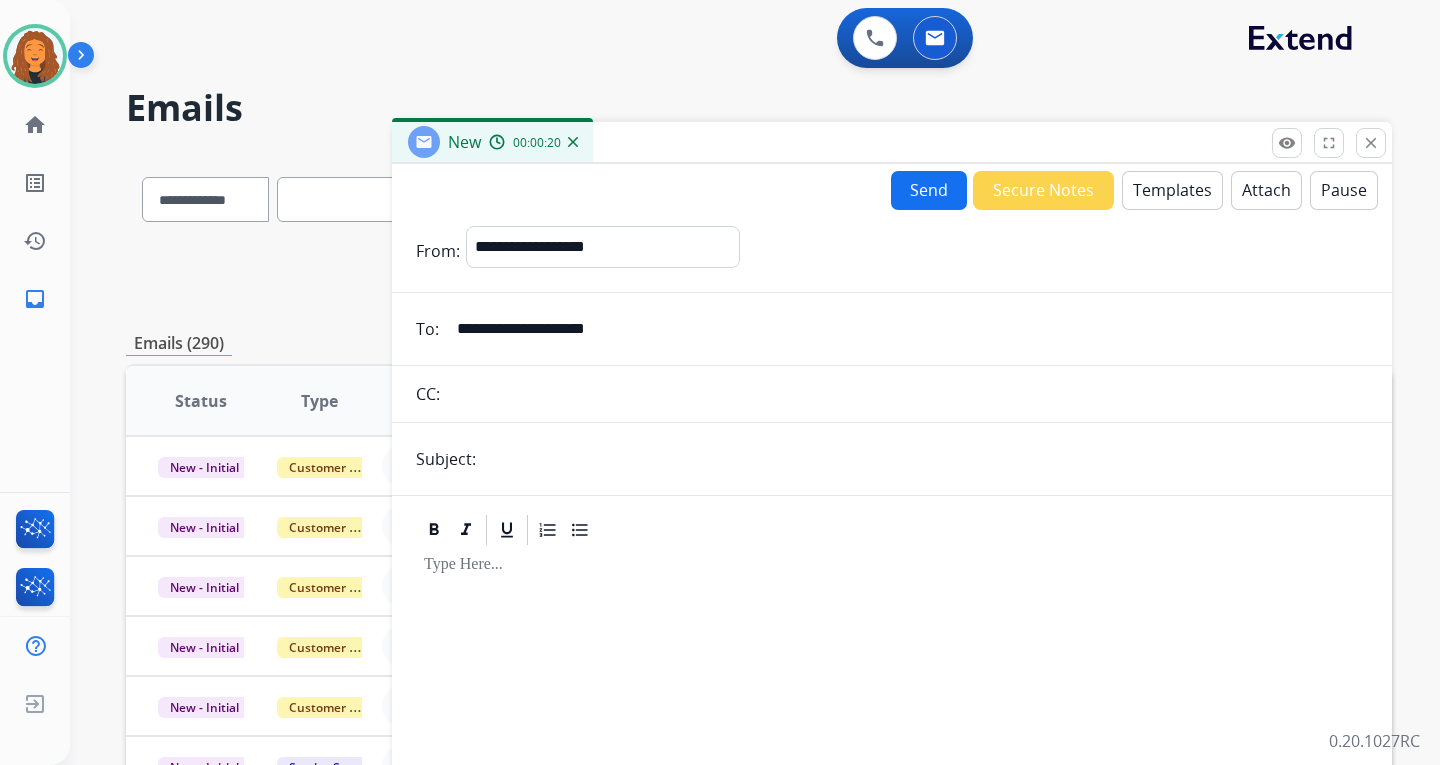type on "**********" 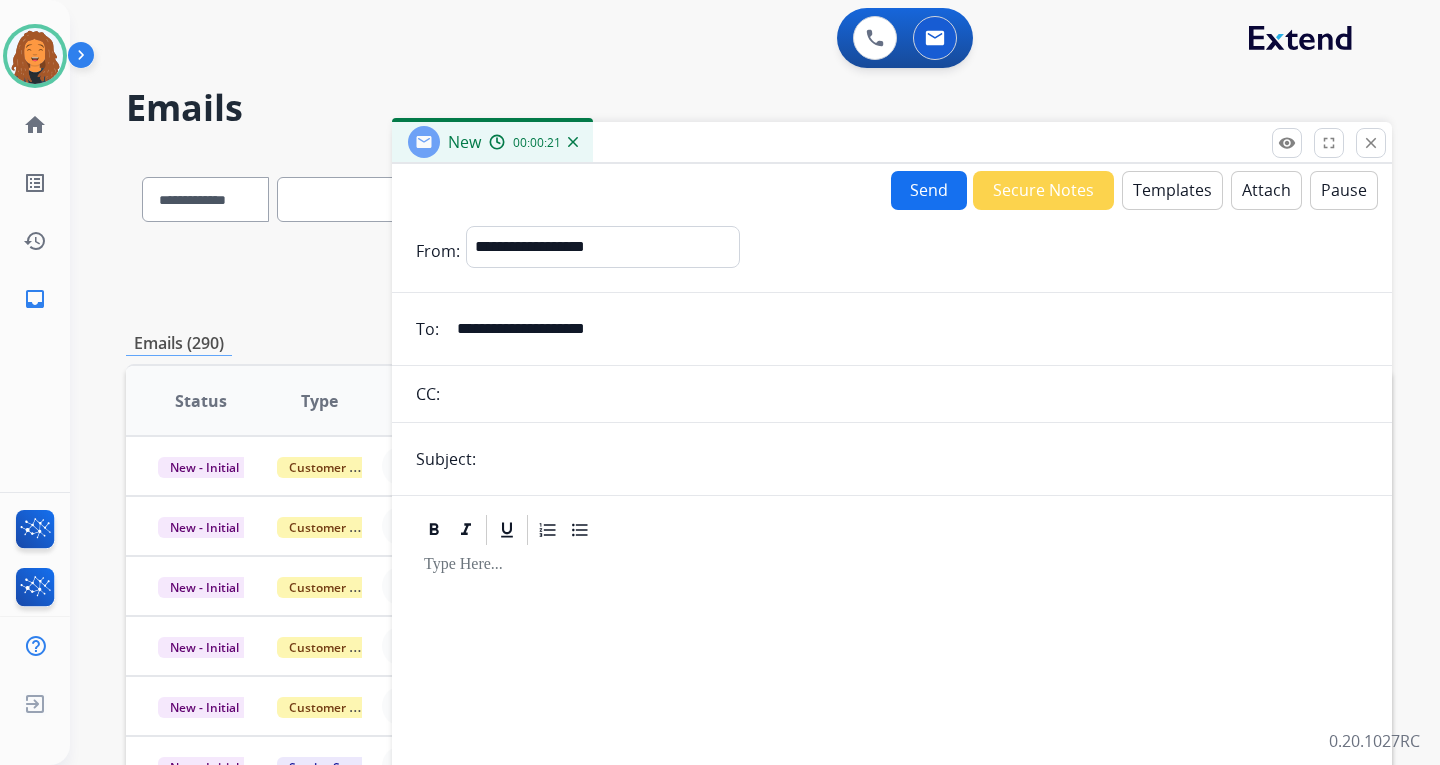 click on "Templates" at bounding box center [1172, 190] 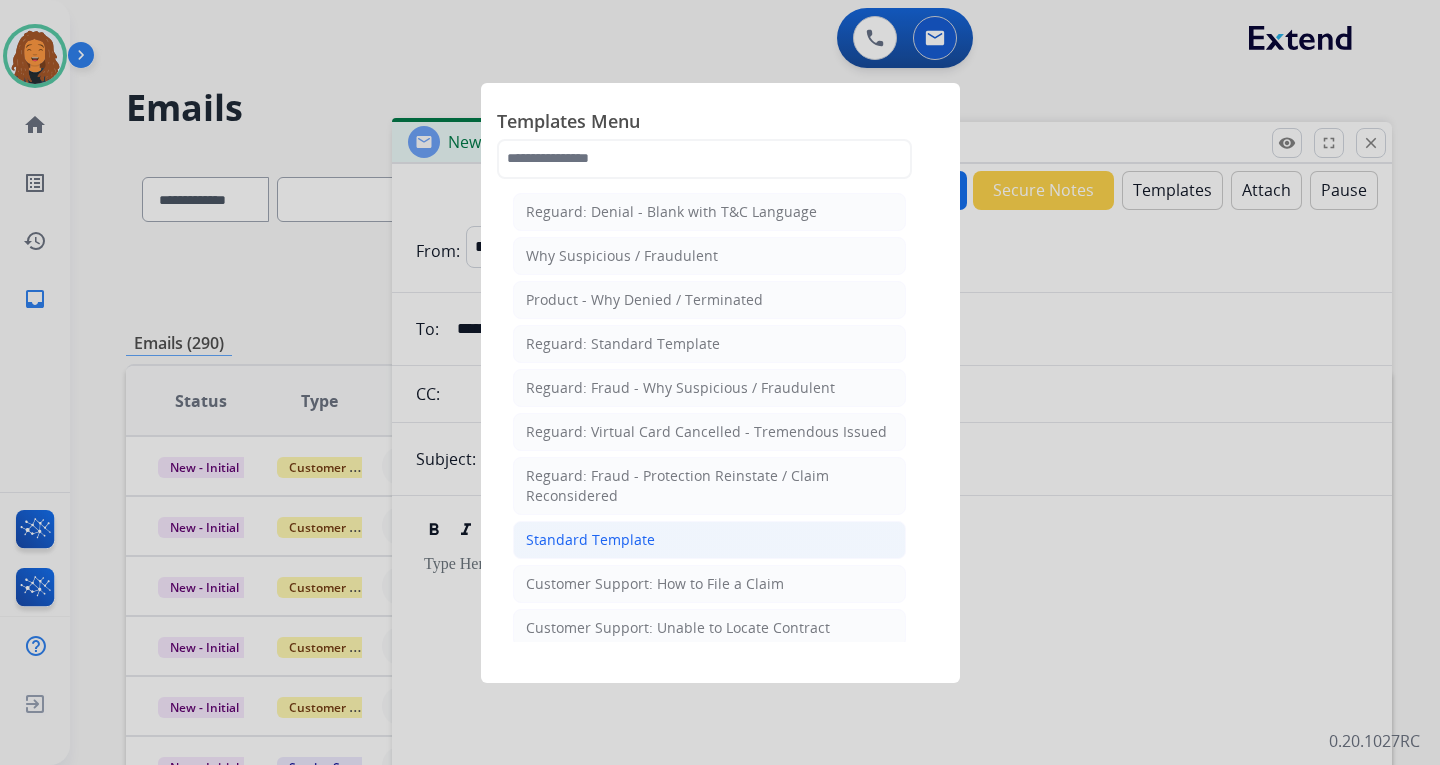 click on "Standard Template" 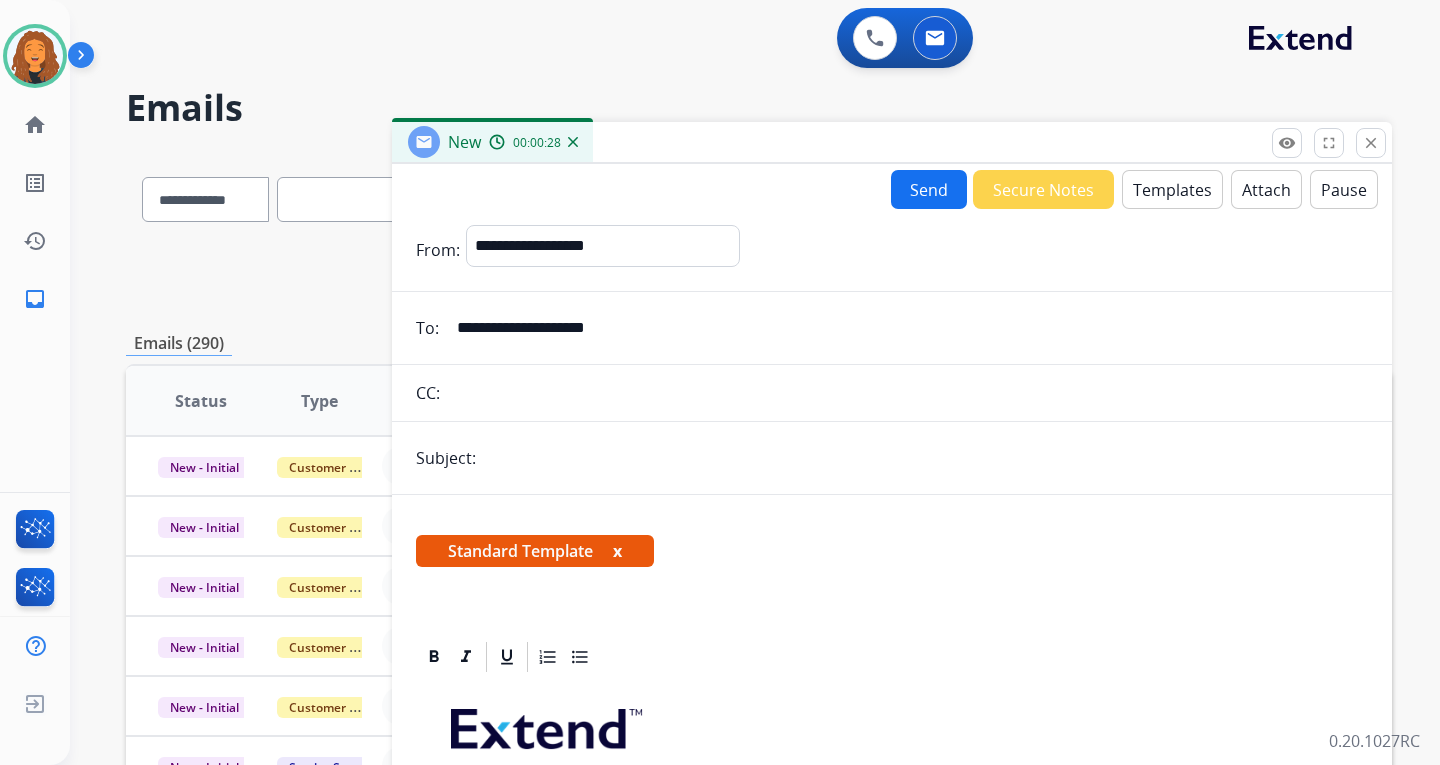 click on "Templates" at bounding box center (1172, 189) 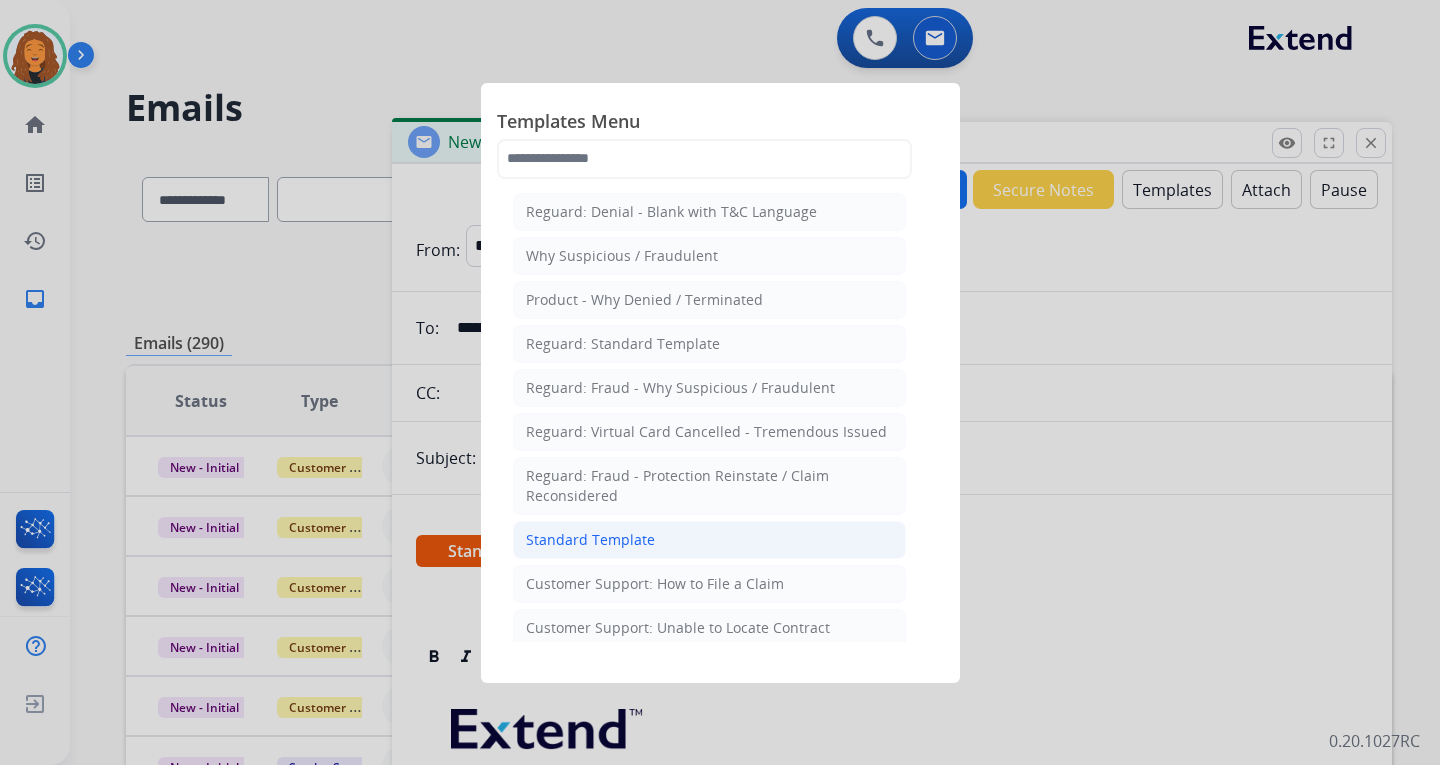 click on "Standard Template" 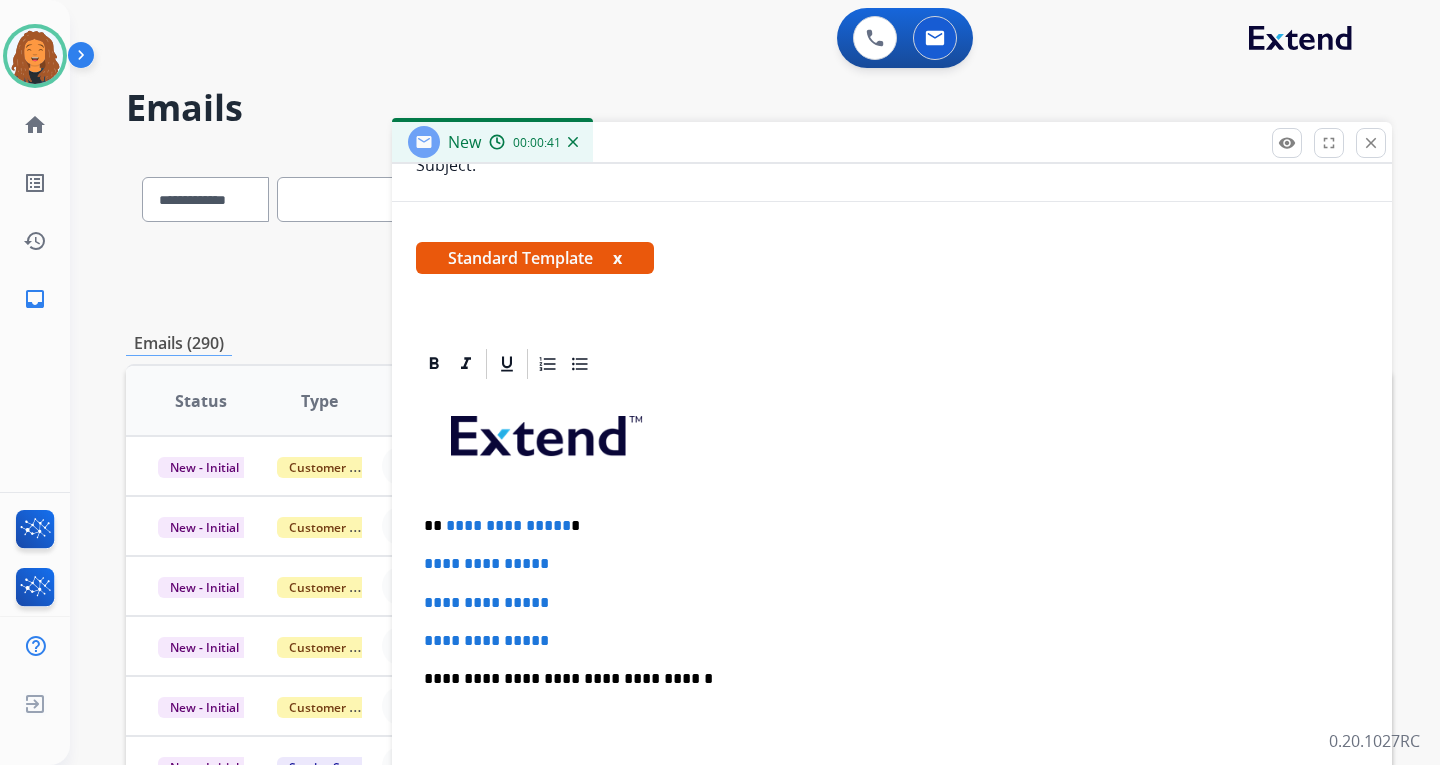 scroll, scrollTop: 300, scrollLeft: 0, axis: vertical 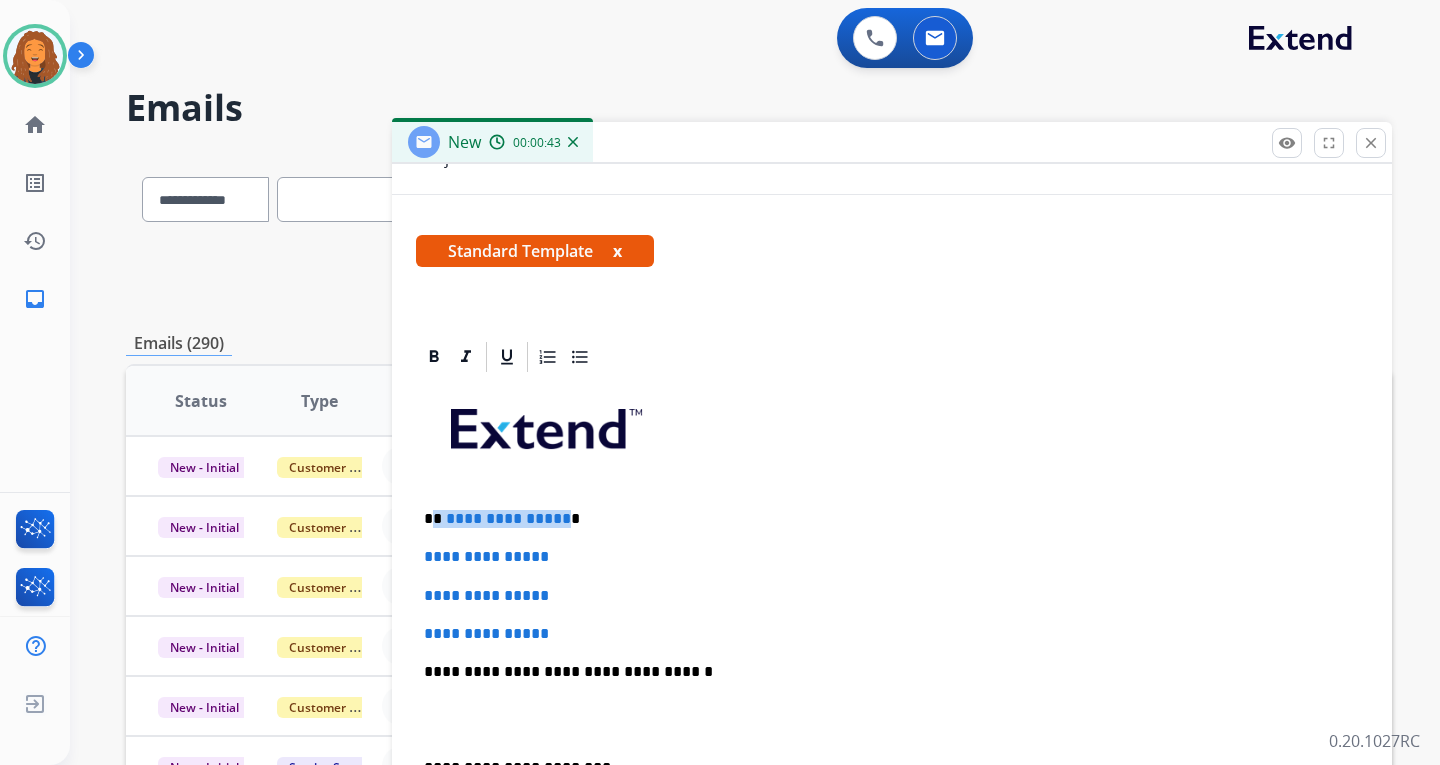 drag, startPoint x: 560, startPoint y: 522, endPoint x: 434, endPoint y: 544, distance: 127.90621 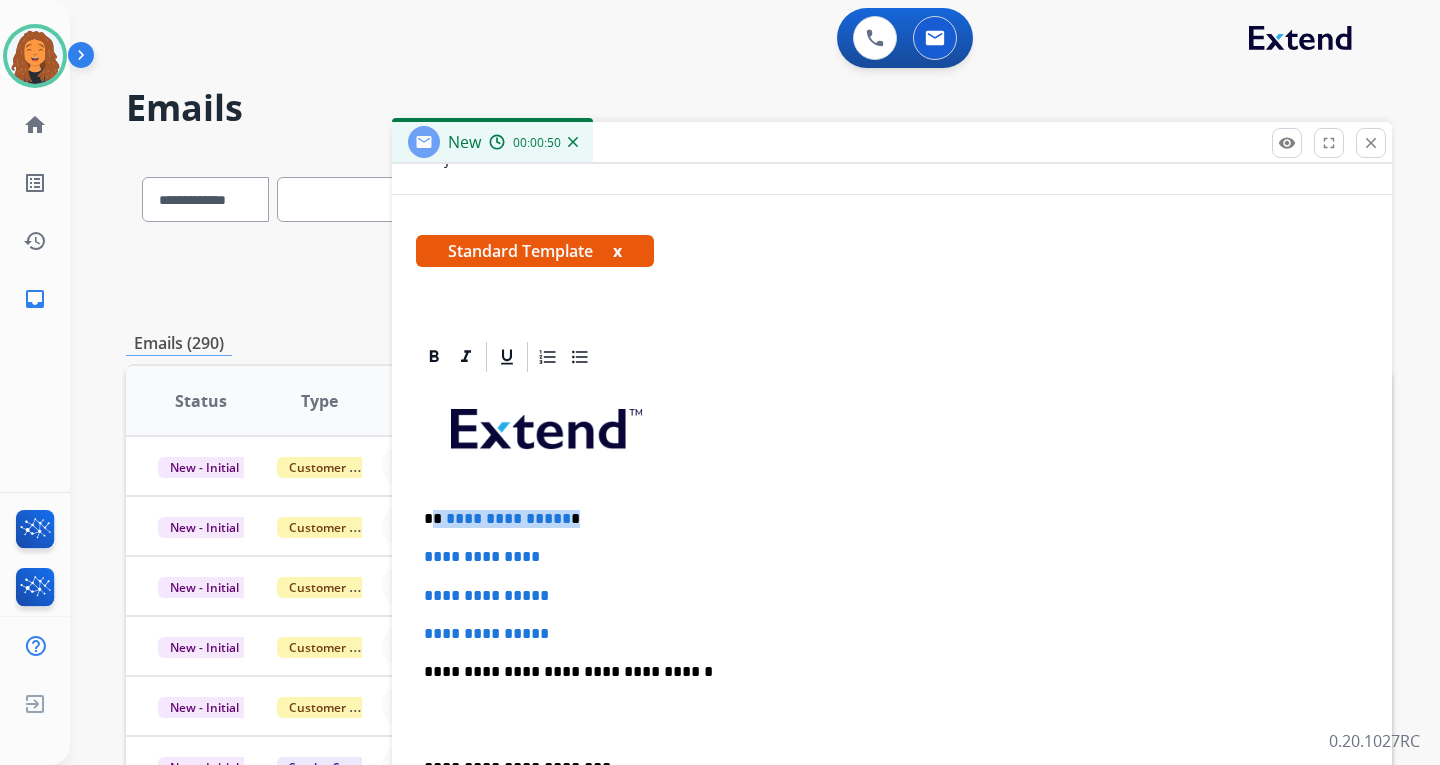 drag, startPoint x: 555, startPoint y: 518, endPoint x: 430, endPoint y: 517, distance: 125.004 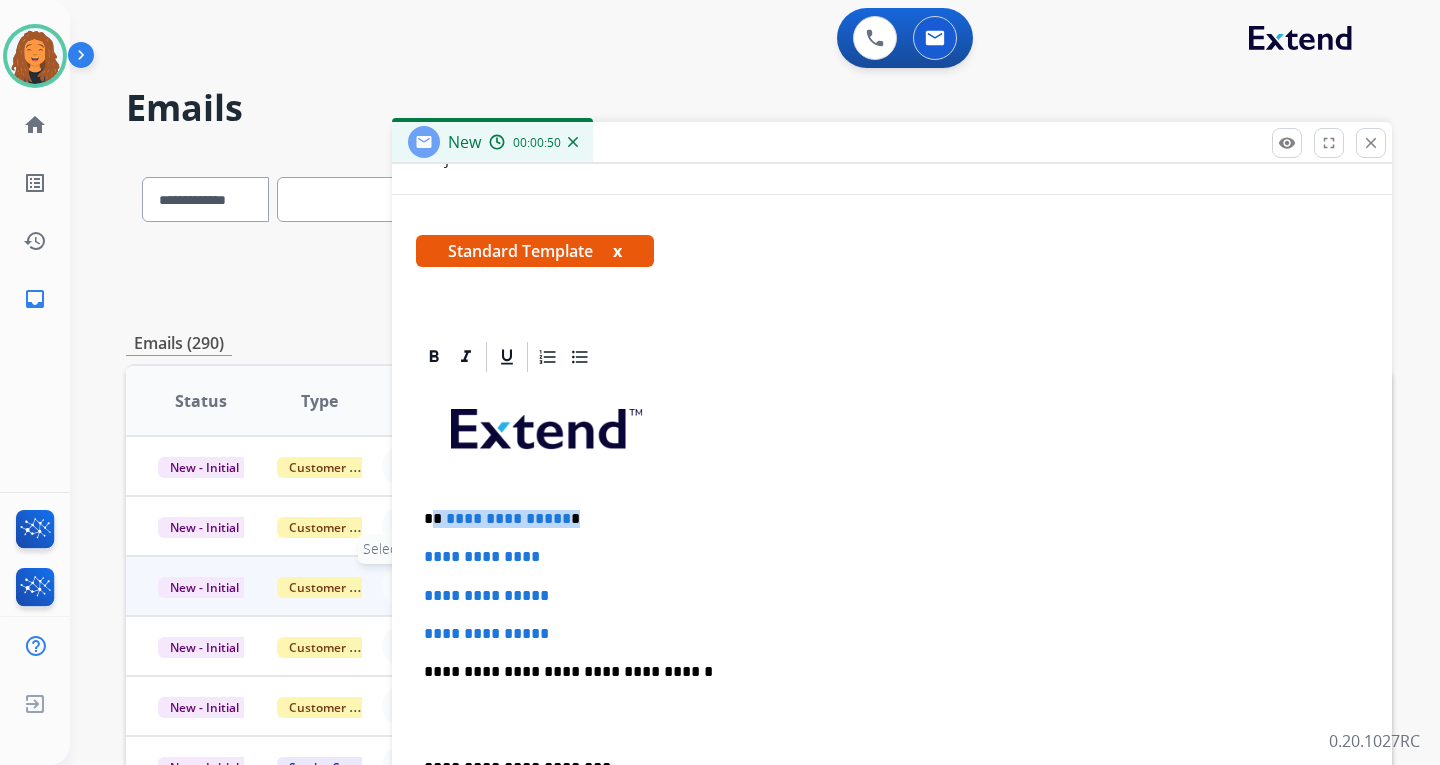 type 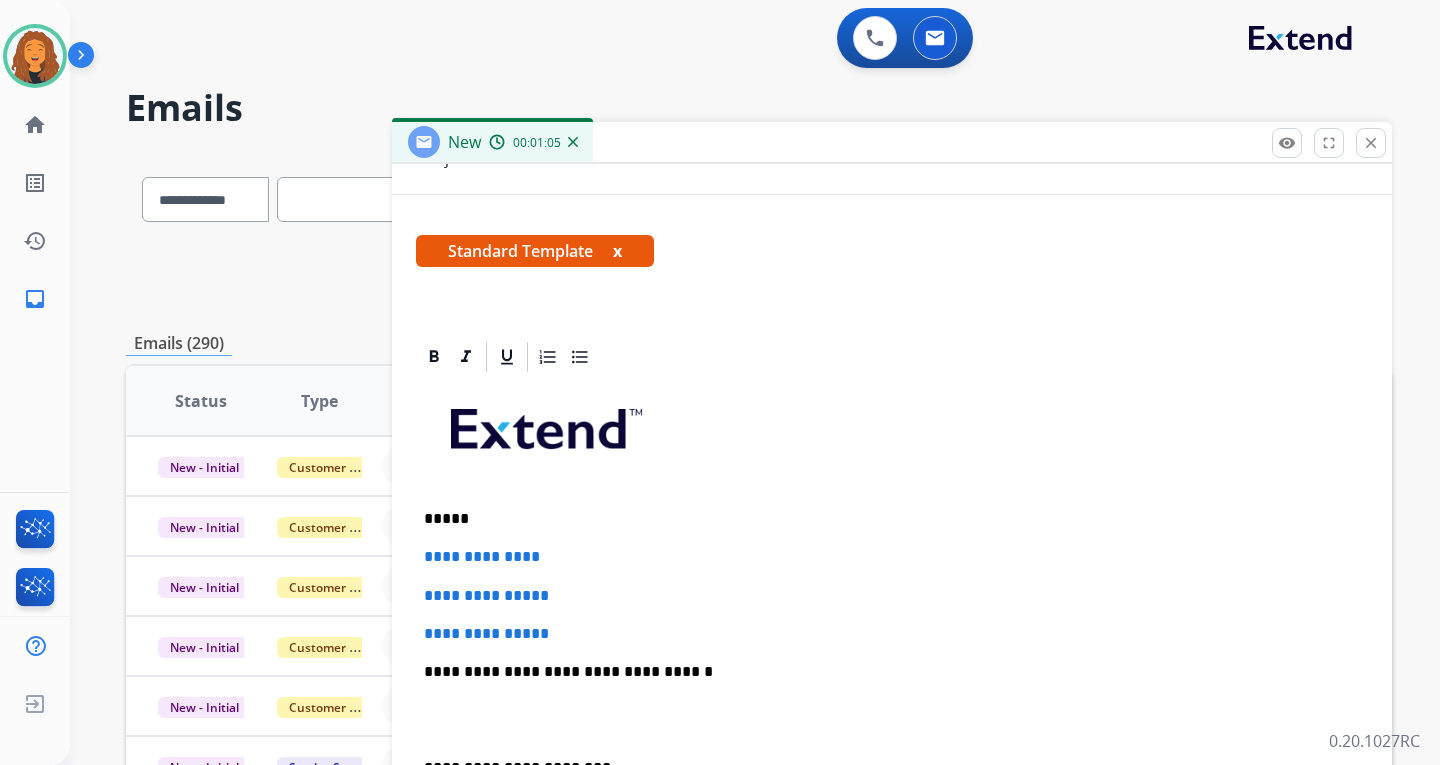 click on "**********" at bounding box center (892, 719) 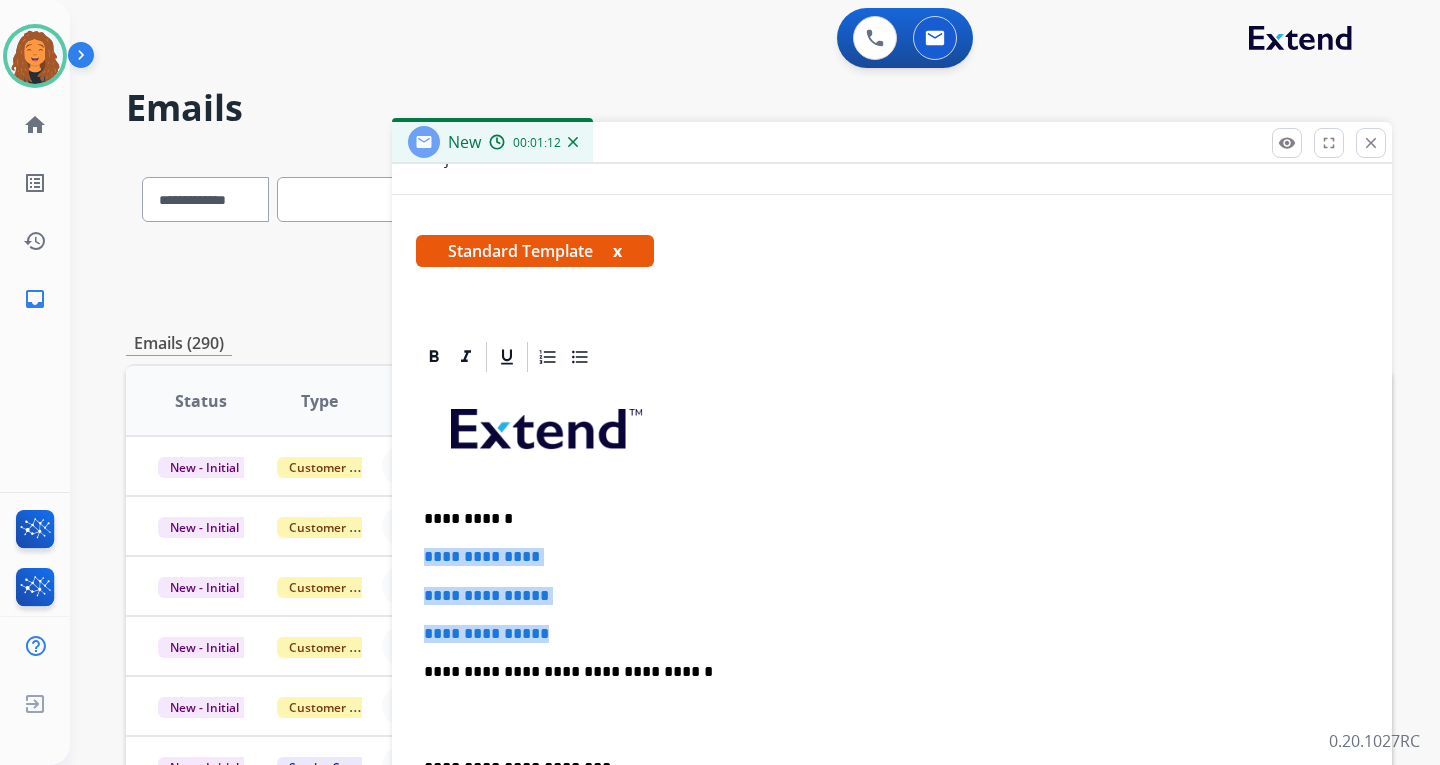 drag, startPoint x: 538, startPoint y: 625, endPoint x: 411, endPoint y: 558, distance: 143.58969 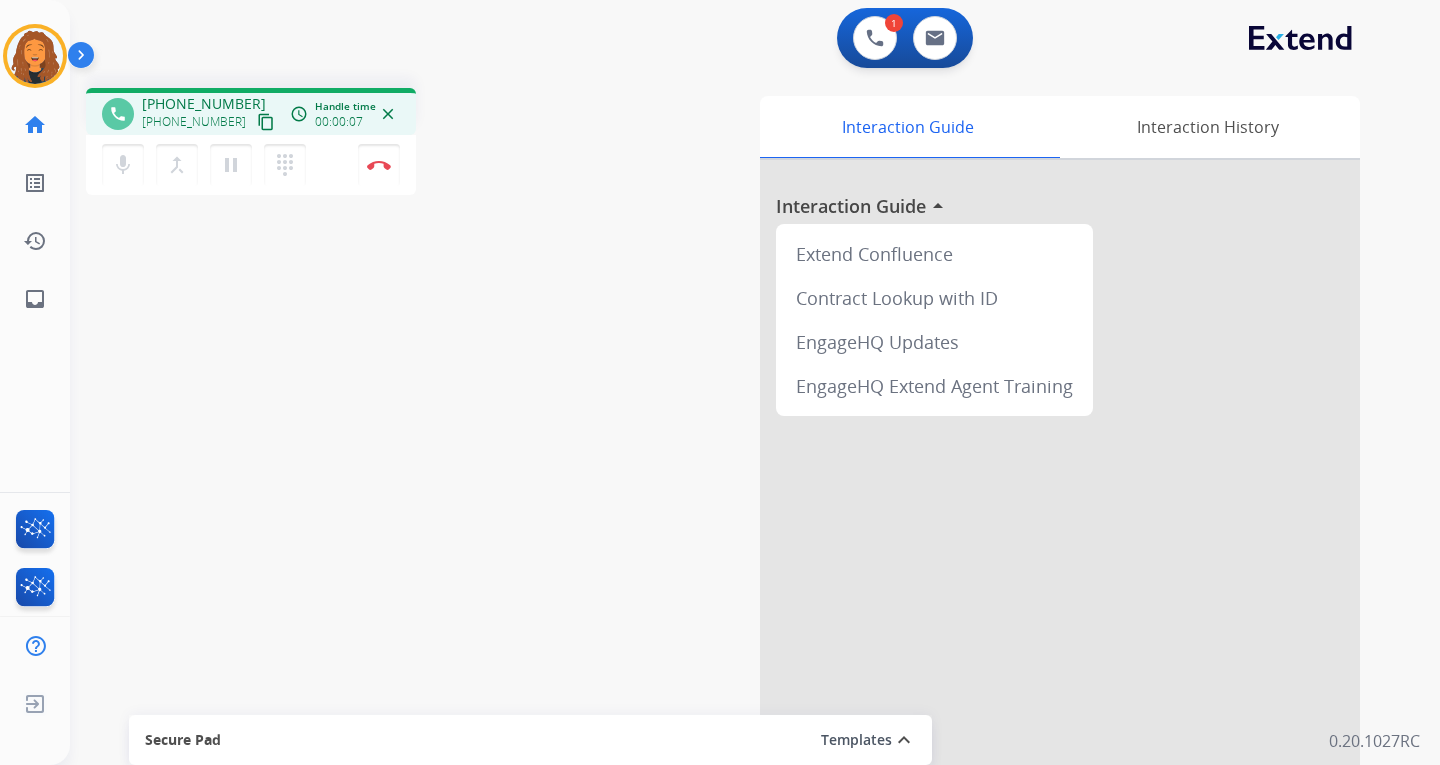 click on "phone +13122135511 +13122135511 content_copy access_time Call metrics Queue   00:09 Hold   00:00 Talk   00:08 Total   00:16 Handle time 00:00:07 close mic Mute merge_type Bridge pause Hold dialpad Dialpad Disconnect swap_horiz Break voice bridge close_fullscreen Connect 3-Way Call merge_type Separate 3-Way Call  Interaction Guide   Interaction History  Interaction Guide arrow_drop_up  Extend Confluence   Contract Lookup with ID   EngageHQ Updates   EngageHQ Extend Agent Training  Secure Pad Templates expand_less Choose a template Save" at bounding box center (731, 489) 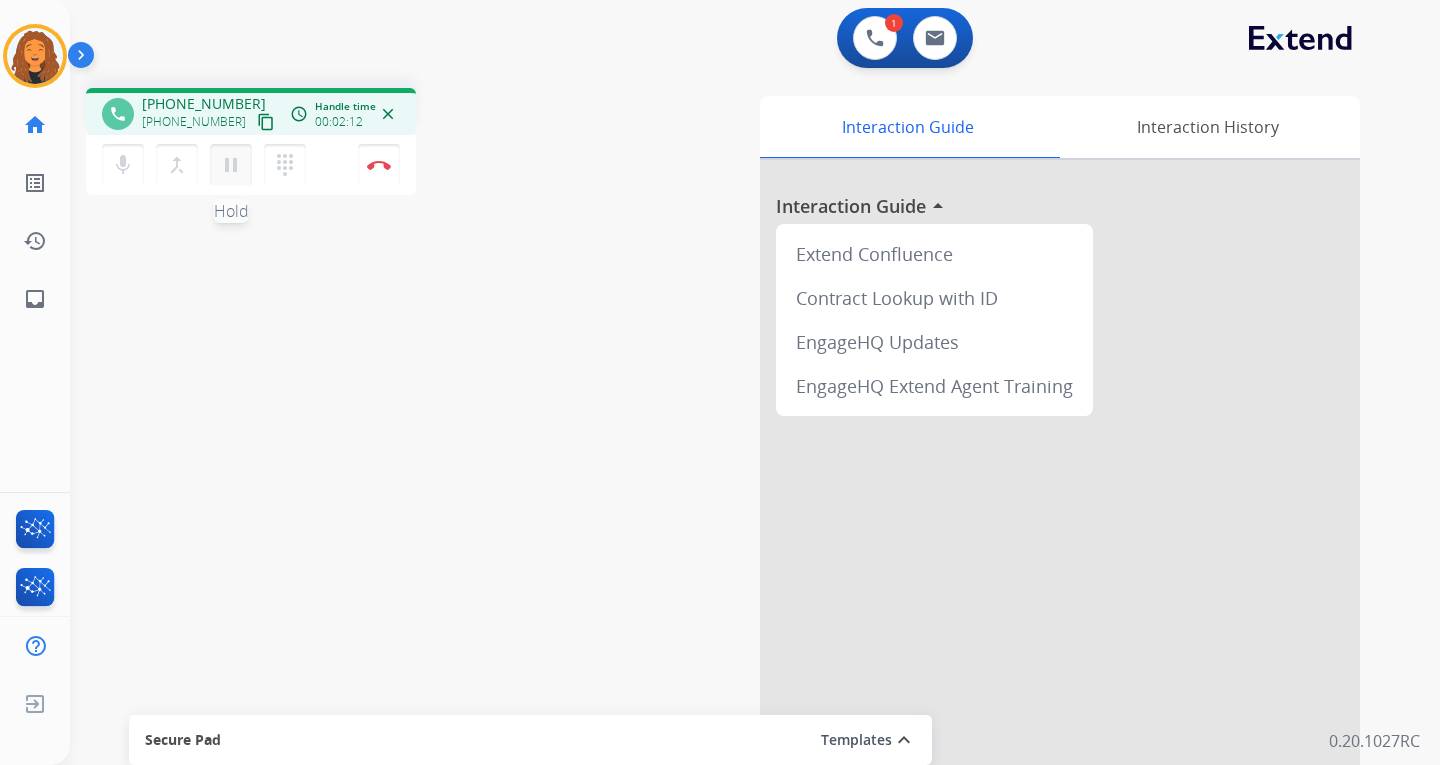 click on "pause" at bounding box center (231, 165) 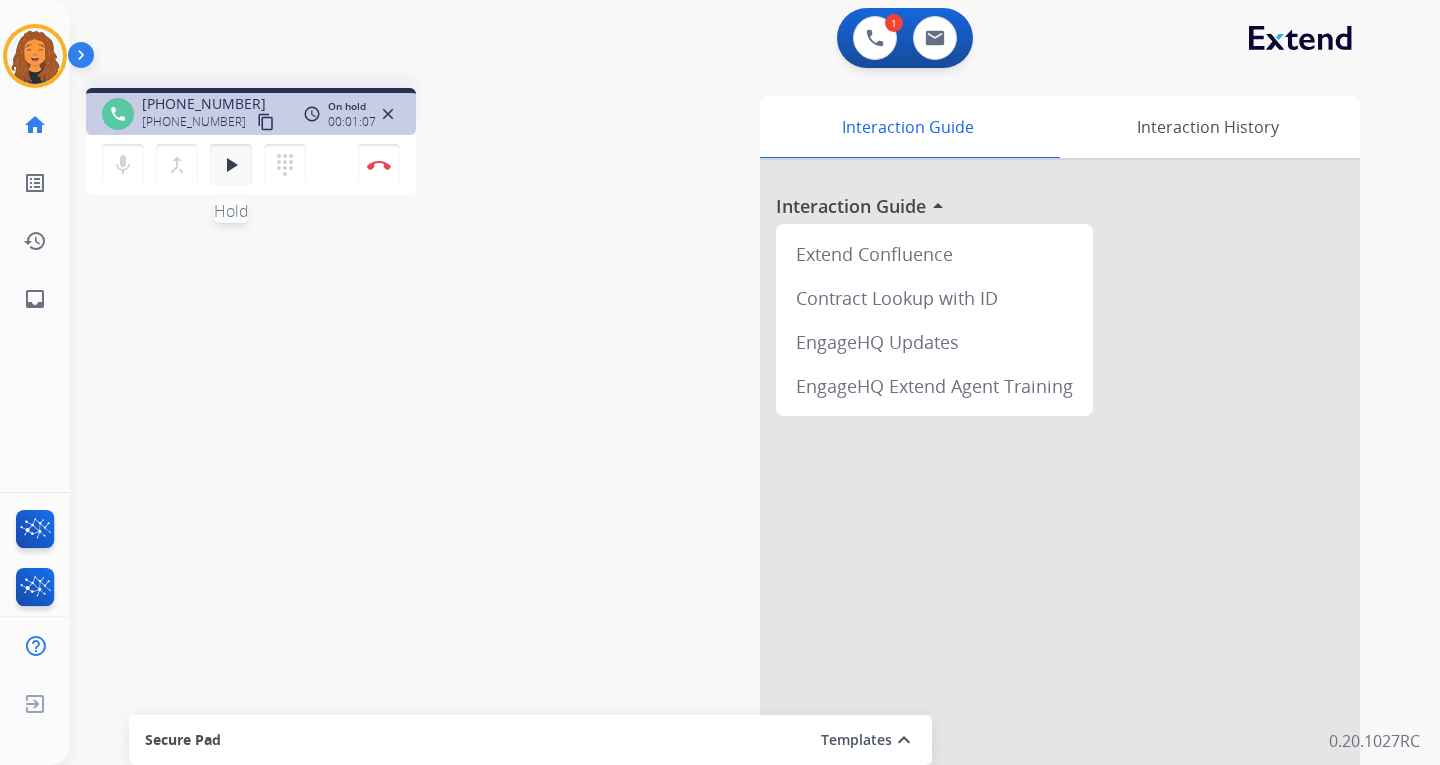 click on "play_arrow" at bounding box center [231, 165] 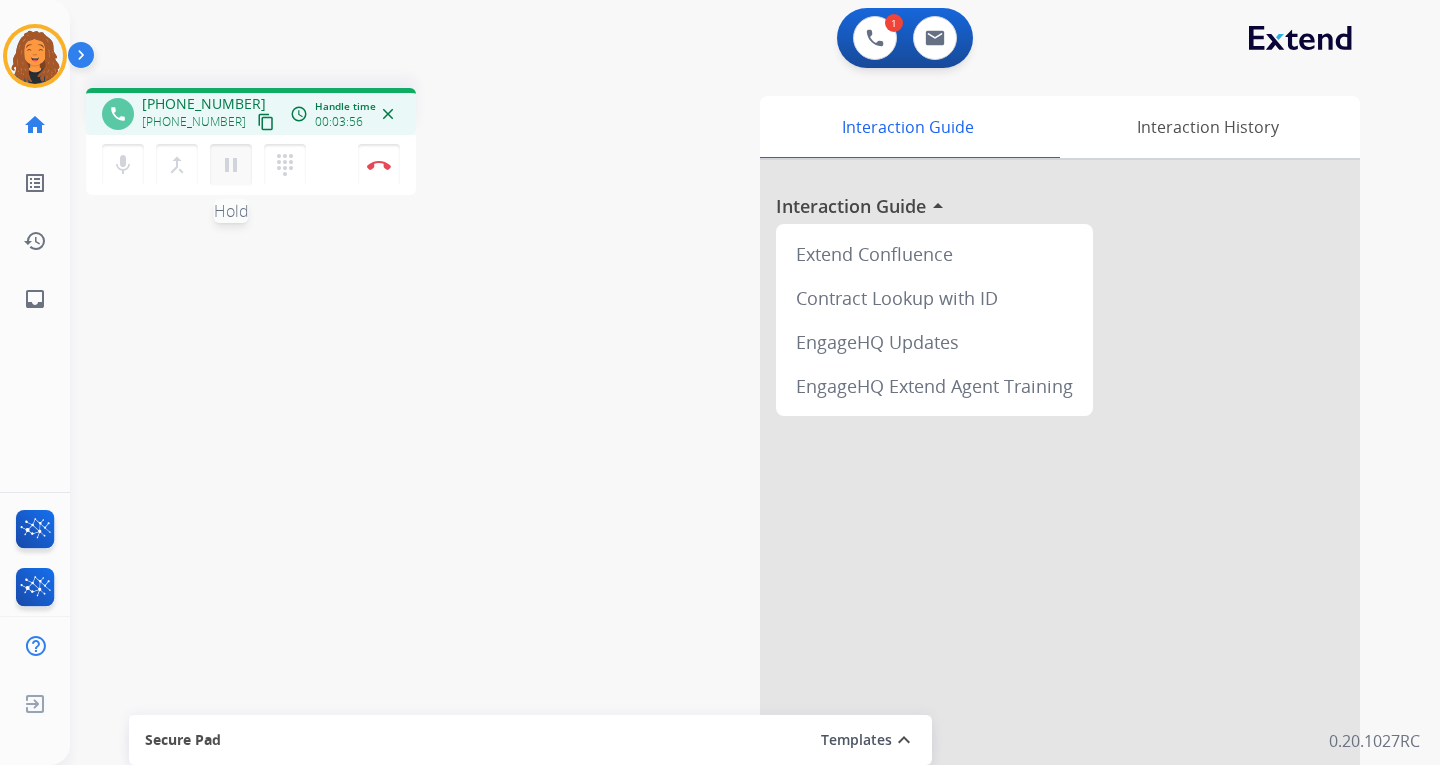 click on "pause" at bounding box center [231, 165] 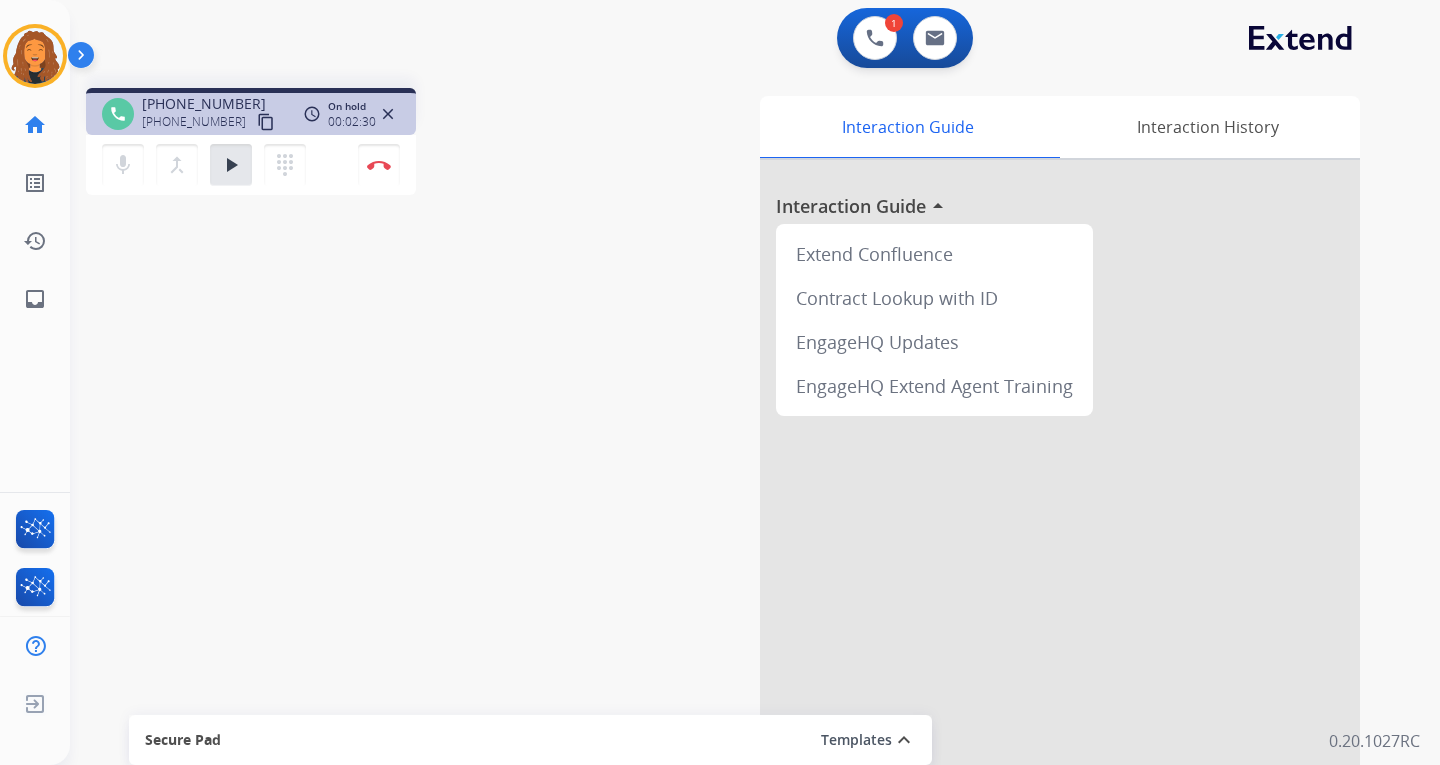 click on "phone +13122135511 +13122135511 content_copy access_time Call metrics Queue   00:09 Hold   01:38 Talk   02:50 Total   05:36 On hold 00:02:30 close mic Mute merge_type Bridge play_arrow Hold dialpad Dialpad Disconnect swap_horiz Break voice bridge close_fullscreen Connect 3-Way Call merge_type Separate 3-Way Call  Interaction Guide   Interaction History  Interaction Guide arrow_drop_up  Extend Confluence   Contract Lookup with ID   EngageHQ Updates   EngageHQ Extend Agent Training  Secure Pad Templates expand_less Choose a template Save" at bounding box center [731, 489] 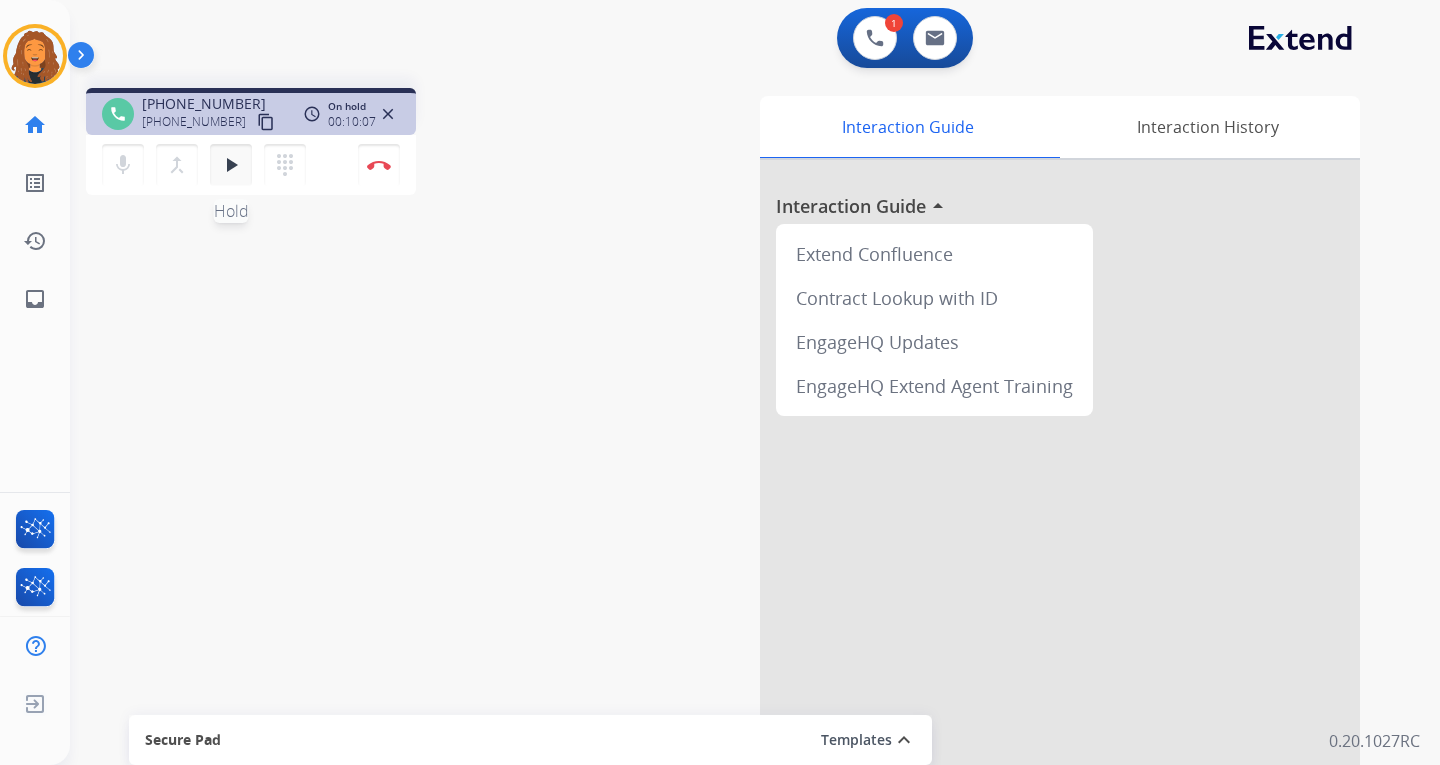 click on "play_arrow" at bounding box center [231, 165] 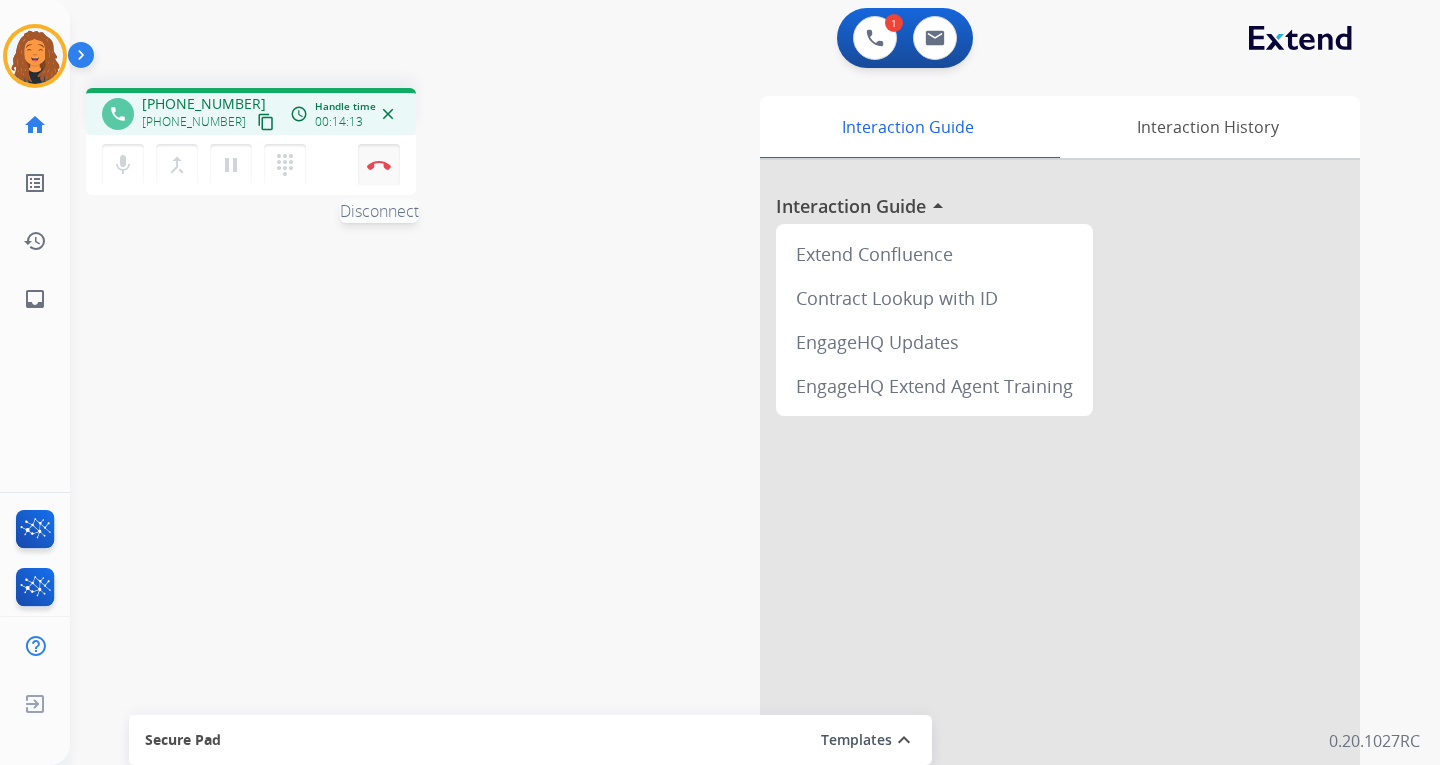 click on "Disconnect" at bounding box center [379, 165] 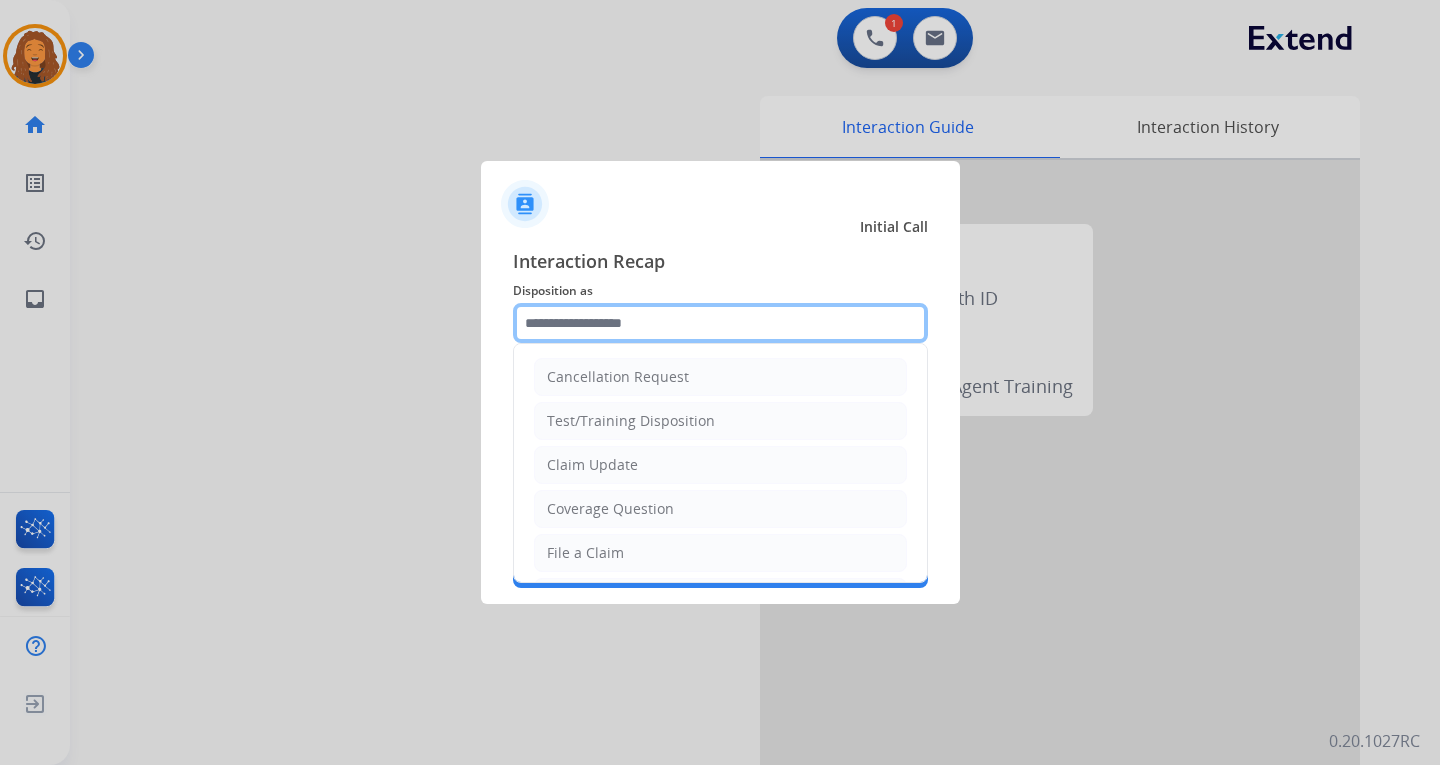 click 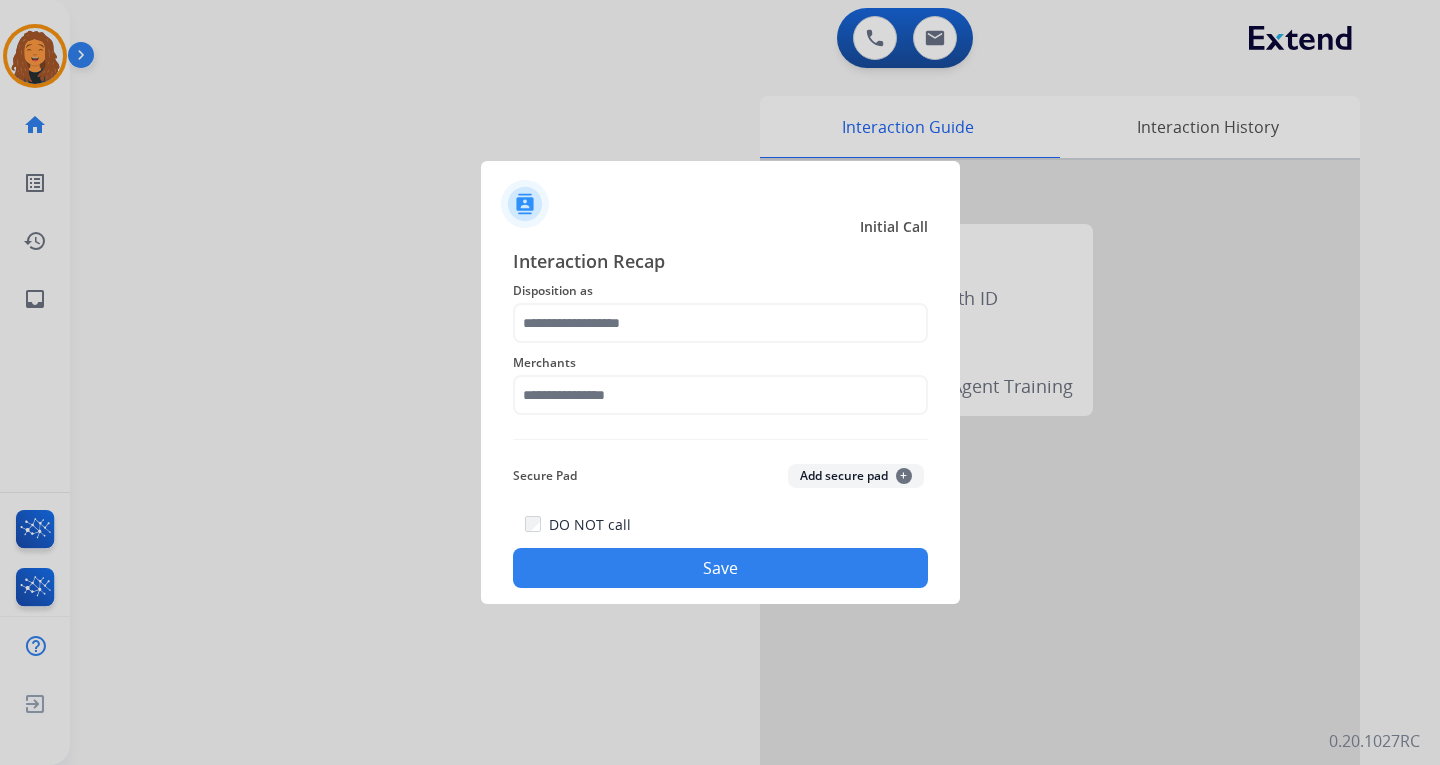 click on "Secure Pad  Add secure pad  +" 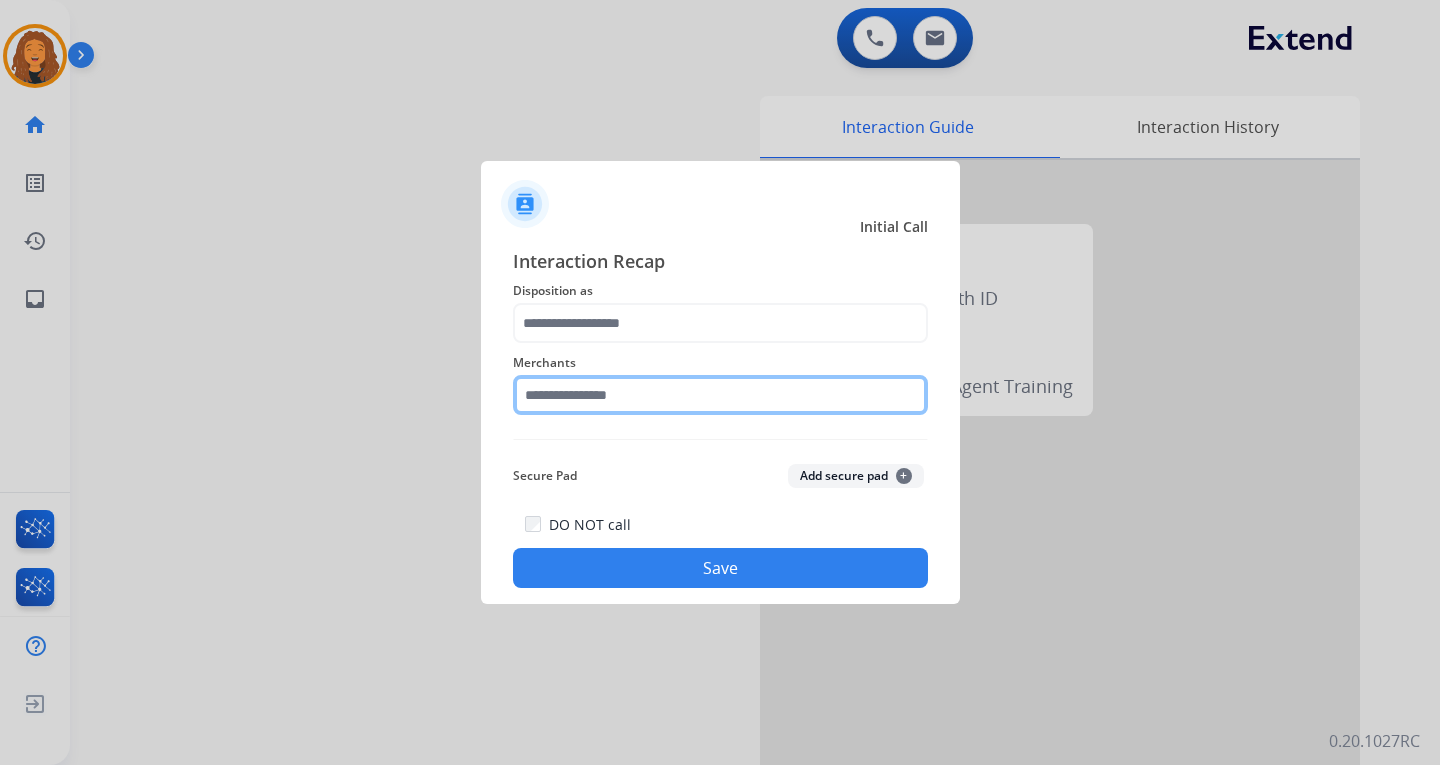 drag, startPoint x: 587, startPoint y: 390, endPoint x: 584, endPoint y: 400, distance: 10.440307 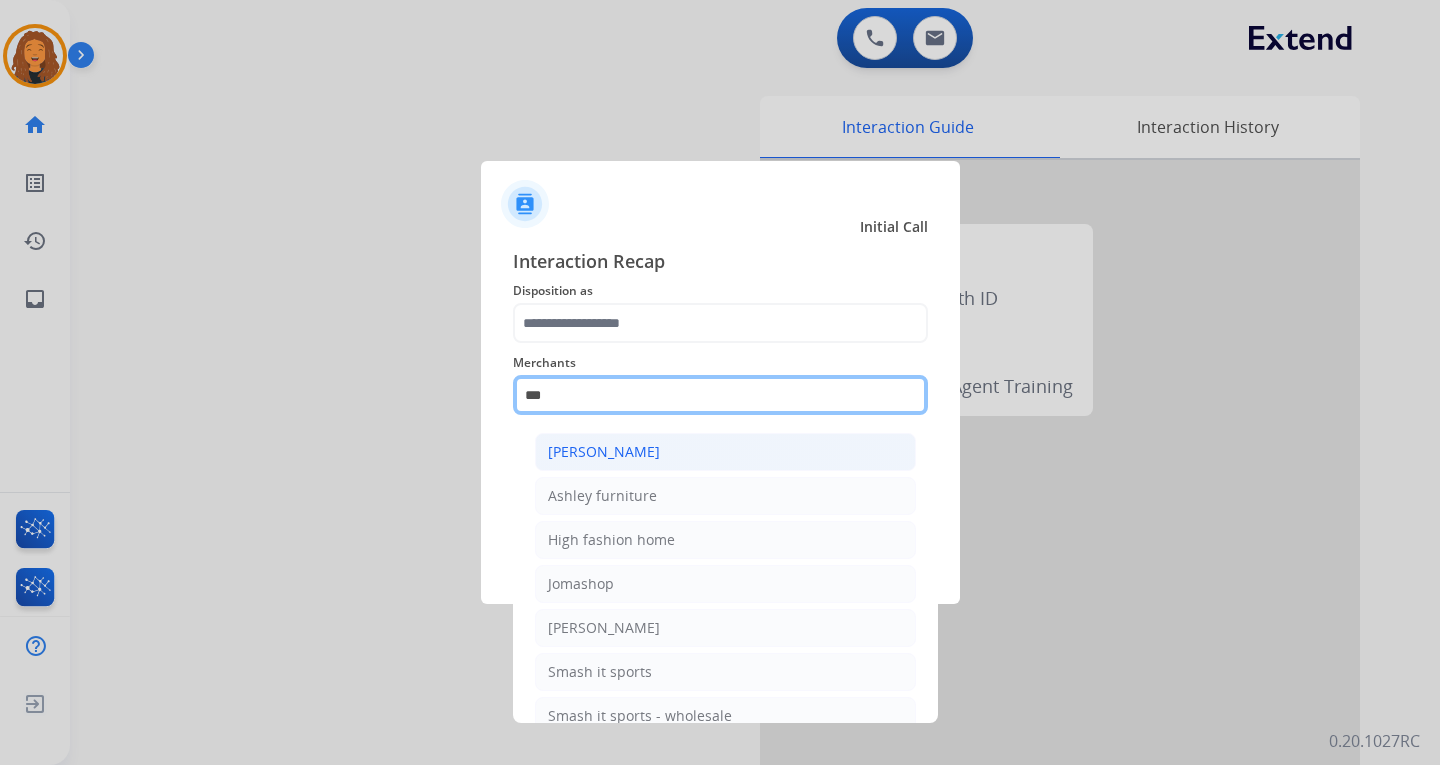 type on "***" 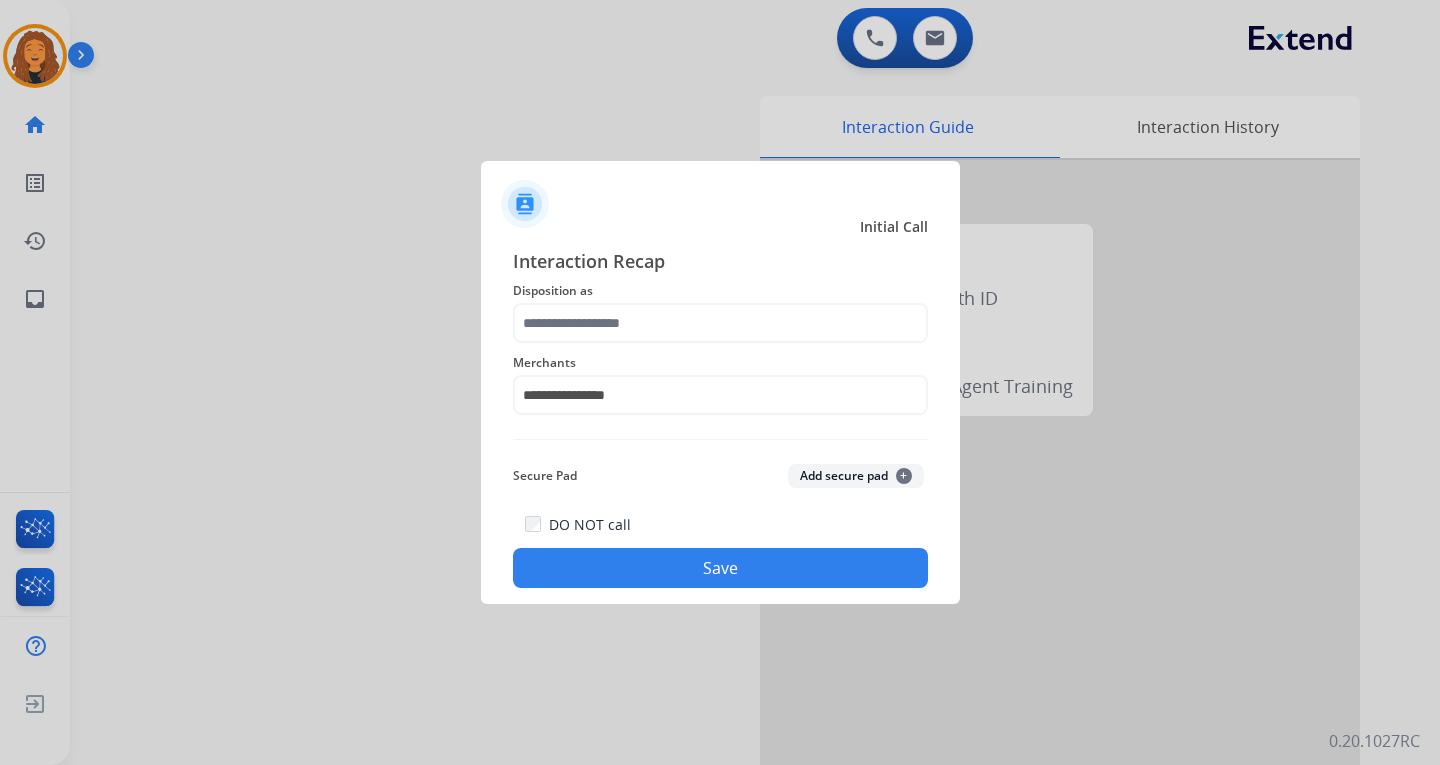 scroll, scrollTop: 0, scrollLeft: 0, axis: both 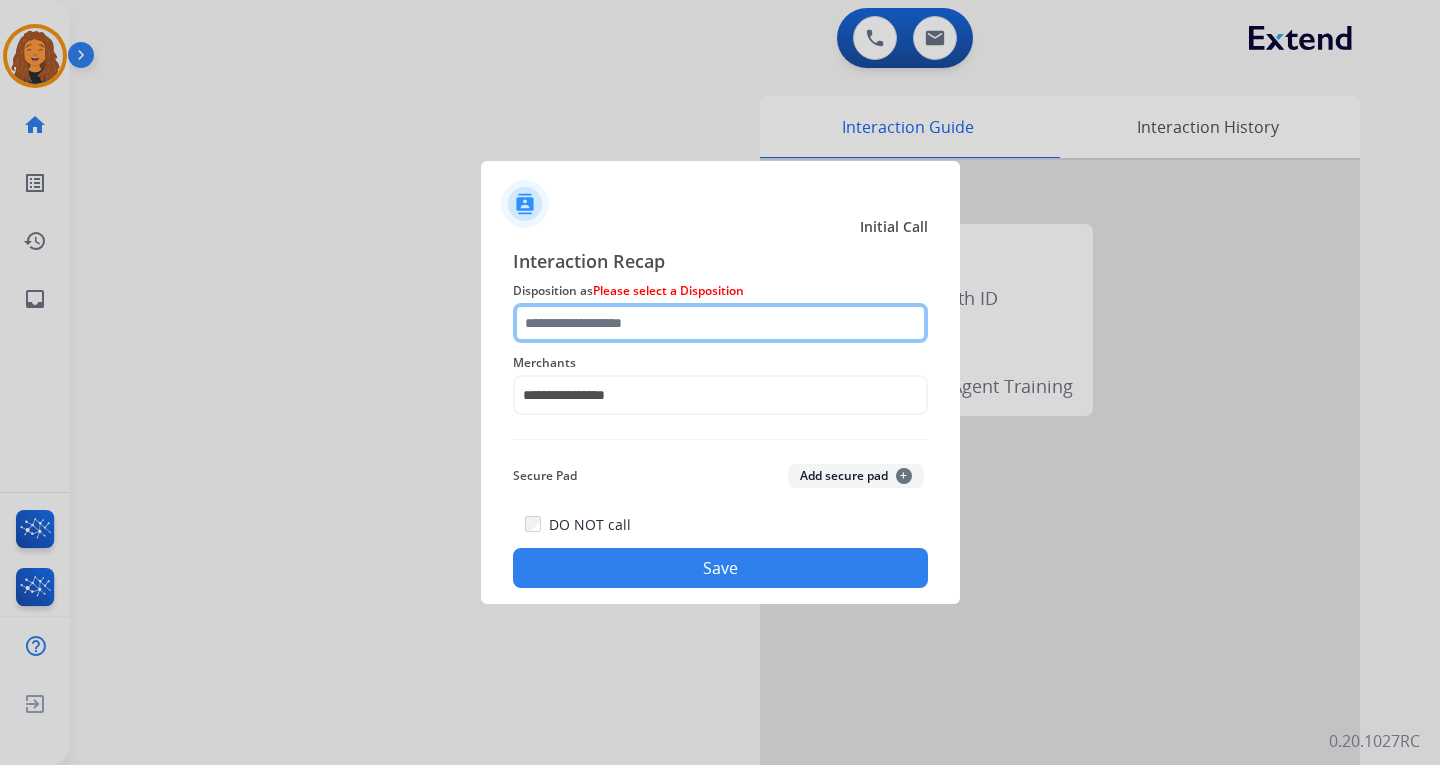 click 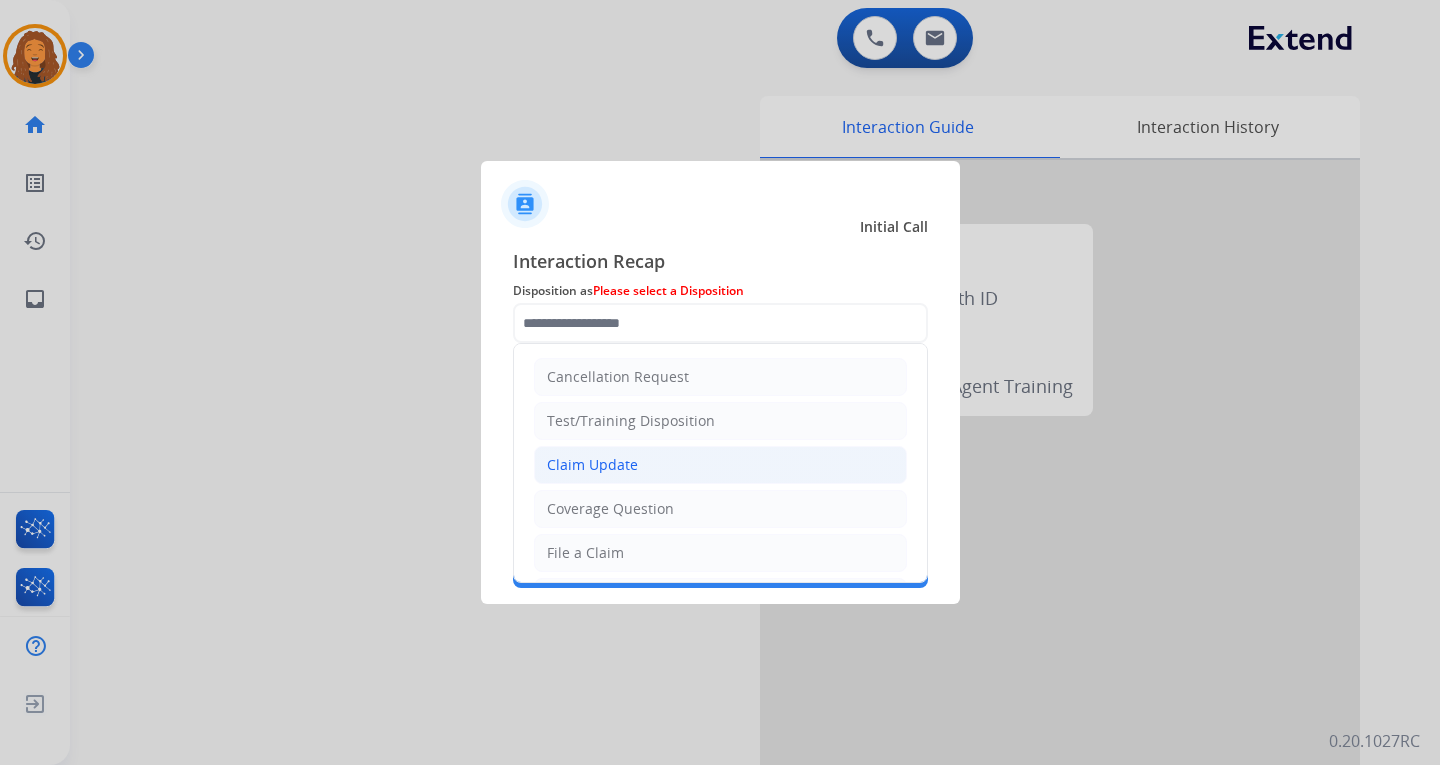click on "Claim Update" 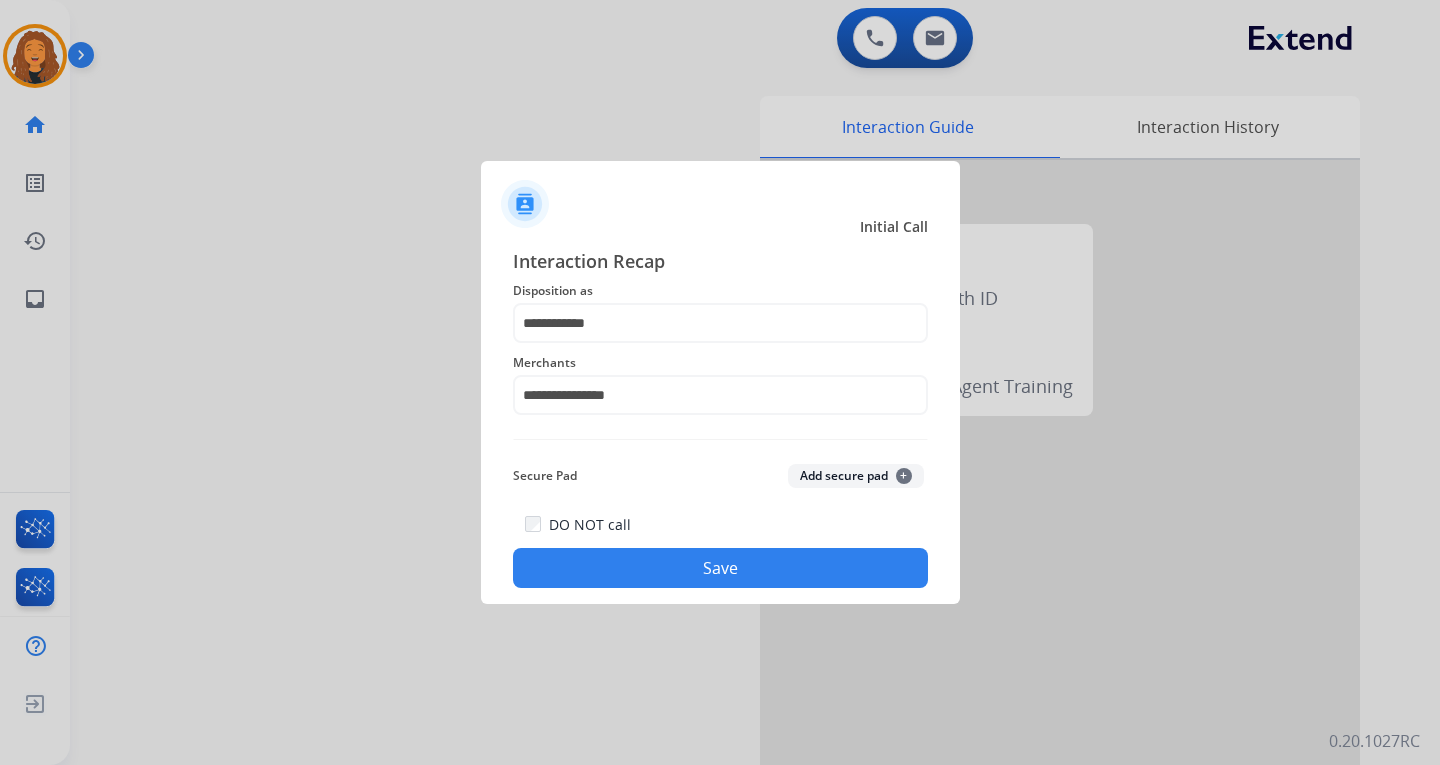 drag, startPoint x: 692, startPoint y: 570, endPoint x: 674, endPoint y: 549, distance: 27.658634 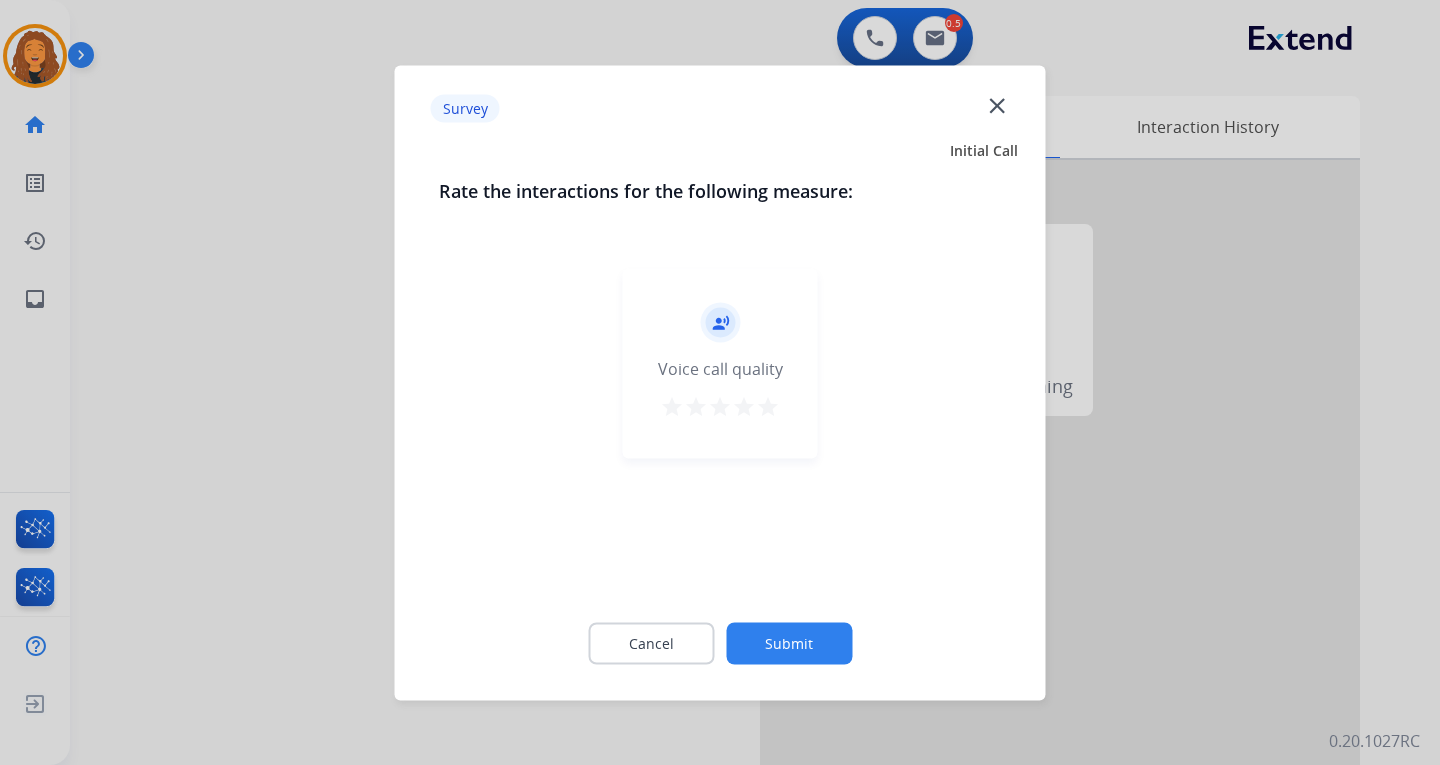 click on "Submit" 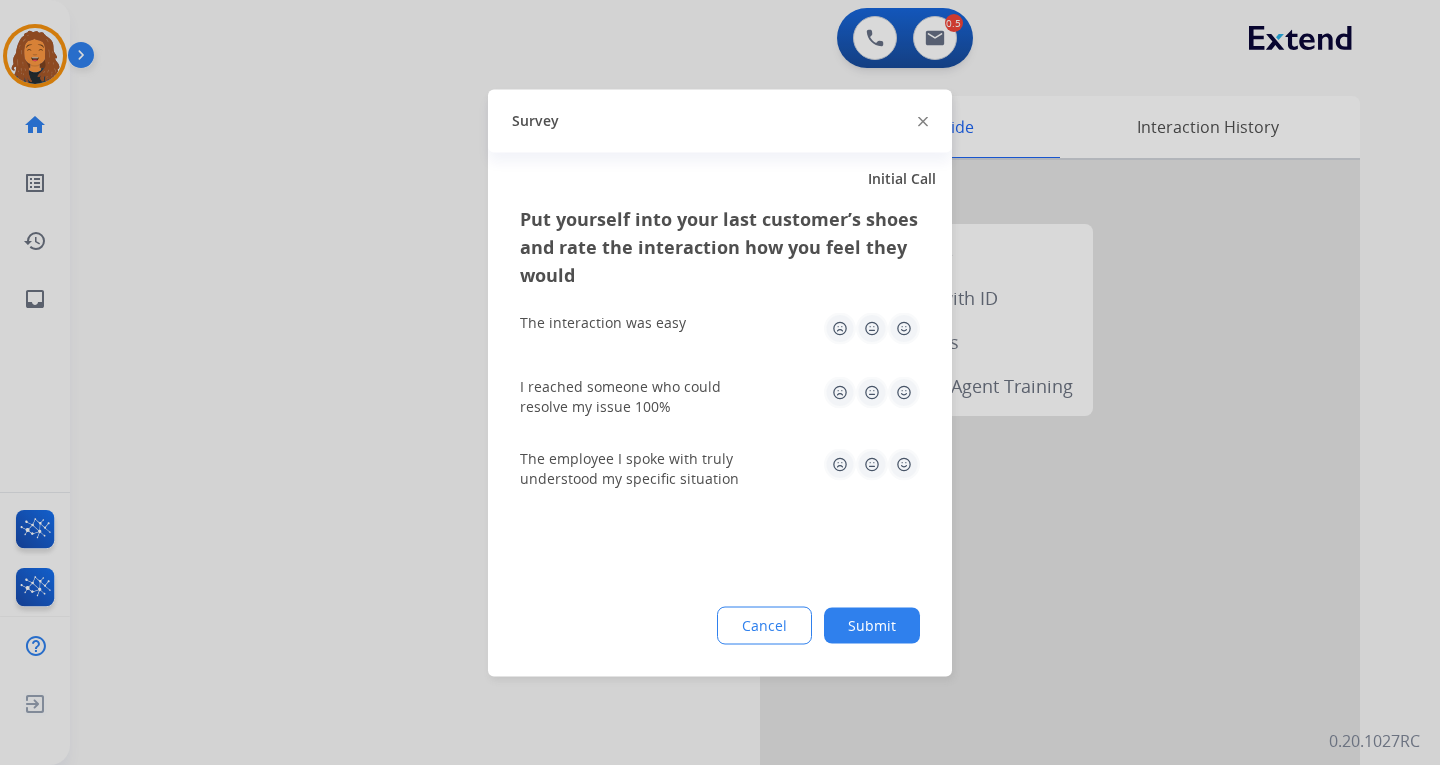 drag, startPoint x: 888, startPoint y: 622, endPoint x: 1060, endPoint y: 227, distance: 430.82364 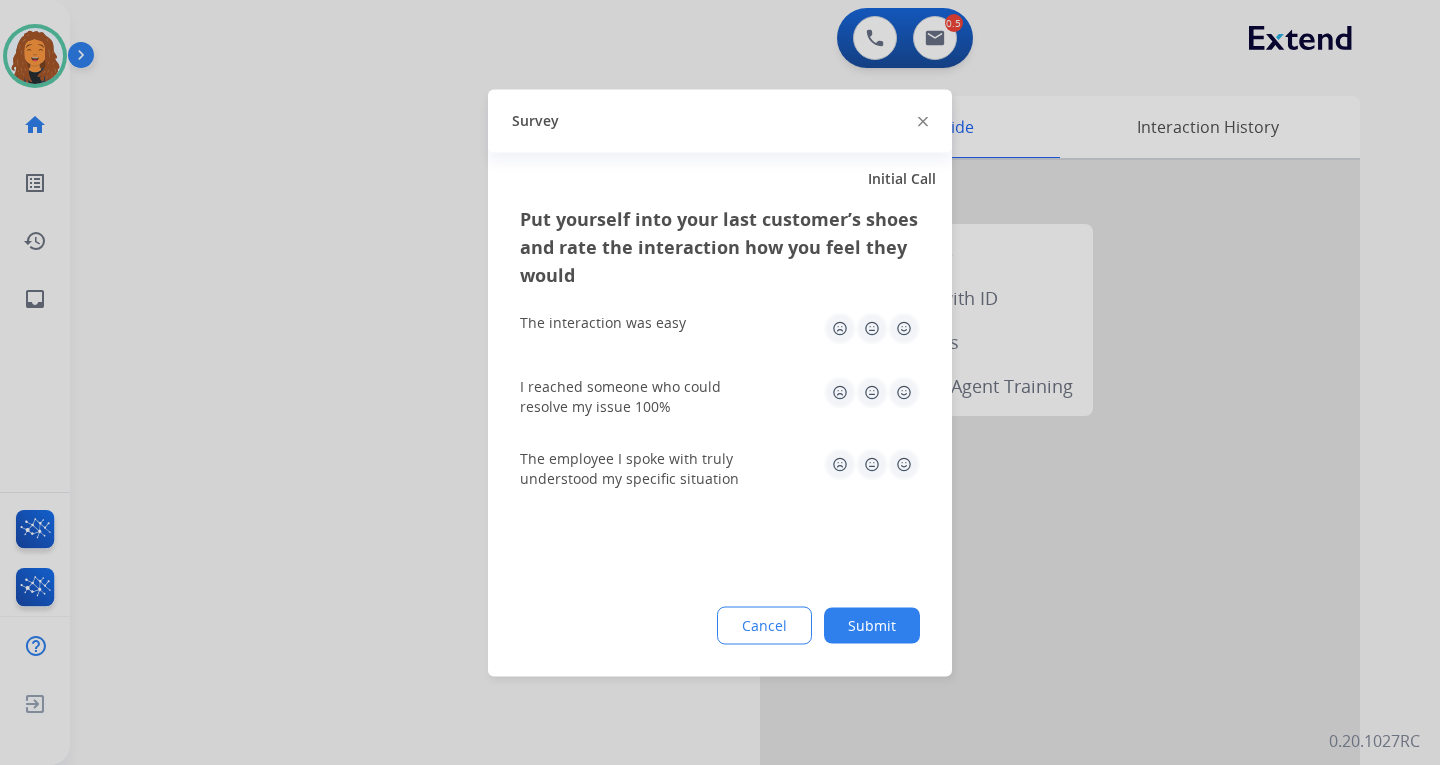 click on "Submit" 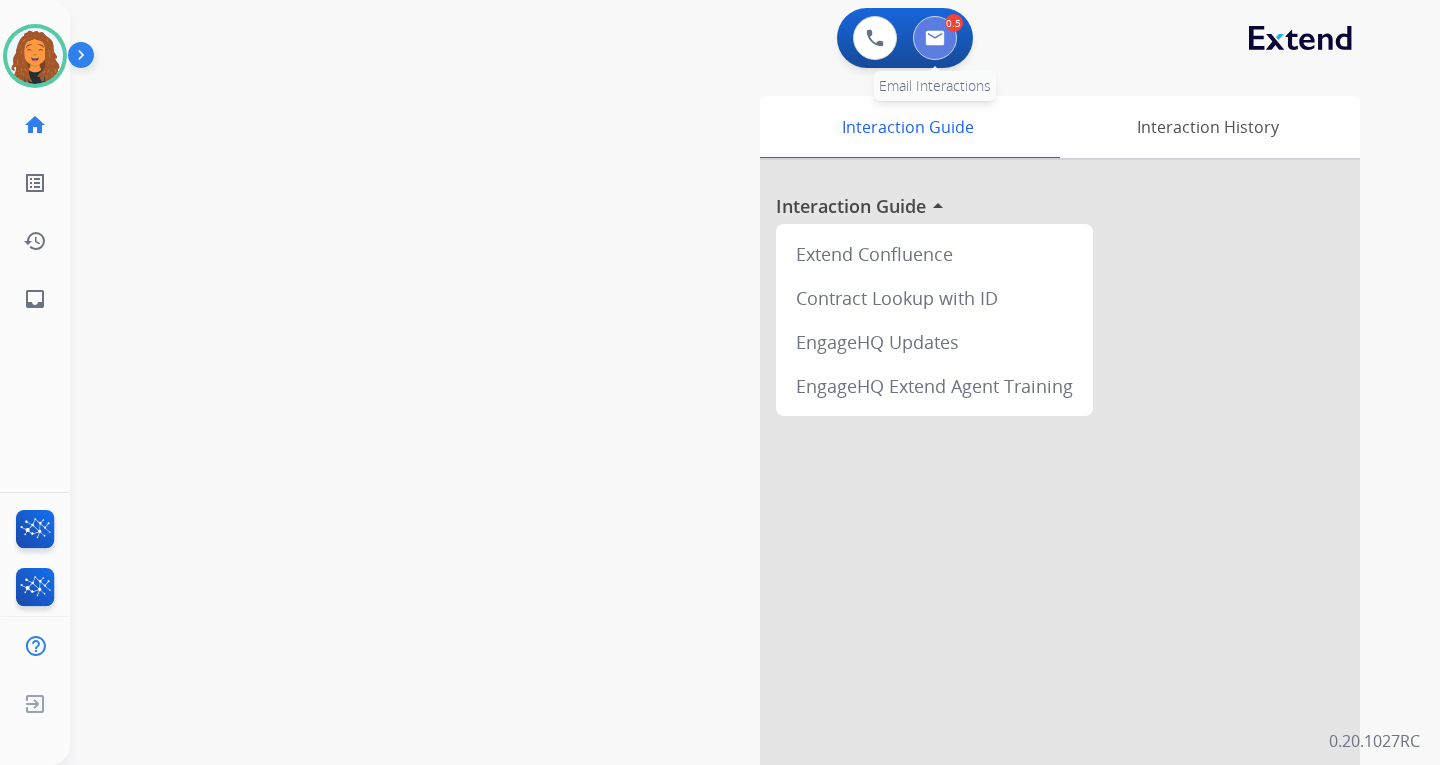 click at bounding box center (935, 38) 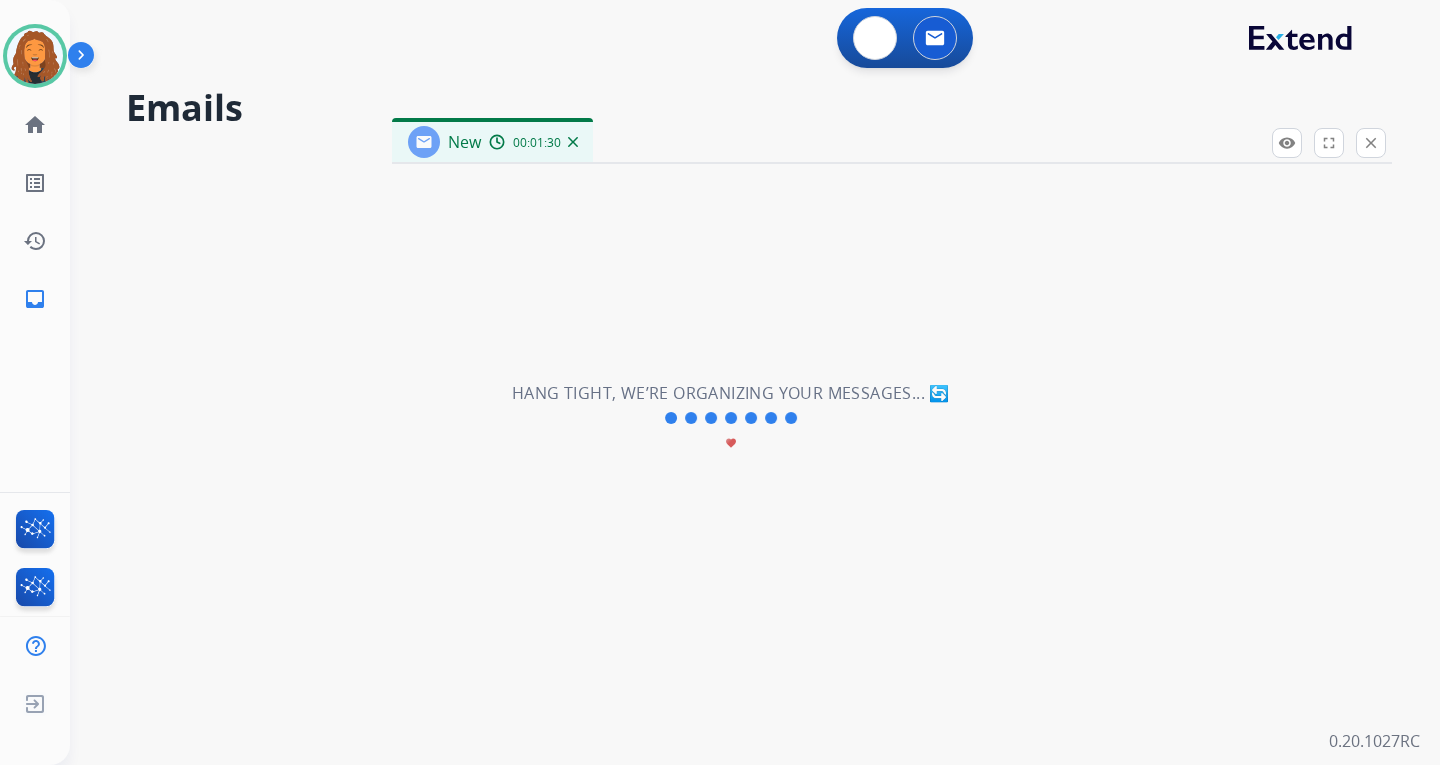 select on "**********" 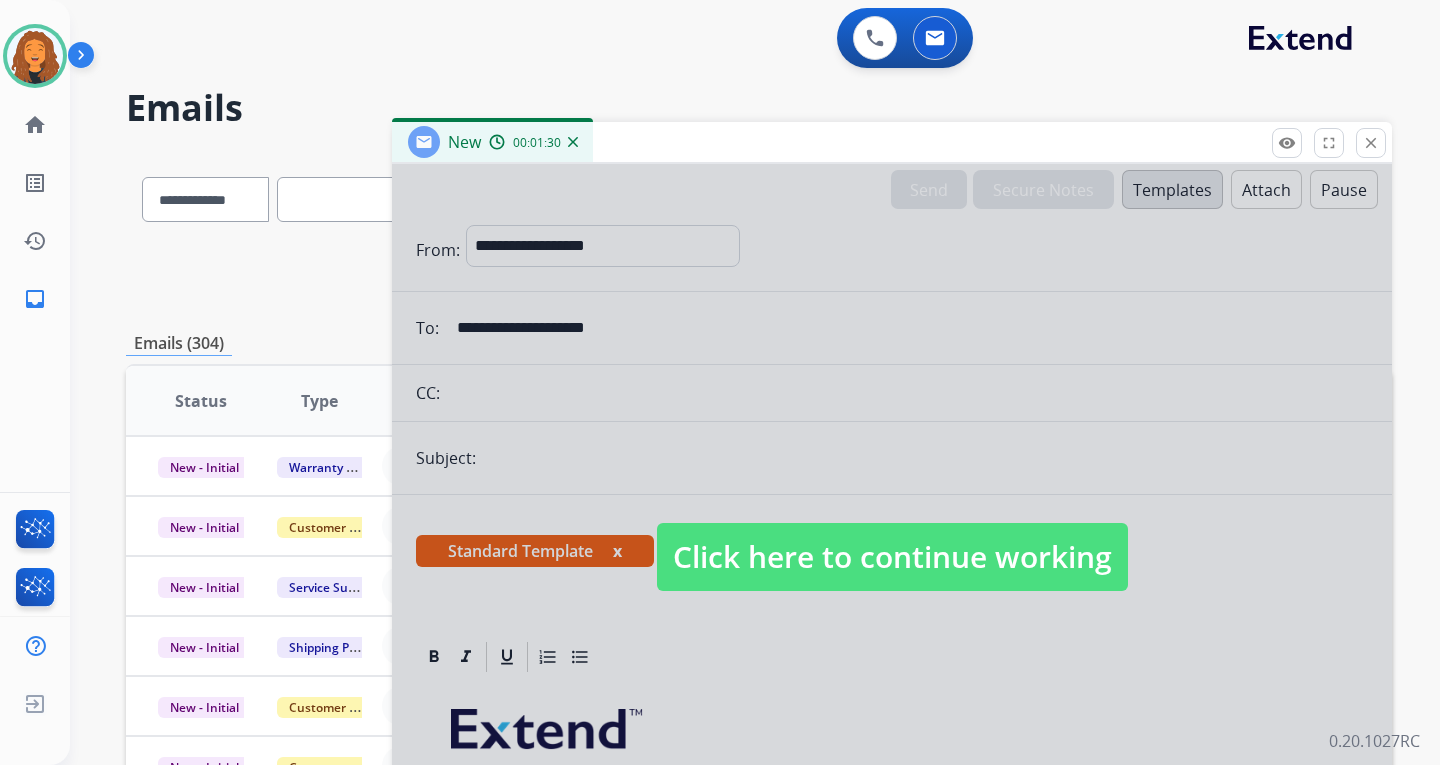 click on "Click here to continue working" at bounding box center [892, 557] 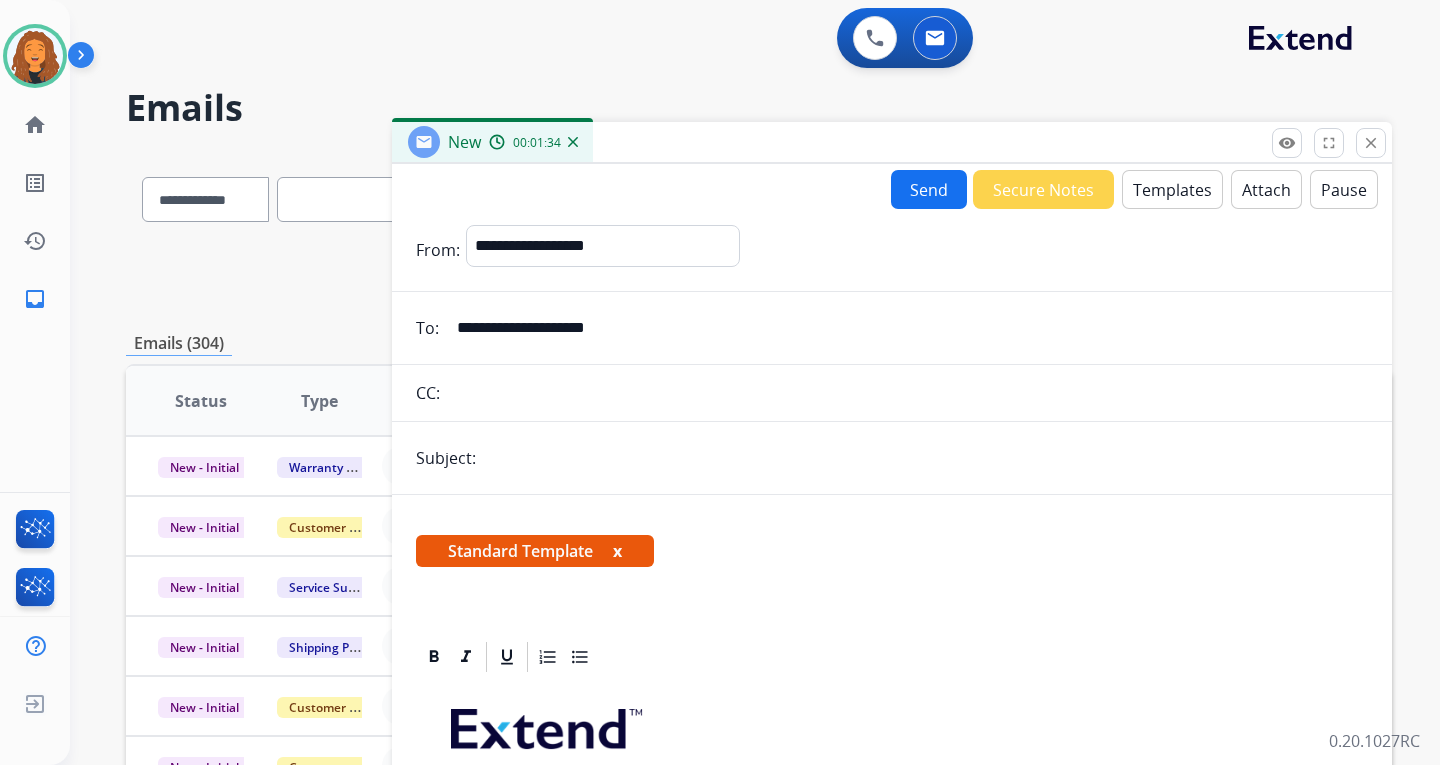 click at bounding box center [925, 458] 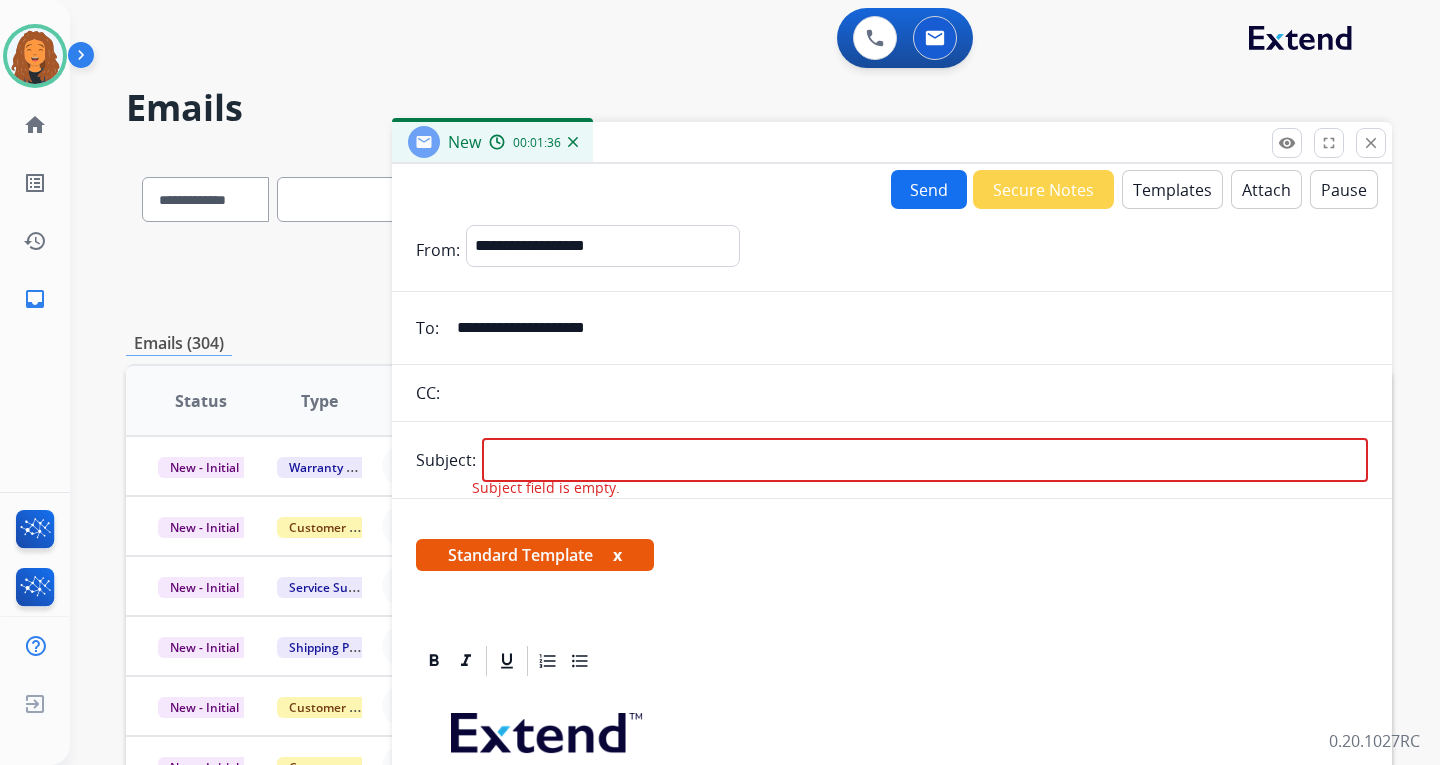 click on "Standard Template   x" at bounding box center [892, 563] 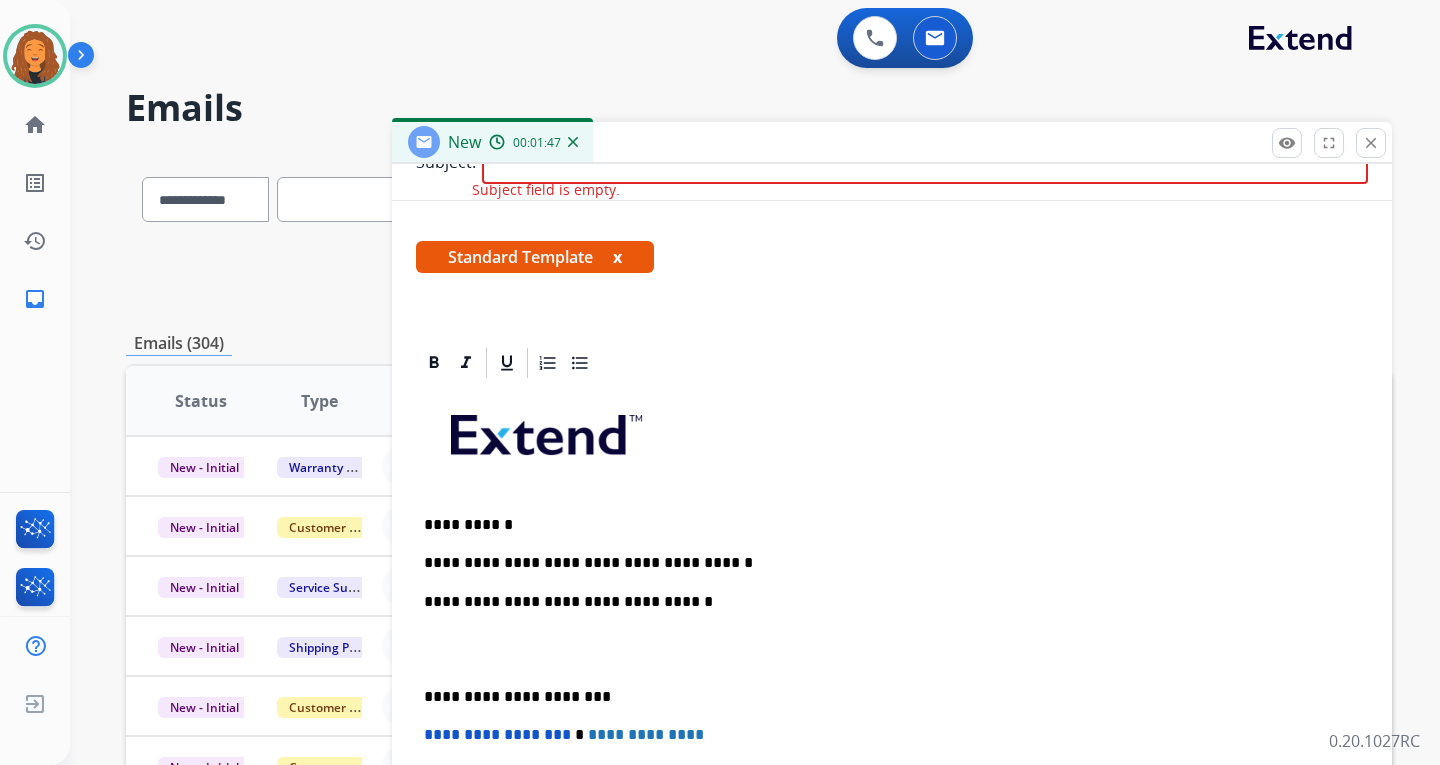 scroll, scrollTop: 300, scrollLeft: 0, axis: vertical 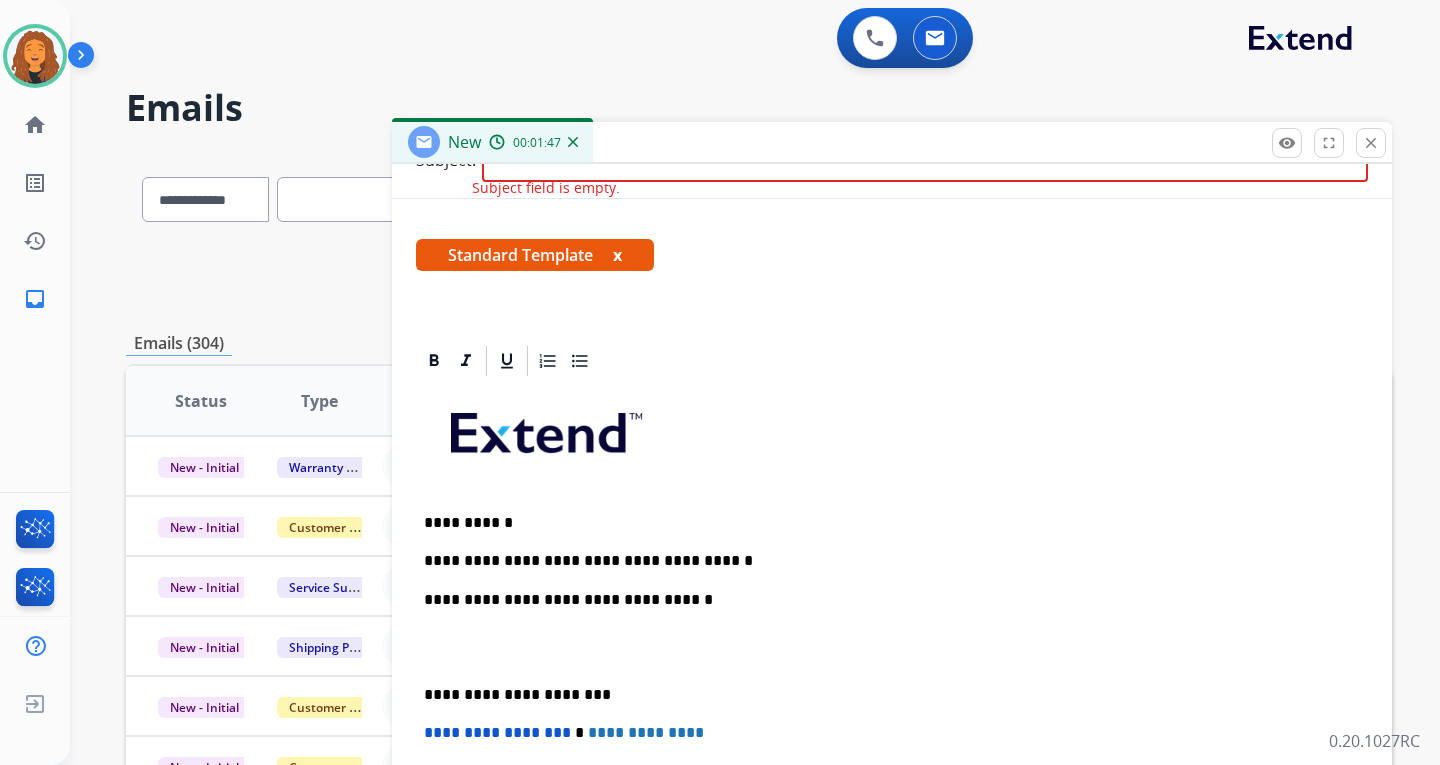 click on "**********" at bounding box center [884, 561] 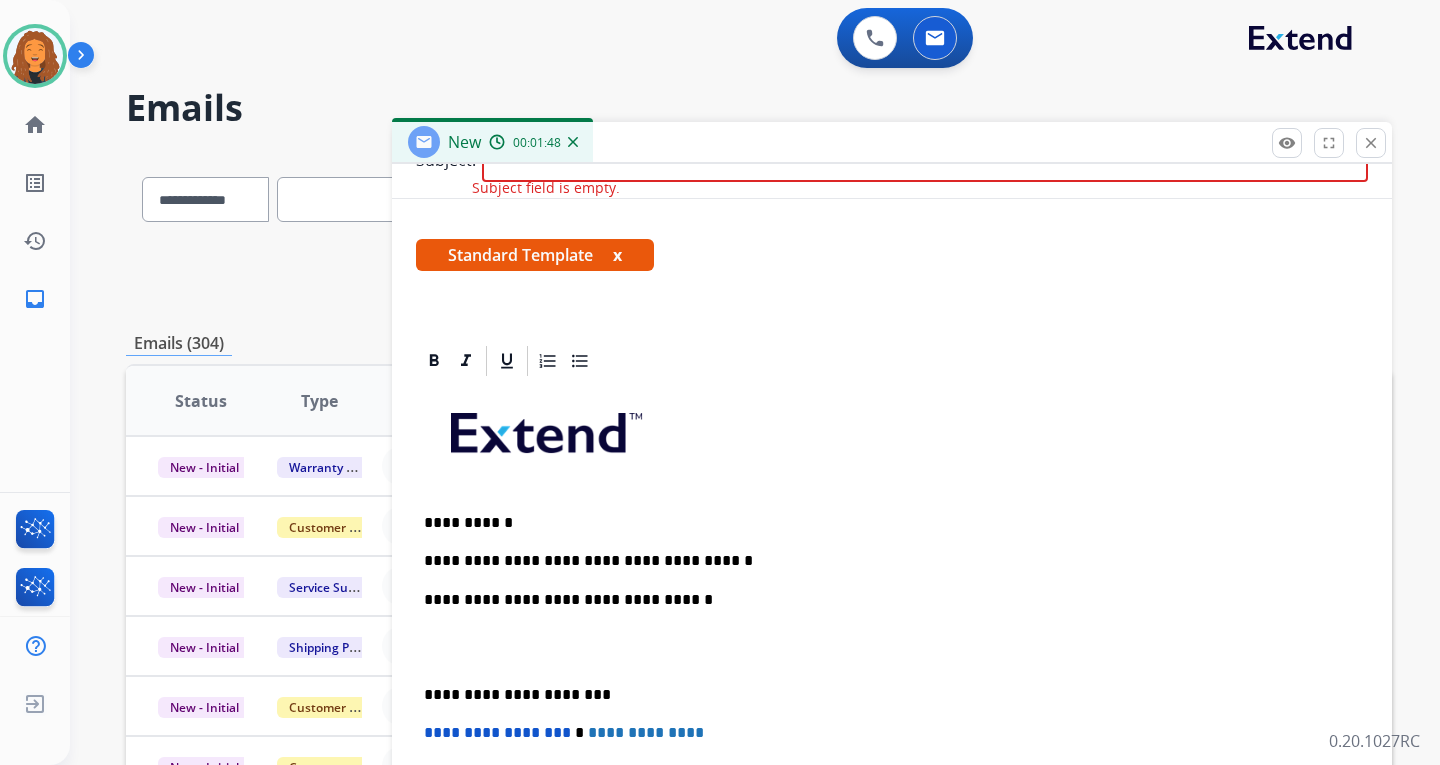 type 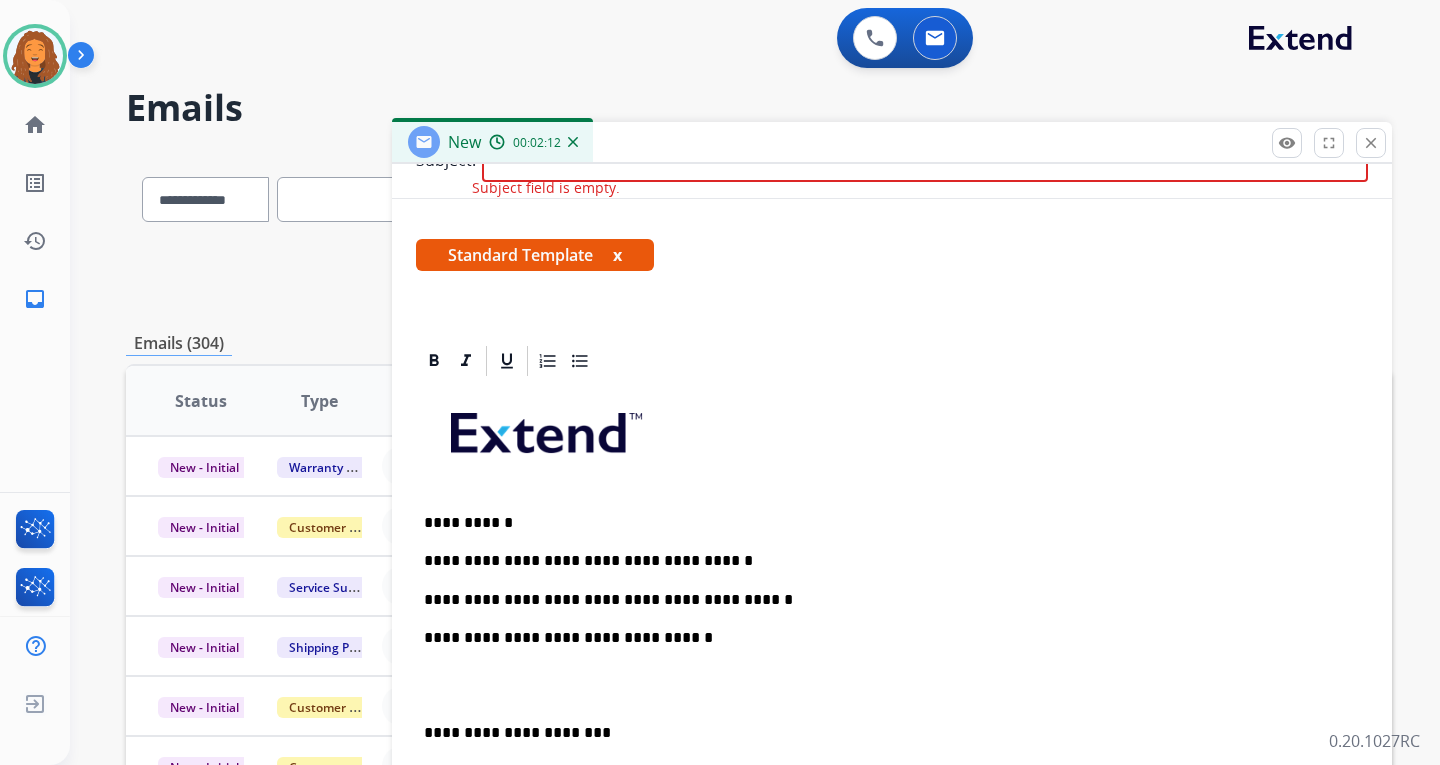 click on "**********" at bounding box center [892, 704] 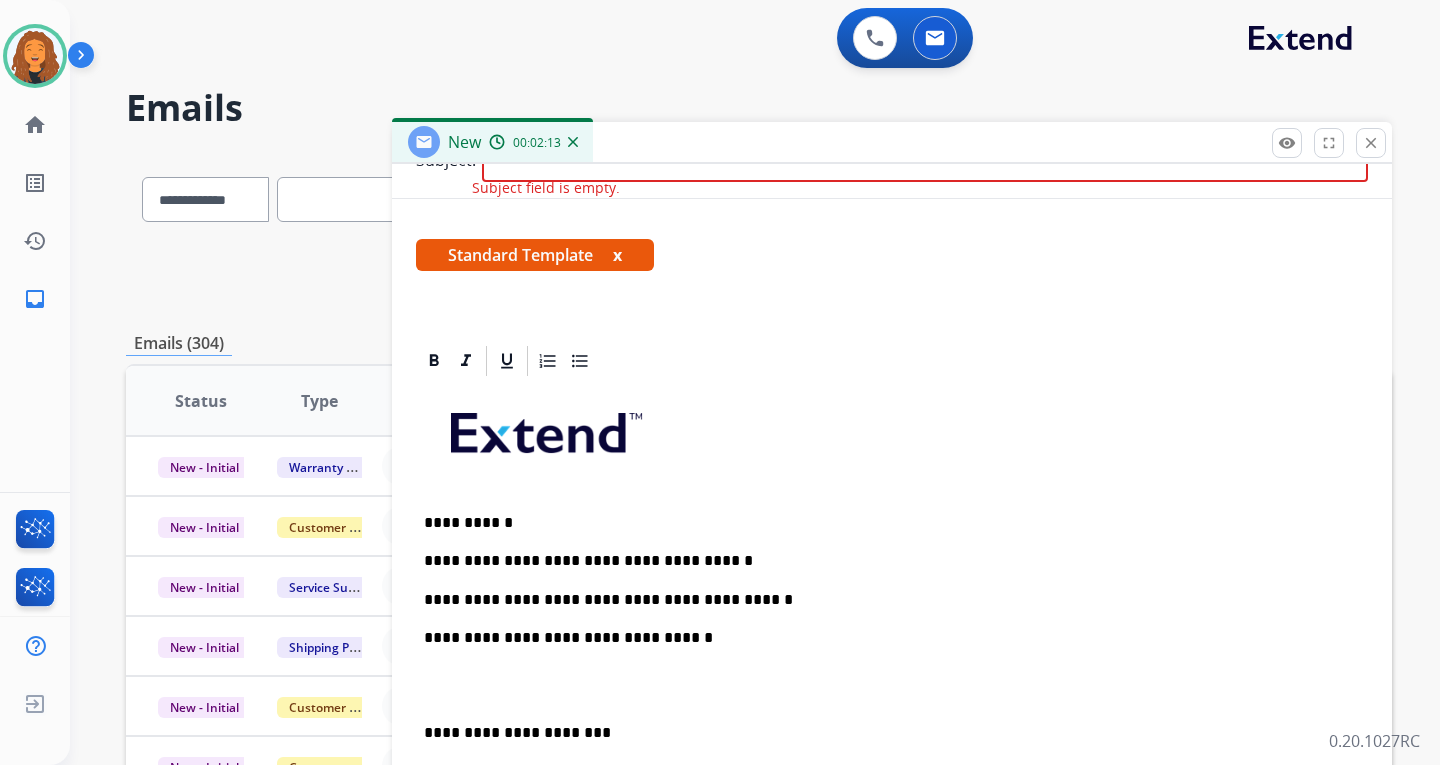 click on "**********" at bounding box center (884, 600) 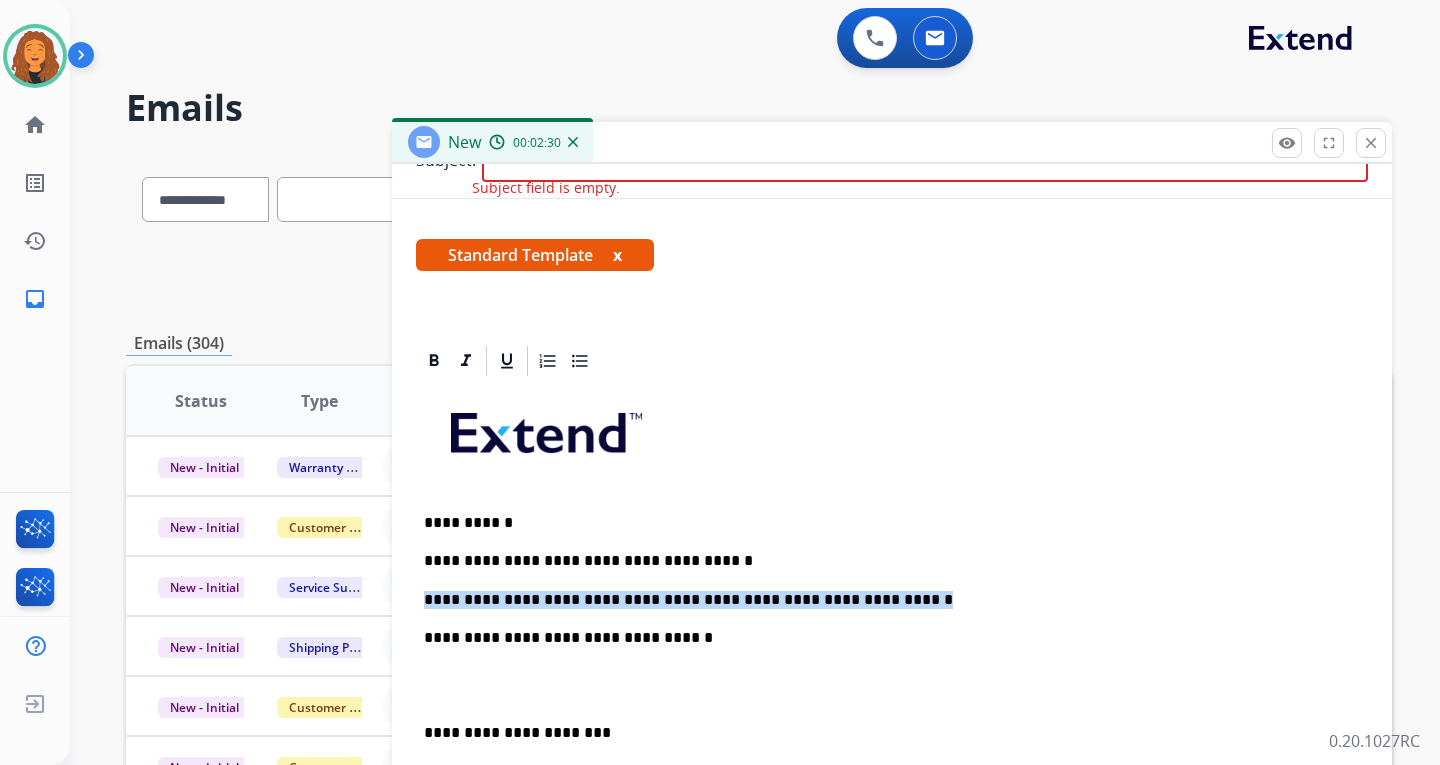 drag, startPoint x: 876, startPoint y: 599, endPoint x: 418, endPoint y: 588, distance: 458.13208 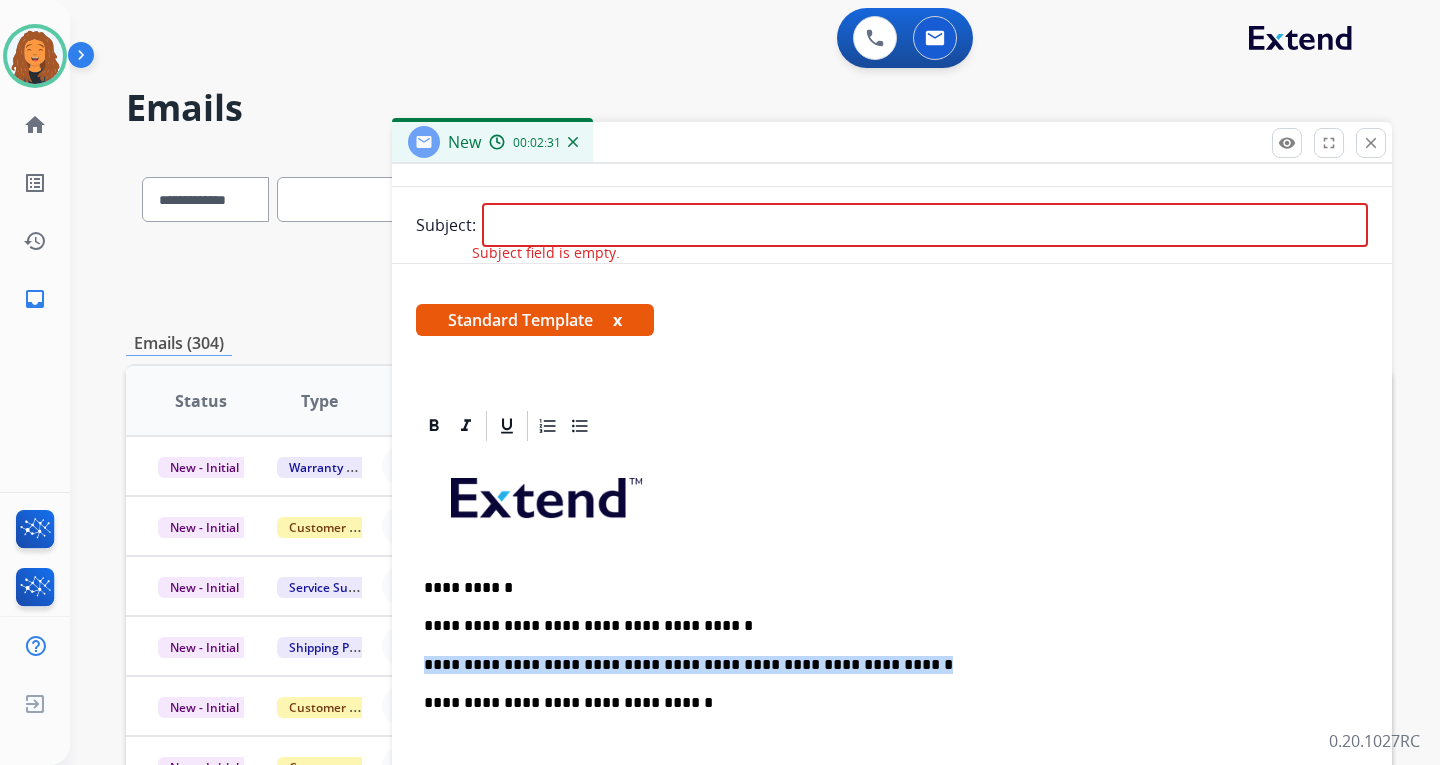 scroll, scrollTop: 200, scrollLeft: 0, axis: vertical 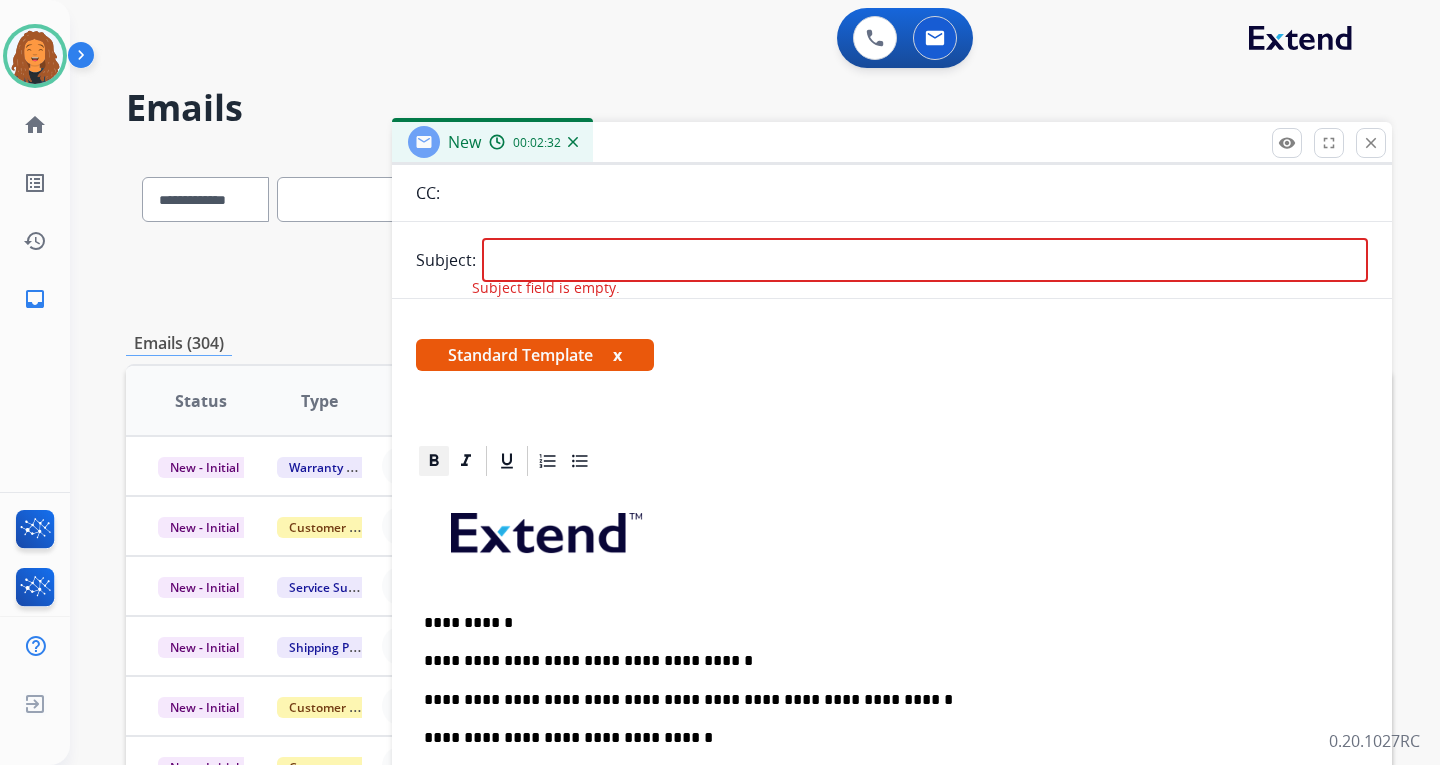 click 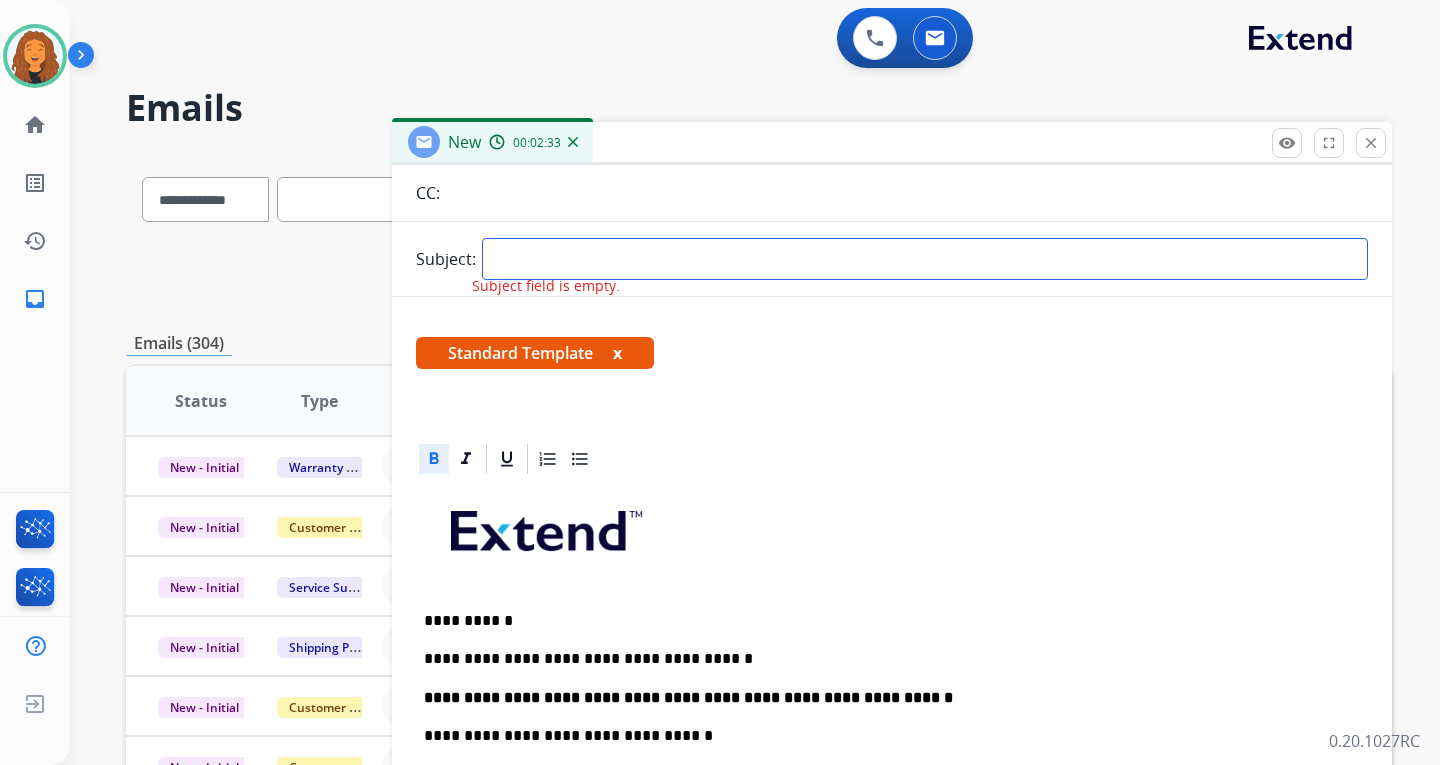 drag, startPoint x: 743, startPoint y: 260, endPoint x: 728, endPoint y: 266, distance: 16.155495 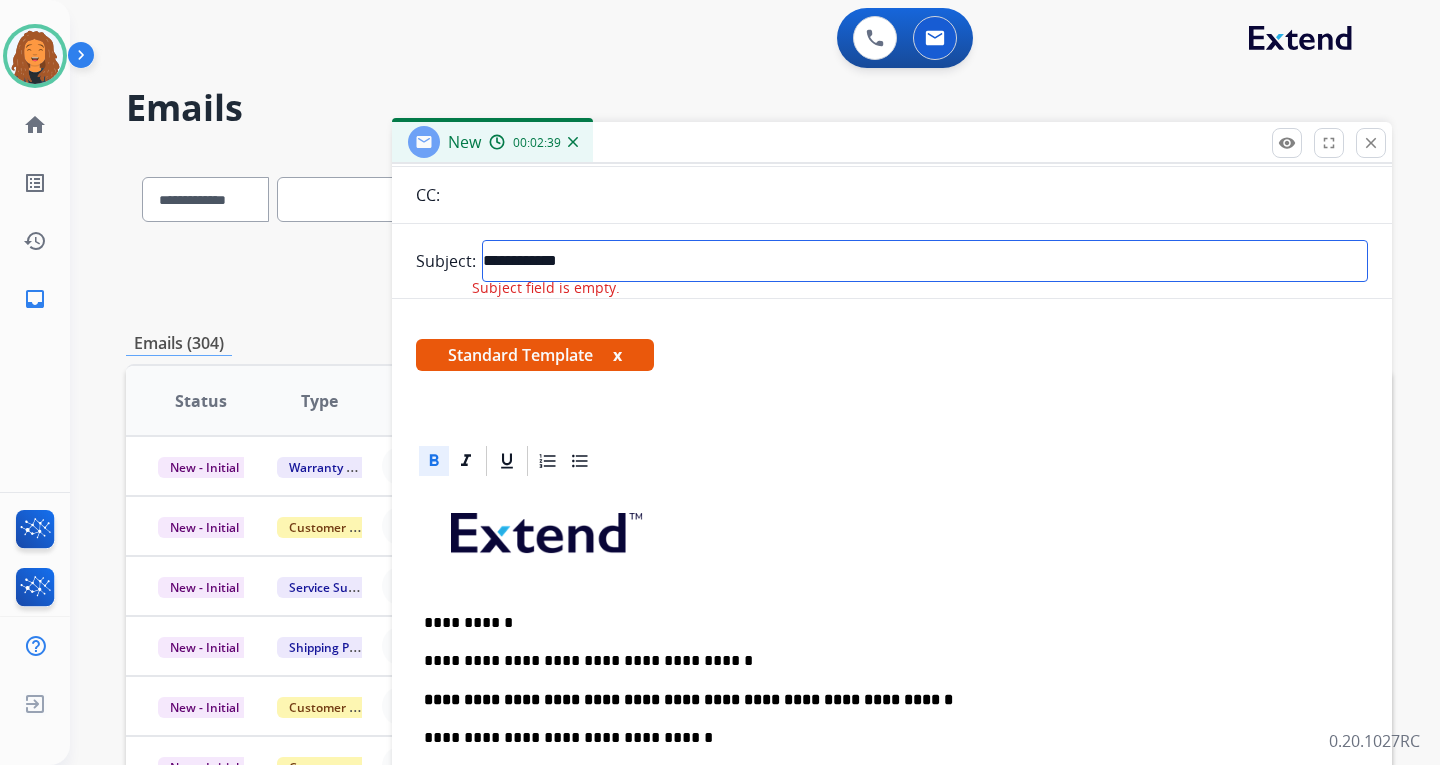 click on "**********" at bounding box center [925, 261] 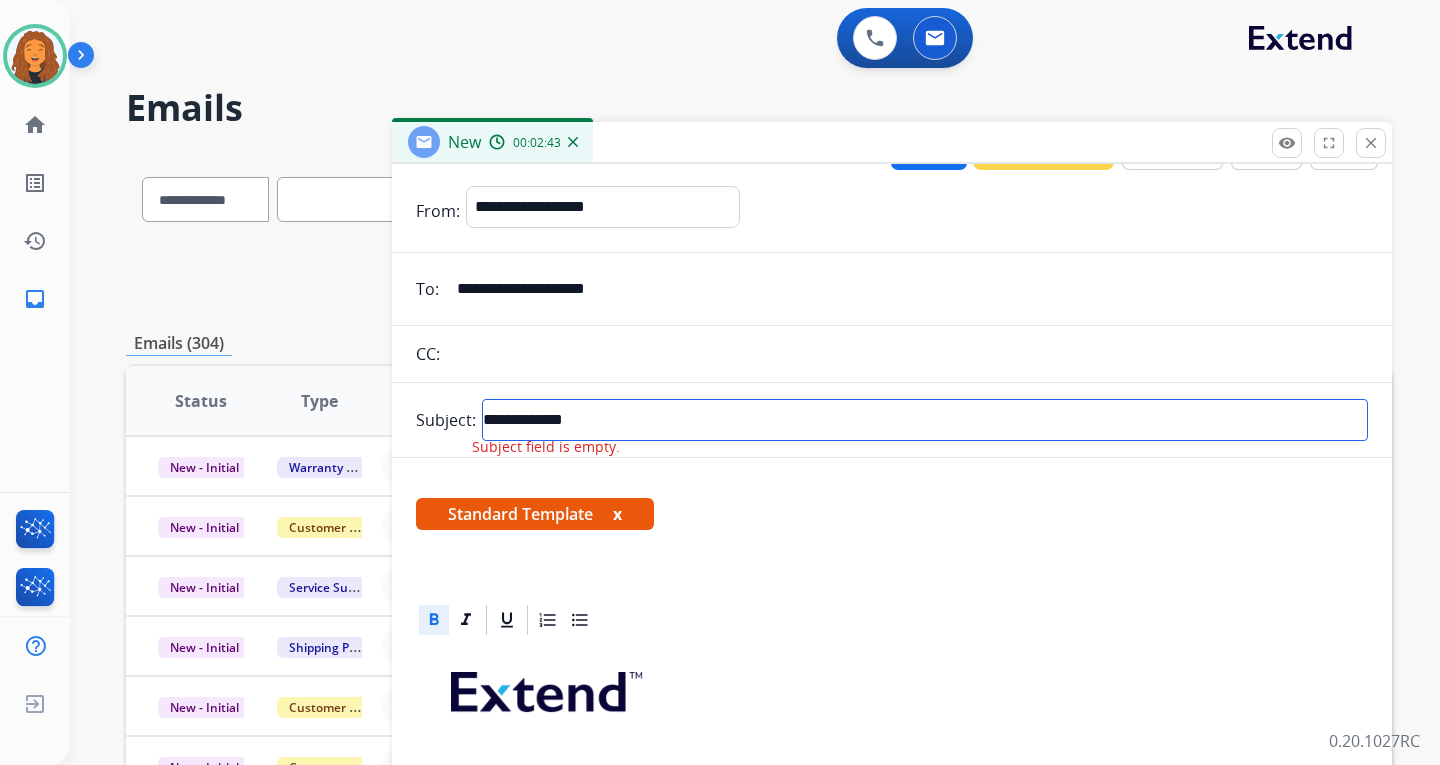 scroll, scrollTop: 0, scrollLeft: 0, axis: both 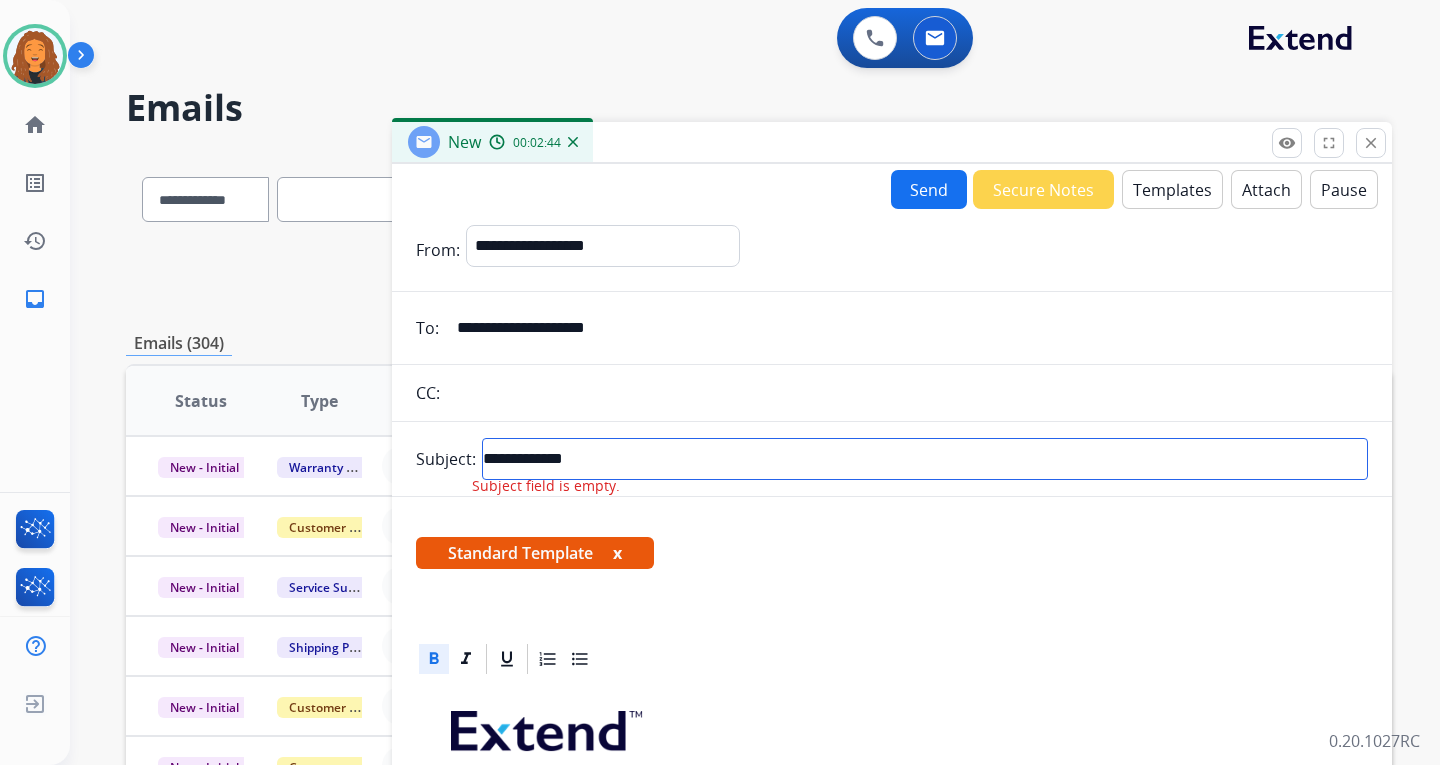 type on "**********" 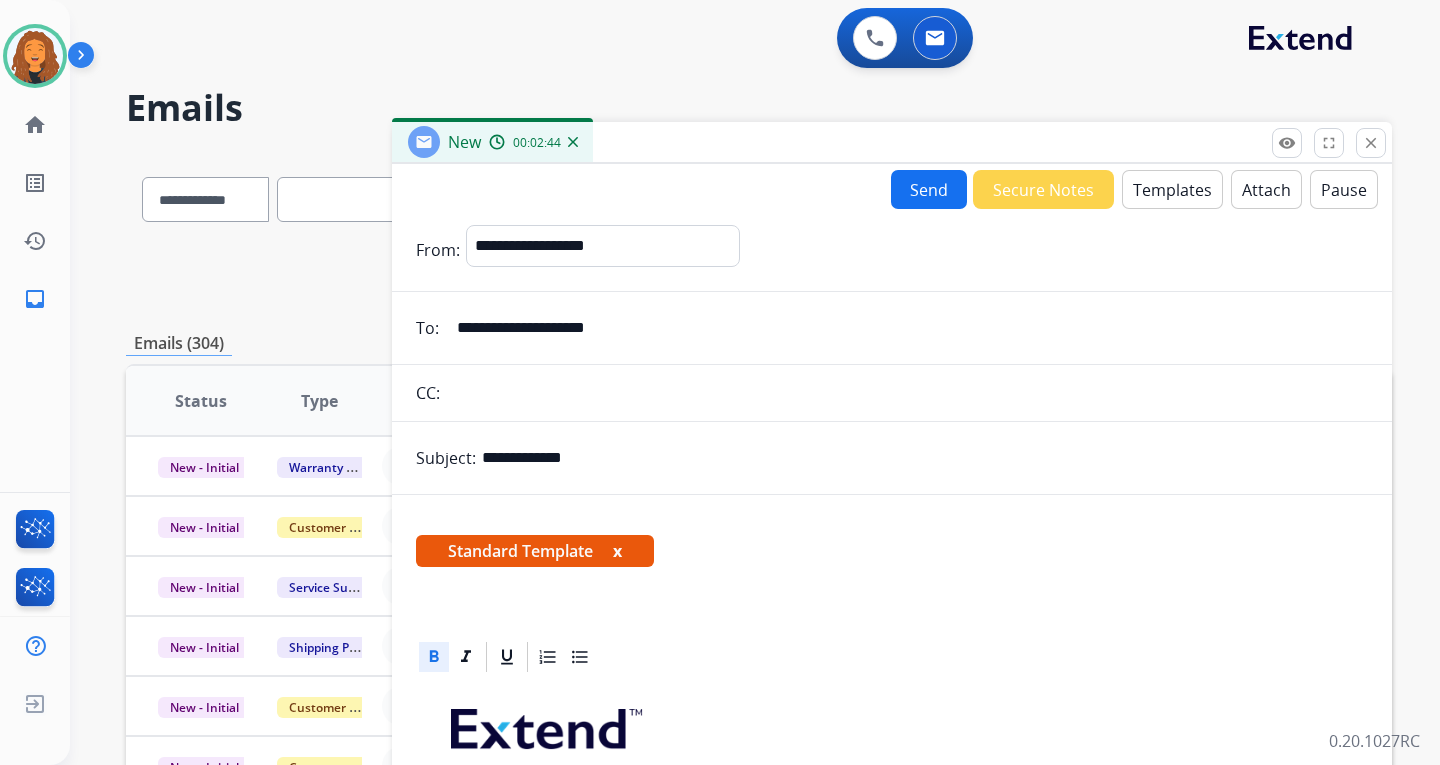 drag, startPoint x: 626, startPoint y: 333, endPoint x: 453, endPoint y: 336, distance: 173.02602 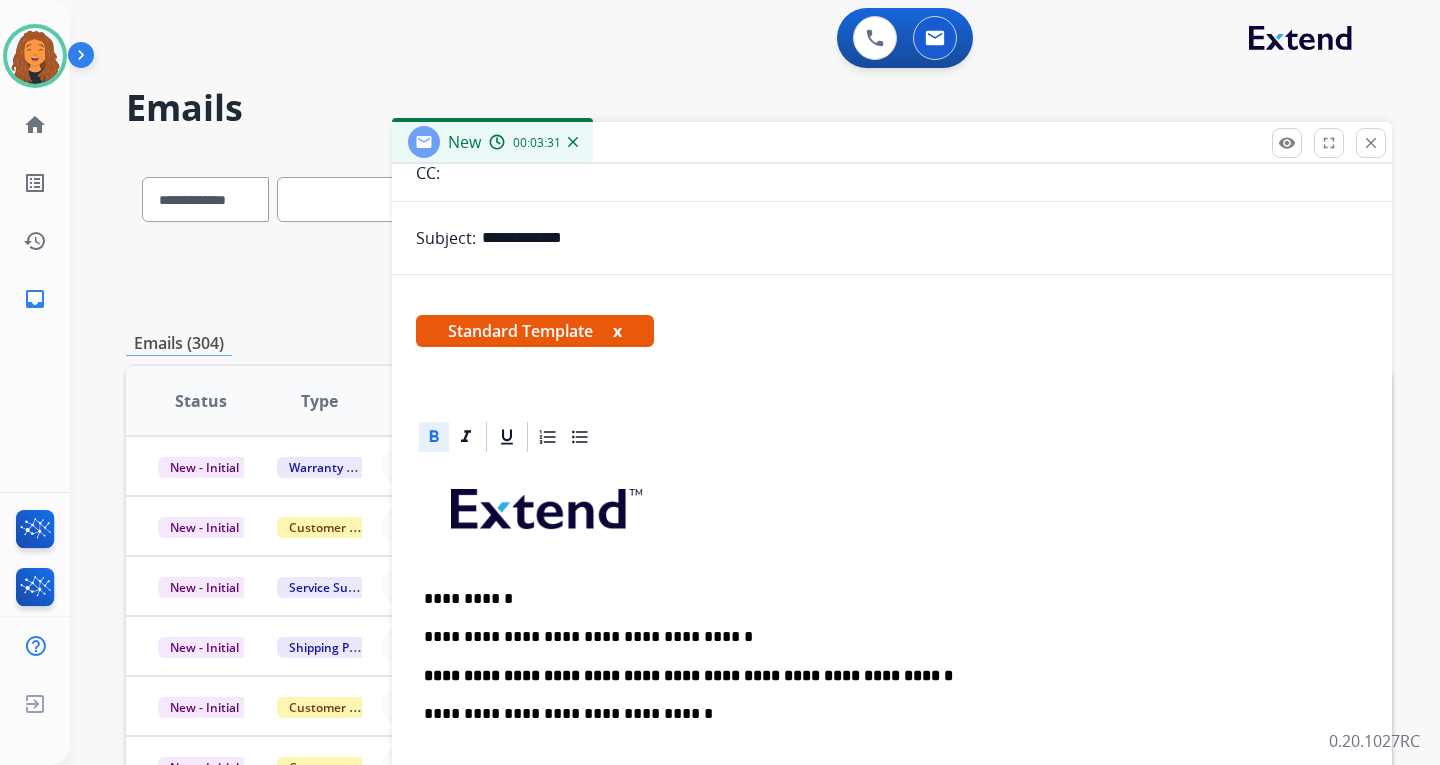 scroll, scrollTop: 0, scrollLeft: 0, axis: both 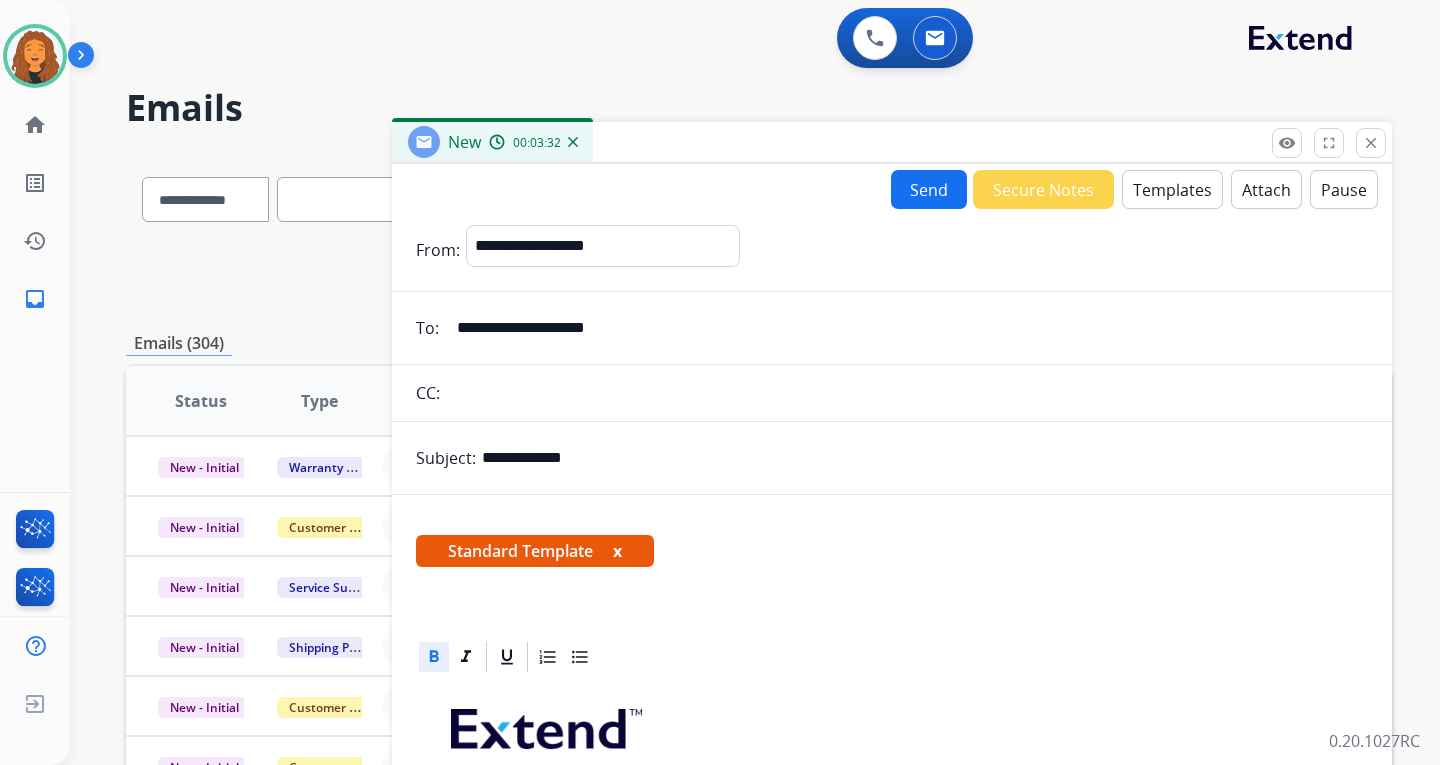 drag, startPoint x: 898, startPoint y: 196, endPoint x: 893, endPoint y: 206, distance: 11.18034 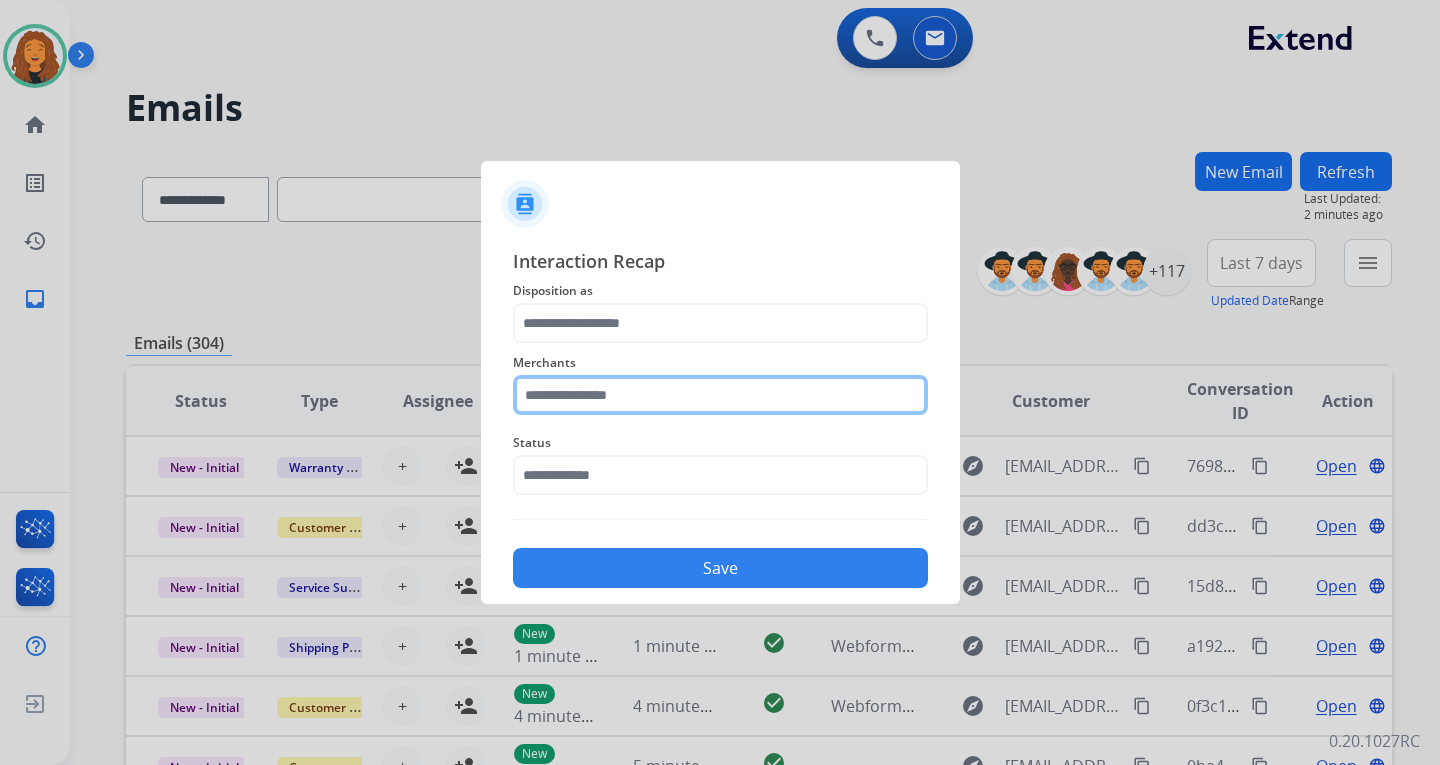 click 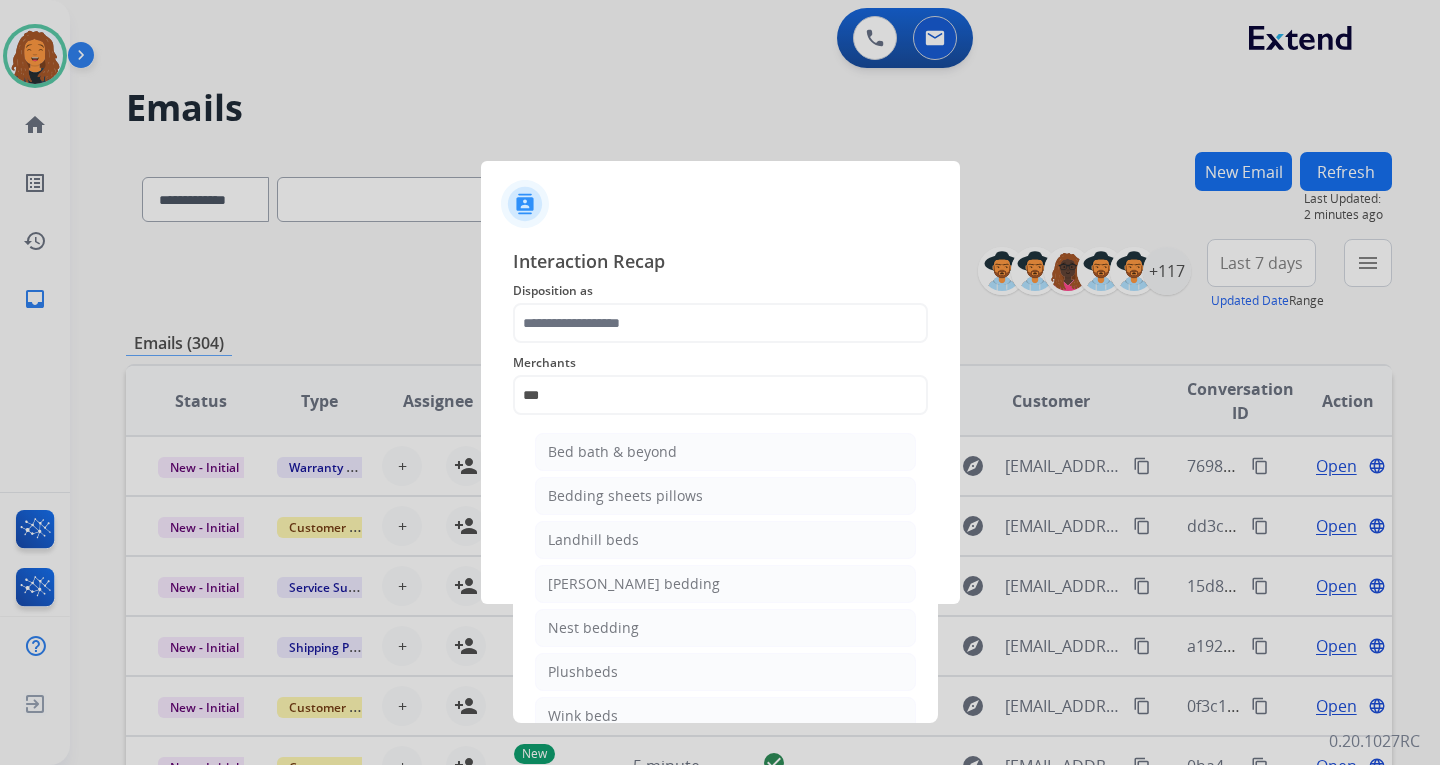 drag, startPoint x: 633, startPoint y: 452, endPoint x: 632, endPoint y: 433, distance: 19.026299 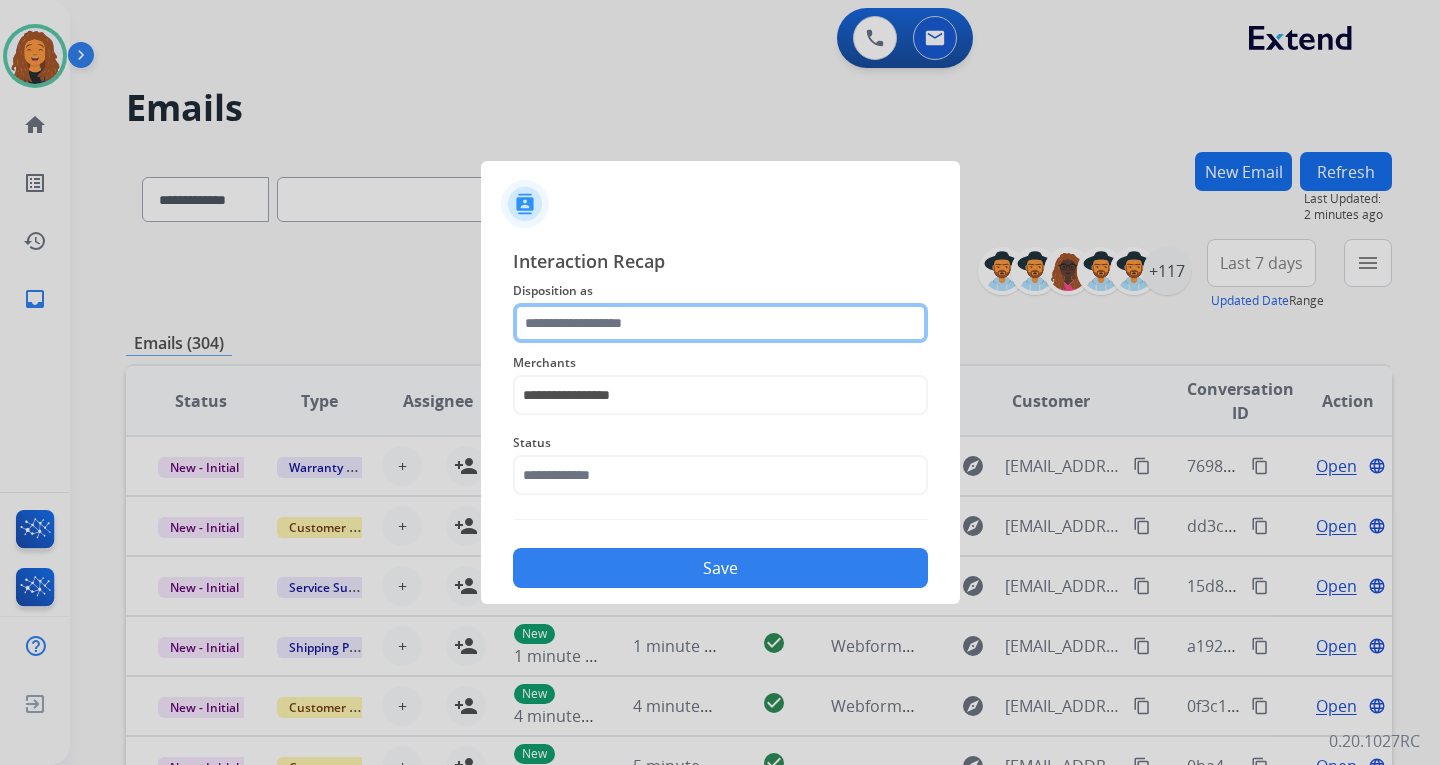 click 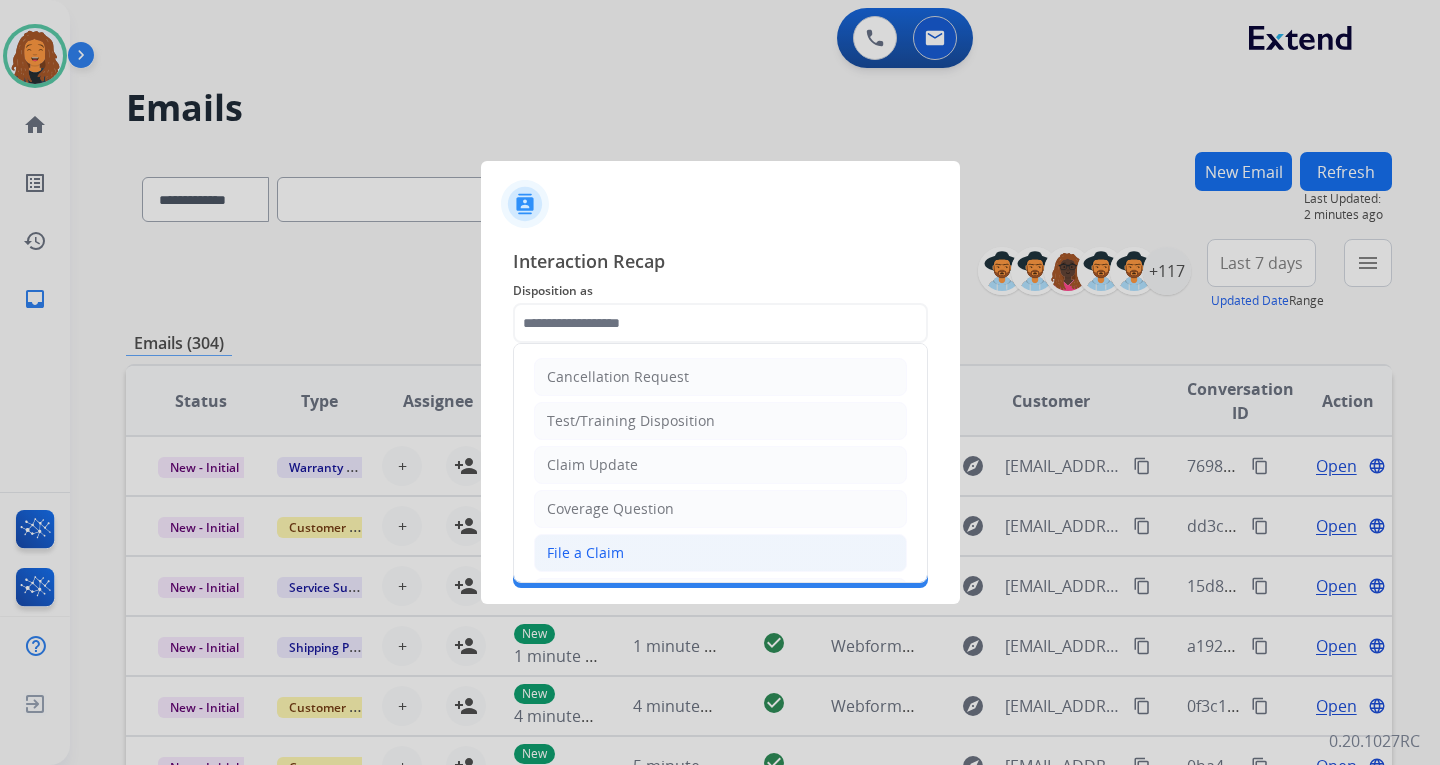 click on "File a Claim" 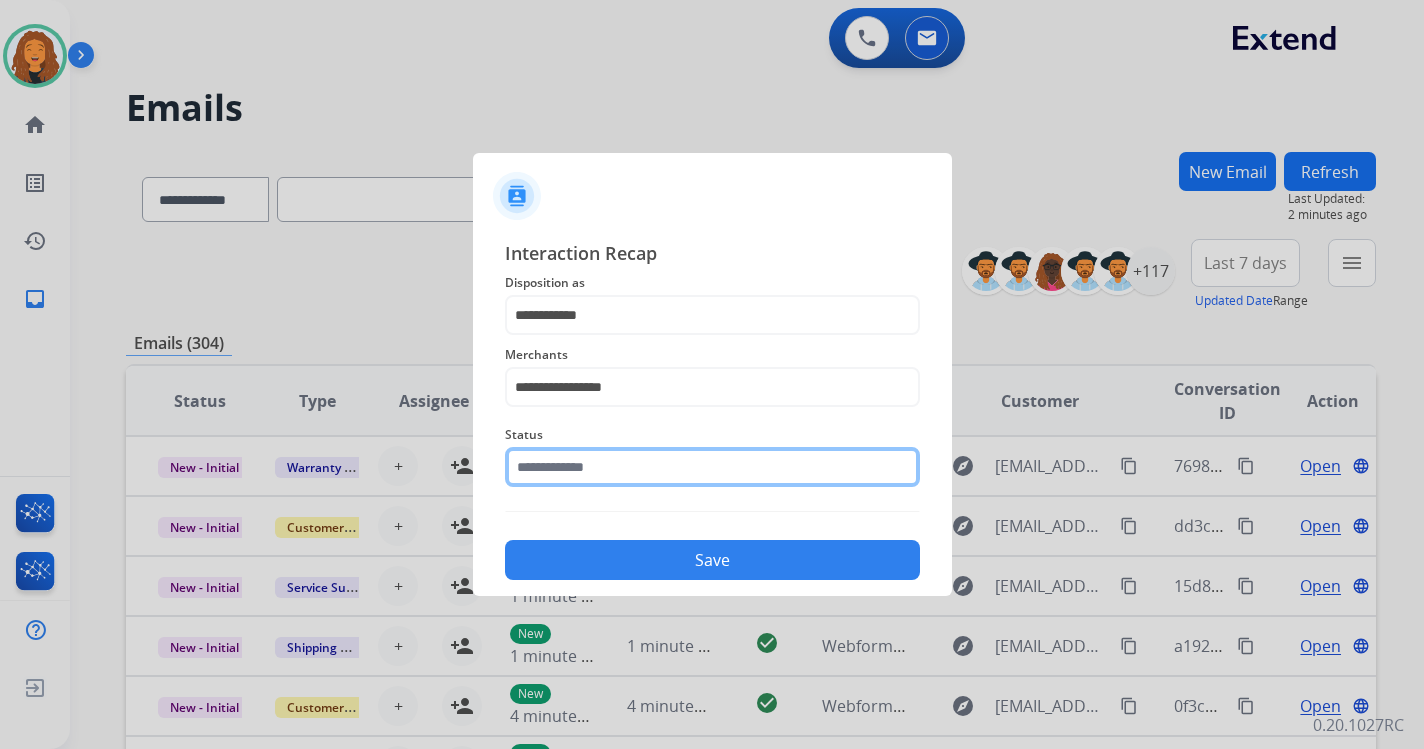 click 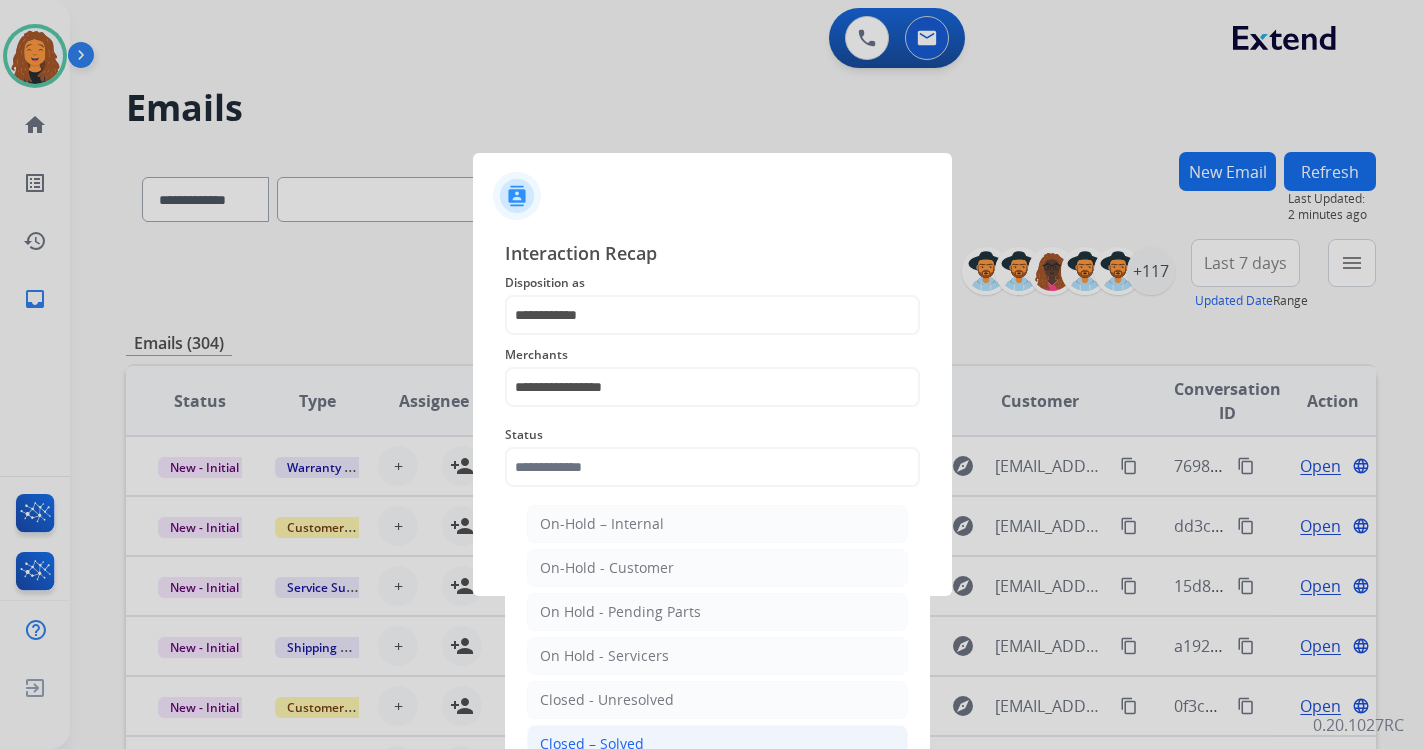 click on "Closed – Solved" 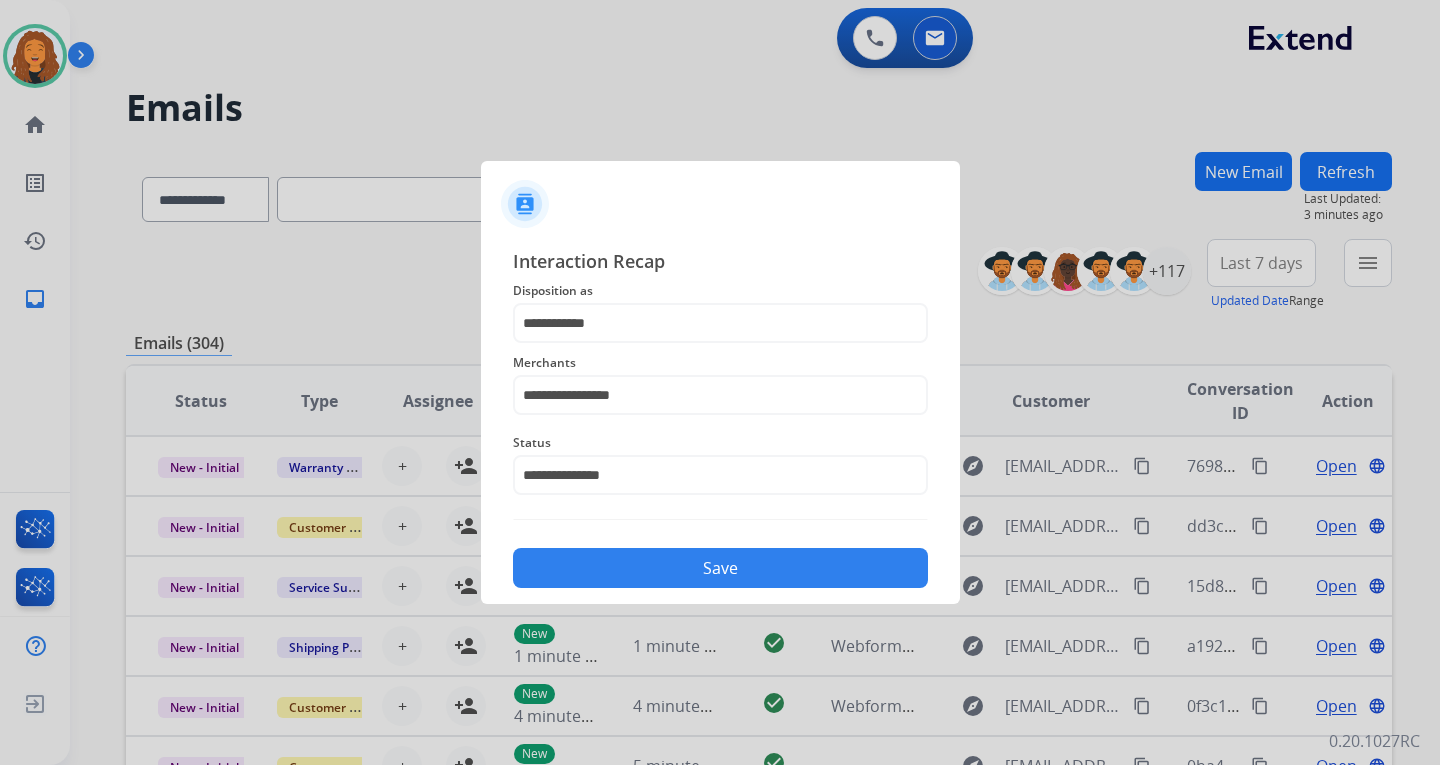 click on "Save" 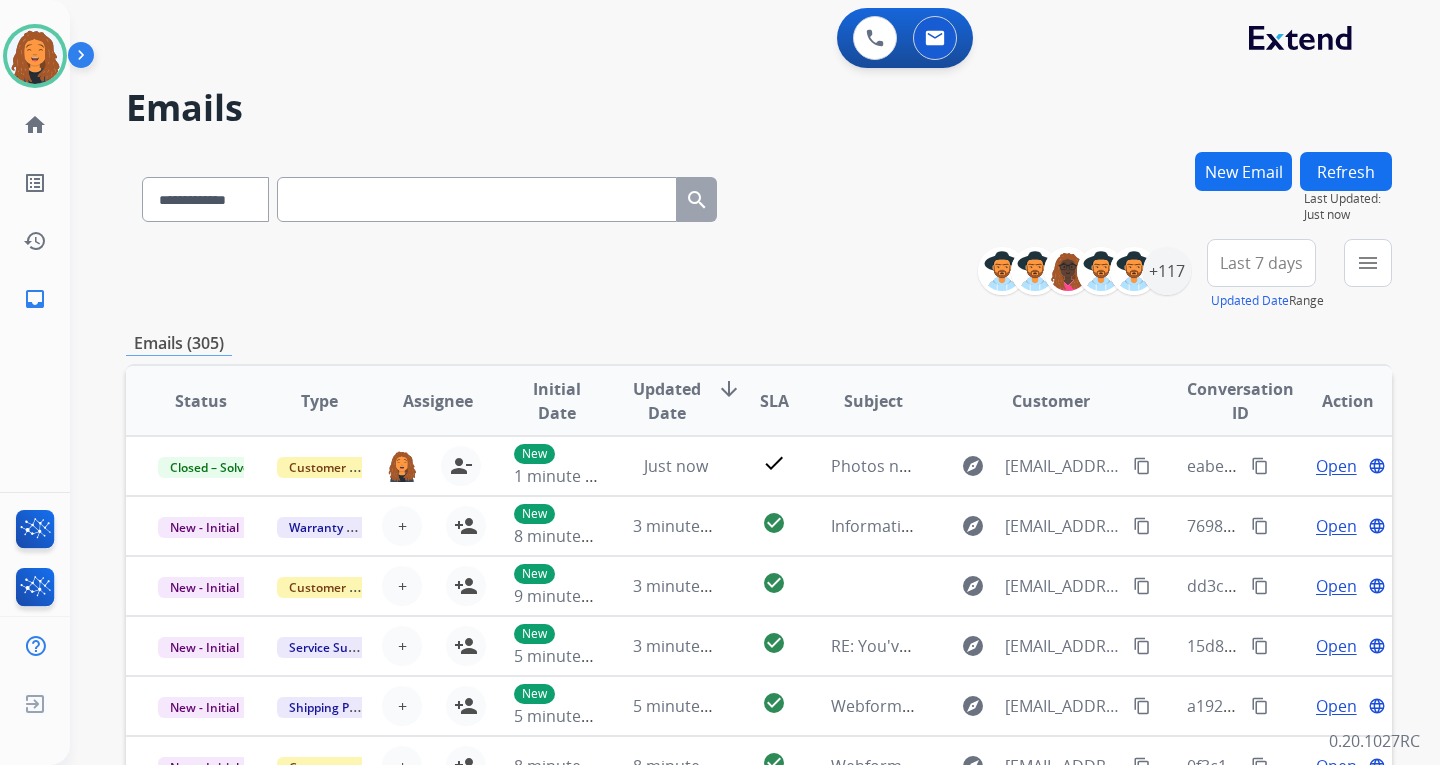 click on "**********" at bounding box center (759, 645) 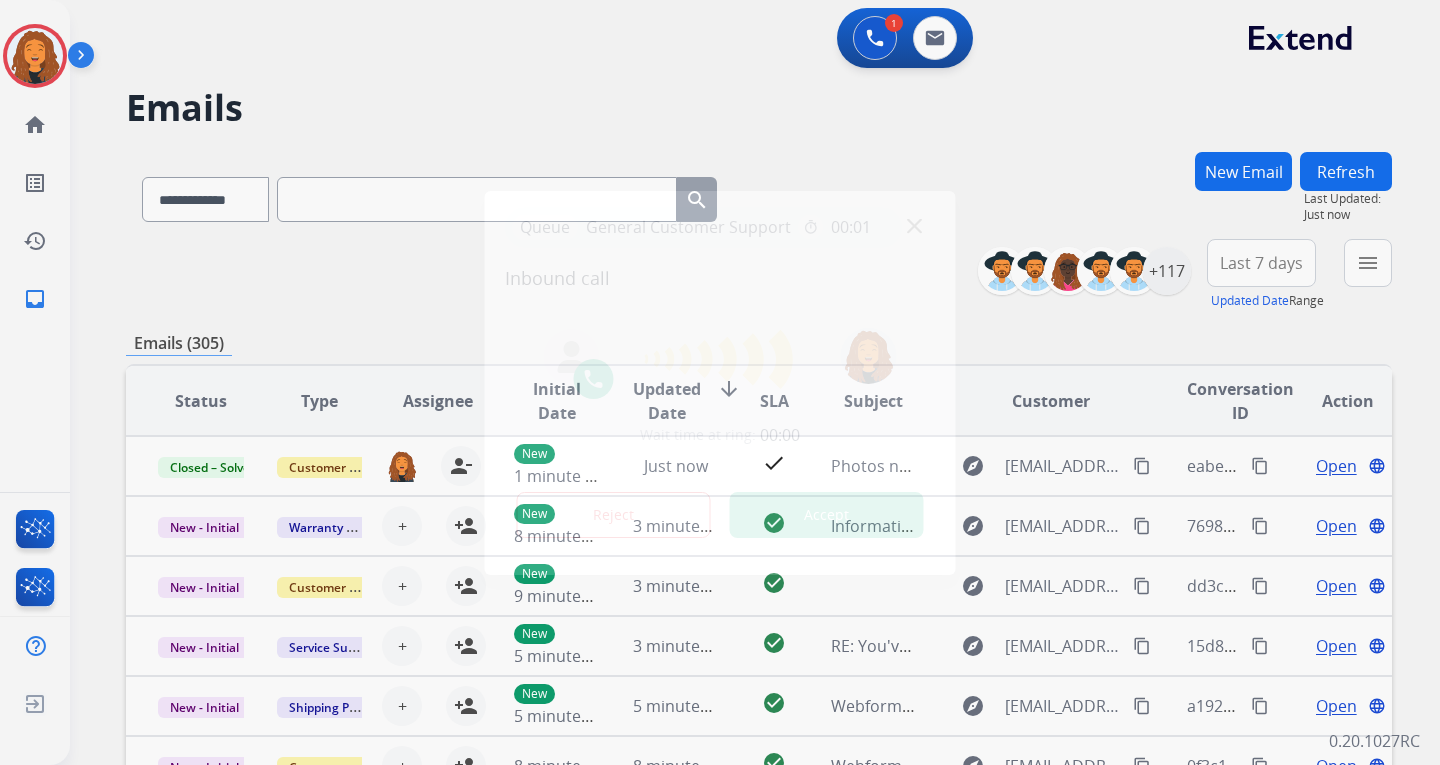 click on "Queue General Customer Support  timer 00:01 Inbound call Wait time at ring:  00:00 Reject Accept" at bounding box center (720, 383) 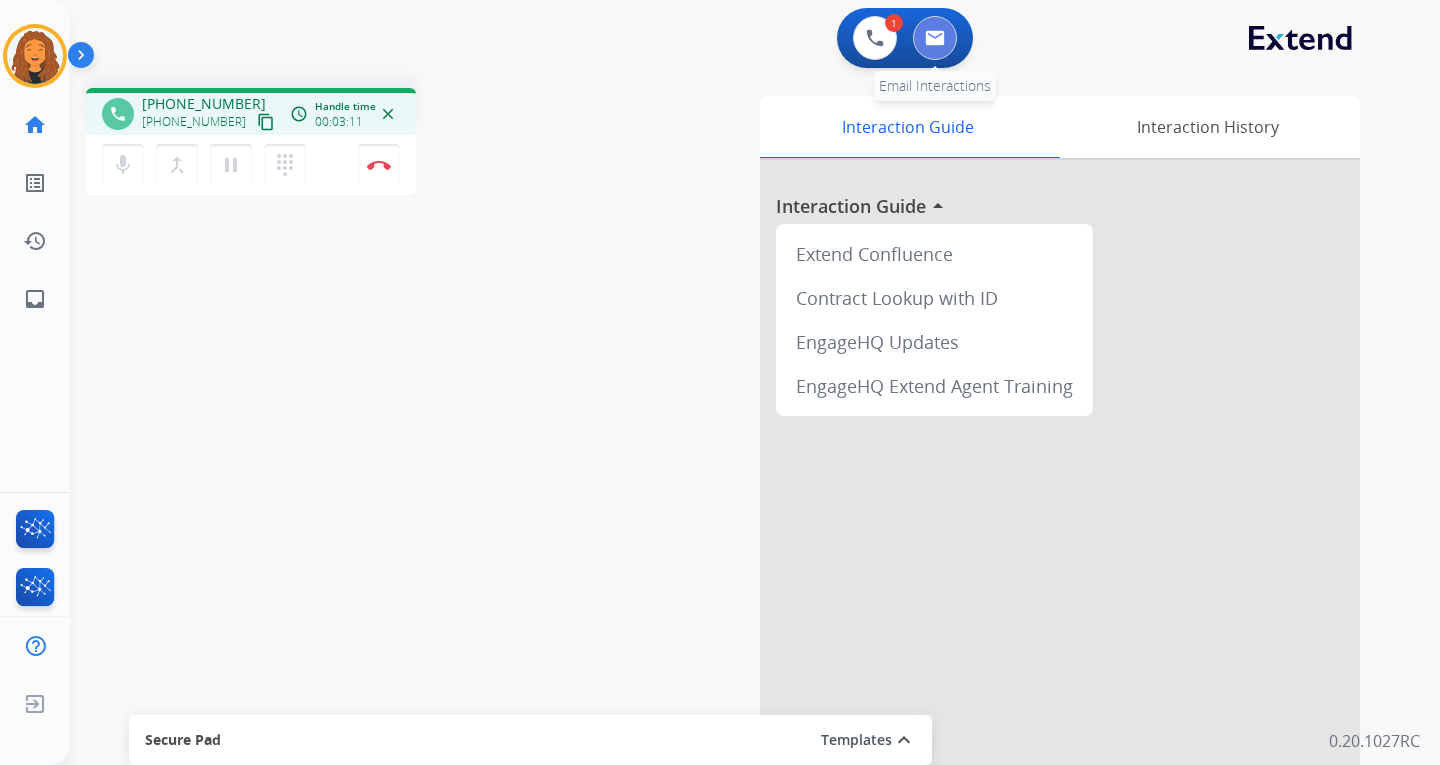 click at bounding box center [935, 38] 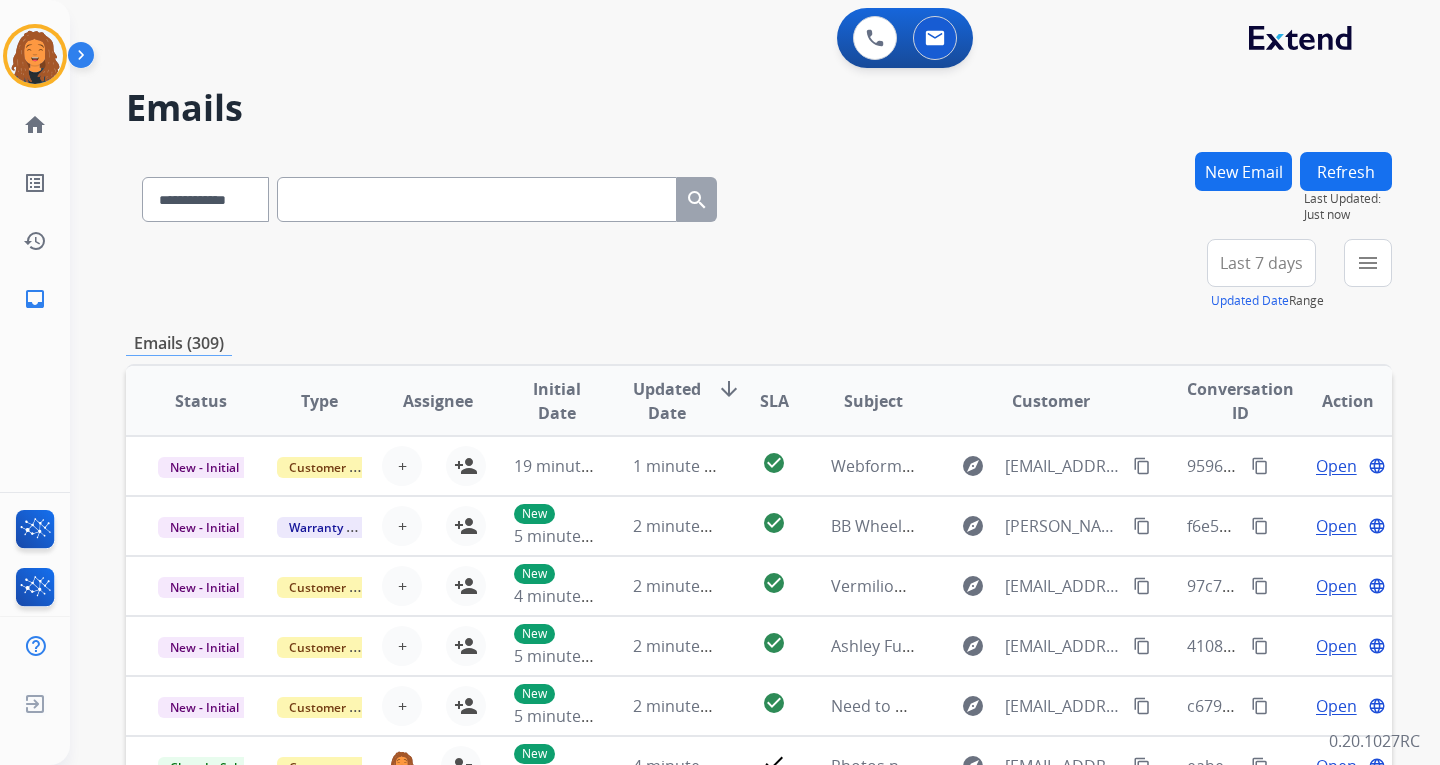 paste on "**********" 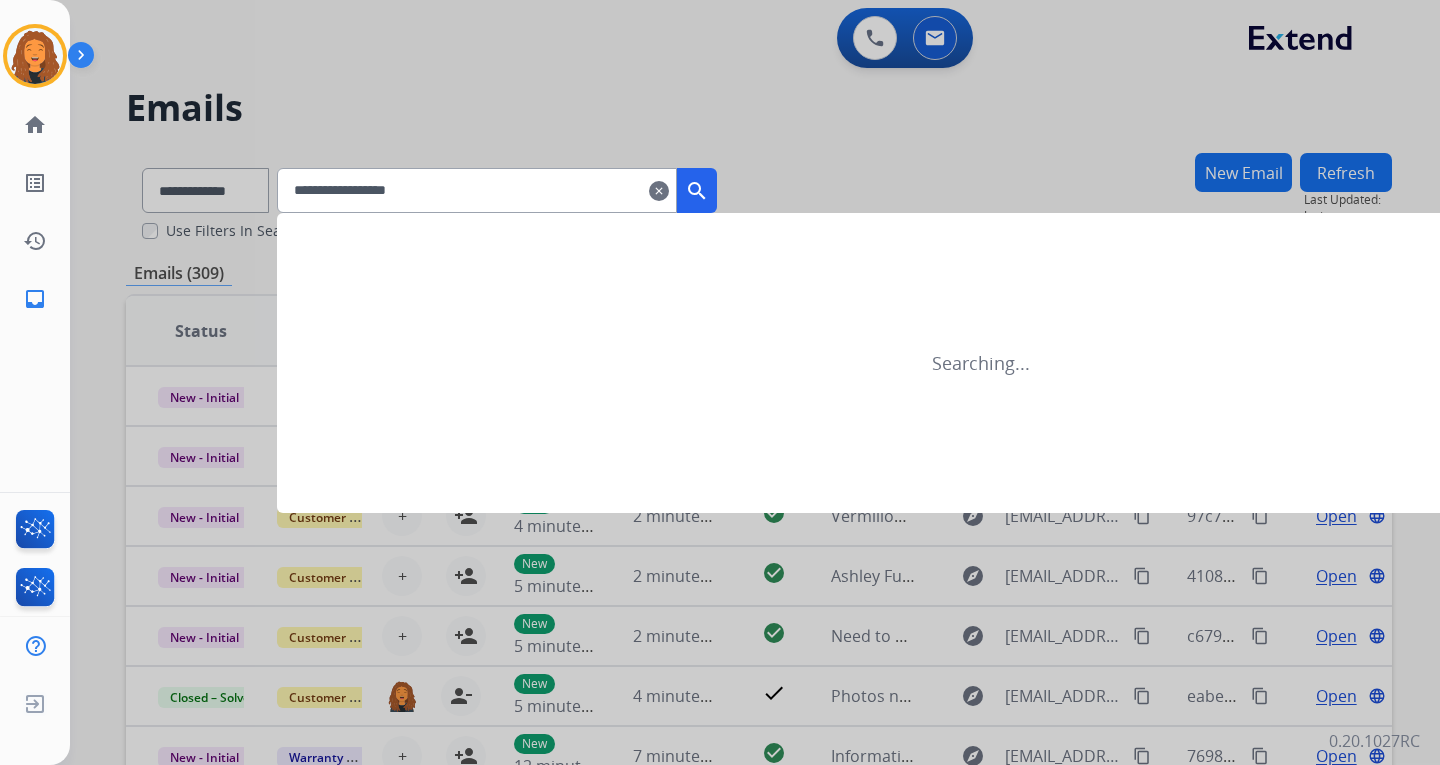type on "**********" 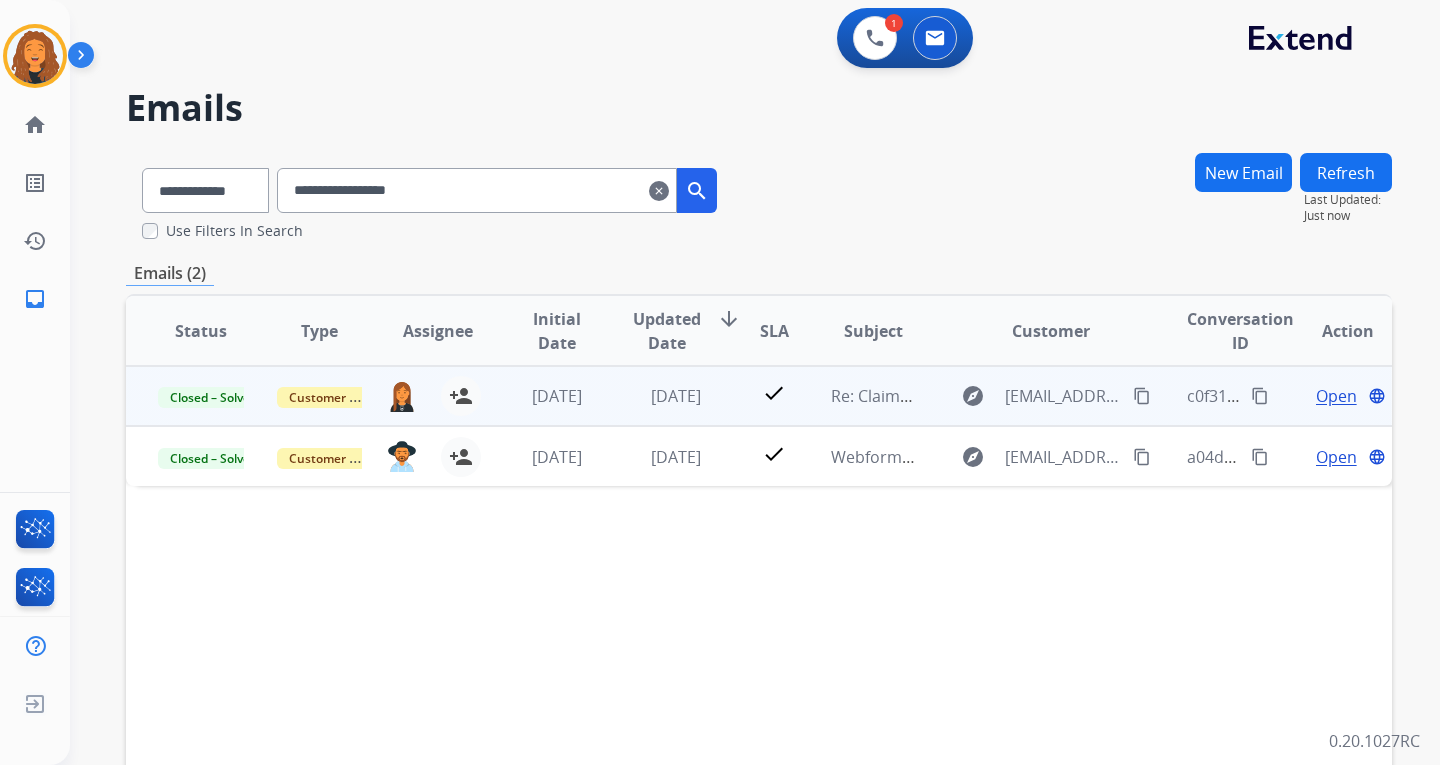 click on "Open" at bounding box center (1336, 396) 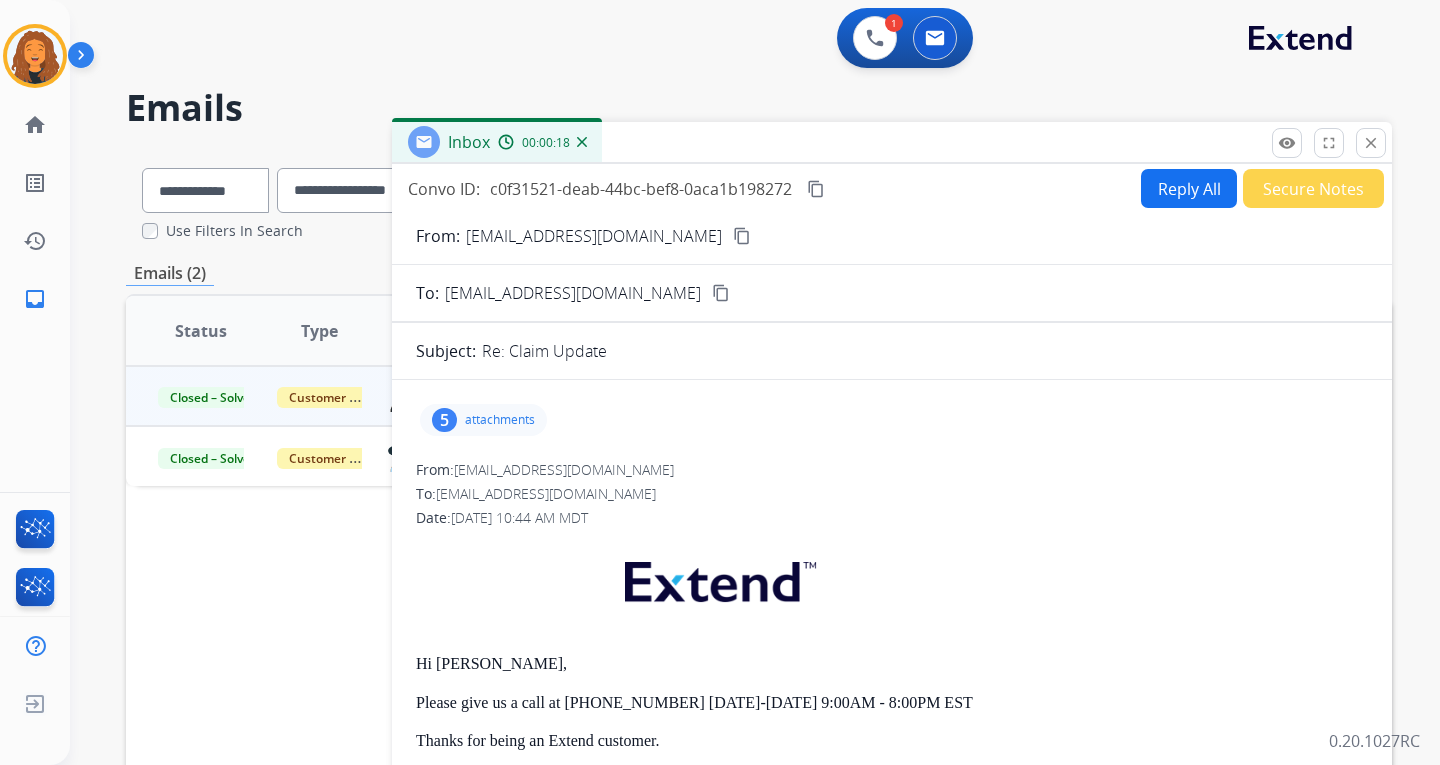 scroll, scrollTop: 0, scrollLeft: 0, axis: both 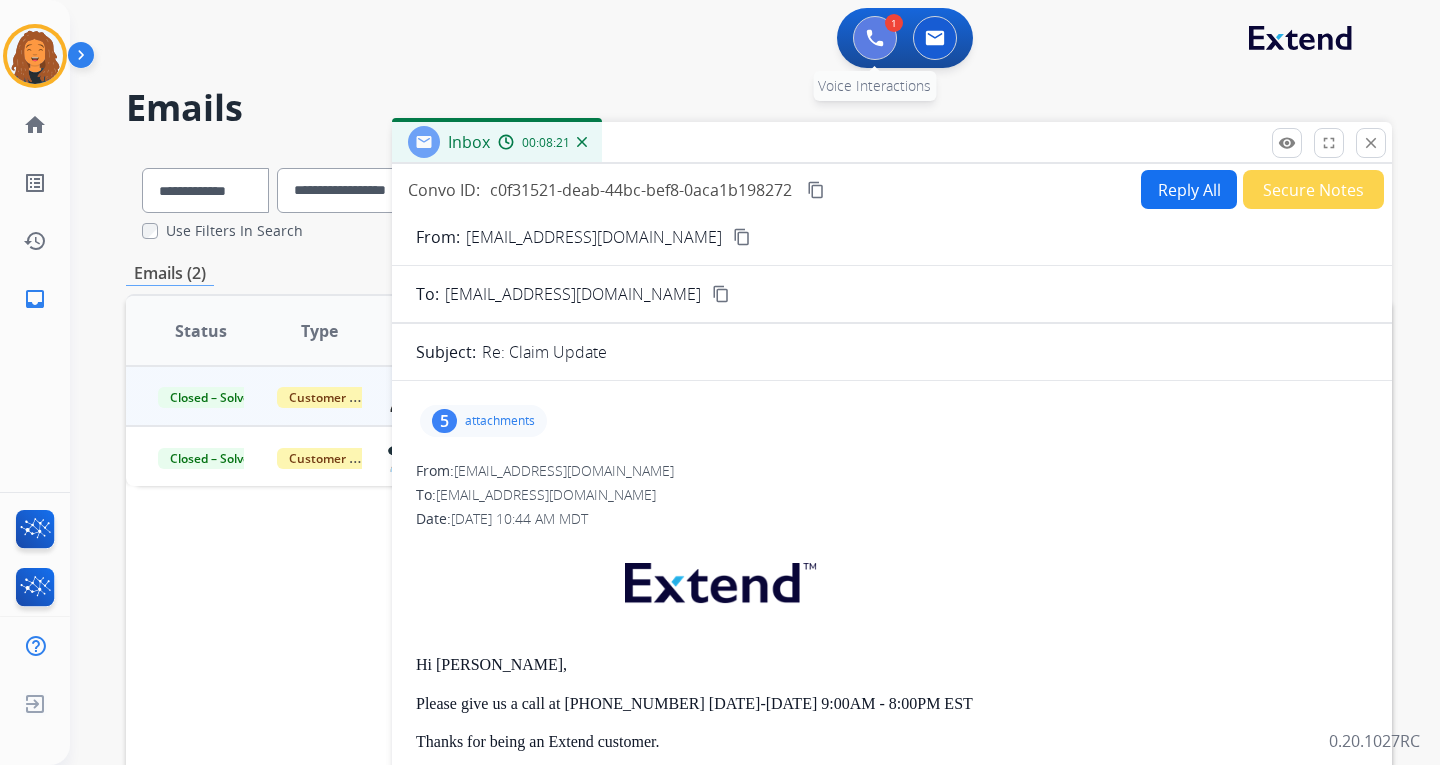 click at bounding box center [875, 38] 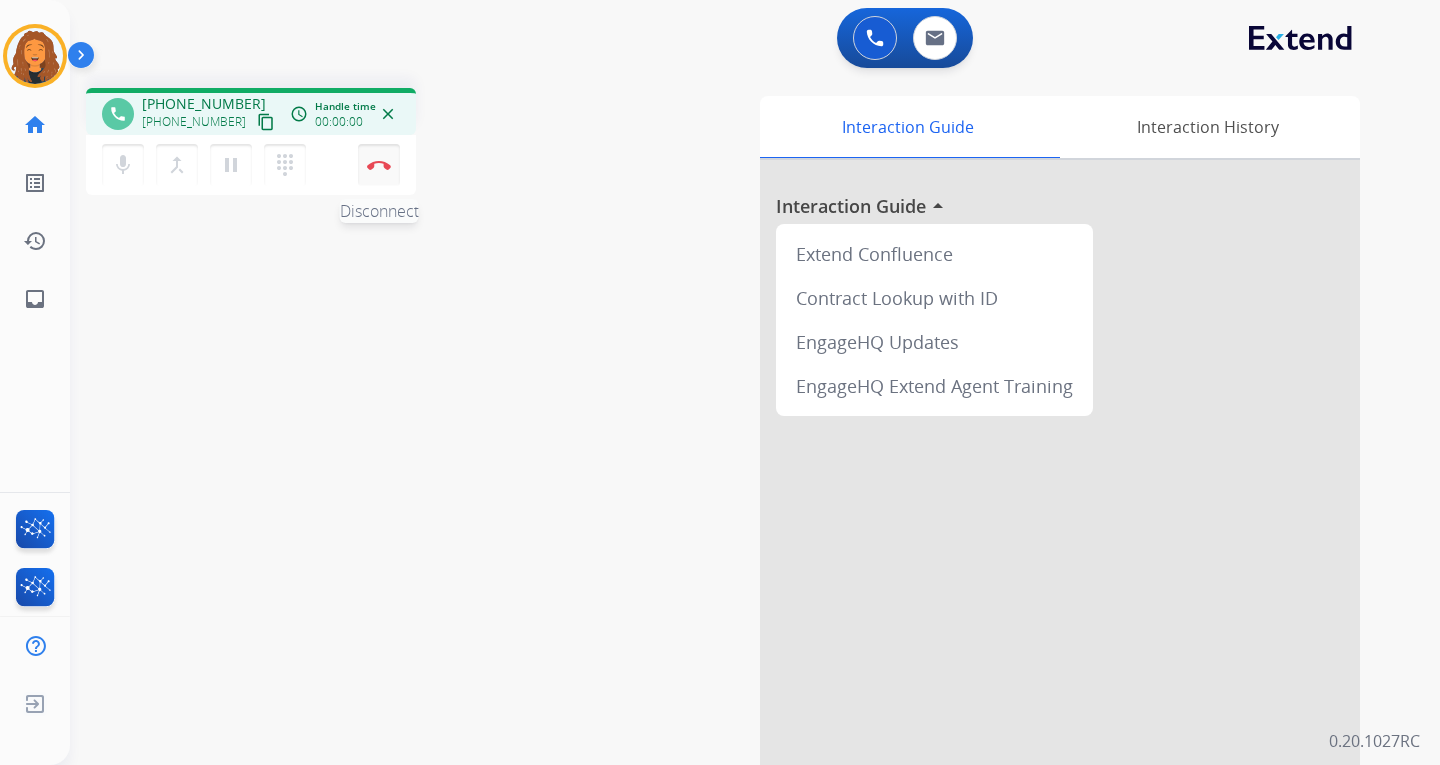 click at bounding box center [379, 165] 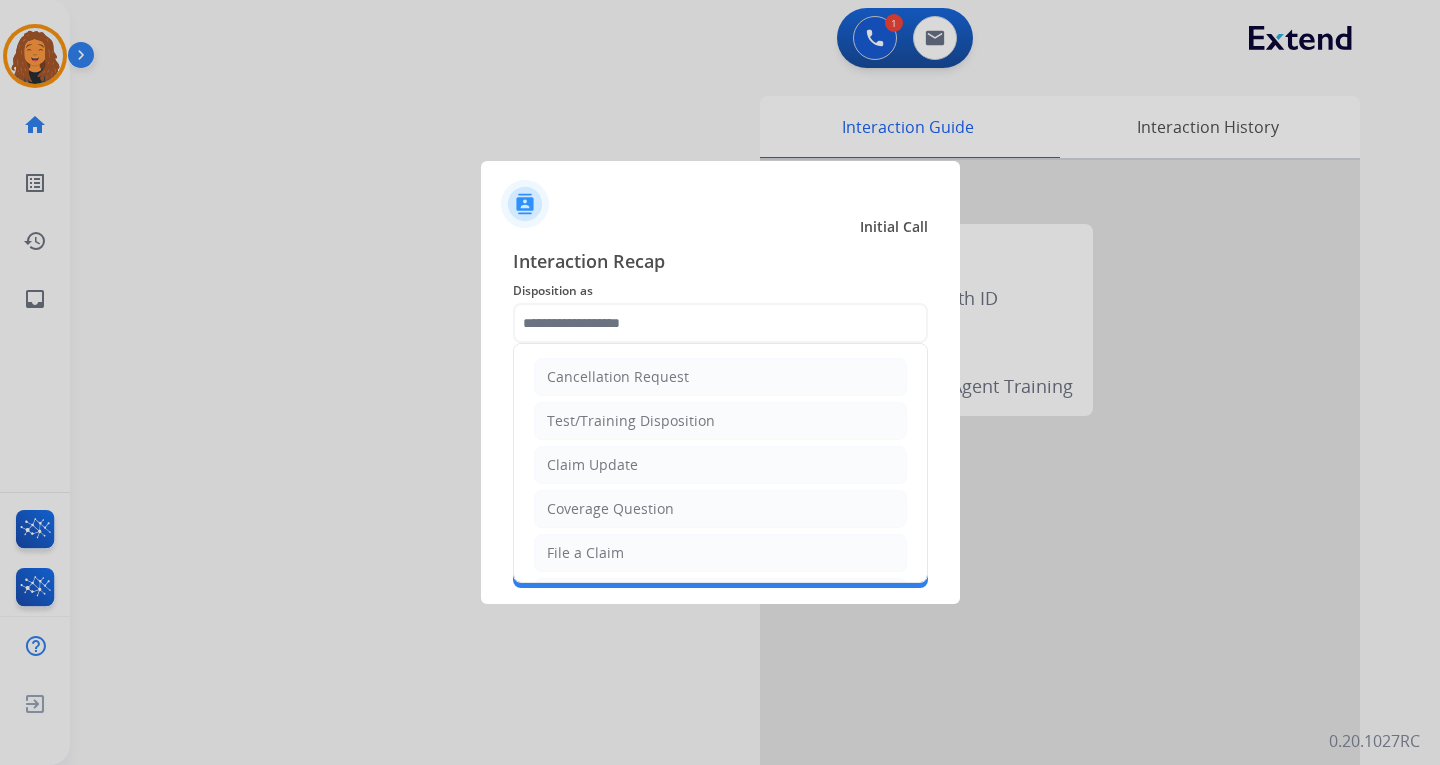 click 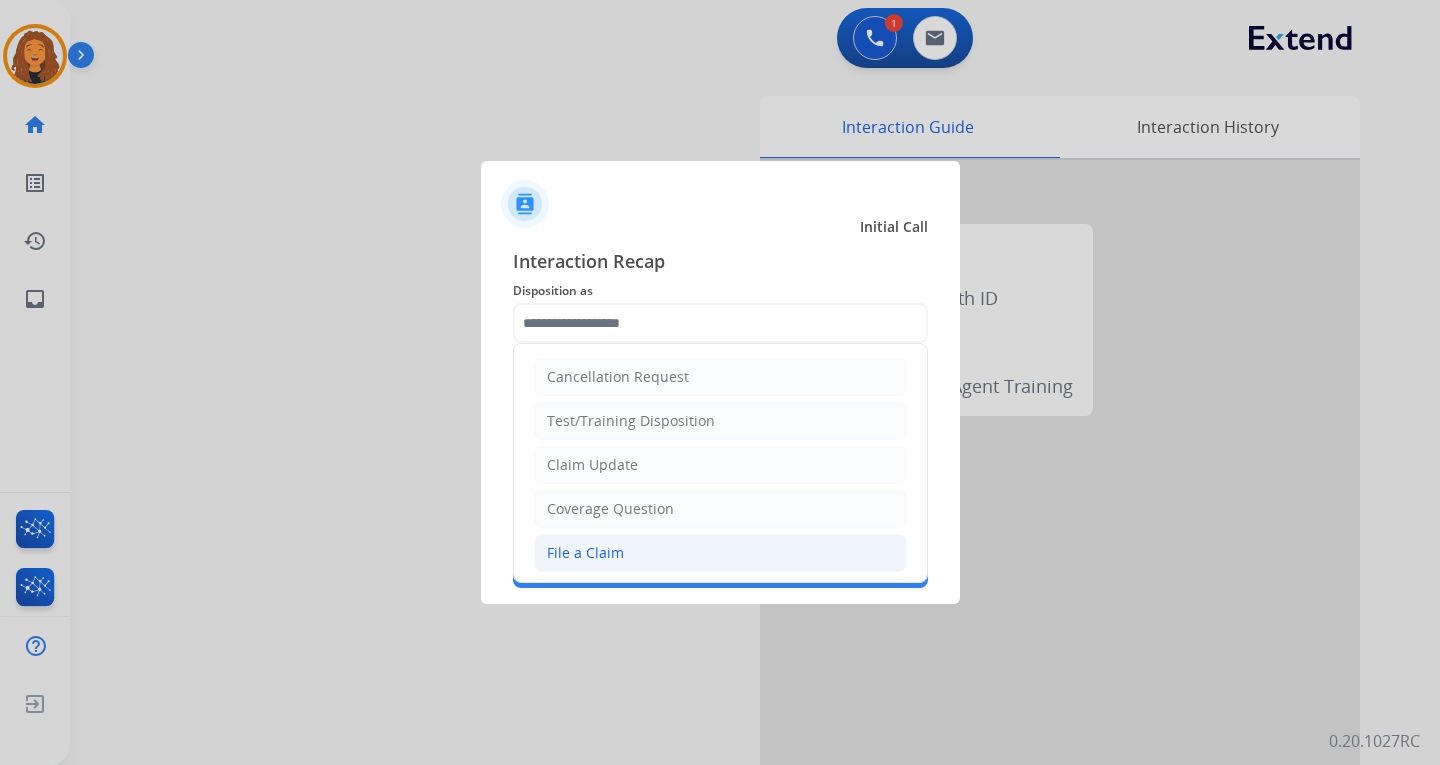 click on "File a Claim" 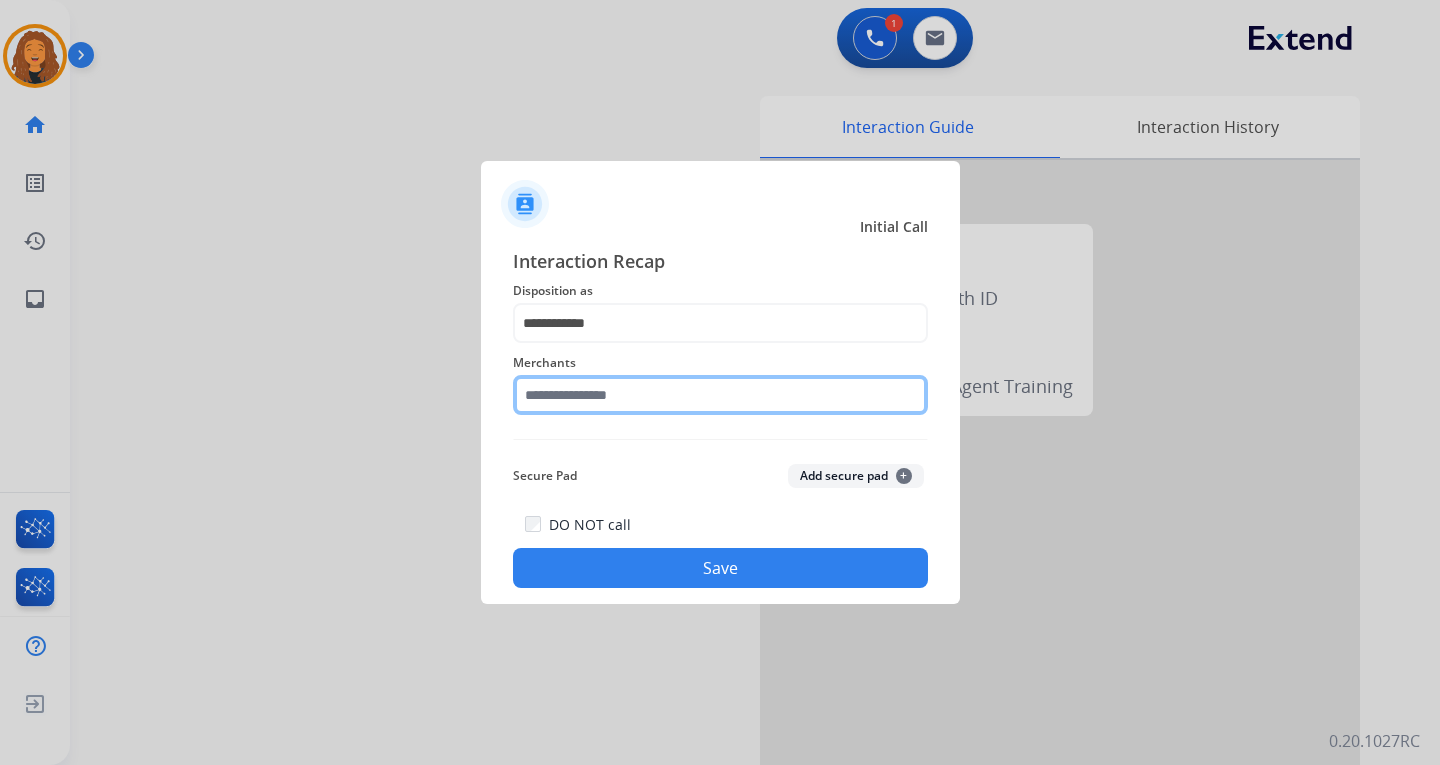 click 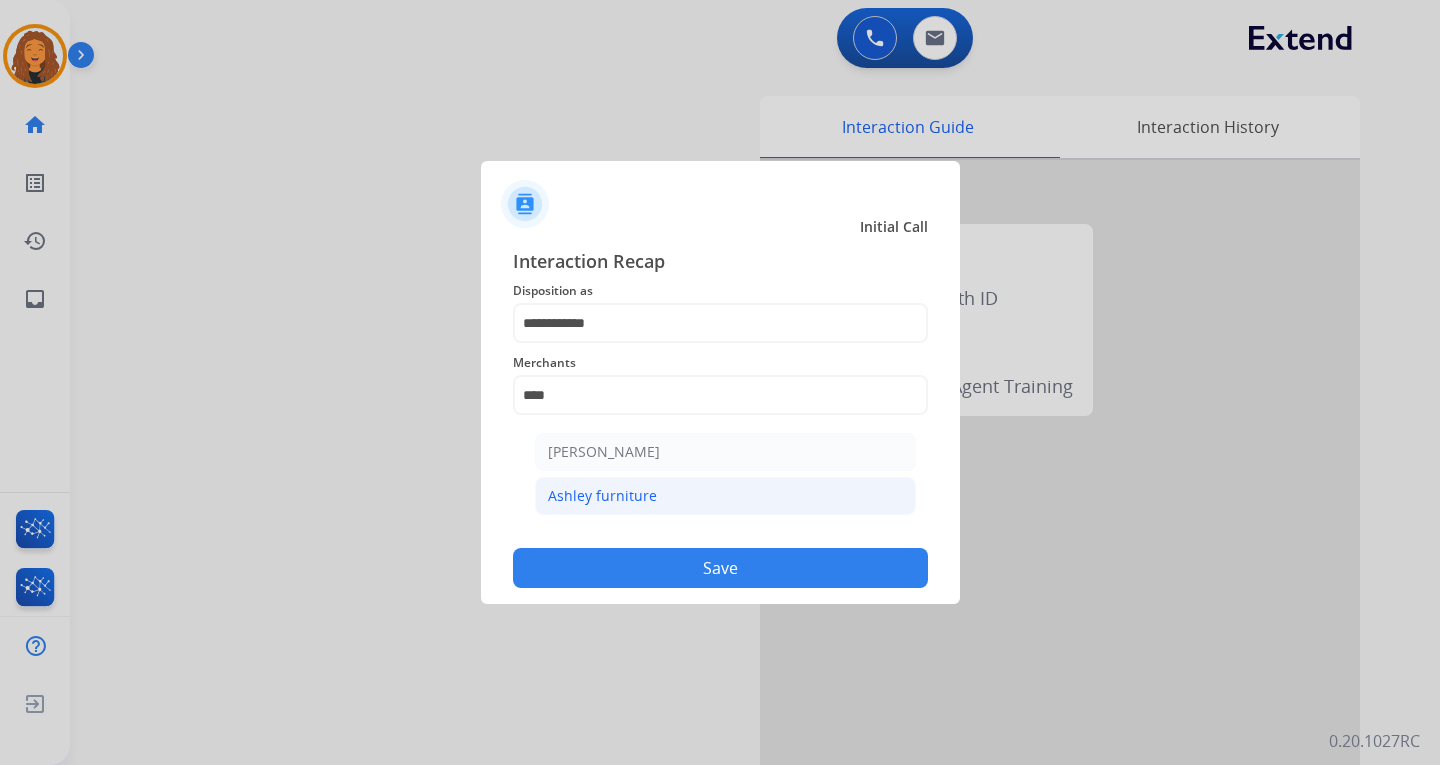 click on "Ashley furniture" 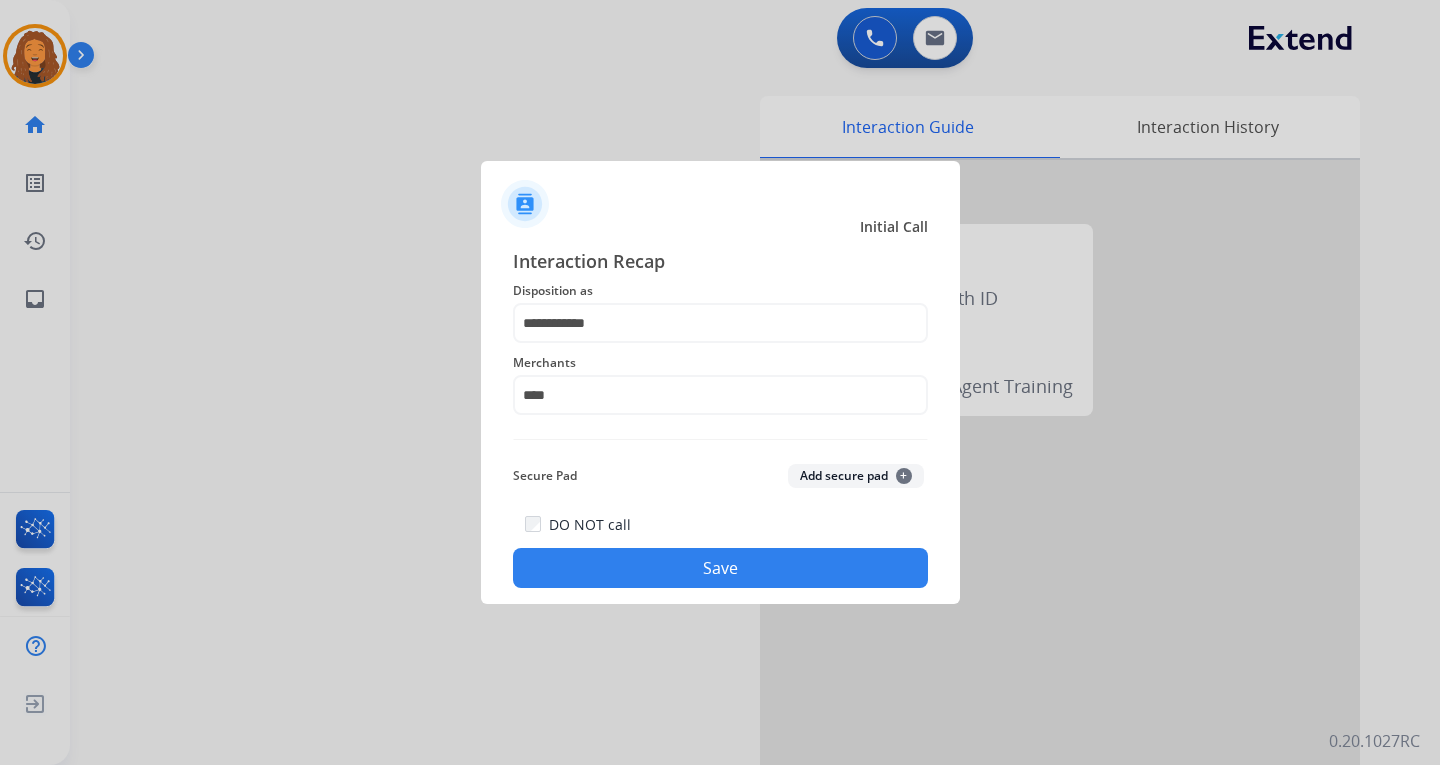 type on "**********" 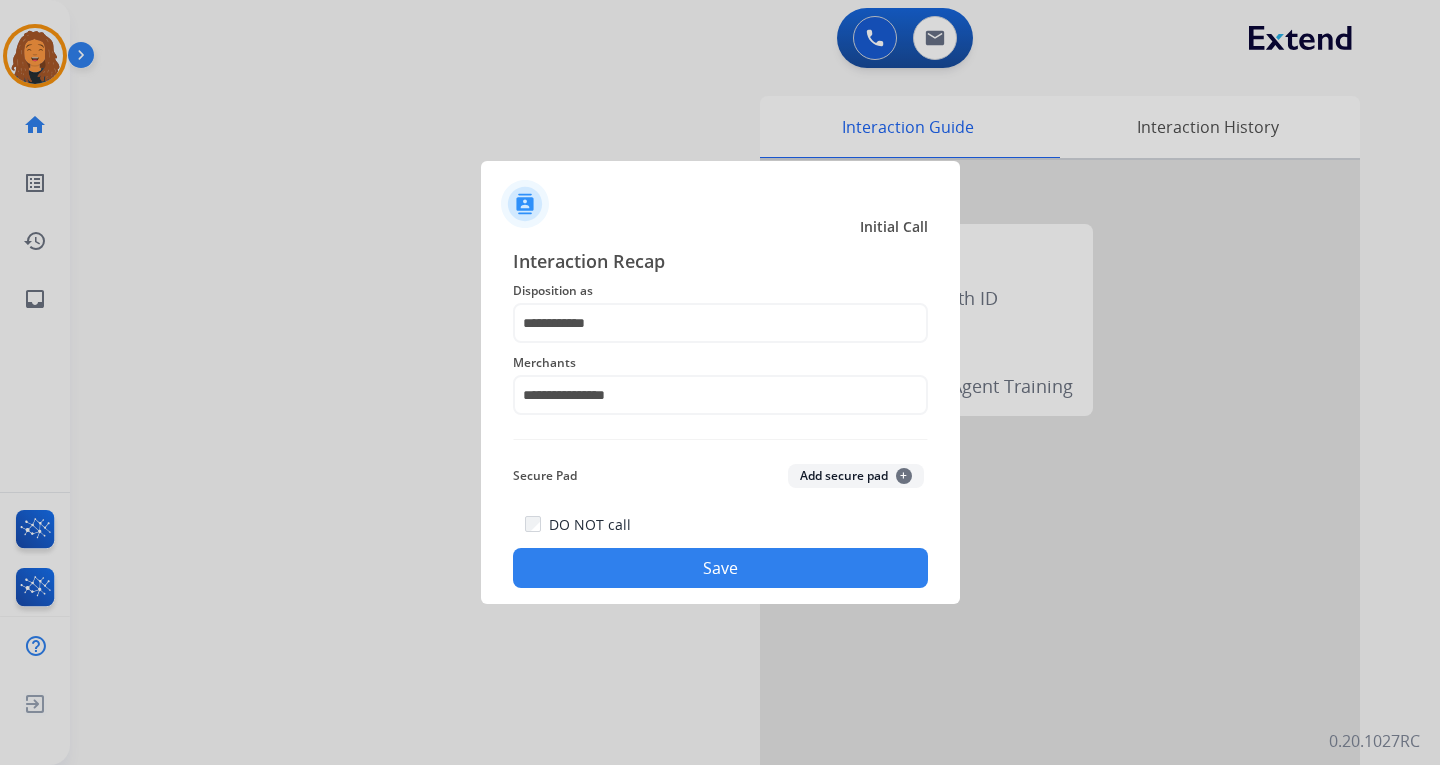 click on "Save" 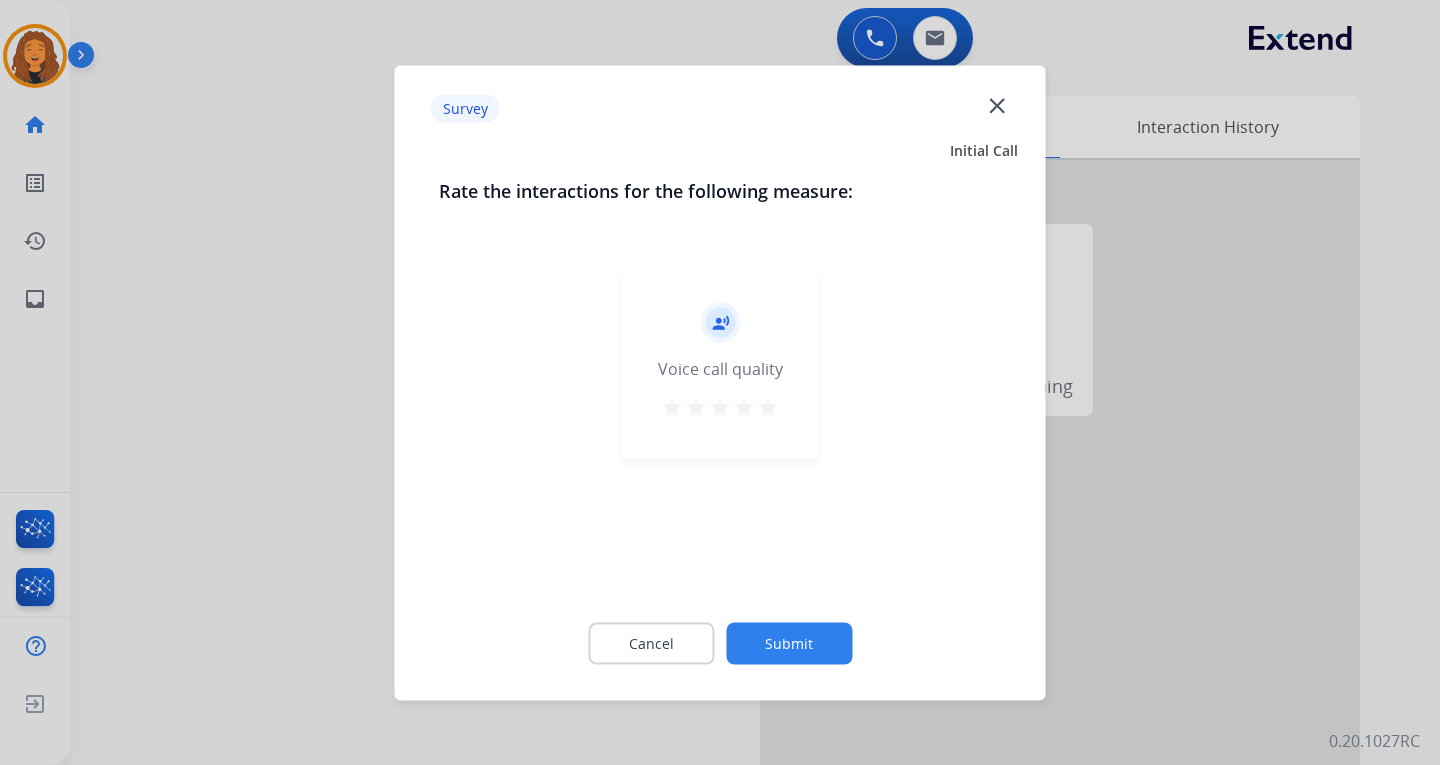 click on "Submit" 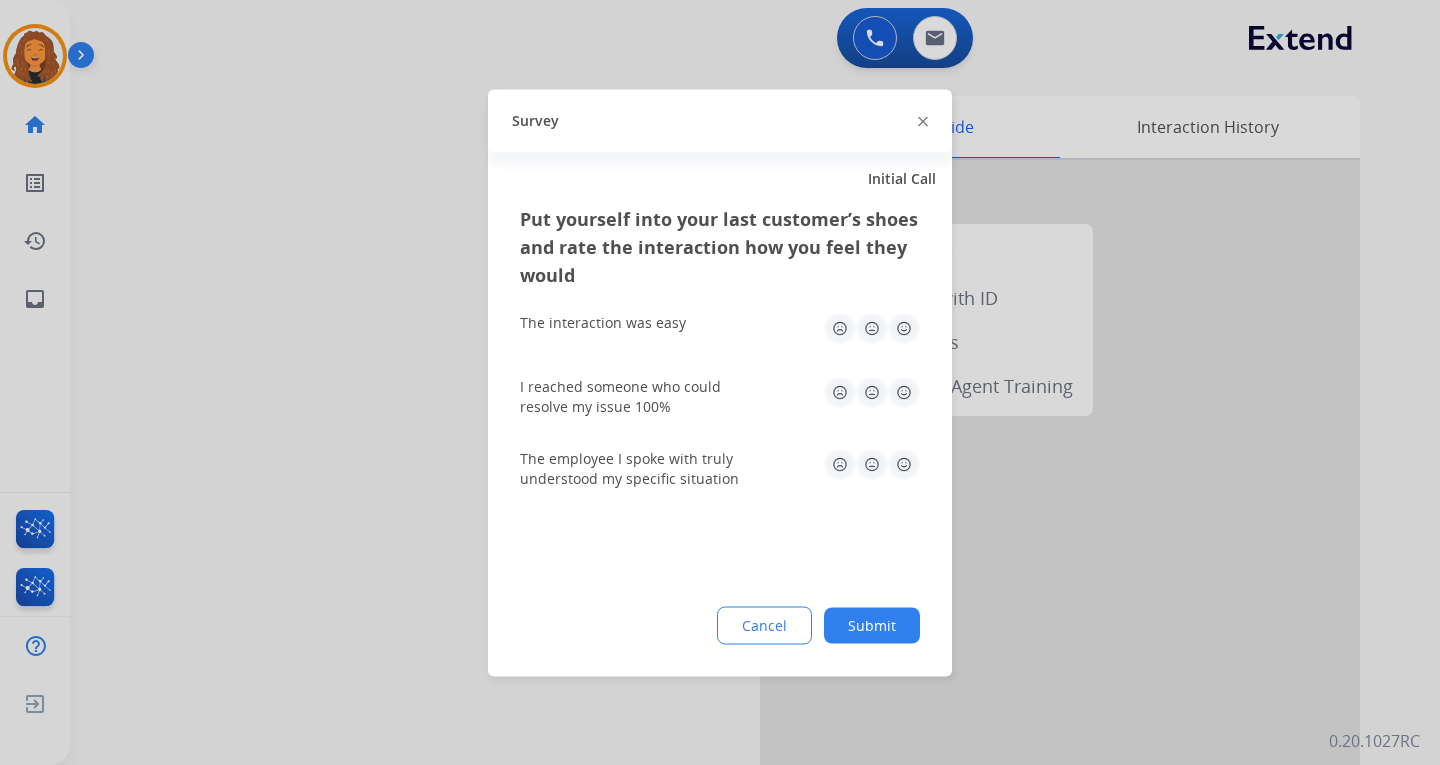 click on "Submit" 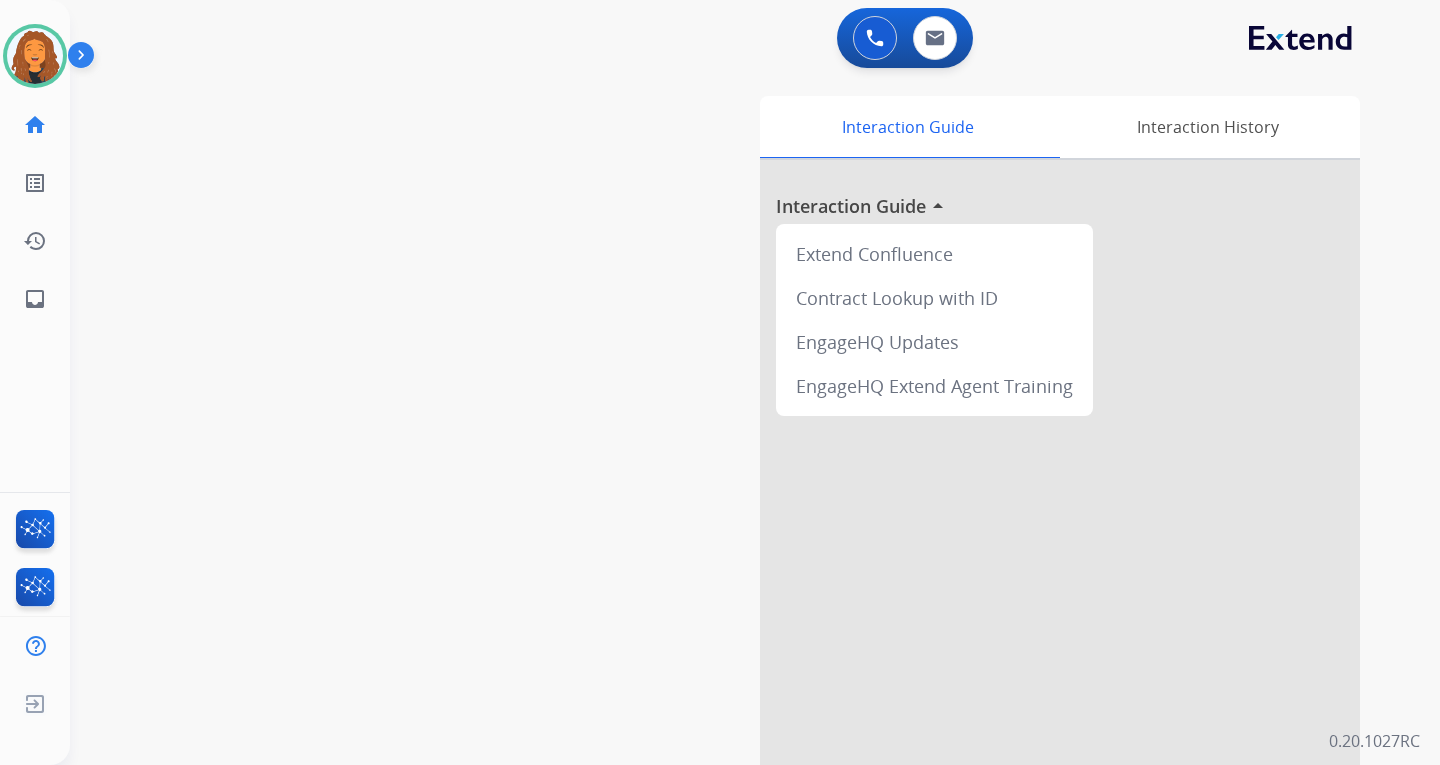 click on "swap_horiz Break voice bridge close_fullscreen Connect 3-Way Call merge_type Separate 3-Way Call  Interaction Guide   Interaction History  Interaction Guide arrow_drop_up  Extend Confluence   Contract Lookup with ID   EngageHQ Updates   EngageHQ Extend Agent Training" at bounding box center (731, 489) 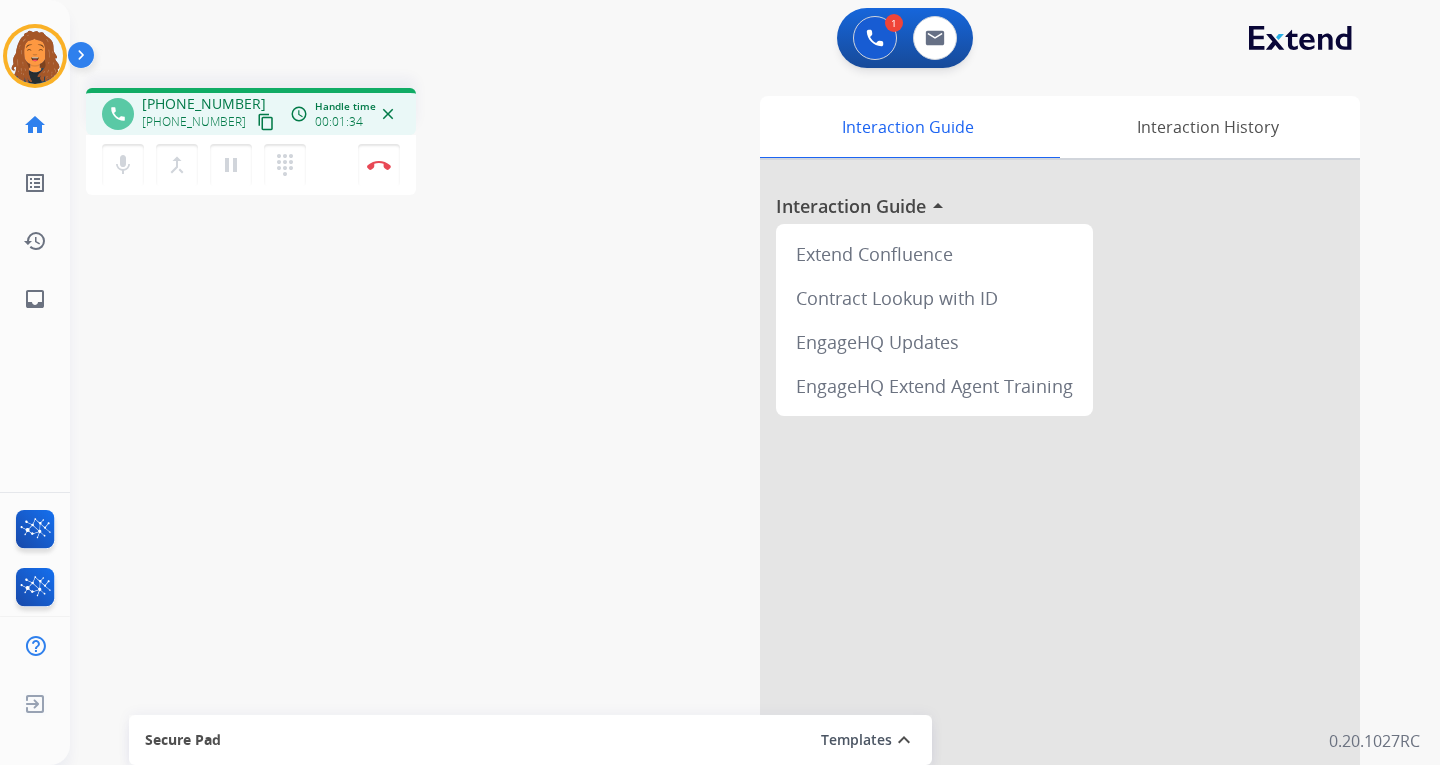 click on "Secure Pad Templates expand_less" at bounding box center [530, 740] 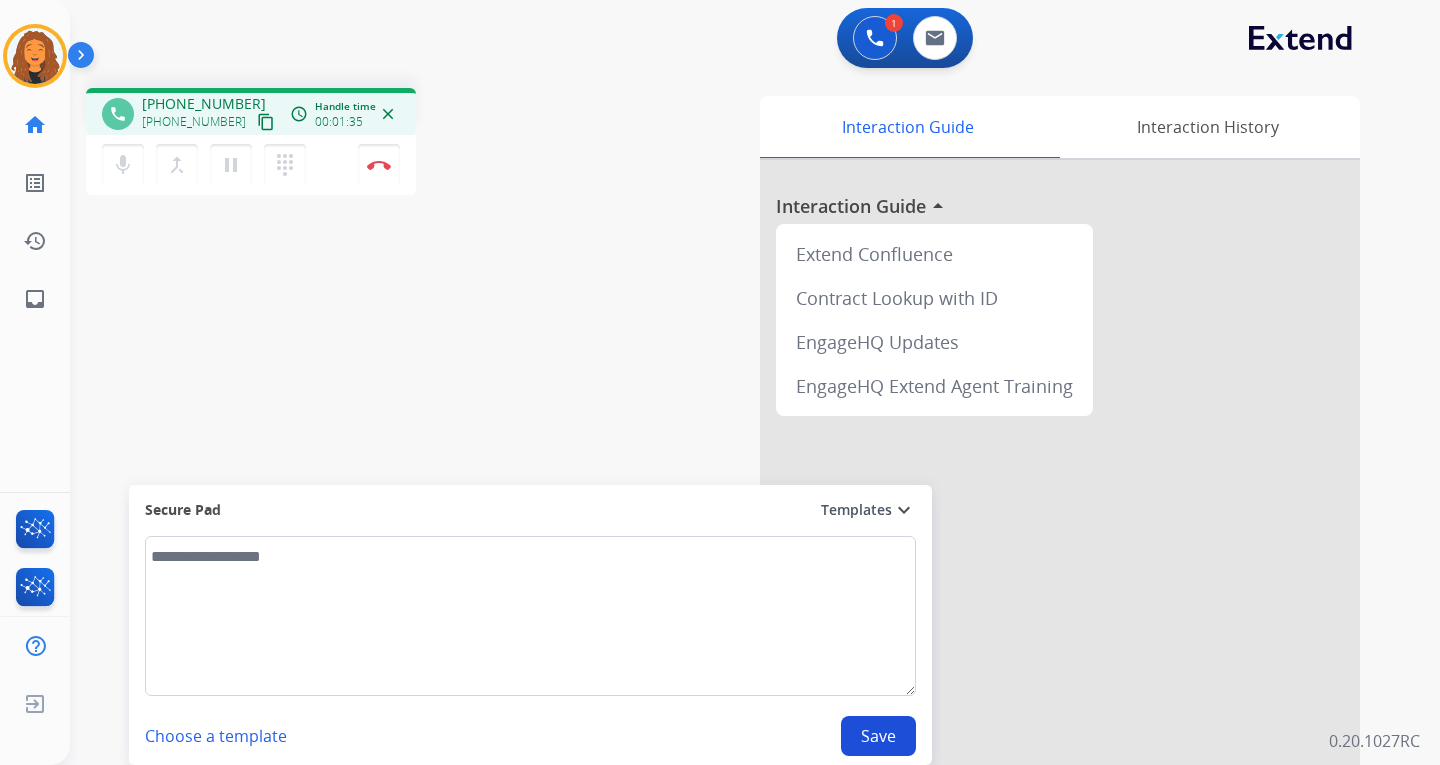 click on "Interaction Guide   Interaction History  Interaction Guide arrow_drop_up  Extend Confluence   Contract Lookup with ID   EngageHQ Updates   EngageHQ Extend Agent Training" at bounding box center [980, 501] 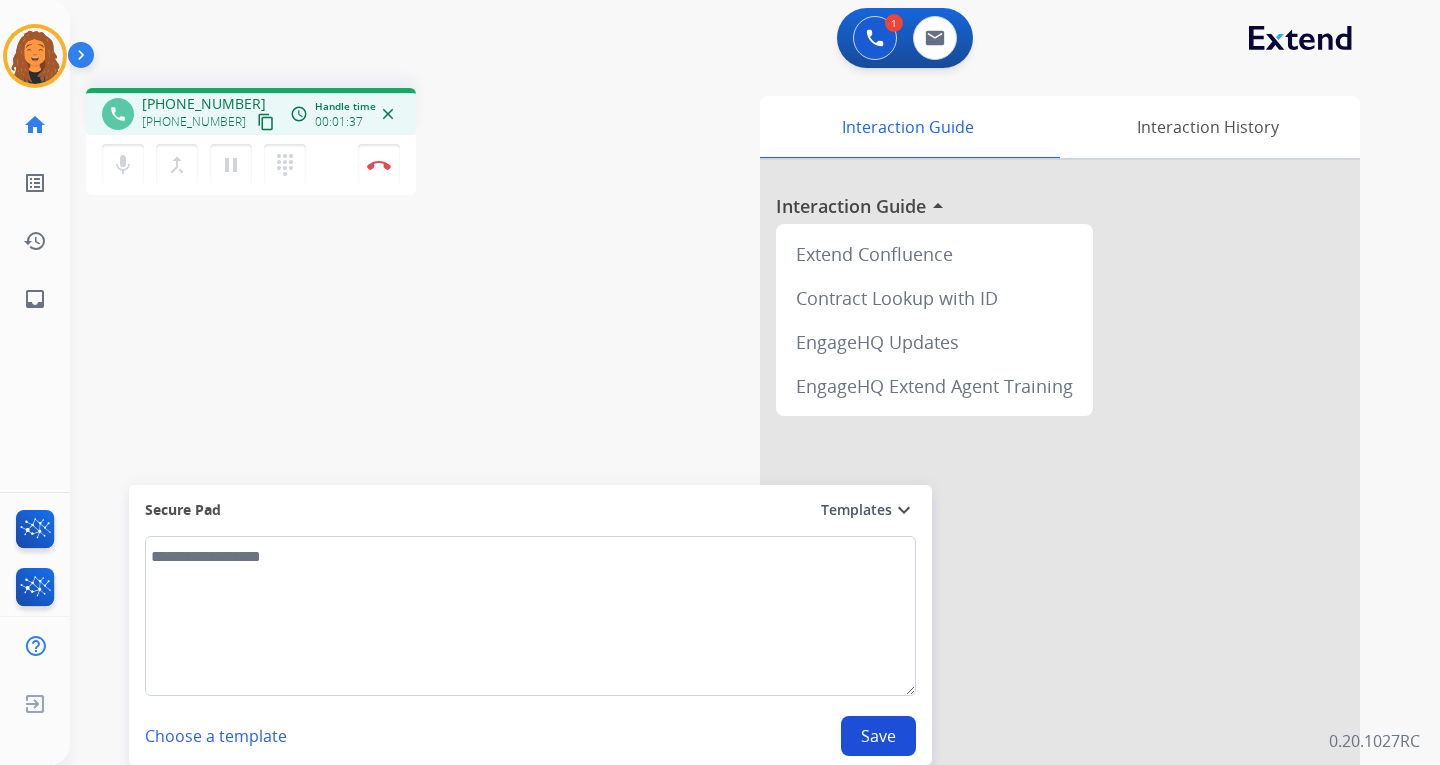 click on "expand_more" at bounding box center (904, 510) 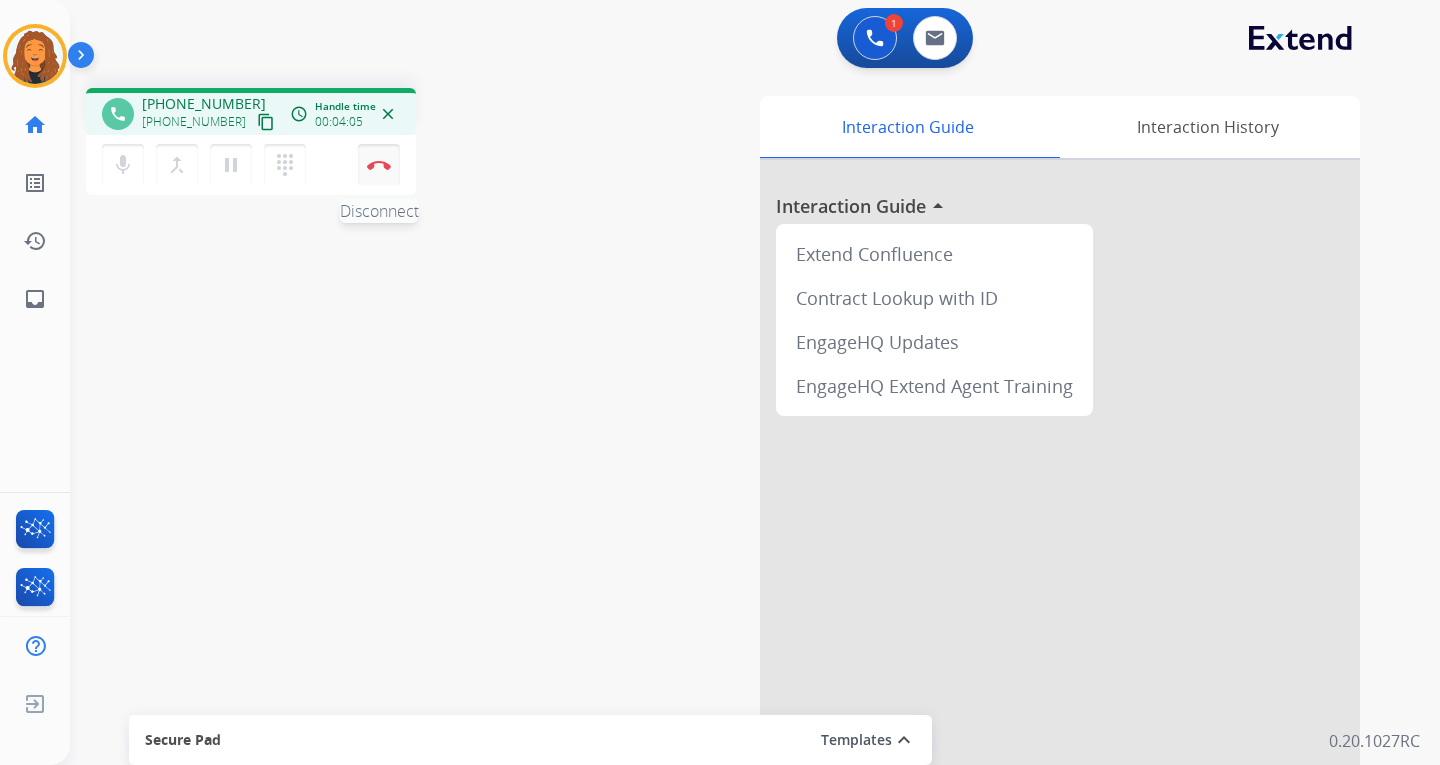 click at bounding box center (379, 165) 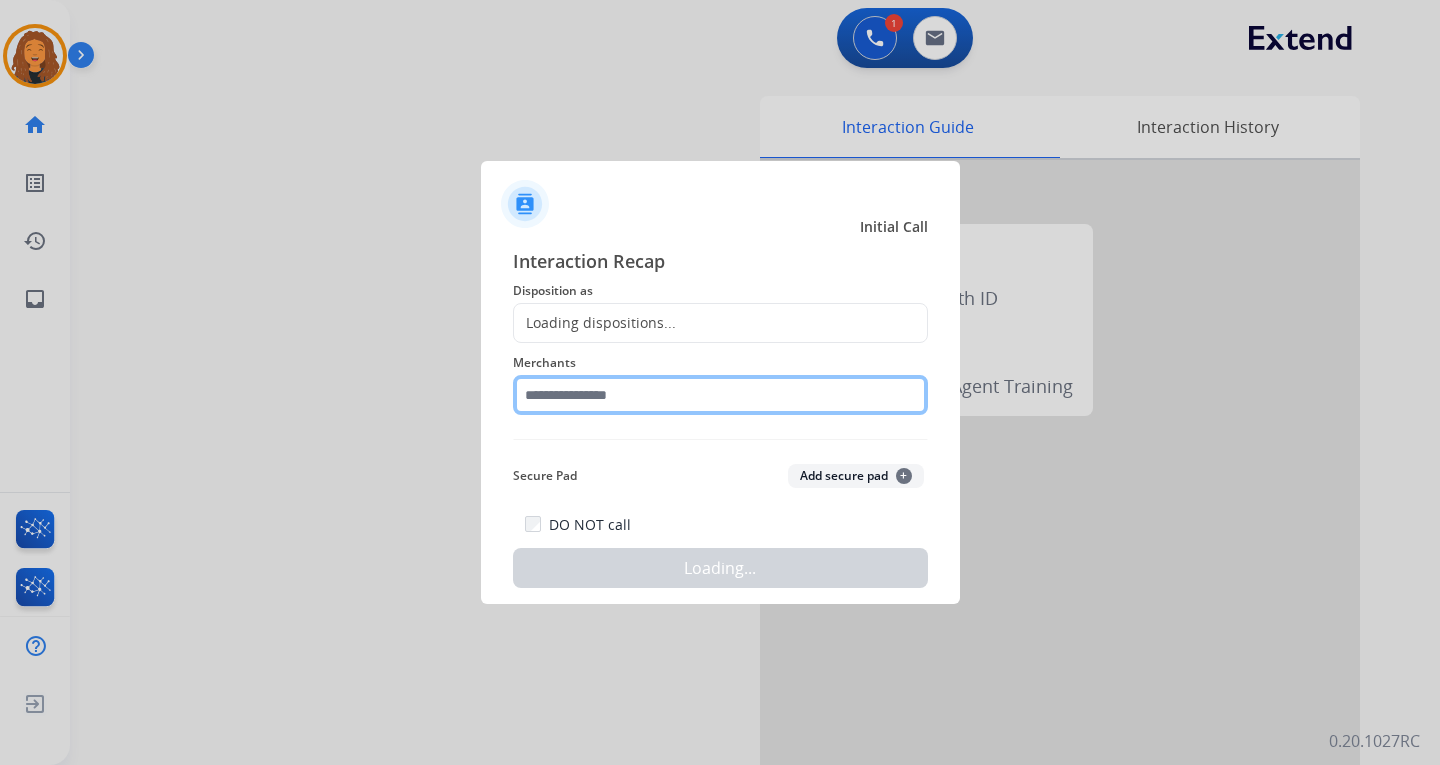 click 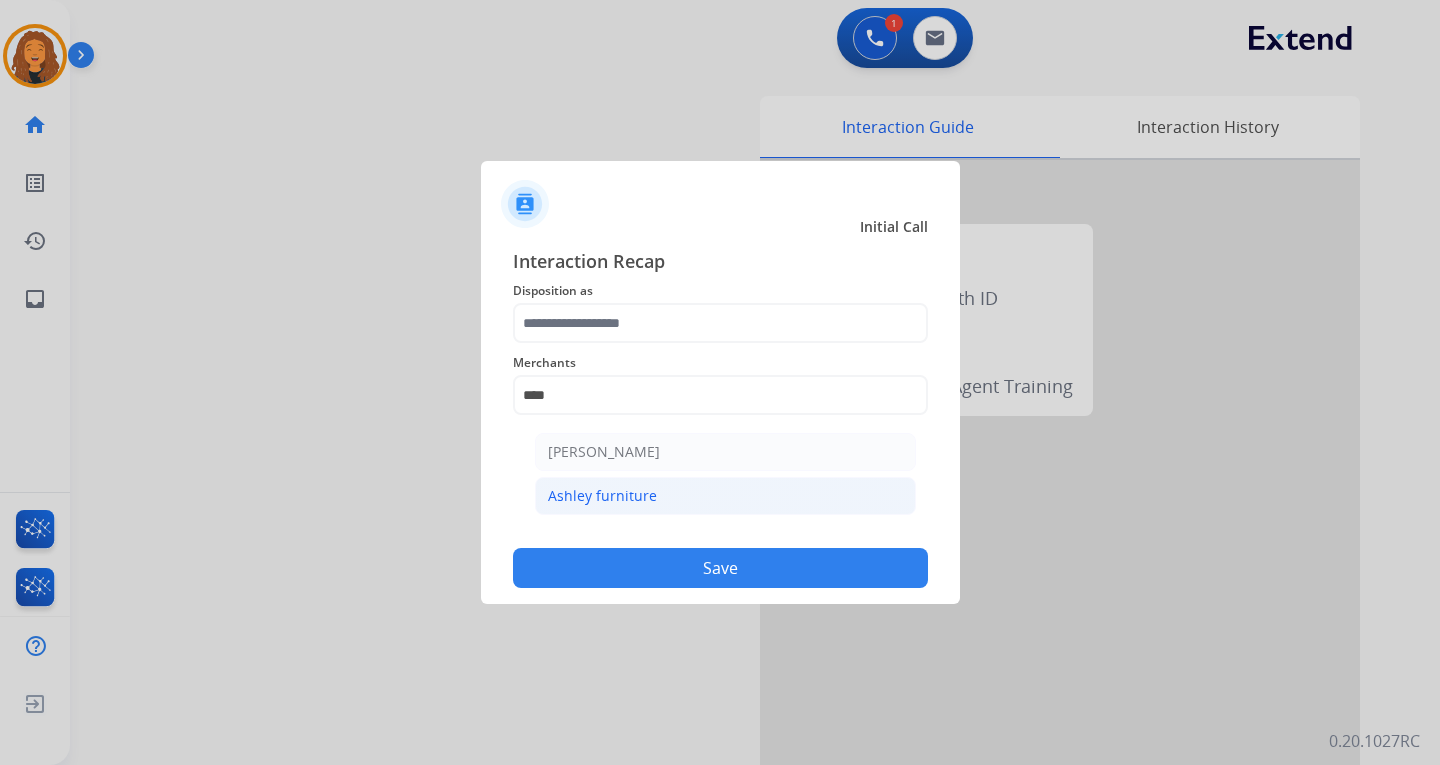 click on "Ashley furniture" 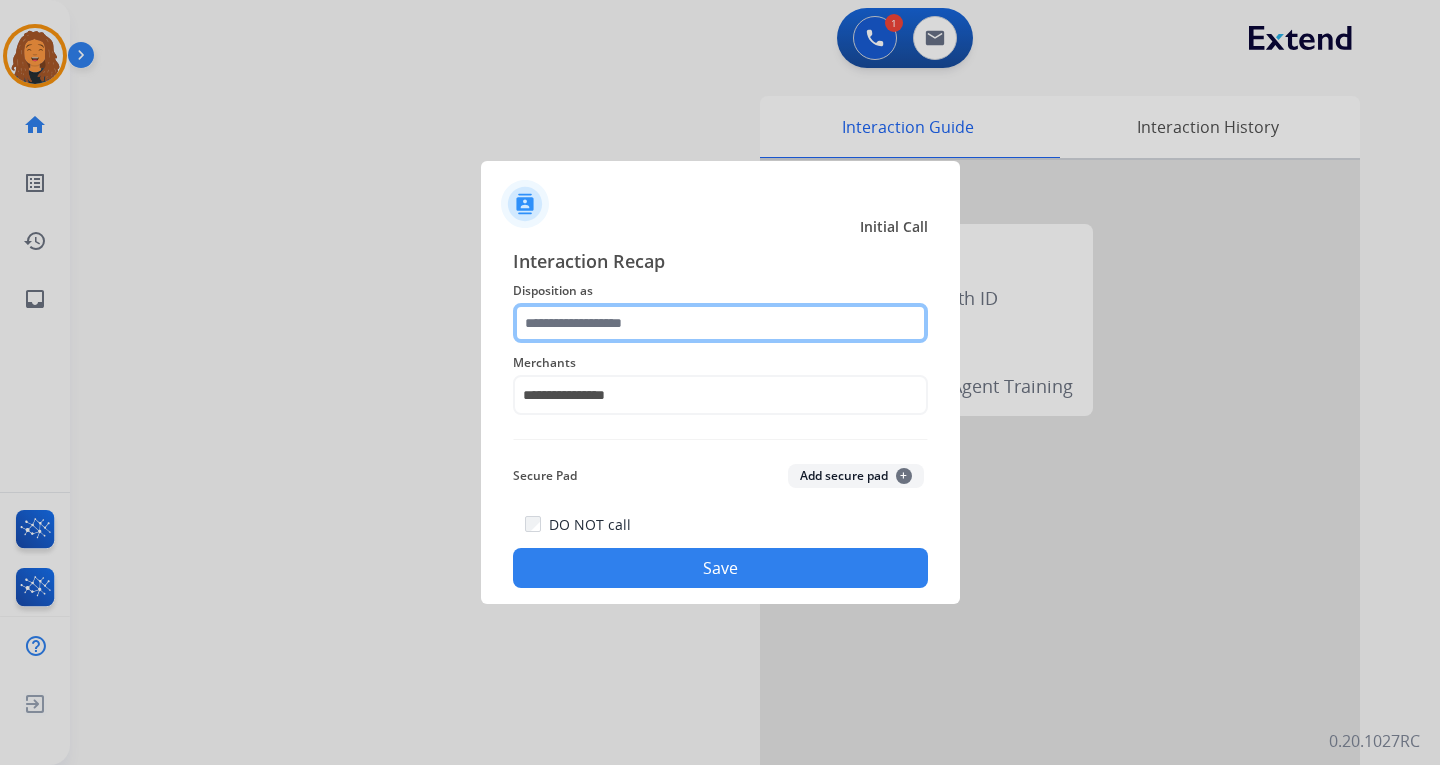click 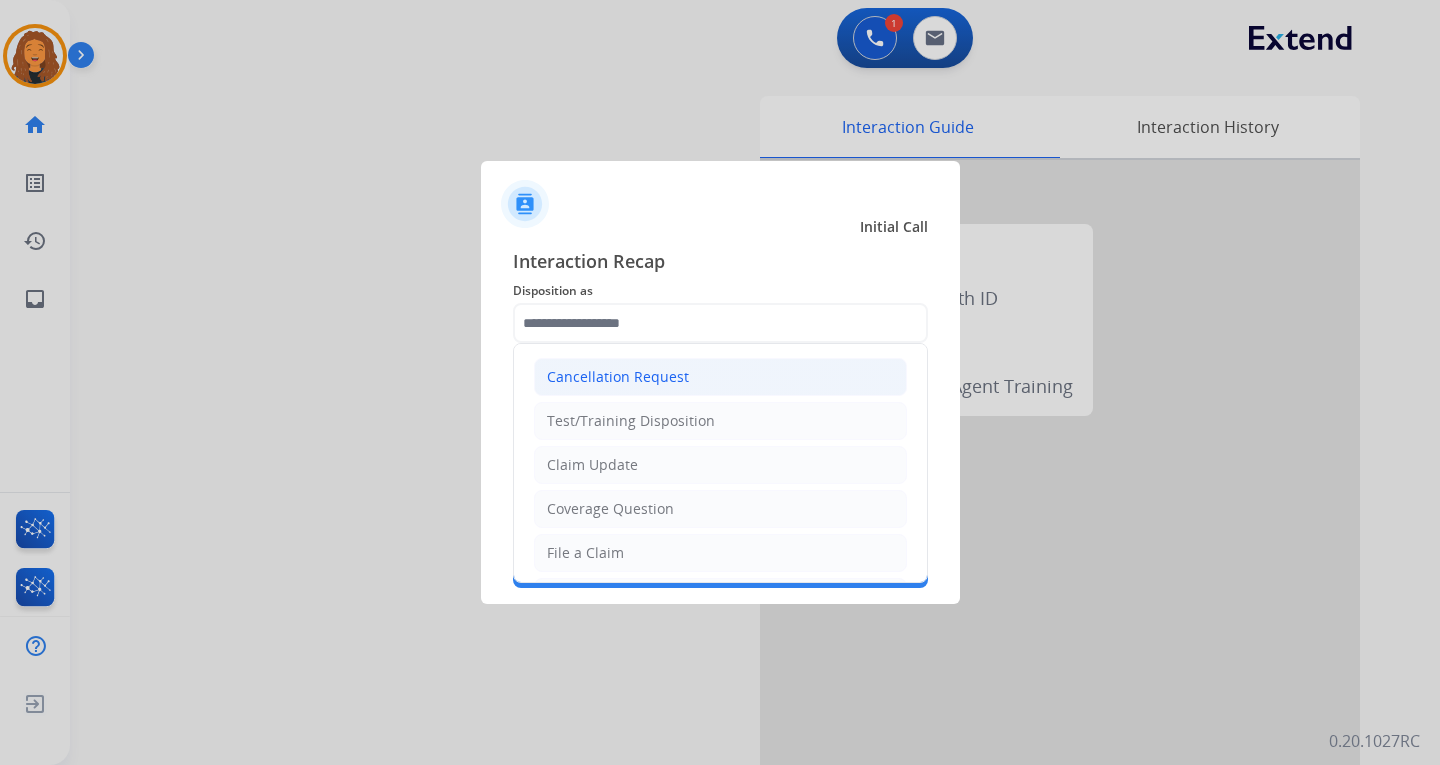 click on "Cancellation Request" 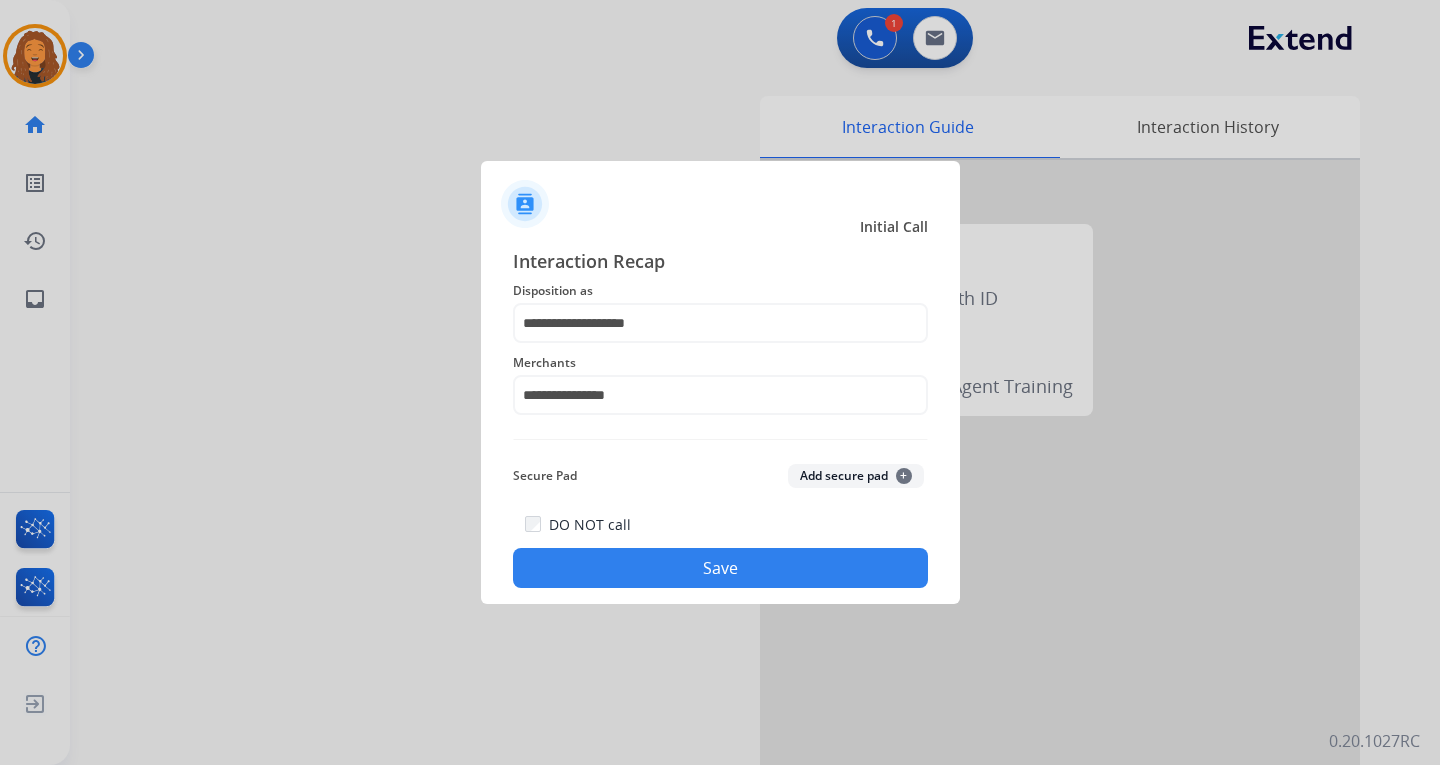 click on "Save" 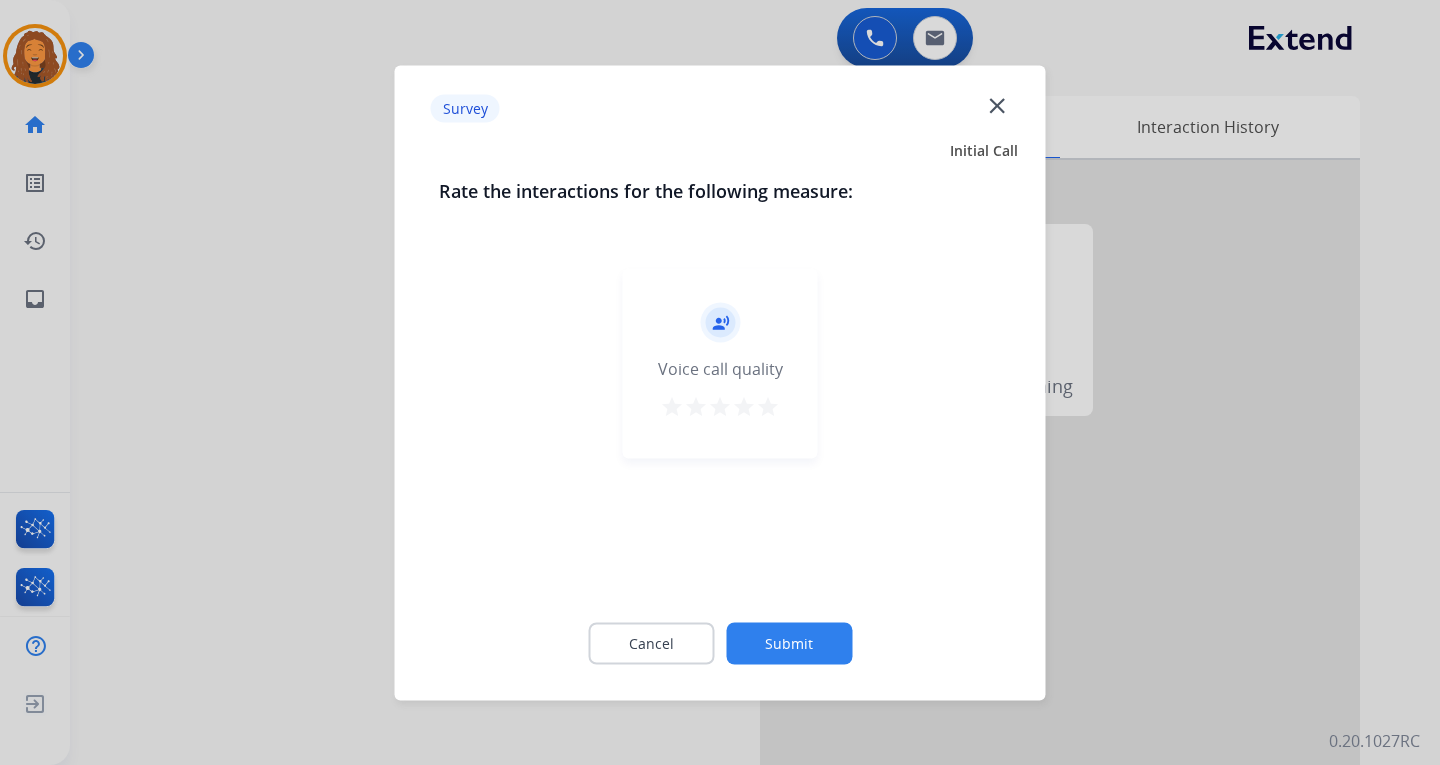 click on "Submit" 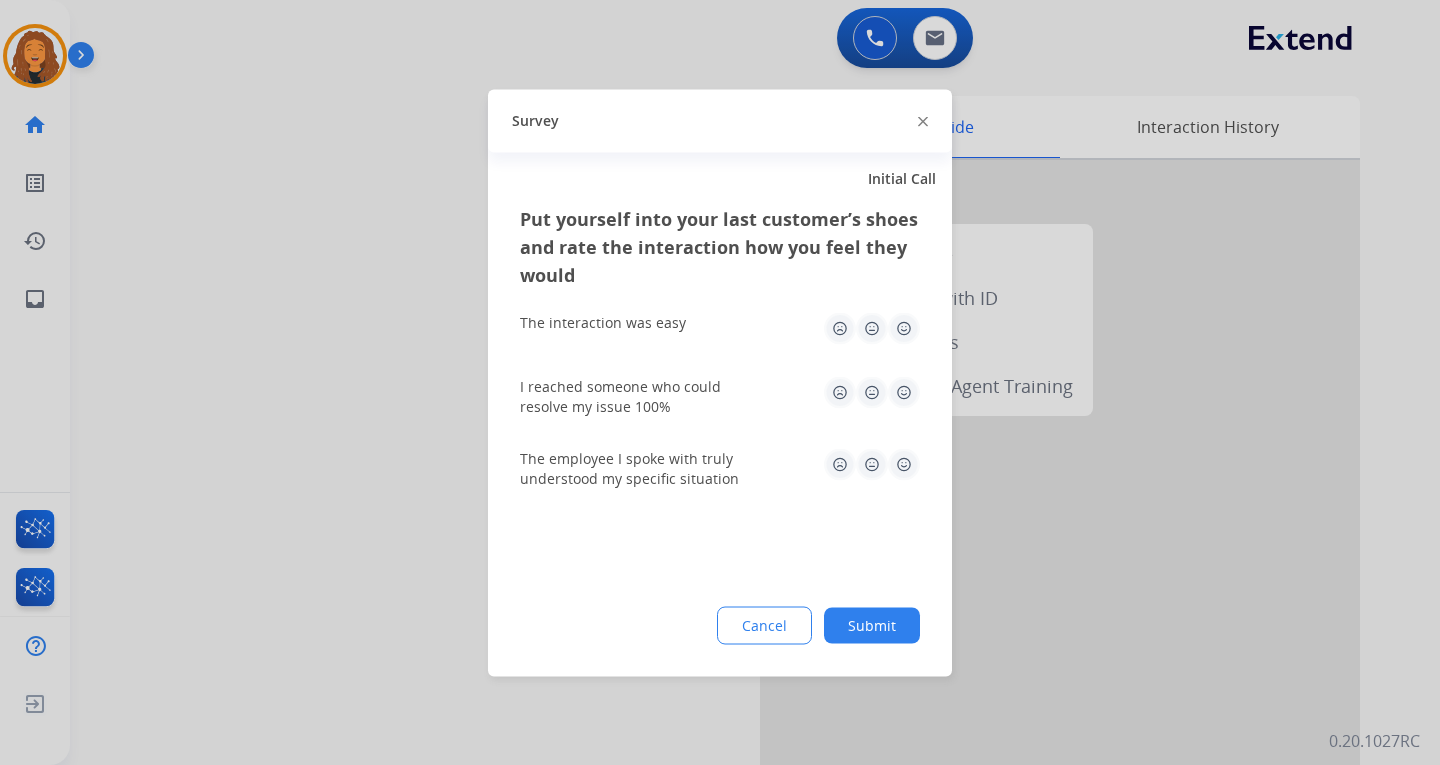 click on "Submit" 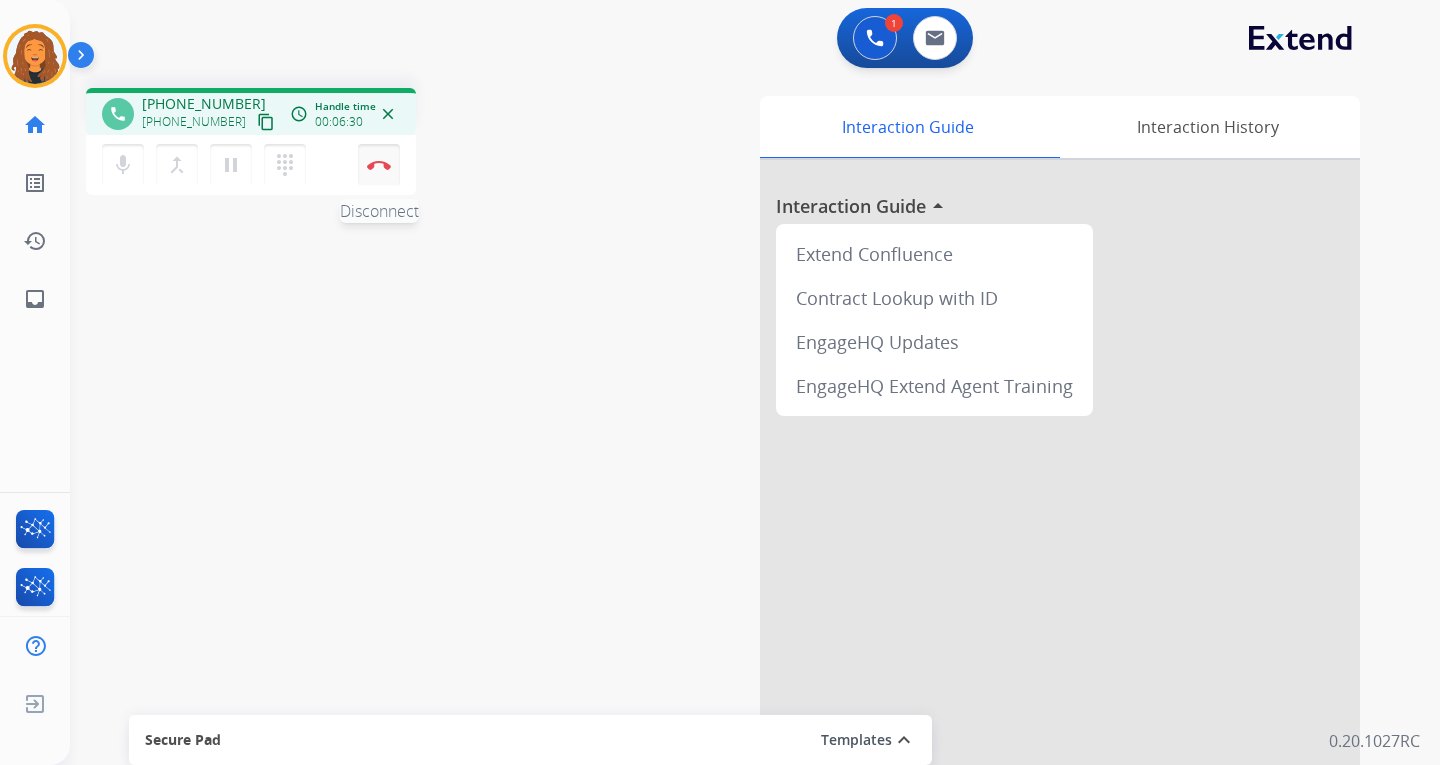 click on "Disconnect" at bounding box center [379, 165] 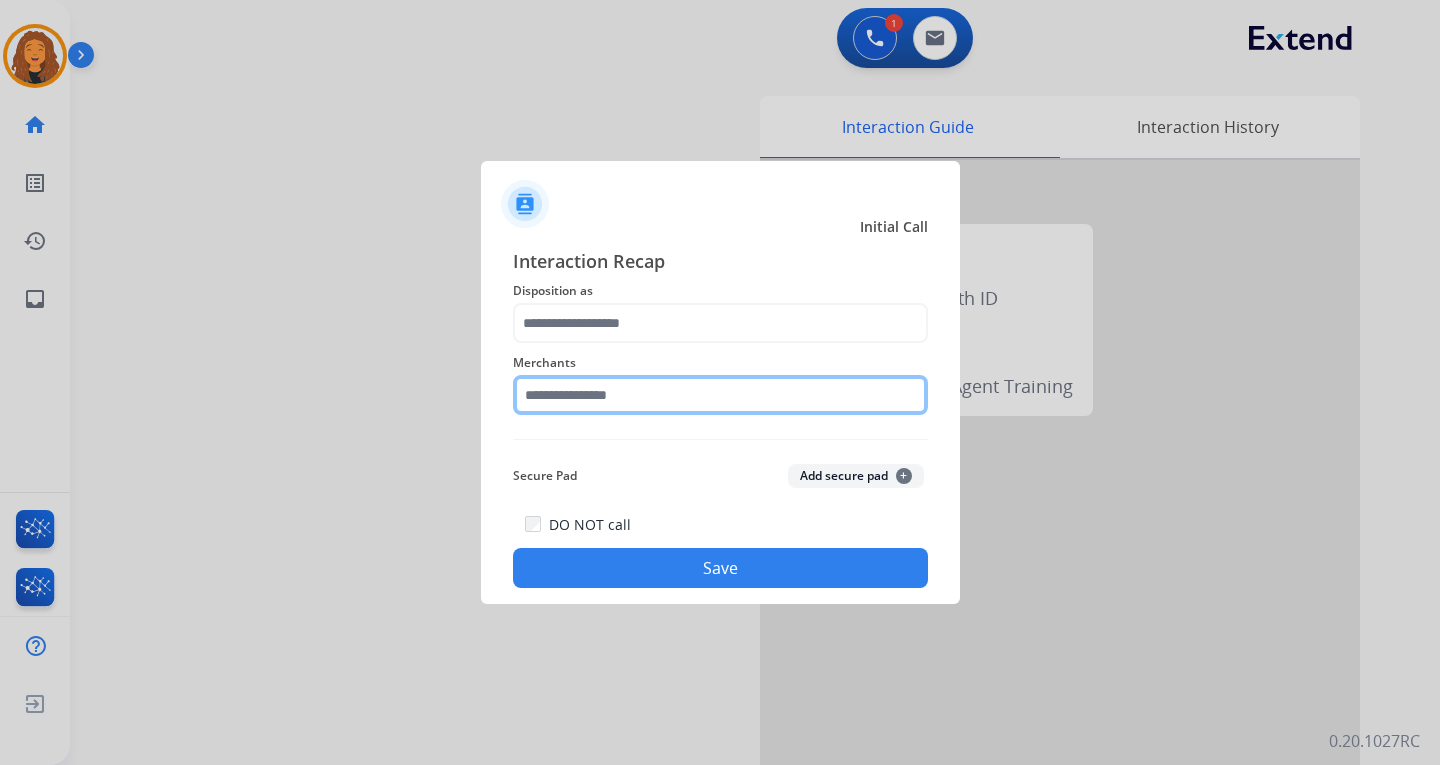 click 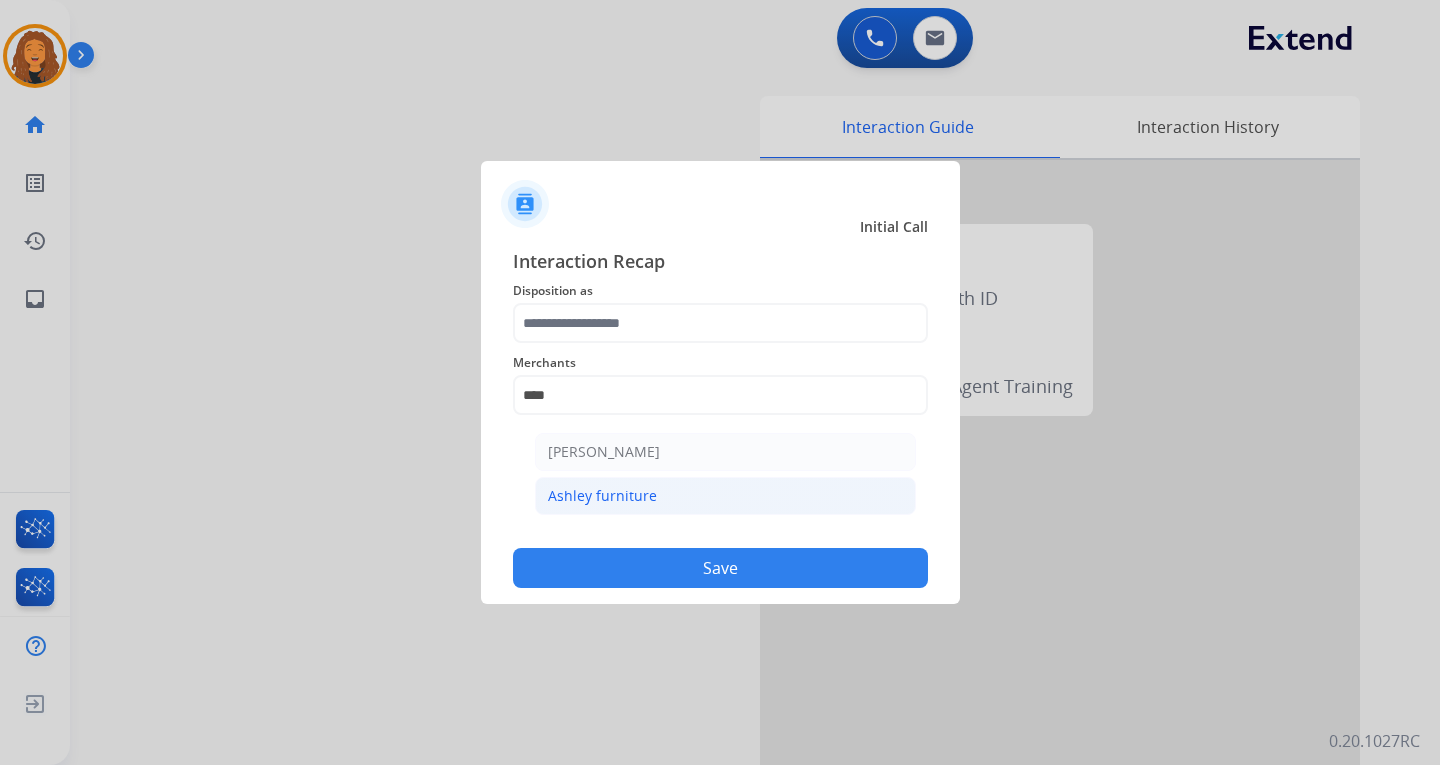 click on "Ashley furniture" 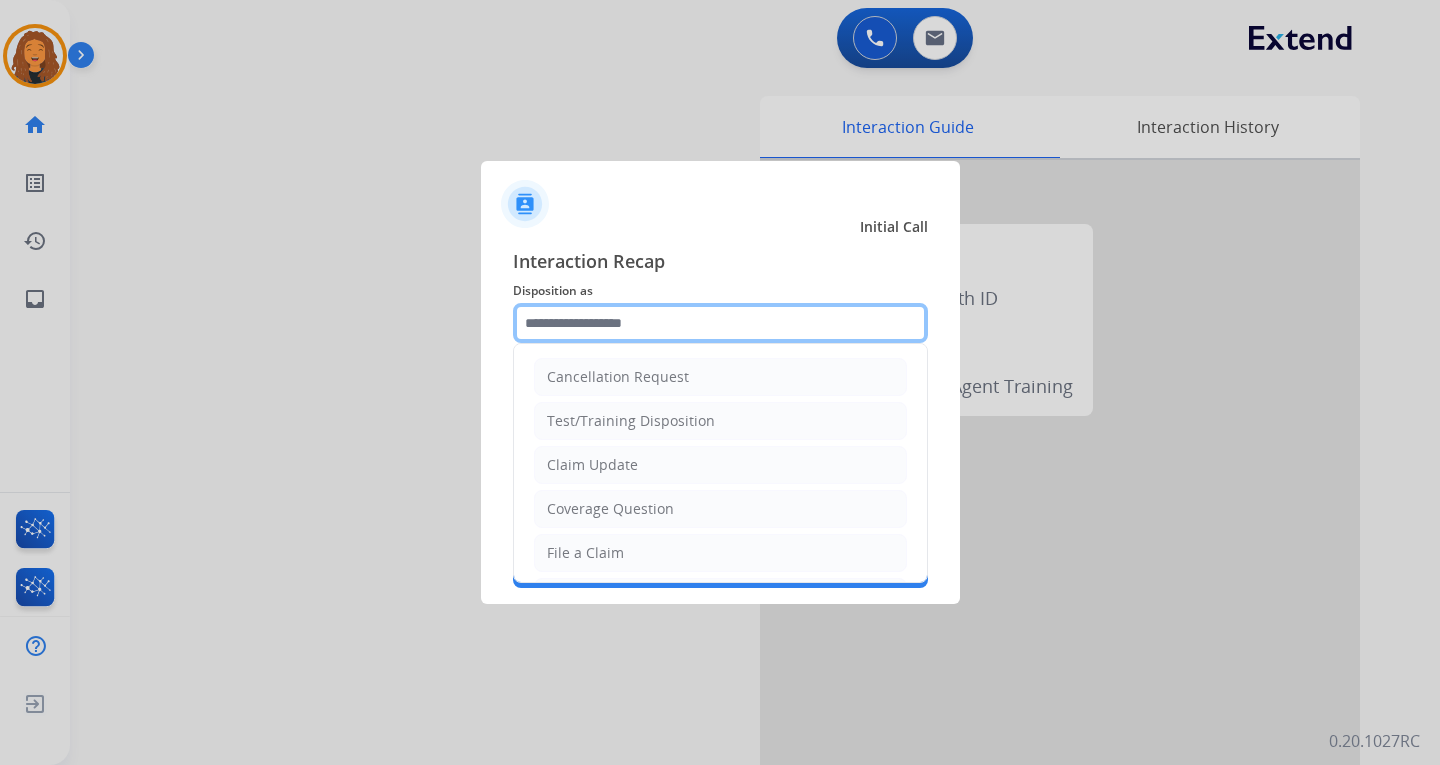 drag, startPoint x: 645, startPoint y: 308, endPoint x: 638, endPoint y: 346, distance: 38.63936 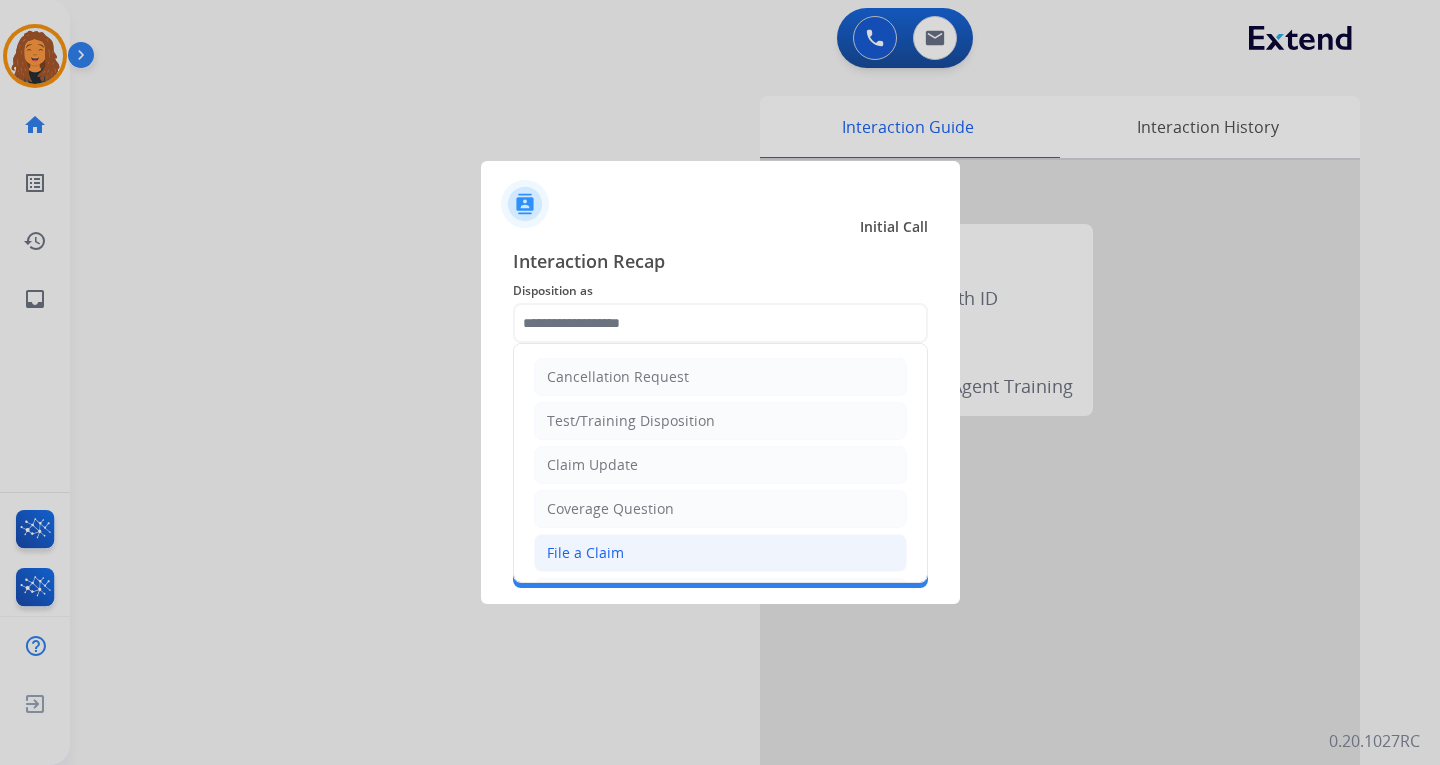 click on "File a Claim" 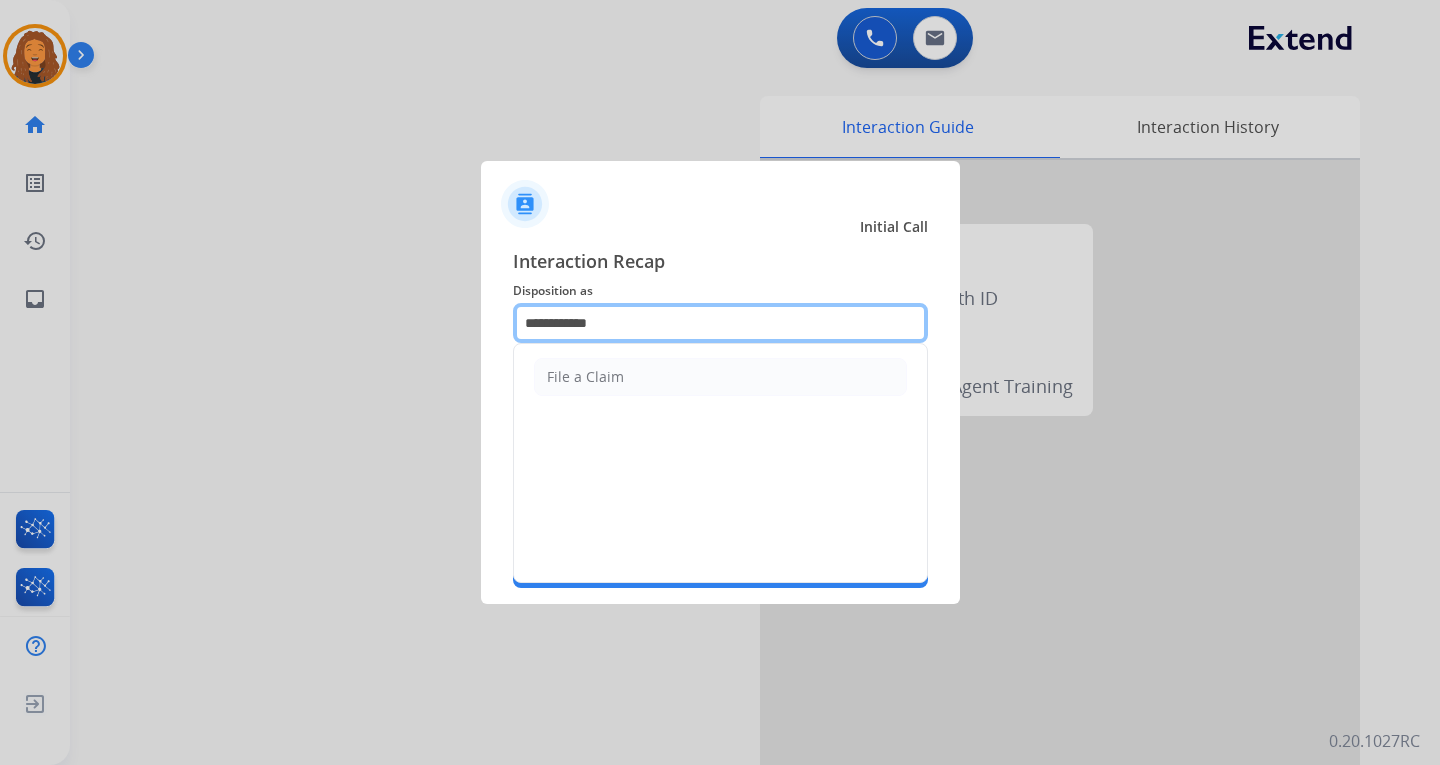 drag, startPoint x: 624, startPoint y: 326, endPoint x: 378, endPoint y: 273, distance: 251.64459 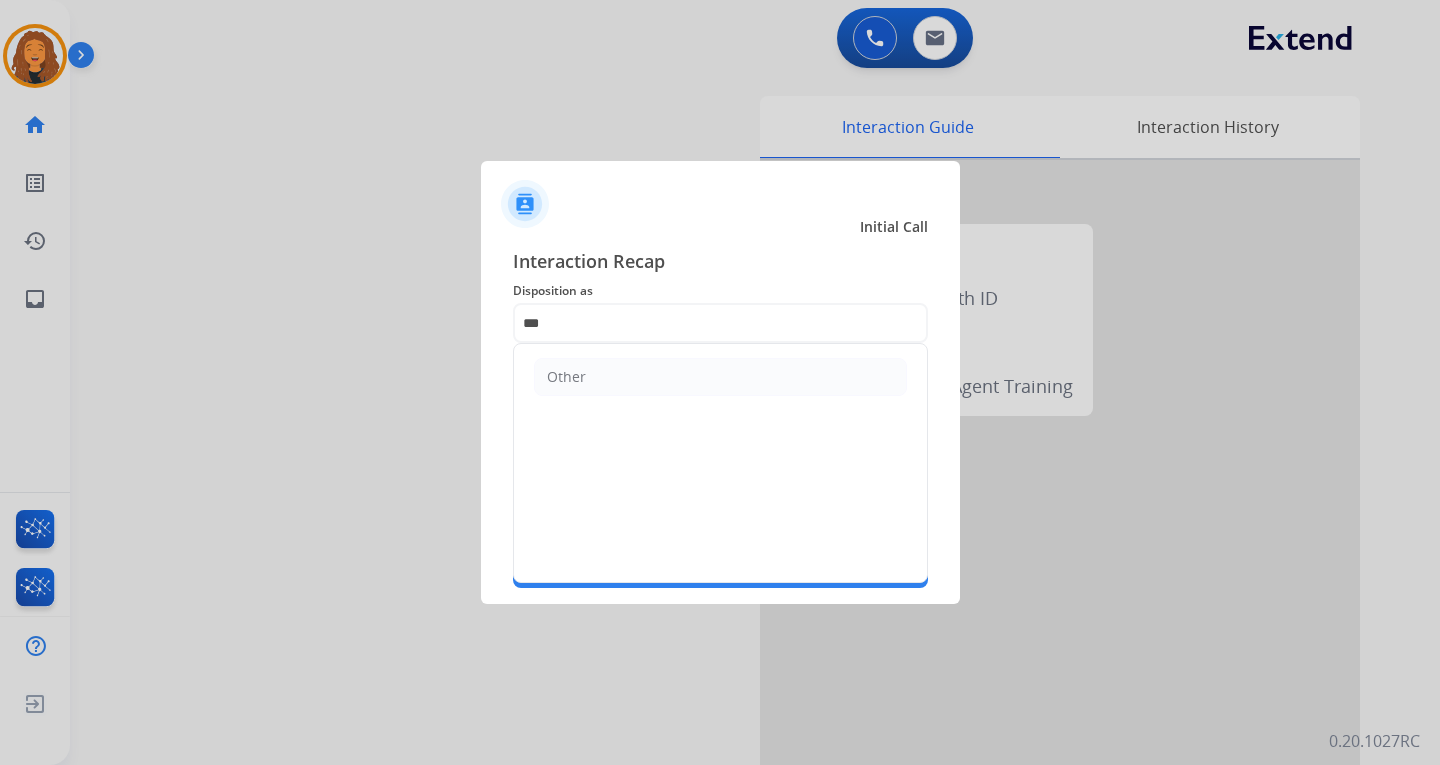 drag, startPoint x: 605, startPoint y: 376, endPoint x: 607, endPoint y: 392, distance: 16.124516 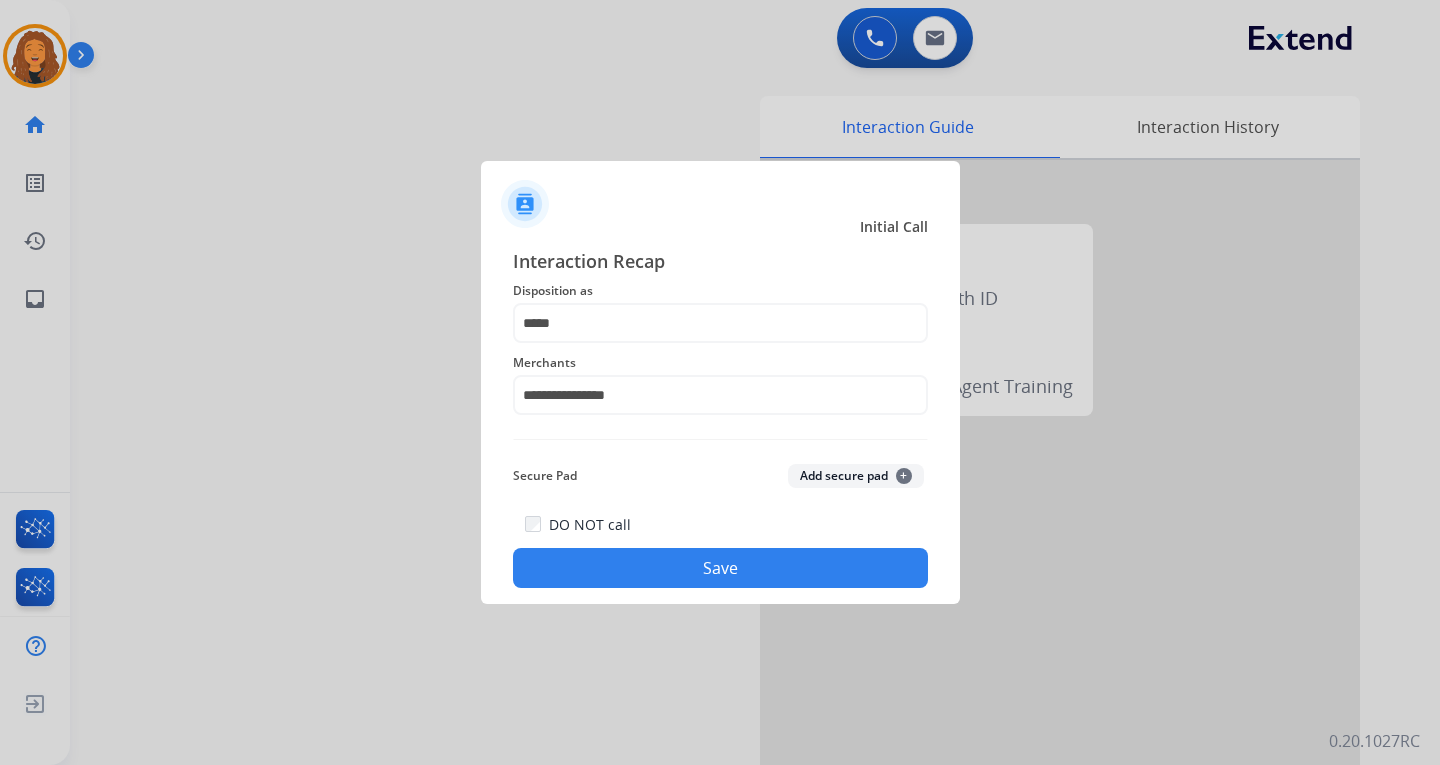 click on "Save" 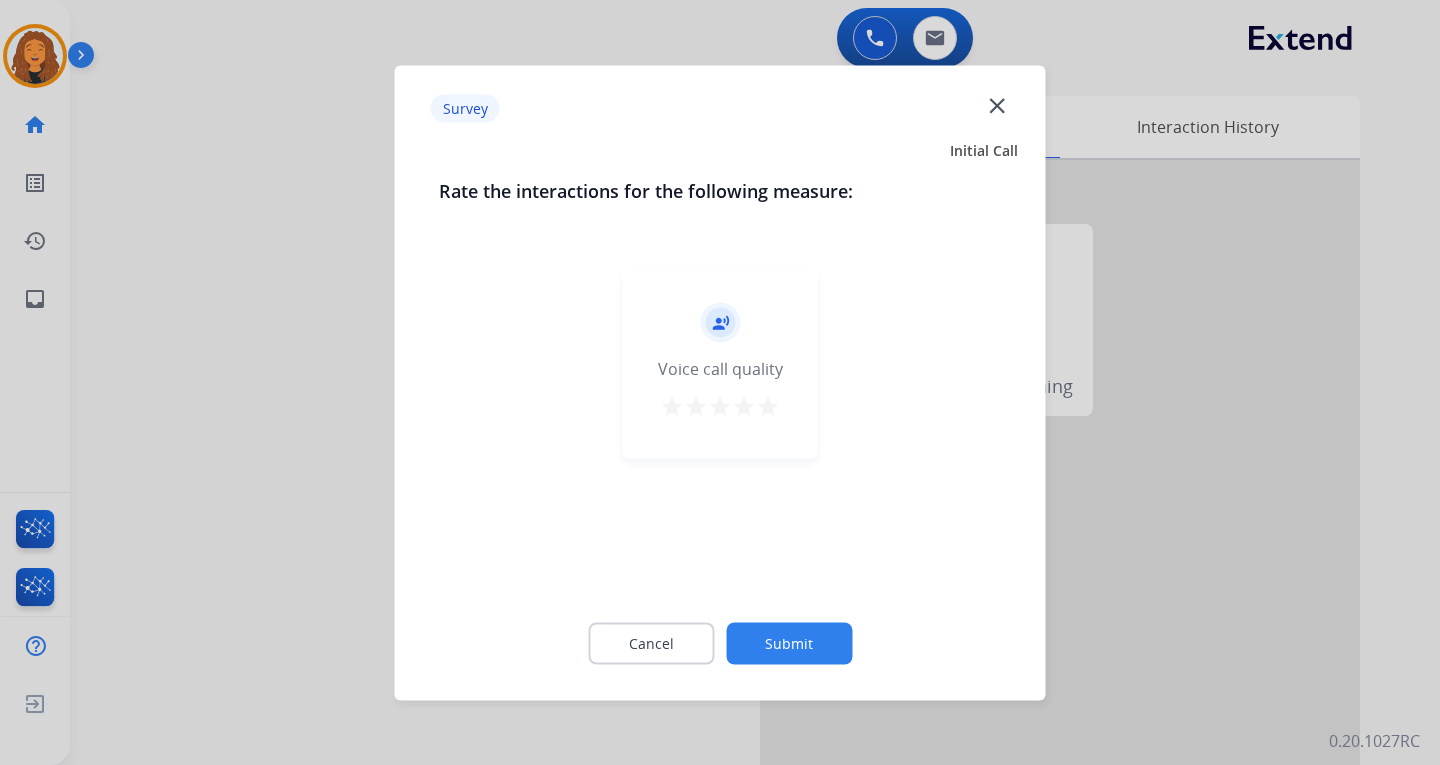 click on "Submit" 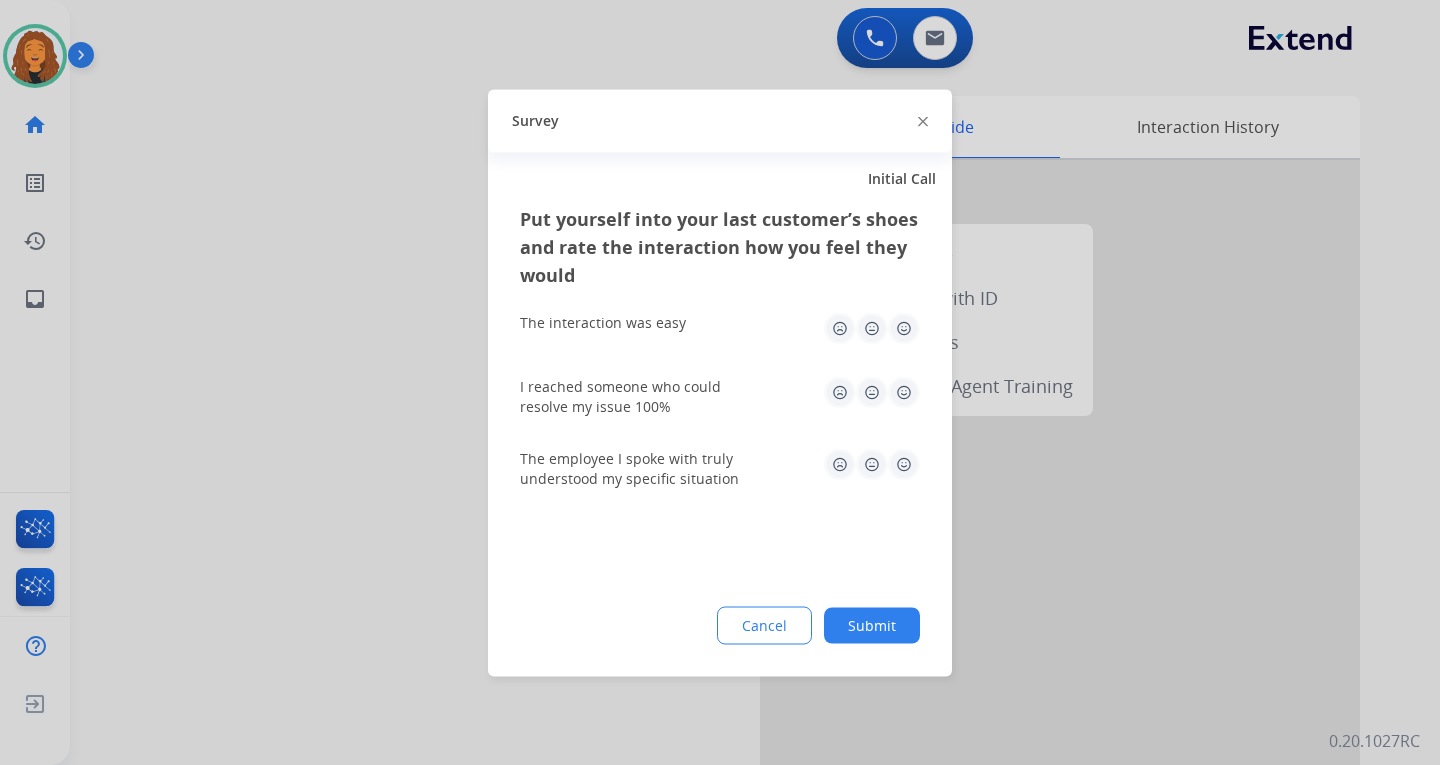 drag, startPoint x: 891, startPoint y: 613, endPoint x: 854, endPoint y: 747, distance: 139.01439 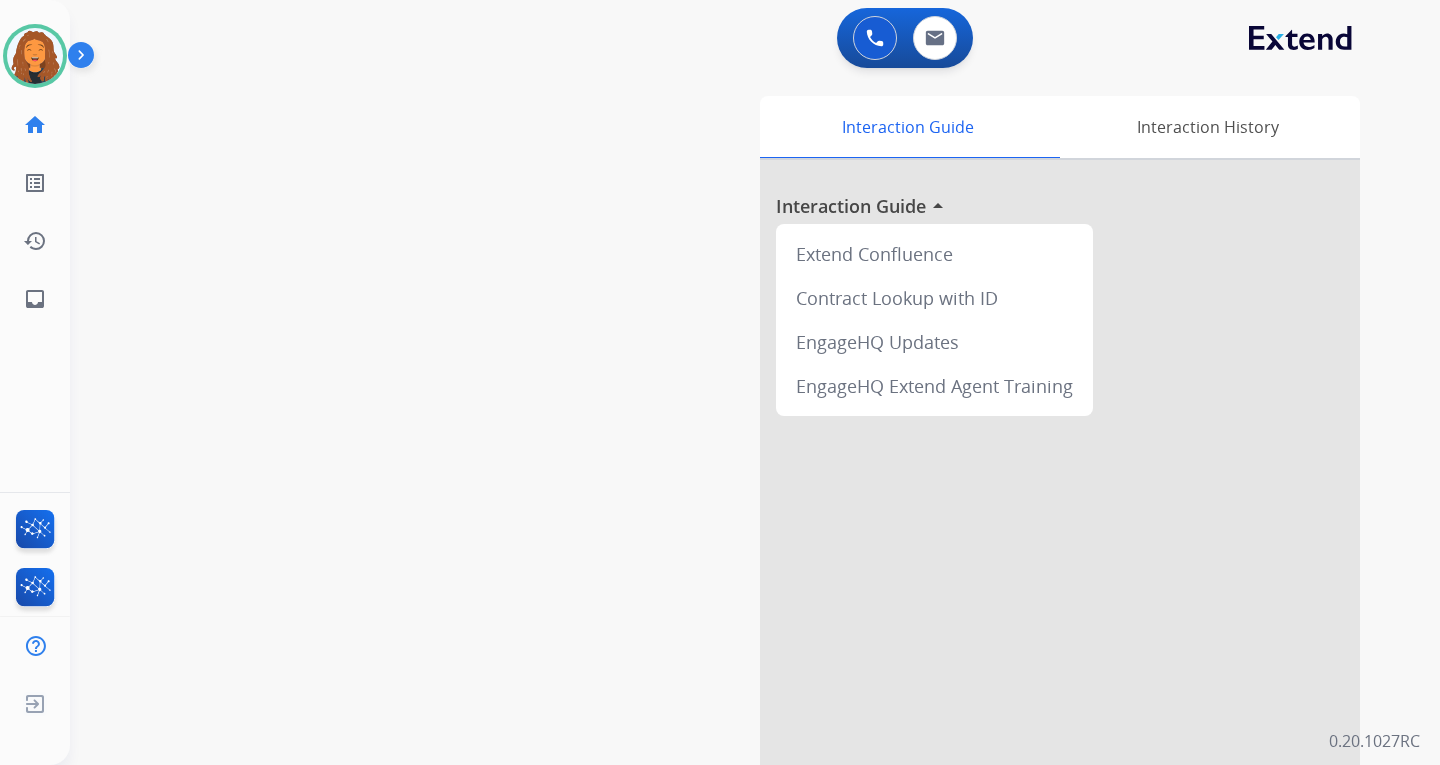 click on "swap_horiz Break voice bridge close_fullscreen Connect 3-Way Call merge_type Separate 3-Way Call  Interaction Guide   Interaction History  Interaction Guide arrow_drop_up  Extend Confluence   Contract Lookup with ID   EngageHQ Updates   EngageHQ Extend Agent Training" at bounding box center [731, 489] 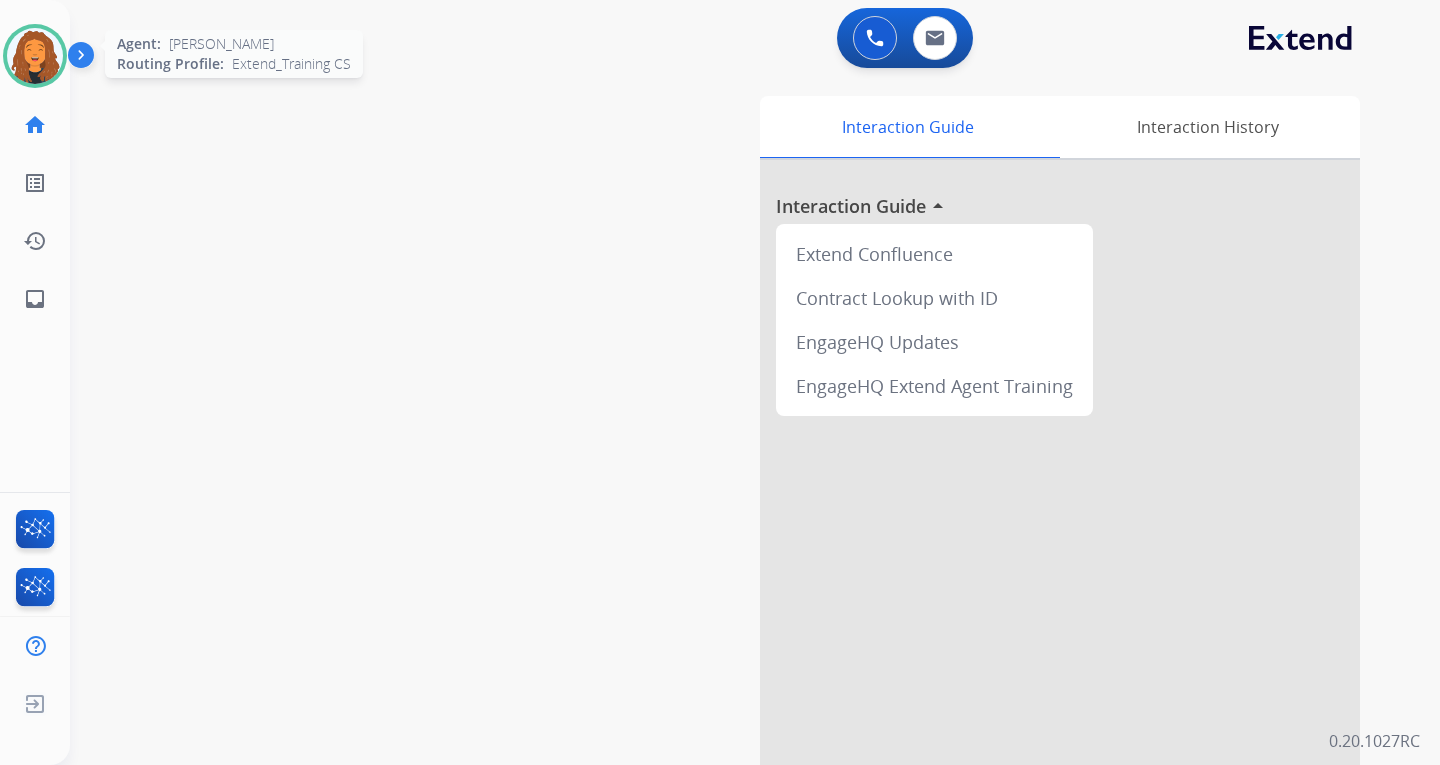 click at bounding box center (35, 56) 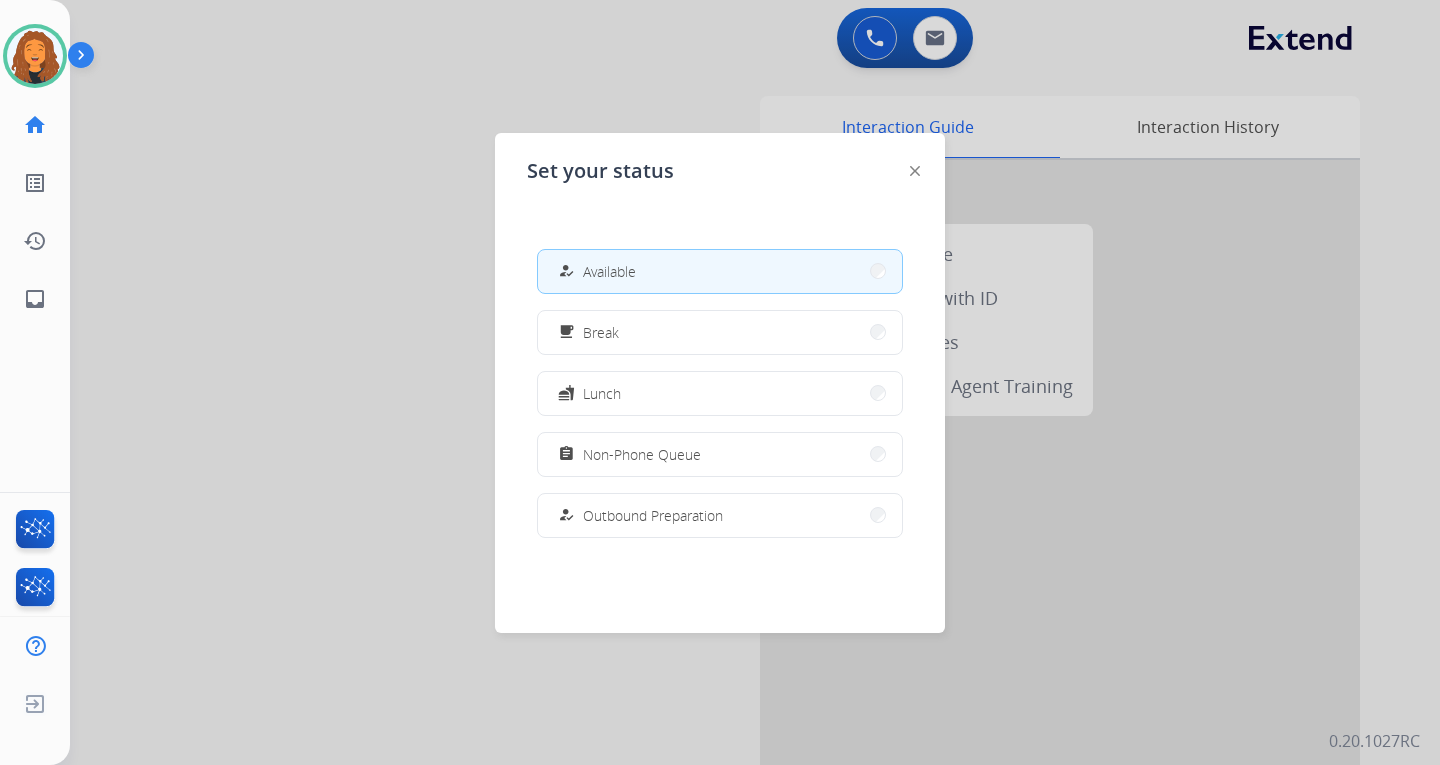 click at bounding box center (720, 382) 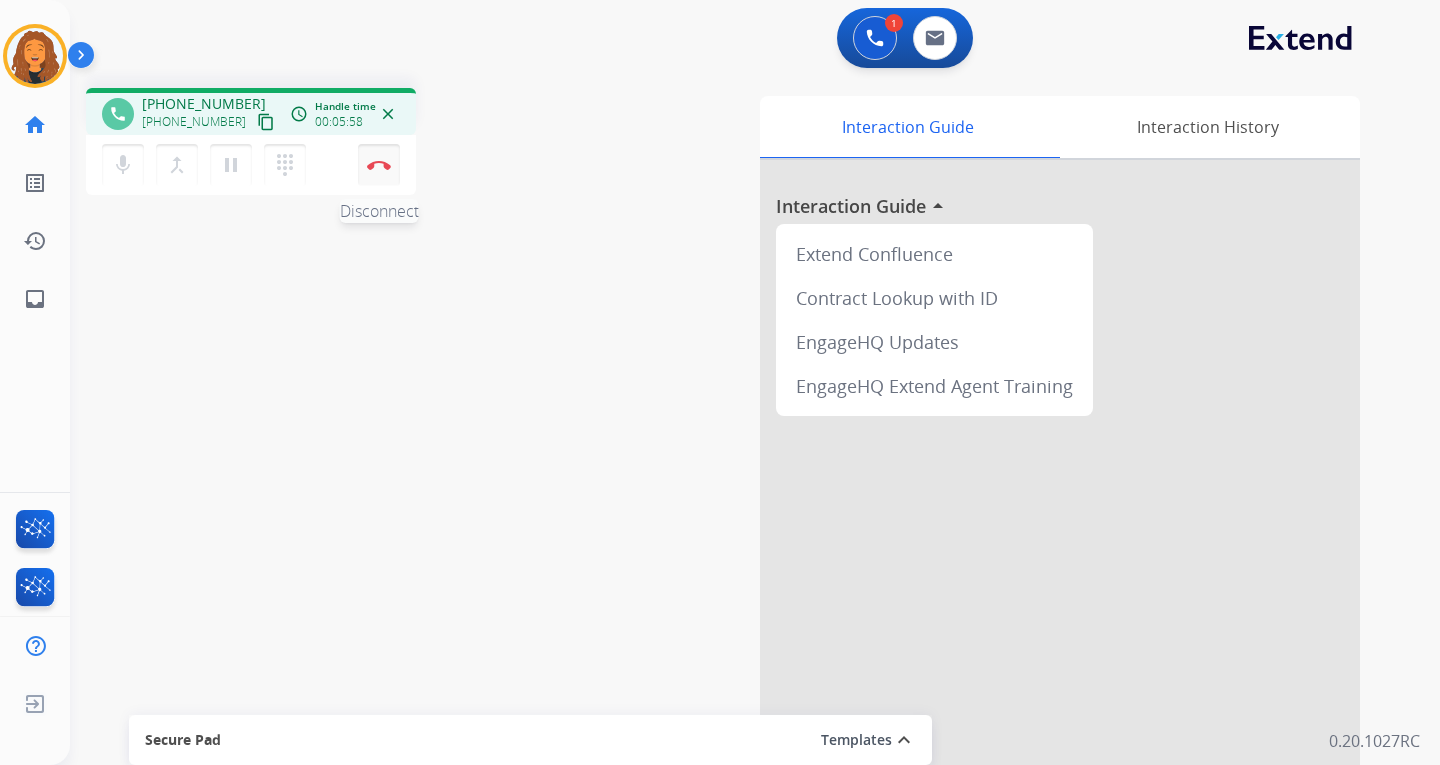 click on "Disconnect" at bounding box center [379, 165] 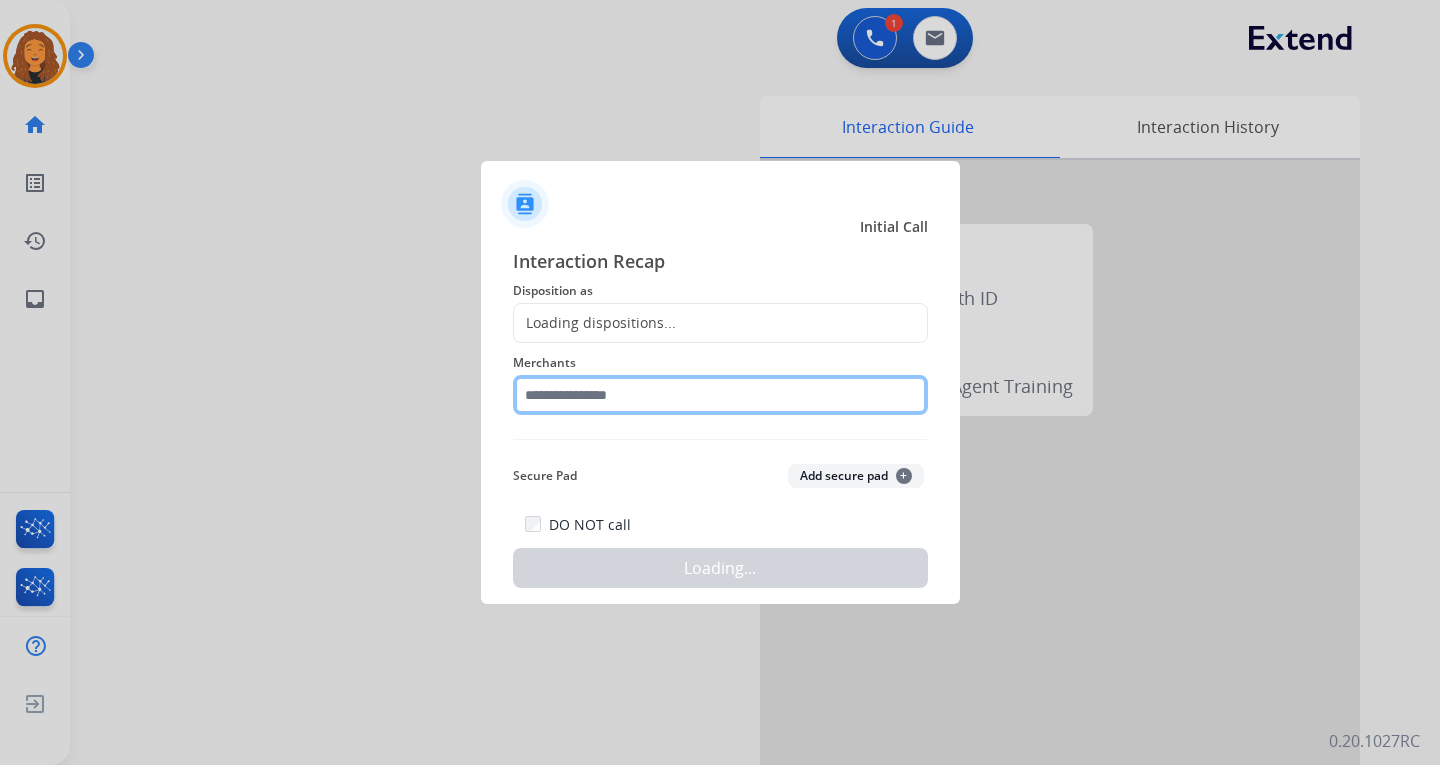 click 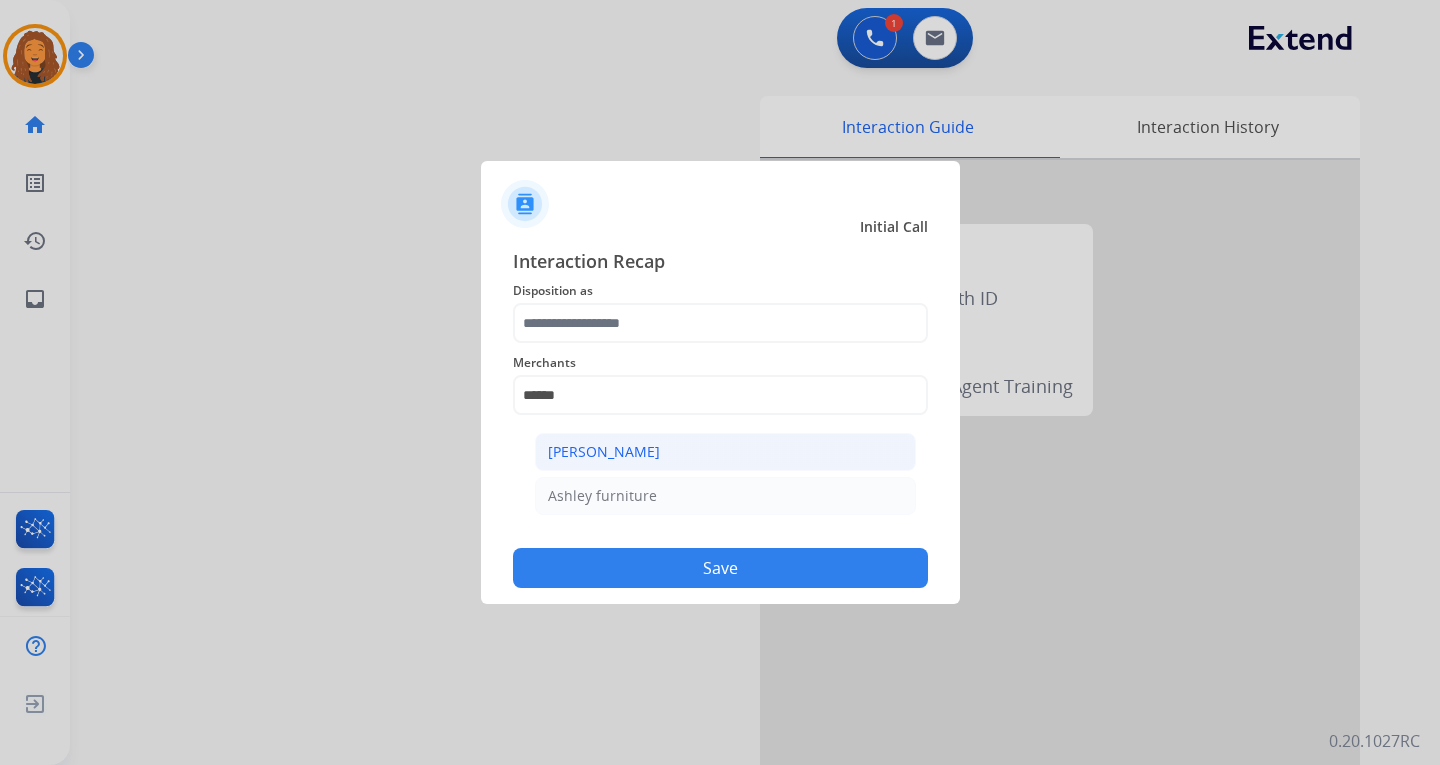 click on "[PERSON_NAME]" 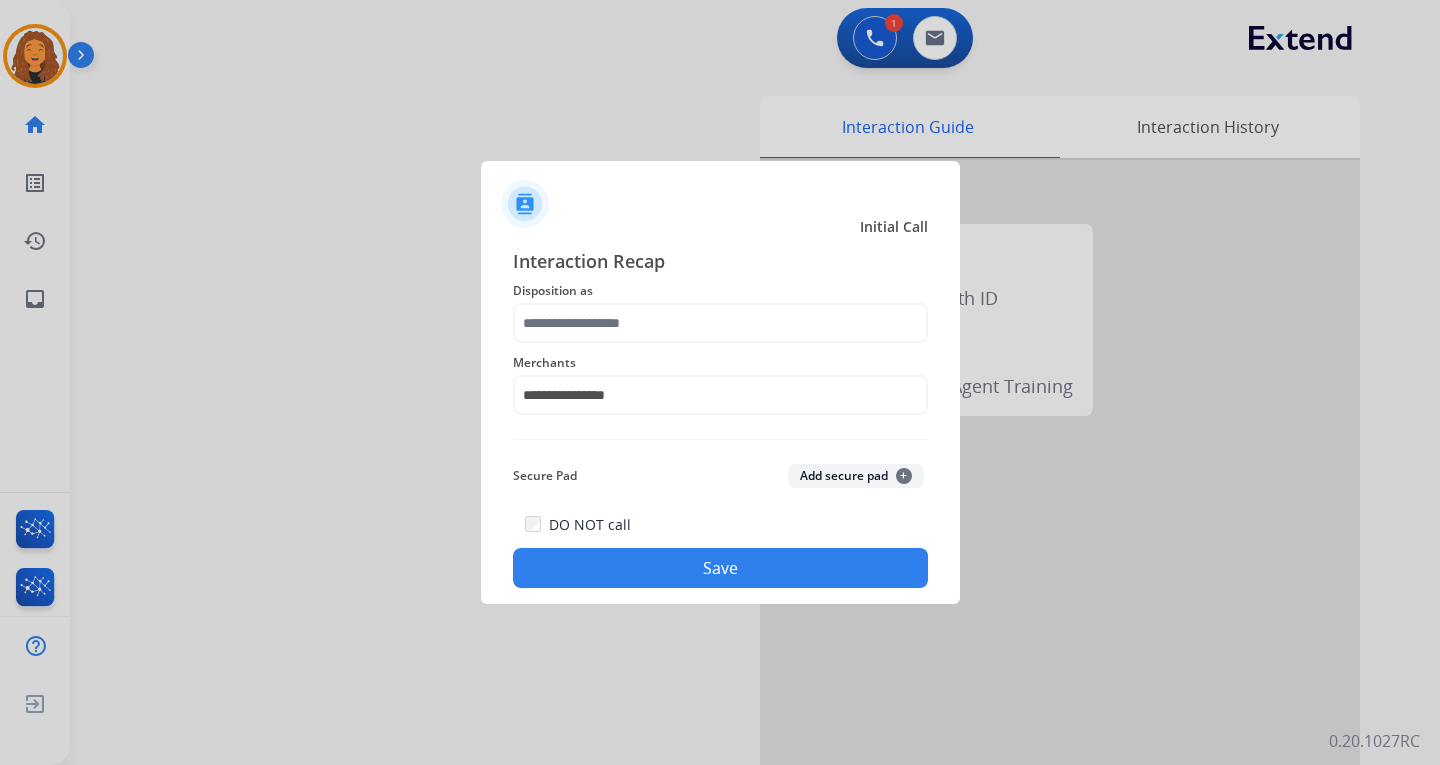 click on "Save" 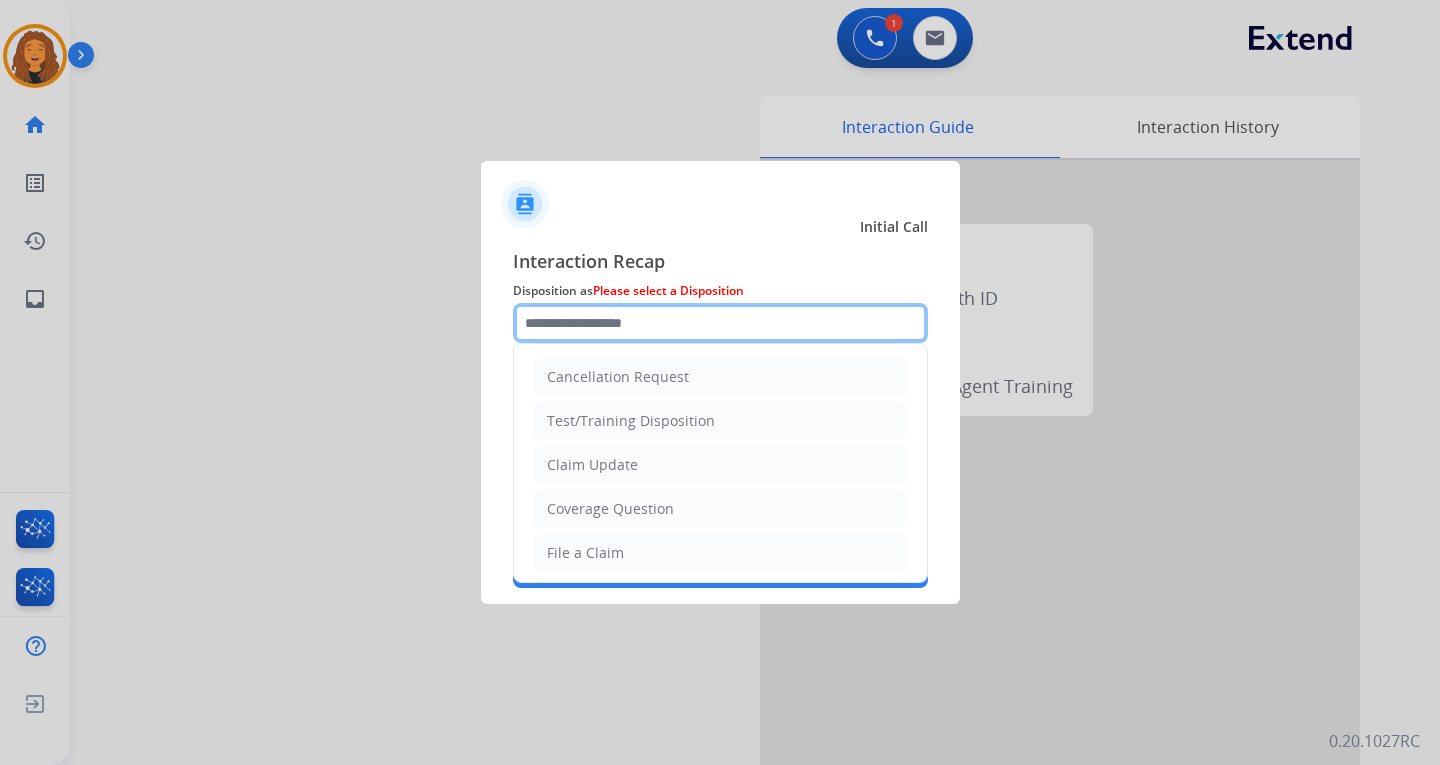 click 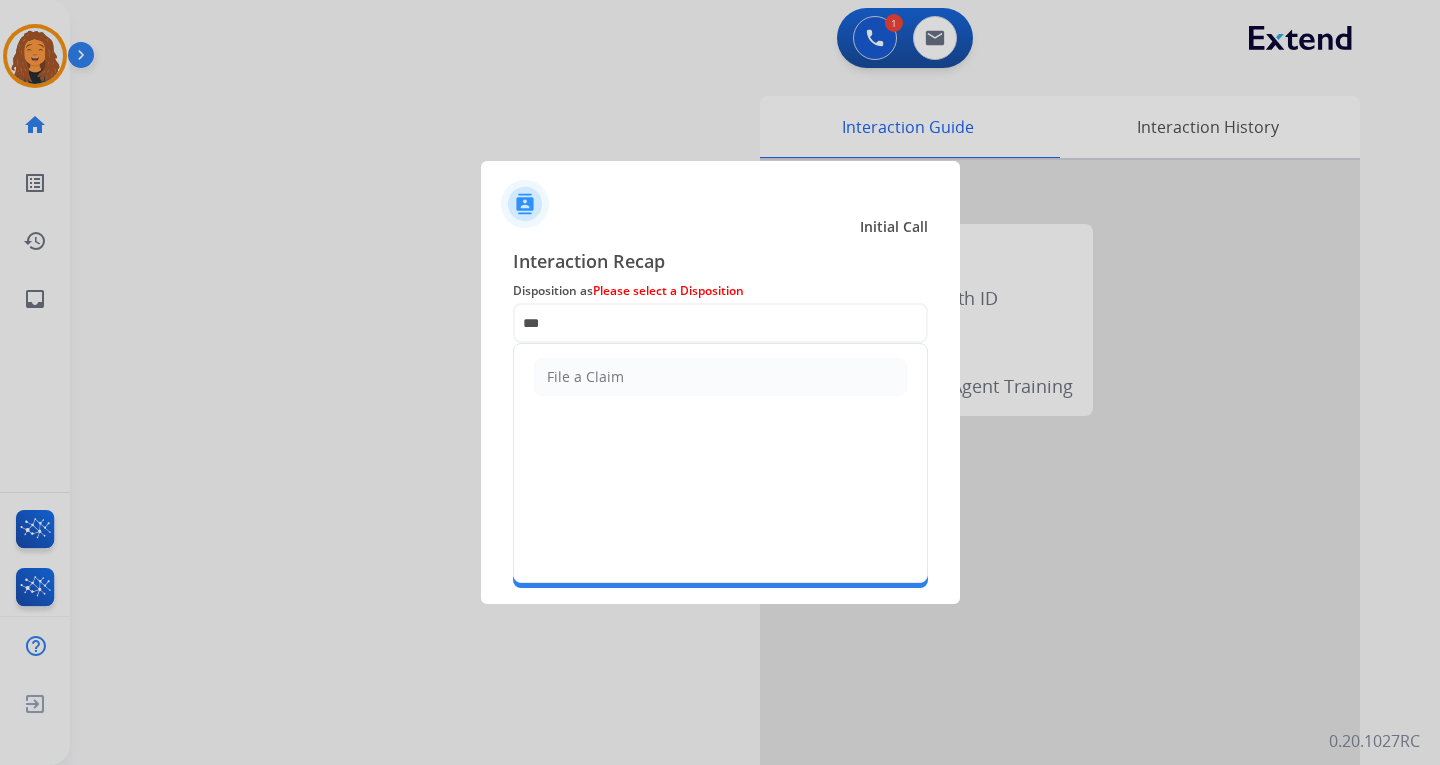 drag, startPoint x: 571, startPoint y: 371, endPoint x: 587, endPoint y: 406, distance: 38.483765 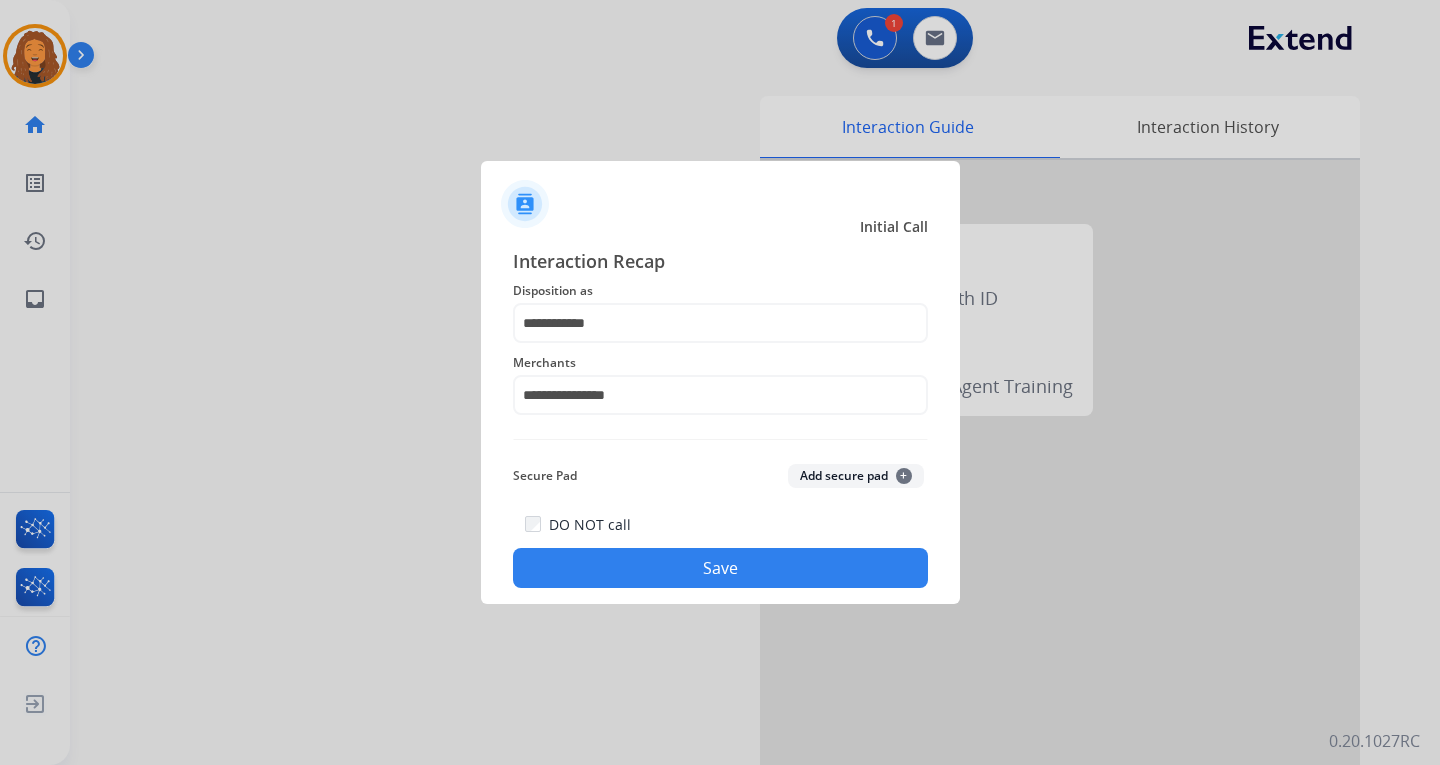 click on "Save" 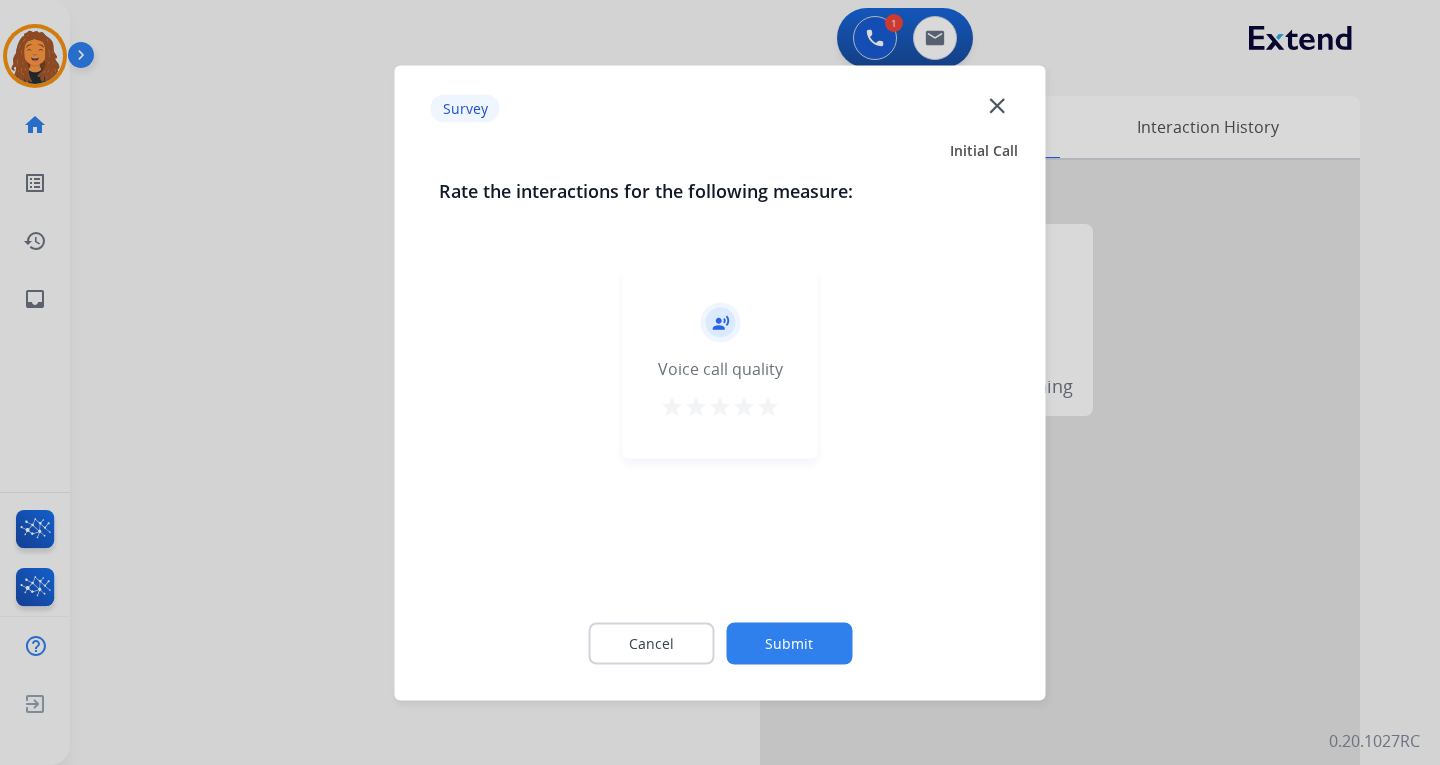 click on "Submit" 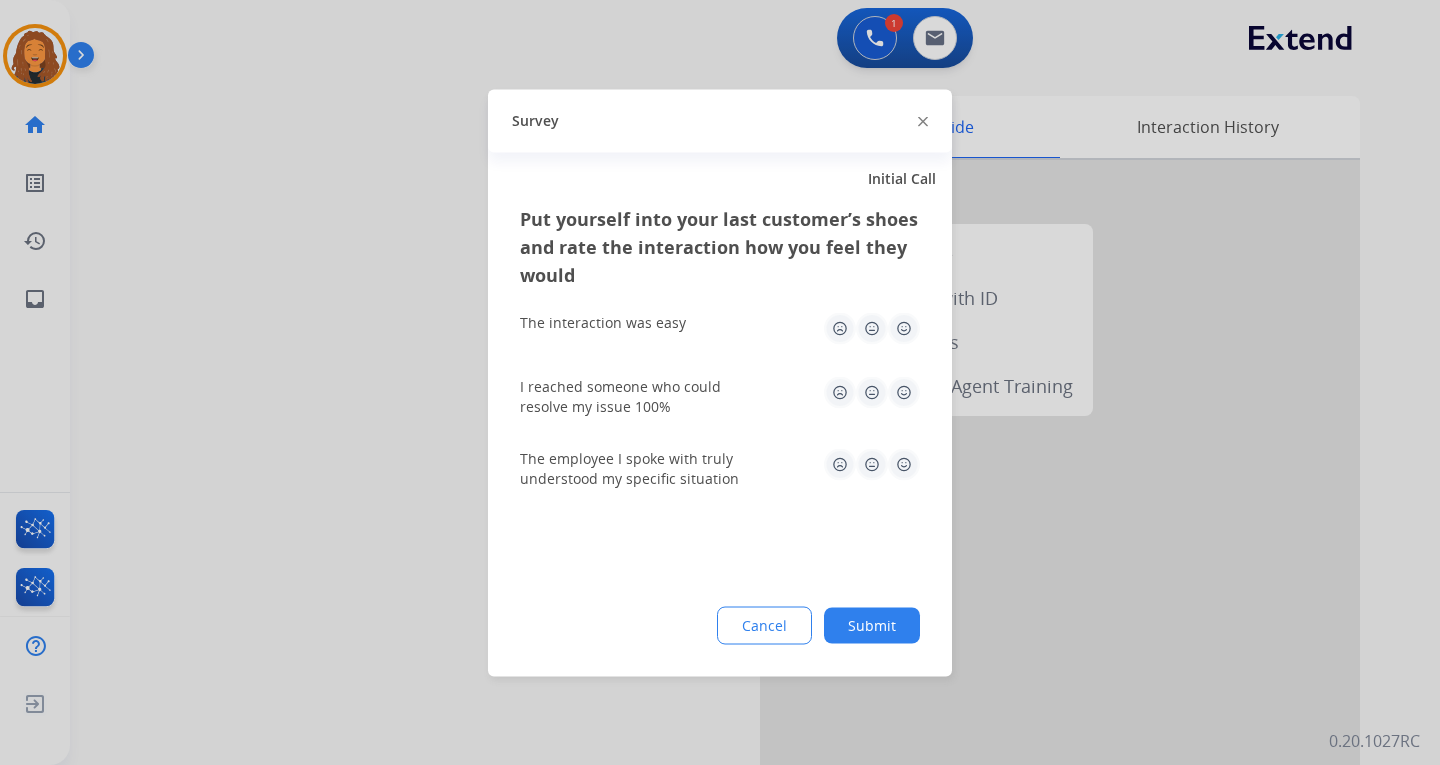 click on "Submit" 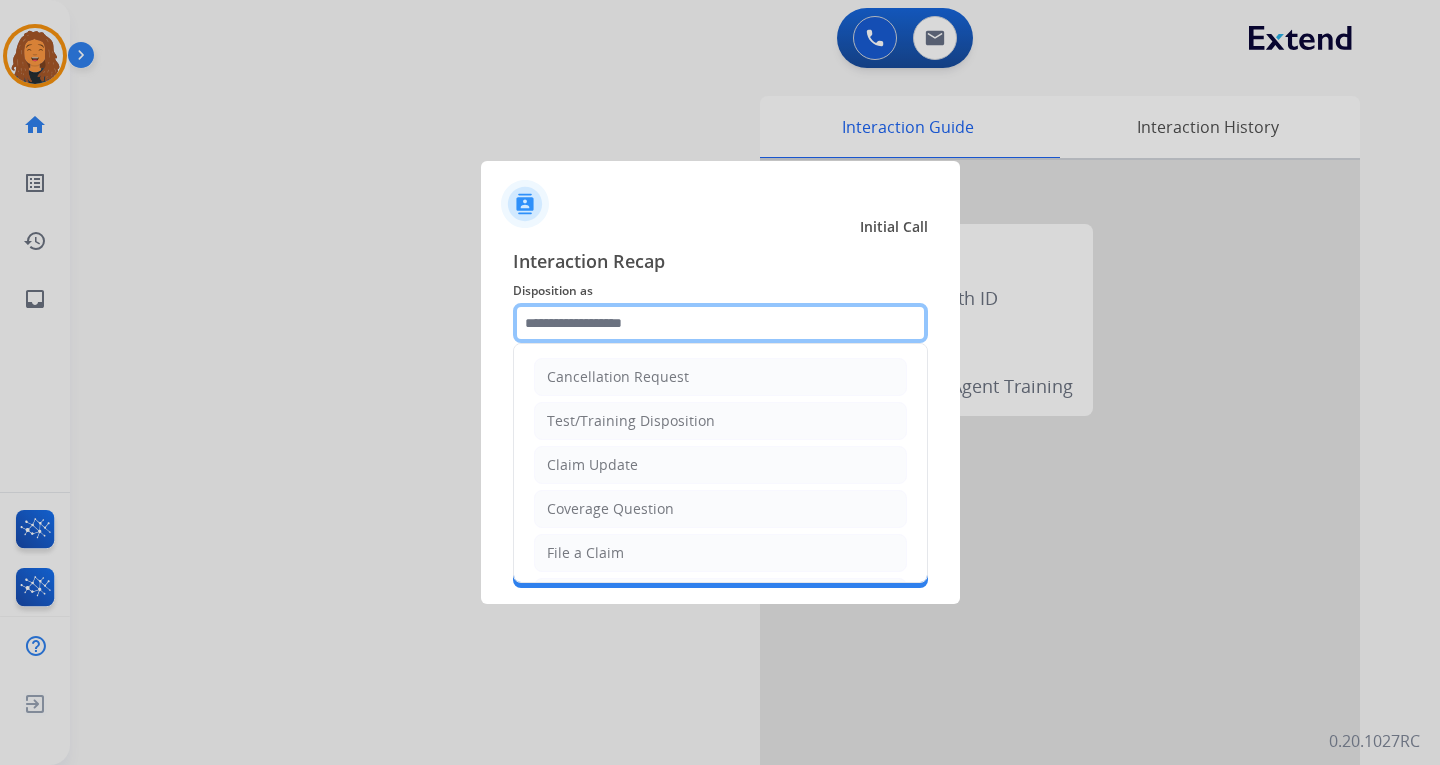 click 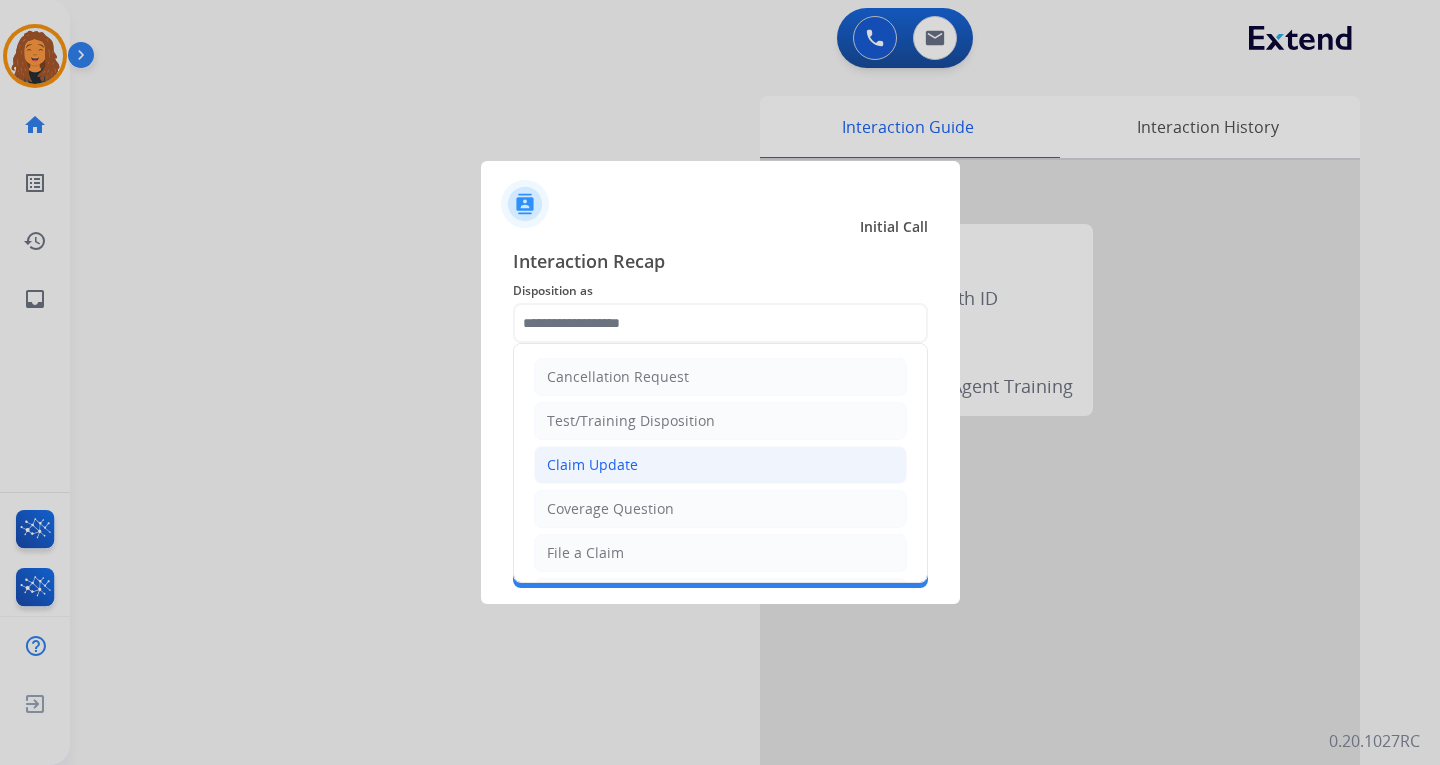 click on "Claim Update" 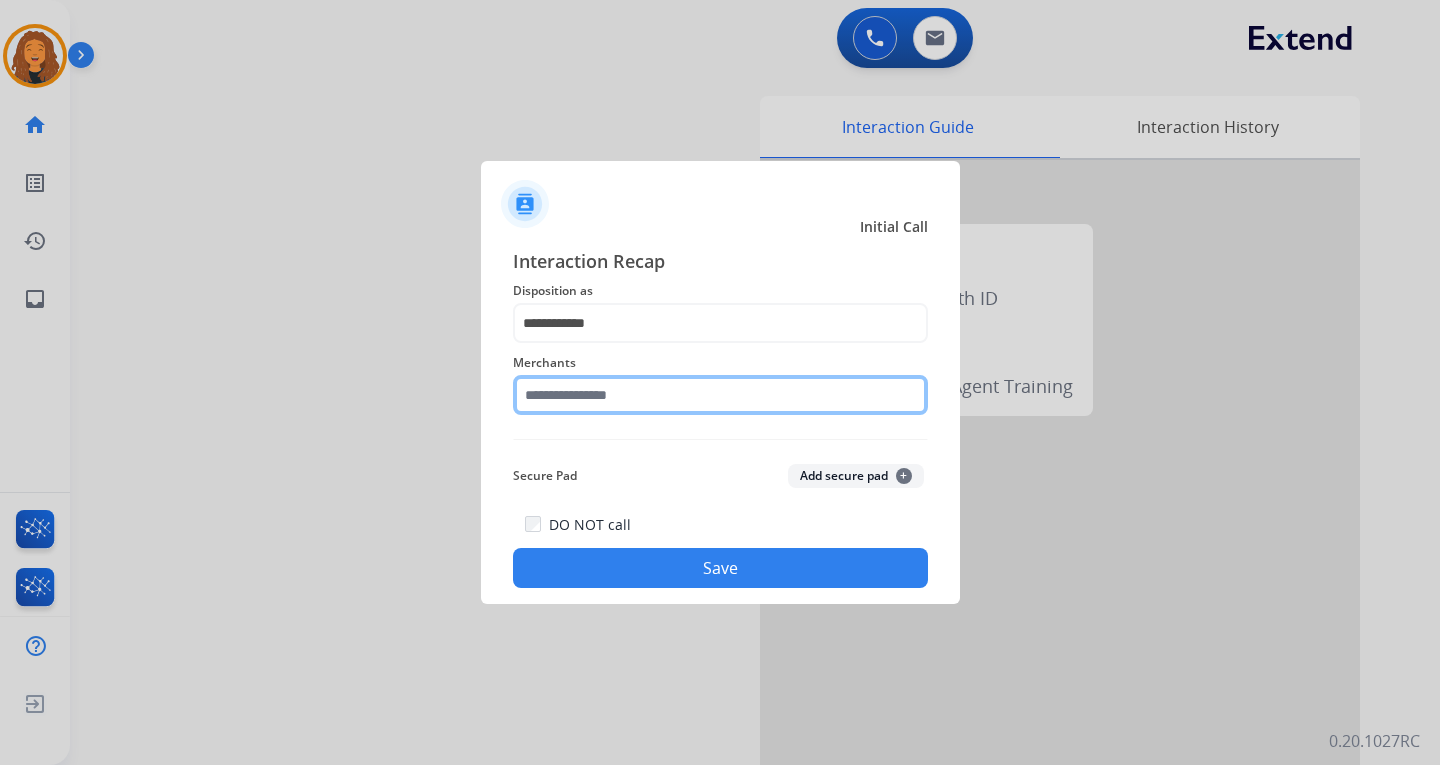 click 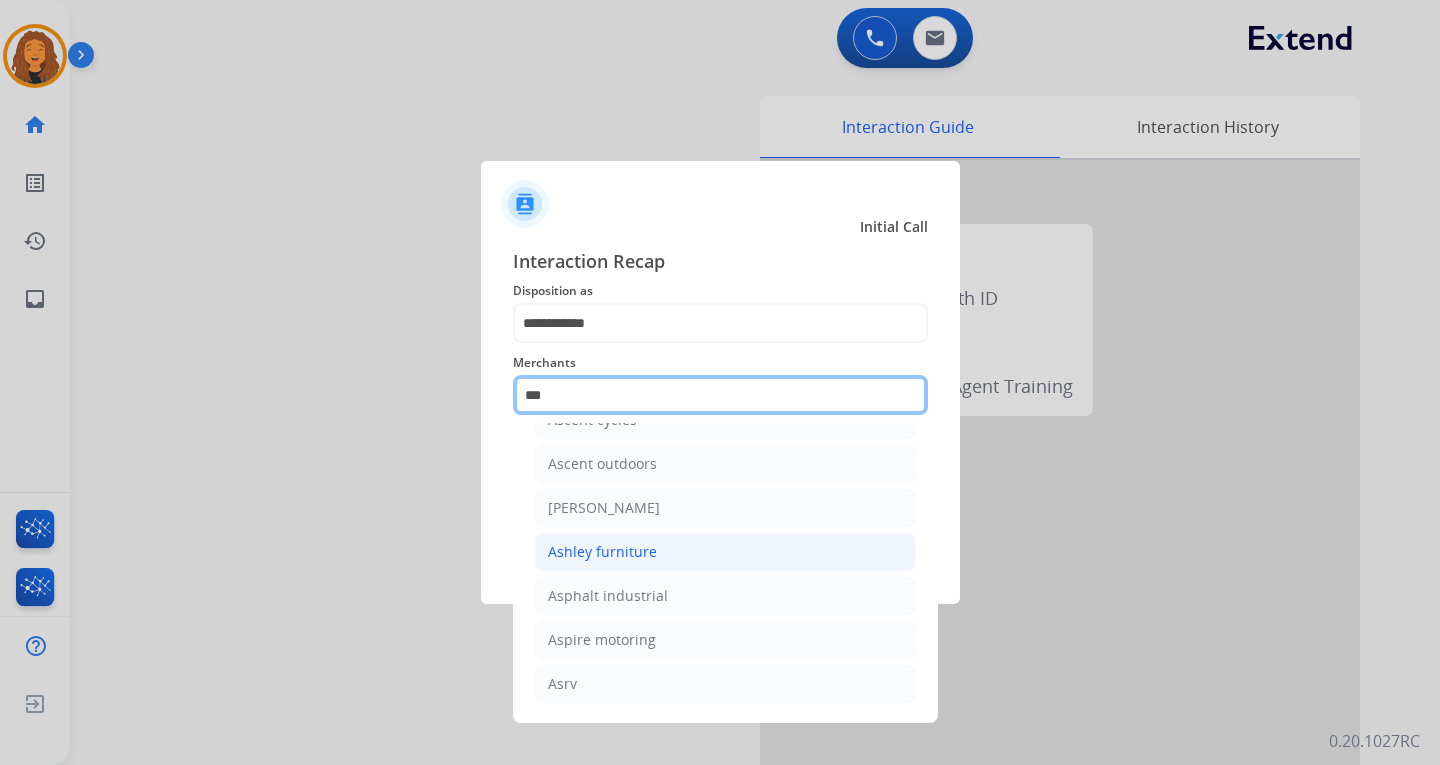 scroll, scrollTop: 32, scrollLeft: 0, axis: vertical 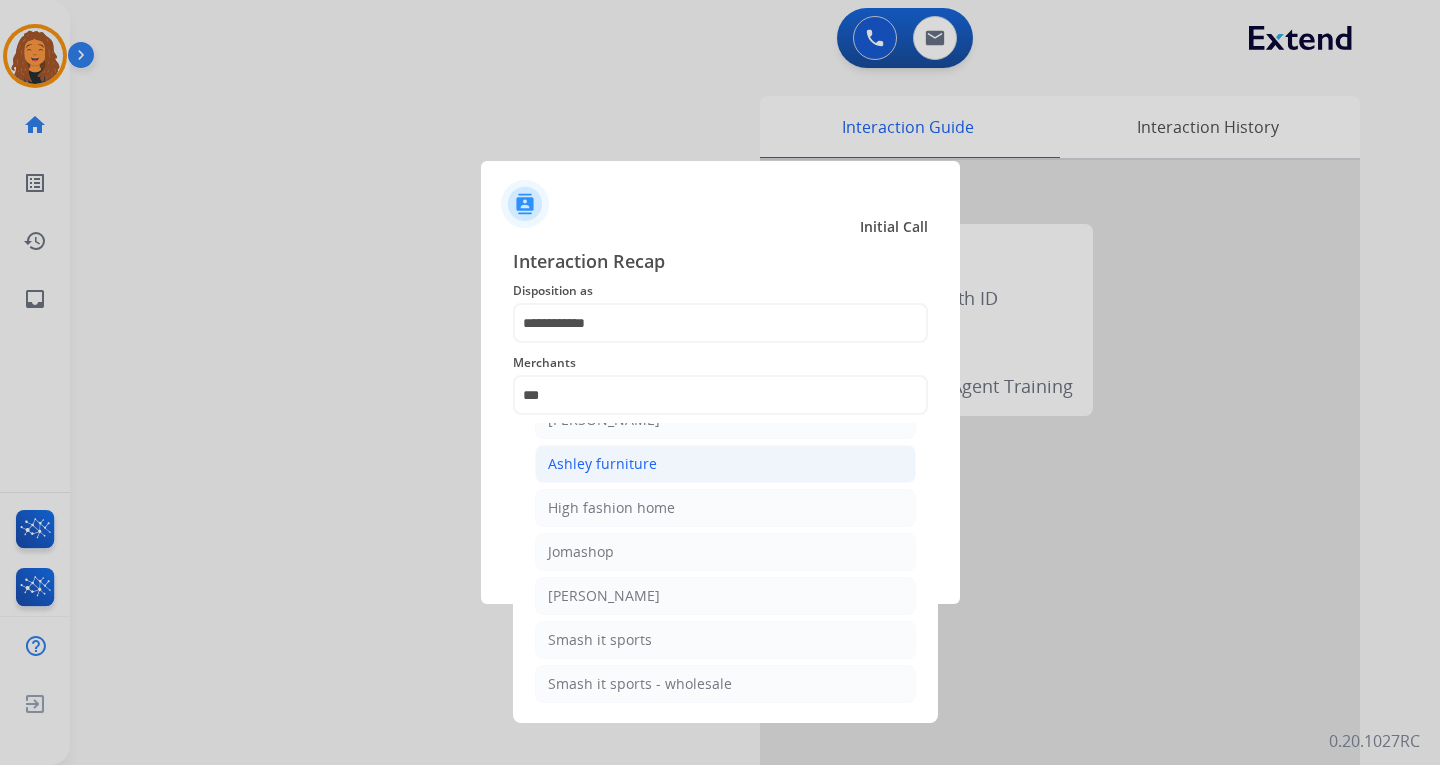 click on "Ashley furniture" 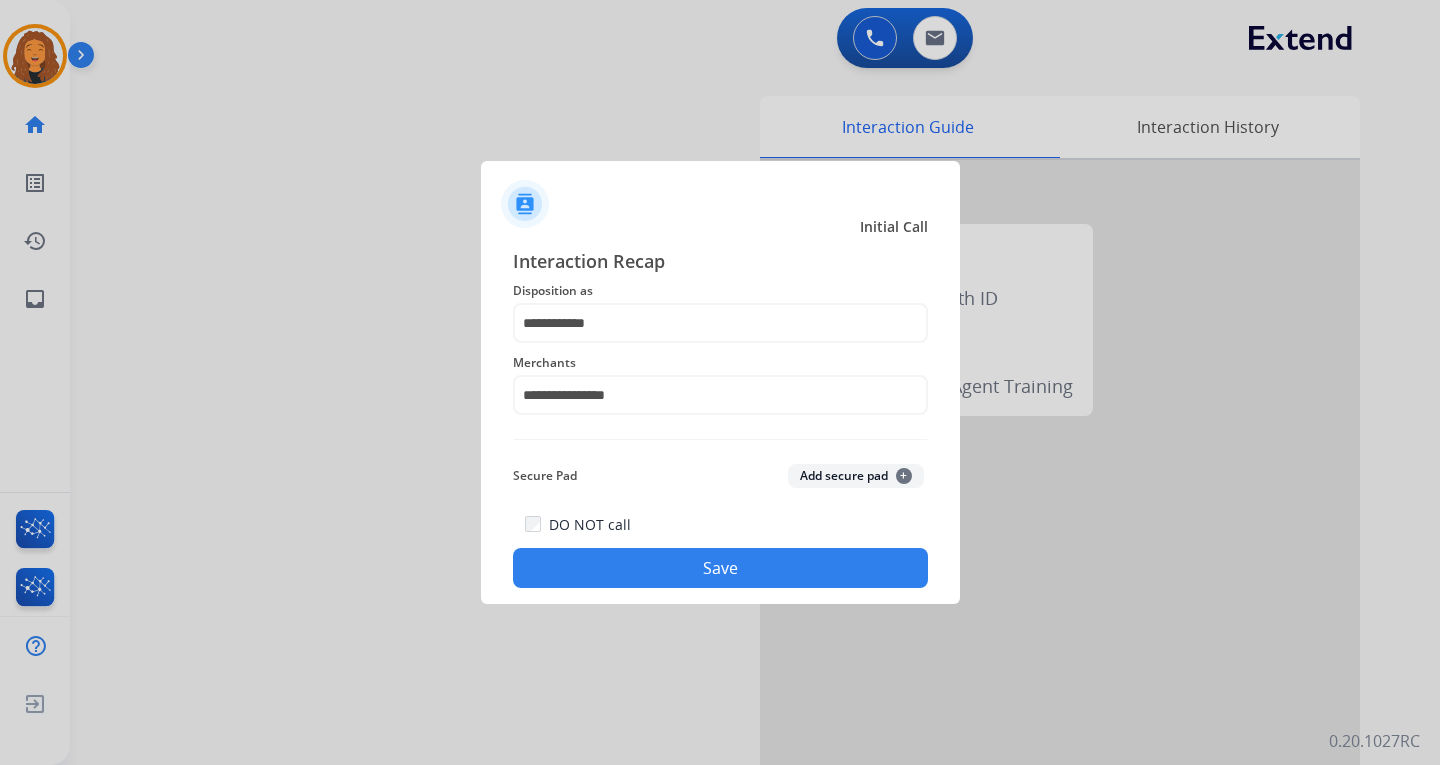 click on "Save" 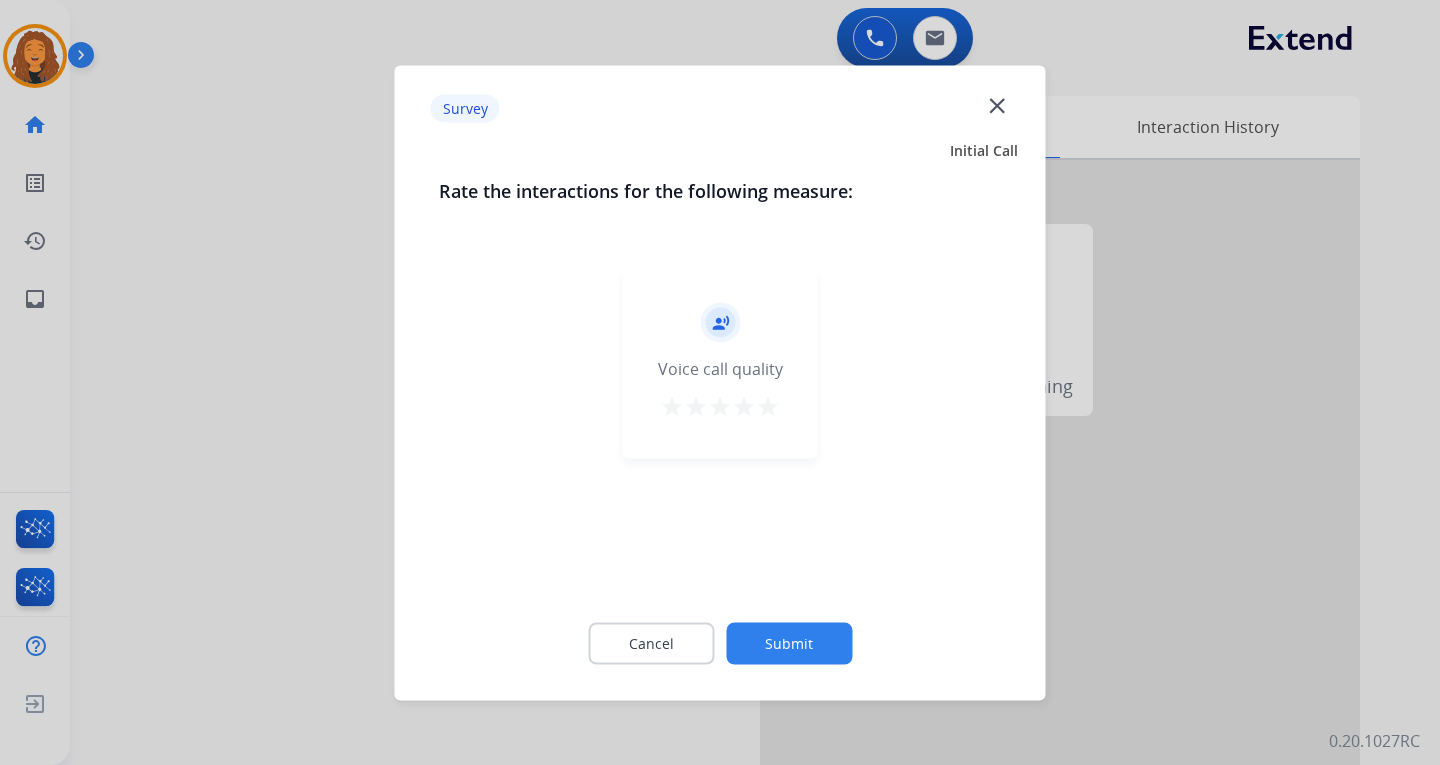 click on "Submit" 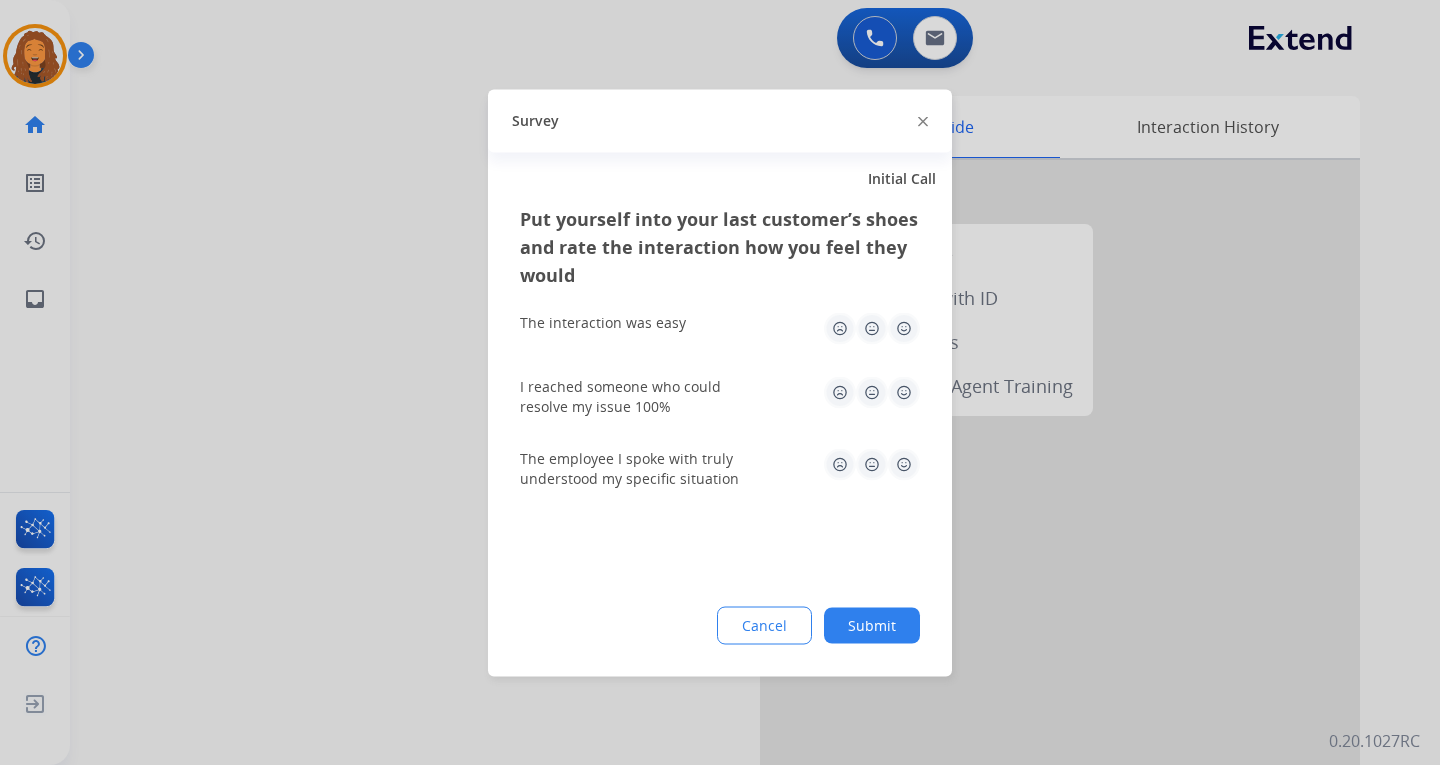 click on "Submit" 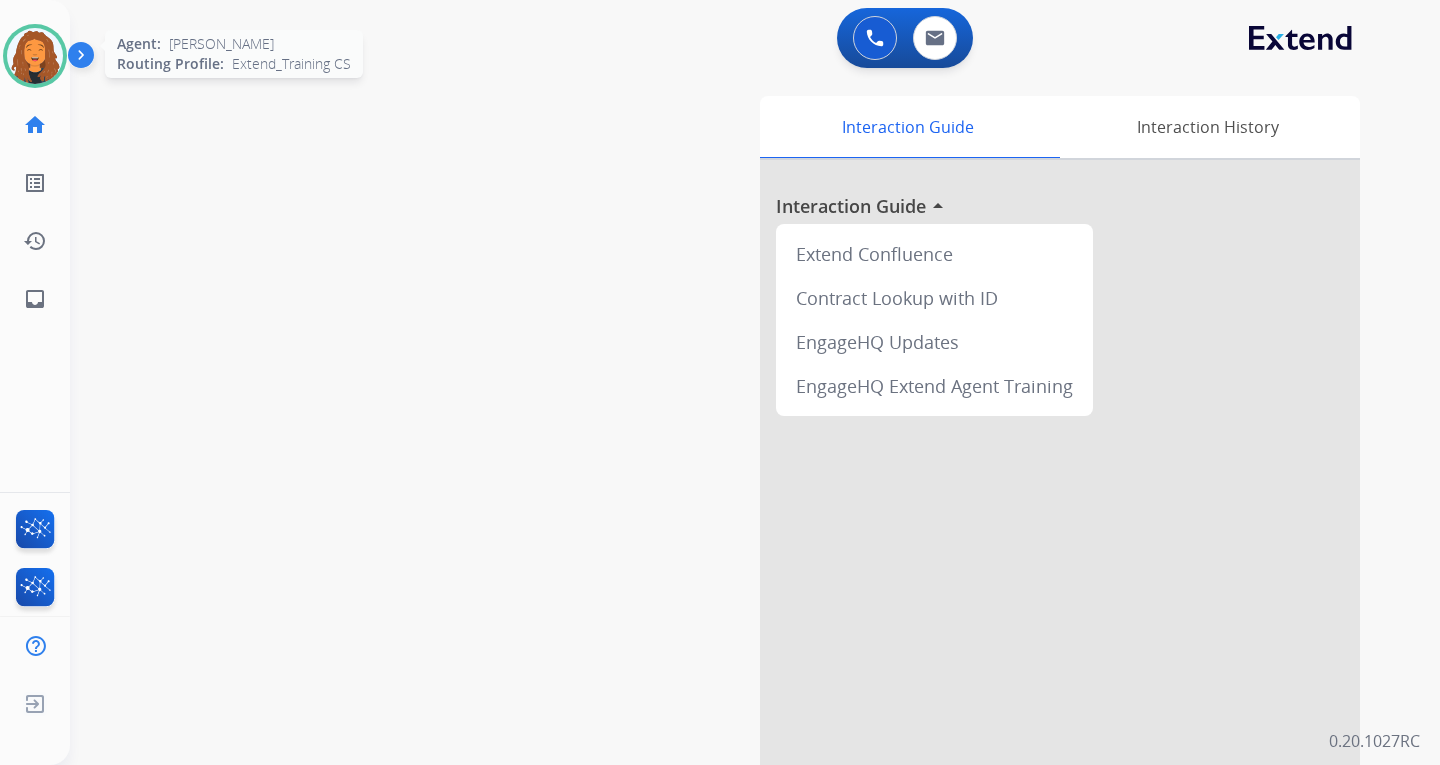 click at bounding box center [35, 56] 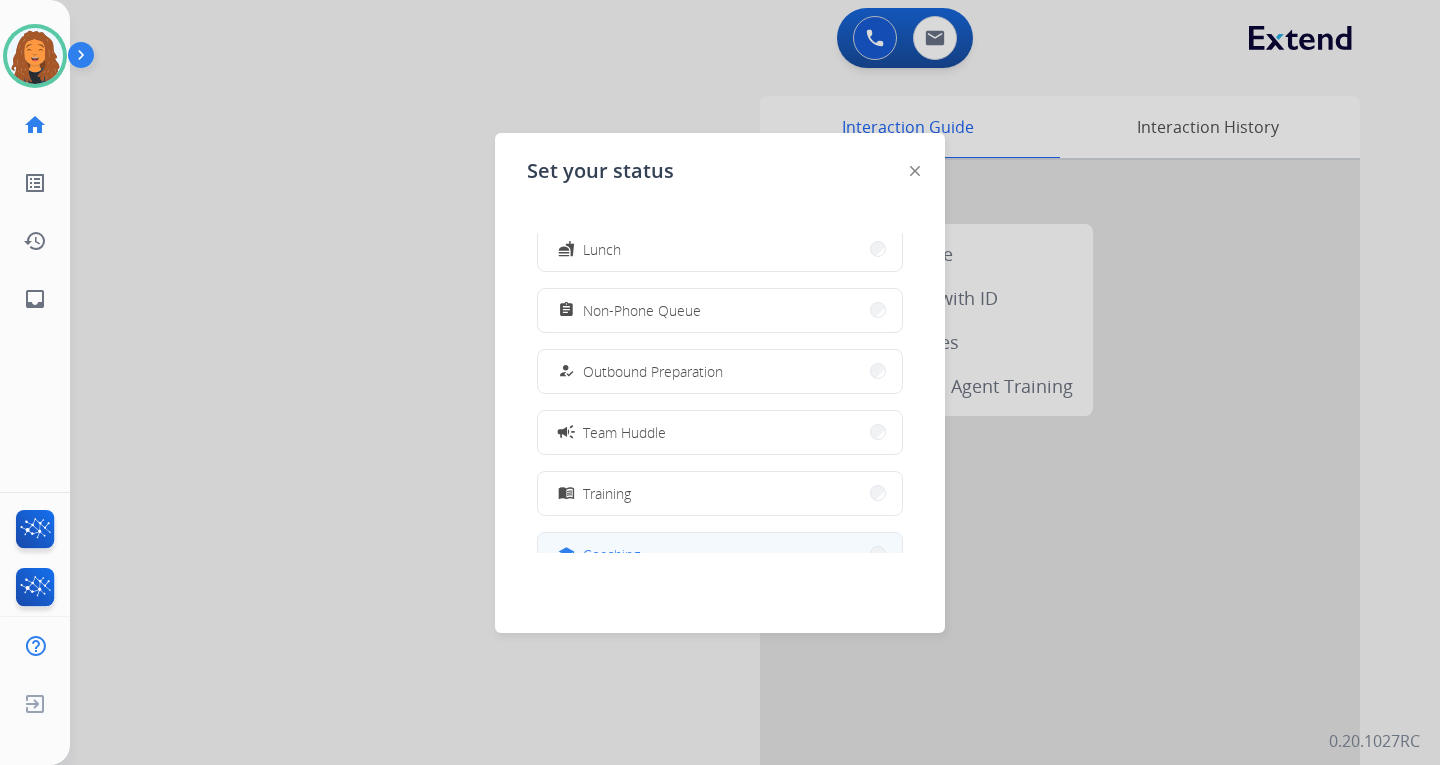 scroll, scrollTop: 377, scrollLeft: 0, axis: vertical 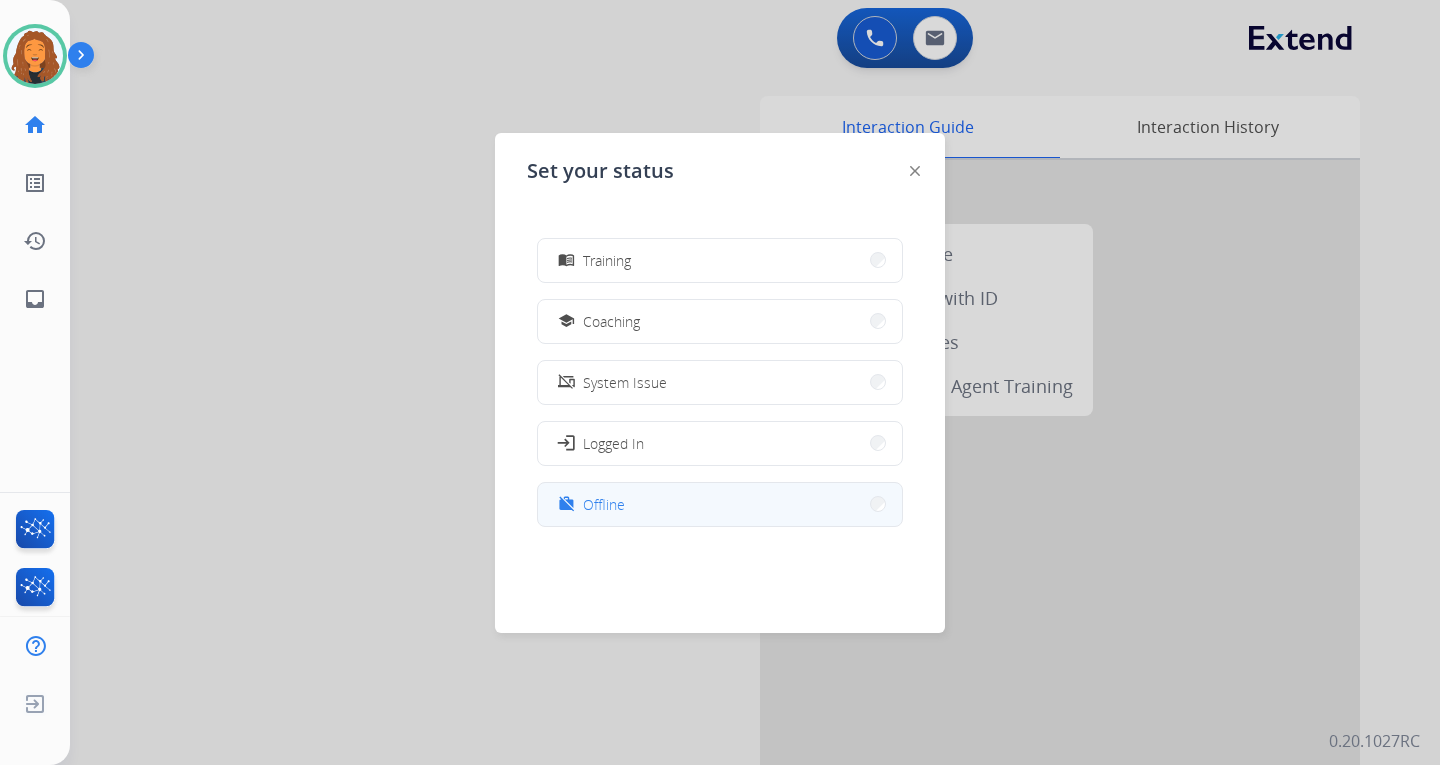 click on "work_off Offline" at bounding box center [720, 504] 